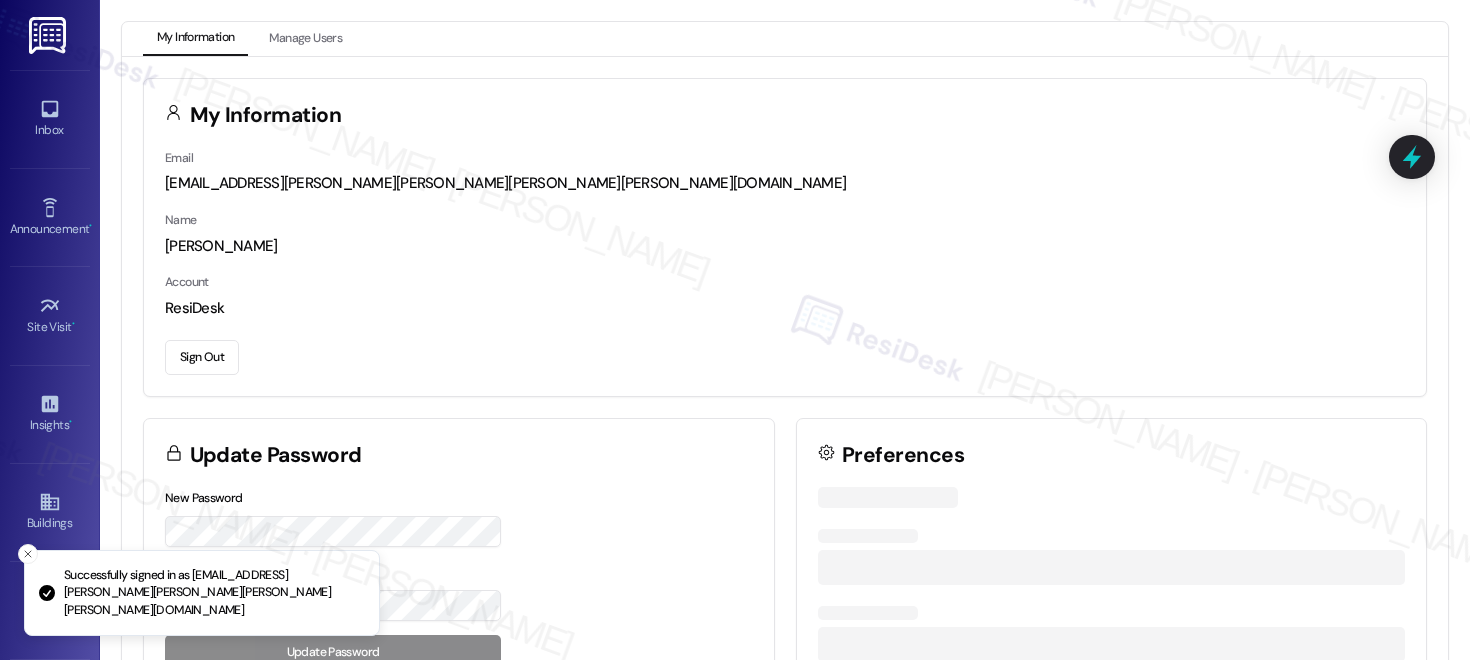 scroll, scrollTop: 0, scrollLeft: 0, axis: both 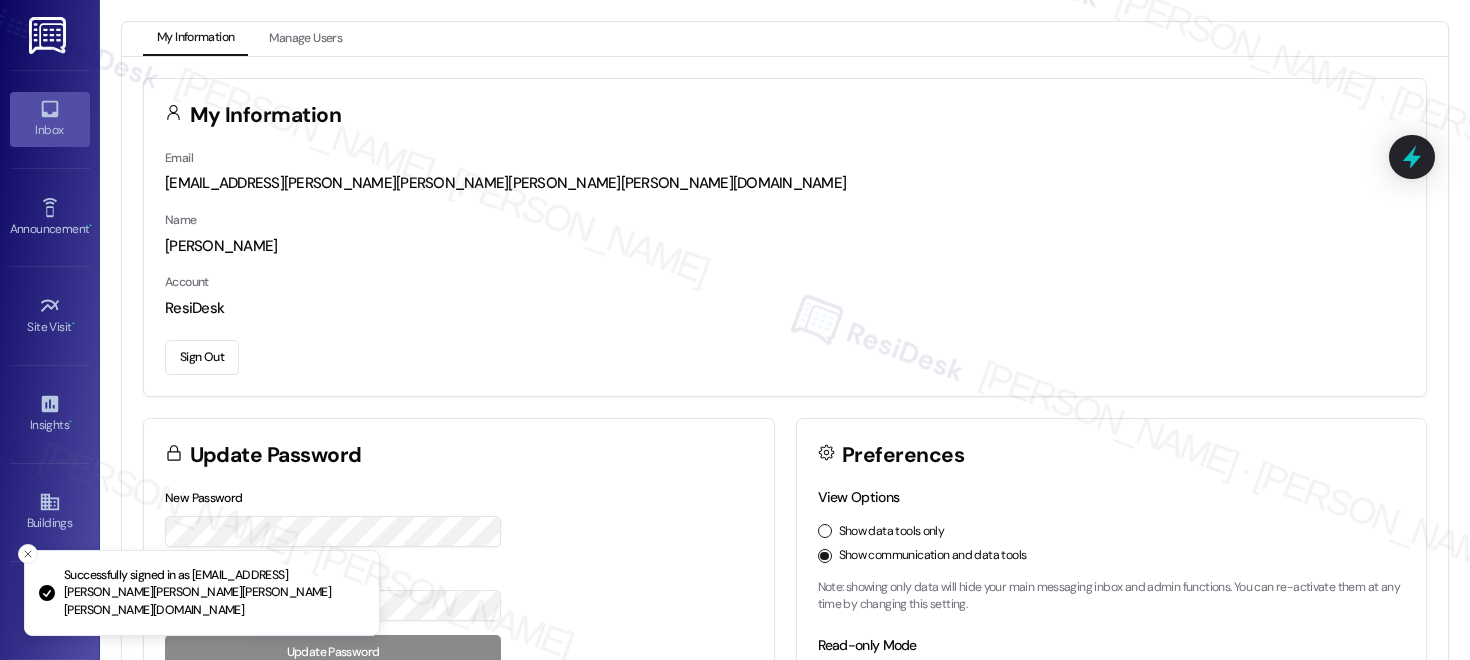 click on "Inbox" at bounding box center (50, 130) 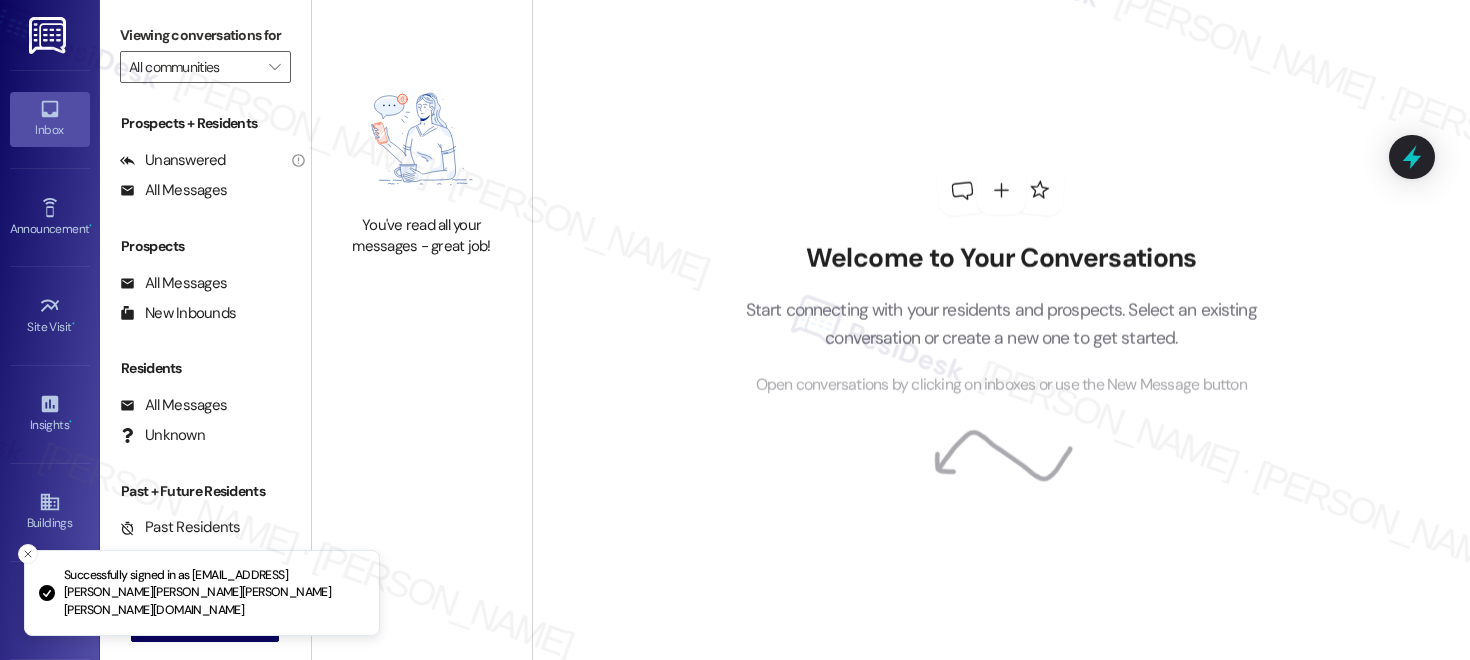 click on "Inbox" at bounding box center [50, 130] 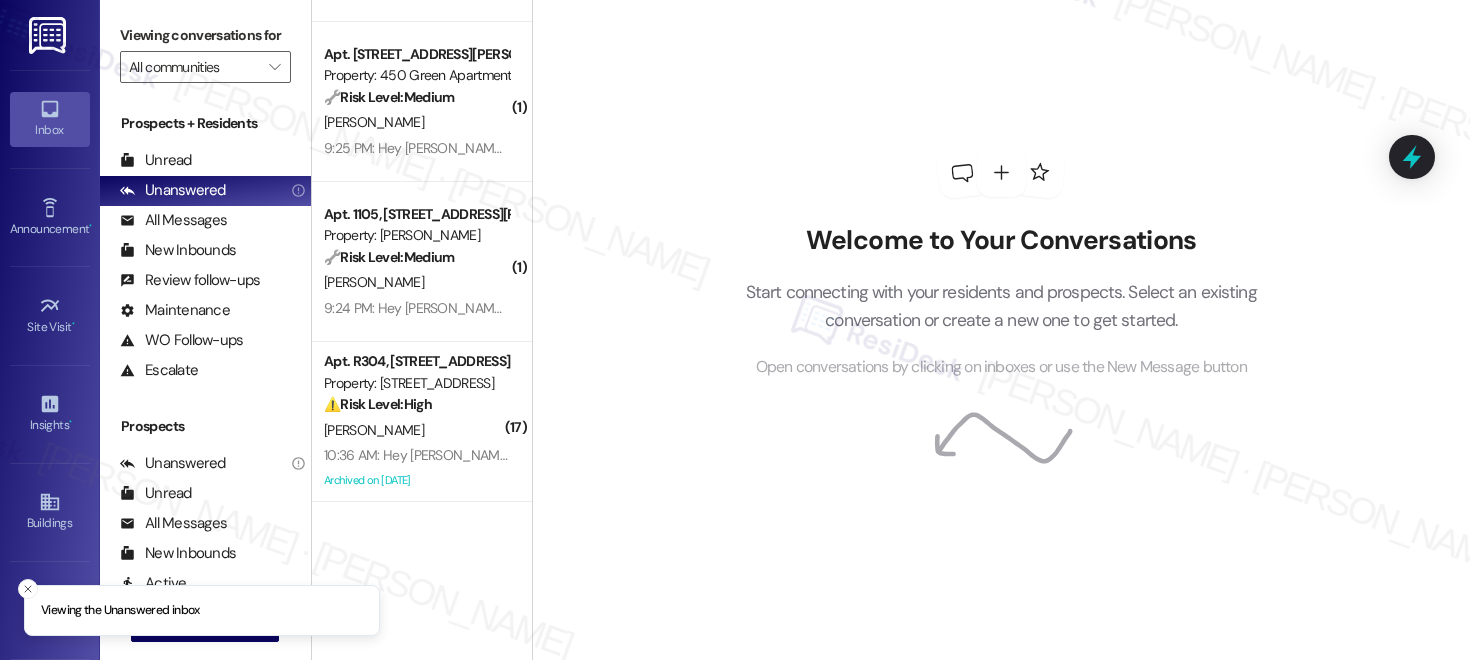 scroll, scrollTop: 1105, scrollLeft: 0, axis: vertical 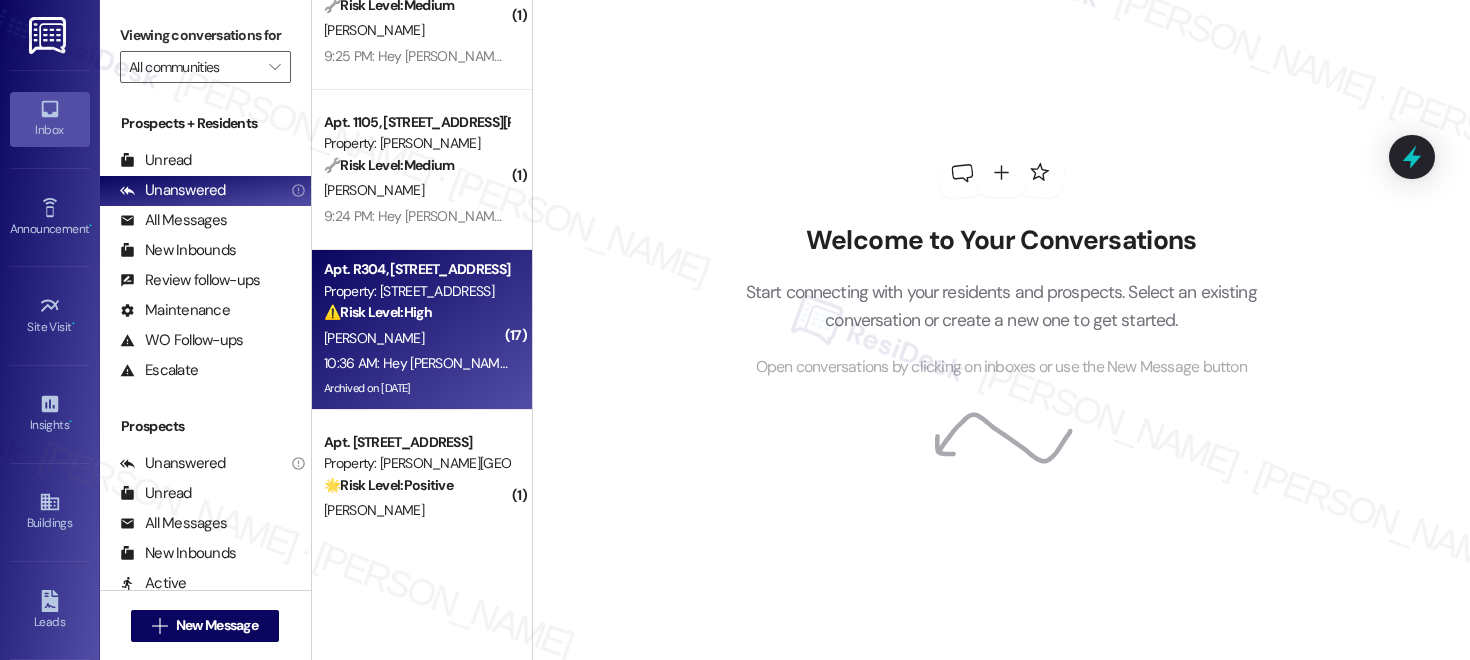 click on "10:36 AM: Hey Jeong, we appreciate your text! We'll be back at 11AM to help you out. If it's urgent, dial our emergency number. Take care! 10:36 AM: Hey Jeong, we appreciate your text! We'll be back at 11AM to help you out. If it's urgent, dial our emergency number. Take care!" at bounding box center (749, 363) 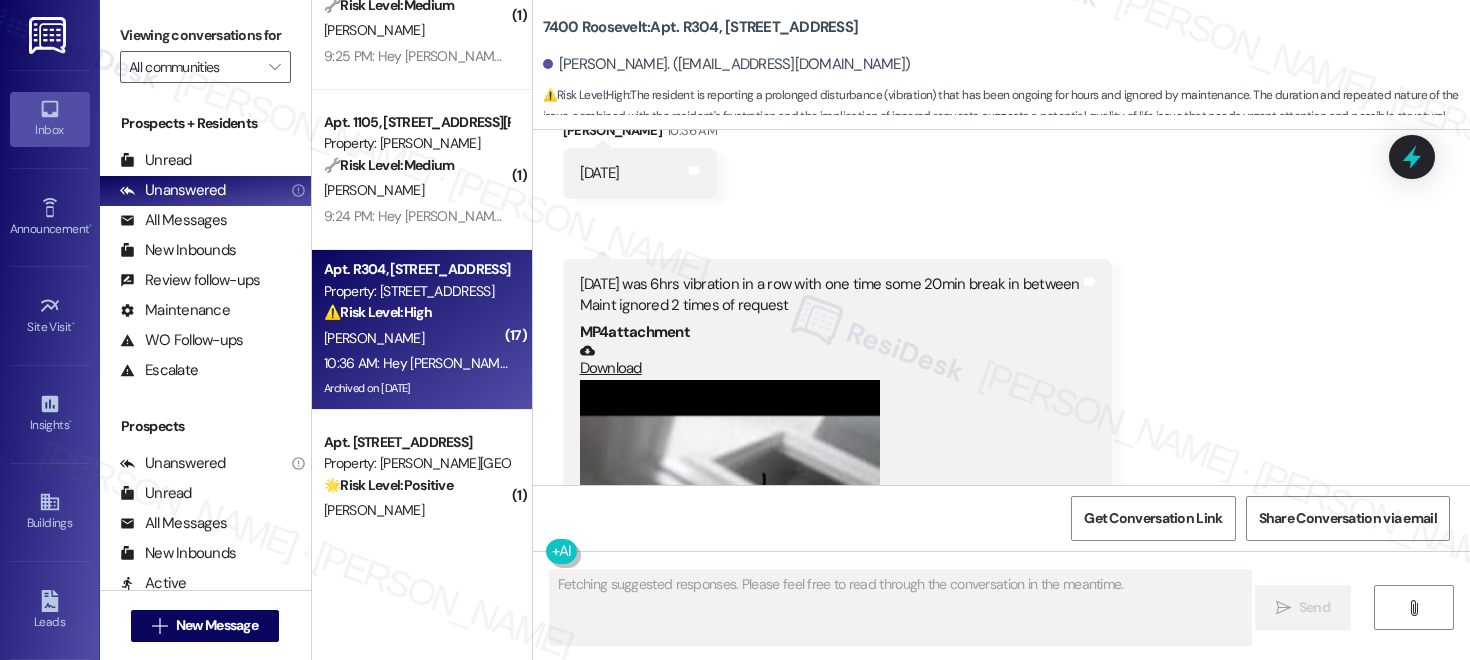 scroll, scrollTop: 20942, scrollLeft: 0, axis: vertical 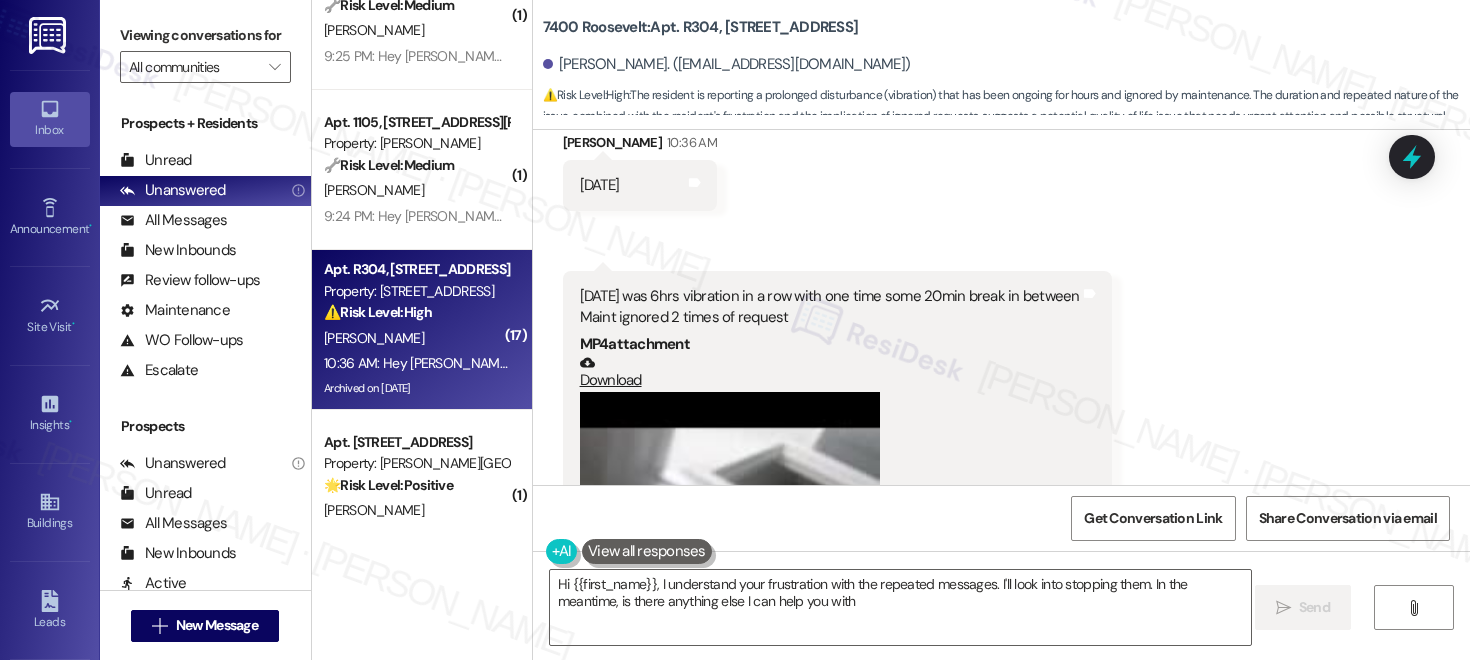 type on "Hi {{first_name}}, I understand your frustration with the repeated messages. I'll look into stopping them. In the meantime, is there anything else I can help you with?" 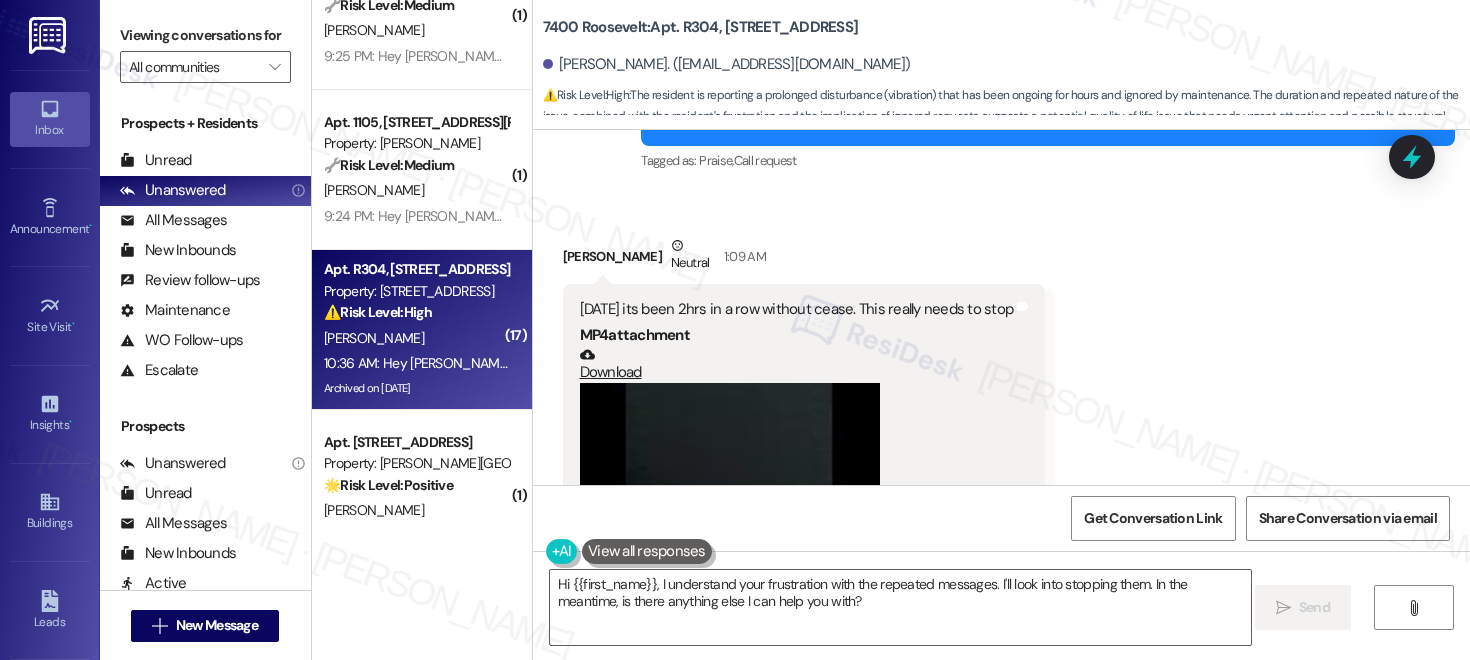 scroll, scrollTop: 18458, scrollLeft: 0, axis: vertical 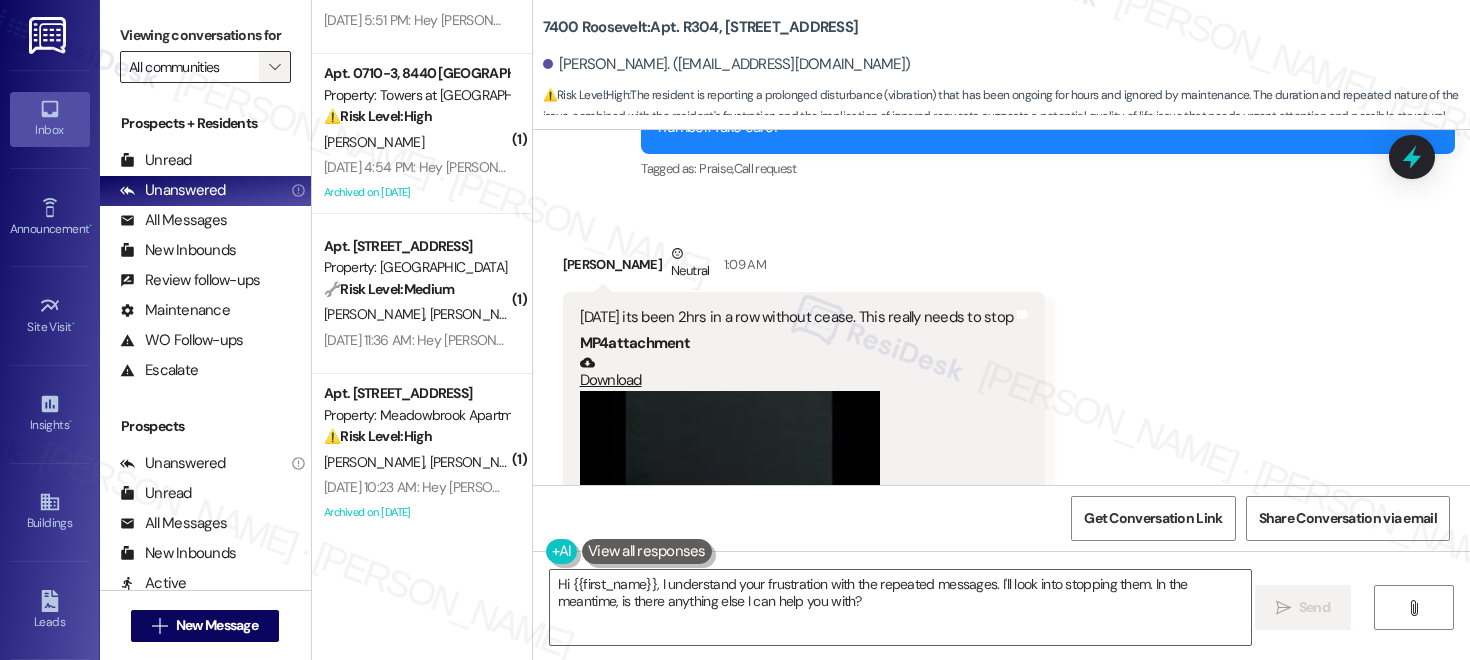 click on "" at bounding box center (274, 67) 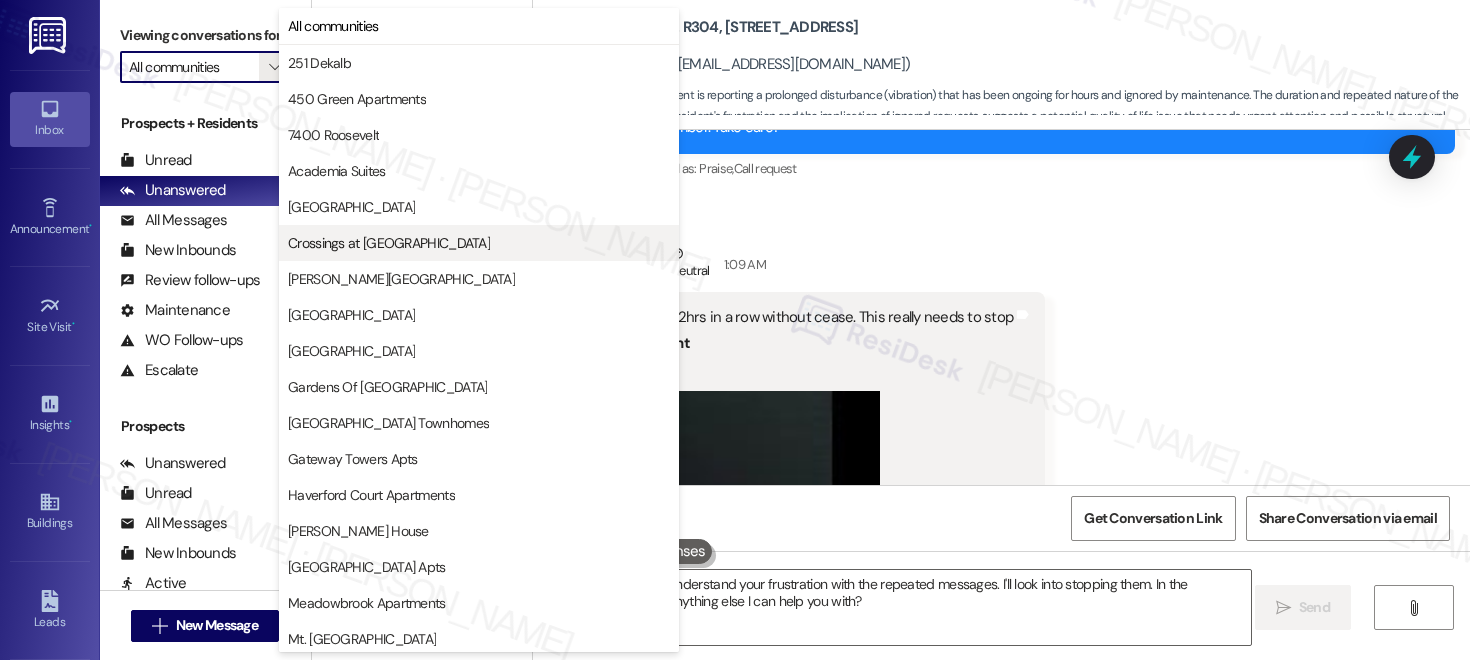 scroll, scrollTop: 509, scrollLeft: 0, axis: vertical 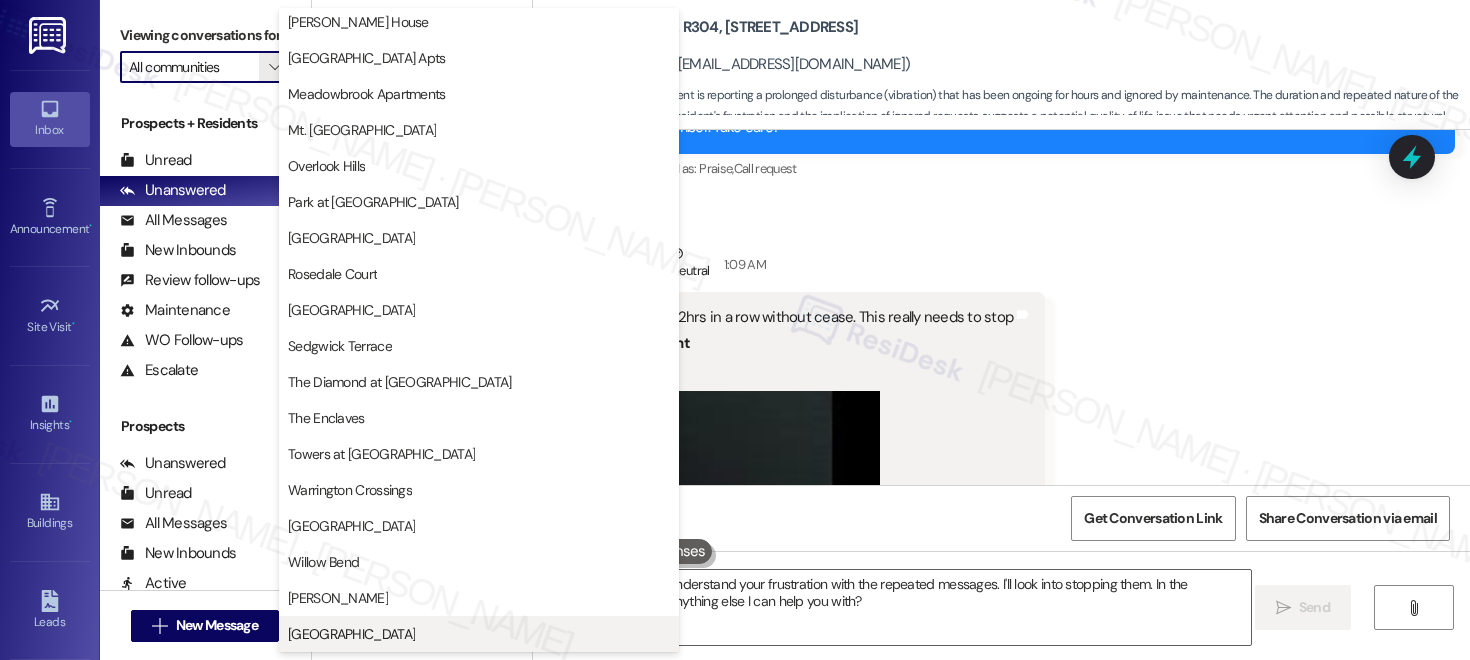 click on "[GEOGRAPHIC_DATA]" at bounding box center (479, 634) 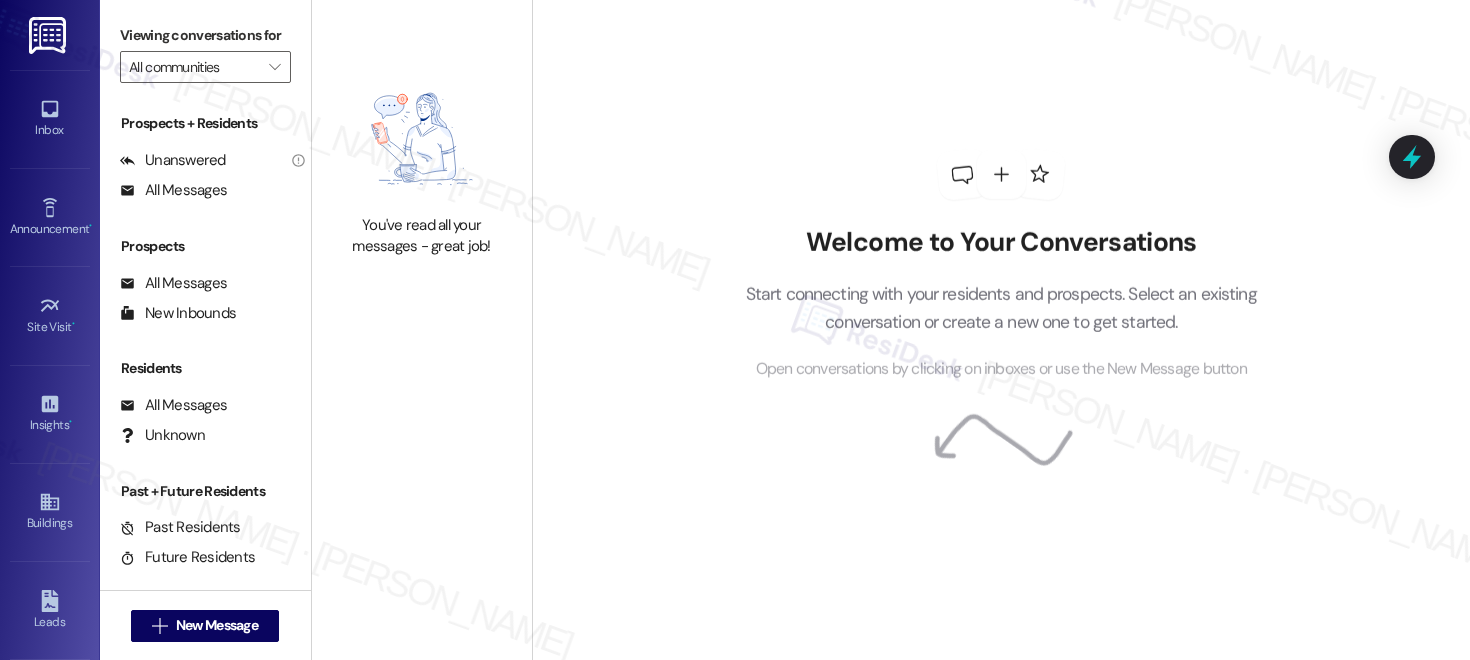 type on "[GEOGRAPHIC_DATA]" 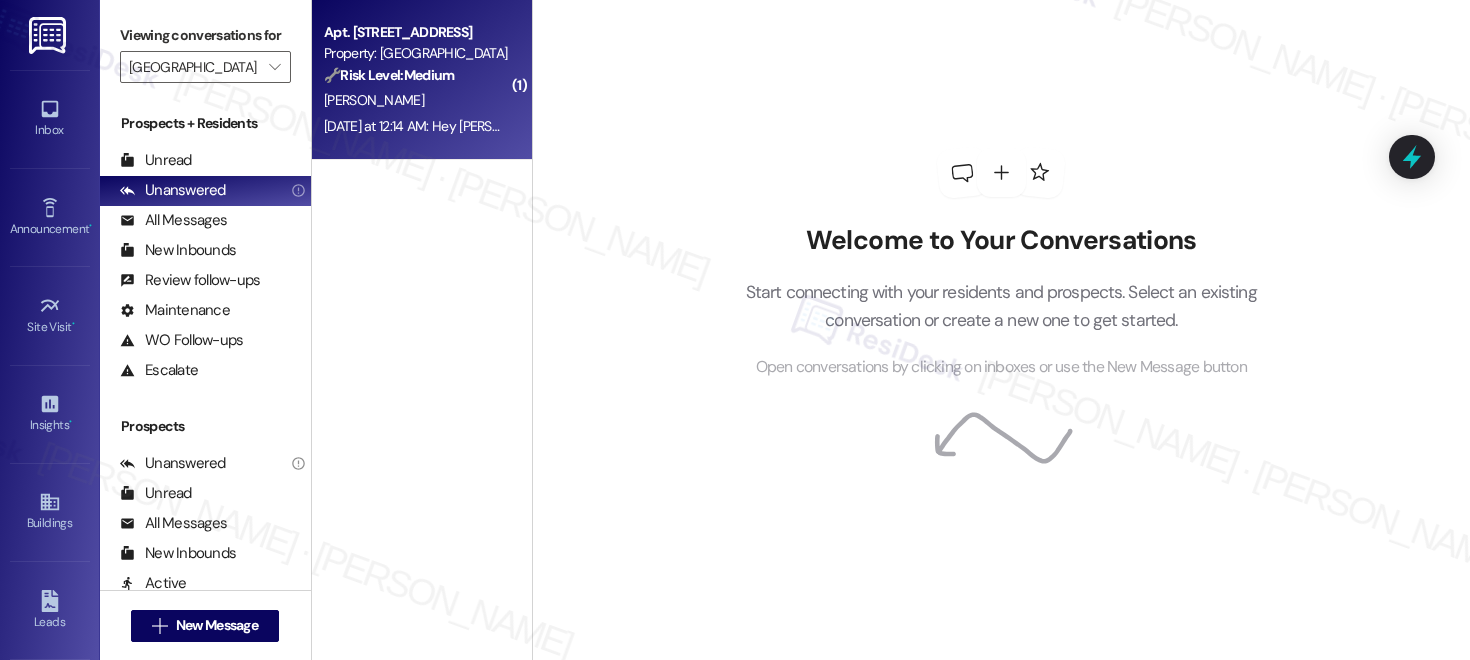 click on "M. Davis" at bounding box center [416, 100] 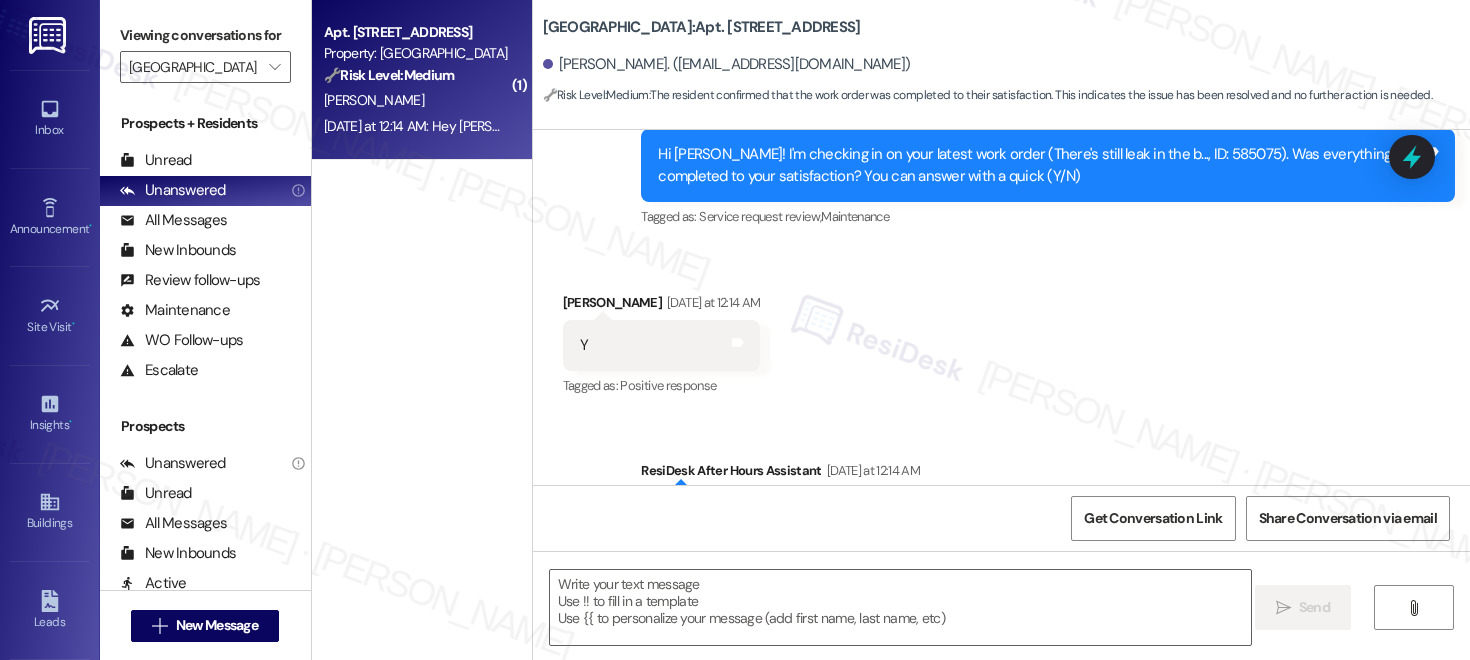 click on "M. Davis" at bounding box center [416, 100] 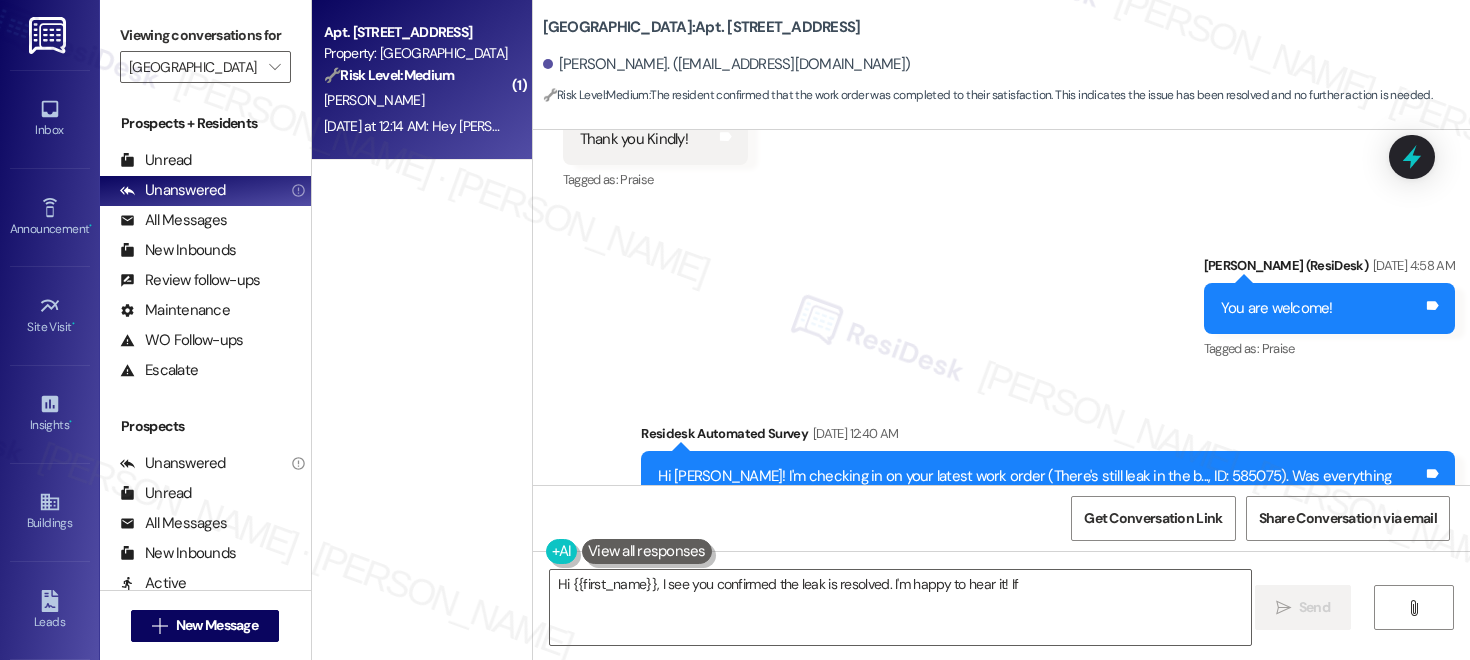 scroll, scrollTop: 8963, scrollLeft: 0, axis: vertical 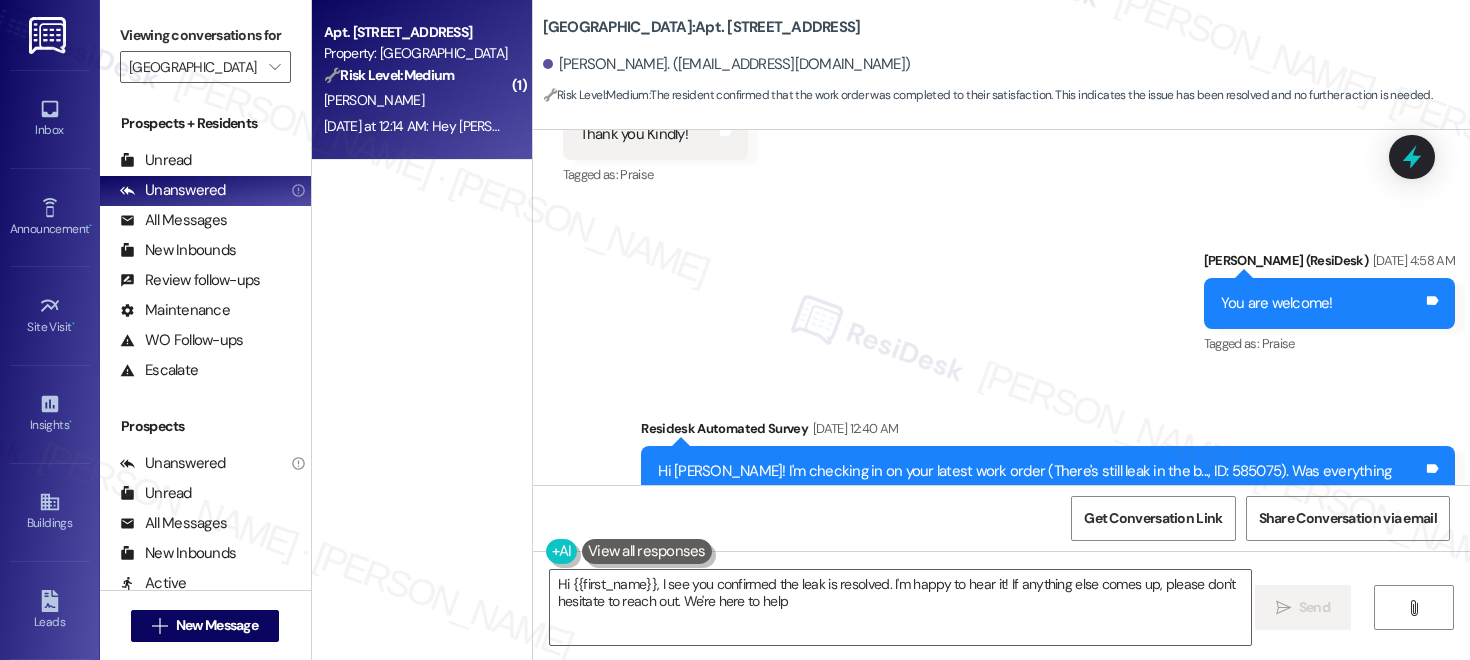 type on "Hi {{first_name}}, I see you confirmed the leak is resolved. I'm happy to hear it! If anything else comes up, please don't hesitate to reach out. We're here to help!" 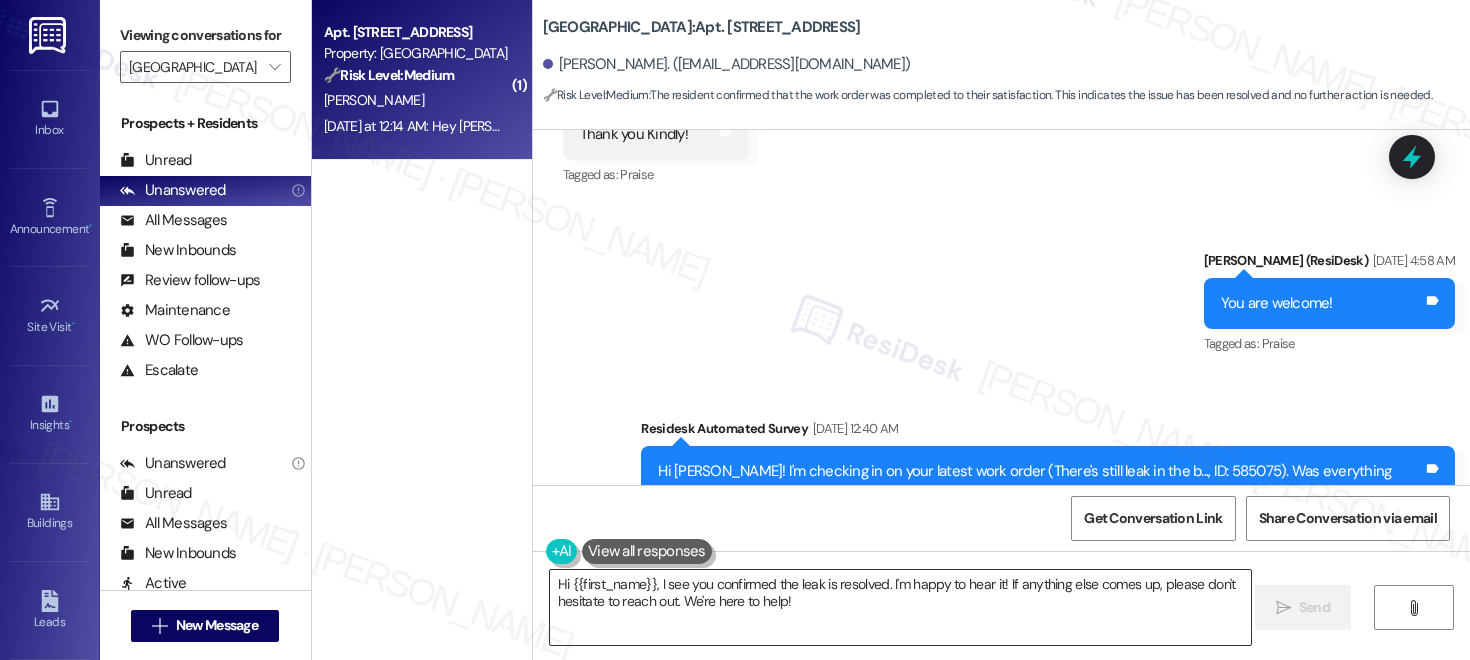 click on "Hi {{first_name}}, I see you confirmed the leak is resolved. I'm happy to hear it! If anything else comes up, please don't hesitate to reach out. We're here to help!" at bounding box center [900, 607] 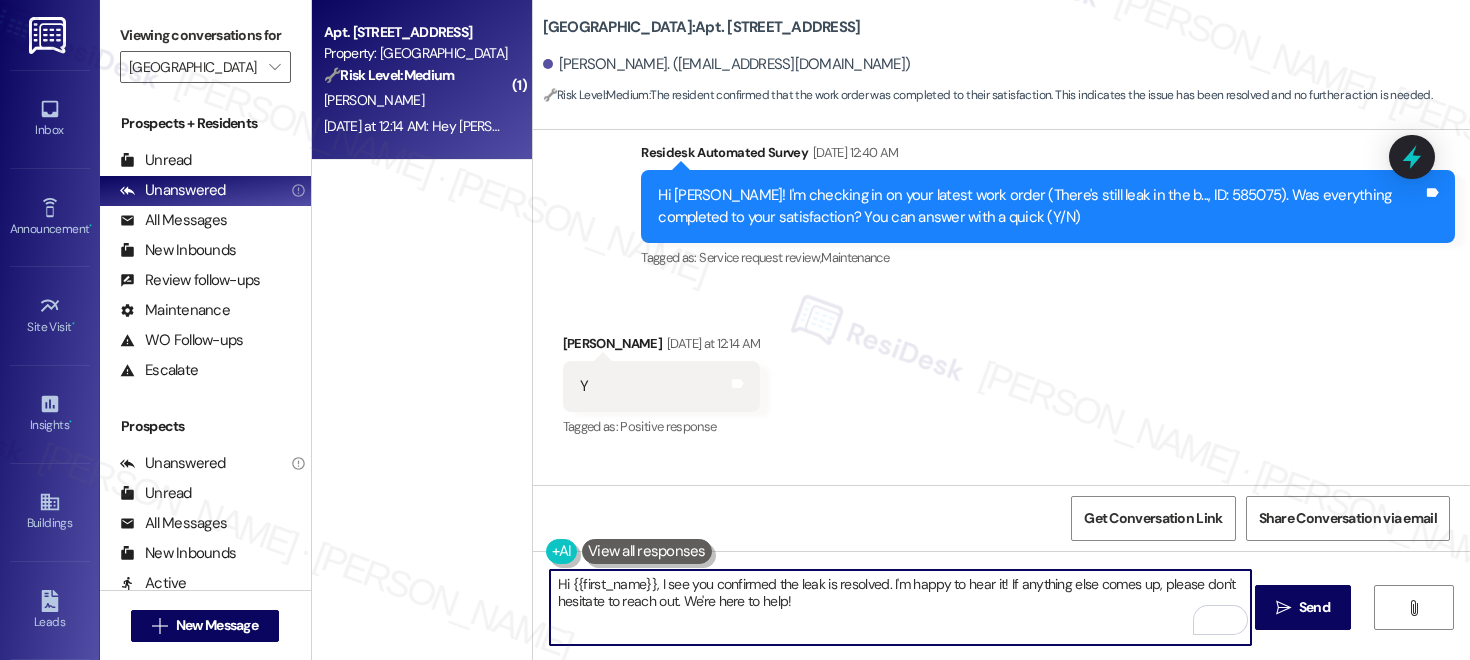 scroll, scrollTop: 9435, scrollLeft: 0, axis: vertical 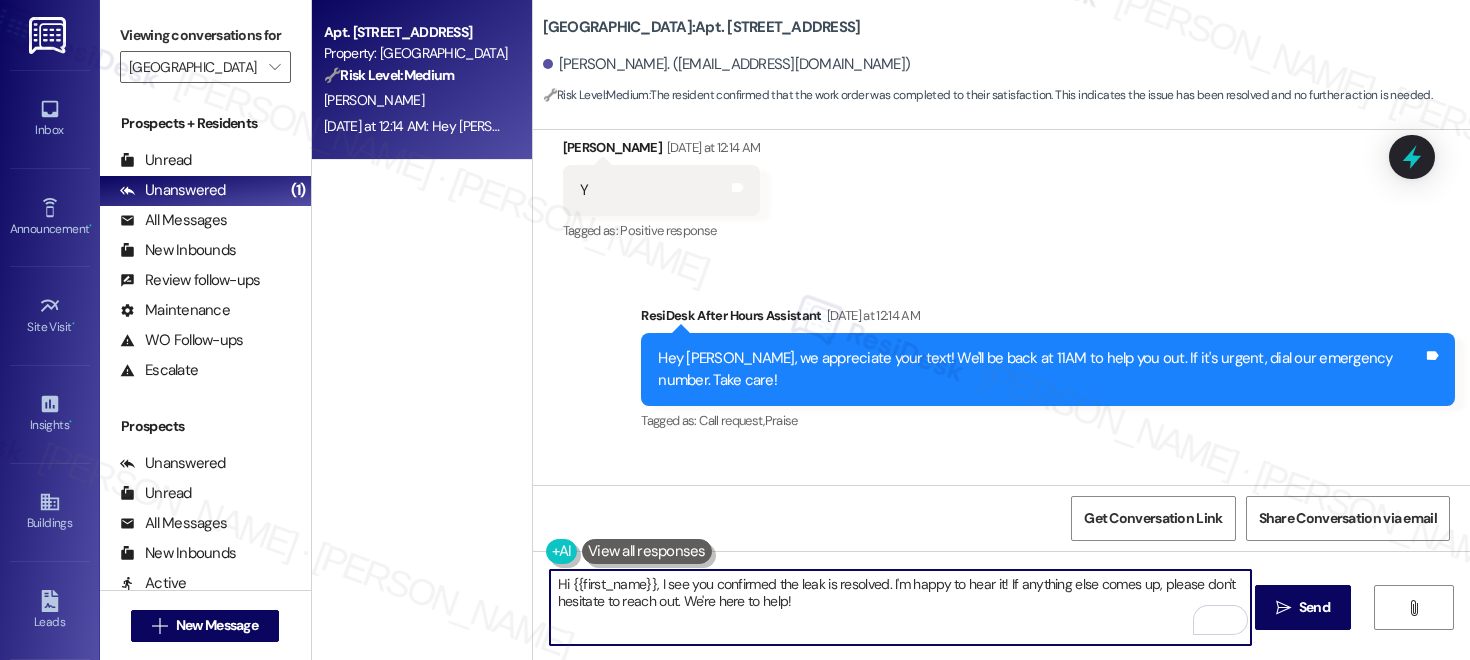click on "Hi {{first_name}}, I see you confirmed the leak is resolved. I'm happy to hear it! If anything else comes up, please don't hesitate to reach out. We're here to help!" at bounding box center (900, 607) 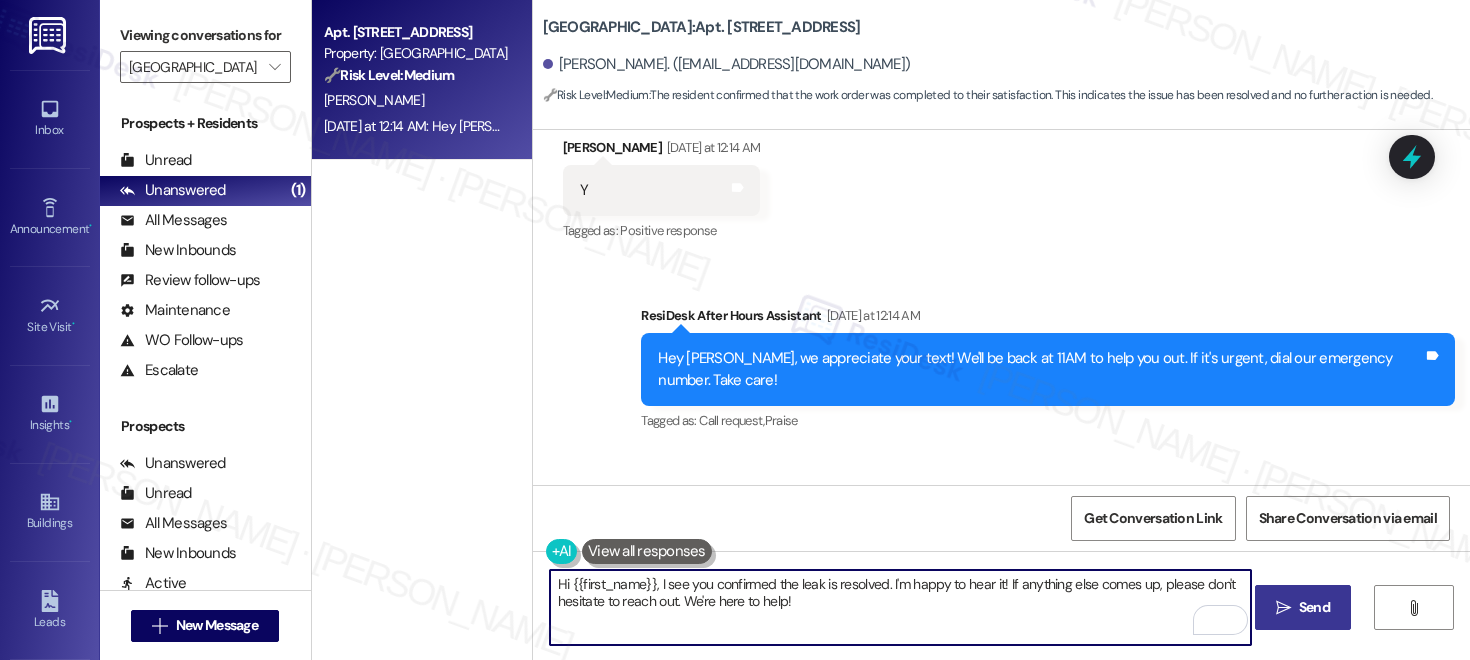 click on "" at bounding box center [1283, 608] 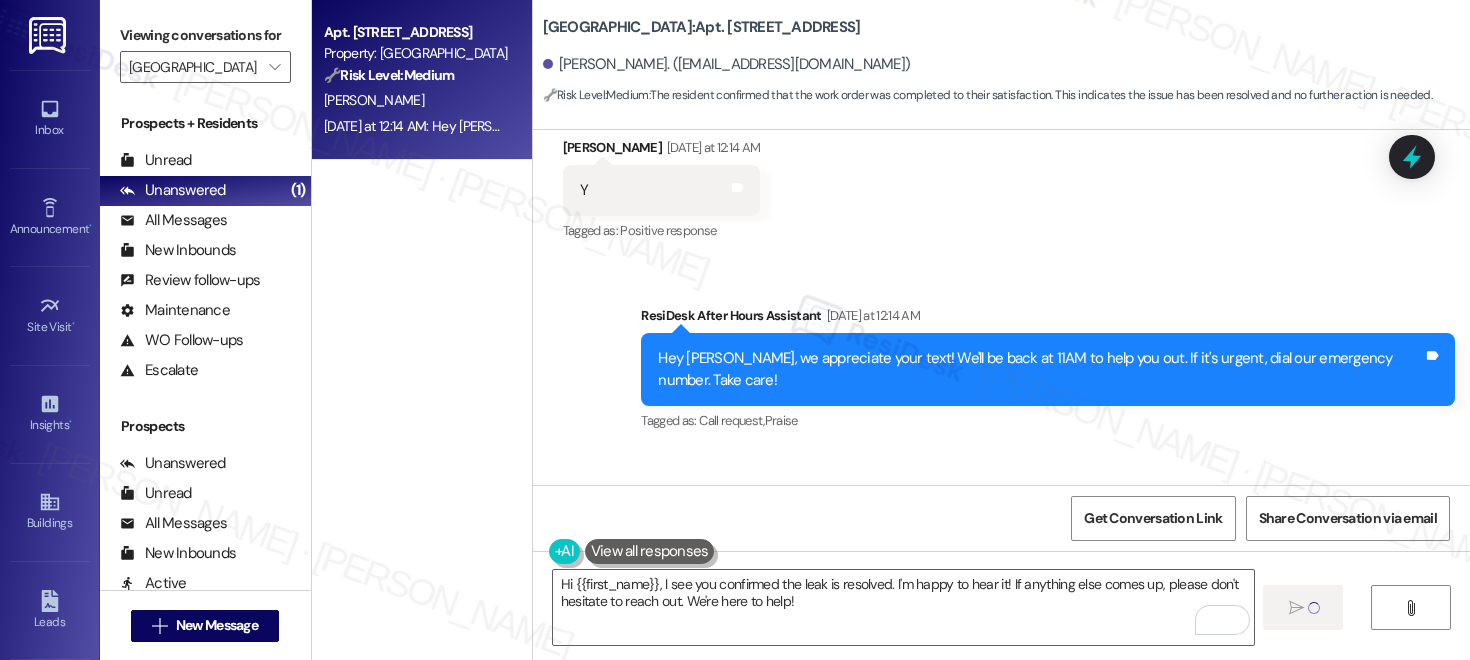 type 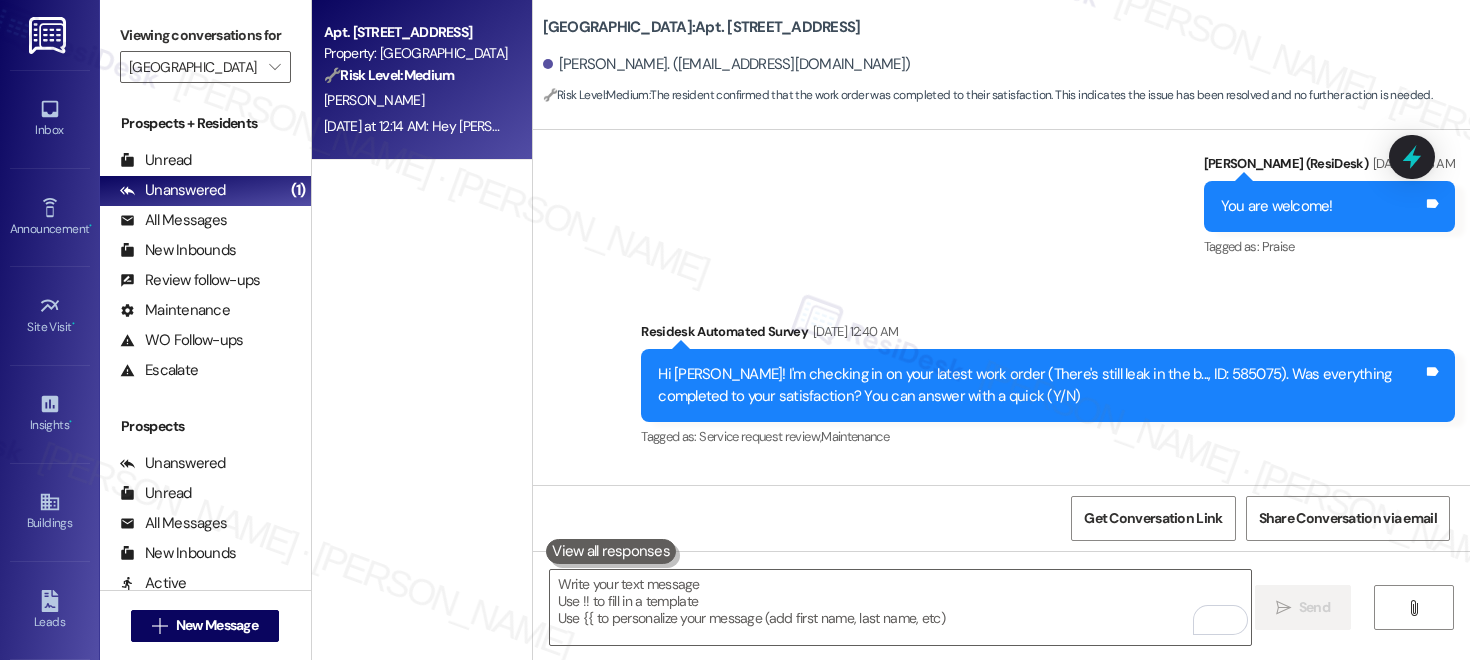 scroll, scrollTop: 9596, scrollLeft: 0, axis: vertical 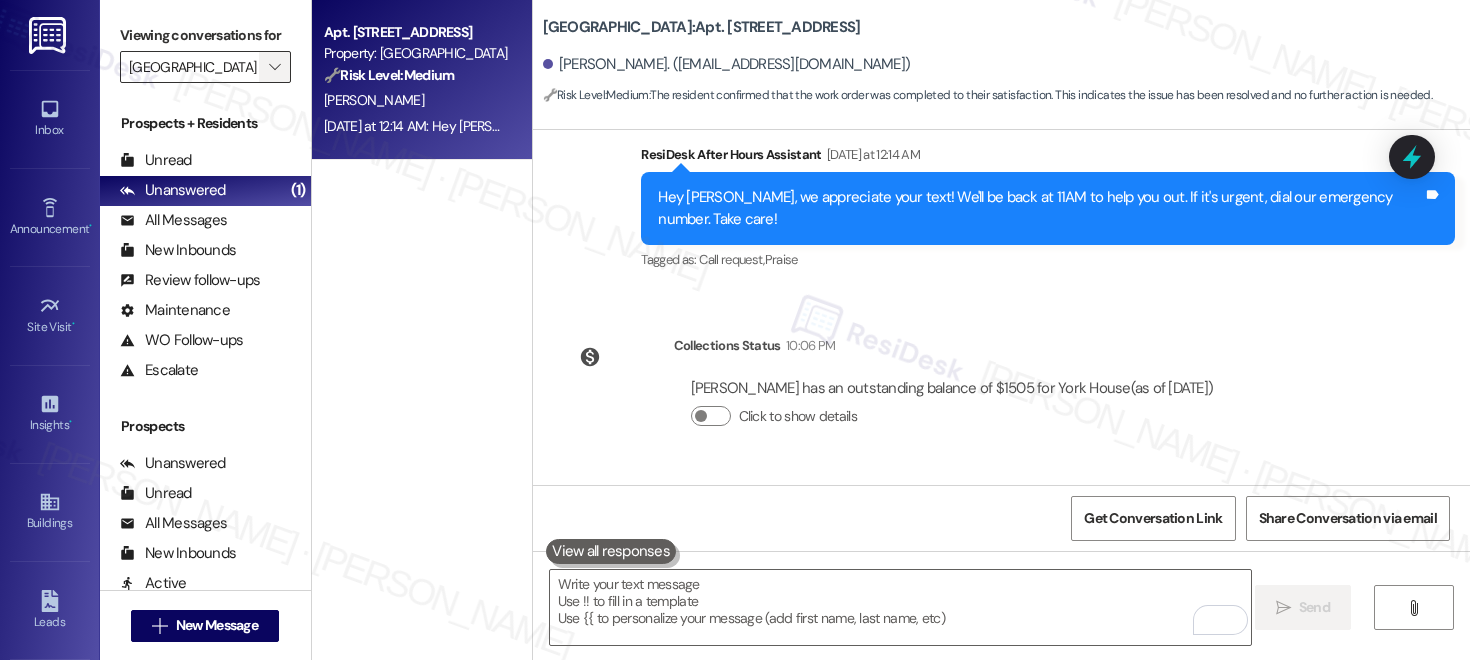 click on "" at bounding box center [274, 67] 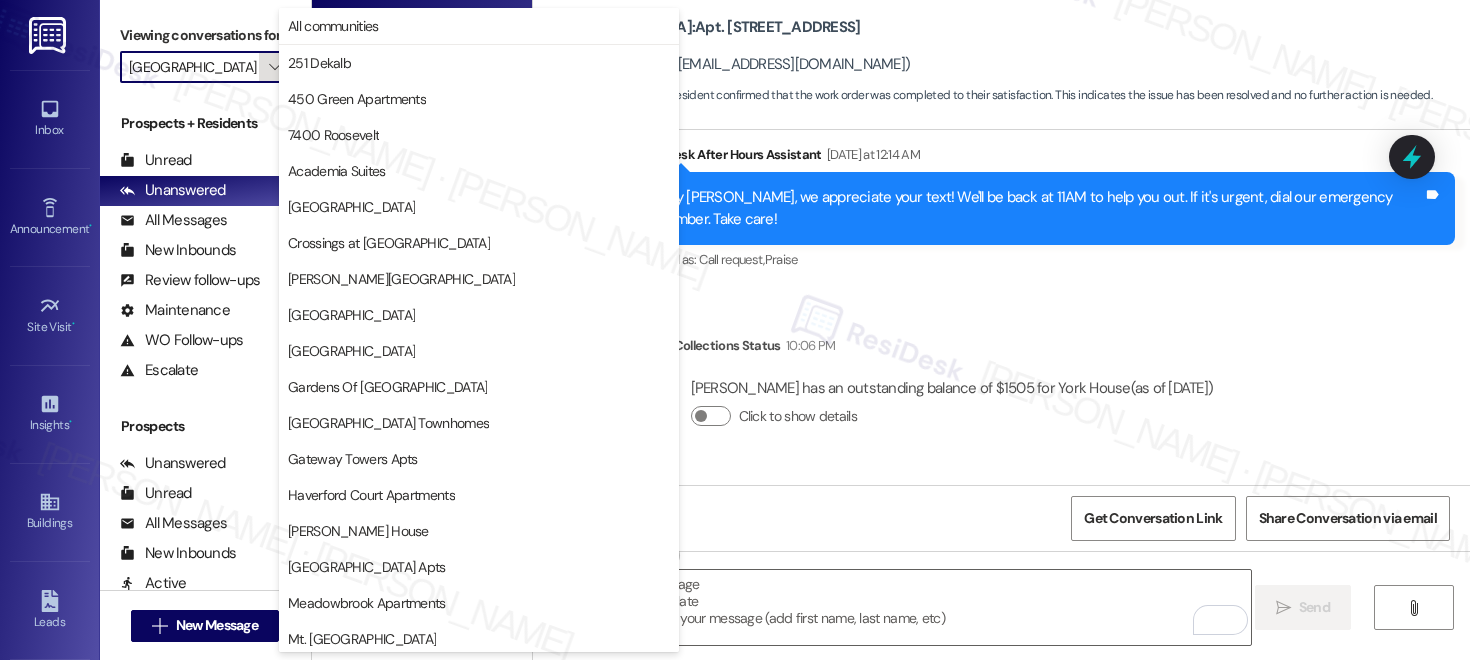 scroll, scrollTop: 509, scrollLeft: 0, axis: vertical 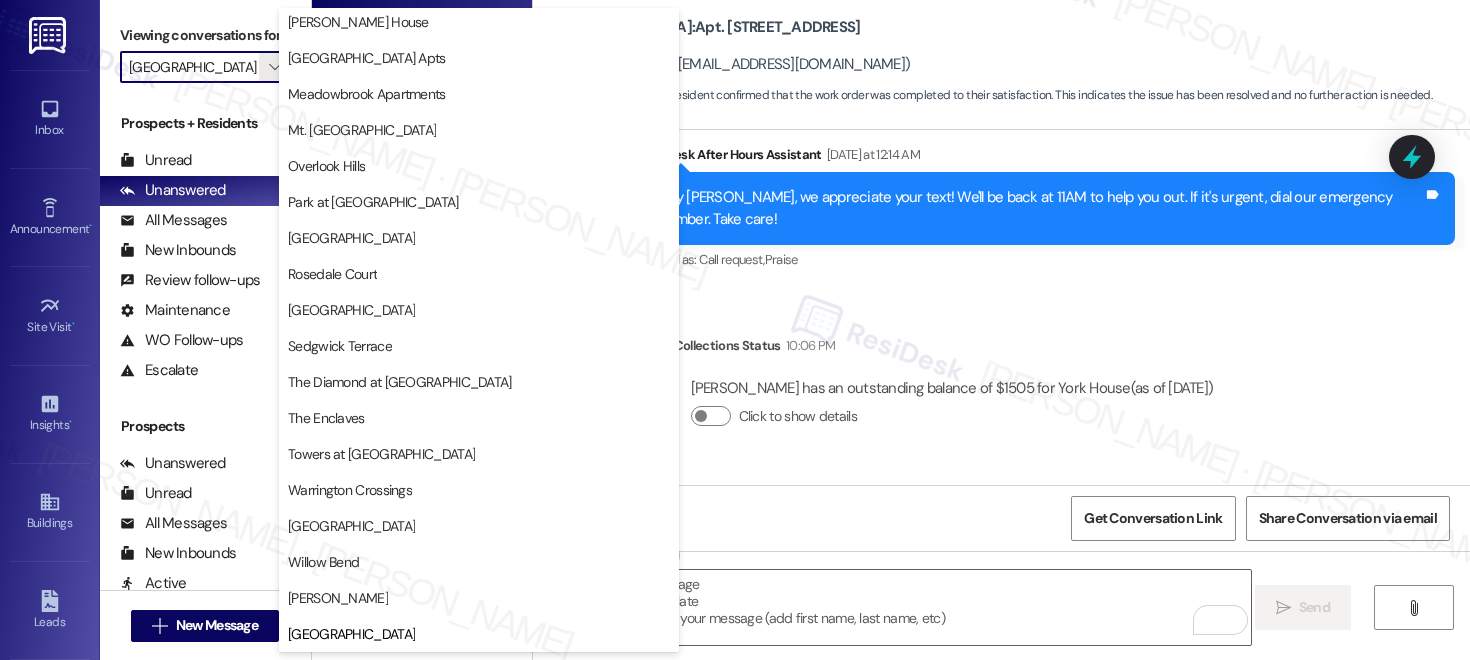 click on "[PERSON_NAME]" at bounding box center [479, 598] 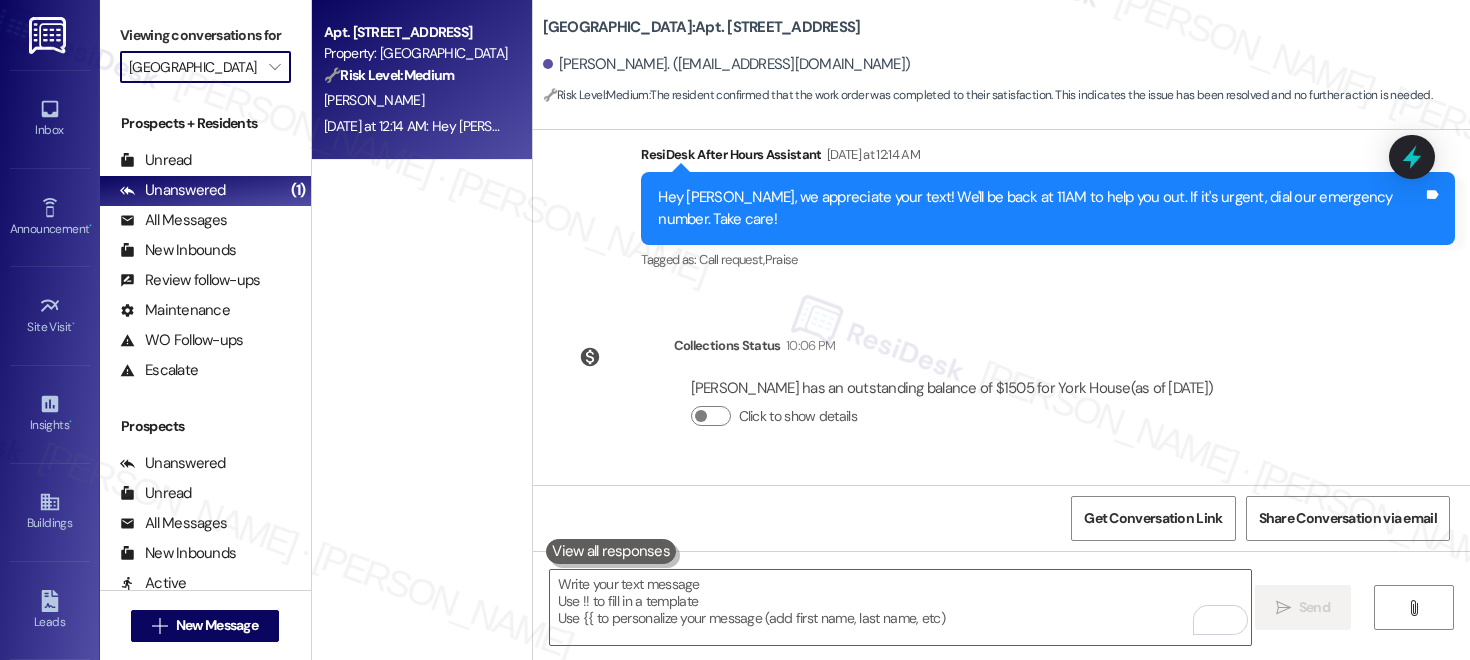 type on "[PERSON_NAME]" 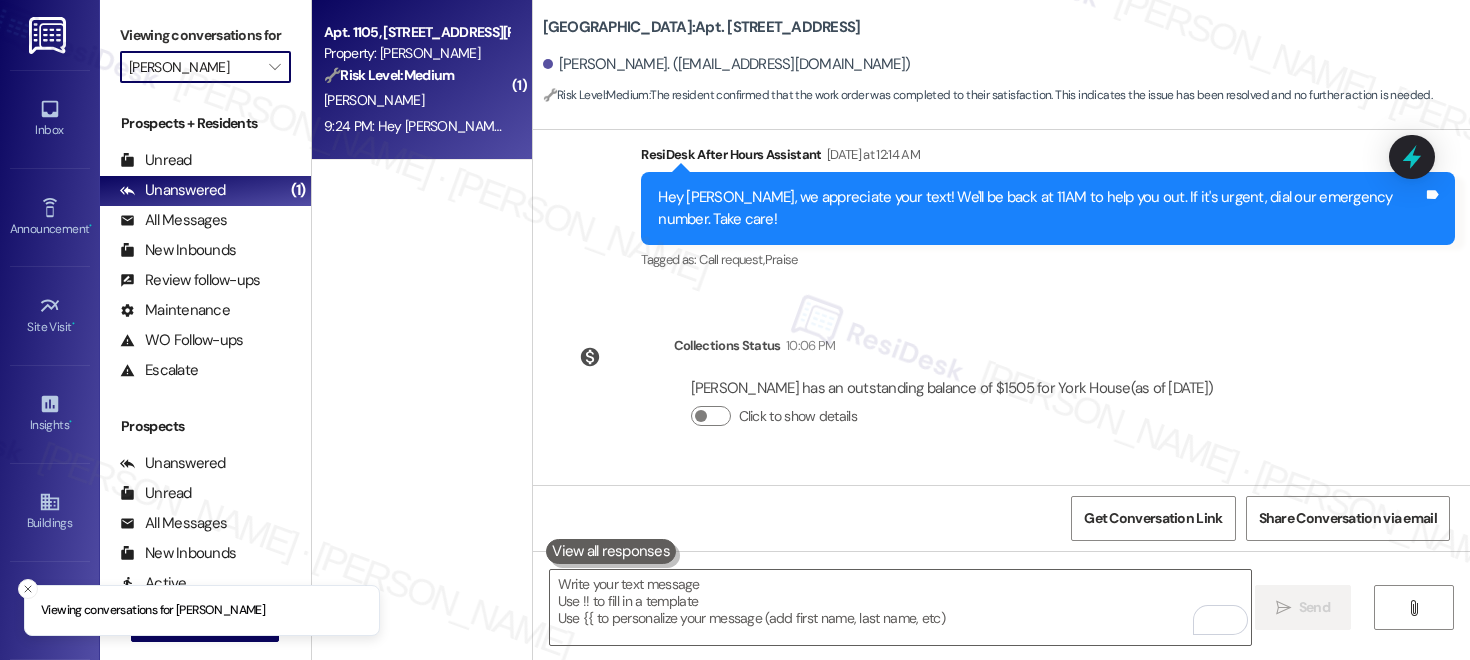 click on "🔧  Risk Level:  Medium The resident responded negatively to a satisfaction check on a completed work order. This indicates a potential issue with the completed work that needs to be addressed, but does not represent an emergency or urgent situation." at bounding box center [416, 75] 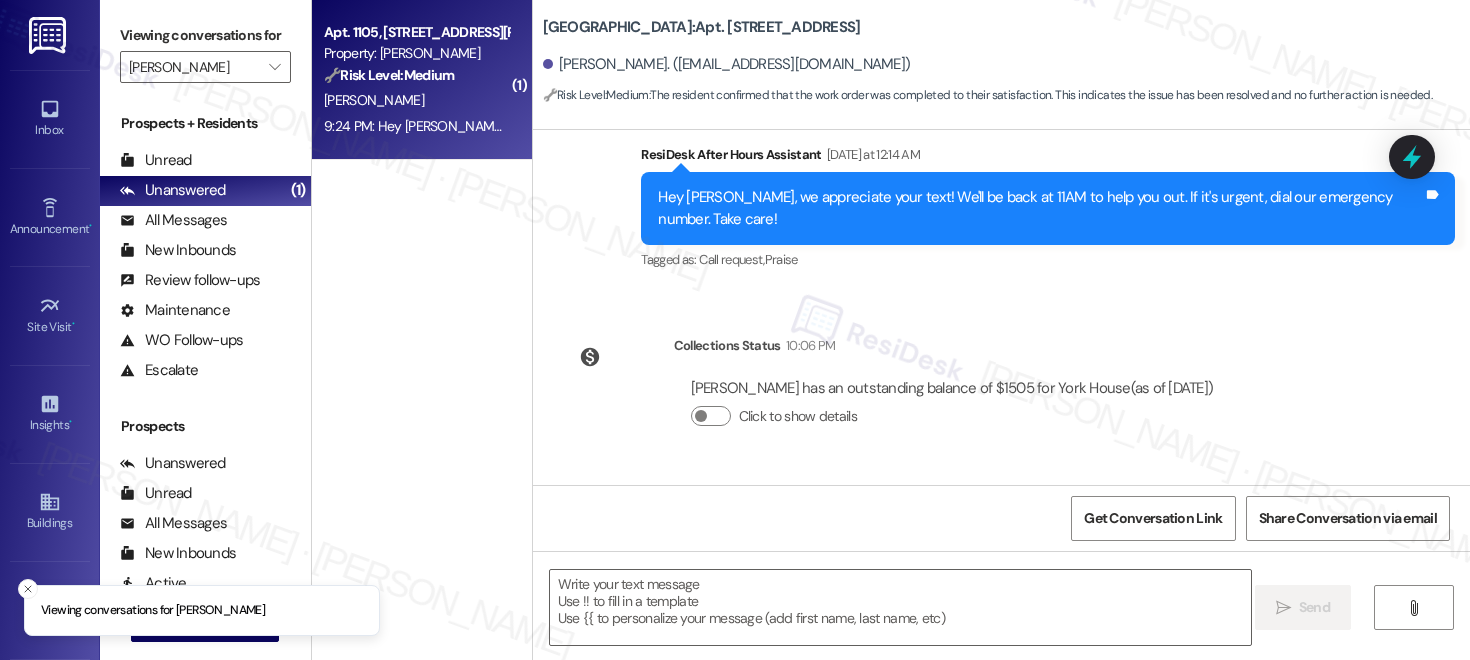 type on "Fetching suggested responses. Please feel free to read through the conversation in the meantime." 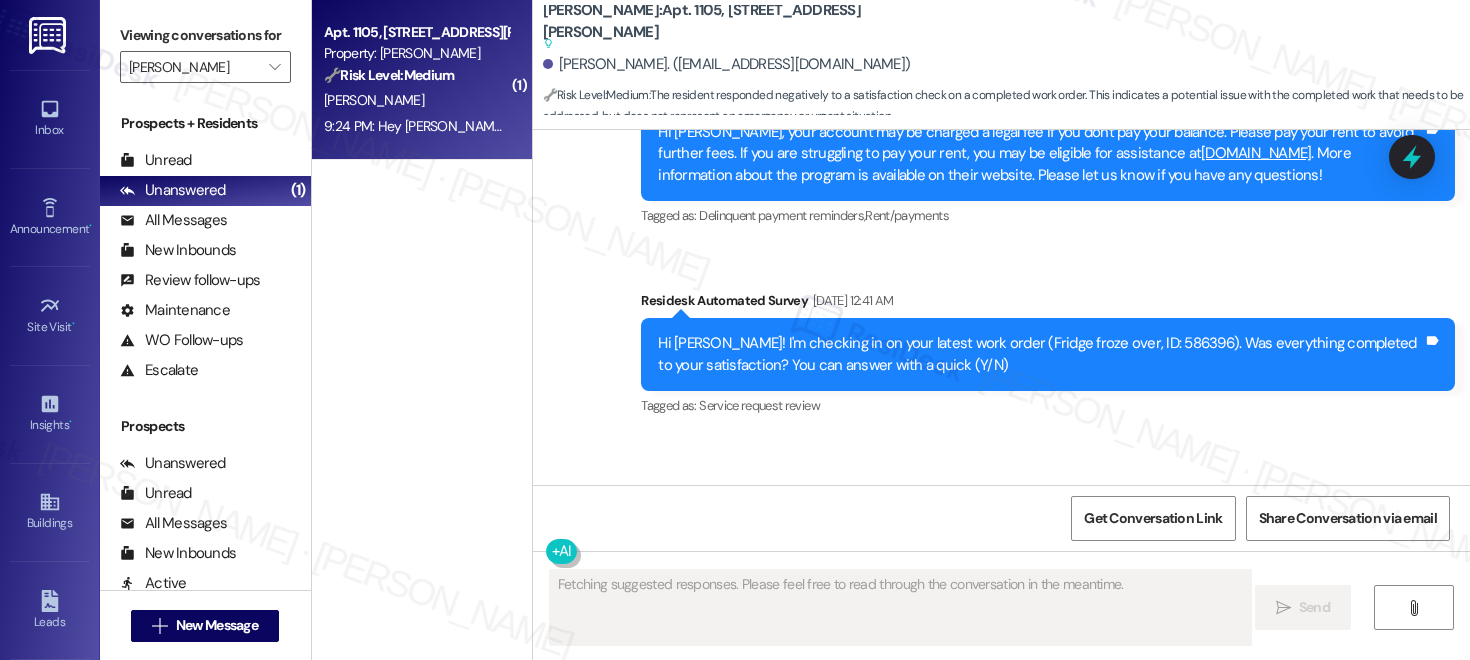 scroll, scrollTop: 5896, scrollLeft: 0, axis: vertical 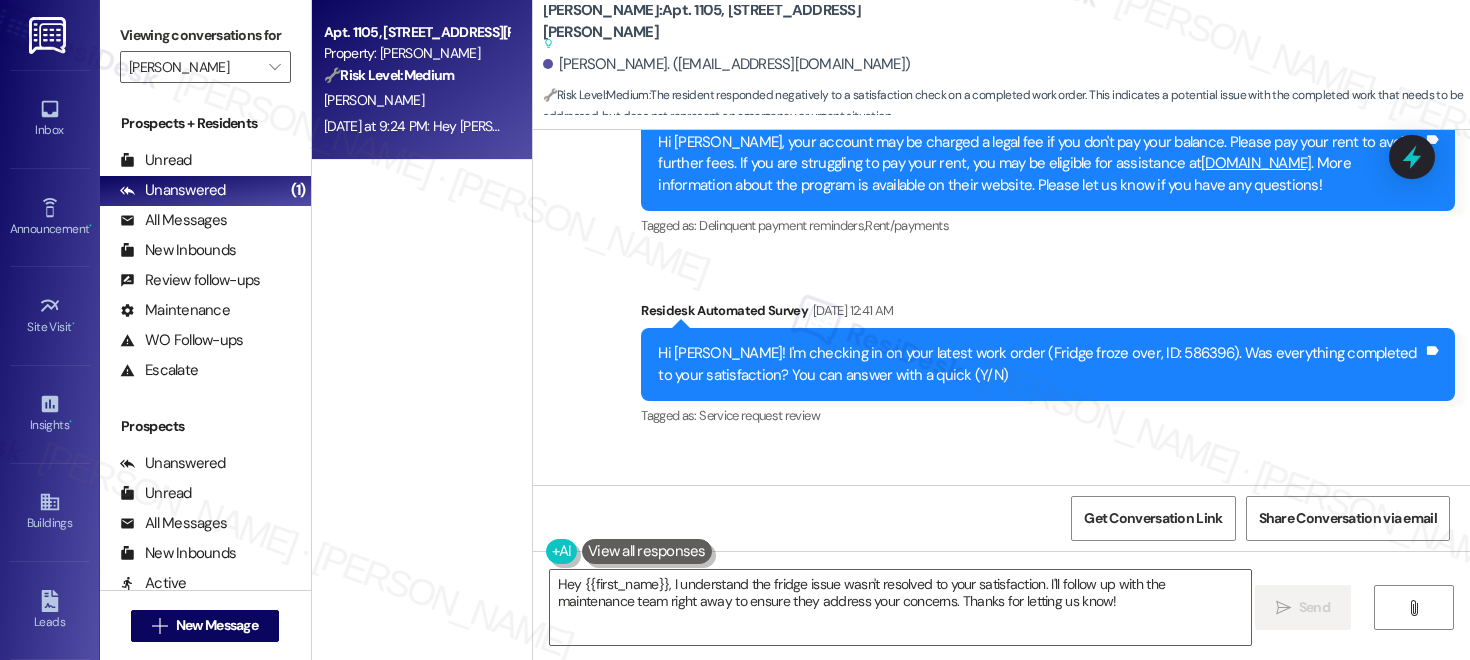 click on "YONO:  Apt. 1105, 1320 W. Somerville Ave   Suggested actions and notes available for this message and will show as you scroll through." at bounding box center [743, 27] 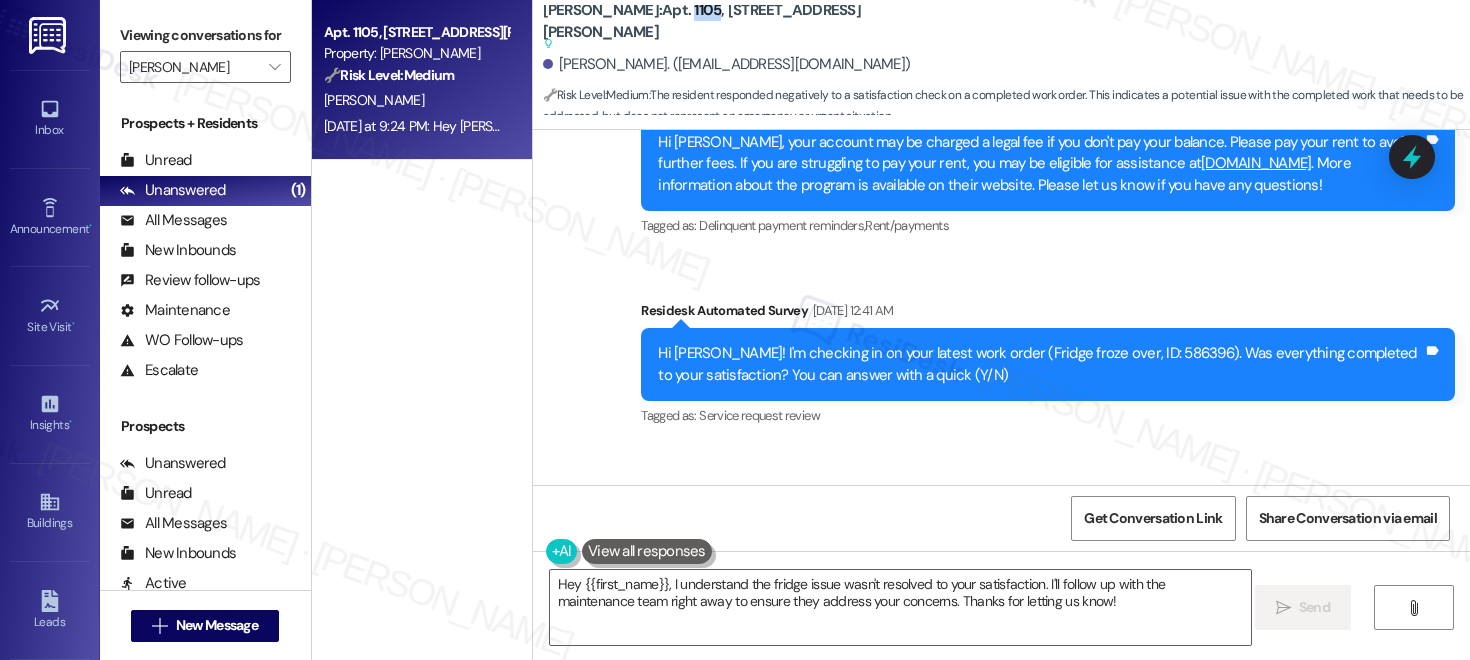 copy on "1105" 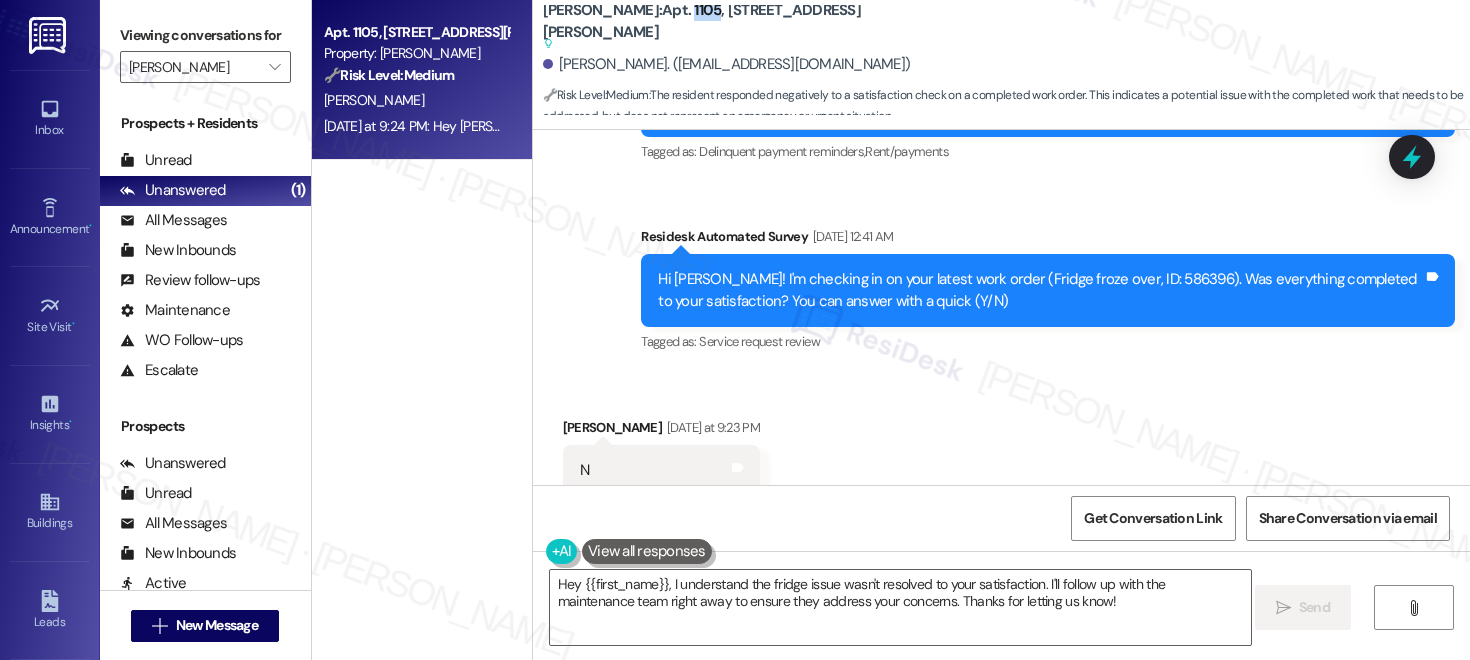 scroll, scrollTop: 5889, scrollLeft: 0, axis: vertical 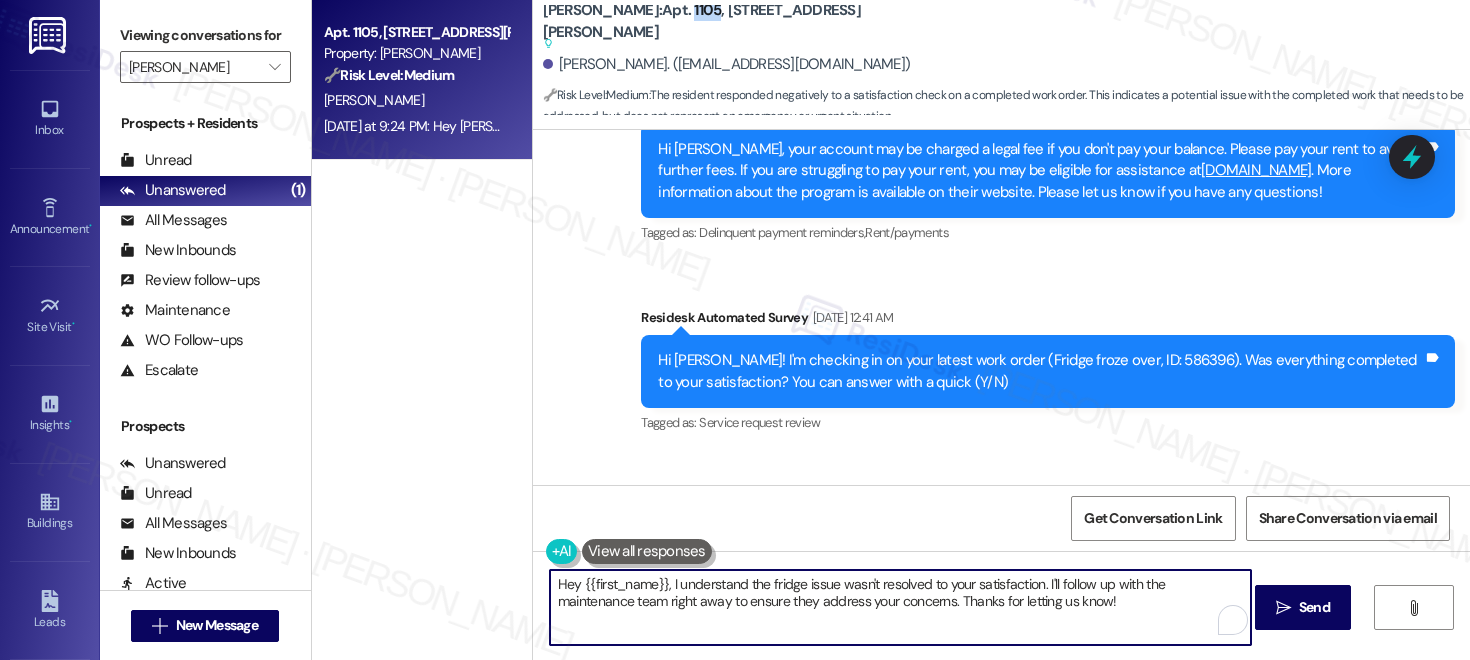 click on "Hey {{first_name}}, I understand the fridge issue wasn't resolved to your satisfaction. I'll follow up with the maintenance team right away to ensure they address your concerns. Thanks for letting us know!" at bounding box center (900, 607) 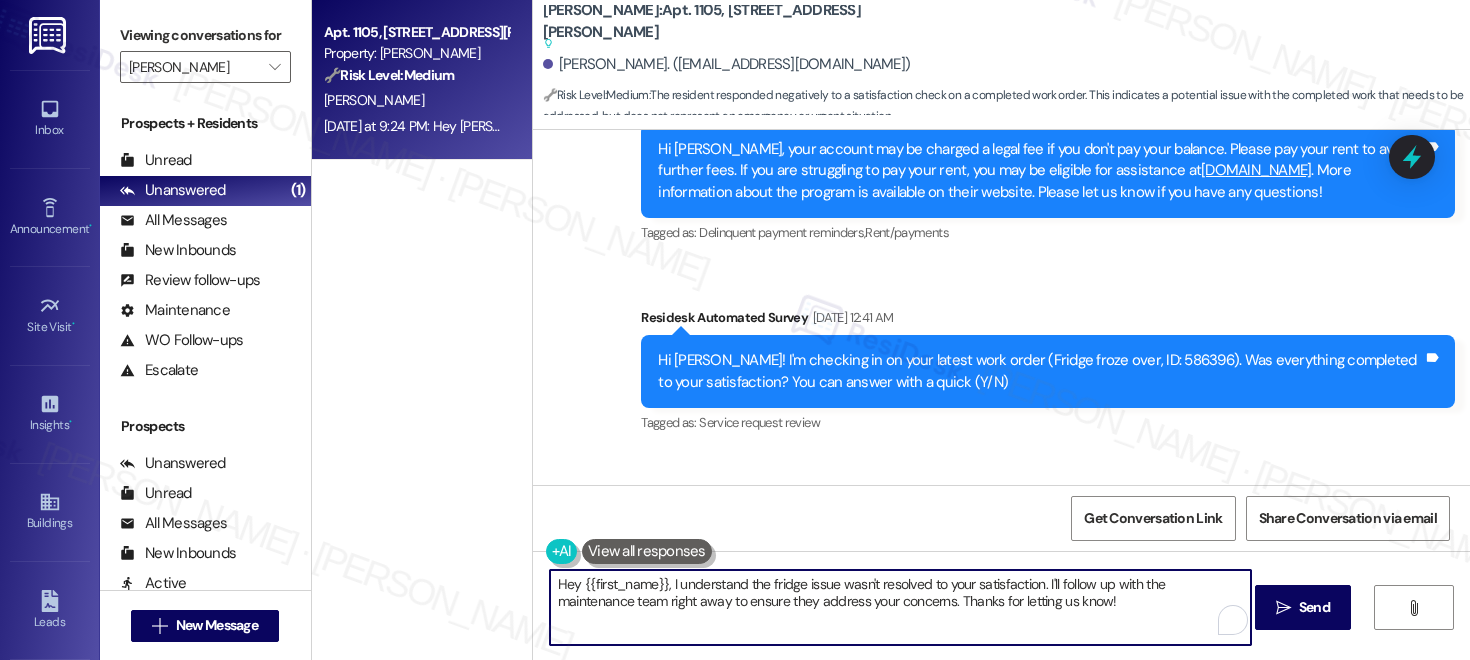 click on "Hey {{first_name}}, I understand the fridge issue wasn't resolved to your satisfaction. I'll follow up with the maintenance team right away to ensure they address your concerns. Thanks for letting us know!" at bounding box center [900, 607] 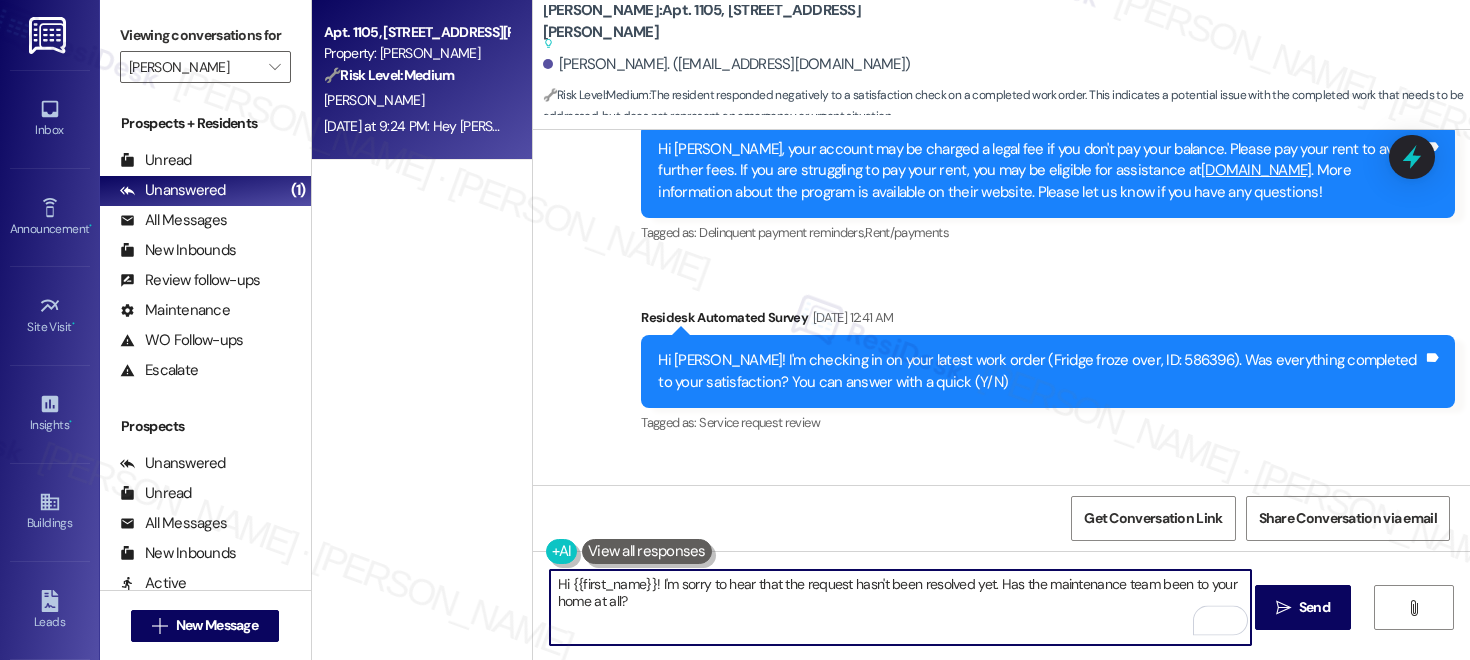 drag, startPoint x: 710, startPoint y: 587, endPoint x: 937, endPoint y: 574, distance: 227.37195 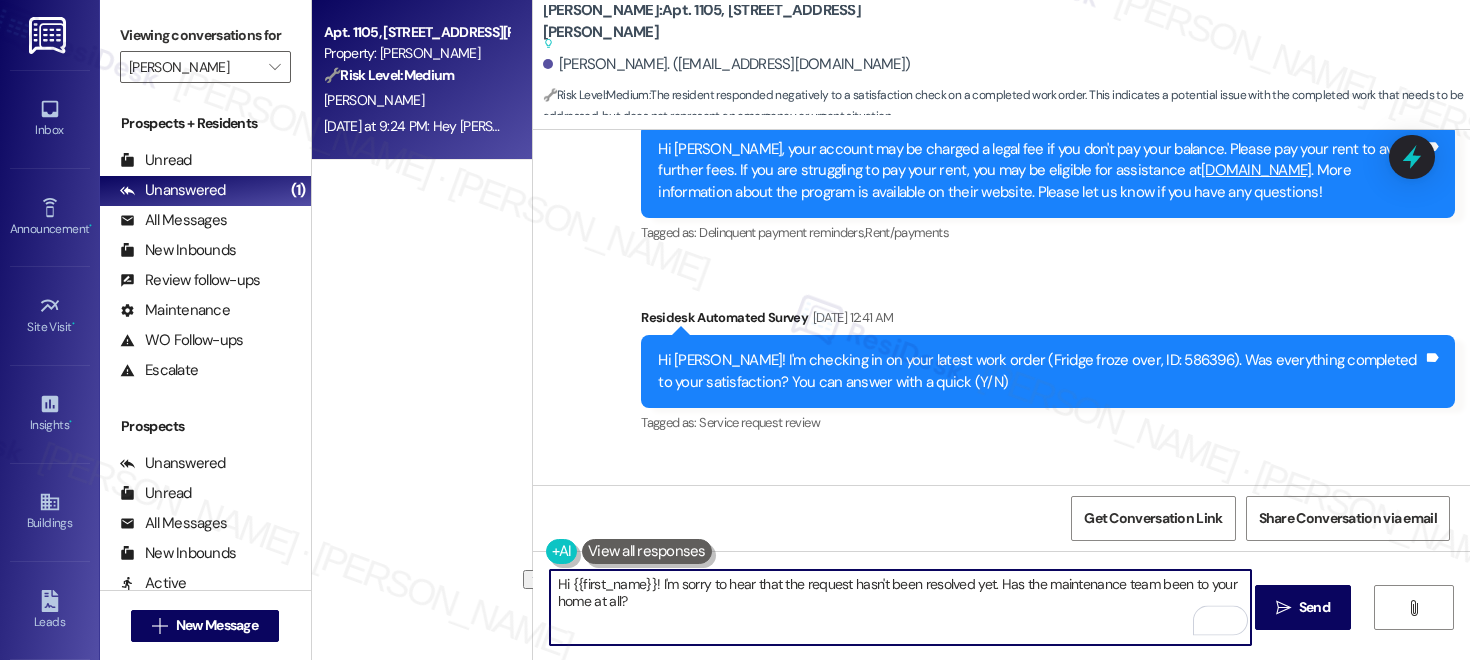 click on "Hi {{first_name}}! I'm sorry to hear that the request hasn't been resolved yet. Has the maintenance team been to your home at all?" at bounding box center (900, 607) 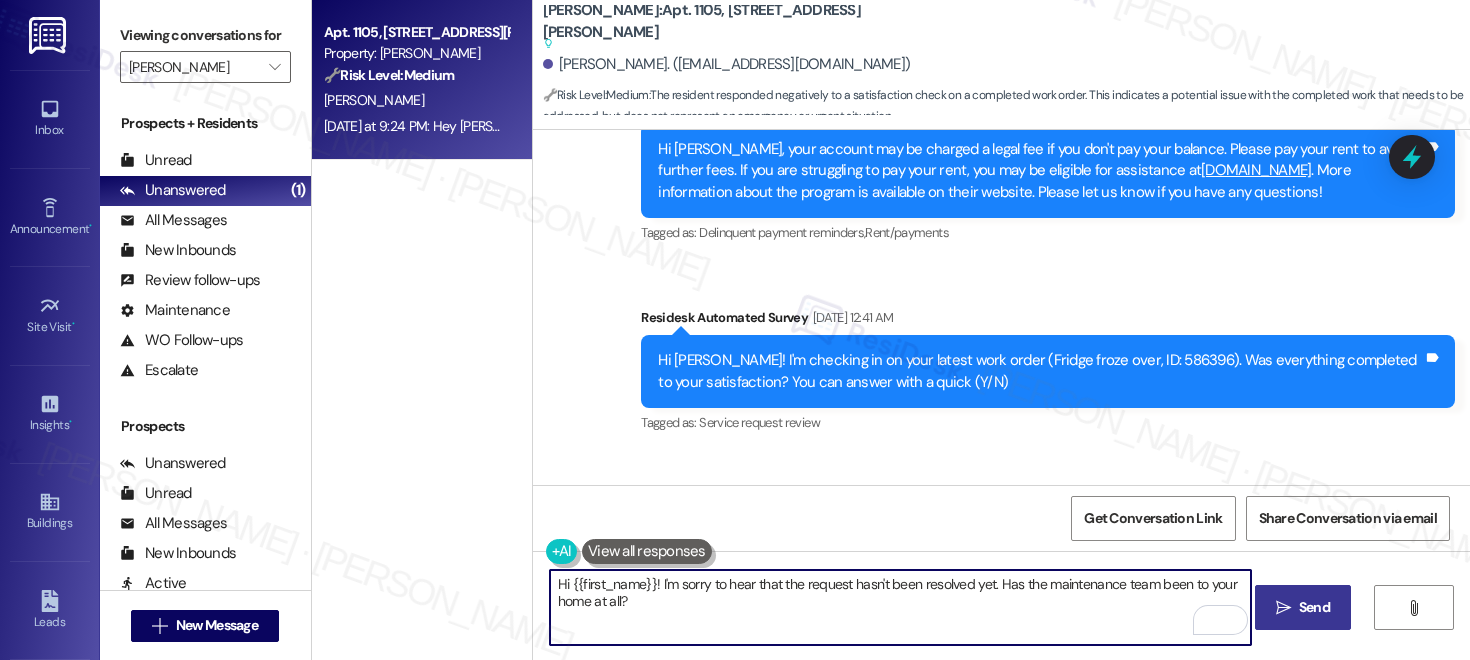 type on "Hi {{first_name}}! I'm sorry to hear that the request hasn't been resolved yet. Has the maintenance team been to your home at all?" 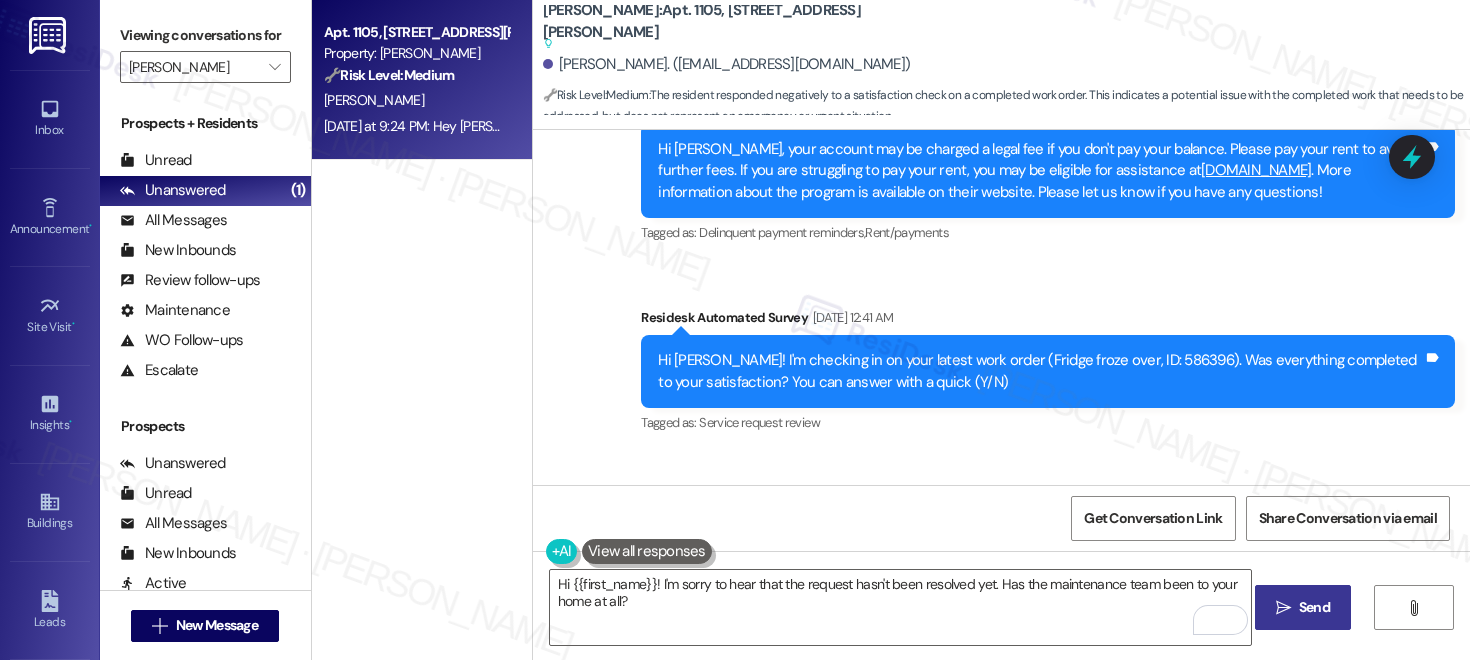 click on "Send" at bounding box center [1314, 607] 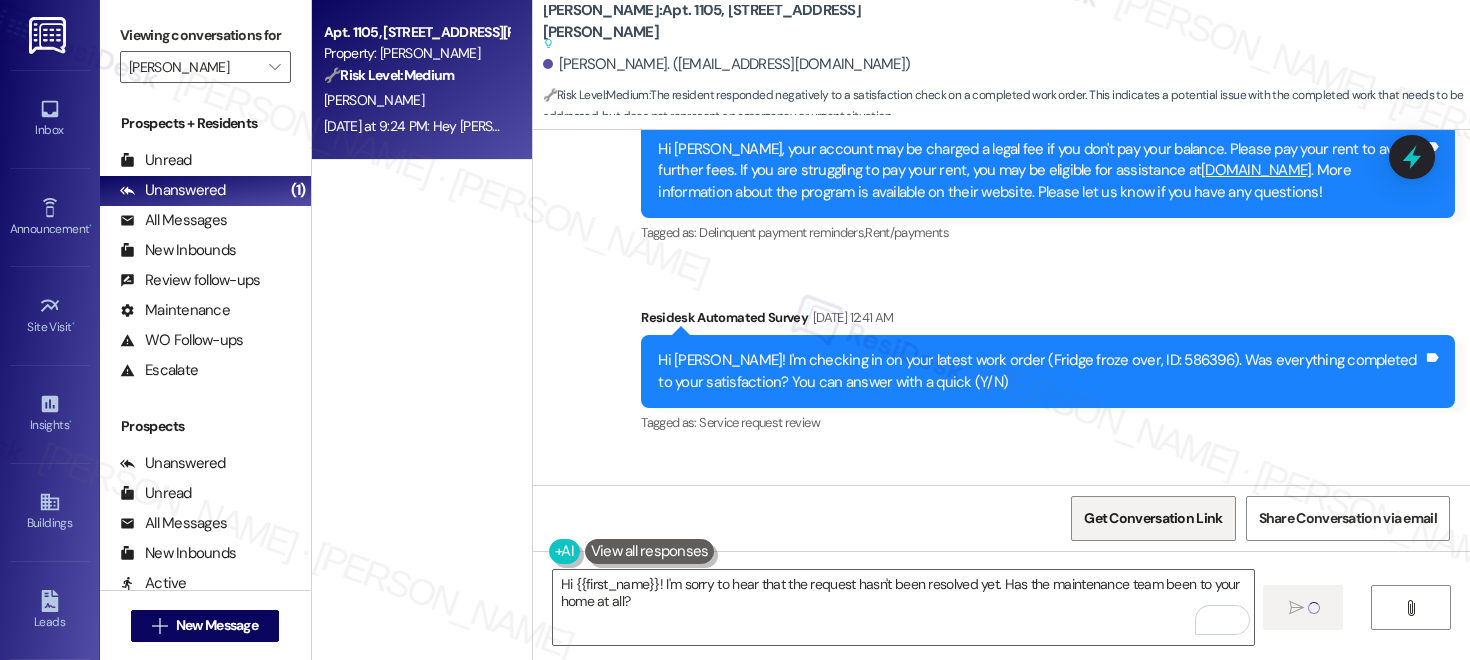 type 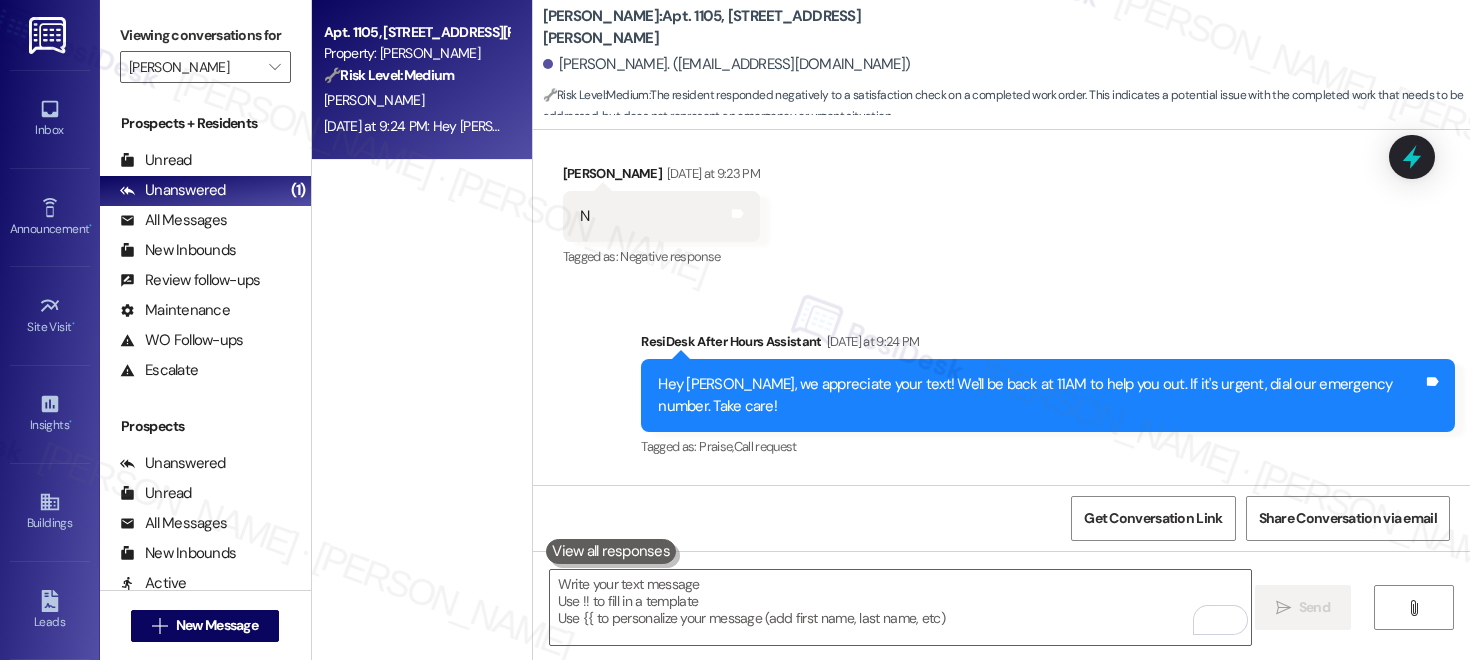 scroll, scrollTop: 6454, scrollLeft: 0, axis: vertical 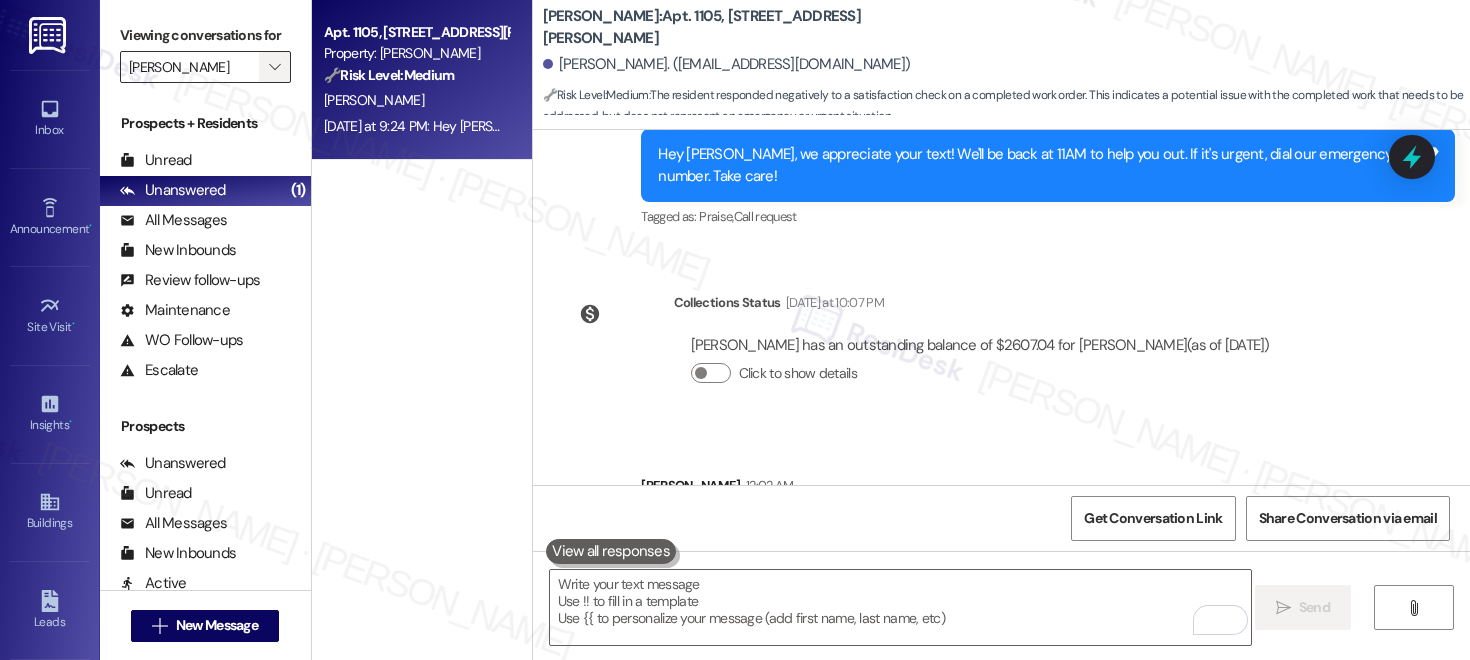 click on "" at bounding box center [274, 67] 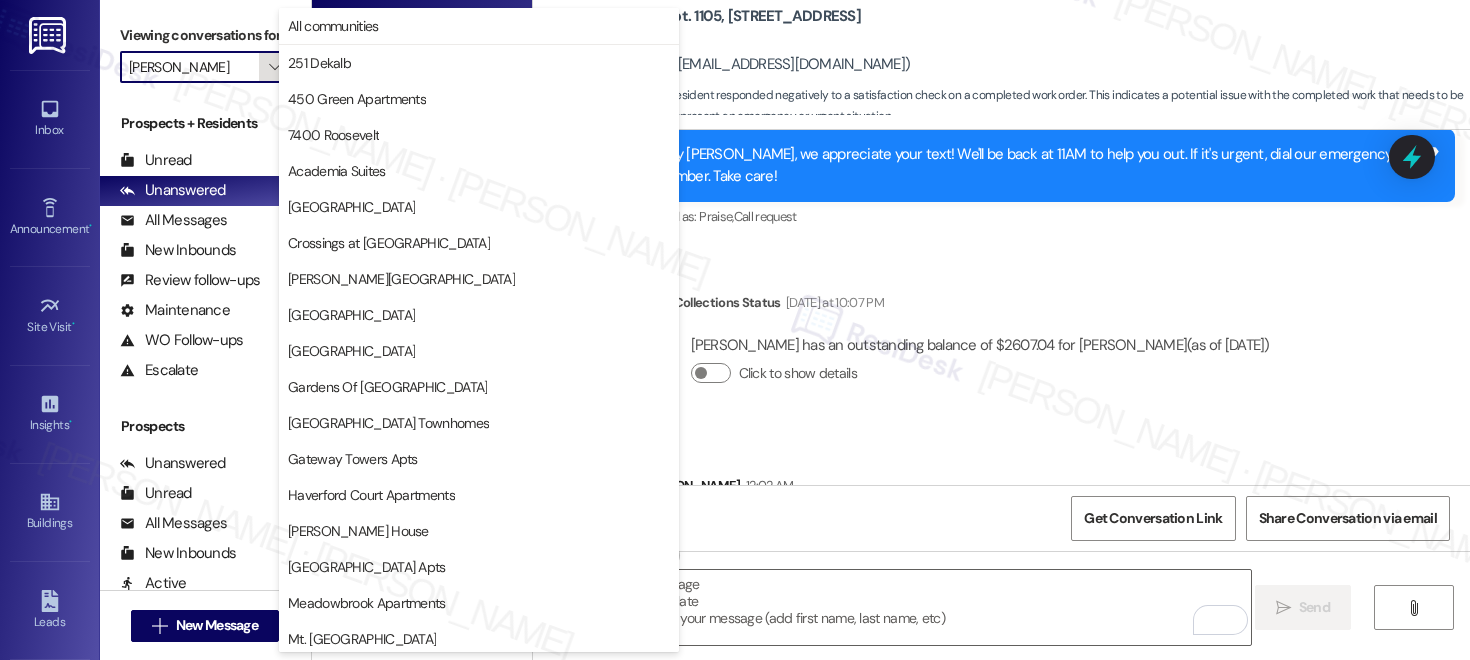 scroll, scrollTop: 509, scrollLeft: 0, axis: vertical 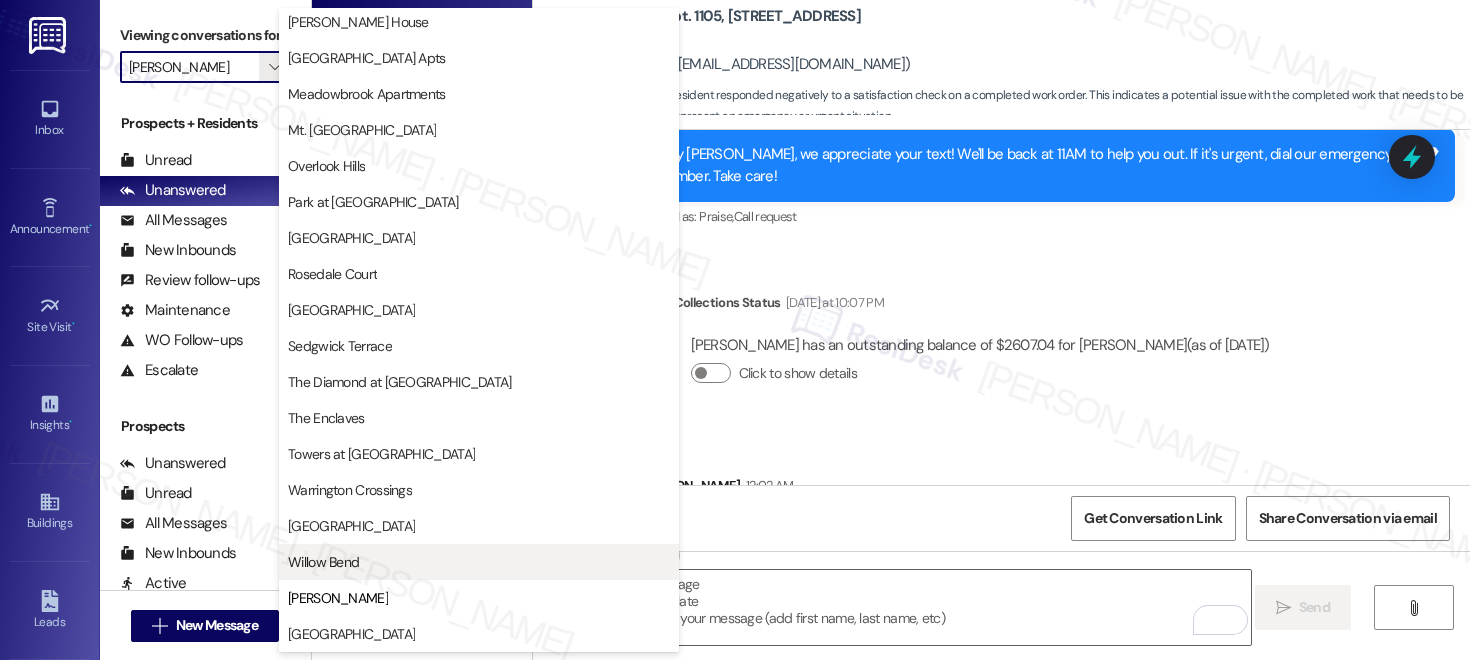 click on "Willow Bend" at bounding box center (323, 562) 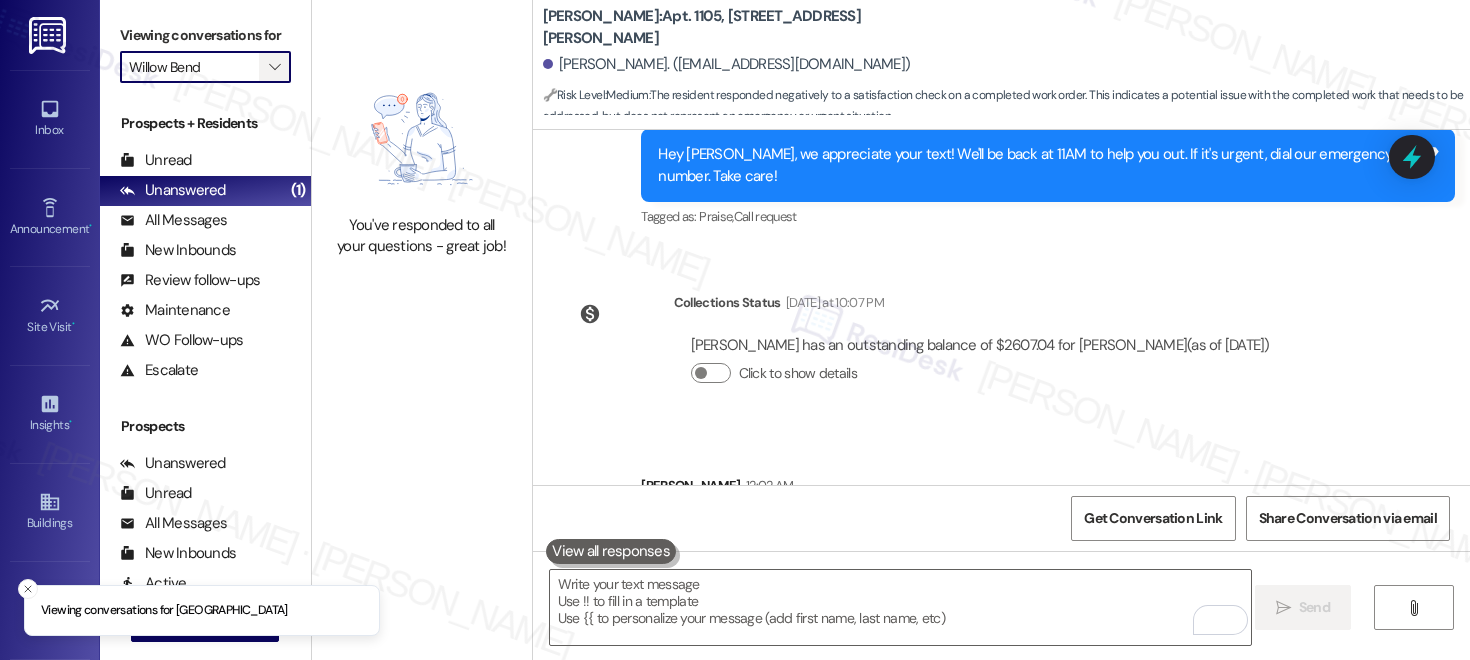 click on "" at bounding box center [274, 67] 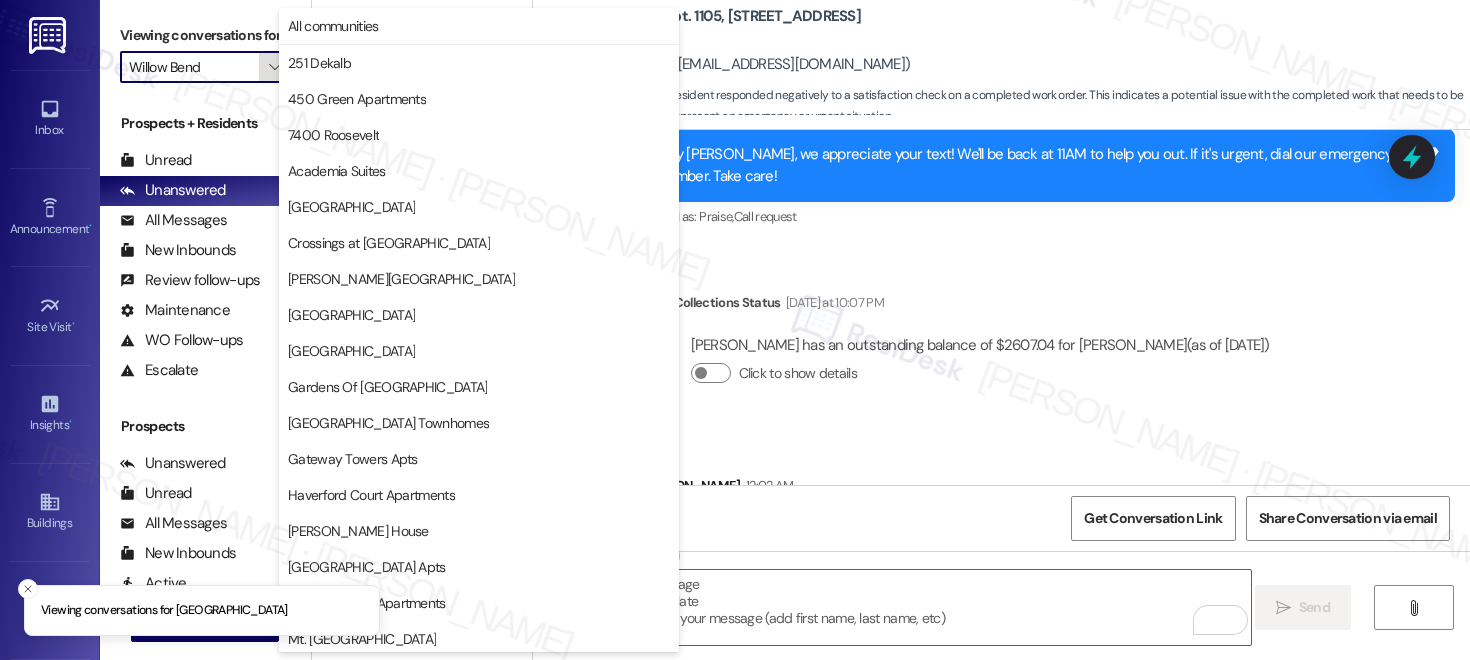 scroll, scrollTop: 509, scrollLeft: 0, axis: vertical 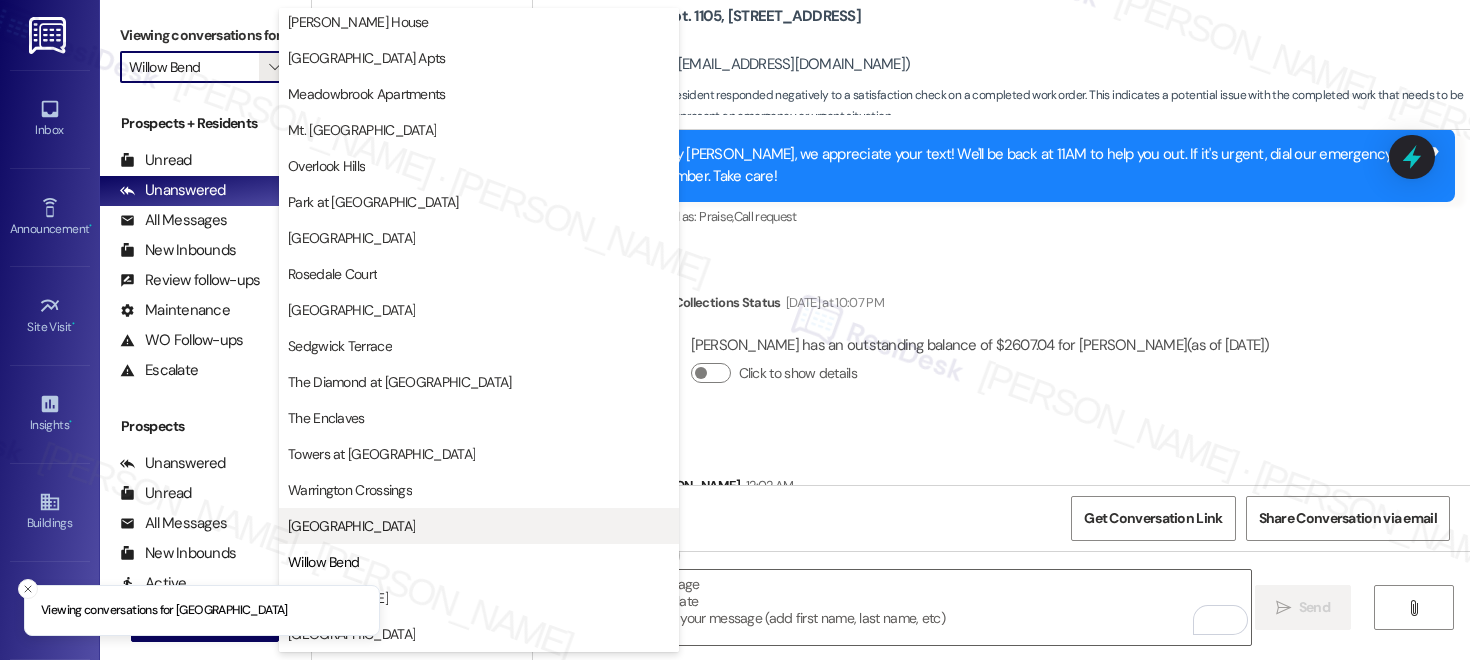 click on "[GEOGRAPHIC_DATA]" at bounding box center [351, 526] 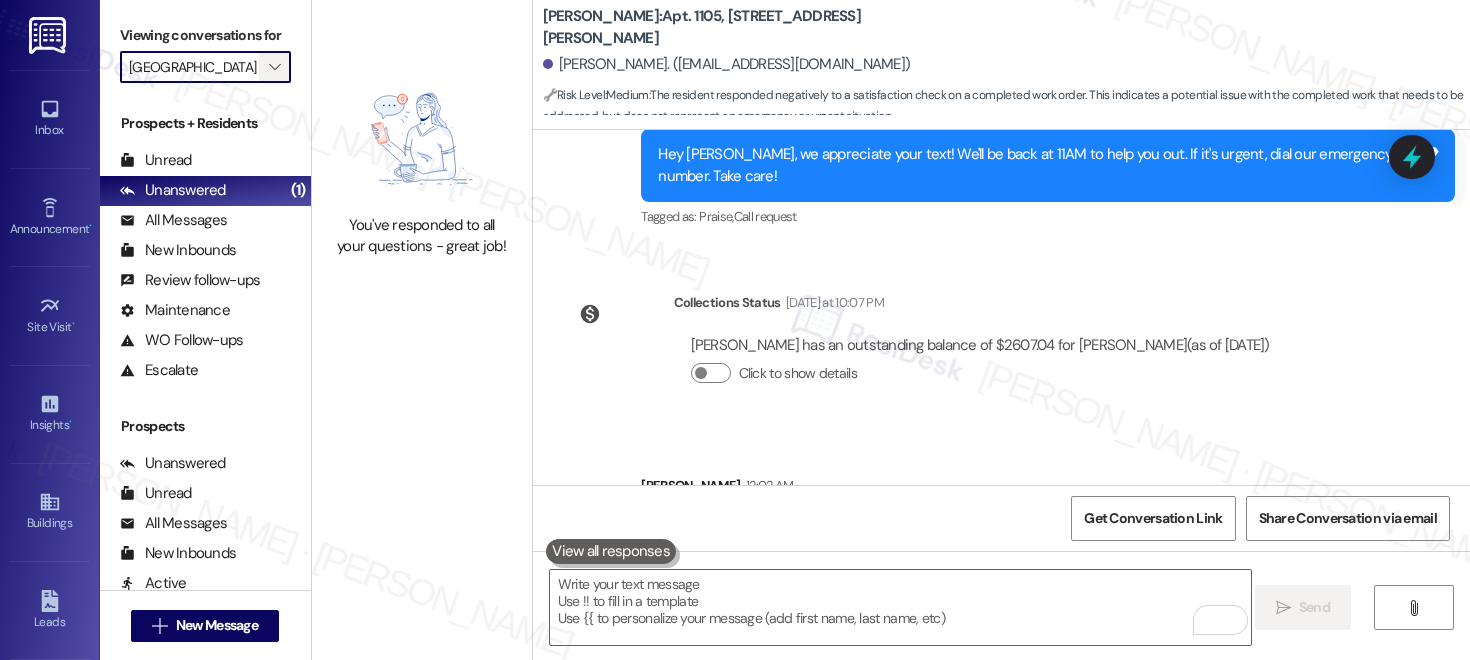 click on "" at bounding box center (274, 67) 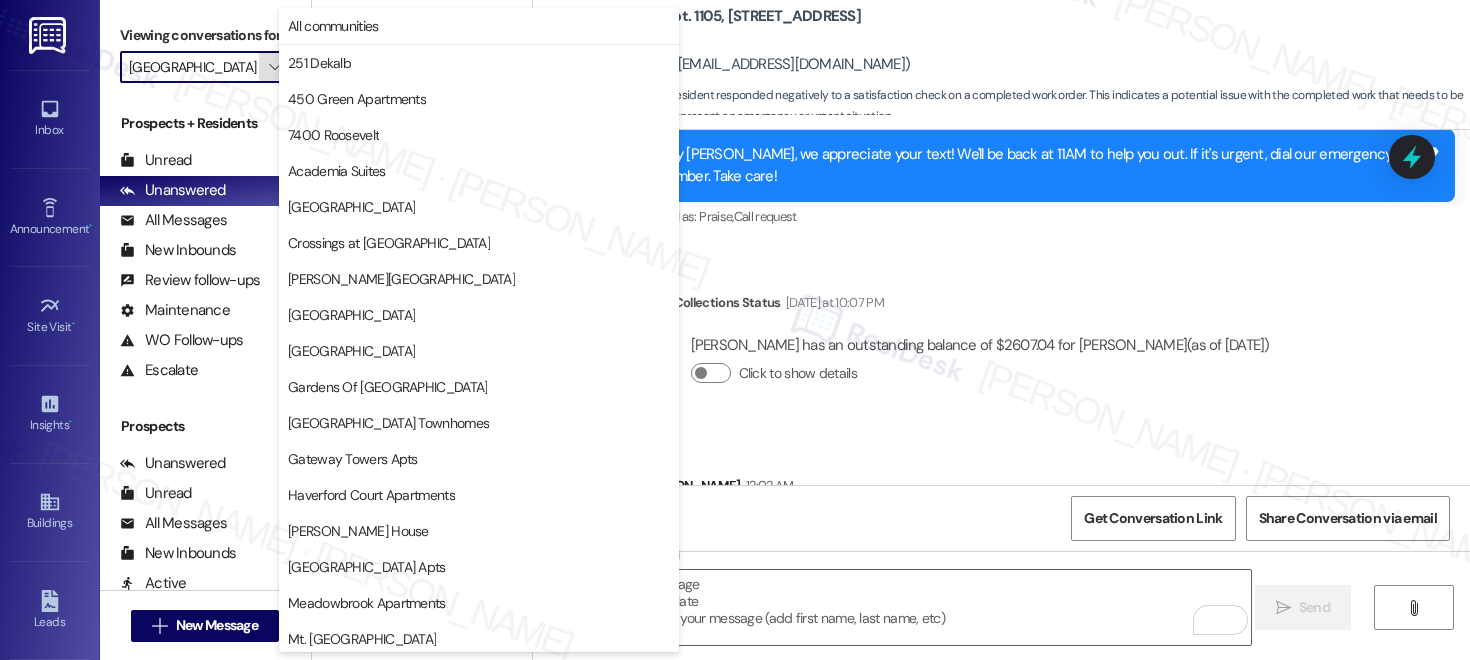 scroll, scrollTop: 509, scrollLeft: 0, axis: vertical 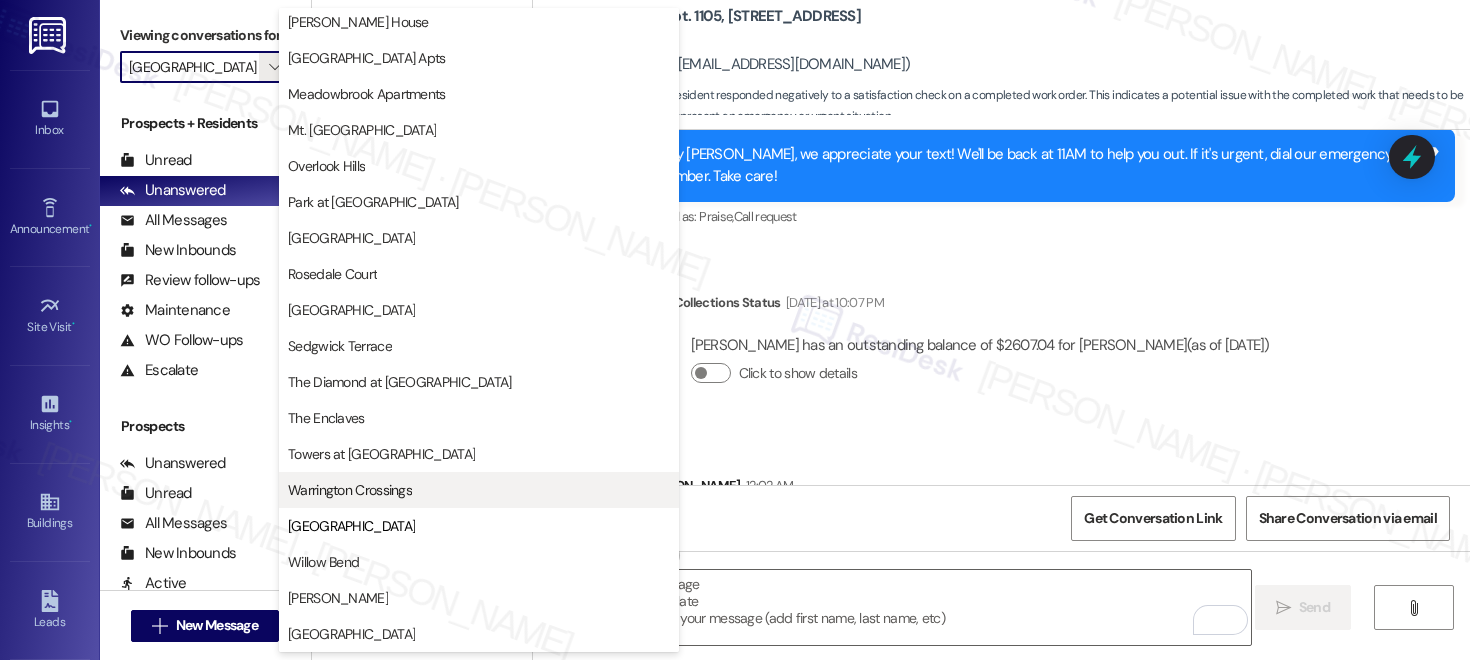 click on "Warrington Crossings" at bounding box center (479, 490) 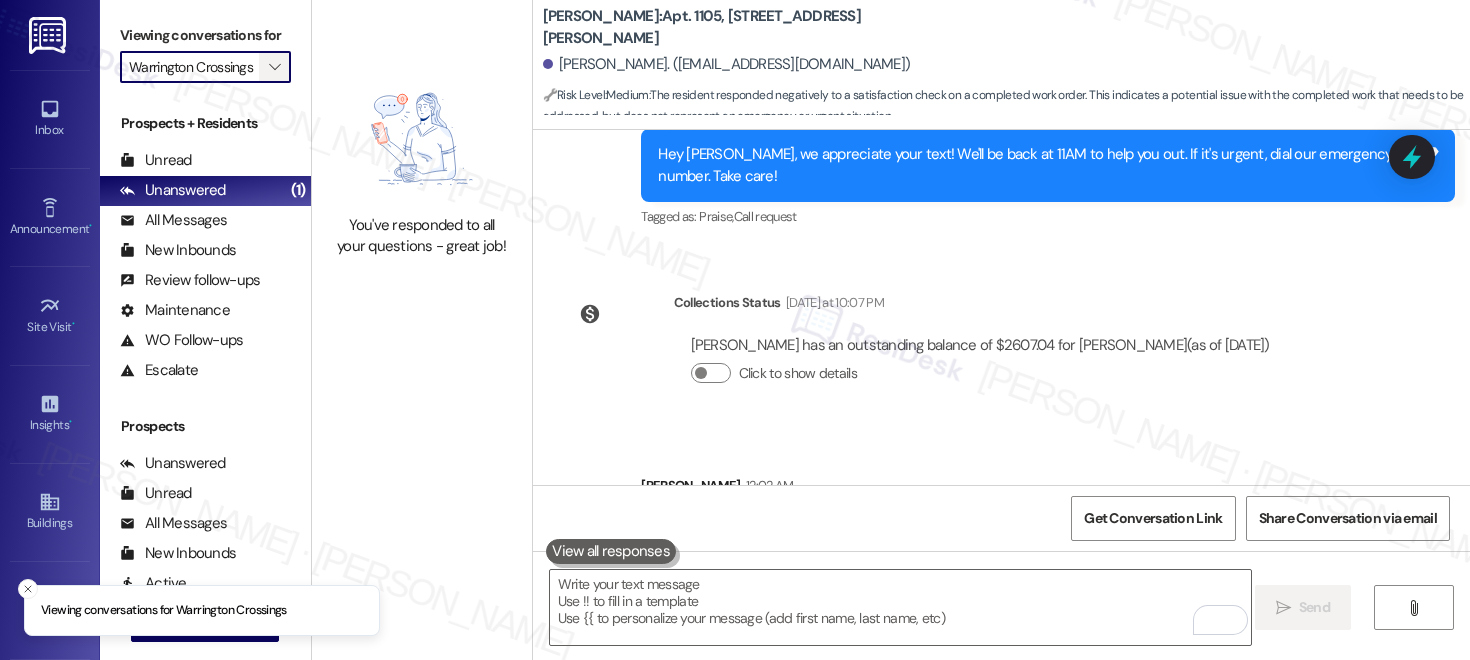 click on "" at bounding box center (274, 67) 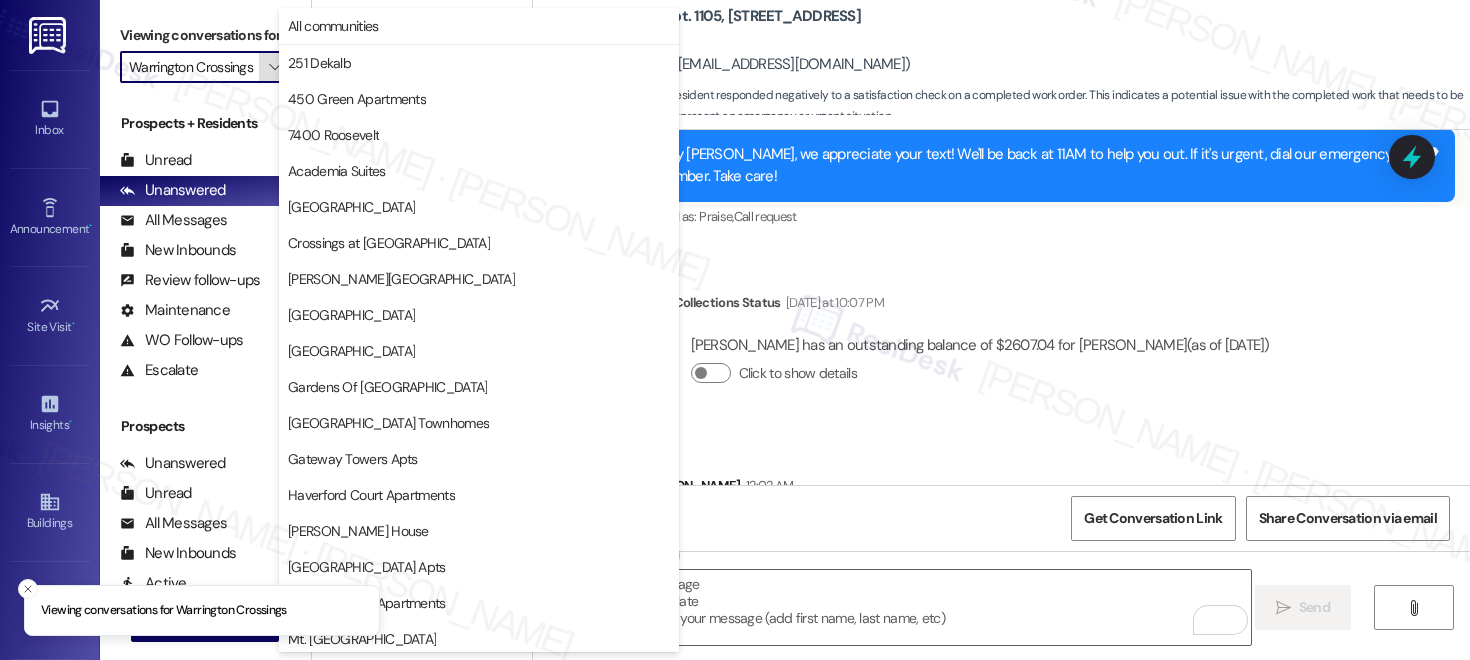 scroll, scrollTop: 0, scrollLeft: 7, axis: horizontal 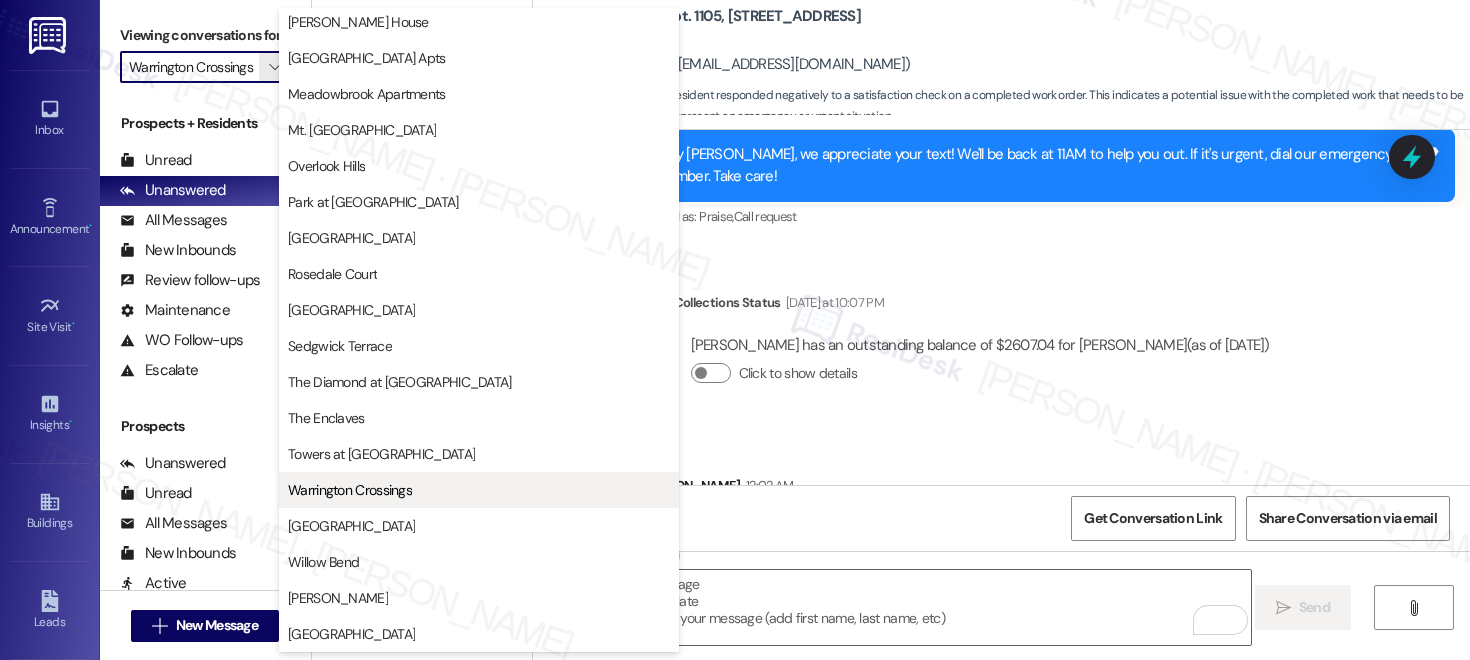 click on "Warrington Crossings" at bounding box center (479, 490) 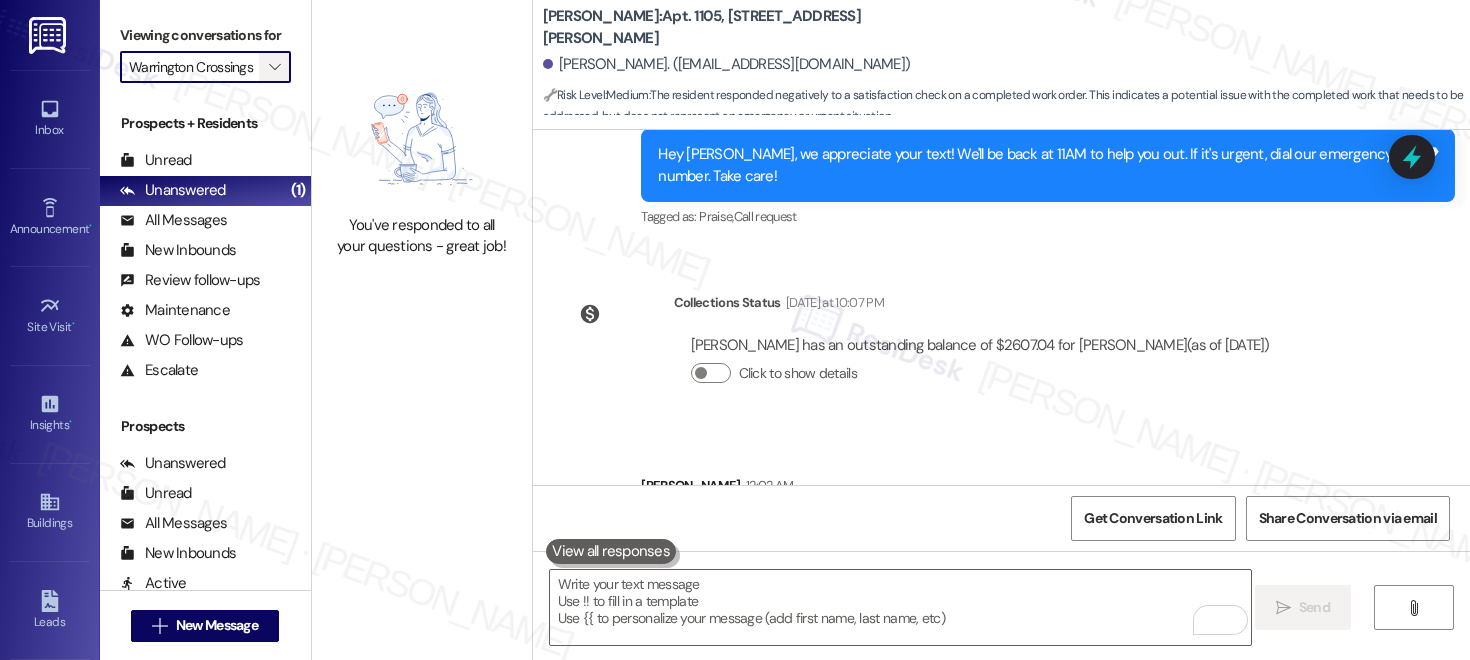 scroll, scrollTop: 0, scrollLeft: 0, axis: both 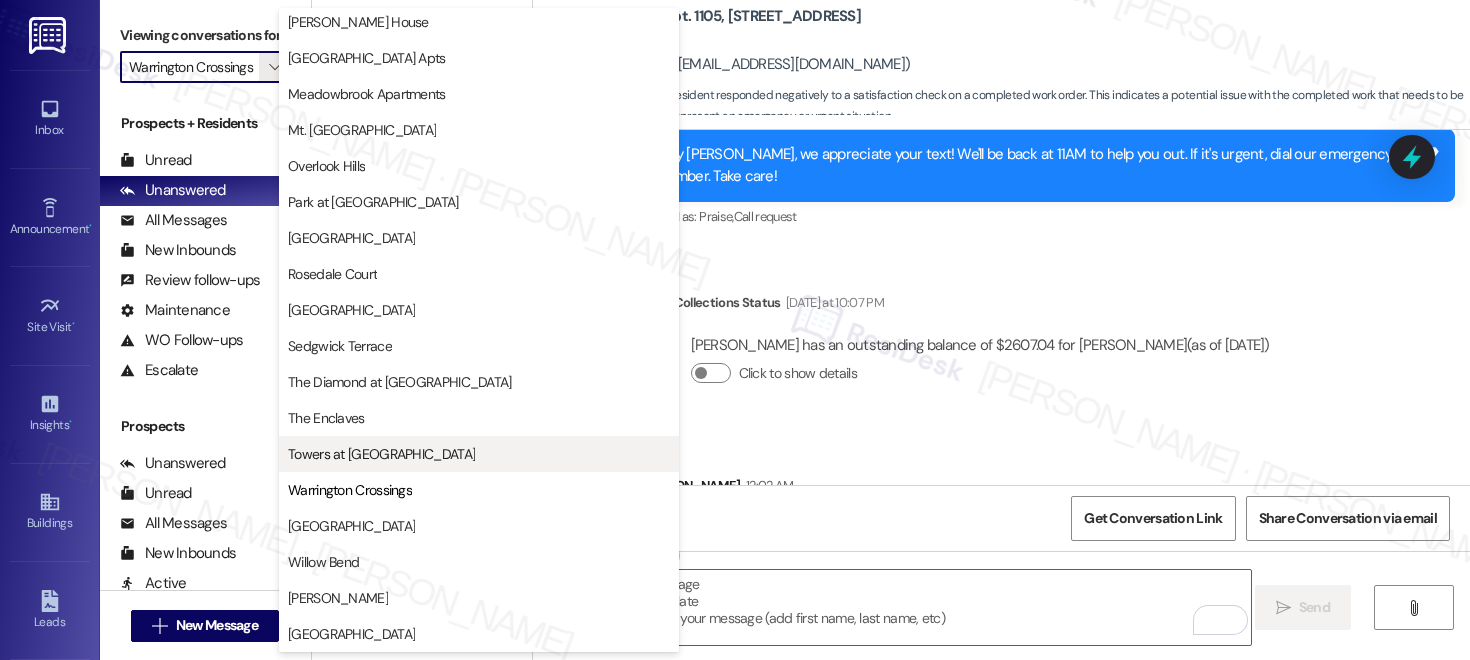 click on "Towers at [GEOGRAPHIC_DATA]" at bounding box center (381, 454) 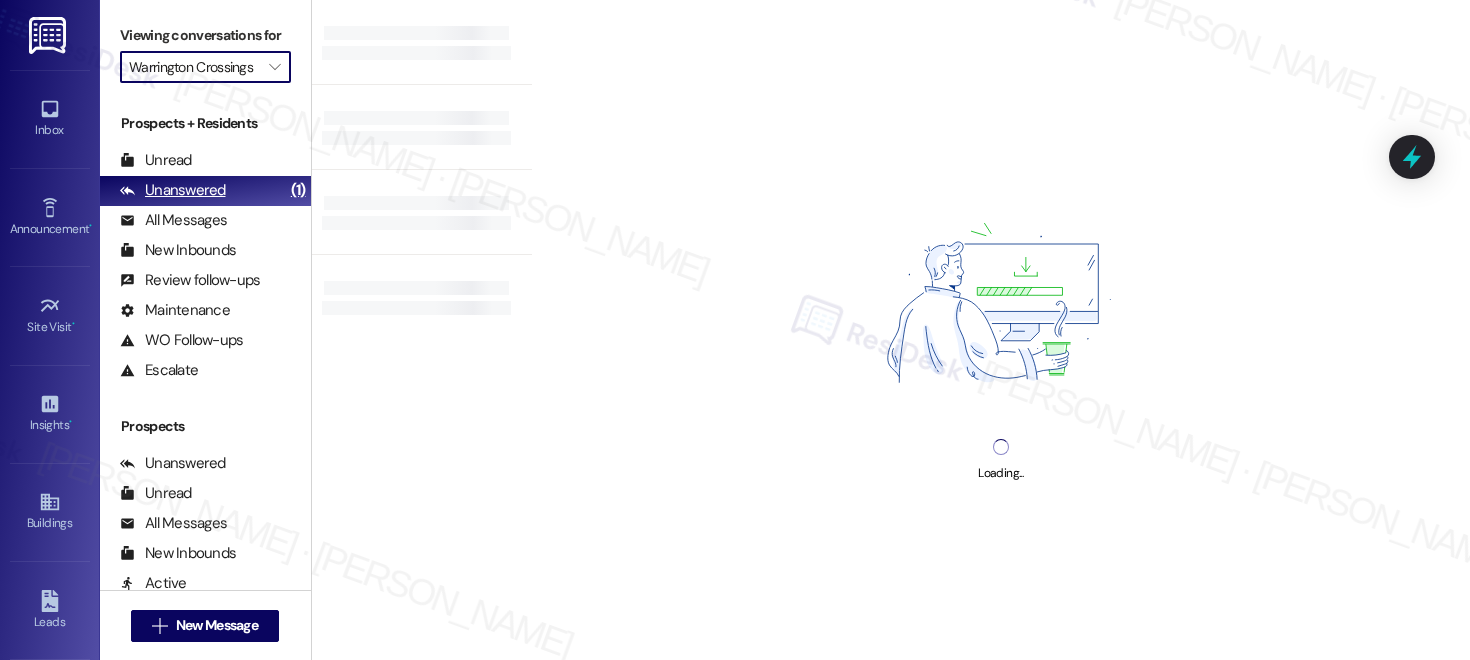 type on "Towers at [GEOGRAPHIC_DATA]" 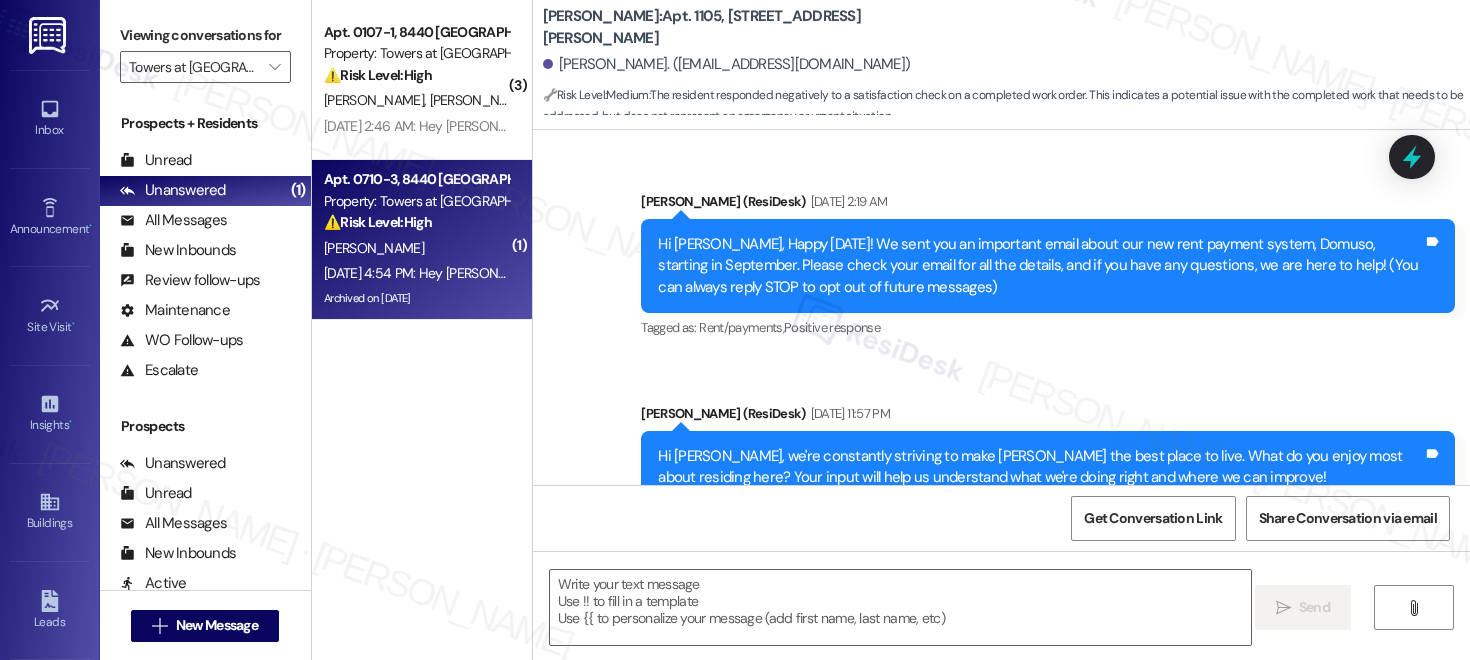 click on "[PERSON_NAME]" at bounding box center (416, 248) 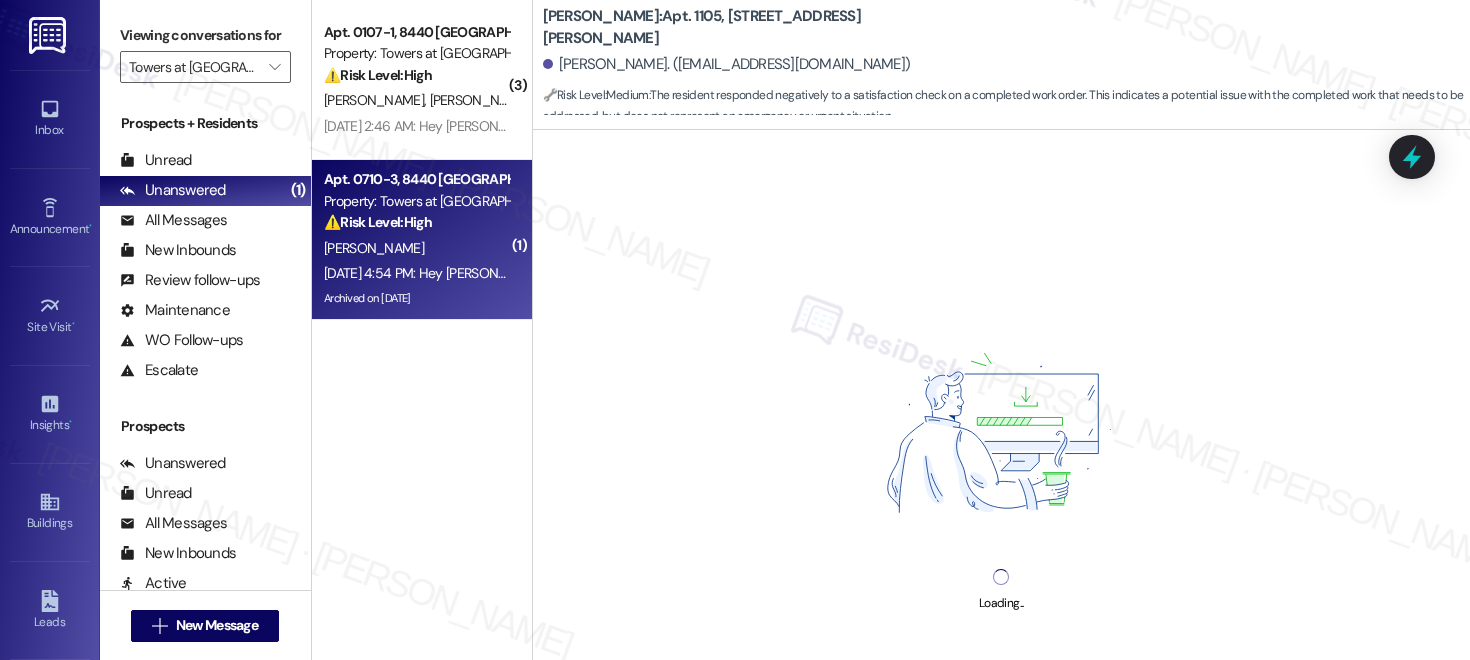 click on "[PERSON_NAME]" at bounding box center [416, 248] 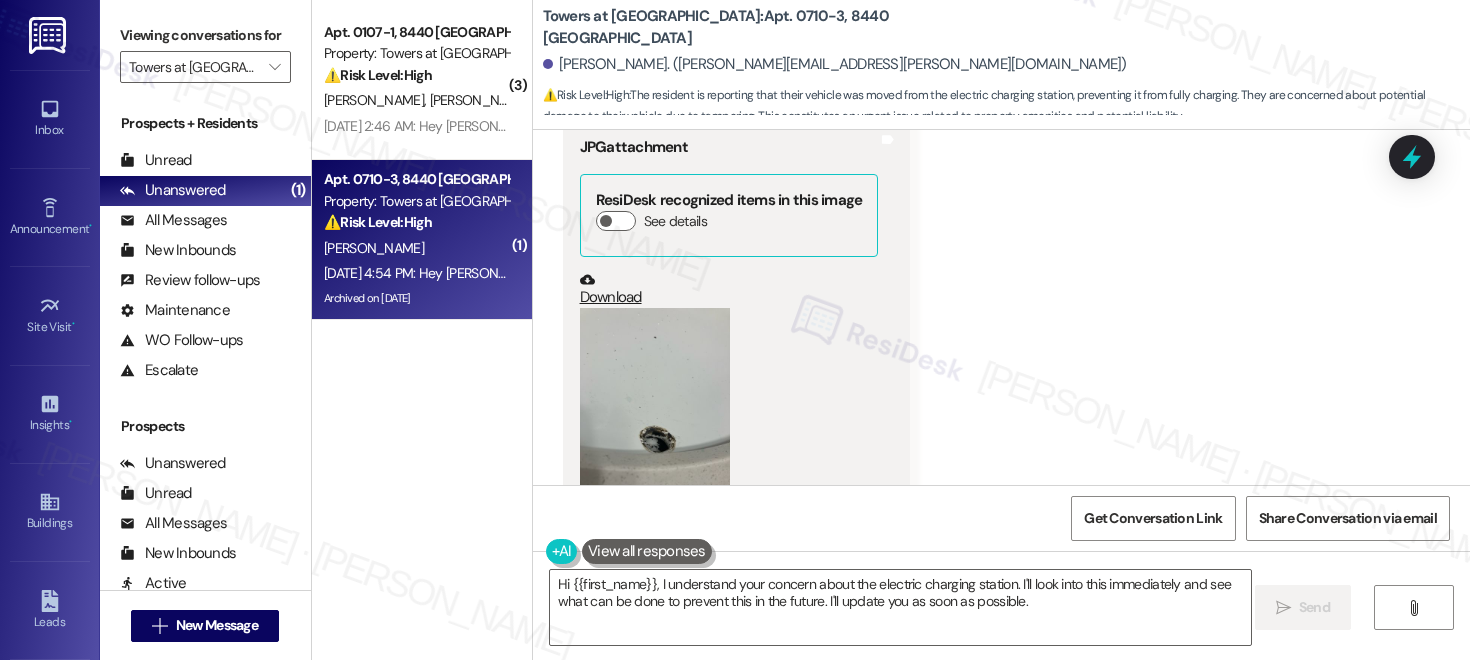 scroll, scrollTop: 178260, scrollLeft: 0, axis: vertical 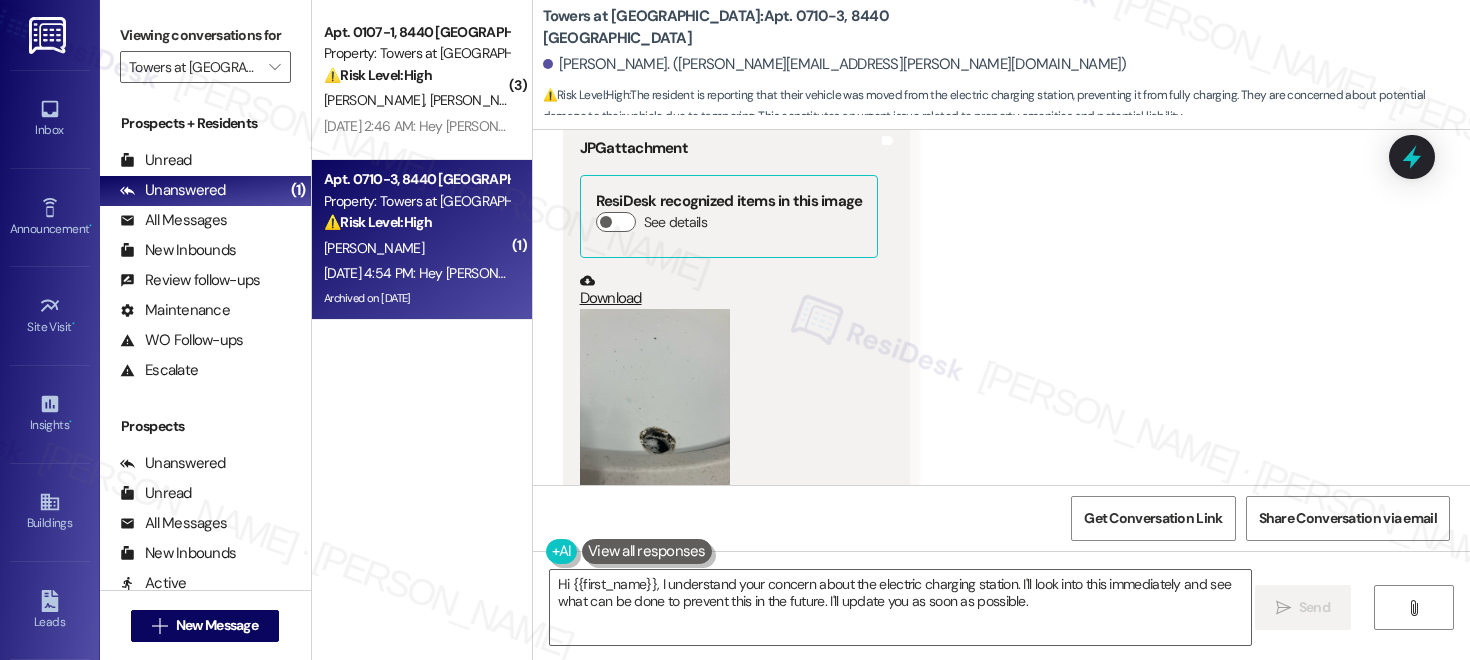 drag, startPoint x: 622, startPoint y: 378, endPoint x: 1063, endPoint y: 373, distance: 441.02835 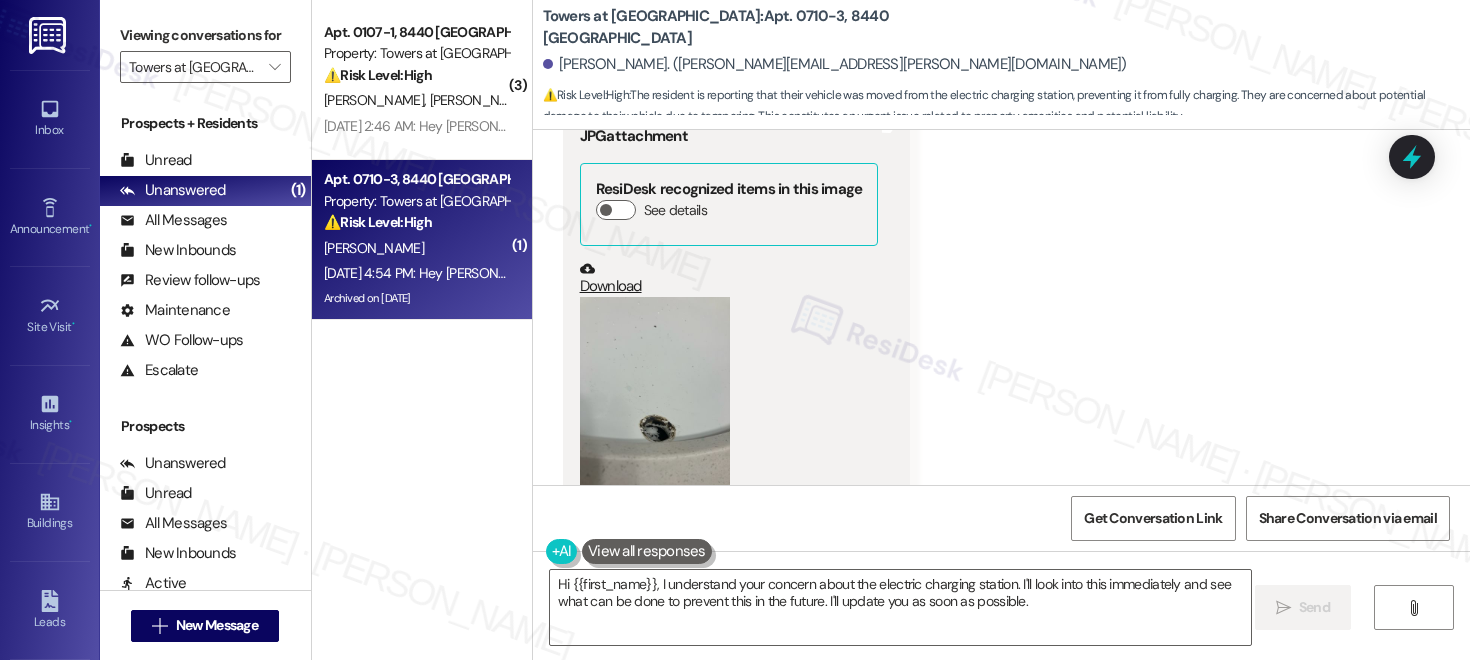 scroll, scrollTop: 178276, scrollLeft: 0, axis: vertical 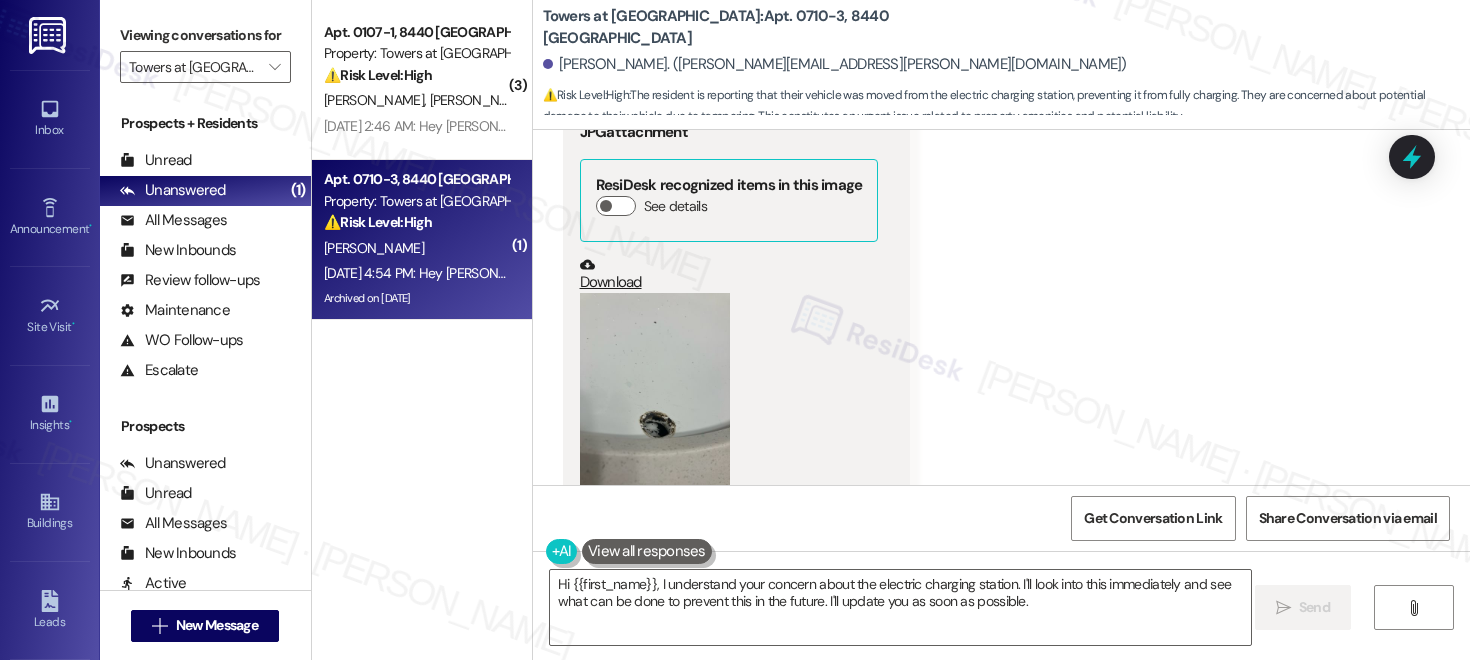 drag, startPoint x: 684, startPoint y: 441, endPoint x: 1061, endPoint y: 444, distance: 377.01193 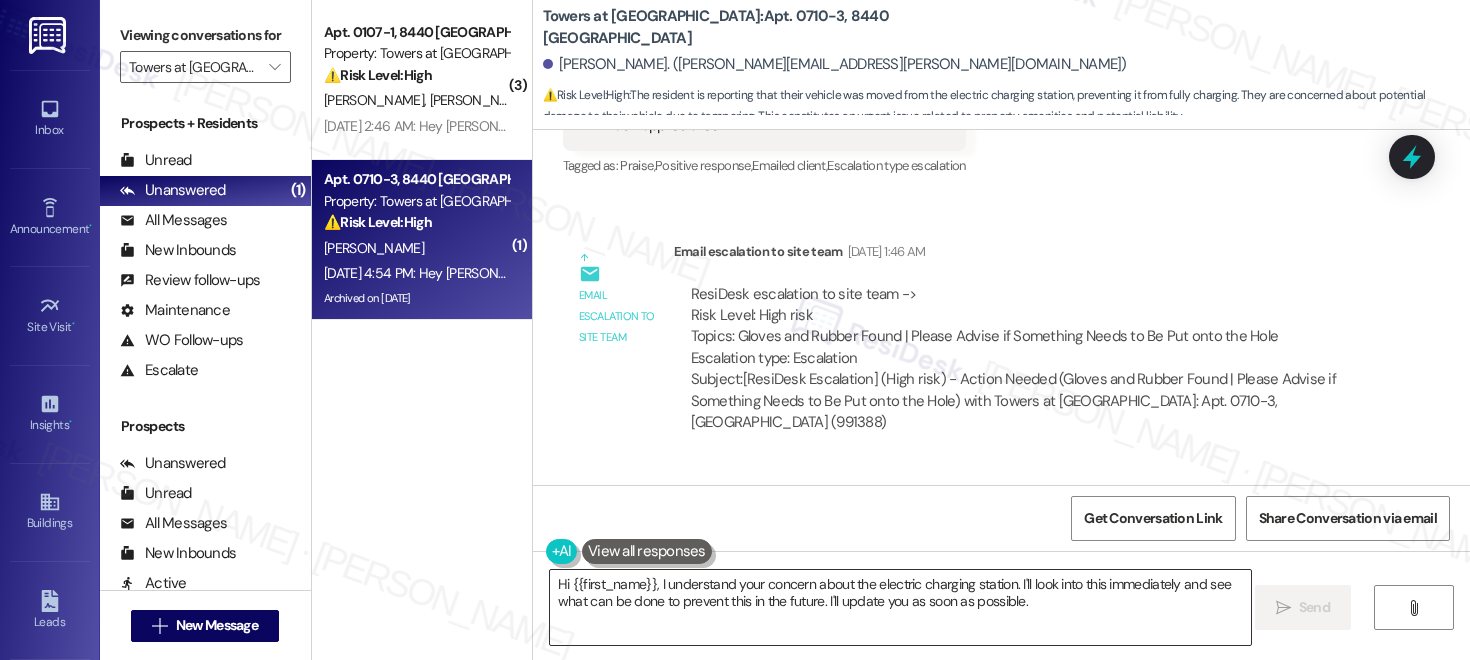 scroll, scrollTop: 178994, scrollLeft: 0, axis: vertical 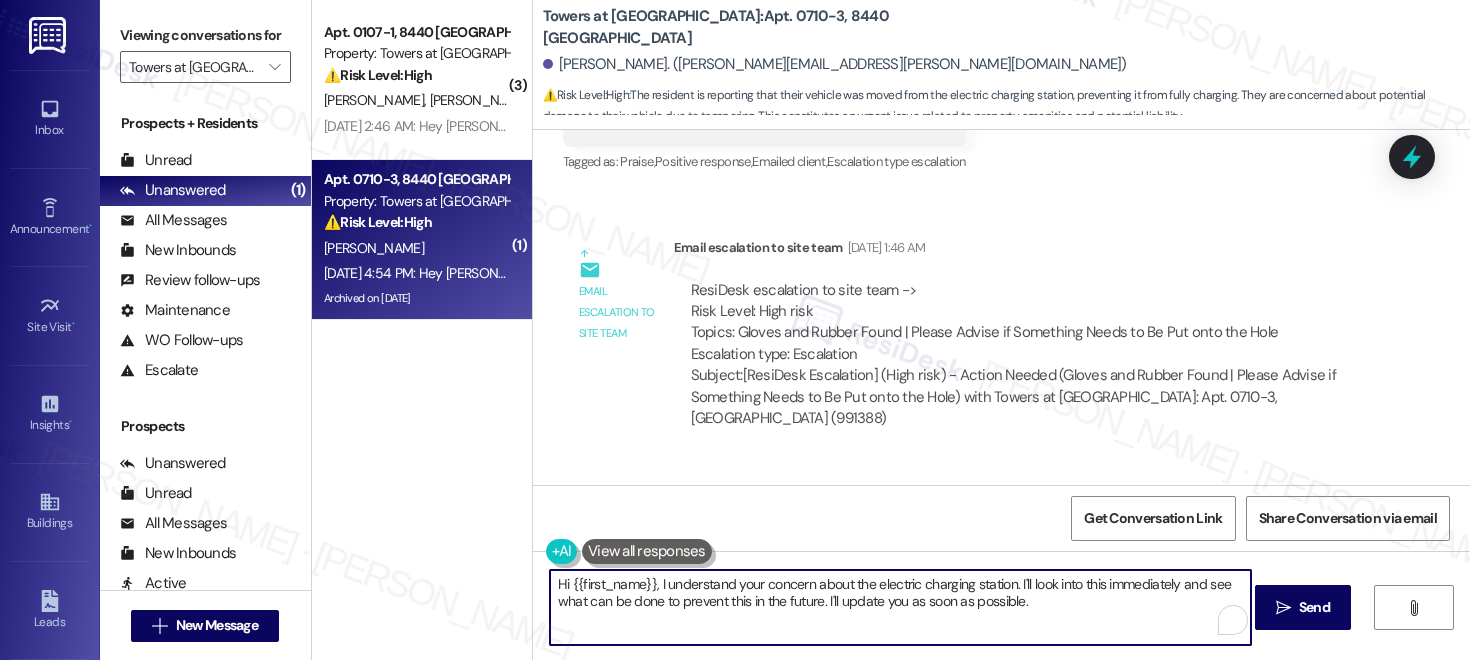 drag, startPoint x: 731, startPoint y: 587, endPoint x: 1000, endPoint y: 586, distance: 269.00186 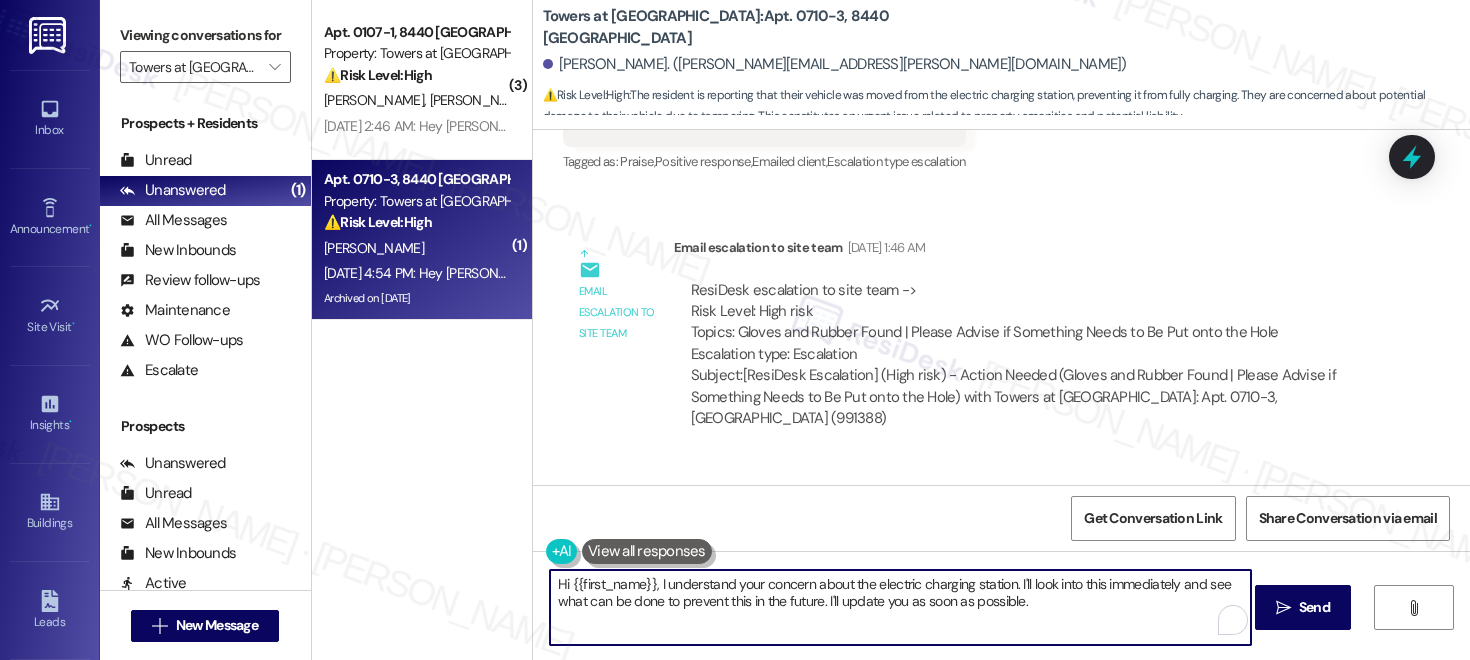 click on "Hi {{first_name}}, I understand your concern about the electric charging station. I'll look into this immediately and see what can be done to prevent this in the future. I'll update you as soon as possible." at bounding box center [900, 607] 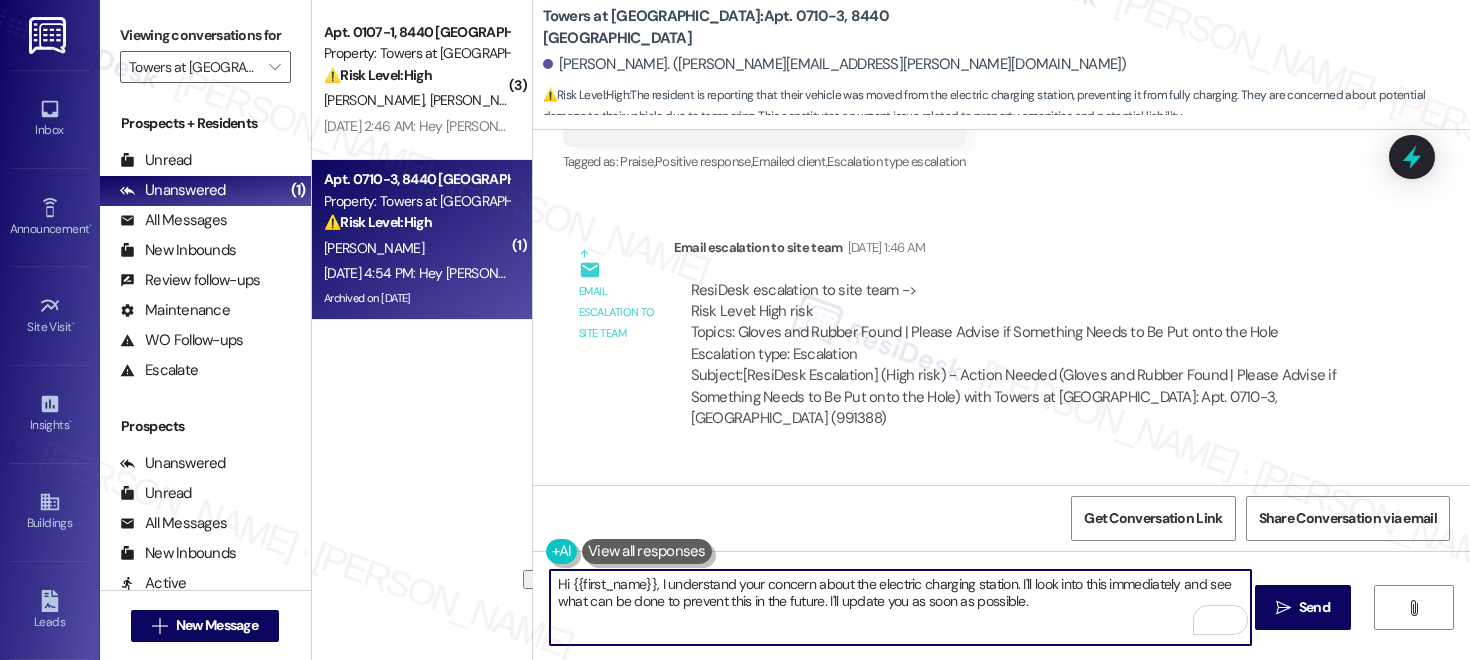 click on "Hi {{first_name}}, I understand your concern about the electric charging station. I'll look into this immediately and see what can be done to prevent this in the future. I'll update you as soon as possible." at bounding box center (900, 607) 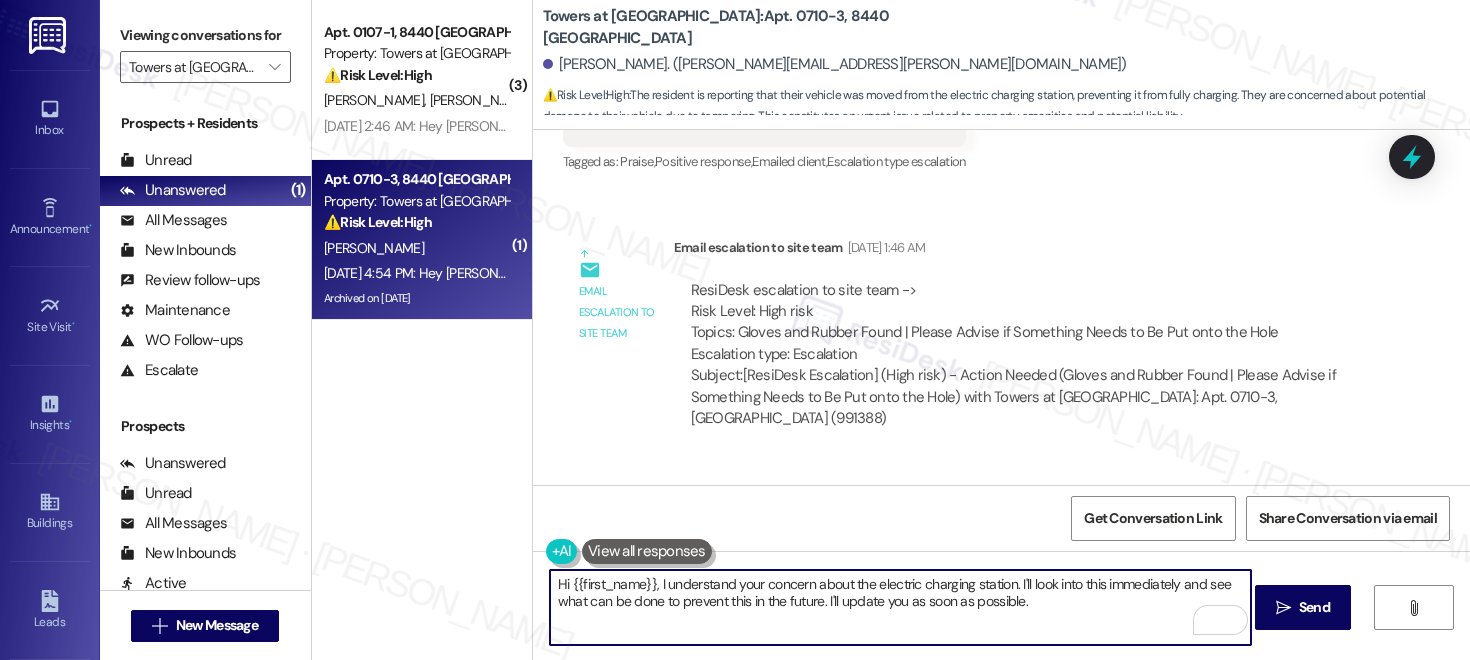 drag, startPoint x: 559, startPoint y: 600, endPoint x: 708, endPoint y: 599, distance: 149.00336 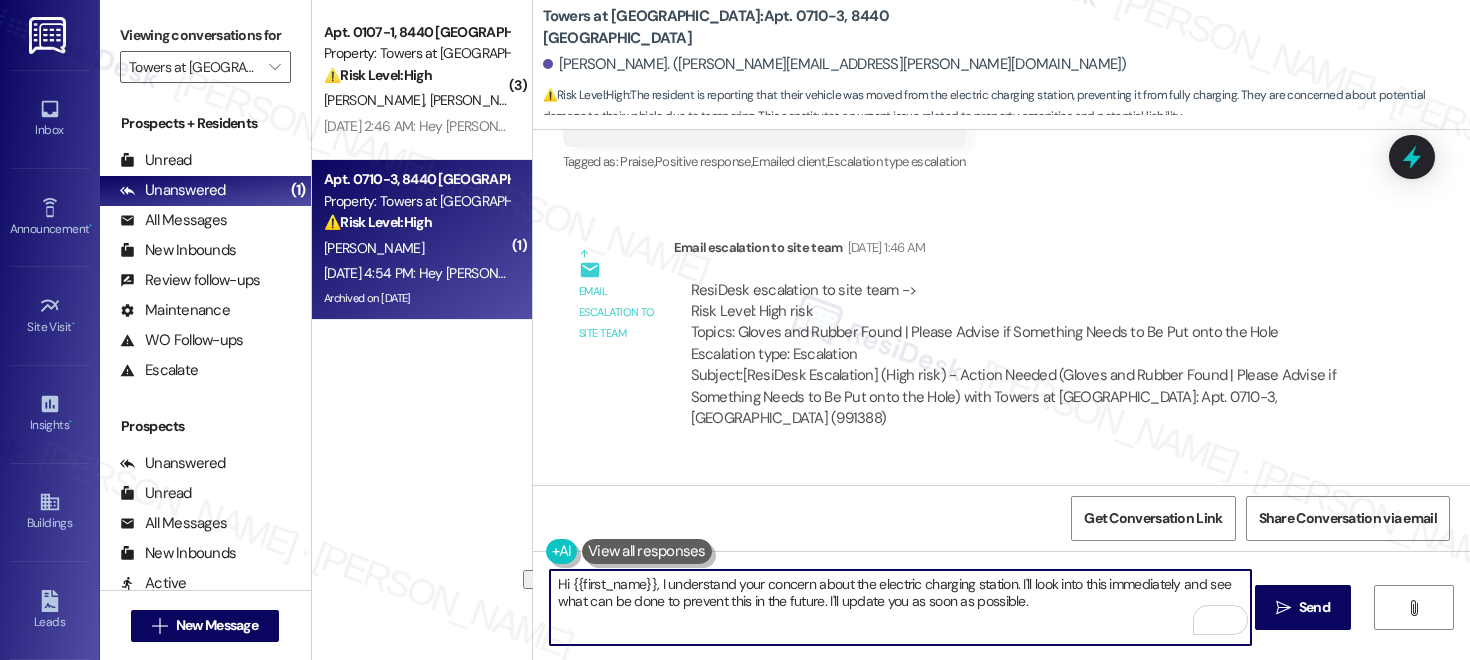 click on "Hi {{first_name}}, I understand your concern about the electric charging station. I'll look into this immediately and see what can be done to prevent this in the future. I'll update you as soon as possible." at bounding box center (900, 607) 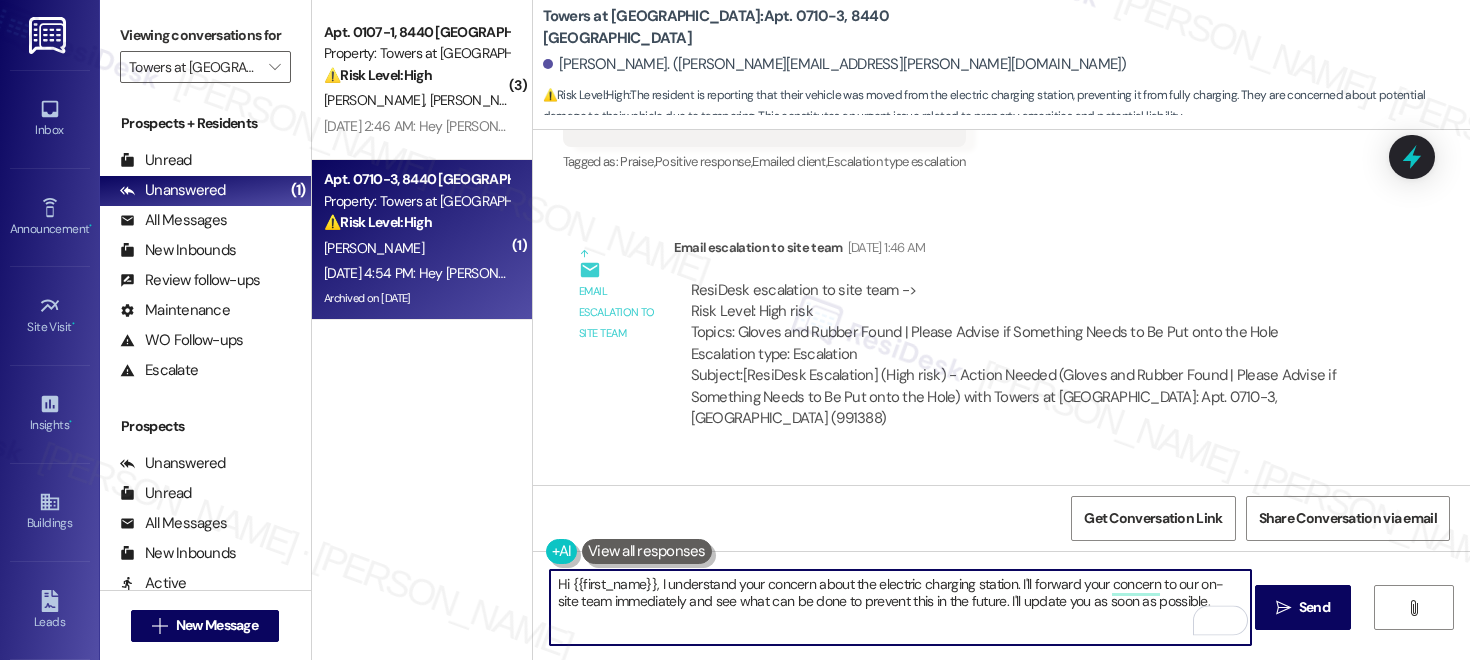 click on "Hi {{first_name}}, I understand your concern about the electric charging station. I'll forward your concern to our on-site team immediately and see what can be done to prevent this in the future. I'll update you as soon as possible." at bounding box center (900, 607) 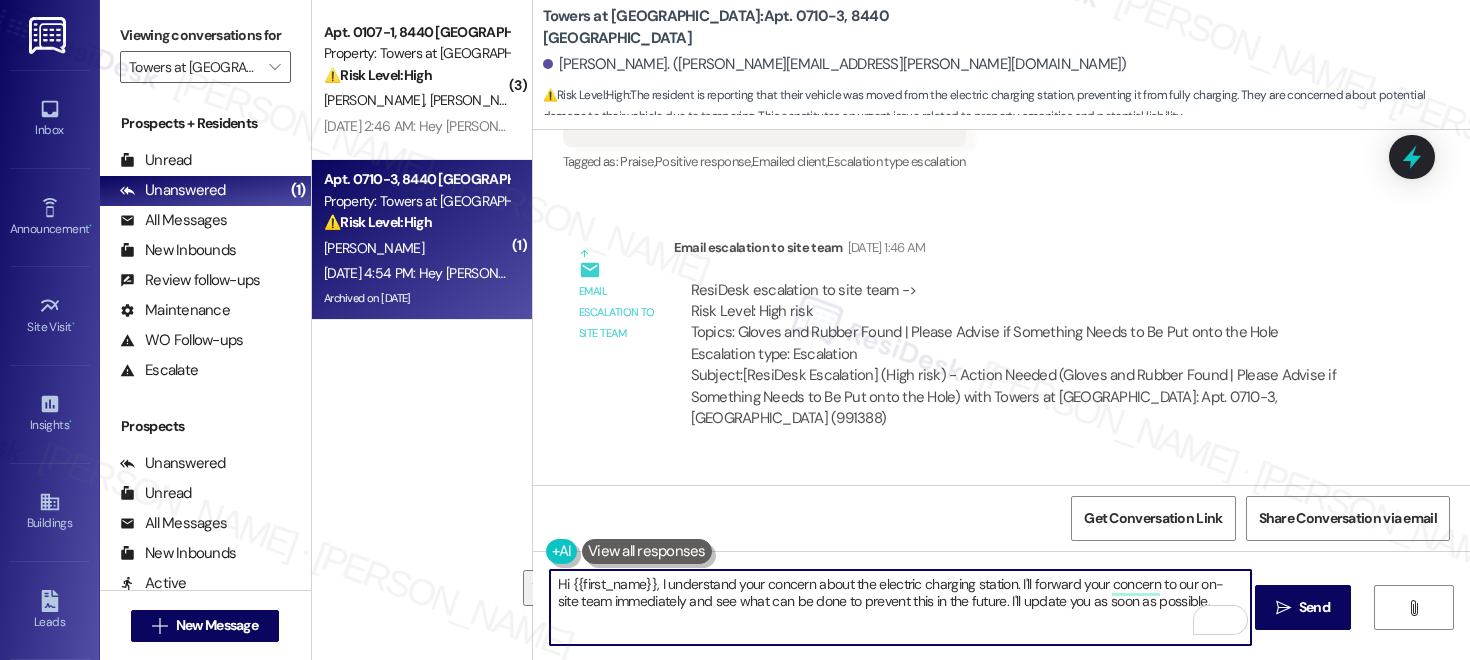 click on "Hi {{first_name}}, I understand your concern about the electric charging station. I'll forward your concern to our on-site team immediately and see what can be done to prevent this in the future. I'll update you as soon as possible." at bounding box center [900, 607] 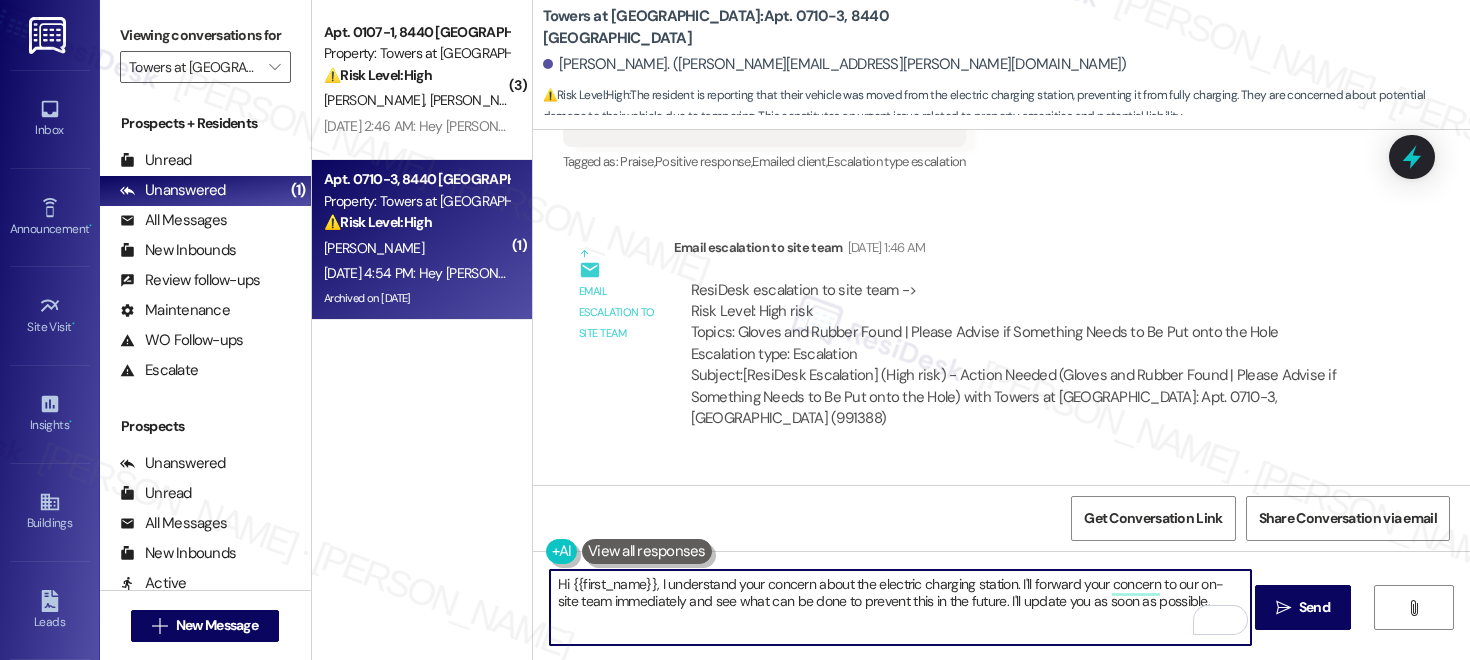 click on "Hi {{first_name}}, I understand your concern about the electric charging station. I'll forward your concern to our on-site team immediately and see what can be done to prevent this in the future. I'll update you as soon as possible." at bounding box center (900, 607) 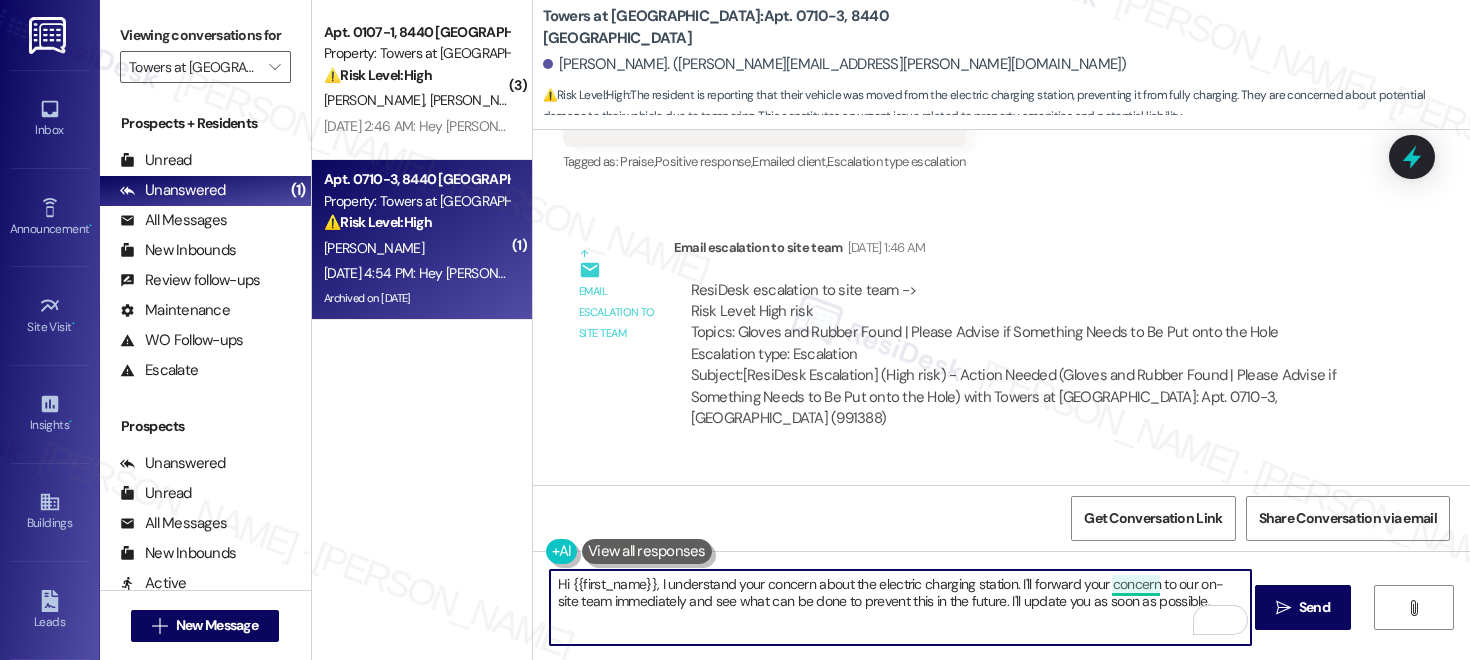 click on "Hi {{first_name}}, I understand your concern about the electric charging station. I'll forward your concern to our on-site team immediately and see what can be done to prevent this in the future. I'll update you as soon as possible." at bounding box center [900, 607] 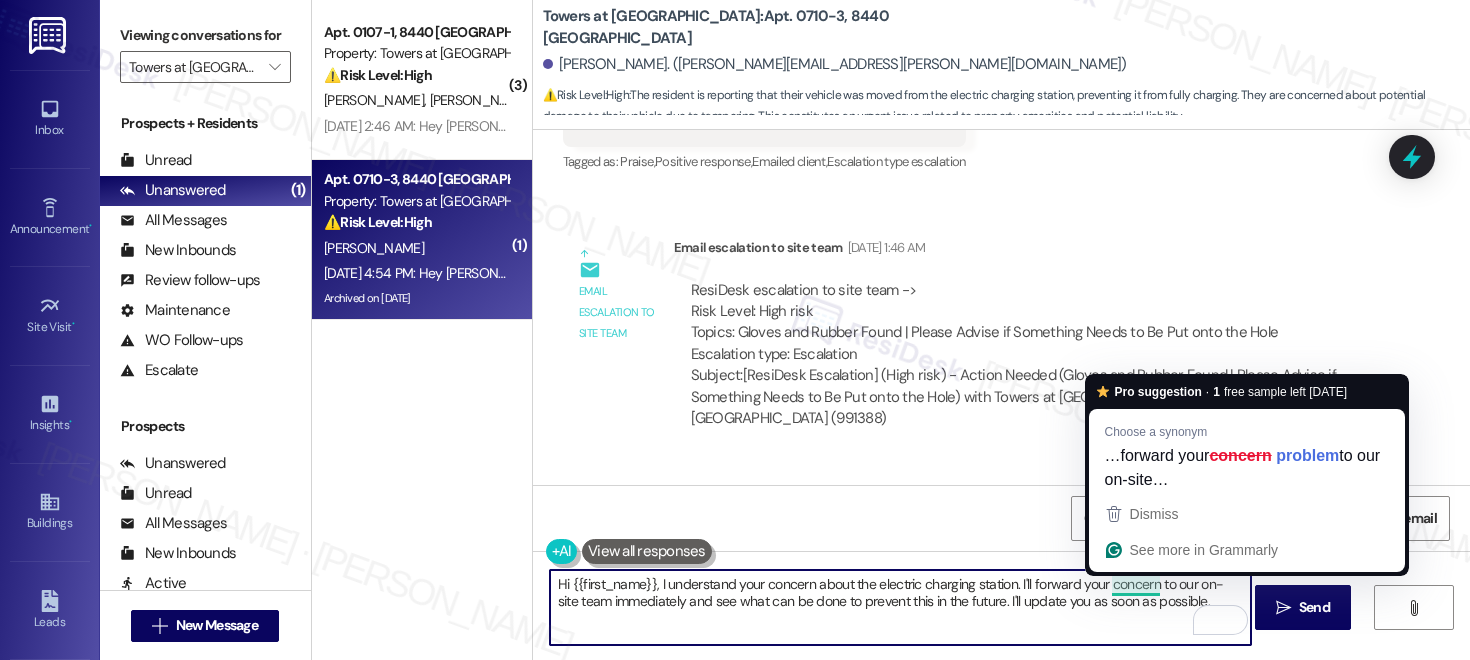 click on "Hi {{first_name}}, I understand your concern about the electric charging station. I'll forward your concern to our on-site team immediately and see what can be done to prevent this in the future. I'll update you as soon as possible." at bounding box center (900, 607) 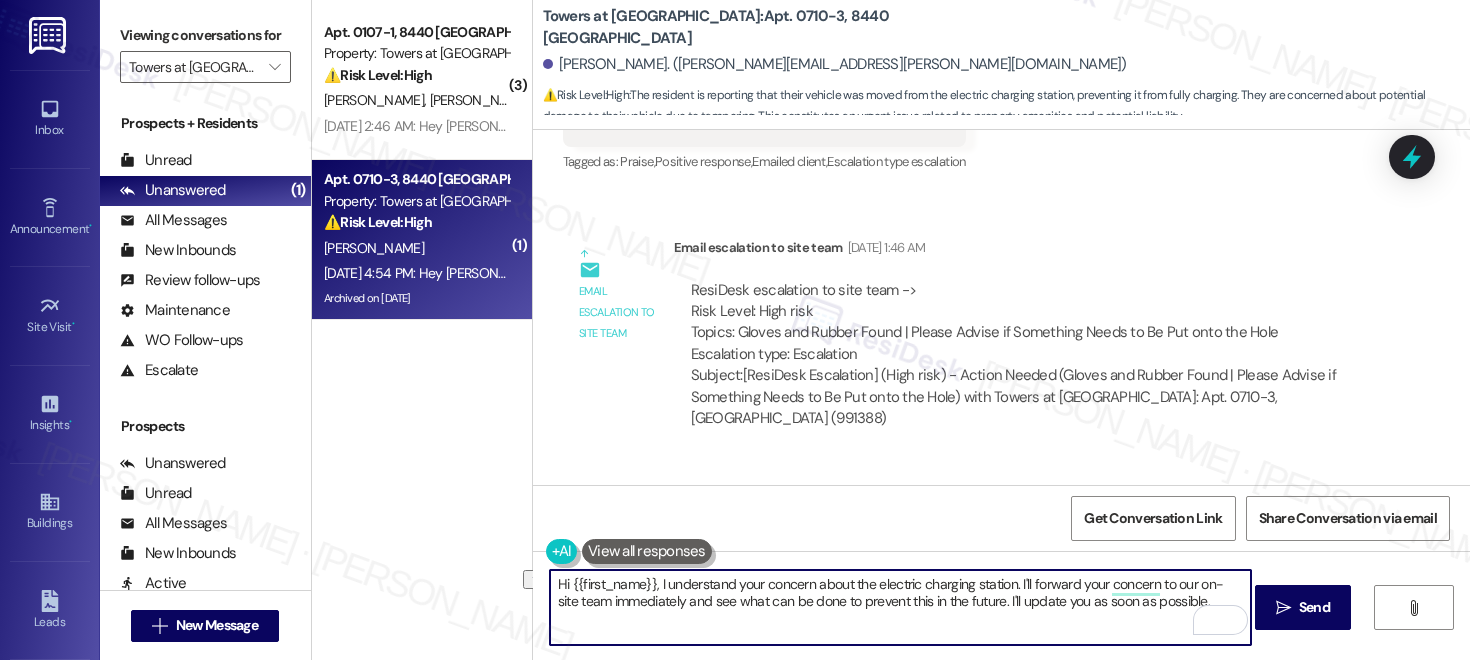 drag, startPoint x: 971, startPoint y: 602, endPoint x: 680, endPoint y: 603, distance: 291.0017 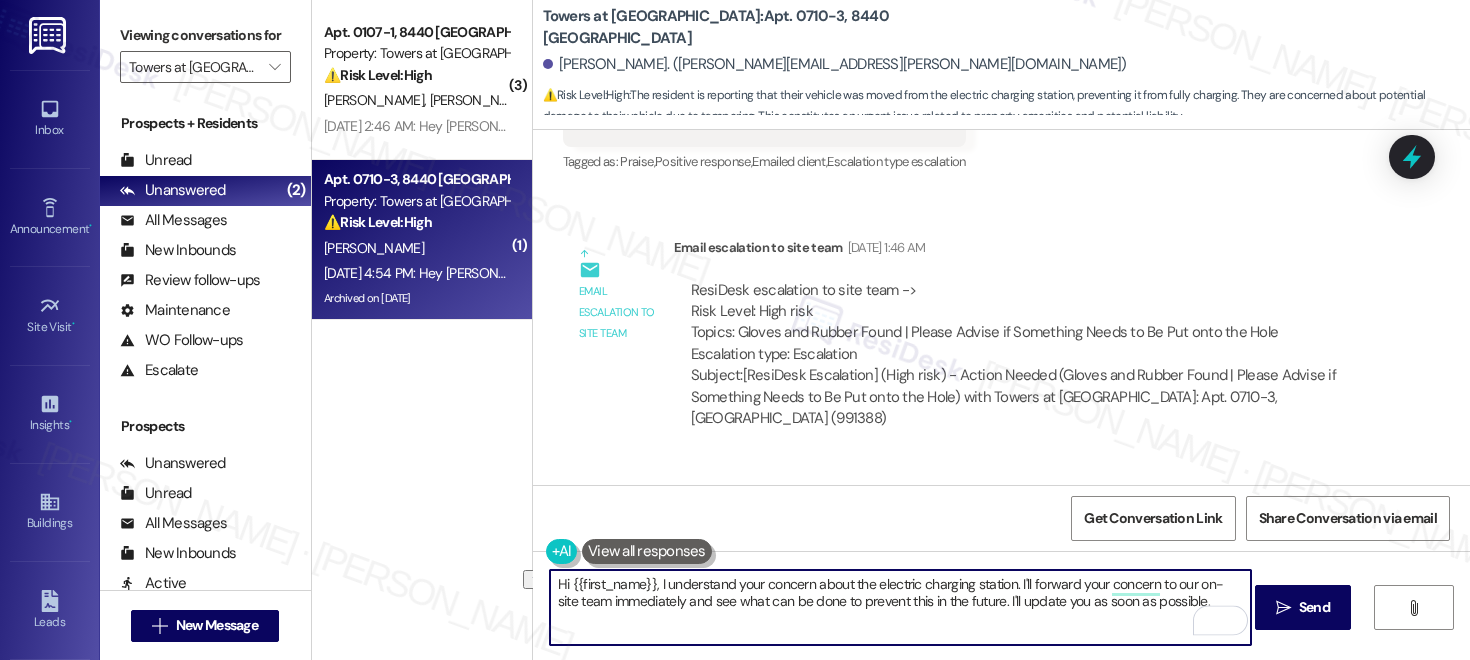 click on "Hi {{first_name}}, I understand your concern about the electric charging station. I'll forward your concern to our on-site team immediately and see what can be done to prevent this in the future. I'll update you as soon as possible." at bounding box center [900, 607] 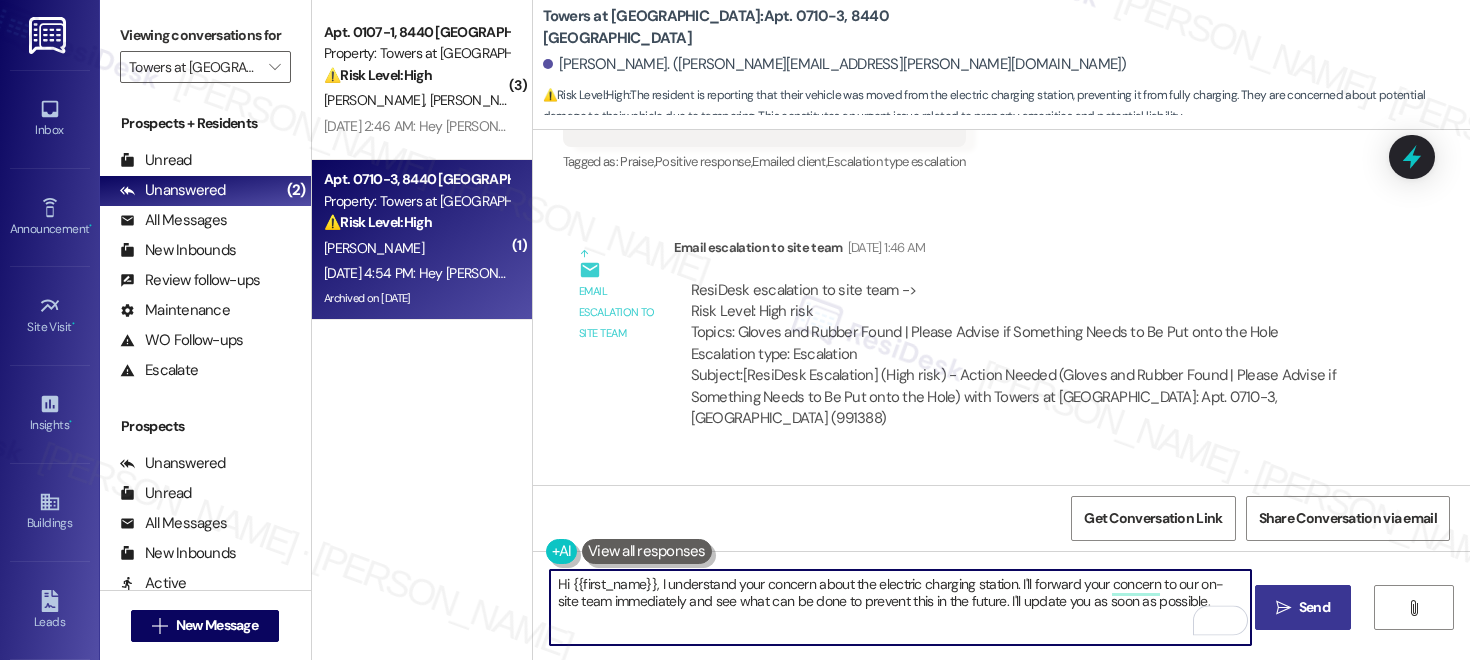type on "Hi {{first_name}}, I understand your concern about the electric charging station. I'll forward your concern to our on-site team immediately and see what can be done to prevent this in the future. I'll update you as soon as possible." 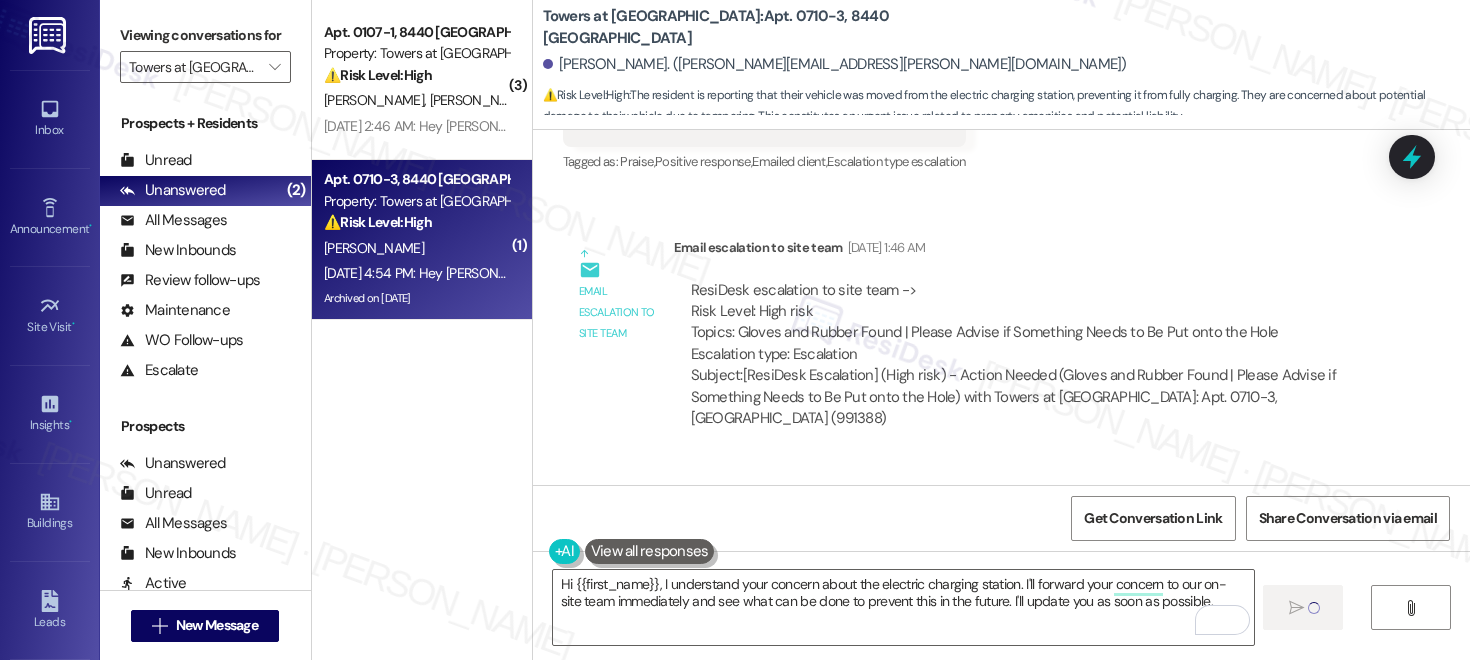 type 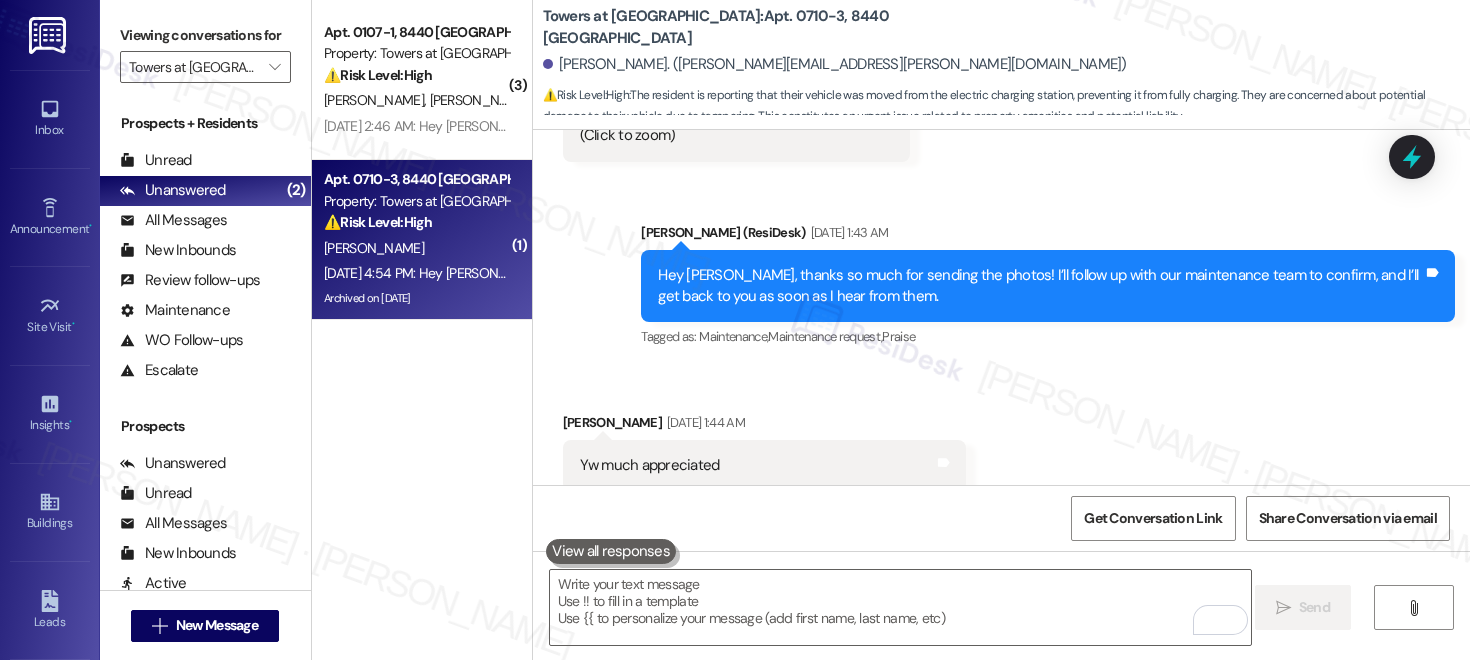 scroll, scrollTop: 179164, scrollLeft: 0, axis: vertical 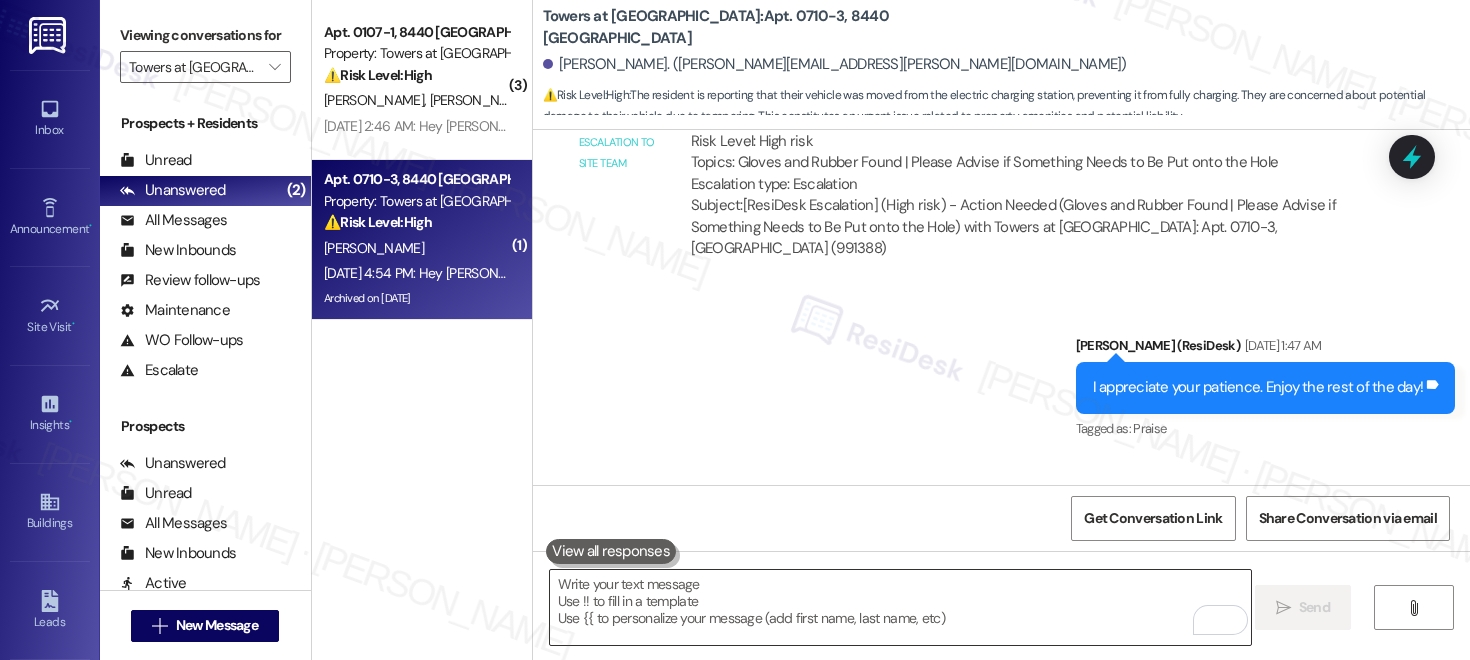 click at bounding box center (900, 607) 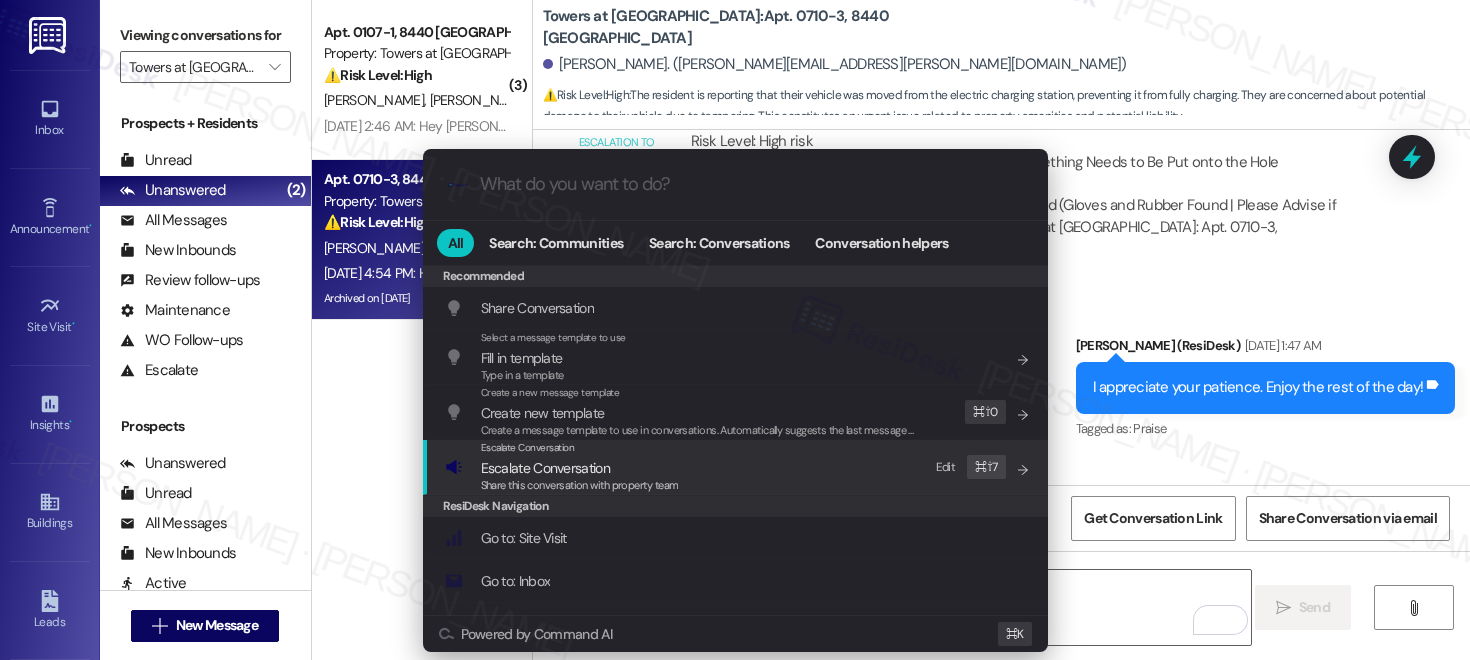 click on "Share this conversation with property team" at bounding box center (580, 485) 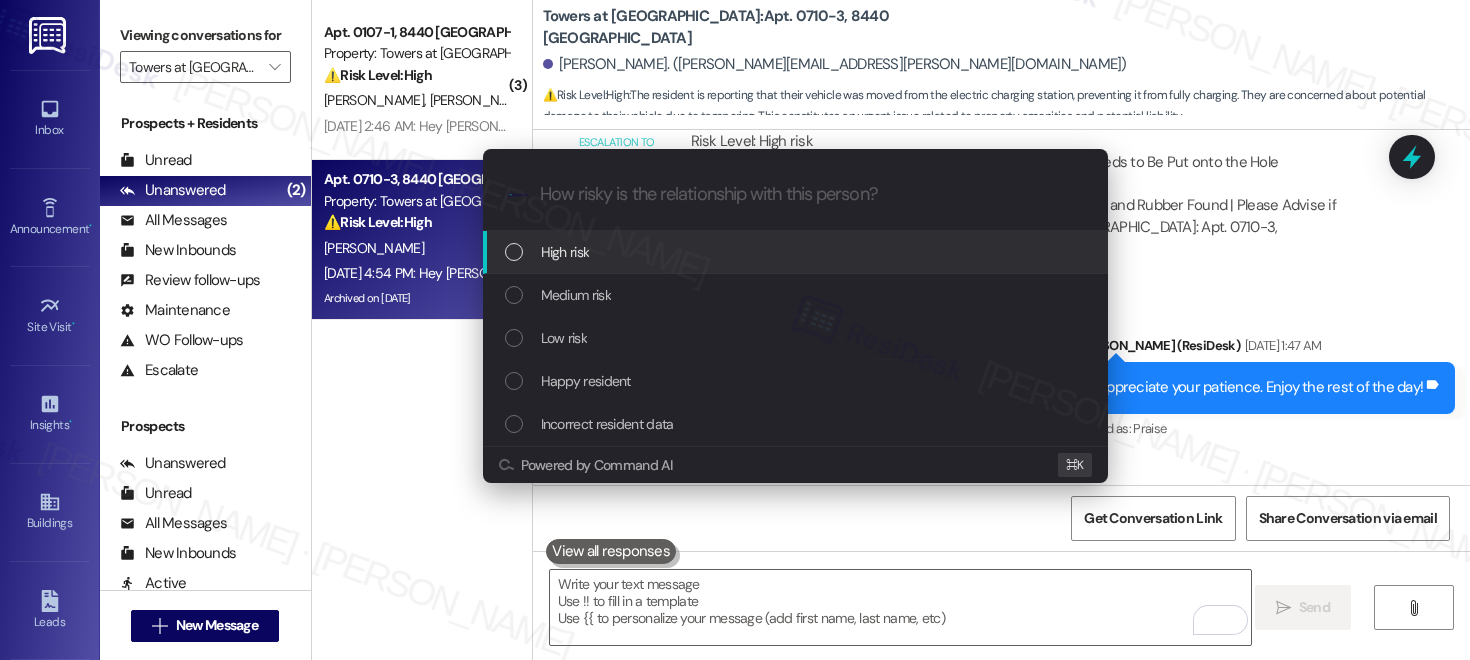 click on "High risk" at bounding box center [797, 252] 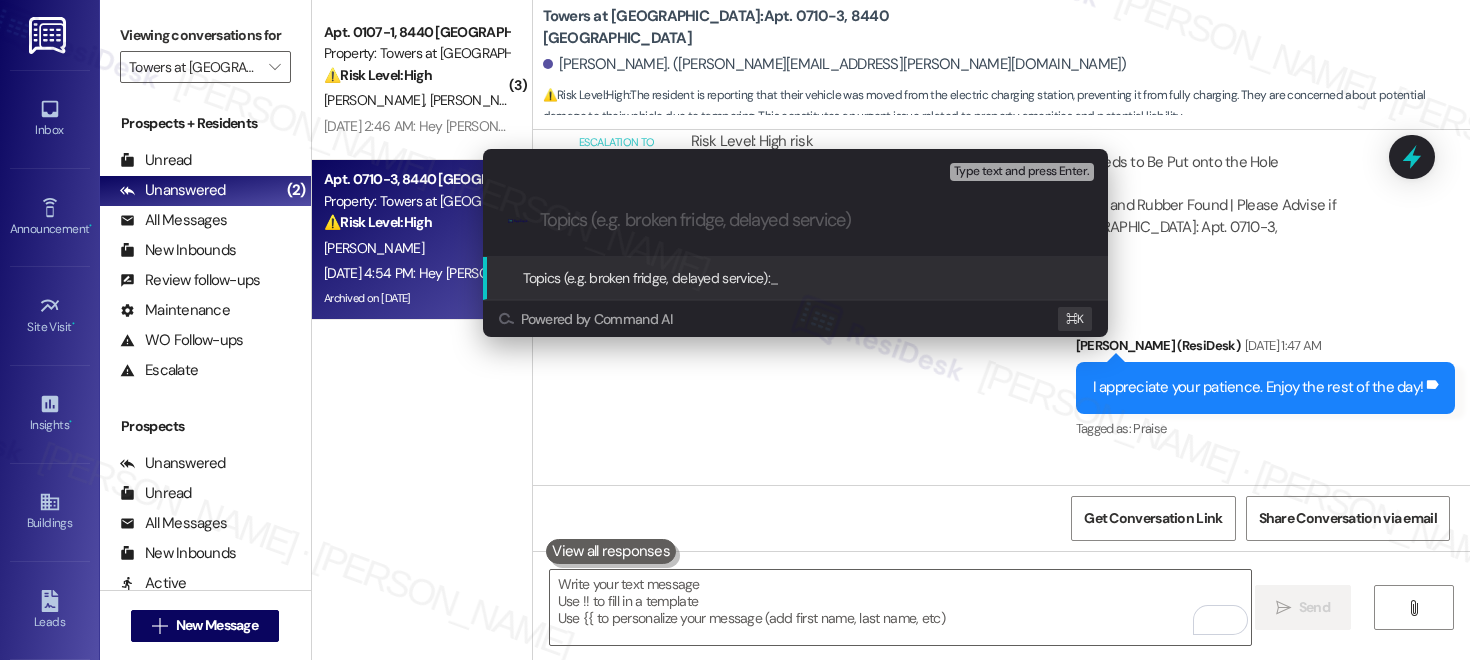 click at bounding box center (811, 220) 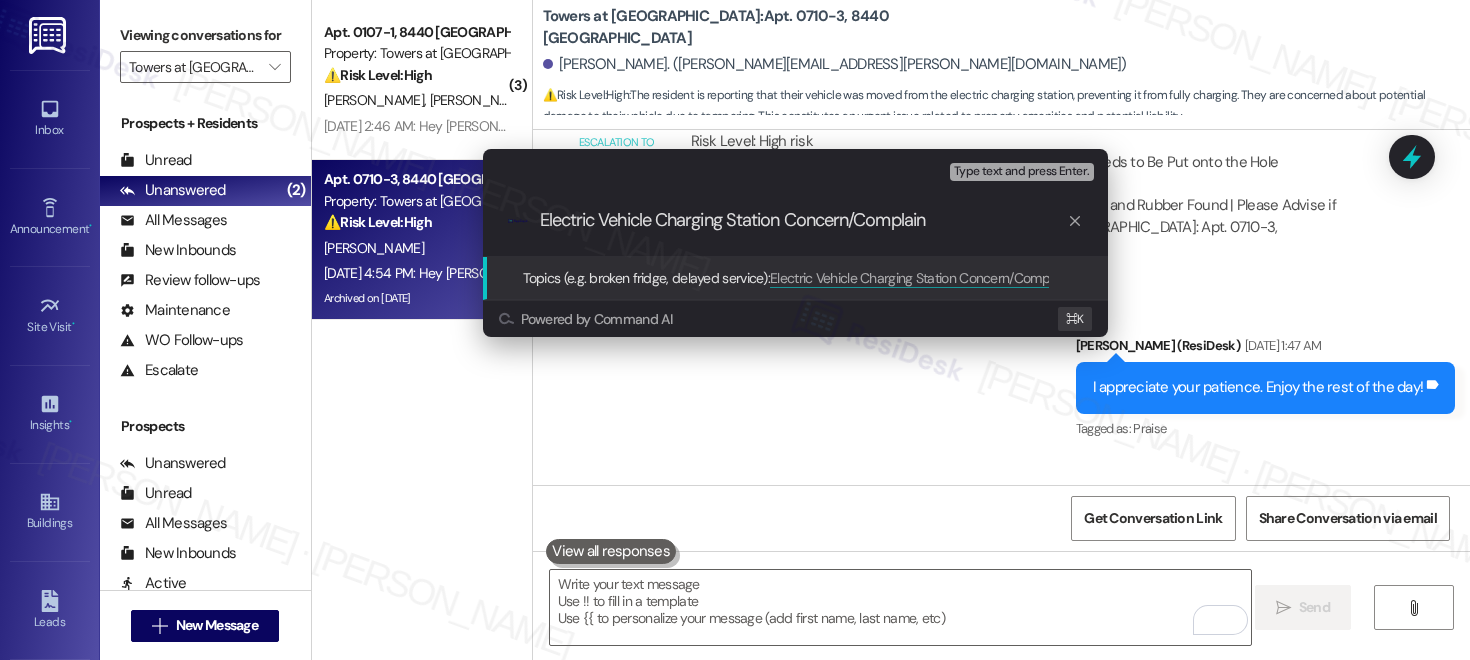 type on "Electric Vehicle Charging Station Concern/Complaint" 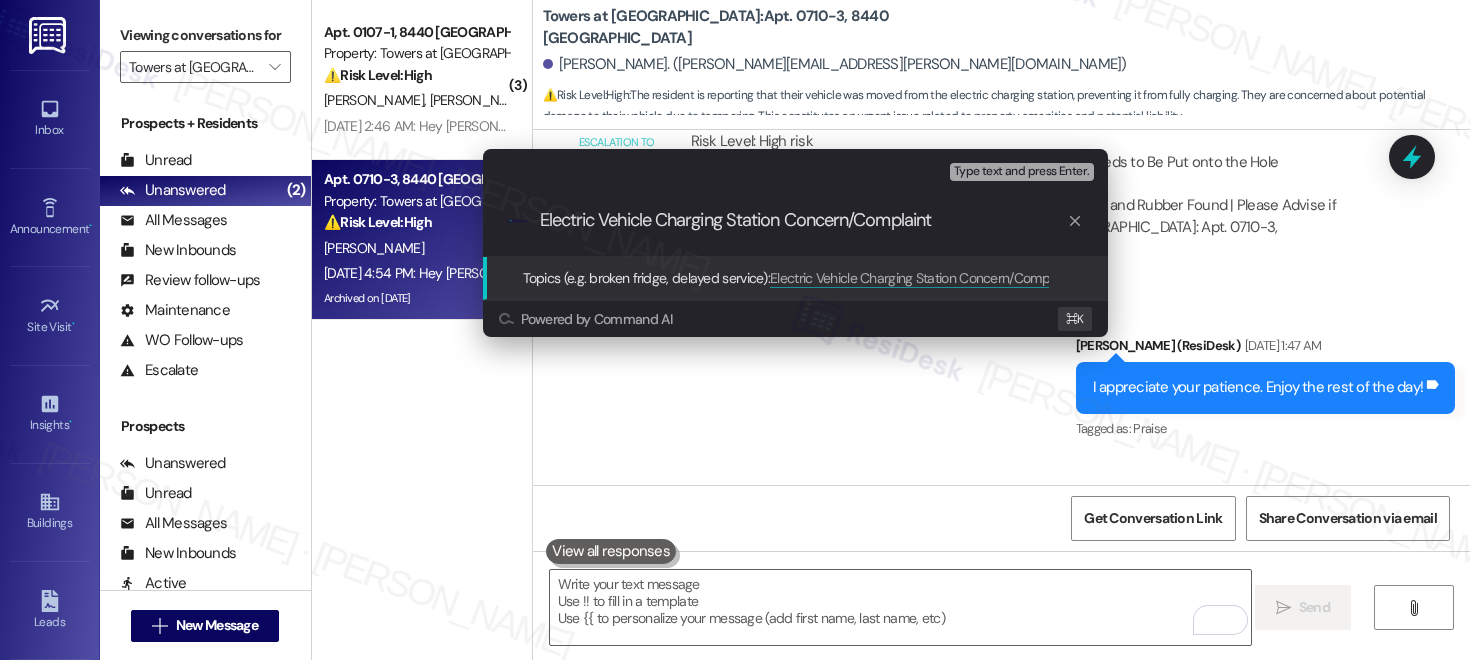 type 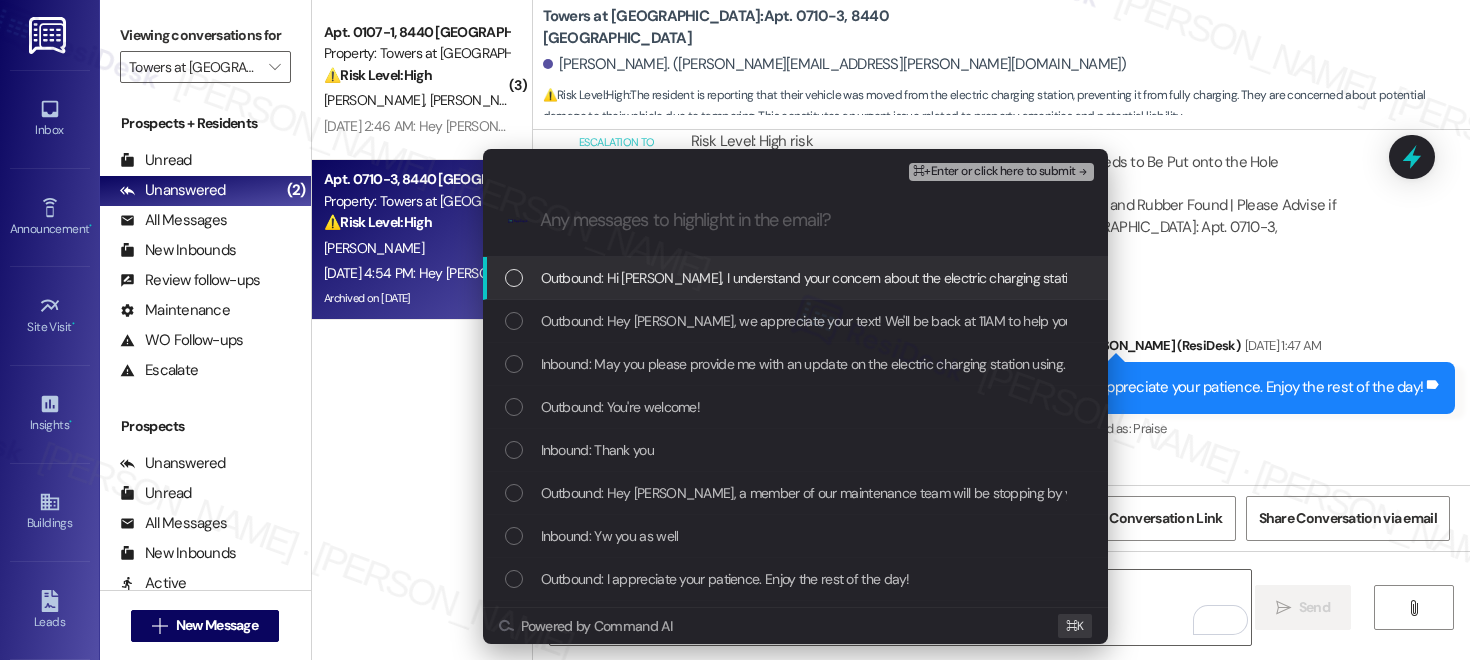 click on "Outbound: Hi Lisa, I understand your concern about the electric charging station. I'll forward your concern to our on-site team immediately and see what can be done to prevent this in the future. I'll update you as soon as possible." at bounding box center [1240, 278] 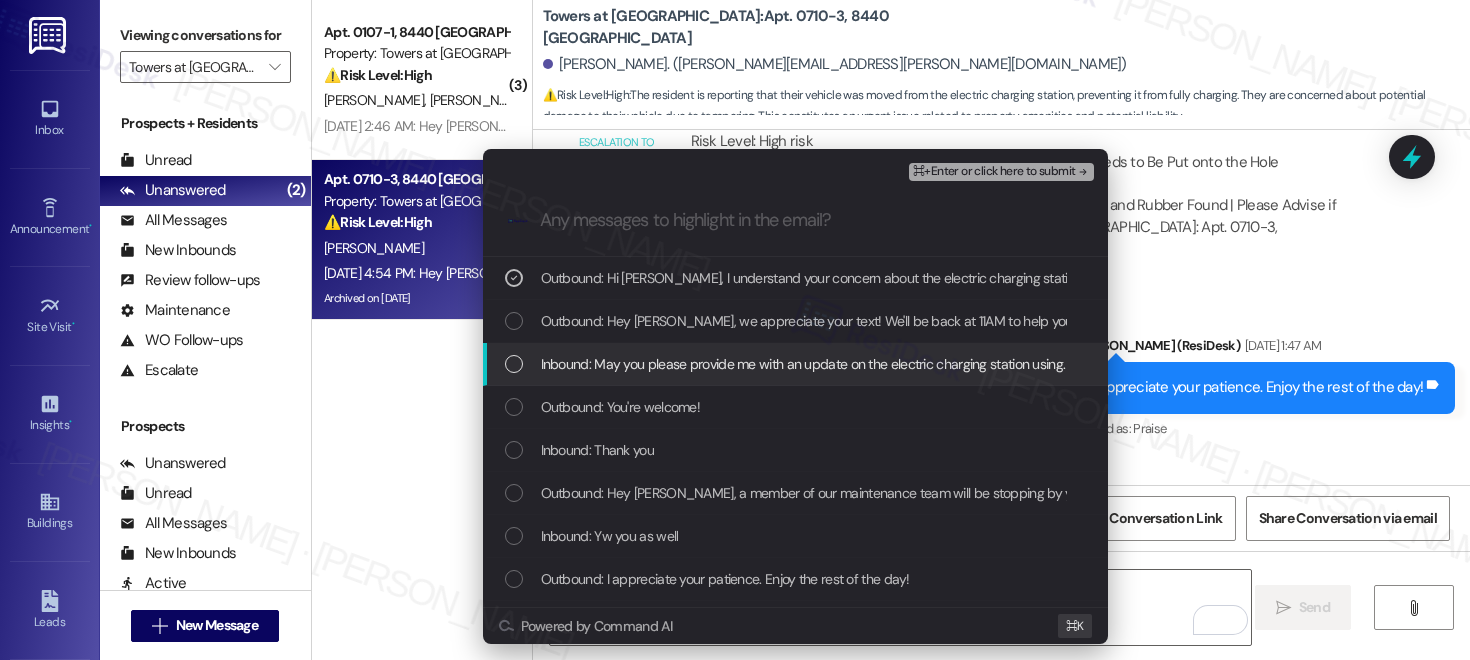 click on "Inbound: May you please provide me with an update on the electric charging station using. Someone removed my vehicle from the charger tonight. It was placed on at approximately 8 pm it takes 4 hours to reach maximum charge which is 100 miles. It was removed at 77.
Two charging ports aren't sufficient for a property as large as this. I don't want my vehicle damage due to someone tampering with it. Your assistance is greatly appreciated." at bounding box center (1823, 364) 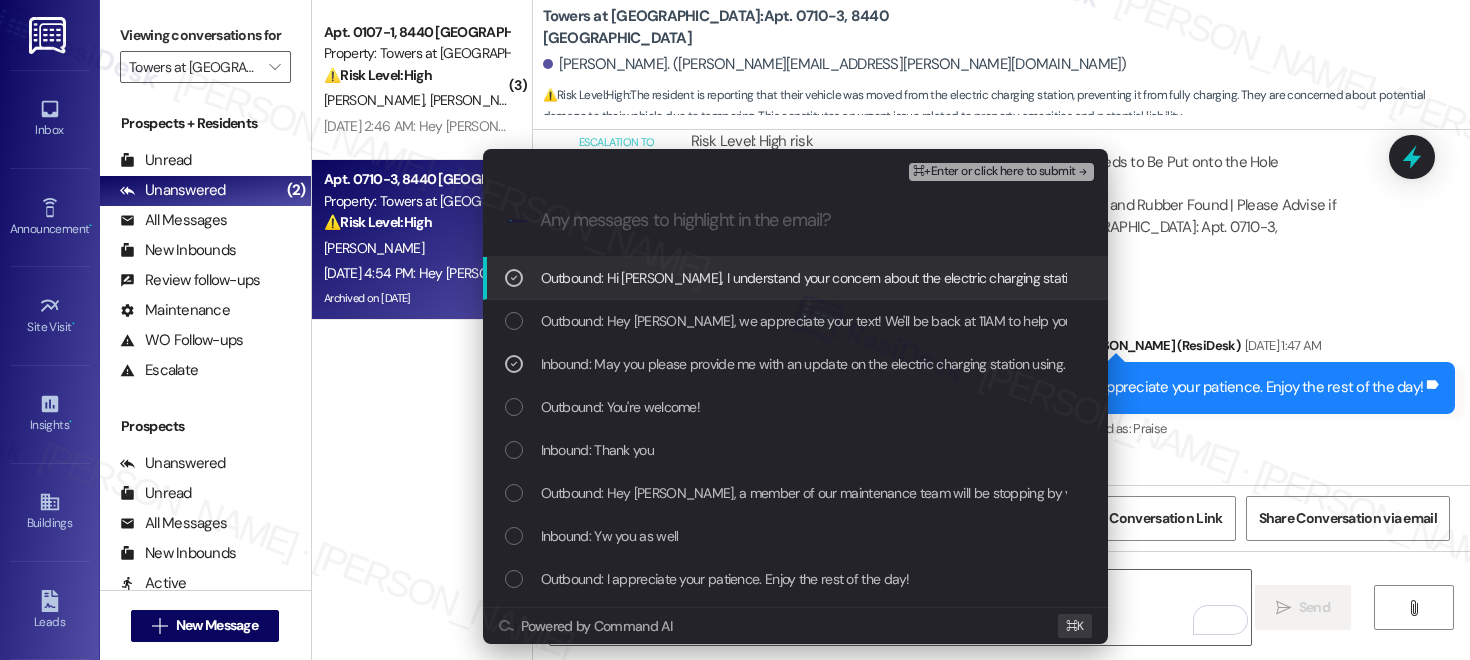 click on "⌘+Enter or click here to submit" at bounding box center [994, 172] 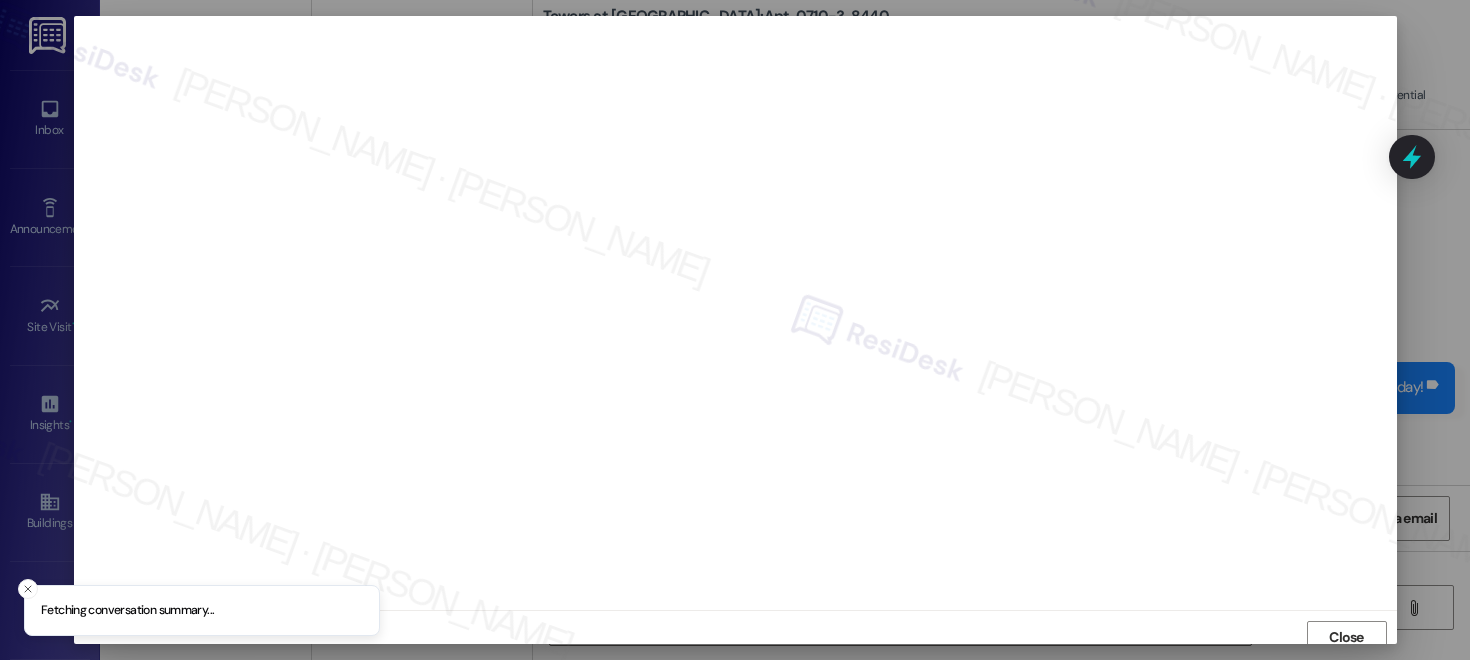 scroll, scrollTop: 9, scrollLeft: 0, axis: vertical 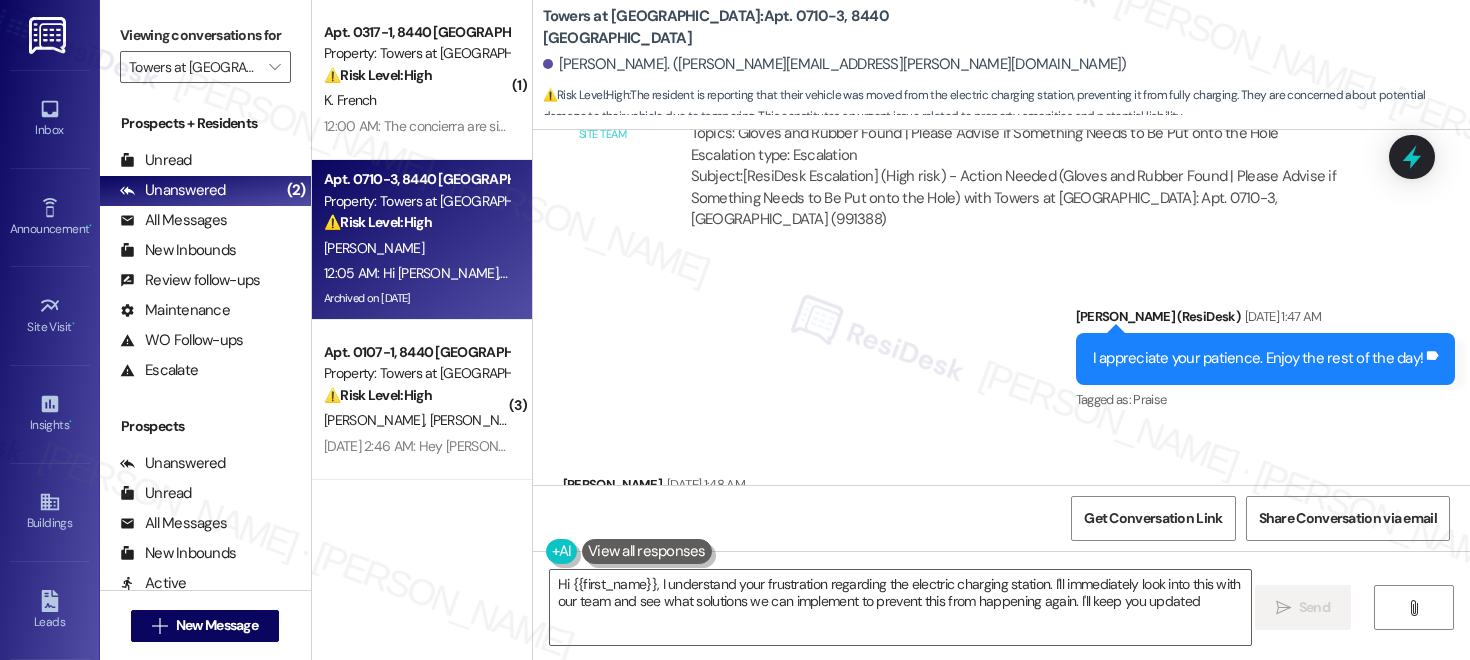 type on "Hi {{first_name}}, I understand your frustration regarding the electric charging station. I'll immediately look into this with our team and see what solutions we can implement to prevent this from happening again. I'll keep you updated!" 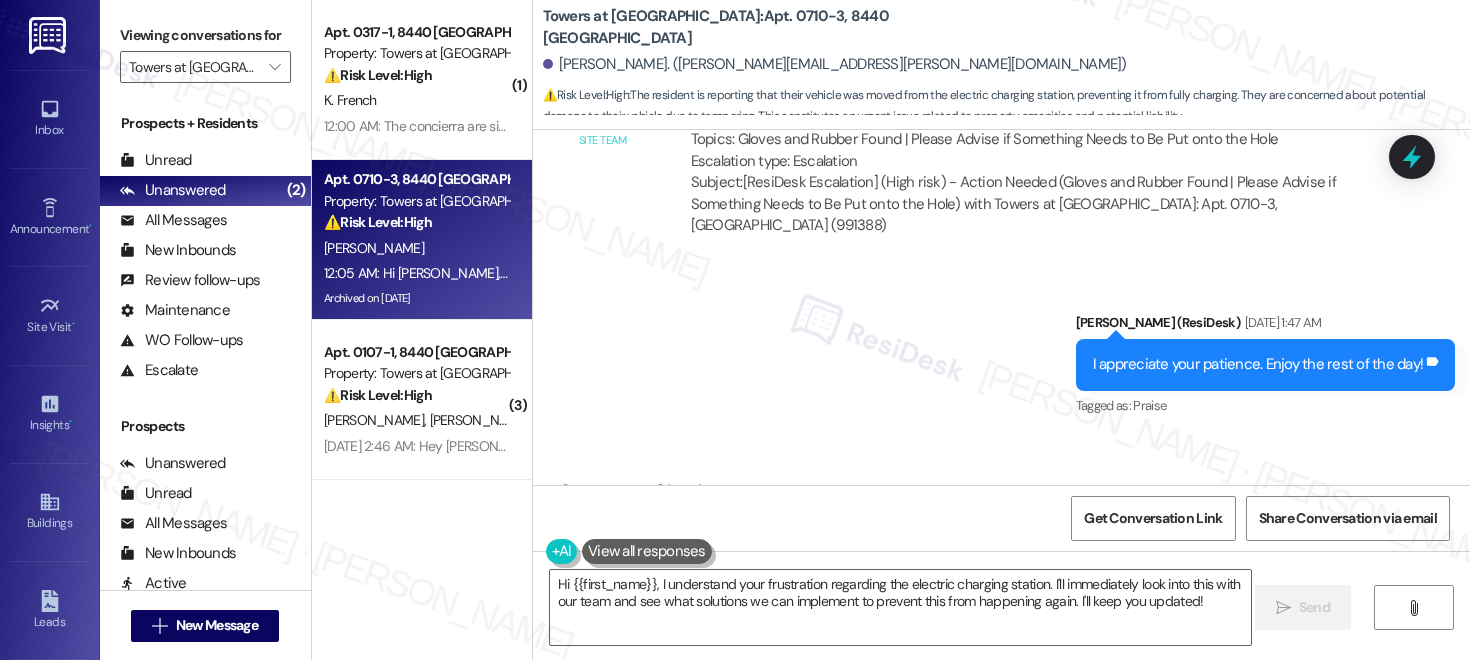 scroll, scrollTop: 179193, scrollLeft: 0, axis: vertical 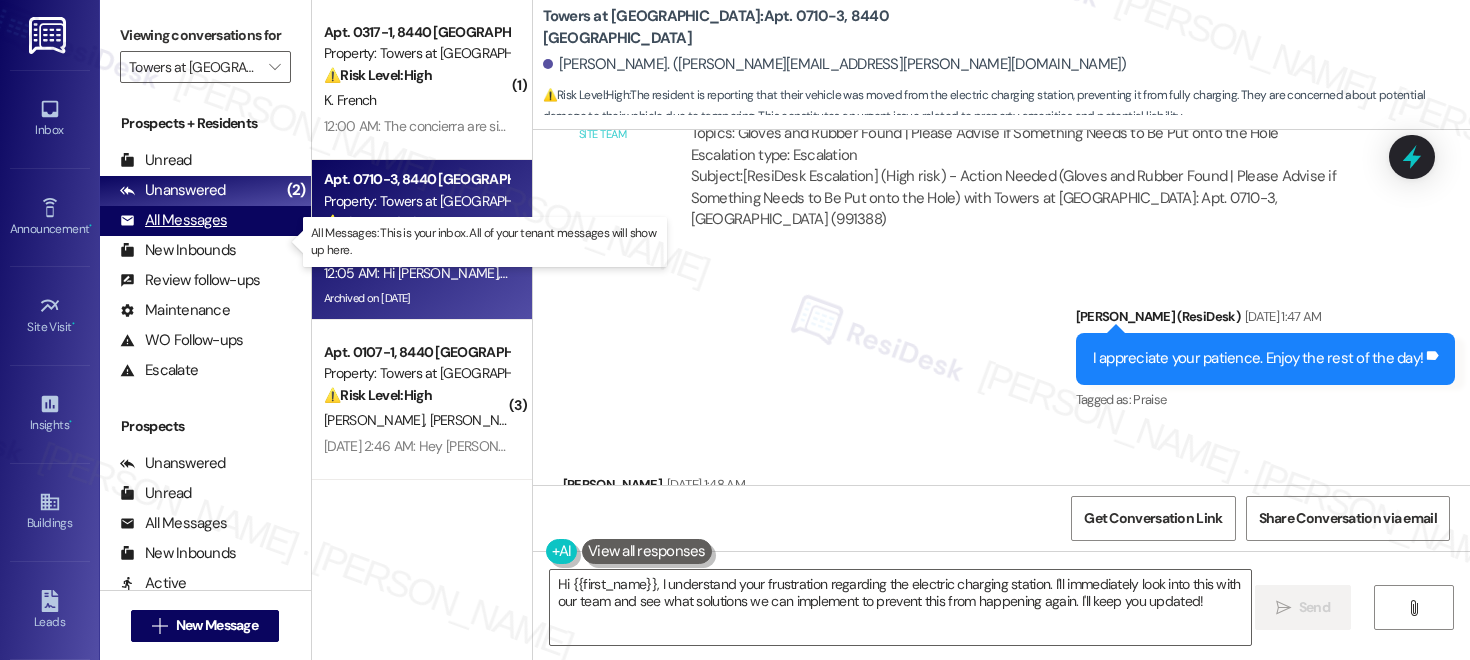 click on "All Messages" at bounding box center [173, 220] 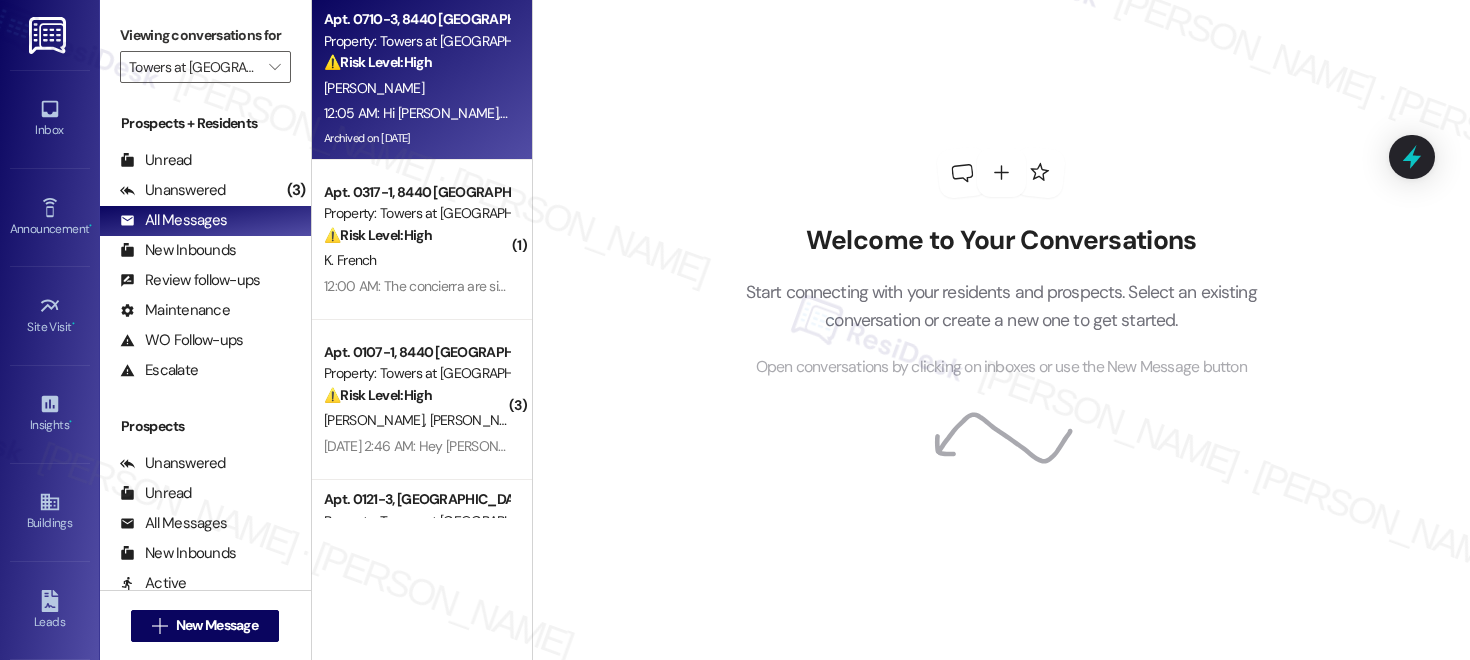 click on "Property: Towers at [GEOGRAPHIC_DATA]" at bounding box center (416, 41) 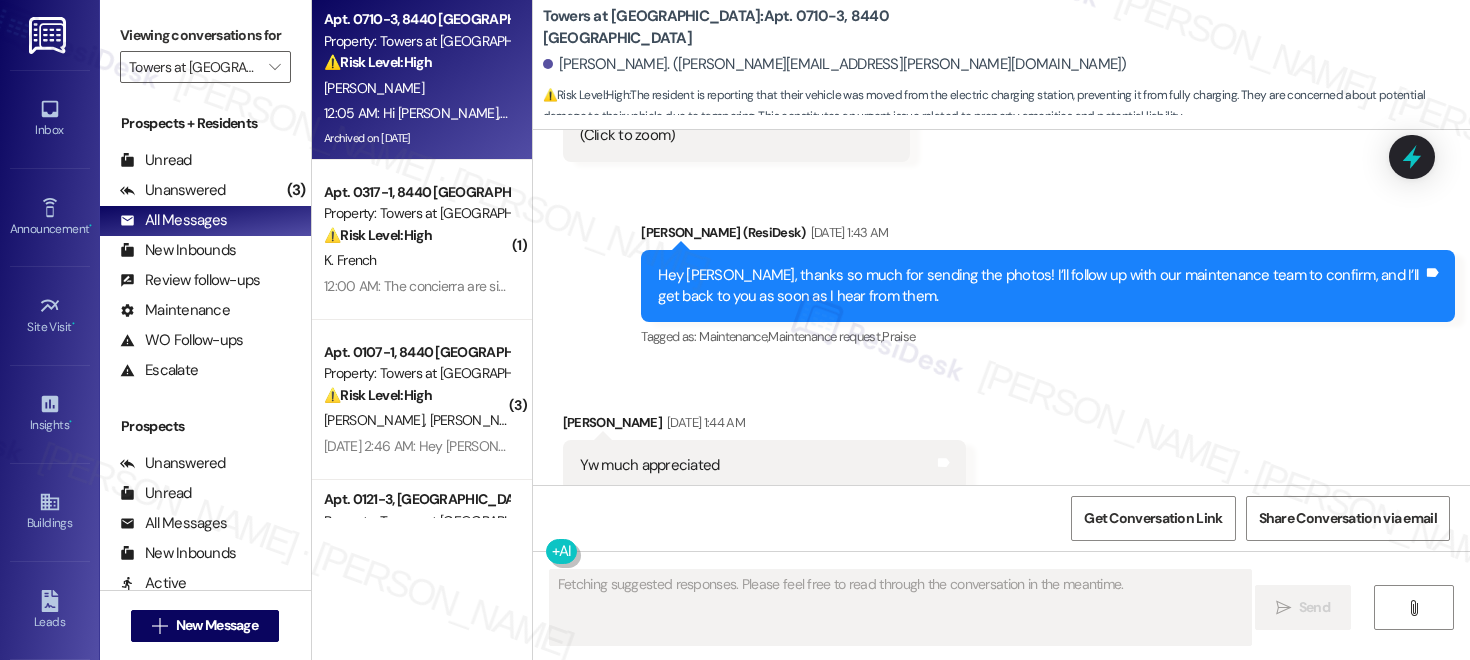scroll, scrollTop: 179440, scrollLeft: 0, axis: vertical 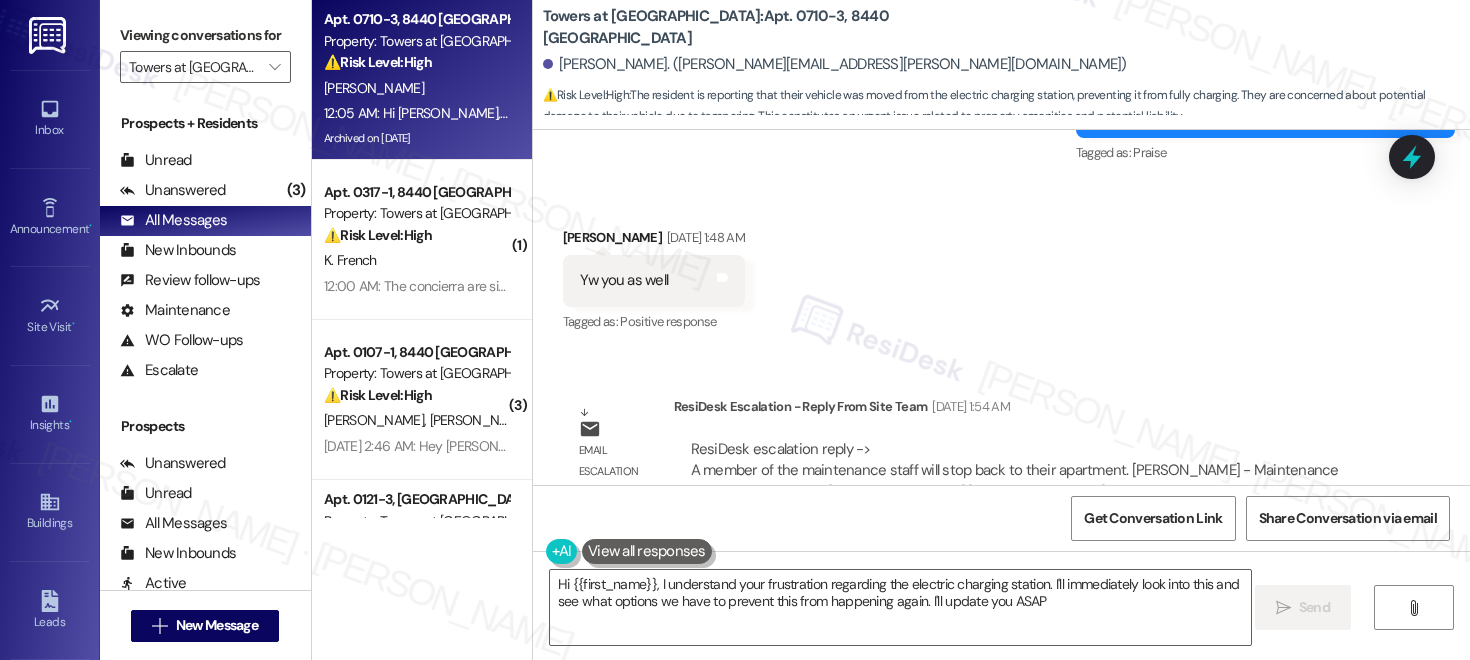 type on "Hi {{first_name}}, I understand your frustration regarding the electric charging station. I'll immediately look into this and see what options we have to prevent this from happening again. I'll update you ASAP!" 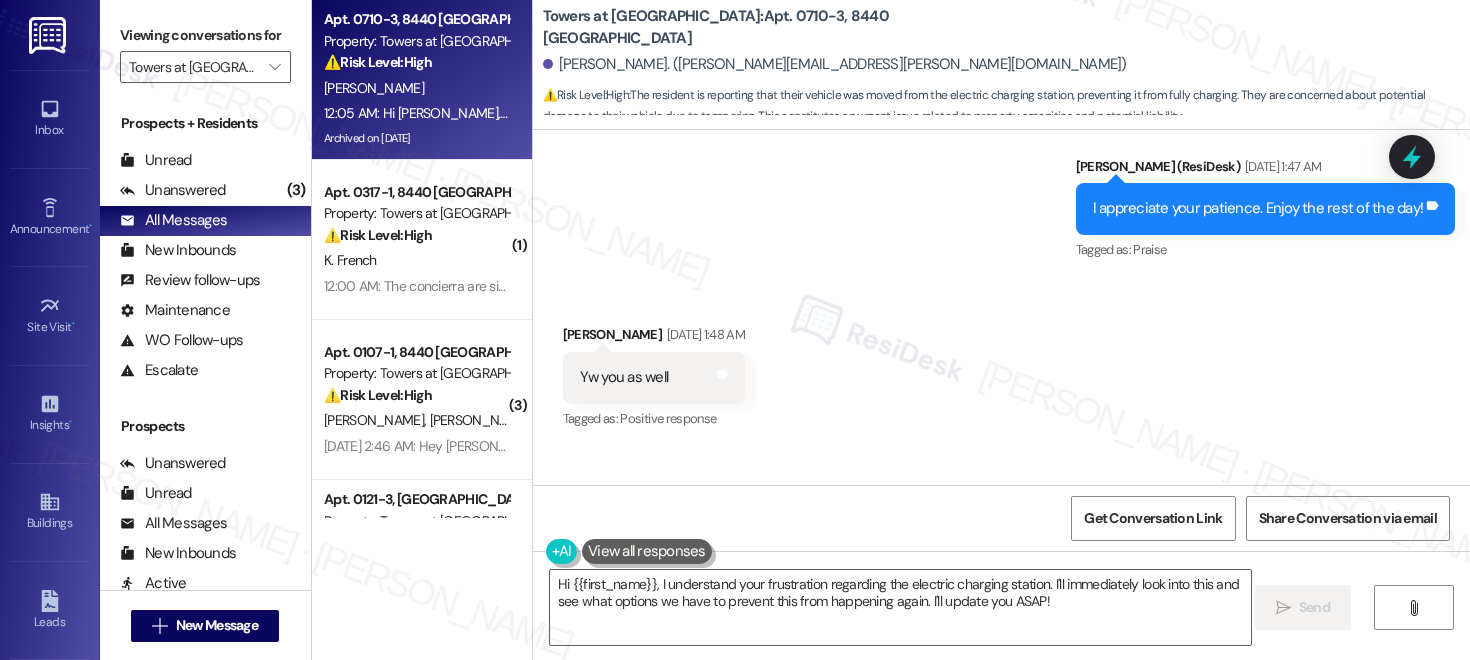 scroll, scrollTop: 179332, scrollLeft: 0, axis: vertical 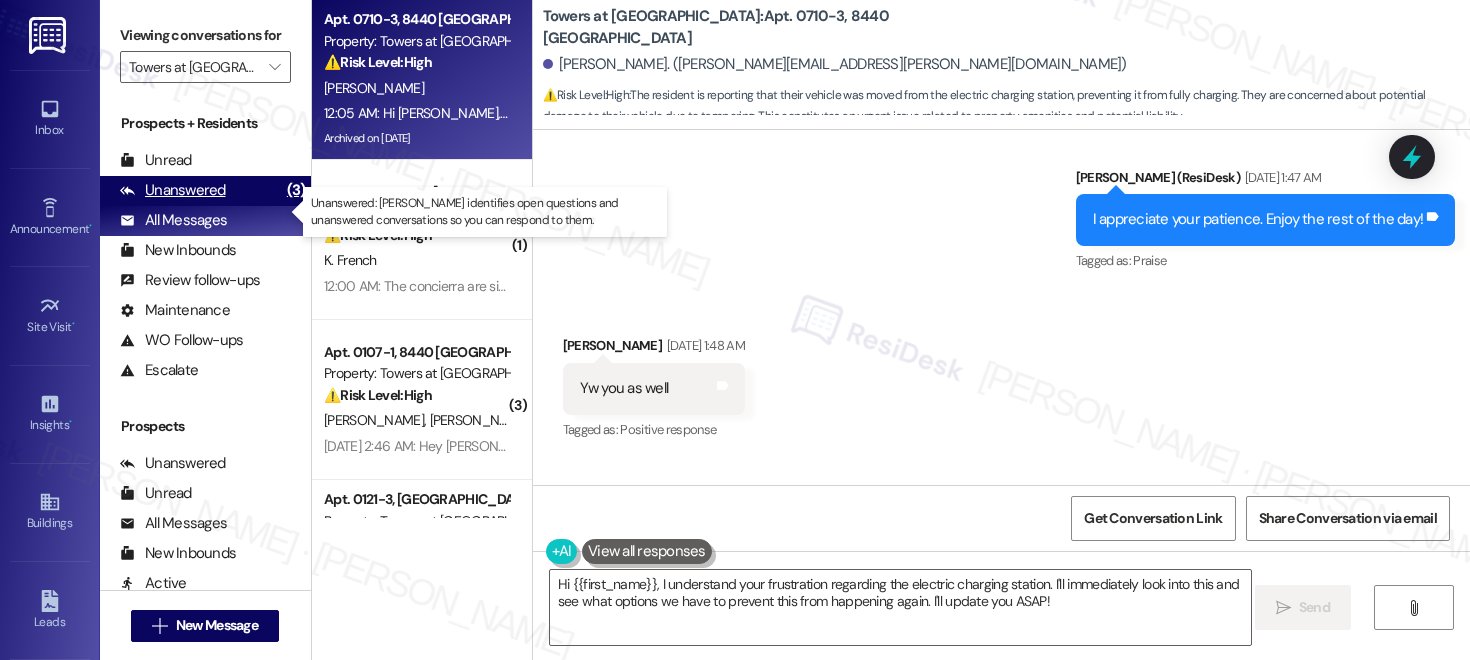 click on "Unanswered" at bounding box center [173, 190] 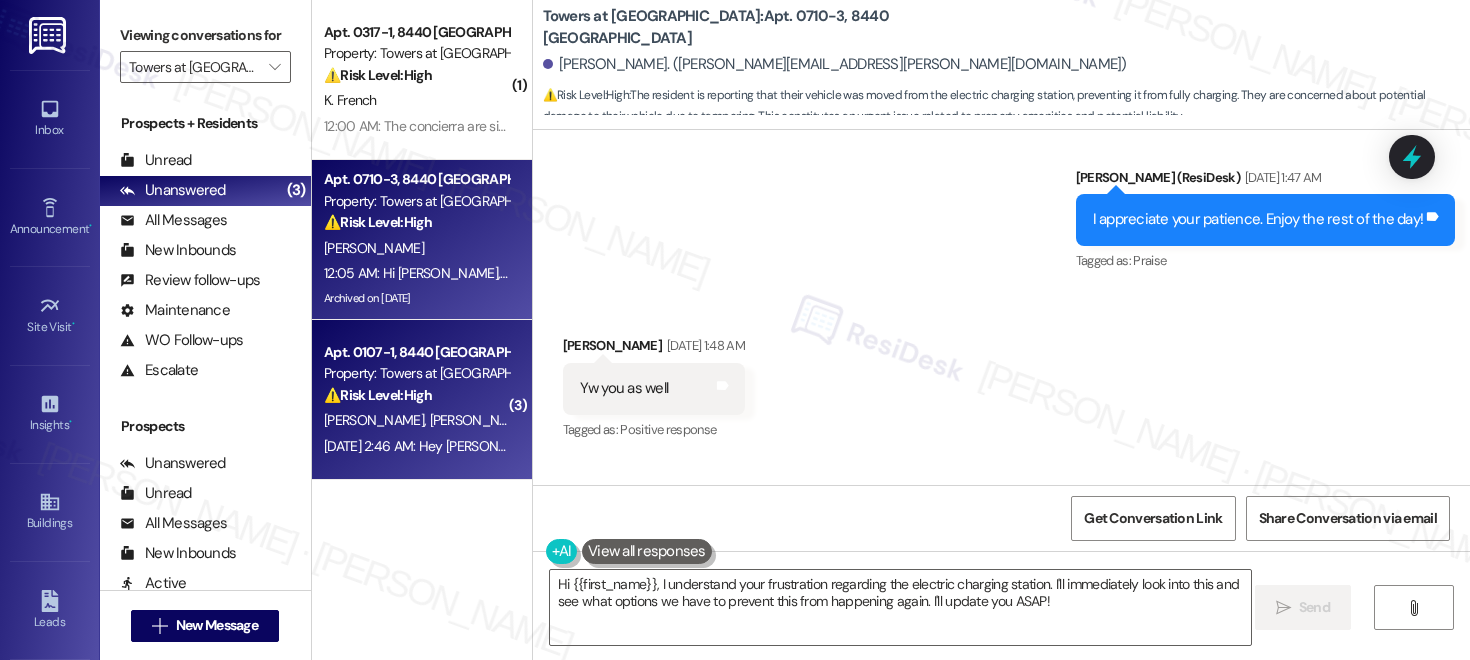 click on "J. Gaines A. Alexander" at bounding box center (416, 420) 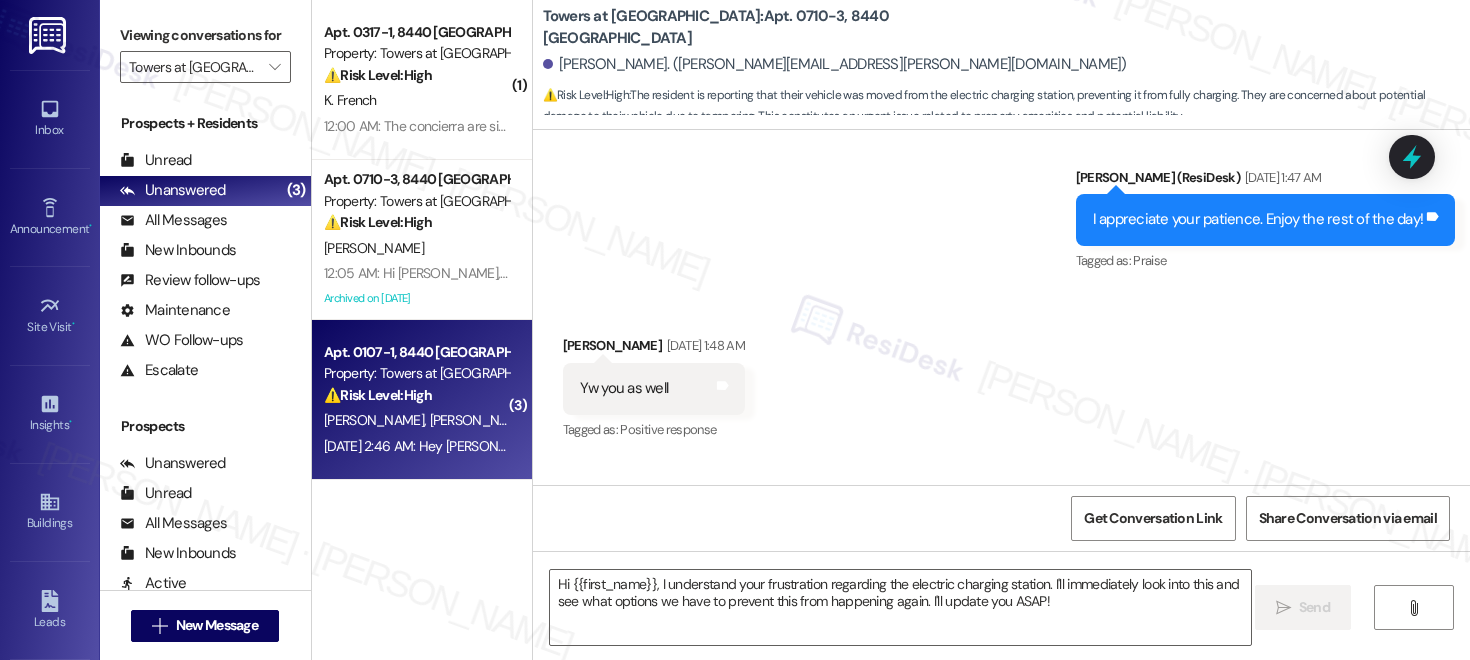type on "Fetching suggested responses. Please feel free to read through the conversation in the meantime." 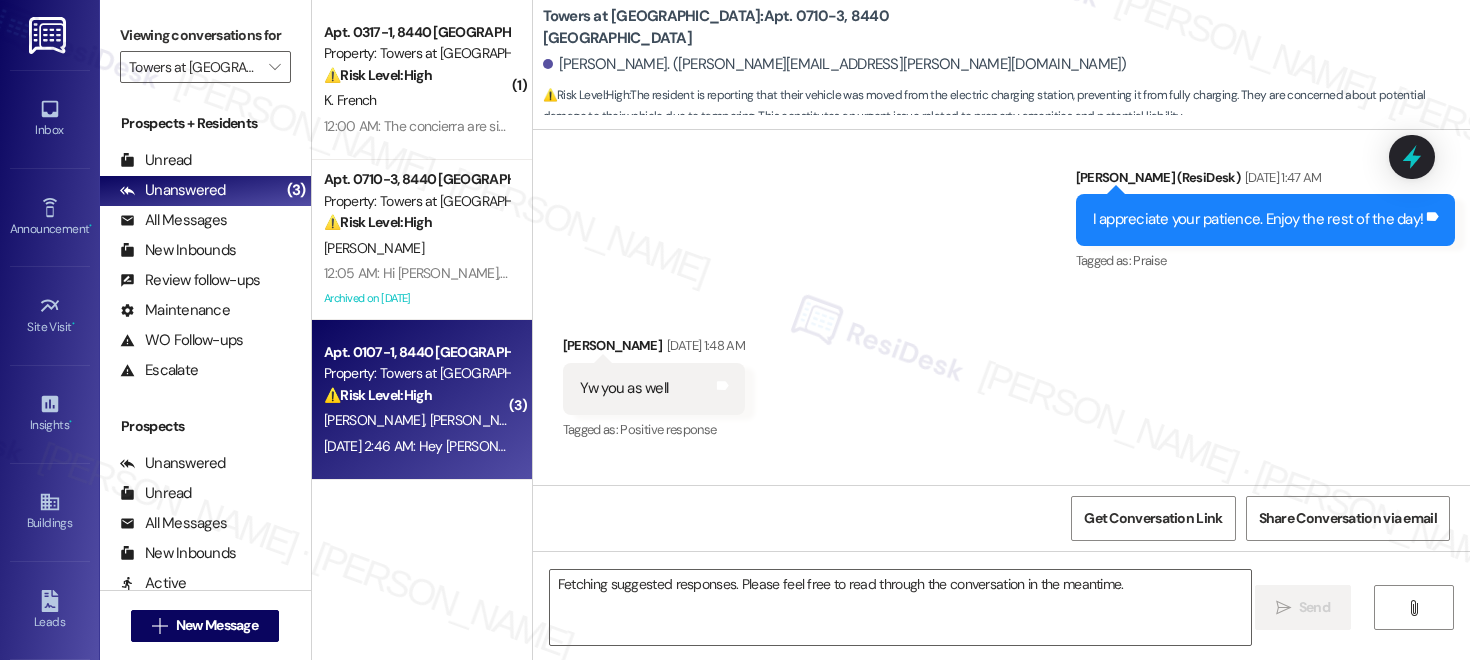 click on "J. Gaines A. Alexander" at bounding box center (416, 420) 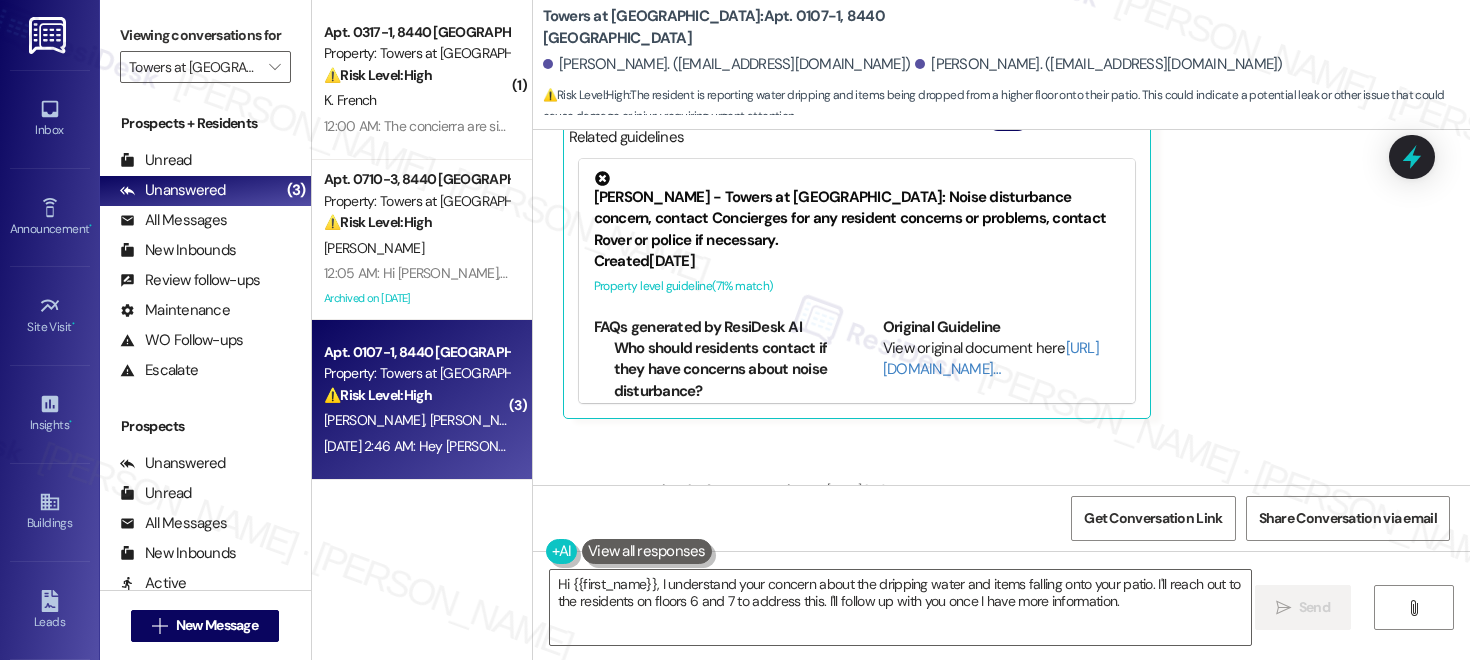 scroll, scrollTop: 7668, scrollLeft: 0, axis: vertical 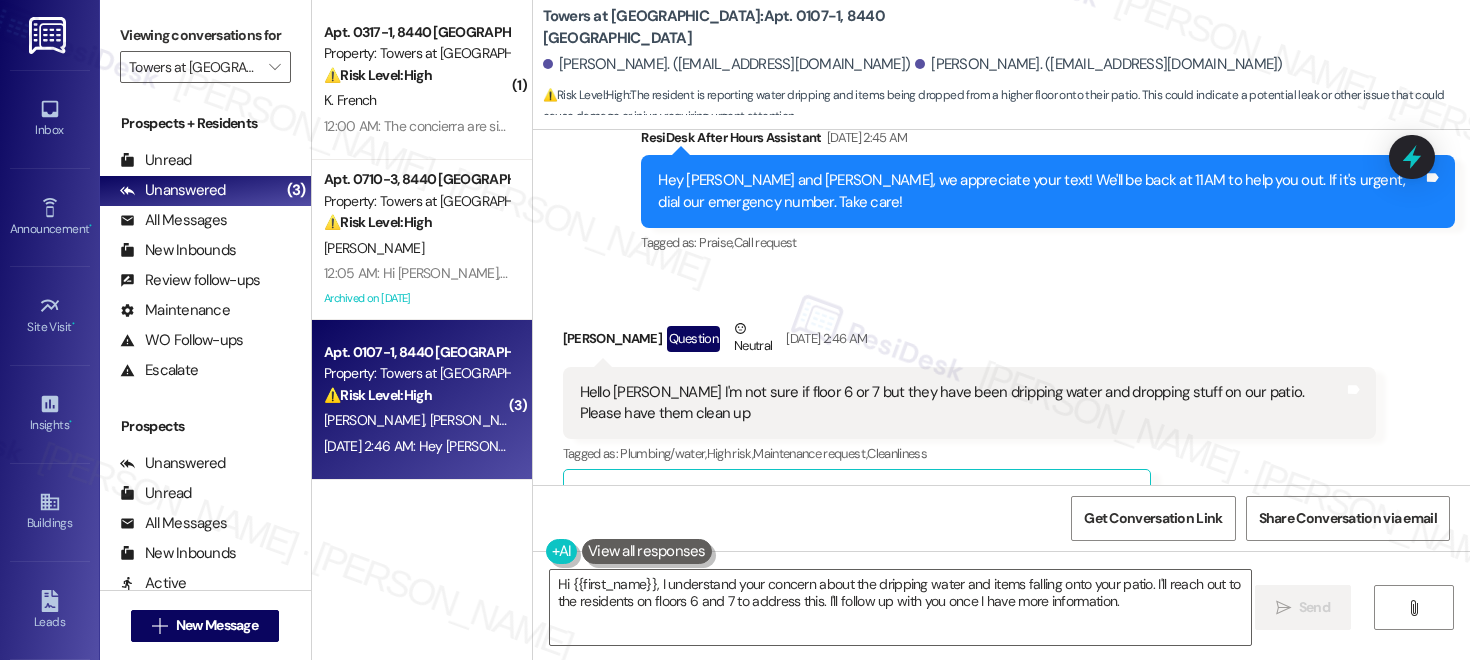 click on "Hello Emily I'm not sure if floor 6 or 7 but they have been dripping water and dropping stuff on our patio. Please have them clean up" at bounding box center (962, 403) 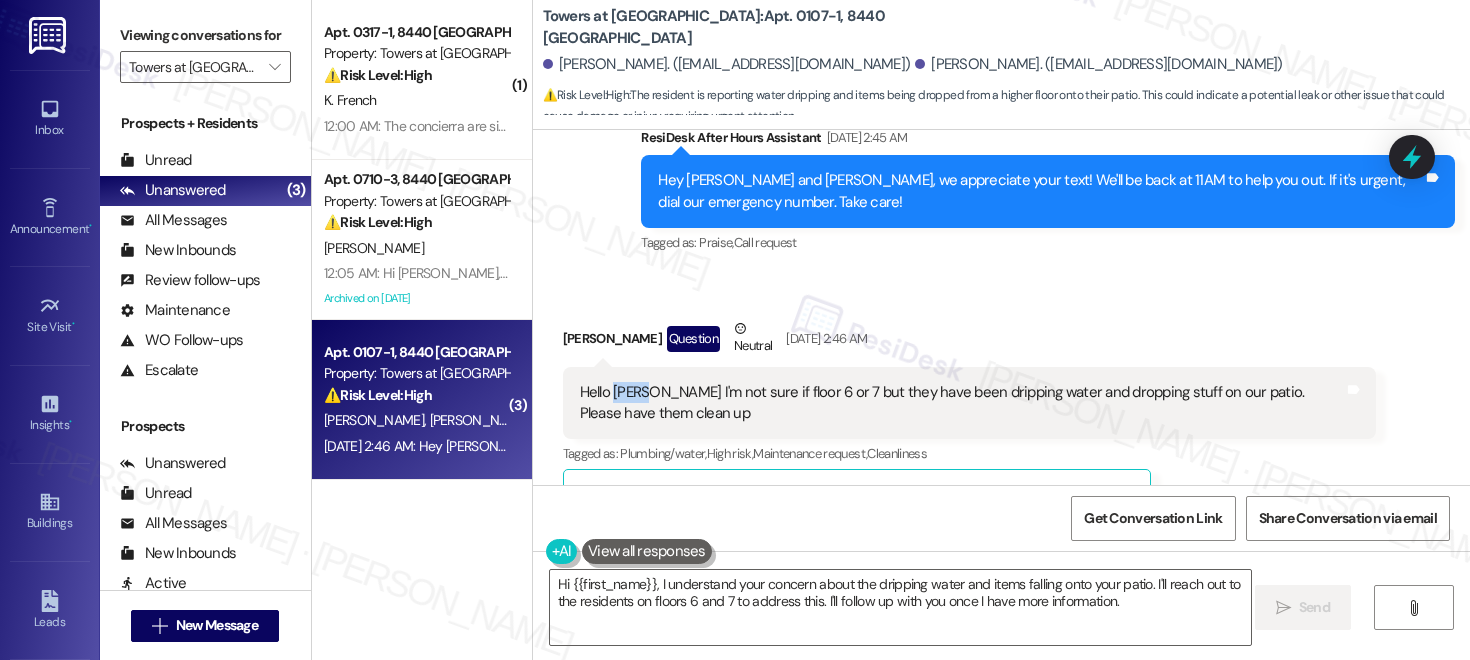click on "Hello Emily I'm not sure if floor 6 or 7 but they have been dripping water and dropping stuff on our patio. Please have them clean up" at bounding box center (962, 403) 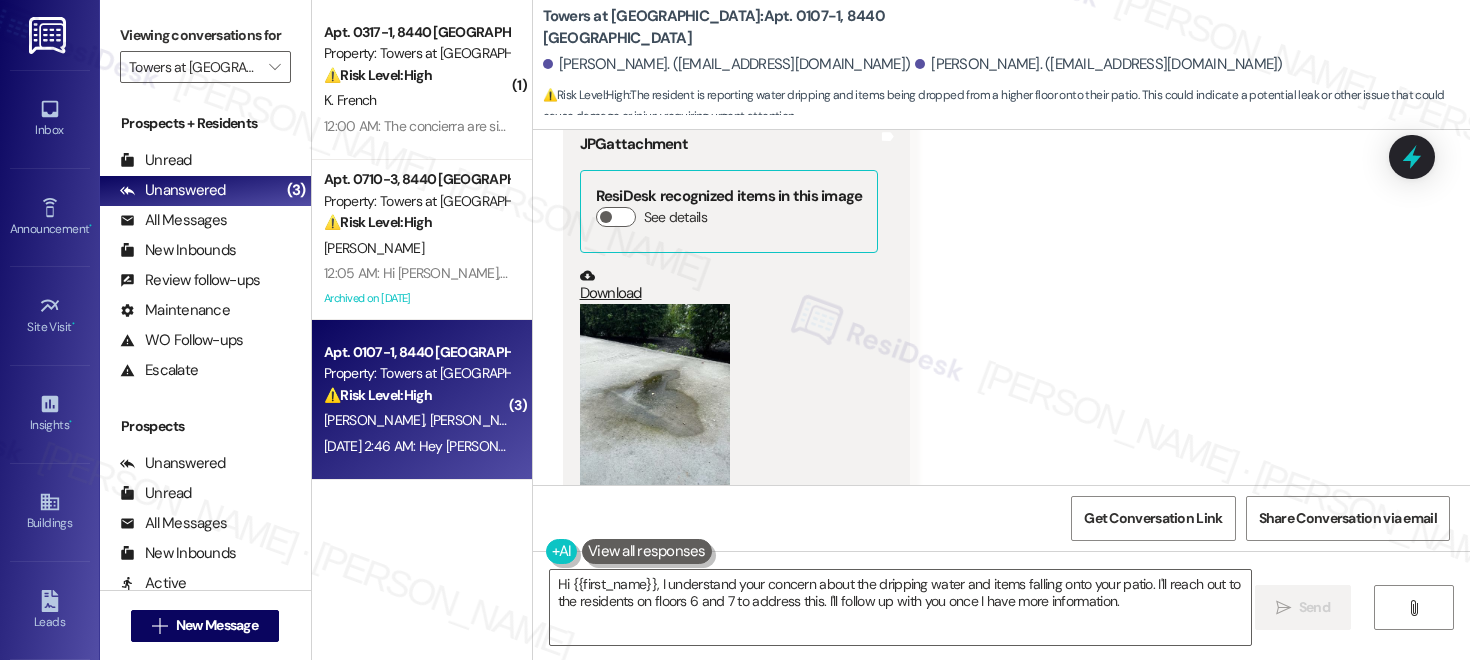 scroll, scrollTop: 6477, scrollLeft: 0, axis: vertical 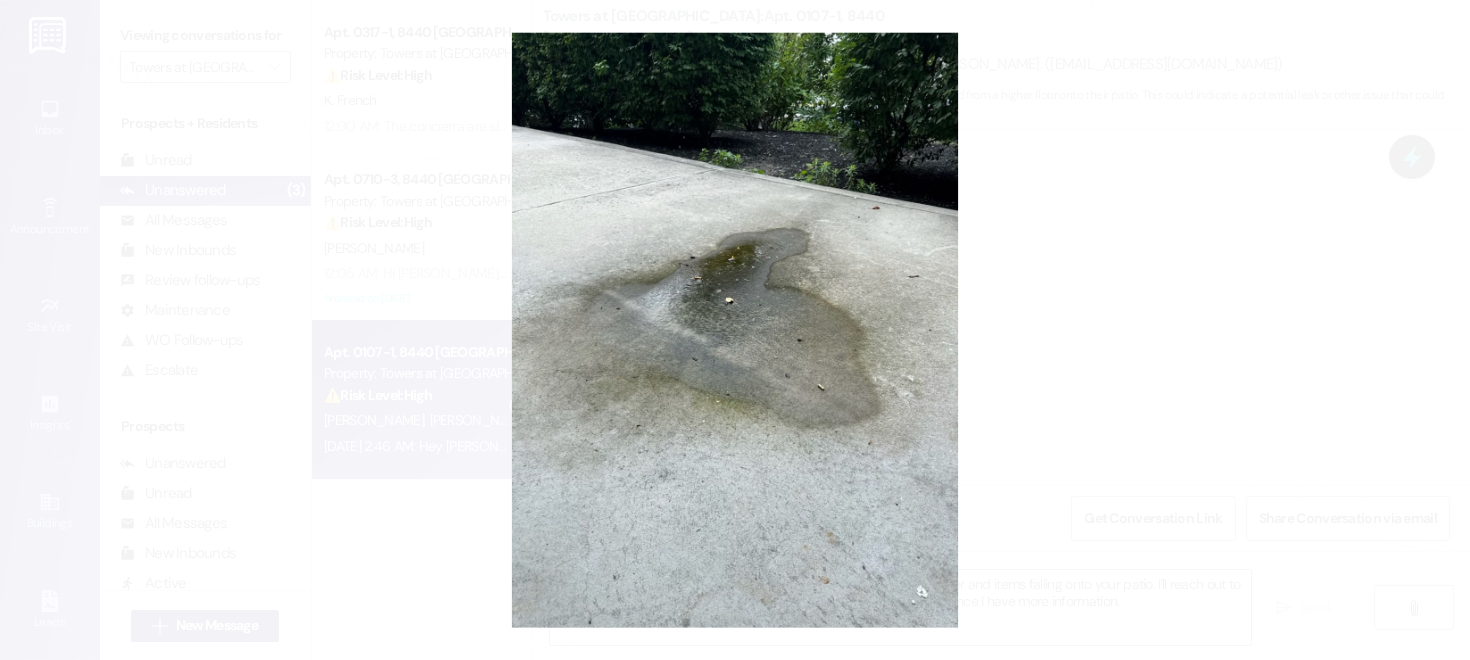 click at bounding box center [735, 330] 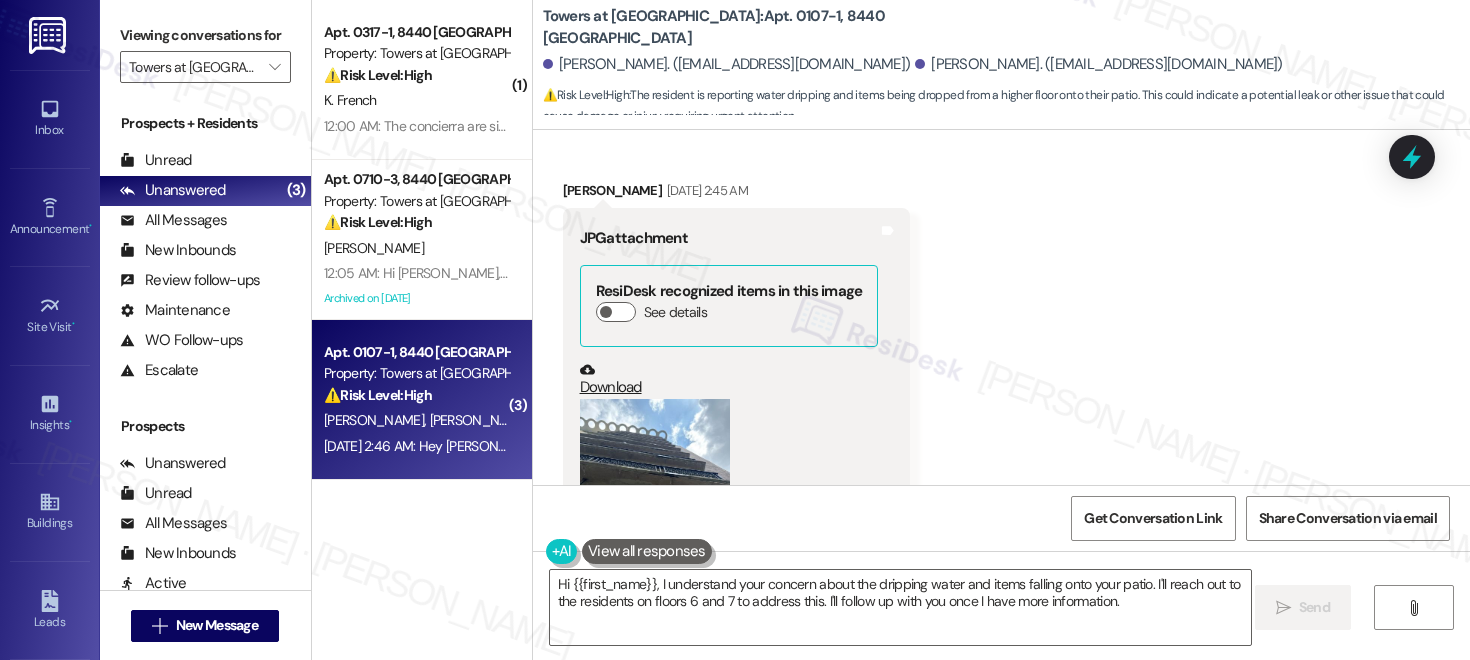 scroll, scrollTop: 7244, scrollLeft: 0, axis: vertical 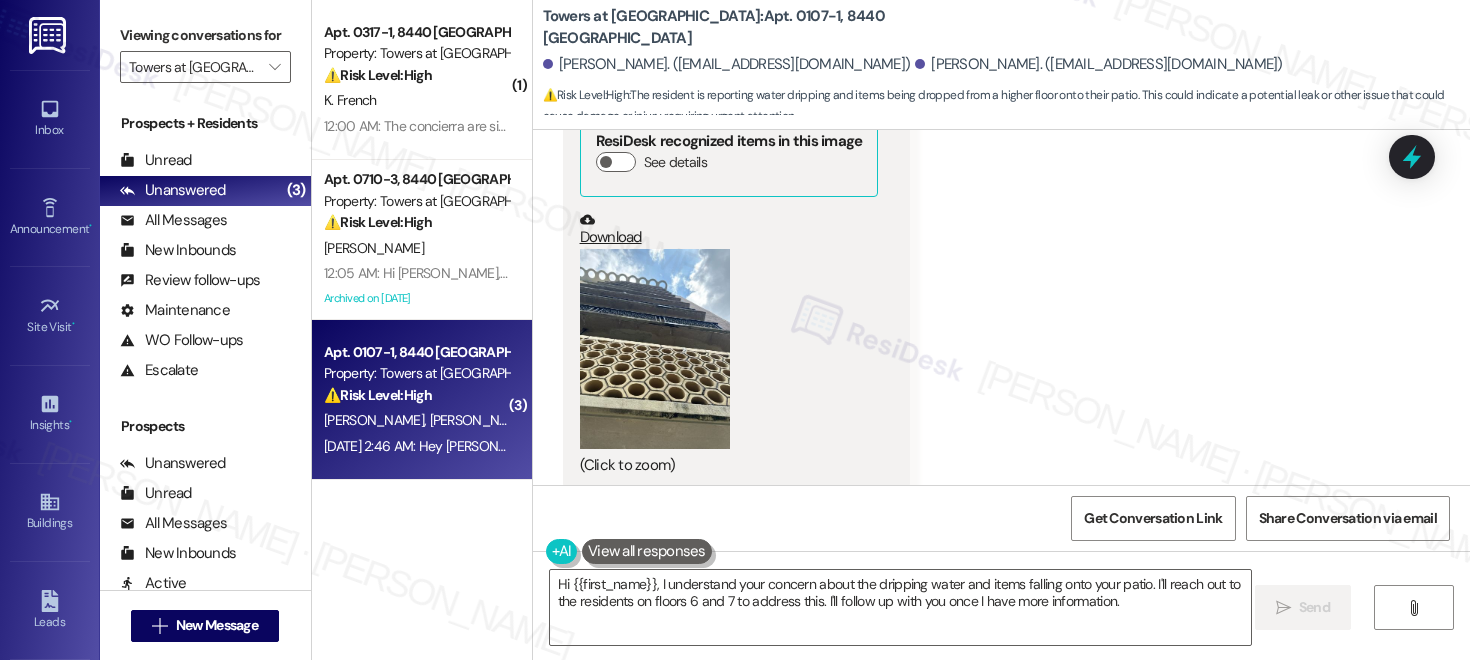 click at bounding box center (655, 349) 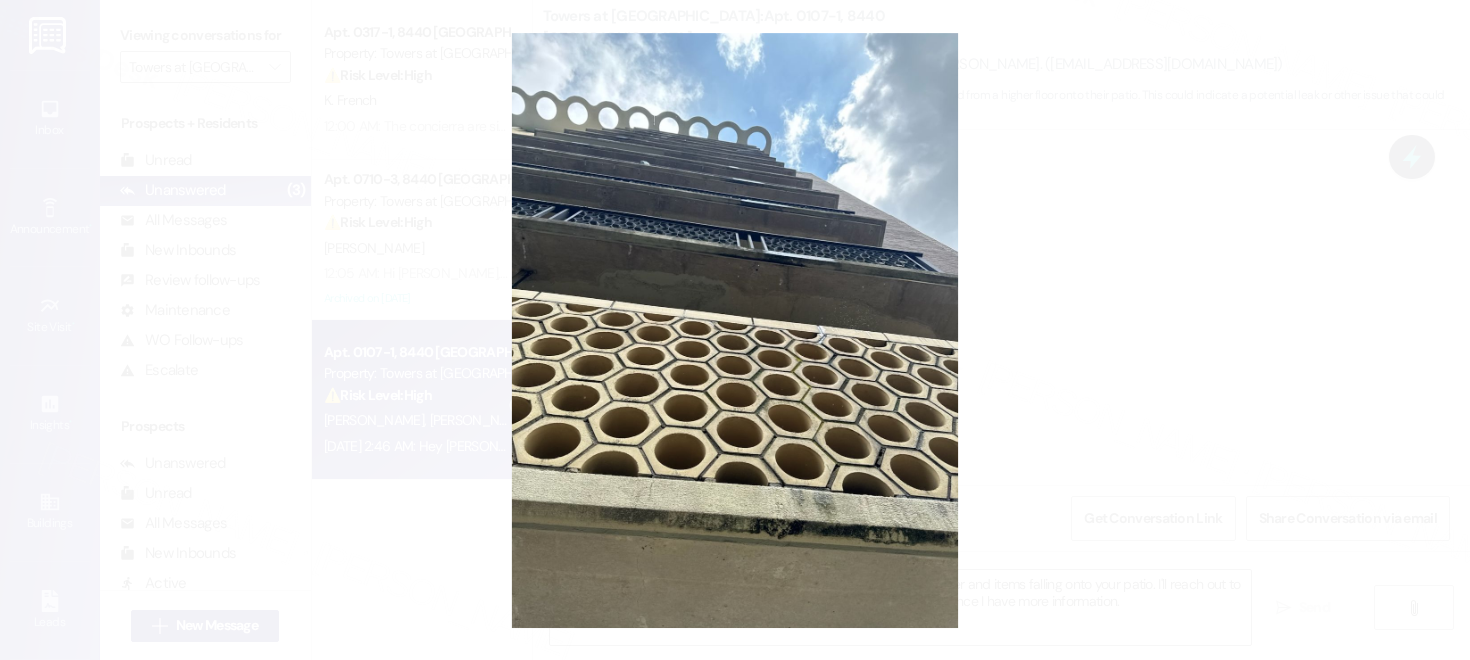 click at bounding box center (735, 330) 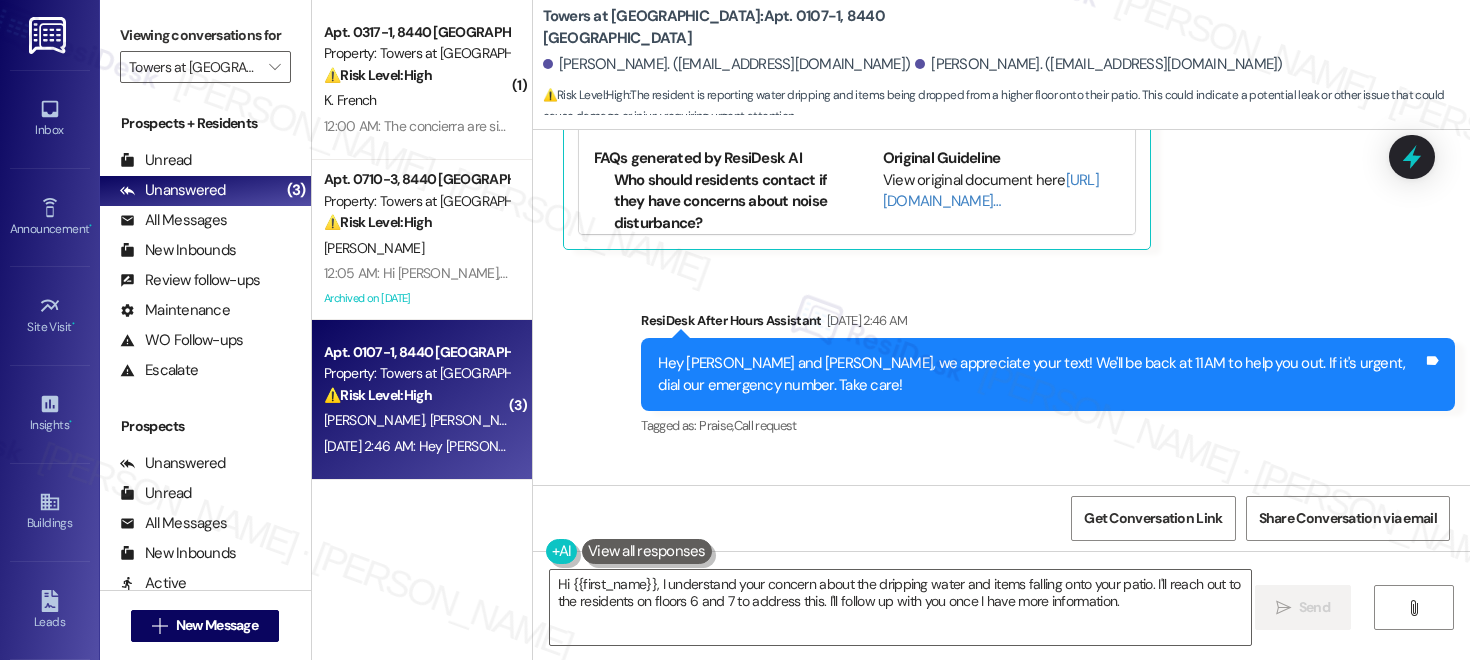 scroll, scrollTop: 8209, scrollLeft: 0, axis: vertical 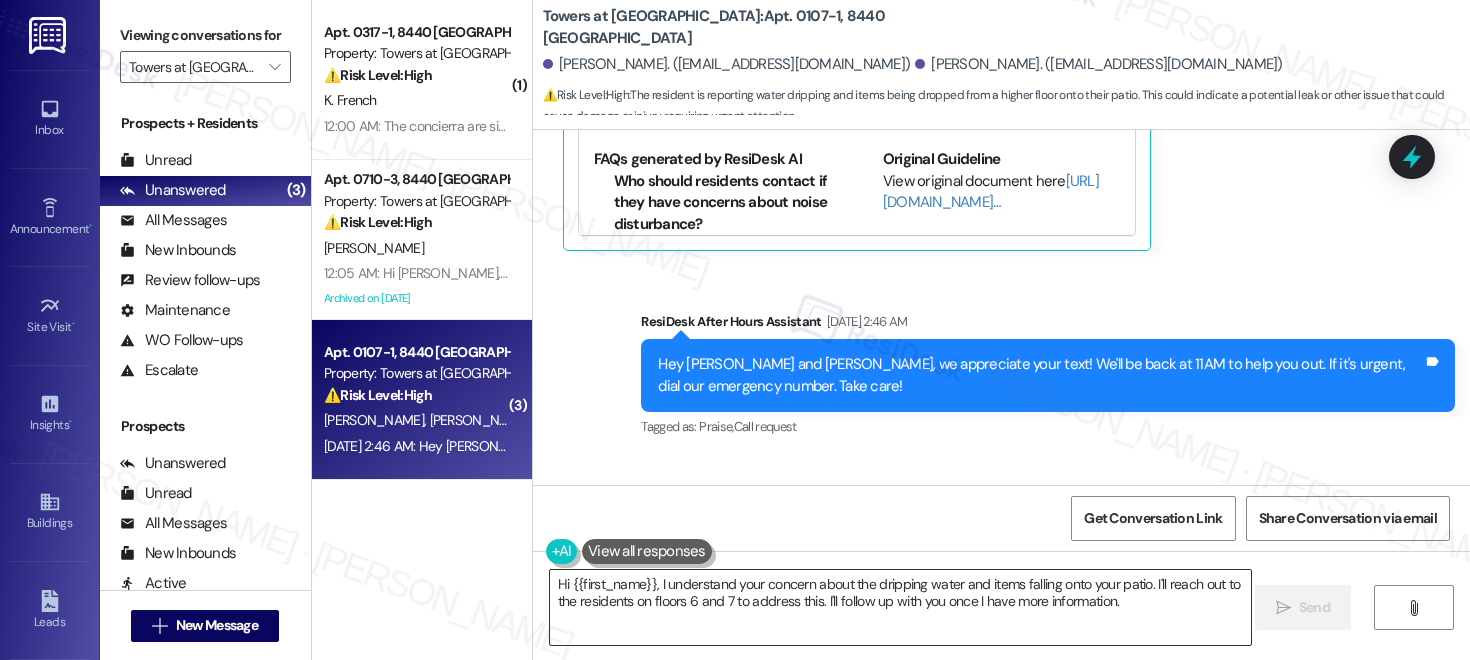 click on "Hi {{first_name}}, I understand your concern about the dripping water and items falling onto your patio. I'll reach out to the residents on floors 6 and 7 to address this. I'll follow up with you once I have more information." at bounding box center [900, 607] 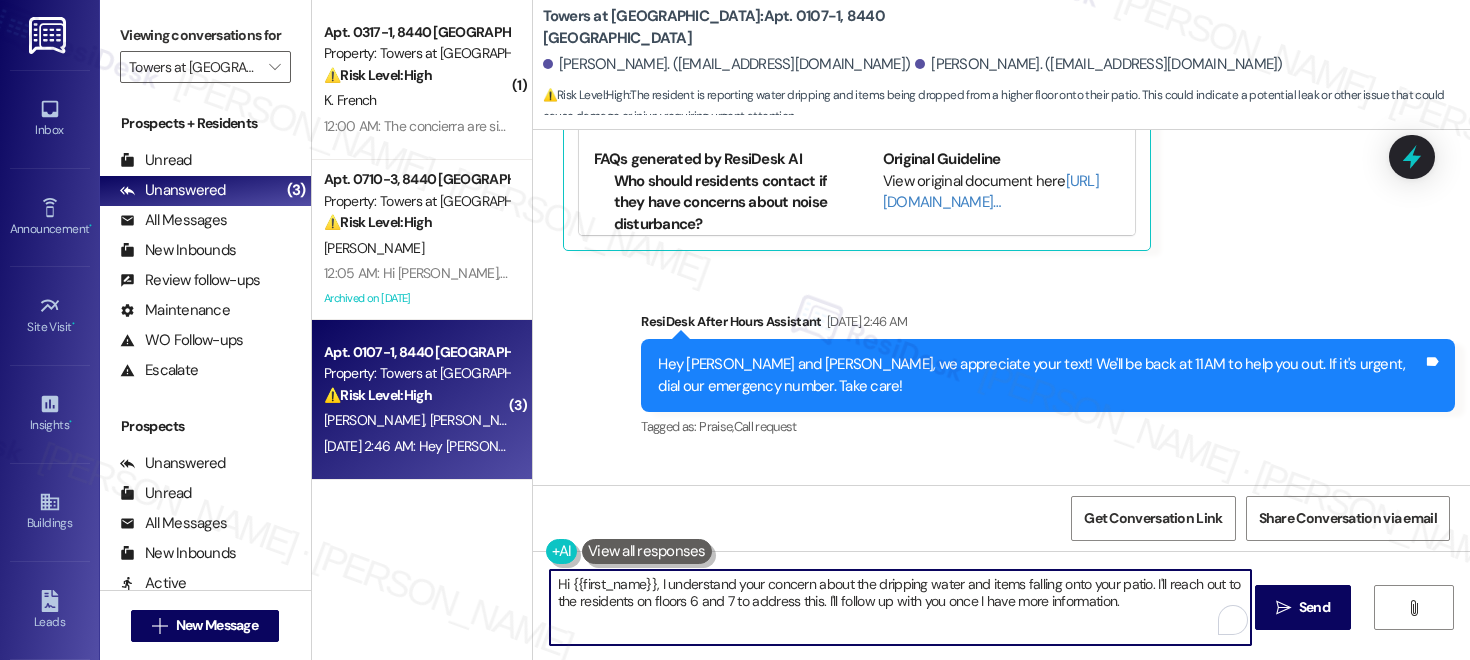 click on "Hi {{first_name}}, I understand your concern about the dripping water and items falling onto your patio. I'll reach out to the residents on floors 6 and 7 to address this. I'll follow up with you once I have more information." at bounding box center (900, 607) 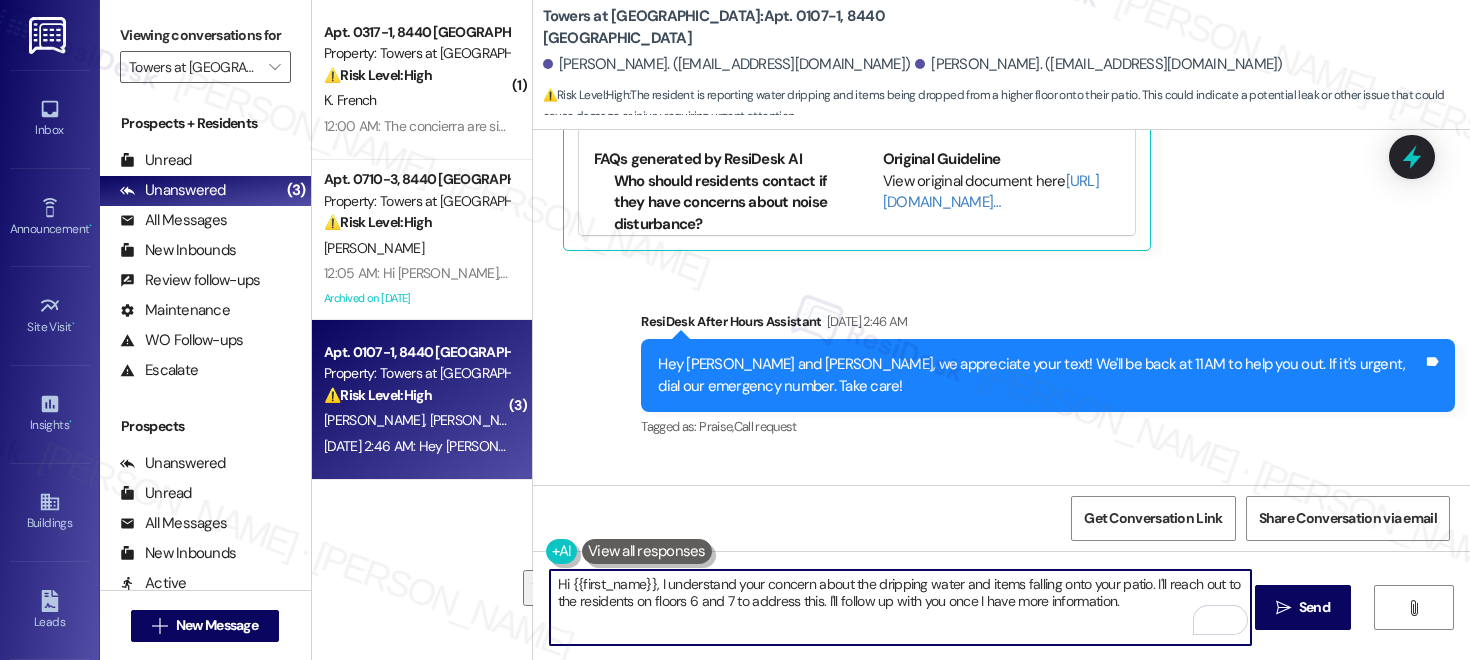 drag, startPoint x: 1159, startPoint y: 584, endPoint x: 1163, endPoint y: 596, distance: 12.649111 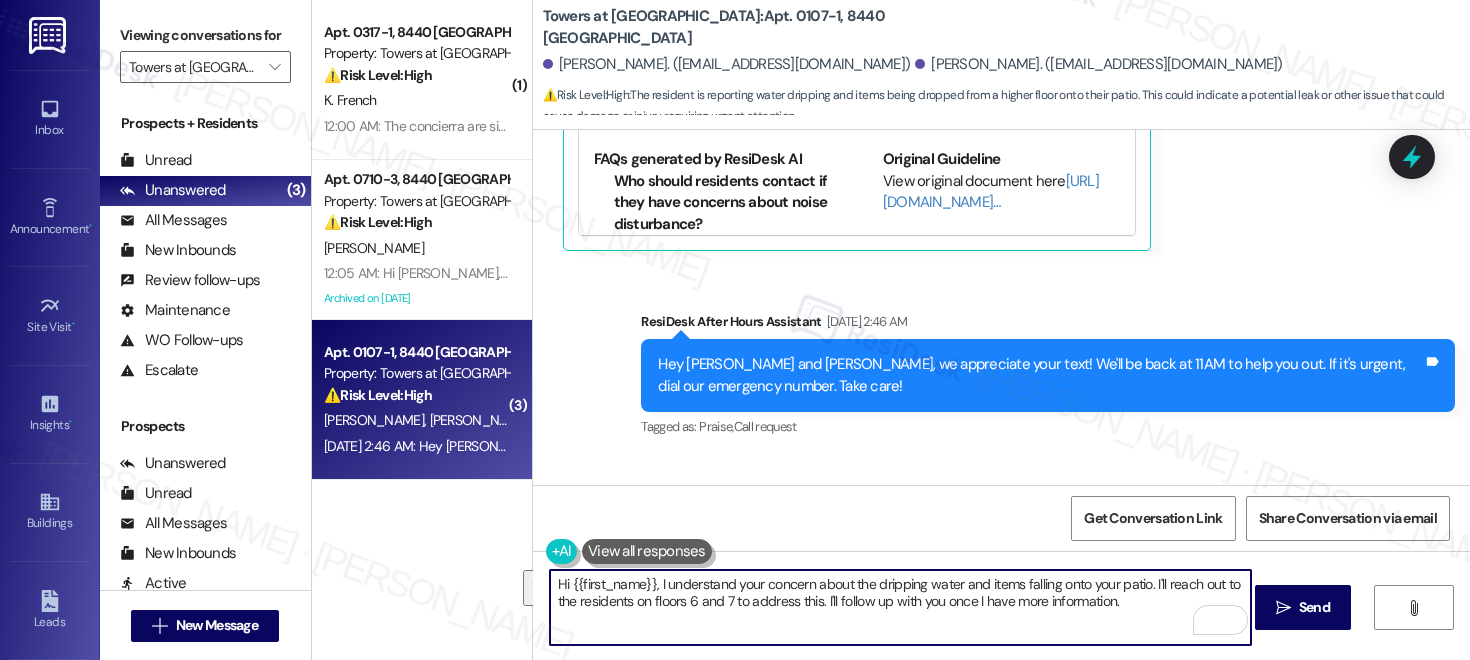 click on "Hi {{first_name}}, I understand your concern about the dripping water and items falling onto your patio. I'll reach out to the residents on floors 6 and 7 to address this. I'll follow up with you once I have more information." at bounding box center (900, 607) 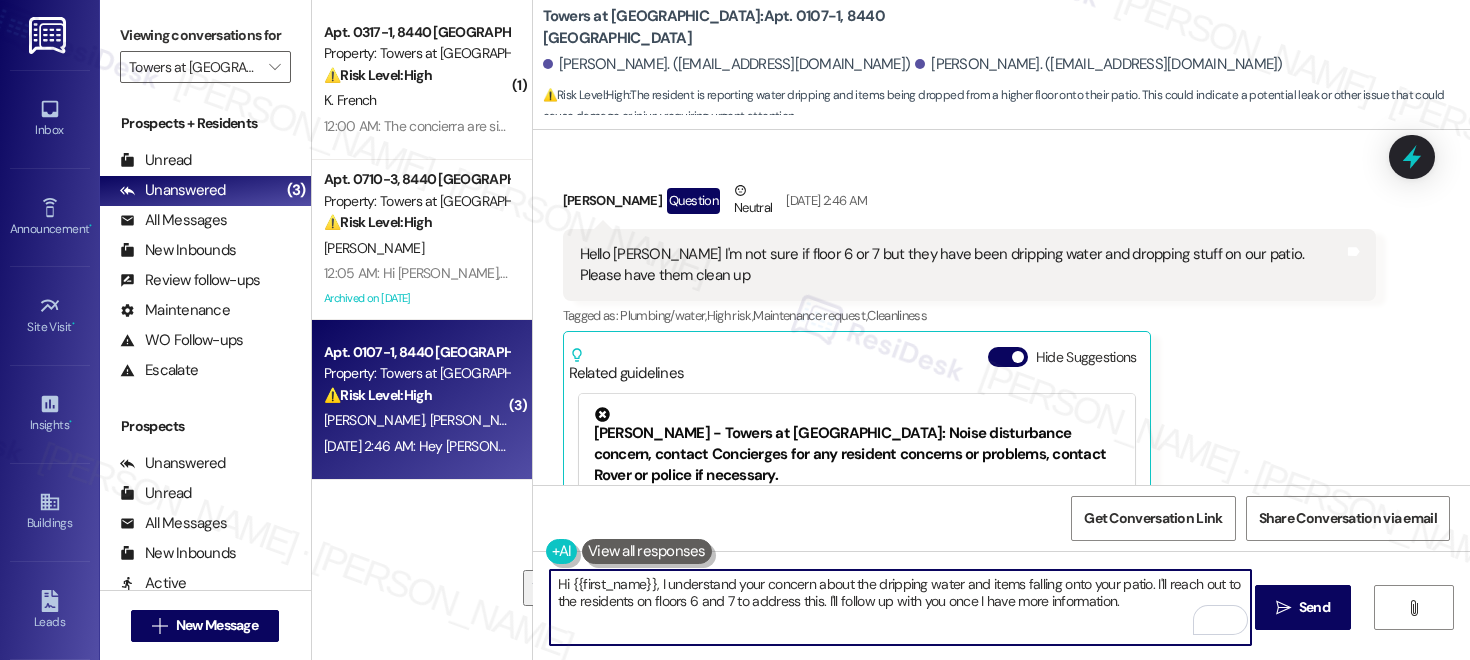 scroll, scrollTop: 7778, scrollLeft: 0, axis: vertical 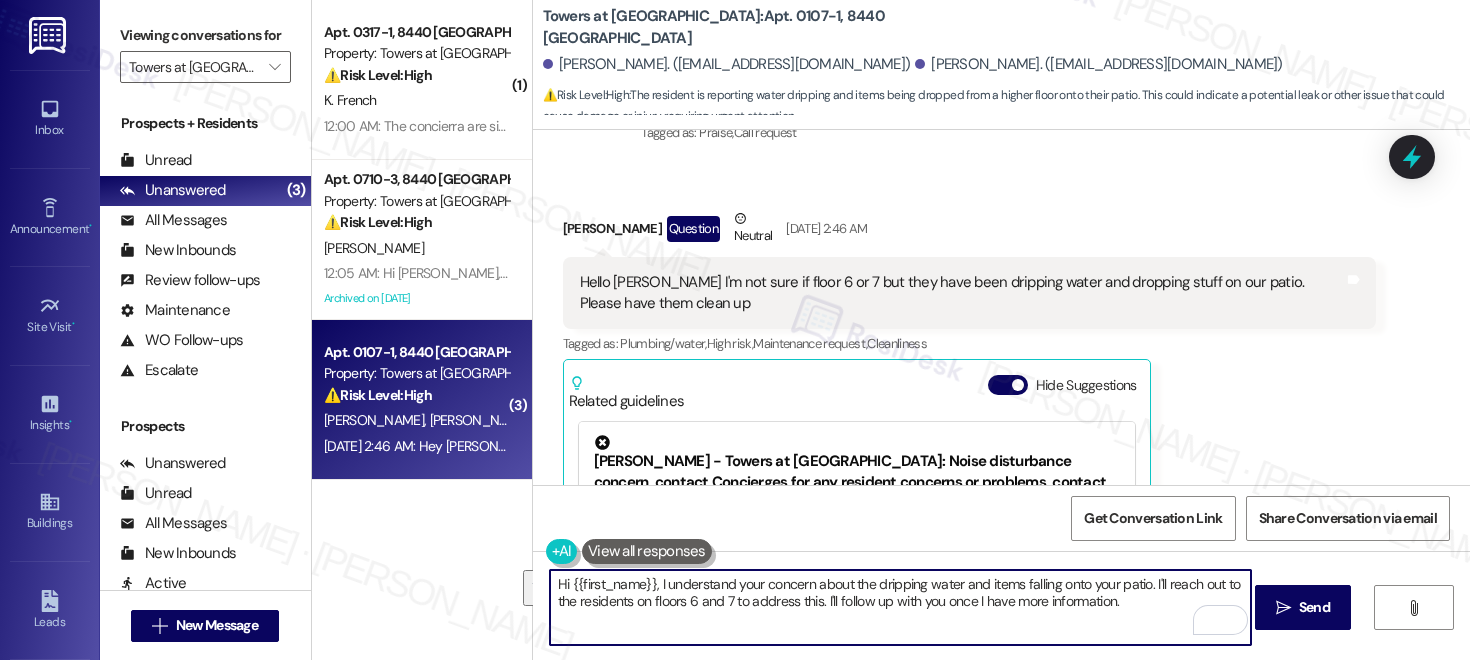 click on "Hello Emily I'm not sure if floor 6 or 7 but they have been dripping water and dropping stuff on our patio. Please have them clean up" at bounding box center [962, 293] 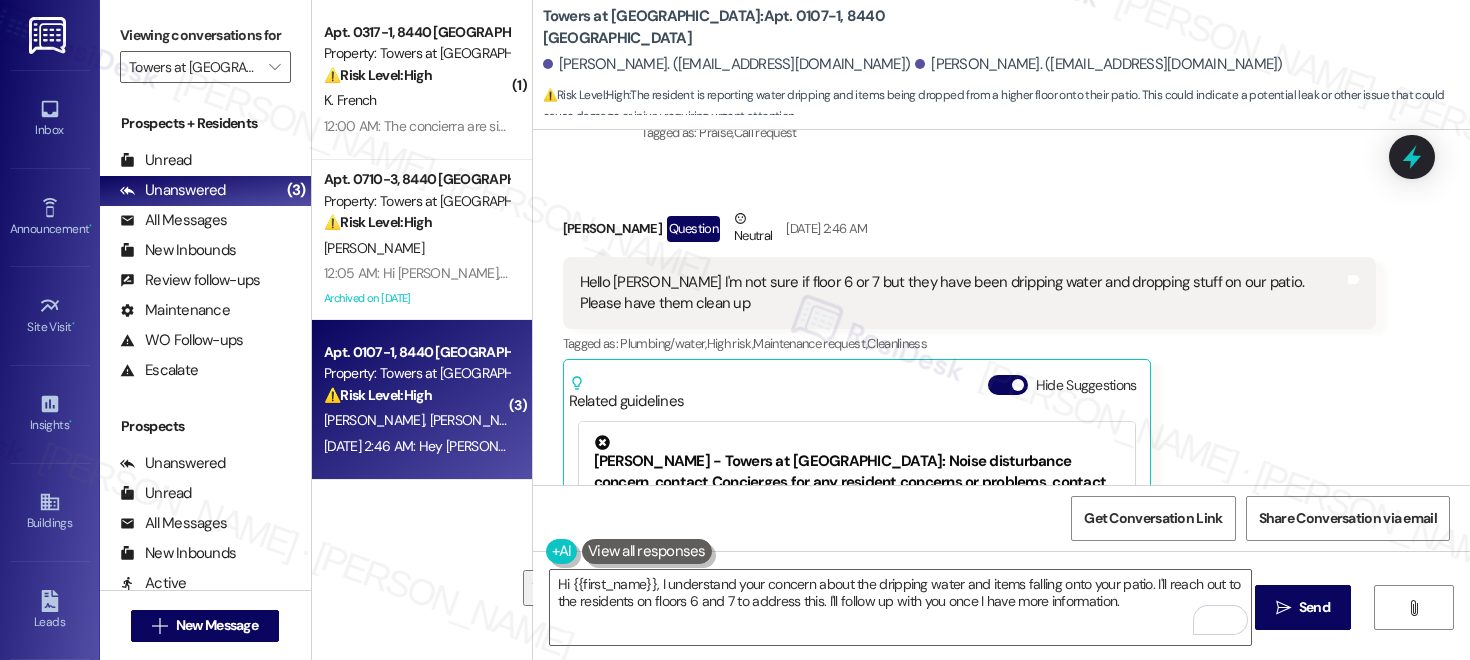 click on "Hello Emily I'm not sure if floor 6 or 7 but they have been dripping water and dropping stuff on our patio. Please have them clean up" at bounding box center (962, 293) 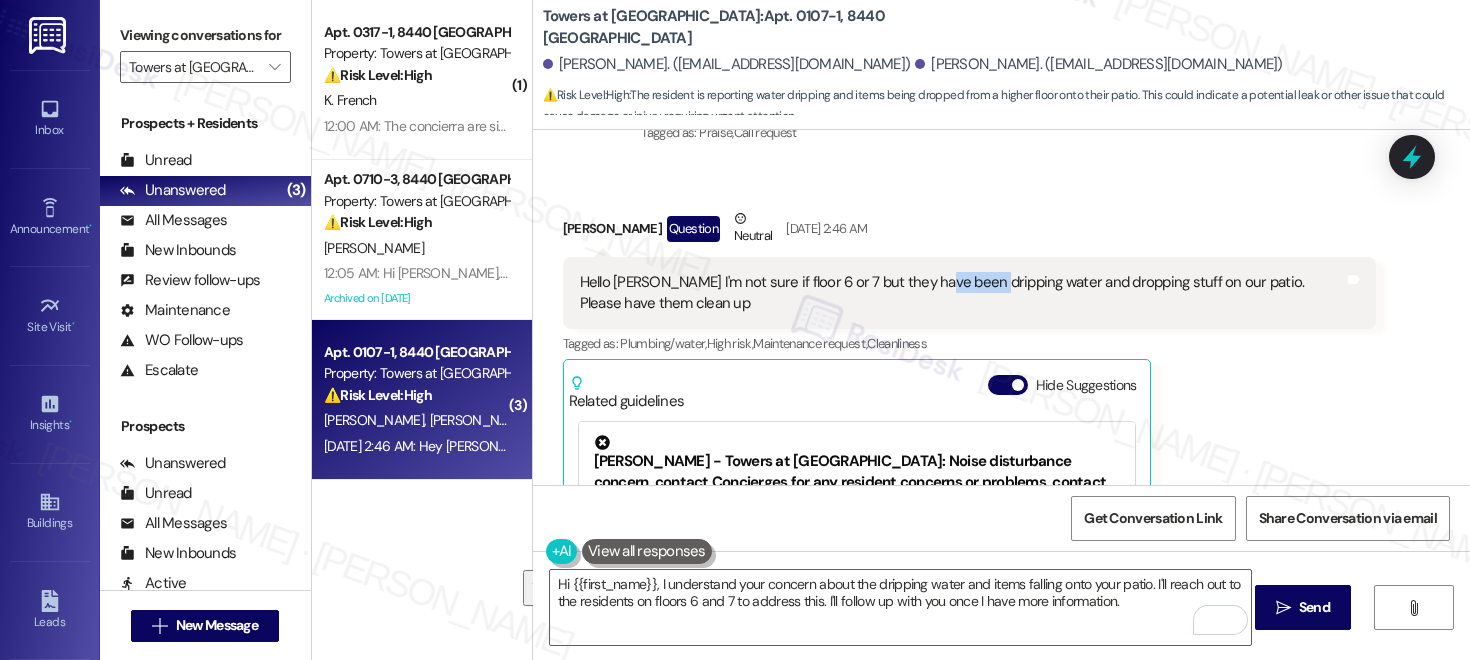 click on "Hello Emily I'm not sure if floor 6 or 7 but they have been dripping water and dropping stuff on our patio. Please have them clean up" at bounding box center (962, 293) 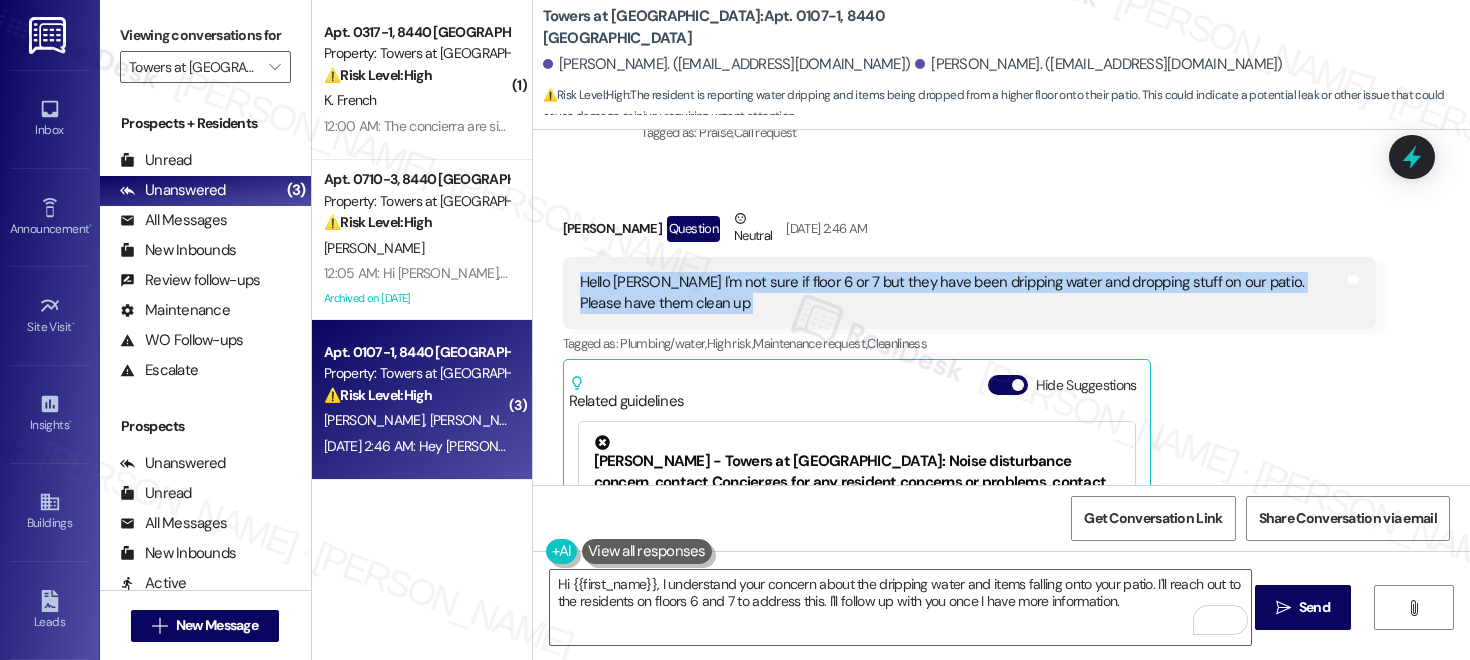 copy on "Hello Emily I'm not sure if floor 6 or 7 but they have been dripping water and dropping stuff on our patio. Please have them clean up Tags and notes" 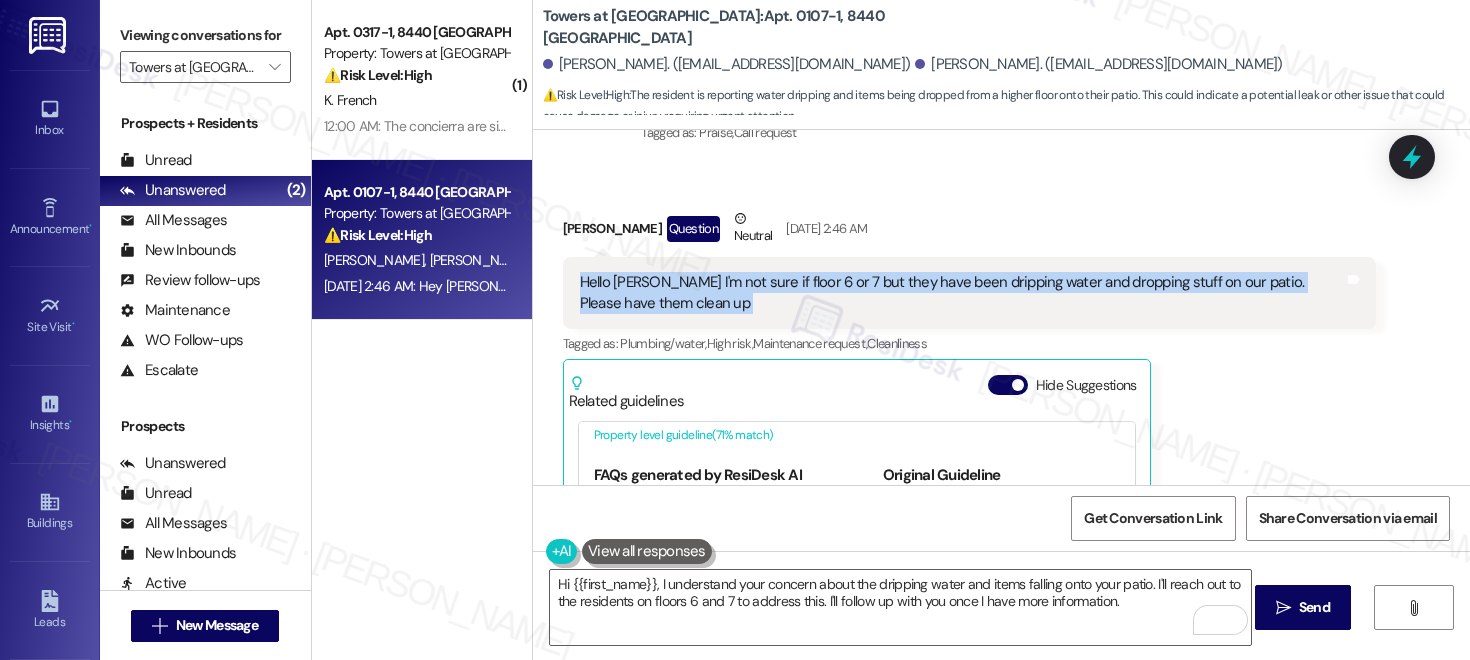 scroll, scrollTop: 194, scrollLeft: 0, axis: vertical 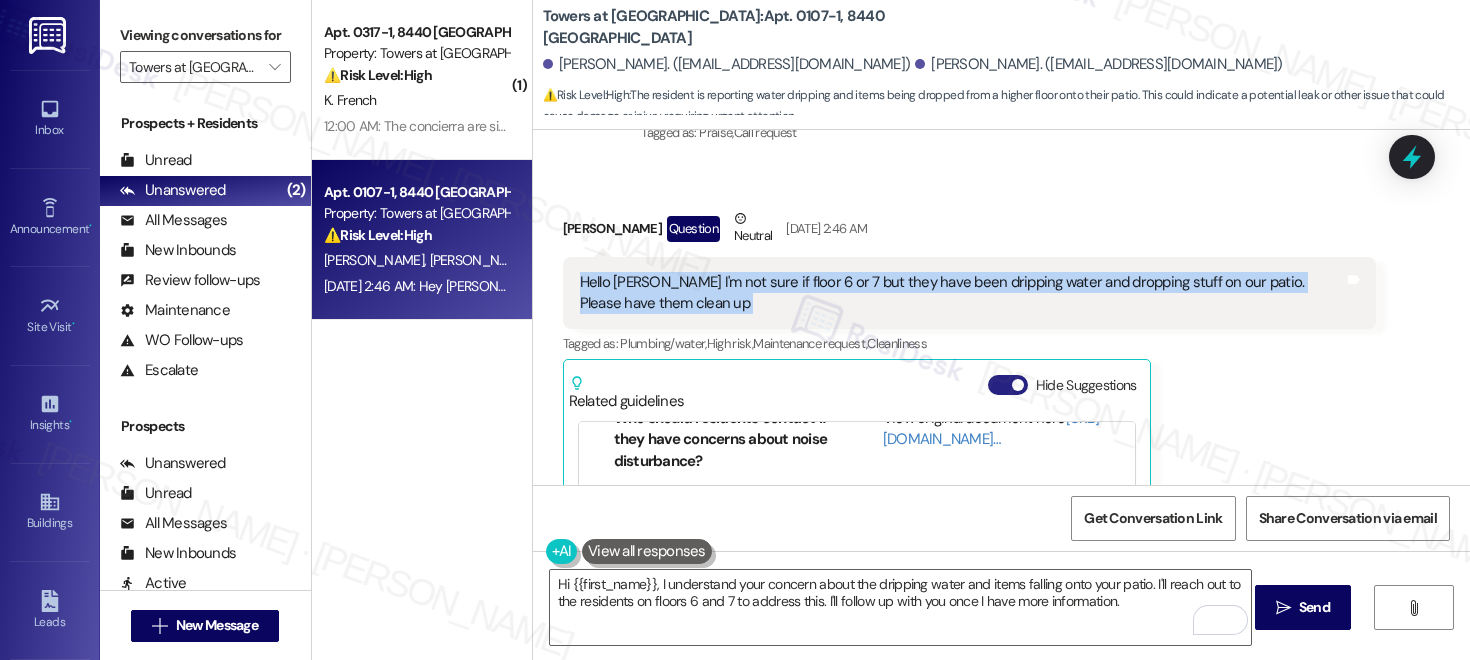 click on "Hide Suggestions" at bounding box center (1008, 385) 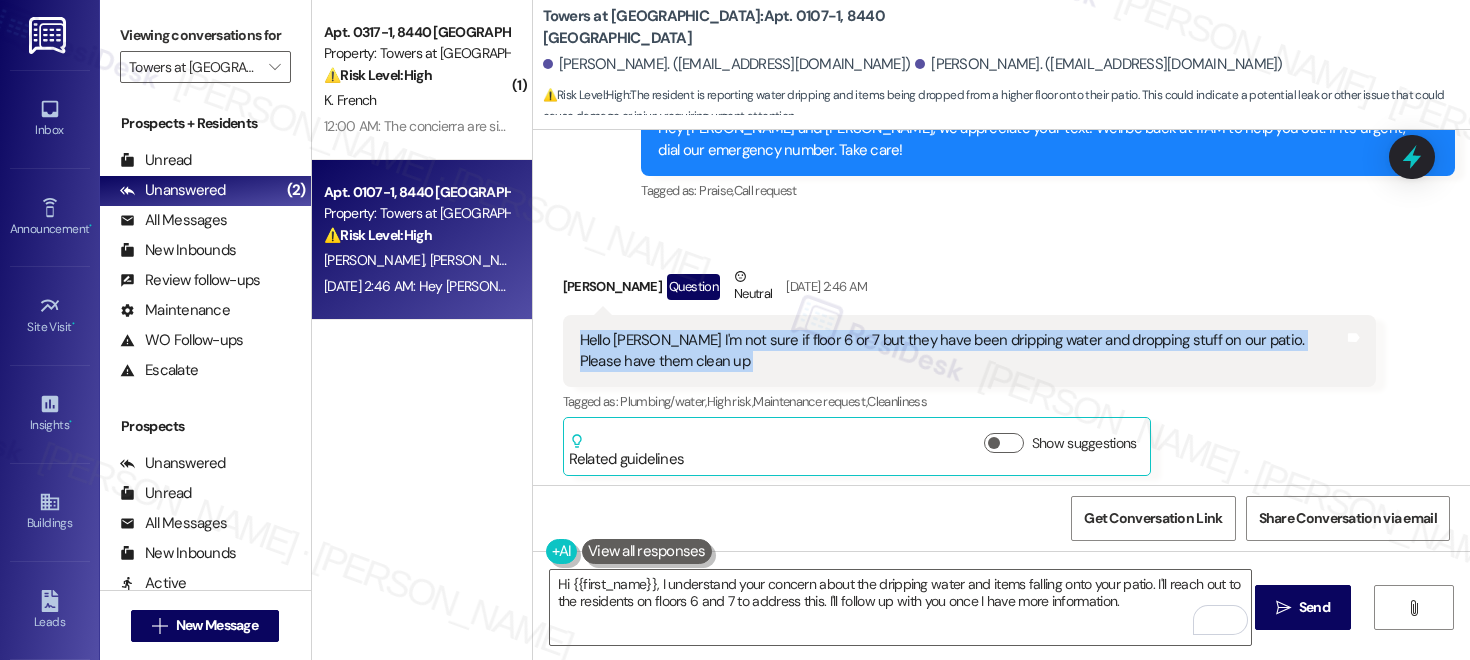 scroll, scrollTop: 7642, scrollLeft: 0, axis: vertical 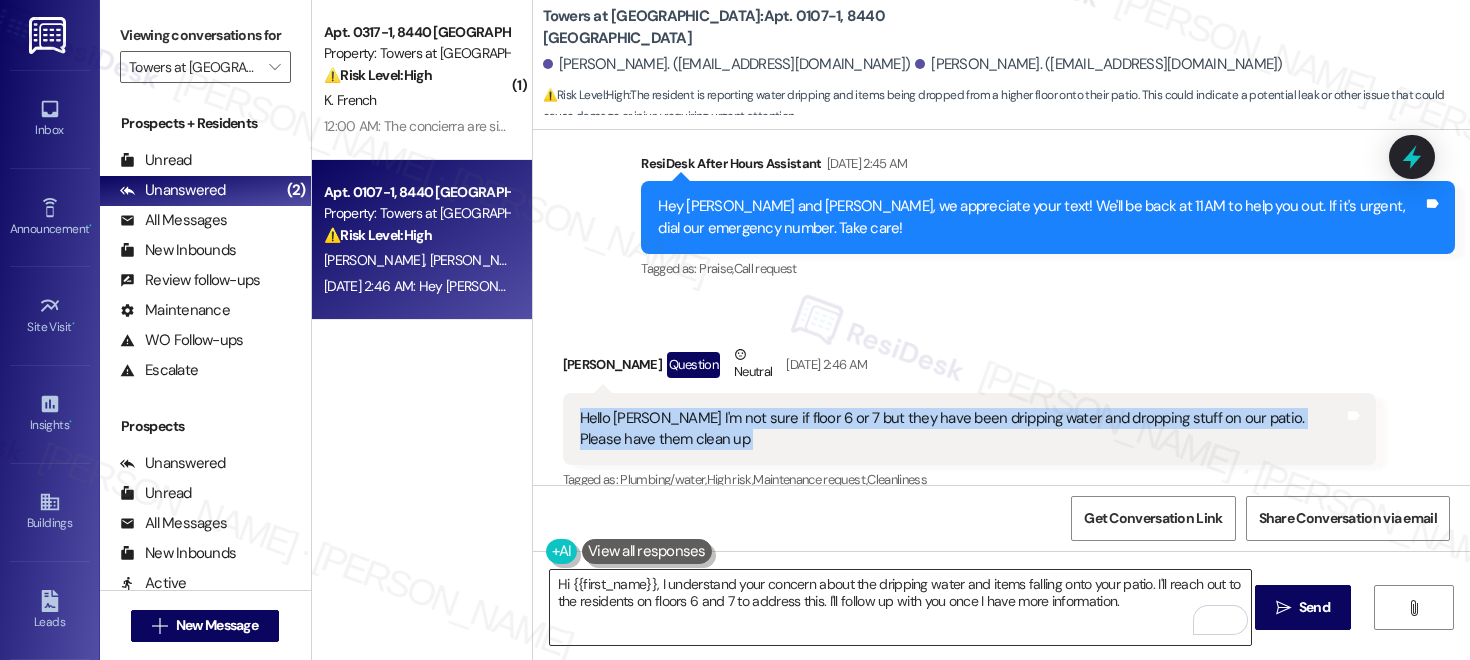 click on "Hi {{first_name}}, I understand your concern about the dripping water and items falling onto your patio. I'll reach out to the residents on floors 6 and 7 to address this. I'll follow up with you once I have more information." at bounding box center [900, 607] 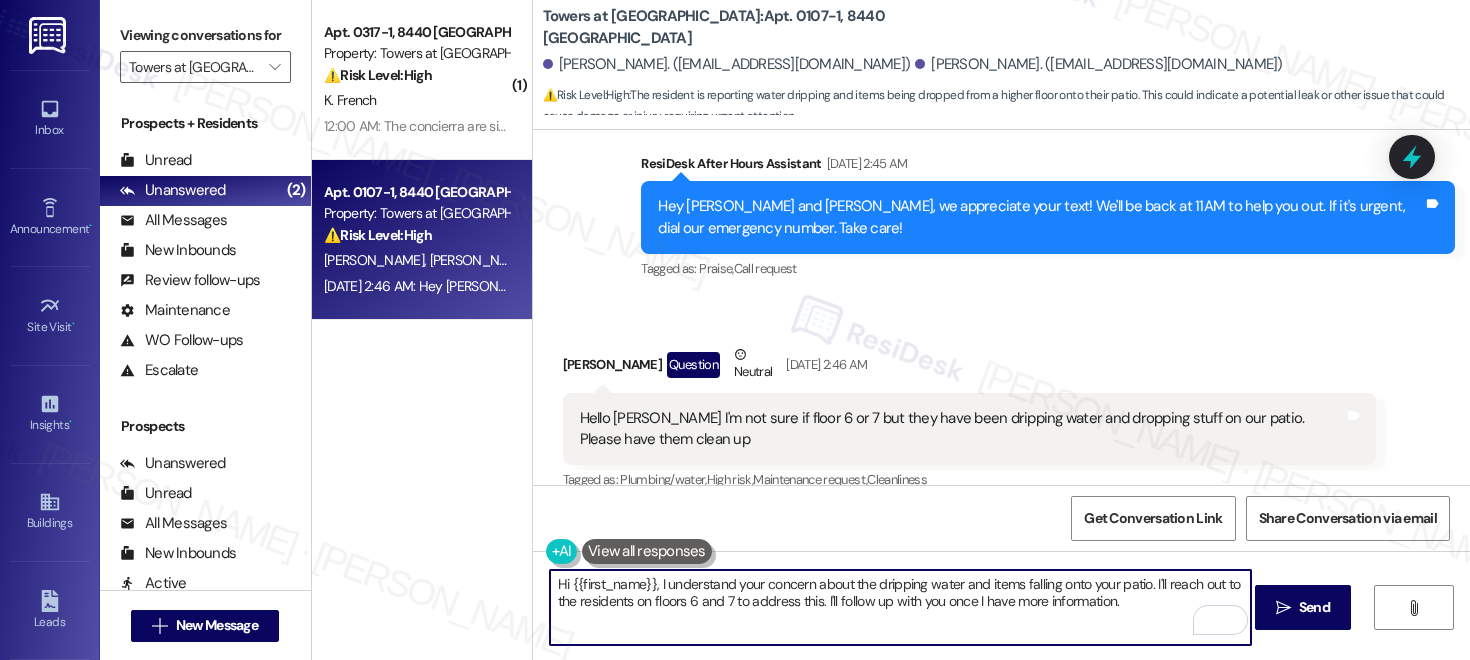 click on "Hi {{first_name}}, I understand your concern about the dripping water and items falling onto your patio. I'll reach out to the residents on floors 6 and 7 to address this. I'll follow up with you once I have more information." at bounding box center (900, 607) 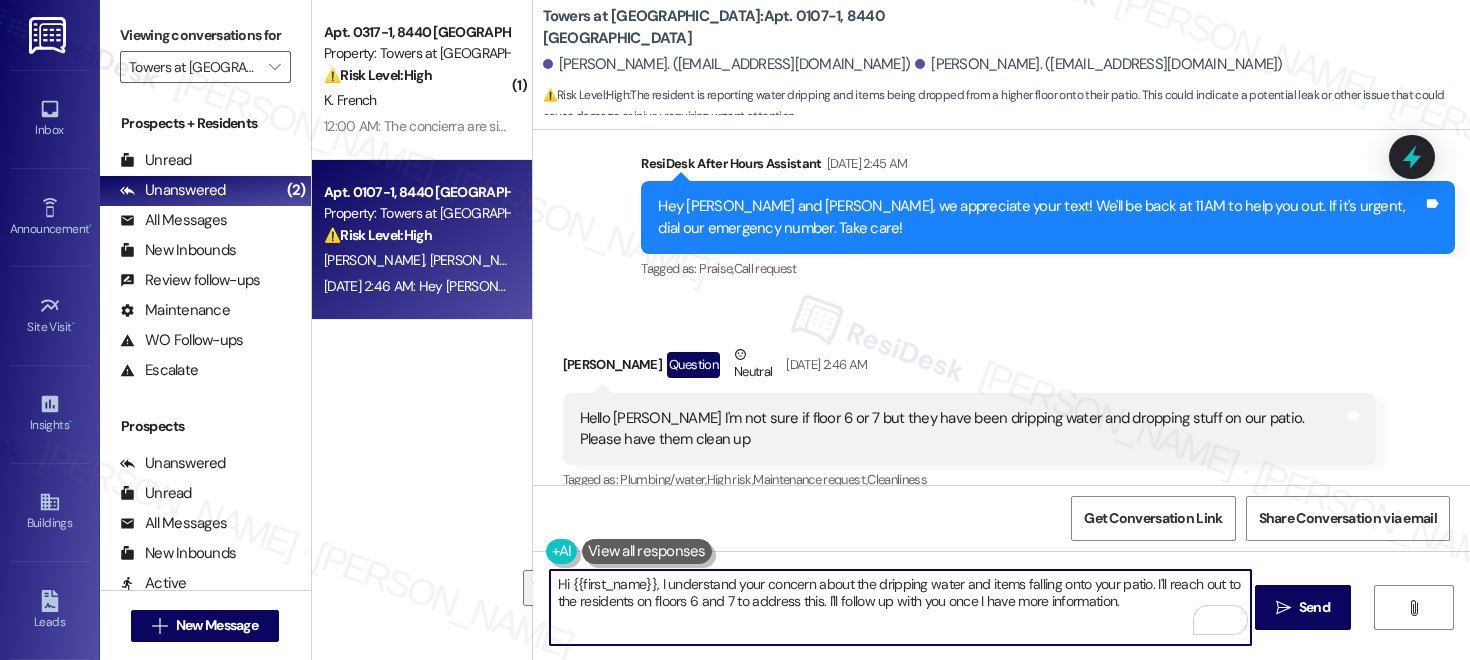 paste on "[Resident's Name],
Thank you for bringing this to my attention. I’ll be forwarding your concern to the site team for review and will get back to you as soon as I receive an update. In the meantime, may I ask how long this has been happening?" 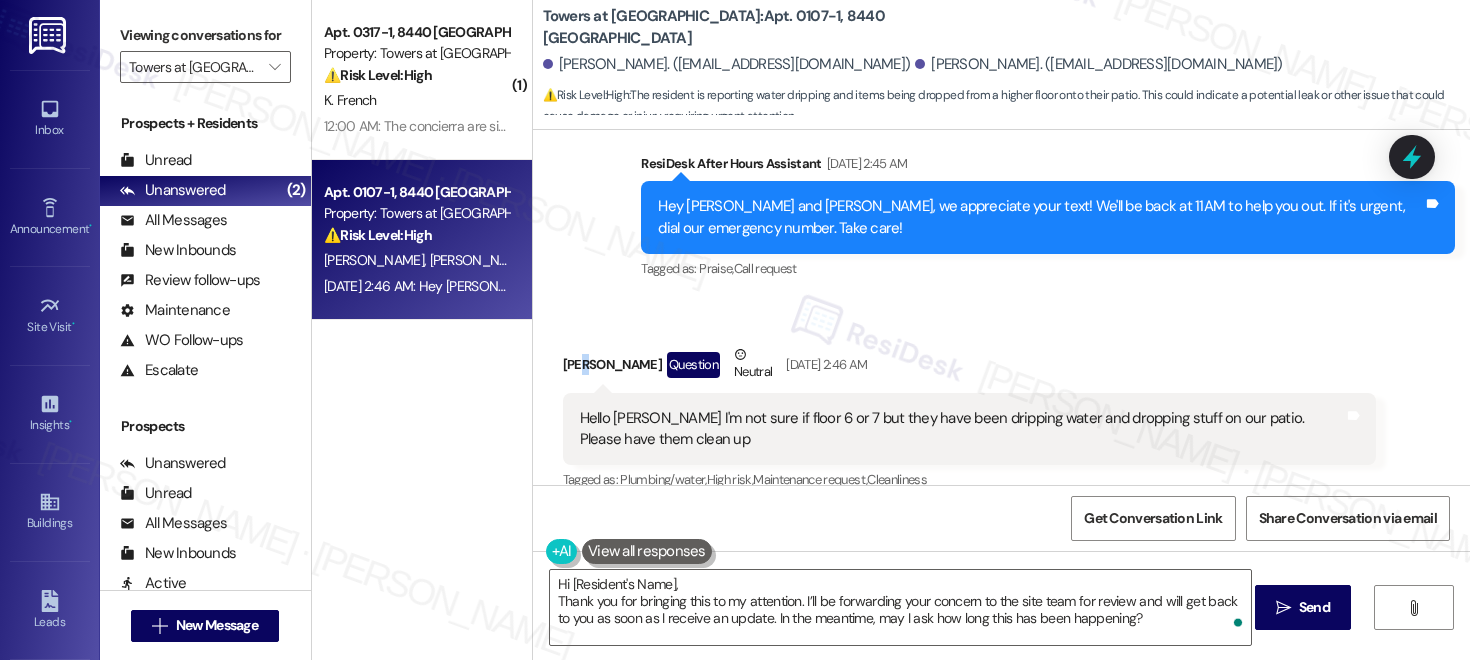click on "James Gaines Question   Neutral Jul 27, 2025 at 2:46 AM" at bounding box center (970, 368) 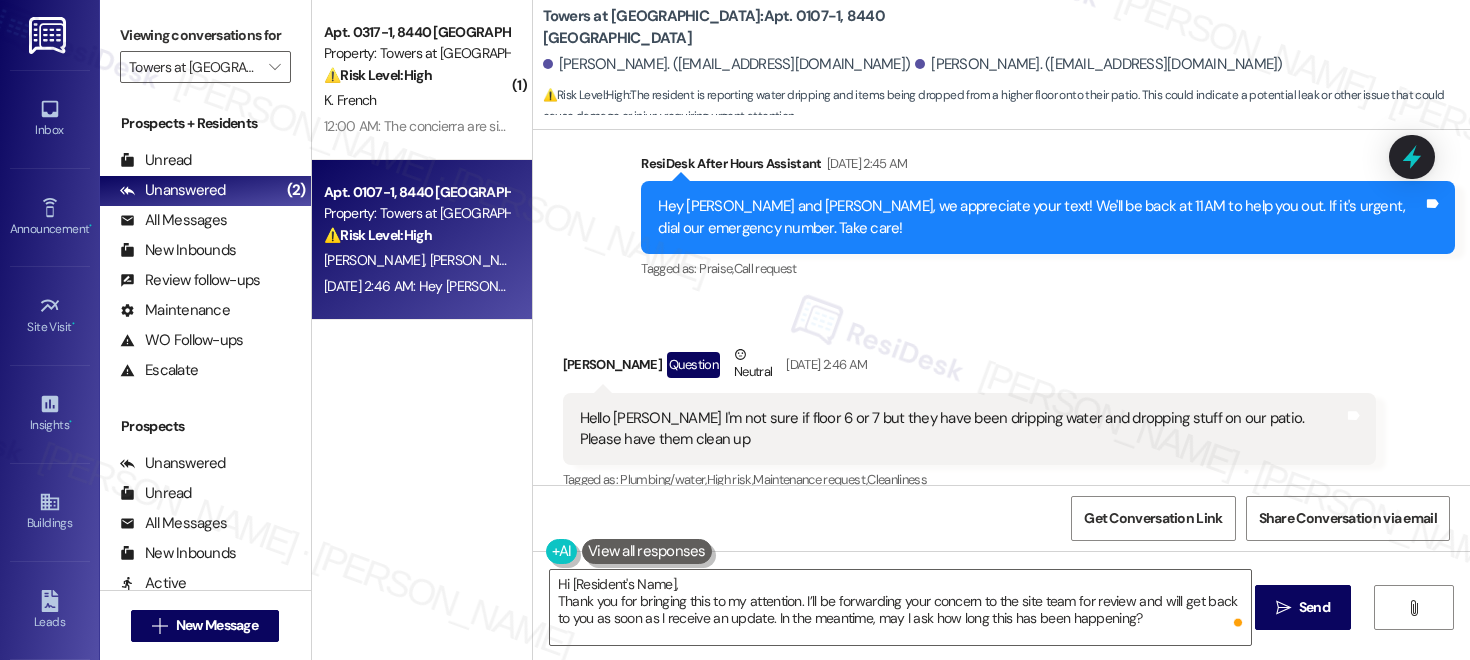 click on "James Gaines Question   Neutral Jul 27, 2025 at 2:46 AM" at bounding box center [970, 368] 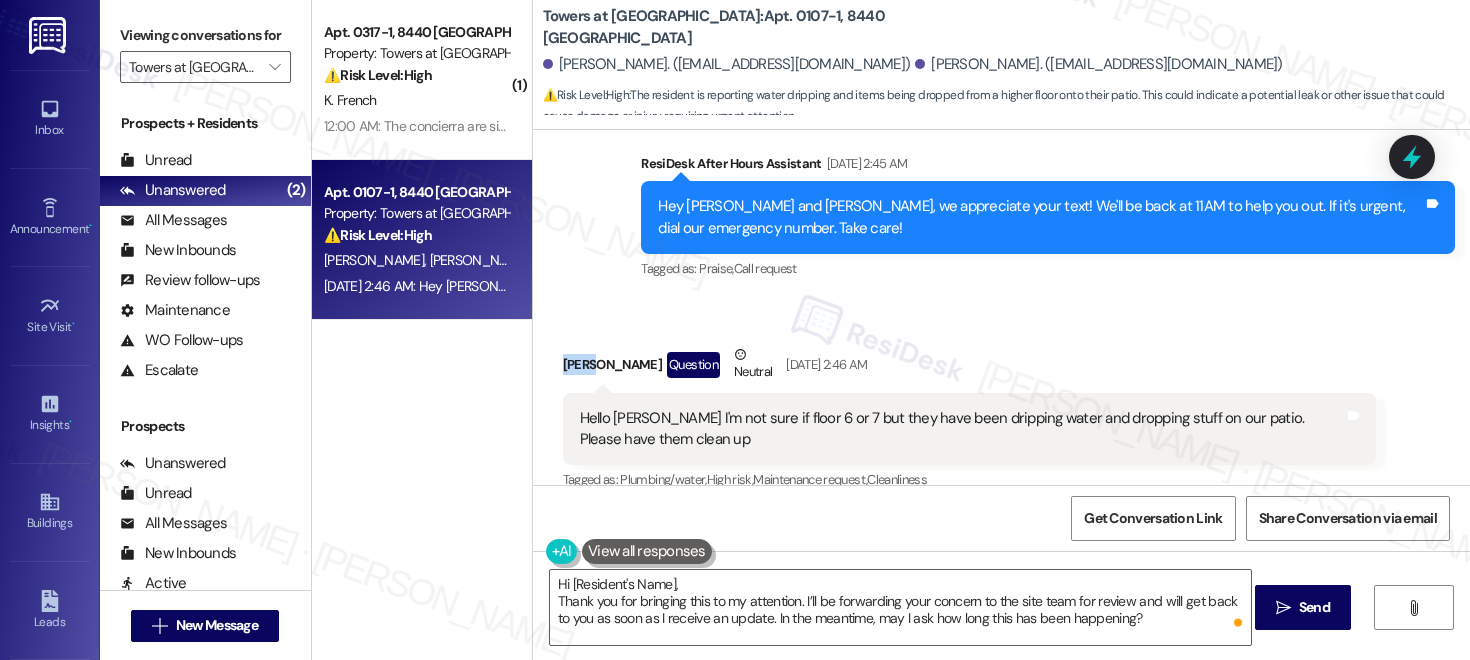click on "James Gaines Question   Neutral Jul 27, 2025 at 2:46 AM" at bounding box center [970, 368] 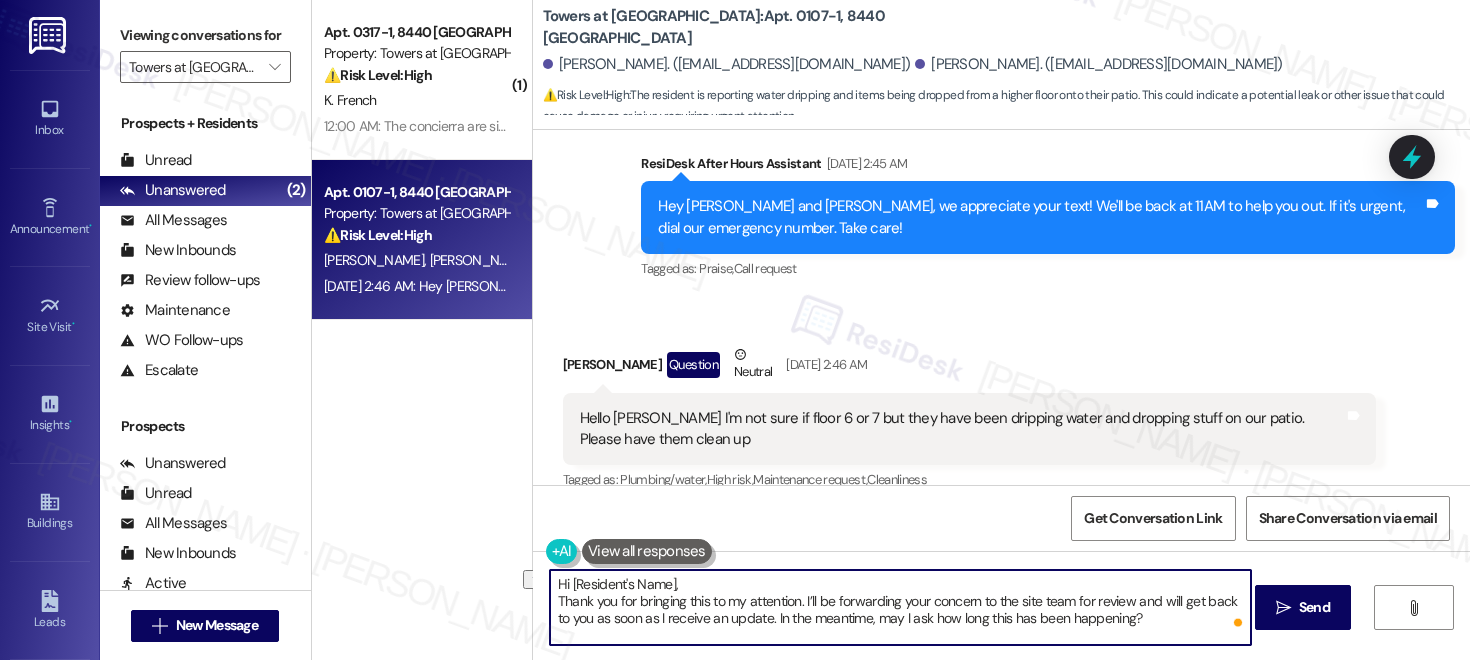 drag, startPoint x: 560, startPoint y: 585, endPoint x: 690, endPoint y: 586, distance: 130.00385 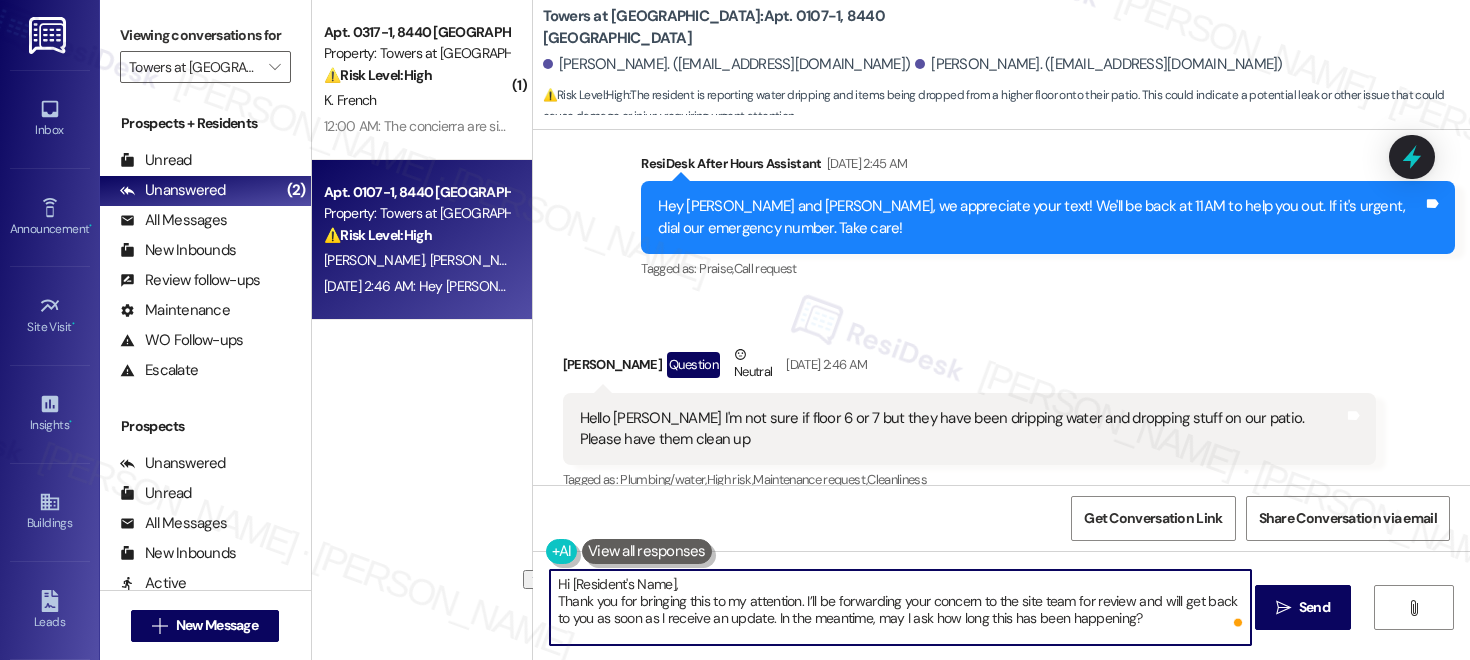 click on "Hi [Resident's Name],
Thank you for bringing this to my attention. I’ll be forwarding your concern to the site team for review and will get back to you as soon as I receive an update. In the meantime, may I ask how long this has been happening?" at bounding box center [900, 607] 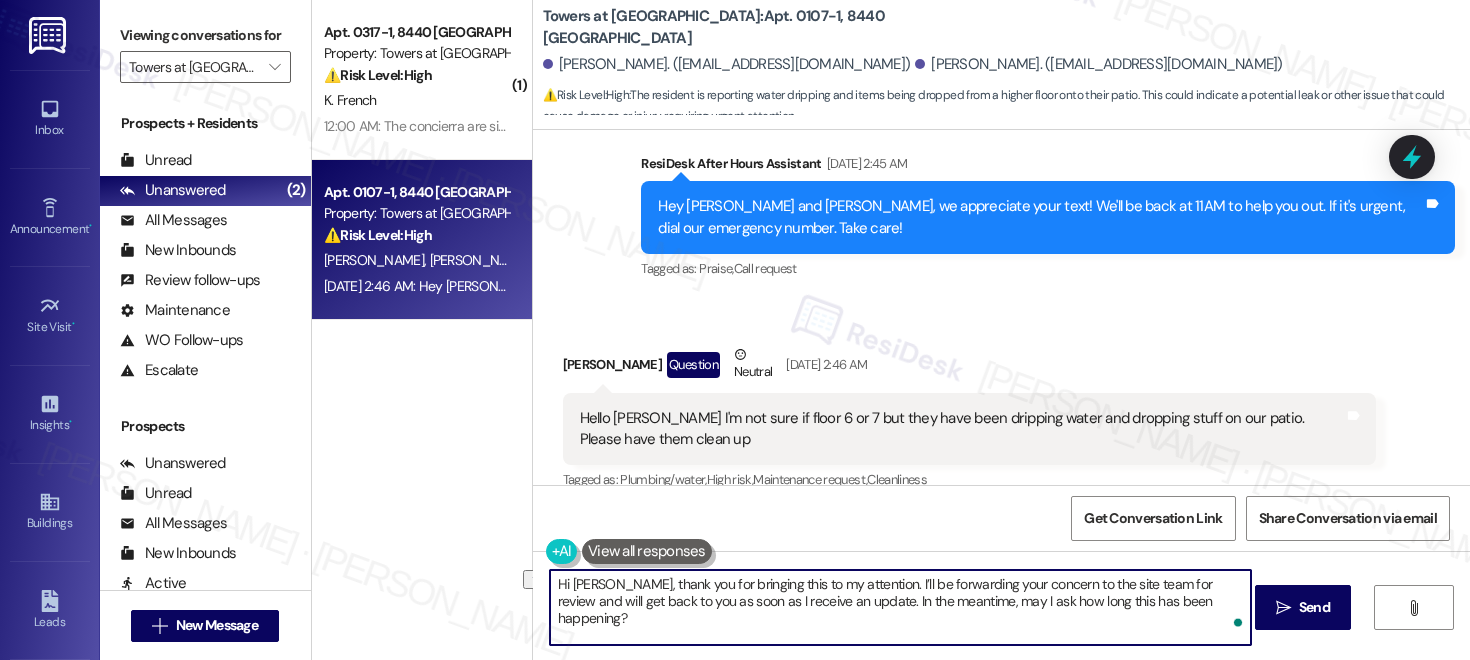 drag, startPoint x: 813, startPoint y: 603, endPoint x: 1125, endPoint y: 615, distance: 312.23068 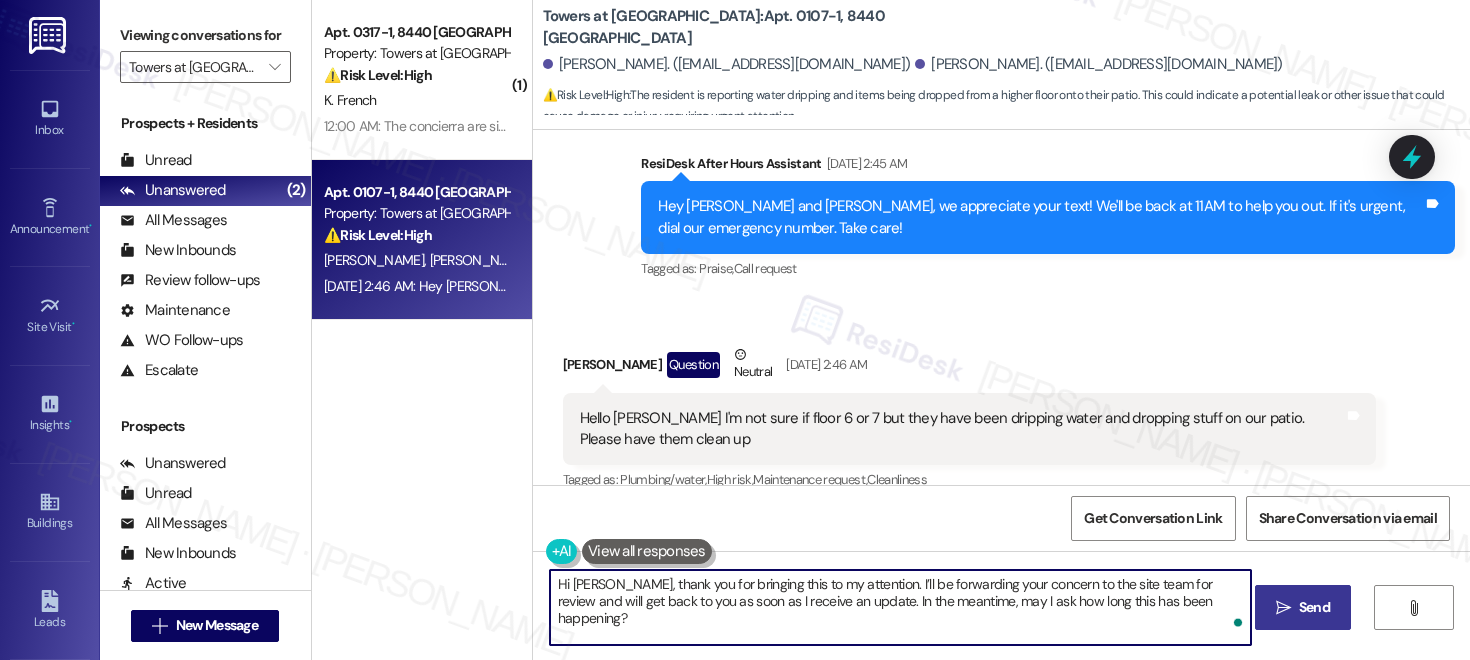 type on "Hi James, thank you for bringing this to my attention. I’ll be forwarding your concern to the site team for review and will get back to you as soon as I receive an update. In the meantime, may I ask how long this has been happening?" 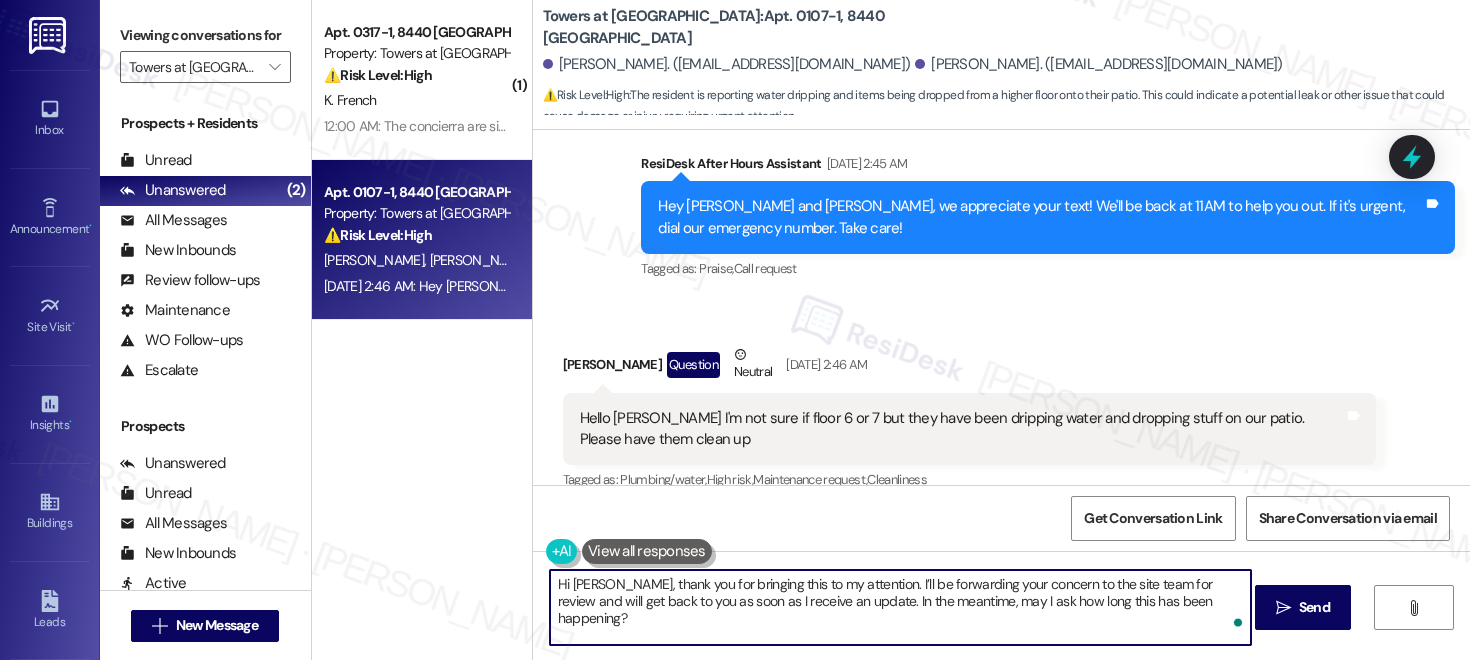drag, startPoint x: 1300, startPoint y: 611, endPoint x: 1144, endPoint y: 583, distance: 158.4929 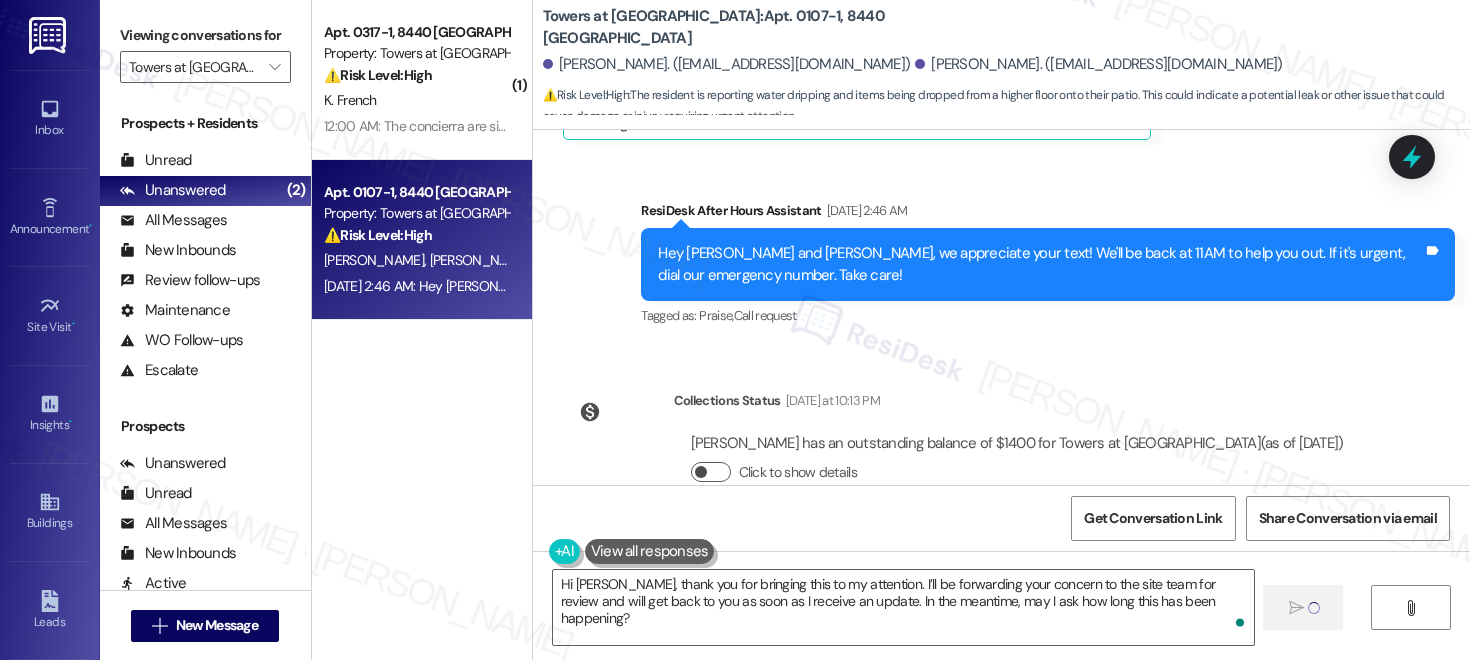 type 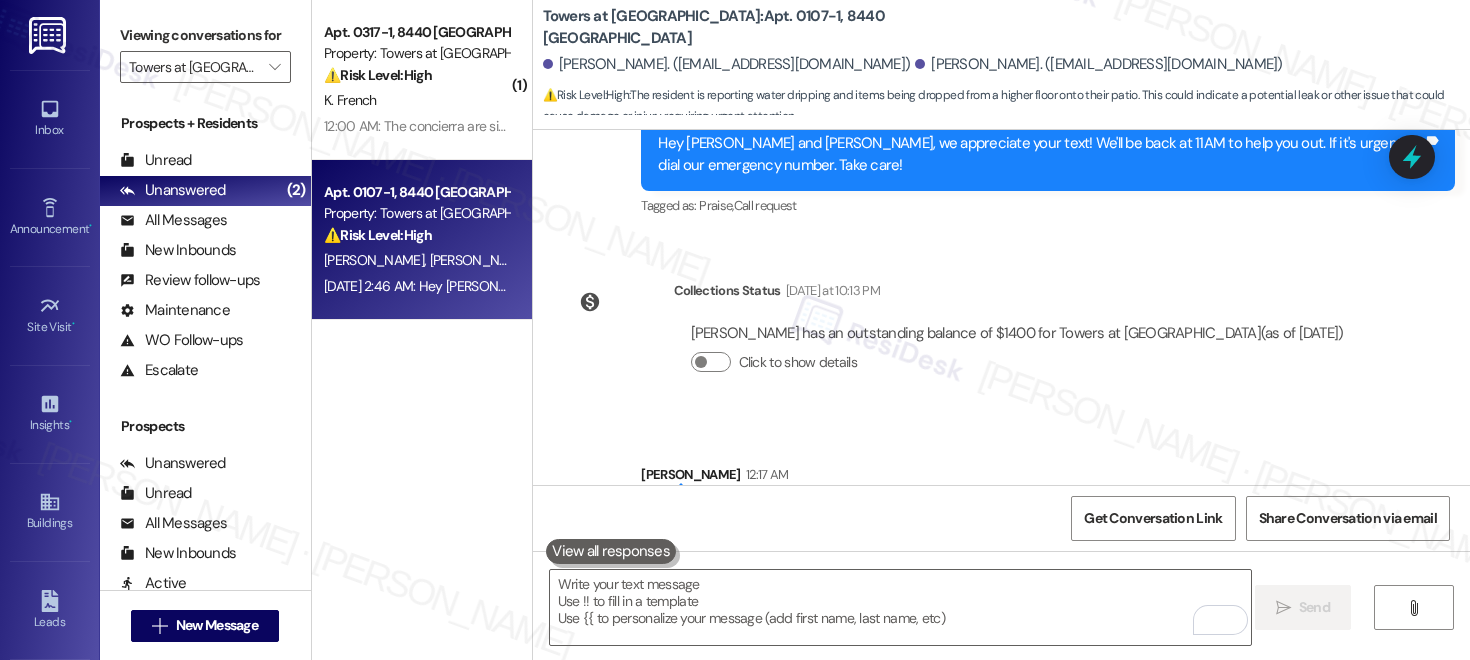 scroll, scrollTop: 8219, scrollLeft: 0, axis: vertical 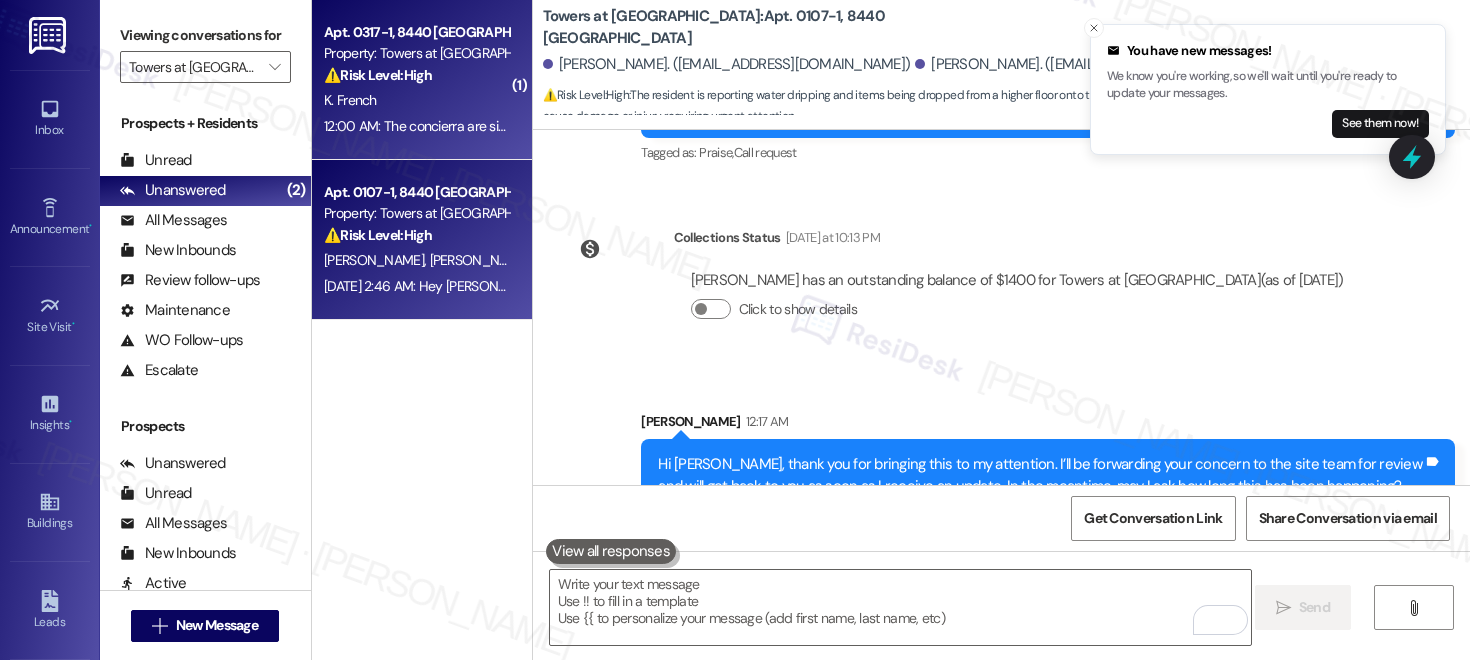 click on "12:00 AM: The concierra are sitting right there while these teenagers are hanging in this building so they are of no help. How do I get in touch with the rover?Because Friday just passed it was a major problem with them in building #1 and it's getting out of hand. 12:00 AM: The concierra are sitting right there while these teenagers are hanging in this building so they are of no help. How do I get in touch with the rover?Because Friday just passed it was a major problem with them in building #1 and it's getting out of hand." at bounding box center (1070, 126) 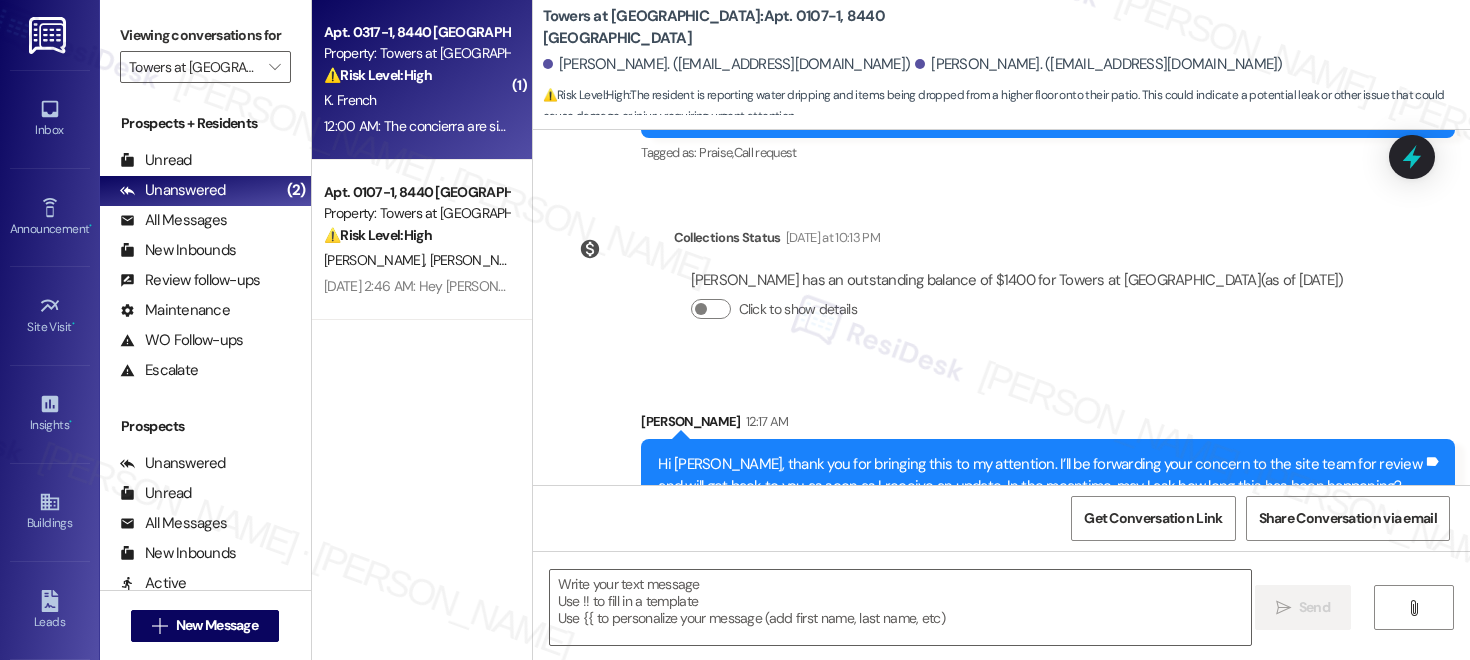 type on "Fetching suggested responses. Please feel free to read through the conversation in the meantime." 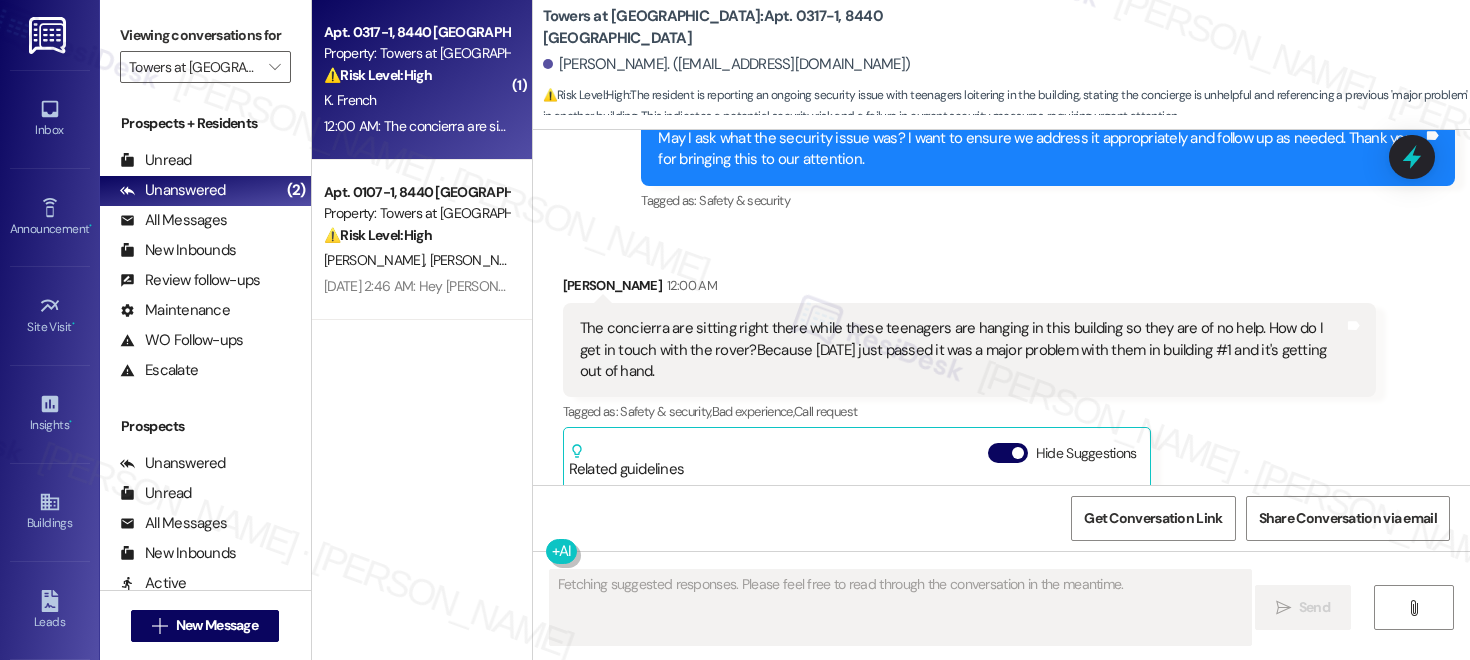 scroll, scrollTop: 5401, scrollLeft: 0, axis: vertical 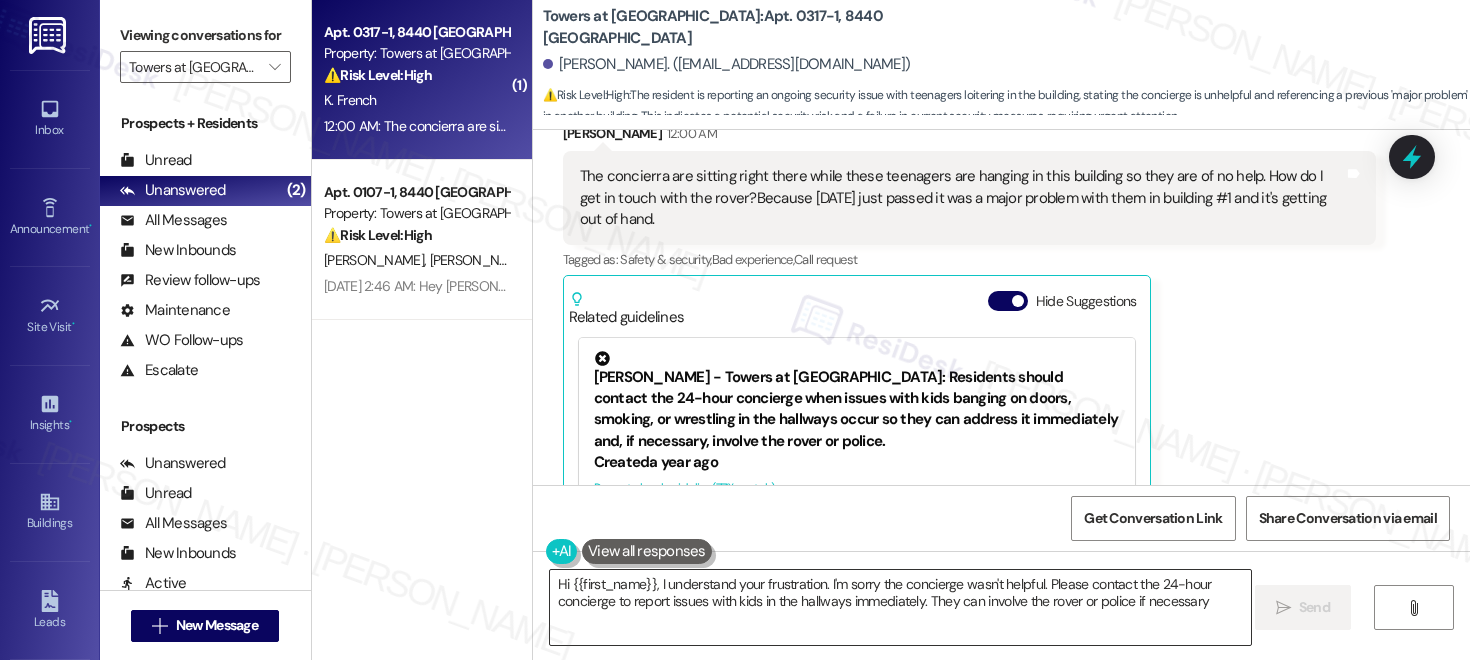 type on "Hi {{first_name}}, I understand your frustration. I'm sorry the concierge wasn't helpful. Please contact the 24-hour concierge to report issues with kids in the hallways immediately. They can involve the rover or police if necessary." 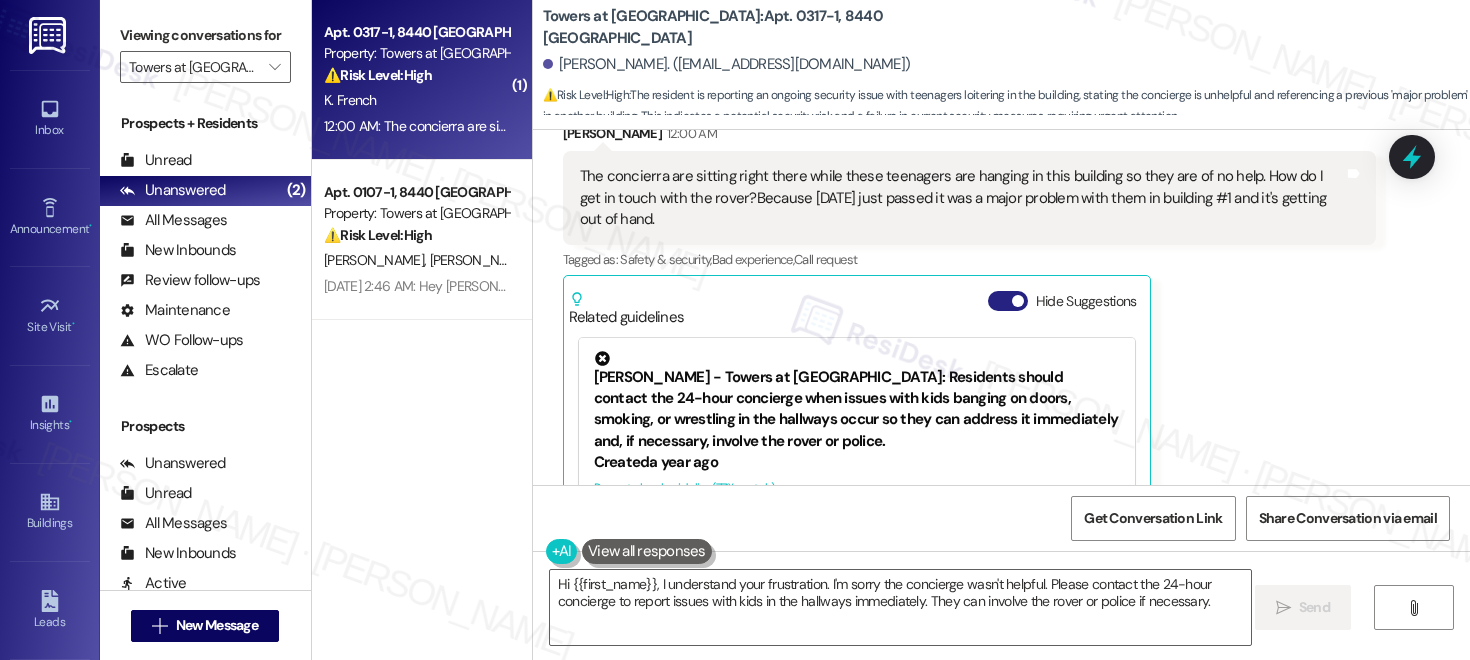 click on "Hide Suggestions" at bounding box center (1008, 301) 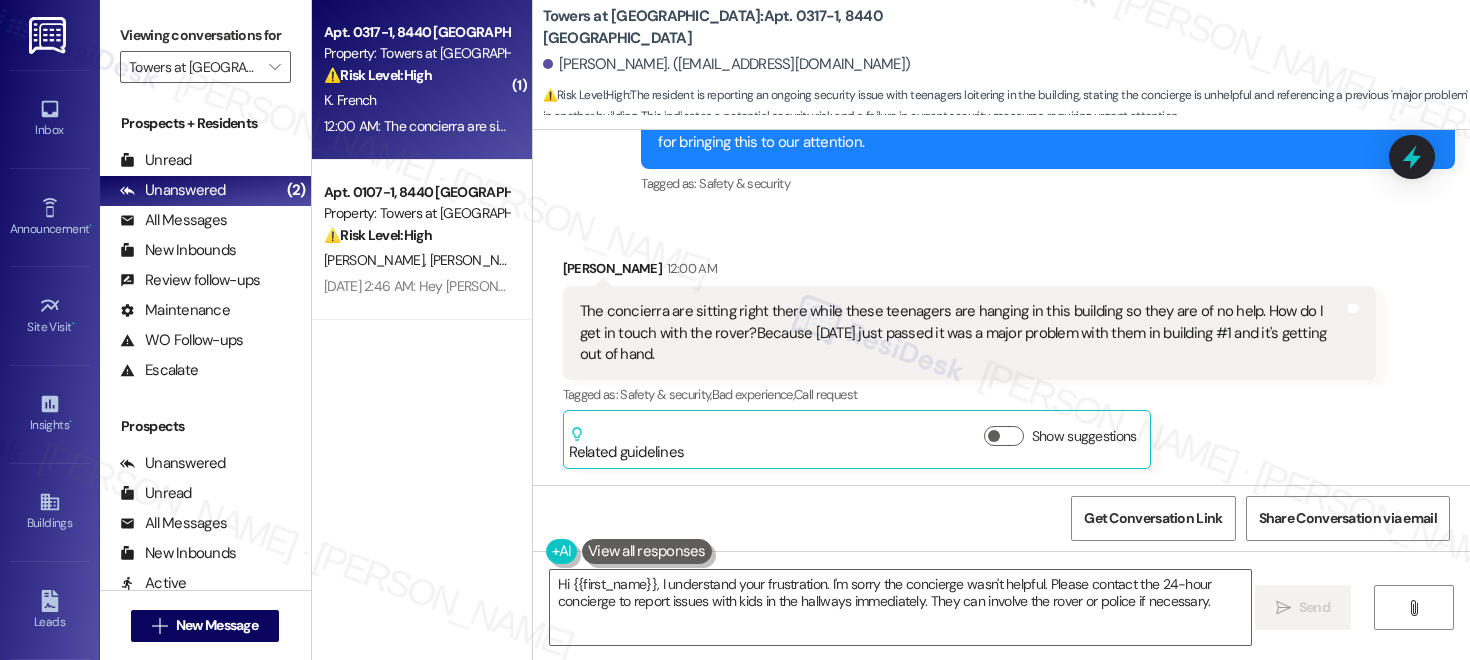 scroll, scrollTop: 5138, scrollLeft: 0, axis: vertical 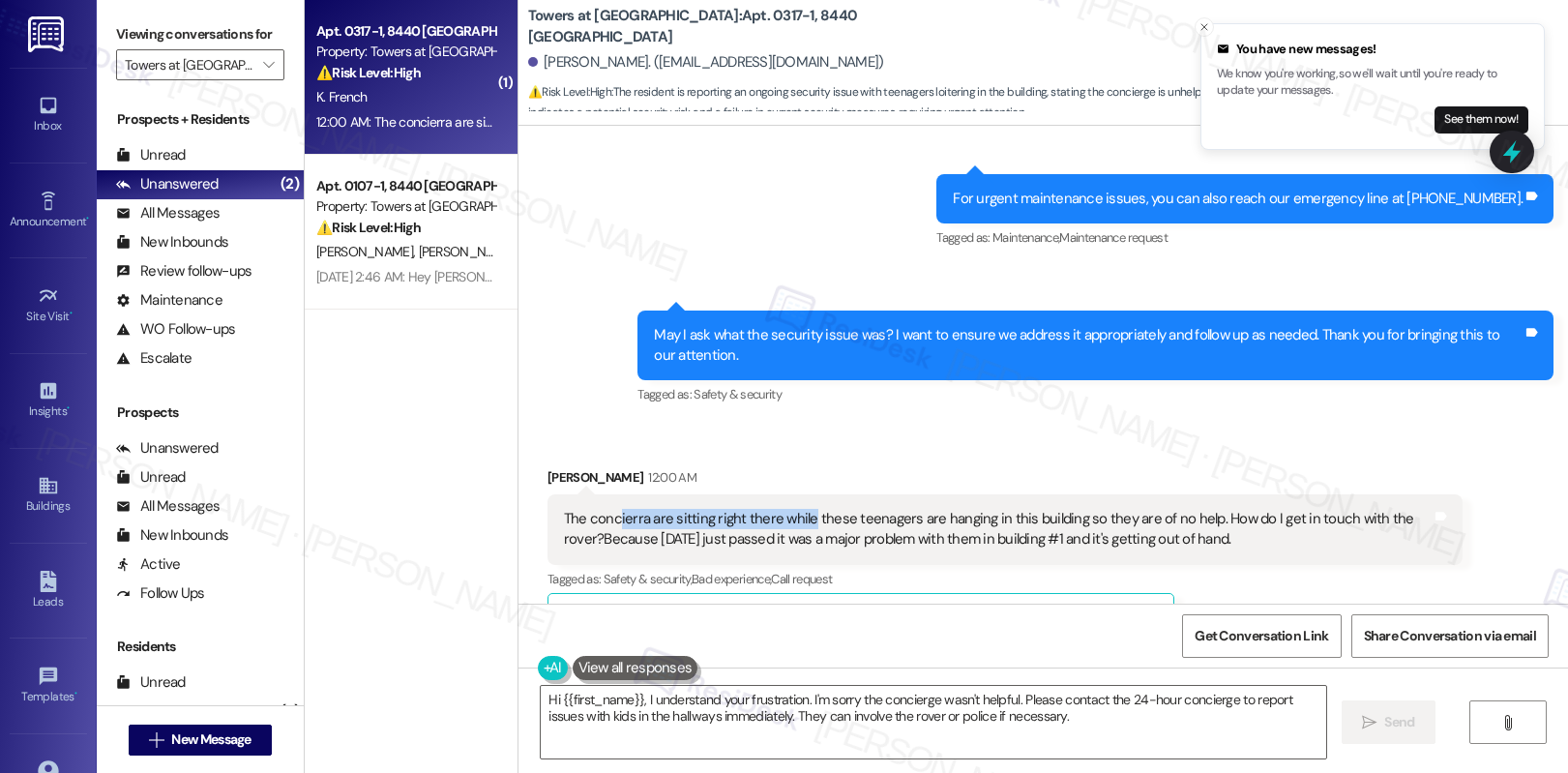 drag, startPoint x: 606, startPoint y: 461, endPoint x: 793, endPoint y: 458, distance: 187.02406 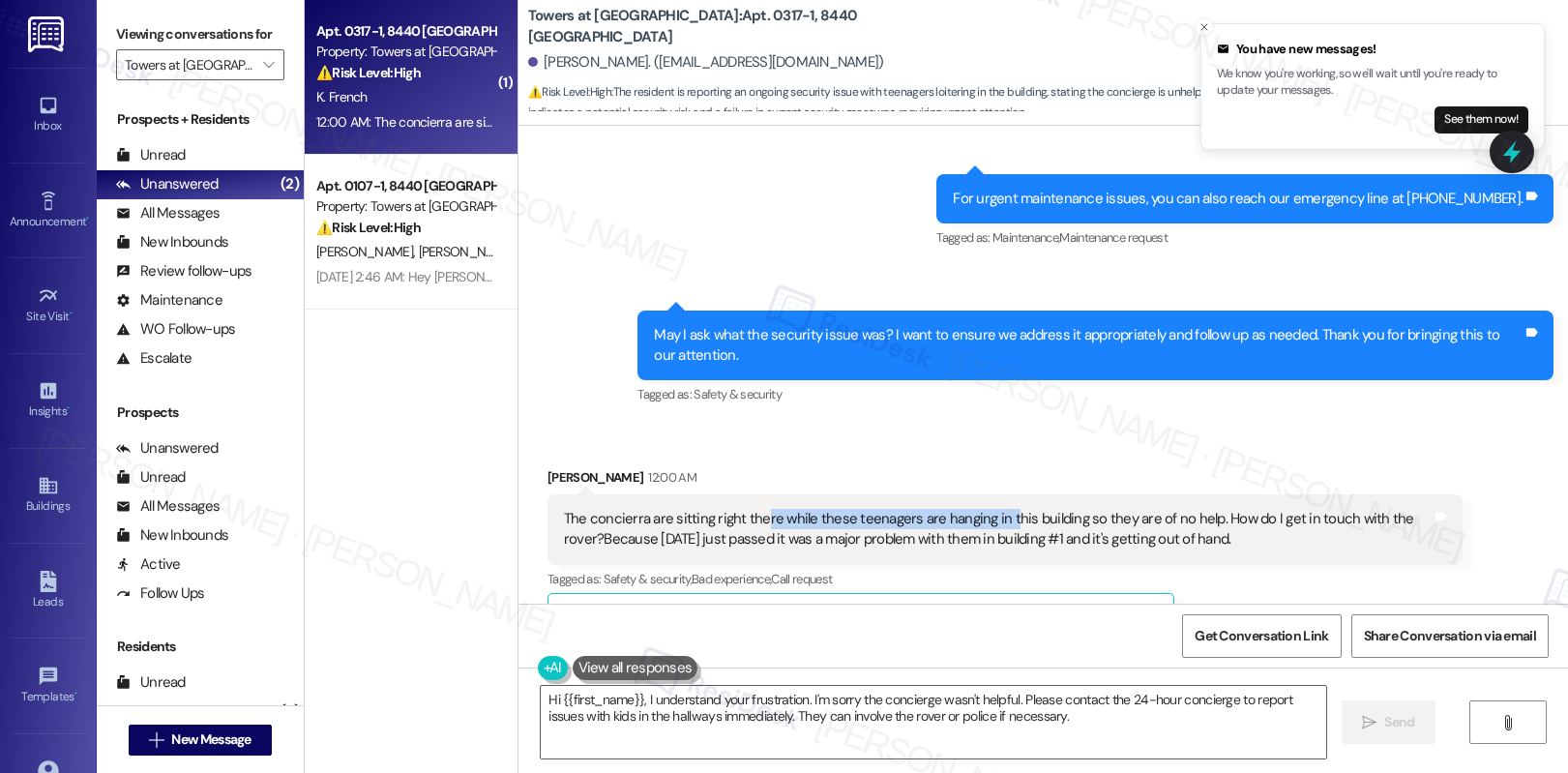 drag, startPoint x: 747, startPoint y: 455, endPoint x: 988, endPoint y: 462, distance: 241.10164 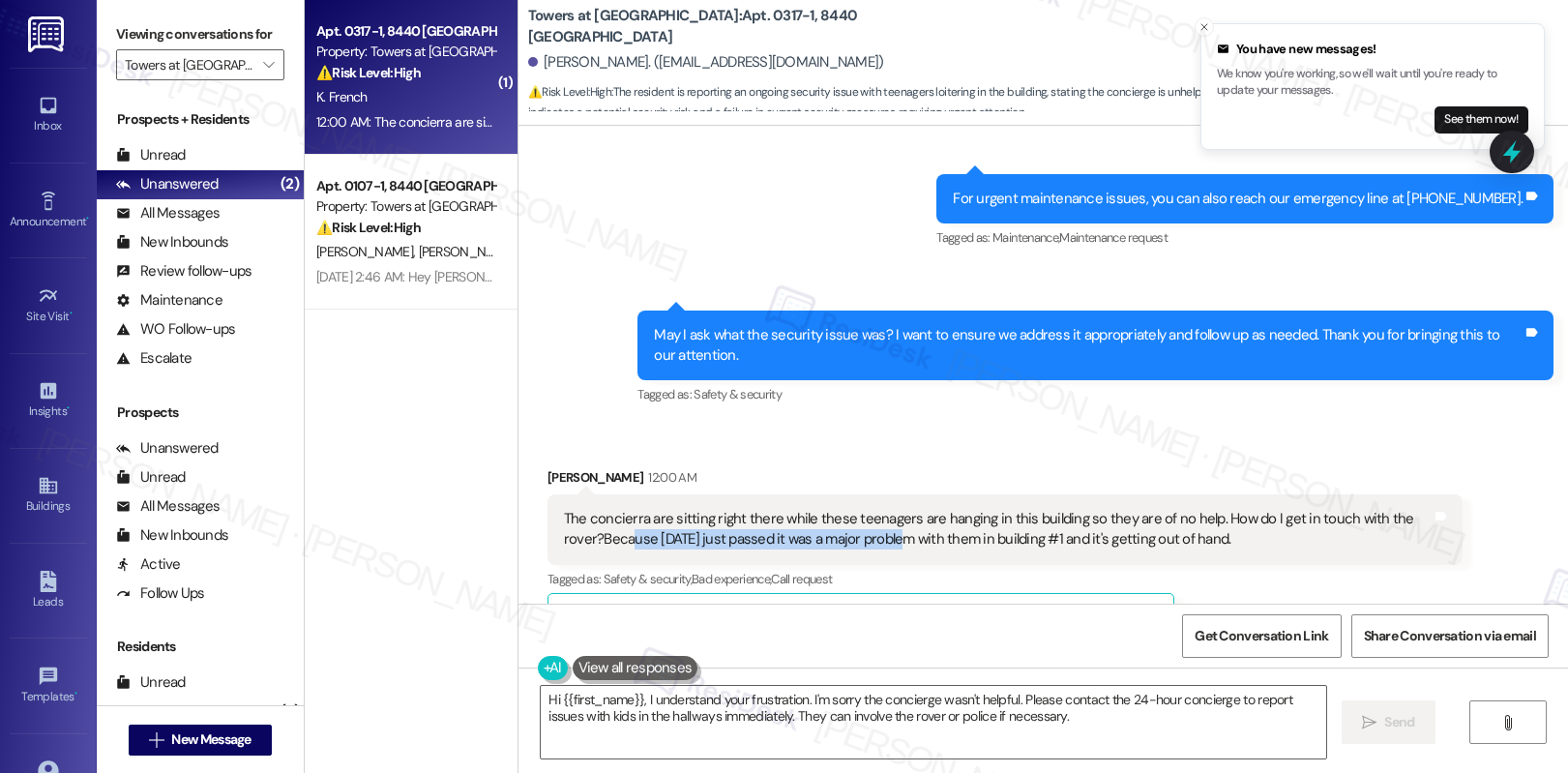 drag, startPoint x: 577, startPoint y: 481, endPoint x: 843, endPoint y: 476, distance: 266.04699 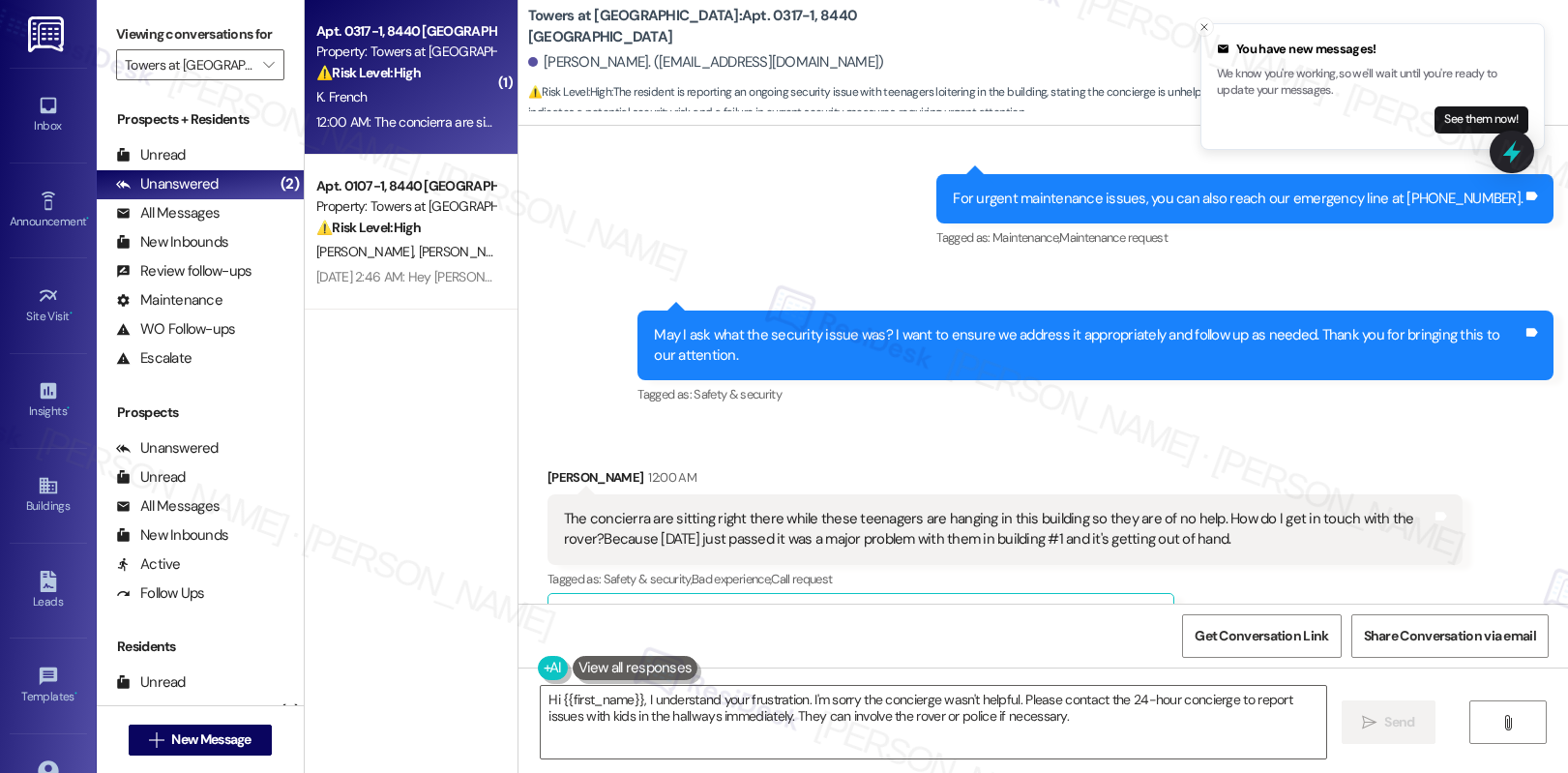 click on "The concierra are sitting right there while these teenagers are hanging in this building so they are of no help. How do I get in touch with the rover?Because Friday just passed it was a major problem with them in building #1 and it's getting out of hand." at bounding box center (998, 529) 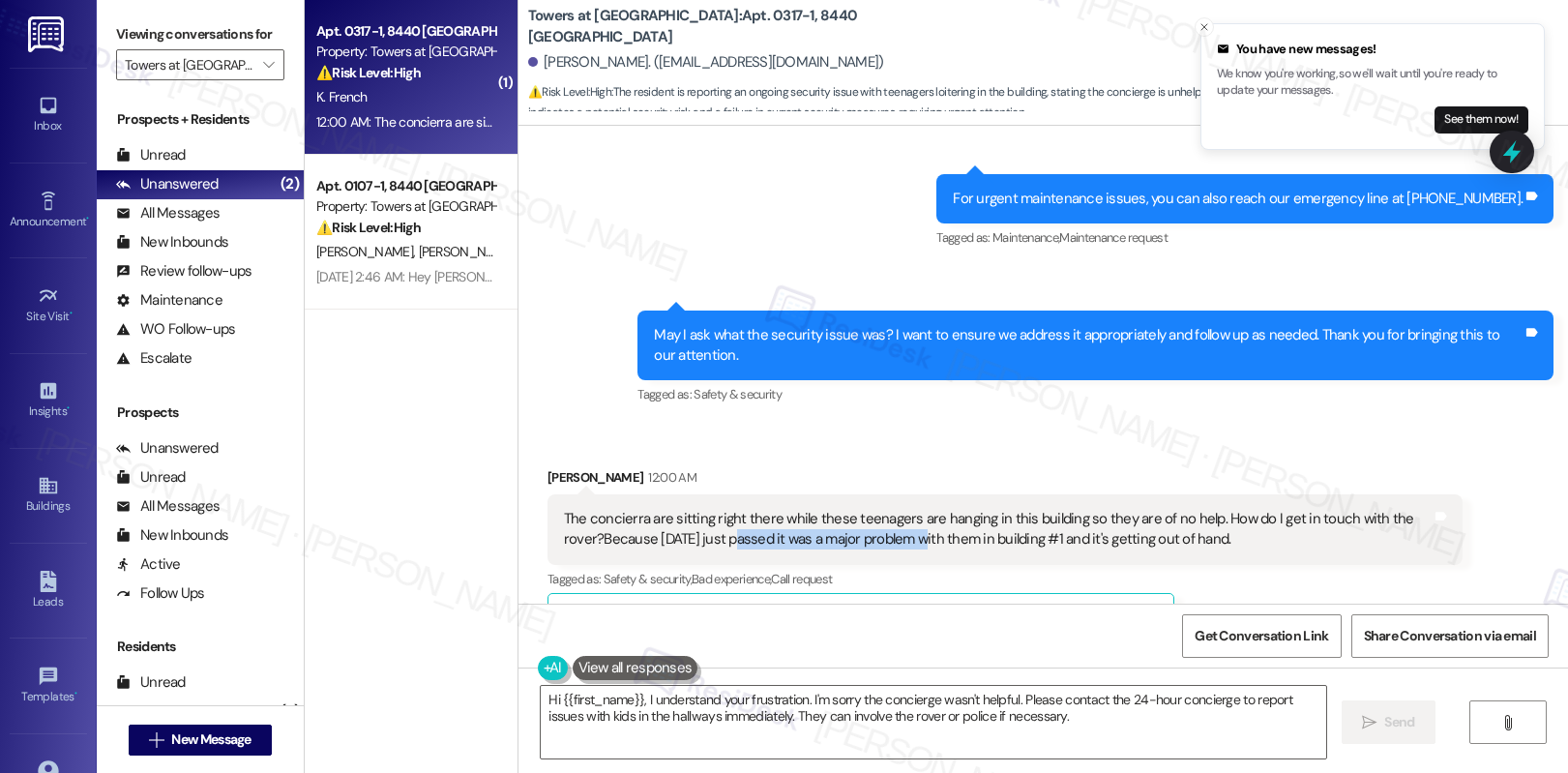 drag, startPoint x: 679, startPoint y: 475, endPoint x: 864, endPoint y: 481, distance: 185.09727 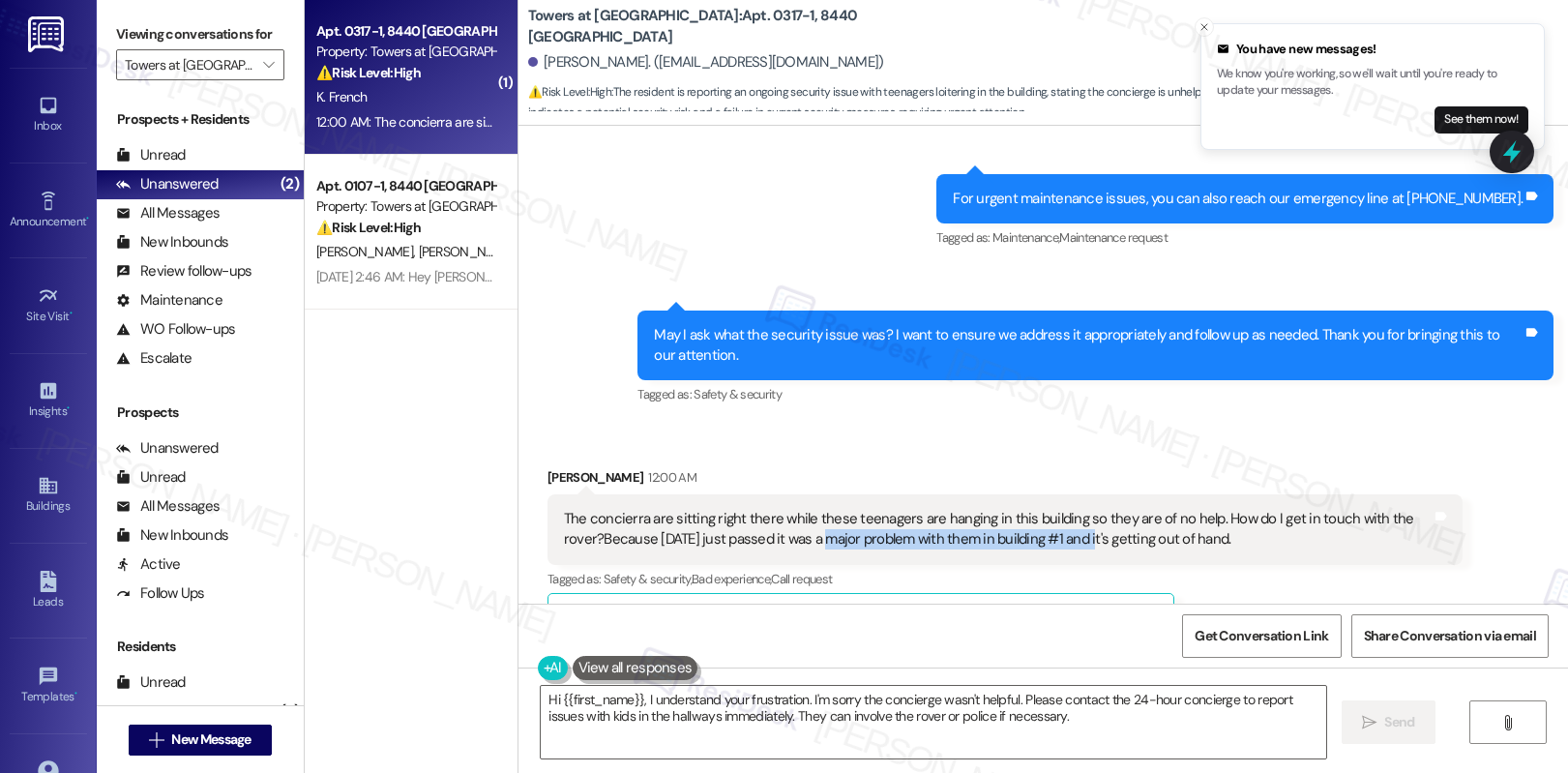 drag, startPoint x: 766, startPoint y: 477, endPoint x: 1034, endPoint y: 479, distance: 268.00746 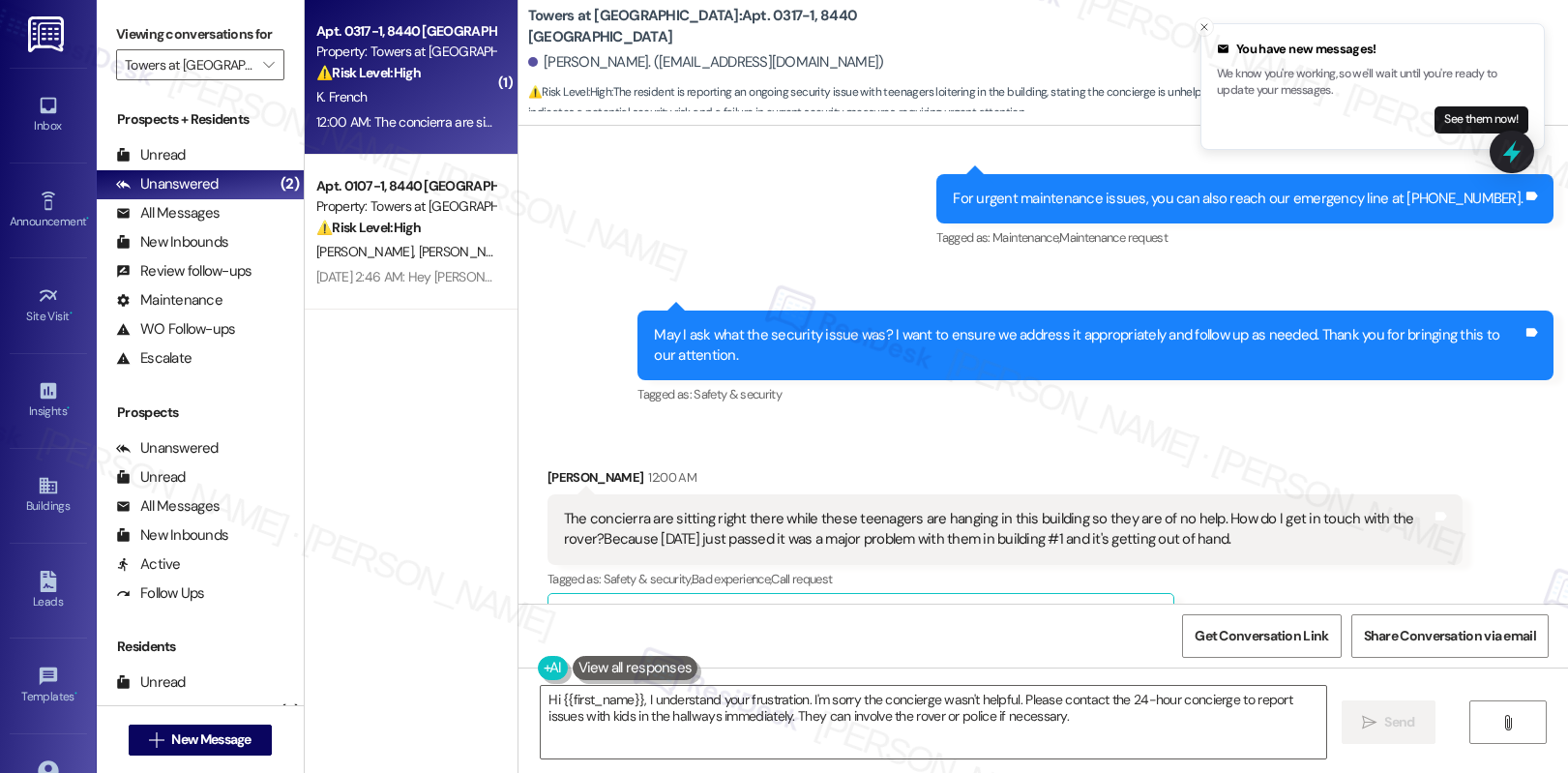 click on "The concierra are sitting right there while these teenagers are hanging in this building so they are of no help. How do I get in touch with the rover?Because Friday just passed it was a major problem with them in building #1 and it's getting out of hand." at bounding box center [998, 529] 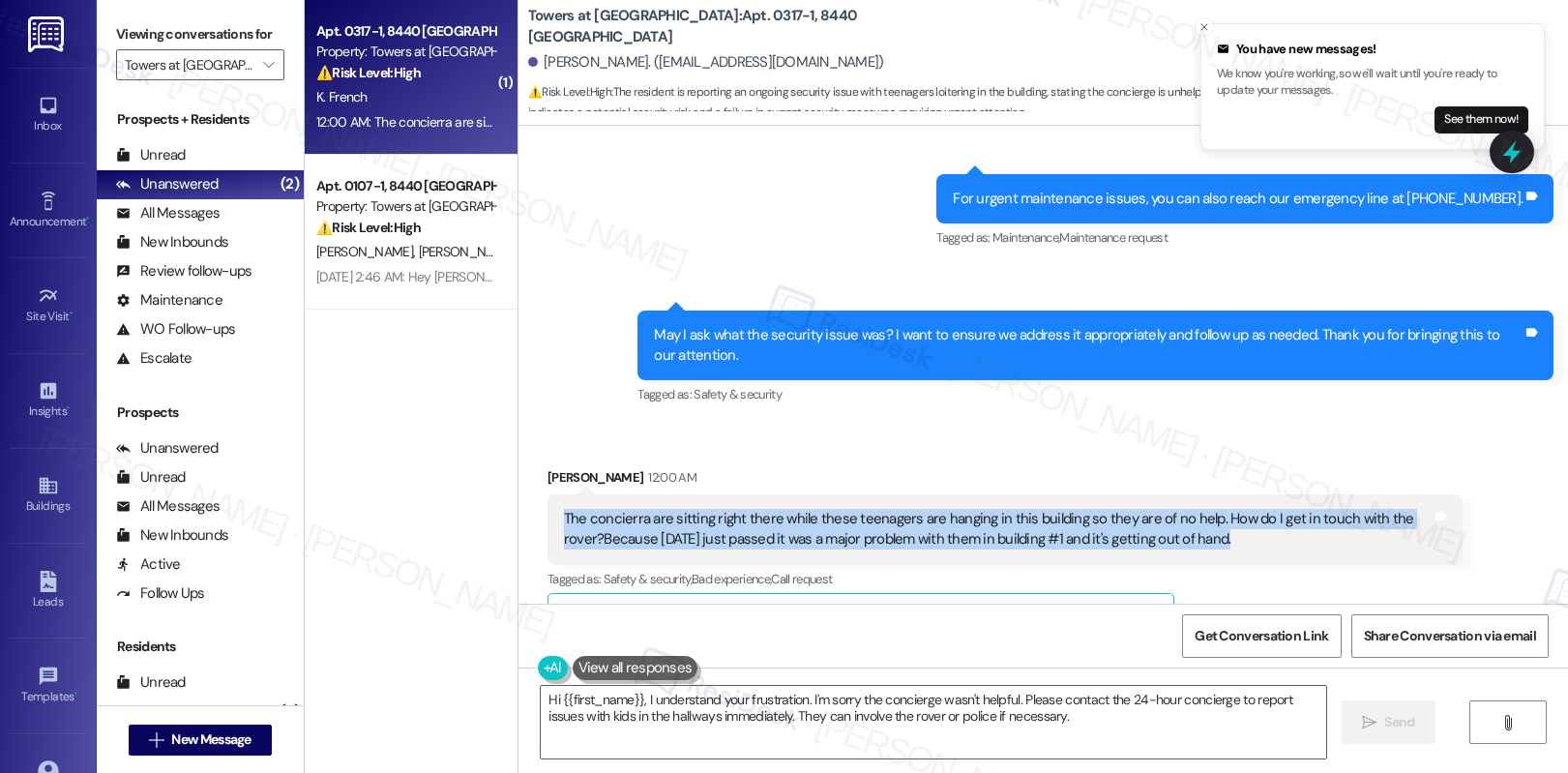 drag, startPoint x: 547, startPoint y: 461, endPoint x: 1194, endPoint y: 491, distance: 647.69514 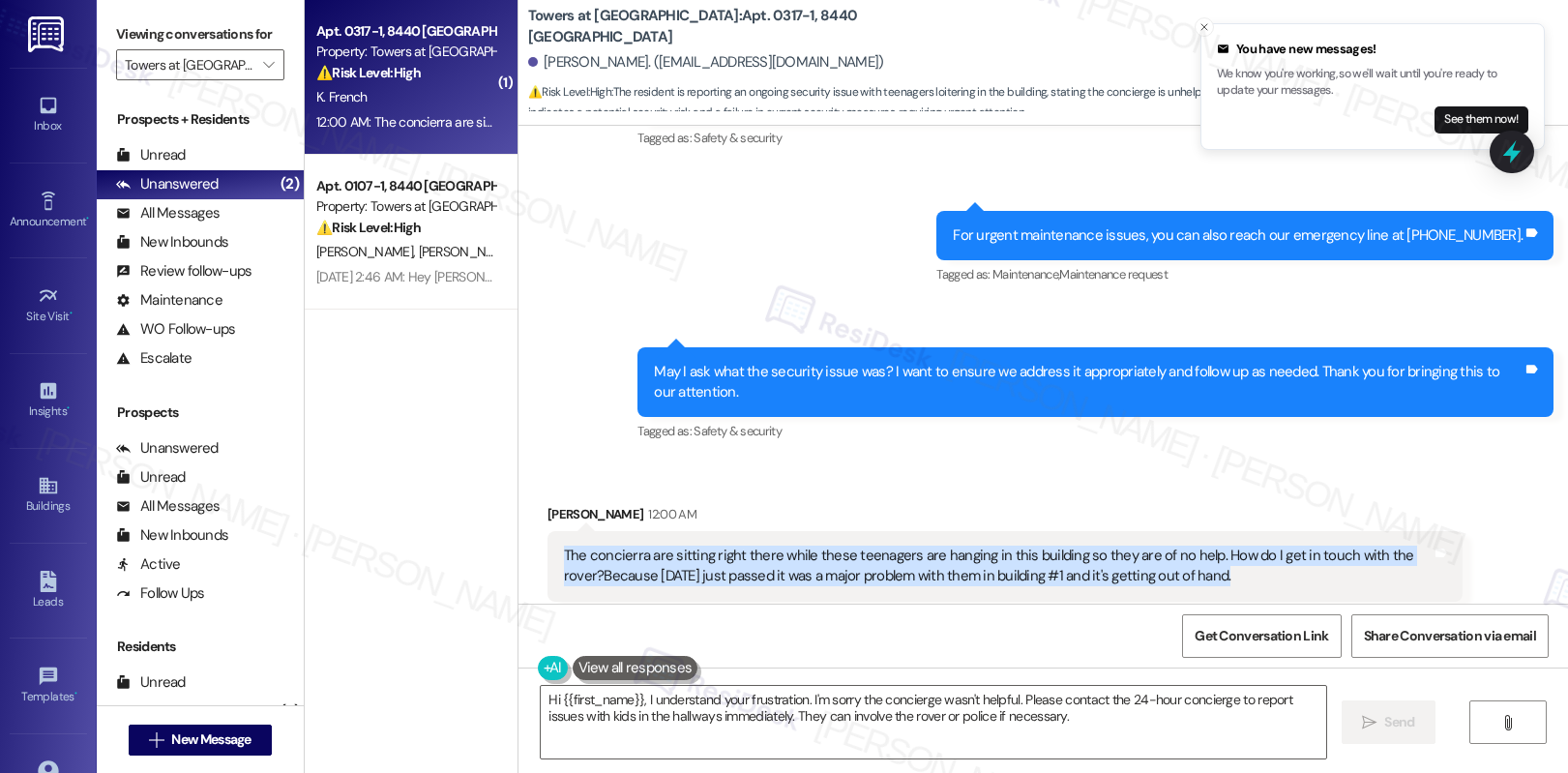 scroll, scrollTop: 4712, scrollLeft: 0, axis: vertical 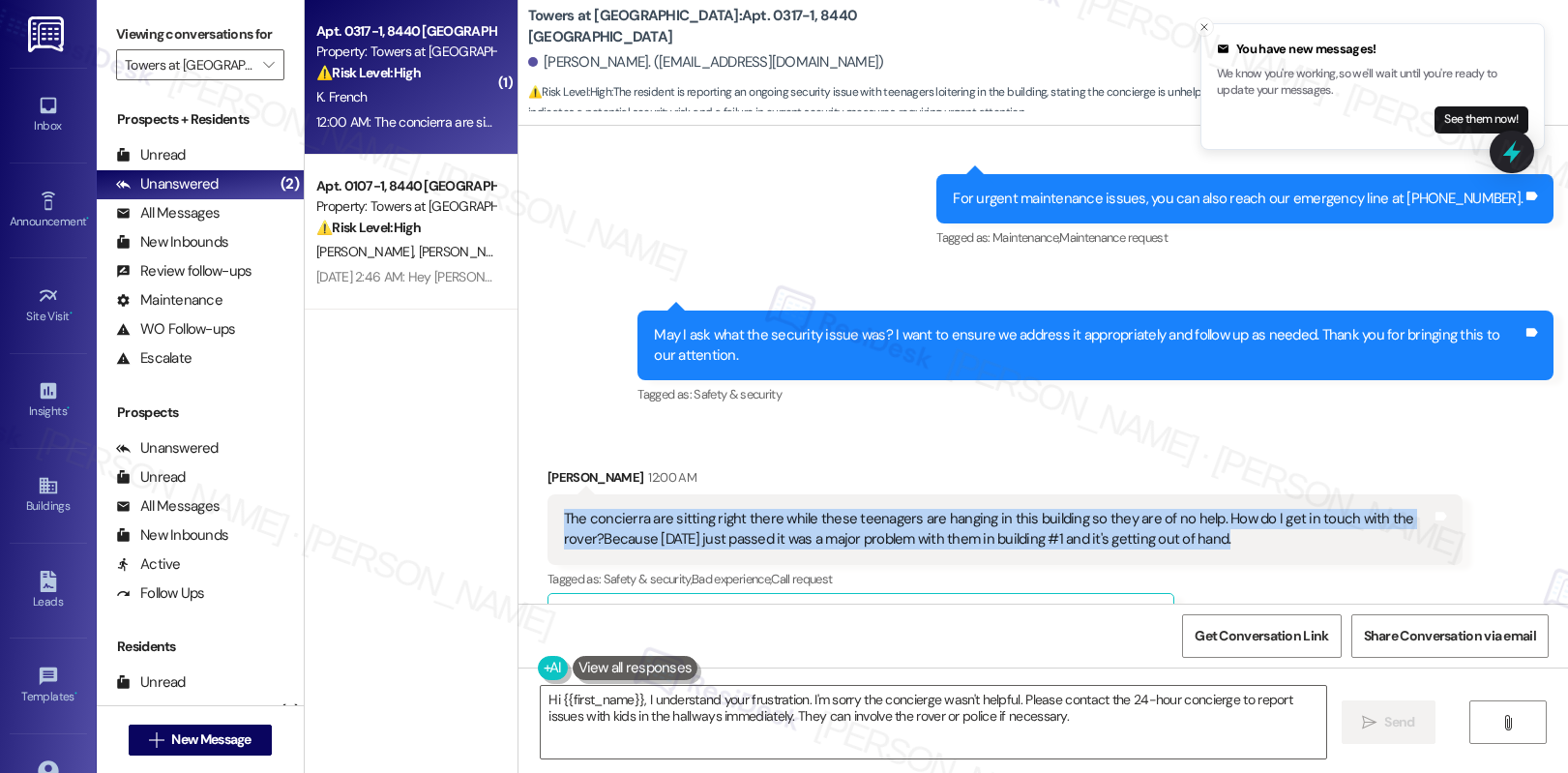 click on "The concierra are sitting right there while these teenagers are hanging in this building so they are of no help. How do I get in touch with the rover?Because Friday just passed it was a major problem with them in building #1 and it's getting out of hand." at bounding box center (998, 529) 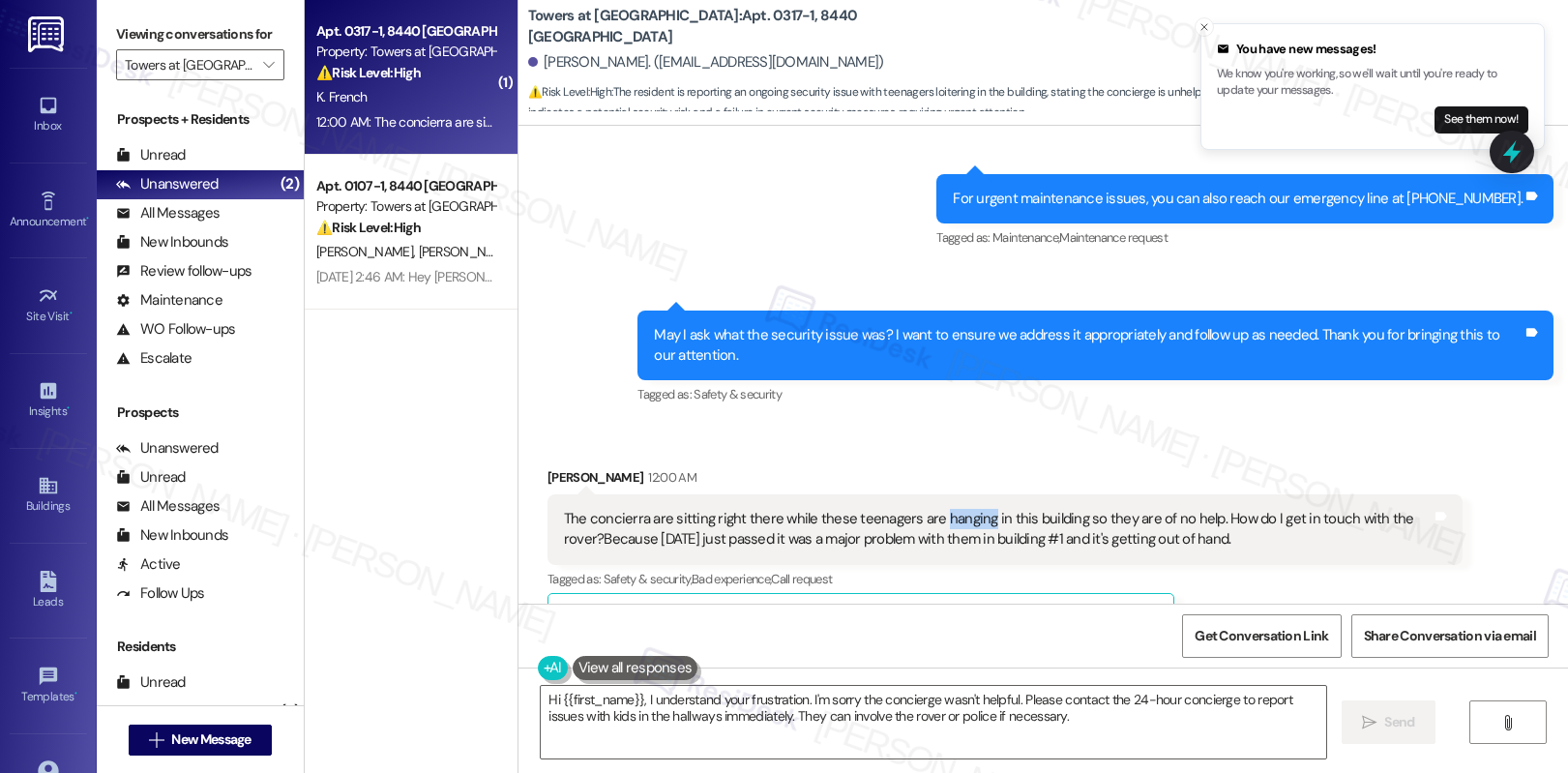 click on "The concierra are sitting right there while these teenagers are hanging in this building so they are of no help. How do I get in touch with the rover?Because Friday just passed it was a major problem with them in building #1 and it's getting out of hand." at bounding box center (998, 529) 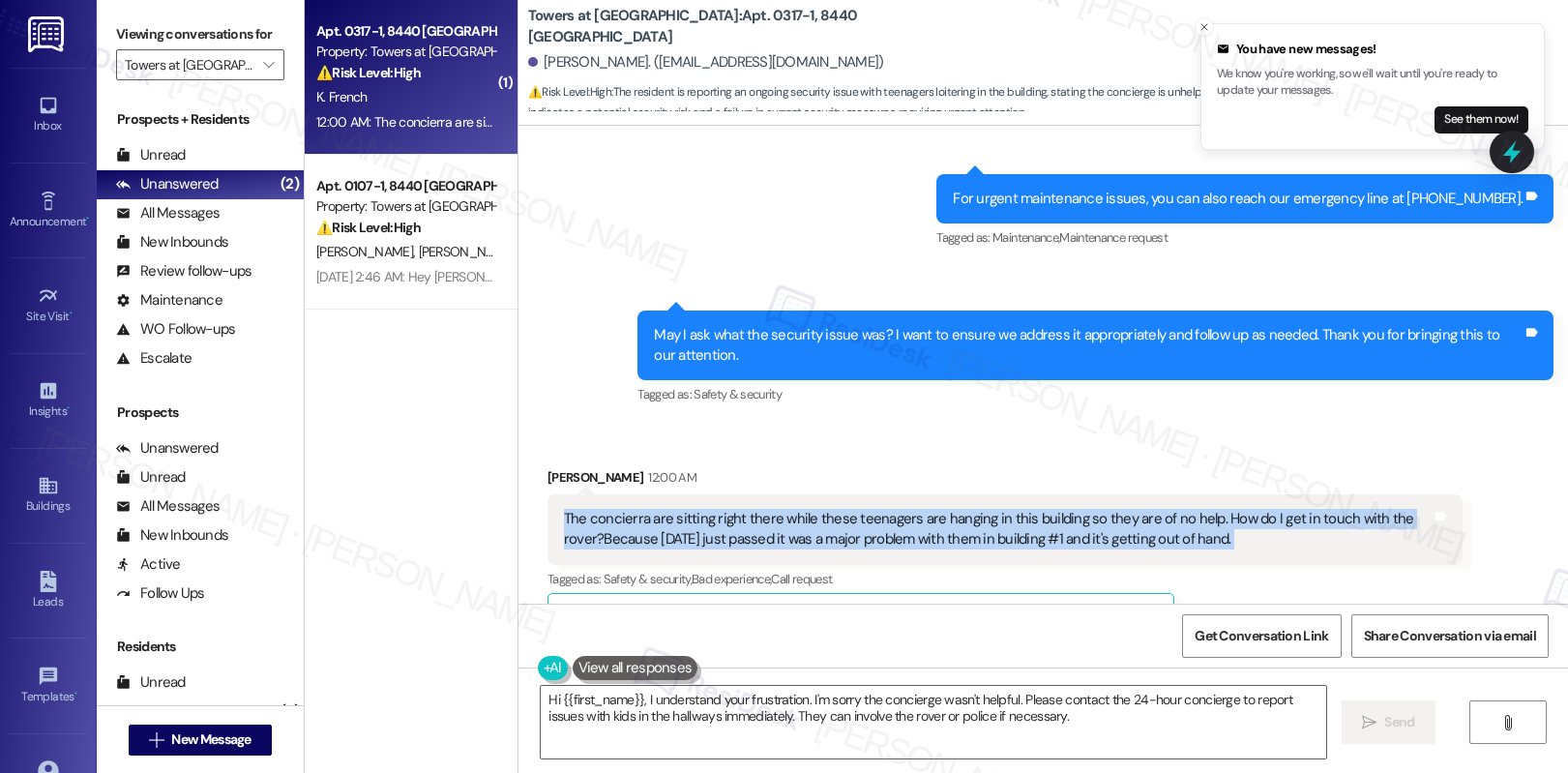 click on "Show suggestions" at bounding box center (1032, 618) 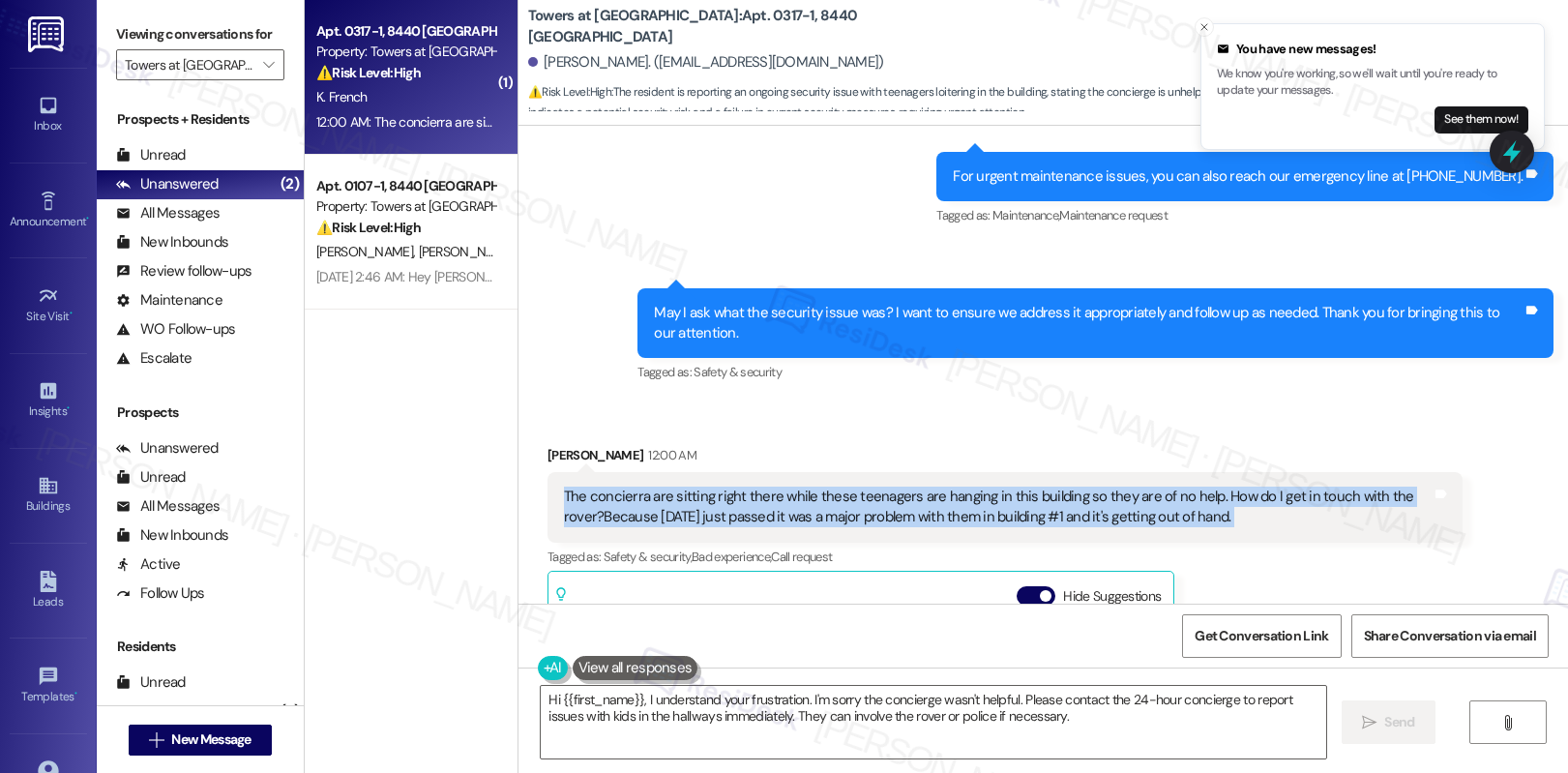scroll, scrollTop: 5021, scrollLeft: 0, axis: vertical 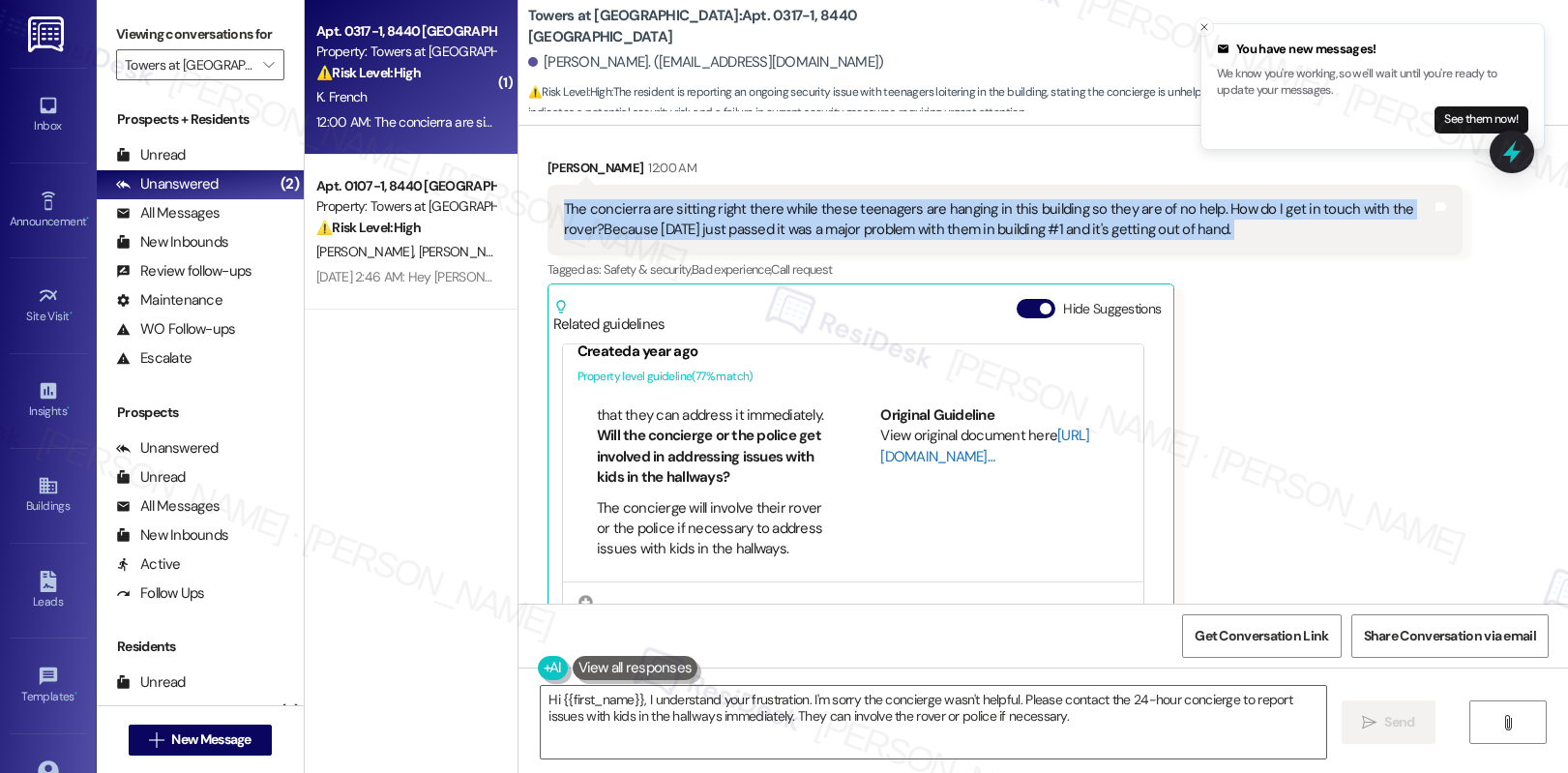 click on "[URL][DOMAIN_NAME]…" at bounding box center [985, 445] 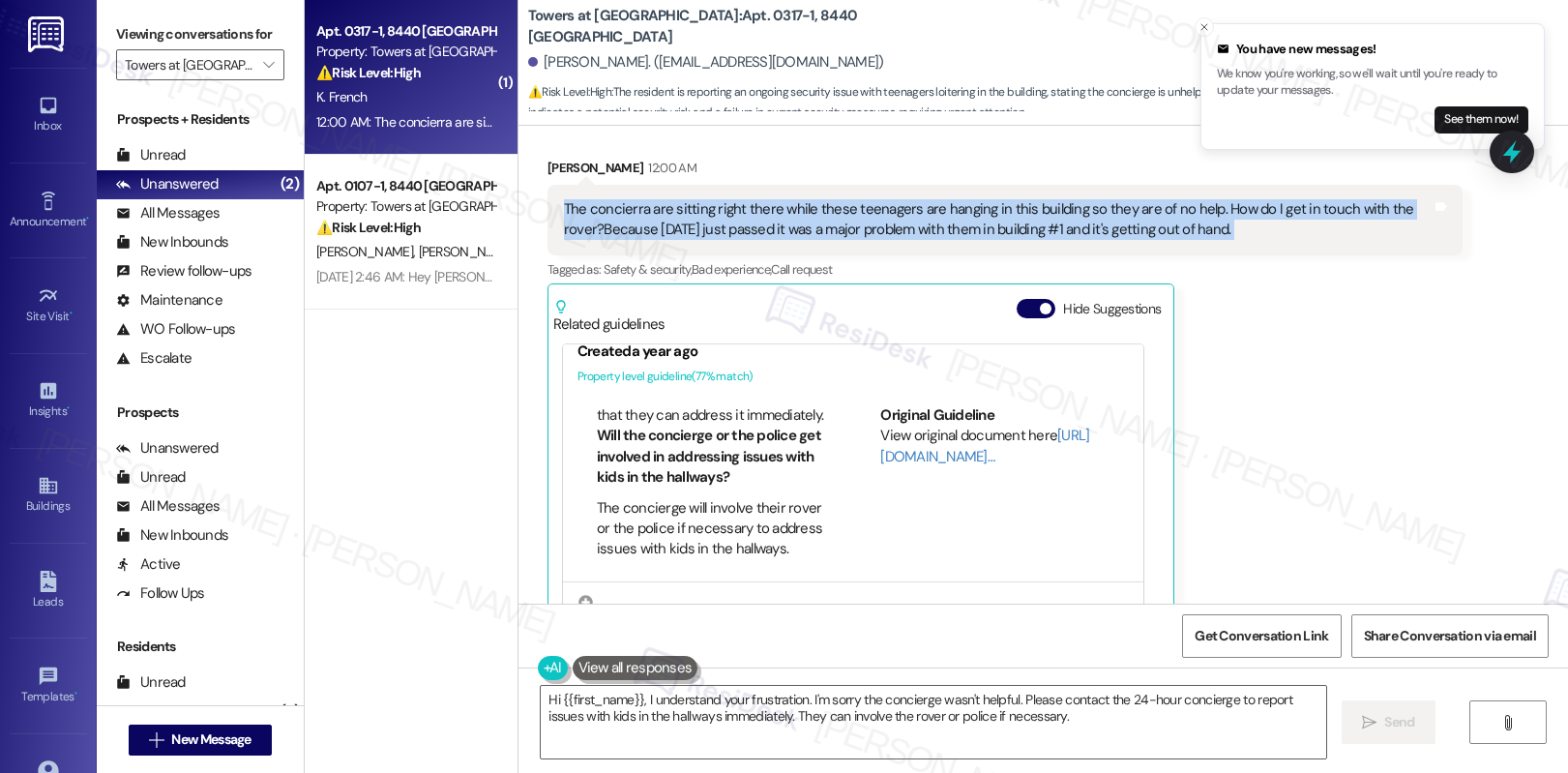 click 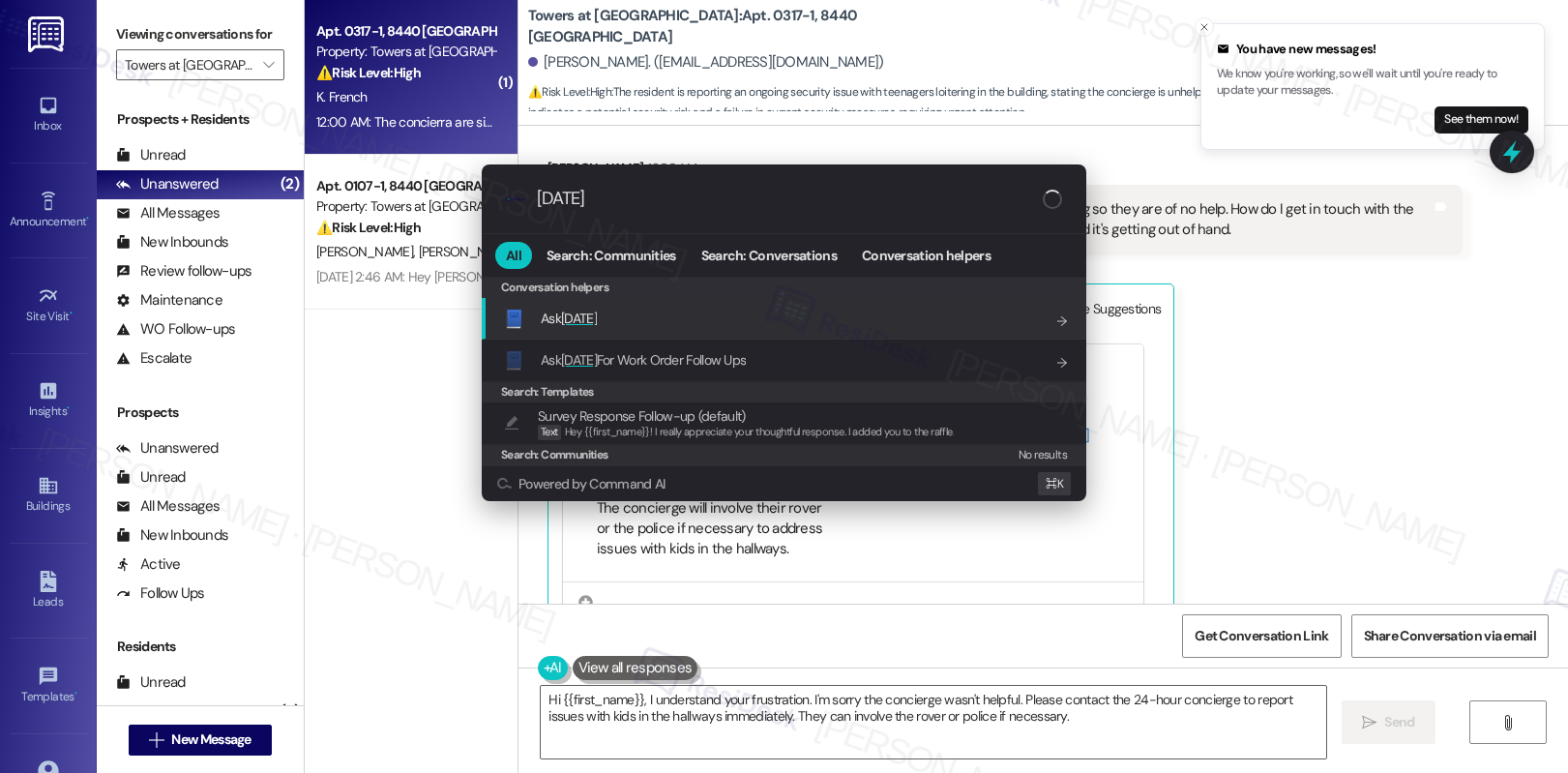 type on "friday" 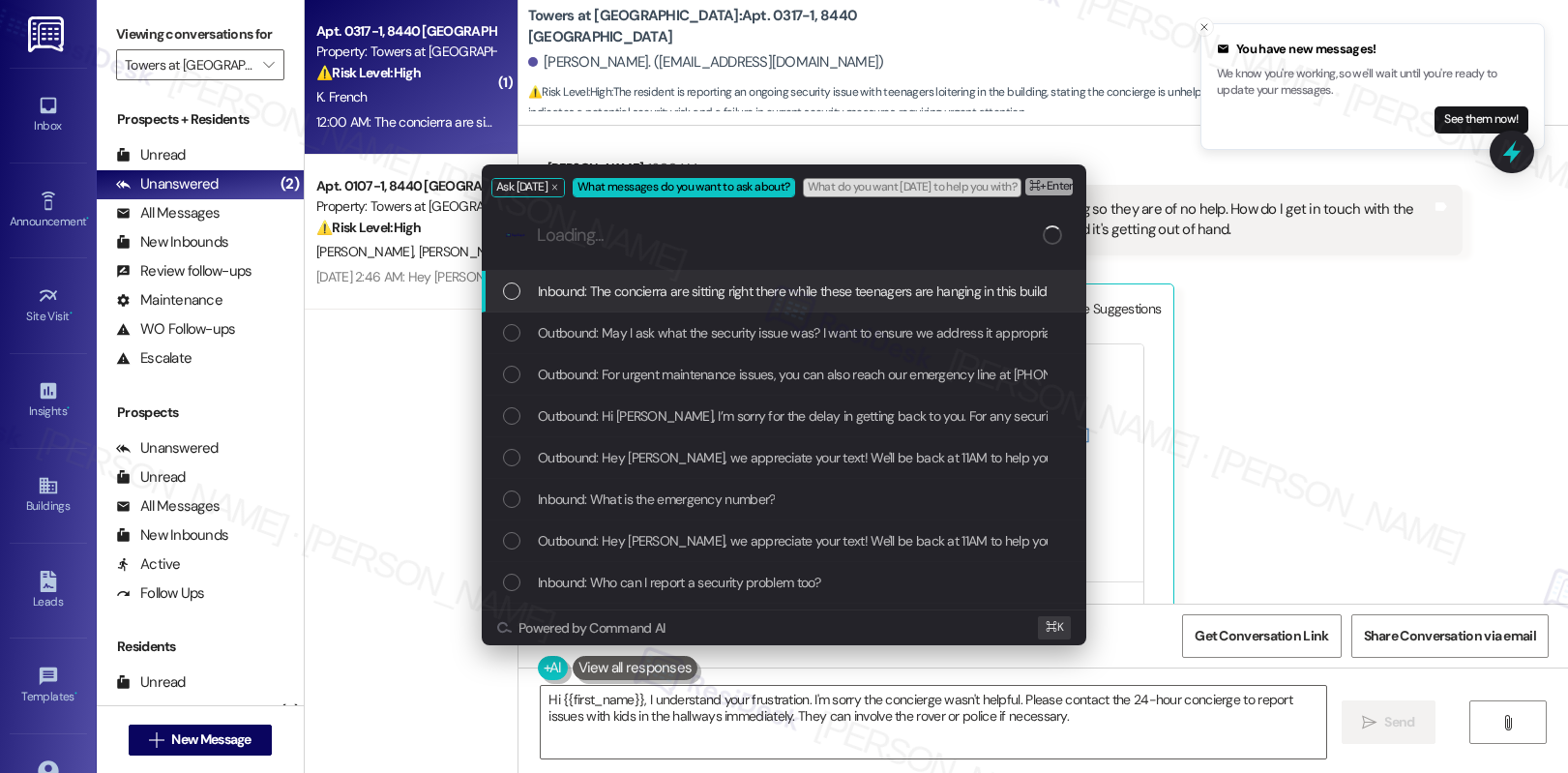 click on "Inbound: The concierra are sitting right there while these teenagers are hanging in this building so they are of no help. How do I get in touch with the rover?Because Friday just passed it was a major problem with them in building #1 and it's getting out of hand." at bounding box center (784, 291) 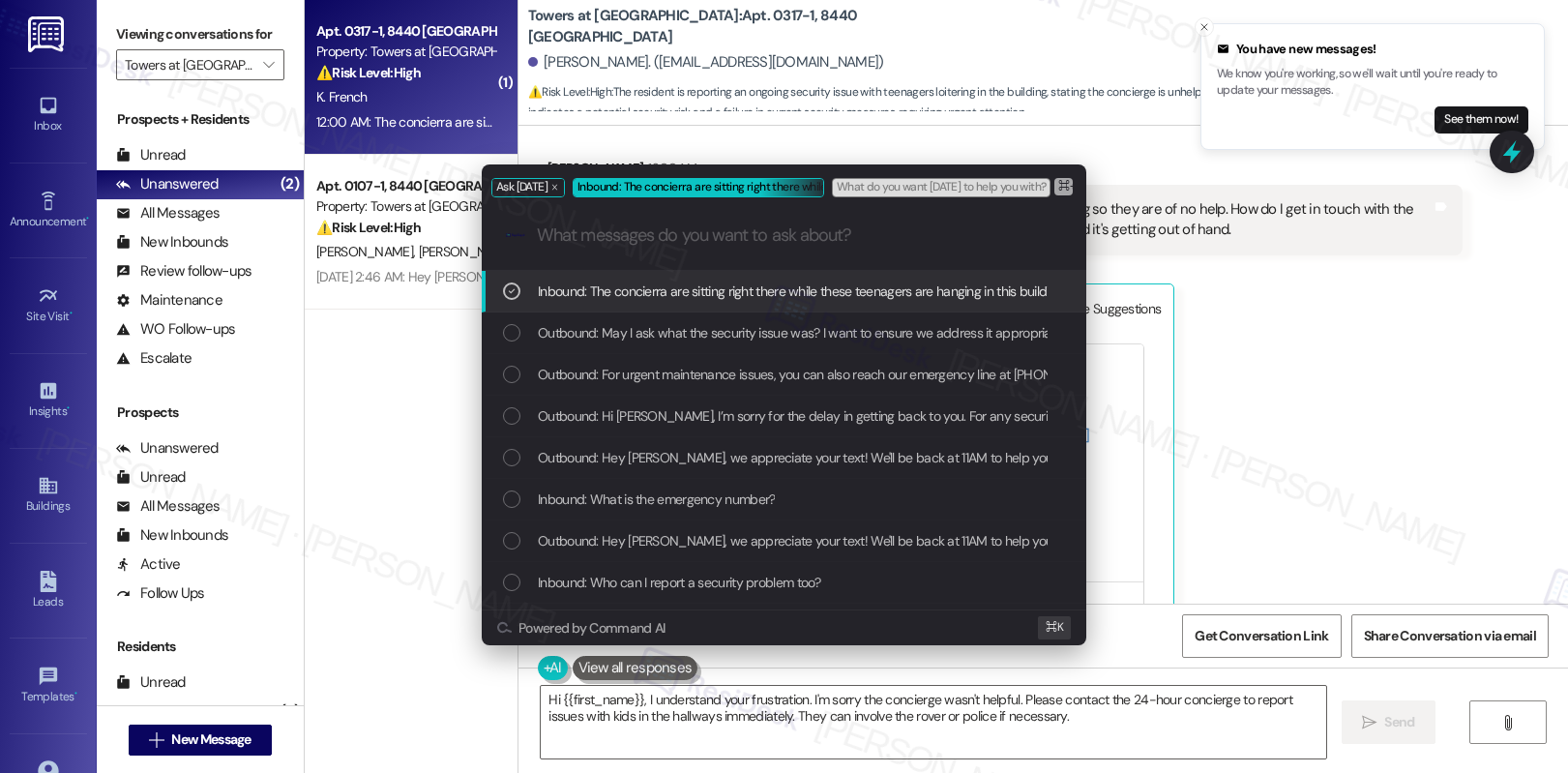 click on "⌘+Enter or click here to submit" at bounding box center (1137, 187) 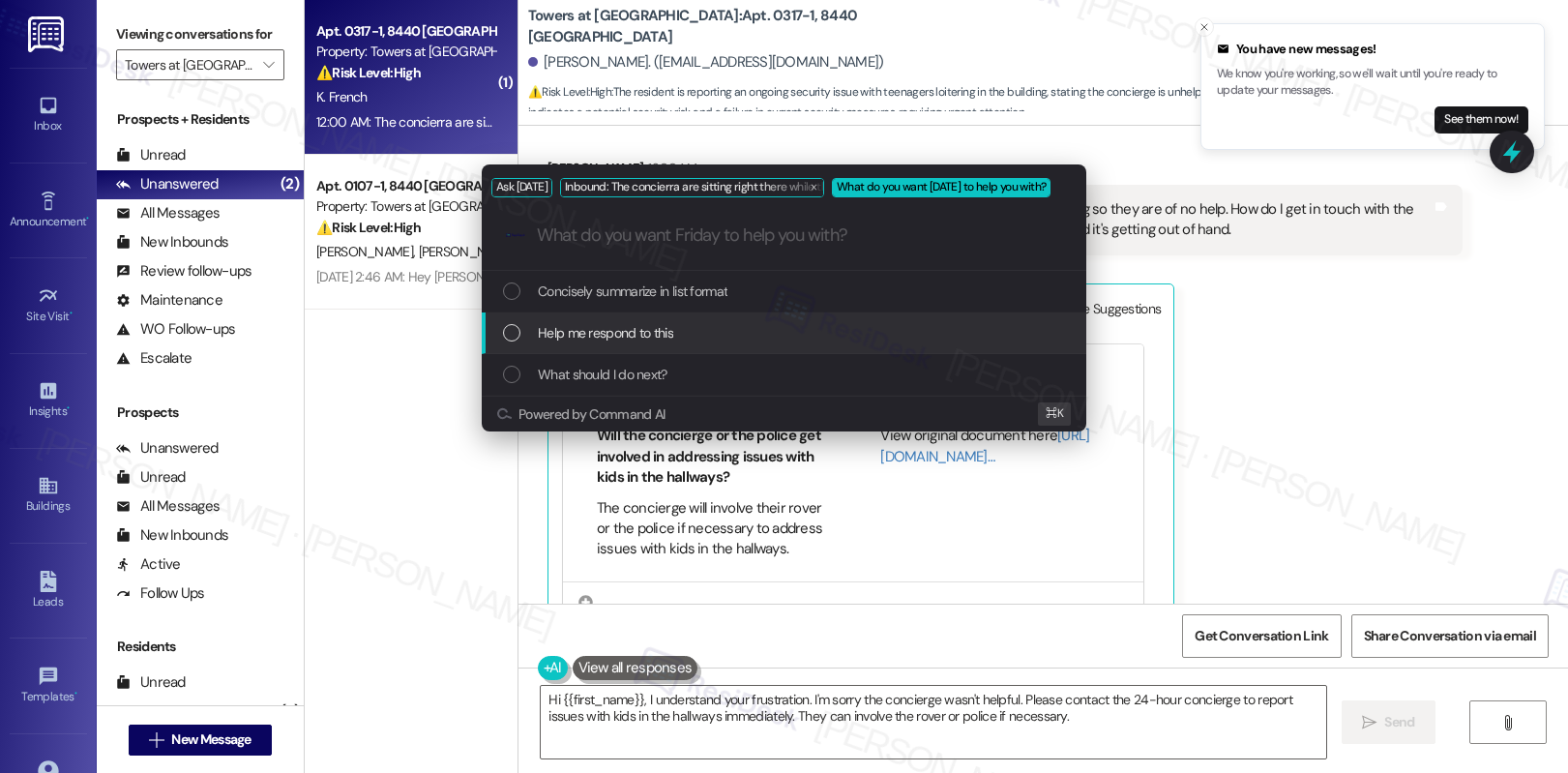 click on "Help me respond to this" at bounding box center [784, 333] 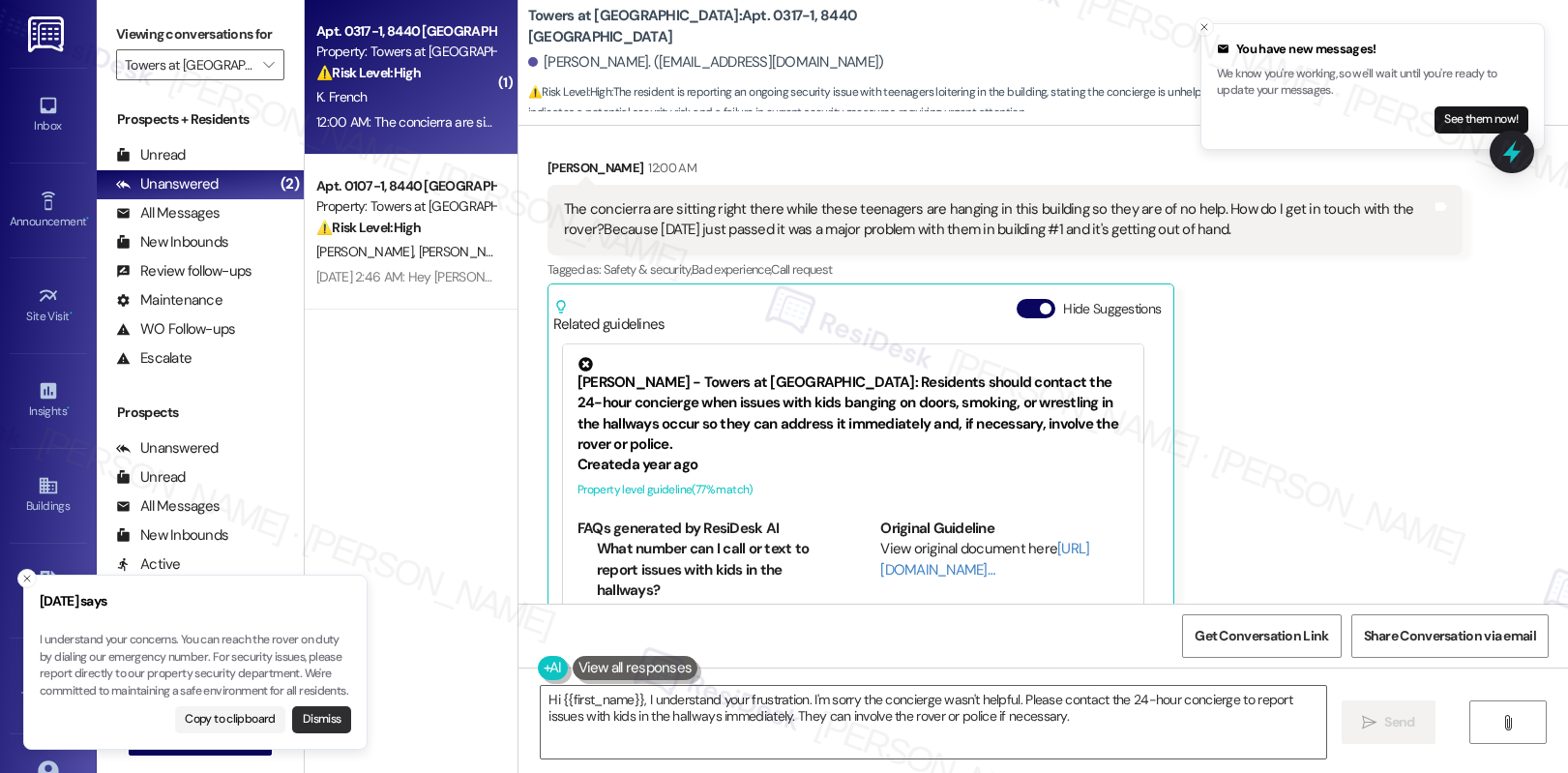 click on "Dismiss" at bounding box center [321, 720] 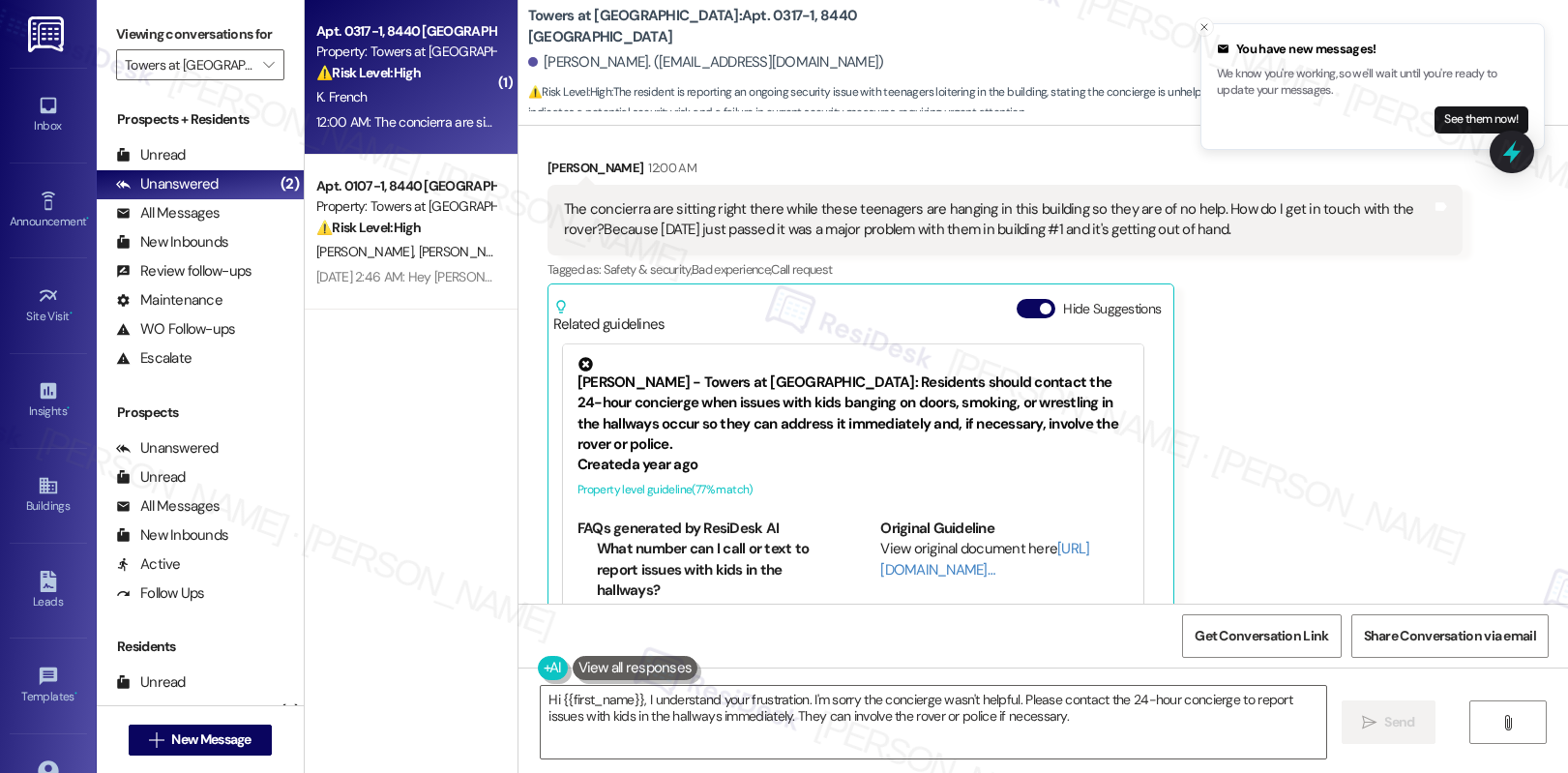 click on "Towers at Wyncote:  Apt. 0317-1, 8440 Limekiln Pike" at bounding box center [722, 26] 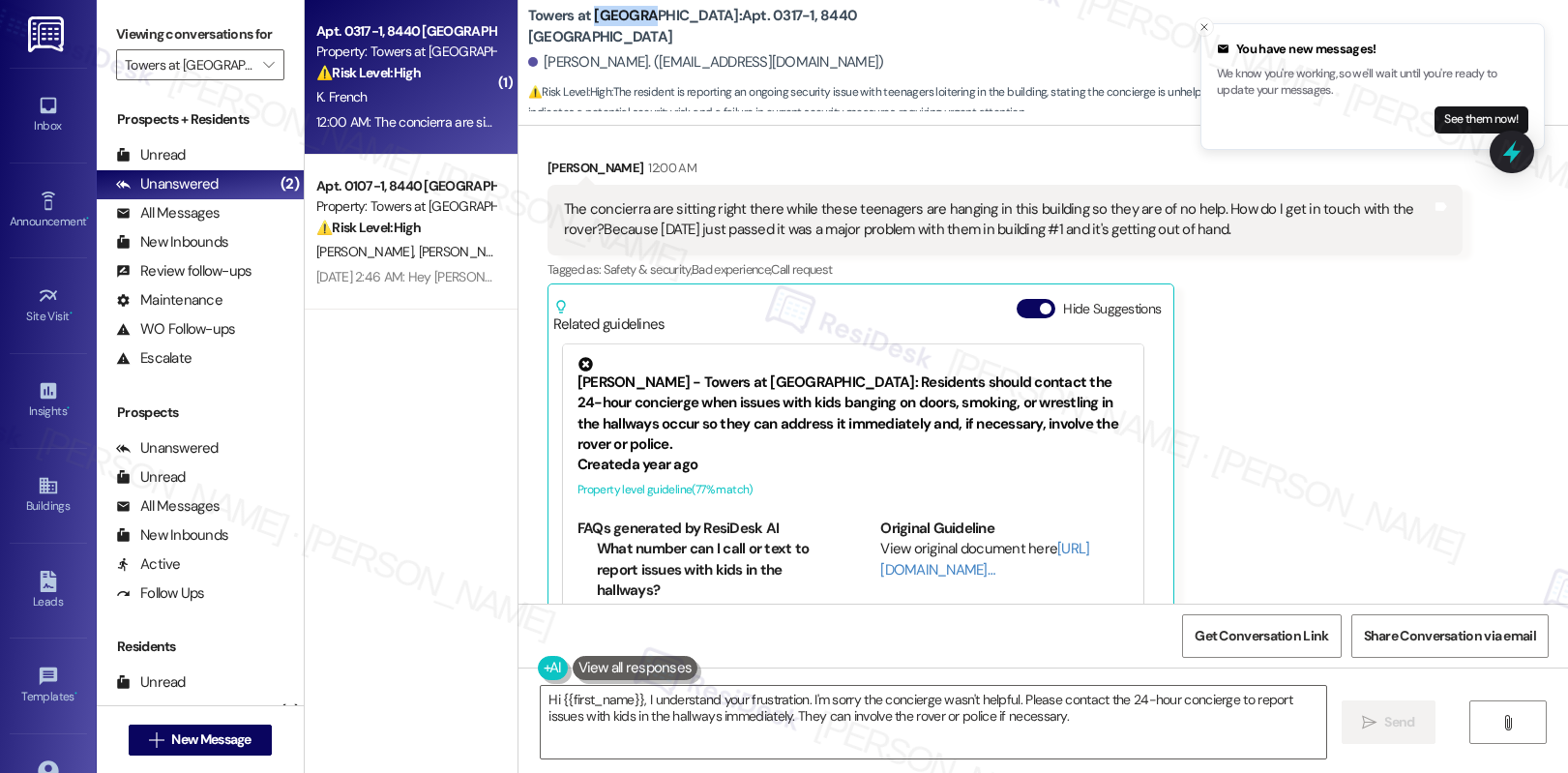 click on "Towers at Wyncote:  Apt. 0317-1, 8440 Limekiln Pike" at bounding box center (722, 26) 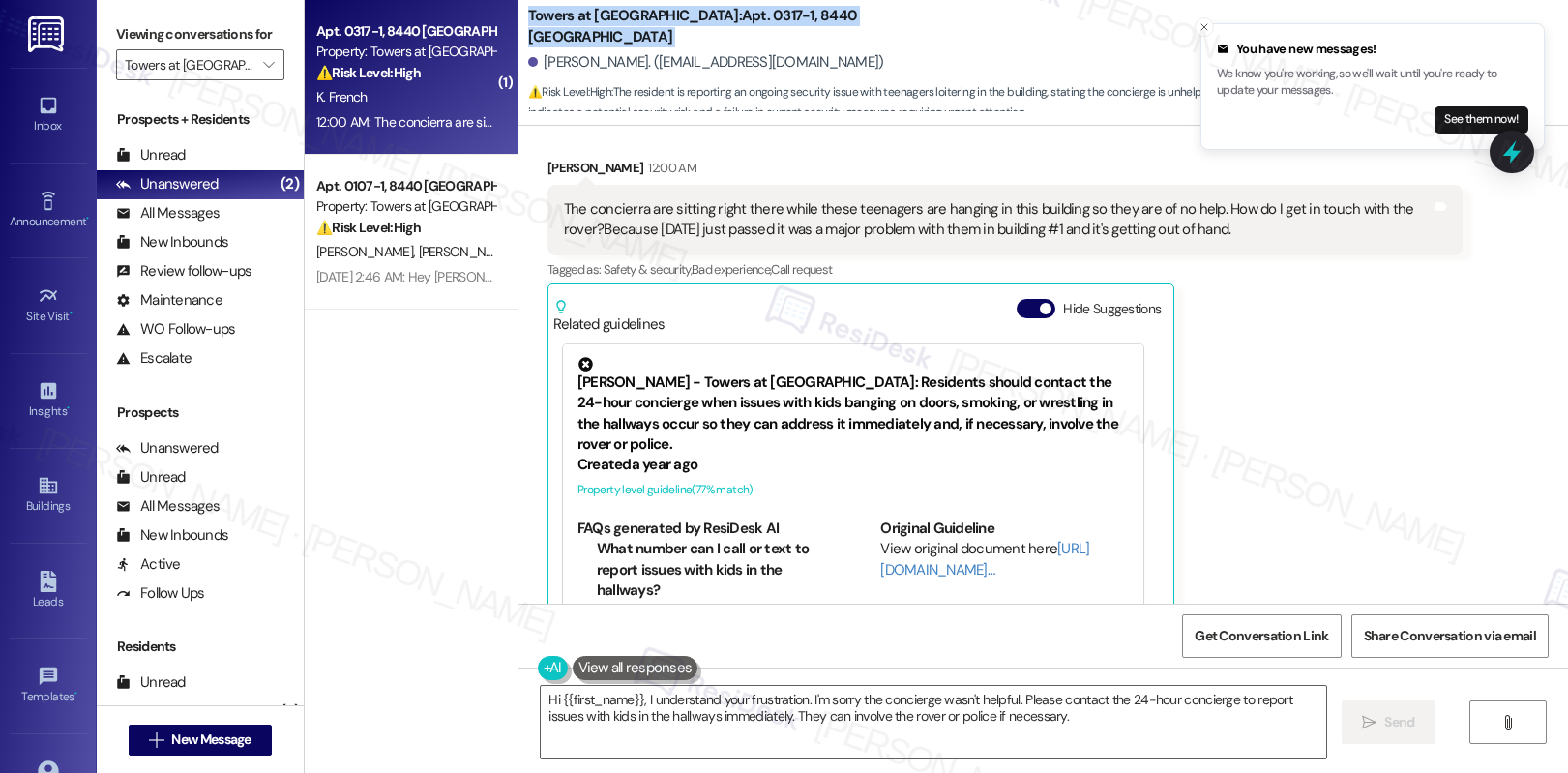 click on "Towers at Wyncote:  Apt. 0317-1, 8440 Limekiln Pike" at bounding box center (722, 26) 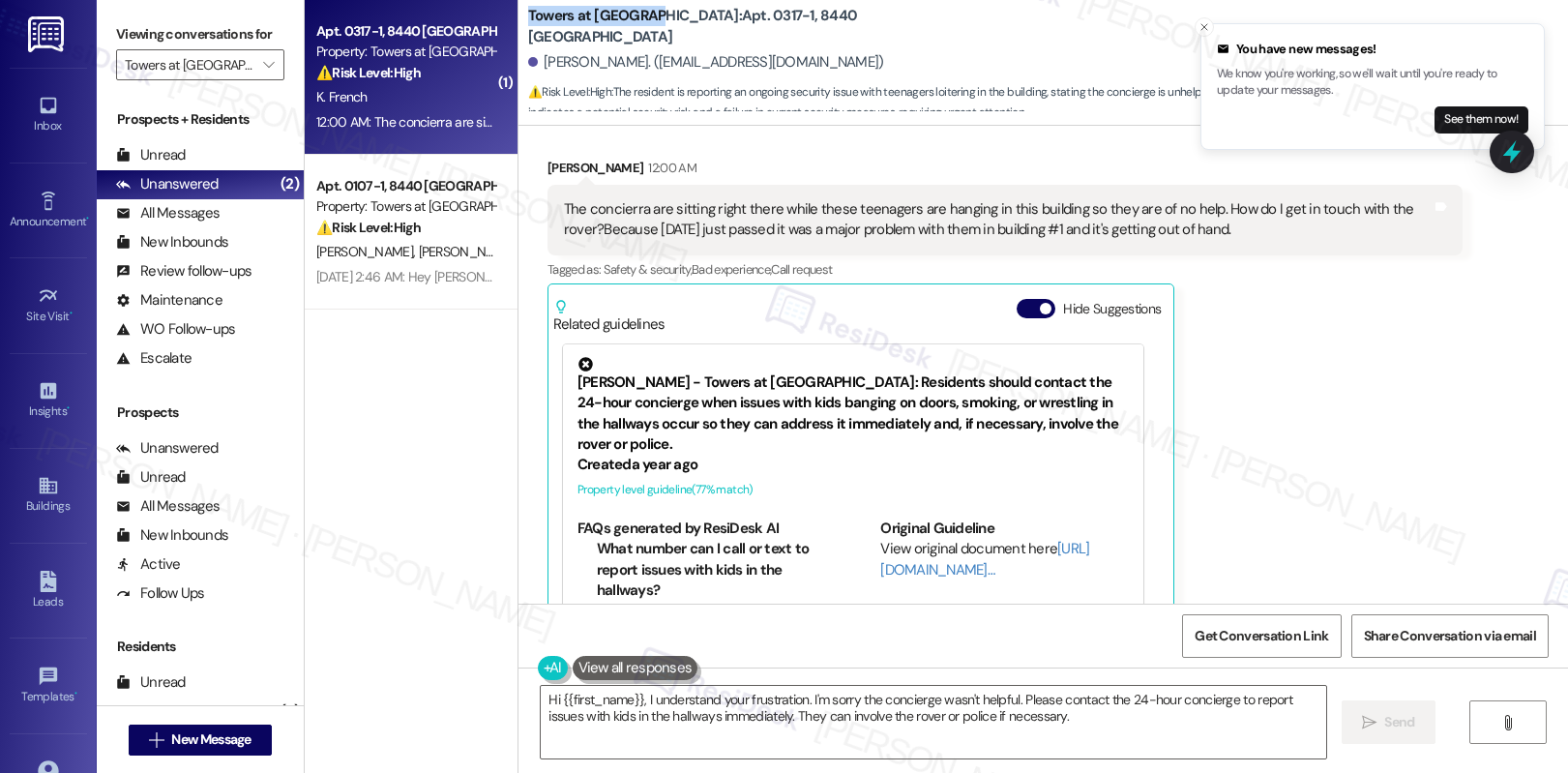 drag, startPoint x: 515, startPoint y: 27, endPoint x: 635, endPoint y: 28, distance: 120.004167 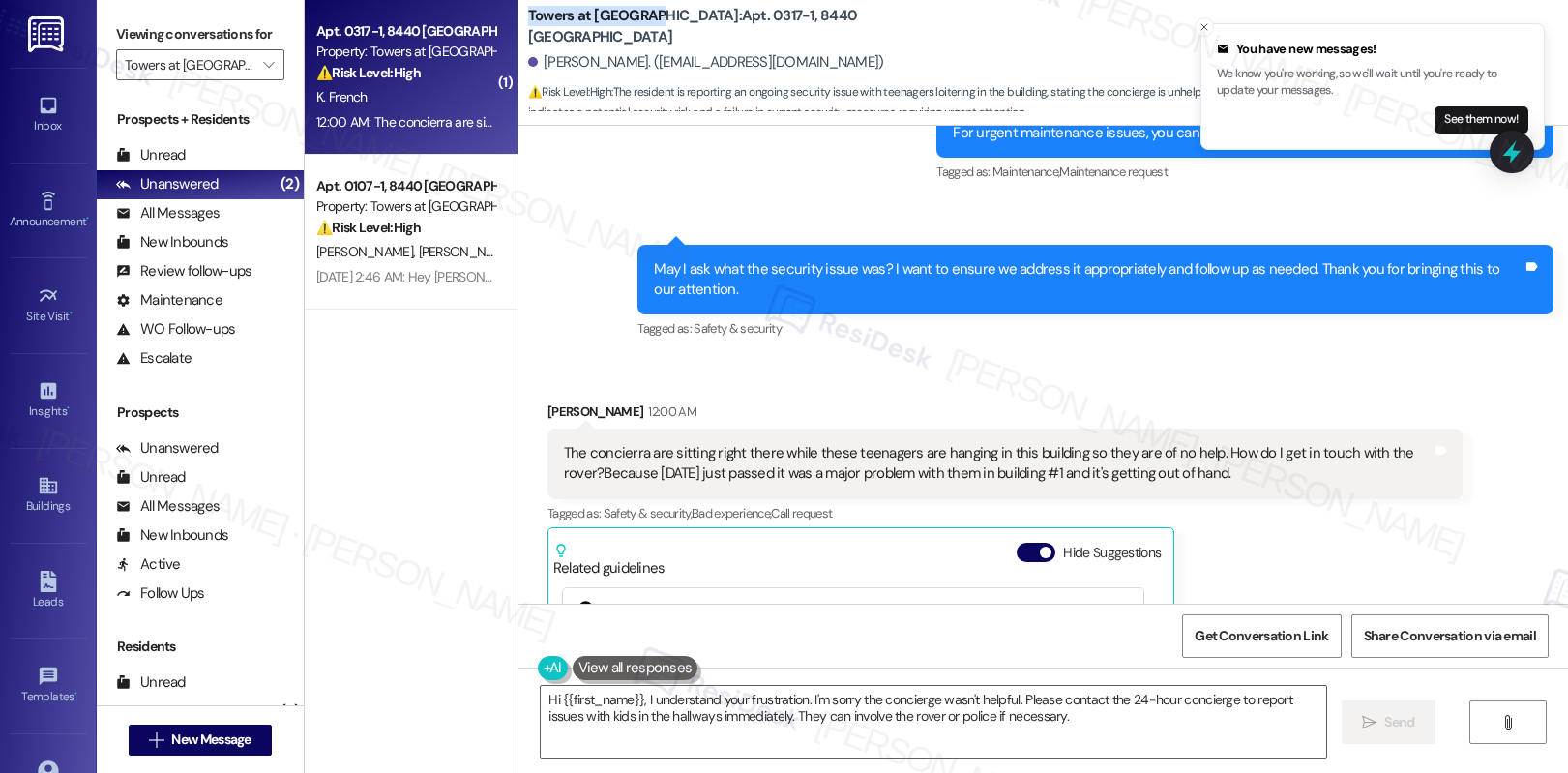 scroll, scrollTop: 4790, scrollLeft: 0, axis: vertical 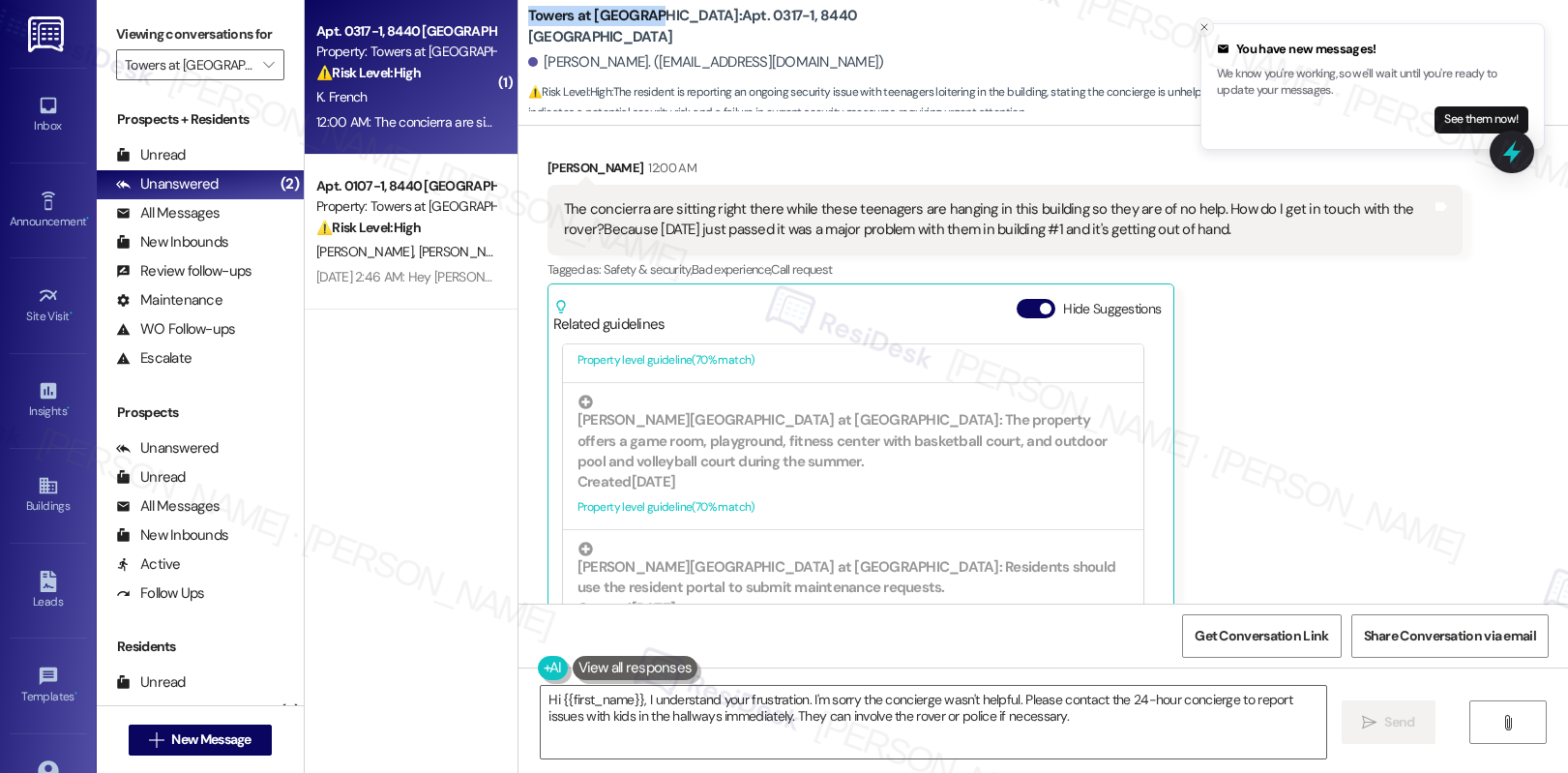 click 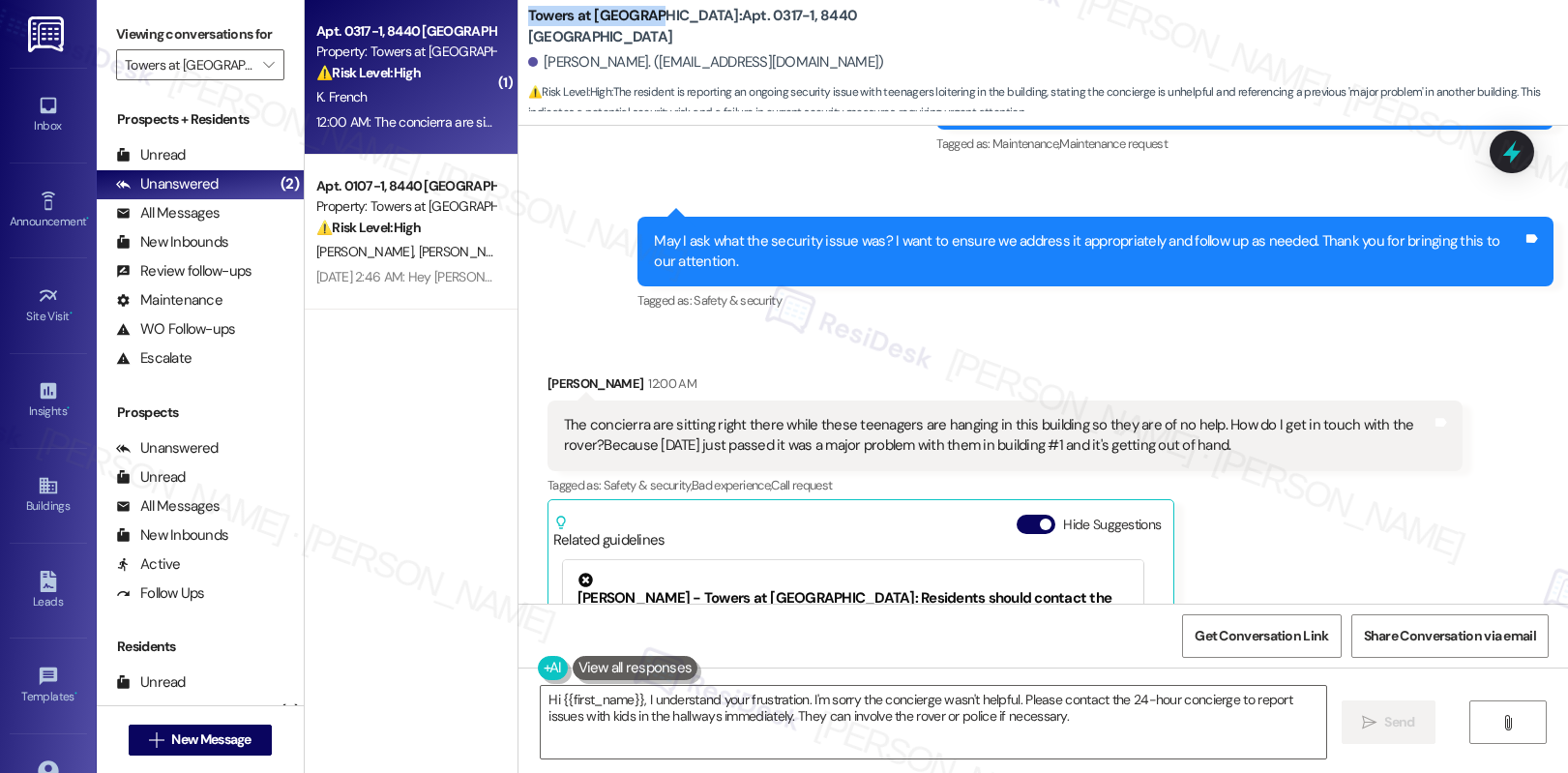 scroll, scrollTop: 4818, scrollLeft: 0, axis: vertical 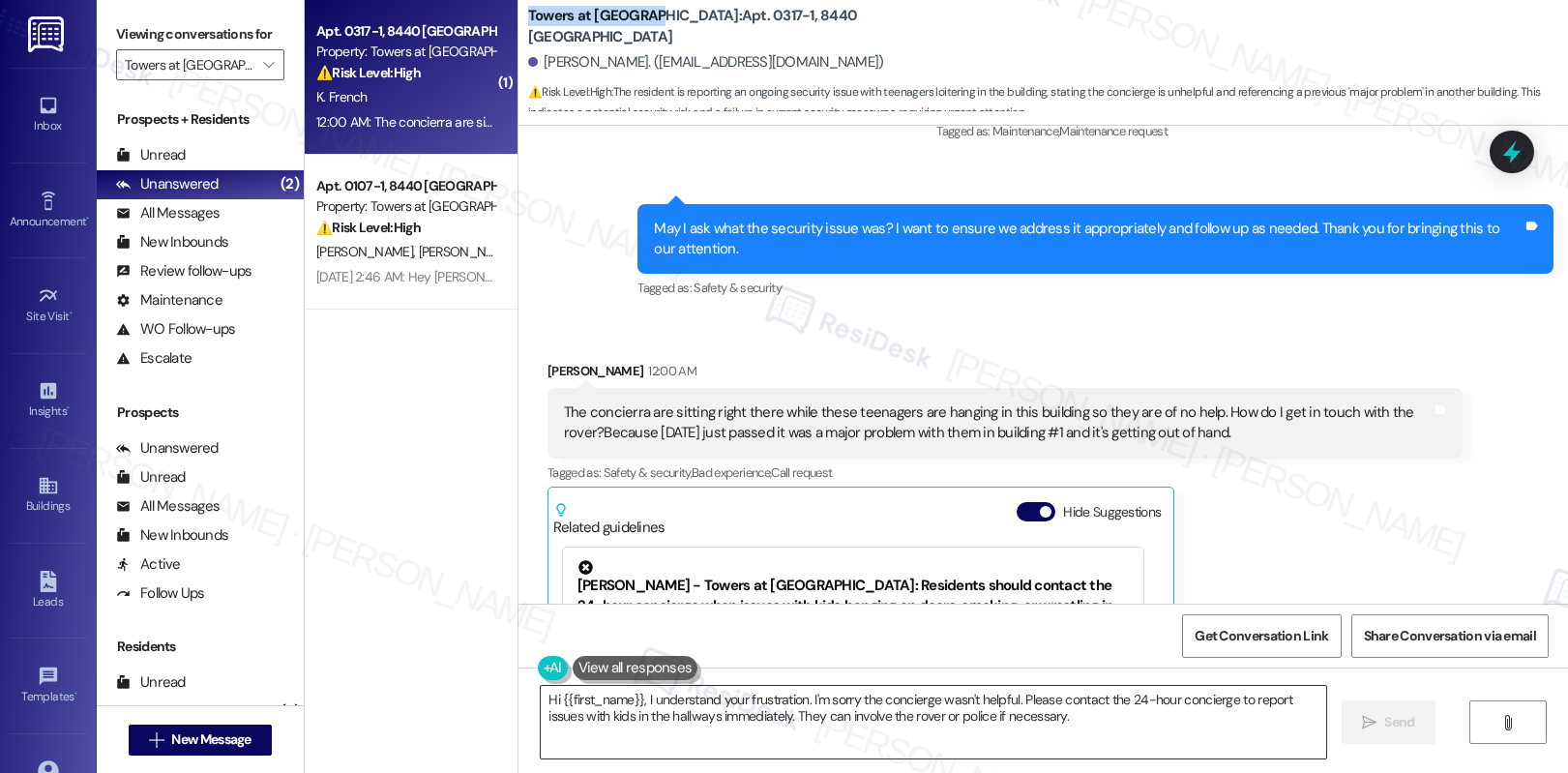click on "Hi {{first_name}}, I understand your frustration. I'm sorry the concierge wasn't helpful. Please contact the 24-hour concierge to report issues with kids in the hallways immediately. They can involve the rover or police if necessary." at bounding box center [933, 722] 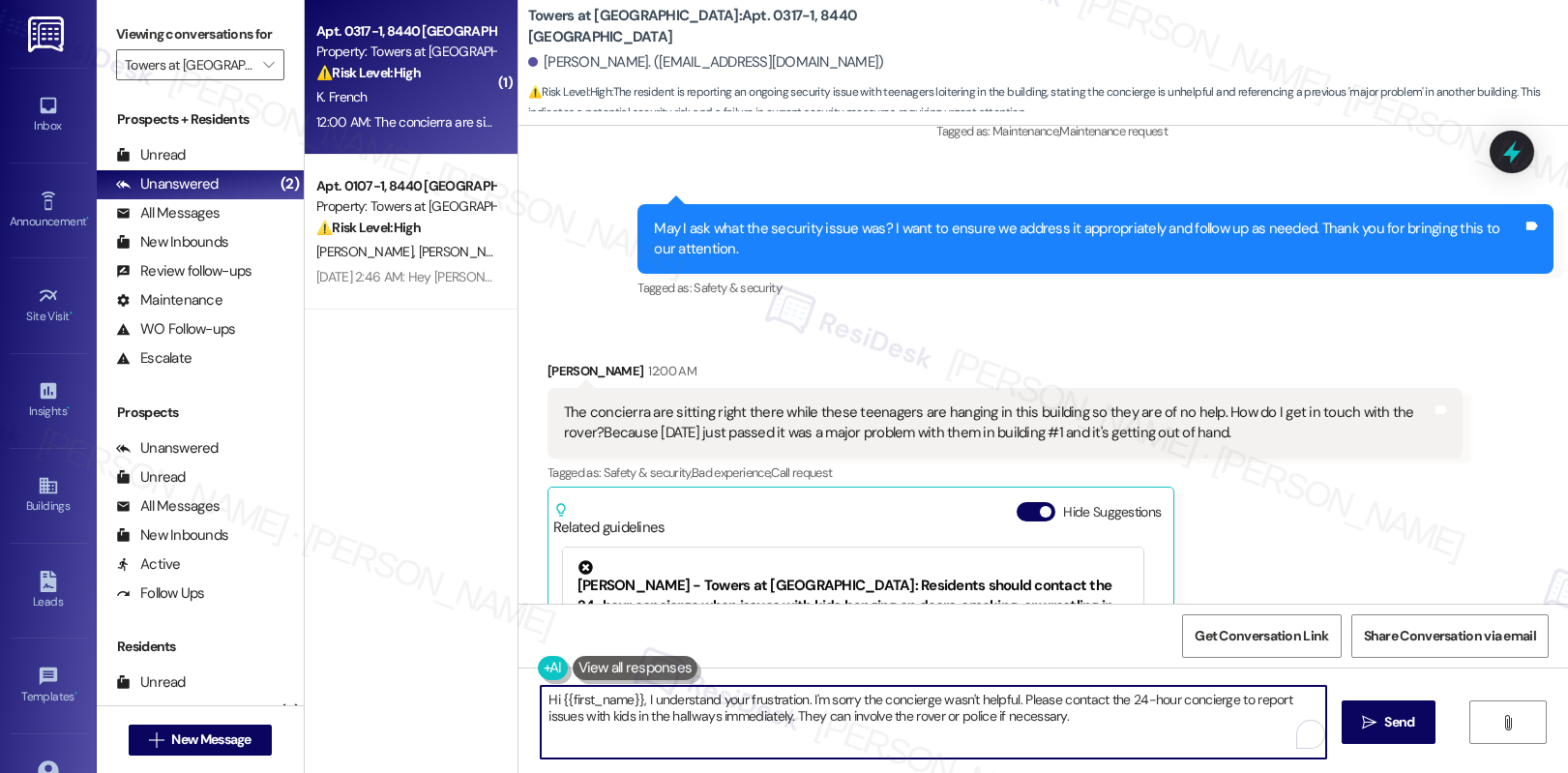 click on "Hi {{first_name}}, I understand your frustration. I'm sorry the concierge wasn't helpful. Please contact the 24-hour concierge to report issues with kids in the hallways immediately. They can involve the rover or police if necessary." at bounding box center [933, 722] 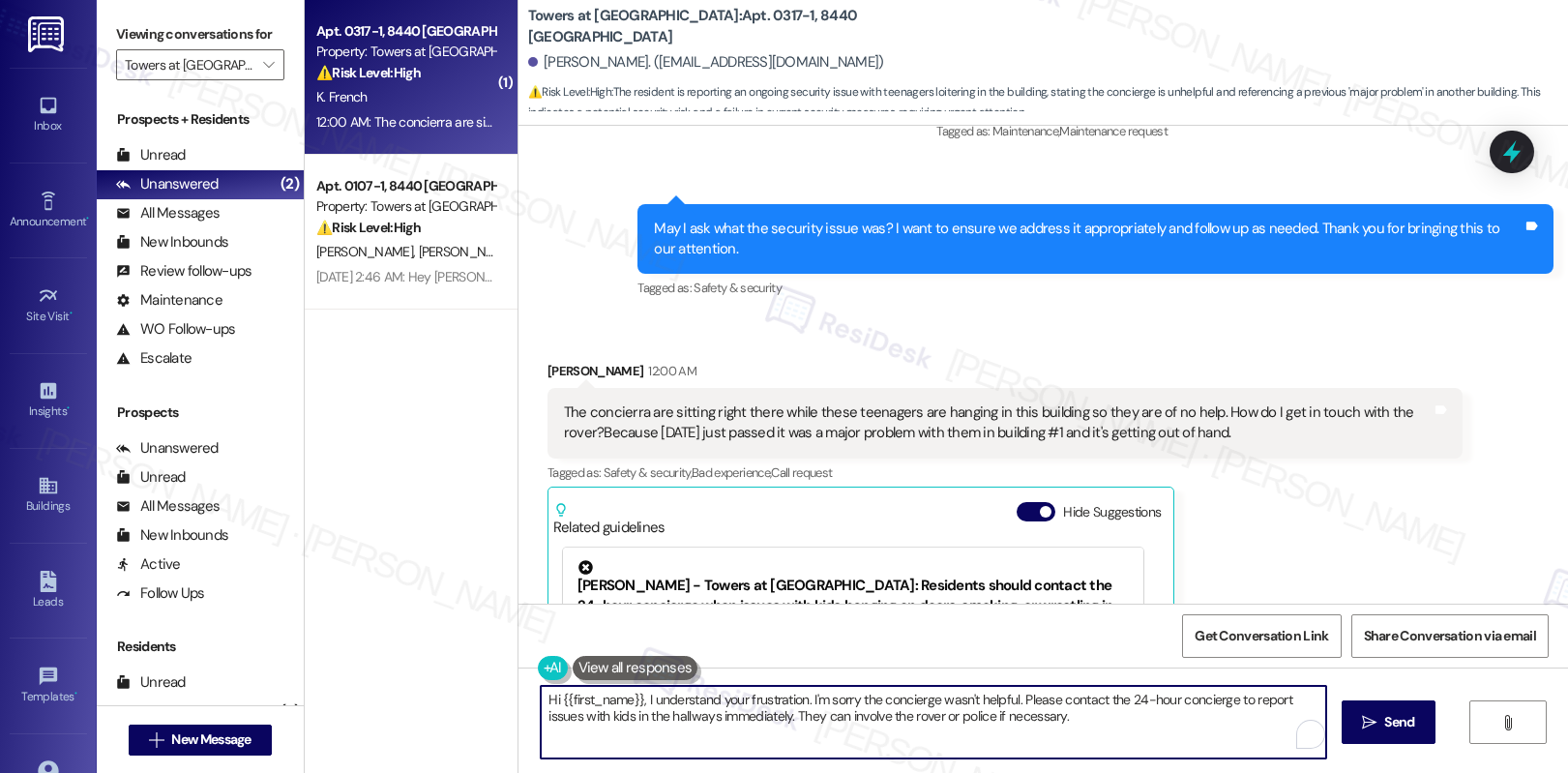 click on "Hi {{first_name}}, I understand your frustration. I'm sorry the concierge wasn't helpful. Please contact the 24-hour concierge to report issues with kids in the hallways immediately. They can involve the rover or police if necessary." at bounding box center (933, 722) 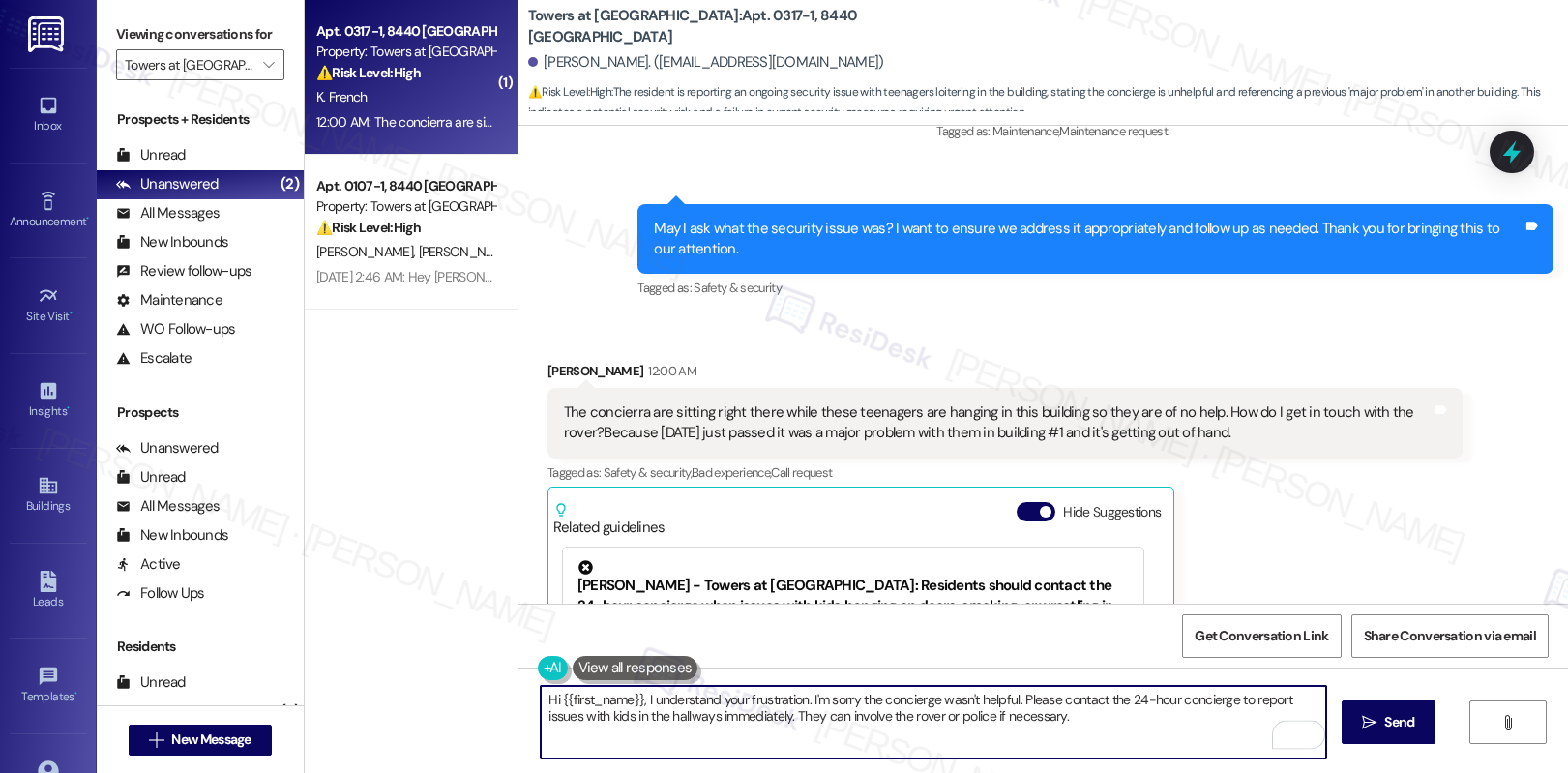 click on "Hi {{first_name}}, I understand your frustration. I'm sorry the concierge wasn't helpful. Please contact the 24-hour concierge to report issues with kids in the hallways immediately. They can involve the rover or police if necessary." at bounding box center [933, 722] 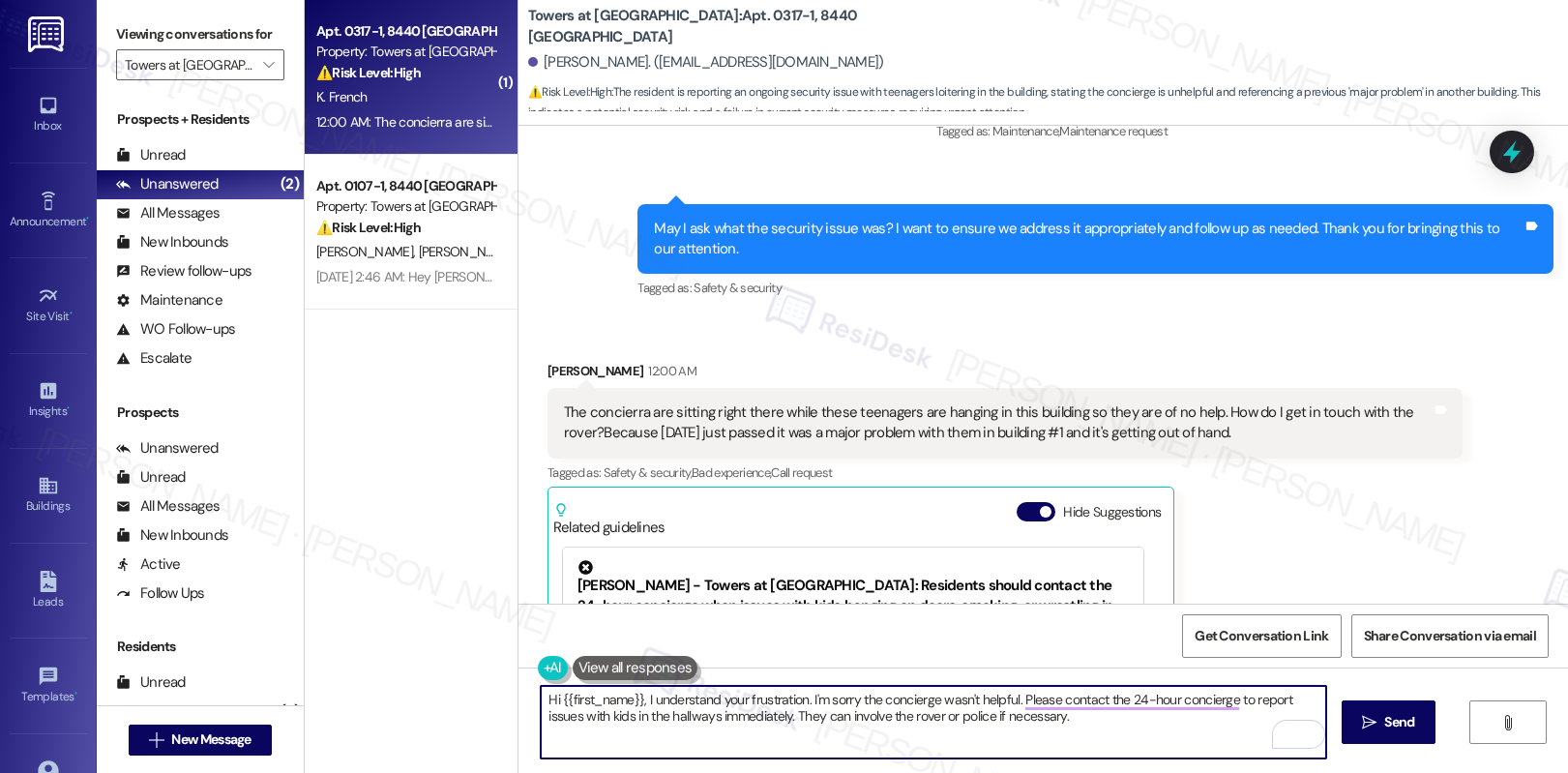 click on "Hi {{first_name}}, I understand your frustration. I'm sorry the concierge wasn't helpful. Please contact the 24-hour concierge to report issues with kids in the hallways immediately. They can involve the rover or police if necessary." at bounding box center (933, 722) 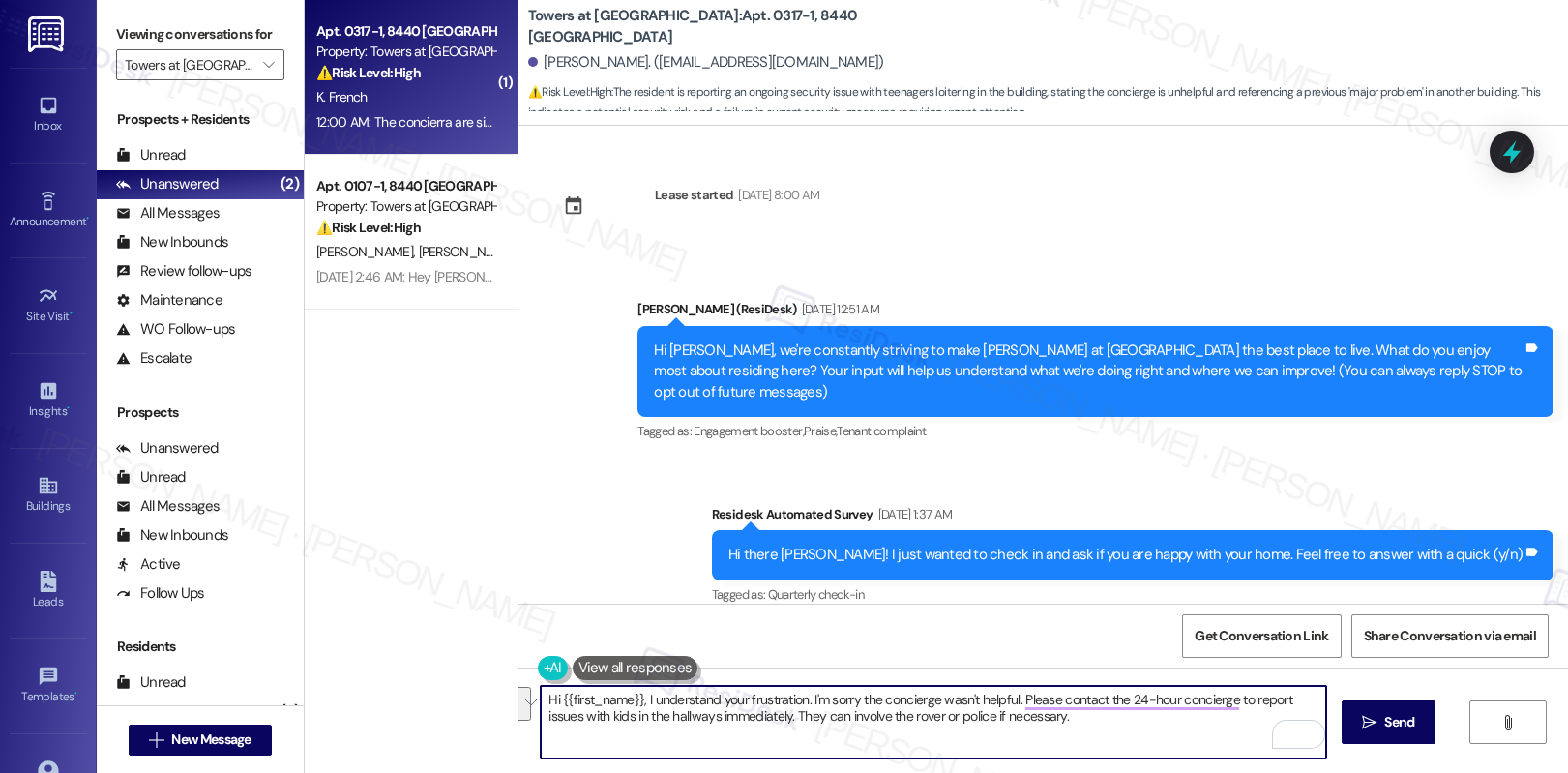 scroll, scrollTop: 0, scrollLeft: 0, axis: both 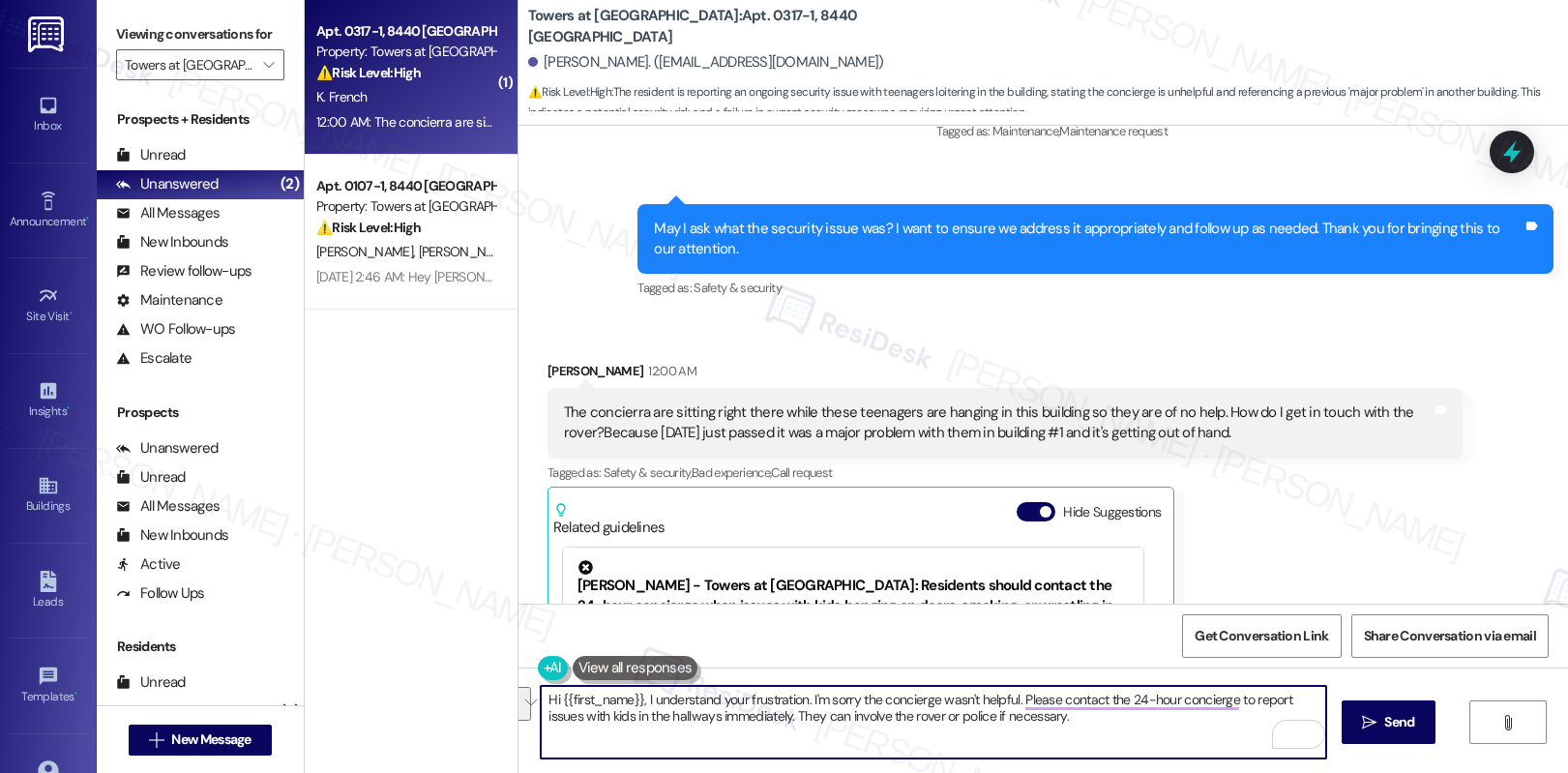 click on "Hi {{first_name}}, I understand your frustration. I'm sorry the concierge wasn't helpful. Please contact the 24-hour concierge to report issues with kids in the hallways immediately. They can involve the rover or police if necessary." at bounding box center [933, 722] 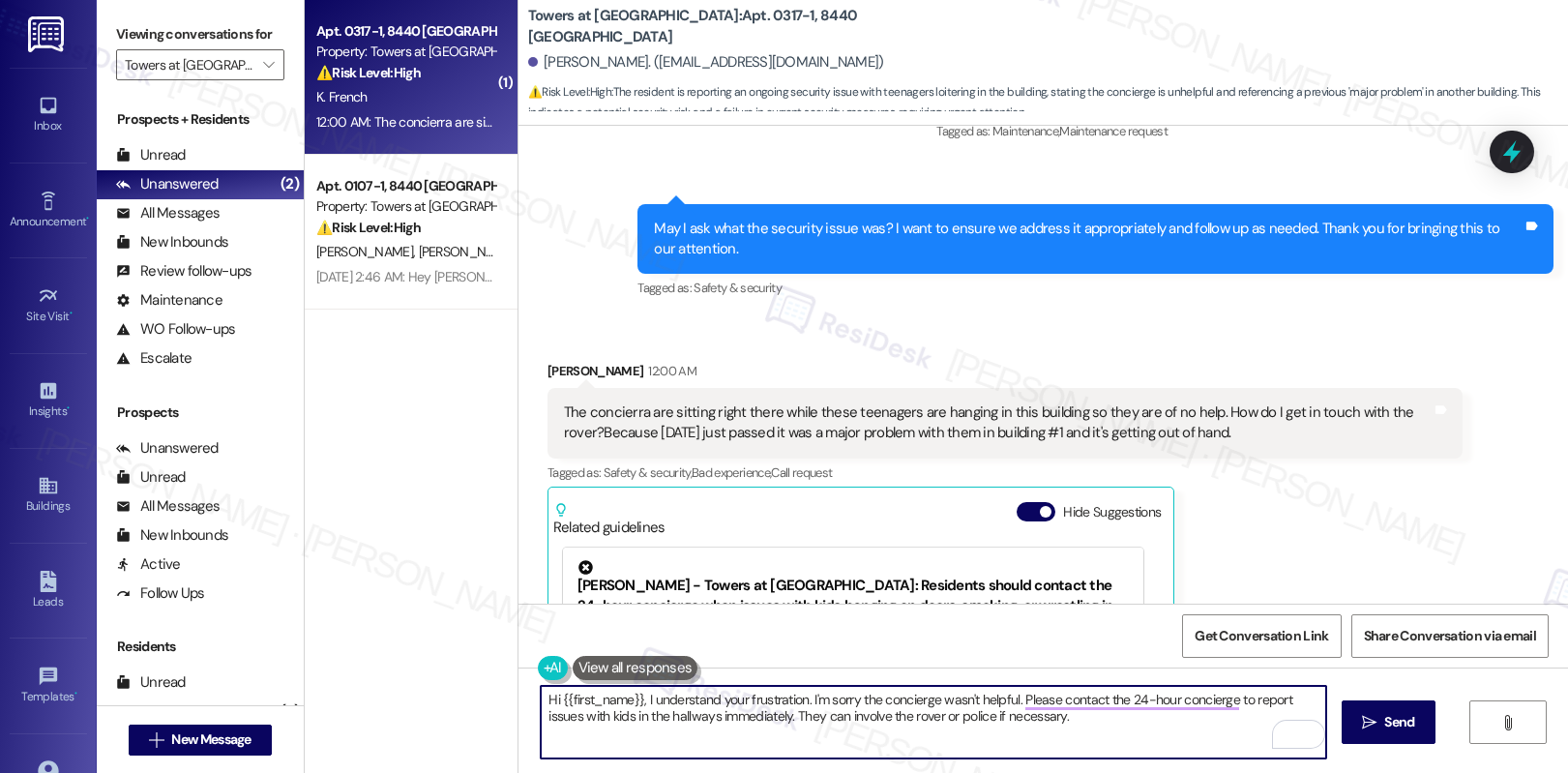 click on "Hi {{first_name}}, I understand your frustration. I'm sorry the concierge wasn't helpful. Please contact the 24-hour concierge to report issues with kids in the hallways immediately. They can involve the rover or police if necessary." at bounding box center [933, 722] 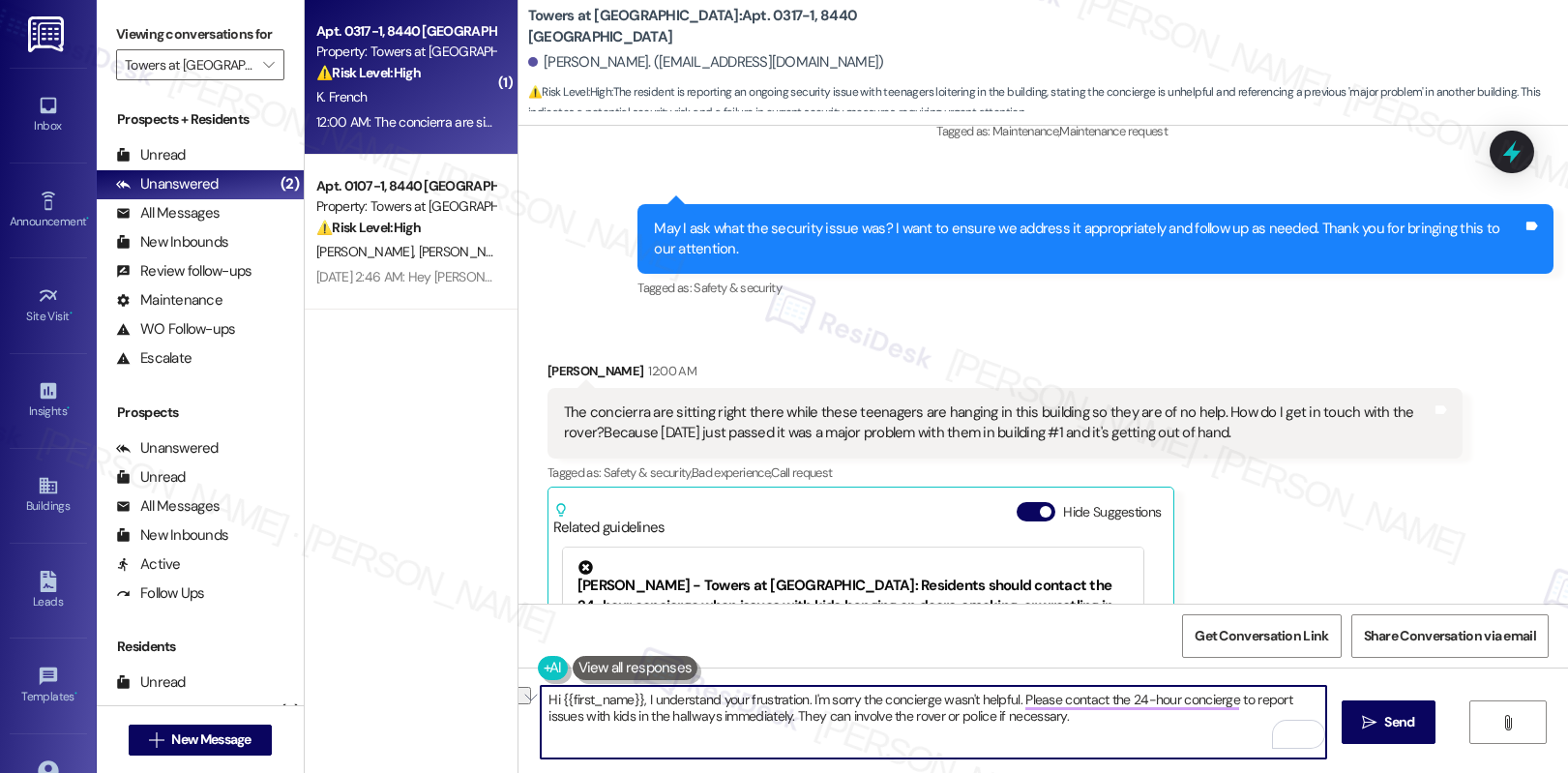 drag, startPoint x: 1077, startPoint y: 725, endPoint x: 785, endPoint y: 718, distance: 292.0839 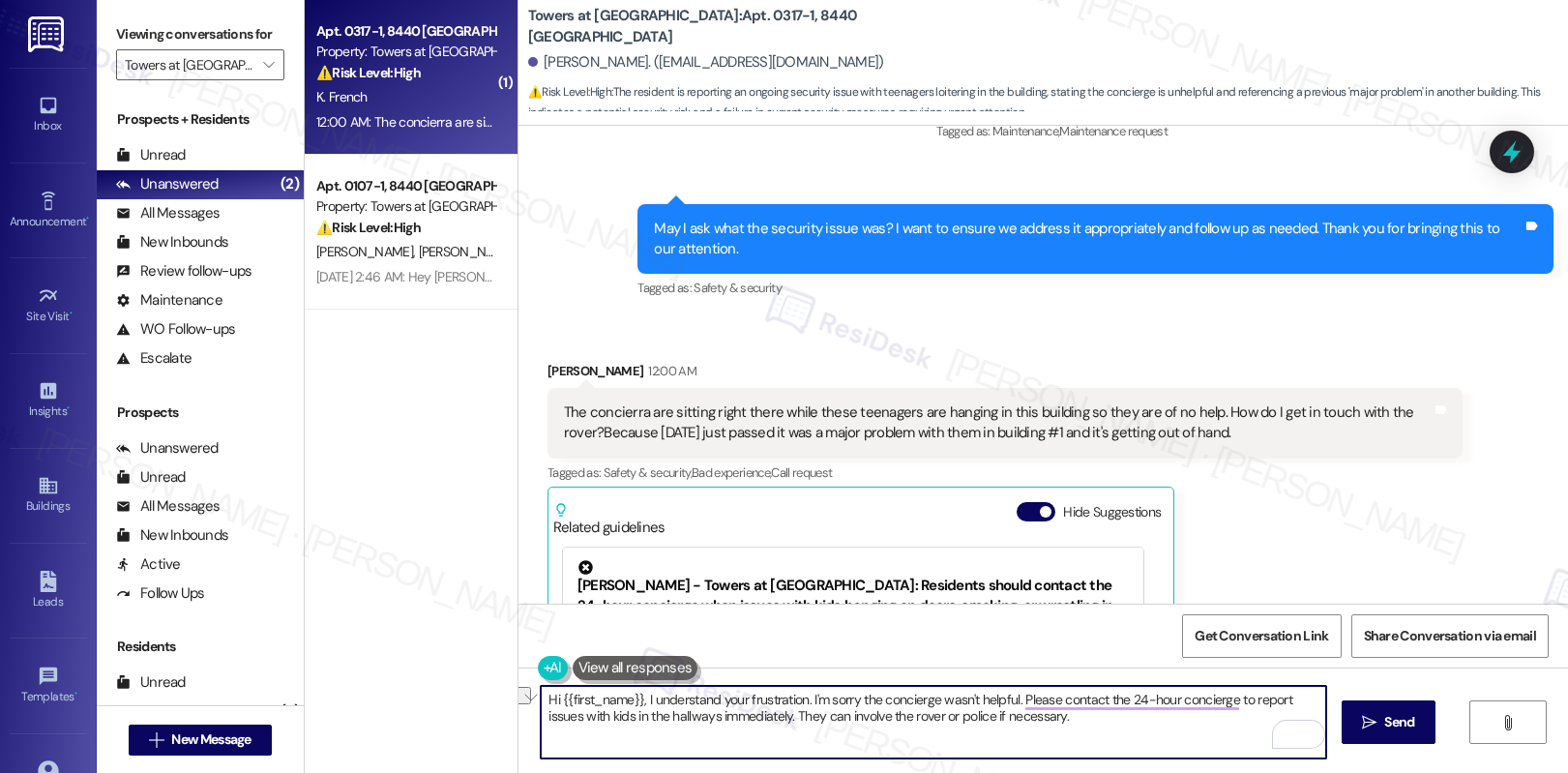 click on "Hi {{first_name}}, I understand your frustration. I'm sorry the concierge wasn't helpful. Please contact the 24-hour concierge to report issues with kids in the hallways immediately. They can involve the rover or police if necessary." at bounding box center [933, 722] 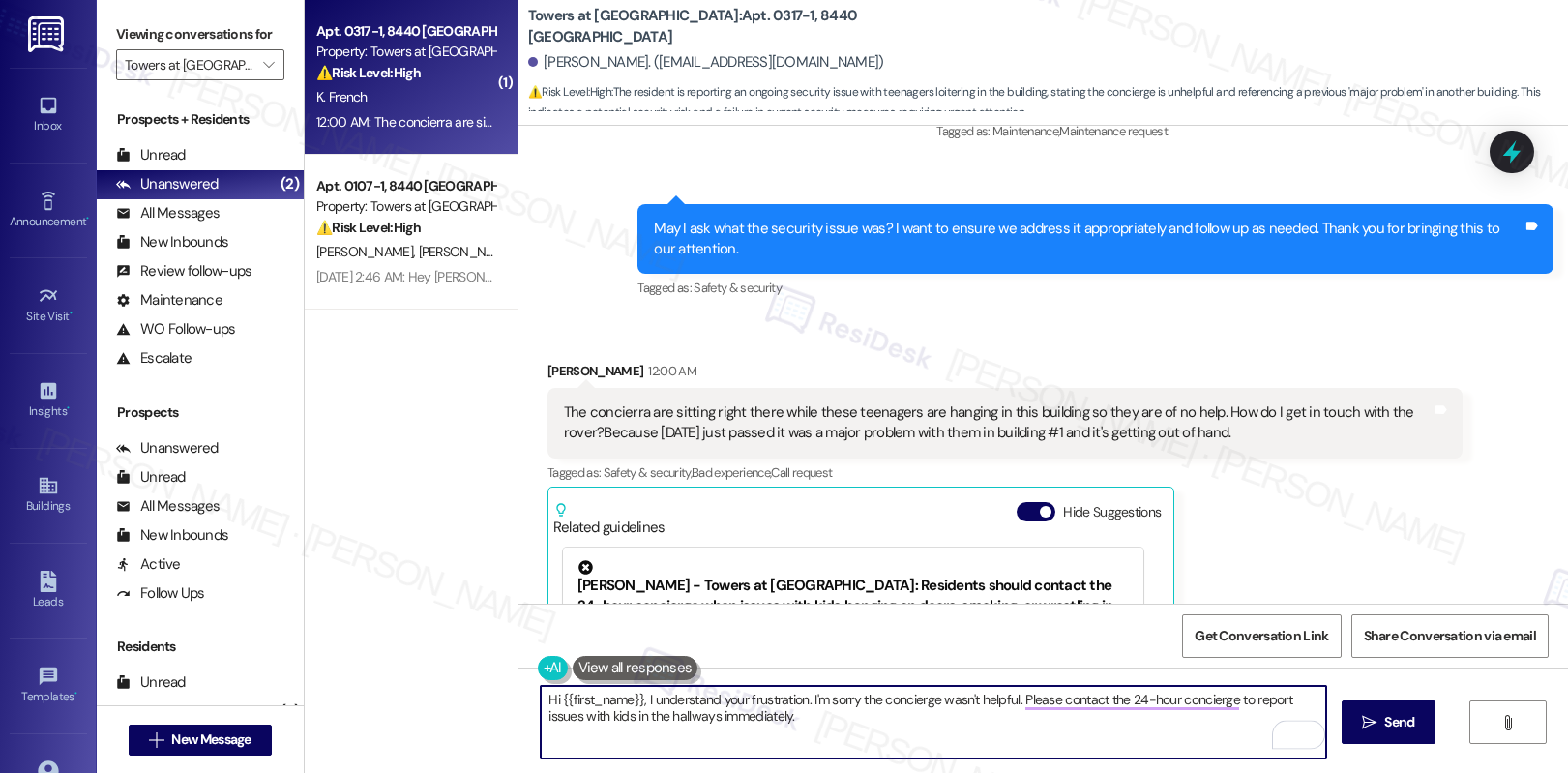 type on "Hi {{first_name}}, I understand your frustration. I'm sorry the concierge wasn't helpful. Please contact the 24-hour concierge to report issues with kids in the hallways immediately. They can involve the rover or police if necessary." 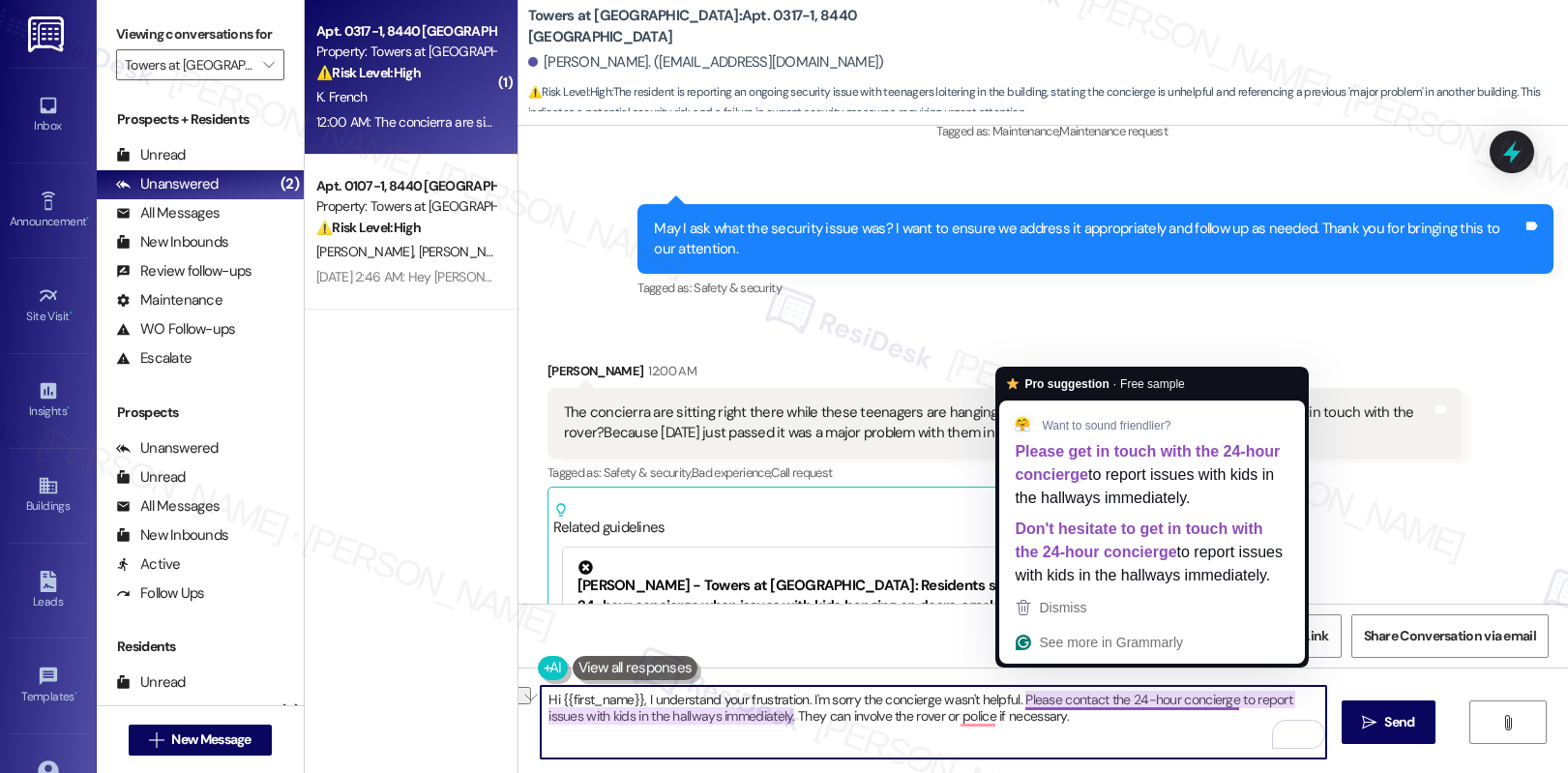click on "Hi {{first_name}}, I understand your frustration. I'm sorry the concierge wasn't helpful. Please contact the 24-hour concierge to report issues with kids in the hallways immediately. They can involve the rover or police if necessary." at bounding box center [933, 722] 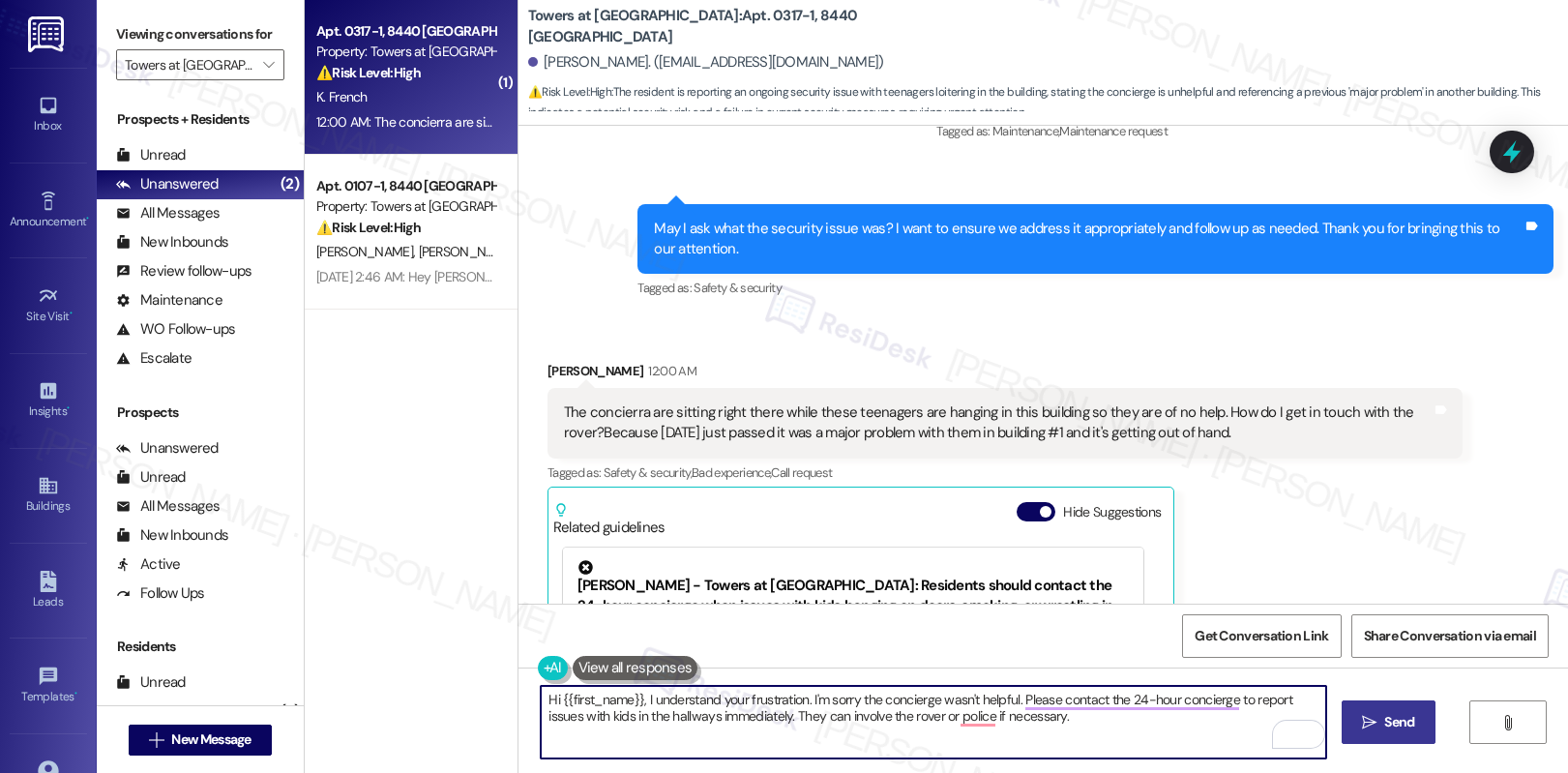 click on "Send" at bounding box center (1399, 722) 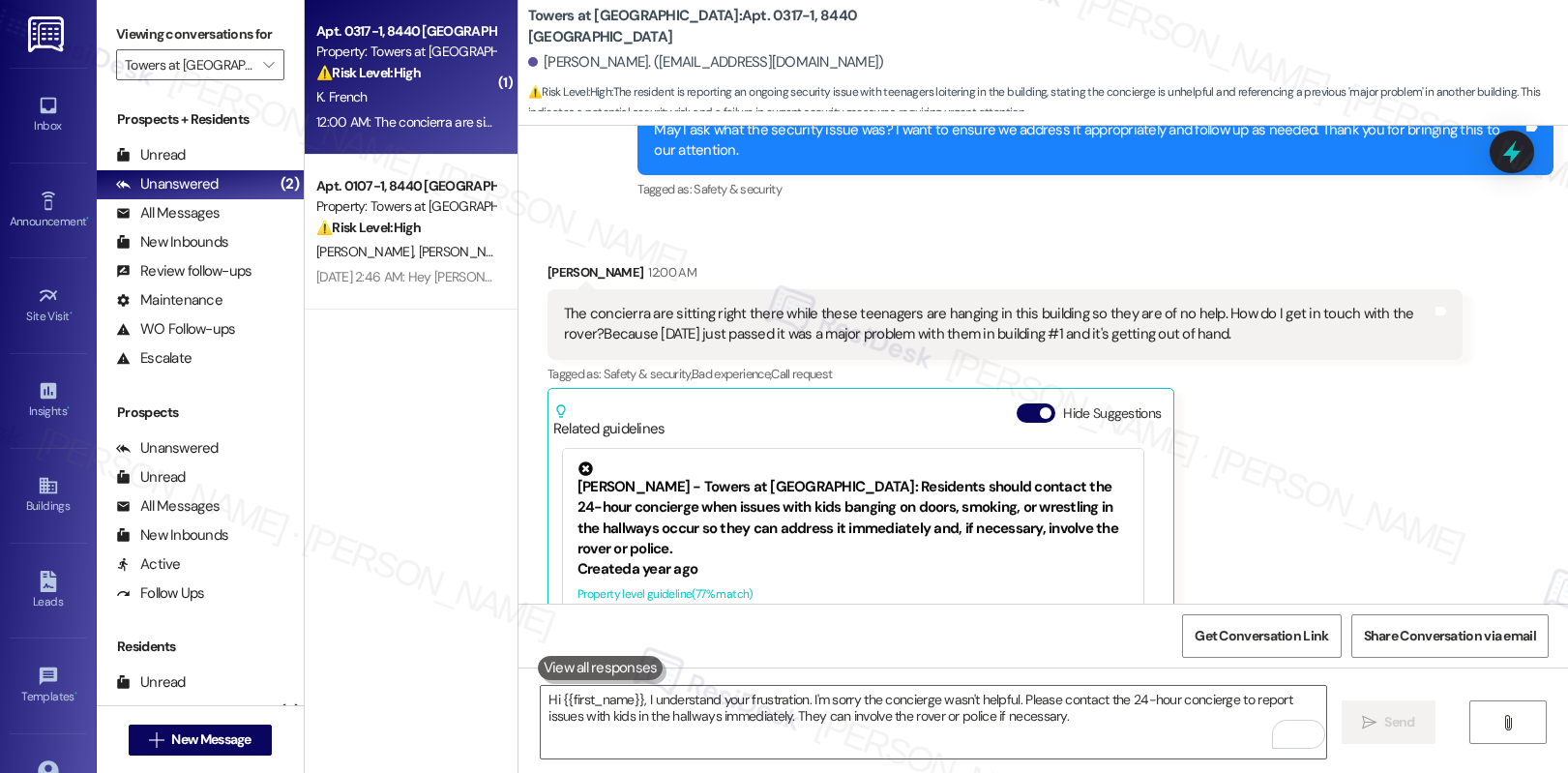 scroll, scrollTop: 4933, scrollLeft: 0, axis: vertical 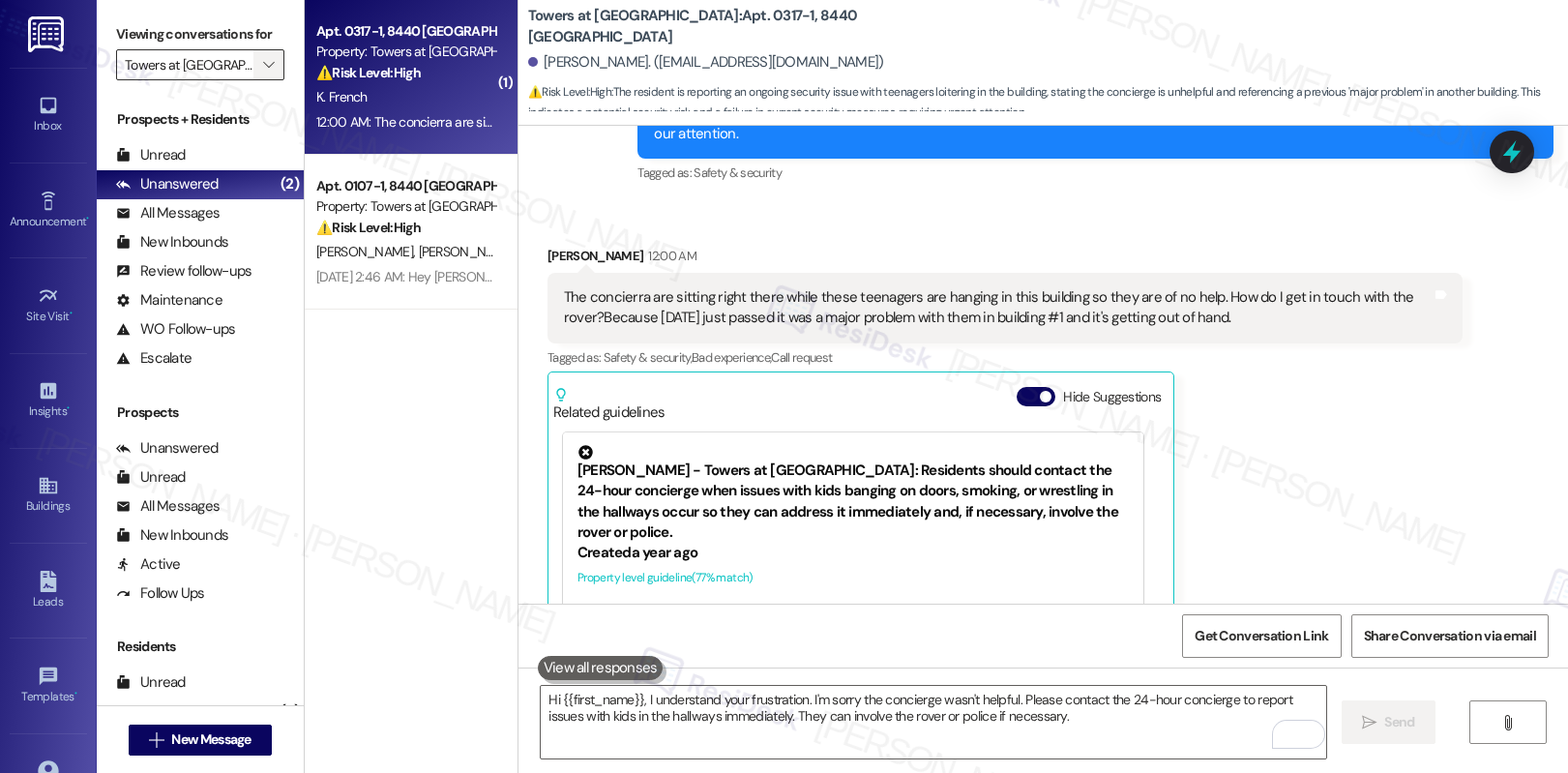 click on "" at bounding box center [268, 65] 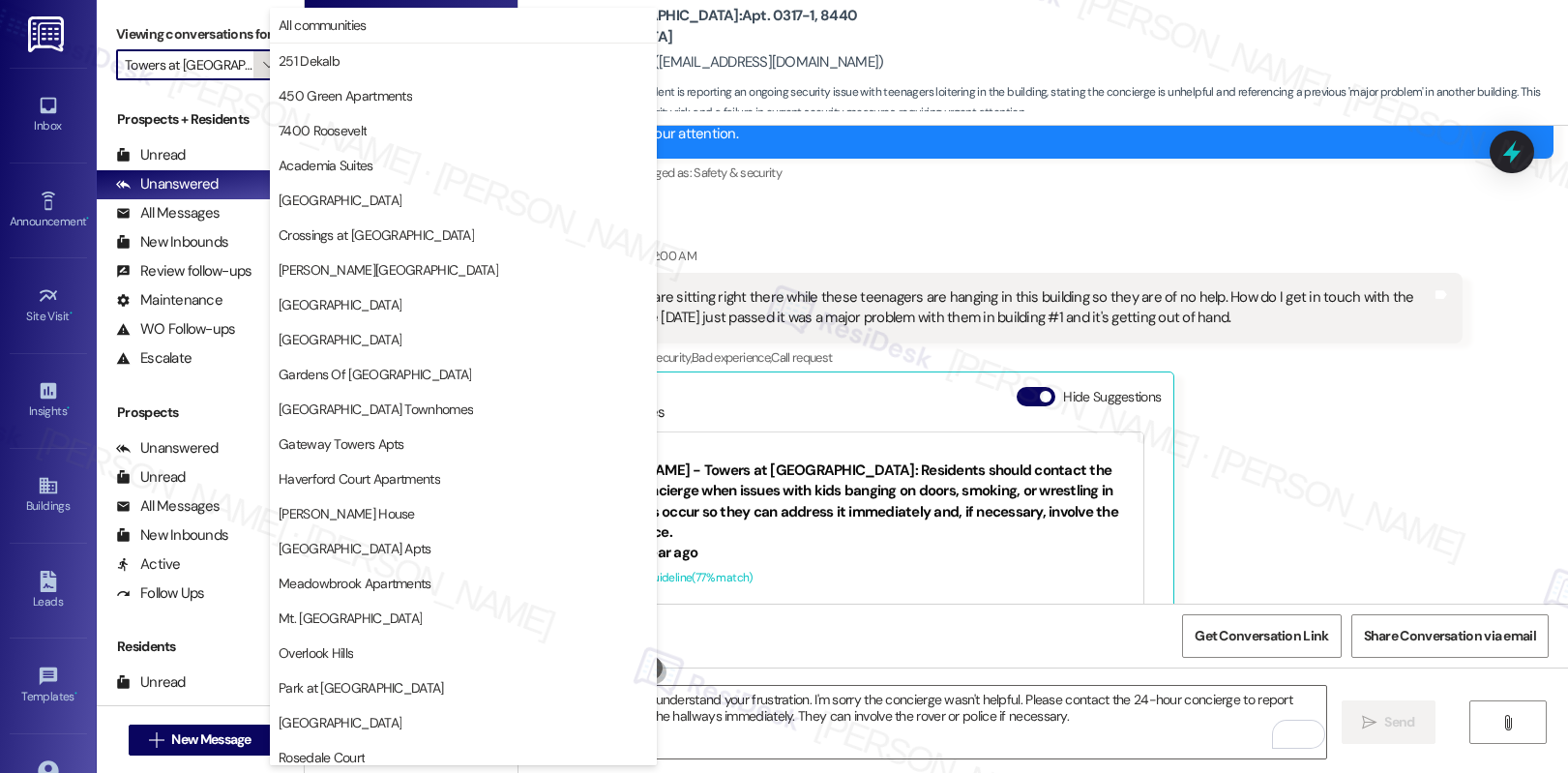 scroll, scrollTop: 358, scrollLeft: 0, axis: vertical 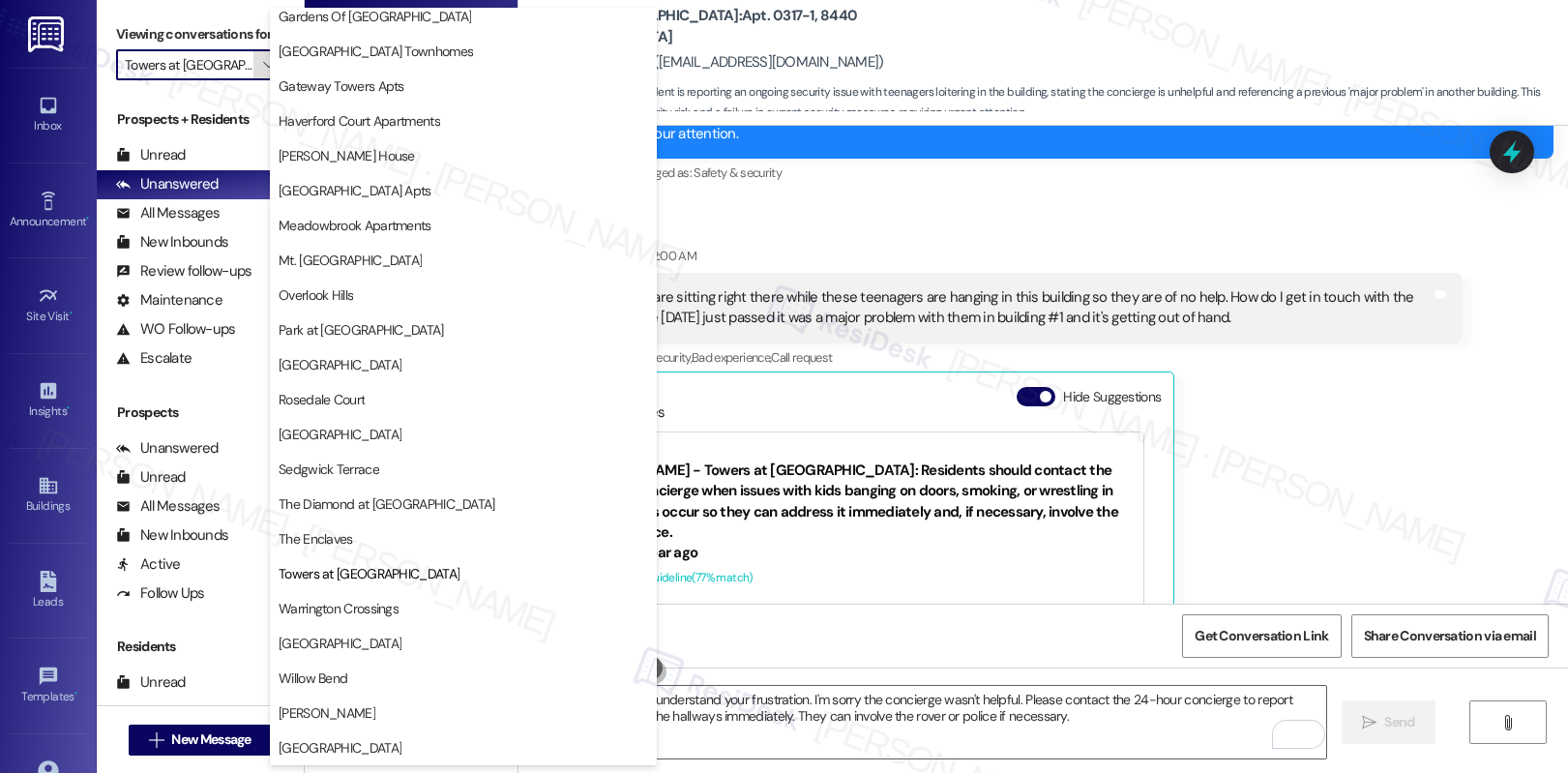 click on "" at bounding box center (268, 65) 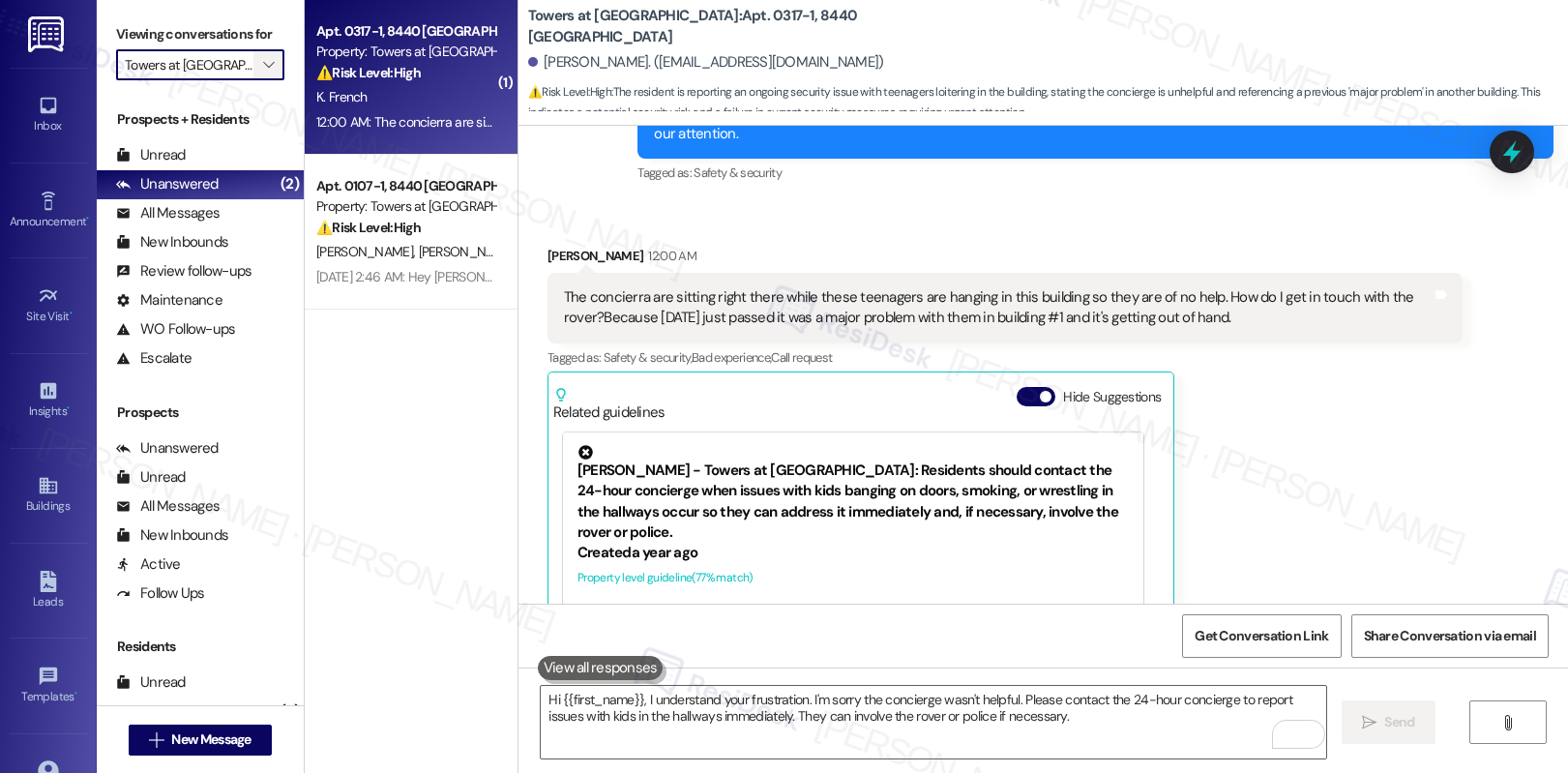 click on "" at bounding box center (268, 65) 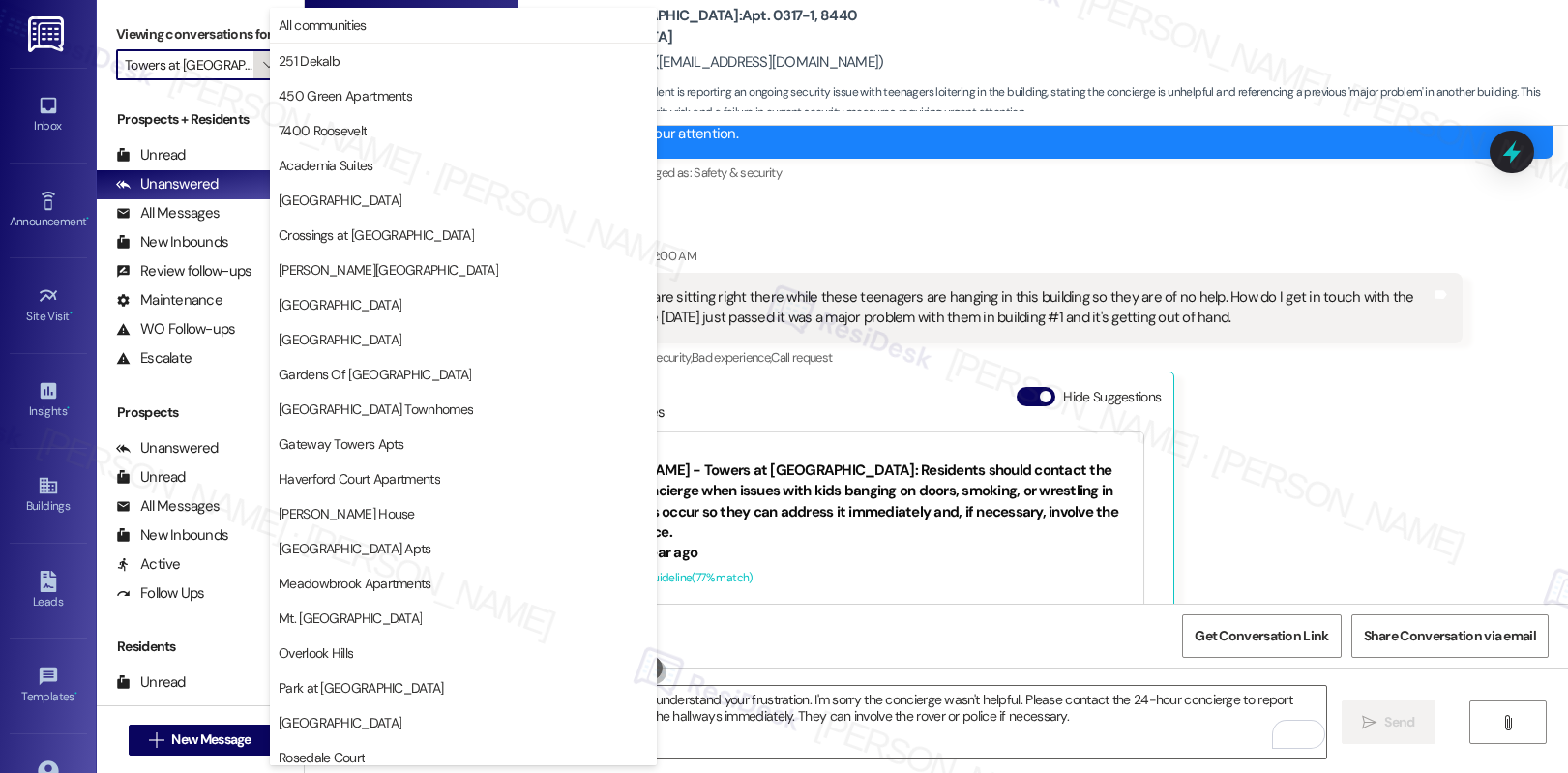 scroll, scrollTop: 358, scrollLeft: 0, axis: vertical 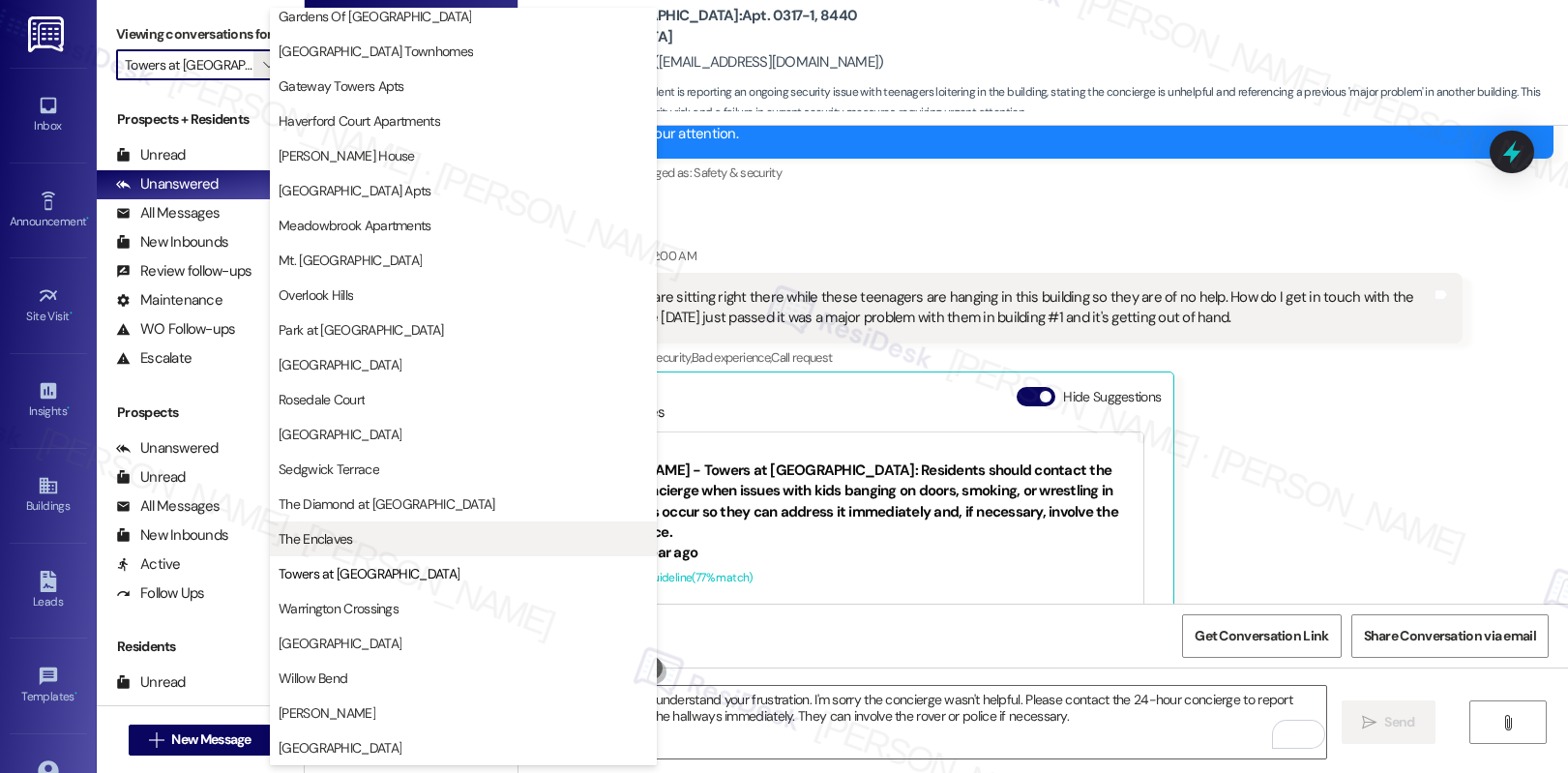 click on "The Enclaves" at bounding box center (463, 539) 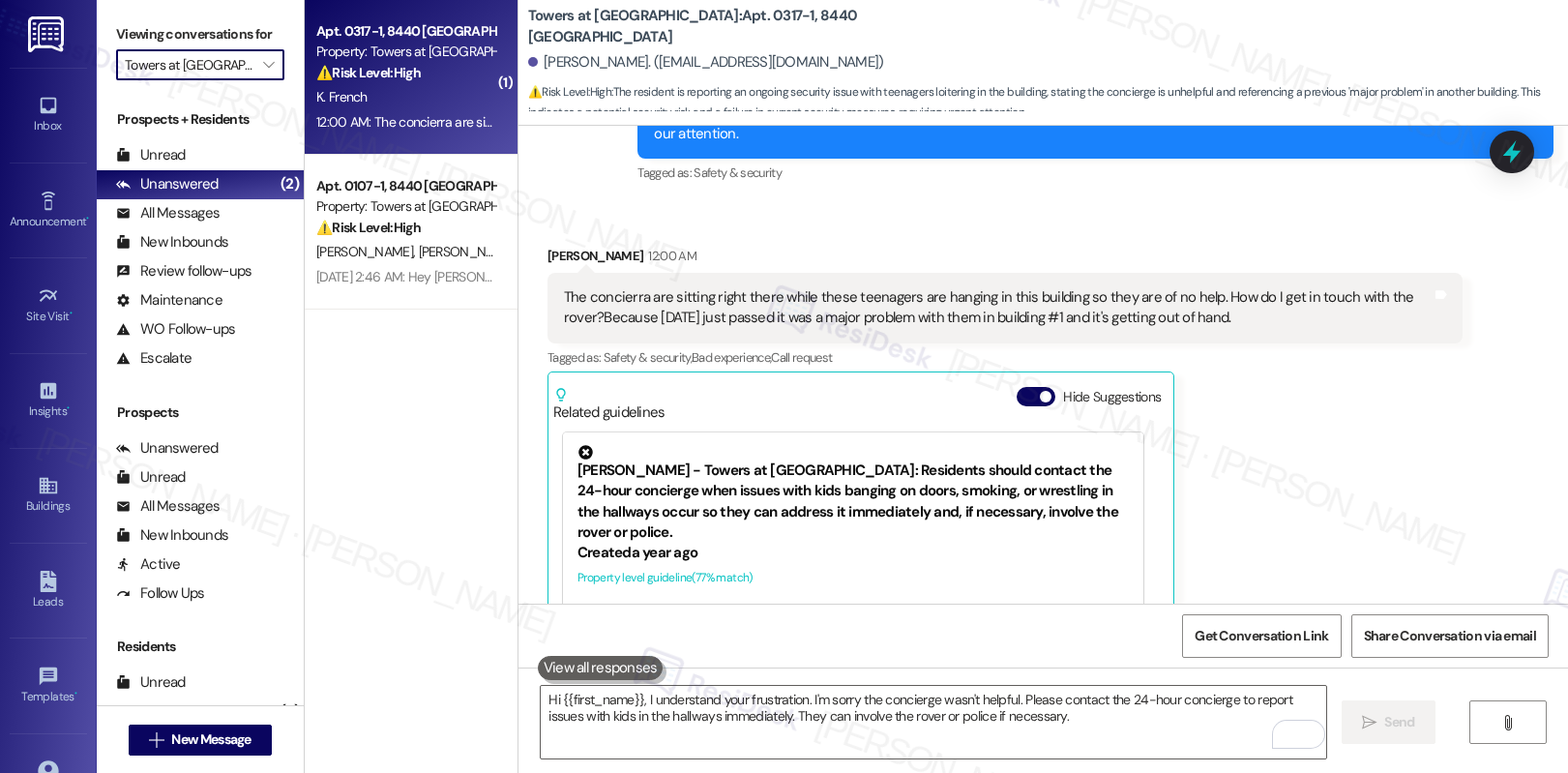 type on "The Enclaves" 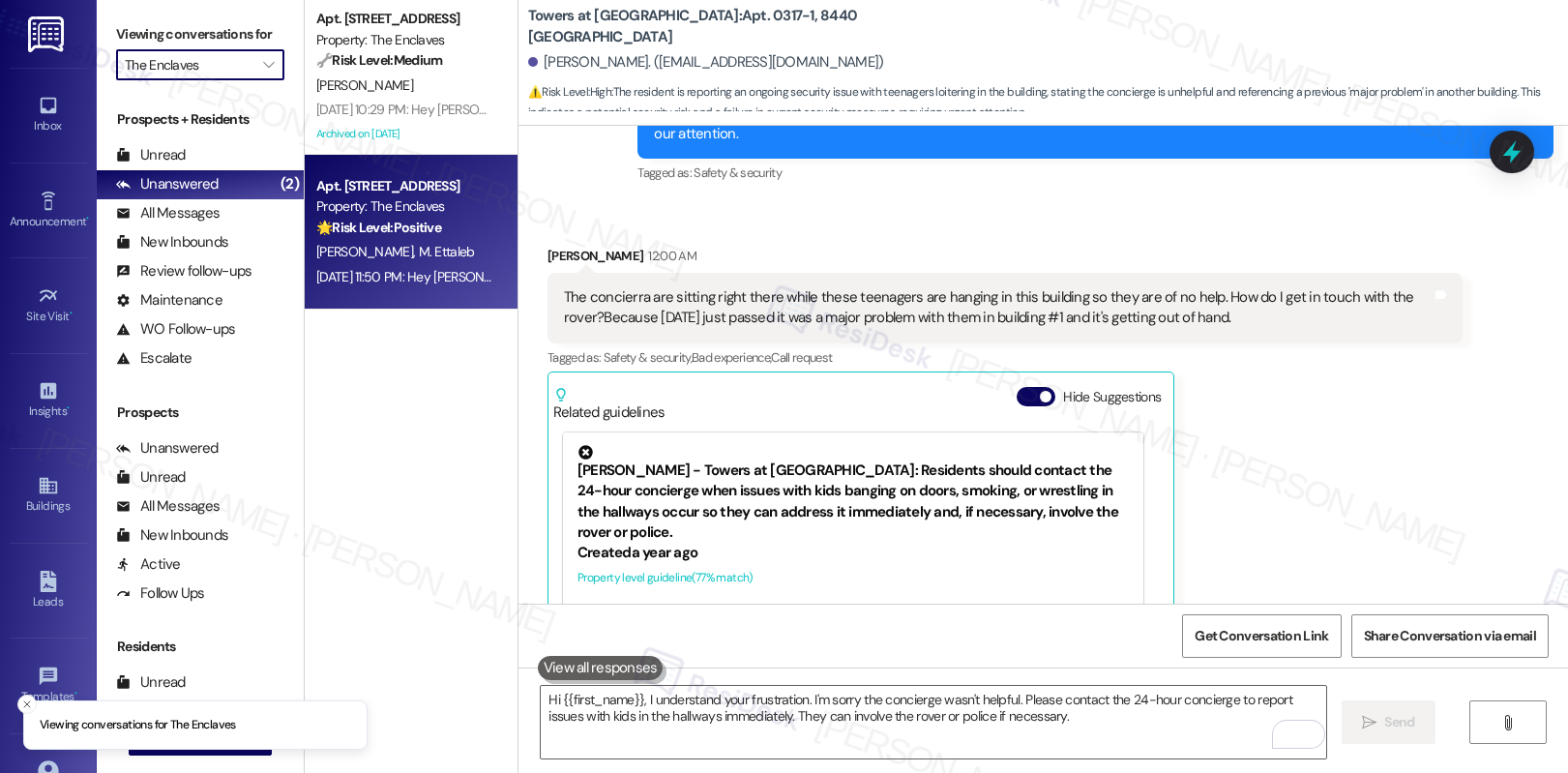 click on "🌟  Risk Level:  Positive The resident is expressing gratitude and wishing a nice weekend, indicating positive engagement and satisfaction with the service provided. This is relationship building." at bounding box center (405, 227) 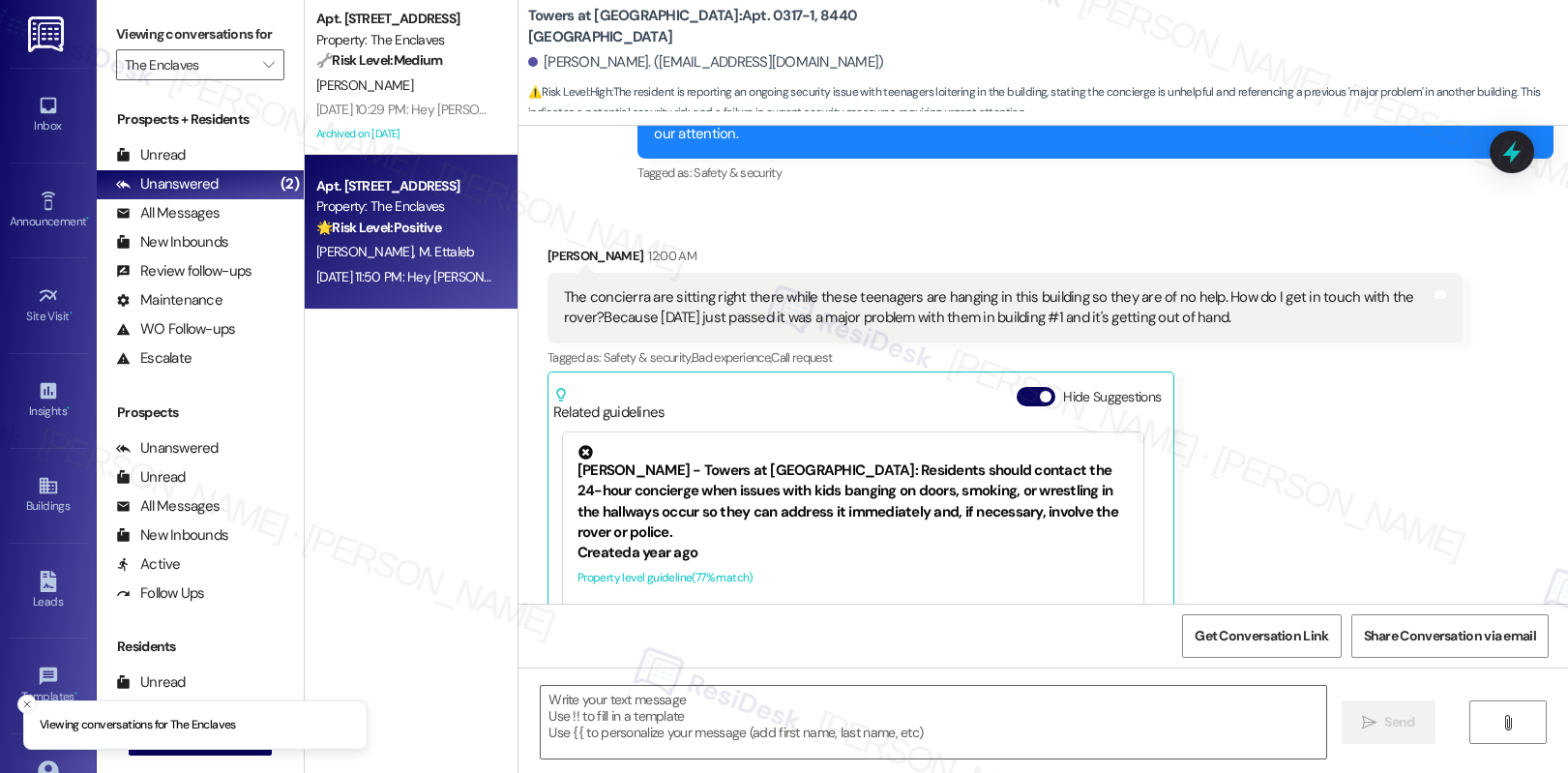 type on "Fetching suggested responses. Please feel free to read through the conversation in the meantime." 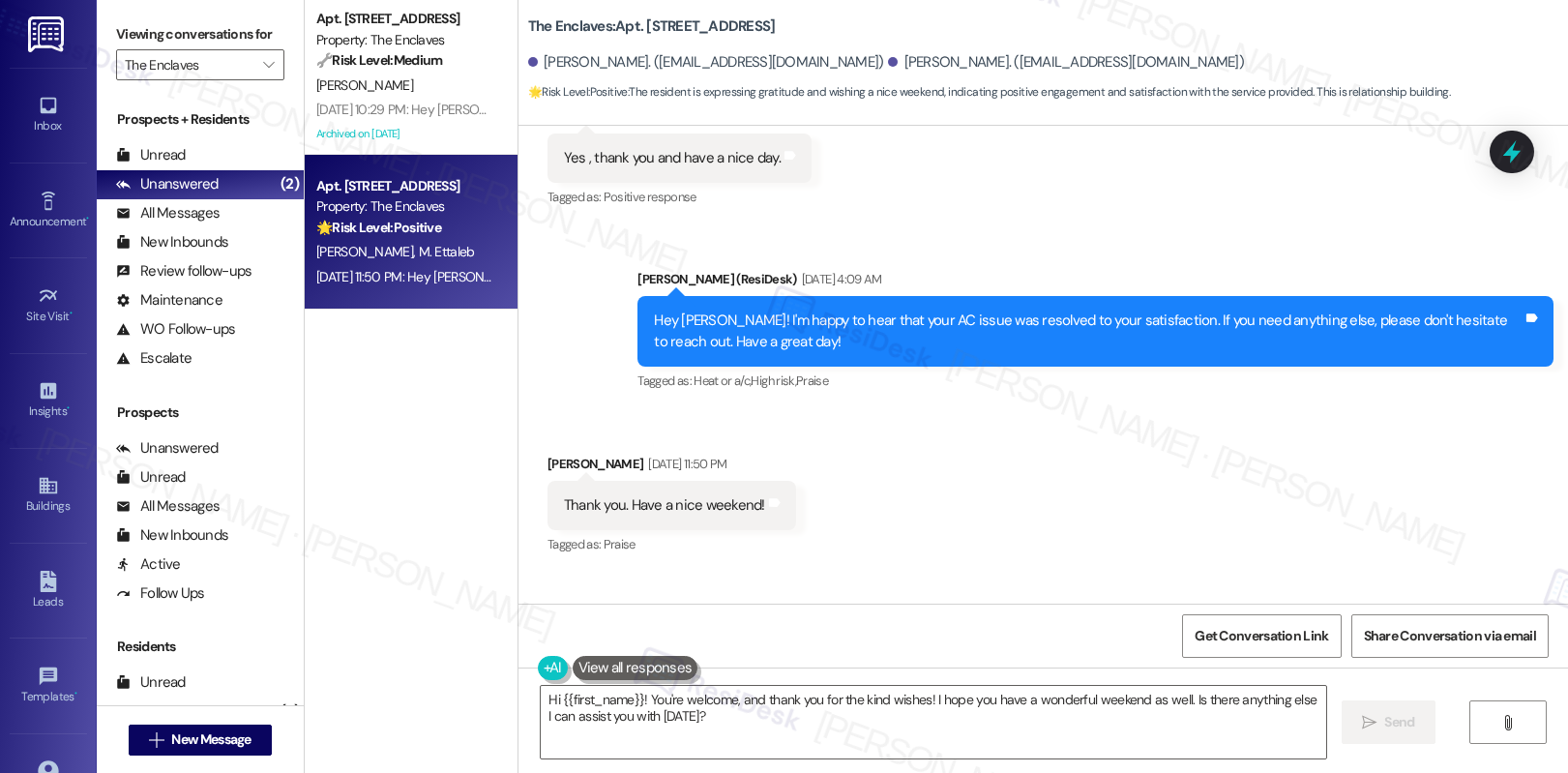 scroll, scrollTop: 18517, scrollLeft: 0, axis: vertical 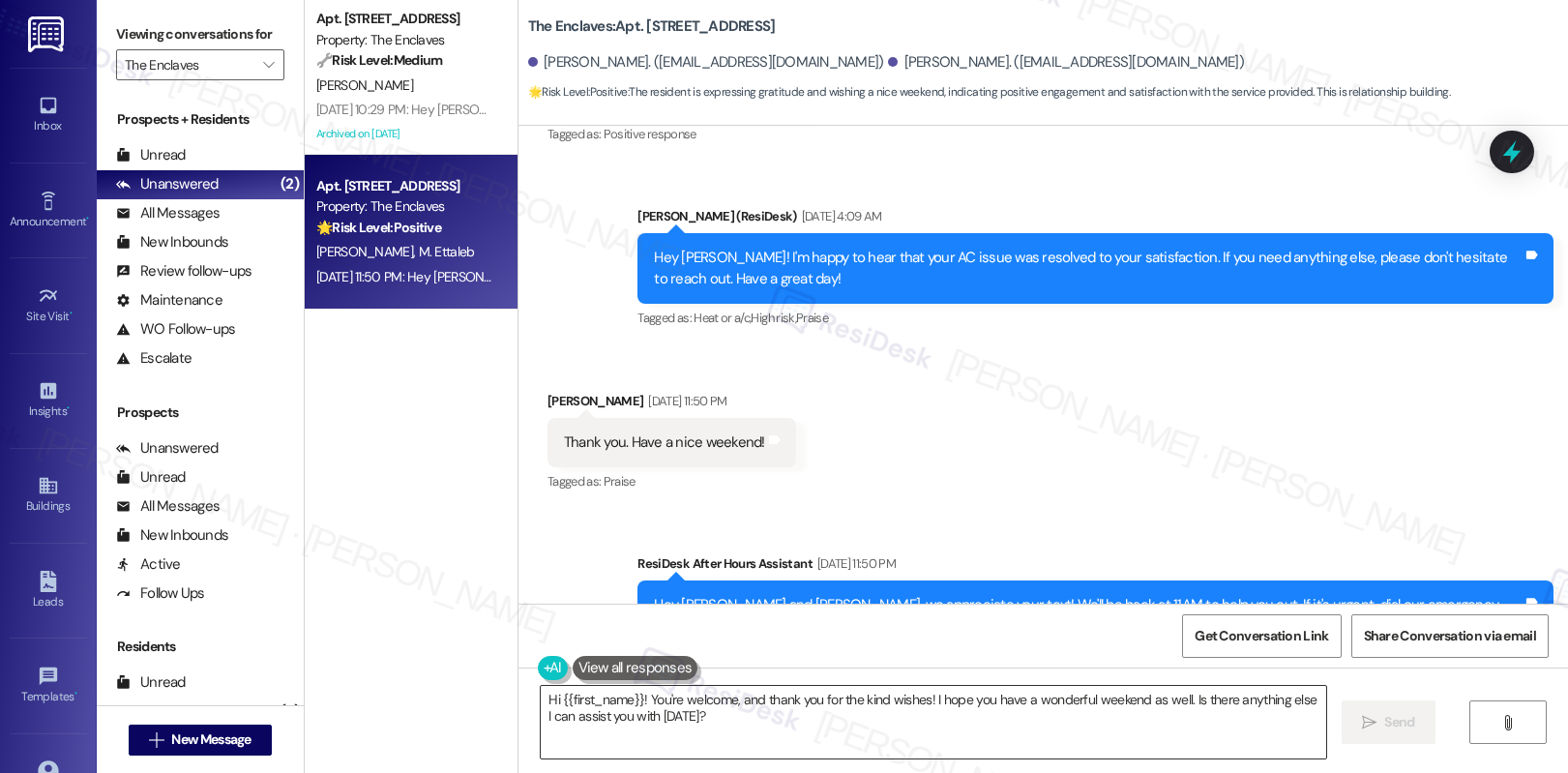 click on "Hi {{first_name}}! You're welcome, and thank you for the kind wishes! I hope you have a wonderful weekend as well. Is there anything else I can assist you with today?" at bounding box center (933, 722) 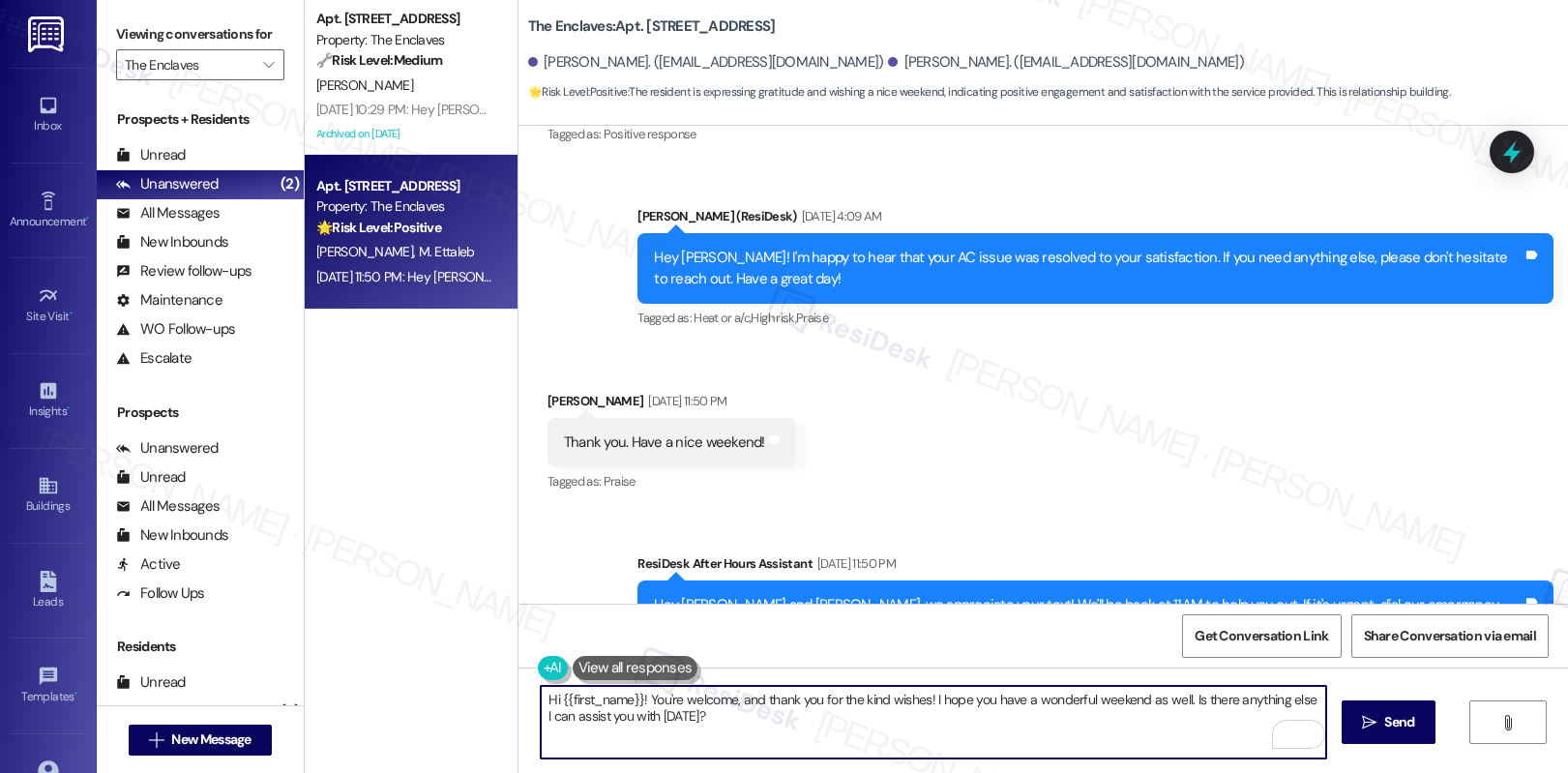 click on "Hi {{first_name}}! You're welcome, and thank you for the kind wishes! I hope you have a wonderful weekend as well. Is there anything else I can assist you with today?" at bounding box center [933, 722] 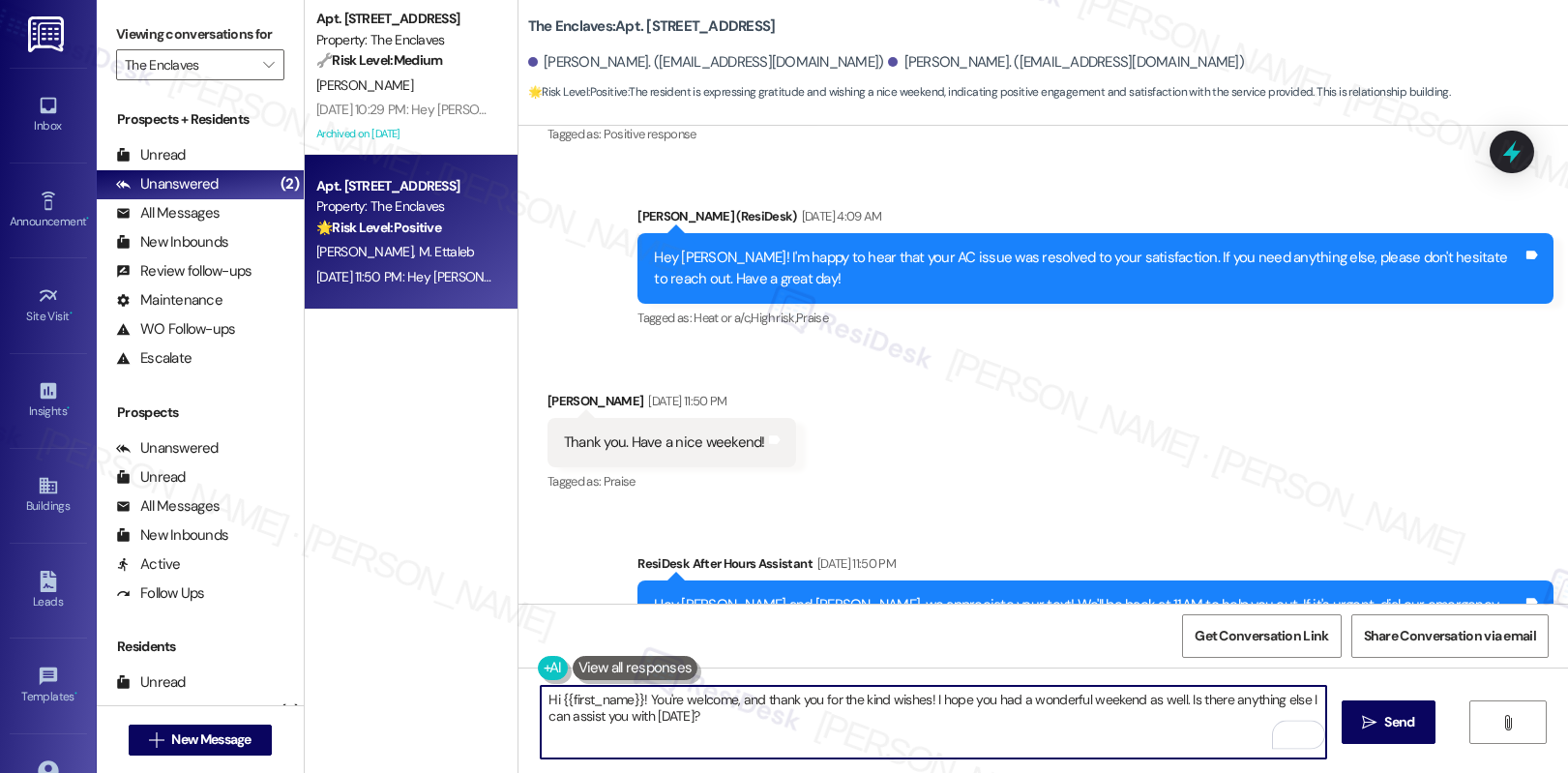 click on "Hi {{first_name}}! You're welcome, and thank you for the kind wishes! I hope you had a wonderful weekend as well. Is there anything else I can assist you with today?" at bounding box center (933, 722) 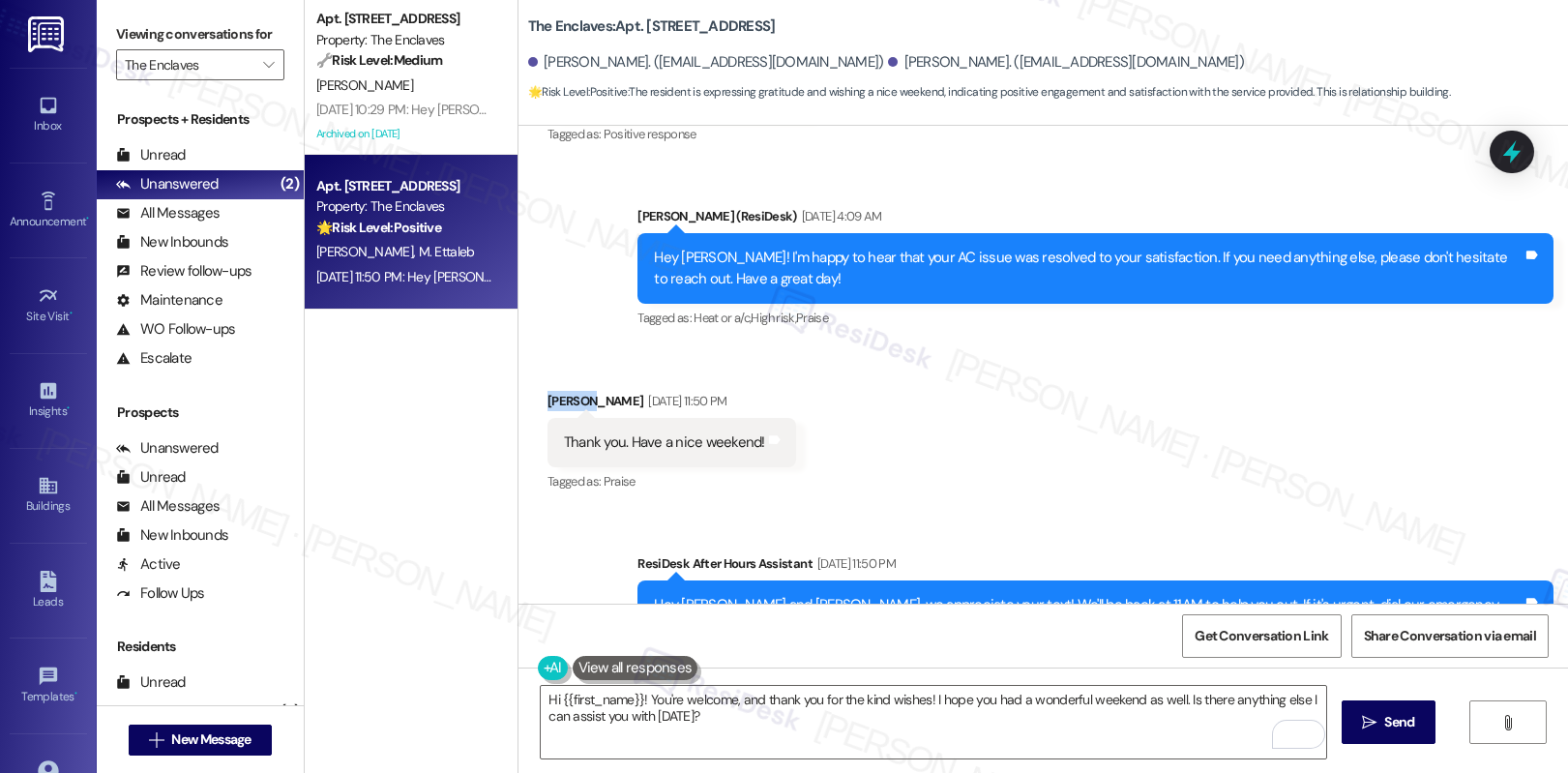 copy on "Mostafa" 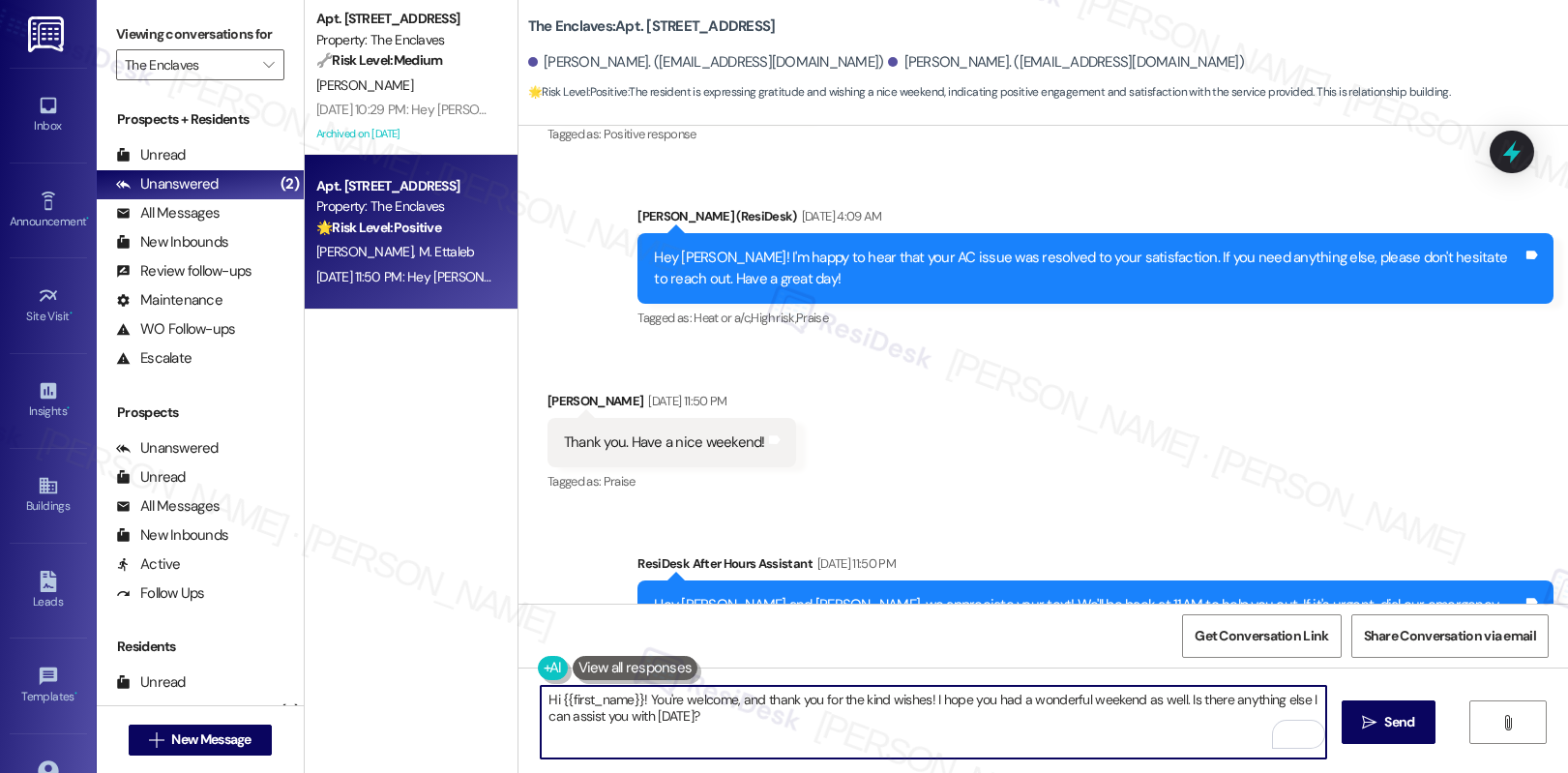 drag, startPoint x: 550, startPoint y: 699, endPoint x: 632, endPoint y: 700, distance: 82.0061 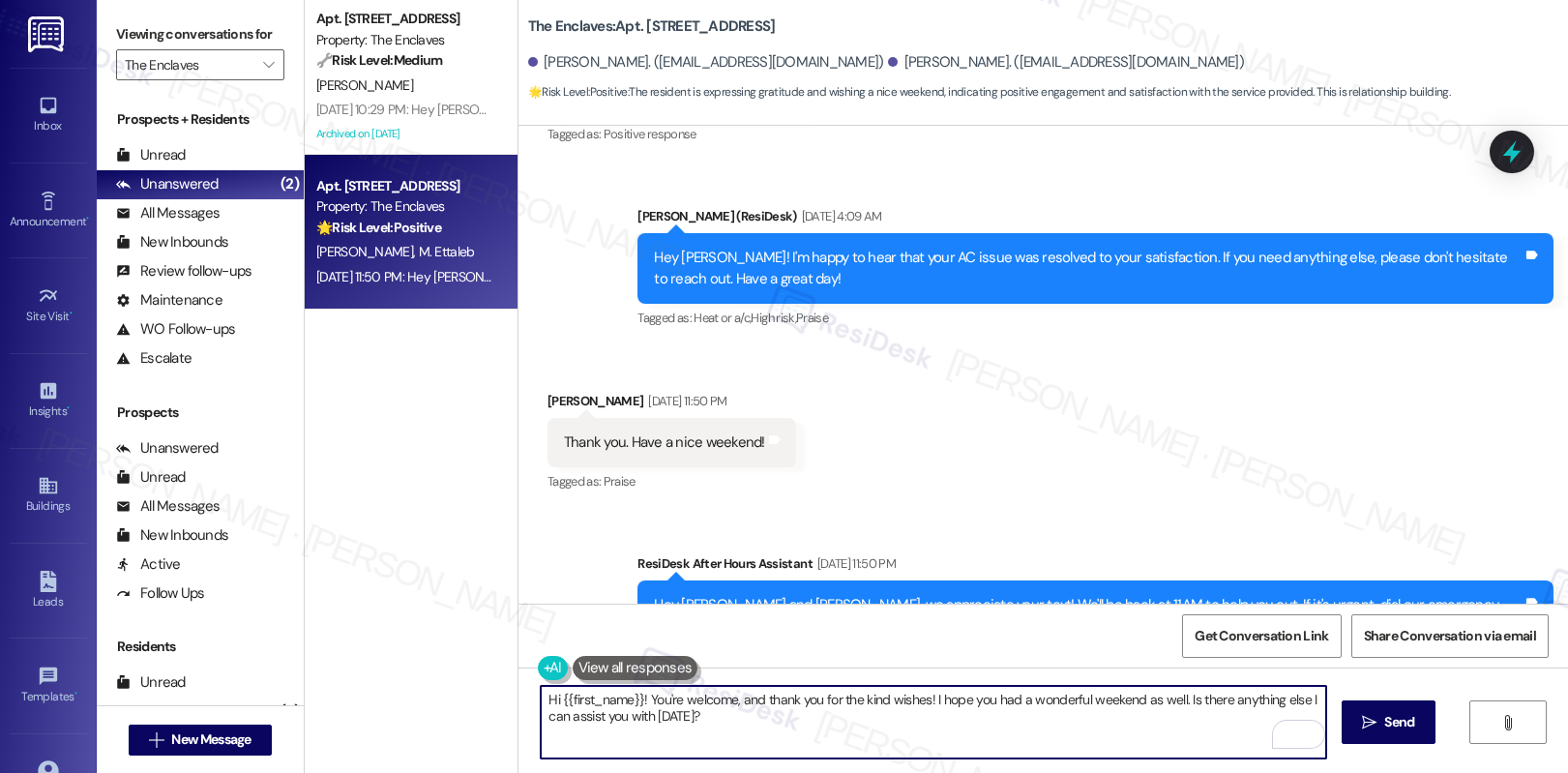 click on "Hi {{first_name}}! You're welcome, and thank you for the kind wishes! I hope you had a wonderful weekend as well. Is there anything else I can assist you with today?" at bounding box center (933, 722) 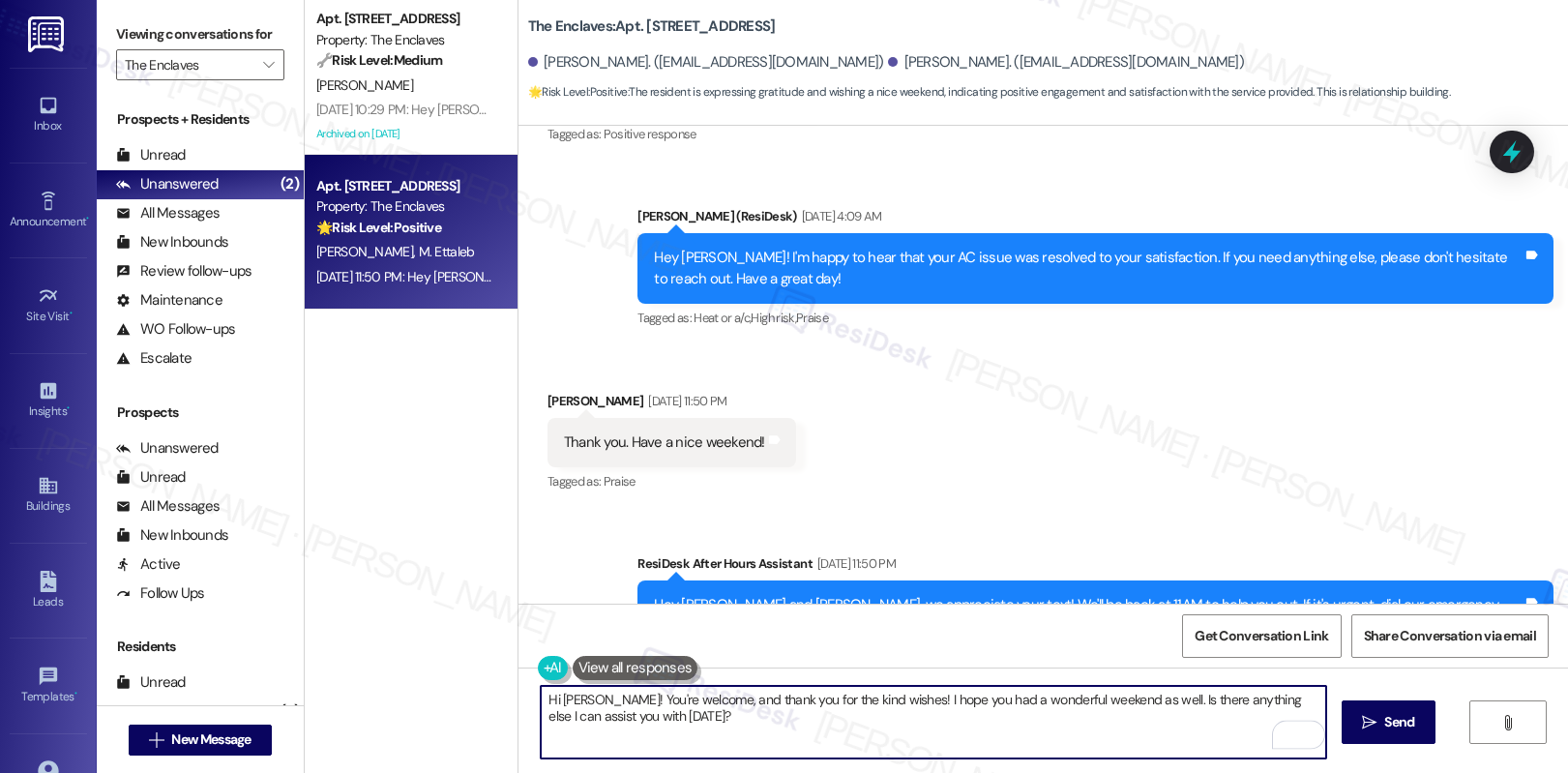 click on "Hi Mostafa! You're welcome, and thank you for the kind wishes! I hope you had a wonderful weekend as well. Is there anything else I can assist you with today?" at bounding box center [933, 722] 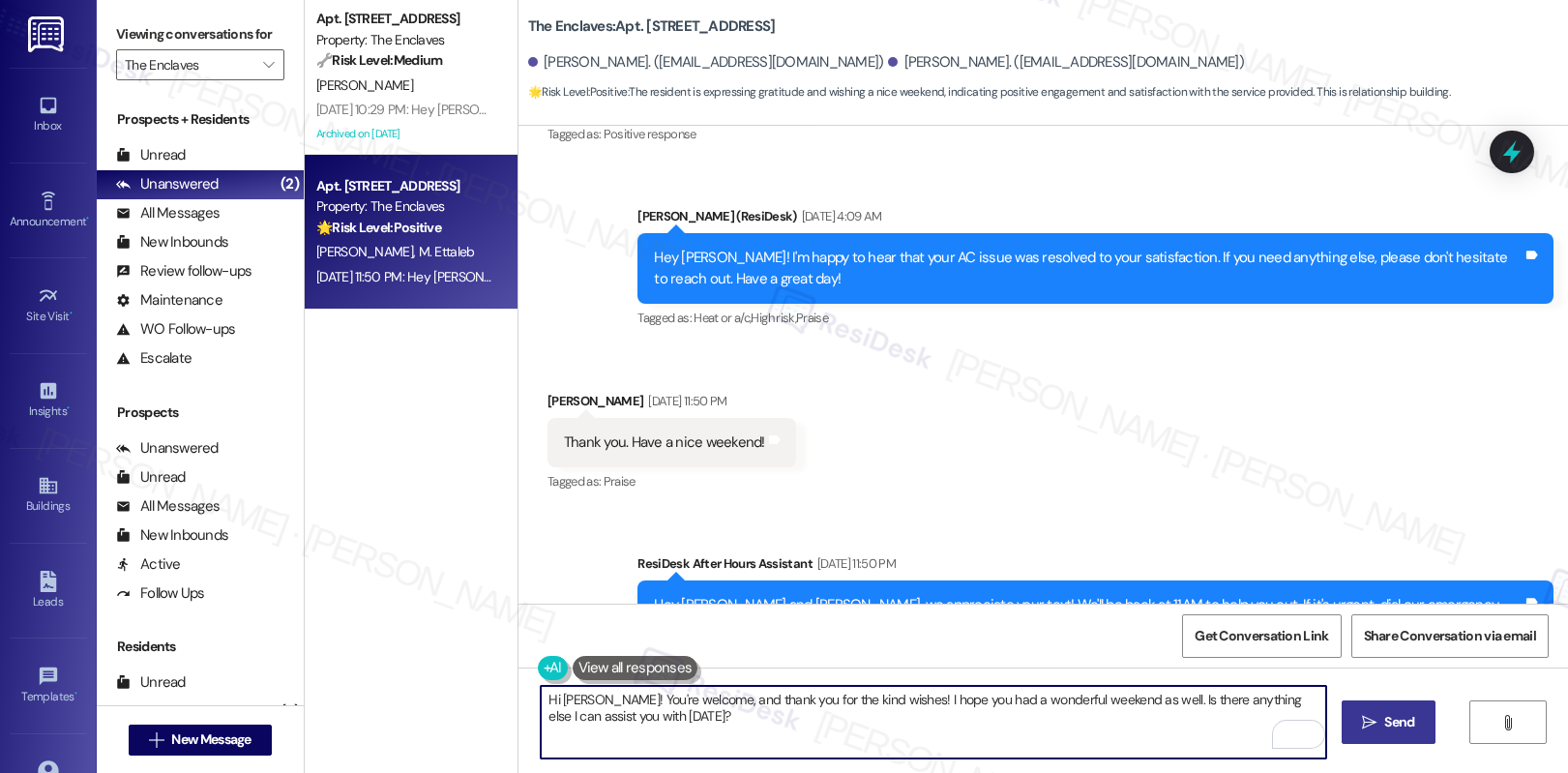 type on "Hi Mostafa! You're welcome, and thank you for the kind wishes! I hope you had a wonderful weekend as well. Is there anything else I can assist you with today?" 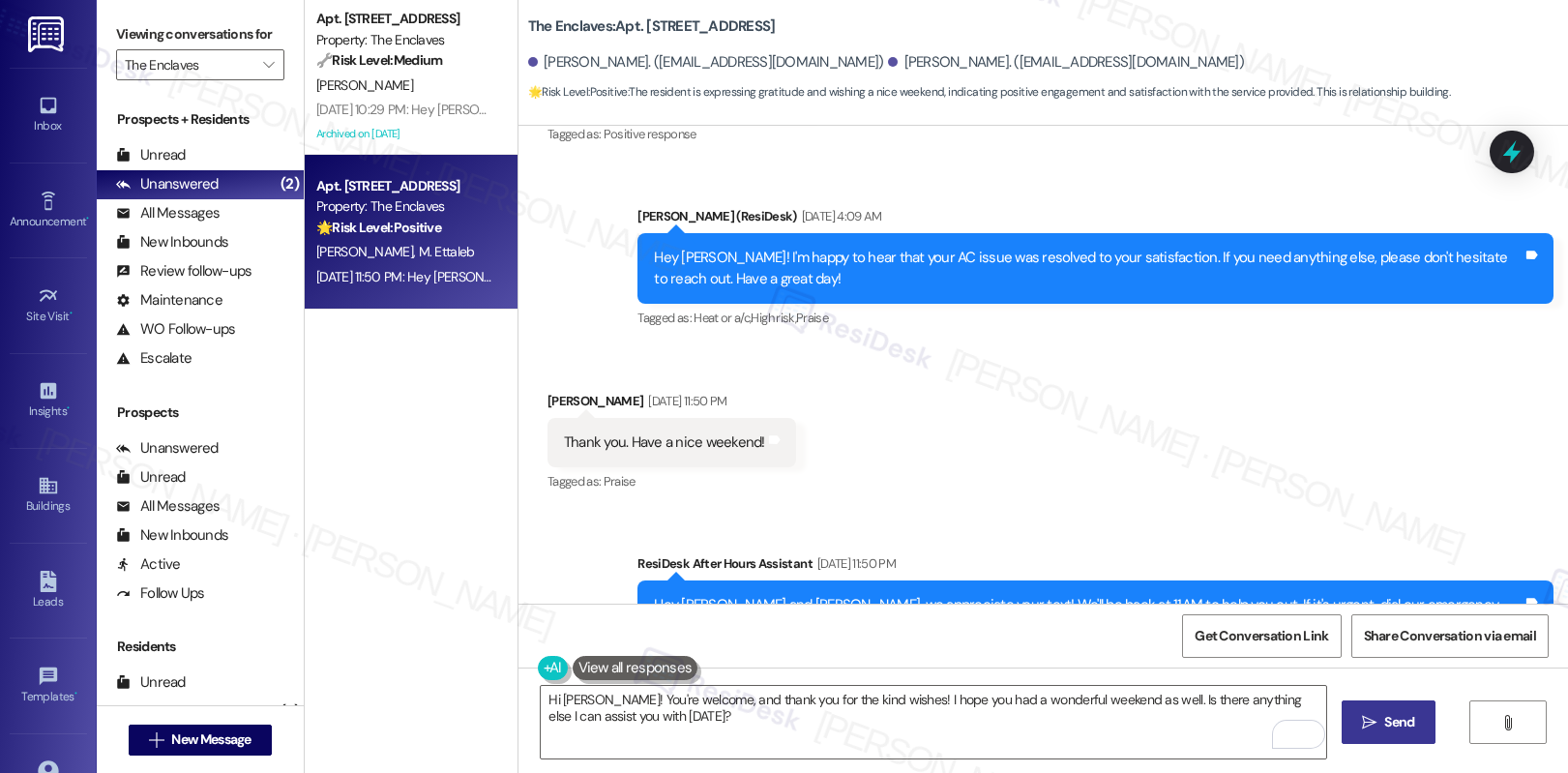 click on " Send" at bounding box center (1388, 722) 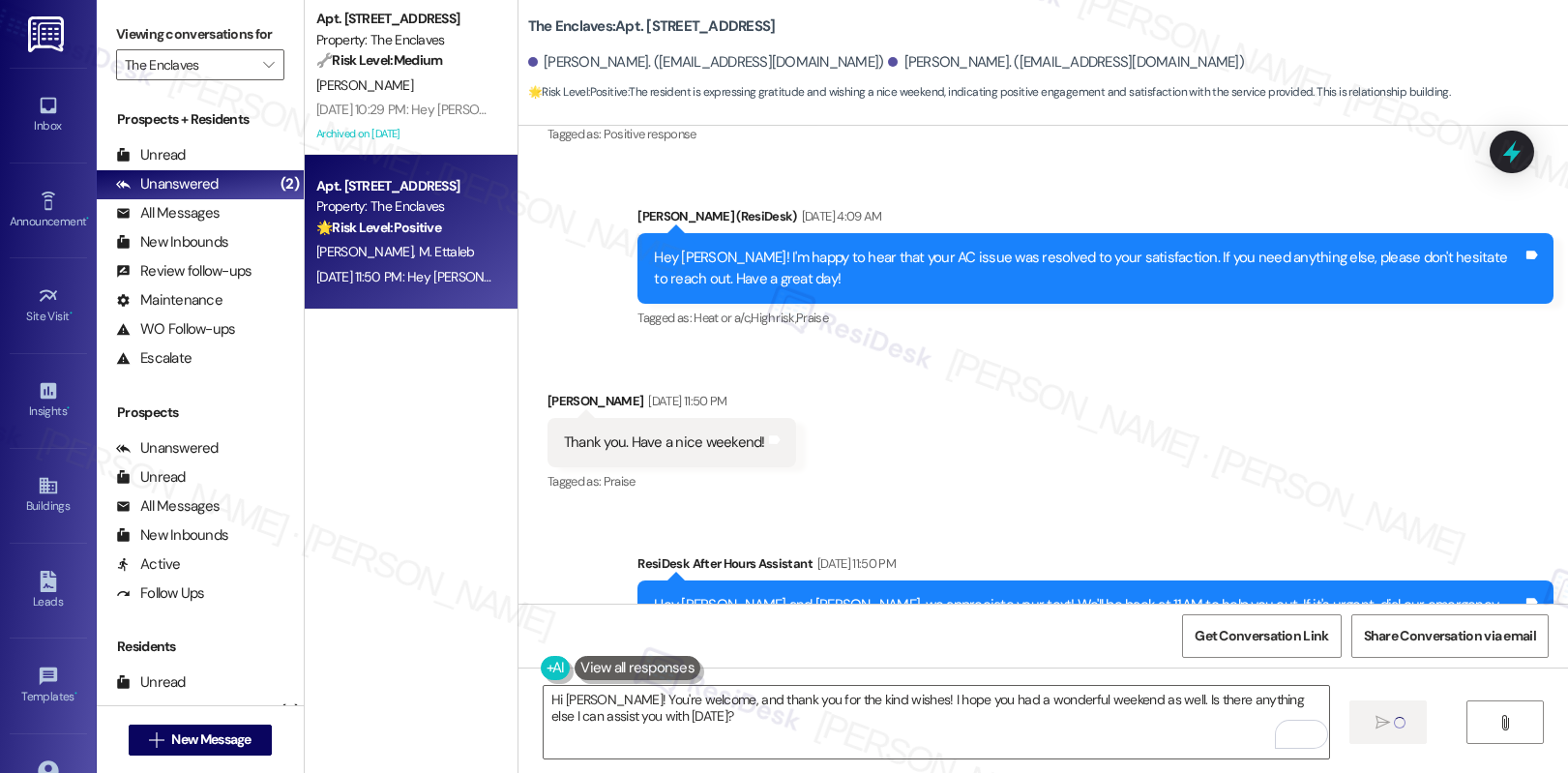 type 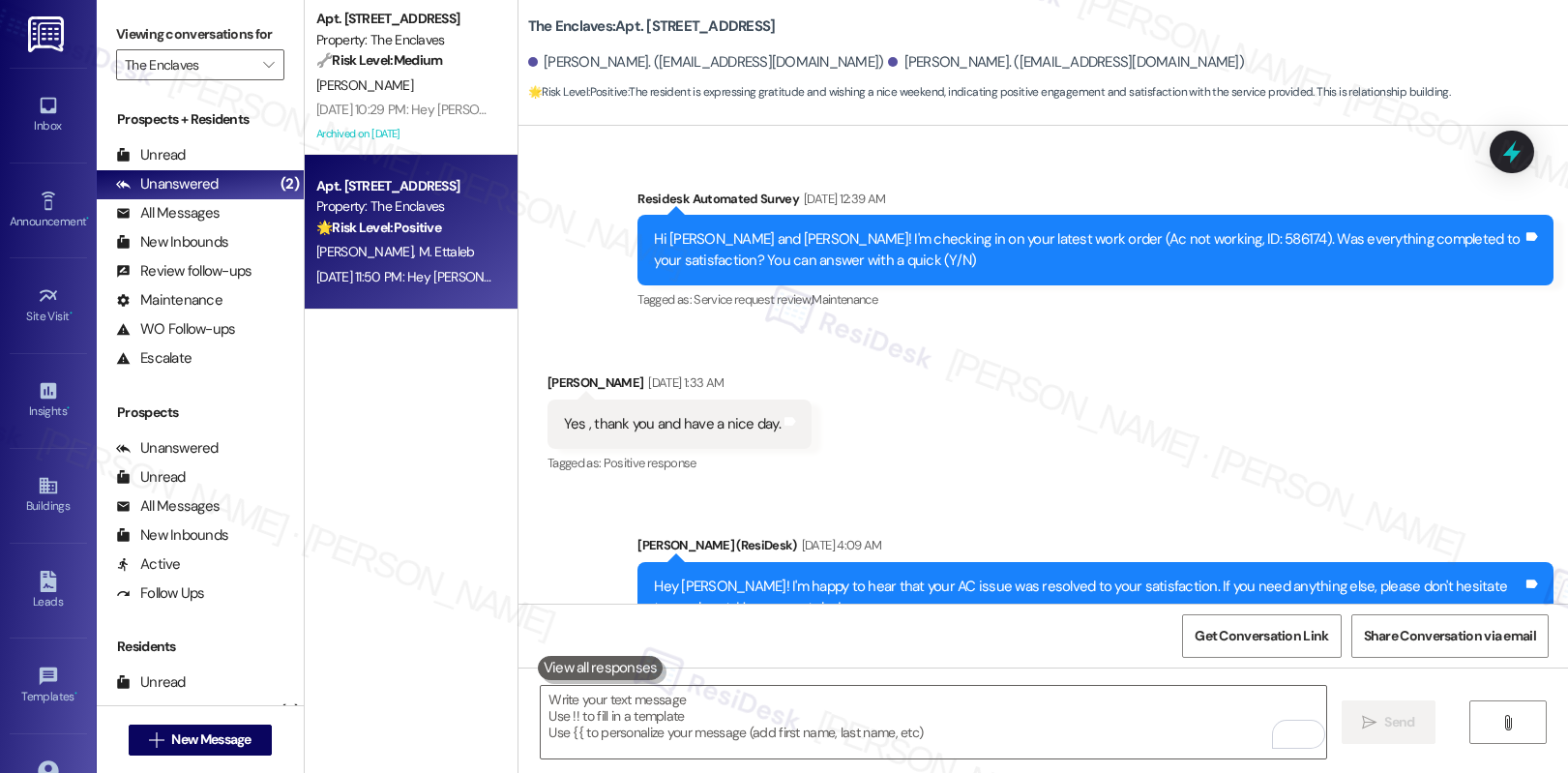 scroll, scrollTop: 18175, scrollLeft: 0, axis: vertical 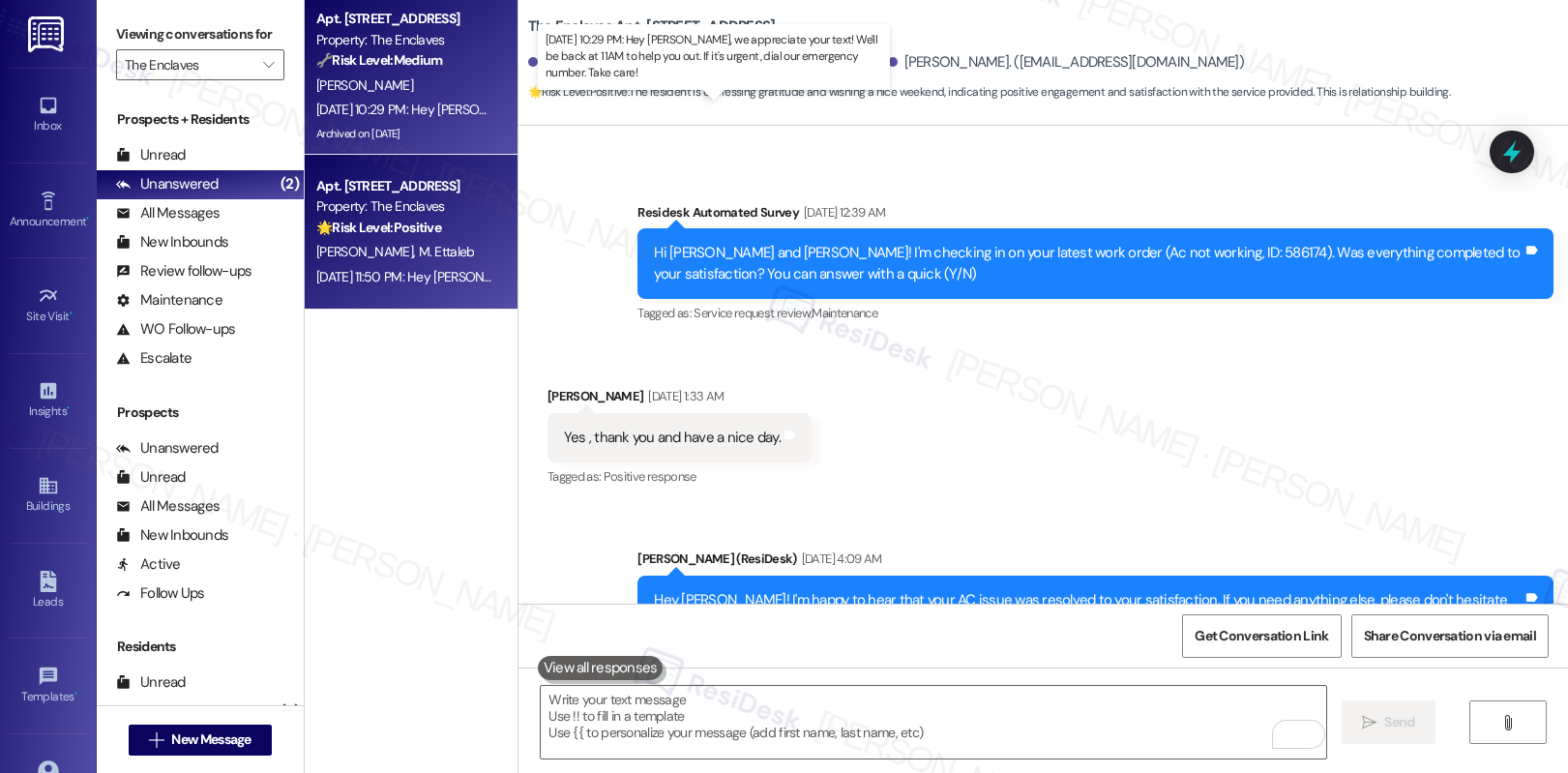 click on "Jul 27, 2025 at 10:29 PM: Hey Nika, we appreciate your text! We'll be back at 11AM to help you out. If it's urgent, dial our emergency number. Take care! Jul 27, 2025 at 10:29 PM: Hey Nika, we appreciate your text! We'll be back at 11AM to help you out. If it's urgent, dial our emergency number. Take care!" at bounding box center [746, 109] 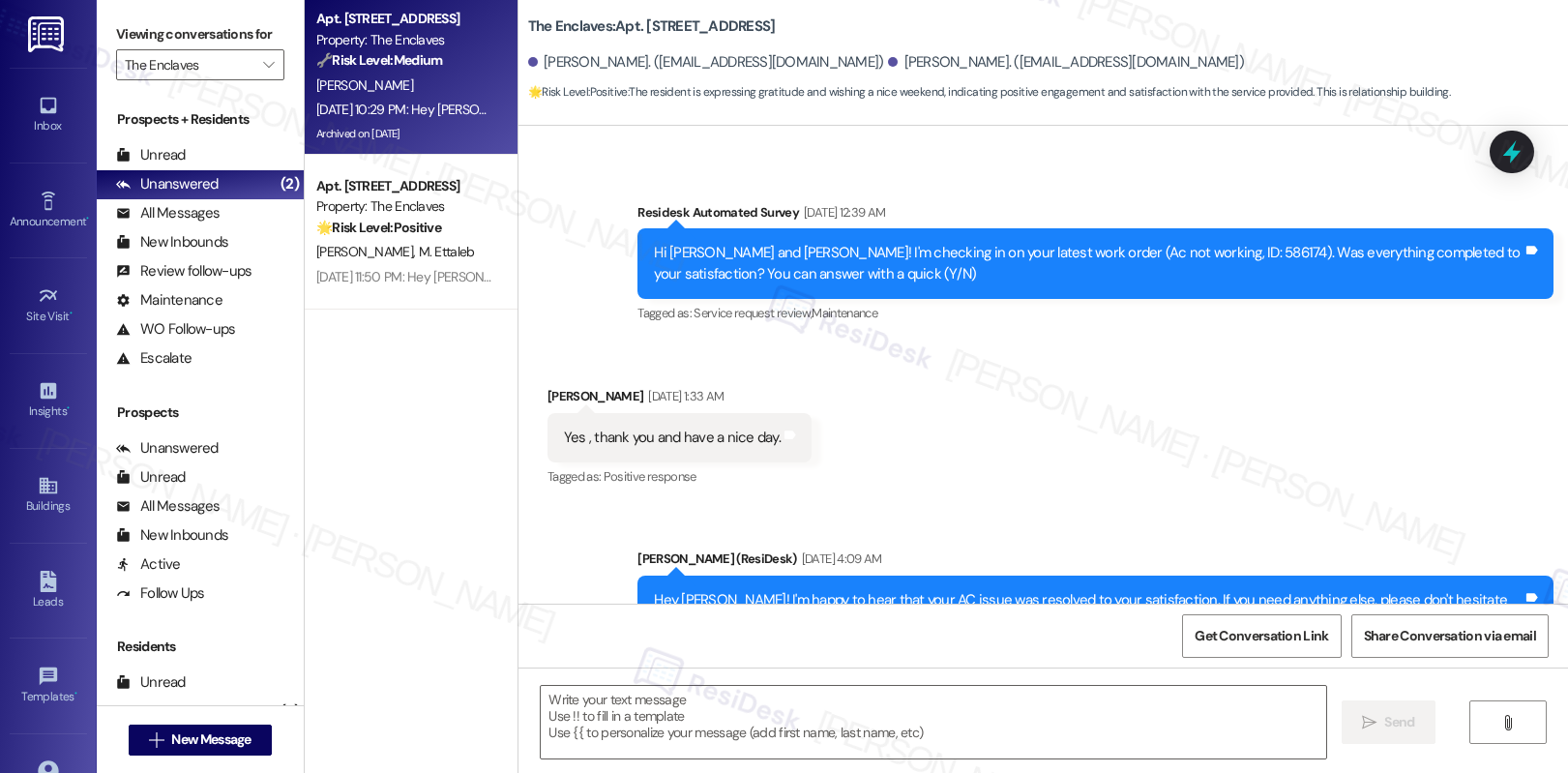 type on "Fetching suggested responses. Please feel free to read through the conversation in the meantime." 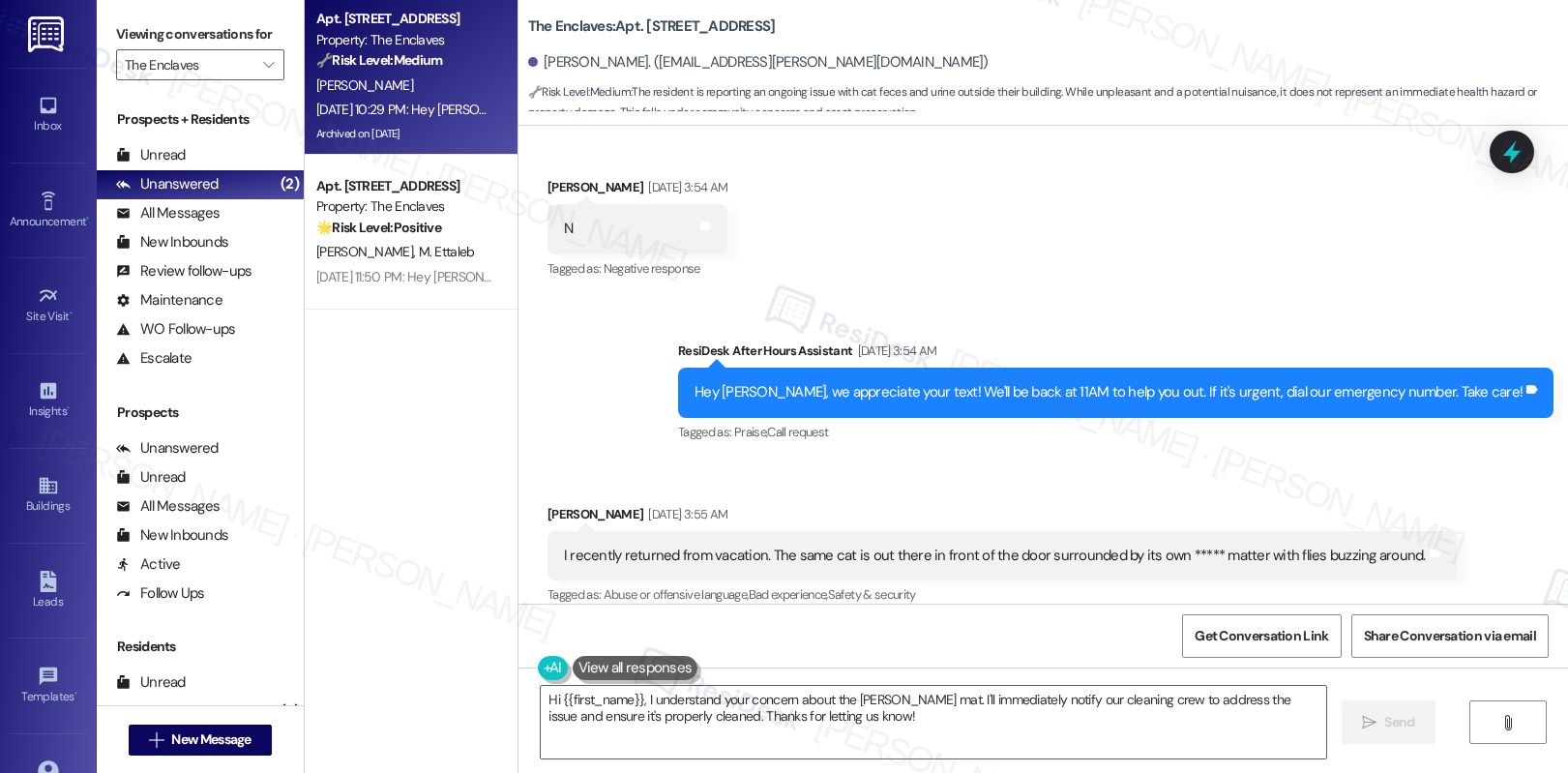scroll, scrollTop: 23741, scrollLeft: 0, axis: vertical 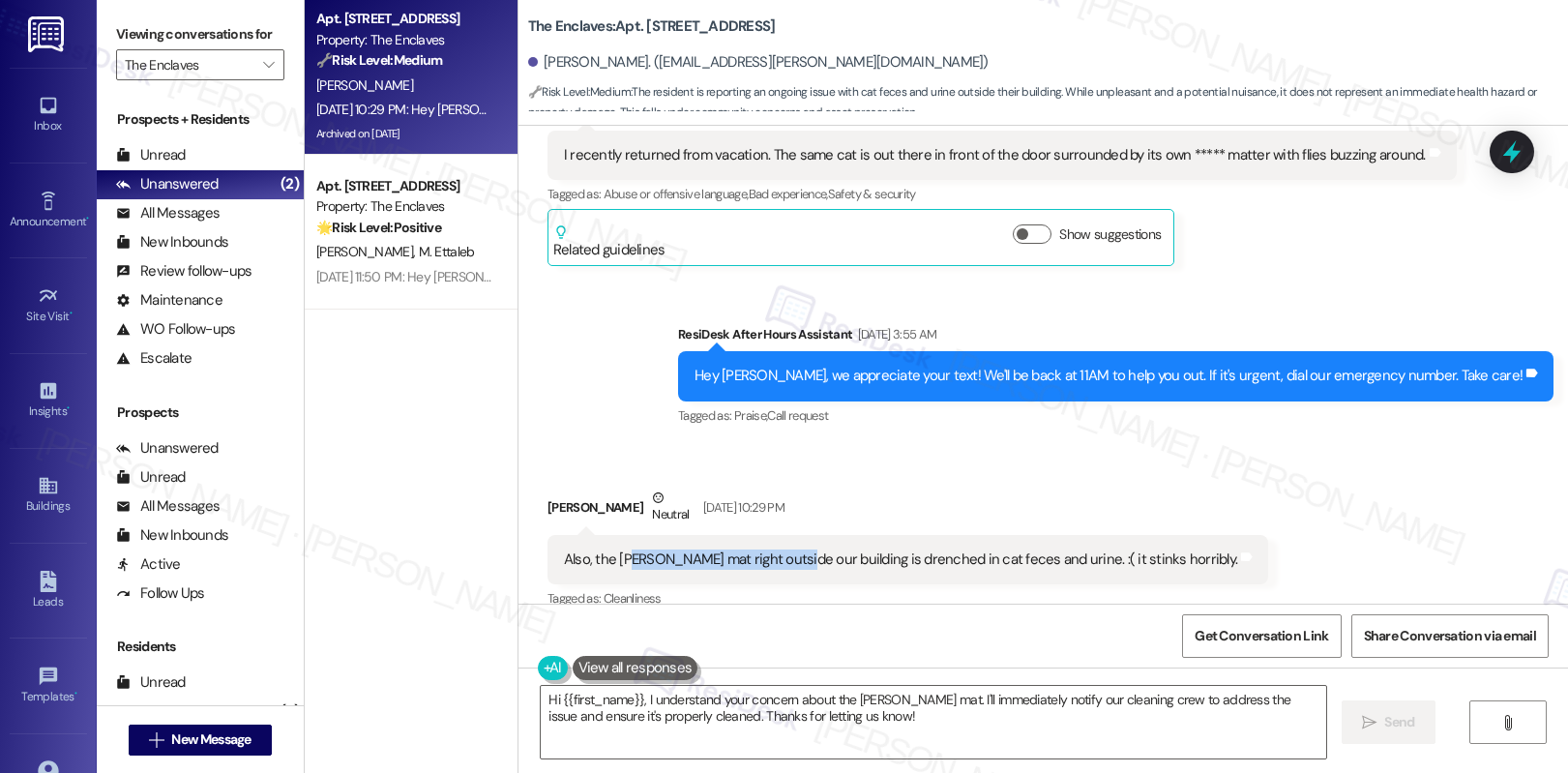 drag, startPoint x: 613, startPoint y: 331, endPoint x: 775, endPoint y: 331, distance: 162 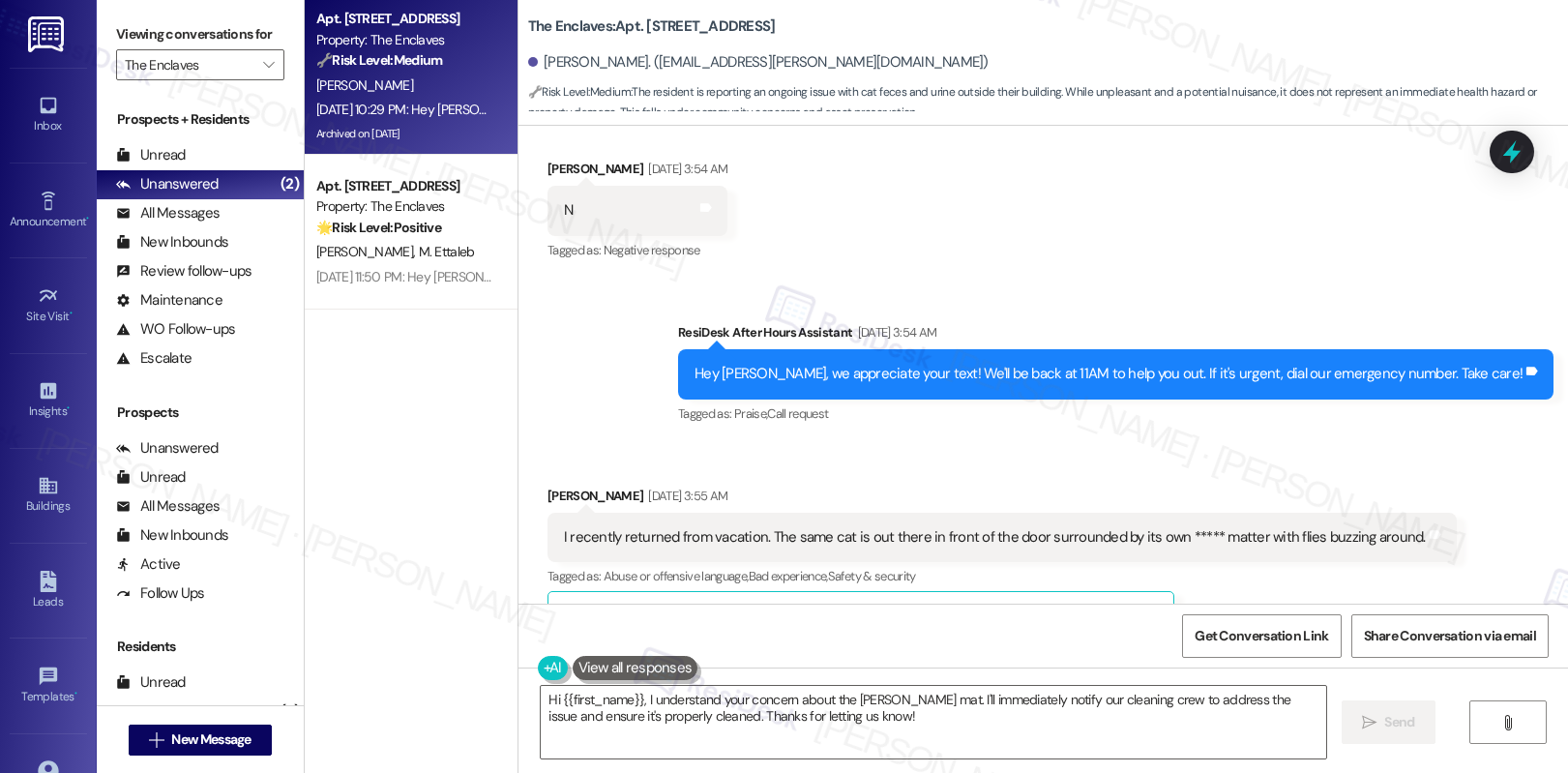 scroll, scrollTop: 23227, scrollLeft: 0, axis: vertical 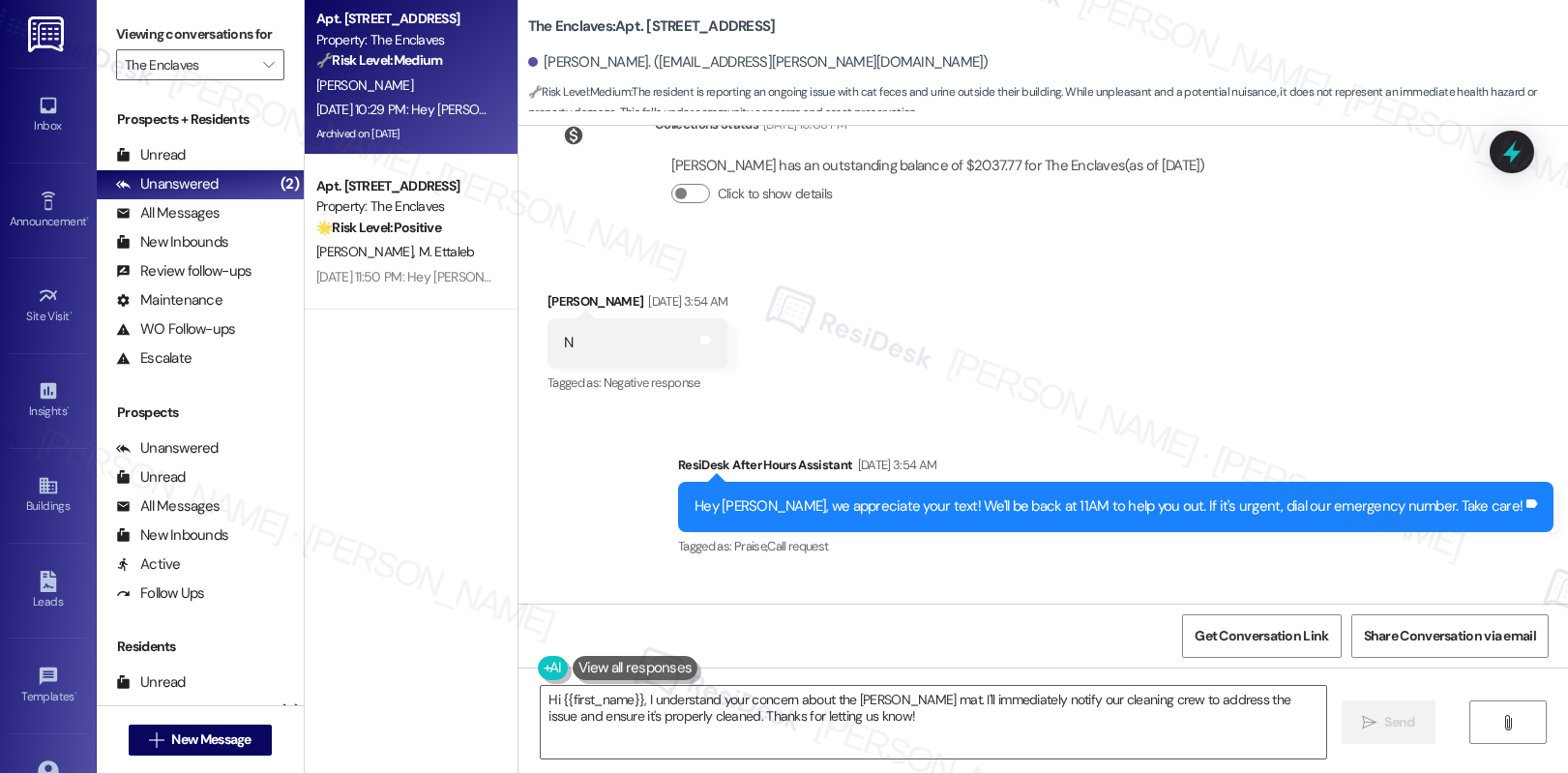 drag, startPoint x: 623, startPoint y: 440, endPoint x: 764, endPoint y: 449, distance: 141.28694 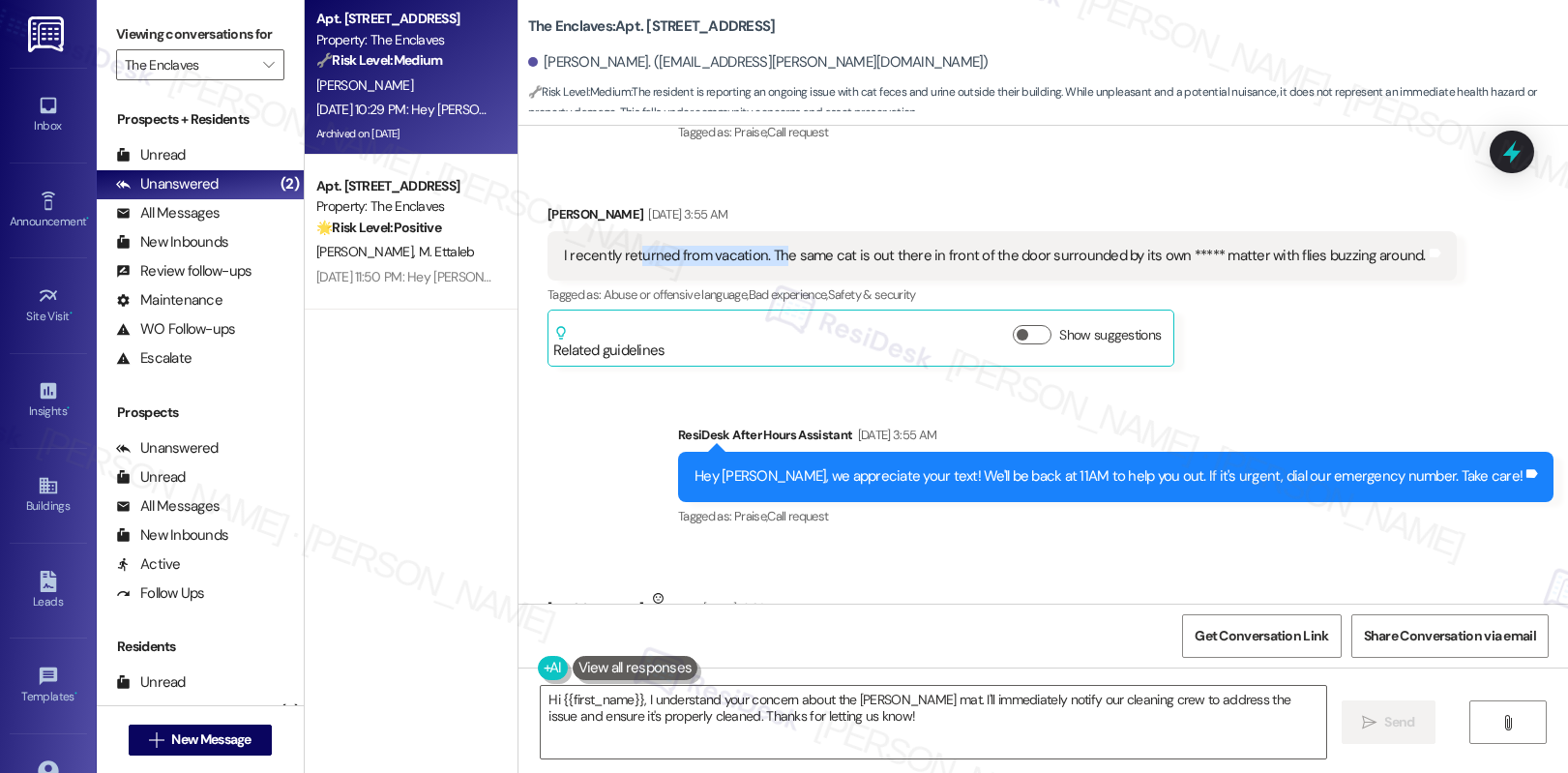 scroll, scrollTop: 23643, scrollLeft: 0, axis: vertical 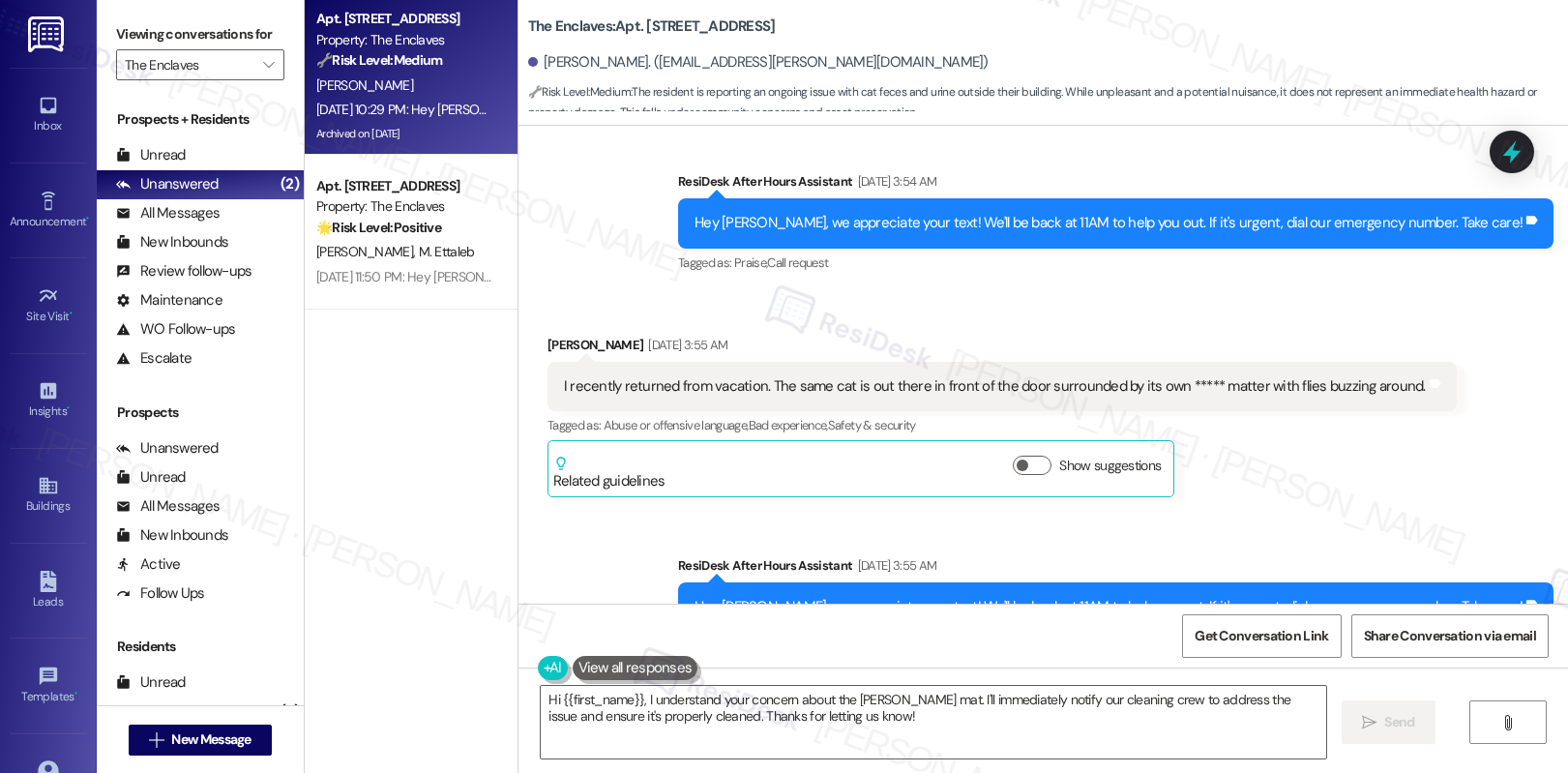 drag, startPoint x: 662, startPoint y: 565, endPoint x: 901, endPoint y: 571, distance: 239.0753 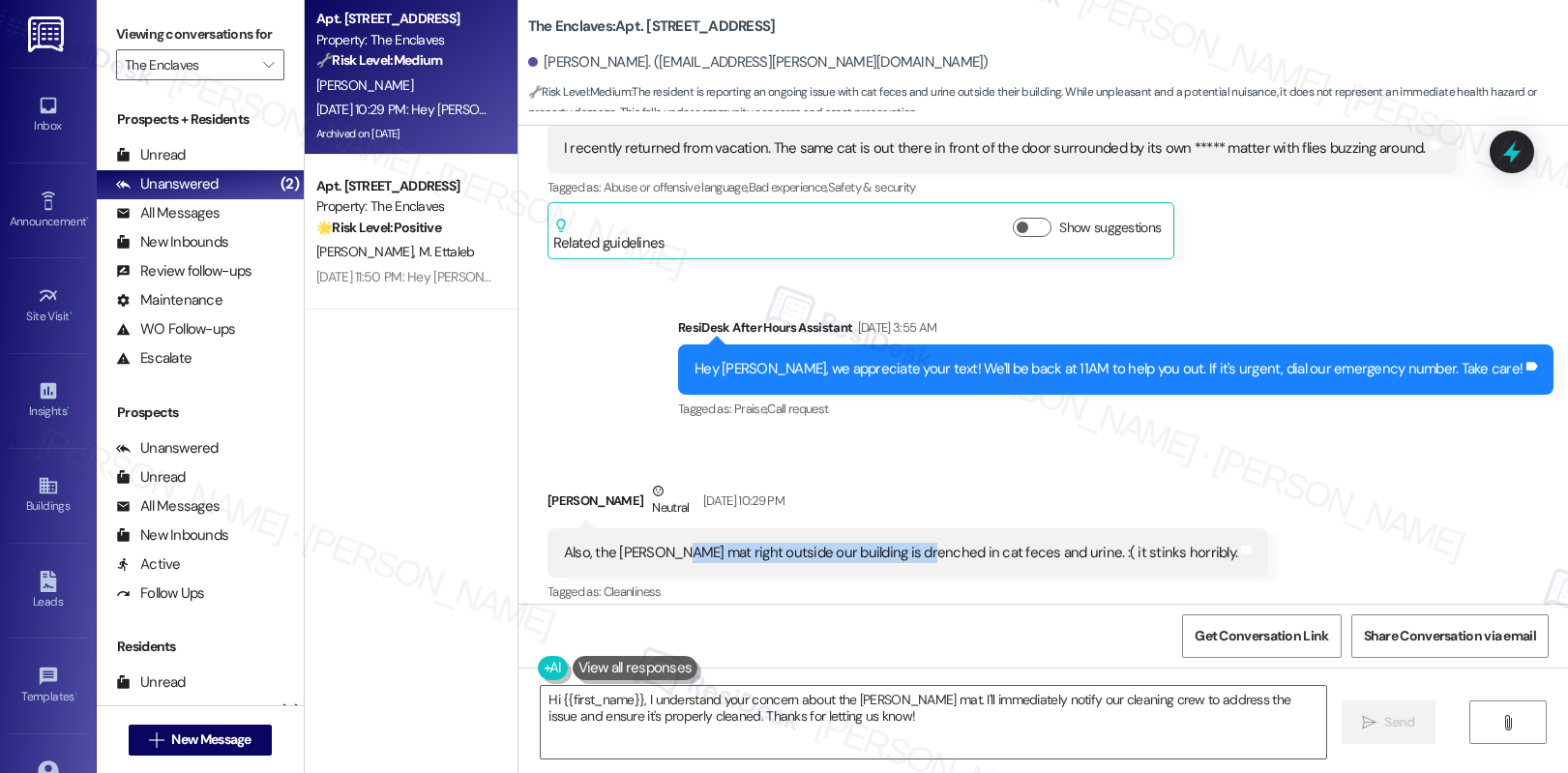 scroll, scrollTop: 23716, scrollLeft: 0, axis: vertical 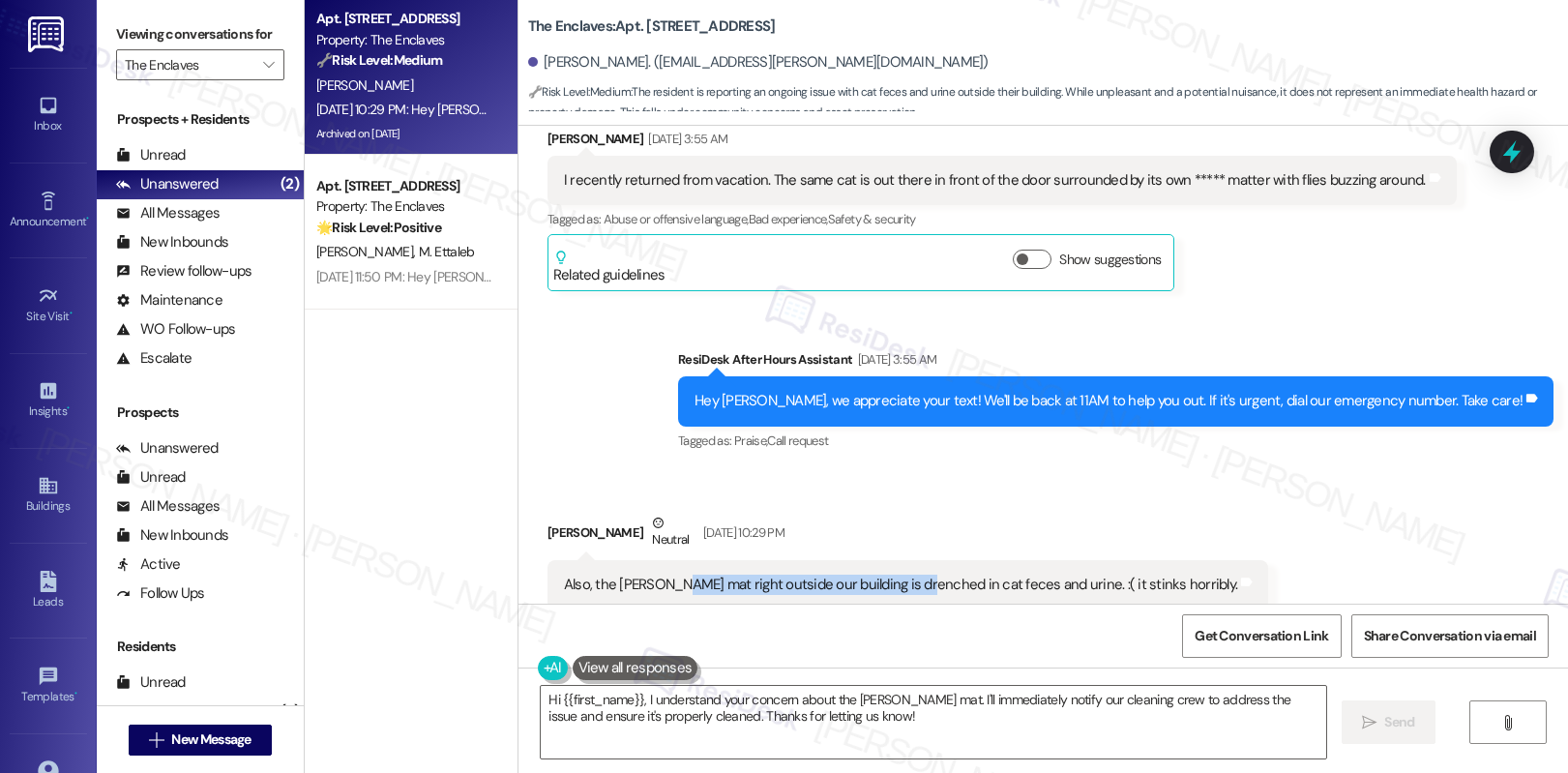 click on "Hide Suggestions" at bounding box center [1036, 664] 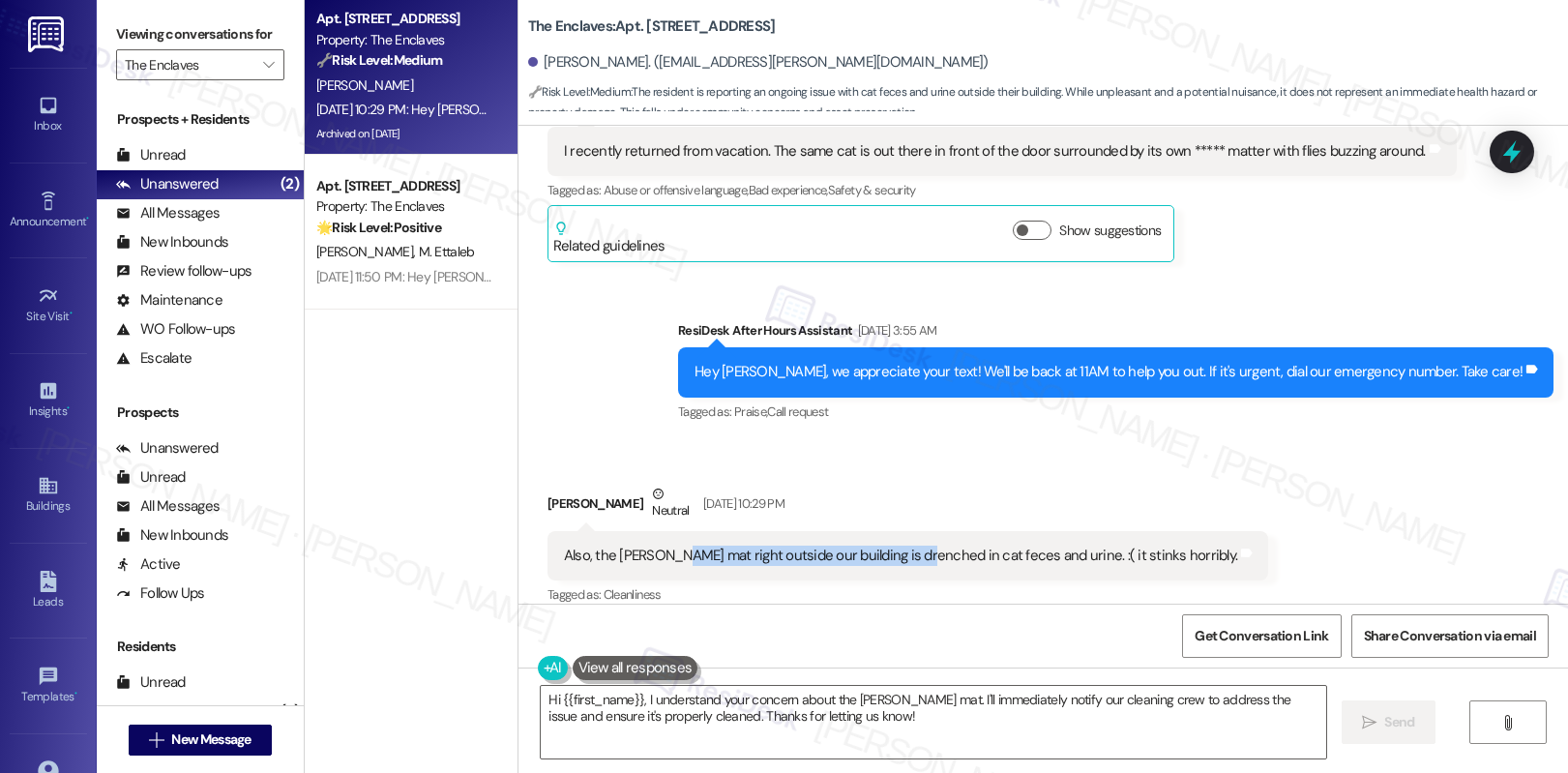 scroll, scrollTop: 23759, scrollLeft: 0, axis: vertical 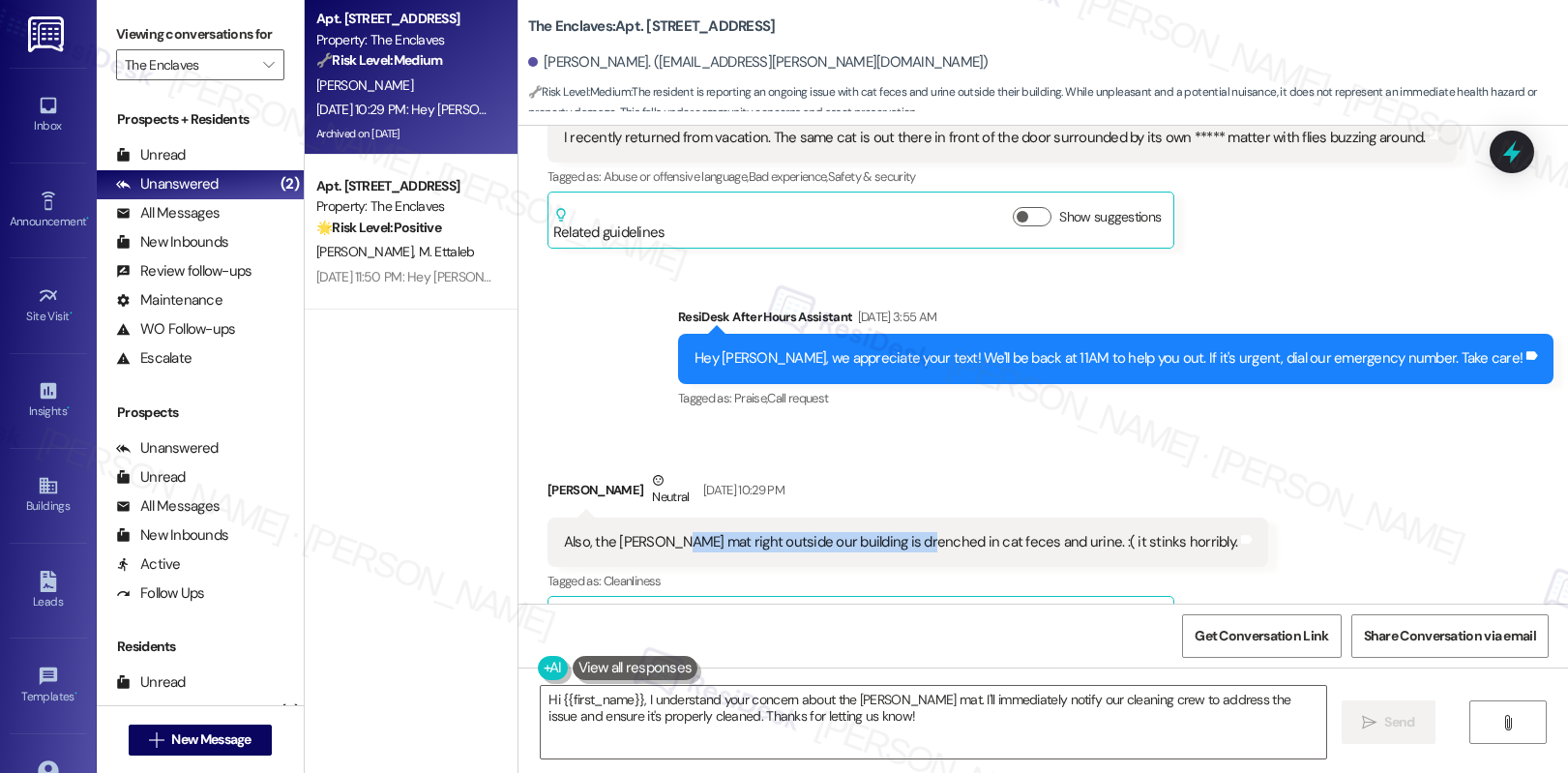 click on "Also, the Lindy mat right outside our building is drenched in cat feces and urine. :( it stinks horribly." at bounding box center (901, 542) 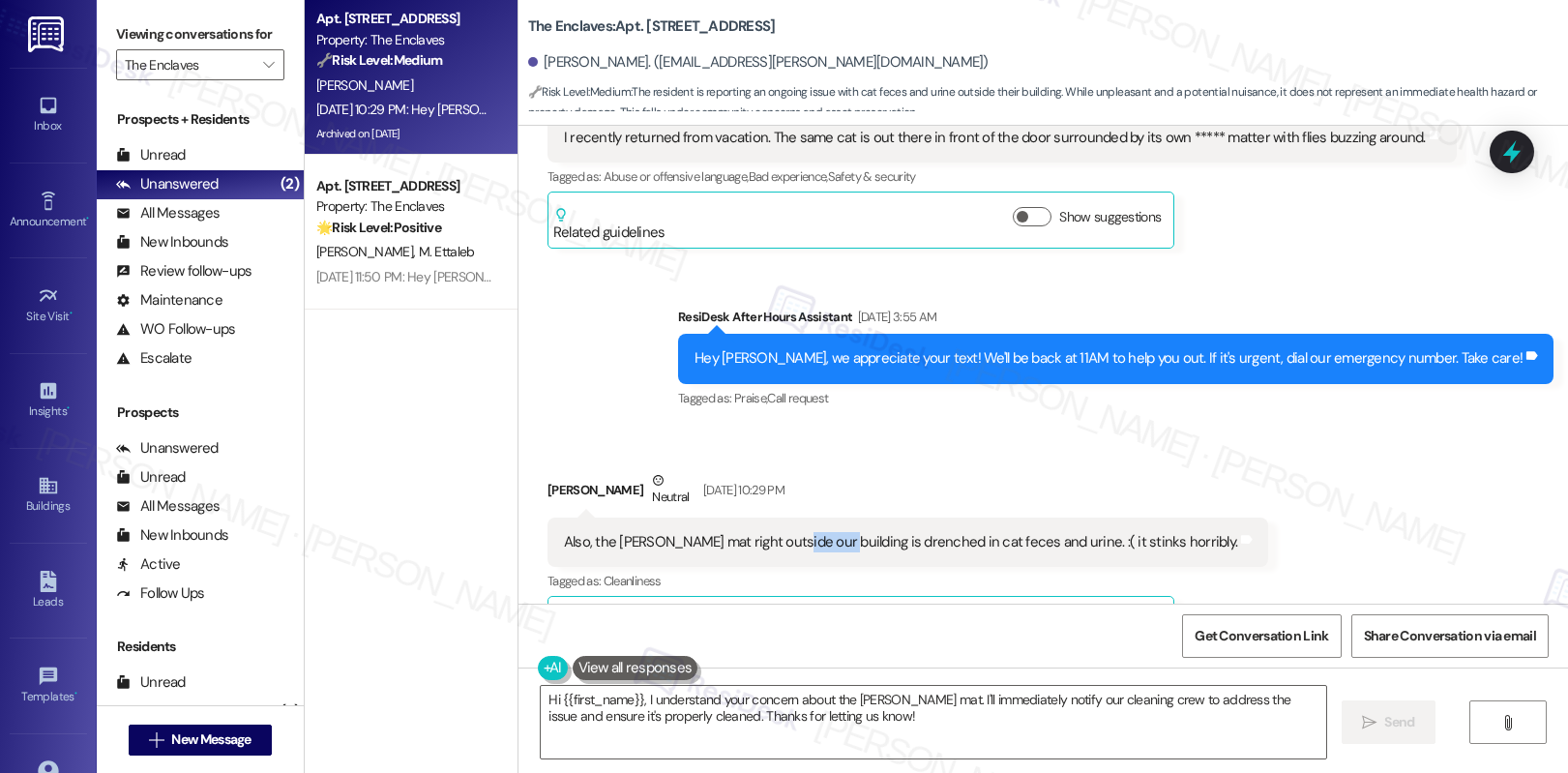 click on "Also, the Lindy mat right outside our building is drenched in cat feces and urine. :( it stinks horribly." at bounding box center (901, 542) 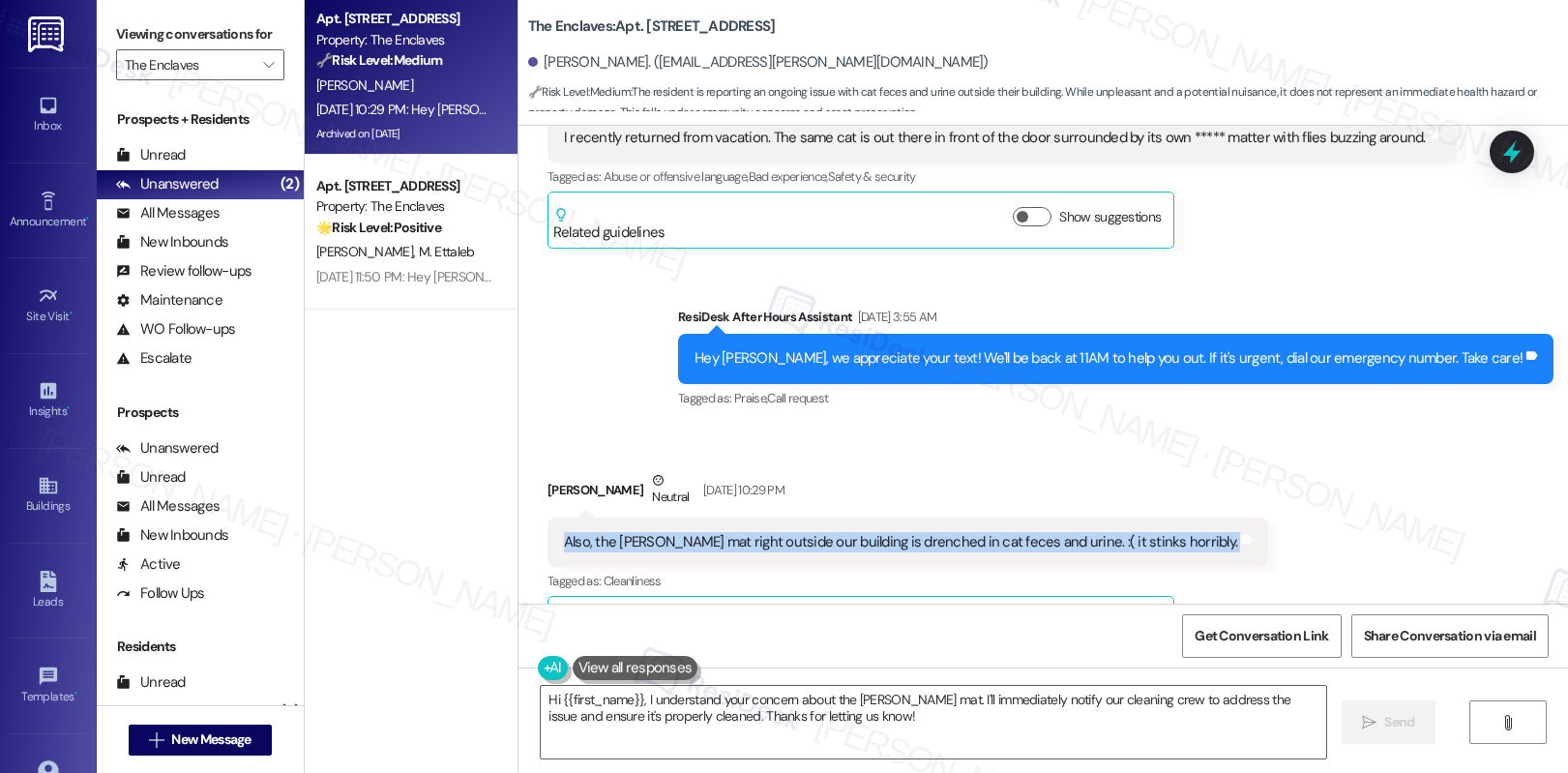 click on "Also, the Lindy mat right outside our building is drenched in cat feces and urine. :( it stinks horribly." at bounding box center (901, 542) 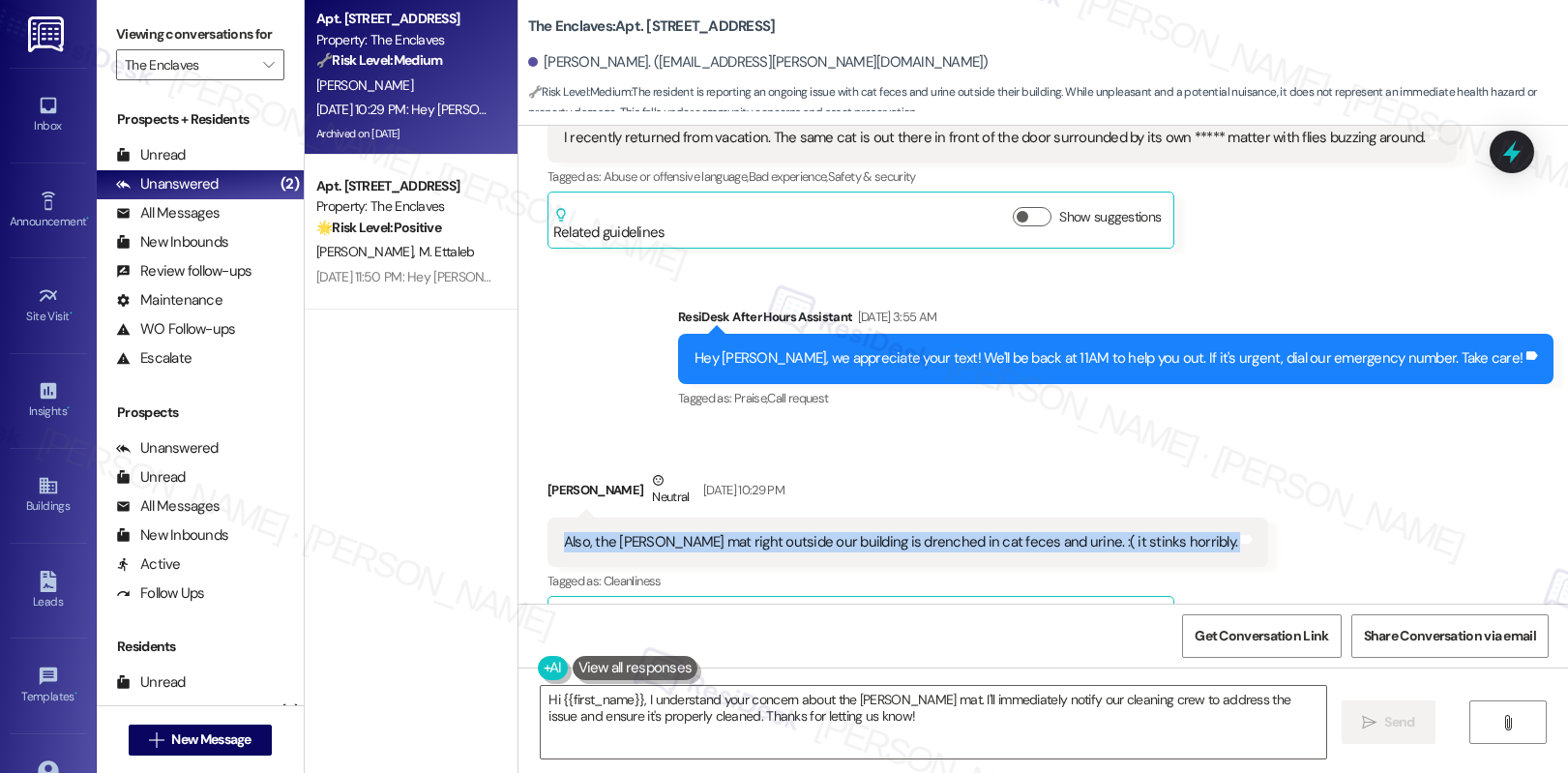 click on "Also, the Lindy mat right outside our building is drenched in cat feces and urine. :( it stinks horribly." at bounding box center (901, 542) 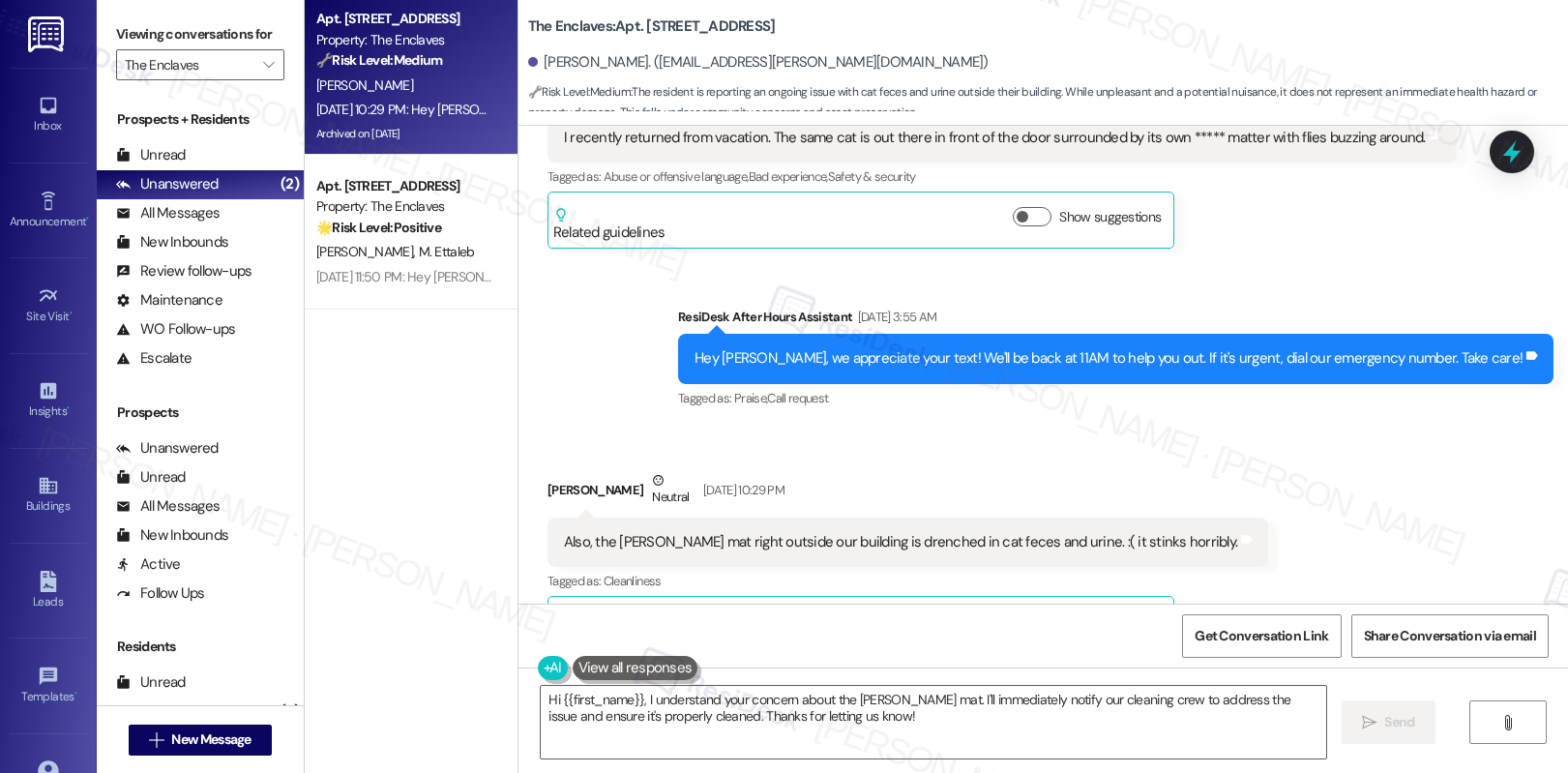 click on "Also, the Lindy mat right outside our building is drenched in cat feces and urine. :( it stinks horribly." at bounding box center (901, 542) 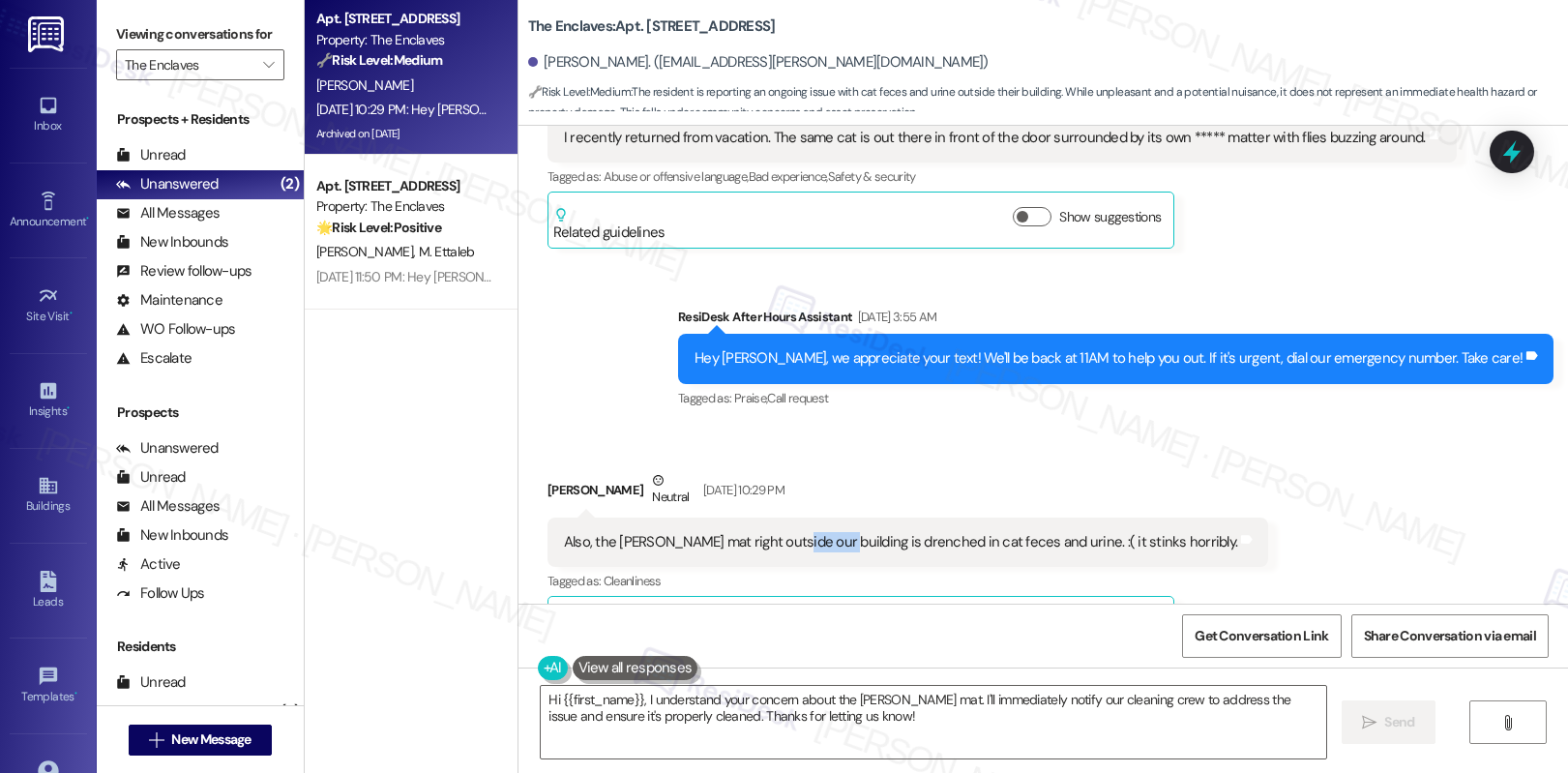 click on "Also, the Lindy mat right outside our building is drenched in cat feces and urine. :( it stinks horribly." at bounding box center [901, 542] 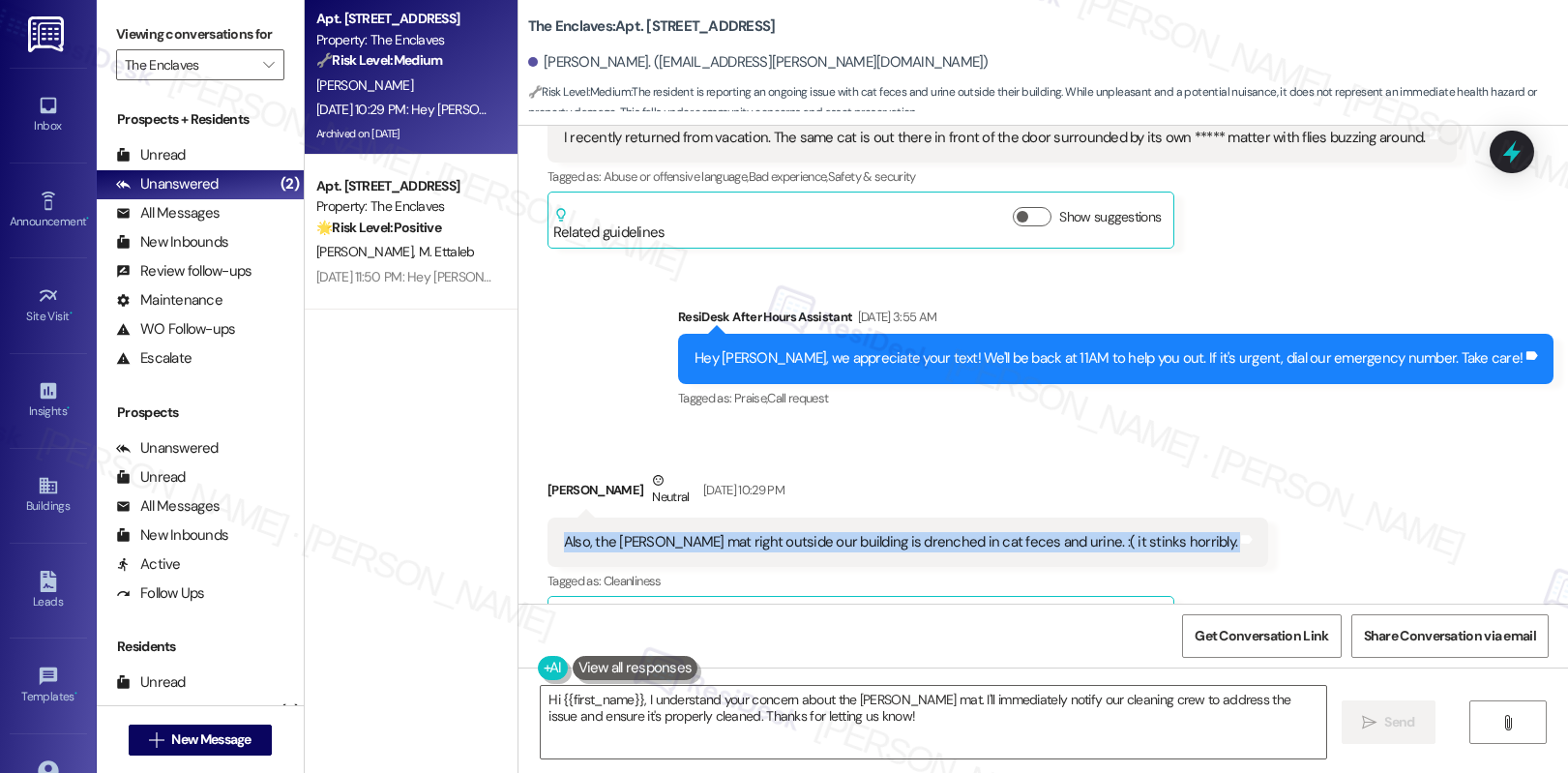 click on "Also, the Lindy mat right outside our building is drenched in cat feces and urine. :( it stinks horribly." at bounding box center (901, 542) 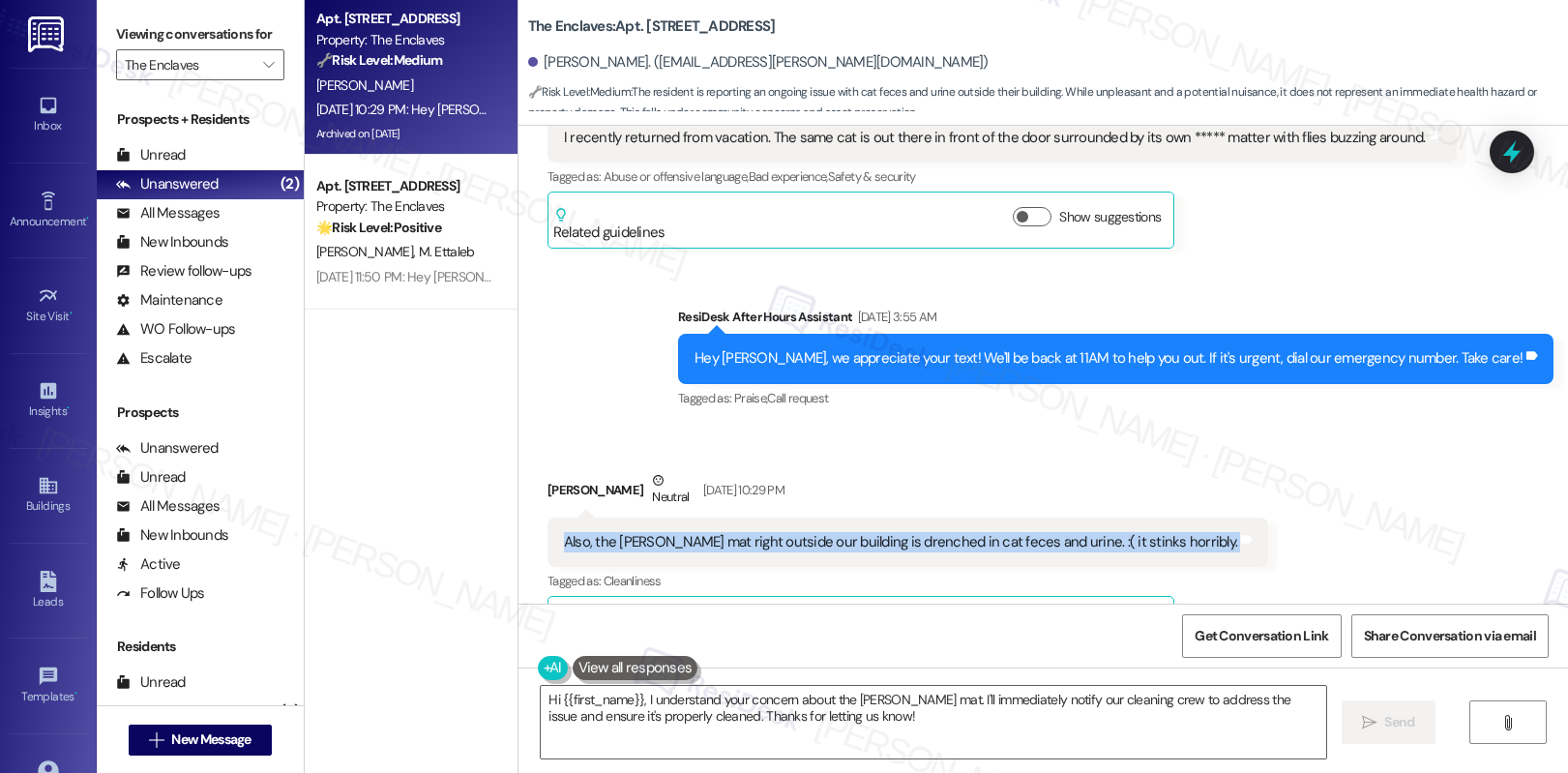 copy on "Also, the Lindy mat right outside our building is drenched in cat feces and urine. :( it stinks horribly. Tags and notes" 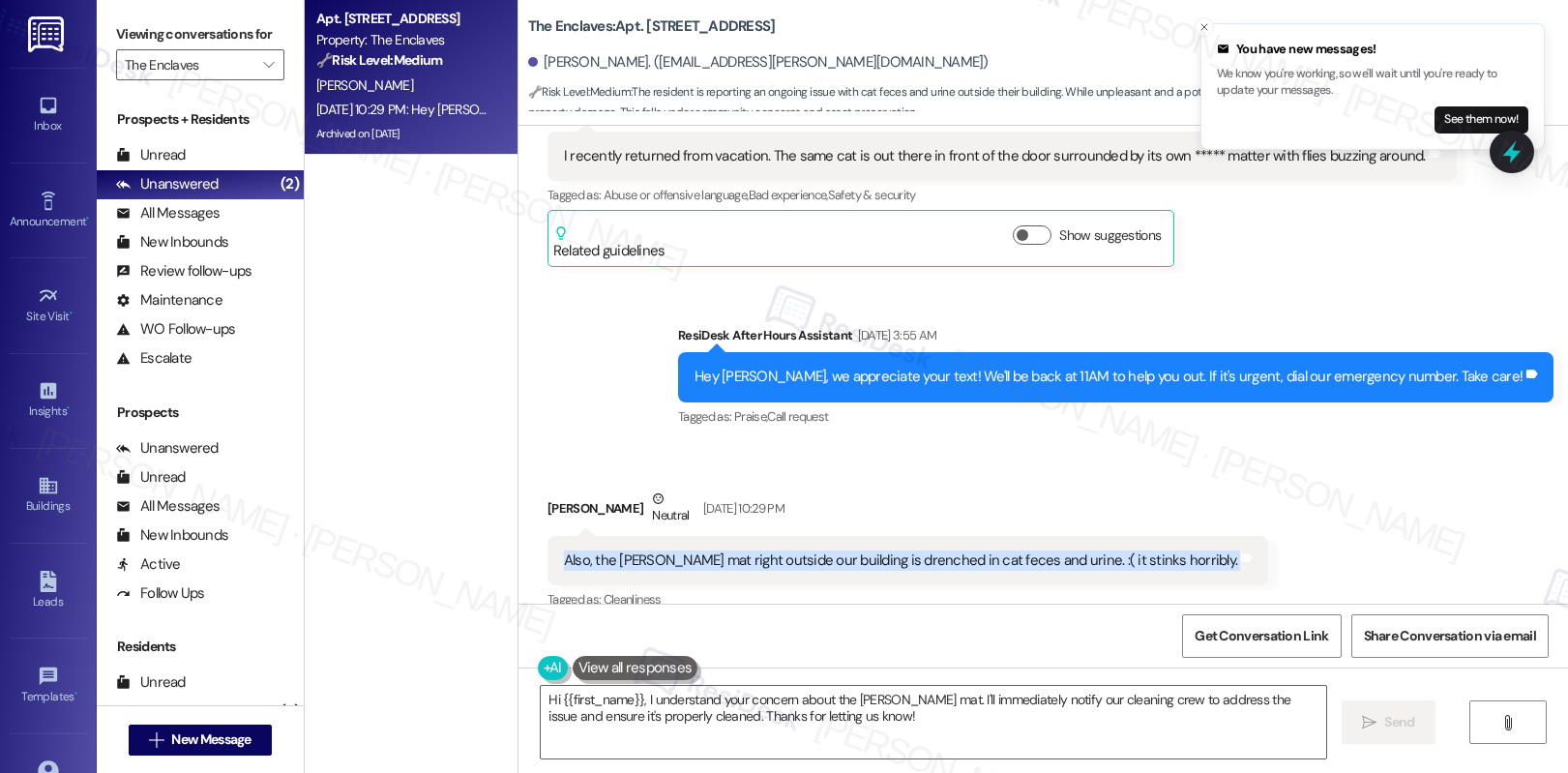 scroll, scrollTop: 23759, scrollLeft: 0, axis: vertical 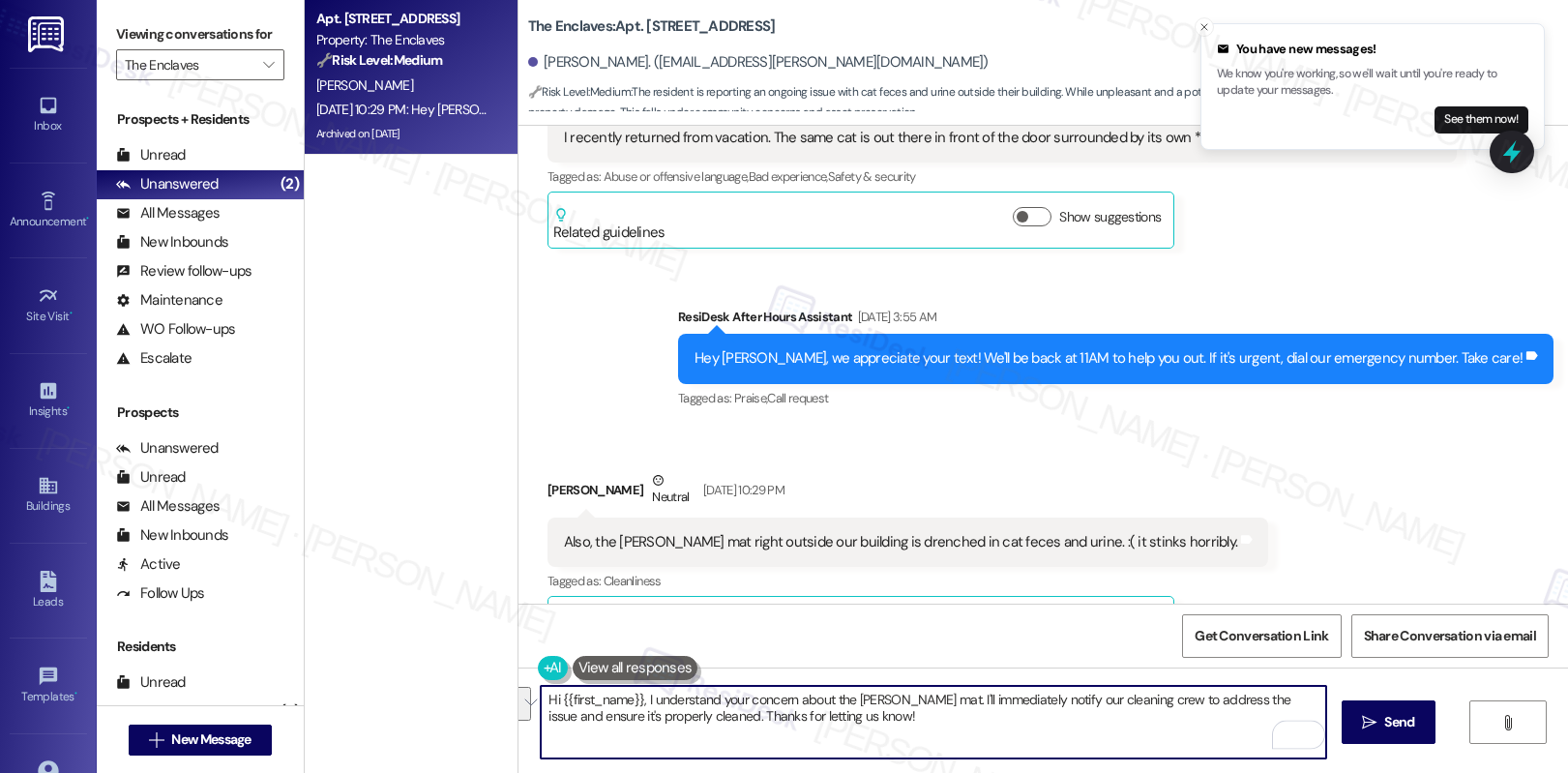 drag, startPoint x: 907, startPoint y: 702, endPoint x: 650, endPoint y: 717, distance: 257.4374 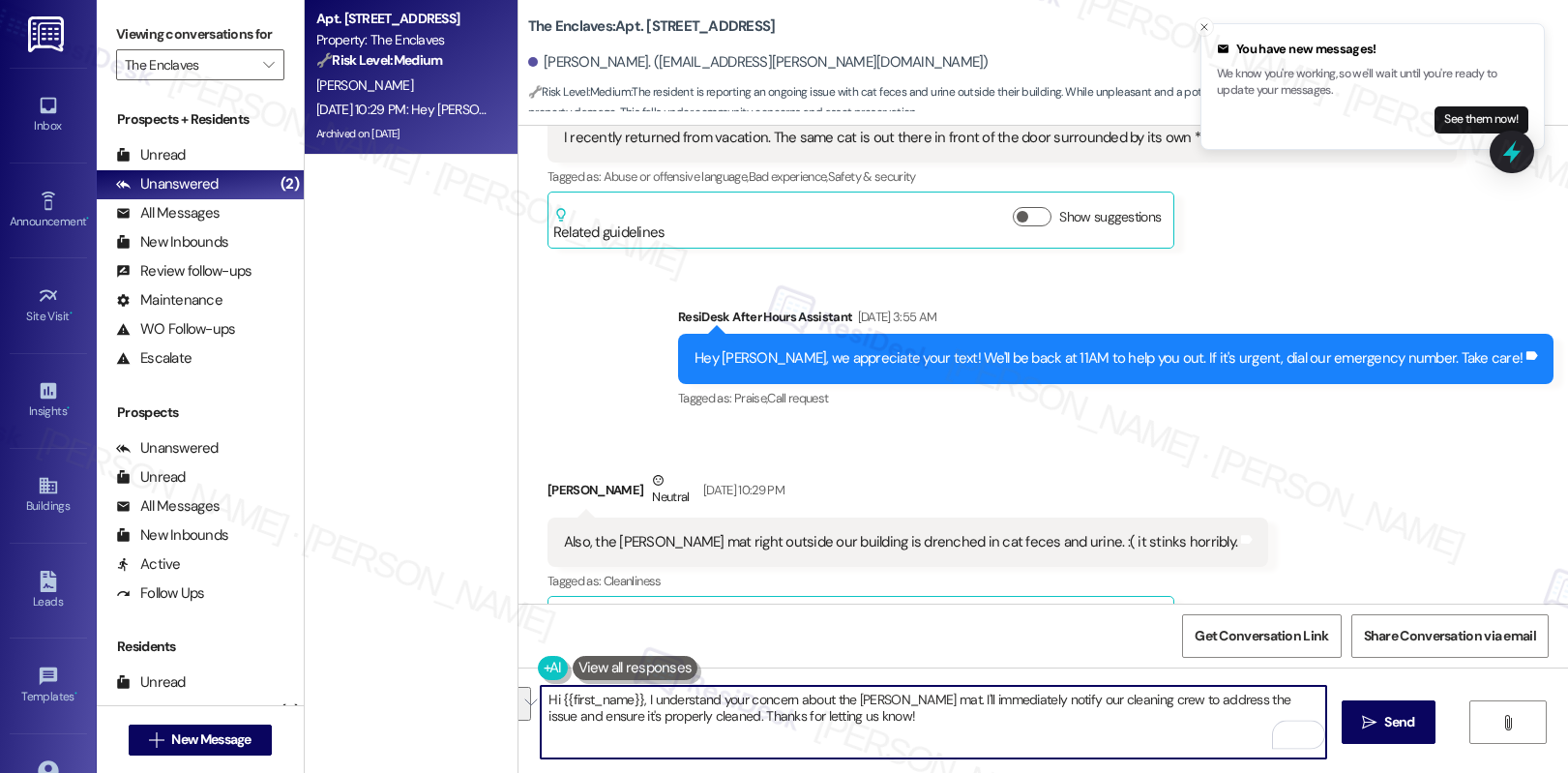 click on "Hi {{first_name}}, I understand your concern about the Lindy mat. I'll immediately notify our cleaning crew to address the issue and ensure it's properly cleaned. Thanks for letting us know!" at bounding box center (933, 722) 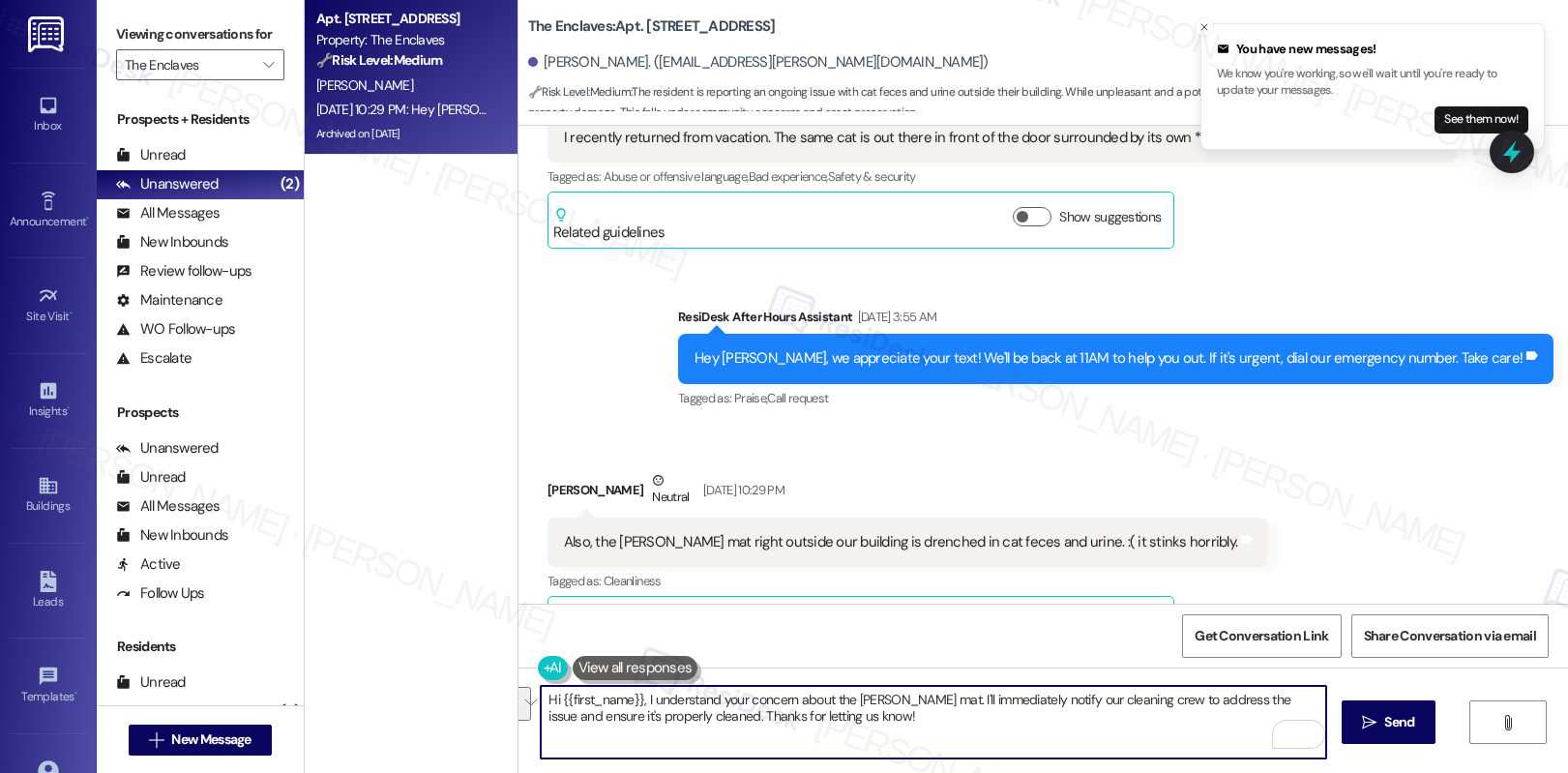 paste on "’ll report this to the site team right away so it can be cleaned and addressed as soon as possible." 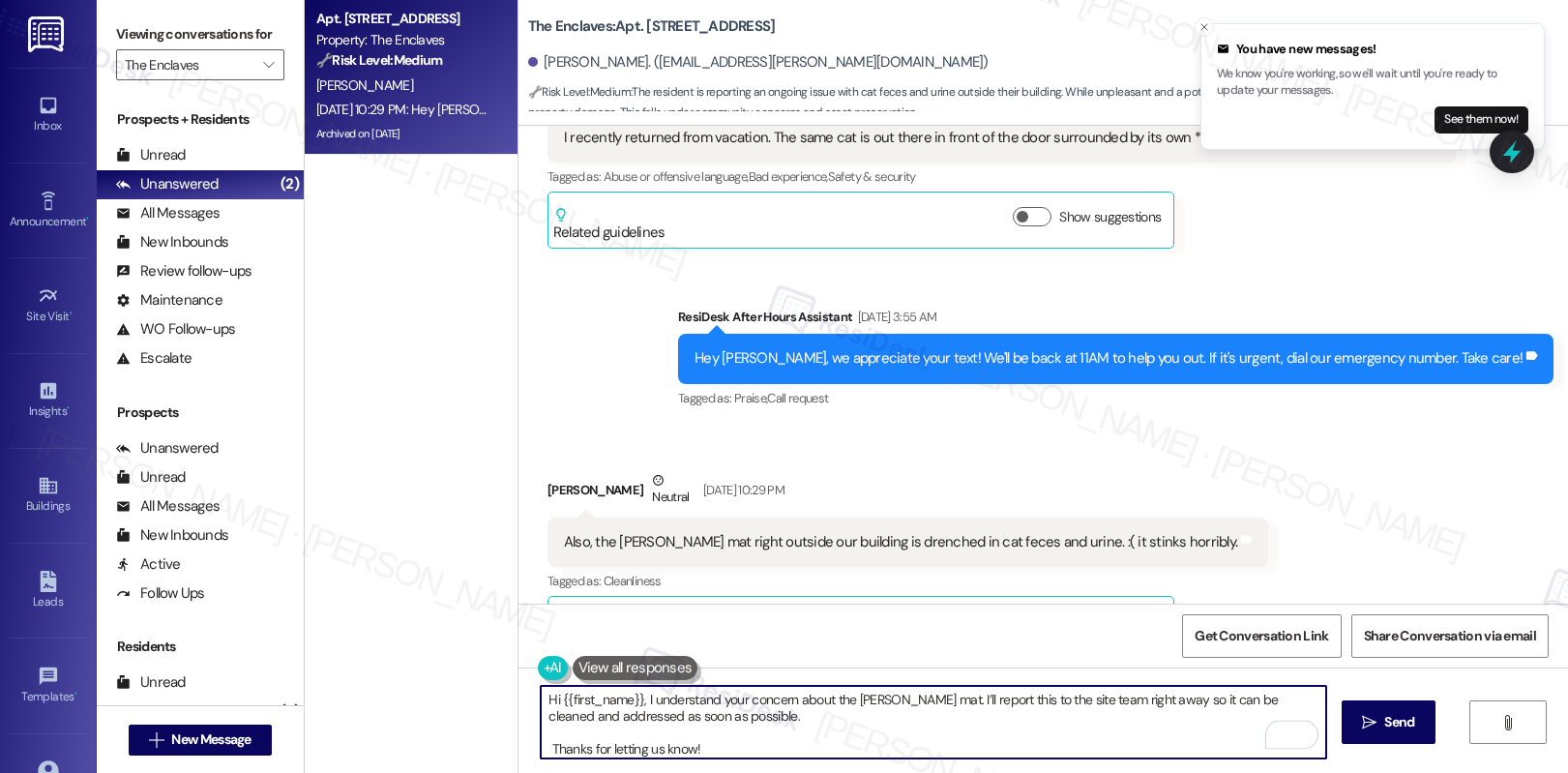 scroll, scrollTop: 3, scrollLeft: 0, axis: vertical 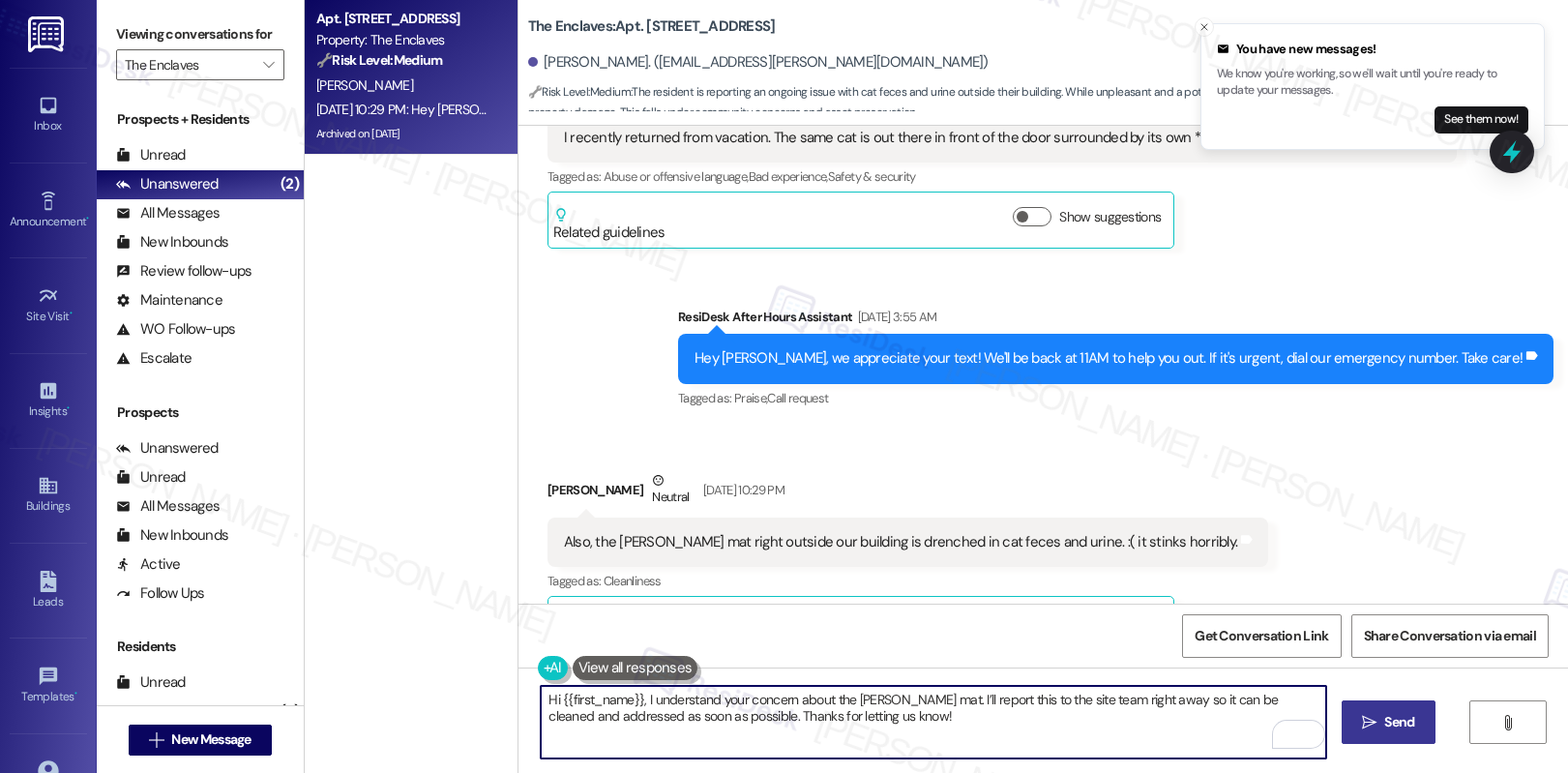type on "Hi {{first_name}}, I understand your concern about the Lindy mat. I’ll report this to the site team right away so it can be cleaned and addressed as soon as possible. Thanks for letting us know!" 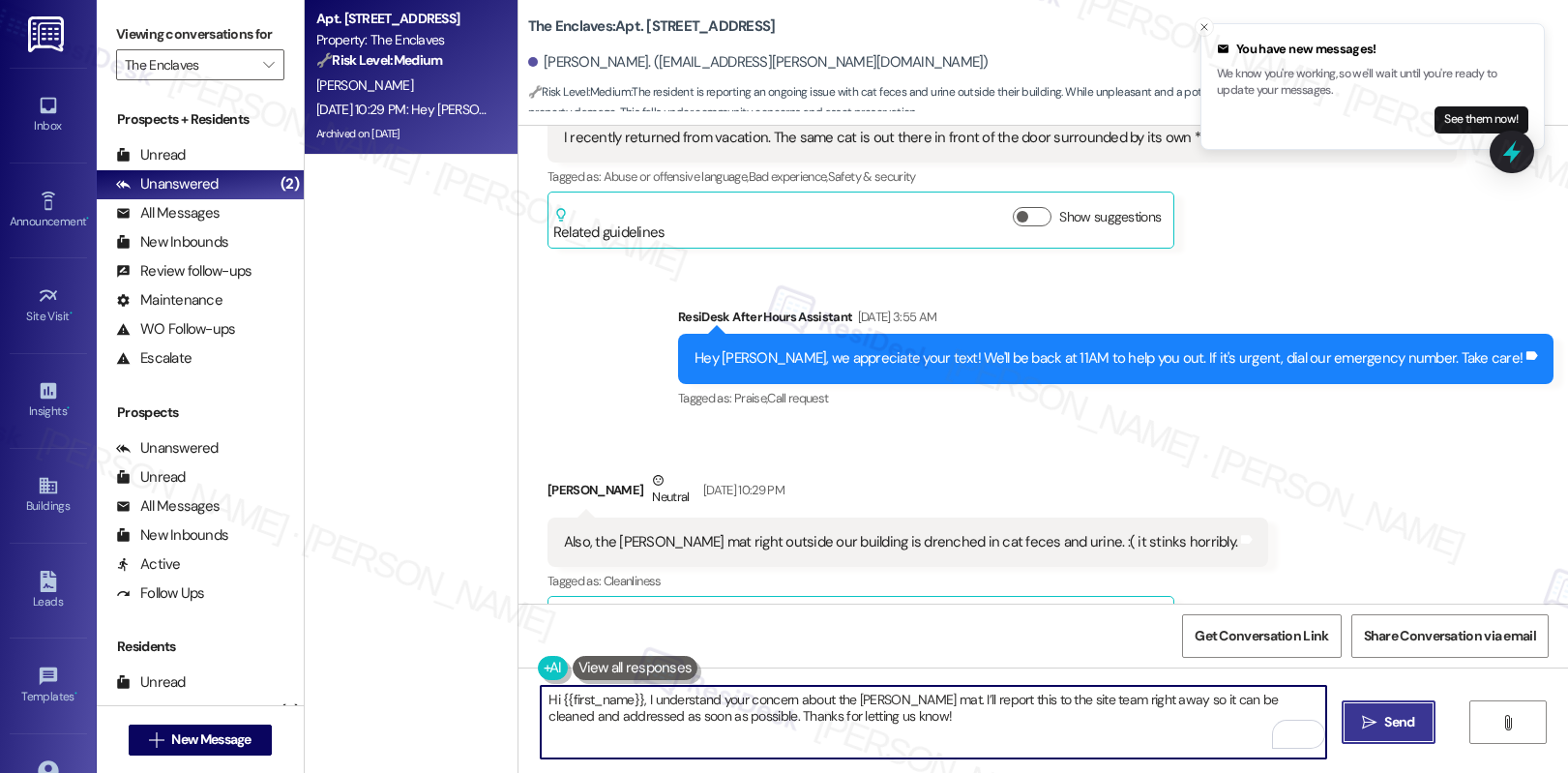 click on "Send" at bounding box center [1399, 722] 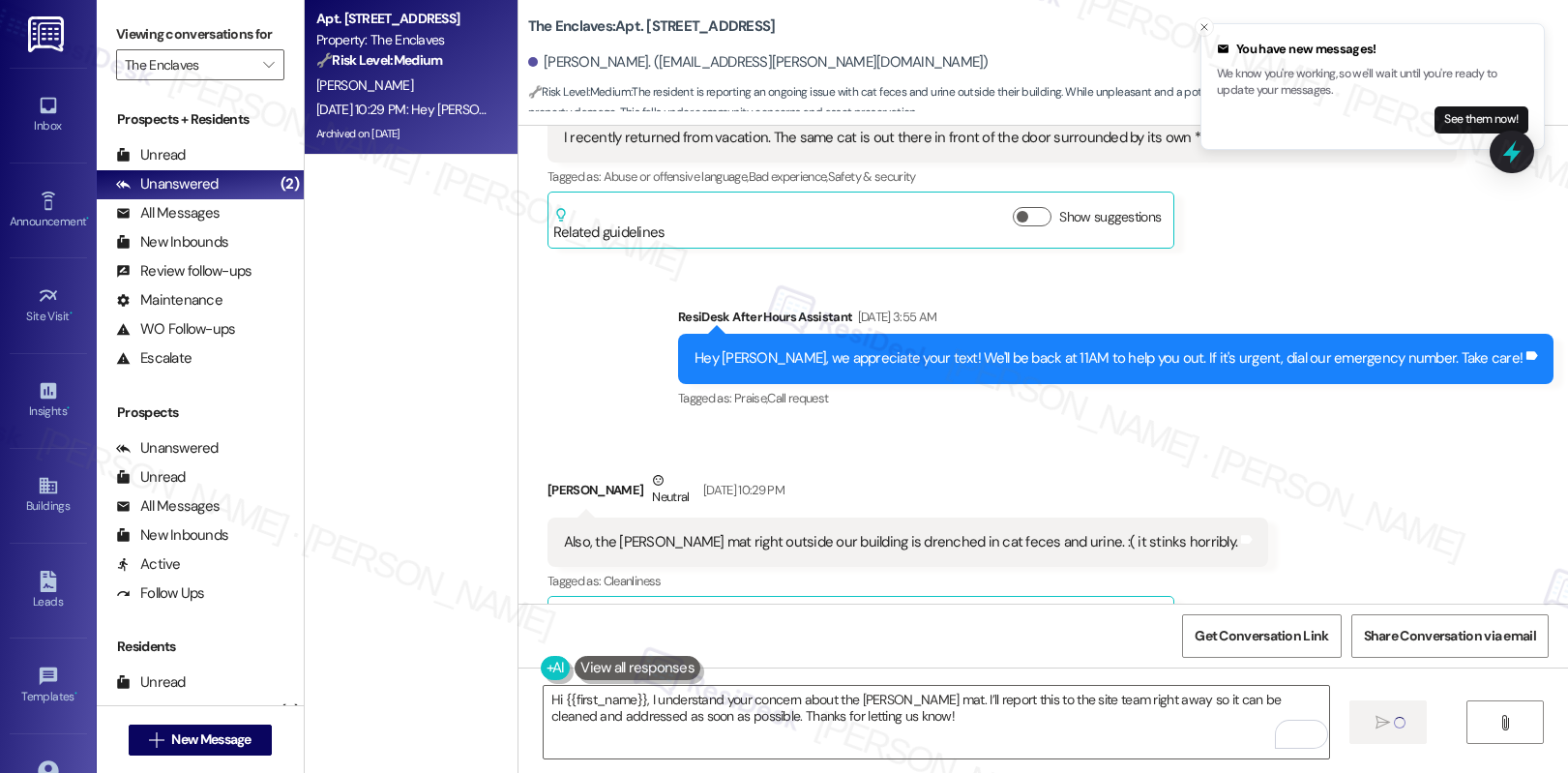 type 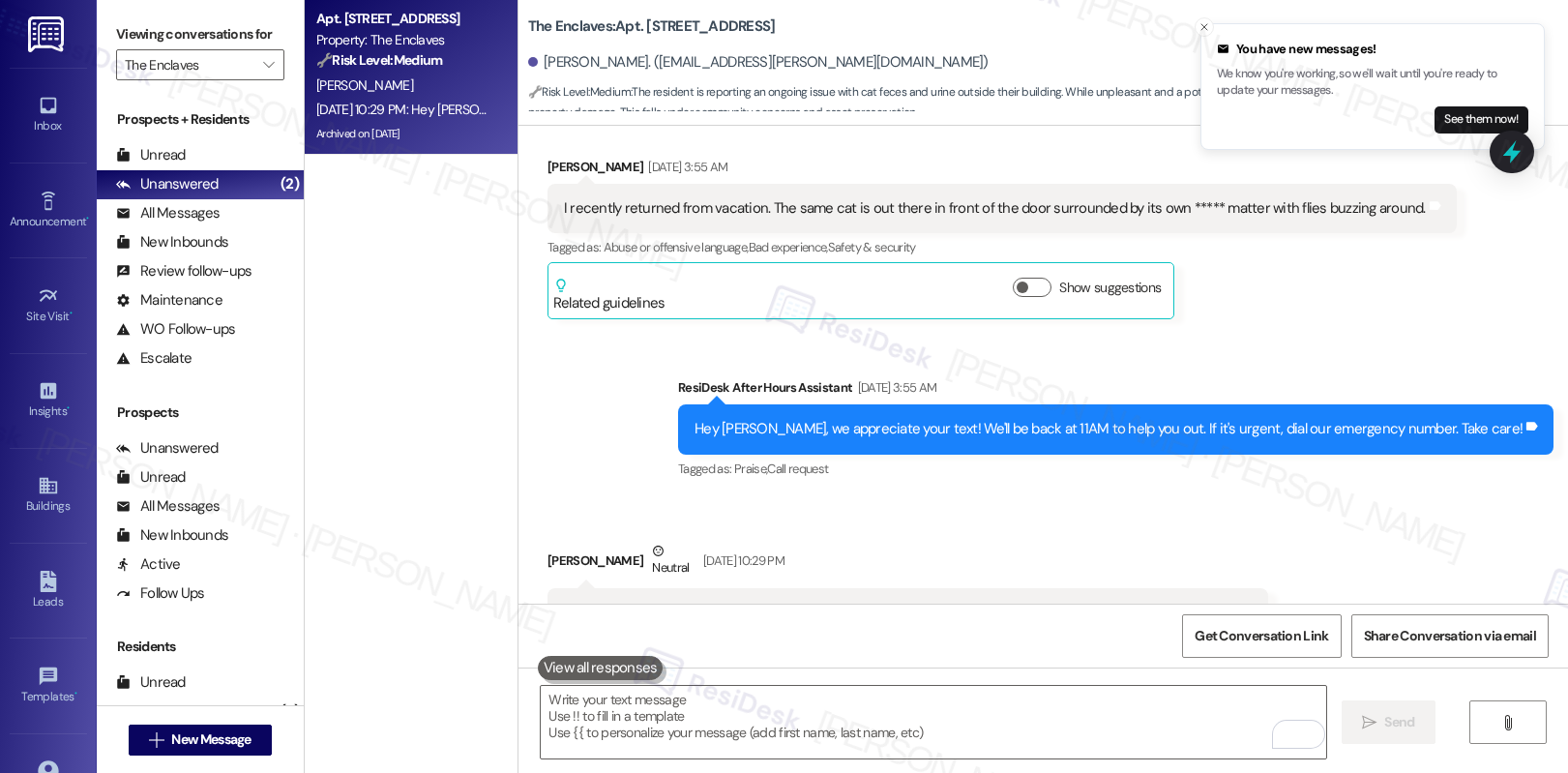 scroll, scrollTop: 23915, scrollLeft: 0, axis: vertical 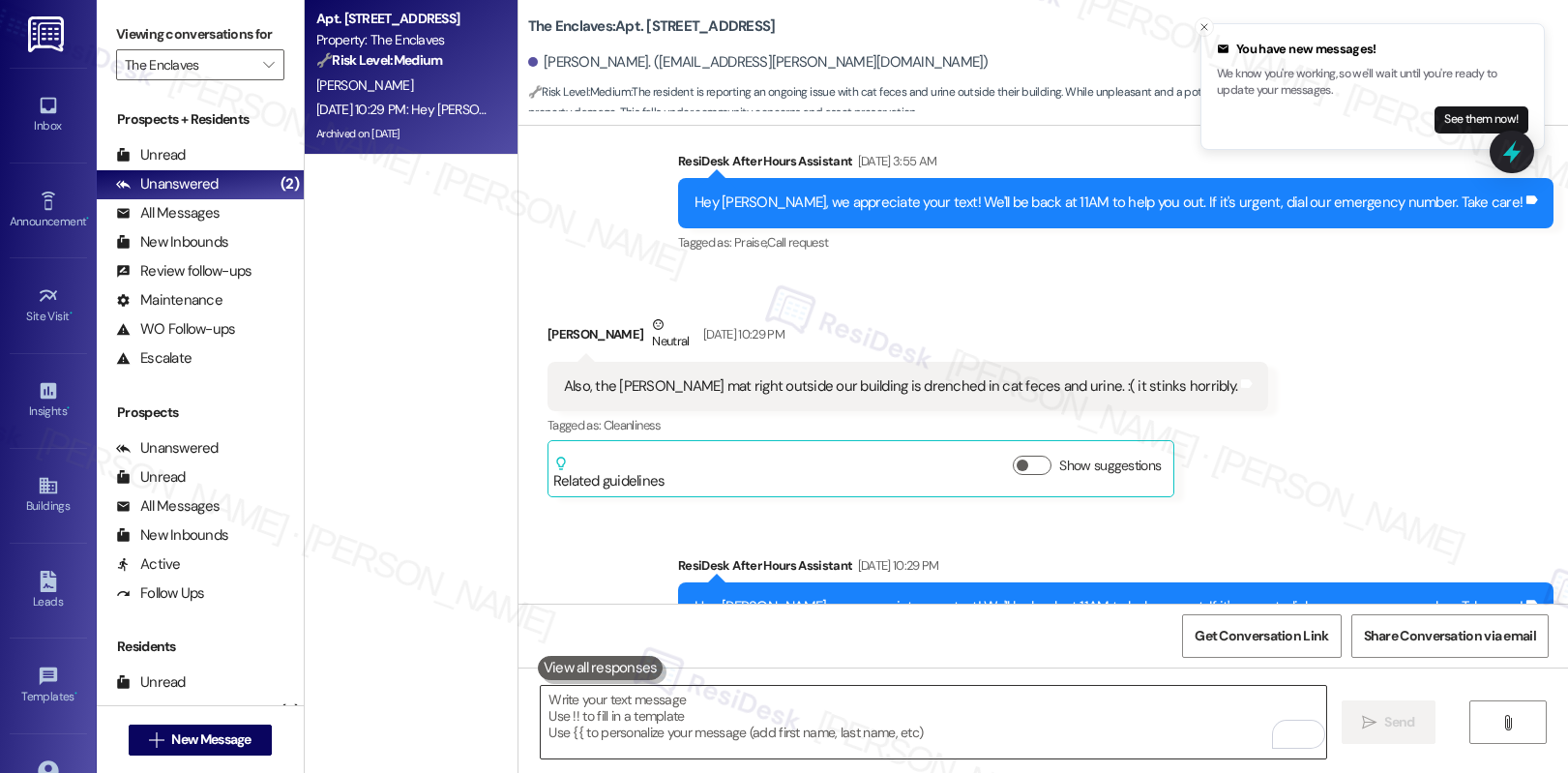 click at bounding box center (933, 722) 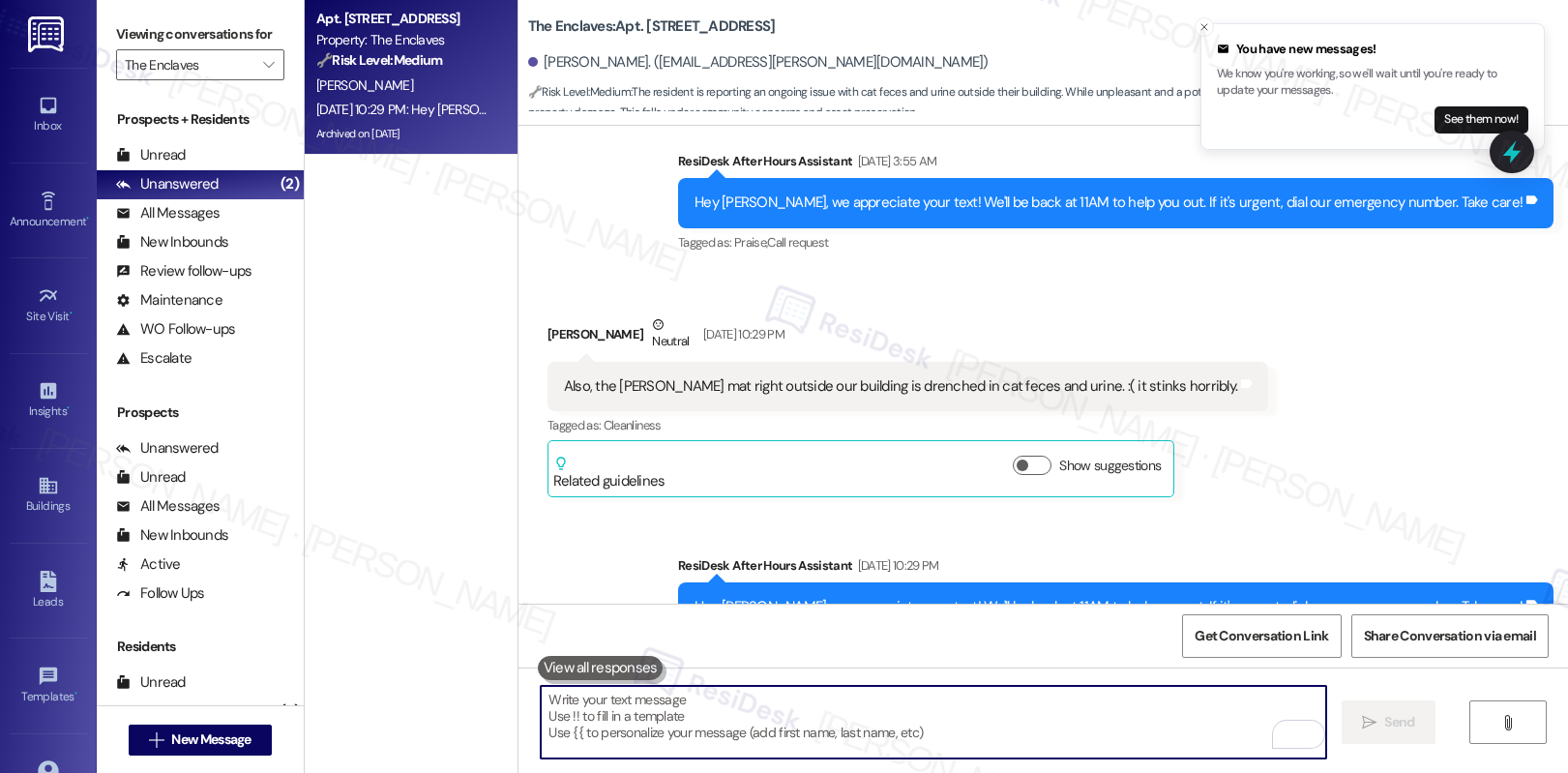 click at bounding box center [933, 722] 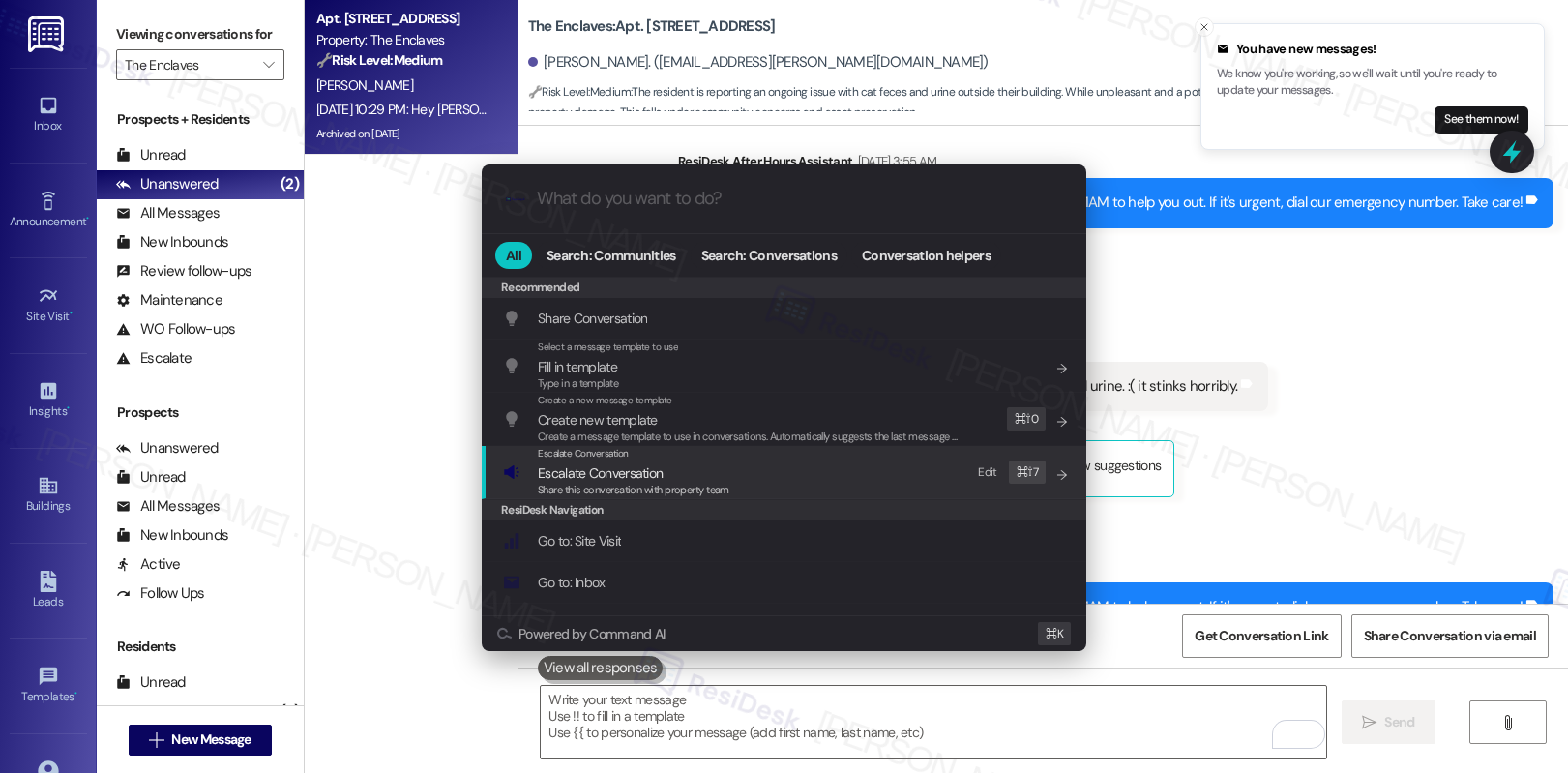 click on "Escalate Conversation Escalate Conversation Share this conversation with property team Edit ⌘ ⇧ 7" at bounding box center [785, 472] 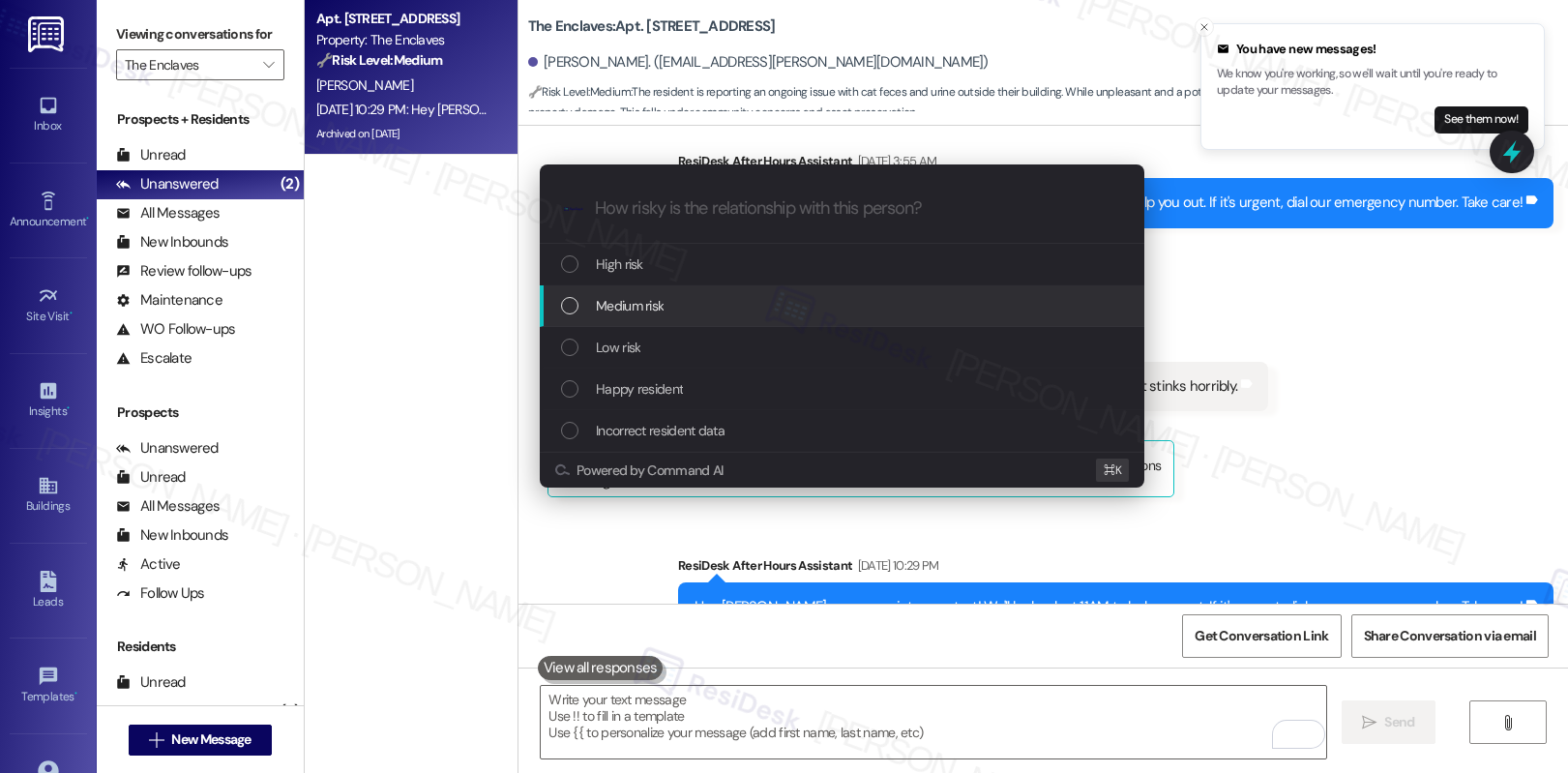 click on "Medium risk" at bounding box center [843, 306] 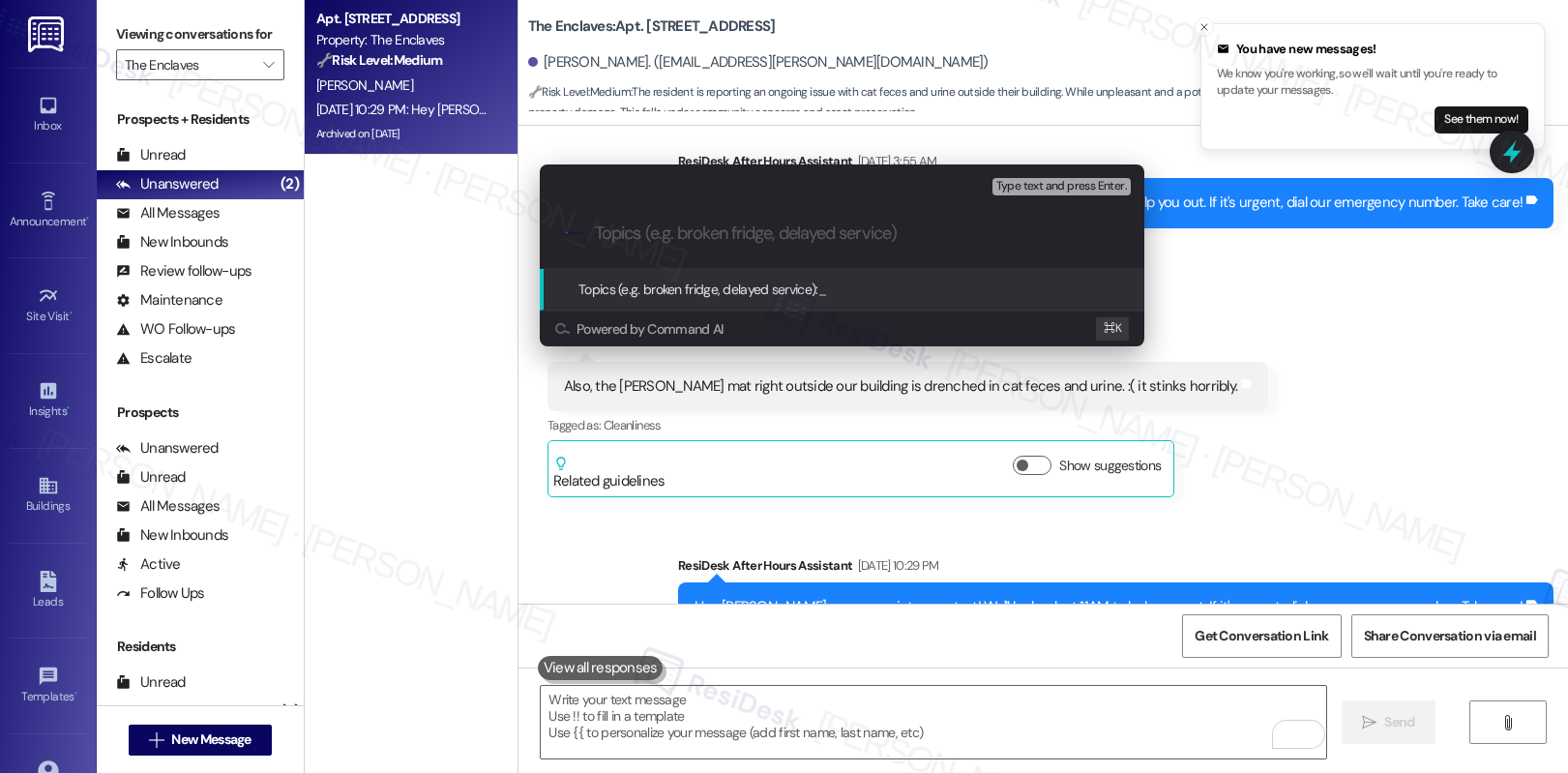 paste on "Lindy Mat Report – Odor and Clean-Up Needed" 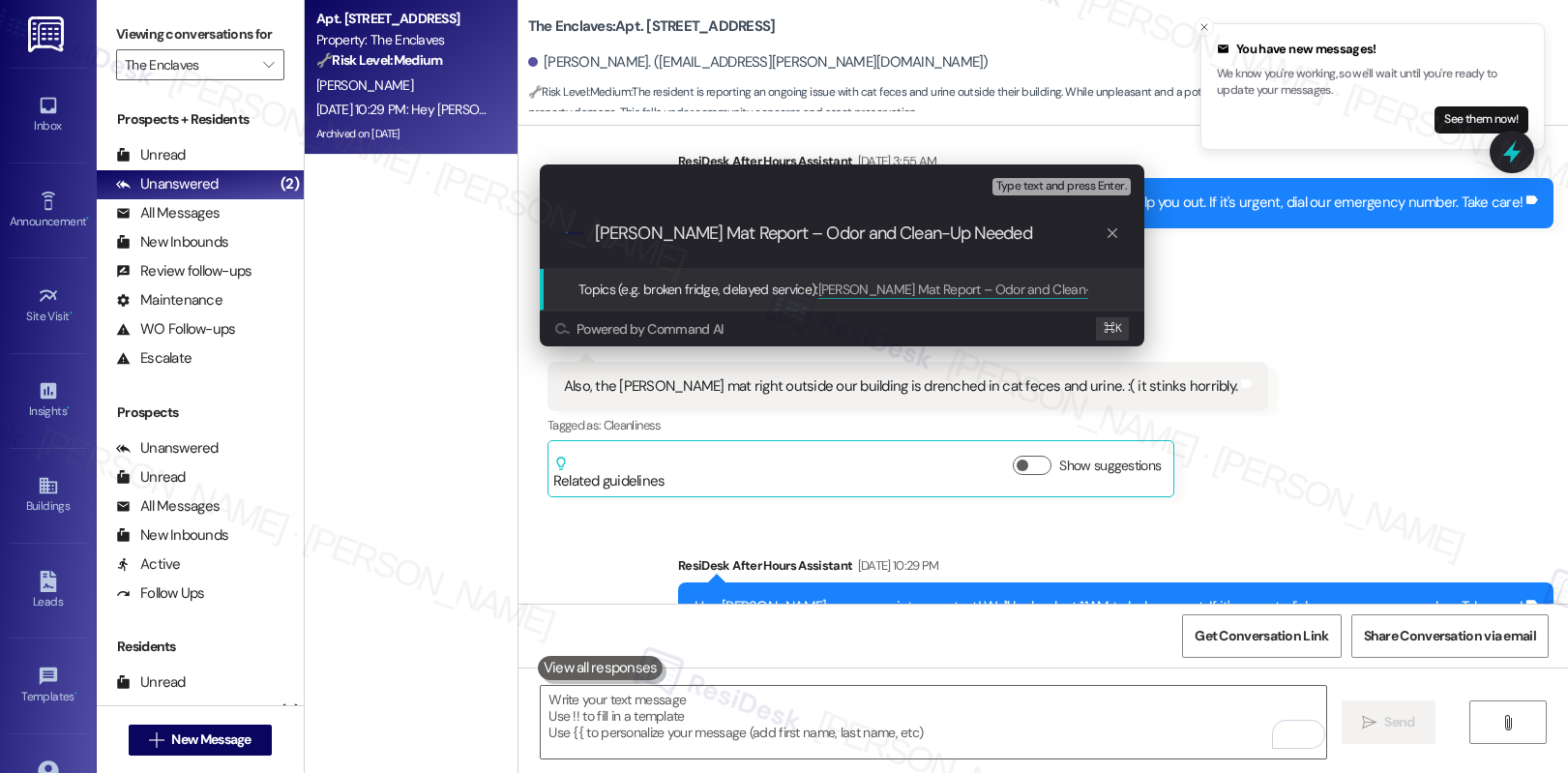 type 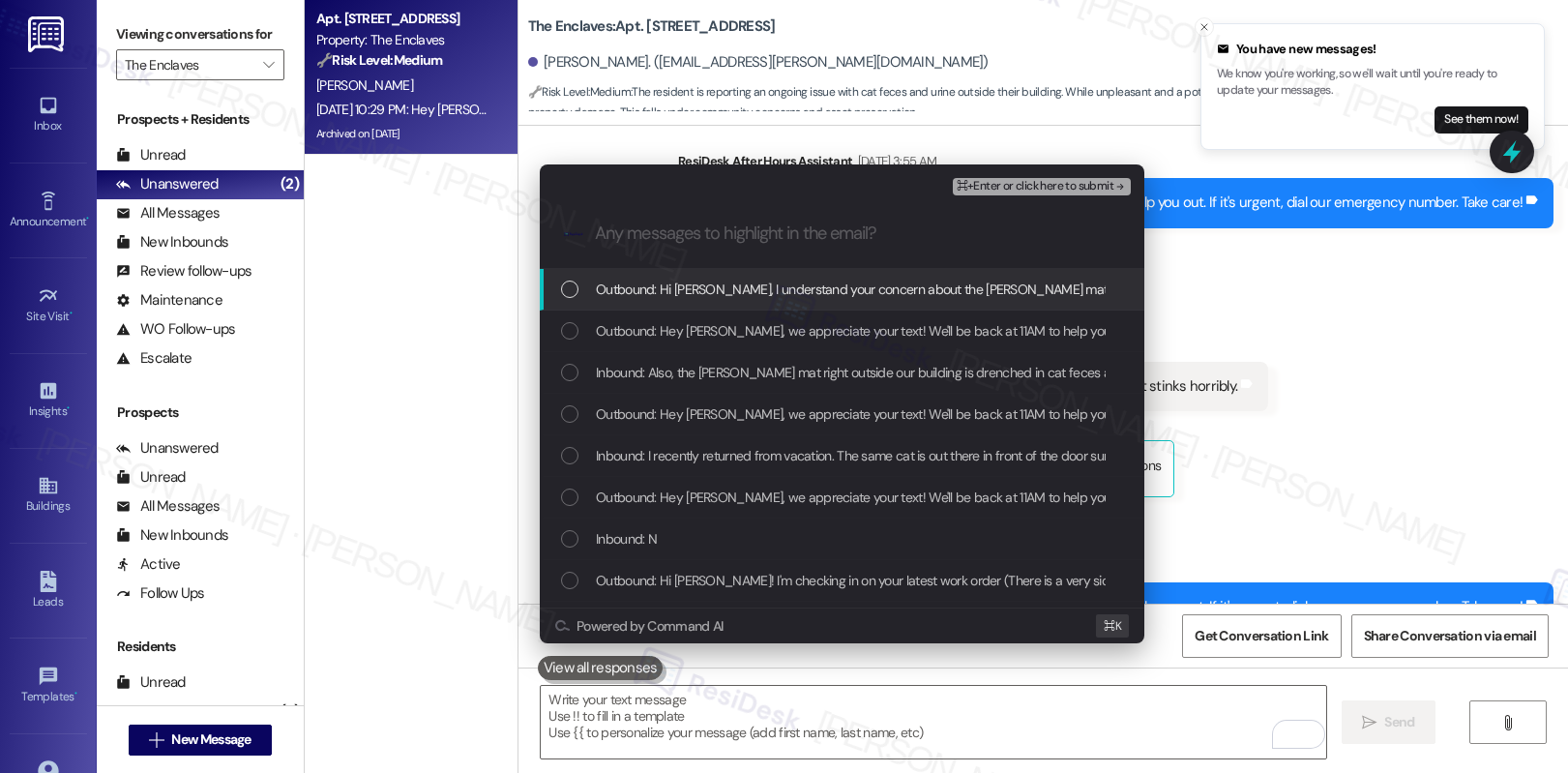 click on "Outbound: Hi Nika, I understand your concern about the Lindy mat. I’ll report this to the site team right away so it can be cleaned and addressed as soon as possible. Thanks for letting us know!" at bounding box center [1203, 289] 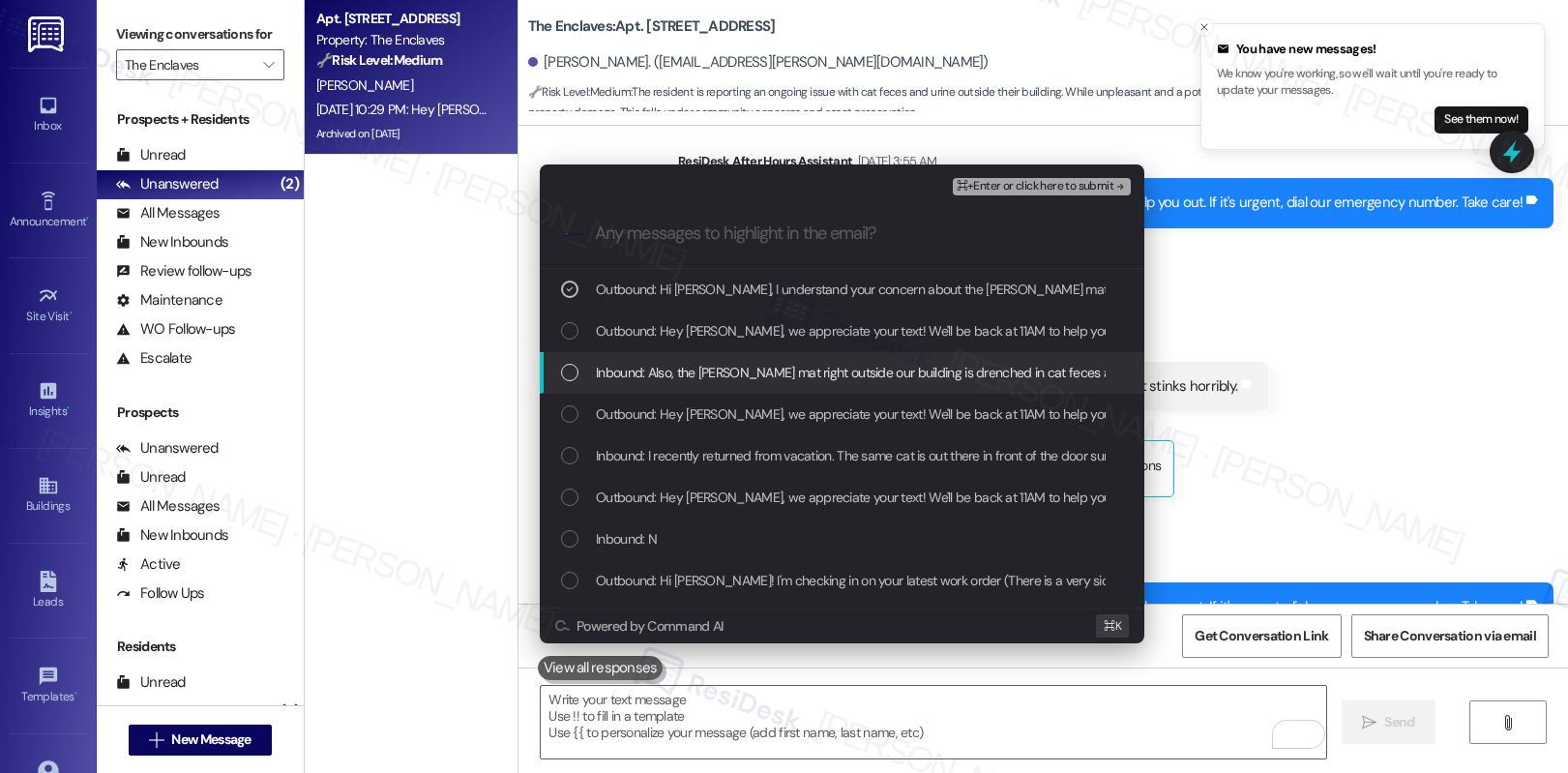 click on "Inbound: Also, the Lindy mat right outside our building is drenched in cat feces and urine. :( it stinks horribly." at bounding box center [928, 372] 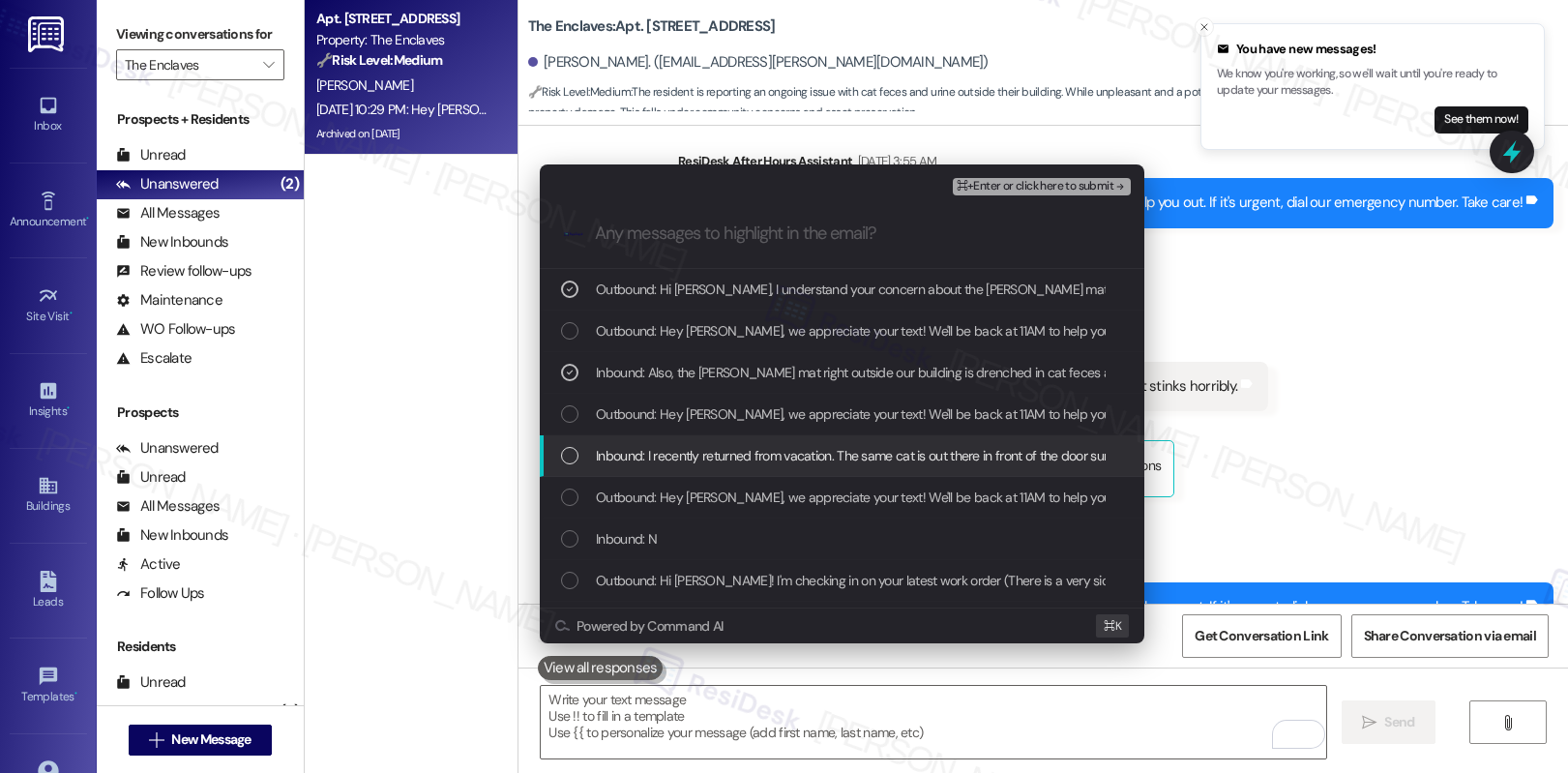 click on "Inbound: I recently returned from vacation. The same cat is out there in front of the door surrounded by its own fecal matter with flies buzzing around." at bounding box center [1013, 456] 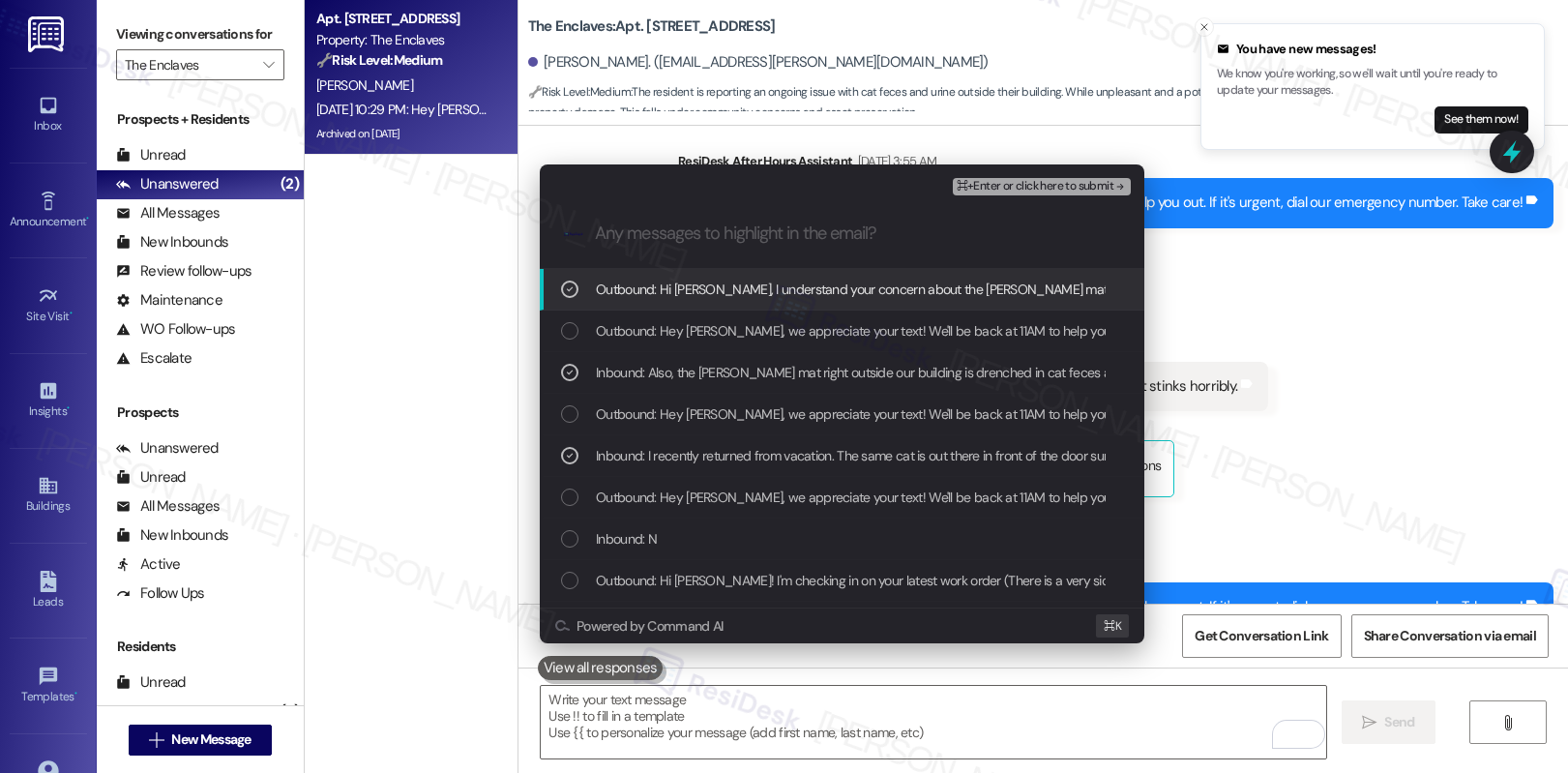 click on "⌘+Enter or click here to submit" at bounding box center (1035, 187) 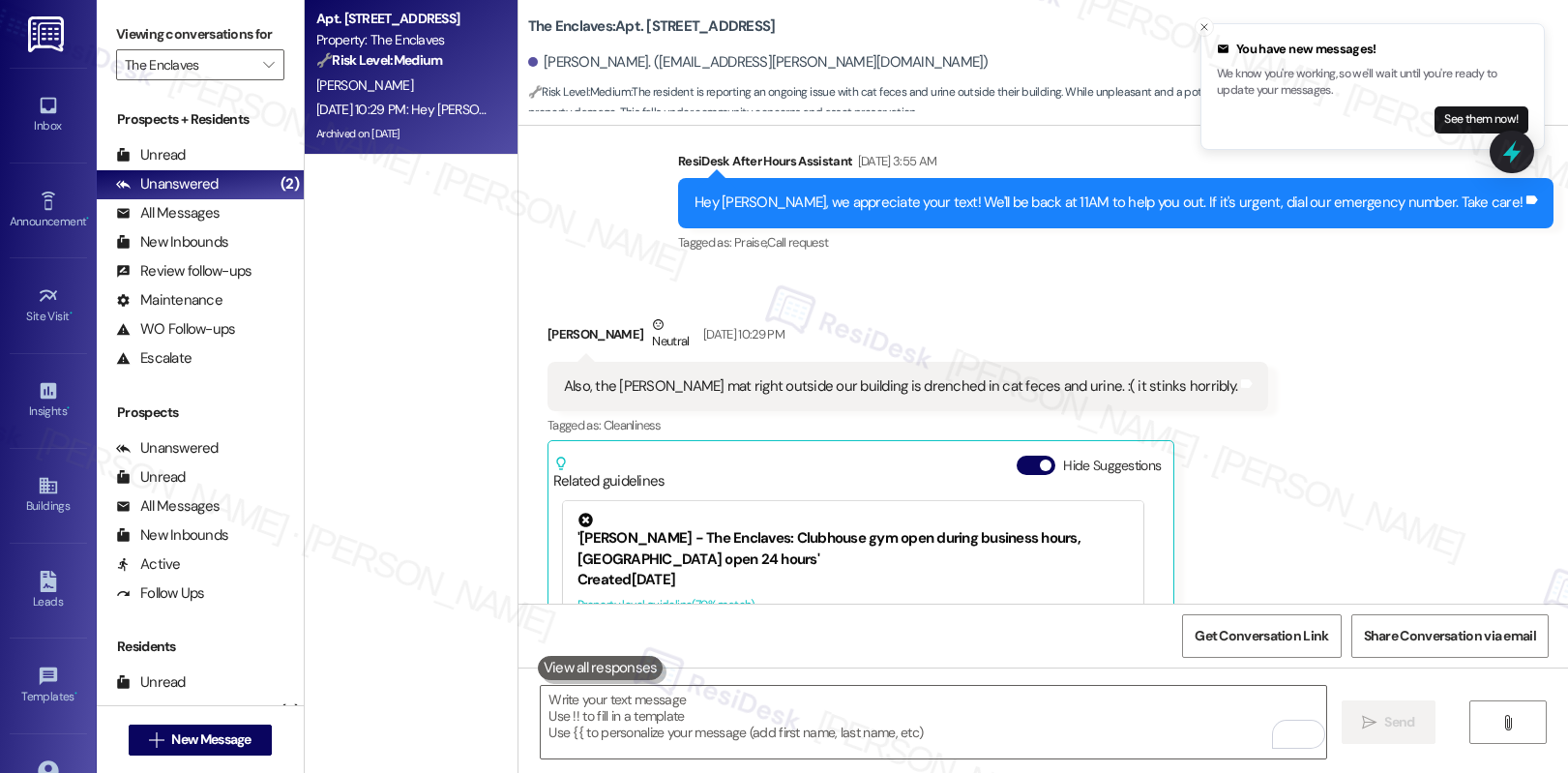 scroll, scrollTop: 24224, scrollLeft: 0, axis: vertical 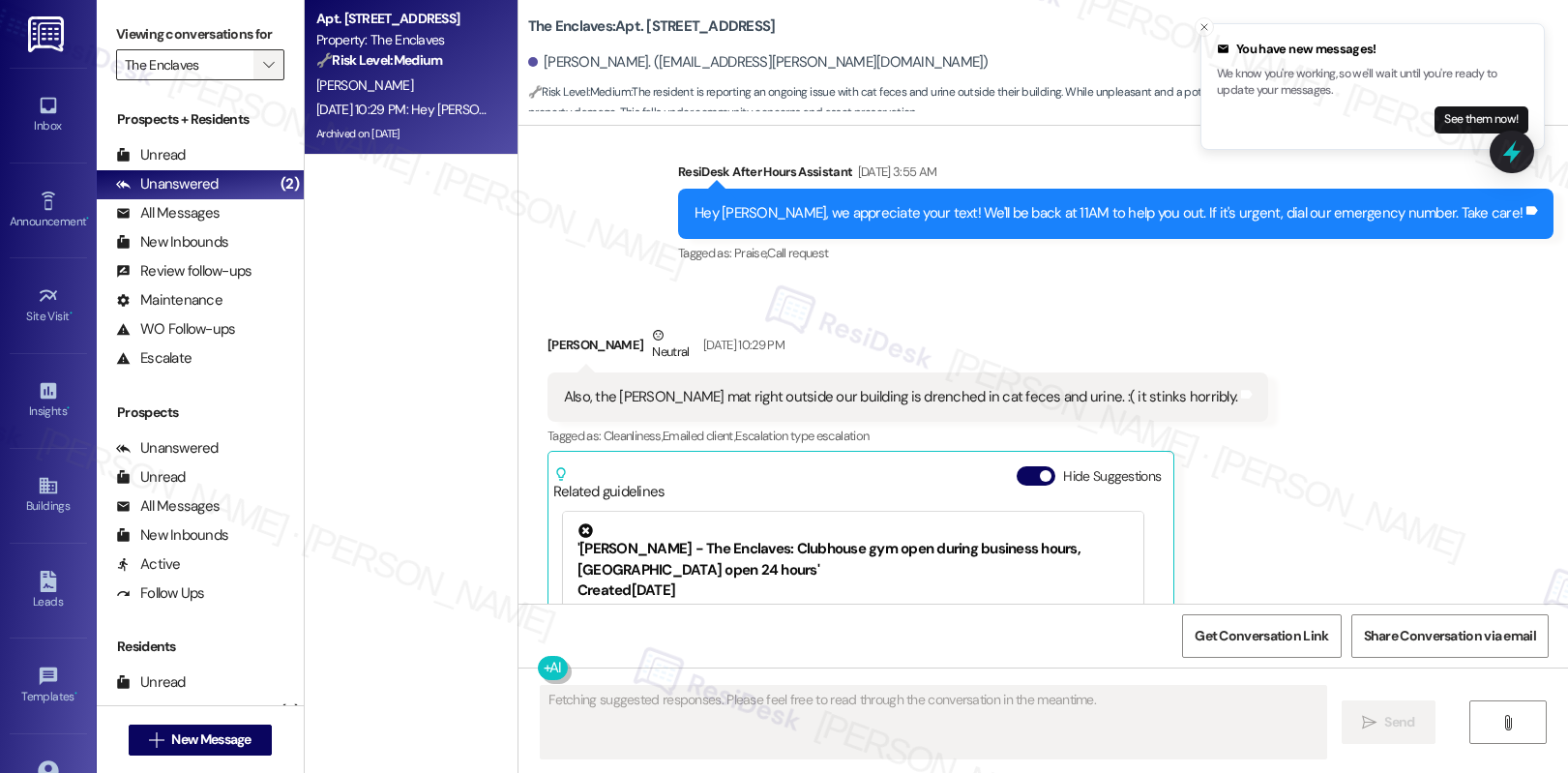 click on "" at bounding box center (268, 65) 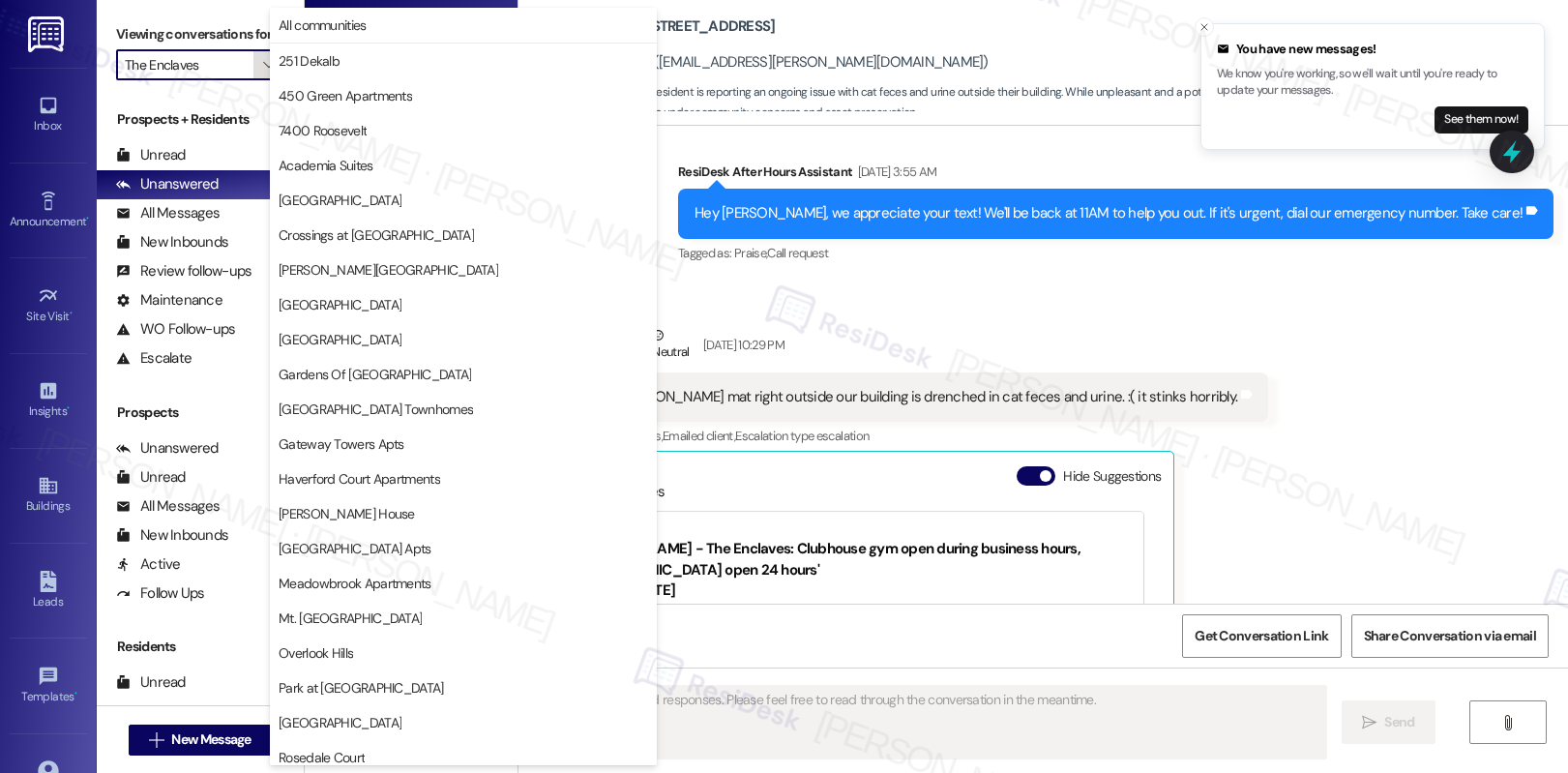 scroll, scrollTop: 358, scrollLeft: 0, axis: vertical 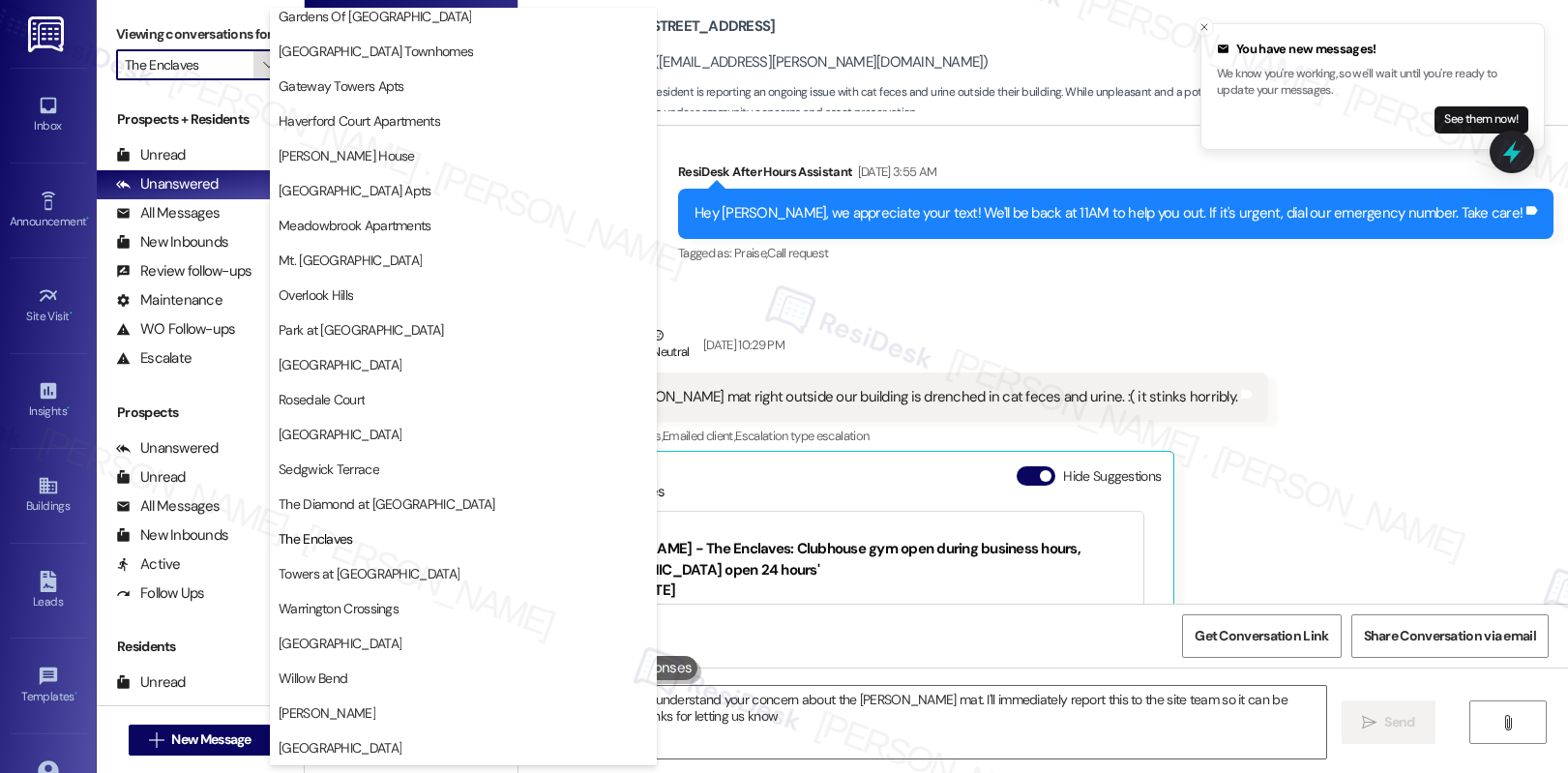 type on "Hi {{first_name}}, I understand your concern about the Lindy mat. I'll immediately report this to the site team so it can be cleaned ASAP. Thanks for letting us know!" 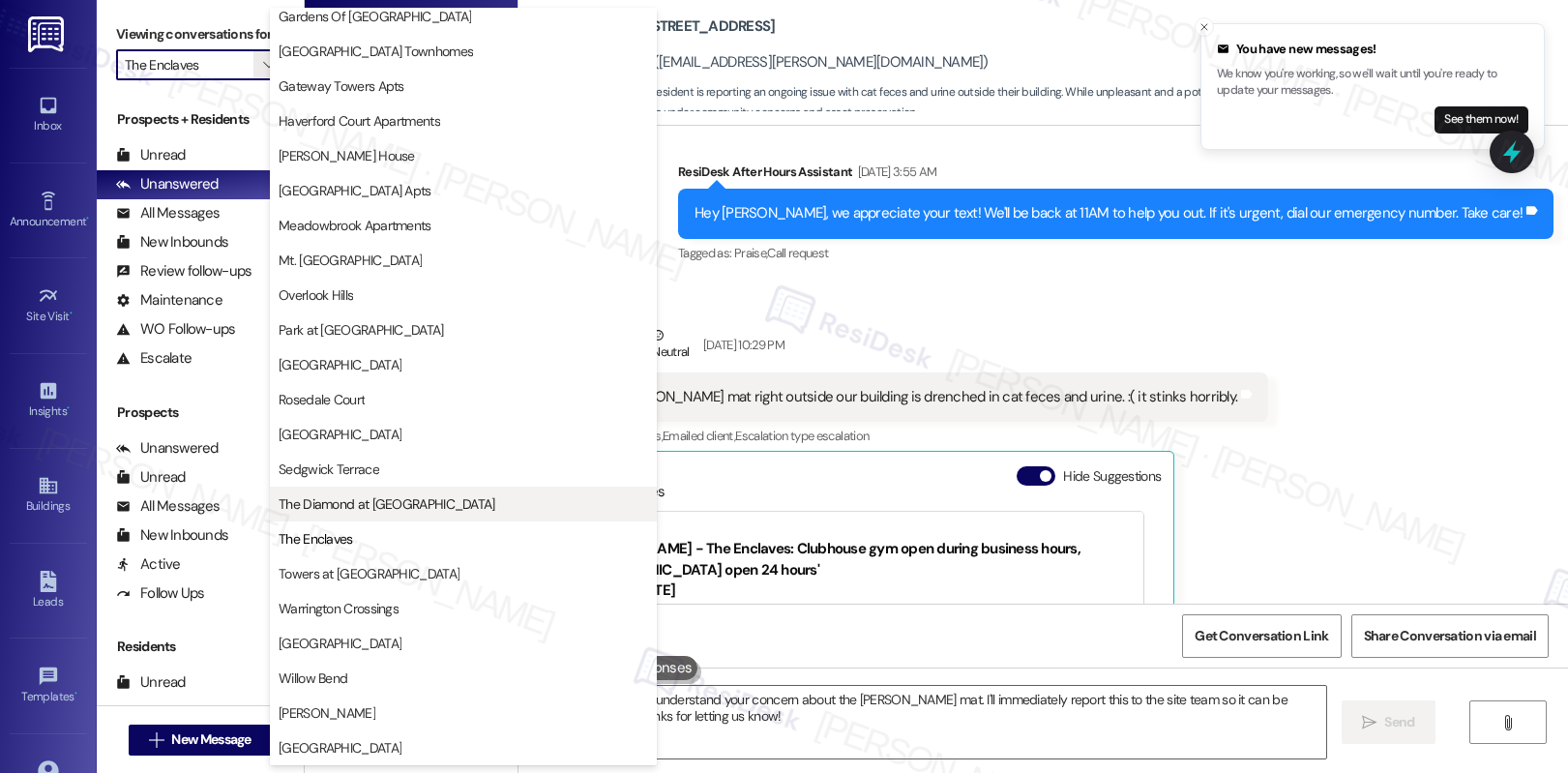 click on "The Diamond at Phoenixville" at bounding box center (387, 504) 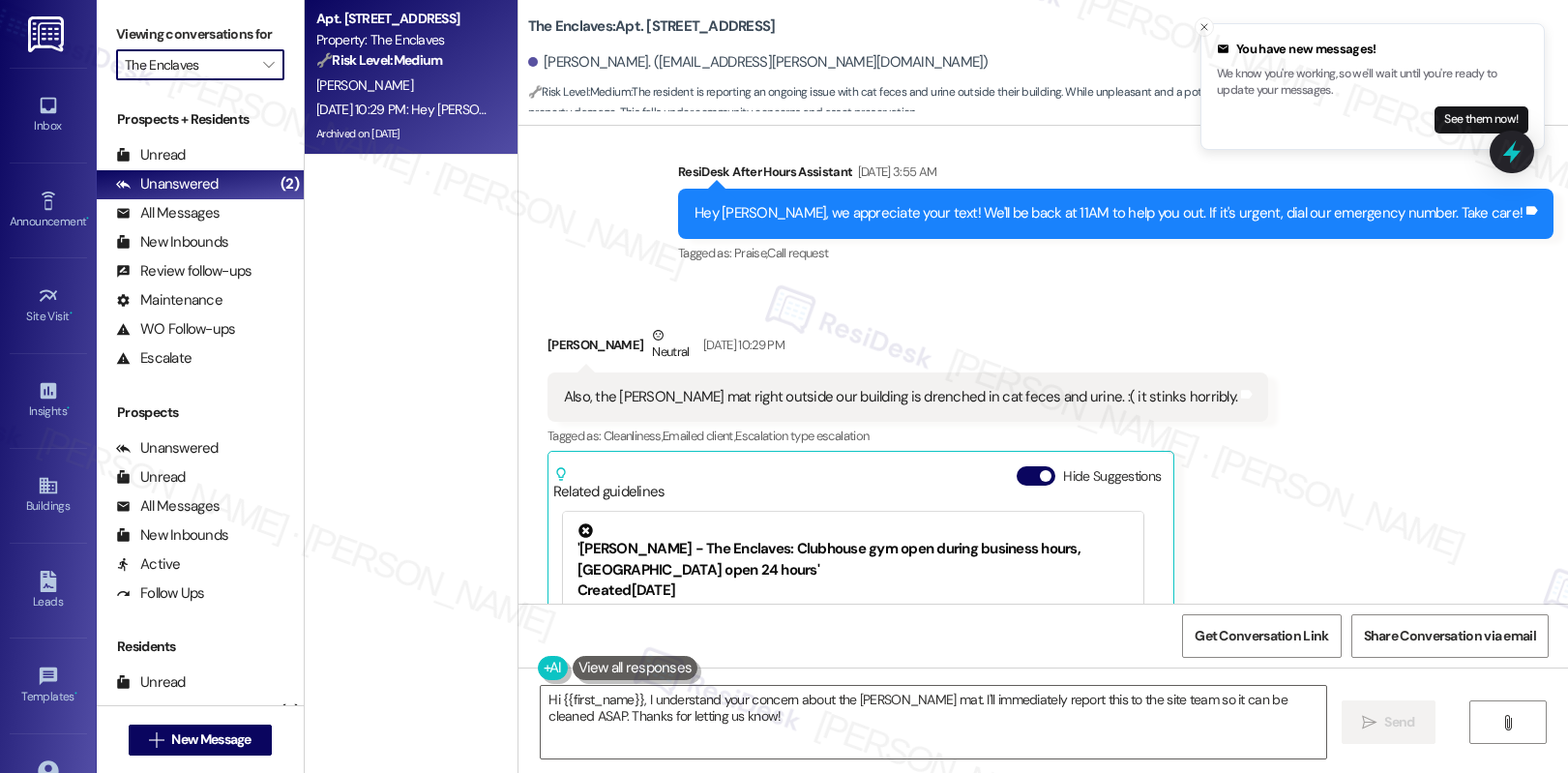 type on "The Diamond at Phoenixville" 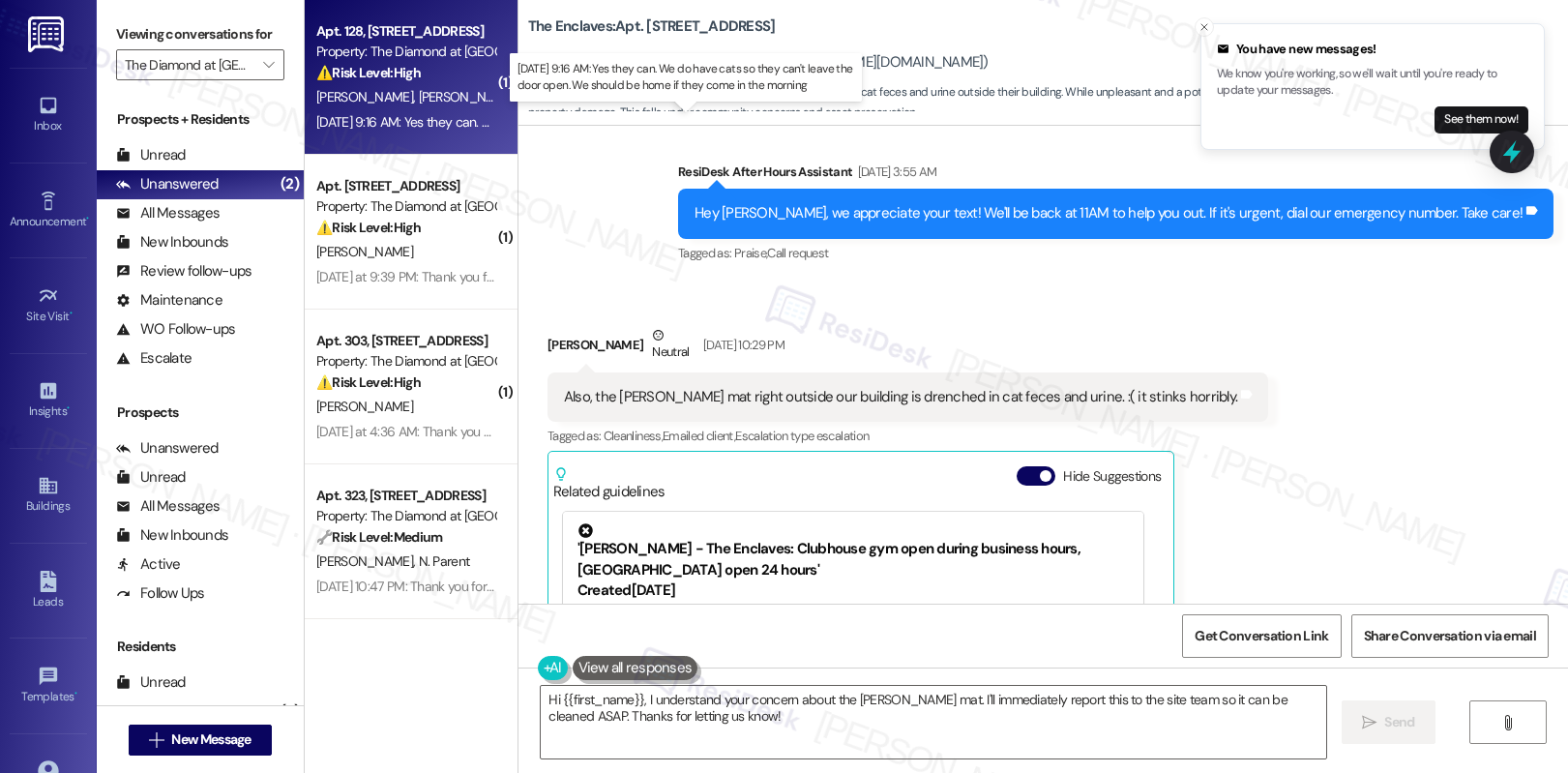 click on "Jul 26, 2025 at 9:16 AM: Yes they can. We do have cats so they can't leave the door open. We should be home if they come in the morning Jul 26, 2025 at 9:16 AM: Yes they can. We do have cats so they can't leave the door open. We should be home if they come in the morning" at bounding box center [679, 122] 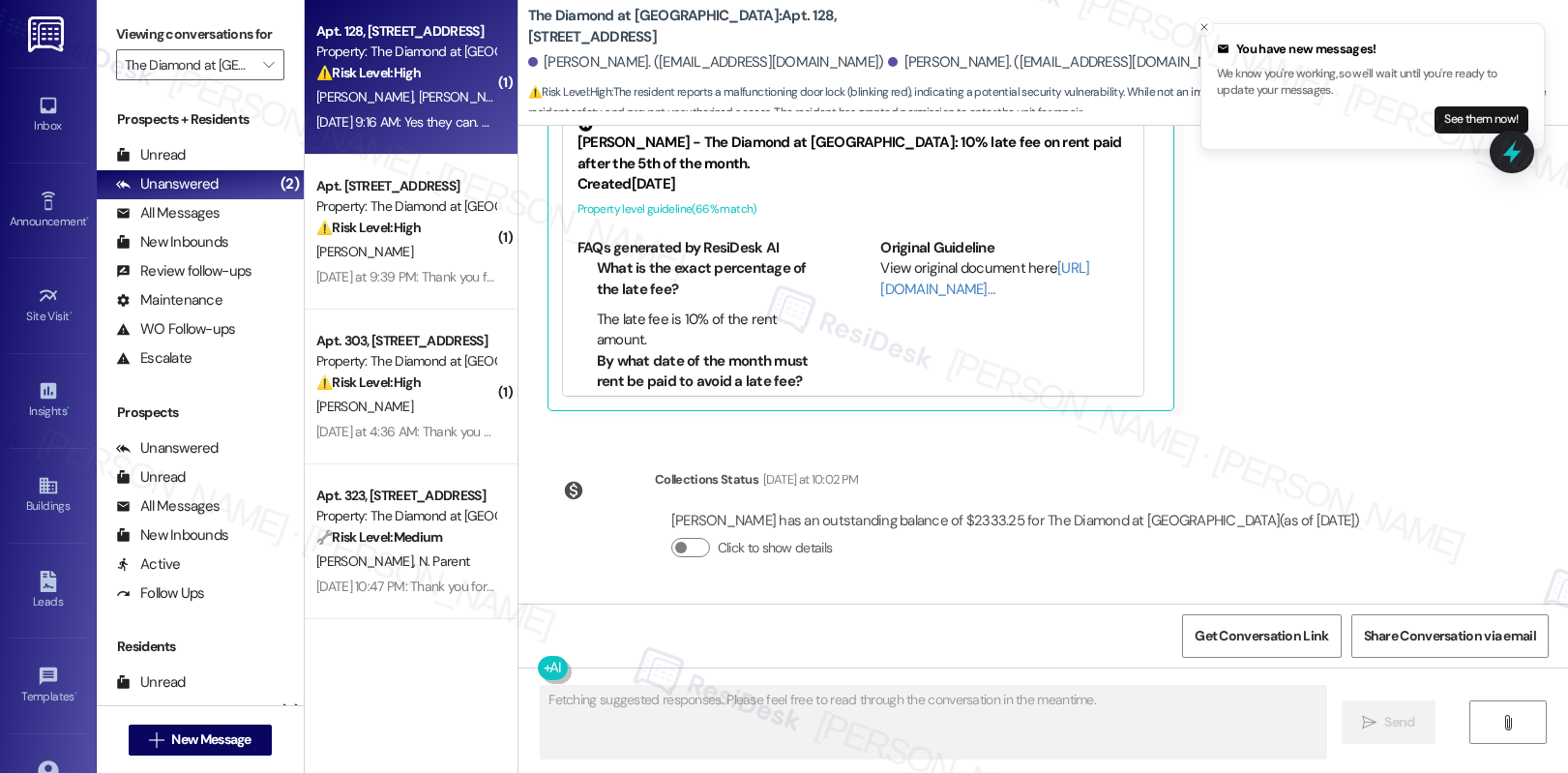 scroll, scrollTop: 2215, scrollLeft: 0, axis: vertical 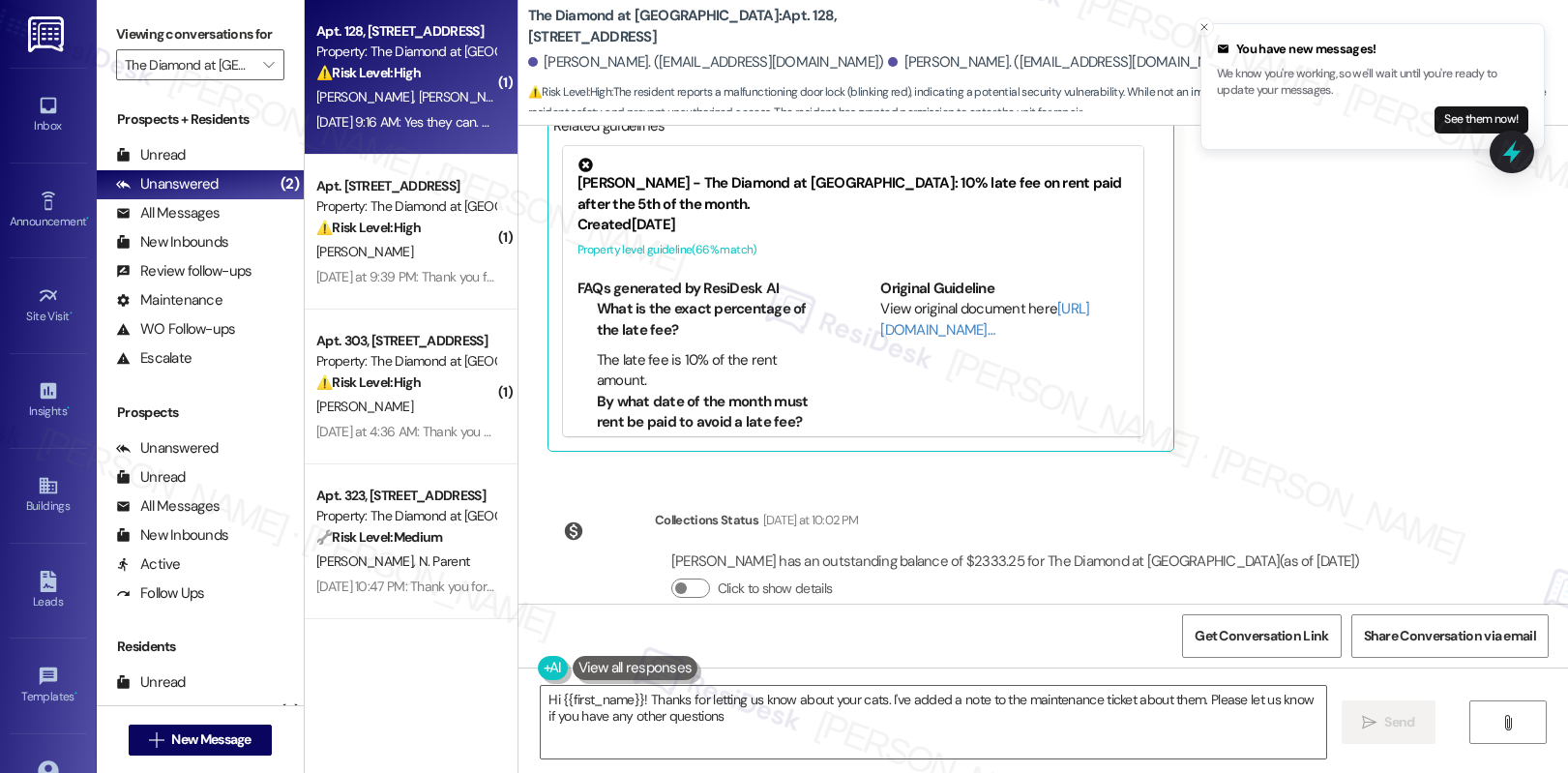 type on "Hi {{first_name}}! Thanks for letting us know about your cats. I've added a note to the maintenance ticket about them. Please let us know if you have any other questions!" 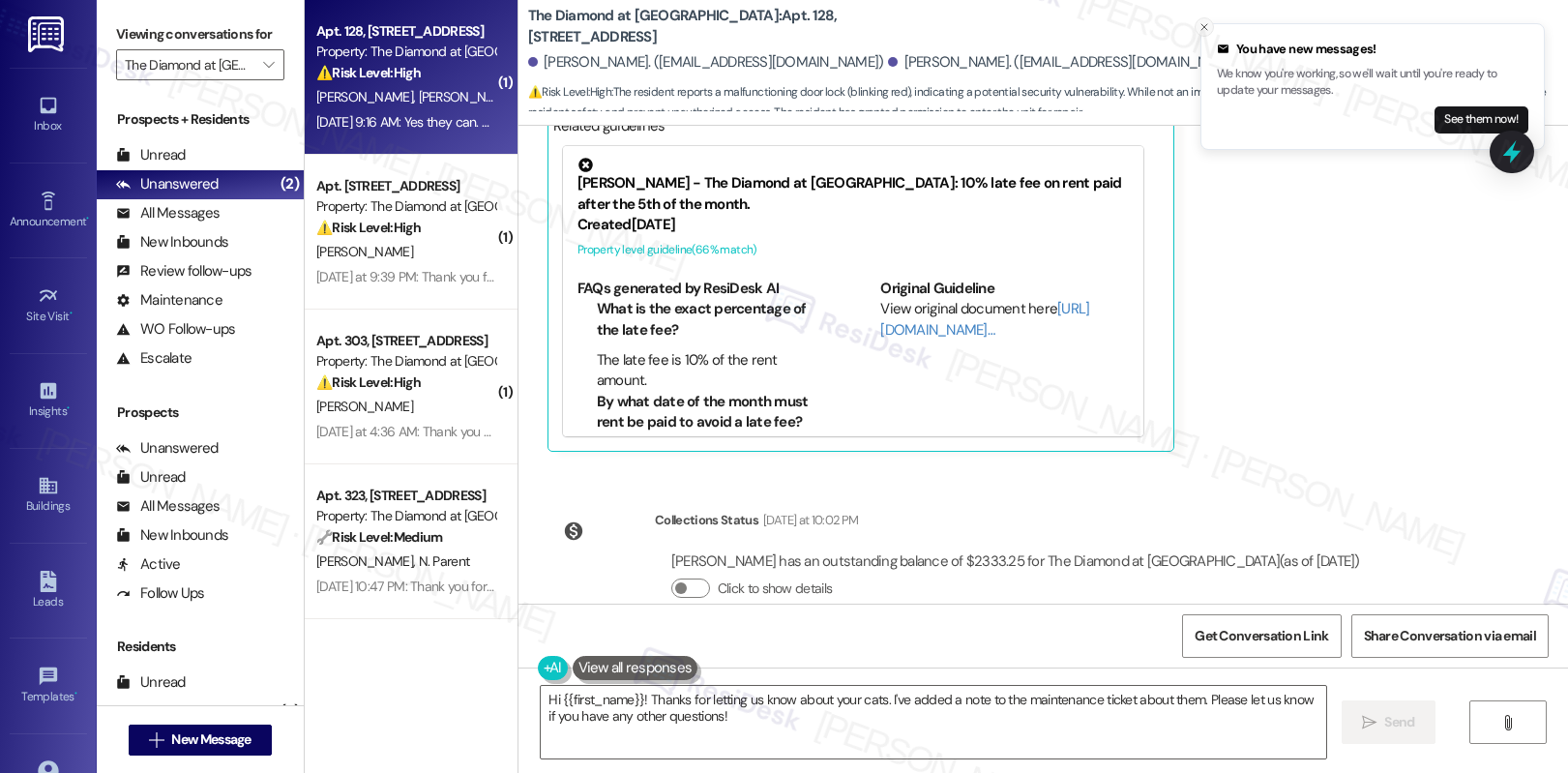 click 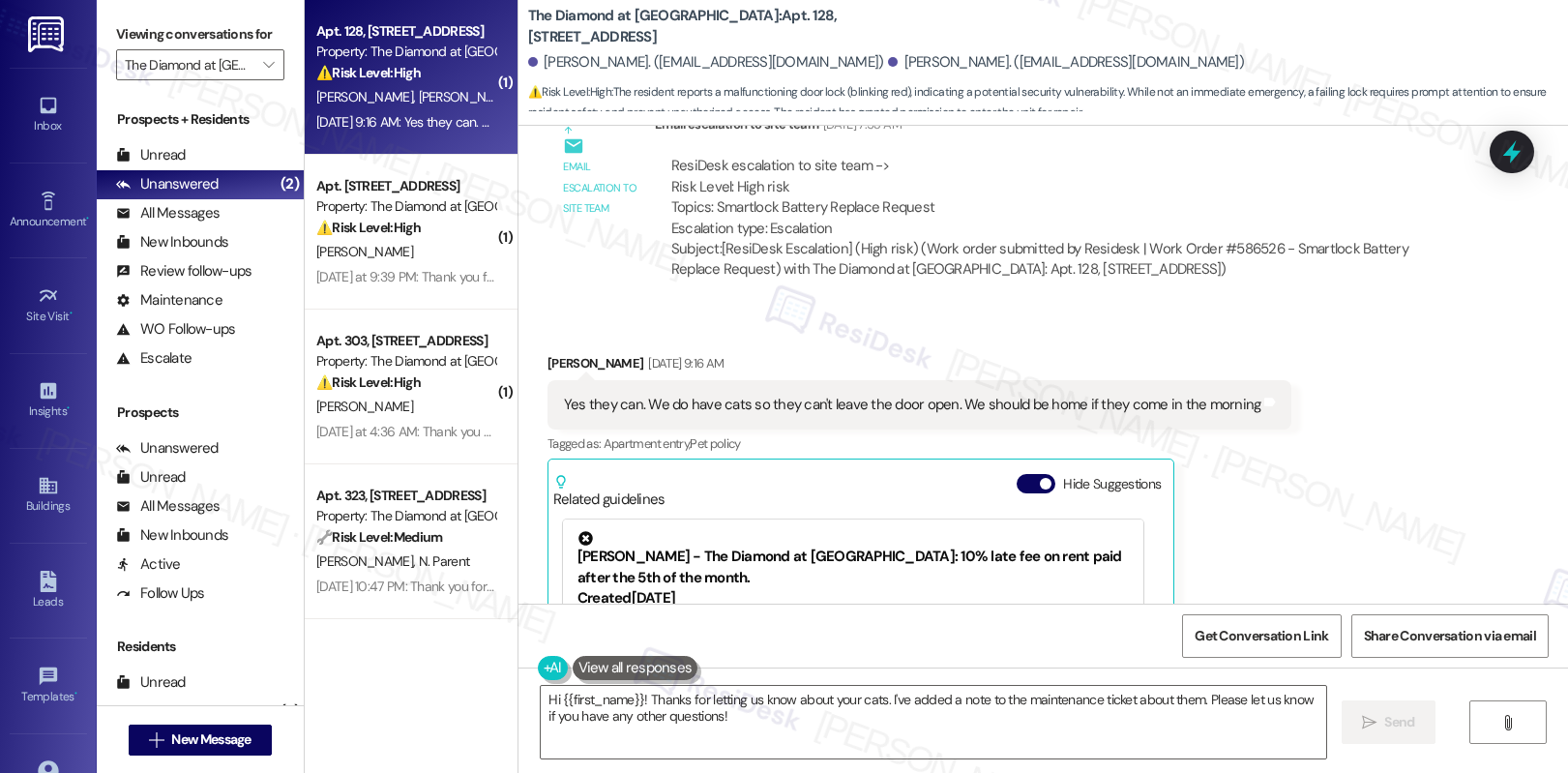 scroll, scrollTop: 1838, scrollLeft: 0, axis: vertical 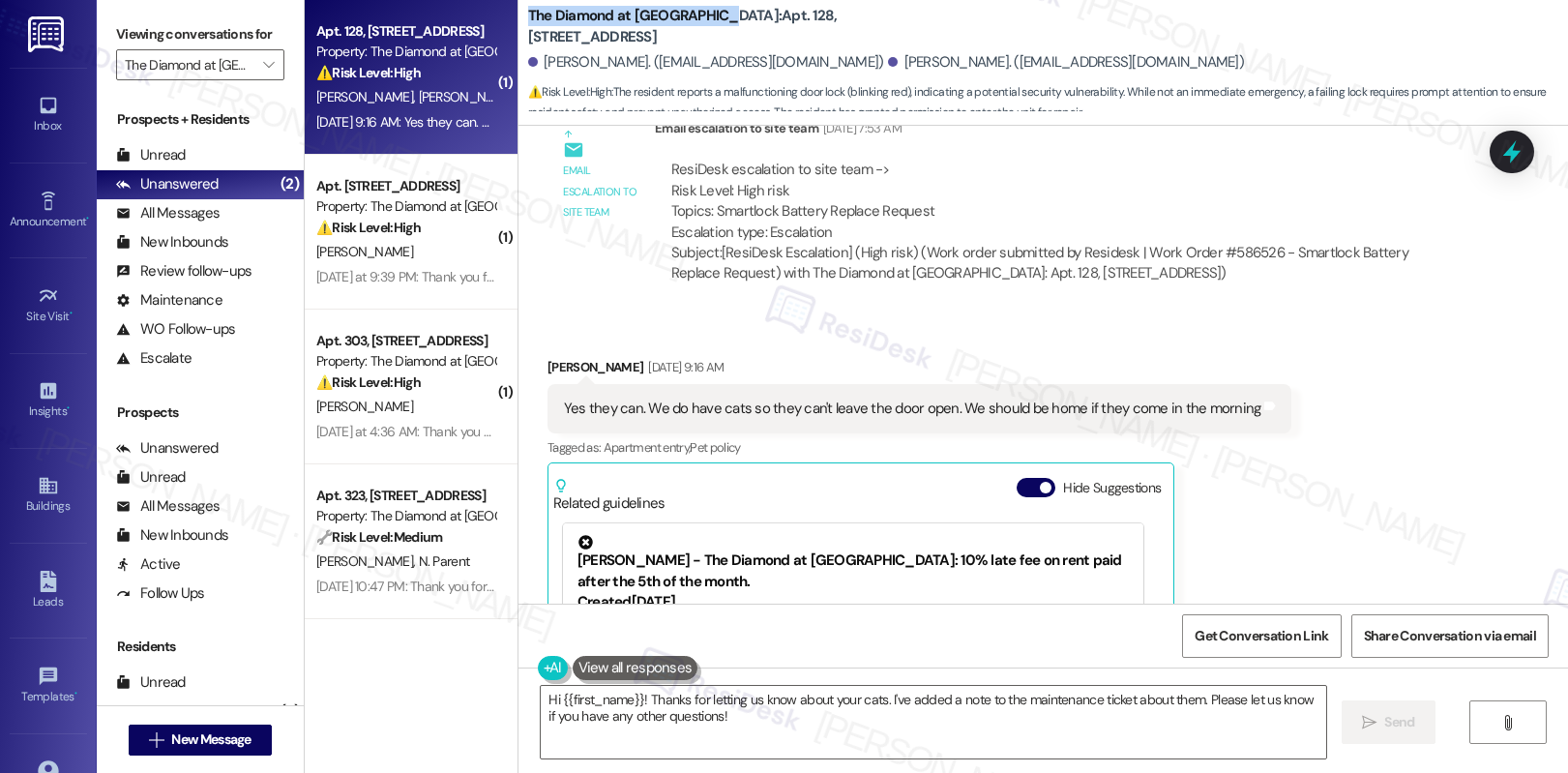 drag, startPoint x: 552, startPoint y: 25, endPoint x: 692, endPoint y: 25, distance: 140 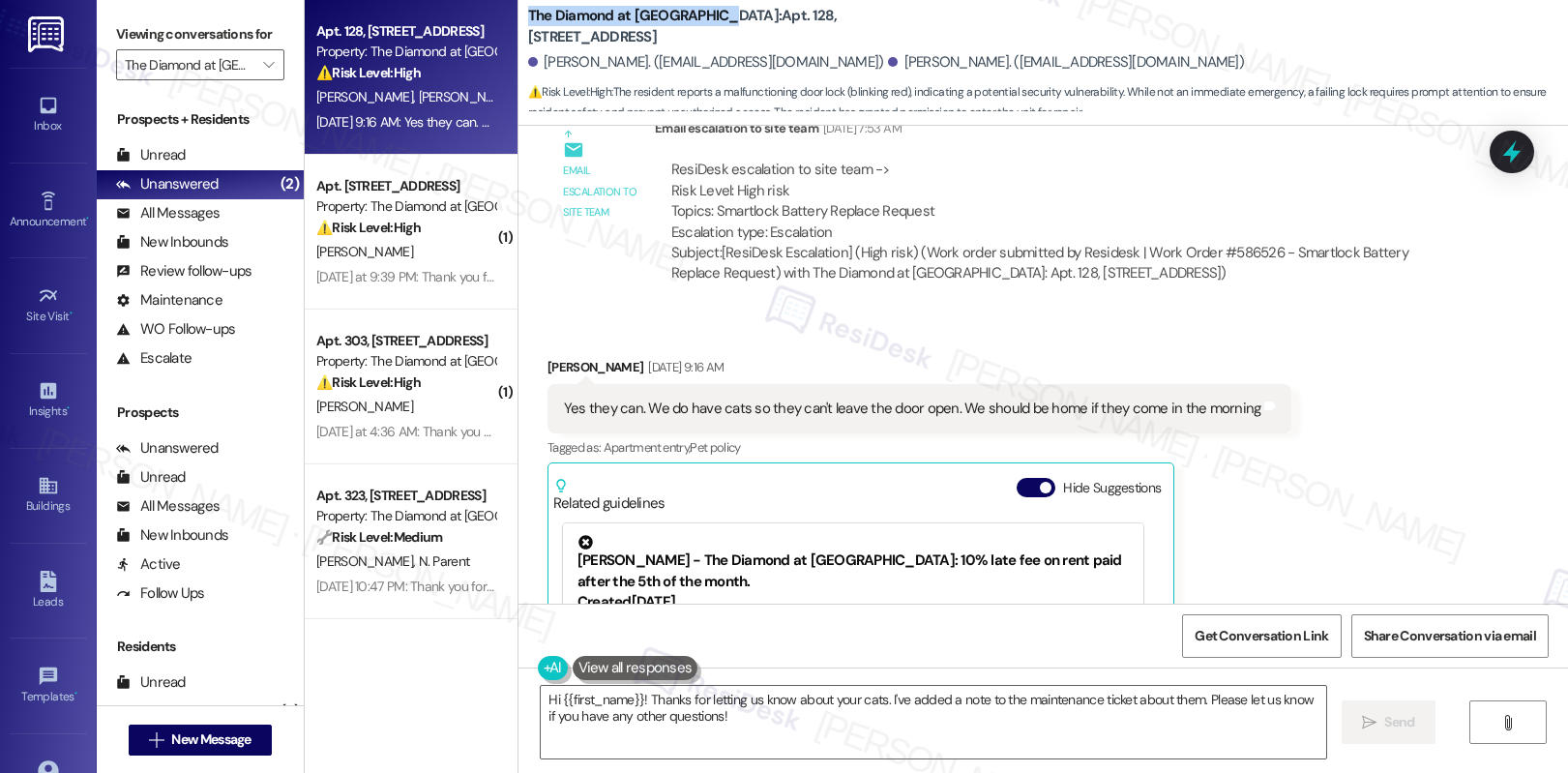 copy on "The Diamond at Phoenixville" 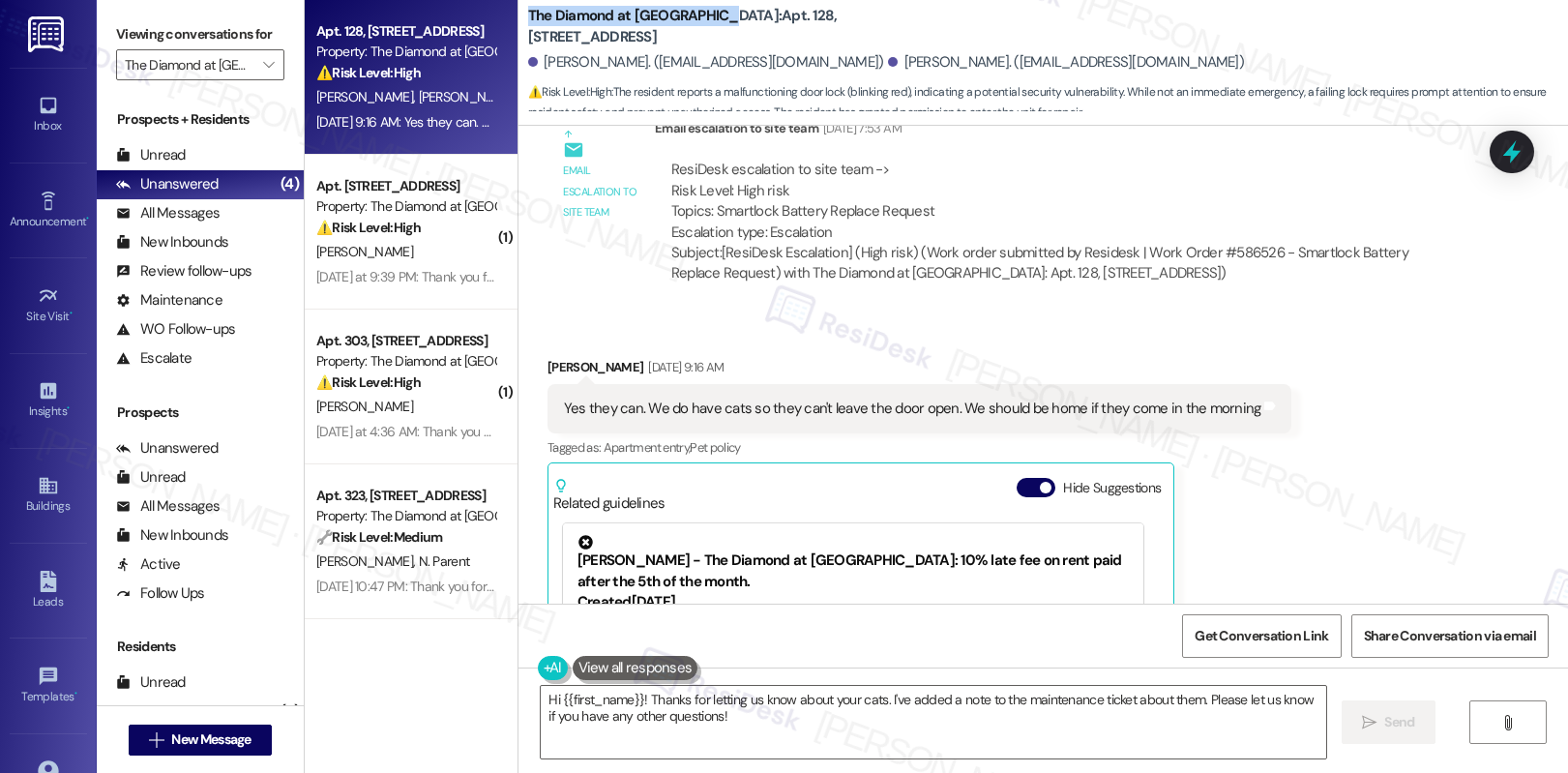 click on "Subject:  [ResiDesk Escalation] (High risk) (Work order submitted by Residesk | Work Order #586526 - Smartlock Battery Replace Request) with The Diamond at Phoenixville: Apt. 128, 723 Wheatland St (1349028)" at bounding box center [1059, 263] 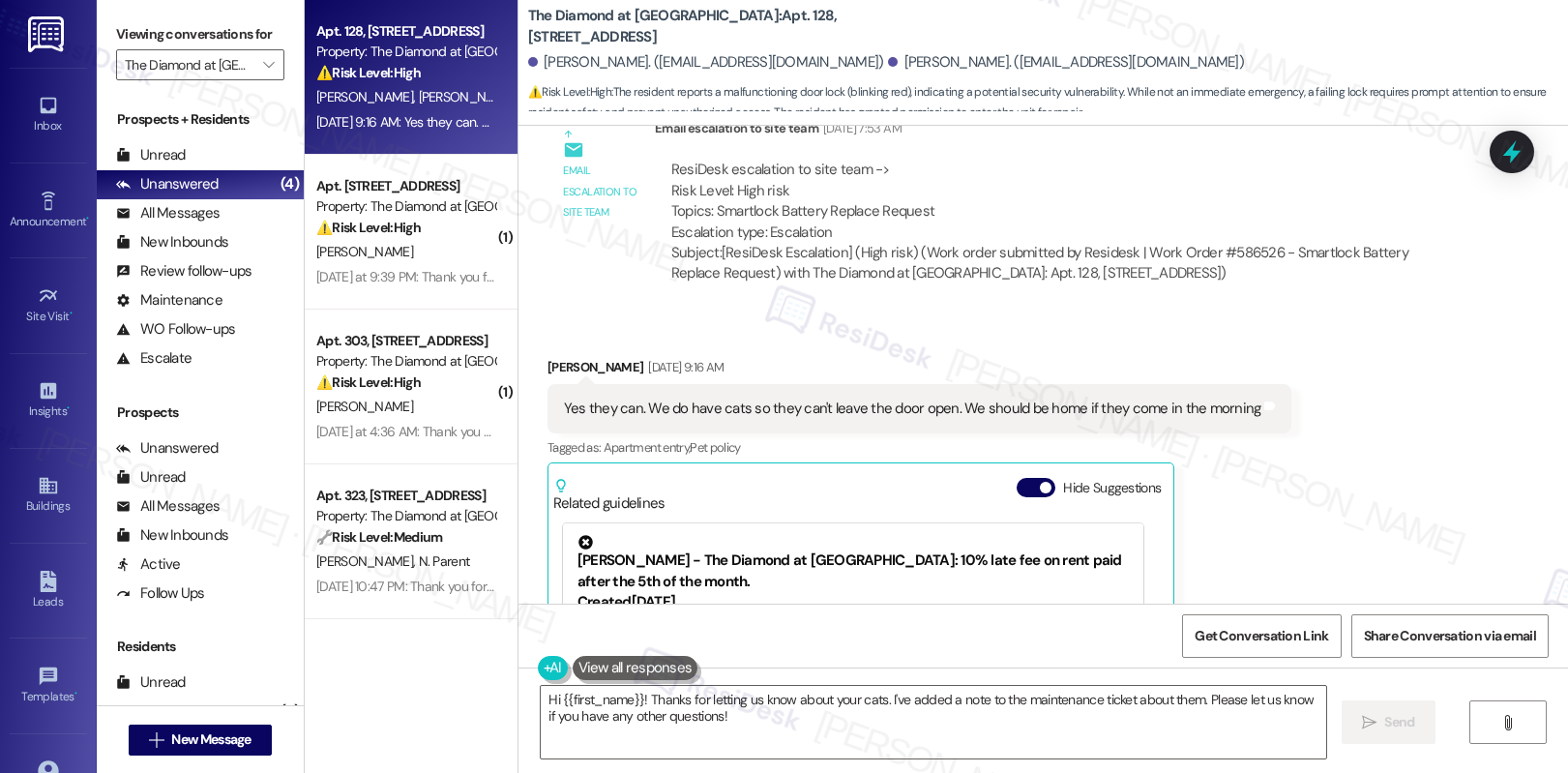 click on "Subject:  [ResiDesk Escalation] (High risk) (Work order submitted by Residesk | Work Order #586526 - Smartlock Battery Replace Request) with The Diamond at Phoenixville: Apt. 128, 723 Wheatland St (1349028)" at bounding box center [1059, 263] 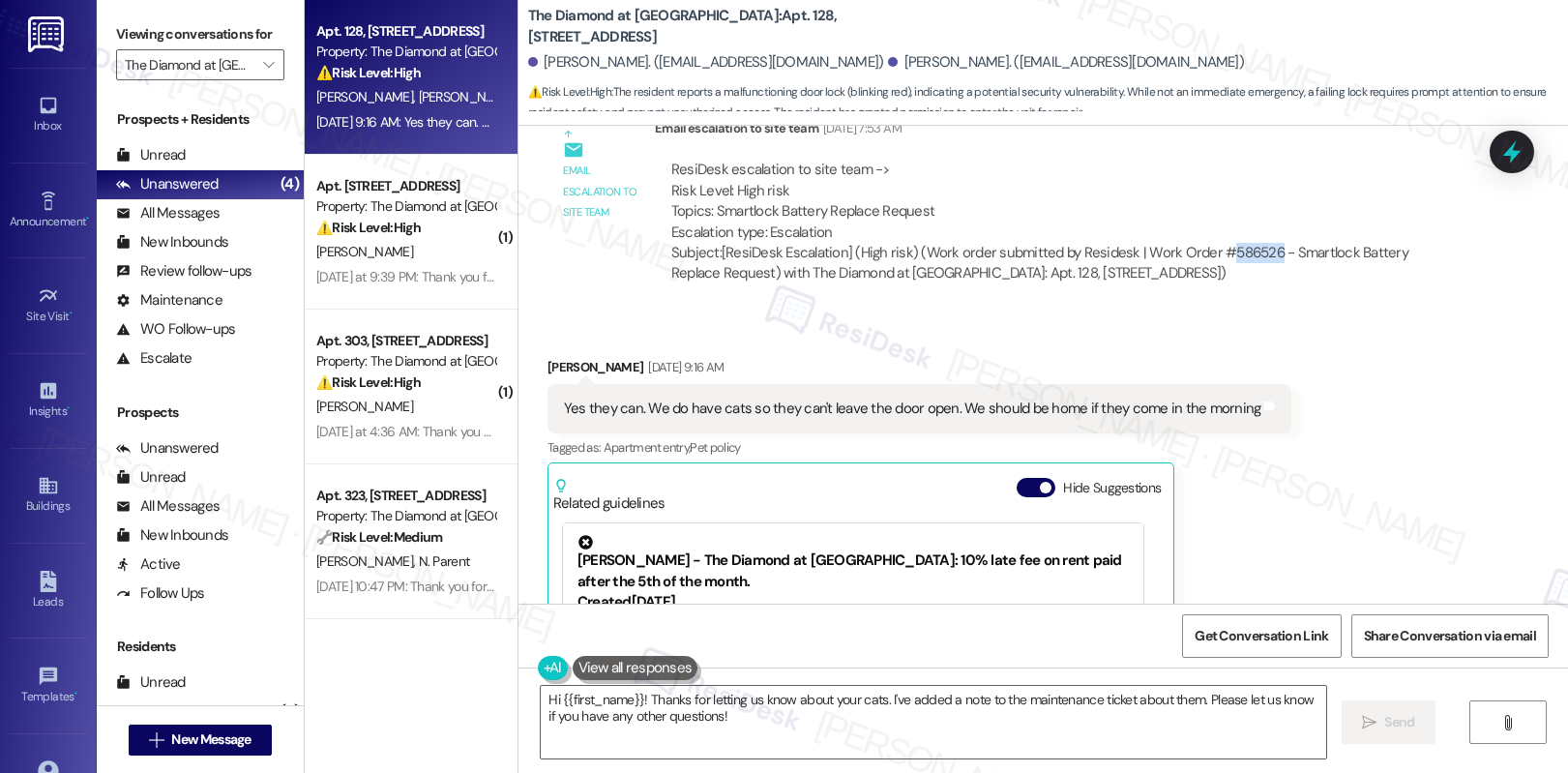 copy on "586526" 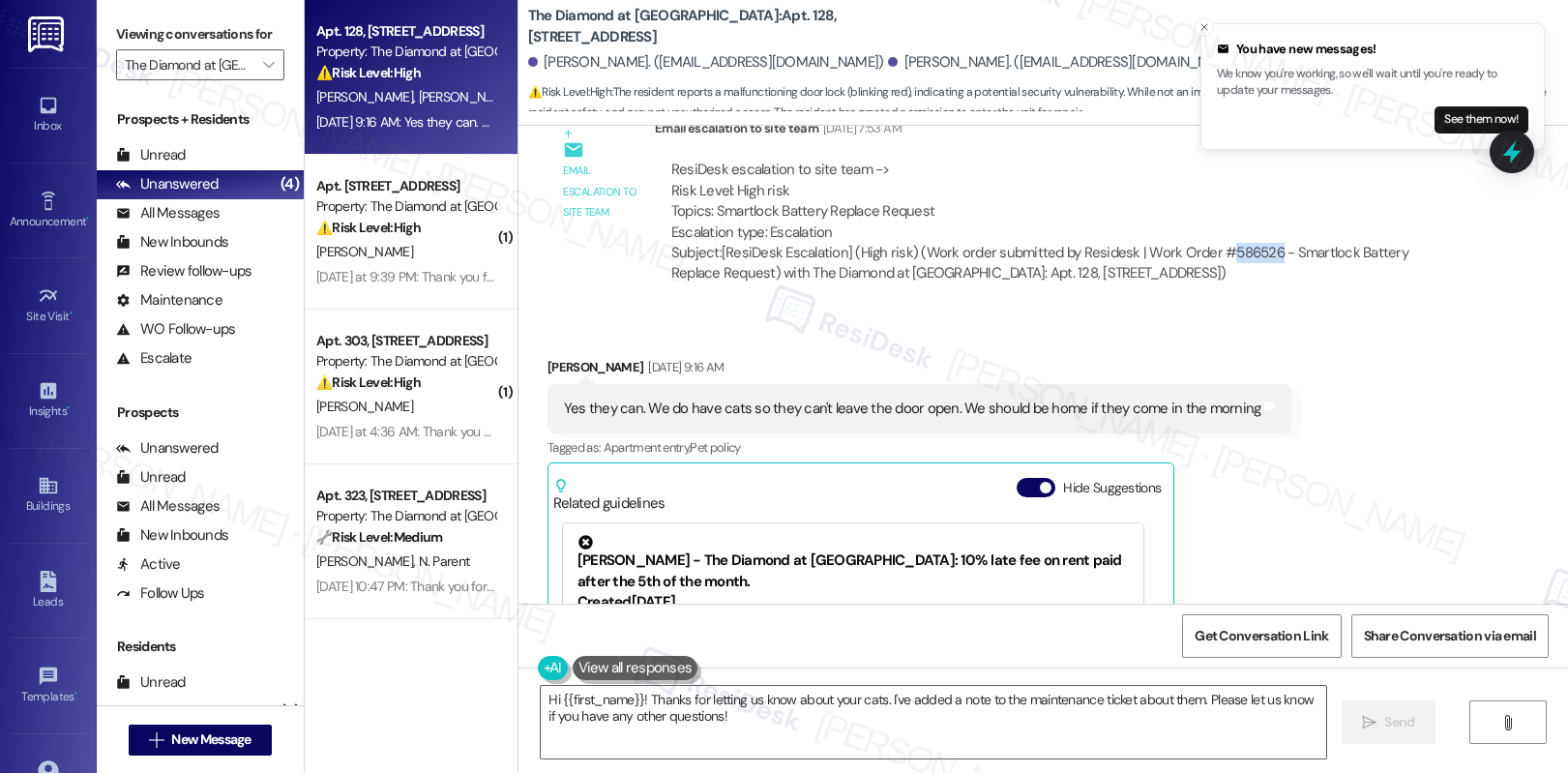 scroll, scrollTop: 2215, scrollLeft: 0, axis: vertical 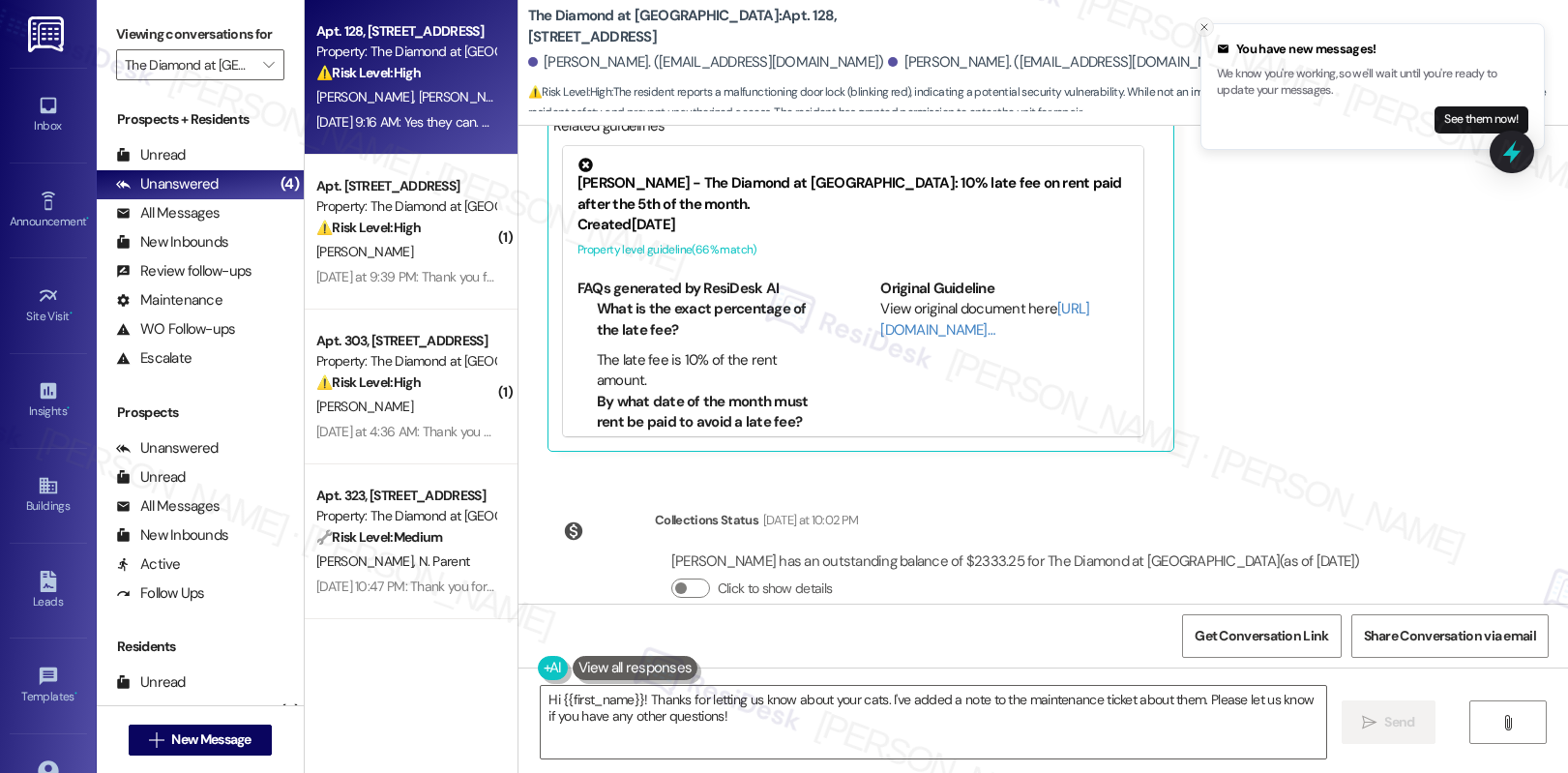 click 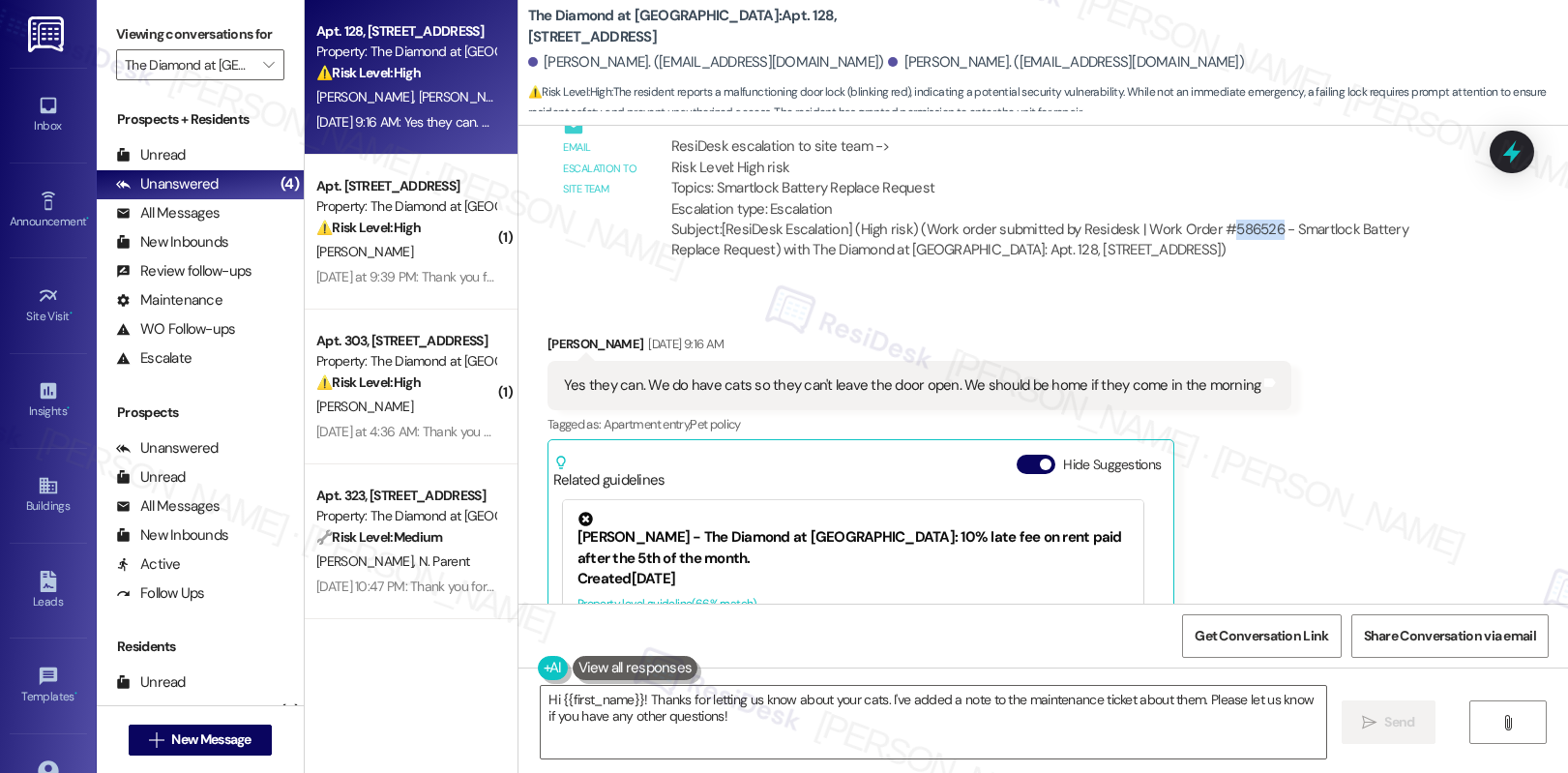 scroll, scrollTop: 1860, scrollLeft: 0, axis: vertical 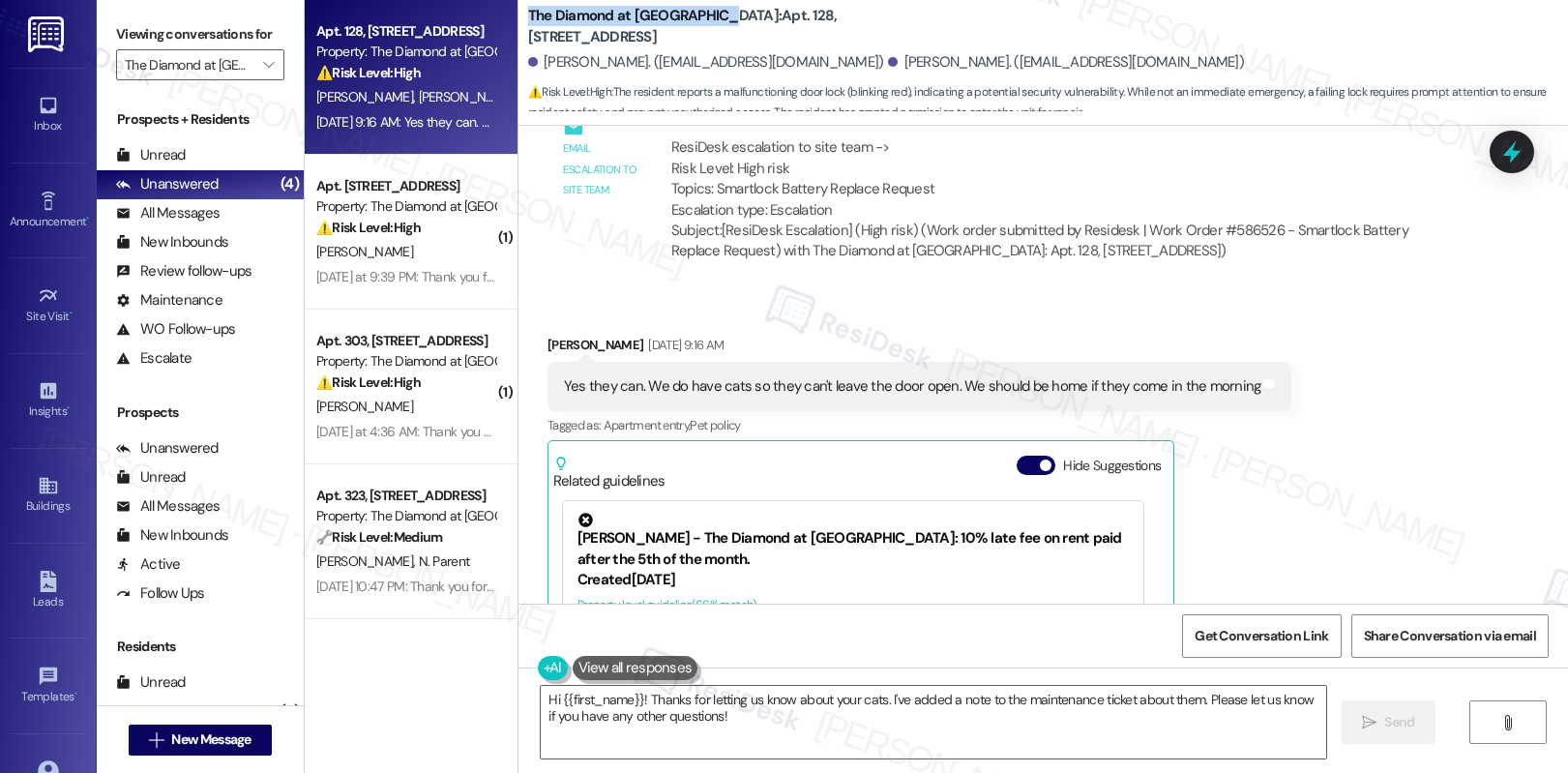 drag, startPoint x: 515, startPoint y: 23, endPoint x: 692, endPoint y: 25, distance: 177.0113 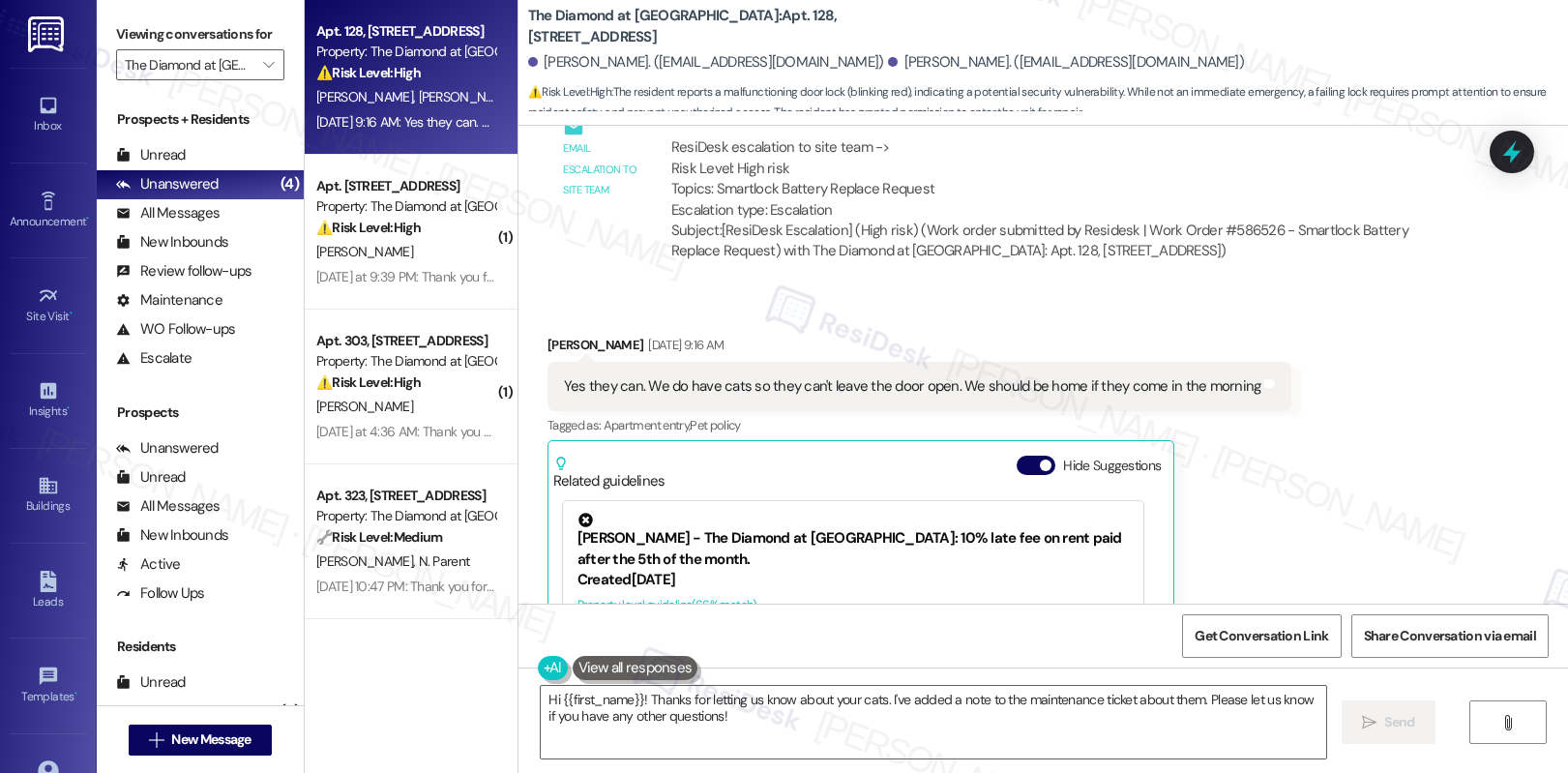click on "The Diamond at Phoenixville:  Apt. 128, 723 Wheatland St" at bounding box center [722, 26] 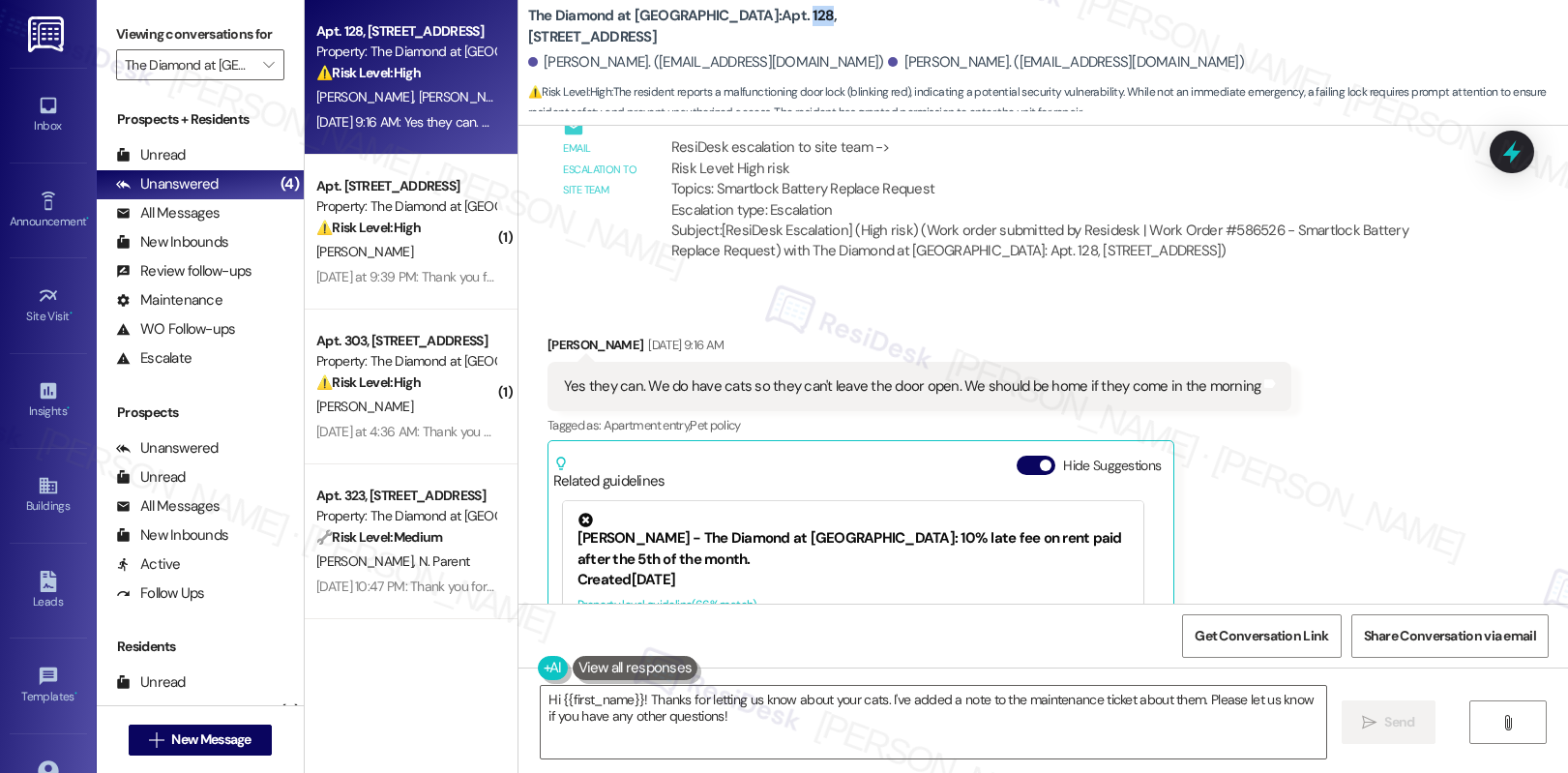 click on "The Diamond at Phoenixville:  Apt. 128, 723 Wheatland St" at bounding box center [722, 26] 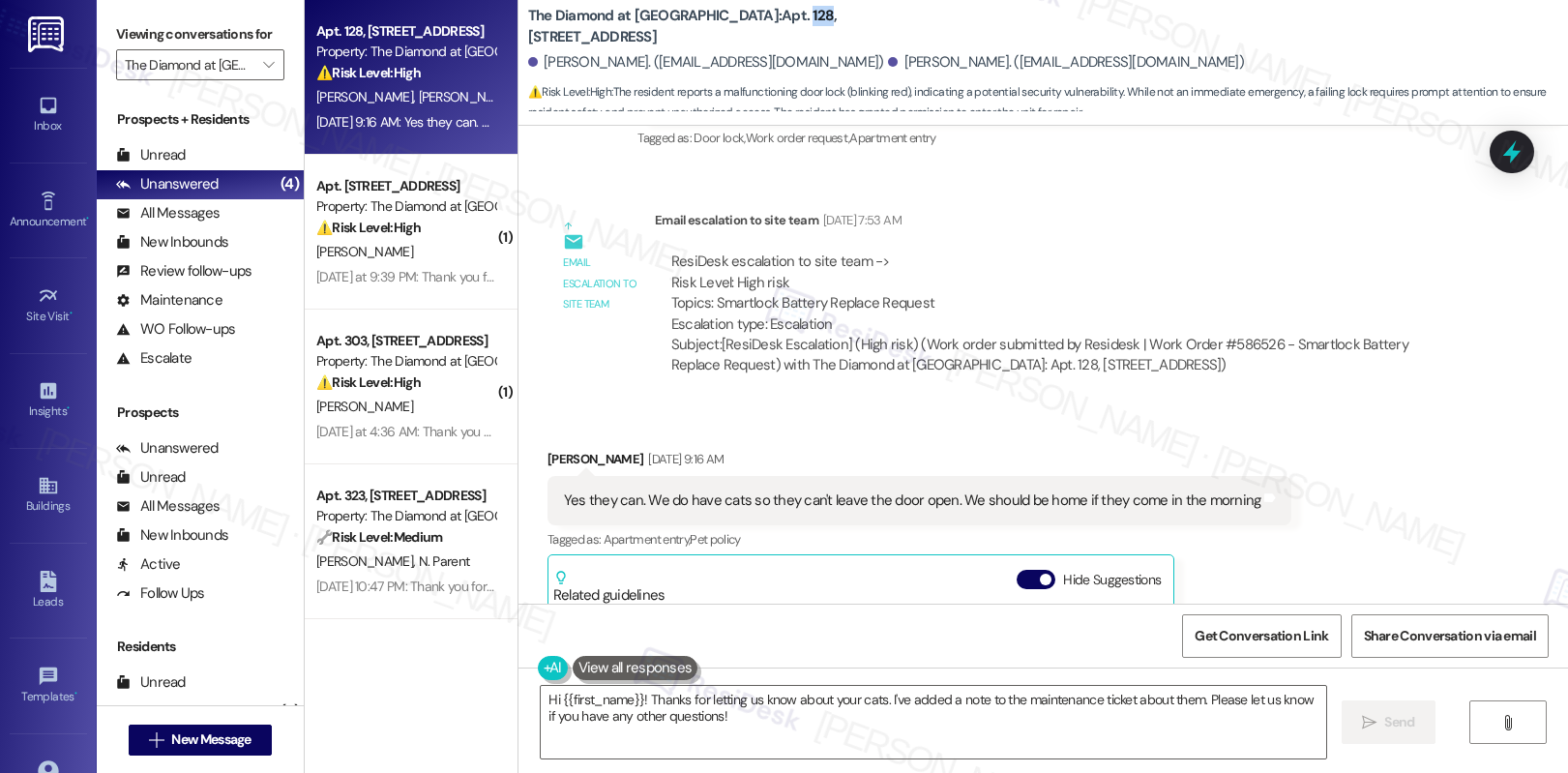 scroll, scrollTop: 1745, scrollLeft: 0, axis: vertical 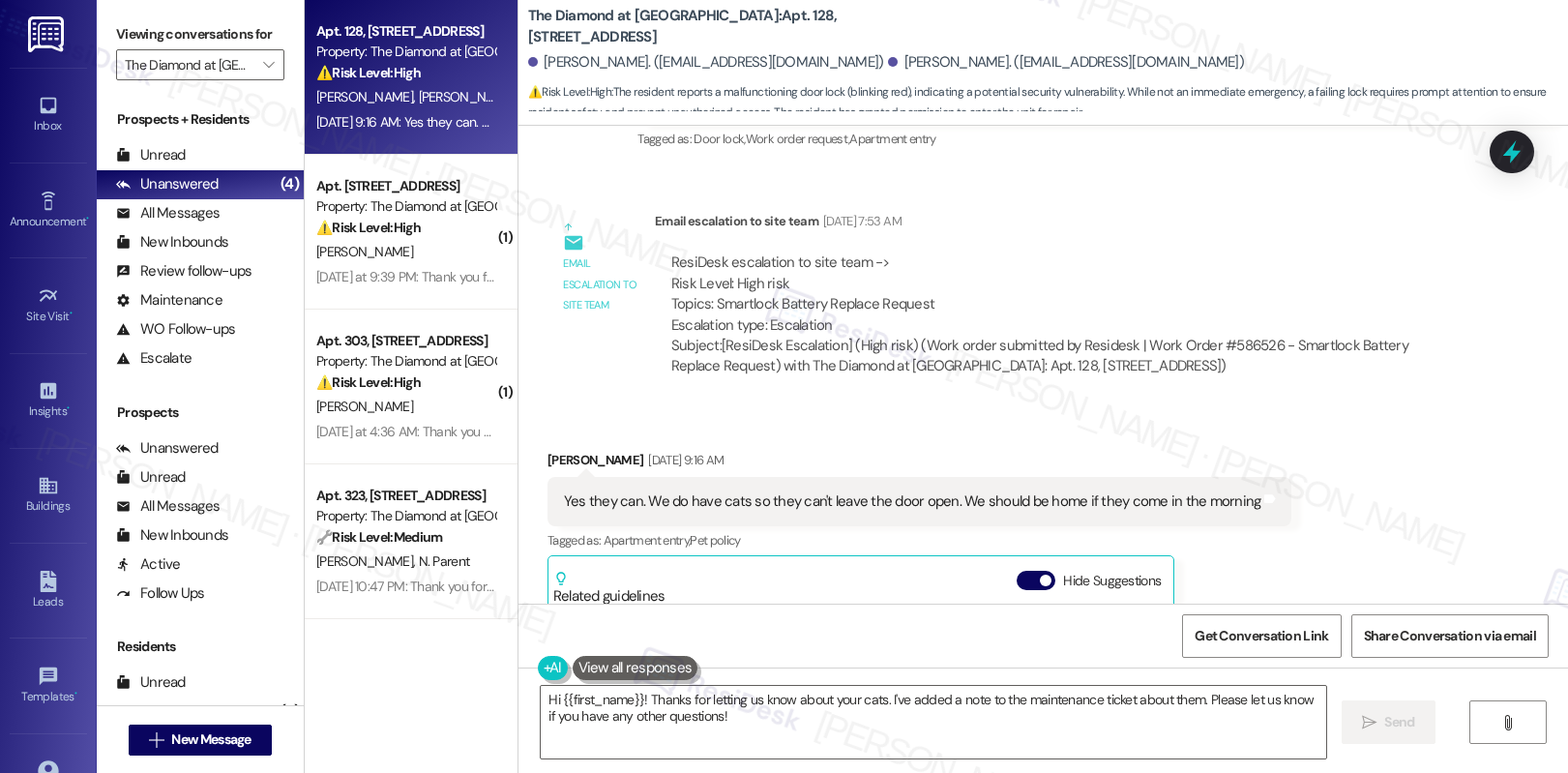 click on "Subject:  [ResiDesk Escalation] (High risk) (Work order submitted by Residesk | Work Order #586526 - Smartlock Battery Replace Request) with The Diamond at Phoenixville: Apt. 128, 723 Wheatland St (1349028)" at bounding box center [1059, 356] 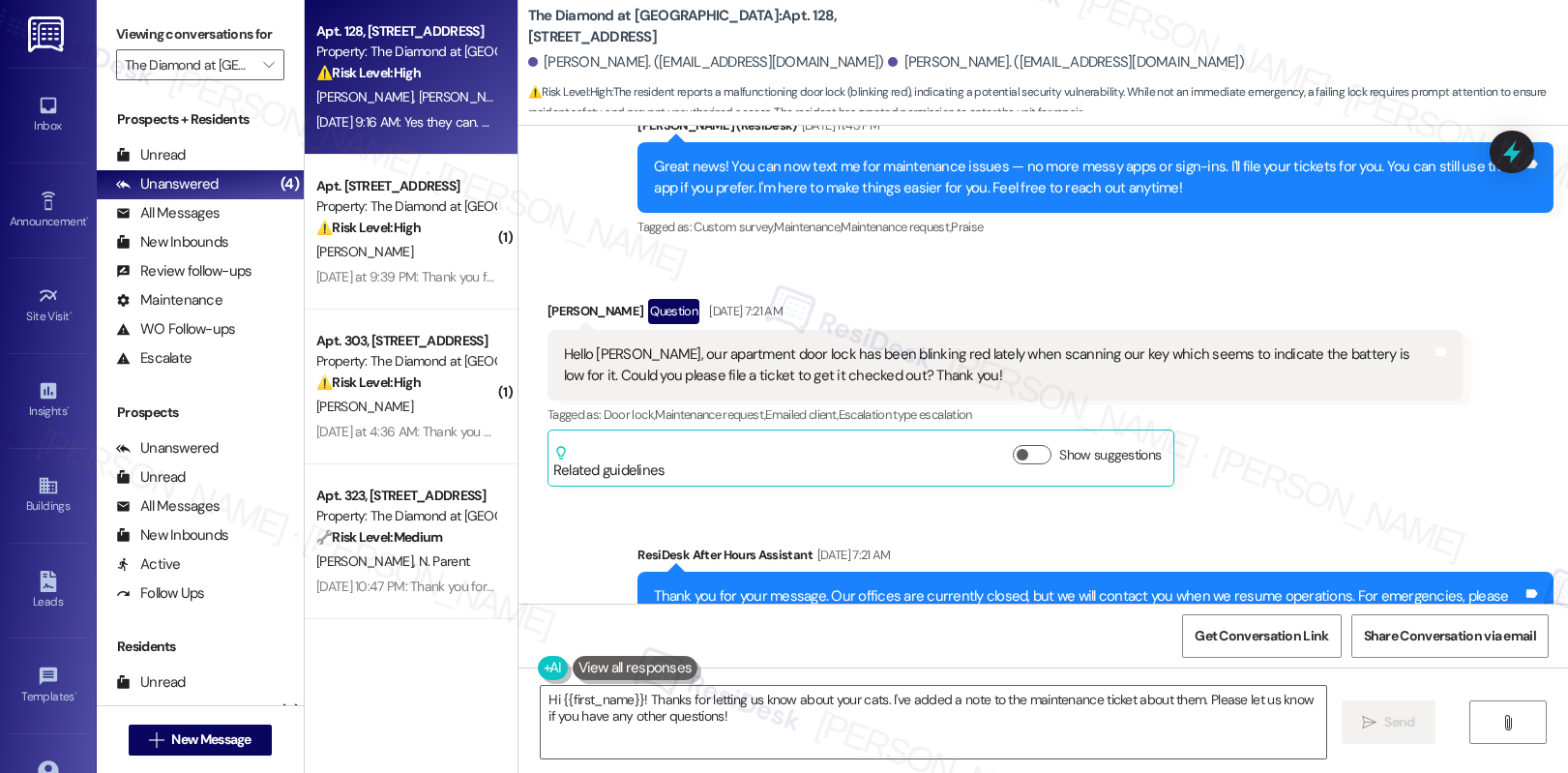 scroll, scrollTop: 1017, scrollLeft: 0, axis: vertical 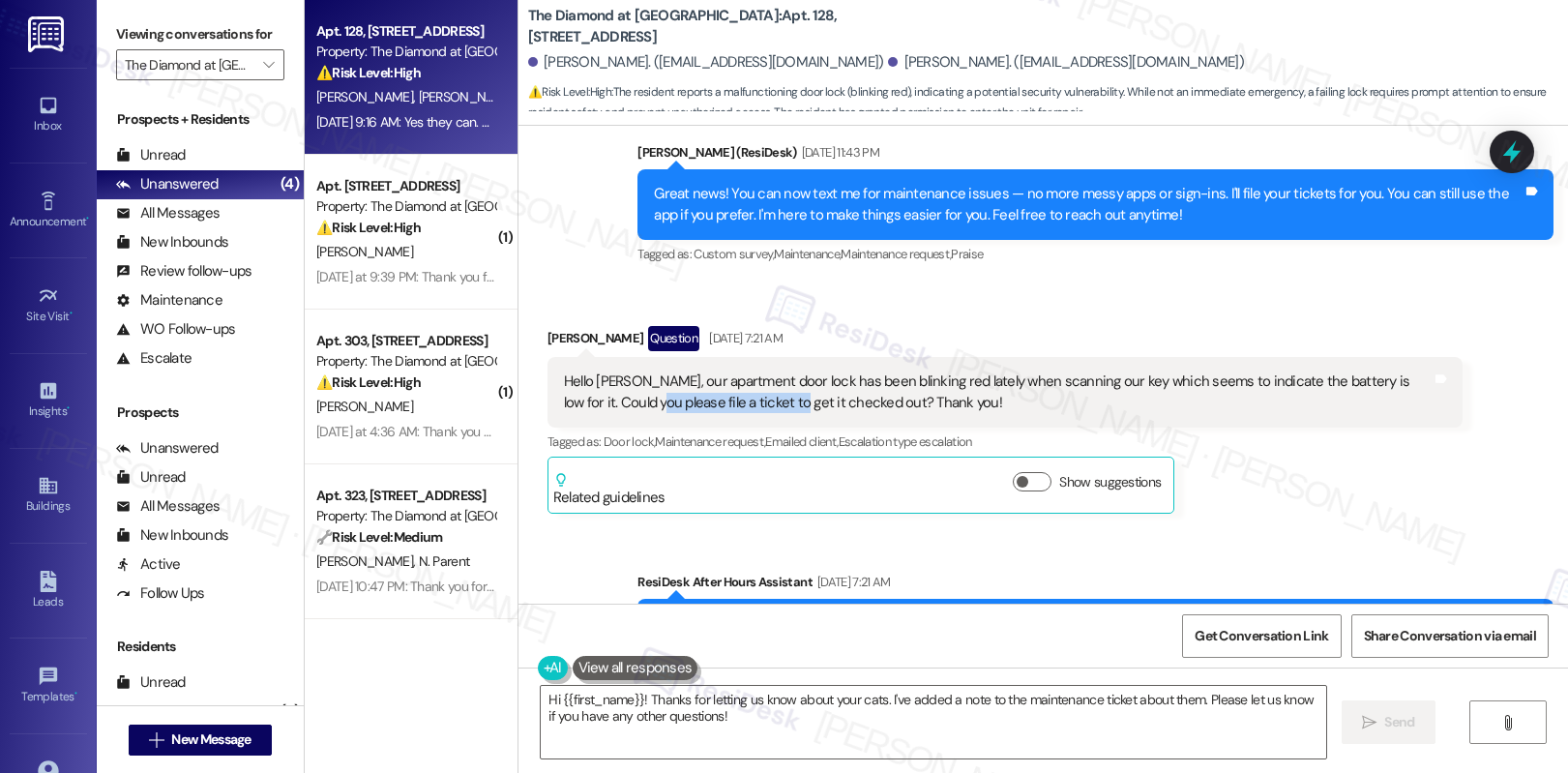 drag, startPoint x: 607, startPoint y: 381, endPoint x: 735, endPoint y: 388, distance: 128.19126 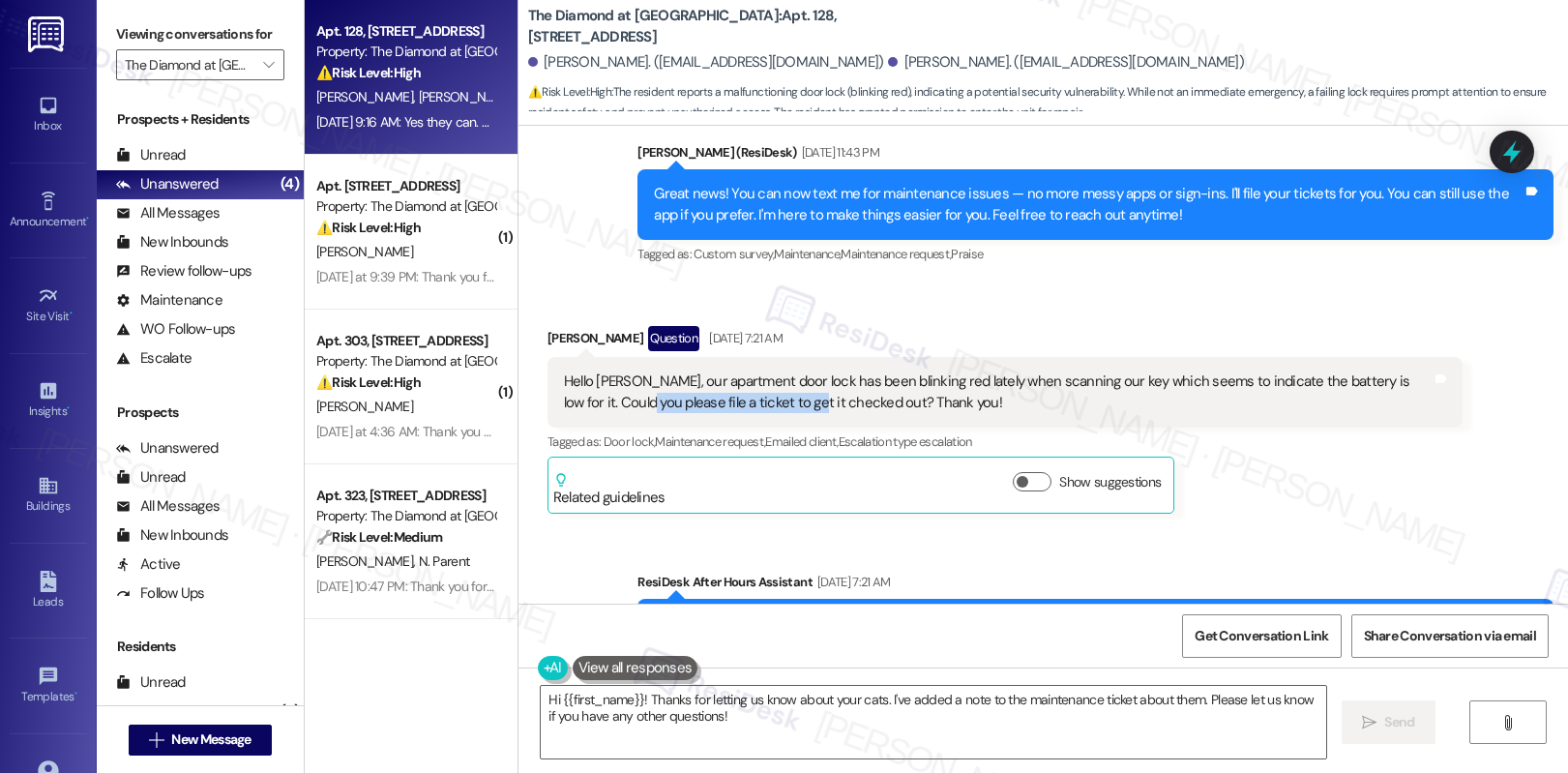drag, startPoint x: 592, startPoint y: 383, endPoint x: 755, endPoint y: 385, distance: 163.01227 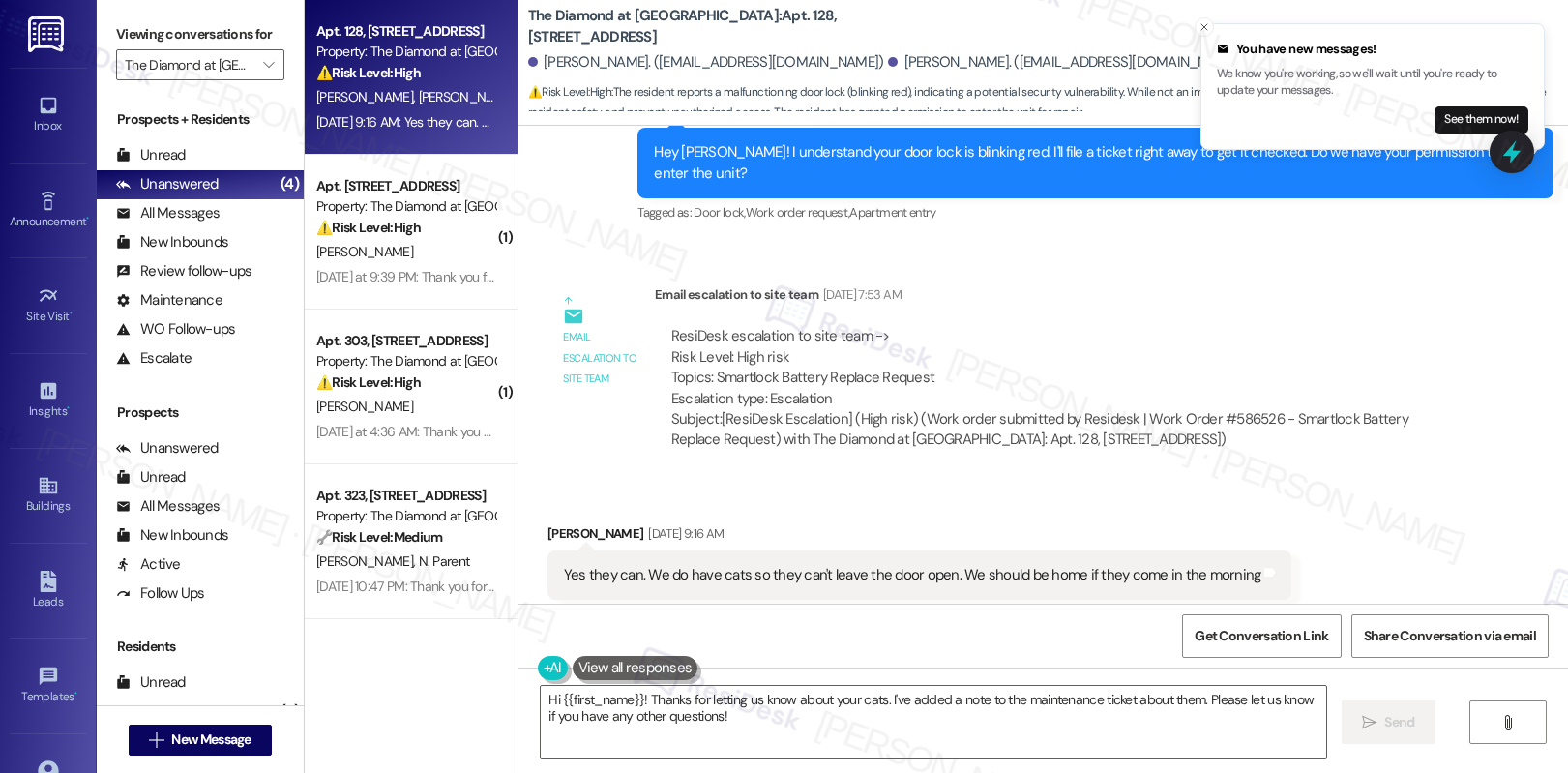 scroll, scrollTop: 1681, scrollLeft: 0, axis: vertical 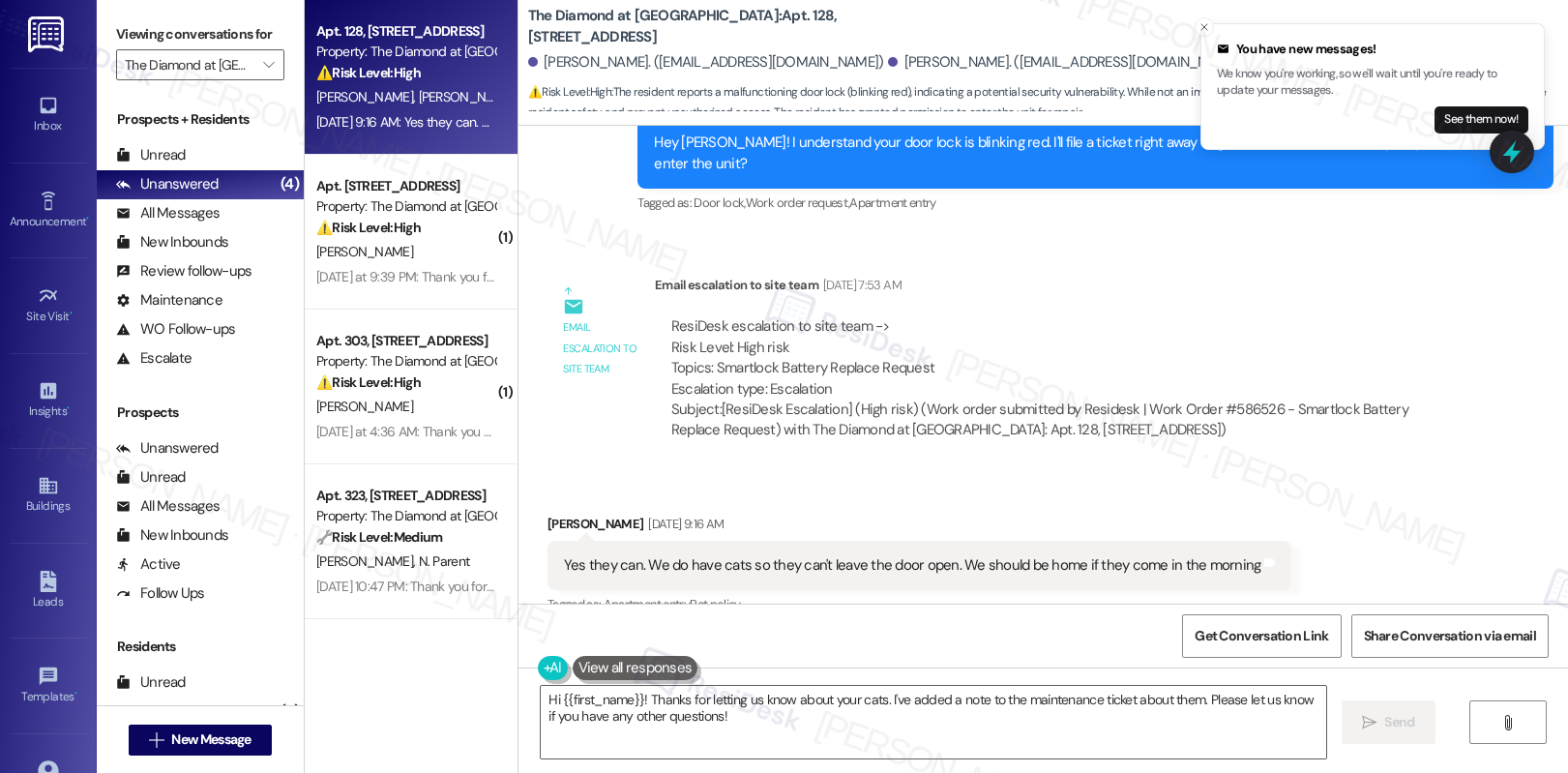 click on "Subject:  [ResiDesk Escalation] (High risk) (Work order submitted by Residesk | Work Order #586526 - Smartlock Battery Replace Request) with The Diamond at Phoenixville: Apt. 128, 723 Wheatland St (1349028)" at bounding box center (1059, 420) 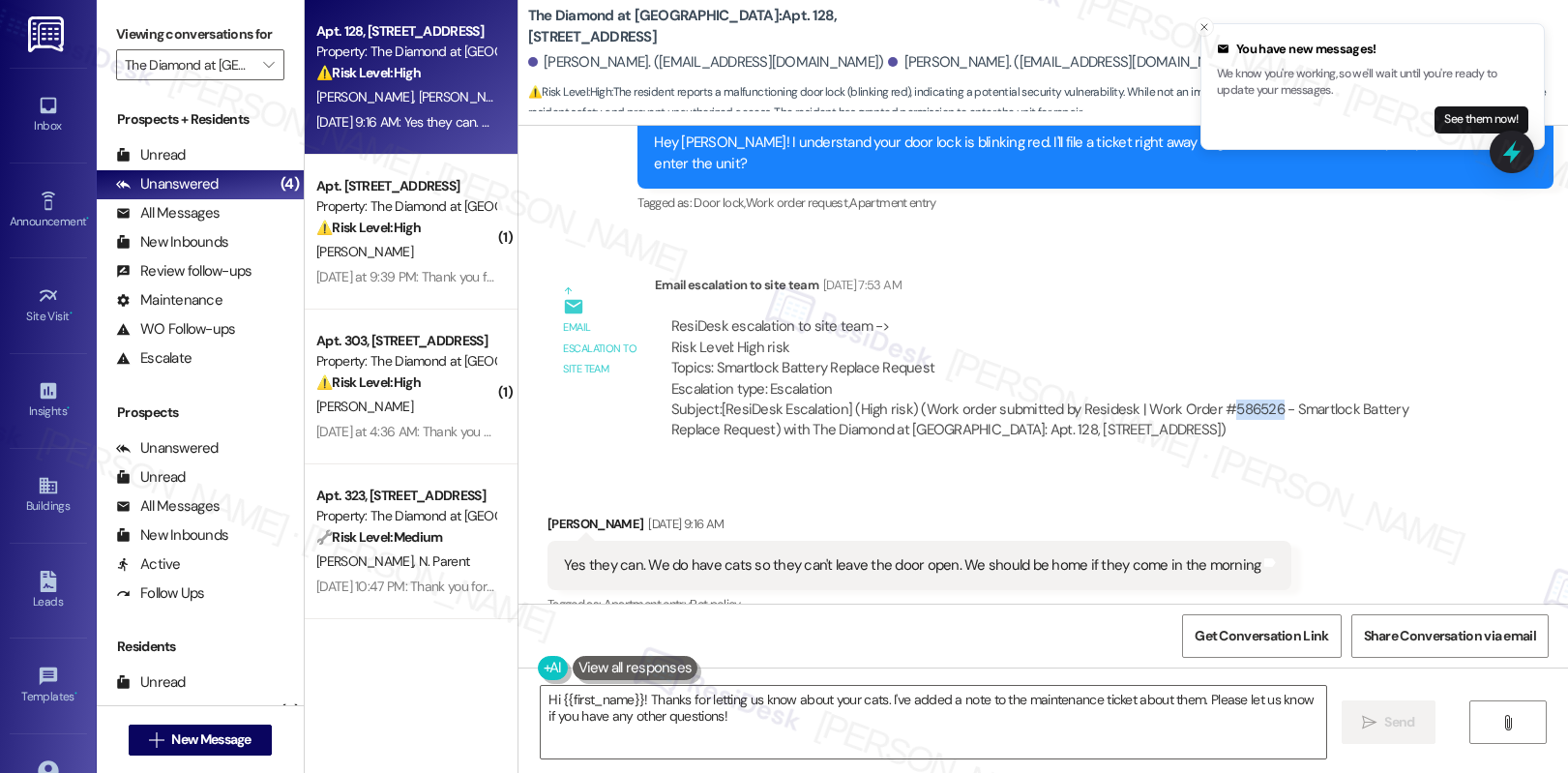copy on "586526" 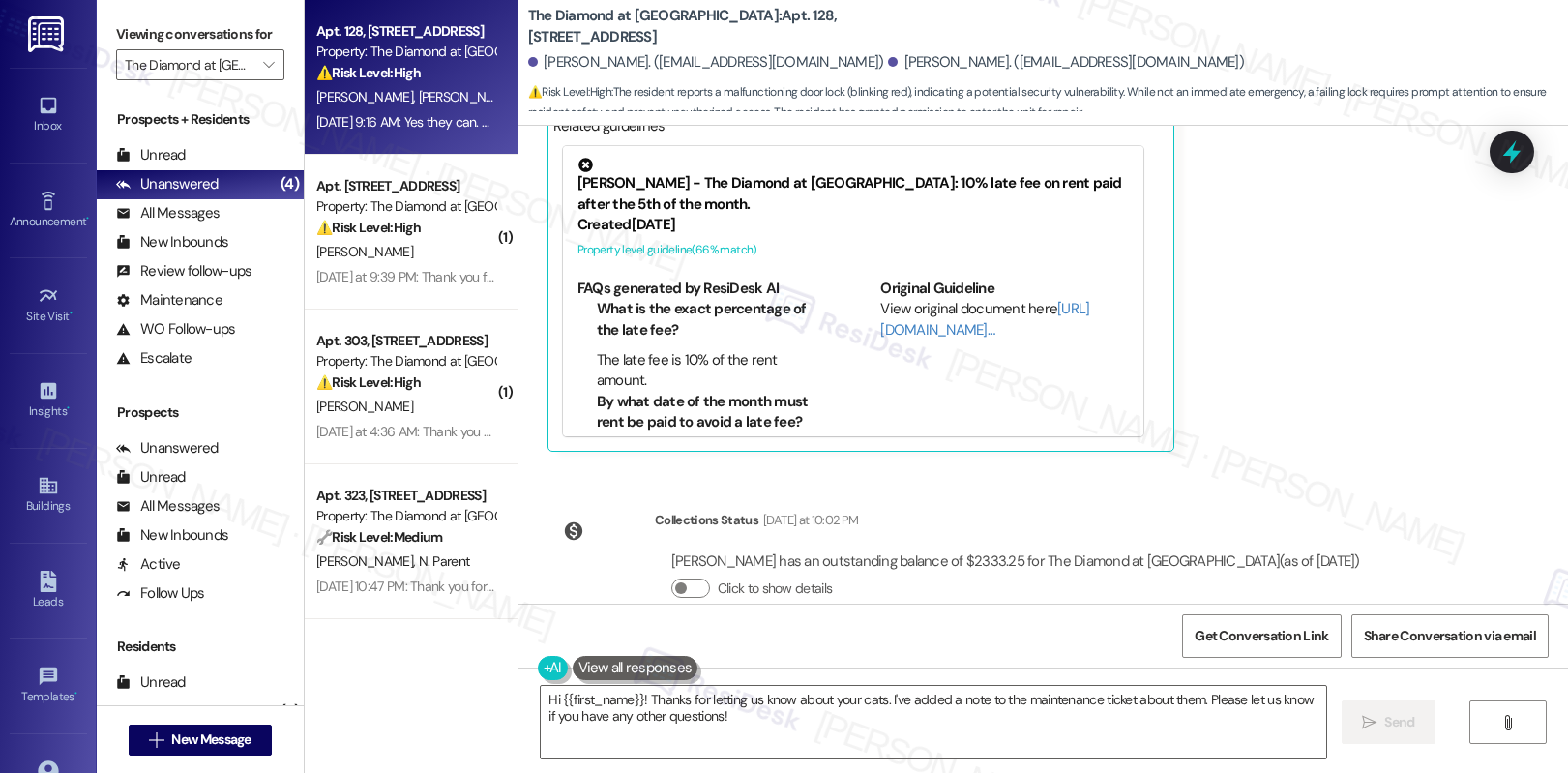 click on "FAQs generated by ResiDesk AI What is the exact percentage of the late fee? The late fee is 10% of the rent amount. By what date of the month must rent be paid to avoid a late fee? Rent must be paid by the 5th of any given month to avoid a late fee. How is the late fee calculated? The late fee is calculated as 10% of your total rent amount. Is there a grace period after the 5th before the late fee is applied? The document doesn't mention a grace period. The late fee applies if rent is not paid by the 5th. What methods of payment are available to ensure on-time rent payment? The document doesn't specify payment methods. Please check your lease agreement or contact the property management for available payment options. If the 5th falls on a weekend or holiday, is the deadline extended? The document doesn't address this scenario. It's best to pay before the 5th or contact management for clarification. Can the late fee be waived under any circumstances? Original Guideline View original document here" at bounding box center [853, 363] 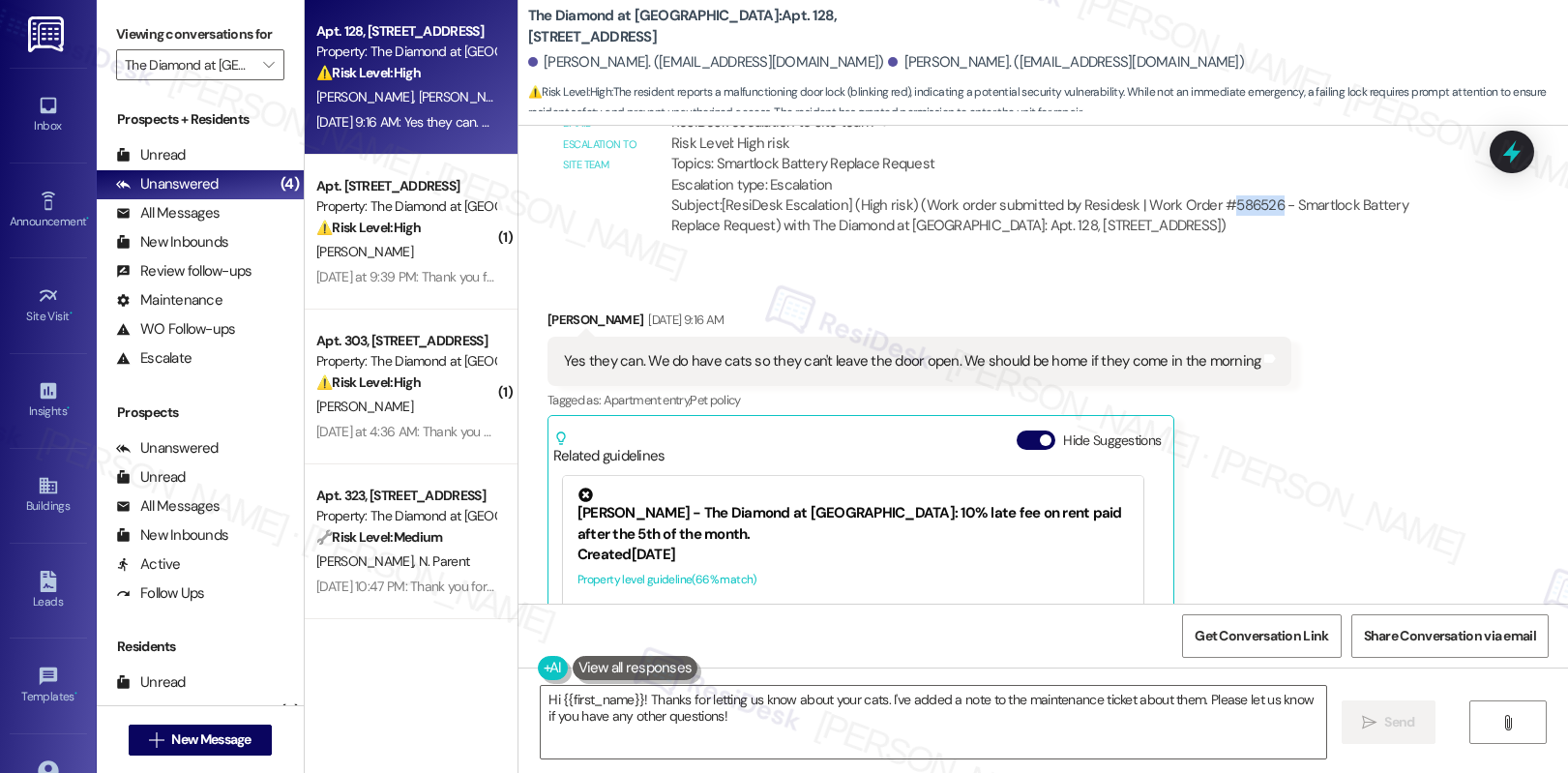 scroll, scrollTop: 1828, scrollLeft: 0, axis: vertical 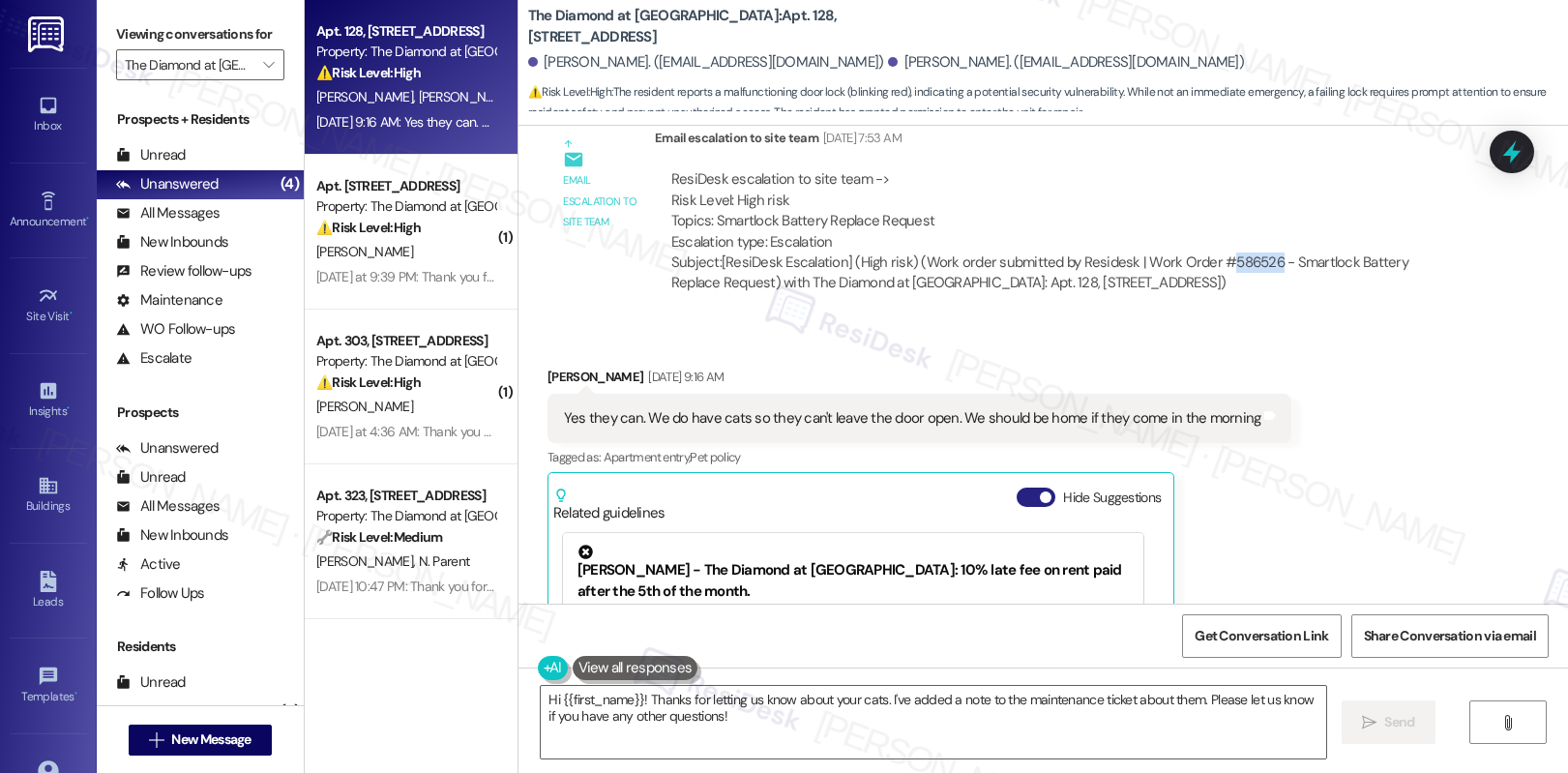 click on "Hide Suggestions" at bounding box center (1036, 497) 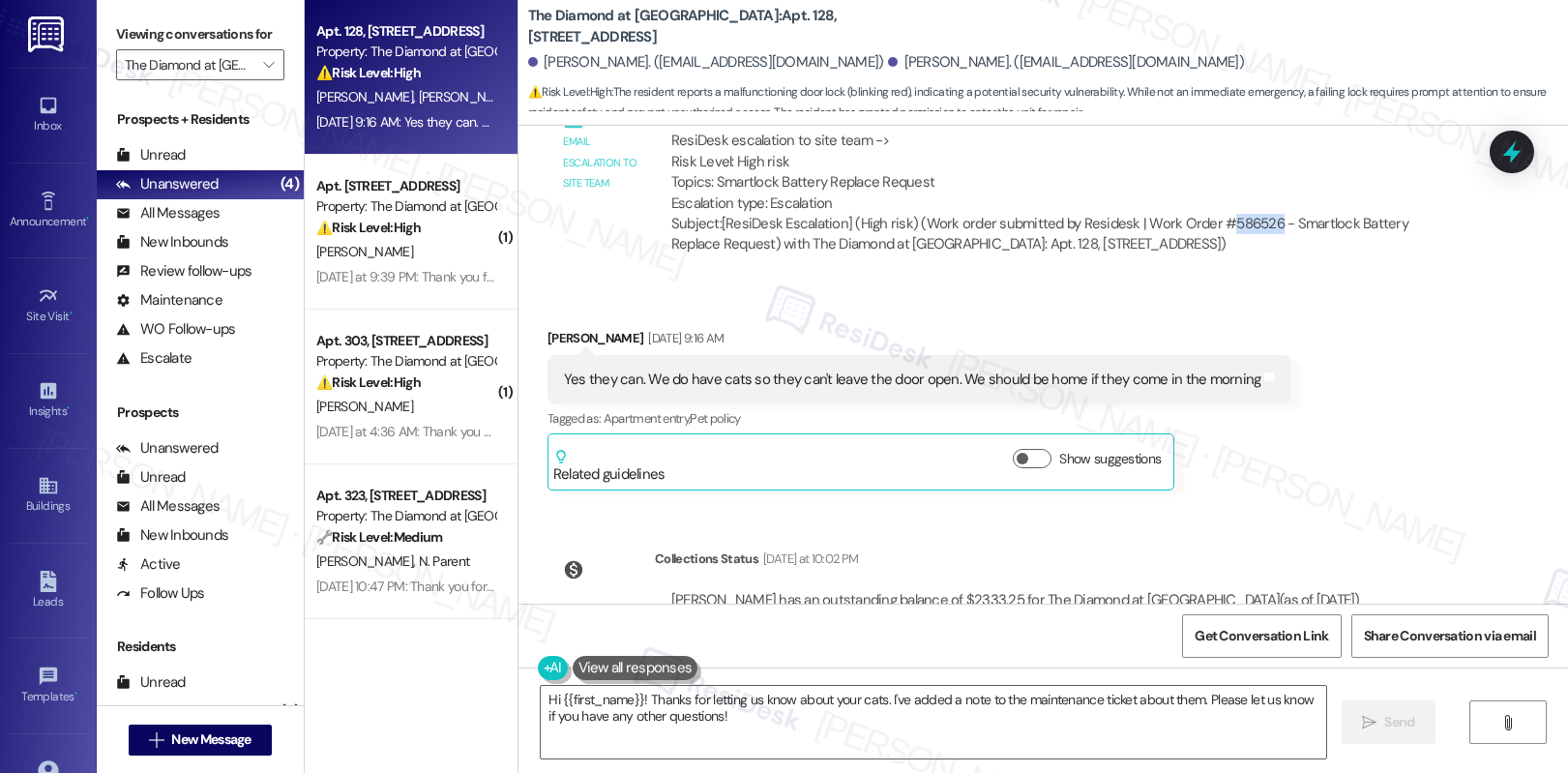 scroll, scrollTop: 1906, scrollLeft: 0, axis: vertical 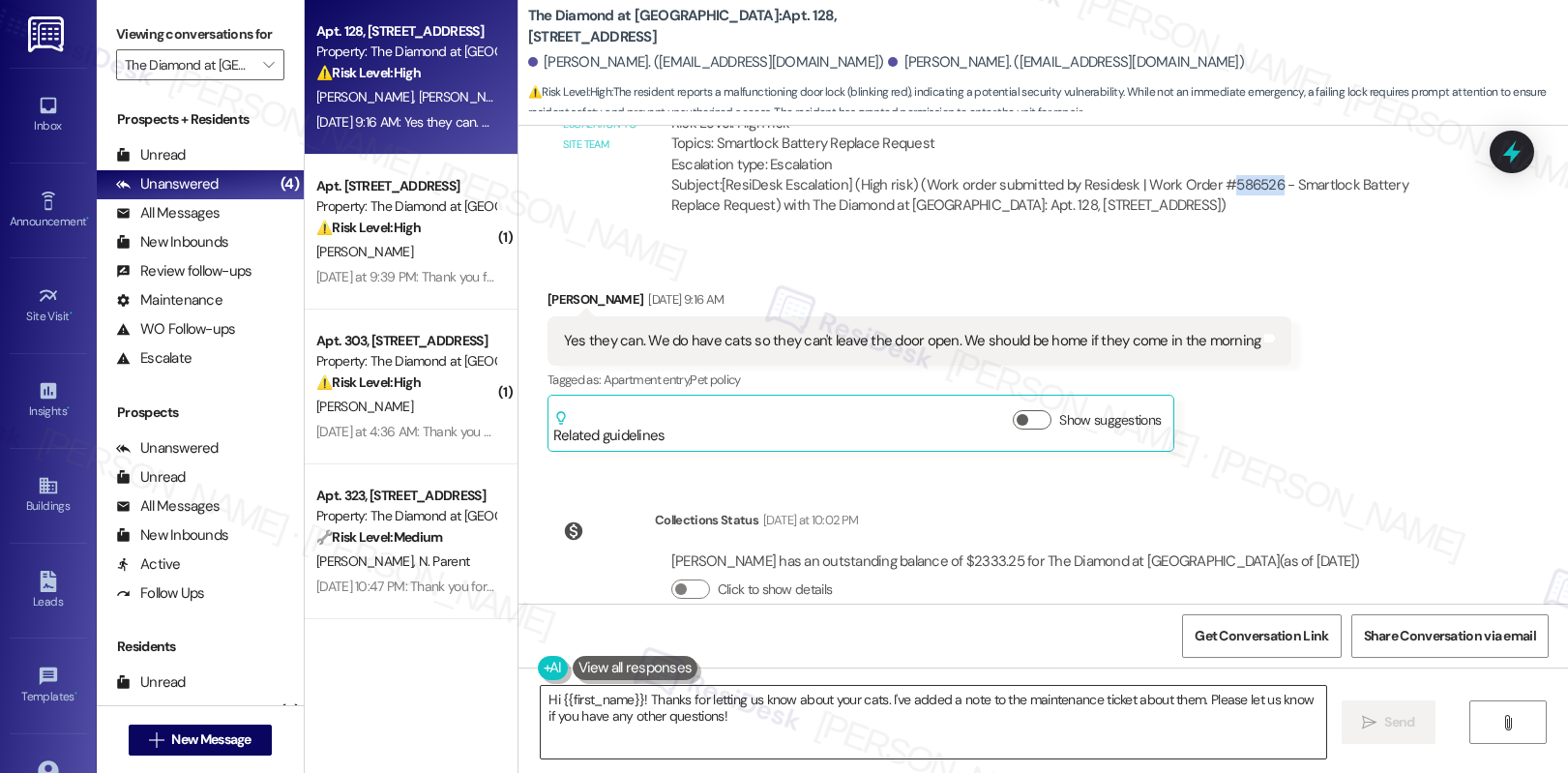 click on "Hi {{first_name}}! Thanks for letting us know about your cats. I've added a note to the maintenance ticket about them. Please let us know if you have any other questions!" at bounding box center (933, 722) 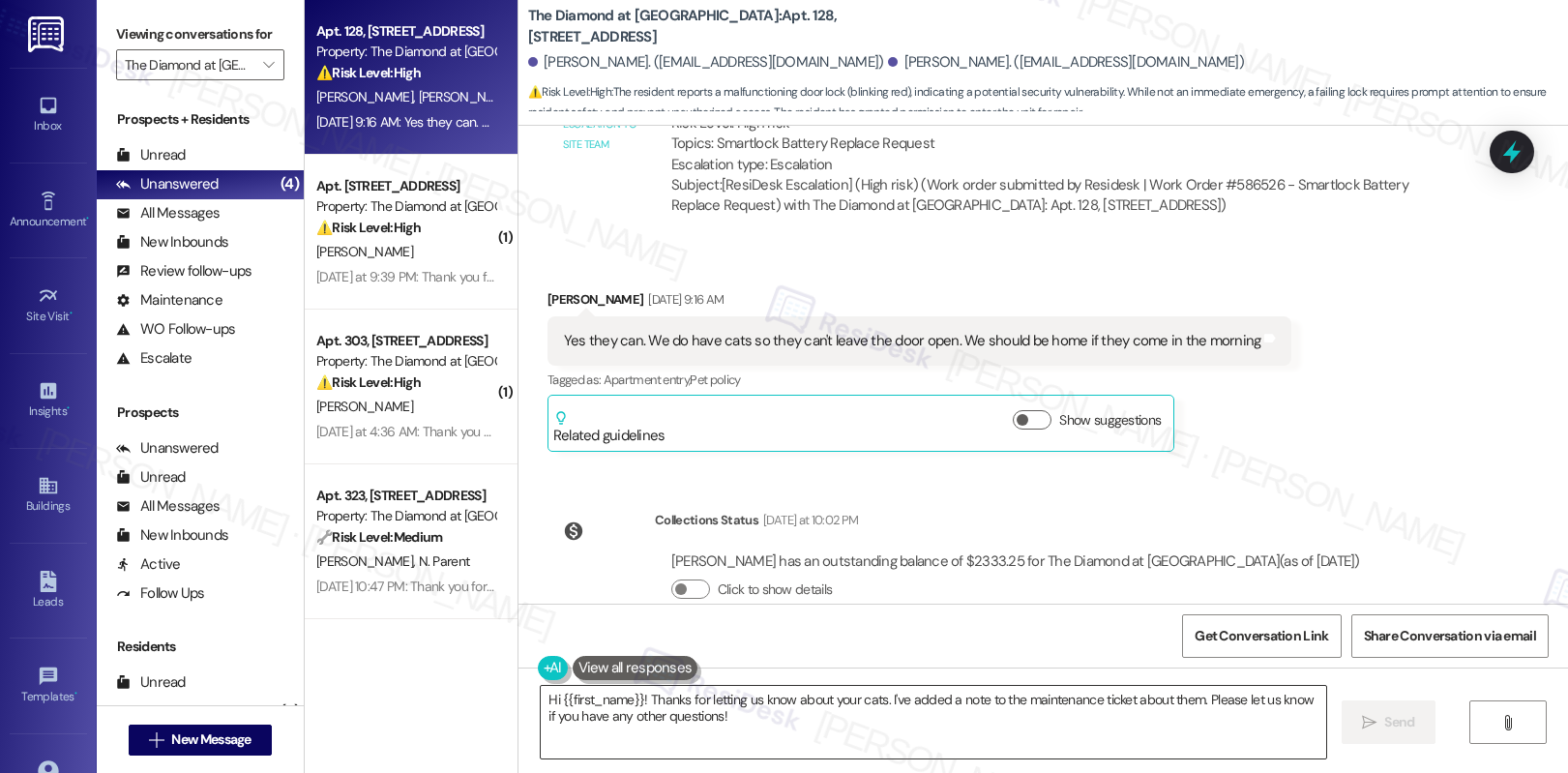 click on "Hi {{first_name}}! Thanks for letting us know about your cats. I've added a note to the maintenance ticket about them. Please let us know if you have any other questions!" at bounding box center (933, 722) 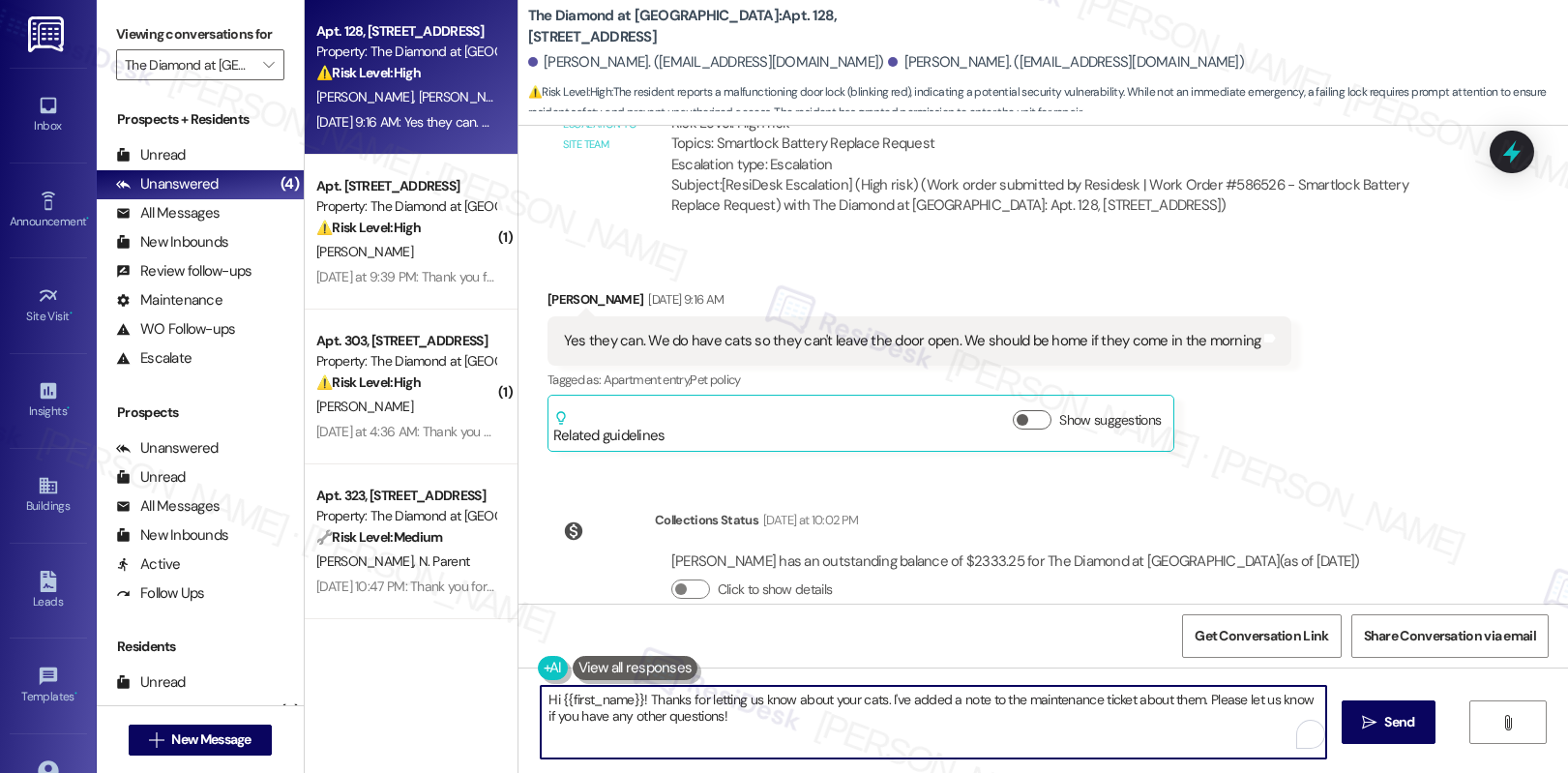 click on "Hi {{first_name}}! Thanks for letting us know about your cats. I've added a note to the maintenance ticket about them. Please let us know if you have any other questions!" at bounding box center (933, 722) 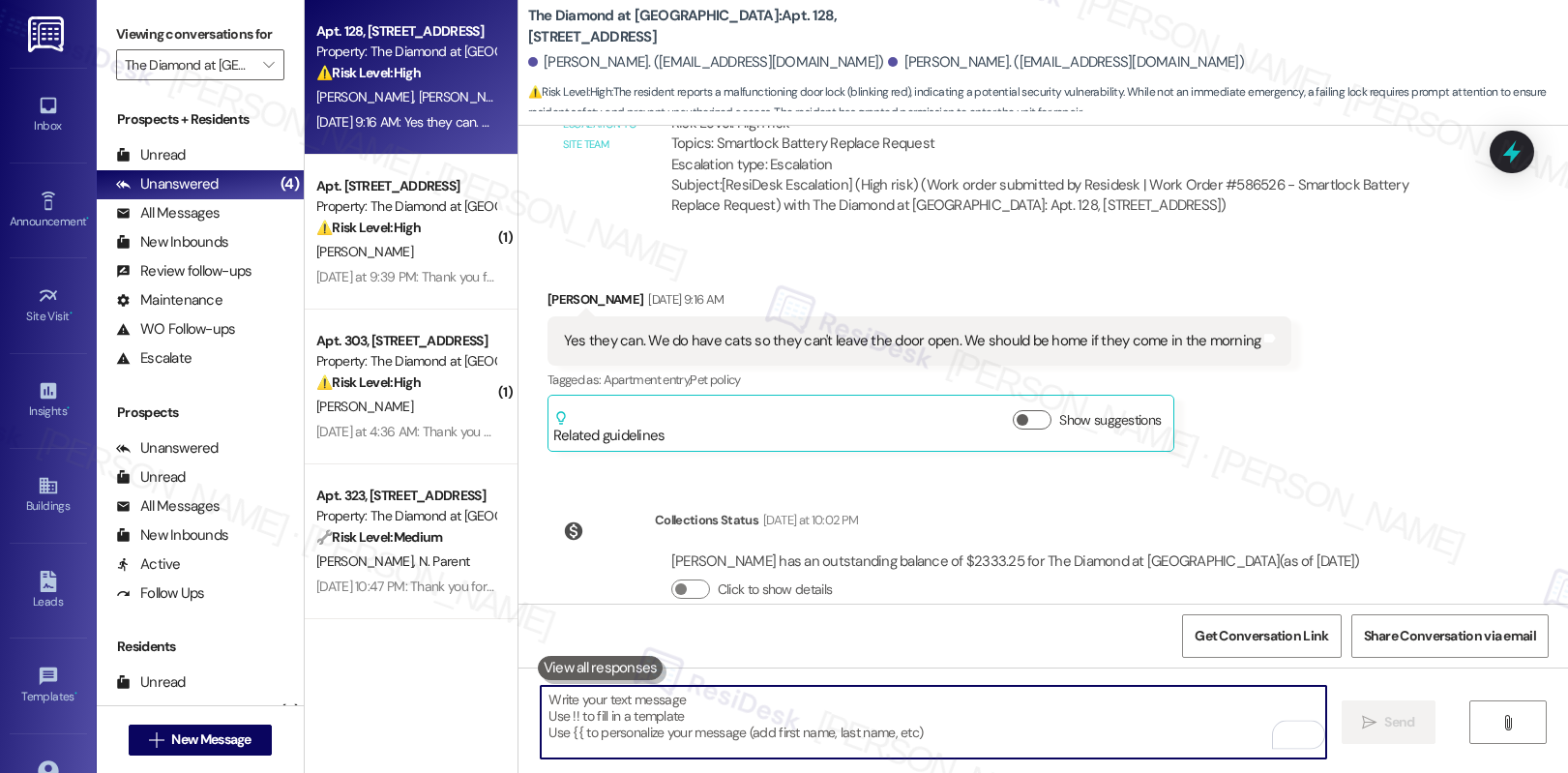 type 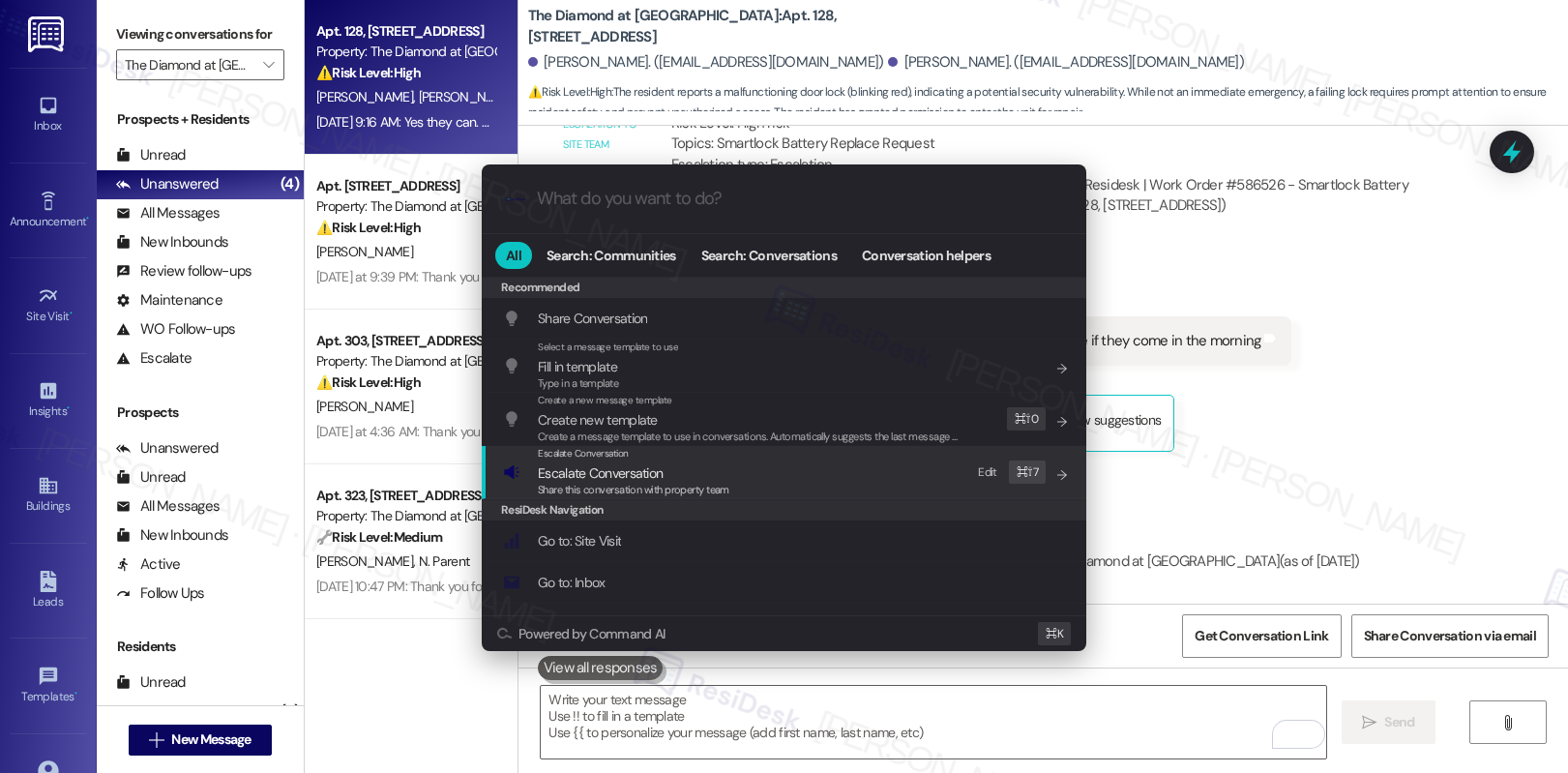 click on "Share this conversation with property team" at bounding box center (634, 490) 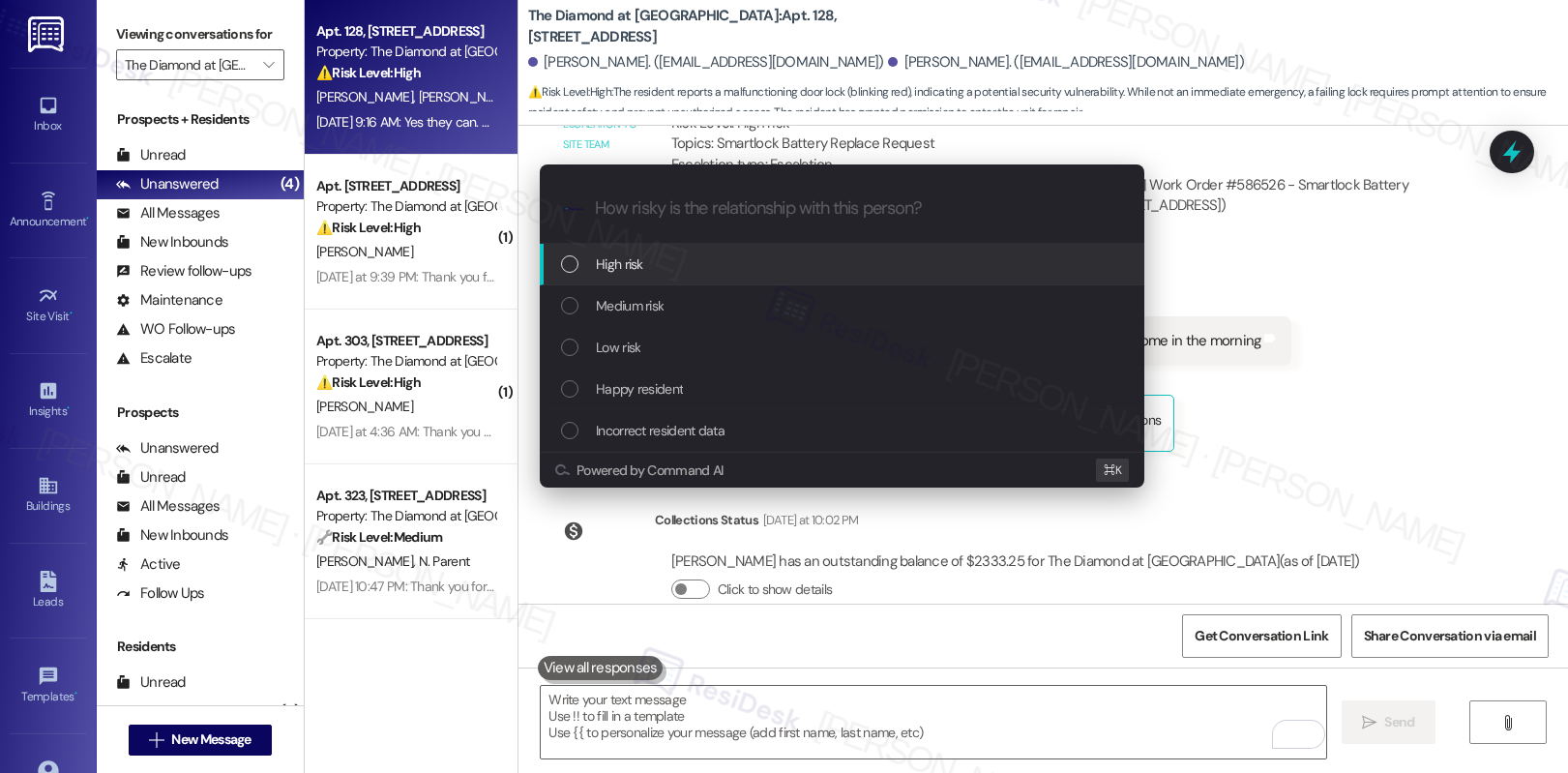 click on "High risk" at bounding box center (843, 264) 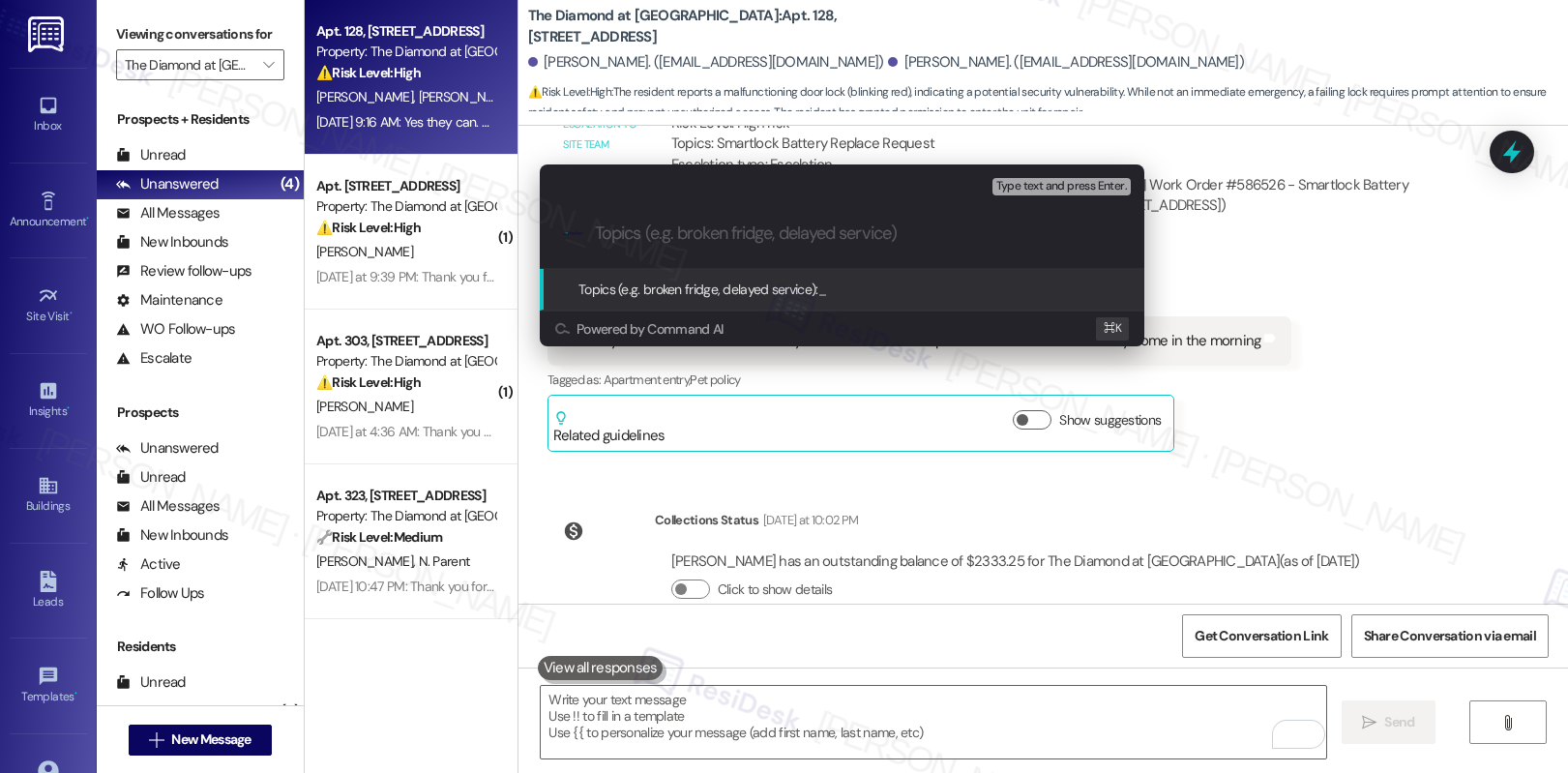 click at bounding box center (857, 233) 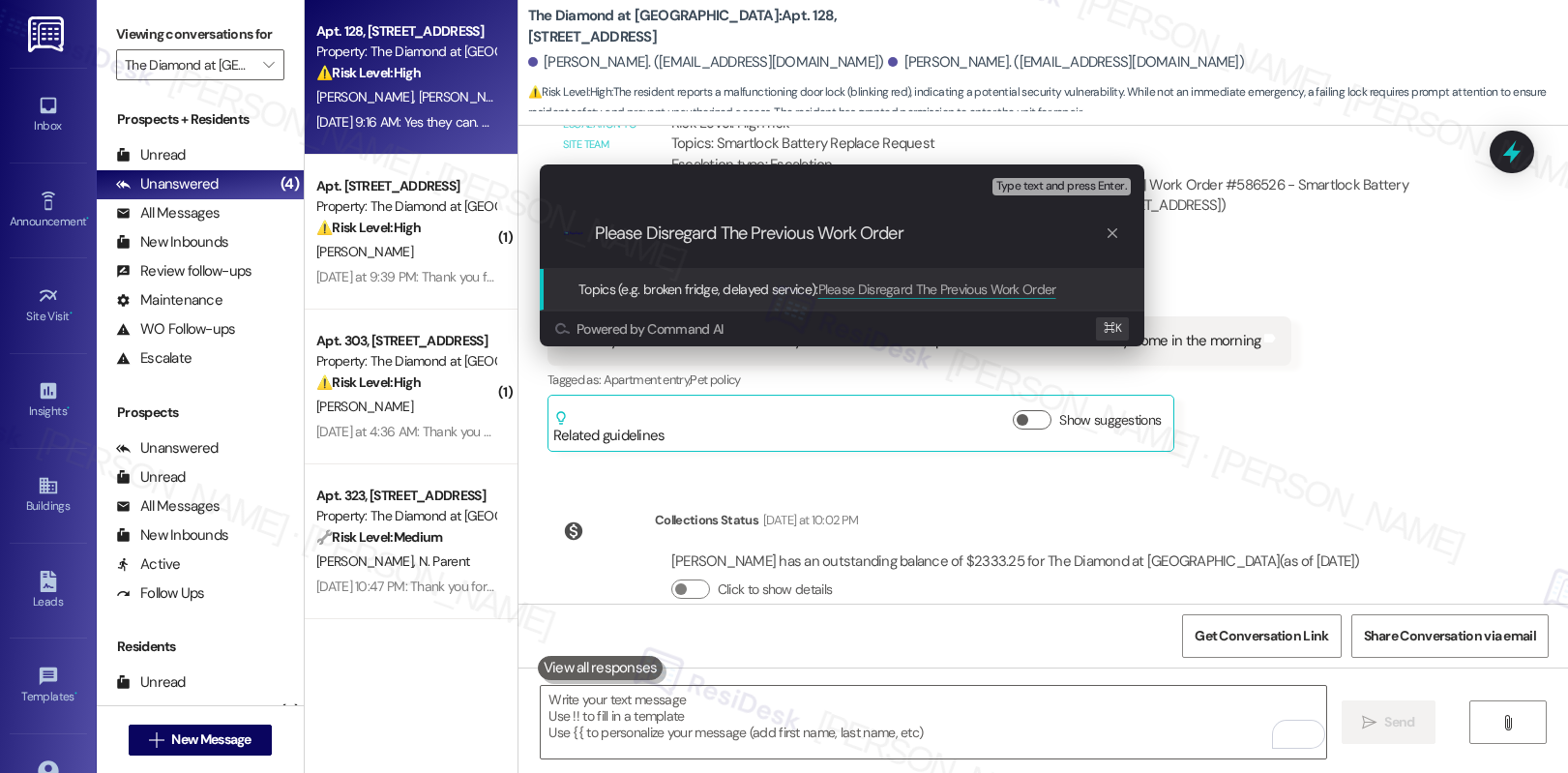 type on "Please Disregard The Previous Work Order" 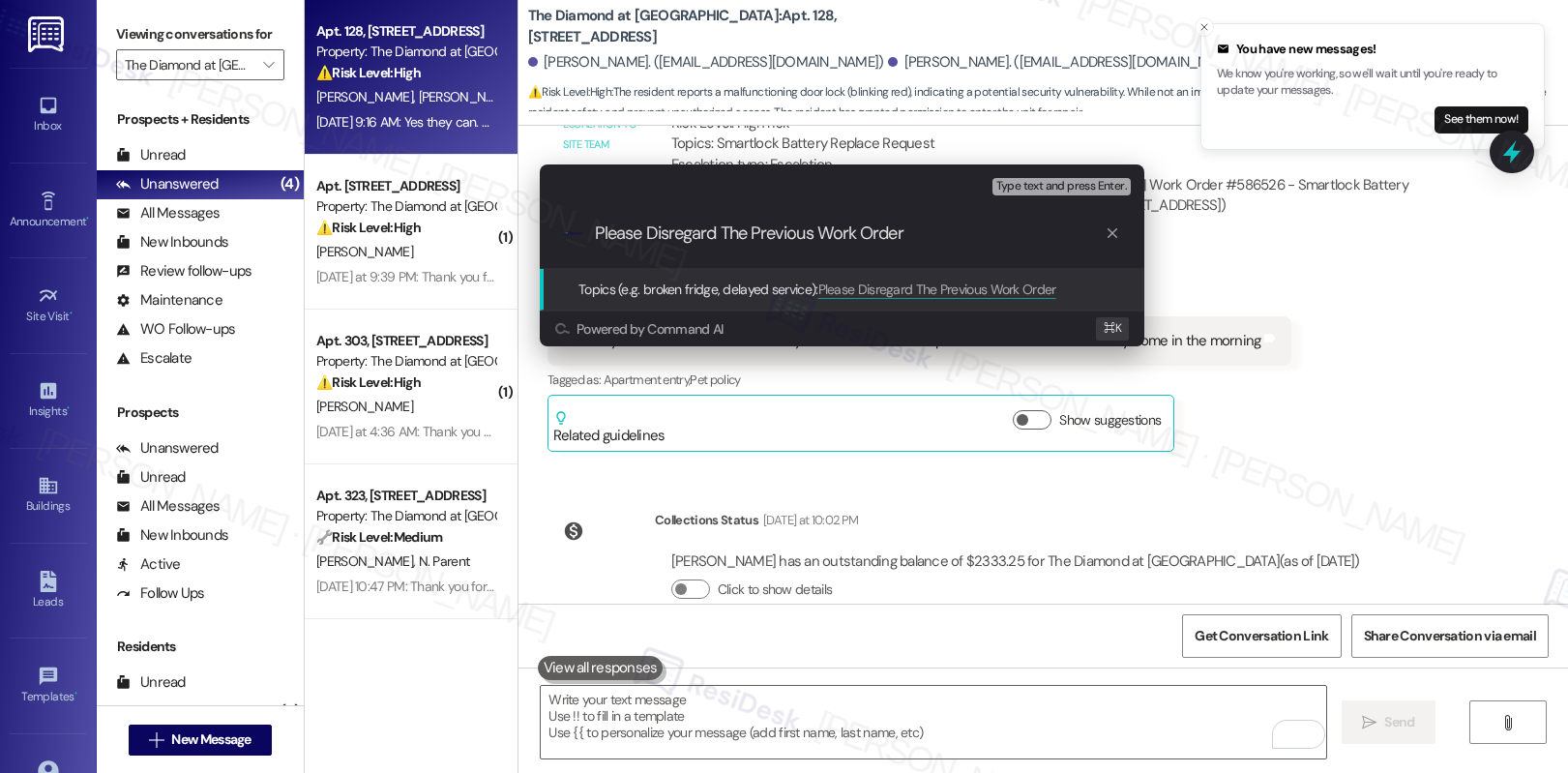 click on "Please Disregard The Previous Work Order" at bounding box center [849, 233] 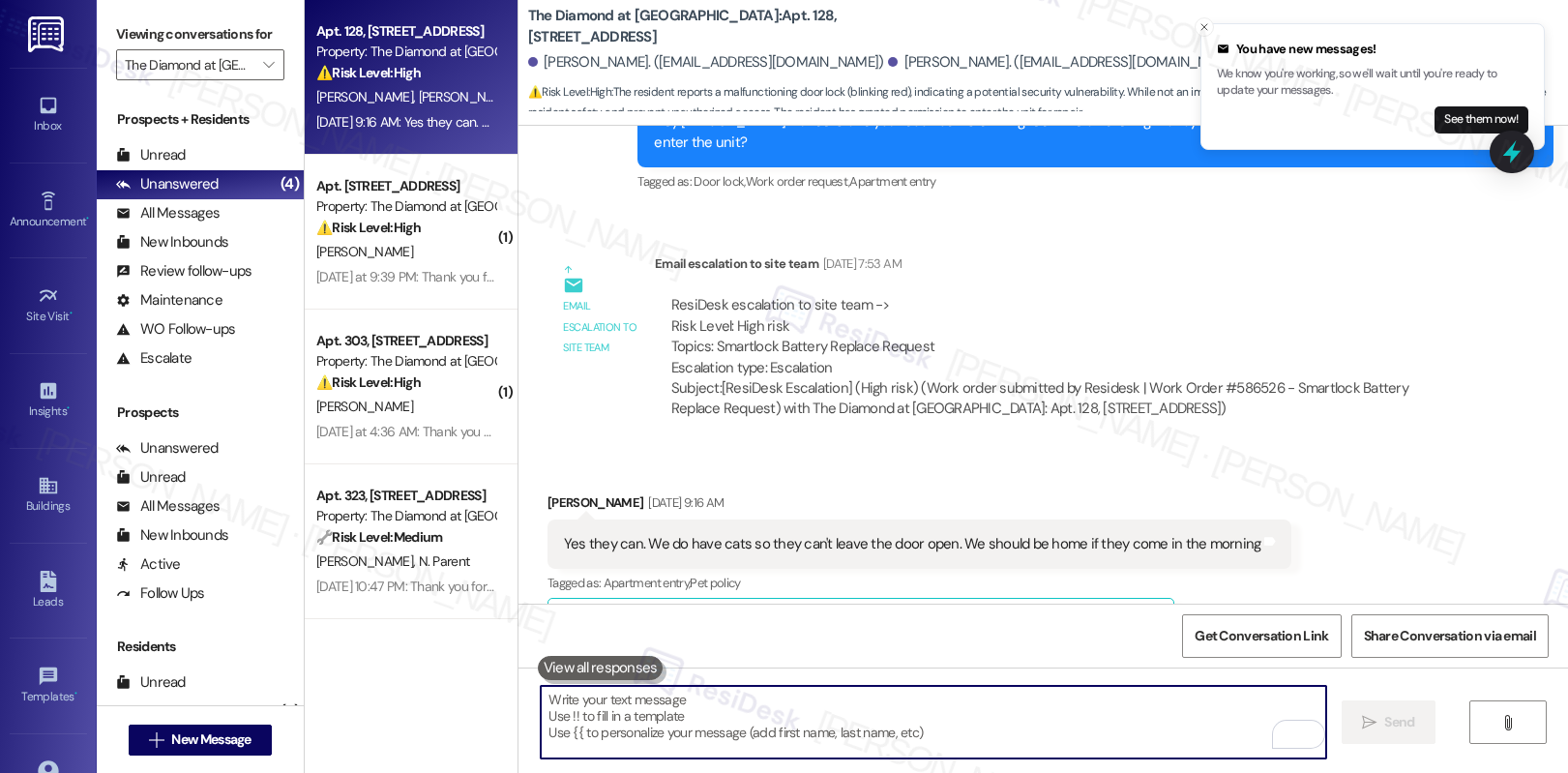 scroll, scrollTop: 1700, scrollLeft: 0, axis: vertical 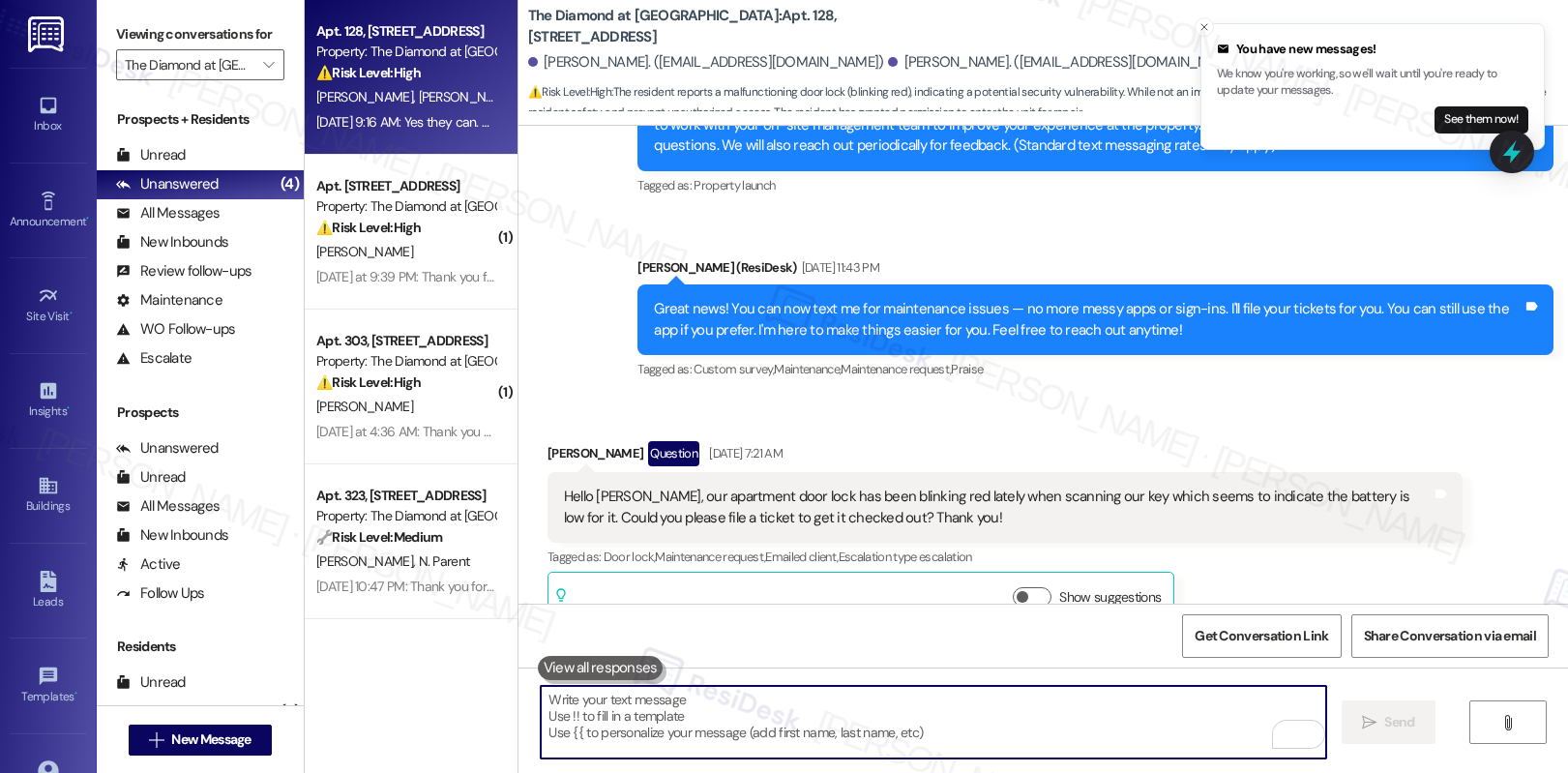 click on "Hello Emily, our apartment door lock has been blinking red lately  when scanning our key which seems to indicate the battery is low for it. Could you please file a ticket to get it checked out? Thank you!" at bounding box center (998, 507) 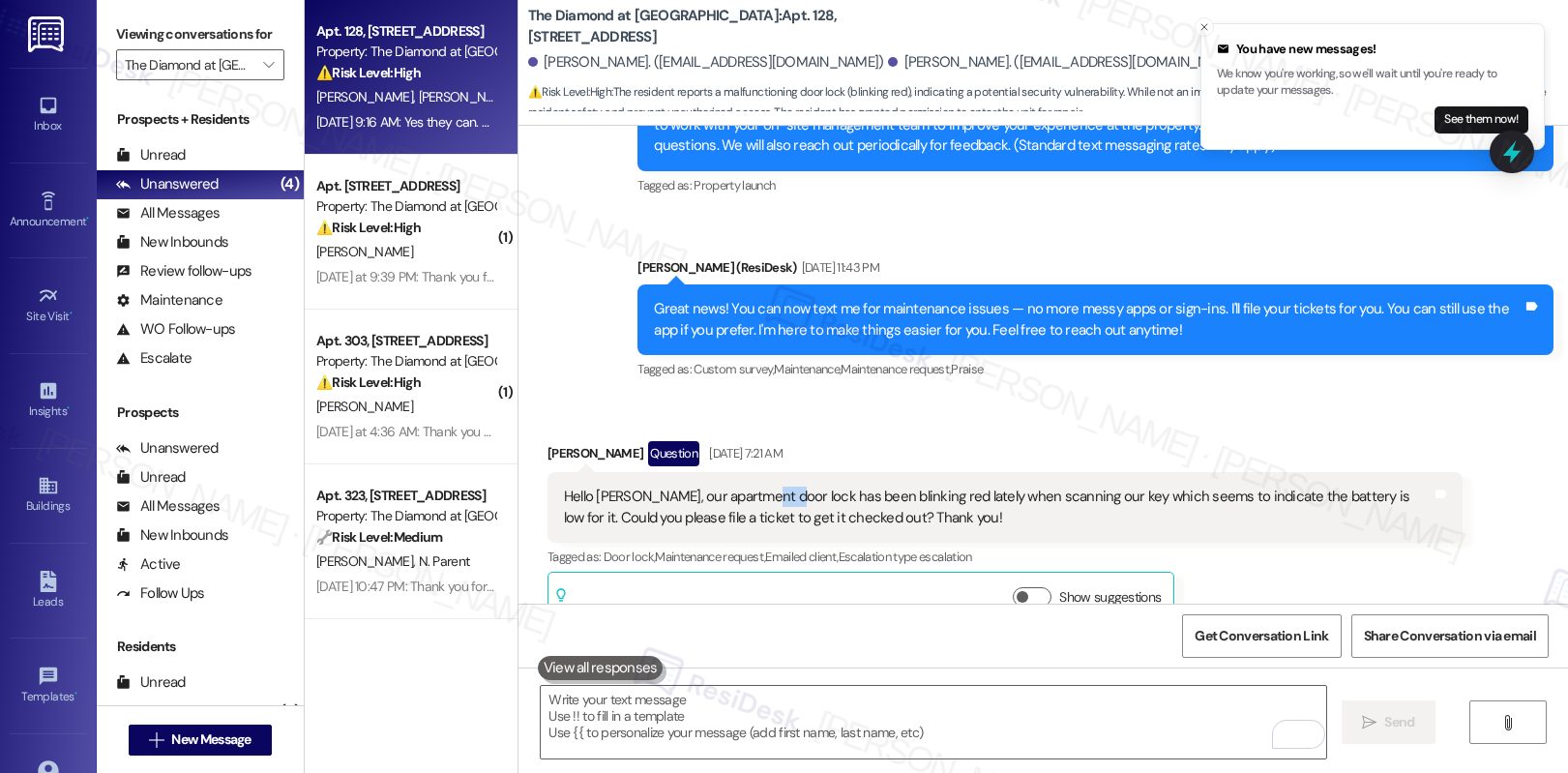 click on "Hello Emily, our apartment door lock has been blinking red lately  when scanning our key which seems to indicate the battery is low for it. Could you please file a ticket to get it checked out? Thank you!" at bounding box center [998, 507] 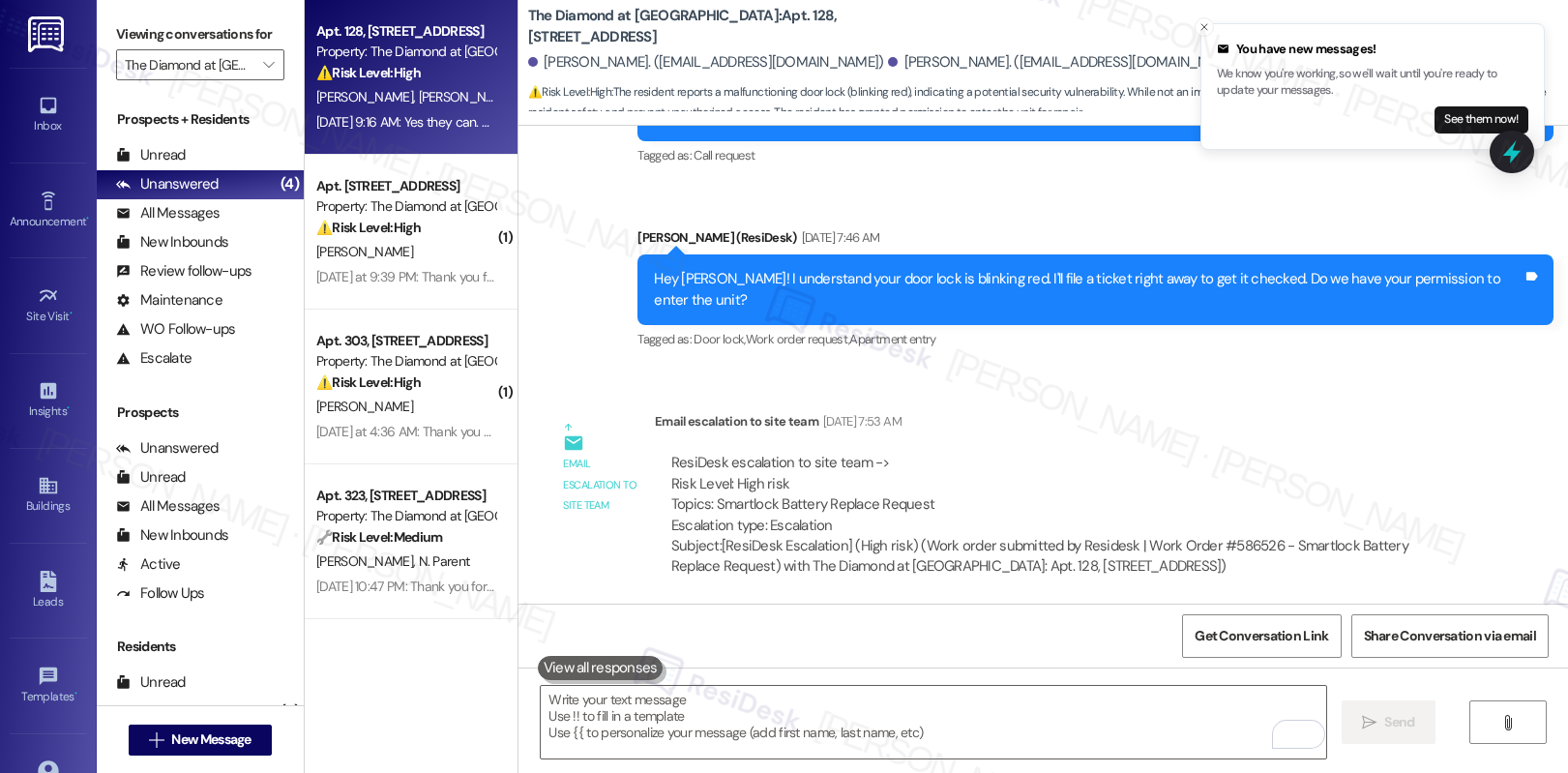 scroll, scrollTop: 1531, scrollLeft: 0, axis: vertical 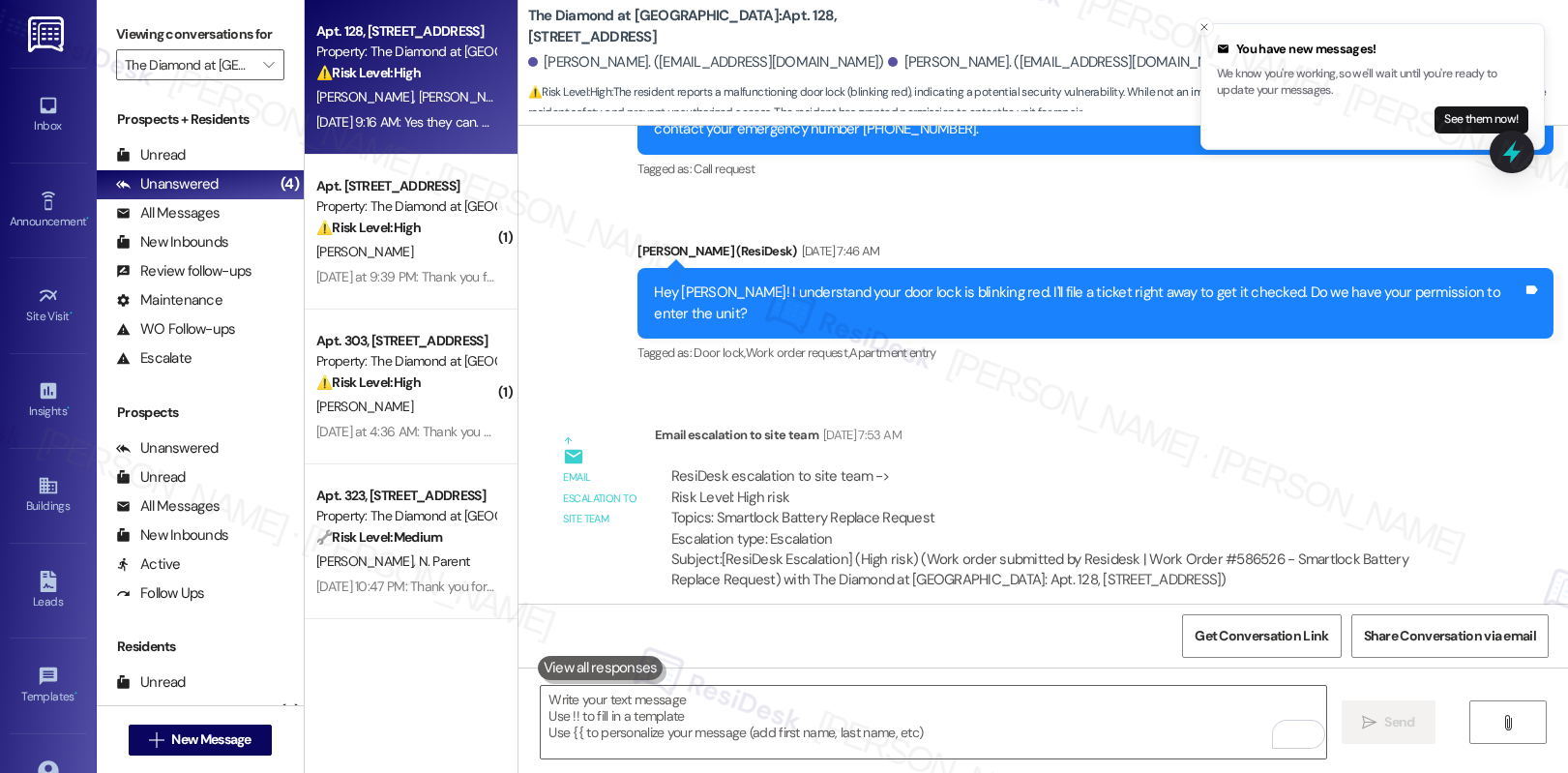 click on "The Diamond at Phoenixville:  Apt. 128, 723 Wheatland St" at bounding box center (722, 26) 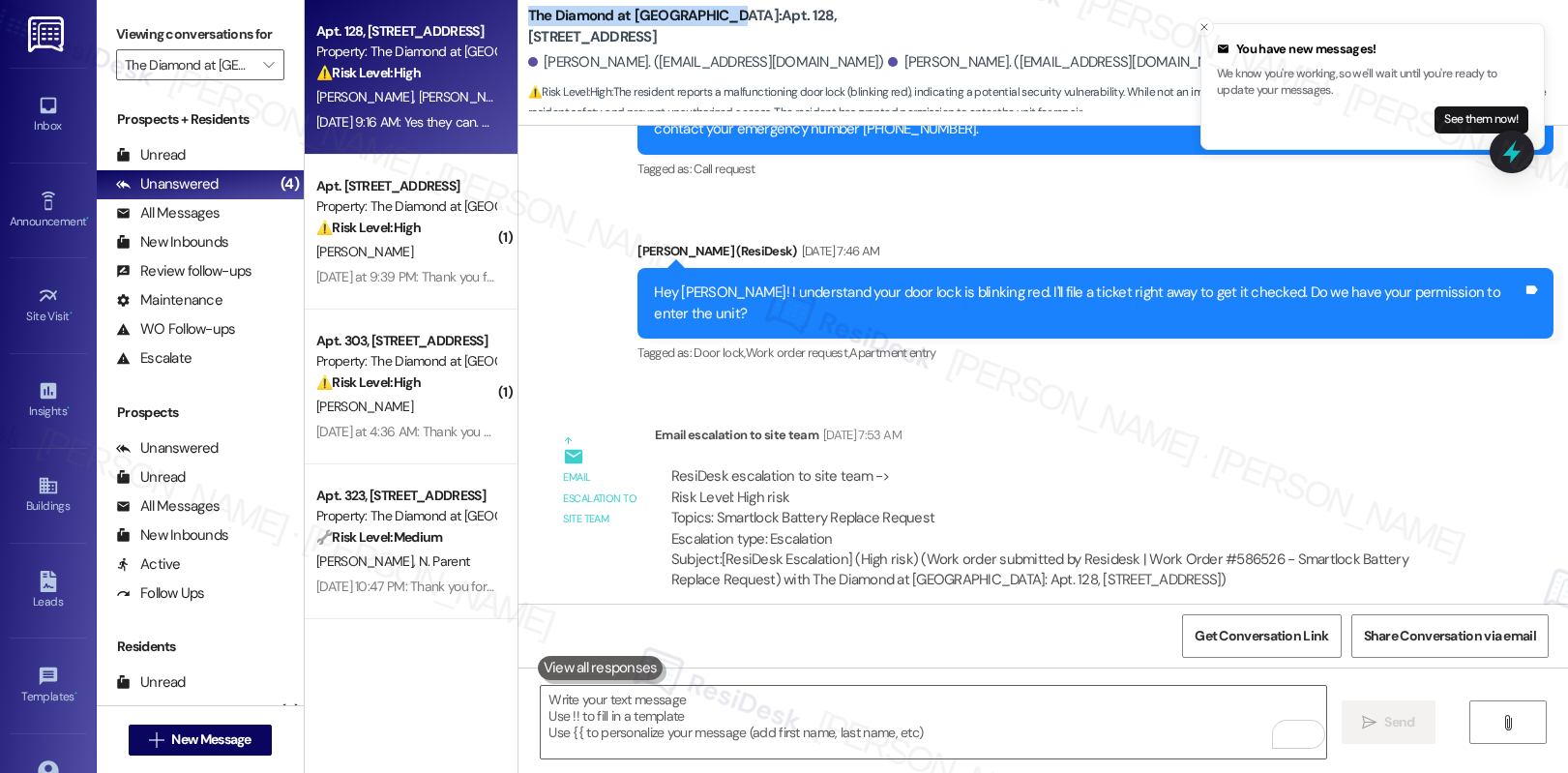 drag, startPoint x: 512, startPoint y: 23, endPoint x: 697, endPoint y: 31, distance: 185.1729 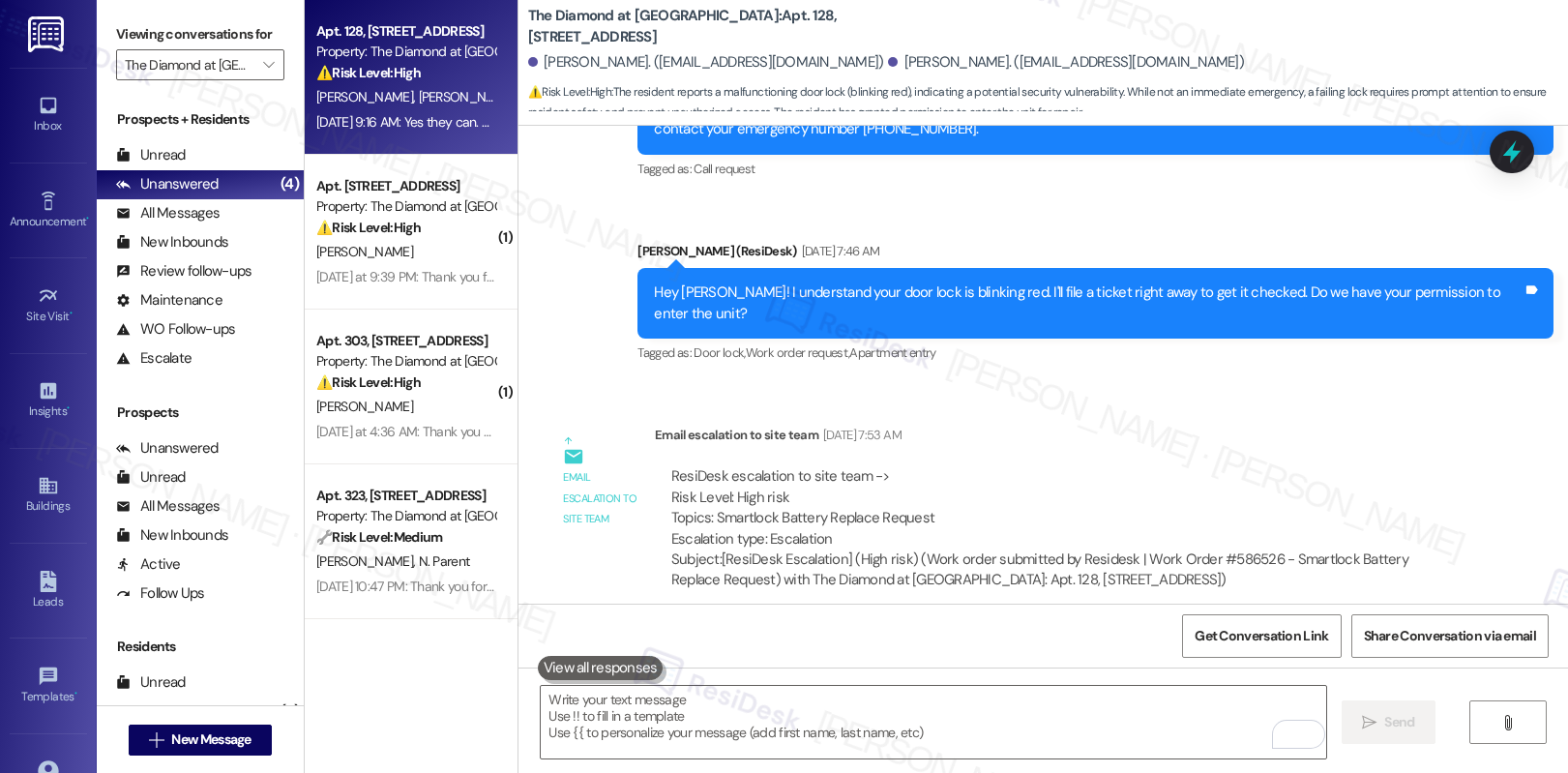 click on "The Diamond at Phoenixville:  Apt. 128, 723 Wheatland St" at bounding box center (722, 26) 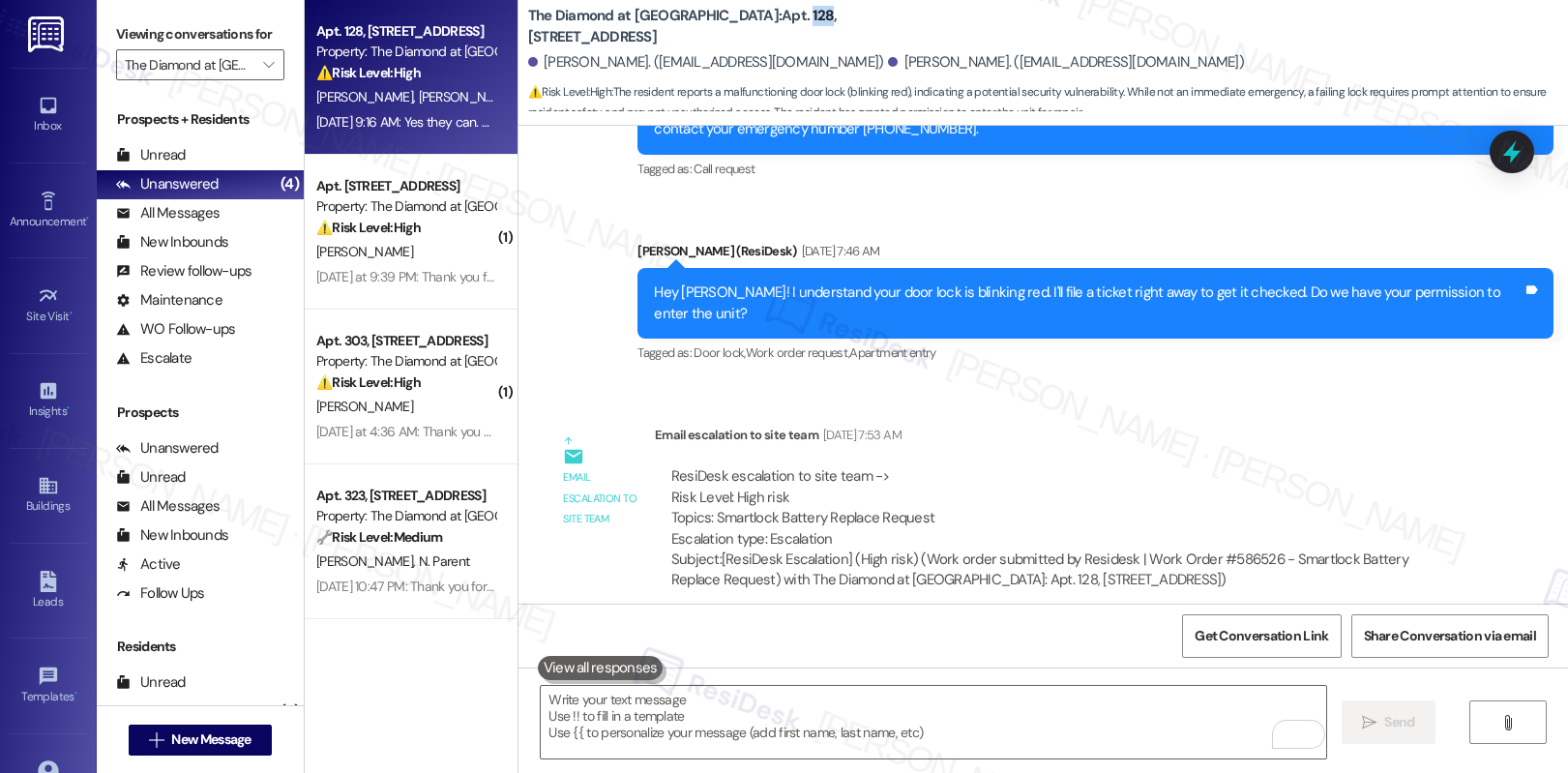 click on "The Diamond at Phoenixville:  Apt. 128, 723 Wheatland St" at bounding box center (722, 26) 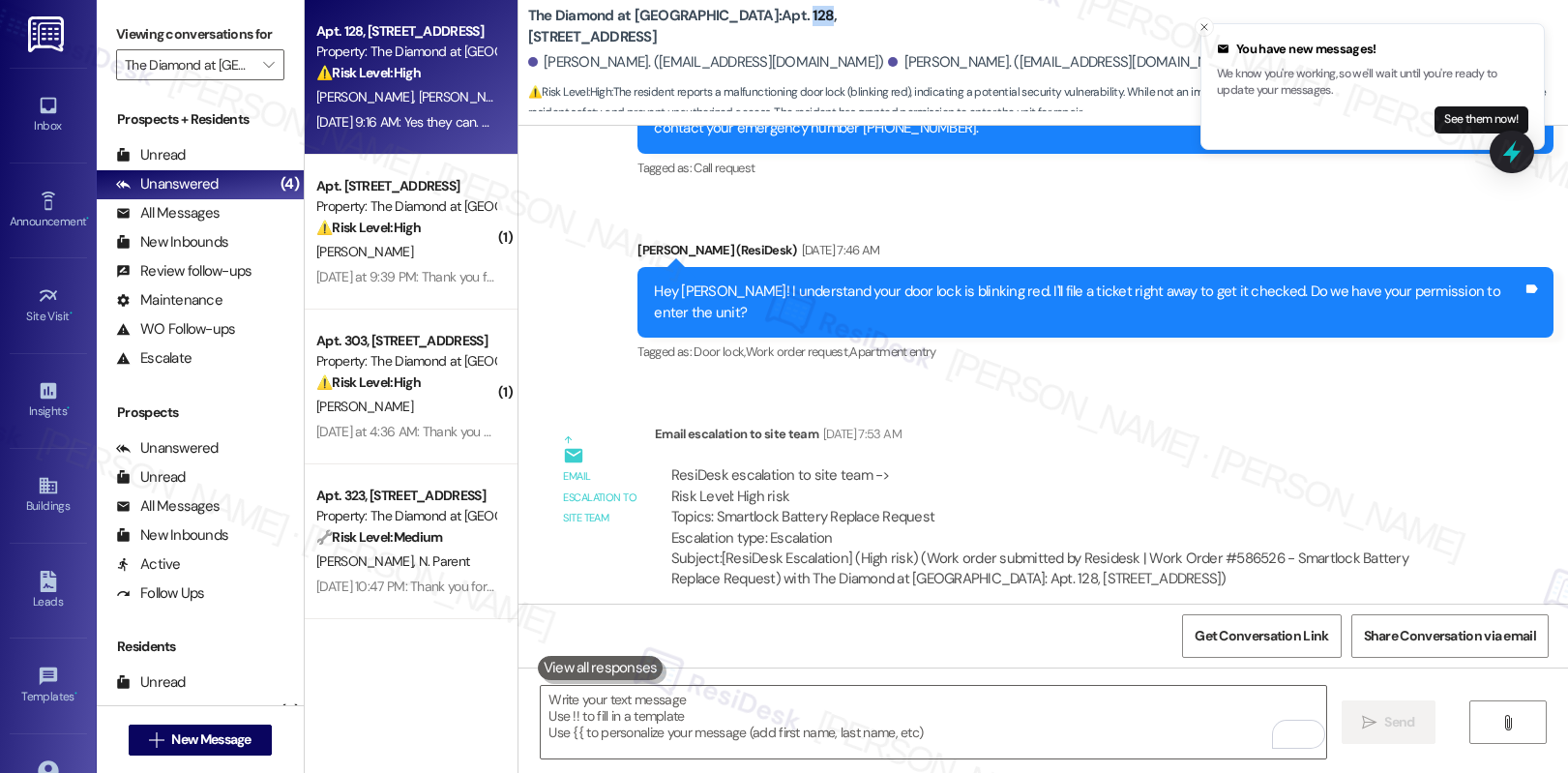 scroll, scrollTop: 1531, scrollLeft: 0, axis: vertical 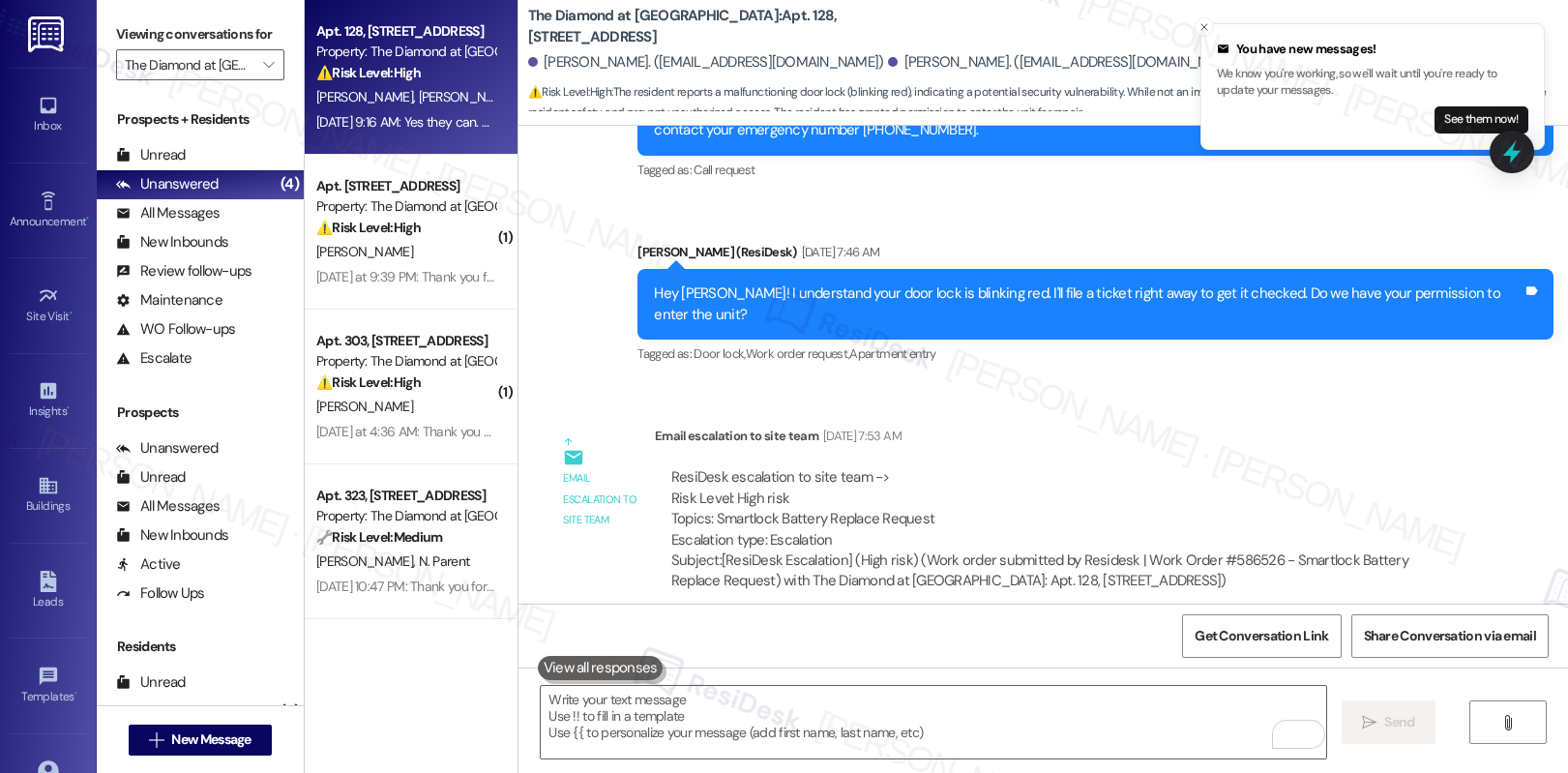 drag, startPoint x: 1267, startPoint y: 519, endPoint x: 1456, endPoint y: 520, distance: 189.00265 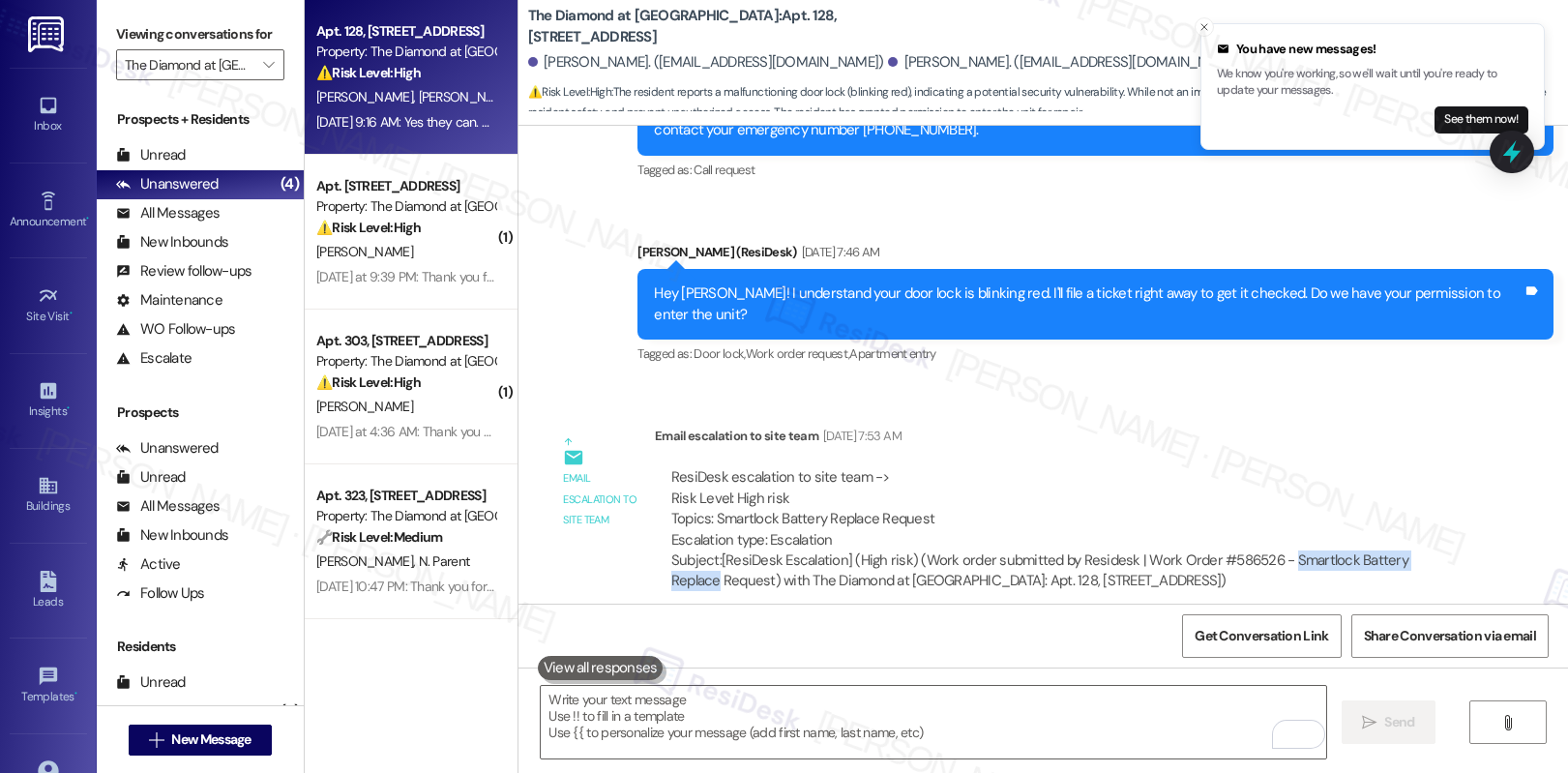 drag, startPoint x: 1268, startPoint y: 516, endPoint x: 1431, endPoint y: 520, distance: 163.04907 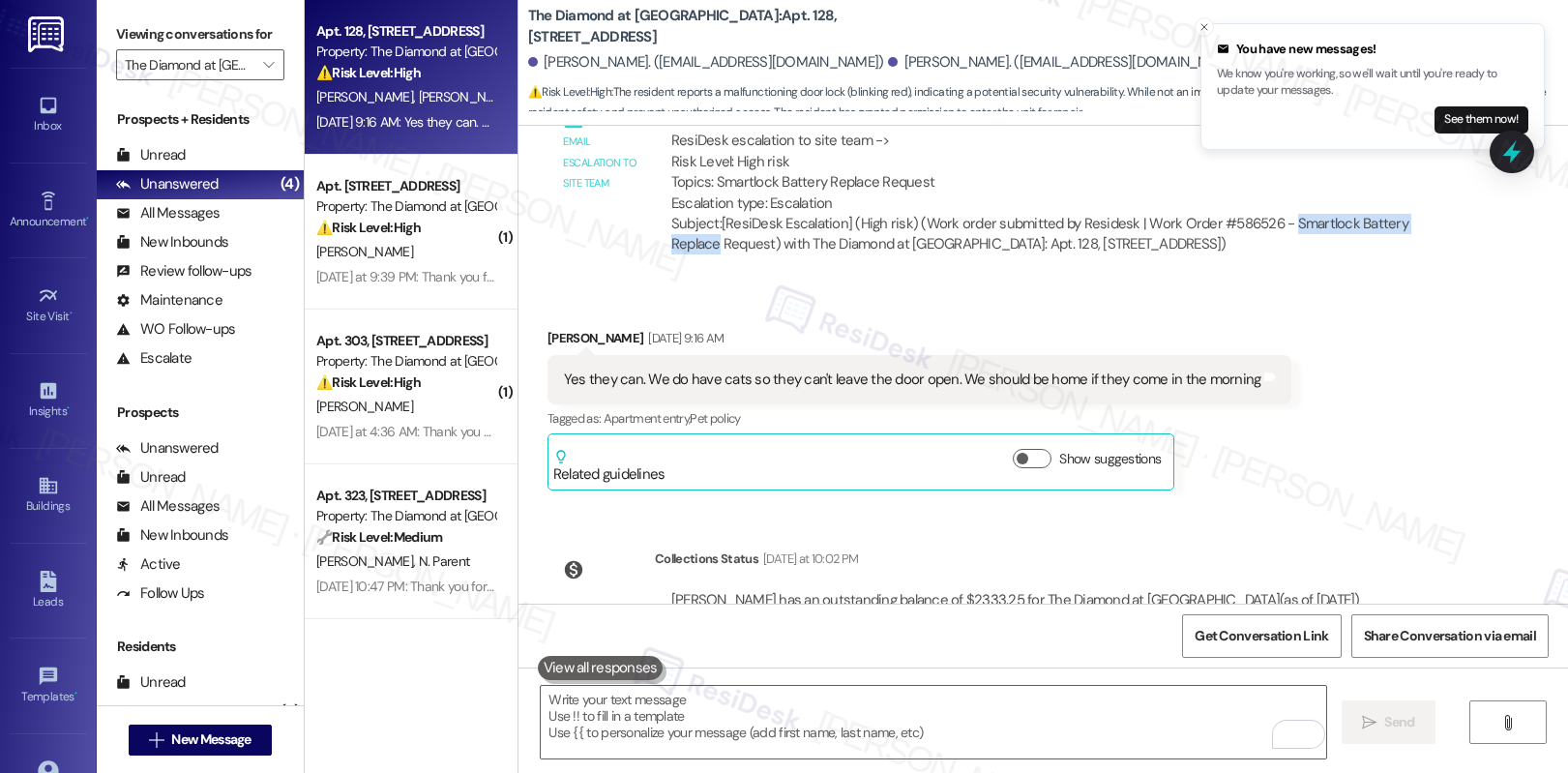 scroll, scrollTop: 1906, scrollLeft: 0, axis: vertical 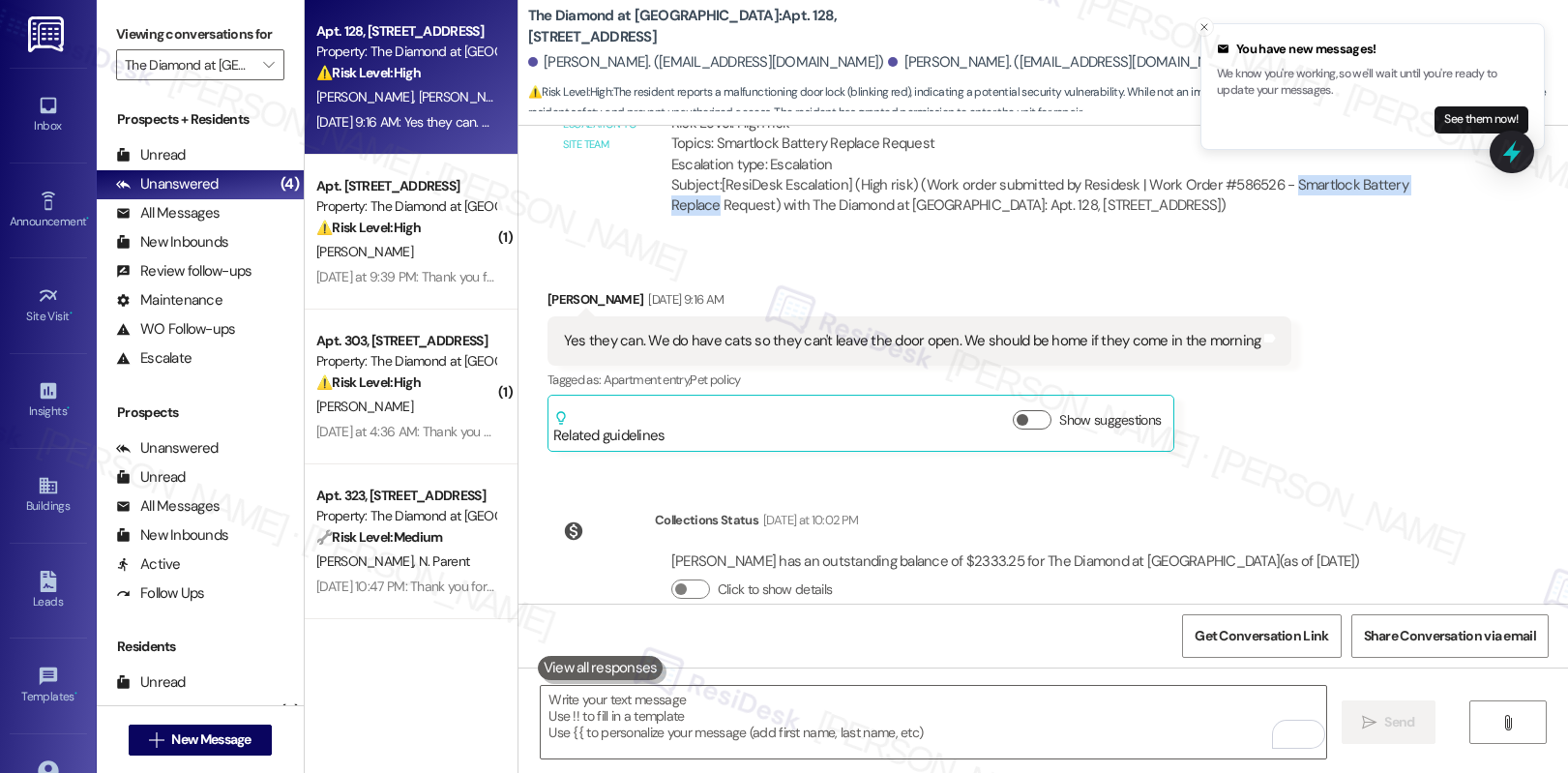 click on "Yes they can. We do have cats so they can't leave the door open. We should be home if they come in the morning" at bounding box center (912, 341) 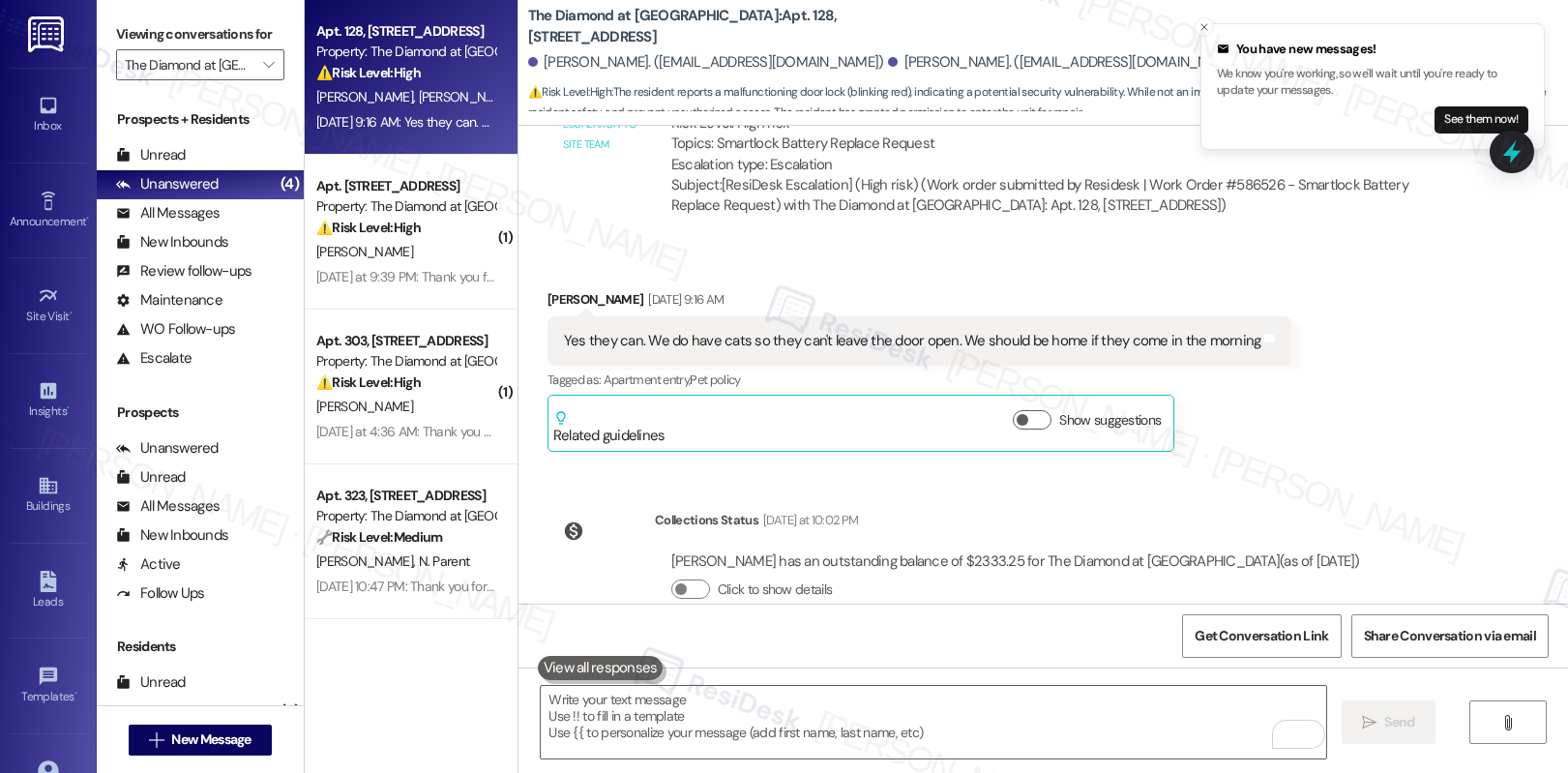 click on "Yes they can. We do have cats so they can't leave the door open. We should be home if they come in the morning" at bounding box center [912, 341] 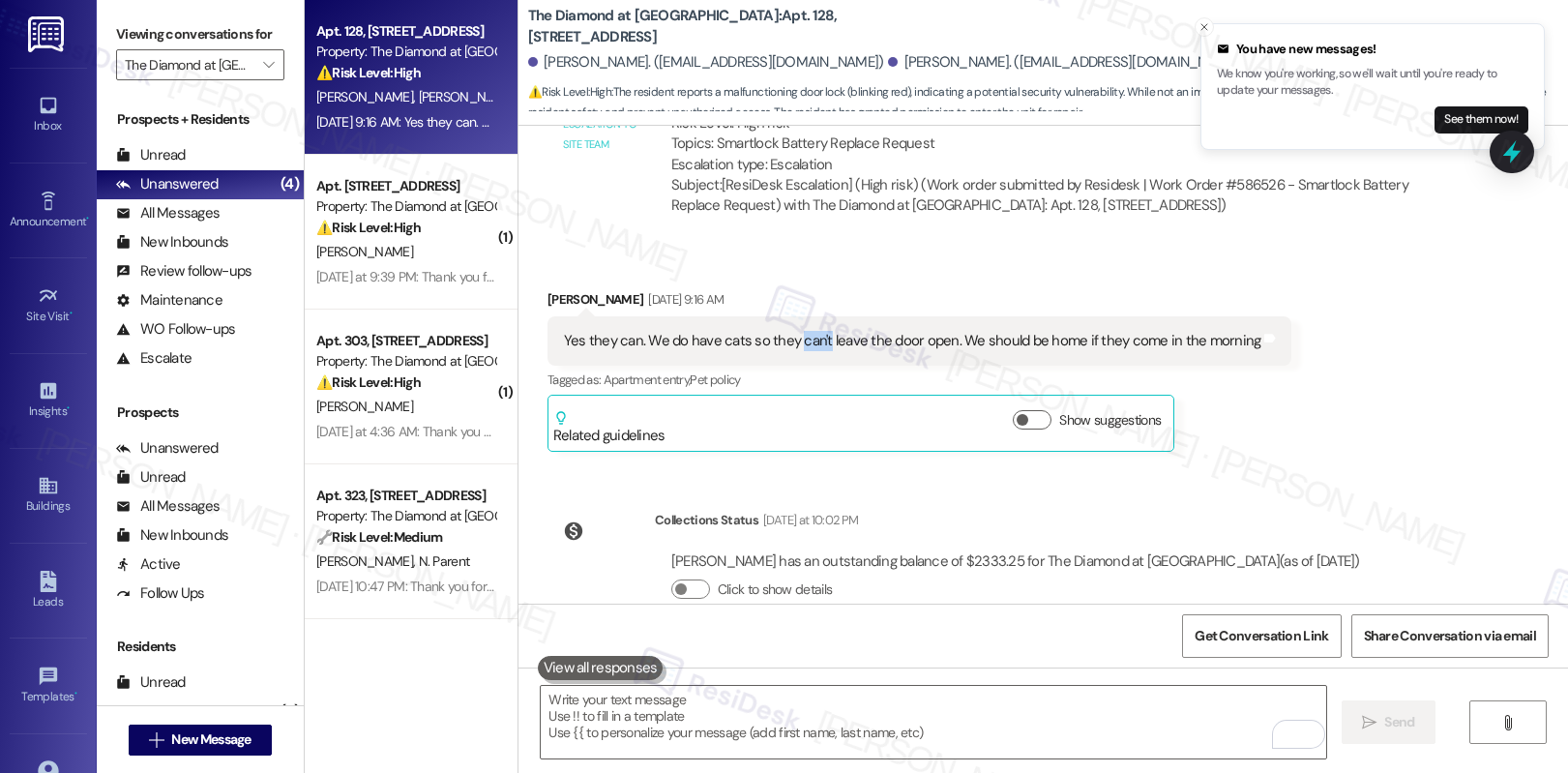 click on "Yes they can. We do have cats so they can't leave the door open. We should be home if they come in the morning" at bounding box center (912, 341) 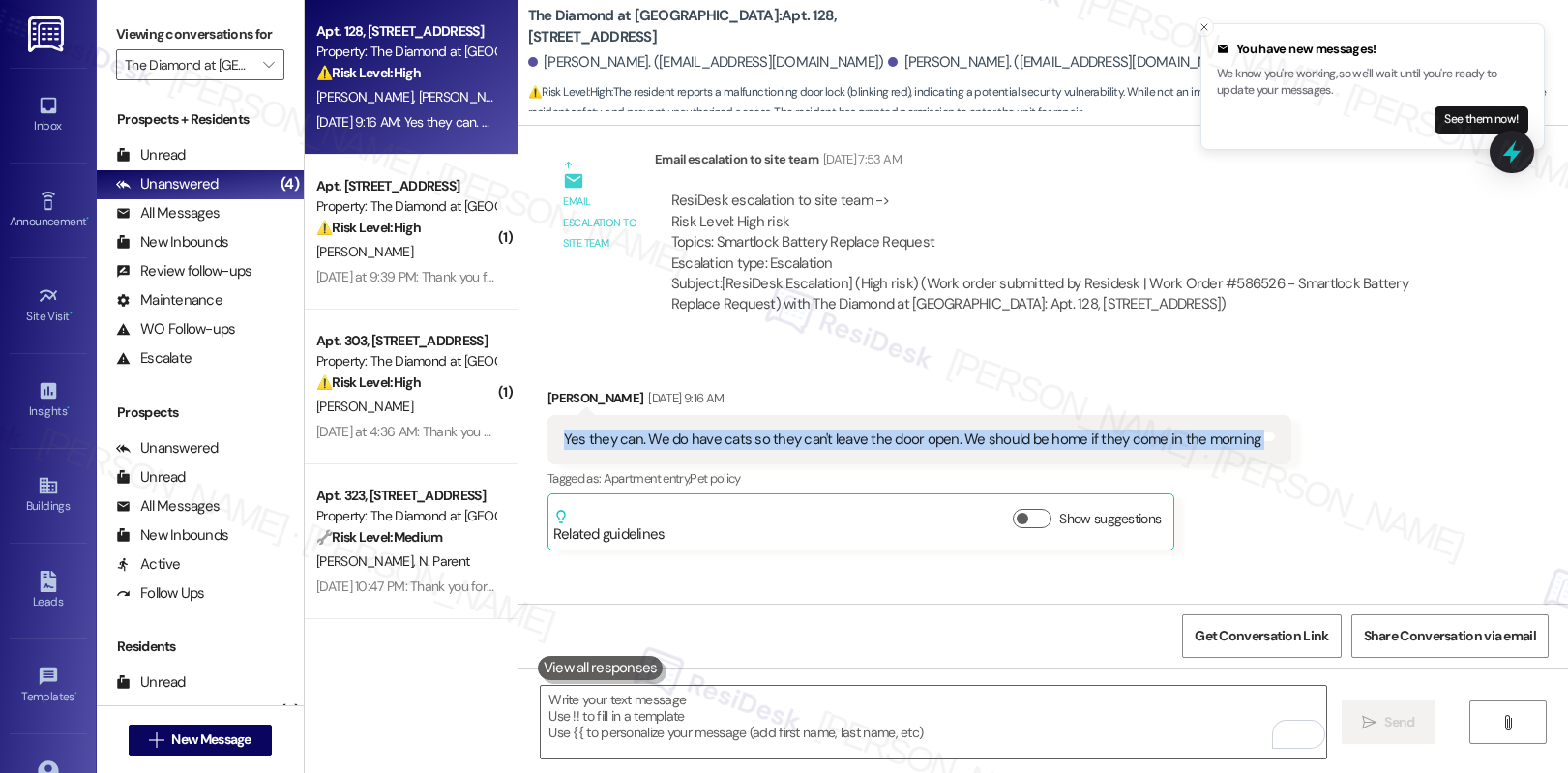 scroll, scrollTop: 1804, scrollLeft: 0, axis: vertical 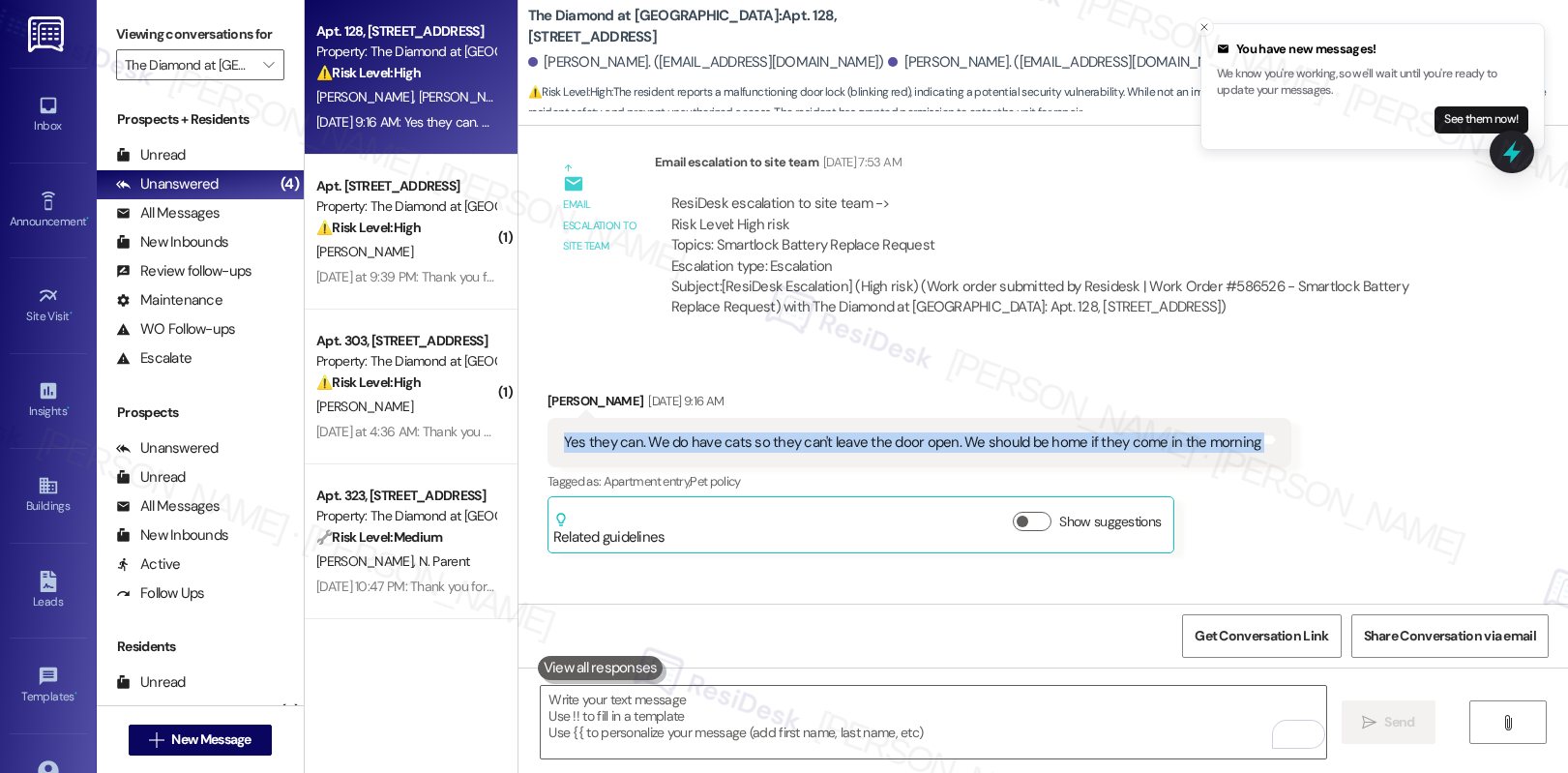 click on "Subject:  [ResiDesk Escalation] (High risk) (Work order submitted by Residesk | Work Order #586526 - Smartlock Battery Replace Request) with The Diamond at Phoenixville: Apt. 128, 723 Wheatland St (1349028)" at bounding box center [1059, 297] 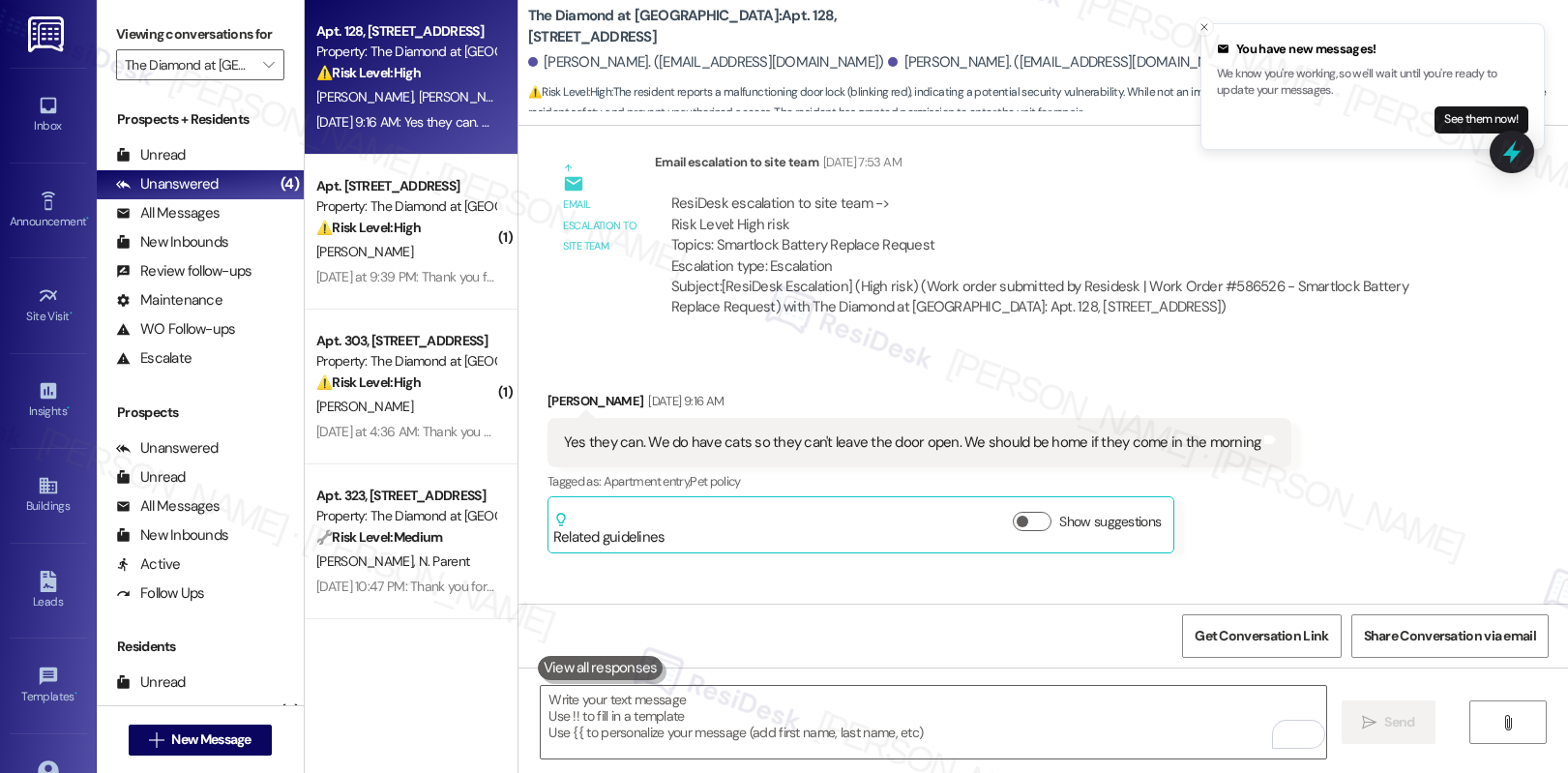 click on "Subject:  [ResiDesk Escalation] (High risk) (Work order submitted by Residesk | Work Order #586526 - Smartlock Battery Replace Request) with The Diamond at Phoenixville: Apt. 128, 723 Wheatland St (1349028)" at bounding box center [1059, 297] 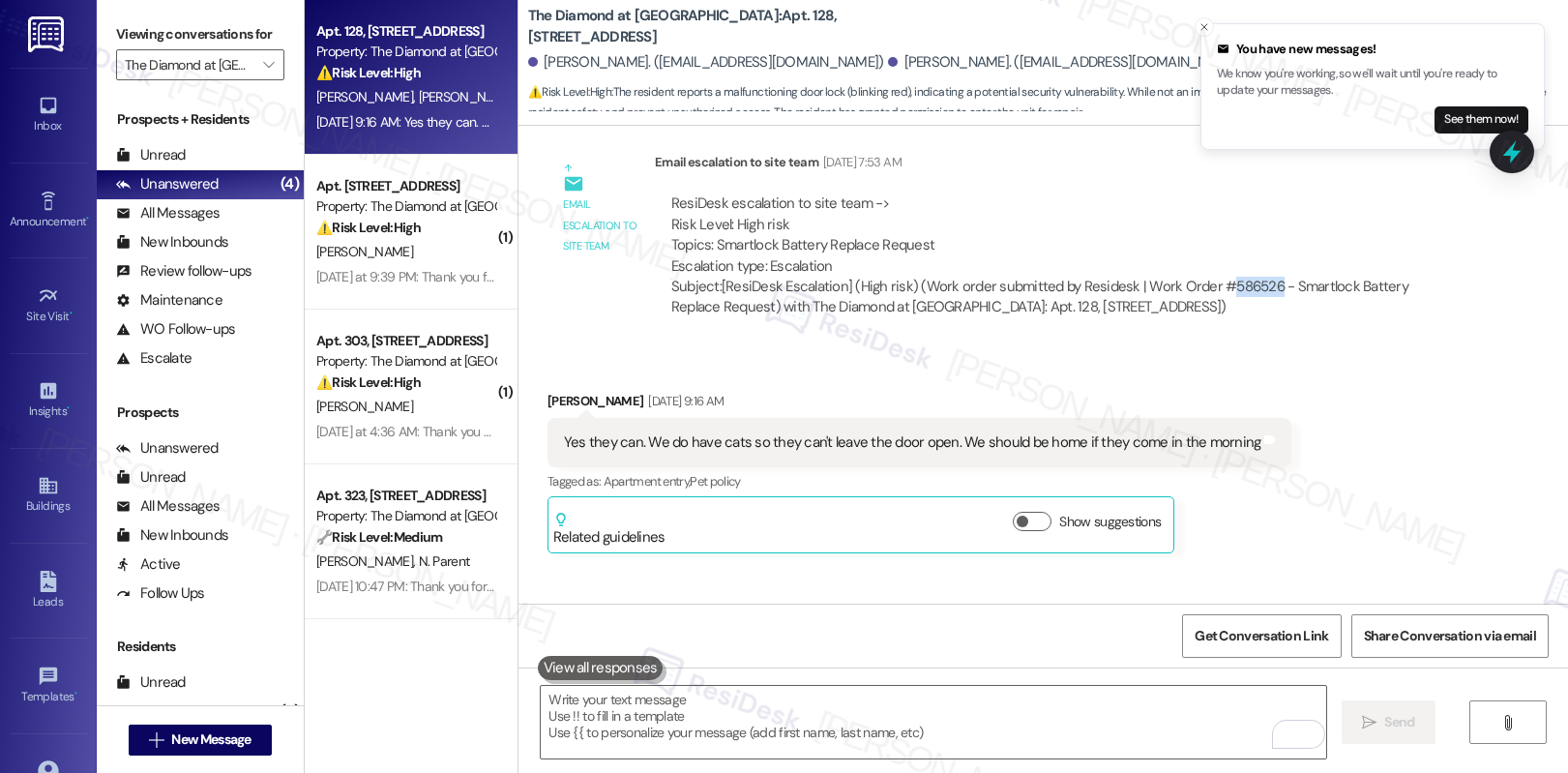 click on "Subject:  [ResiDesk Escalation] (High risk) (Work order submitted by Residesk | Work Order #586526 - Smartlock Battery Replace Request) with The Diamond at Phoenixville: Apt. 128, 723 Wheatland St (1349028)" at bounding box center [1059, 297] 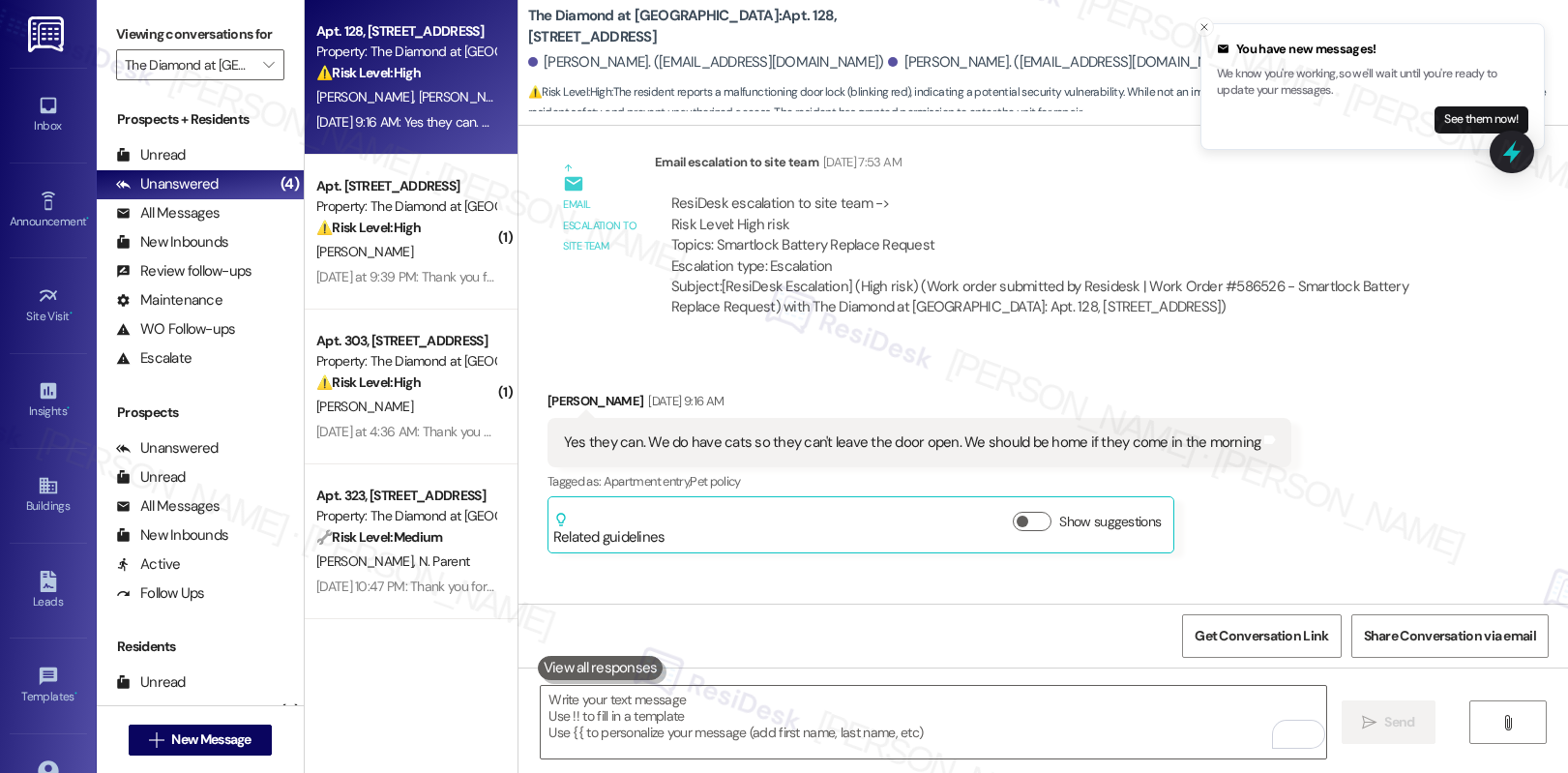 click on "Subject:  [ResiDesk Escalation] (High risk) (Work order submitted by Residesk | Work Order #586526 - Smartlock Battery Replace Request) with The Diamond at Phoenixville: Apt. 128, 723 Wheatland St (1349028)" at bounding box center [1059, 297] 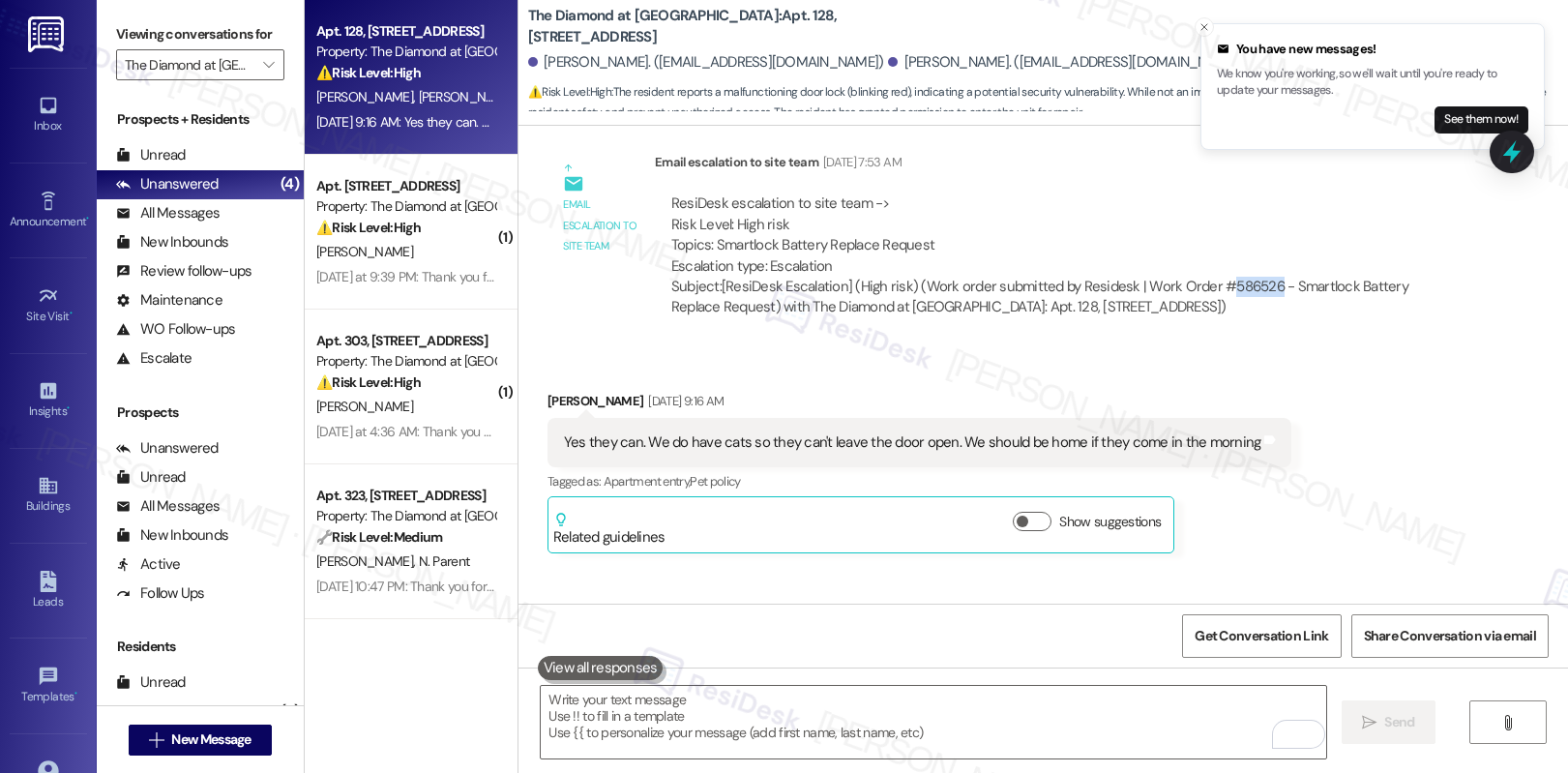 click on "Subject:  [ResiDesk Escalation] (High risk) (Work order submitted by Residesk | Work Order #586526 - Smartlock Battery Replace Request) with The Diamond at Phoenixville: Apt. 128, 723 Wheatland St (1349028)" at bounding box center [1059, 297] 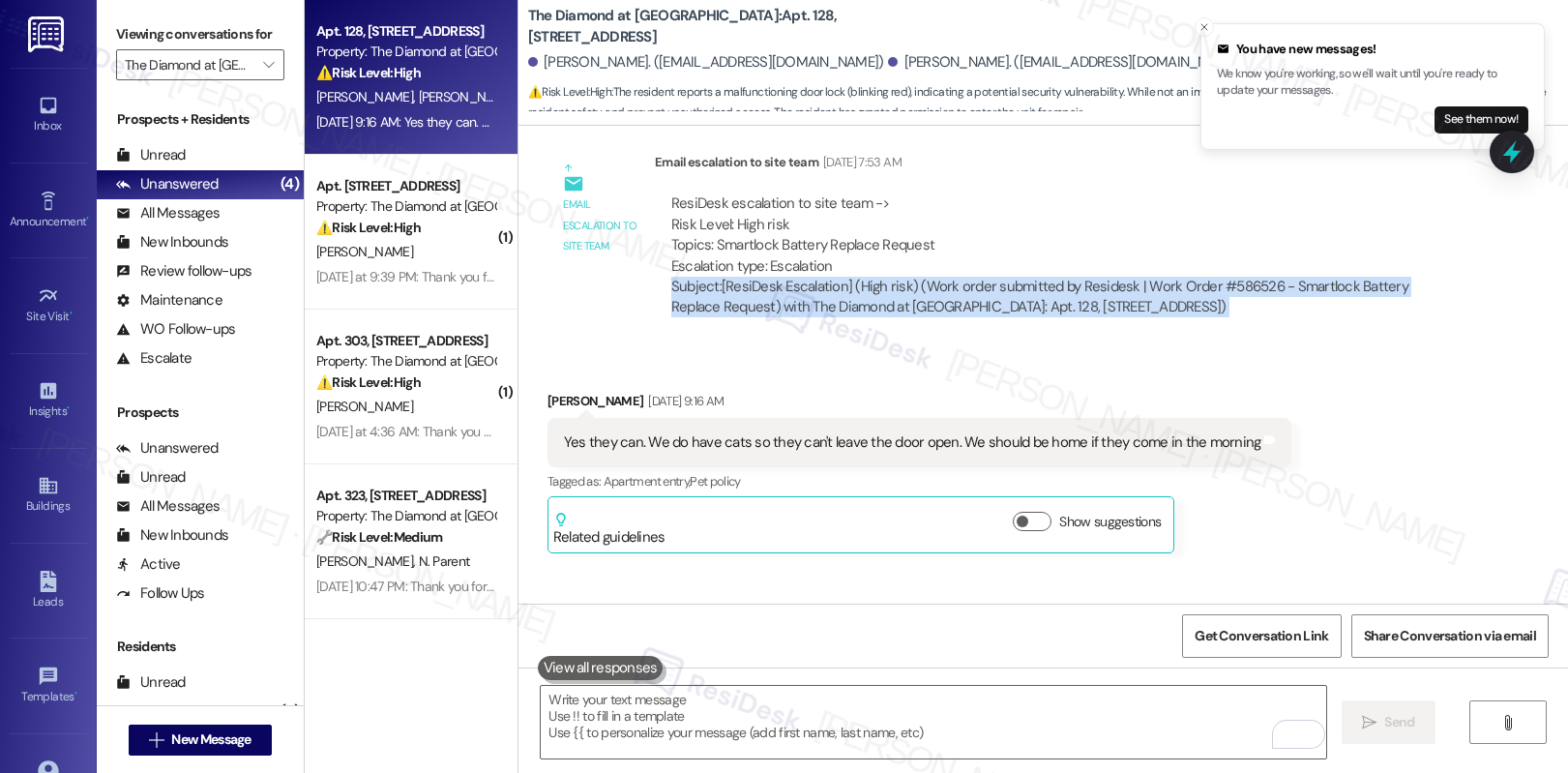 click on "Subject:  [ResiDesk Escalation] (High risk) (Work order submitted by Residesk | Work Order #586526 - Smartlock Battery Replace Request) with The Diamond at Phoenixville: Apt. 128, 723 Wheatland St (1349028)" at bounding box center (1059, 297) 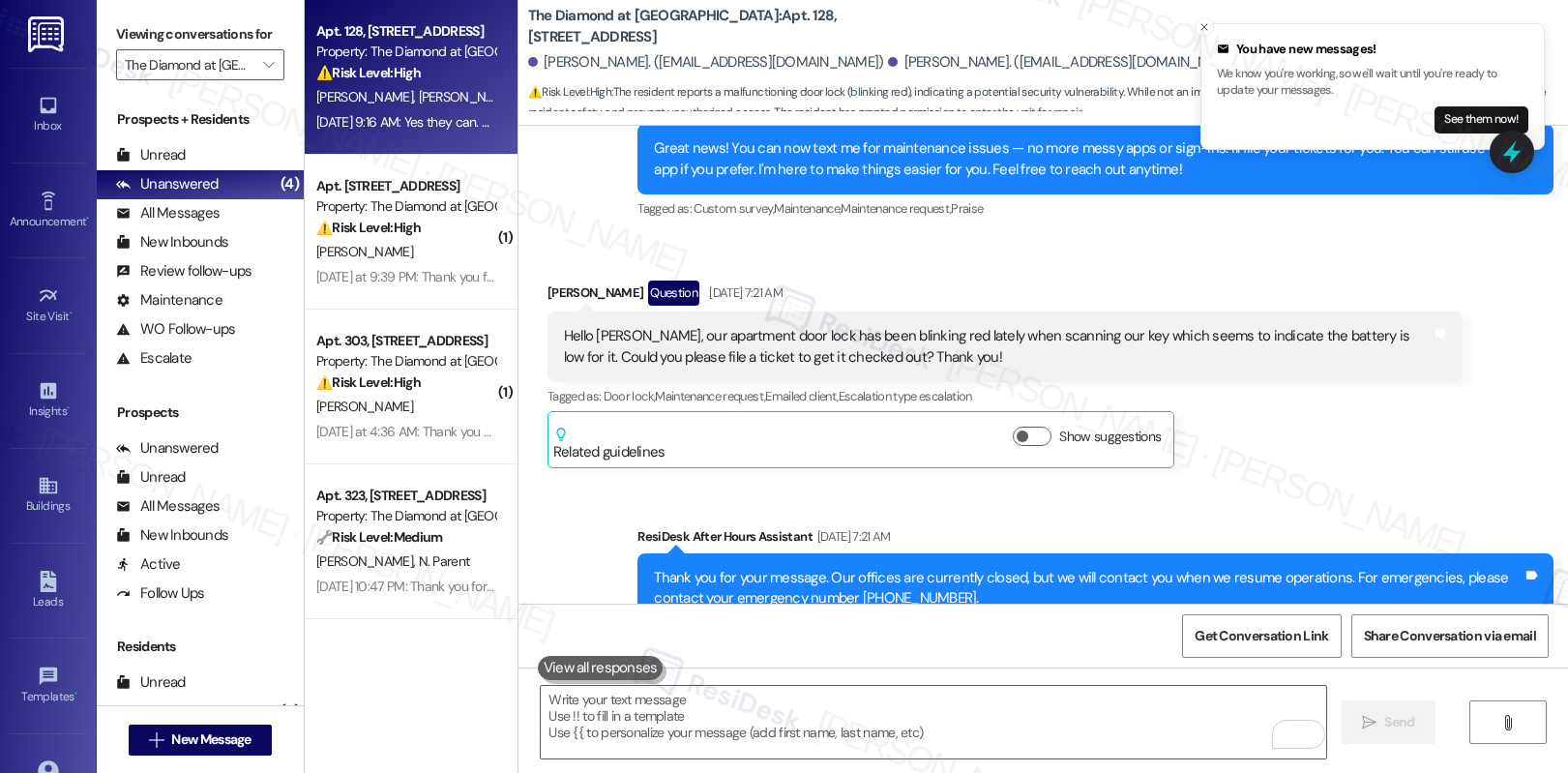 scroll, scrollTop: 1049, scrollLeft: 0, axis: vertical 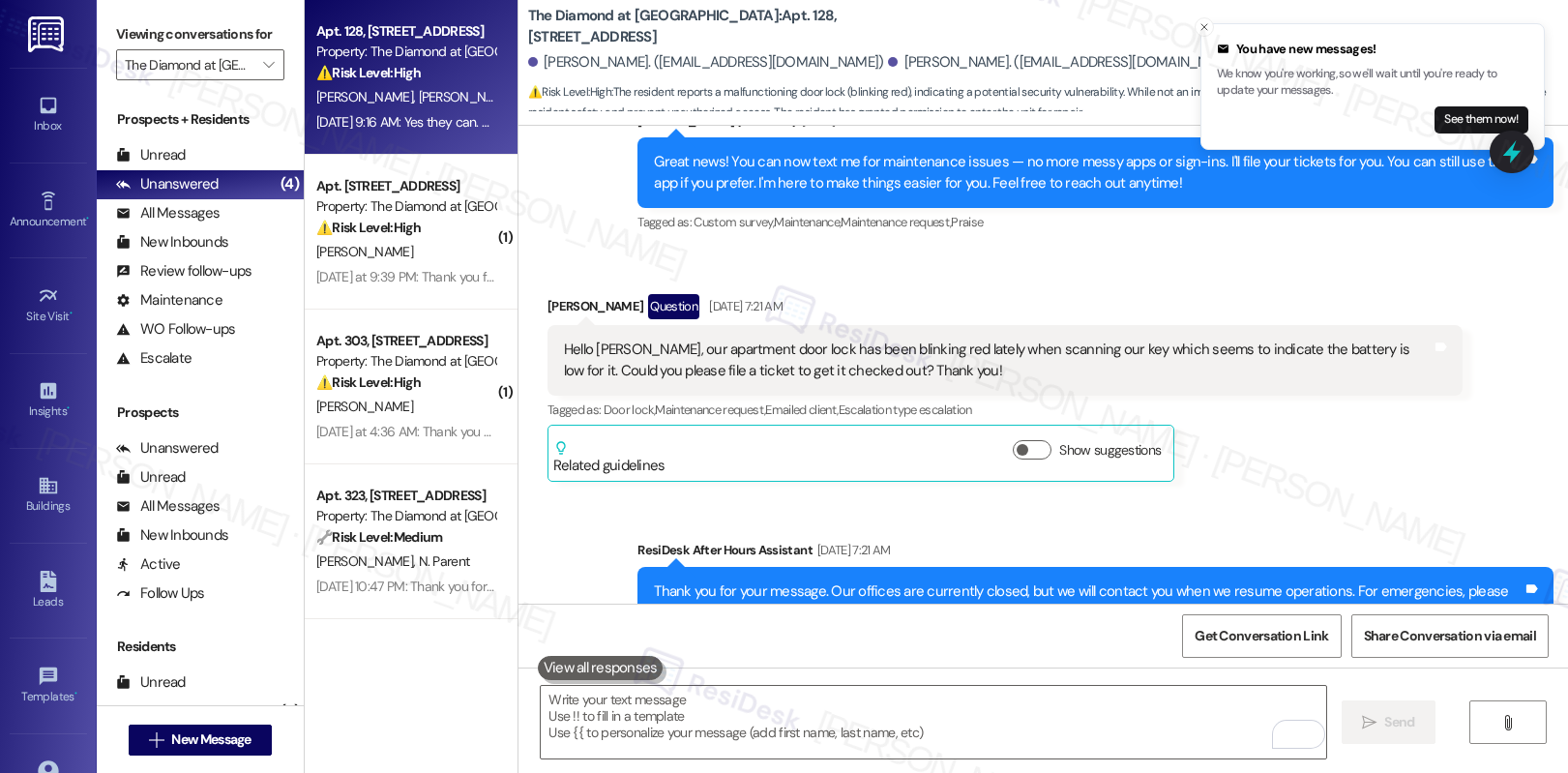click on "Hello Emily, our apartment door lock has been blinking red lately  when scanning our key which seems to indicate the battery is low for it. Could you please file a ticket to get it checked out? Thank you!" at bounding box center (998, 360) 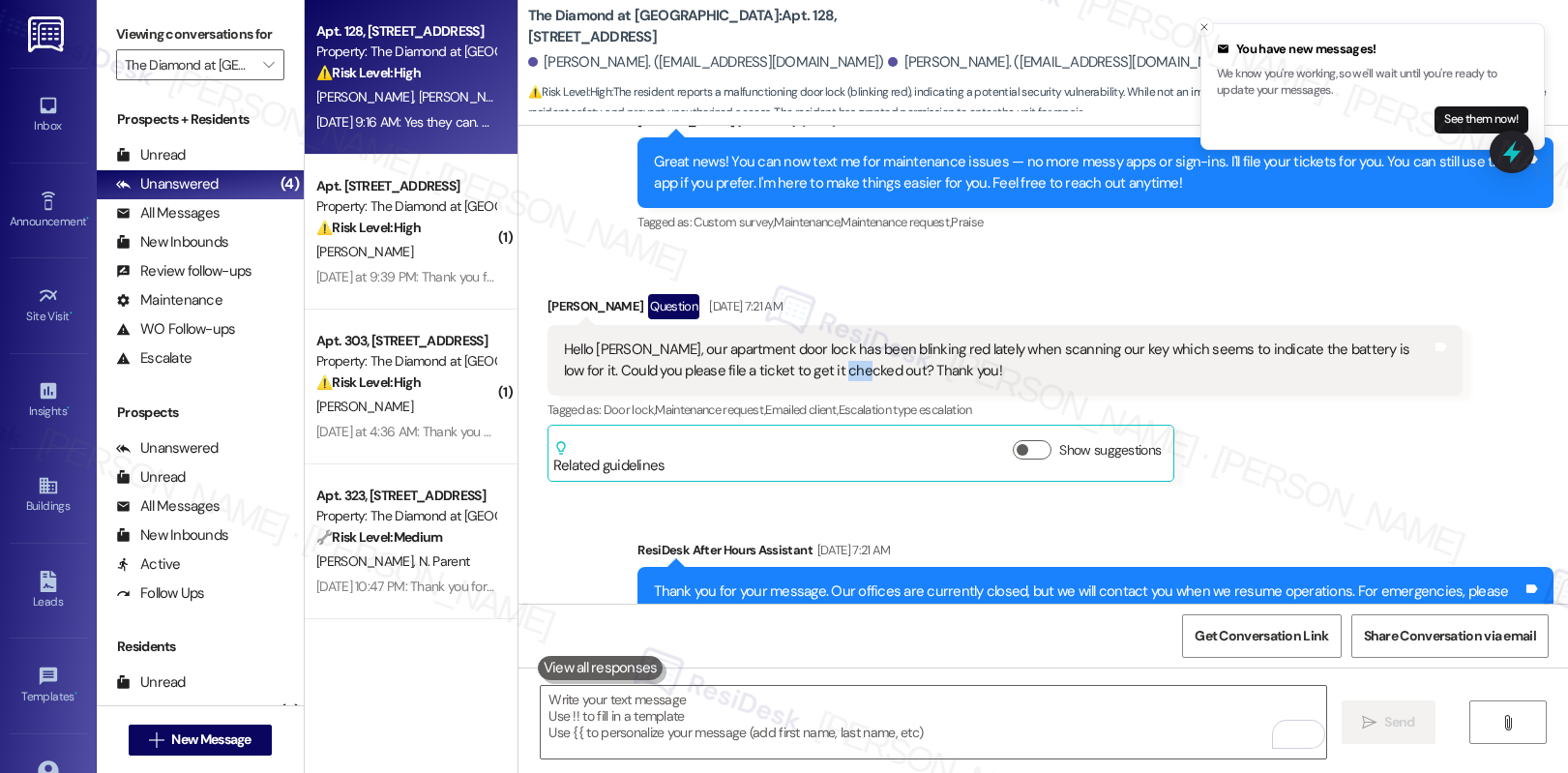 click on "Hello Emily, our apartment door lock has been blinking red lately  when scanning our key which seems to indicate the battery is low for it. Could you please file a ticket to get it checked out? Thank you!" at bounding box center [998, 360] 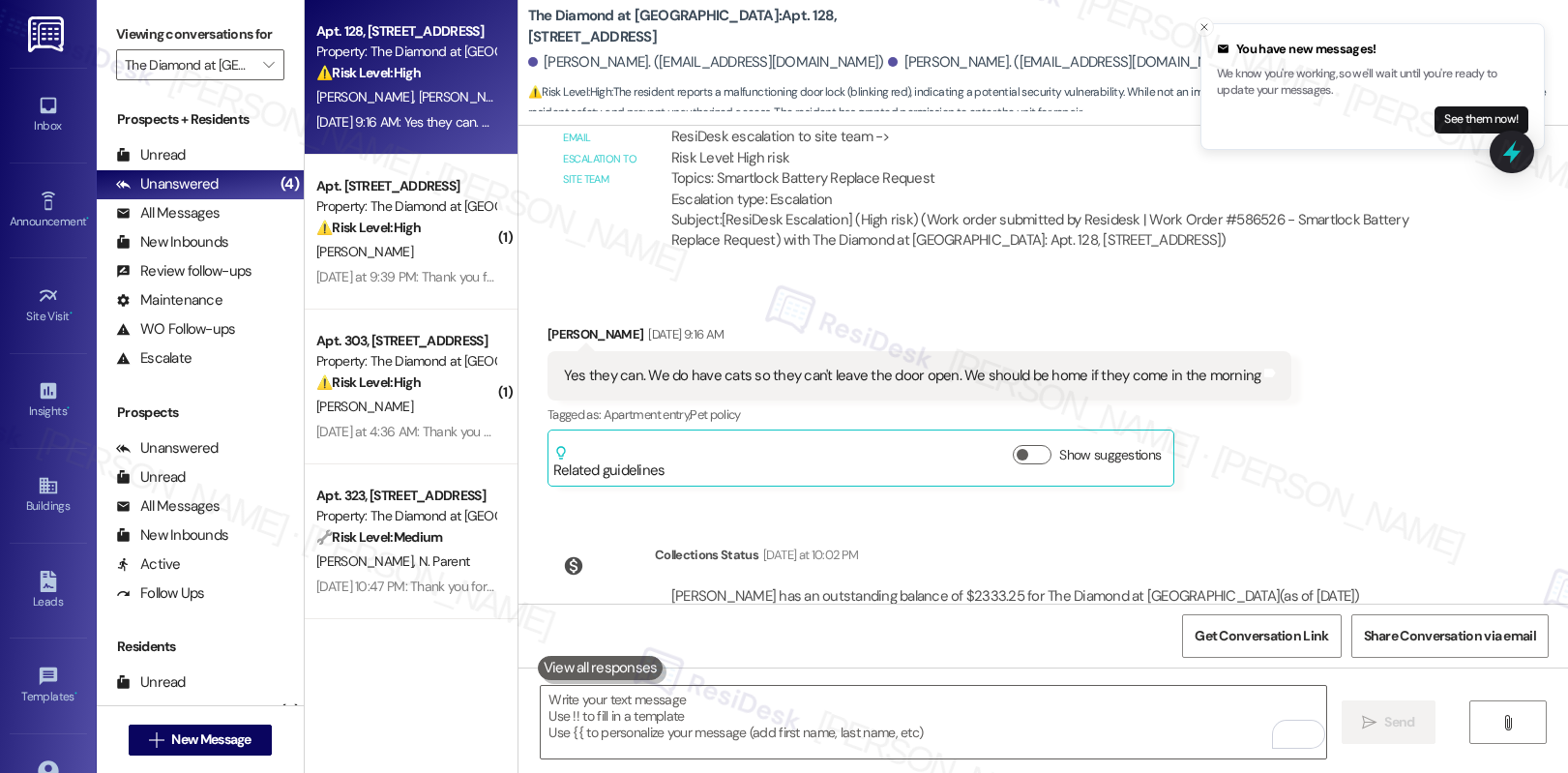 scroll, scrollTop: 1872, scrollLeft: 0, axis: vertical 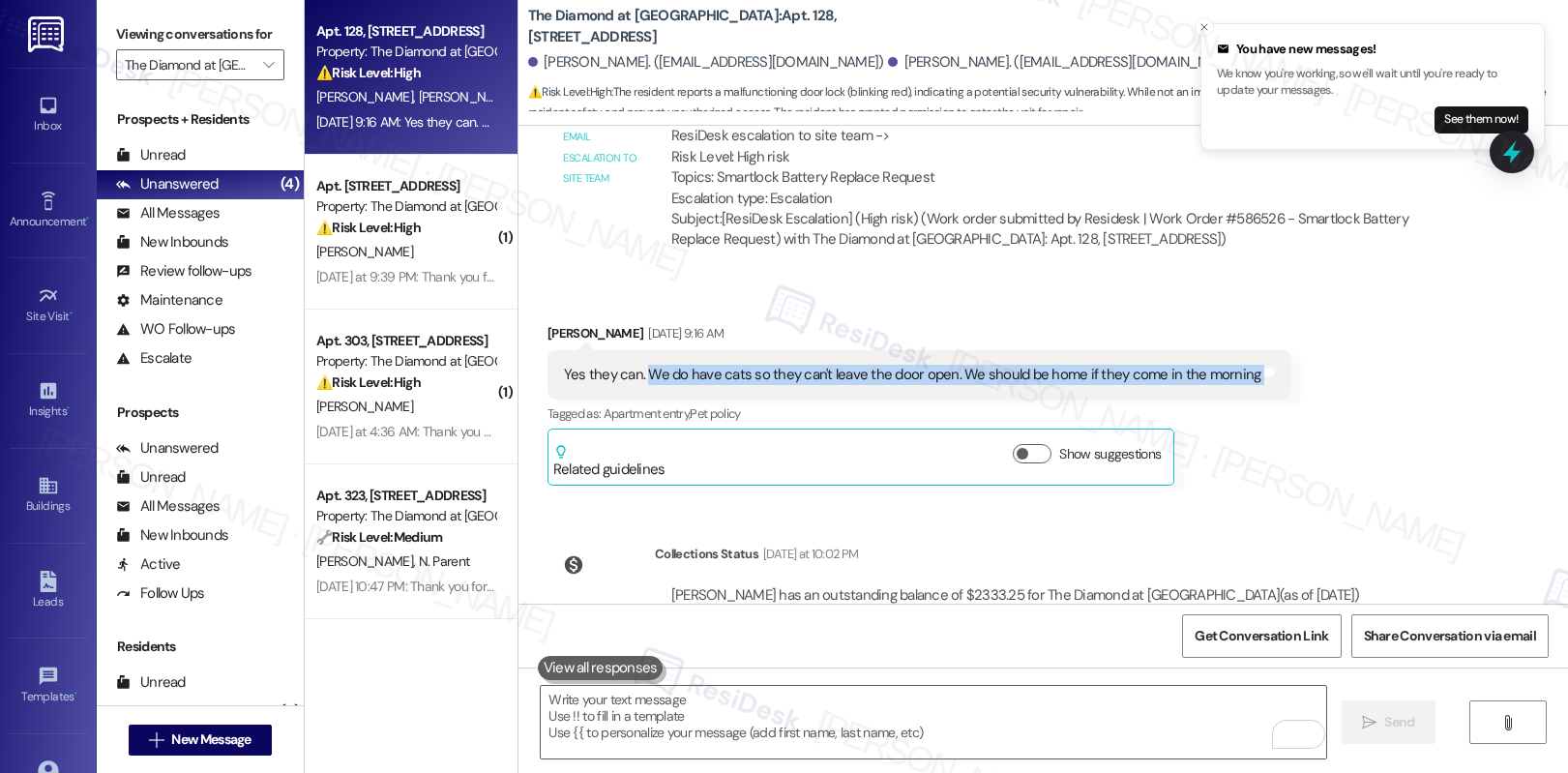 drag, startPoint x: 634, startPoint y: 333, endPoint x: 1249, endPoint y: 346, distance: 615.13738 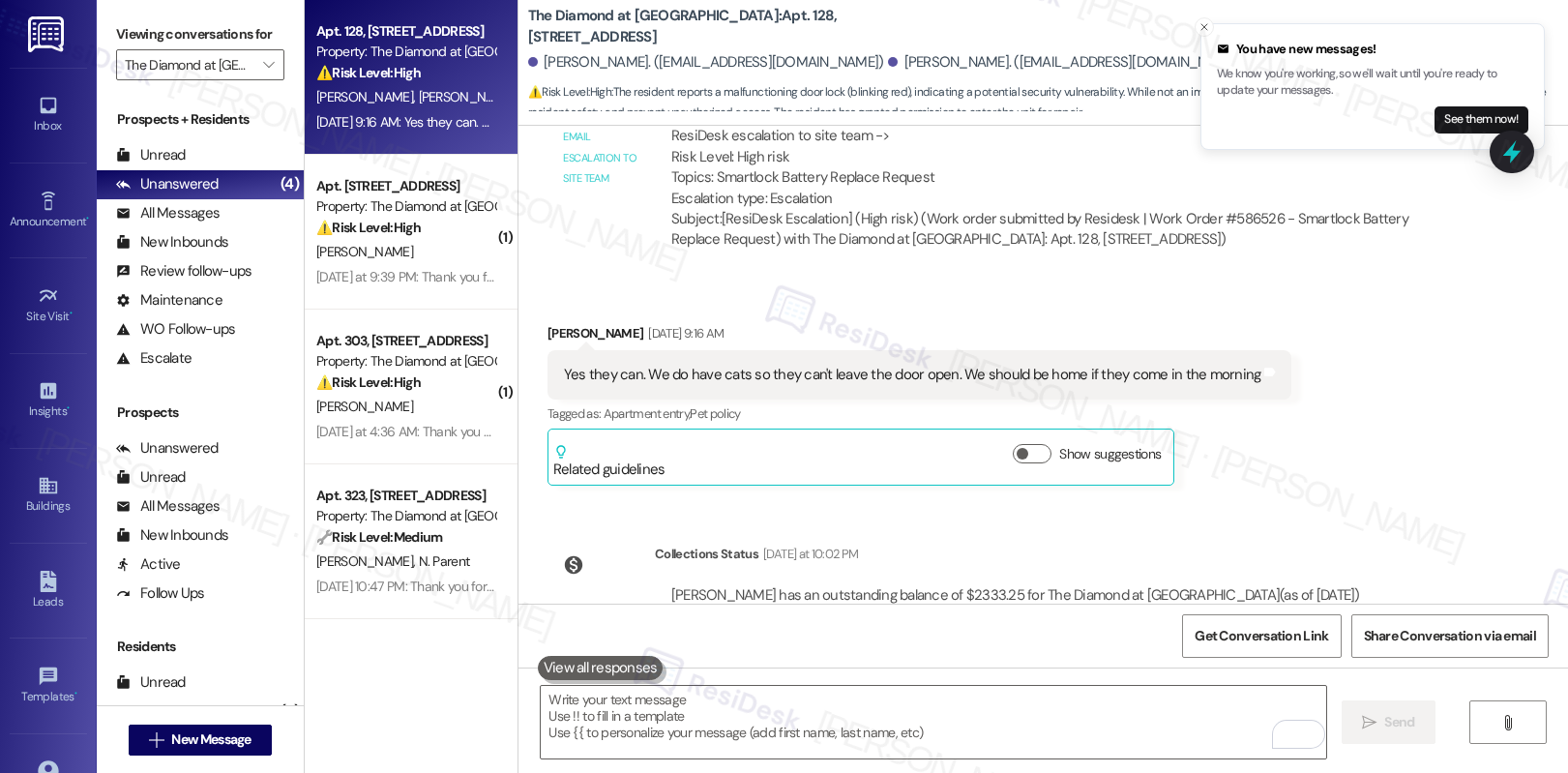 click on "Yes they can. We do have cats so they can't leave the door open. We should be home if they come in the morning" at bounding box center (912, 374) 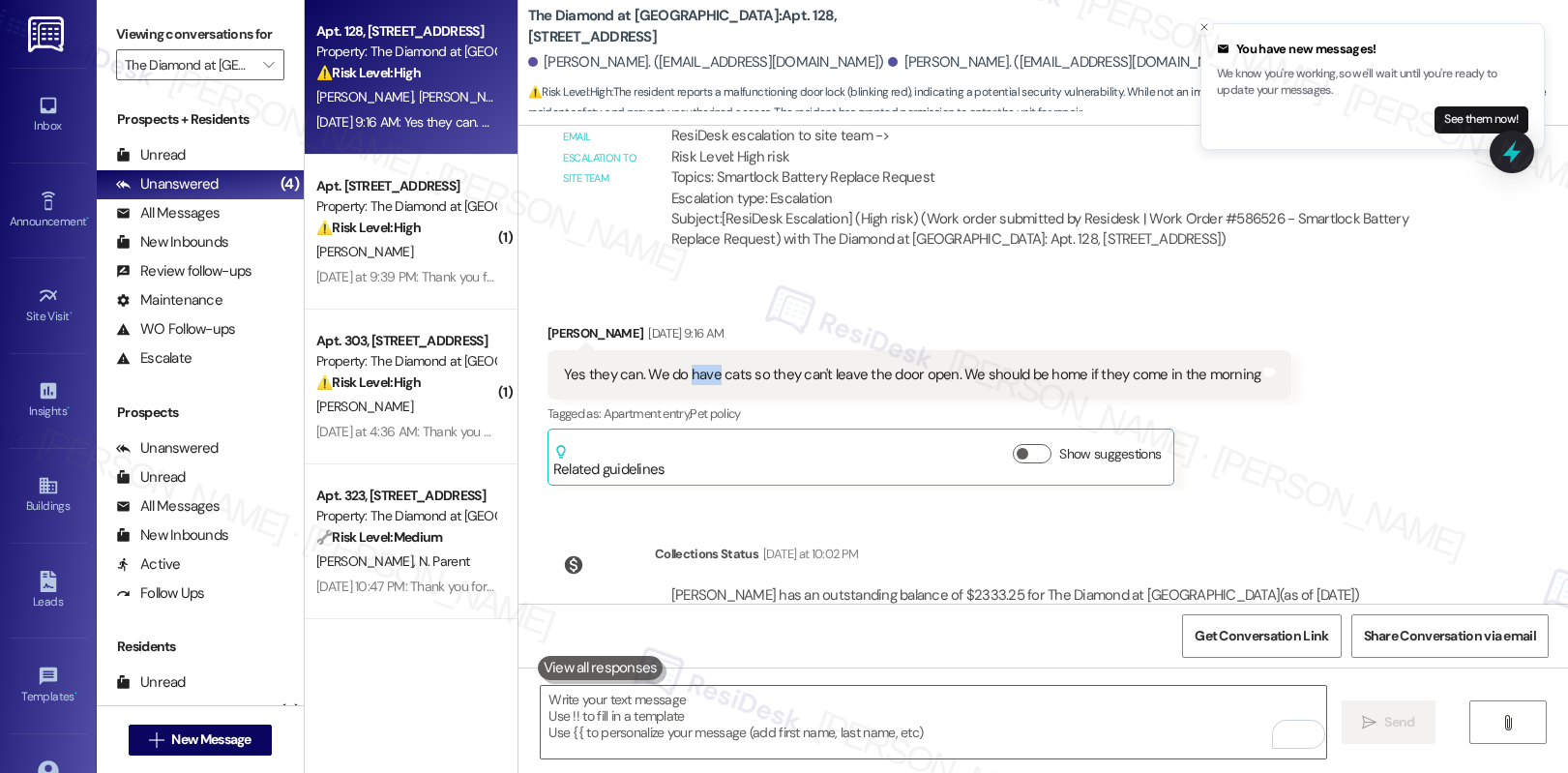 click on "Yes they can. We do have cats so they can't leave the door open. We should be home if they come in the morning" at bounding box center (912, 374) 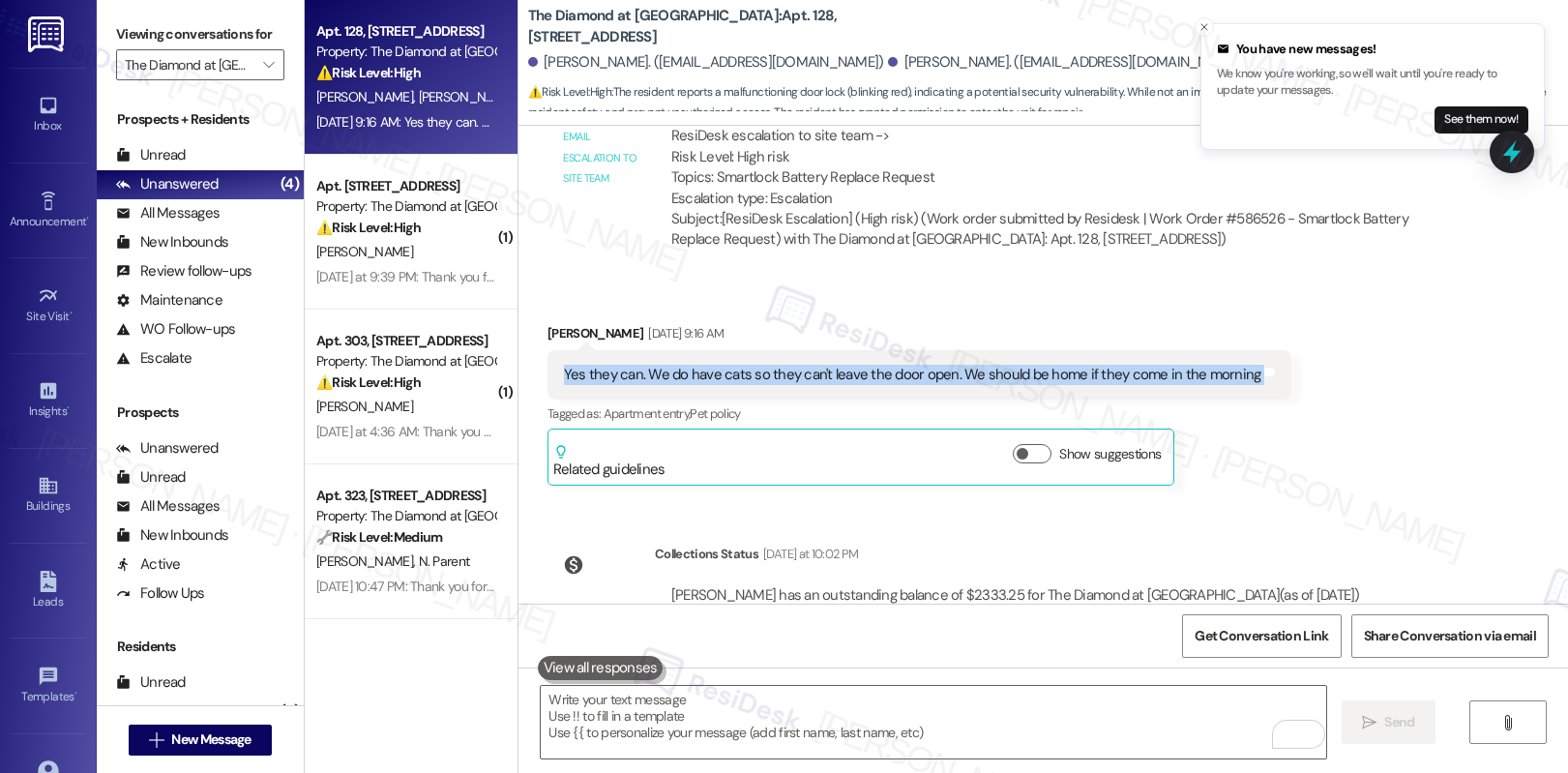 click on "Yes they can. We do have cats so they can't leave the door open. We should be home if they come in the morning" at bounding box center (912, 374) 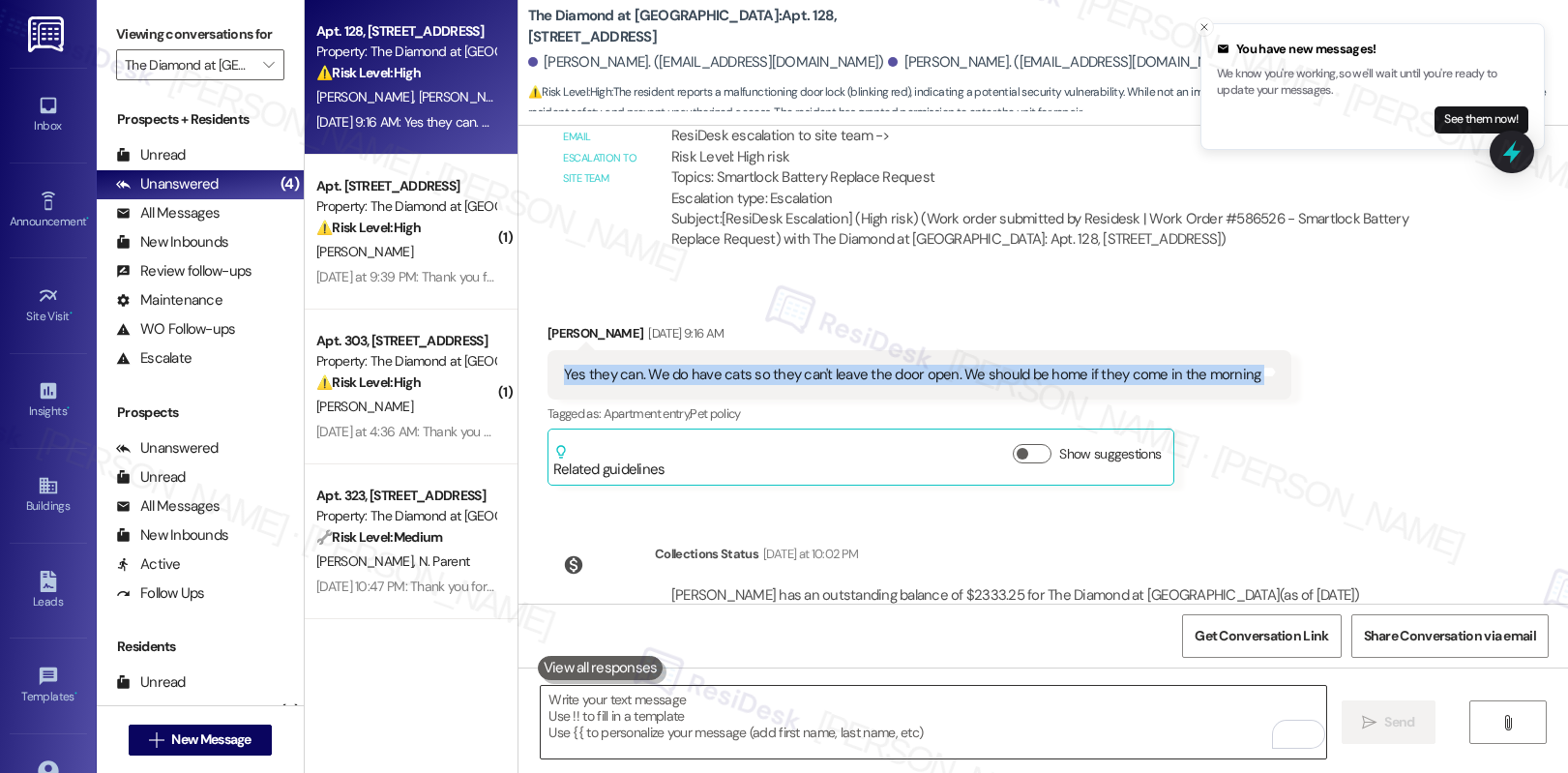 click at bounding box center (933, 722) 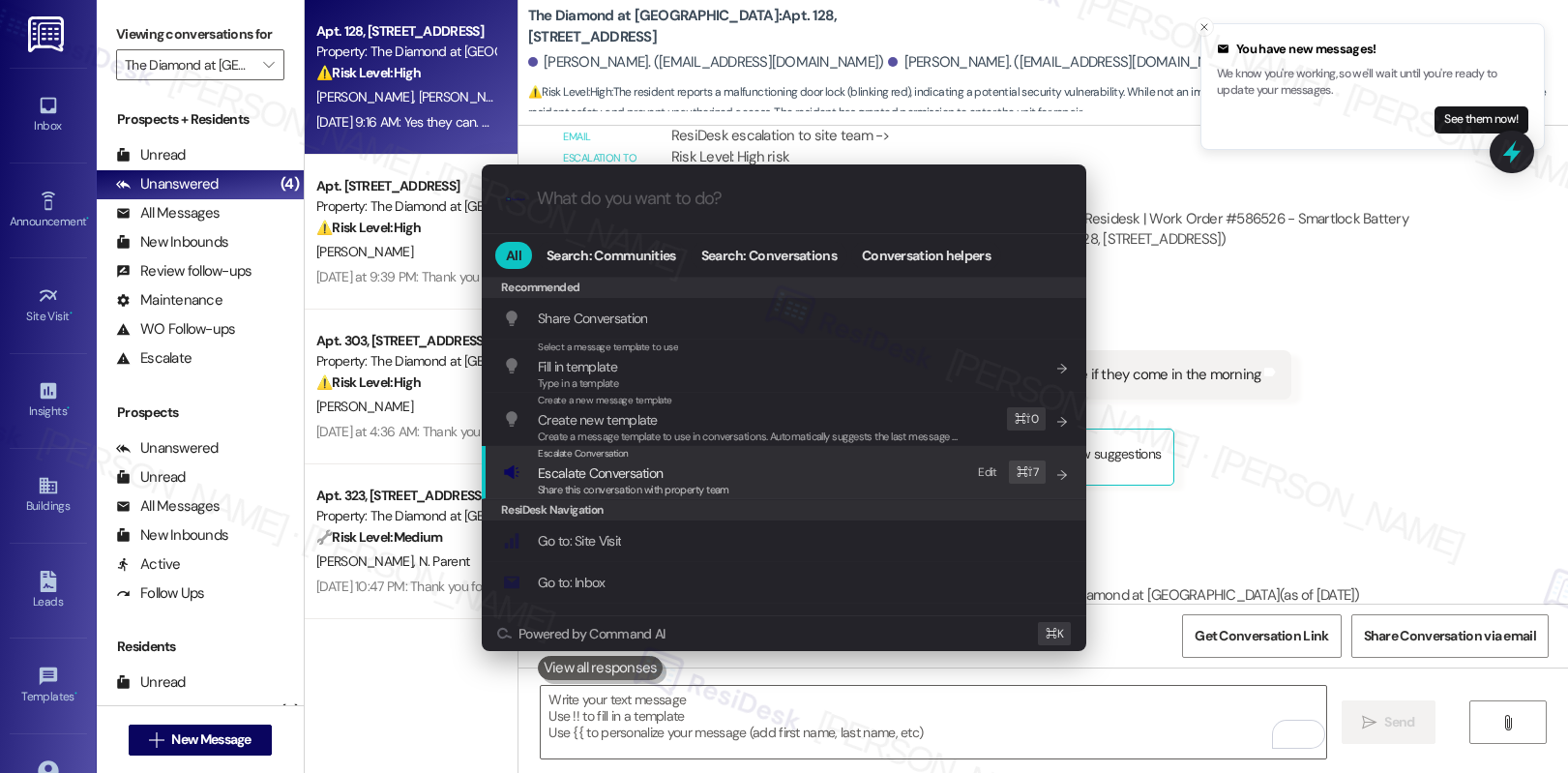 click on "Share this conversation with property team" at bounding box center (634, 490) 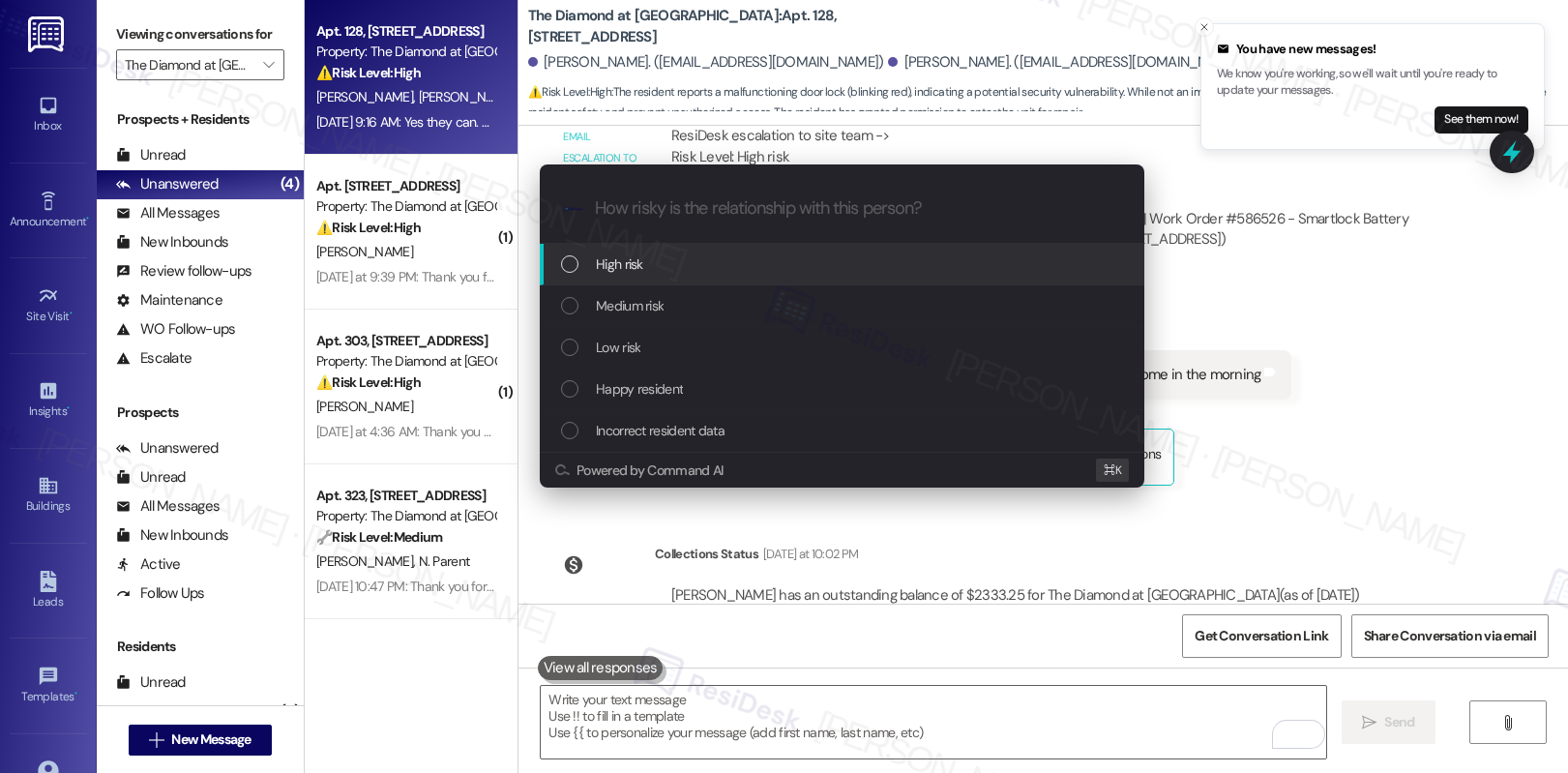 click on "High risk" at bounding box center [619, 264] 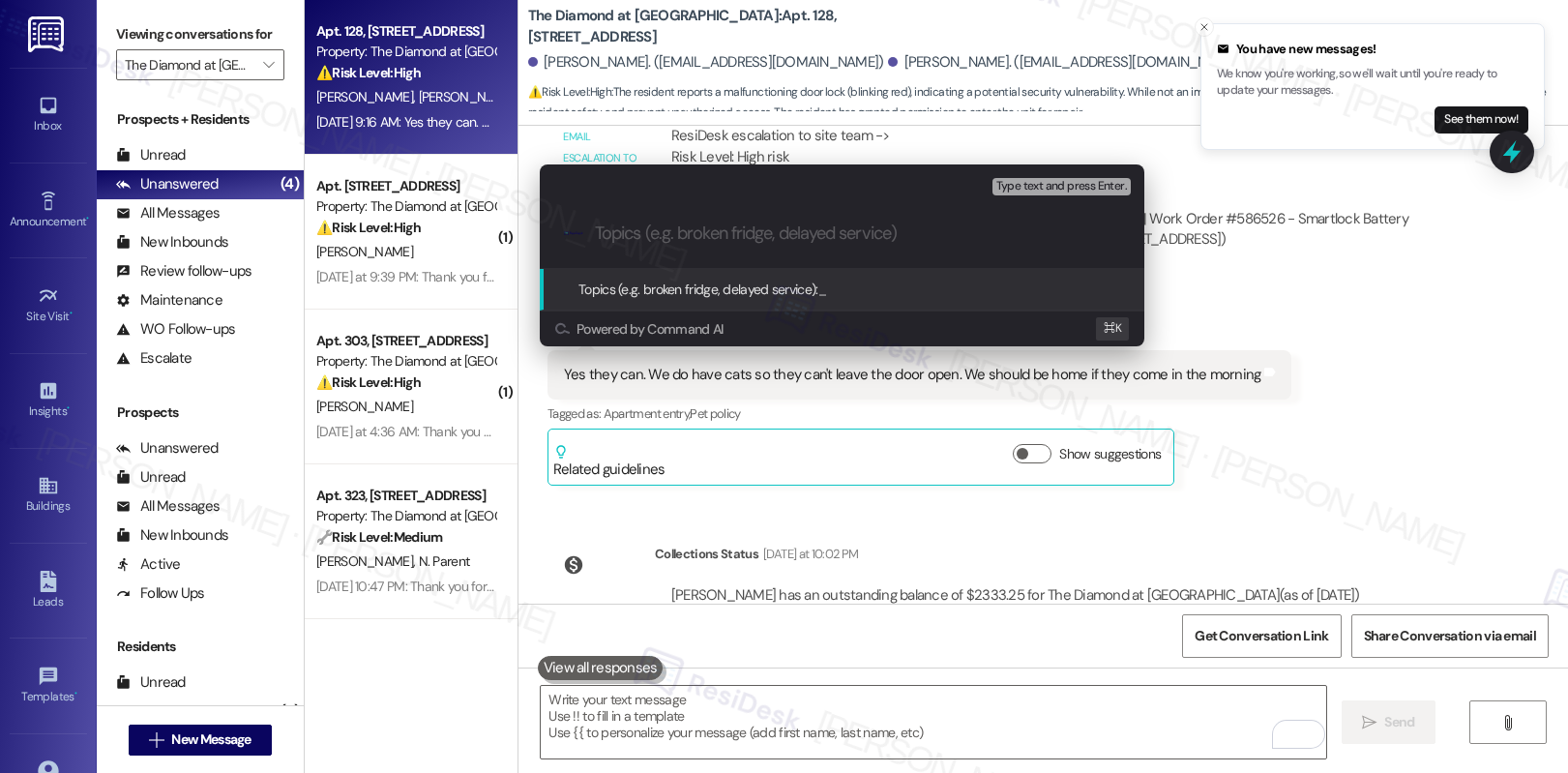 paste on "Work Order #586883" 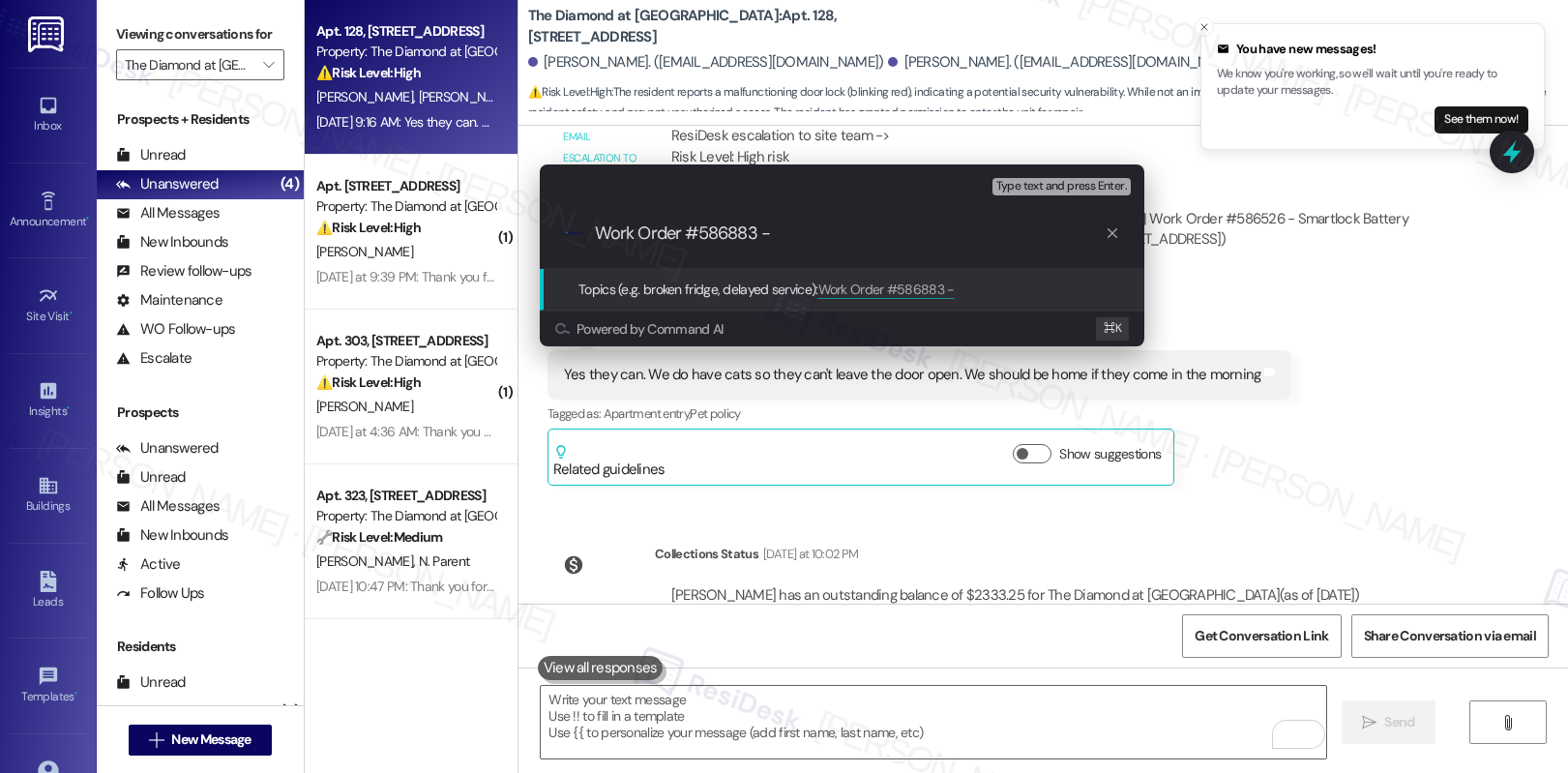 paste on "Smartlock Battery Replacement" 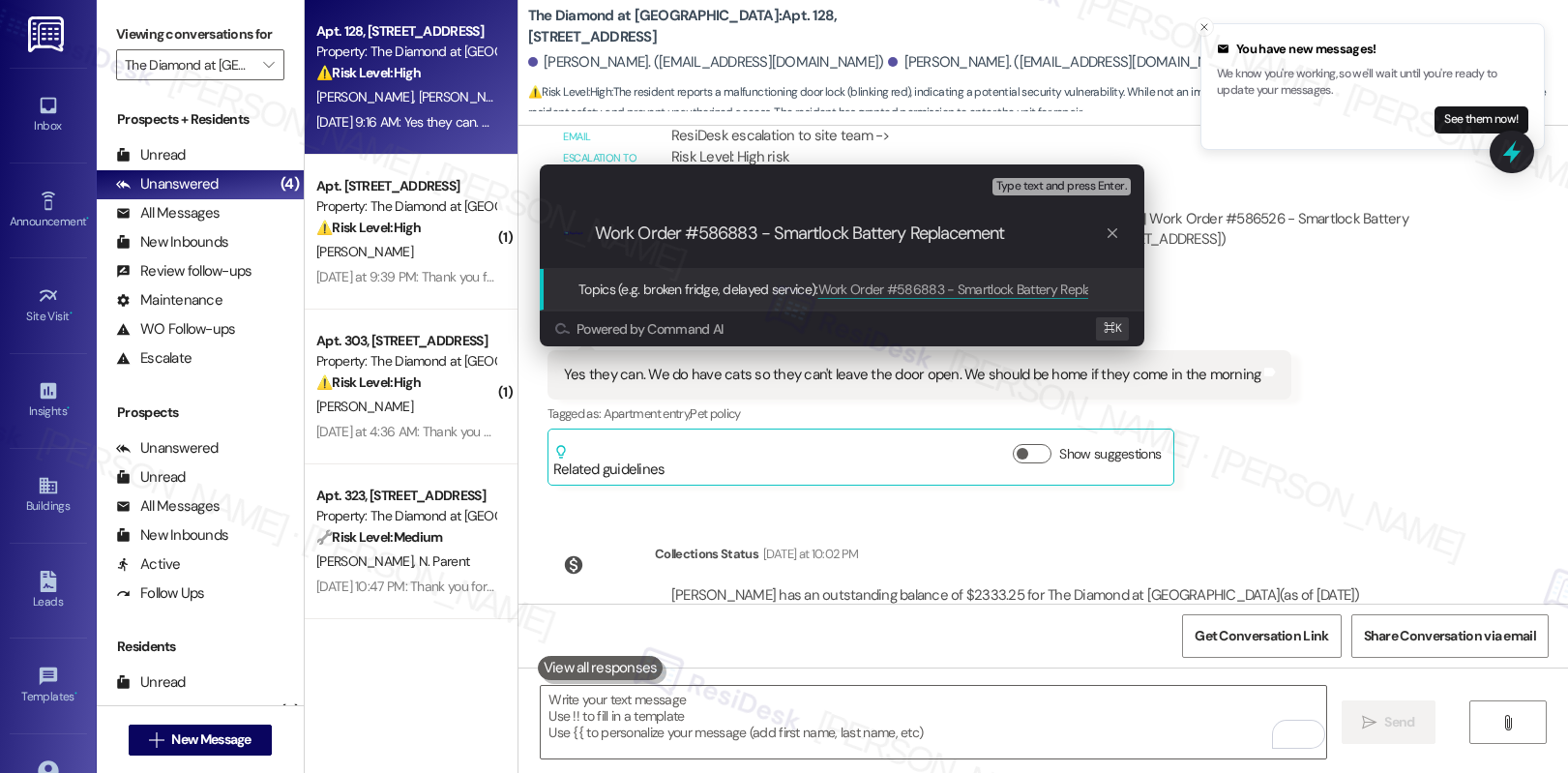 click on "Work Order #586883 - Smartlock Battery Replacement" at bounding box center (849, 233) 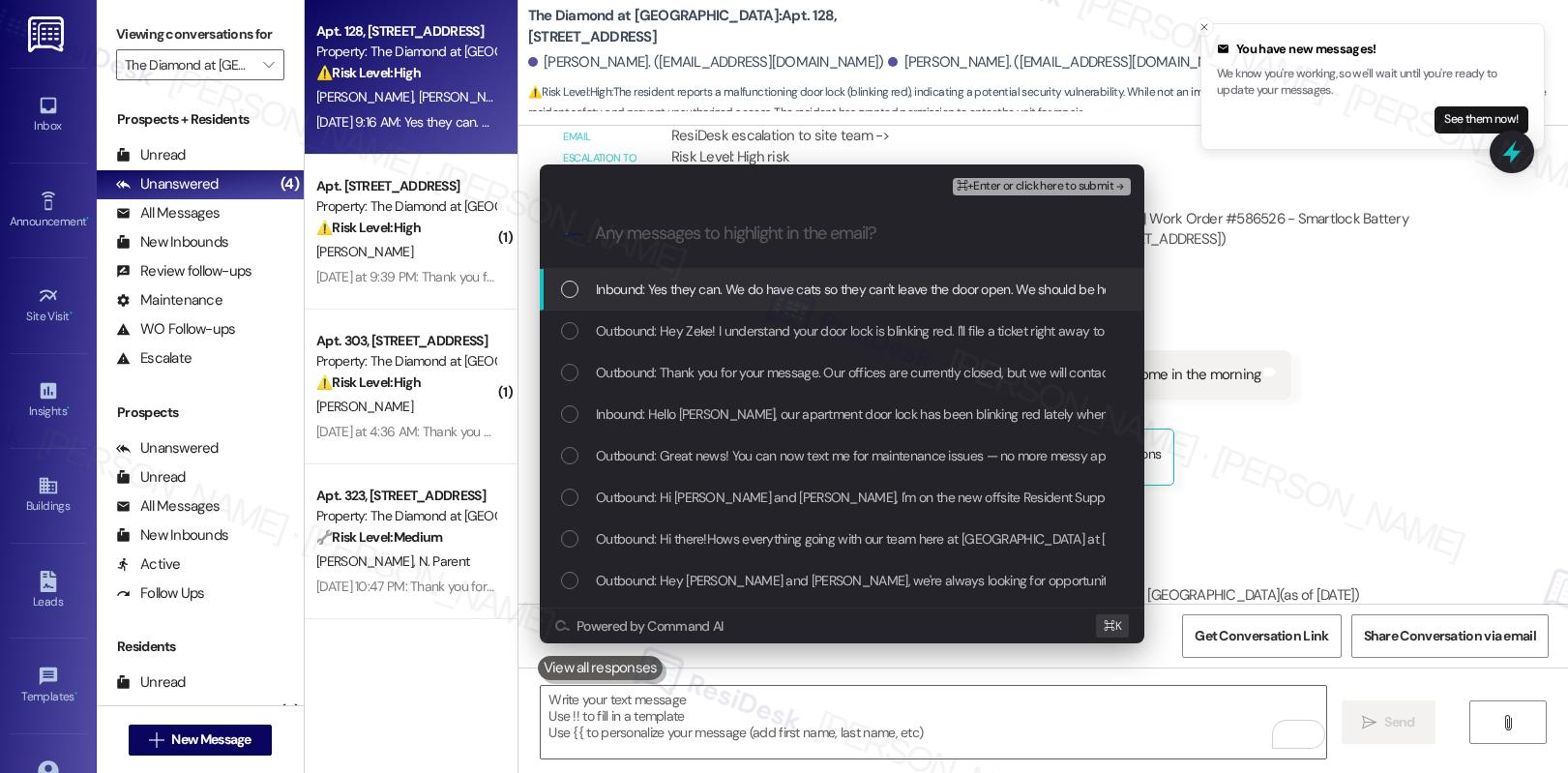 scroll, scrollTop: 0, scrollLeft: 0, axis: both 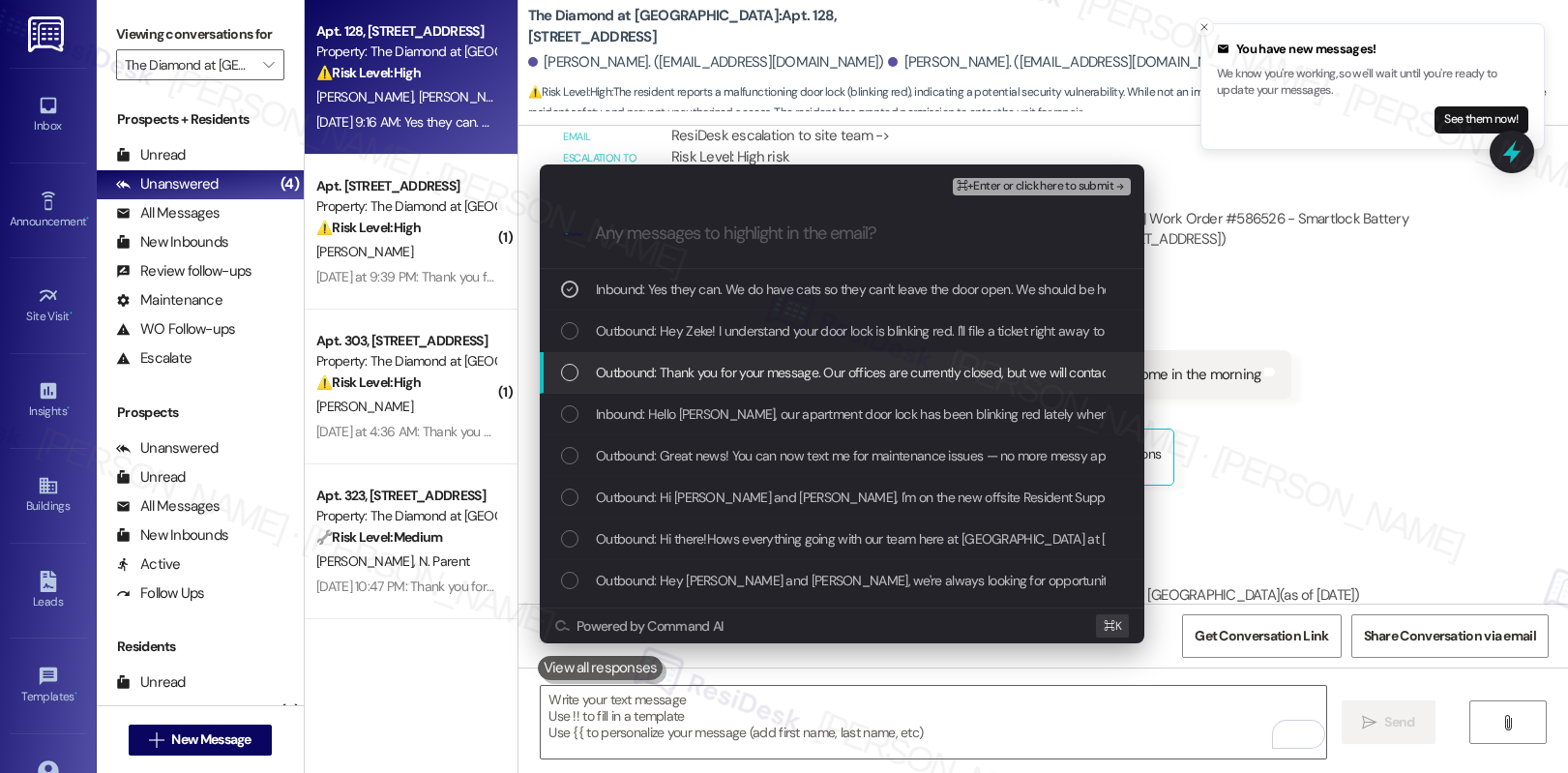 click on "Outbound: Thank you for your message. Our offices are currently closed, but we will contact you when we resume operations. For emergencies, please contact your emergency number 484-907-2019." at bounding box center (1169, 372) 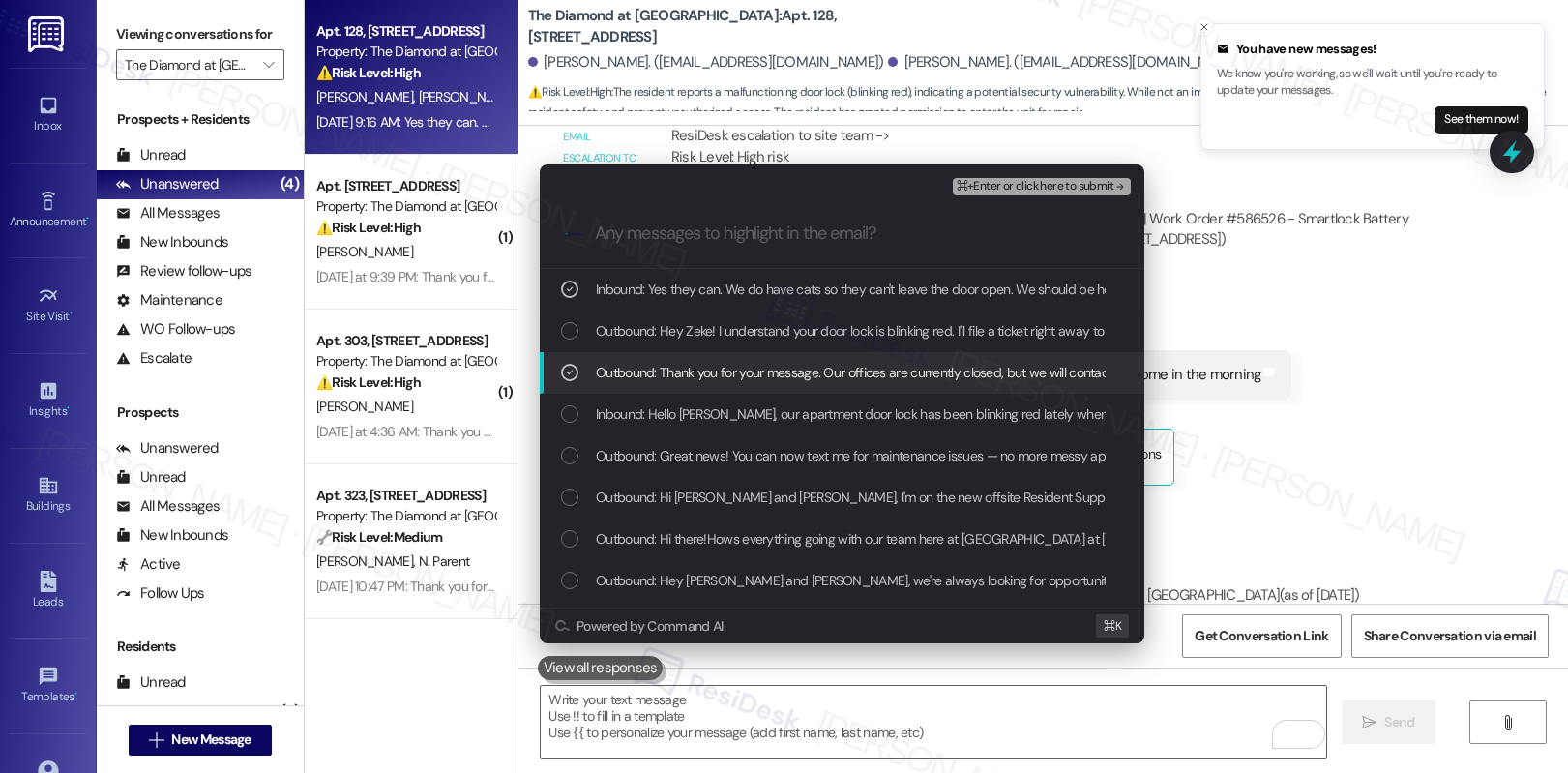 click on "Outbound: Thank you for your message. Our offices are currently closed, but we will contact you when we resume operations. For emergencies, please contact your emergency number 484-907-2019." at bounding box center (1169, 372) 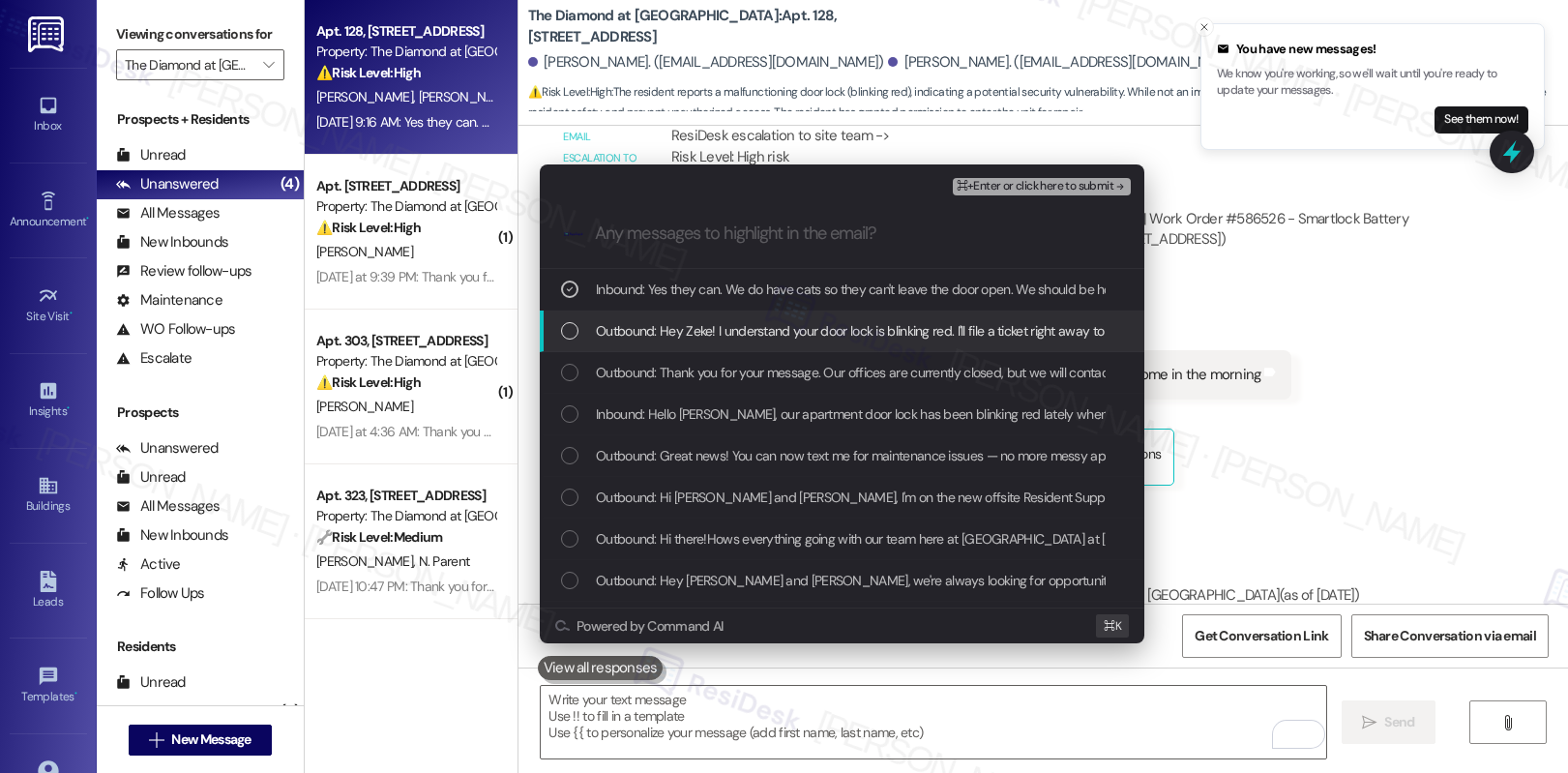 click on "Outbound: Hey Zeke! I understand your door lock is blinking red. I'll file a ticket right away to get it checked. Do we have your permission to enter the unit?" at bounding box center (1022, 331) 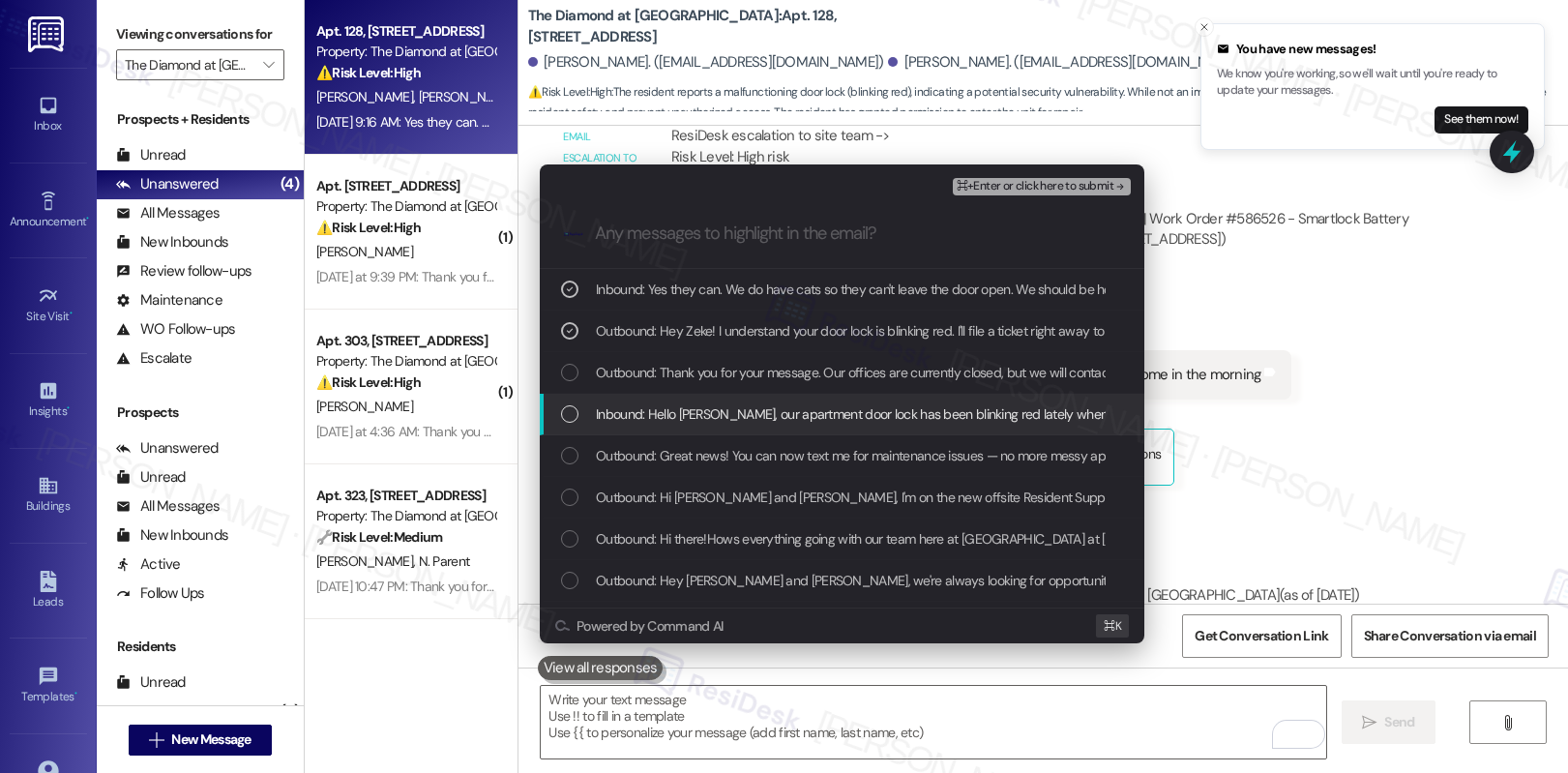 click on "Inbound: Hello Emily, our apartment door lock has been blinking red lately  when scanning our key which seems to indicate the battery is low for it. Could you please file a ticket to get it checked out? Thank you!" at bounding box center [1211, 414] 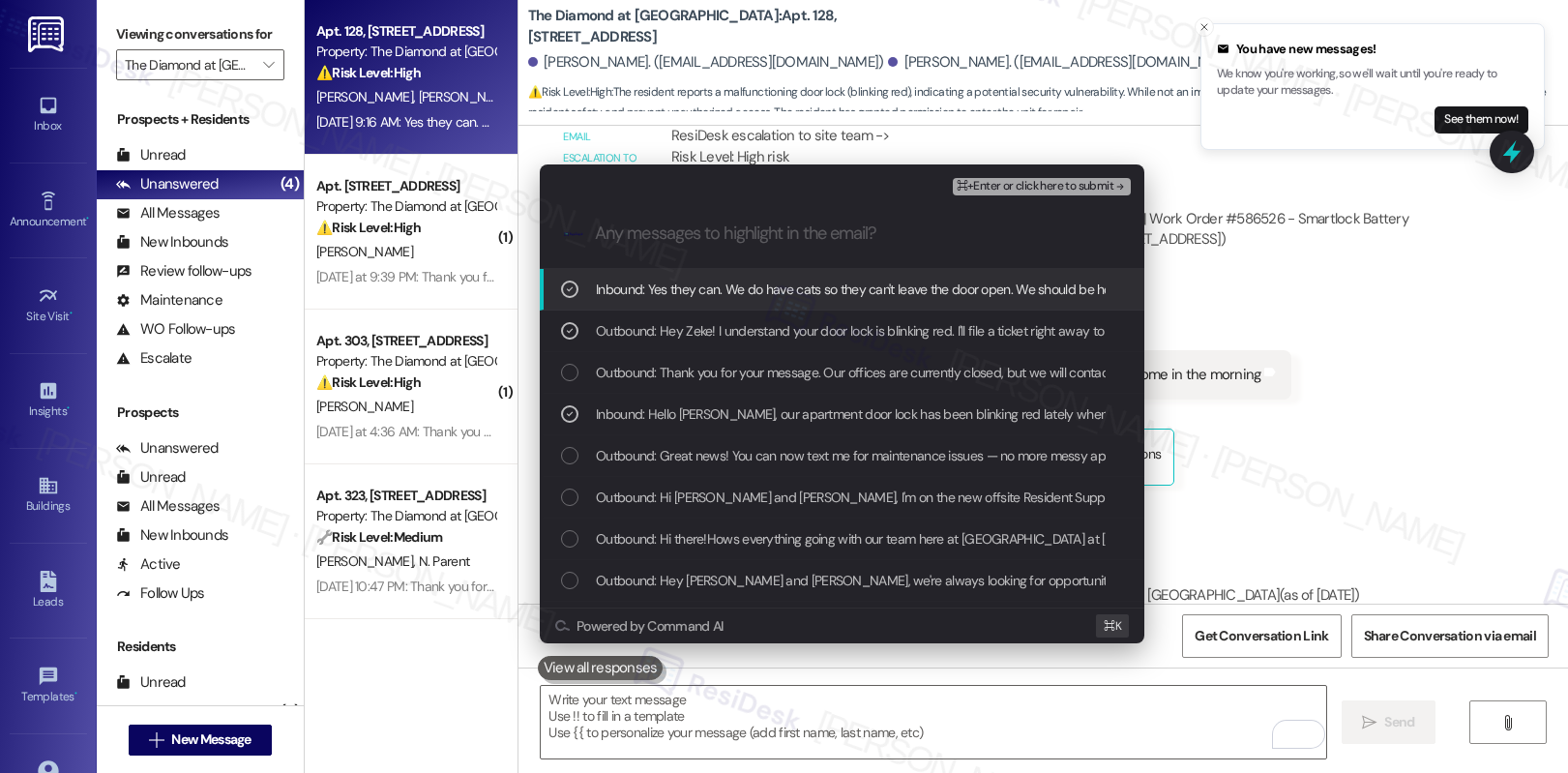 click on "⌘+Enter or click here to submit" at bounding box center [1035, 187] 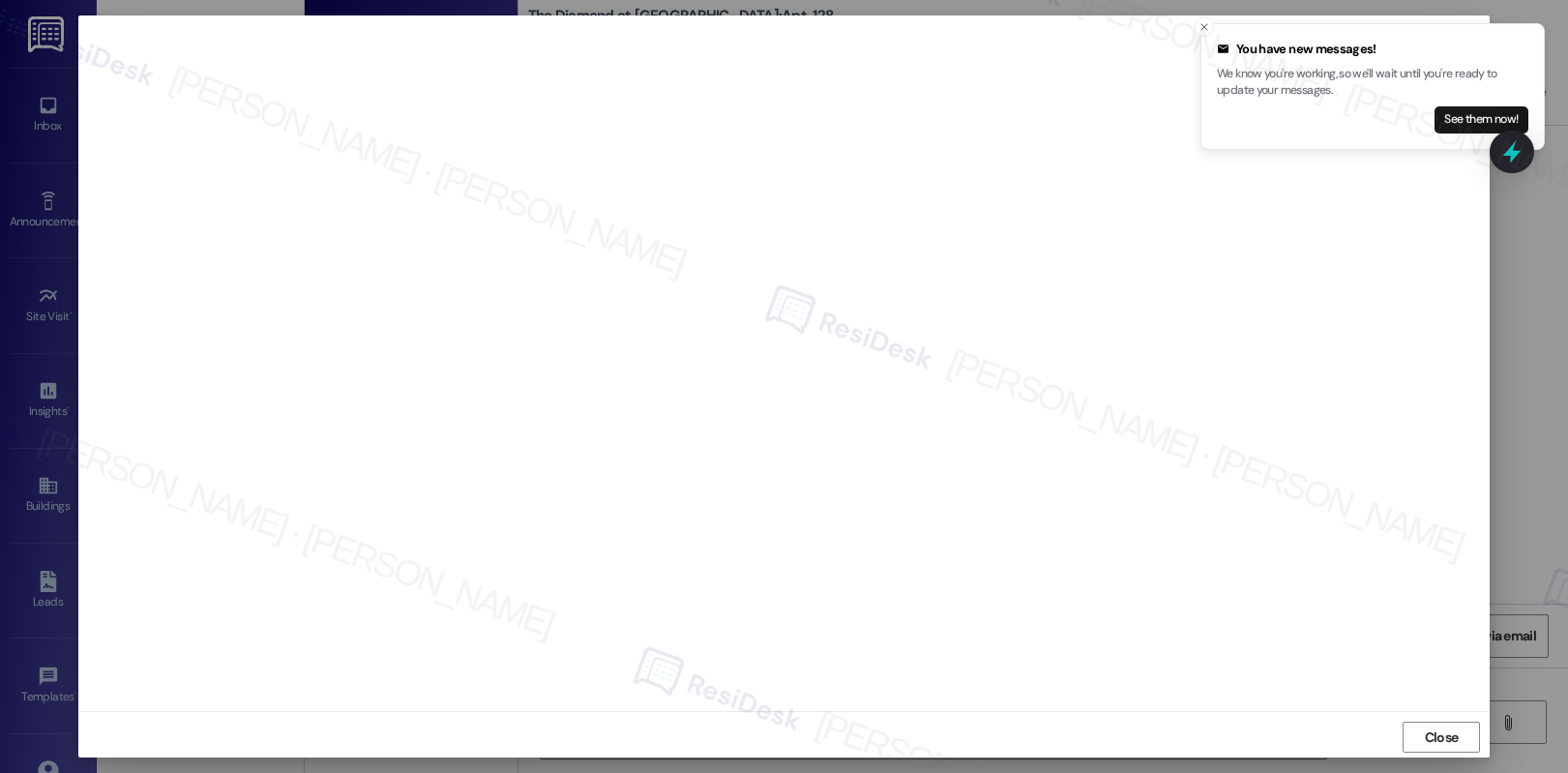 scroll, scrollTop: 5, scrollLeft: 0, axis: vertical 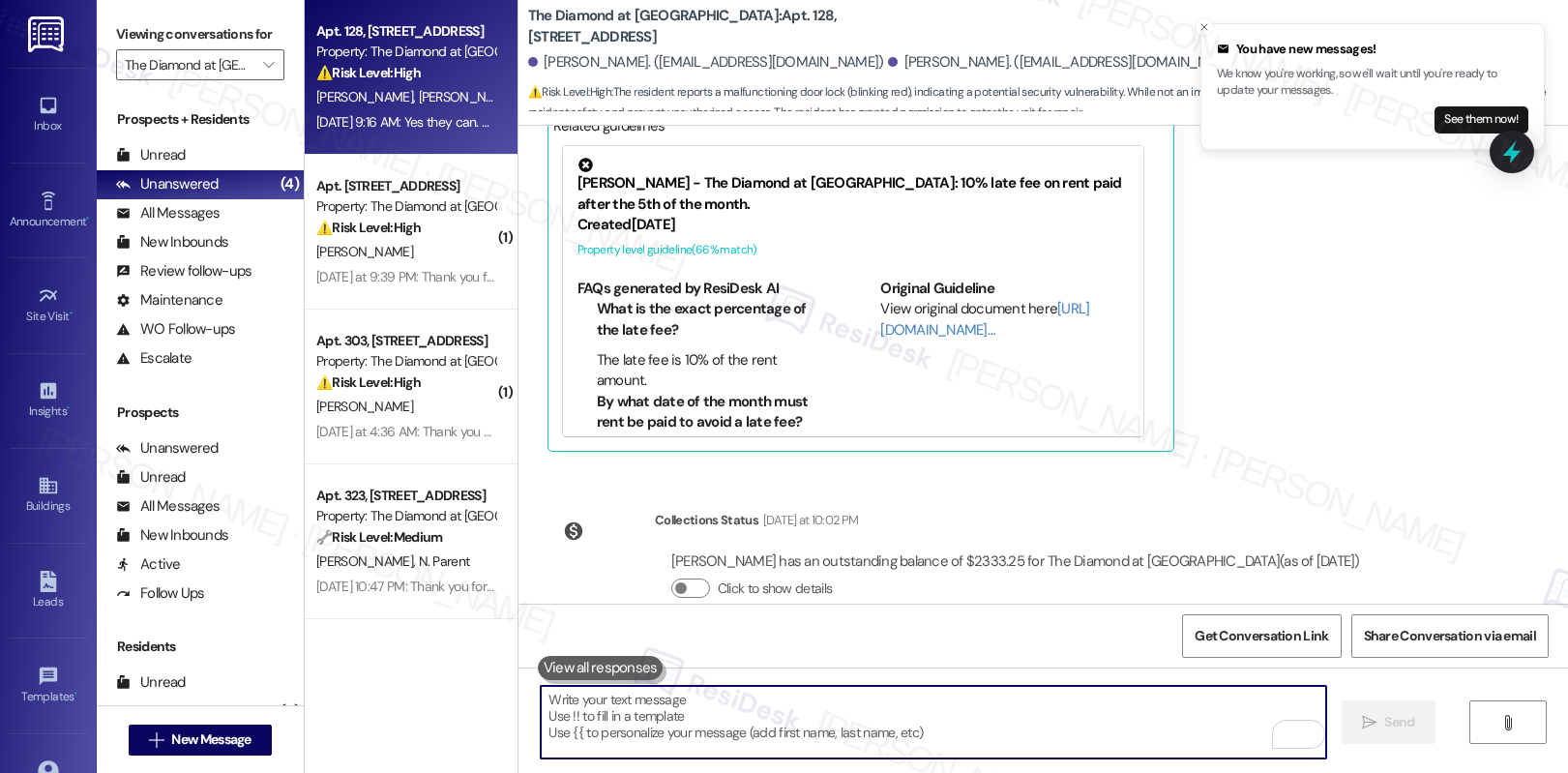 click at bounding box center (601, 668) 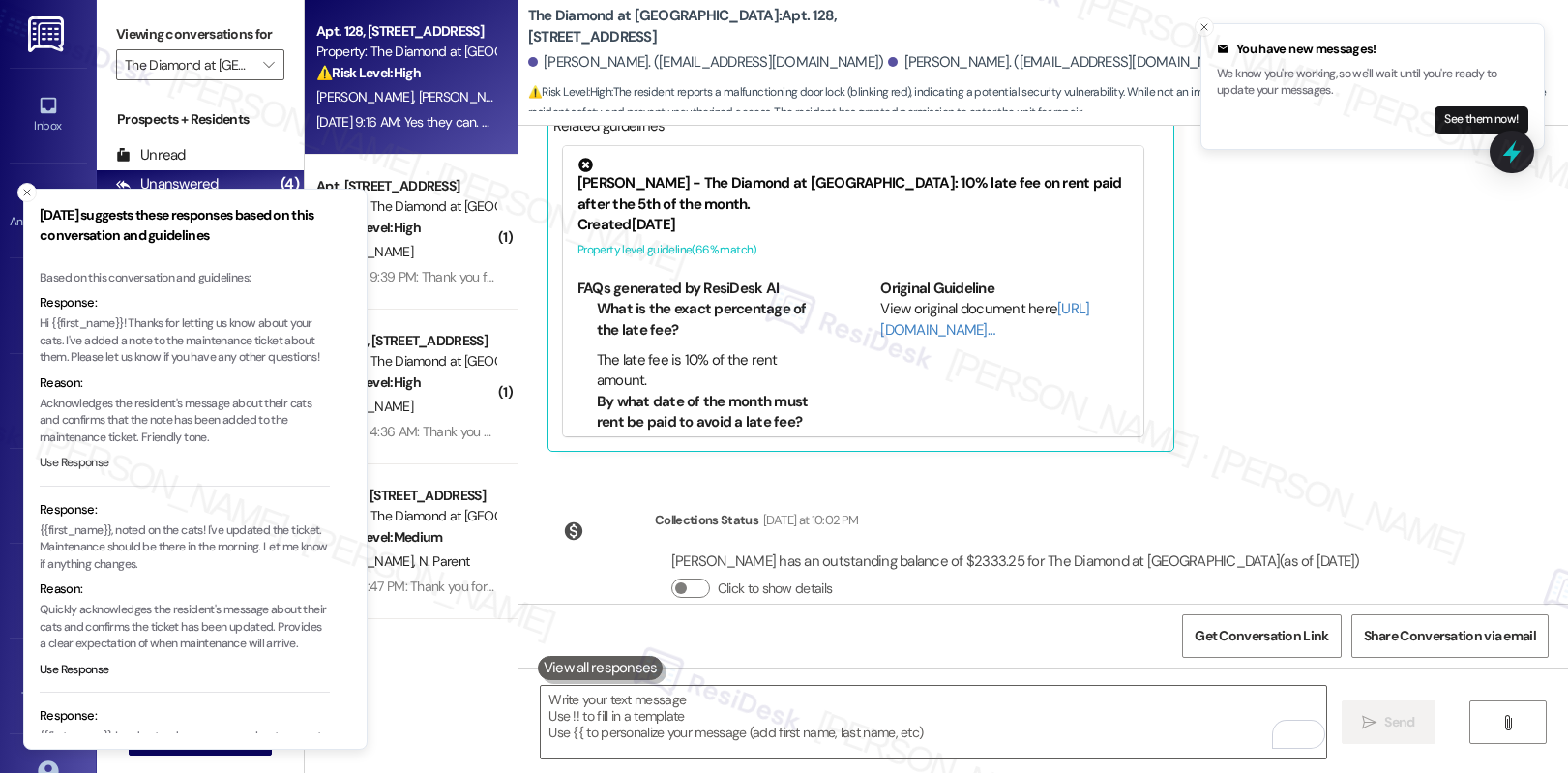 click on "Use Response" at bounding box center (74, 463) 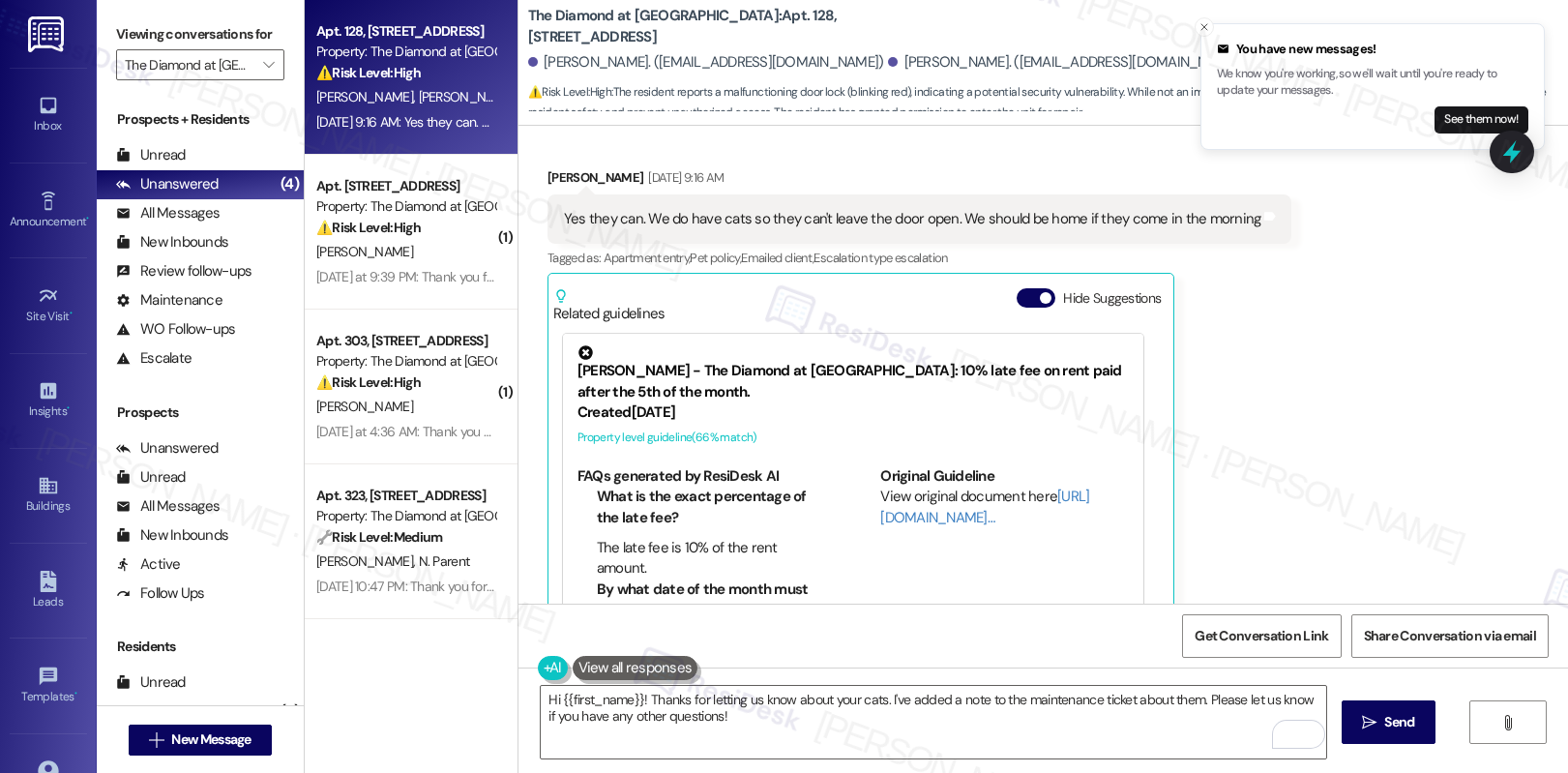 scroll, scrollTop: 2215, scrollLeft: 0, axis: vertical 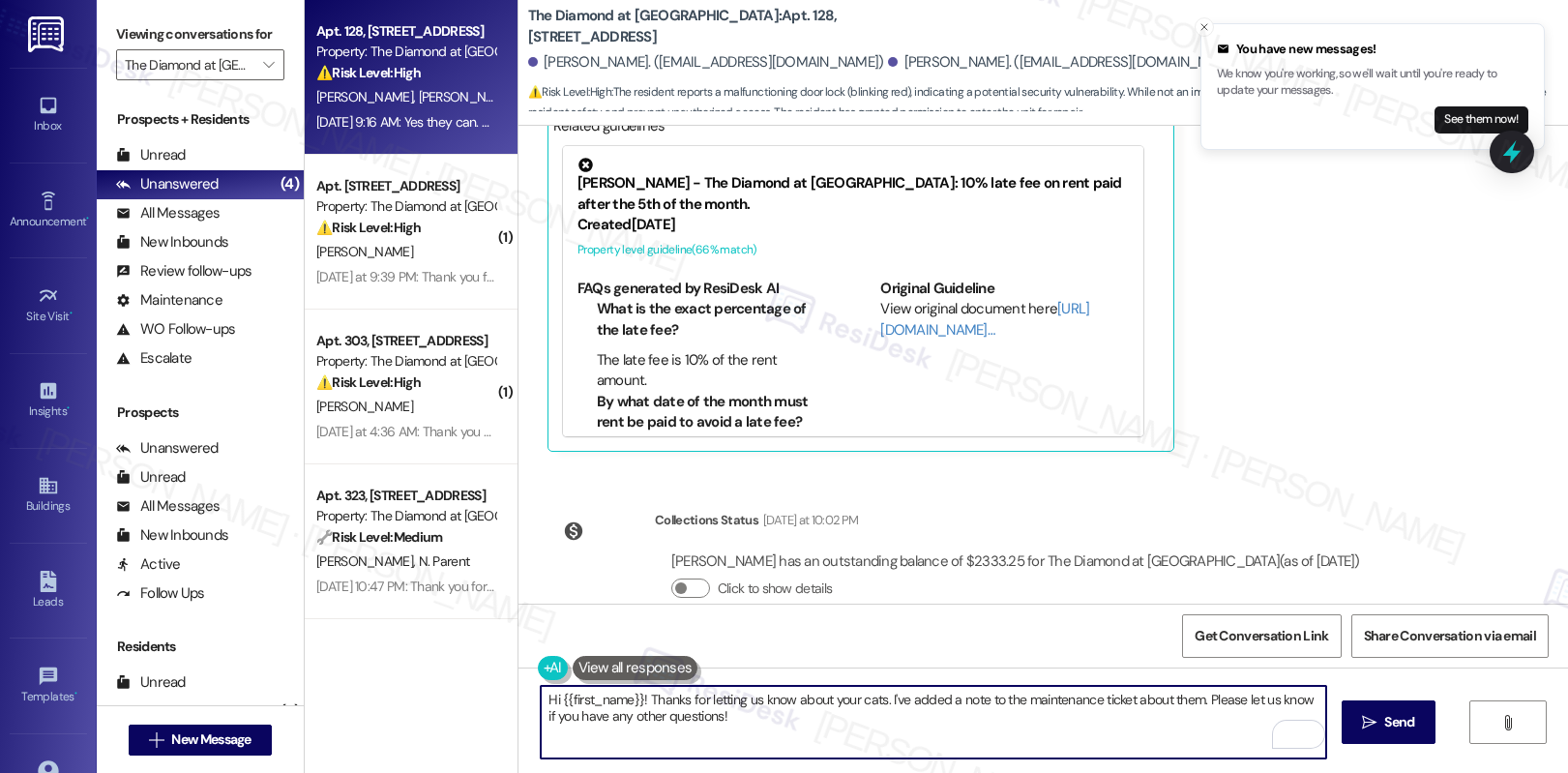 drag, startPoint x: 550, startPoint y: 699, endPoint x: 631, endPoint y: 698, distance: 81.00617 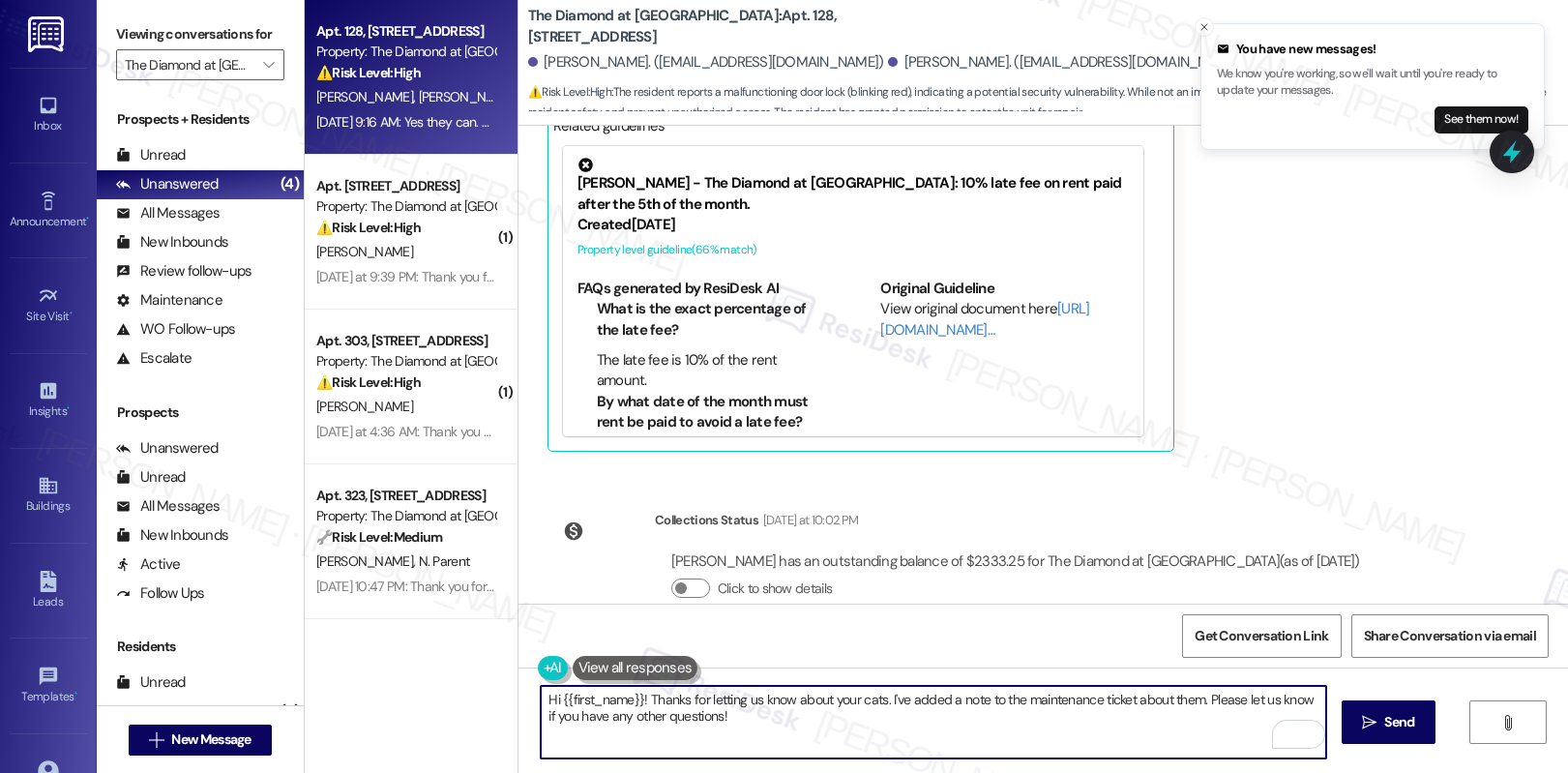 click on "Hi {{first_name}}! Thanks for letting us know about your cats. I've added a note to the maintenance ticket about them. Please let us know if you have any other questions!" at bounding box center (933, 722) 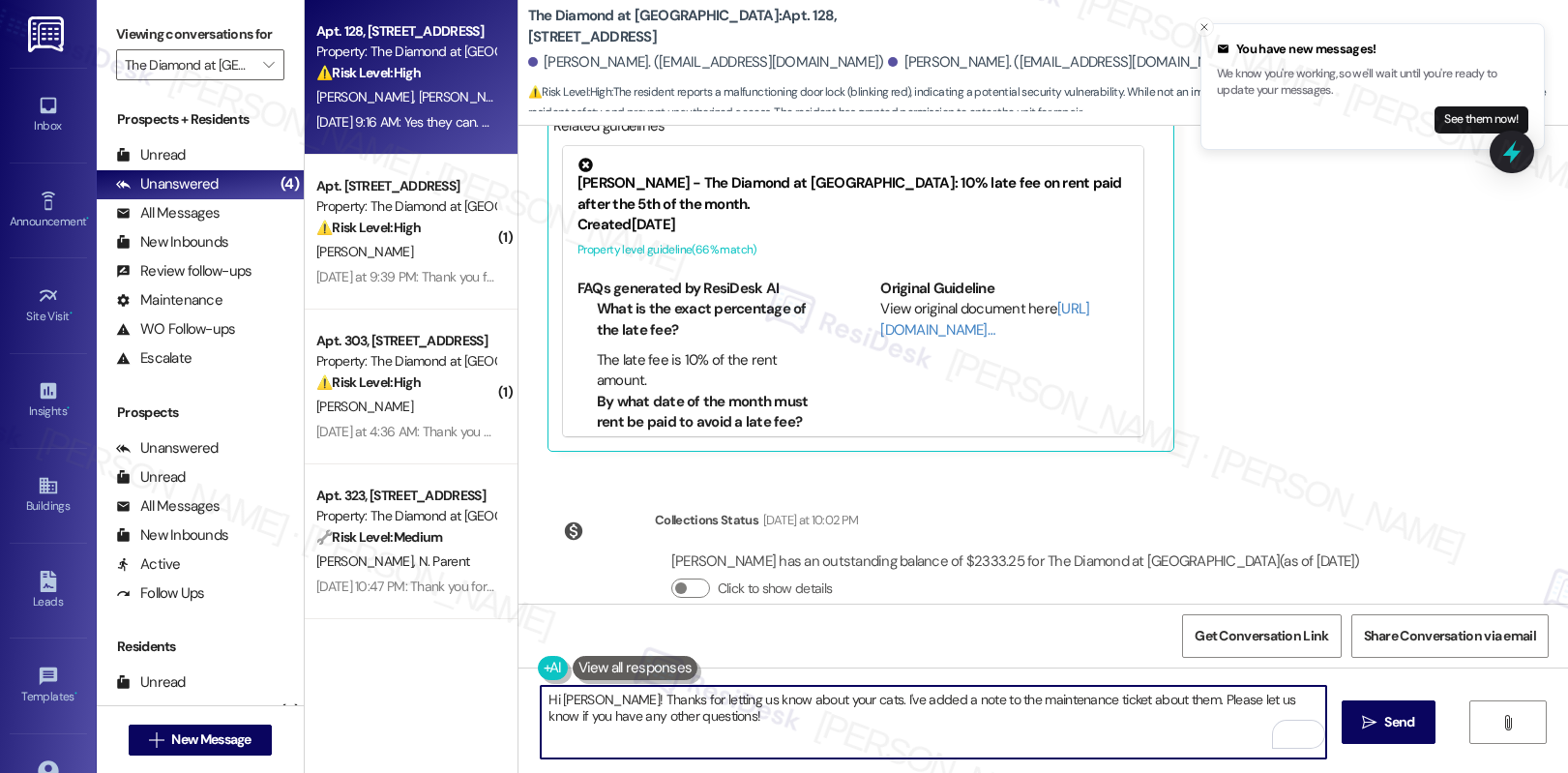 click on "Hi Zeke! Thanks for letting us know about your cats. I've added a note to the maintenance ticket about them. Please let us know if you have any other questions!" at bounding box center [933, 722] 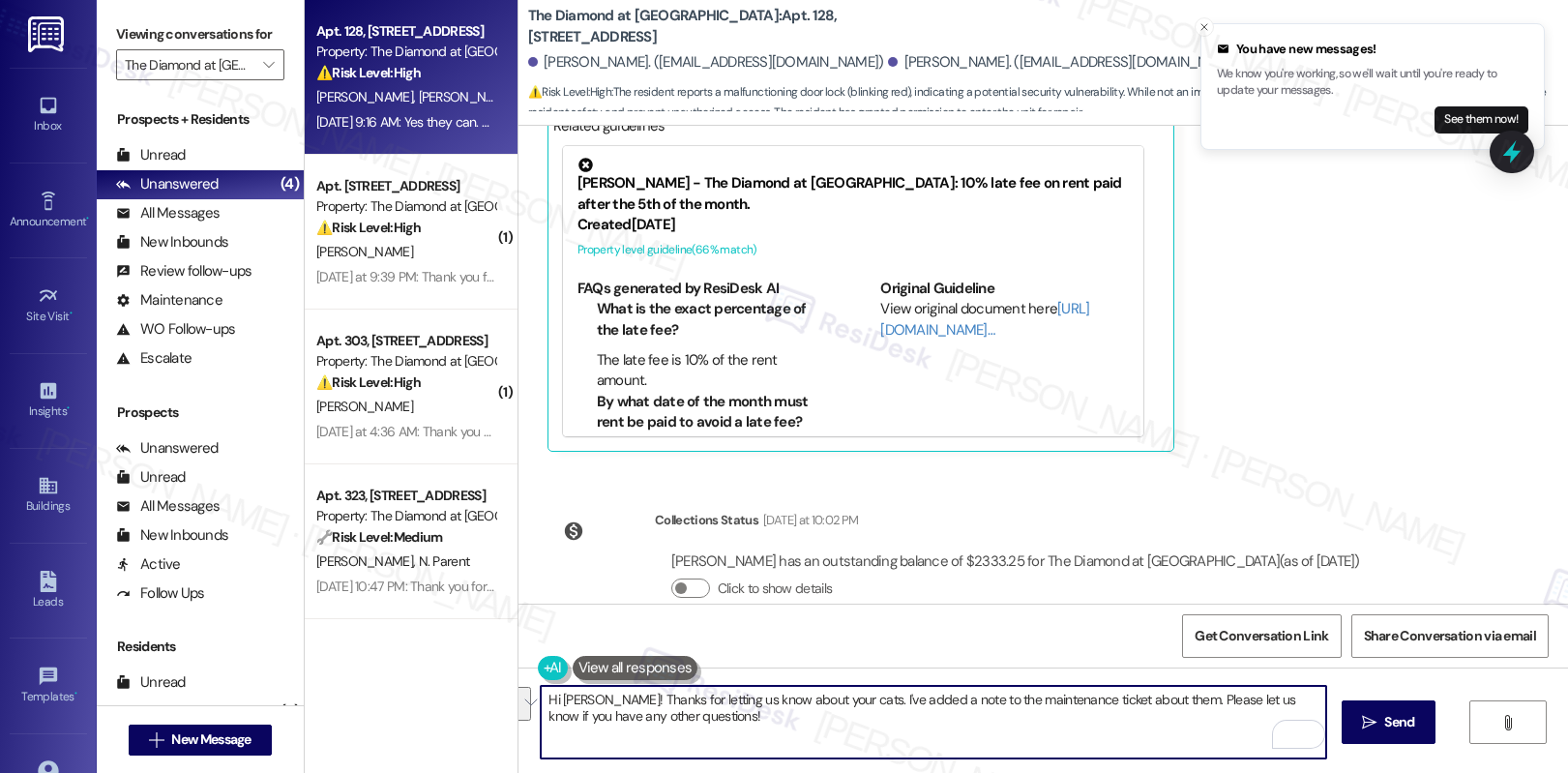 drag, startPoint x: 820, startPoint y: 702, endPoint x: 945, endPoint y: 710, distance: 125.25574 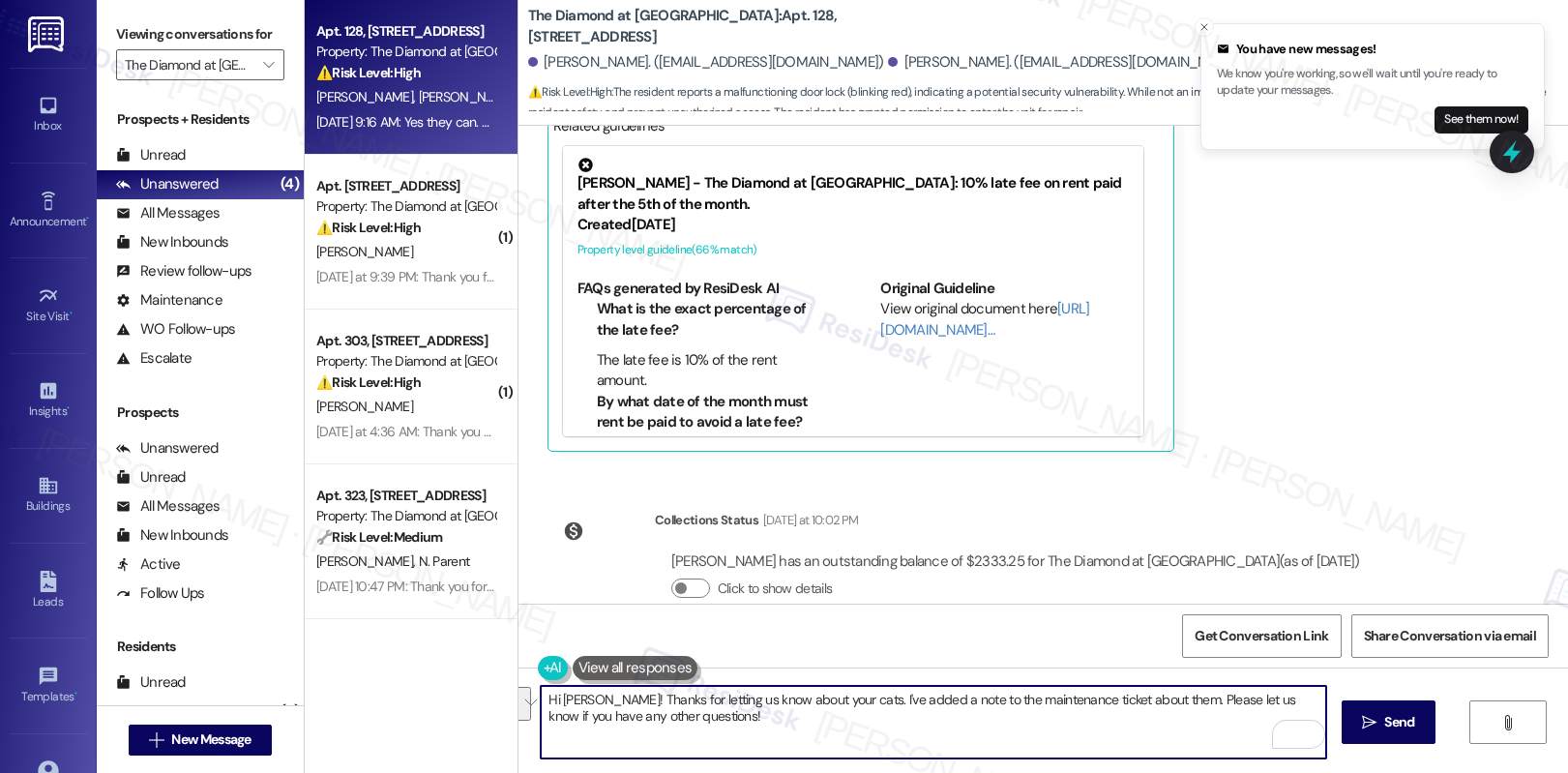 click on "Hi Zeke! Thanks for letting us know about your cats. I've added a note to the maintenance ticket about them. Please let us know if you have any other questions!" at bounding box center [933, 722] 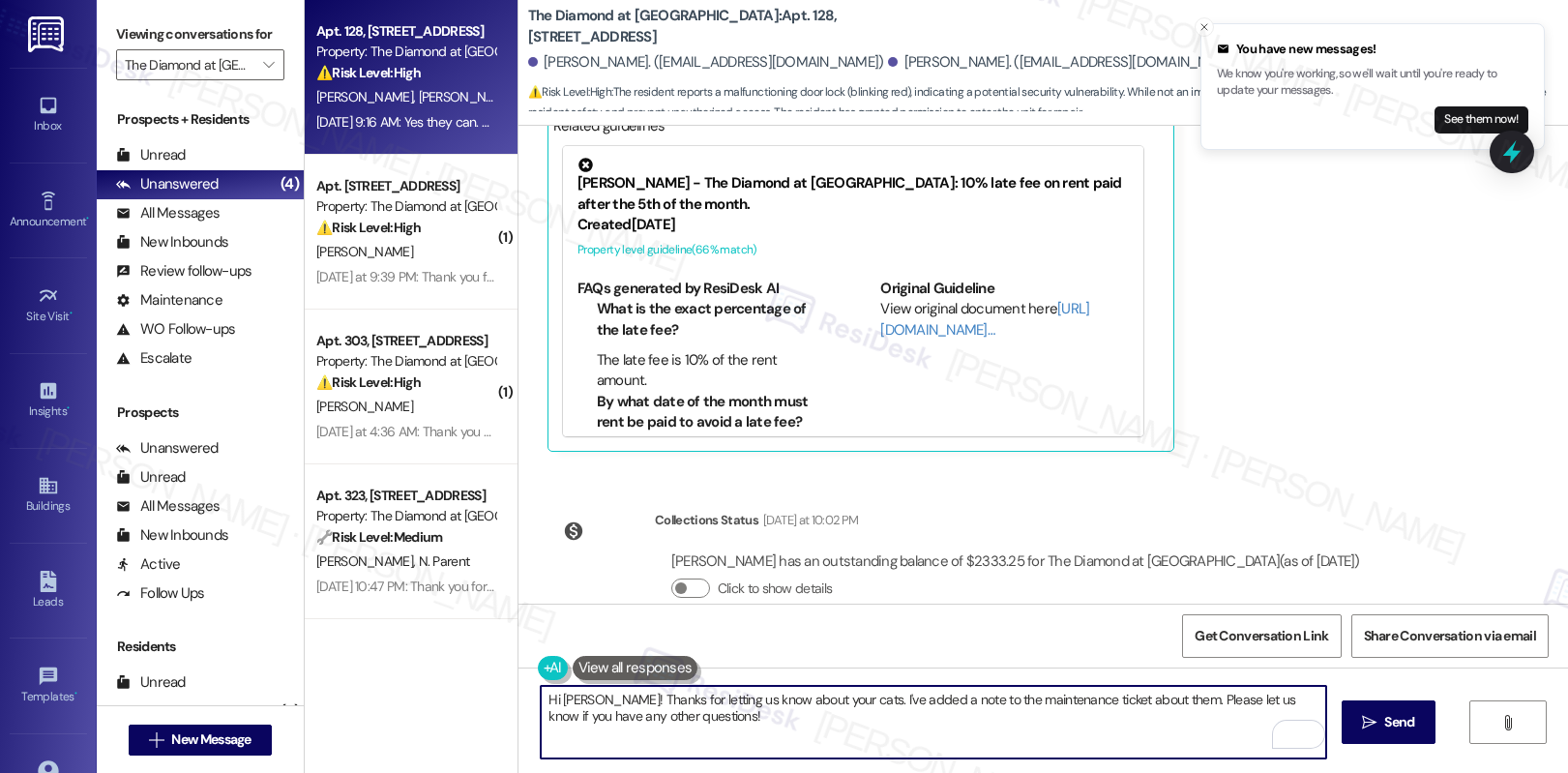 click on "Hi Zeke! Thanks for letting us know about your cats. I've added a note to the maintenance ticket about them. Please let us know if you have any other questions!" at bounding box center (933, 722) 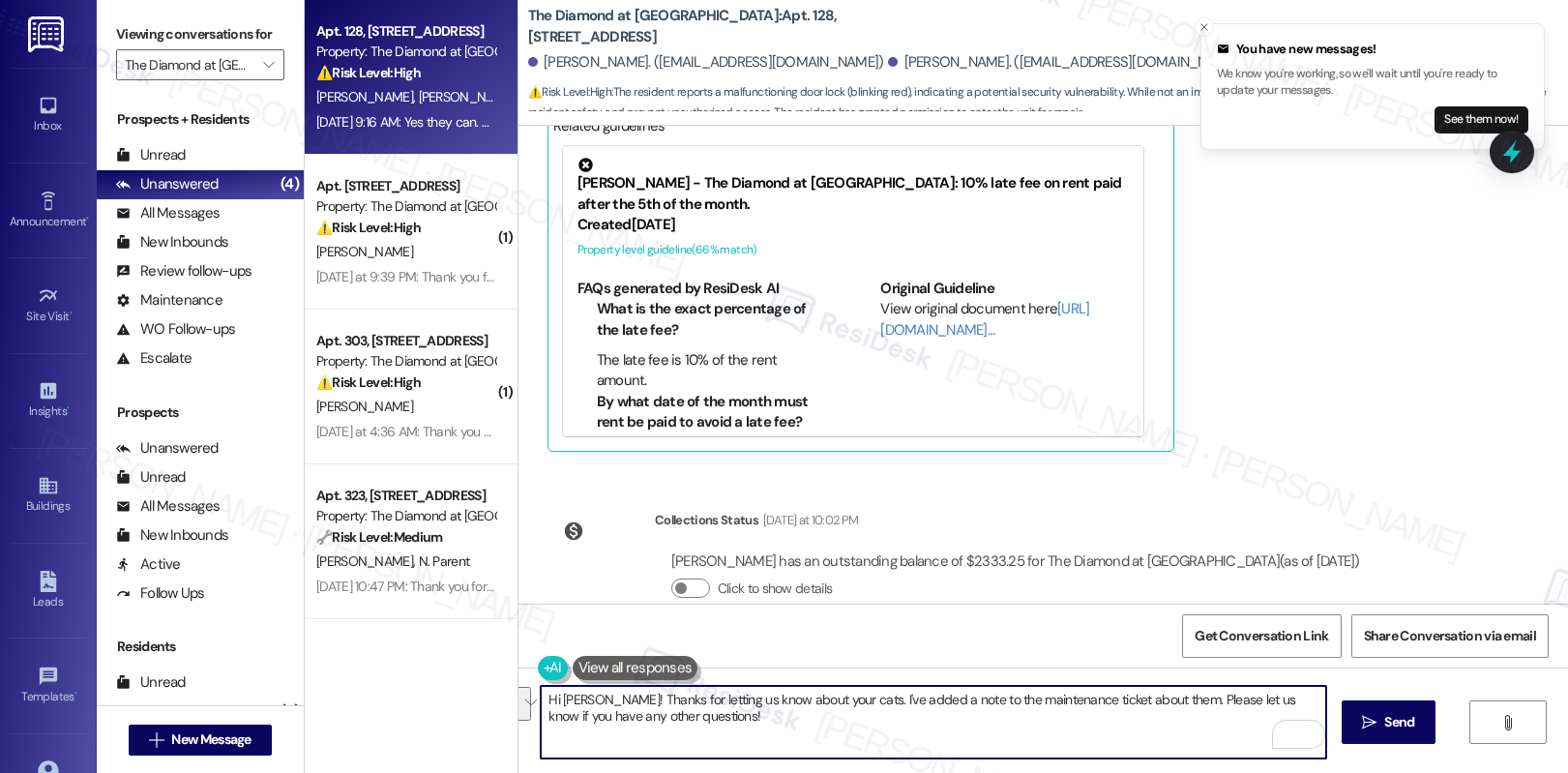drag, startPoint x: 808, startPoint y: 702, endPoint x: 973, endPoint y: 710, distance: 165.19383 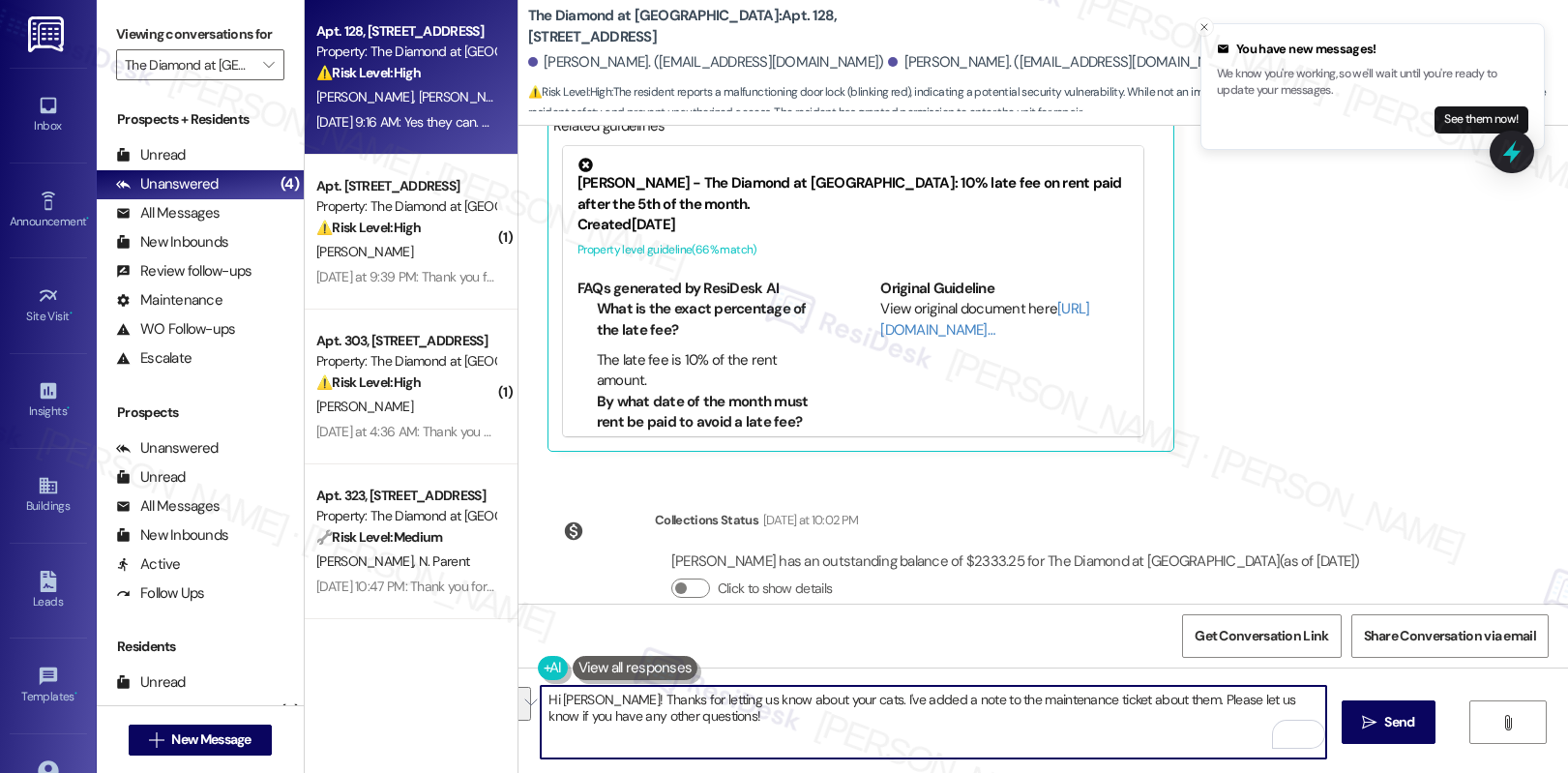 click on "Hi Zeke! Thanks for letting us know about your cats. I've added a note to the maintenance ticket about them. Please let us know if you have any other questions!" at bounding box center (933, 722) 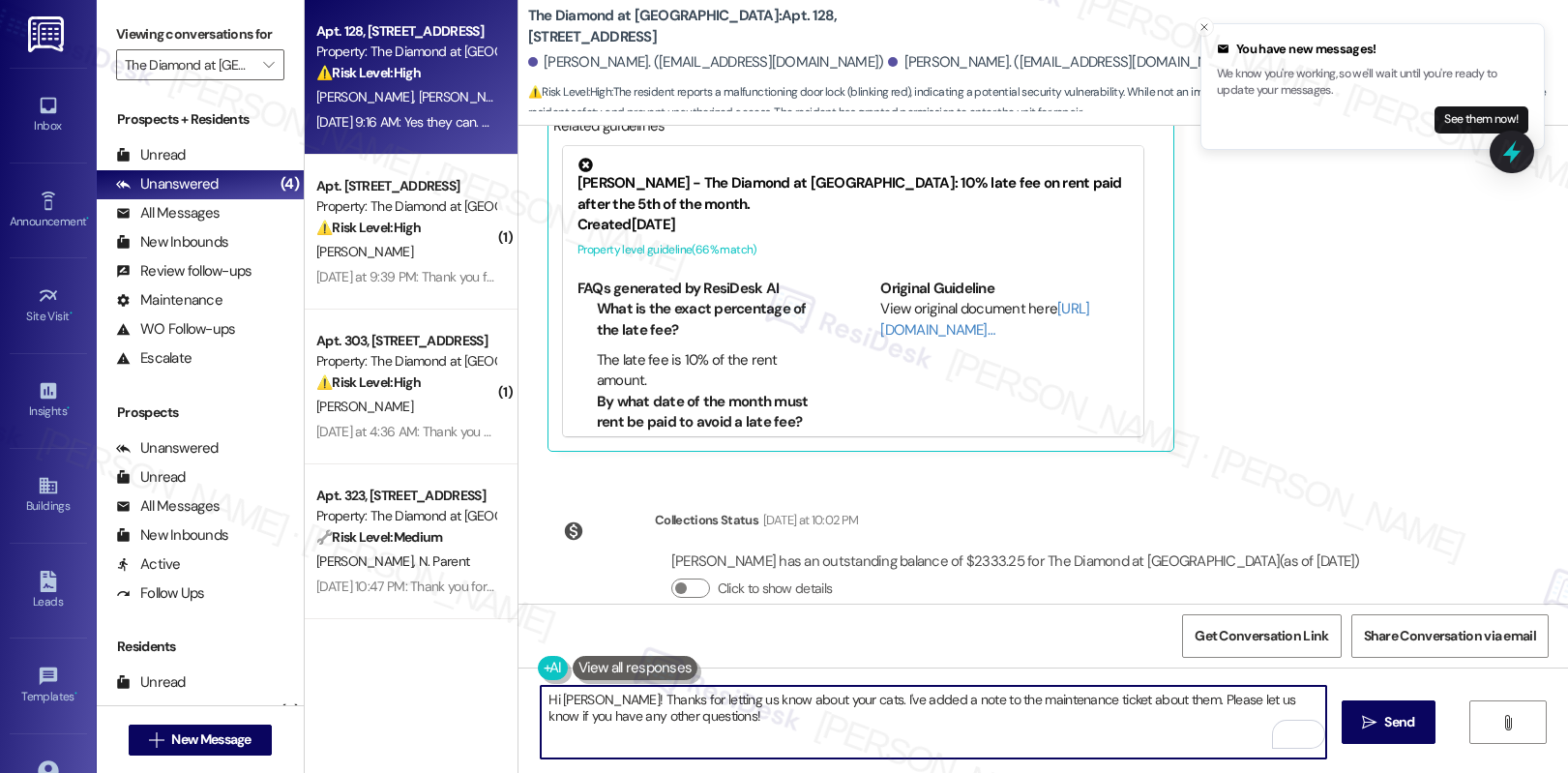 type on "Hi Zeke! Thanks for letting us know about your cats. I've added a note to the maintenance ticket about them. Please let us know if you have any other questions!" 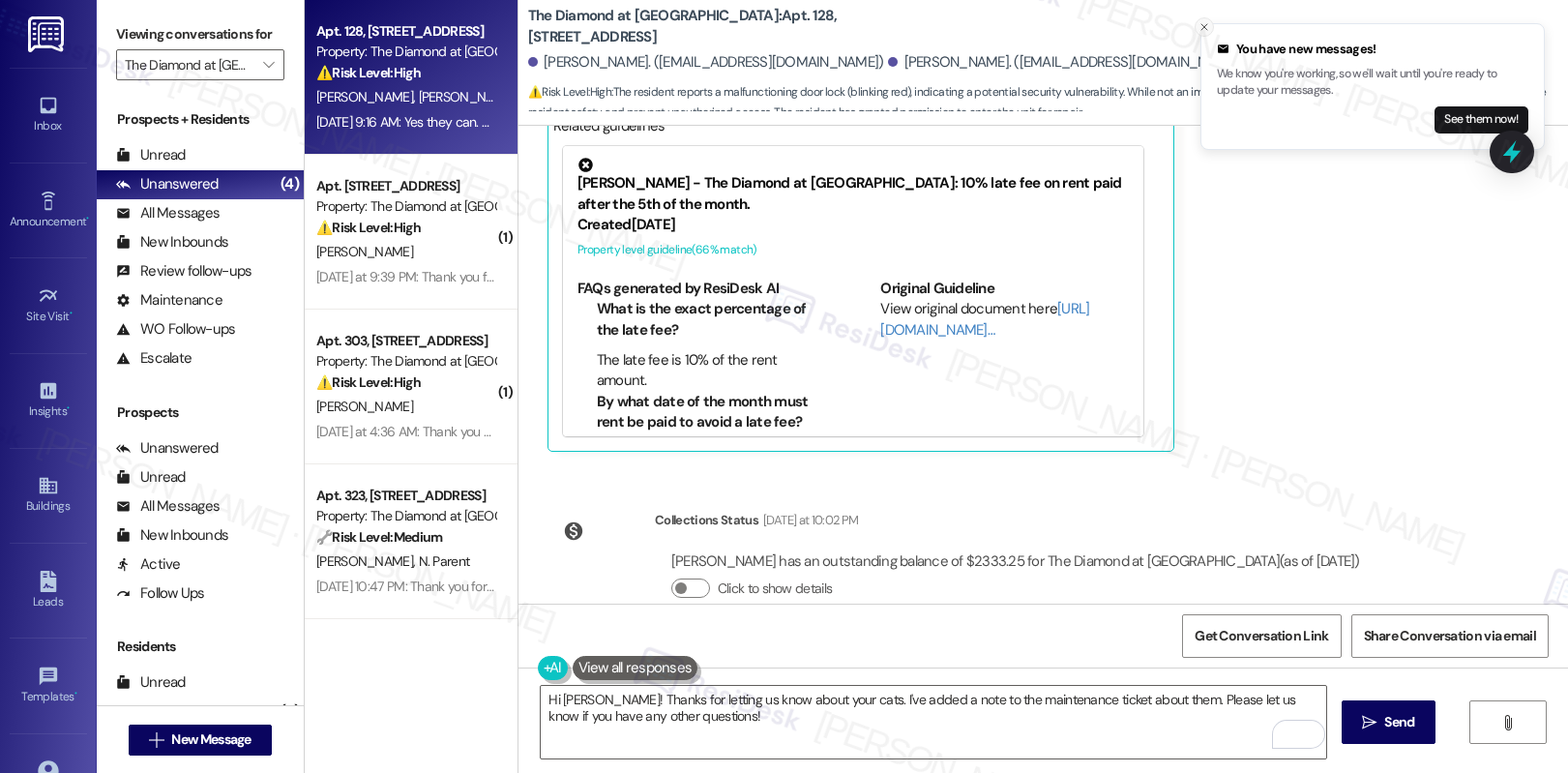 click 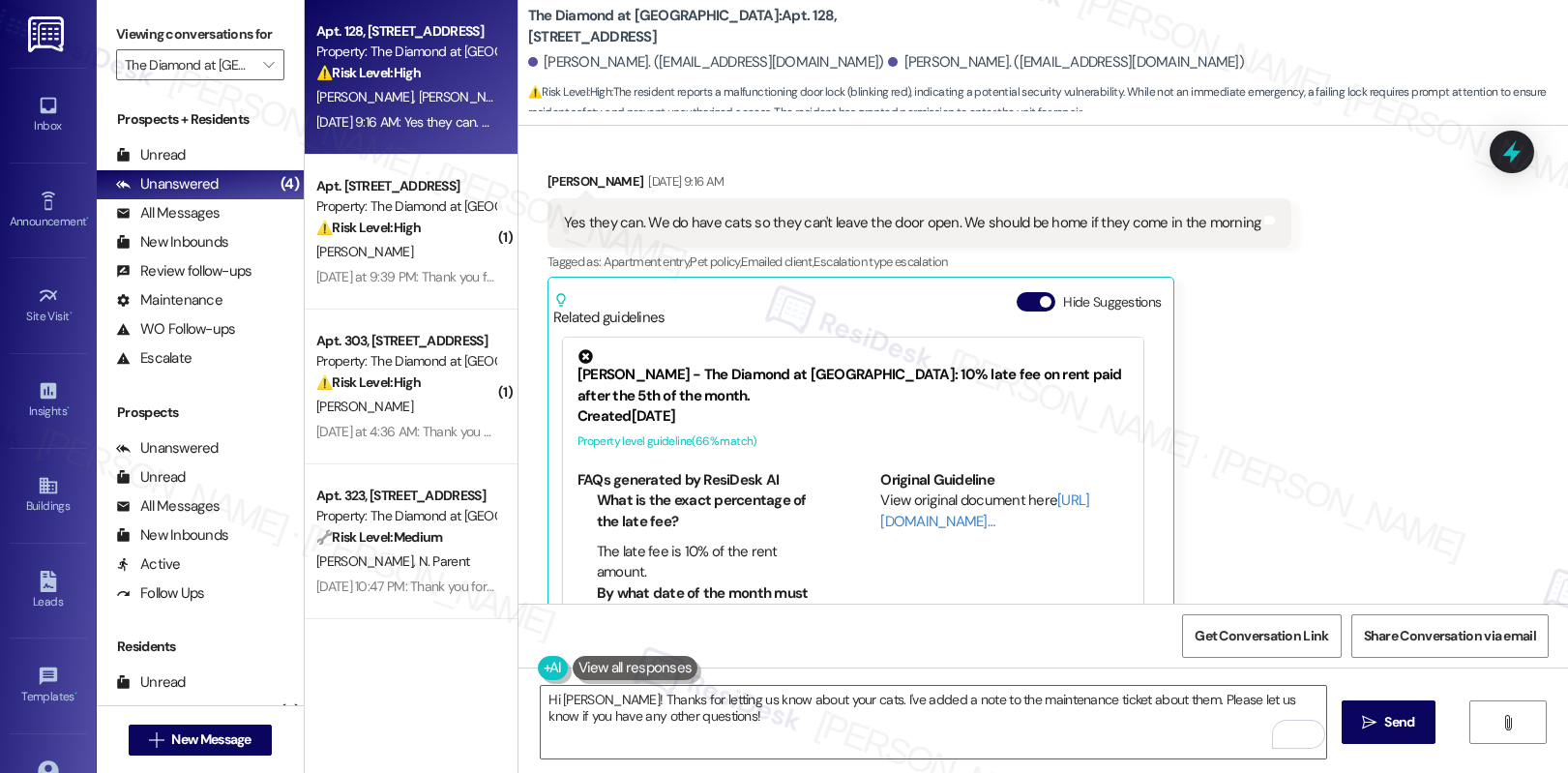 scroll, scrollTop: 2023, scrollLeft: 0, axis: vertical 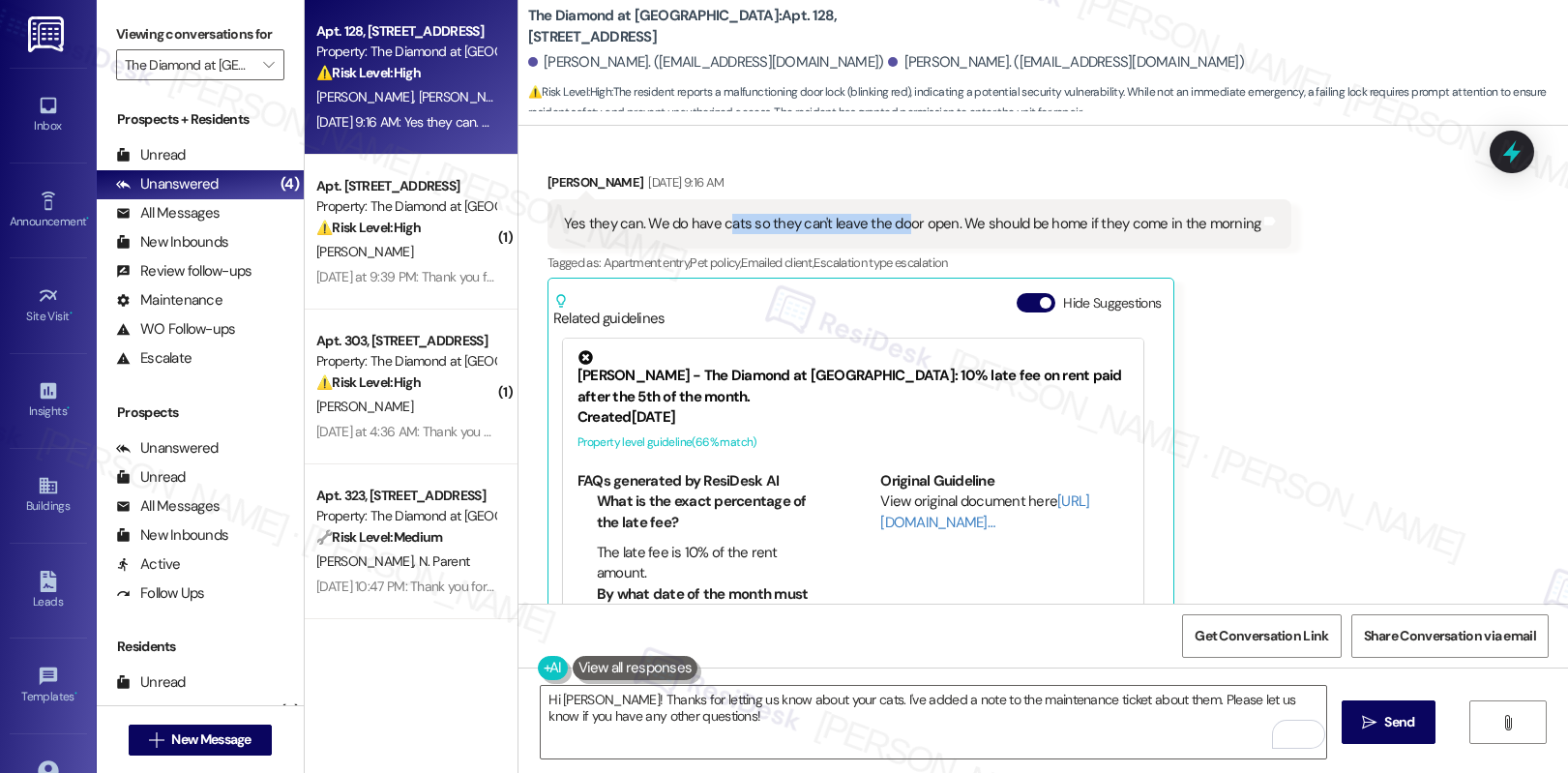 drag, startPoint x: 716, startPoint y: 182, endPoint x: 892, endPoint y: 190, distance: 176.18172 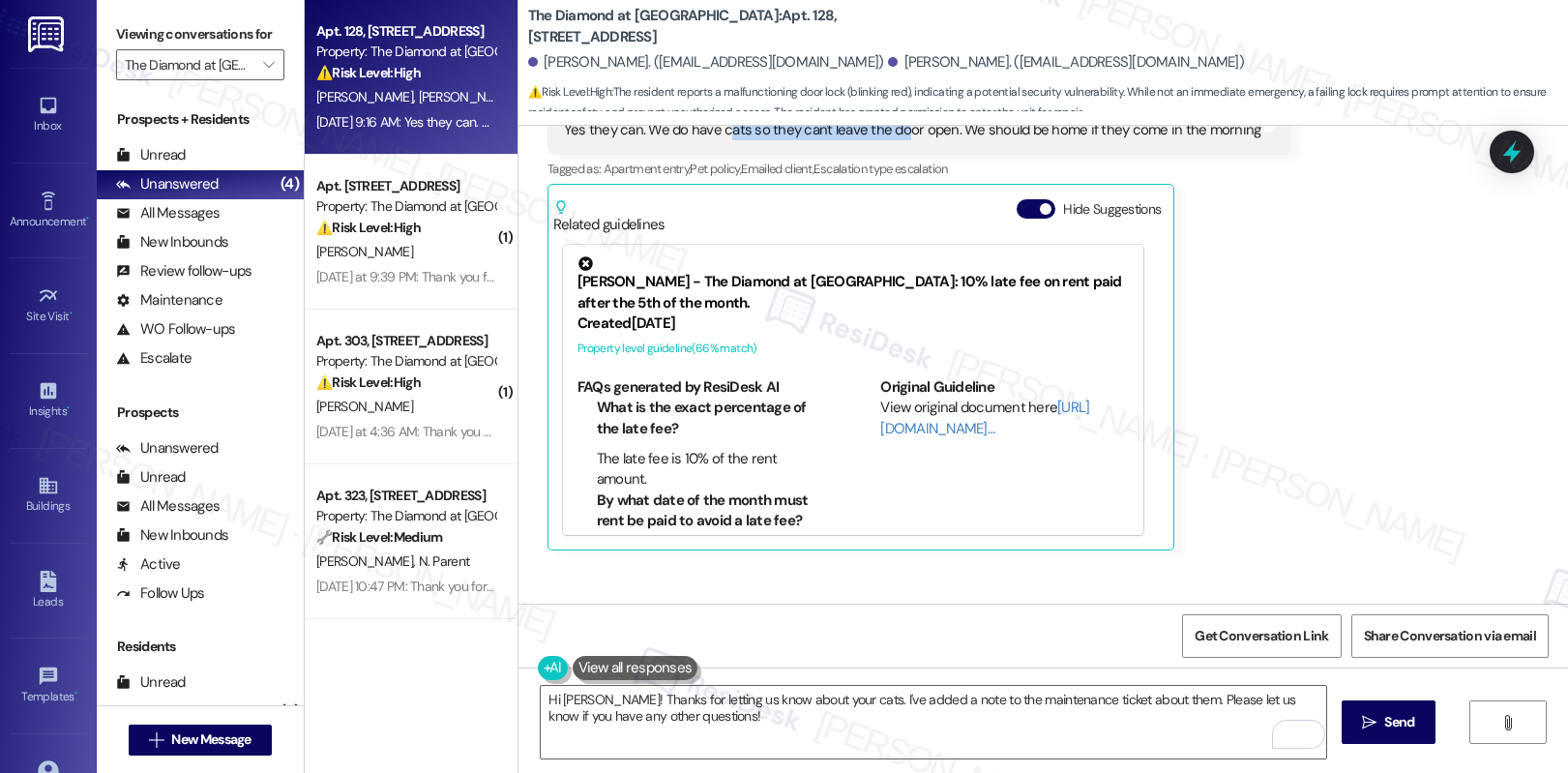 scroll, scrollTop: 2215, scrollLeft: 0, axis: vertical 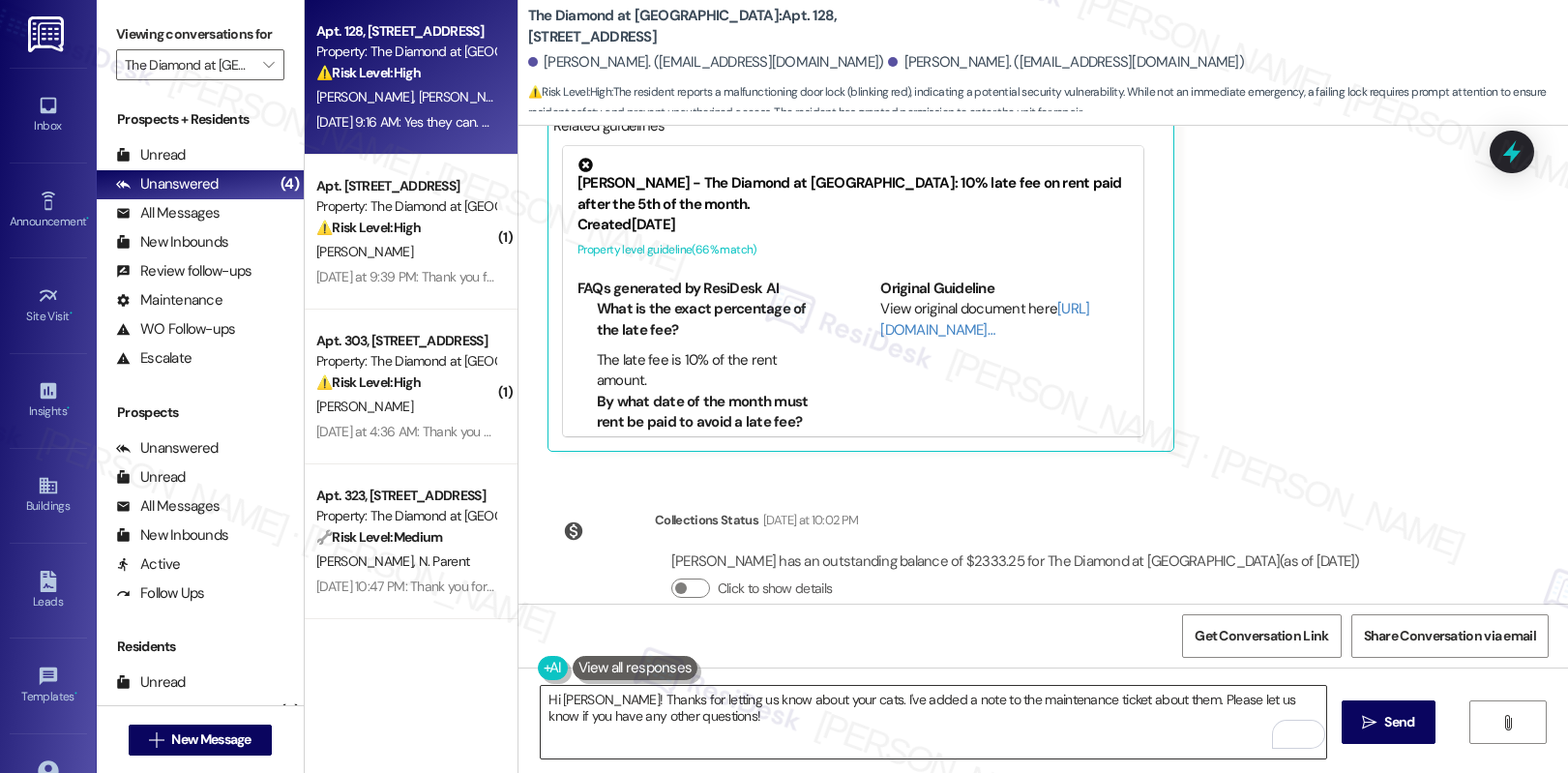 click on "Hi Zeke! Thanks for letting us know about your cats. I've added a note to the maintenance ticket about them. Please let us know if you have any other questions!" at bounding box center [933, 722] 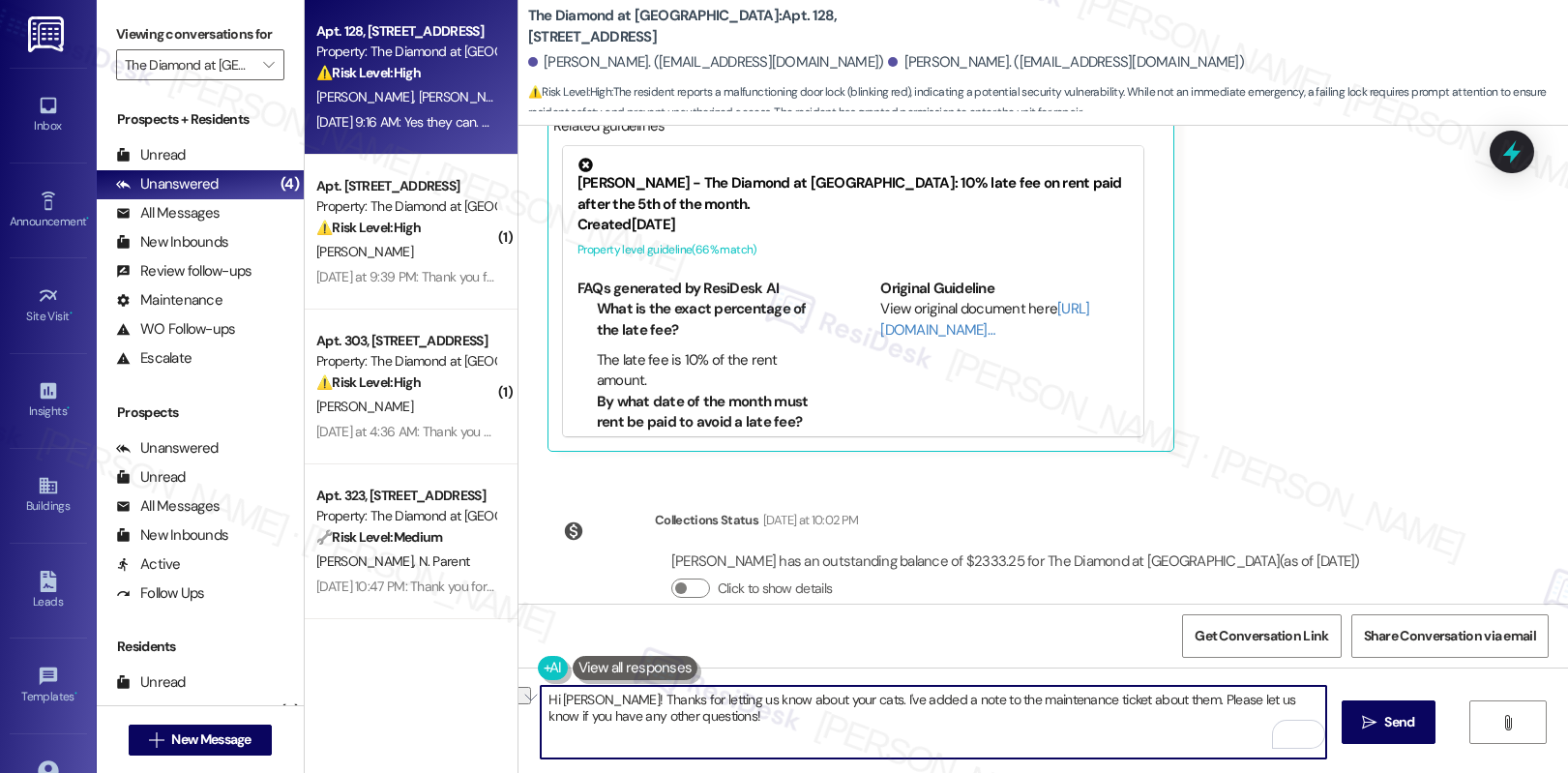 drag, startPoint x: 708, startPoint y: 703, endPoint x: 1061, endPoint y: 706, distance: 353.01275 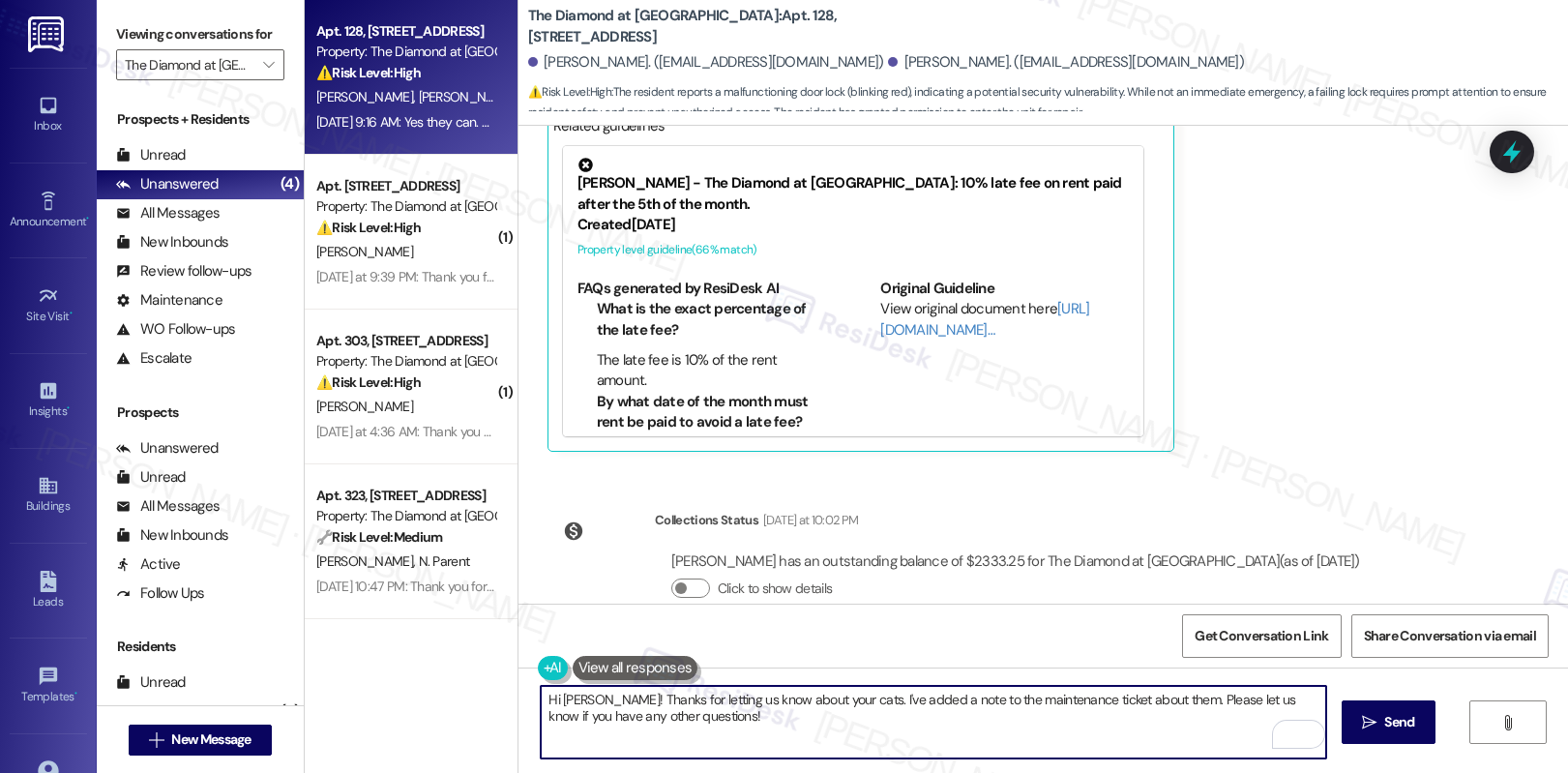 click on "Hi Zeke! Thanks for letting us know about your cats. I've added a note to the maintenance ticket about them. Please let us know if you have any other questions!" at bounding box center [933, 722] 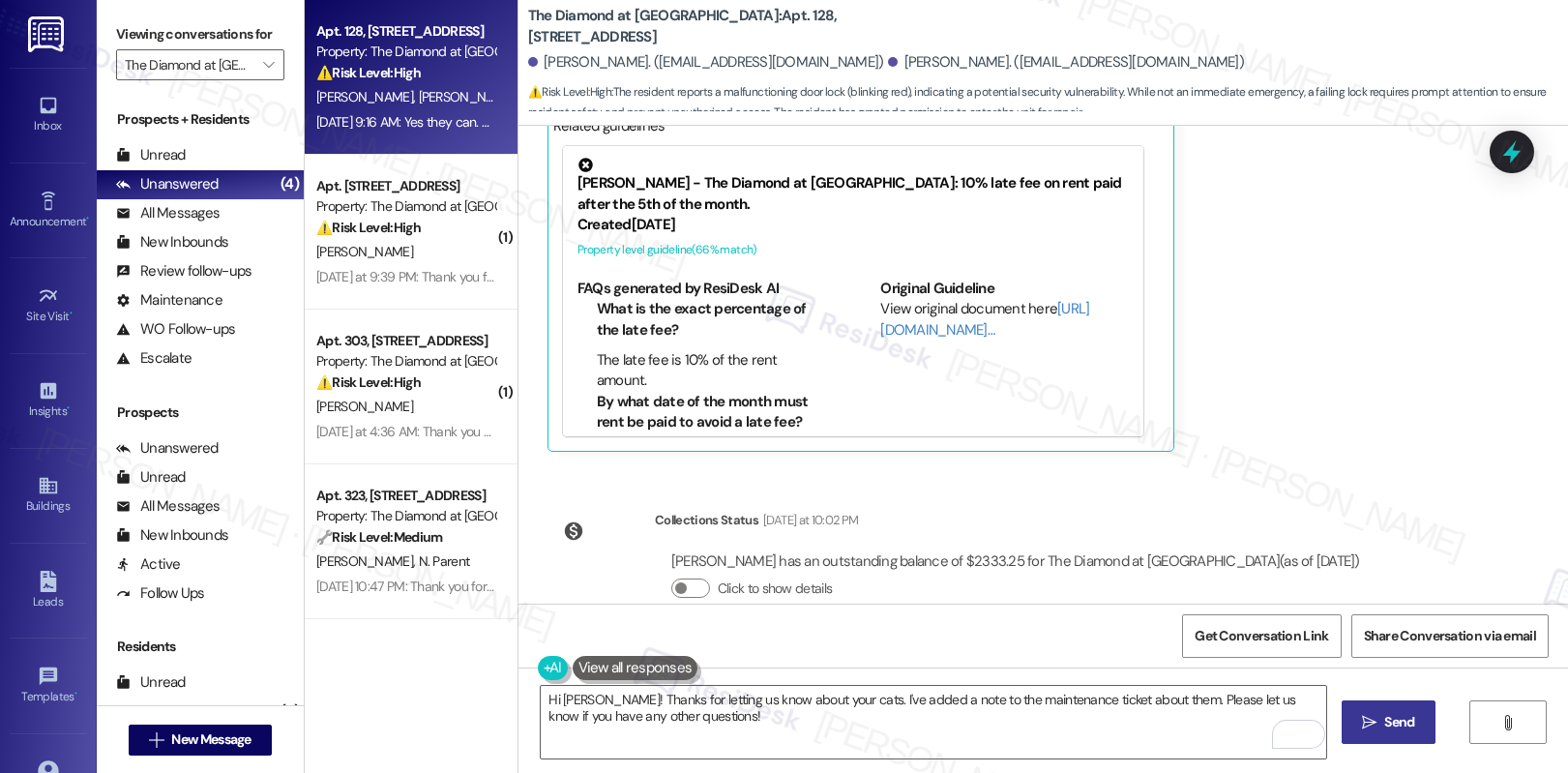 click on " Send" at bounding box center [1388, 722] 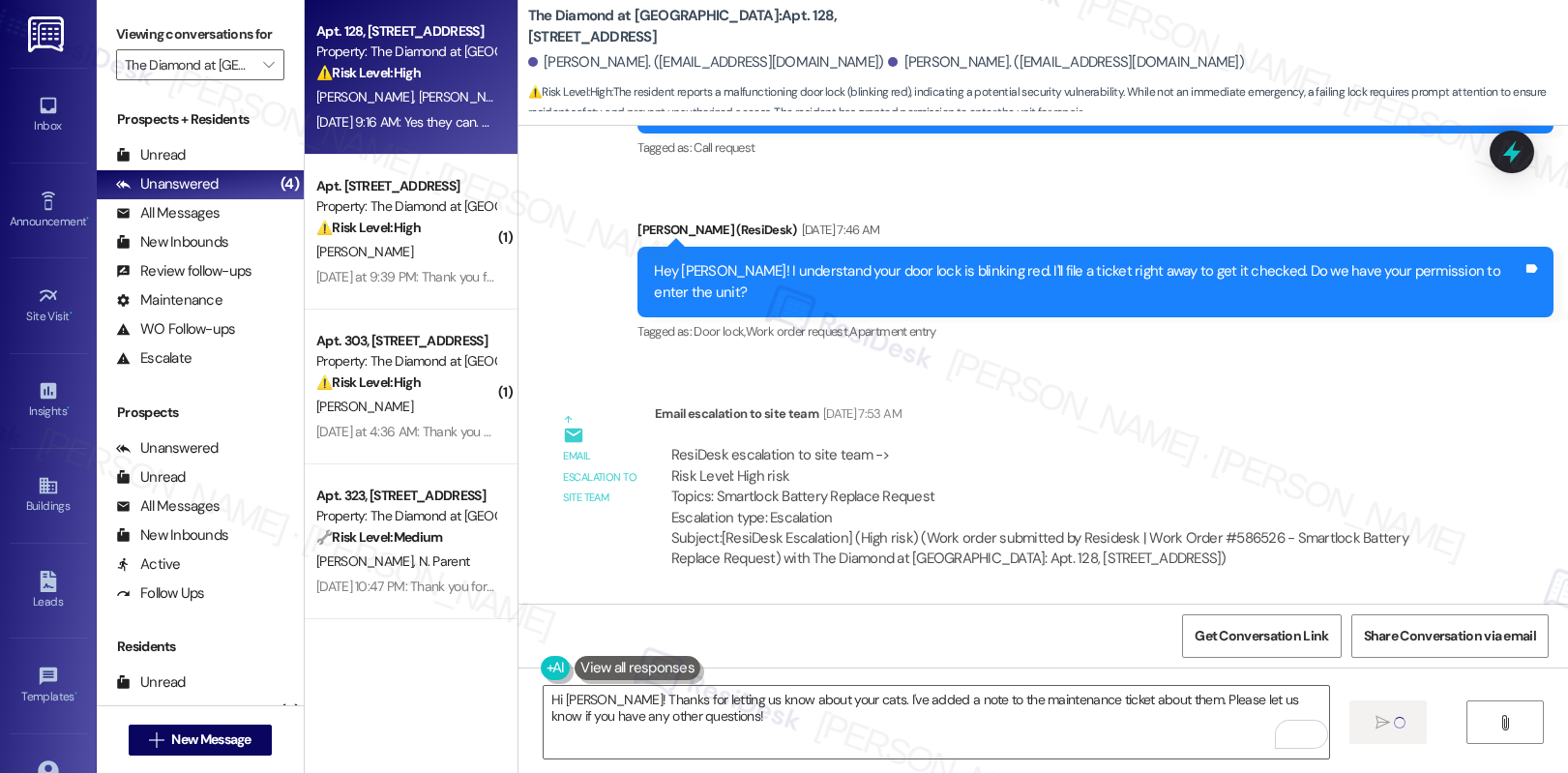 type 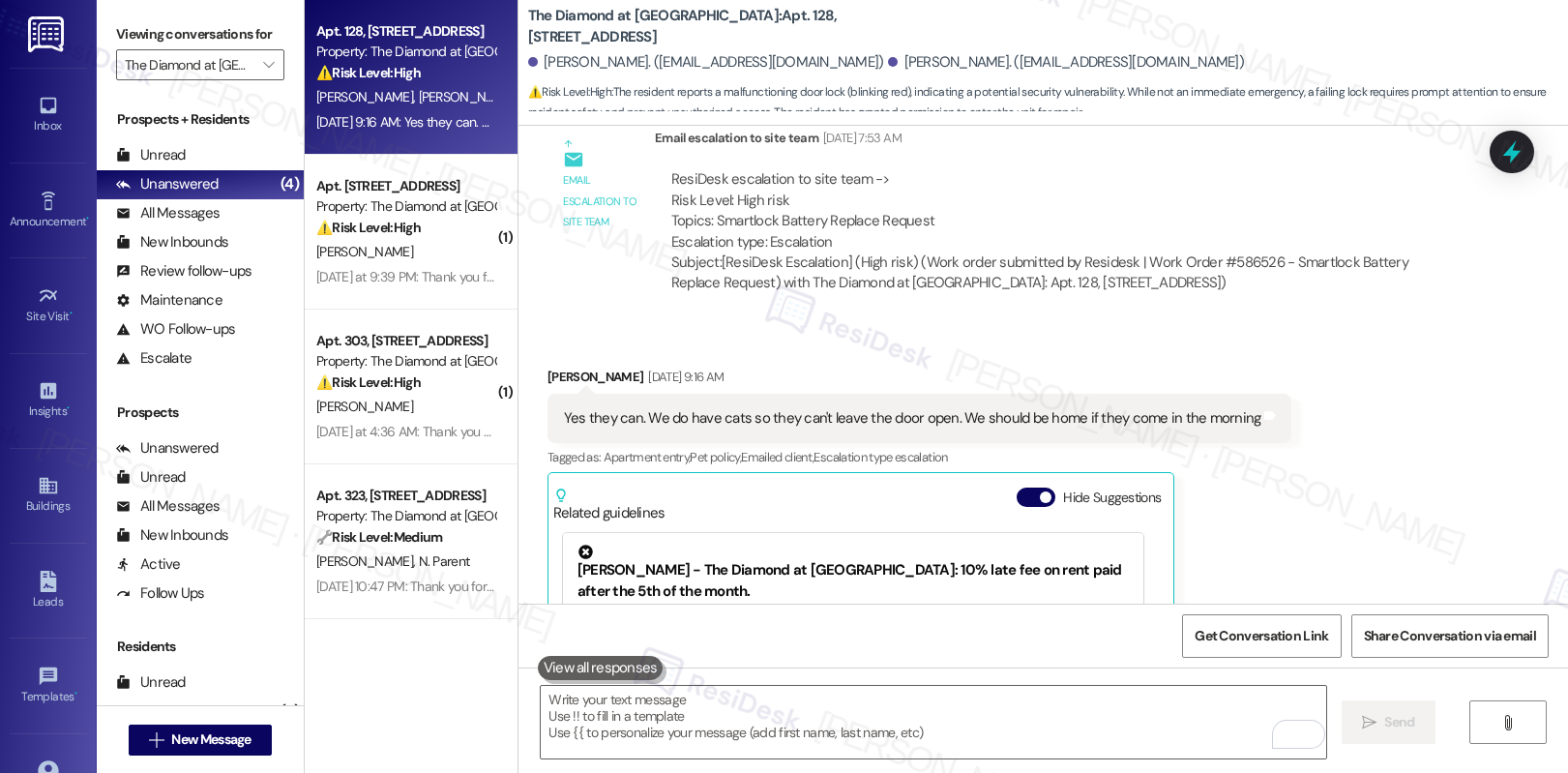 scroll, scrollTop: 1942, scrollLeft: 0, axis: vertical 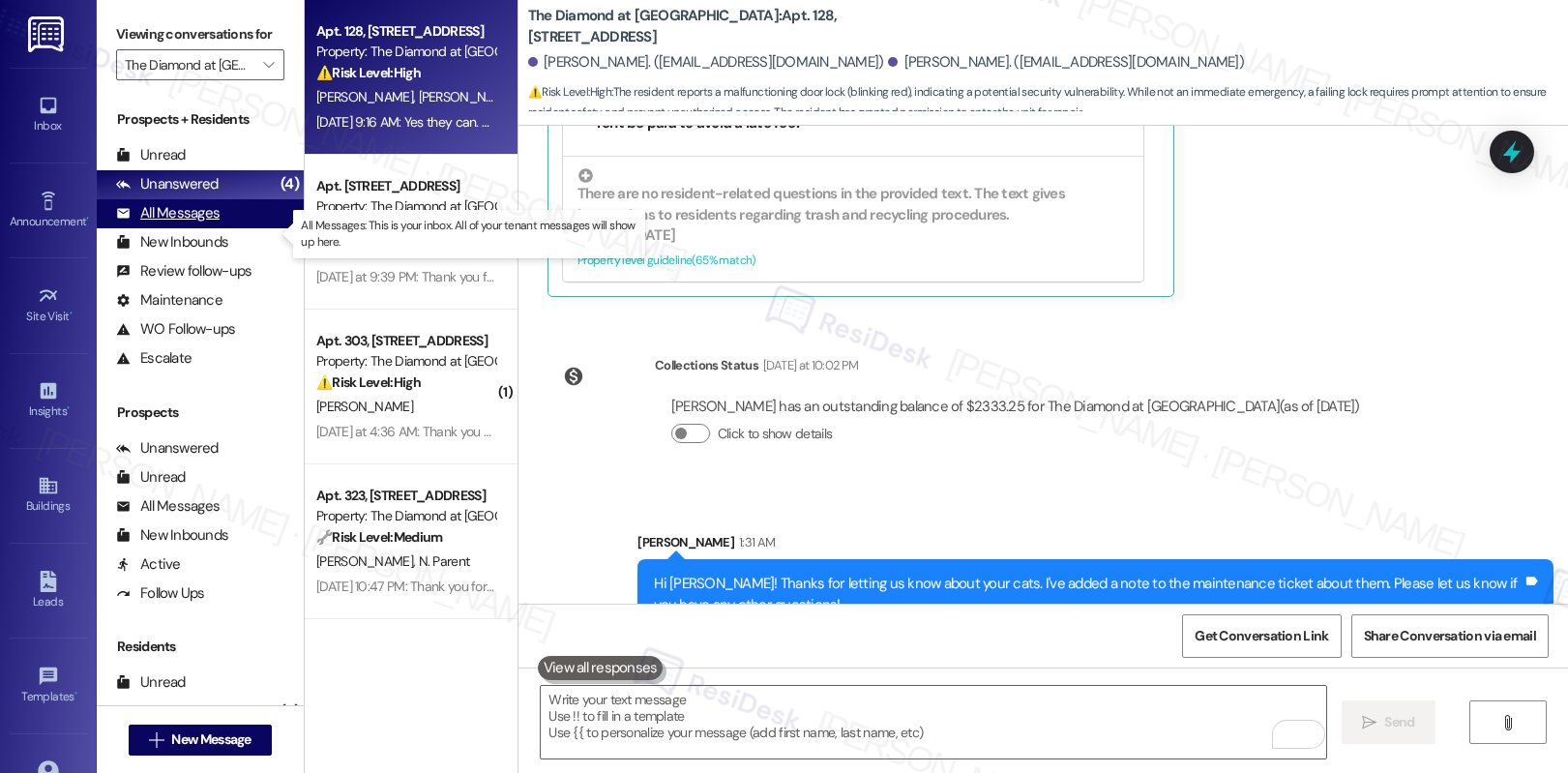 click on "All Messages" at bounding box center [167, 213] 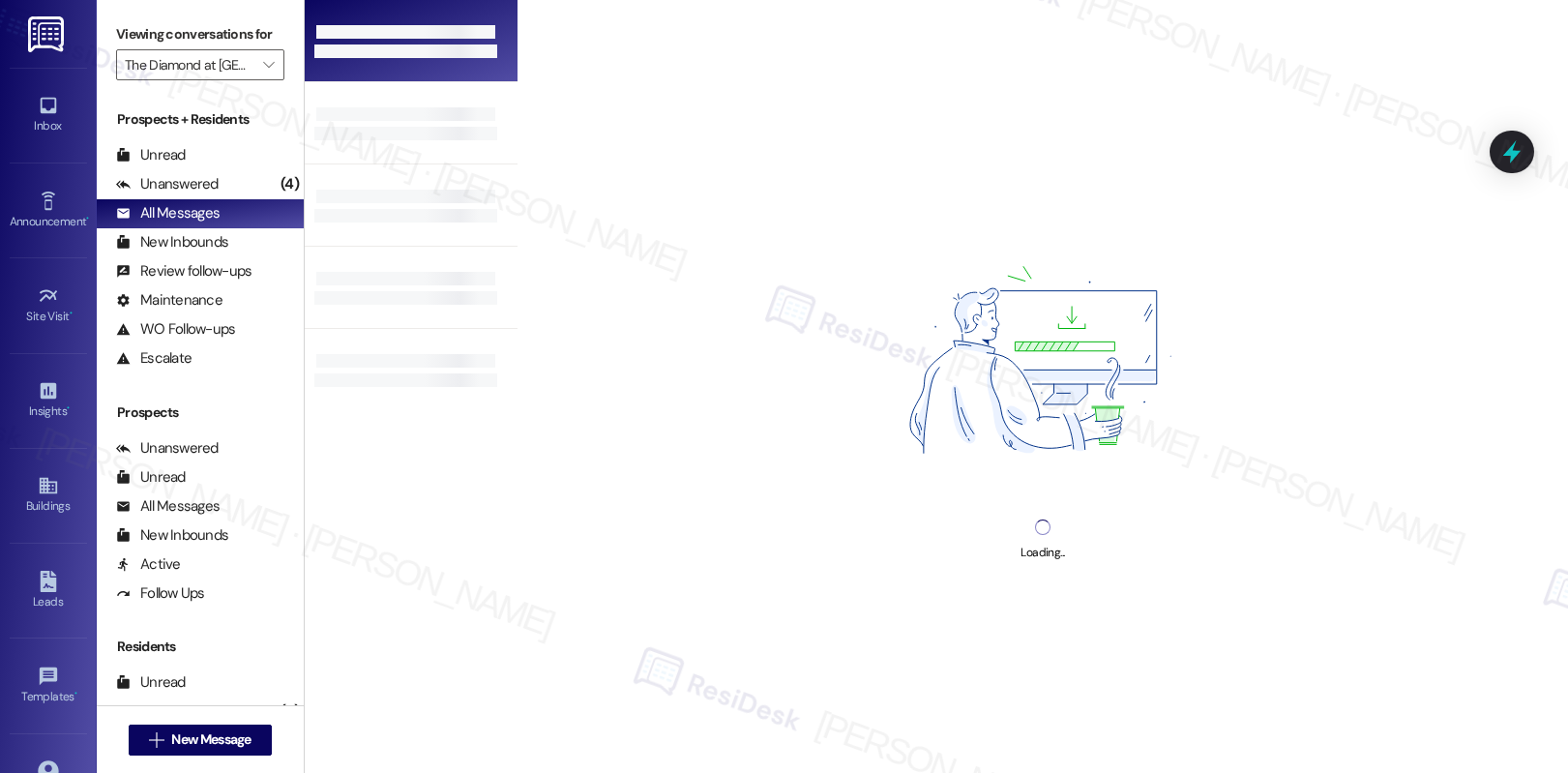 click at bounding box center (405, 51) 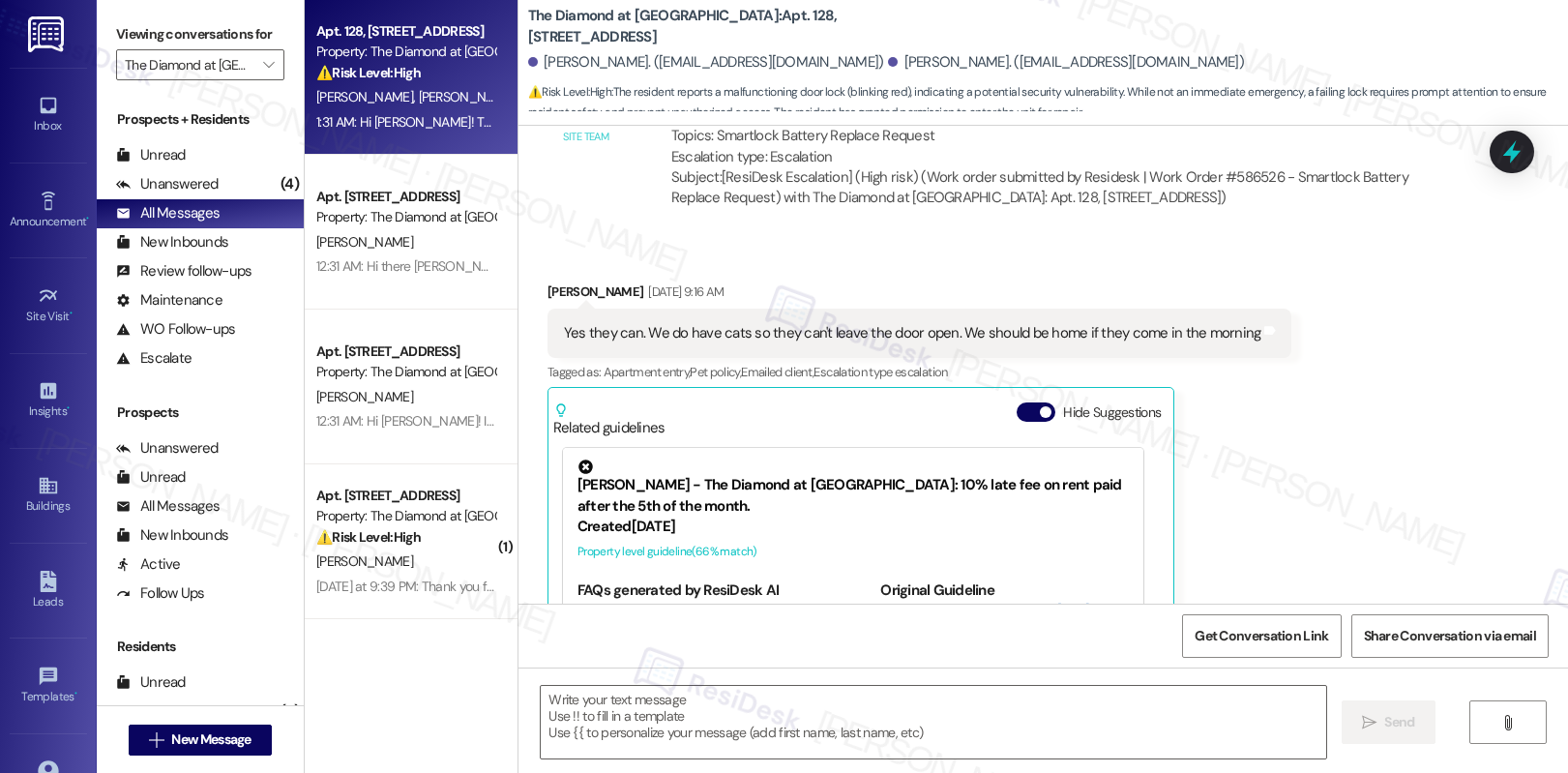 scroll, scrollTop: 2037, scrollLeft: 0, axis: vertical 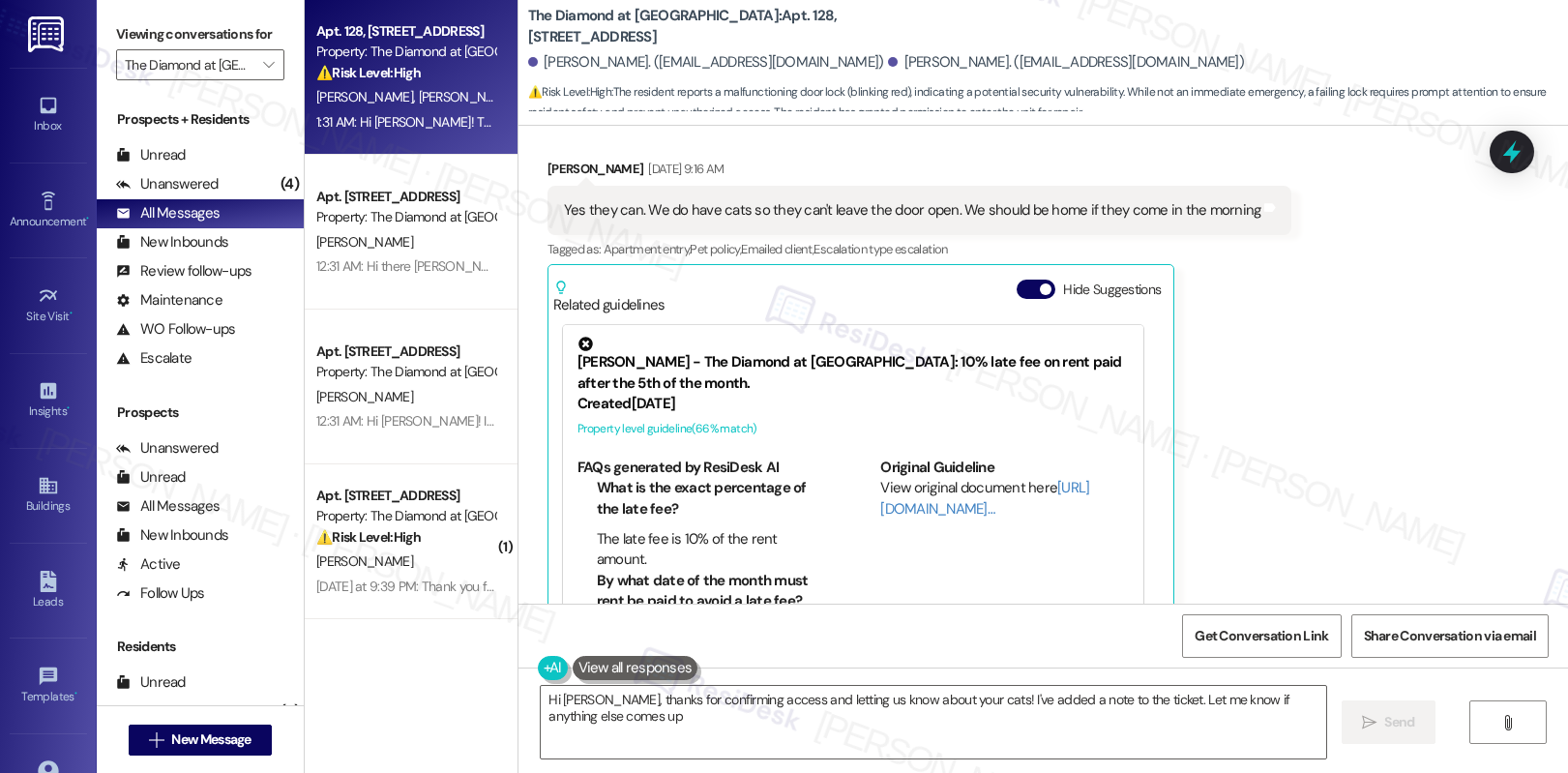 type on "Hi Zeke, thanks for confirming access and letting us know about your cats! I've added a note to the ticket. Let me know if anything else comes up!" 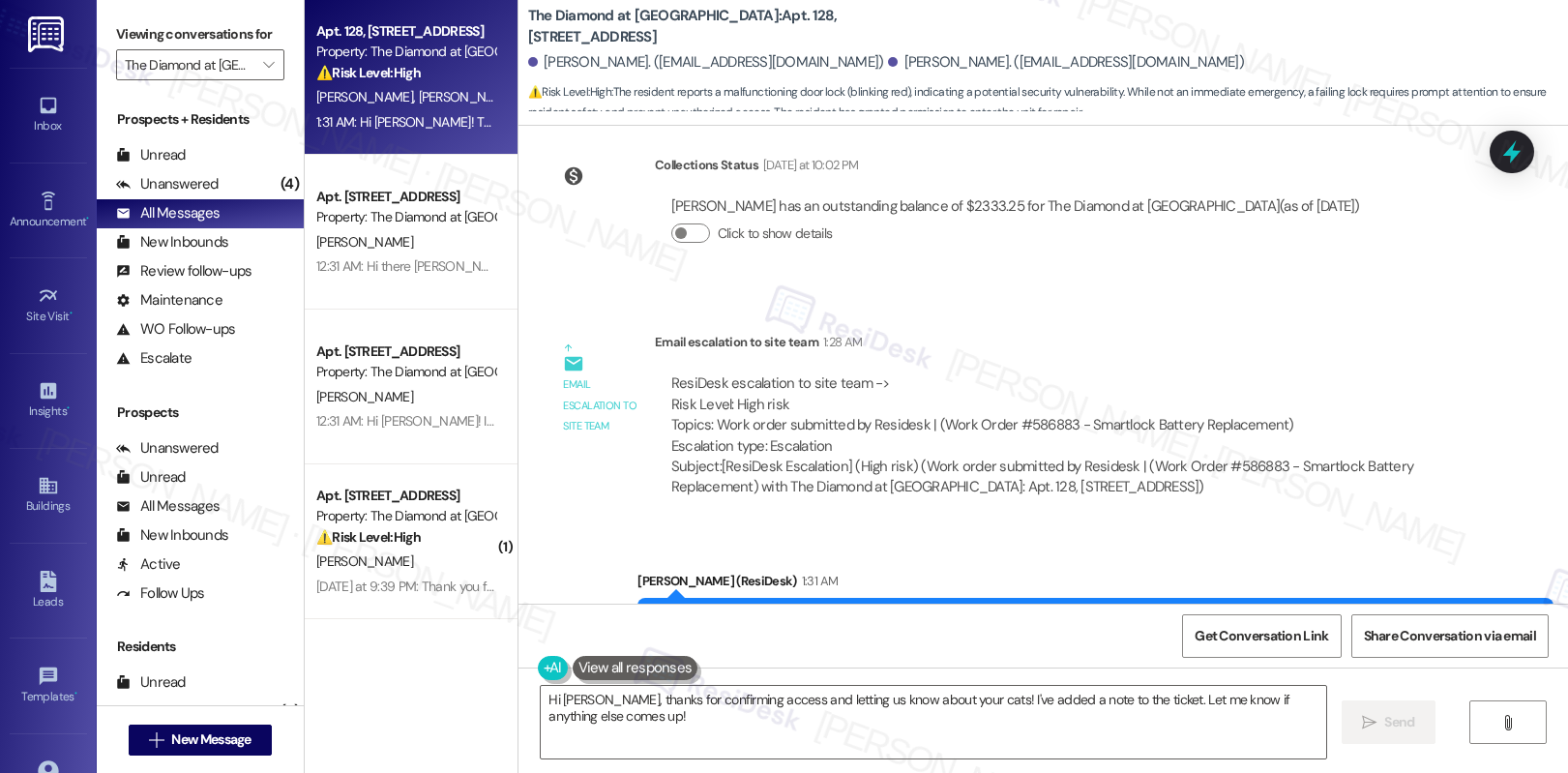 scroll, scrollTop: 2637, scrollLeft: 0, axis: vertical 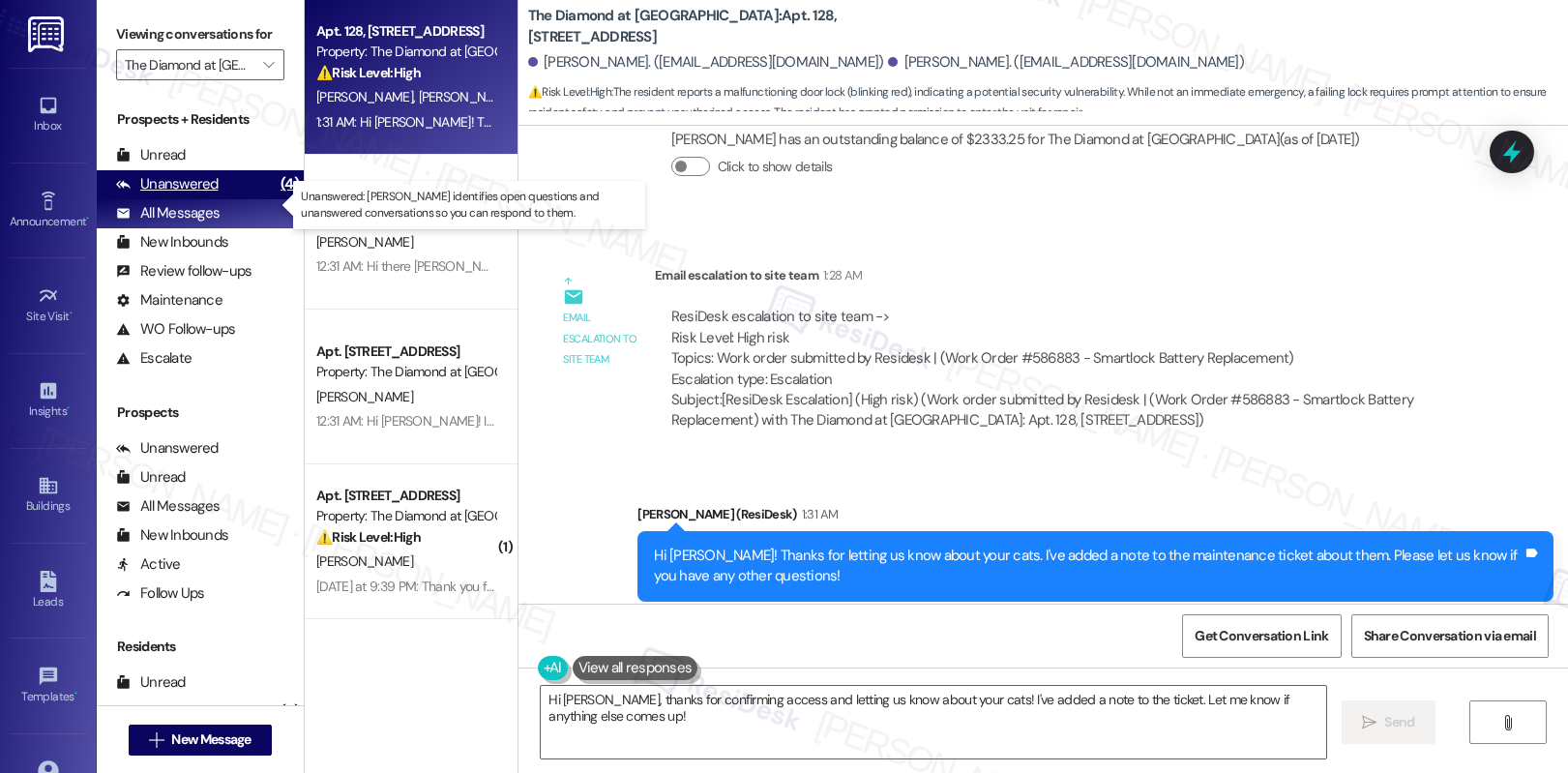 click on "Unanswered" at bounding box center (167, 184) 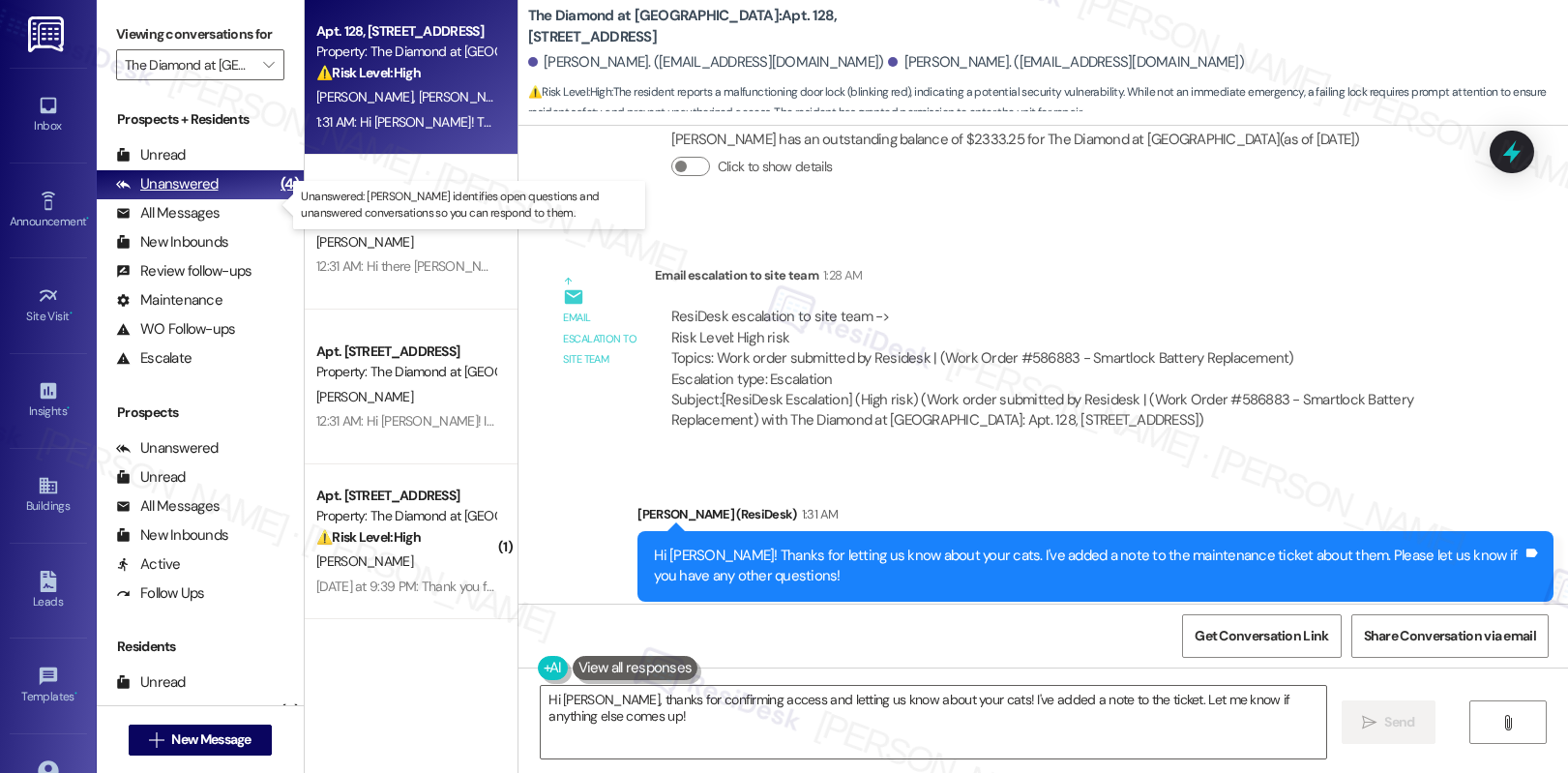 click on "Unanswered" at bounding box center [167, 184] 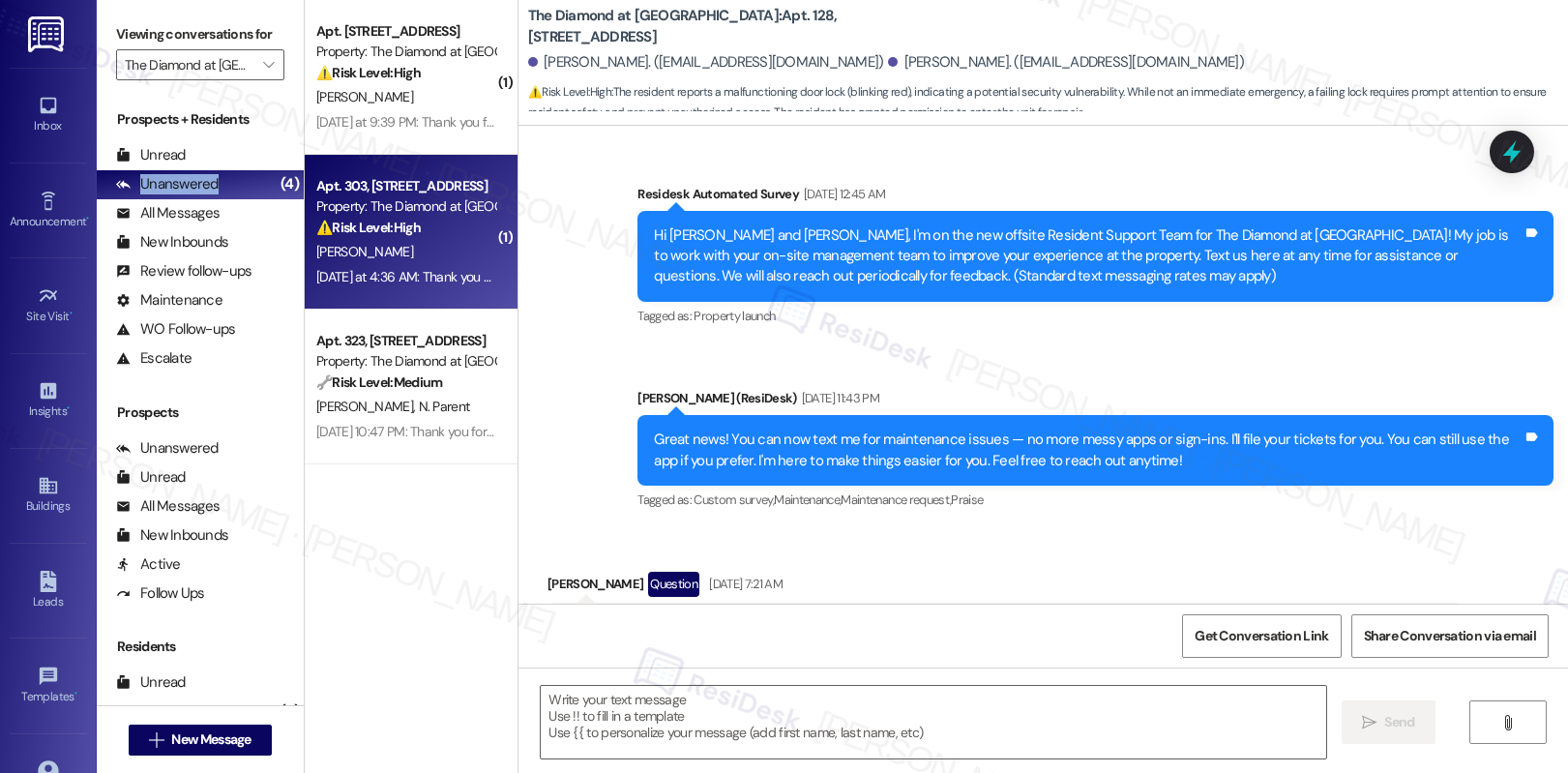 type on "Fetching suggested responses. Please feel free to read through the conversation in the meantime." 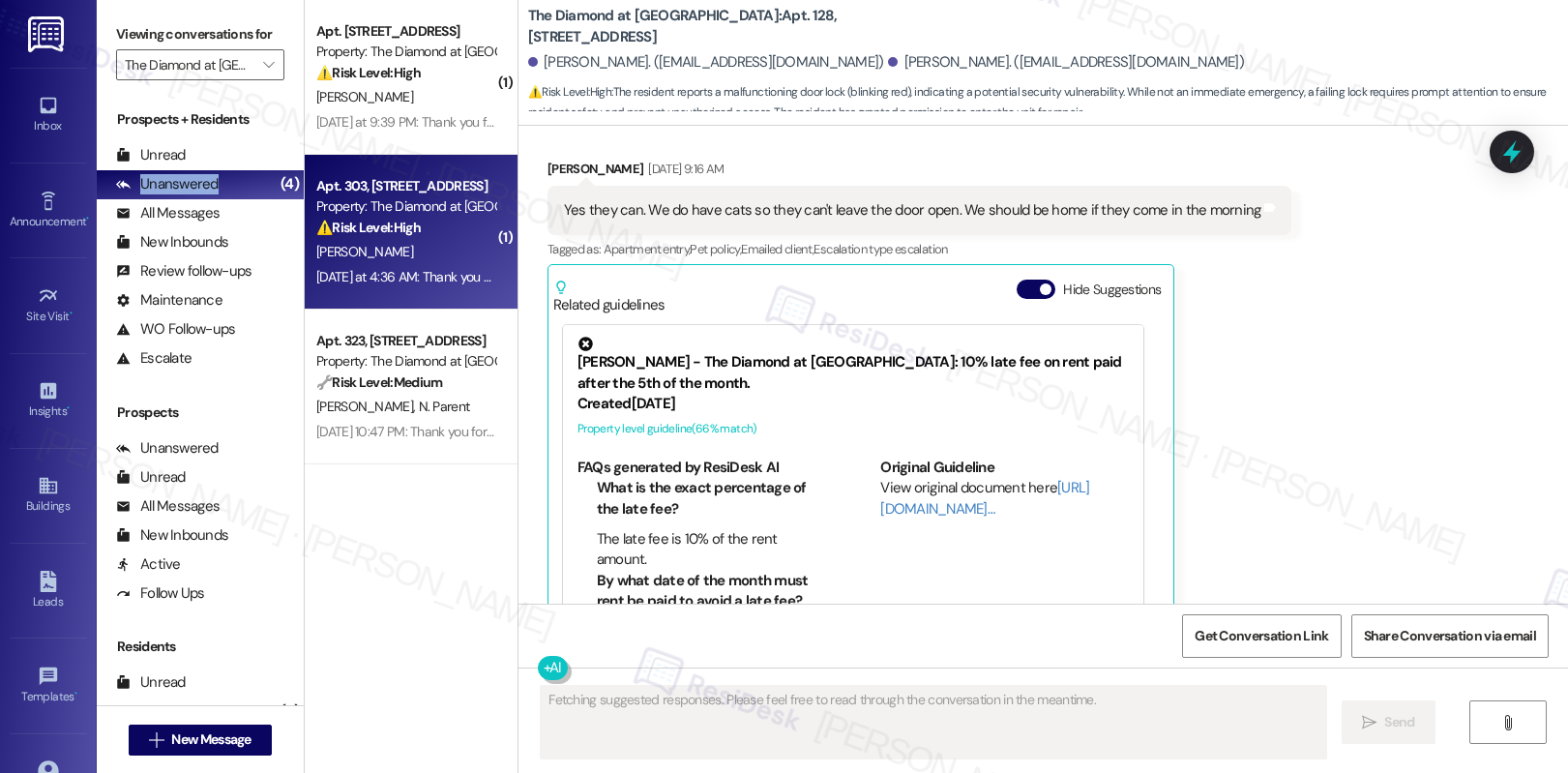 click on "Yesterday at 4:36 AM: Thank you for your message. Our offices are currently closed, but we will contact you when we resume operations. For emergencies, please contact your emergency number 484-907-2019. Yesterday at 4:36 AM: Thank you for your message. Our offices are currently closed, but we will contact you when we resume operations. For emergencies, please contact your emergency number 484-907-2019." at bounding box center [405, 277] 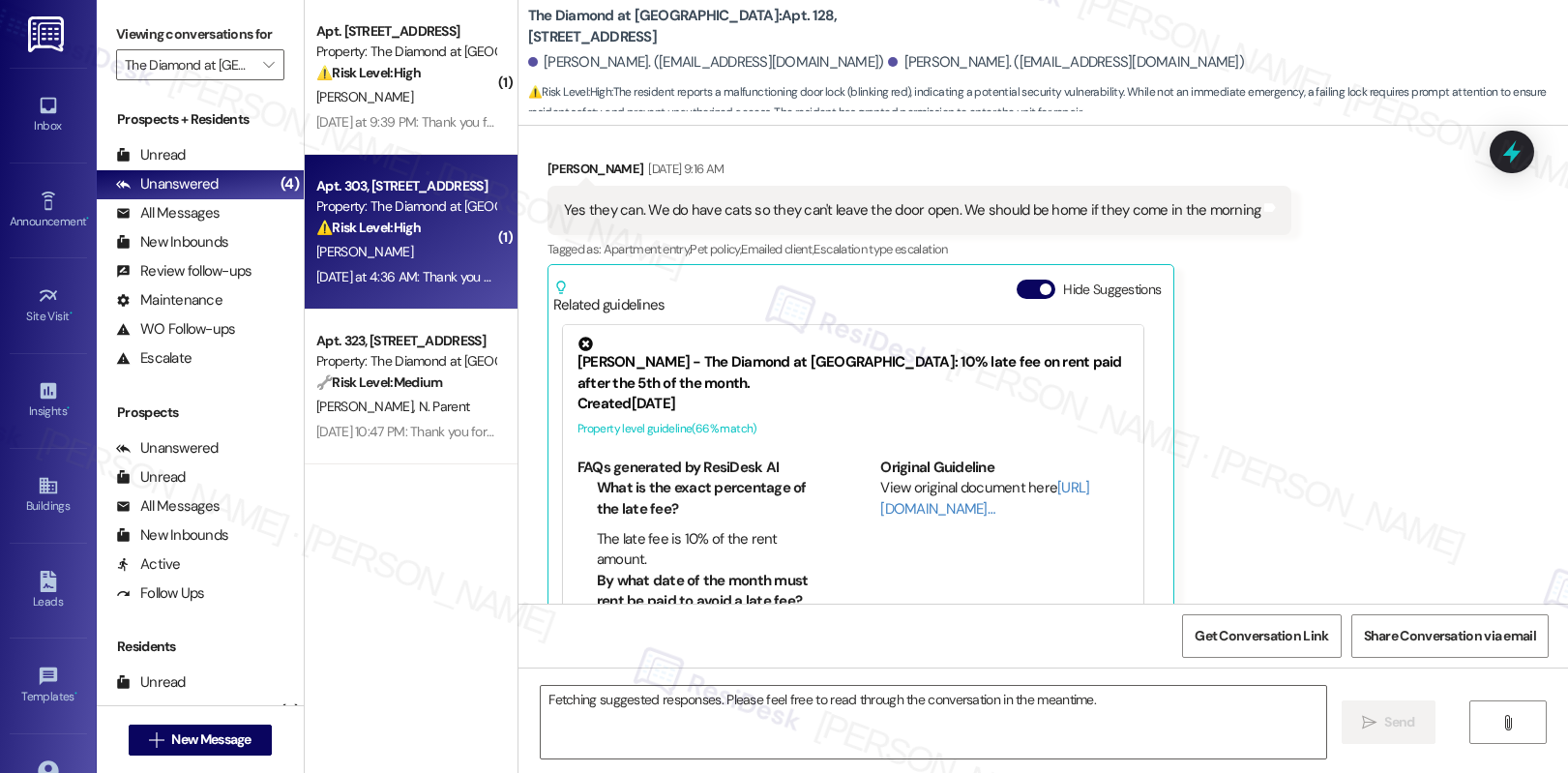 scroll, scrollTop: 1202, scrollLeft: 0, axis: vertical 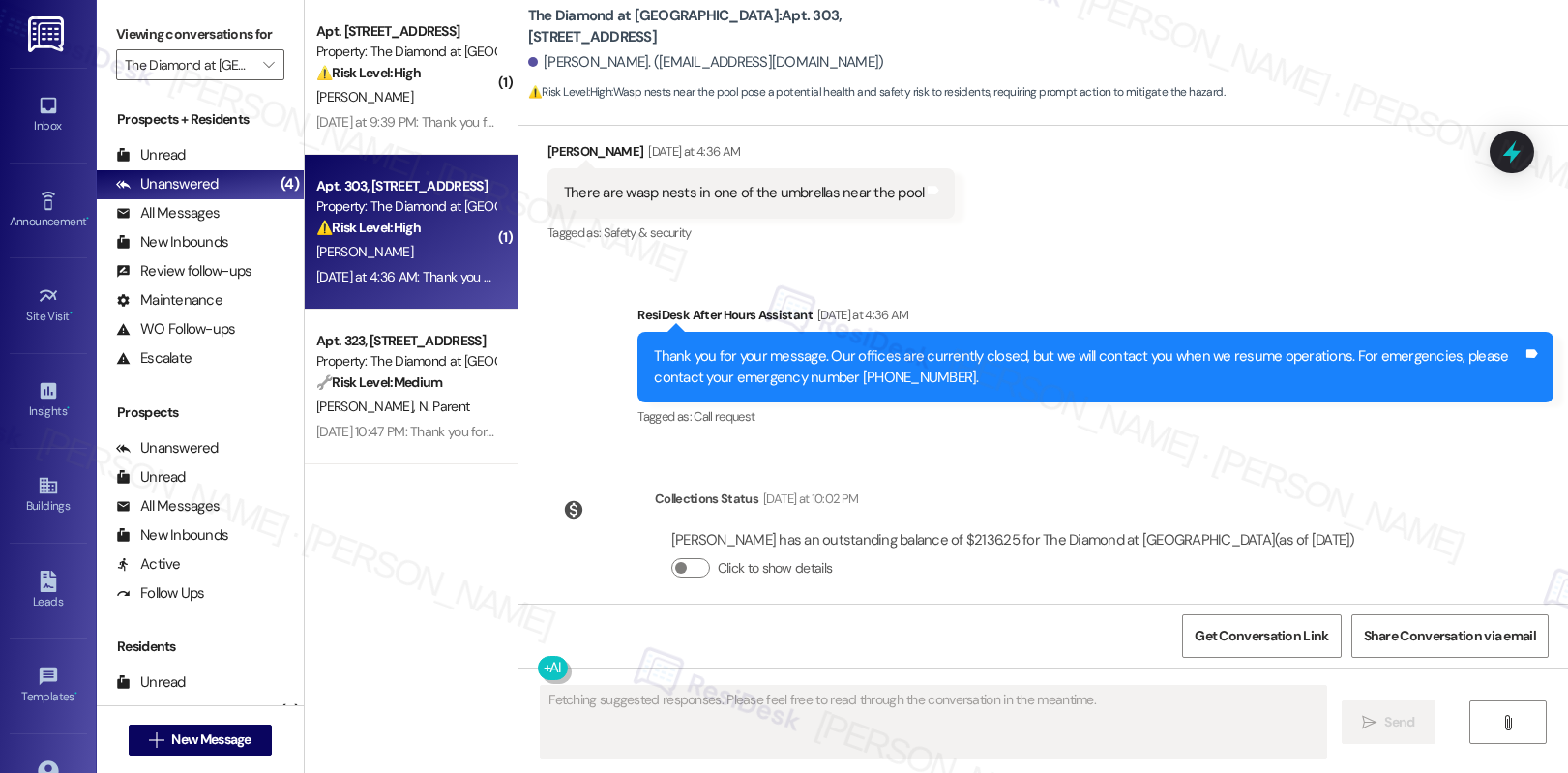 click on "Yesterday at 4:36 AM: Thank you for your message. Our offices are currently closed, but we will contact you when we resume operations. For emergencies, please contact your emergency number 484-907-2019. Yesterday at 4:36 AM: Thank you for your message. Our offices are currently closed, but we will contact you when we resume operations. For emergencies, please contact your emergency number 484-907-2019." at bounding box center [405, 277] 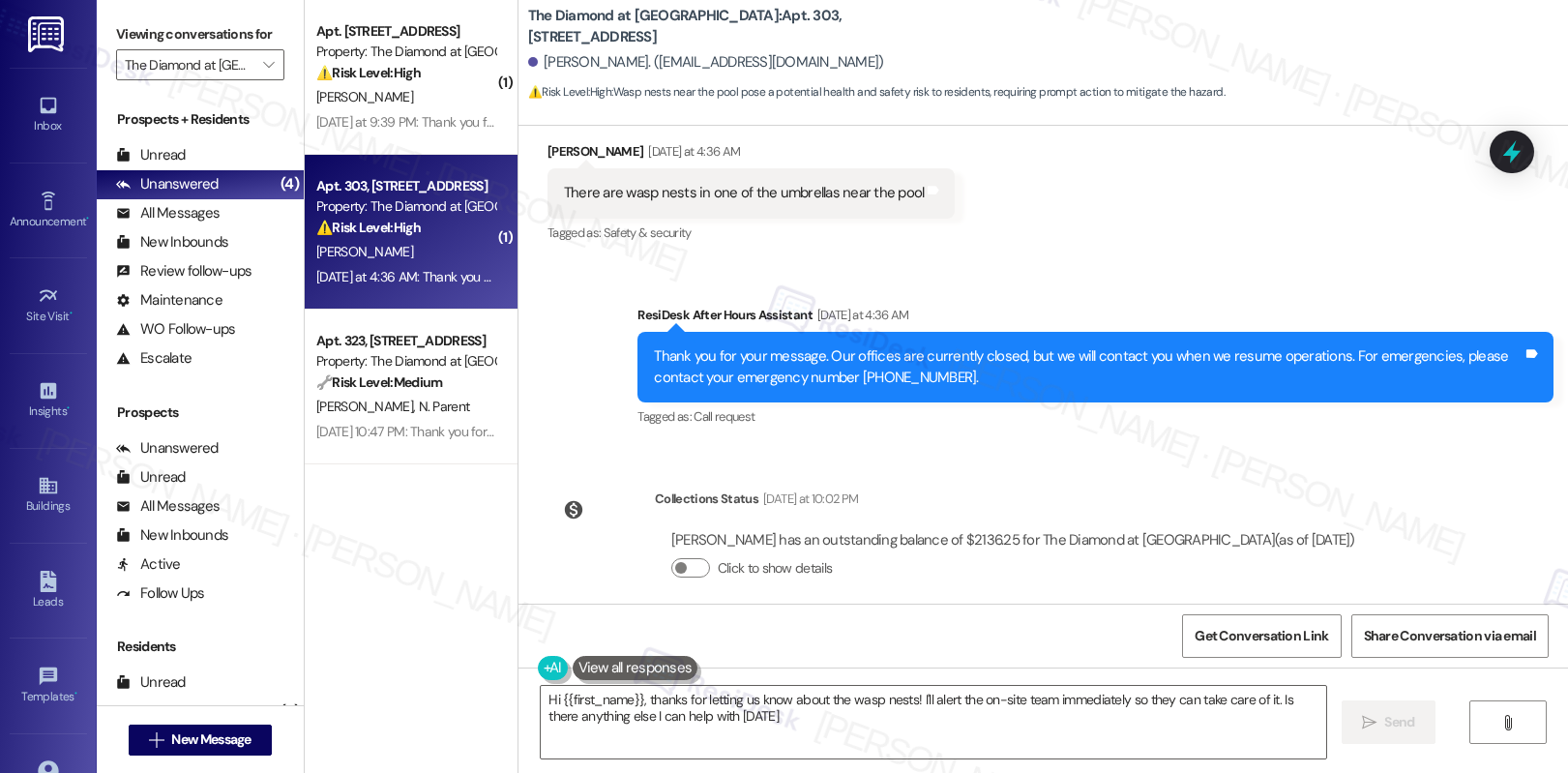 type on "Hi {{first_name}}, thanks for letting us know about the wasp nests! I'll alert the on-site team immediately so they can take care of it. Is there anything else I can help with today?" 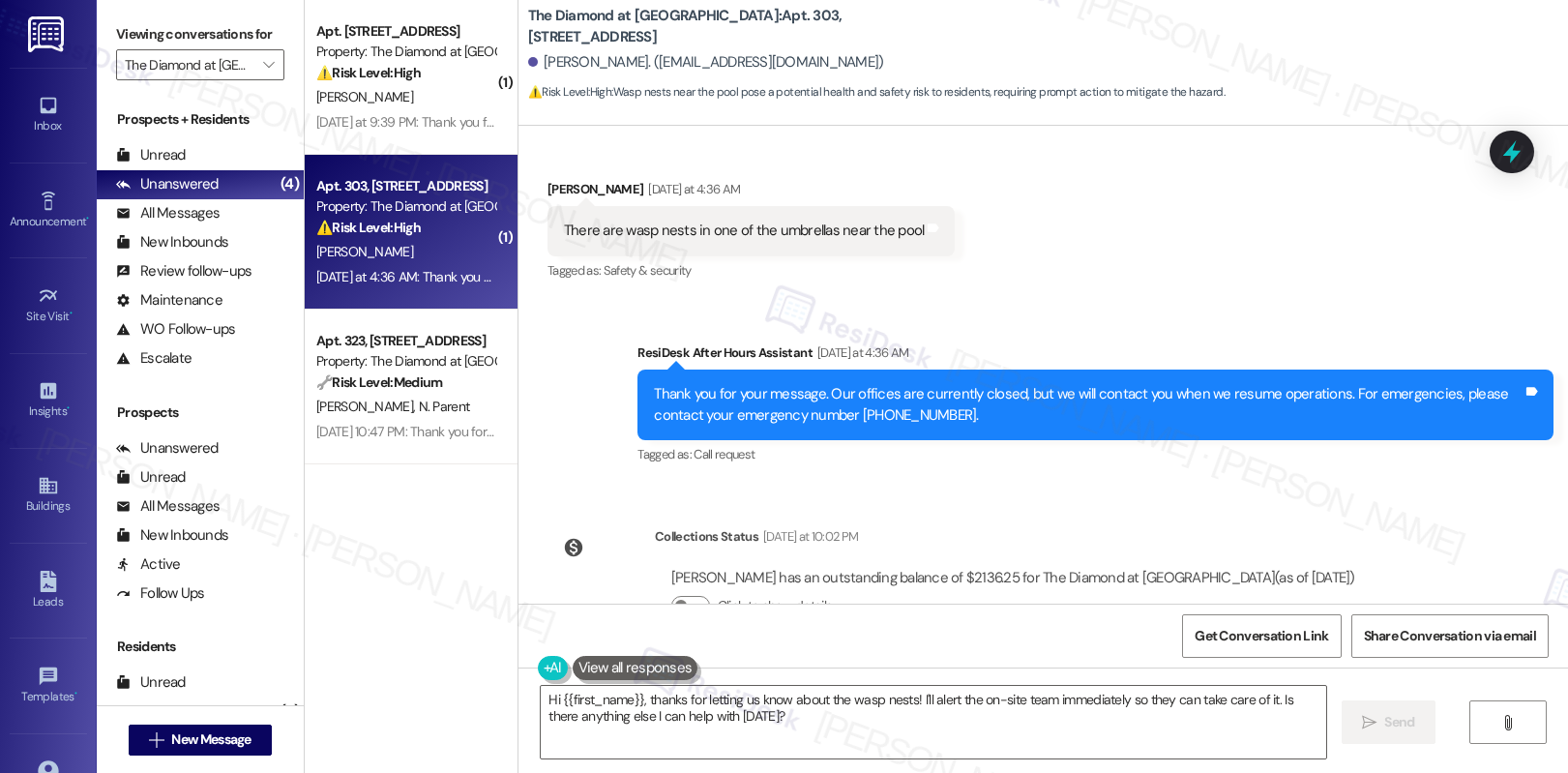 scroll, scrollTop: 1167, scrollLeft: 0, axis: vertical 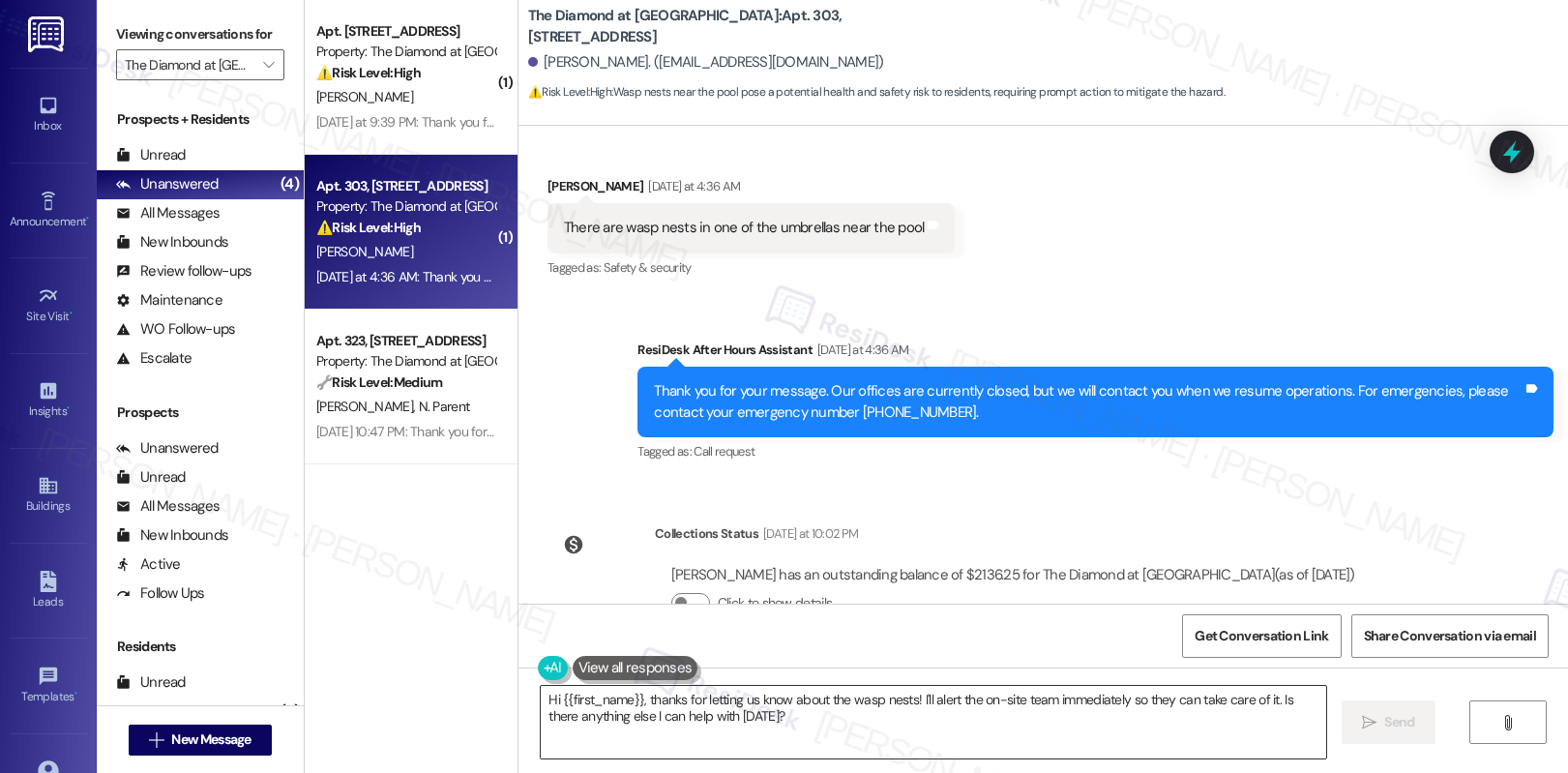 click on "Hi {{first_name}}, thanks for letting us know about the wasp nests! I'll alert the on-site team immediately so they can take care of it. Is there anything else I can help with today?" at bounding box center (933, 722) 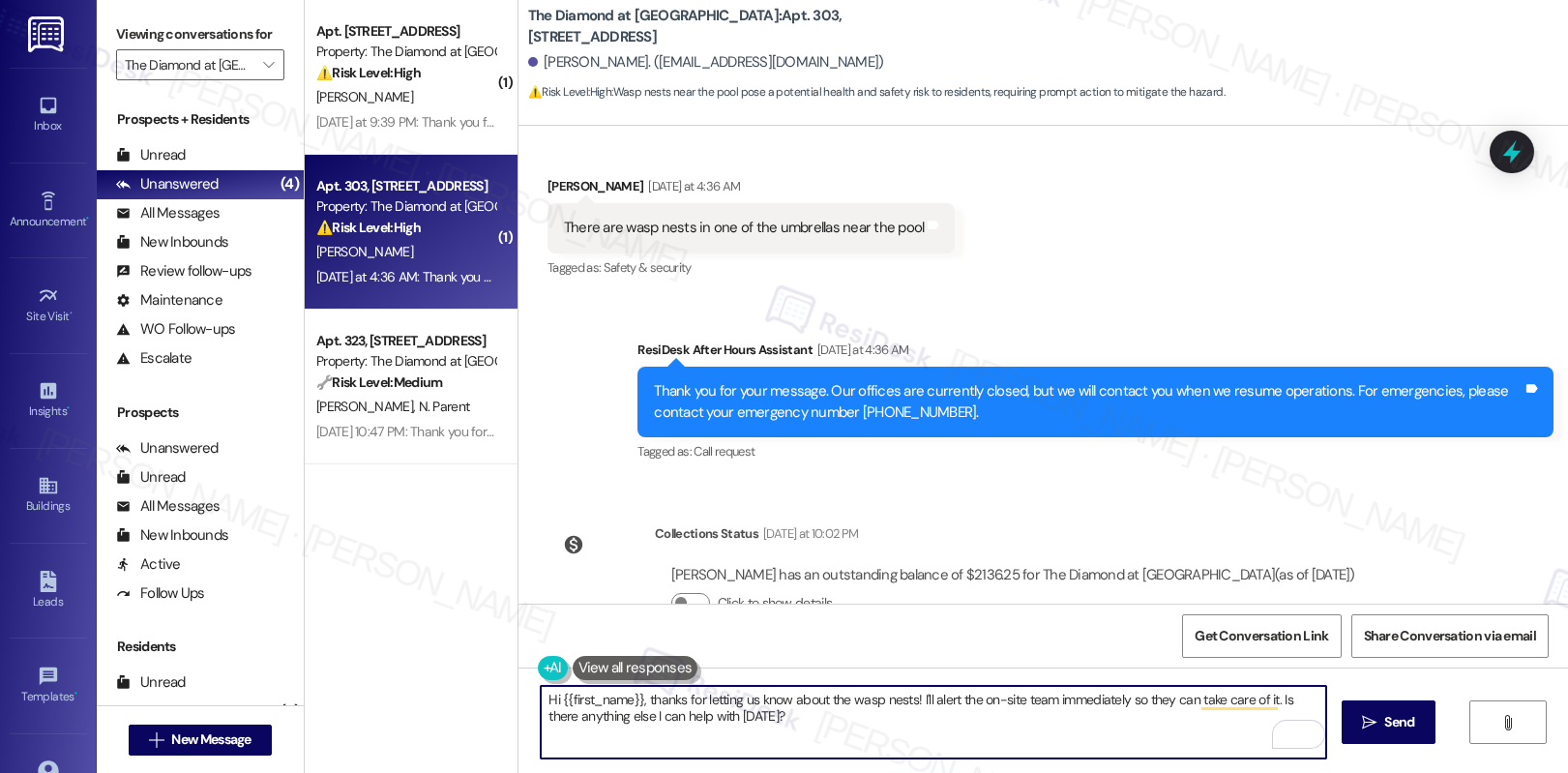 scroll, scrollTop: 1202, scrollLeft: 0, axis: vertical 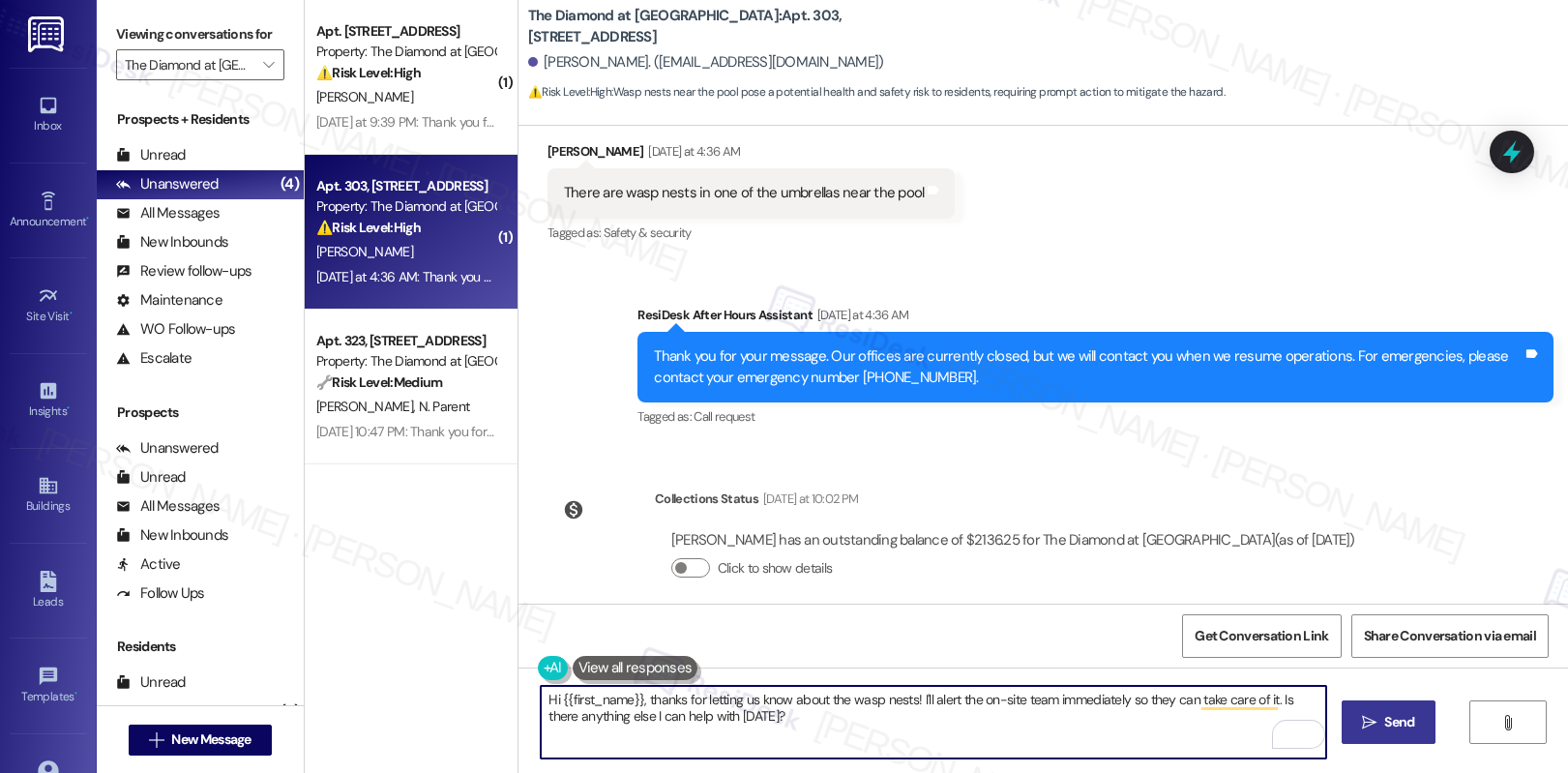 click on " Send" at bounding box center (1388, 722) 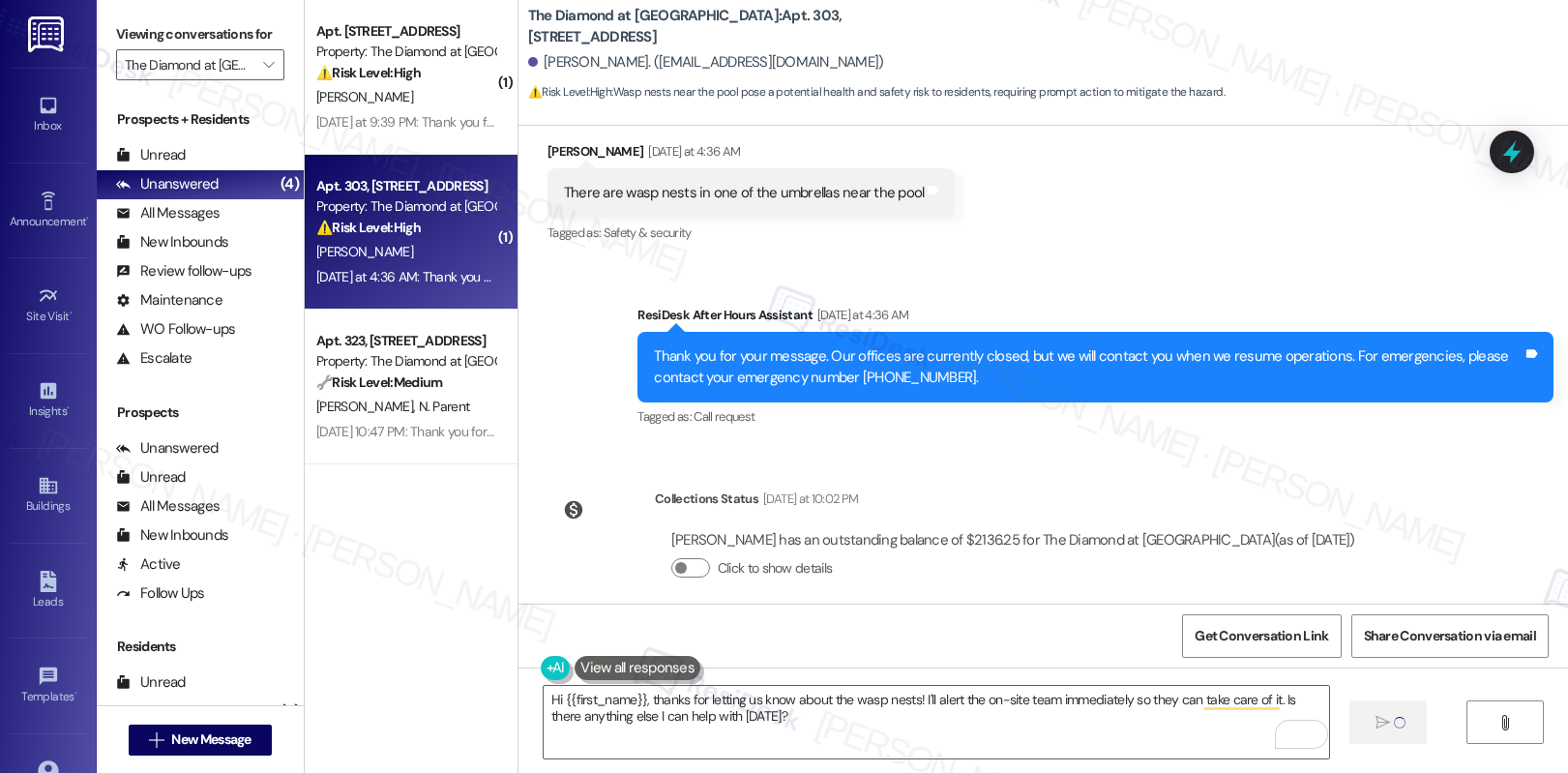 type 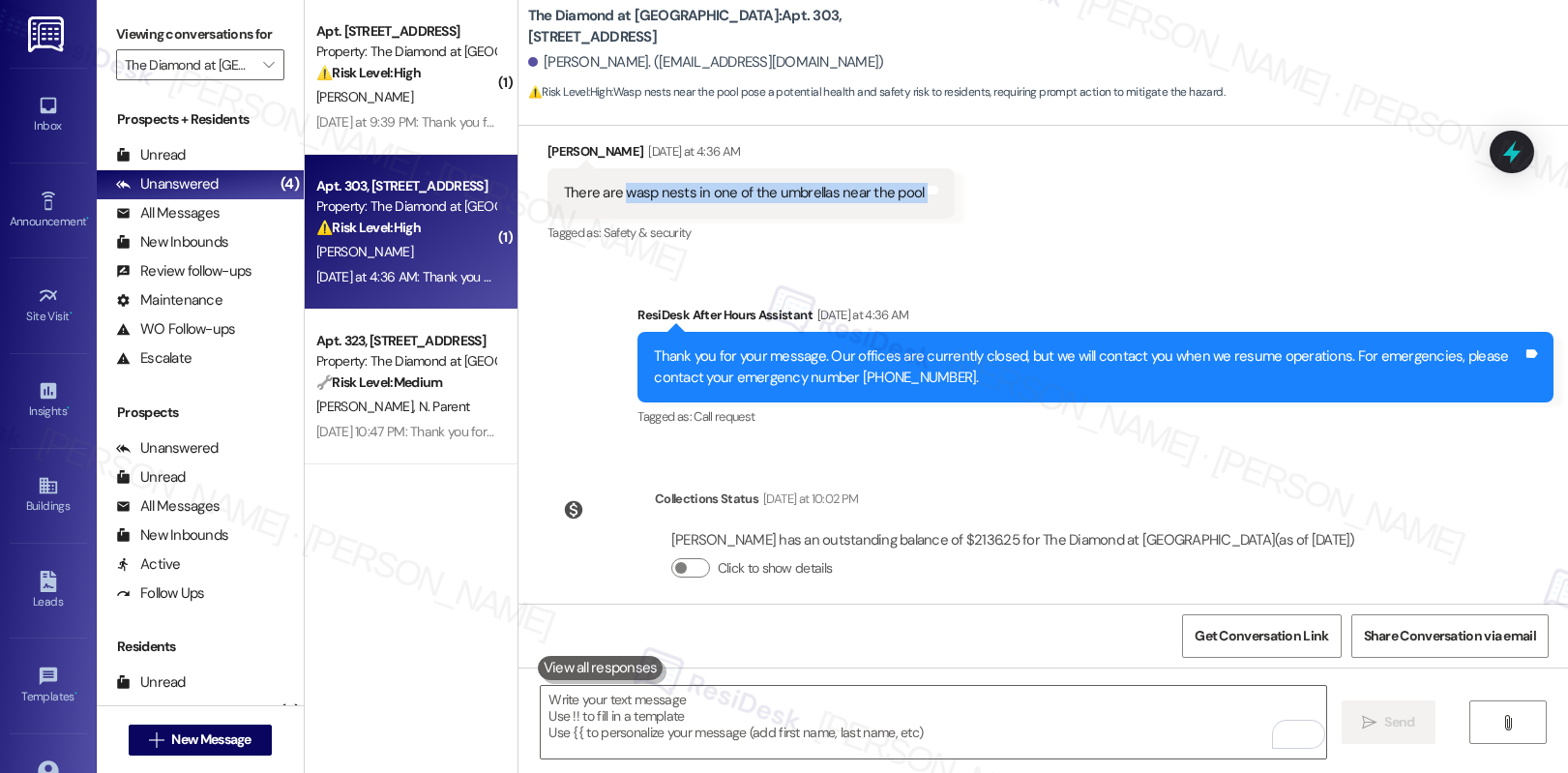 drag, startPoint x: 609, startPoint y: 171, endPoint x: 906, endPoint y: 186, distance: 297.37855 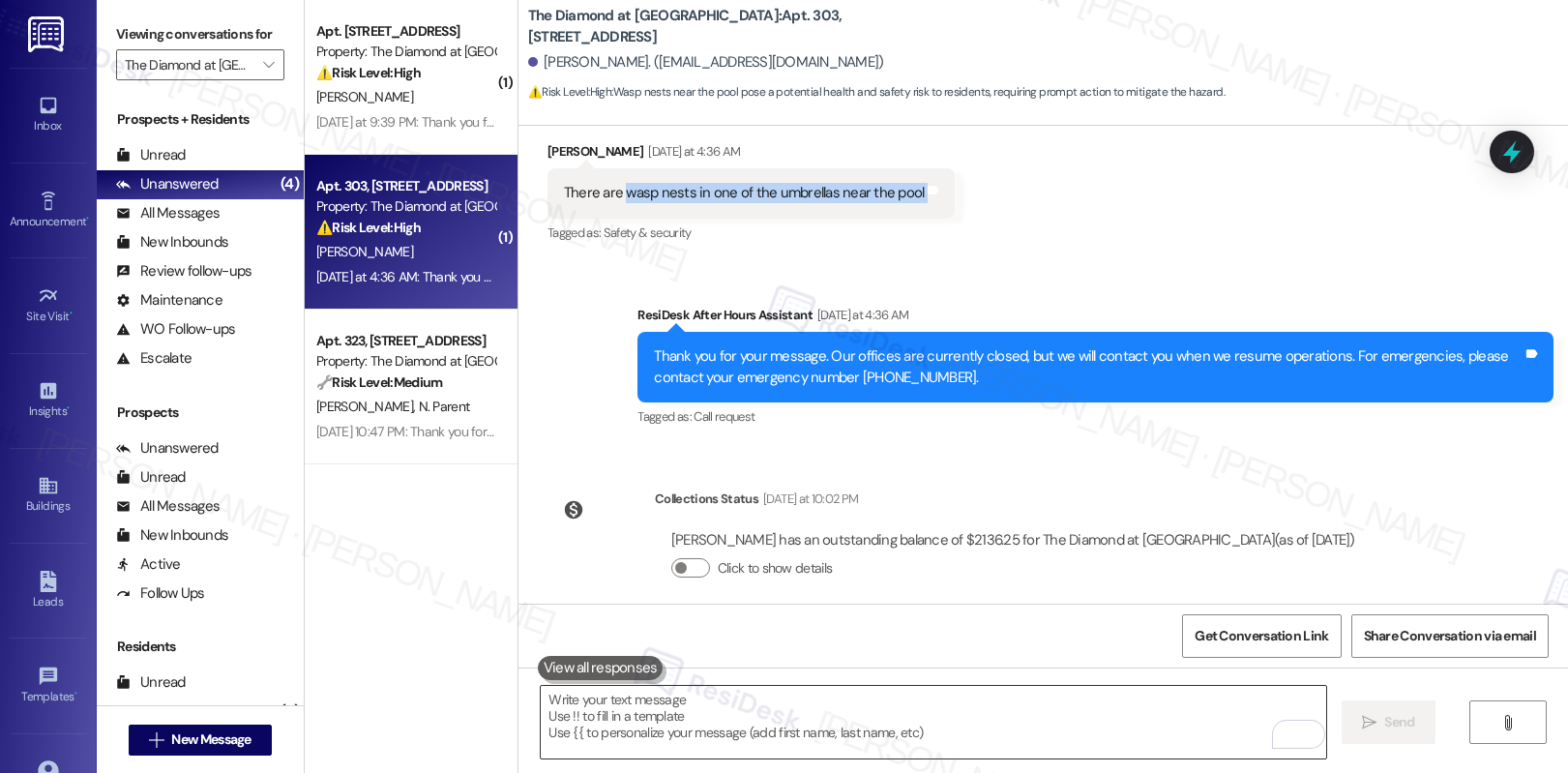 click at bounding box center (933, 722) 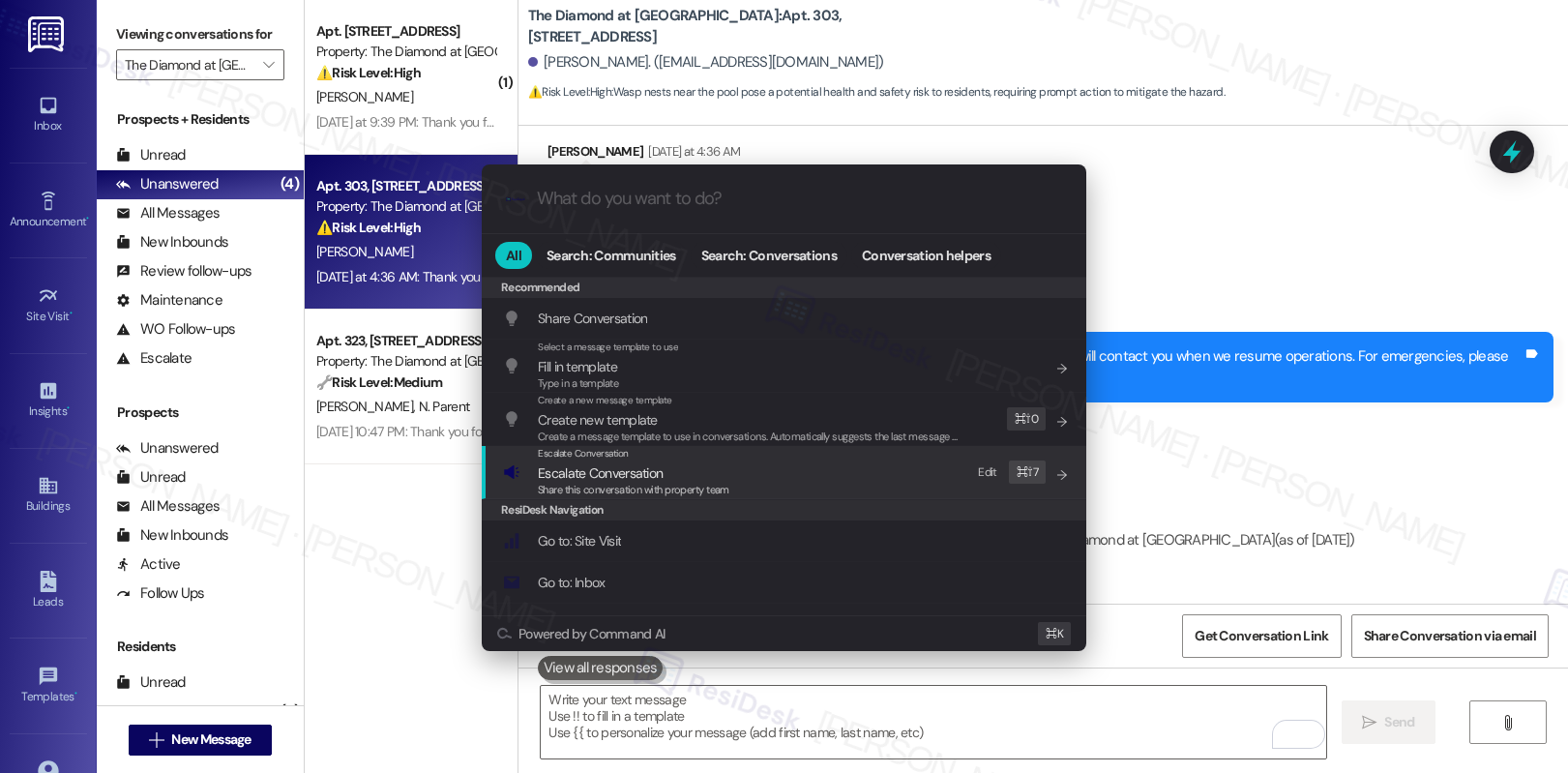 click on "Share this conversation with property team" at bounding box center (634, 490) 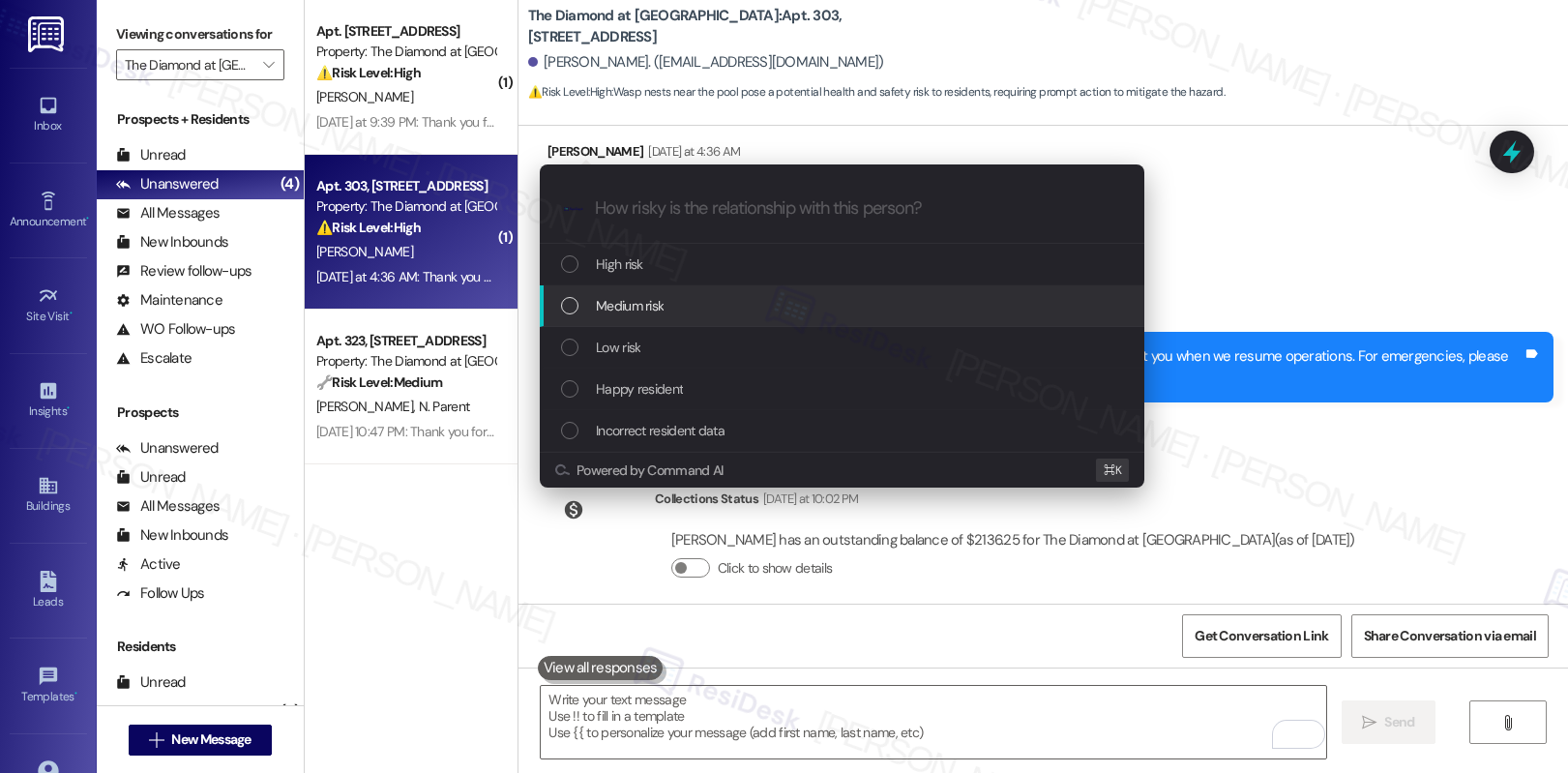 click on "Medium risk" at bounding box center (843, 306) 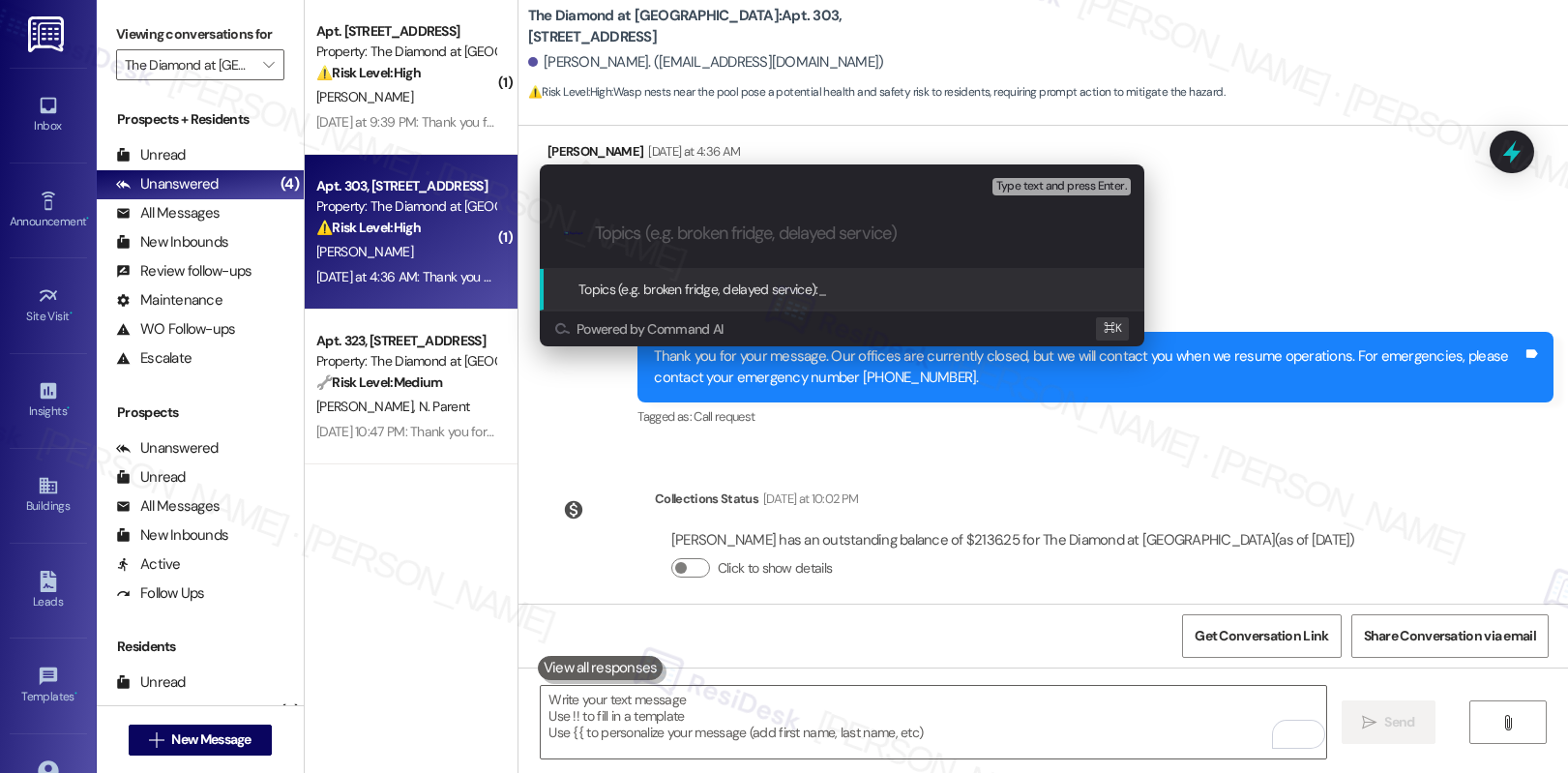 paste on "wasp nests in one of the umbrellas near the pool" 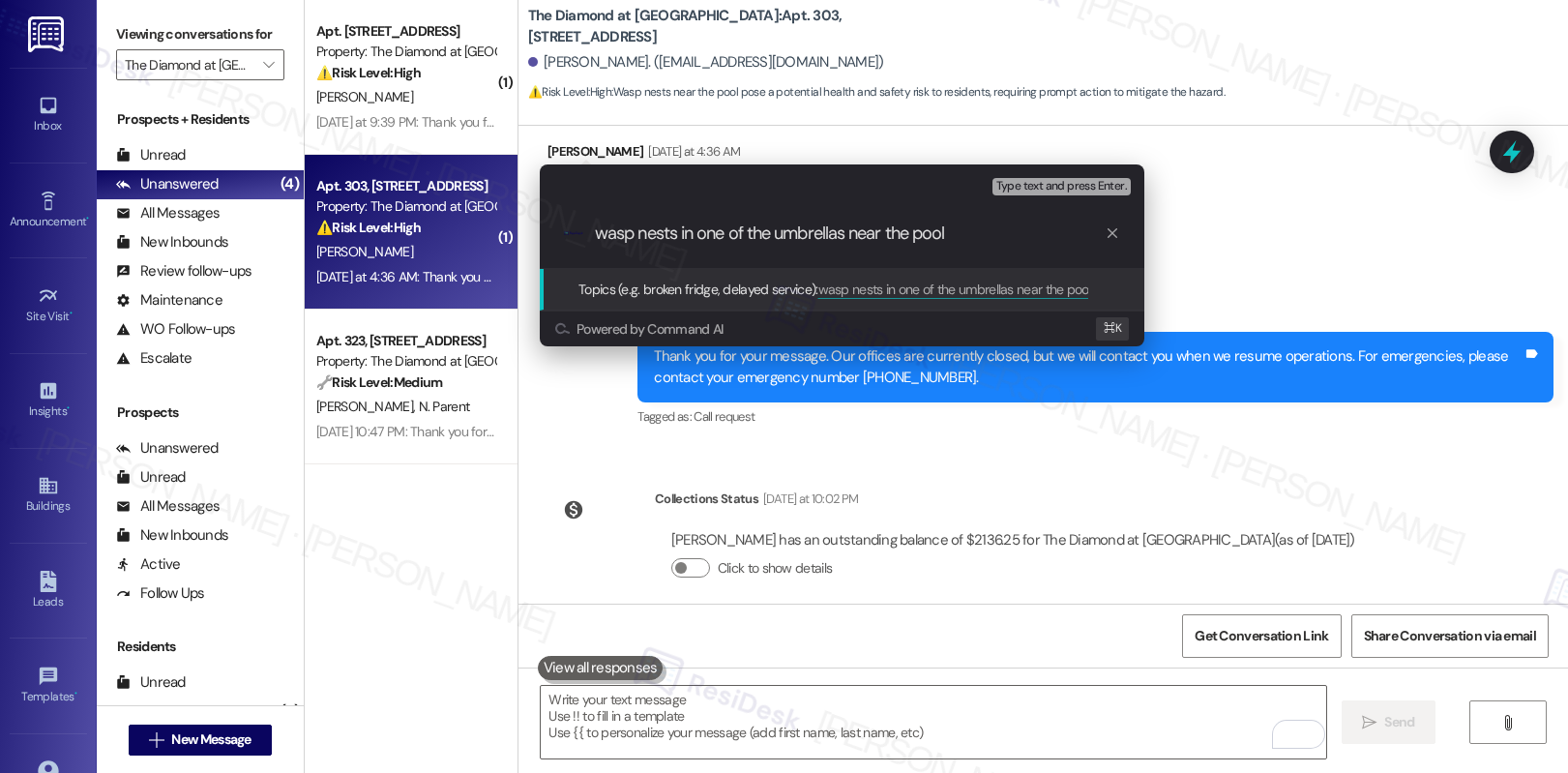 type 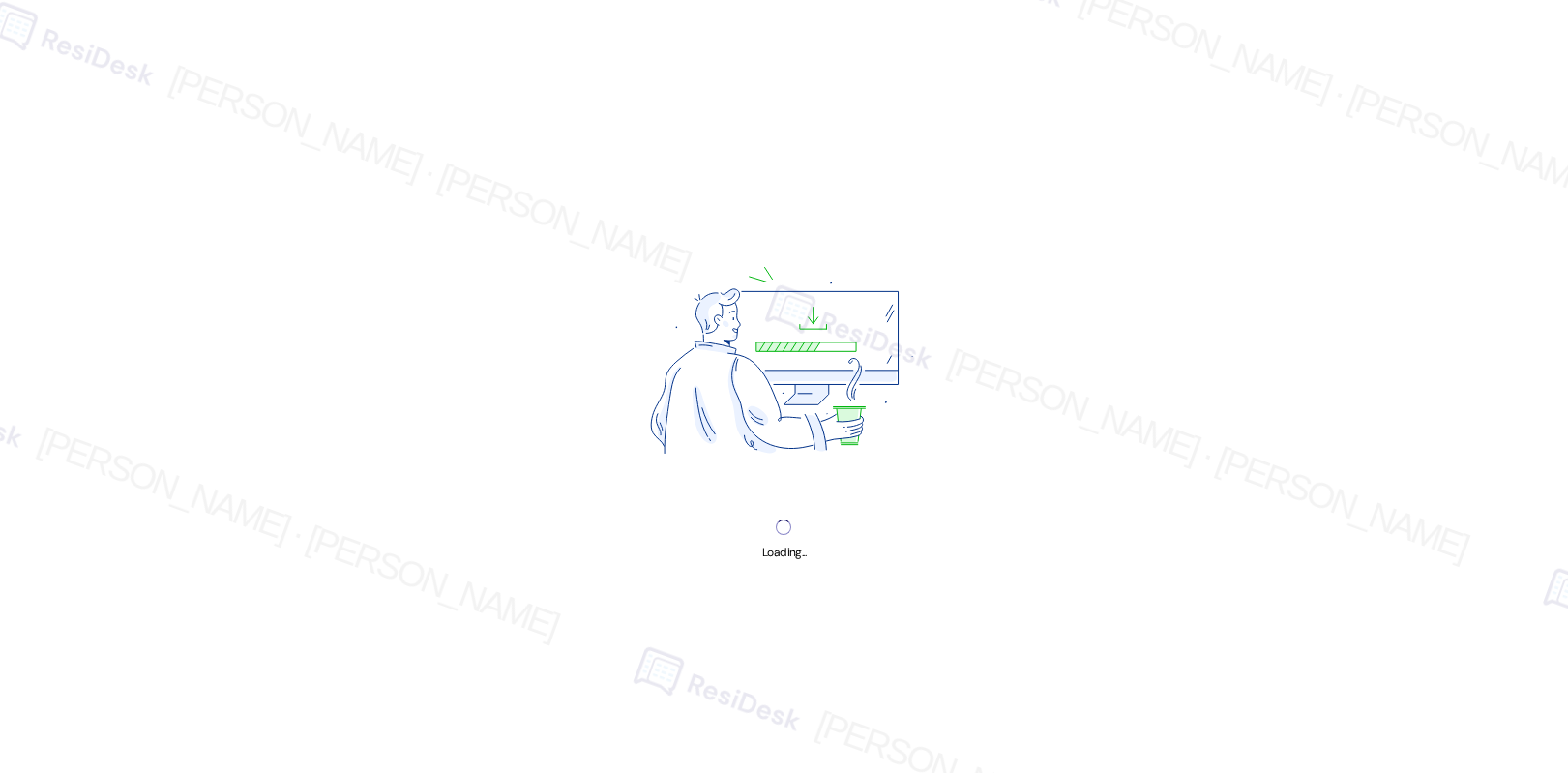 scroll, scrollTop: 0, scrollLeft: 0, axis: both 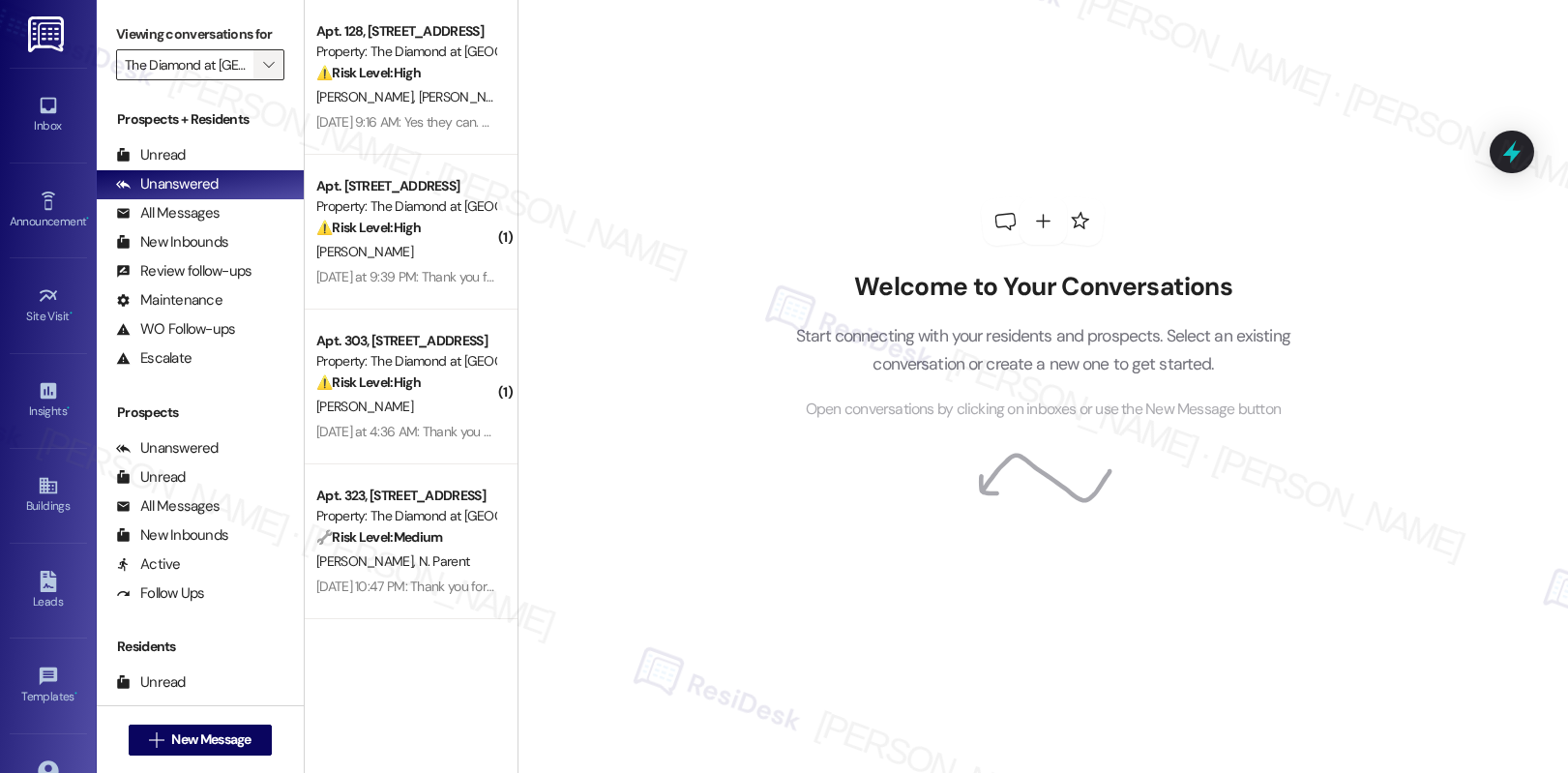 click on "" at bounding box center (268, 65) 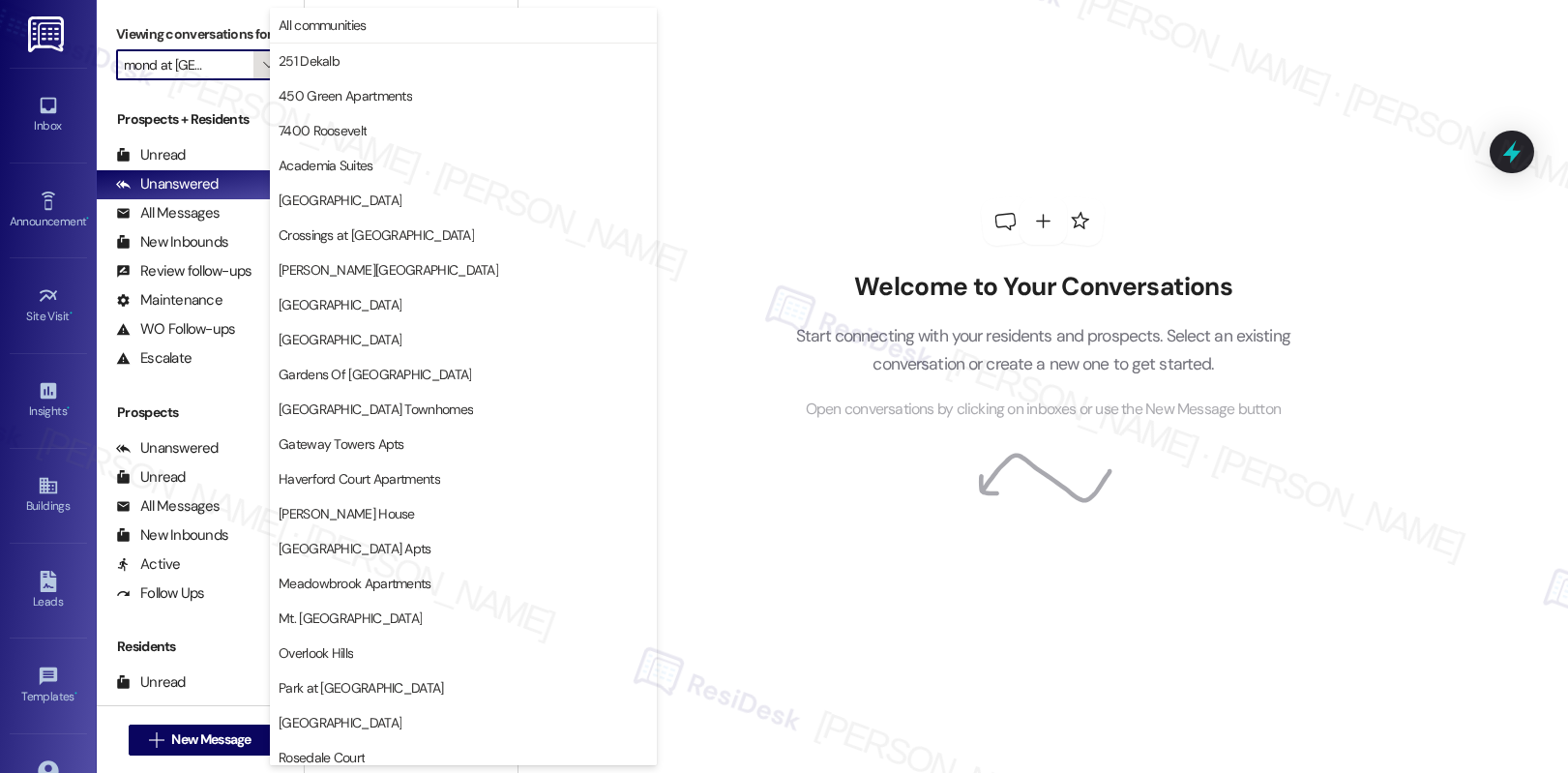 scroll, scrollTop: 358, scrollLeft: 0, axis: vertical 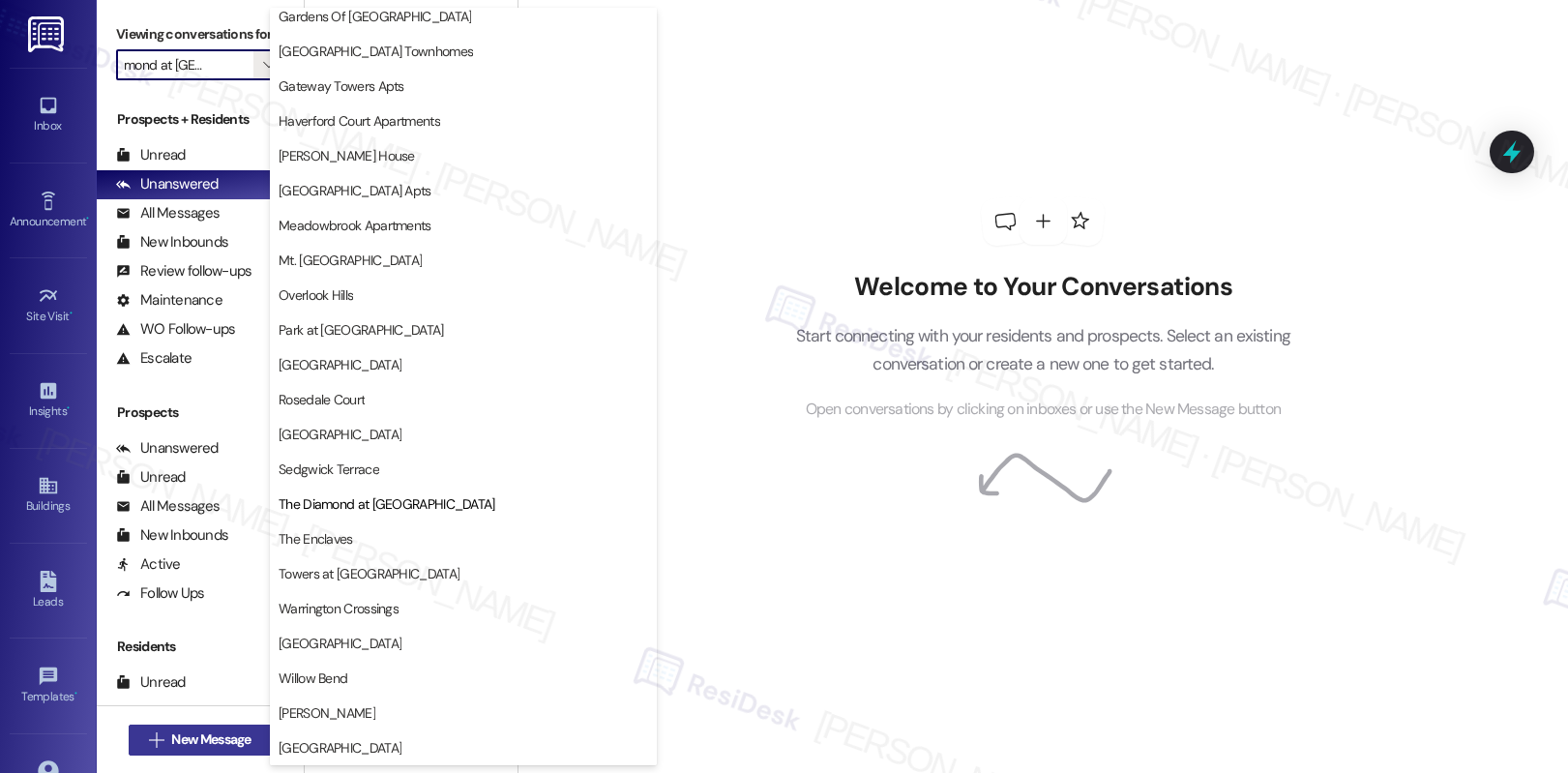 click on "New Message" at bounding box center (211, 739) 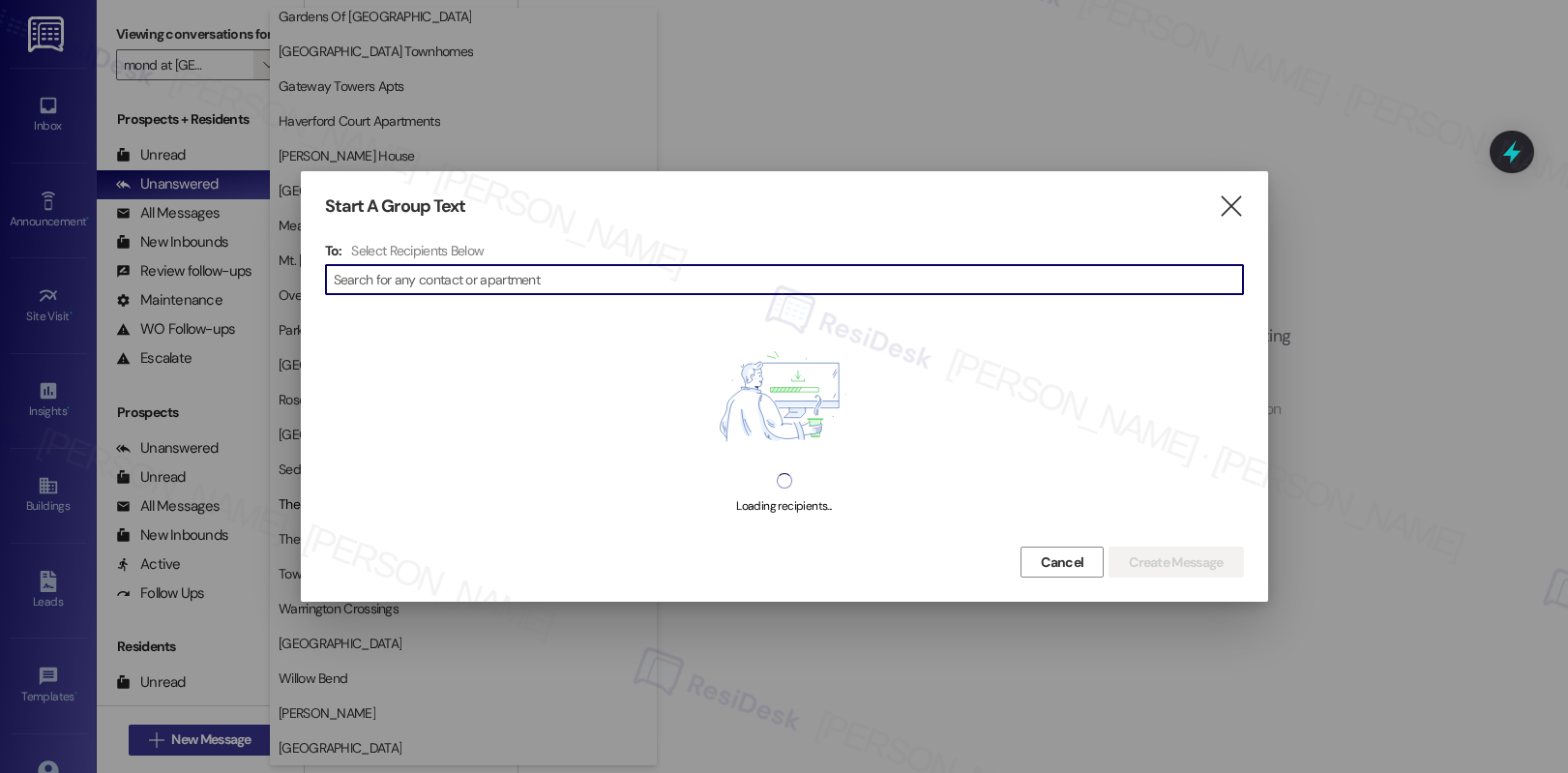 scroll, scrollTop: 0, scrollLeft: 0, axis: both 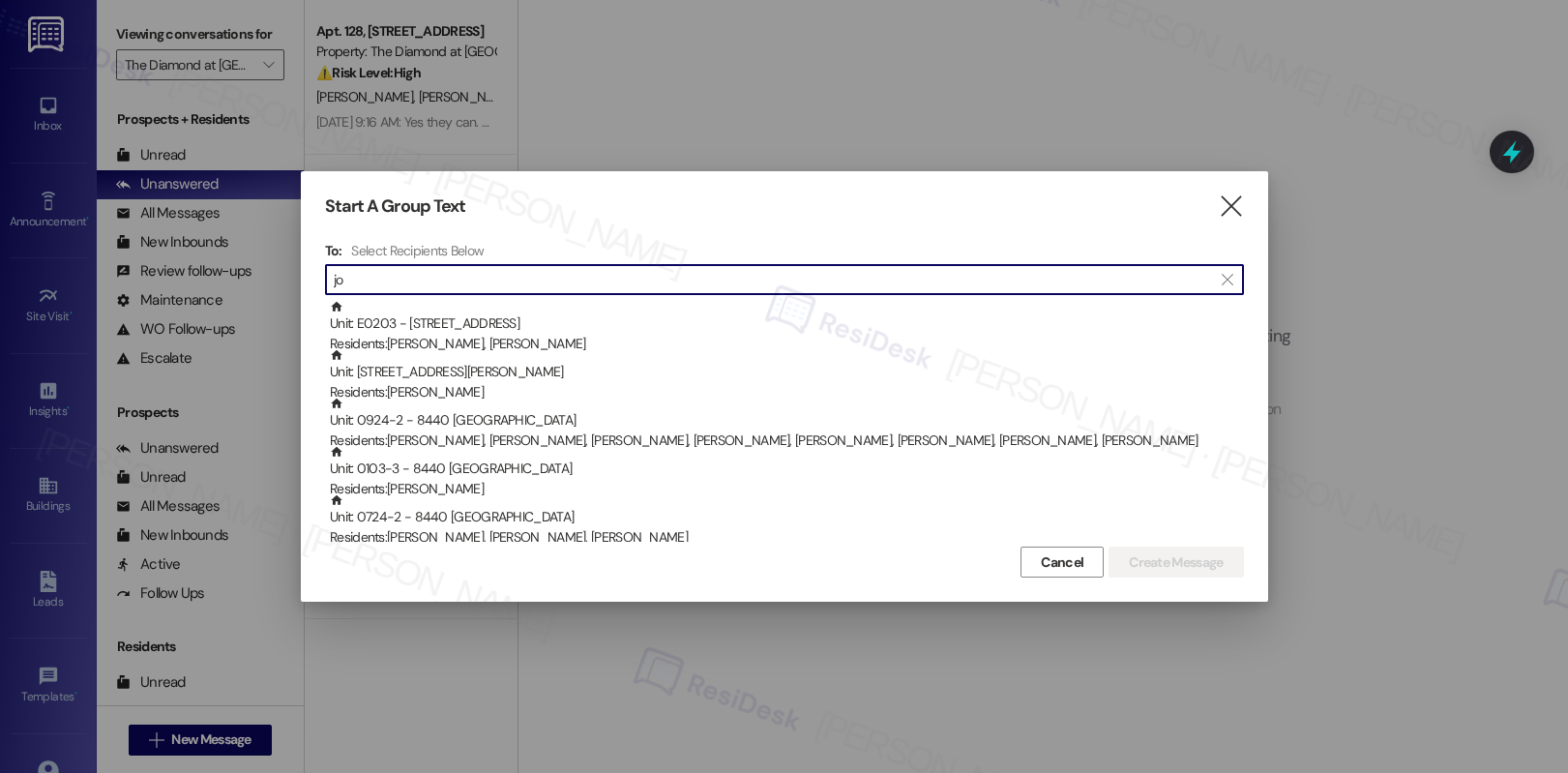 type on "j" 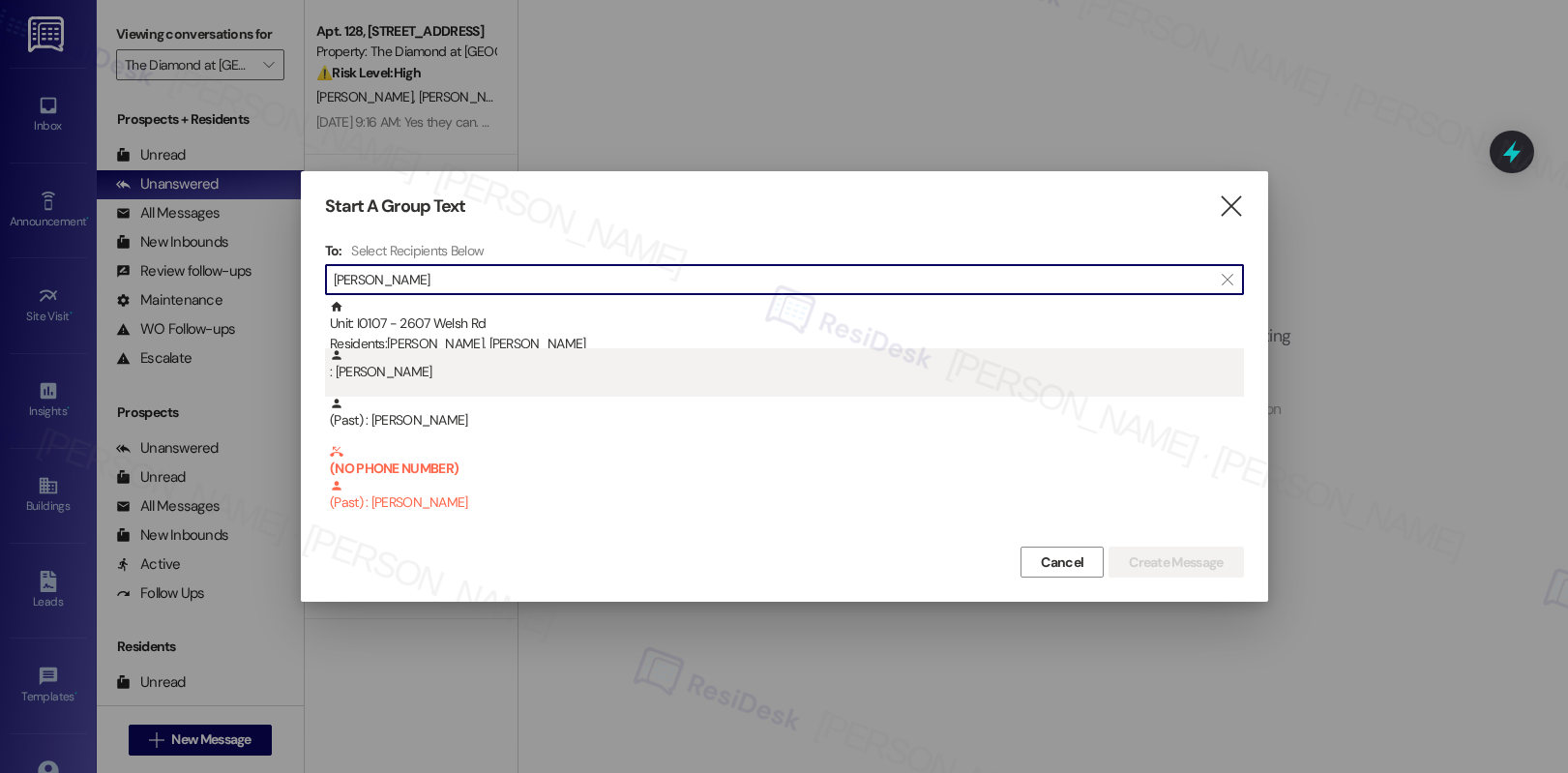 type on "brittany smit" 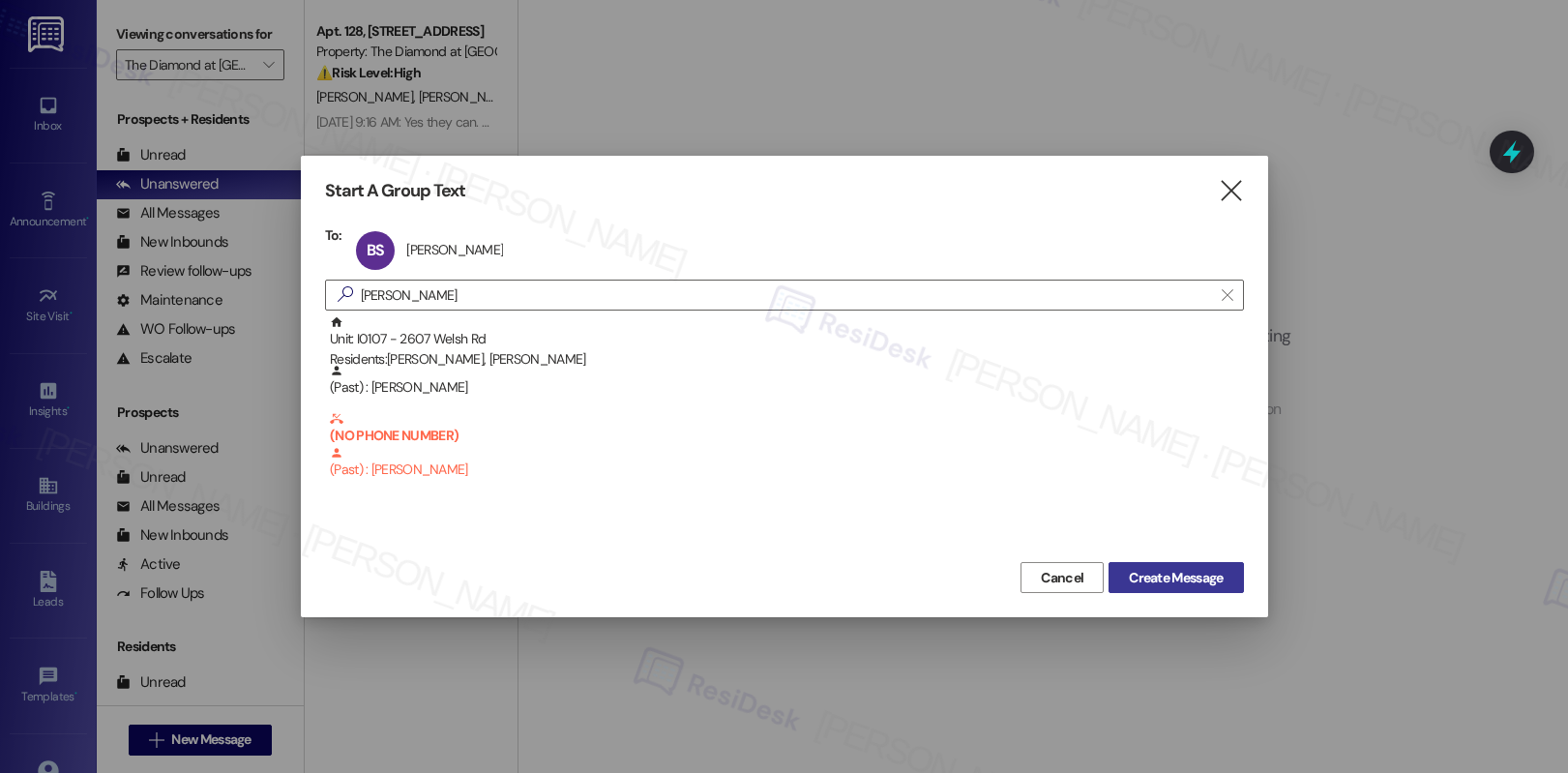 click on "Create Message" at bounding box center (1175, 578) 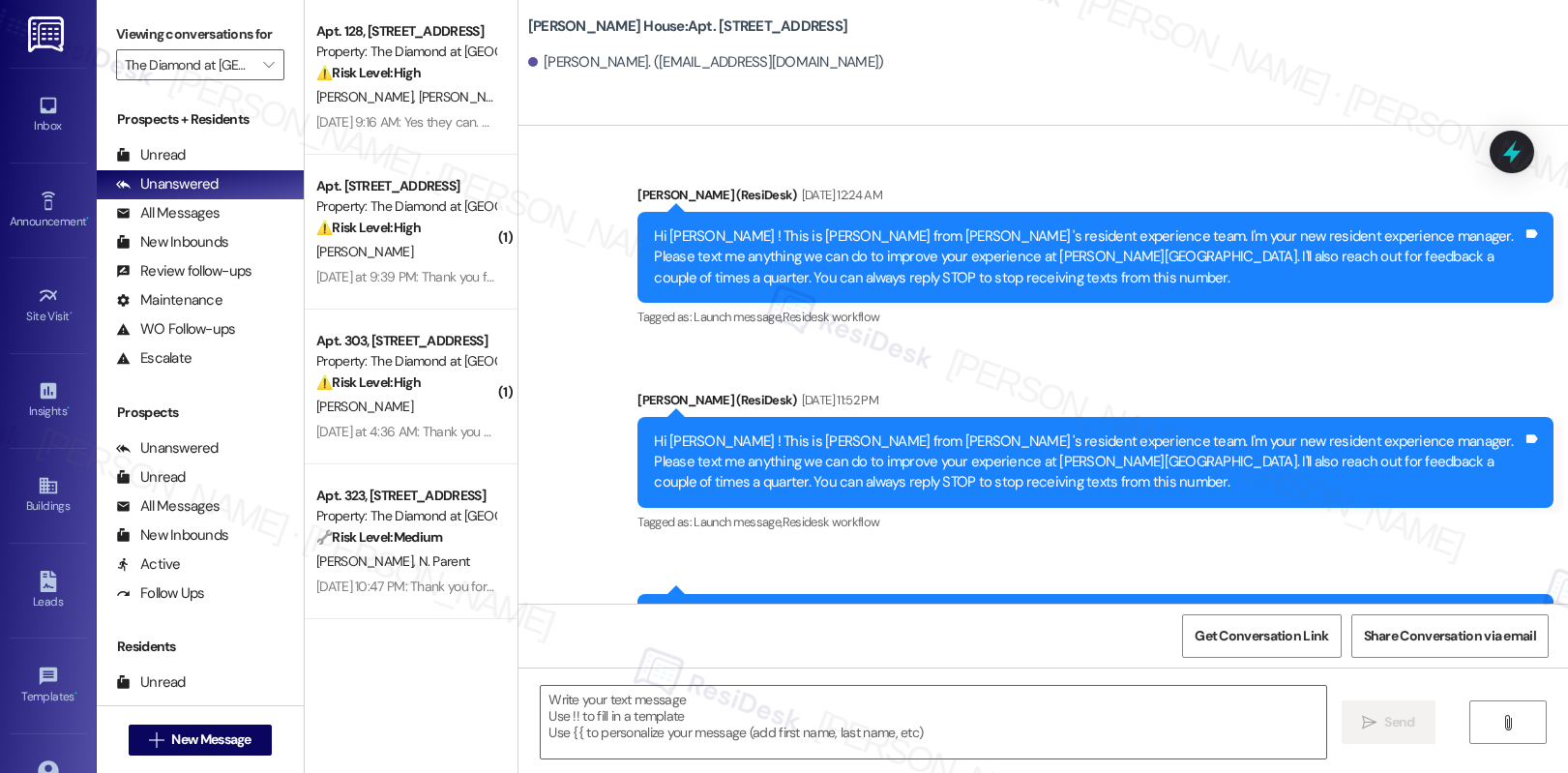 type on "Fetching suggested responses. Please feel free to read through the conversation in the meantime." 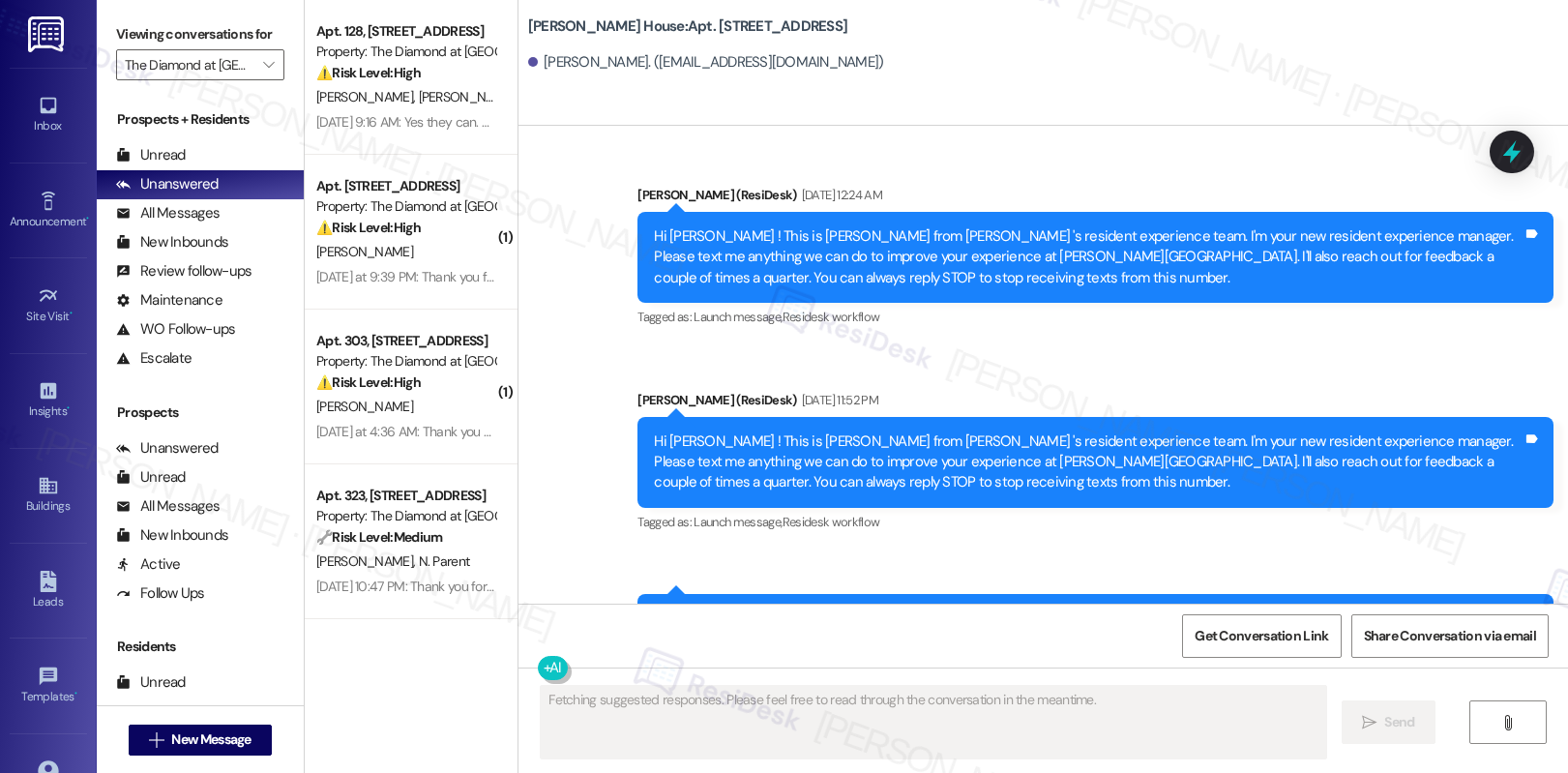 type 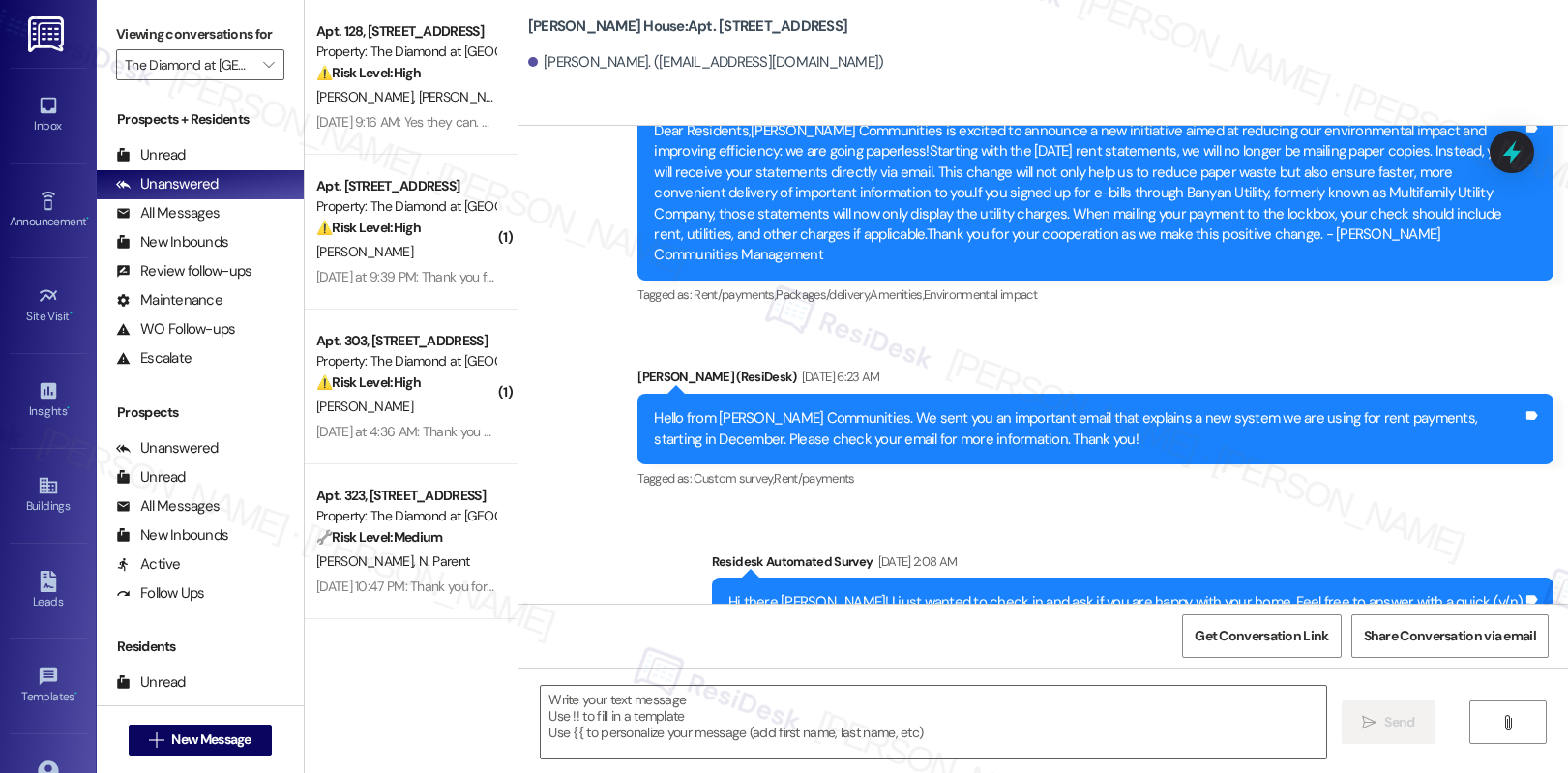 scroll, scrollTop: 2507, scrollLeft: 0, axis: vertical 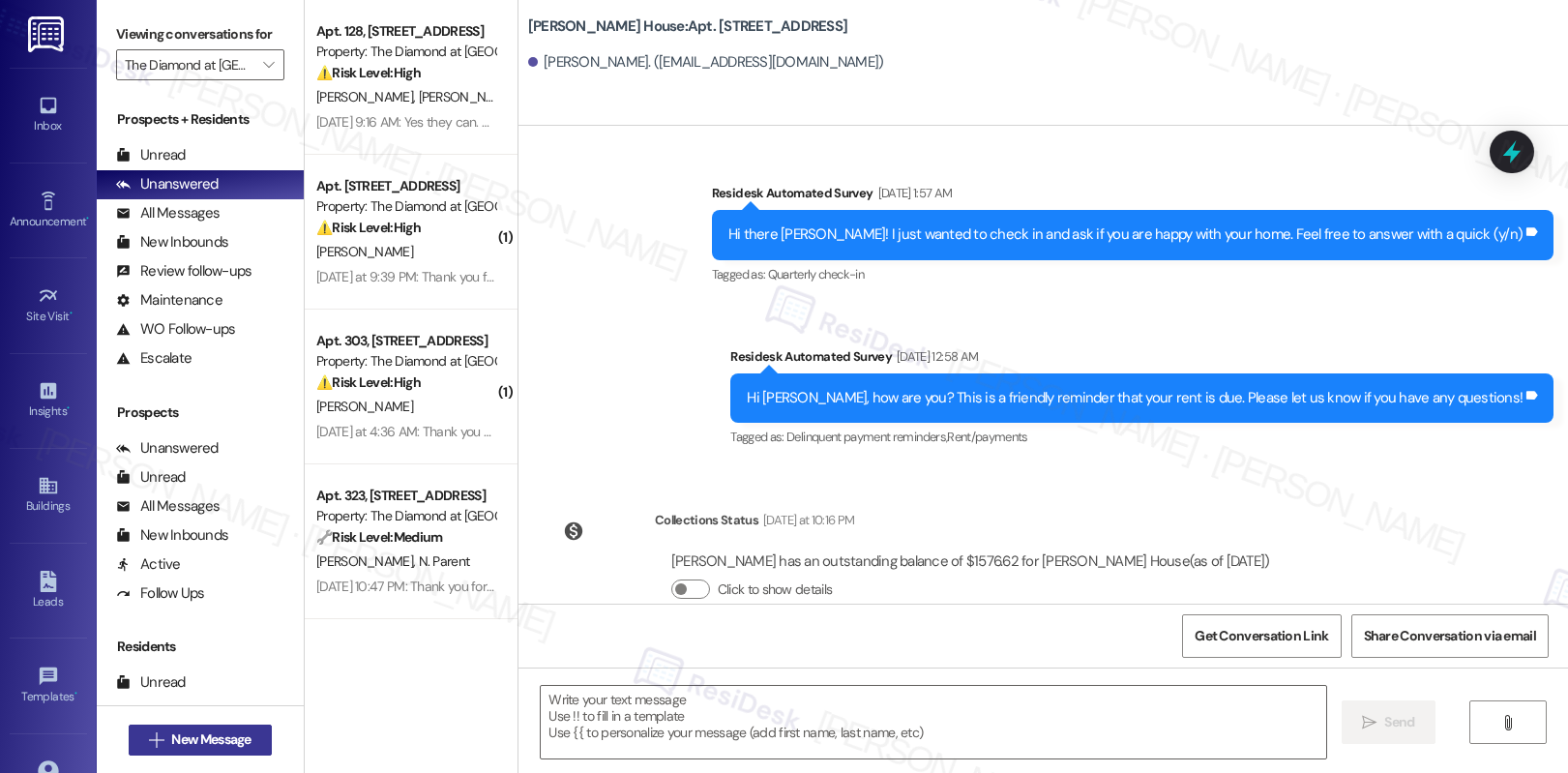 click on "New Message" at bounding box center [211, 739] 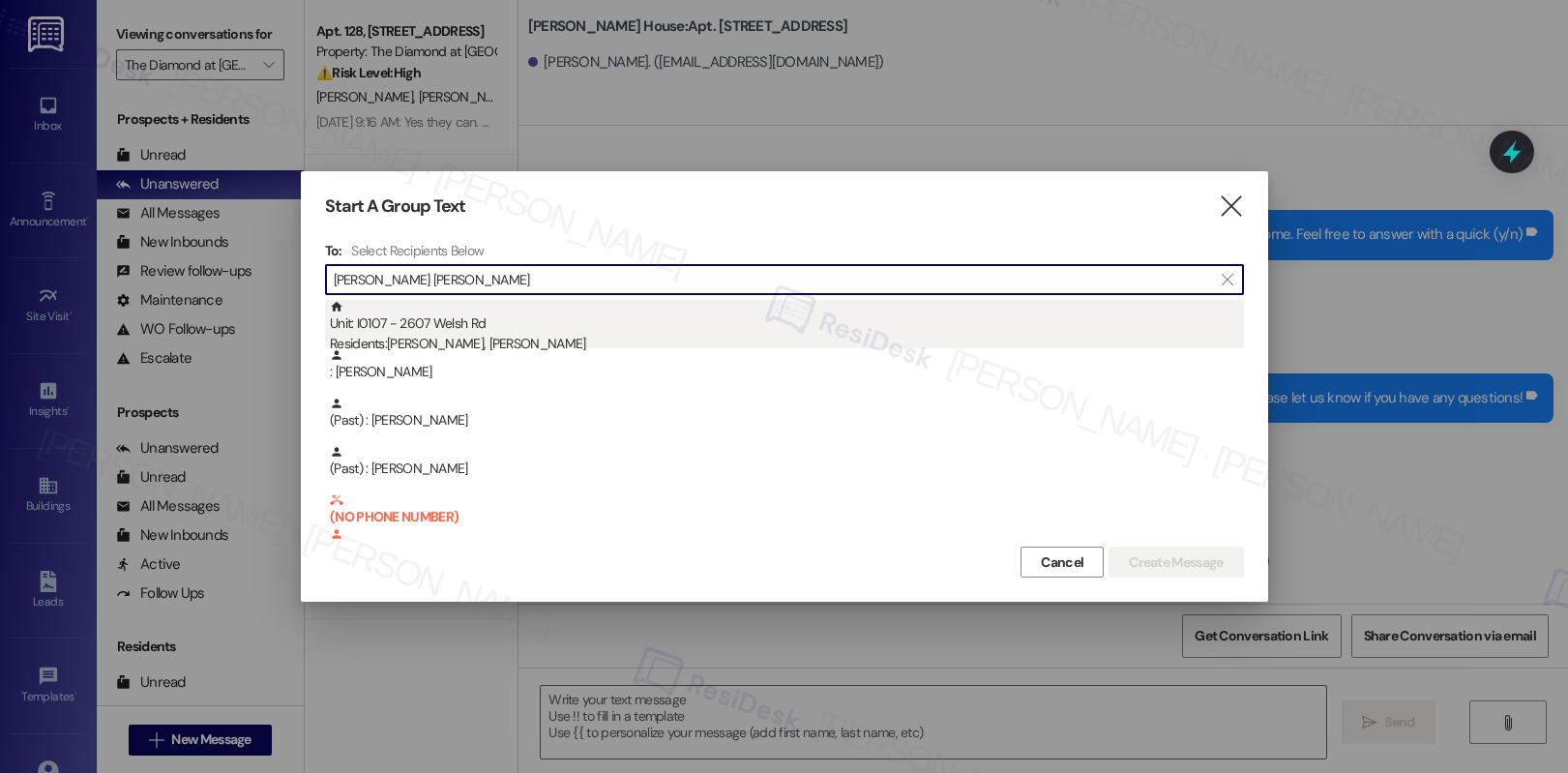 type on "brittany sm" 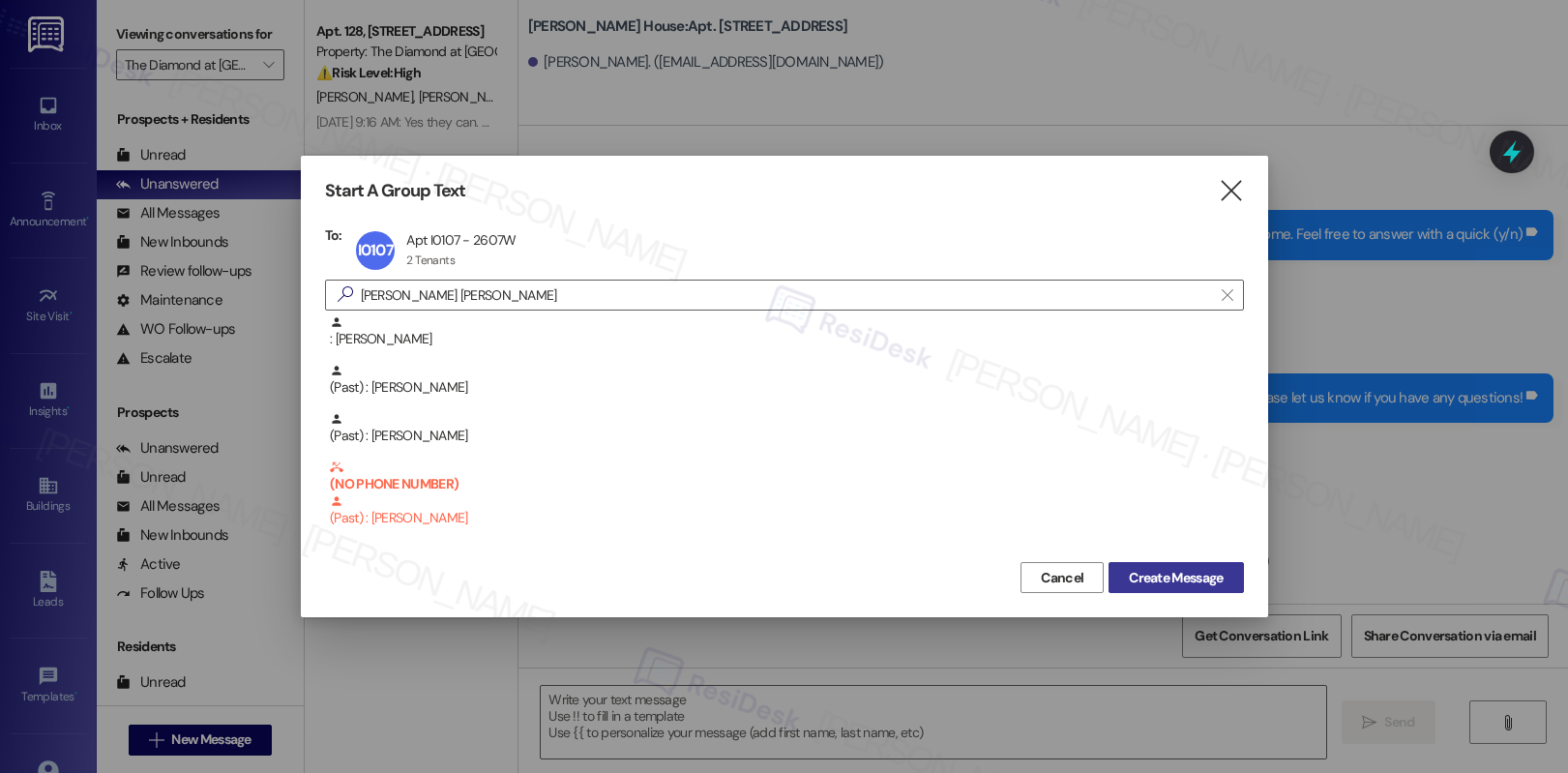 click on "Create Message" at bounding box center (1175, 578) 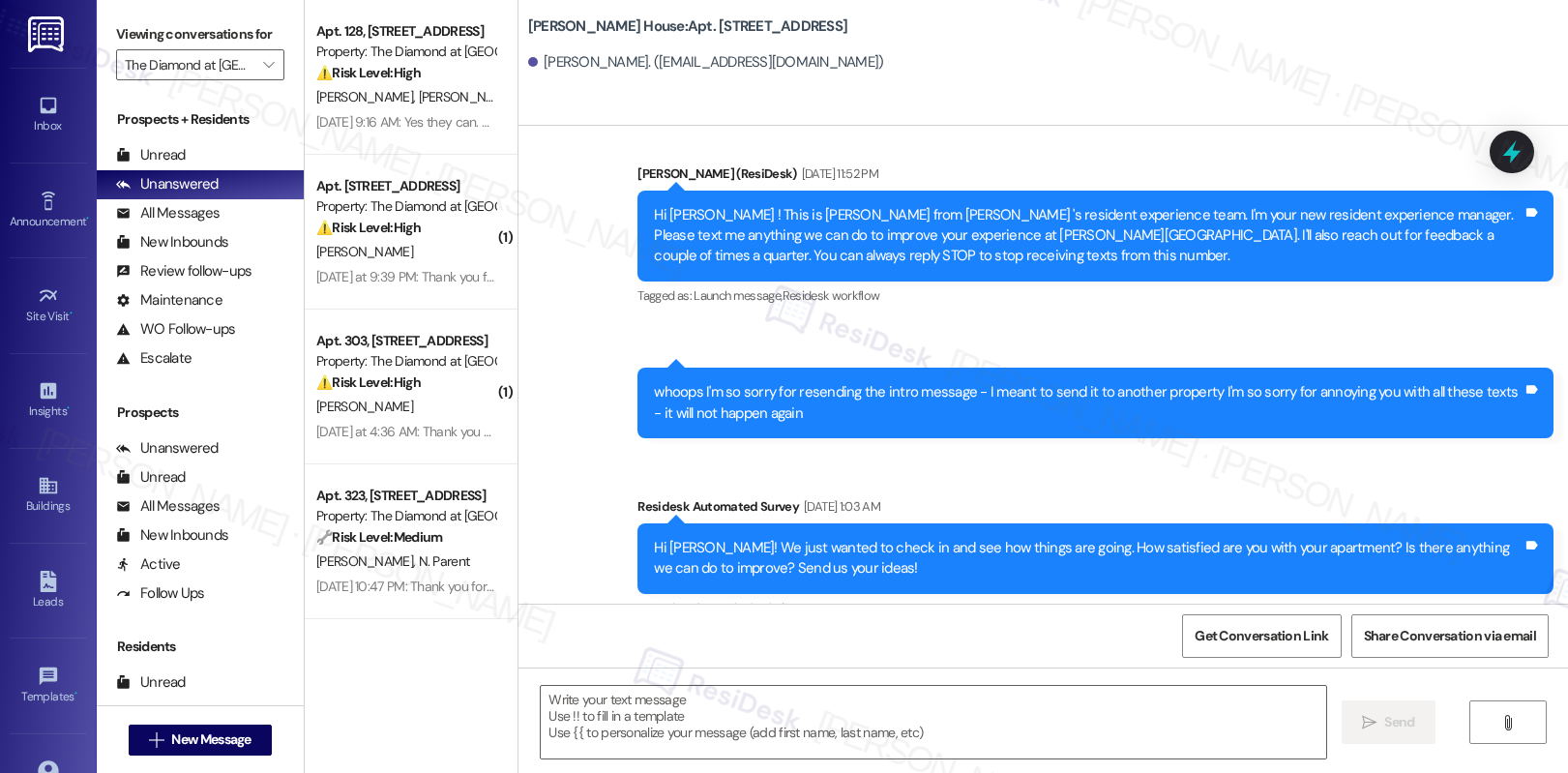 scroll, scrollTop: 491, scrollLeft: 0, axis: vertical 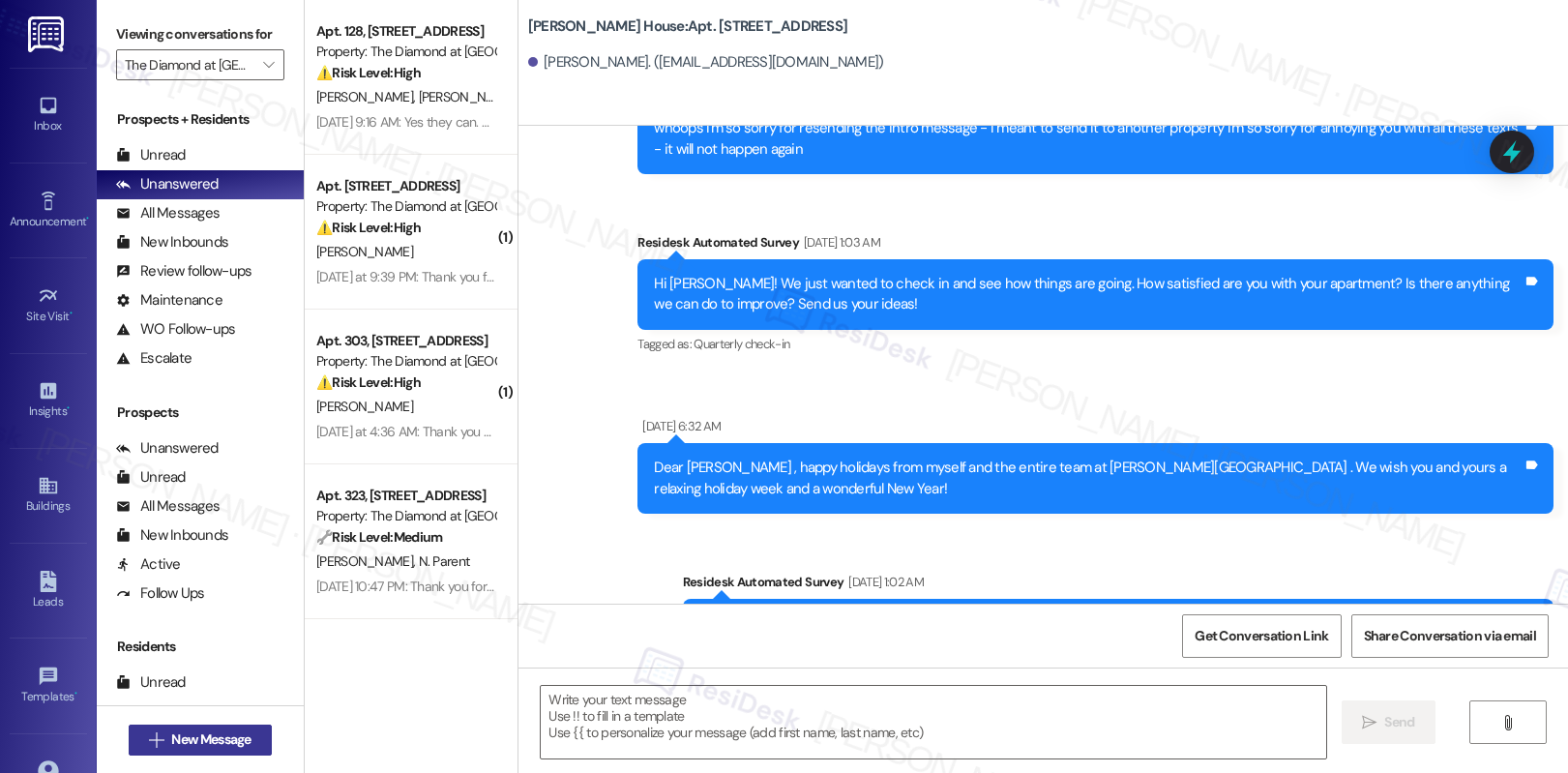 click on "New Message" at bounding box center (211, 739) 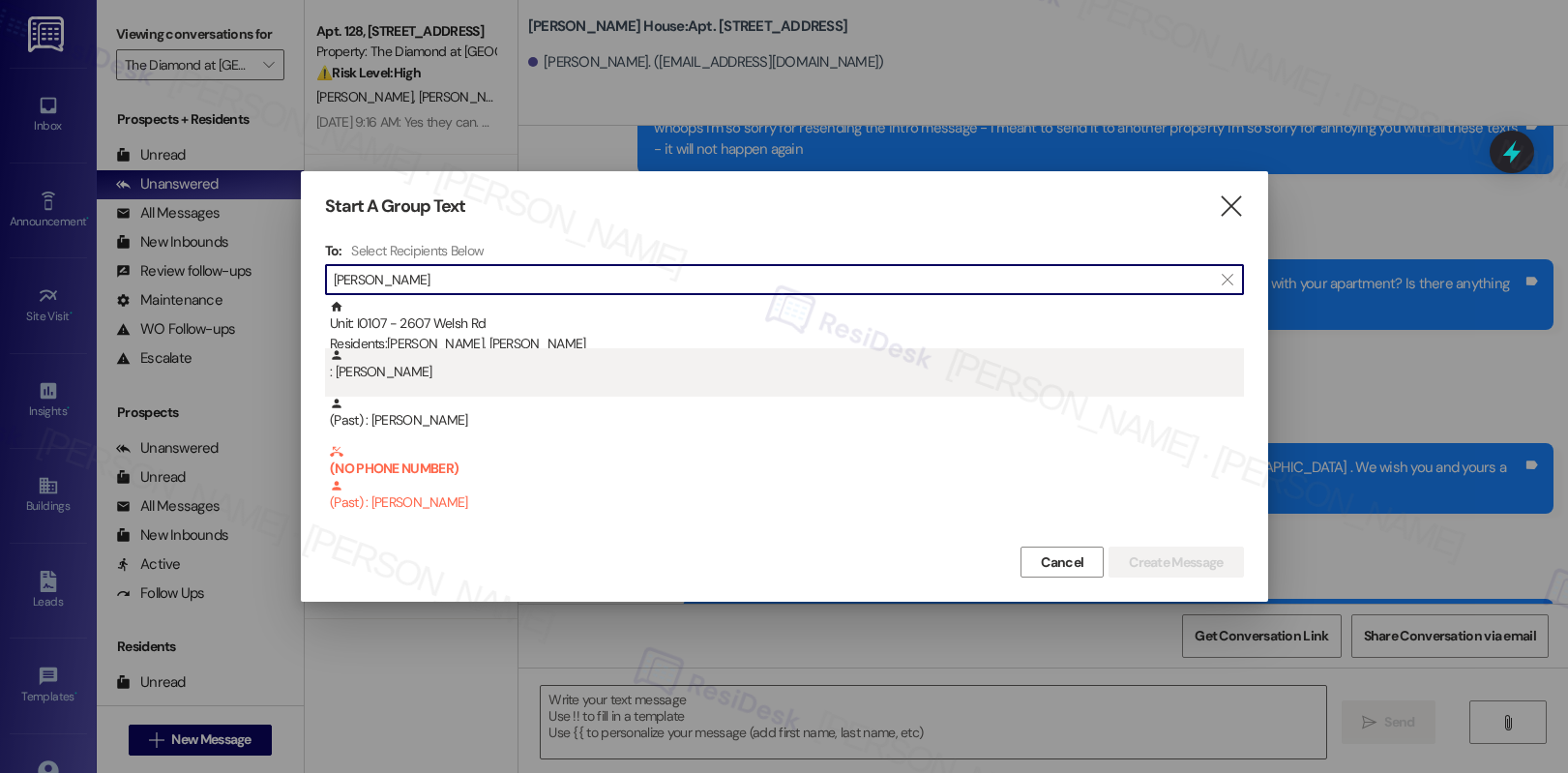 type on "brittany smi" 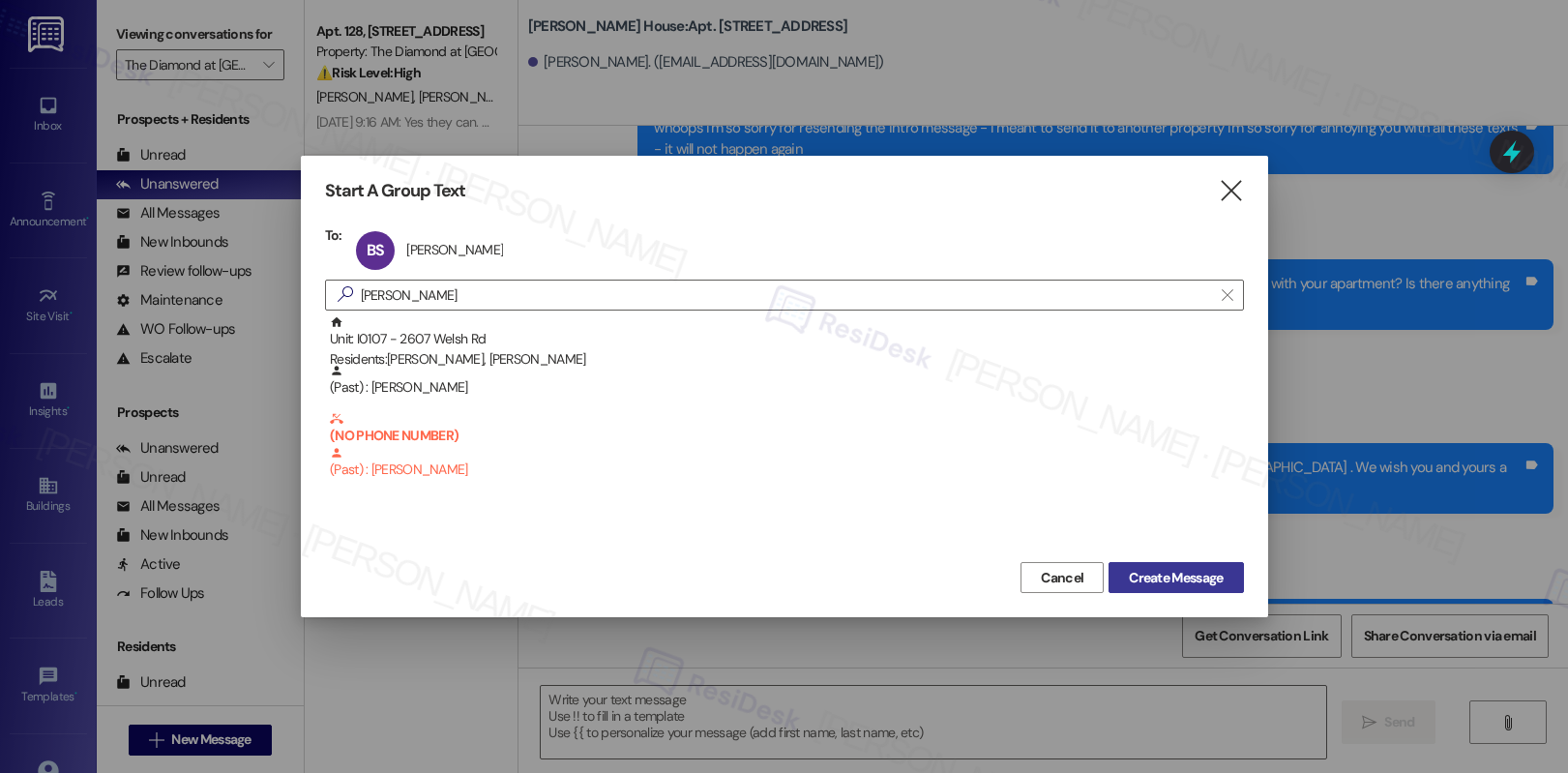 click on "Create Message" at bounding box center (1175, 578) 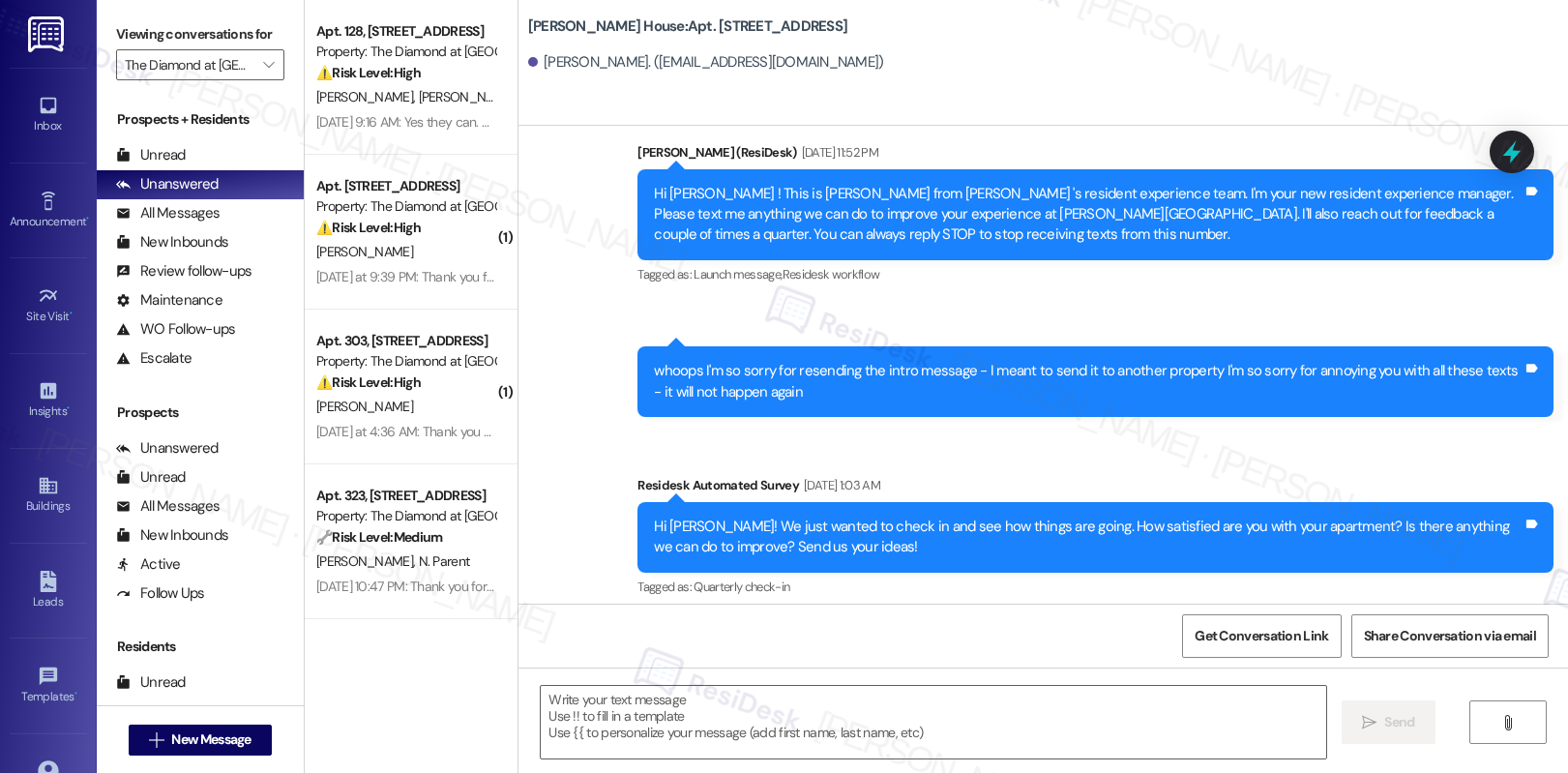 scroll, scrollTop: 0, scrollLeft: 0, axis: both 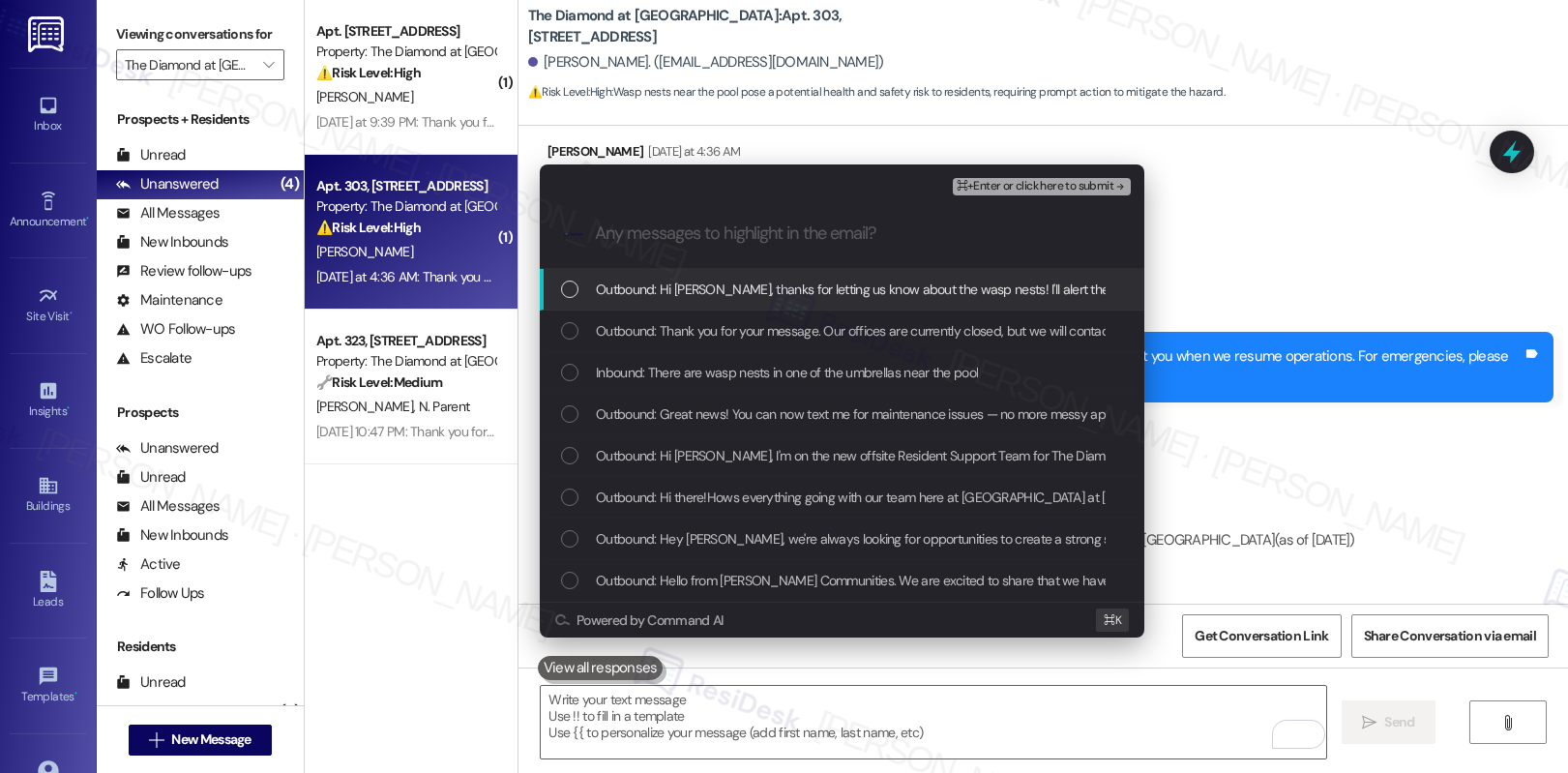 click on "Outbound: Hi [PERSON_NAME], thanks for letting us know about the wasp nests! I'll alert the on-site team immediately so they can take care of it. Is there anything else I can help with [DATE]?" at bounding box center (1127, 289) 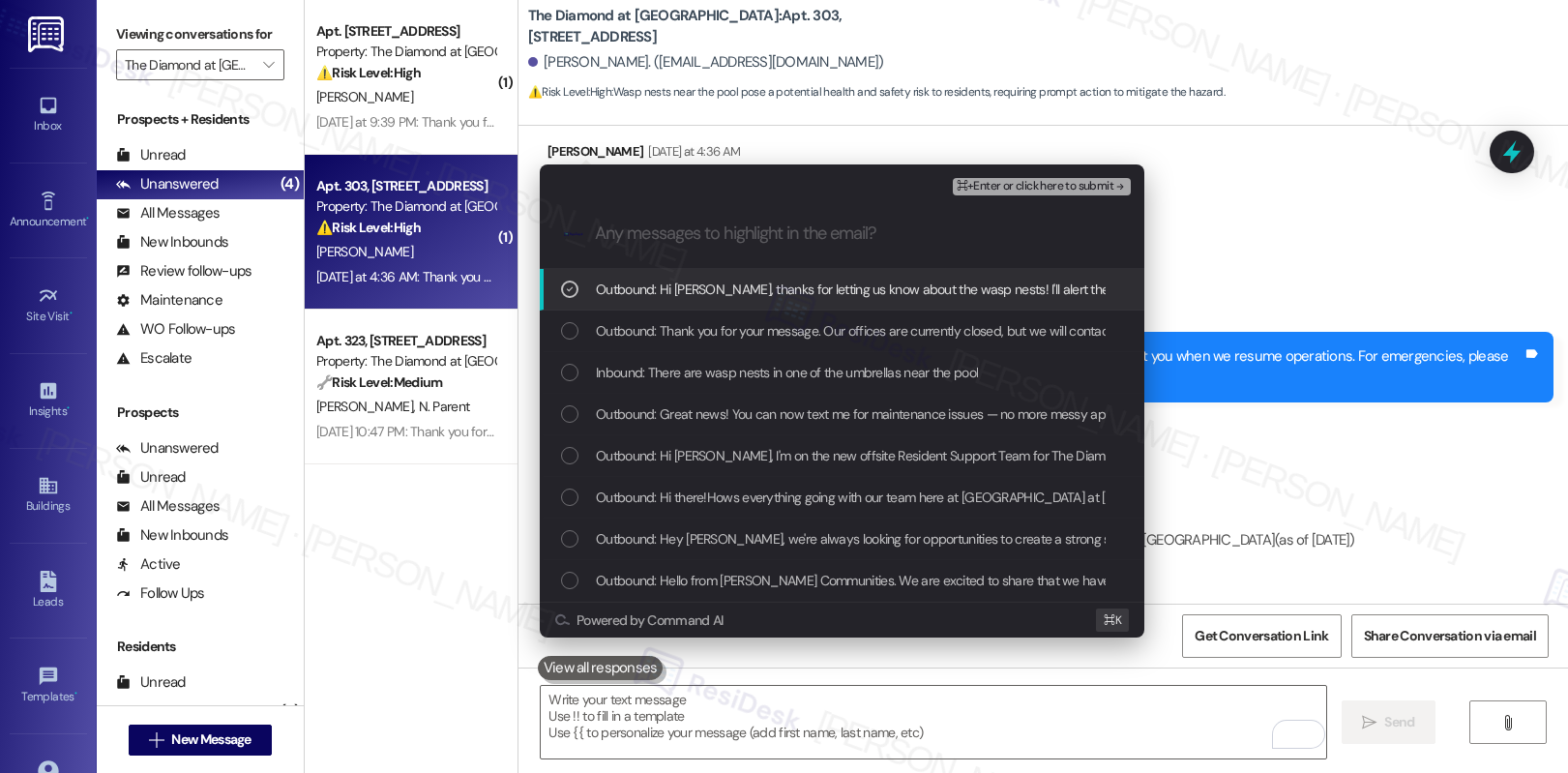 click on "Outbound: Hi [PERSON_NAME], thanks for letting us know about the wasp nests! I'll alert the on-site team immediately so they can take care of it. Is there anything else I can help with [DATE]?" at bounding box center [1127, 289] 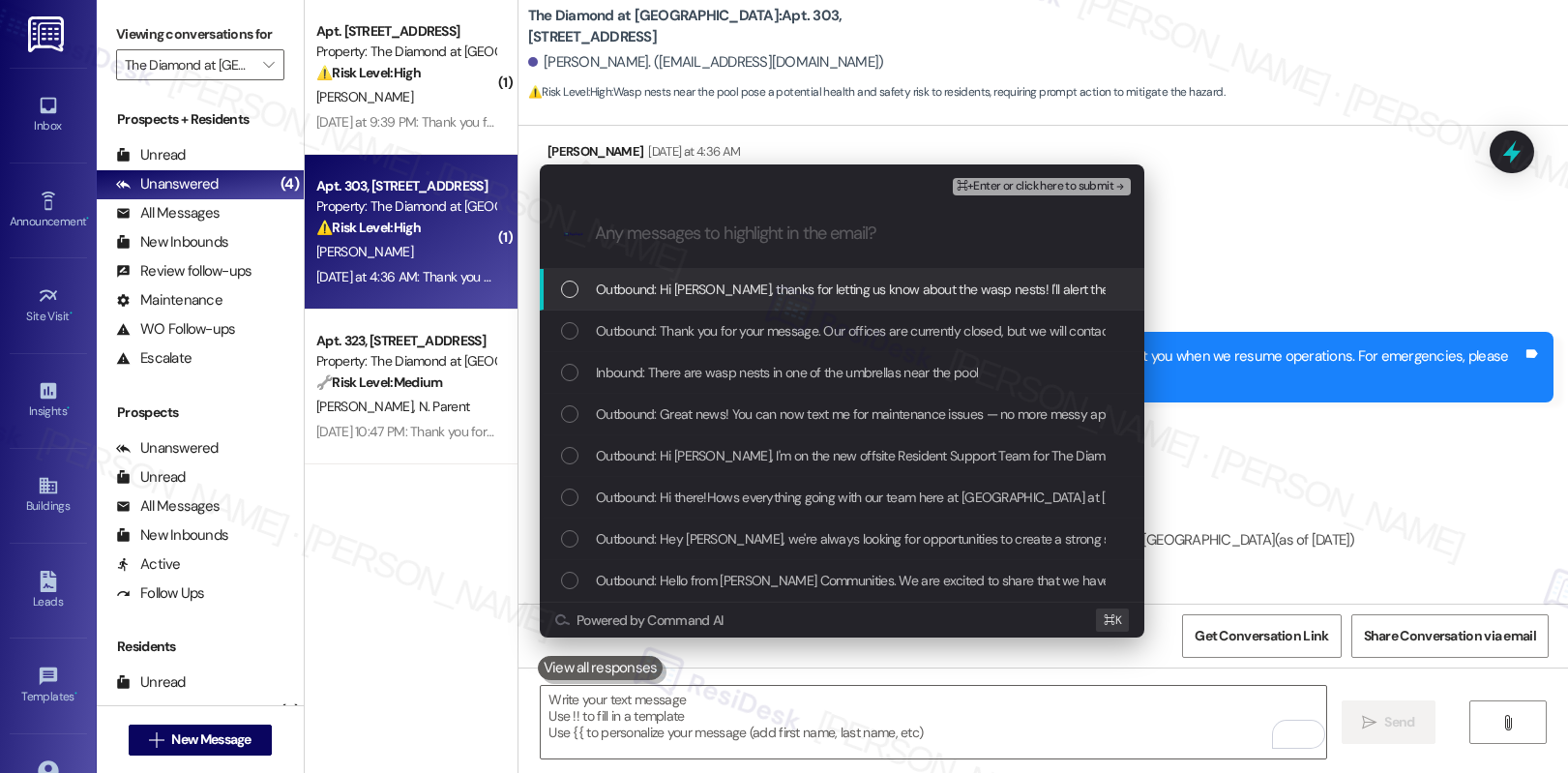 click on "Outbound: Hi [PERSON_NAME], thanks for letting us know about the wasp nests! I'll alert the on-site team immediately so they can take care of it. Is there anything else I can help with [DATE]?" at bounding box center [1127, 289] 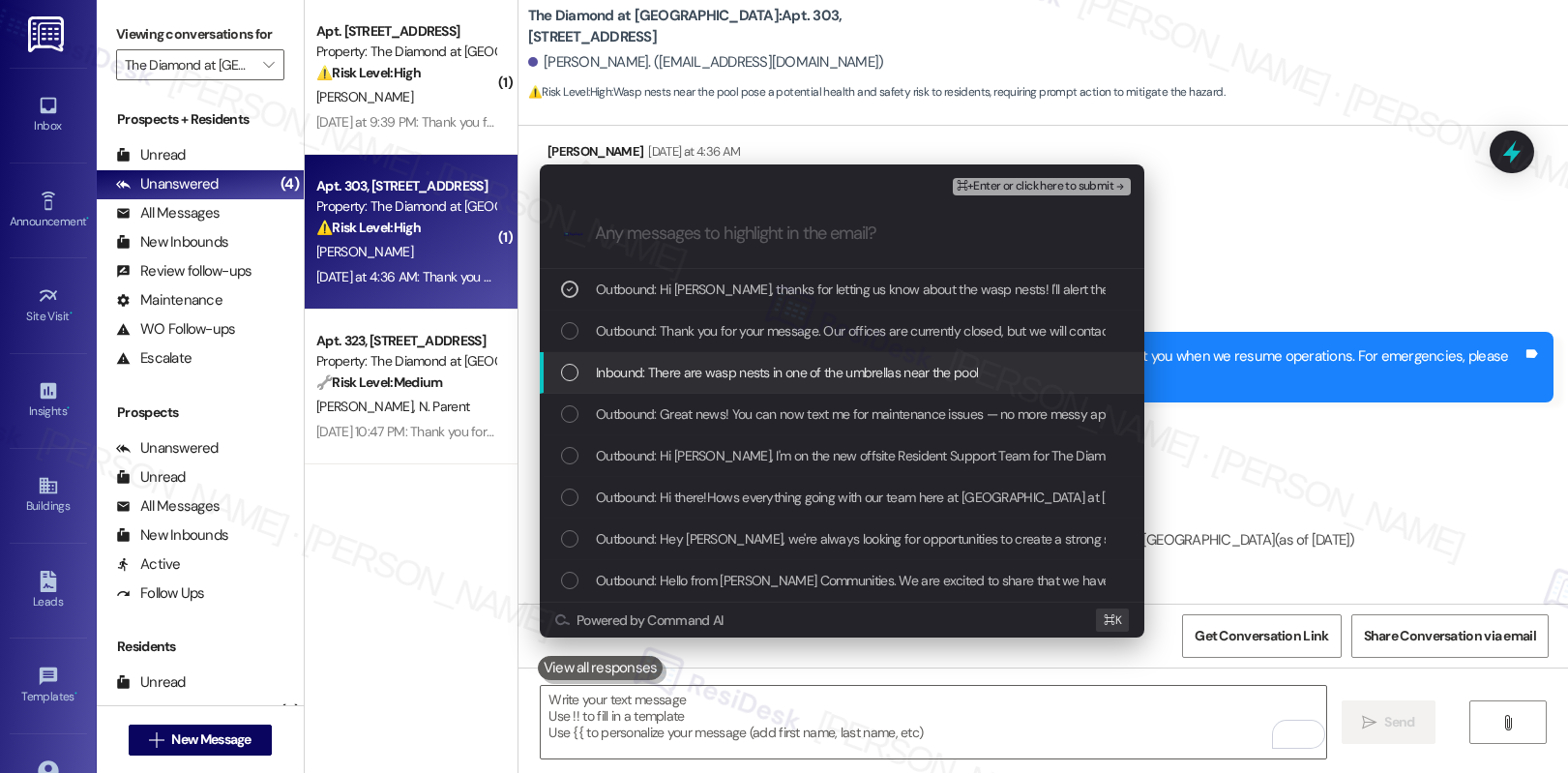 click on "Inbound: There are wasp nests in one of the umbrellas near the pool" at bounding box center [786, 372] 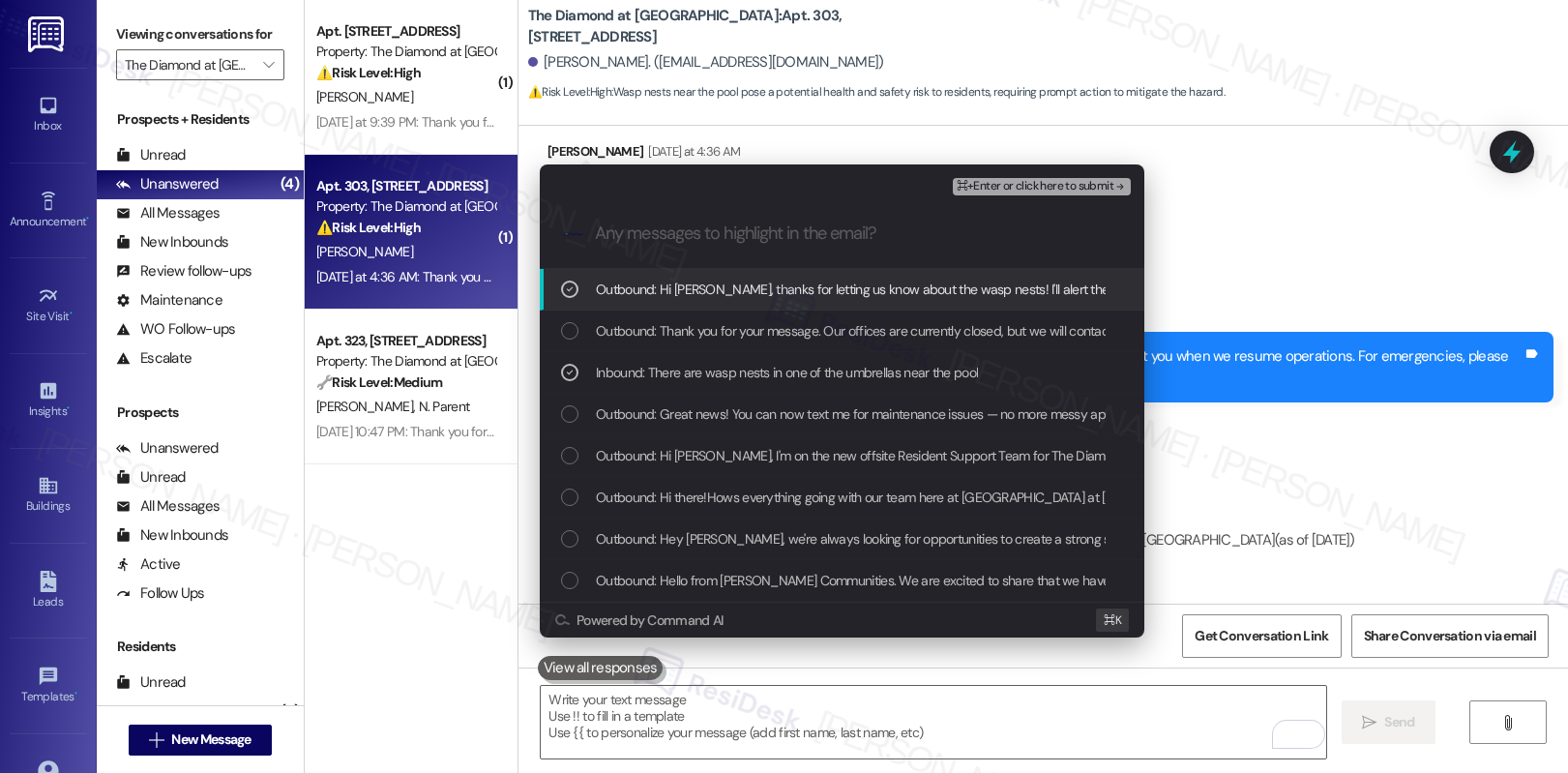 click on "⌘+Enter or click here to submit" at bounding box center [1035, 187] 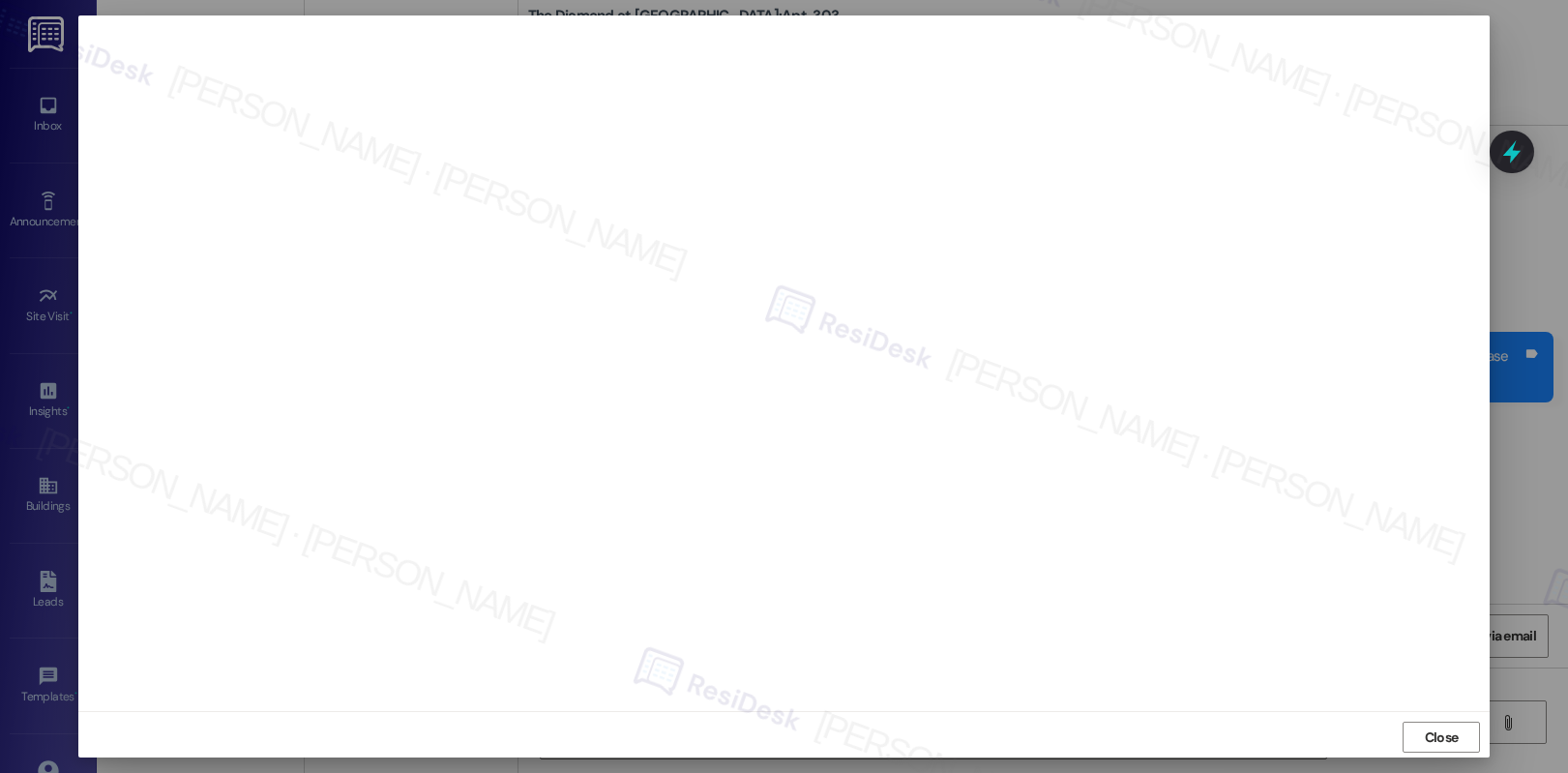 scroll, scrollTop: 5, scrollLeft: 0, axis: vertical 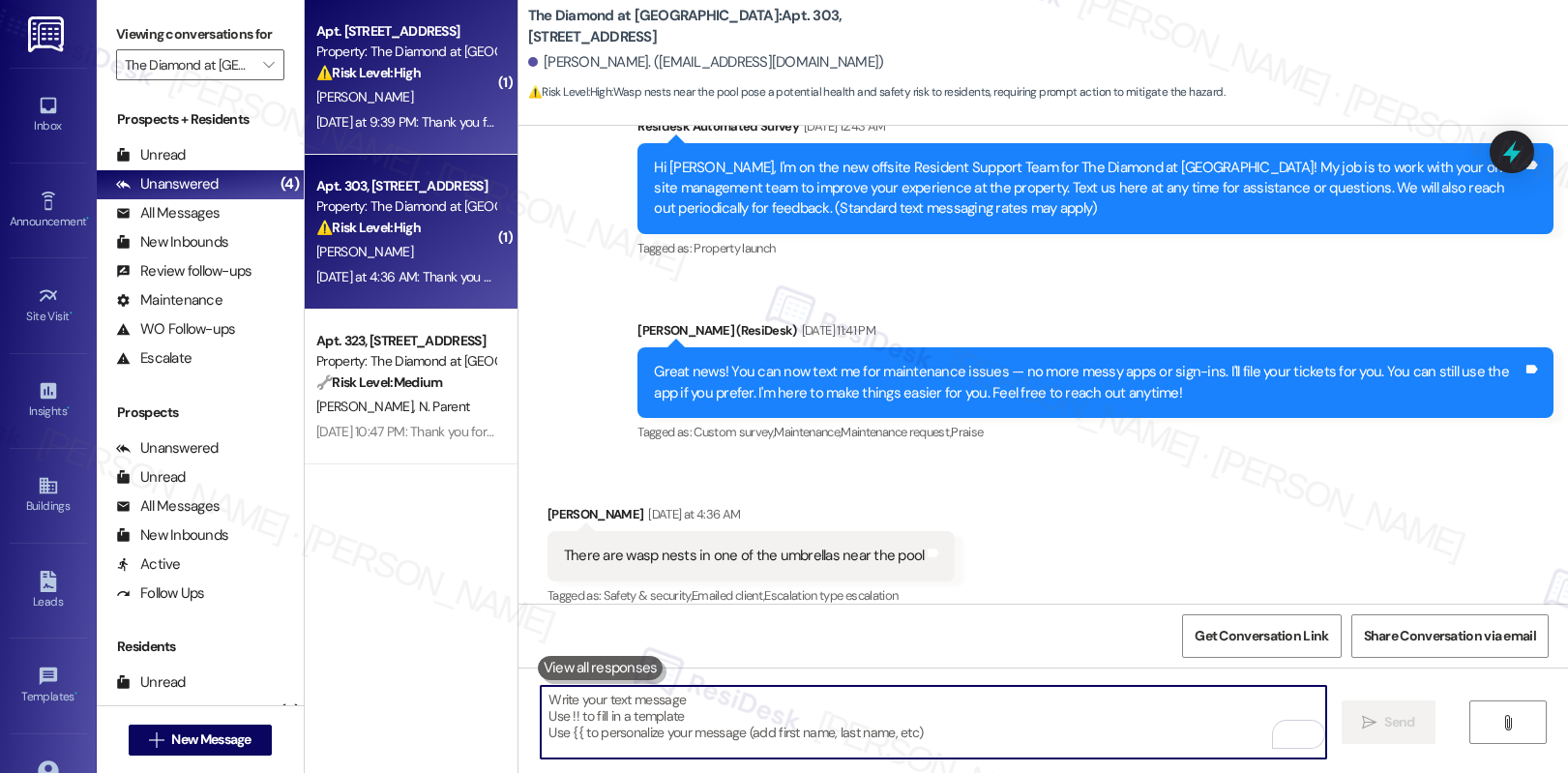 click on "Yesterday at 9:39 PM: Thank you for your message. Our offices are currently closed, but we will contact you when we resume operations. For emergencies, please contact your emergency number 484-907-2019. Yesterday at 9:39 PM: Thank you for your message. Our offices are currently closed, but we will contact you when we resume operations. For emergencies, please contact your emergency number 484-907-2019." at bounding box center [909, 122] 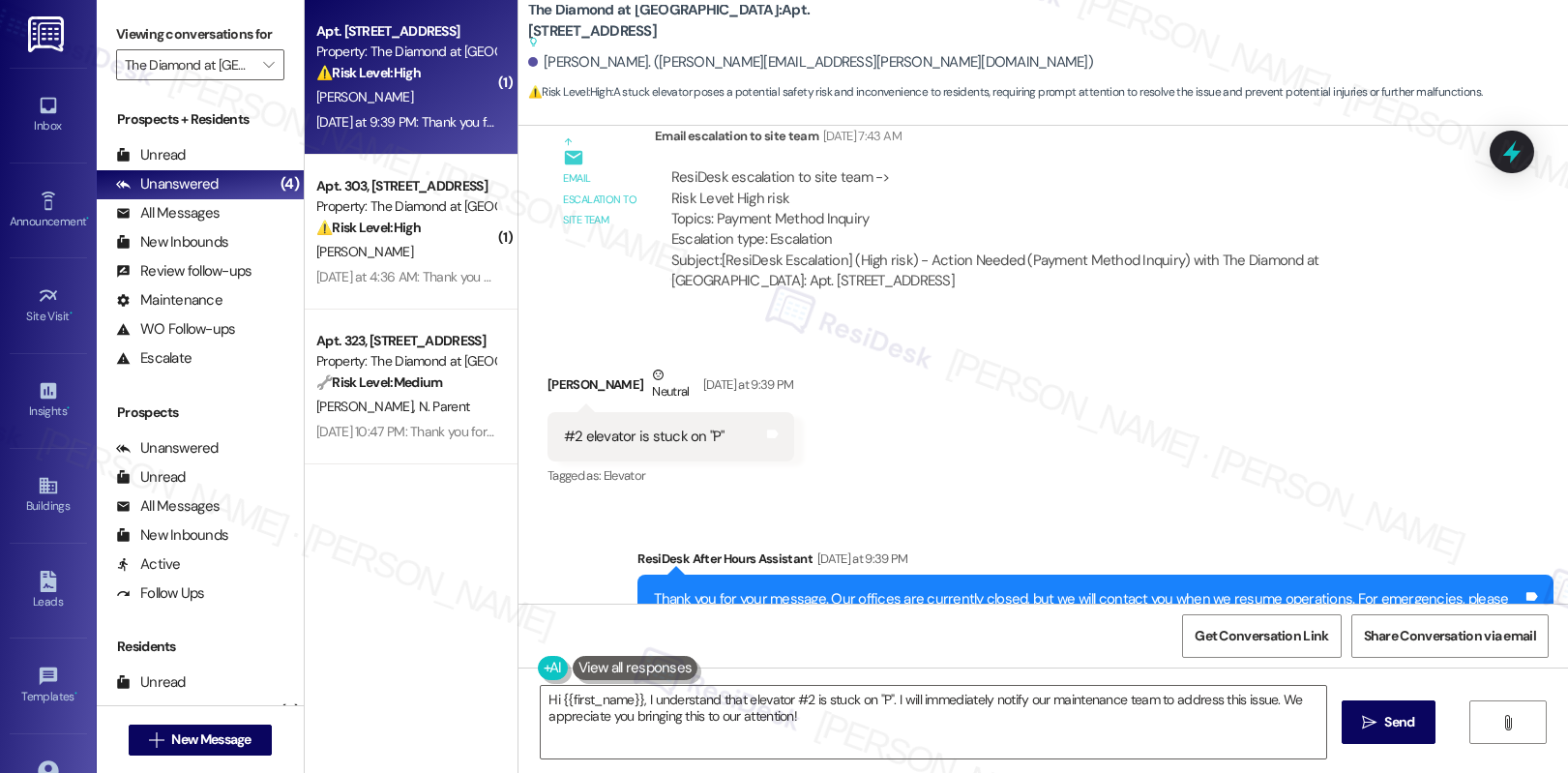 scroll, scrollTop: 2059, scrollLeft: 0, axis: vertical 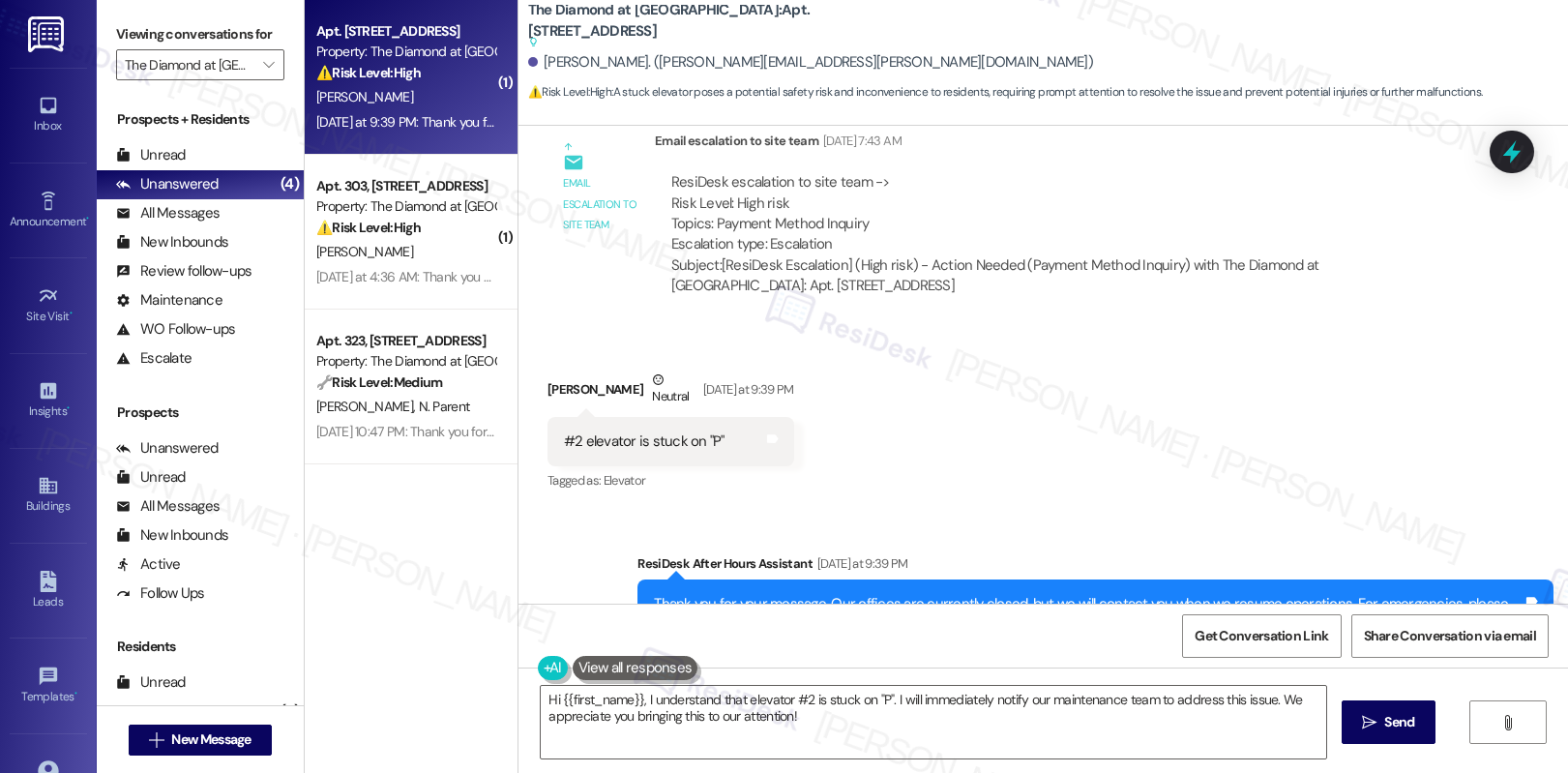 click on "The Diamond at Phoenixville:  Apt. 315, 723 Wheatland St   Suggested actions and notes available for this message and will show as you scroll through." at bounding box center [722, 26] 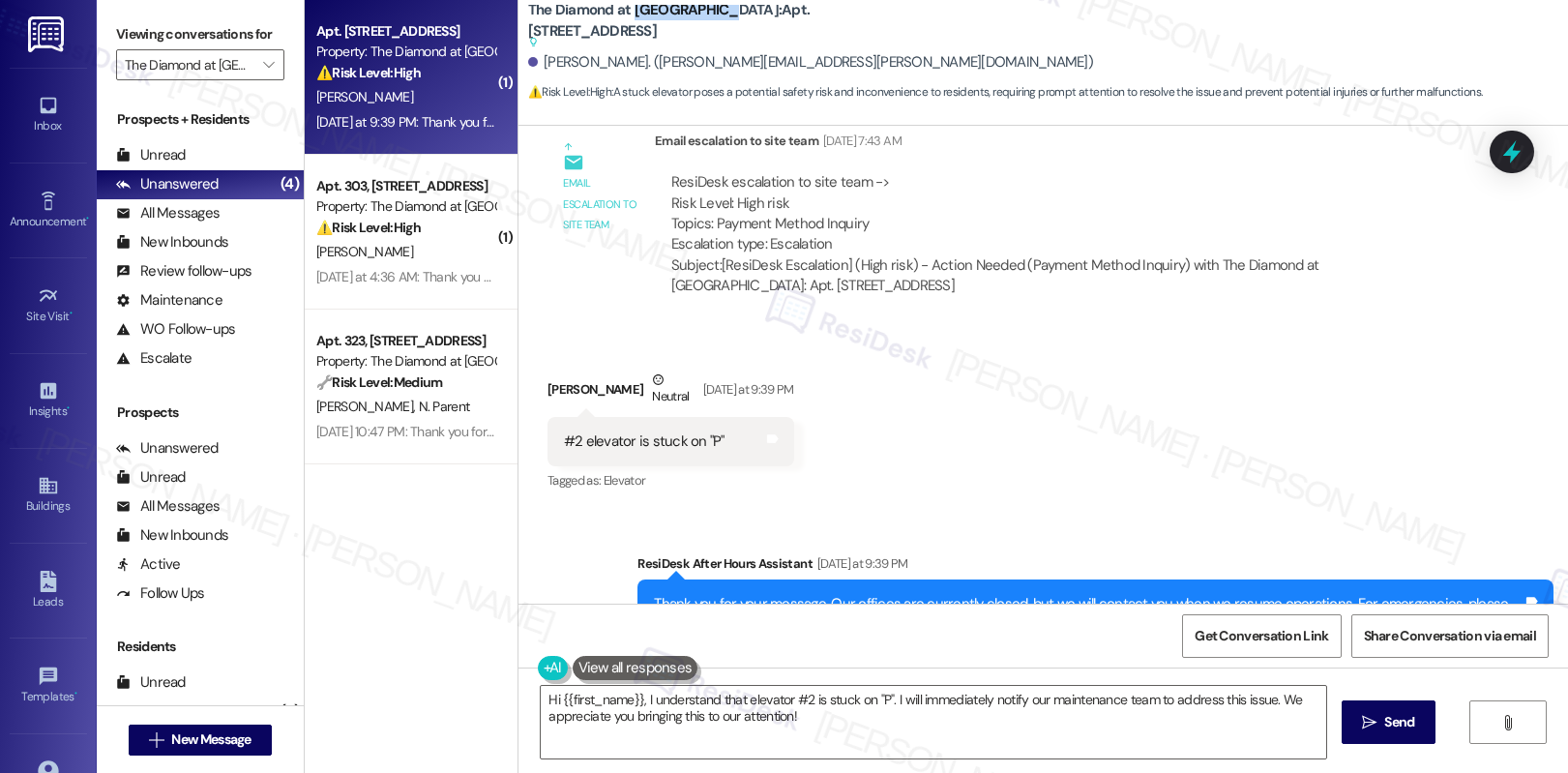 click on "The Diamond at Phoenixville:  Apt. 315, 723 Wheatland St   Suggested actions and notes available for this message and will show as you scroll through." at bounding box center [722, 26] 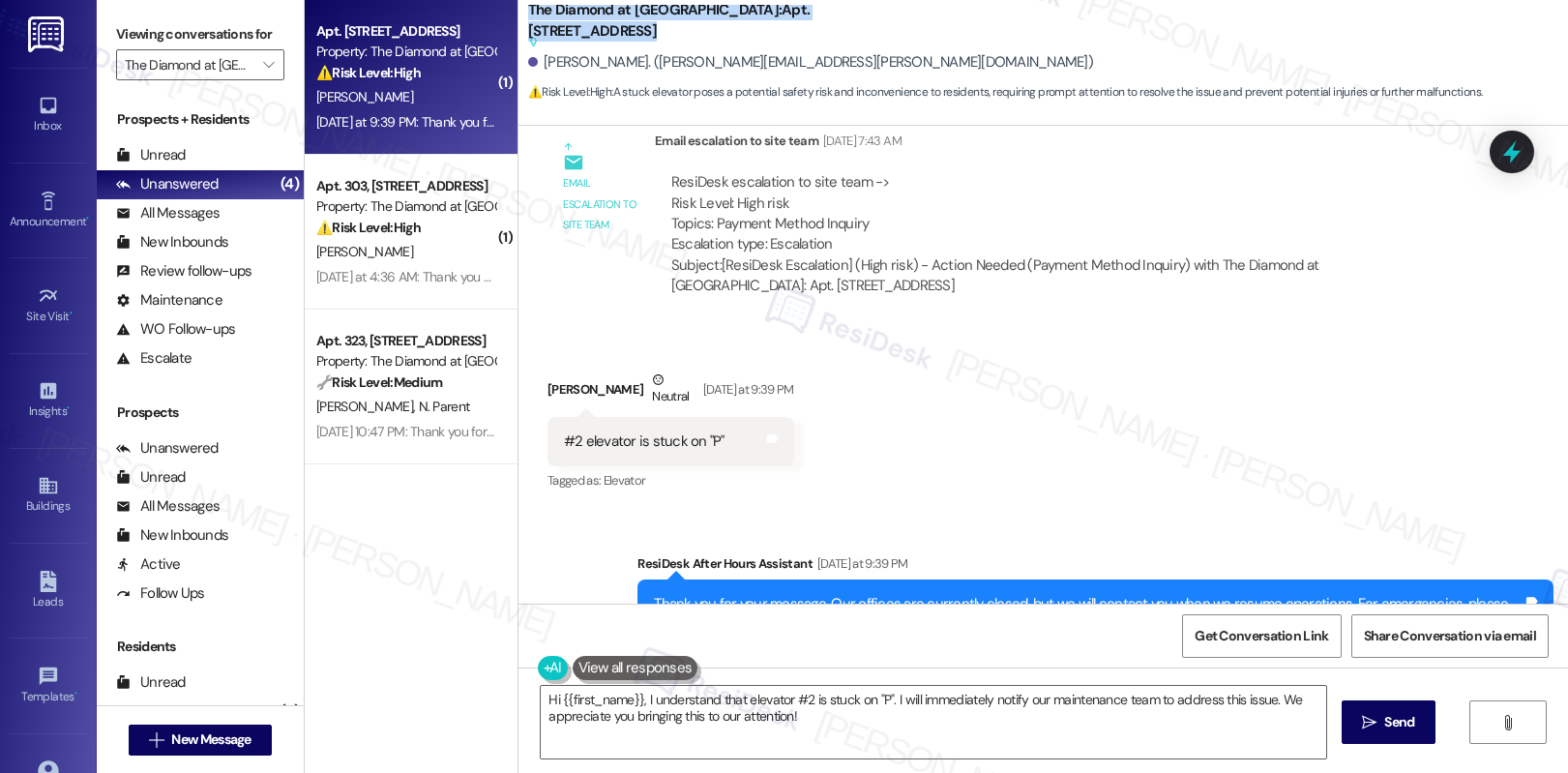 copy on "The Diamond at Phoenixville:  Apt. 315, 723 Wheatland St   Suggested actions and notes available for this message and will show as you scroll through." 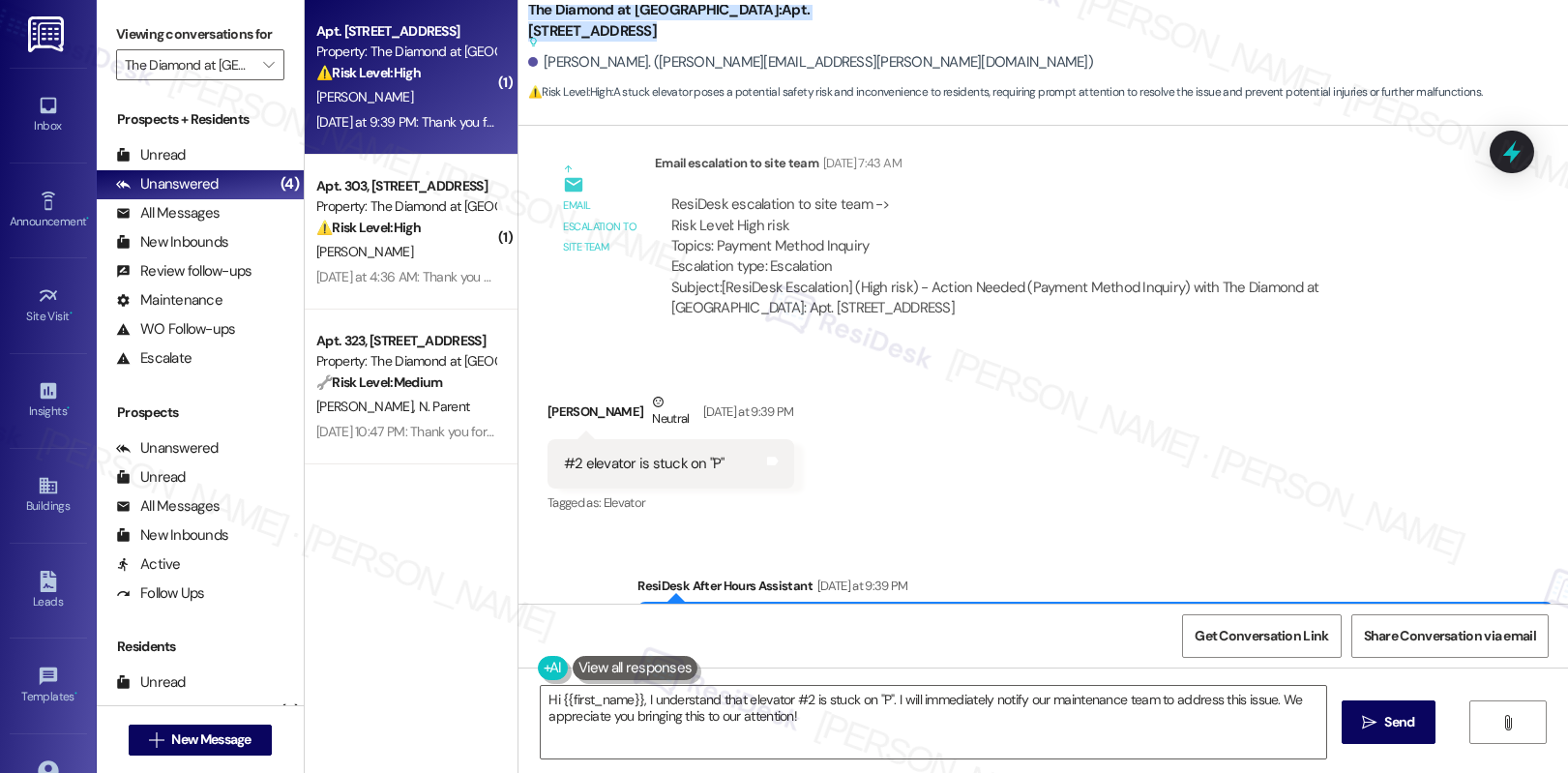 scroll, scrollTop: 2081, scrollLeft: 0, axis: vertical 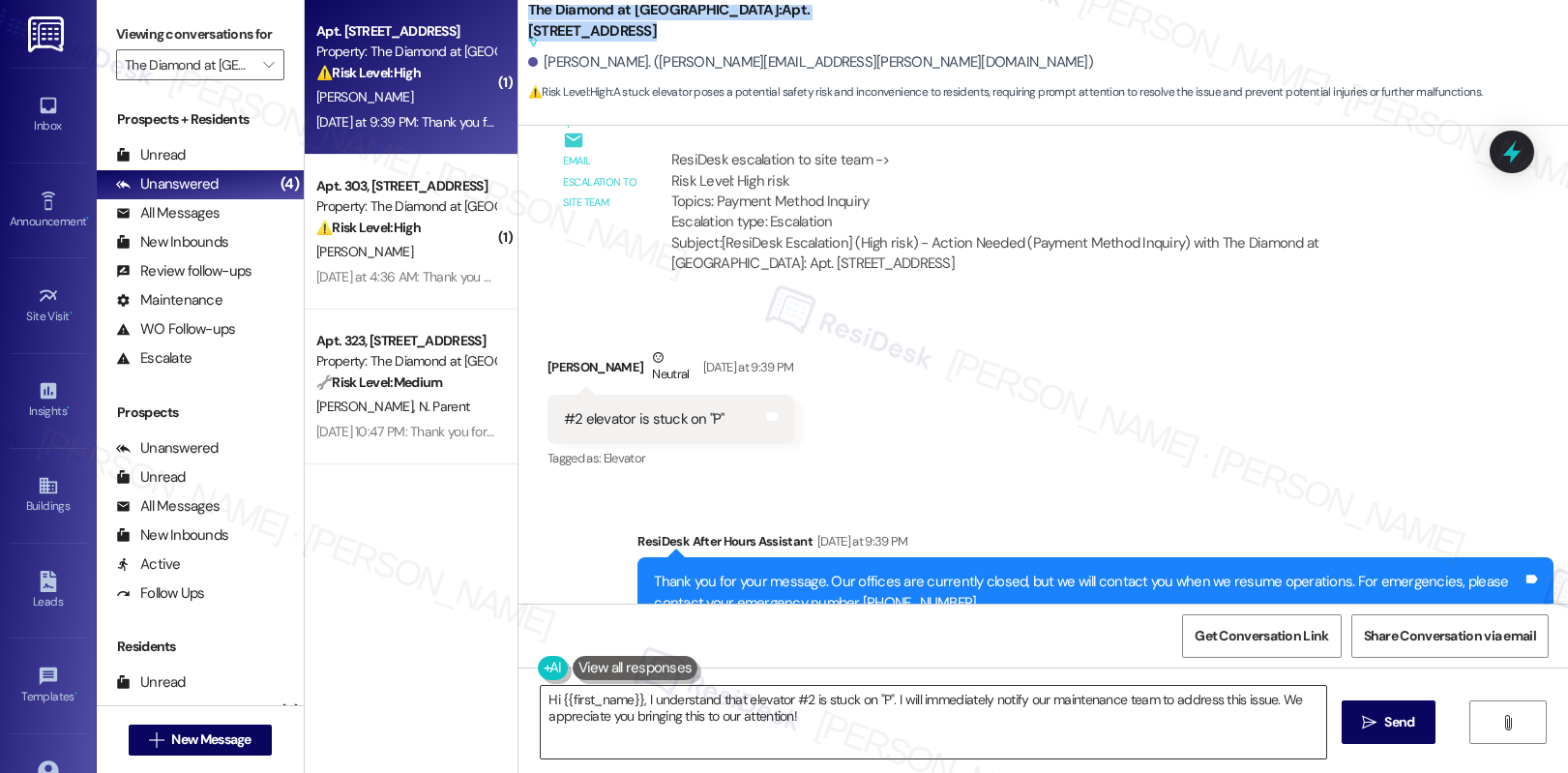click on "Hi {{first_name}}, I understand that elevator #2 is stuck on "P". I will immediately notify our maintenance team to address this issue. We appreciate you bringing this to our attention!" at bounding box center (933, 722) 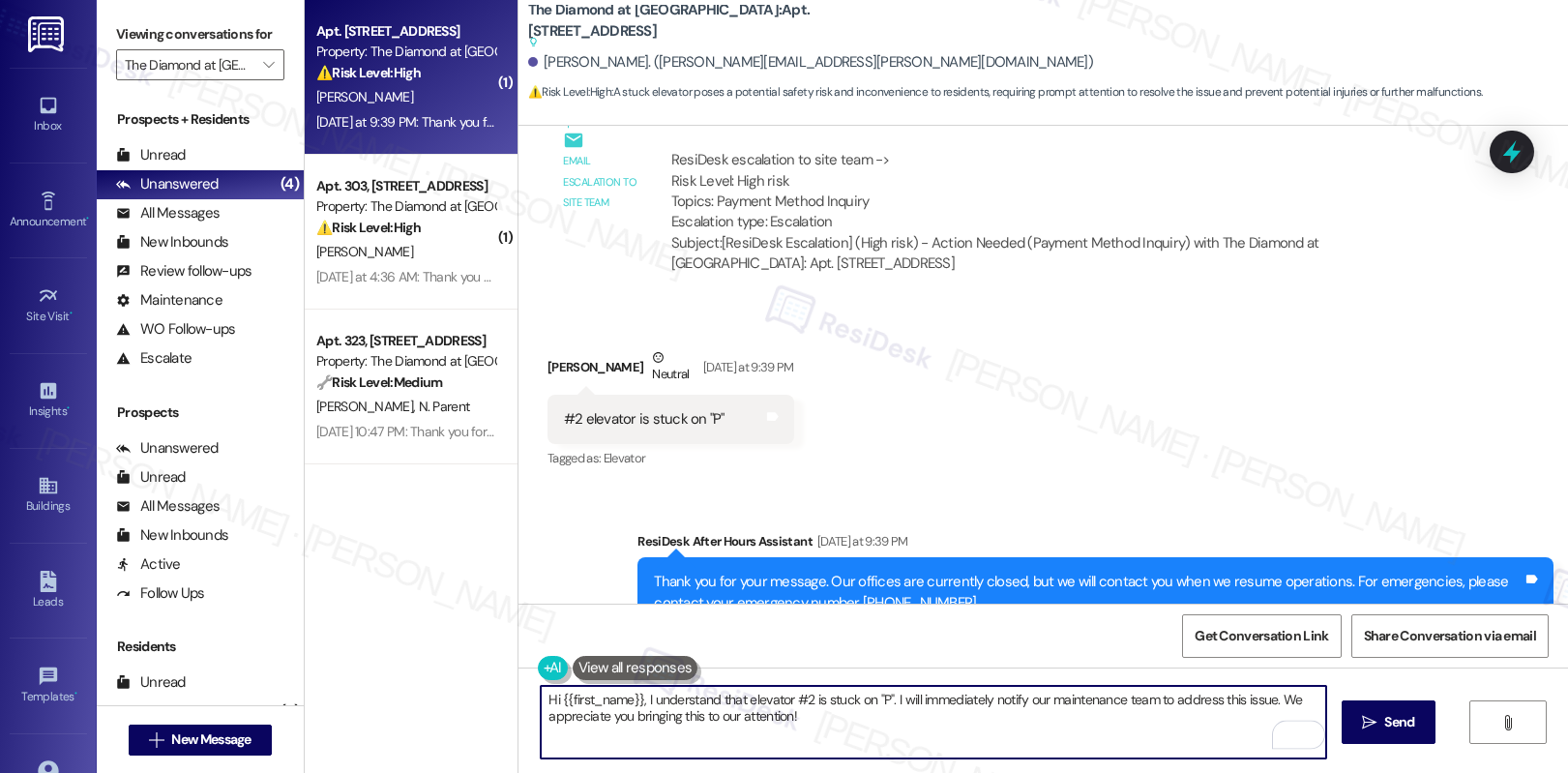click on "Hi {{first_name}}, I understand that elevator #2 is stuck on "P". I will immediately notify our maintenance team to address this issue. We appreciate you bringing this to our attention!" at bounding box center (933, 722) 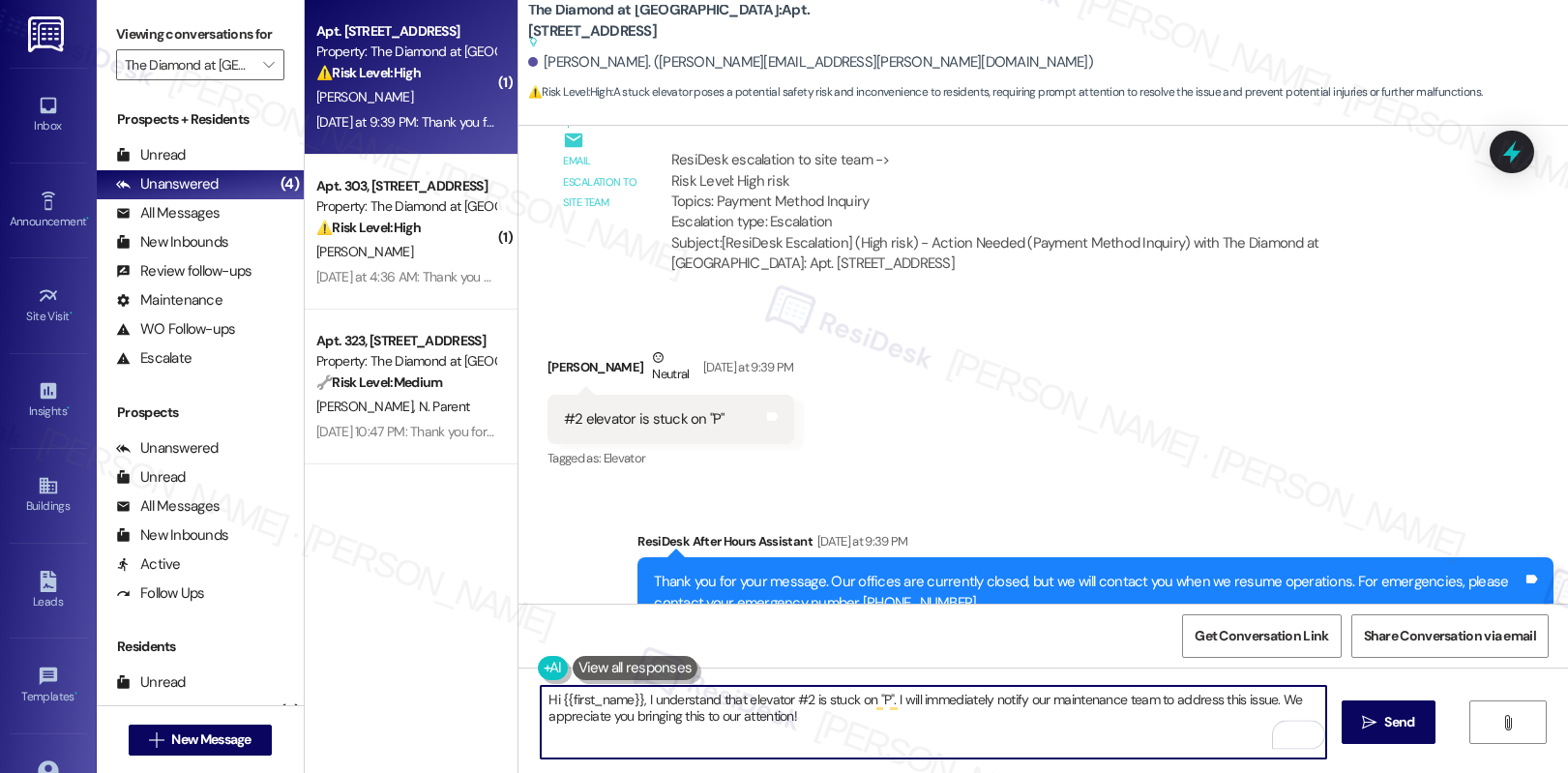 click on "Hi {{first_name}}, I understand that elevator #2 is stuck on "P". I will immediately notify our maintenance team to address this issue. We appreciate you bringing this to our attention!" at bounding box center (933, 722) 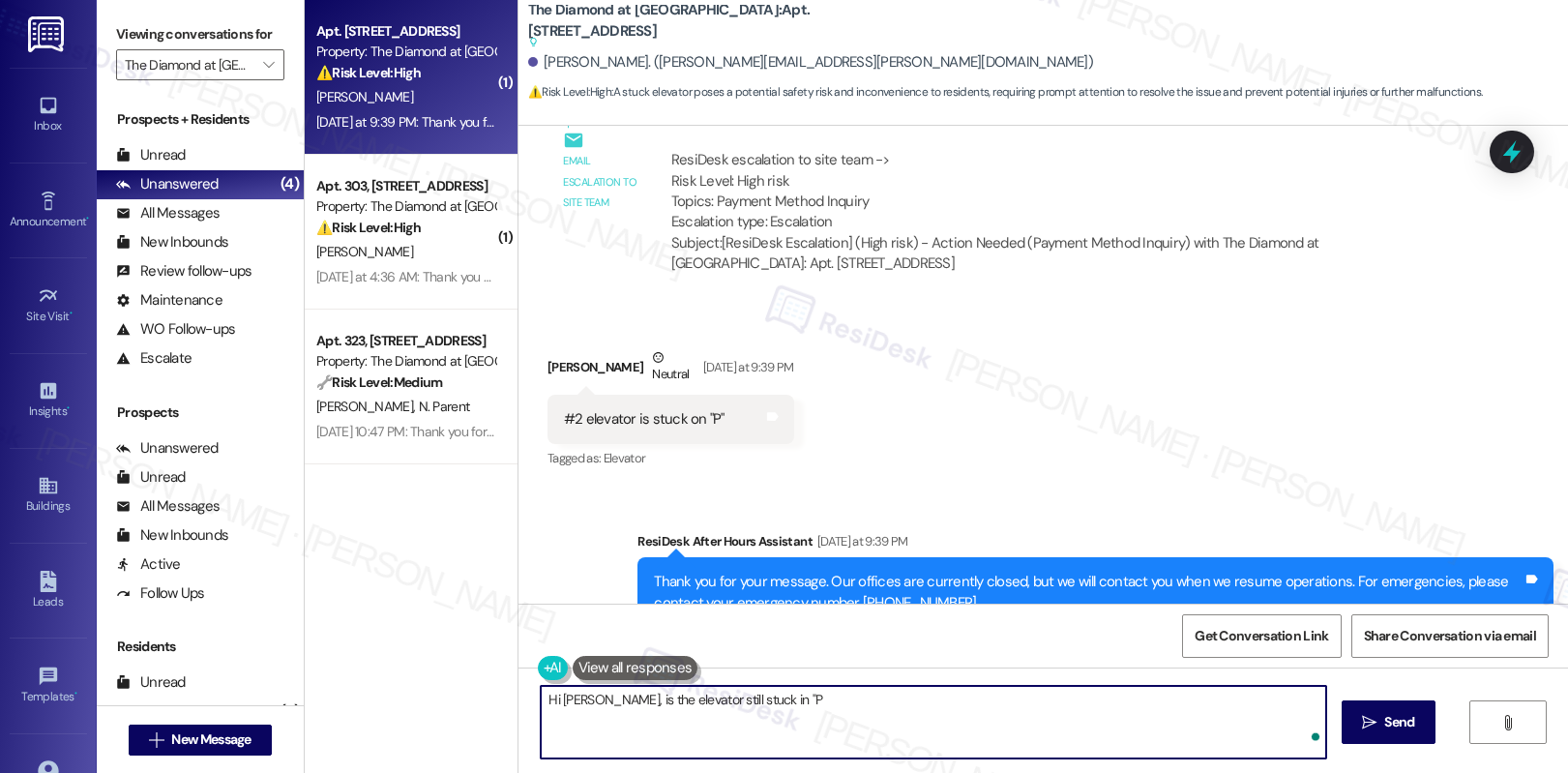 type on "Hi Debra, is the elevator still stuck in "P"" 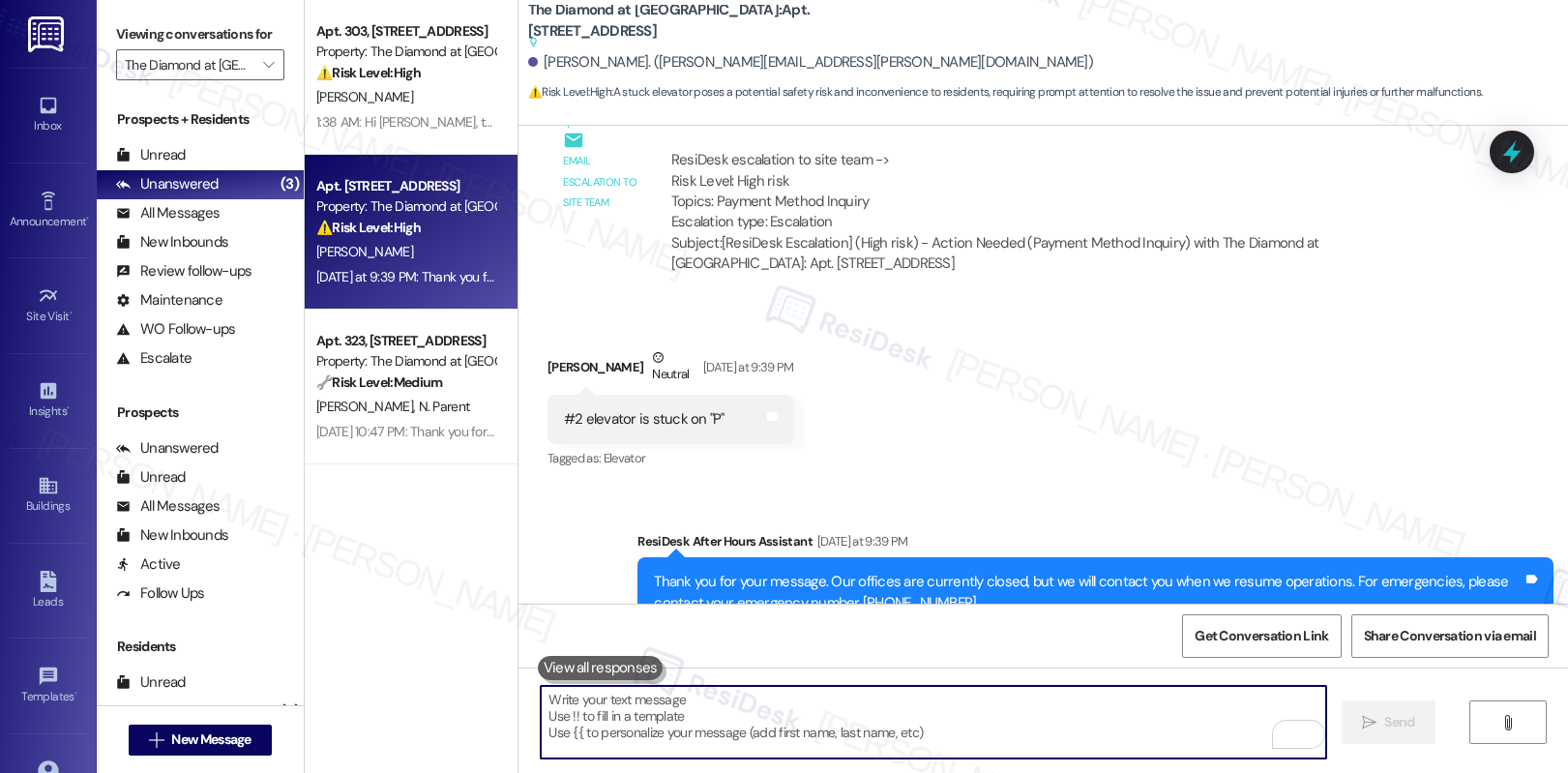 paste on "Hi Debra,
Just checking in— is the elevator still stuck on “P”?" 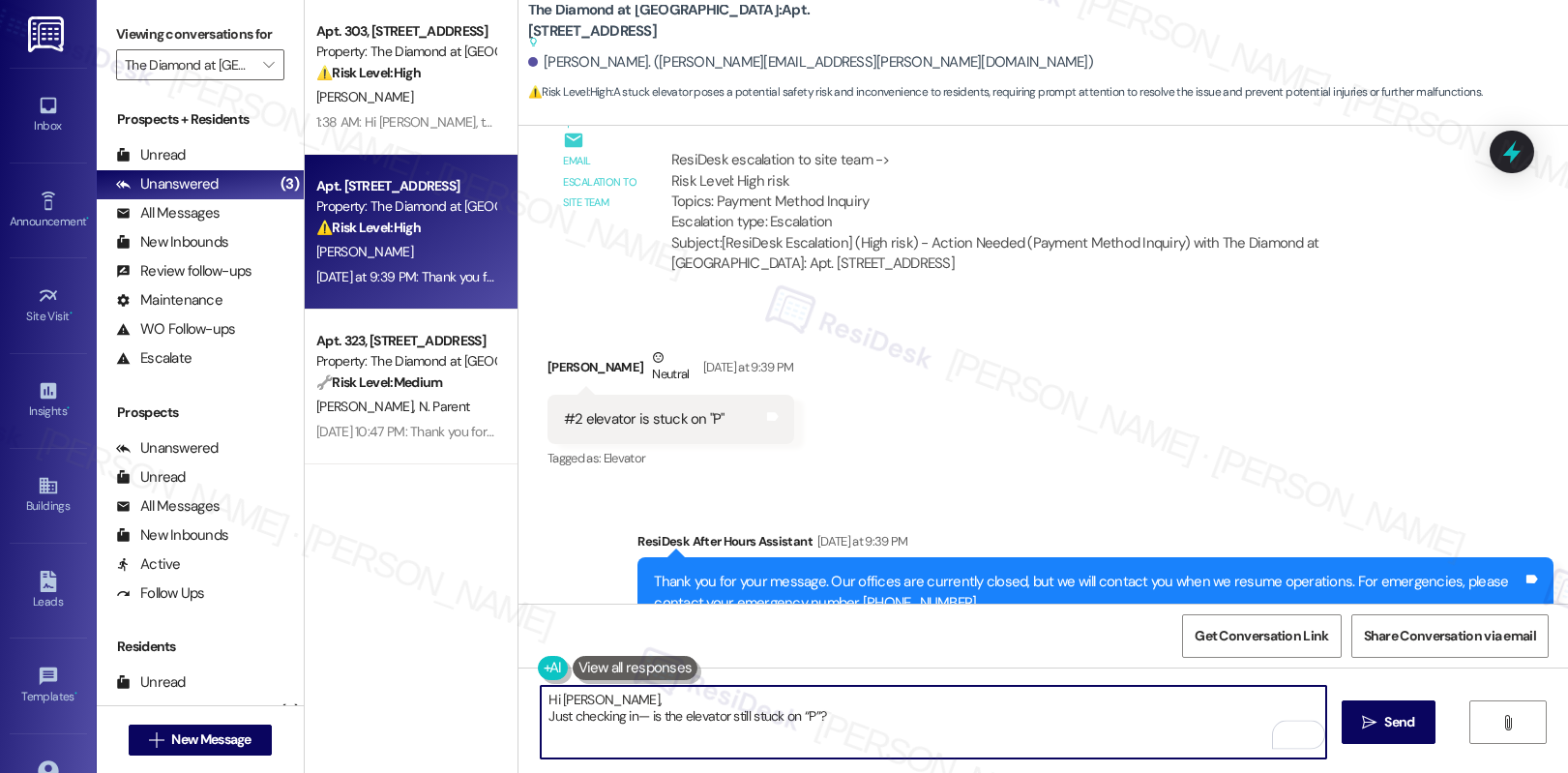 click on "Hi Debra,
Just checking in— is the elevator still stuck on “P”?" at bounding box center (933, 722) 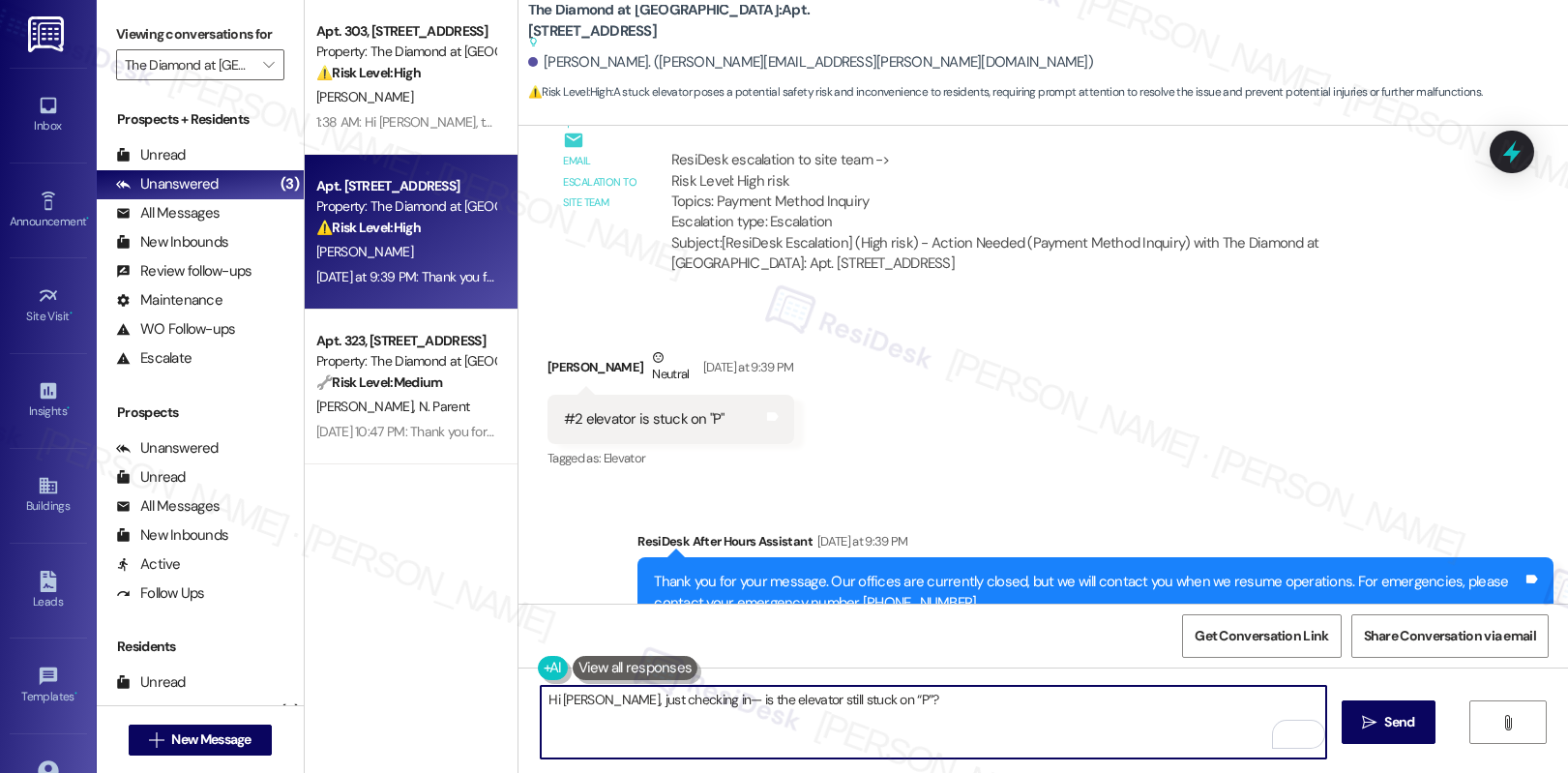click on "Hi Debra, just checking in— is the elevator still stuck on “P”?" at bounding box center [933, 722] 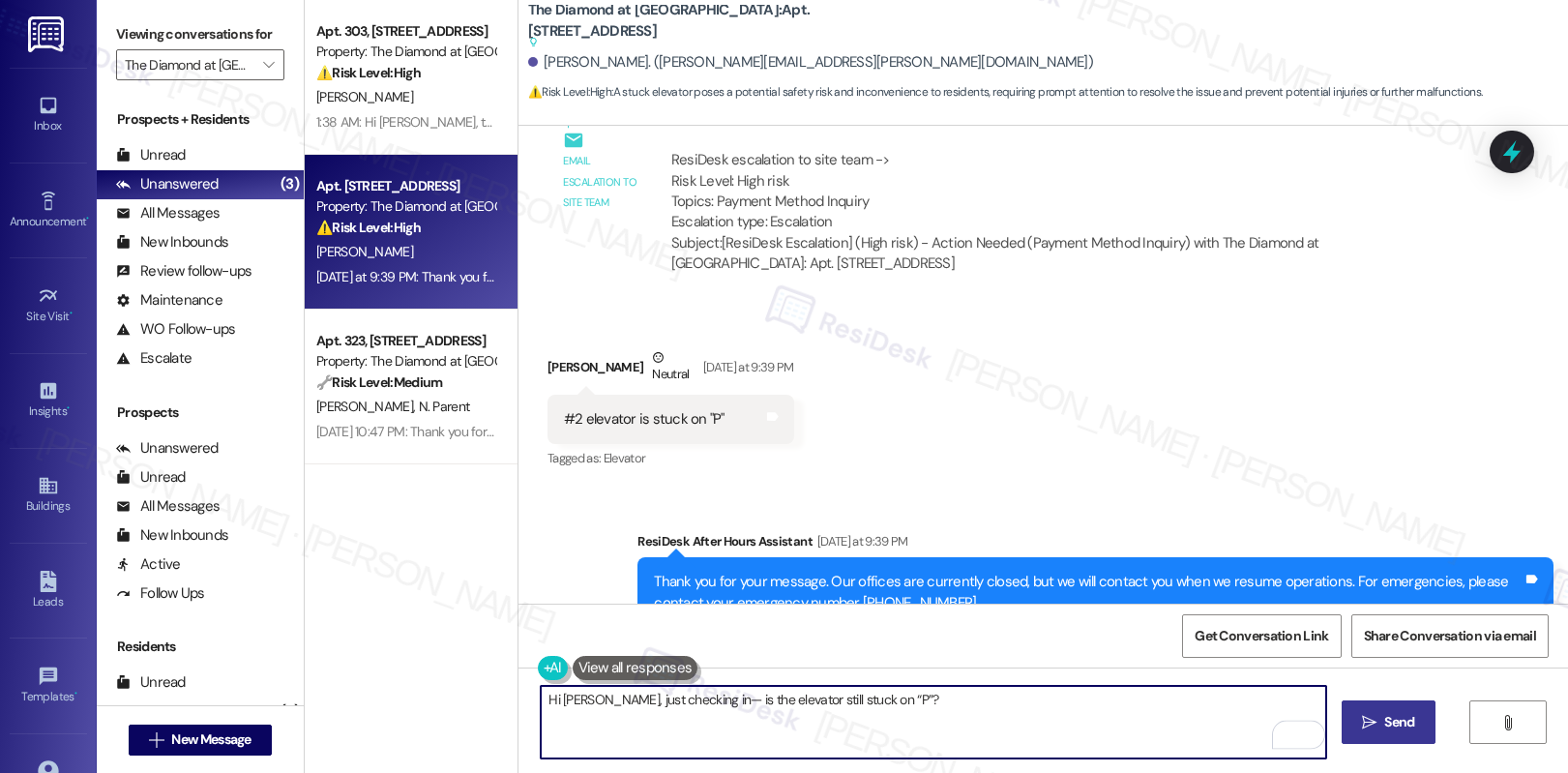 type on "Hi Debra, just checking in— is the elevator still stuck on “P”?" 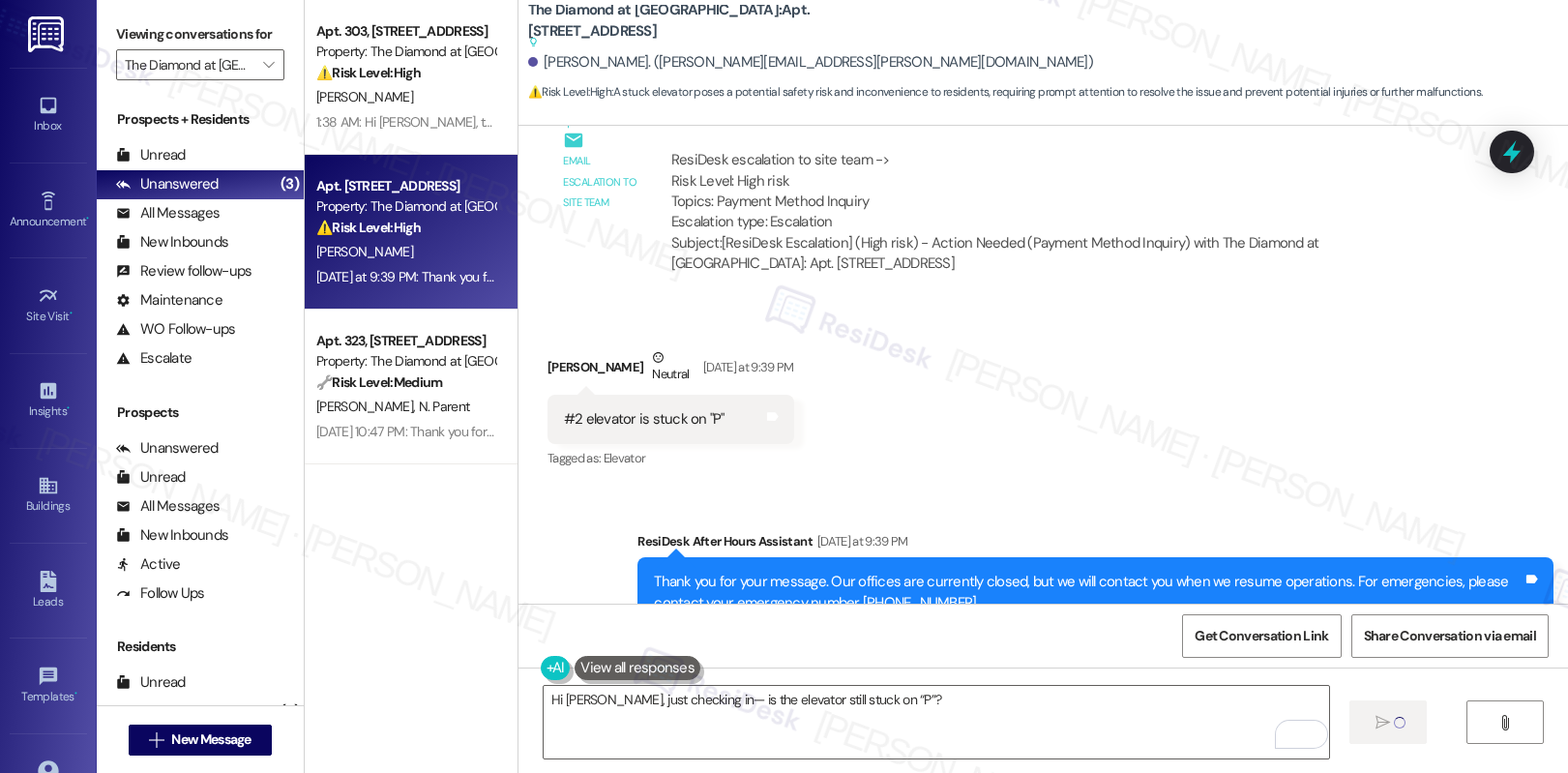 type 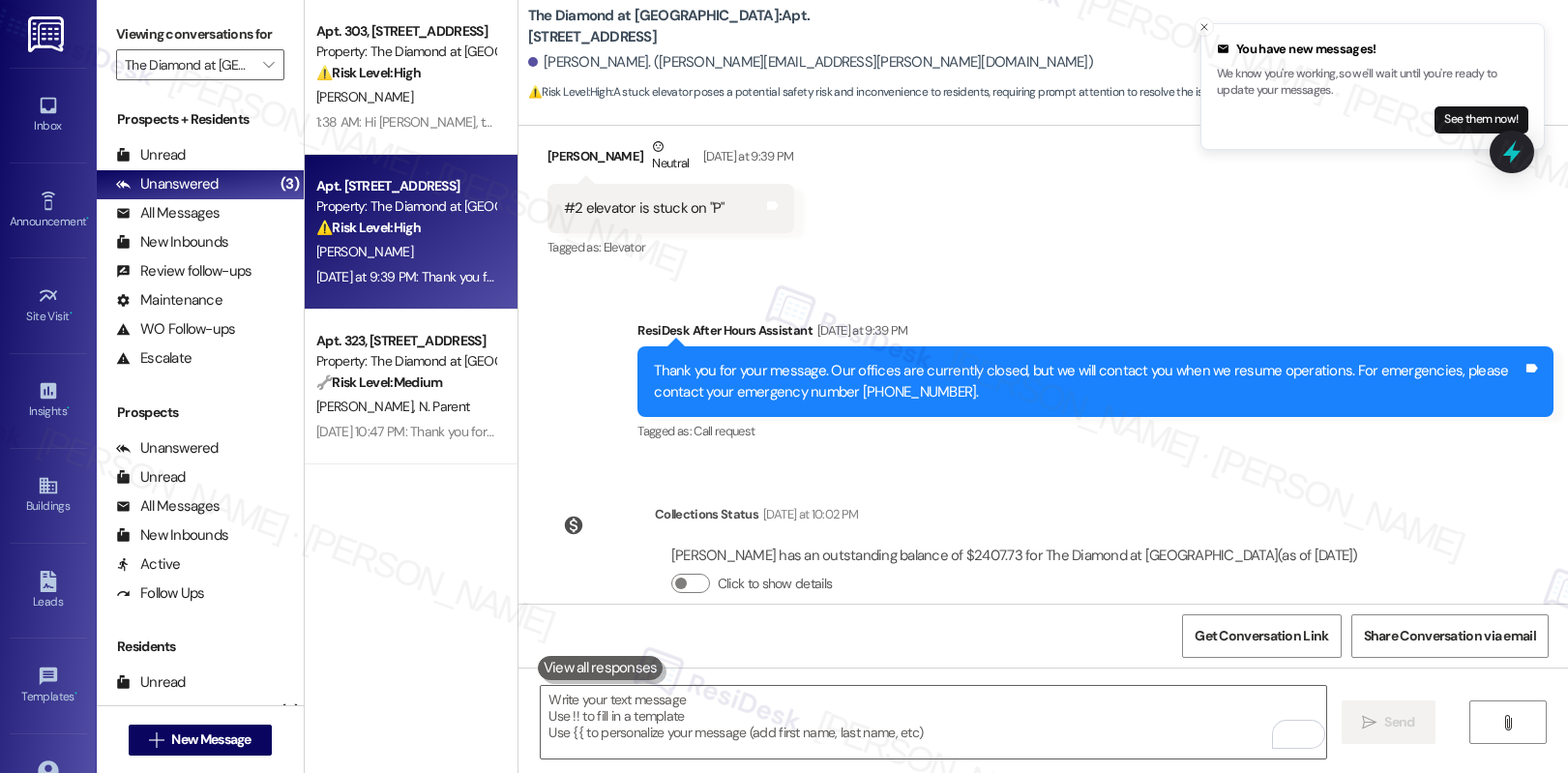 scroll, scrollTop: 2638, scrollLeft: 0, axis: vertical 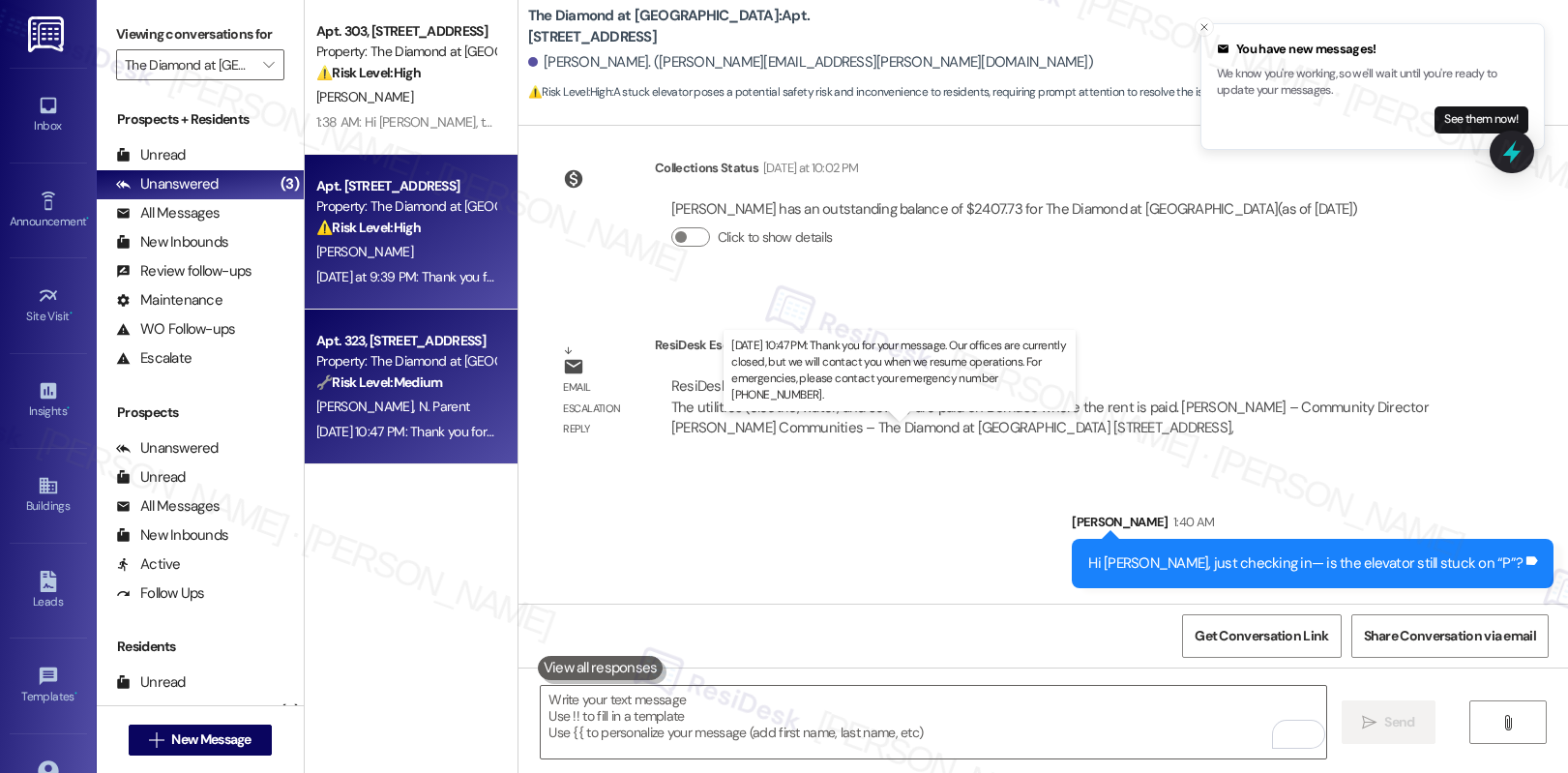 click on "Jul 26, 2025 at 10:47 PM: Thank you for your message. Our offices are currently closed, but we will contact you when we resume operations. For emergencies, please contact your emergency number 484-907-2019. Jul 26, 2025 at 10:47 PM: Thank you for your message. Our offices are currently closed, but we will contact you when we resume operations. For emergencies, please contact your emergency number 484-907-2019." at bounding box center (904, 431) 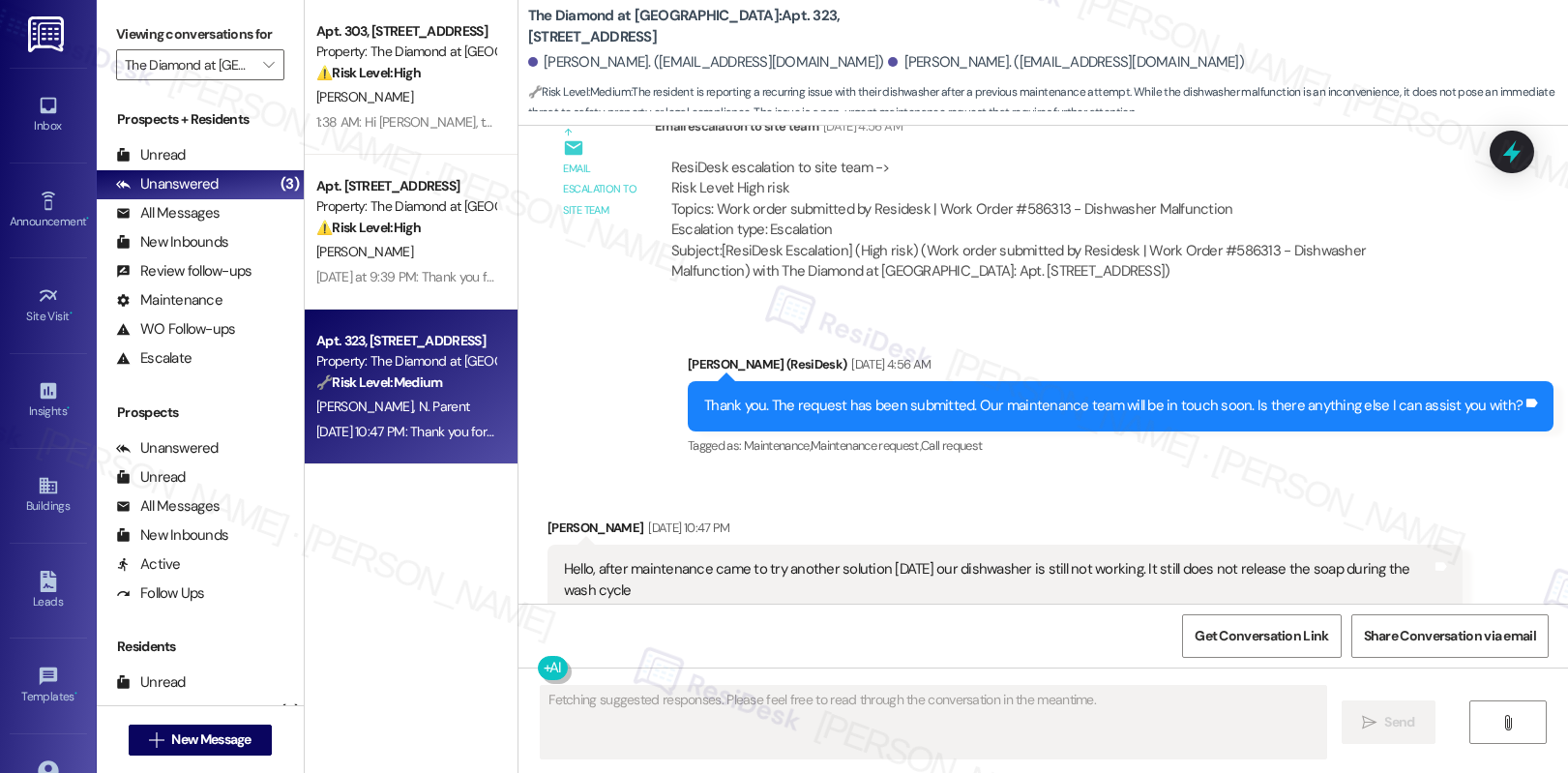 scroll, scrollTop: 3903, scrollLeft: 0, axis: vertical 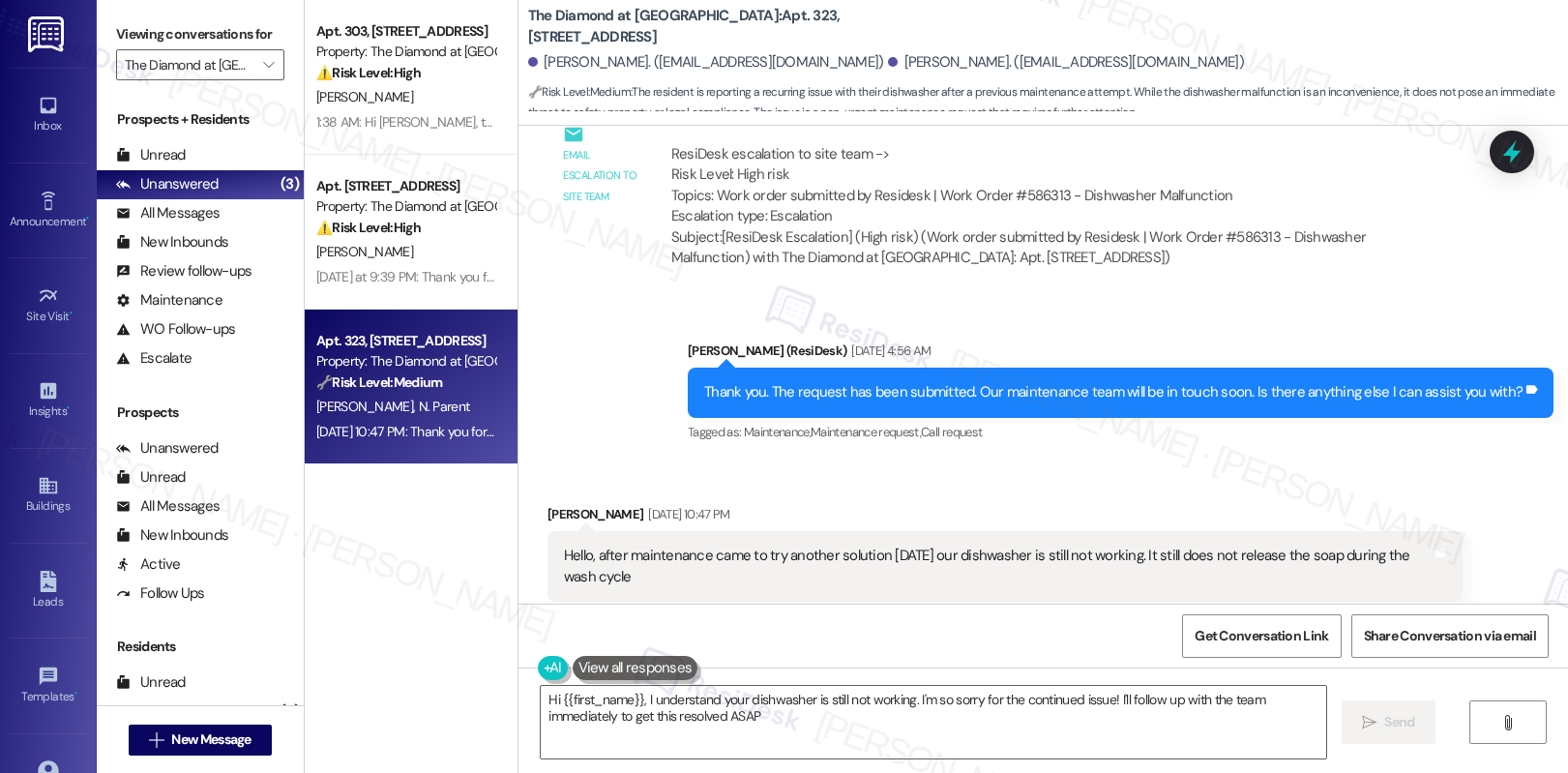 type on "Hi {{first_name}}, I understand your dishwasher is still not working. I'm so sorry for the continued issue! I'll follow up with the team immediately to get this resolved ASAP." 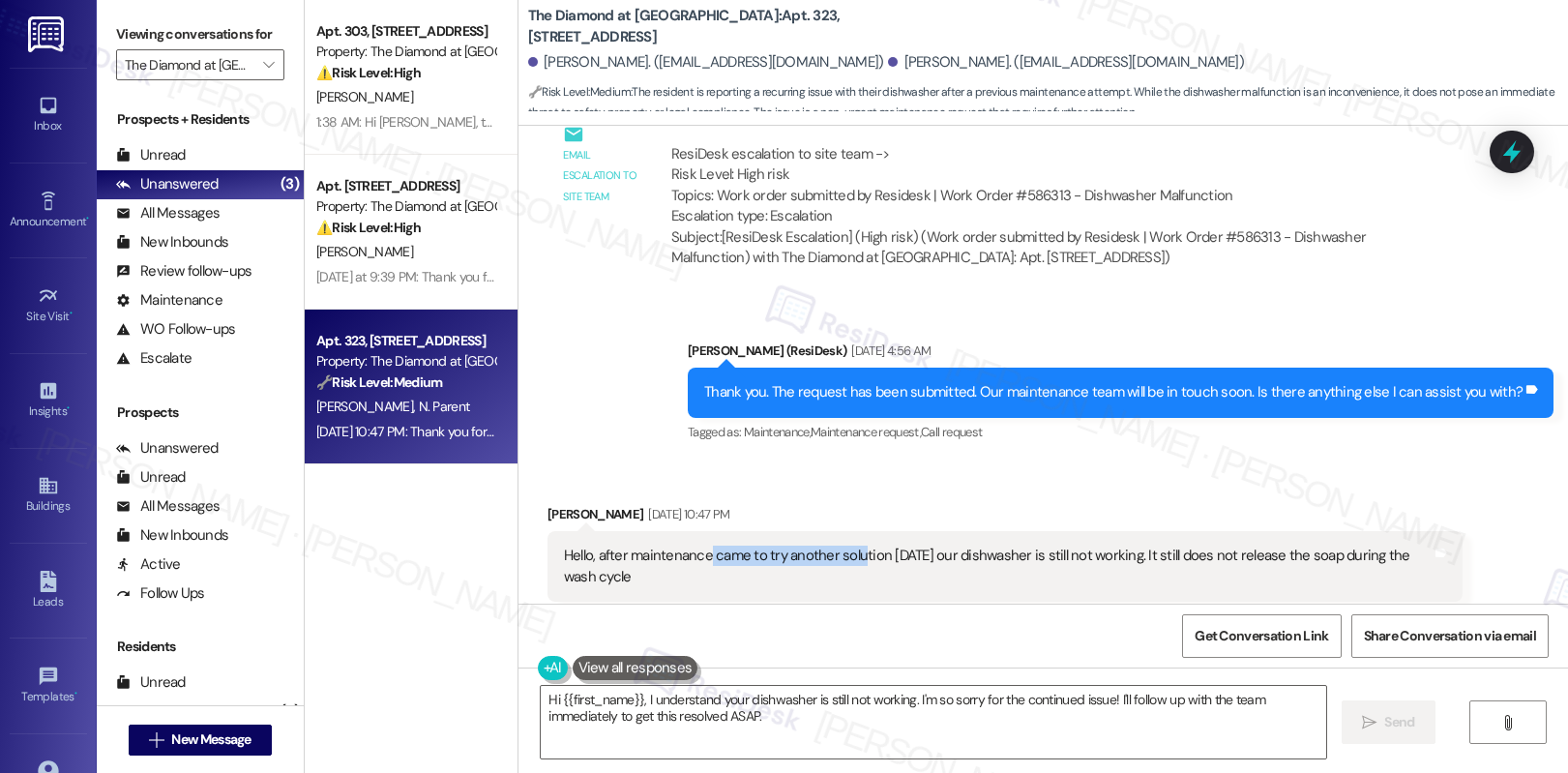 drag, startPoint x: 695, startPoint y: 514, endPoint x: 846, endPoint y: 514, distance: 151 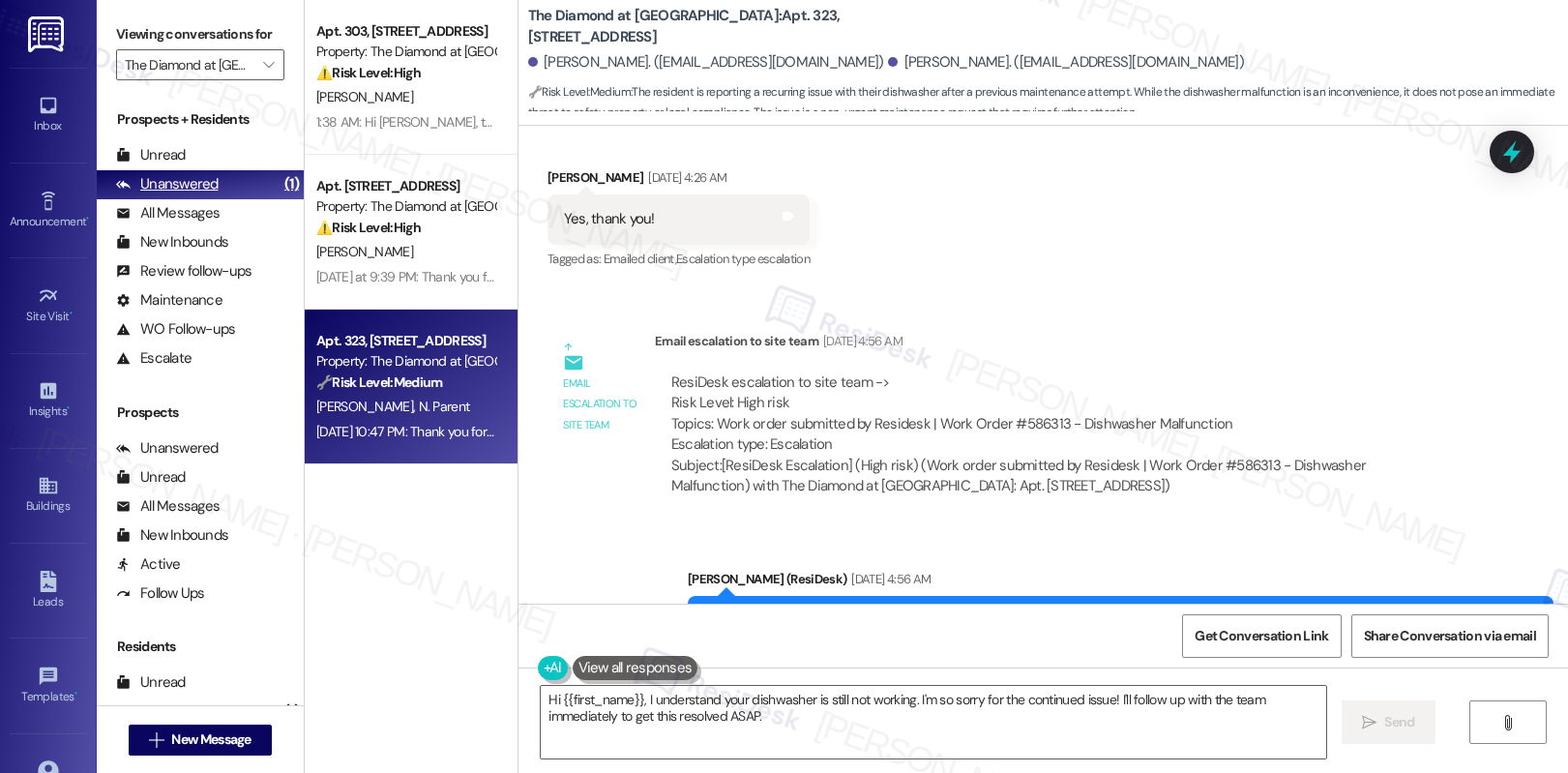 scroll, scrollTop: 2971, scrollLeft: 0, axis: vertical 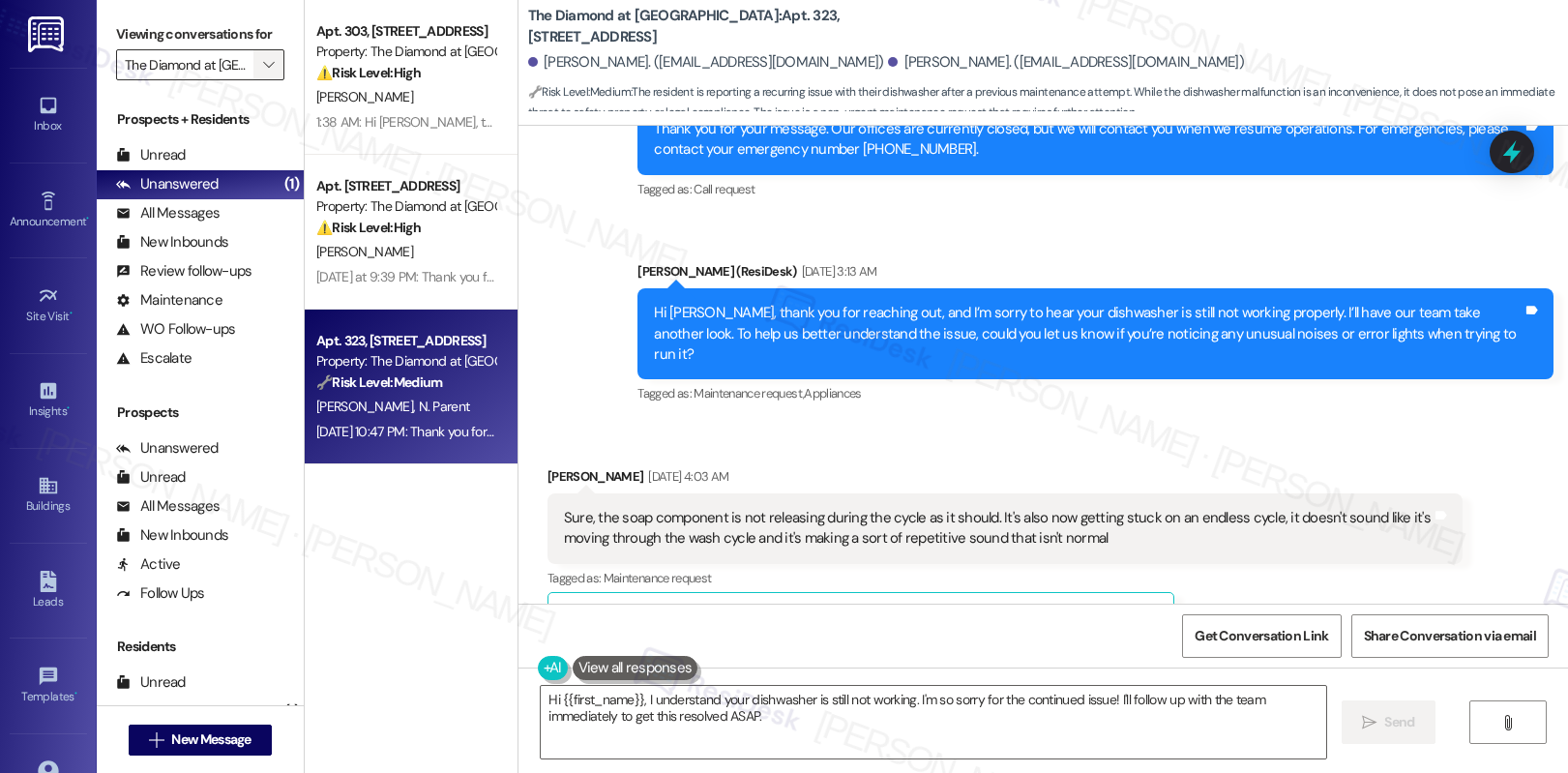 click on "" at bounding box center [268, 65] 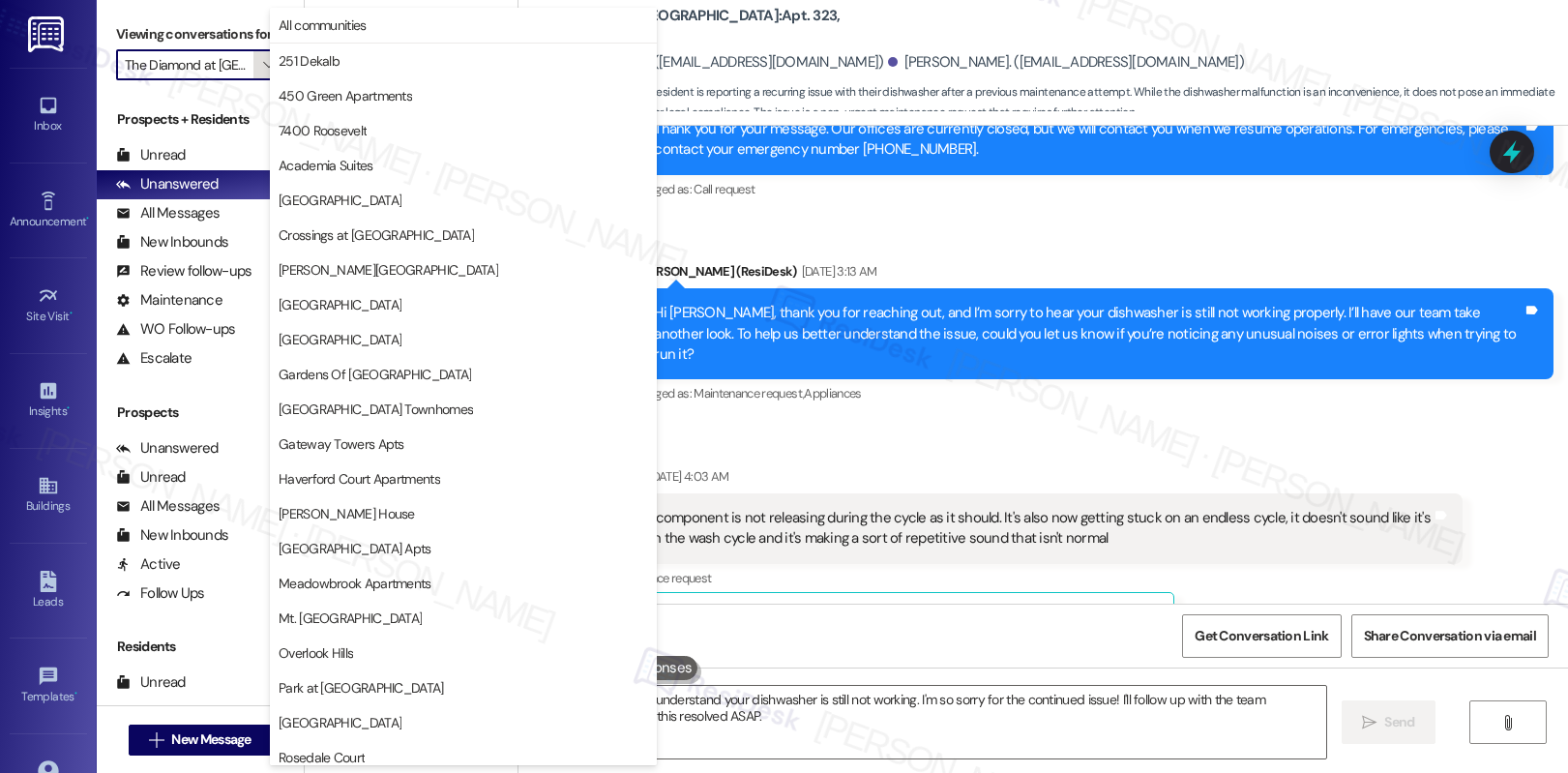 scroll, scrollTop: 0, scrollLeft: 44, axis: horizontal 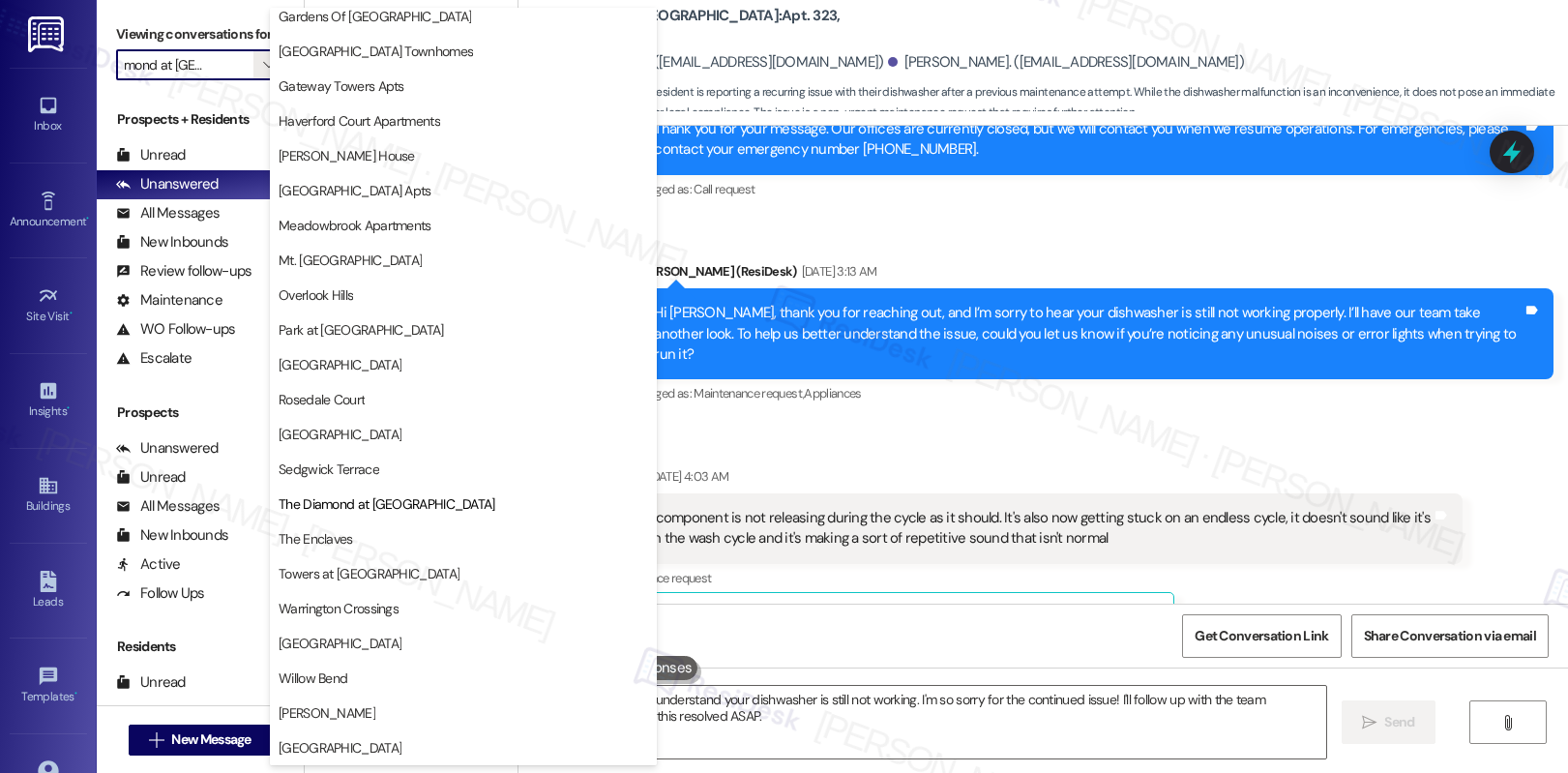 click on "Sedgwick Terrace" at bounding box center [329, 469] 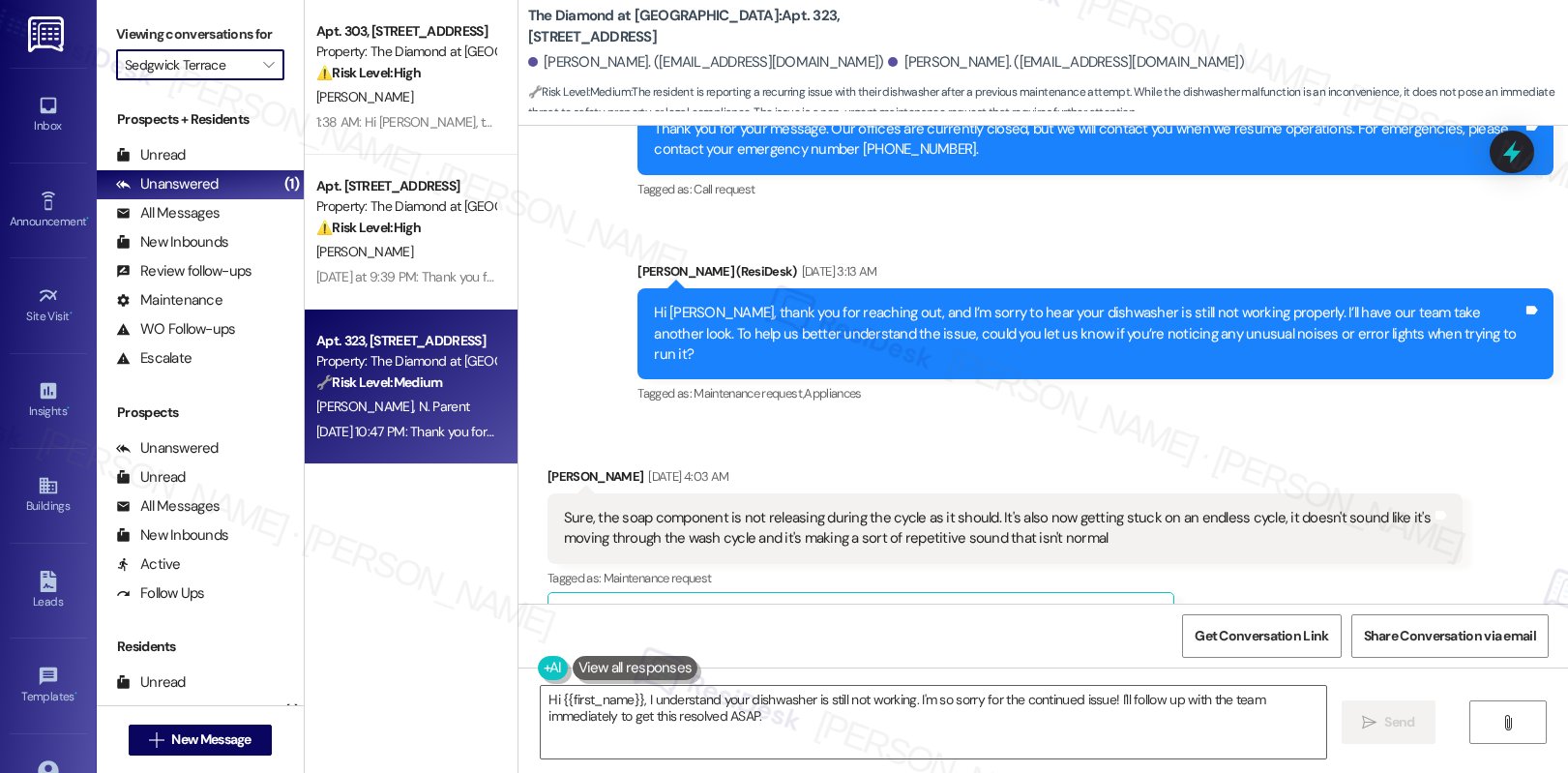 scroll, scrollTop: 0, scrollLeft: 0, axis: both 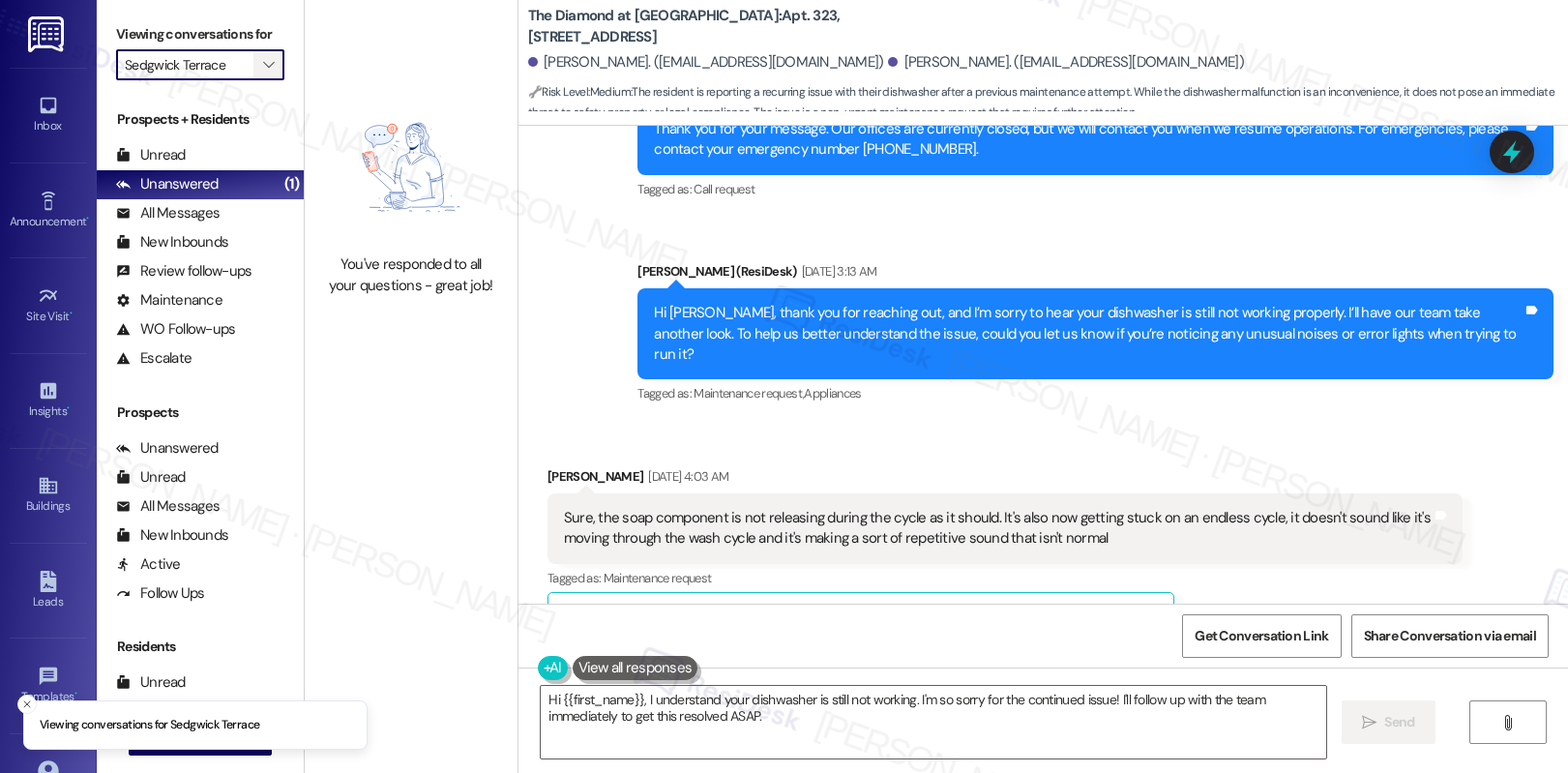 click on "" at bounding box center [268, 65] 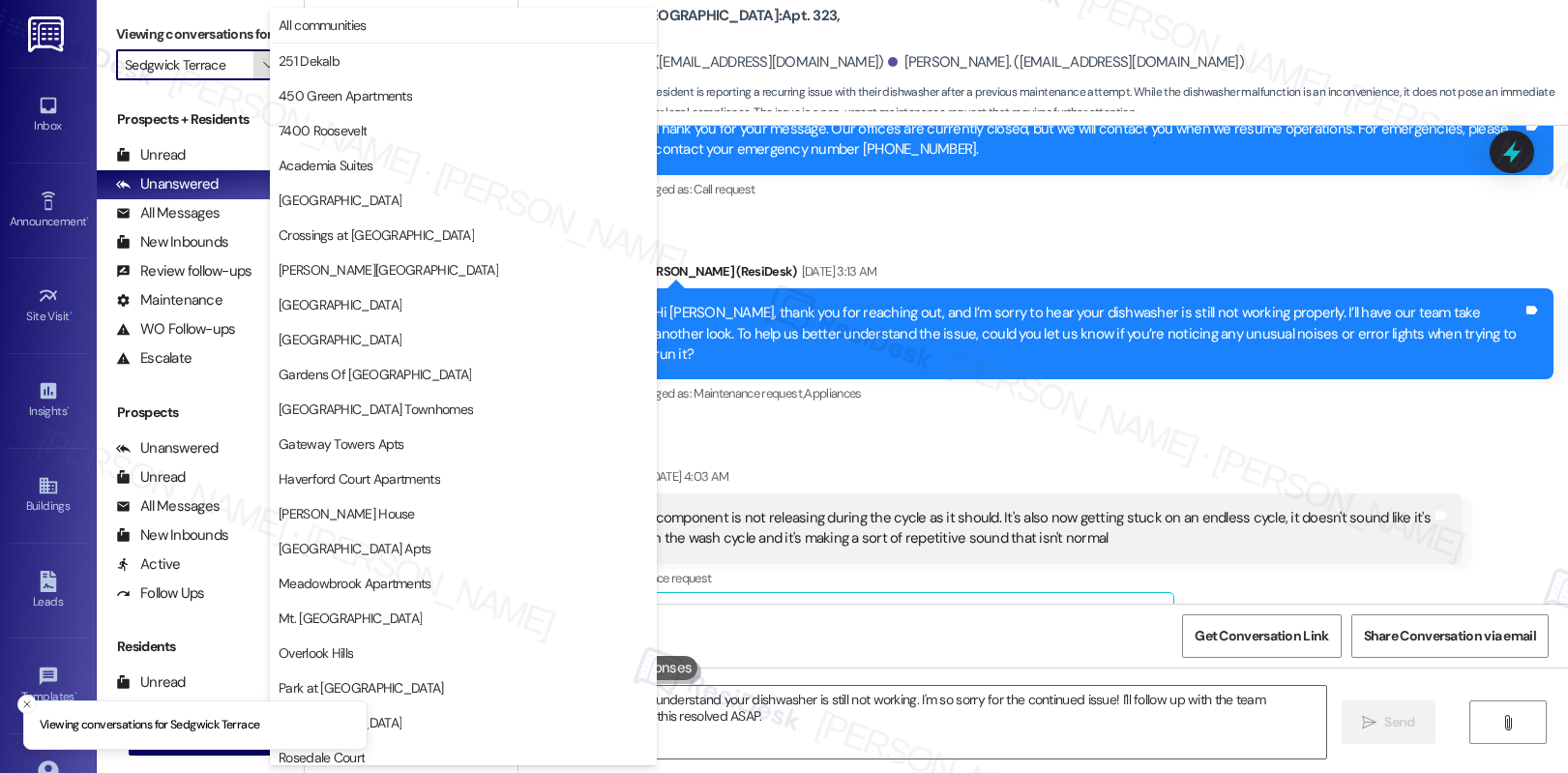 scroll, scrollTop: 358, scrollLeft: 0, axis: vertical 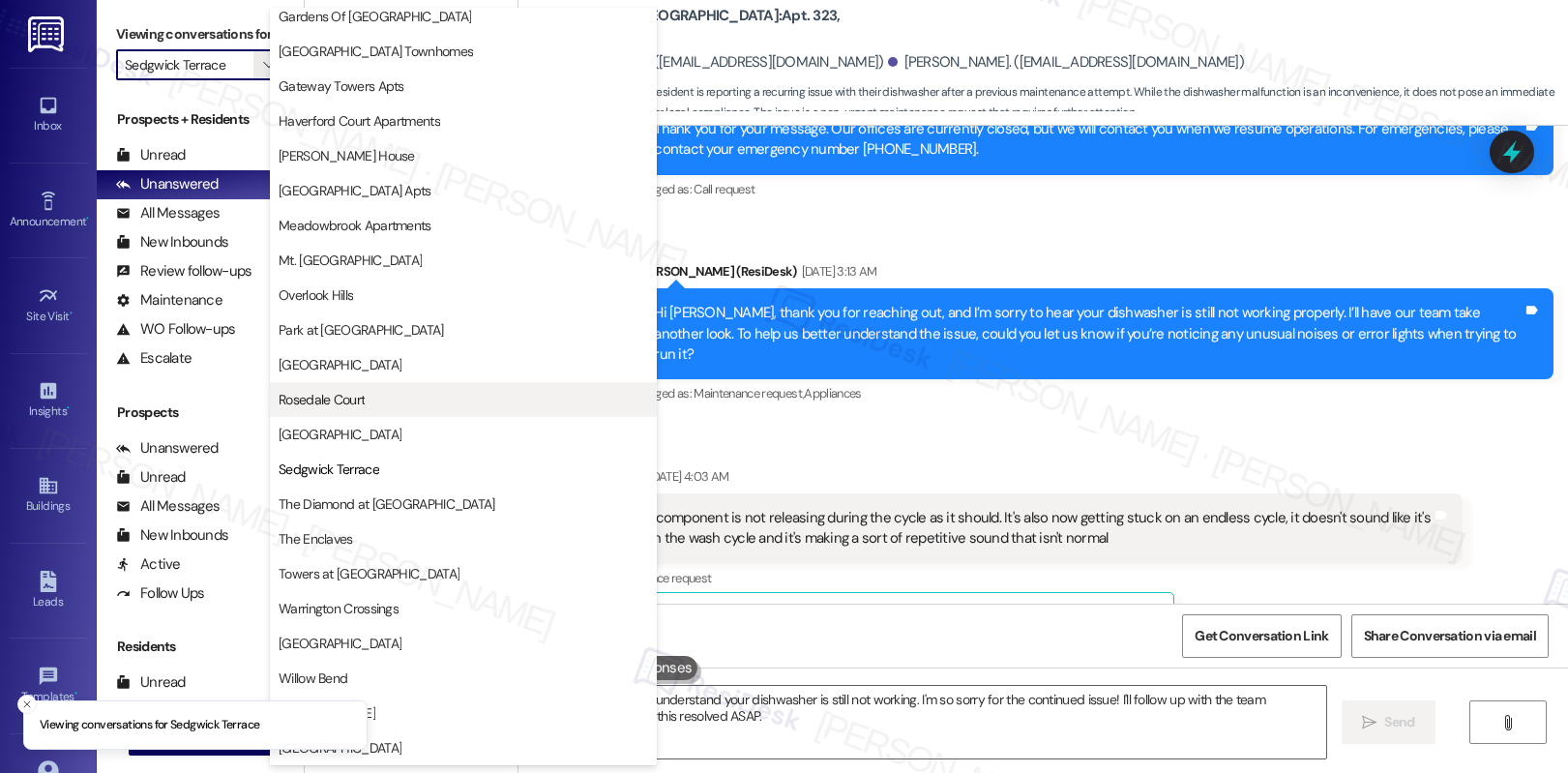 click on "Rosedale Court" at bounding box center (321, 400) 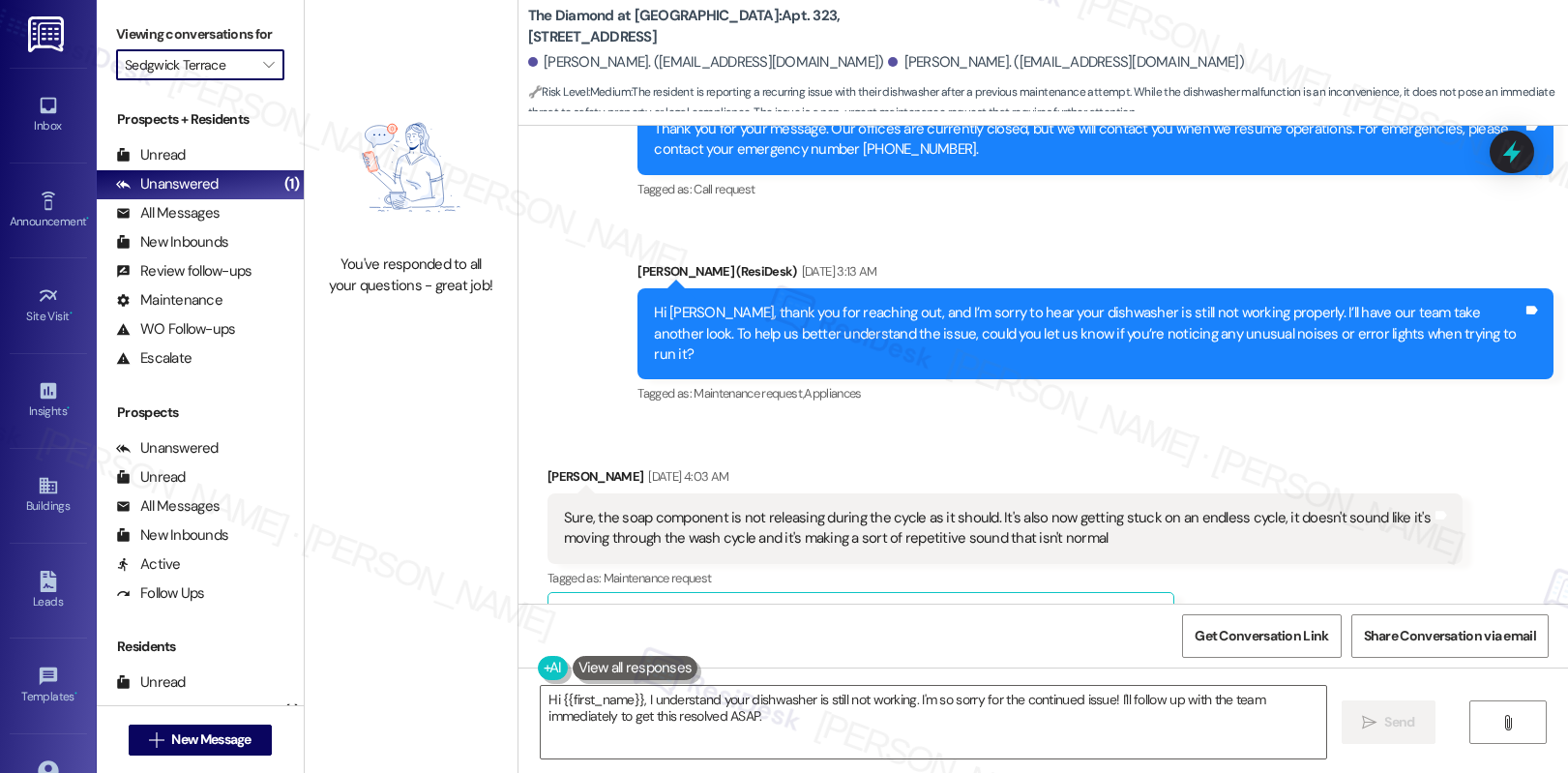 type on "Rosedale Court" 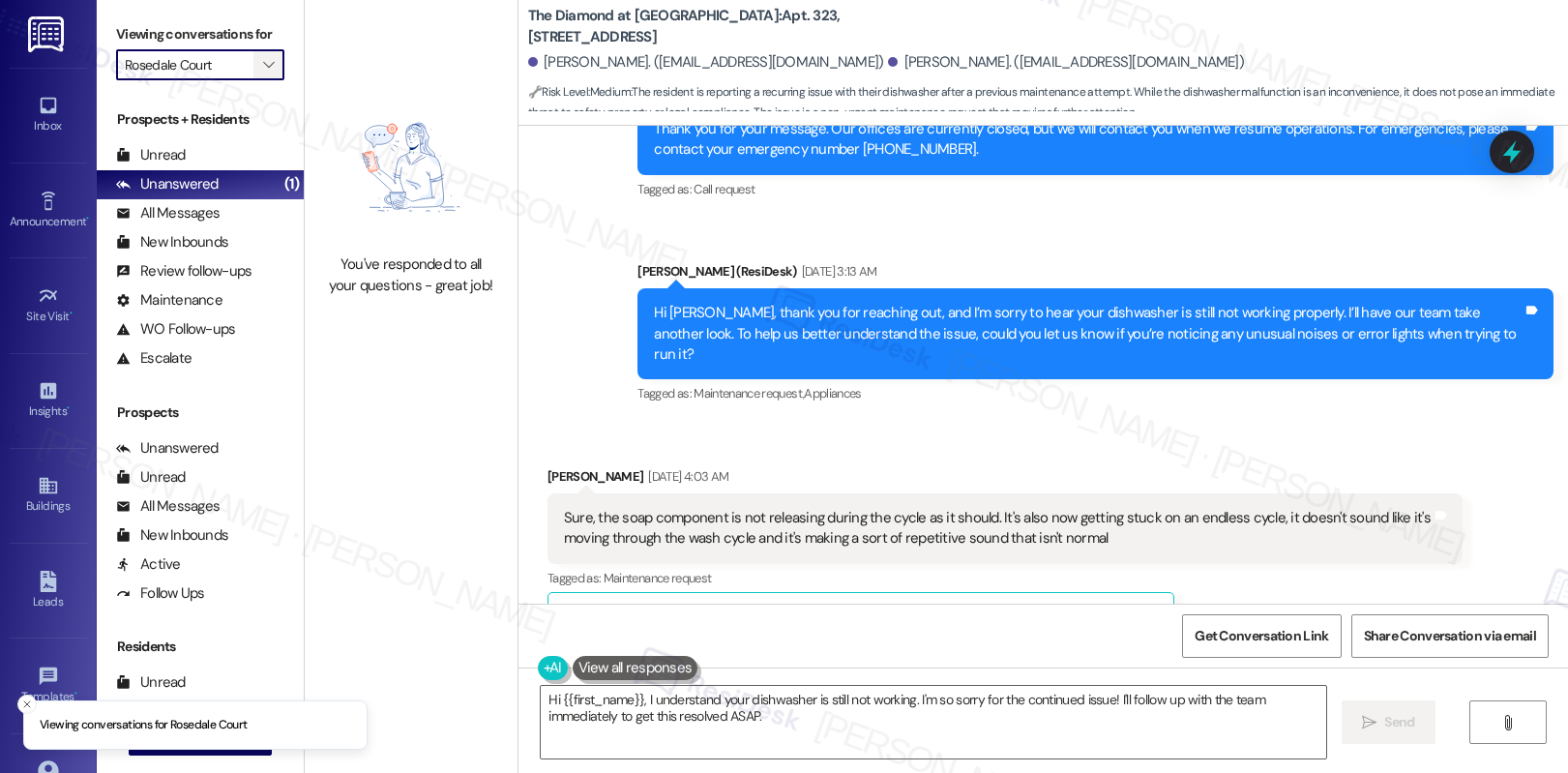 click on "" at bounding box center [268, 65] 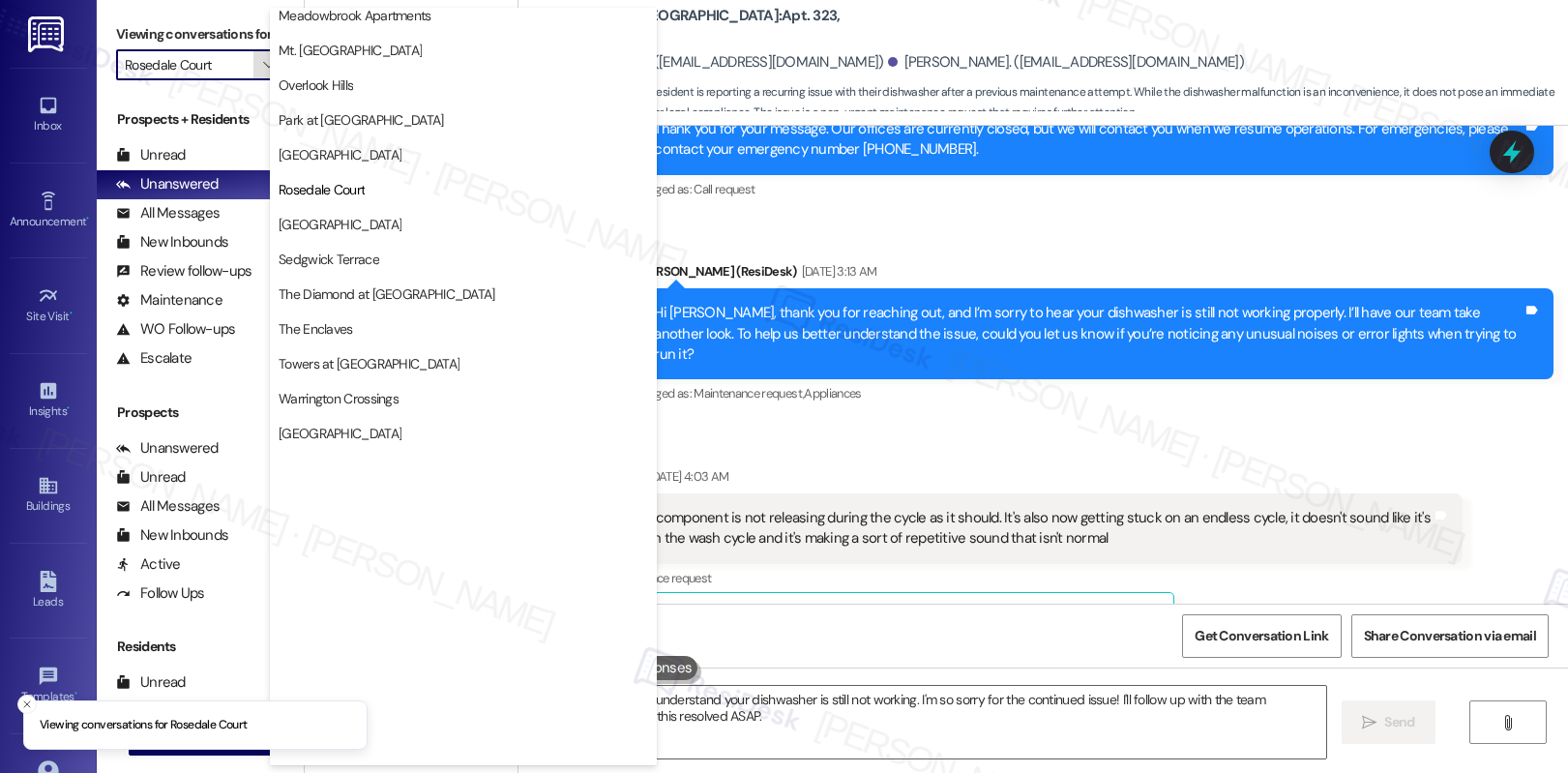 scroll, scrollTop: 358, scrollLeft: 0, axis: vertical 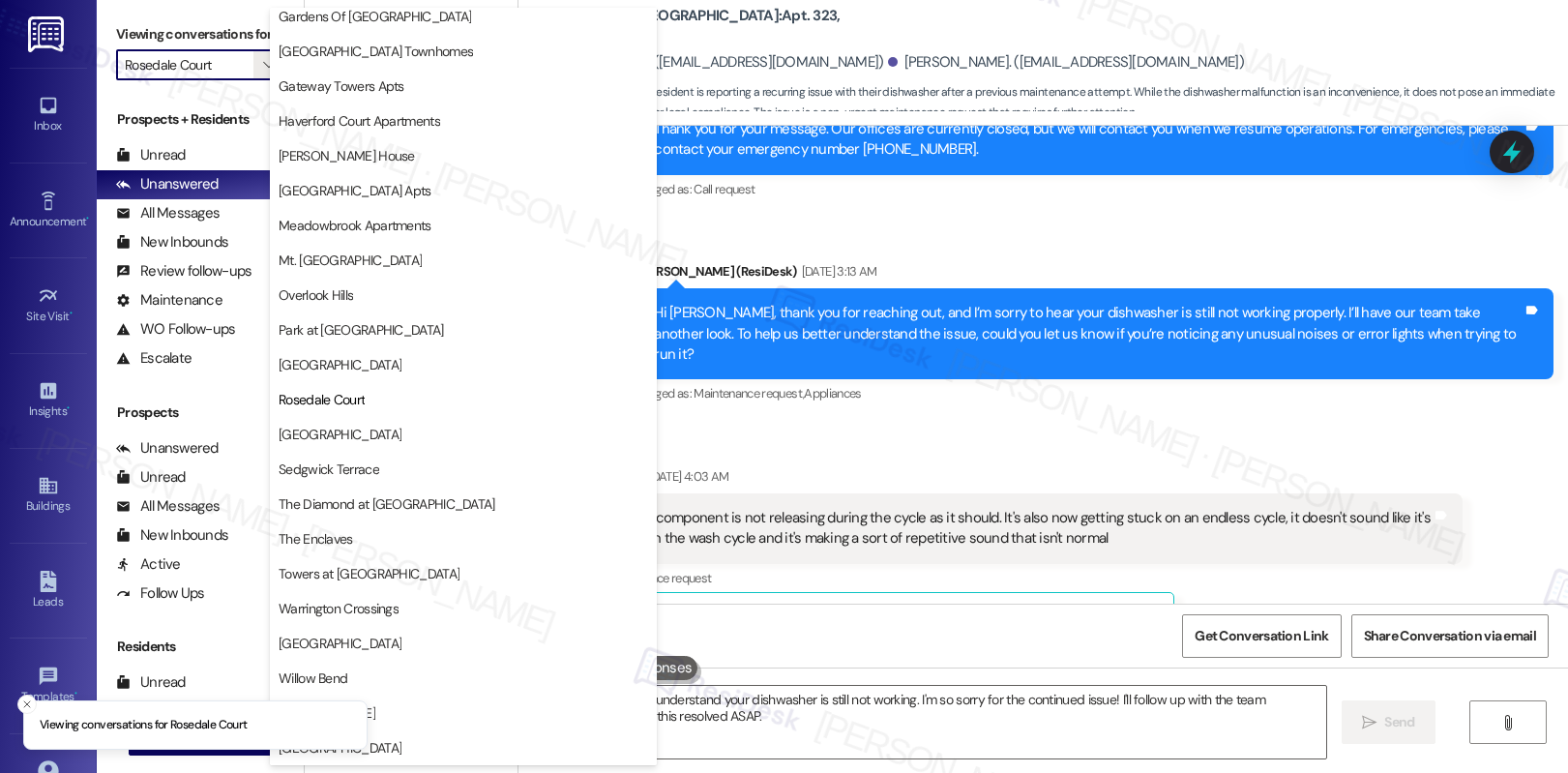 click on "Rosedale Court" at bounding box center (321, 400) 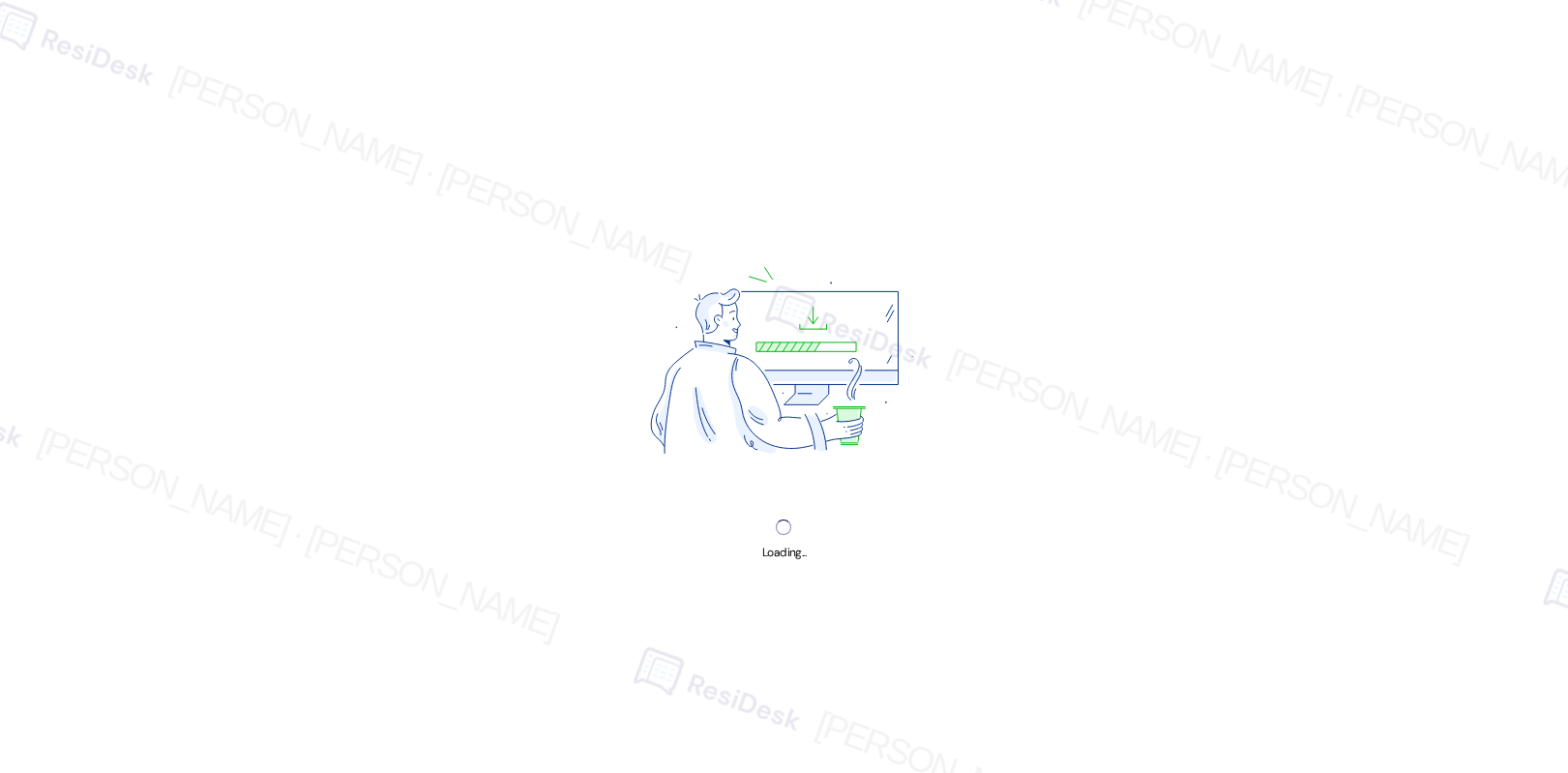 scroll, scrollTop: 0, scrollLeft: 0, axis: both 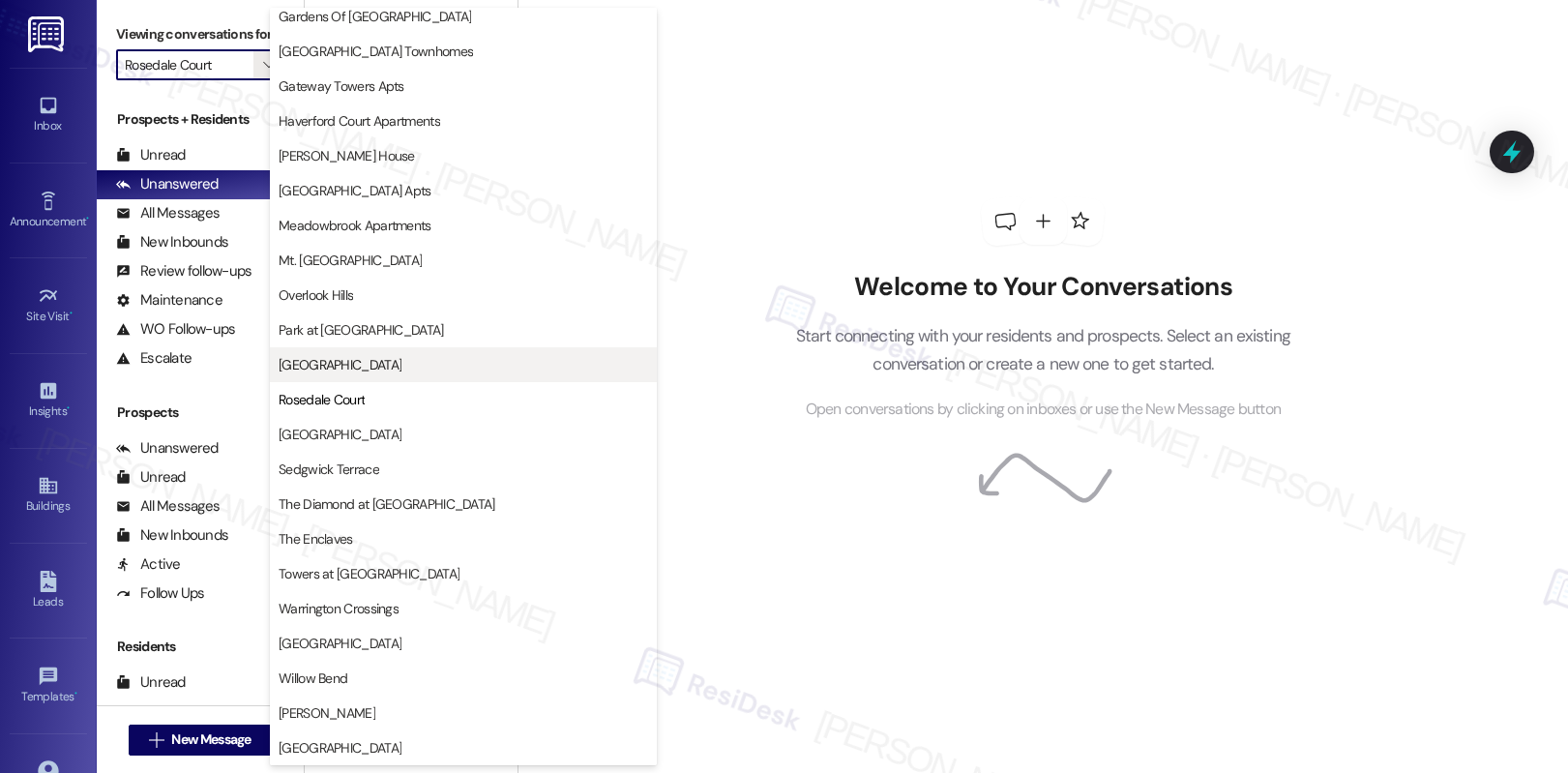 click on "[GEOGRAPHIC_DATA]" at bounding box center (463, 365) 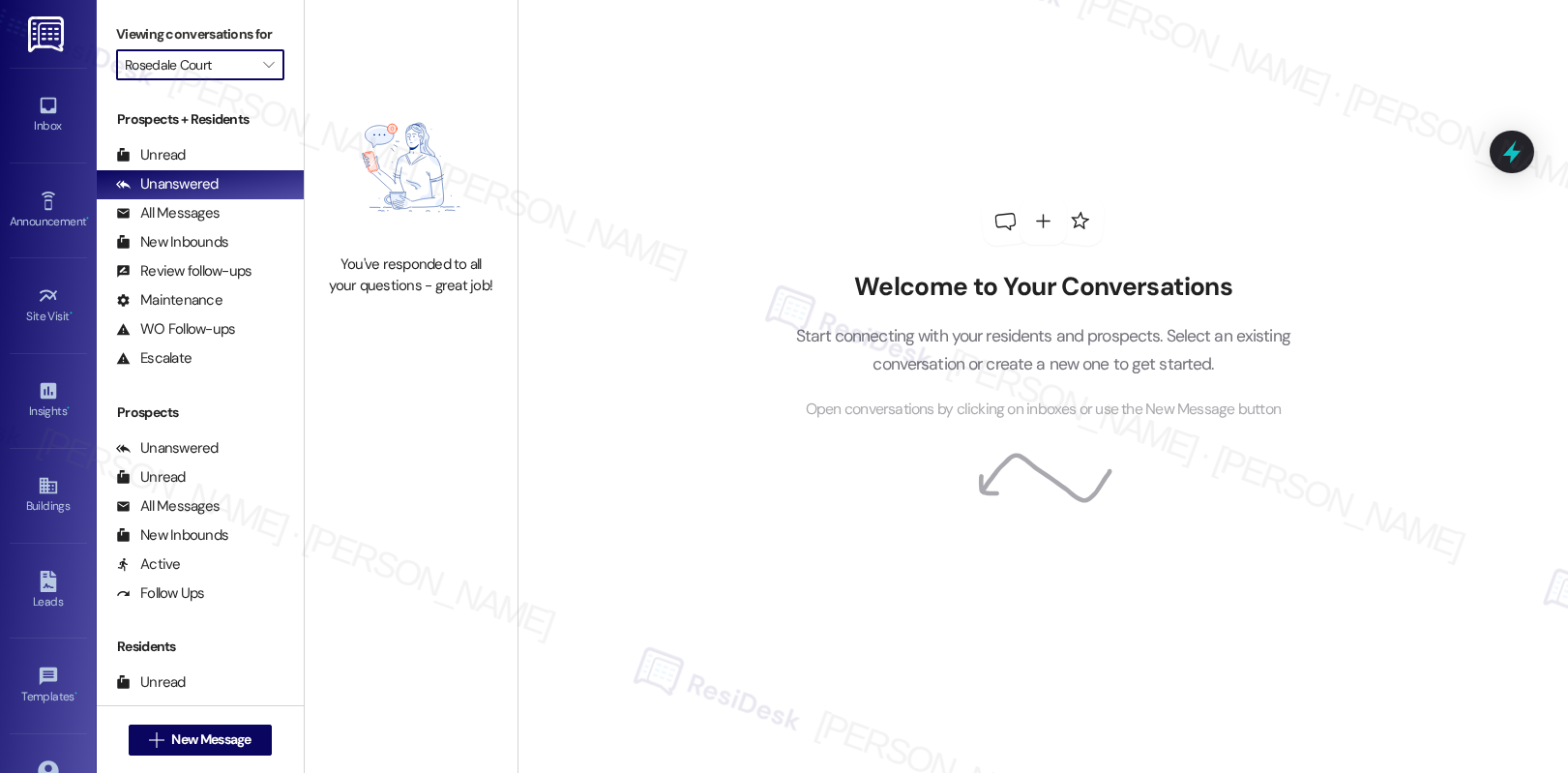 type on "[GEOGRAPHIC_DATA]" 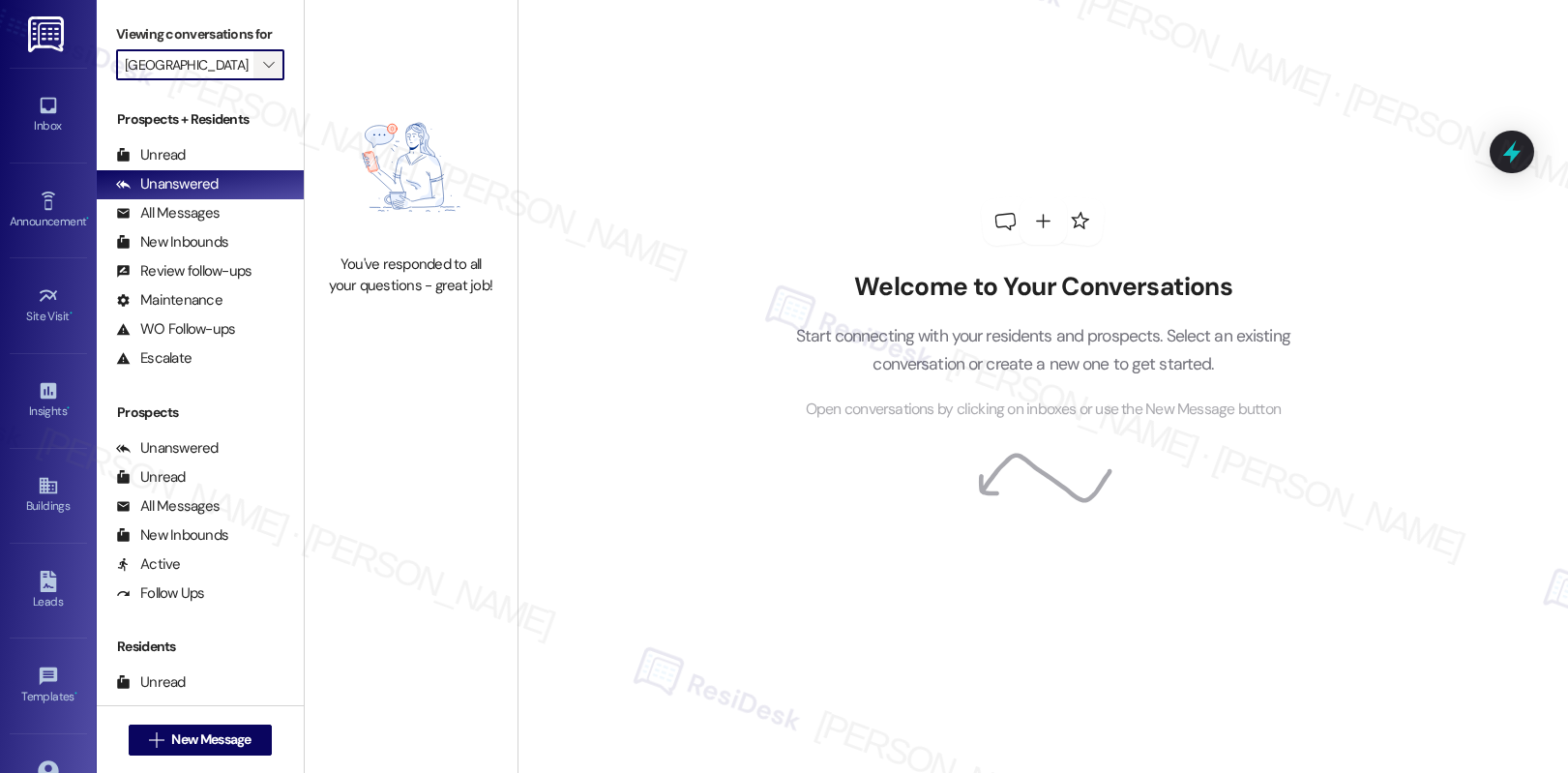 click on "" at bounding box center (269, 65) 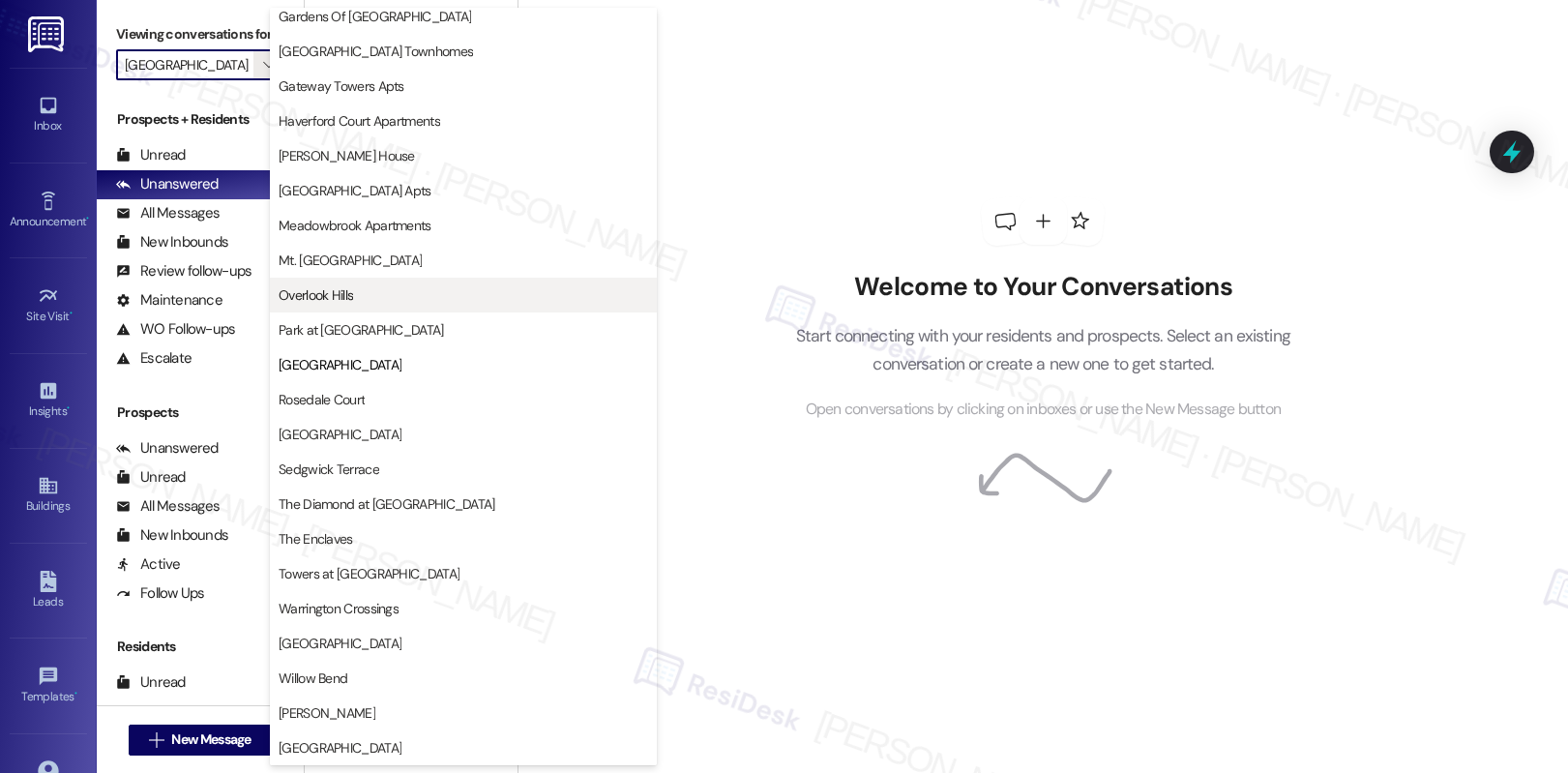 scroll, scrollTop: 0, scrollLeft: 0, axis: both 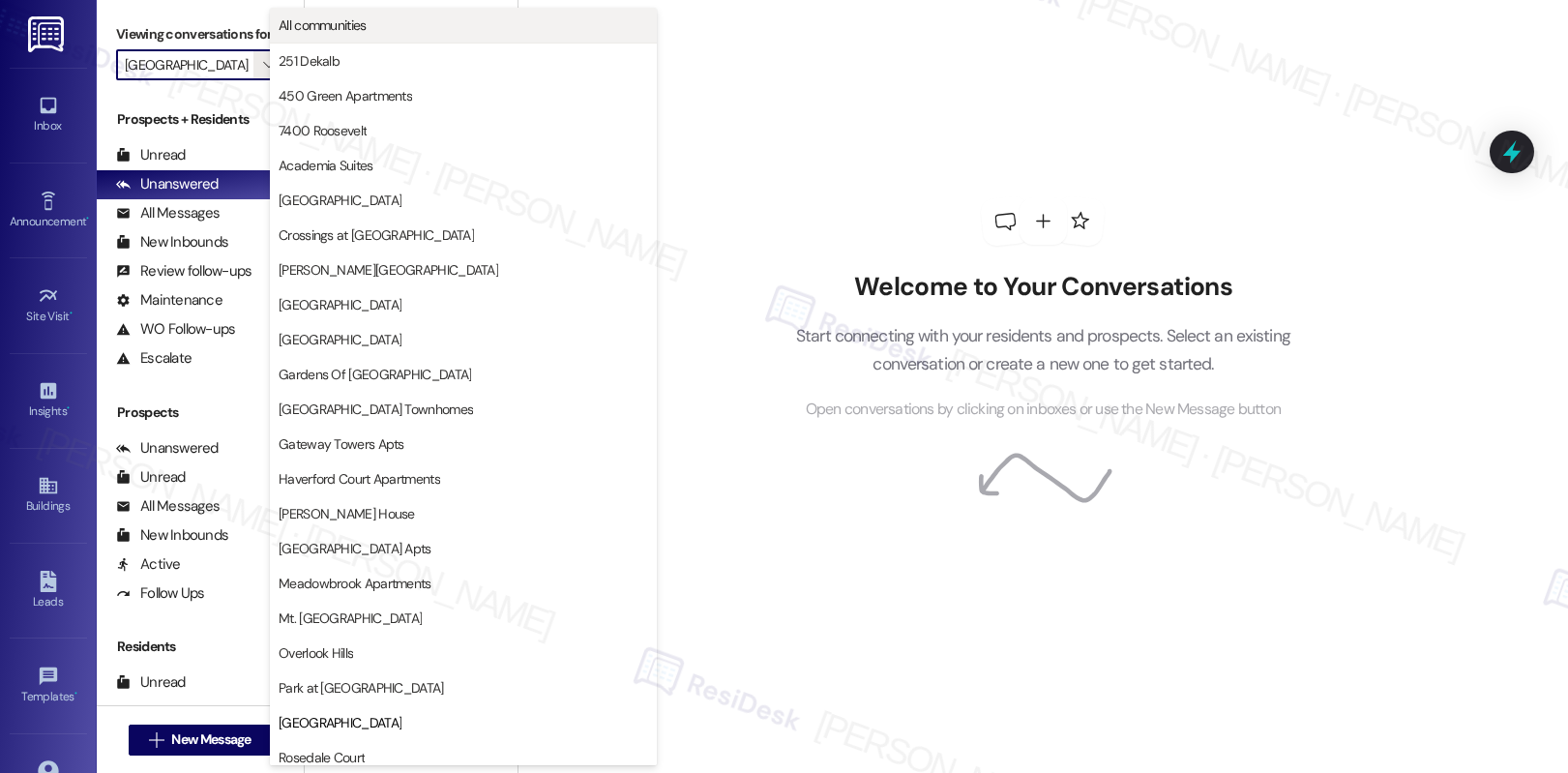 click on "All communities" at bounding box center [463, 25] 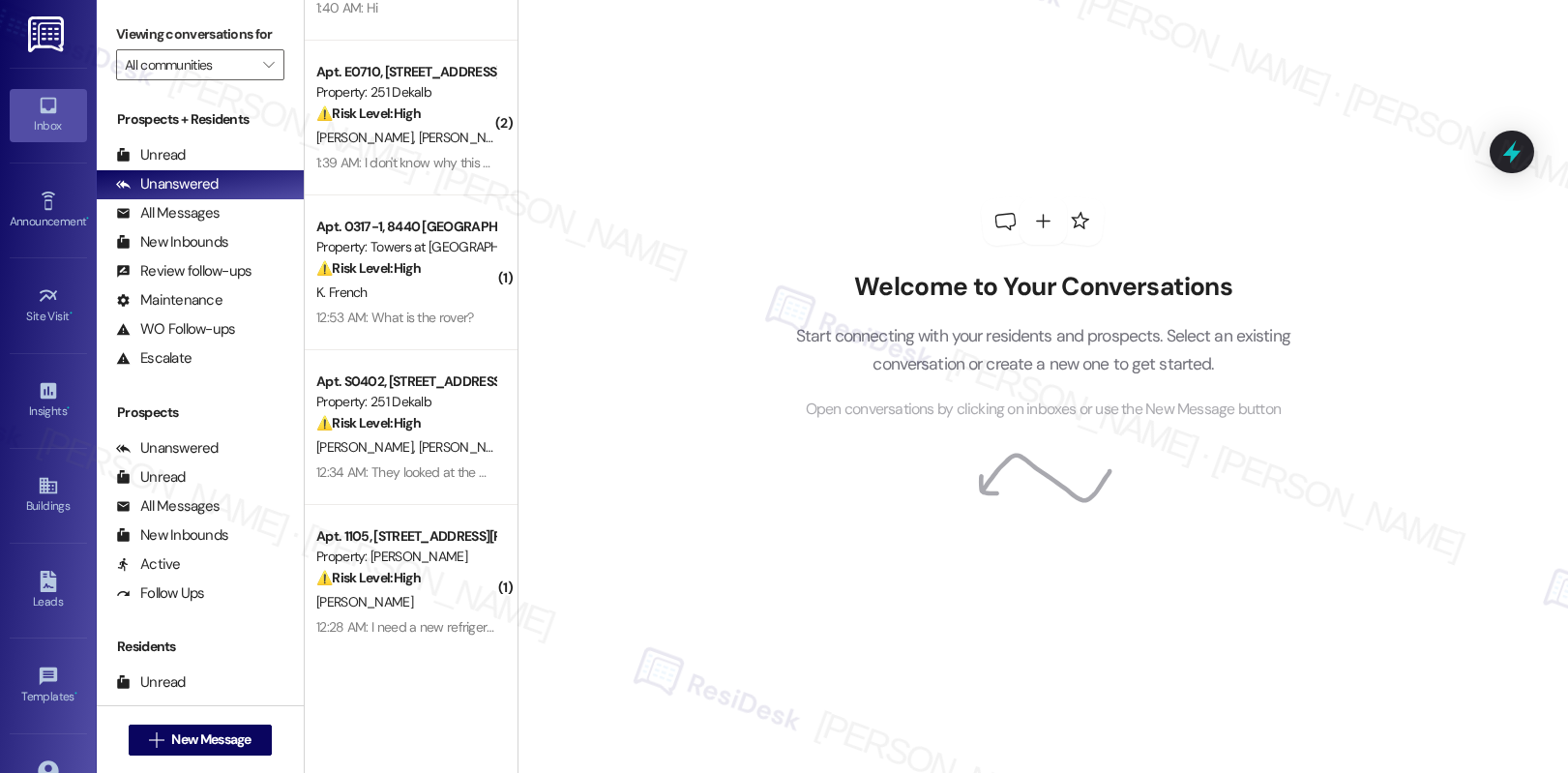 scroll, scrollTop: 115, scrollLeft: 0, axis: vertical 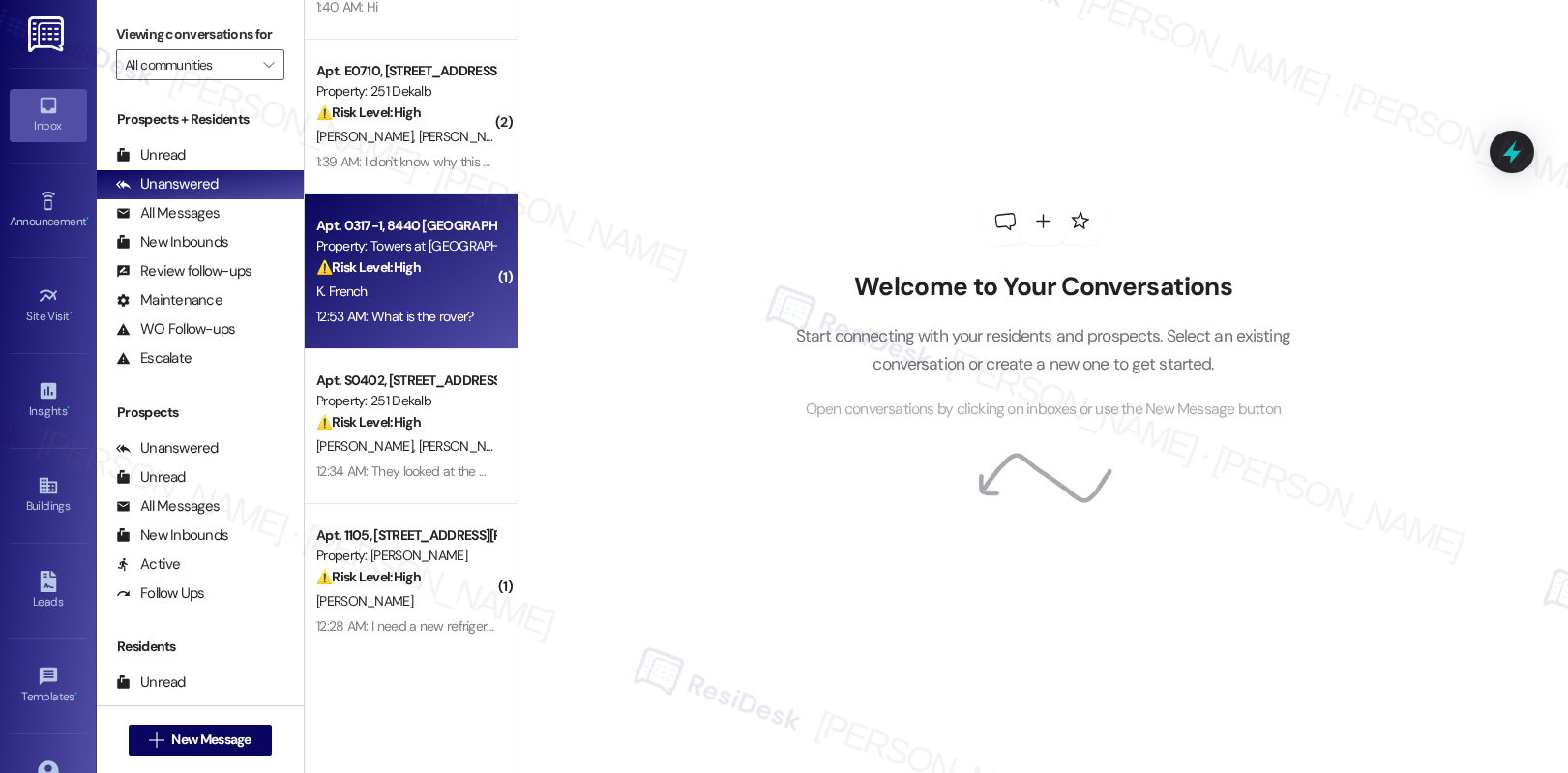 click on "K. French" at bounding box center (405, 291) 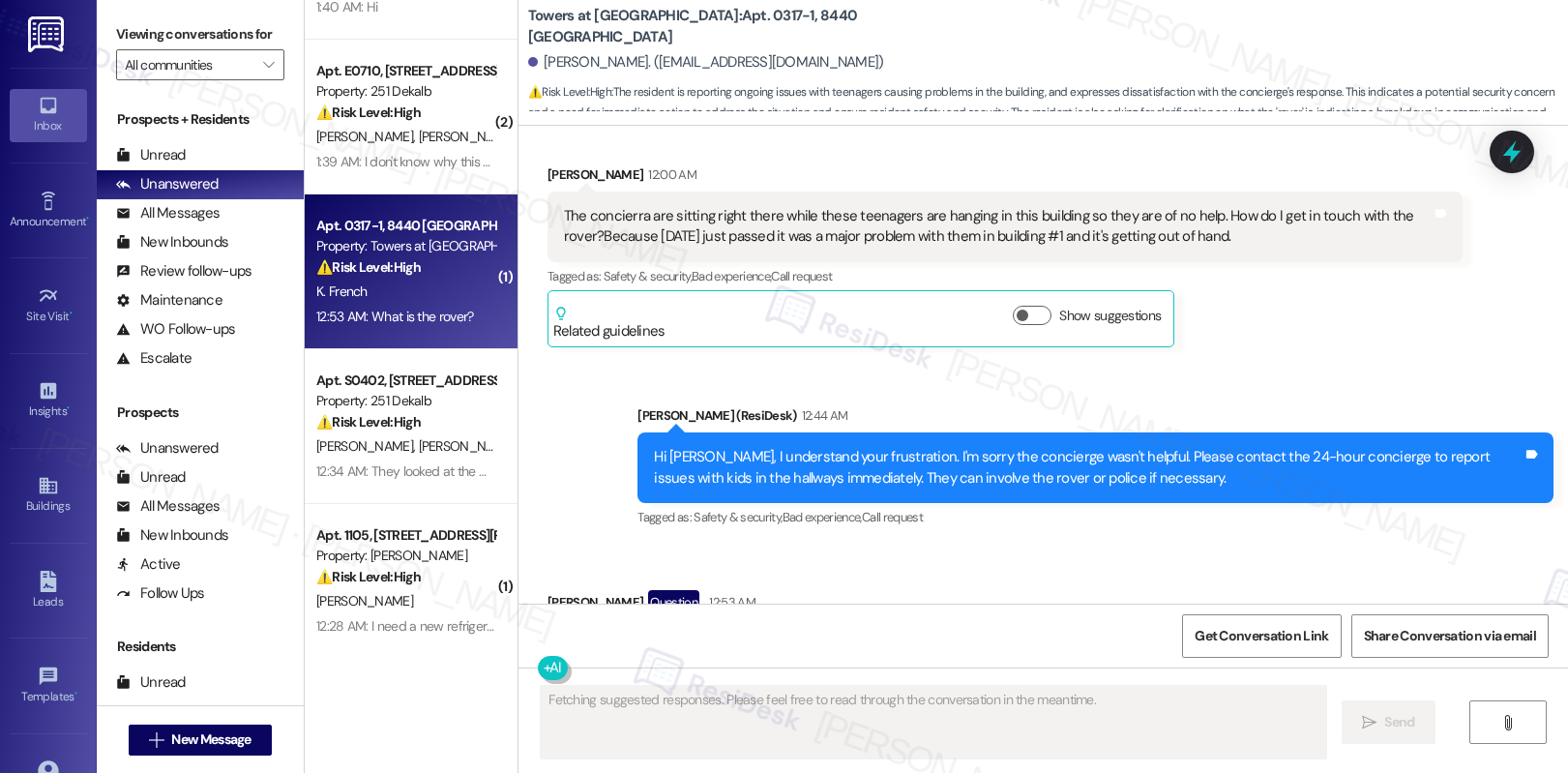 scroll, scrollTop: 5011, scrollLeft: 0, axis: vertical 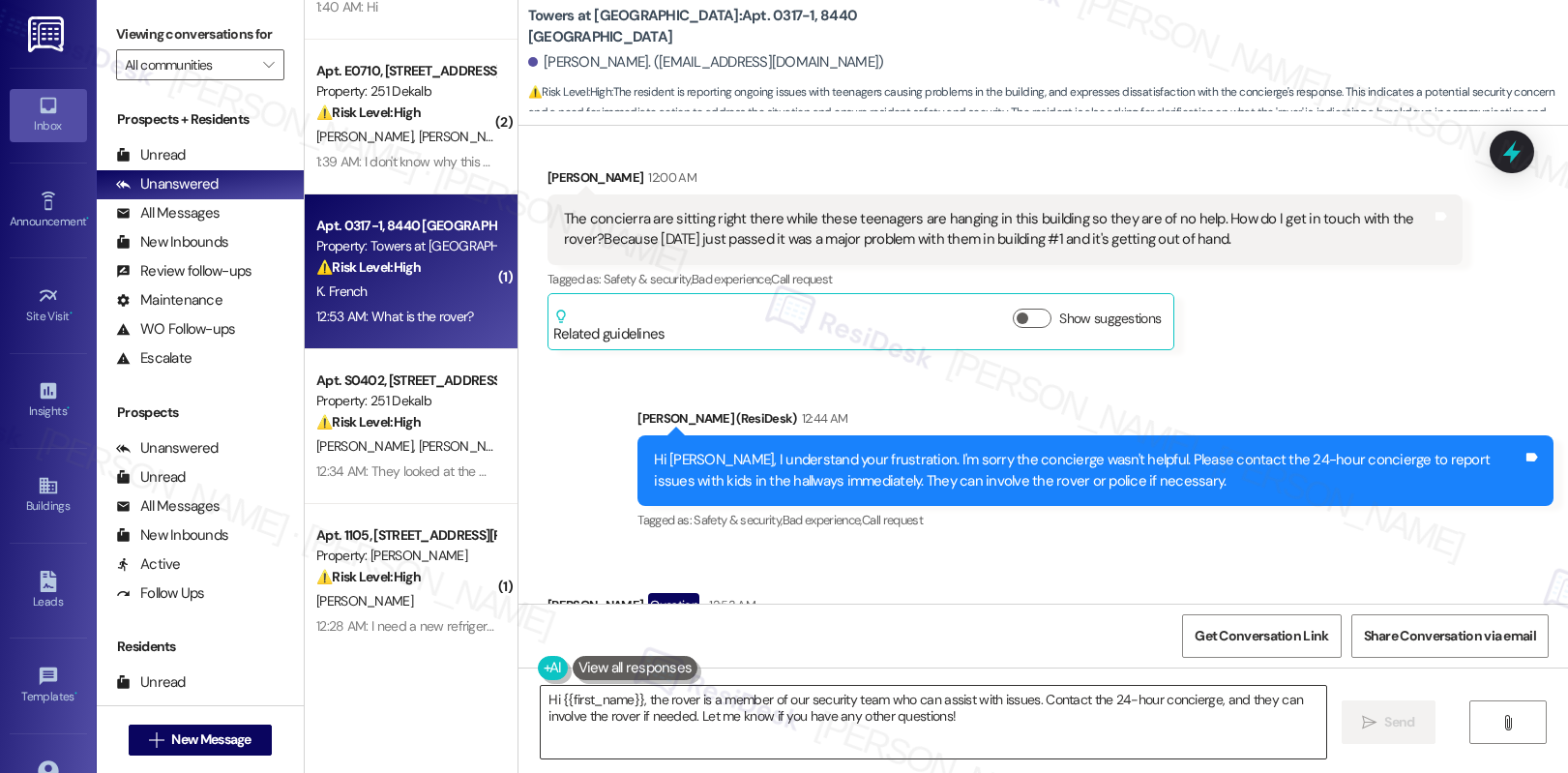 click on "Hi {{first_name}}, the rover is a member of our security team who can assist with issues. Contact the 24-hour concierge, and they can involve the rover if needed. Let me know if you have any other questions!" at bounding box center (933, 722) 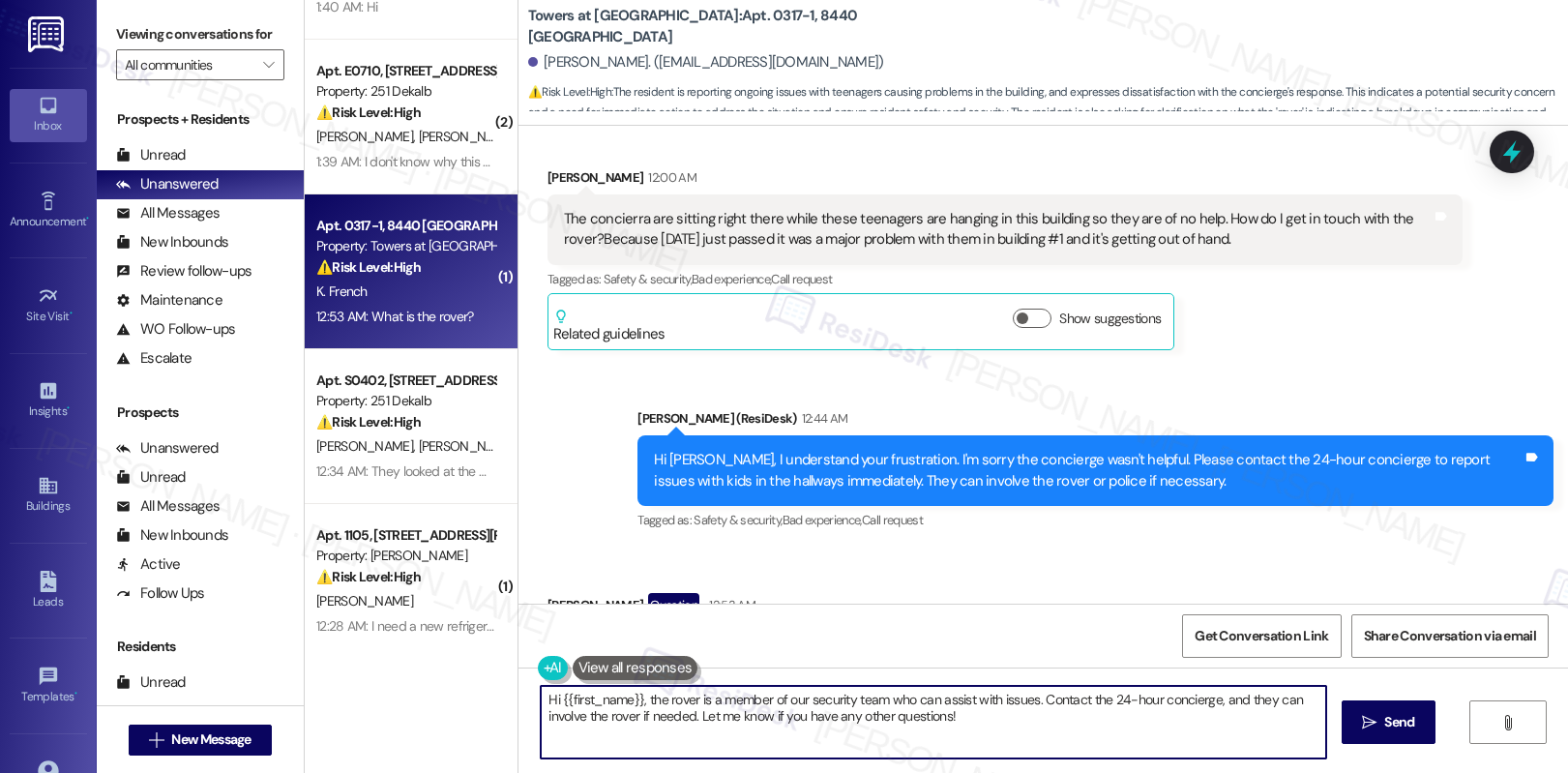 click on "Hi {{first_name}}, the rover is a member of our security team who can assist with issues. Contact the 24-hour concierge, and they can involve the rover if needed. Let me know if you have any other questions!" at bounding box center (933, 722) 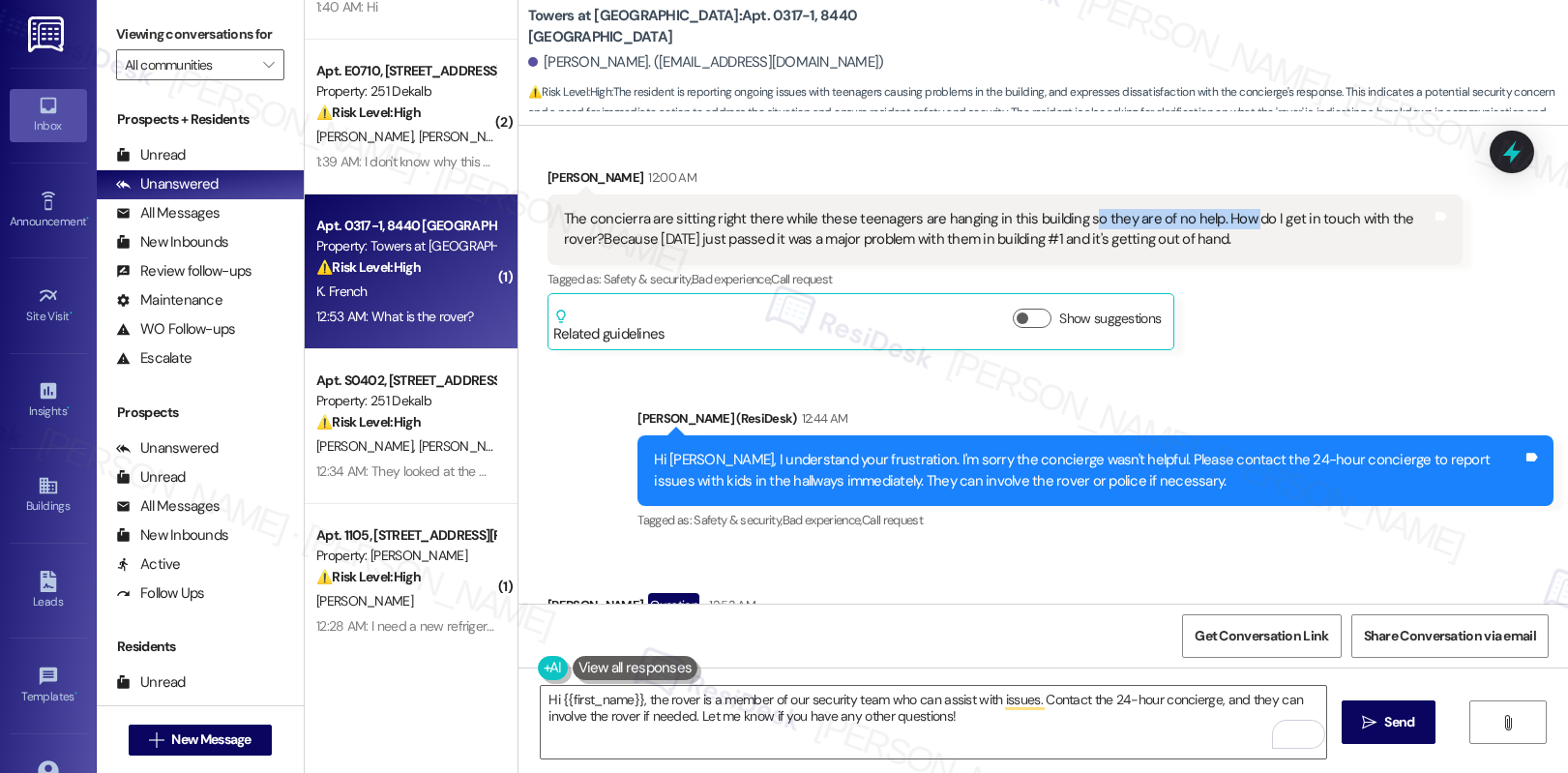 drag, startPoint x: 1066, startPoint y: 160, endPoint x: 1229, endPoint y: 160, distance: 163 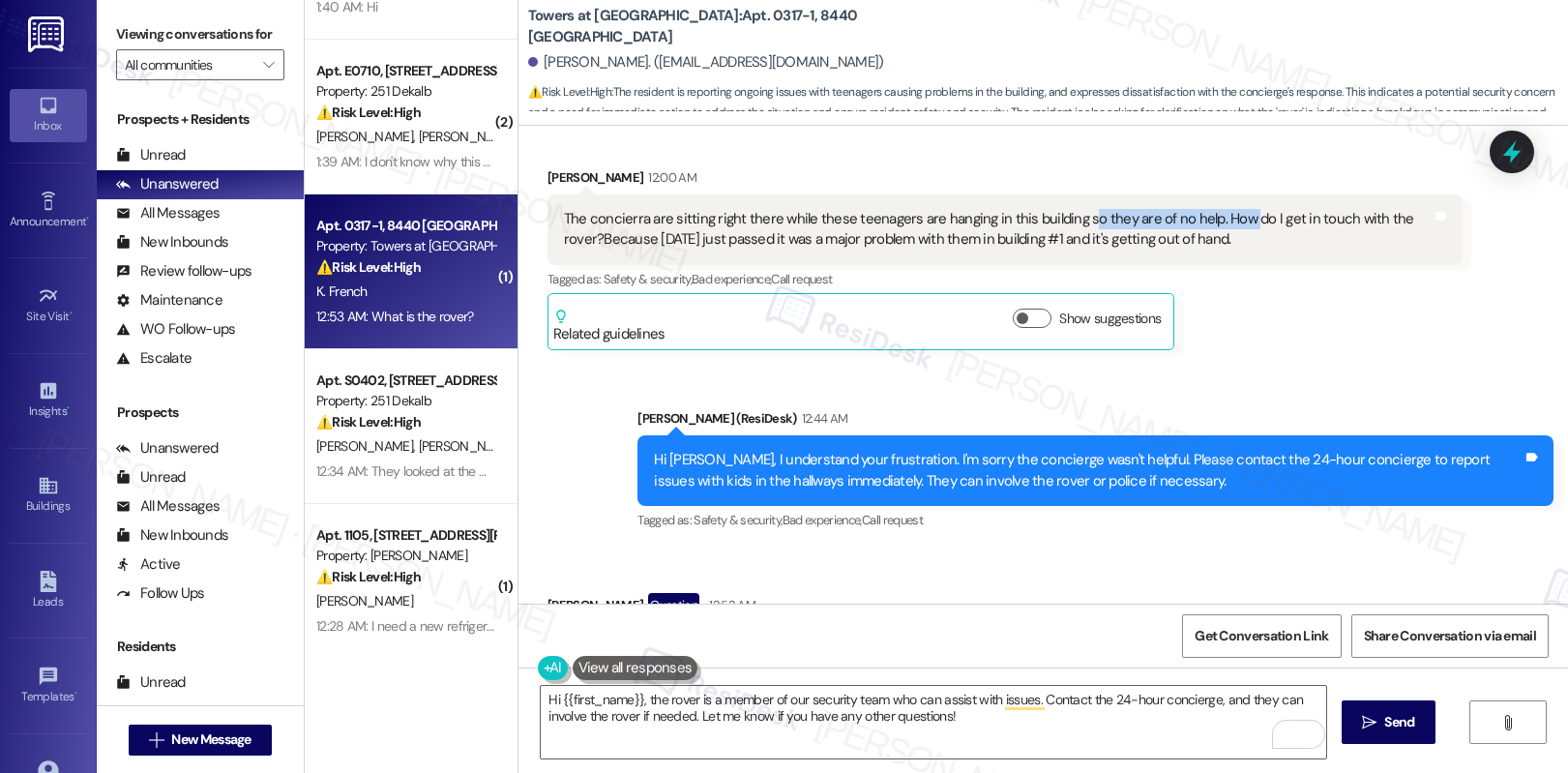 click on "The concierra are sitting right there while these teenagers are hanging in this building so they are of no help. How do I get in touch with the rover?Because [DATE] just passed it was a major problem with them in building #1 and it's getting out of hand." at bounding box center (998, 229) 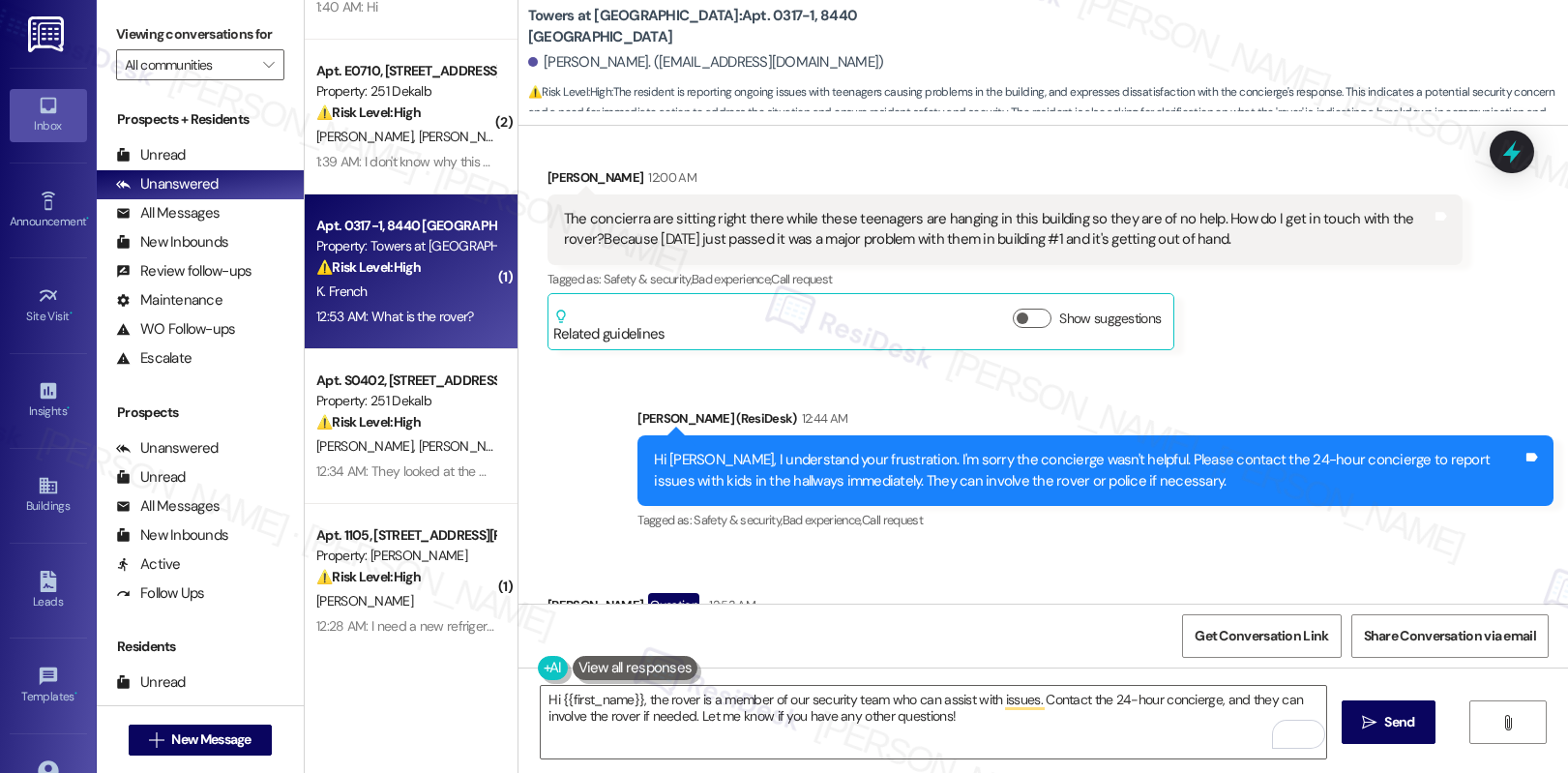 click on "The concierra are sitting right there while these teenagers are hanging in this building so they are of no help. How do I get in touch with the rover?Because [DATE] just passed it was a major problem with them in building #1 and it's getting out of hand." at bounding box center (998, 229) 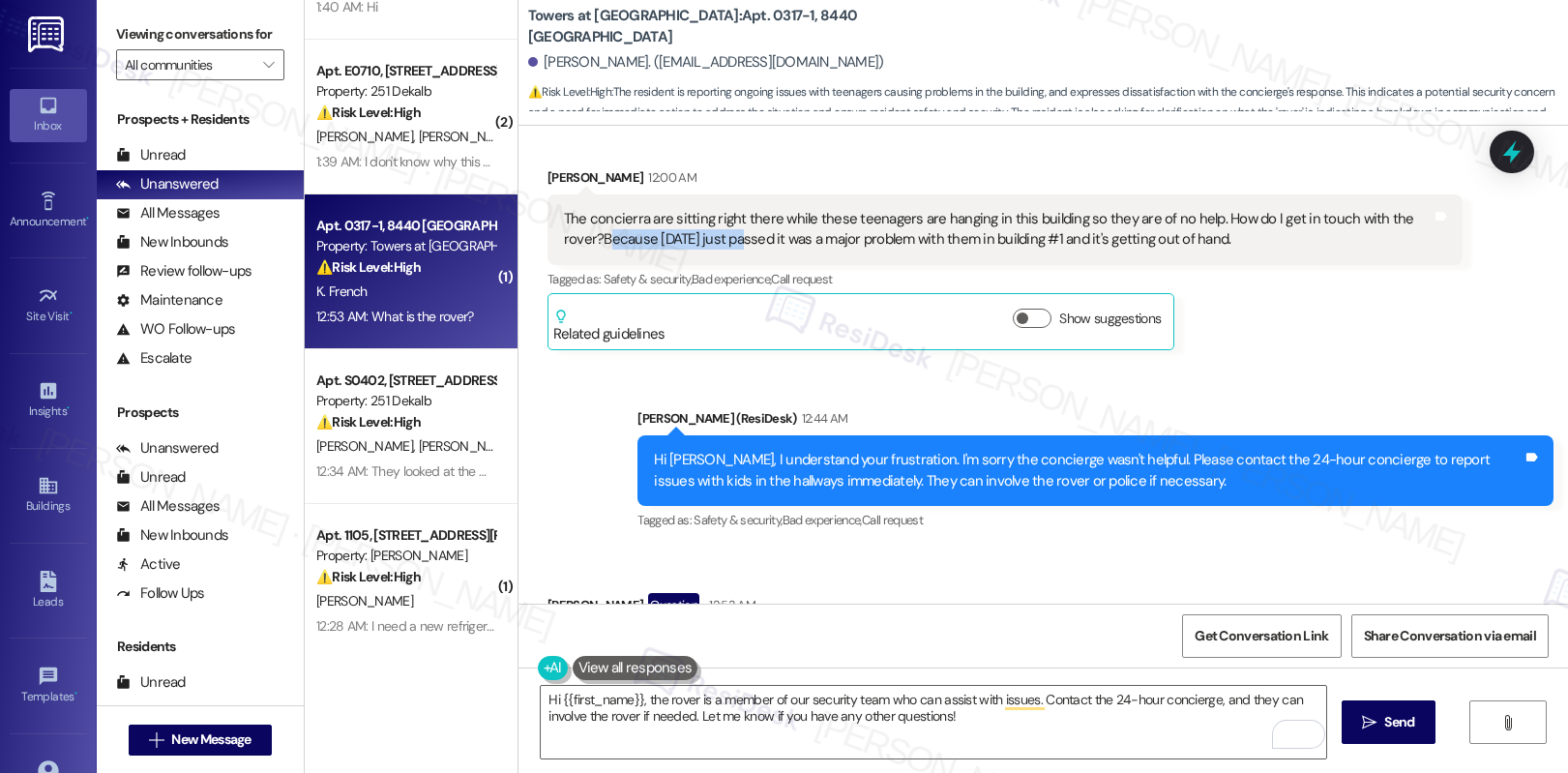 drag, startPoint x: 560, startPoint y: 178, endPoint x: 682, endPoint y: 184, distance: 122.14745 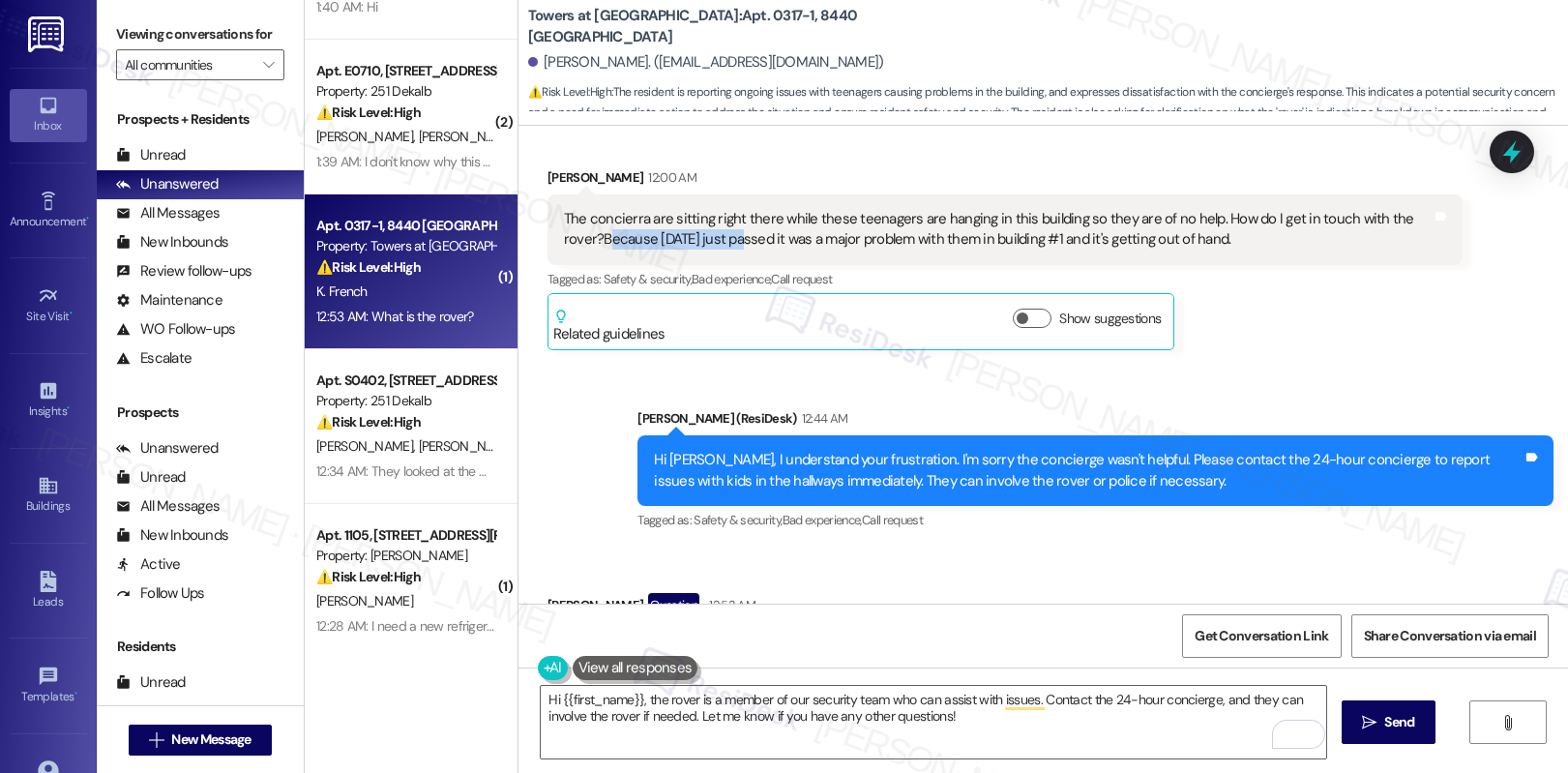 click on "The concierra are sitting right there while these teenagers are hanging in this building so they are of no help. How do I get in touch with the rover?Because [DATE] just passed it was a major problem with them in building #1 and it's getting out of hand." at bounding box center (998, 229) 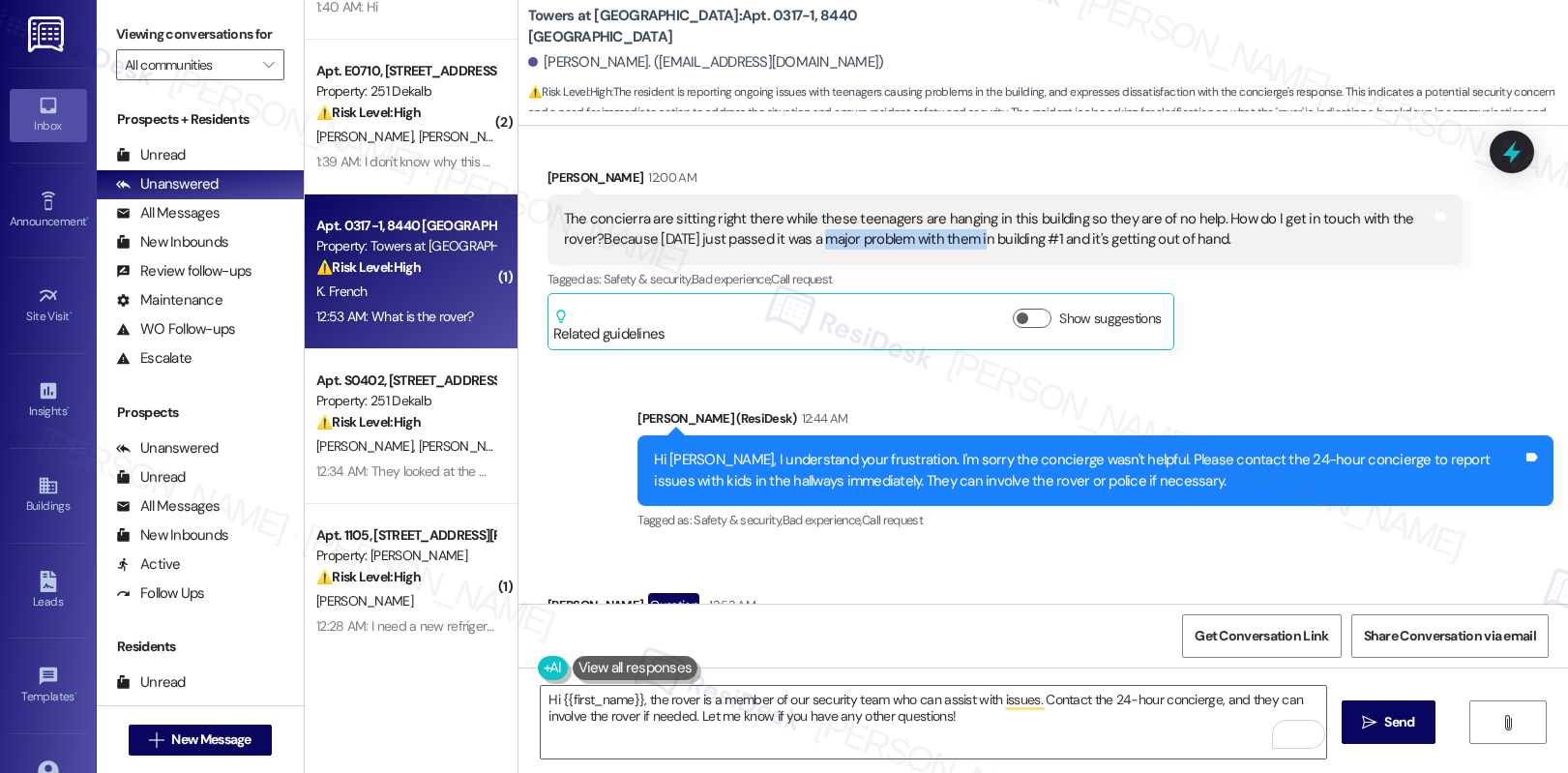 drag, startPoint x: 764, startPoint y: 183, endPoint x: 925, endPoint y: 184, distance: 161.003 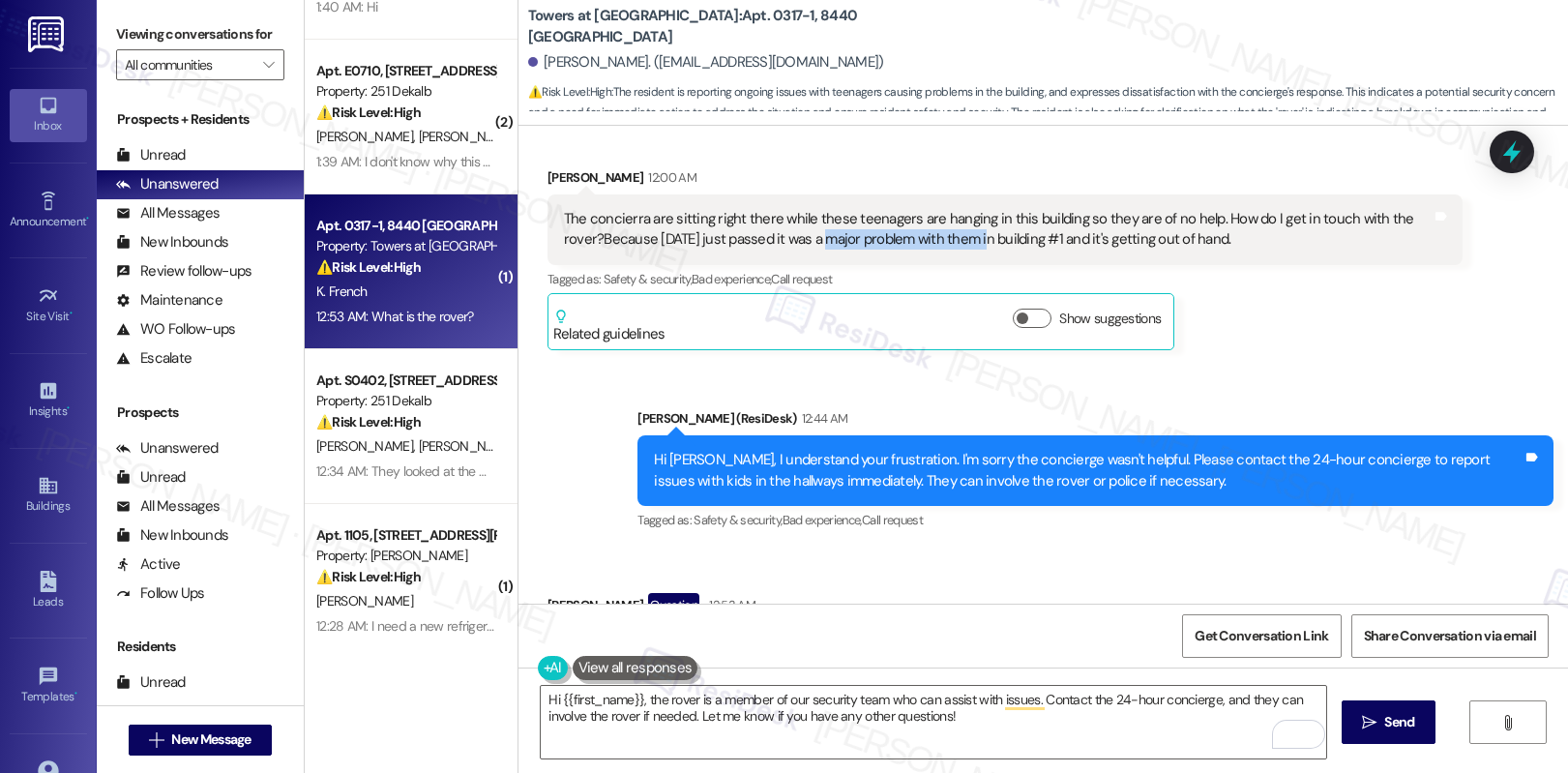 click on "The concierra are sitting right there while these teenagers are hanging in this building so they are of no help. How do I get in touch with the rover?Because [DATE] just passed it was a major problem with them in building #1 and it's getting out of hand." at bounding box center (998, 229) 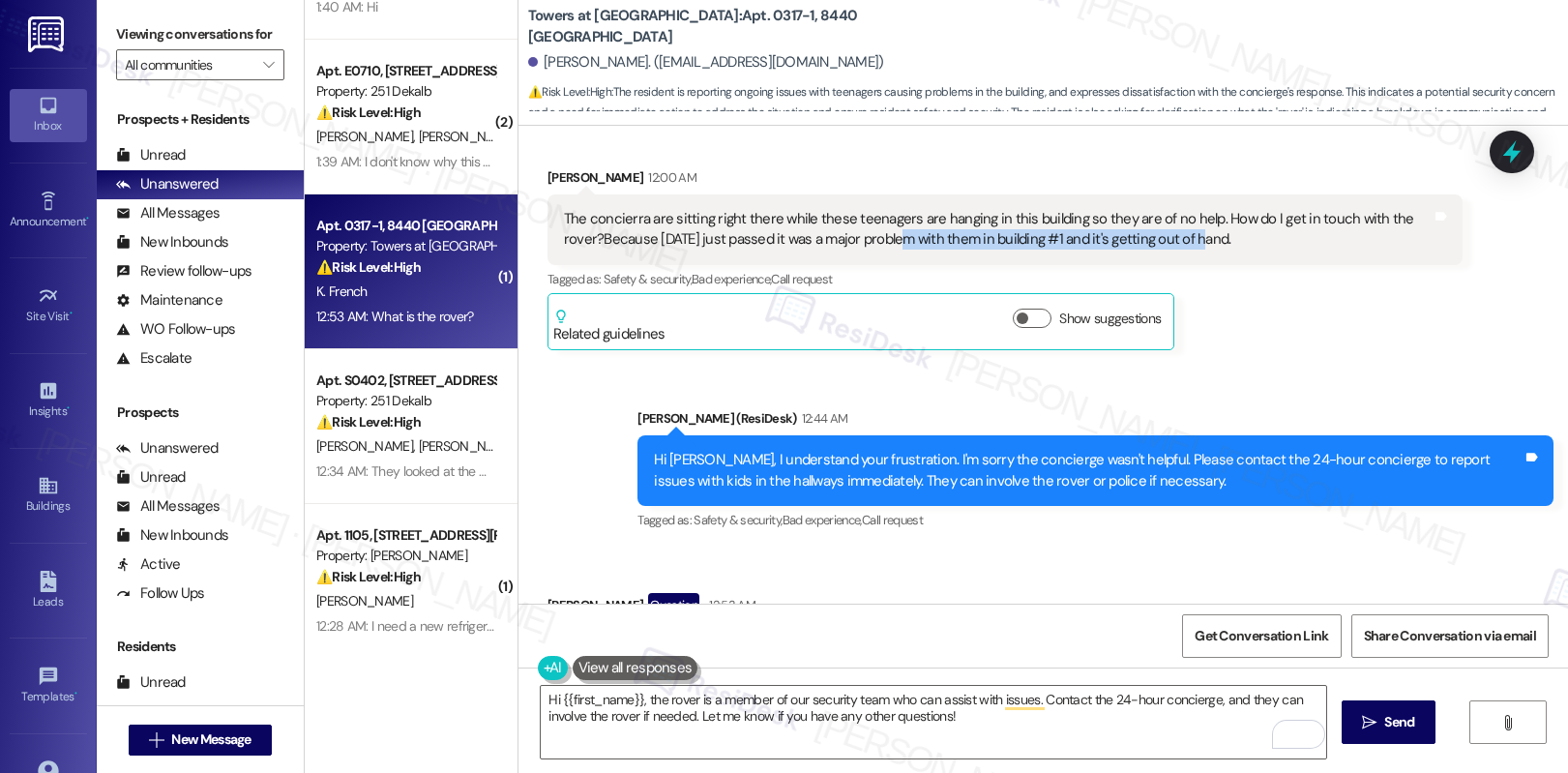 drag, startPoint x: 840, startPoint y: 180, endPoint x: 1138, endPoint y: 178, distance: 298.0067 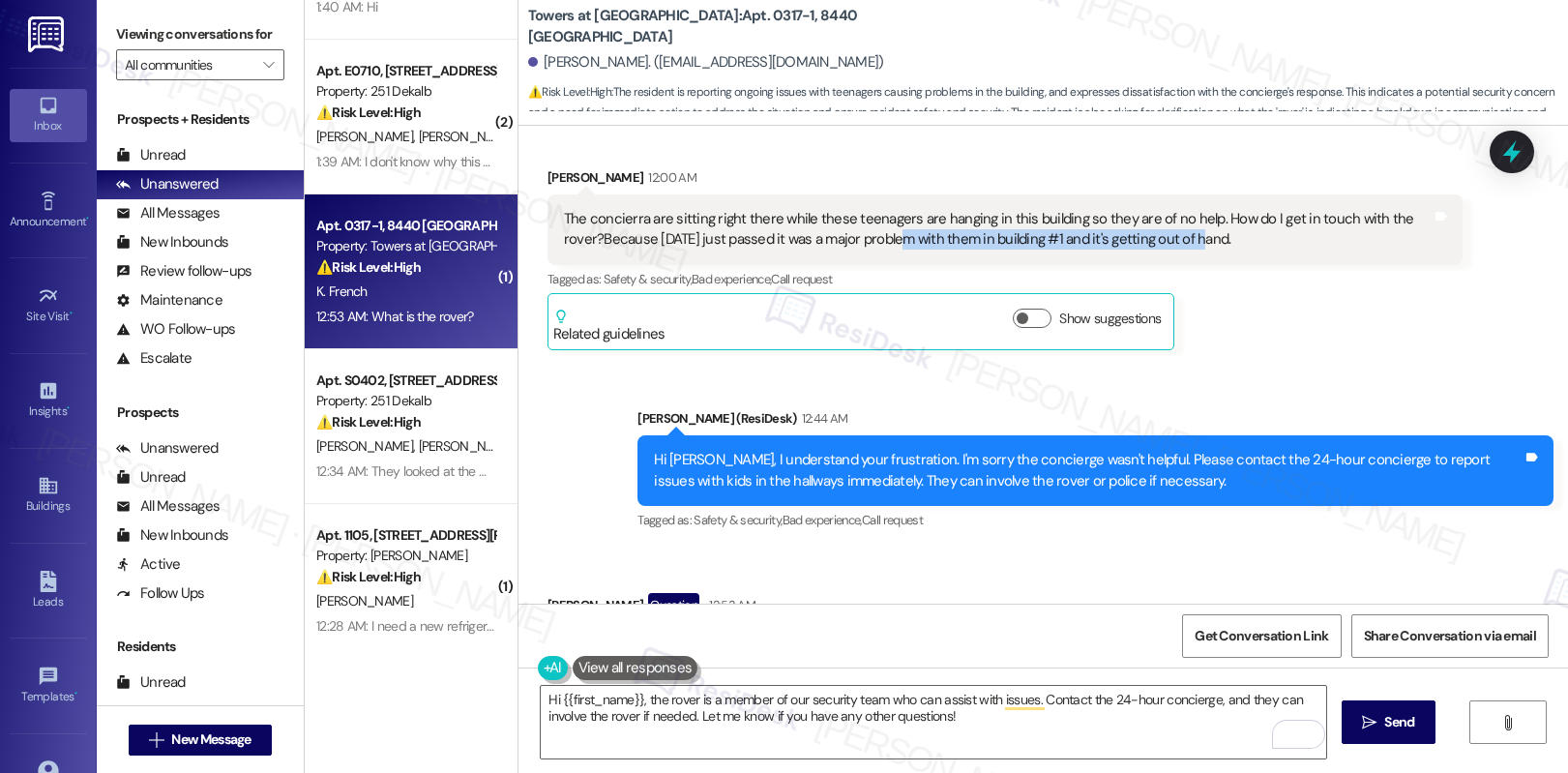 click on "The concierra are sitting right there while these teenagers are hanging in this building so they are of no help. How do I get in touch with the rover?Because [DATE] just passed it was a major problem with them in building #1 and it's getting out of hand." at bounding box center (998, 229) 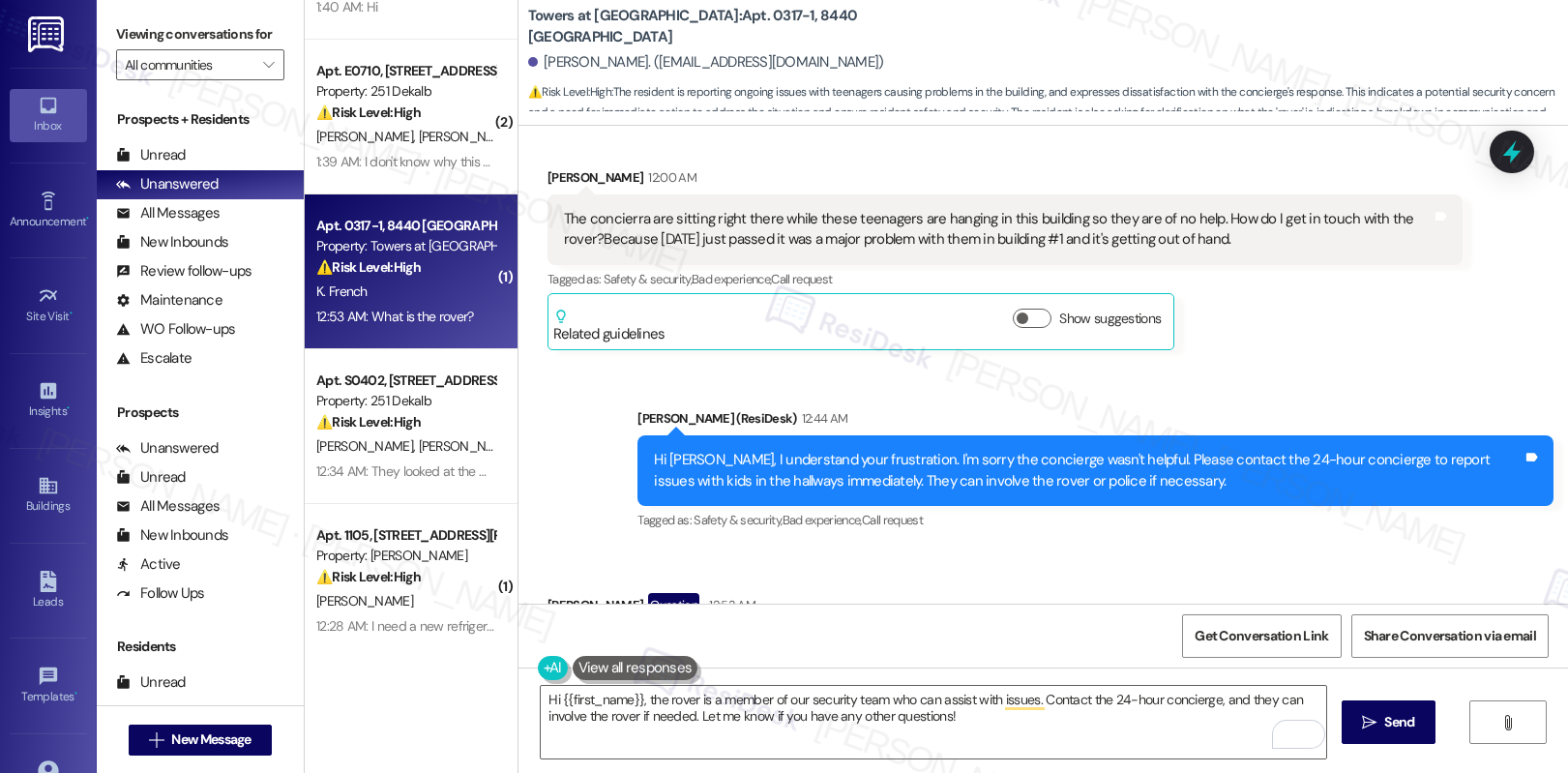 click on "What is the rover?" at bounding box center (621, 648) 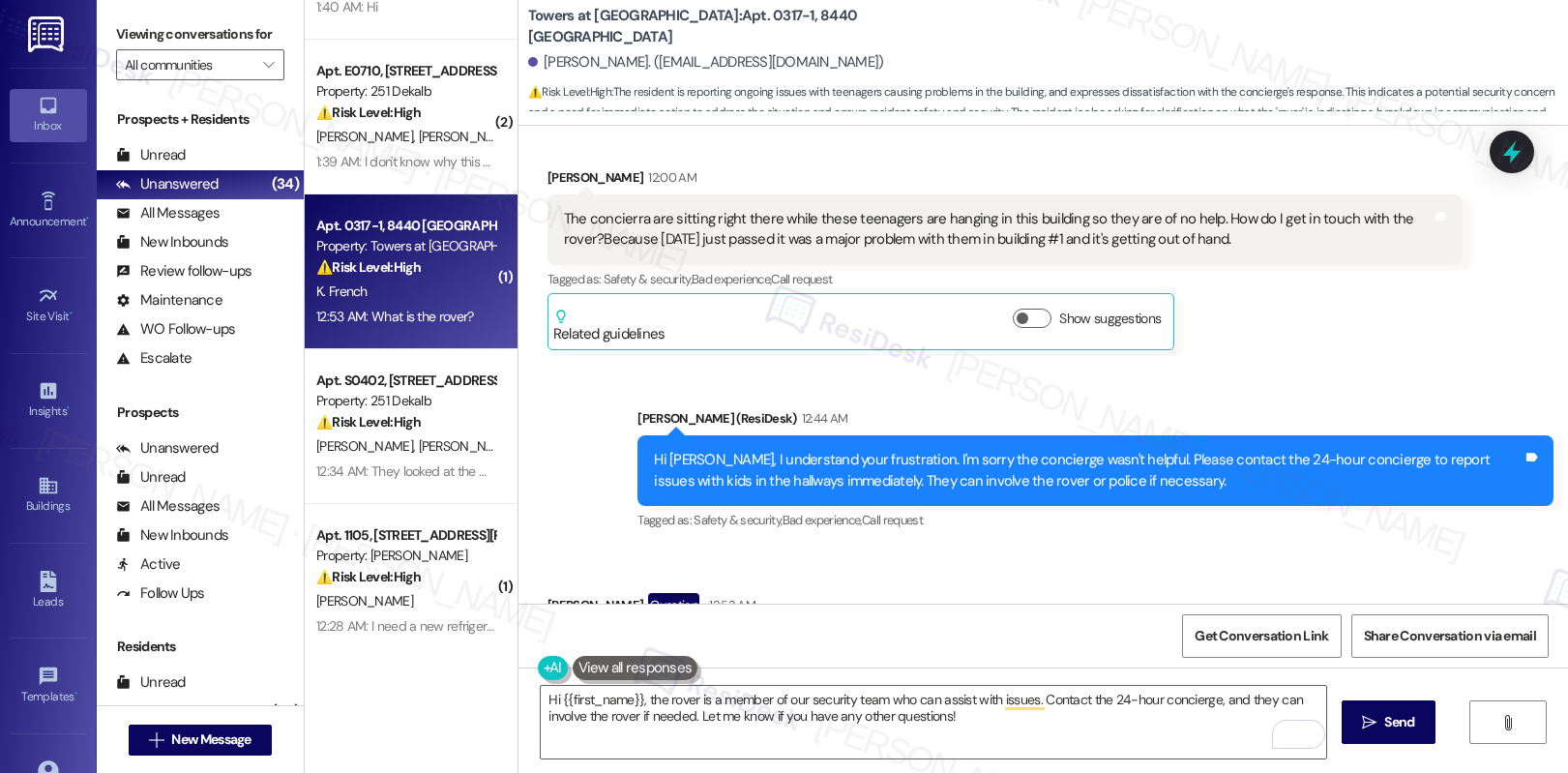 scroll, scrollTop: 5035, scrollLeft: 0, axis: vertical 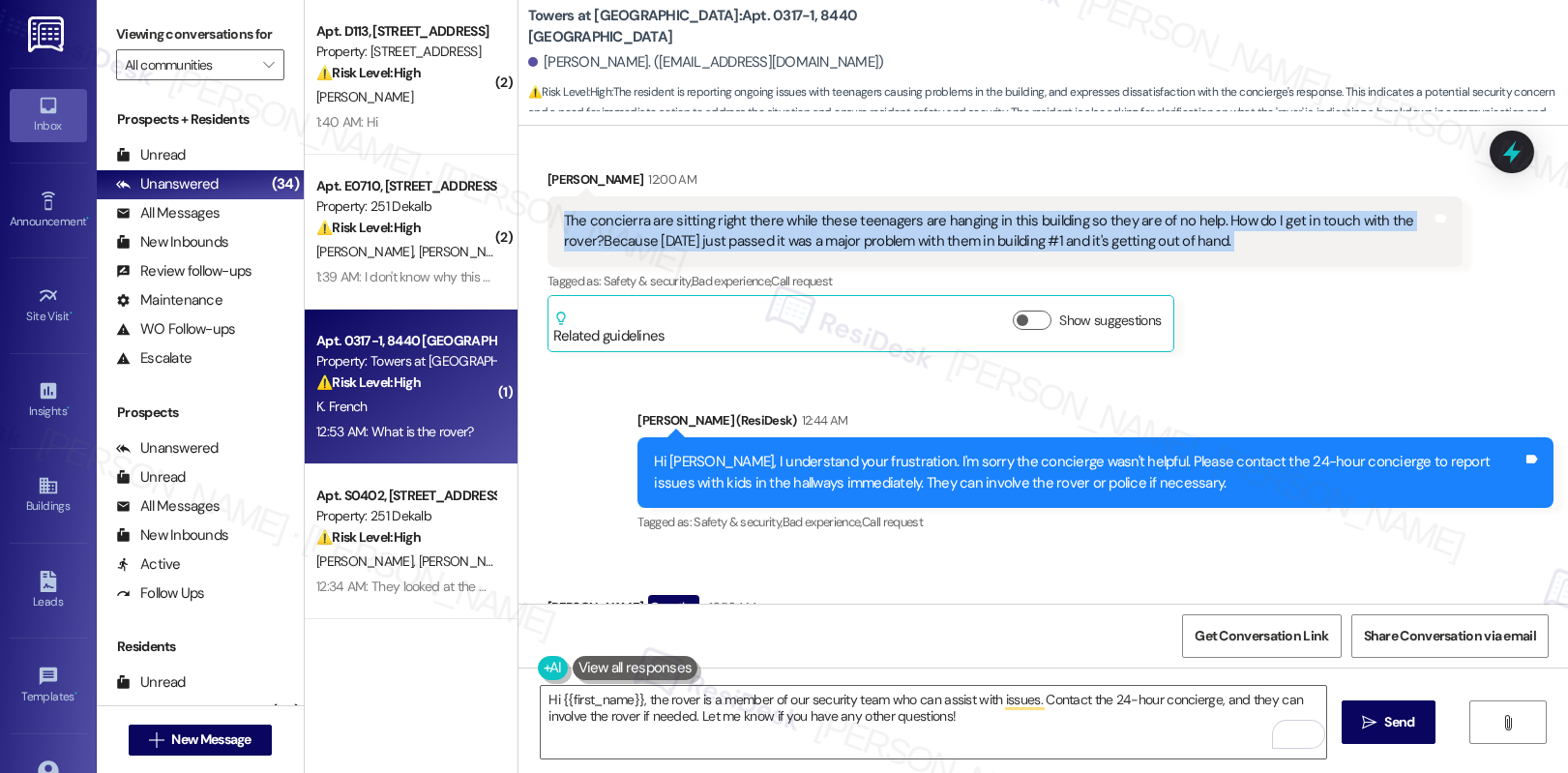 drag, startPoint x: 548, startPoint y: 159, endPoint x: 1186, endPoint y: 208, distance: 639.8789 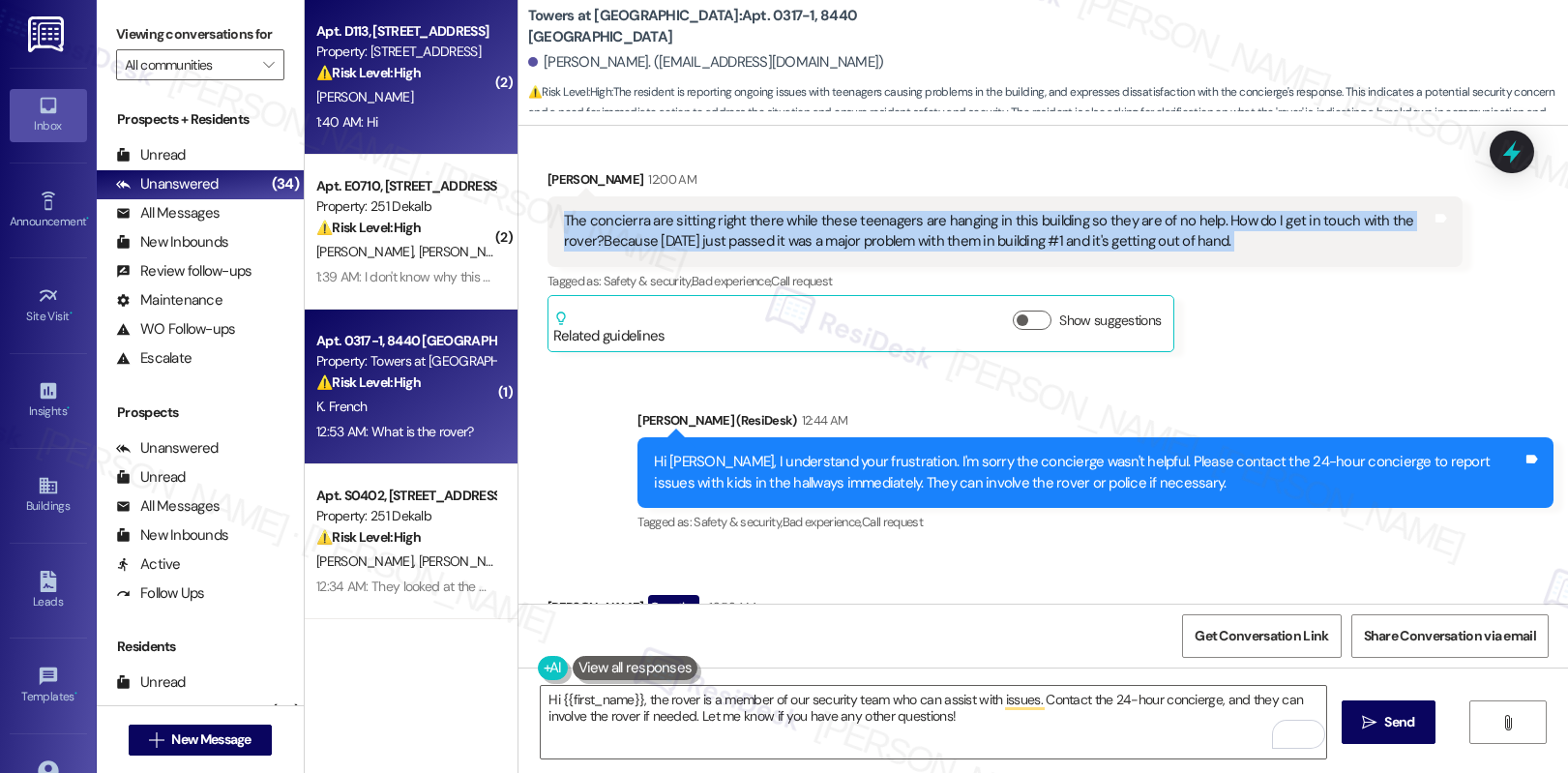 copy on "The concierra are sitting right there while these teenagers are hanging in this building so they are of no help. How do I get in touch with the rover?Because [DATE] just passed it was a major problem with them in building #1 and it's getting out of hand. Tags and notes" 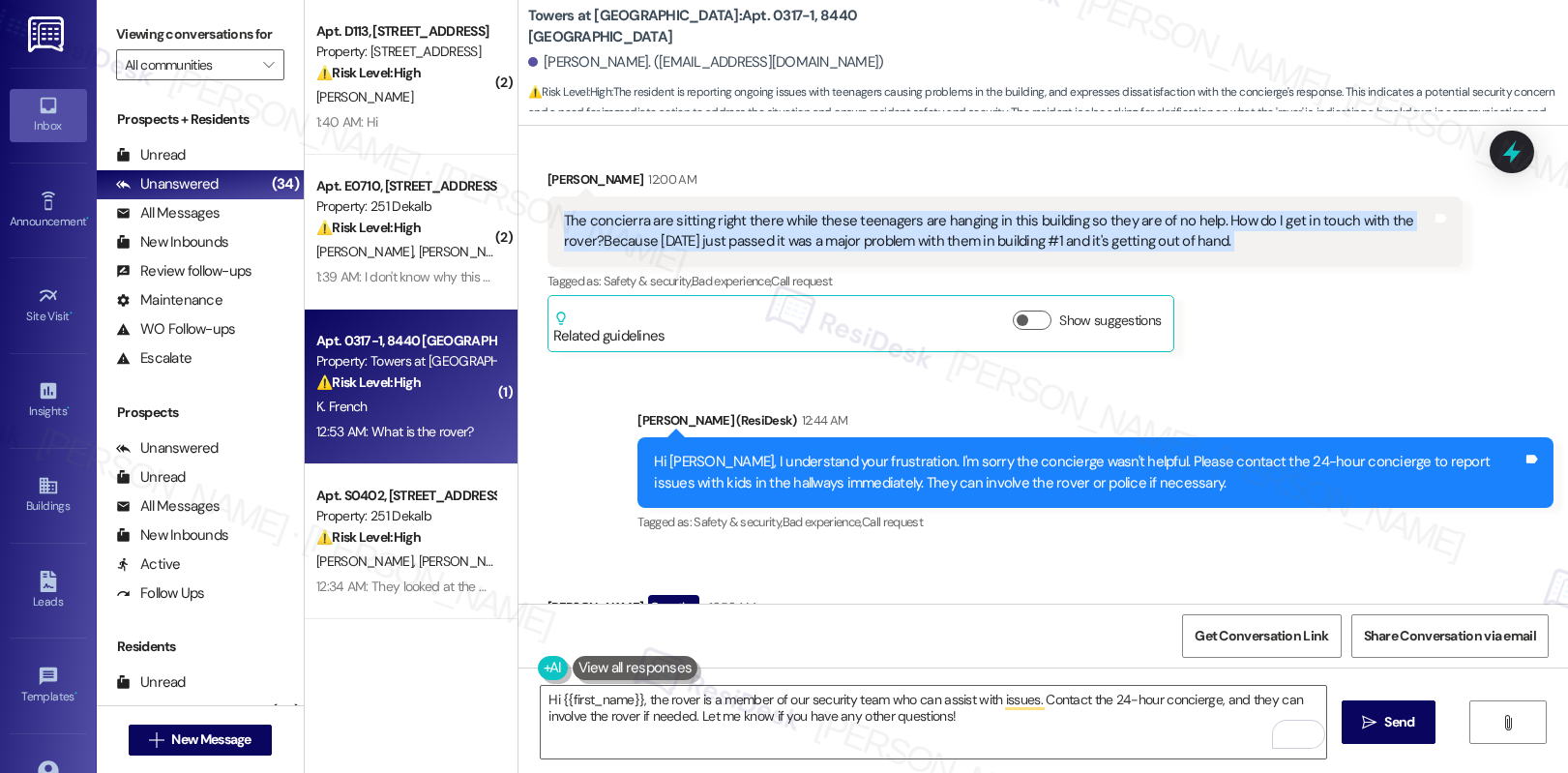 copy on "The concierra are sitting right there while these teenagers are hanging in this building so they are of no help. How do I get in touch with the rover?Because [DATE] just passed it was a major problem with them in building #1 and it's getting out of hand. Tags and notes" 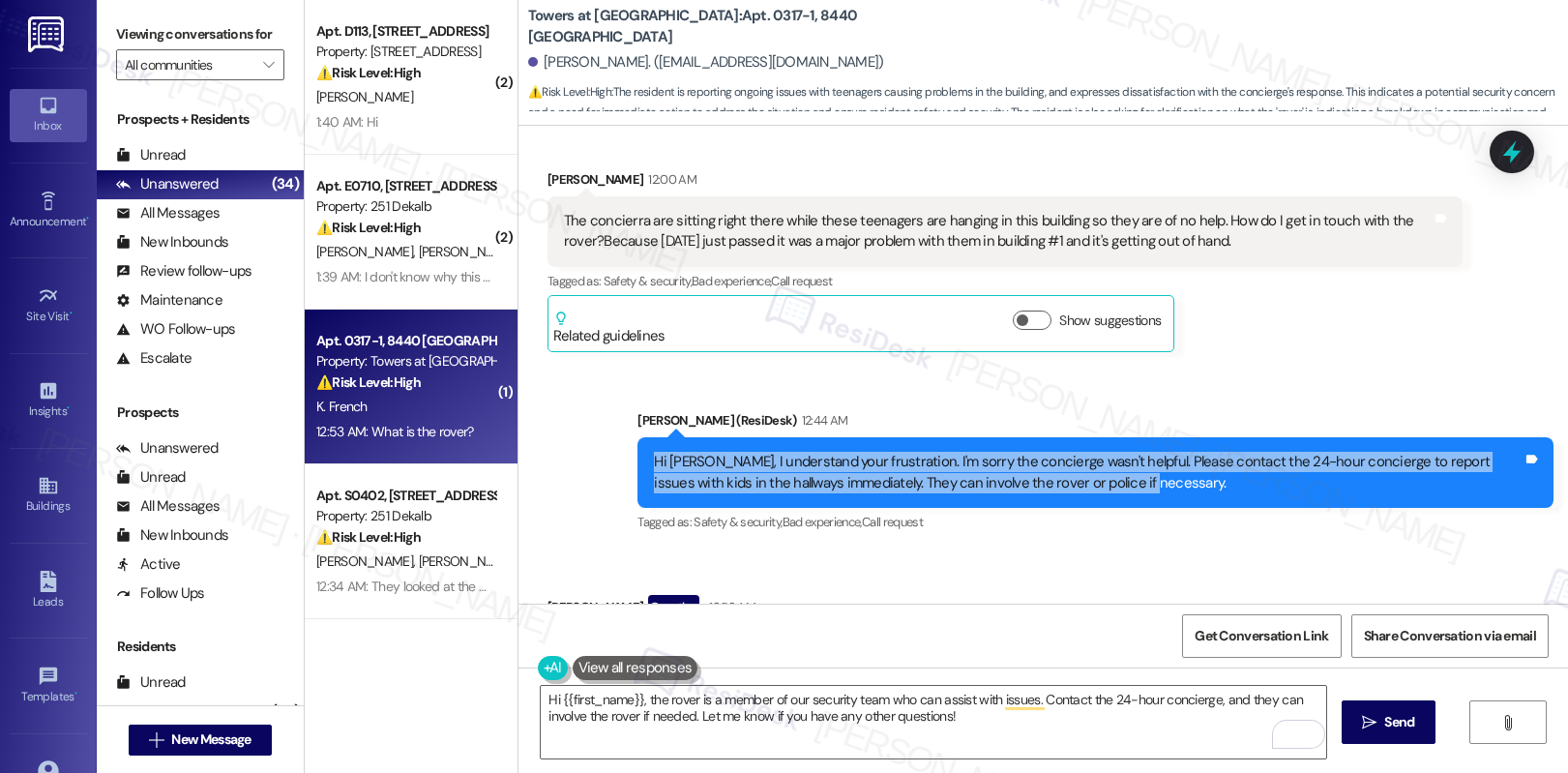 drag, startPoint x: 639, startPoint y: 399, endPoint x: 1098, endPoint y: 427, distance: 459.8532 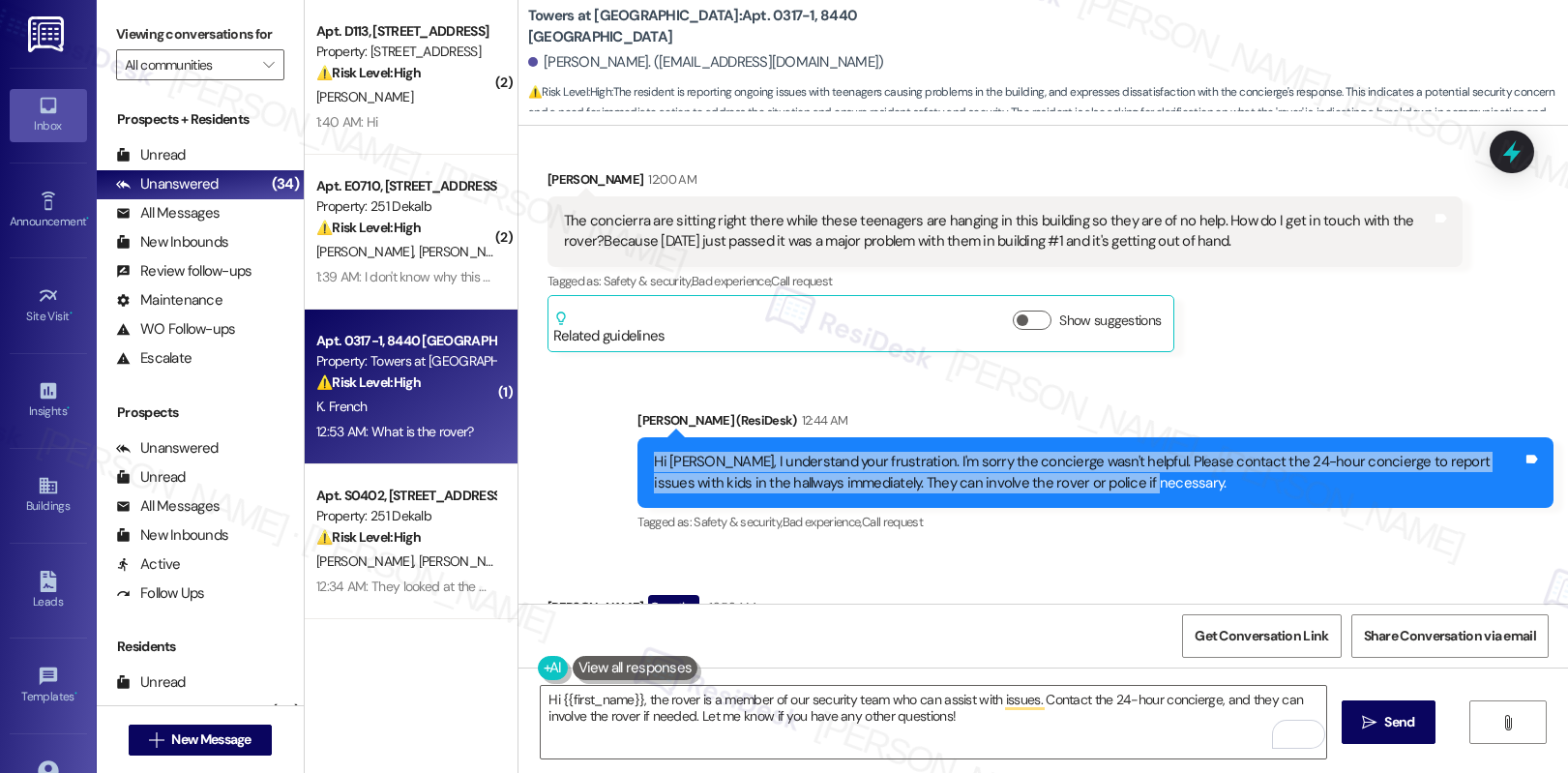 click on "What is the rover?" at bounding box center (621, 650) 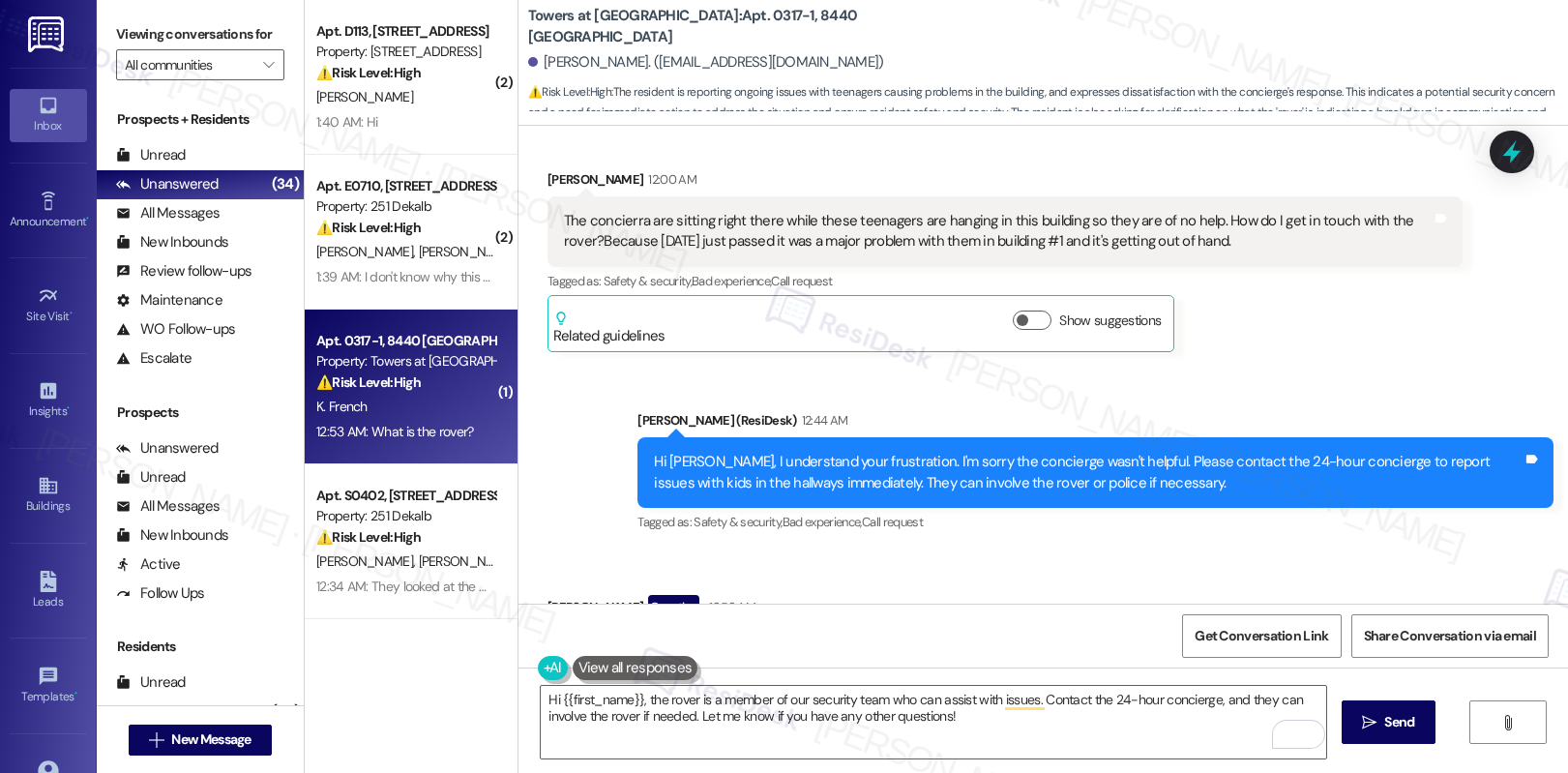 click on "What is the rover?" at bounding box center [621, 650] 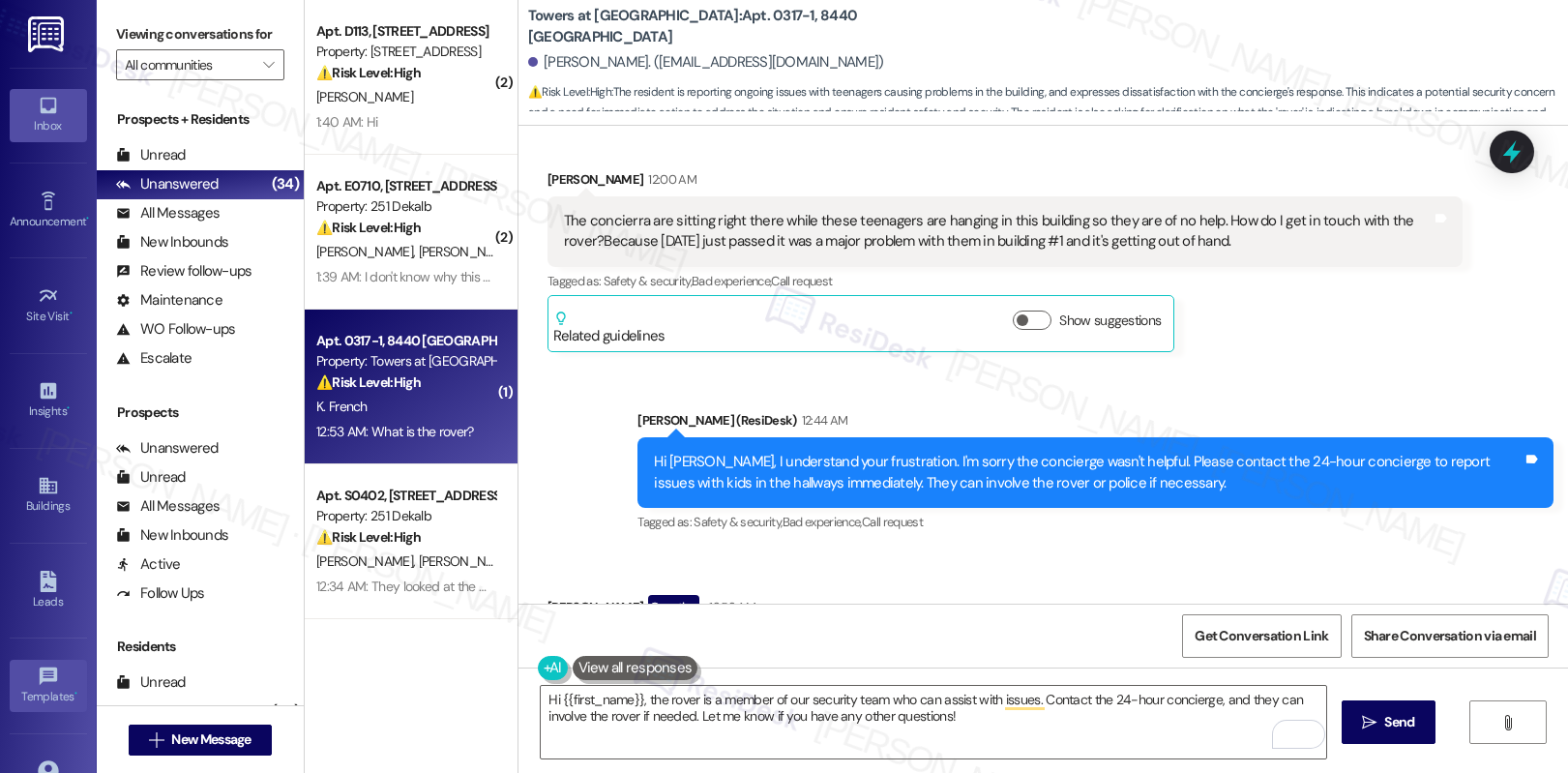 copy on "What is the rover? Tags and notes" 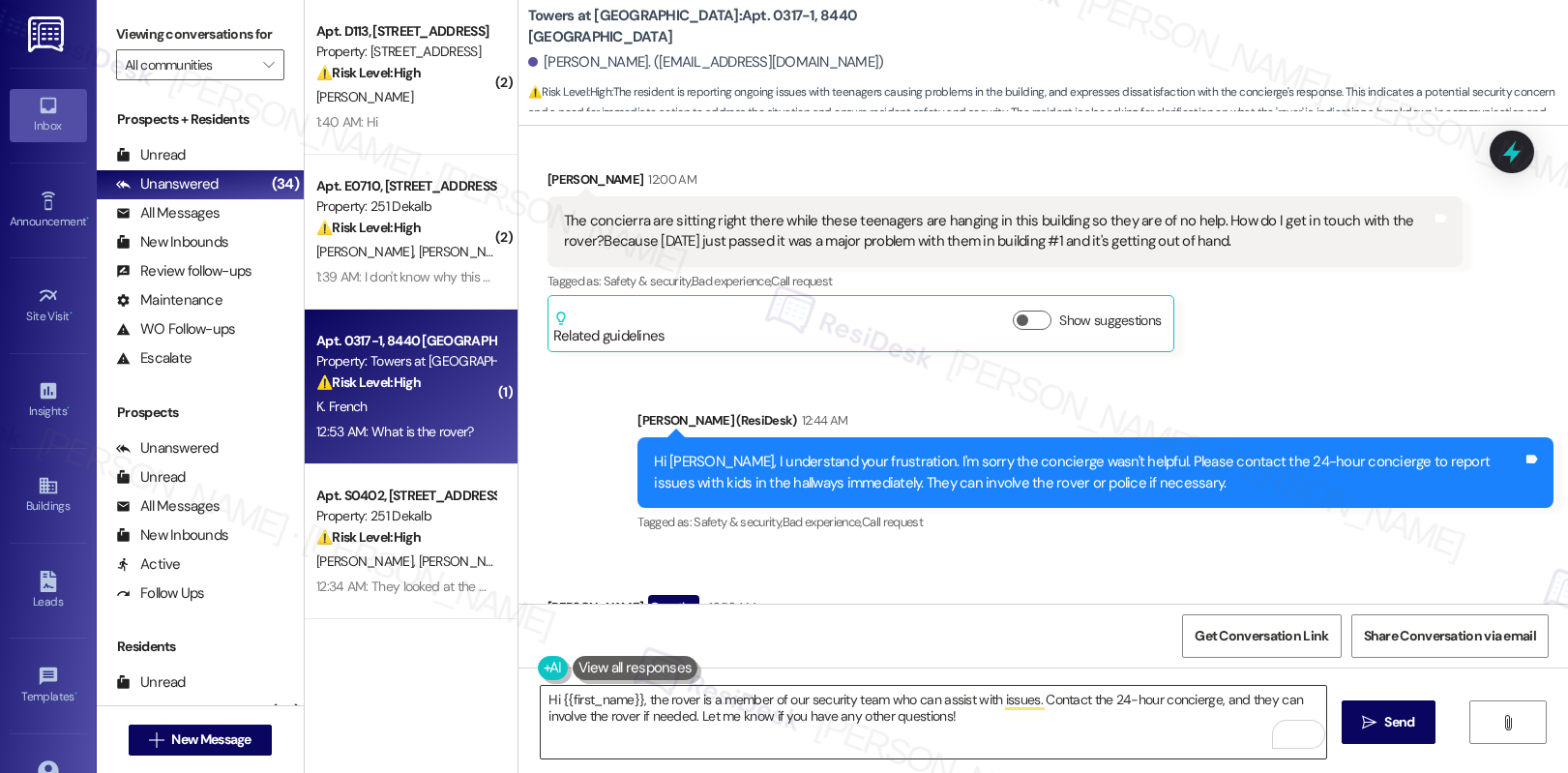 click on "Hi {{first_name}}, the rover is a member of our security team who can assist with issues. Contact the 24-hour concierge, and they can involve the rover if needed. Let me know if you have any other questions!" at bounding box center [933, 722] 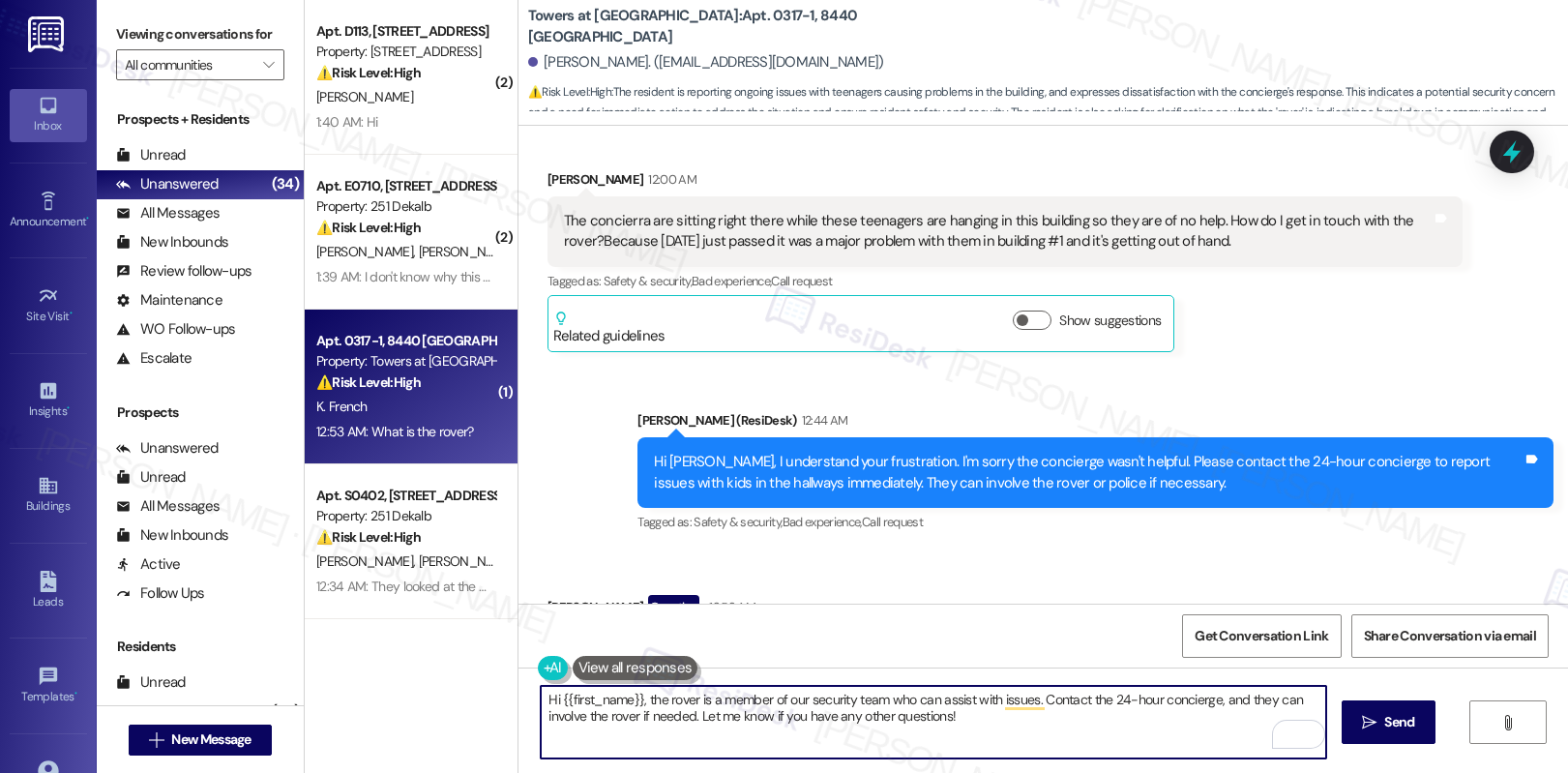 click on "Hi {{first_name}}, the rover is a member of our security team who can assist with issues. Contact the 24-hour concierge, and they can involve the rover if needed. Let me know if you have any other questions!" at bounding box center [933, 722] 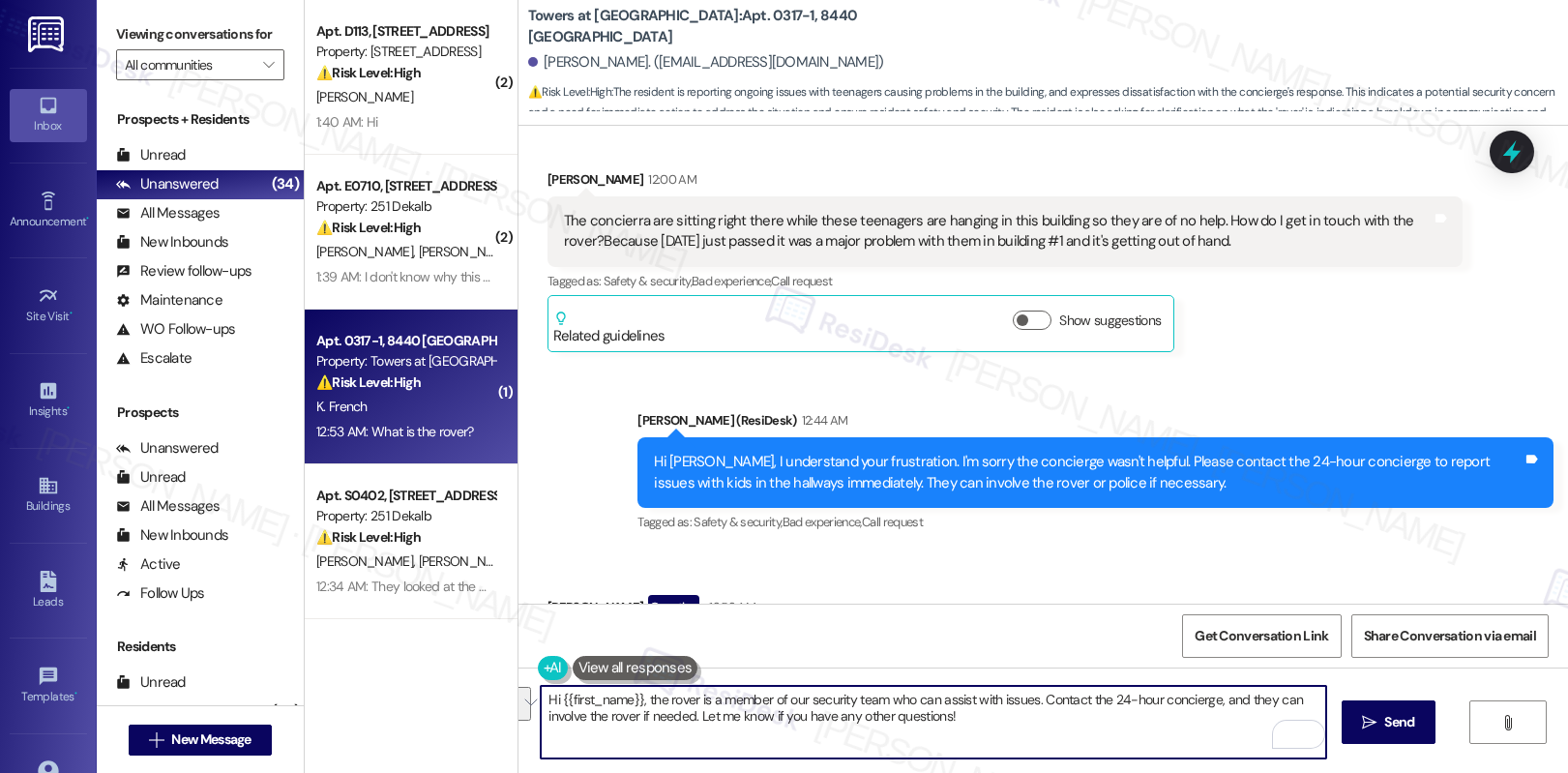 paste on "Thanks for your question. The rover is our on-site security team member who patrols the property, including the buildings and common areas. They’re here to respond to concerns like disturbances, loitering, or any behavior that may affect residents’ comfort or safety." 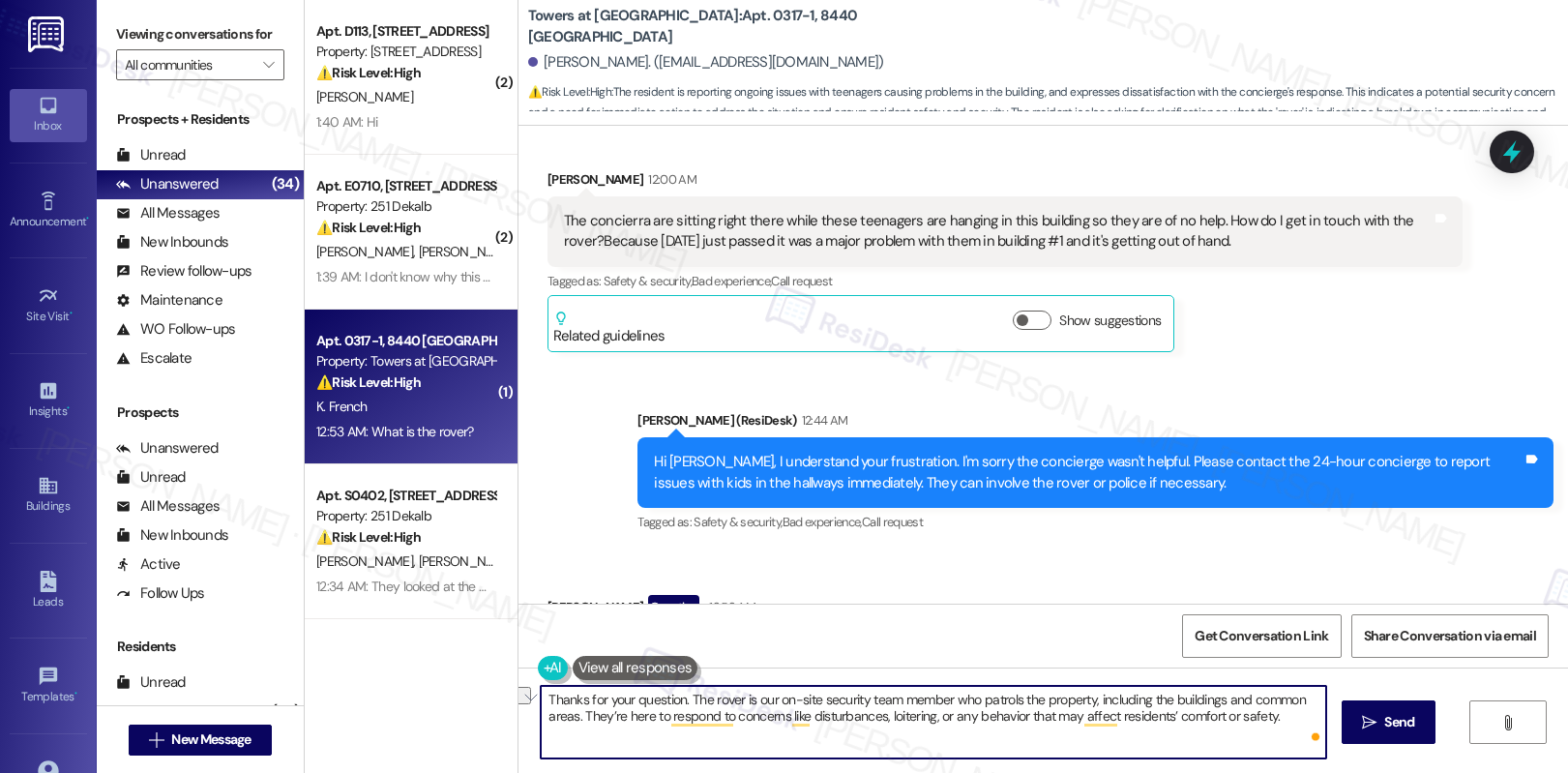 drag, startPoint x: 679, startPoint y: 698, endPoint x: 401, endPoint y: 658, distance: 280.863 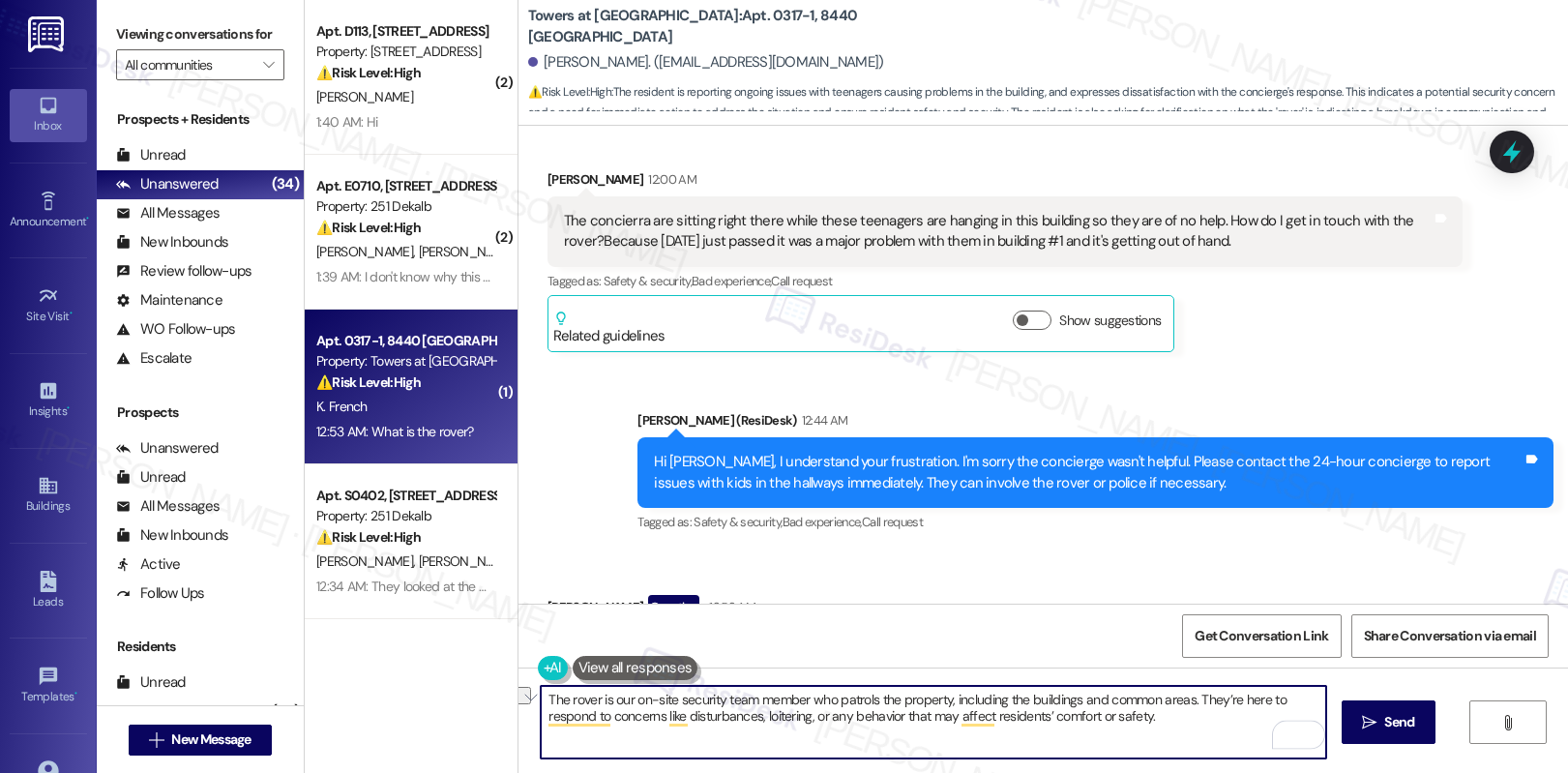 drag, startPoint x: 631, startPoint y: 693, endPoint x: 871, endPoint y: 696, distance: 240.01875 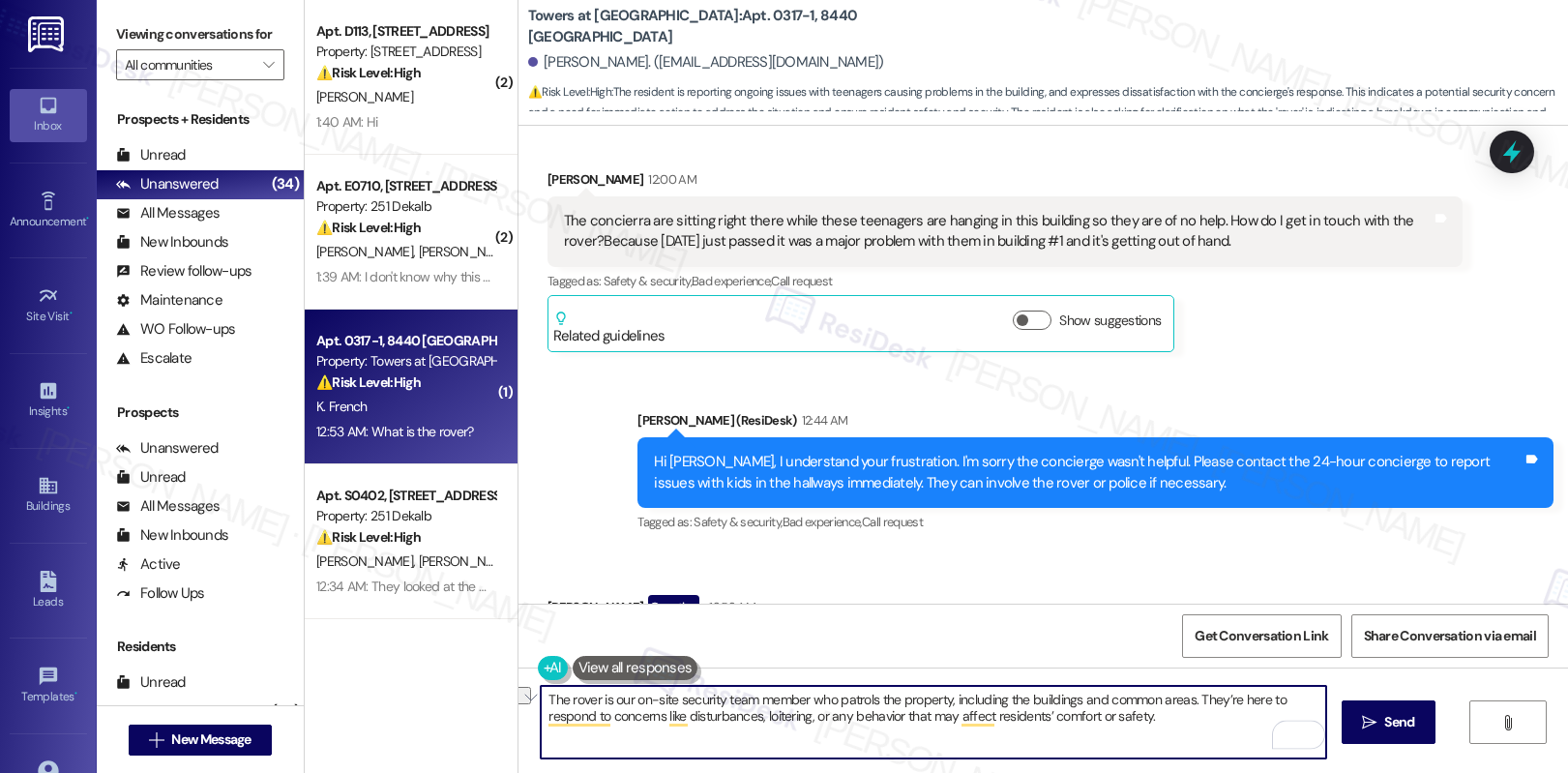 click on "The rover is our on-site security team member who patrols the property, including the buildings and common areas. They’re here to respond to concerns like disturbances, loitering, or any behavior that may affect residents’ comfort or safety." at bounding box center (933, 722) 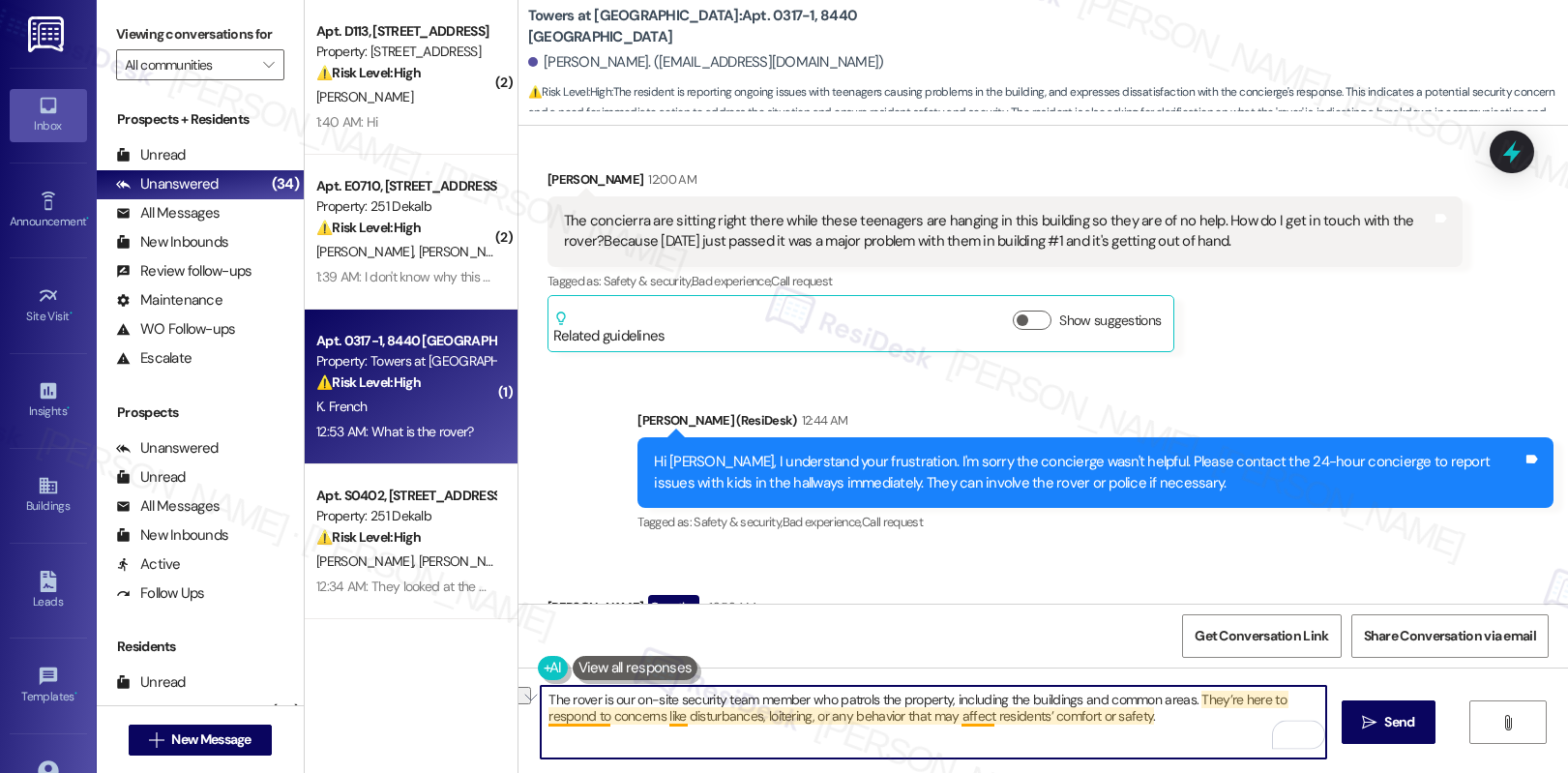 click on "The rover is our on-site security team member who patrols the property, including the buildings and common areas. They’re here to respond to concerns like disturbances, loitering, or any behavior that may affect residents’ comfort or safety." at bounding box center (933, 722) 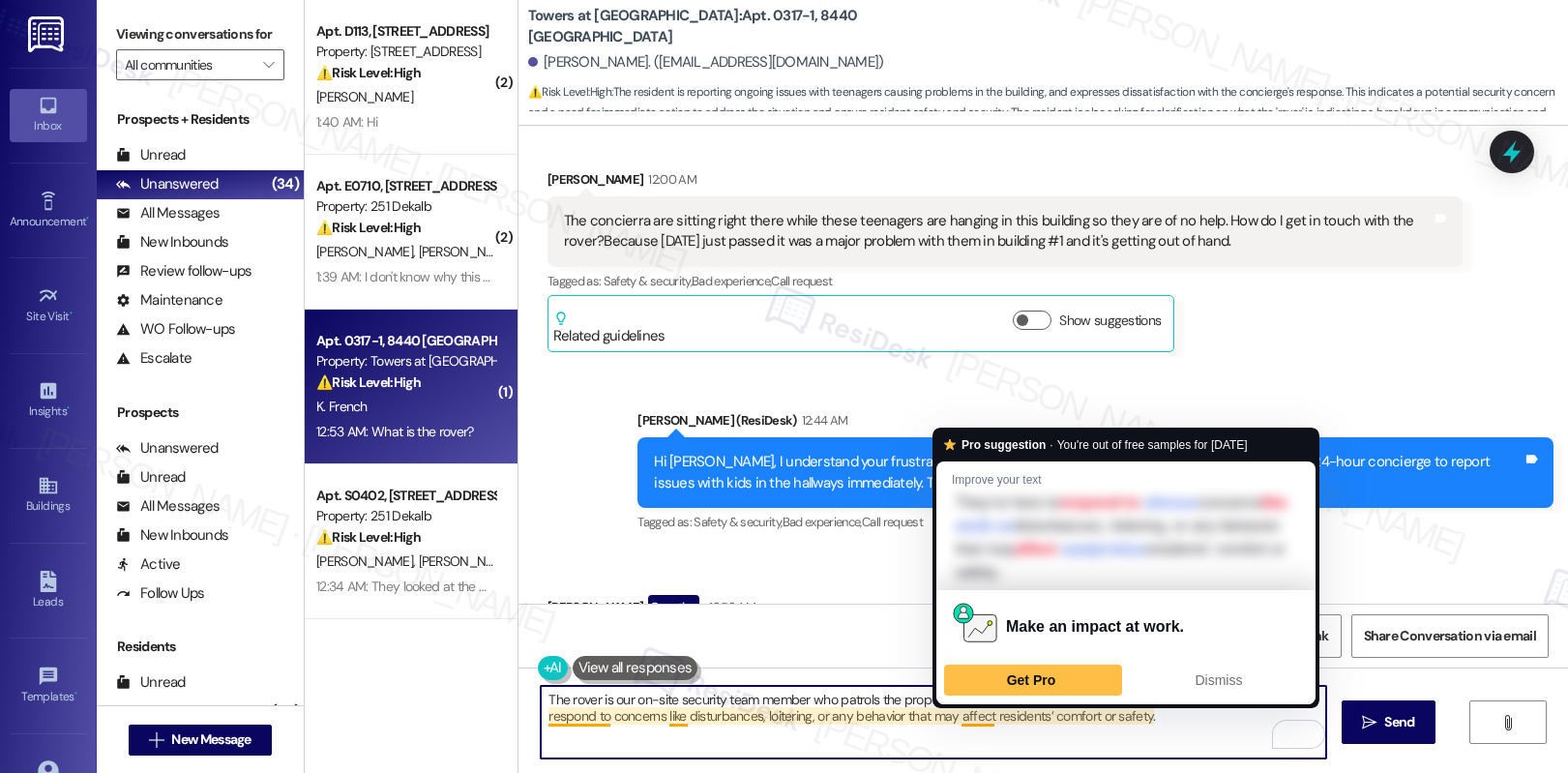 click on "The rover is our on-site security team member who patrols the property, including the buildings and common areas. They’re here to respond to concerns like disturbances, loitering, or any behavior that may affect residents’ comfort or safety." at bounding box center (933, 722) 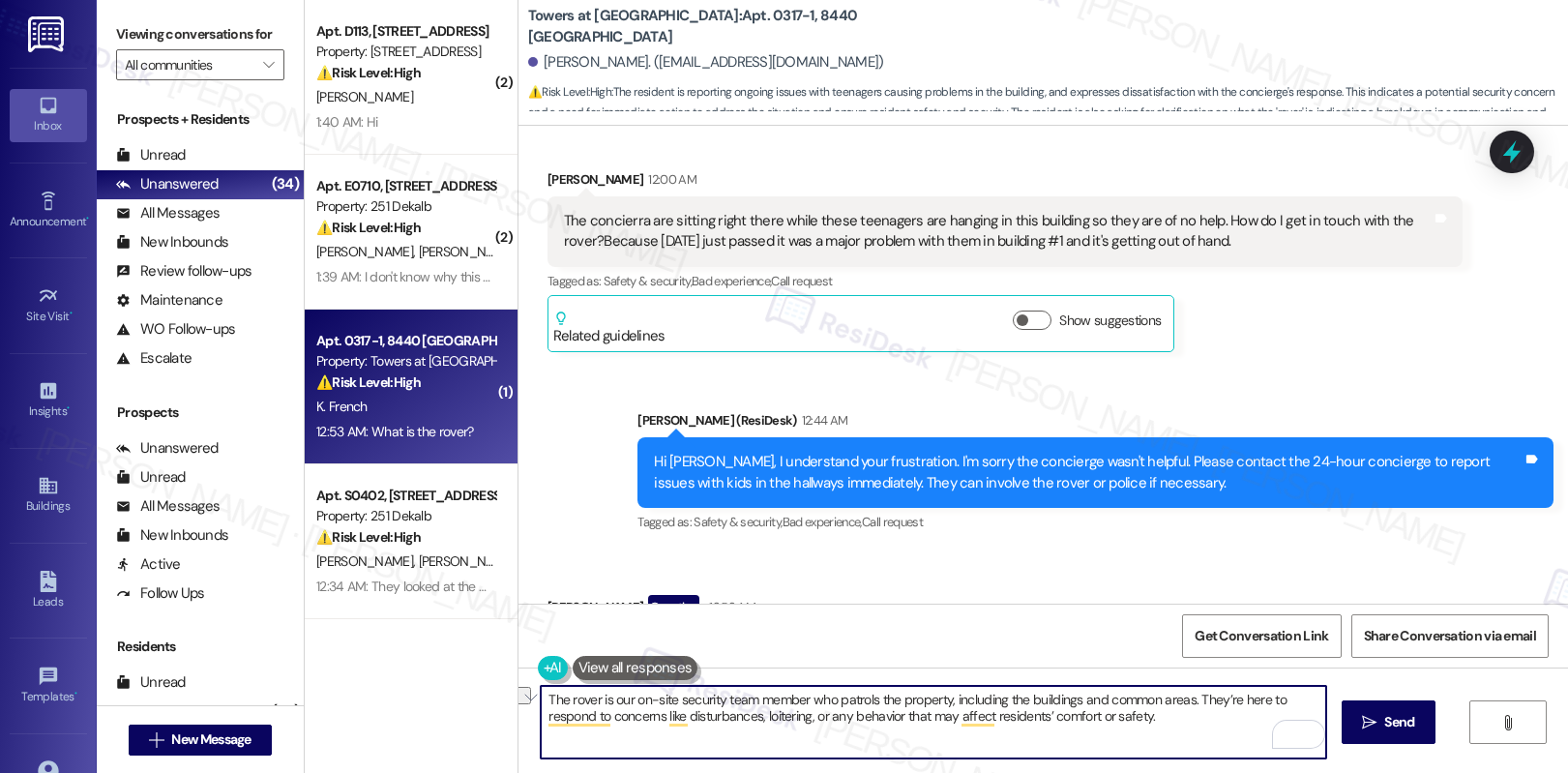 drag, startPoint x: 865, startPoint y: 702, endPoint x: 1038, endPoint y: 703, distance: 173.00289 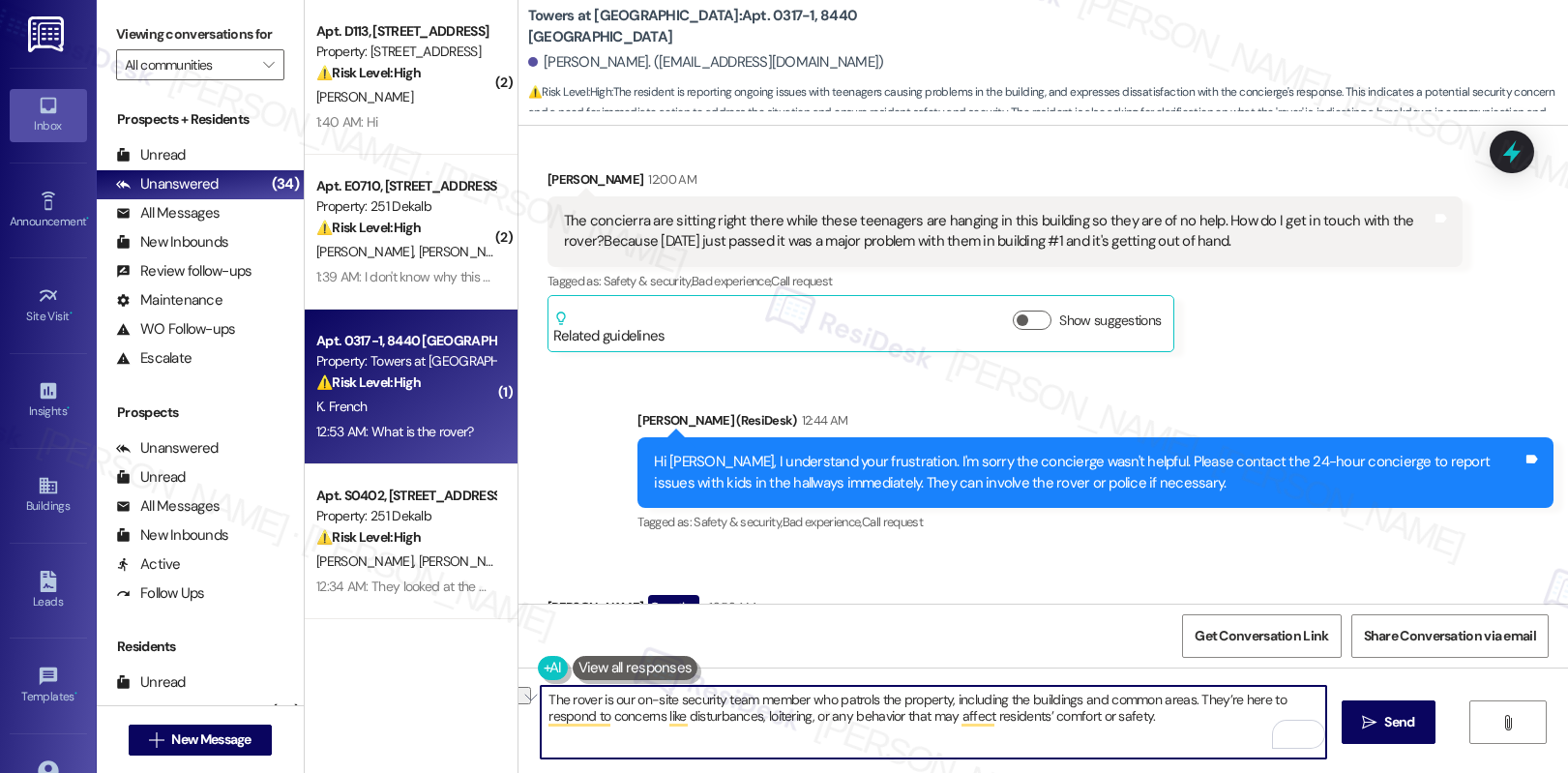 click on "The rover is our on-site security team member who patrols the property, including the buildings and common areas. They’re here to respond to concerns like disturbances, loitering, or any behavior that may affect residents’ comfort or safety." at bounding box center [933, 722] 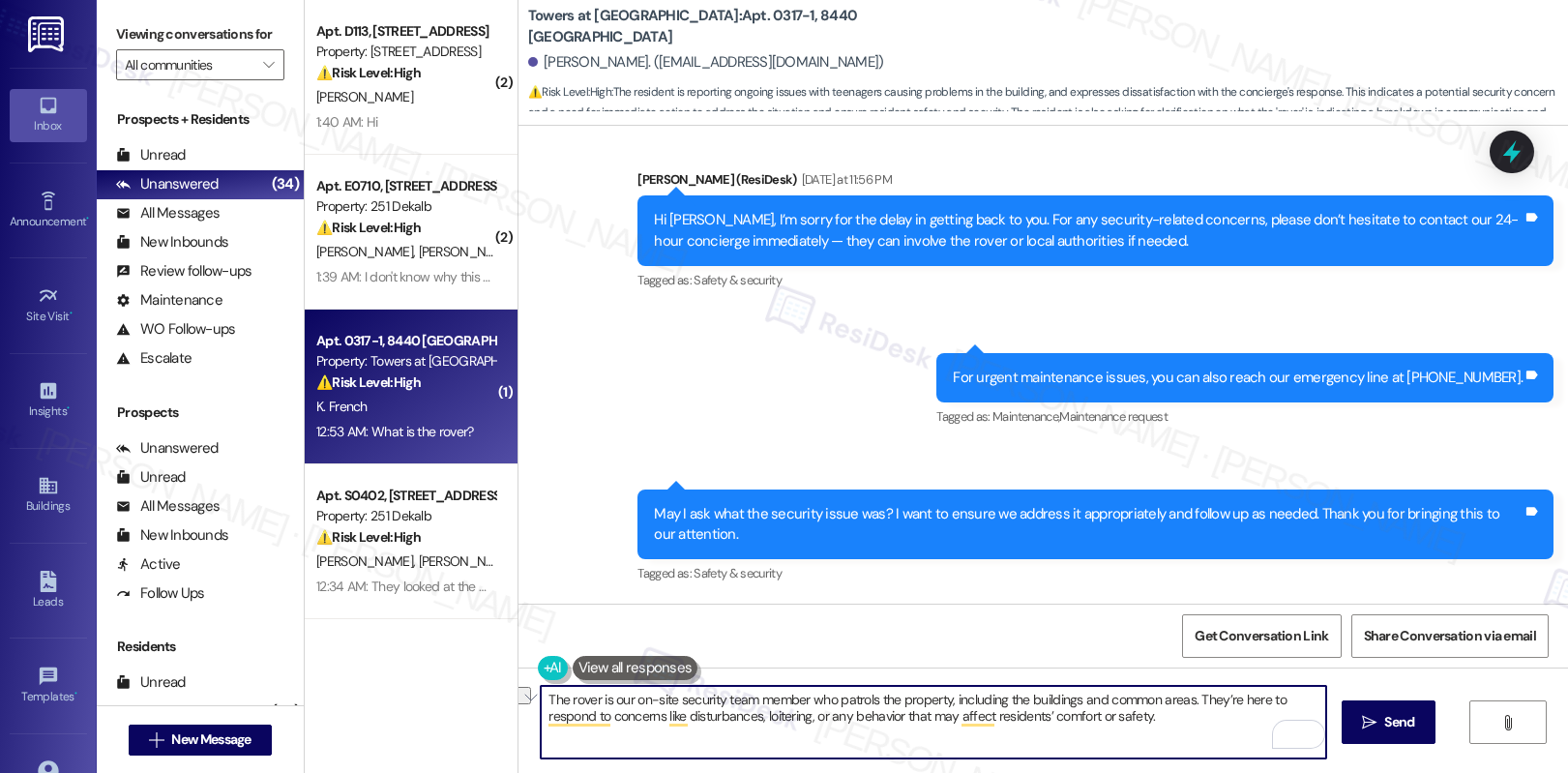 scroll, scrollTop: 5035, scrollLeft: 0, axis: vertical 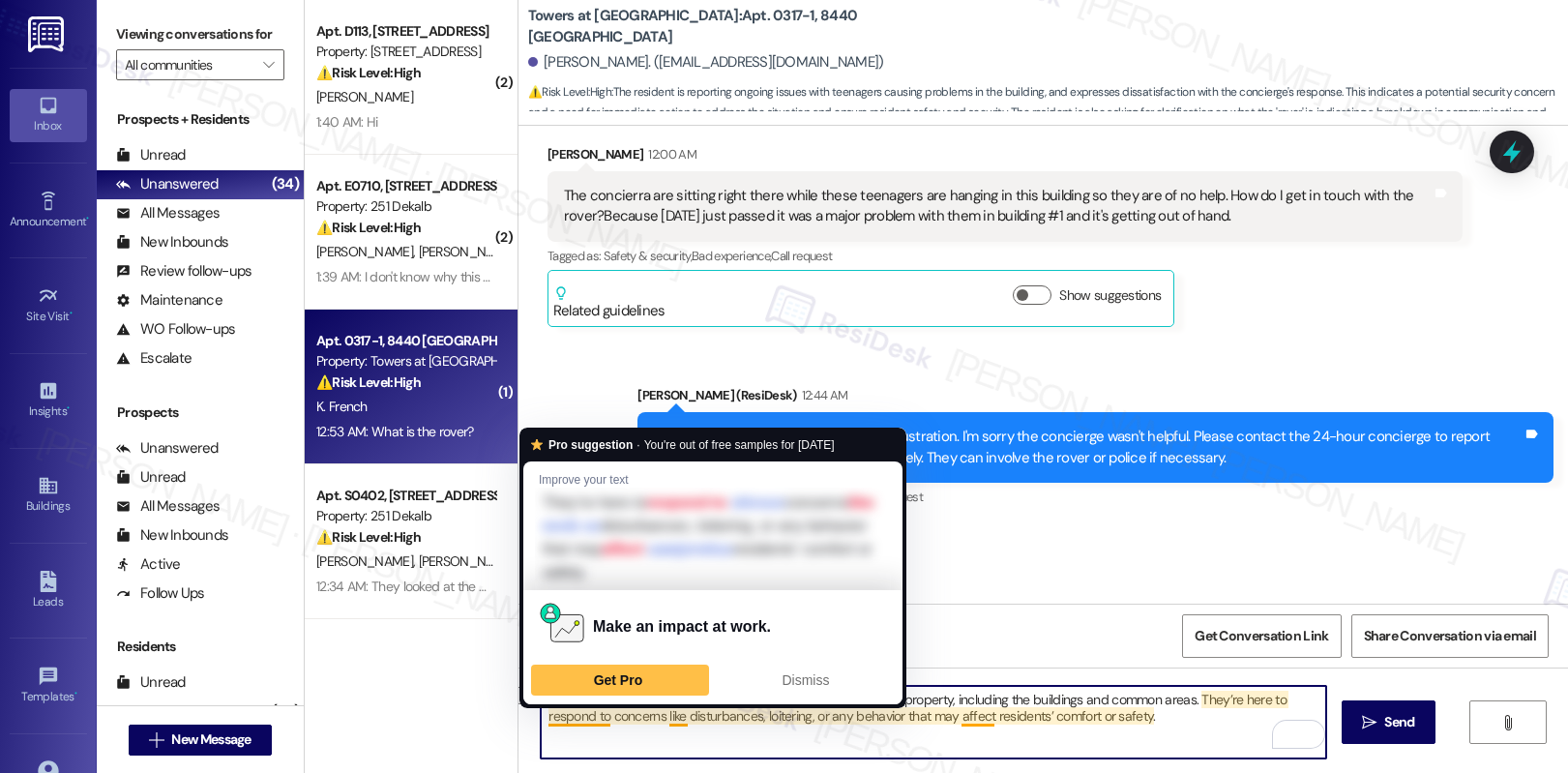 click on "The rover is our on-site security team member who patrols the property, including the buildings and common areas. They’re here to respond to concerns like disturbances, loitering, or any behavior that may affect residents’ comfort or safety." at bounding box center (933, 722) 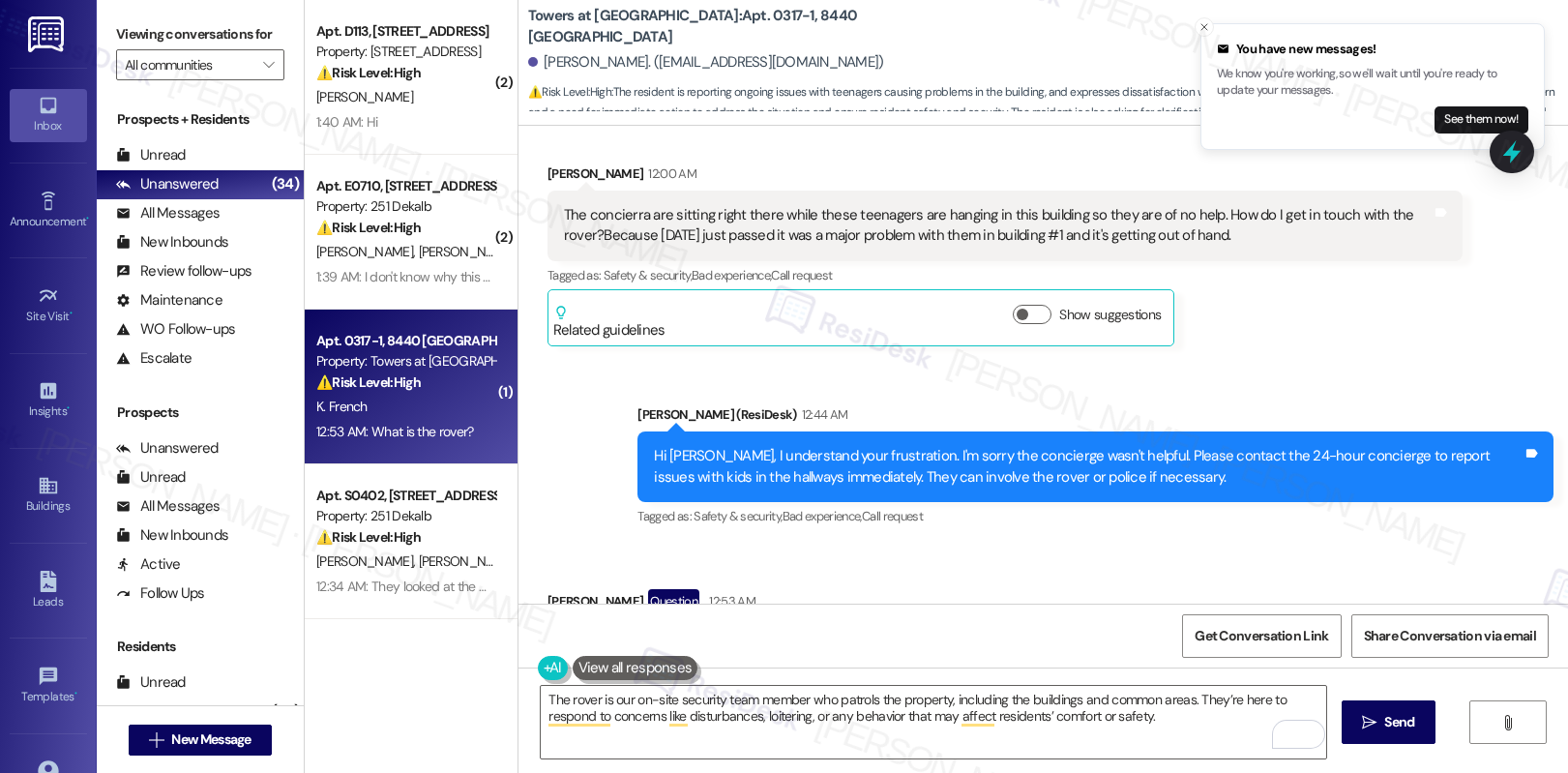scroll, scrollTop: 5035, scrollLeft: 0, axis: vertical 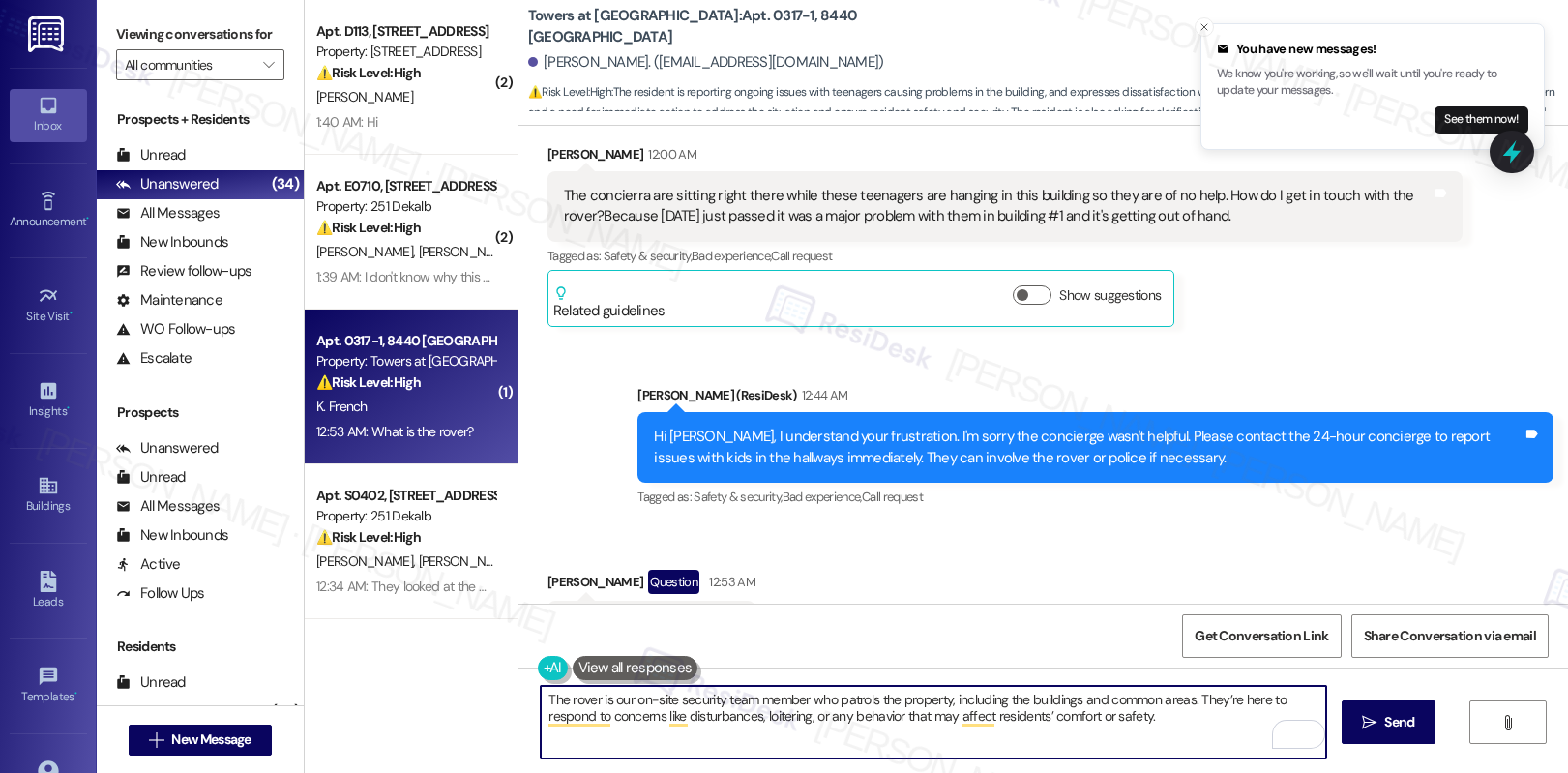 click on "The rover is our on-site security team member who patrols the property, including the buildings and common areas. They’re here to respond to concerns like disturbances, loitering, or any behavior that may affect residents’ comfort or safety." at bounding box center (933, 722) 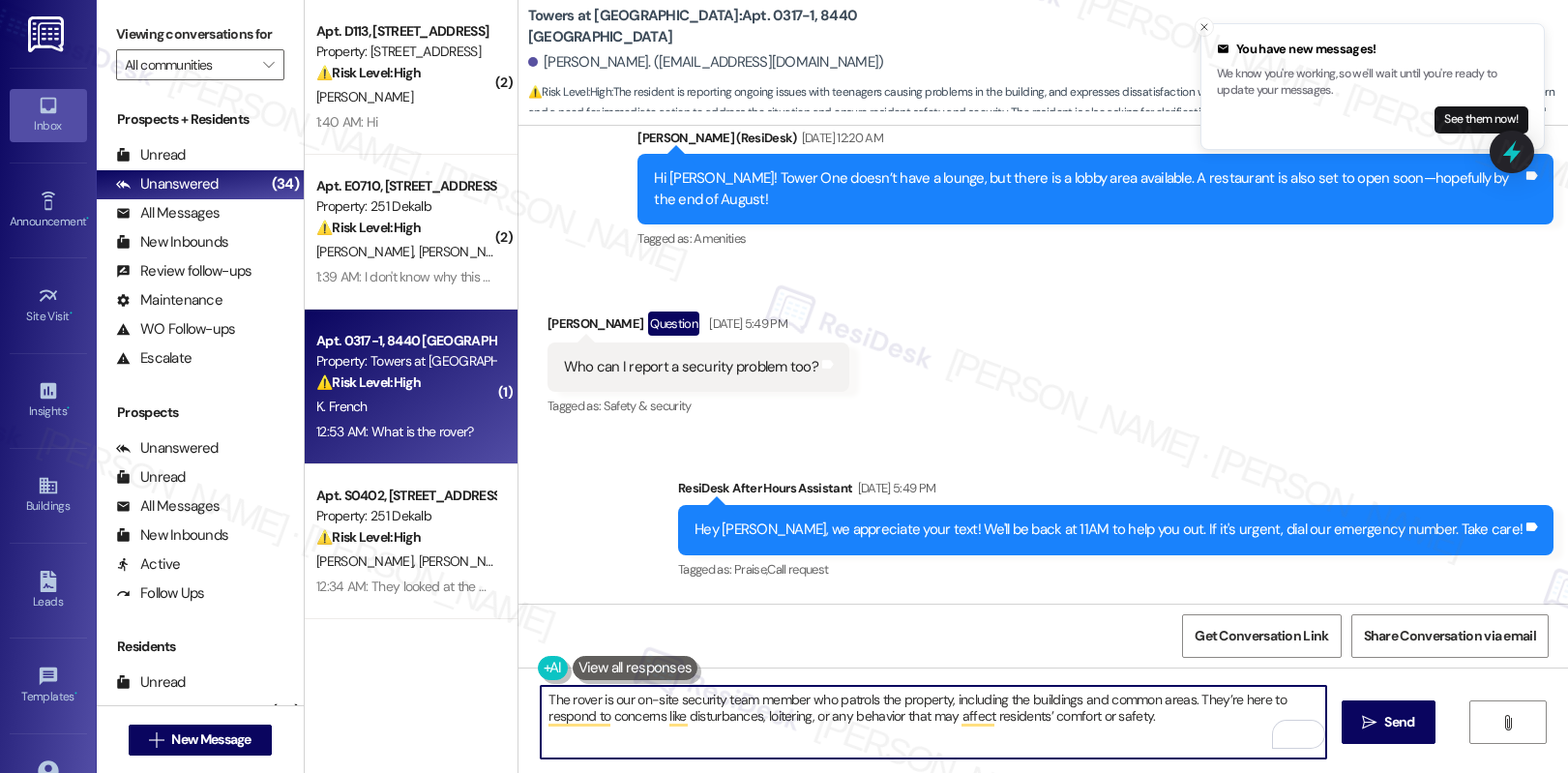 scroll, scrollTop: 3534, scrollLeft: 0, axis: vertical 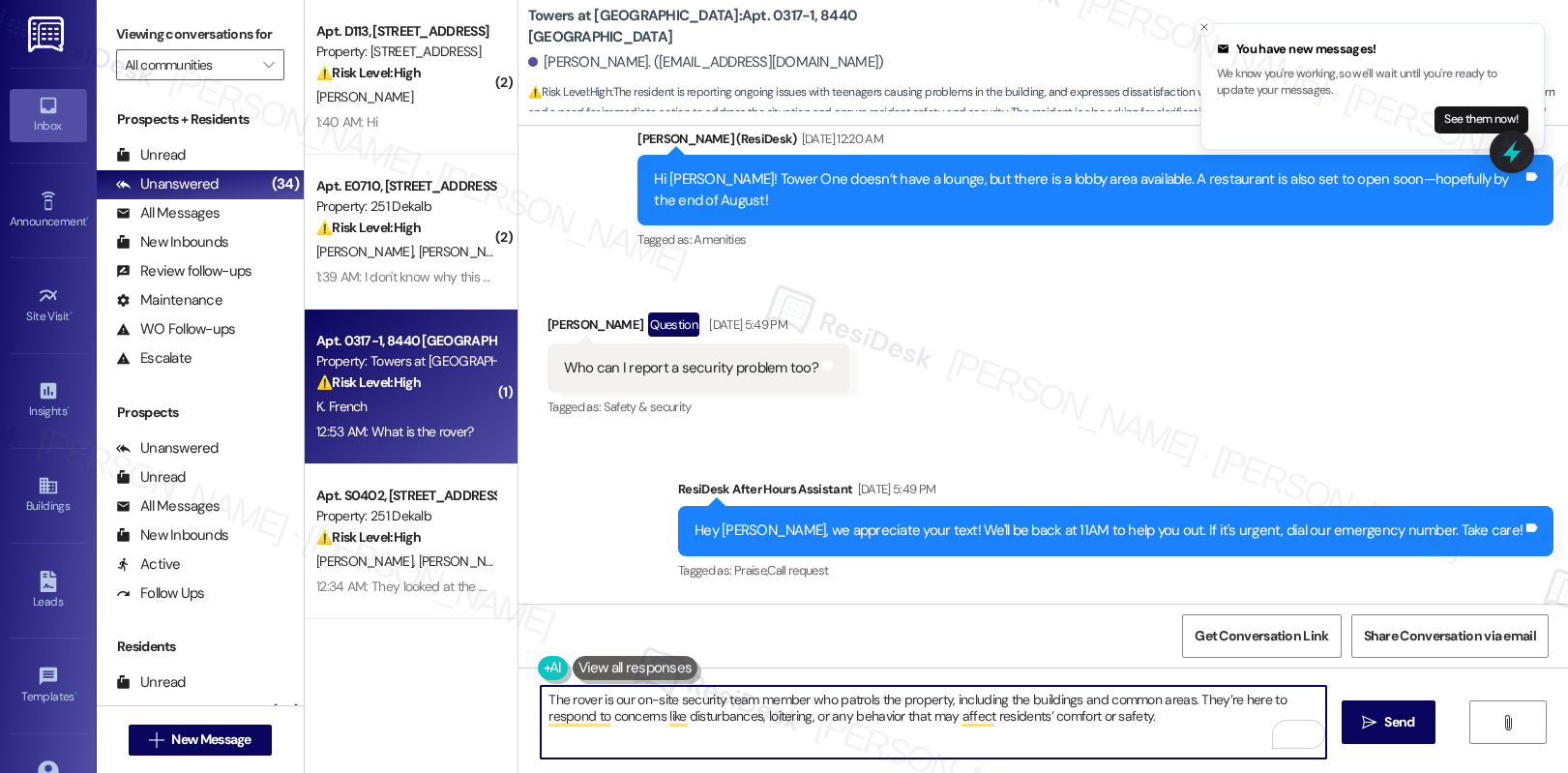 click on "The rover is our on-site security team member who patrols the property, including the buildings and common areas. They’re here to respond to concerns like disturbances, loitering, or any behavior that may affect residents’ comfort or safety." at bounding box center [933, 722] 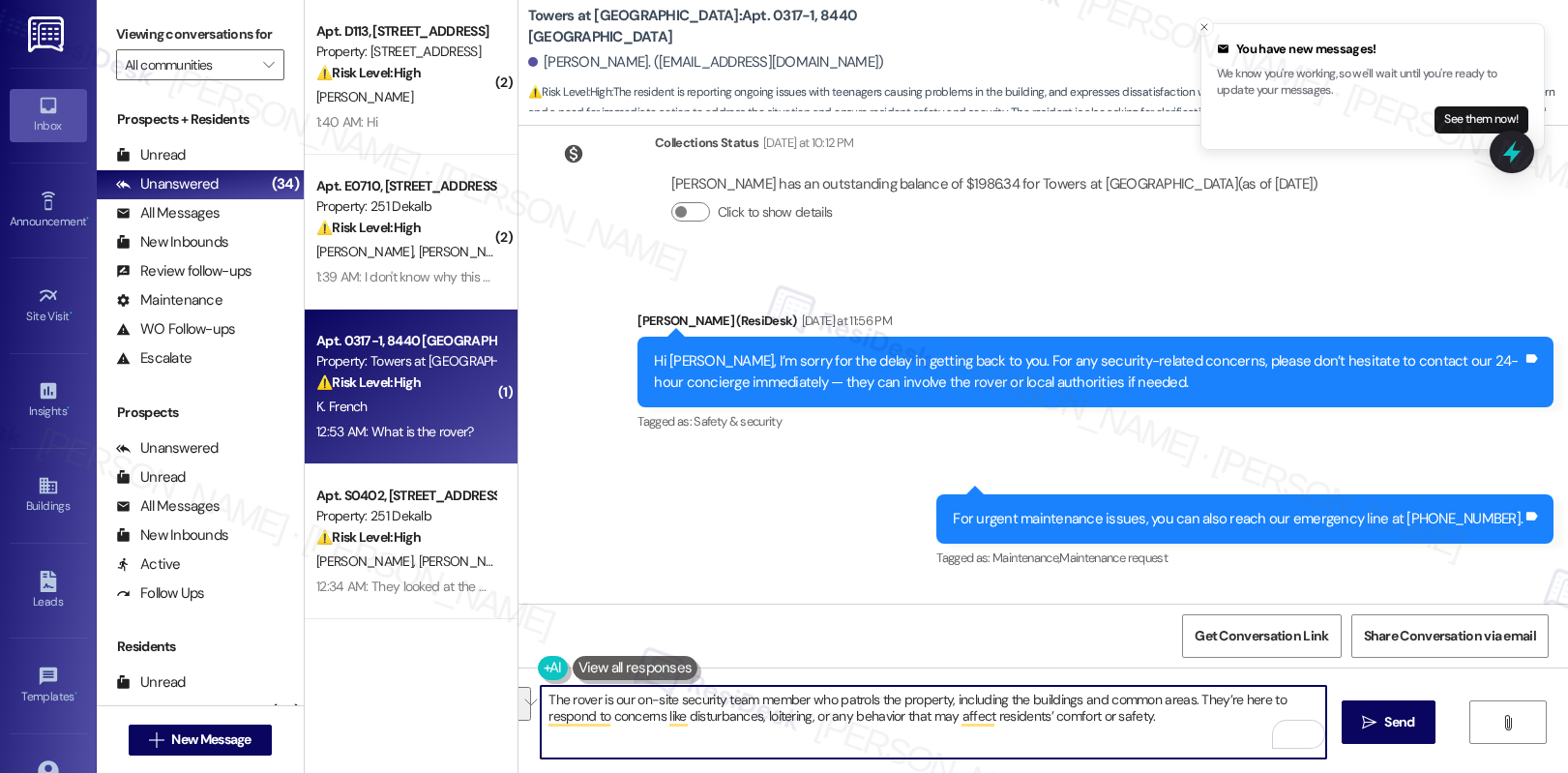 scroll, scrollTop: 5035, scrollLeft: 0, axis: vertical 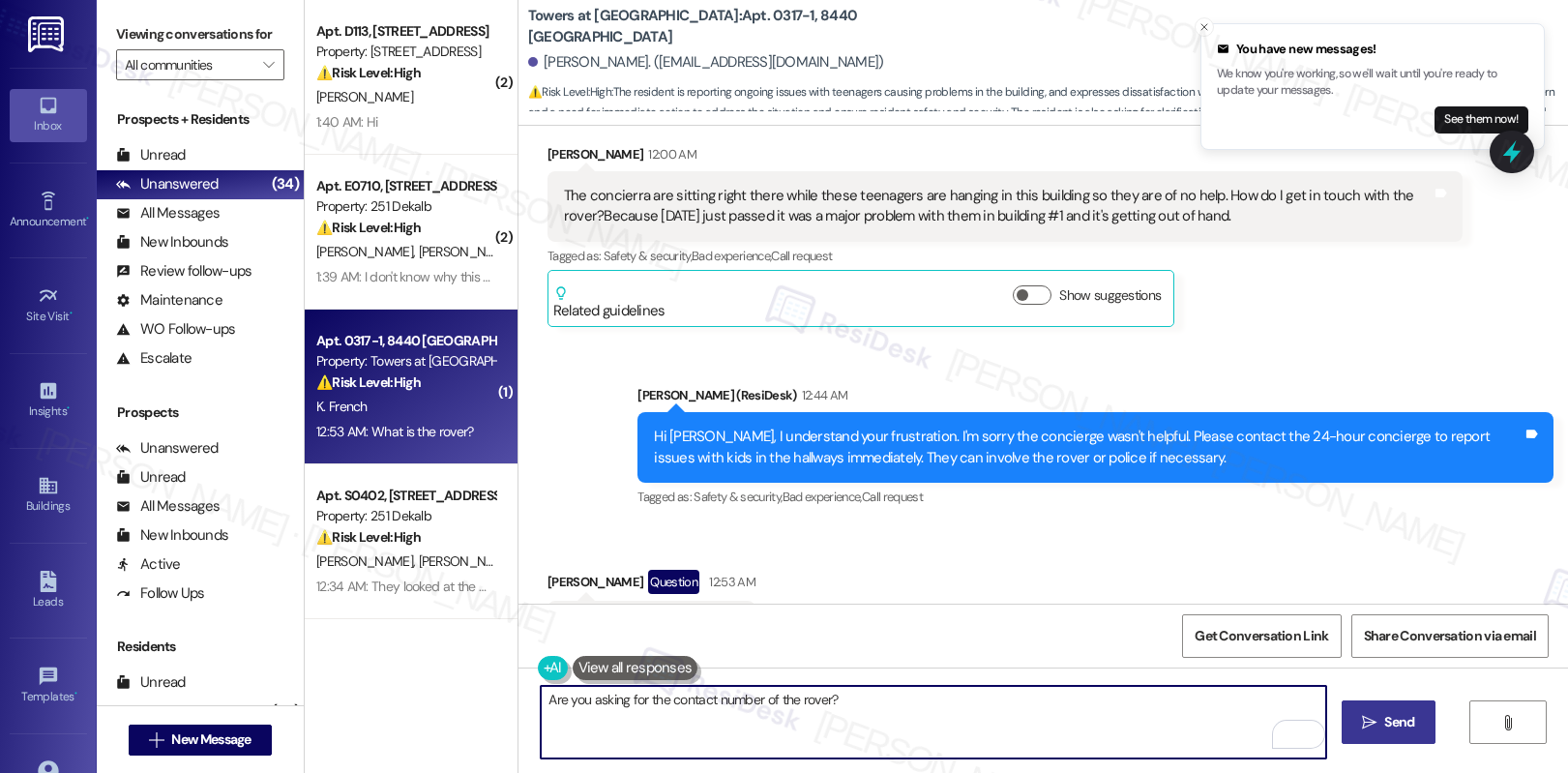 type on "Are you asking for the contact number of the rover?" 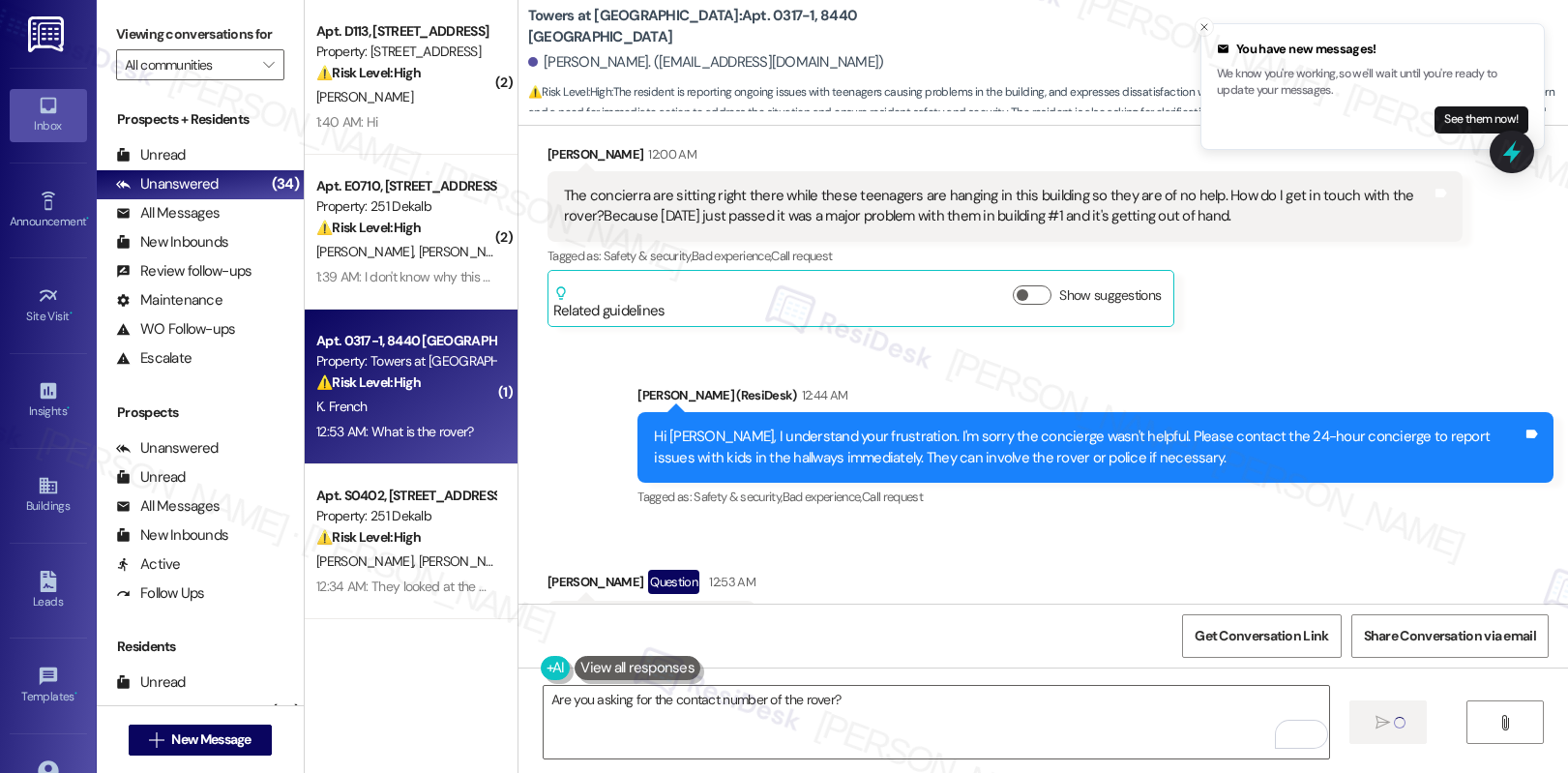 type 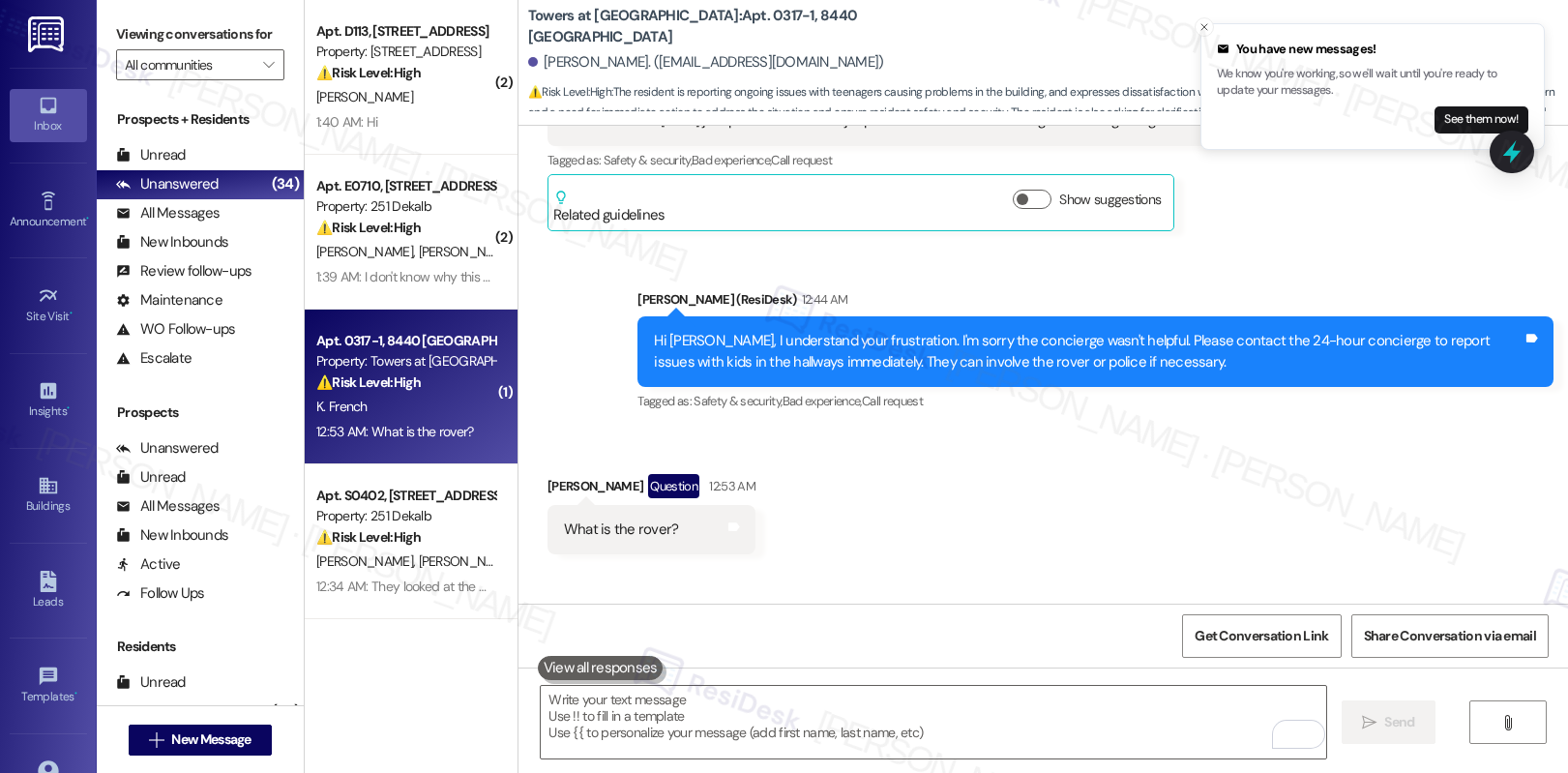 scroll, scrollTop: 5169, scrollLeft: 0, axis: vertical 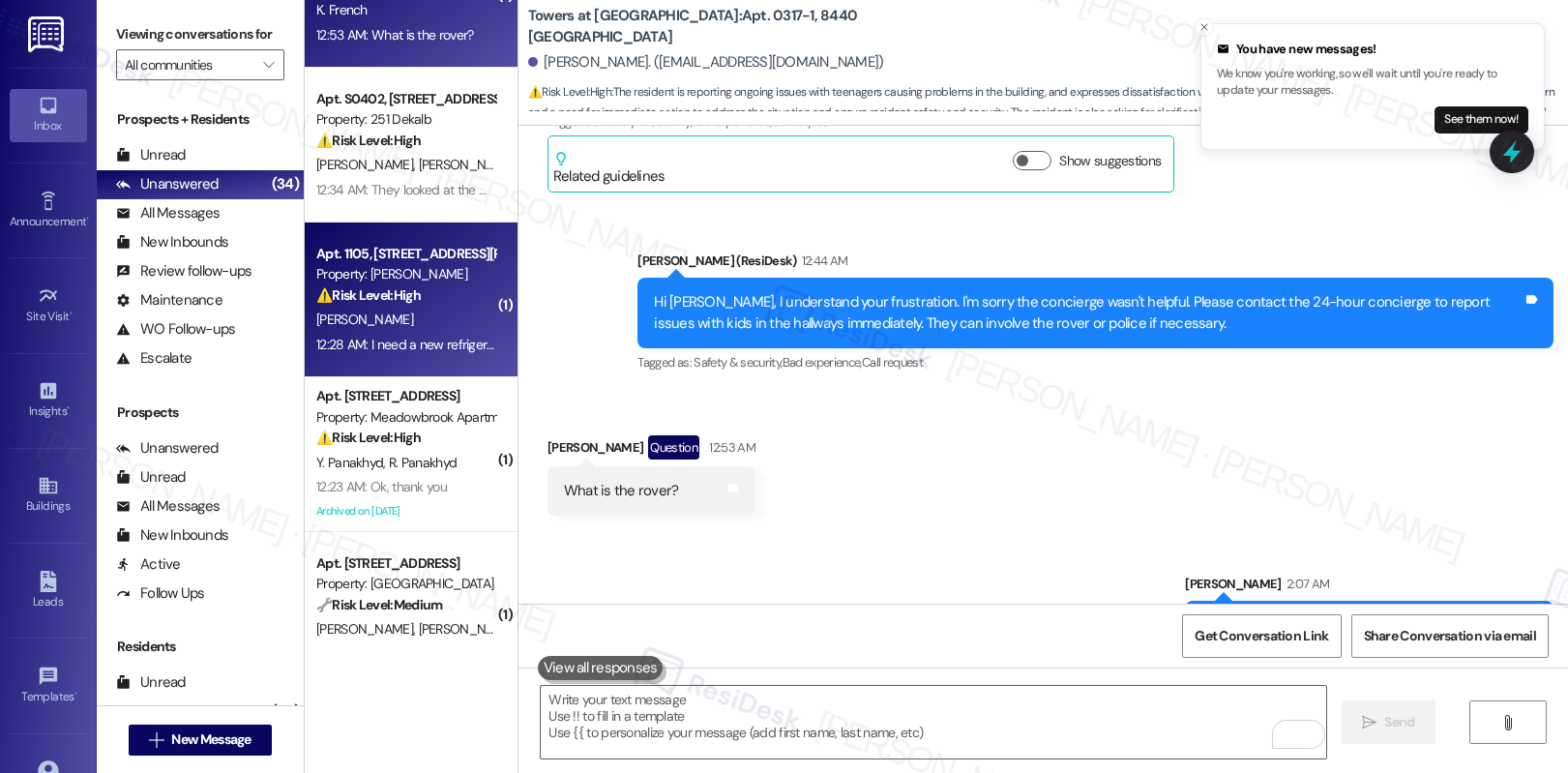 click on "⚠️  Risk Level:  High The resident states they need a new refrigerator after a previous work order was not completed to their satisfaction. This suggests the initial issue was not resolved and may be causing further problems, potentially impacting food spoilage and resident inconvenience. This requires urgent attention to prevent further issues and ensure resident satisfaction." at bounding box center [405, 295] 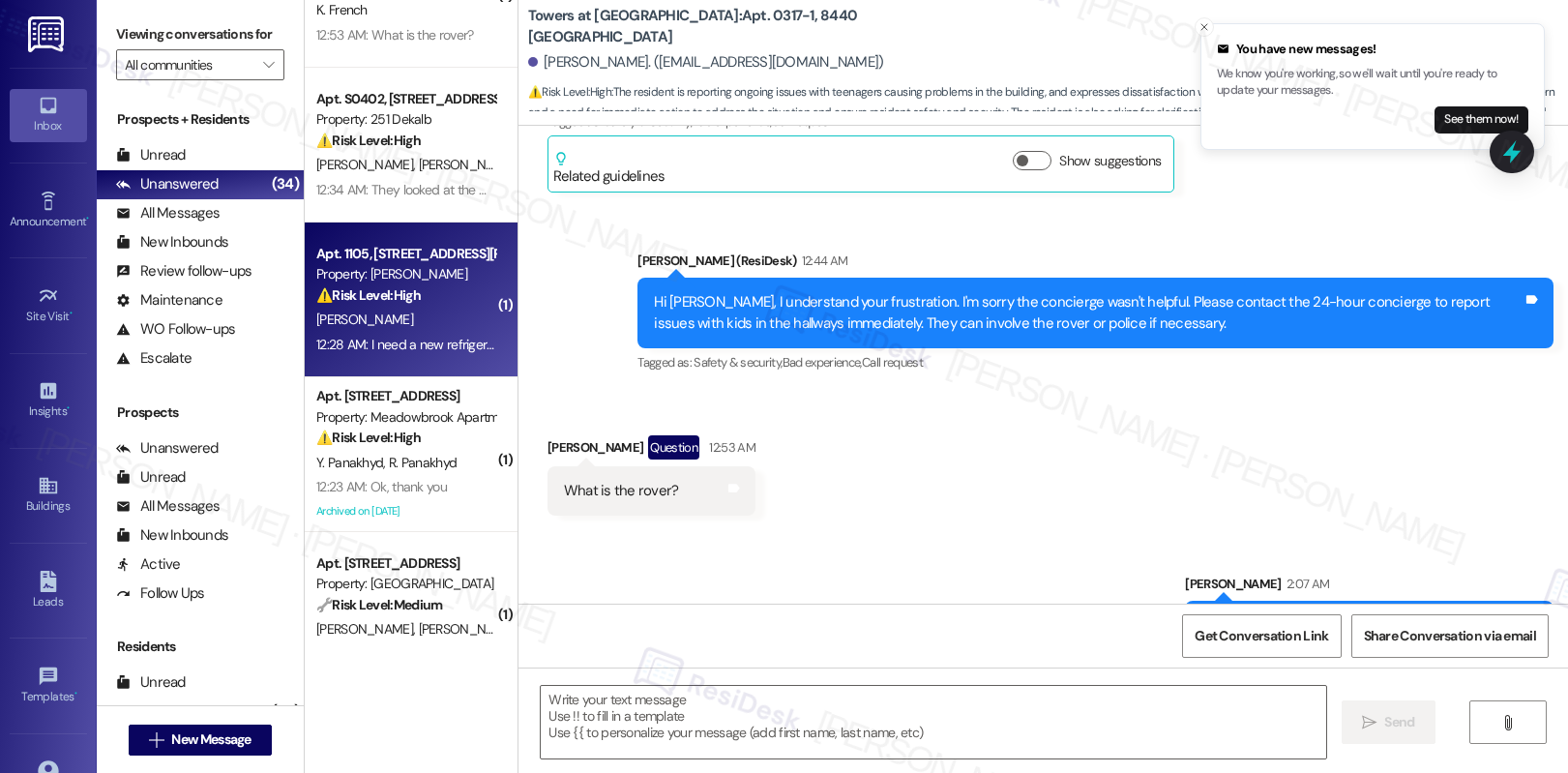 type on "Fetching suggested responses. Please feel free to read through the conversation in the meantime." 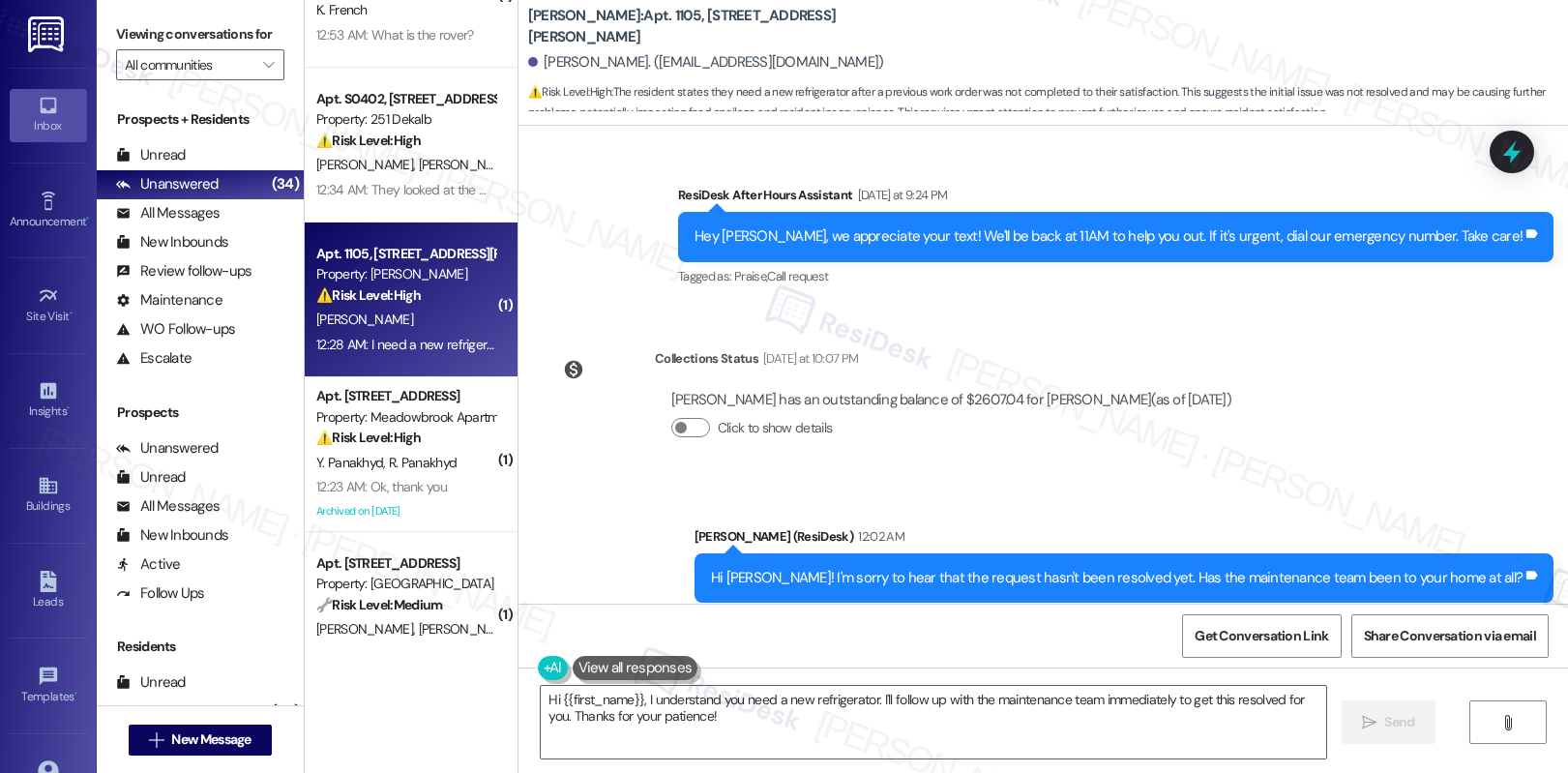 scroll, scrollTop: 6219, scrollLeft: 0, axis: vertical 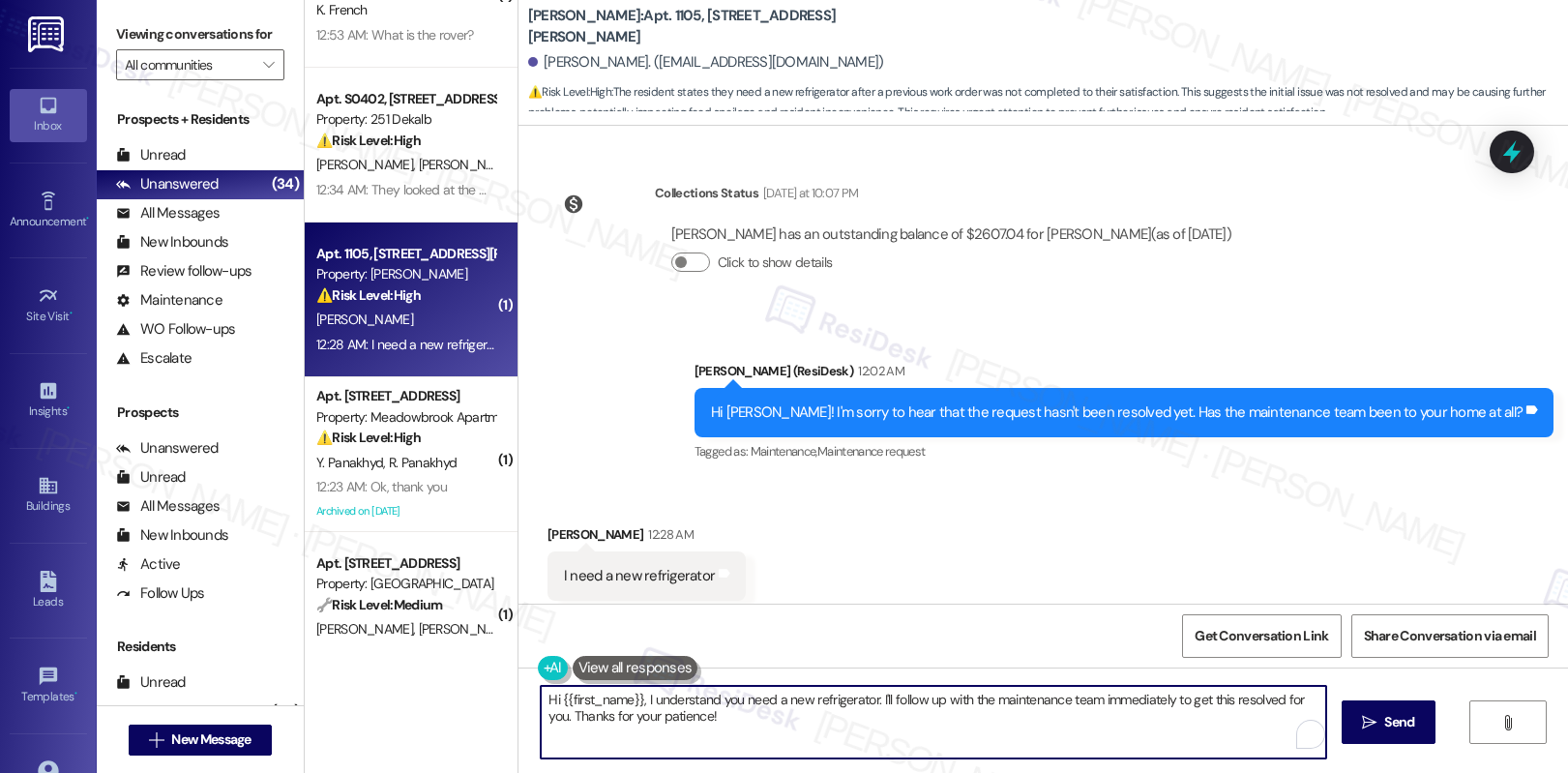 click on "Hi {{first_name}}, I understand you need a new refrigerator. I'll follow up with the maintenance team immediately to get this resolved for you. Thanks for your patience!" at bounding box center [933, 722] 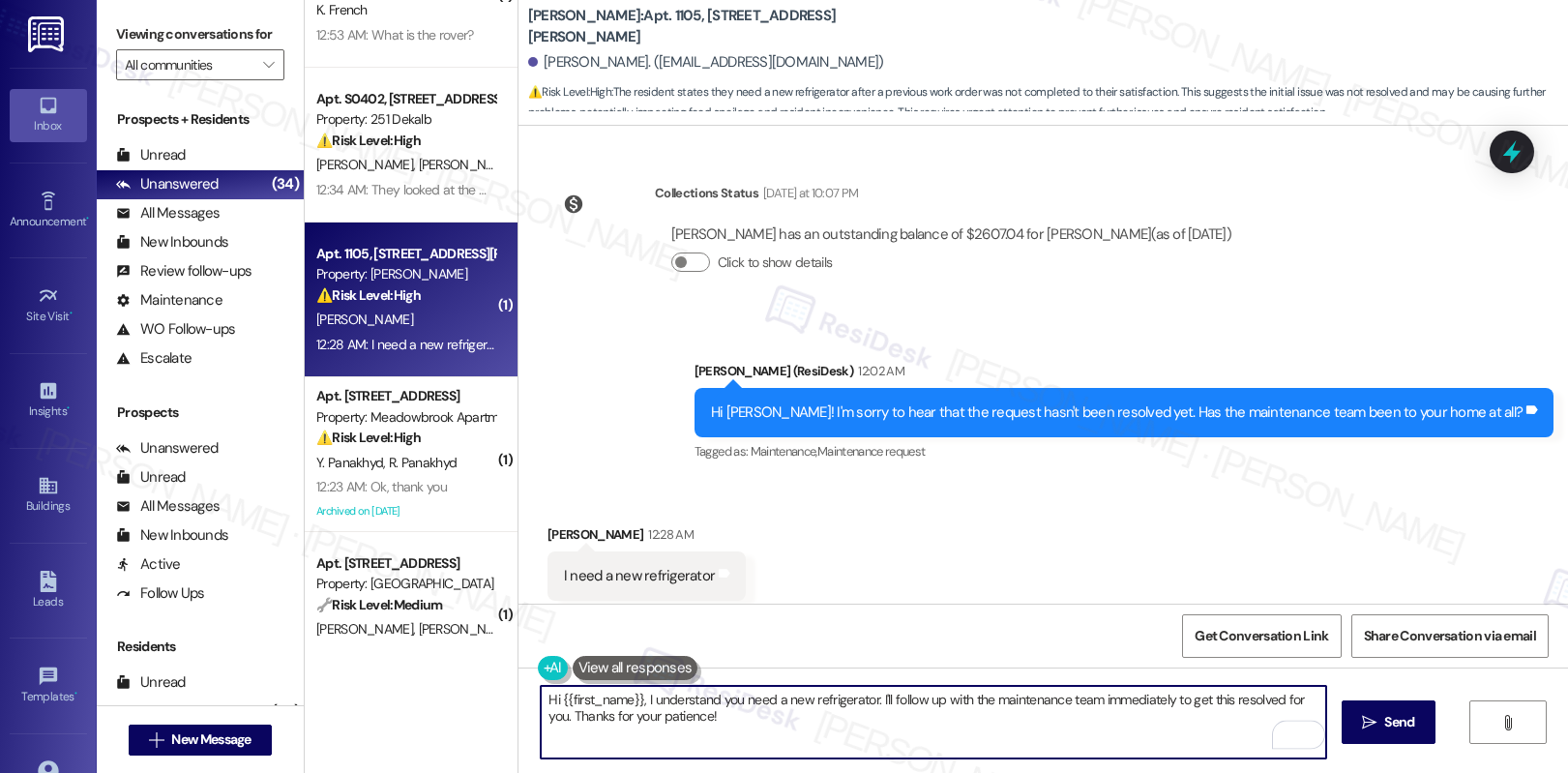 click on "Hi {{first_name}}, I understand you need a new refrigerator. I'll follow up with the maintenance team immediately to get this resolved for you. Thanks for your patience!" at bounding box center (933, 722) 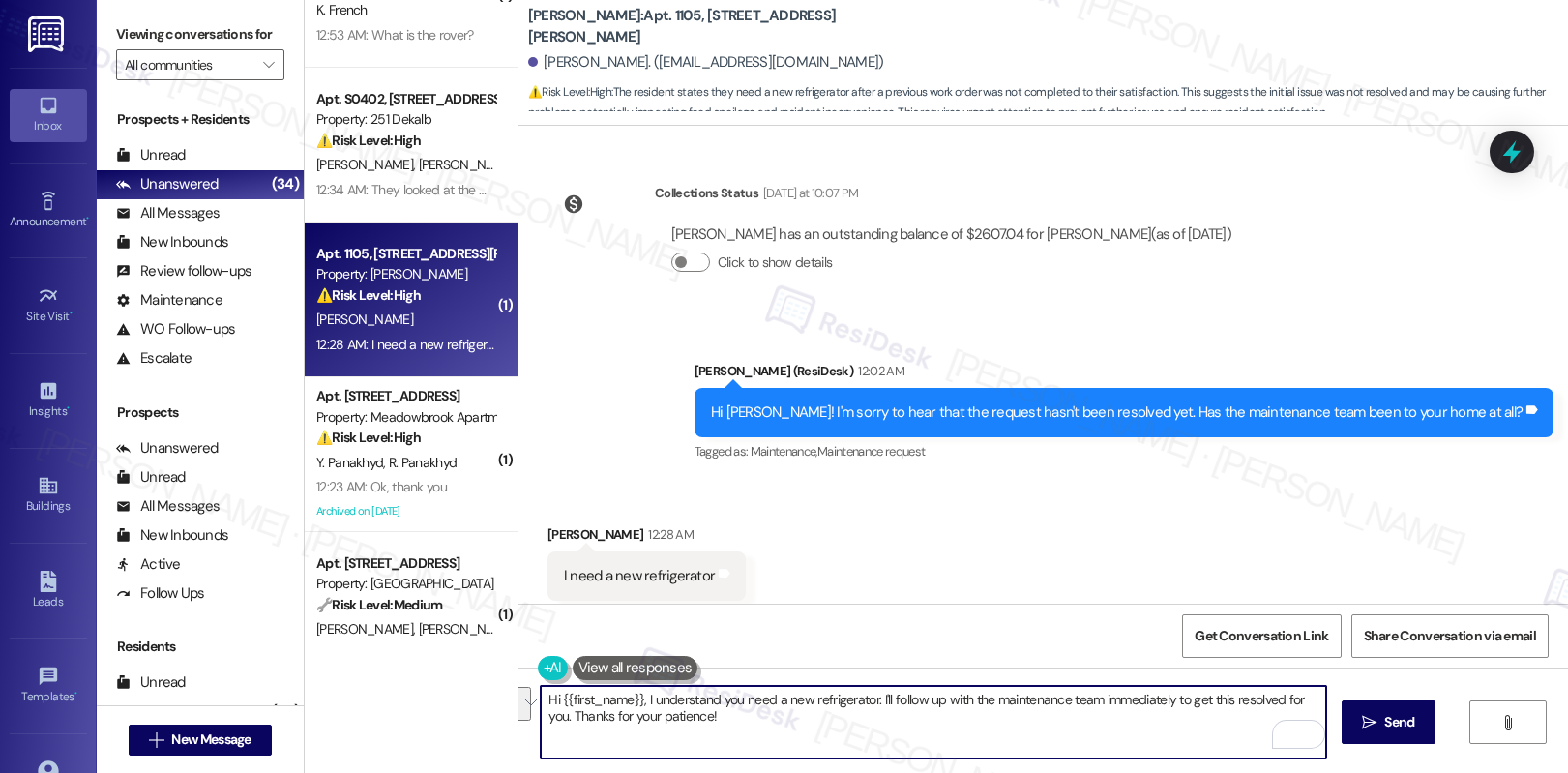 click on "YONO:  Apt. 1105, 1320 W. Somerville Ave" at bounding box center (722, 26) 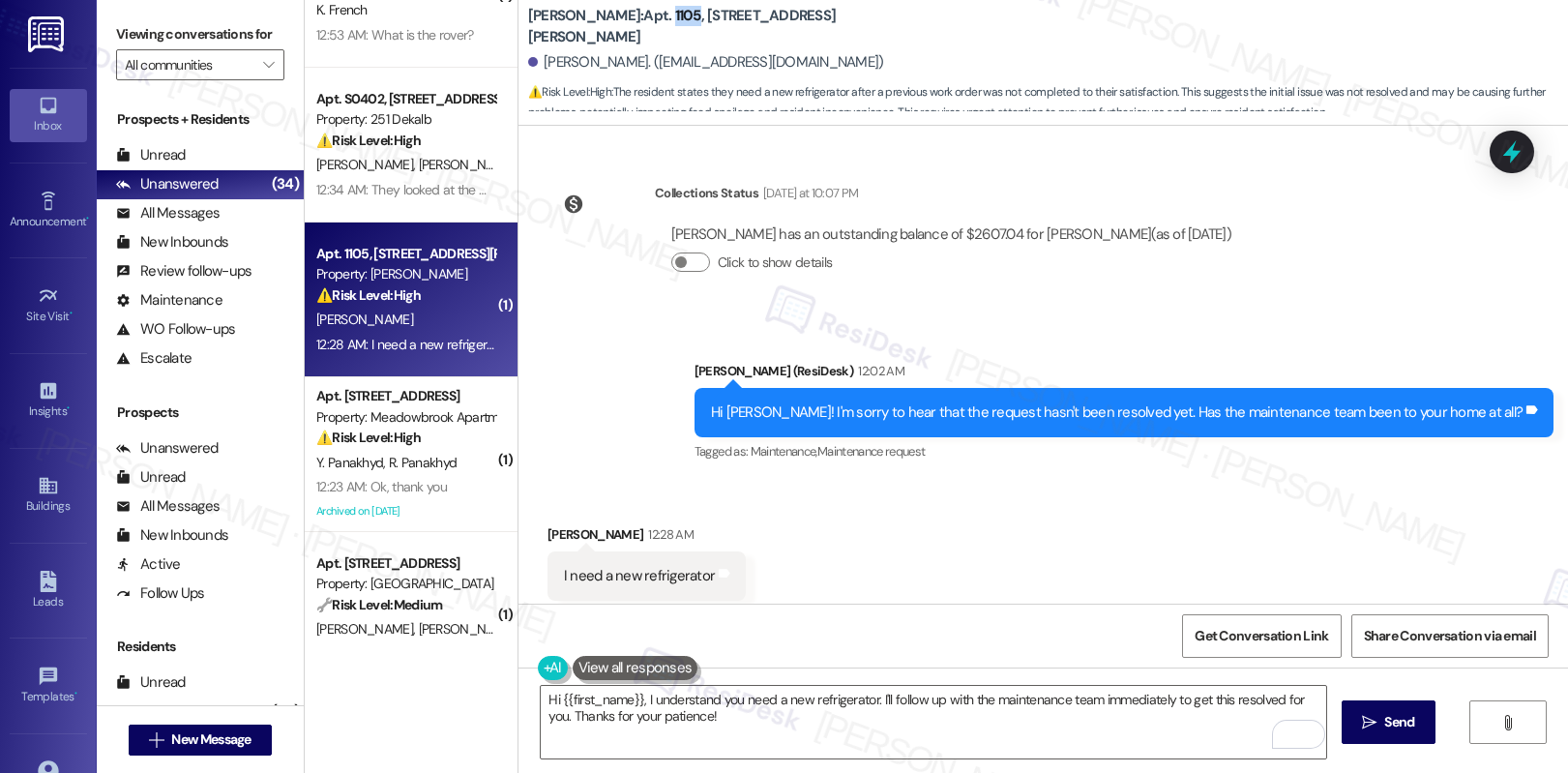 click on "YONO:  Apt. 1105, 1320 W. Somerville Ave" at bounding box center (722, 26) 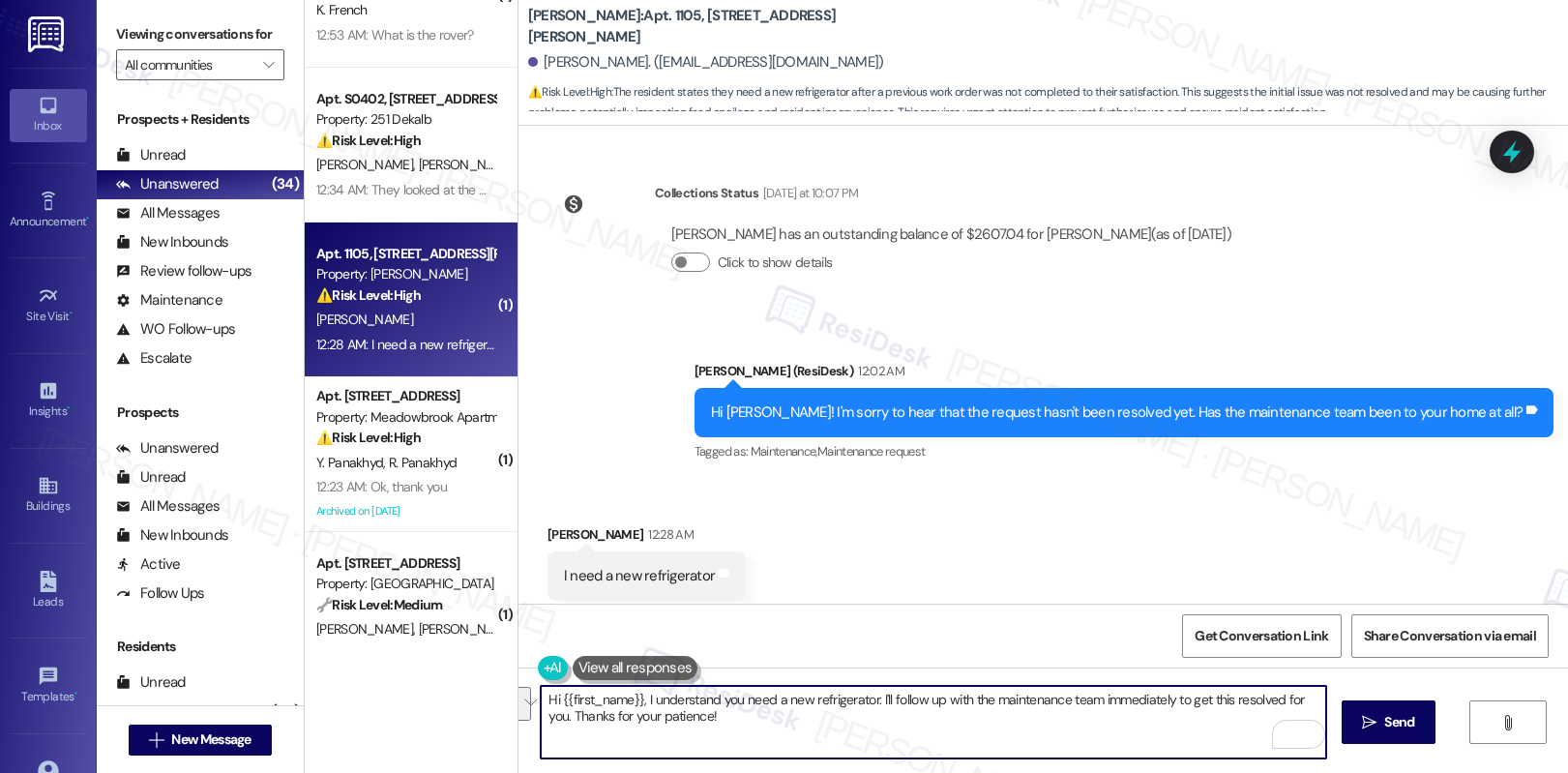 drag, startPoint x: 546, startPoint y: 699, endPoint x: 723, endPoint y: 712, distance: 177.47676 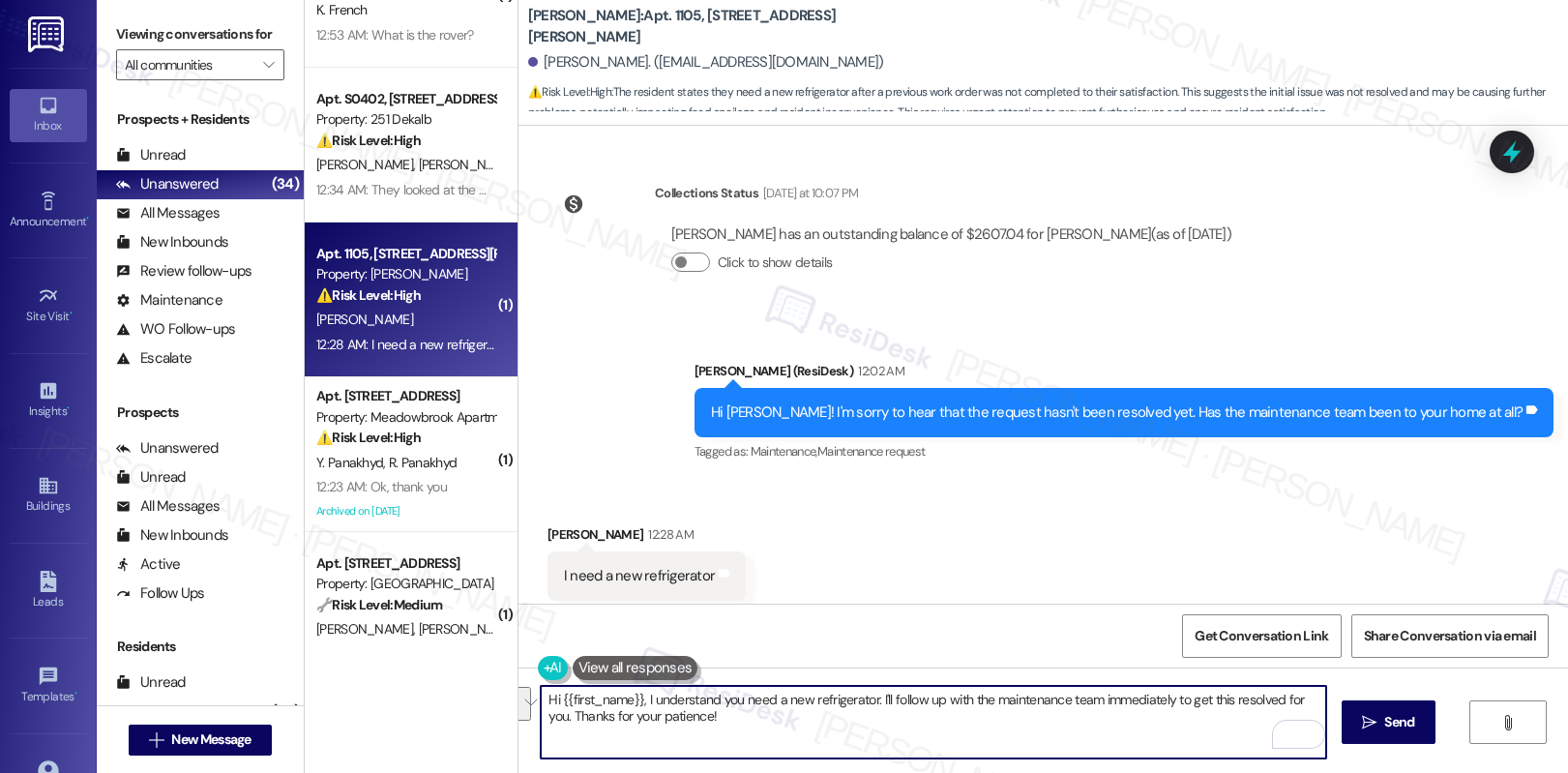 click on "Hi {{first_name}}, I understand you need a new refrigerator. I'll follow up with the maintenance team immediately to get this resolved for you. Thanks for your patience!" at bounding box center [933, 722] 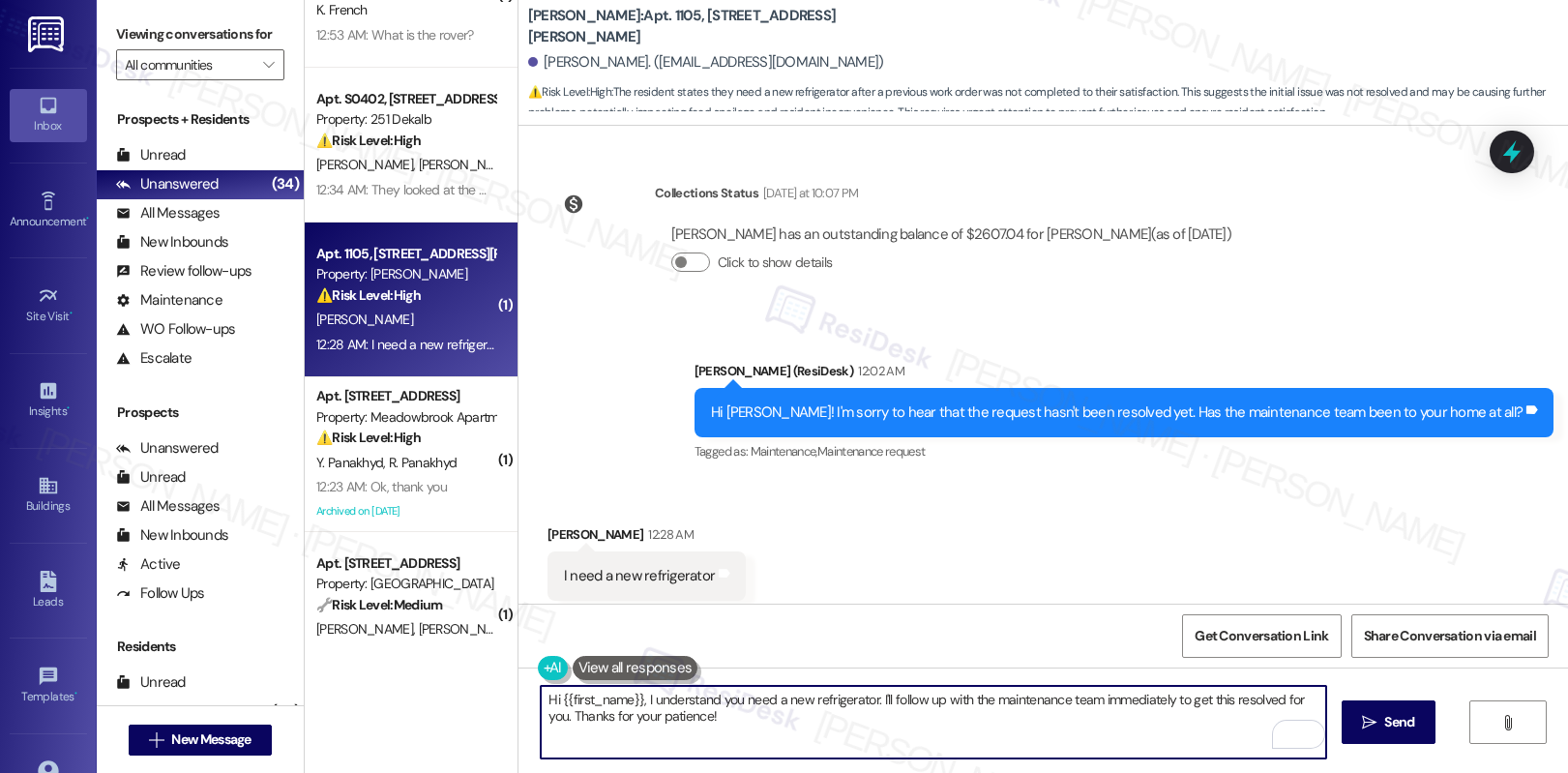 click on "Hi {{first_name}}, I understand you need a new refrigerator. I'll follow up with the maintenance team immediately to get this resolved for you. Thanks for your patience!" at bounding box center (933, 722) 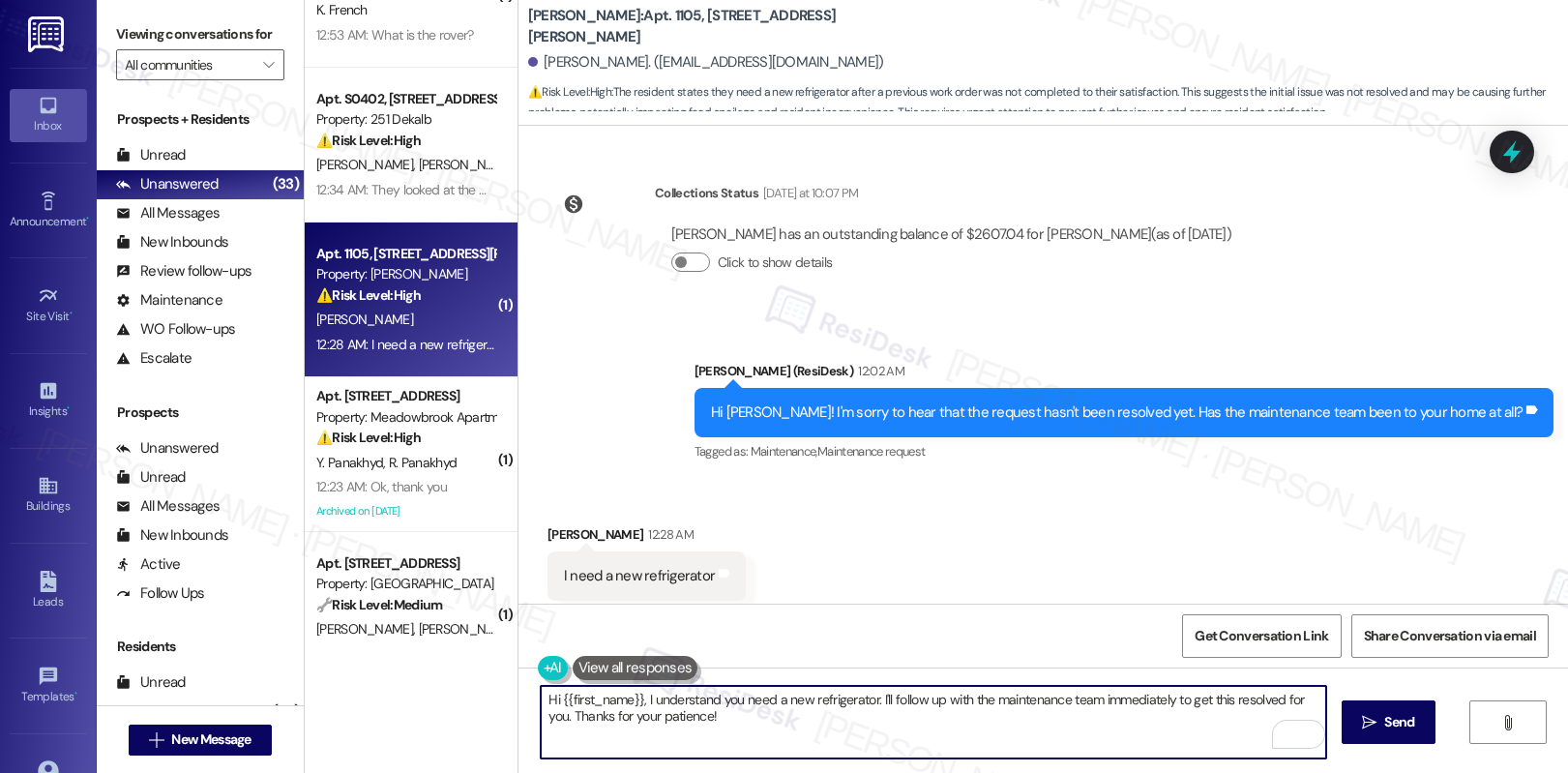 click on "Hi {{first_name}}, I understand you need a new refrigerator. I'll follow up with the maintenance team immediately to get this resolved for you. Thanks for your patience!" at bounding box center [933, 722] 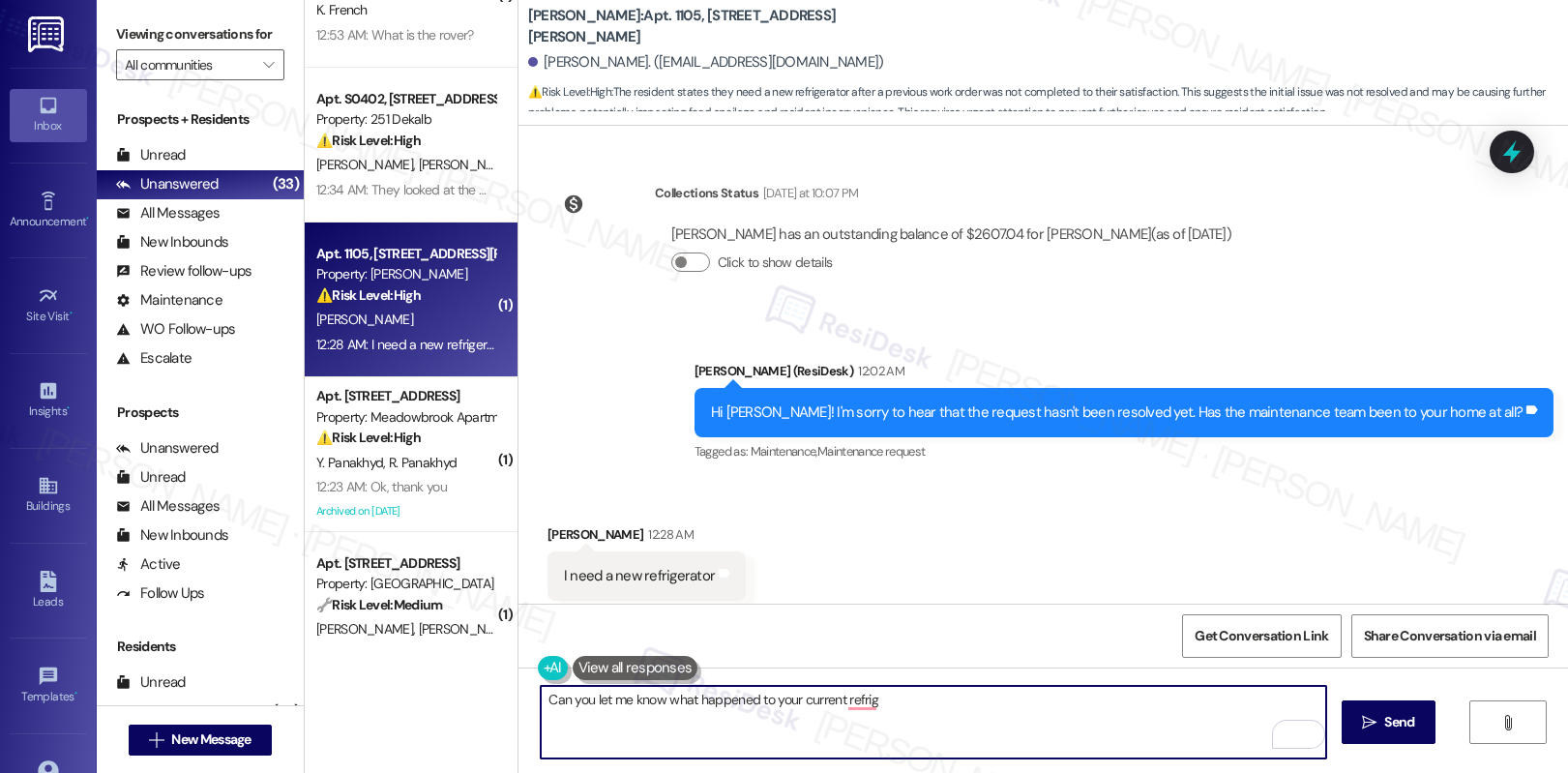 click on "I need a new refrigerator" at bounding box center [639, 576] 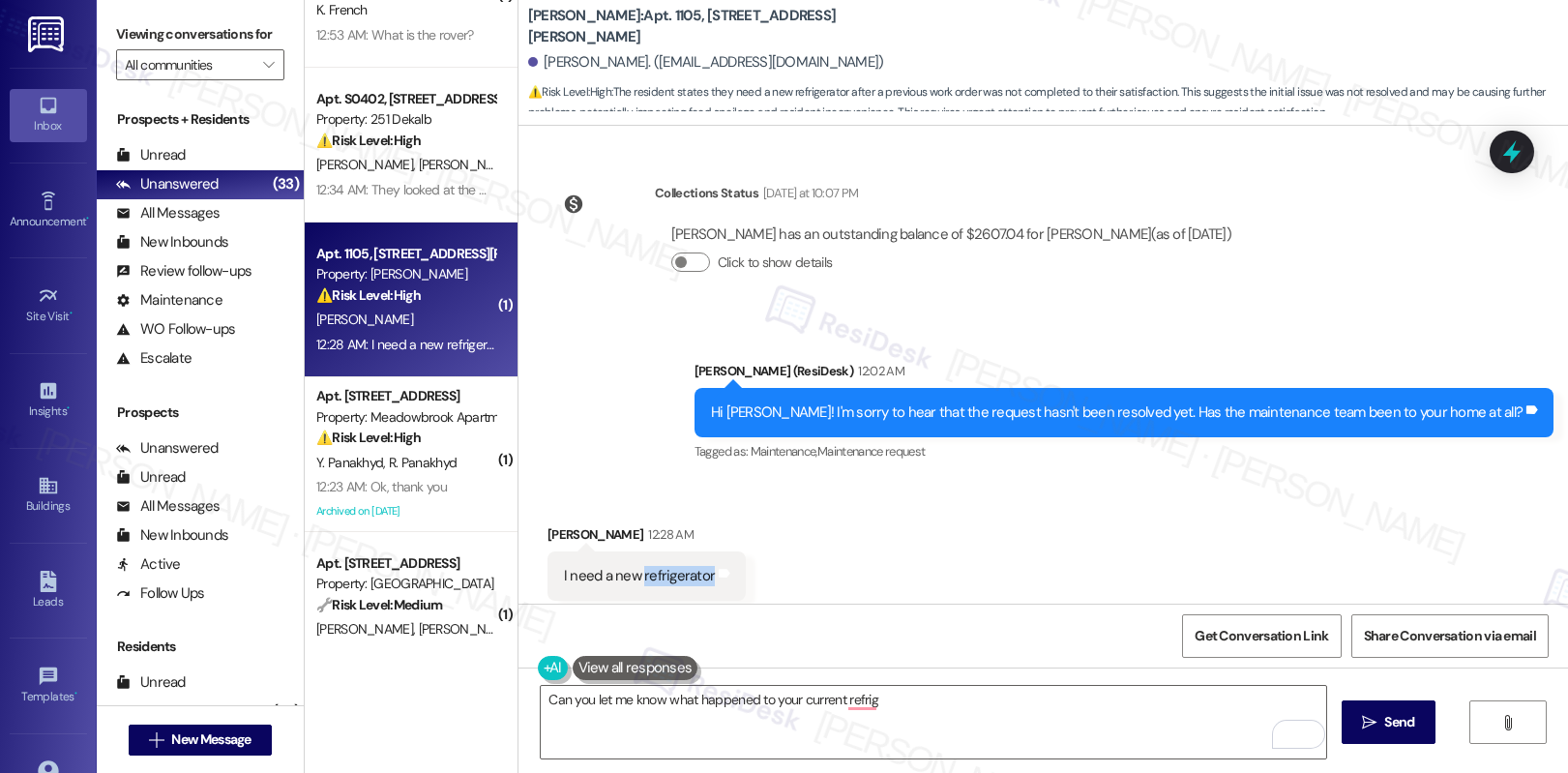 click on "I need a new refrigerator" at bounding box center [639, 576] 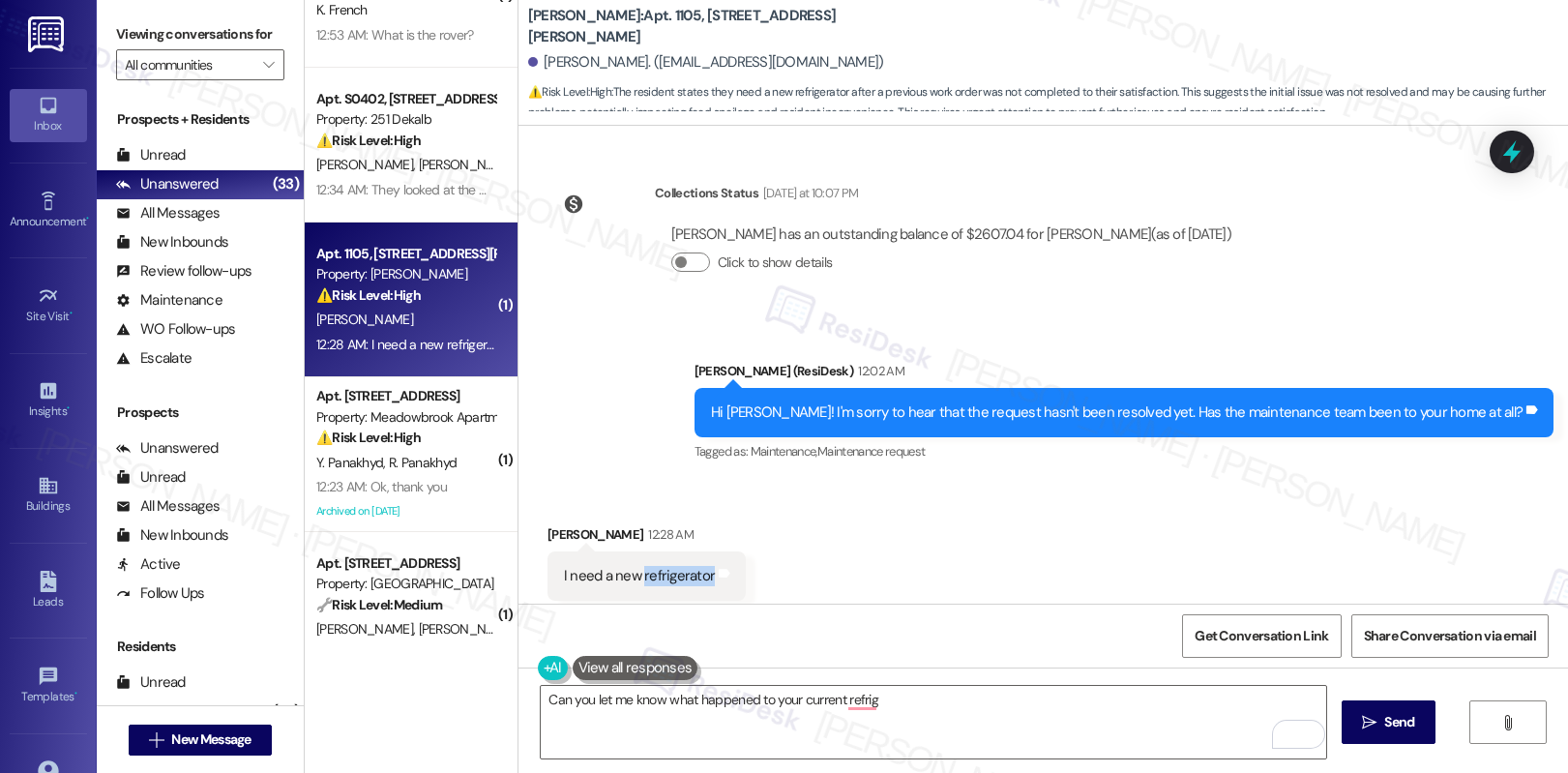 copy on "refrigerator" 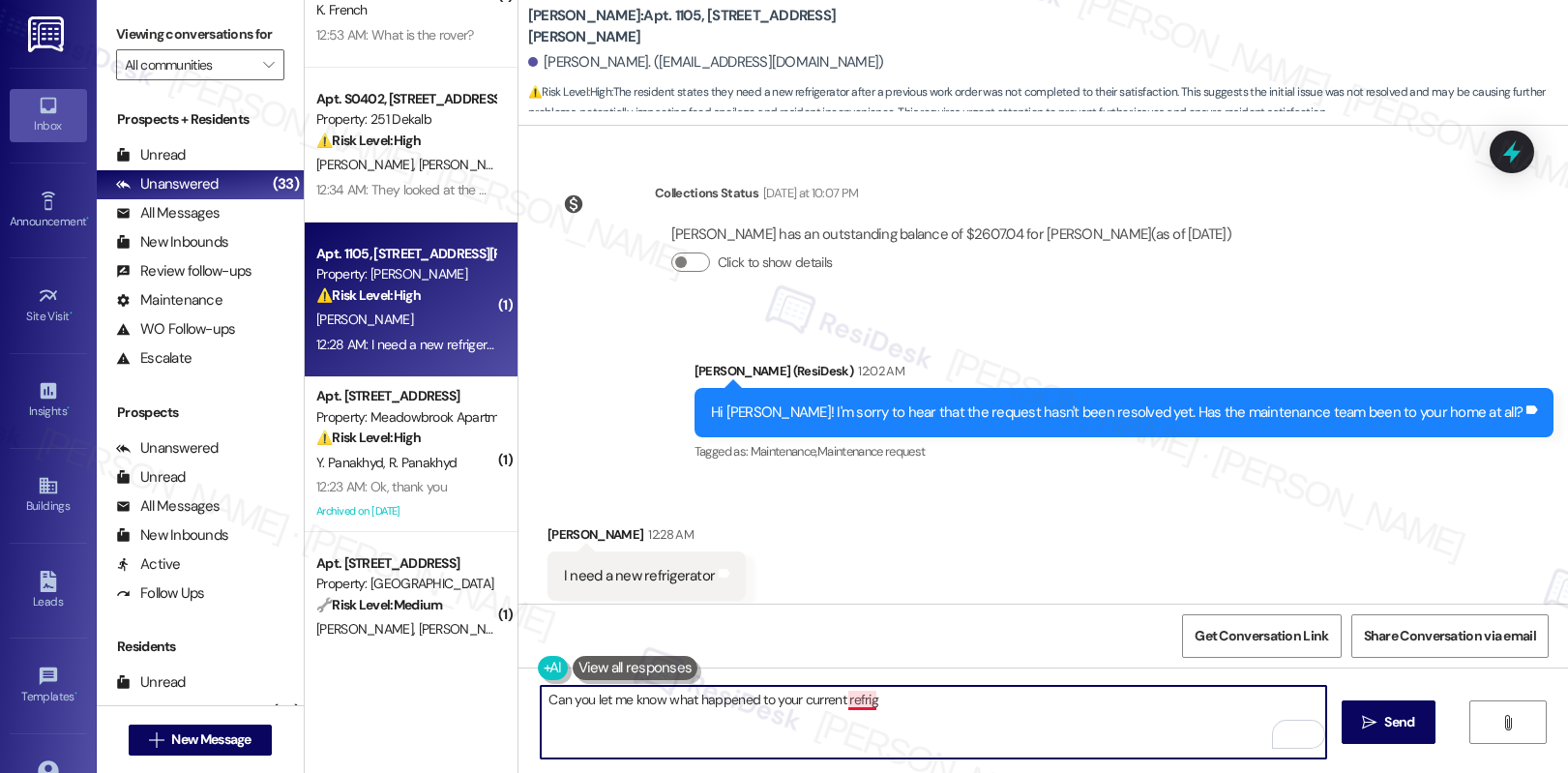 click on "Can you let me know what happened to your current refrig" at bounding box center [933, 722] 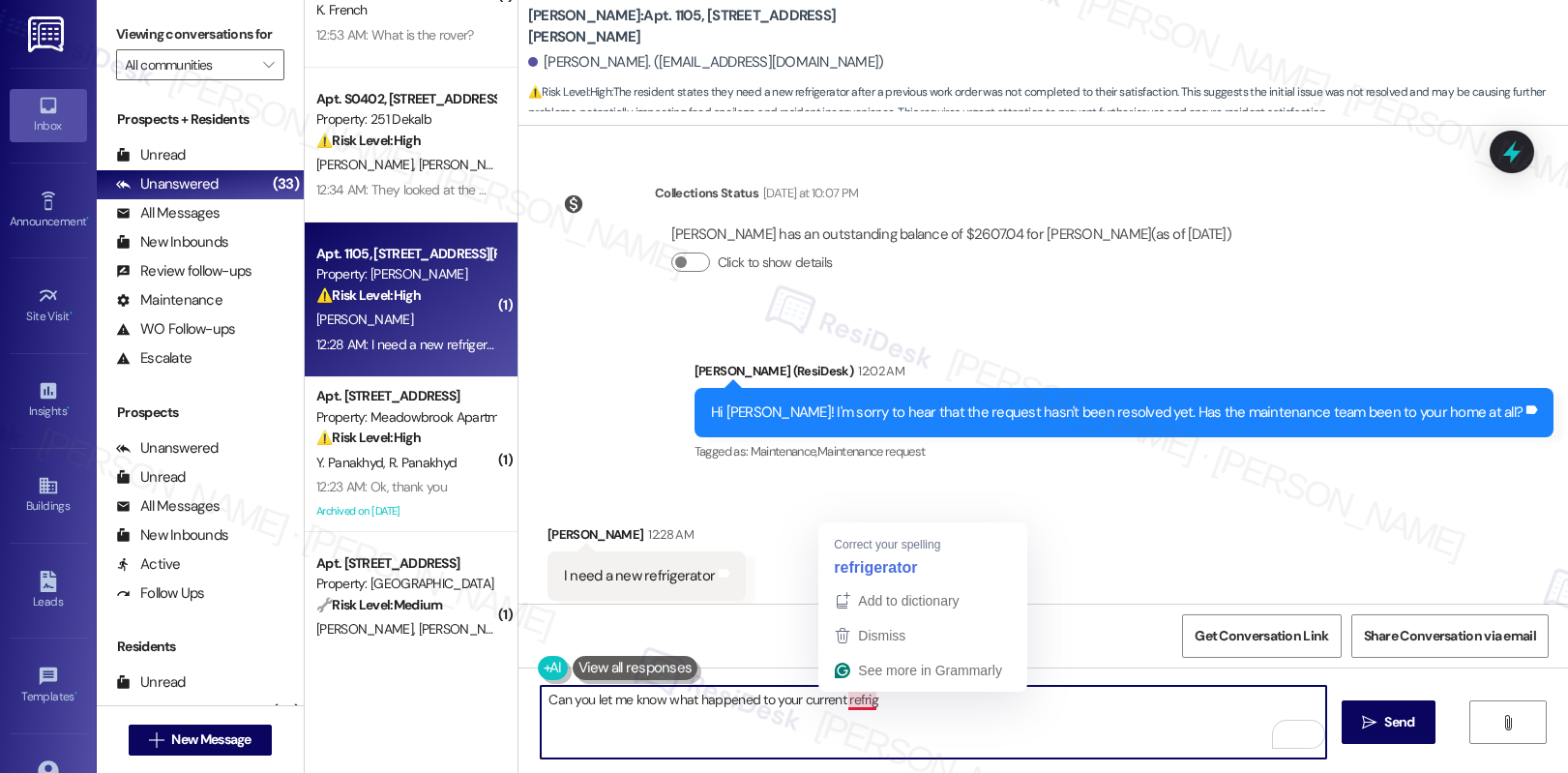 click on "Can you let me know what happened to your current refrig" at bounding box center [933, 722] 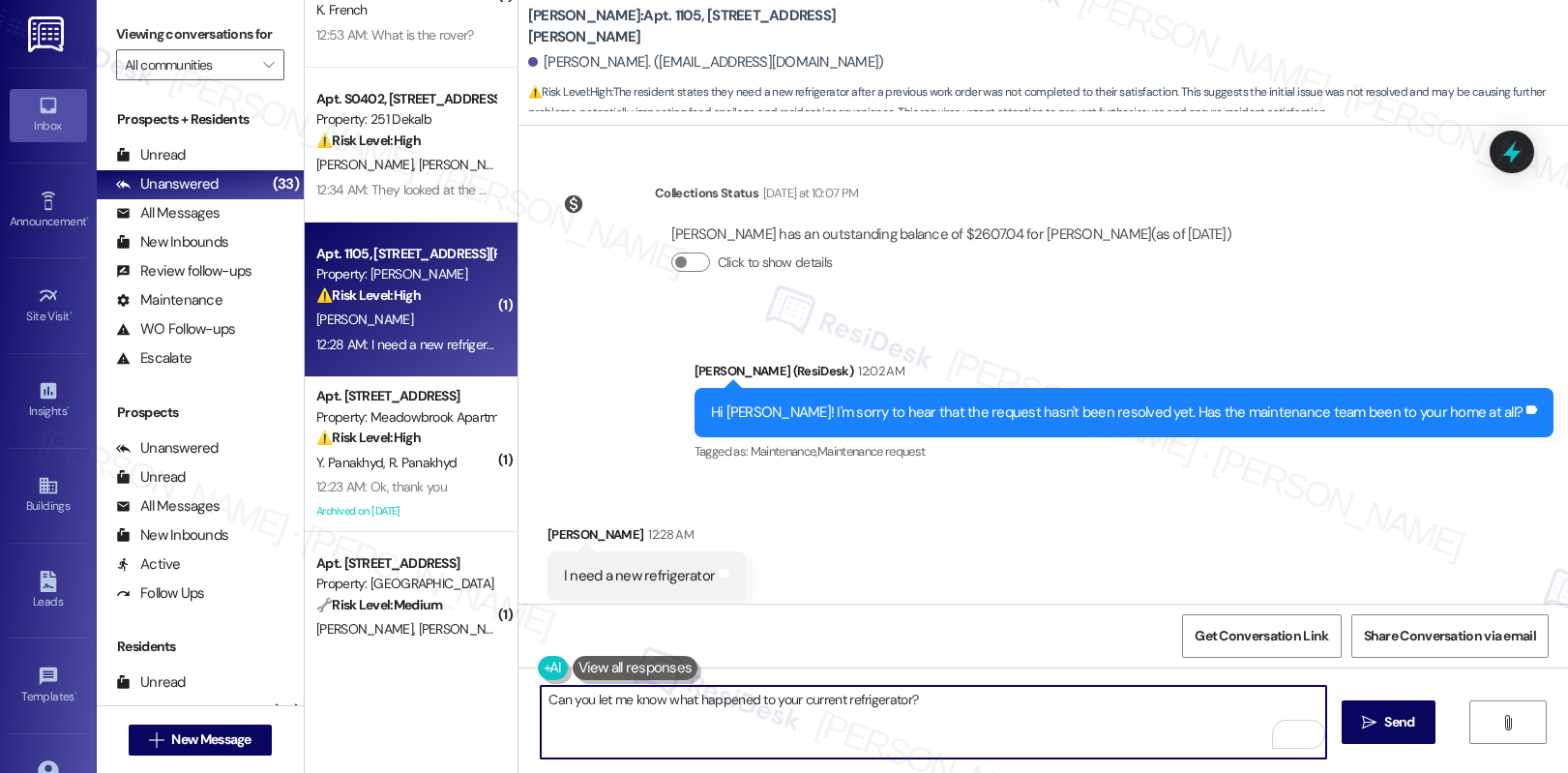 click on "Can you let me know what happened to your current refrigerator?" at bounding box center [933, 722] 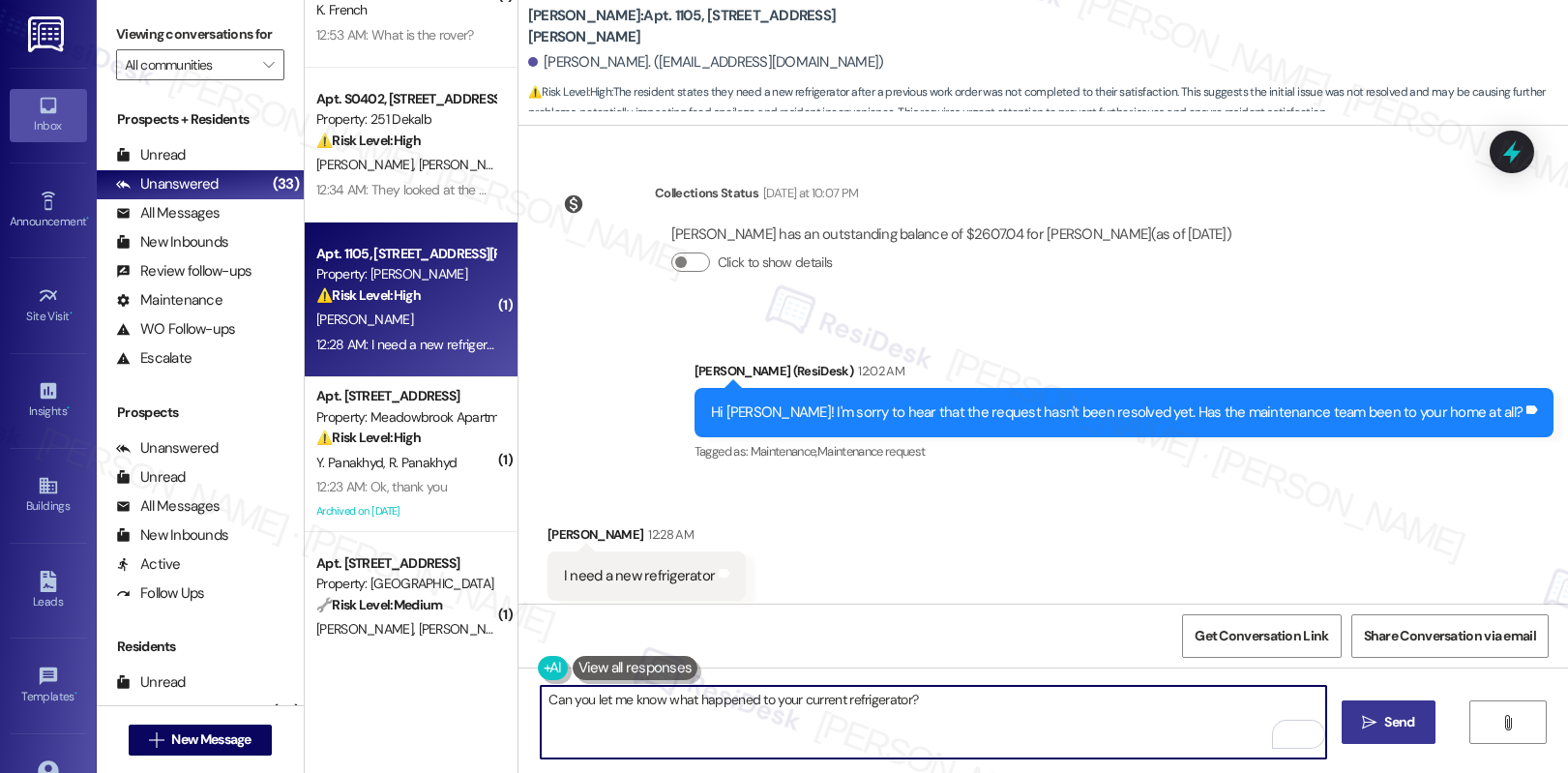 type on "Can you let me know what happened to your current refrigerator?" 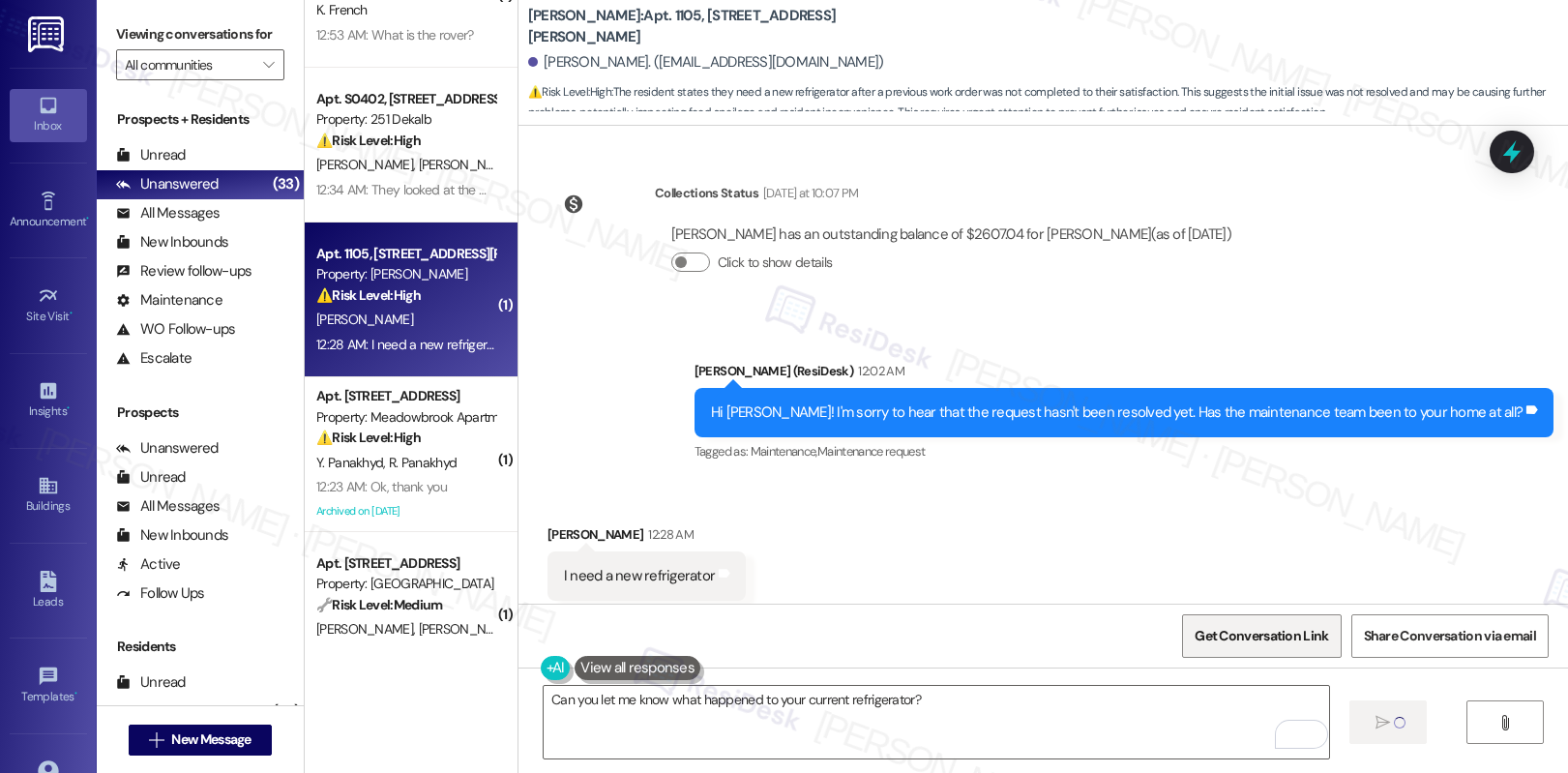 type 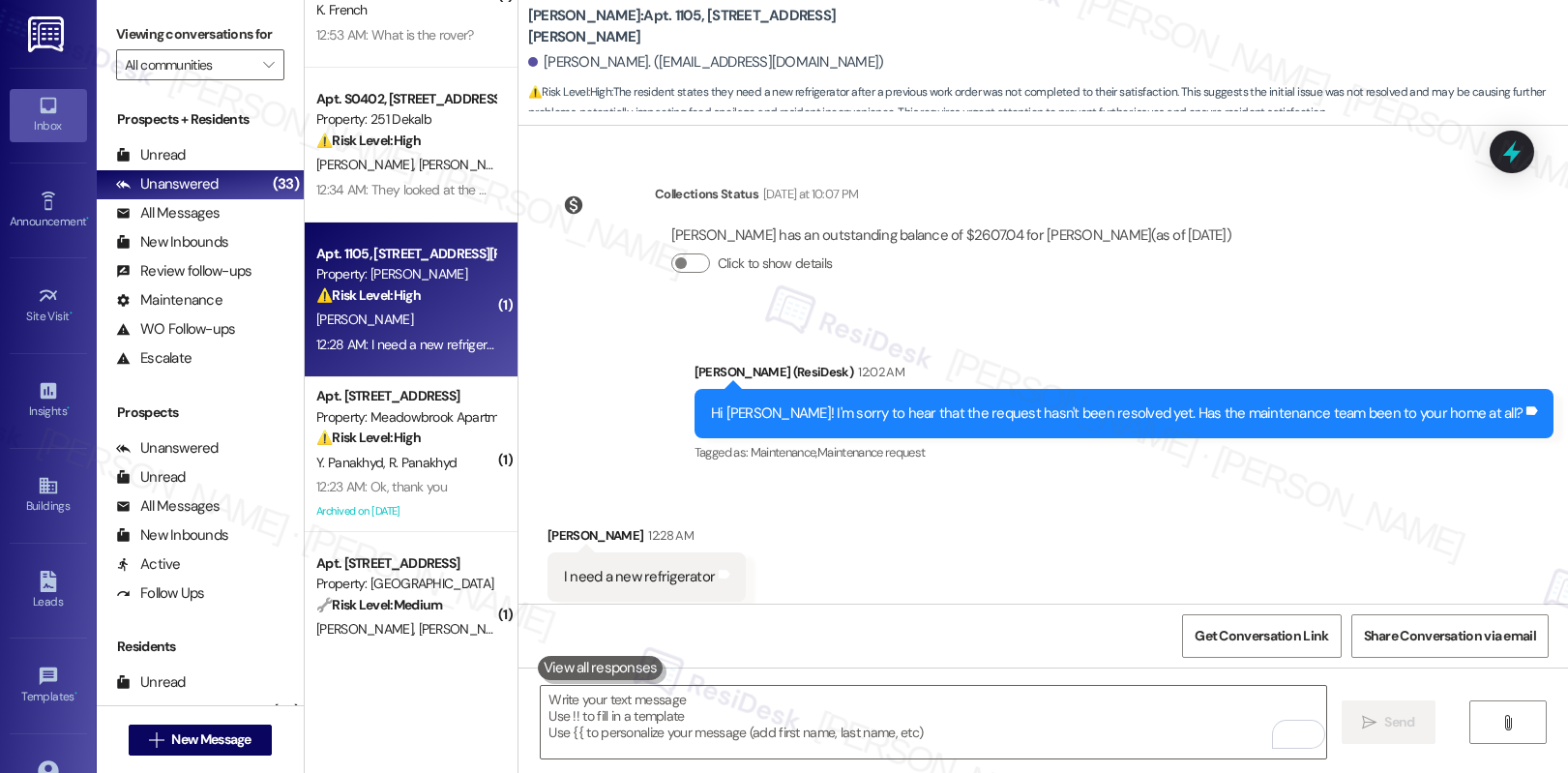 scroll, scrollTop: 6353, scrollLeft: 0, axis: vertical 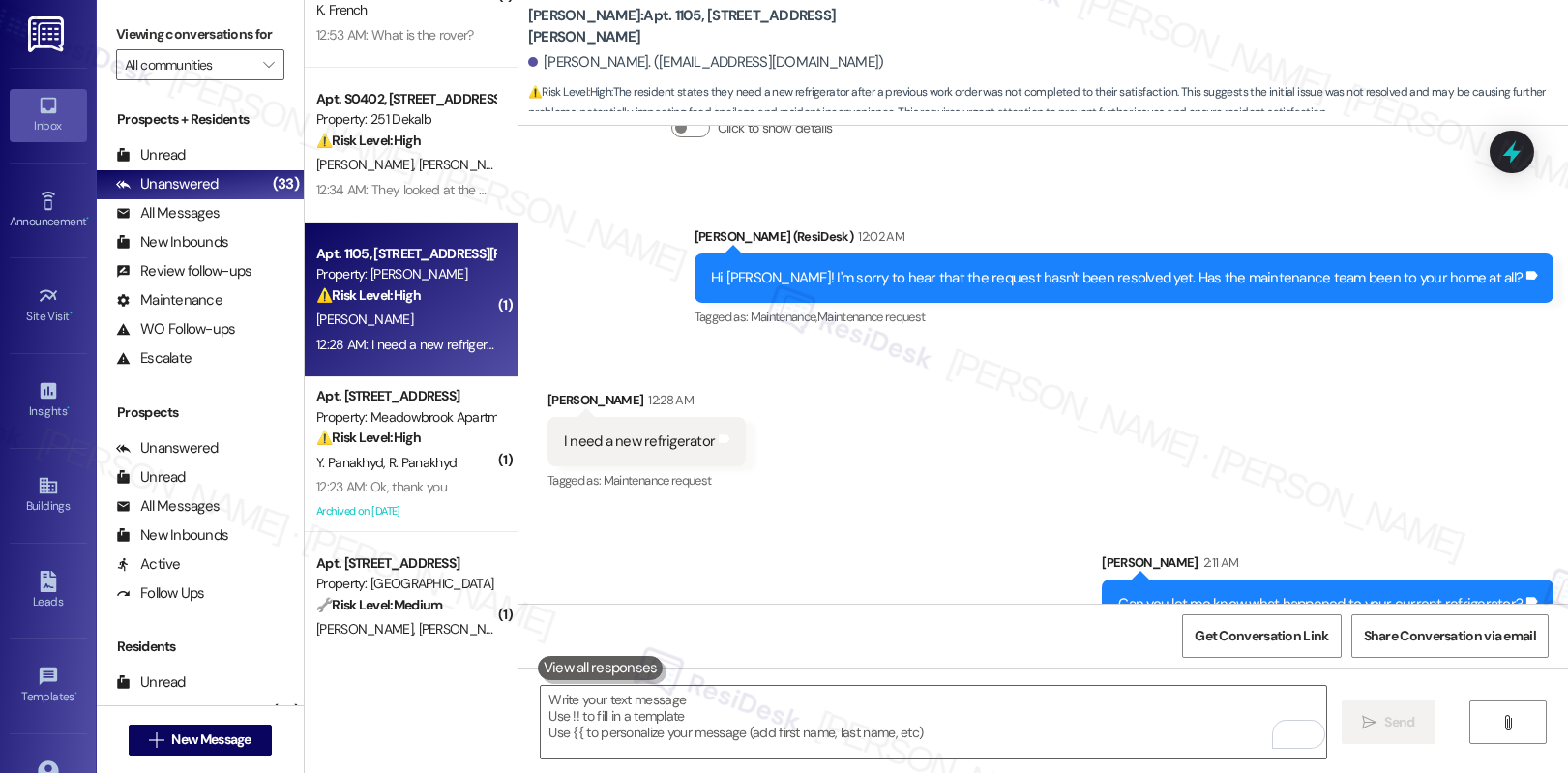 click on "Can you let me know what happened to your current refrigerator?" at bounding box center [1320, 604] 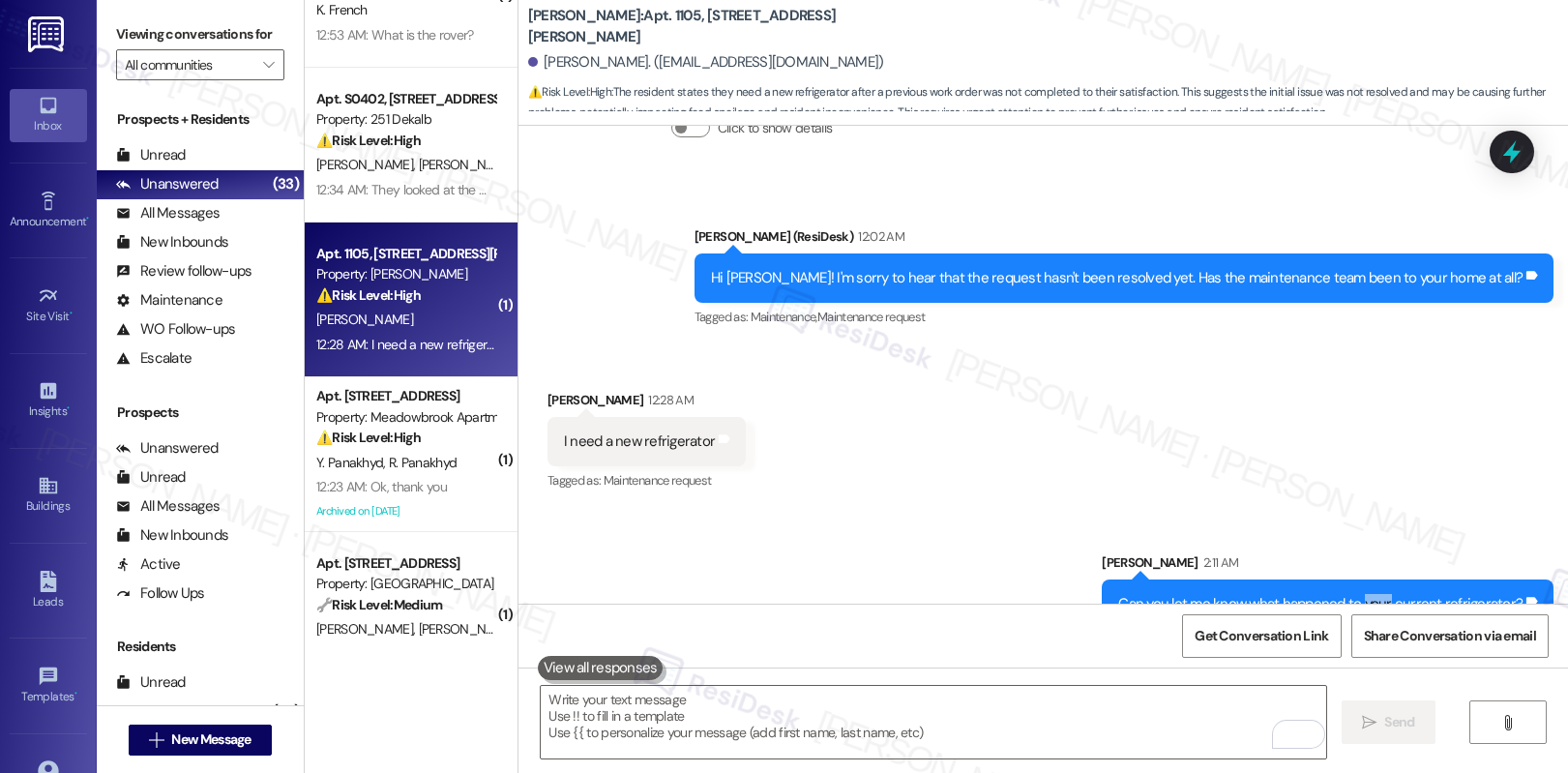 click on "Can you let me know what happened to your current refrigerator?" at bounding box center (1320, 604) 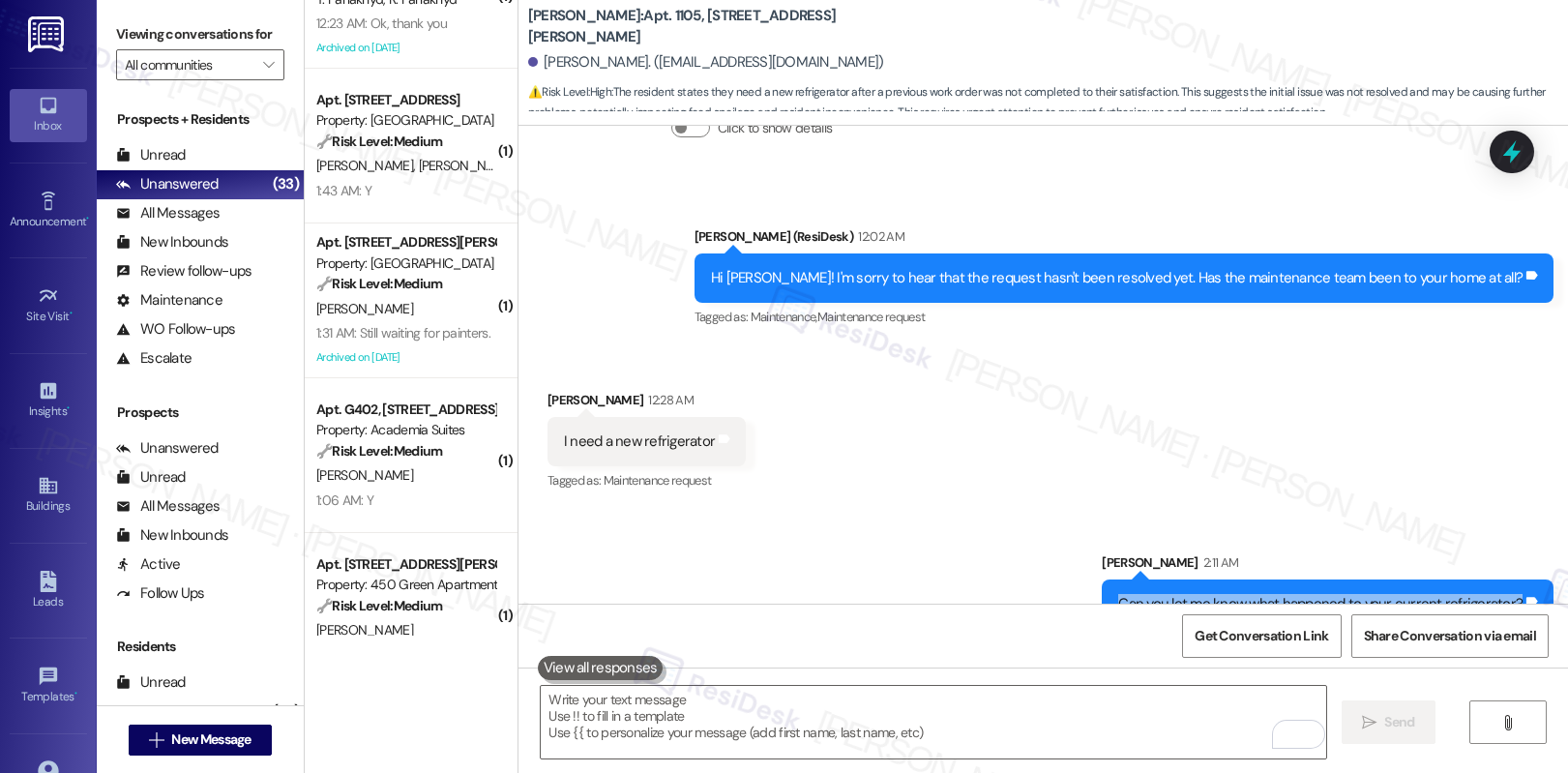 scroll, scrollTop: 853, scrollLeft: 0, axis: vertical 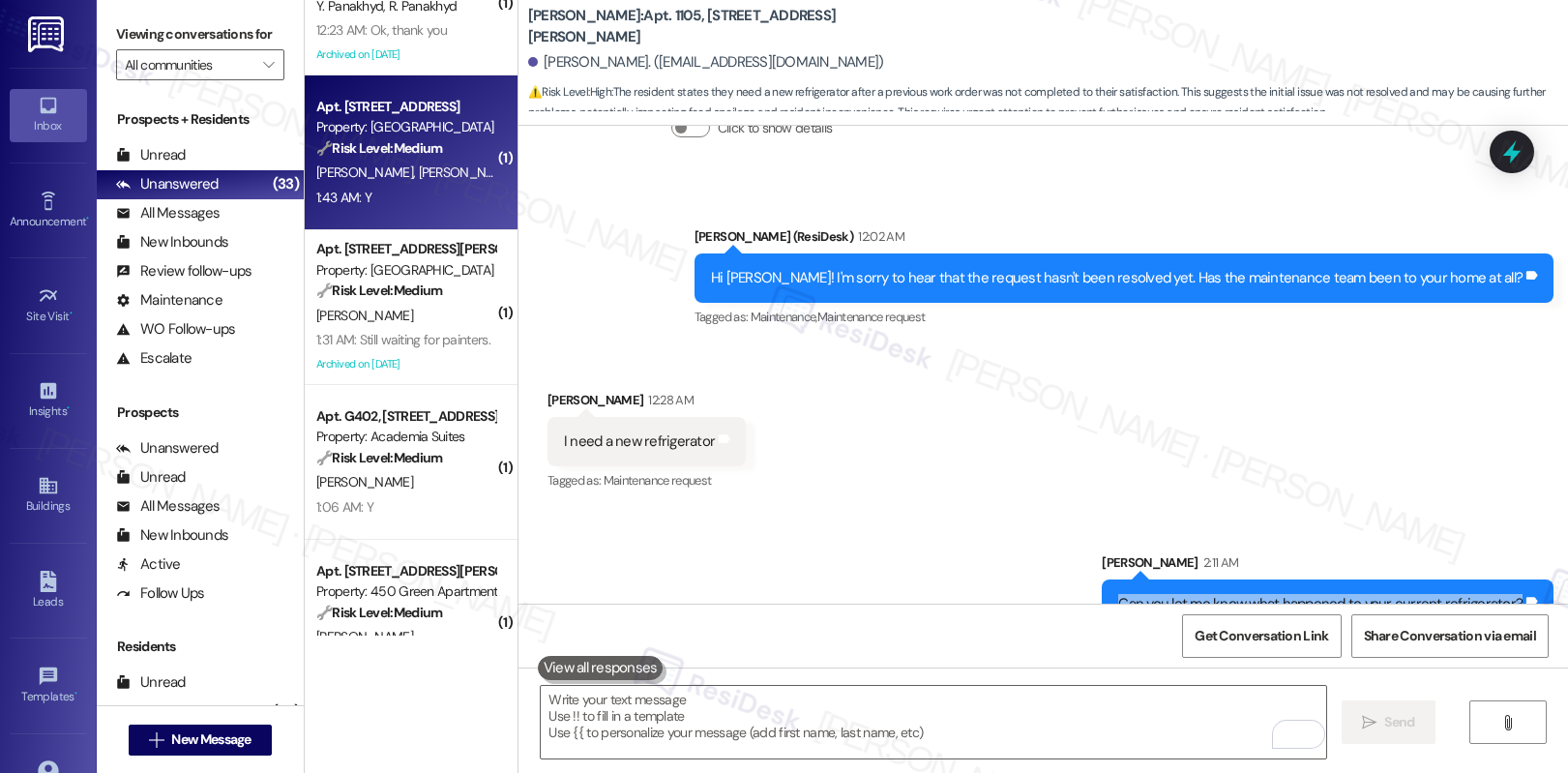 click on "1:43 AM: Y 1:43 AM: Y" at bounding box center [405, 197] 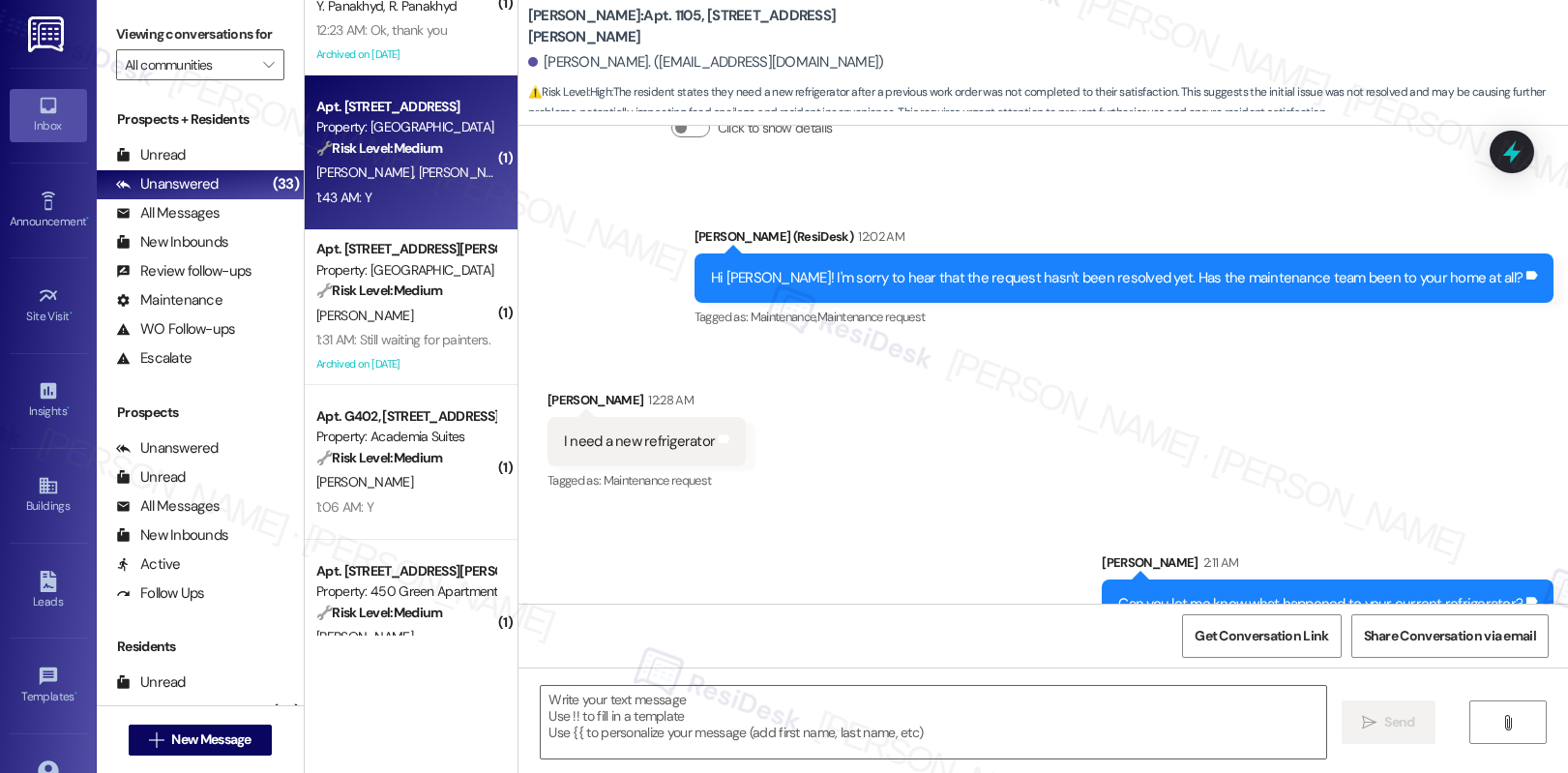 type on "Fetching suggested responses. Please feel free to read through the conversation in the meantime." 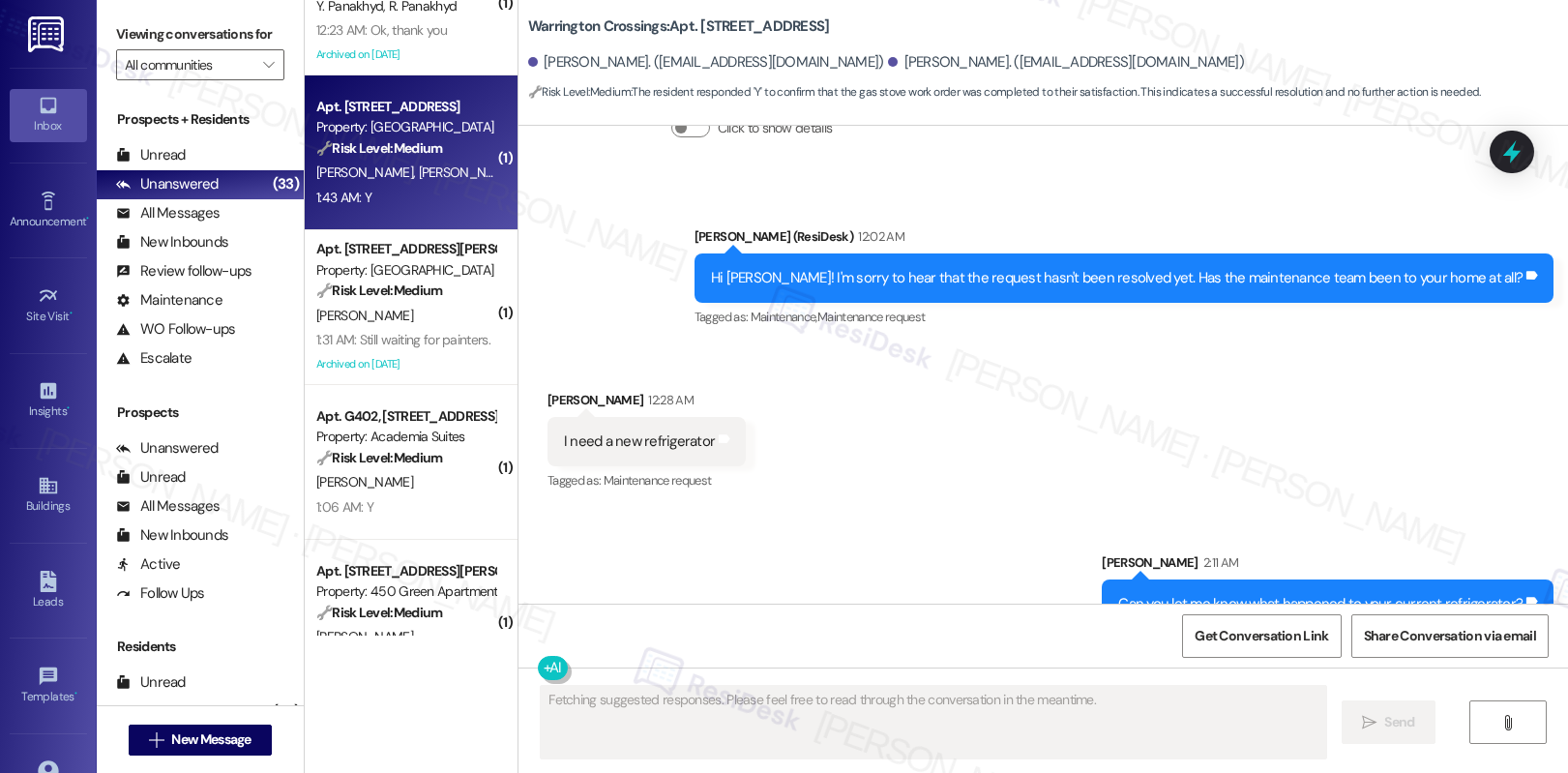 scroll, scrollTop: 1166, scrollLeft: 0, axis: vertical 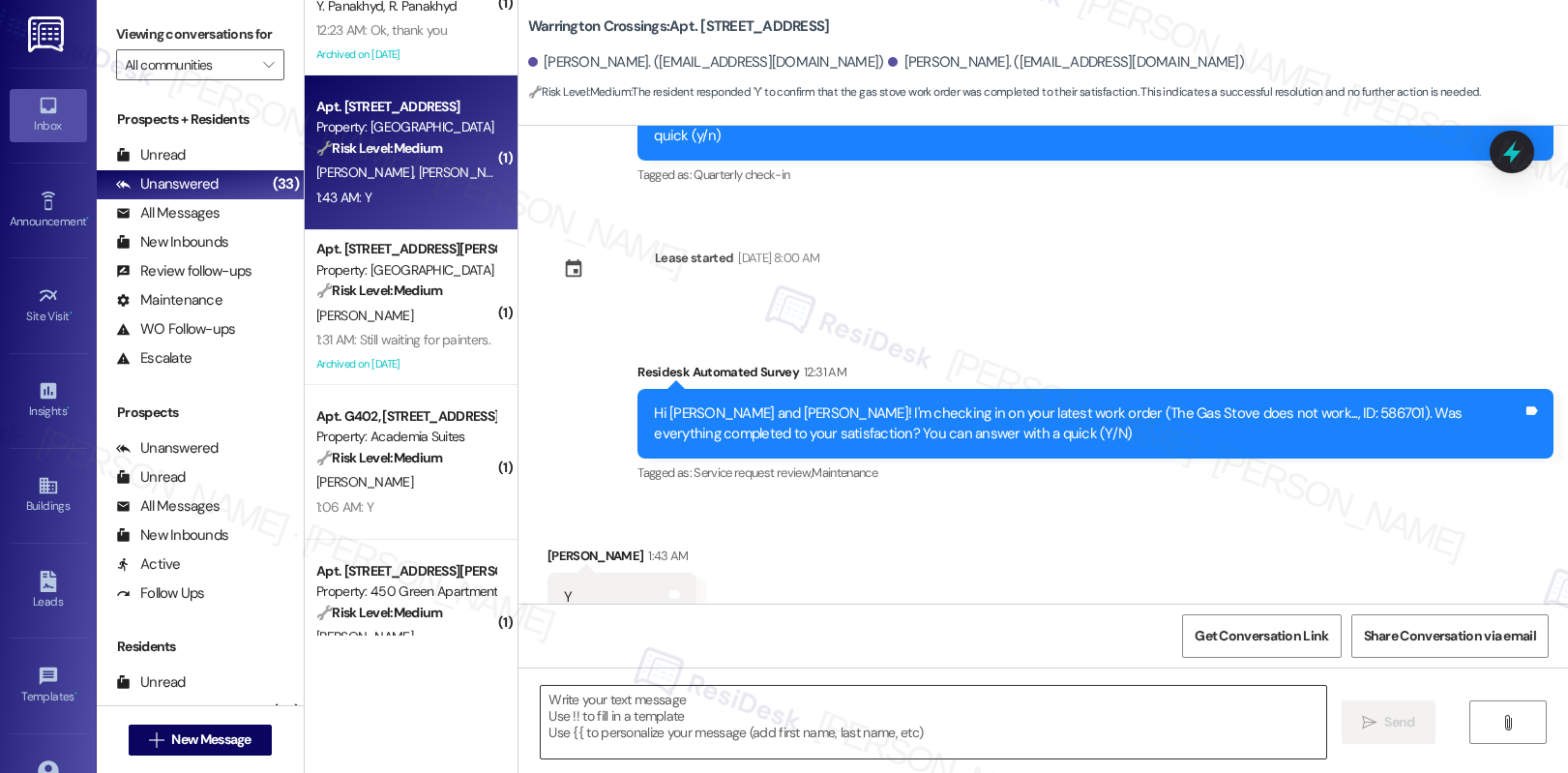 click at bounding box center [933, 722] 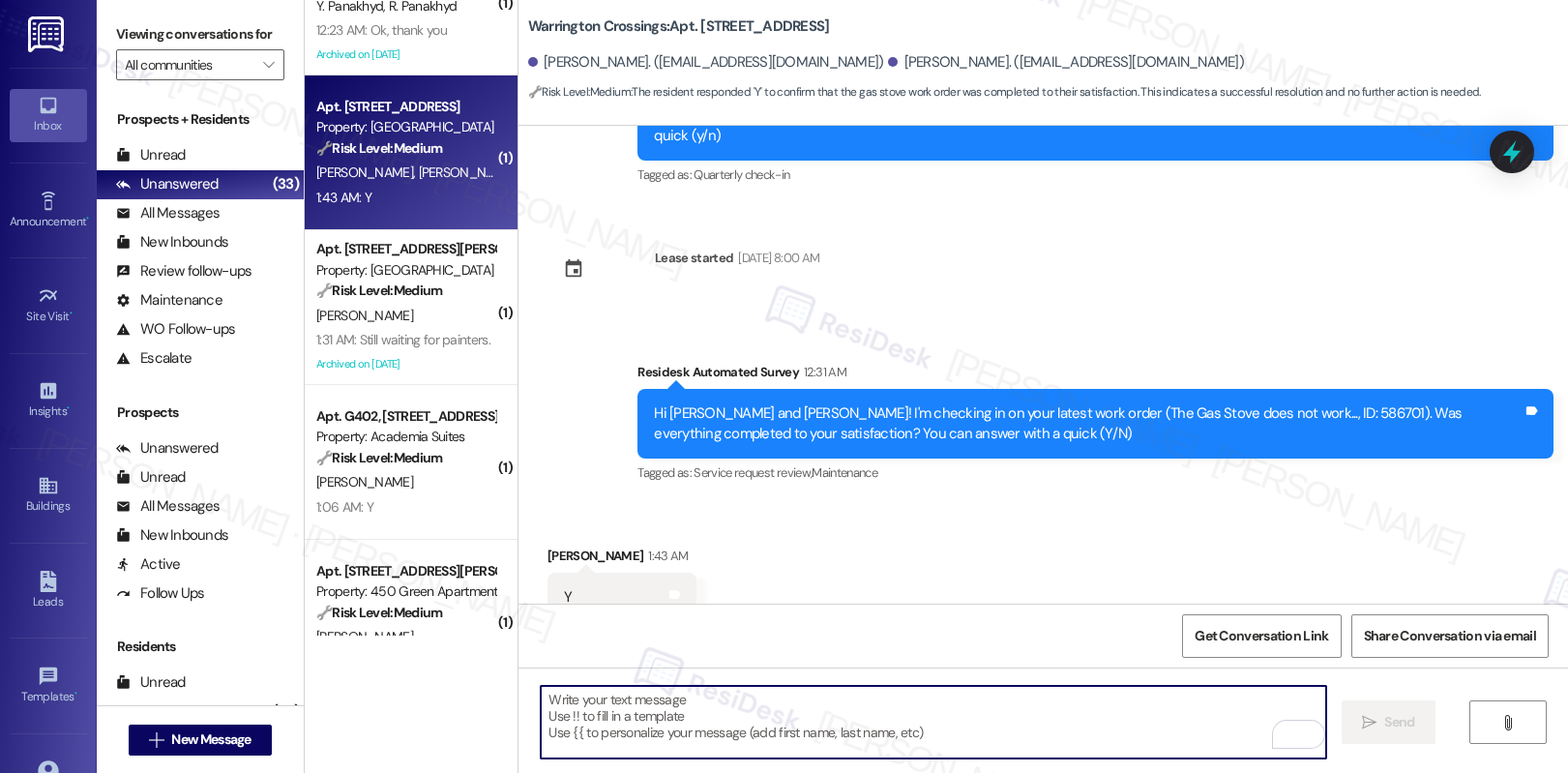 paste on "Hi {{first_name}}, I'm so glad to hear the work order was completed to your satisfaction. Please let me know if there's anything else I can assist you with - I'm here to help however I can. Have a wonderful day!" 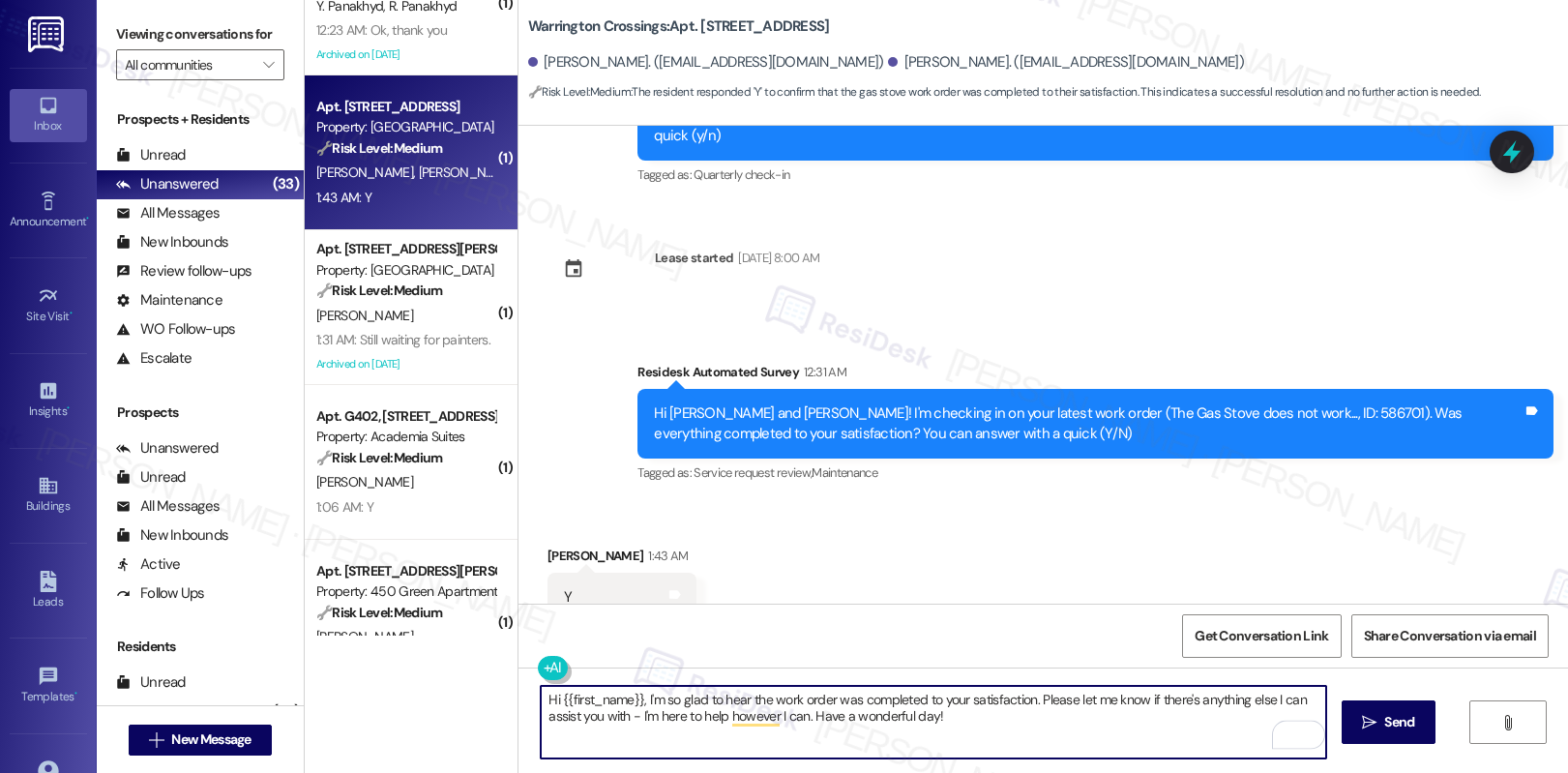 click on "William Viherek 1:43 AM" at bounding box center (622, 559) 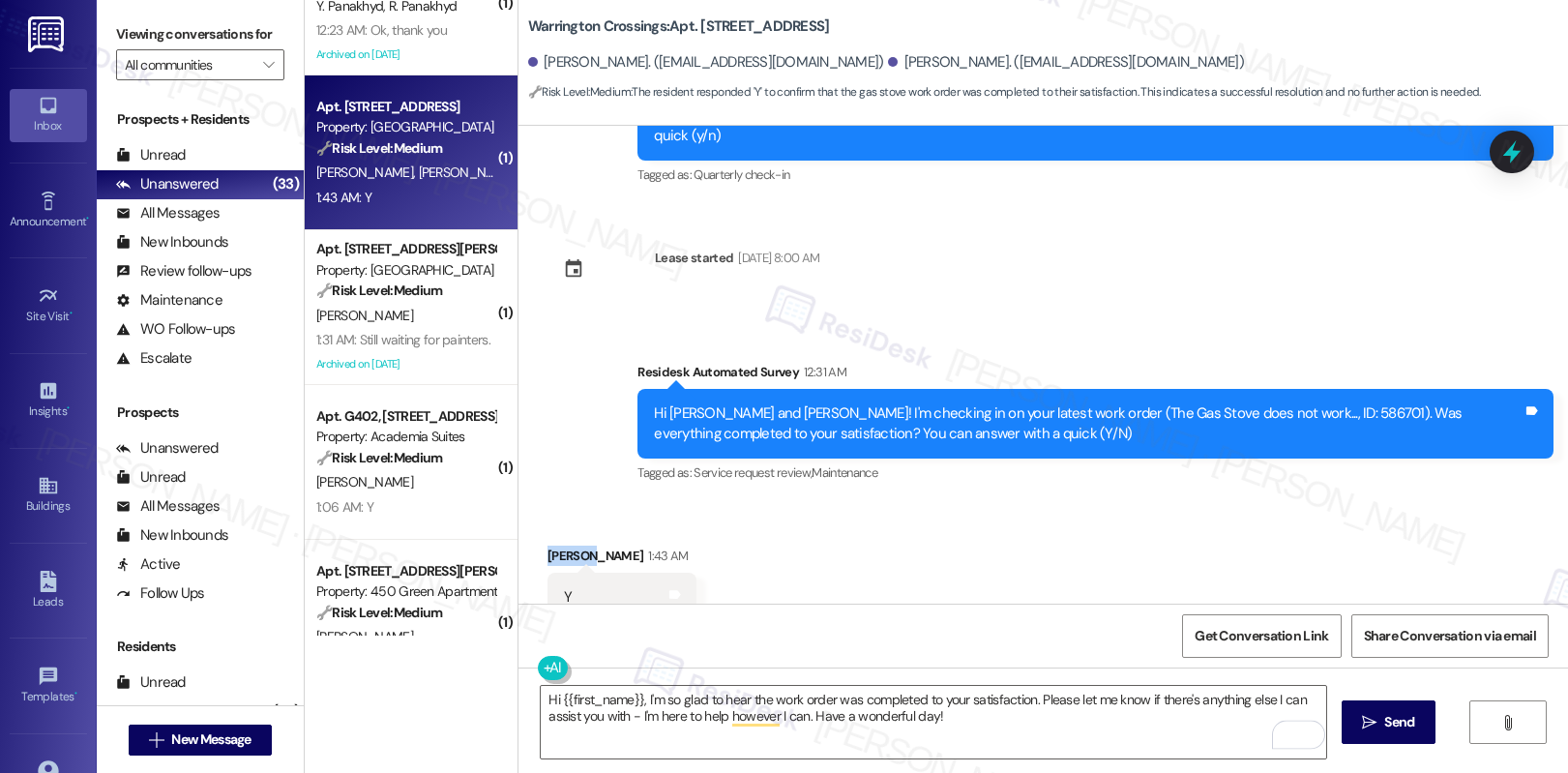 click on "William Viherek 1:43 AM" at bounding box center [622, 559] 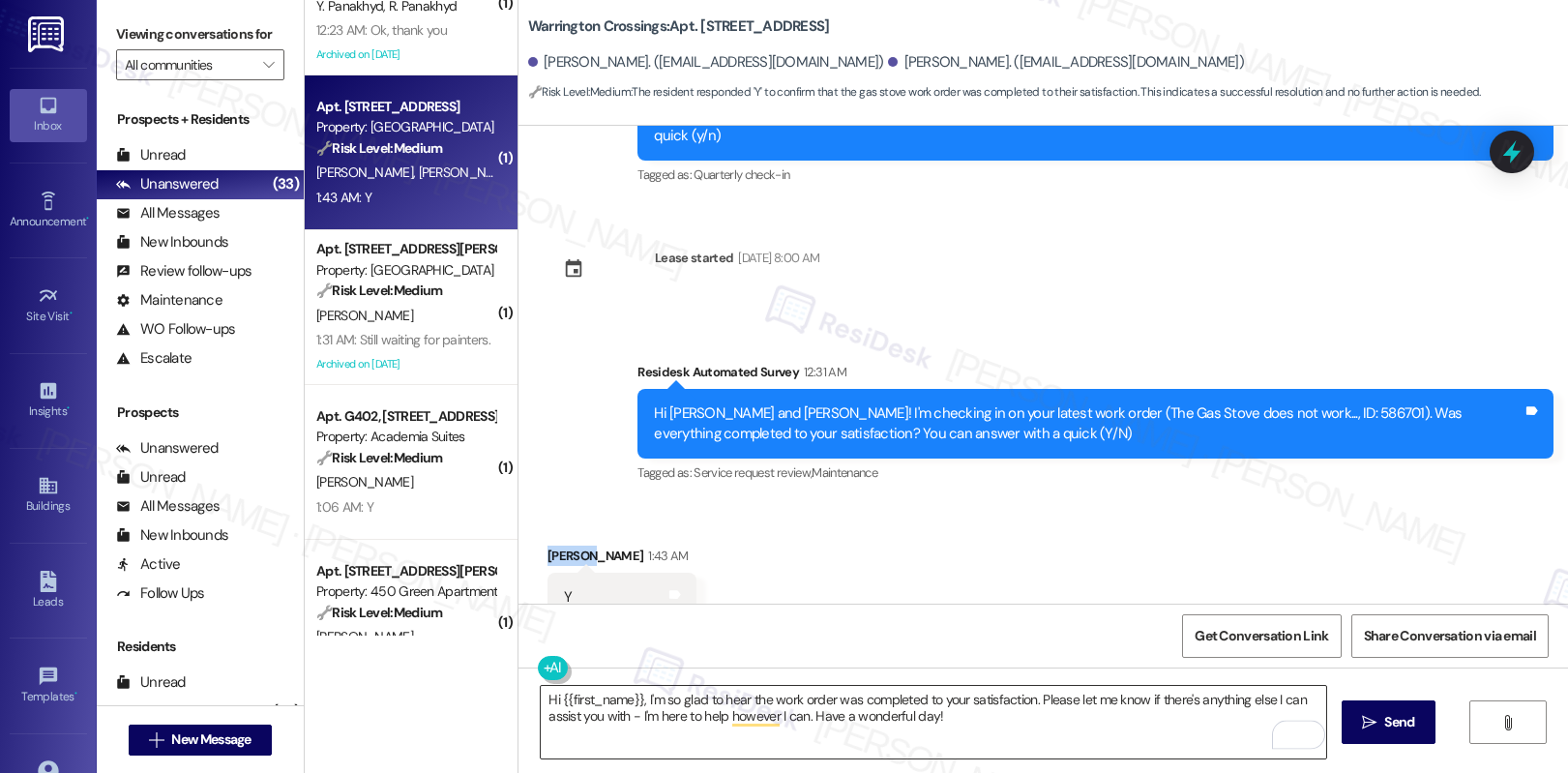 copy on "William" 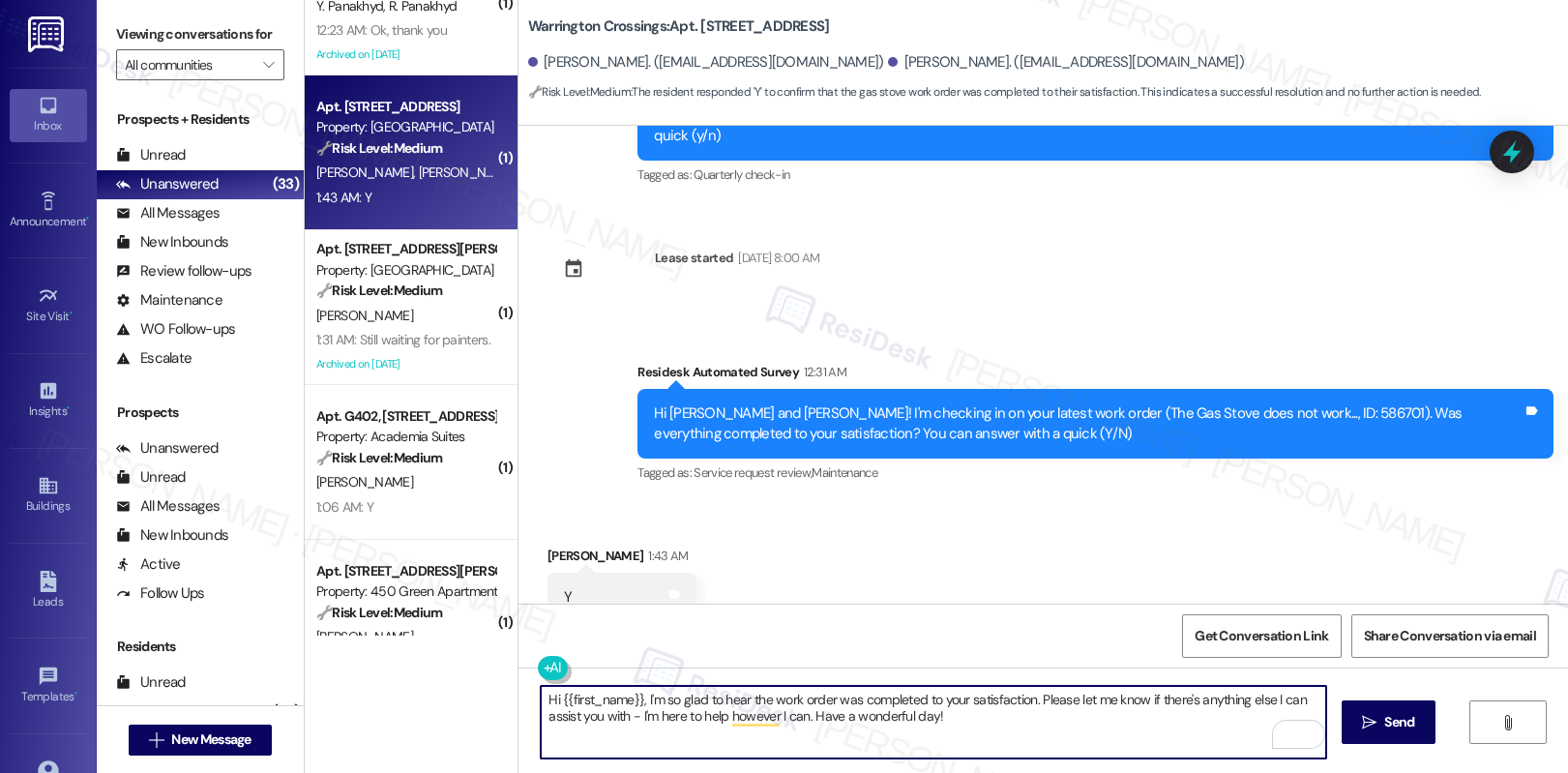 drag, startPoint x: 550, startPoint y: 698, endPoint x: 702, endPoint y: 718, distance: 153.31014 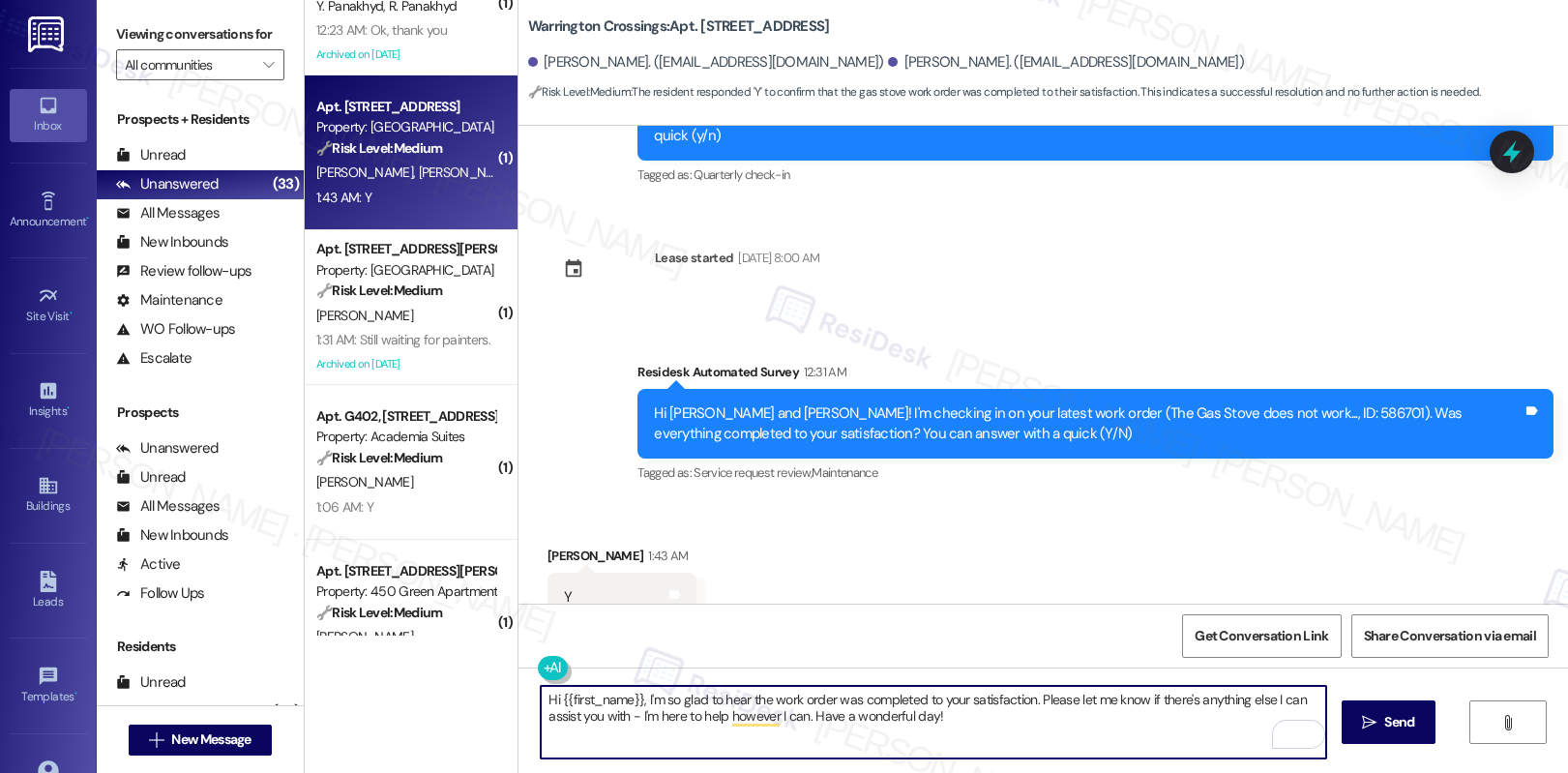click on "Hi {{first_name}}, I'm so glad to hear the work order was completed to your satisfaction. Please let me know if there's anything else I can assist you with - I'm here to help however I can. Have a wonderful day!" at bounding box center (933, 722) 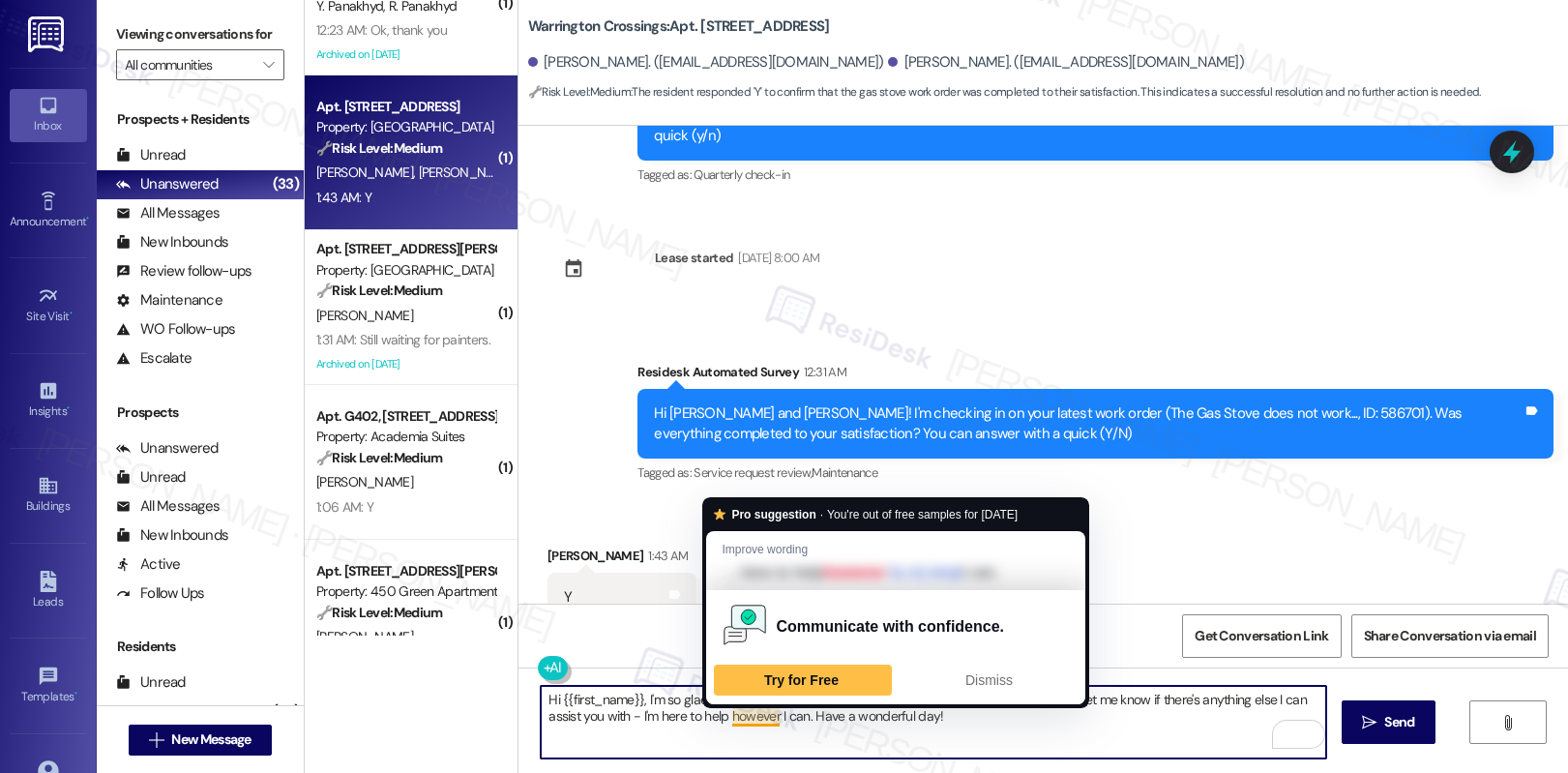 paste on "William" 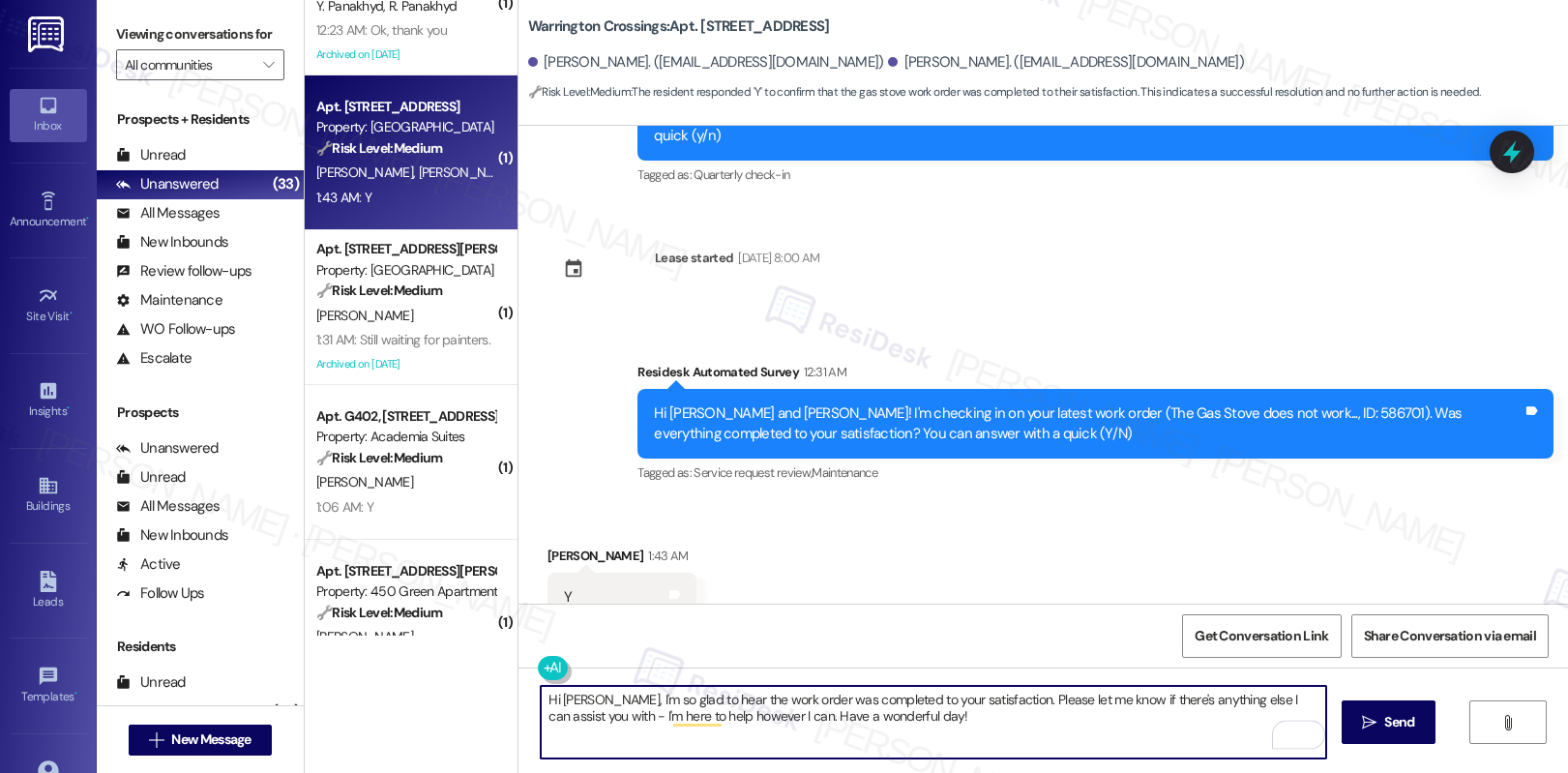 click on "Hi William, I'm so glad to hear the work order was completed to your satisfaction. Please let me know if there's anything else I can assist you with - I'm here to help however I can. Have a wonderful day!" at bounding box center [933, 722] 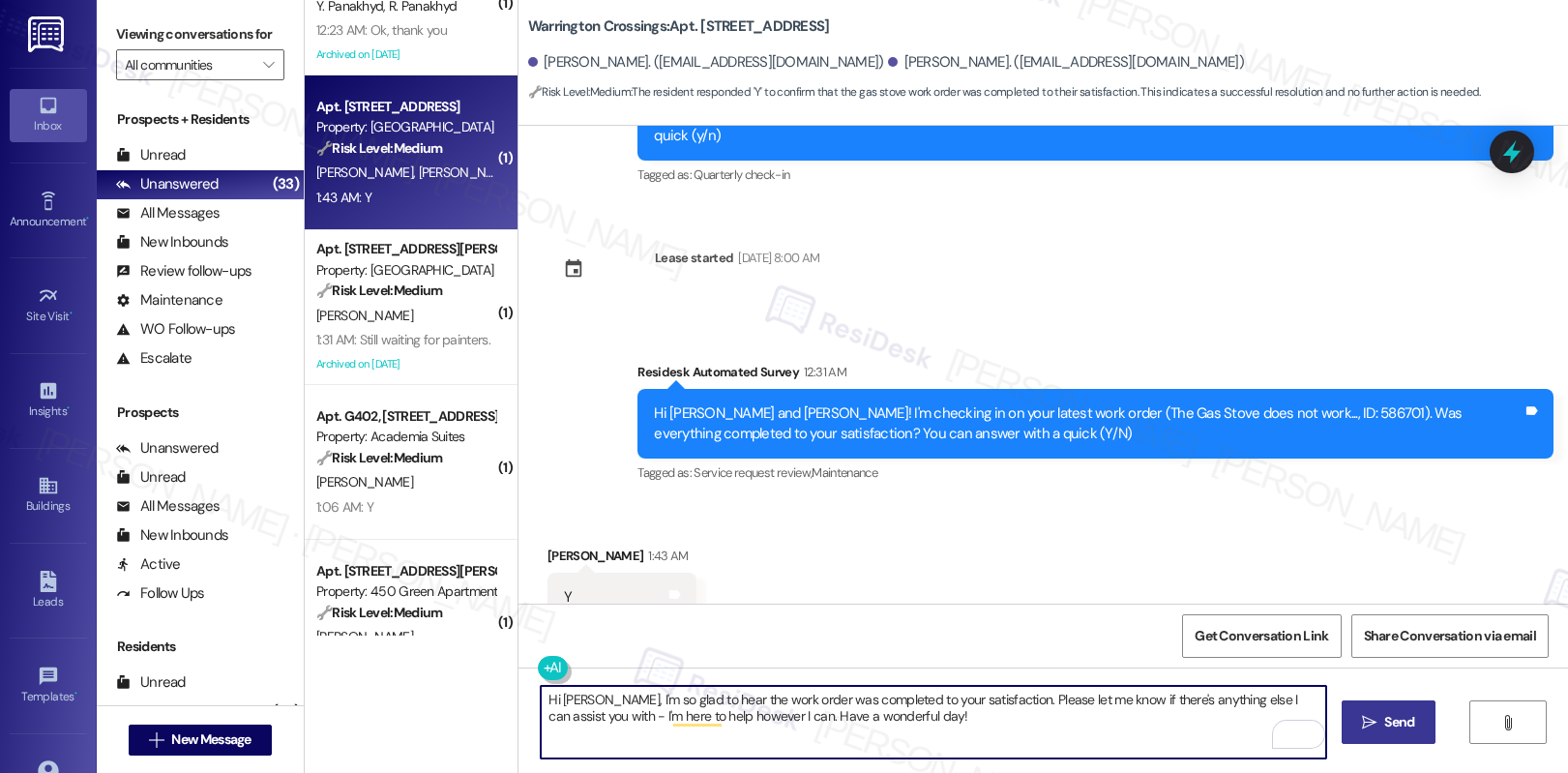 type on "Hi William, I'm so glad to hear the work order was completed to your satisfaction. Please let me know if there's anything else I can assist you with - I'm here to help however I can. Have a wonderful day!" 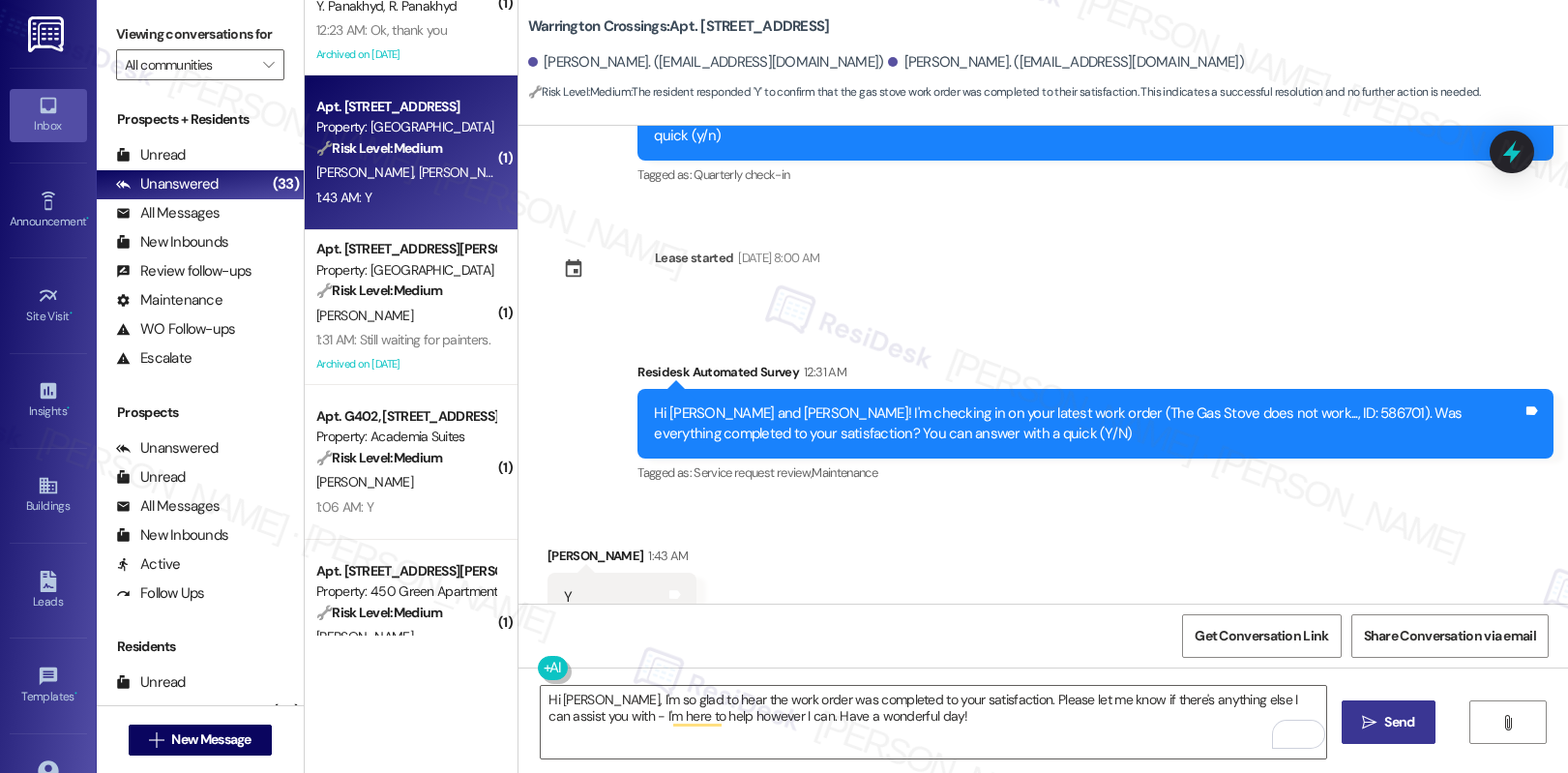 click on "Send" at bounding box center (1399, 722) 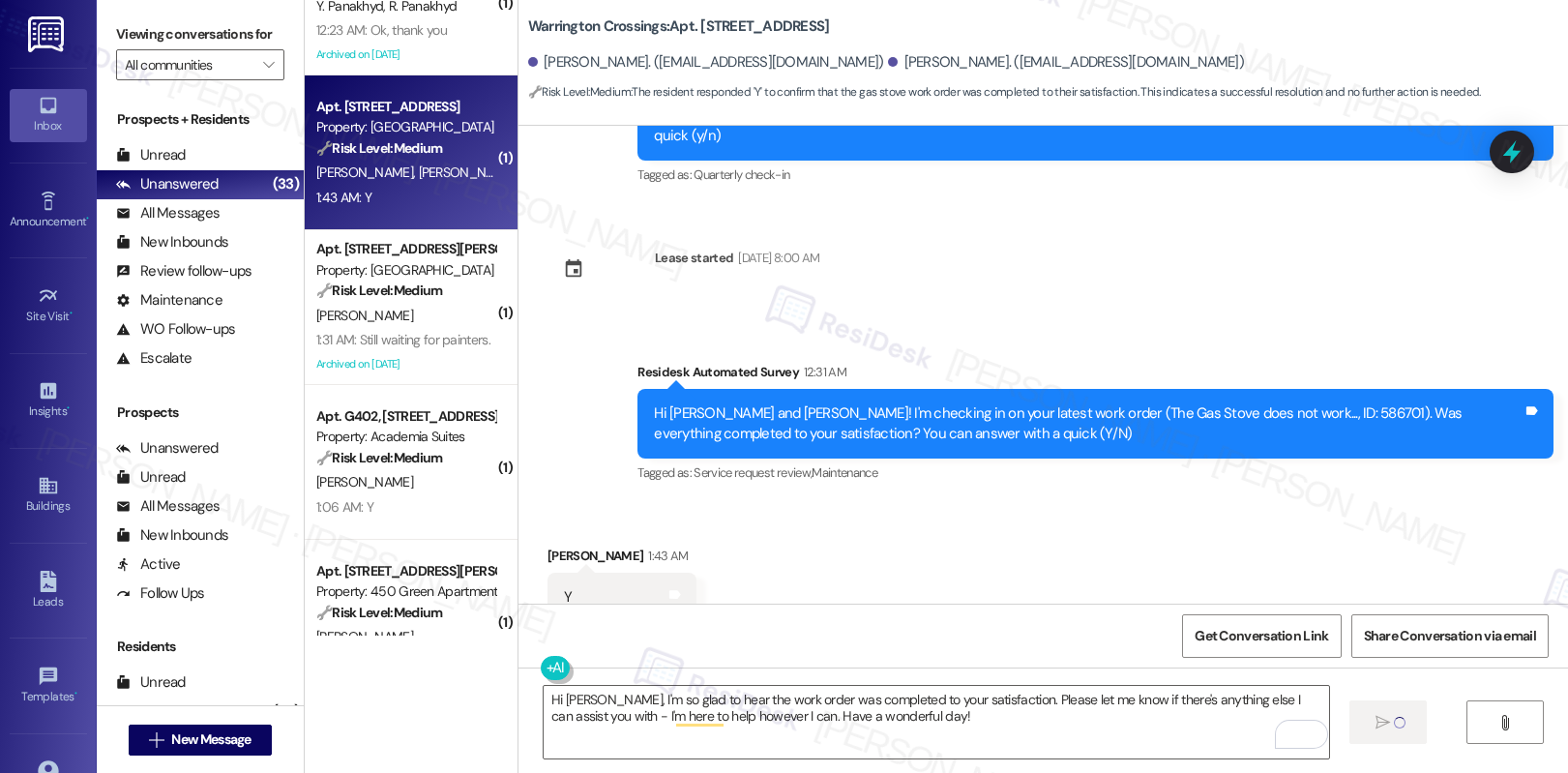 type 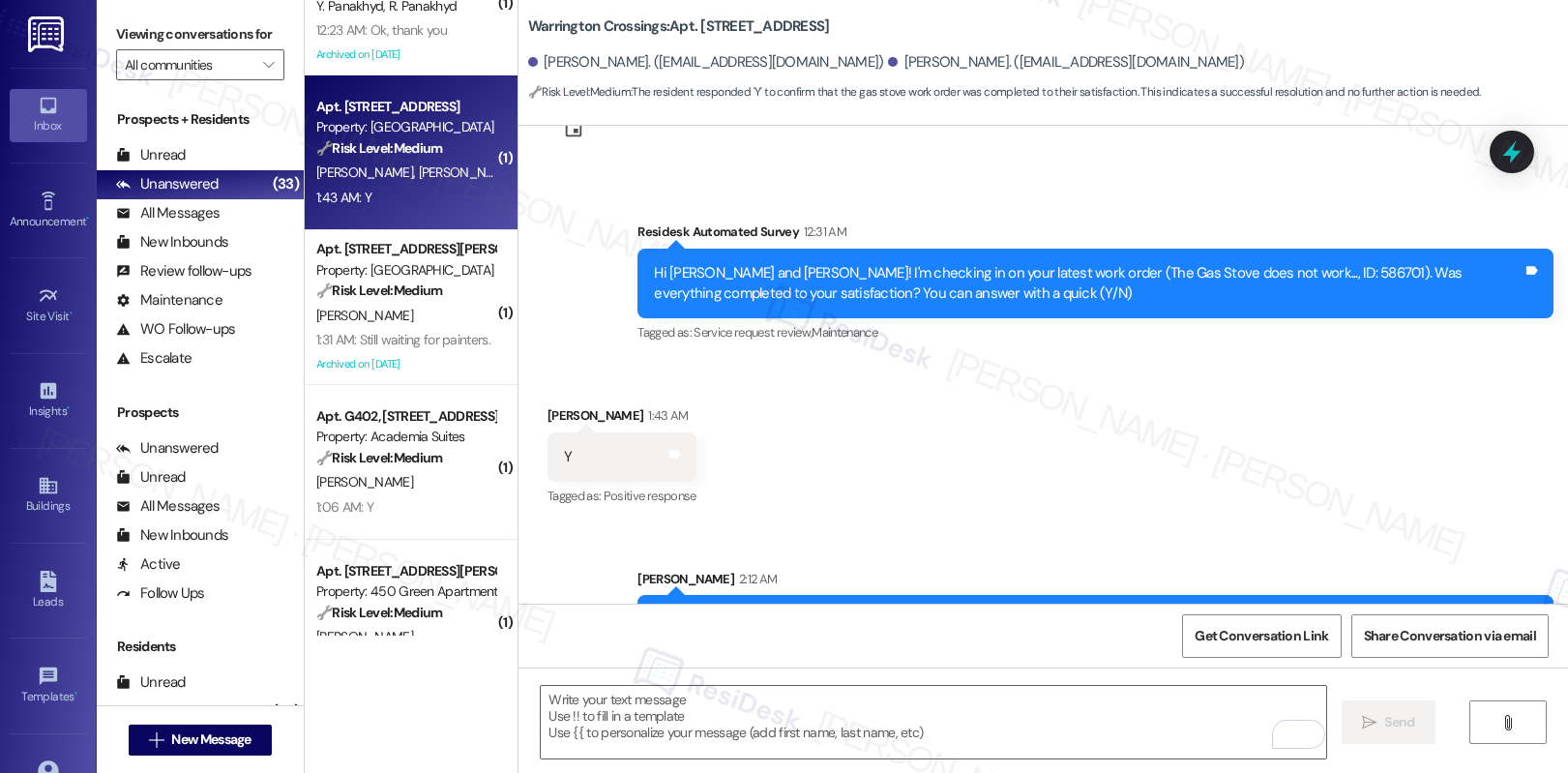 scroll, scrollTop: 1322, scrollLeft: 0, axis: vertical 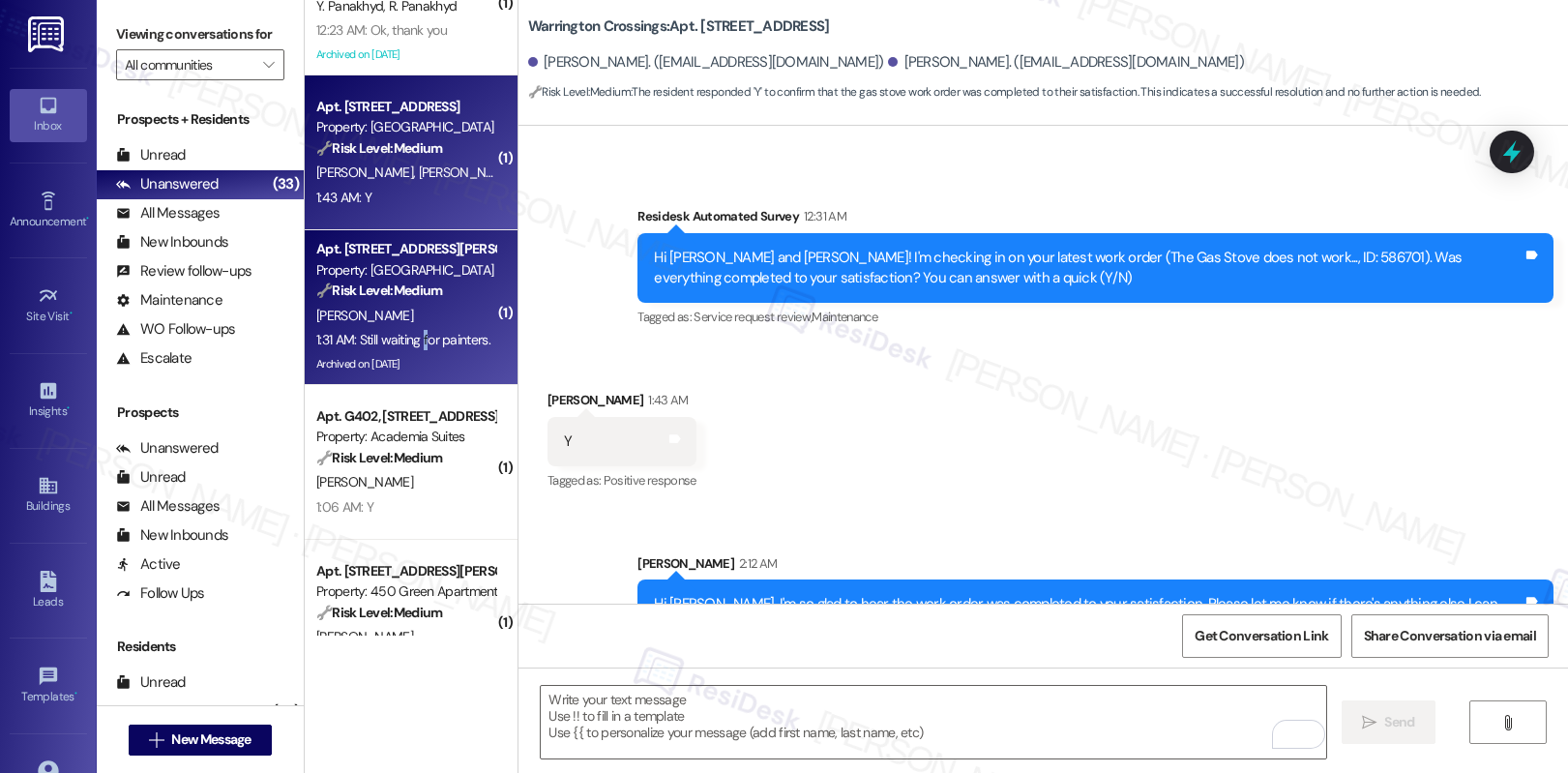 click on "1:31 AM: Still waiting for painters. 1:31 AM: Still waiting for painters." at bounding box center (403, 340) 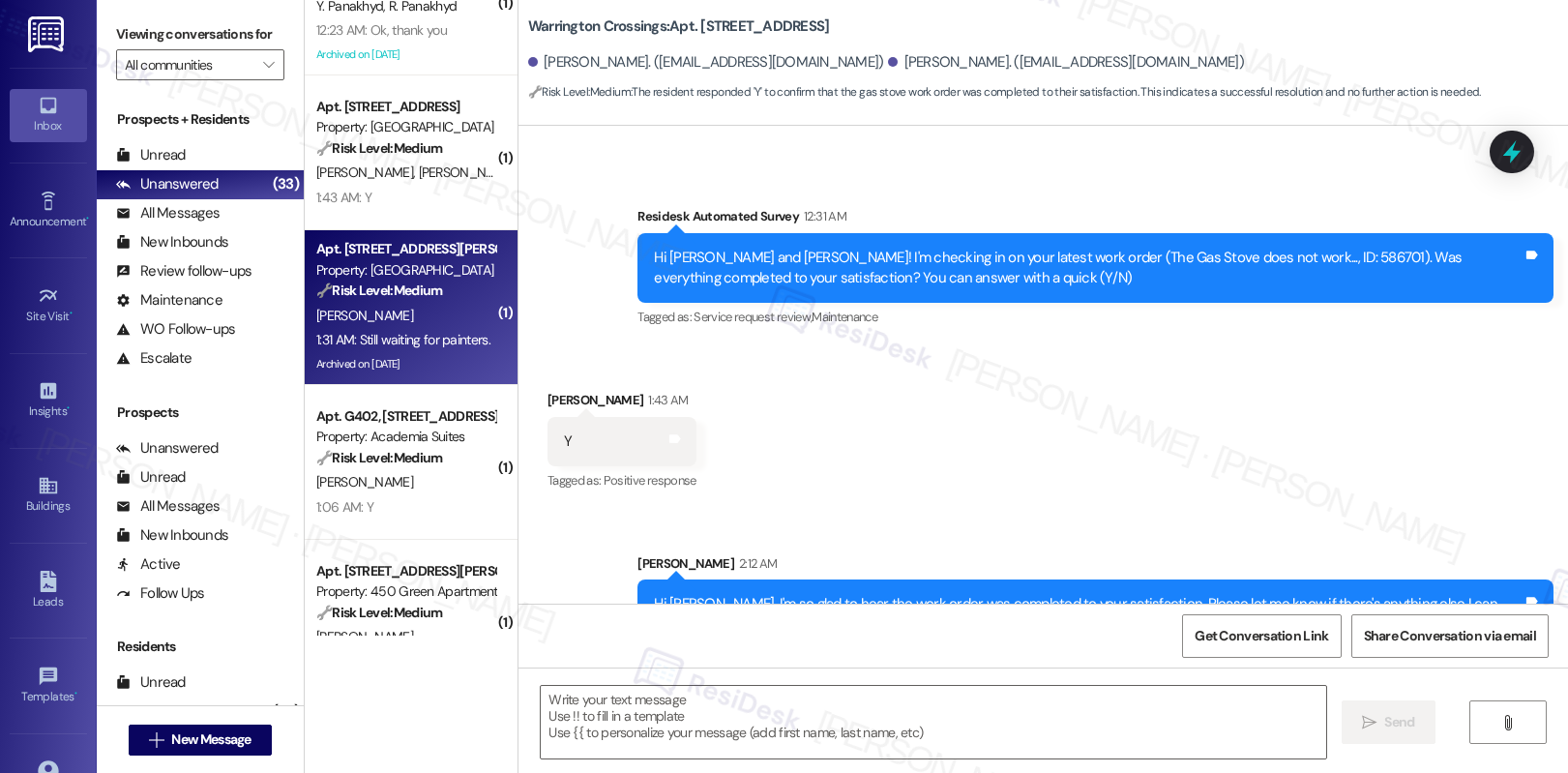 type on "Fetching suggested responses. Please feel free to read through the conversation in the meantime." 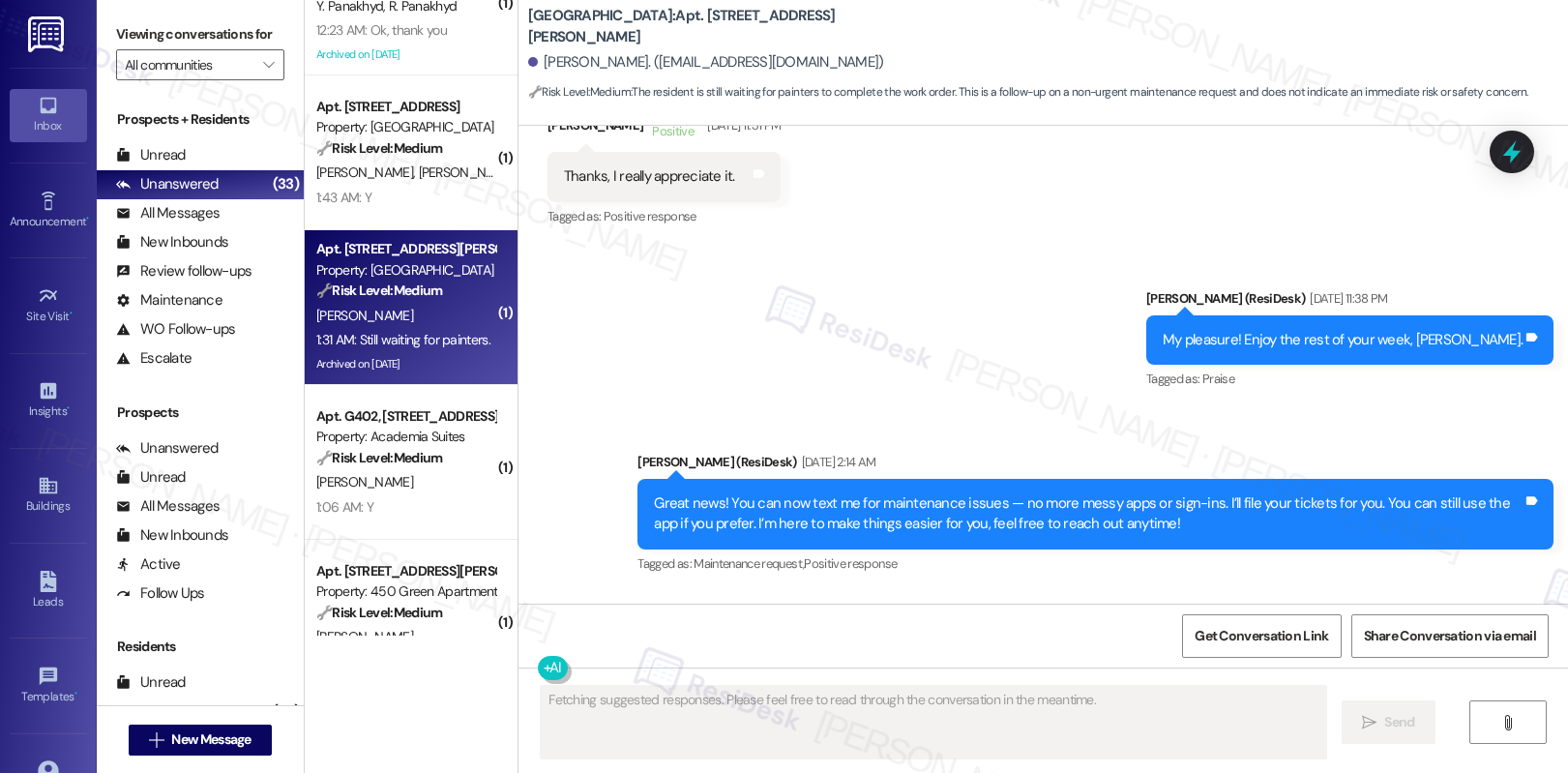 scroll, scrollTop: 26766, scrollLeft: 0, axis: vertical 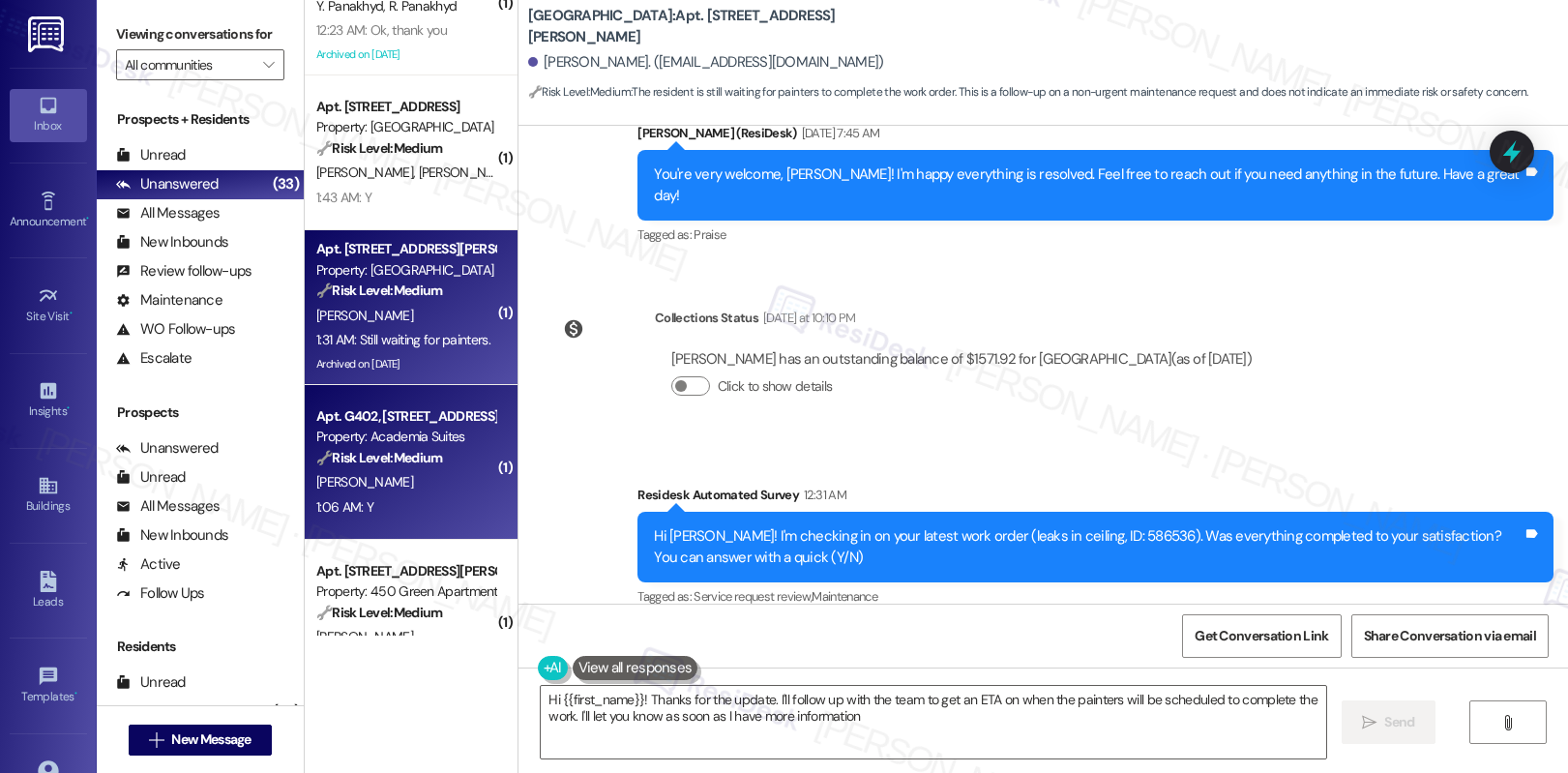 type on "Hi {{first_name}}! Thanks for the update. I'll follow up with the team to get an ETA on when the painters will be scheduled to complete the work. I'll let you know as soon as I have more information!" 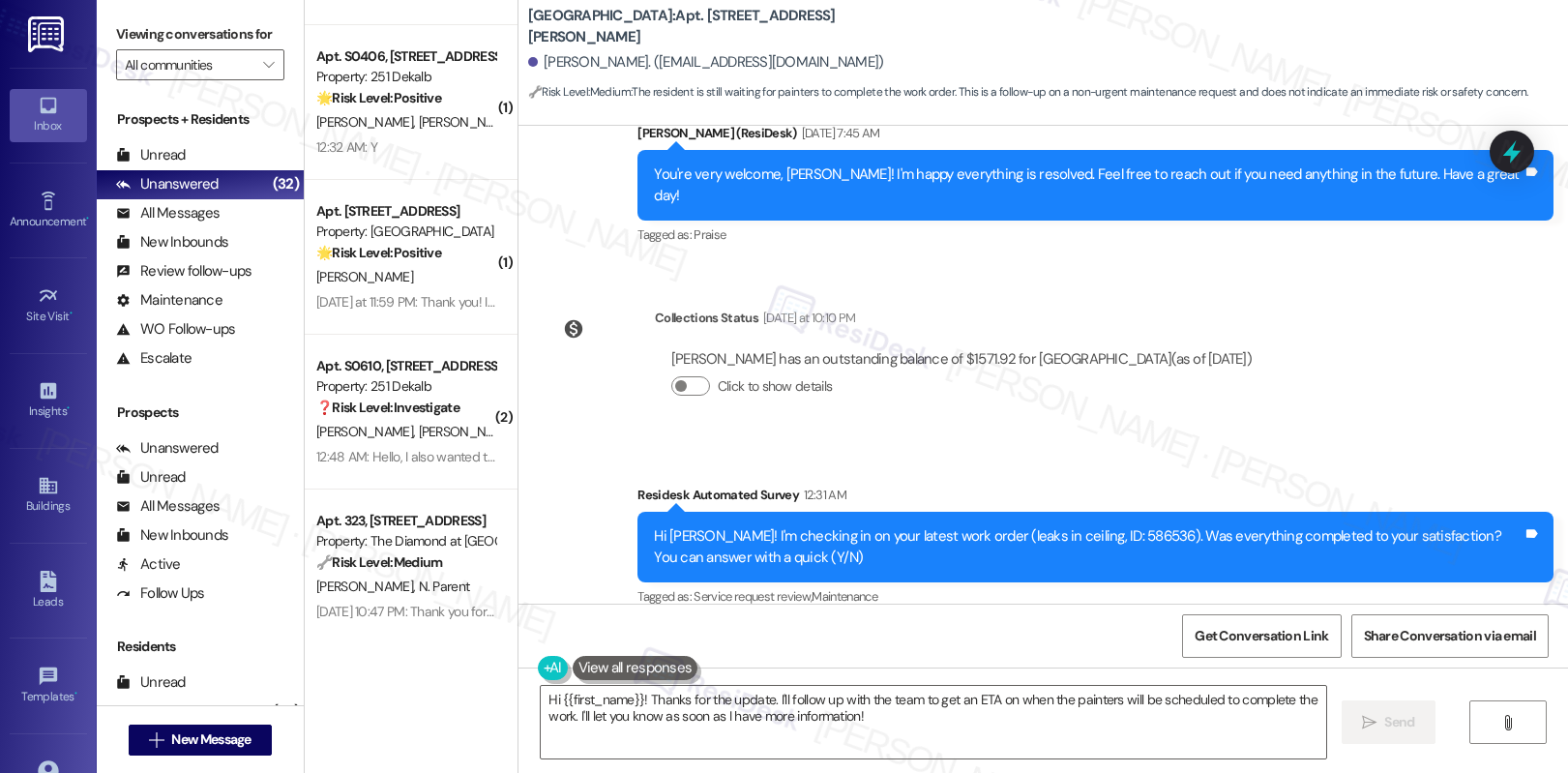 scroll, scrollTop: 4627, scrollLeft: 0, axis: vertical 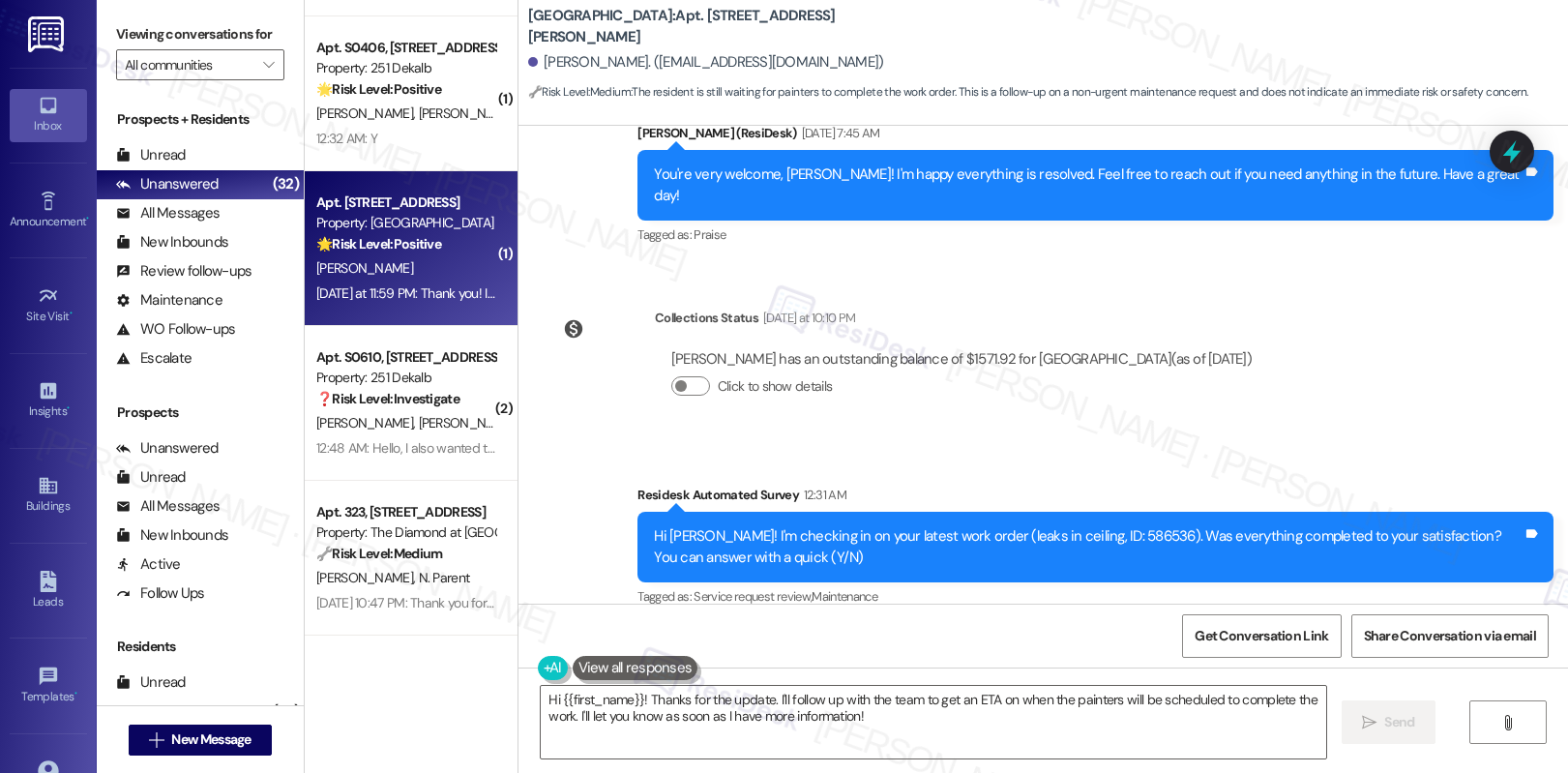 click on "[PERSON_NAME]" at bounding box center [405, 268] 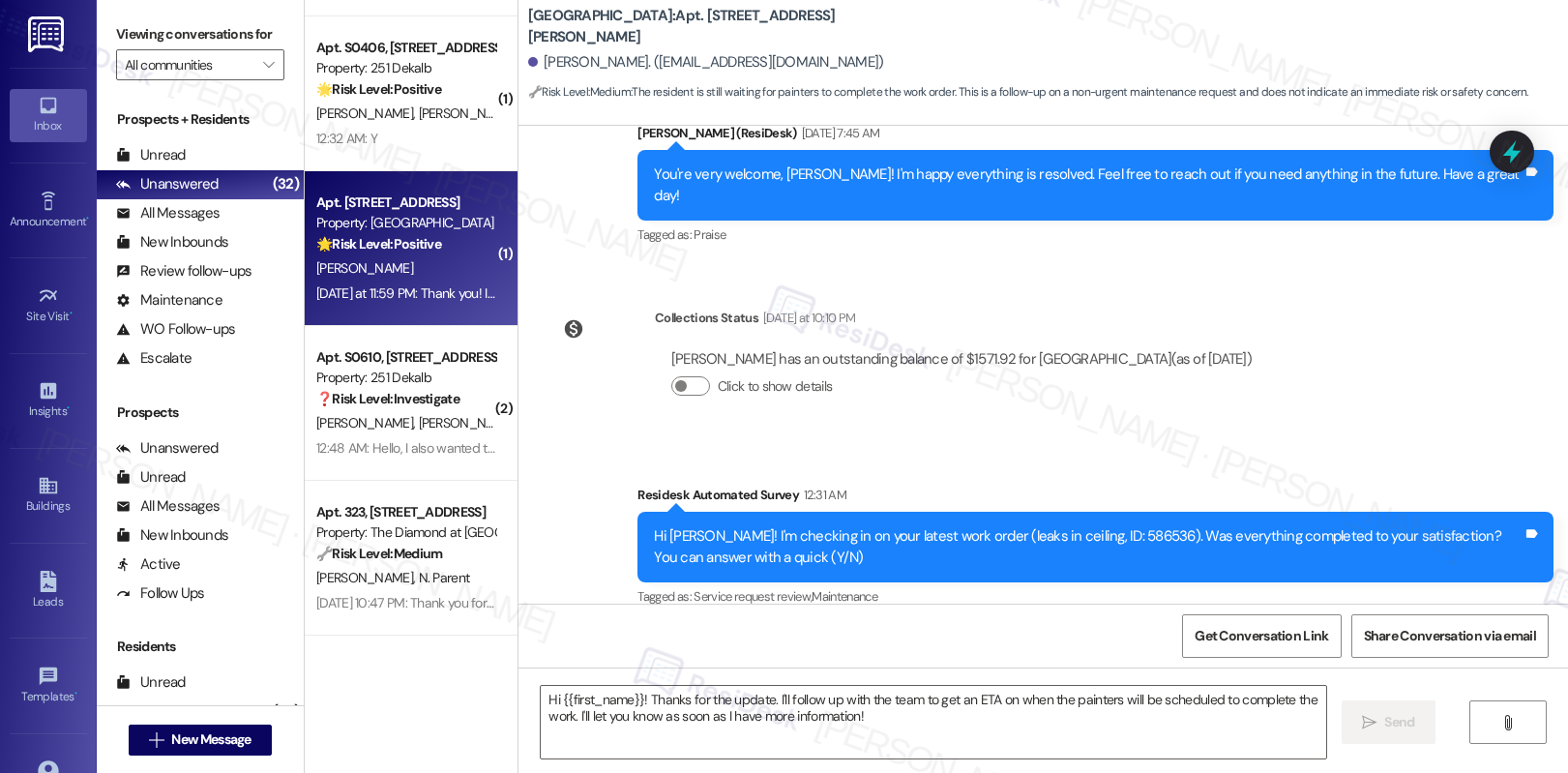 type on "Fetching suggested responses. Please feel free to read through the conversation in the meantime." 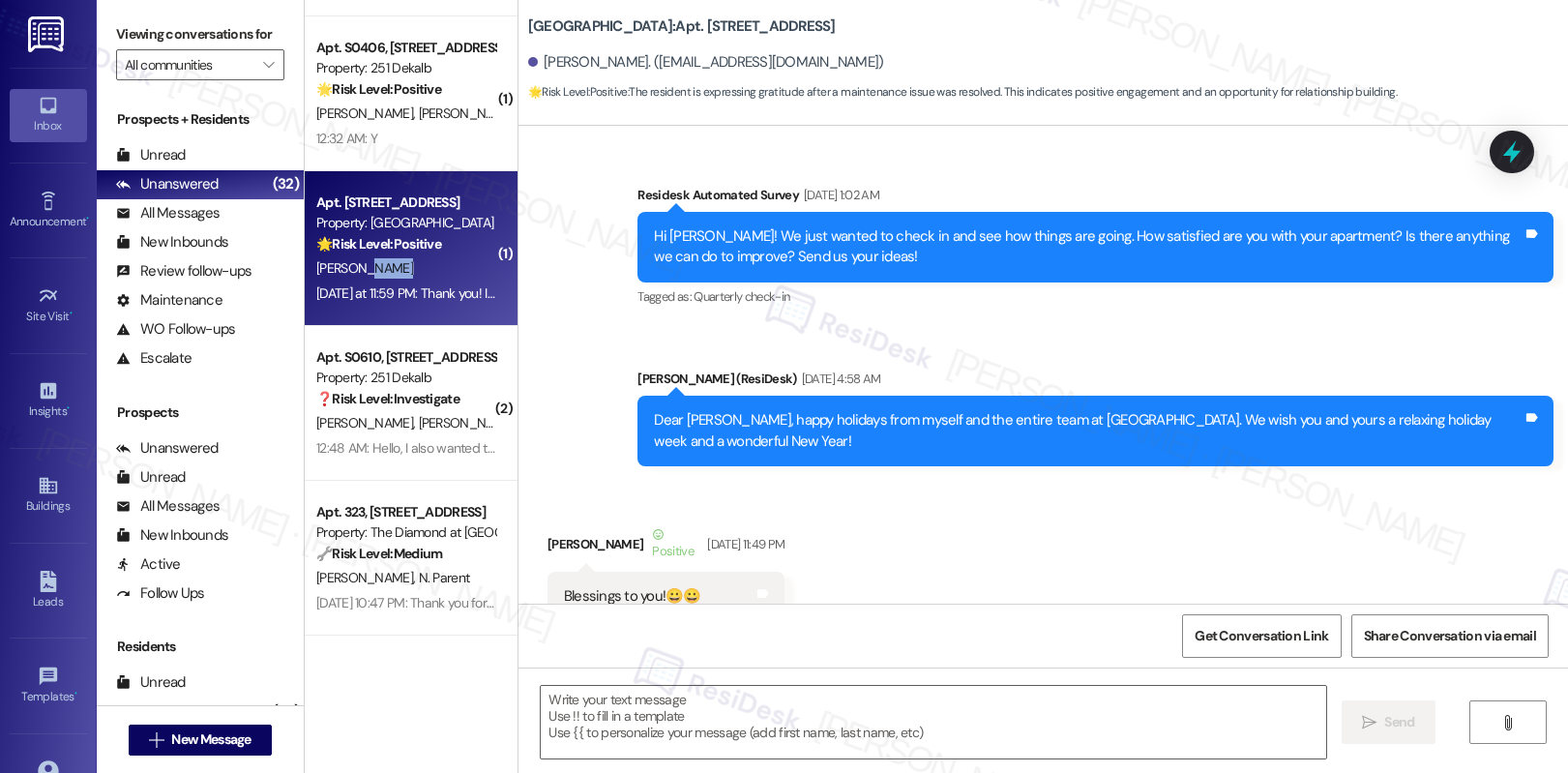 scroll, scrollTop: 9175, scrollLeft: 0, axis: vertical 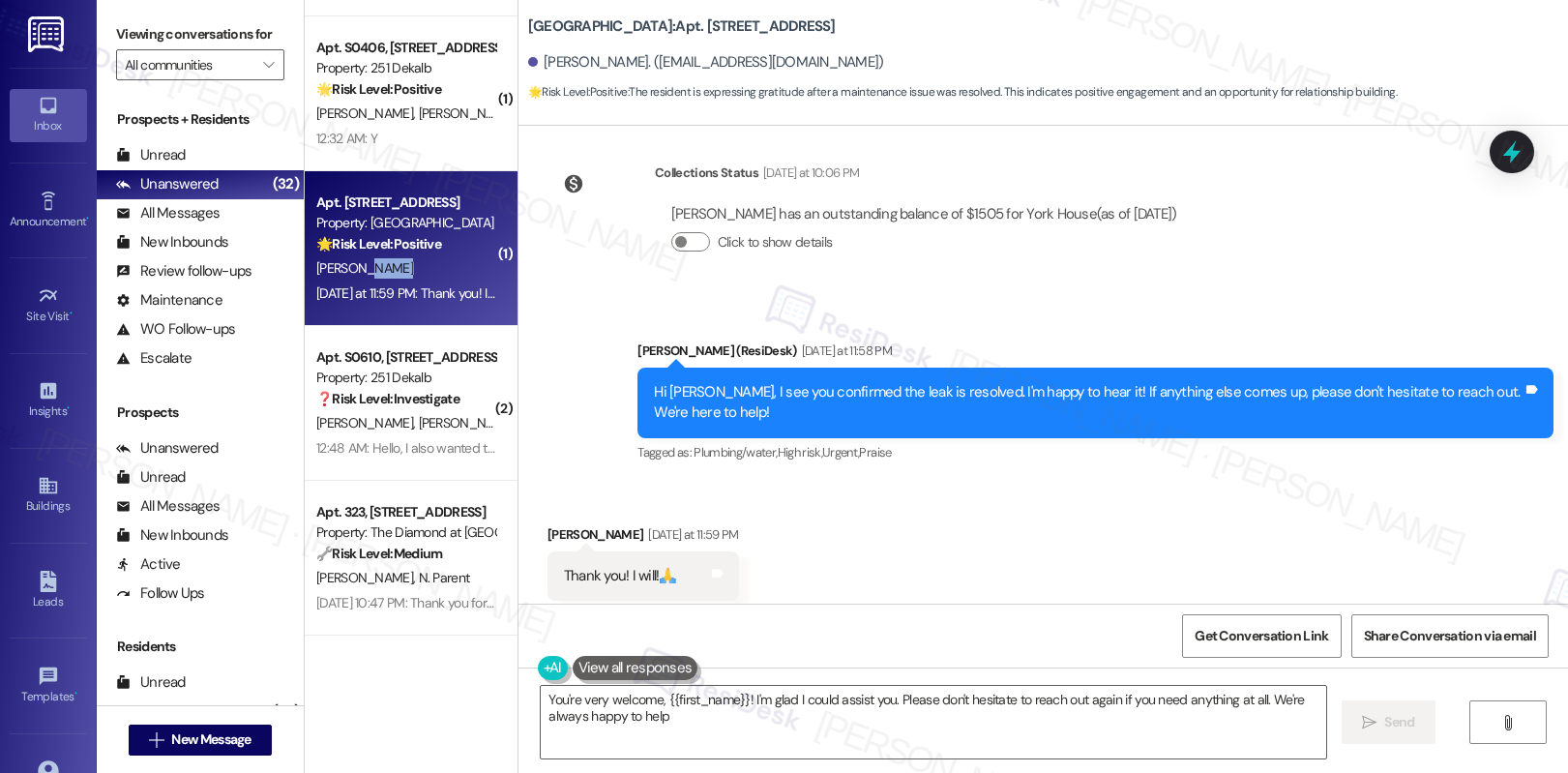 type on "You're very welcome, {{first_name}}! I'm glad I could assist you. Please don't hesitate to reach out again if you need anything at all. We're always happy to help!" 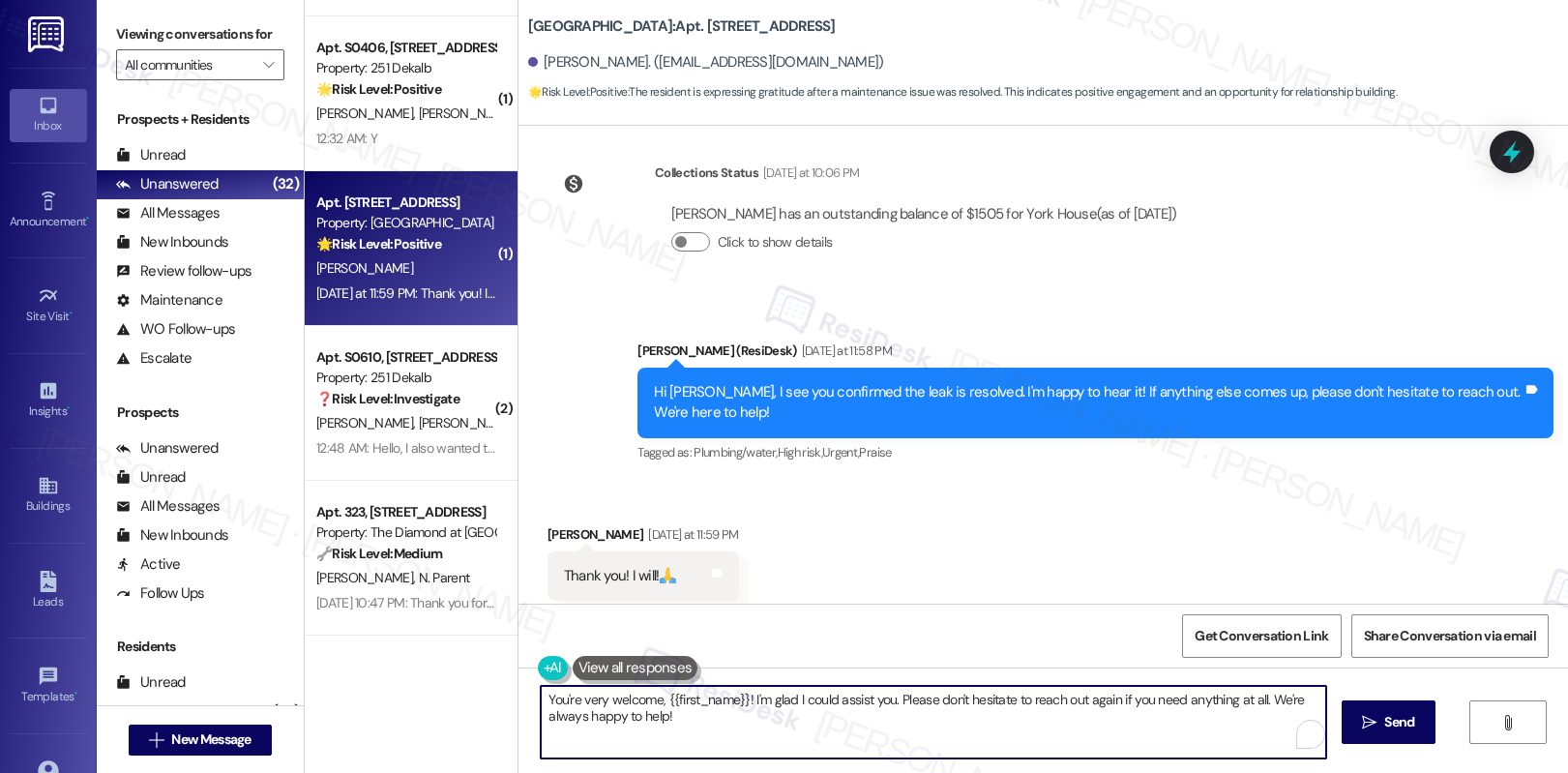 click on "You're very welcome, {{first_name}}! I'm glad I could assist you. Please don't hesitate to reach out again if you need anything at all. We're always happy to help!" at bounding box center [933, 722] 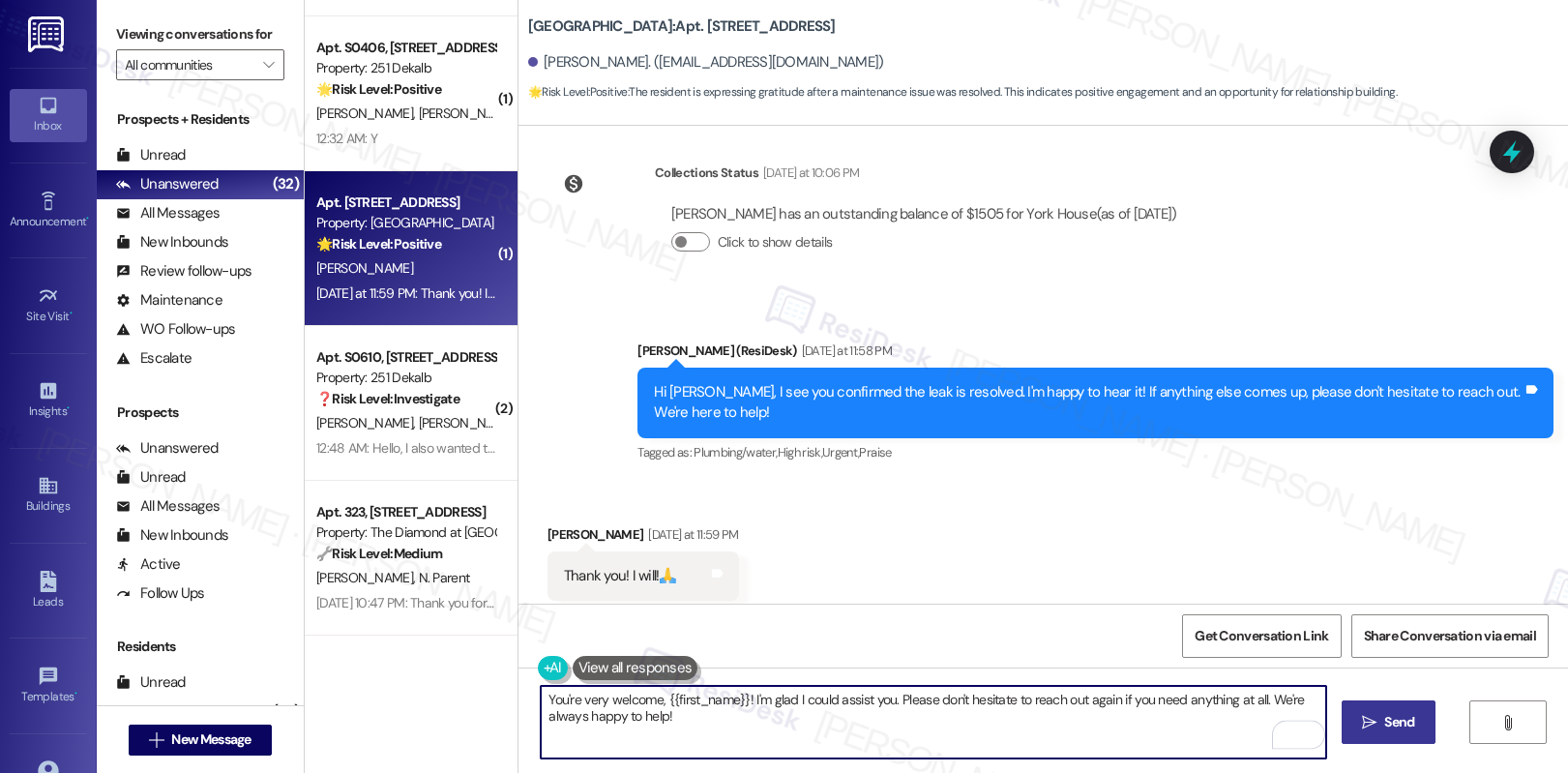 click on "Send" at bounding box center (1399, 722) 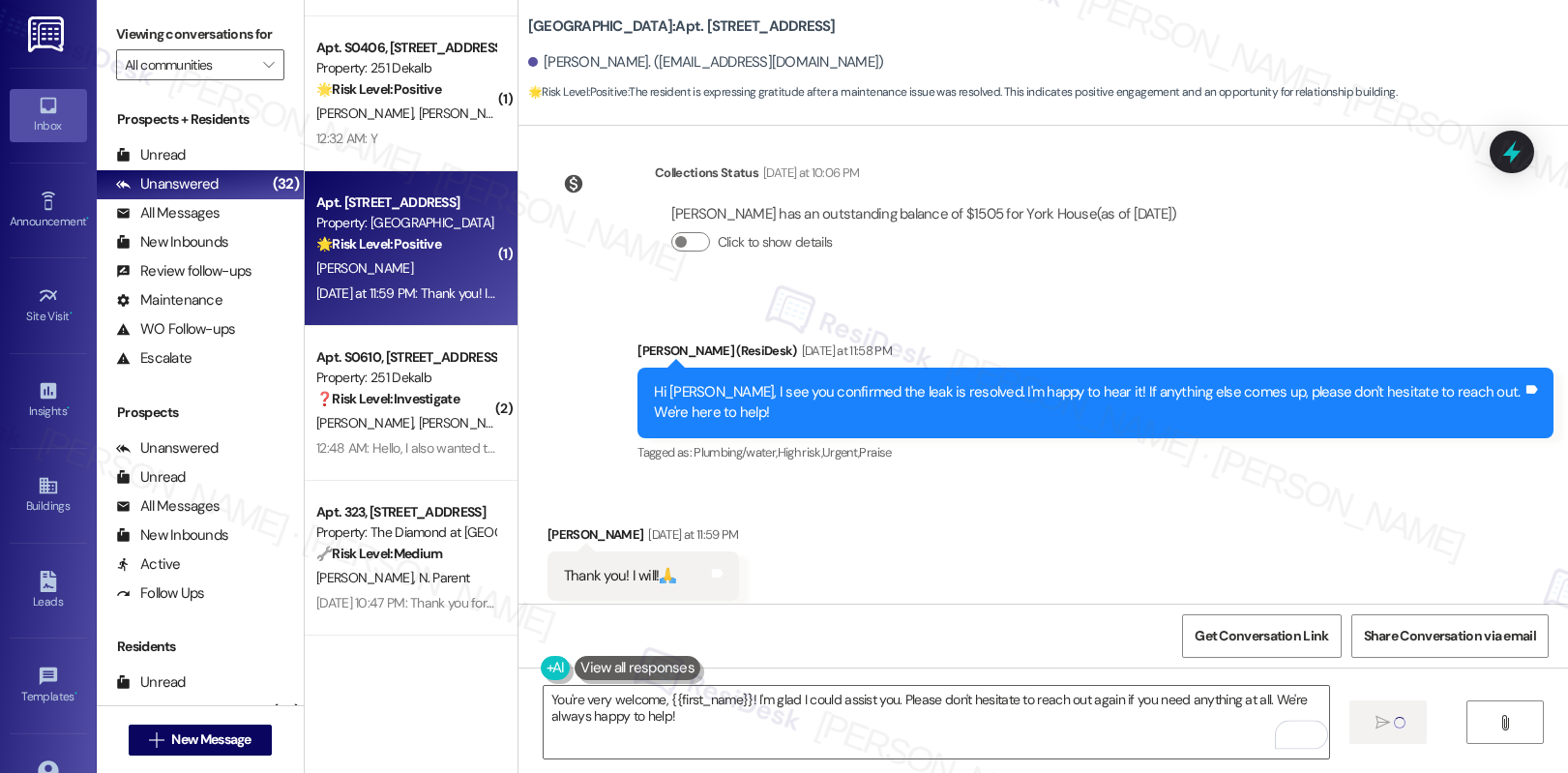 type 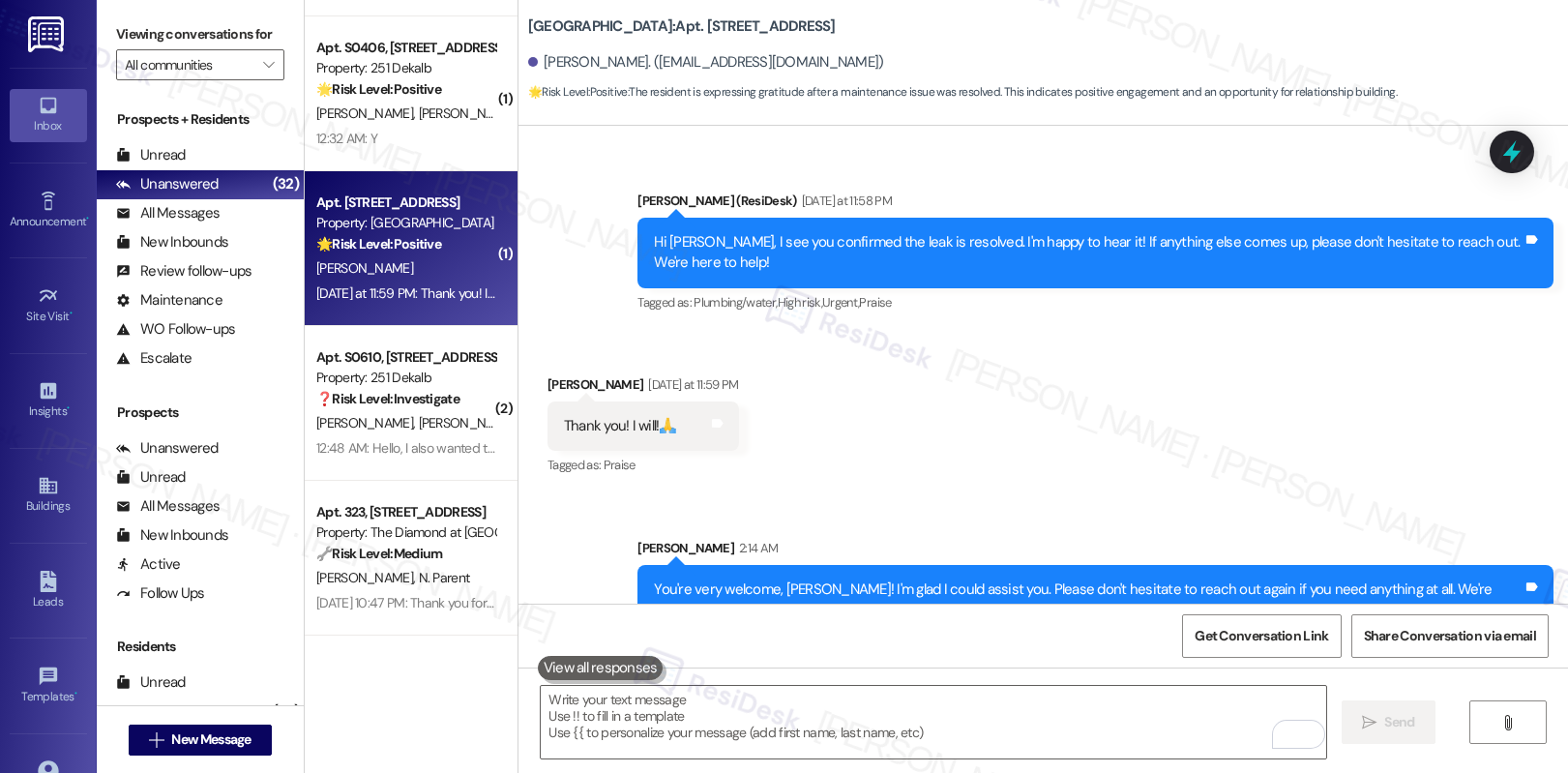 scroll, scrollTop: 9331, scrollLeft: 0, axis: vertical 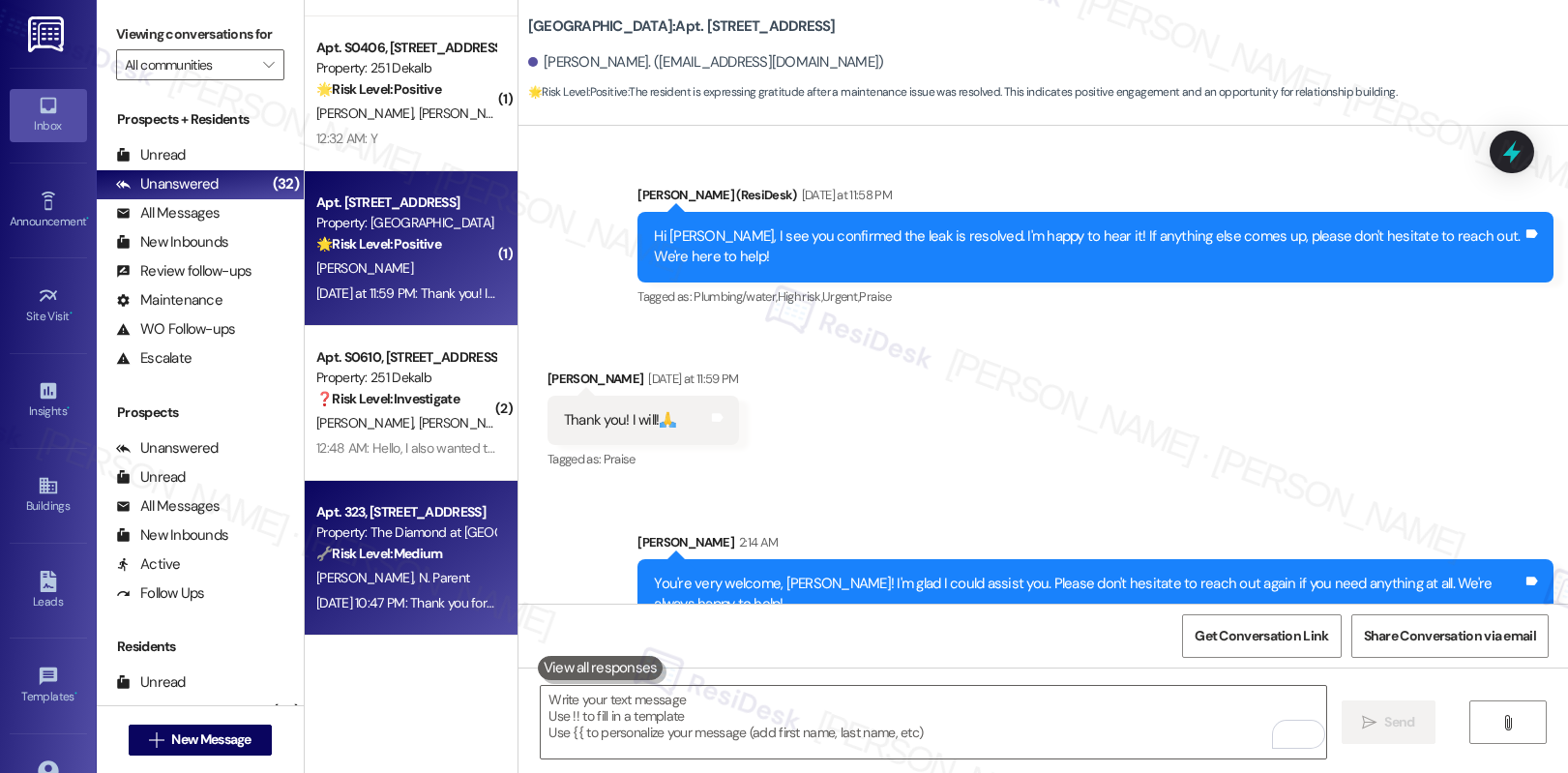 click on "G. Norton N. Parent" at bounding box center [405, 578] 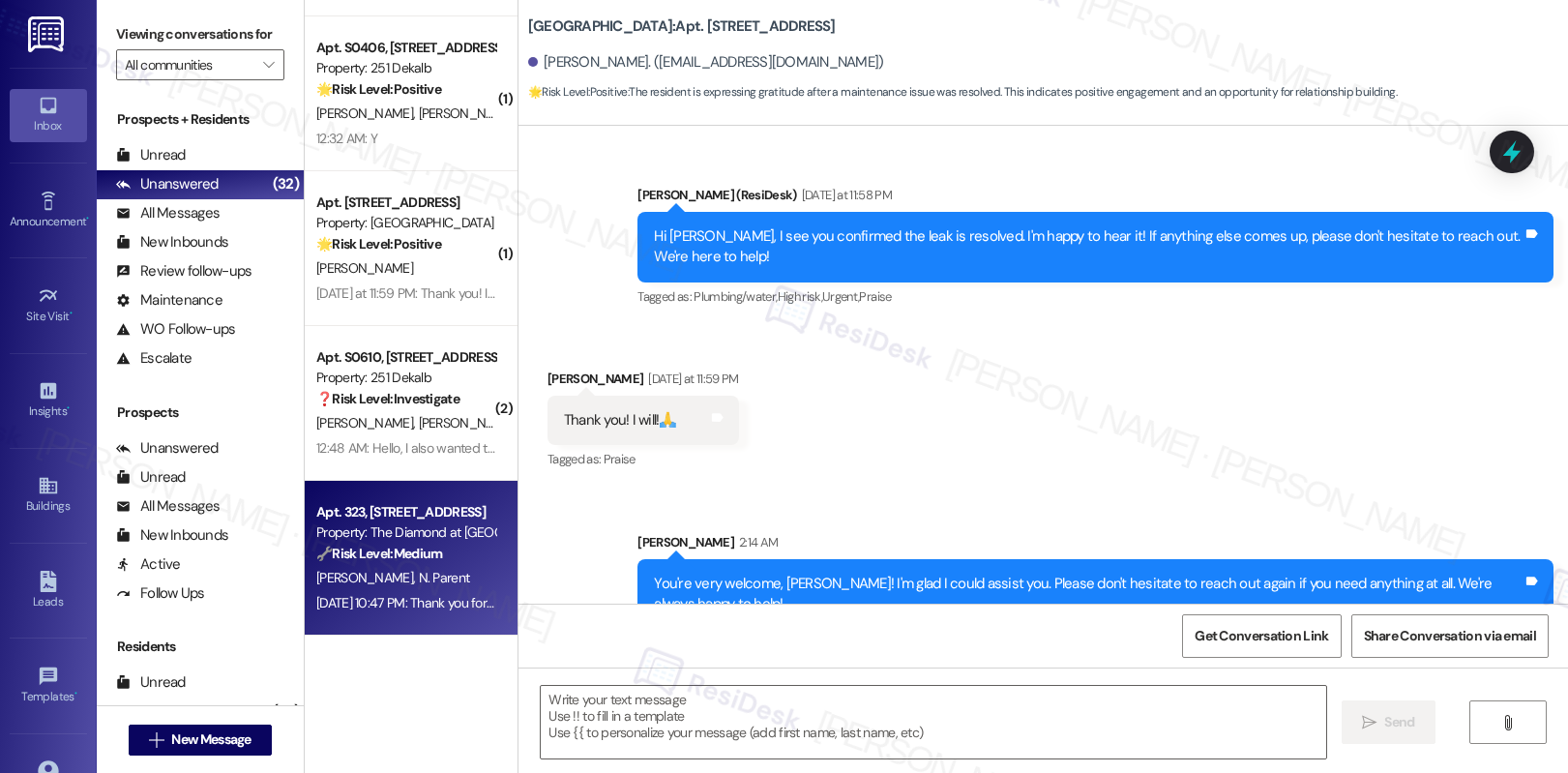 type on "Fetching suggested responses. Please feel free to read through the conversation in the meantime." 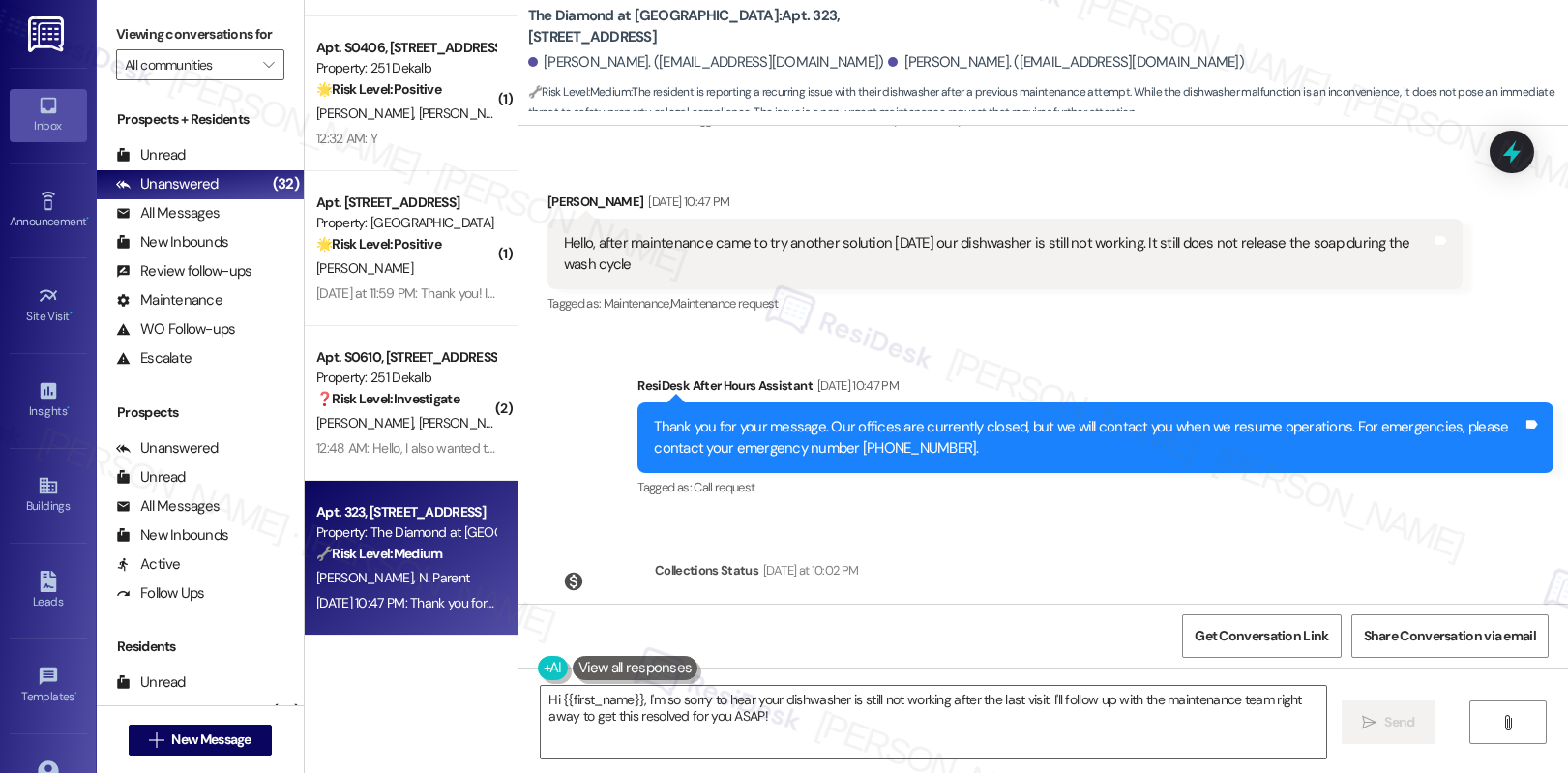 scroll, scrollTop: 4213, scrollLeft: 0, axis: vertical 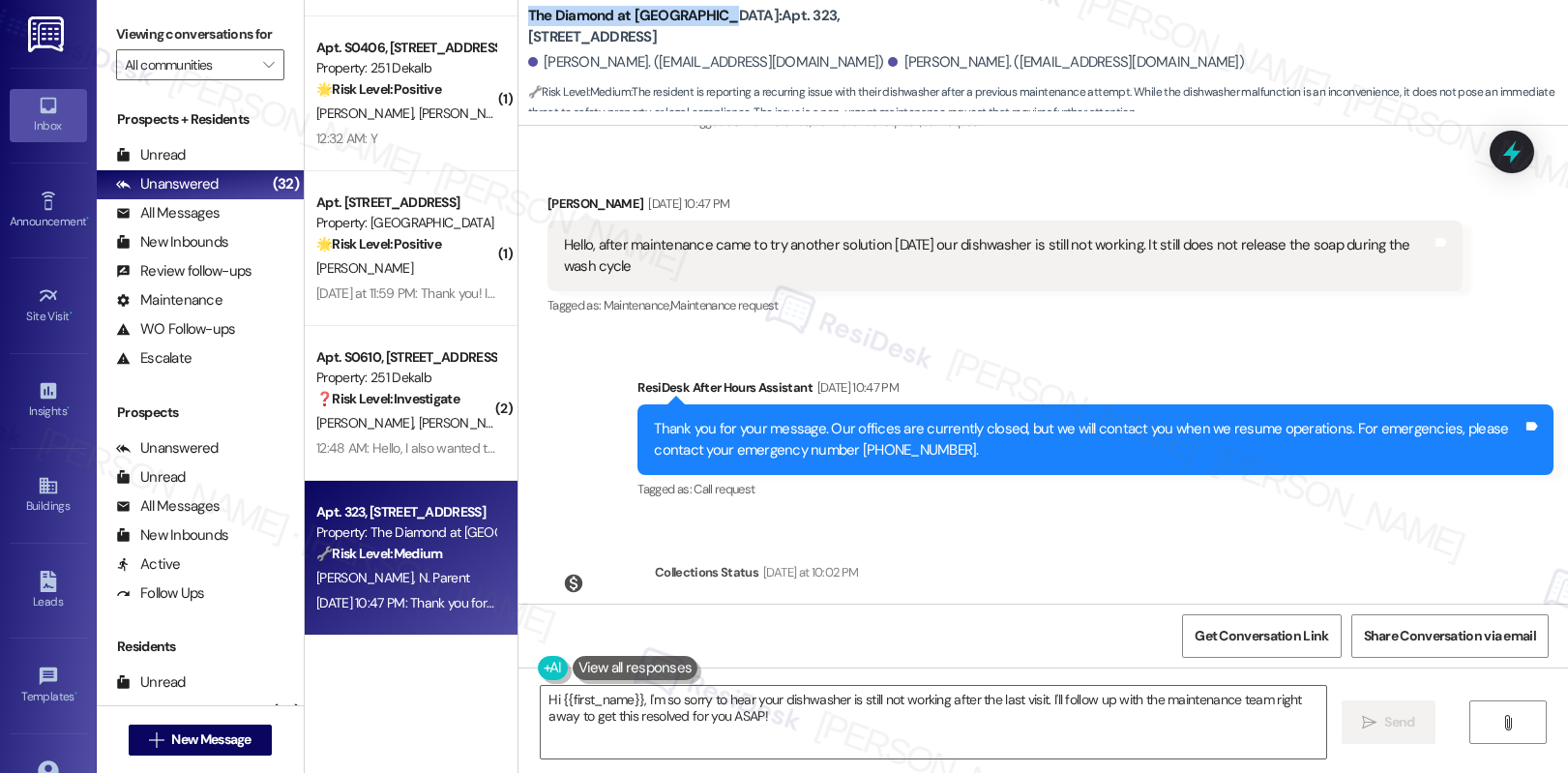 drag, startPoint x: 516, startPoint y: 24, endPoint x: 694, endPoint y: 23, distance: 178.00281 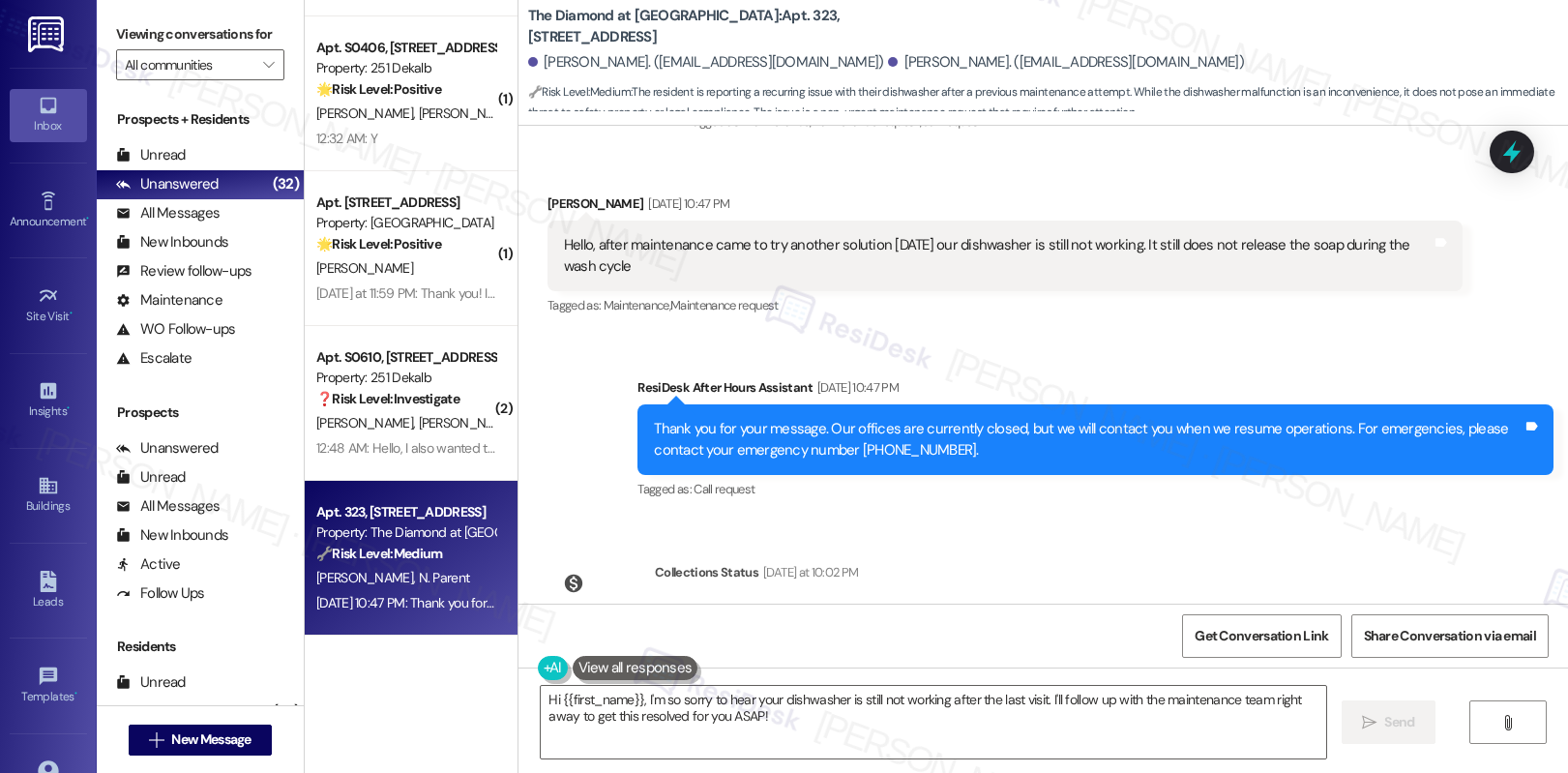 click on "The Diamond at Phoenixville:  Apt. 323, 723 Wheatland St" at bounding box center (722, 26) 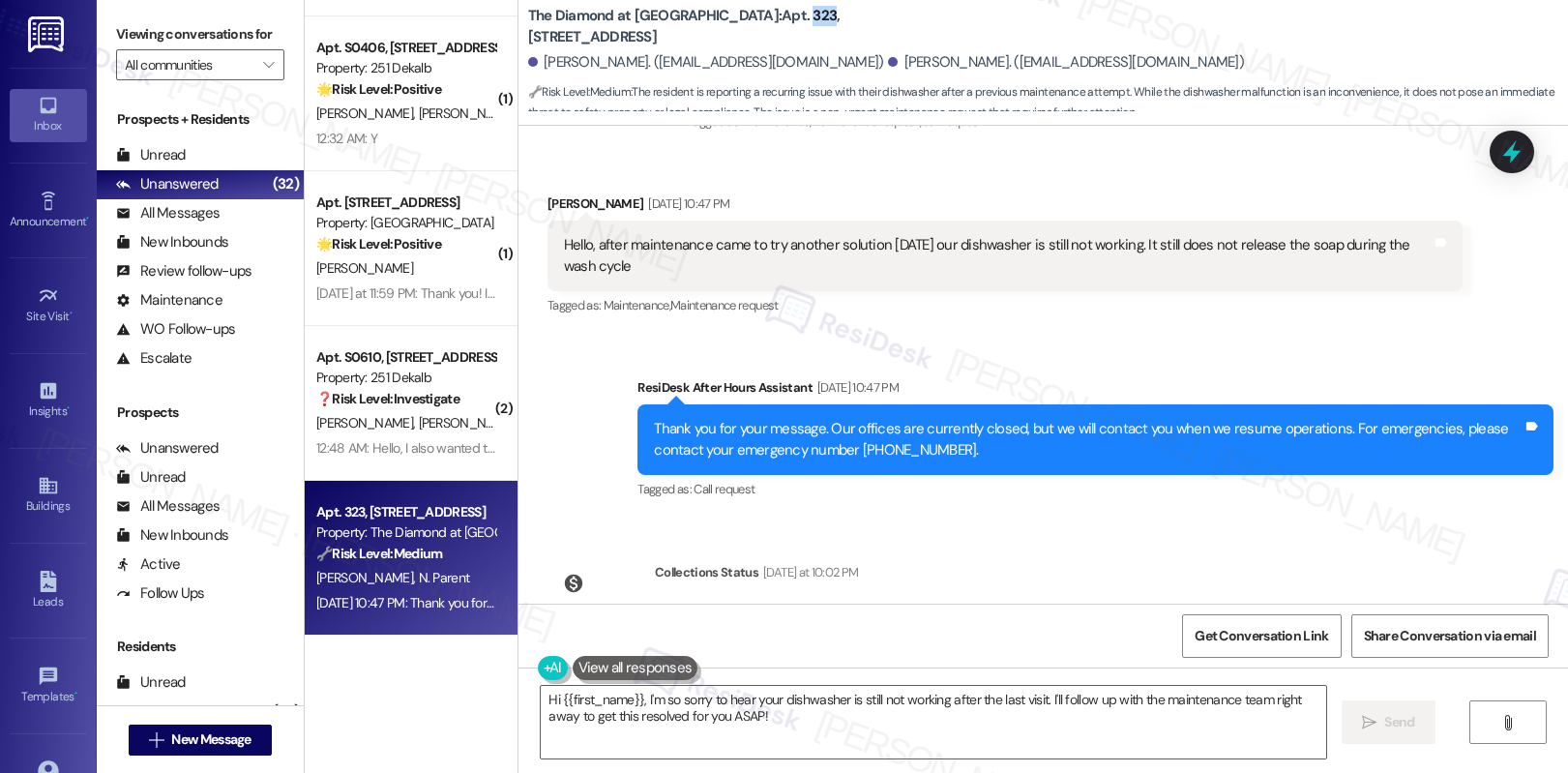 click on "The Diamond at Phoenixville:  Apt. 323, 723 Wheatland St" at bounding box center (722, 26) 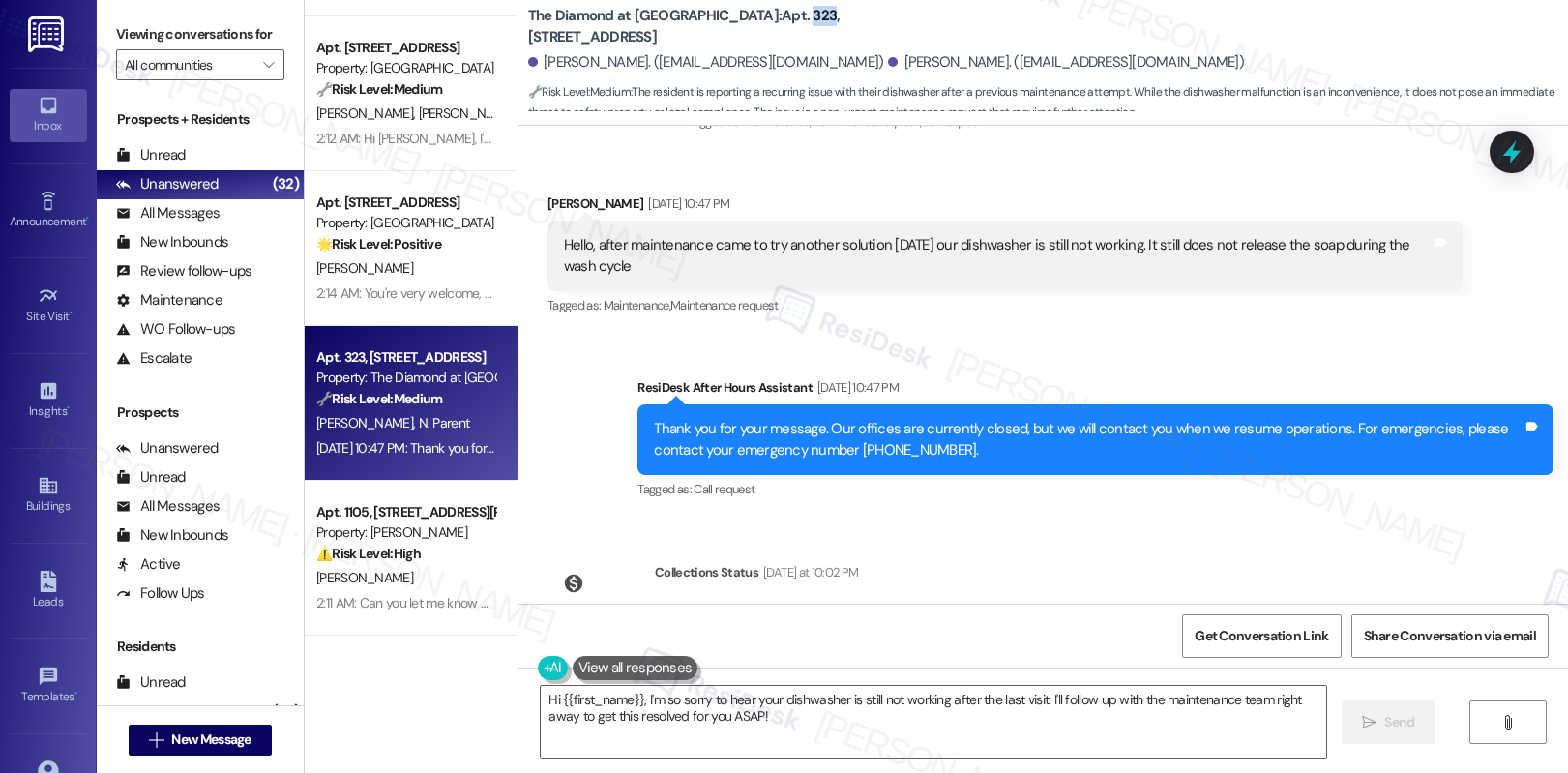 scroll, scrollTop: 4318, scrollLeft: 0, axis: vertical 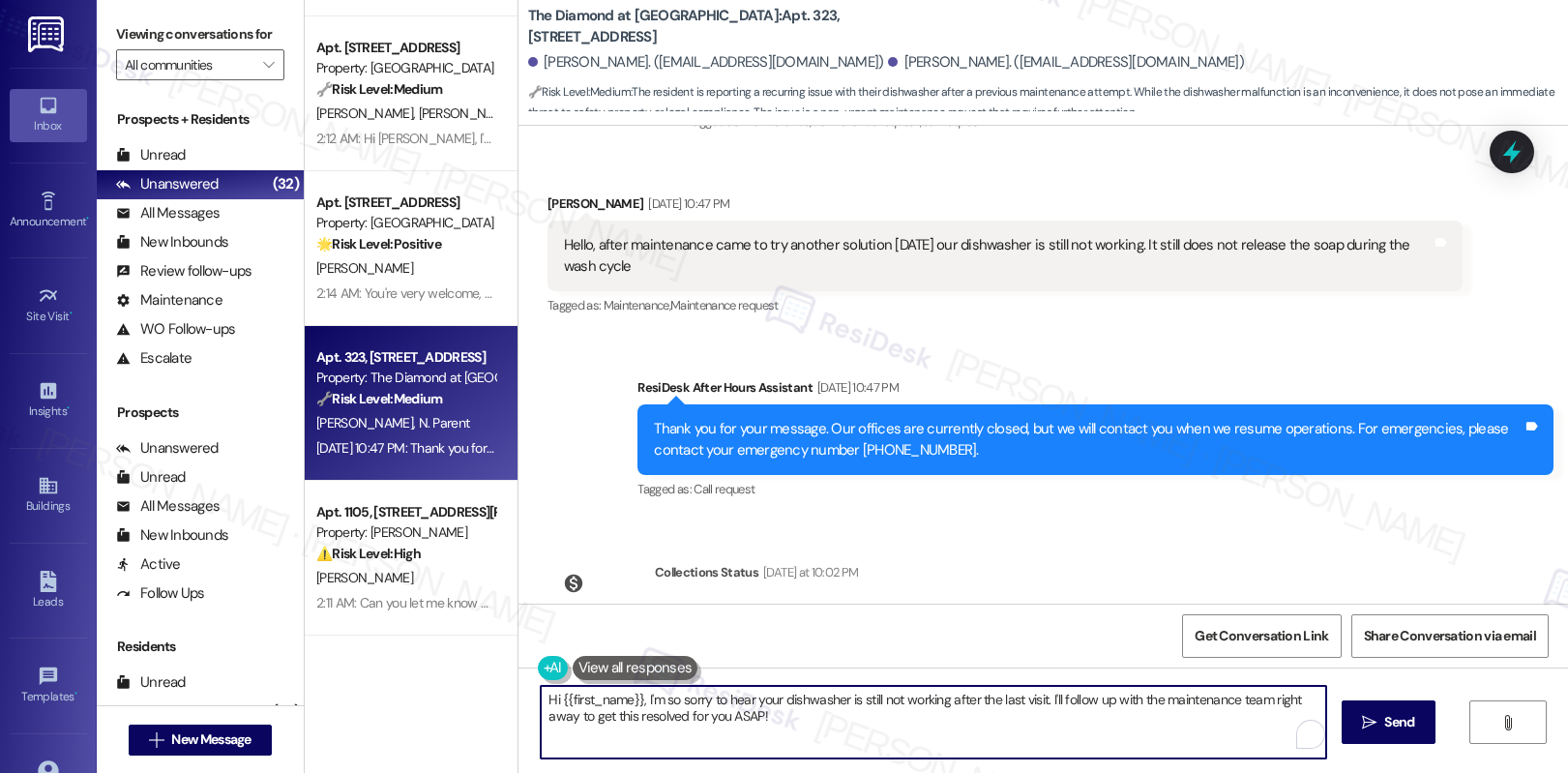 click on "Hi {{first_name}}, I'm so sorry to hear your dishwasher is still not working after the last visit. I'll follow up with the maintenance team right away to get this resolved for you ASAP!" at bounding box center (933, 722) 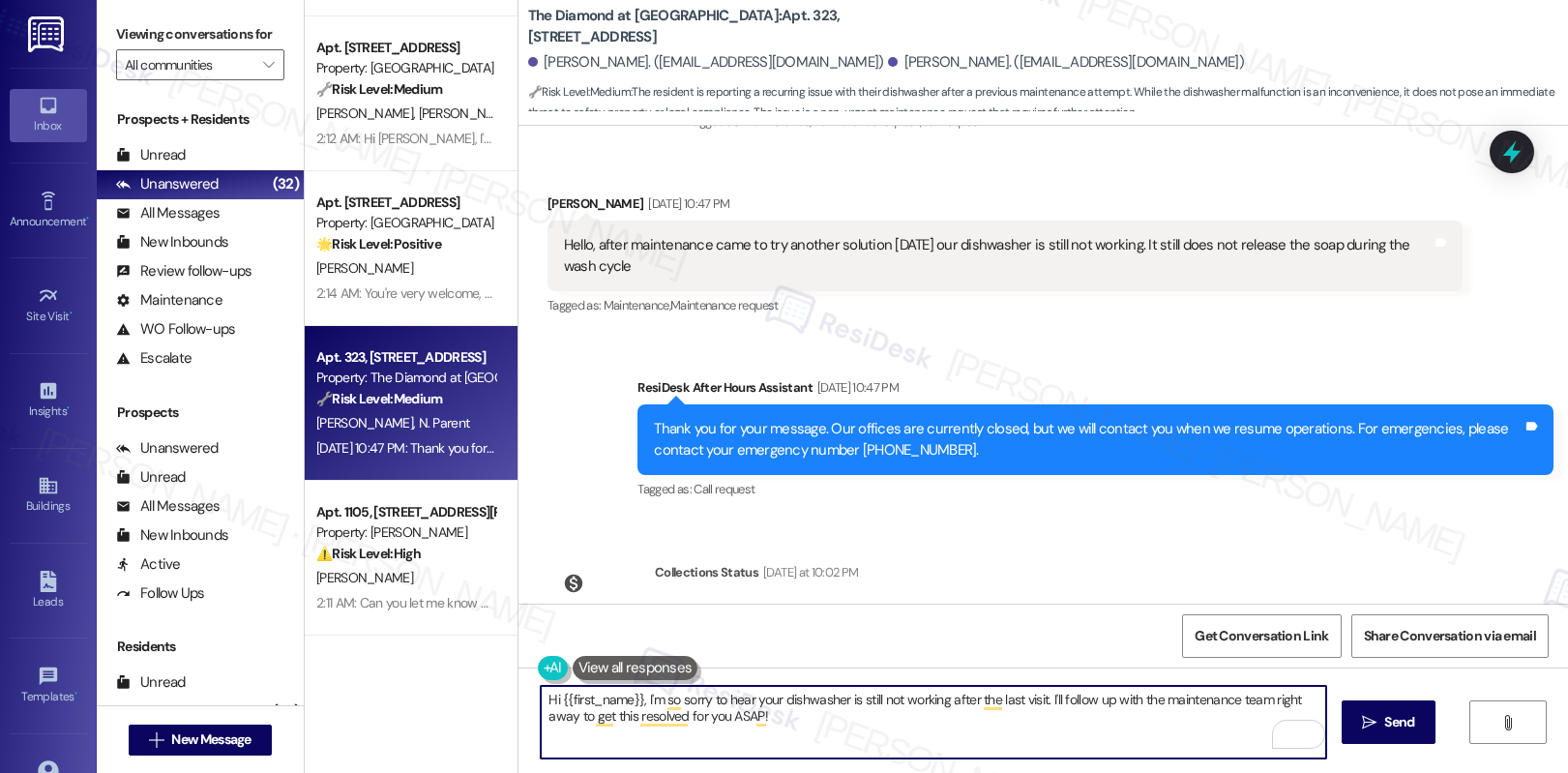 click on "Hi {{first_name}}, I'm so sorry to hear your dishwasher is still not working after the last visit. I'll follow up with the maintenance team right away to get this resolved for you ASAP!" at bounding box center (933, 722) 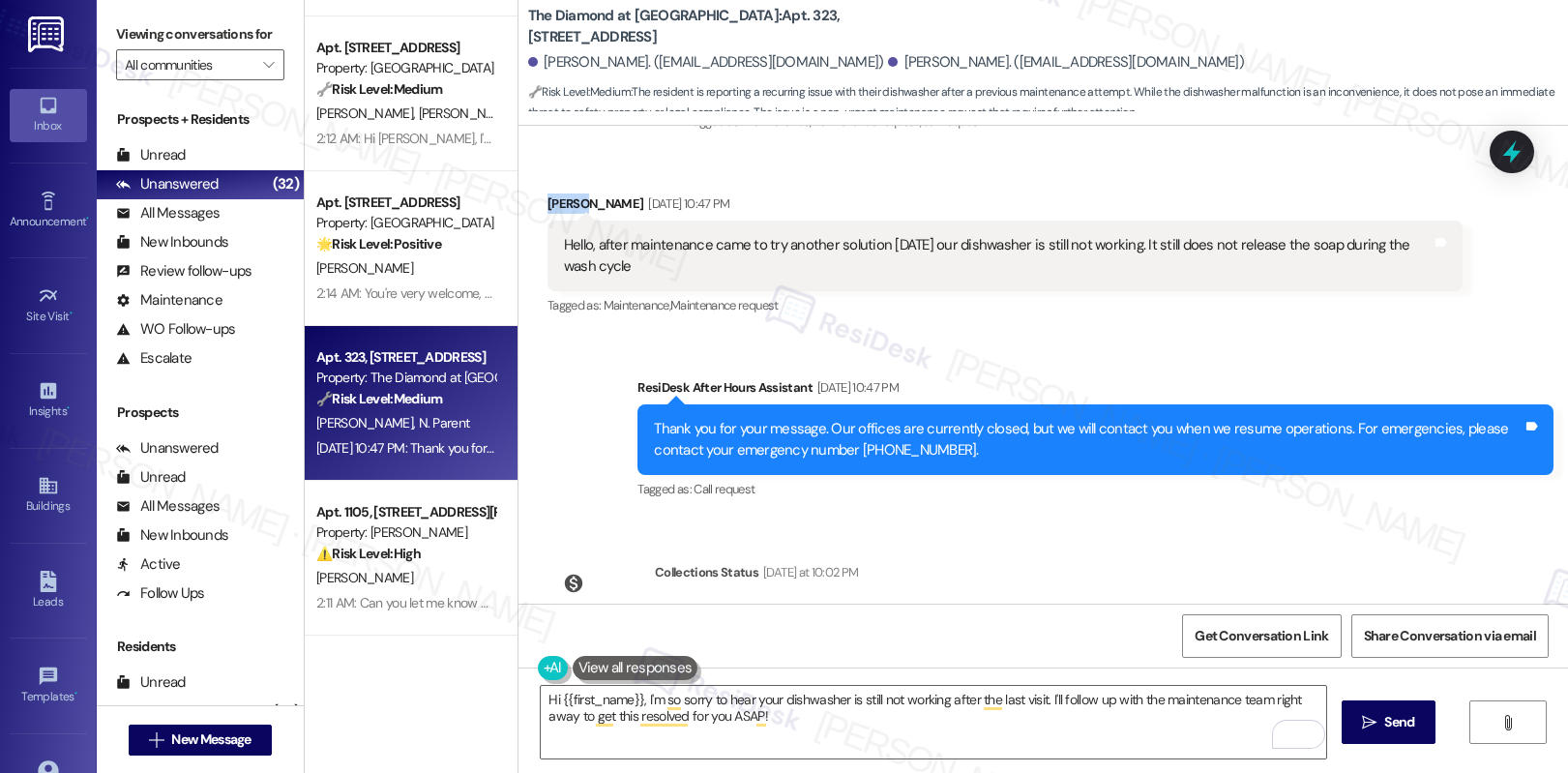 click on "Nicole Parent Jul 26, 2025 at 10:47 PM" at bounding box center [1005, 207] 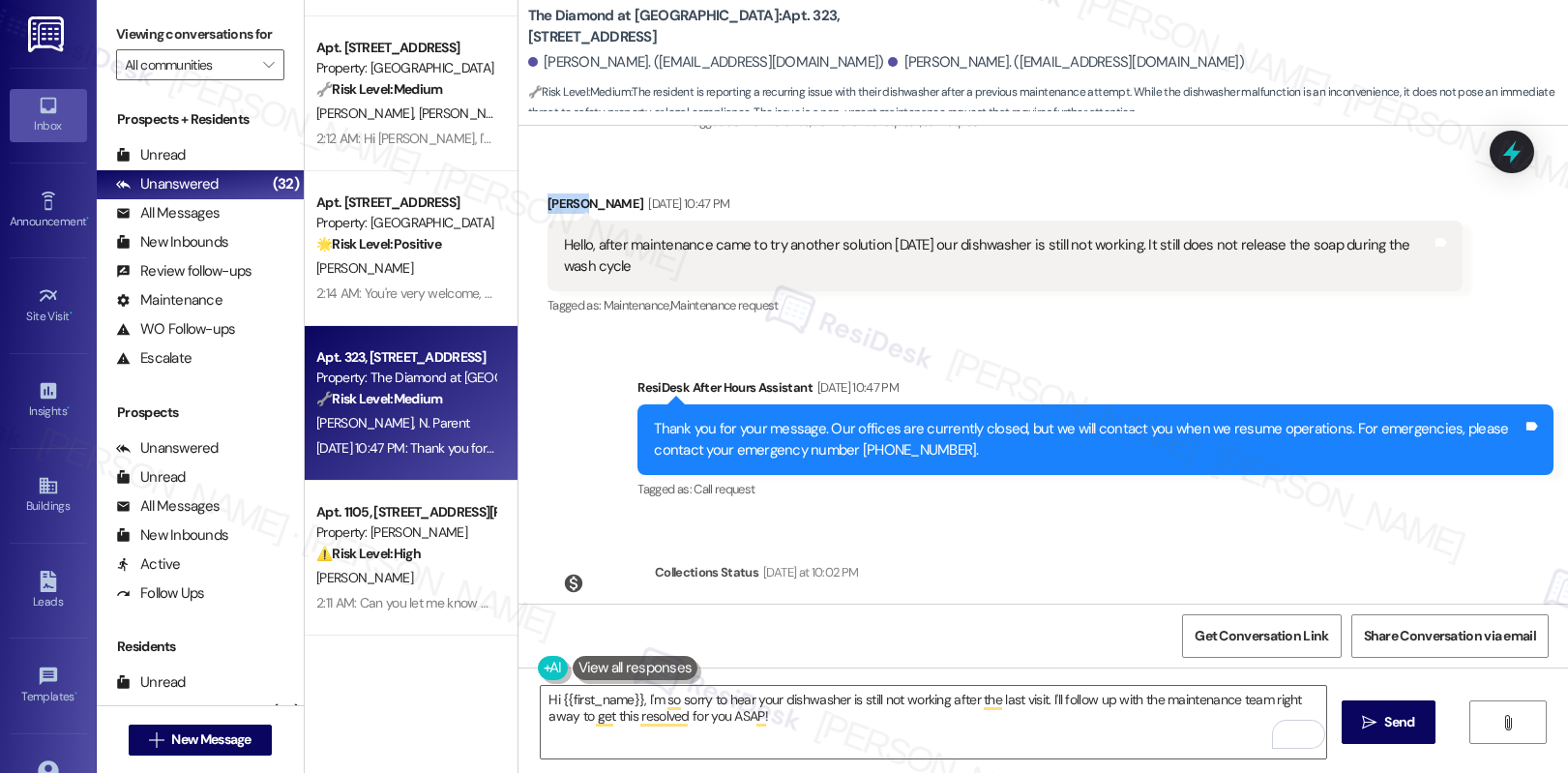 copy on "Nicole" 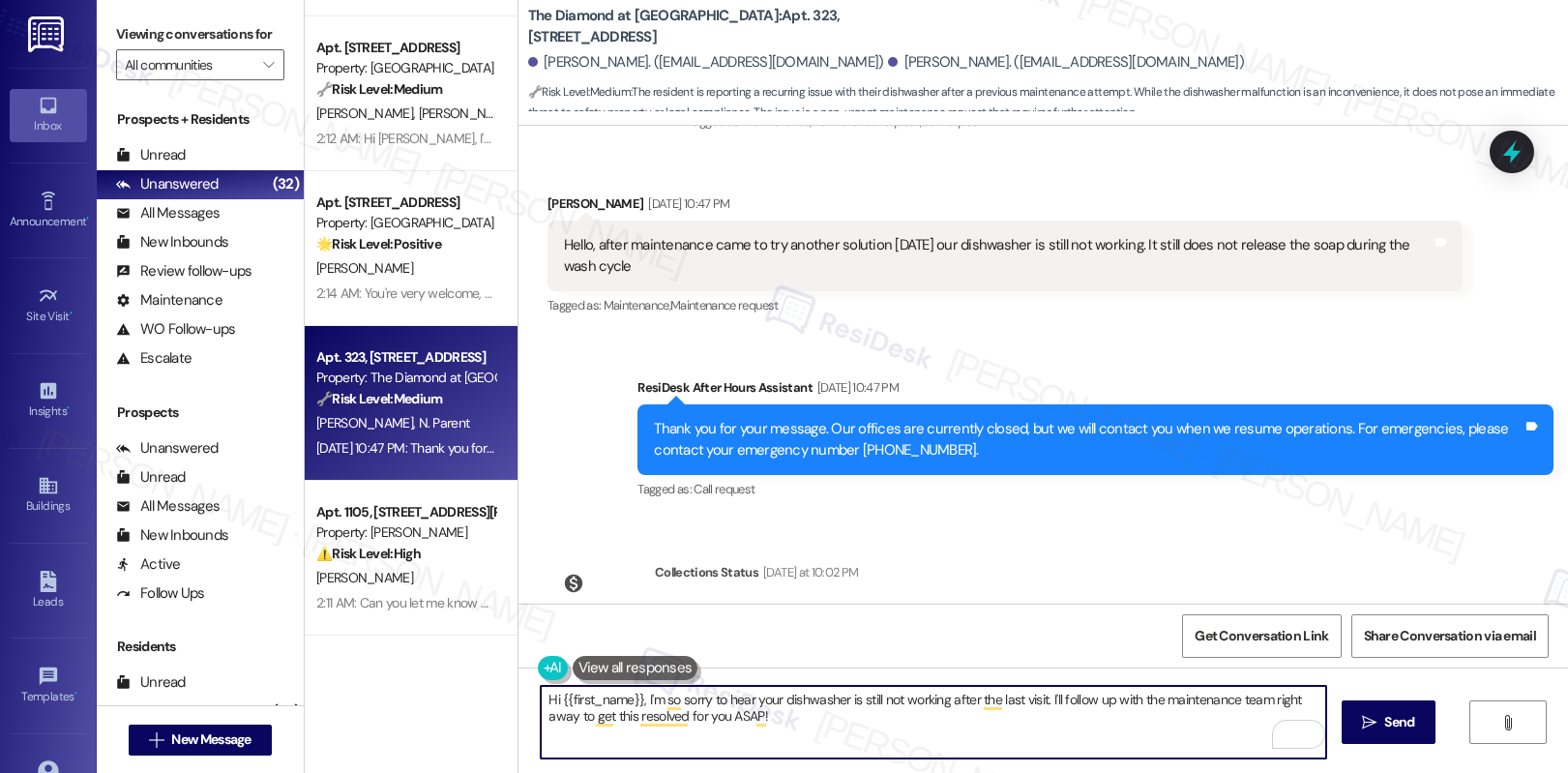 drag, startPoint x: 550, startPoint y: 699, endPoint x: 631, endPoint y: 698, distance: 81.00617 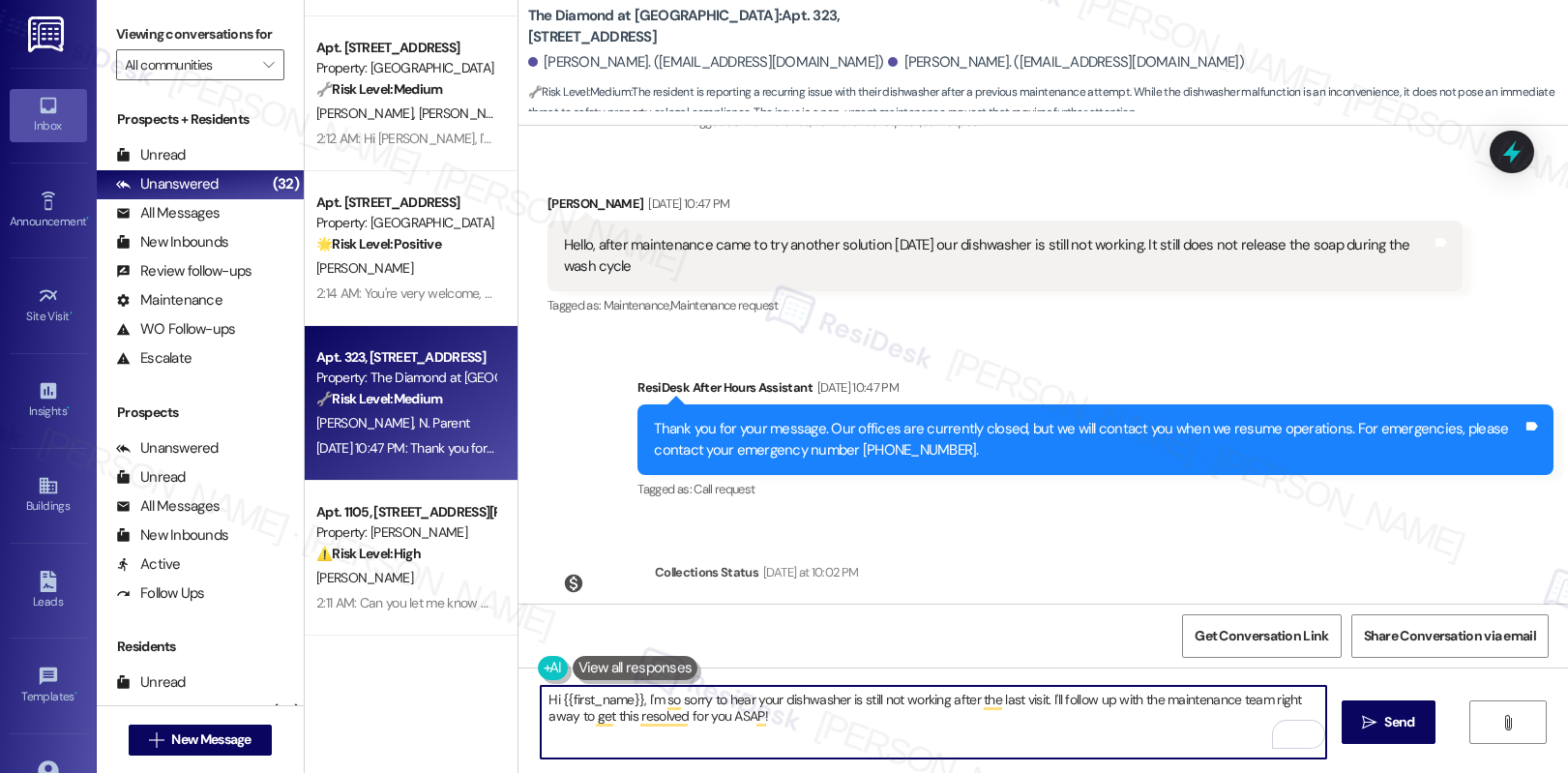 click on "Hi {{first_name}}, I'm so sorry to hear your dishwasher is still not working after the last visit. I'll follow up with the maintenance team right away to get this resolved for you ASAP!" at bounding box center [933, 722] 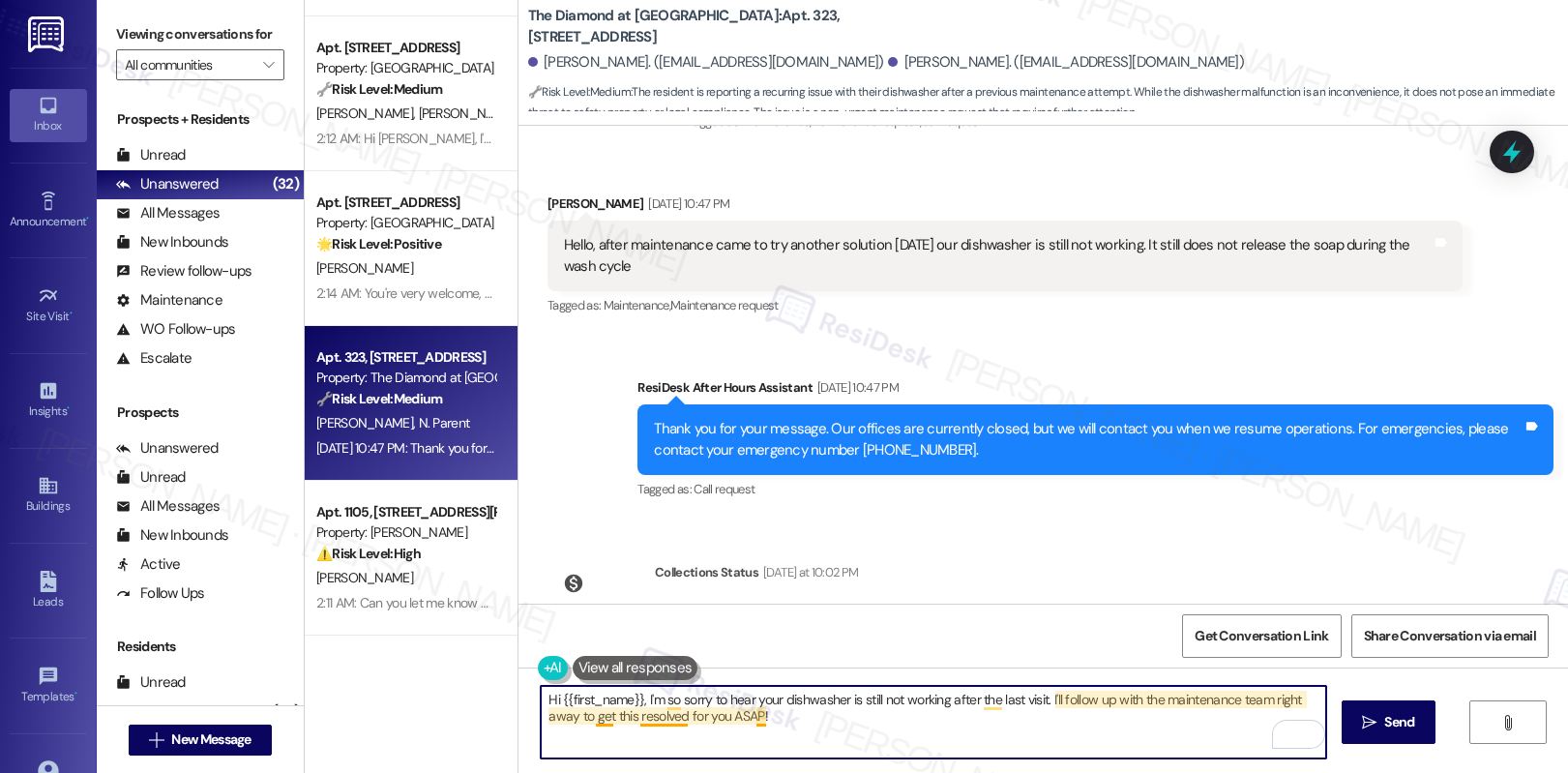 paste on "Nicole" 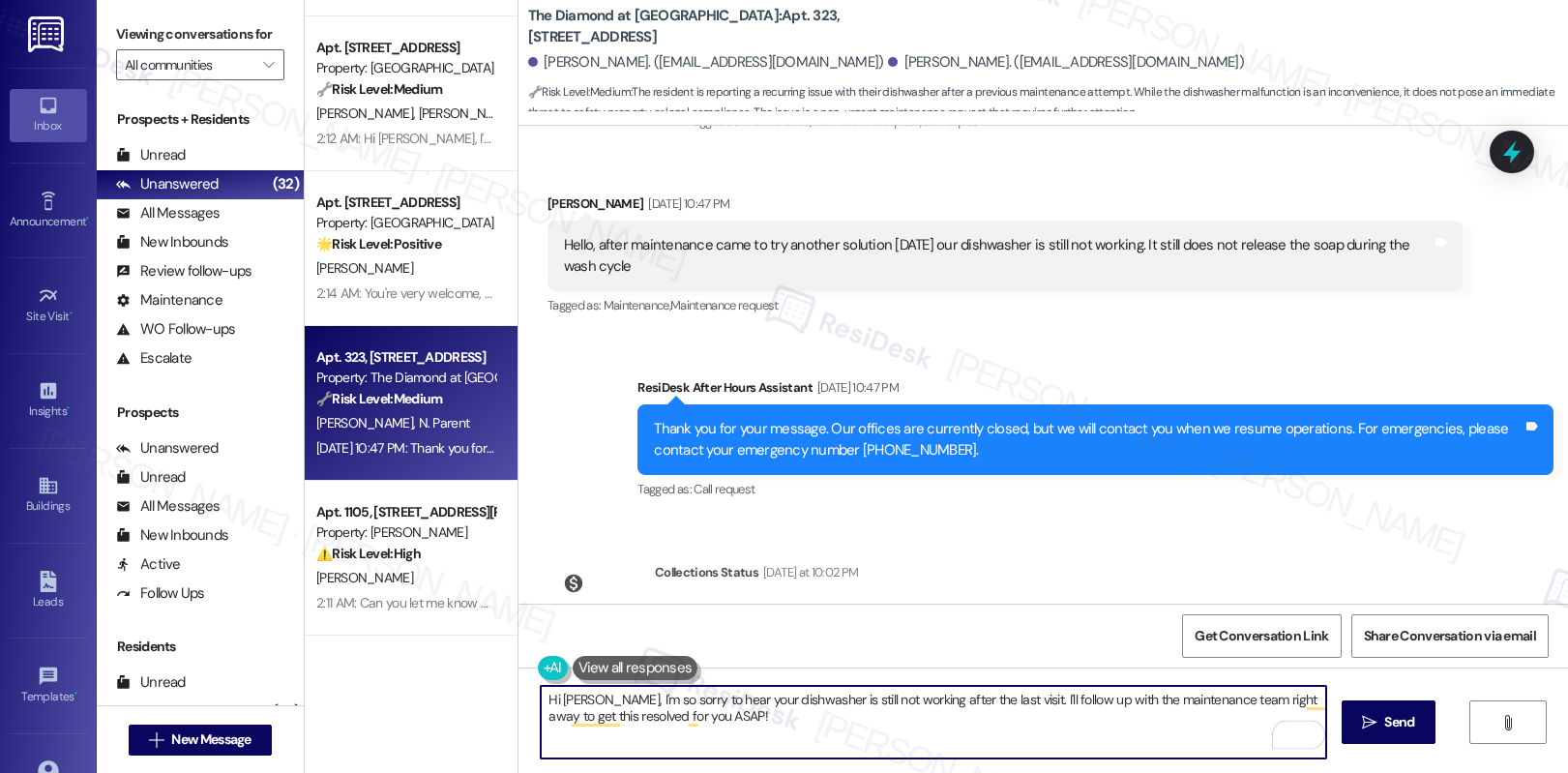 click on "Hi Nicole, I'm so sorry to hear your dishwasher is still not working after the last visit. I'll follow up with the maintenance team right away to get this resolved for you ASAP!" at bounding box center (933, 722) 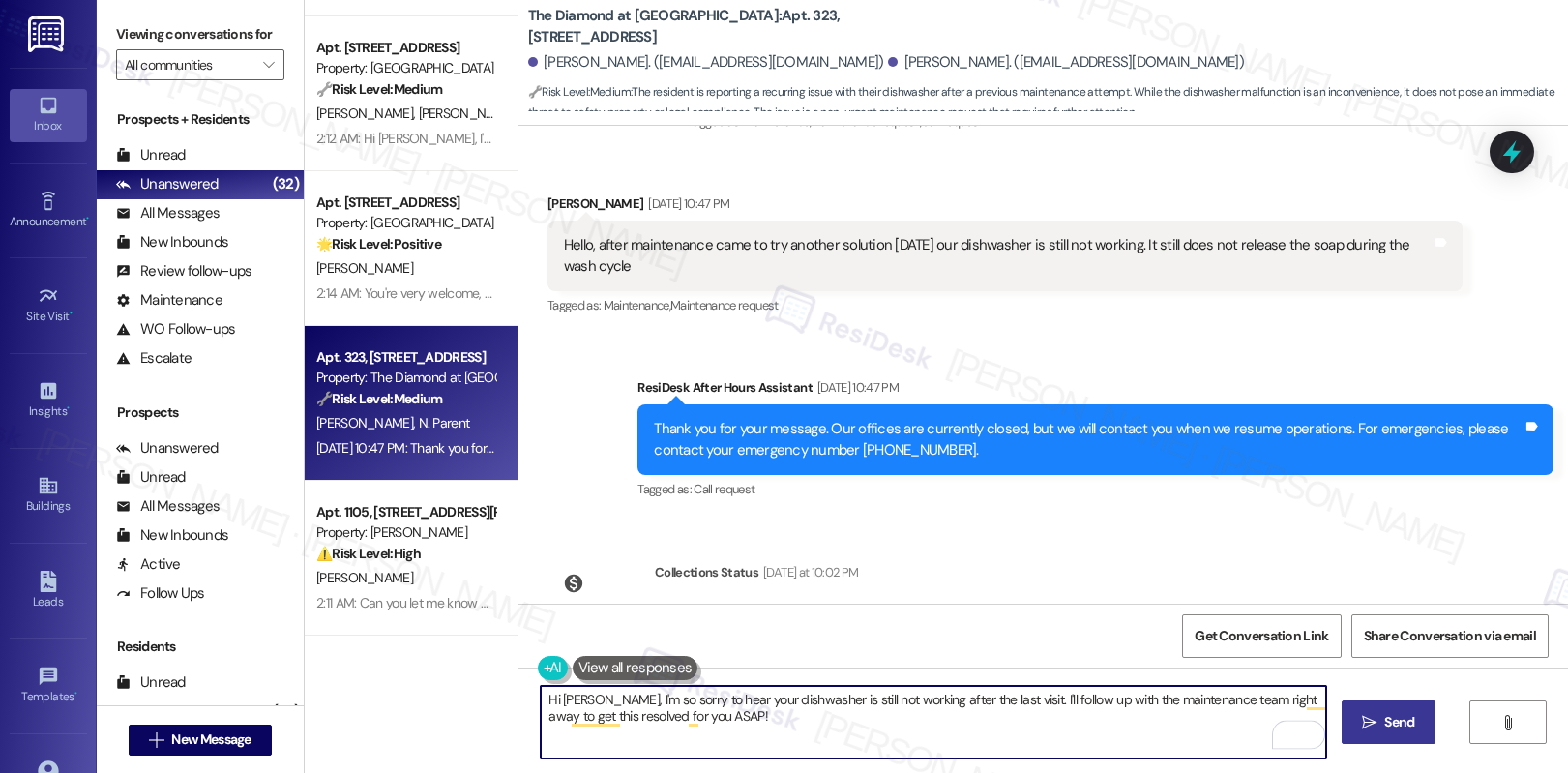 type on "Hi Nicole, I'm so sorry to hear your dishwasher is still not working after the last visit. I'll follow up with the maintenance team right away to get this resolved for you ASAP!" 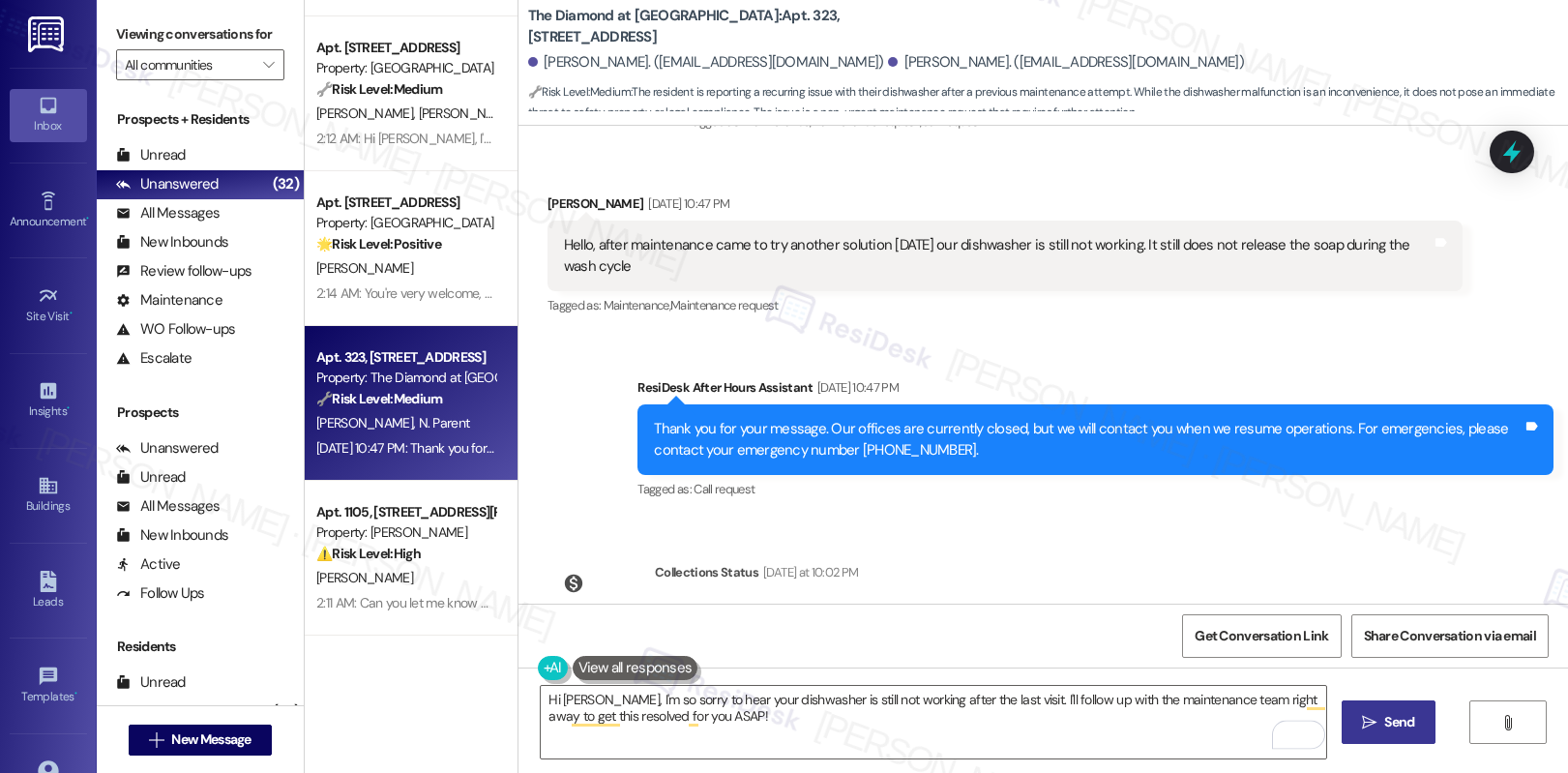 click on " Send" at bounding box center (1388, 722) 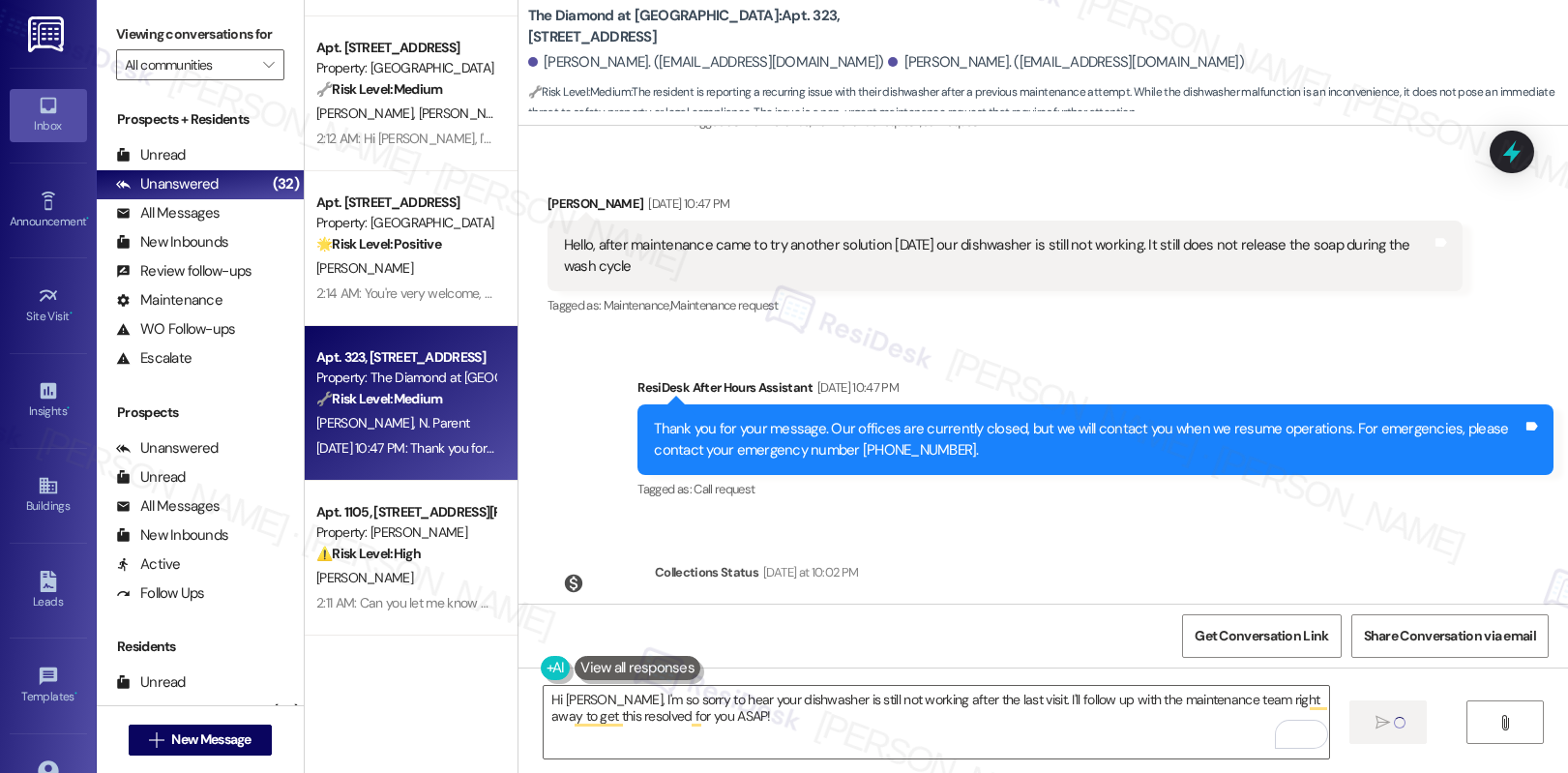 type 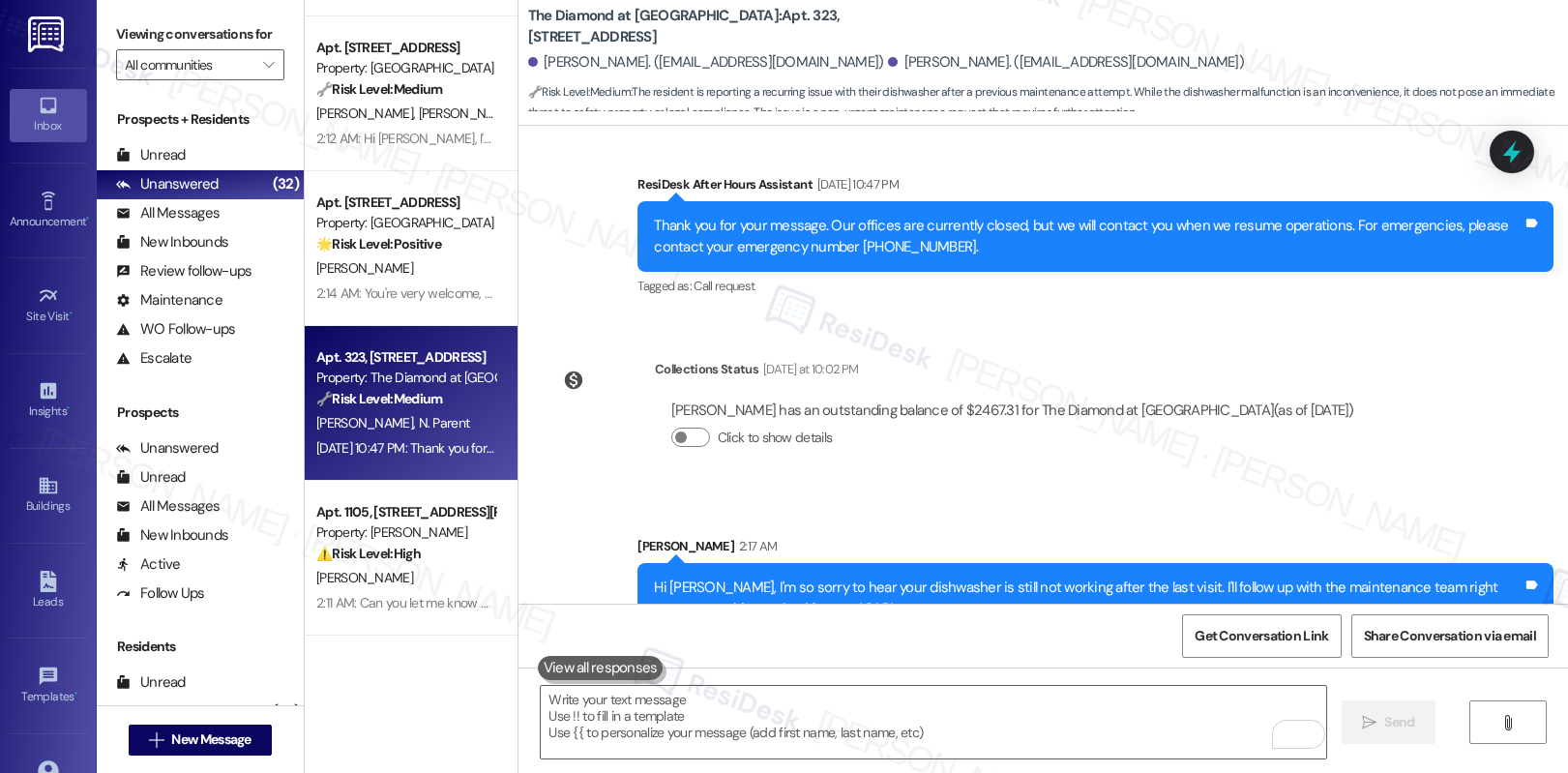 scroll, scrollTop: 4420, scrollLeft: 0, axis: vertical 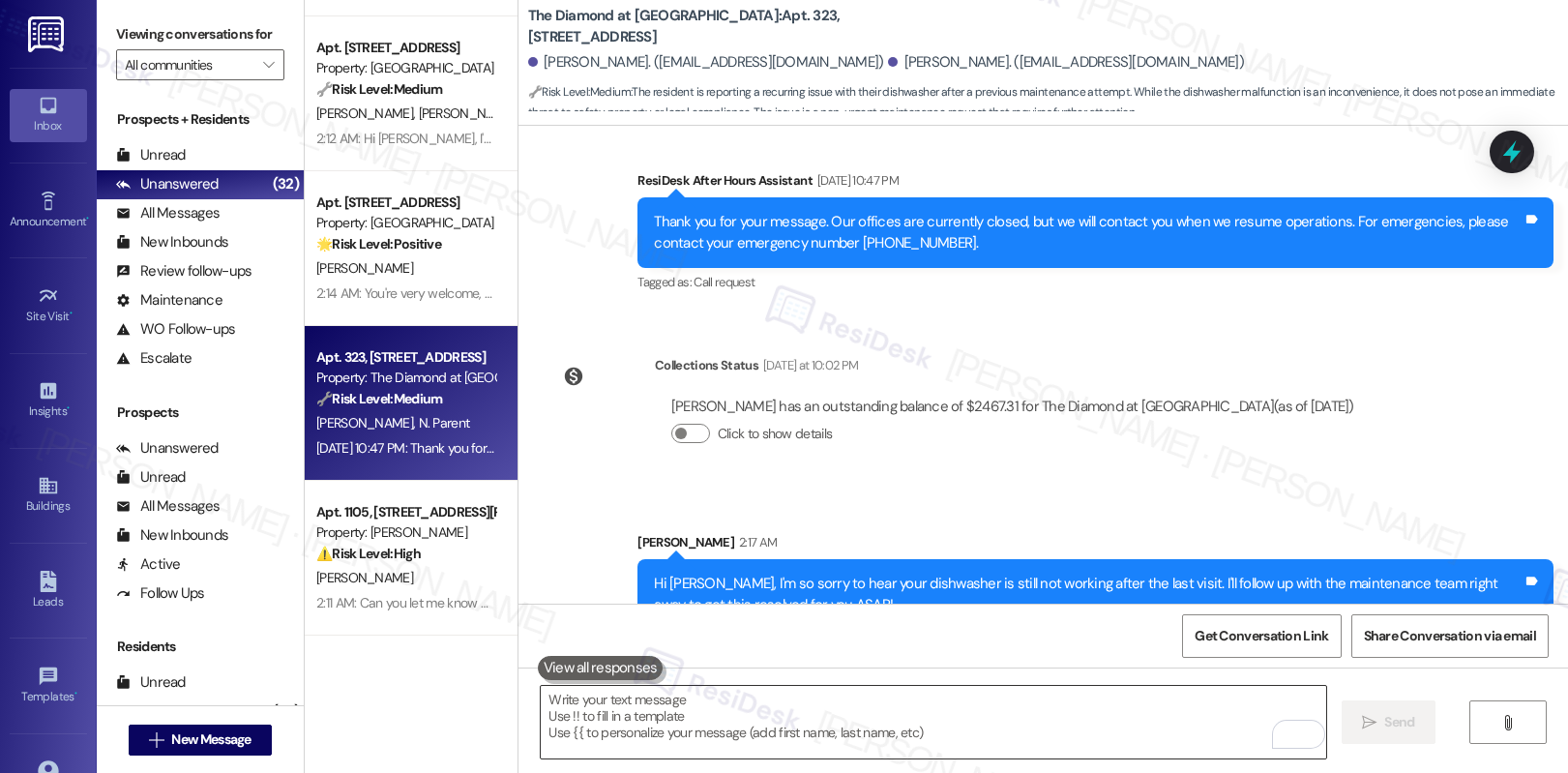 click at bounding box center (933, 722) 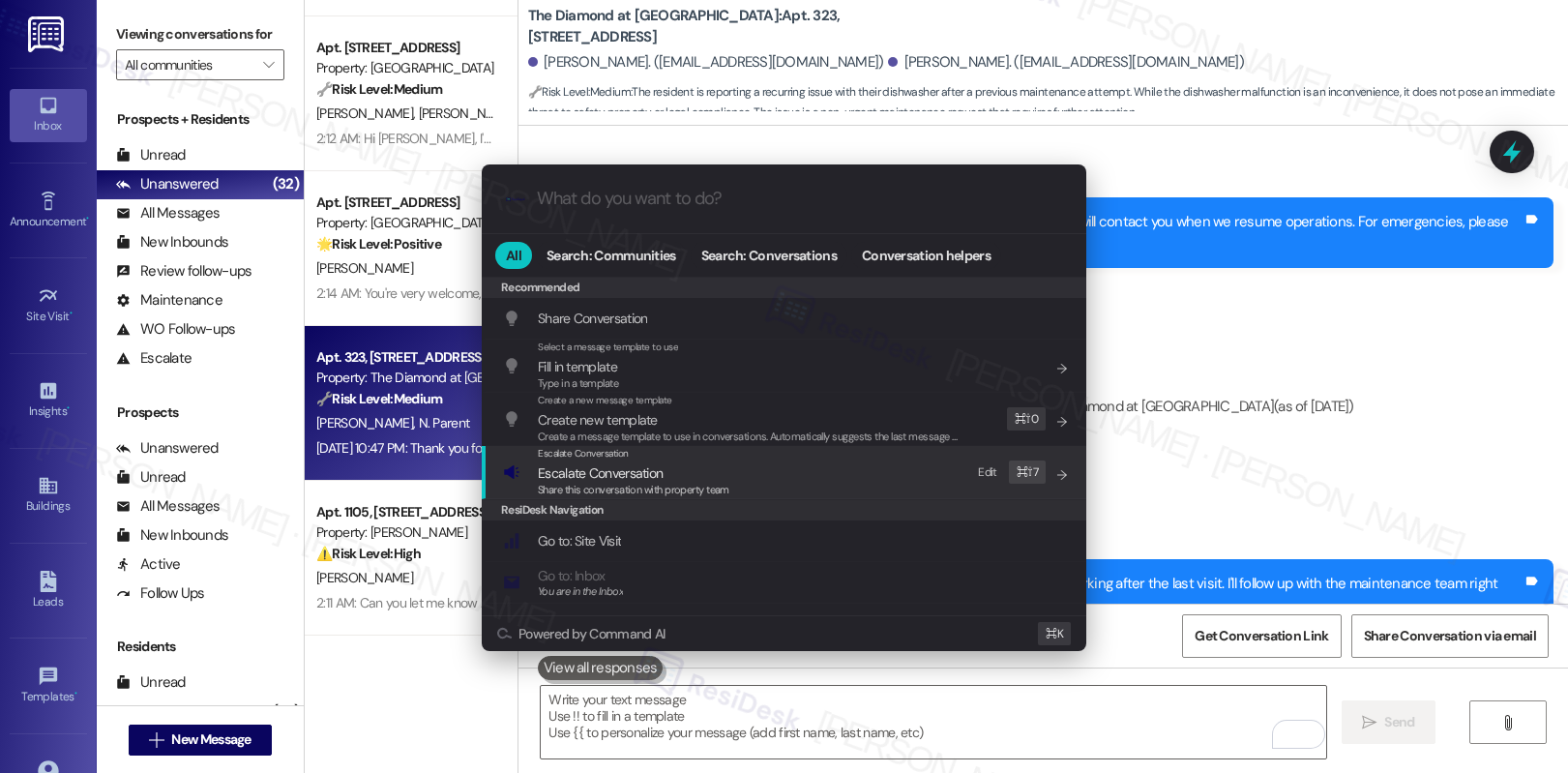 click on "Share this conversation with property team" at bounding box center (634, 490) 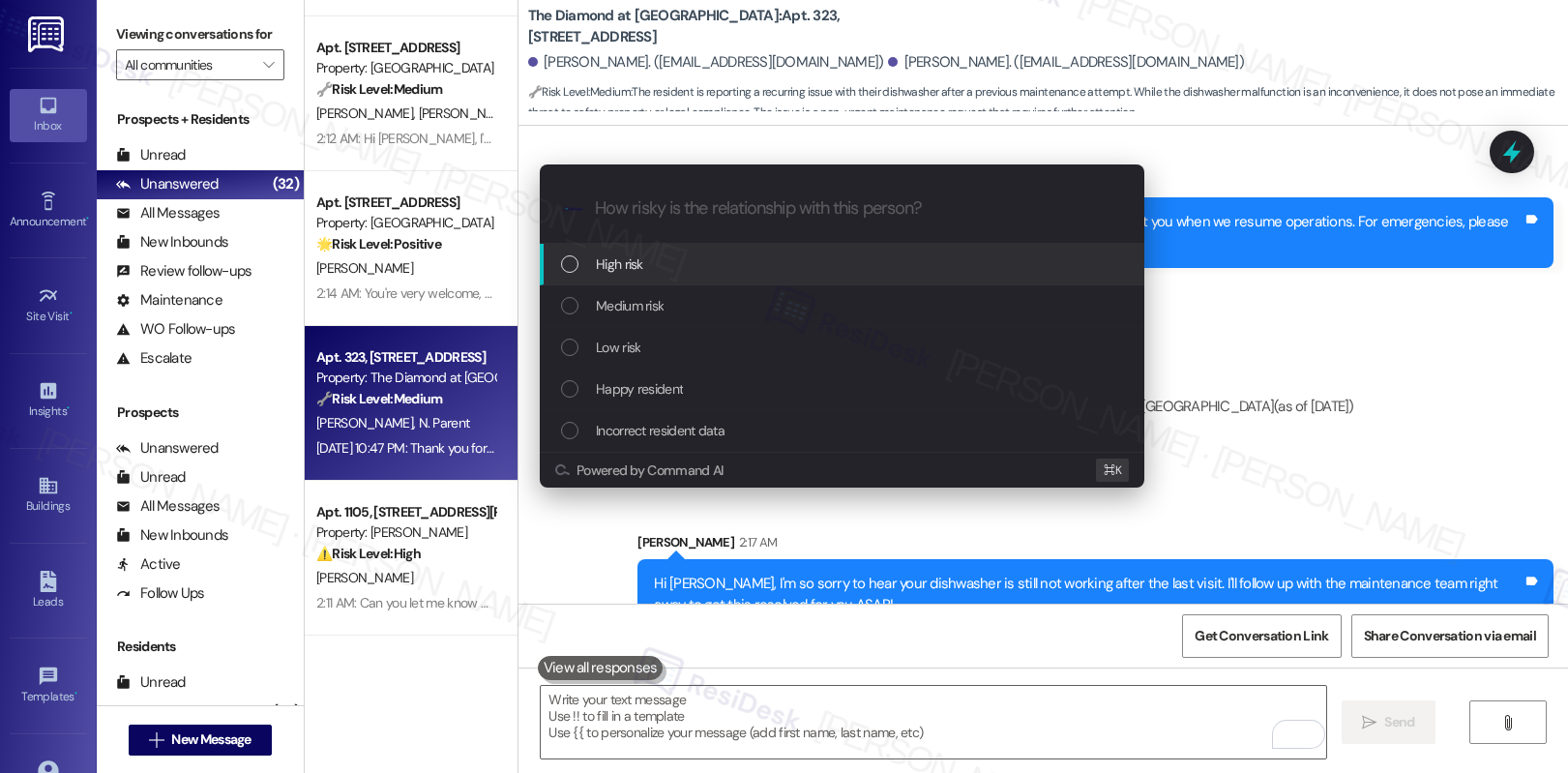 click on "High risk" at bounding box center (843, 264) 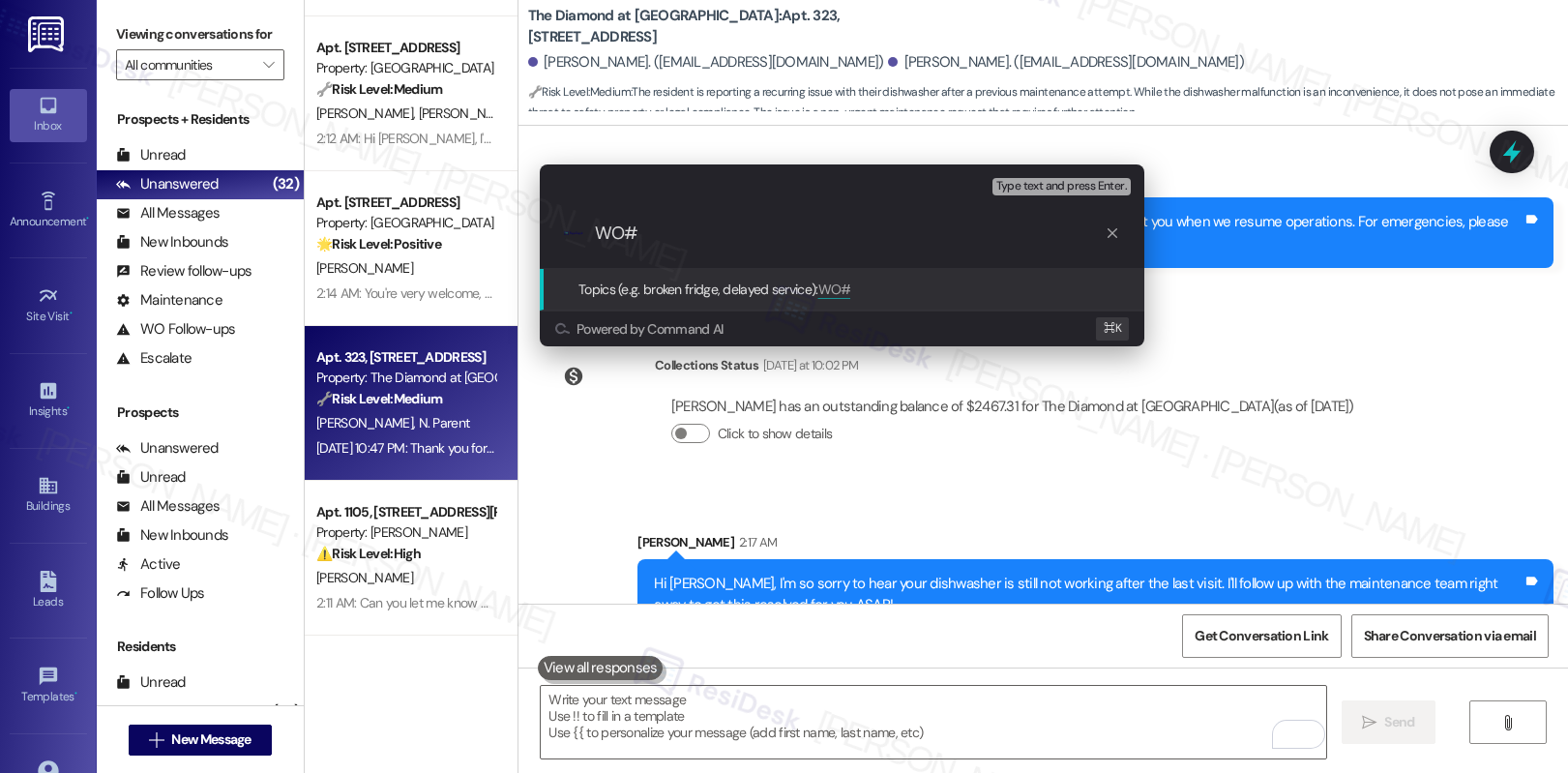 paste on "586313" 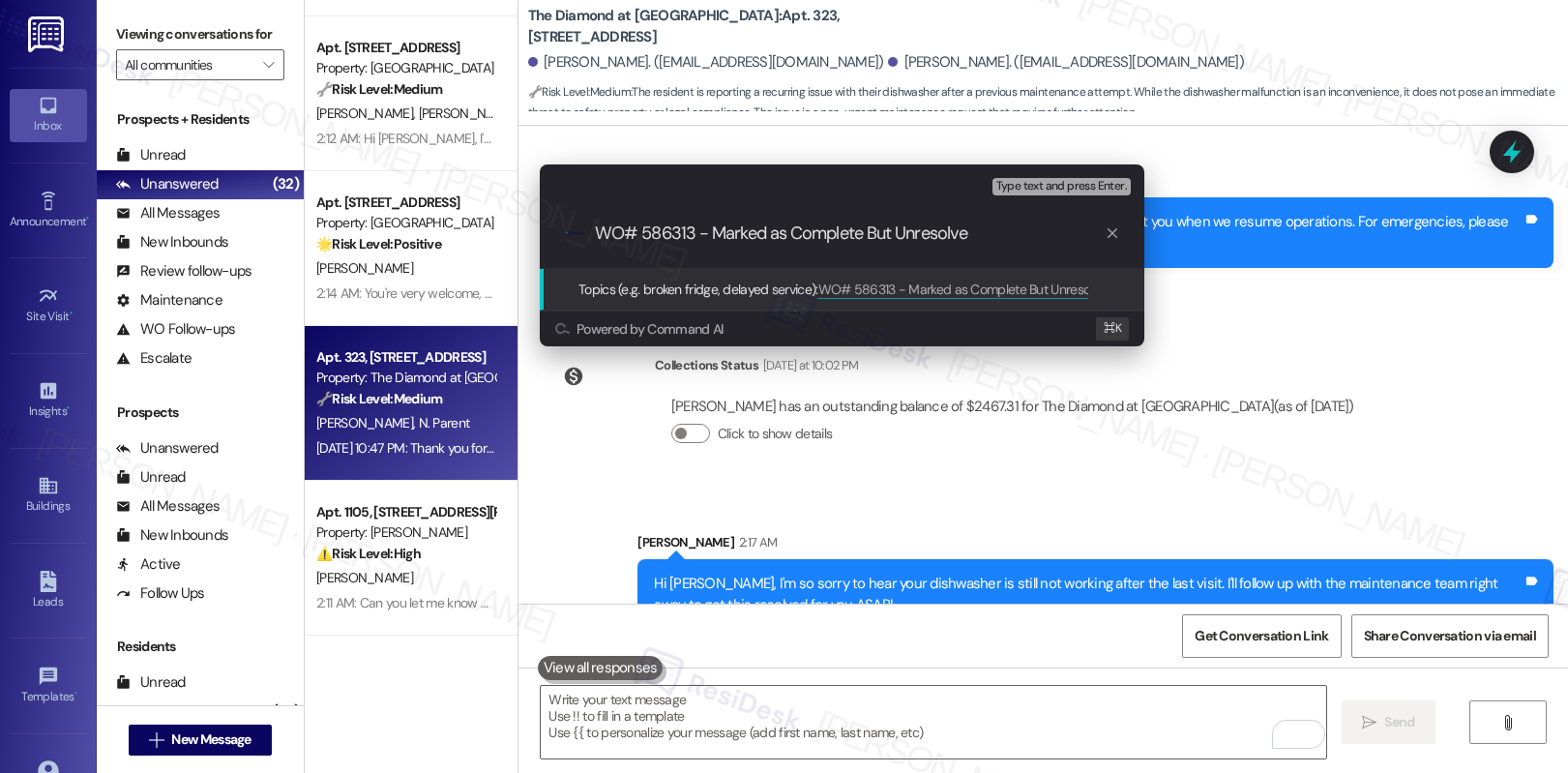 type on "WO# 586313 - Marked as Complete But Unresolved" 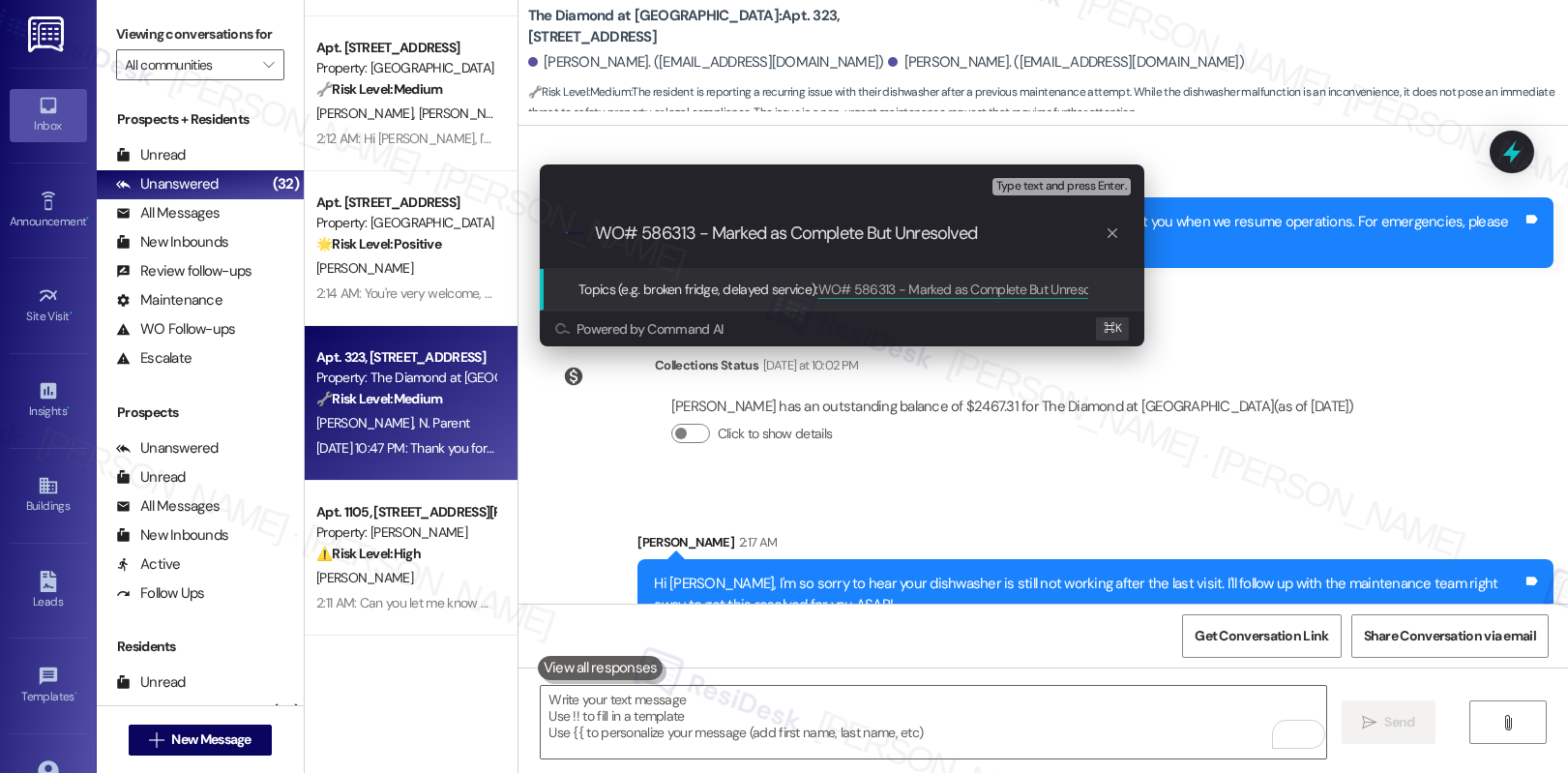 type 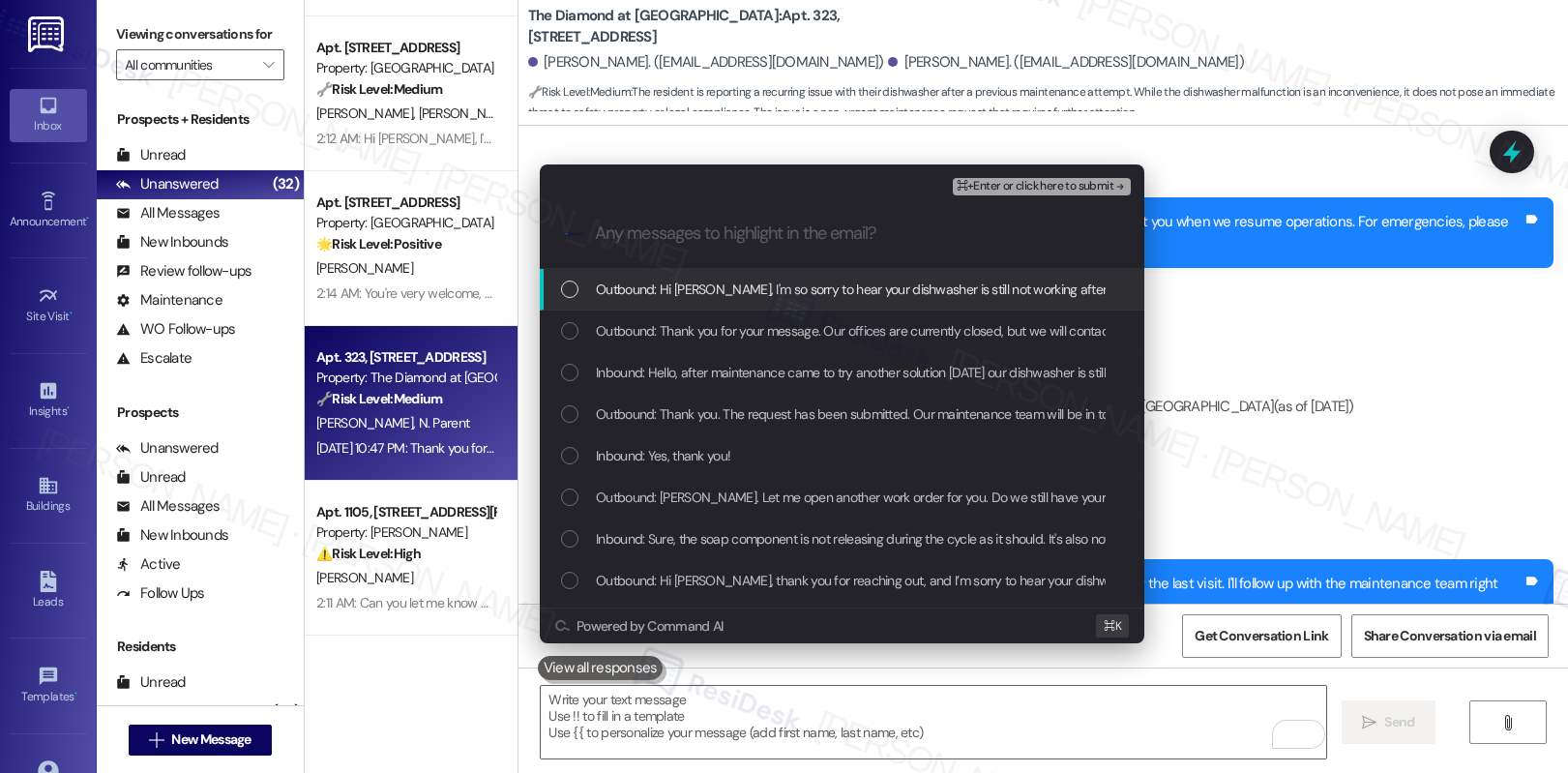 click on "Outbound: Hi Nicole, I'm so sorry to hear your dishwasher is still not working after the last visit. I'll follow up with the maintenance team right away to get this resolved for you ASAP!" at bounding box center (842, 289) 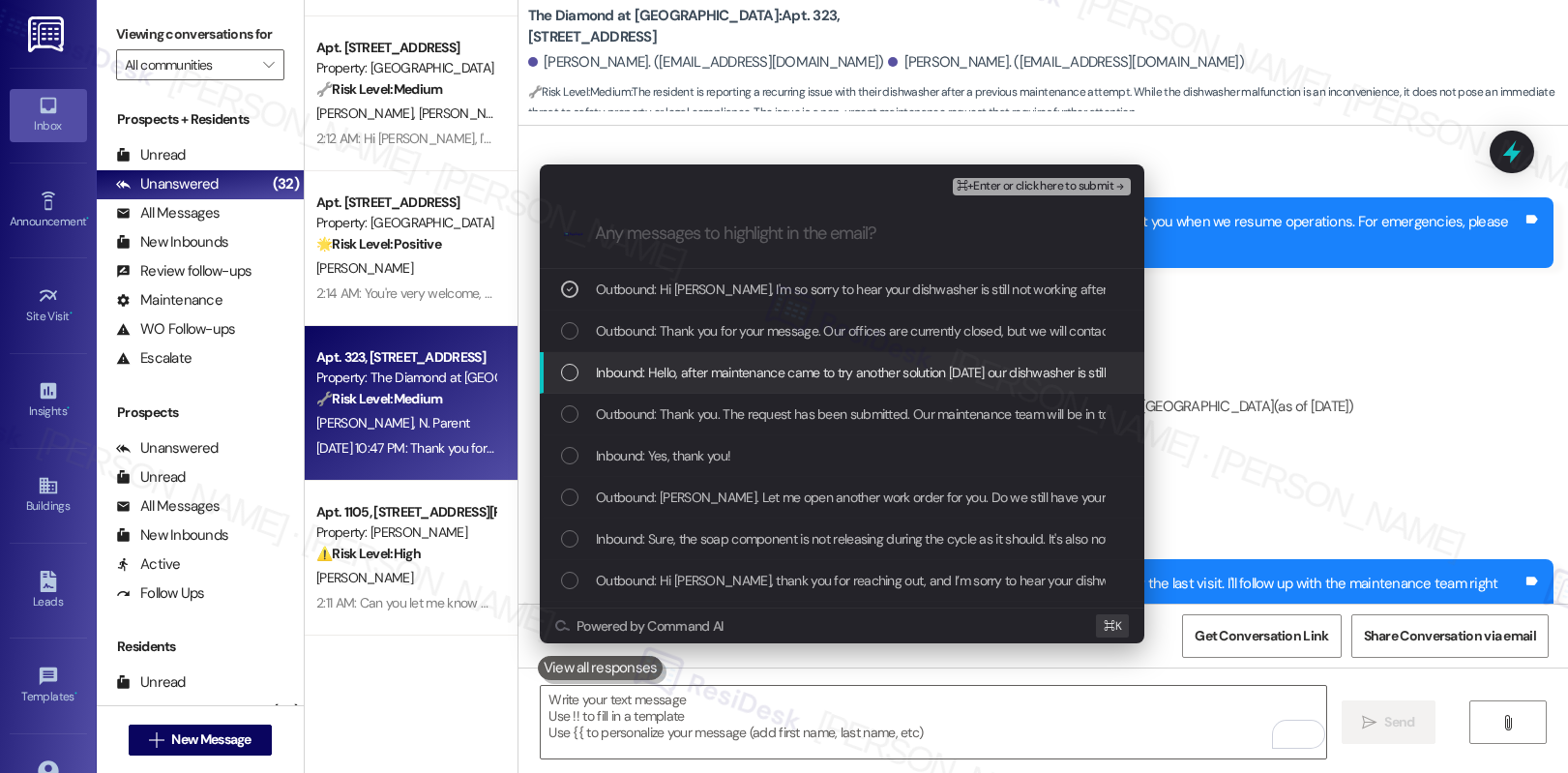 click on "Inbound: Hello, after maintenance came to try another solution on Thursday our dishwasher is still not working. It still does not release the soap during the wash cycle" at bounding box center (1039, 372) 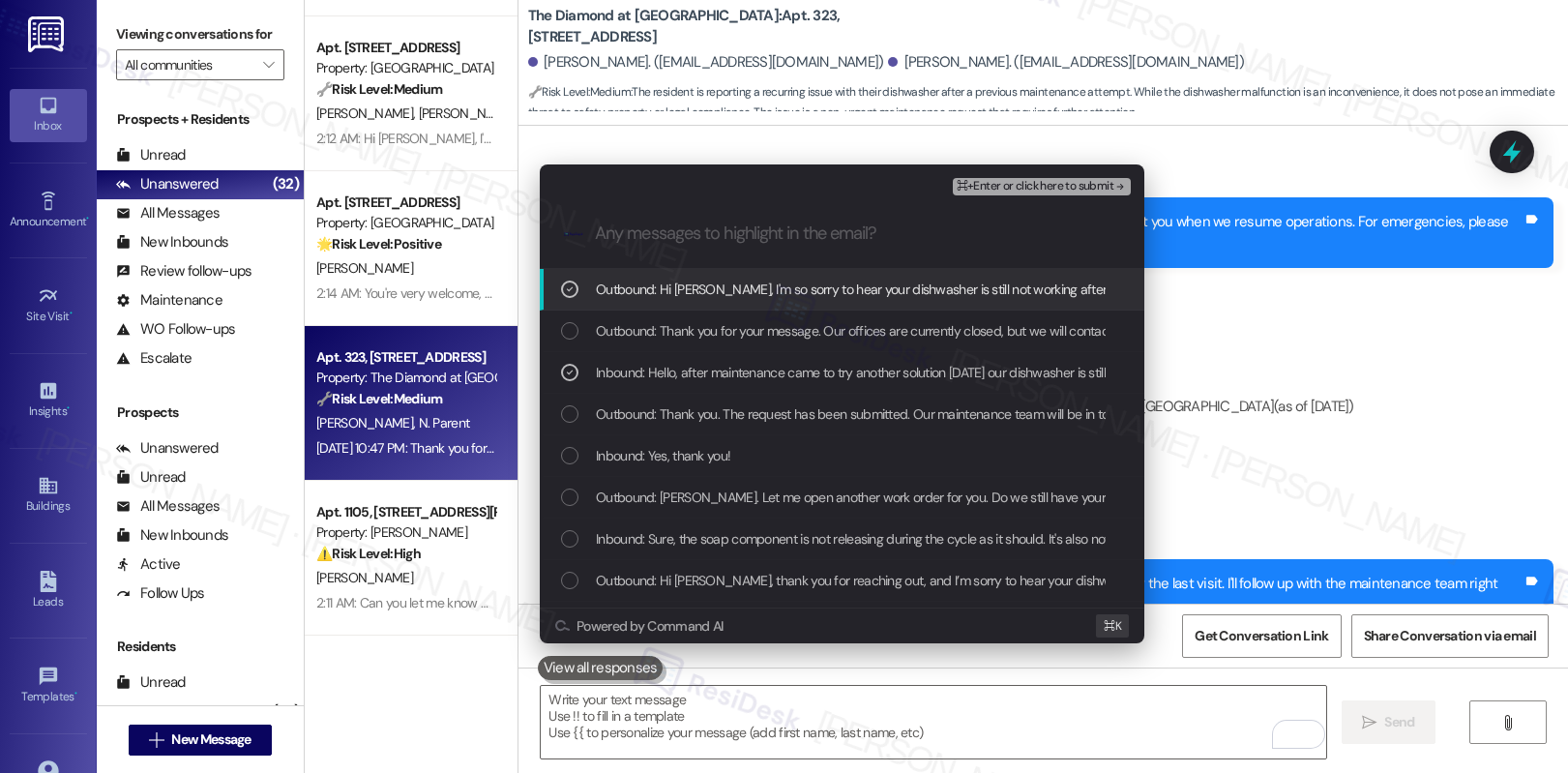 click on "⌘+Enter or click here to submit" at bounding box center [1044, 187] 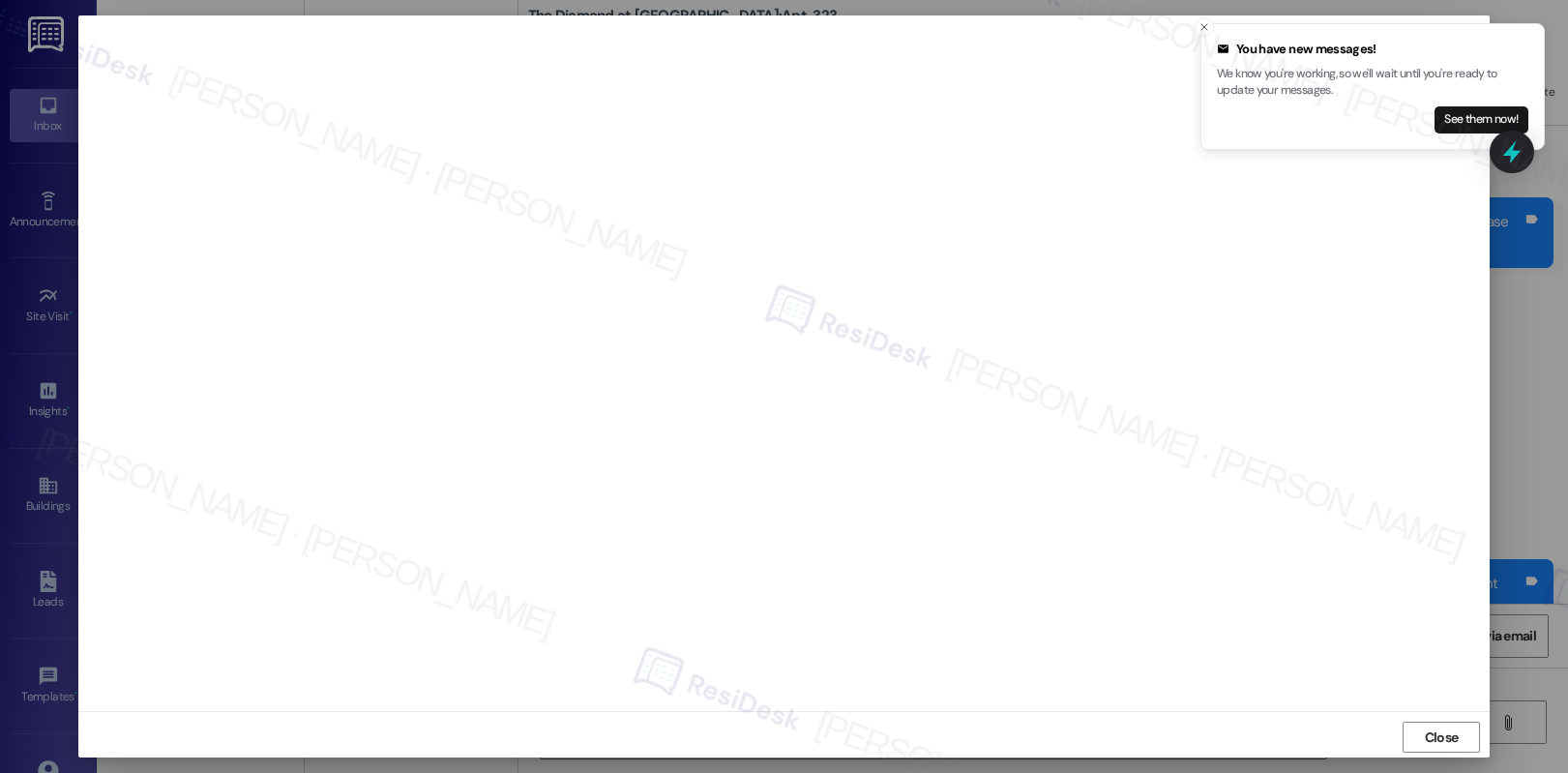 scroll, scrollTop: 5, scrollLeft: 0, axis: vertical 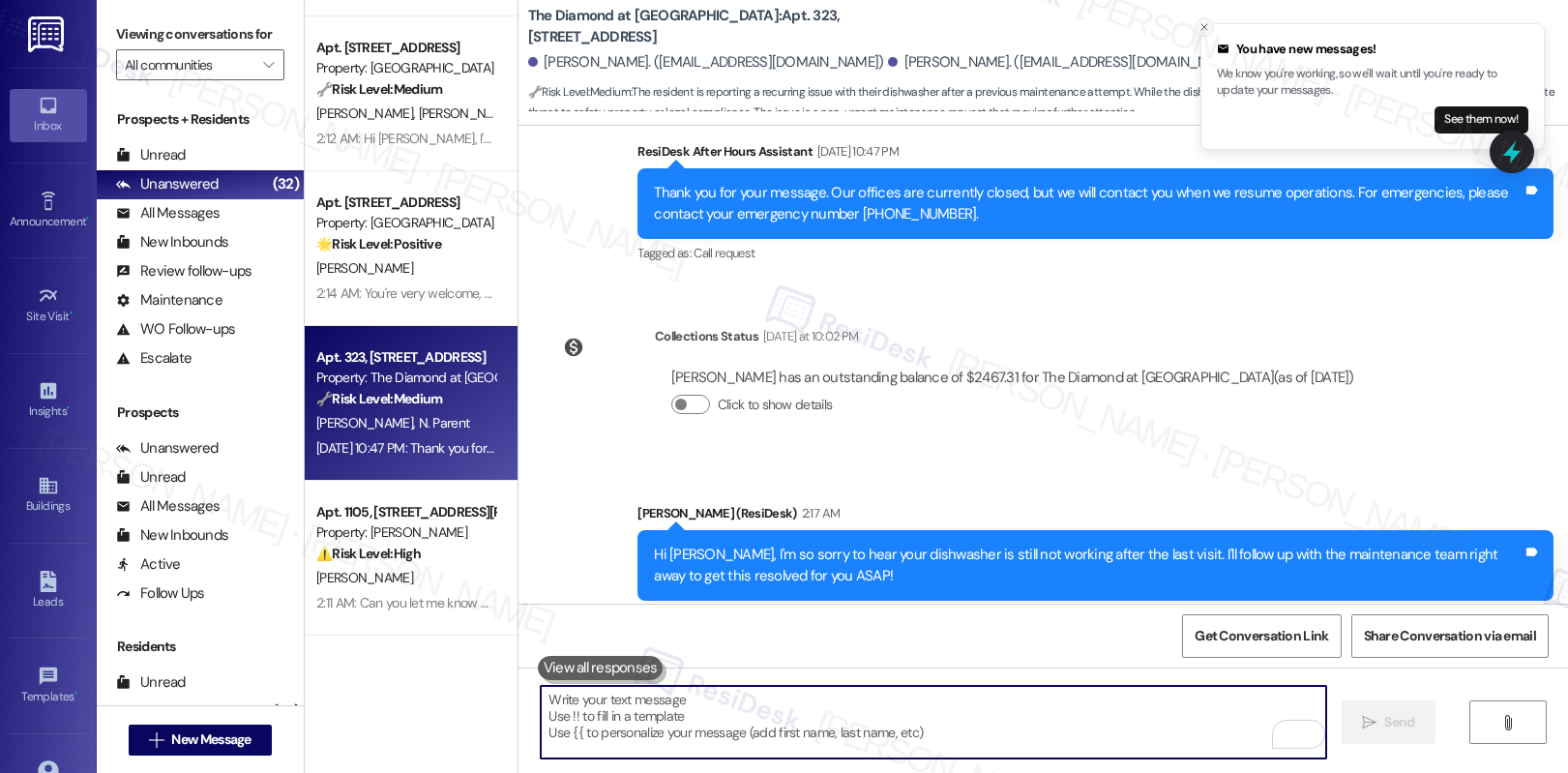 click 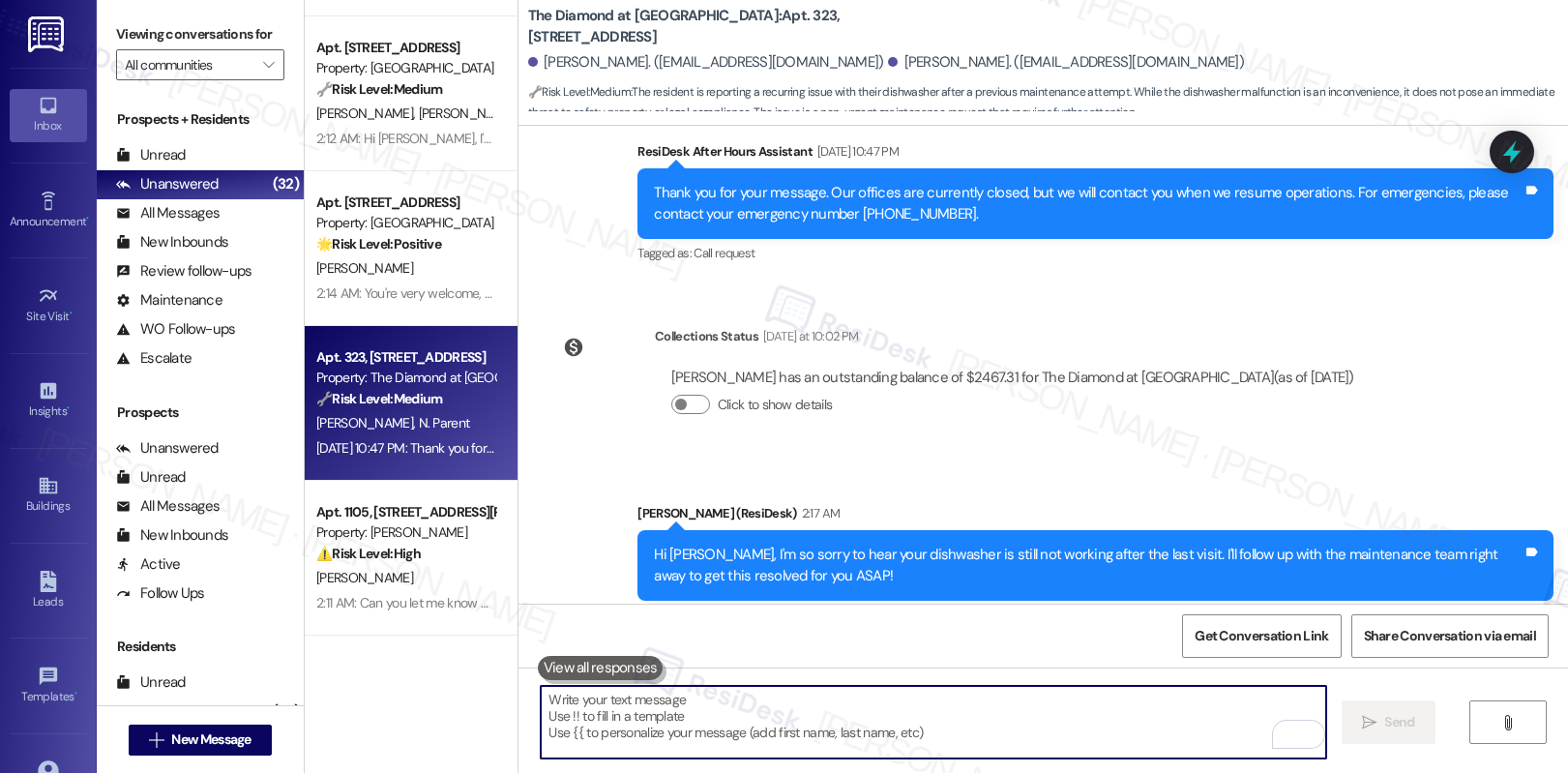 click on "G. Norton N. Parent" at bounding box center [405, 423] 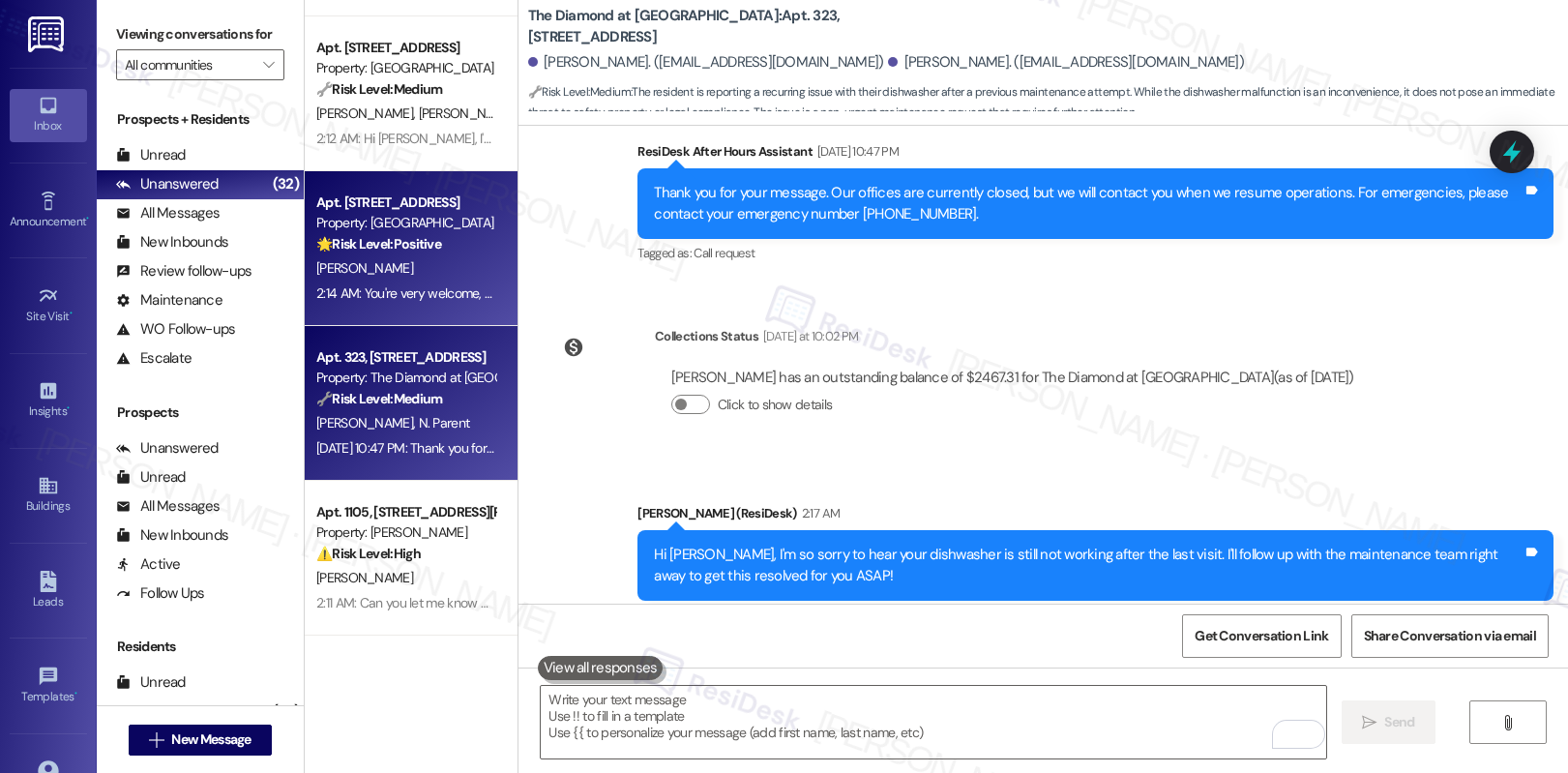 click on "[PERSON_NAME]" at bounding box center [405, 268] 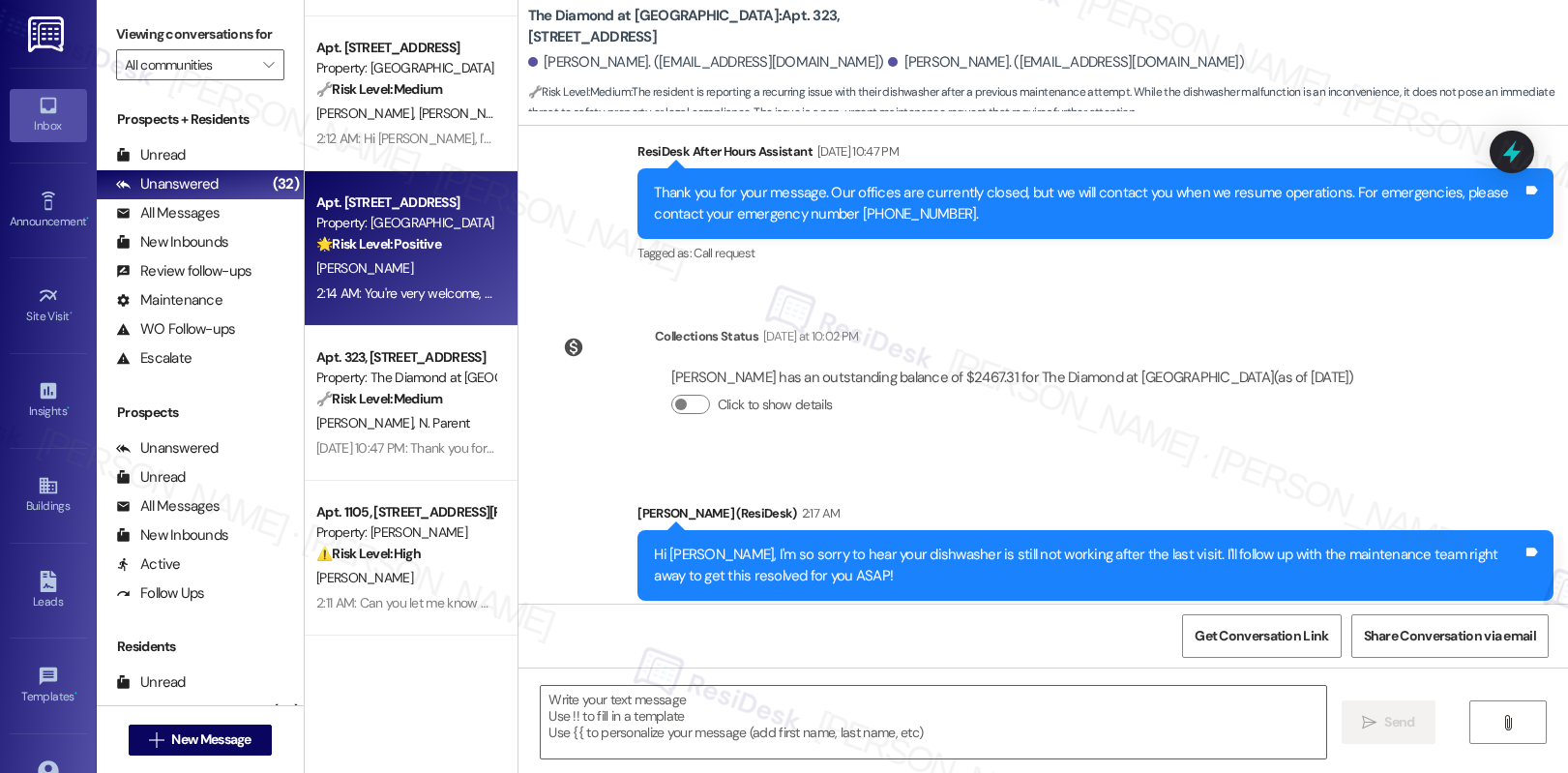 type on "Fetching suggested responses. Please feel free to read through the conversation in the meantime." 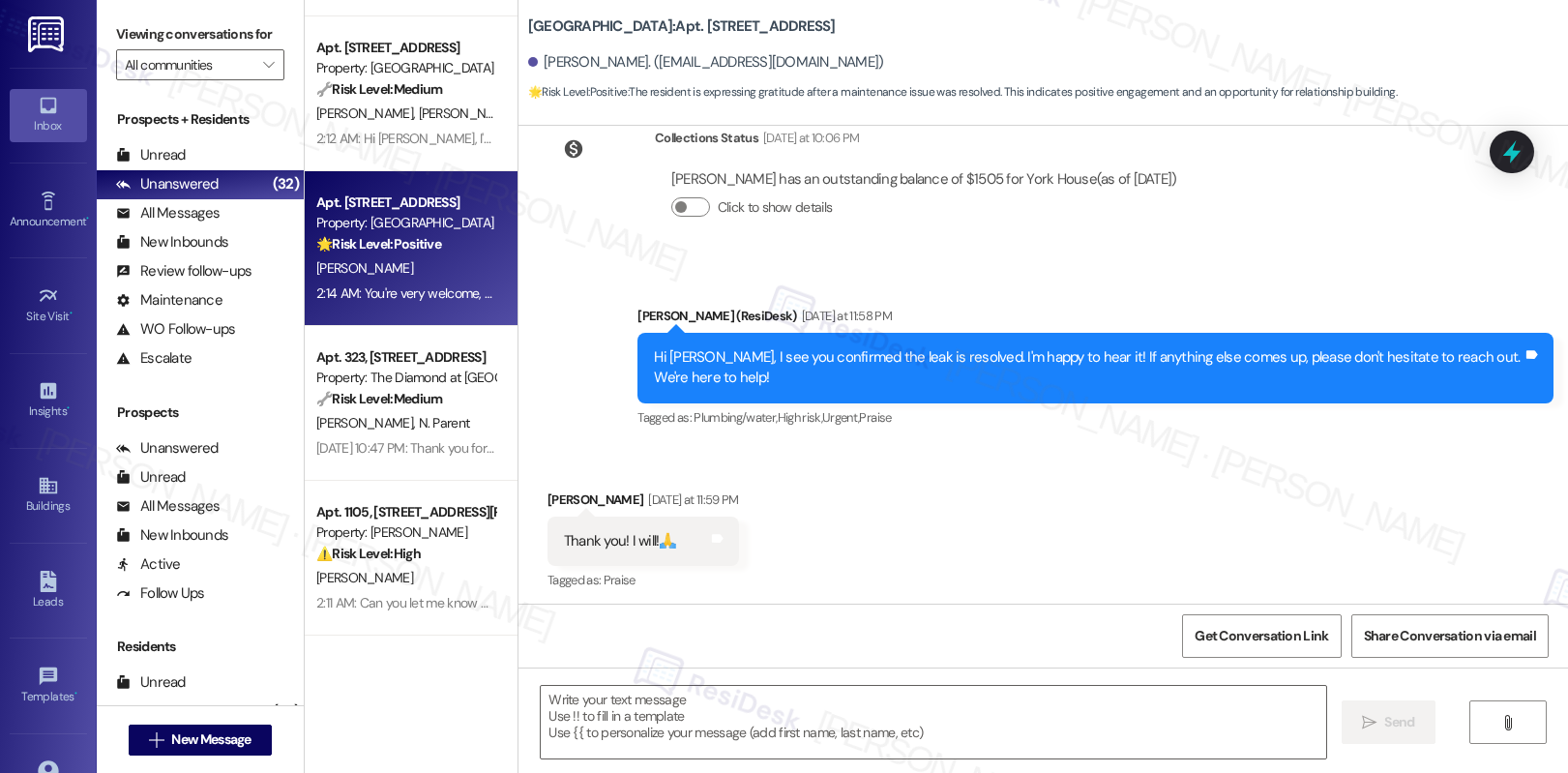 scroll, scrollTop: 9174, scrollLeft: 0, axis: vertical 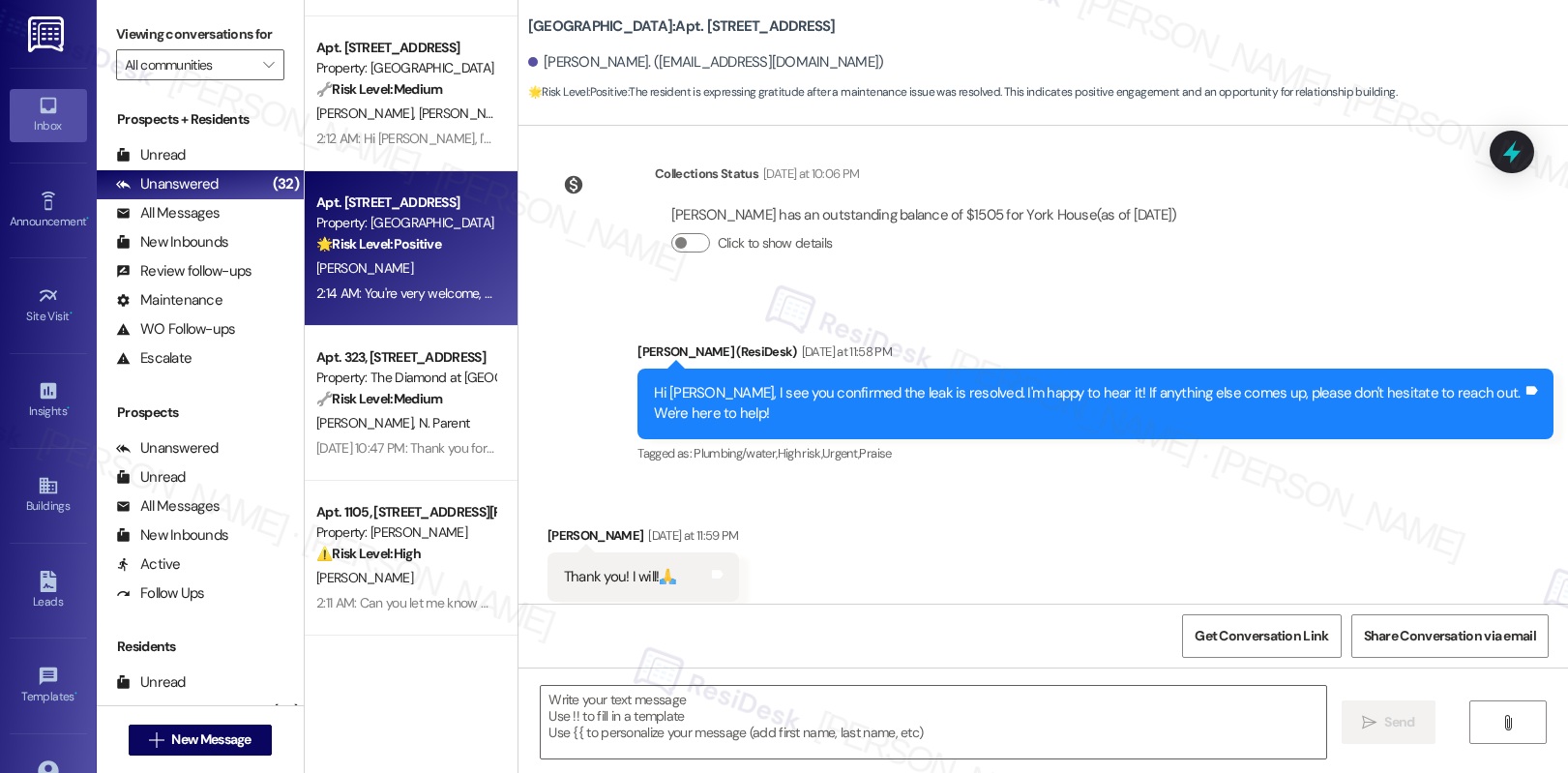 type on "Fetching suggested responses. Please feel free to read through the conversation in the meantime." 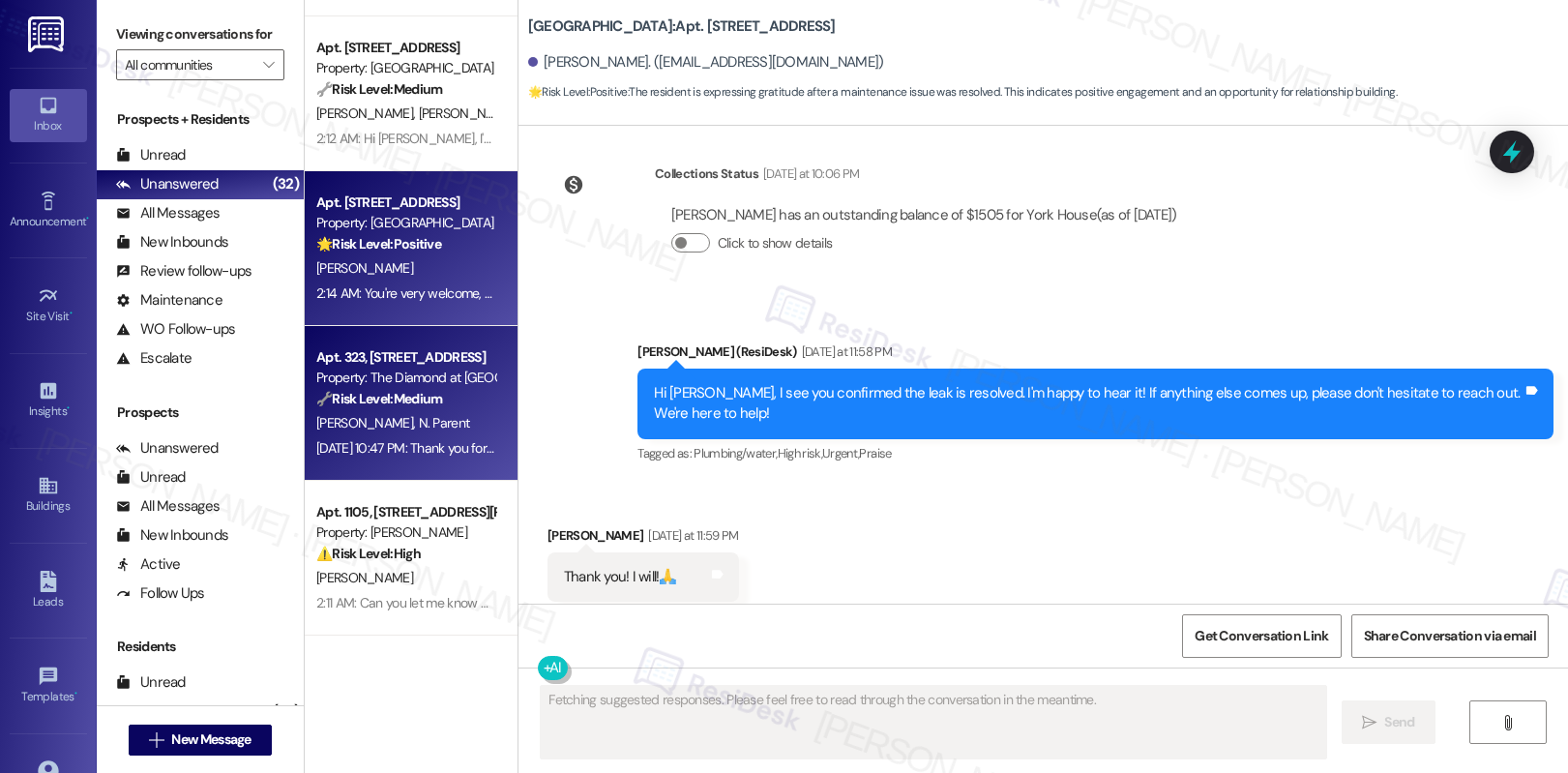 click on "🔧  Risk Level:  Medium The resident is reporting a recurring issue with their dishwasher after a previous maintenance attempt. While the dishwasher malfunction is an inconvenience, it does not pose an immediate threat to safety, property, or legal compliance. The issue is a non-urgent maintenance request that requires further attention." at bounding box center [405, 399] 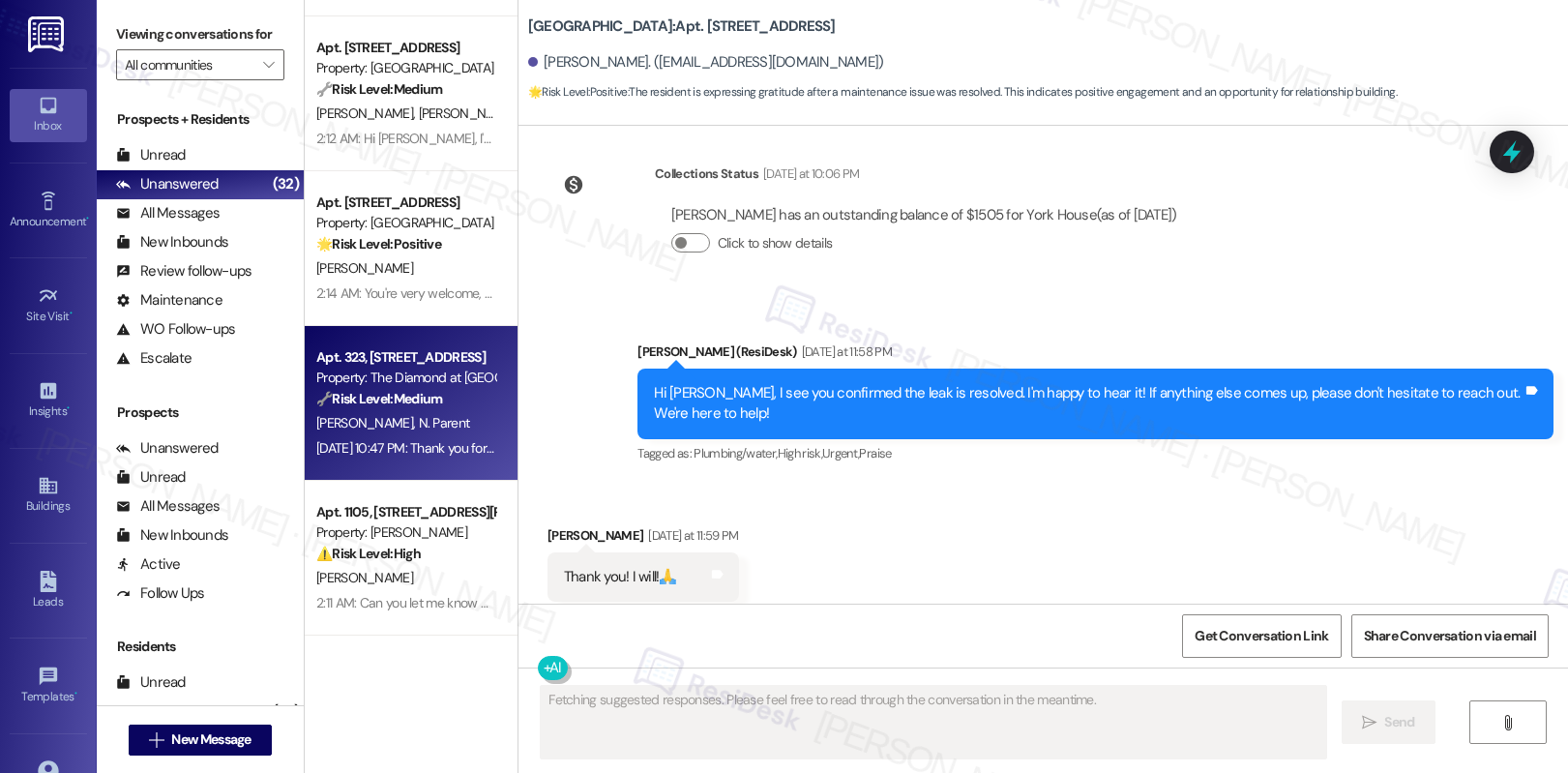 scroll, scrollTop: 4687, scrollLeft: 0, axis: vertical 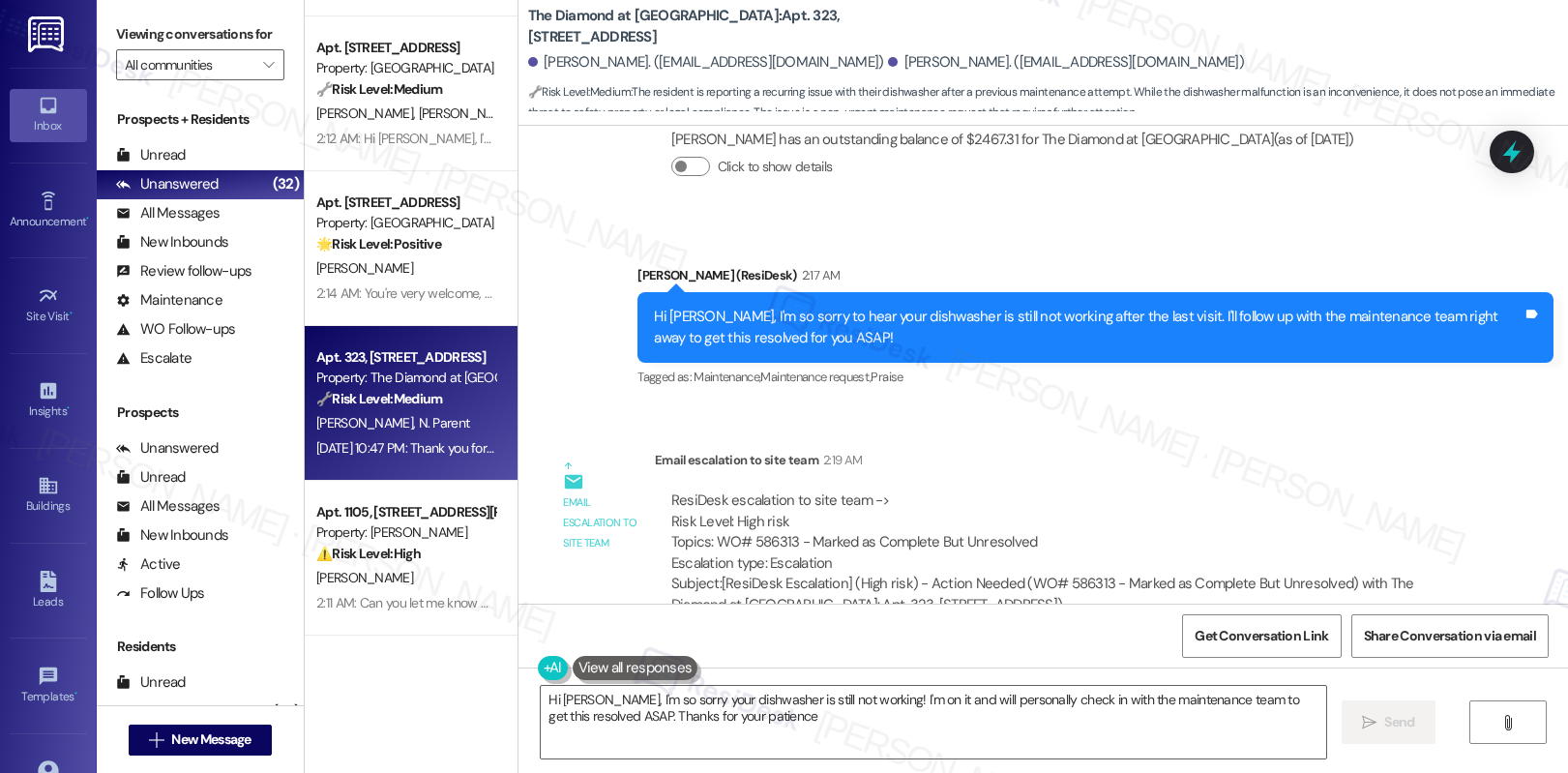 type on "Hi Nicole, I'm so sorry your dishwasher is still not working! I'm on it and will personally check in with the maintenance team to get this resolved ASAP. Thanks for your patience!" 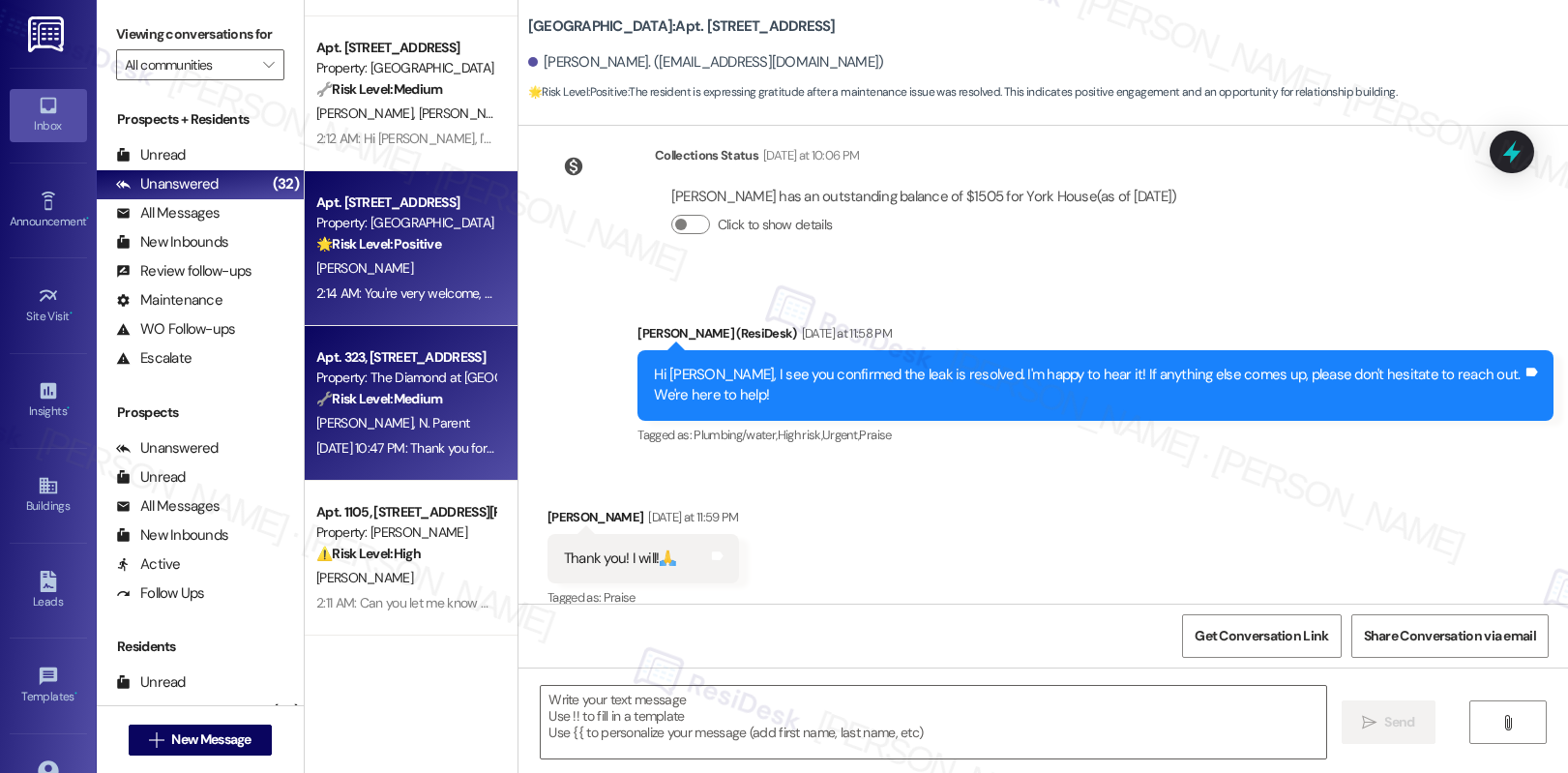 type on "Fetching suggested responses. Please feel free to read through the conversation in the meantime." 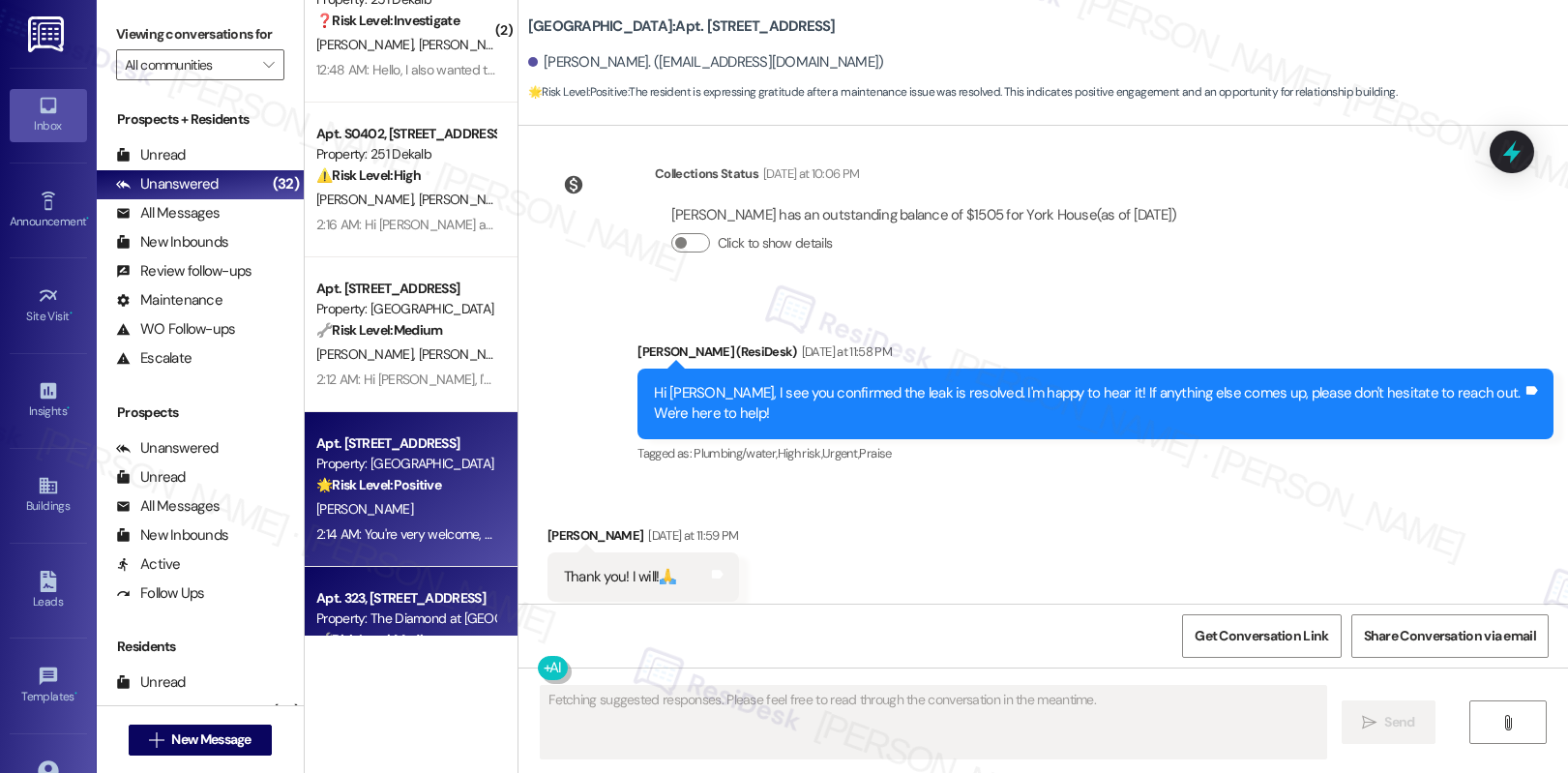scroll, scrollTop: 4043, scrollLeft: 0, axis: vertical 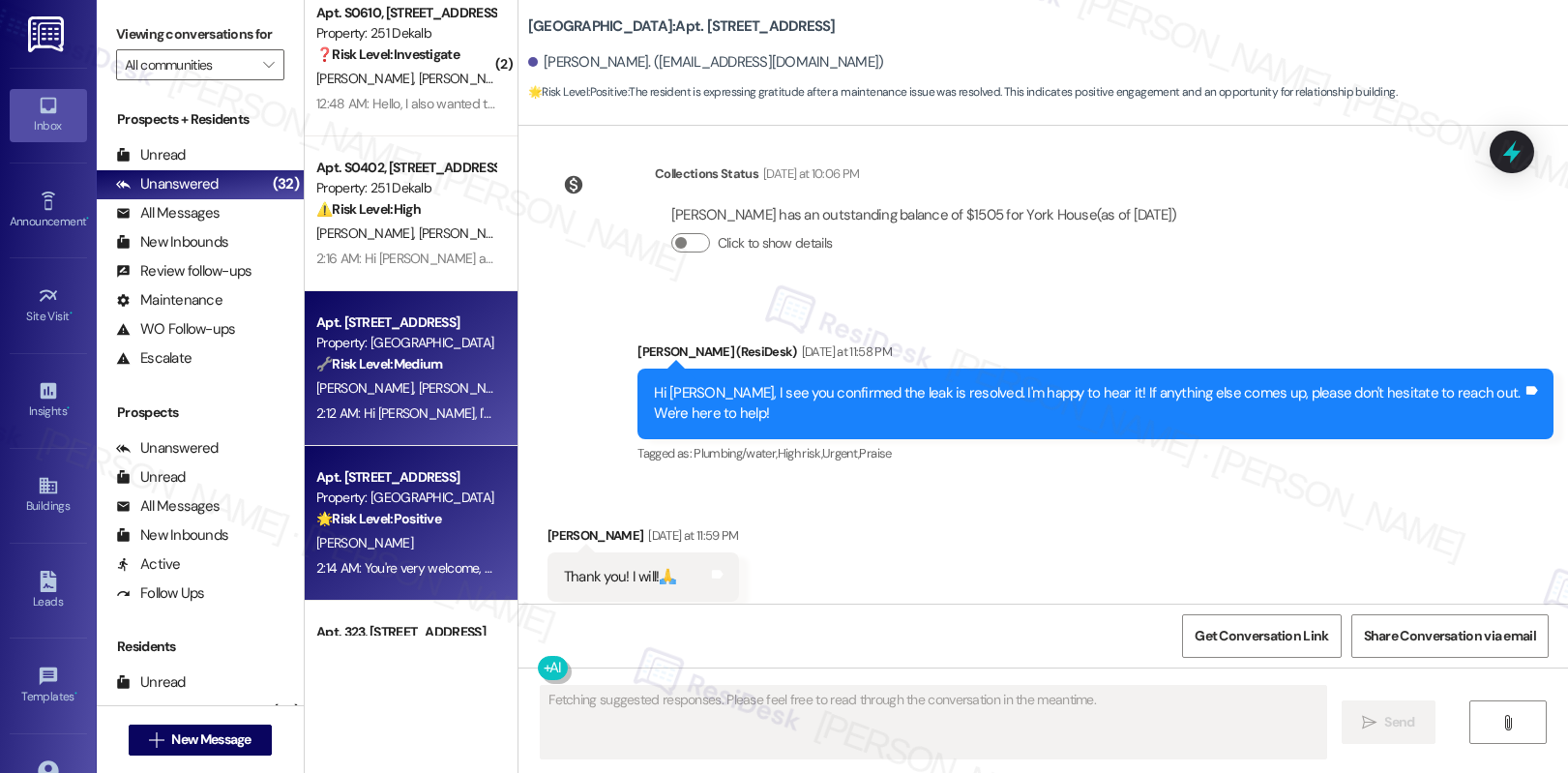 click on "2:12 AM: Hi William, I'm so glad to hear the work order was completed to your satisfaction. Please let me know if there's anything else I can assist you with - I'm here to help however I can. Have a wonderful day! 2:12 AM: Hi William, I'm so glad to hear the work order was completed to your satisfaction. Please let me know if there's anything else I can assist you with - I'm here to help however I can. Have a wonderful day!" at bounding box center (926, 413) 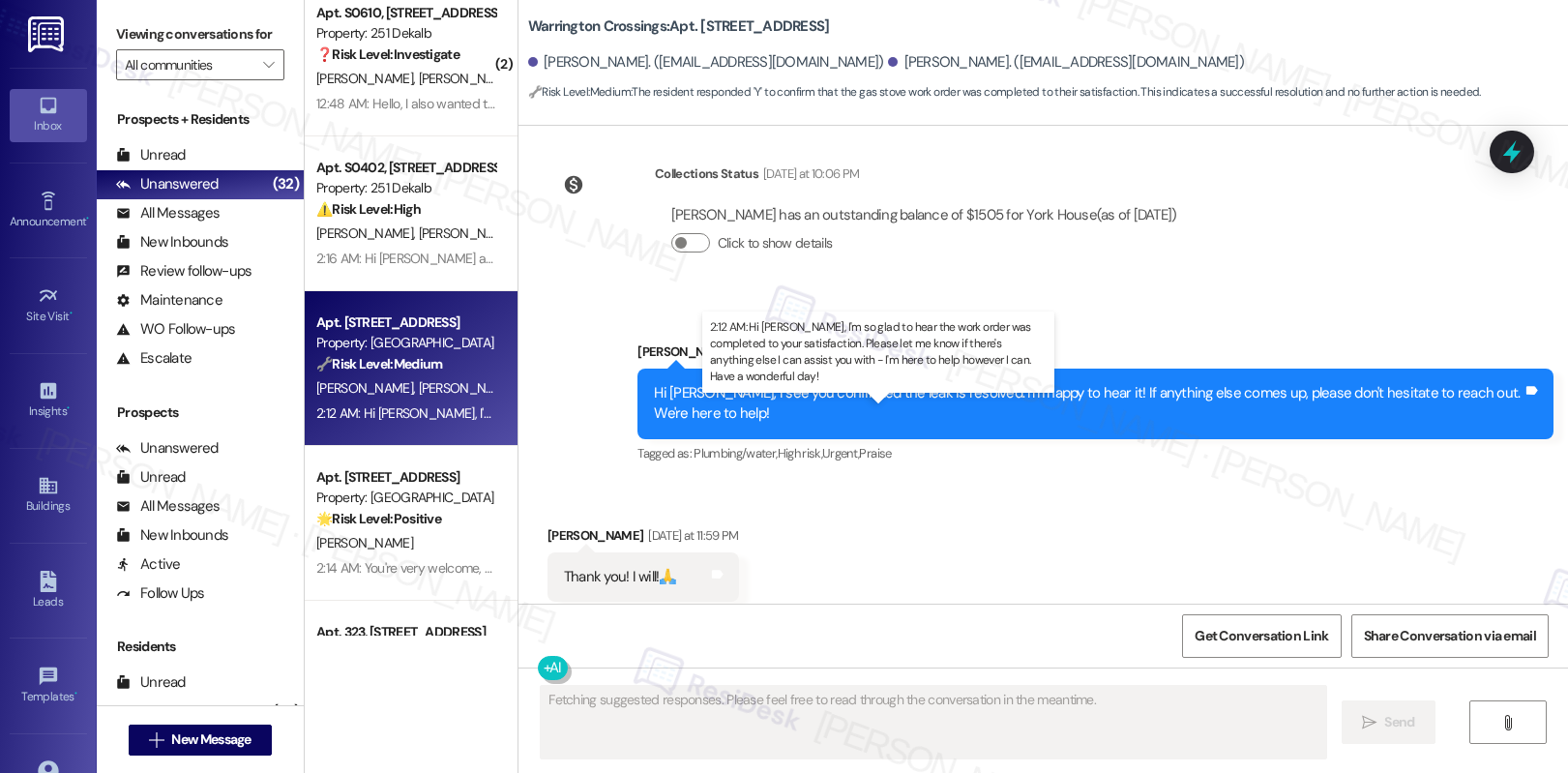 scroll, scrollTop: 1350, scrollLeft: 0, axis: vertical 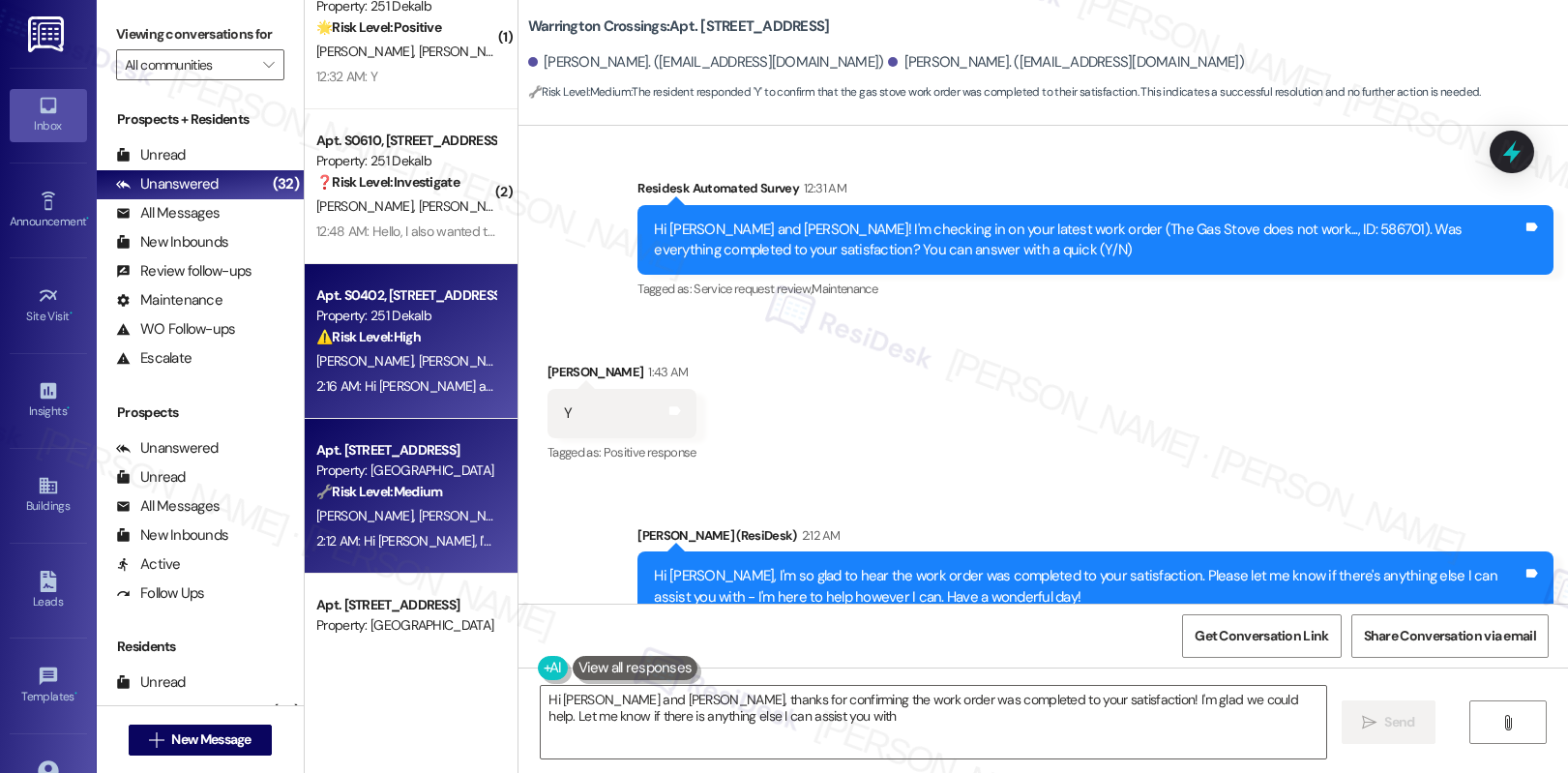 type on "Hi William and Jennifer, thanks for confirming the work order was completed to your satisfaction! I'm glad we could help. Let me know if there is anything else I can assist you with!" 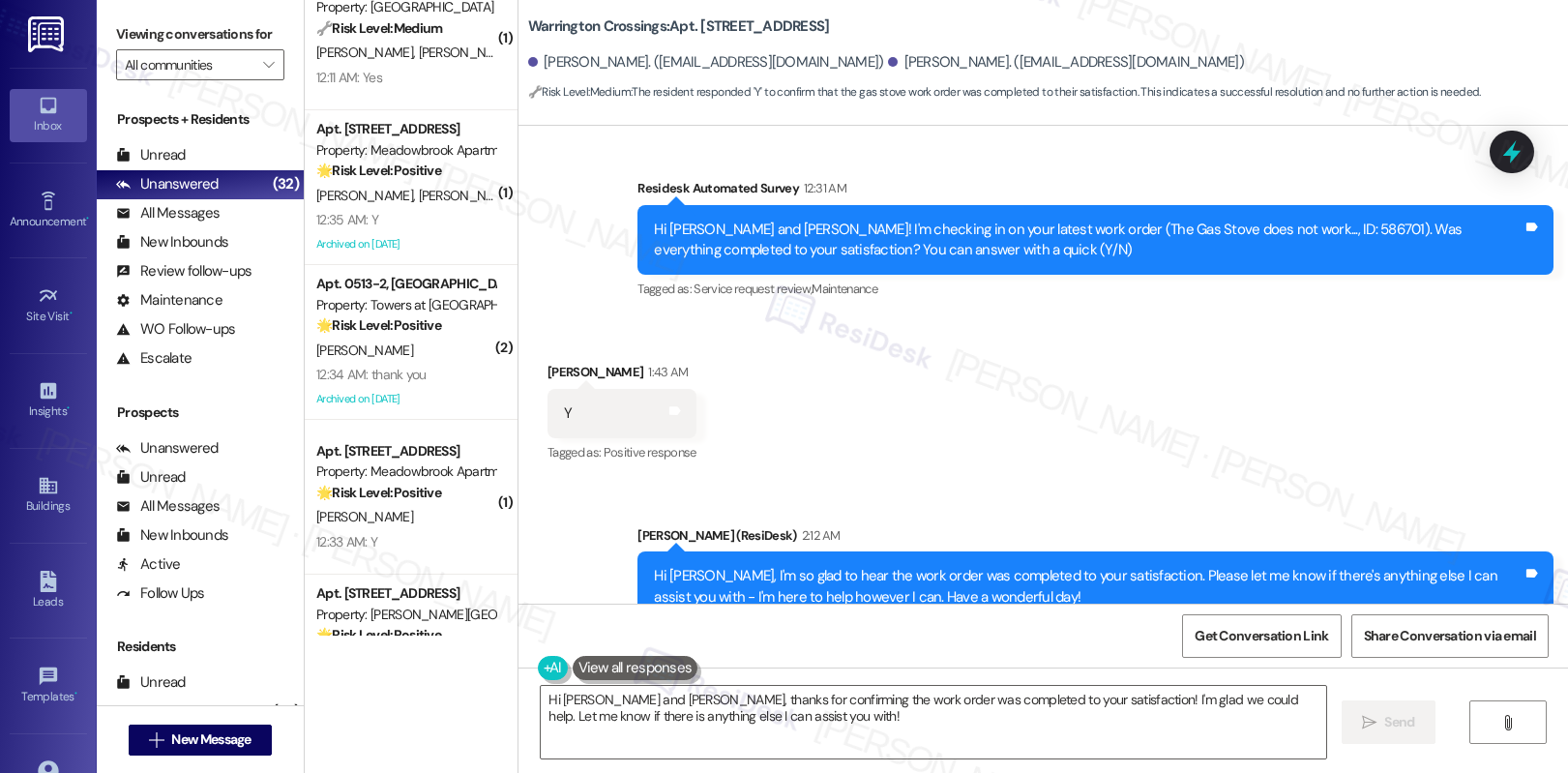 scroll, scrollTop: 2985, scrollLeft: 0, axis: vertical 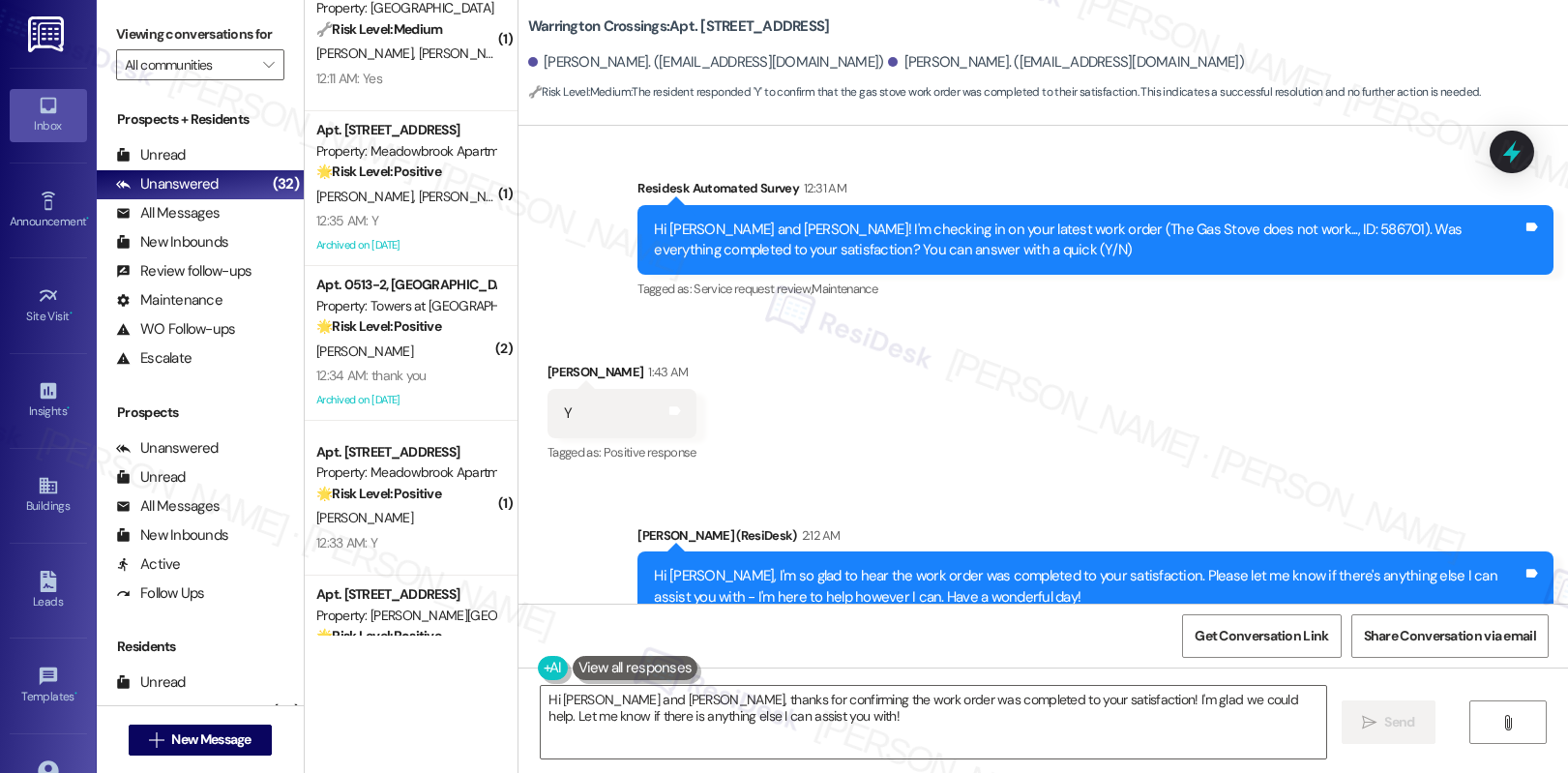 click on "12:34 AM: thank you  12:34 AM: thank you" at bounding box center (405, 375) 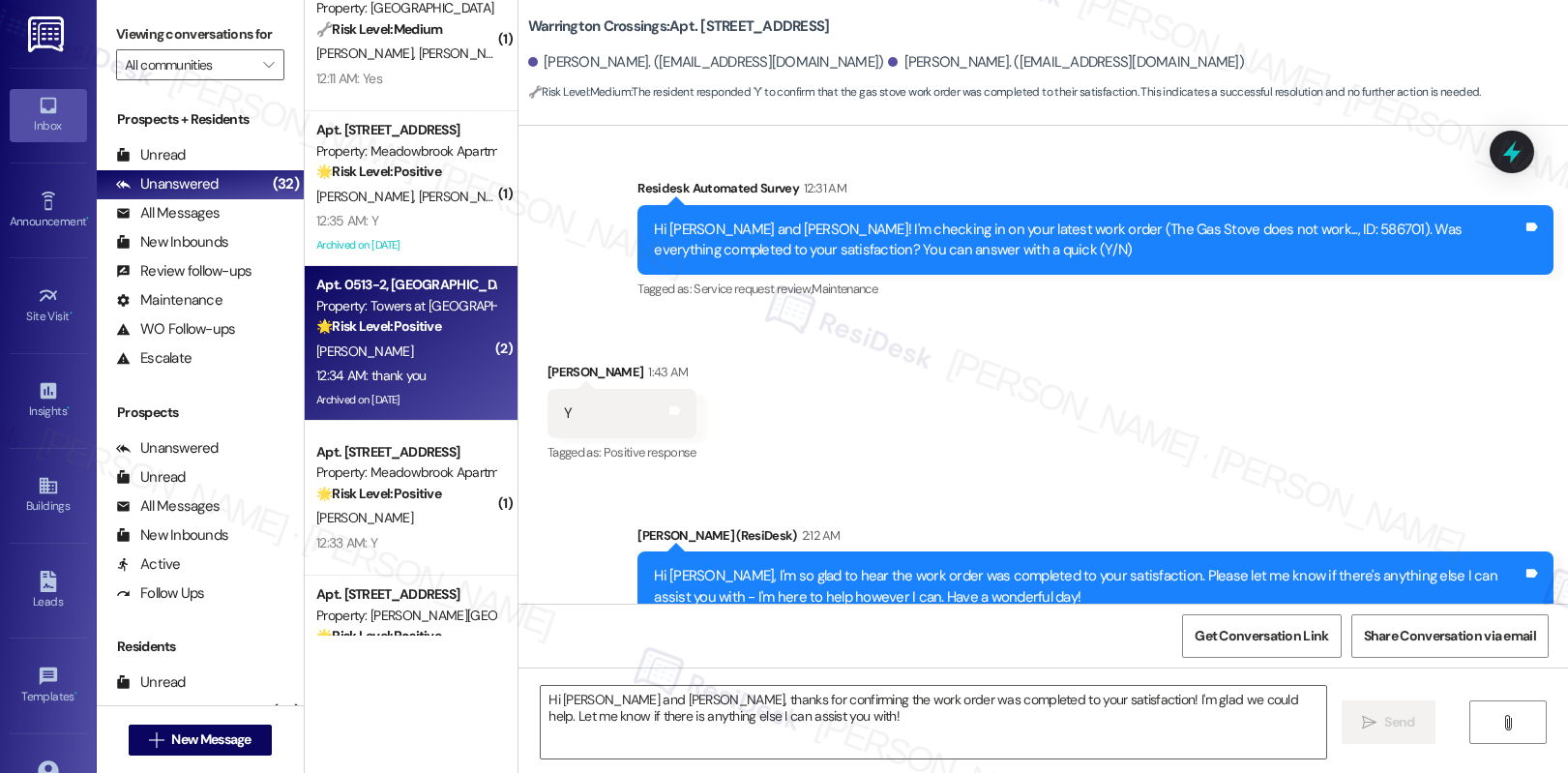 type on "Fetching suggested responses. Please feel free to read through the conversation in the meantime." 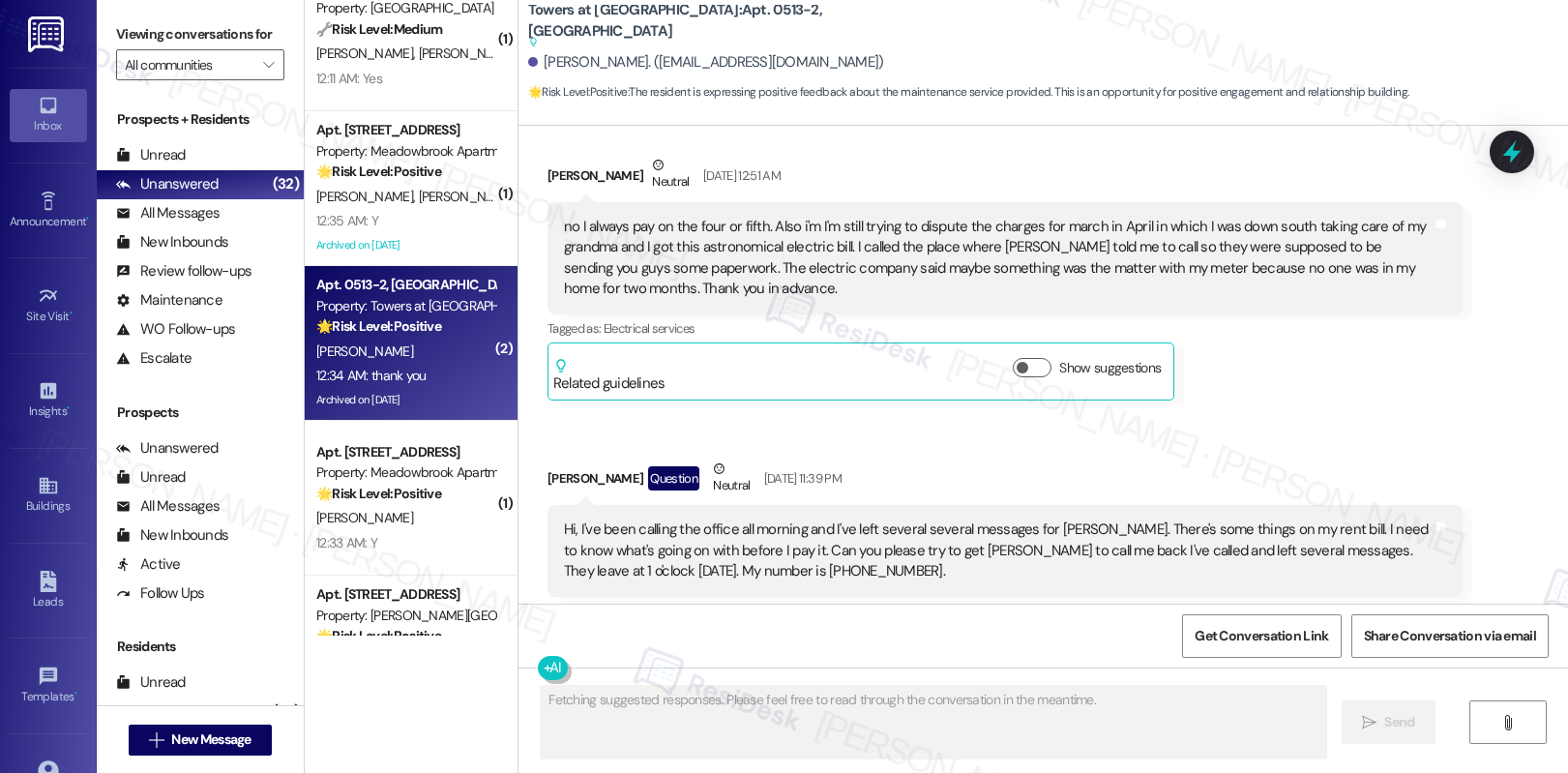 scroll, scrollTop: 38264, scrollLeft: 0, axis: vertical 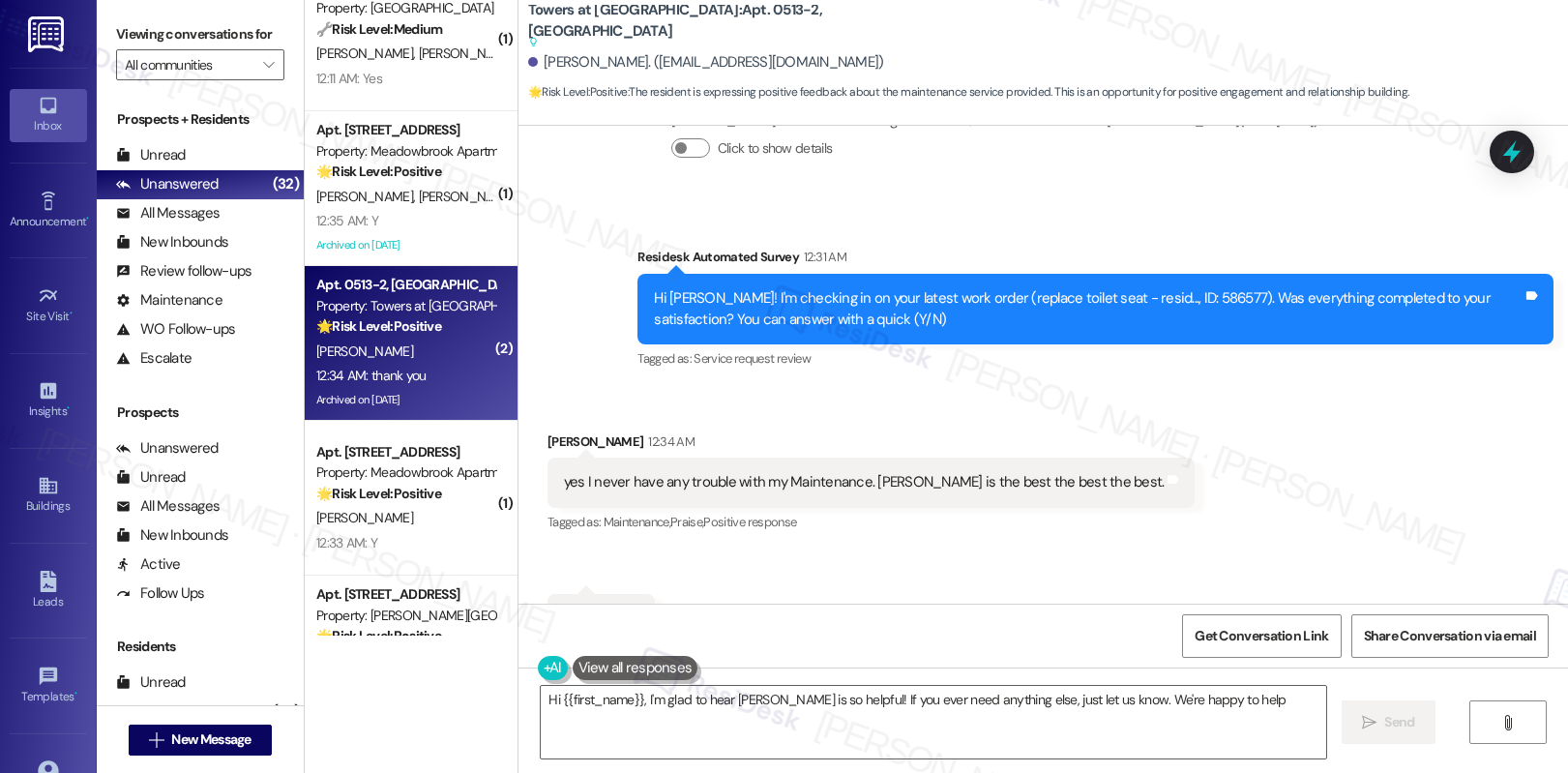 type on "Hi {{first_name}}, I'm glad to hear Josh is so helpful! If you ever need anything else, just let us know. We're happy to help!" 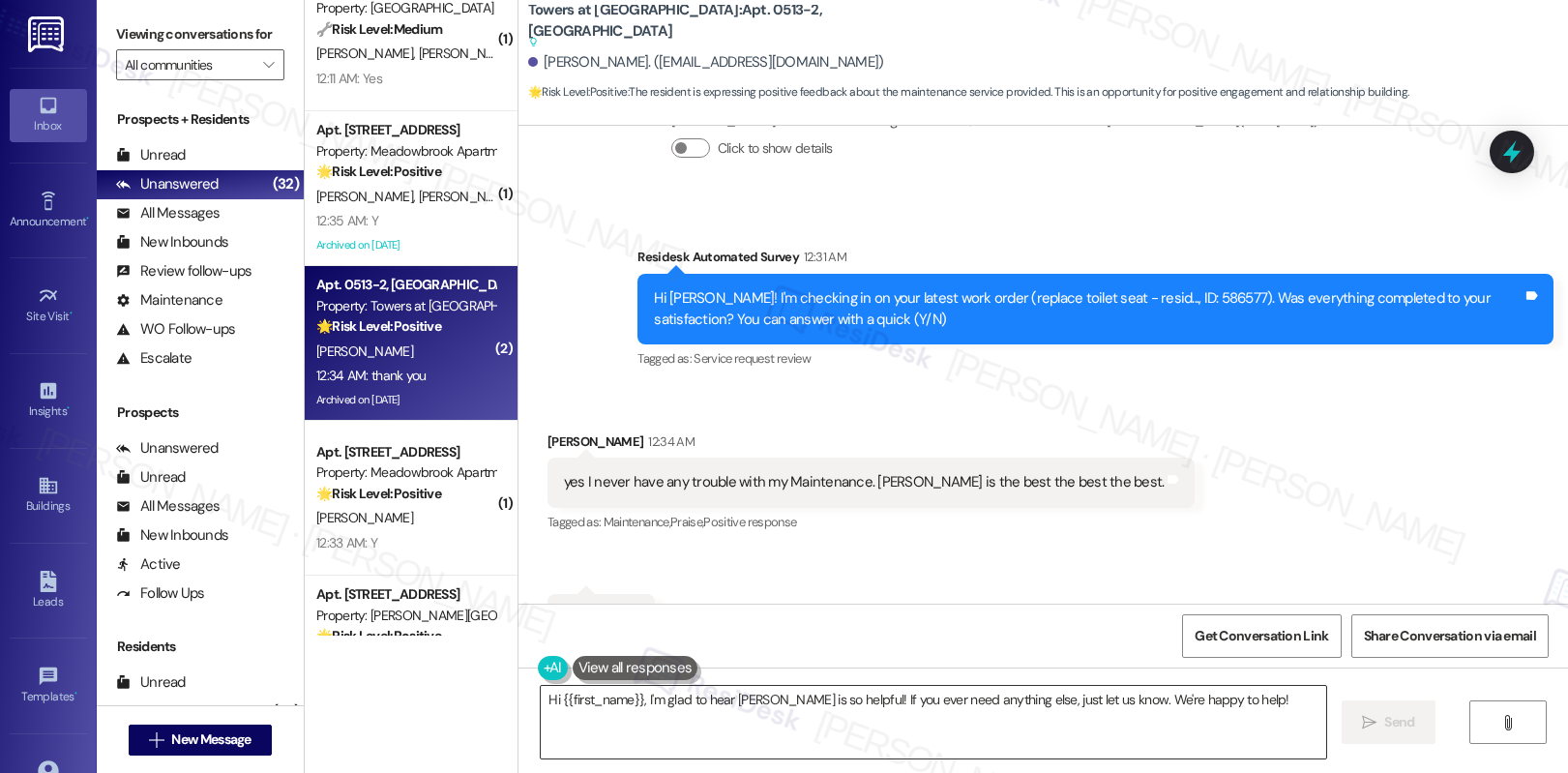click on "Hi {{first_name}}, I'm glad to hear Josh is so helpful! If you ever need anything else, just let us know. We're happy to help!" at bounding box center (933, 722) 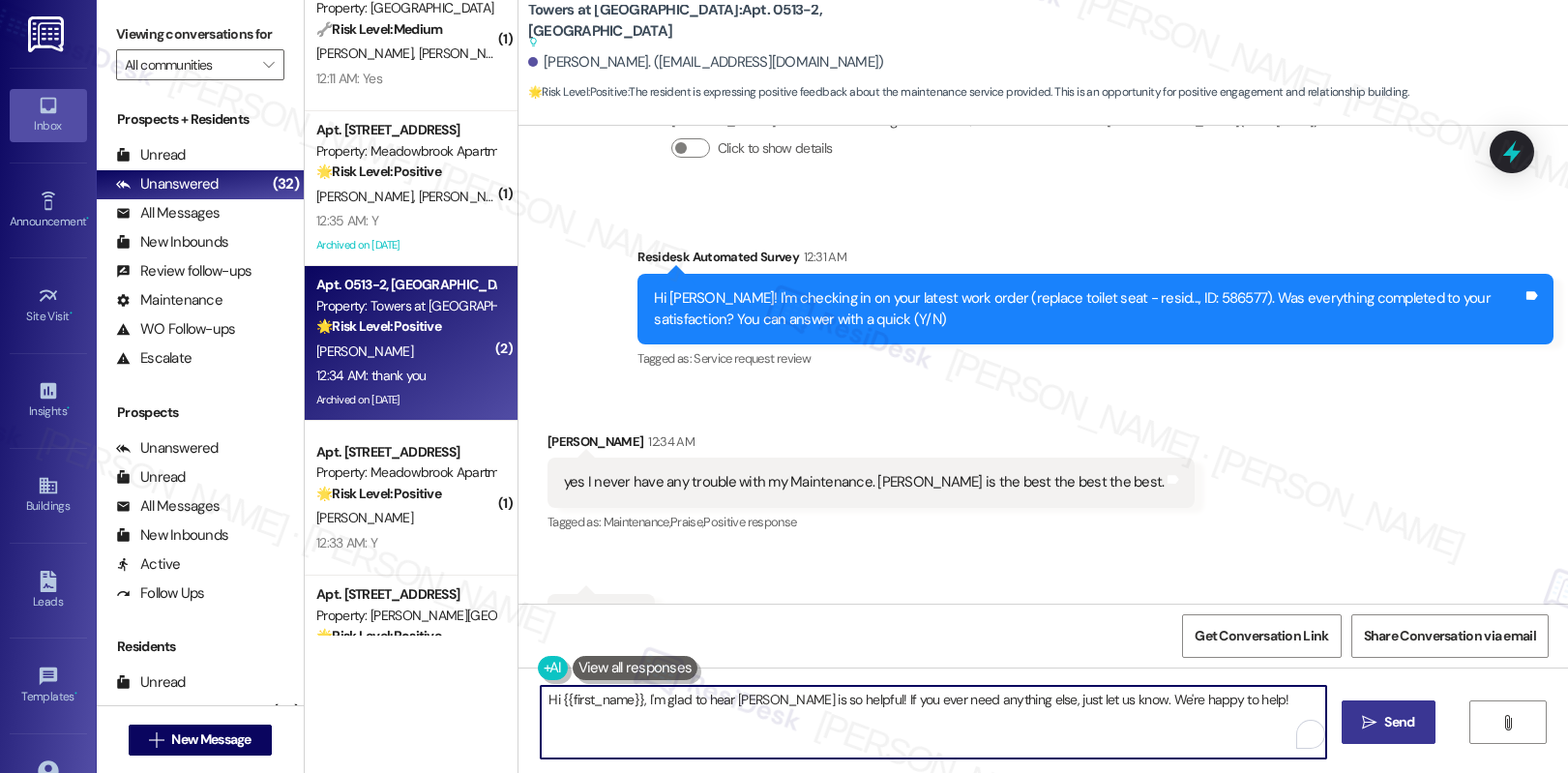click on "Send" at bounding box center [1399, 722] 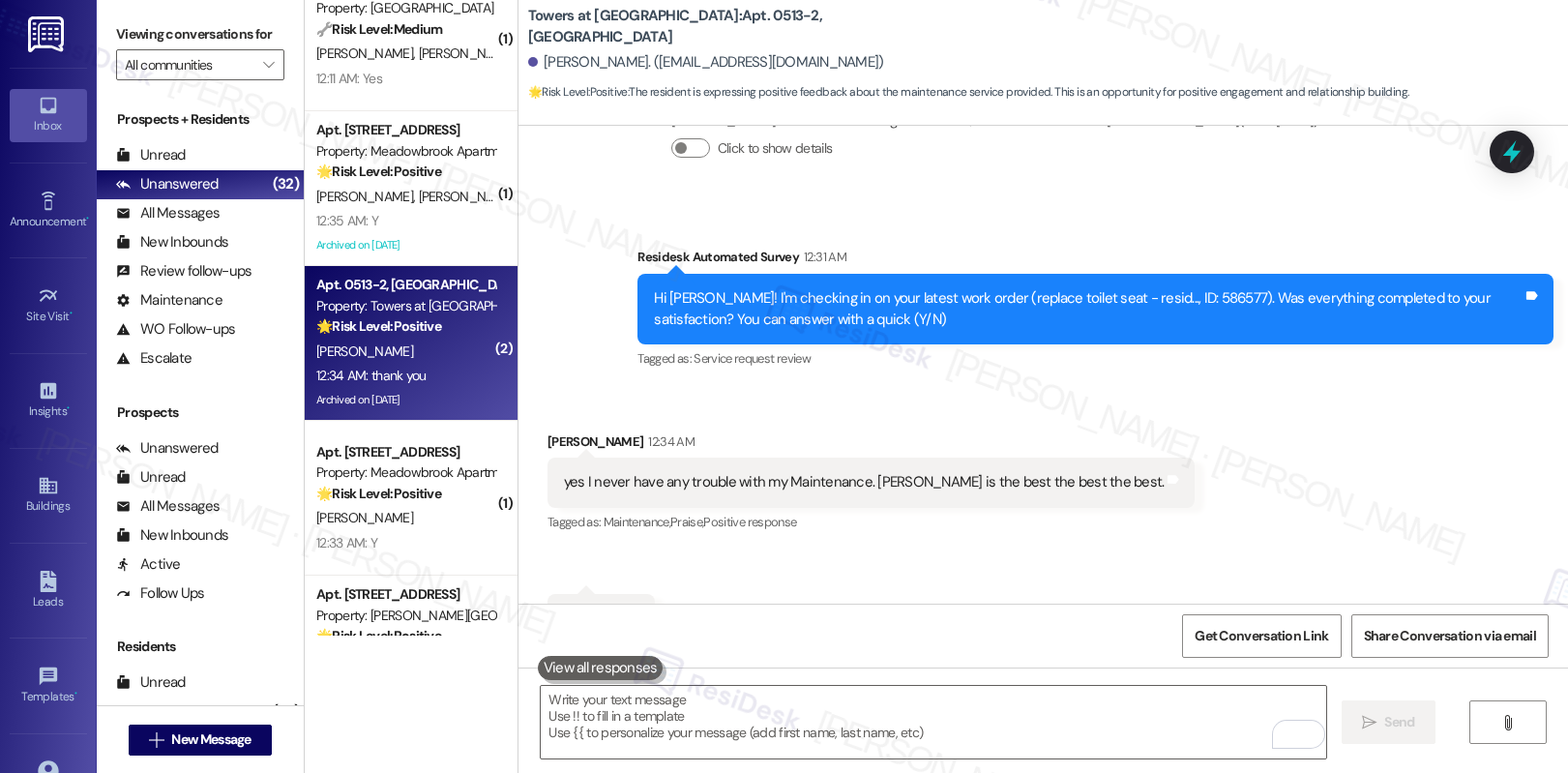 scroll, scrollTop: 38400, scrollLeft: 0, axis: vertical 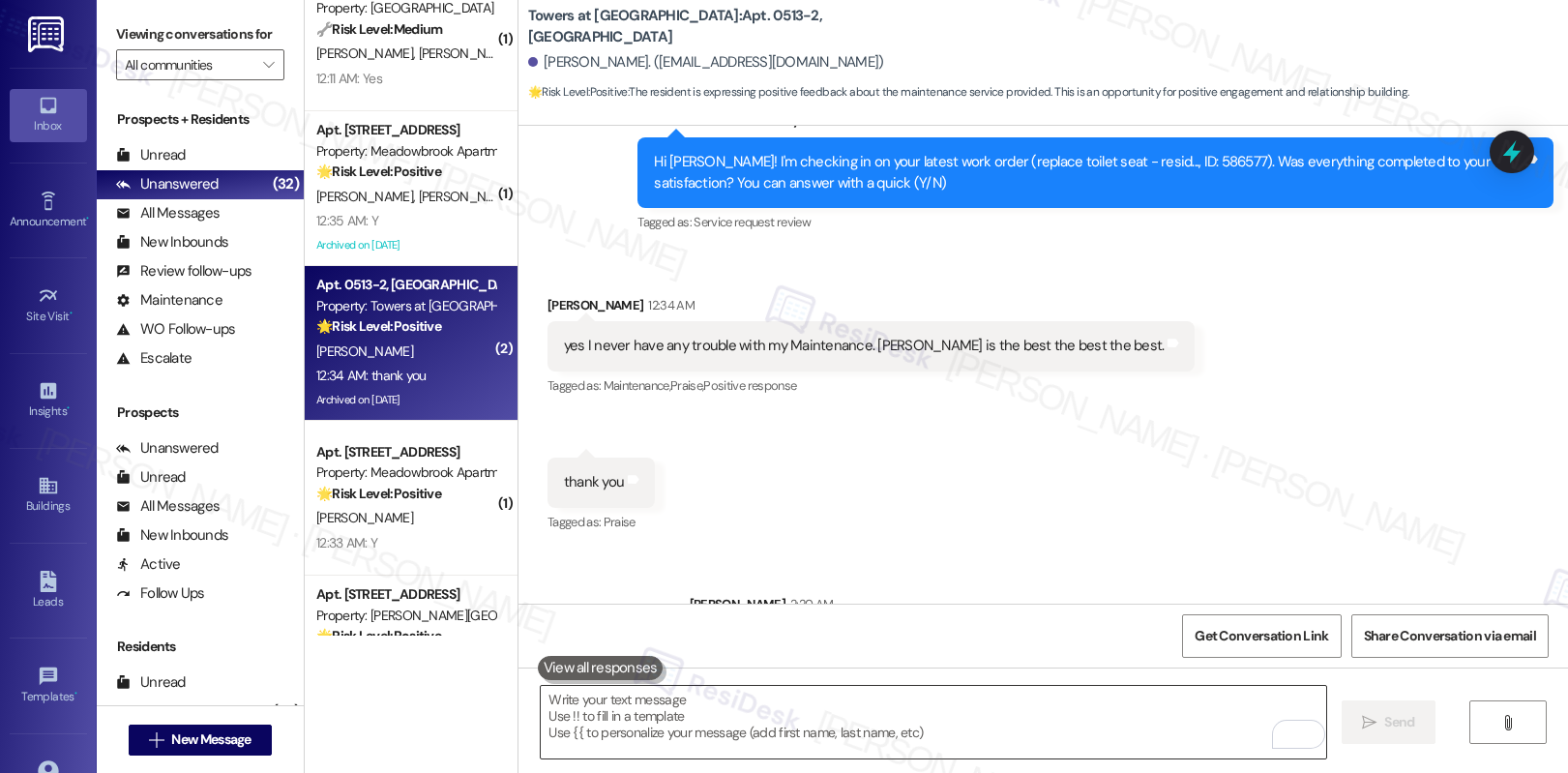 click at bounding box center [933, 722] 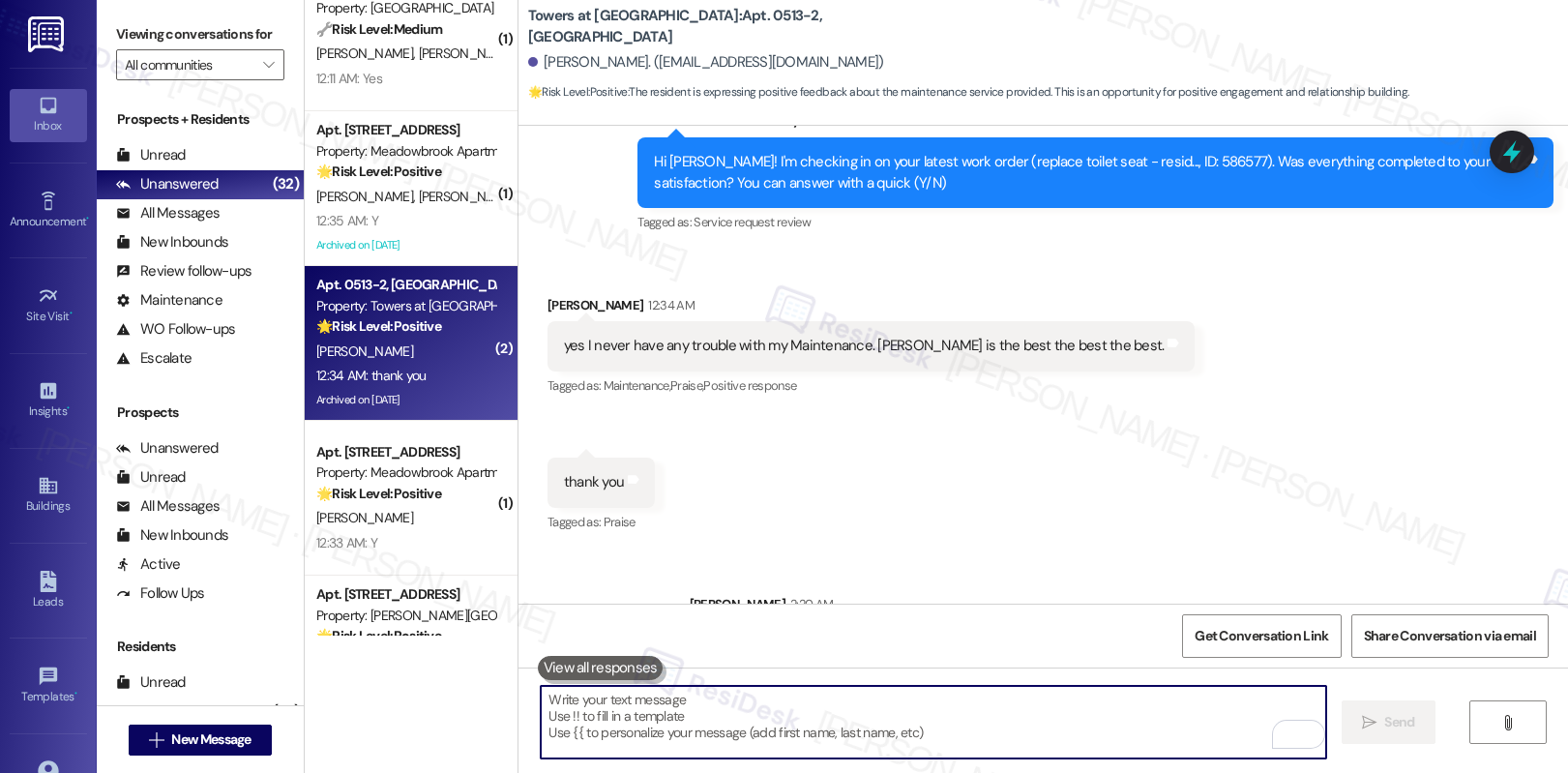 paste on "May I please take this chance to ask you a favor? Can you write us a Google Review? Here's a quick link {{google_review_link}} Thank you!" 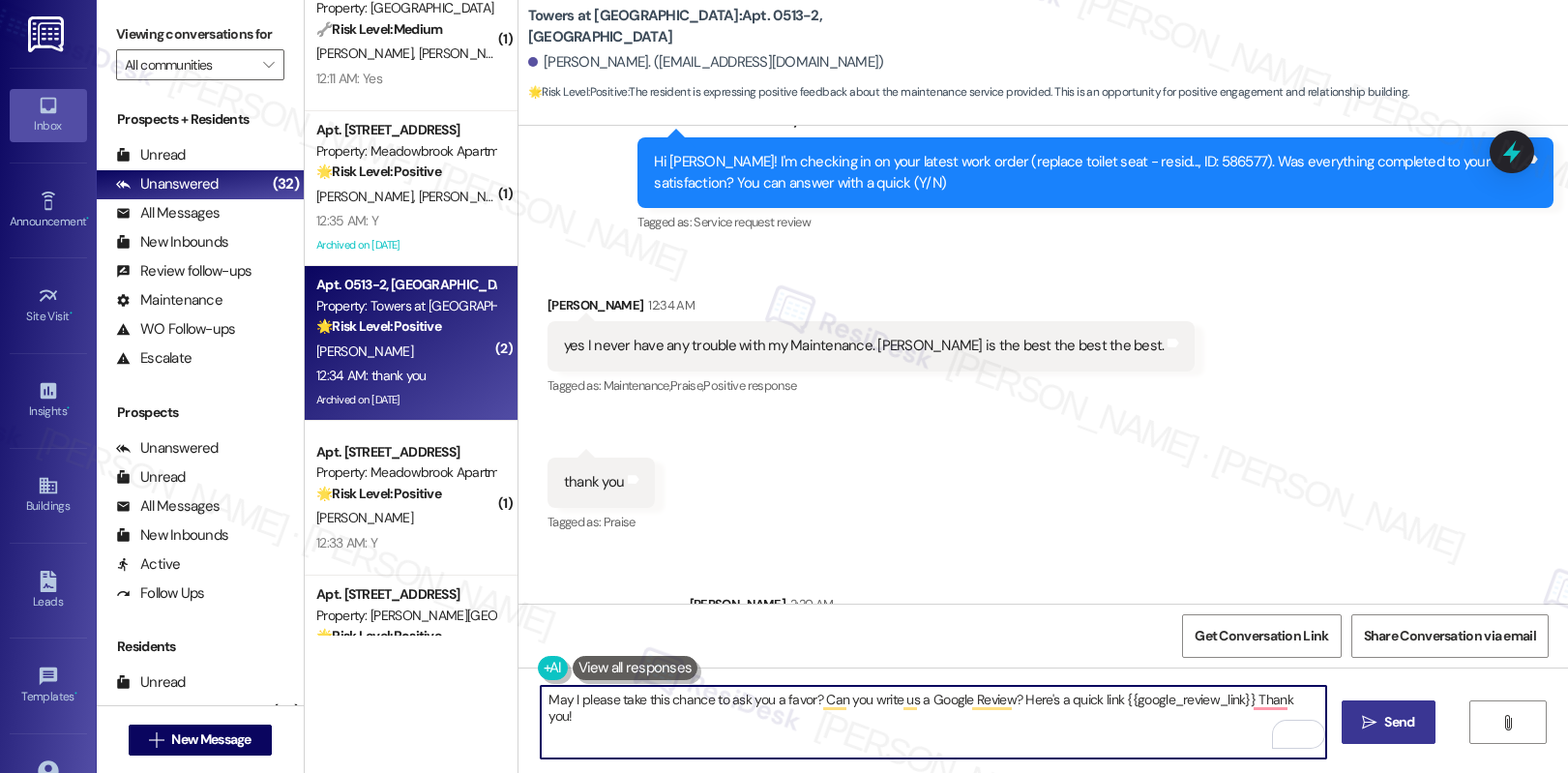 click on "May I please take this chance to ask you a favor? Can you write us a Google Review? Here's a quick link {{google_review_link}} Thank you!" at bounding box center [933, 722] 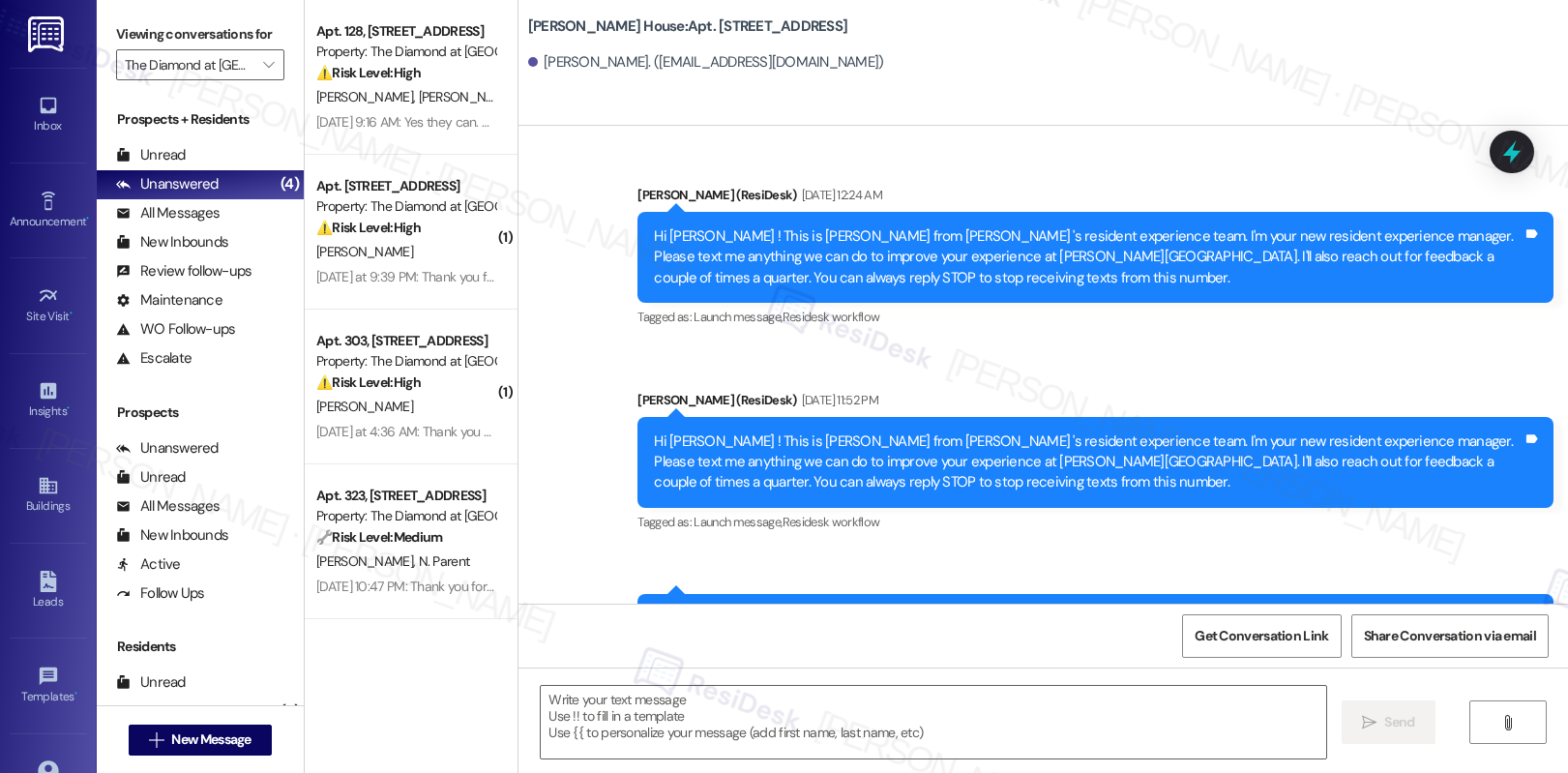 scroll, scrollTop: 0, scrollLeft: 0, axis: both 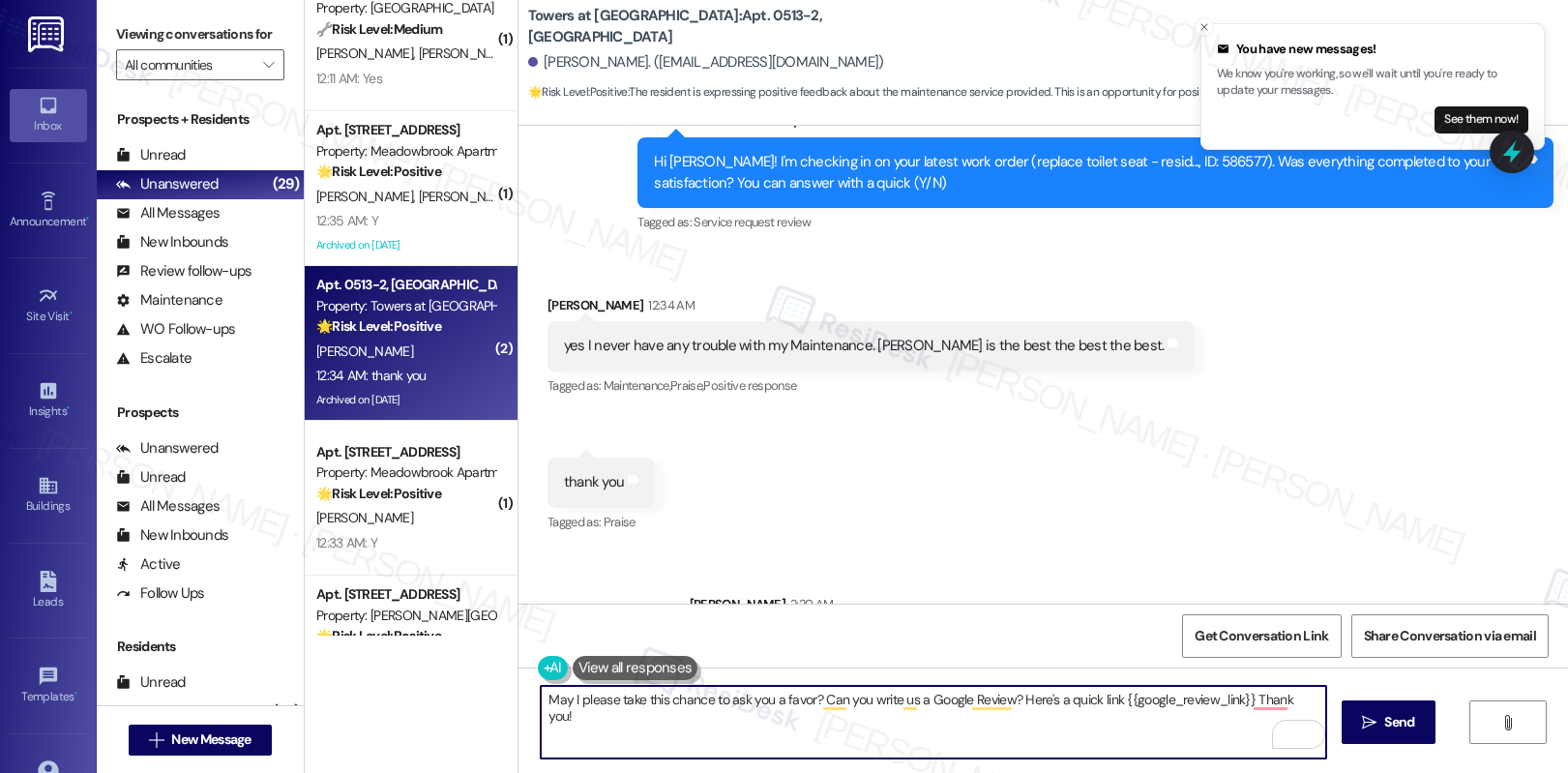 click on "May I please take this chance to ask you a favor? Can you write us a Google Review? Here's a quick link {{google_review_link}} Thank you!" at bounding box center (933, 722) 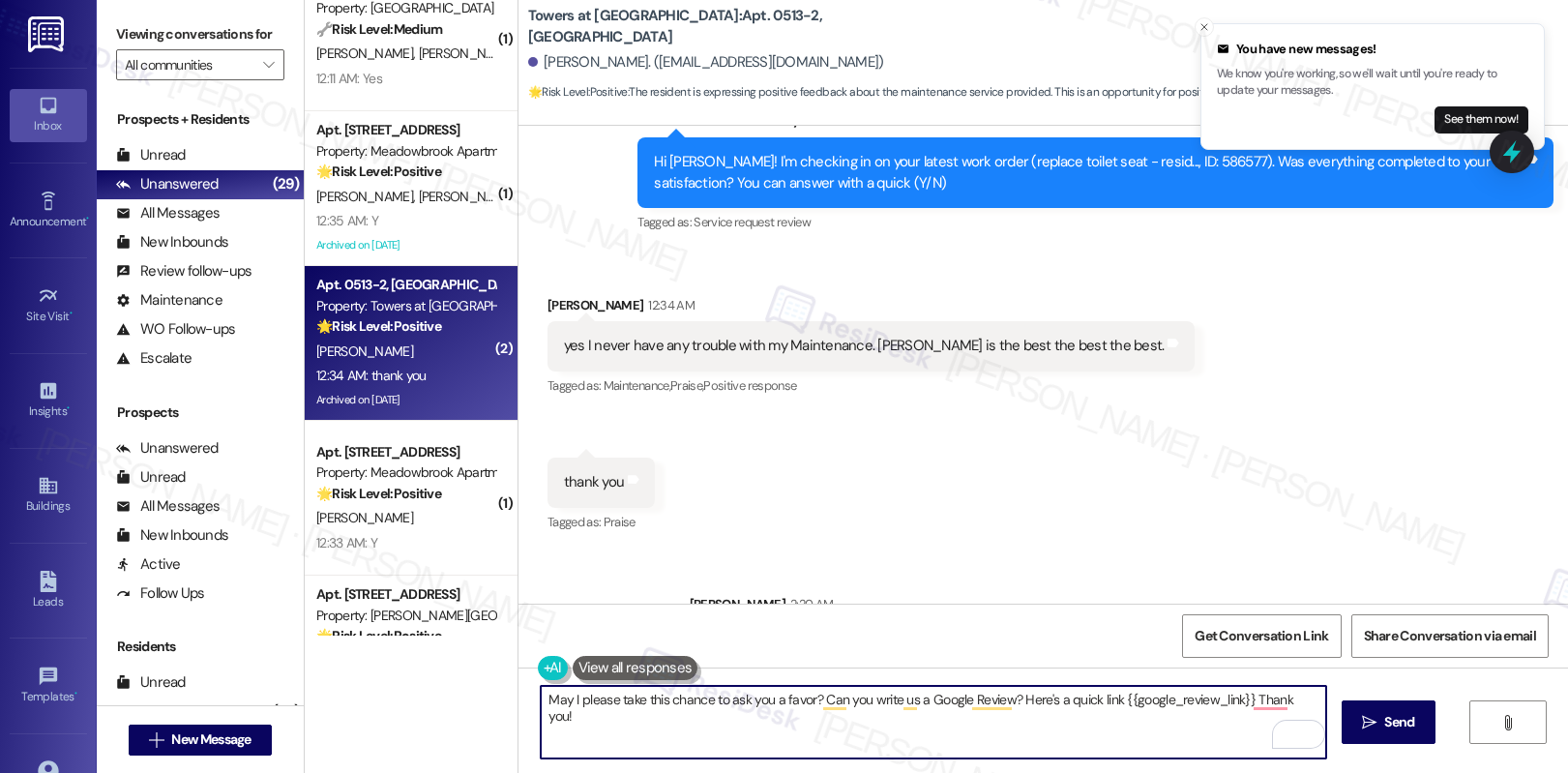 paste on "It really helps us out" 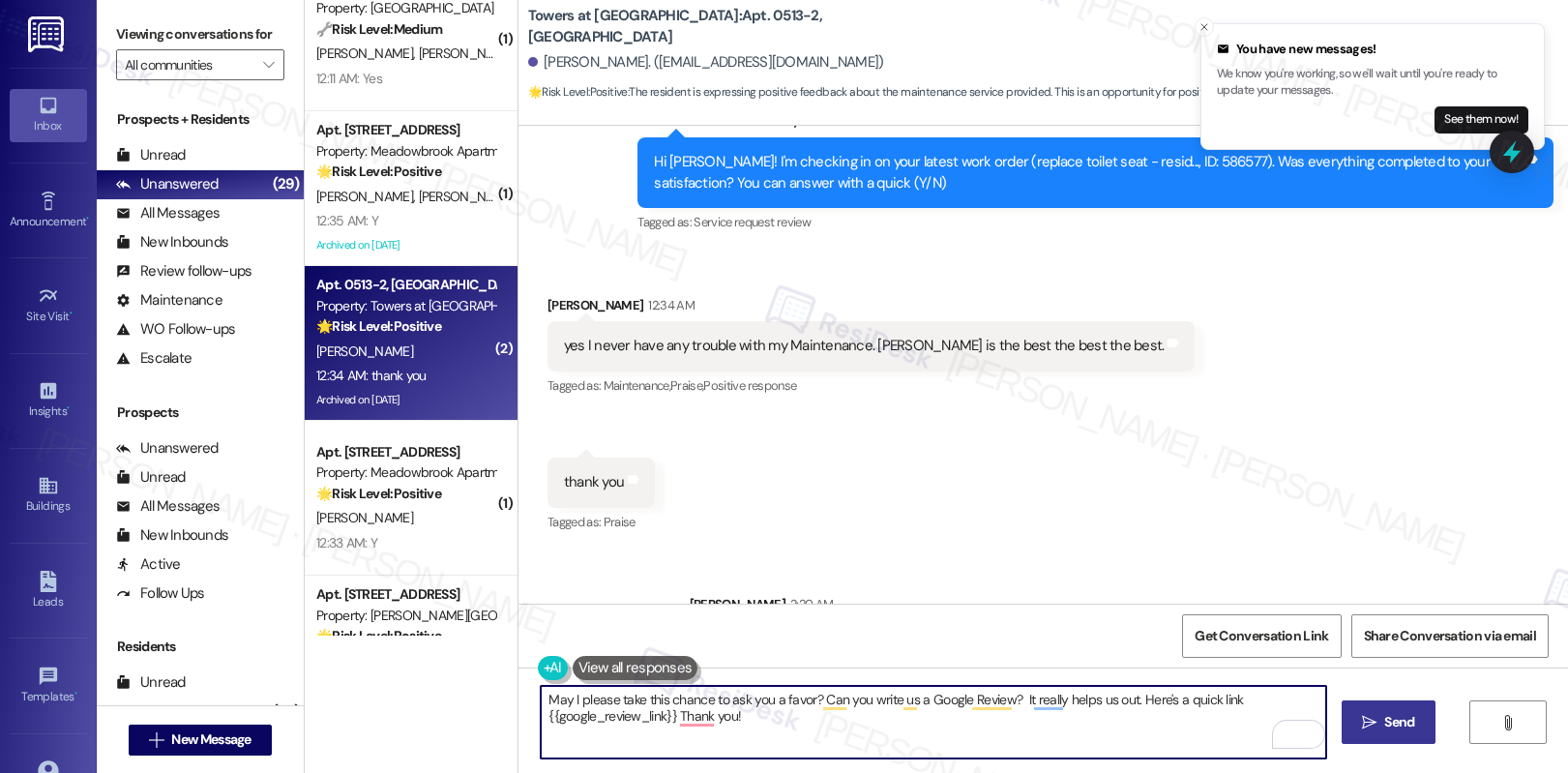 type on "May I please take this chance to ask you a favor? Can you write us a Google Review?  It really helps us out. Here's a quick link {{google_review_link}} Thank you!" 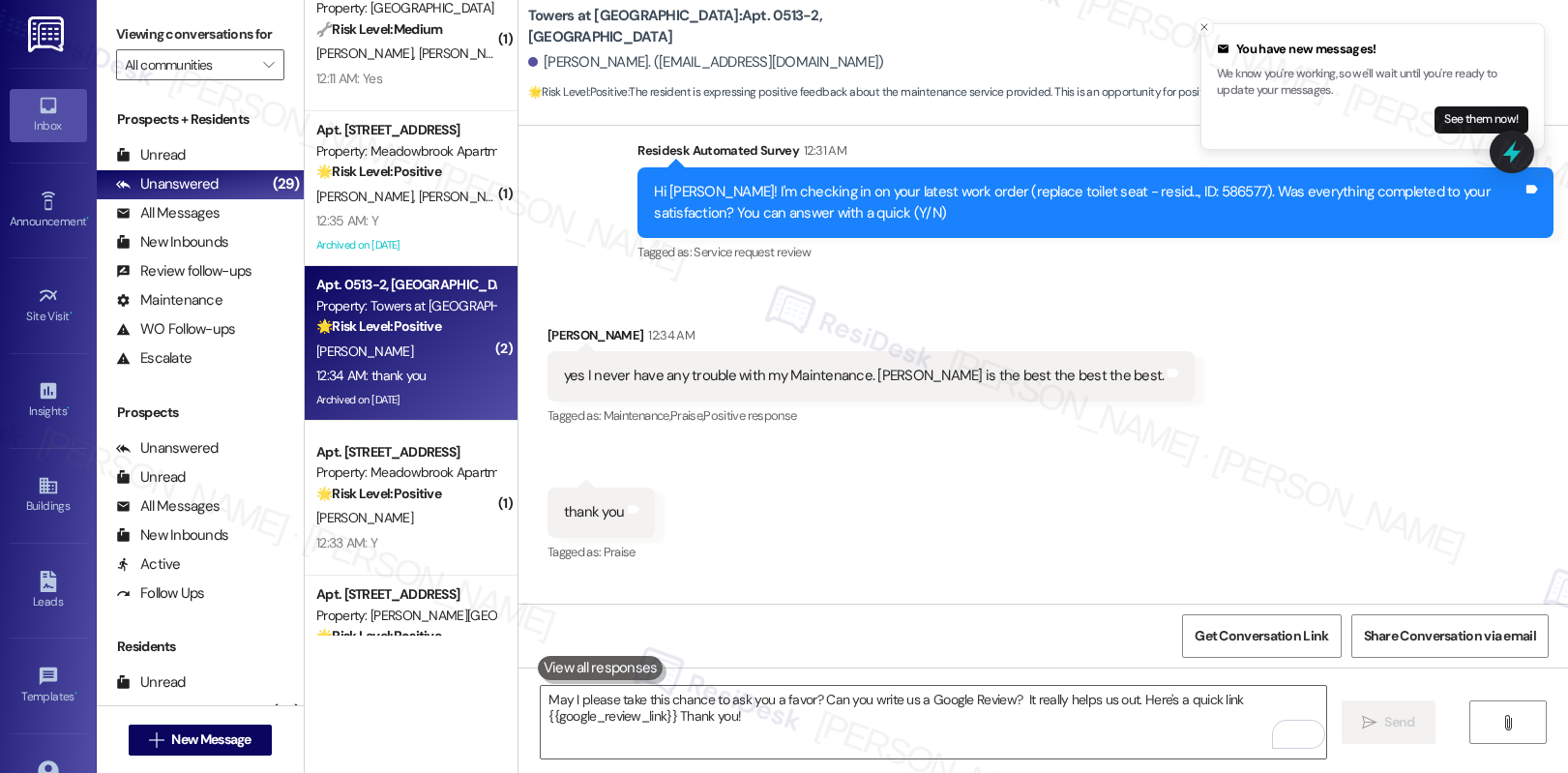 scroll, scrollTop: 38369, scrollLeft: 0, axis: vertical 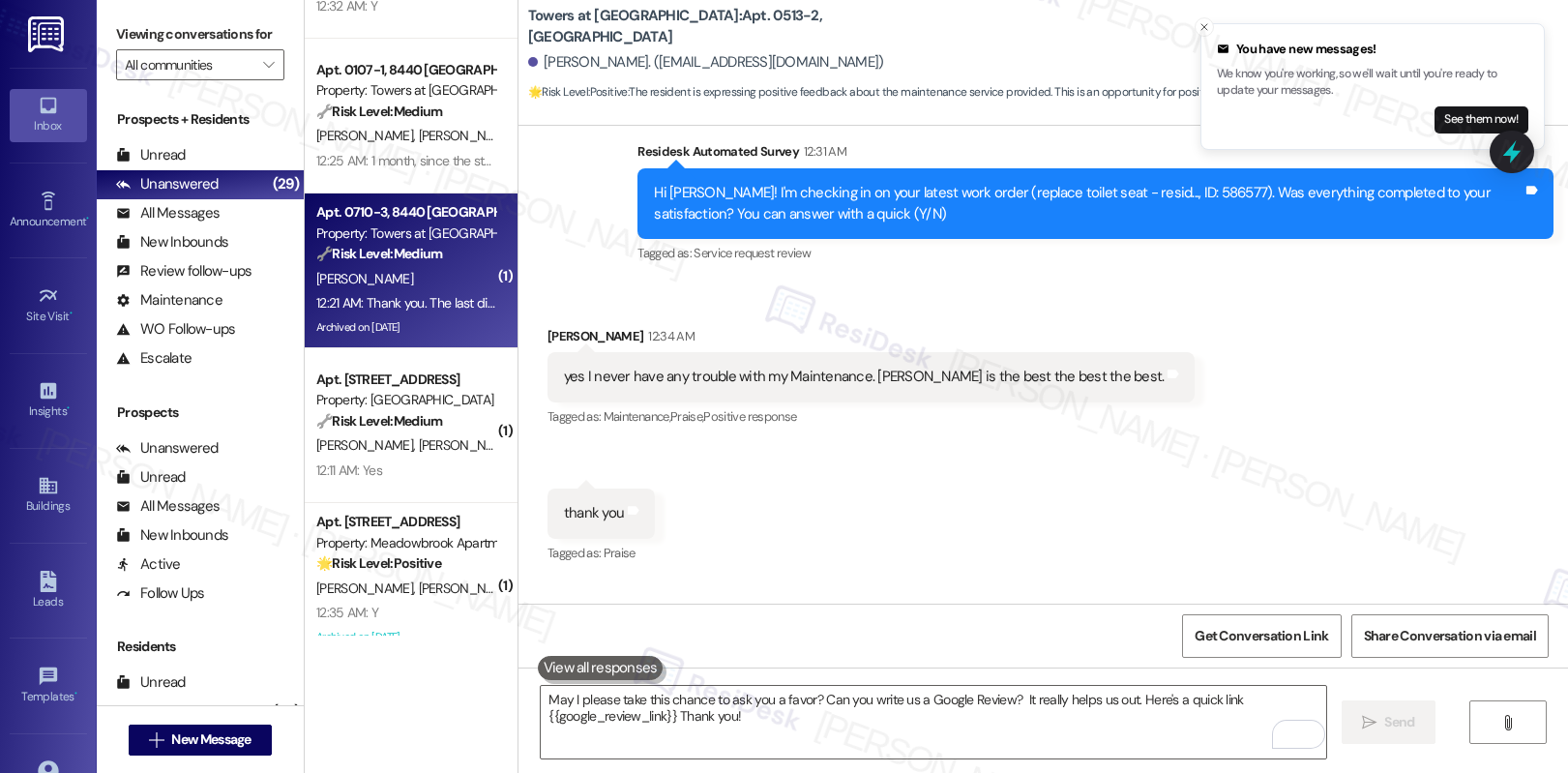 click on "[PERSON_NAME]" at bounding box center [405, 279] 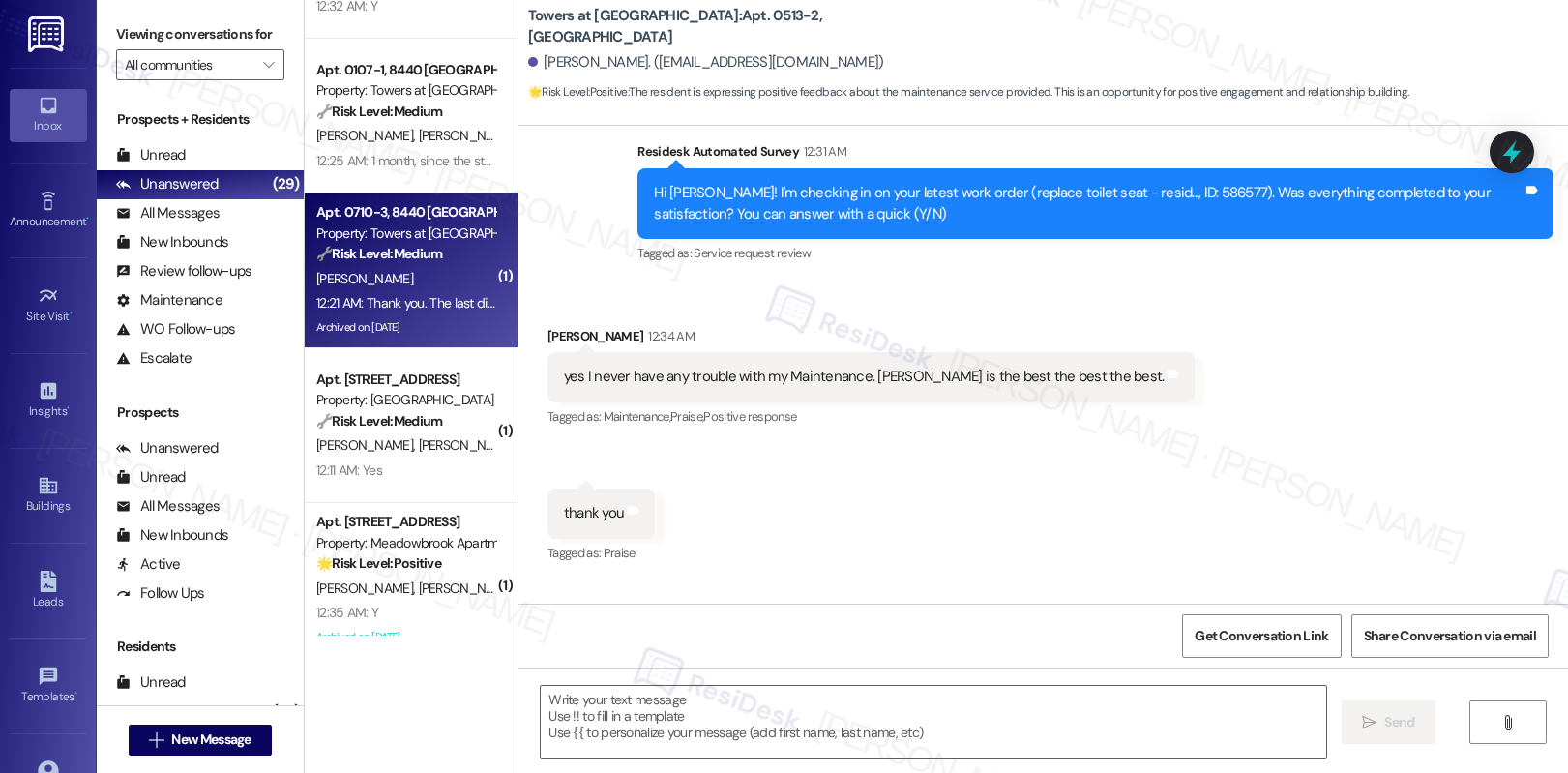 type on "Fetching suggested responses. Please feel free to read through the conversation in the meantime." 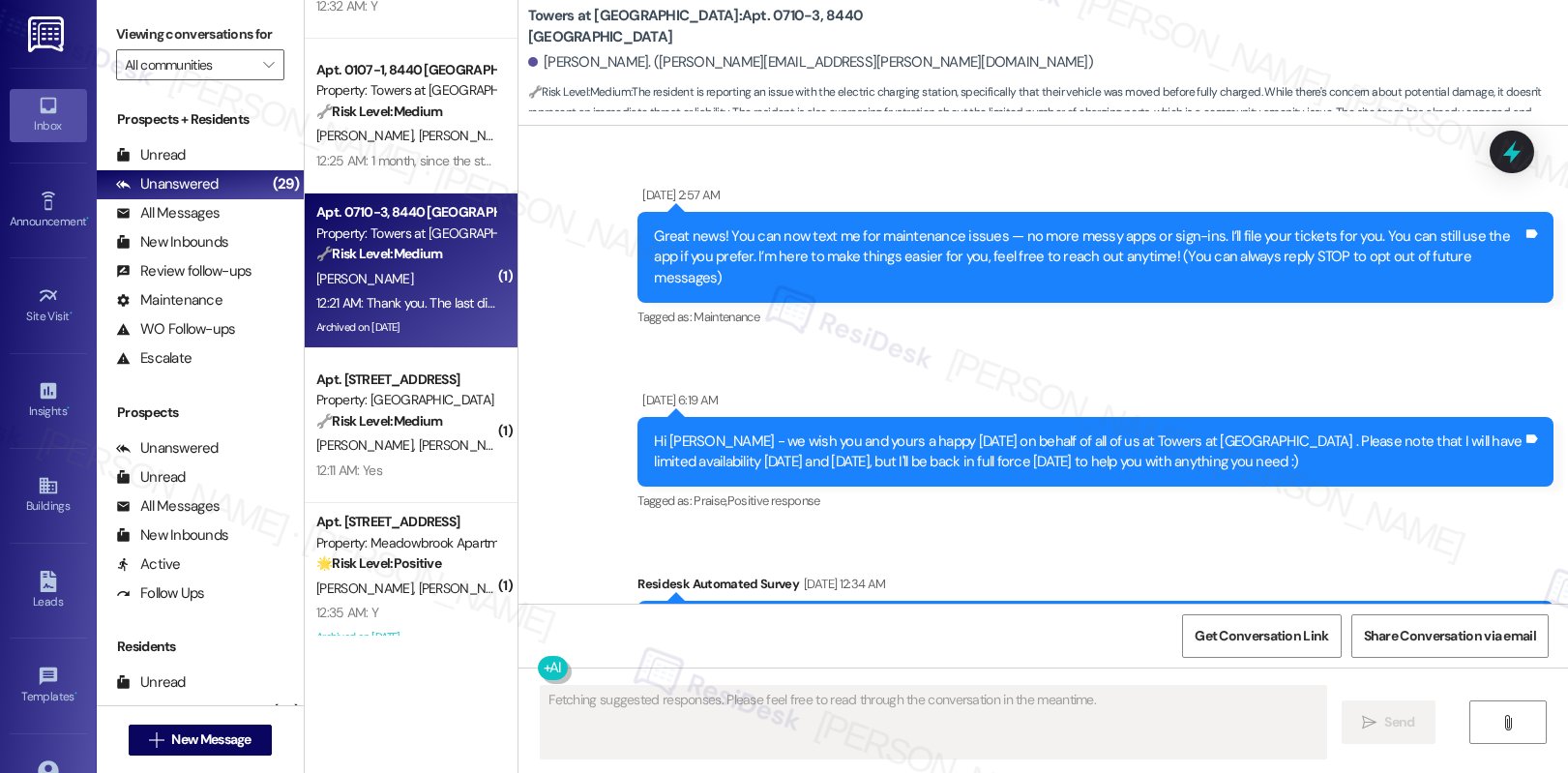 scroll, scrollTop: 172002, scrollLeft: 0, axis: vertical 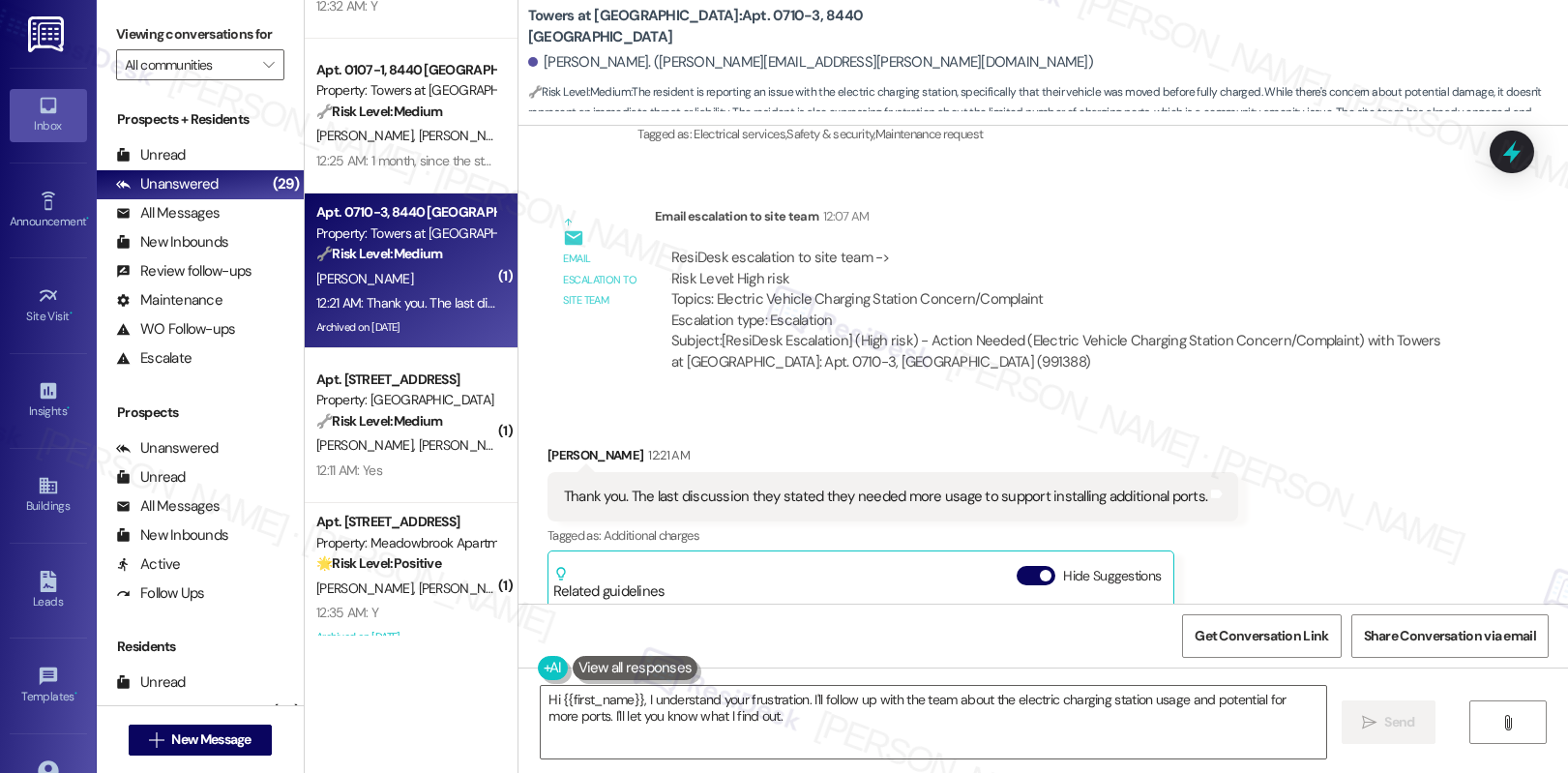 click on "Towers at [GEOGRAPHIC_DATA]:  Apt. 0710-3, [GEOGRAPHIC_DATA]" at bounding box center (722, 26) 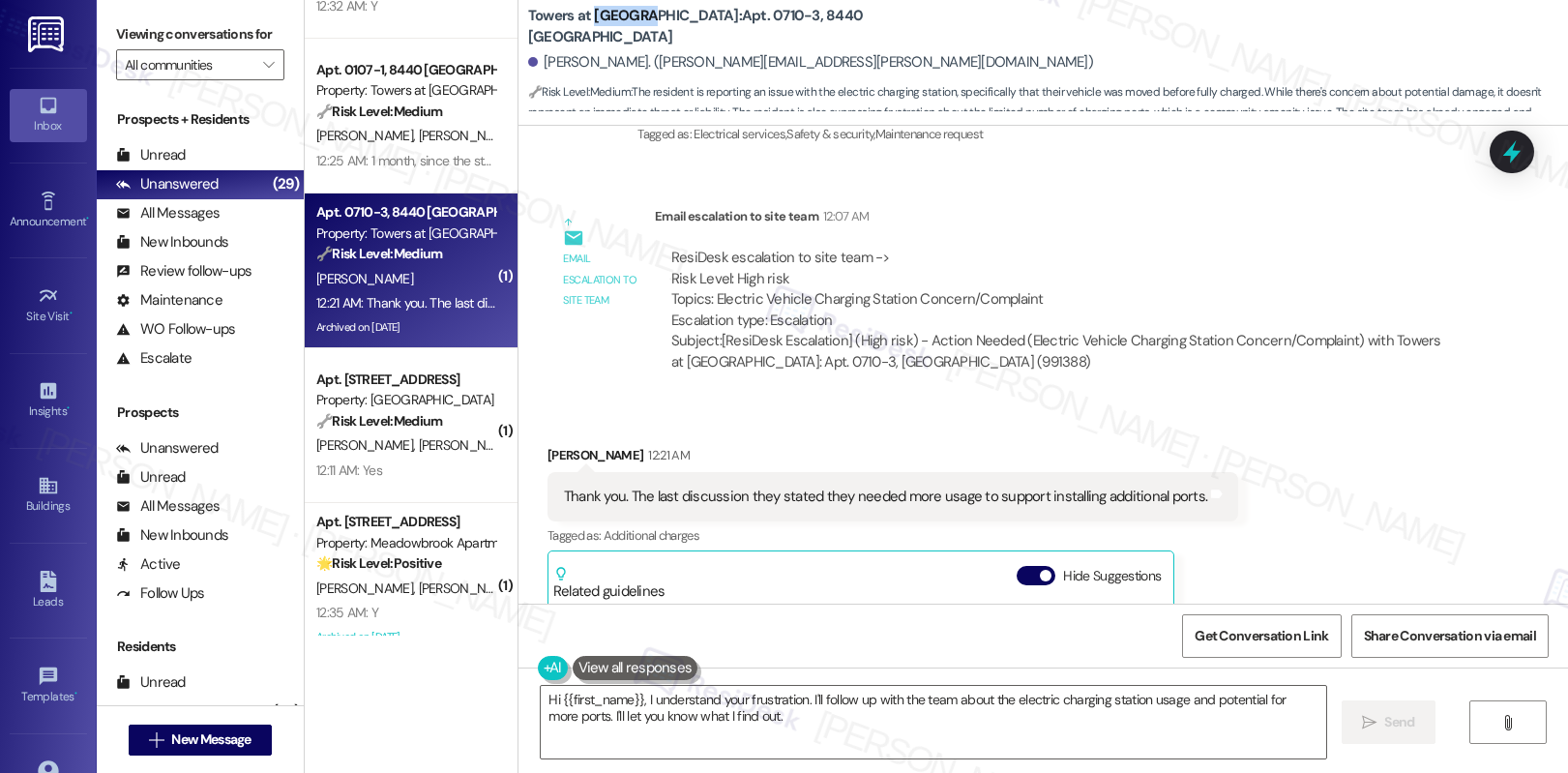 click on "Towers at [GEOGRAPHIC_DATA]:  Apt. 0710-3, [GEOGRAPHIC_DATA]" at bounding box center [722, 26] 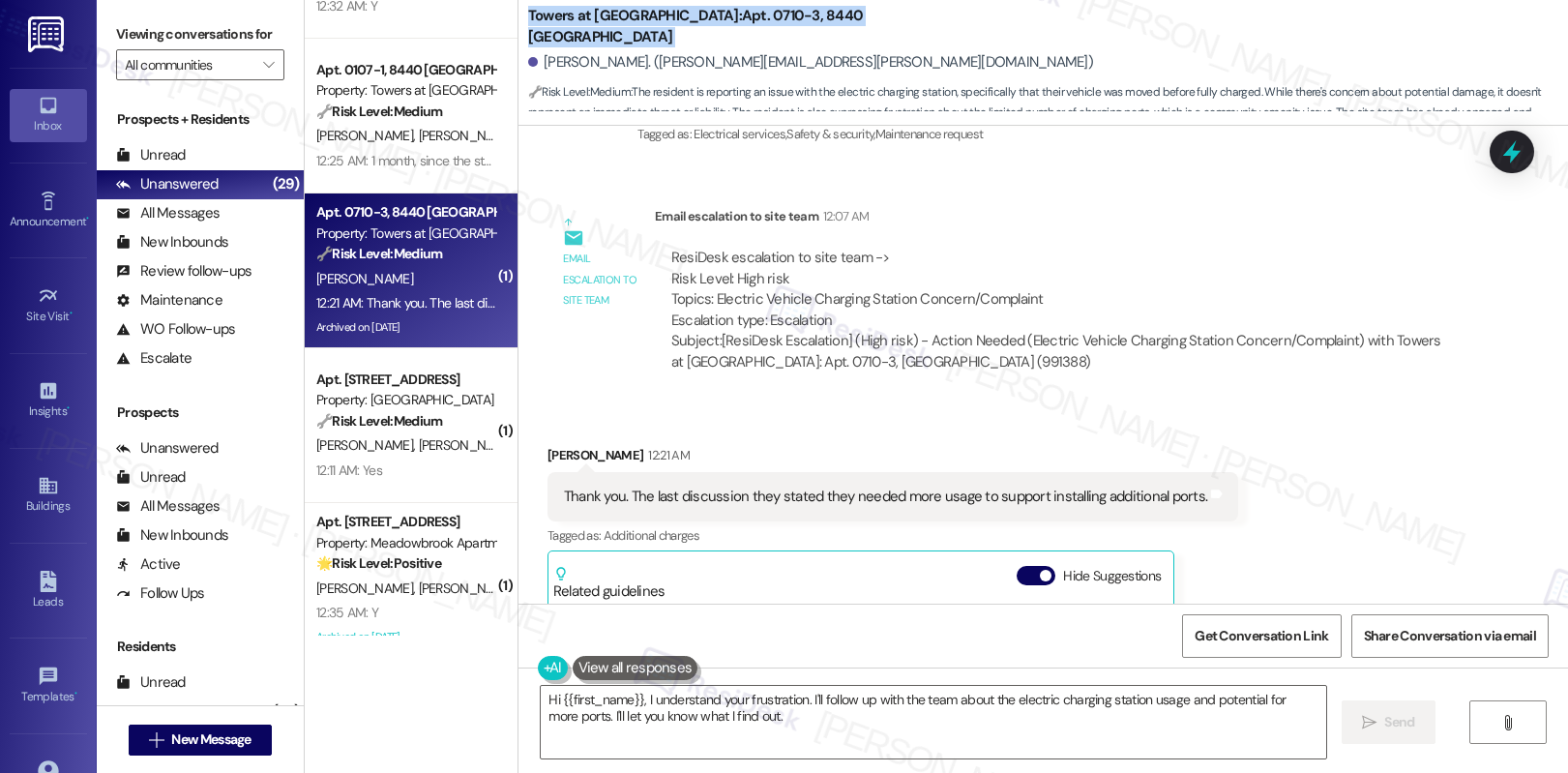 click on "Towers at [GEOGRAPHIC_DATA]:  Apt. 0710-3, [GEOGRAPHIC_DATA]" at bounding box center [722, 26] 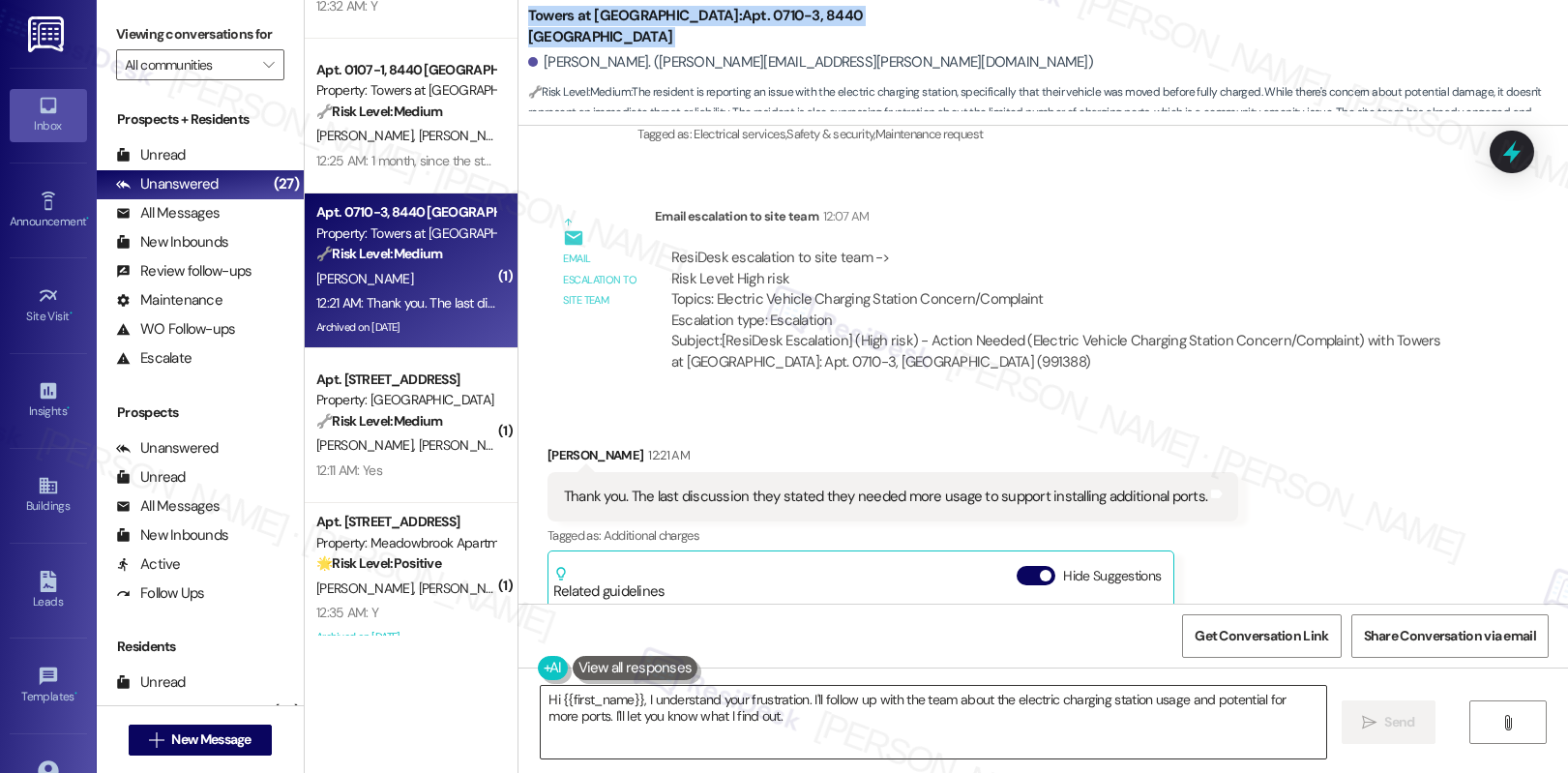 click on "Hi {{first_name}}, I understand your frustration. I'll follow up with the team about the electric charging station usage and potential for more ports. I'll let you know what I find out." at bounding box center (933, 722) 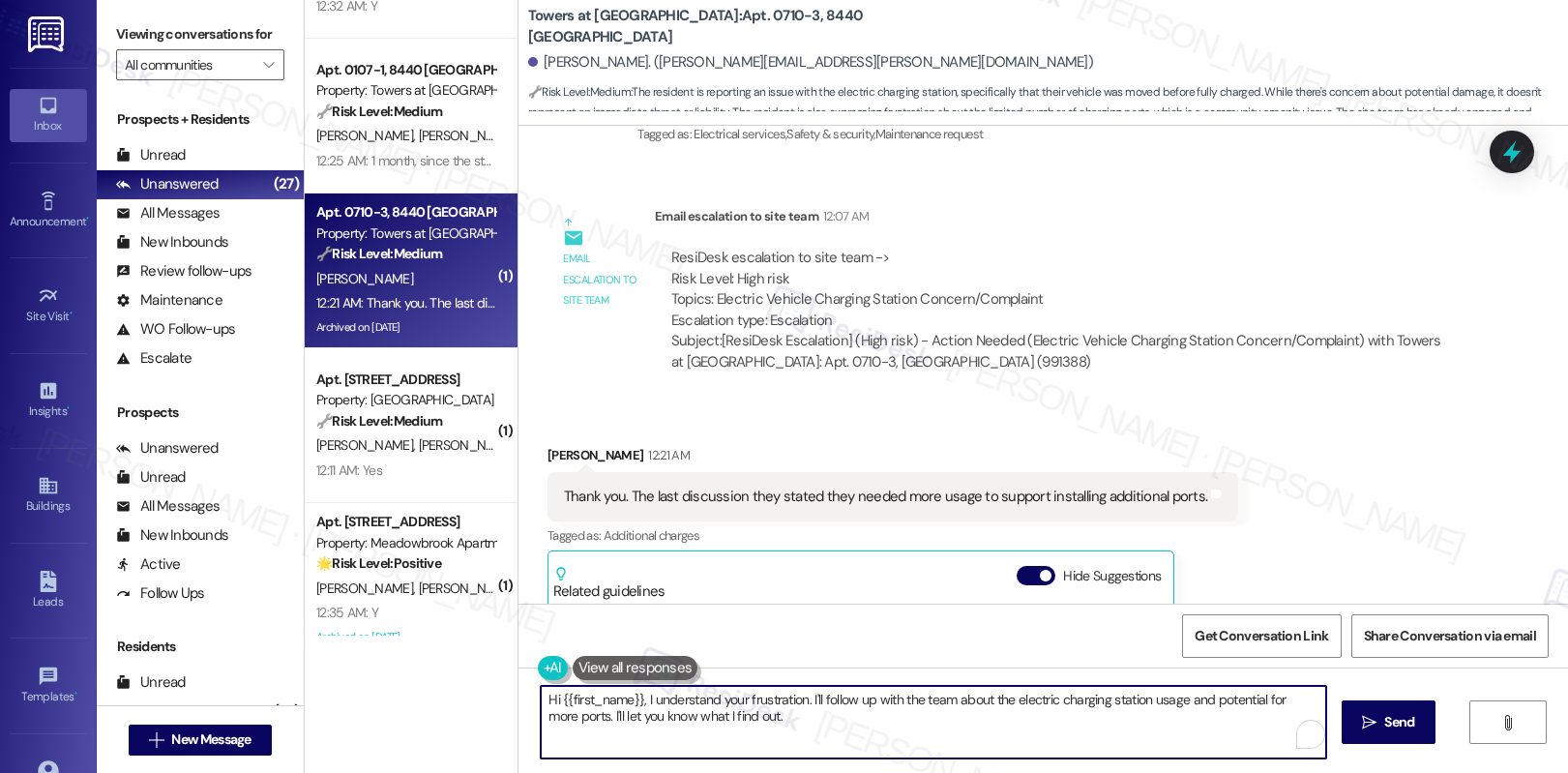 click on "Hi {{first_name}}, I understand your frustration. I'll follow up with the team about the electric charging station usage and potential for more ports. I'll let you know what I find out." at bounding box center [933, 722] 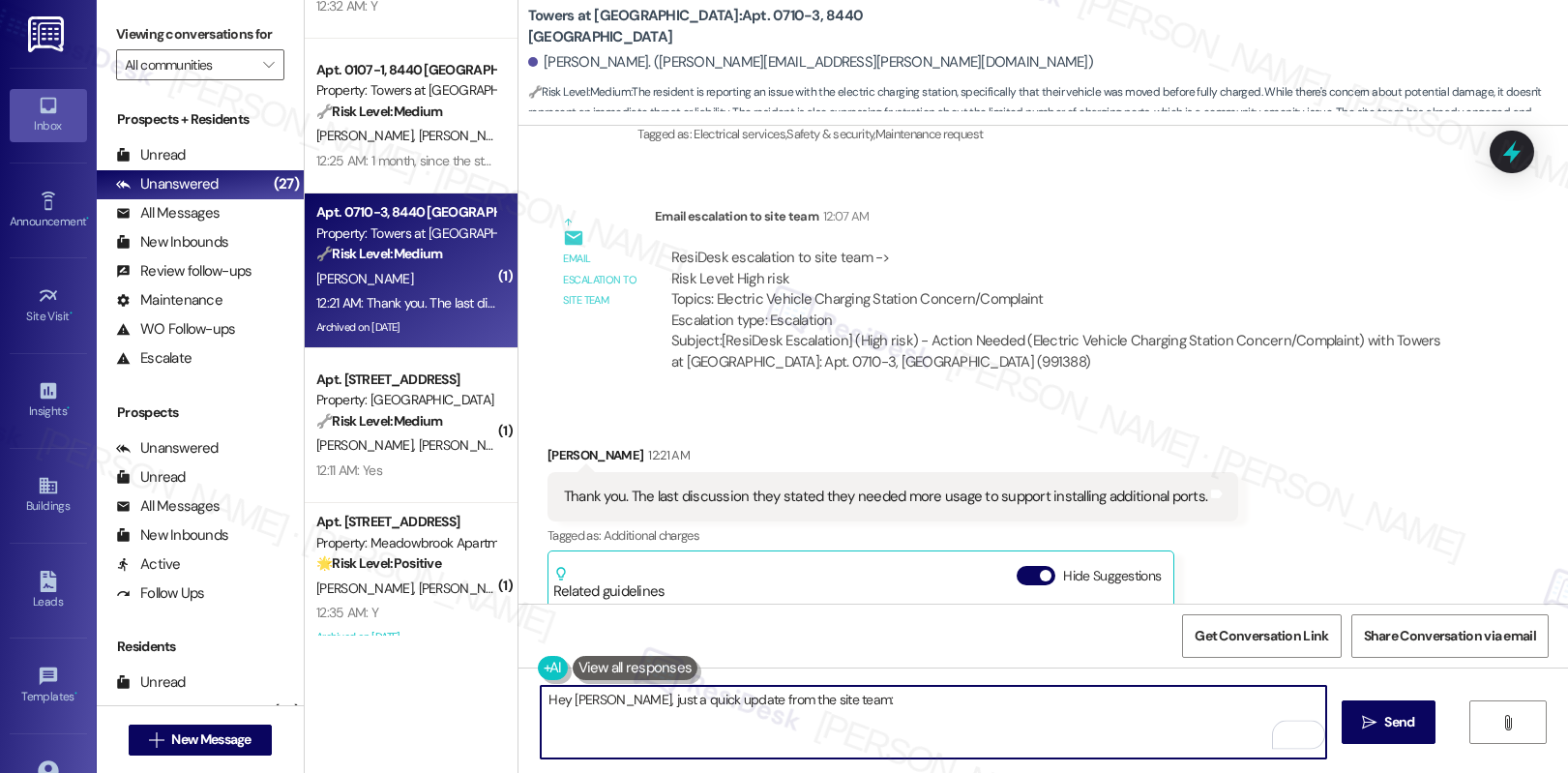 paste on "I’ve received an update from our site team. We’re very sorry to hear about this incident—it’s the first report we’ve received of someone unplugging another vehicle from the charging station, and we understand how frustrating that must be." 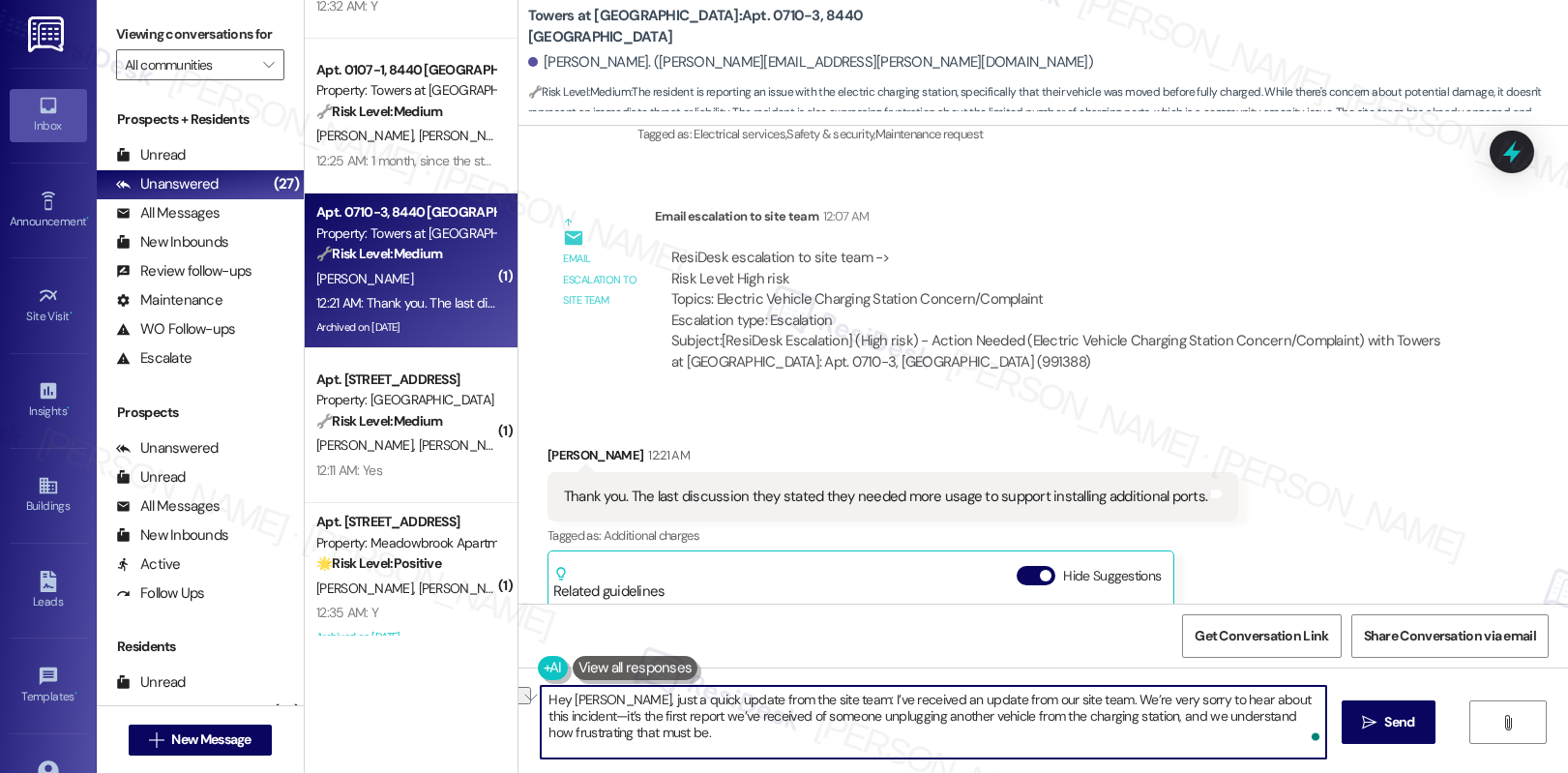 drag, startPoint x: 1048, startPoint y: 699, endPoint x: 805, endPoint y: 696, distance: 243.01852 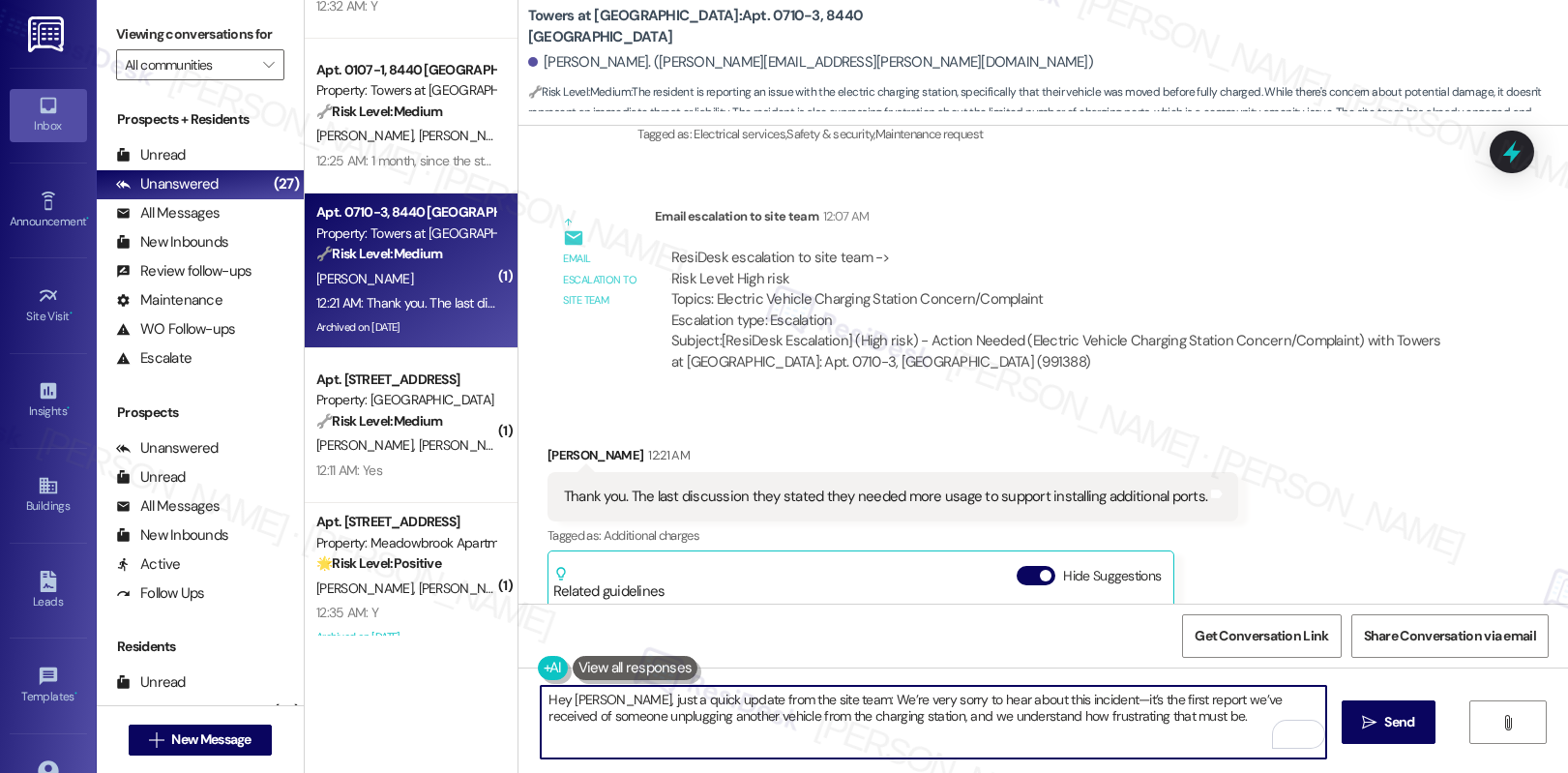 type on "Hey Lisa, just a quick update from the site team: We’re very sorry to hear about this incident—it’s the first report we’ve received of someone unplugging another vehicle from the charging station, and we understand how frustrating that must be." 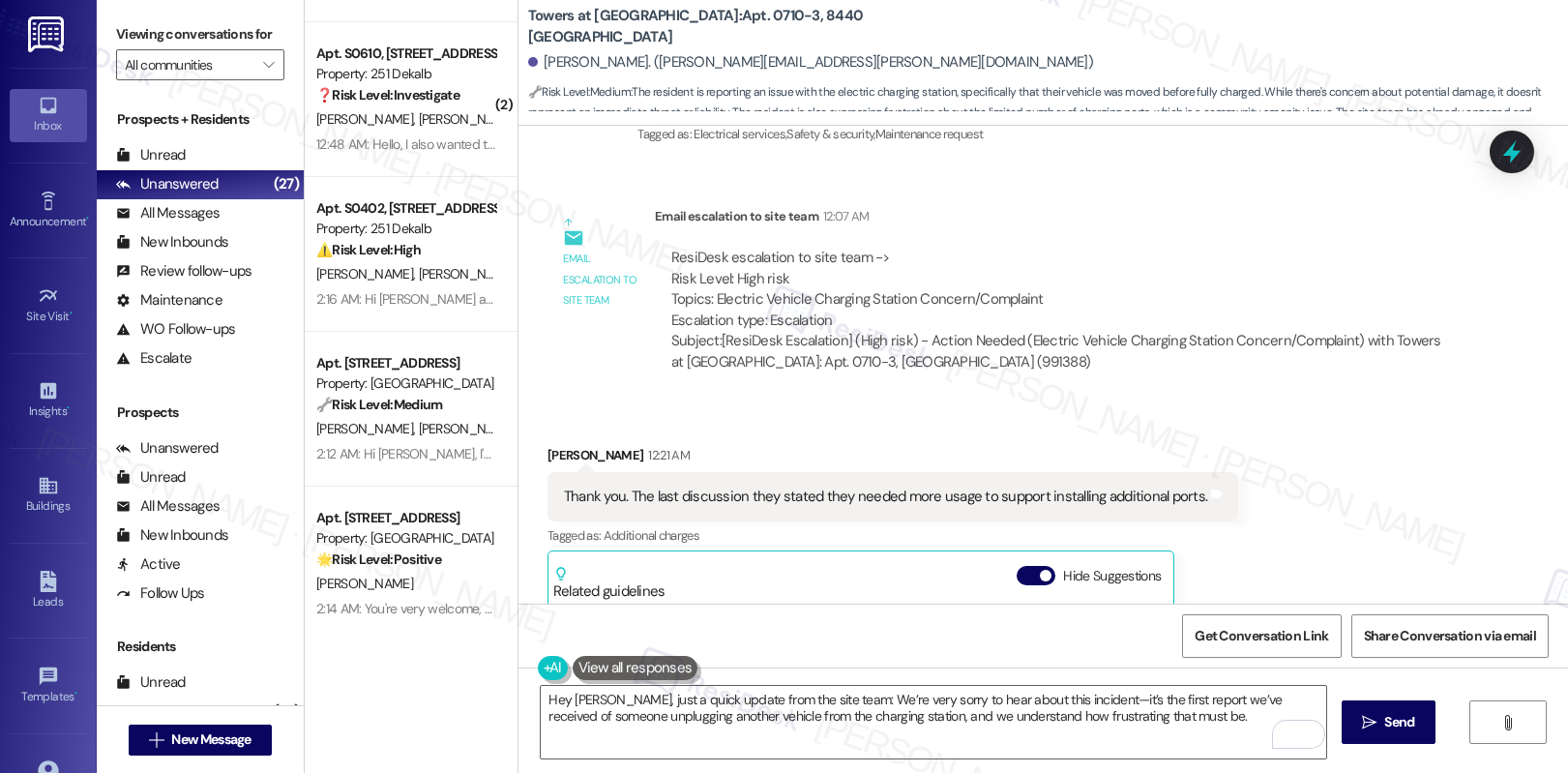 scroll, scrollTop: 4318, scrollLeft: 0, axis: vertical 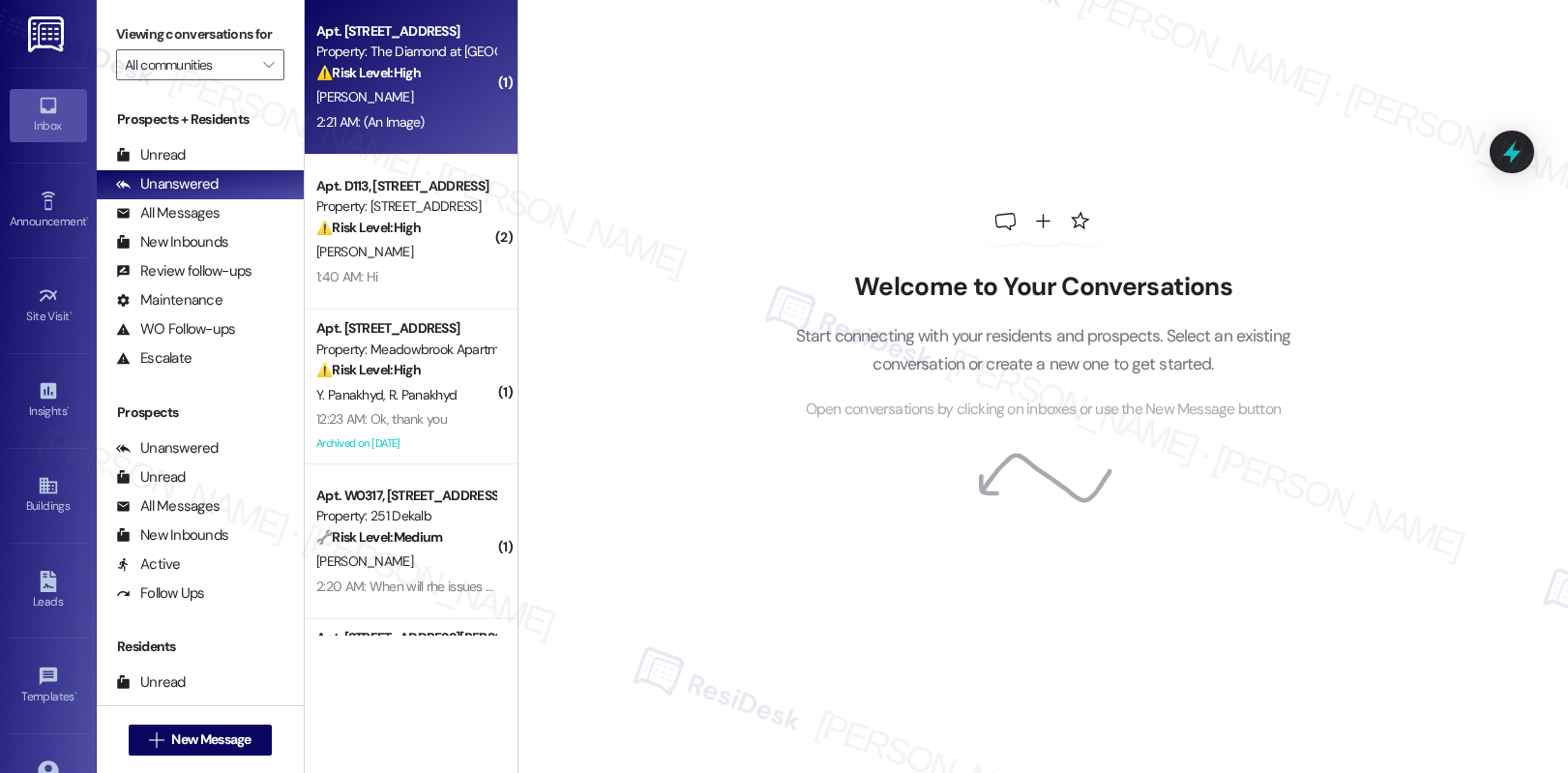 click on "Property: The Diamond at [GEOGRAPHIC_DATA]" at bounding box center (405, 51) 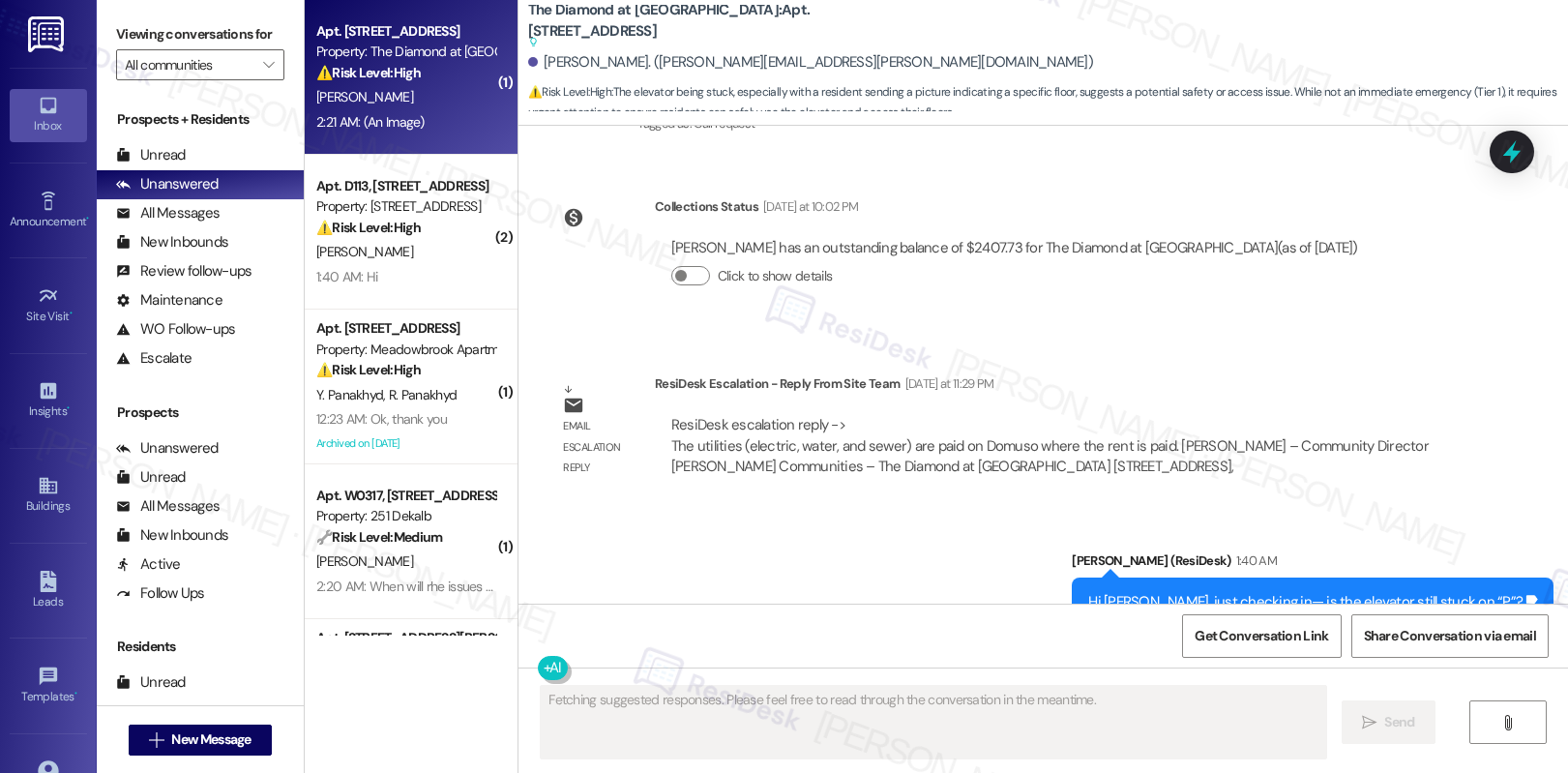 scroll, scrollTop: 3192, scrollLeft: 0, axis: vertical 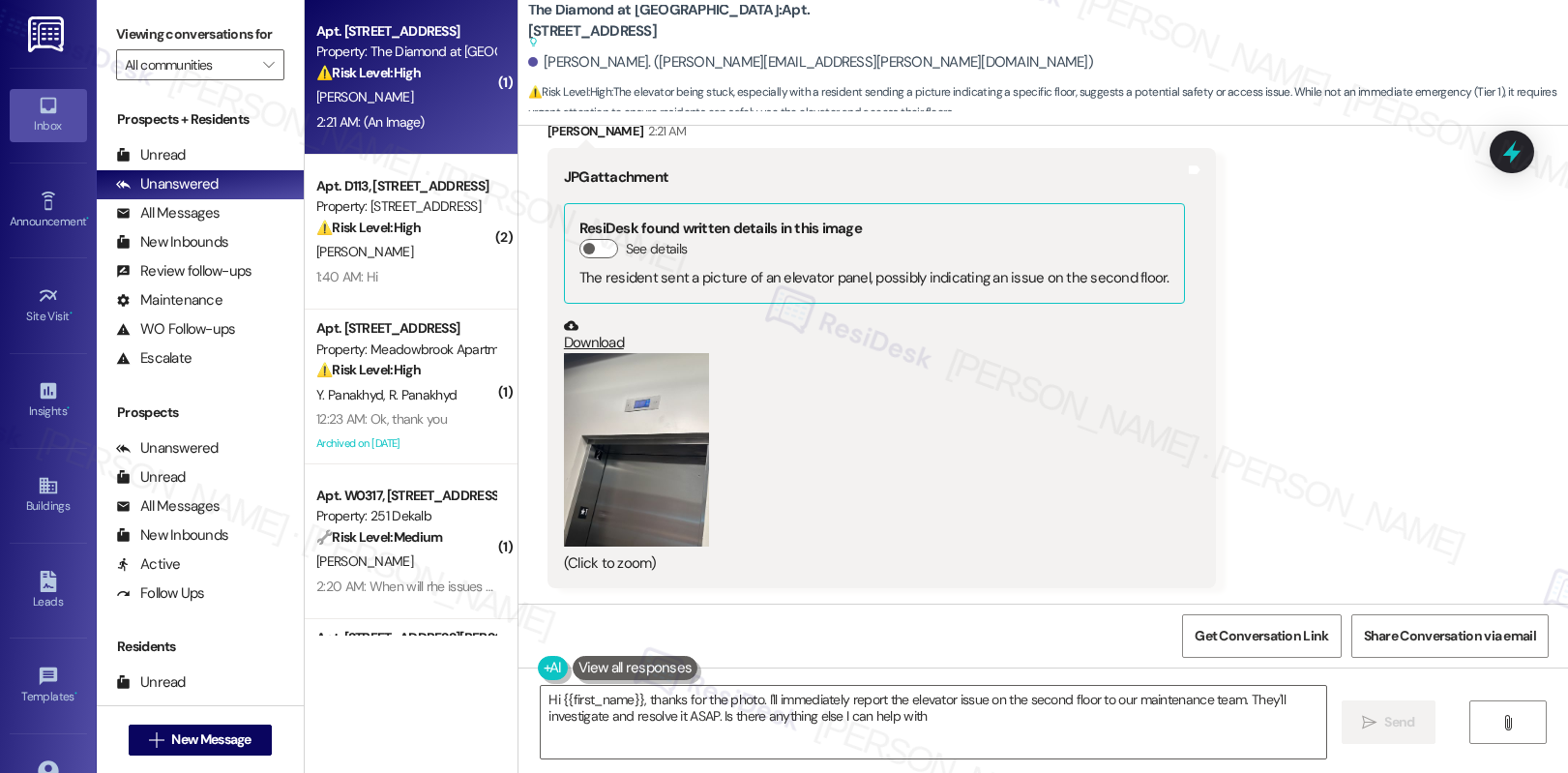 type on "Hi {{first_name}}, thanks for the photo. I'll immediately report the elevator issue on the second floor to our maintenance team. They'll investigate and resolve it ASAP. Is there anything else I can help with?" 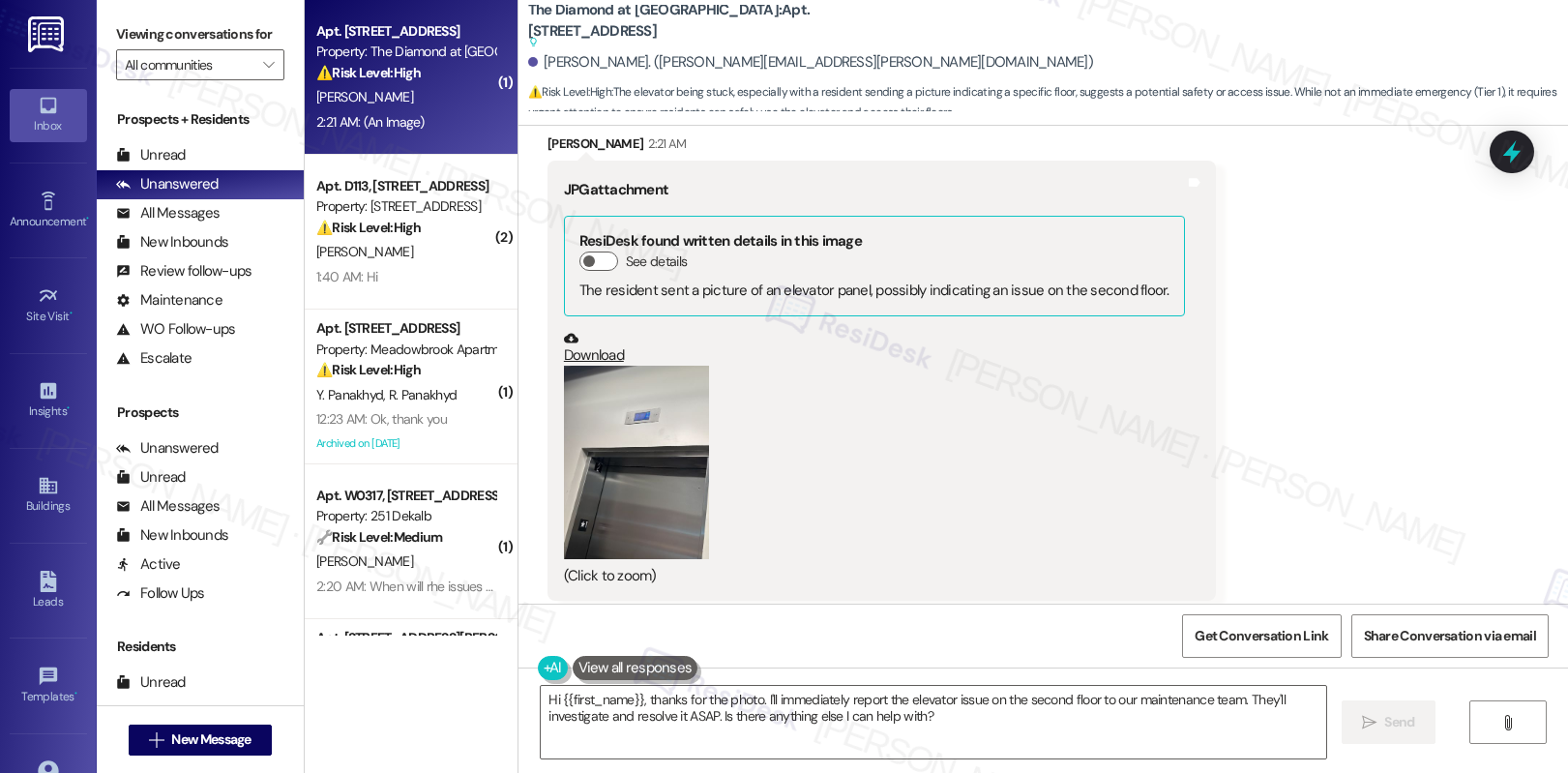 scroll, scrollTop: 3192, scrollLeft: 0, axis: vertical 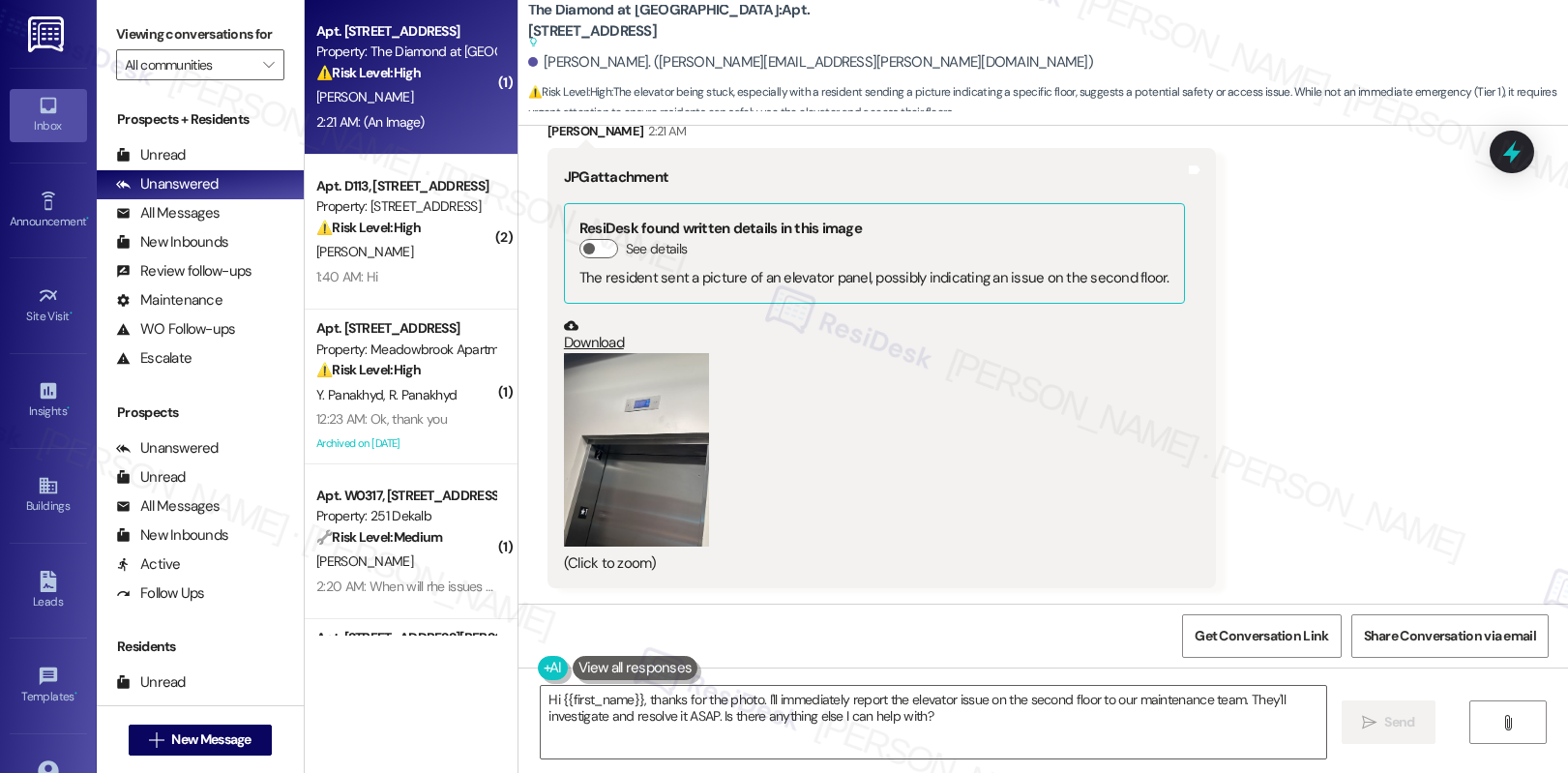 click at bounding box center (636, 450) 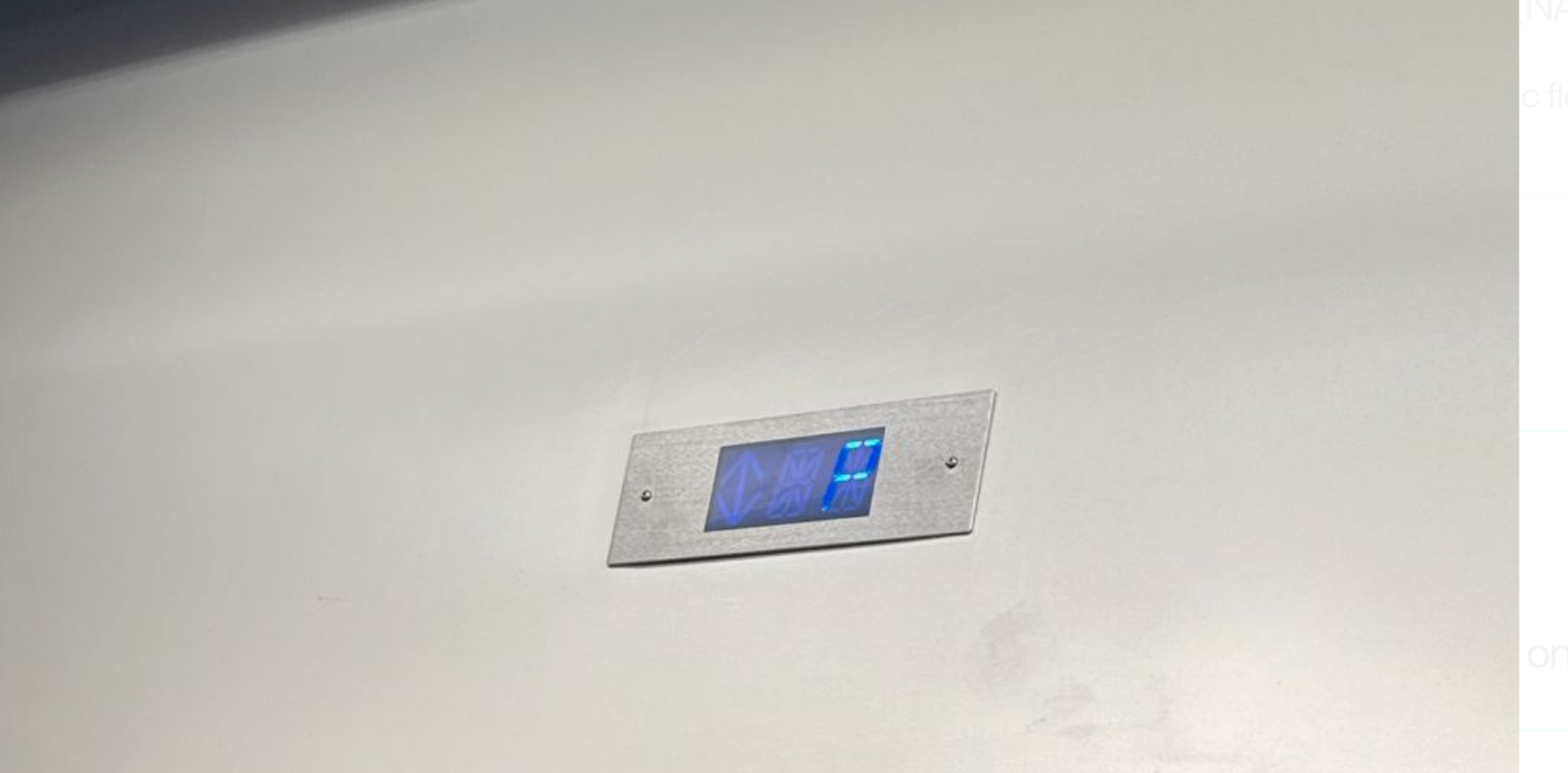 click at bounding box center [784, 386] 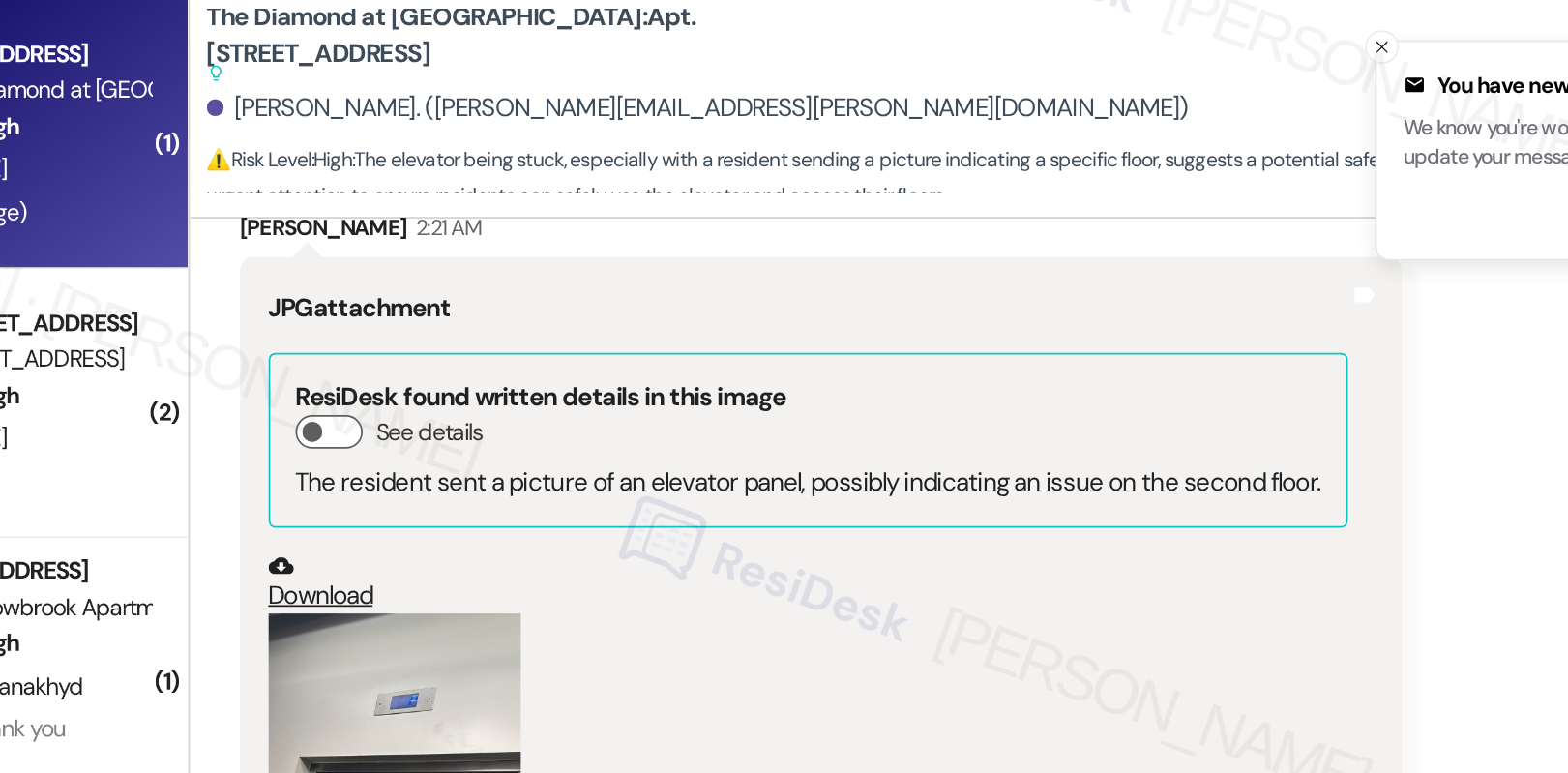 scroll, scrollTop: 0, scrollLeft: 0, axis: both 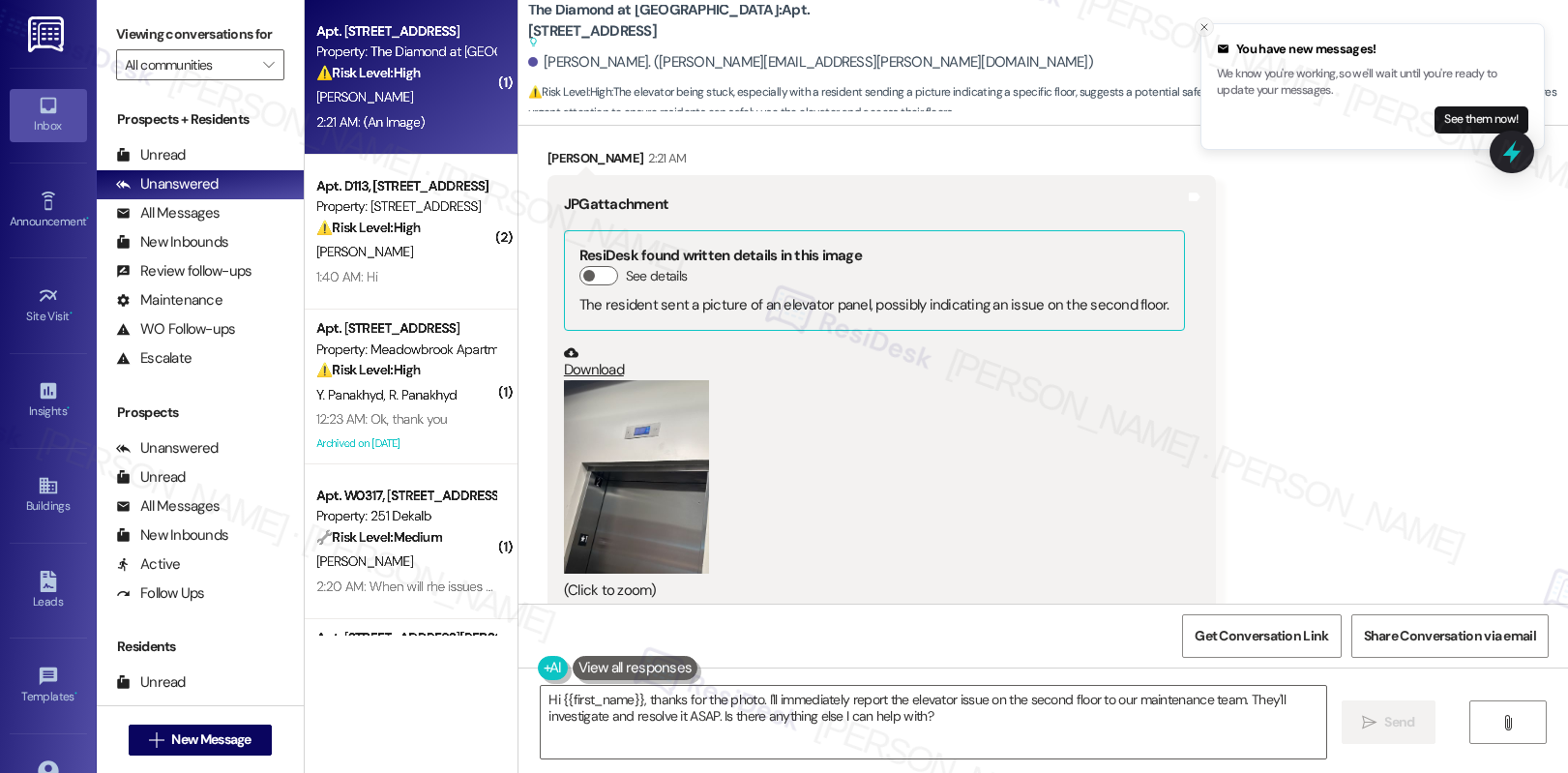 click 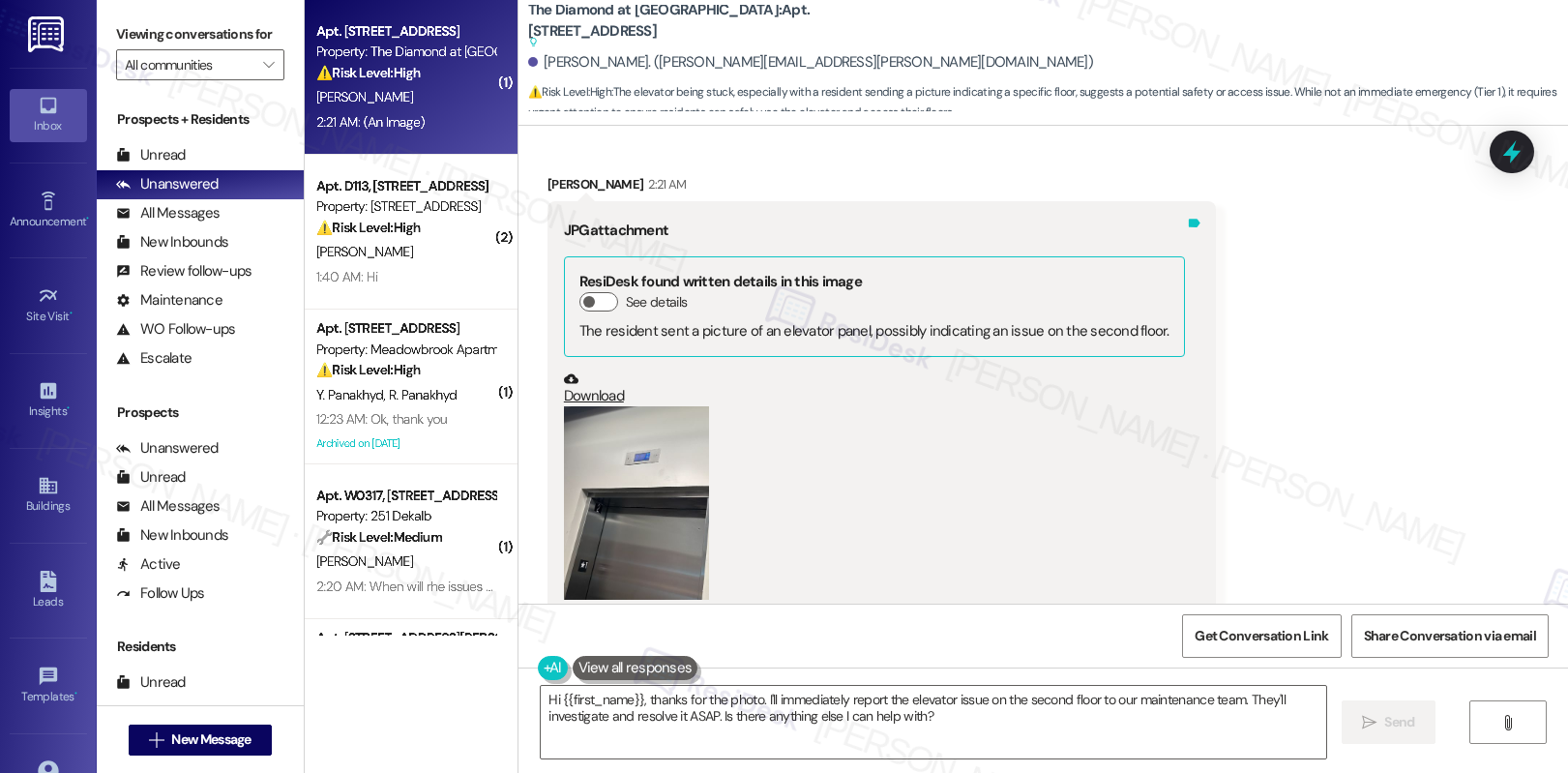 scroll, scrollTop: 3192, scrollLeft: 0, axis: vertical 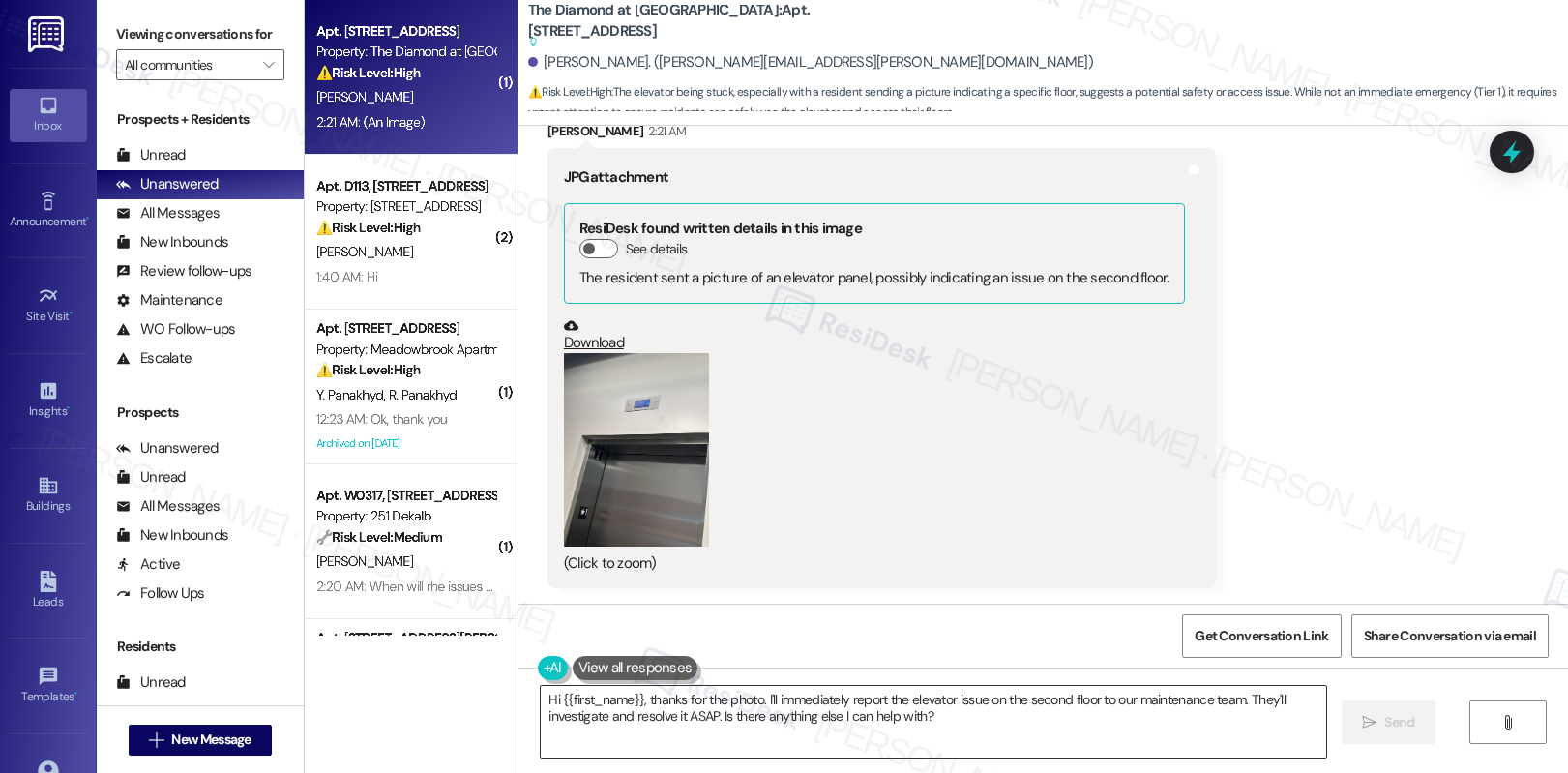click on "Hi {{first_name}}, thanks for the photo. I'll immediately report the elevator issue on the second floor to our maintenance team. They'll investigate and resolve it ASAP. Is there anything else I can help with?" at bounding box center (933, 722) 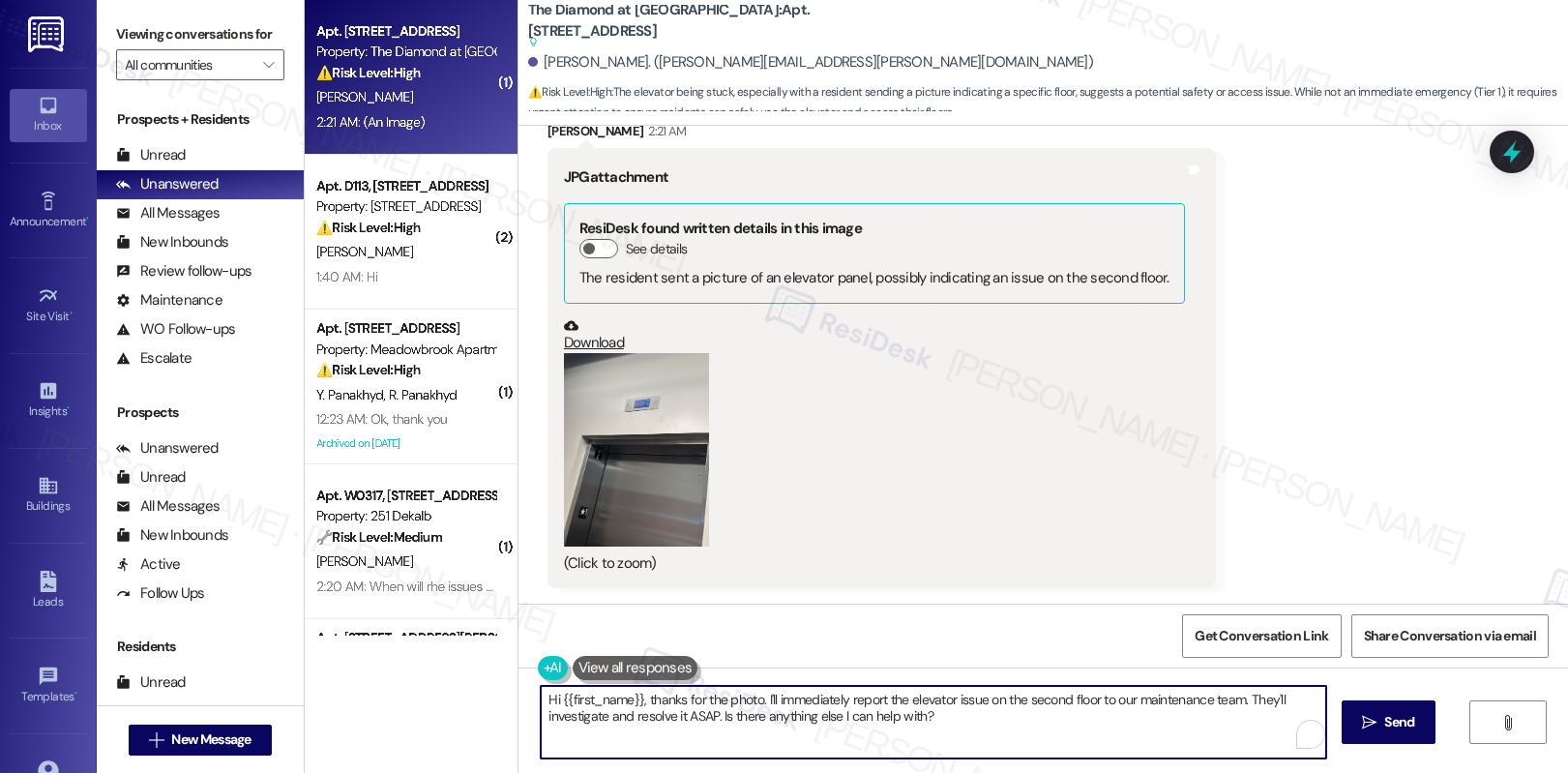 click on "Hi {{first_name}}, thanks for the photo. I'll immediately report the elevator issue on the second floor to our maintenance team. They'll investigate and resolve it ASAP. Is there anything else I can help with?" at bounding box center (933, 722) 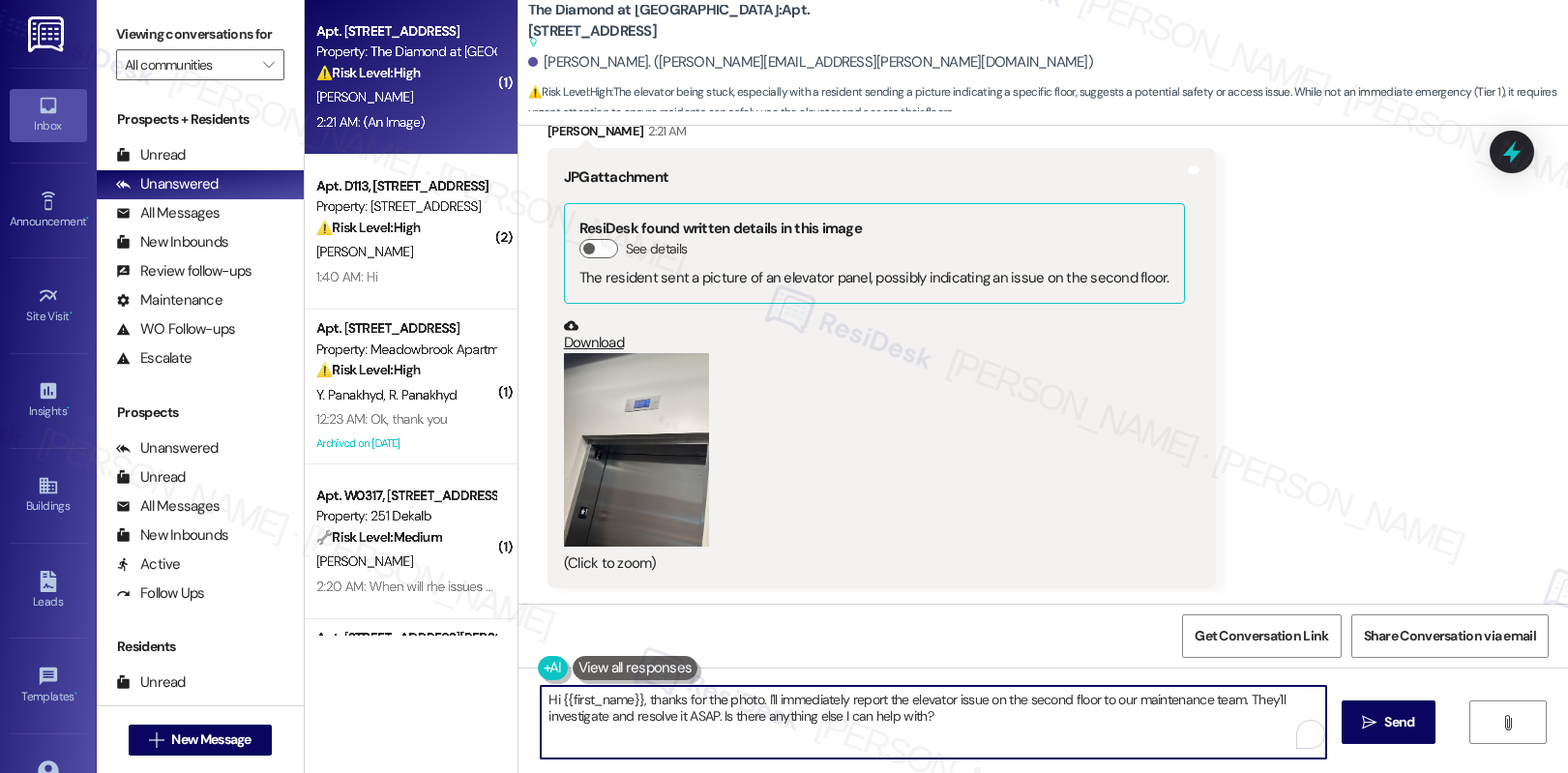 click on "Hi {{first_name}}, thanks for the photo. I'll immediately report the elevator issue on the second floor to our maintenance team. They'll investigate and resolve it ASAP. Is there anything else I can help with?" at bounding box center (933, 722) 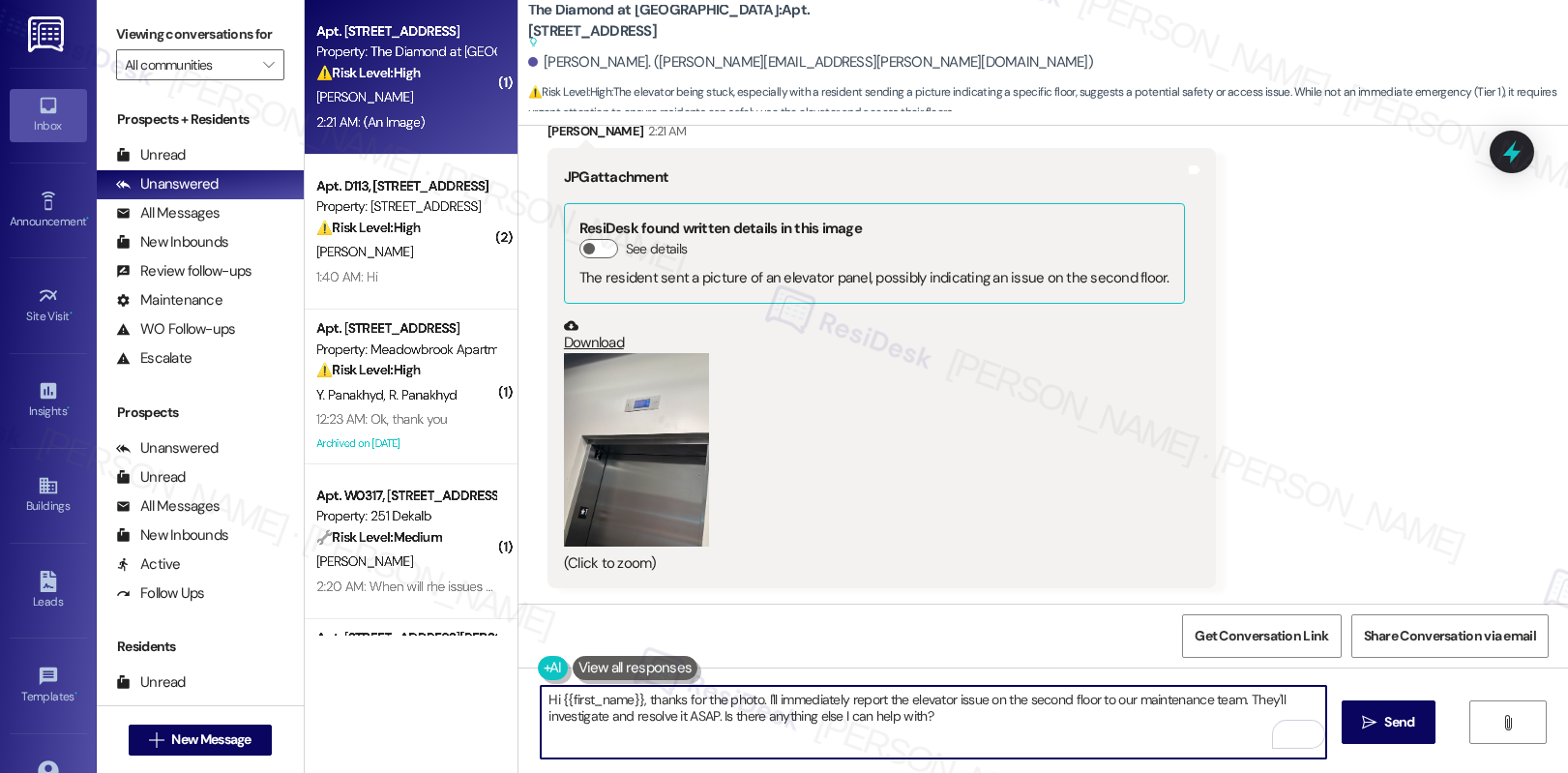 click on "Hi {{first_name}}, thanks for the photo. I'll immediately report the elevator issue on the second floor to our maintenance team. They'll investigate and resolve it ASAP. Is there anything else I can help with?" at bounding box center (933, 722) 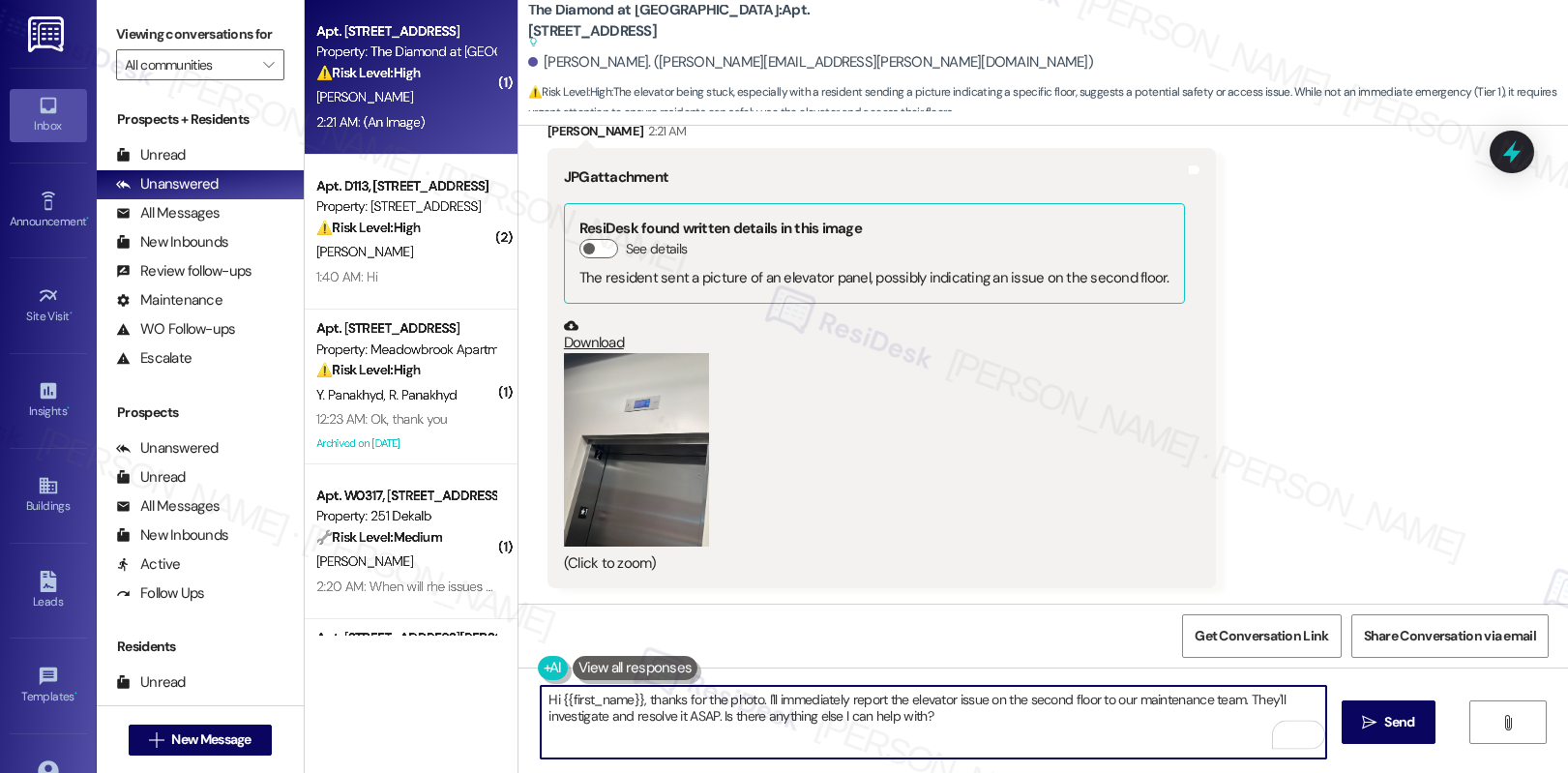 drag, startPoint x: 918, startPoint y: 712, endPoint x: 910, endPoint y: 698, distance: 16 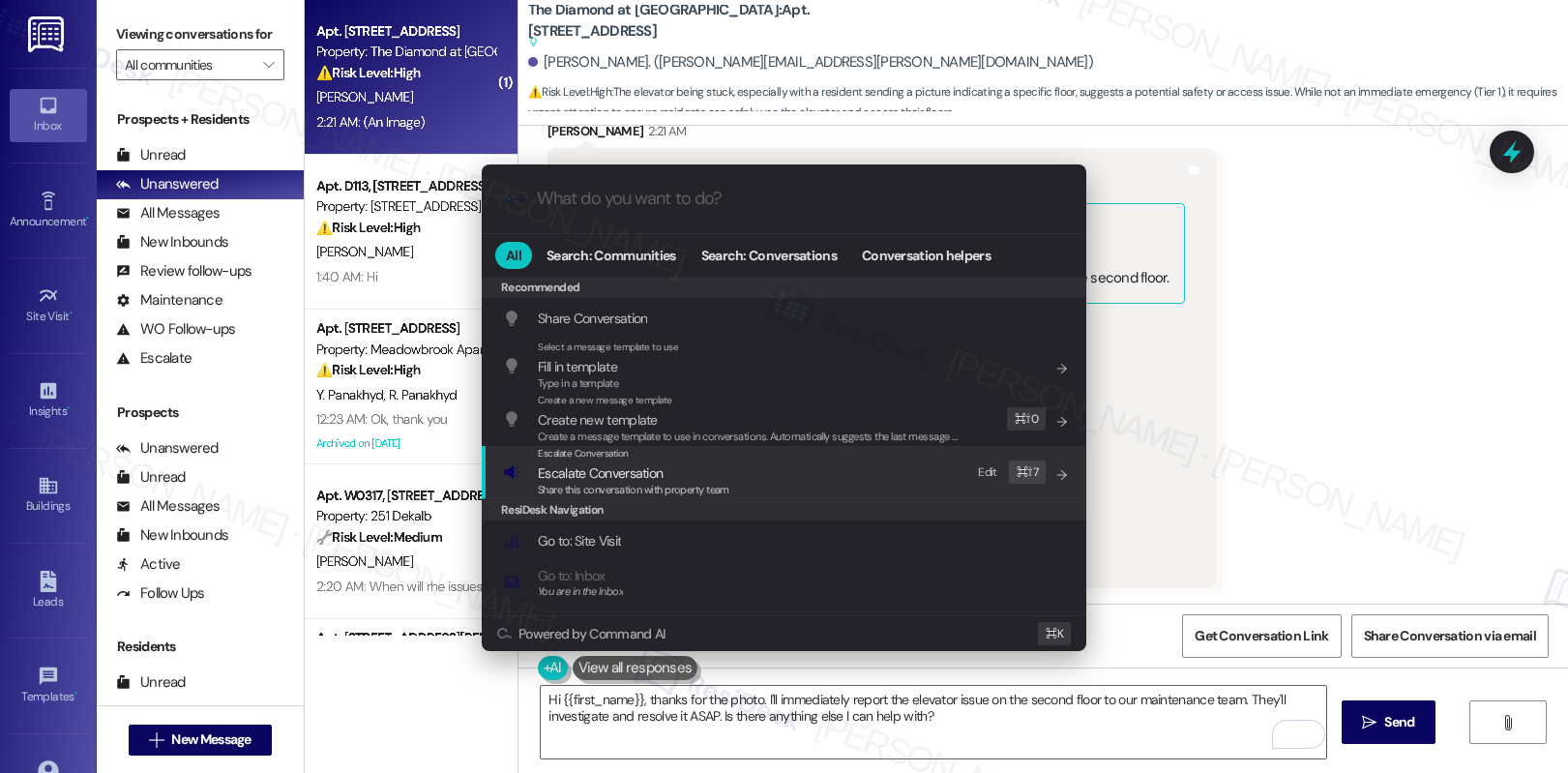 click on "Escalate Conversation Escalate Conversation Share this conversation with property team Edit ⌘ ⇧ 7" at bounding box center [785, 472] 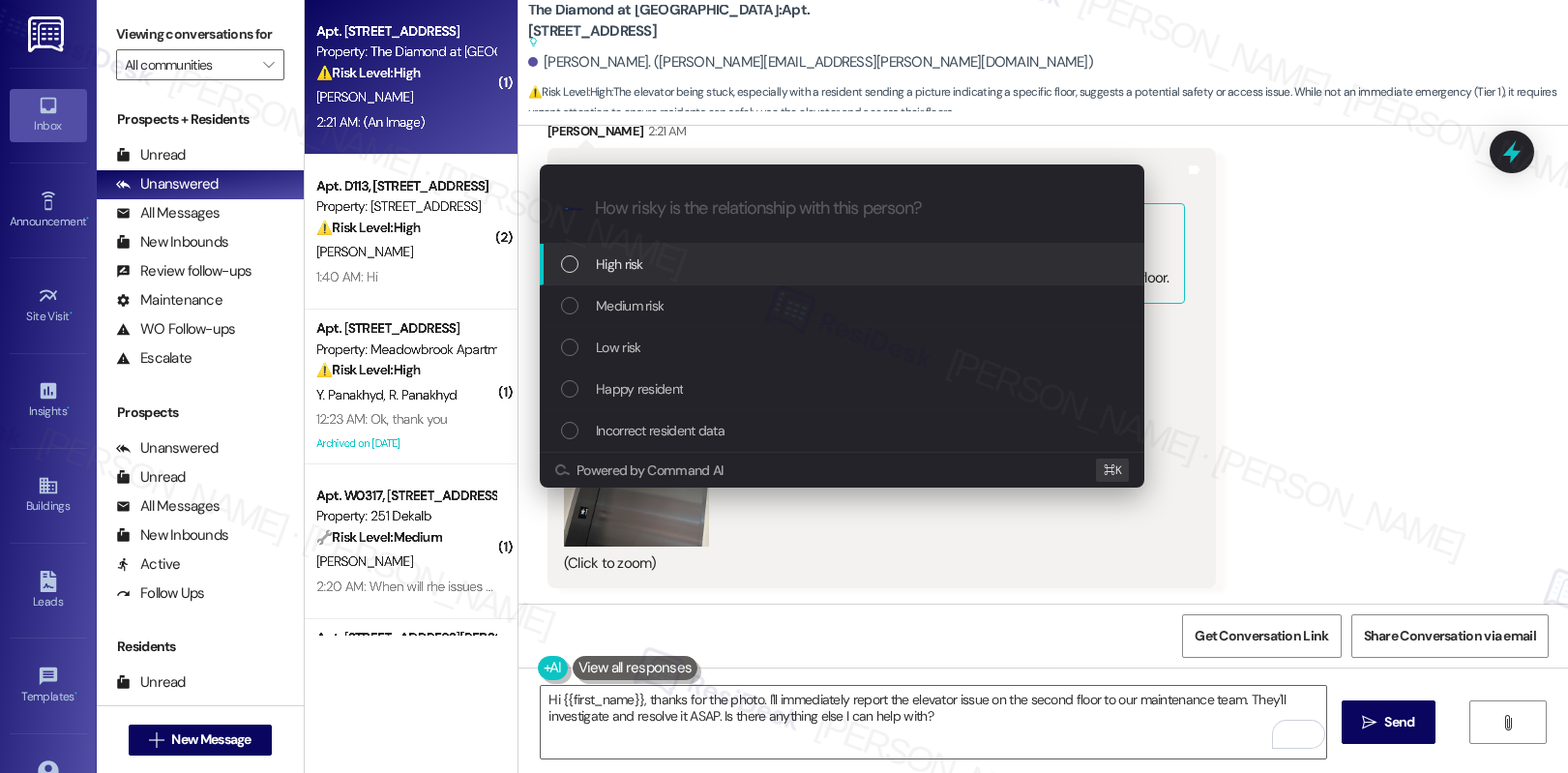 click on "High risk" at bounding box center (843, 264) 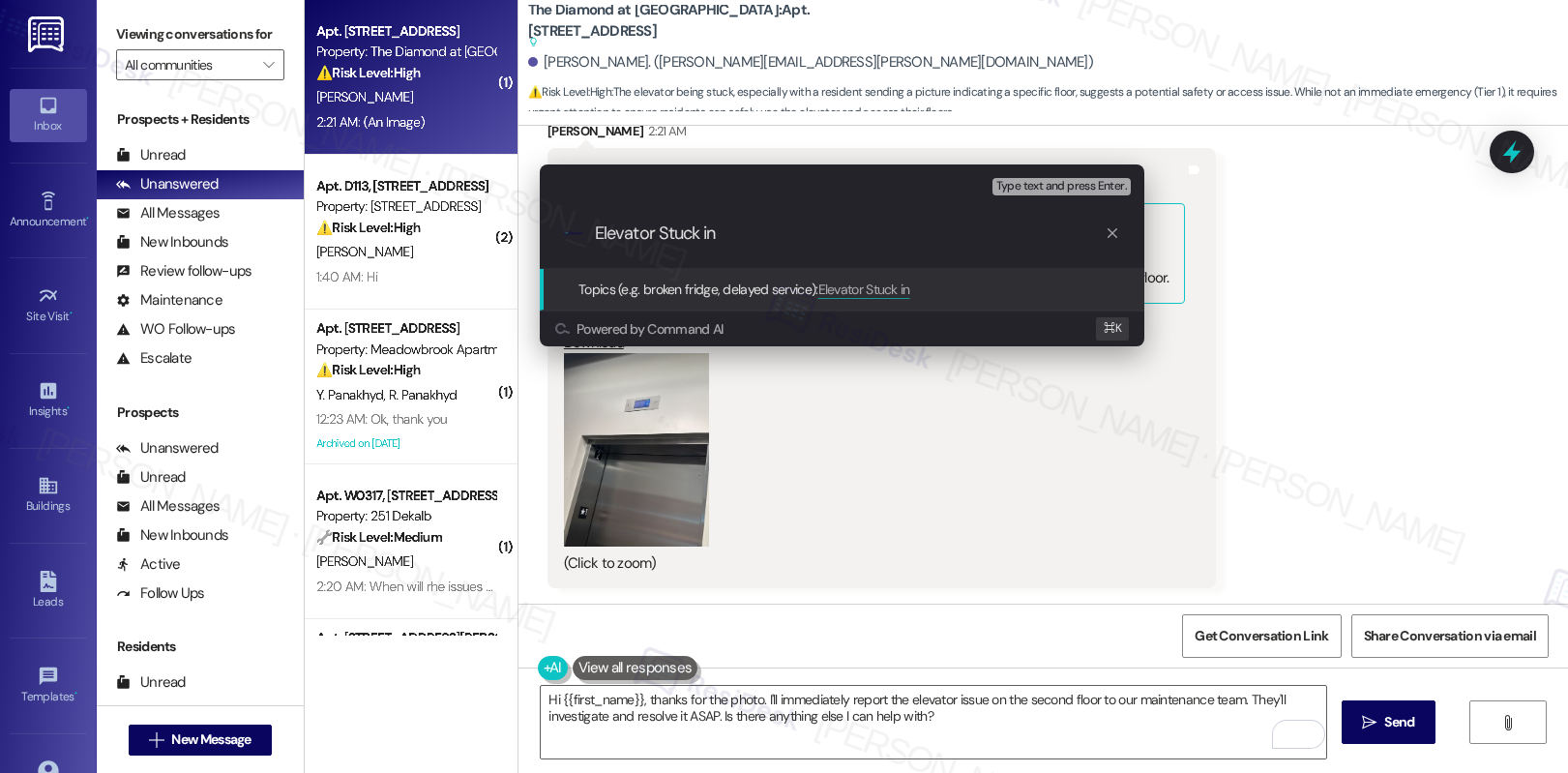 type on "Elevator Stuck in P" 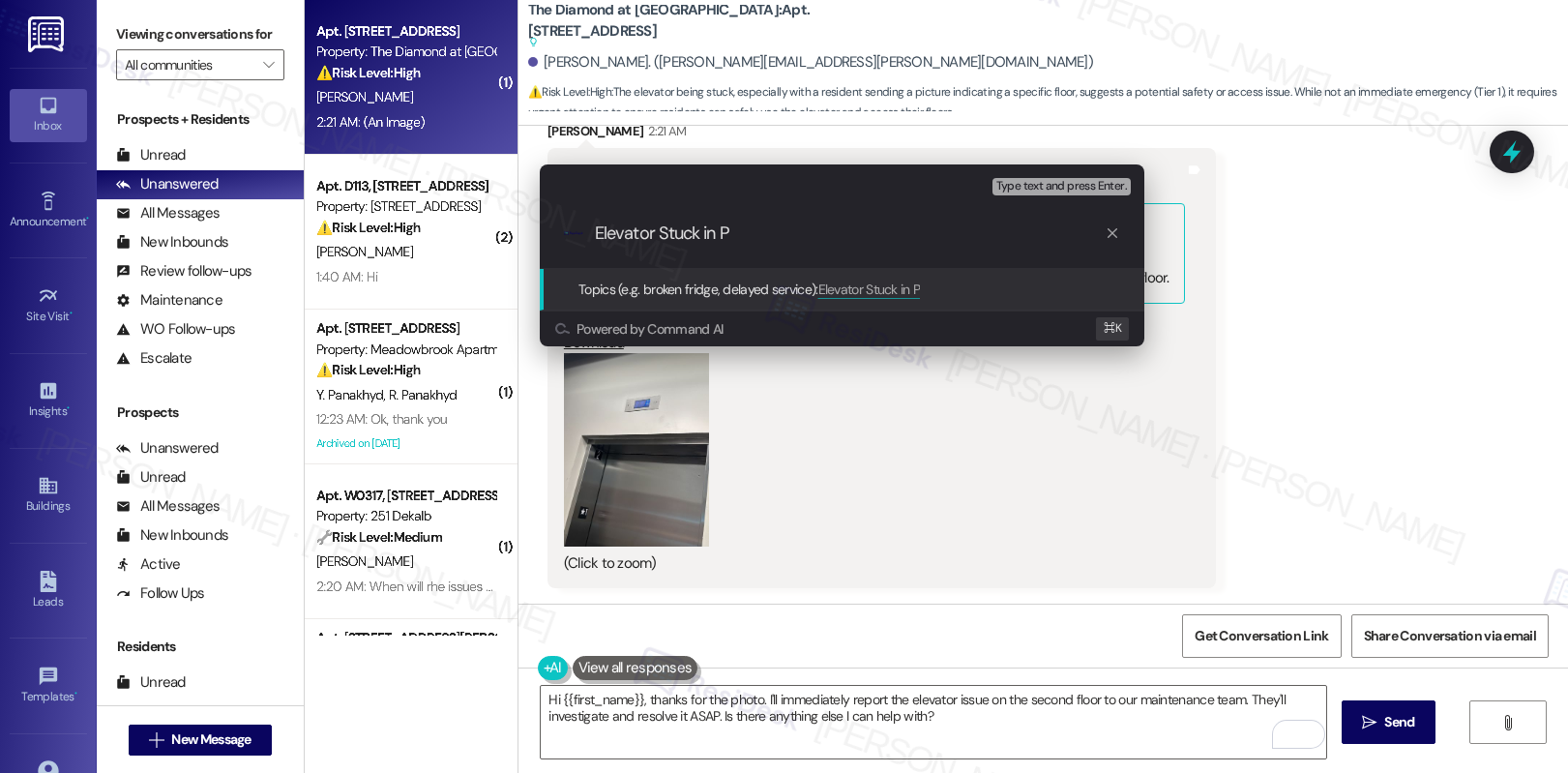 type 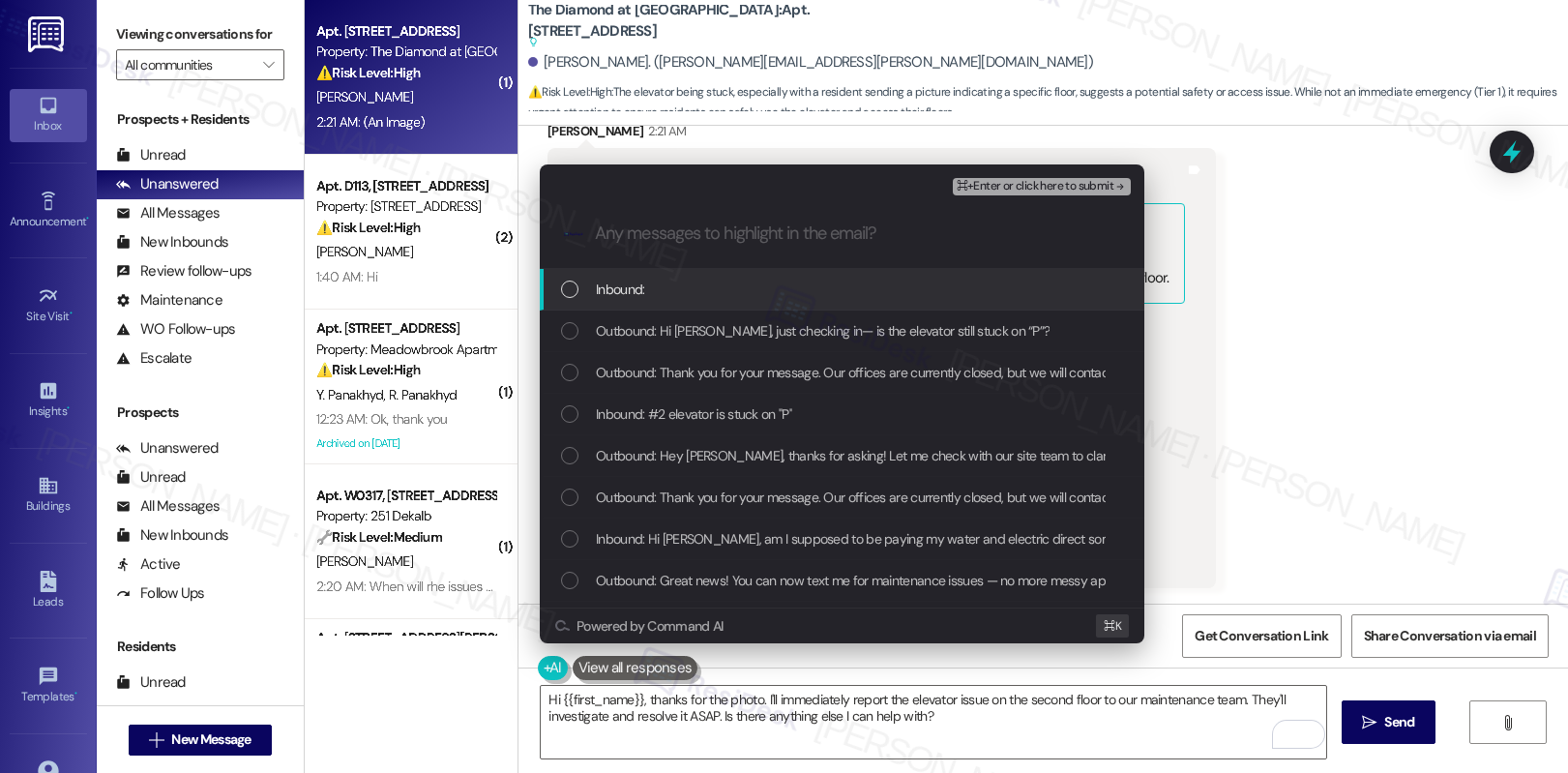 click on "Inbound:" at bounding box center [843, 289] 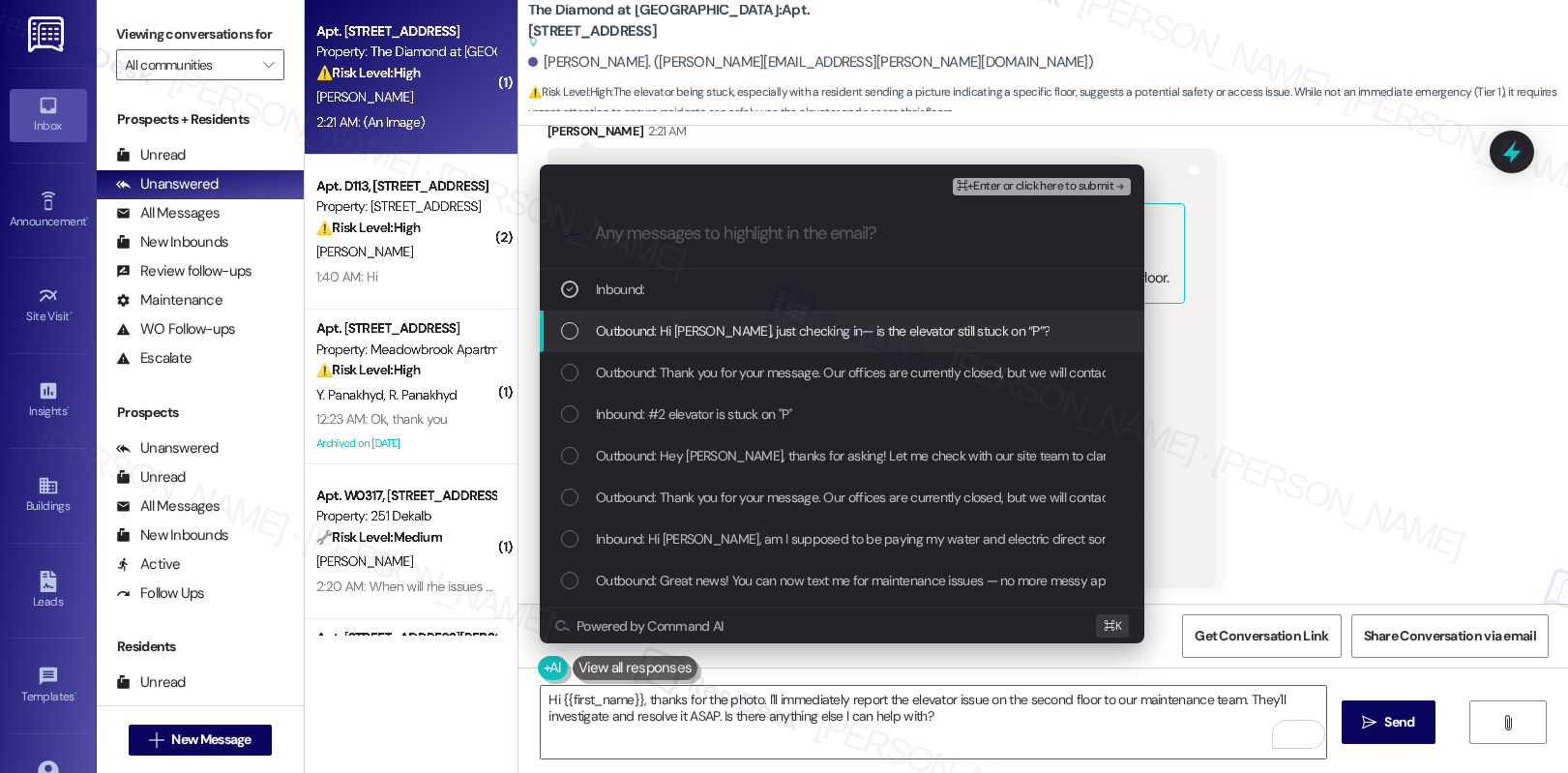 click on "Outbound: Hi Debra, just checking in— is the elevator still stuck on “P”?" at bounding box center (822, 331) 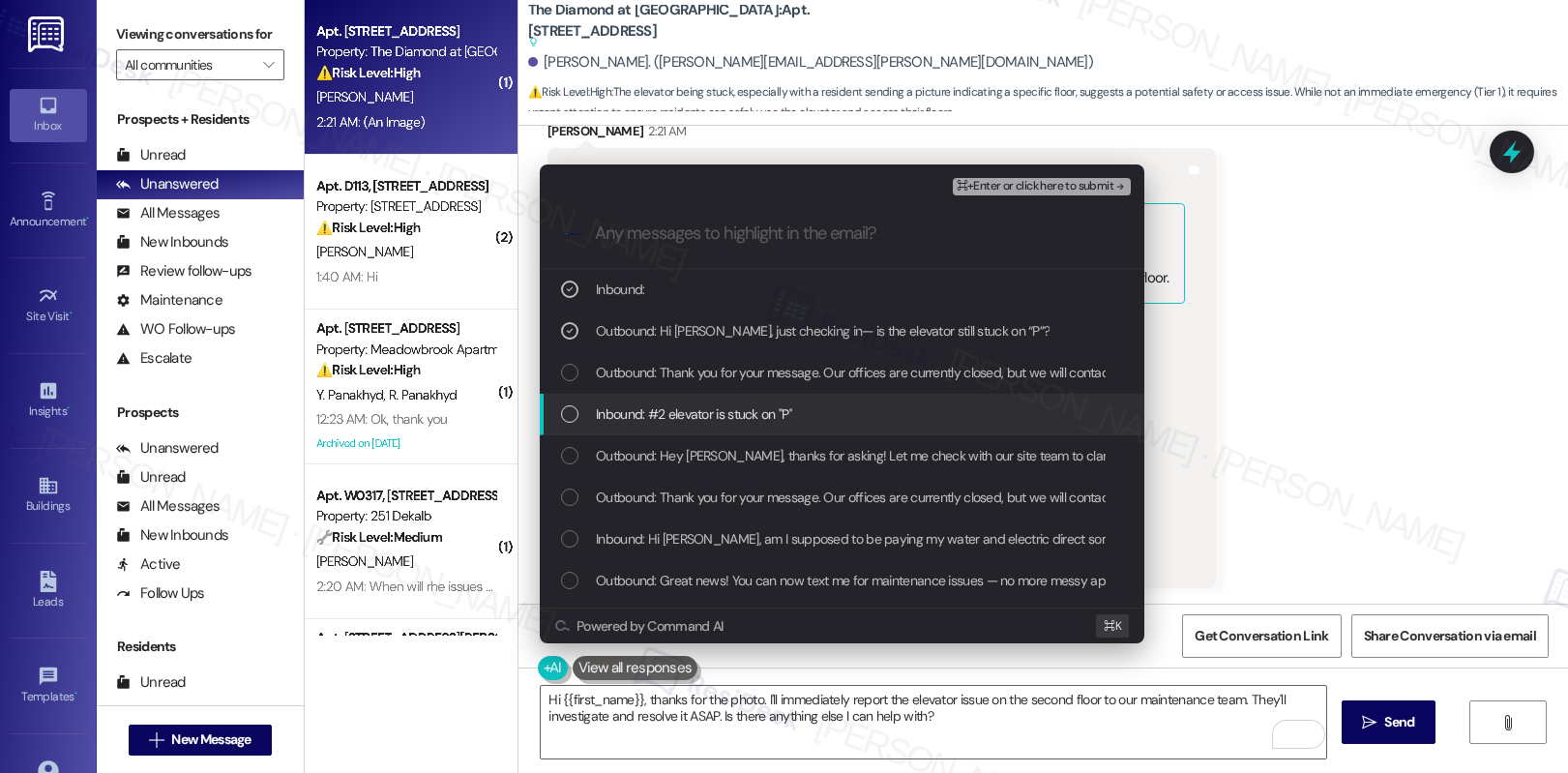 click on "Inbound: #2 elevator is stuck on "P"" at bounding box center [694, 414] 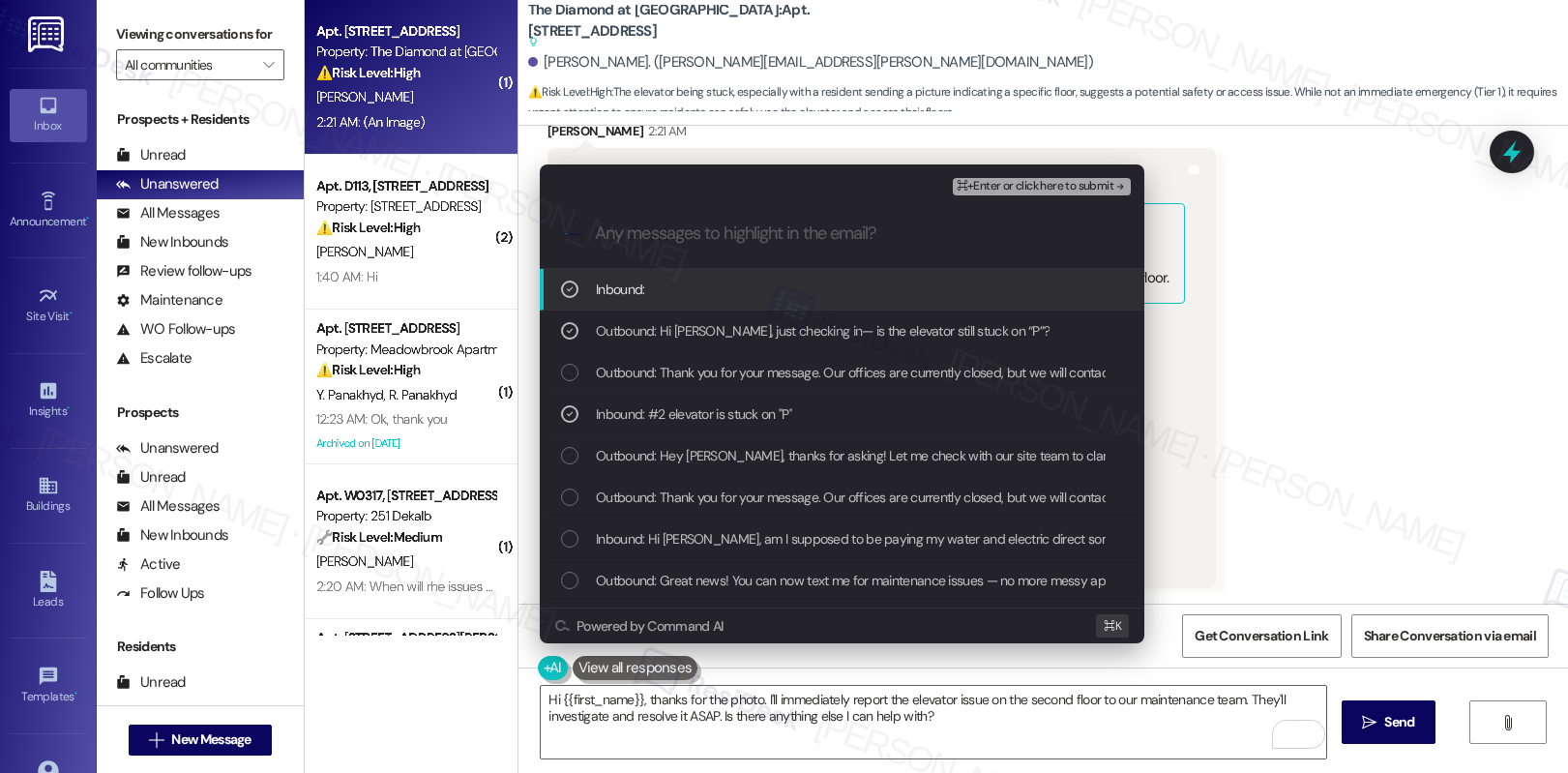 click on "⌘+Enter or click here to submit" at bounding box center (1035, 187) 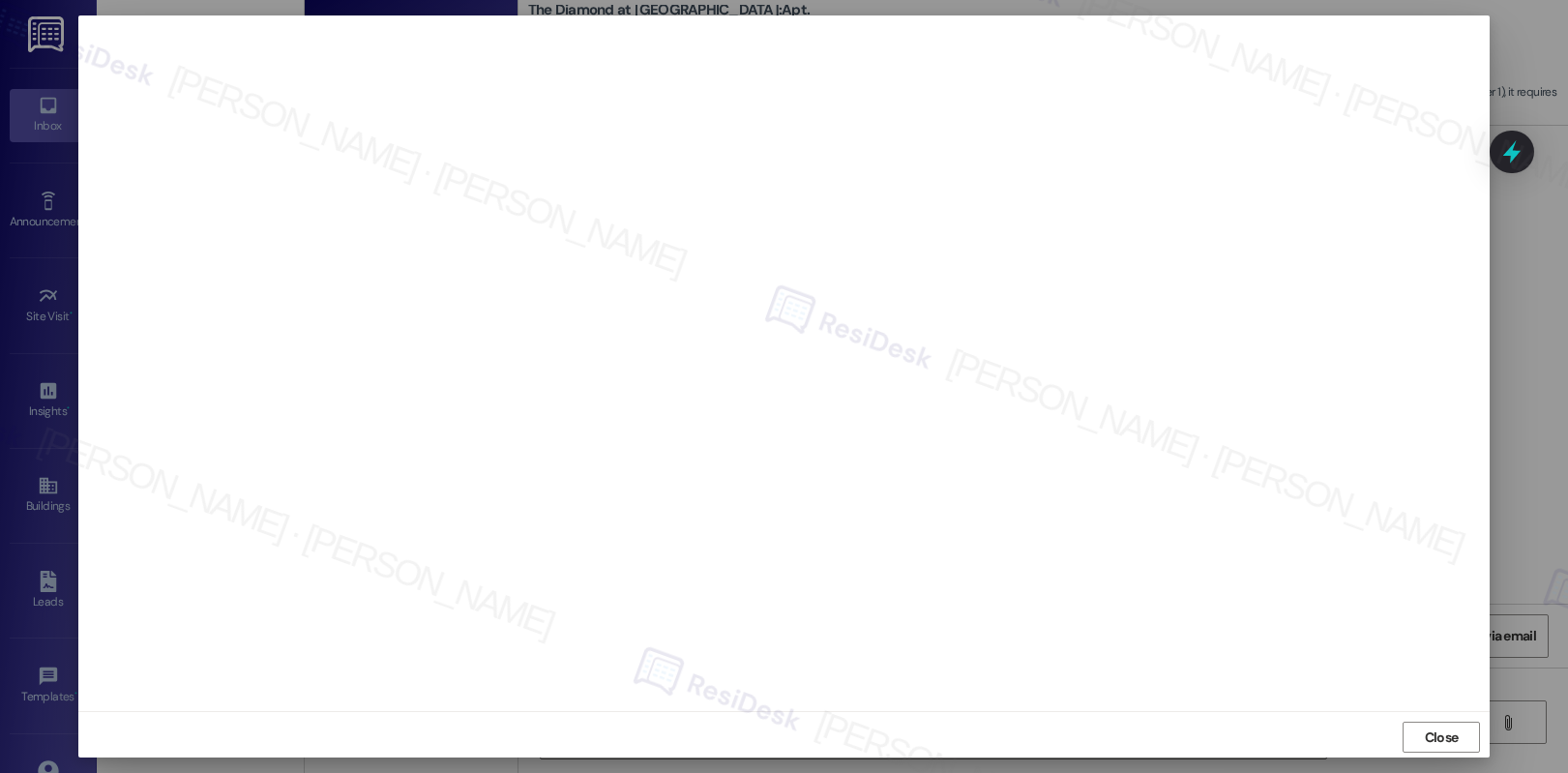 scroll, scrollTop: 5, scrollLeft: 0, axis: vertical 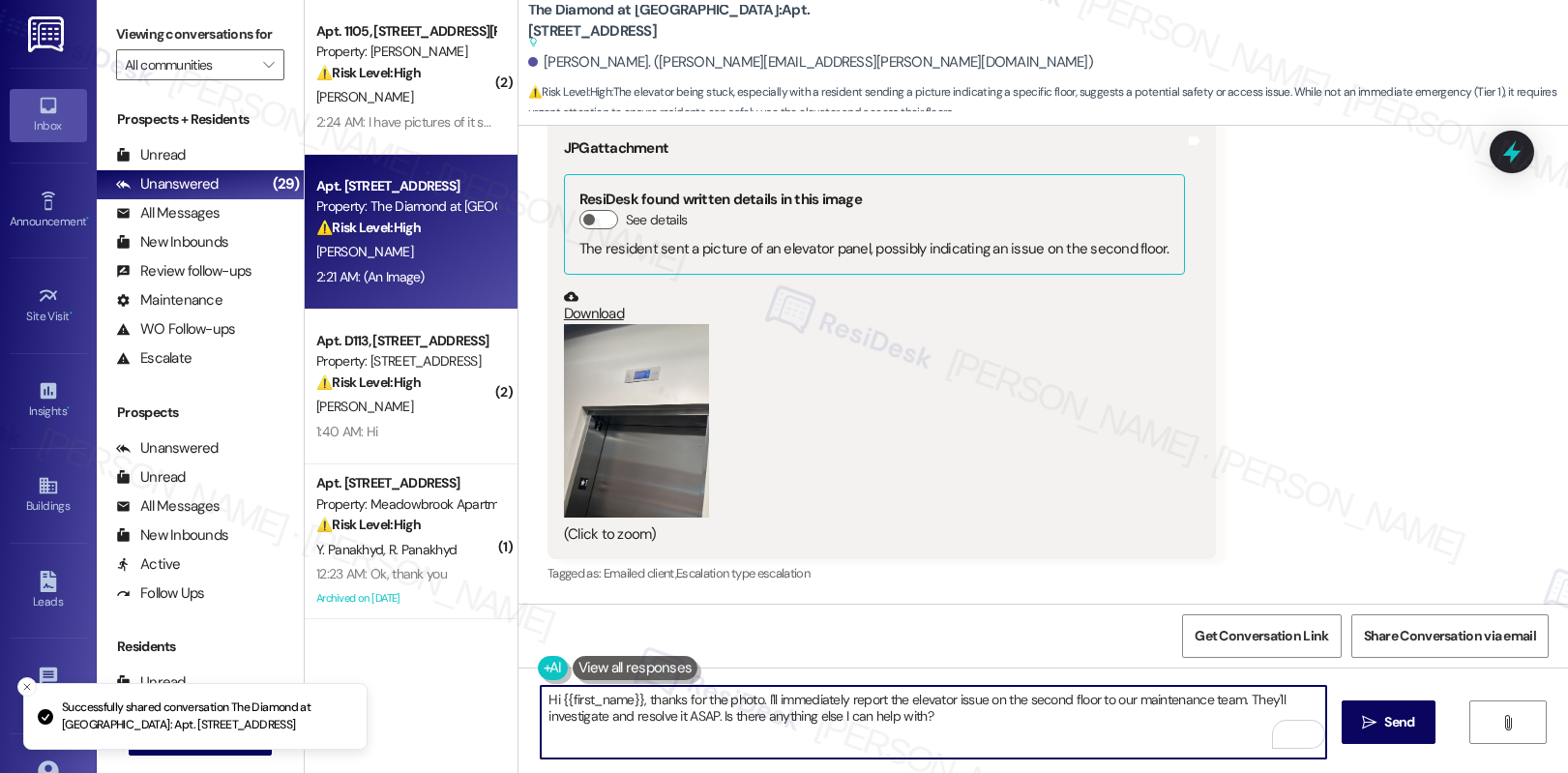click on "Hi {{first_name}}, thanks for the photo. I'll immediately report the elevator issue on the second floor to our maintenance team. They'll investigate and resolve it ASAP. Is there anything else I can help with?" at bounding box center (933, 722) 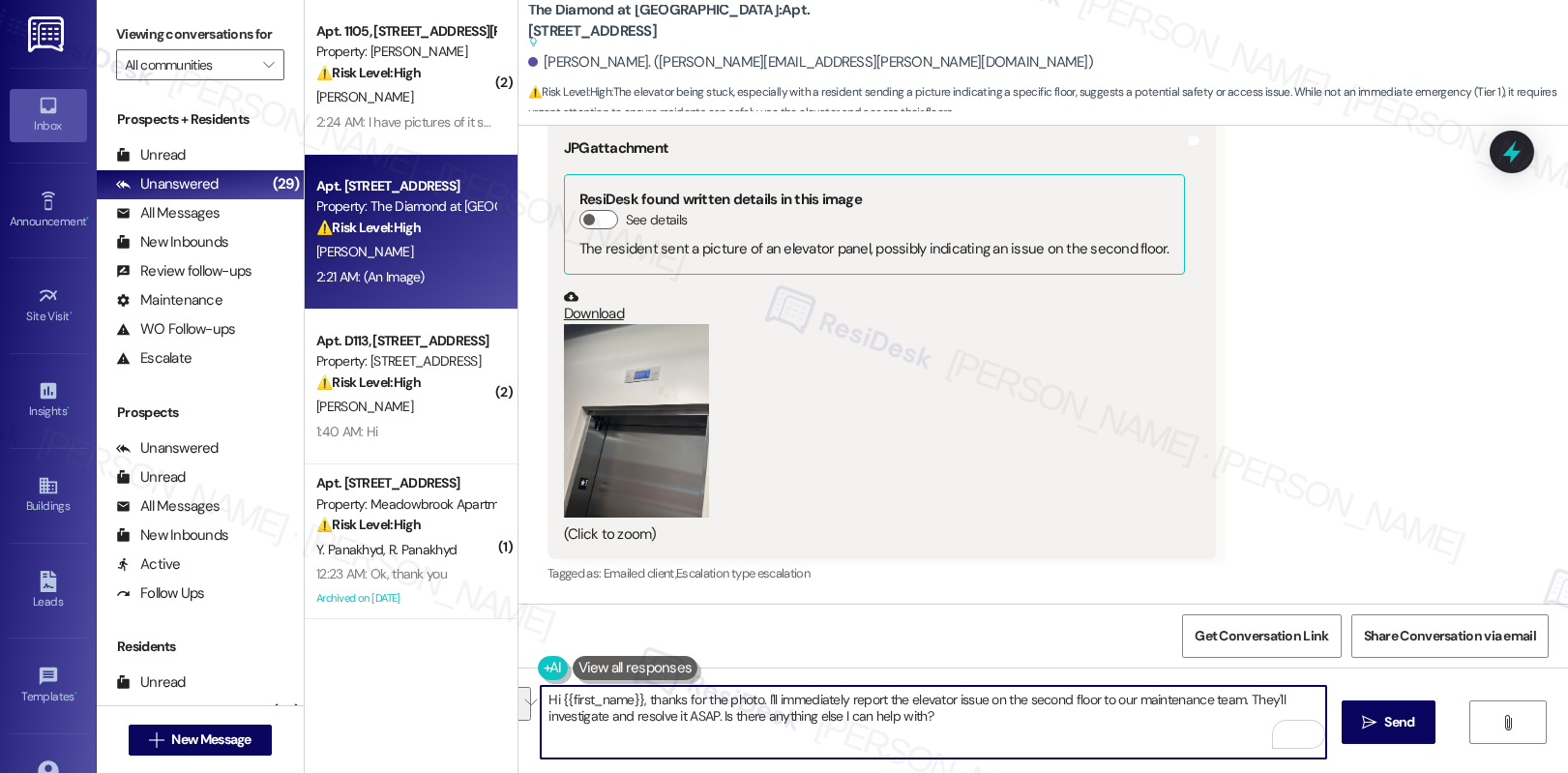 drag, startPoint x: 756, startPoint y: 700, endPoint x: 929, endPoint y: 729, distance: 175.4138 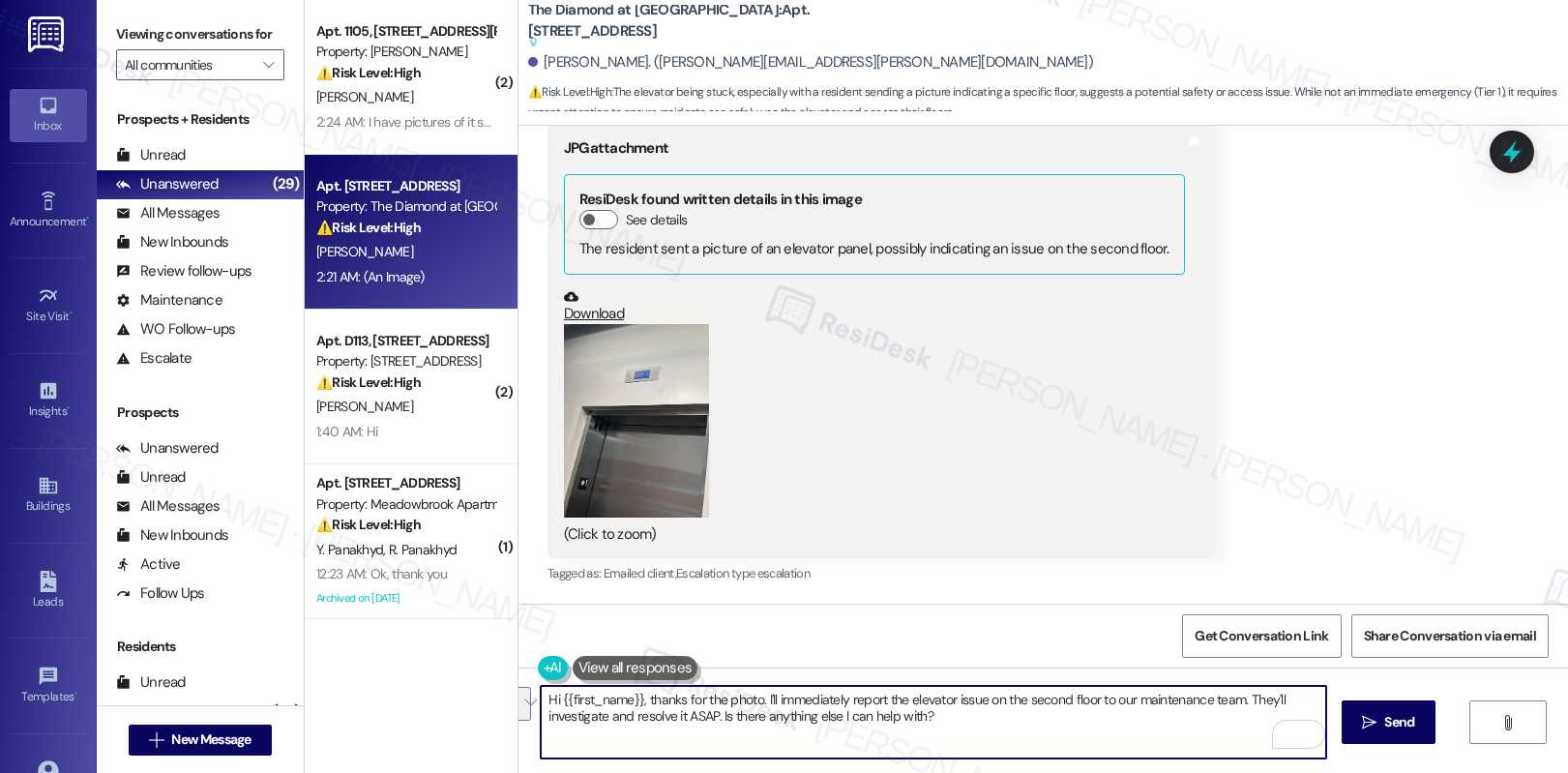 click on "Hi {{first_name}}, thanks for the photo. I'll immediately report the elevator issue on the second floor to our maintenance team. They'll investigate and resolve it ASAP. Is there anything else I can help with?" at bounding box center [933, 722] 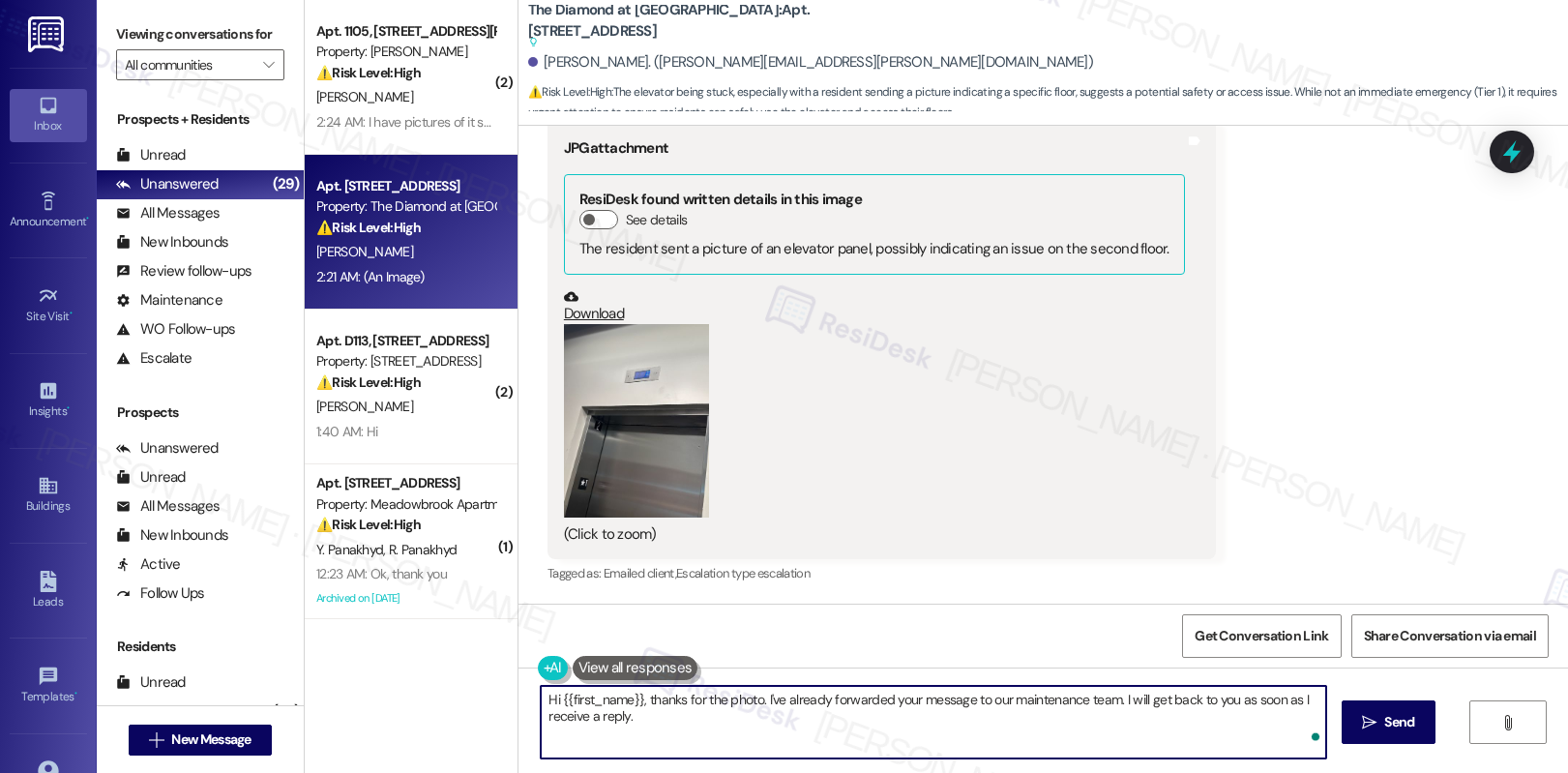 type on "Hi {{first_name}}, thanks for the photo. I've already forwarded your message to our maintenance team. I will get back to you as soon as I receive a reply." 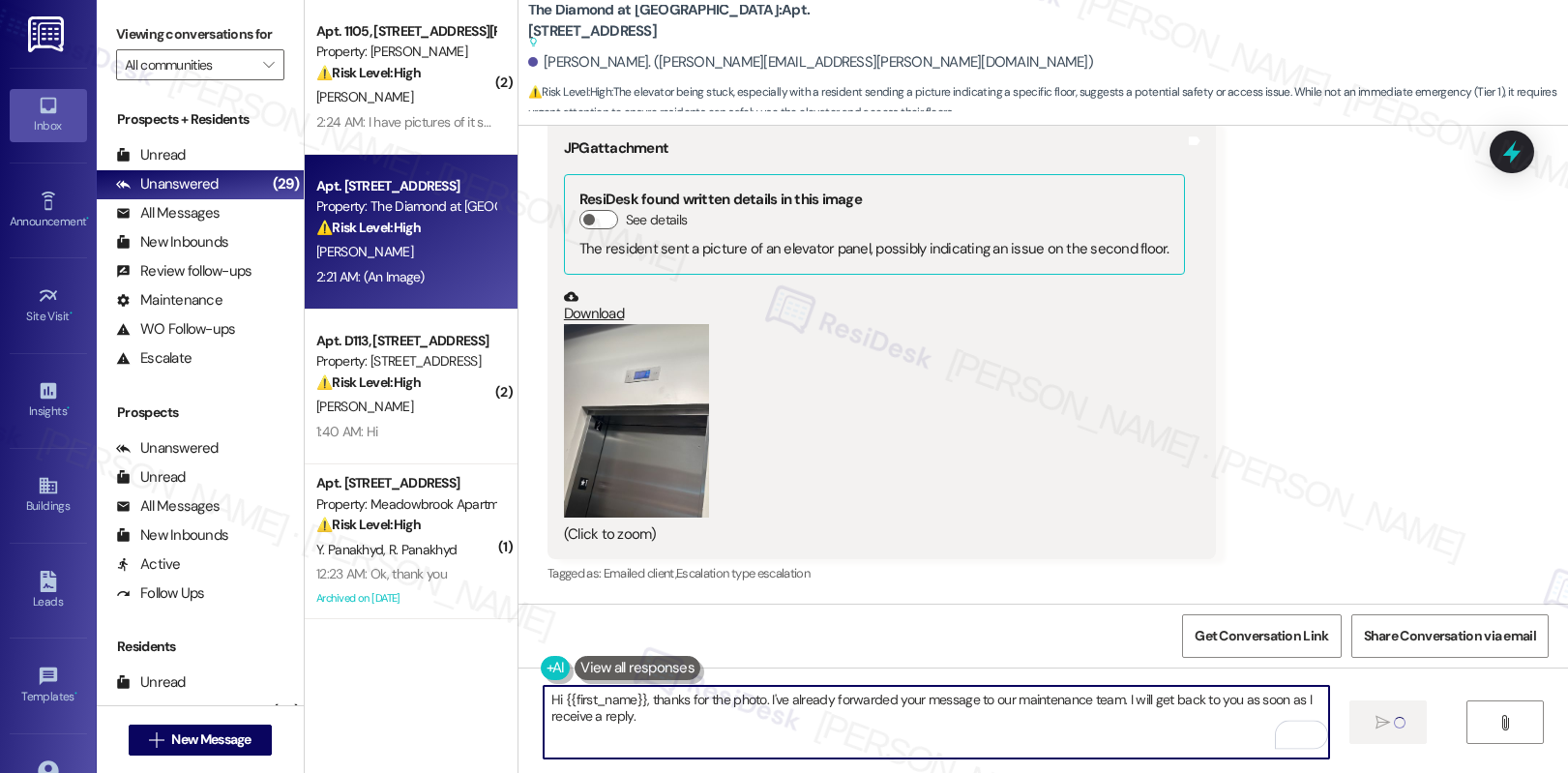 type 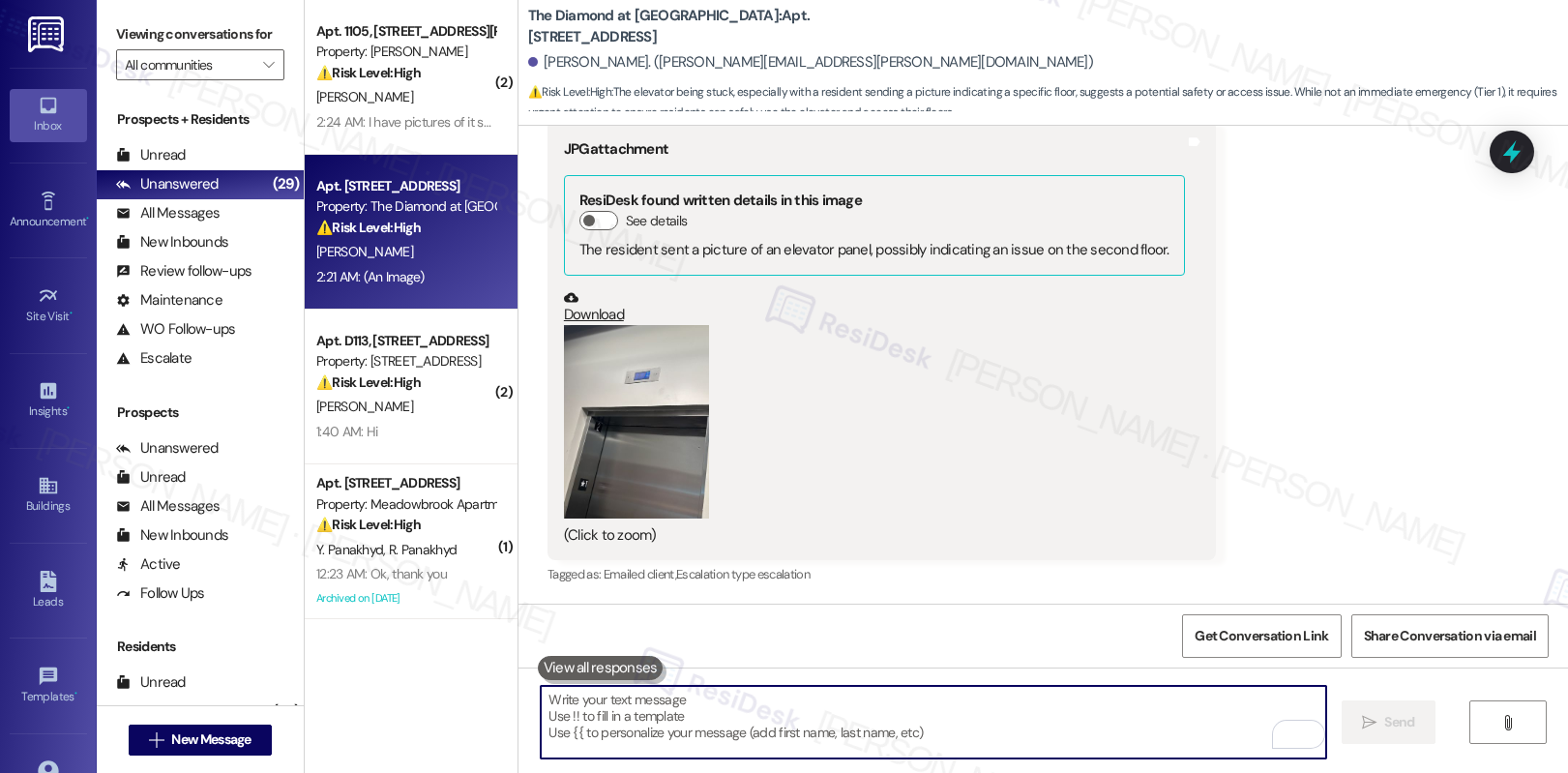 scroll, scrollTop: 3355, scrollLeft: 0, axis: vertical 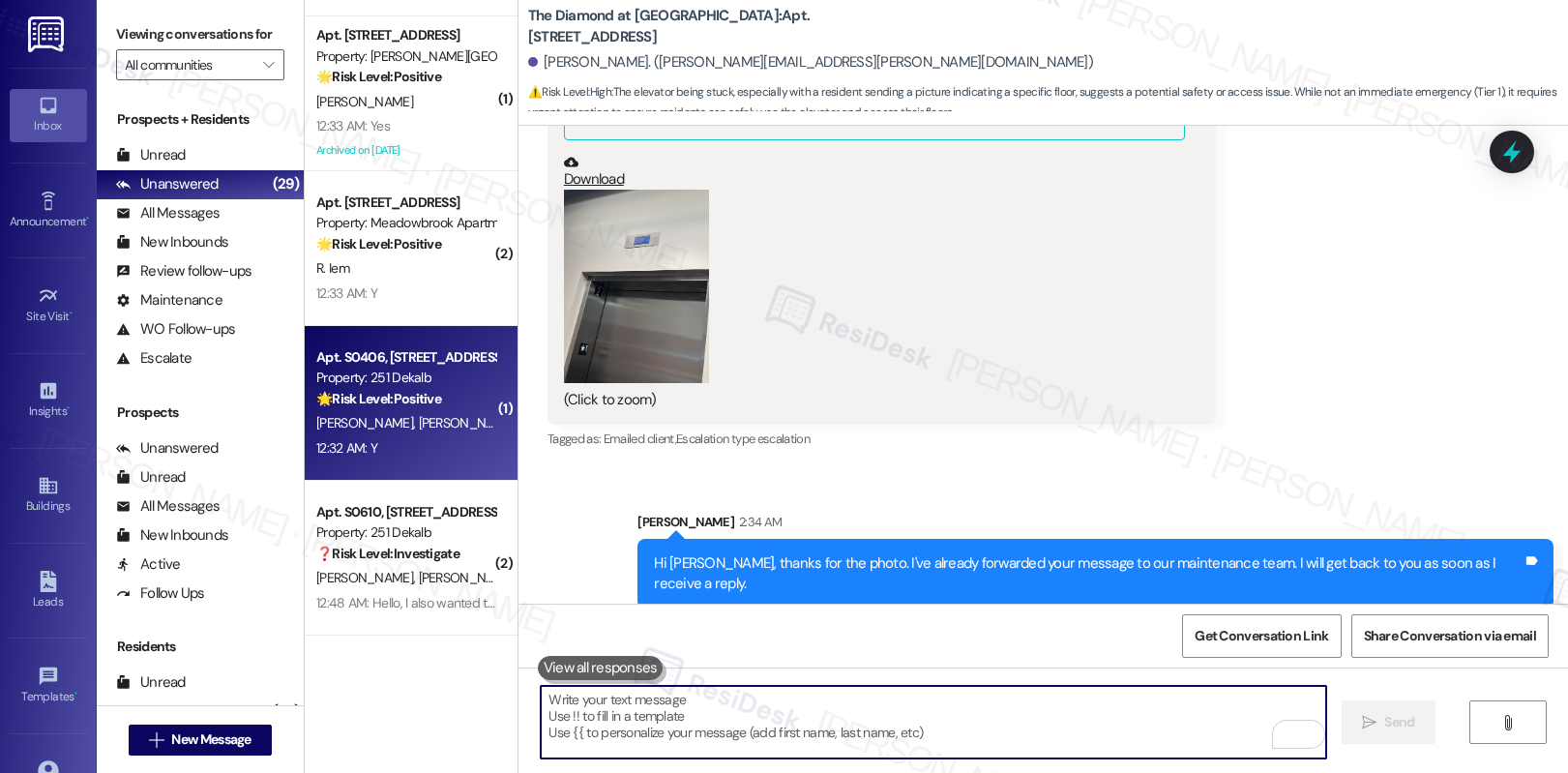 click on "12:32 AM: Y 12:32 AM: Y" at bounding box center [405, 448] 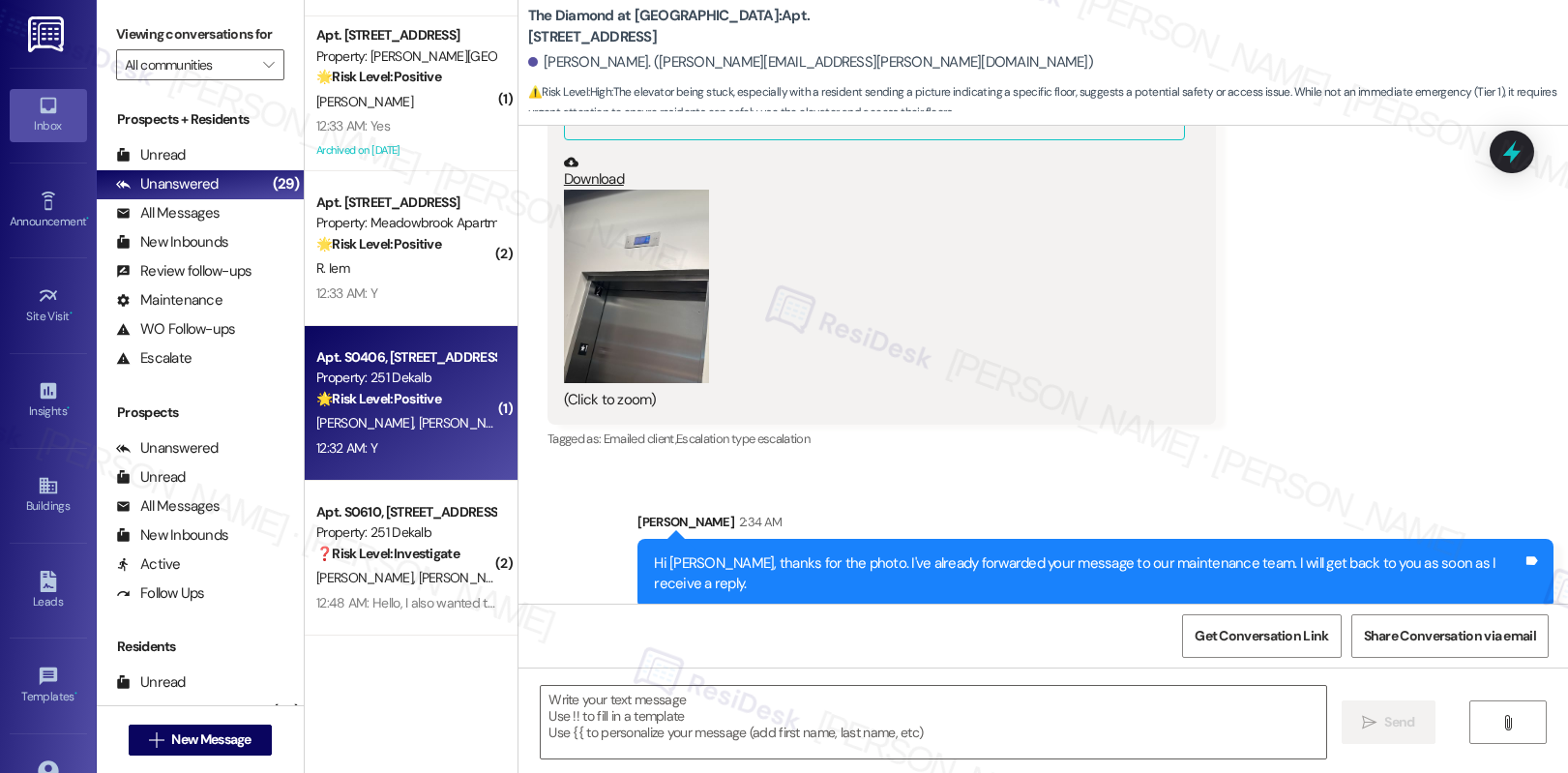 type on "Fetching suggested responses. Please feel free to read through the conversation in the meantime." 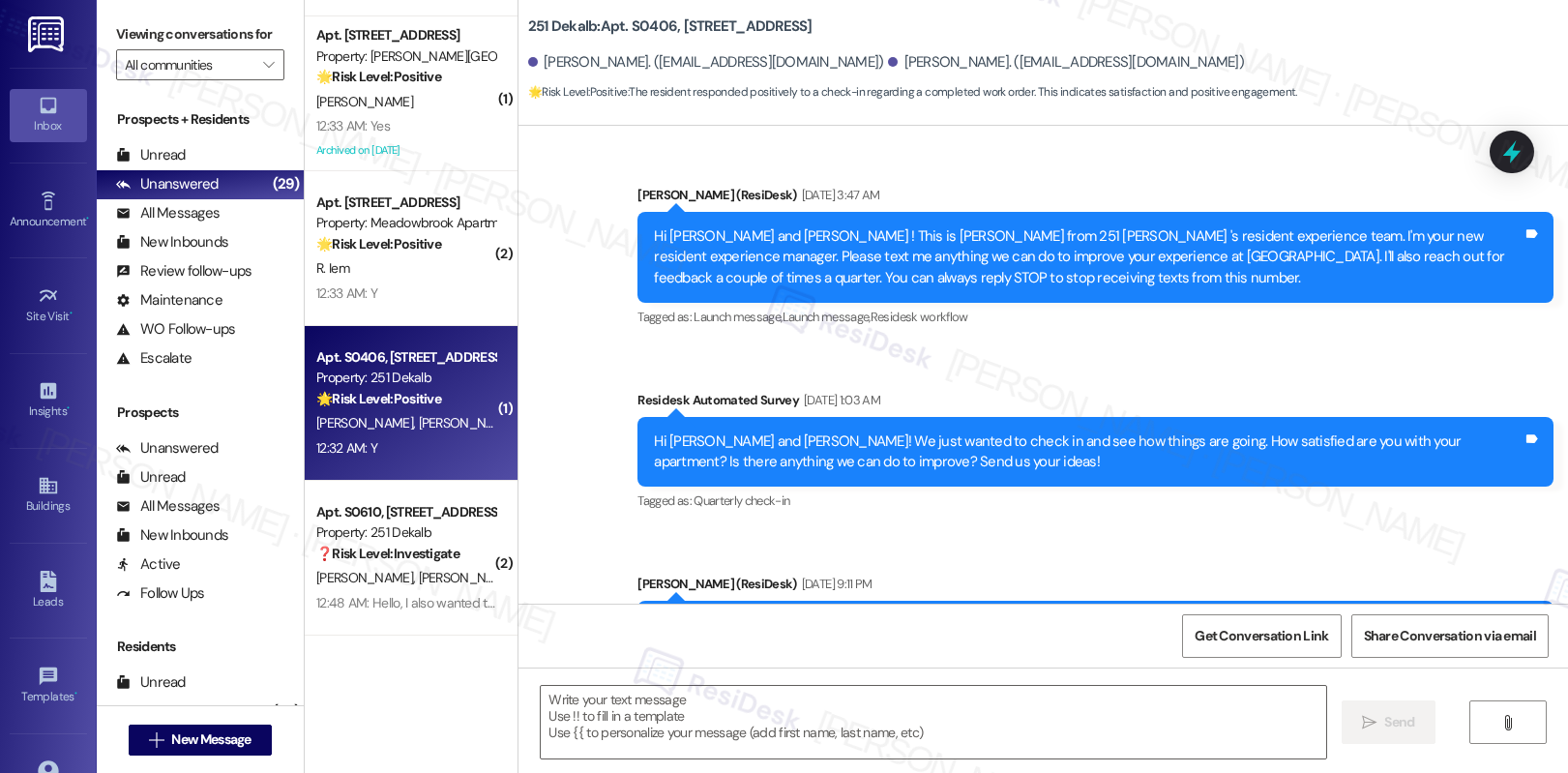 click on "12:32 AM: Y 12:32 AM: Y" at bounding box center [405, 448] 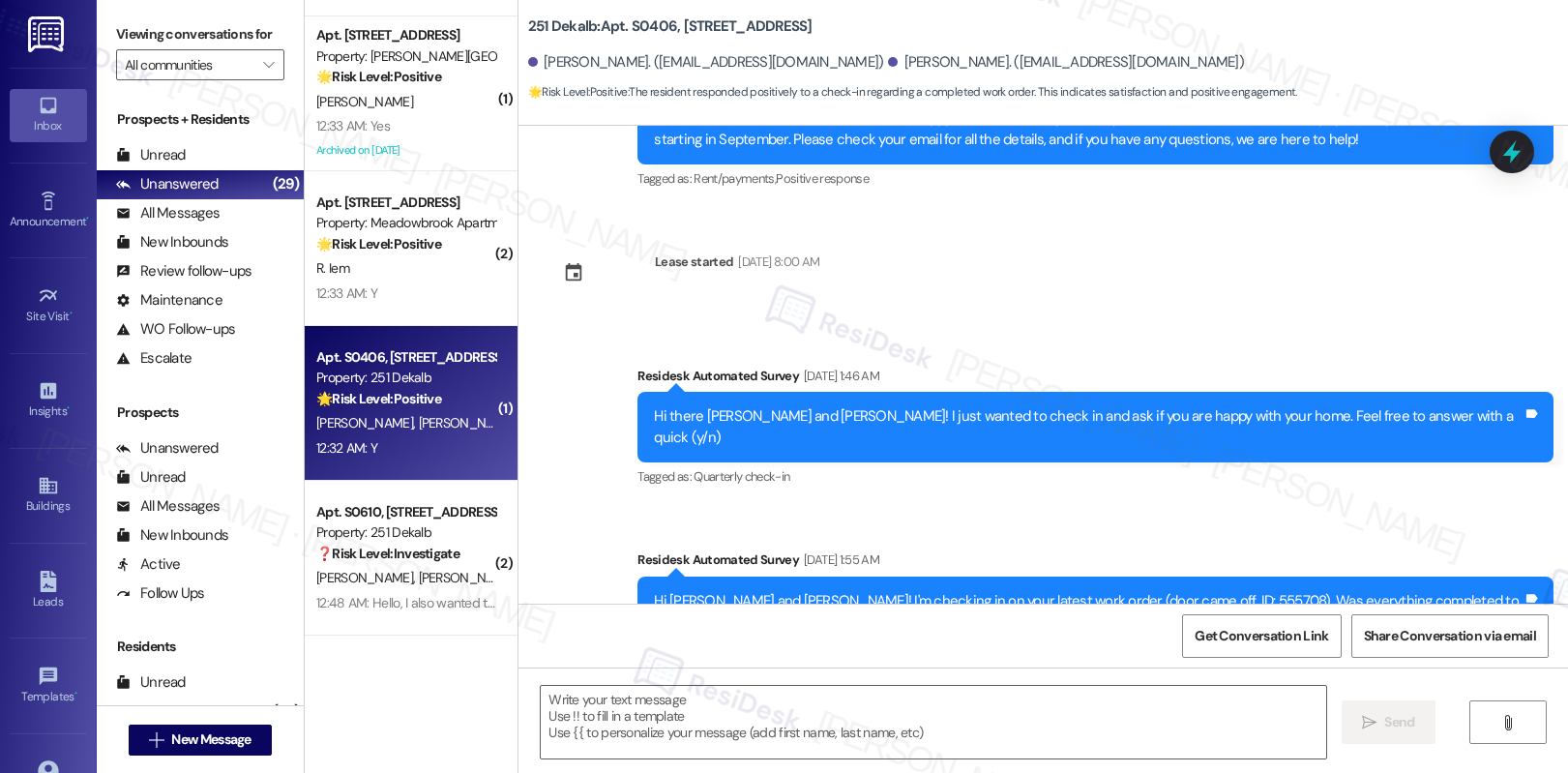 type on "Fetching suggested responses. Please feel free to read through the conversation in the meantime." 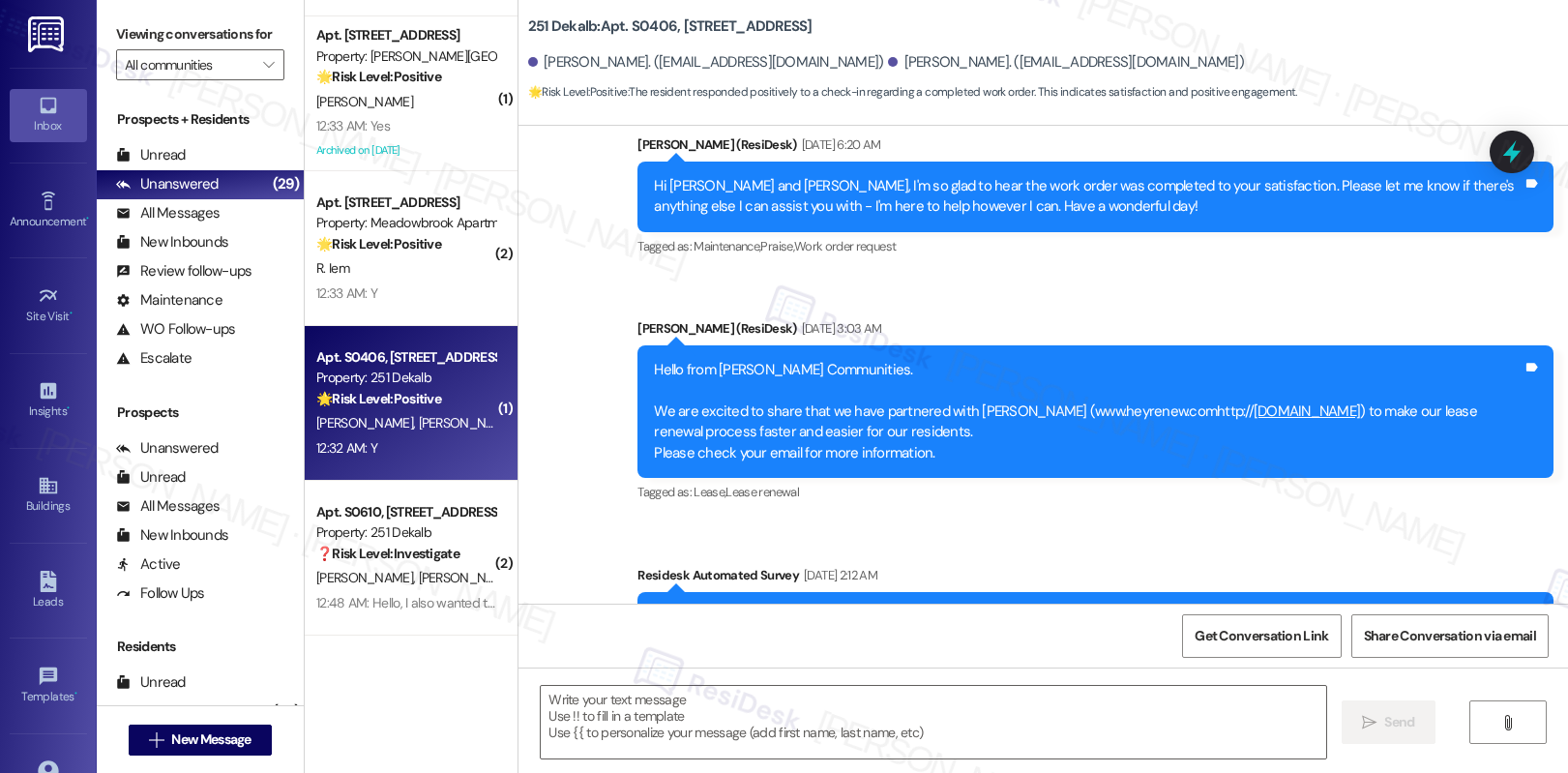 scroll, scrollTop: 5204, scrollLeft: 0, axis: vertical 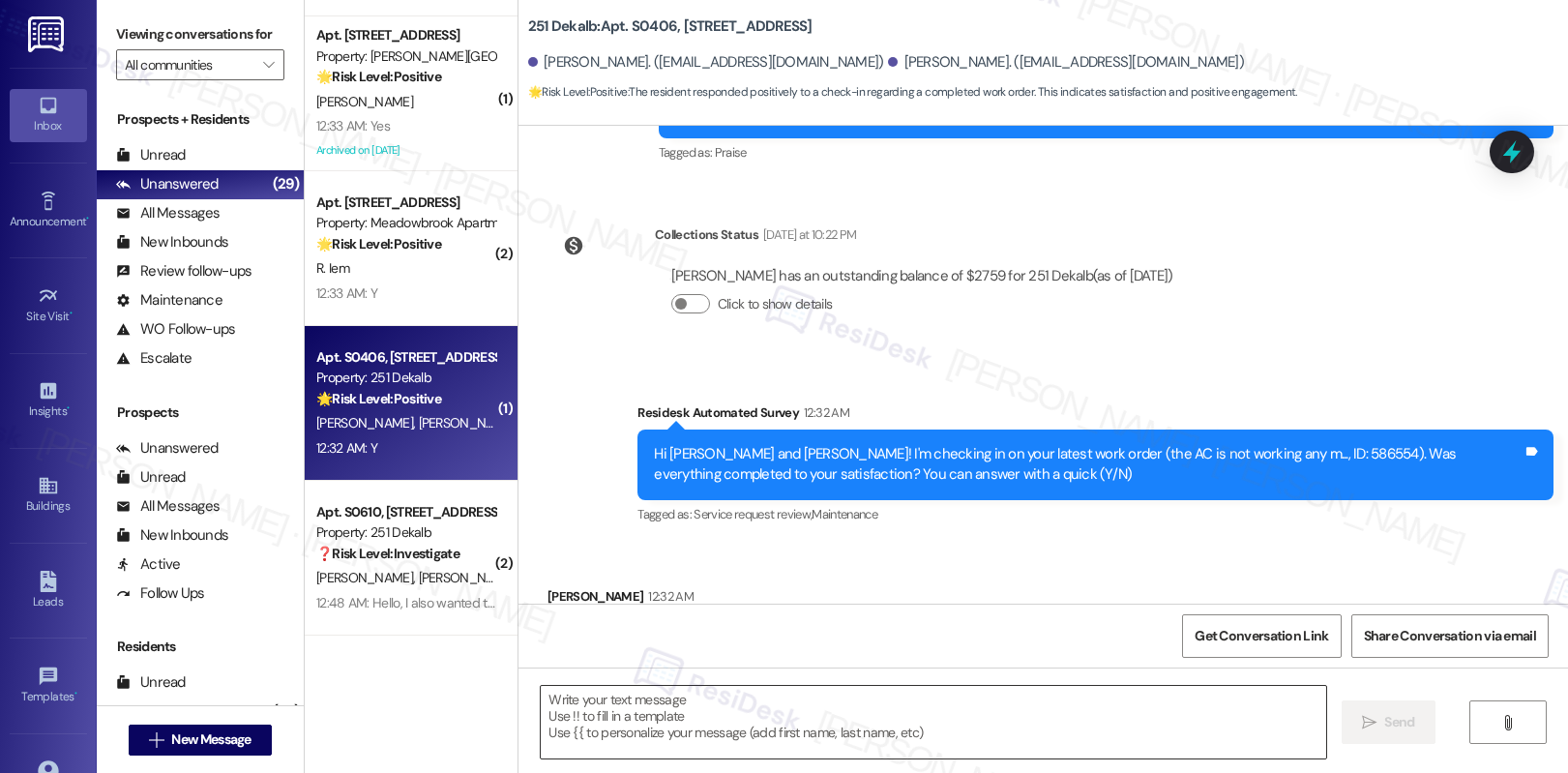 click at bounding box center [933, 722] 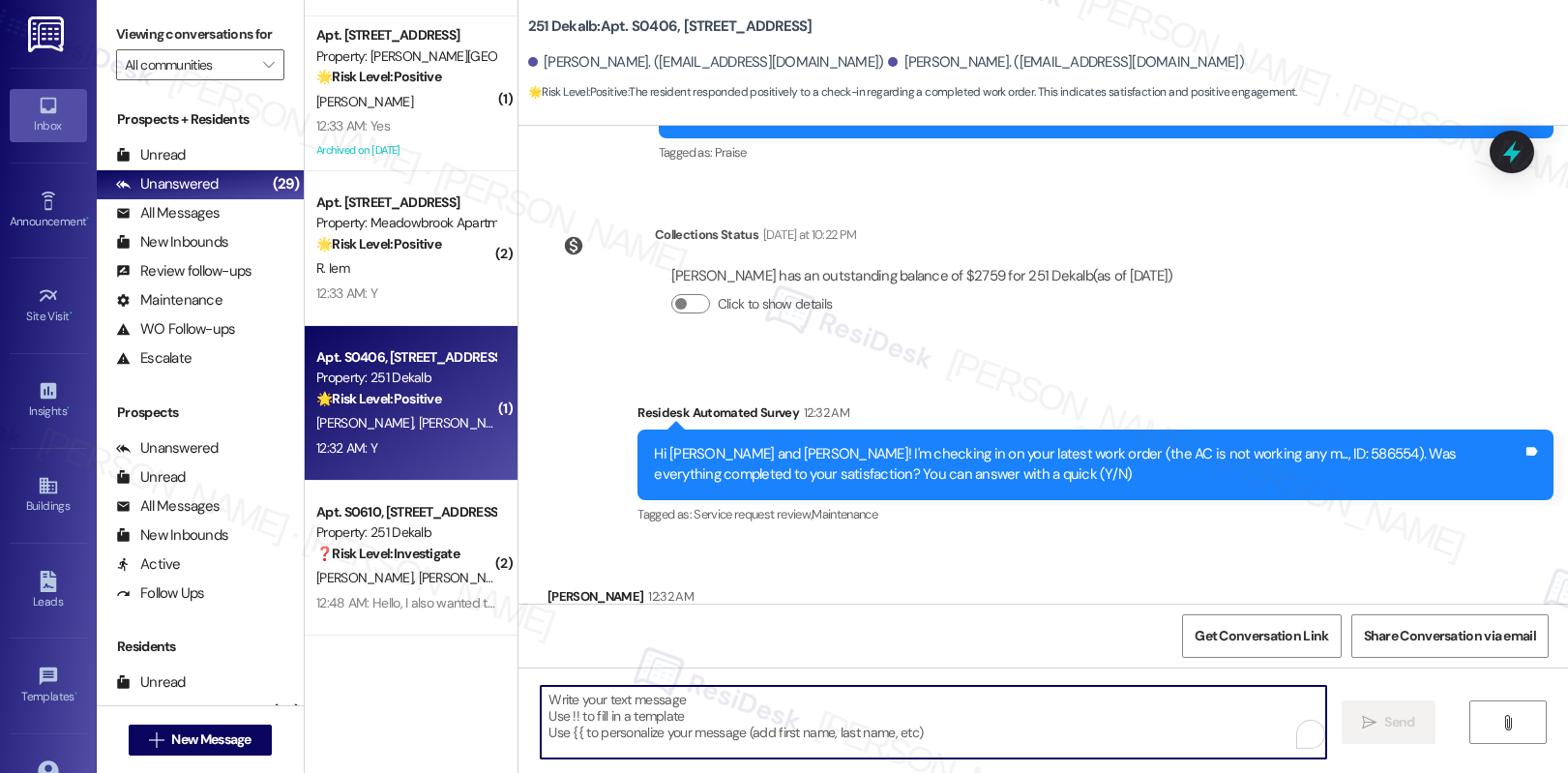 paste on "Hi {{first_name}}, I'm so glad to hear the work order was completed to your satisfaction. Please let me know if there's anything else I can assist you with - I'm here to help however I can. Have a wonderful day!" 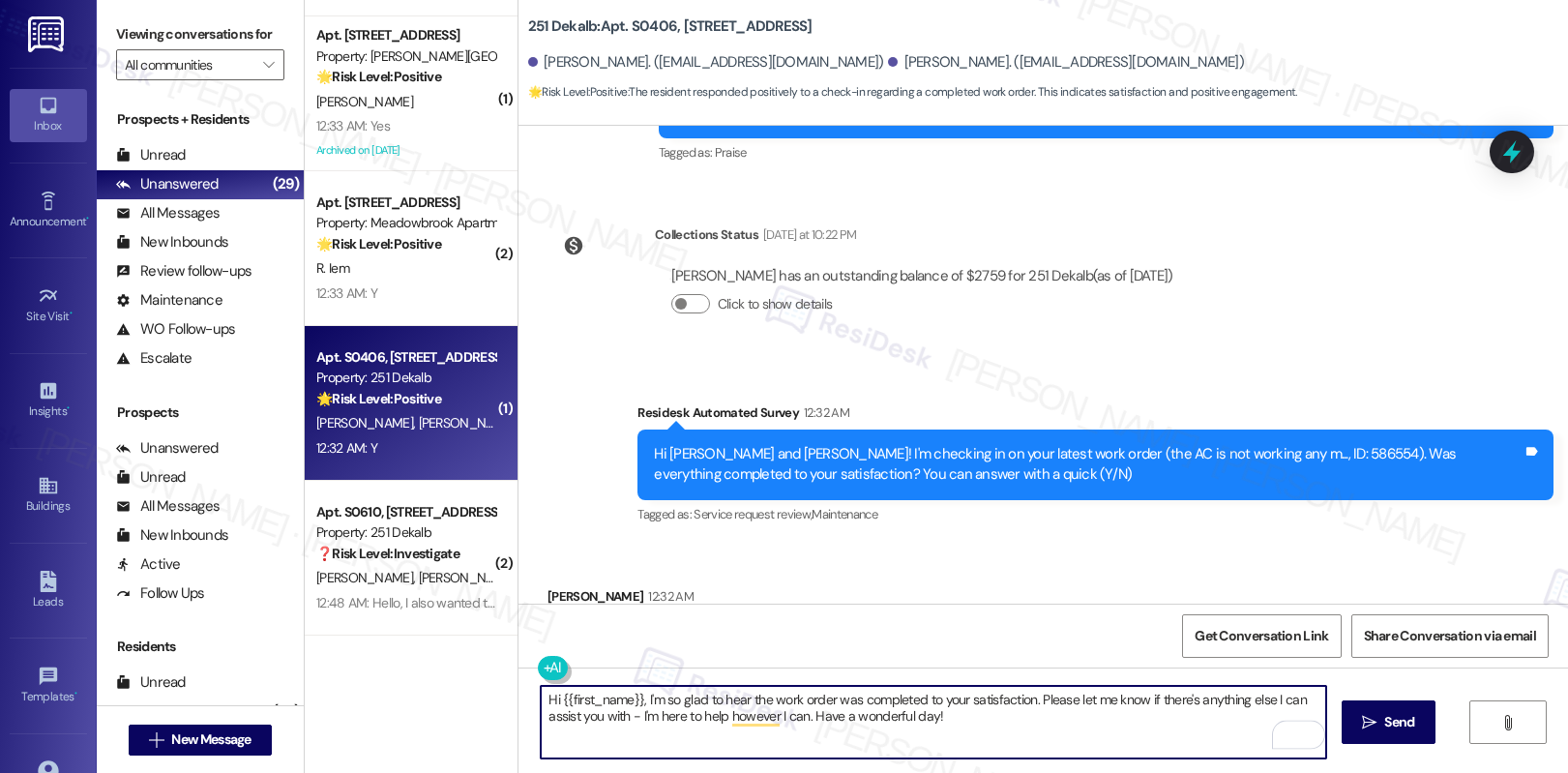 click on "Vyacheslav Agarkov 12:32 AM" at bounding box center (622, 600) 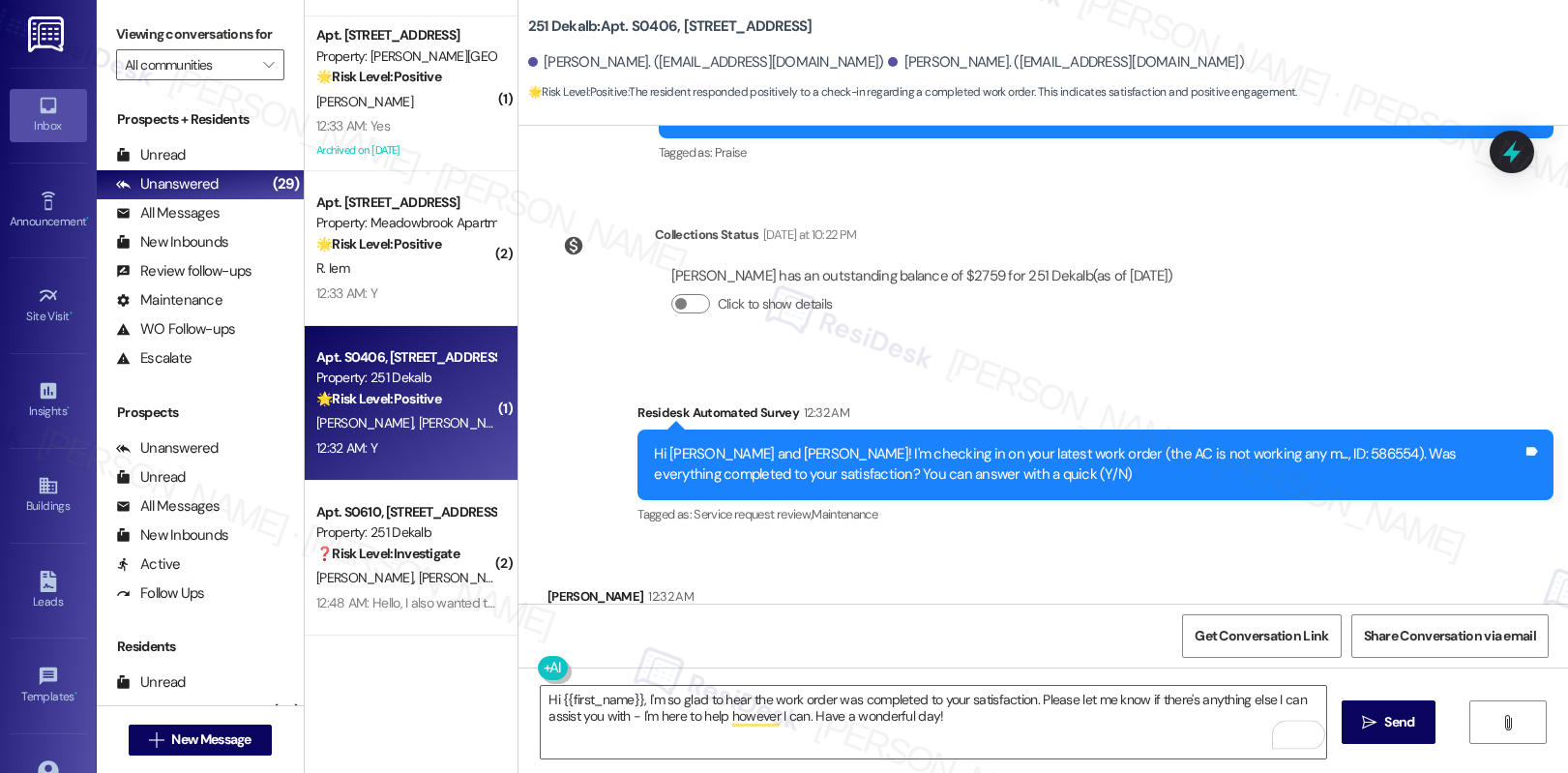 click on "Vyacheslav Agarkov 12:32 AM" at bounding box center [622, 600] 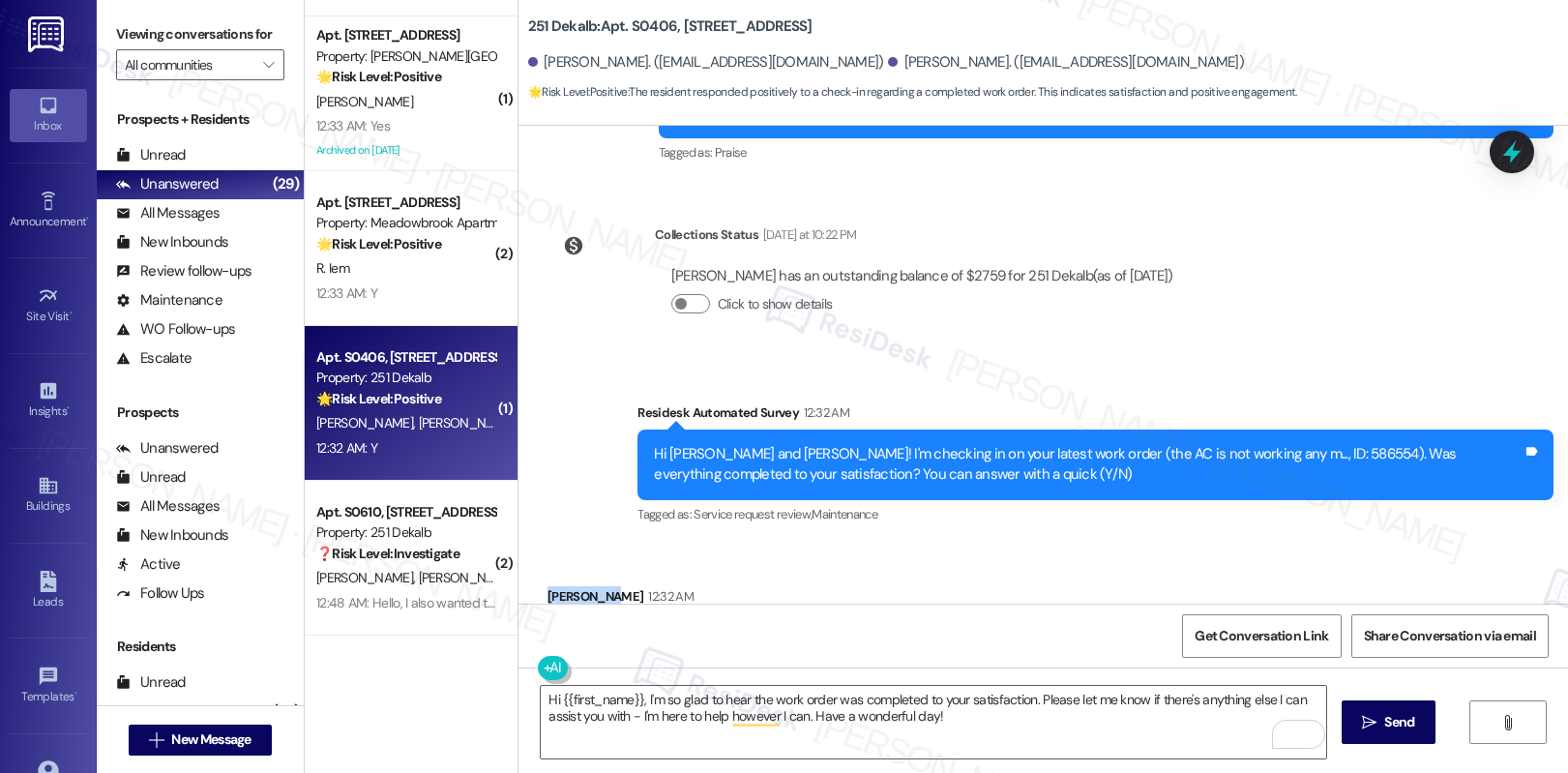 copy on "Vyacheslav" 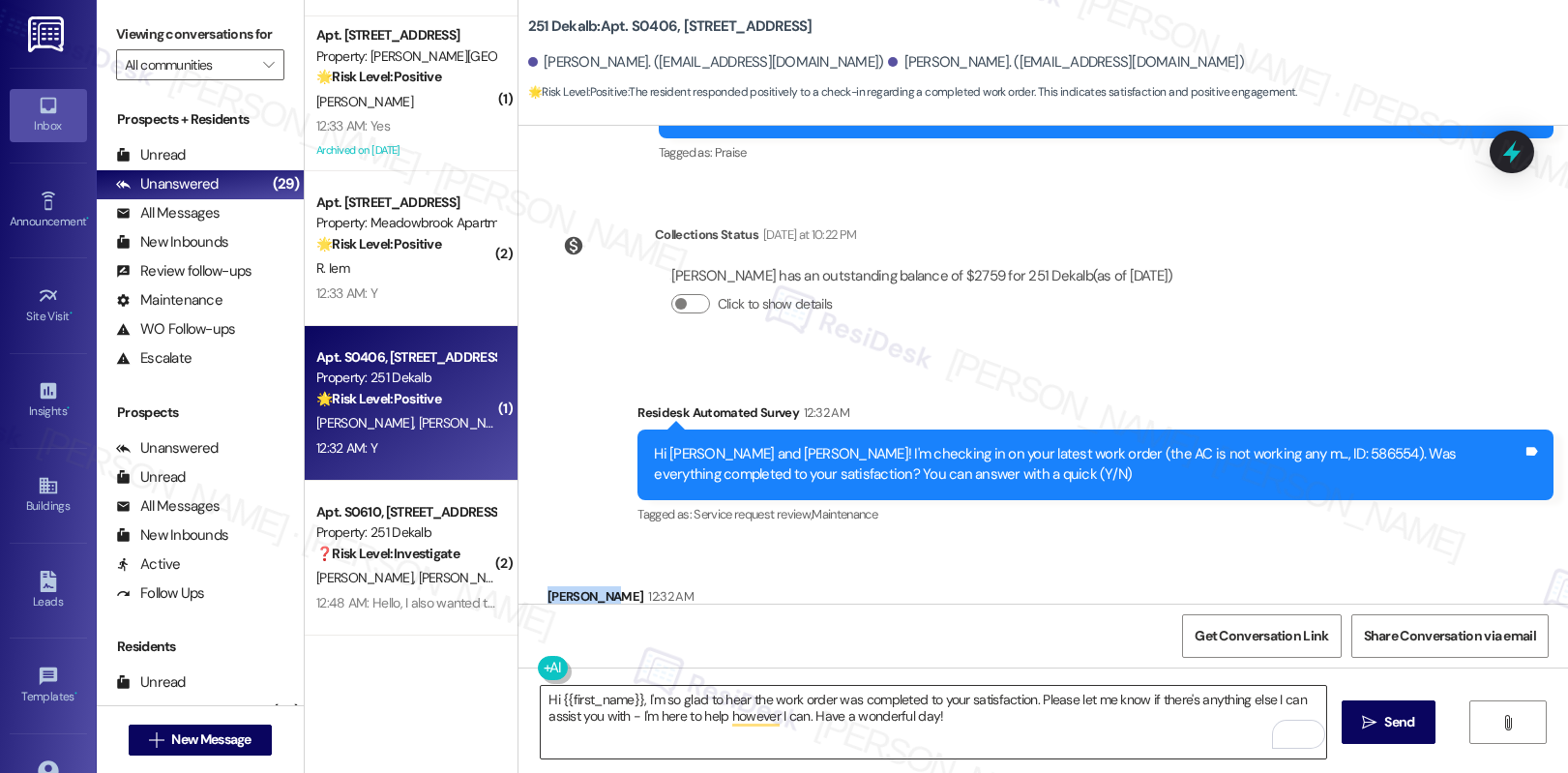 click on "Hi {{first_name}}, I'm so glad to hear the work order was completed to your satisfaction. Please let me know if there's anything else I can assist you with - I'm here to help however I can. Have a wonderful day!" at bounding box center [933, 722] 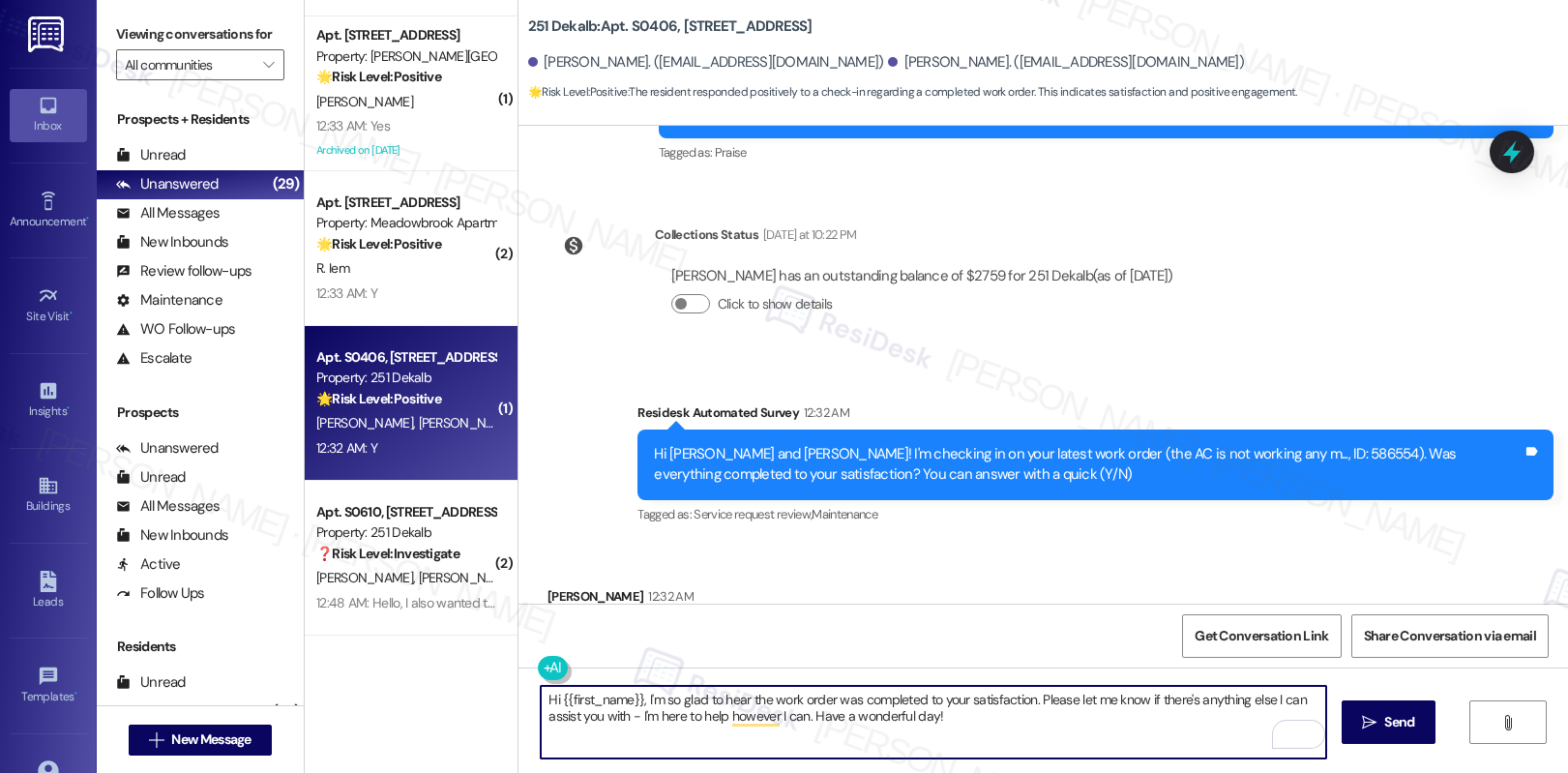 drag, startPoint x: 550, startPoint y: 701, endPoint x: 629, endPoint y: 700, distance: 79.00633 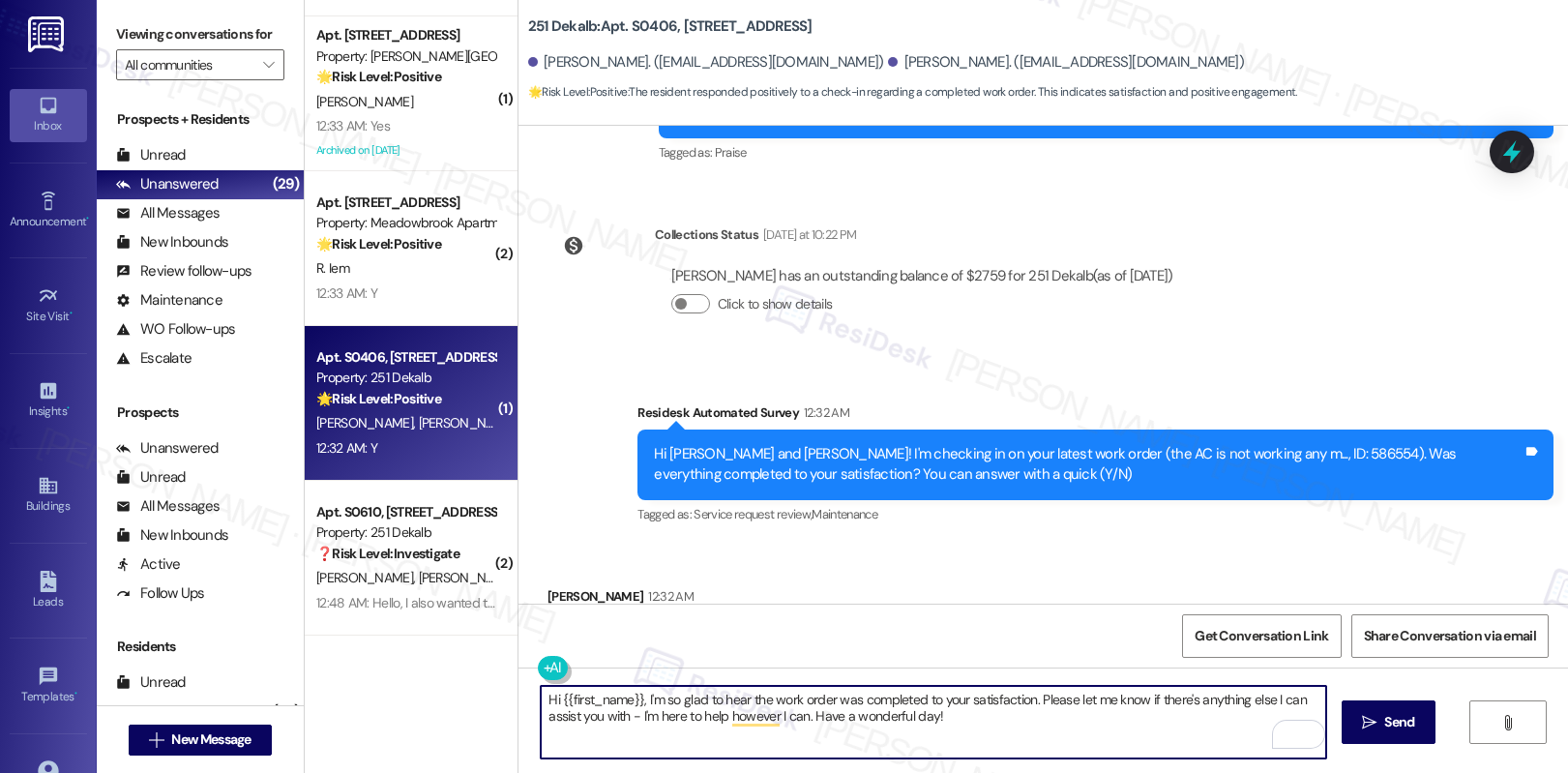 click on "Hi {{first_name}}, I'm so glad to hear the work order was completed to your satisfaction. Please let me know if there's anything else I can assist you with - I'm here to help however I can. Have a wonderful day!" at bounding box center [933, 722] 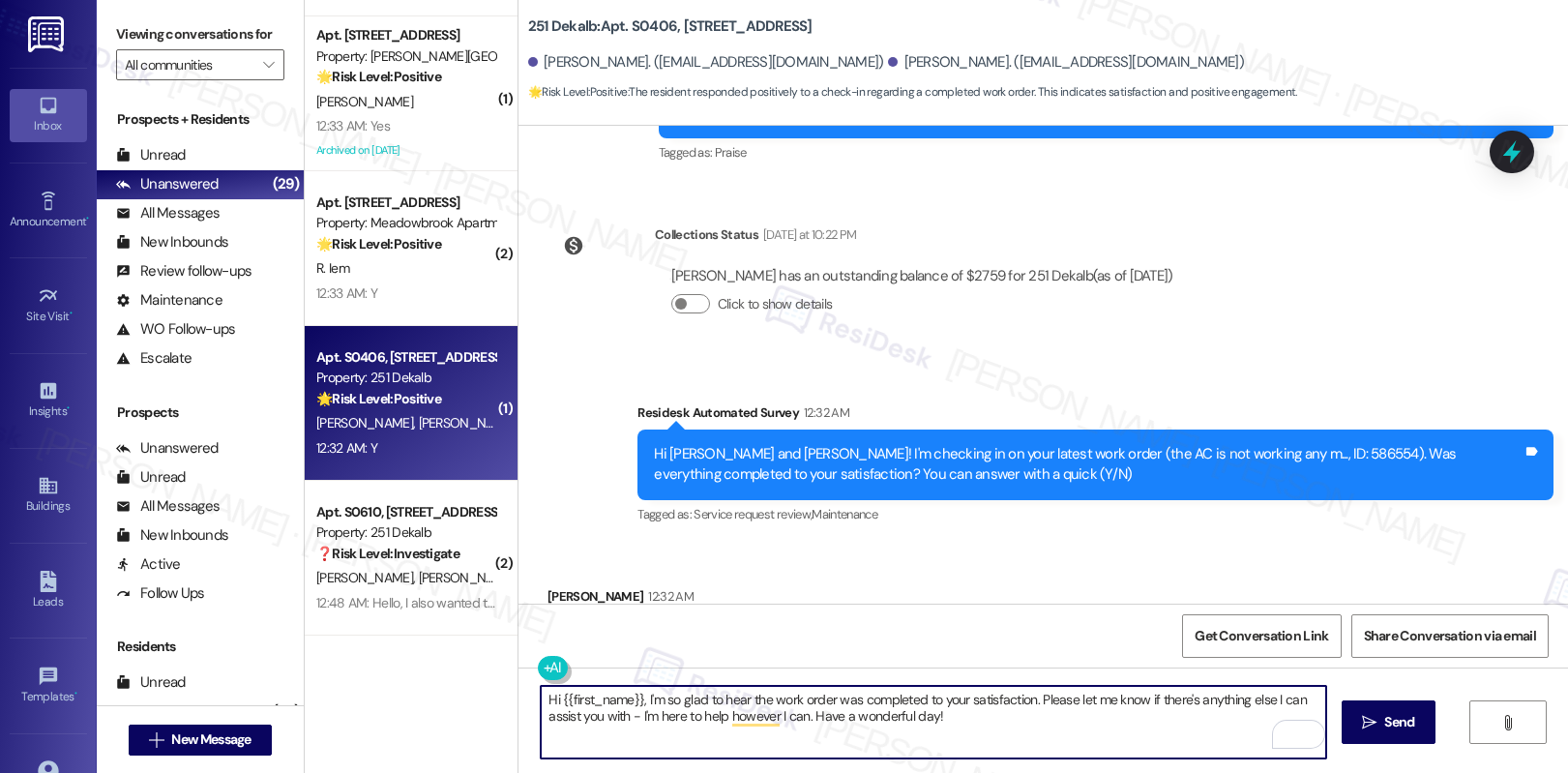 paste on "Vyacheslav" 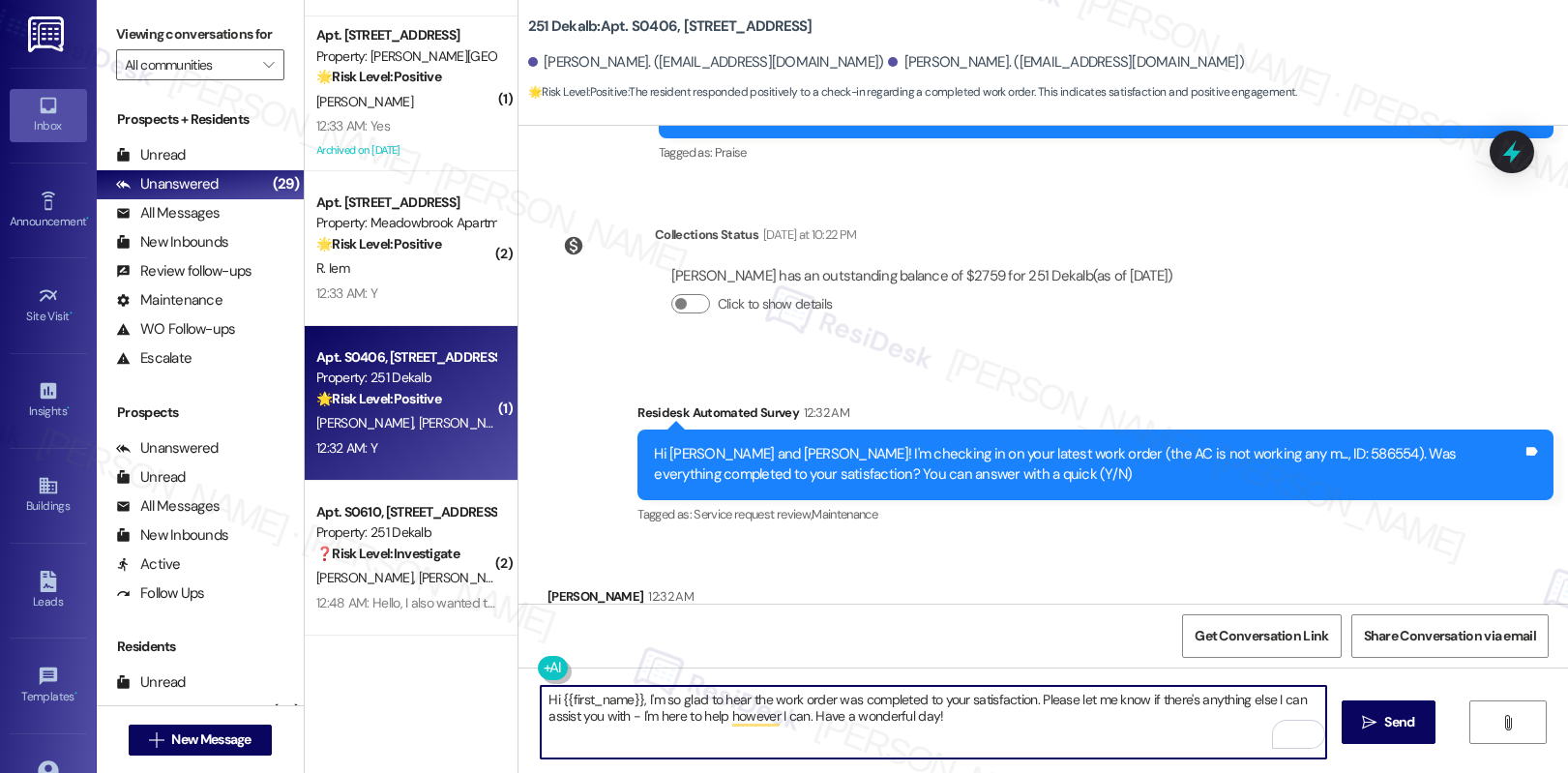 type on "Hi Vyacheslav, I'm so glad to hear the work order was completed to your satisfaction. Please let me know if there's anything else I can assist you with - I'm here to help however I can. Have a wonderful day!" 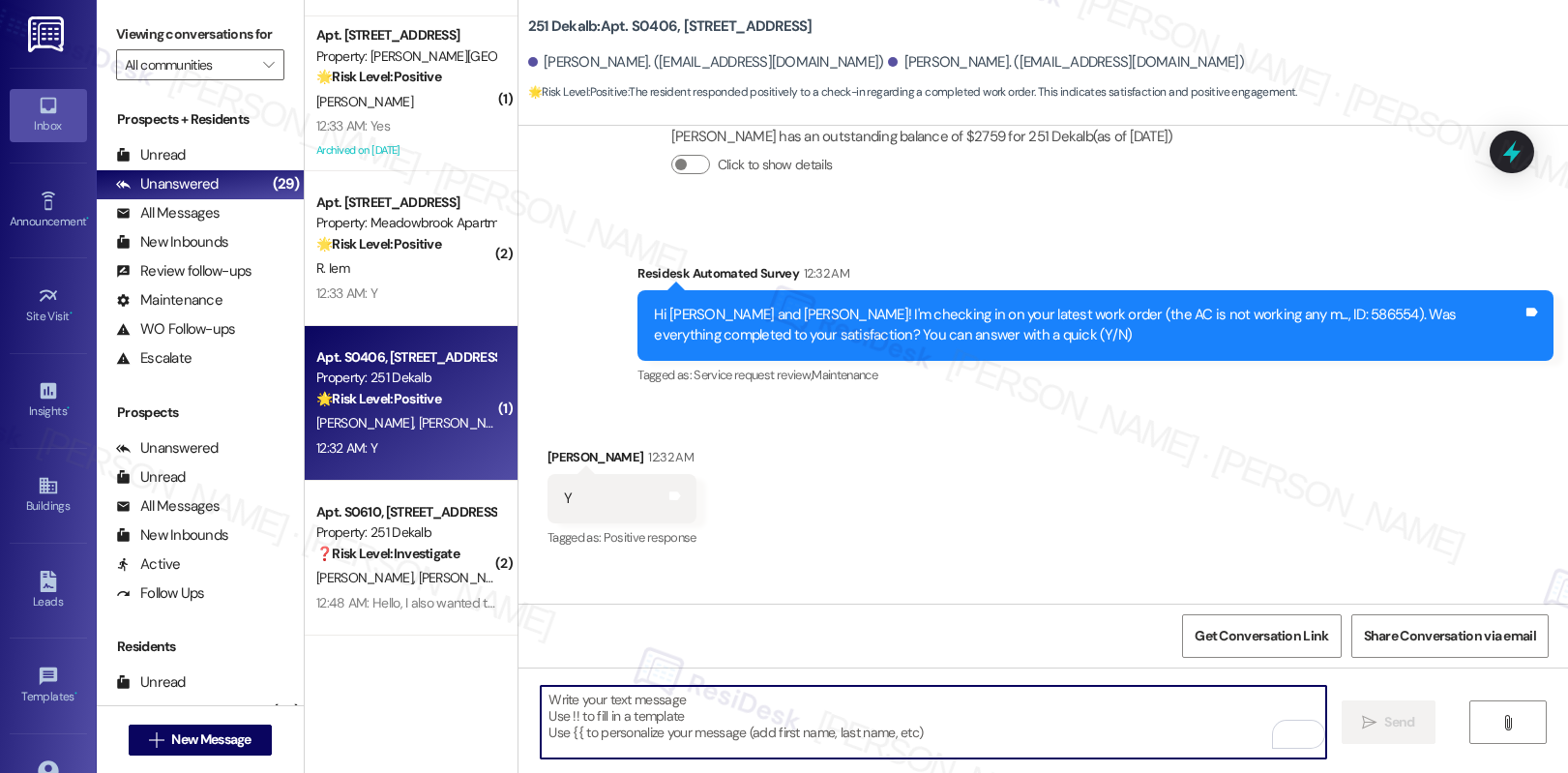 scroll, scrollTop: 5360, scrollLeft: 0, axis: vertical 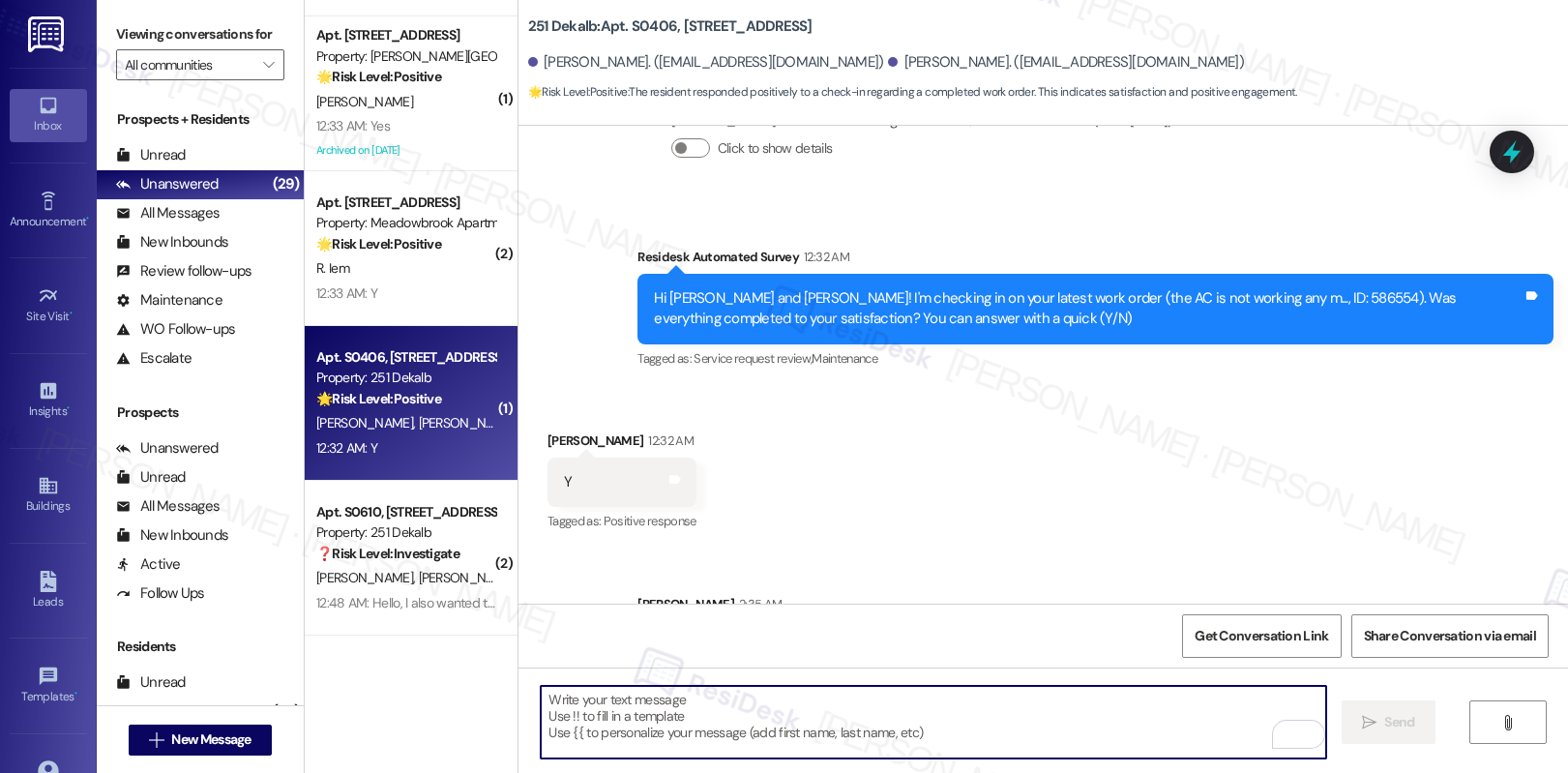click at bounding box center (933, 722) 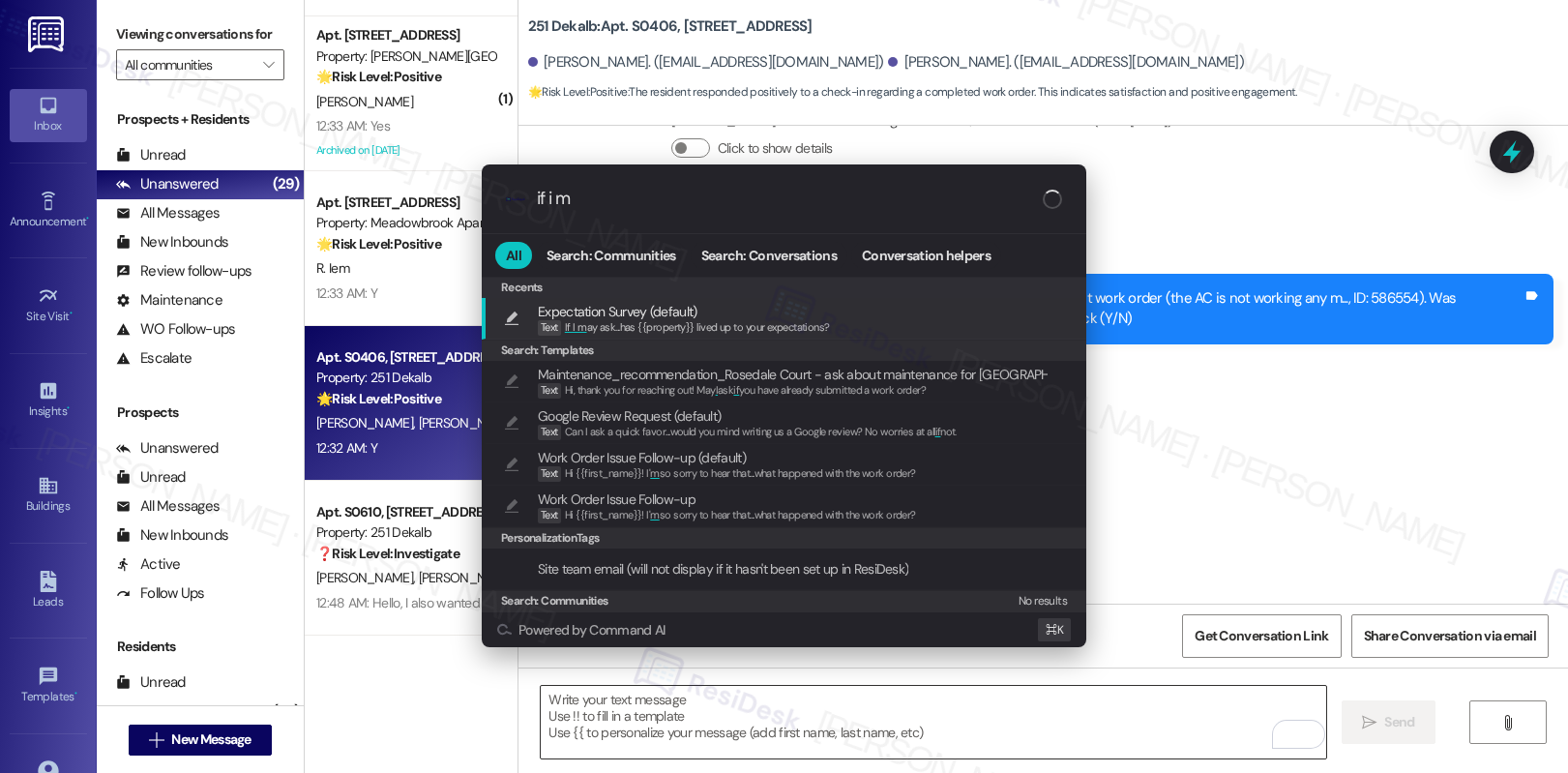 type on "if i ma" 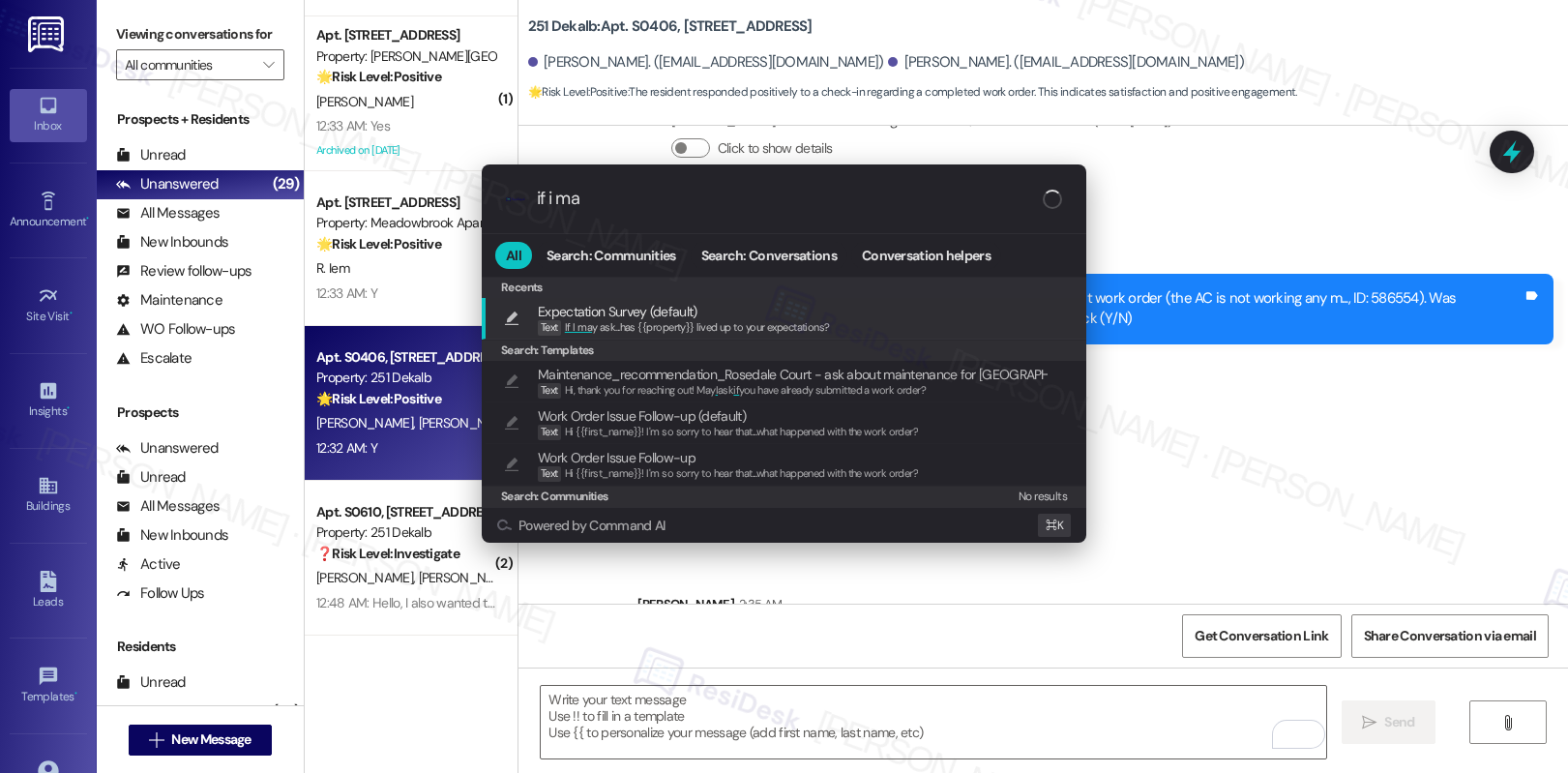 click on "Expectation Survey (default)" at bounding box center (684, 312) 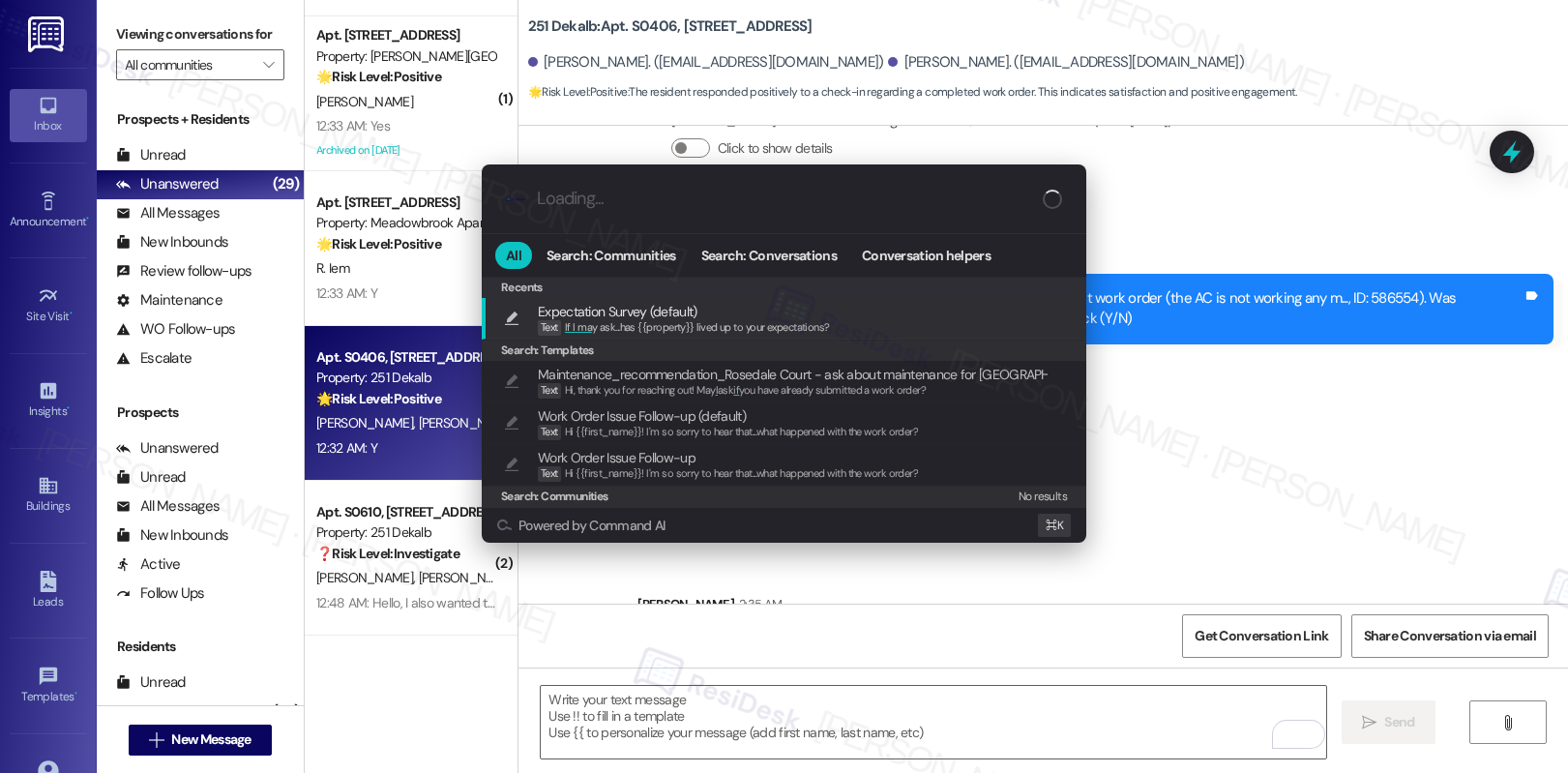 type on "If I may ask...has {{property}} lived up to your expectations?" 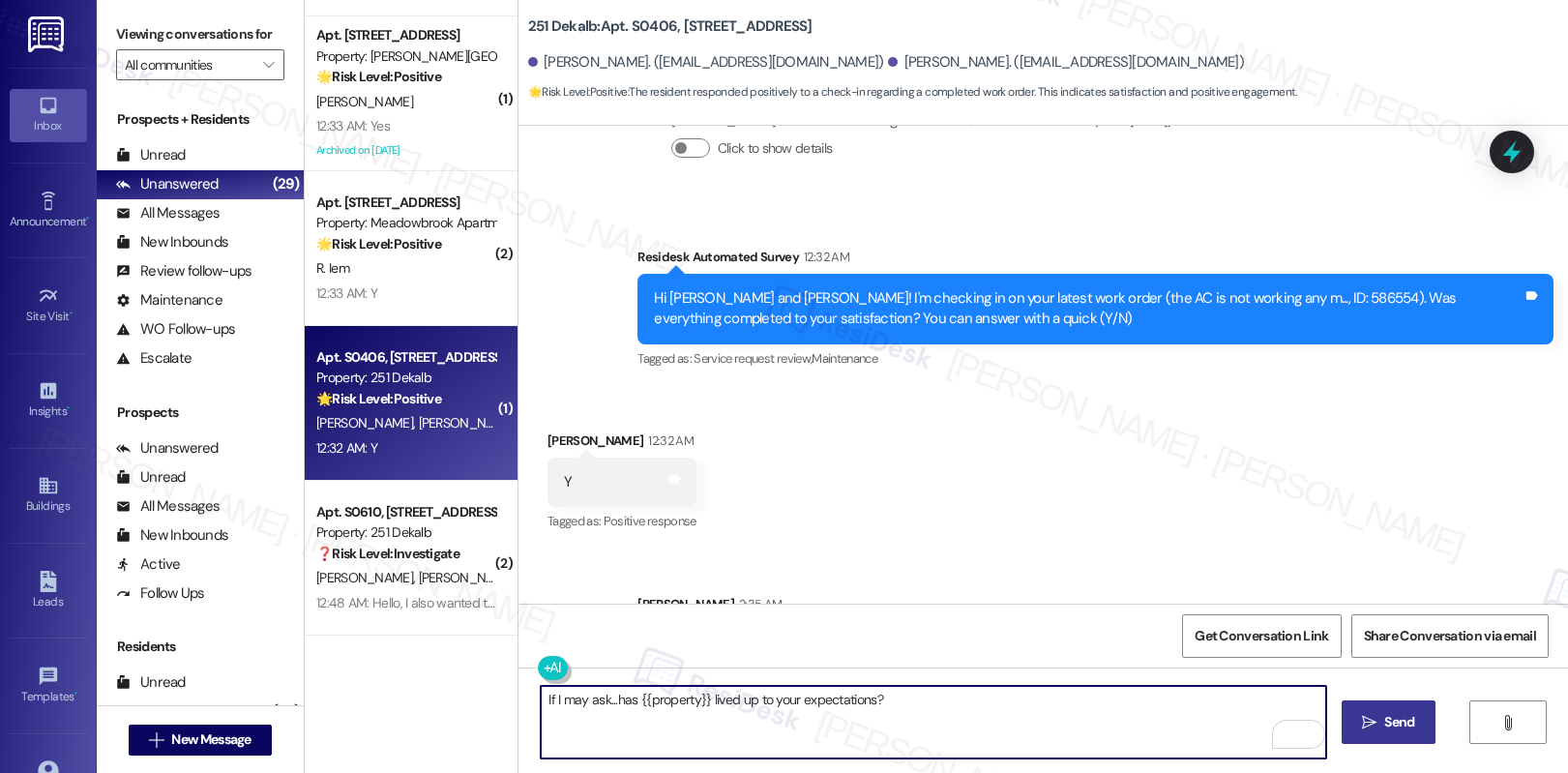 click on "Send" at bounding box center [1399, 722] 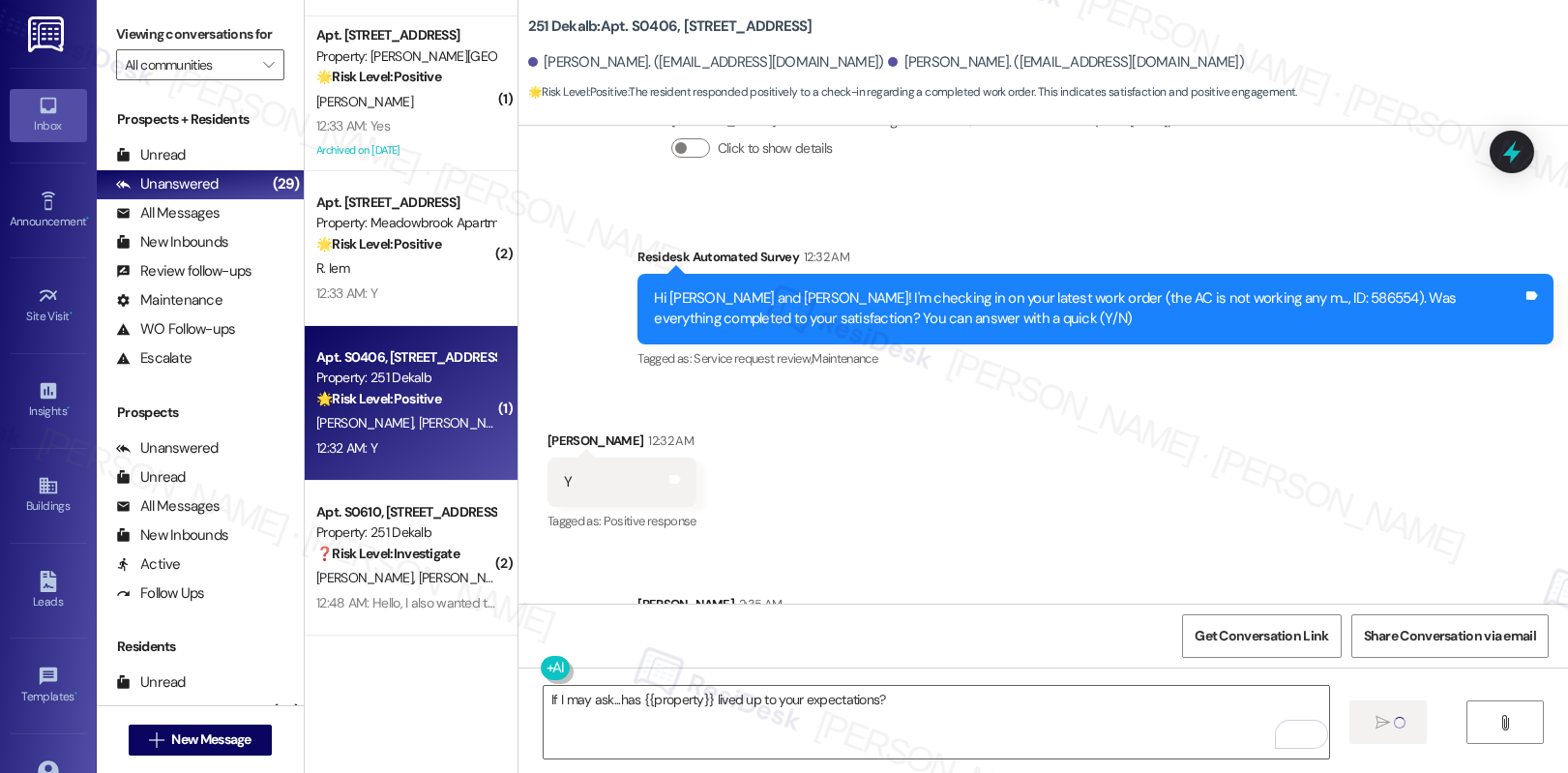 type 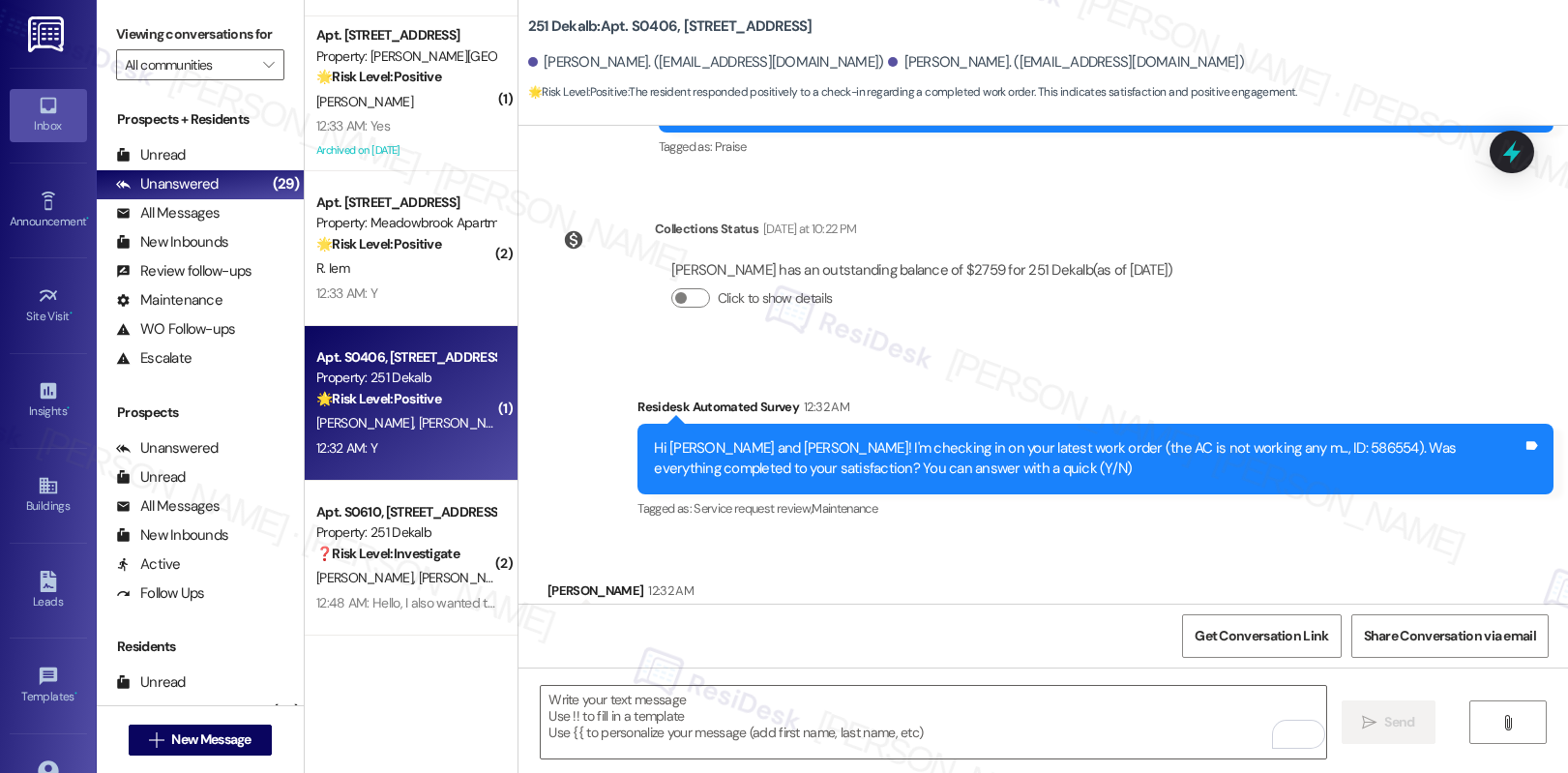 scroll, scrollTop: 5203, scrollLeft: 0, axis: vertical 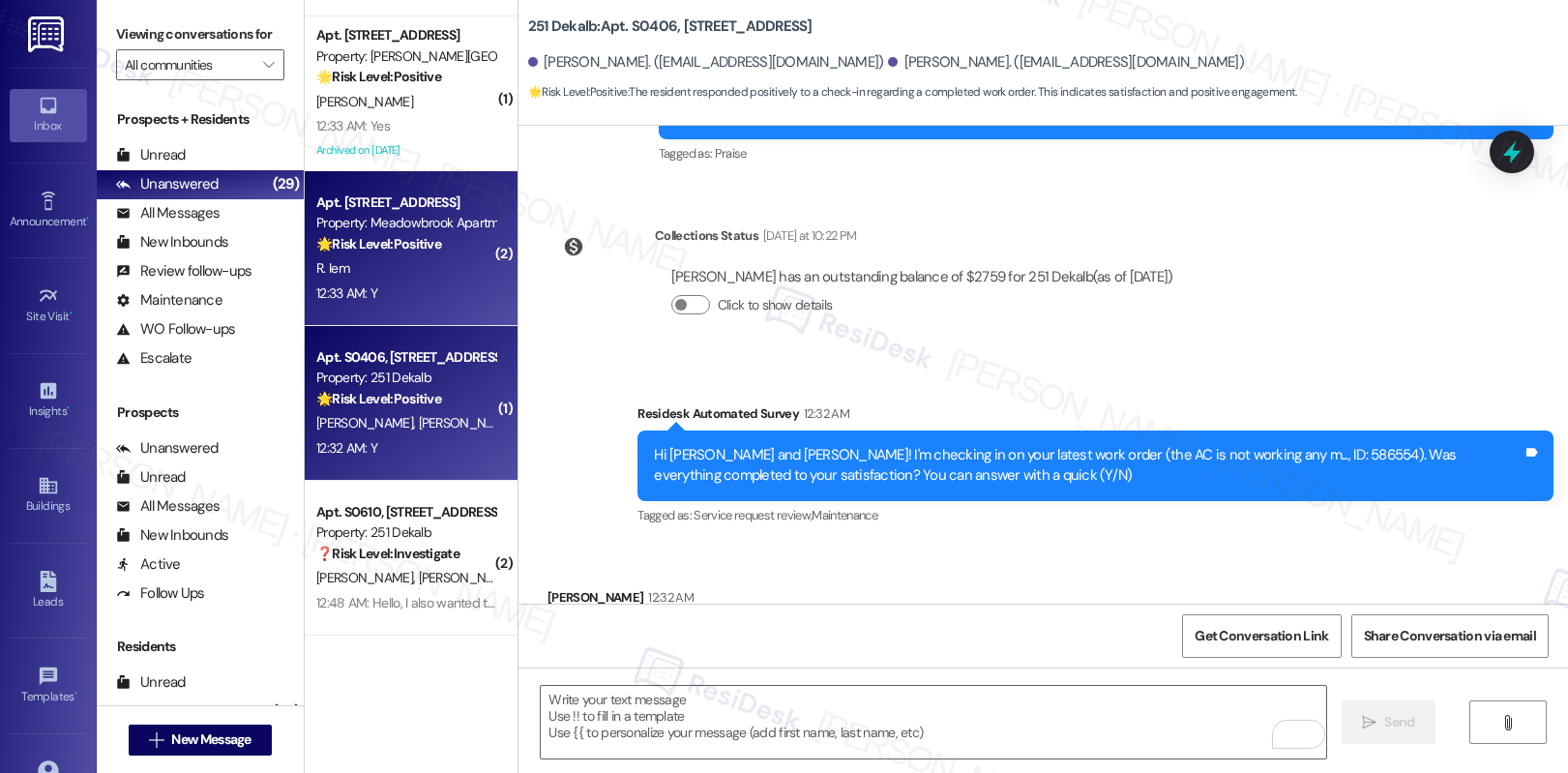 click on "R. Iem" at bounding box center (405, 268) 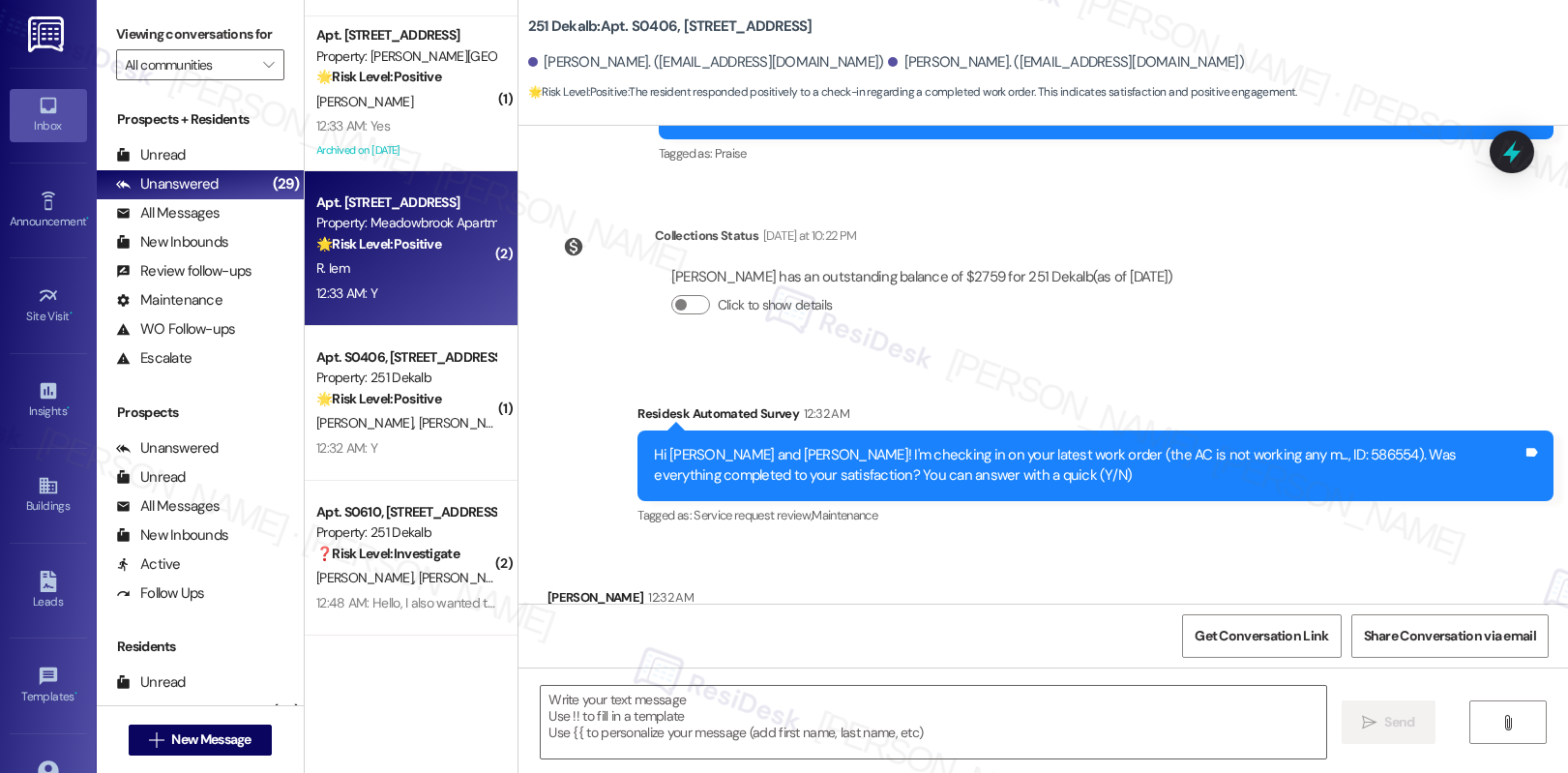 type on "Fetching suggested responses. Please feel free to read through the conversation in the meantime." 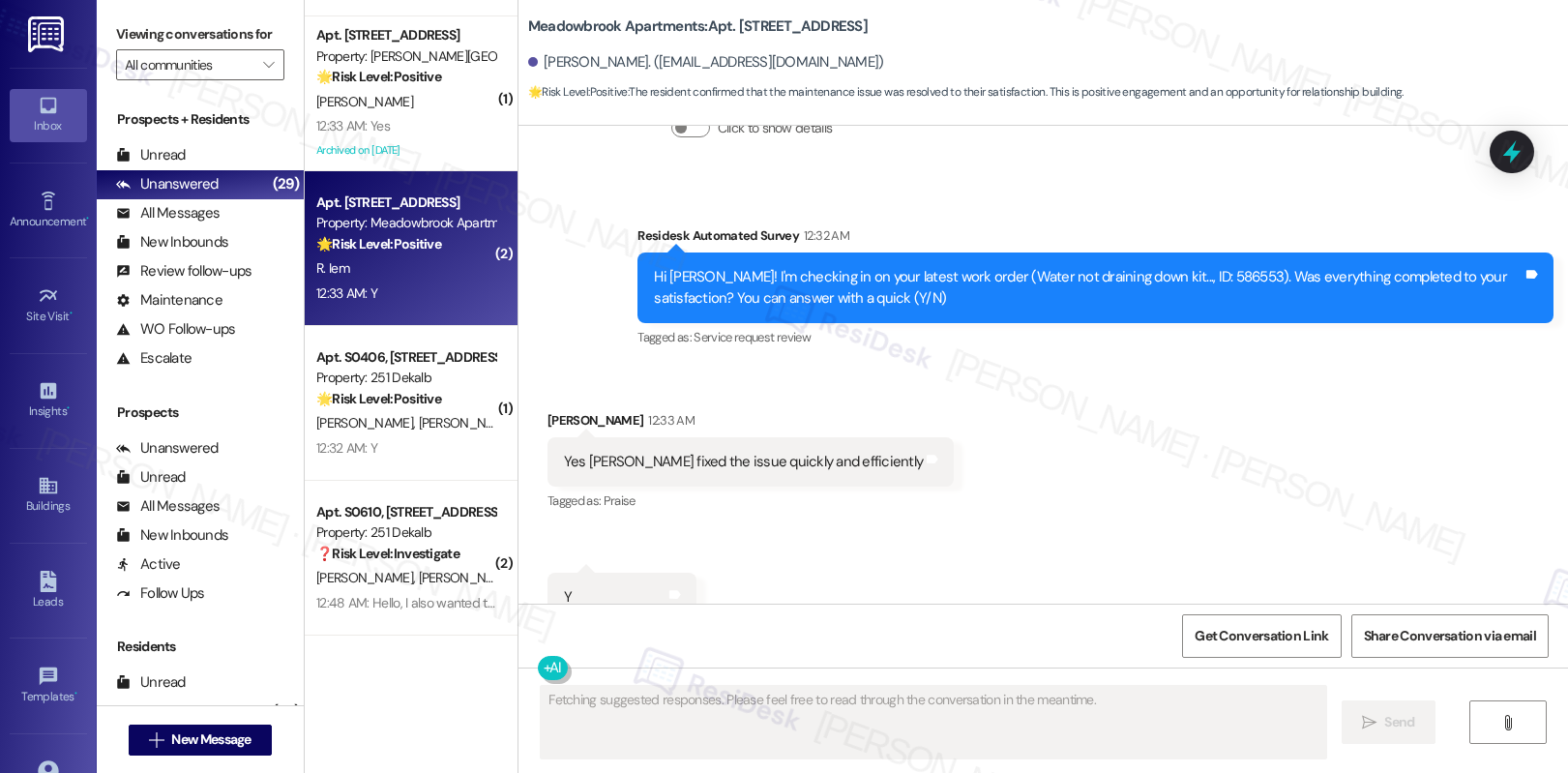 scroll, scrollTop: 4930, scrollLeft: 0, axis: vertical 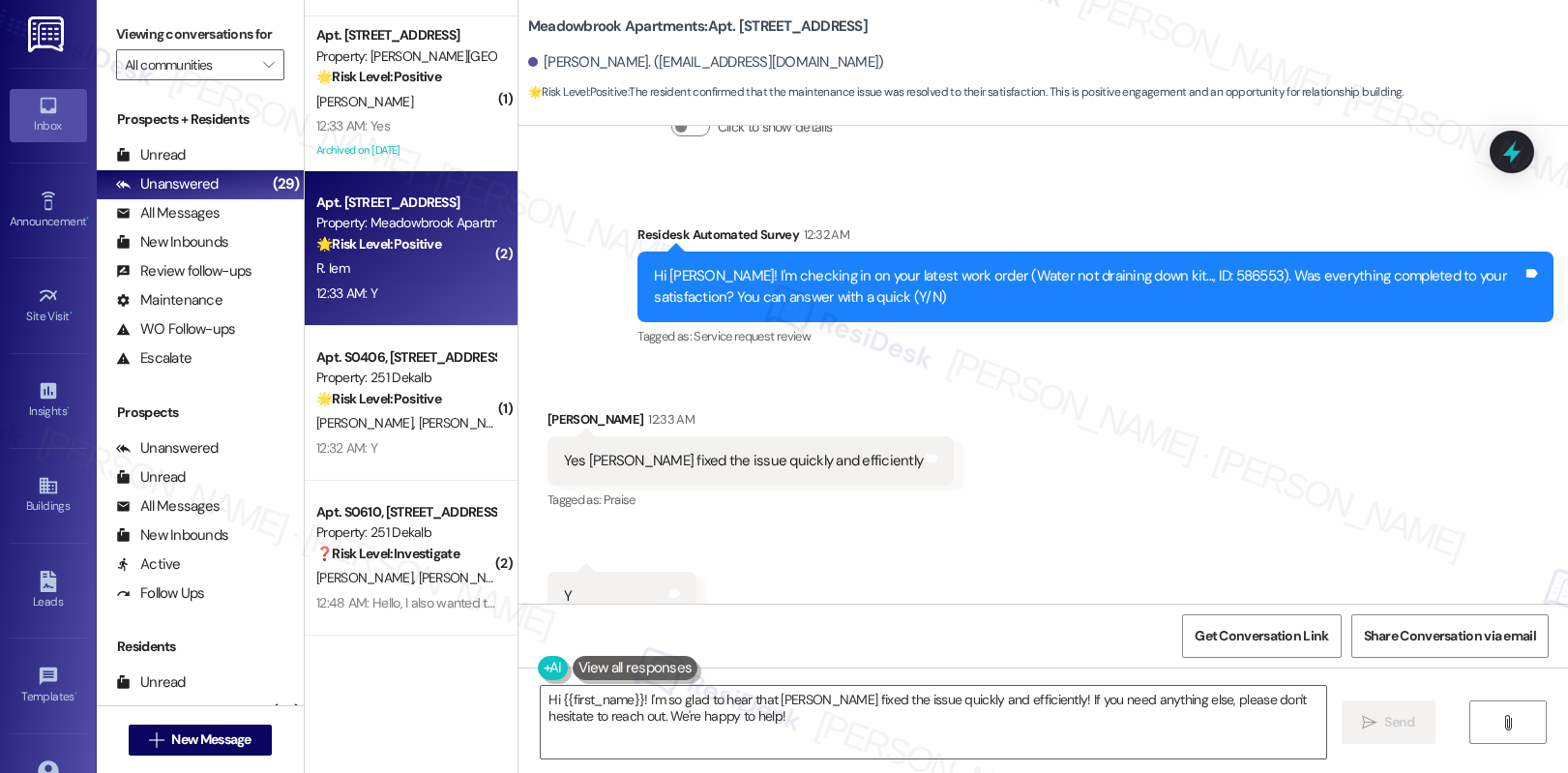 click on "Yes Andre fixed the issue quickly and efficiently" at bounding box center (743, 461) 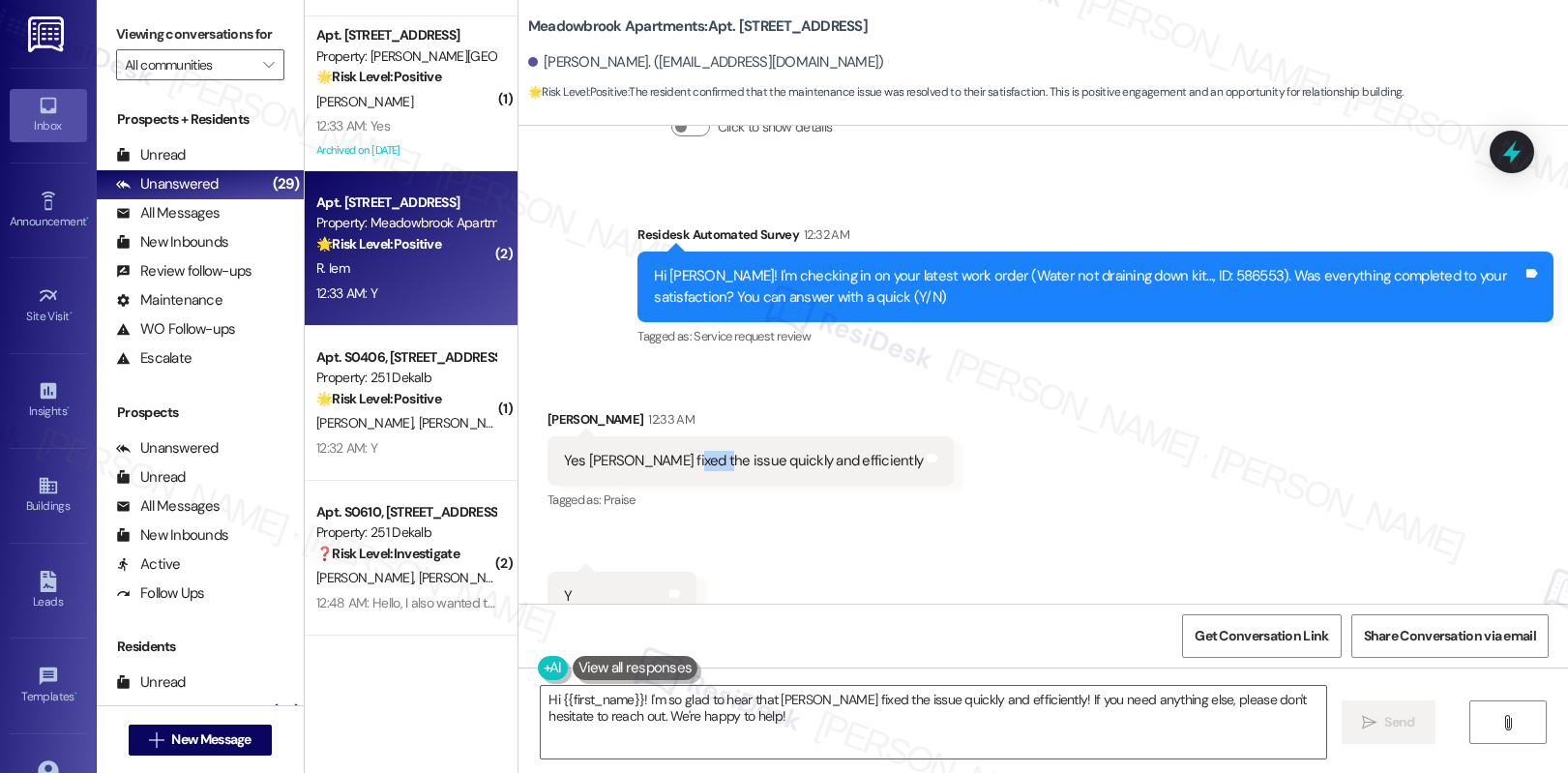 click on "Yes Andre fixed the issue quickly and efficiently" at bounding box center [743, 461] 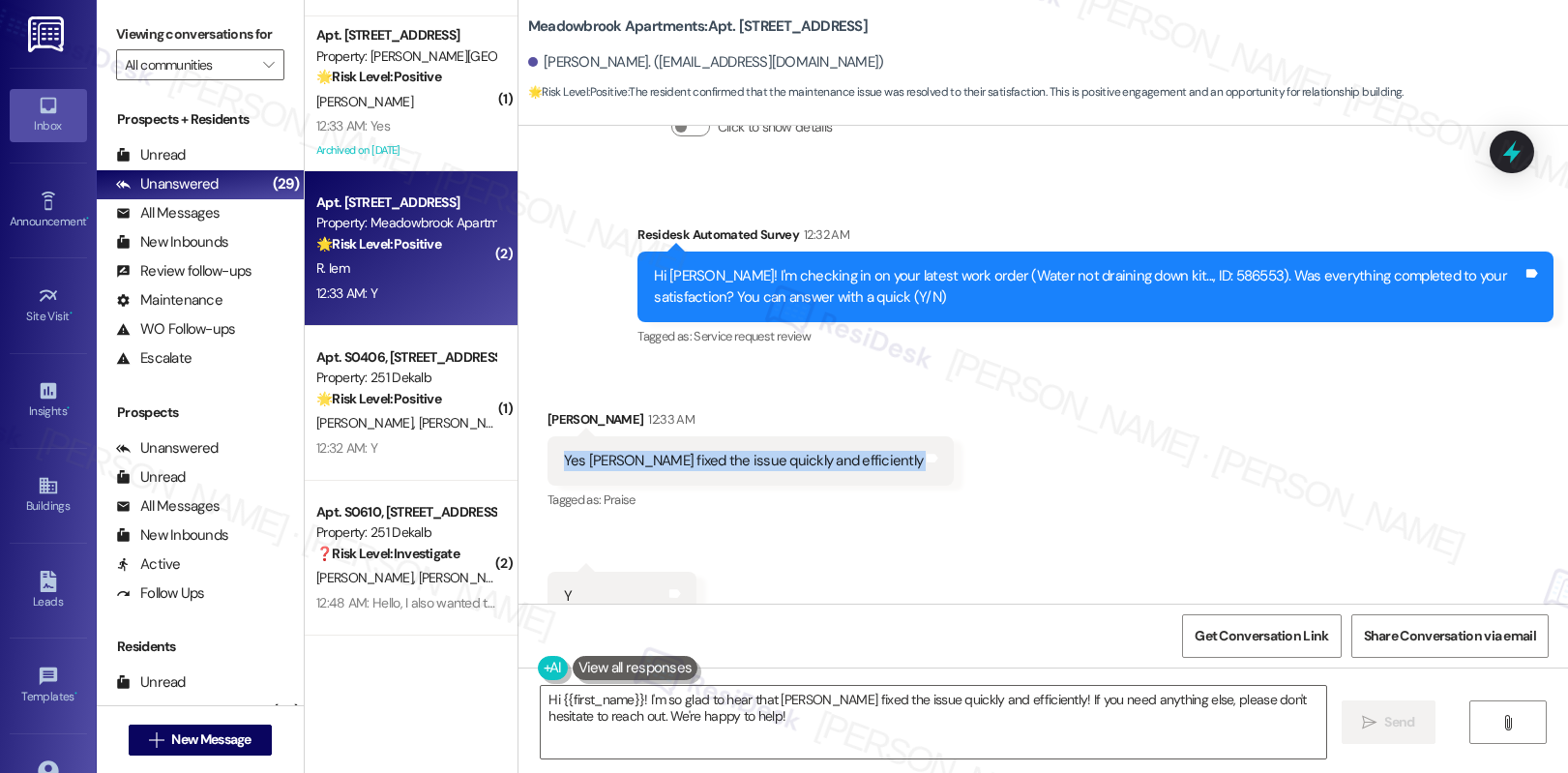 click on "Yes Andre fixed the issue quickly and efficiently" at bounding box center [743, 461] 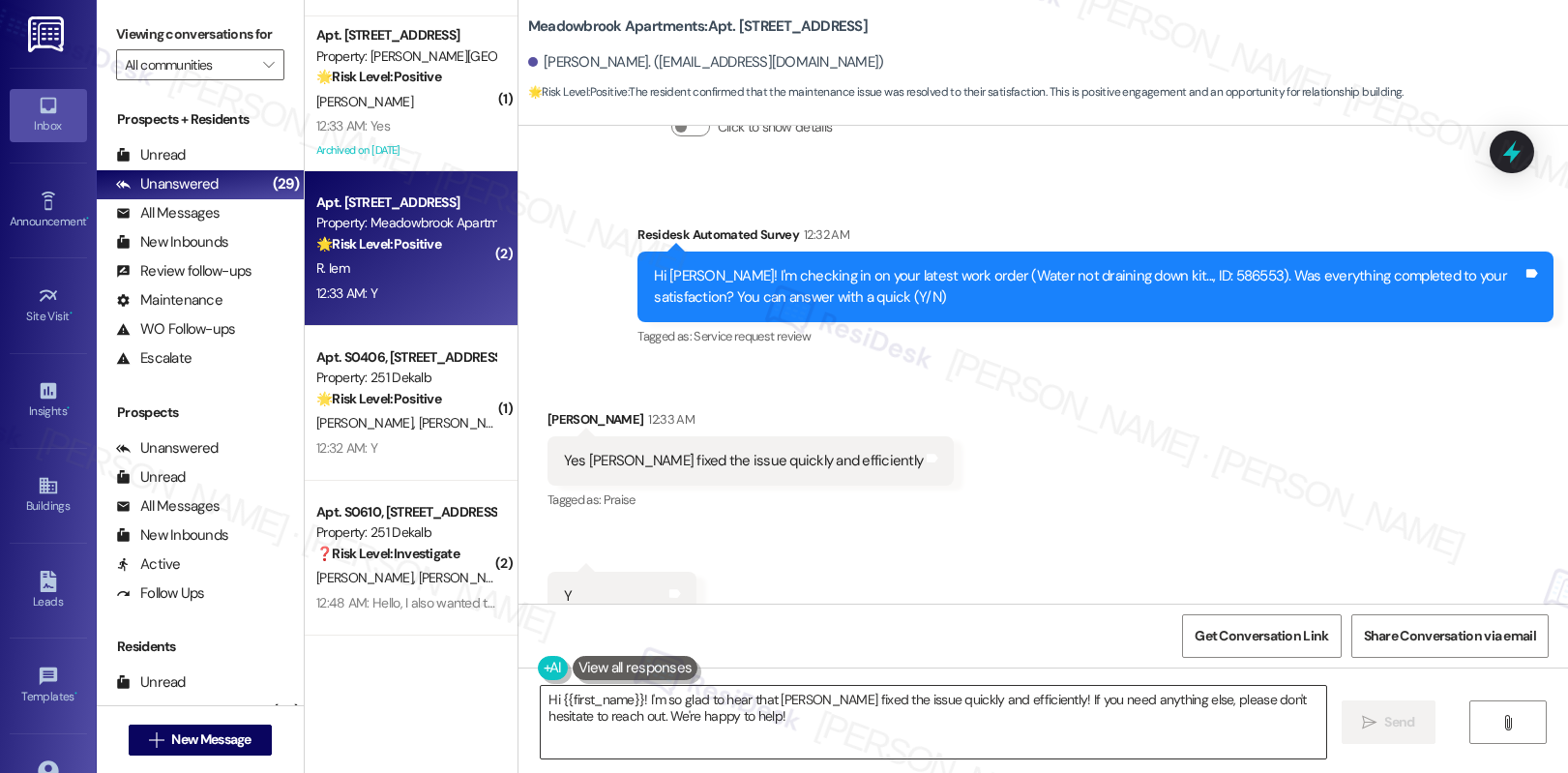 click on "Hi {{first_name}}! I'm so glad to hear that Andre fixed the issue quickly and efficiently! If you need anything else, please don't hesitate to reach out. We're happy to help!" at bounding box center (933, 722) 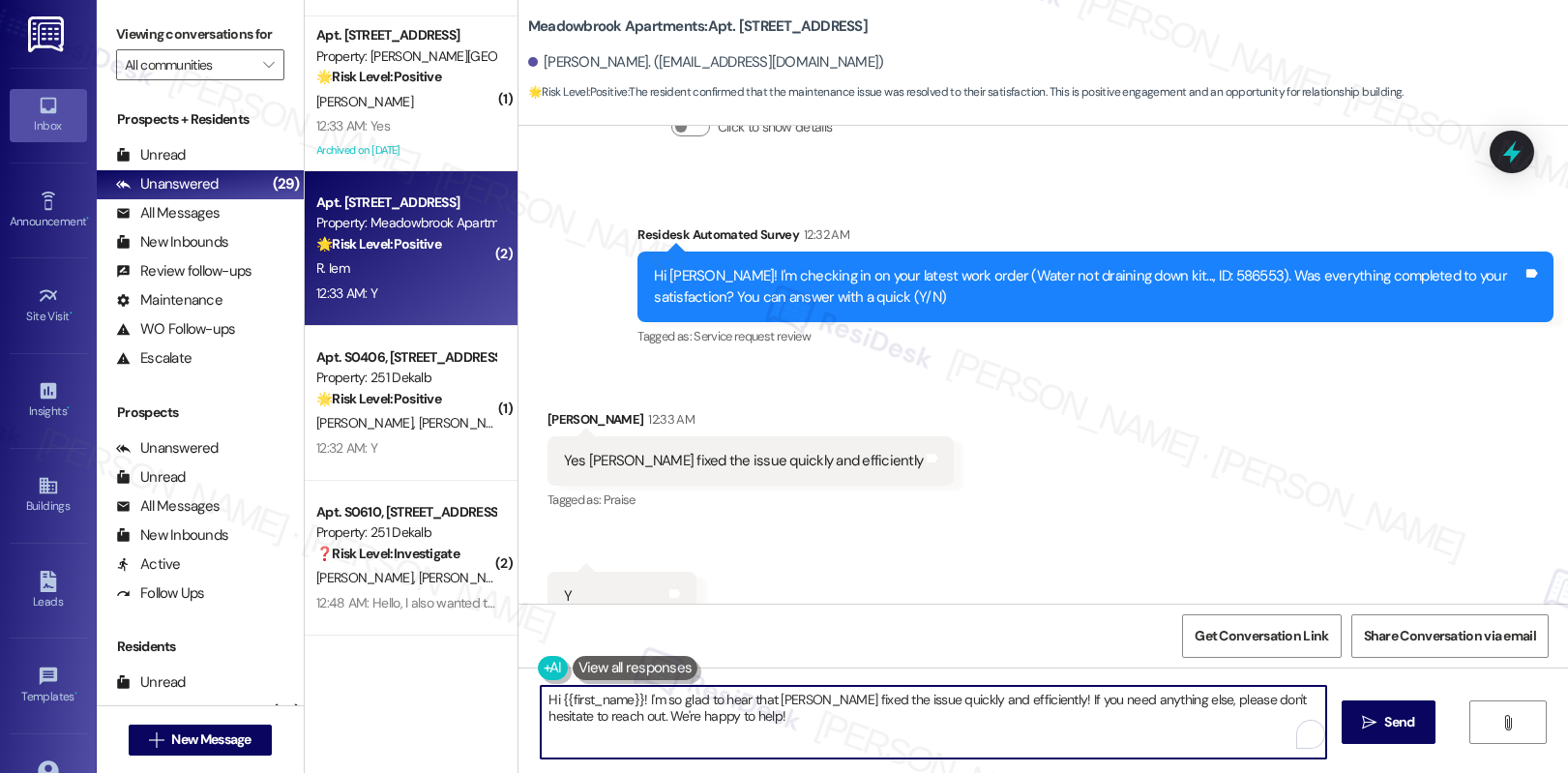 click on "Hi {{first_name}}! I'm so glad to hear that Andre fixed the issue quickly and efficiently! If you need anything else, please don't hesitate to reach out. We're happy to help!" at bounding box center (933, 722) 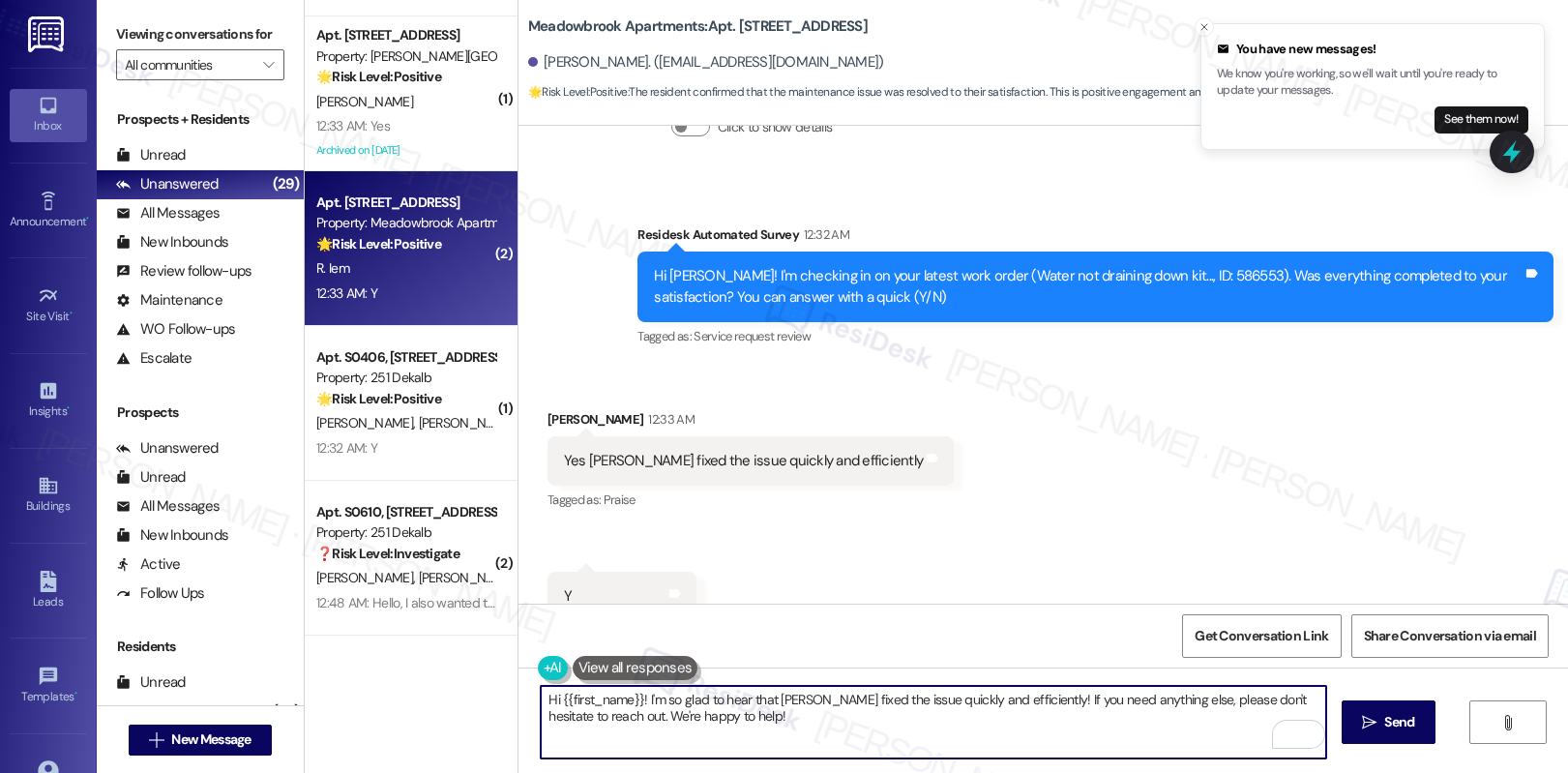 click on "Hi {{first_name}}! I'm so glad to hear that Andre fixed the issue quickly and efficiently! If you need anything else, please don't hesitate to reach out. We're happy to help!" at bounding box center (933, 722) 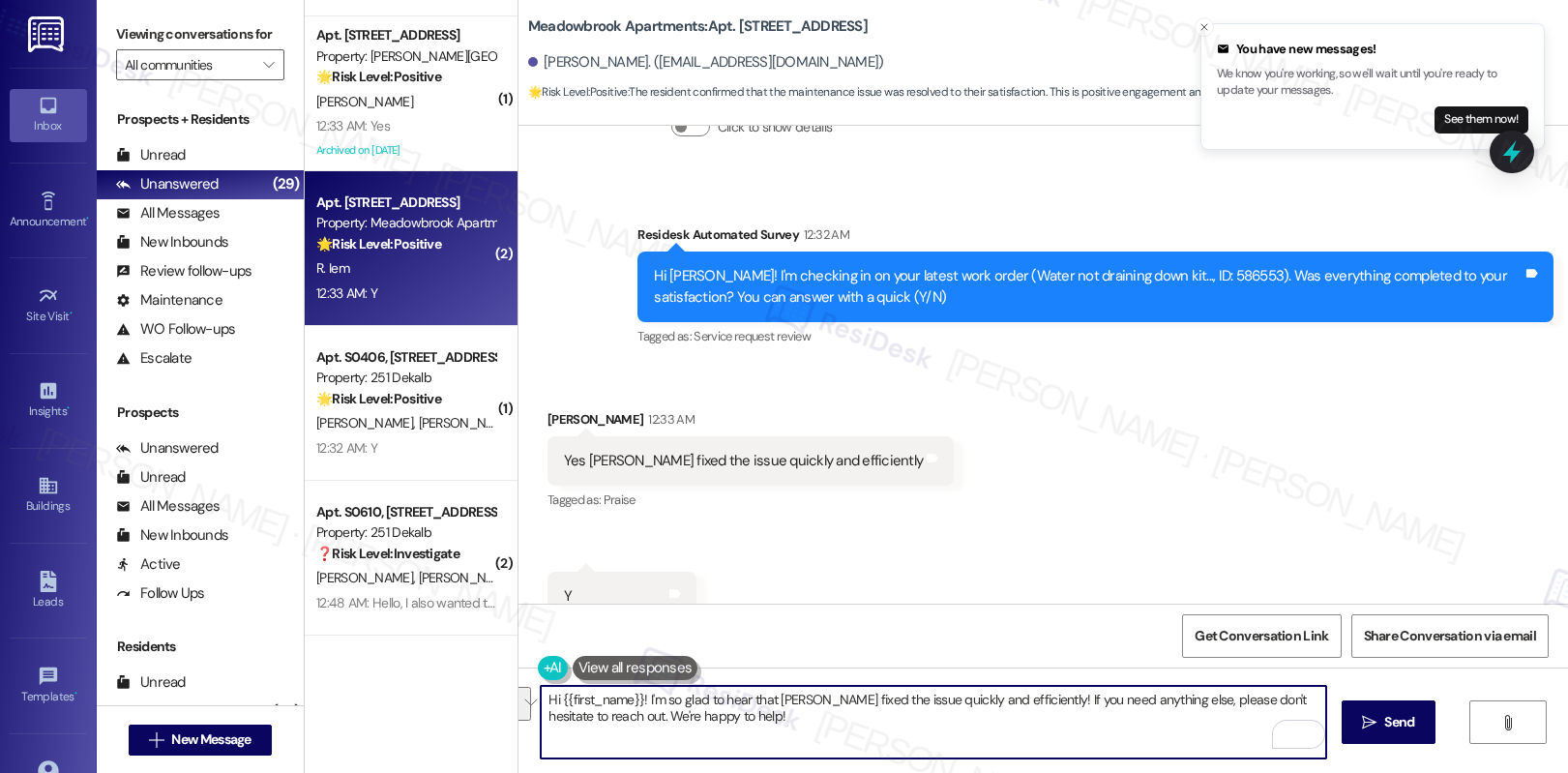 drag, startPoint x: 1016, startPoint y: 699, endPoint x: 1019, endPoint y: 708, distance: 9.486833 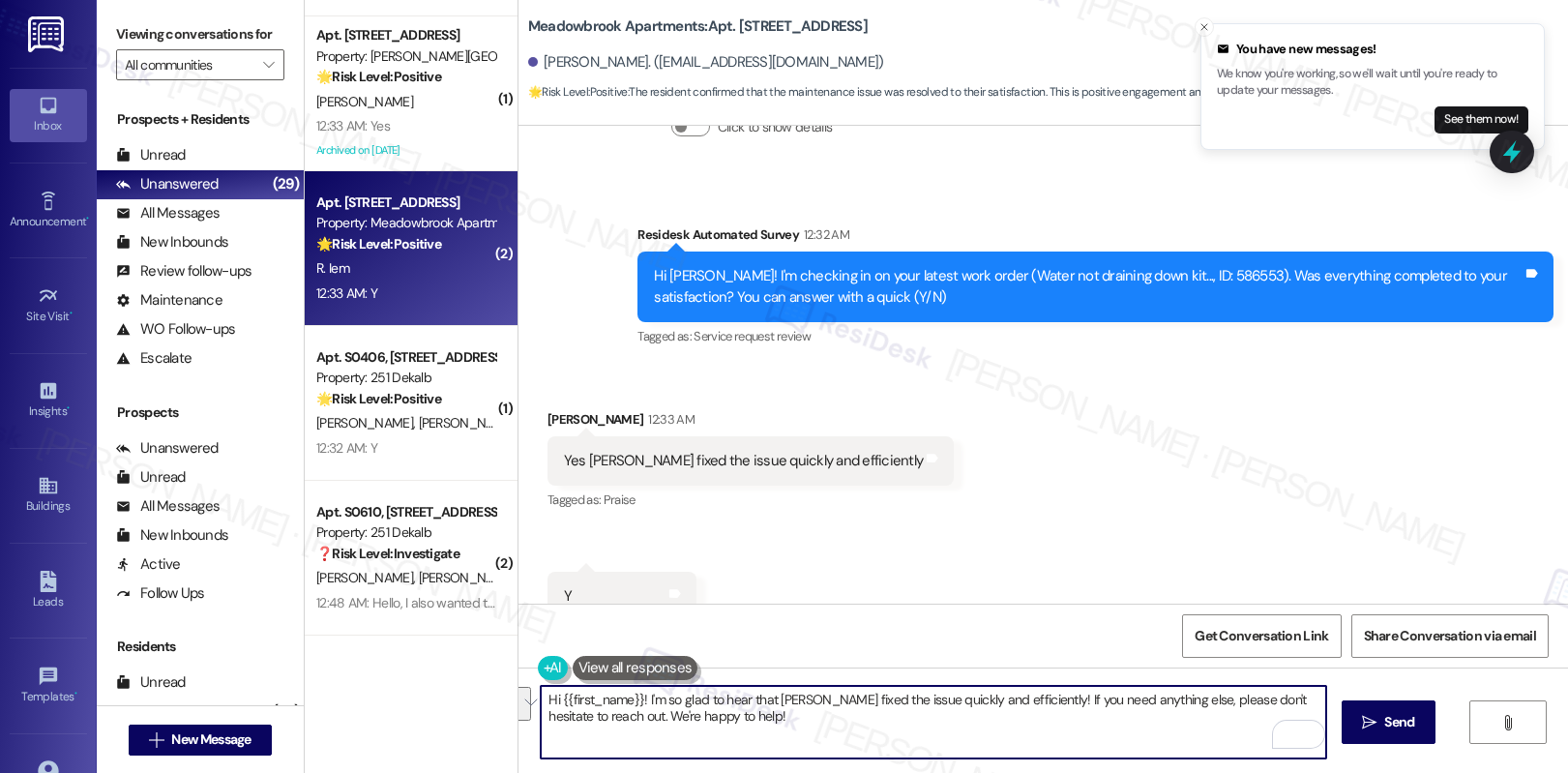 click on "Hi {{first_name}}! I'm so glad to hear that Andre fixed the issue quickly and efficiently! If you need anything else, please don't hesitate to reach out. We're happy to help!" at bounding box center [933, 722] 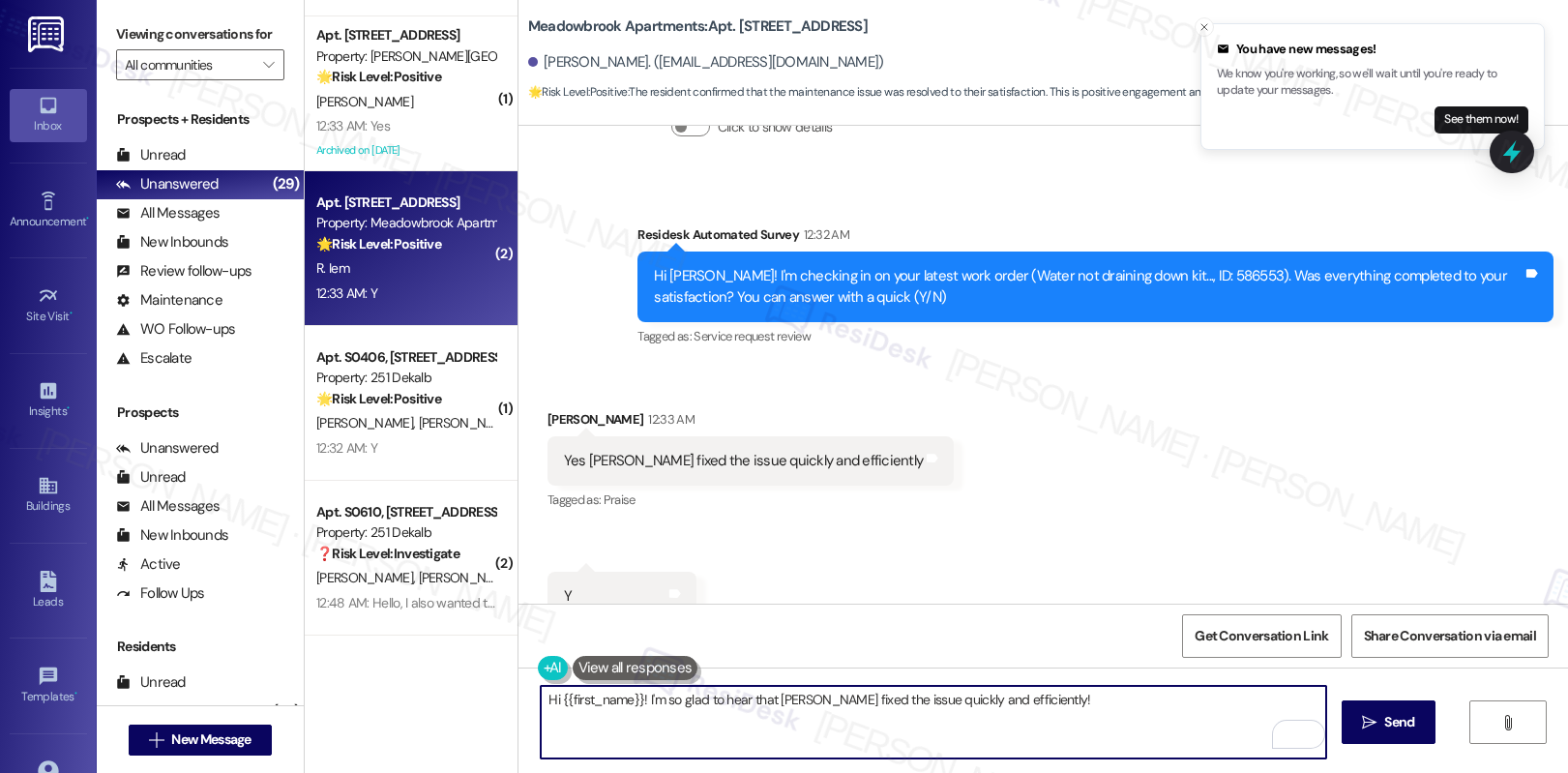 paste on "May I please take this chance to ask you a favor? Can you write us a Google Review? Here's a quick link {{google_review_link}} Thank you!" 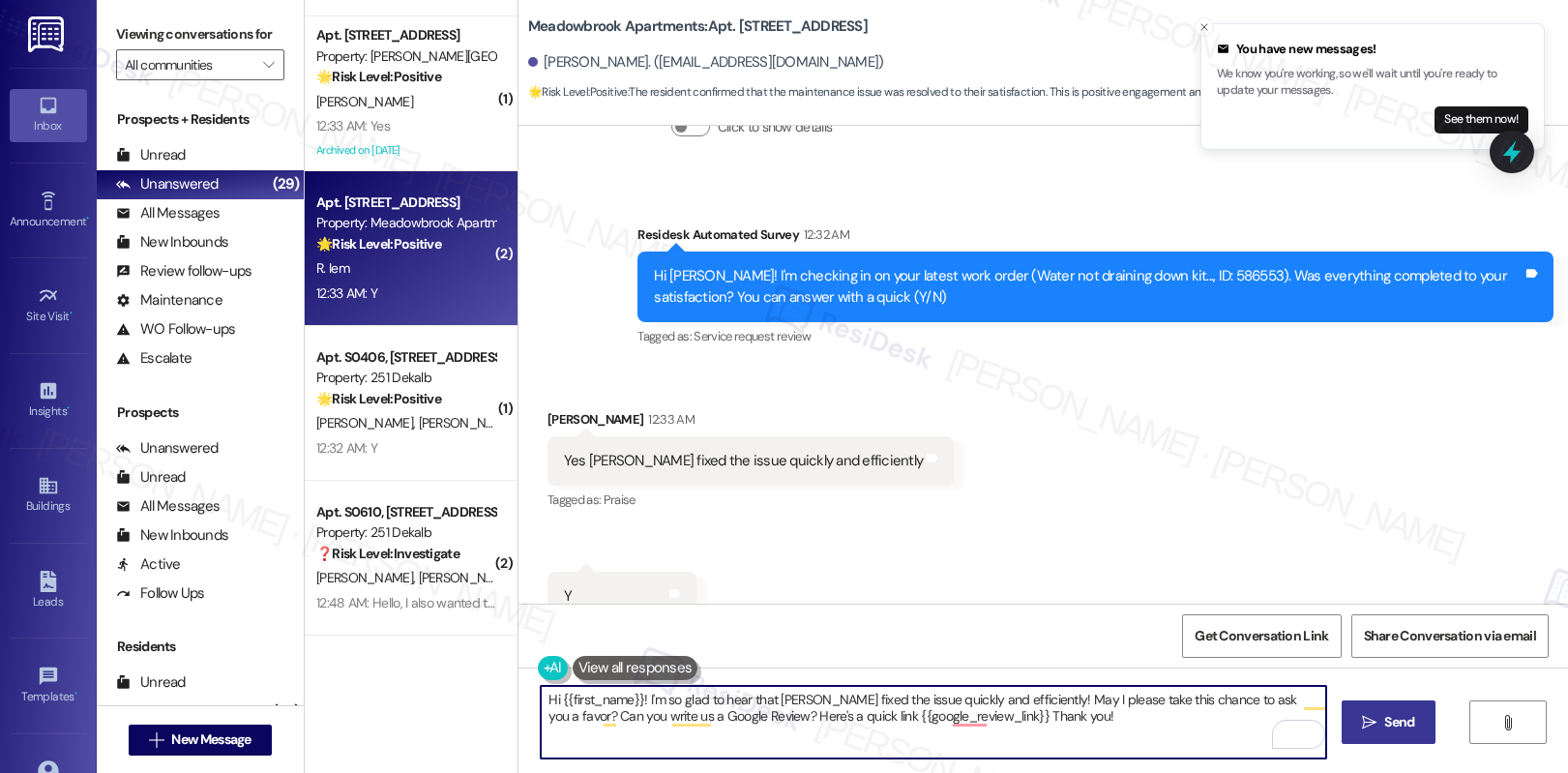 type on "Hi {{first_name}}! I'm so glad to hear that Andre fixed the issue quickly and efficiently! May I please take this chance to ask you a favor? Can you write us a Google Review? Here's a quick link {{google_review_link}} Thank you!" 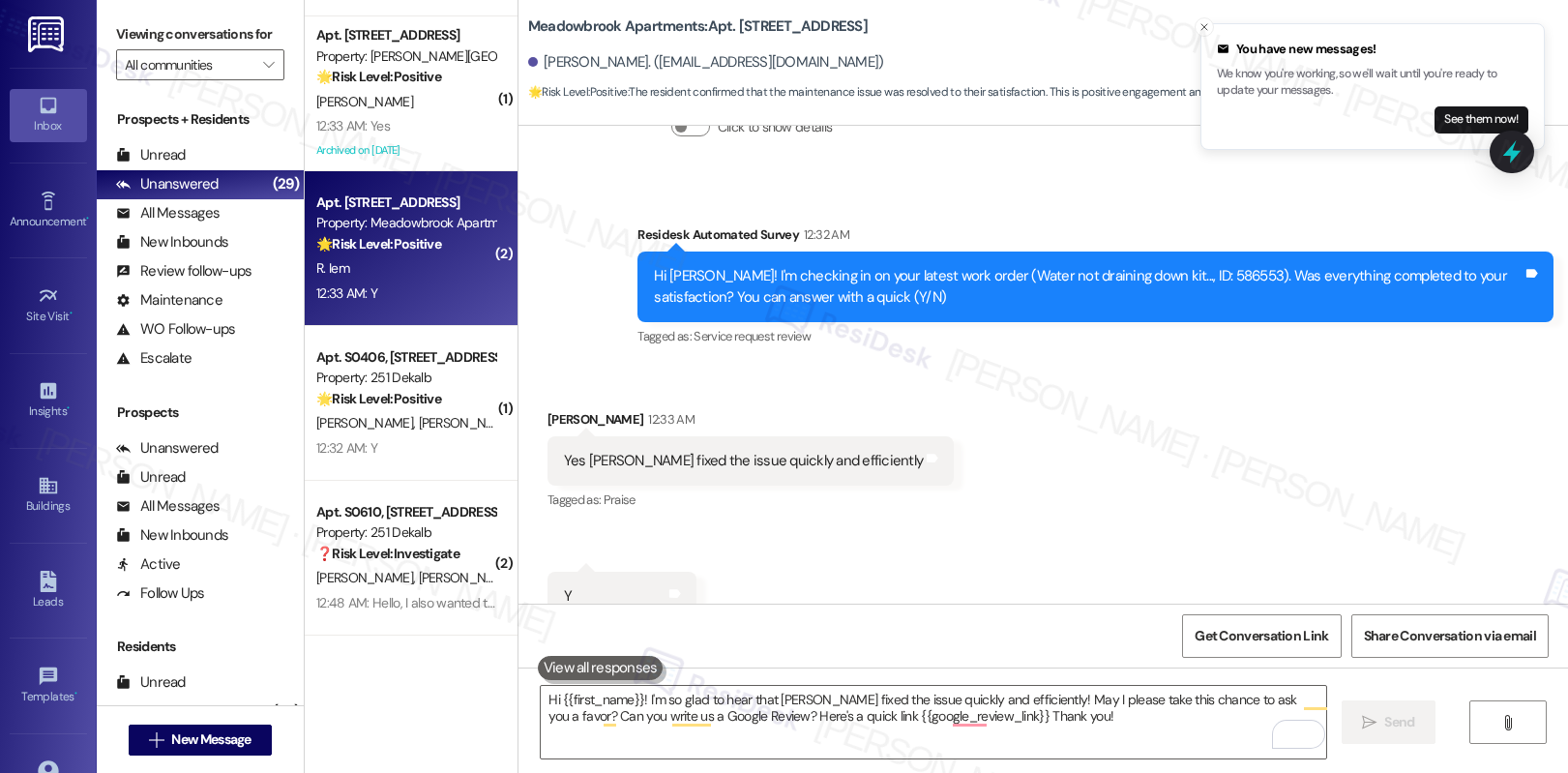 type 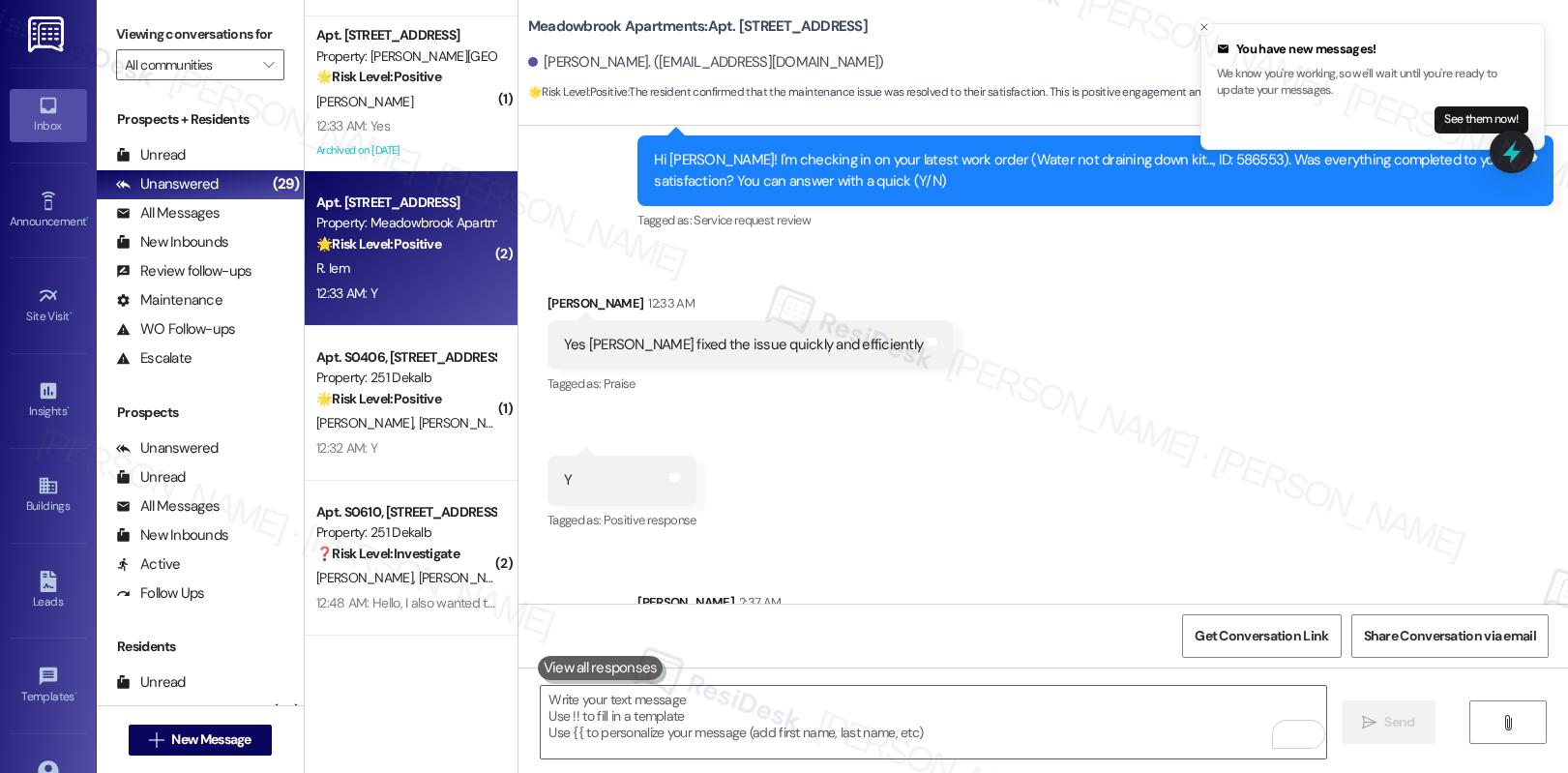 scroll, scrollTop: 5086, scrollLeft: 0, axis: vertical 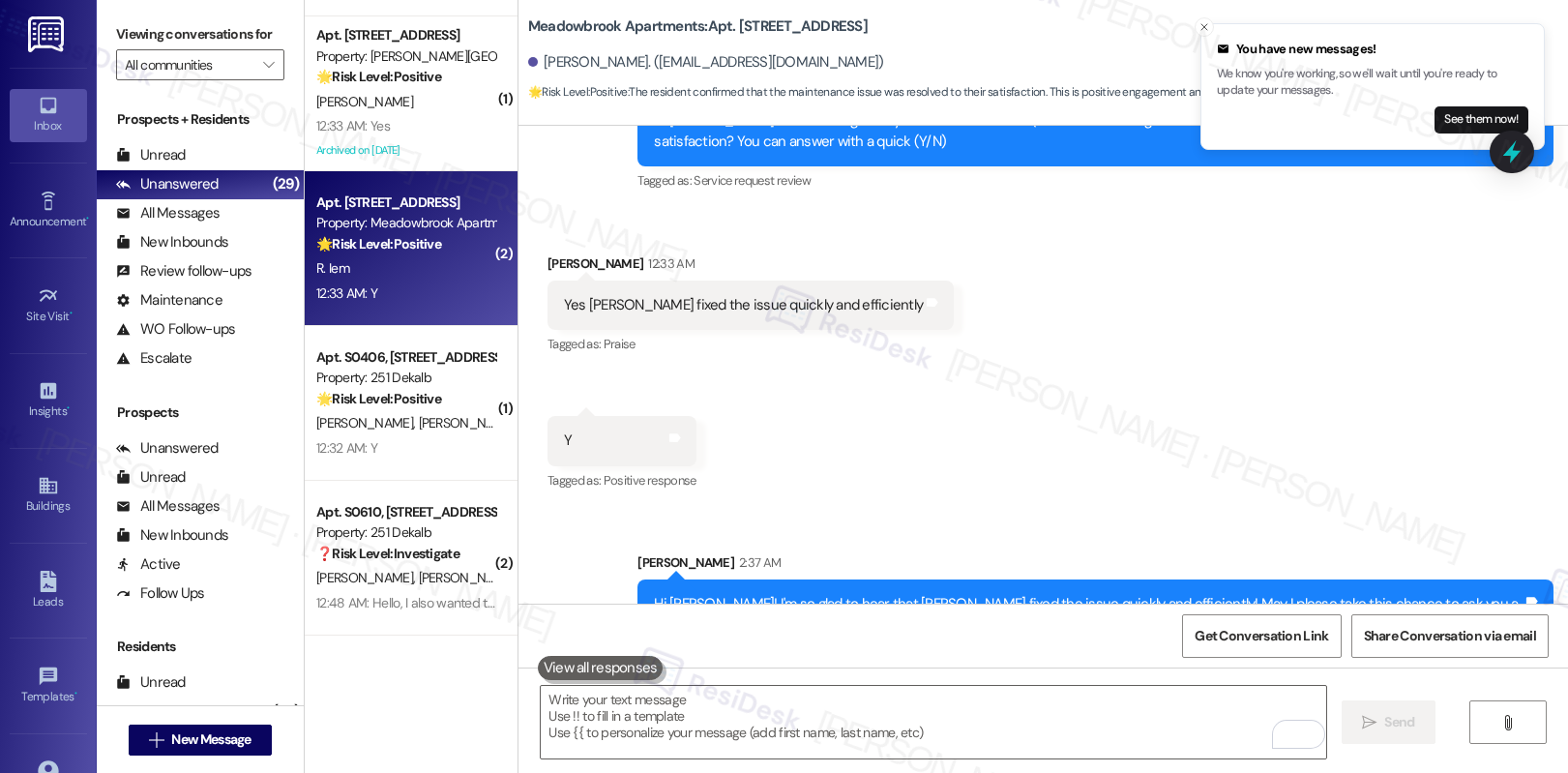 click on "Received via SMS Roland Iem 12:33 AM Yes Andre fixed the issue quickly and efficiently  Tags and notes Tagged as:   Praise Click to highlight conversations about Praise Received via SMS 12:33 AM Roland Iem 12:33 AM Y Tags and notes Tagged as:   Positive response Click to highlight conversations about Positive response" at bounding box center [1043, 360] 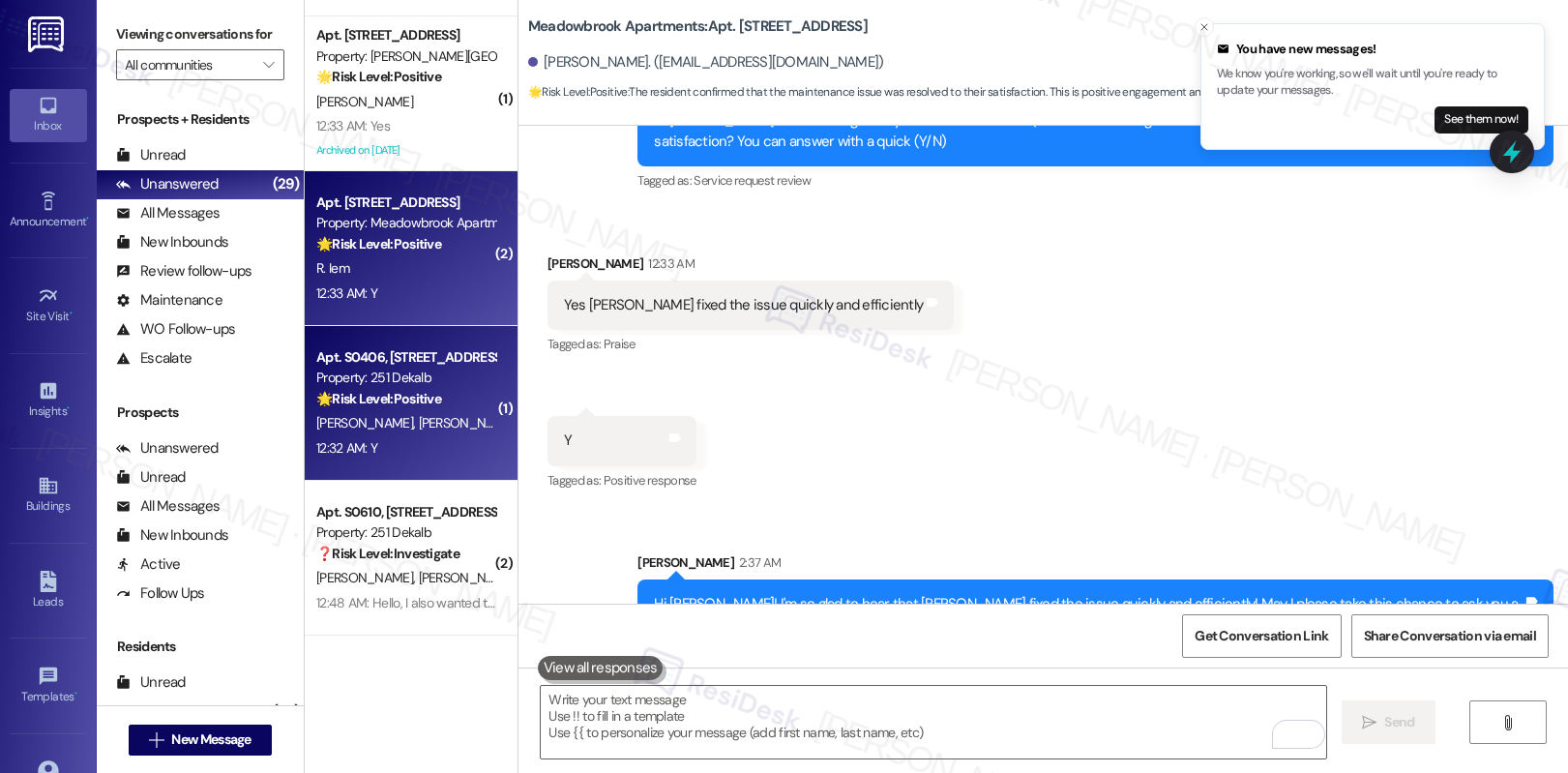 click on "🌟  Risk Level:  Positive The resident responded positively to a check-in regarding a completed work order. This indicates satisfaction and positive engagement." at bounding box center (405, 399) 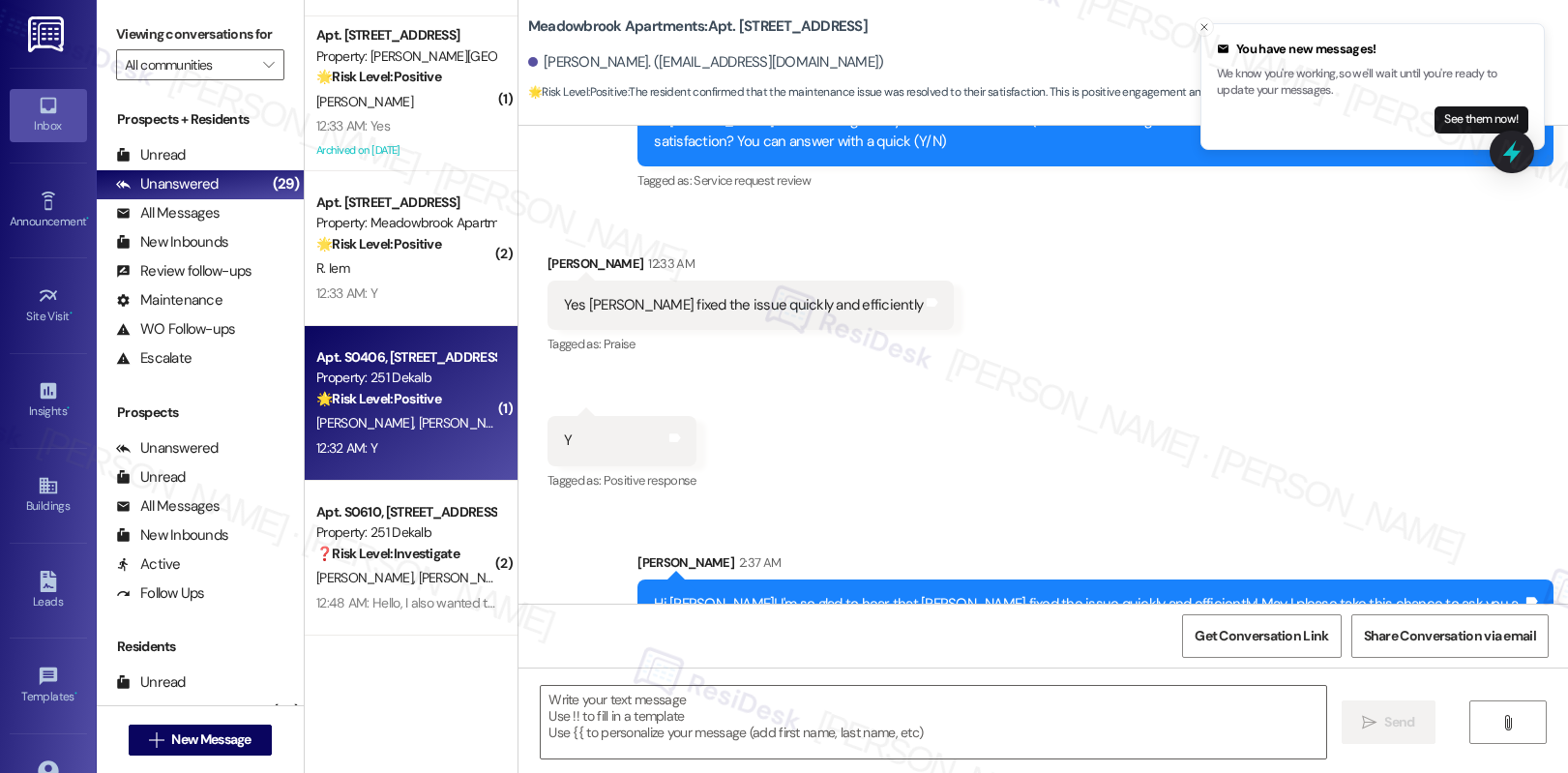 type on "Fetching suggested responses. Please feel free to read through the conversation in the meantime." 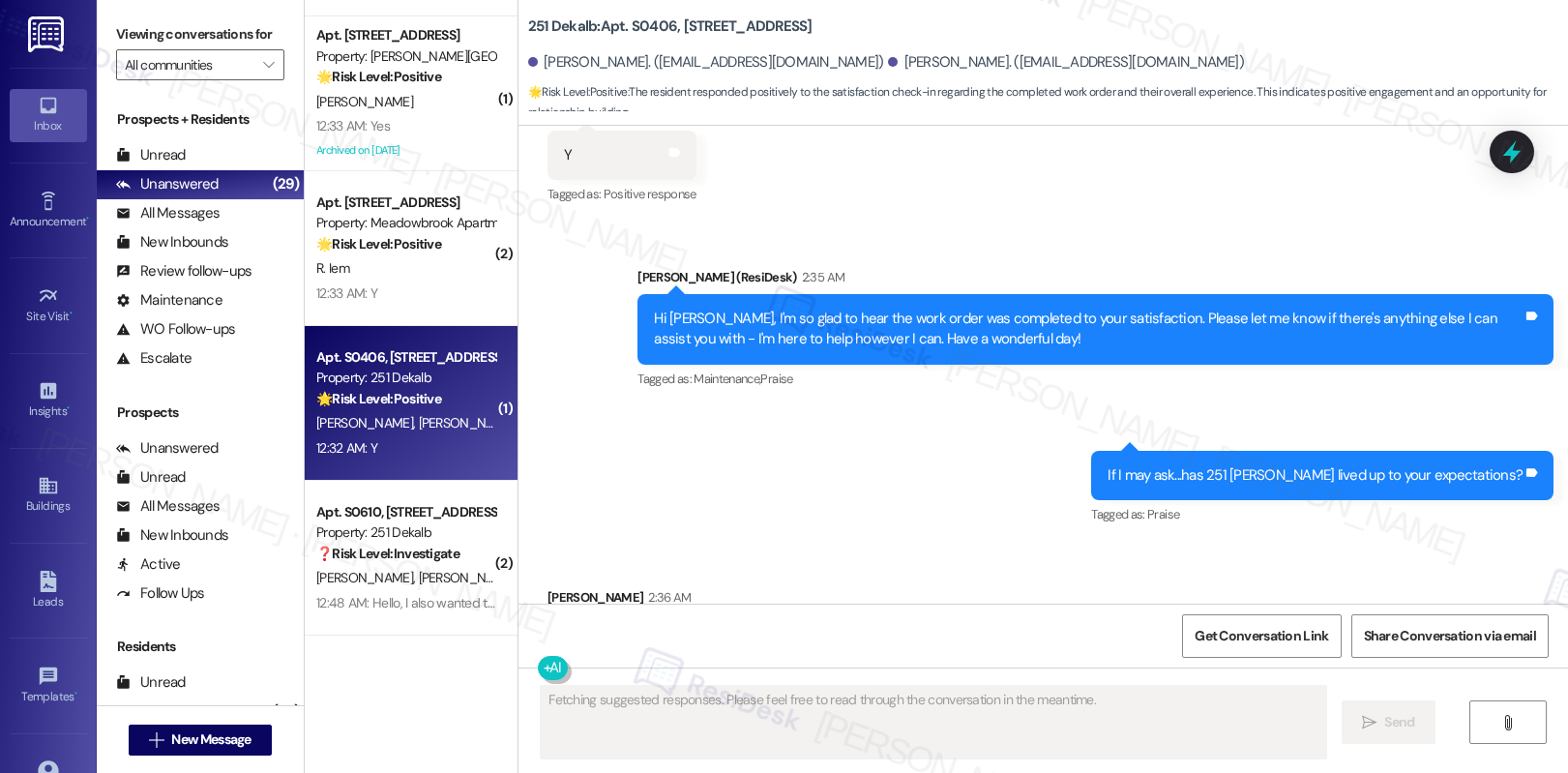 scroll, scrollTop: 5688, scrollLeft: 0, axis: vertical 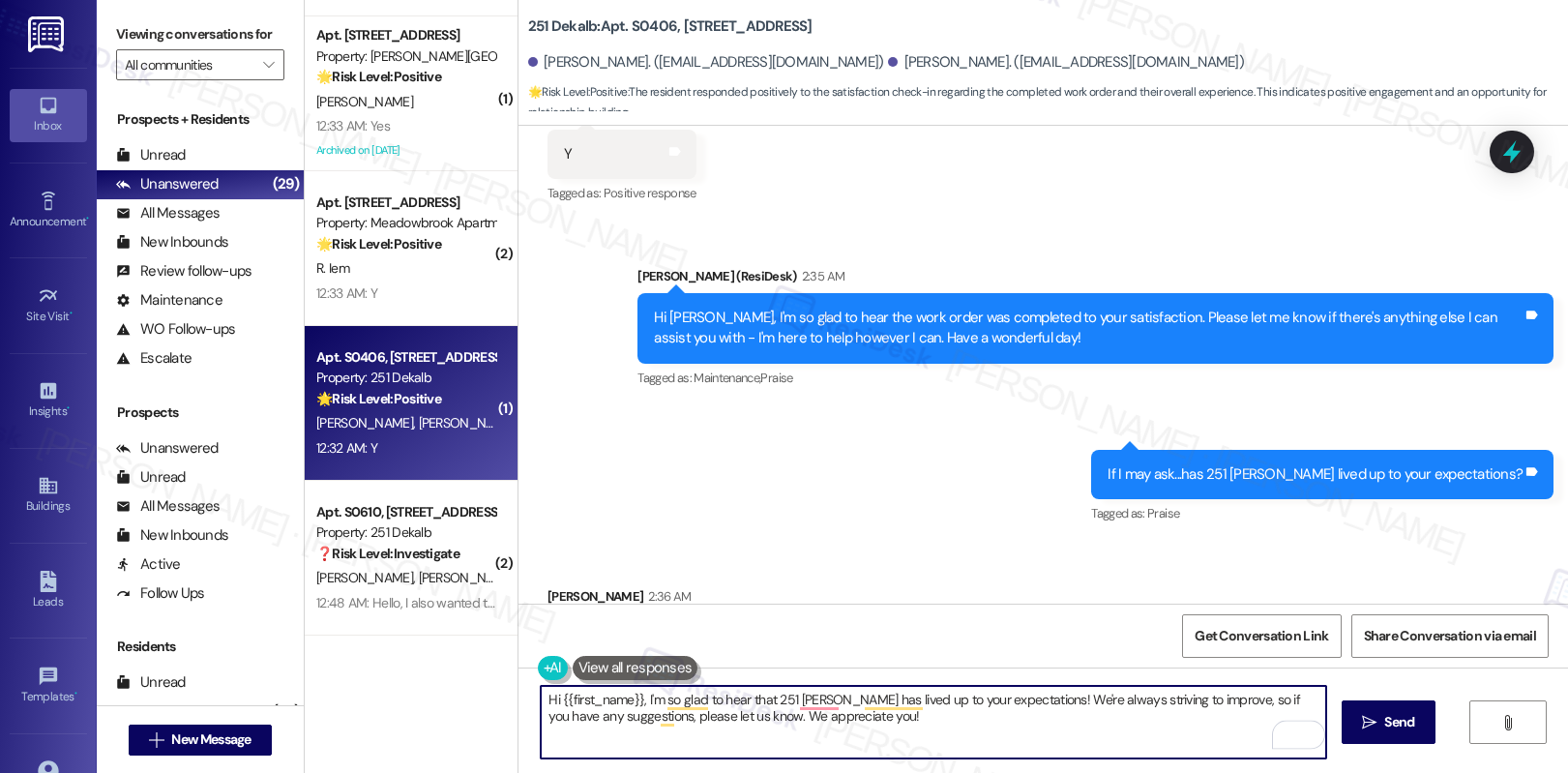 drag, startPoint x: 1021, startPoint y: 699, endPoint x: 1028, endPoint y: 735, distance: 36.67424 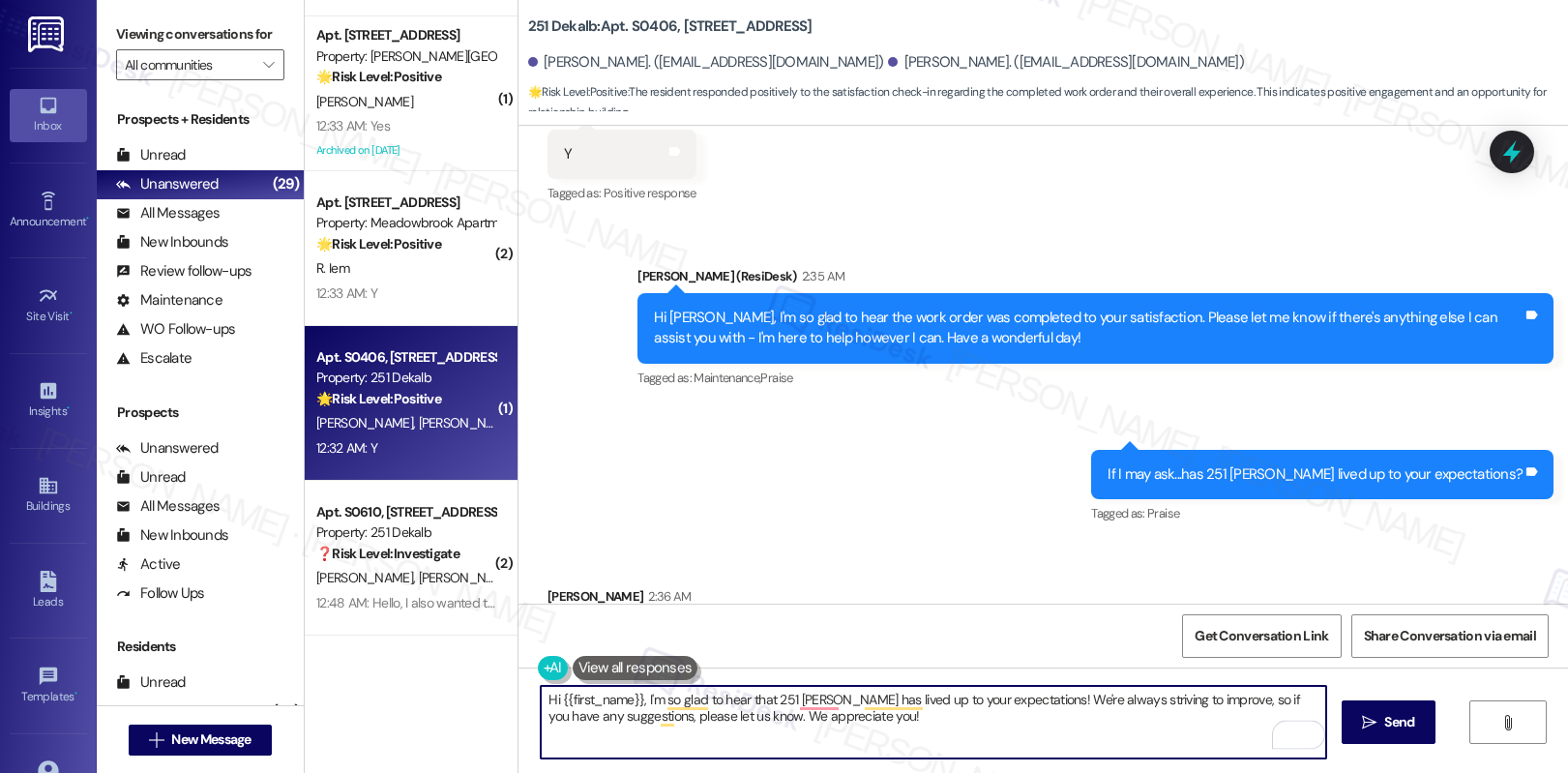 click on "Hi {{first_name}}, I'm so glad to hear that 251 Dekalb has lived up to your expectations! We're always striving to improve, so if you have any suggestions, please let us know. We appreciate you!" at bounding box center [933, 722] 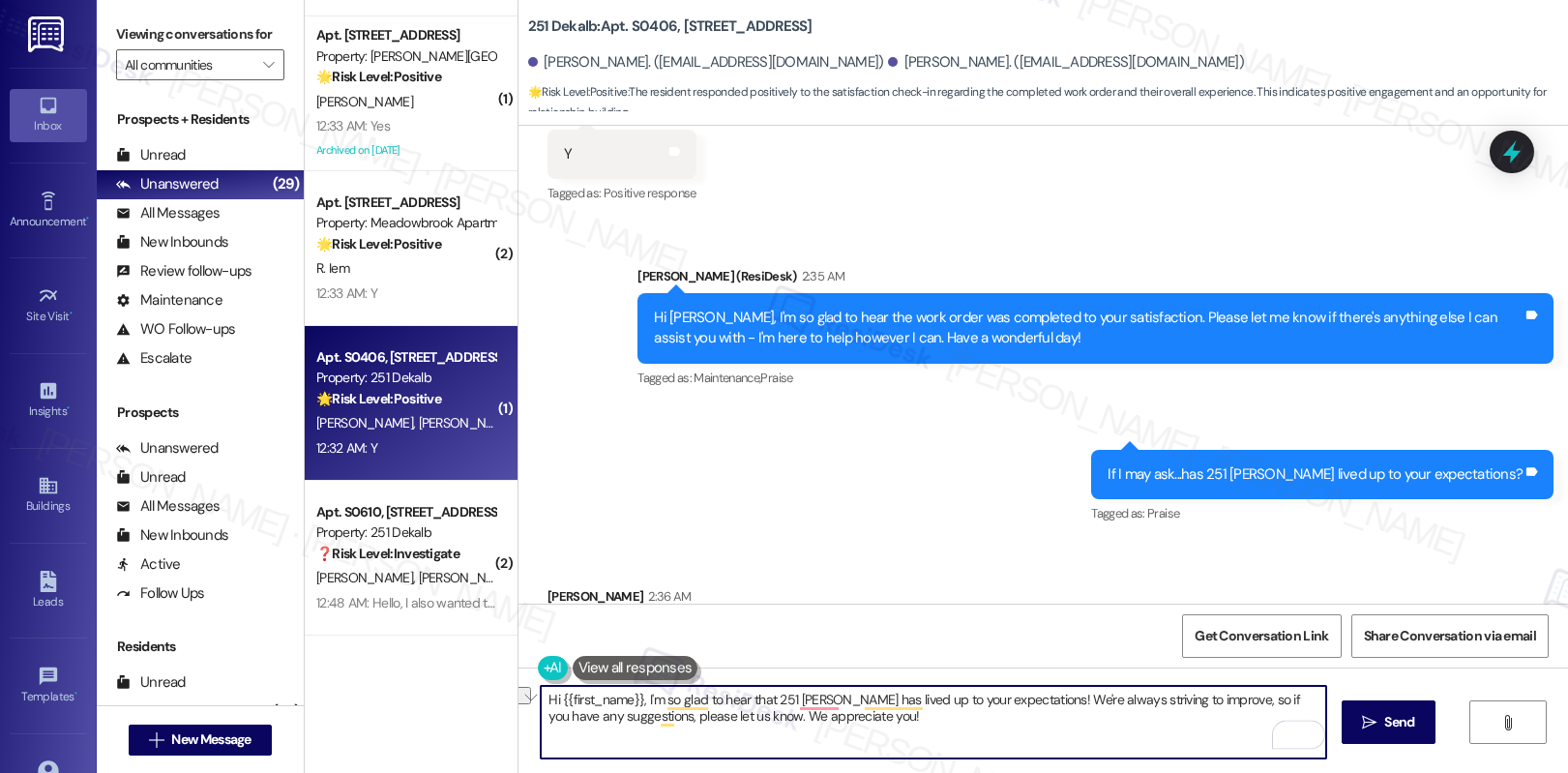 drag, startPoint x: 635, startPoint y: 700, endPoint x: 351, endPoint y: 679, distance: 284.77535 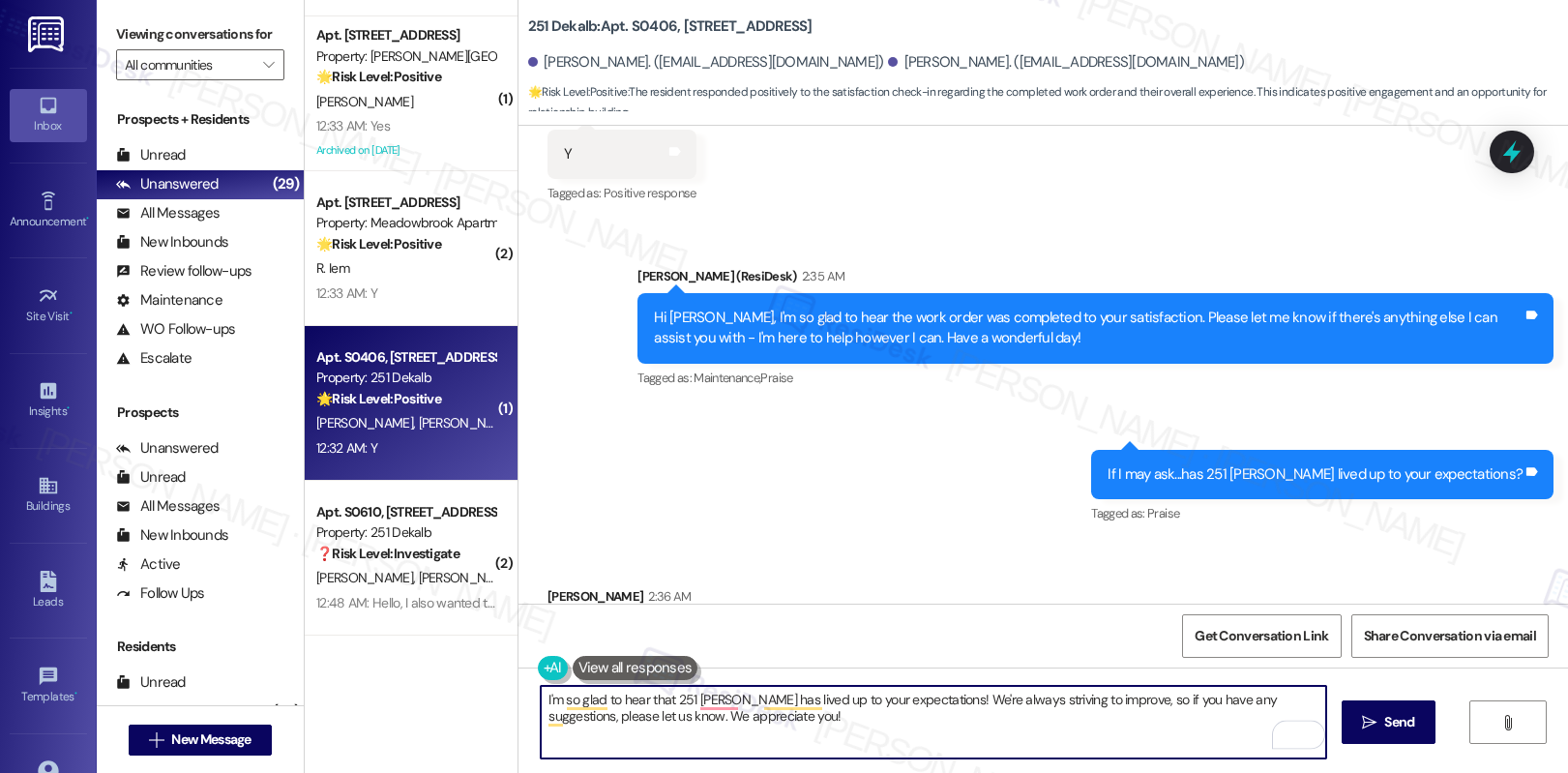 click on "I'm so glad to hear that 251 Dekalb has lived up to your expectations! We're always striving to improve, so if you have any suggestions, please let us know. We appreciate you!" at bounding box center [933, 722] 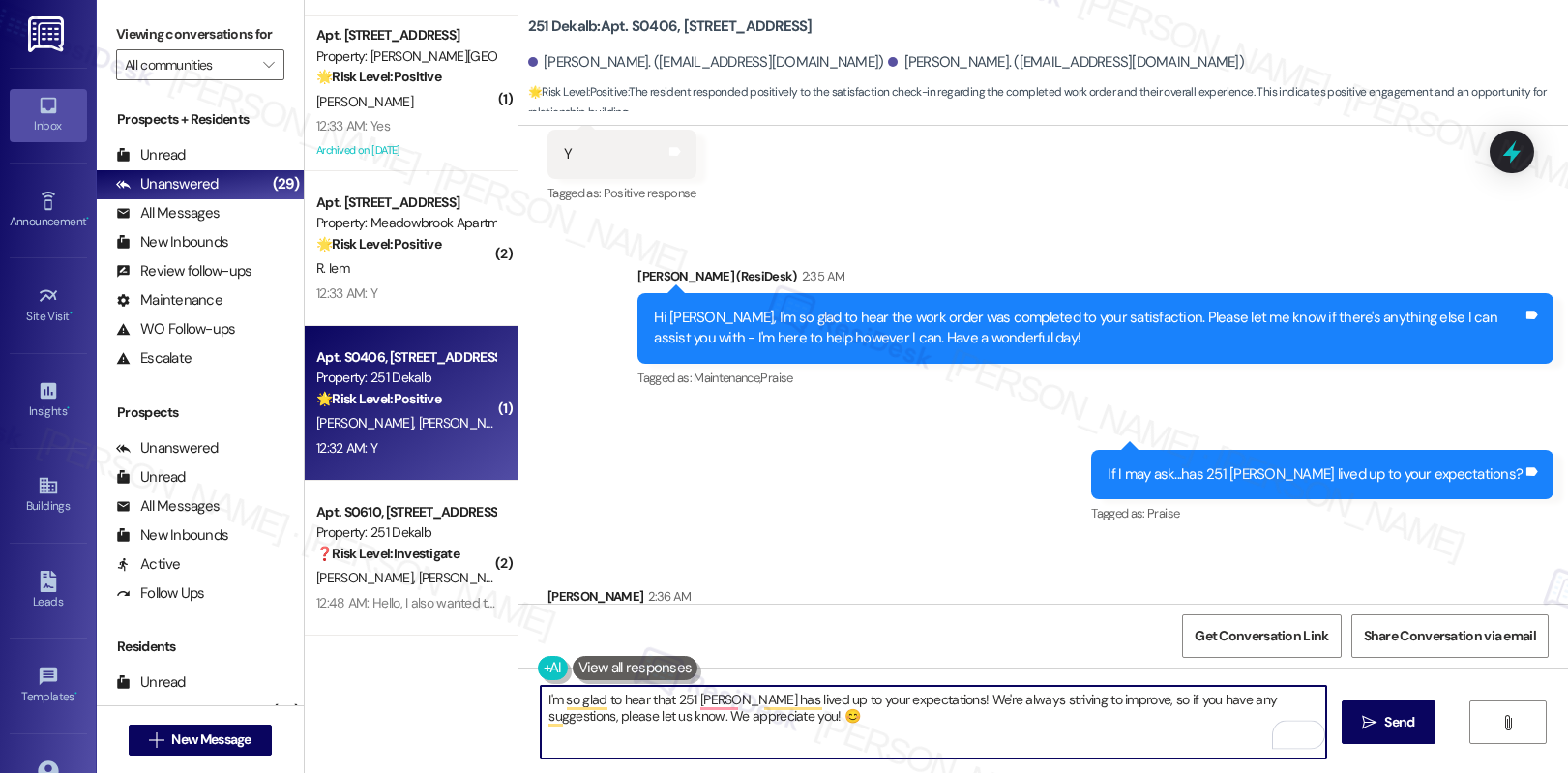click on "I'm so glad to hear that 251 Dekalb has lived up to your expectations! We're always striving to improve, so if you have any suggestions, please let us know. We appreciate you! 😊" at bounding box center [933, 722] 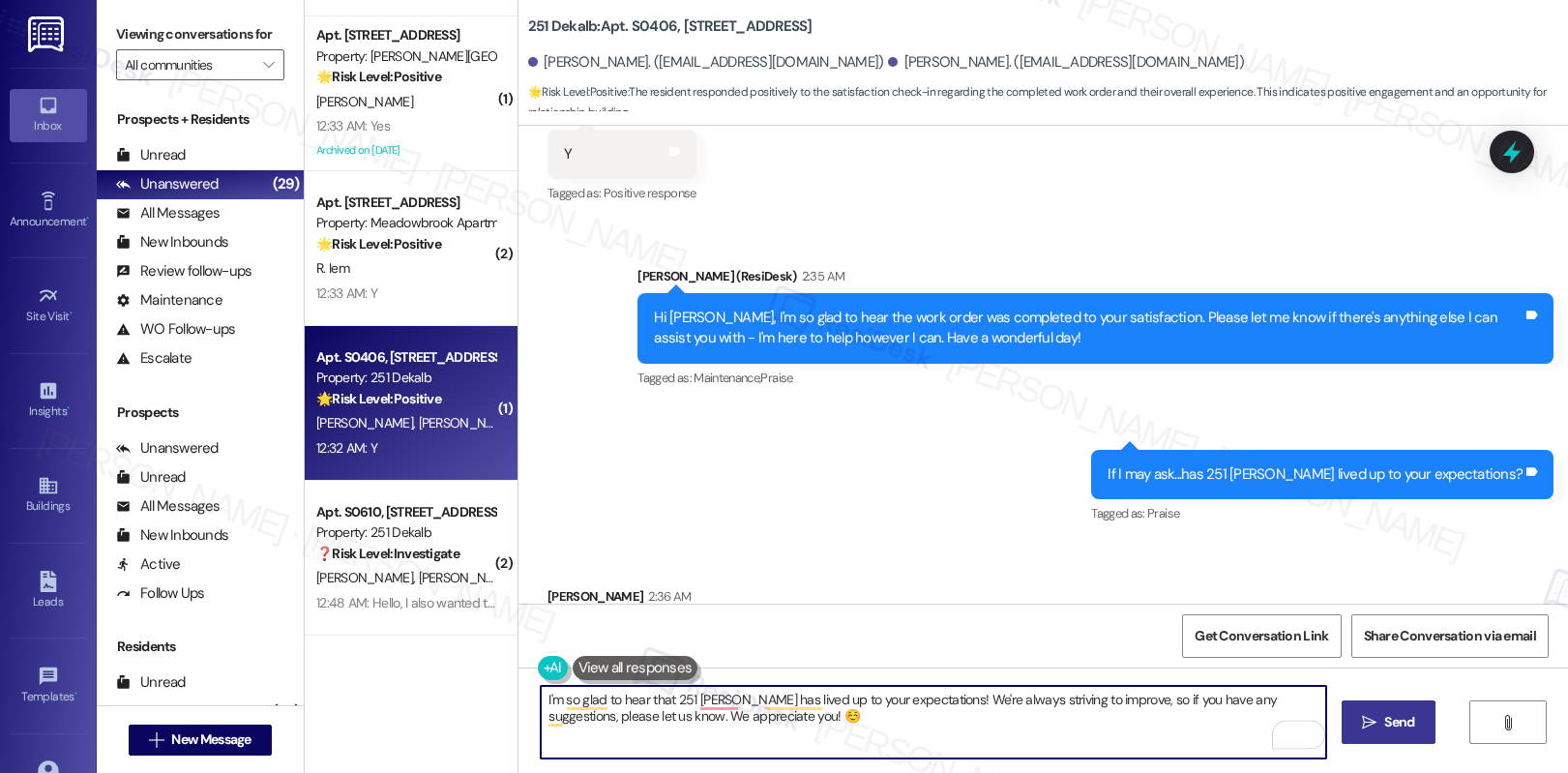 type on "I'm so glad to hear that 251 Dekalb has lived up to your expectations! We're always striving to improve, so if you have any suggestions, please let us know. We appreciate you! ☺️" 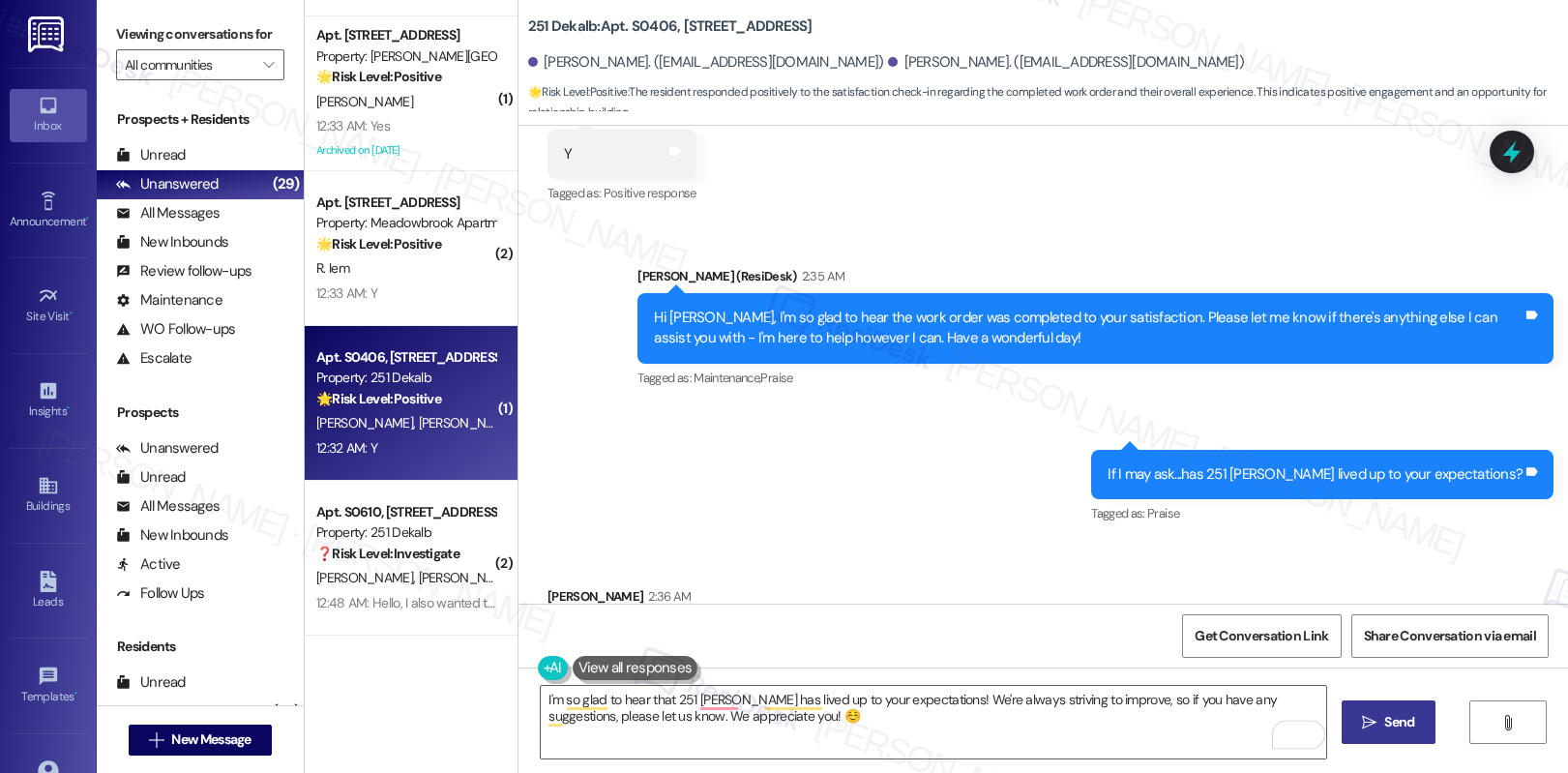 click on "" at bounding box center [1369, 723] 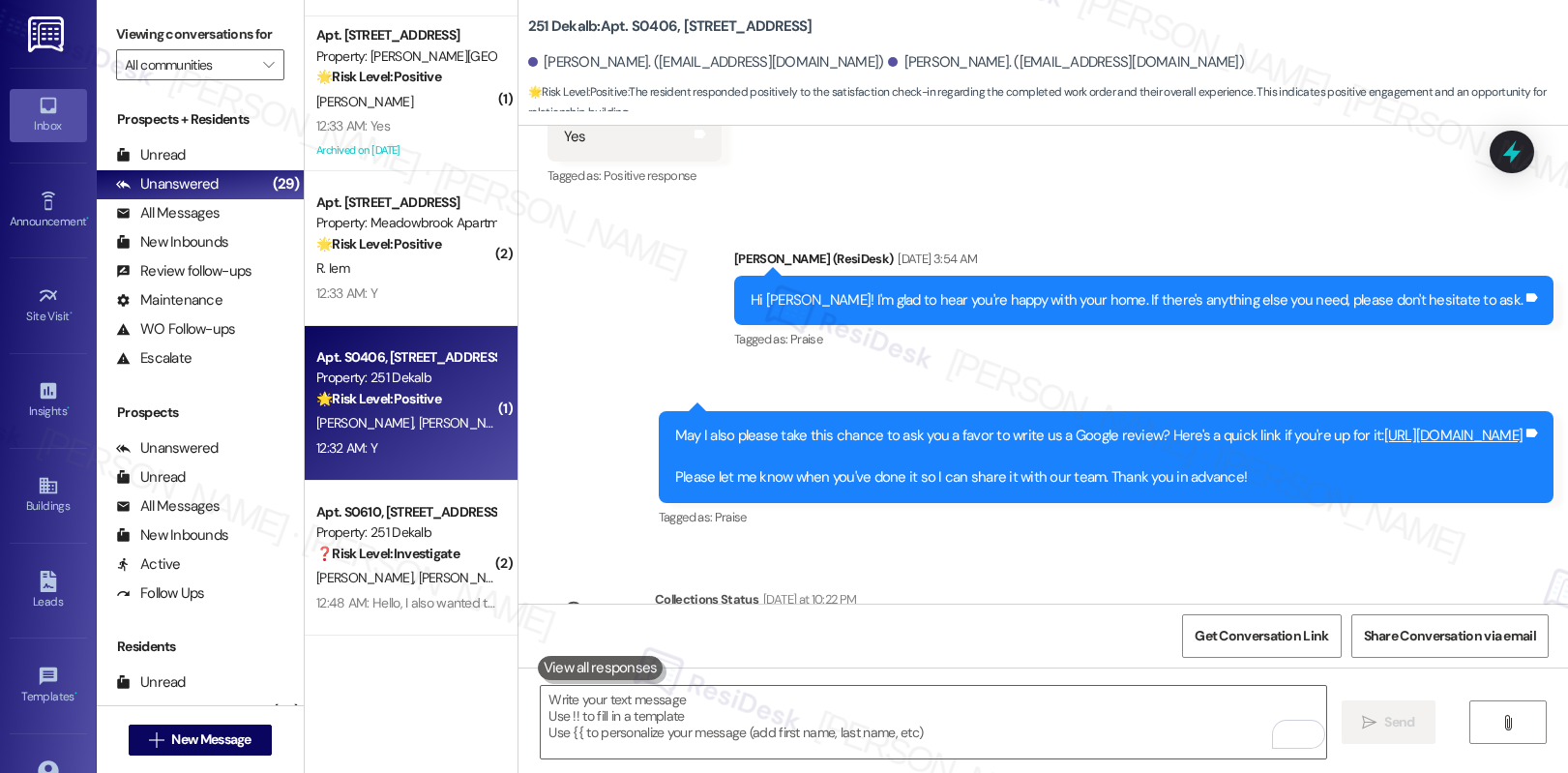 scroll, scrollTop: 4796, scrollLeft: 0, axis: vertical 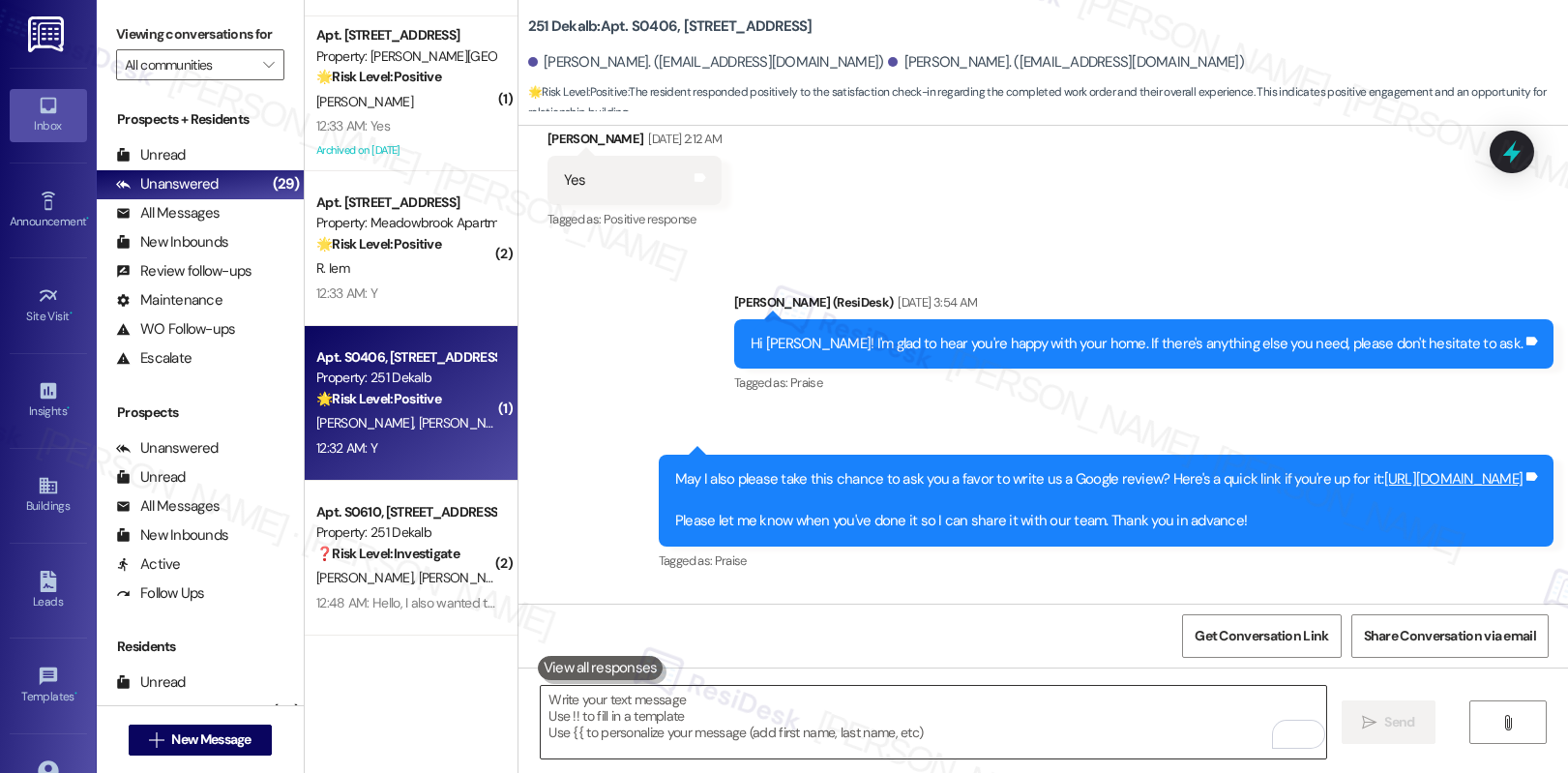 click at bounding box center (933, 722) 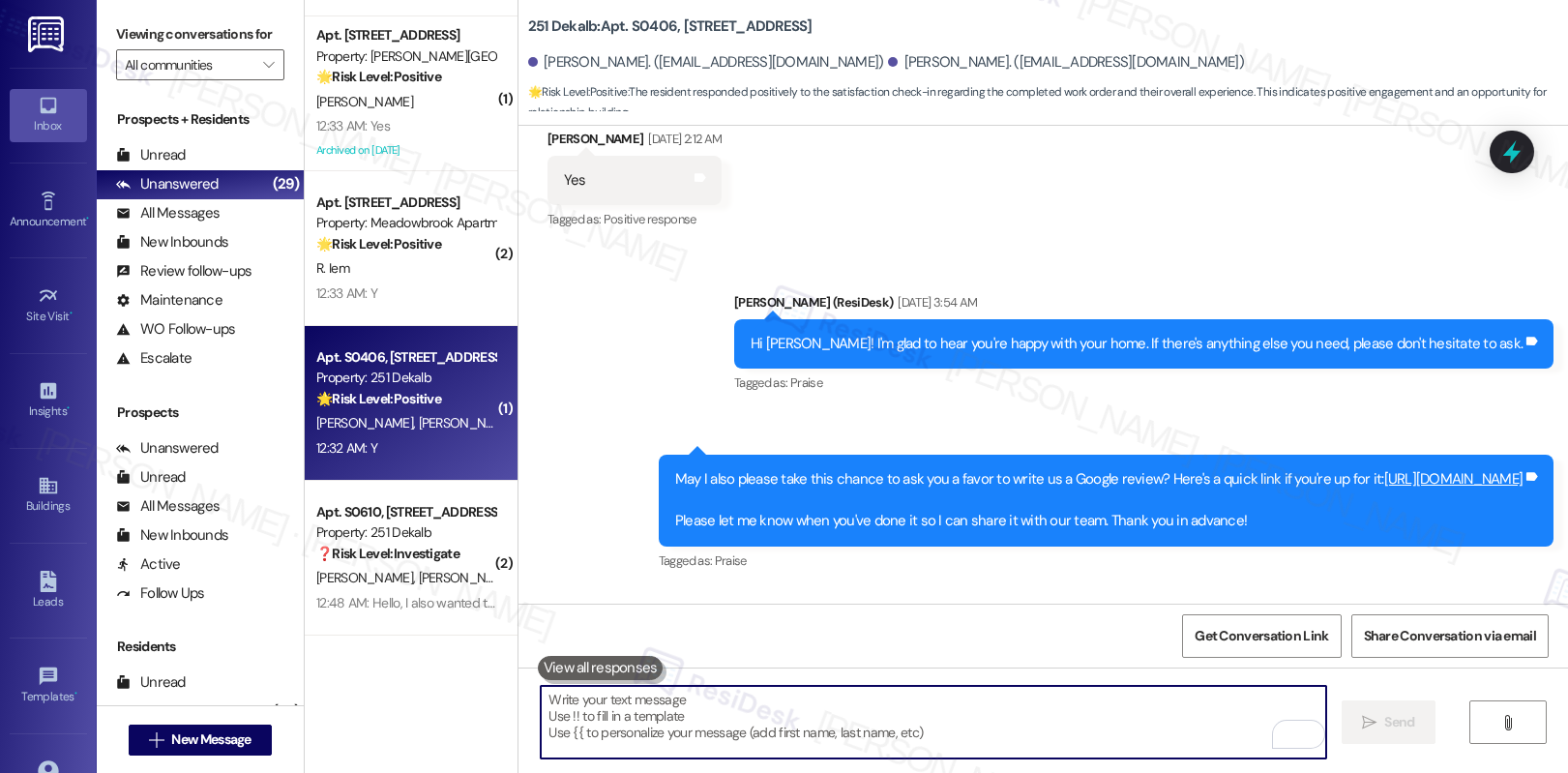 paste on "Hi! Can I ask a quick favor? If you have a moment, would you mind leaving us a Google review? It really helps us out—but no worries at all if you can’t. Thank you so much! Here’s the link: {{google_review_link}}" 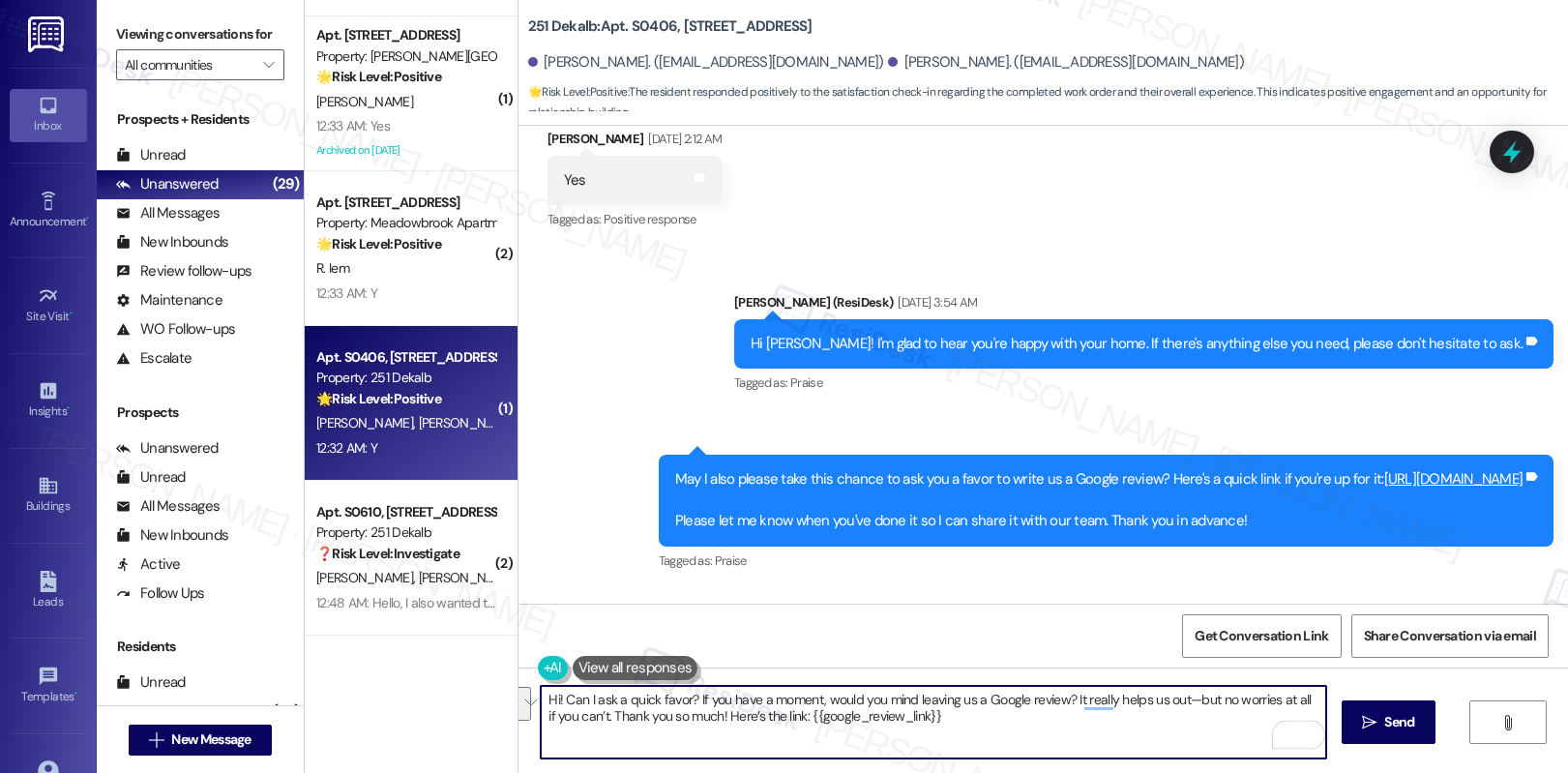 drag, startPoint x: 653, startPoint y: 704, endPoint x: 875, endPoint y: 711, distance: 222.11033 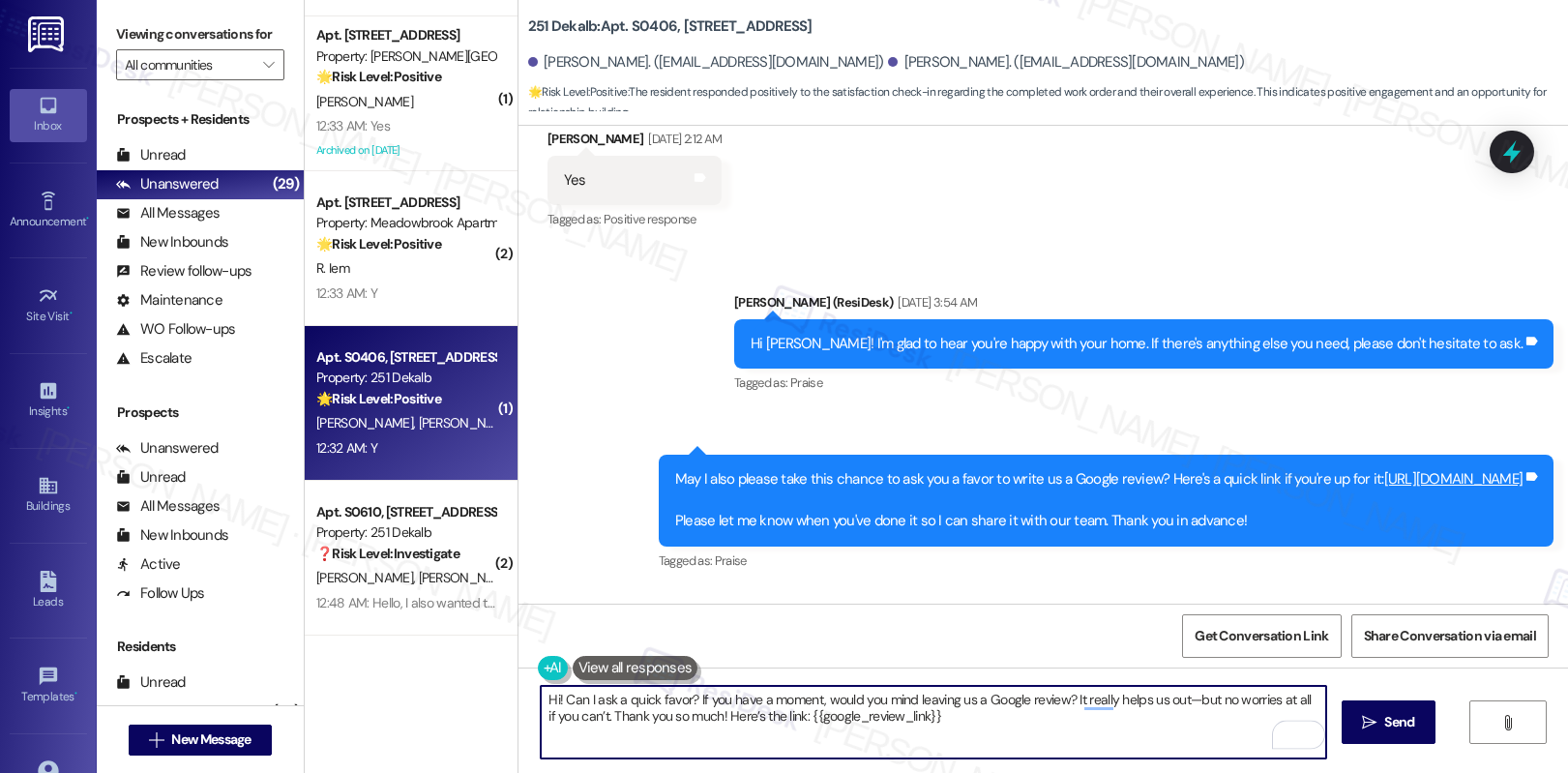 click on "Hi! Can I ask a quick favor? If you have a moment, would you mind leaving us a Google review? It really helps us out—but no worries at all if you can’t. Thank you so much! Here’s the link: {{google_review_link}}" at bounding box center (933, 722) 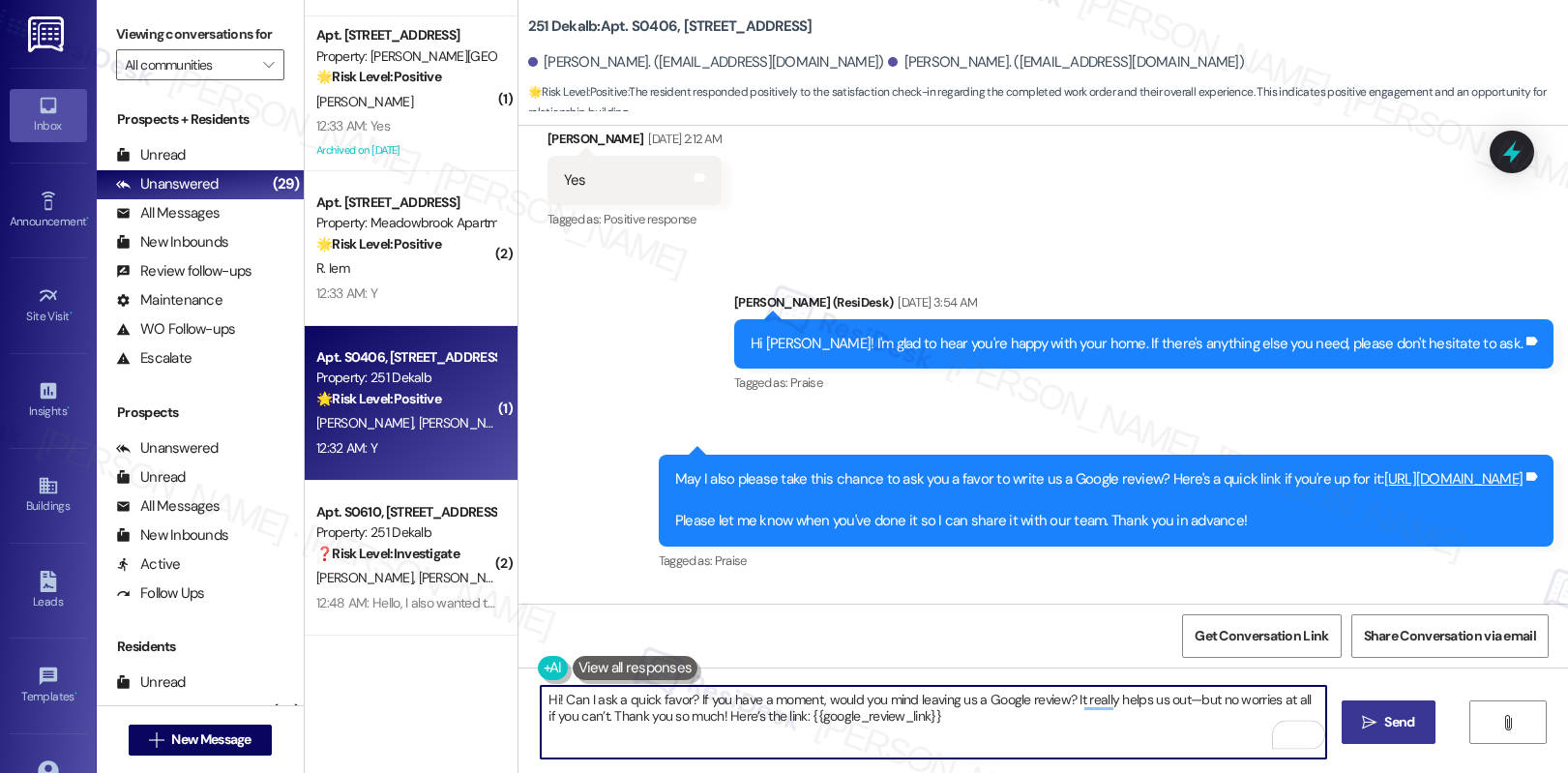 type on "Hi! Can I ask a quick favor? If you have a moment, would you mind leaving us a Google review? It really helps us out—but no worries at all if you can’t. Thank you so much! Here’s the link: {{google_review_link}}" 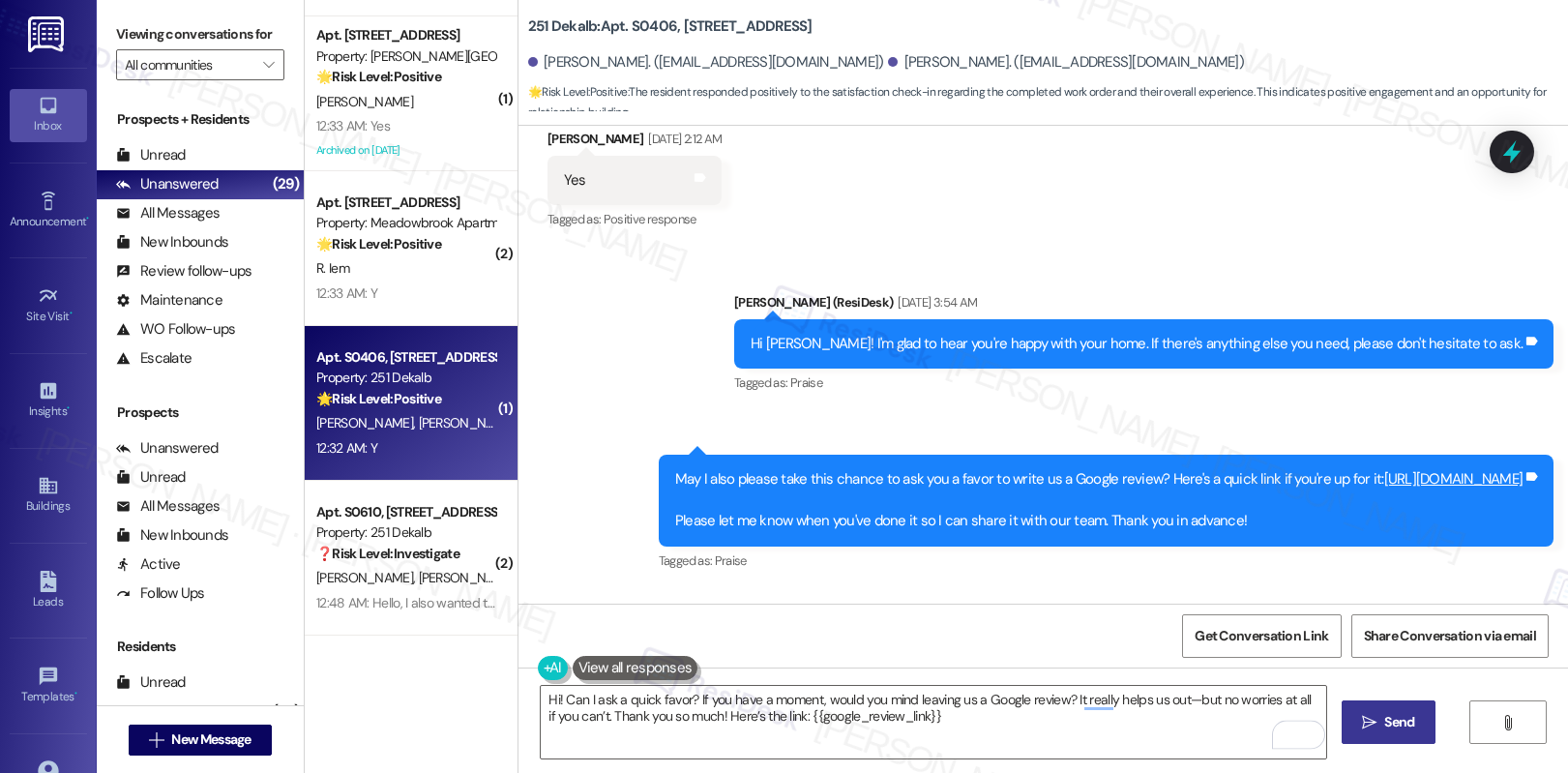 click on "Send" at bounding box center (1399, 722) 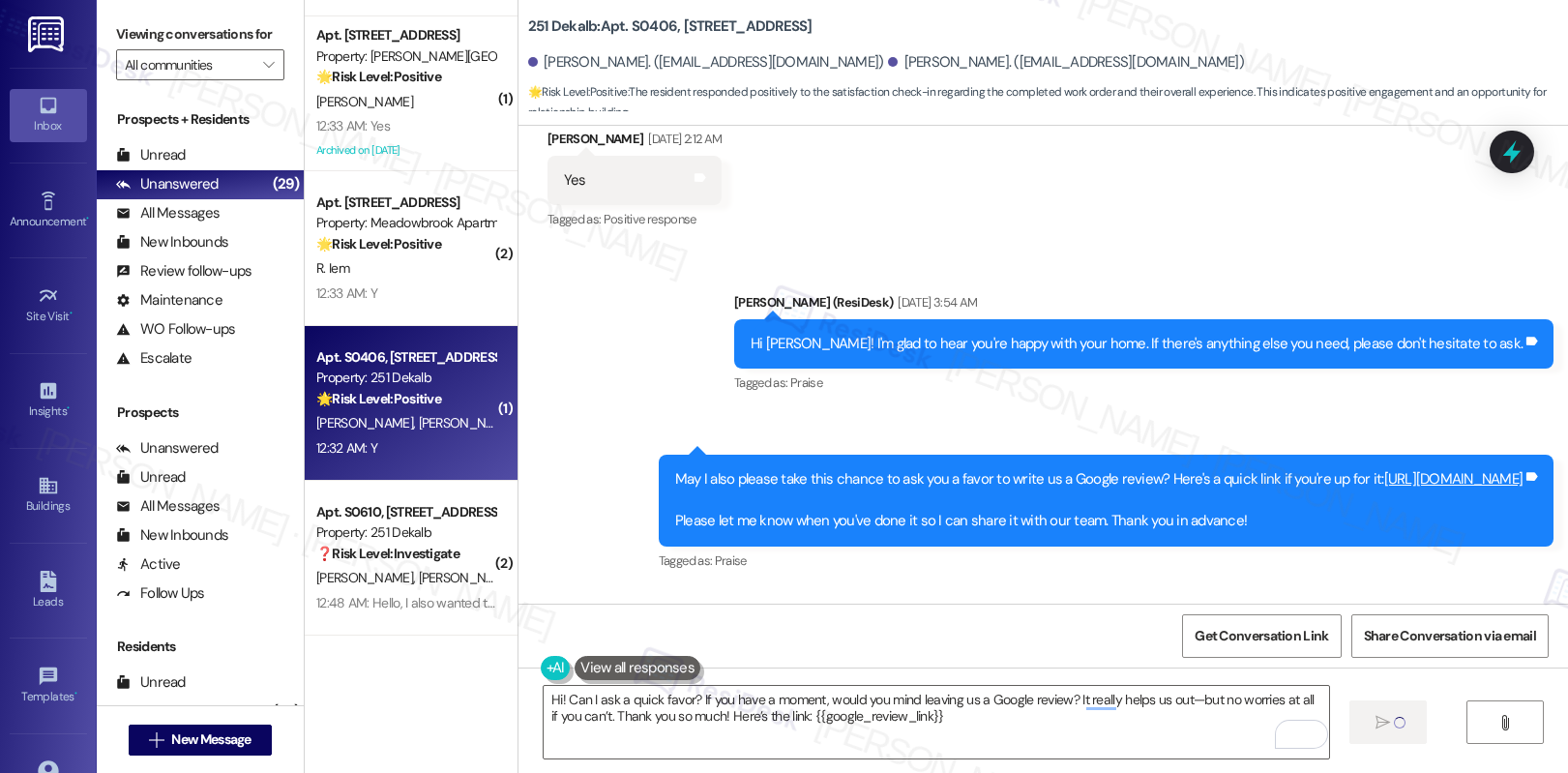 type 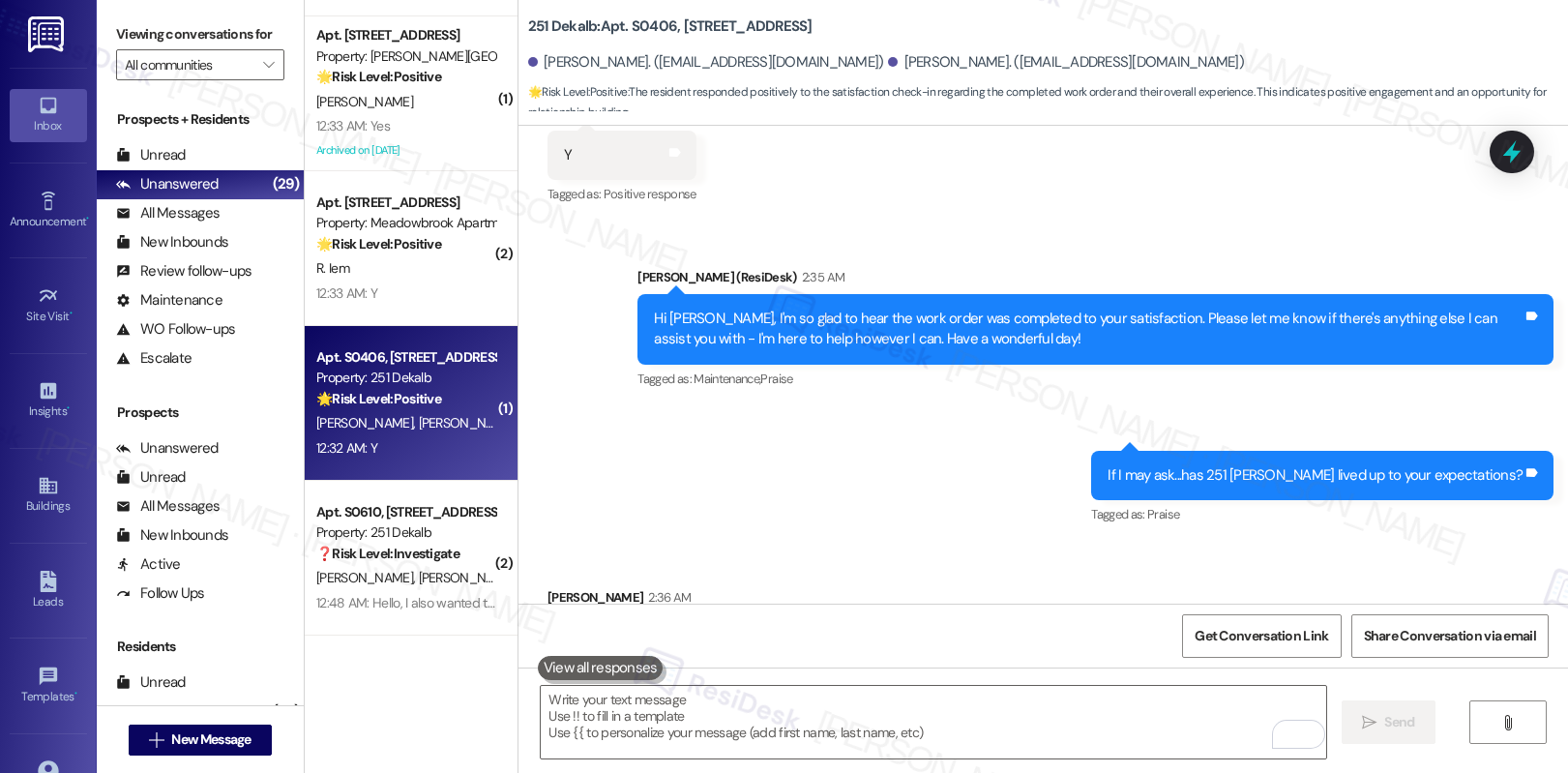 scroll, scrollTop: 5998, scrollLeft: 0, axis: vertical 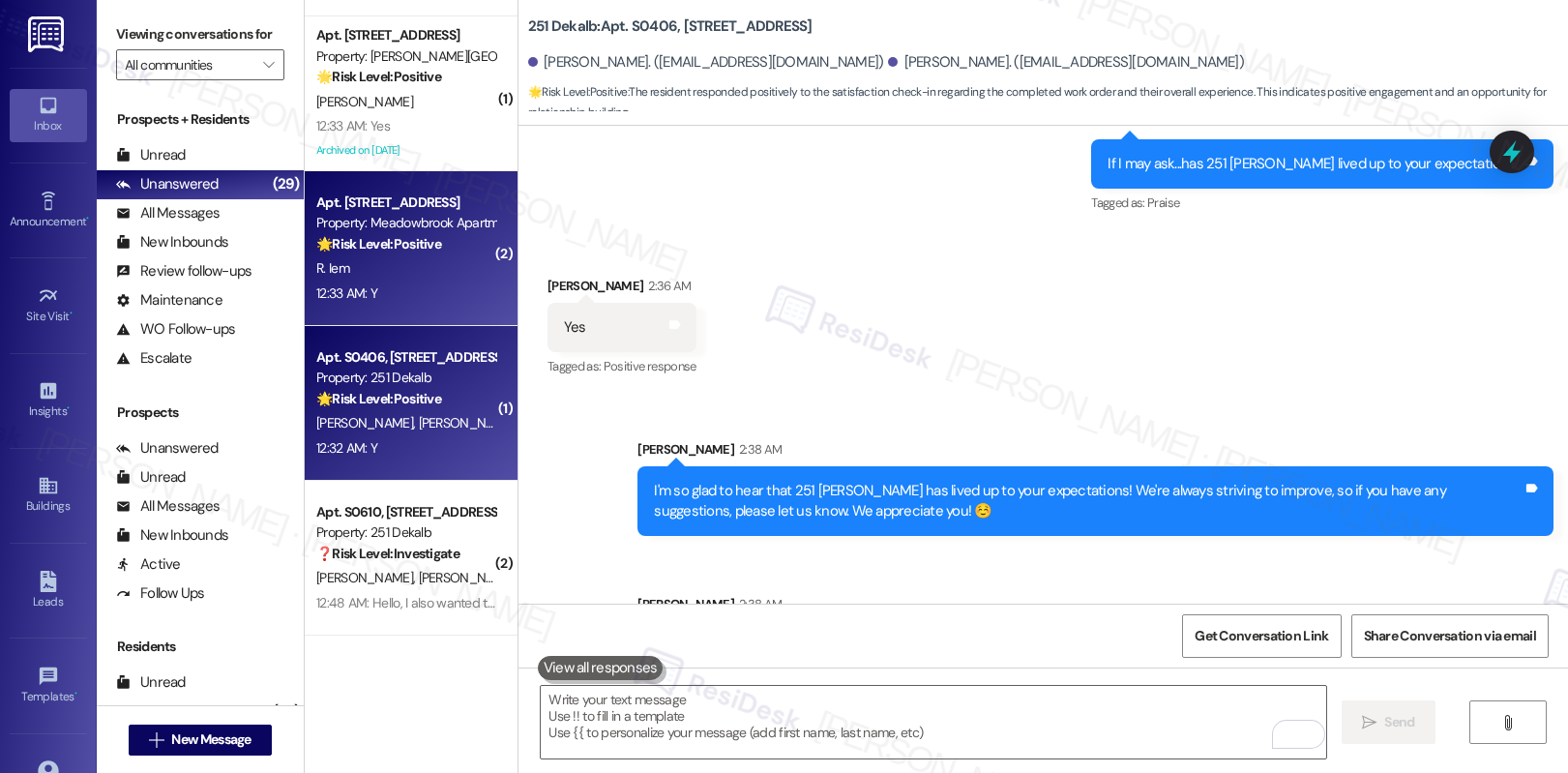 click on "12:33 AM: Y 12:33 AM: Y" at bounding box center [405, 293] 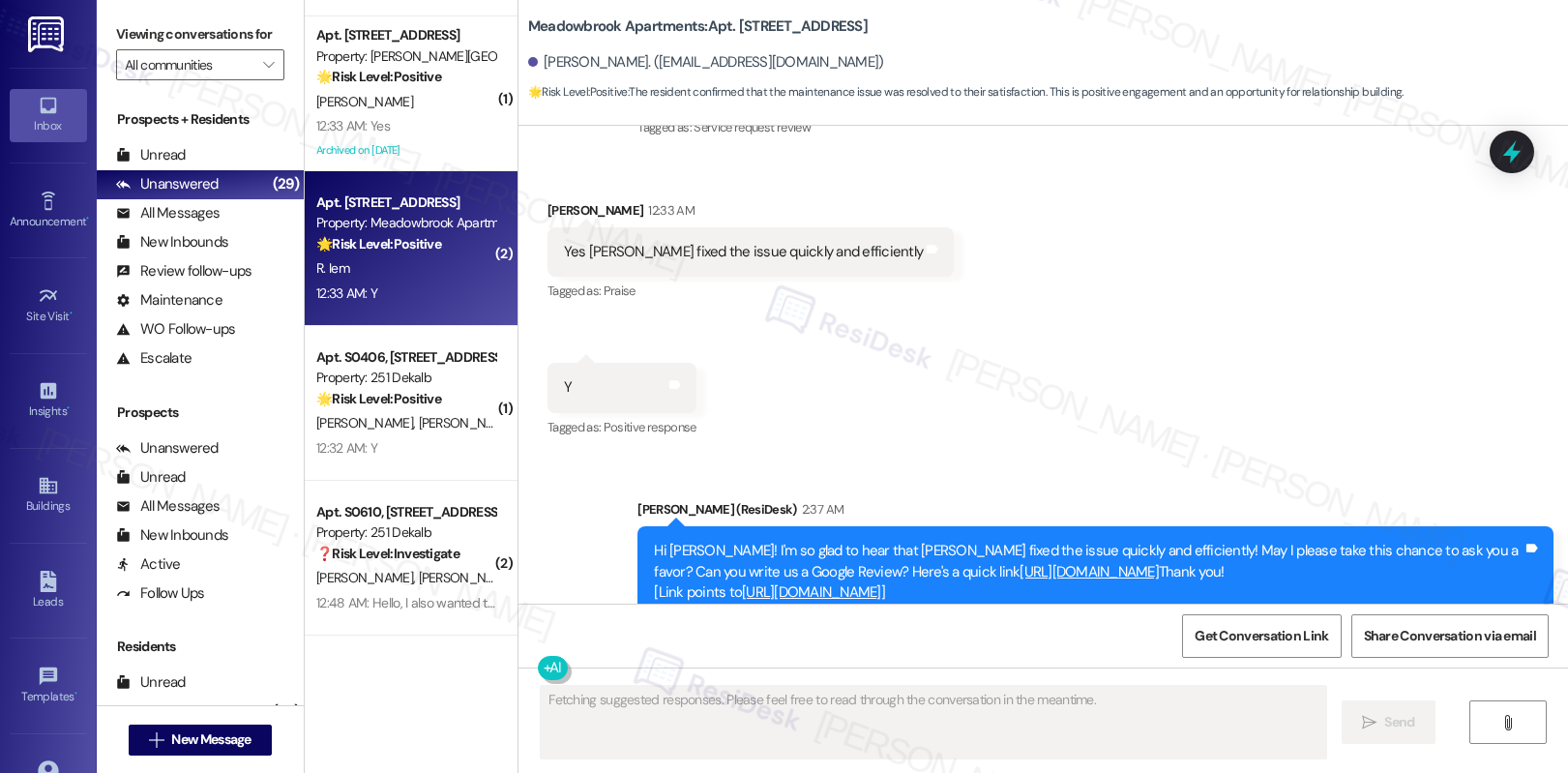 scroll, scrollTop: 5156, scrollLeft: 0, axis: vertical 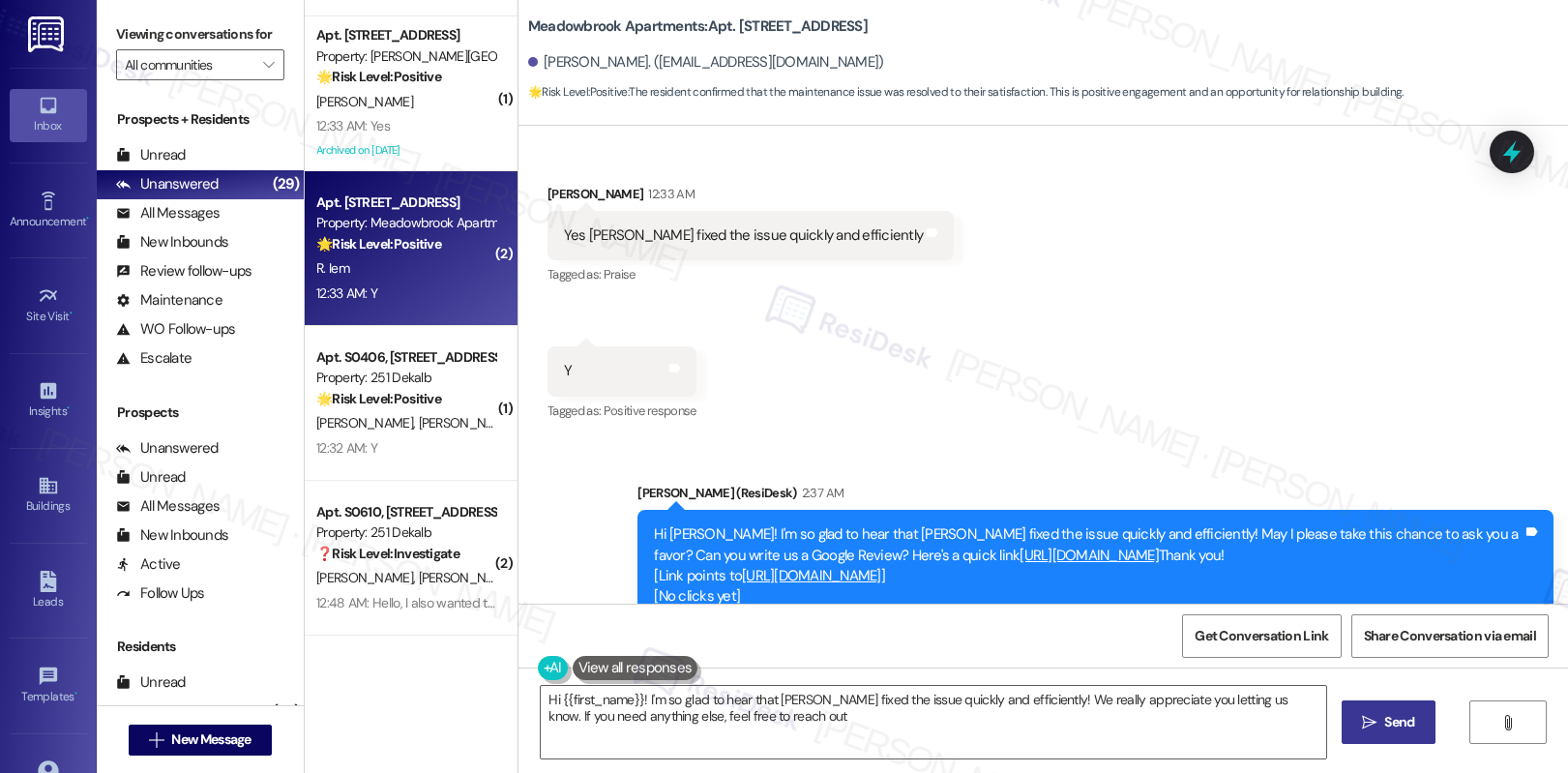 type on "Hi {{first_name}}! I'm so glad to hear that Andre fixed the issue quickly and efficiently! We really appreciate you letting us know. If you need anything else, feel free to reach out!" 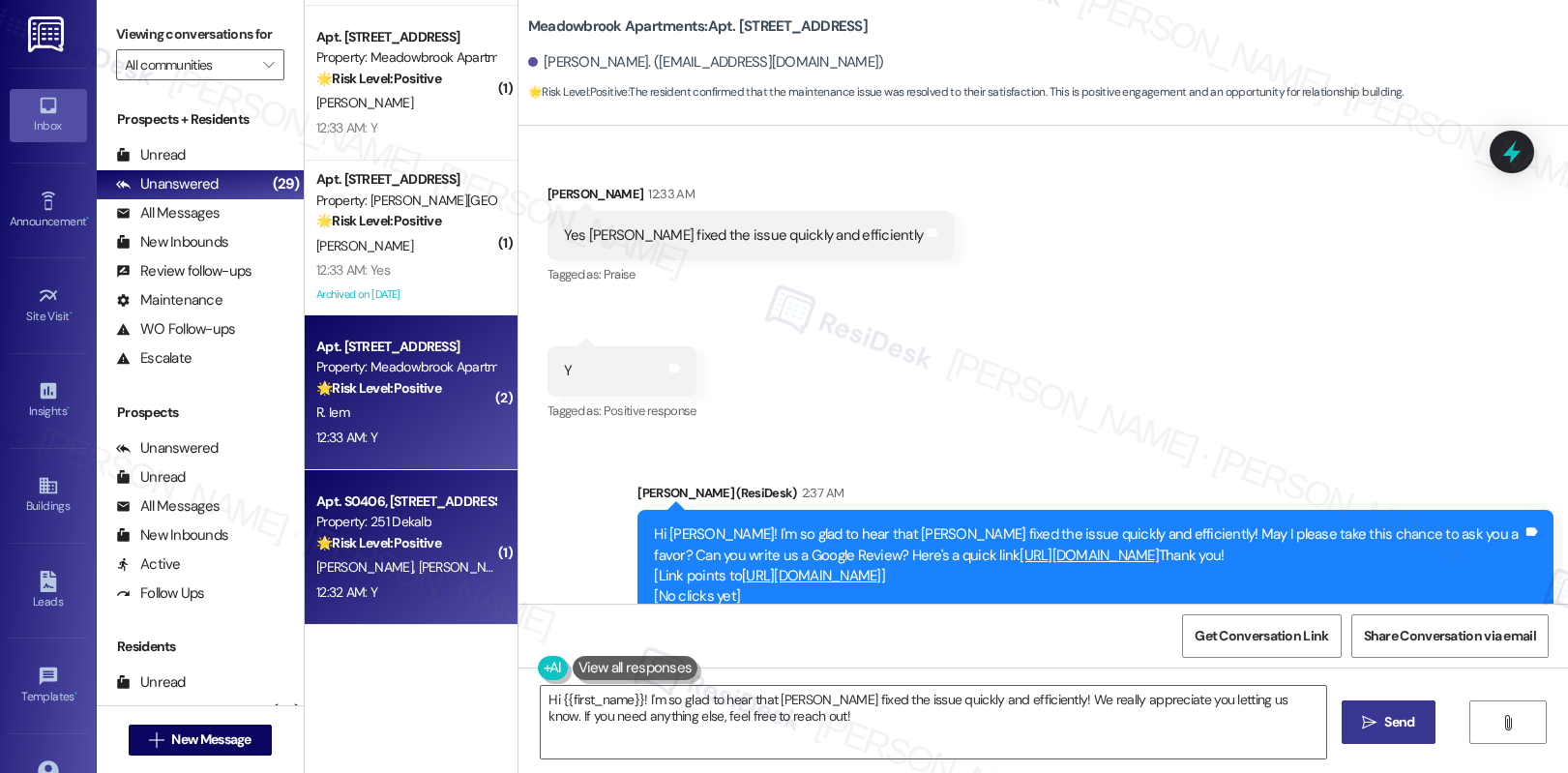 scroll, scrollTop: 3580, scrollLeft: 0, axis: vertical 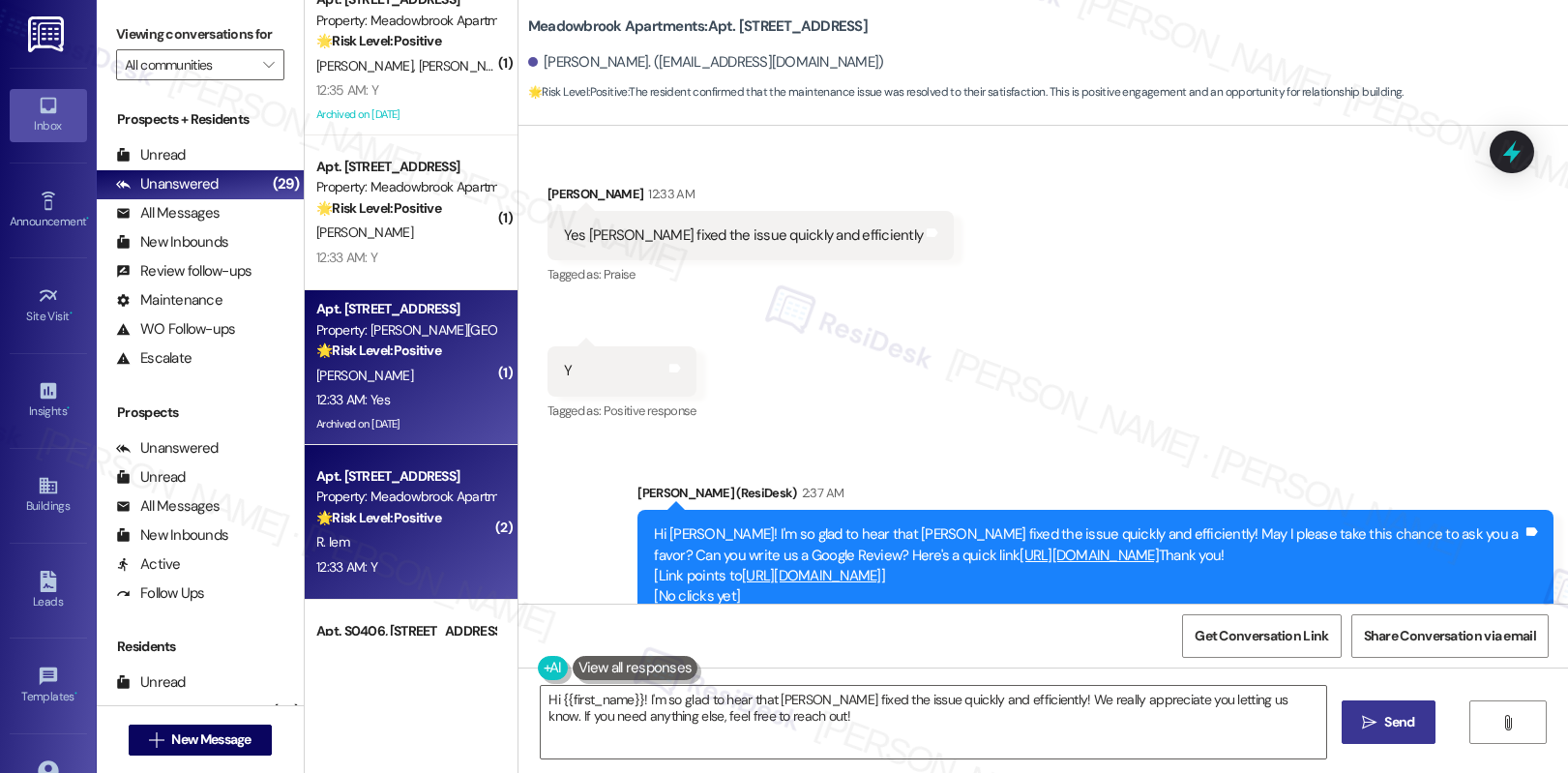 click on "🌟  Risk Level:  Positive The message is a follow-up on a completed work order and the resident confirmed satisfaction. This indicates positive engagement and an opportunity for relationship building." at bounding box center (405, 350) 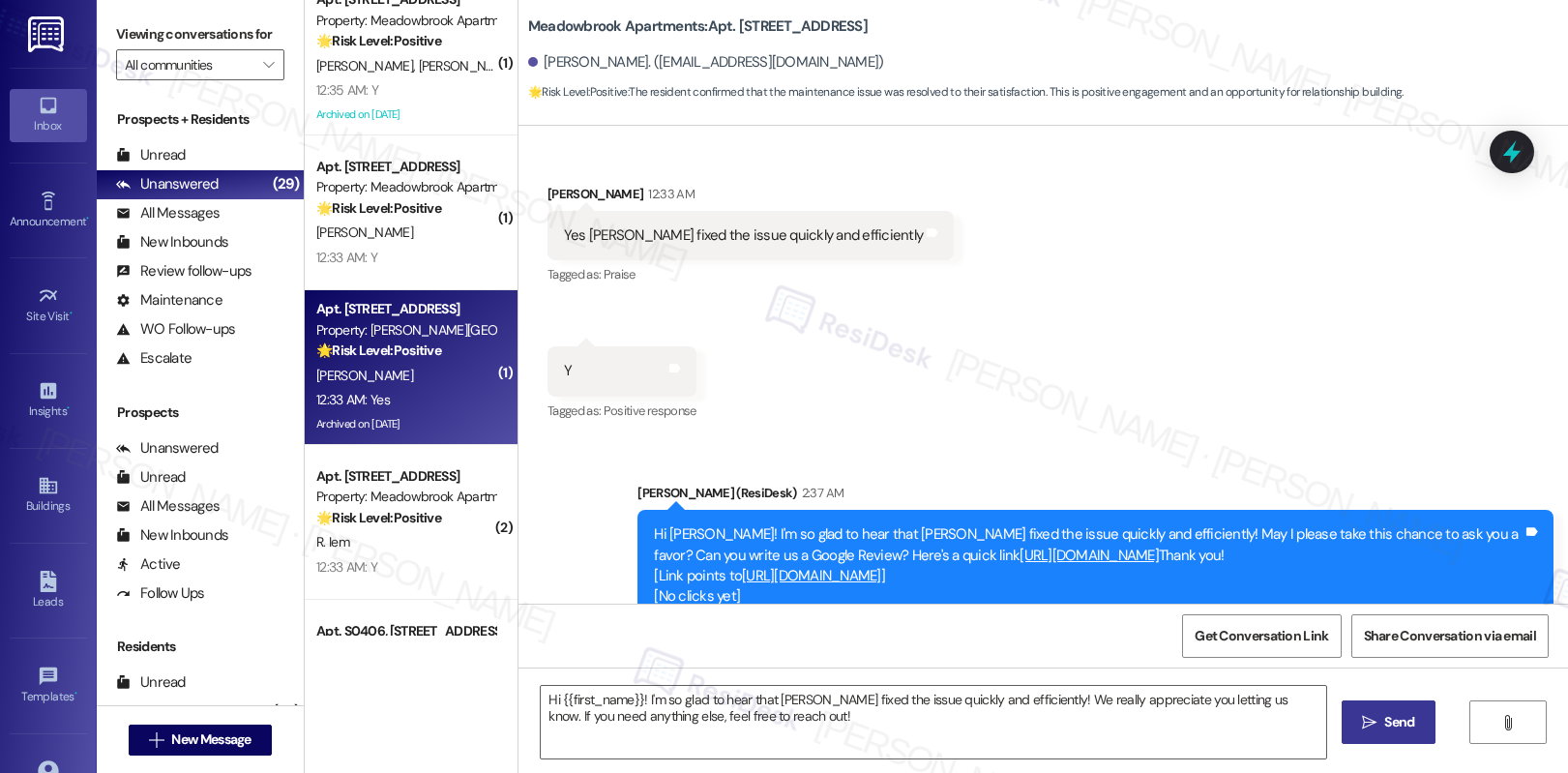 type on "Fetching suggested responses. Please feel free to read through the conversation in the meantime." 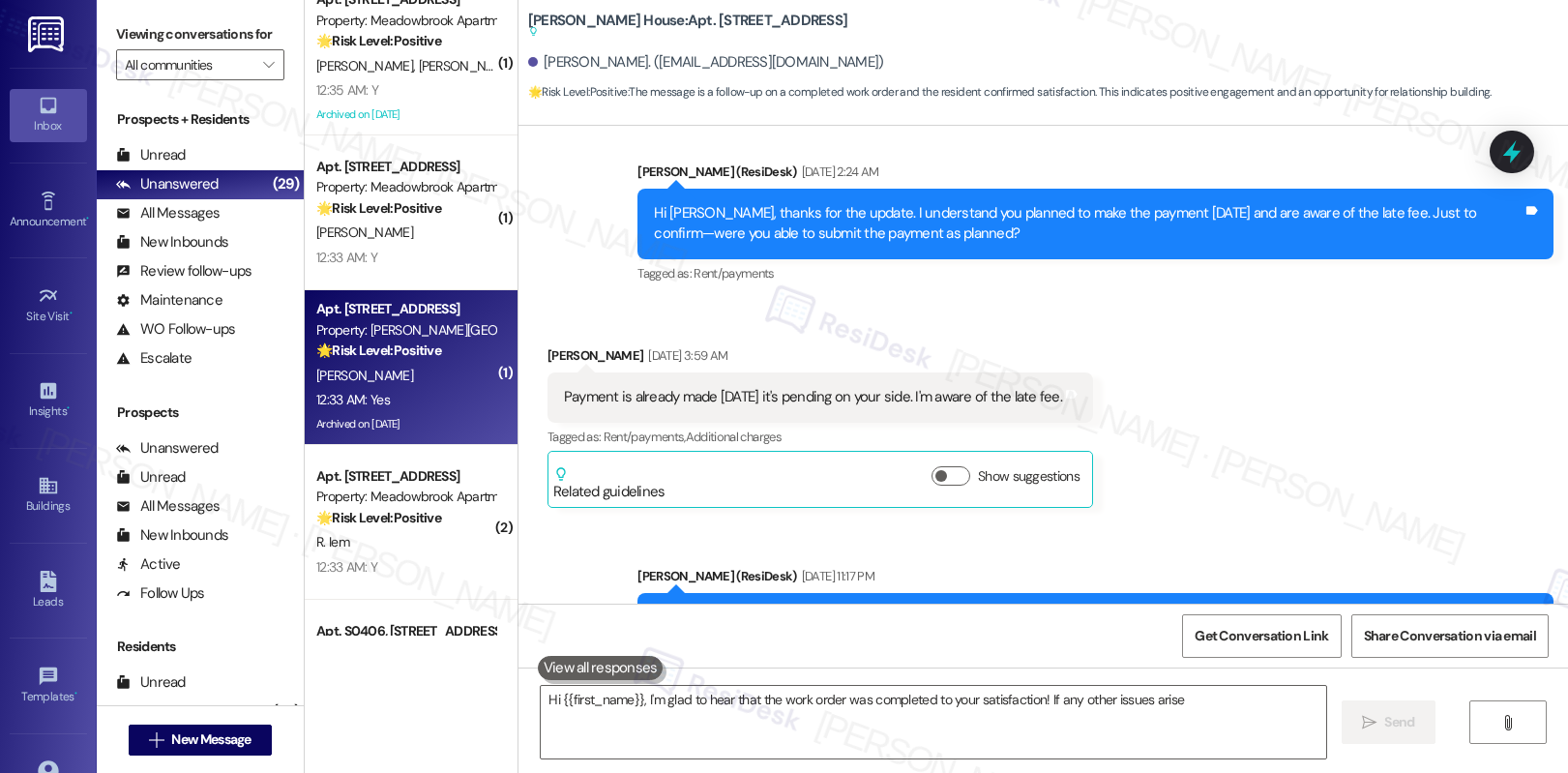 scroll, scrollTop: 25484, scrollLeft: 0, axis: vertical 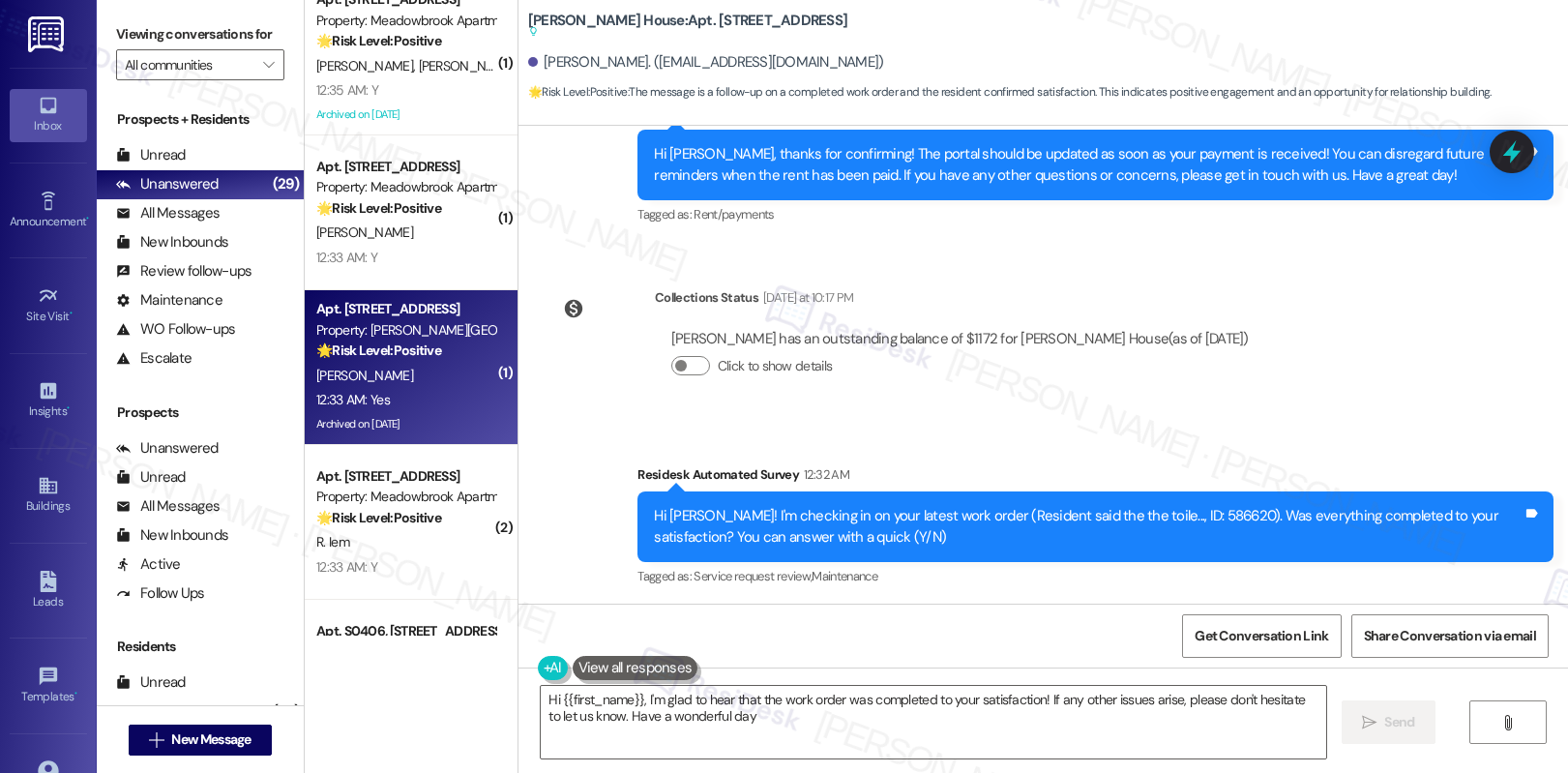 type on "Hi {{first_name}}, I'm glad to hear that the work order was completed to your satisfaction! If any other issues arise, please don't hesitate to let us know. Have a wonderful day!" 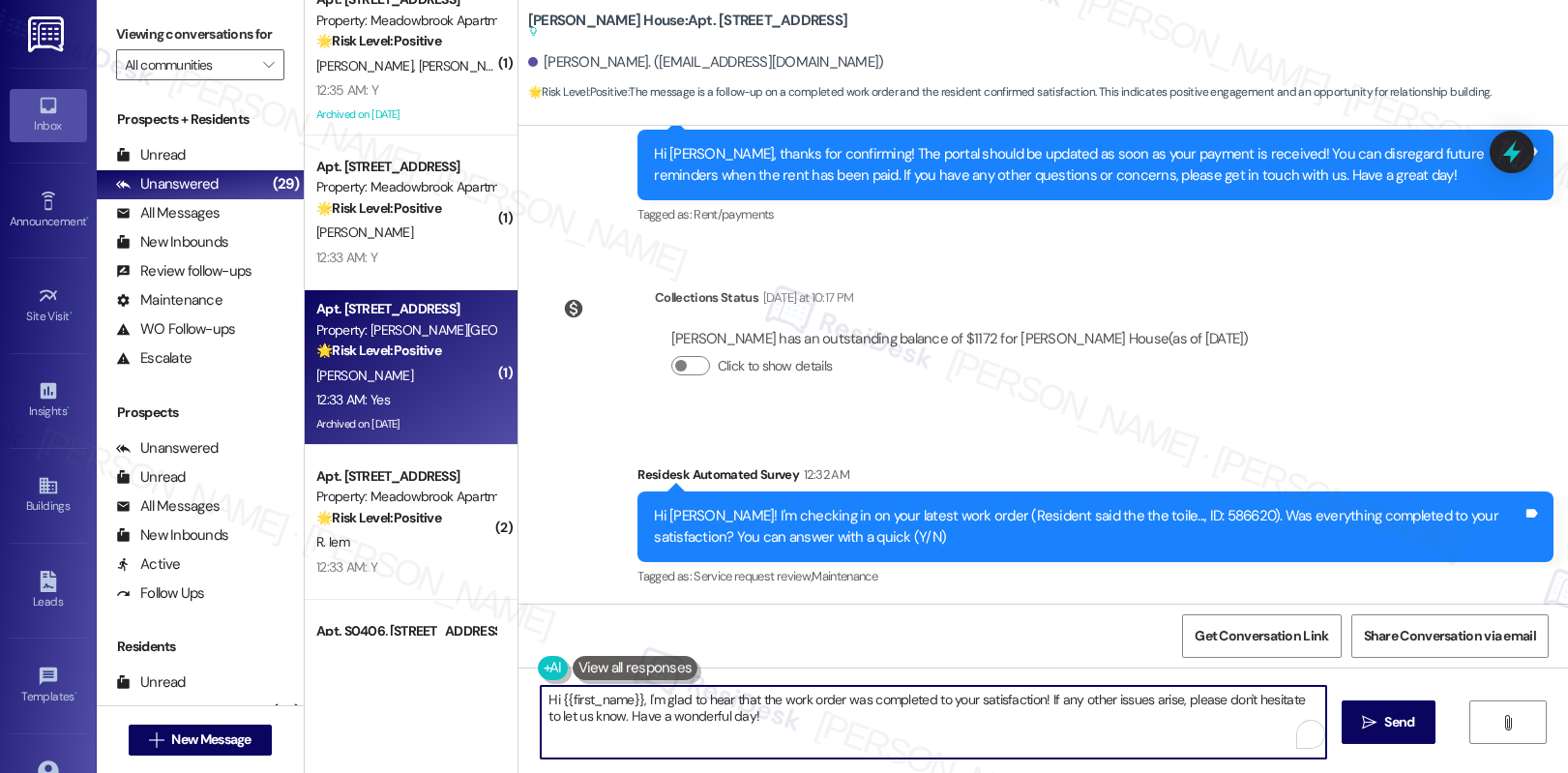 click on "Hi {{first_name}}, I'm glad to hear that the work order was completed to your satisfaction! If any other issues arise, please don't hesitate to let us know. Have a wonderful day!" at bounding box center (933, 722) 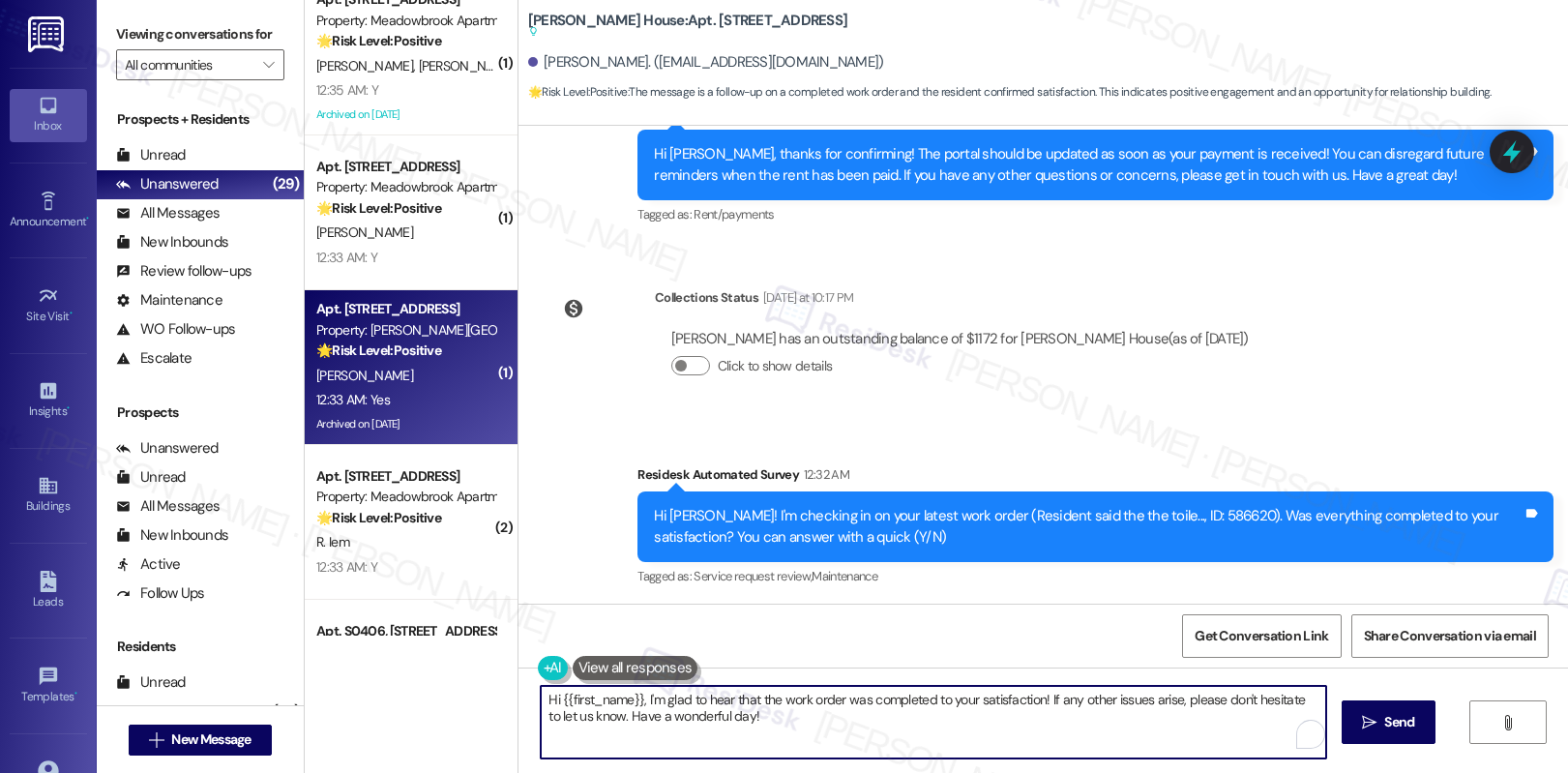 click on "Hi {{first_name}}, I'm glad to hear that the work order was completed to your satisfaction! If any other issues arise, please don't hesitate to let us know. Have a wonderful day!" at bounding box center (933, 722) 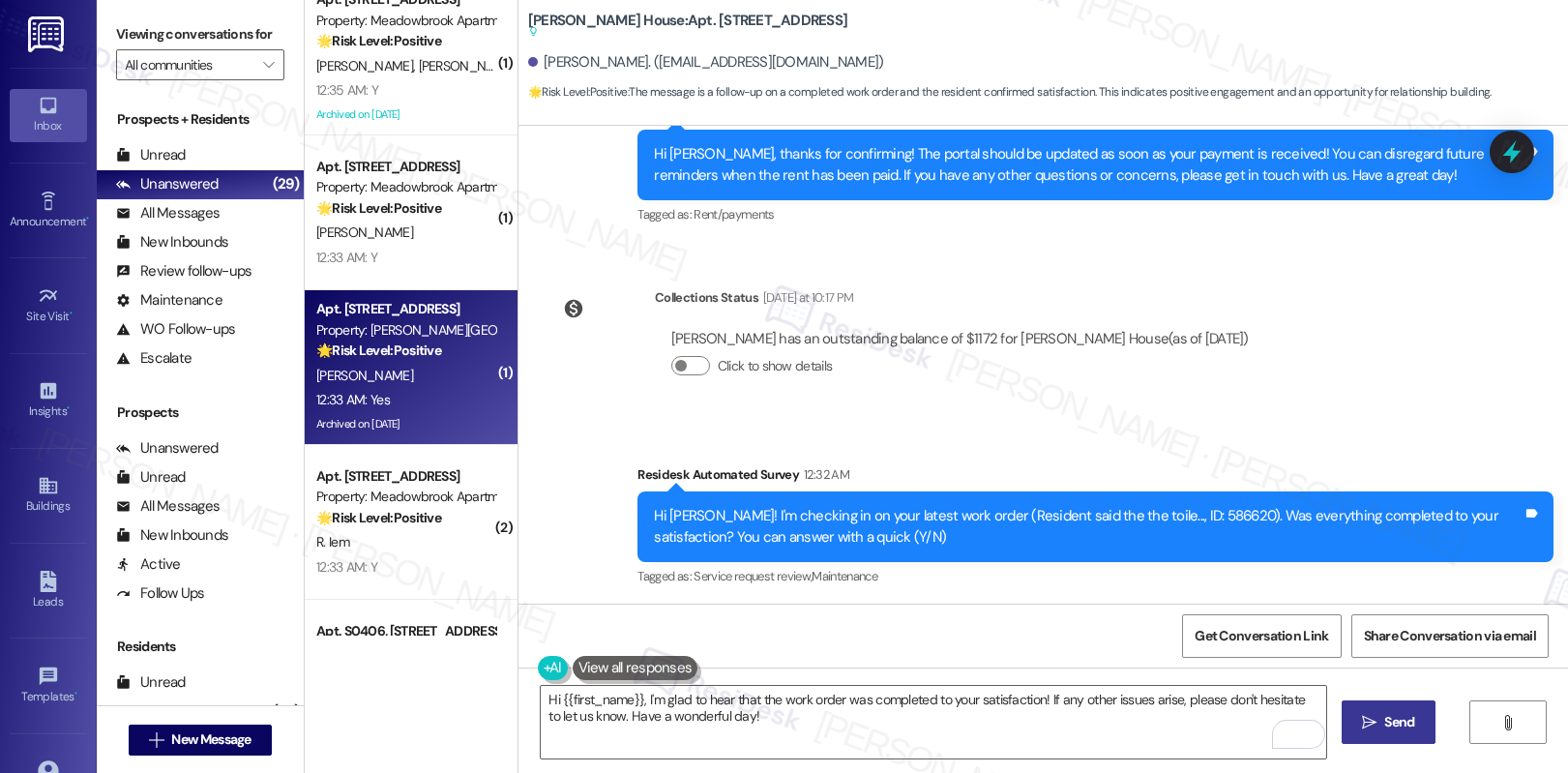click on "Send" at bounding box center (1399, 722) 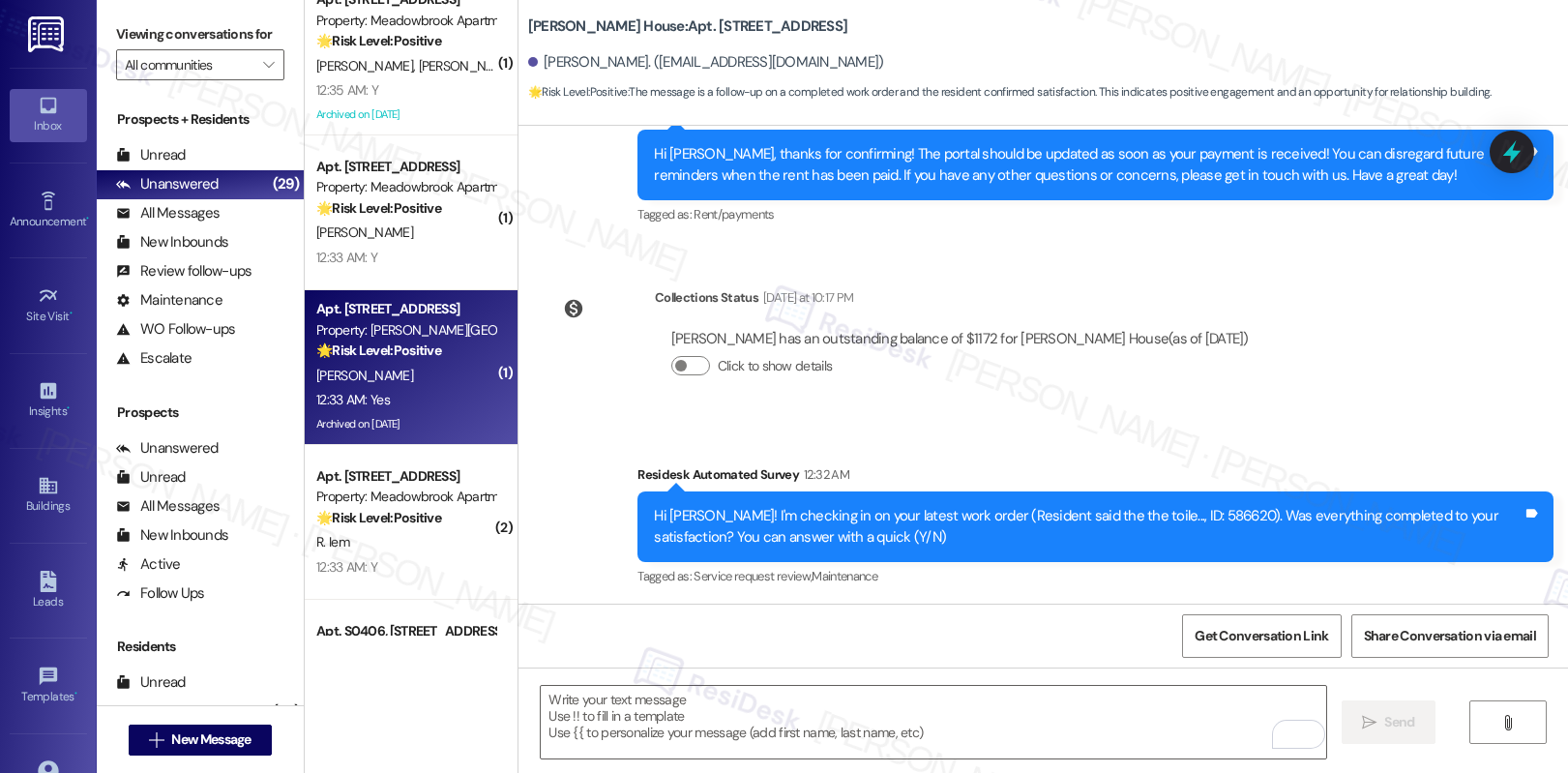 type on "Fetching suggested responses. Please feel free to read through the conversation in the meantime." 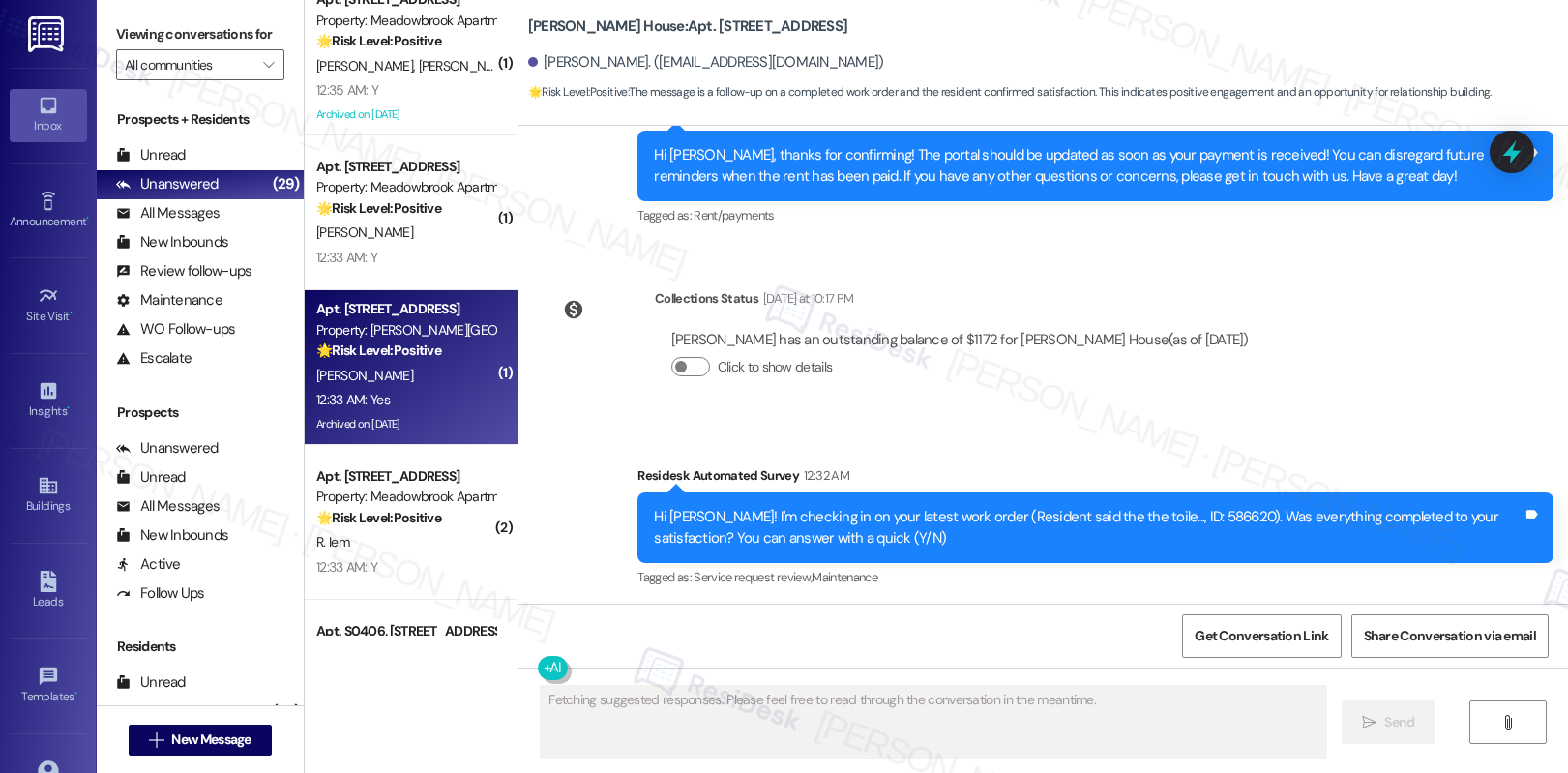 type 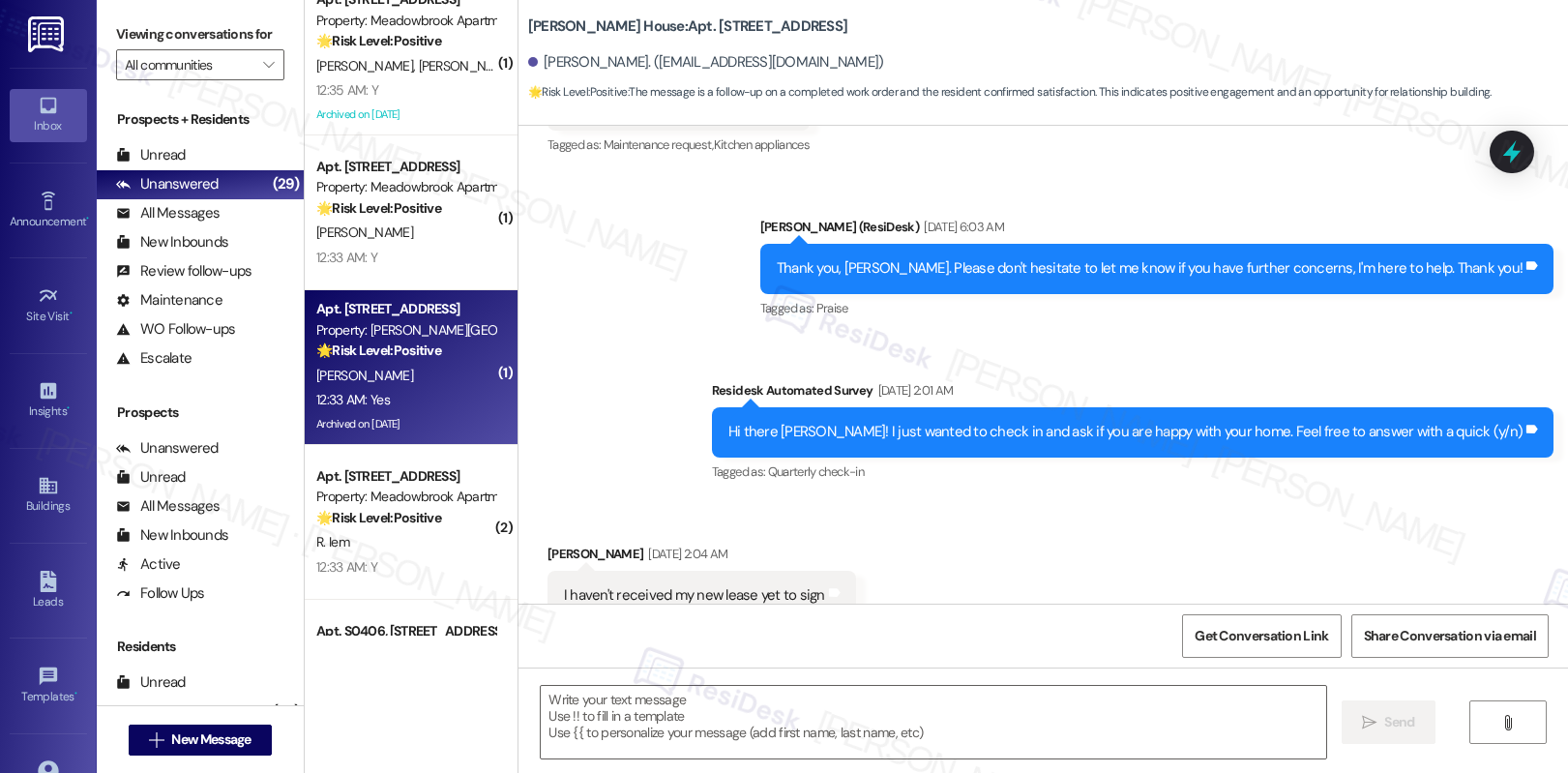 scroll, scrollTop: 21577, scrollLeft: 0, axis: vertical 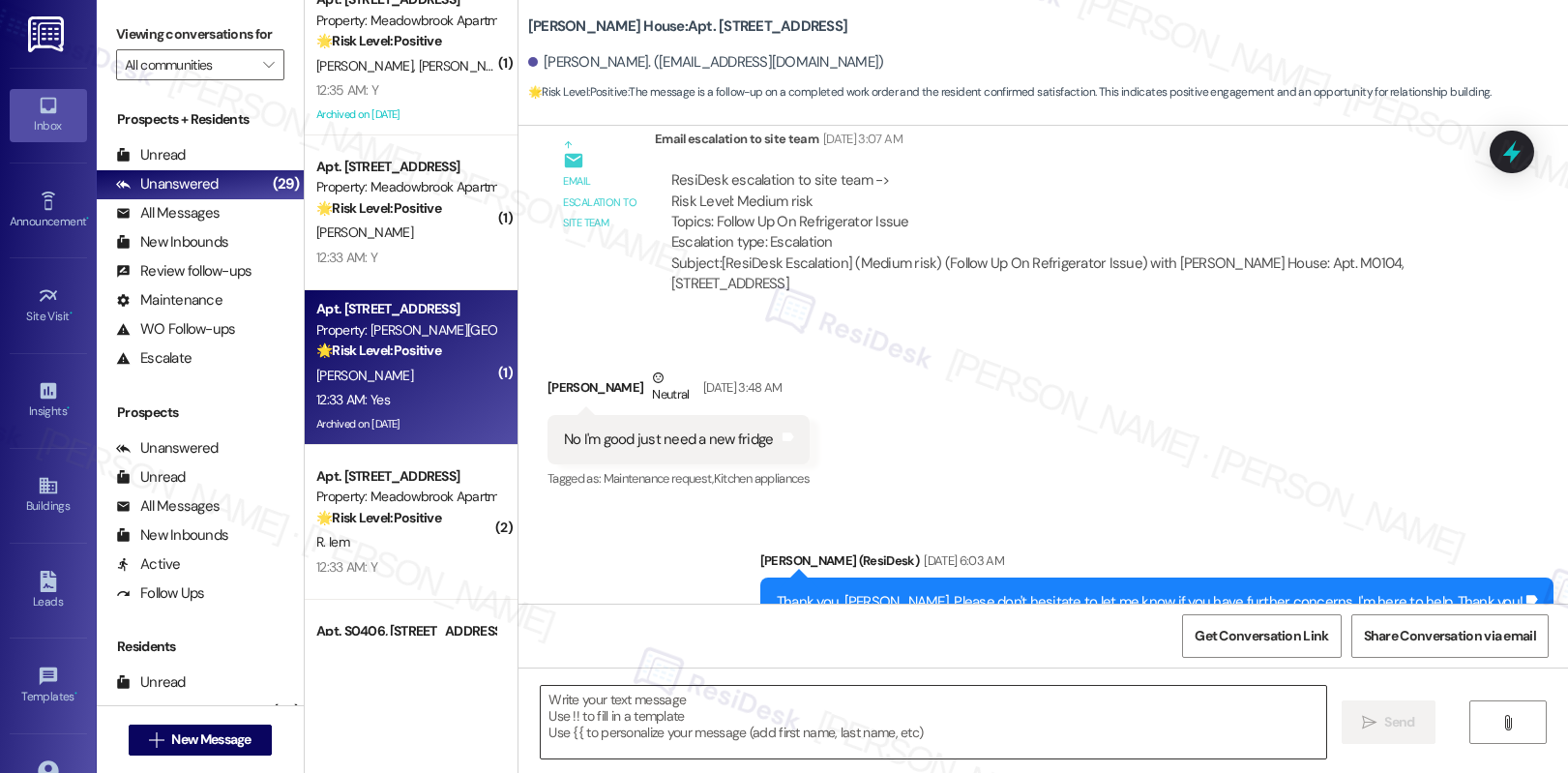 click at bounding box center (933, 722) 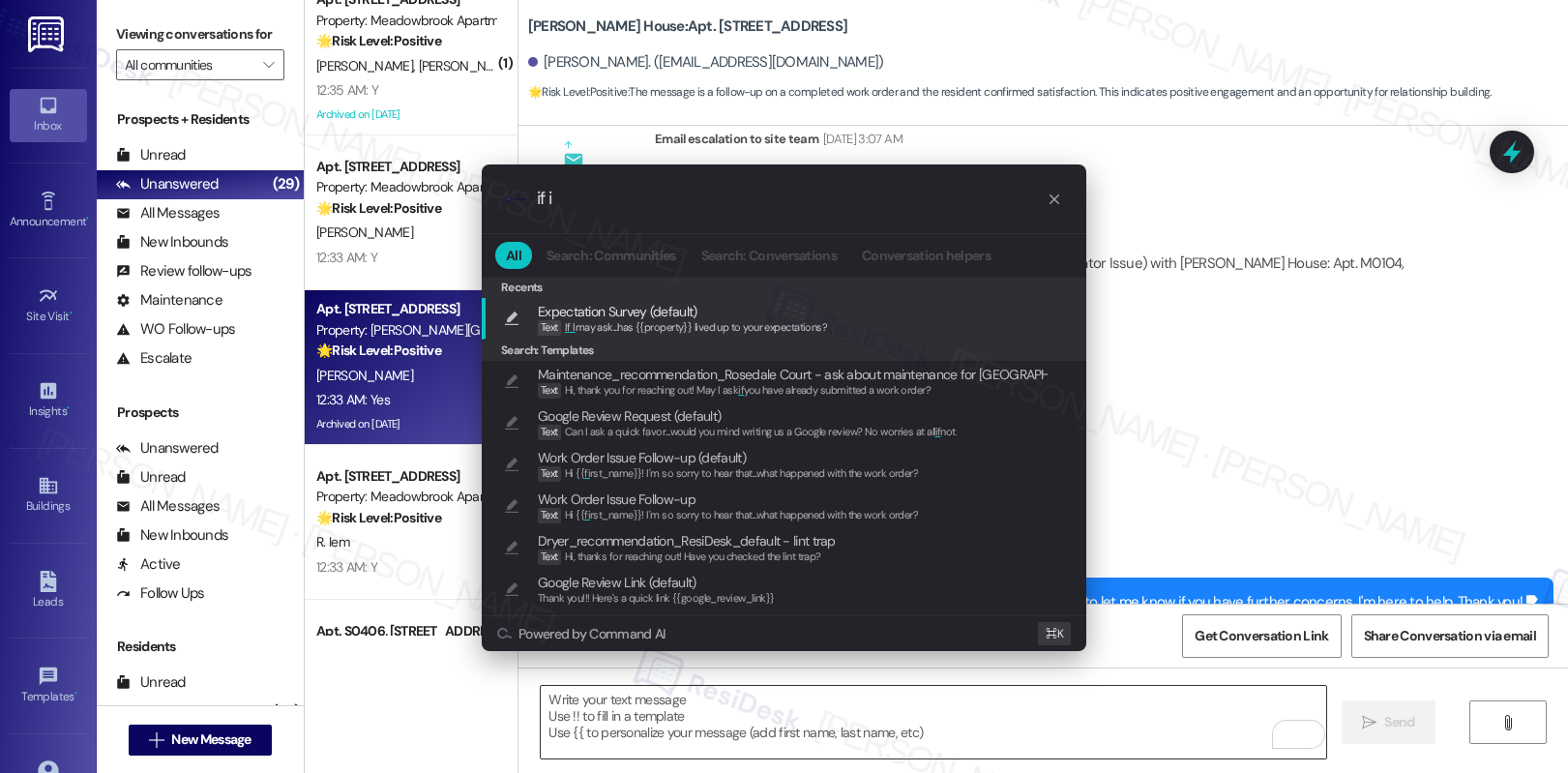 type on "if i m" 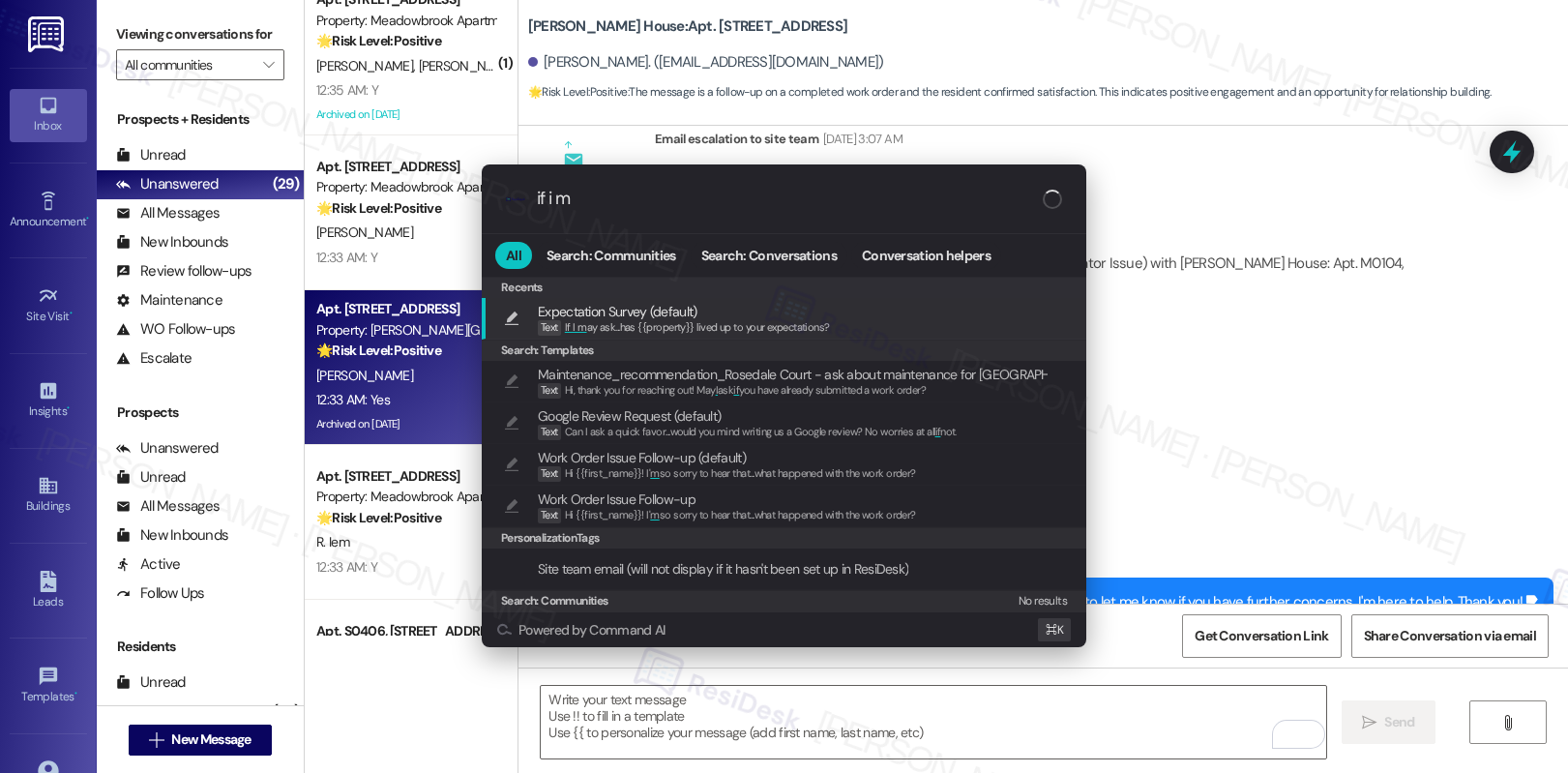 click on "Expectation Survey (default) Text If I m ay ask...has {{property}} lived up to your expectations?" at bounding box center (785, 318) 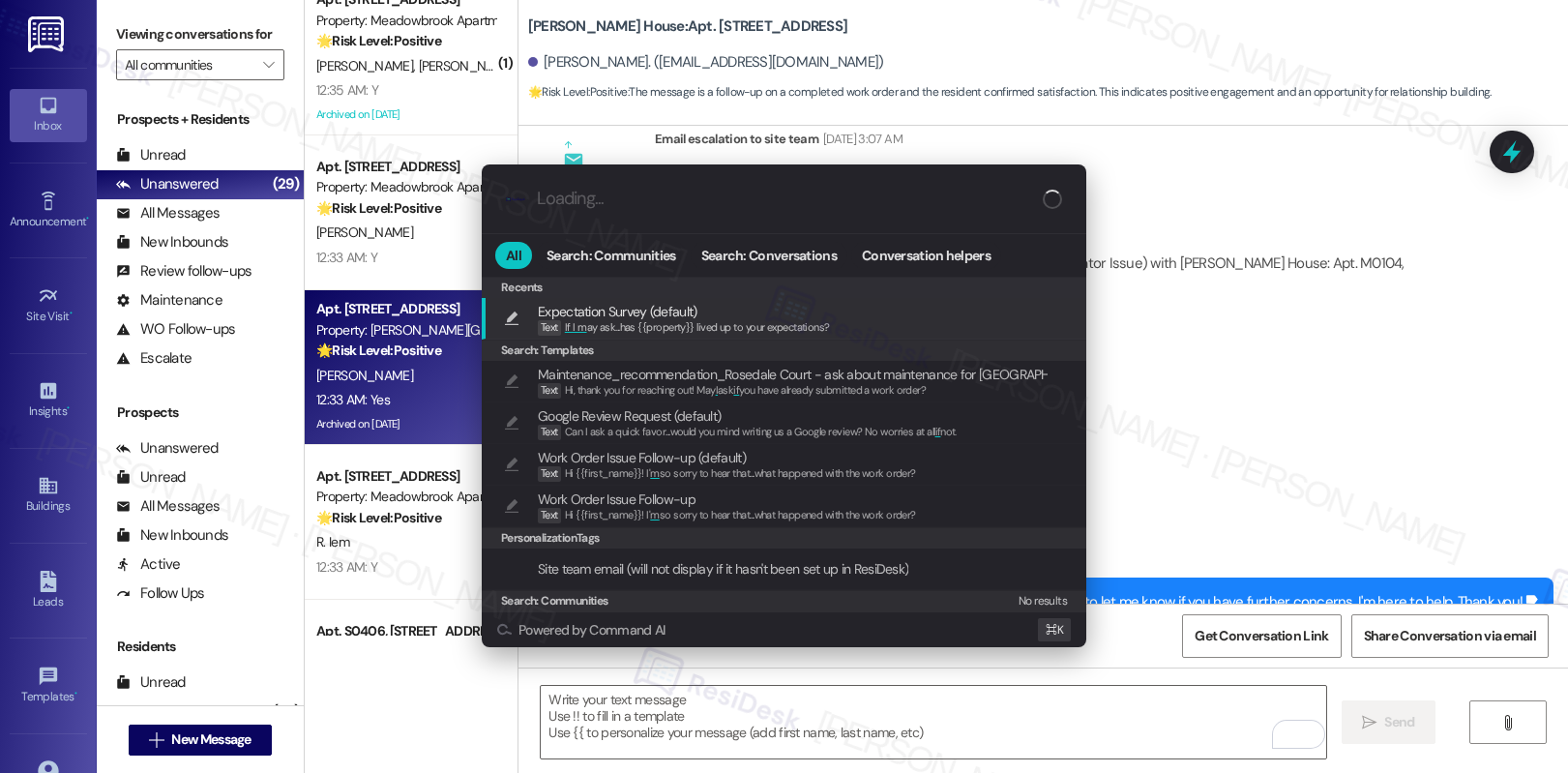 type on "If I may ask...has {{property}} lived up to your expectations?" 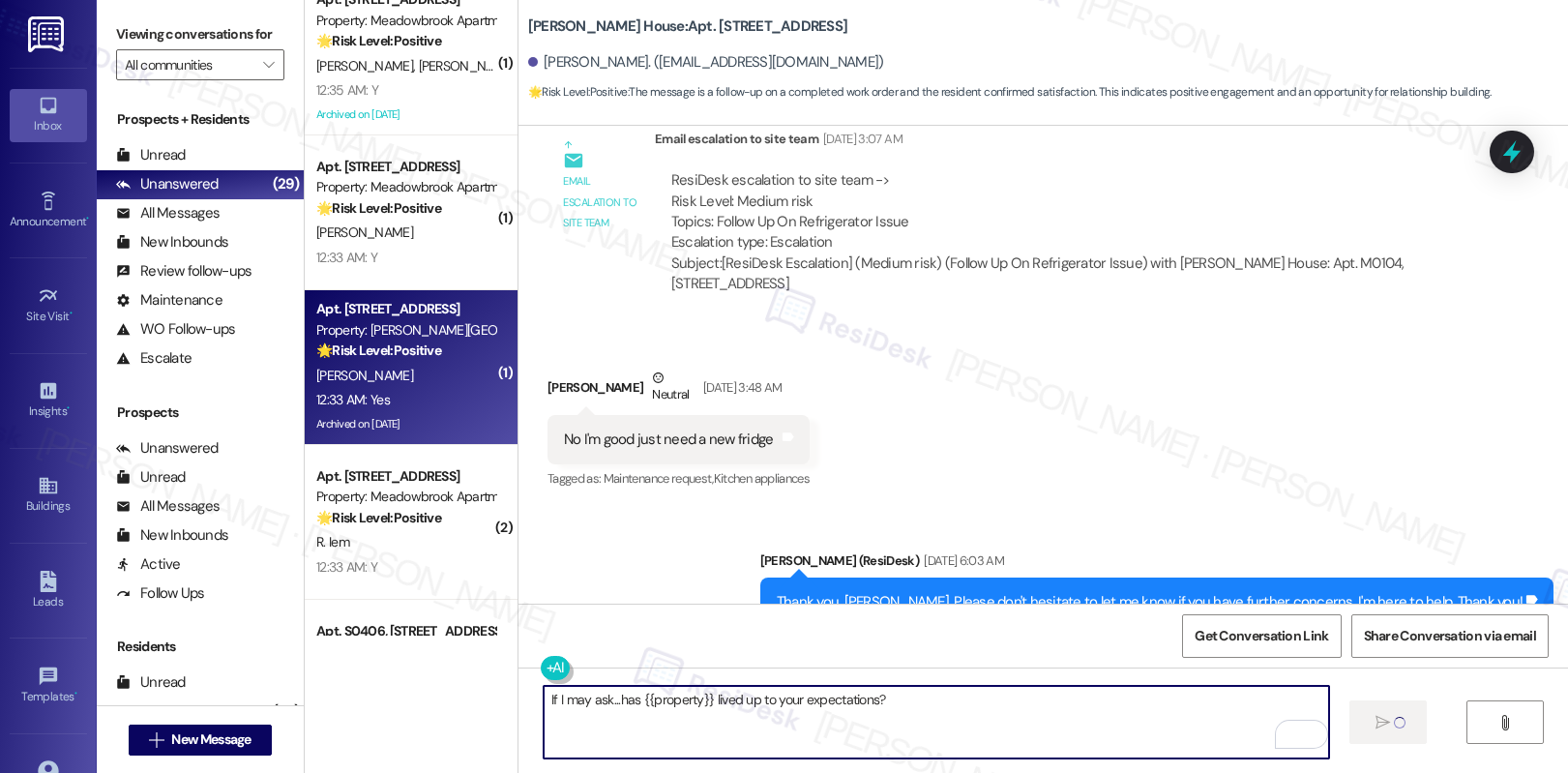 type 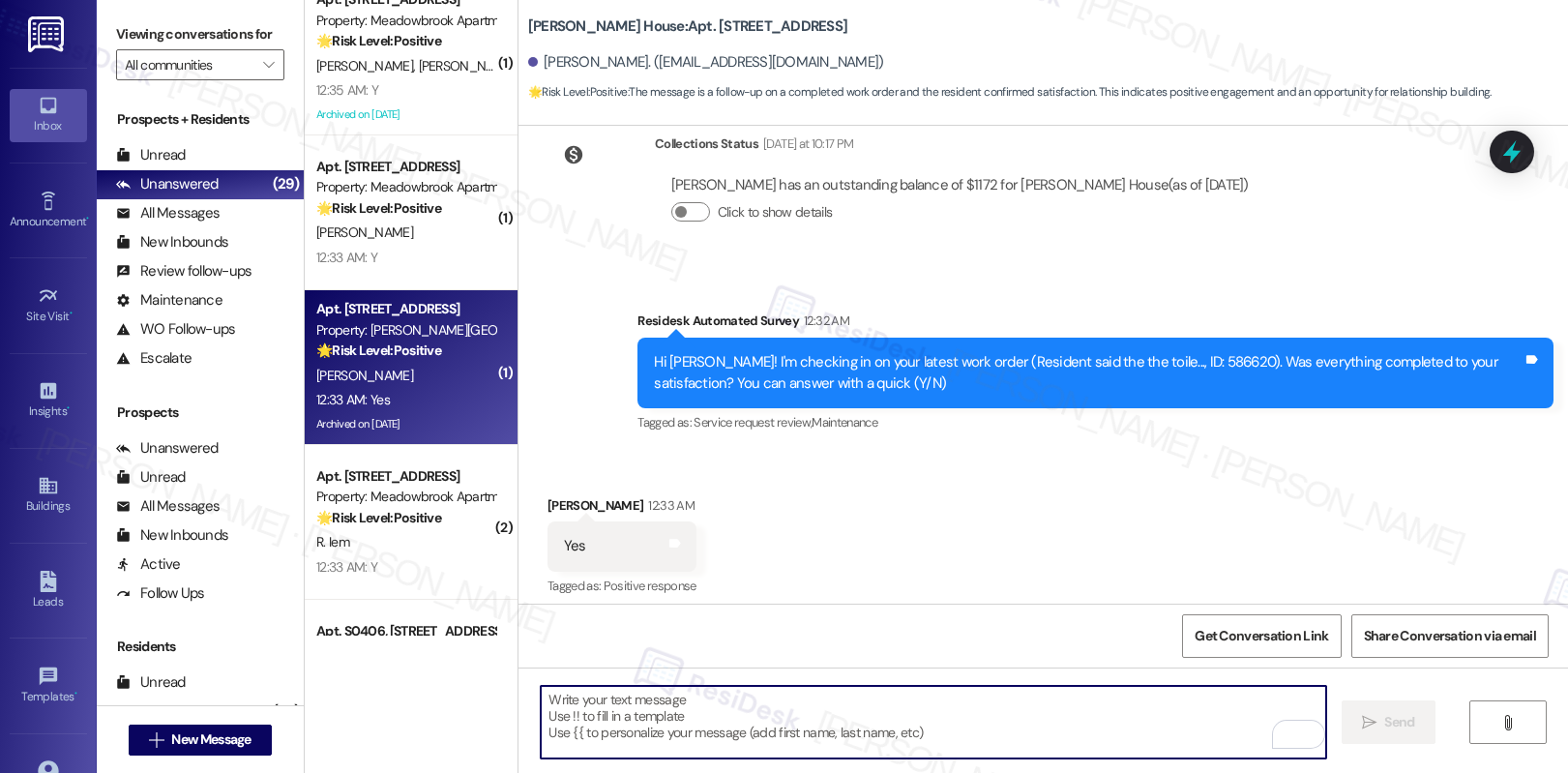 scroll, scrollTop: 25774, scrollLeft: 0, axis: vertical 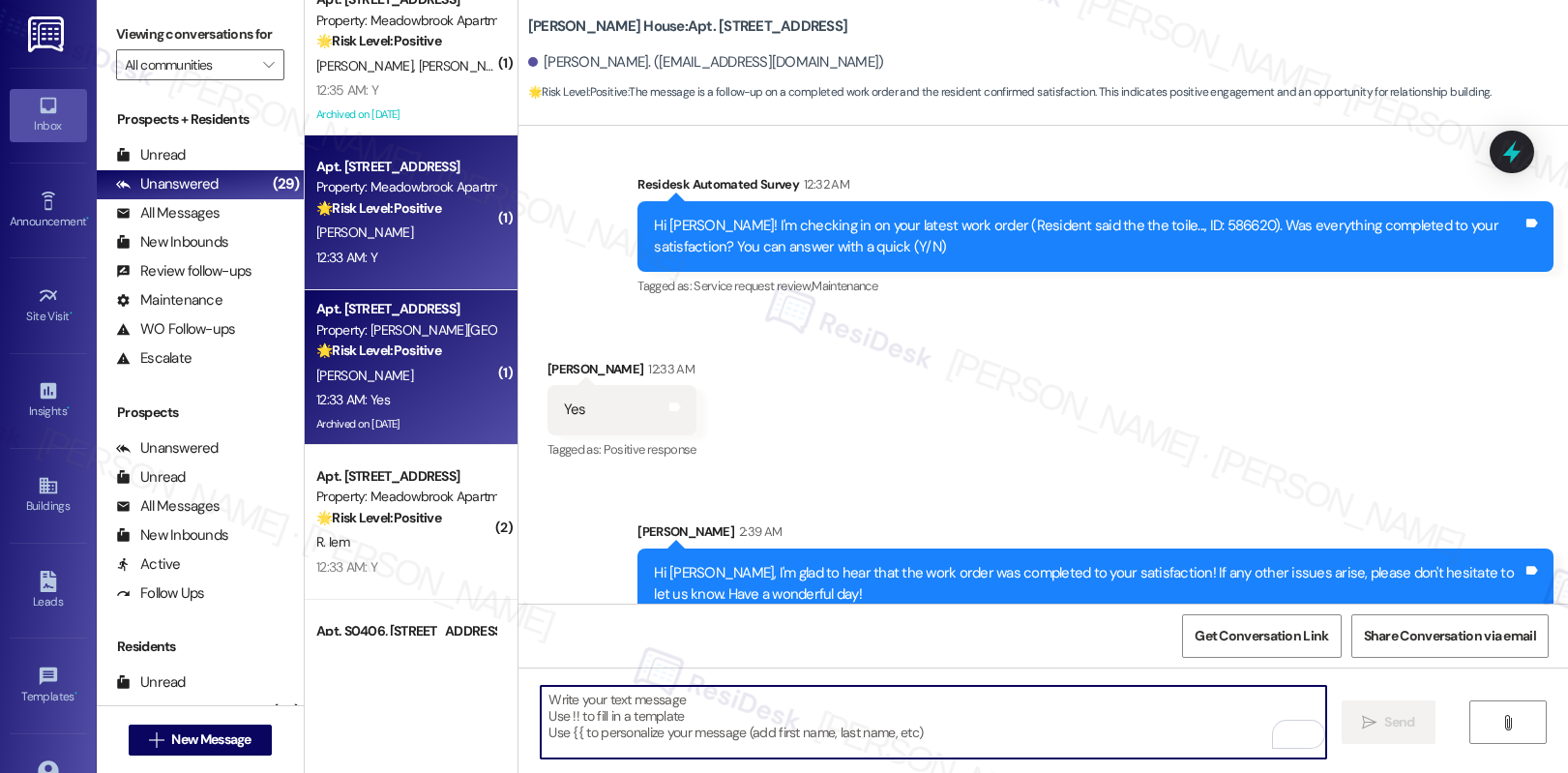 click on "12:33 AM: Y 12:33 AM: Y" at bounding box center [405, 257] 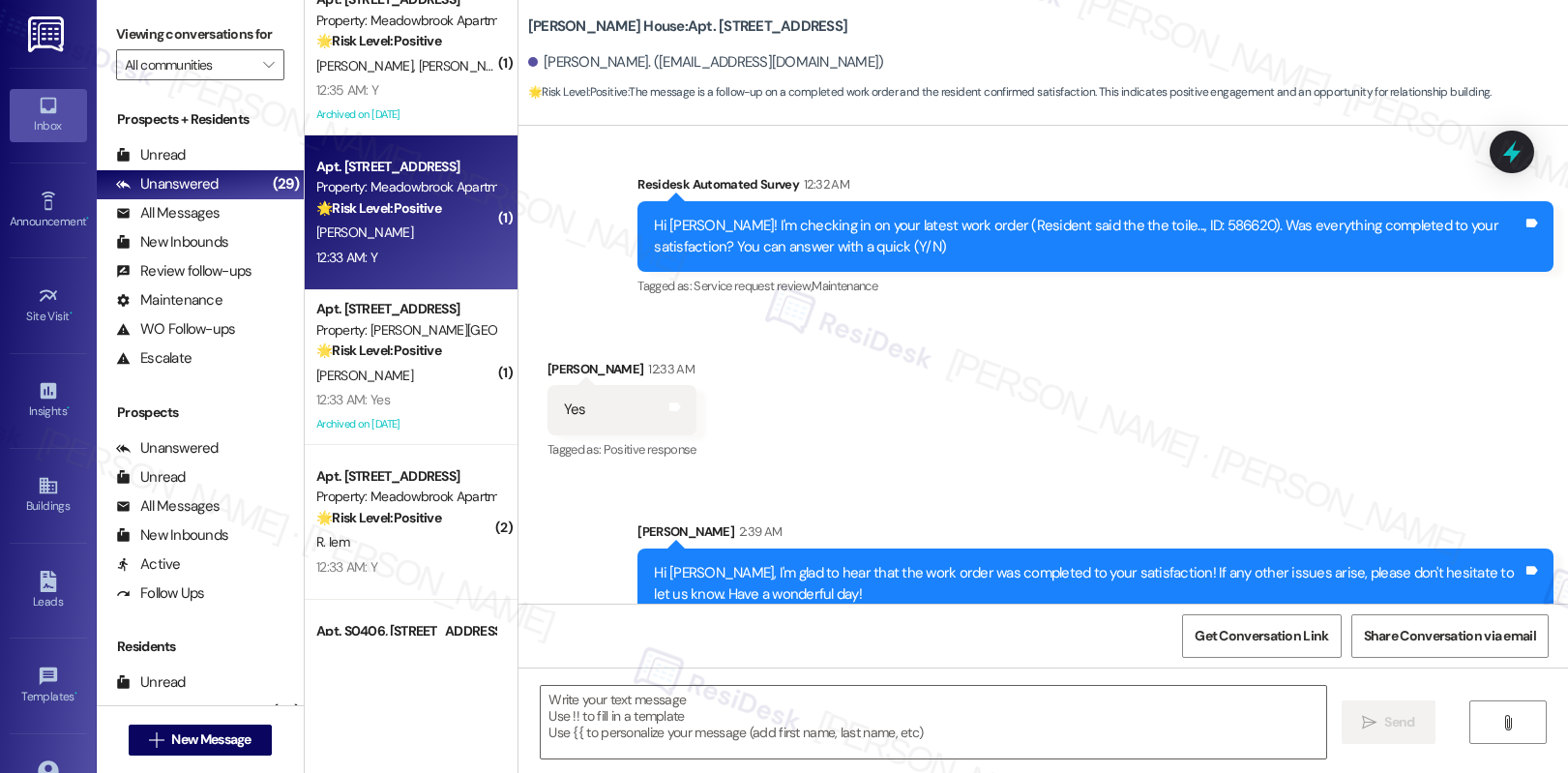 type on "Fetching suggested responses. Please feel free to read through the conversation in the meantime." 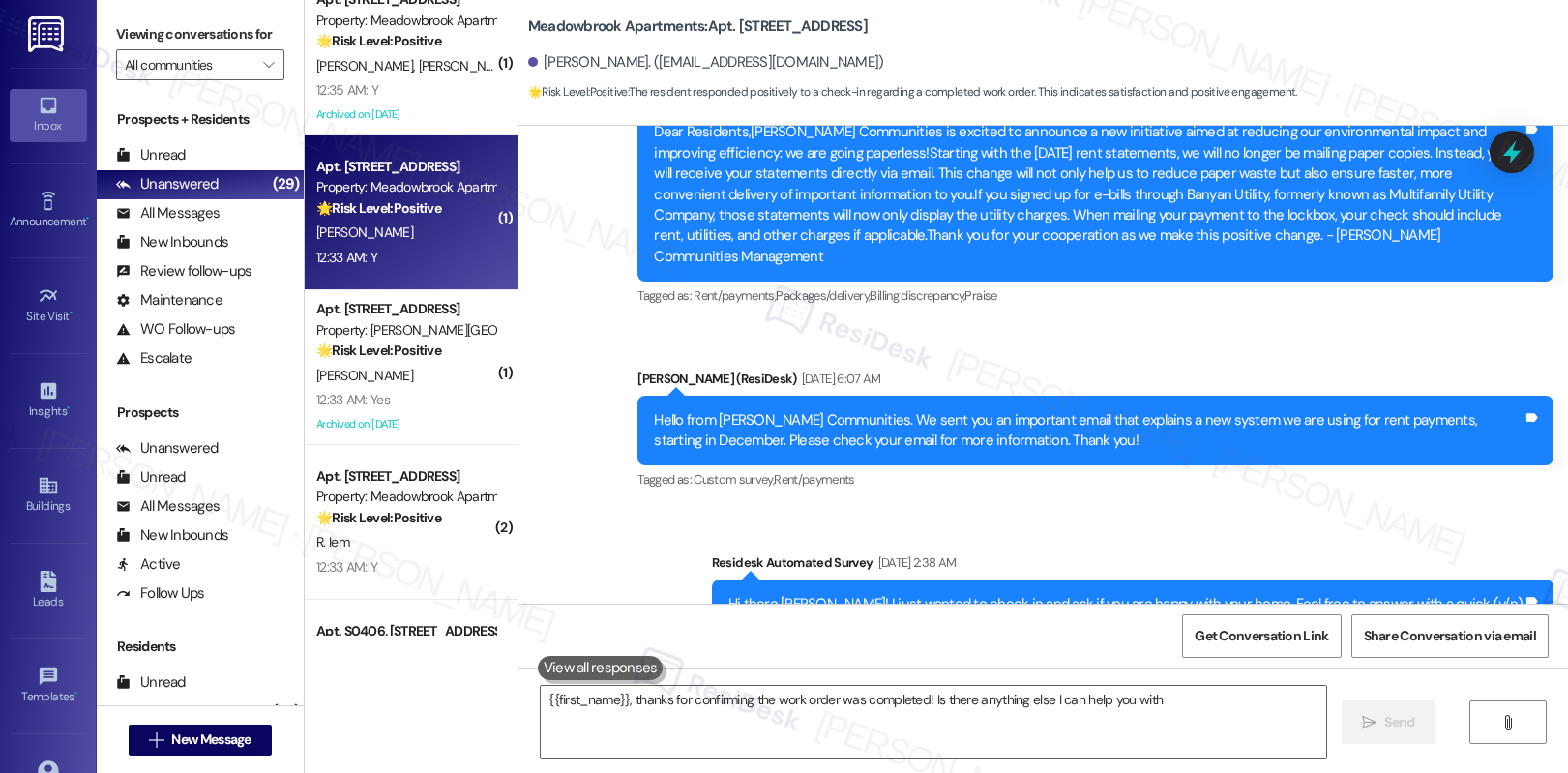 scroll, scrollTop: 10827, scrollLeft: 0, axis: vertical 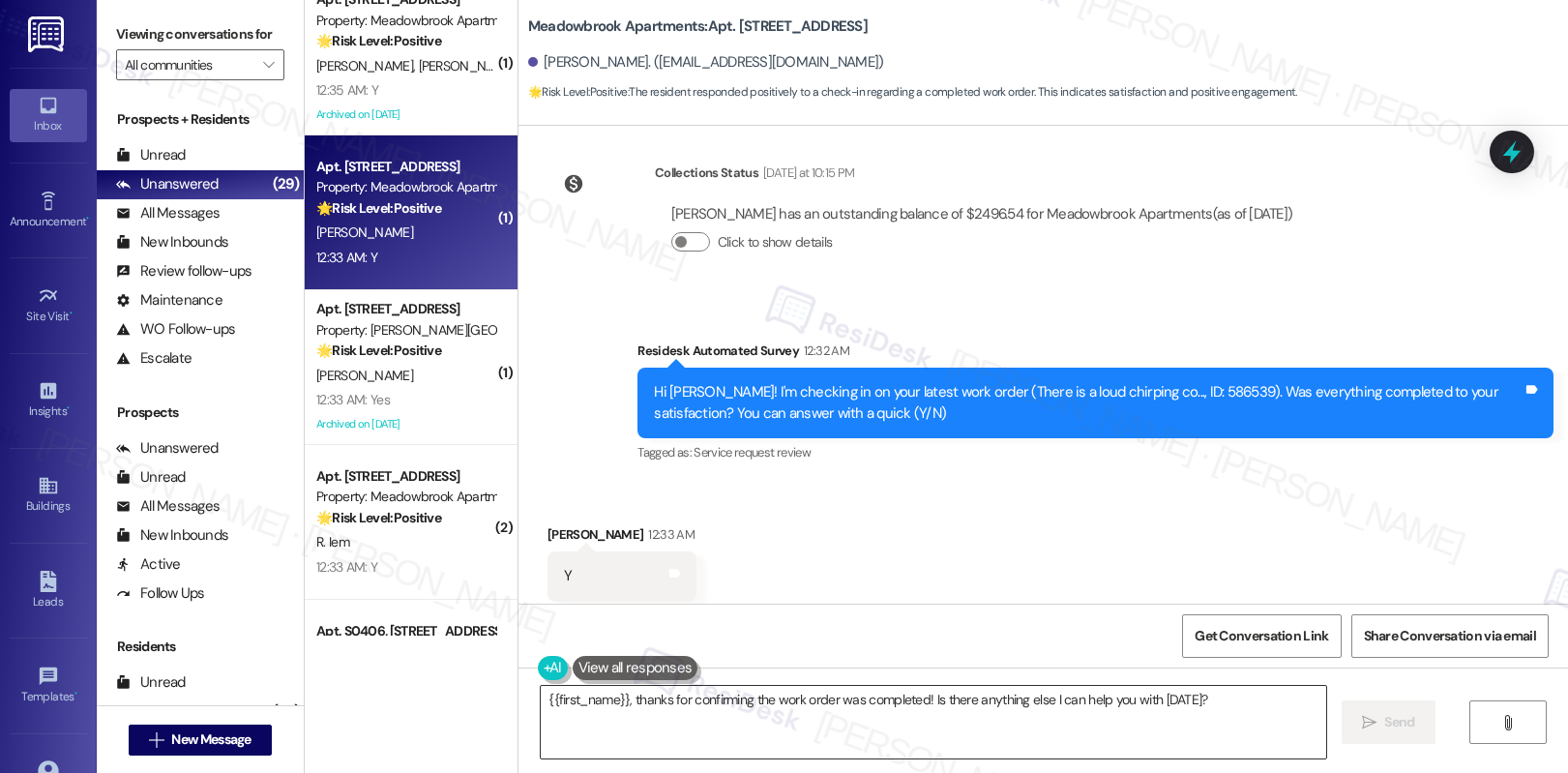 click on "{{first_name}}, thanks for confirming the work order was completed! Is there anything else I can help you with today?" at bounding box center (933, 722) 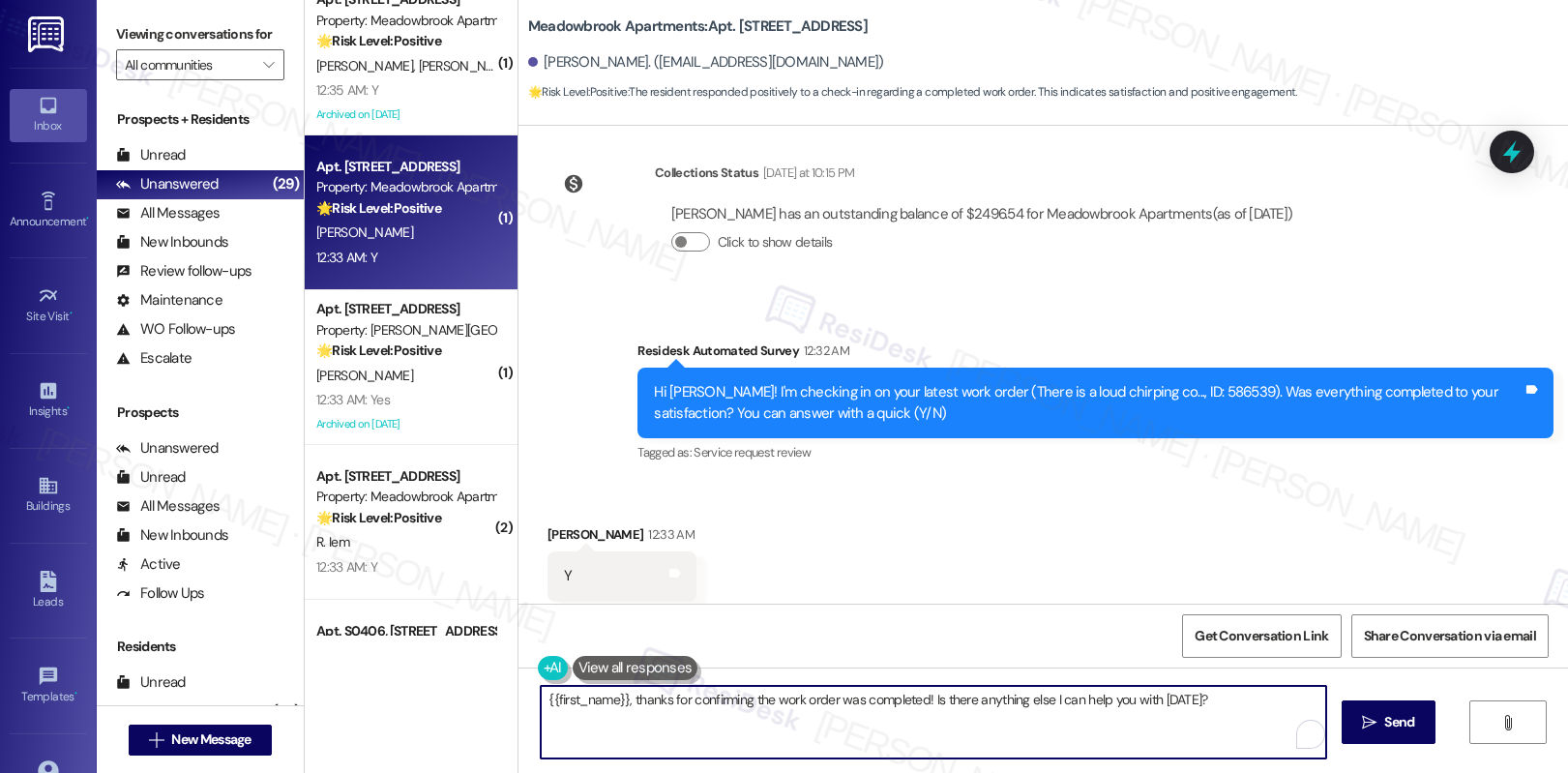 click on "{{first_name}}, thanks for confirming the work order was completed! Is there anything else I can help you with today?" at bounding box center [933, 722] 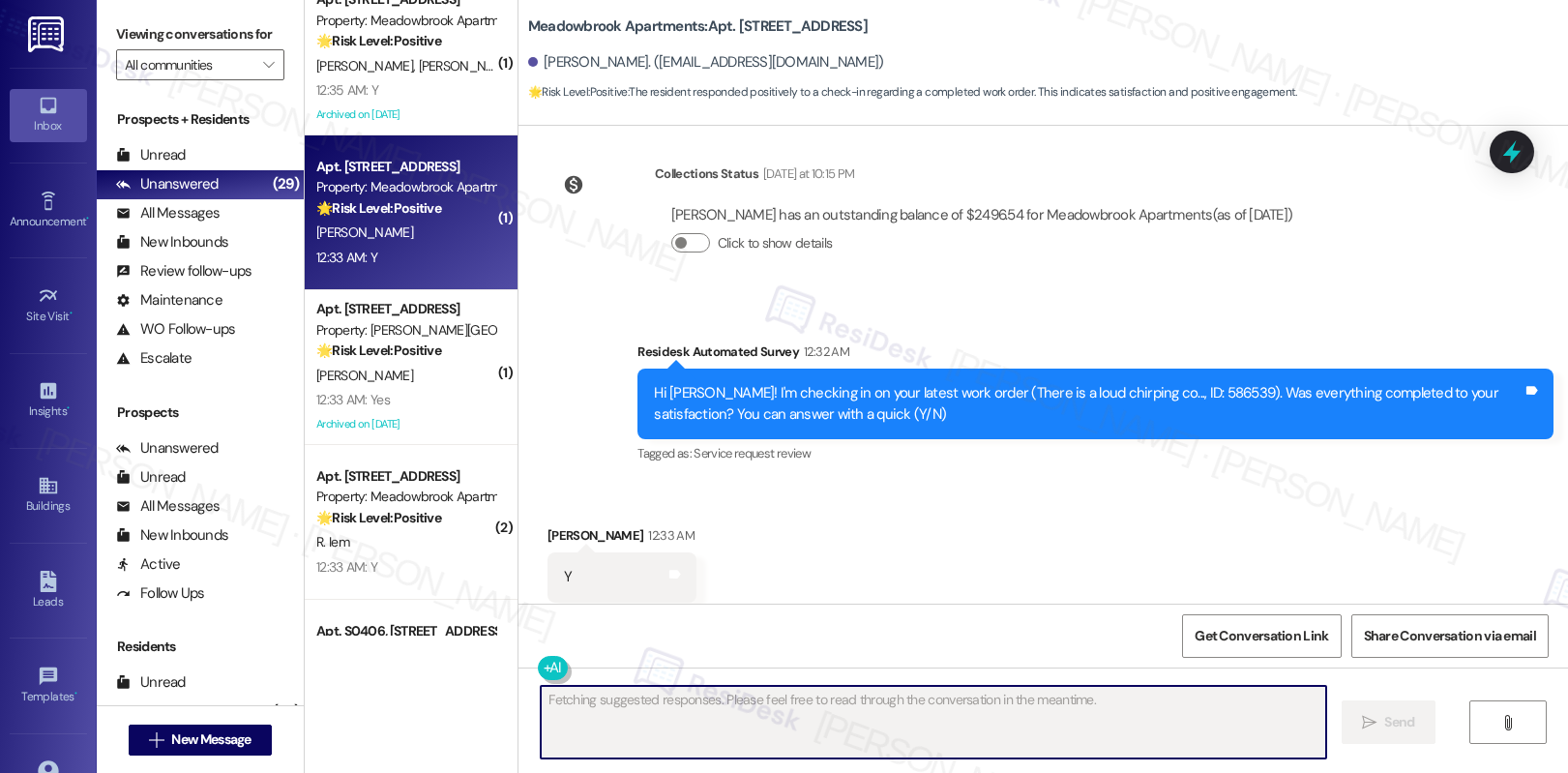 scroll, scrollTop: 10962, scrollLeft: 0, axis: vertical 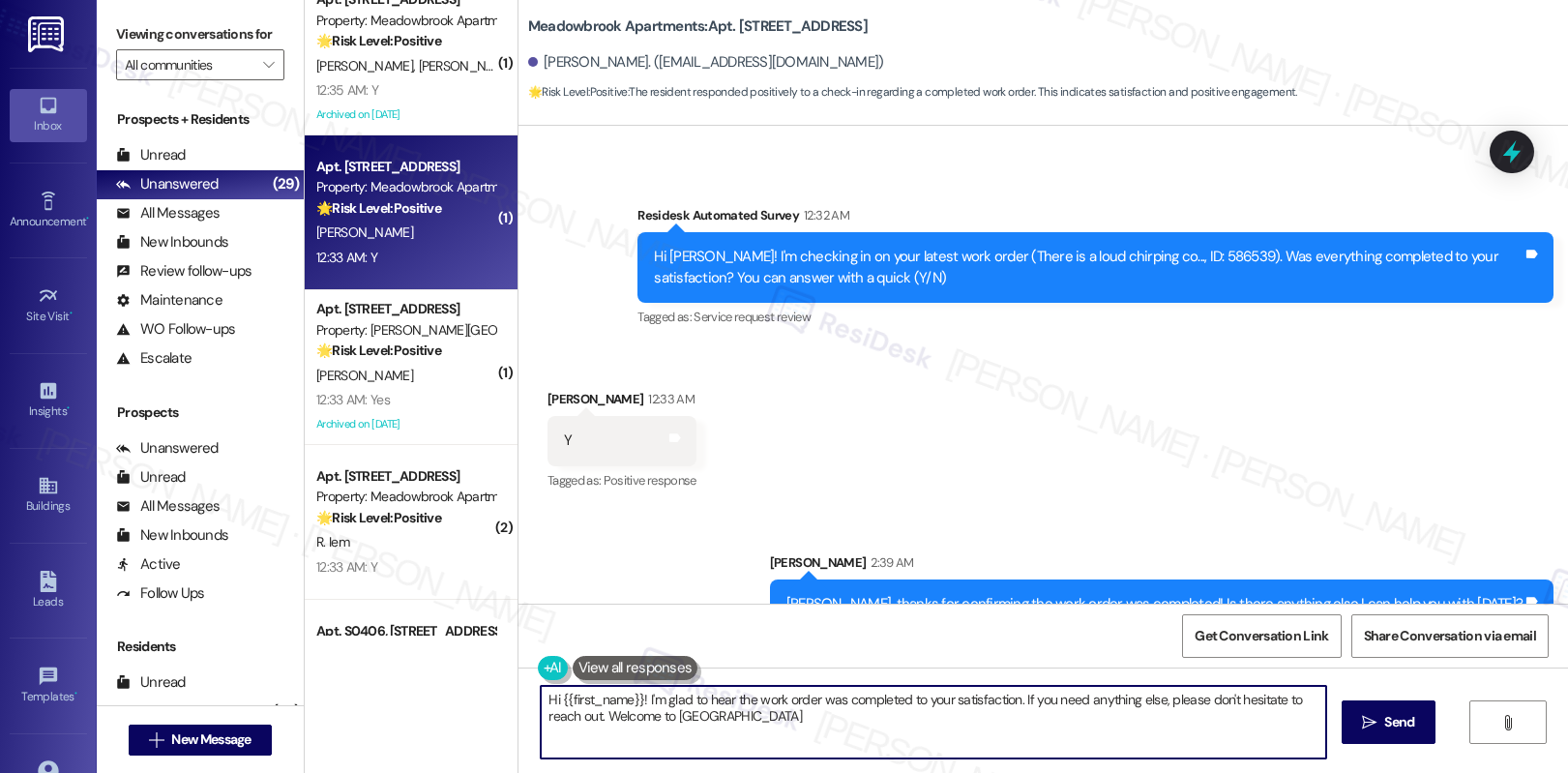 type on "Hi {{first_name}}! I'm glad to hear the work order was completed to your satisfaction. If you need anything else, please don't hesitate to reach out. Welcome to Meadowbrook!" 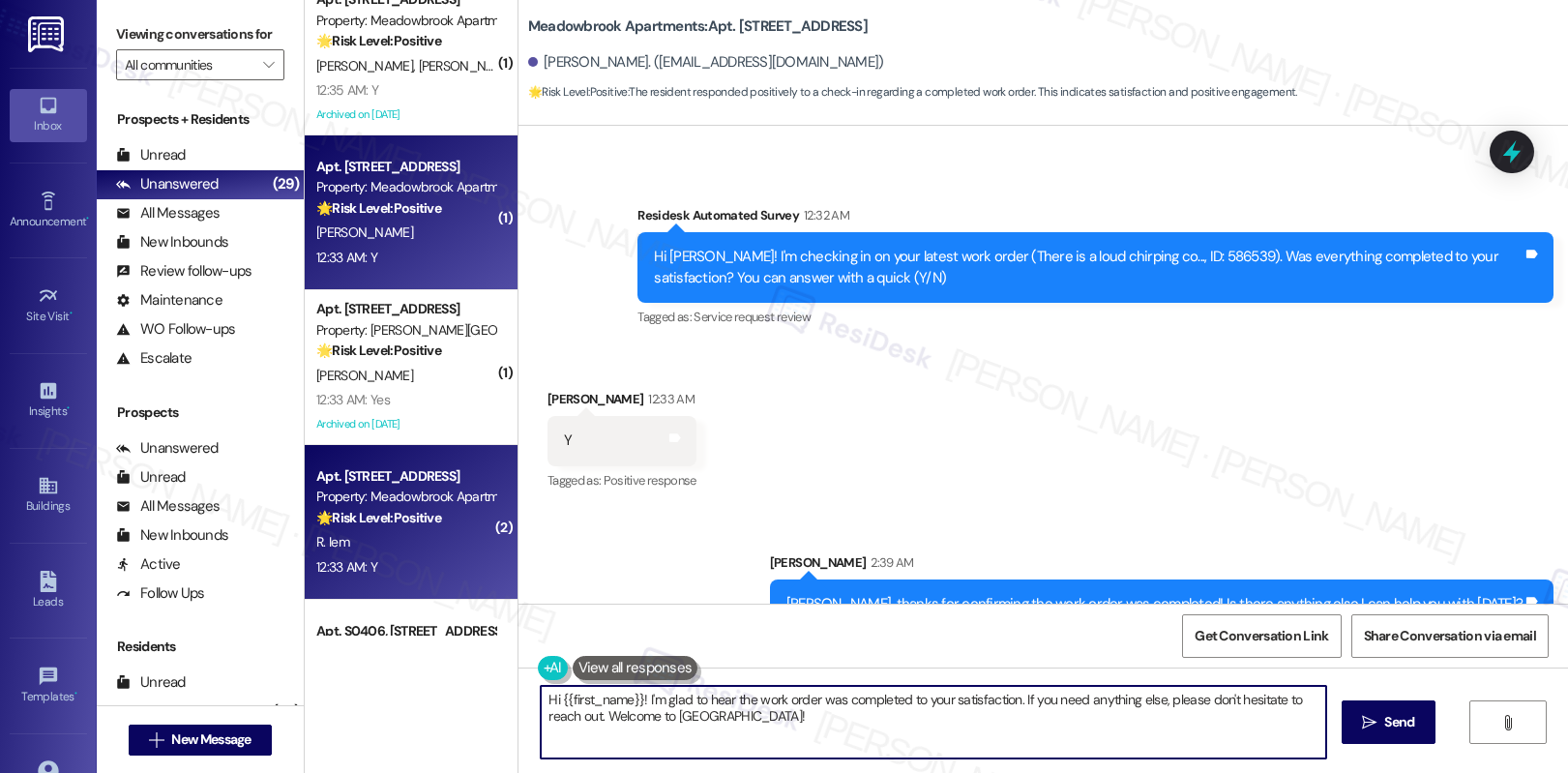 click on "Apt. 344, 200 Meadowbrook Drive Property: Meadowbrook Apartments 🌟  Risk Level:  Positive The resident confirmed that the maintenance issue was resolved to their satisfaction. This is positive engagement and an opportunity for relationship building. R. Iem 12:33 AM: Y 12:33 AM: Y" at bounding box center (411, 522) 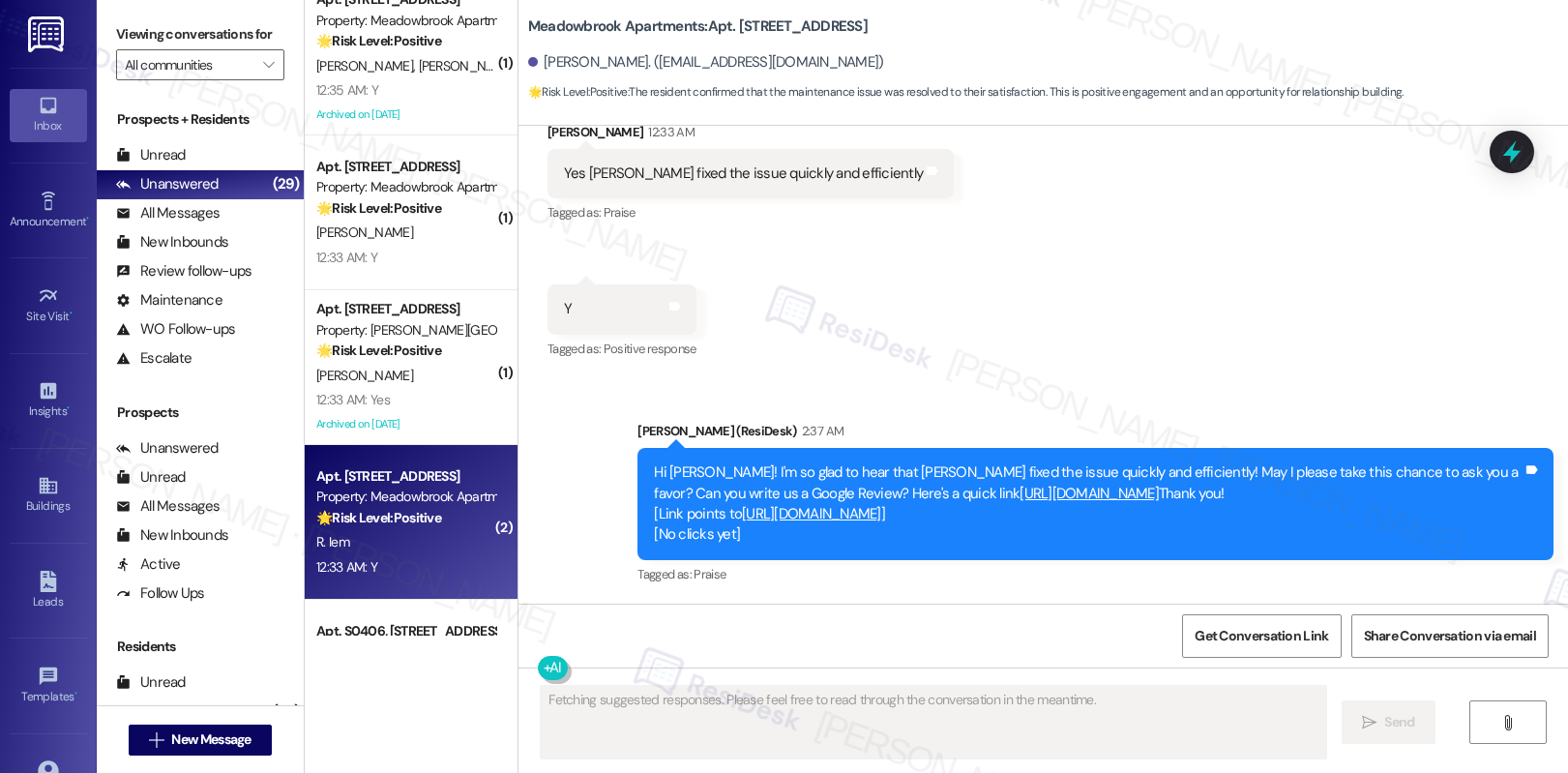 scroll, scrollTop: 5156, scrollLeft: 0, axis: vertical 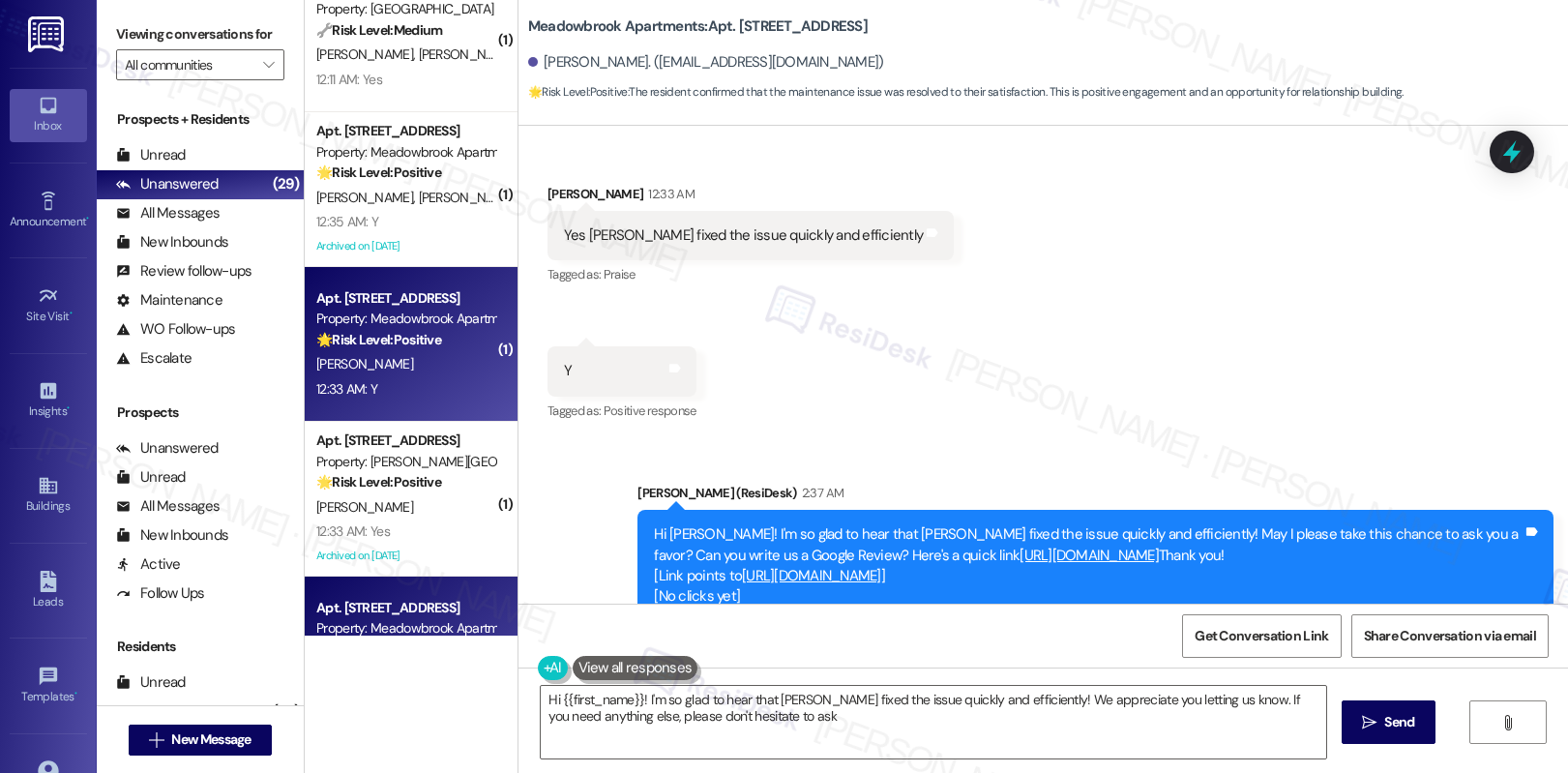 type on "Hi {{first_name}}! I'm so glad to hear that Andre fixed the issue quickly and efficiently! We appreciate you letting us know. If you need anything else, please don't hesitate to ask!" 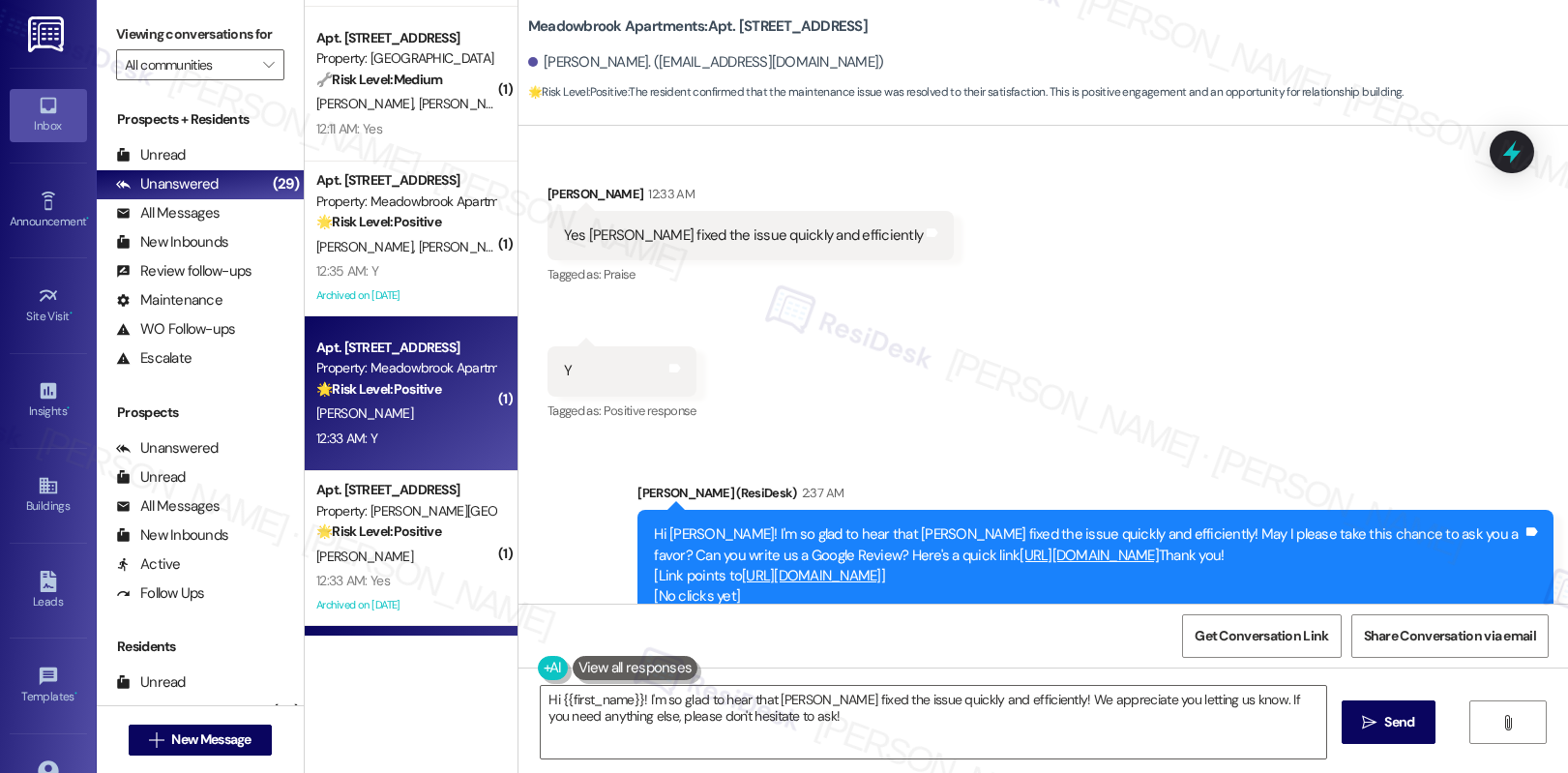 scroll, scrollTop: 3361, scrollLeft: 0, axis: vertical 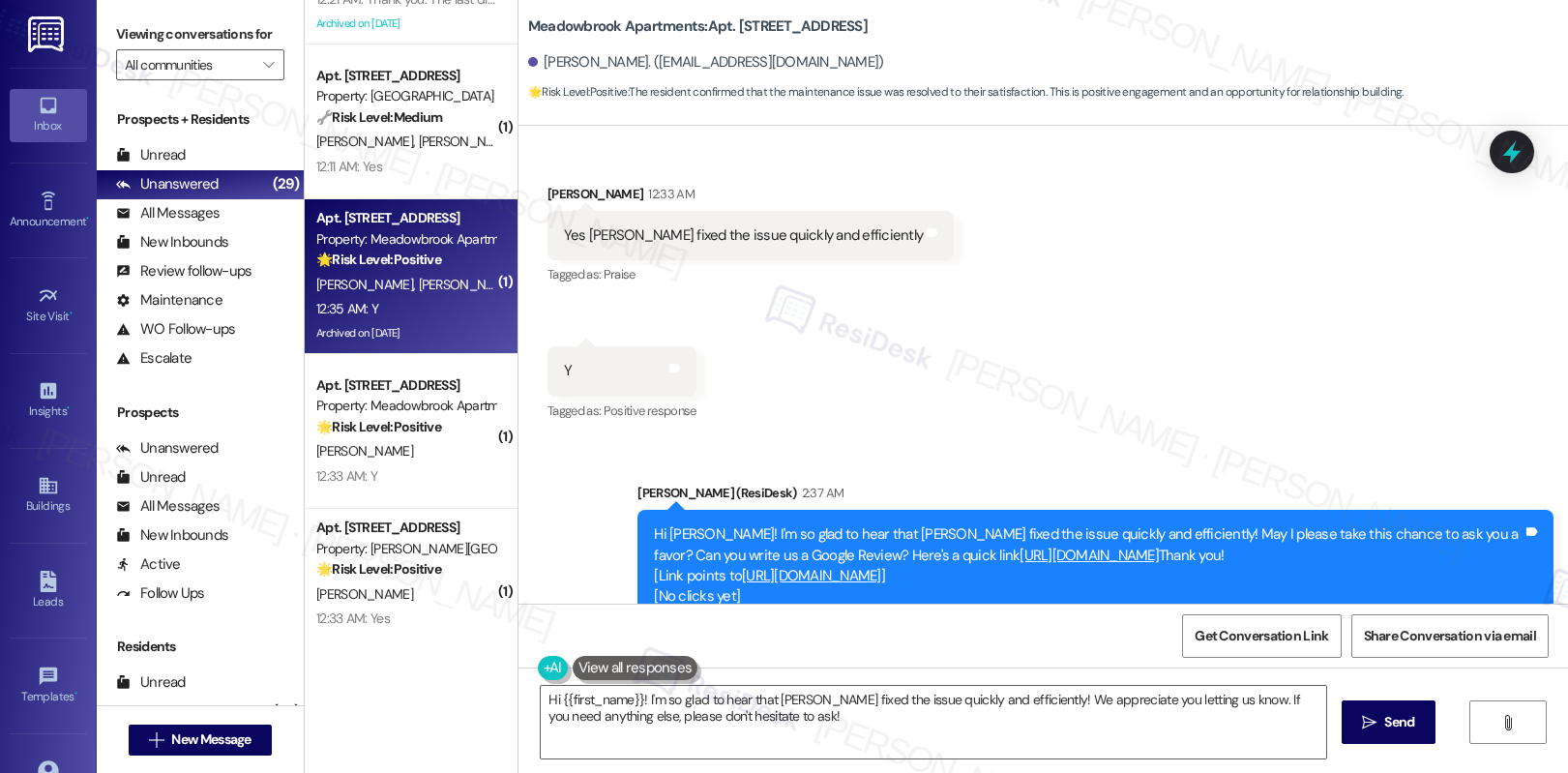 click on "[PERSON_NAME] [PERSON_NAME]" at bounding box center [405, 284] 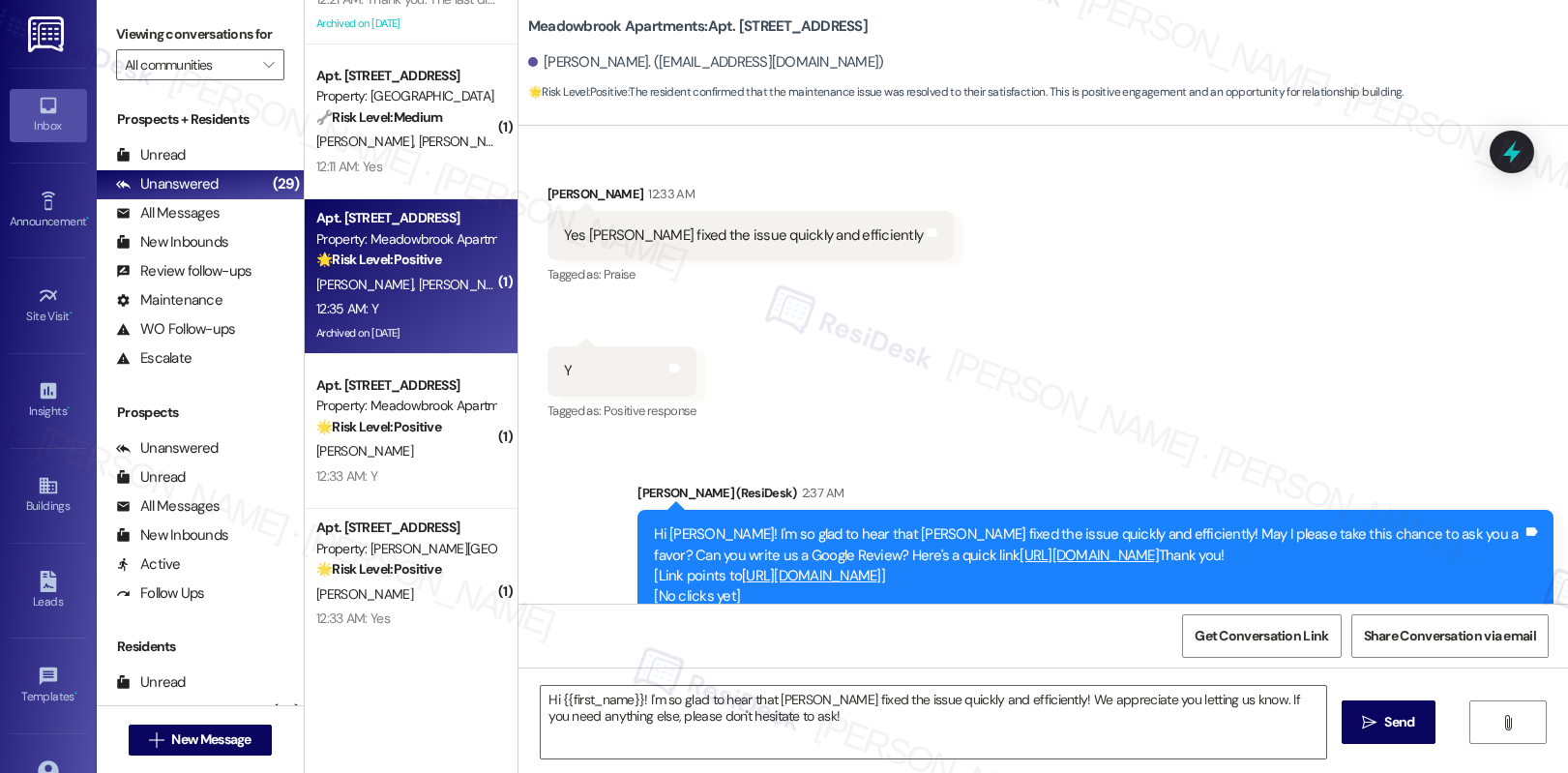 type on "Fetching suggested responses. Please feel free to read through the conversation in the meantime." 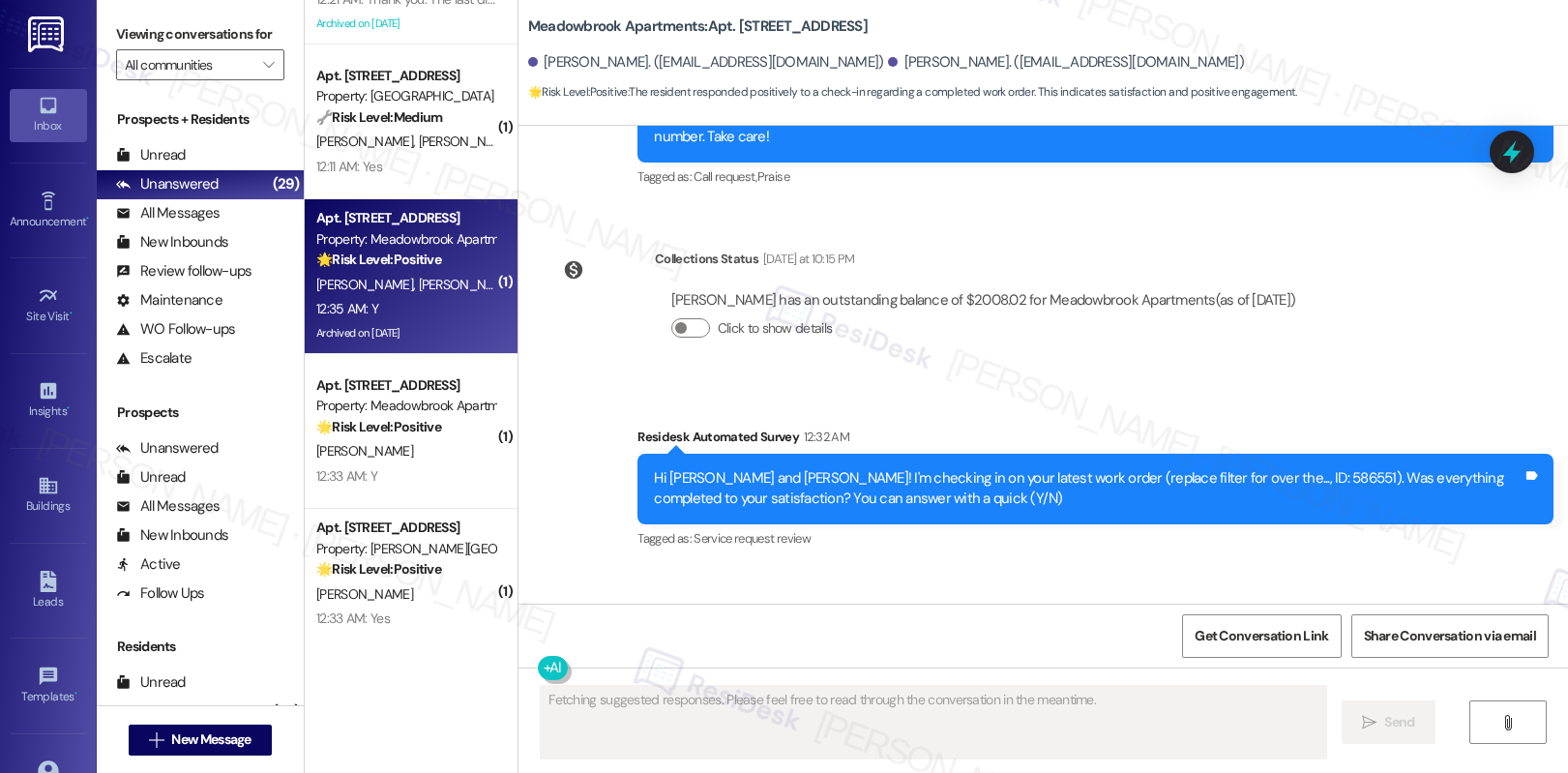 scroll, scrollTop: 6098, scrollLeft: 0, axis: vertical 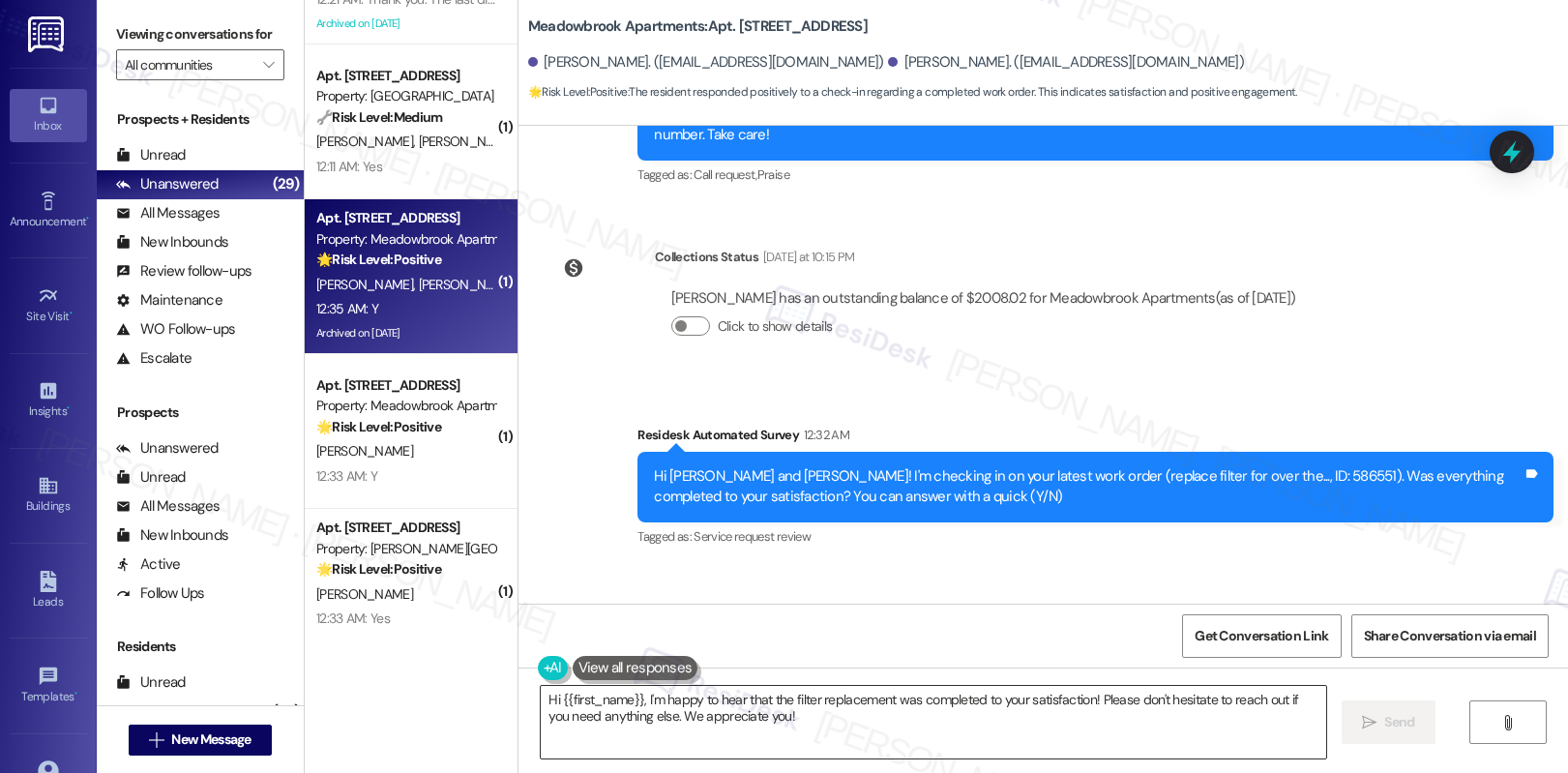 click on "Hi {{first_name}}, I'm happy to hear that the filter replacement was completed to your satisfaction! Please don't hesitate to reach out if you need anything else. We appreciate you!" at bounding box center [933, 722] 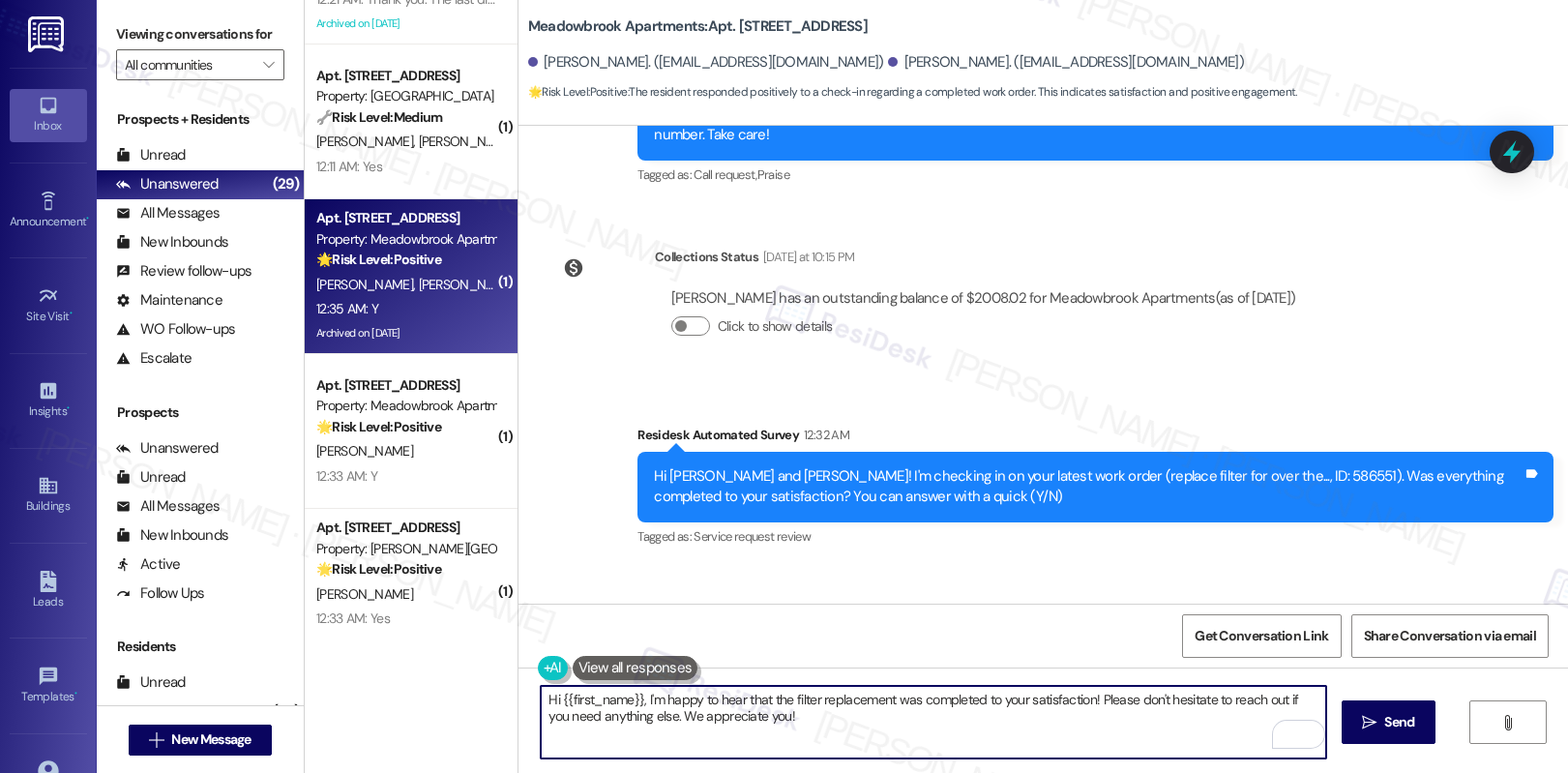 click on "Edward Pitts 12:35 AM" at bounding box center (622, 622) 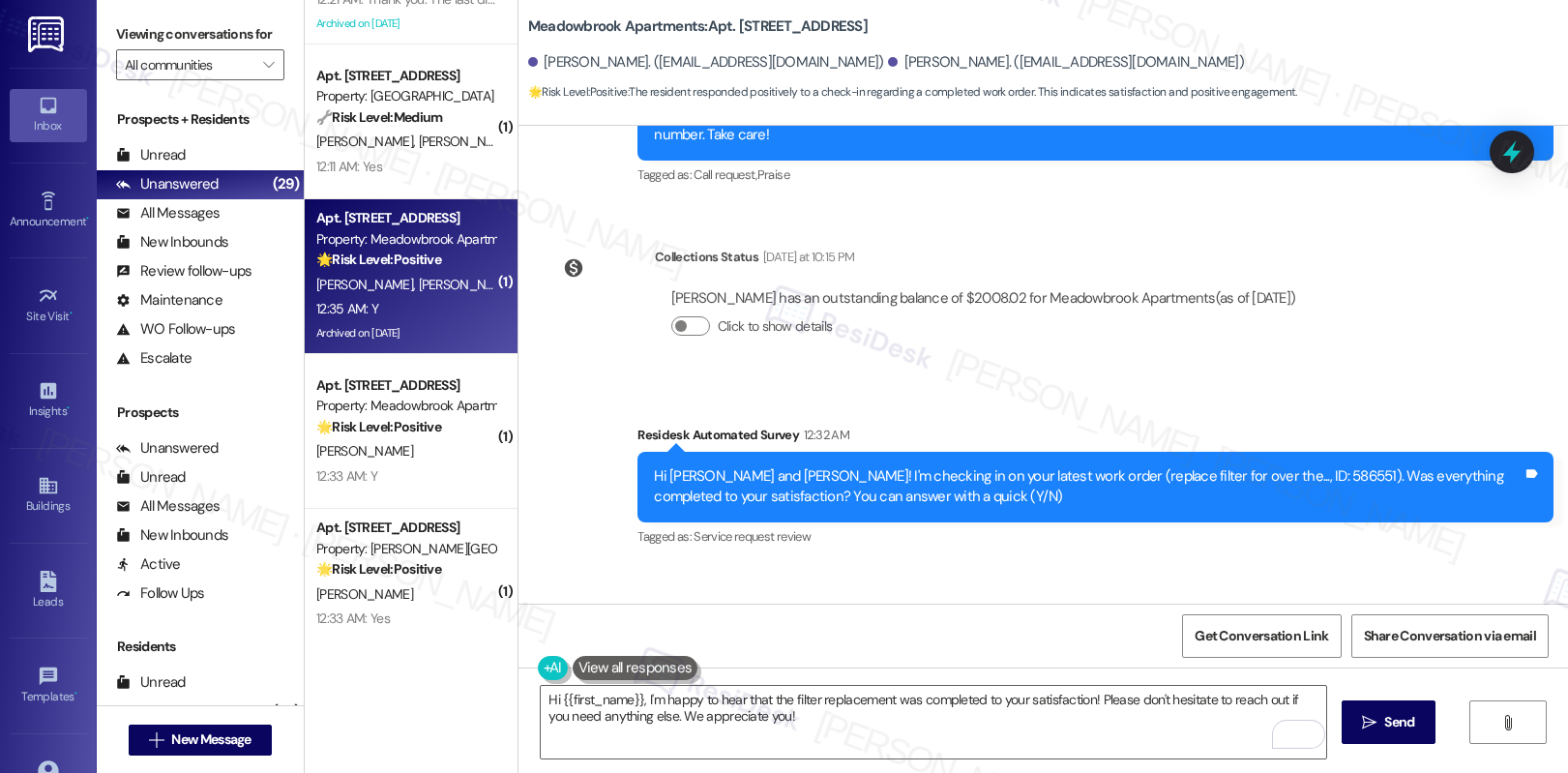 click on "Edward Pitts 12:35 AM" at bounding box center [622, 622] 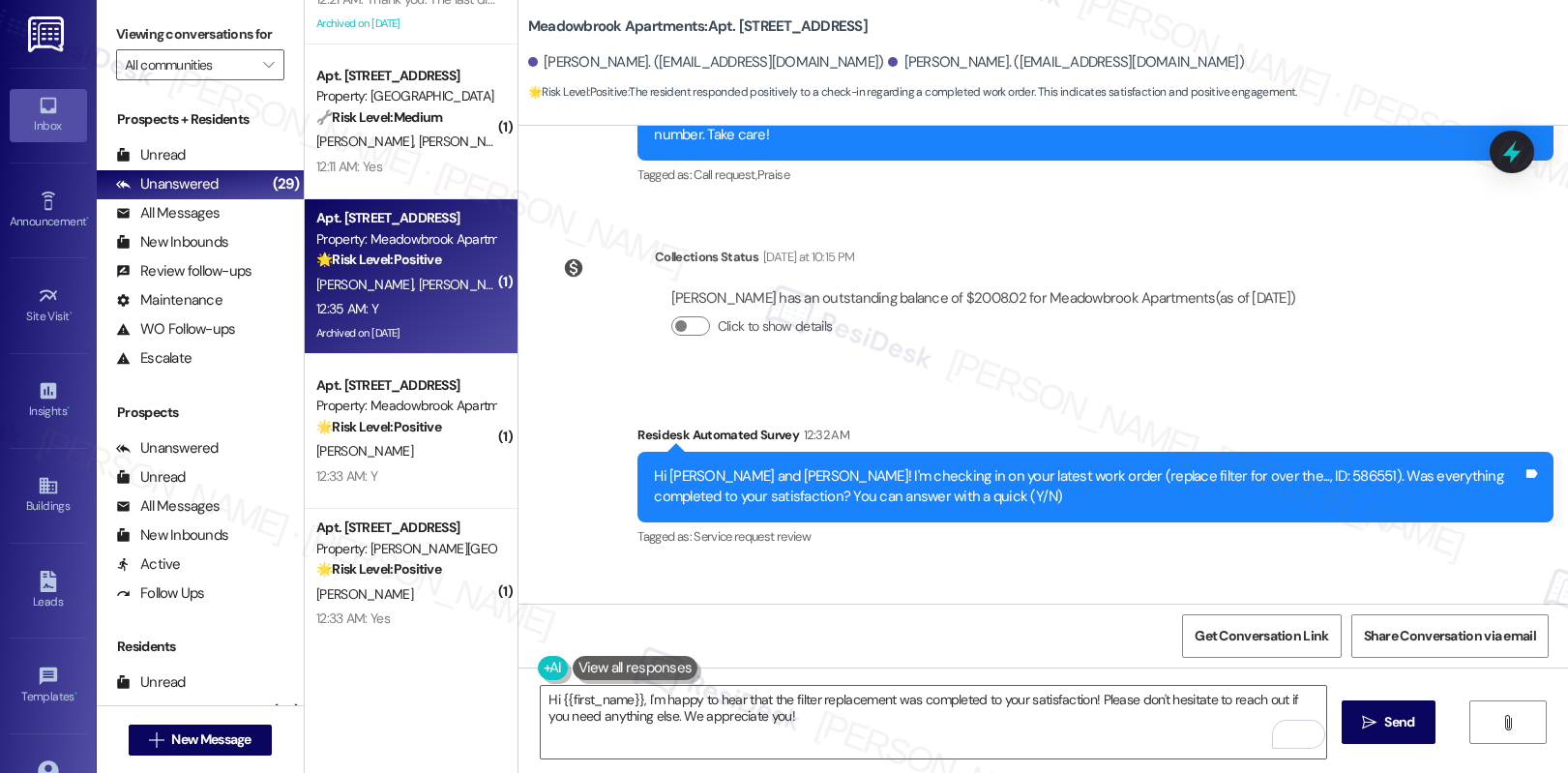 copy on "Edward" 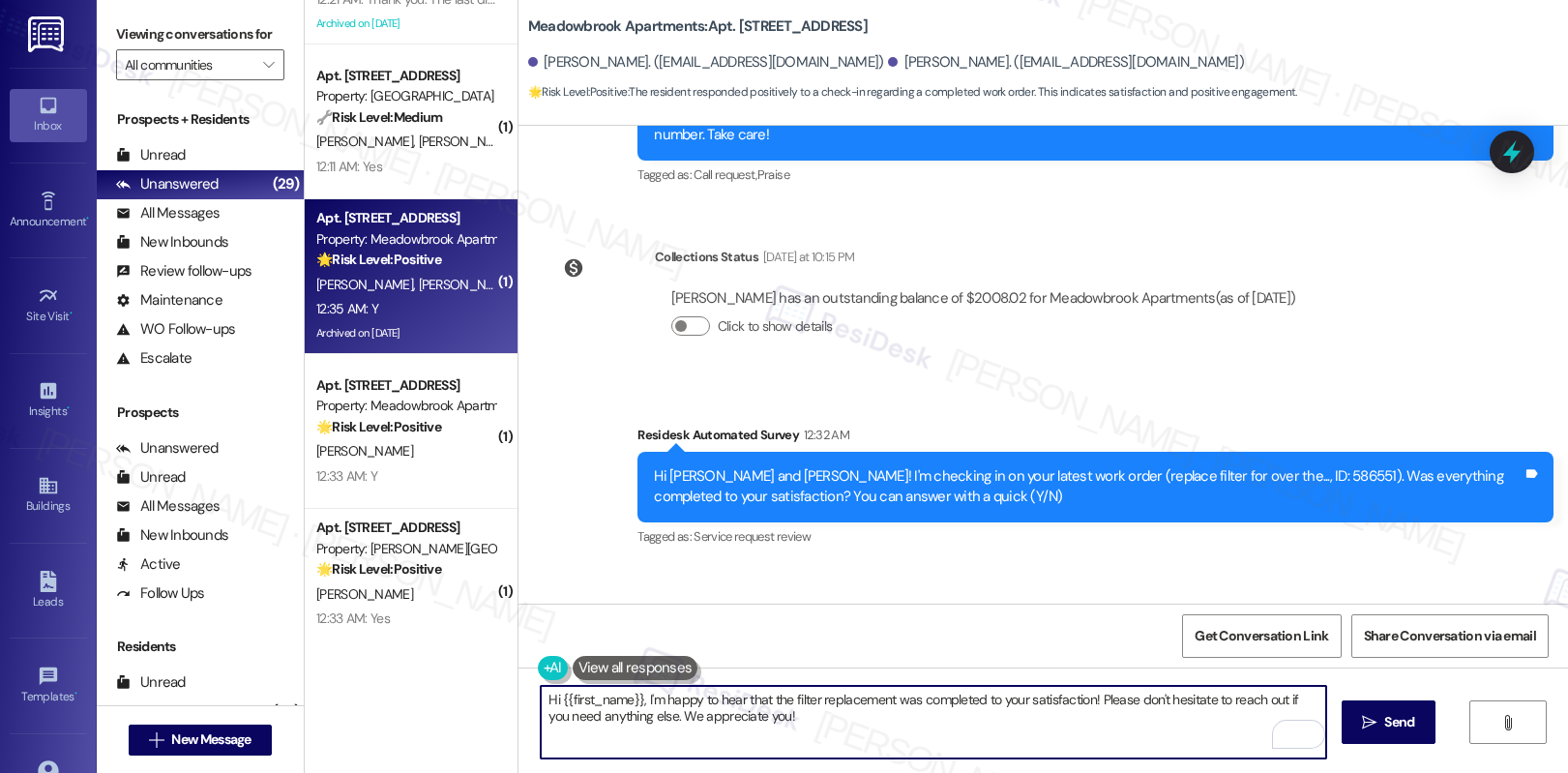 drag, startPoint x: 632, startPoint y: 698, endPoint x: 555, endPoint y: 695, distance: 77.05842 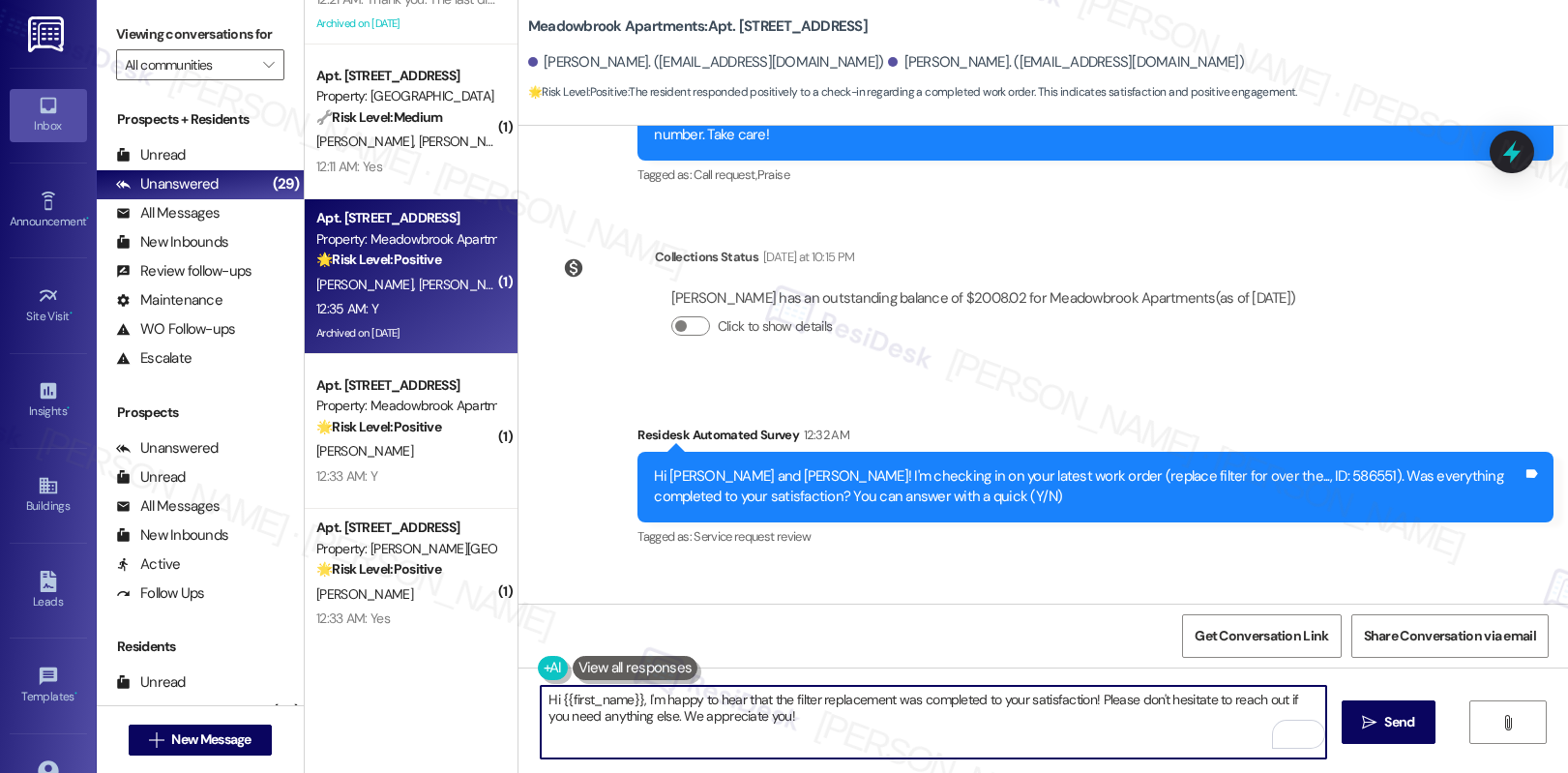 click on "Hi {{first_name}}, I'm happy to hear that the filter replacement was completed to your satisfaction! Please don't hesitate to reach out if you need anything else. We appreciate you!" at bounding box center [933, 722] 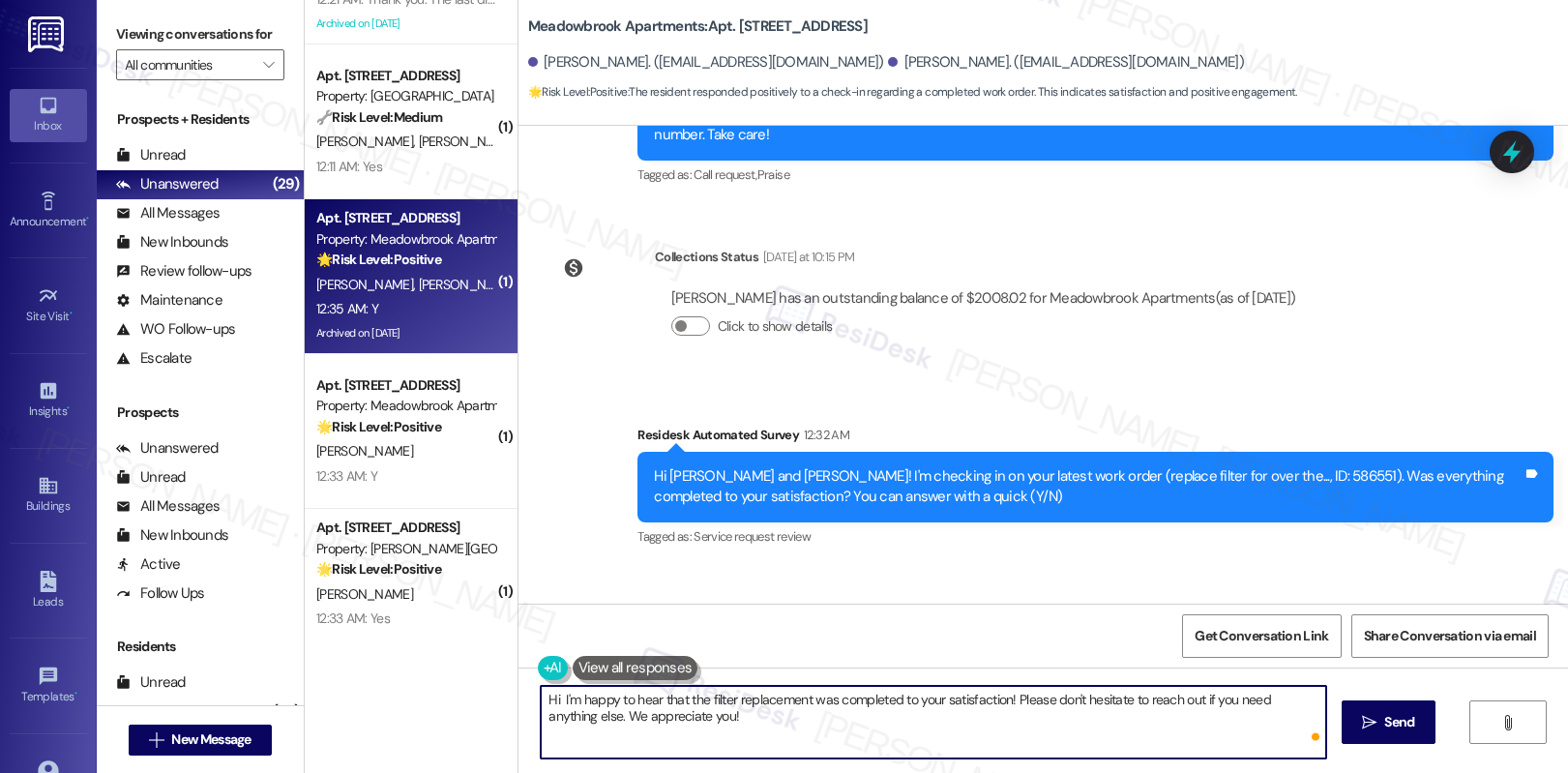 paste on "Edward" 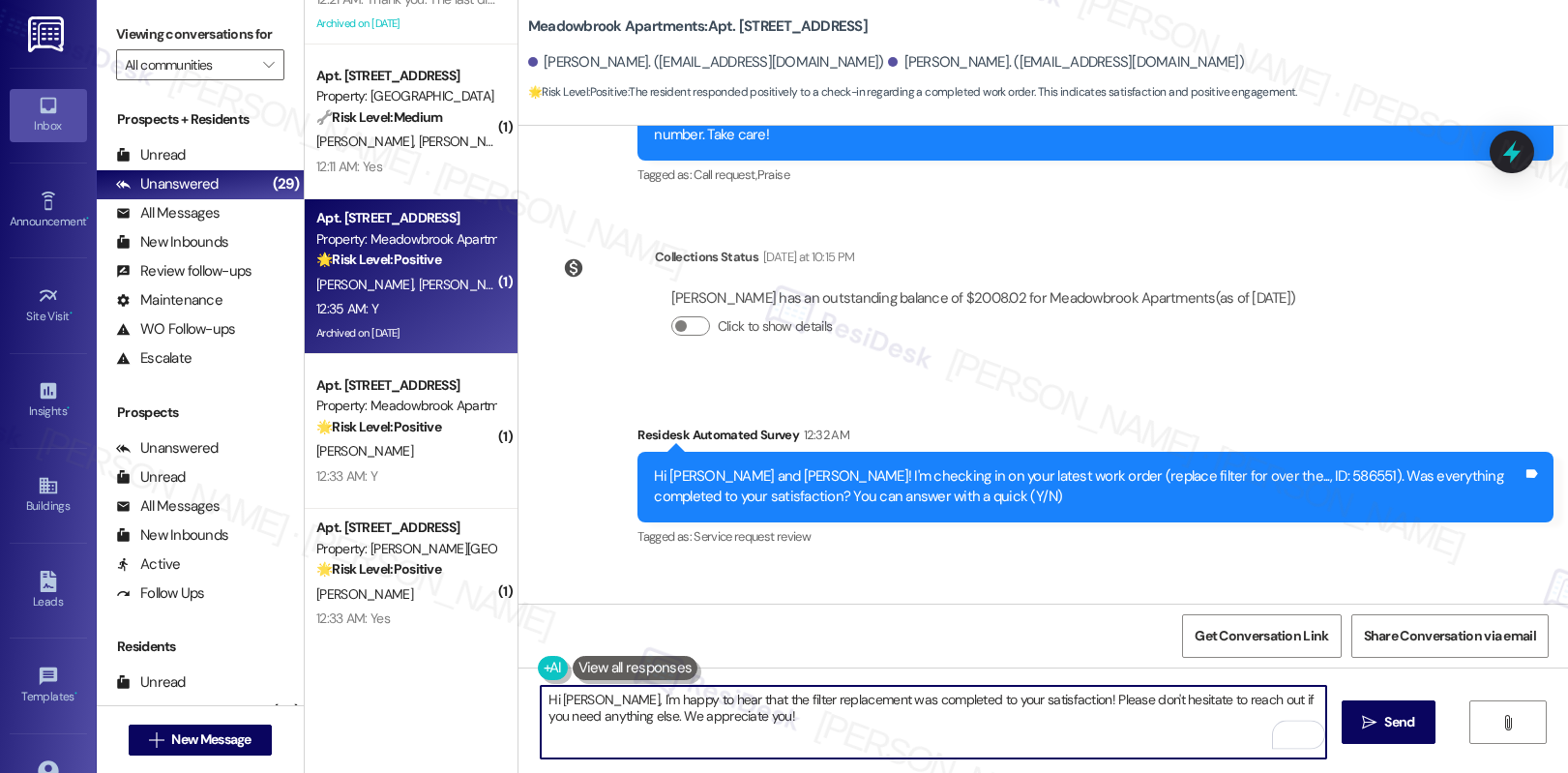 click on "Hi [PERSON_NAME], I'm happy to hear that the filter replacement was completed to your satisfaction! Please don't hesitate to reach out if you need anything else. We appreciate you!" at bounding box center (933, 722) 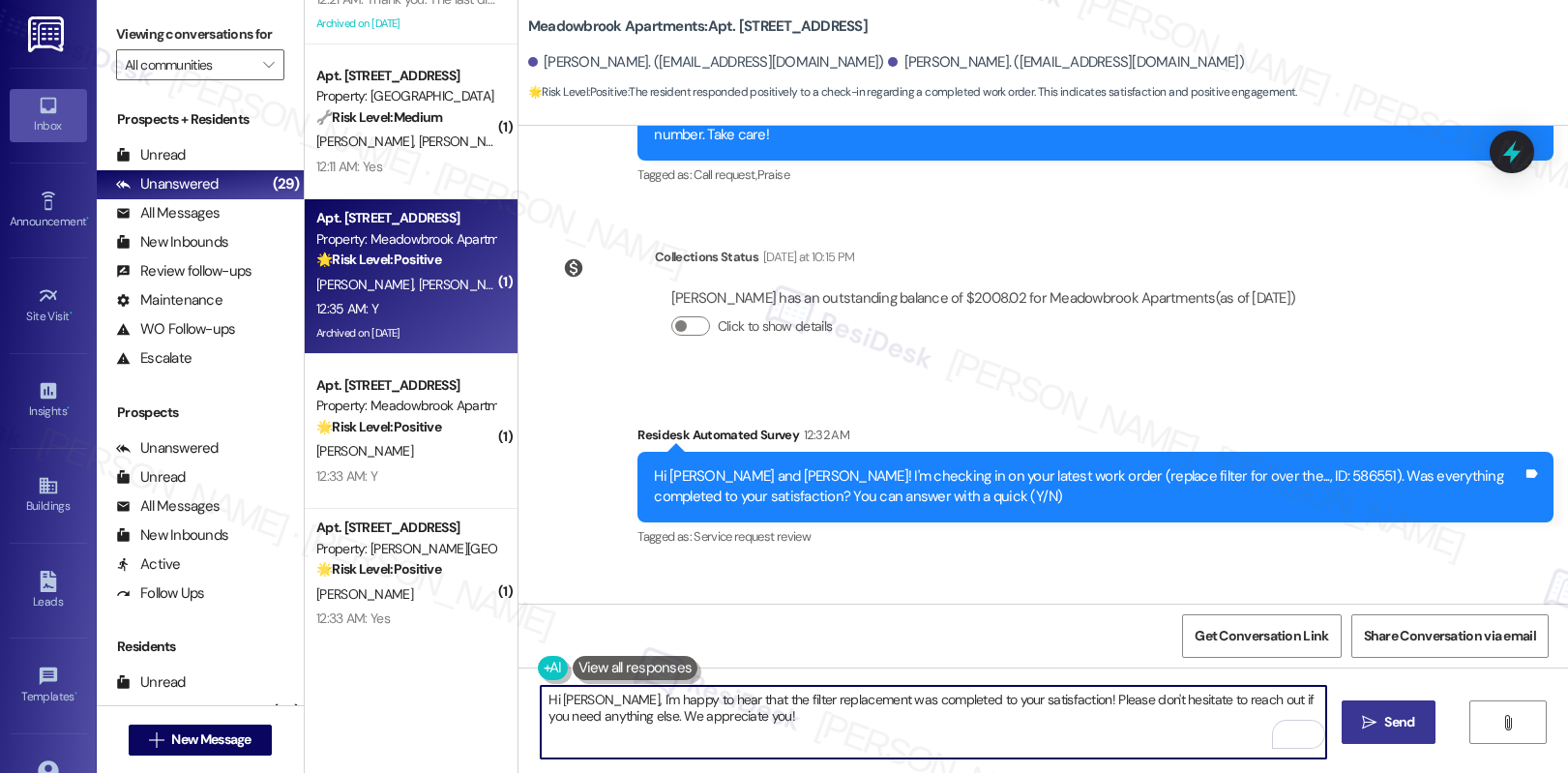 type on "Hi [PERSON_NAME], I'm happy to hear that the filter replacement was completed to your satisfaction! Please don't hesitate to reach out if you need anything else. We appreciate you!" 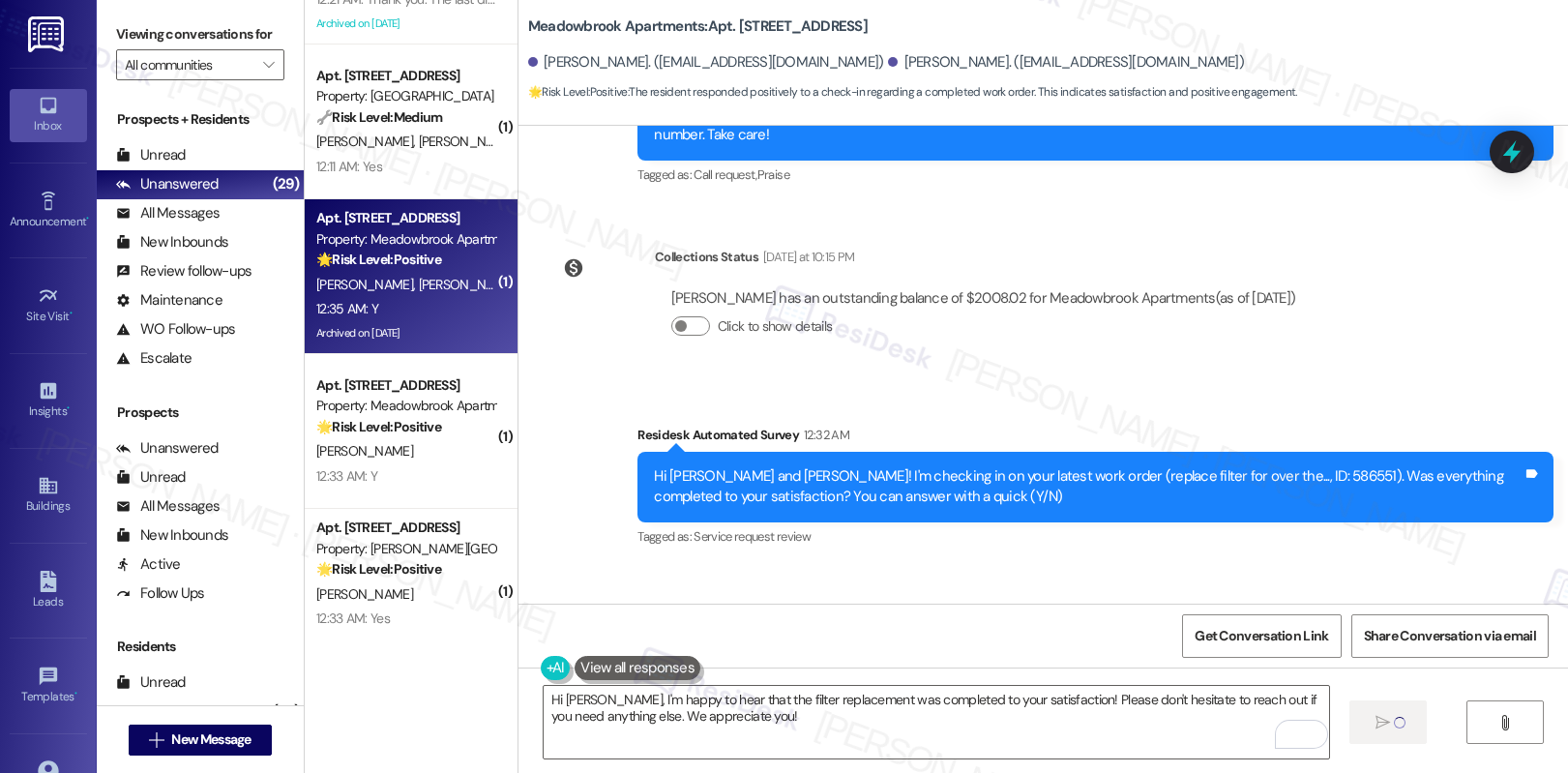 type 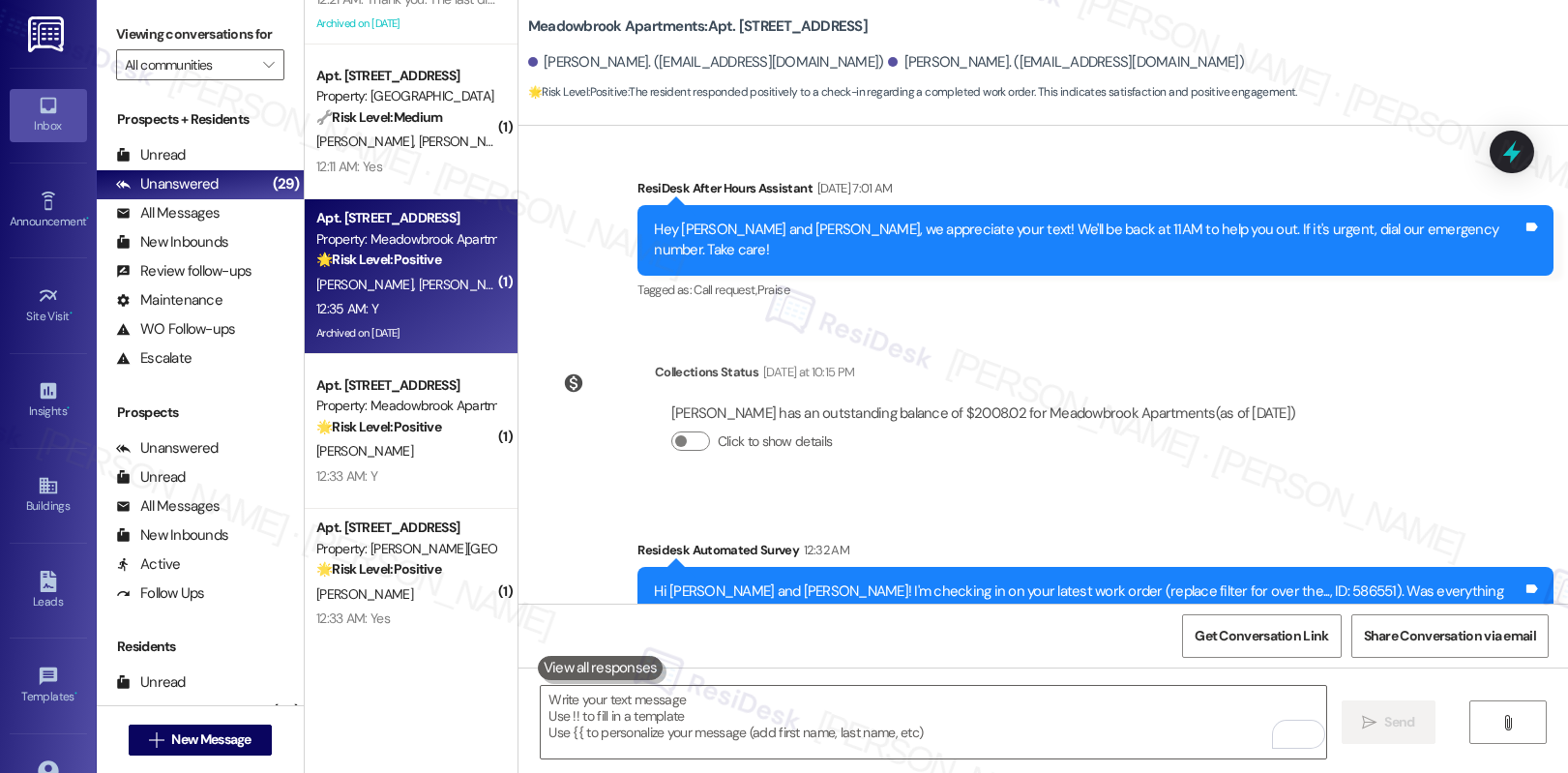 scroll, scrollTop: 5765, scrollLeft: 0, axis: vertical 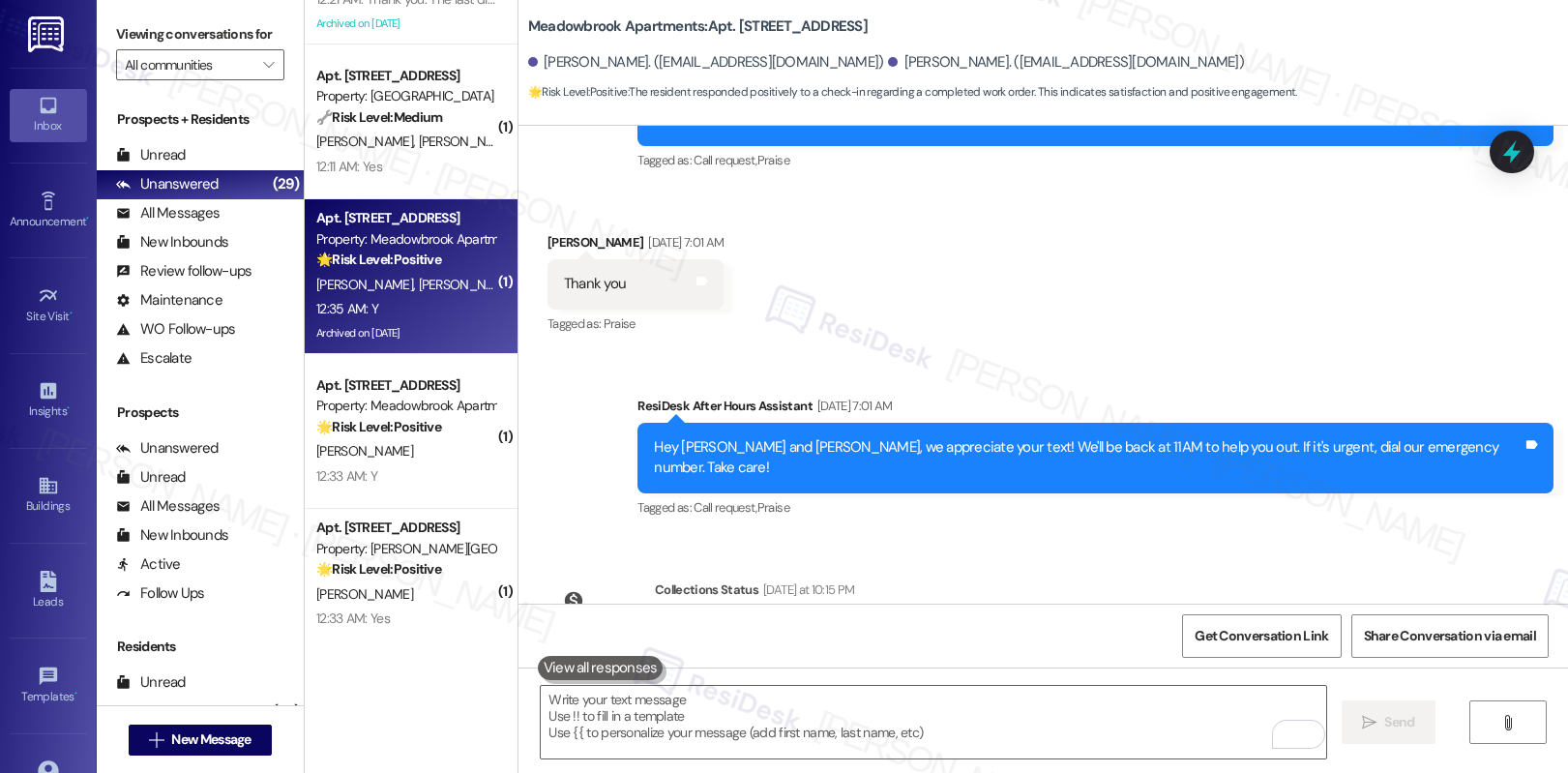 click on "Collections Status Yesterday at 10:15 PM Lillian Pitts has an outstanding balance of $2008.02 for Meadowbrook Apartments  (as of Jul 28, 2025) Click to show details" at bounding box center [930, 639] 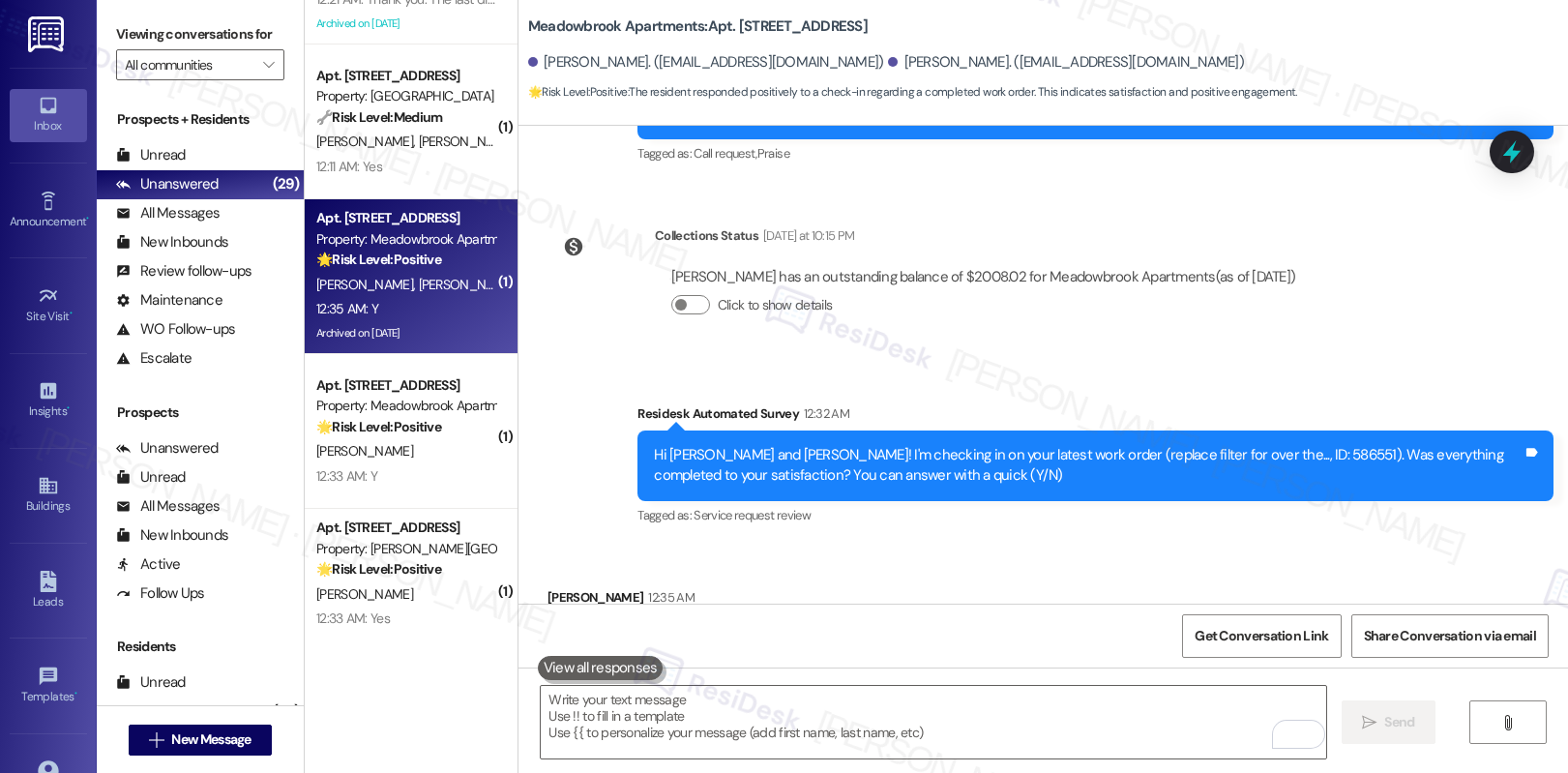 scroll, scrollTop: 6255, scrollLeft: 0, axis: vertical 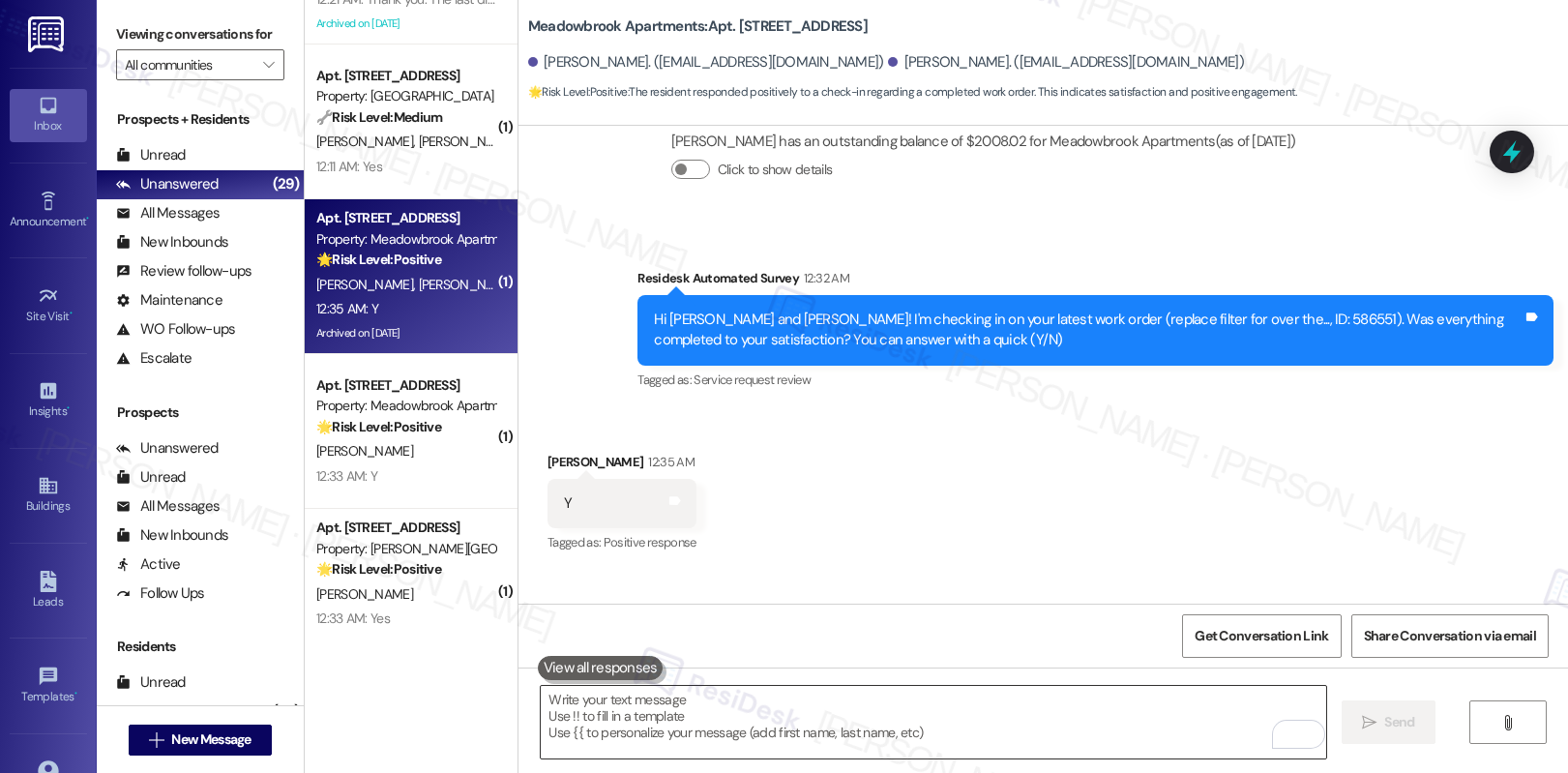 click at bounding box center (933, 722) 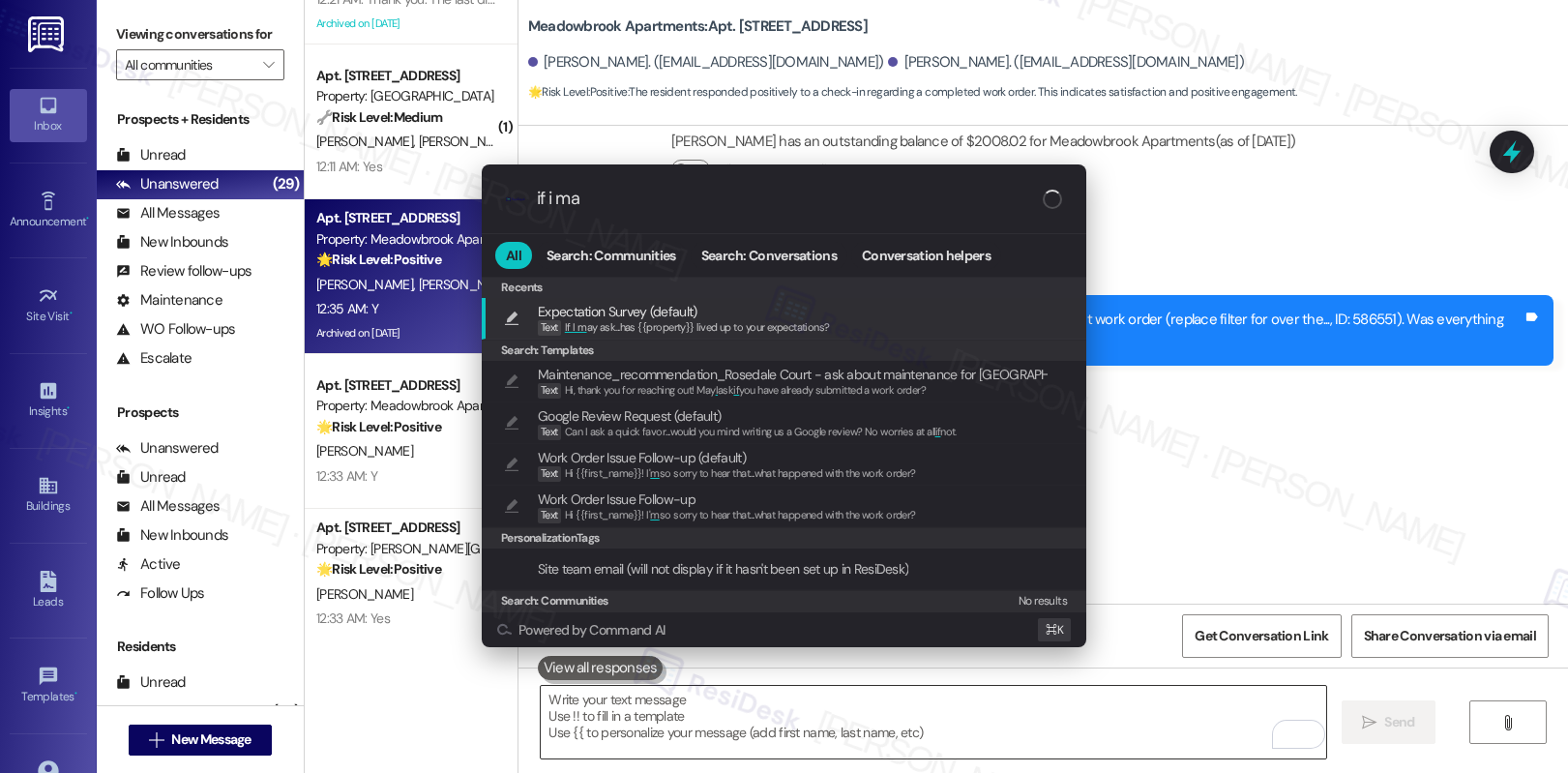 type on "if i may" 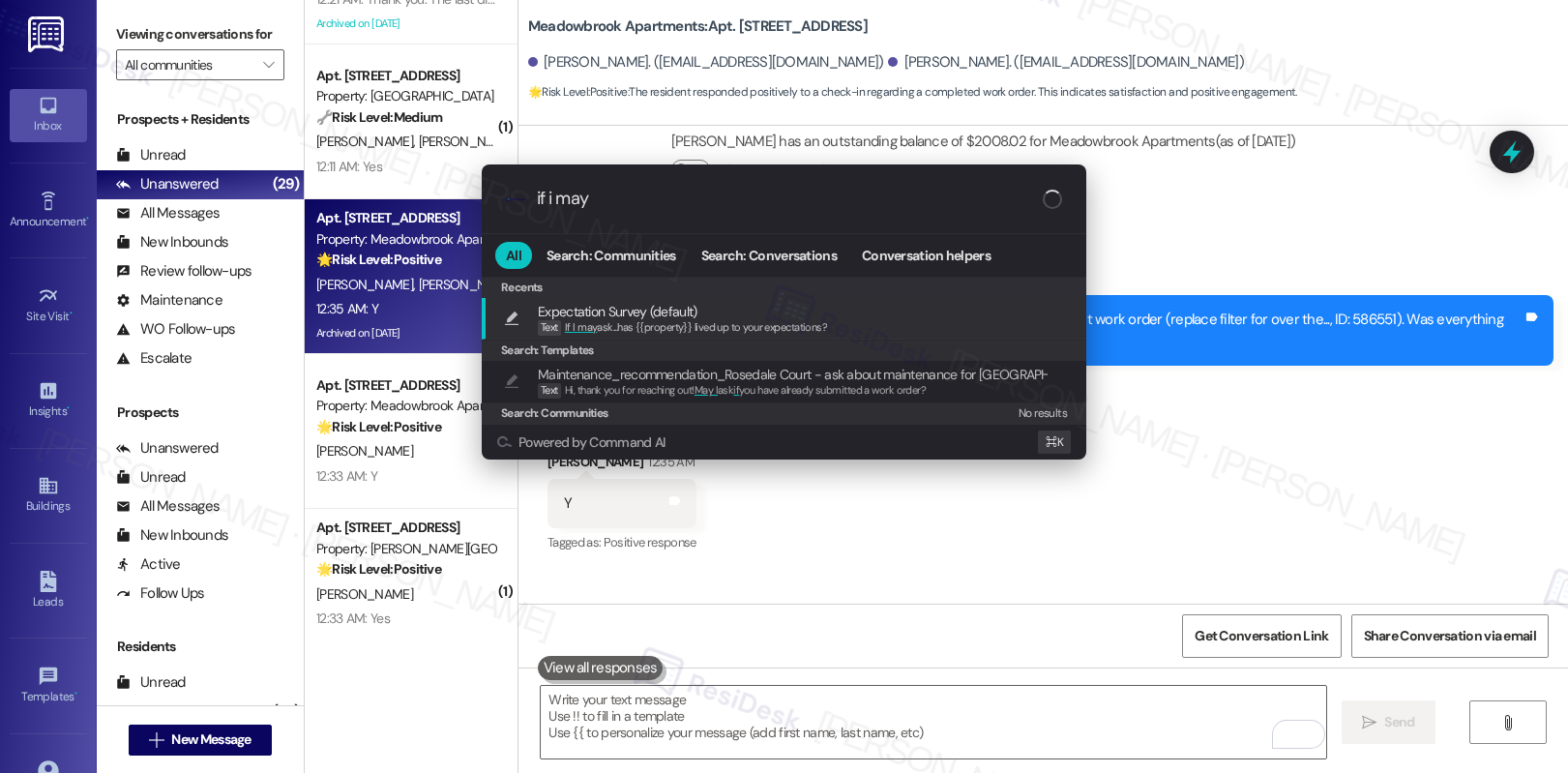 click on "If I may  ask...has {{property}} lived up to your expectations?" at bounding box center [695, 327] 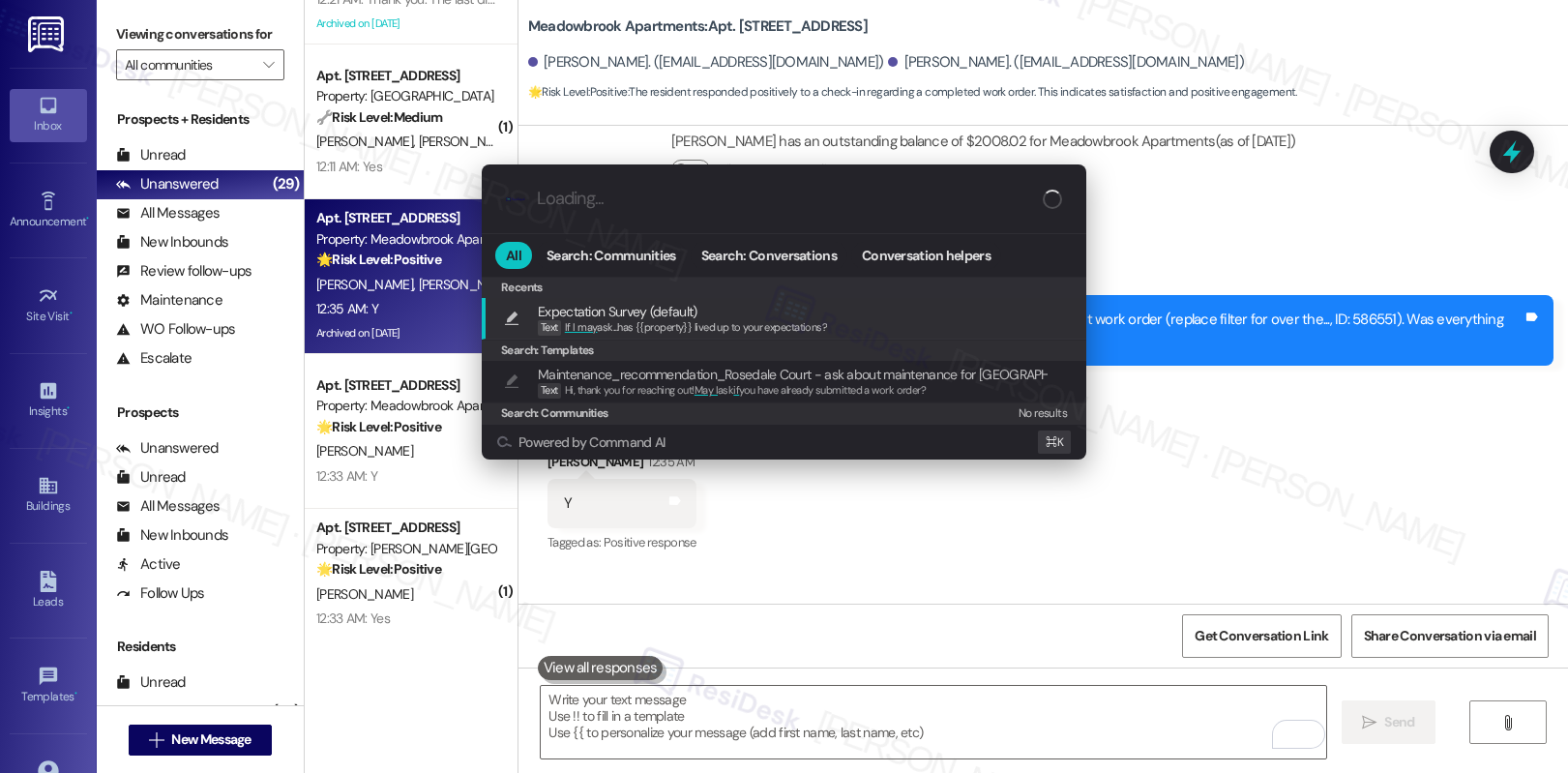 type on "If I may ask...has {{property}} lived up to your expectations?" 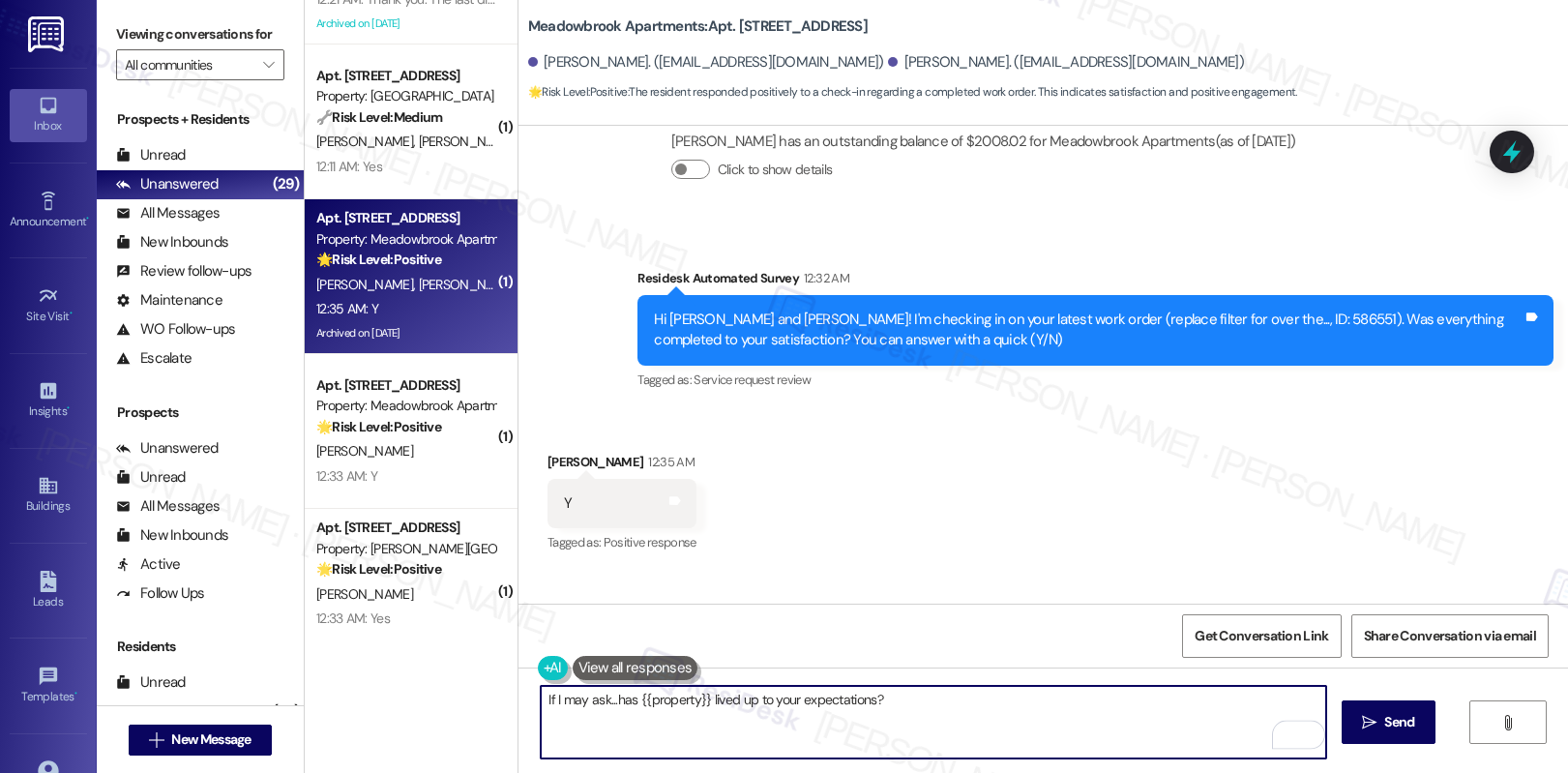 click on "If I may ask...has {{property}} lived up to your expectations?  Send " at bounding box center (1043, 740) 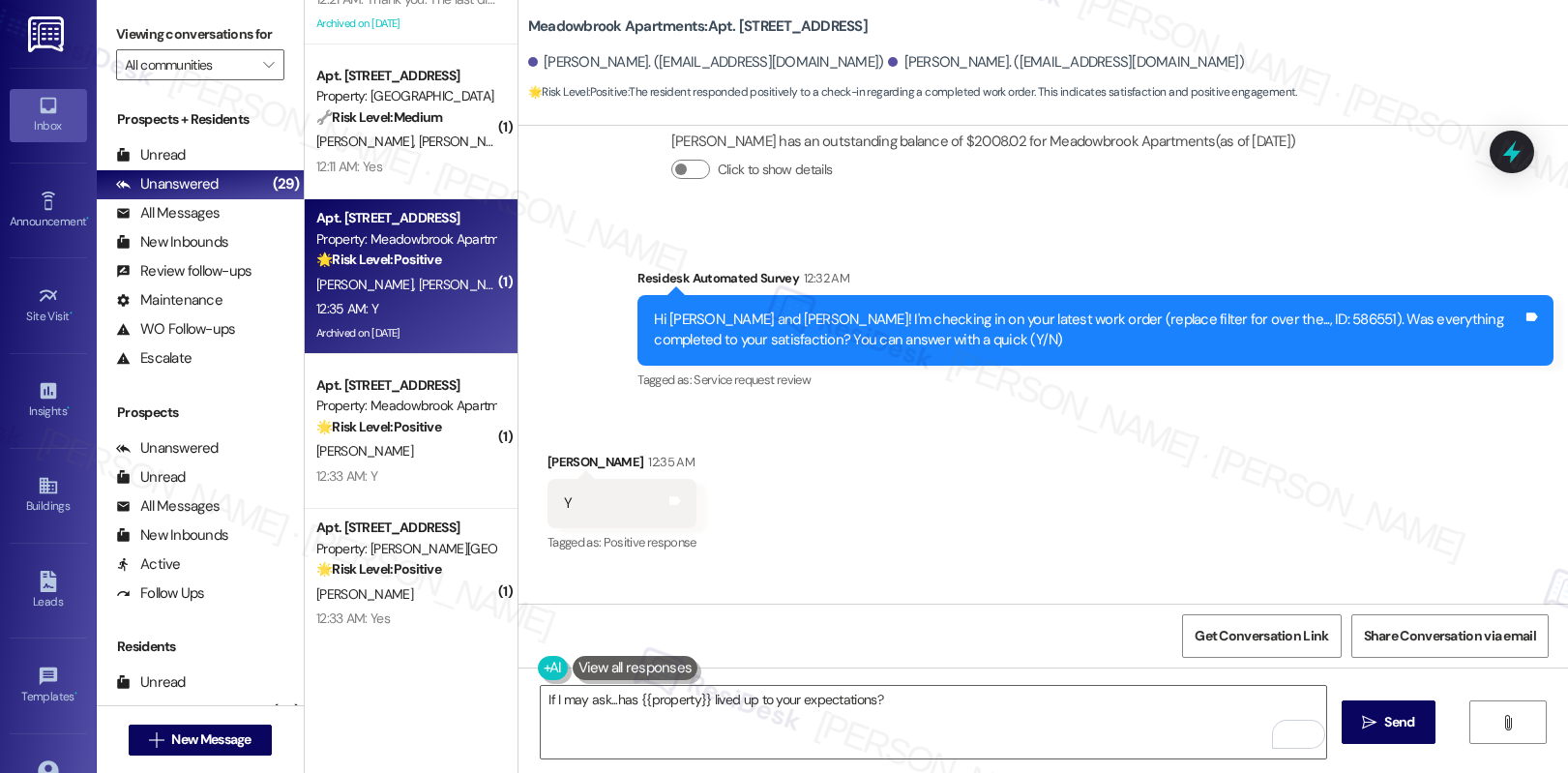 click on "If I may ask...has {{property}} lived up to your expectations?  Send " at bounding box center (1043, 740) 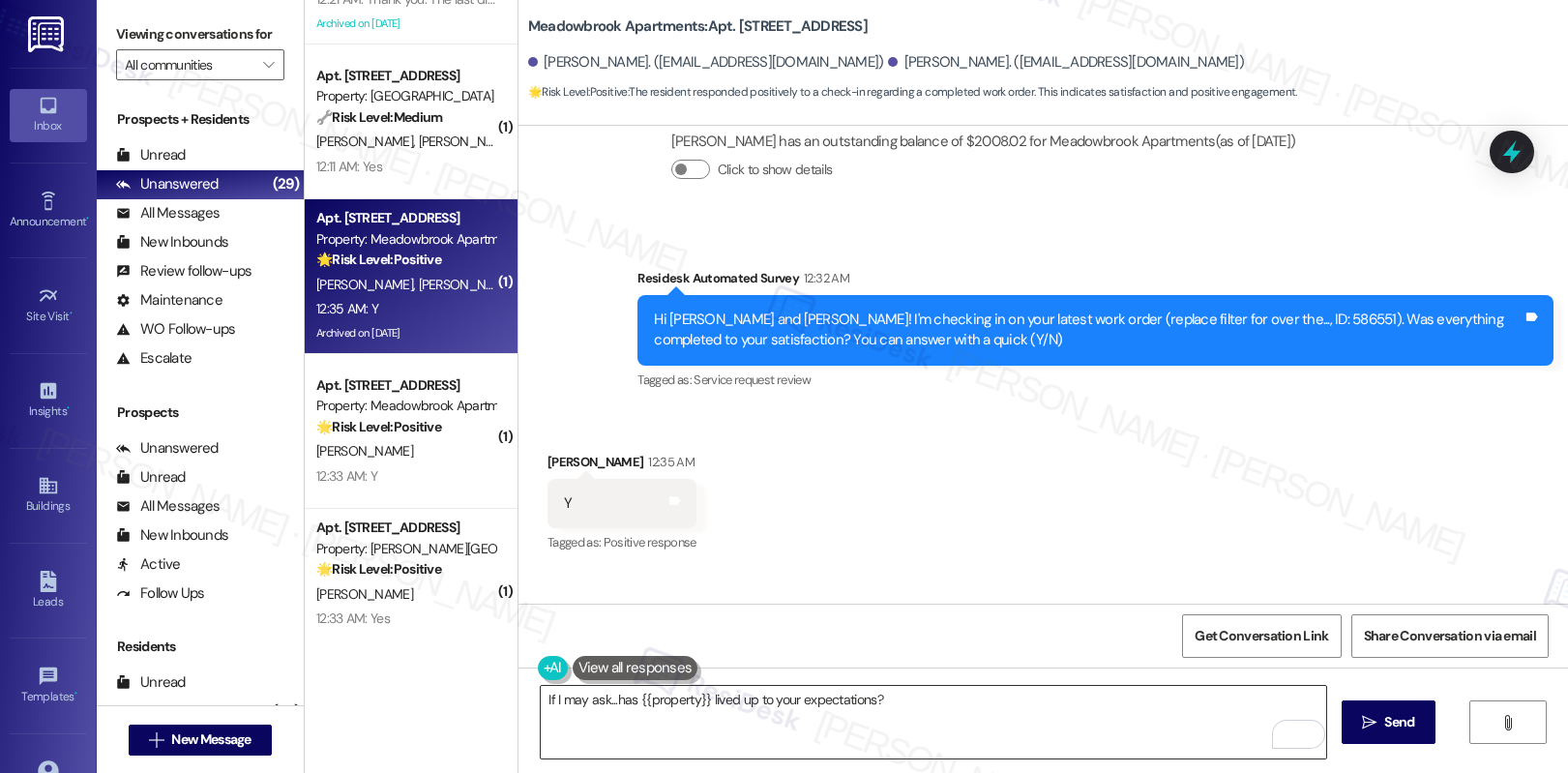 click on "If I may ask...has {{property}} lived up to your expectations?" at bounding box center [933, 722] 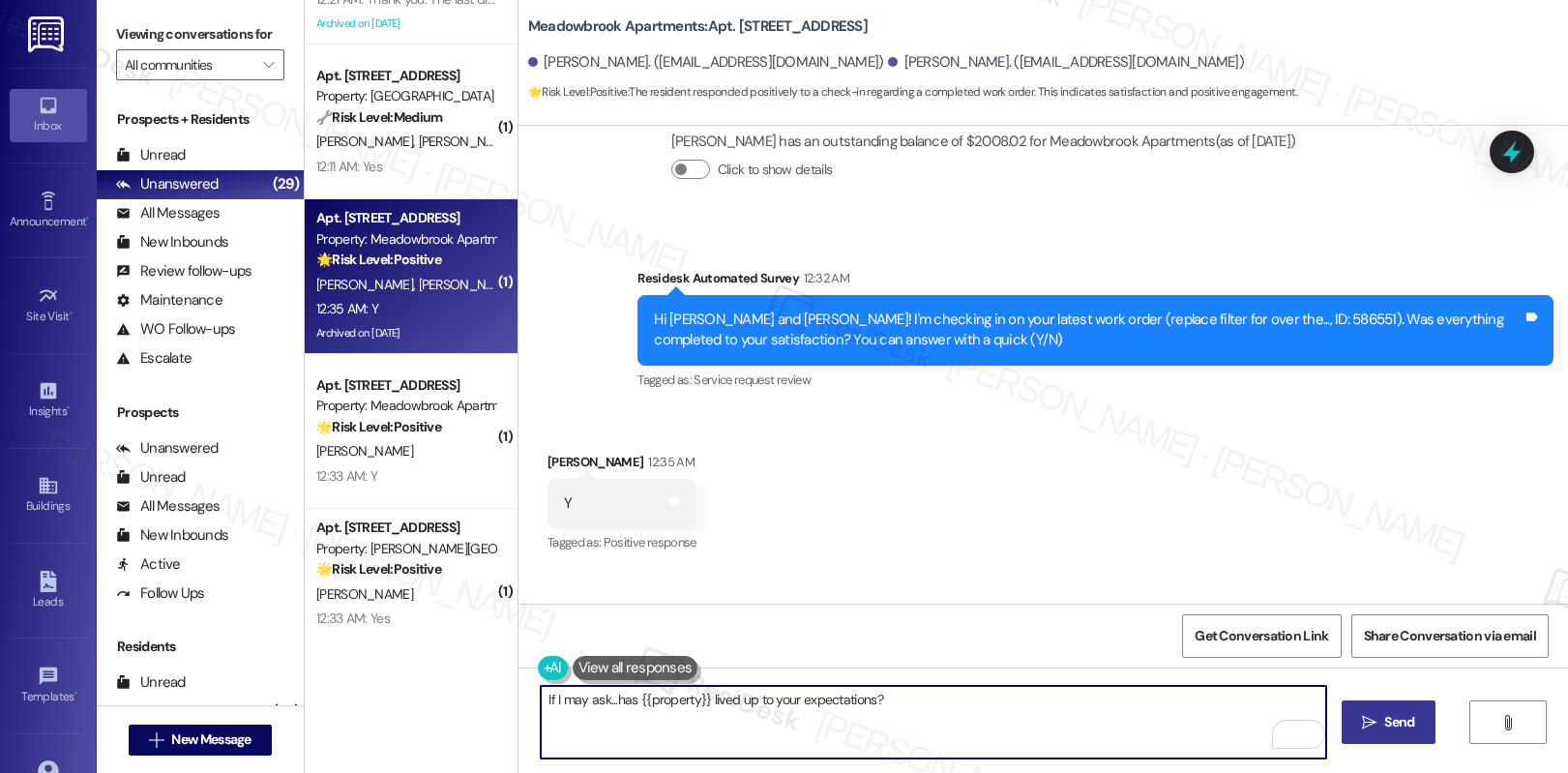 click on "Send" at bounding box center (1399, 722) 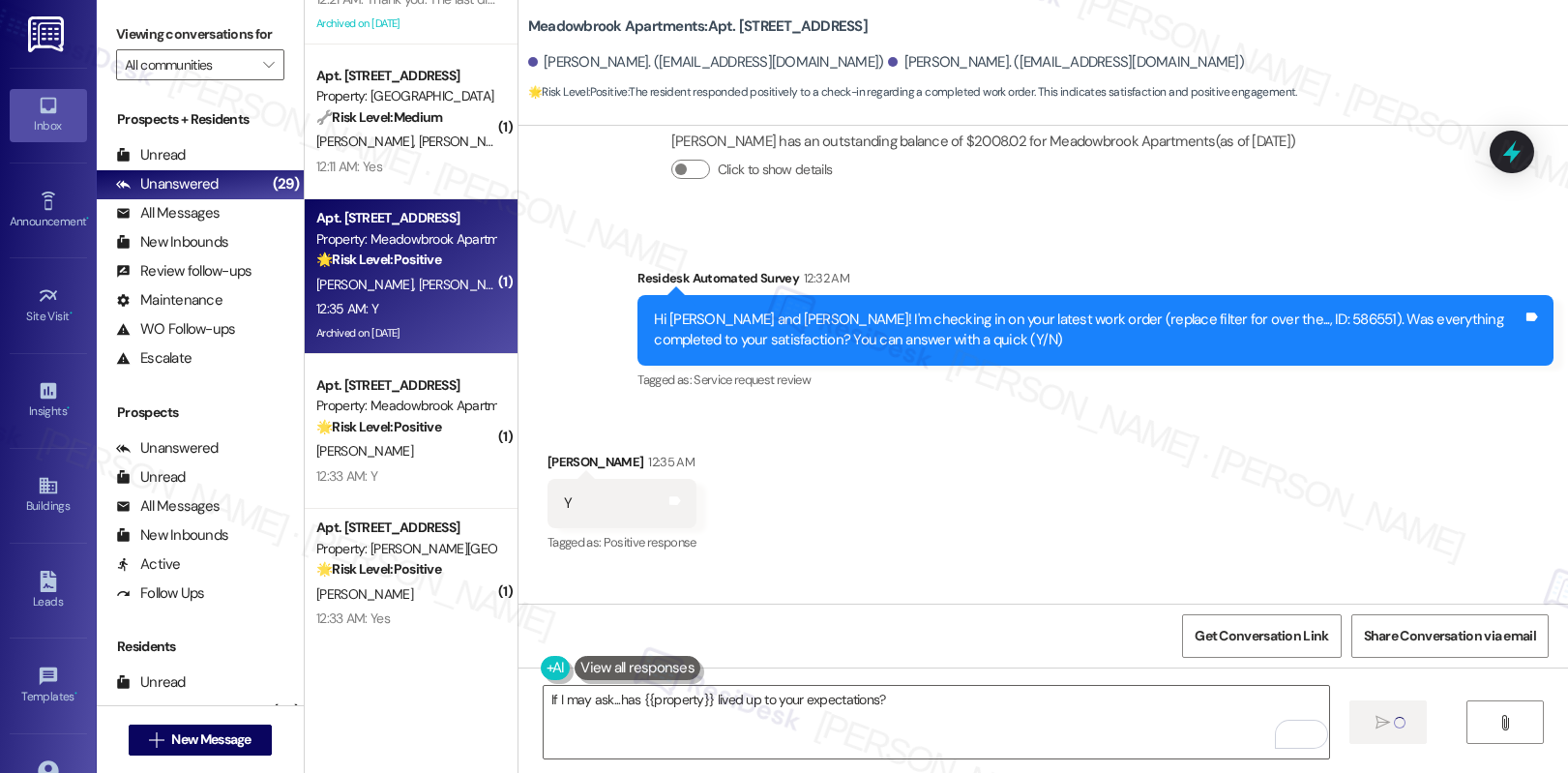 type 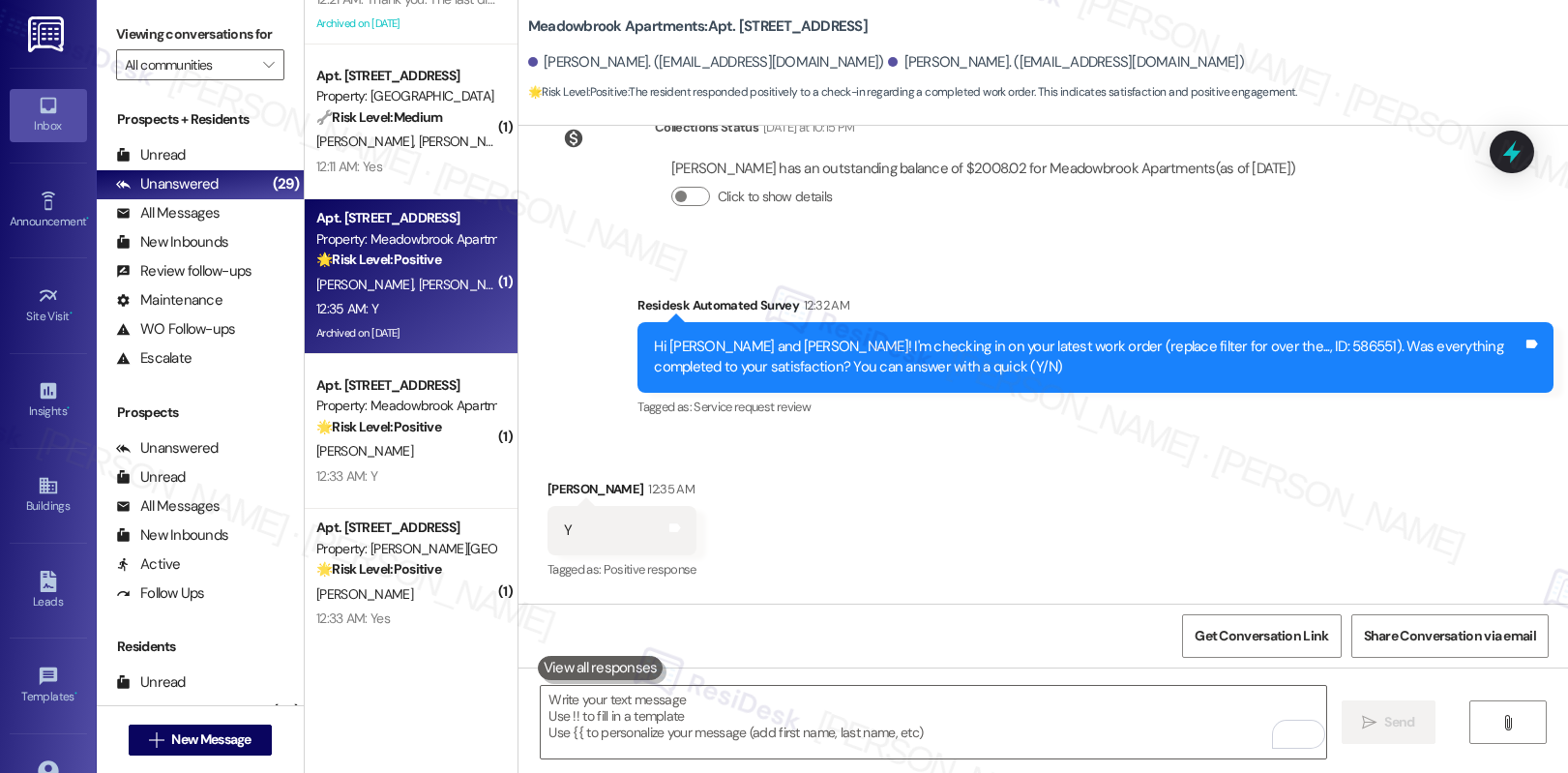 scroll, scrollTop: 6389, scrollLeft: 0, axis: vertical 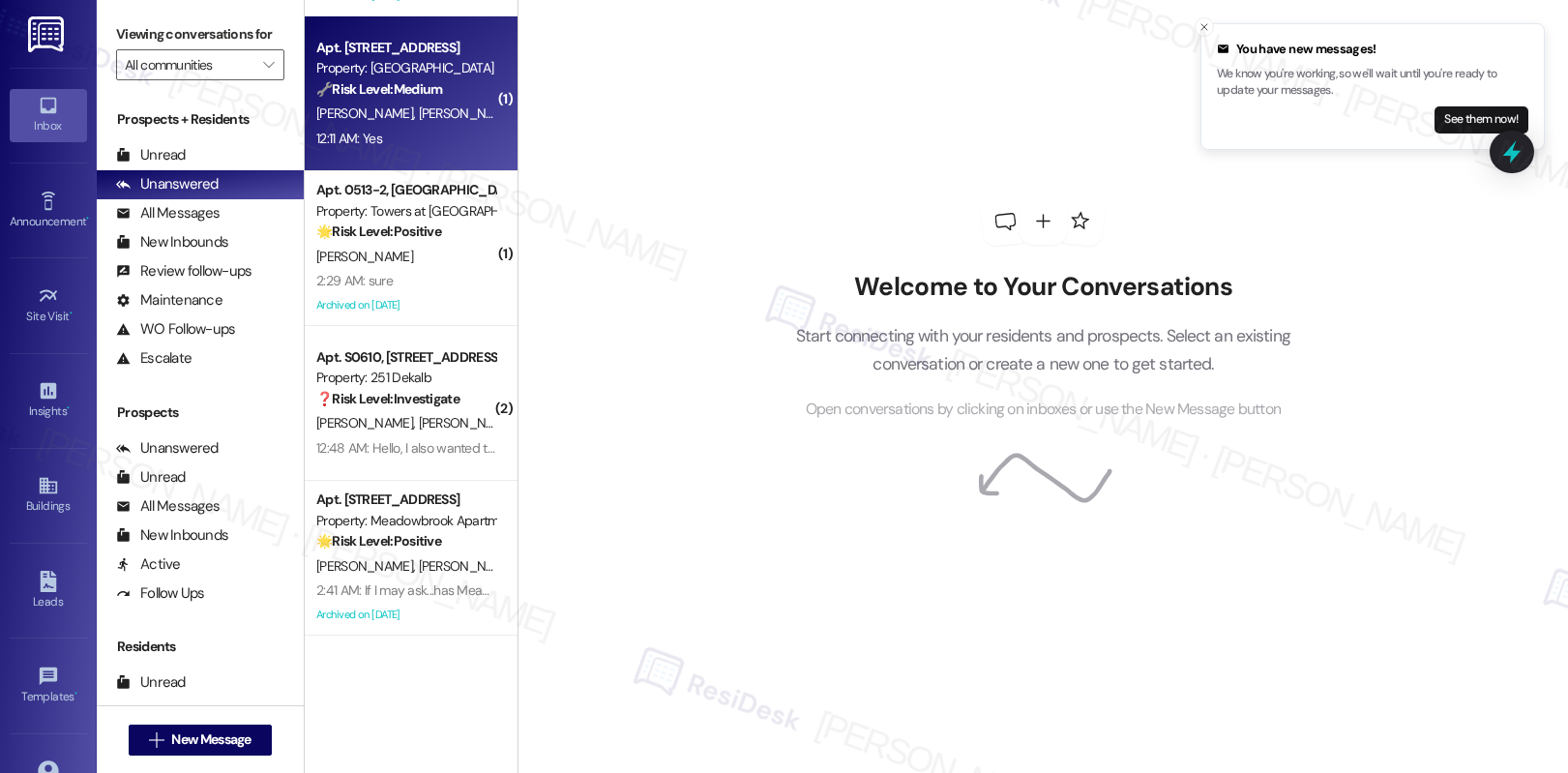 click on "Apt. [STREET_ADDRESS] Property: [GEOGRAPHIC_DATA] Apartments 🔧  Risk Level:  Medium The resident confirmed the repainting has been completed. The initial request was for scraping old paint and repainting, which falls under non-urgent maintenance and asset preservation. [PERSON_NAME] [PERSON_NAME] 12:11 AM: Yes 12:11 AM: Yes" at bounding box center (411, 94) 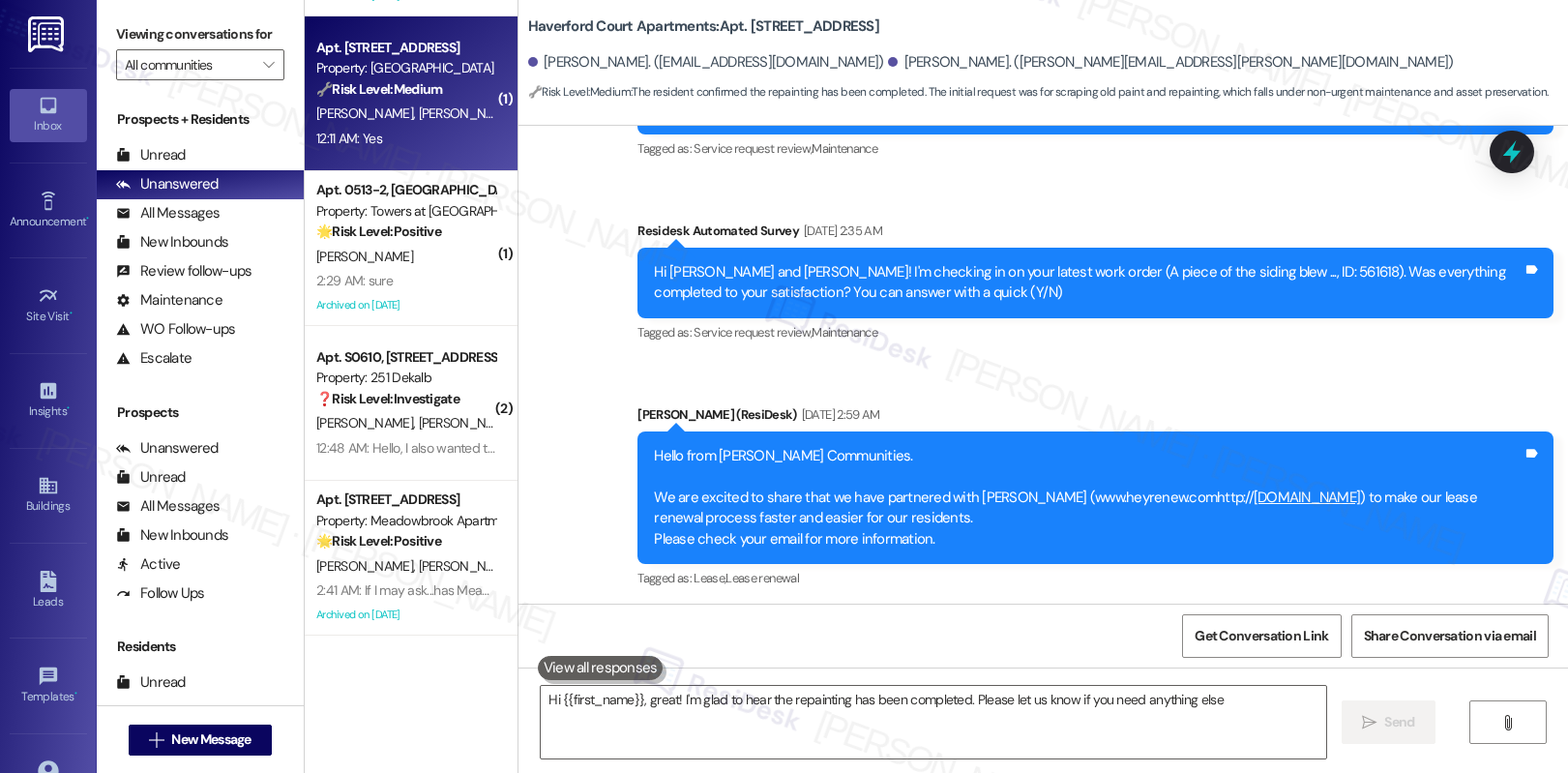 type on "Hi {{first_name}}, great! I'm glad to hear the repainting has been completed. Please let us know if you need anything else!" 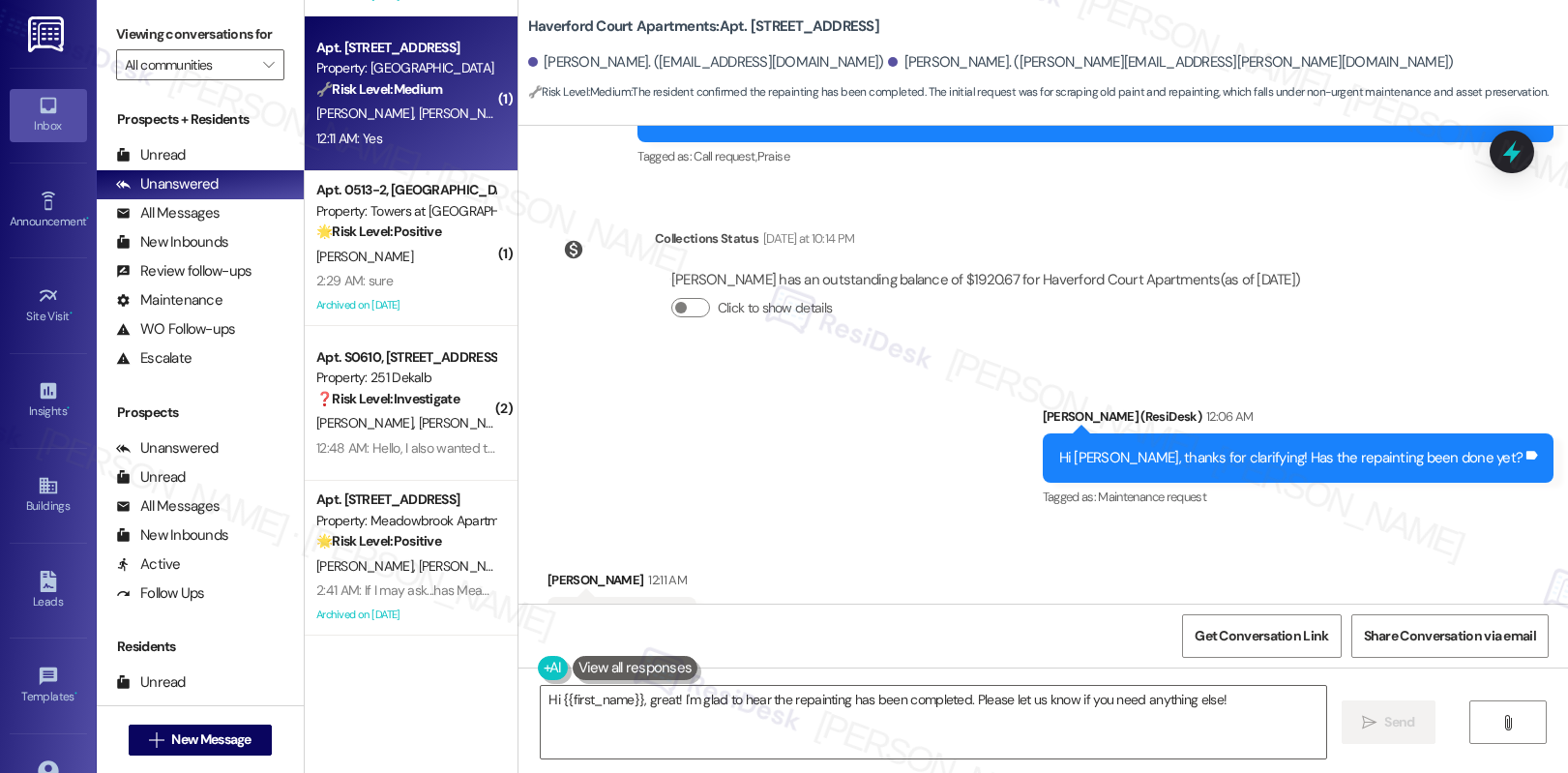scroll, scrollTop: 6507, scrollLeft: 0, axis: vertical 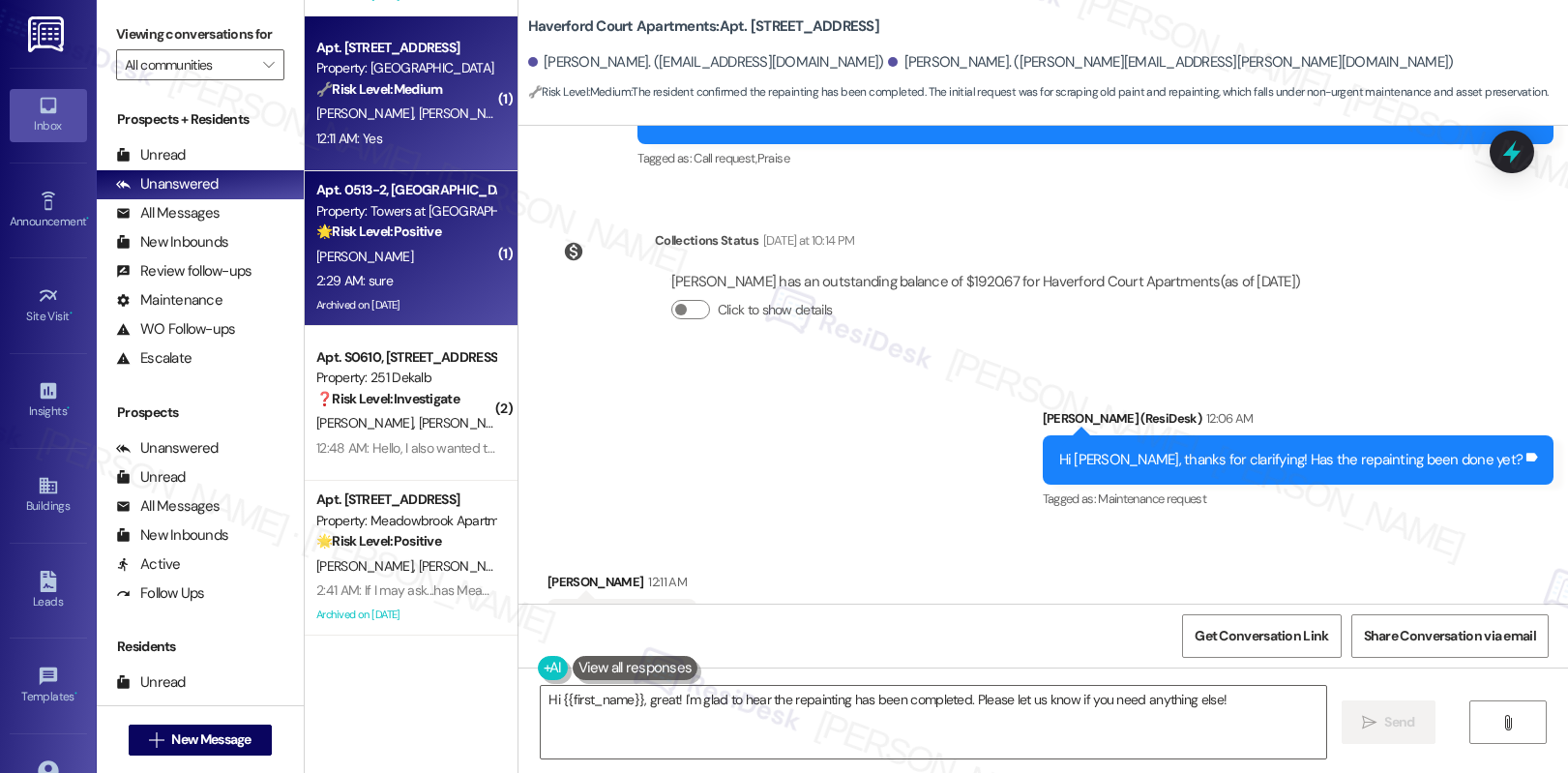 click on "2:29 AM: sure 2:29 AM: sure" at bounding box center [405, 281] 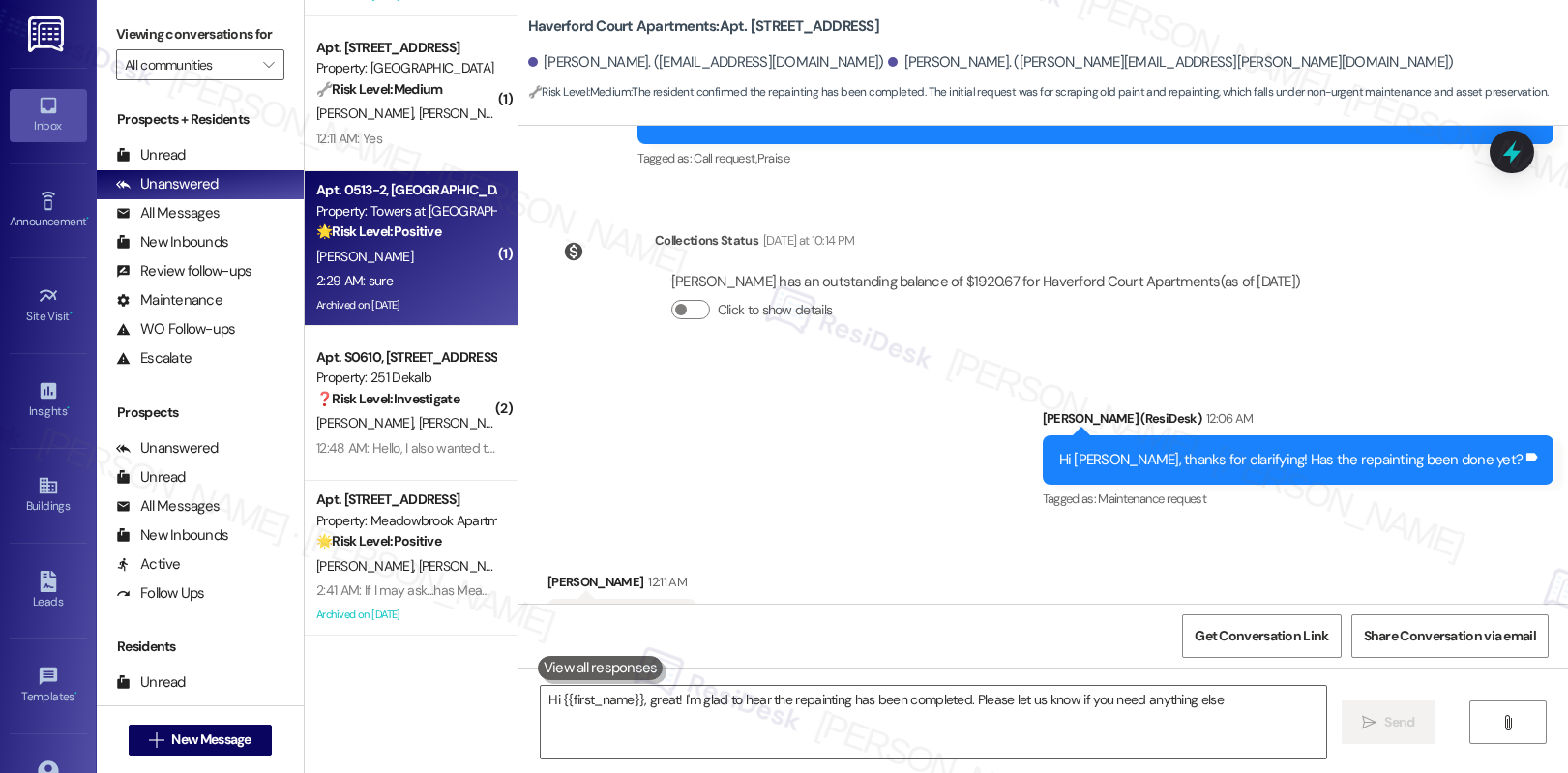 type on "Hi {{first_name}}, great! I'm glad to hear the repainting has been completed. Please let us know if you need anything else!" 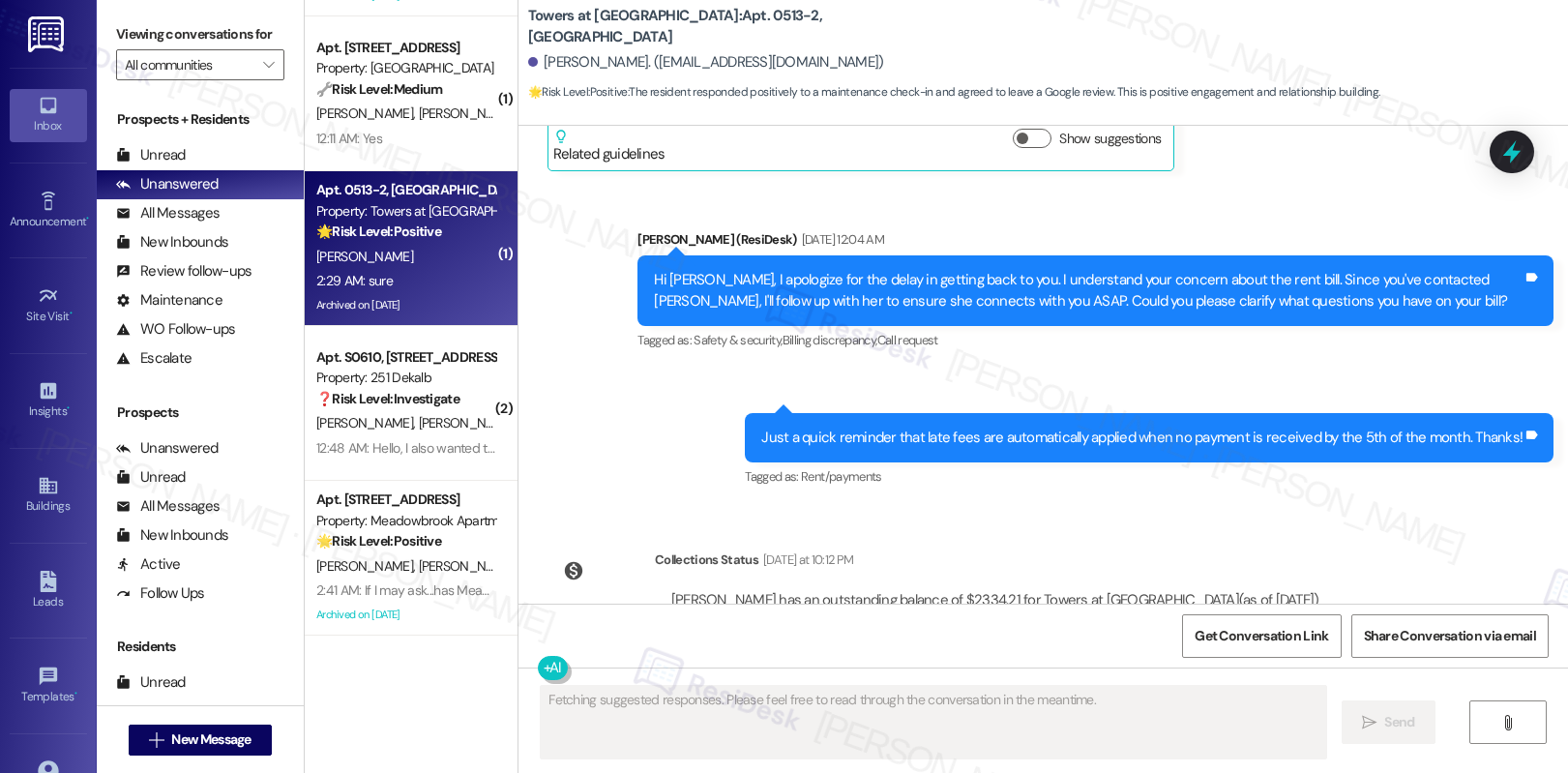 scroll, scrollTop: 38789, scrollLeft: 0, axis: vertical 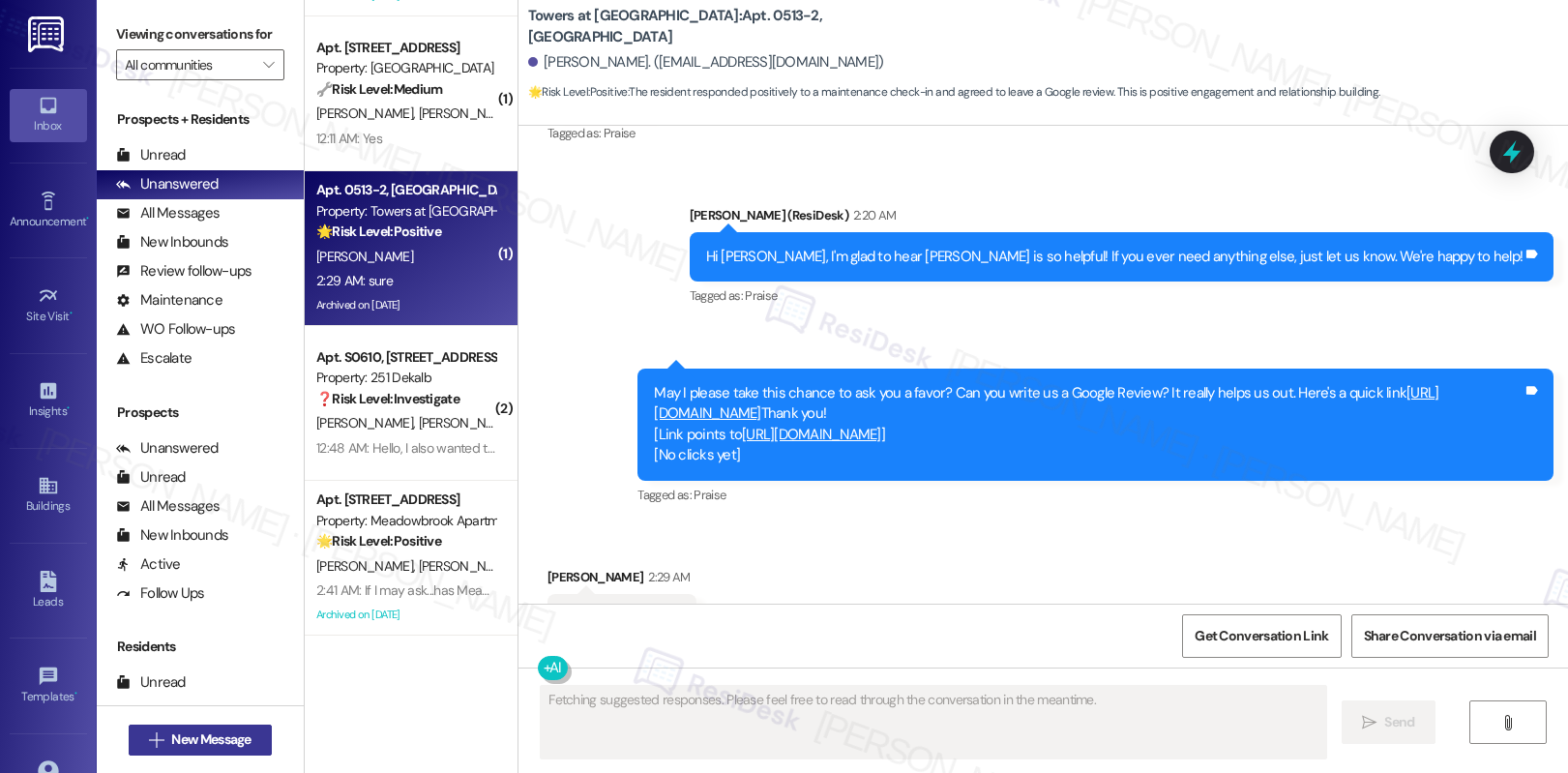 click on "New Message" at bounding box center [211, 739] 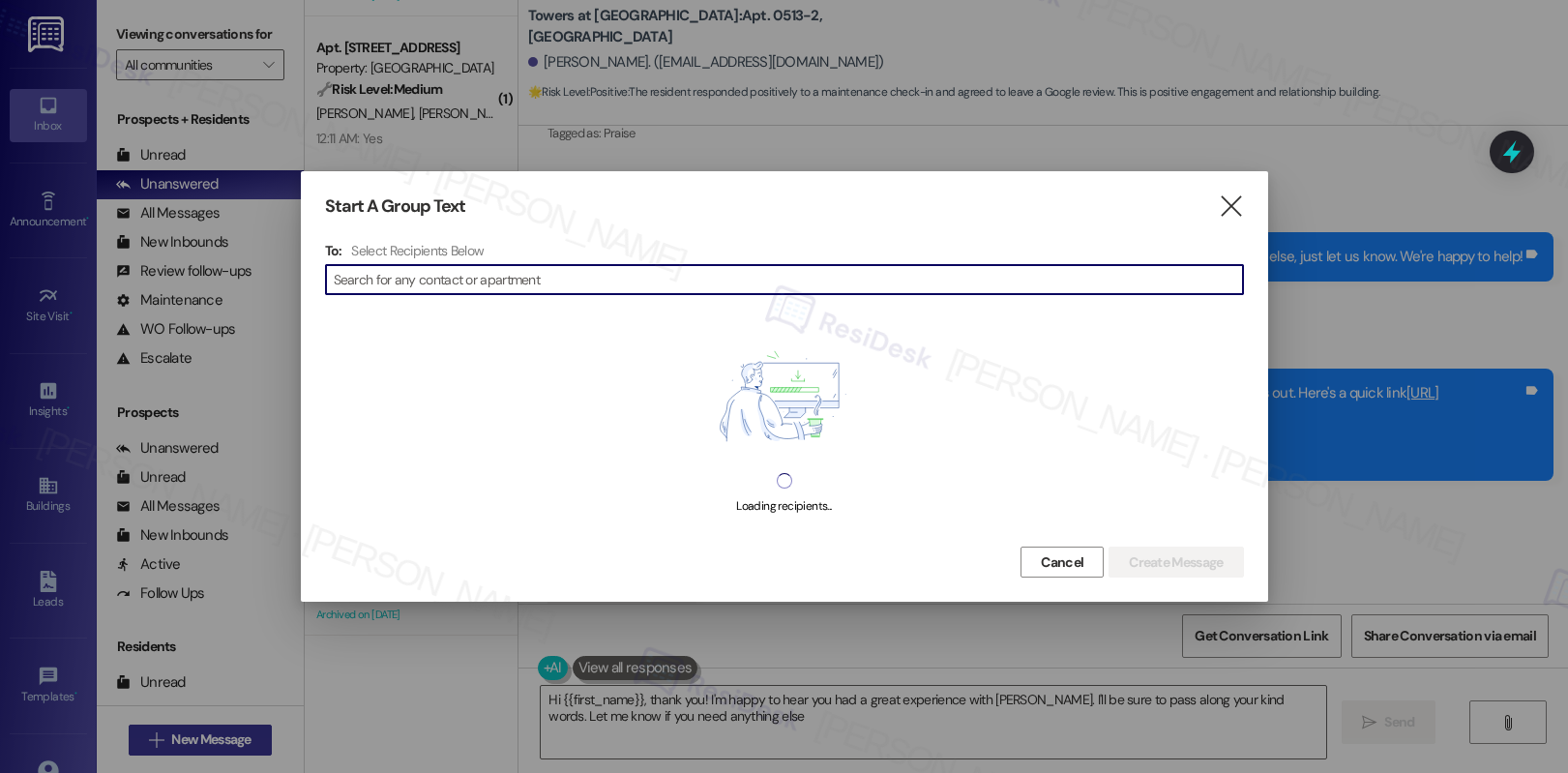 type on "Hi {{first_name}}, thank you! I'm happy to hear you had a great experience with [PERSON_NAME]. I'll be sure to pass along your kind words. Let me know if you need anything else!" 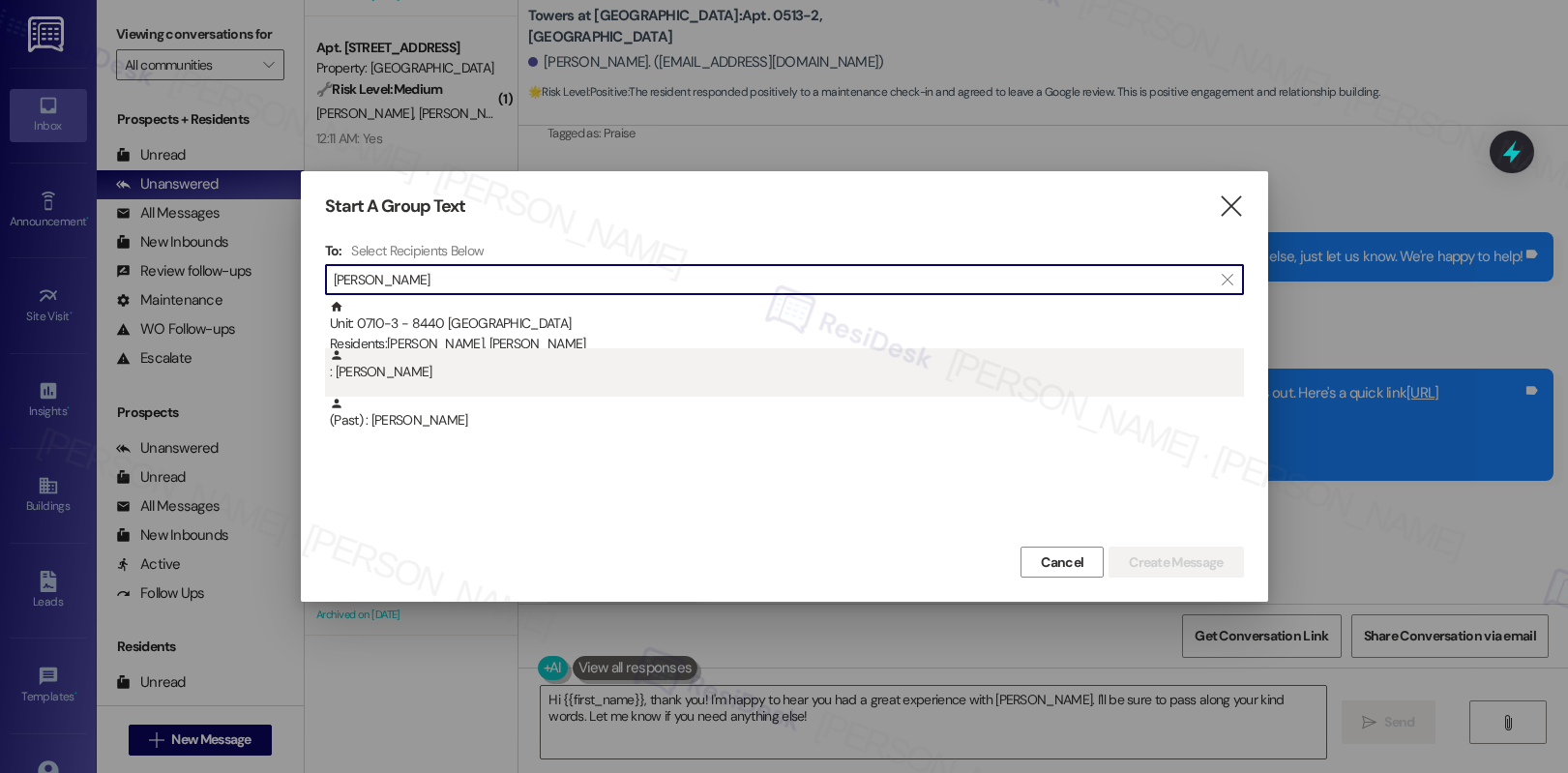 type on "[PERSON_NAME]" 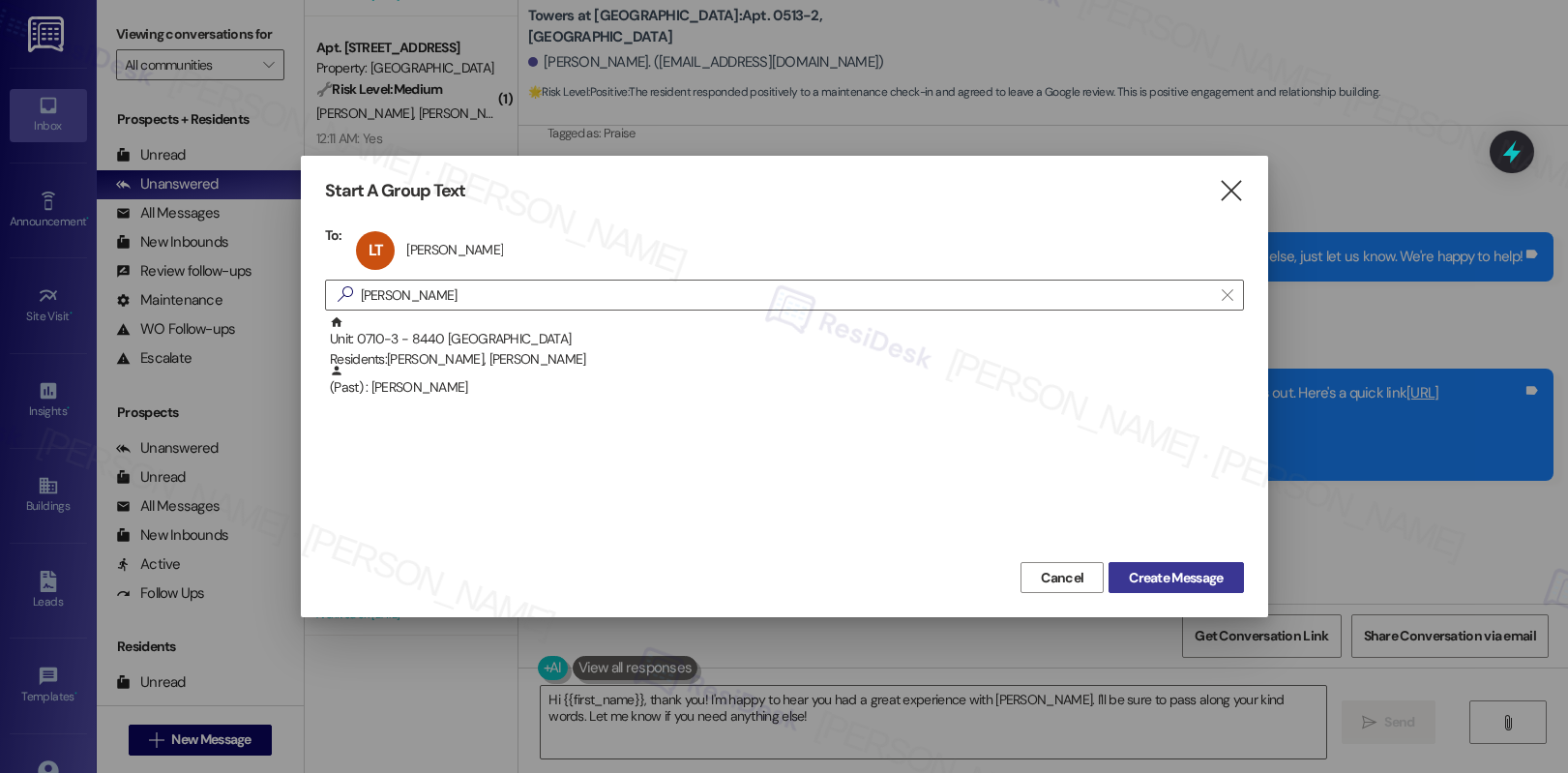 click on "Create Message" at bounding box center [1175, 578] 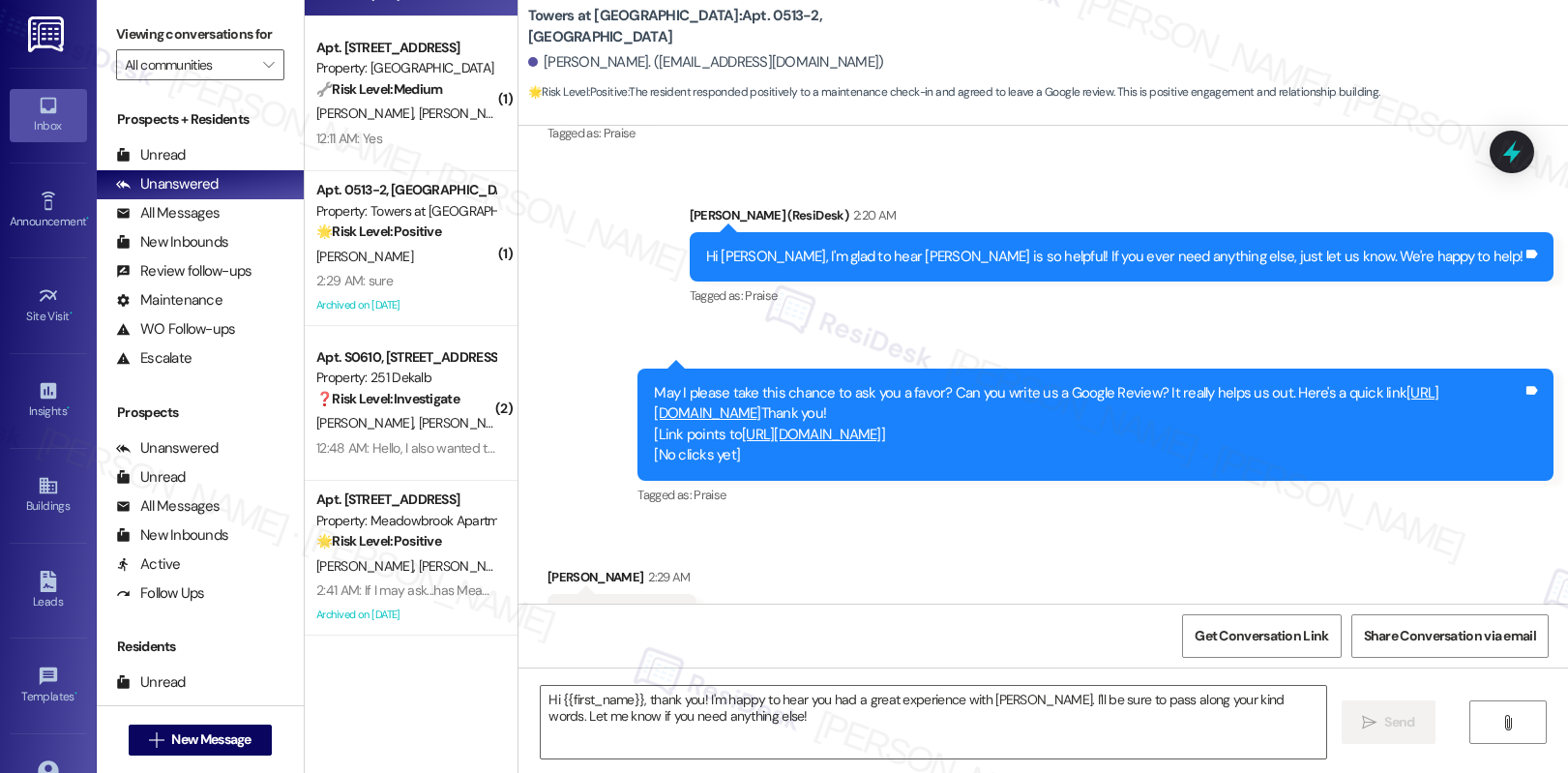 type on "Fetching suggested responses. Please feel free to read through the conversation in the meantime." 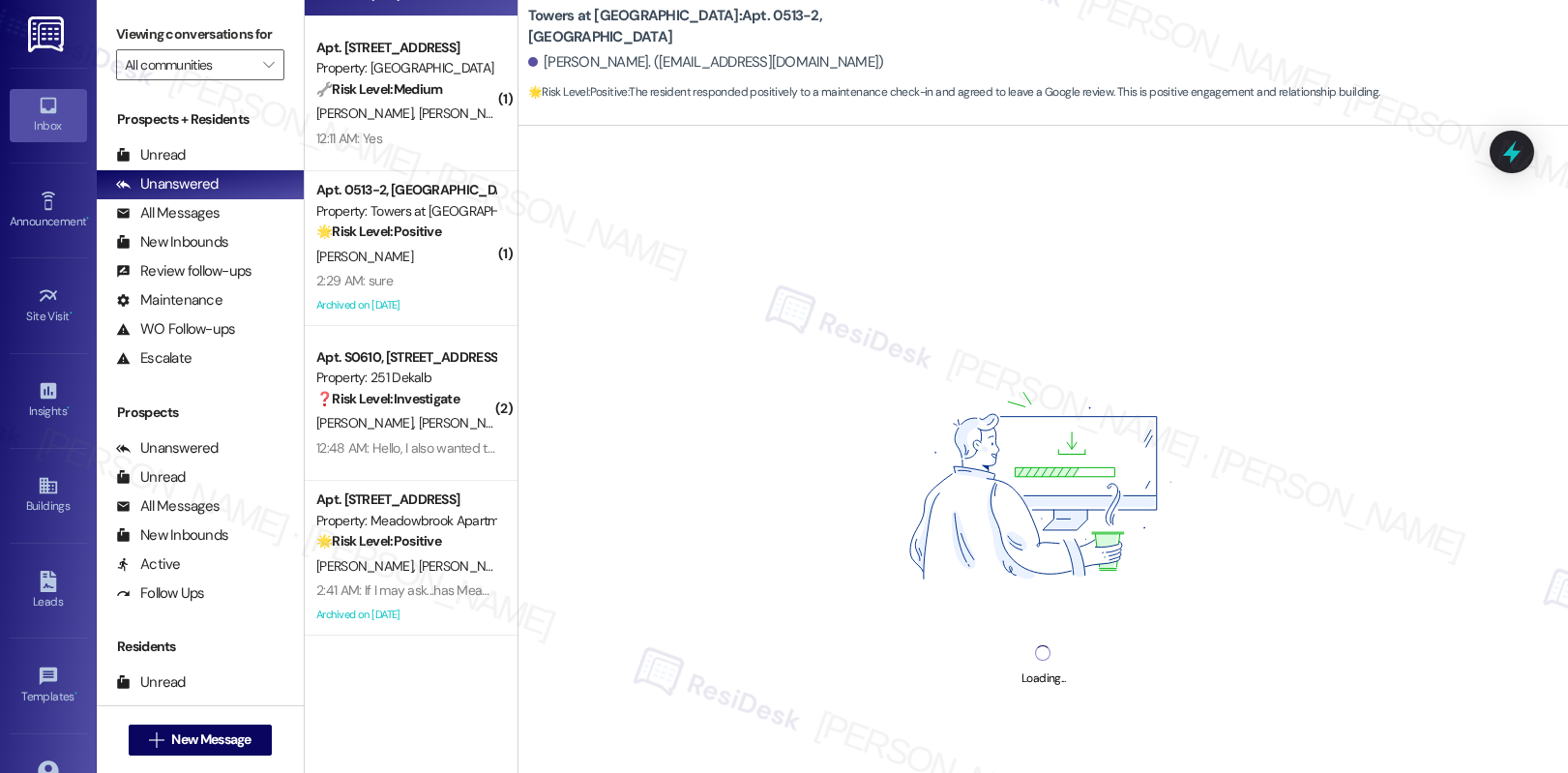 click at bounding box center (1043, 491) 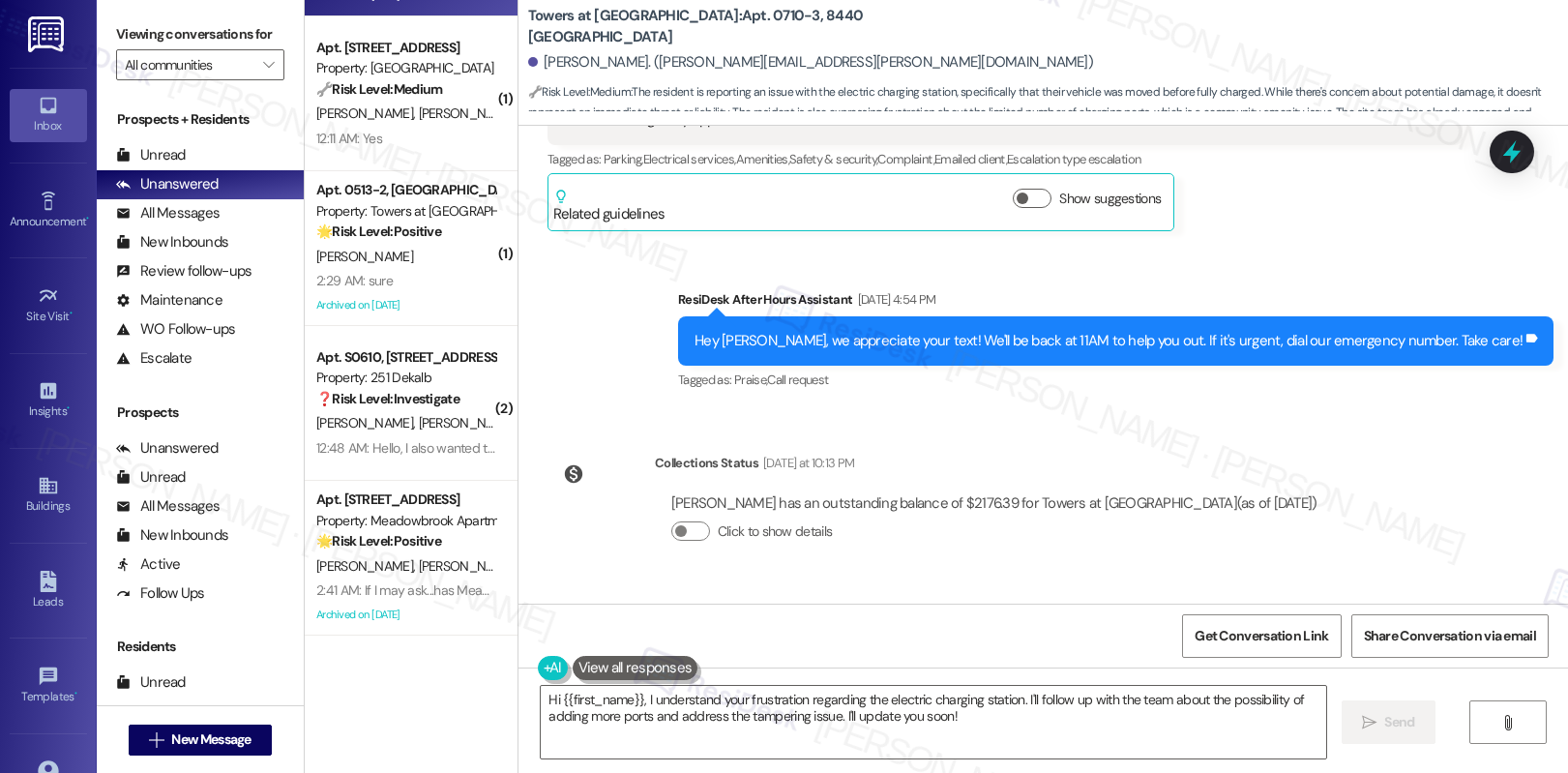 scroll, scrollTop: 171393, scrollLeft: 0, axis: vertical 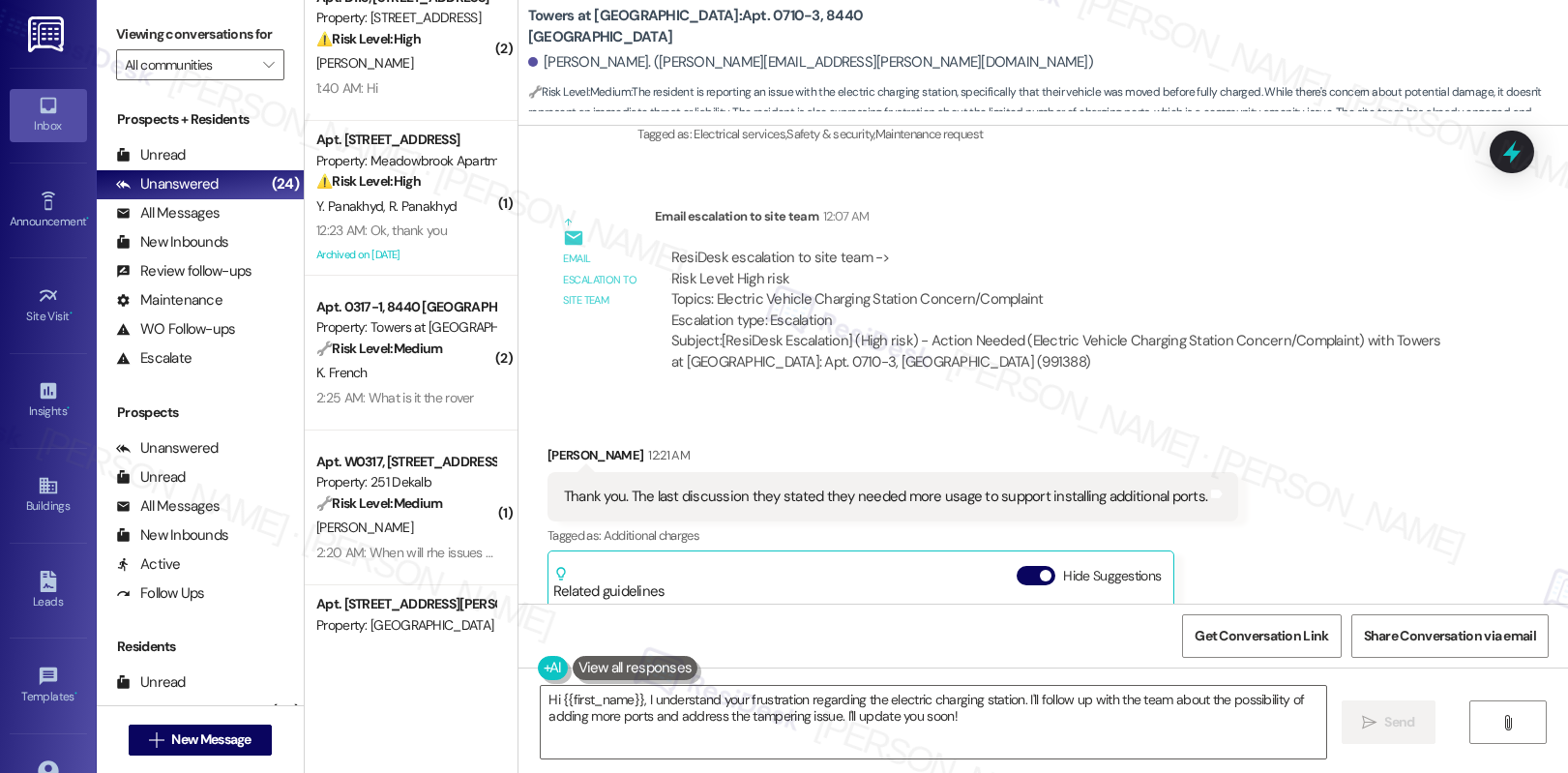 click on "ResiDesk escalation reply ->
We’re very sorry to hear this occurred. This is the first time we’ve received a report of someone unplugging another vehicle from the charging station. While we can review the camera footage, it may b ResiDesk escalation reply ->
We’re very sorry to hear this occurred. This is the first time we’ve received a report of someone unplugging another vehicle from the charging station. While we can review the camera footage, it may b" at bounding box center [1050, 1047] 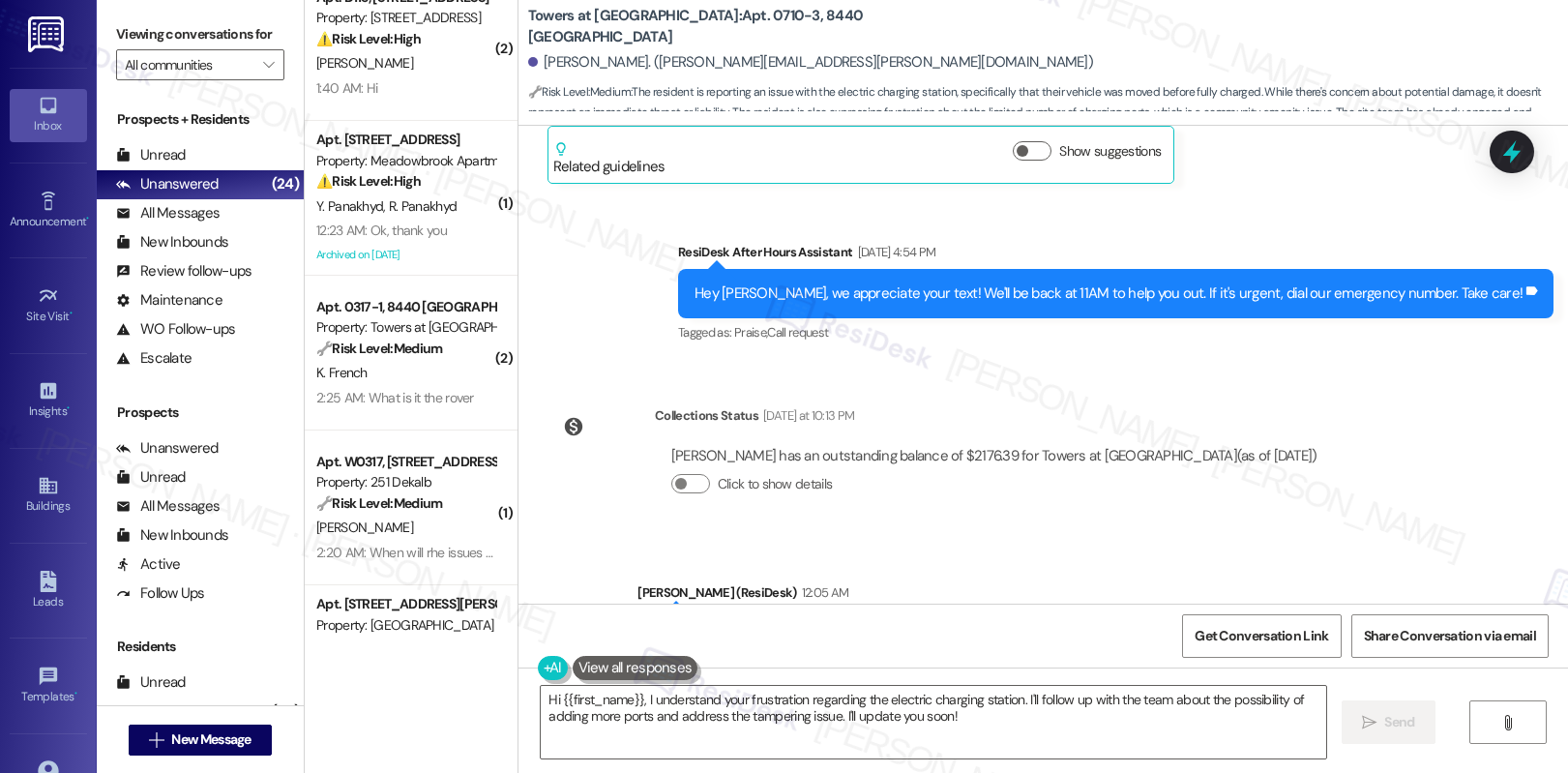 scroll, scrollTop: 171423, scrollLeft: 0, axis: vertical 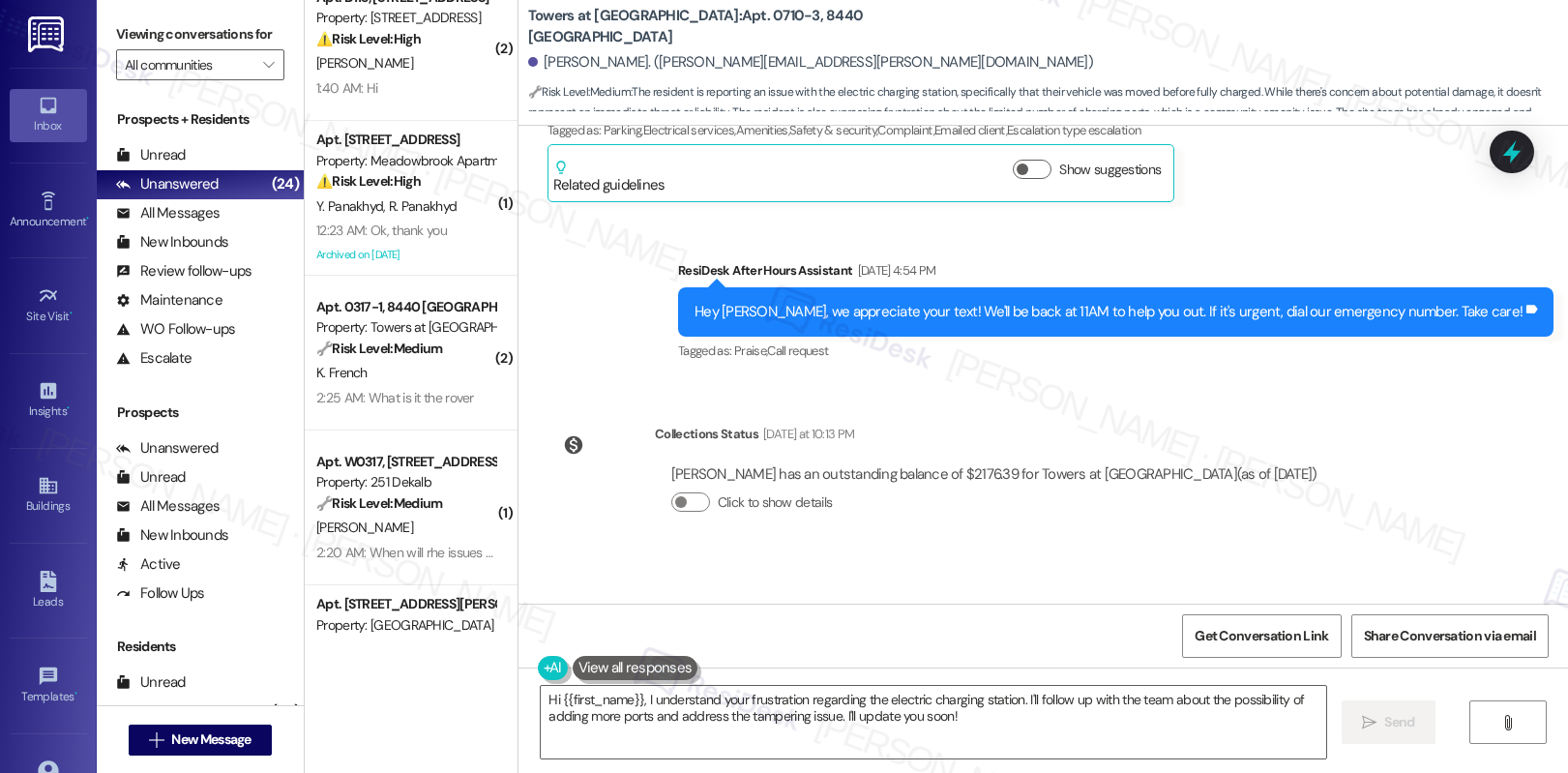 drag, startPoint x: 555, startPoint y: 391, endPoint x: 966, endPoint y: 400, distance: 411.09853 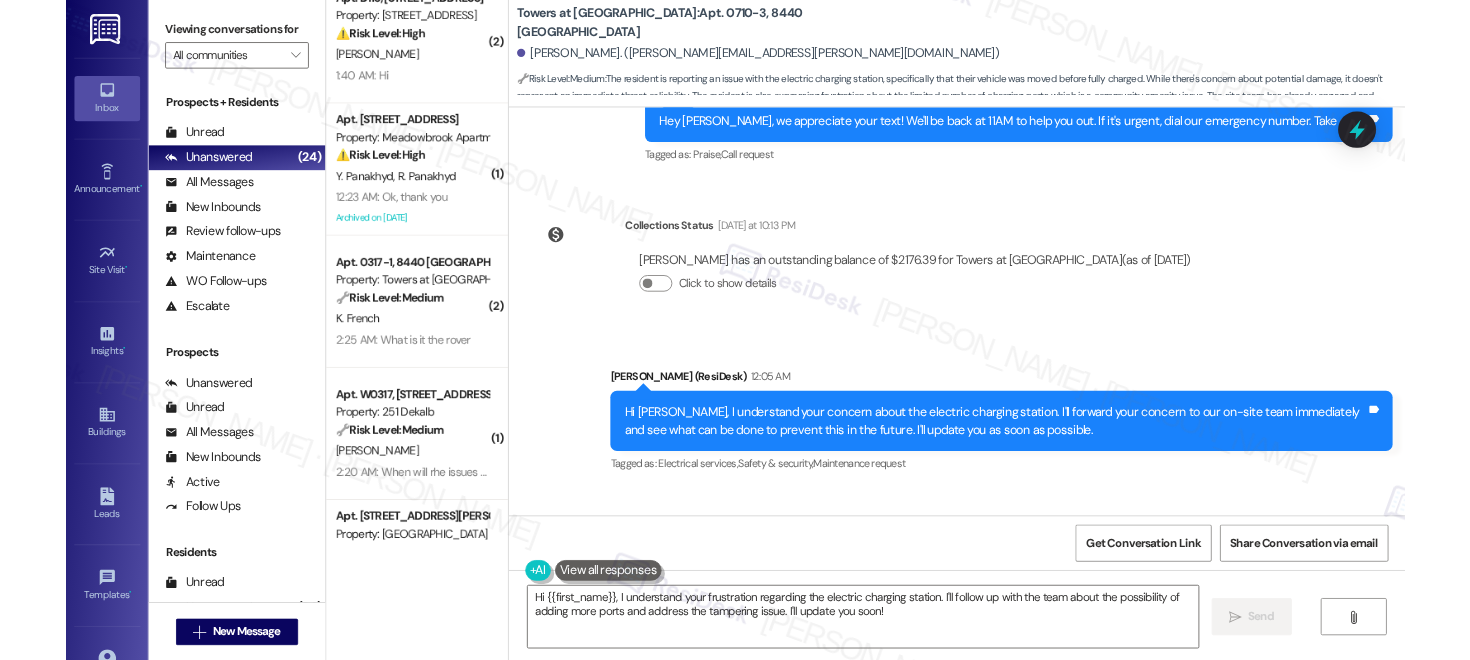 scroll, scrollTop: 177787, scrollLeft: 0, axis: vertical 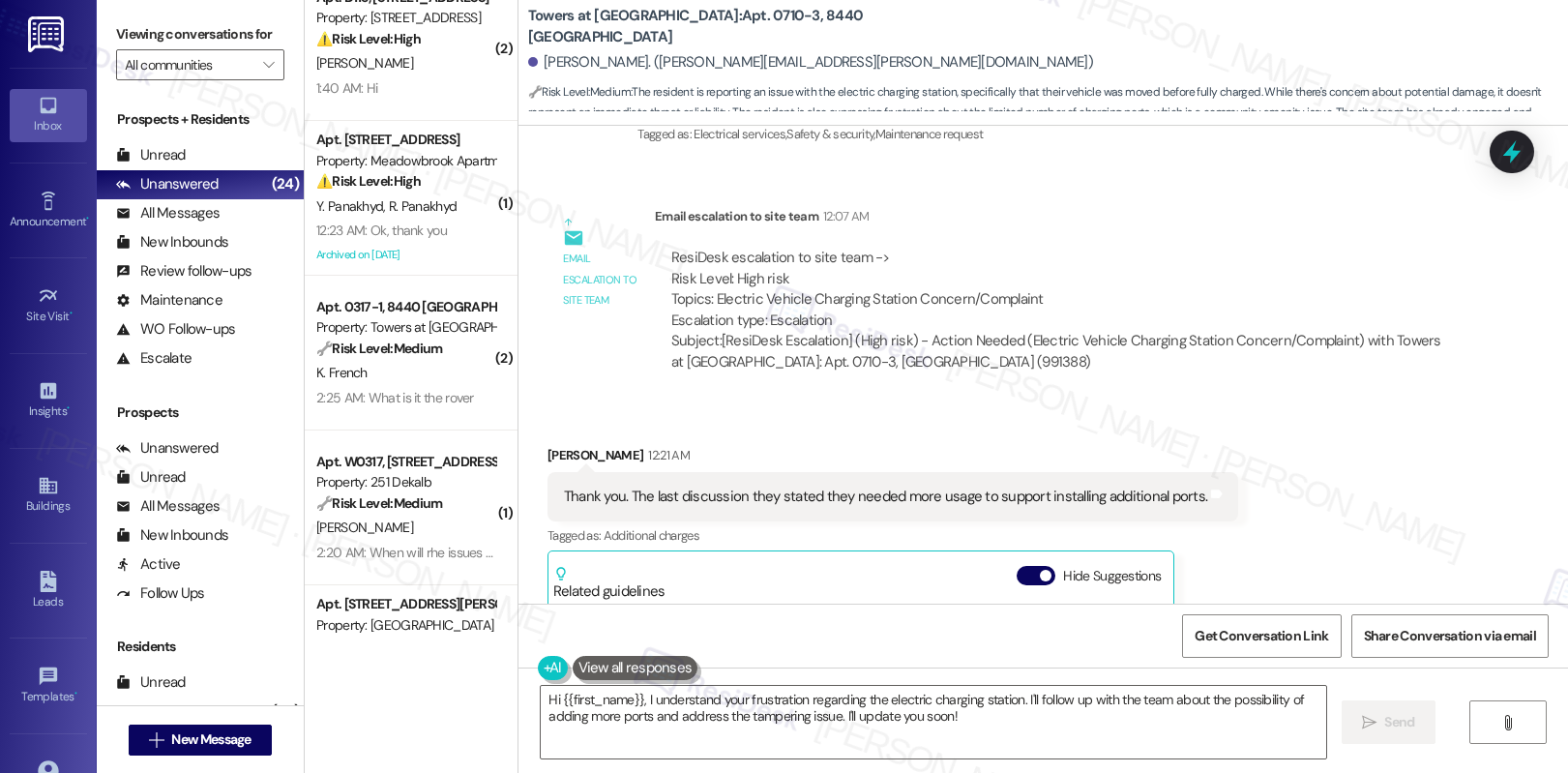 click on "Towers at Wyncote:  Apt. 0710-3, 8440 Limekiln Pike" at bounding box center (722, 26) 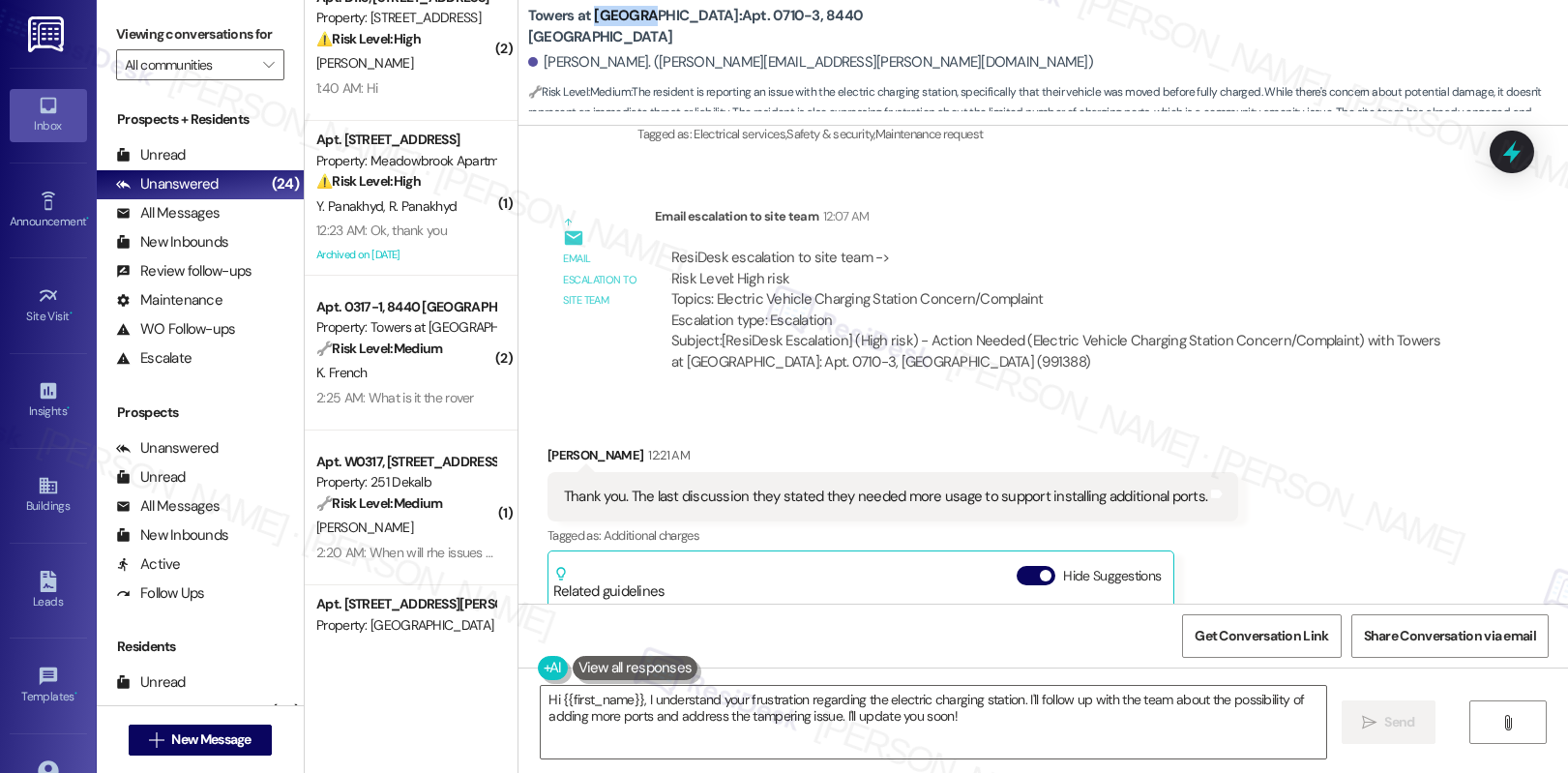 click on "Towers at Wyncote:  Apt. 0710-3, 8440 Limekiln Pike" at bounding box center [722, 26] 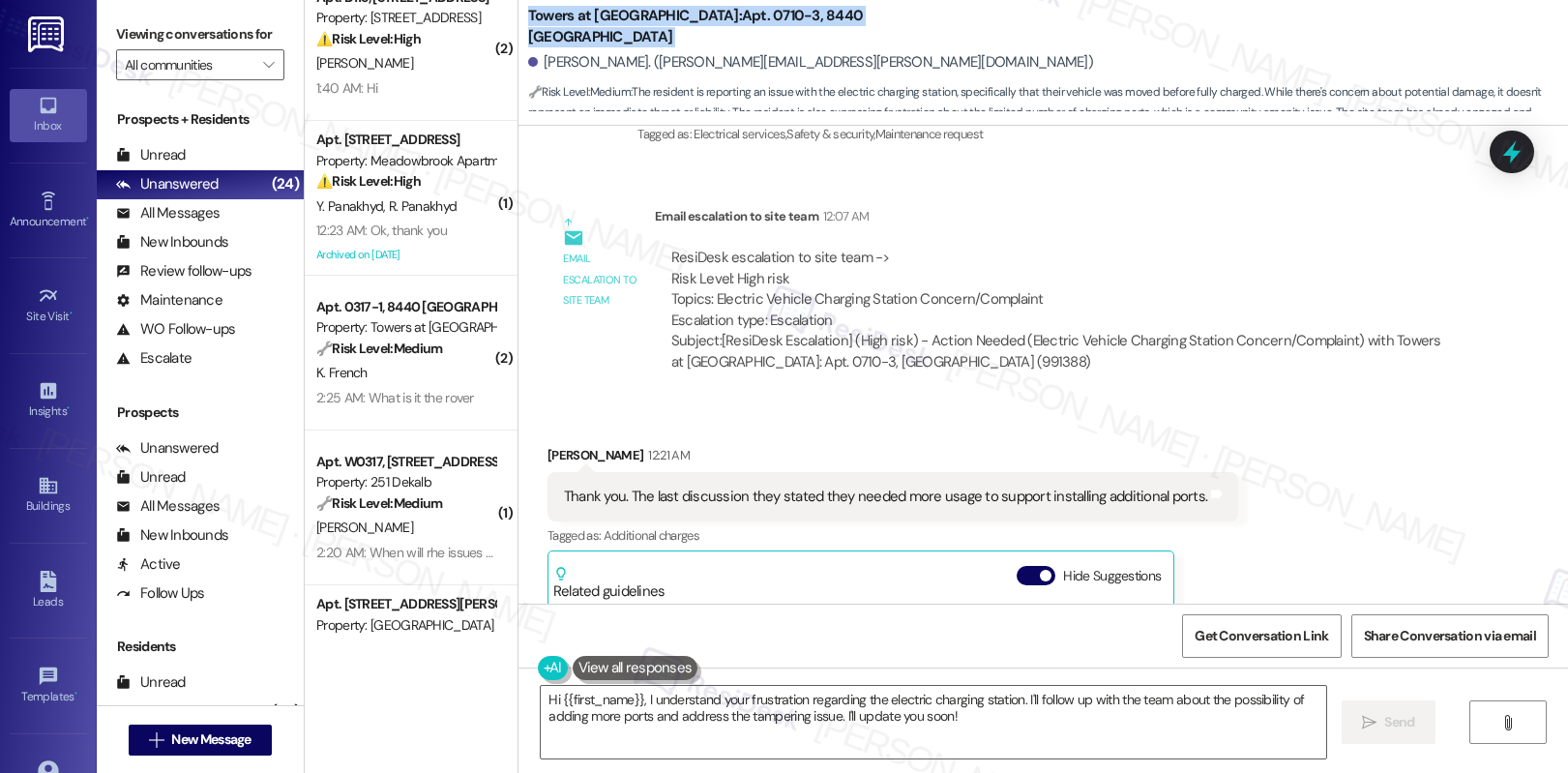 click on "Towers at Wyncote:  Apt. 0710-3, 8440 Limekiln Pike" at bounding box center (722, 26) 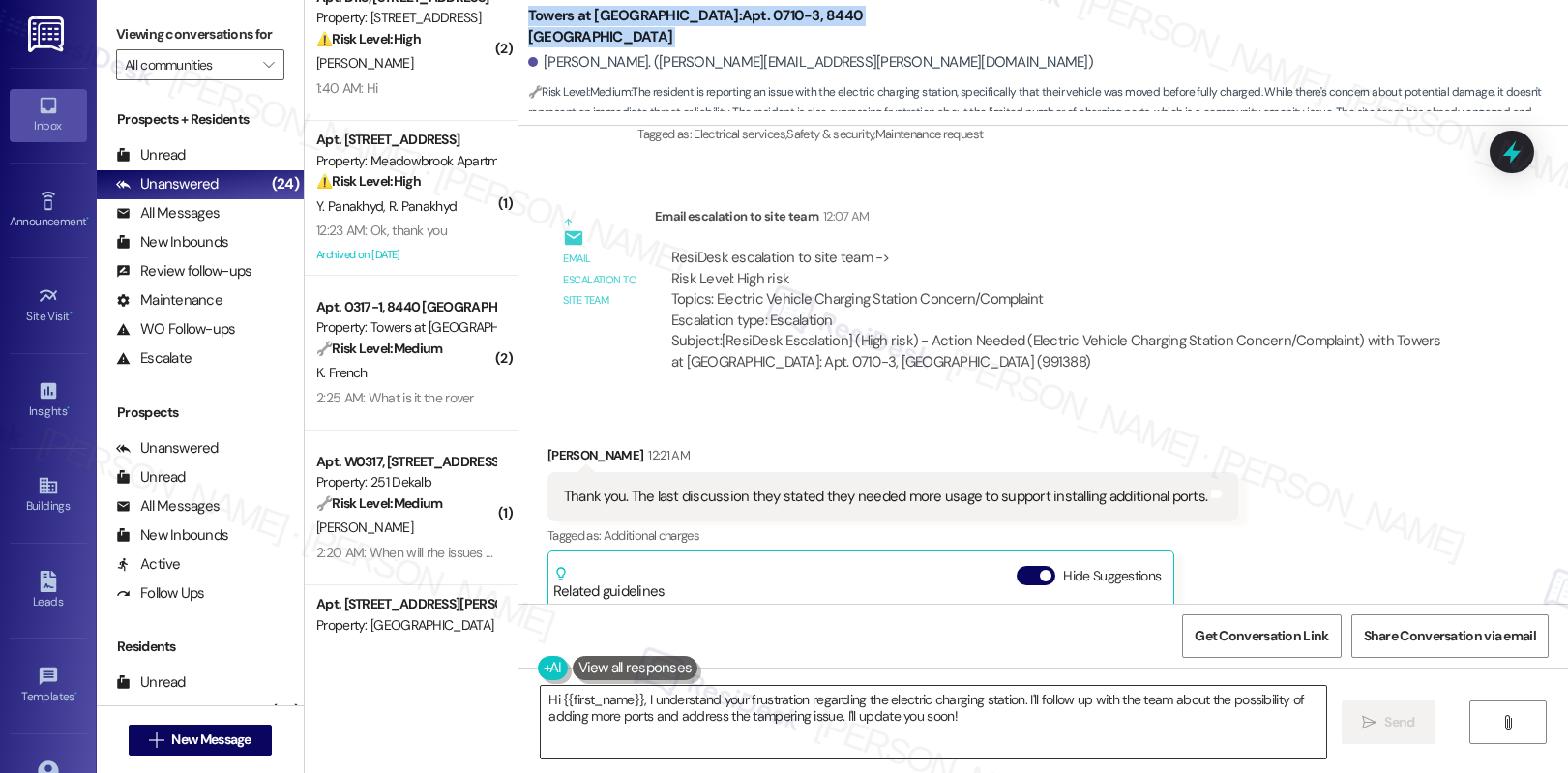 click on "Hi {{first_name}}, I understand your frustration regarding the electric charging station. I'll follow up with the team about the possibility of adding more ports and address the tampering issue. I'll update you soon!" at bounding box center [933, 722] 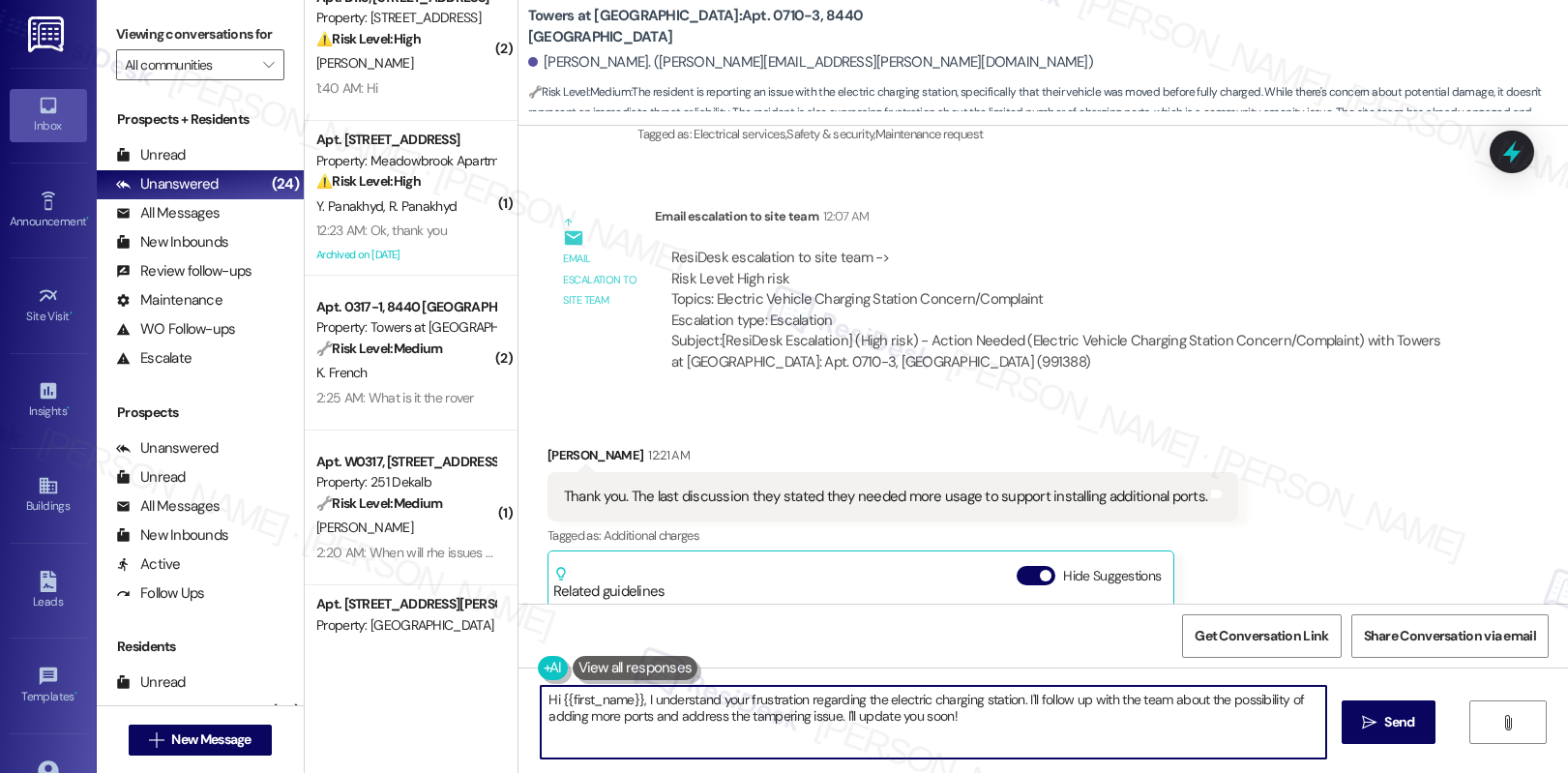 click on "Hi {{first_name}}, I understand your frustration regarding the electric charging station. I'll follow up with the team about the possibility of adding more ports and address the tampering issue. I'll update you soon!" at bounding box center [933, 722] 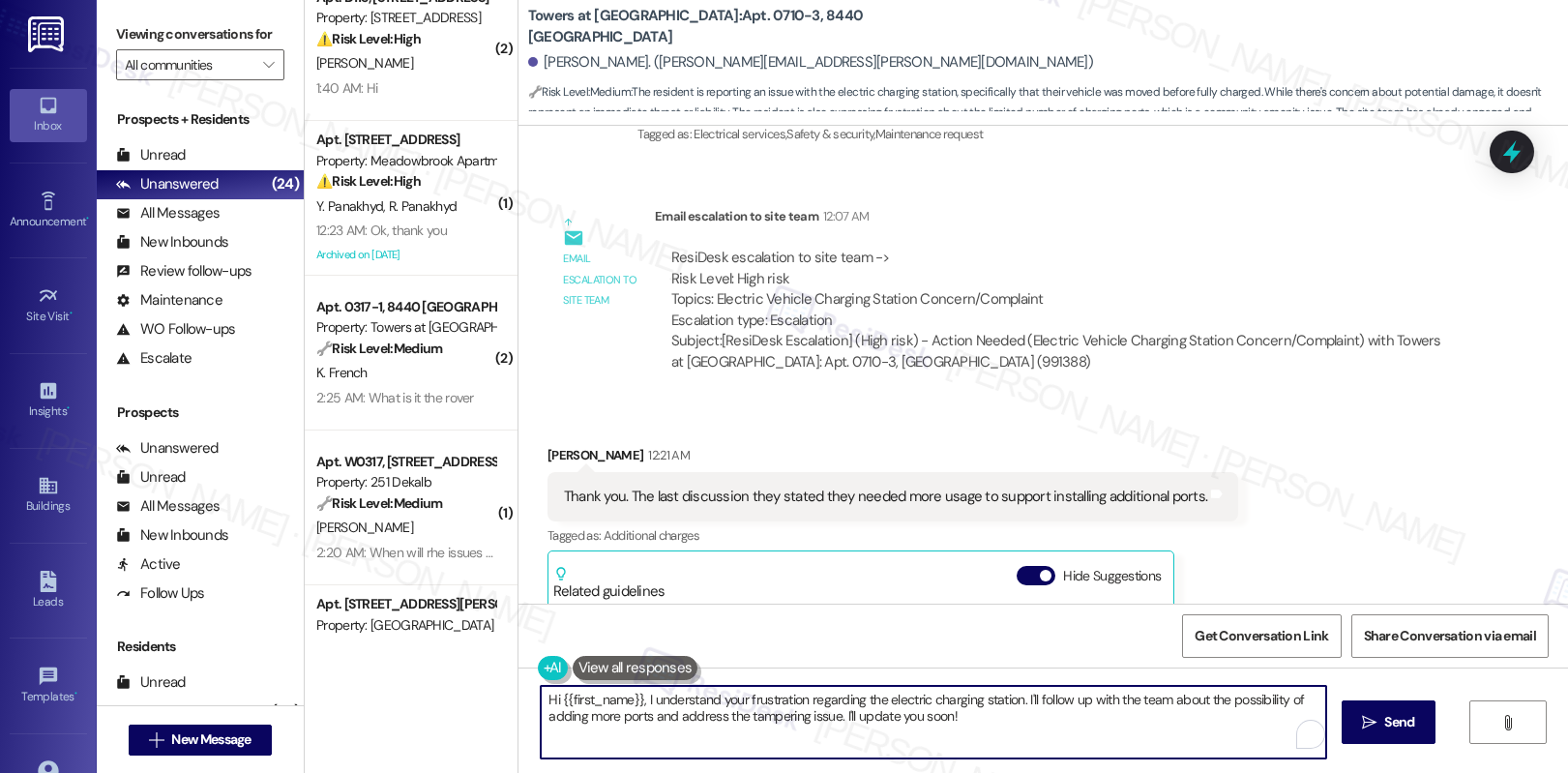 click on "Hi {{first_name}}, I understand your frustration regarding the electric charging station. I'll follow up with the team about the possibility of adding more ports and address the tampering issue. I'll update you soon!" at bounding box center [933, 722] 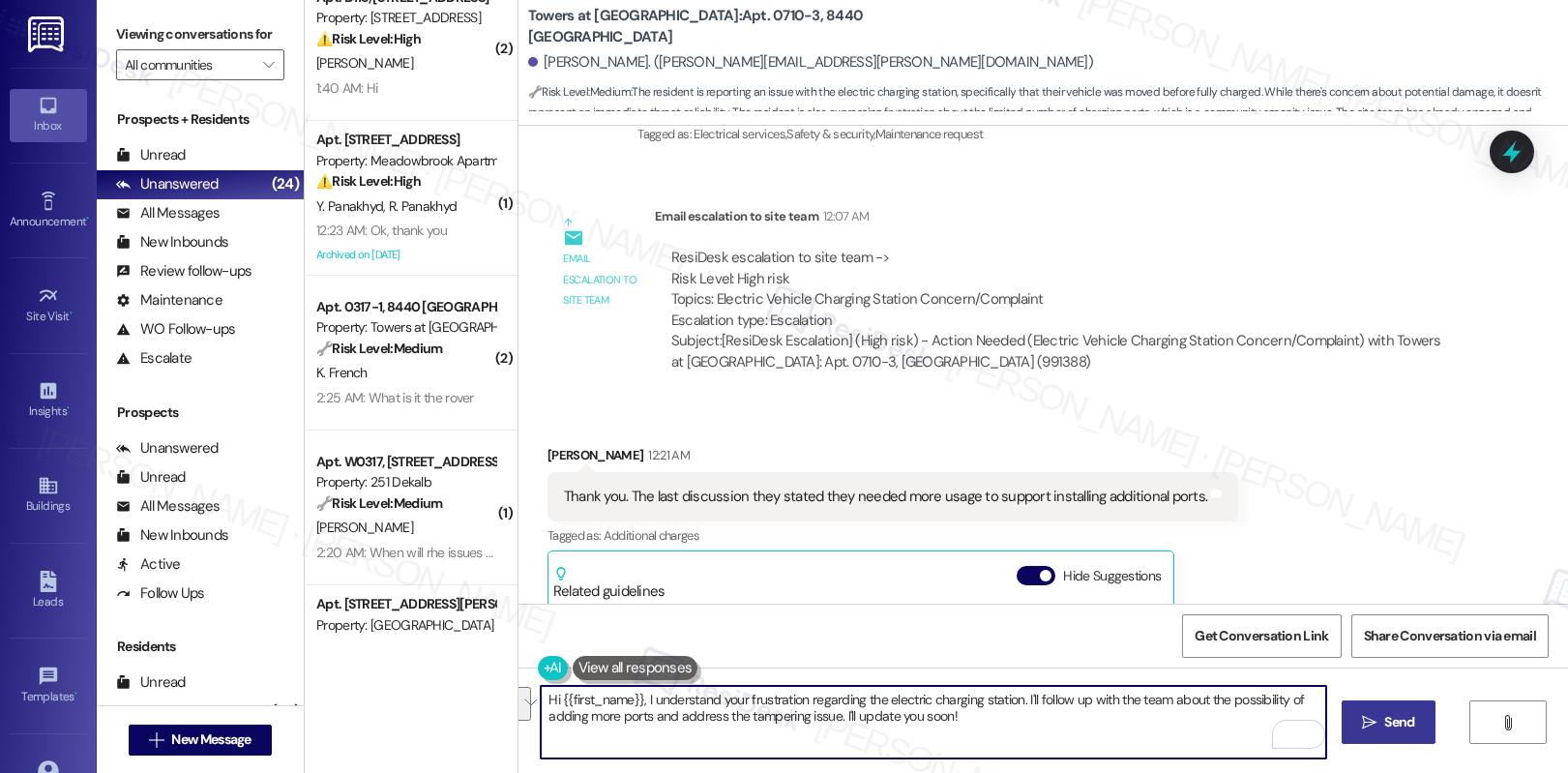 paste on "I’ve received an update from our site team. We’re very sorry to hear about this incident—it’s the first report we’ve received of someone unplugging another vehicle from the charging station, and we understand how frustrating that must be." 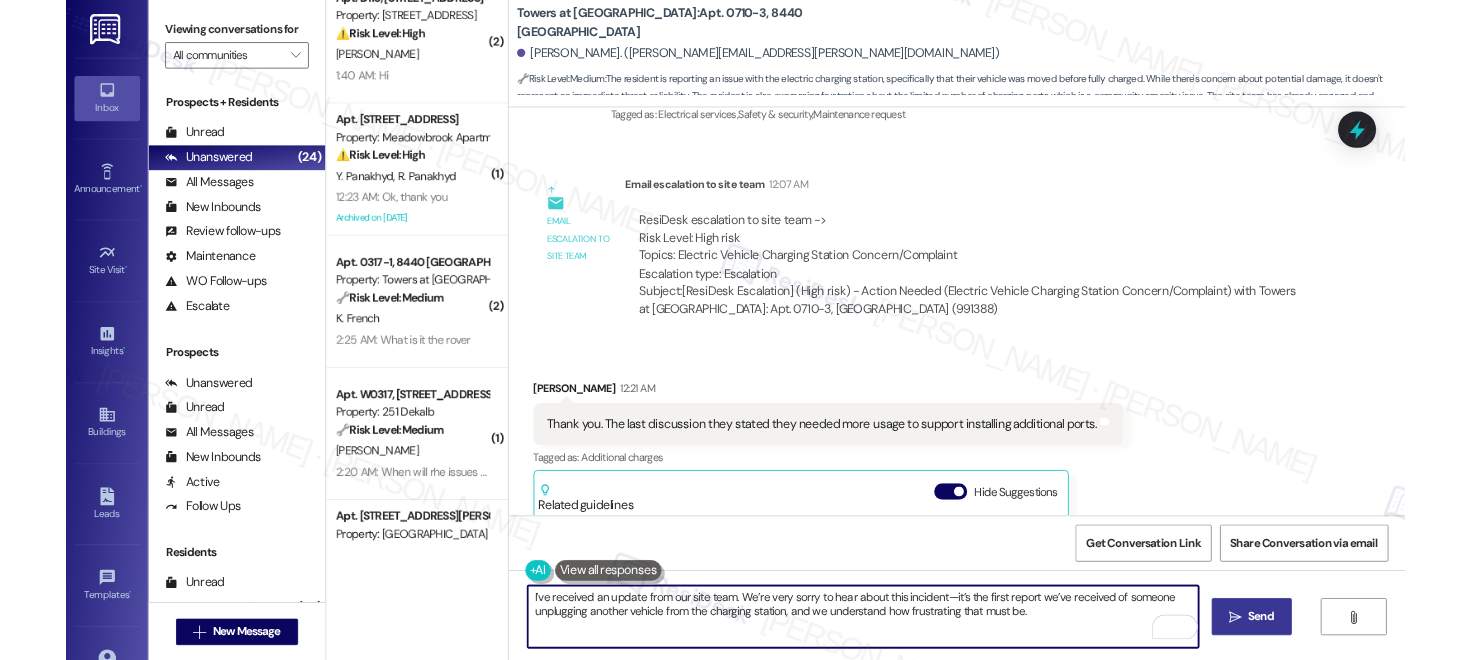 scroll, scrollTop: 195, scrollLeft: 0, axis: vertical 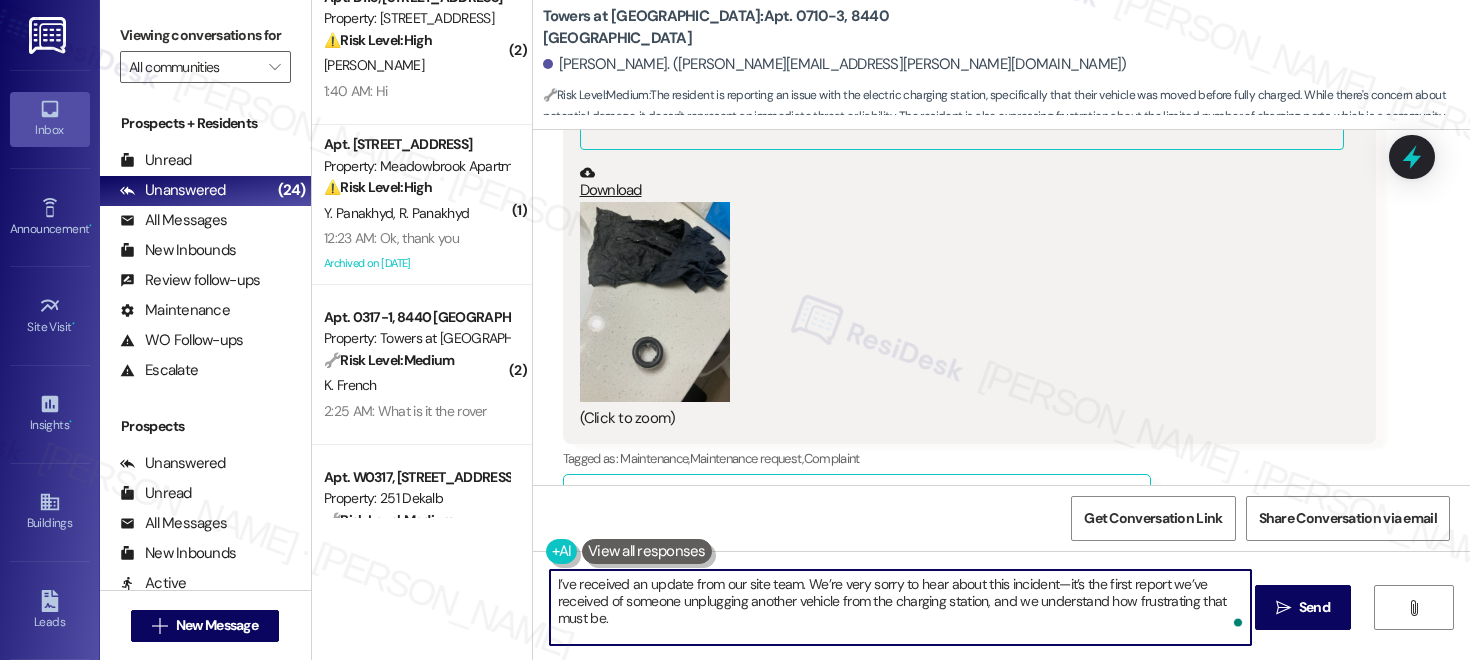 click on "I’ve received an update from our site team. We’re very sorry to hear about this incident—it’s the first report we’ve received of someone unplugging another vehicle from the charging station, and we understand how frustrating that must be." at bounding box center (900, 607) 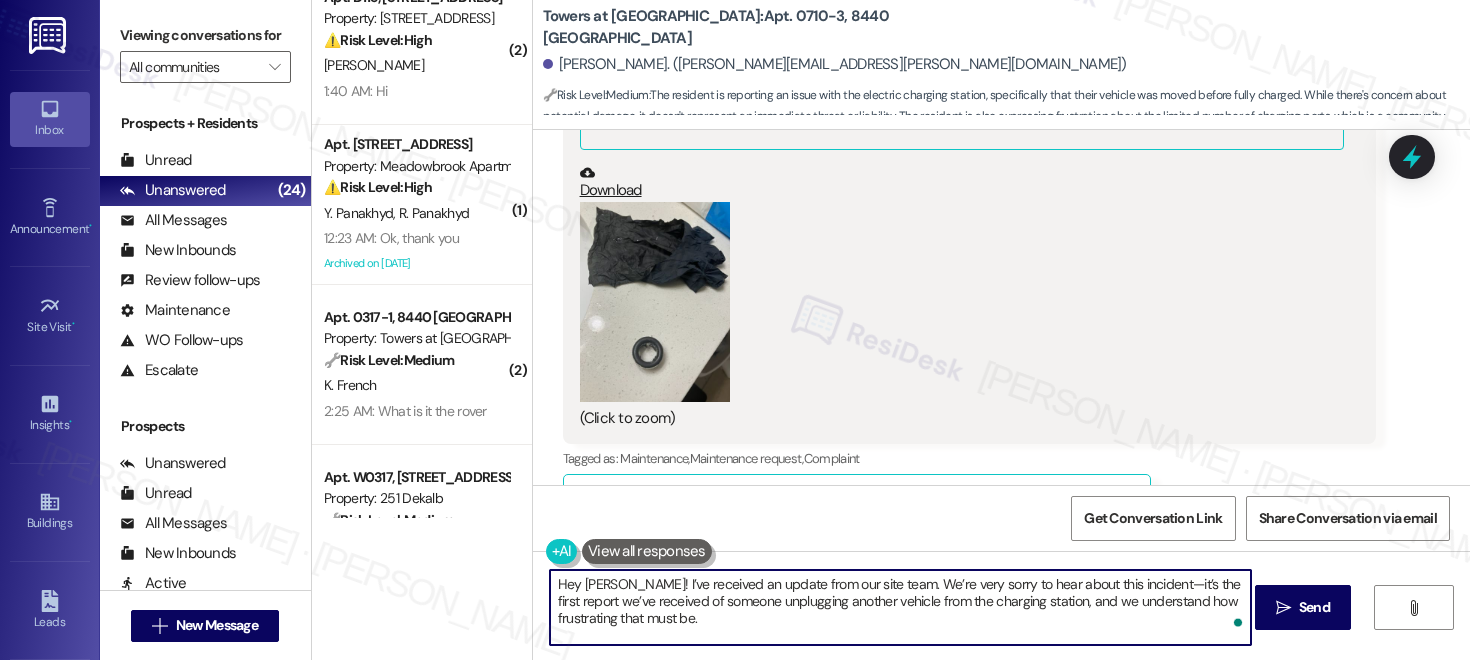 click on "Hey Lisa! I’ve received an update from our site team. We’re very sorry to hear about this incident—it’s the first report we’ve received of someone unplugging another vehicle from the charging station, and we understand how frustrating that must be." at bounding box center (900, 607) 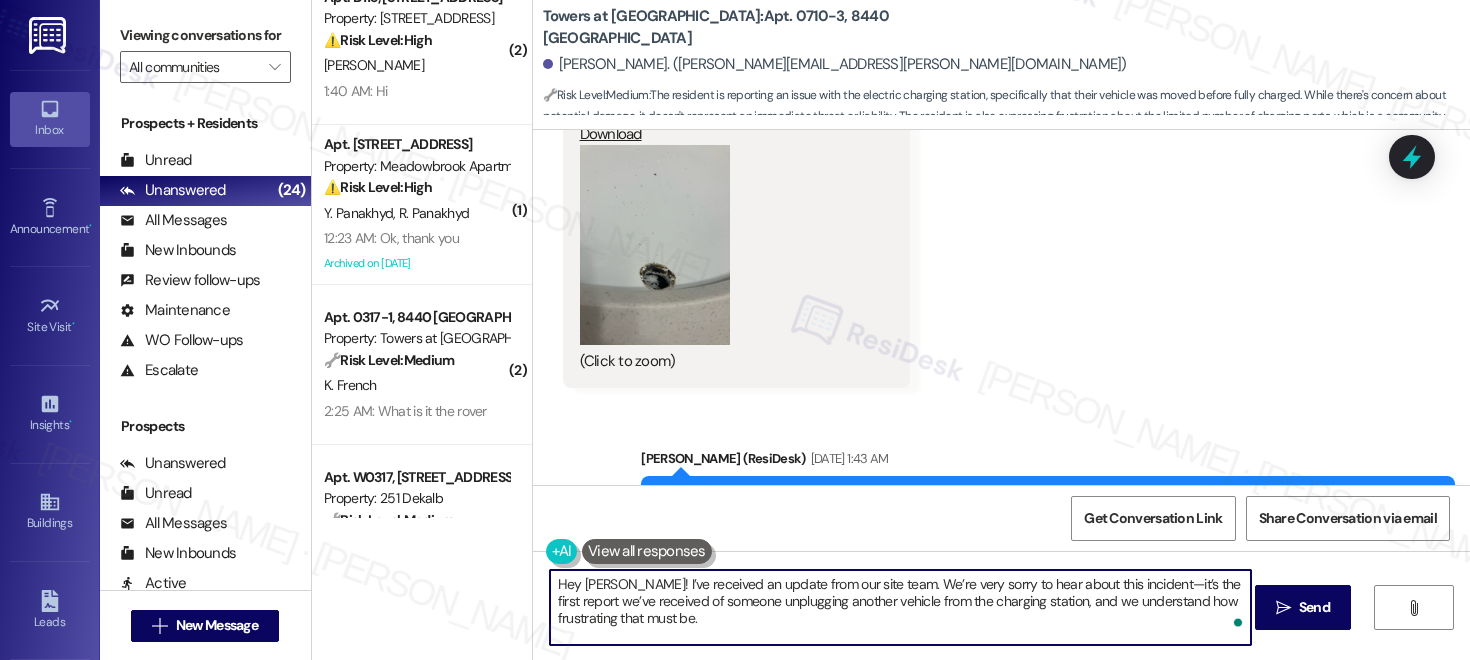 scroll, scrollTop: 178499, scrollLeft: 0, axis: vertical 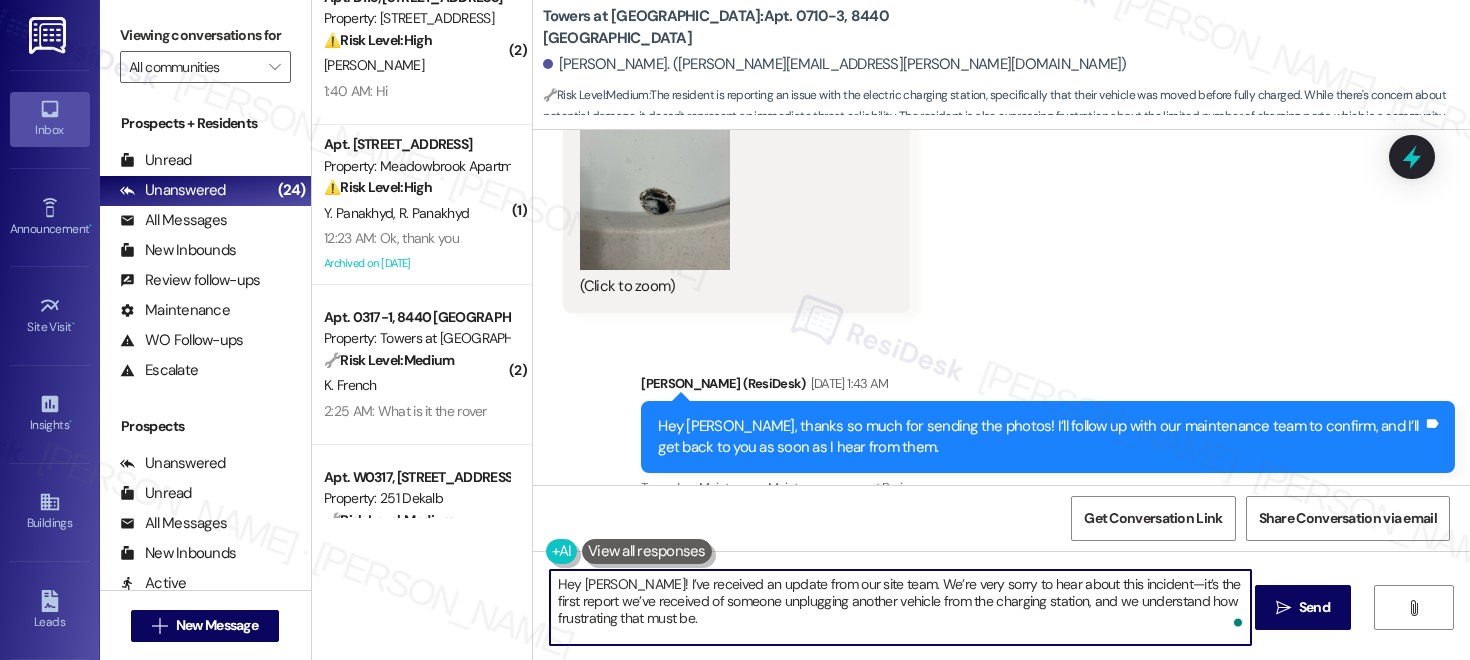 click on "Hey Lisa! I’ve received an update from our site team. We’re very sorry to hear about this incident—it’s the first report we’ve received of someone unplugging another vehicle from the charging station, and we understand how frustrating that must be." at bounding box center (900, 607) 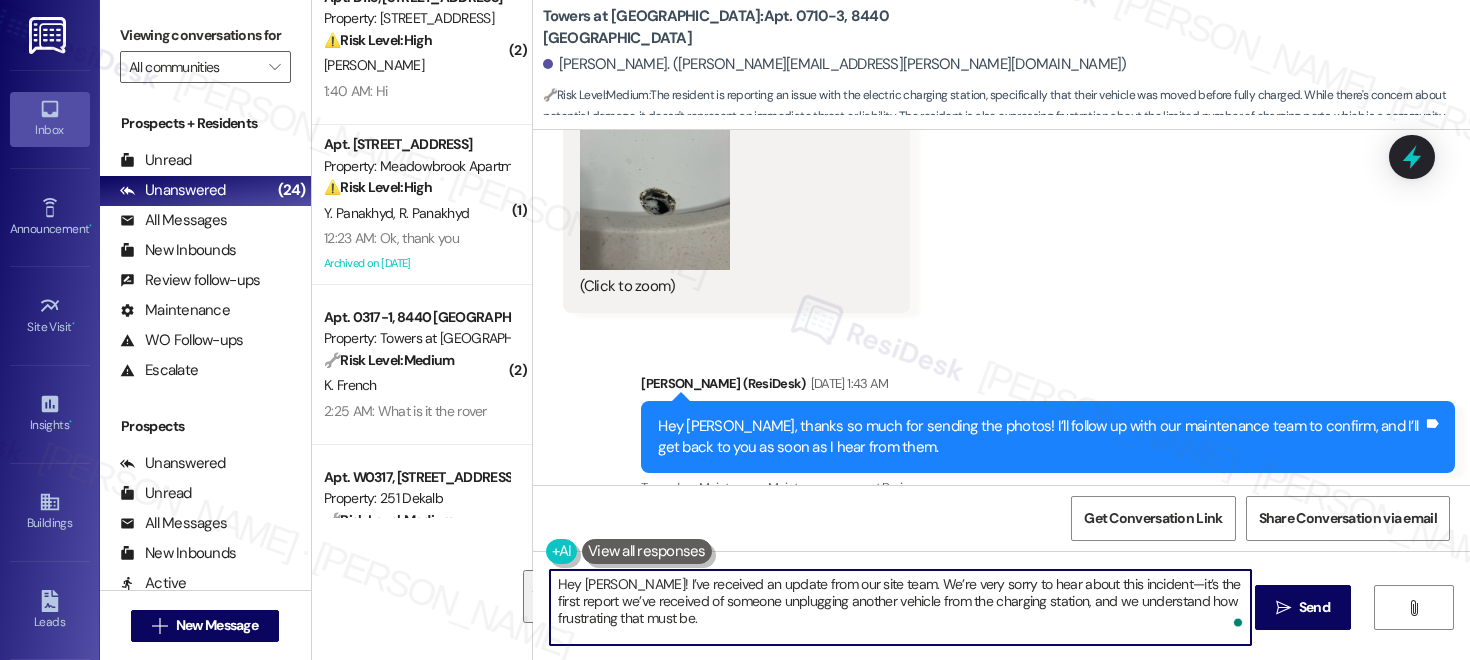 paste on "This is the first time we've received a report of someone unplugging another vehicle from the charging station. While we can review the camera footage, it may be difficult to clearly identify the individual involved" 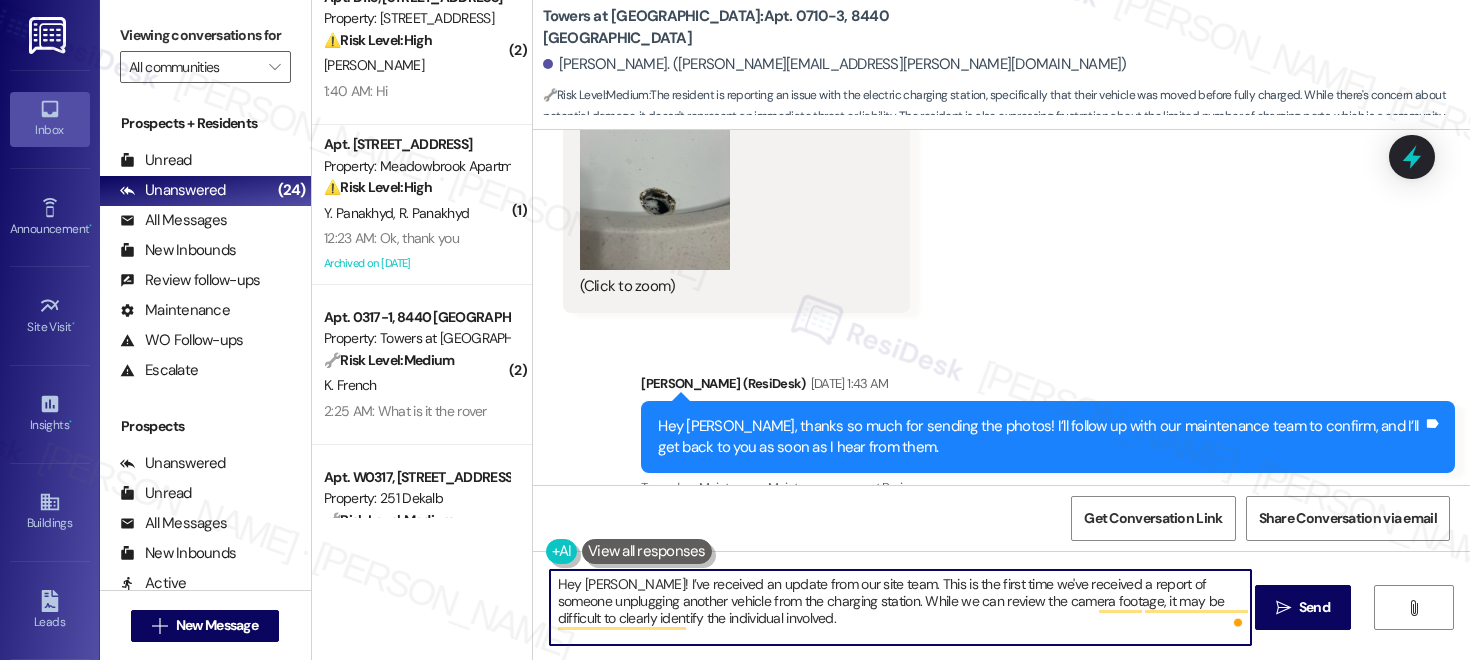 click on "Hey Lisa! I’ve received an update from our site team. This is the first time we've received a report of someone unplugging another vehicle from the charging station. While we can review the camera footage, it may be difficult to clearly identify the individual involved." at bounding box center (900, 607) 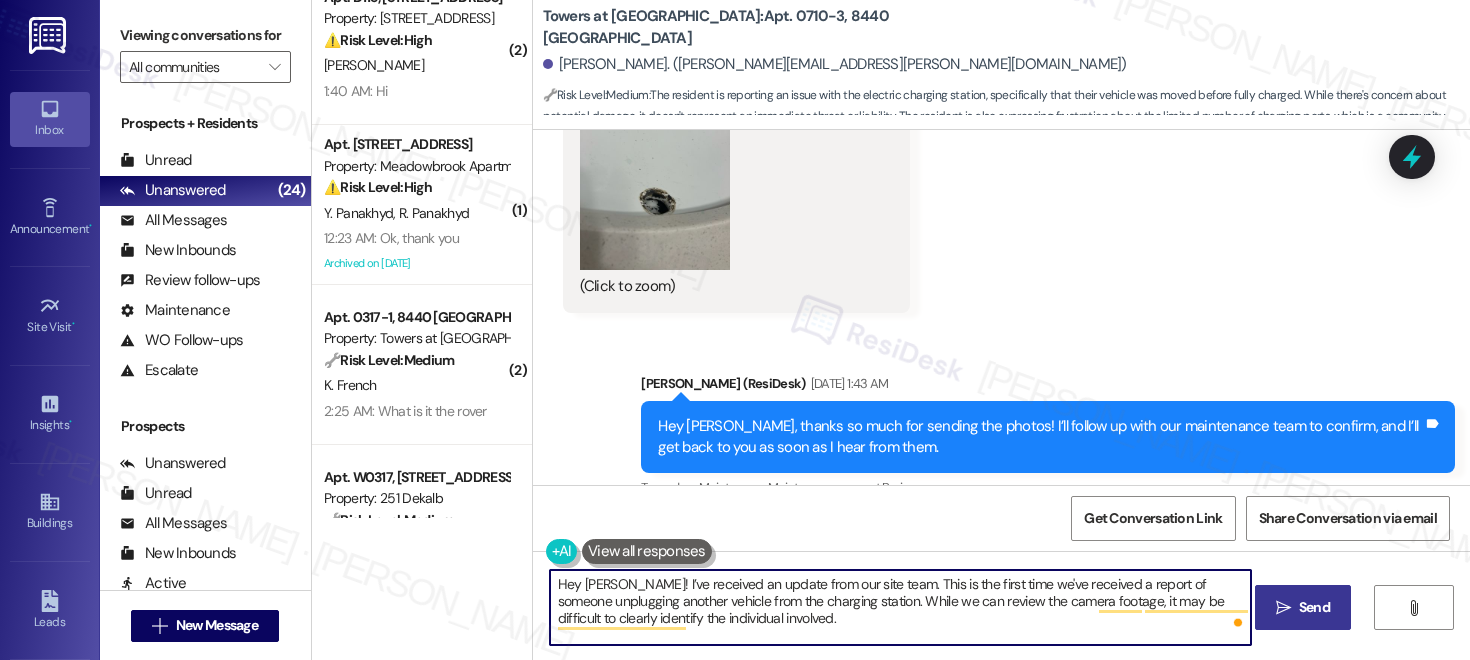 type on "Hey Lisa! I’ve received an update from our site team. This is the first time we've received a report of someone unplugging another vehicle from the charging station. While we can review the camera footage, it may be difficult to clearly identify the individual involved." 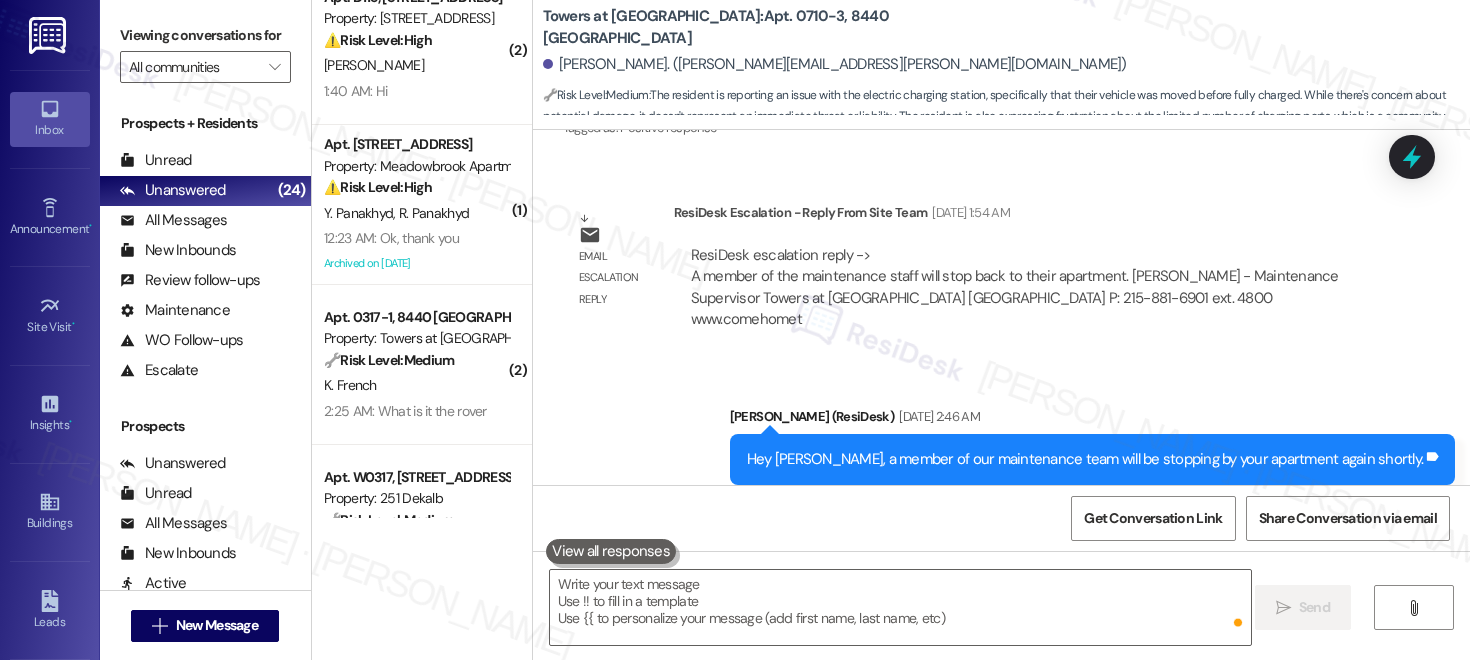 scroll, scrollTop: 179667, scrollLeft: 0, axis: vertical 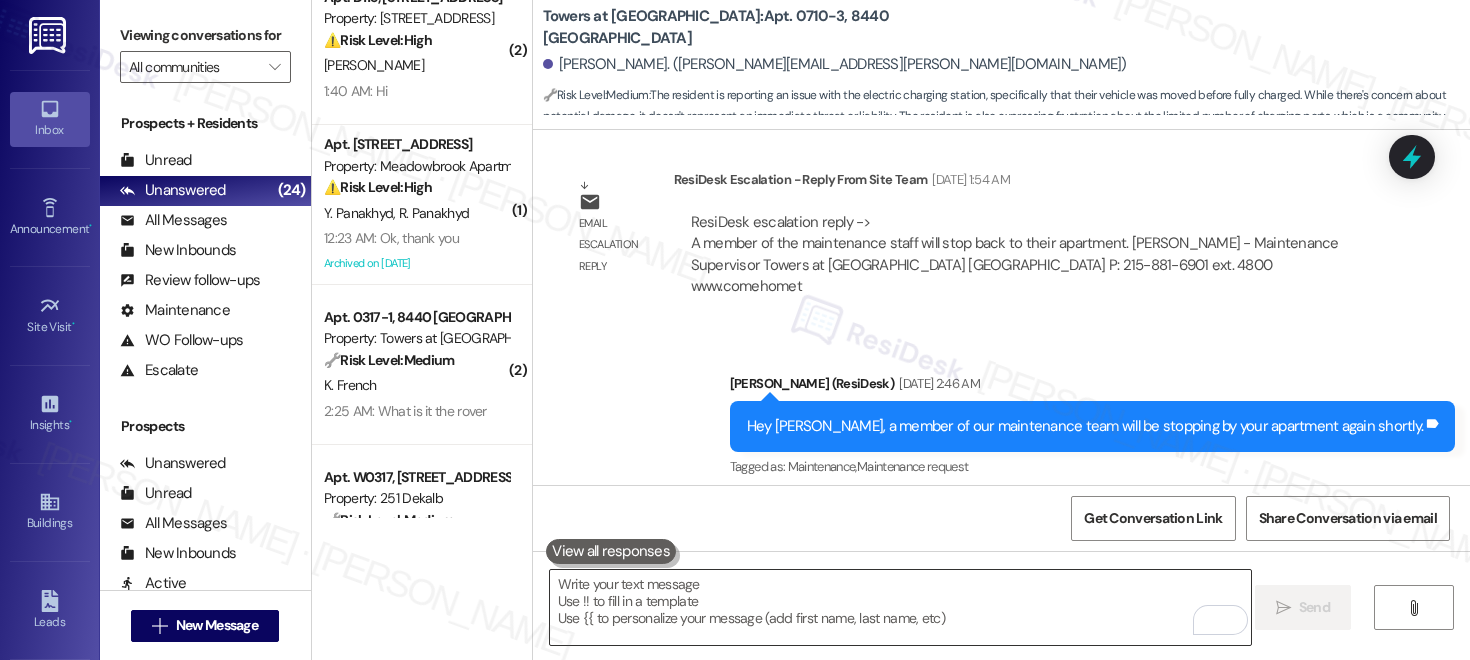 click at bounding box center (900, 607) 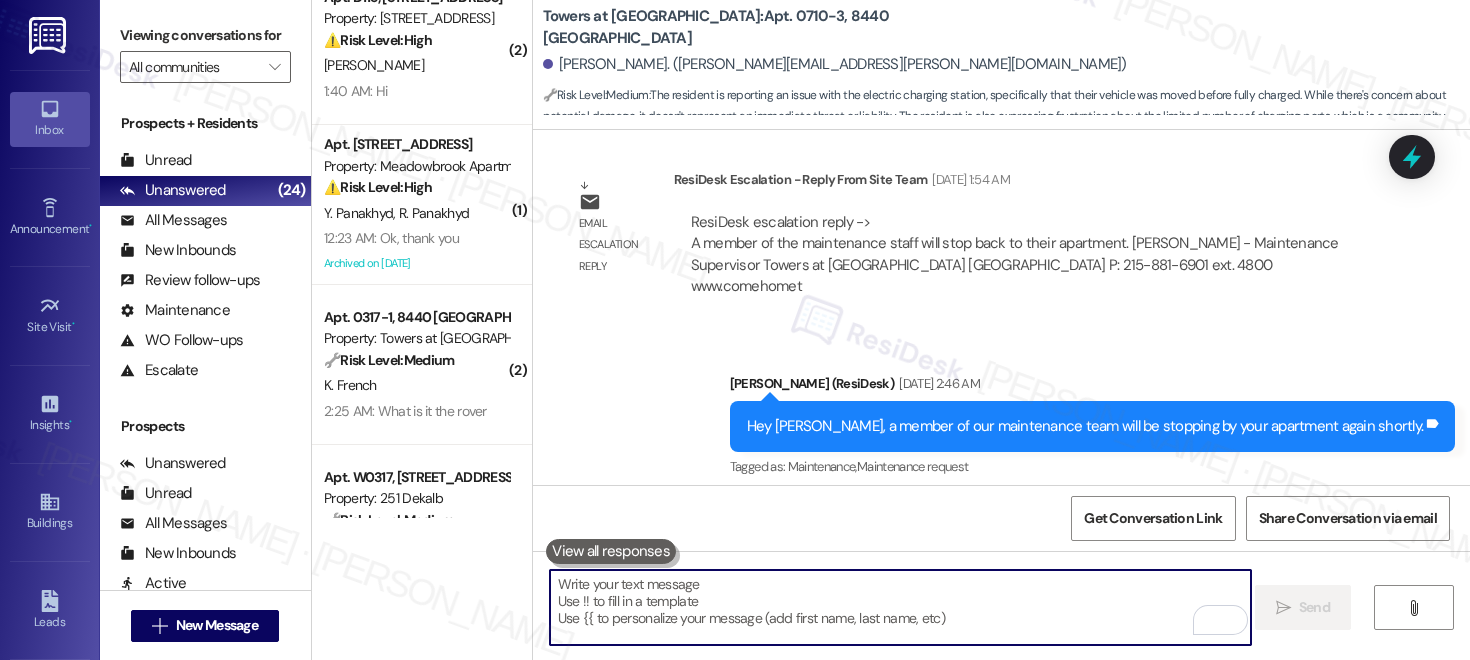 paste on "In the meantime, we will reinforce with our overnight Rover to include this area in their regular patrols along with the rest of the property." 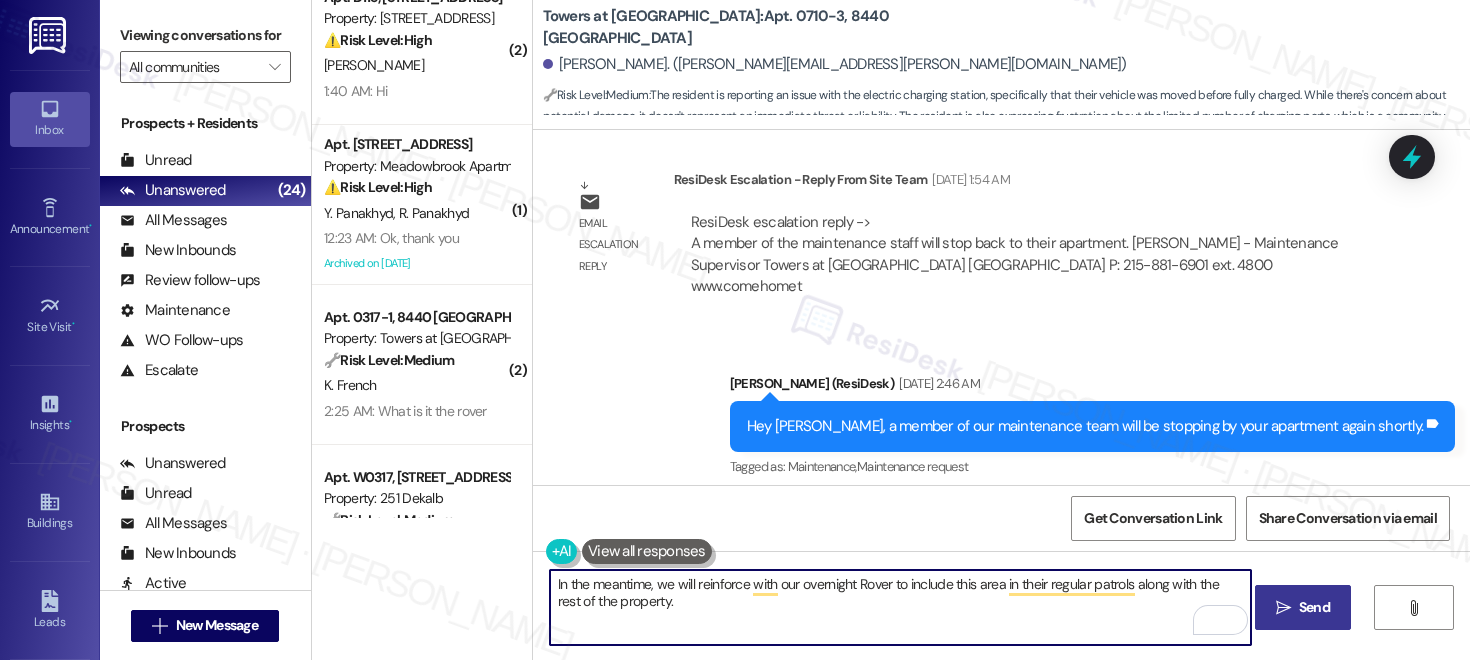 type on "In the meantime, we will reinforce with our overnight Rover to include this area in their regular patrols along with the rest of the property." 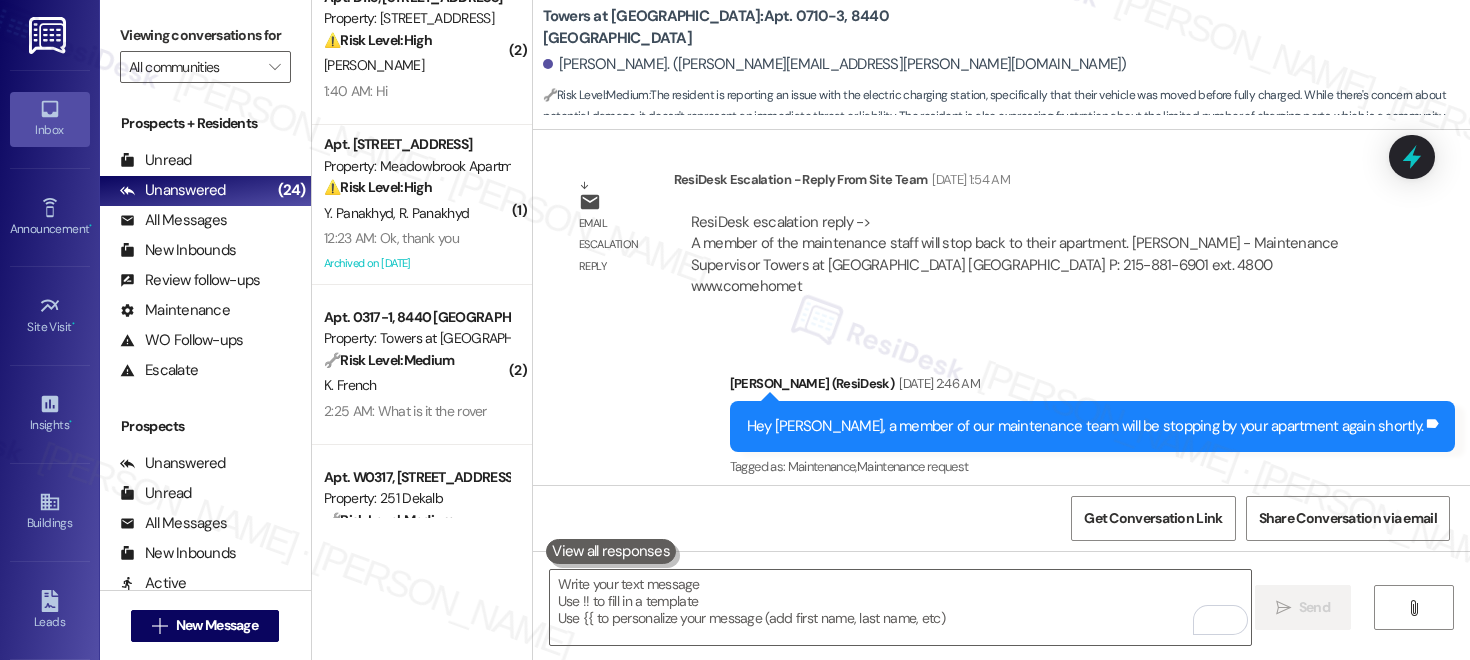 scroll, scrollTop: 180375, scrollLeft: 0, axis: vertical 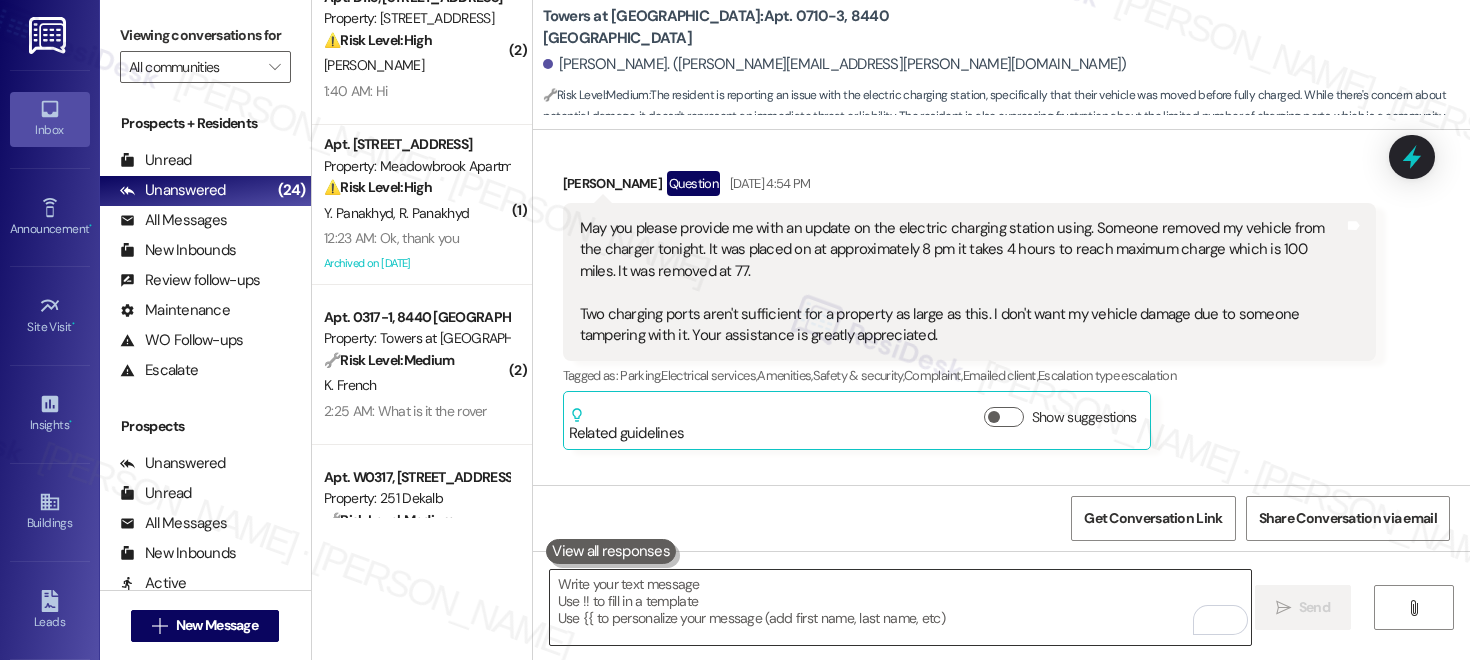 click at bounding box center (900, 607) 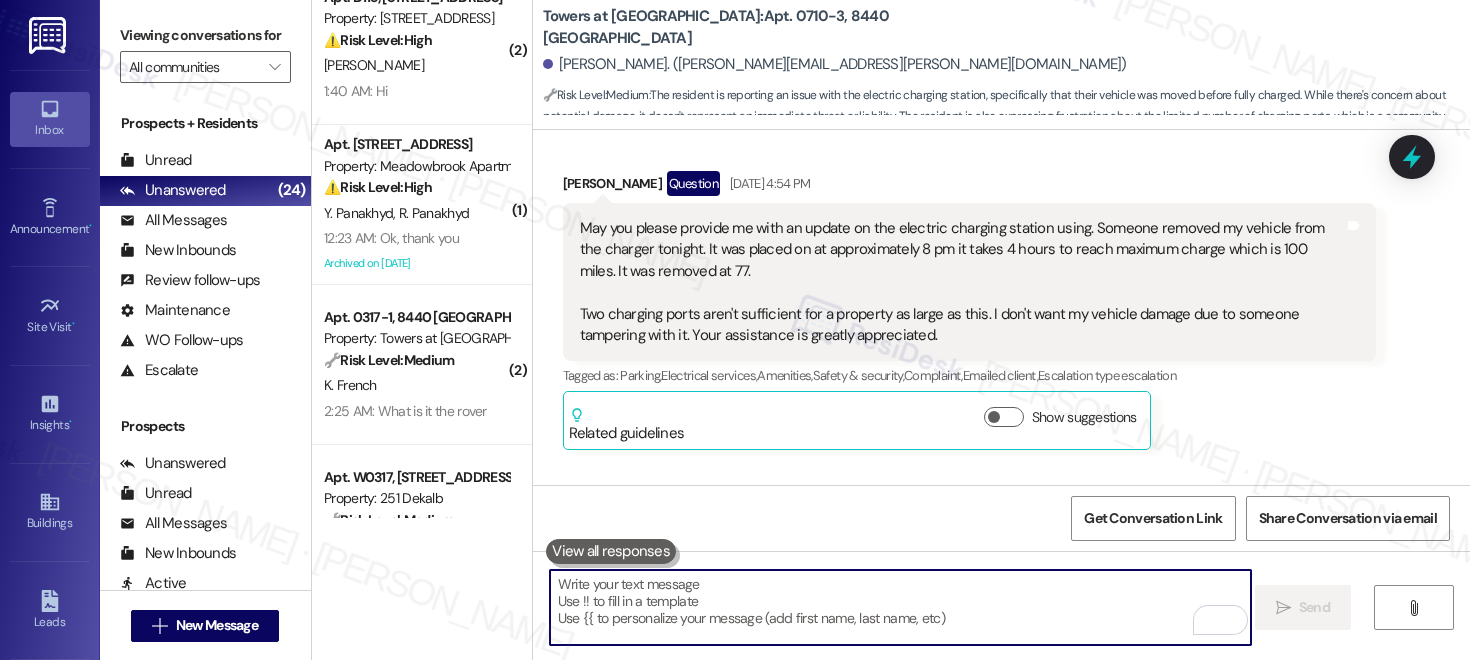 paste on "At this time, we have not had other residents requesting additional charging stations, as the two existing stations are not consistently in use. However, we have already obtained quotes for adding more when demand increases." 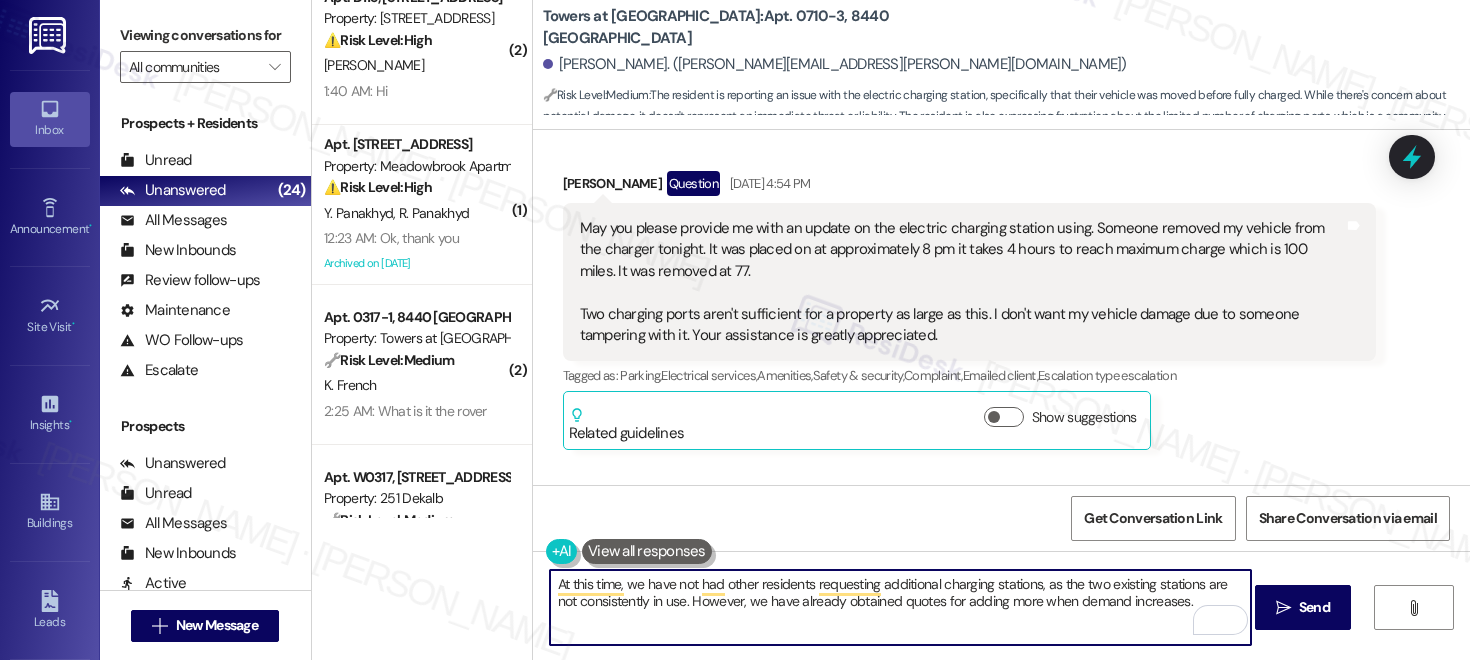 click on "At this time, we have not had other residents requesting additional charging stations, as the two existing stations are not consistently in use. However, we have already obtained quotes for adding more when demand increases." at bounding box center [900, 607] 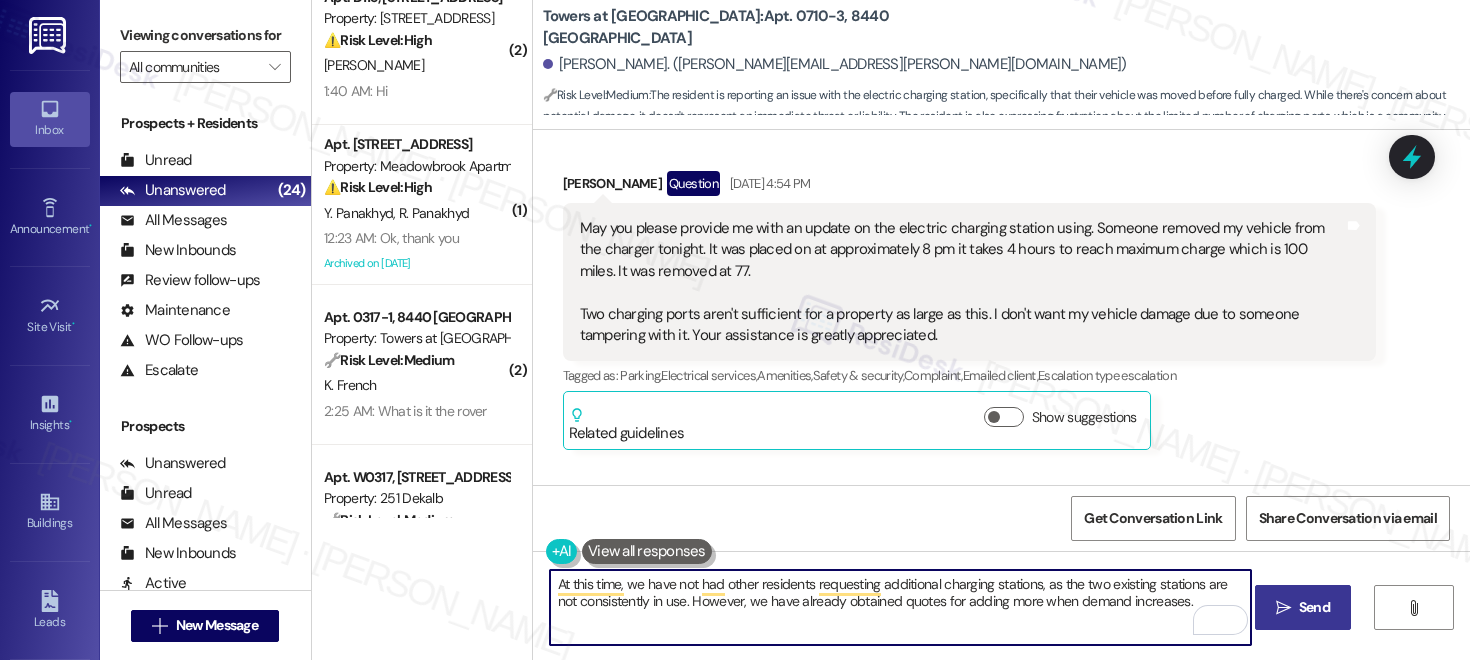 type on "At this time, we have not had other residents requesting additional charging stations, as the two existing stations are not consistently in use. However, we have already obtained quotes for adding more when demand increases." 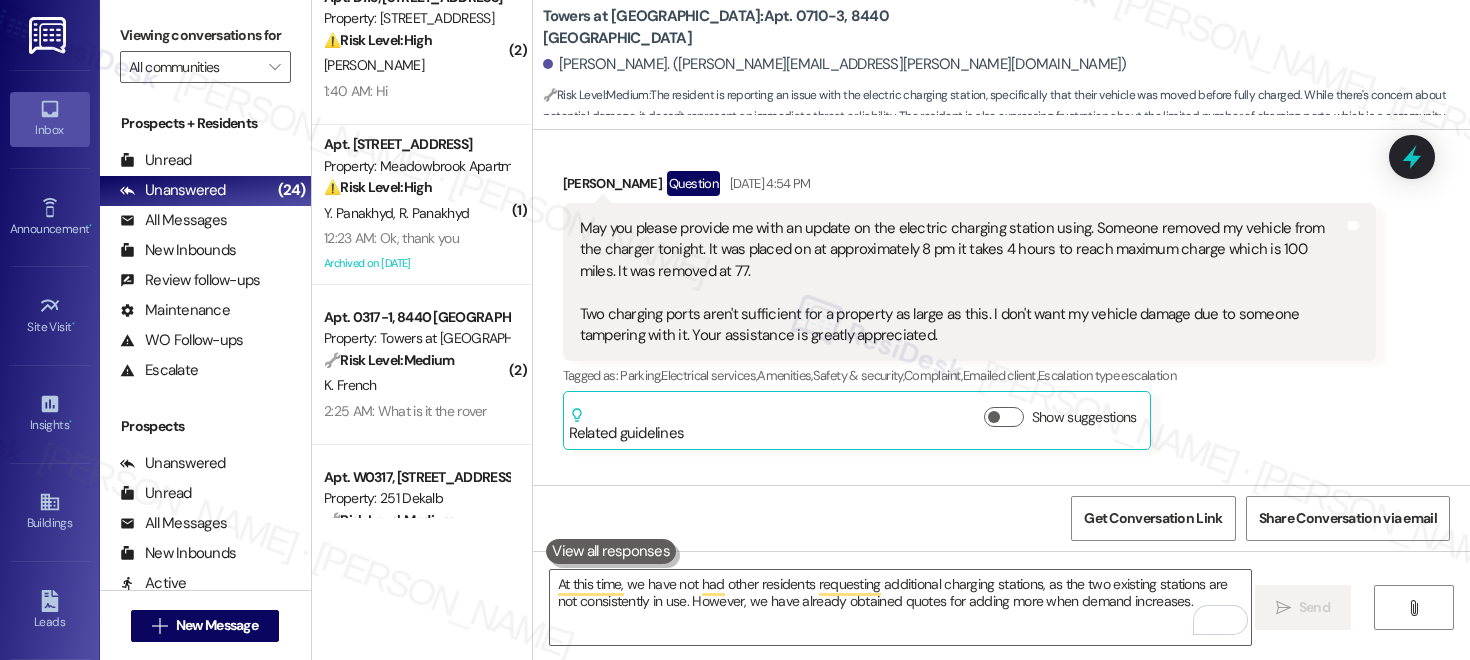 type 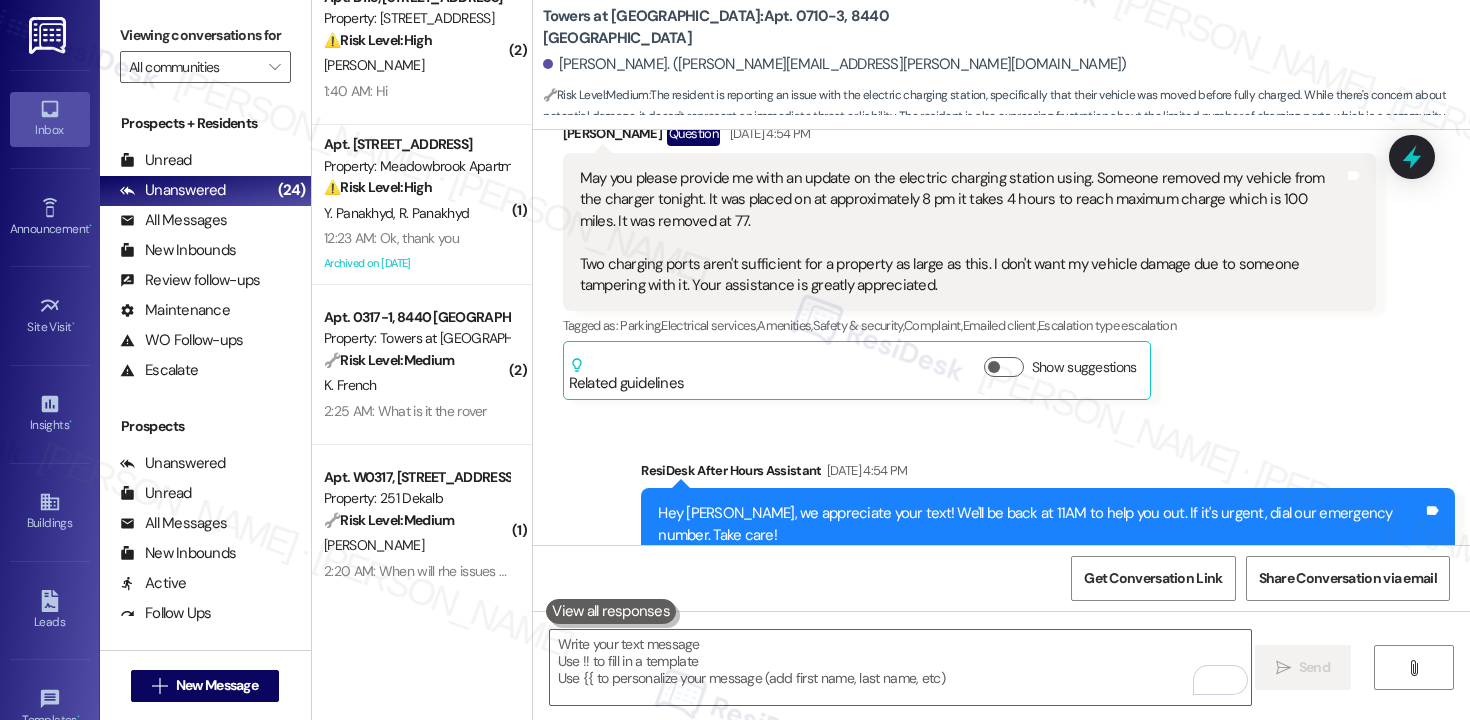scroll, scrollTop: 180500, scrollLeft: 0, axis: vertical 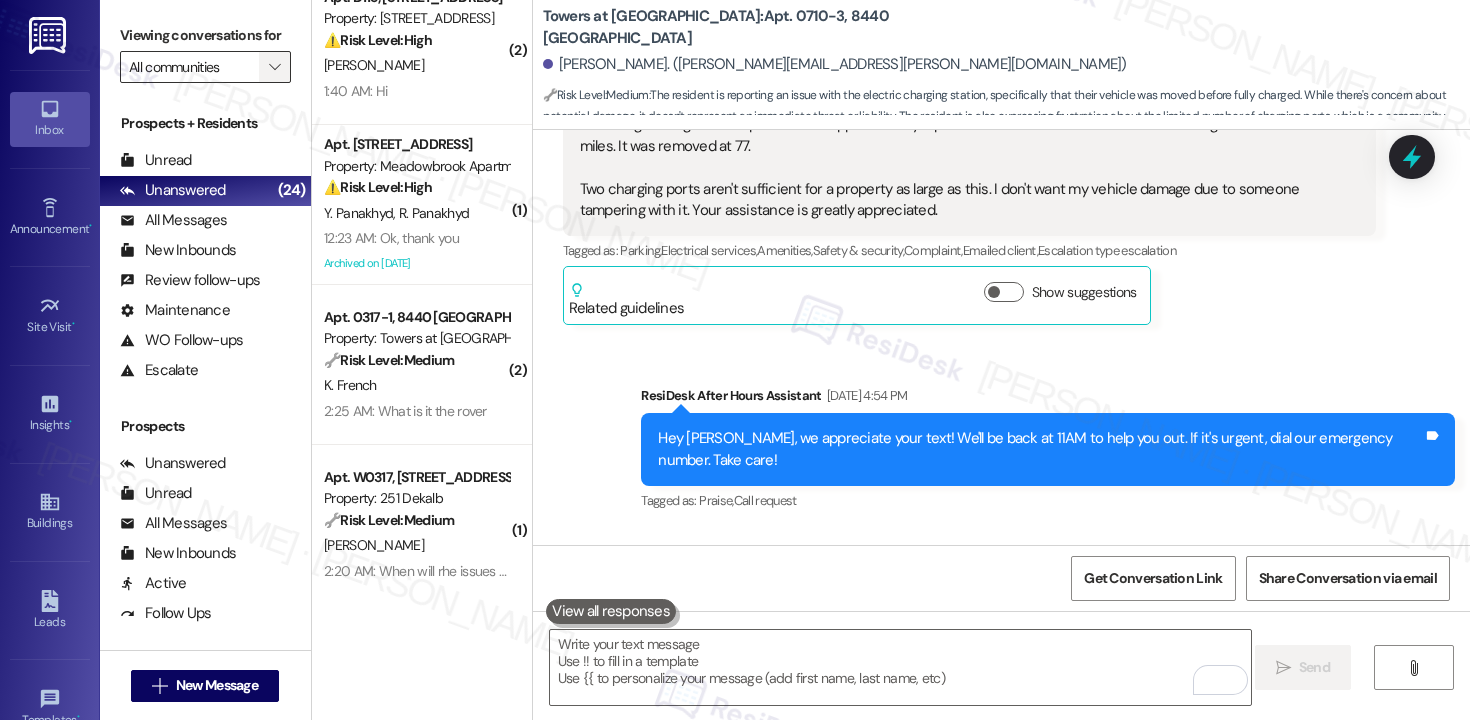 click on "" at bounding box center (274, 67) 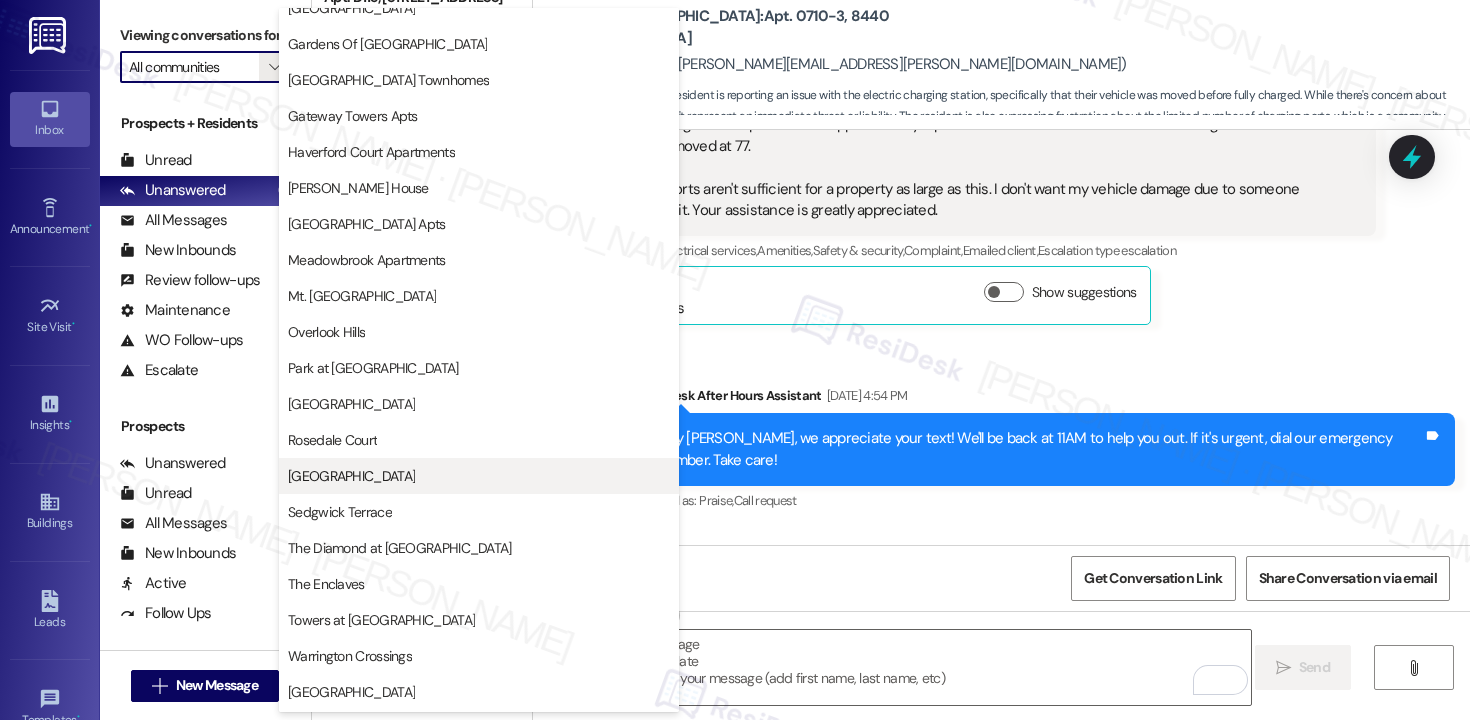 scroll, scrollTop: 359, scrollLeft: 0, axis: vertical 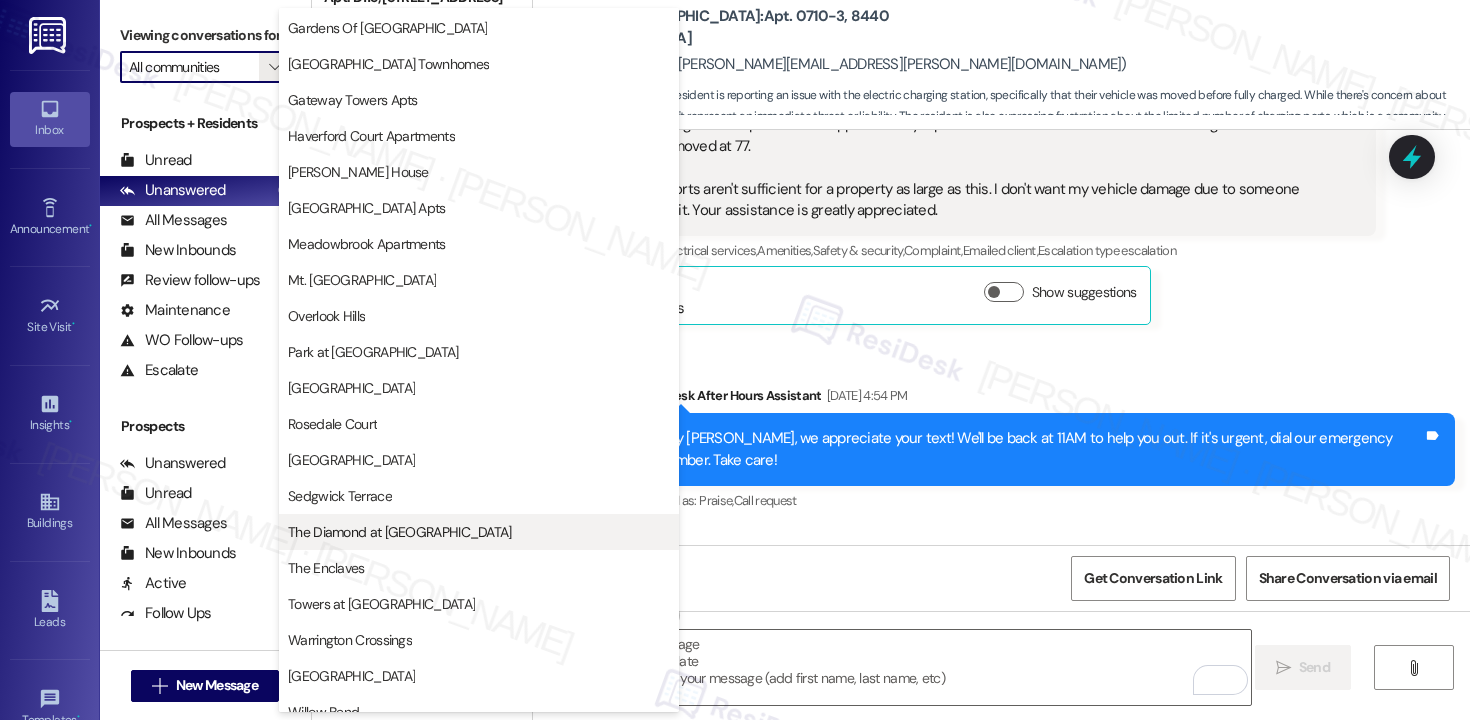 click on "The Diamond at Phoenixville" at bounding box center (400, 532) 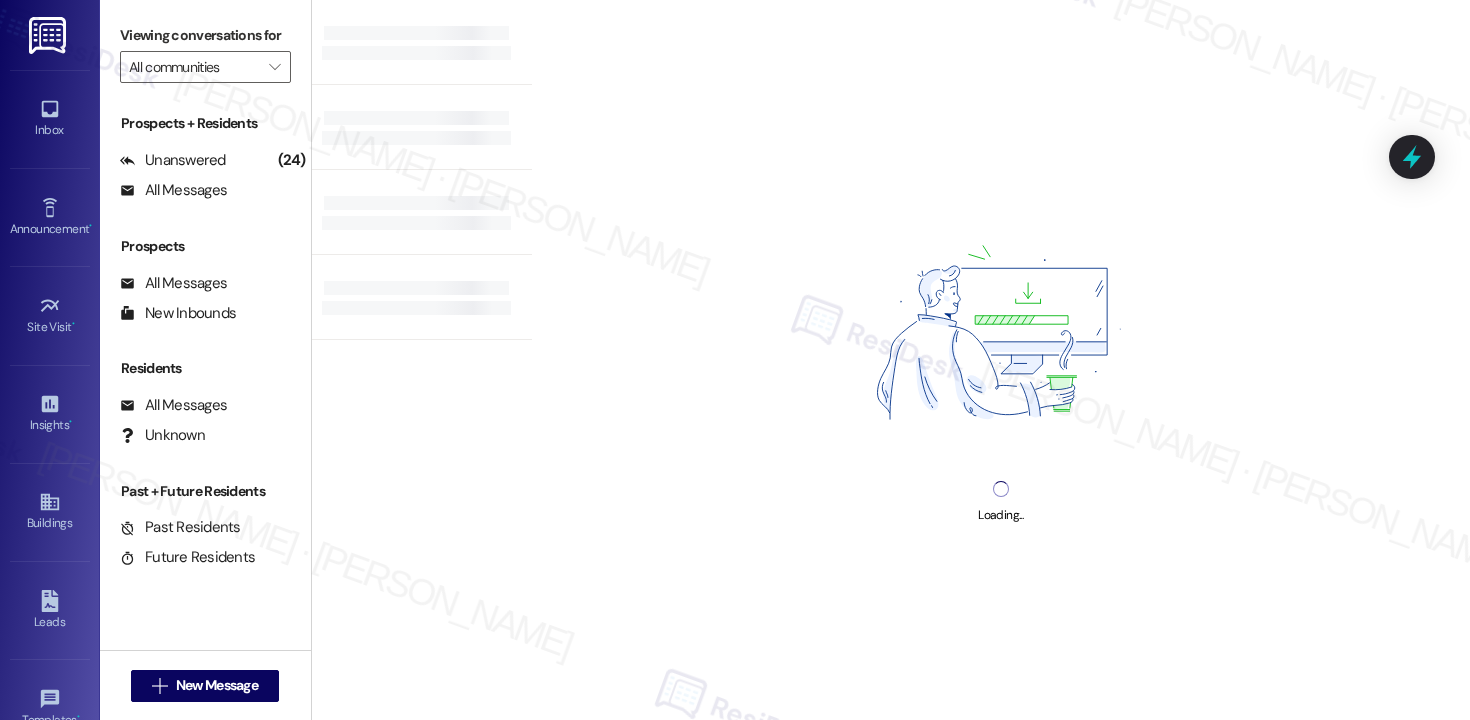 type on "The Diamond at Phoenixville" 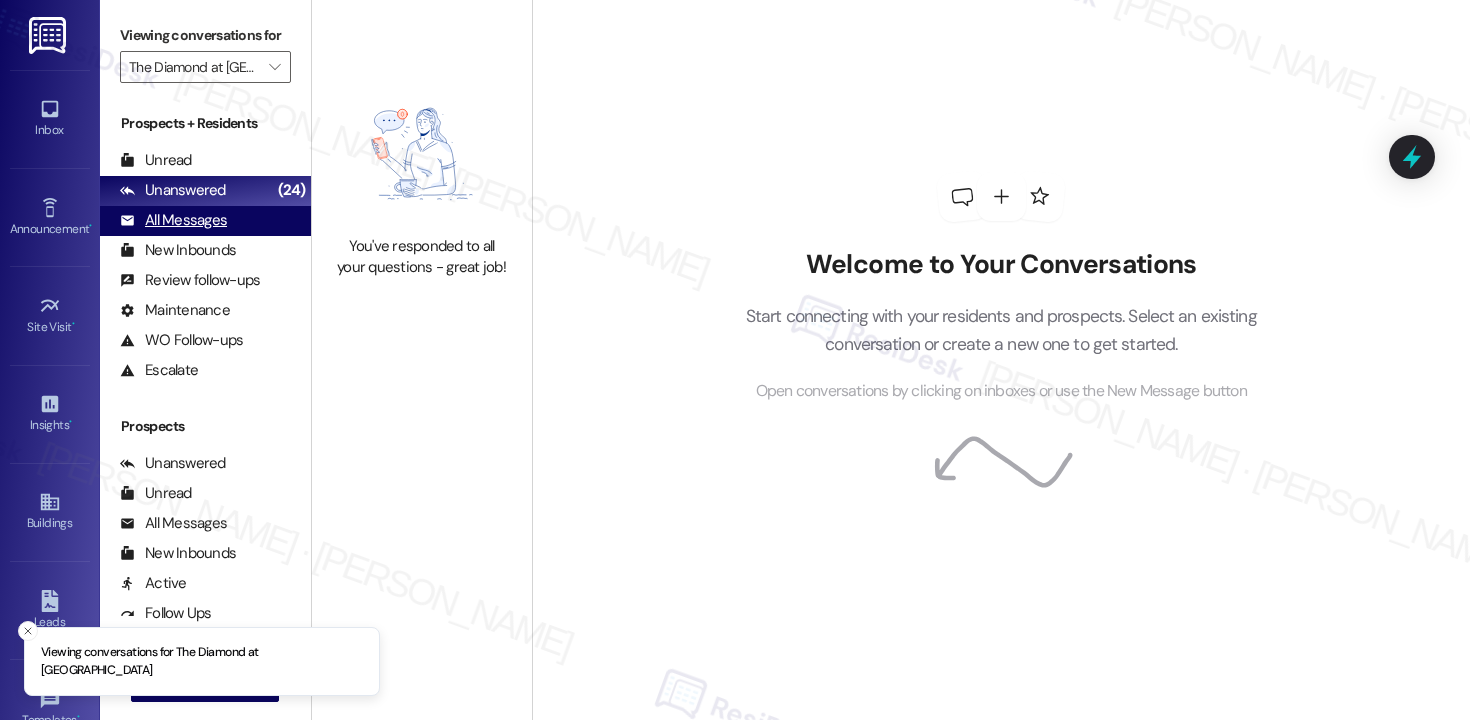 click on "All Messages" at bounding box center [173, 220] 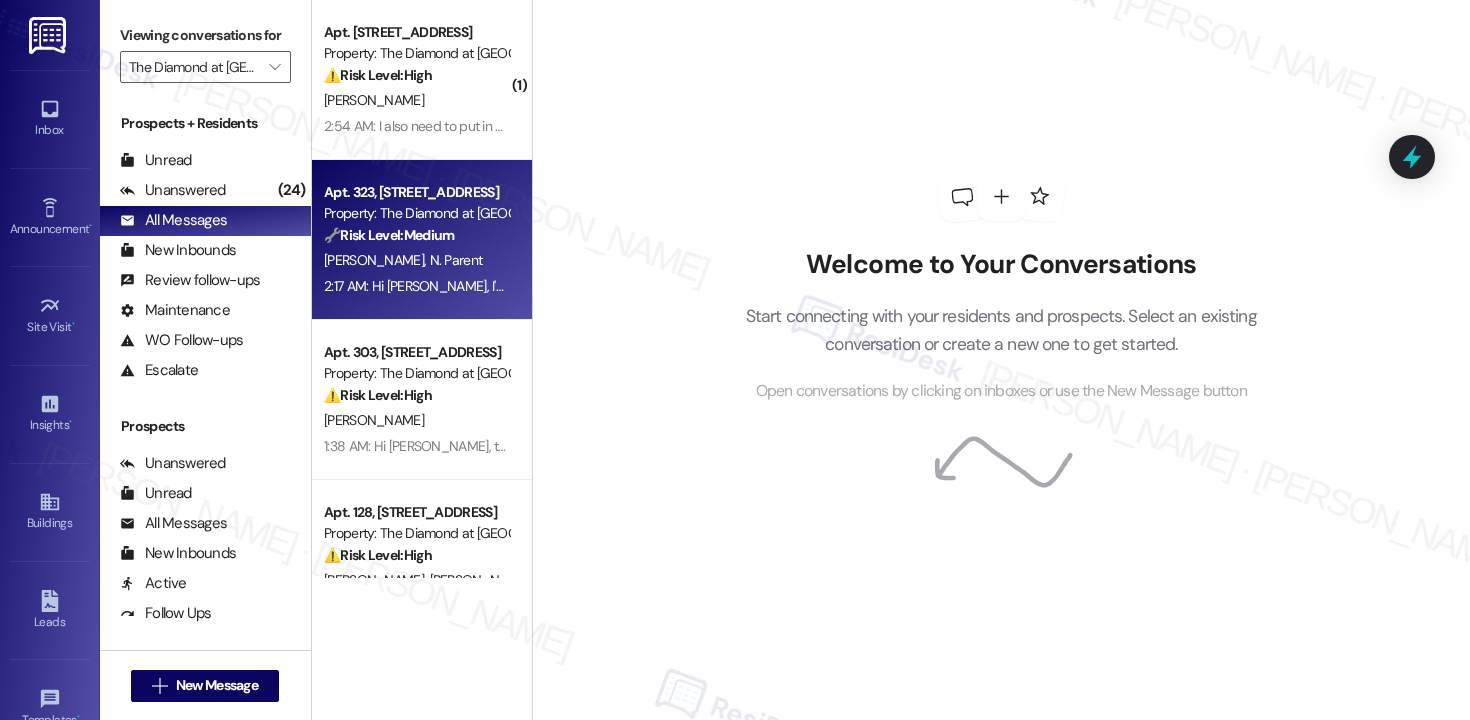 click on "G. Norton N. Parent" at bounding box center (416, 260) 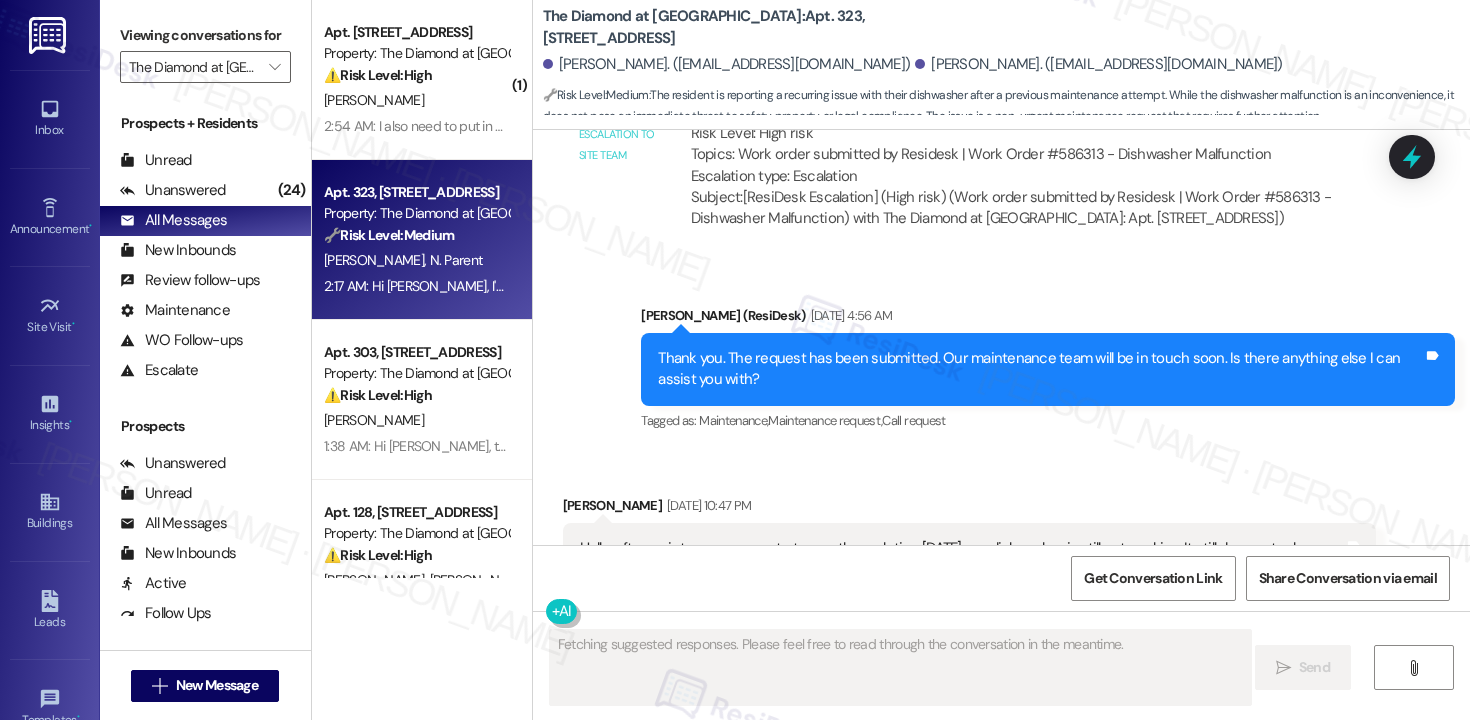 scroll, scrollTop: 4177, scrollLeft: 0, axis: vertical 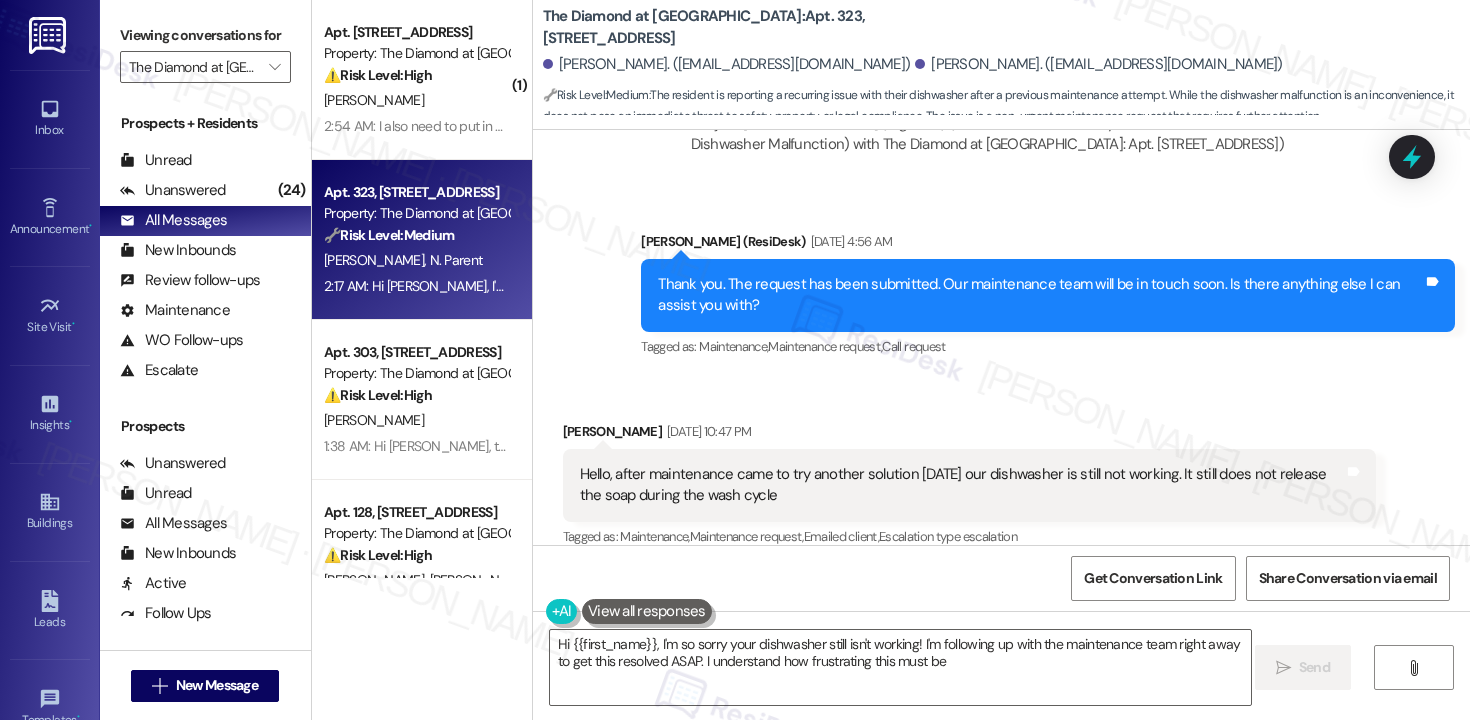 type on "Hi {{first_name}}, I'm so sorry your dishwasher still isn't working! I'm following up with the maintenance team right away to get this resolved ASAP. I understand how frustrating this must be!" 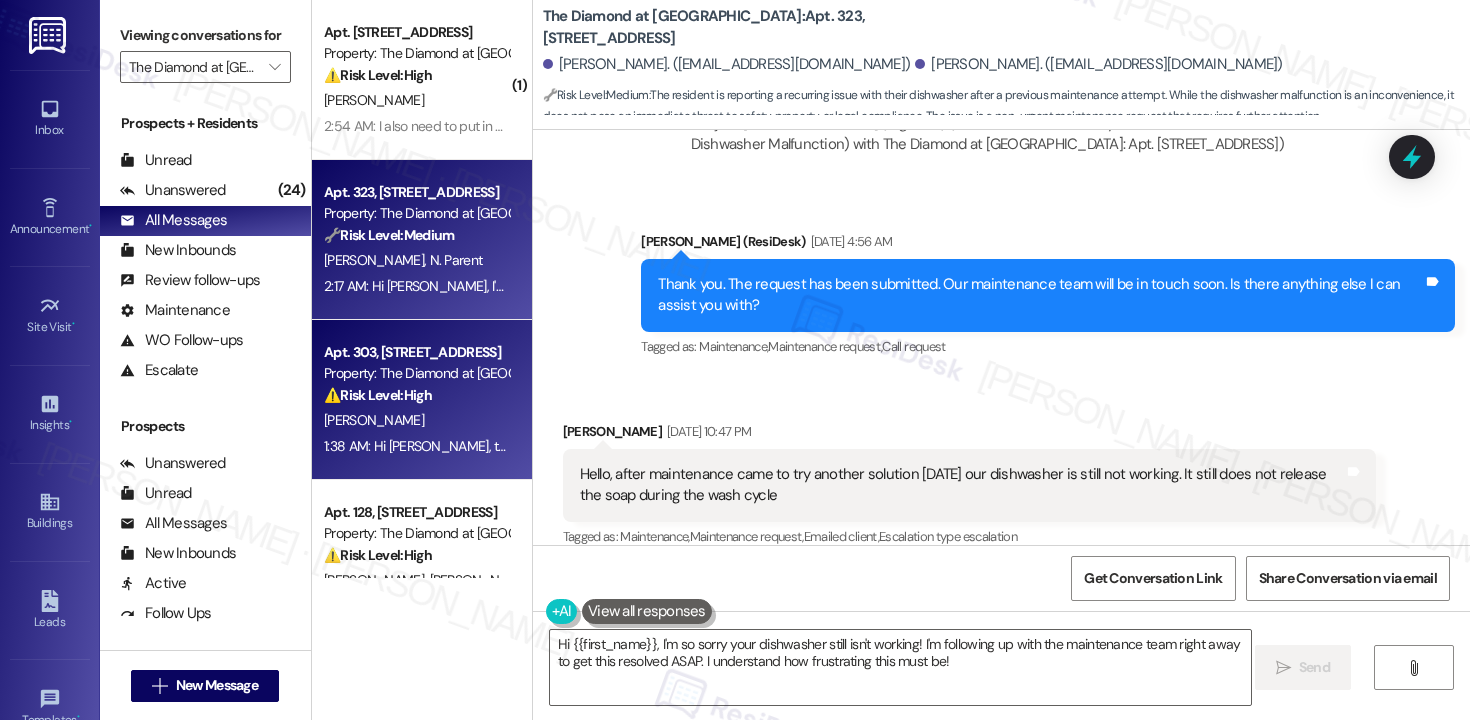 click on "⚠️  Risk Level:  High Wasp nests near the pool pose a potential health and safety risk to residents, requiring prompt action to mitigate the hazard." at bounding box center [416, 395] 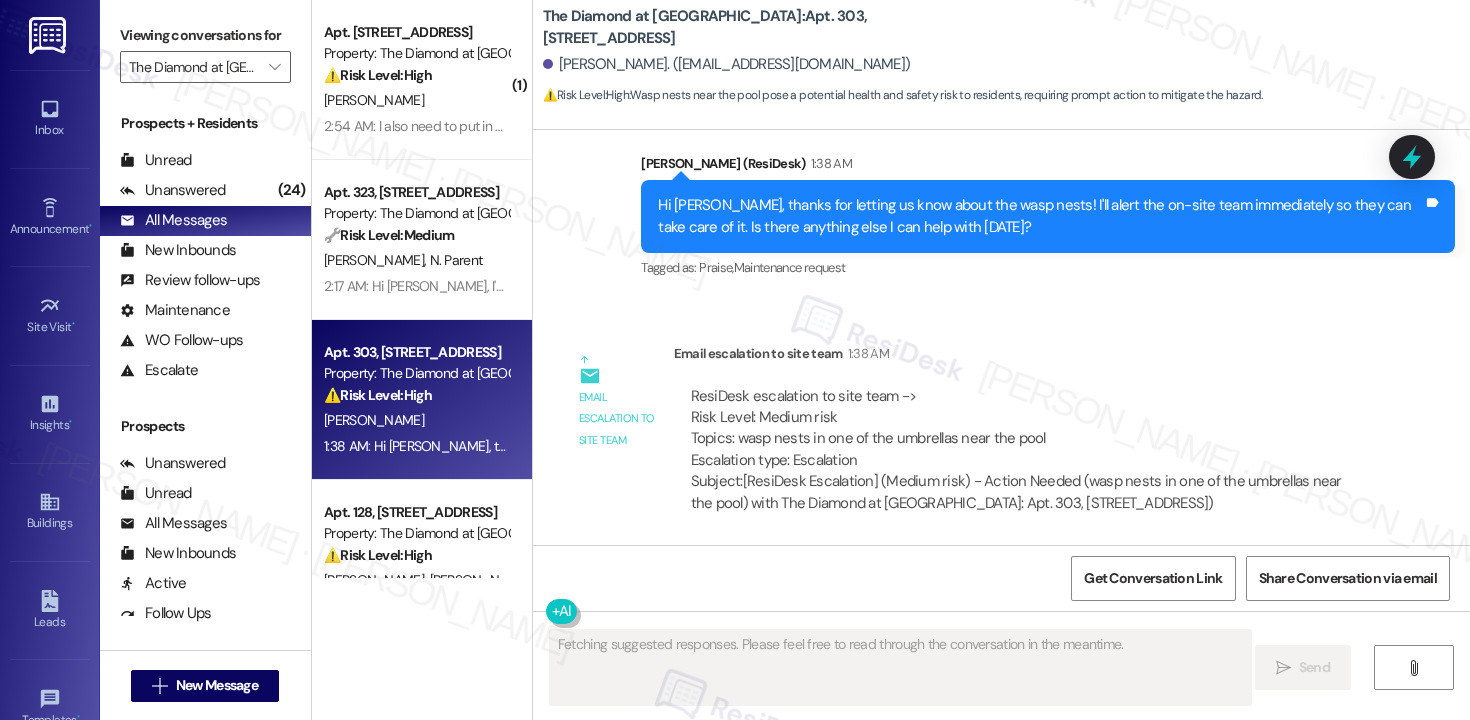 scroll, scrollTop: 1779, scrollLeft: 0, axis: vertical 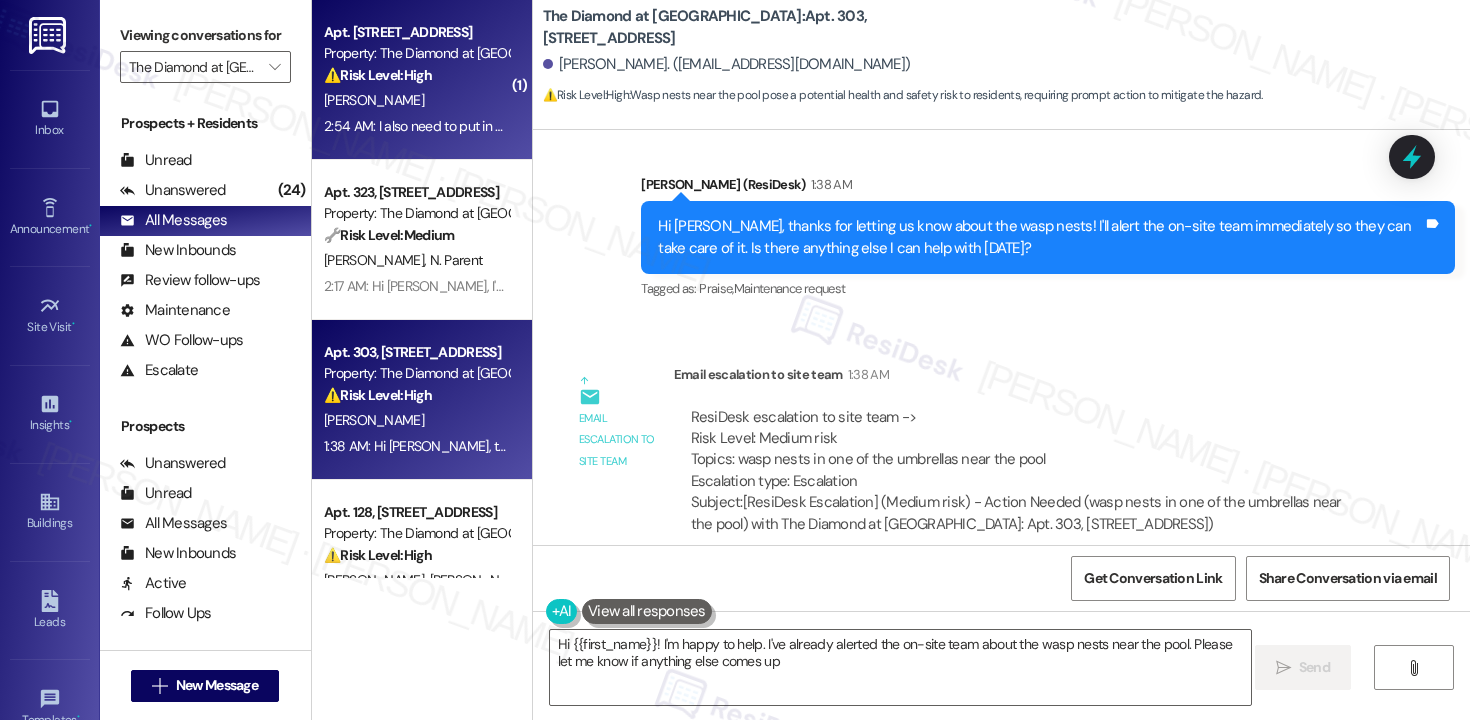 type on "Hi {{first_name}}! I'm happy to help. I've already alerted the on-site team about the wasp nests near the pool. Please let me know if anything else comes up!" 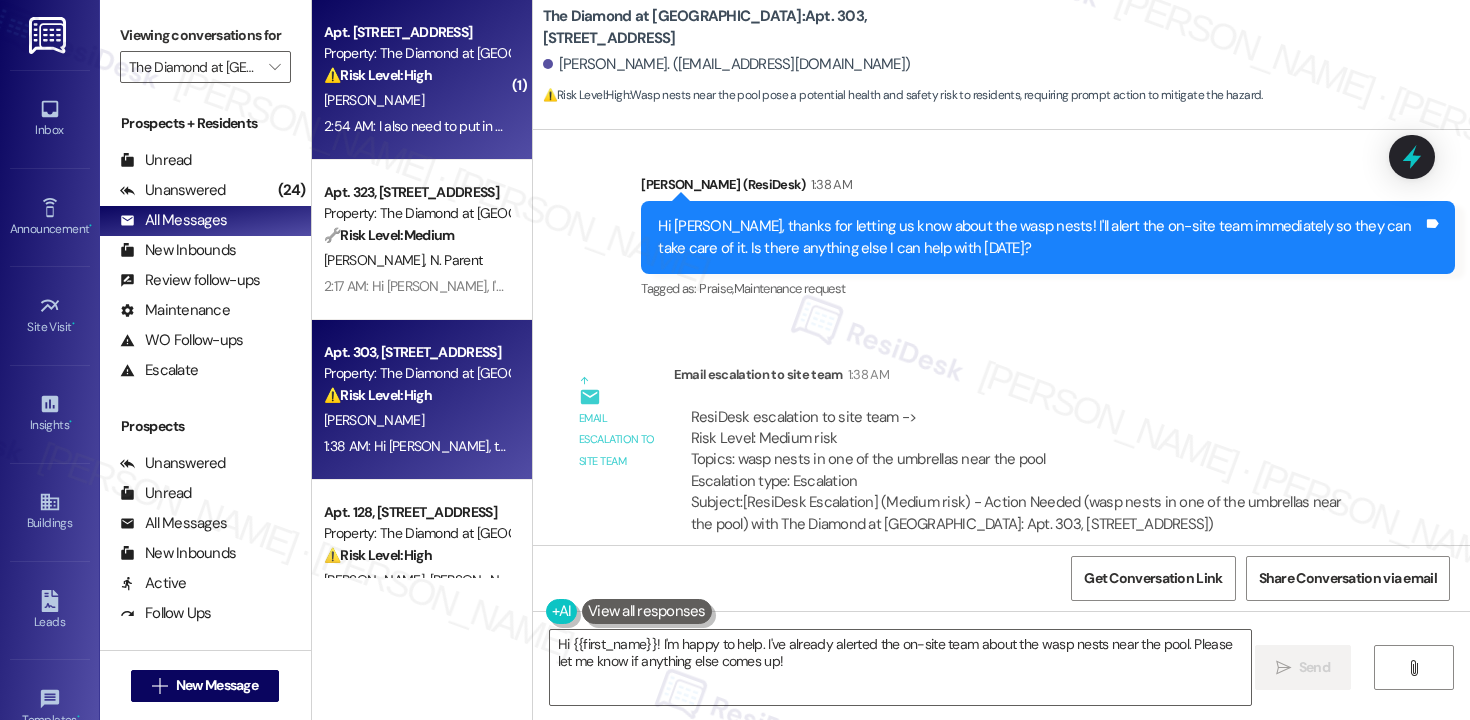click on "D. Anderson" at bounding box center [416, 100] 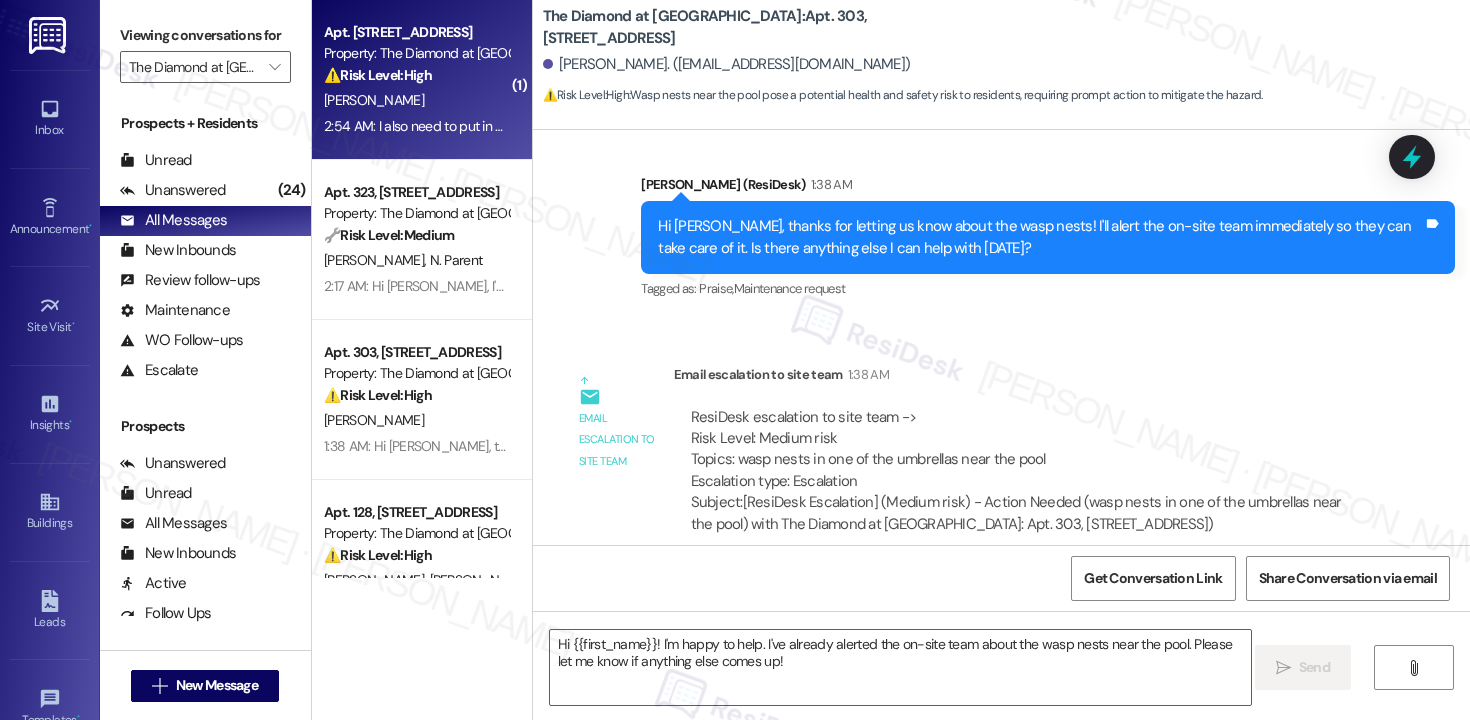 type on "Fetching suggested responses. Please feel free to read through the conversation in the meantime." 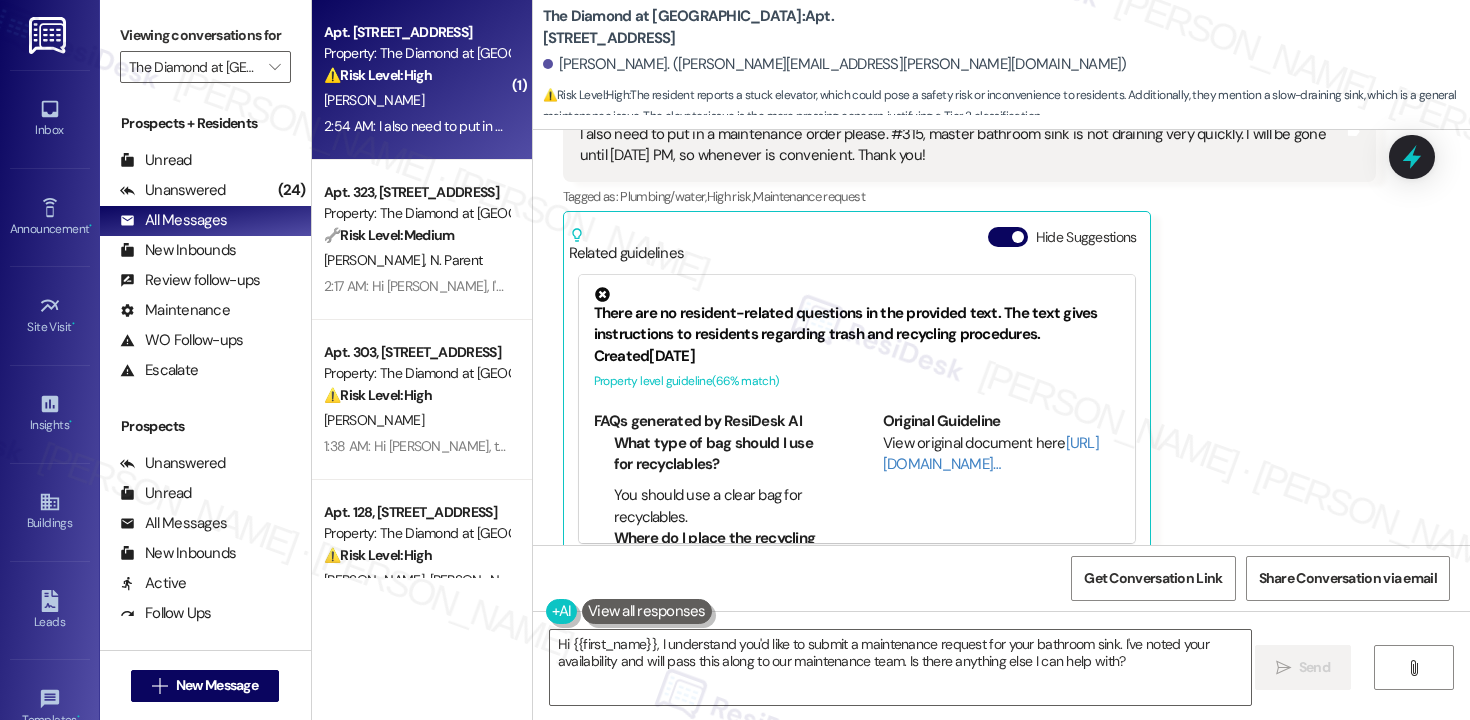 scroll, scrollTop: 4589, scrollLeft: 0, axis: vertical 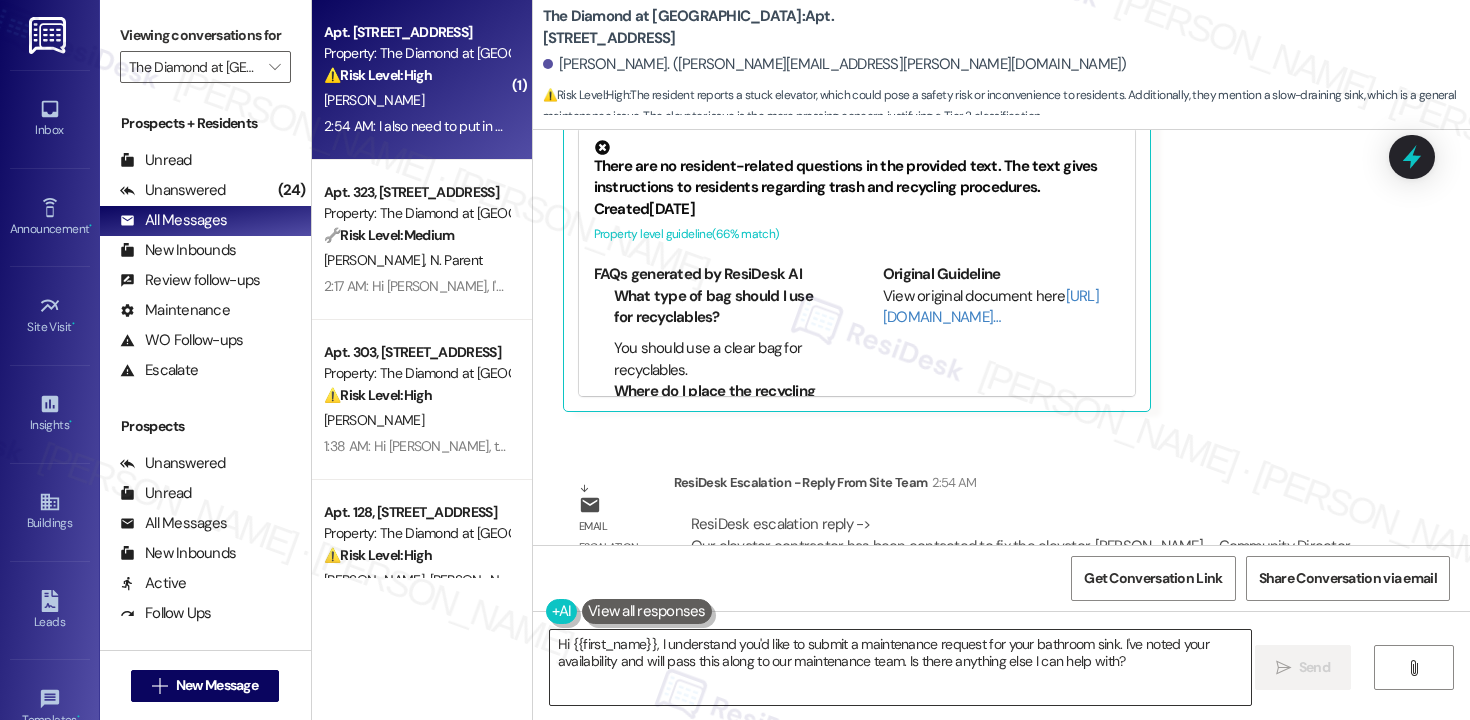 click on "Hi {{first_name}}, I understand you'd like to submit a maintenance request for your bathroom sink. I've noted your availability and will pass this along to our maintenance team. Is there anything else I can help with?" at bounding box center [900, 667] 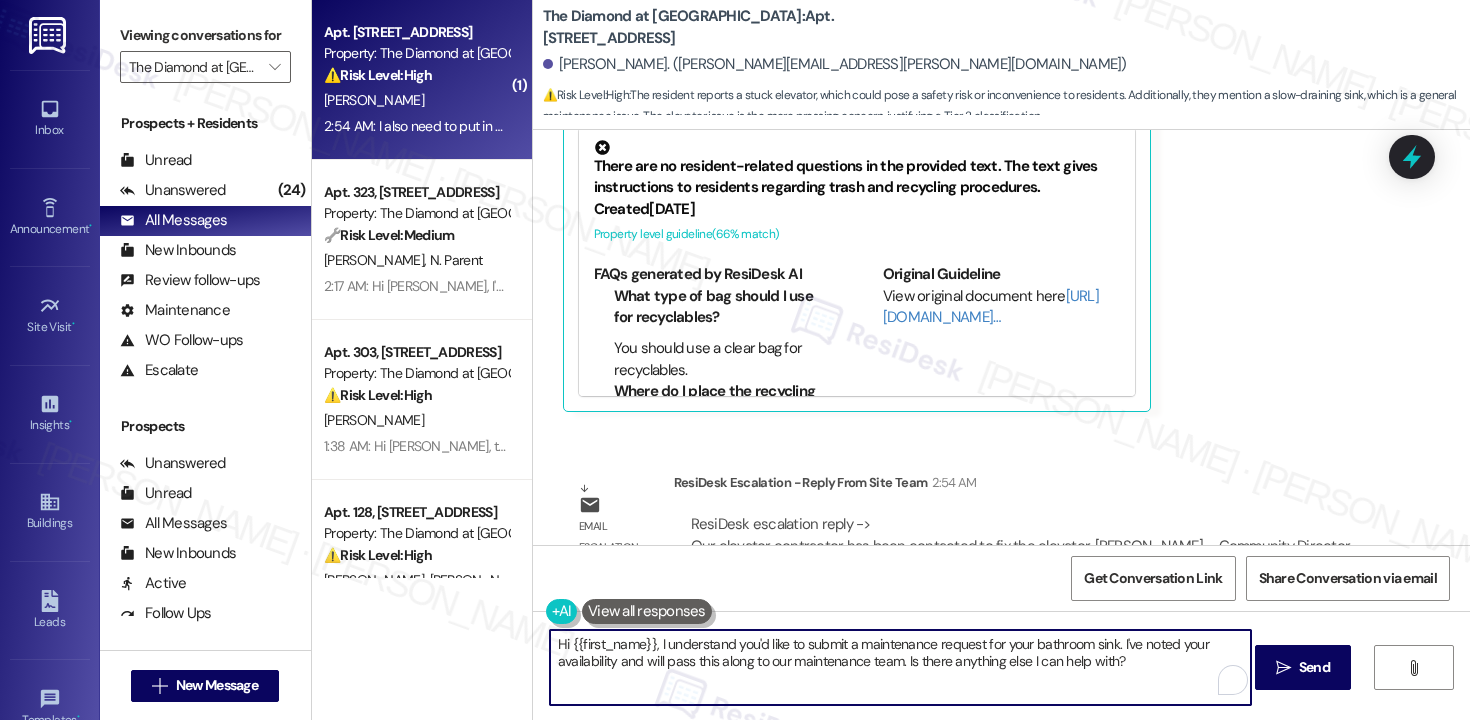 click on "Hi {{first_name}}, I understand you'd like to submit a maintenance request for your bathroom sink. I've noted your availability and will pass this along to our maintenance team. Is there anything else I can help with?" at bounding box center (900, 667) 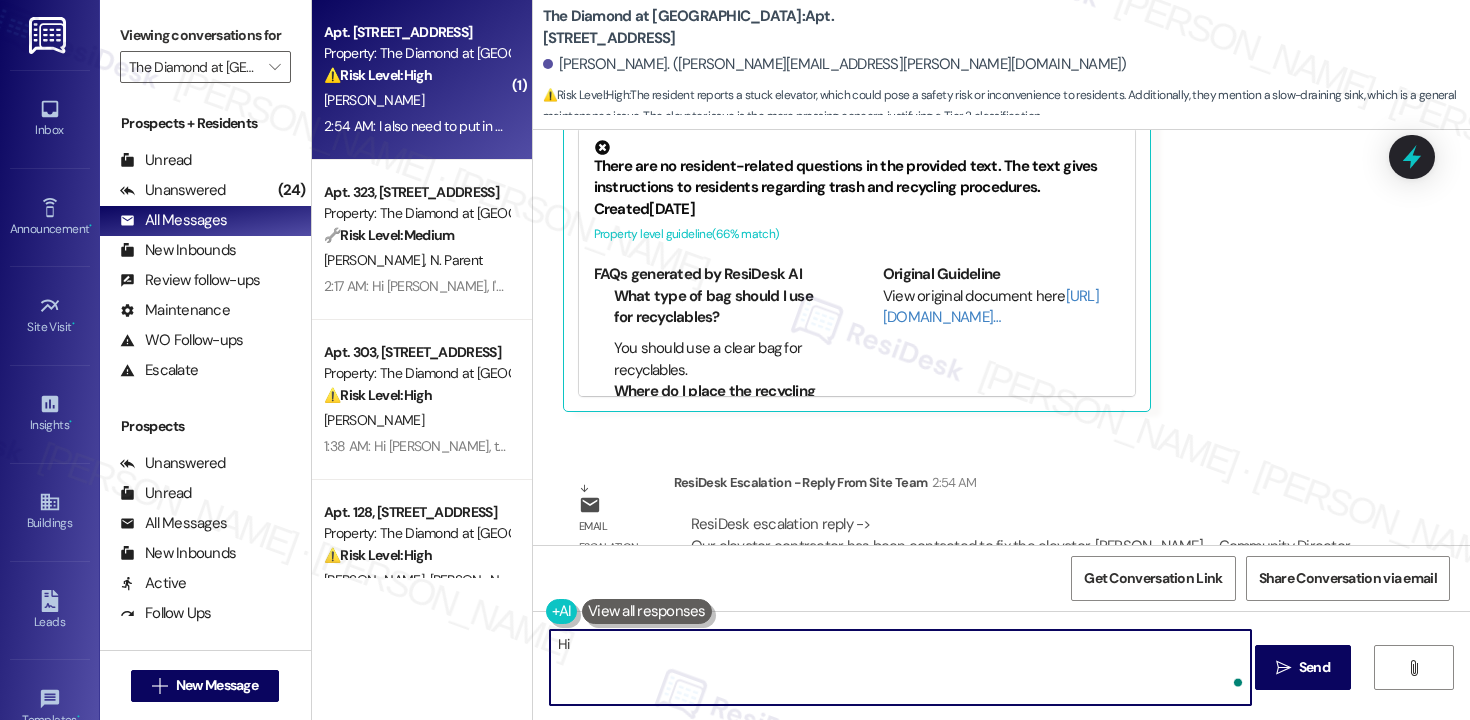 type on "H" 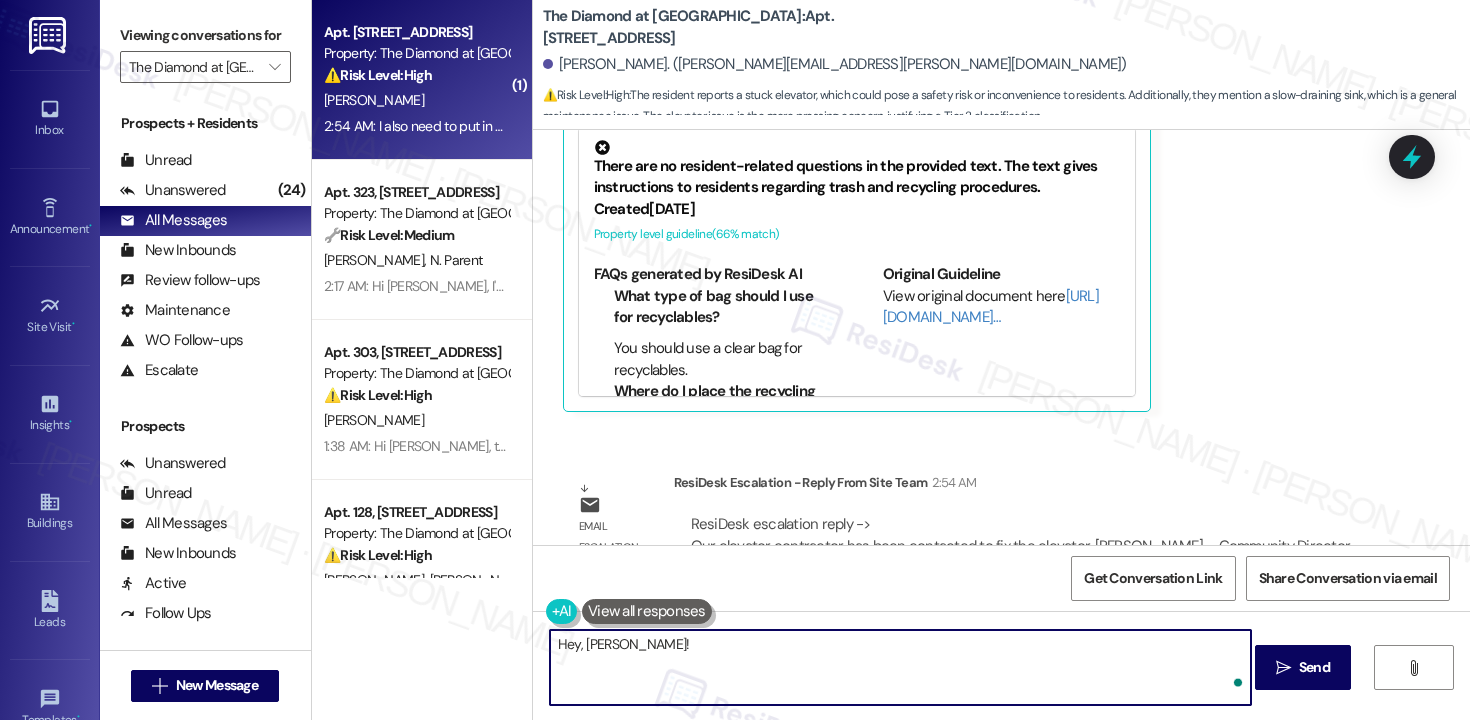 paste on "Our elevator contractor has been contacted to fix the elevator." 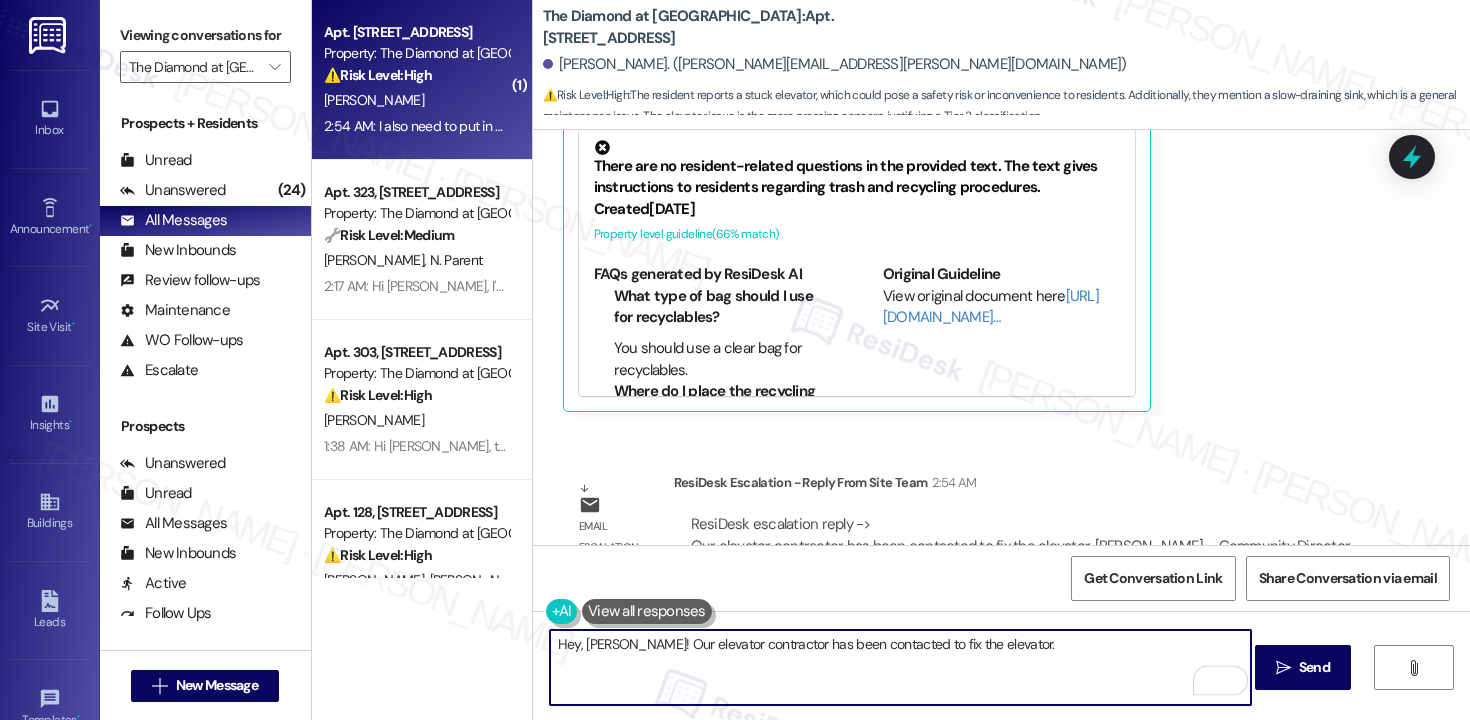 click on "Hey, Debra! Our elevator contractor has been contacted to fix the elevator." at bounding box center (900, 667) 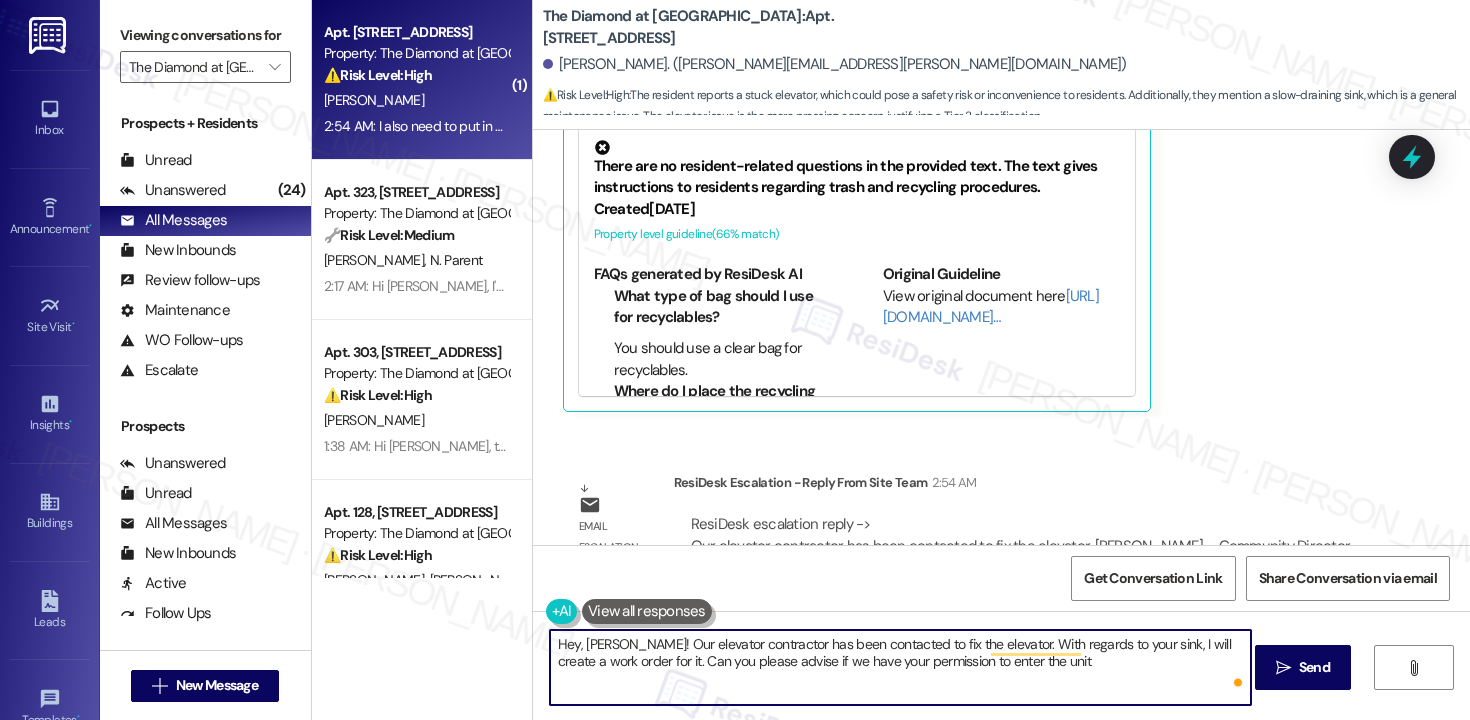 type on "Hey, Debra! Our elevator contractor has been contacted to fix the elevator. With regards to your sink, I will create a work order for it. Can you please advise if we have your permission to enter the unit?" 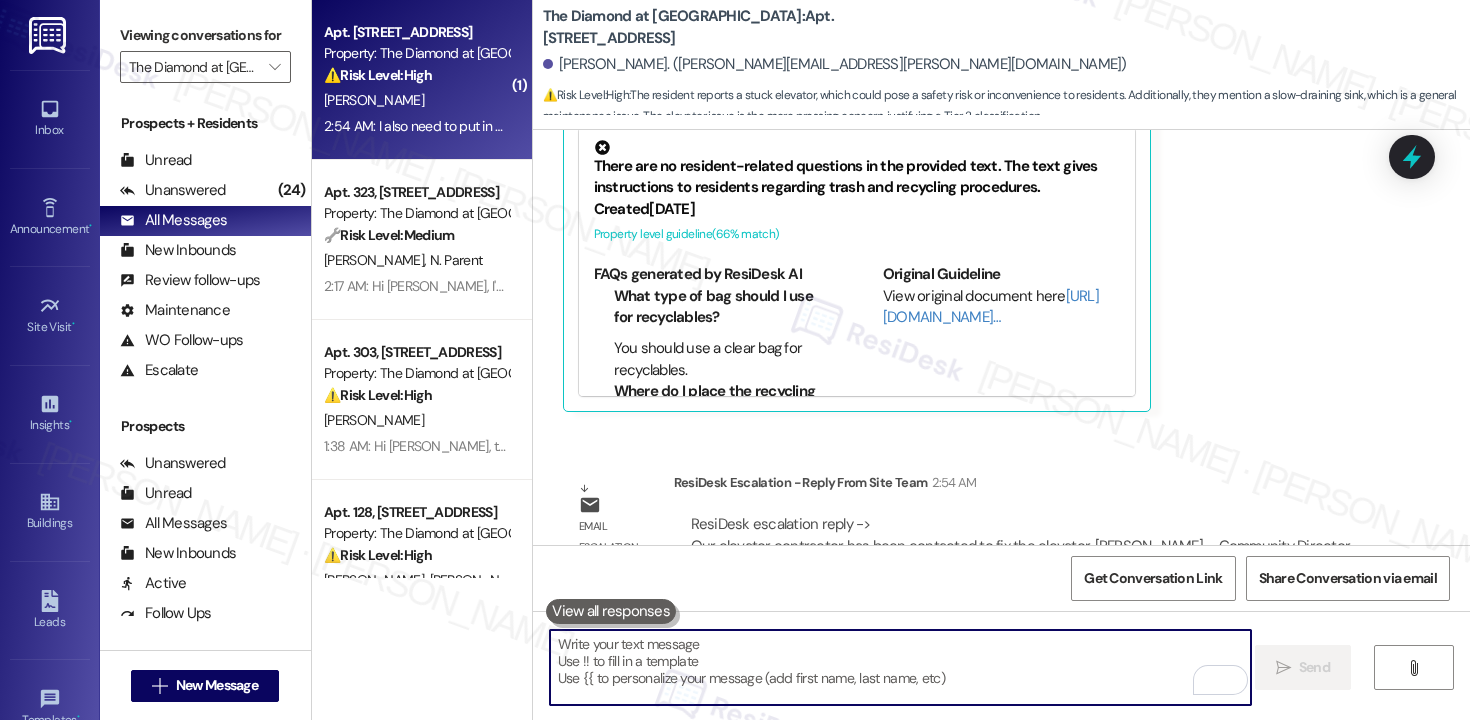 click at bounding box center (900, 667) 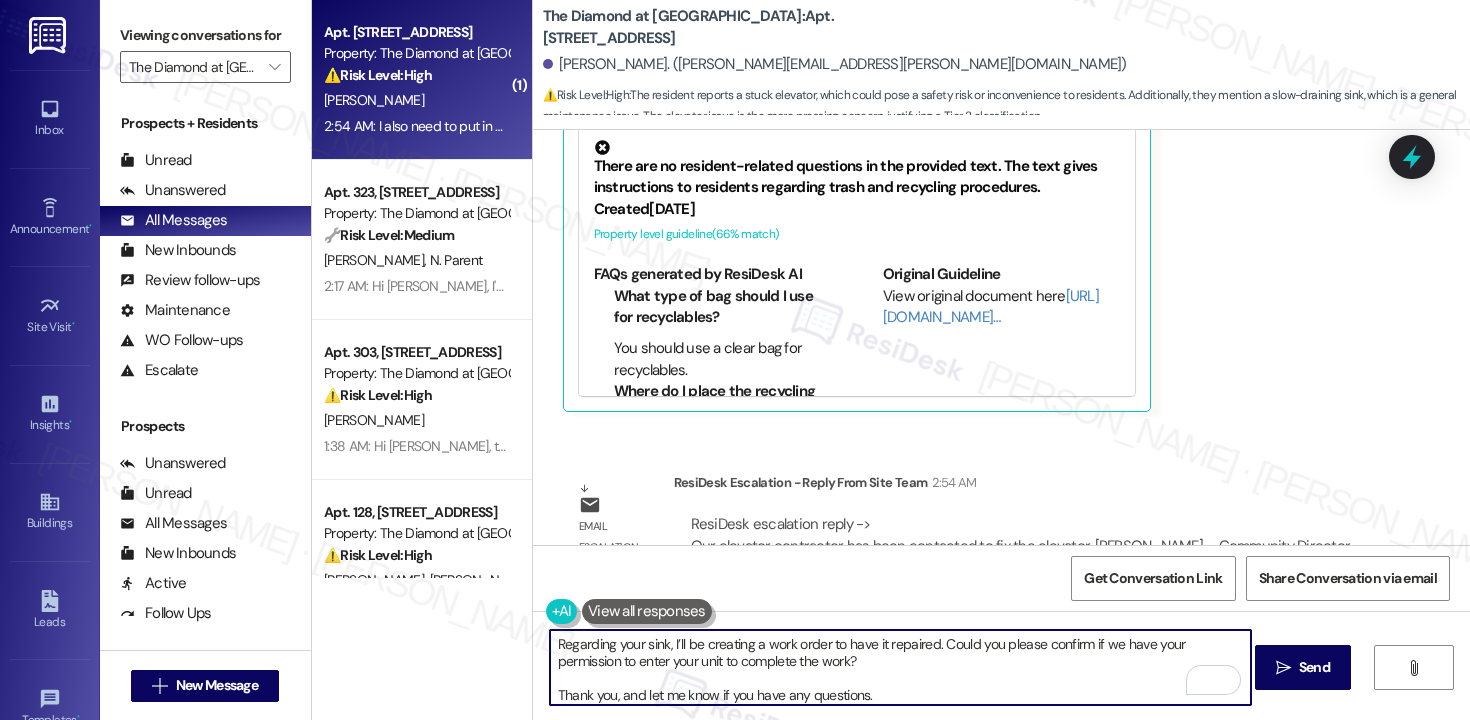 click on "Regarding your sink, I’ll be creating a work order to have it repaired. Could you please confirm if we have your permission to enter your unit to complete the work?
Thank you, and let me know if you have any questions." at bounding box center (900, 667) 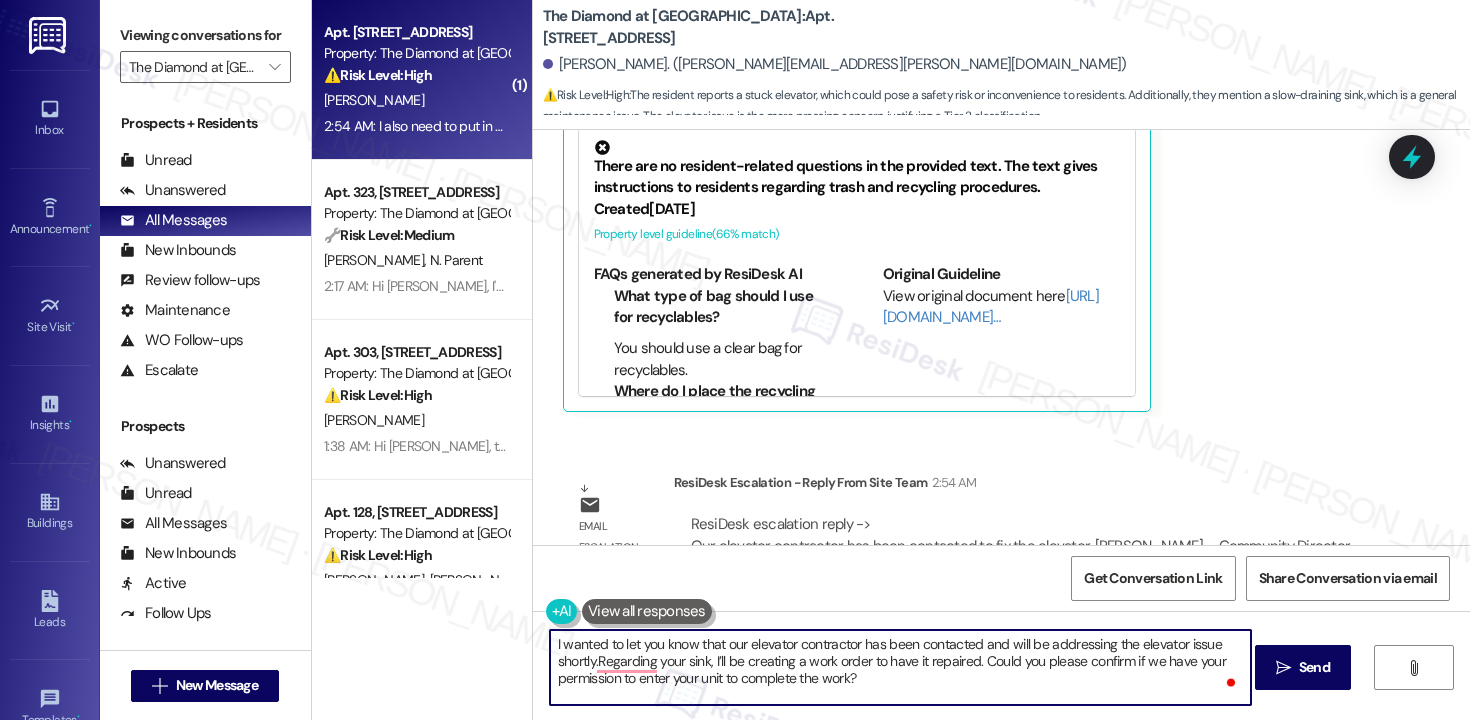 scroll, scrollTop: 22, scrollLeft: 0, axis: vertical 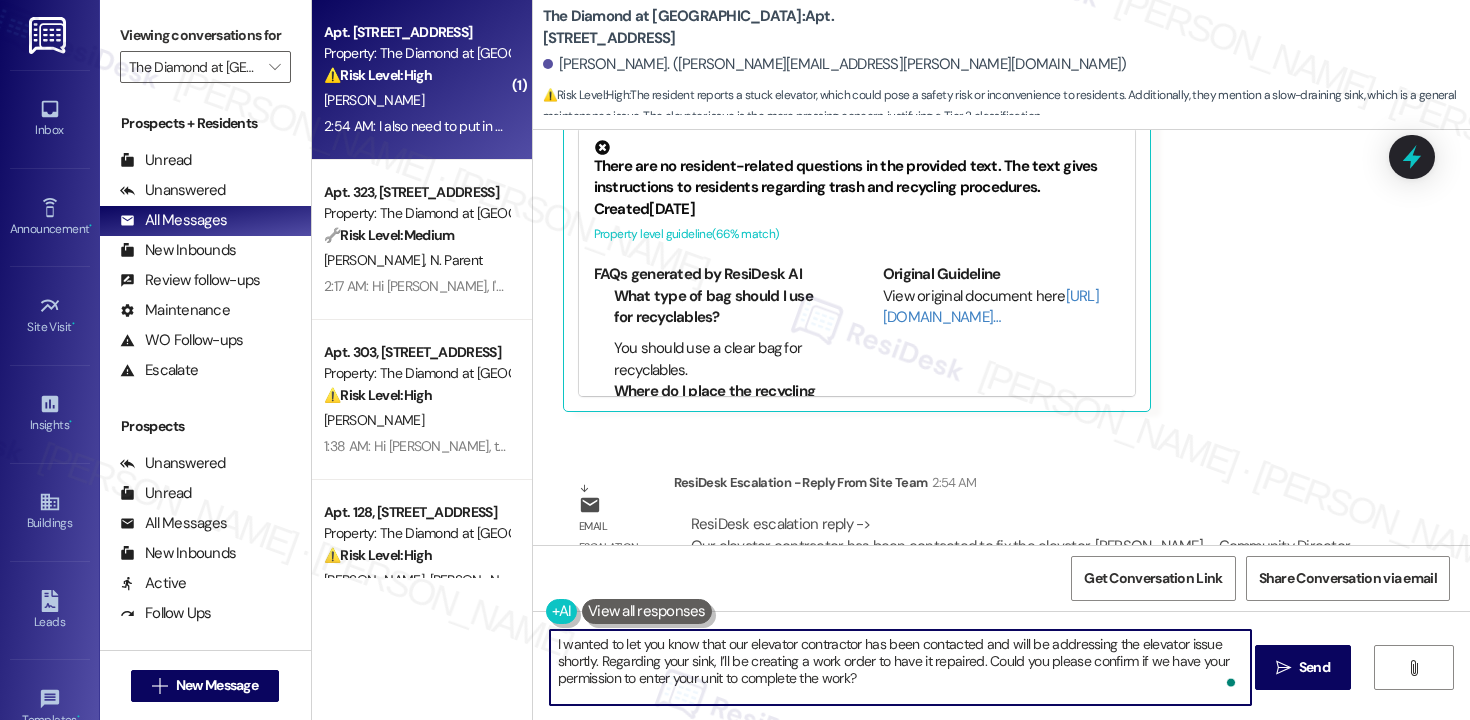click on "I wanted to let you know that our elevator contractor has been contacted and will be addressing the elevator issue shortly. Regarding your sink, I’ll be creating a work order to have it repaired. Could you please confirm if we have your permission to enter your unit to complete the work?
Thank you, and let me know if you have any questions." at bounding box center [900, 667] 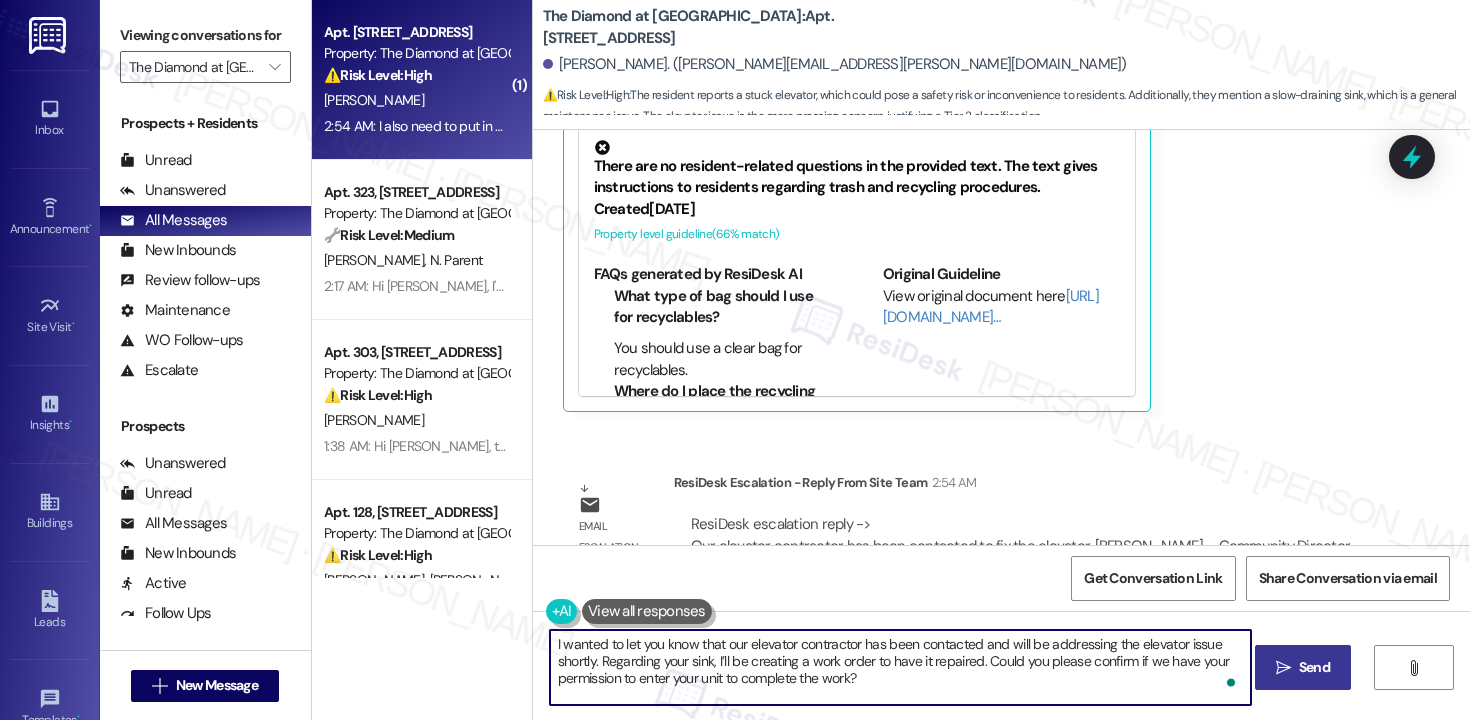 type on "I wanted to let you know that our elevator contractor has been contacted and will be addressing the elevator issue shortly. Regarding your sink, I’ll be creating a work order to have it repaired. Could you please confirm if we have your permission to enter your unit to complete the work?
Thank you, and let me know if you have any questions." 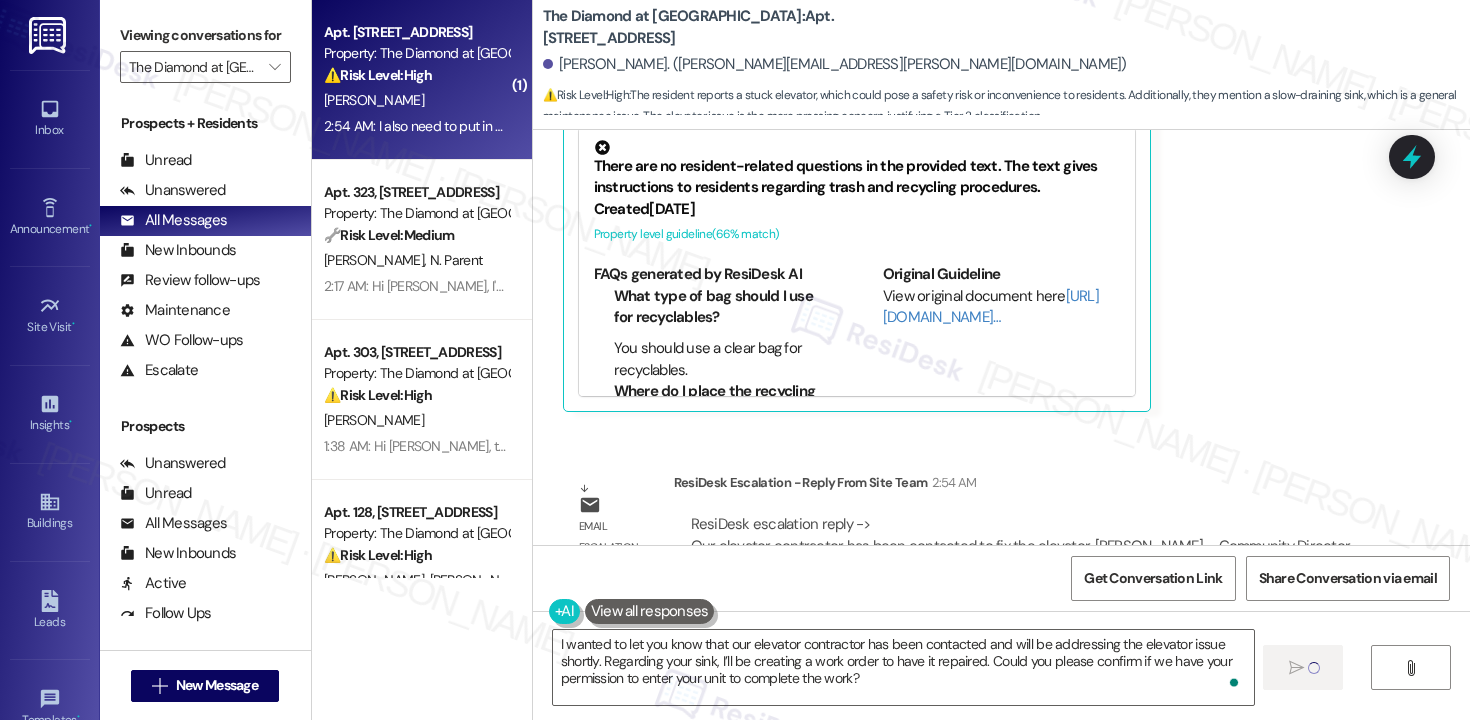 type 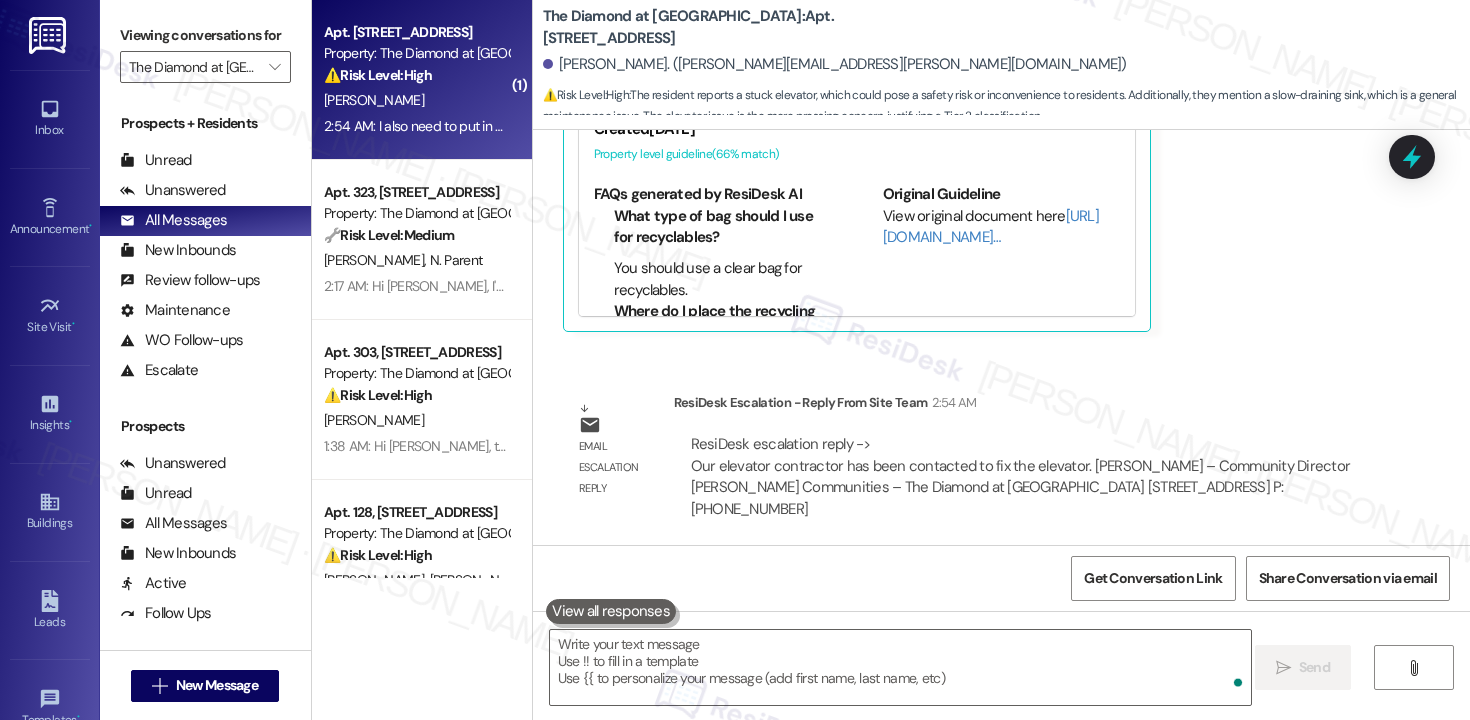 scroll, scrollTop: 4815, scrollLeft: 0, axis: vertical 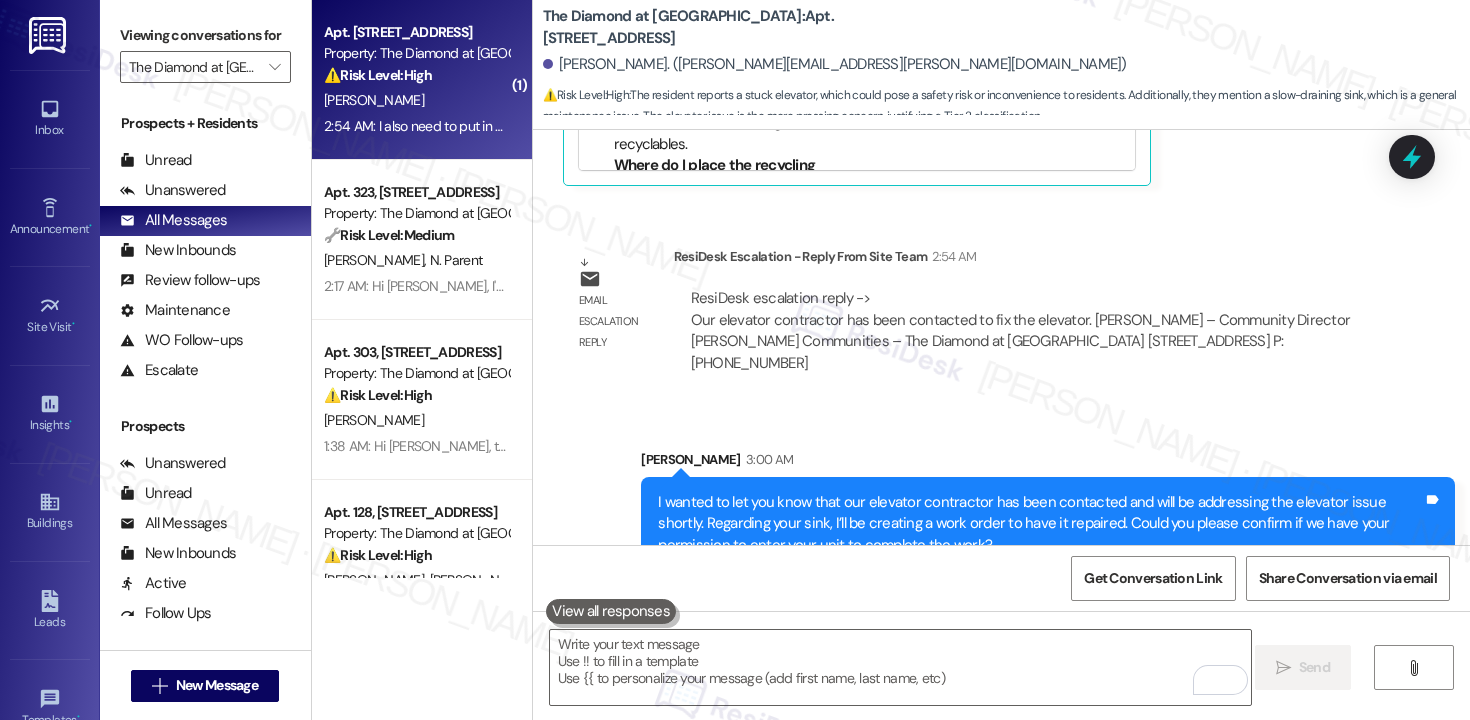 click on "I wanted to let you know that our elevator contractor has been contacted and will be addressing the elevator issue shortly. Regarding your sink, I’ll be creating a work order to have it repaired. Could you please confirm if we have your permission to enter your unit to complete the work?
Thank you, and let me know if you have any questions." at bounding box center [1040, 545] 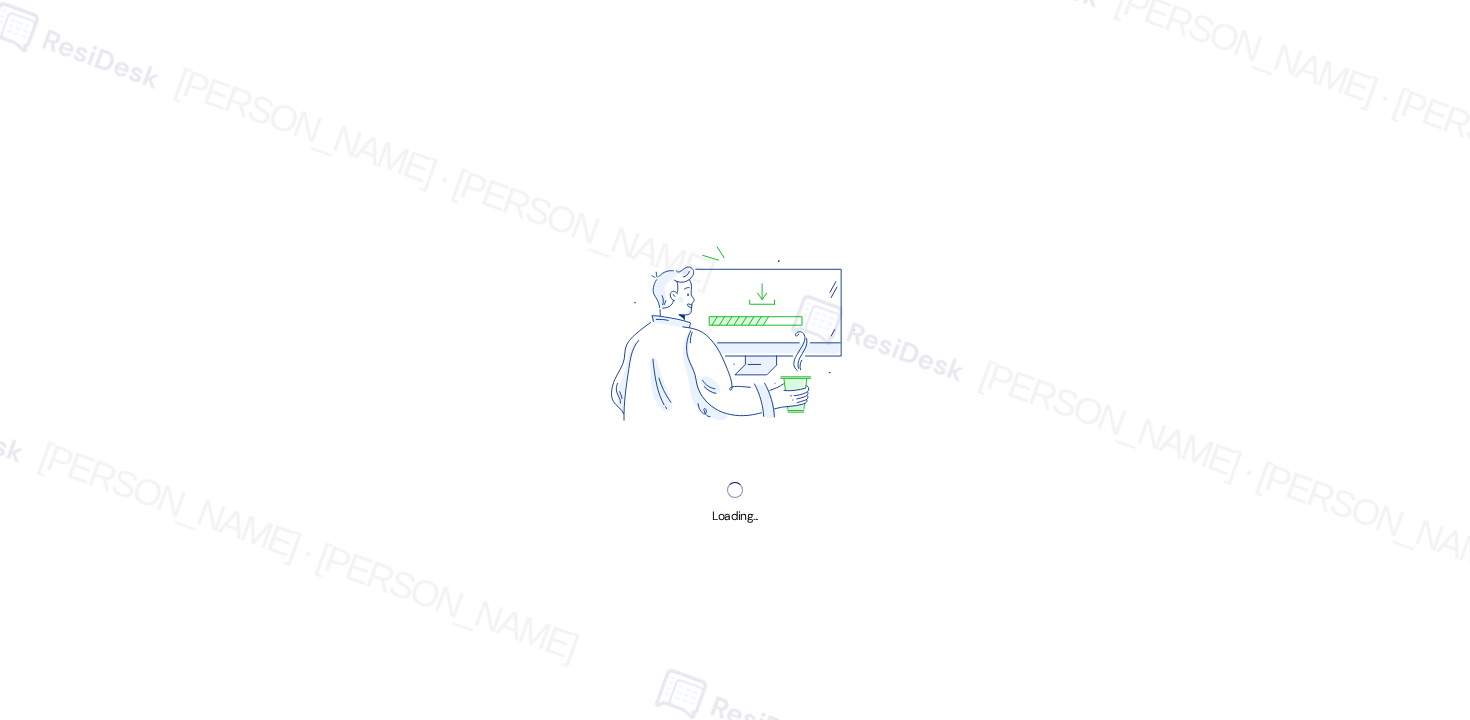 scroll, scrollTop: 0, scrollLeft: 0, axis: both 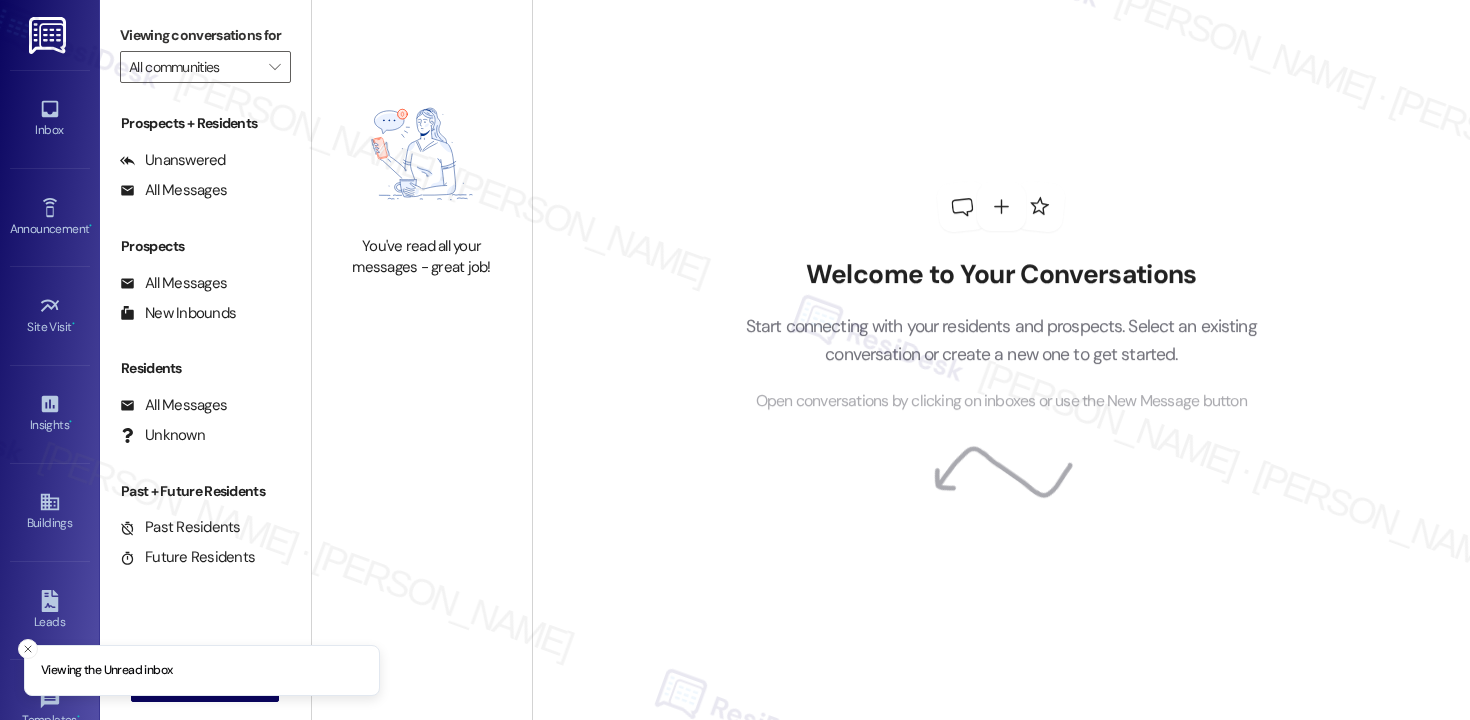 type on "The Diamond at [GEOGRAPHIC_DATA]" 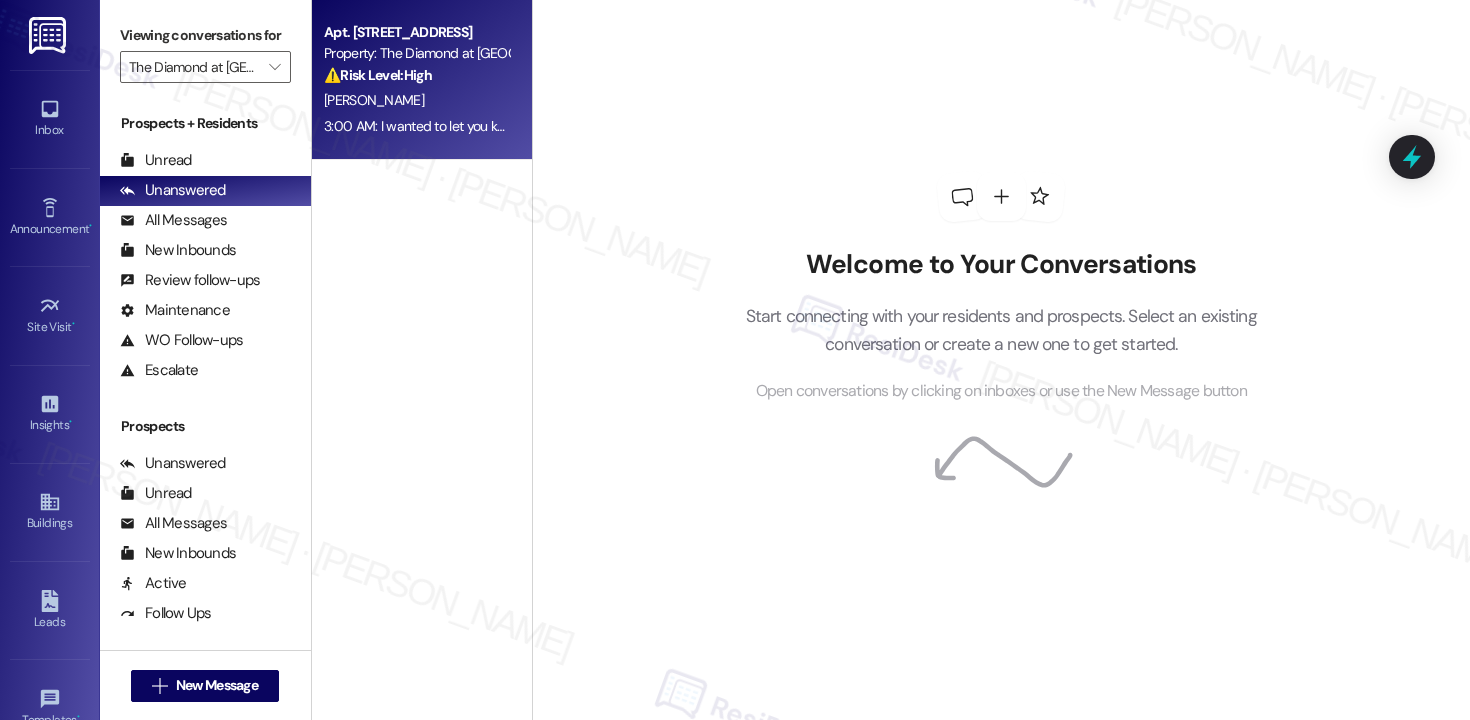 click on "[PERSON_NAME]" at bounding box center [416, 100] 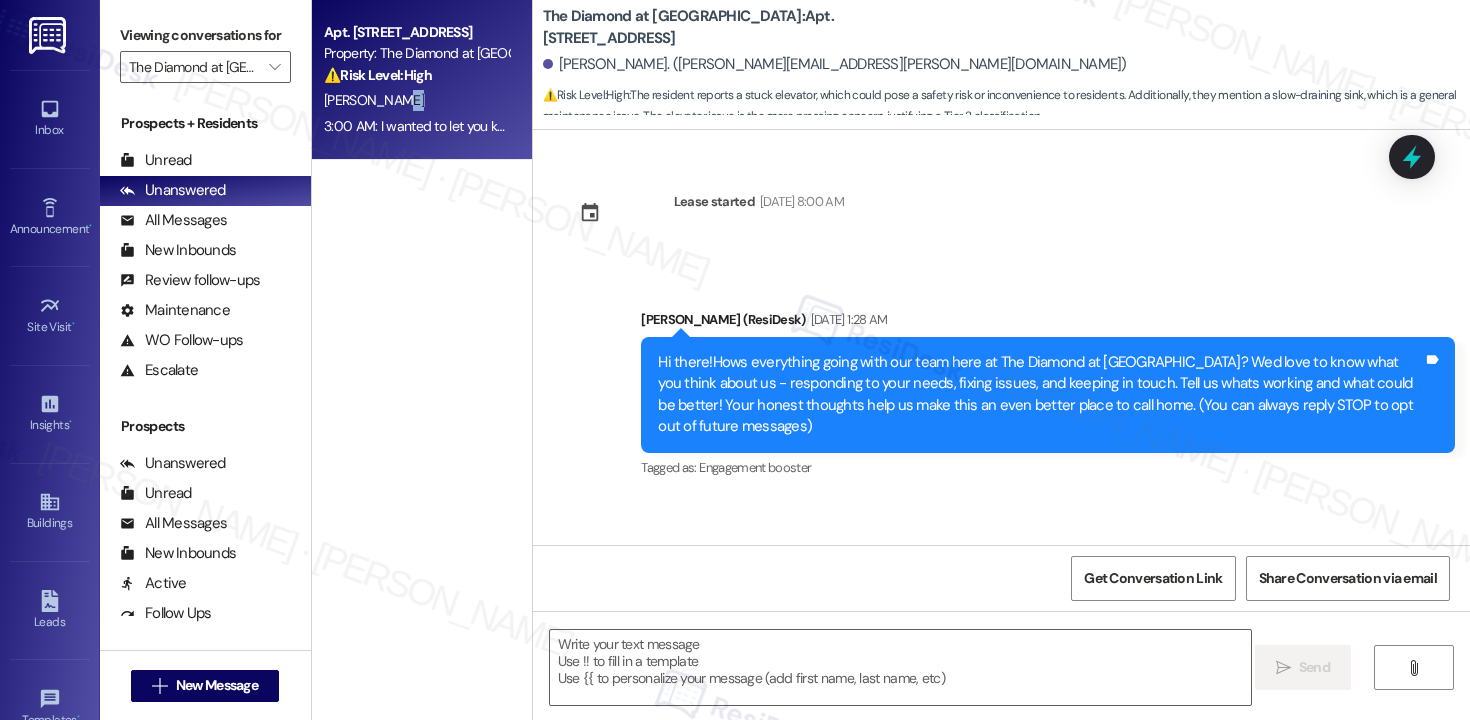 scroll, scrollTop: 4844, scrollLeft: 0, axis: vertical 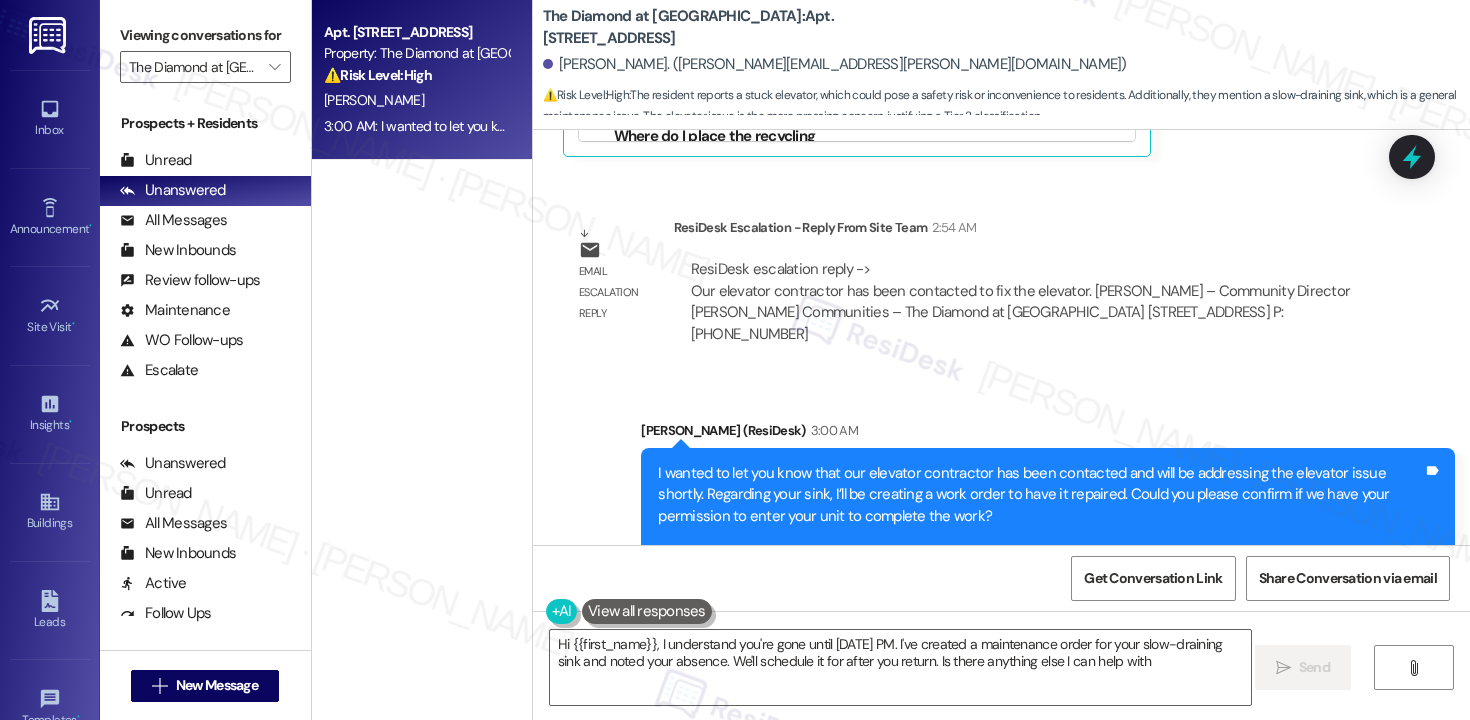 type on "Hi {{first_name}}, I understand you're gone until [DATE] PM. I've created a maintenance order for your slow-draining sink and noted your absence. We'll schedule it for after you return. Is there anything else I can help with?" 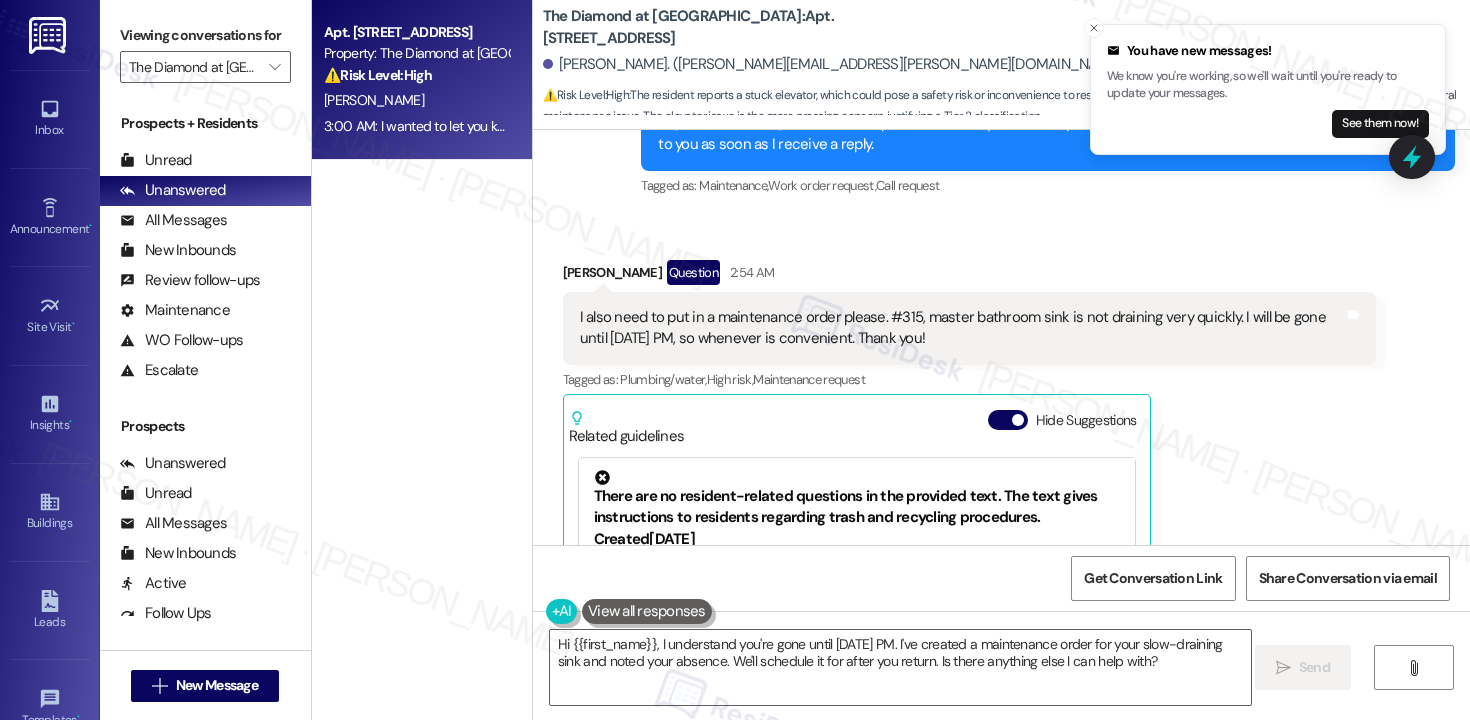 scroll, scrollTop: 4844, scrollLeft: 0, axis: vertical 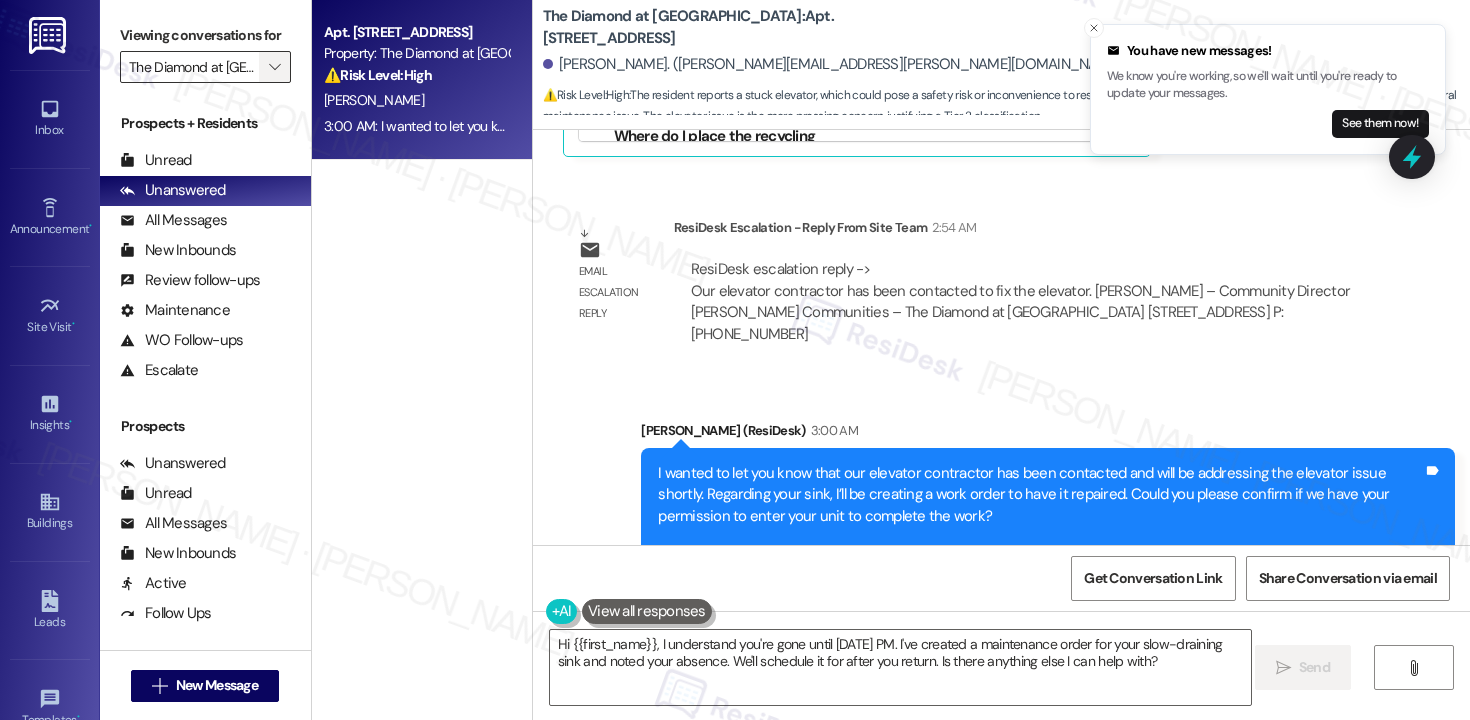 click on "" at bounding box center (274, 67) 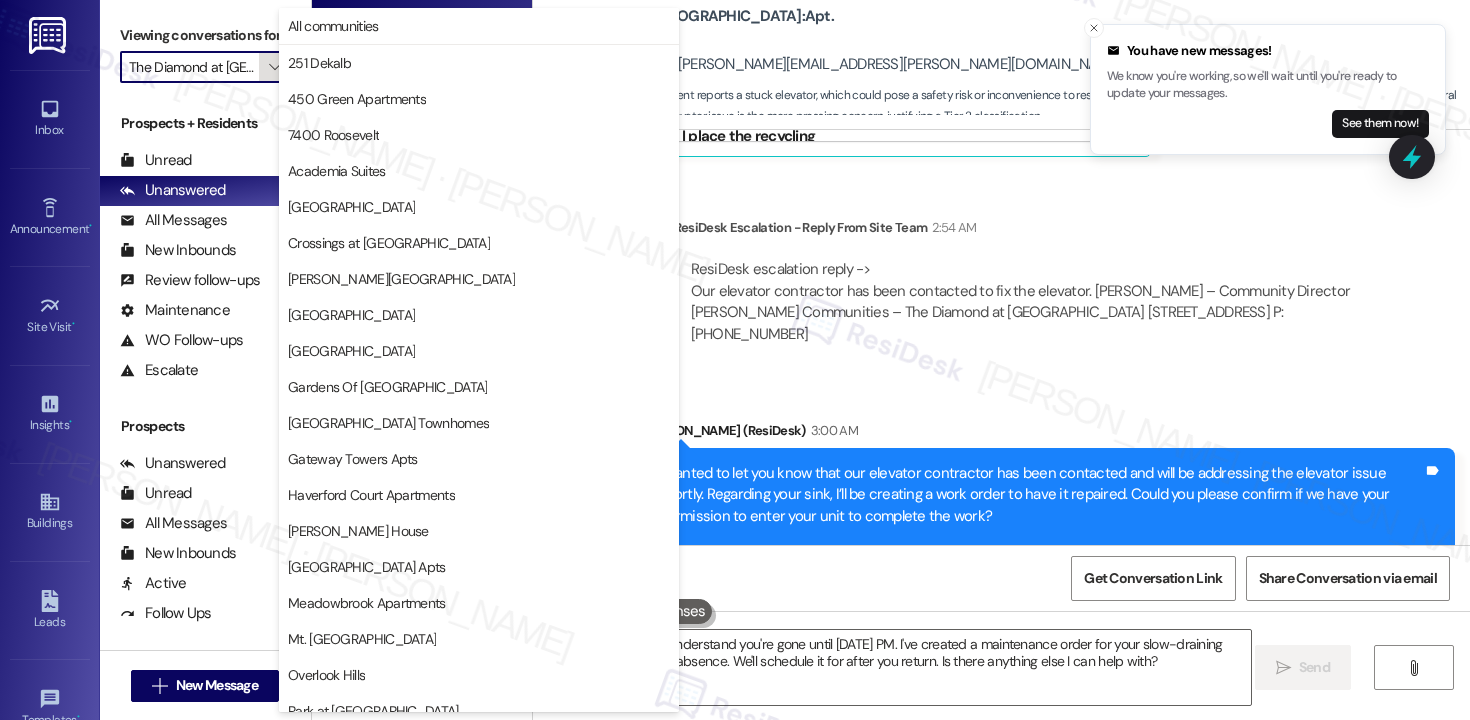 scroll, scrollTop: 0, scrollLeft: 45, axis: horizontal 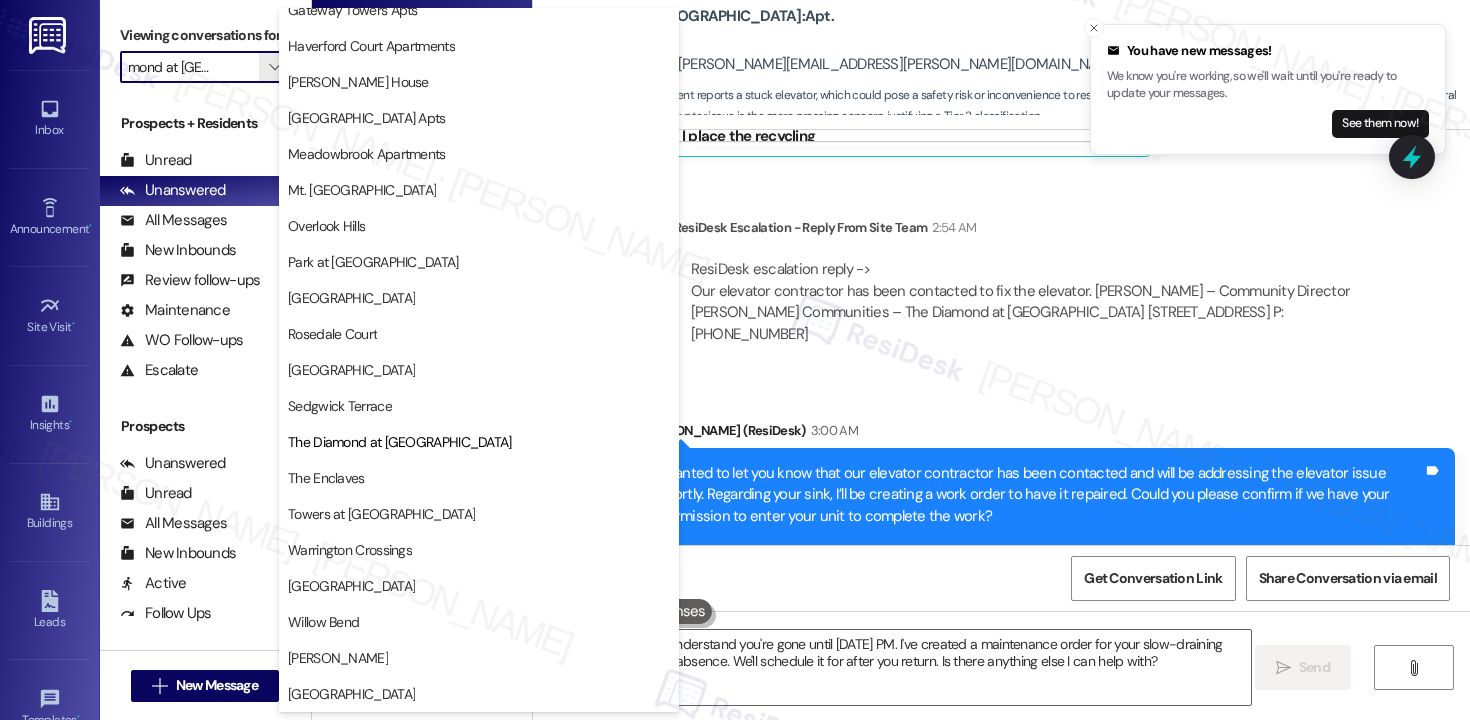 click on "[PERSON_NAME]  (ResiDesk) 3:00 AM" at bounding box center (1048, 434) 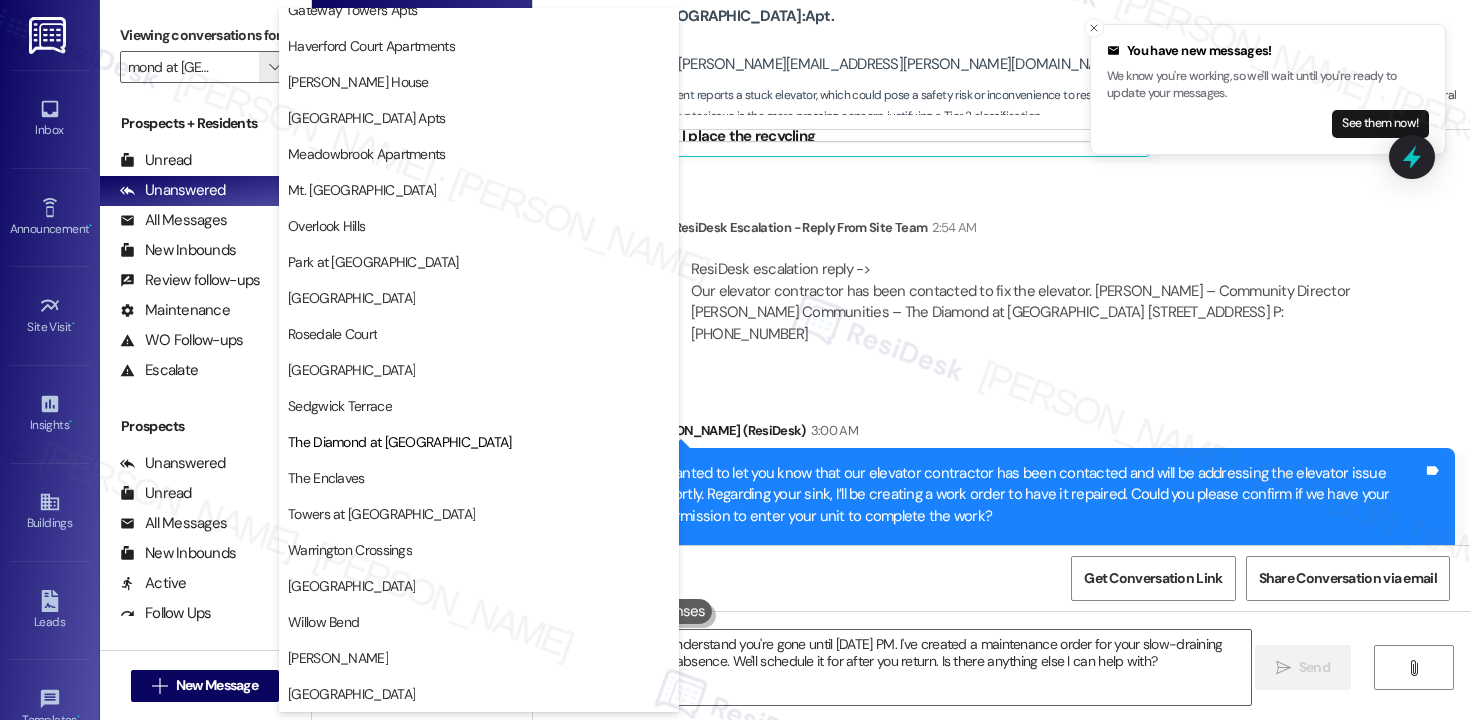 scroll, scrollTop: 0, scrollLeft: 0, axis: both 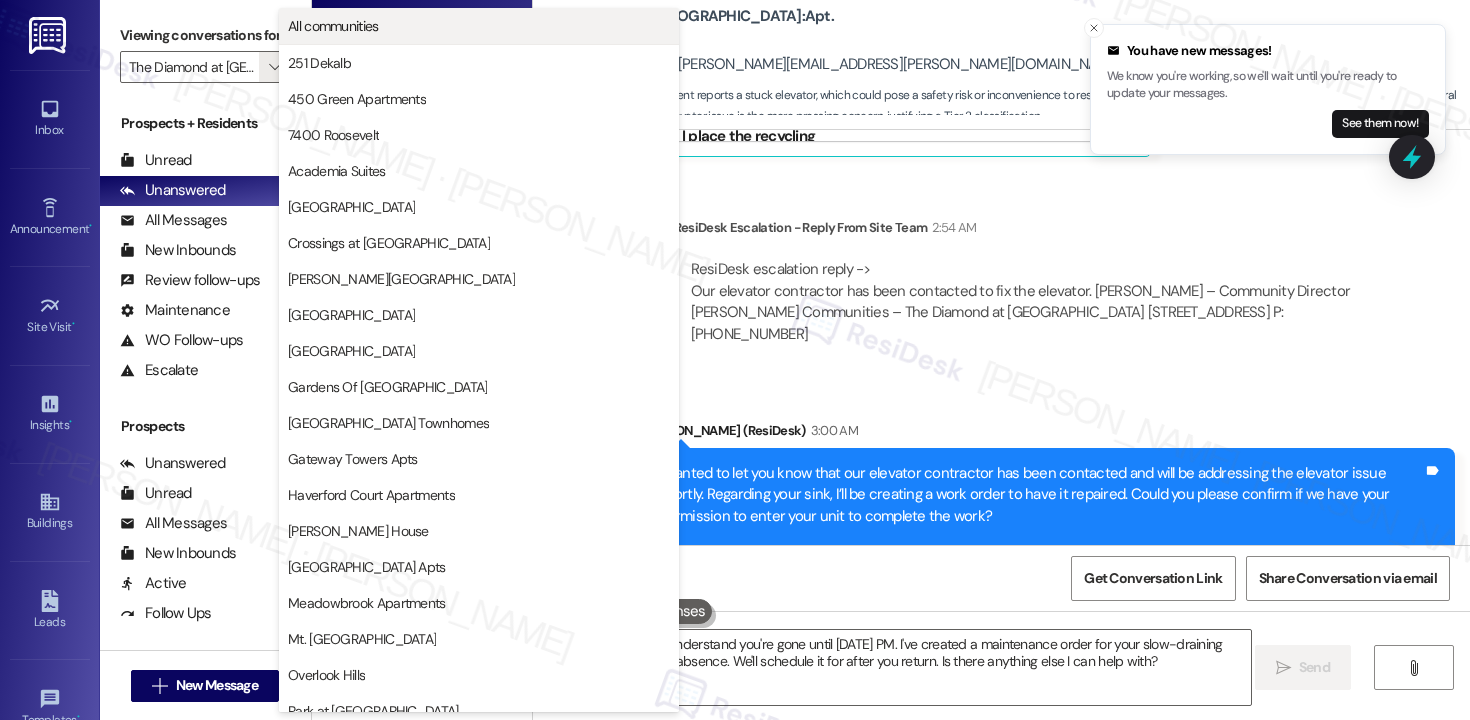 click on "All communities" at bounding box center (479, 26) 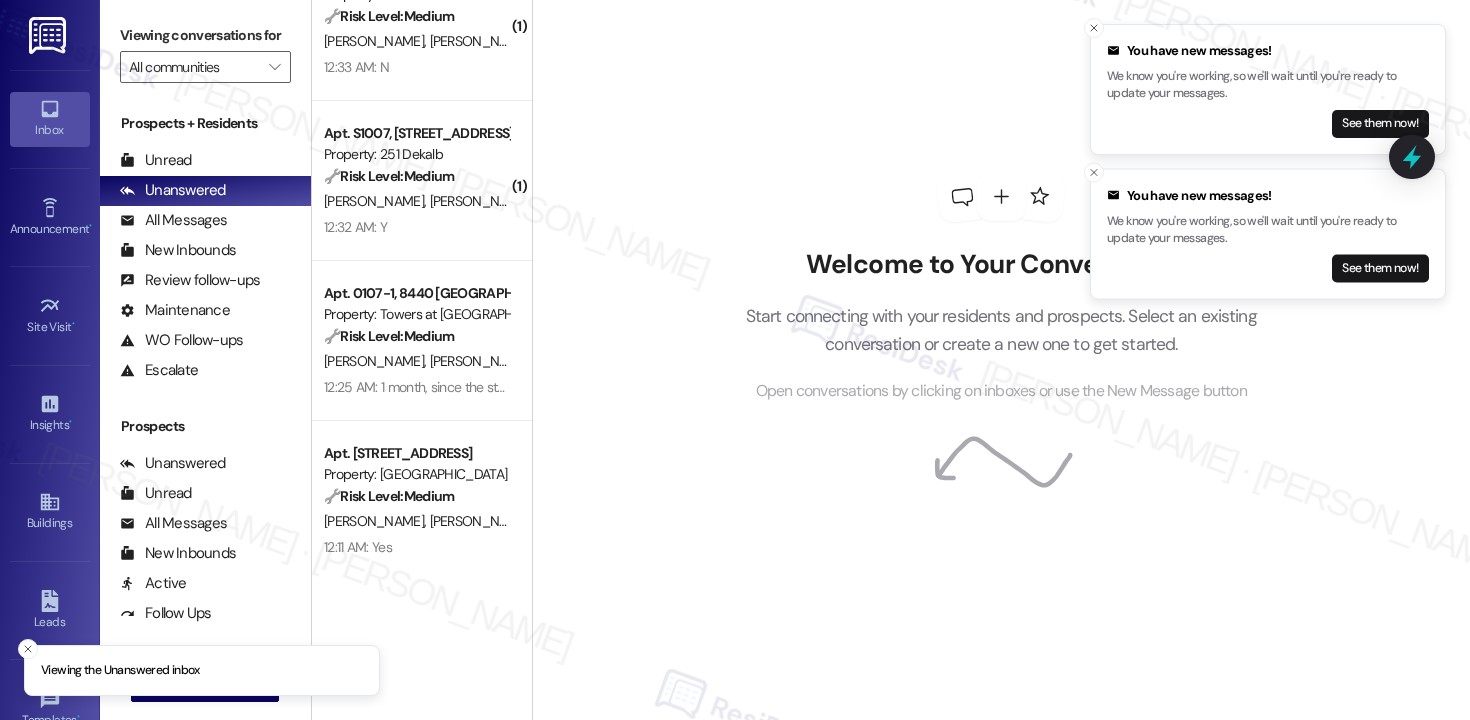scroll, scrollTop: 3582, scrollLeft: 0, axis: vertical 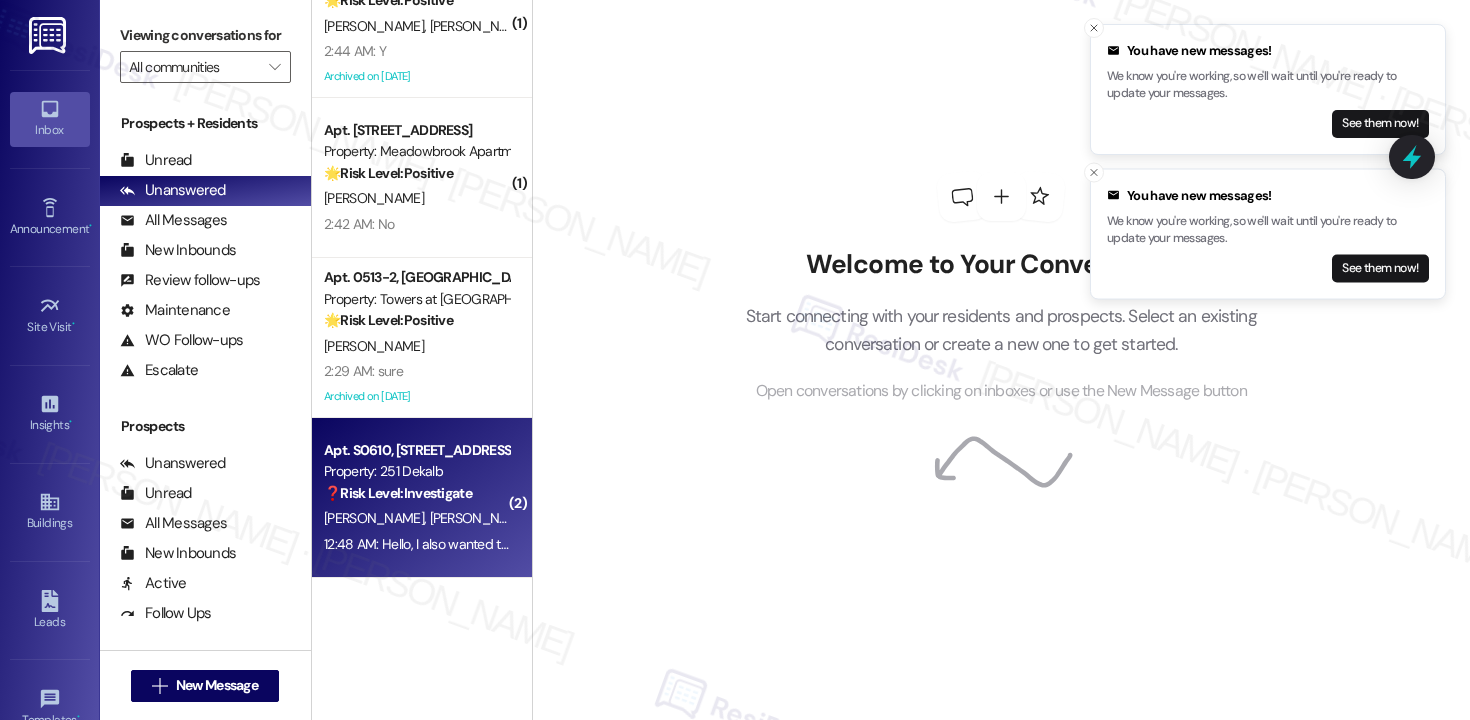 click on "12:48 AM: Hello, I also wanted to update you on our rent. [PERSON_NAME] and I will be paying a portion of our rent [DATE] and we will be finishing paying off the rest of the rent within the next 2 to 3 weeks. If you have any questions please feel free to reach out to myself at [PHONE_NUMBER] with any questions thank you. 12:48 AM: Hello, I also wanted to update you on our rent. [PERSON_NAME] and I will be paying a portion of our rent [DATE] and we will be finishing paying off the rest of the rent within the next 2 to 3 weeks. If you have any questions please feel free to reach out to myself at [PHONE_NUMBER] with any questions thank you." at bounding box center [416, 544] 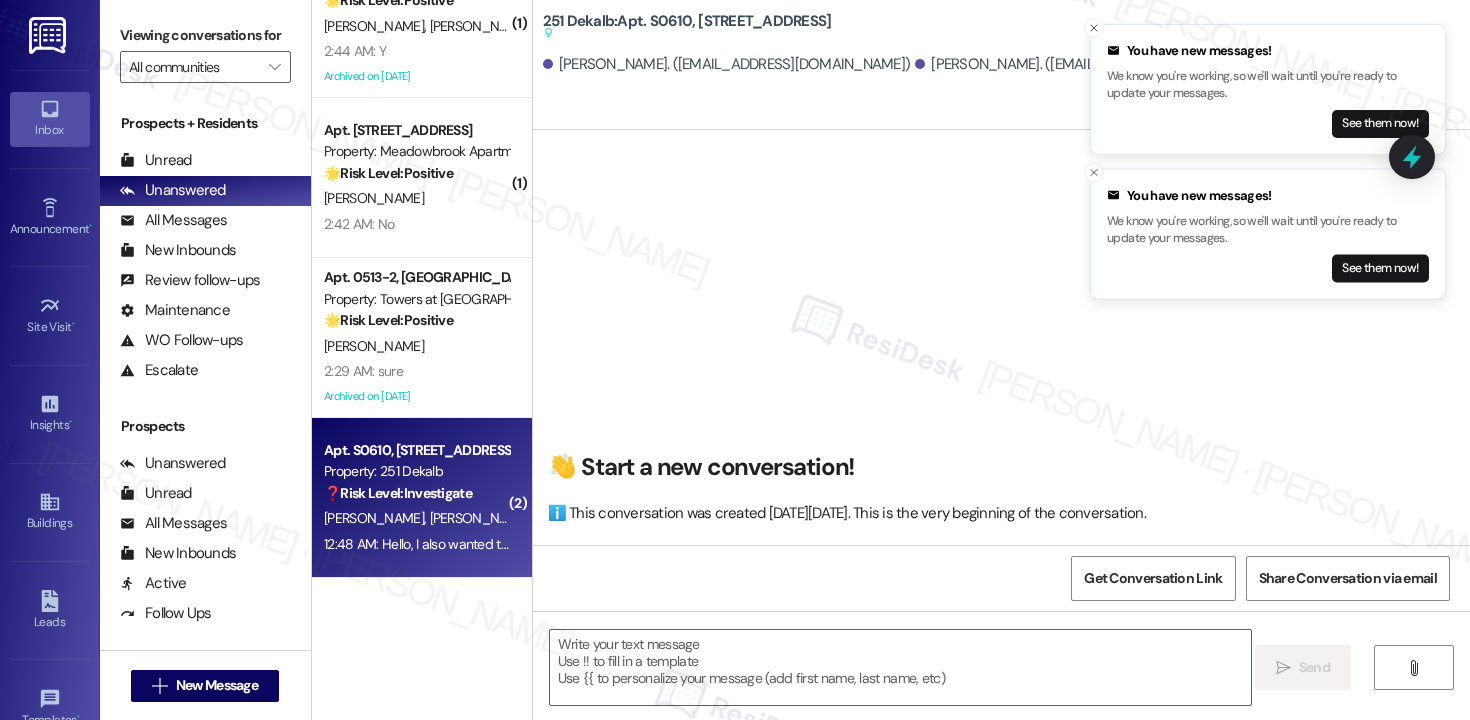 click on "12:48 AM: Hello, I also wanted to update you on our rent. [PERSON_NAME] and I will be paying a portion of our rent [DATE] and we will be finishing paying off the rest of the rent within the next 2 to 3 weeks. If you have any questions please feel free to reach out to myself at [PHONE_NUMBER] with any questions thank you. 12:48 AM: Hello, I also wanted to update you on our rent. [PERSON_NAME] and I will be paying a portion of our rent [DATE] and we will be finishing paying off the rest of the rent within the next 2 to 3 weeks. If you have any questions please feel free to reach out to myself at [PHONE_NUMBER] with any questions thank you." at bounding box center [416, 544] 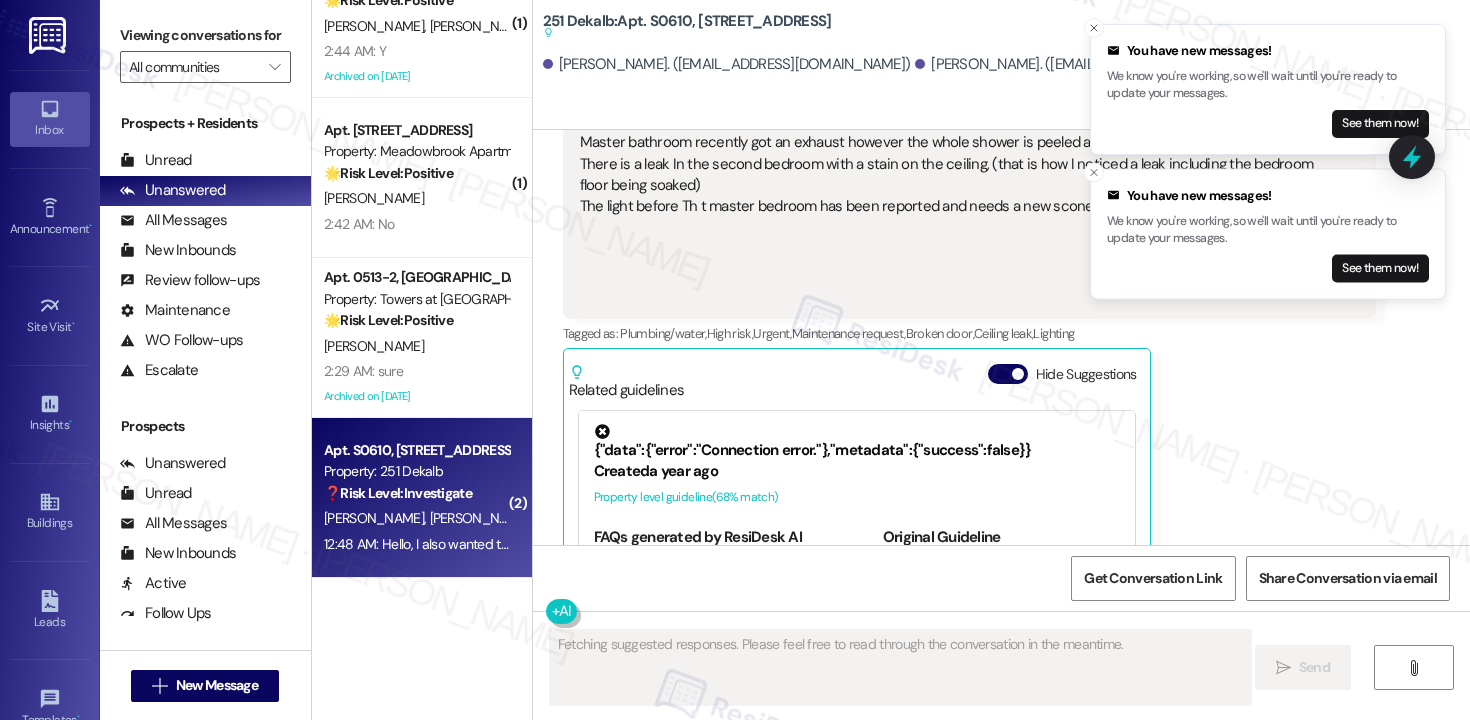 scroll, scrollTop: 9110, scrollLeft: 0, axis: vertical 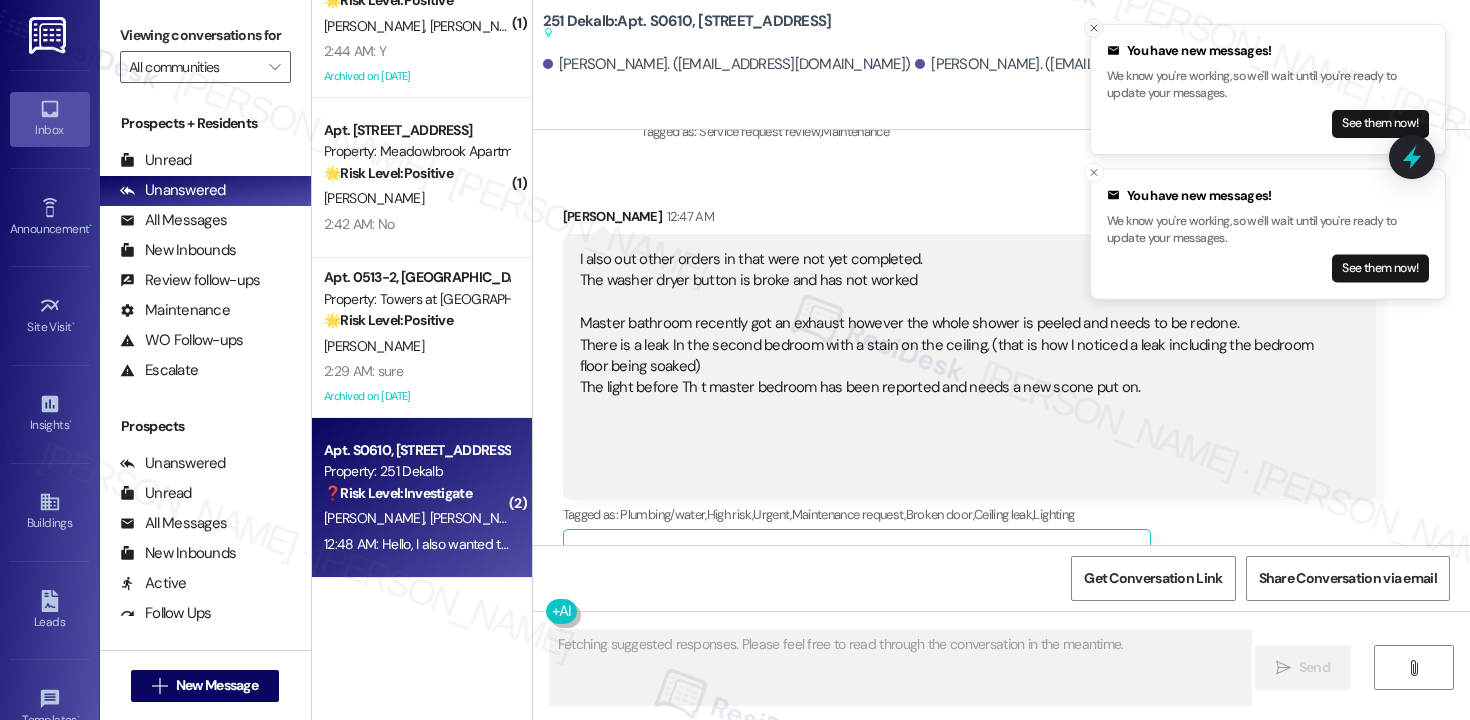 click 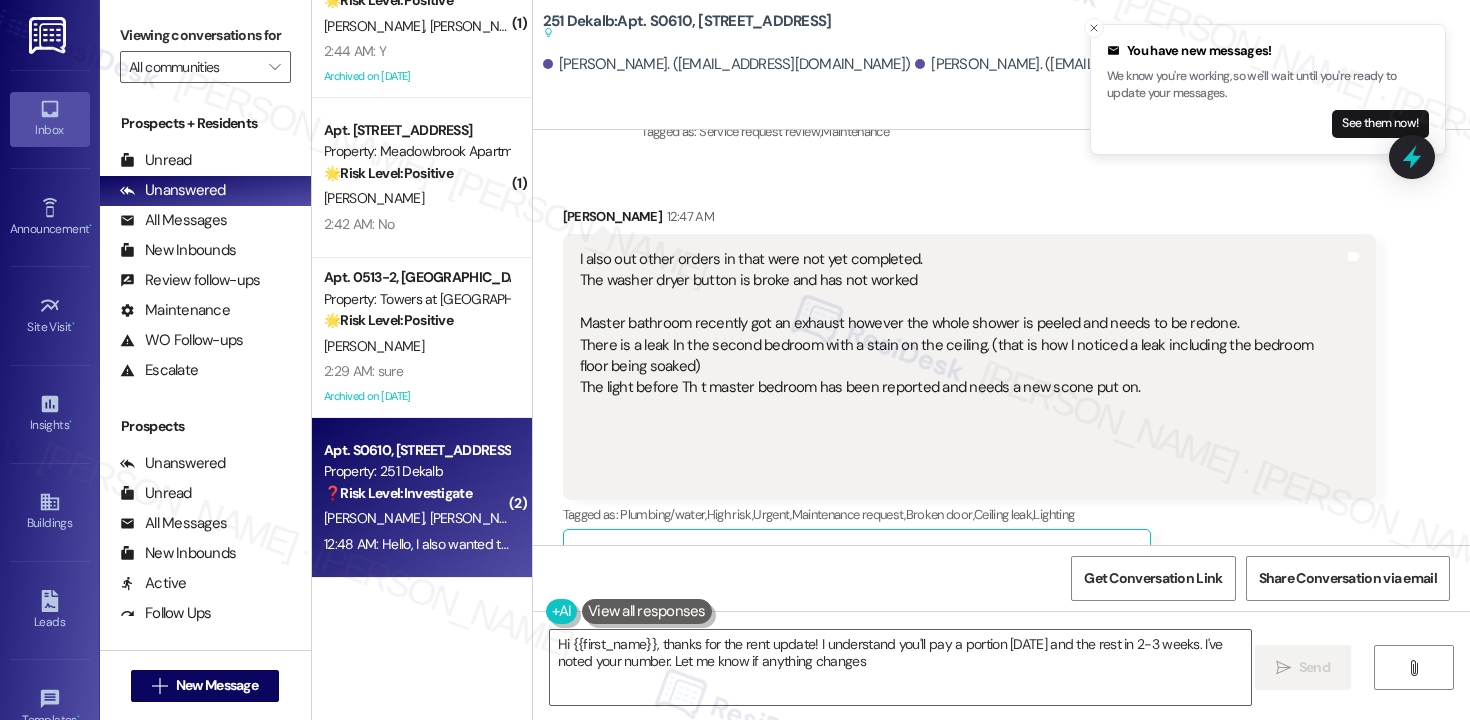 type on "Hi {{first_name}}, thanks for the rent update! I understand you'll pay a portion [DATE] and the rest in 2-3 weeks. I've noted your number. Let me know if anything changes!" 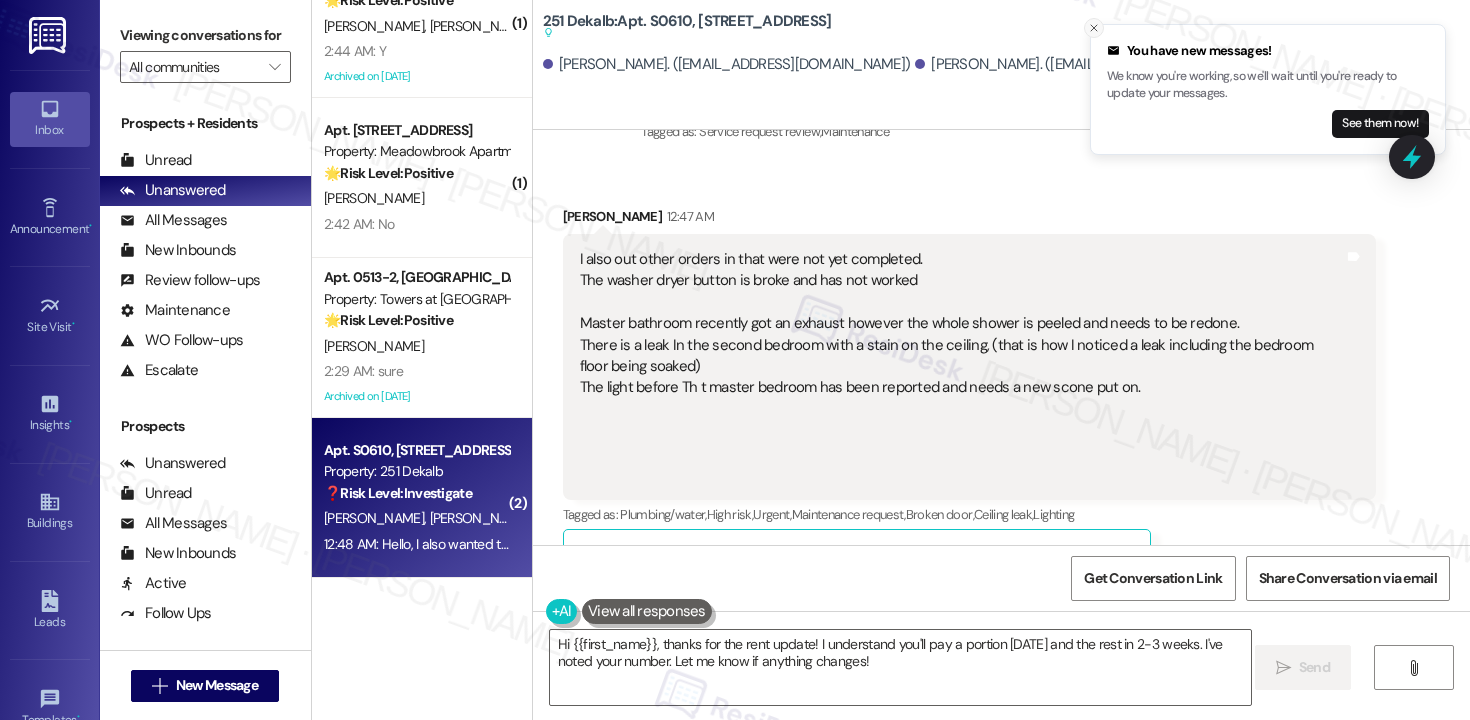 click 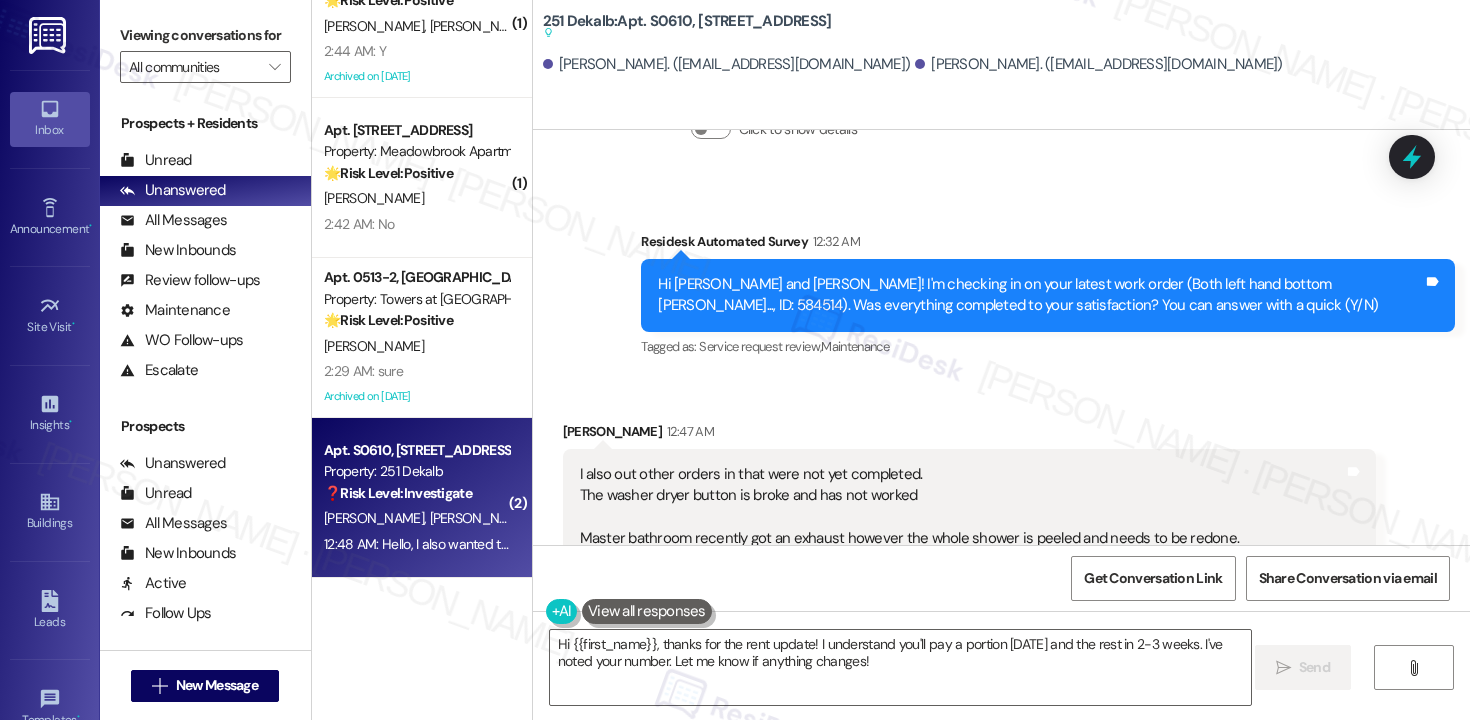 scroll, scrollTop: 8882, scrollLeft: 0, axis: vertical 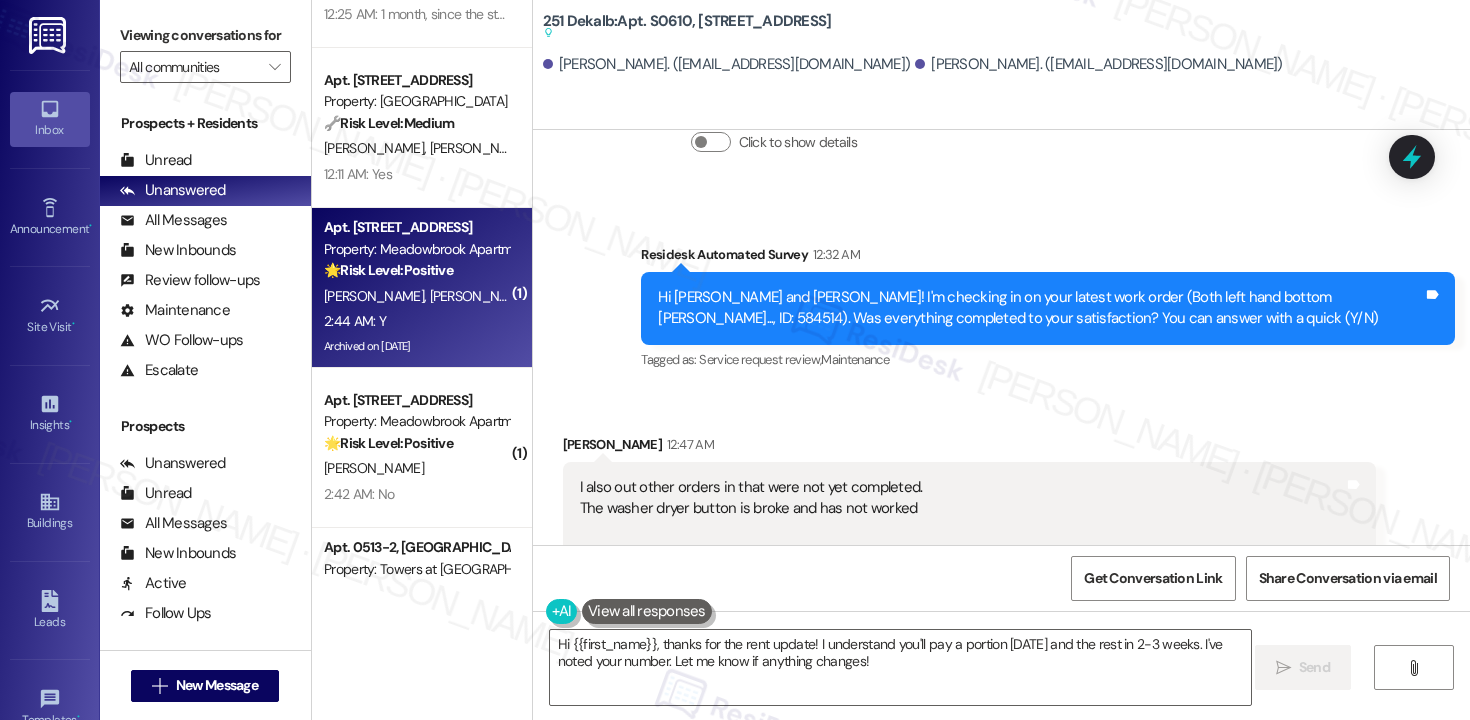 click on "Archived on [DATE]" at bounding box center [416, 346] 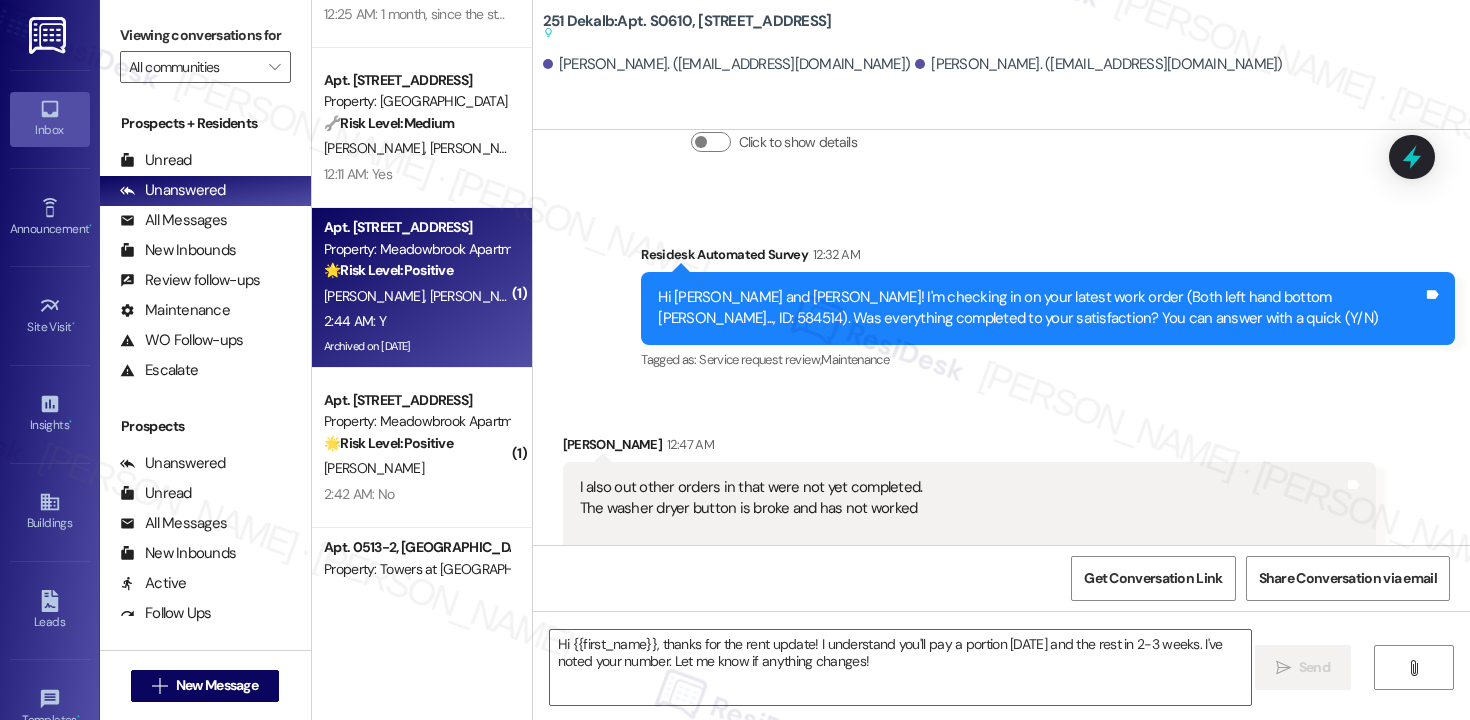 type on "Fetching suggested responses. Please feel free to read through the conversation in the meantime." 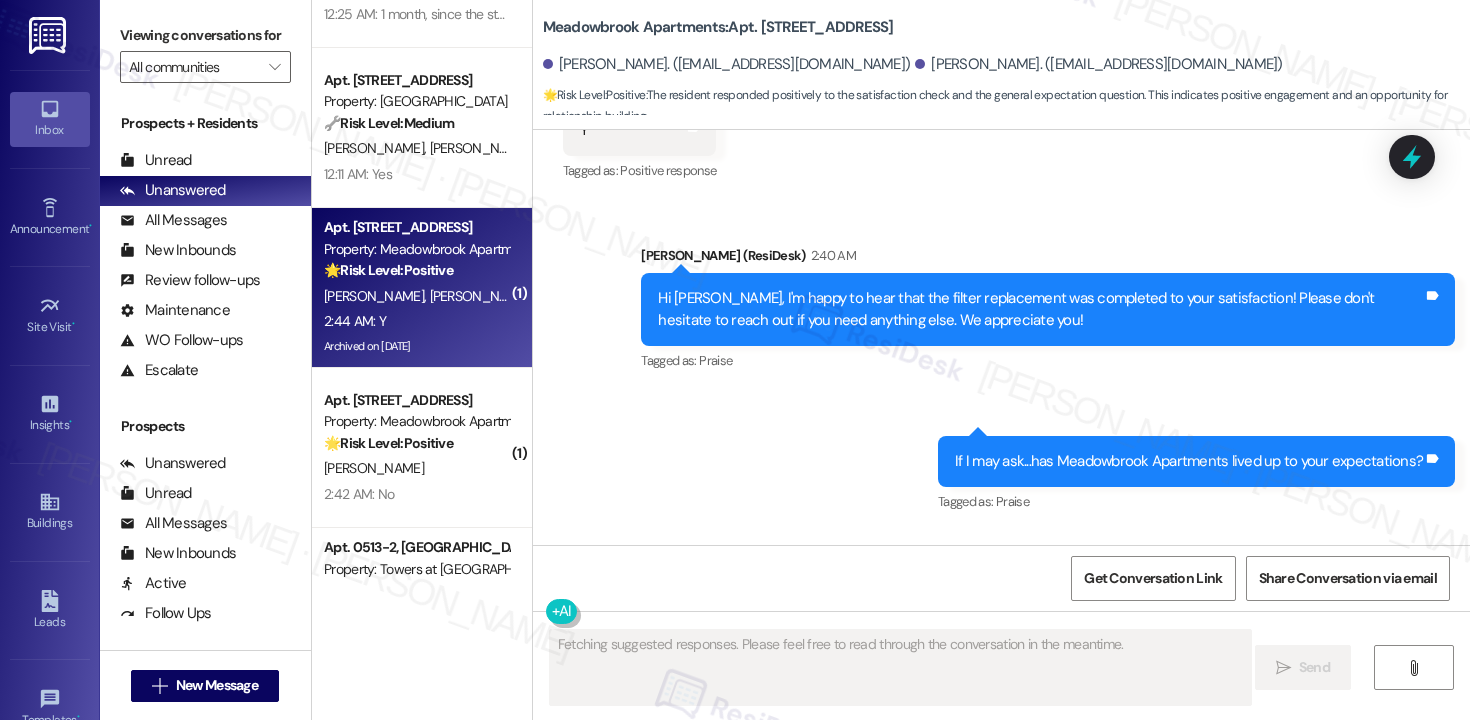 scroll, scrollTop: 7054, scrollLeft: 0, axis: vertical 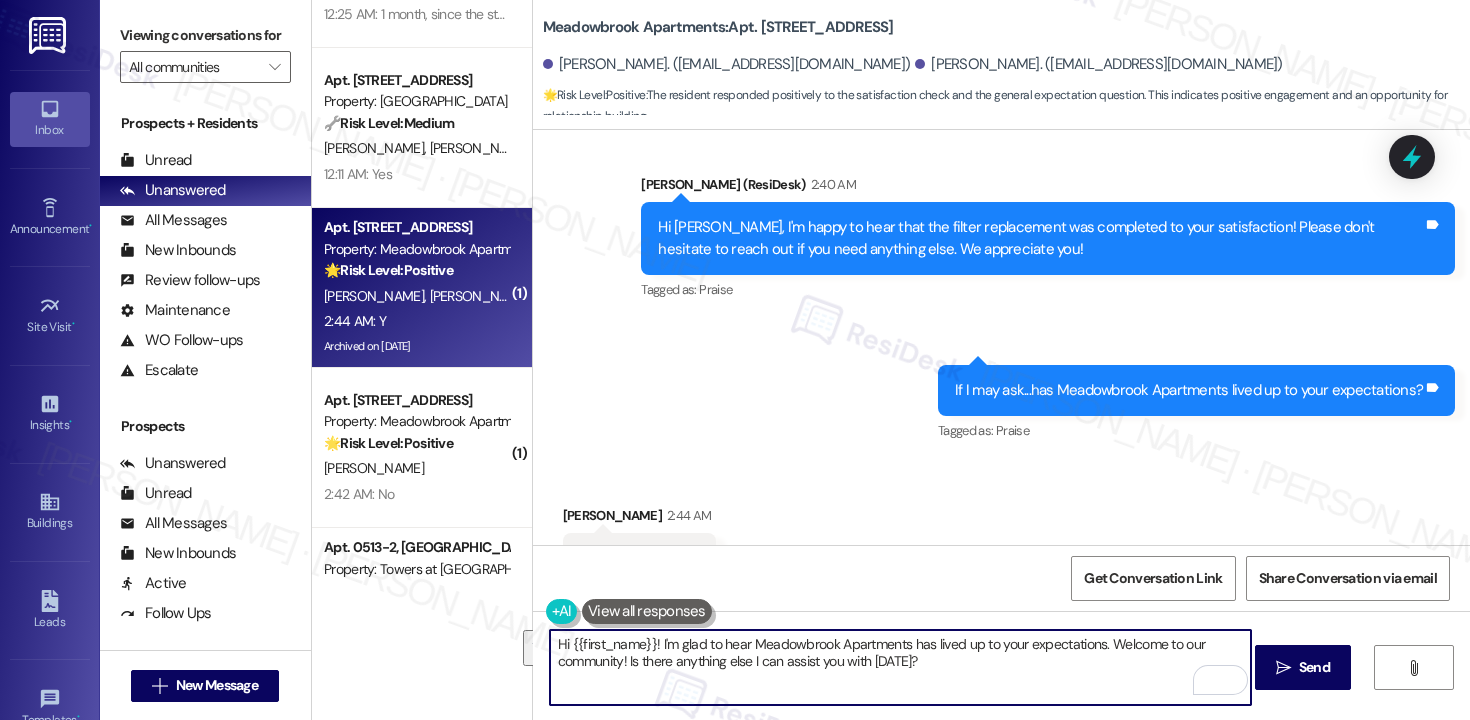 drag, startPoint x: 1102, startPoint y: 643, endPoint x: 1110, endPoint y: 673, distance: 31.04835 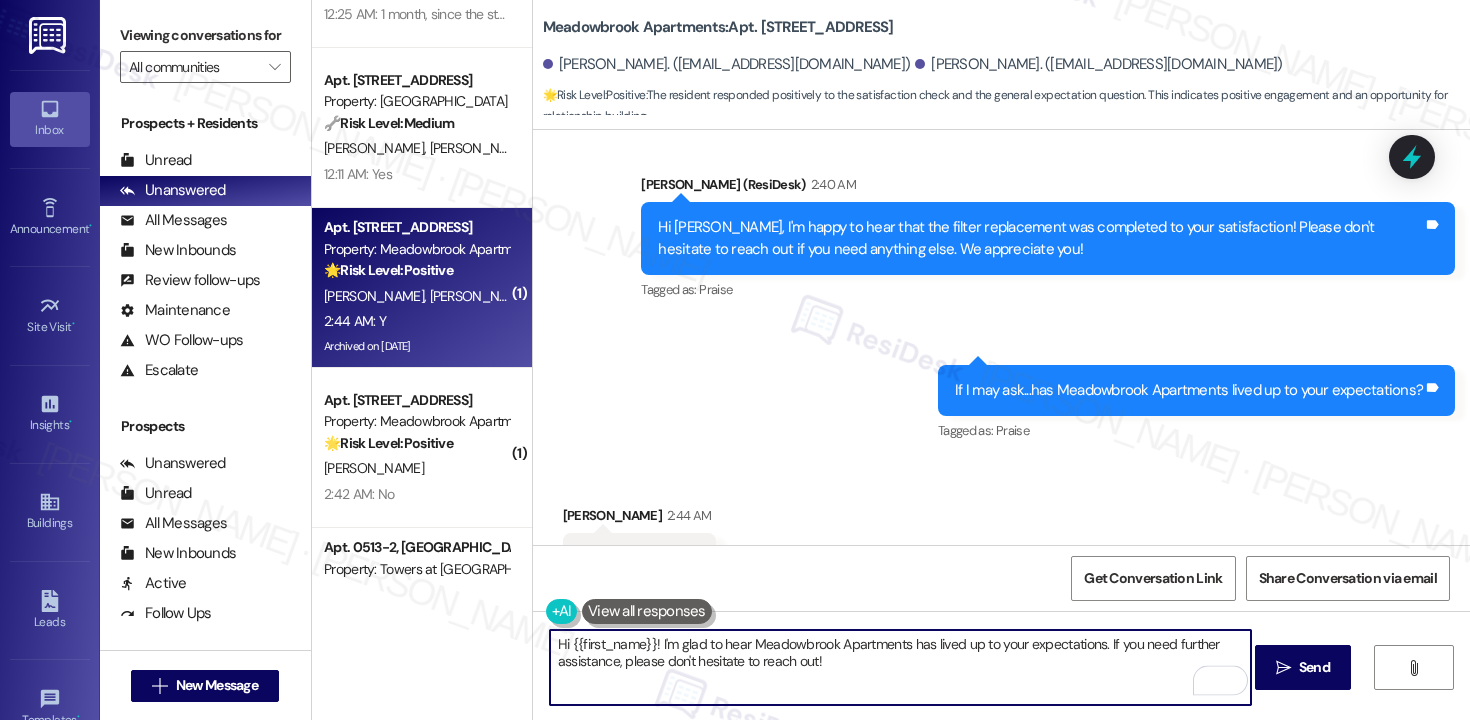 click on "Hi {{first_name}}! I'm glad to hear Meadowbrook Apartments has lived up to your expectations. If you need further assistance, please don't hesitate to reach out!" at bounding box center (900, 667) 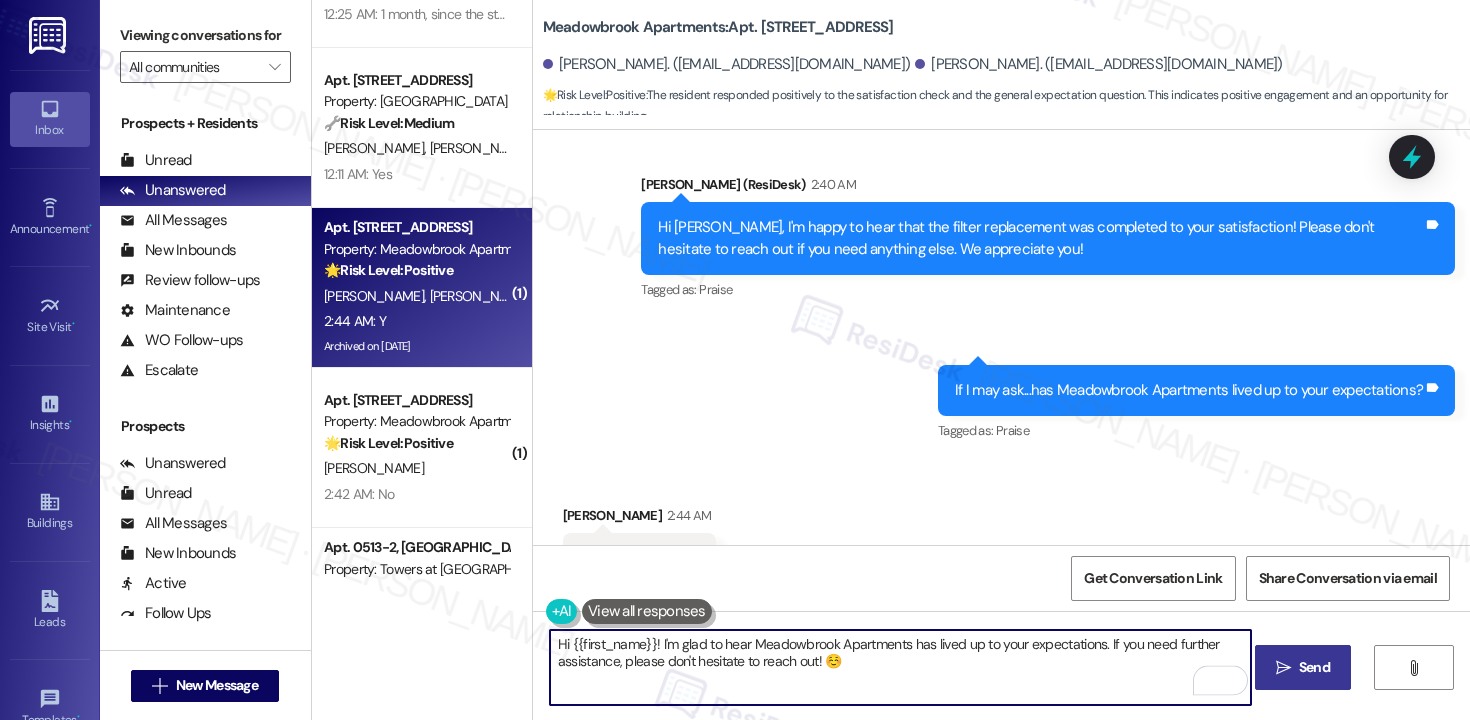 type on "Hi {{first_name}}! I'm glad to hear Meadowbrook Apartments has lived up to your expectations. If you need further assistance, please don't hesitate to reach out! ☺️" 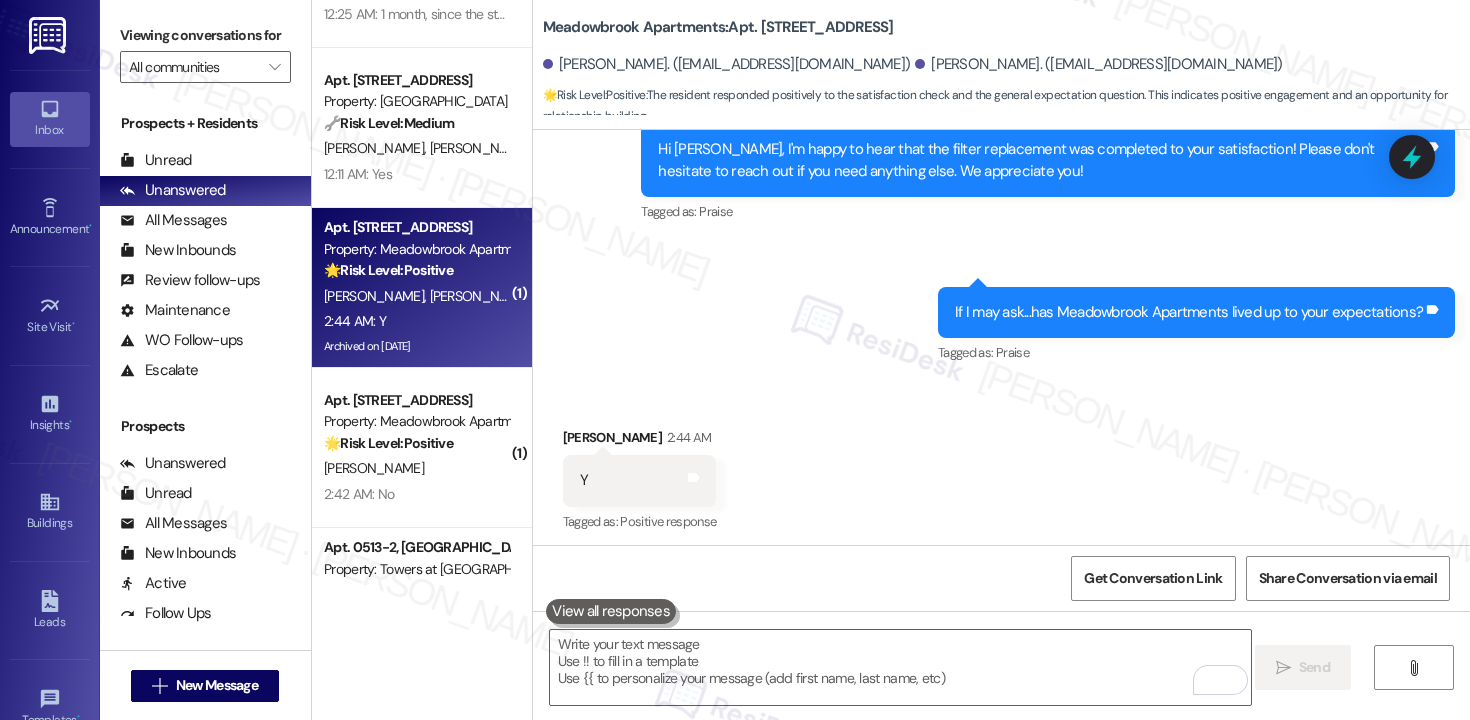 scroll, scrollTop: 7216, scrollLeft: 0, axis: vertical 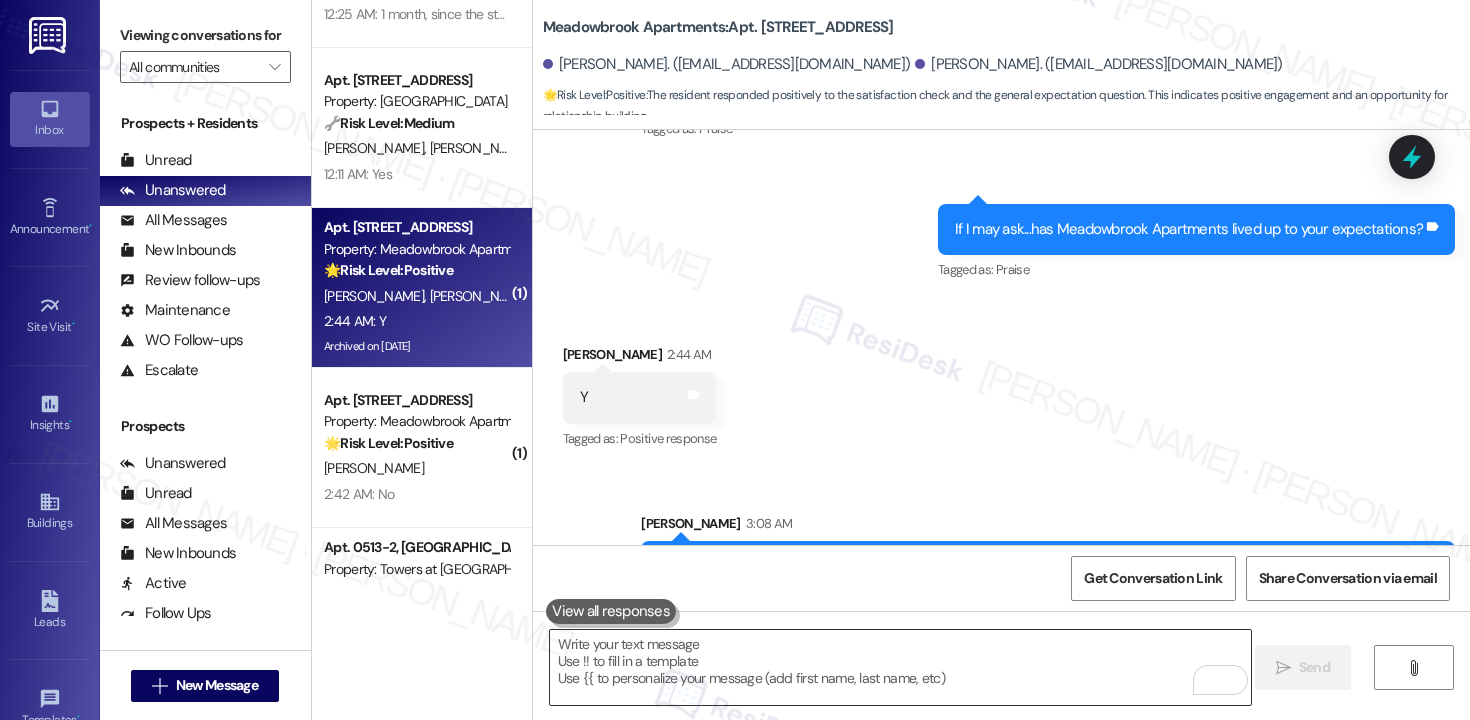 click at bounding box center (900, 667) 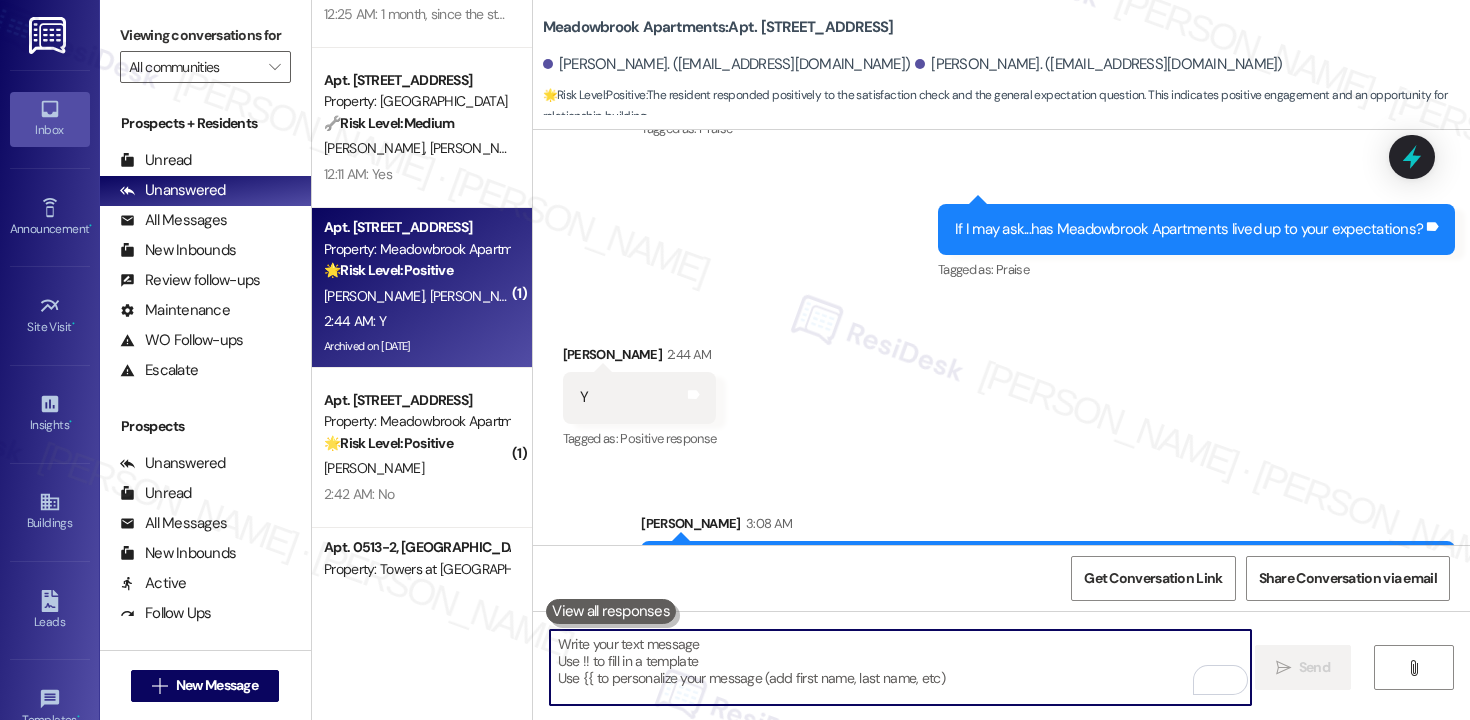 paste on "May I please take this chance to ask you a favor? Can you write us a Google Review? Here's a quick link {{google_review_link}} Thank you!" 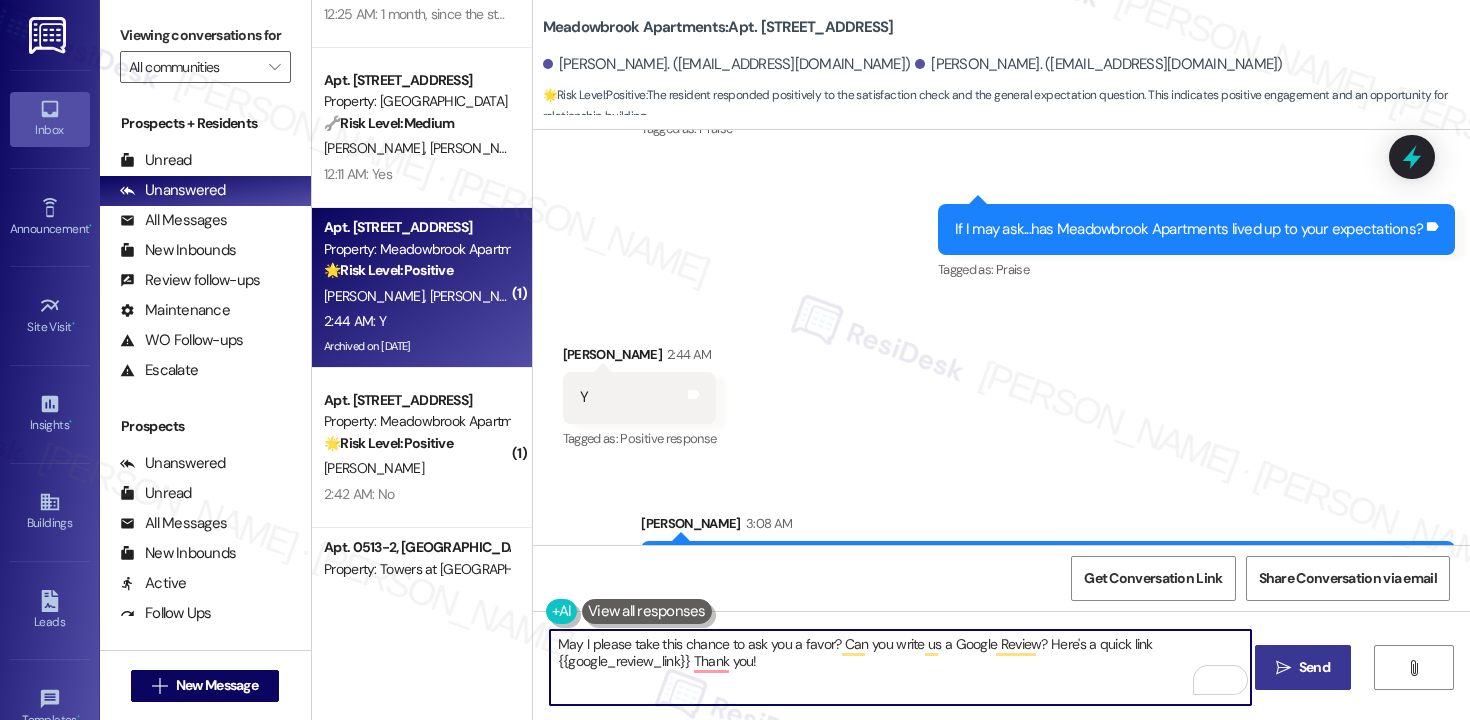 type on "May I please take this chance to ask you a favor? Can you write us a Google Review? Here's a quick link {{google_review_link}} Thank you!" 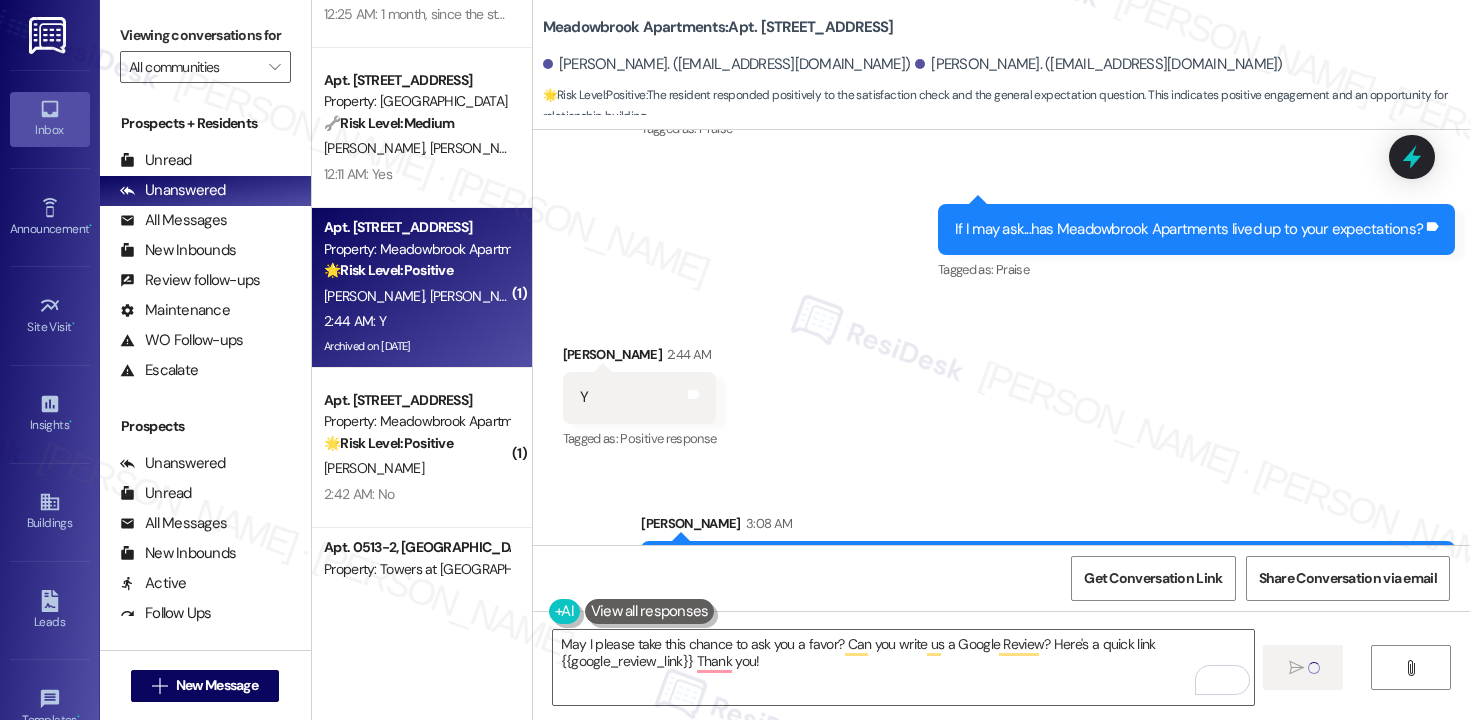 type 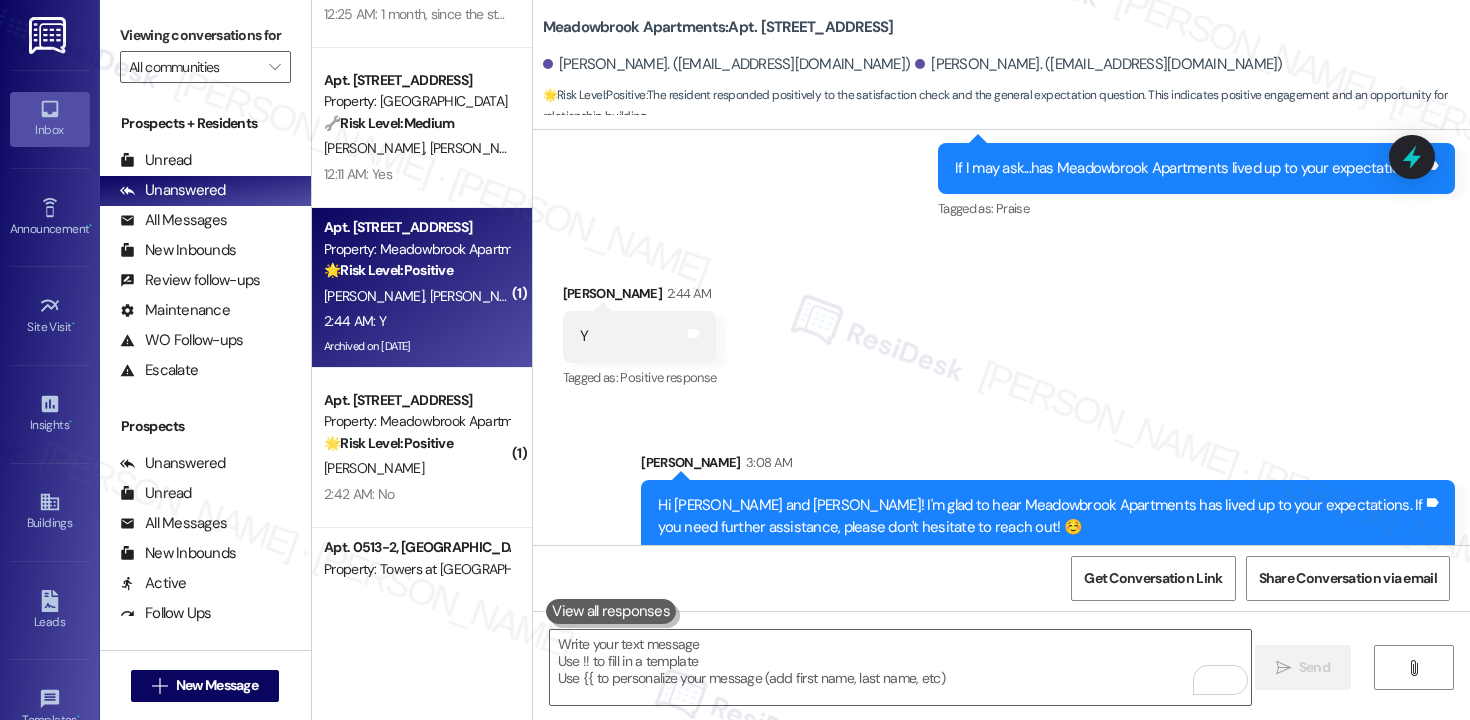 scroll, scrollTop: 7377, scrollLeft: 0, axis: vertical 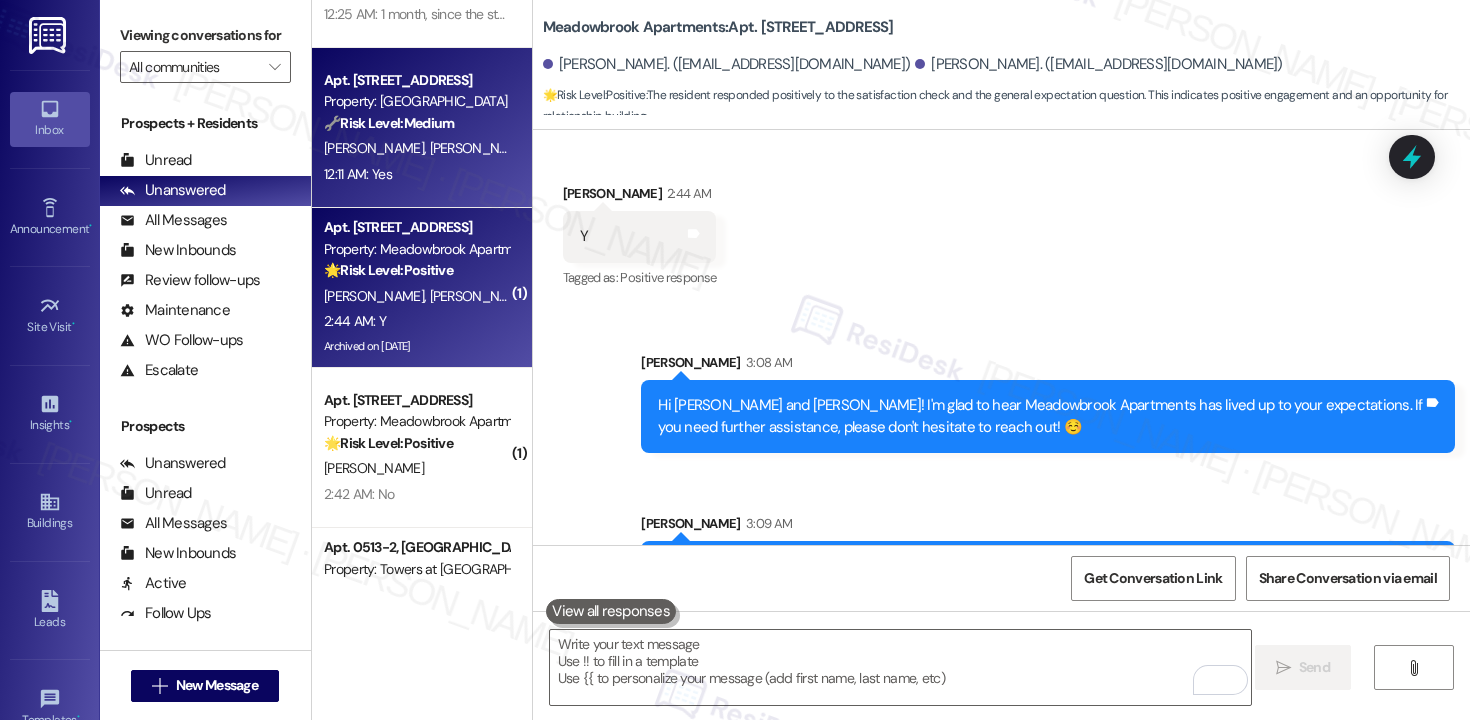 click on "[PERSON_NAME] [PERSON_NAME]" at bounding box center (416, 148) 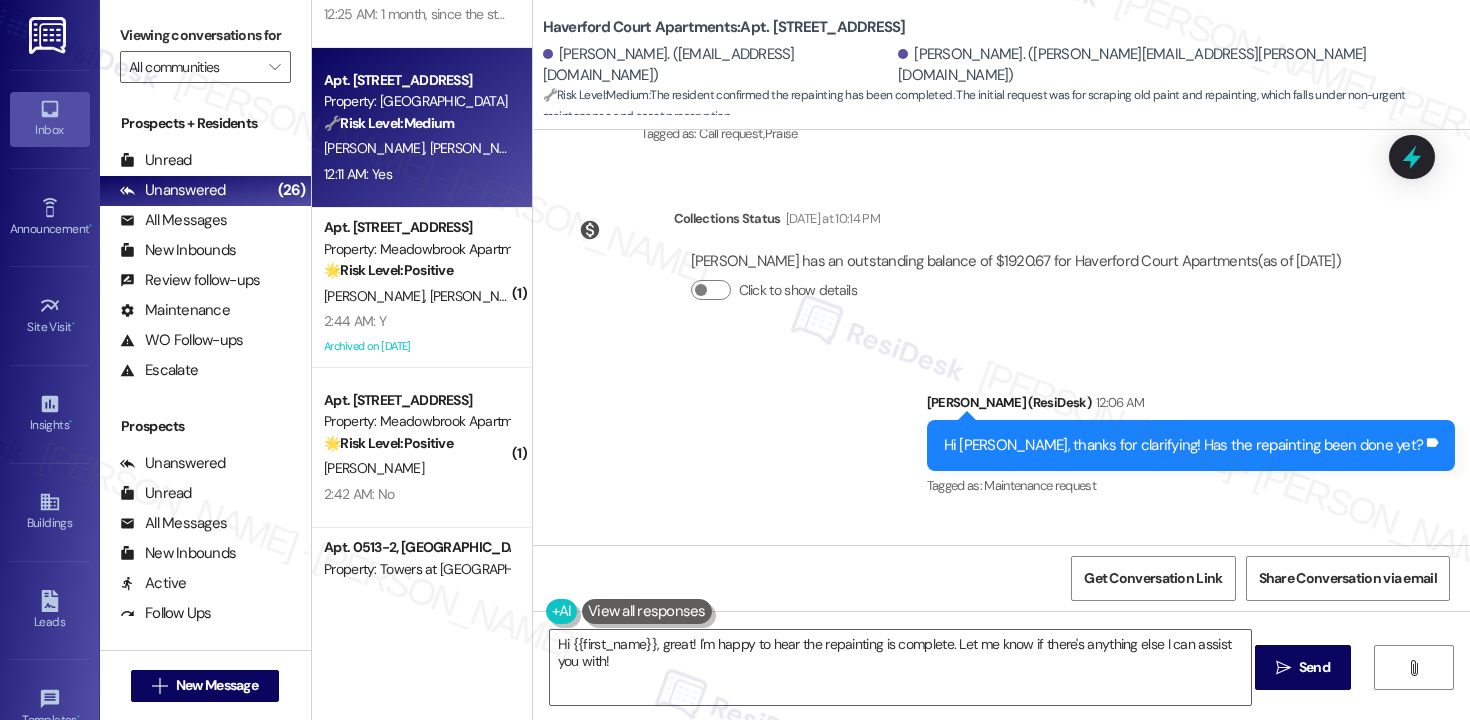 scroll, scrollTop: 6919, scrollLeft: 0, axis: vertical 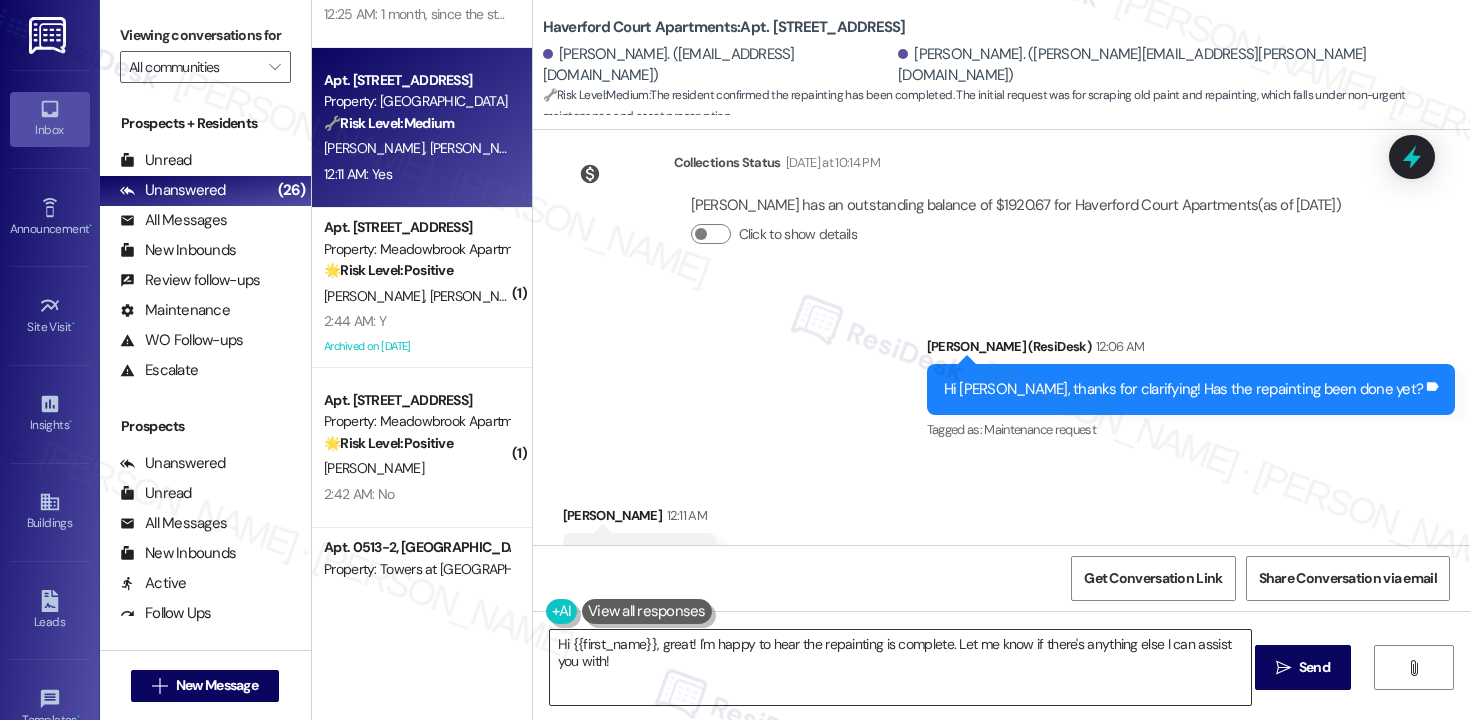 click on "Hi {{first_name}}, great! I'm happy to hear the repainting is complete. Let me know if there's anything else I can assist you with!" at bounding box center (900, 667) 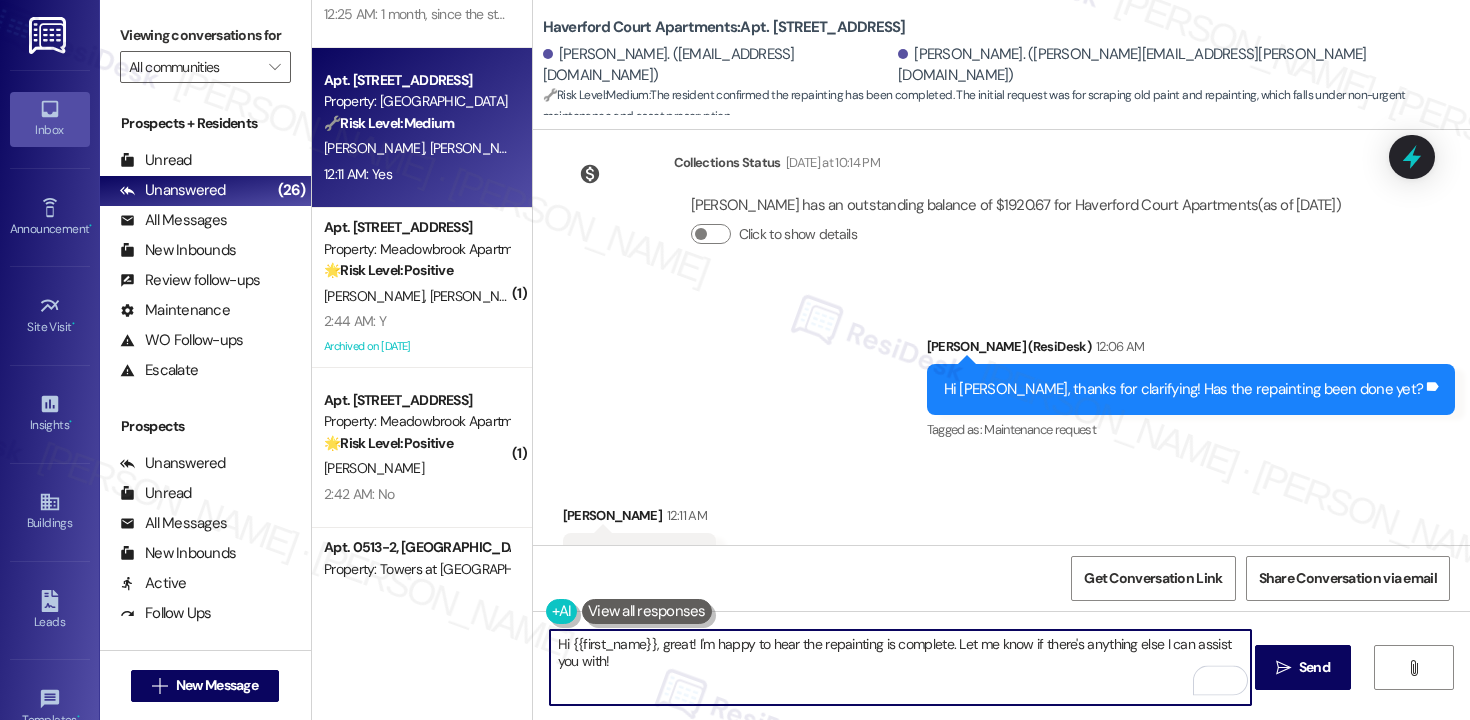 click on "Hi {{first_name}}, great! I'm happy to hear the repainting is complete. Let me know if there's anything else I can assist you with!" at bounding box center (900, 667) 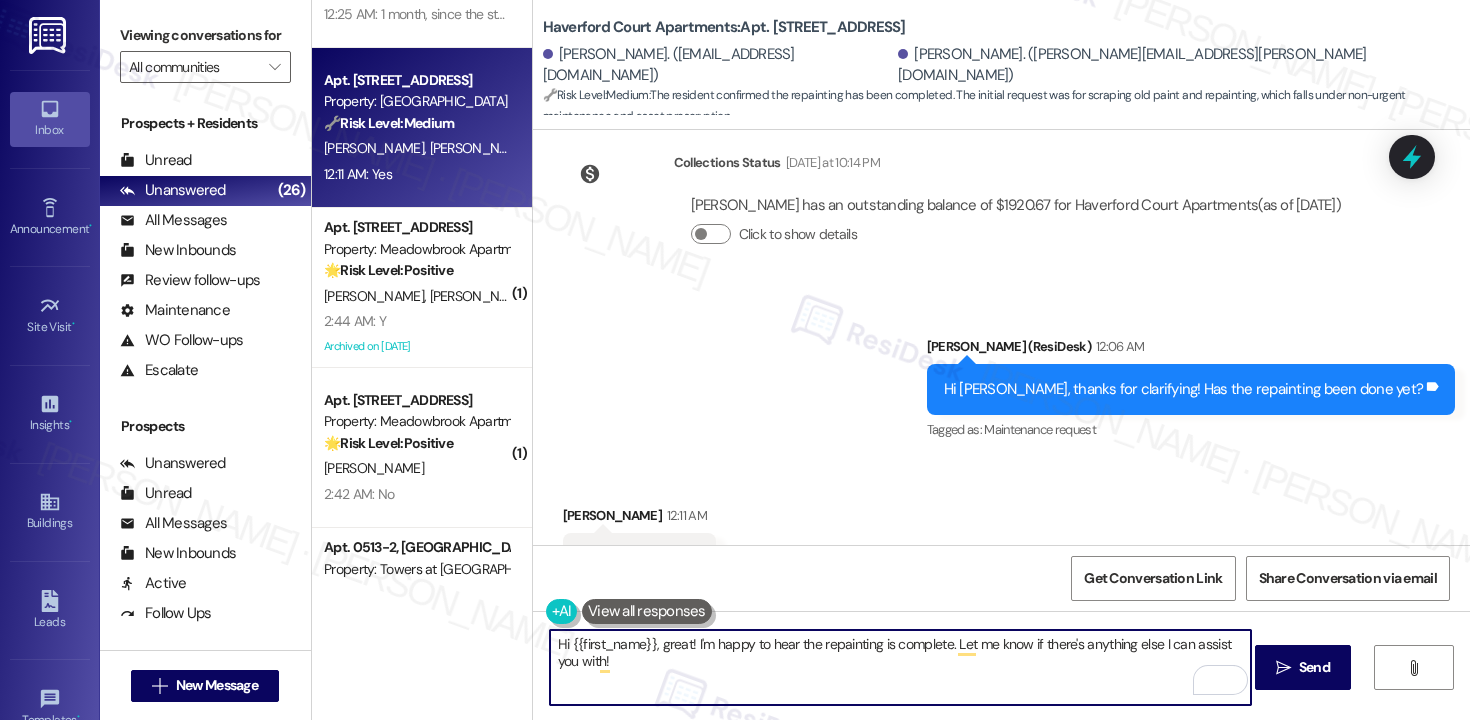 click on "[PERSON_NAME] 12:11 AM" at bounding box center (640, 519) 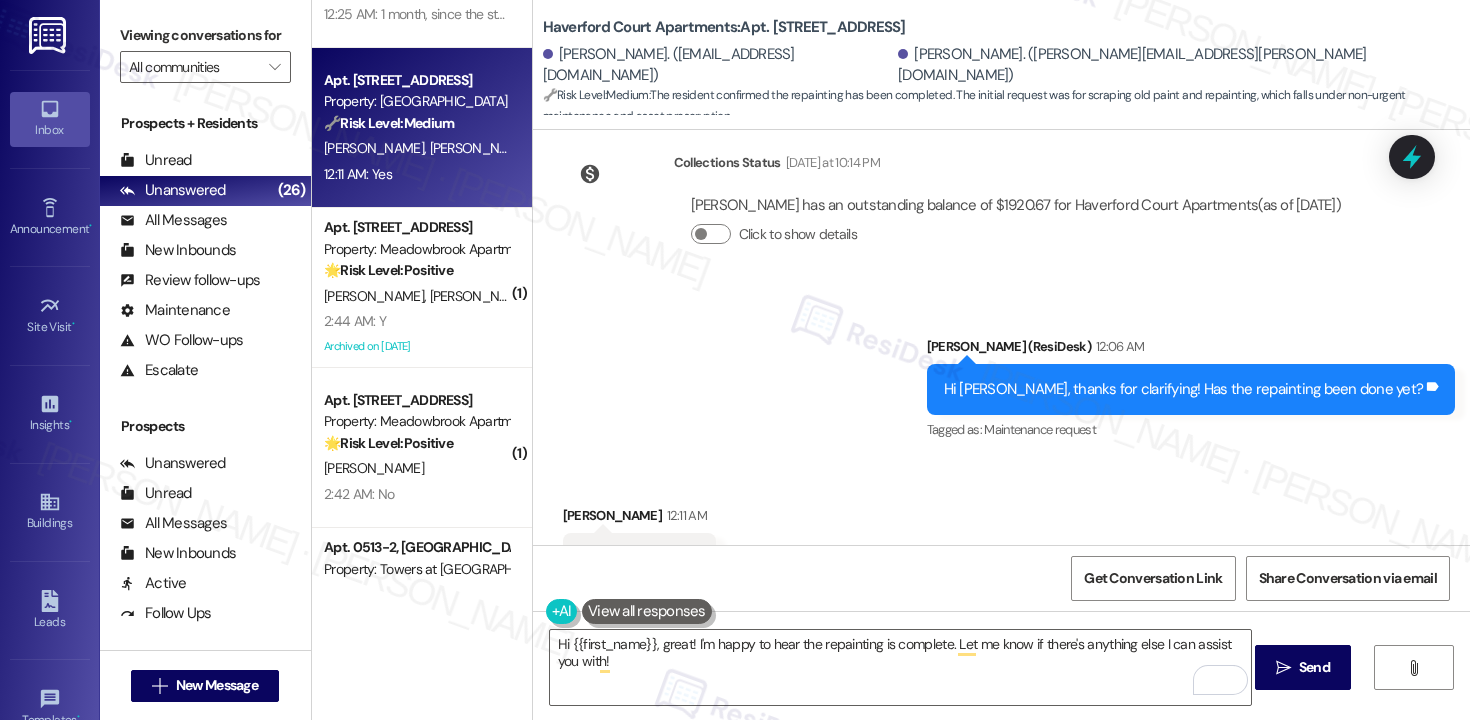 click on "[PERSON_NAME] 12:11 AM" at bounding box center [640, 519] 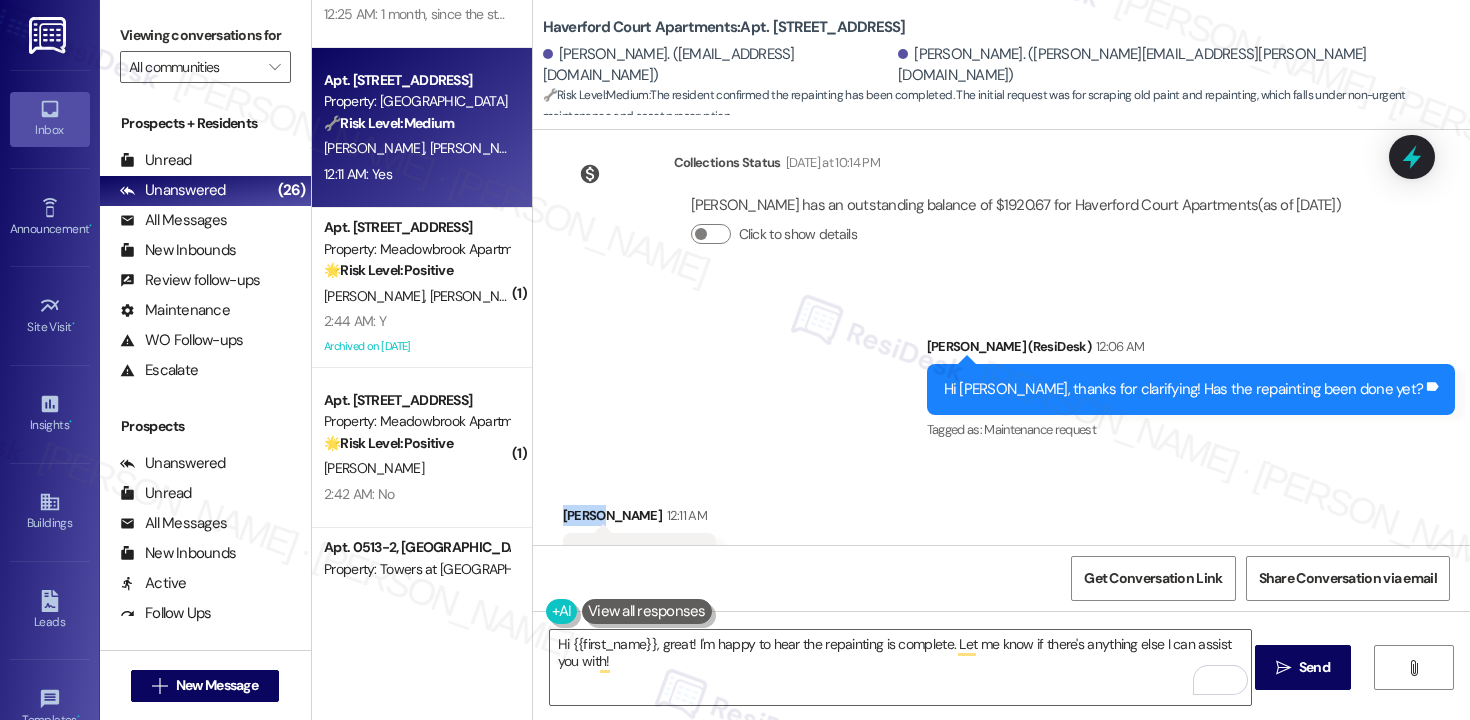 copy on "[PERSON_NAME]" 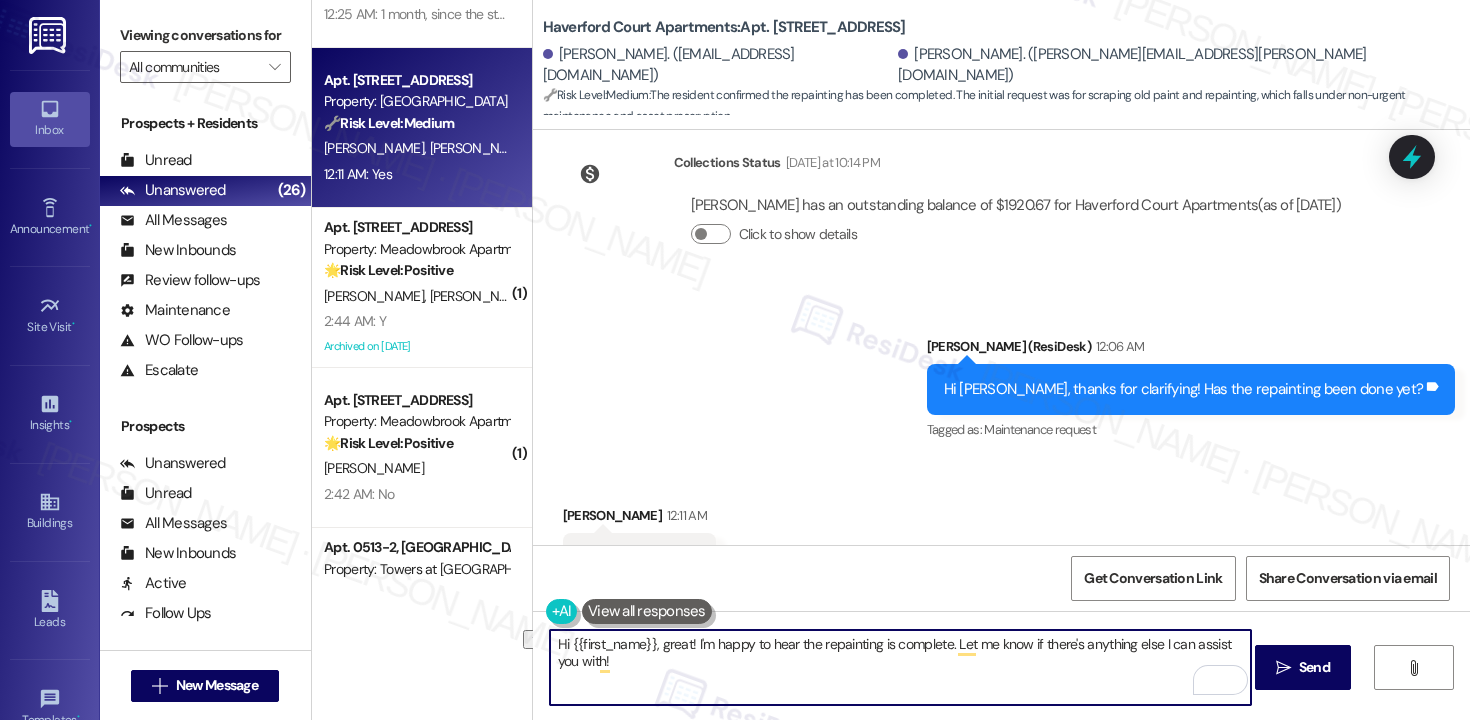 drag, startPoint x: 686, startPoint y: 645, endPoint x: 416, endPoint y: 650, distance: 270.0463 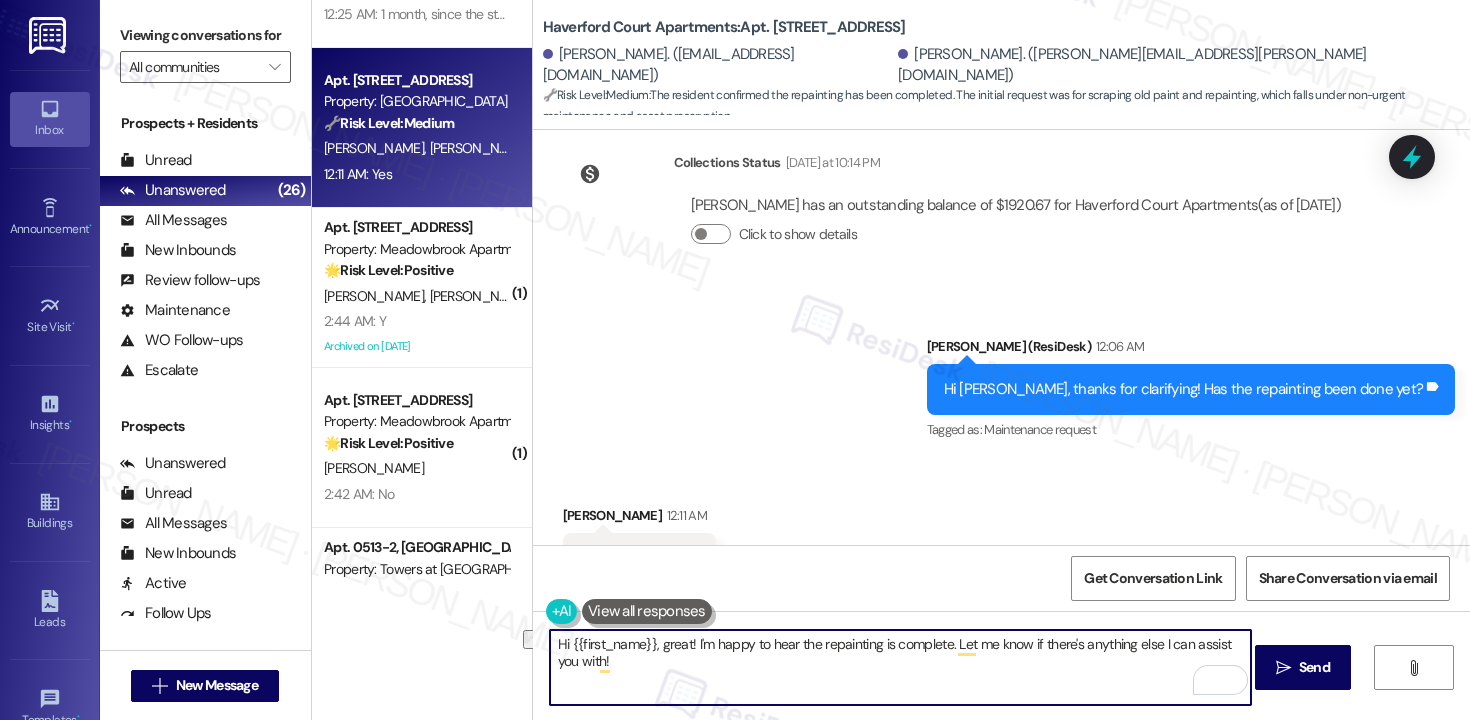 click on "( 1 ) Apt. E0314, [STREET_ADDRESS] Property: 251 Dekalb 🔧  Risk Level:  Medium The resident responded negatively to a follow-up regarding a completed work order. This indicates a potential issue with the completed work that needs to be addressed, but does not present an immediate threat or critical failure. [PERSON_NAME] [PERSON_NAME] 12:33 AM: N  12:33 AM: N  ( 1 ) Apt. S1007, [STREET_ADDRESS] Property: 251 Dekalb 🔧  Risk Level:  Medium The resident responded 'Y' to a follow-up question about a completed AC repair work order. This indicates satisfactory completion and no further action is needed beyond documentation. [PERSON_NAME] [PERSON_NAME] 12:32 AM: Y 12:32 AM: Y Apt. 0107-1, [GEOGRAPHIC_DATA] Property: Towers at [GEOGRAPHIC_DATA] 🔧  Risk Level:  Medium [PERSON_NAME] [PERSON_NAME] 12:25 AM: 1 month, since the storms started  12:25 AM: 1 month, since the storms started  Apt. [STREET_ADDRESS] Property: [GEOGRAPHIC_DATA] Apartments 🔧  Risk Level:  Medium [PERSON_NAME] [PERSON_NAME] 12:11 AM: Yes 12:11 AM: Yes ( 1 ) 🌟" at bounding box center (891, 360) 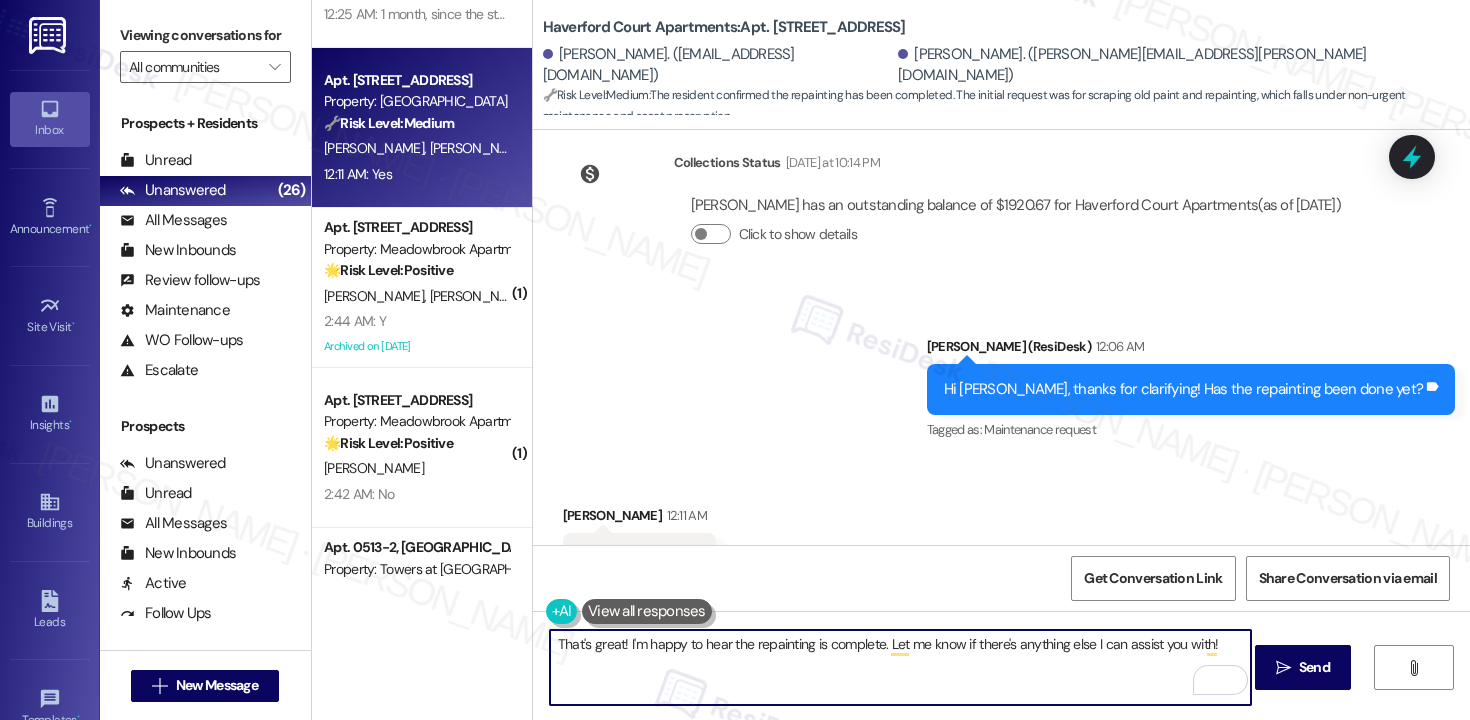 click on "Send" at bounding box center (1314, 667) 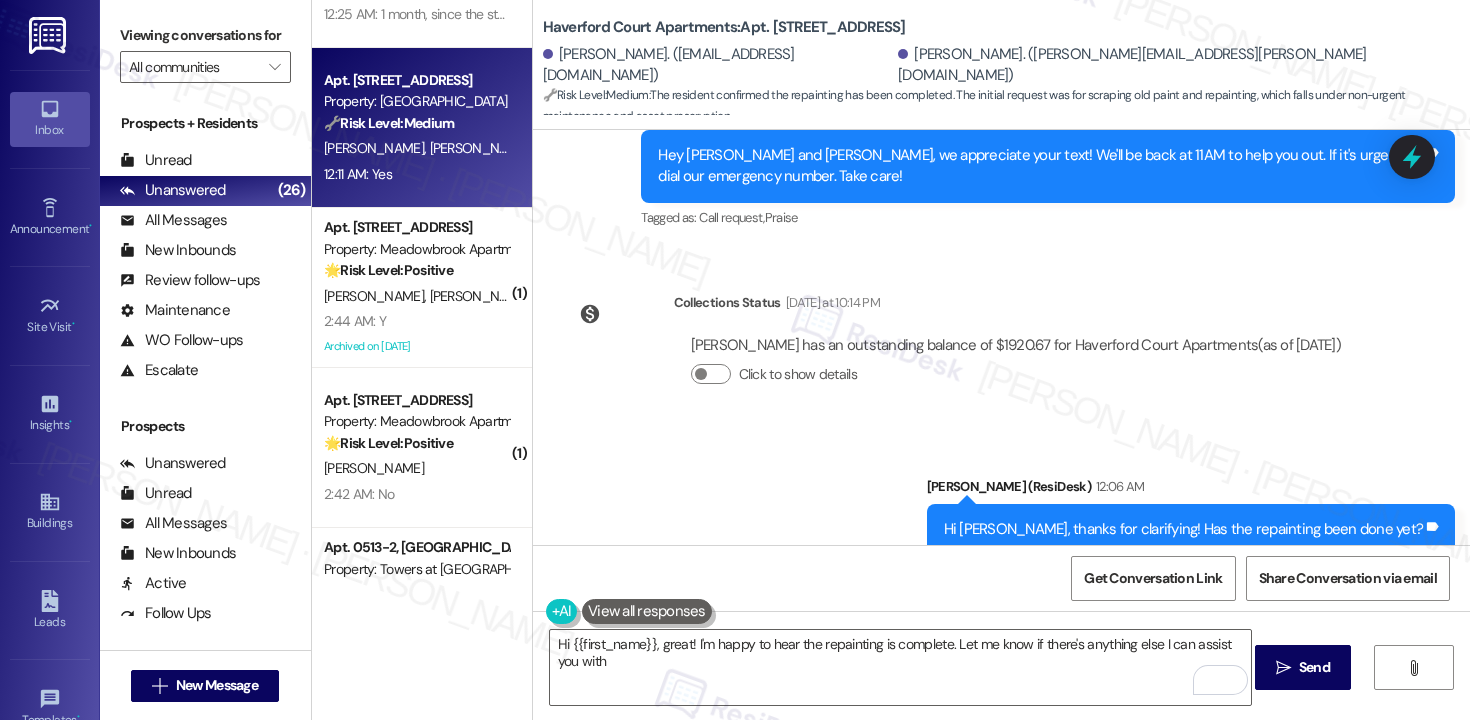 type on "Hi {{first_name}}, great! I'm happy to hear the repainting is complete. Let me know if there's anything else I can assist you with!" 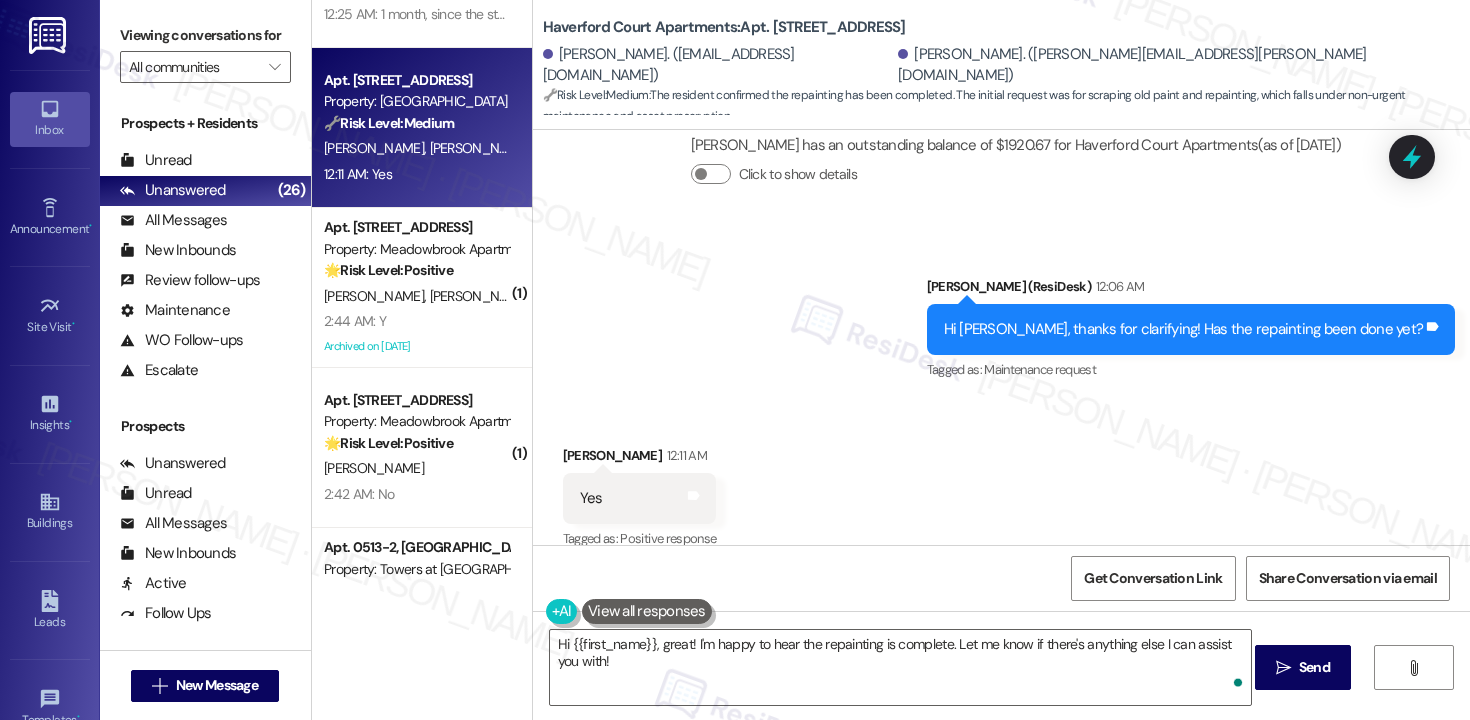scroll, scrollTop: 7058, scrollLeft: 0, axis: vertical 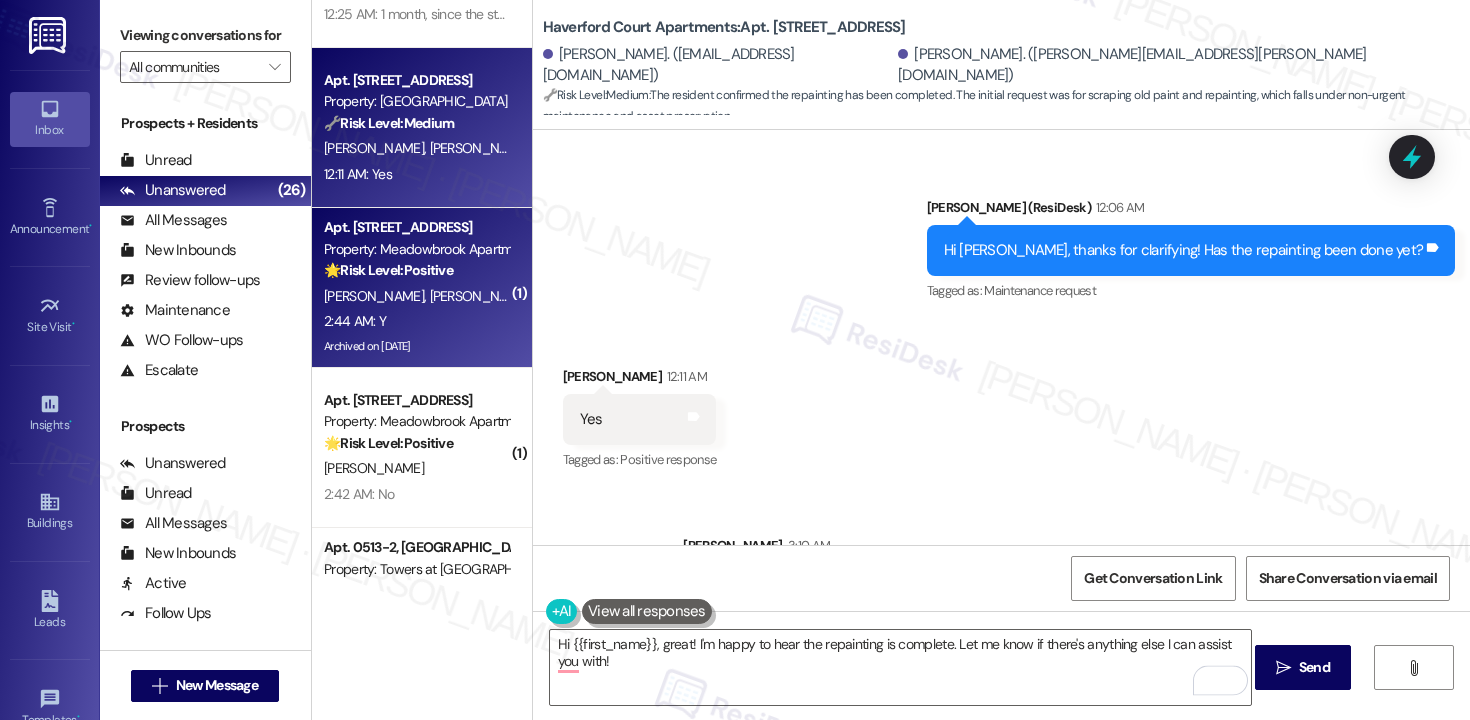 click on "[PERSON_NAME] [PERSON_NAME]" at bounding box center (416, 296) 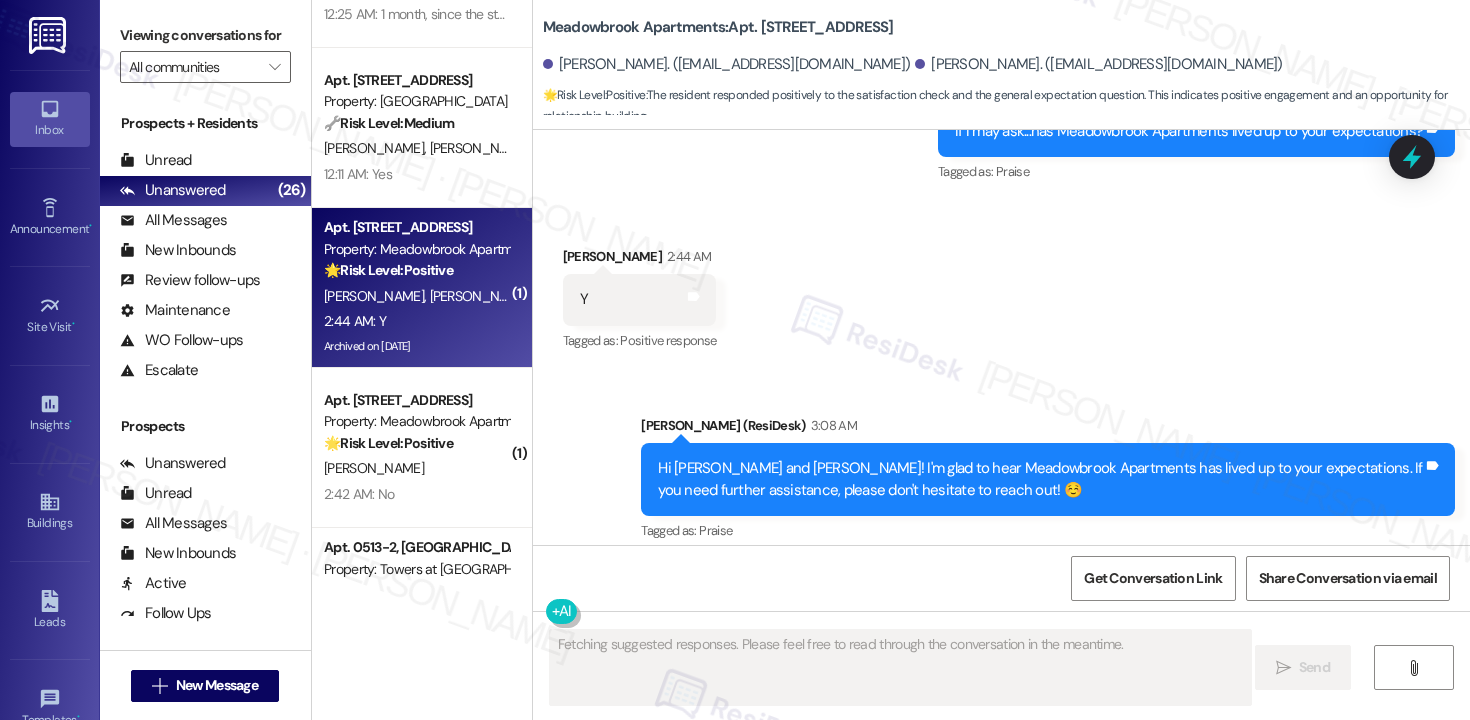 scroll, scrollTop: 7451, scrollLeft: 0, axis: vertical 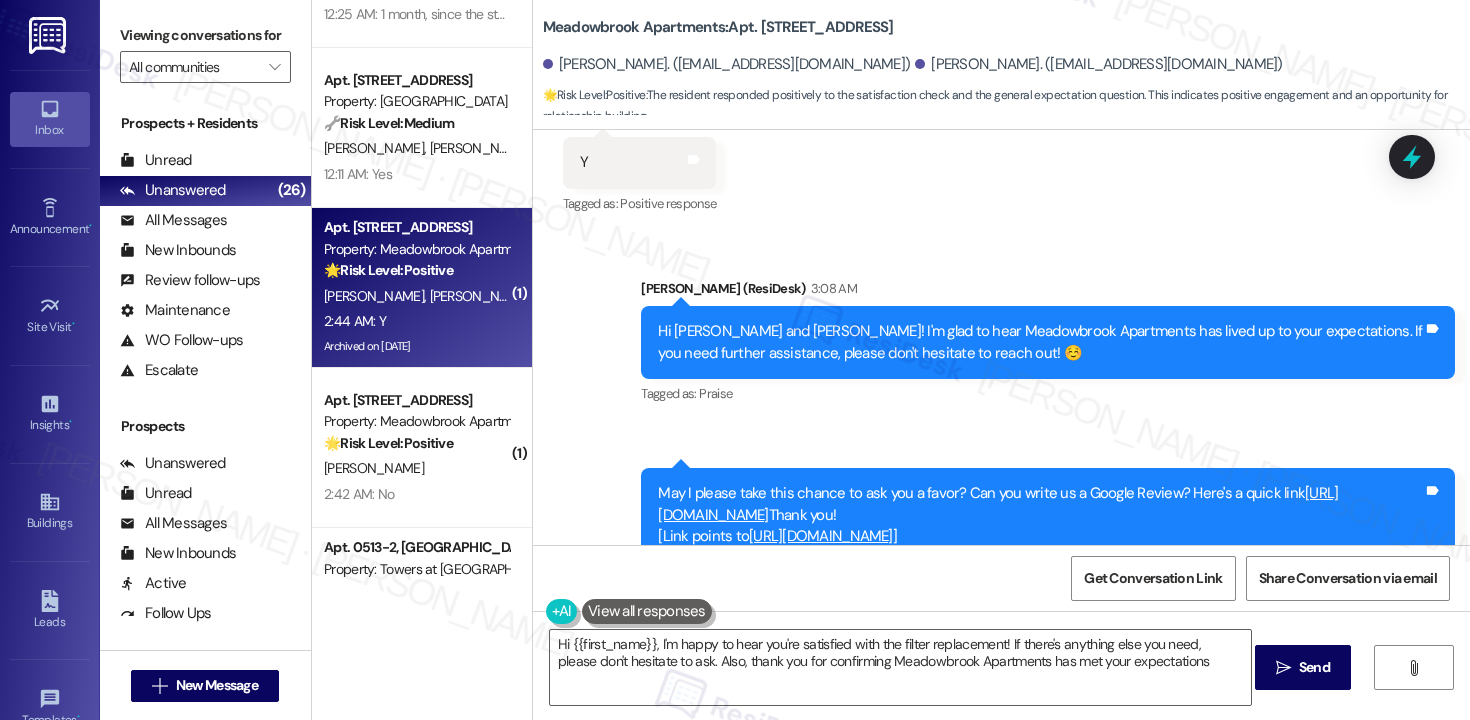 type on "Hi {{first_name}}, I'm happy to hear you're satisfied with the filter replacement! If there's anything else you need, please don't hesitate to ask. Also, thank you for confirming Meadowbrook Apartments has met your expectations!" 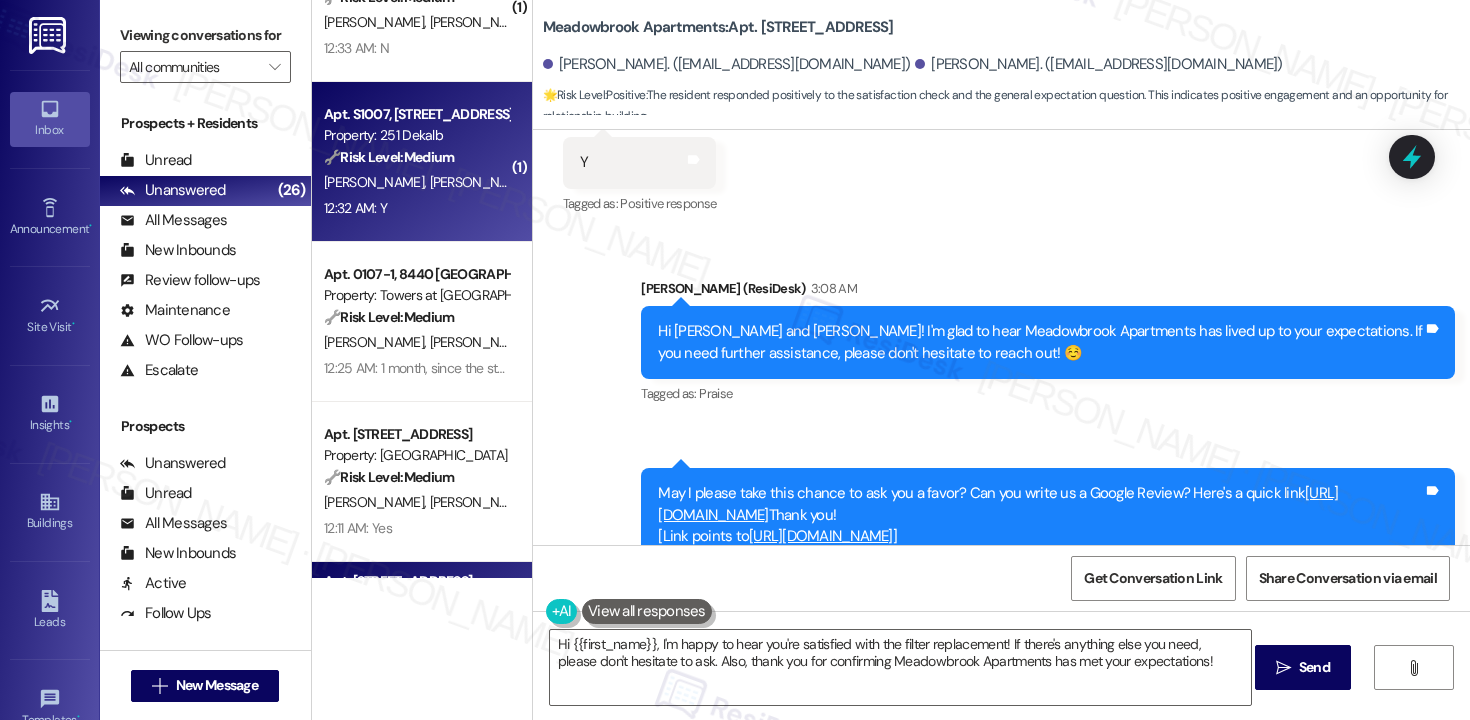 scroll, scrollTop: 2969, scrollLeft: 0, axis: vertical 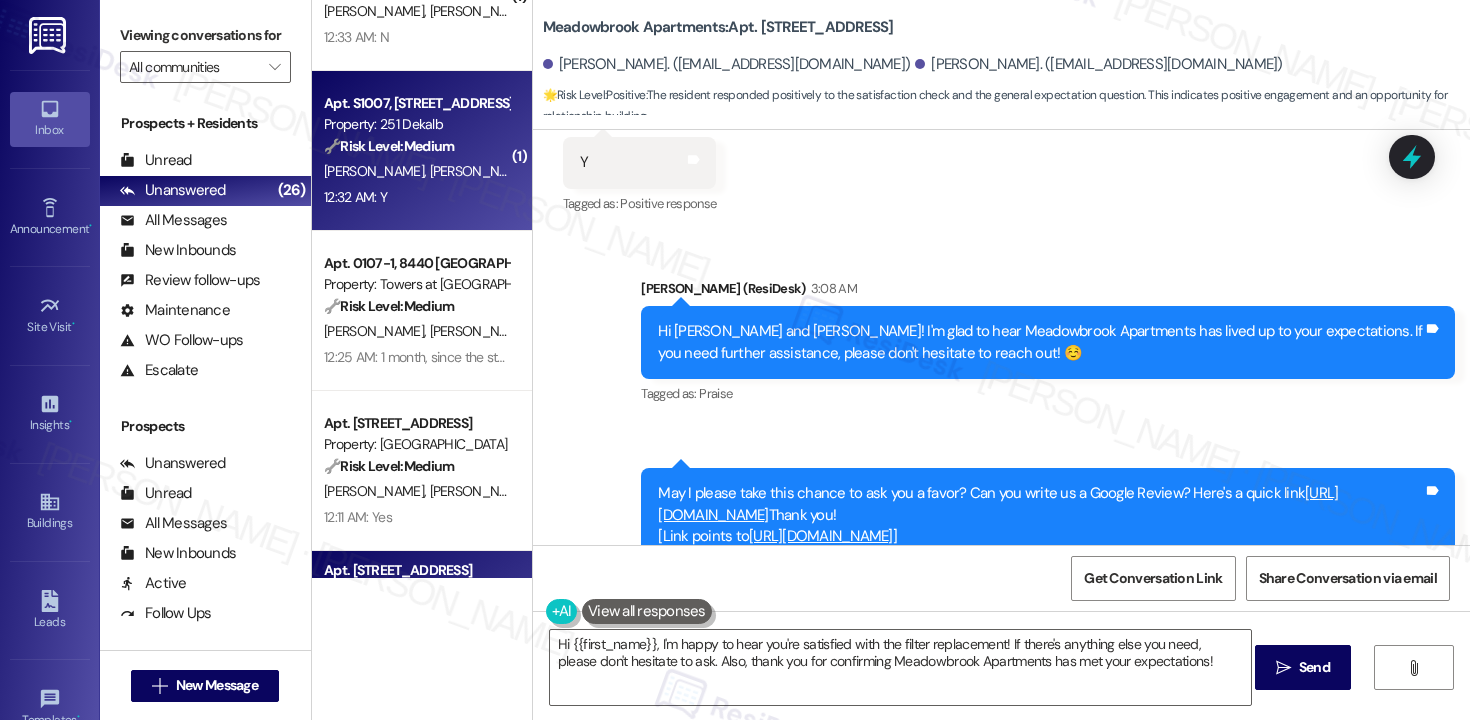 click on "[PERSON_NAME]" at bounding box center [479, 171] 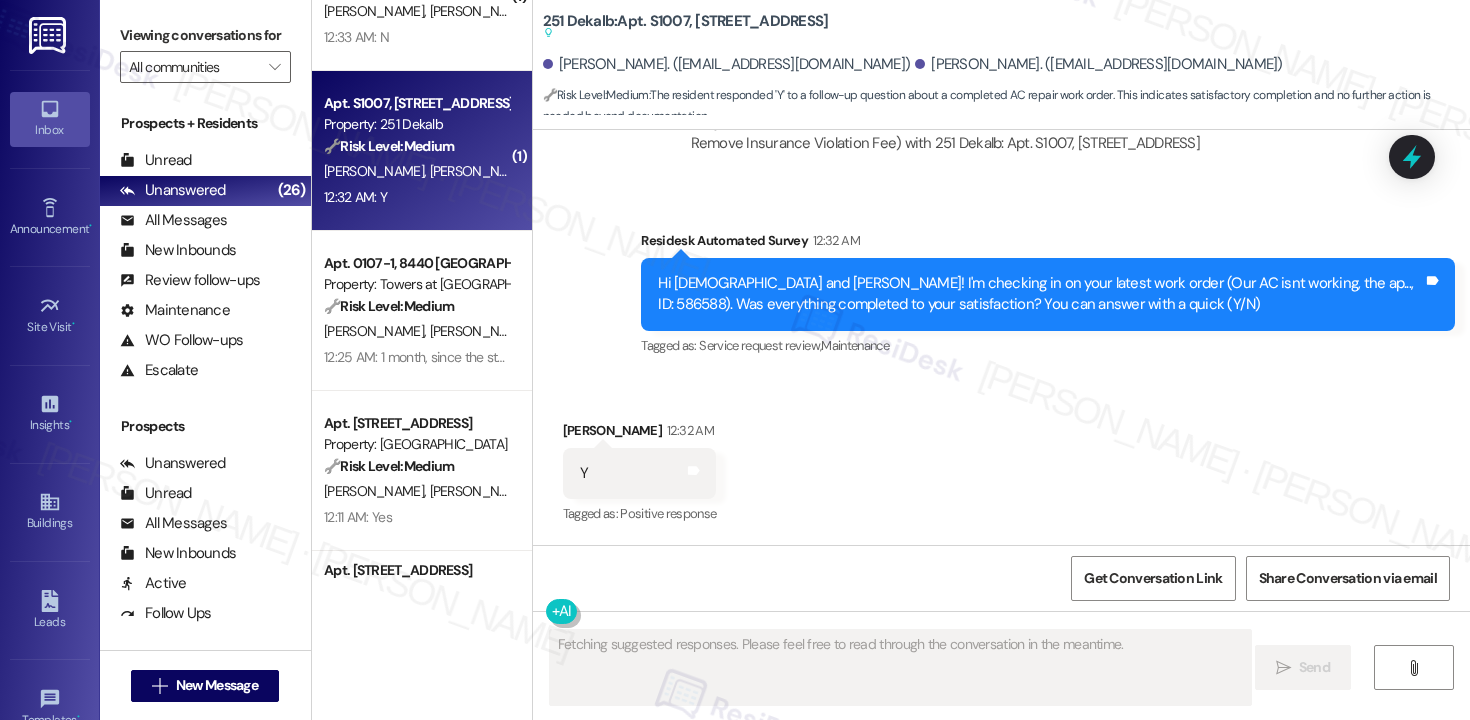 scroll, scrollTop: 2492, scrollLeft: 0, axis: vertical 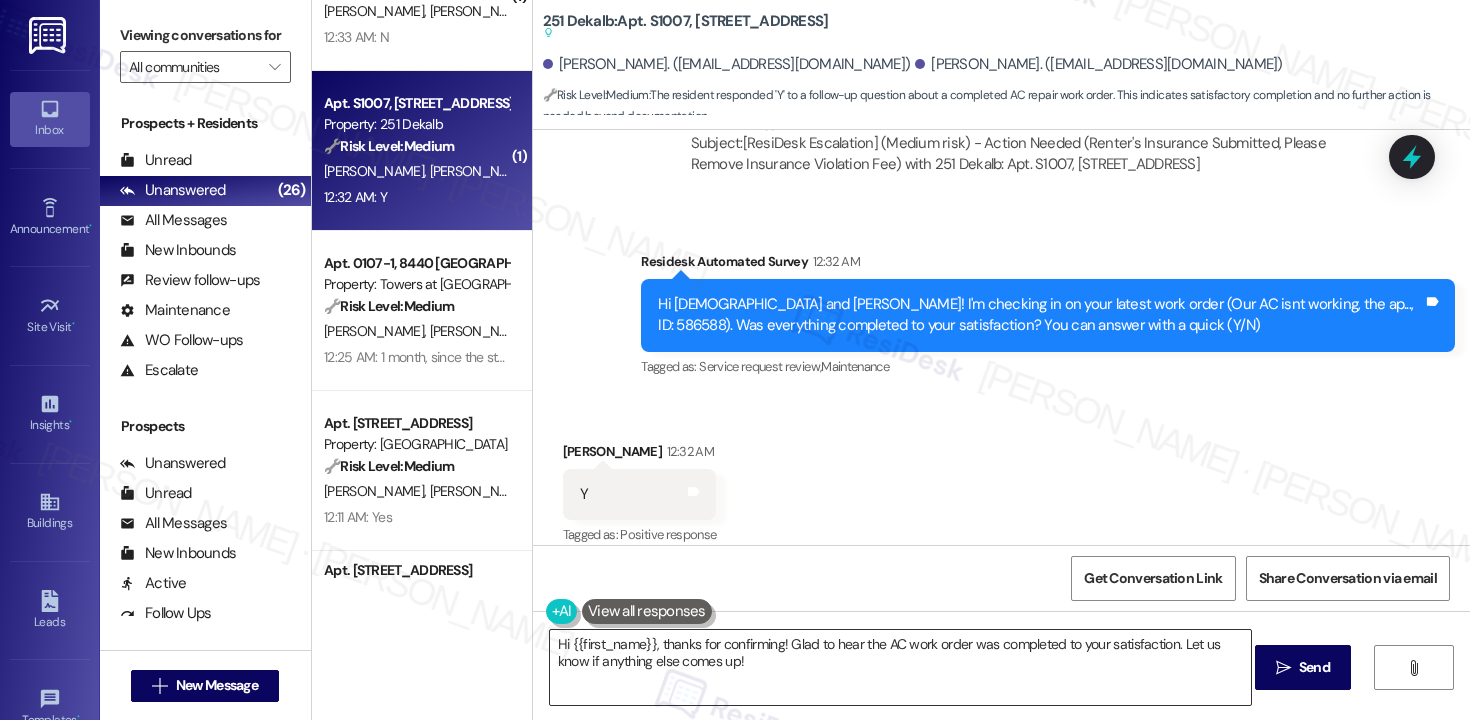 click on "Hi {{first_name}}, thanks for confirming! Glad to hear the AC work order was completed to your satisfaction. Let us know if anything else comes up!" at bounding box center [900, 667] 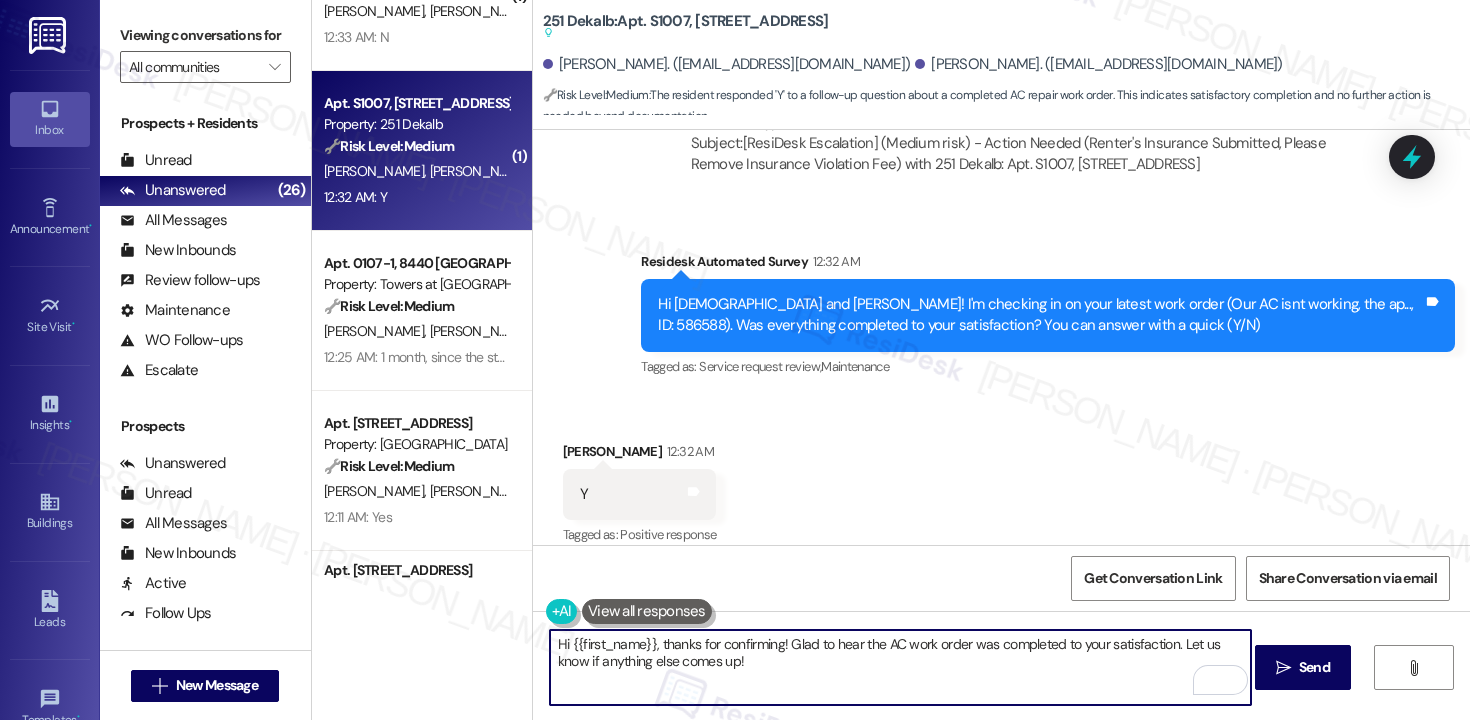 click on "[PERSON_NAME] 12:32 AM" at bounding box center (640, 455) 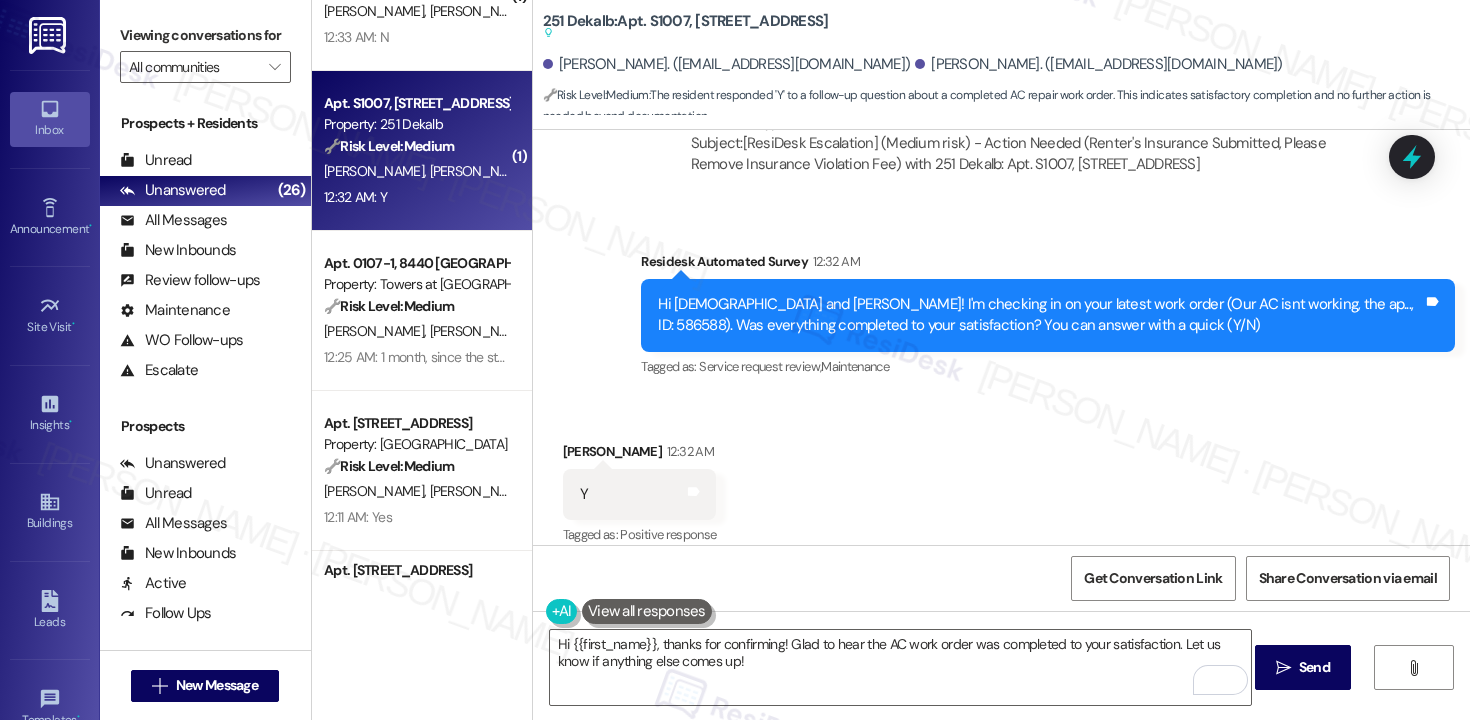 click on "[PERSON_NAME] 12:32 AM" at bounding box center (640, 455) 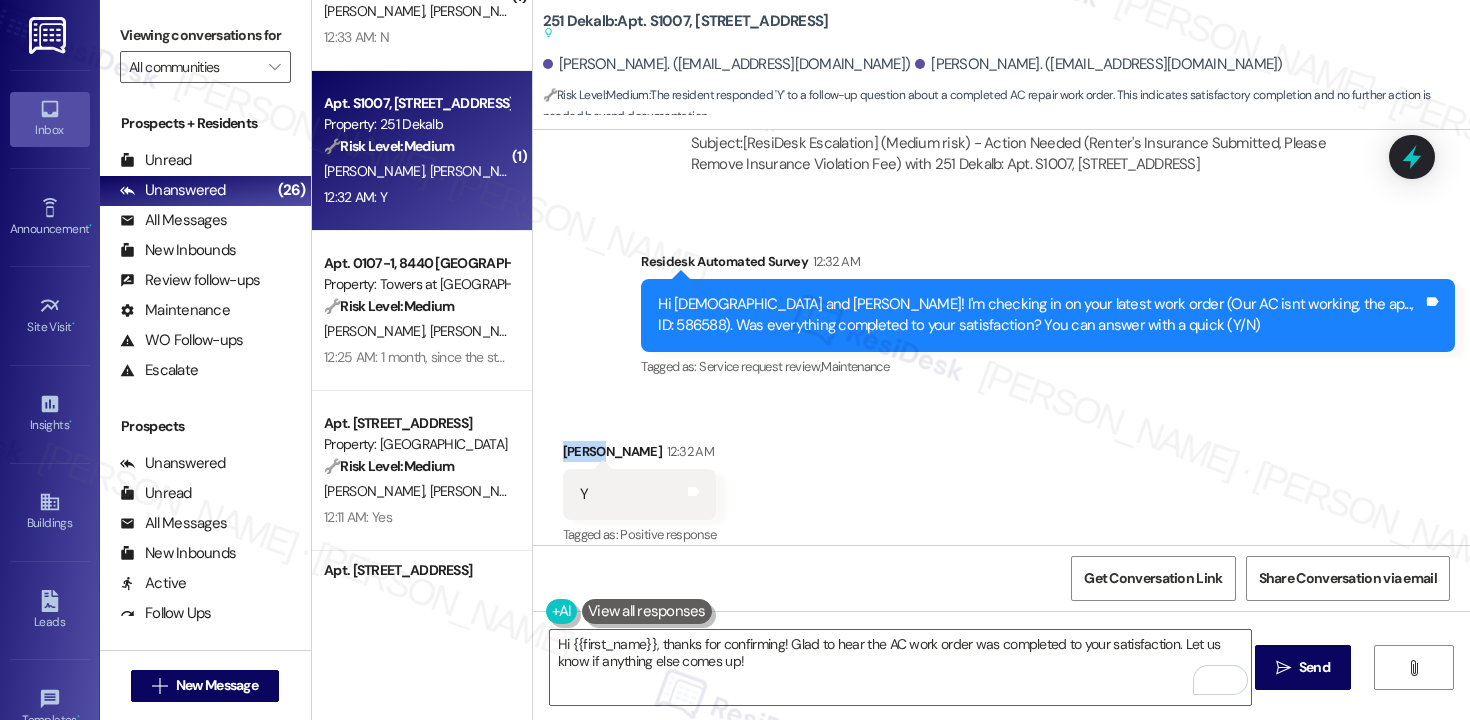 copy on "[DEMOGRAPHIC_DATA]" 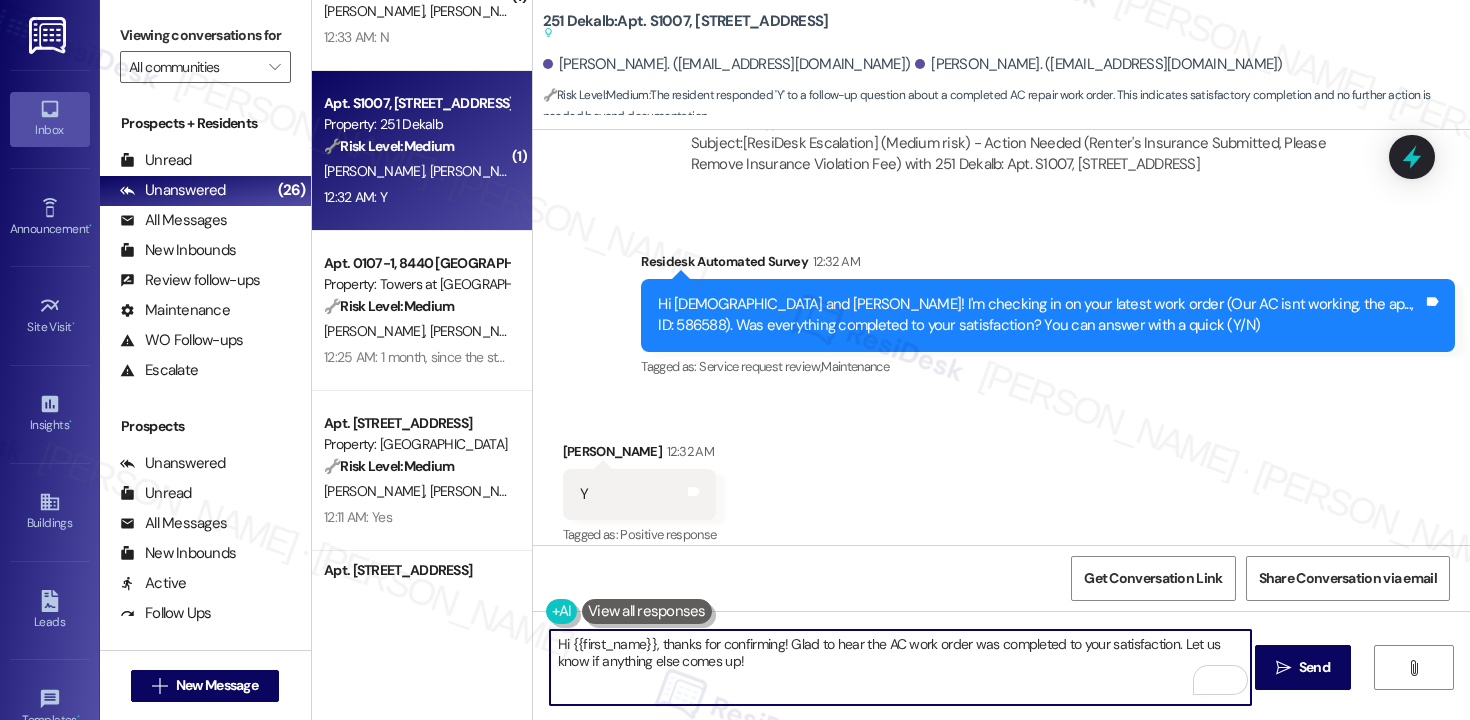 drag, startPoint x: 562, startPoint y: 641, endPoint x: 643, endPoint y: 646, distance: 81.154175 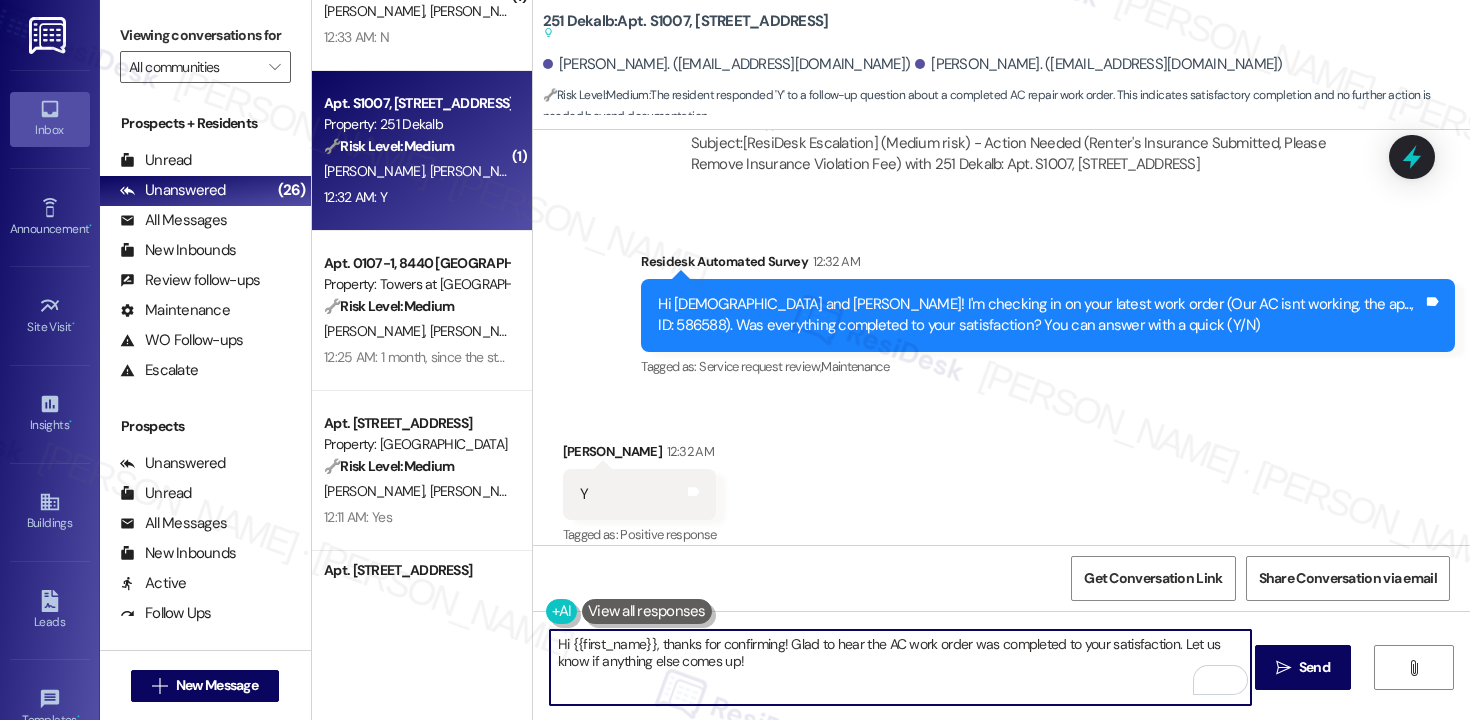 click on "Hi {{first_name}}, thanks for confirming! Glad to hear the AC work order was completed to your satisfaction. Let us know if anything else comes up!" at bounding box center (900, 667) 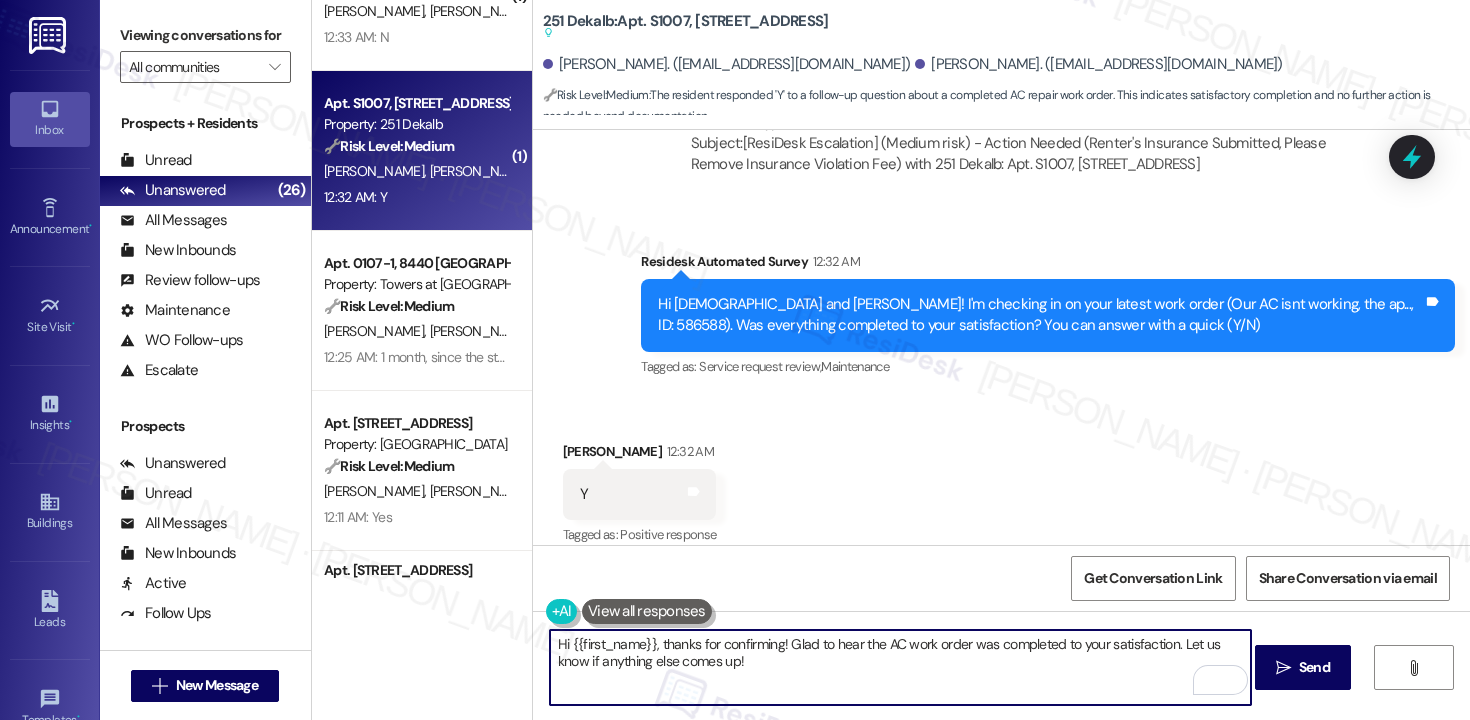 paste on "[DEMOGRAPHIC_DATA]" 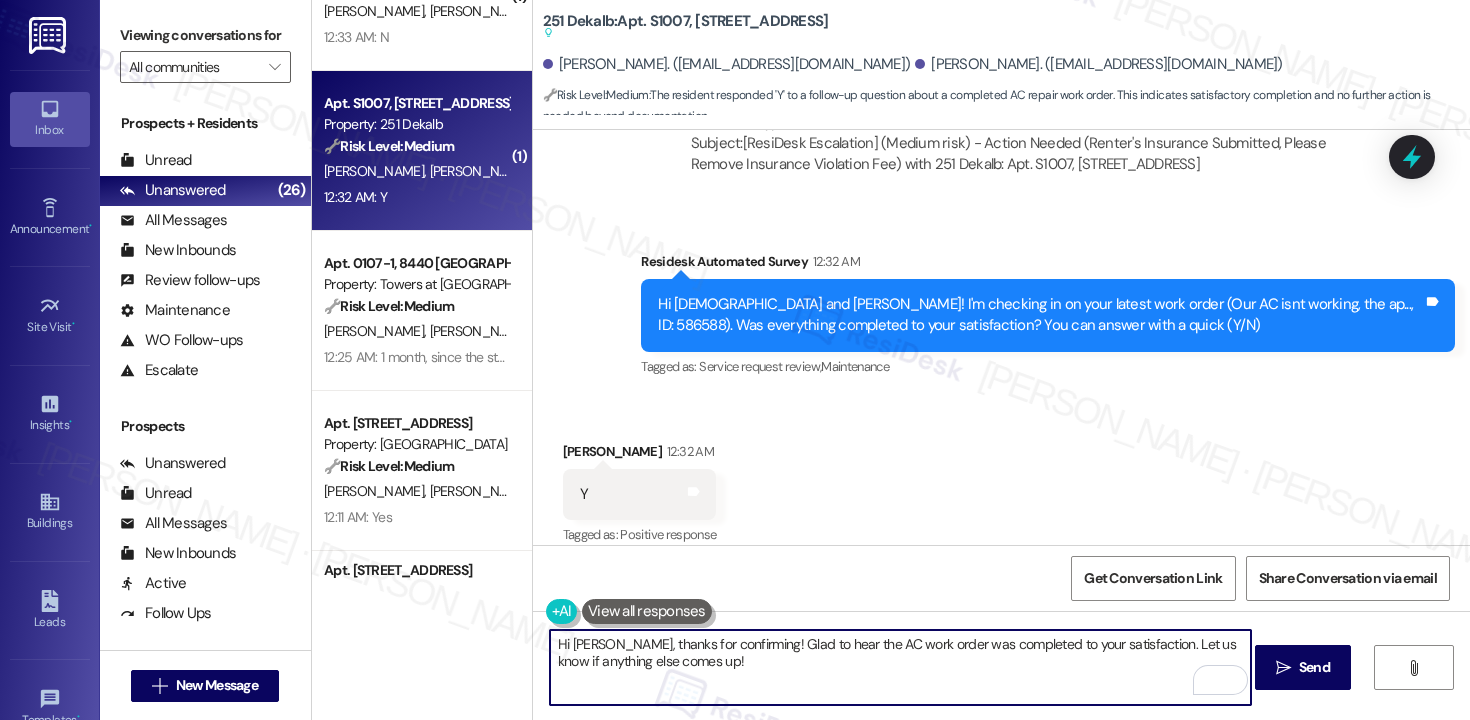 click on "Hi [PERSON_NAME], thanks for confirming! Glad to hear the AC work order was completed to your satisfaction. Let us know if anything else comes up!" at bounding box center [900, 667] 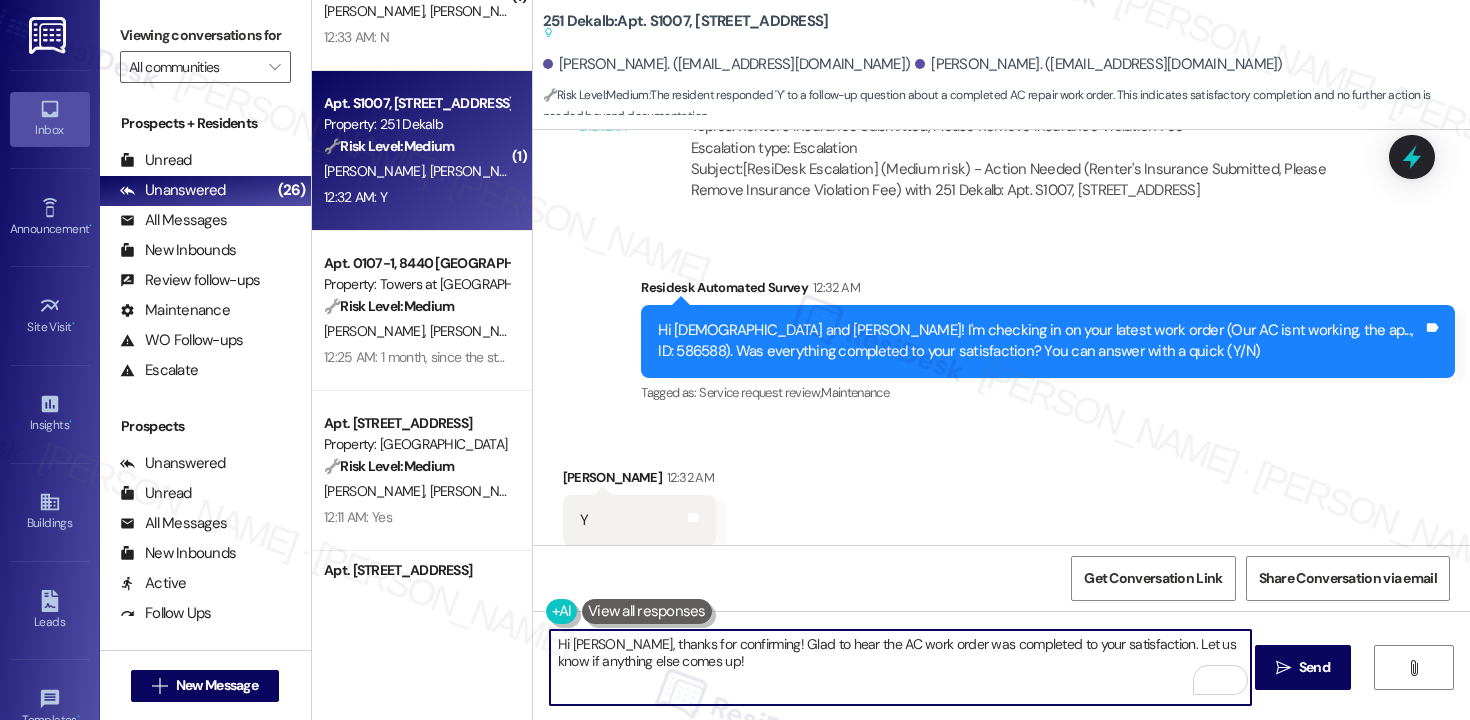 scroll, scrollTop: 2492, scrollLeft: 0, axis: vertical 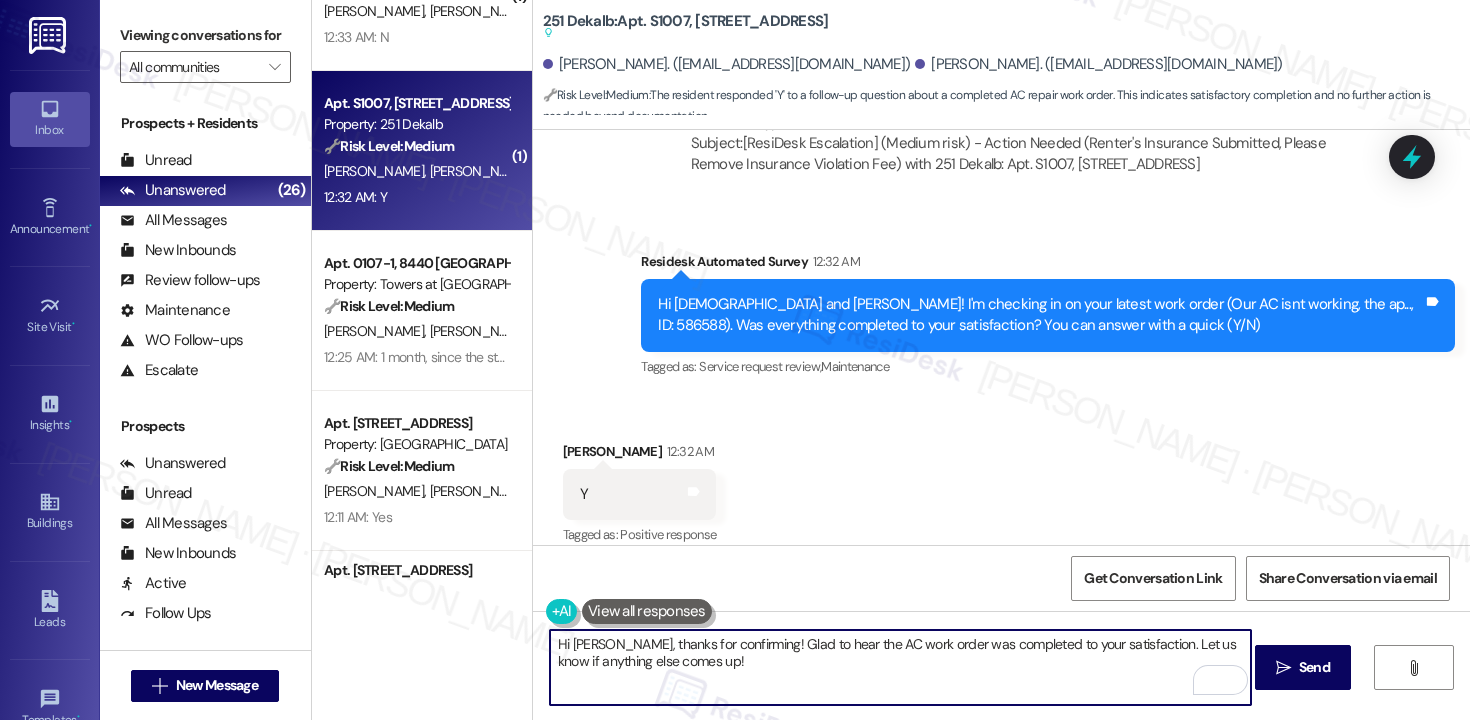 click on "Hi [PERSON_NAME], thanks for confirming! Glad to hear the AC work order was completed to your satisfaction. Let us know if anything else comes up!" at bounding box center (900, 667) 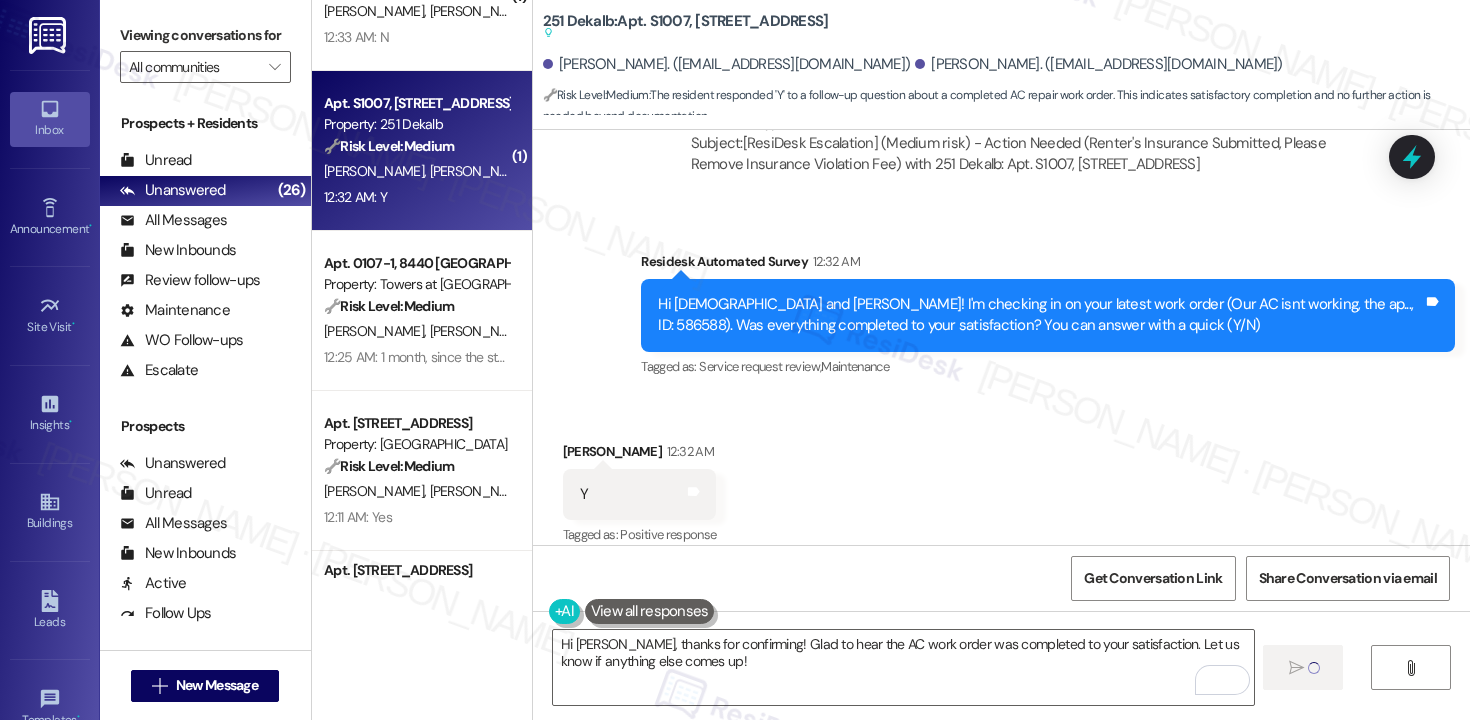 type 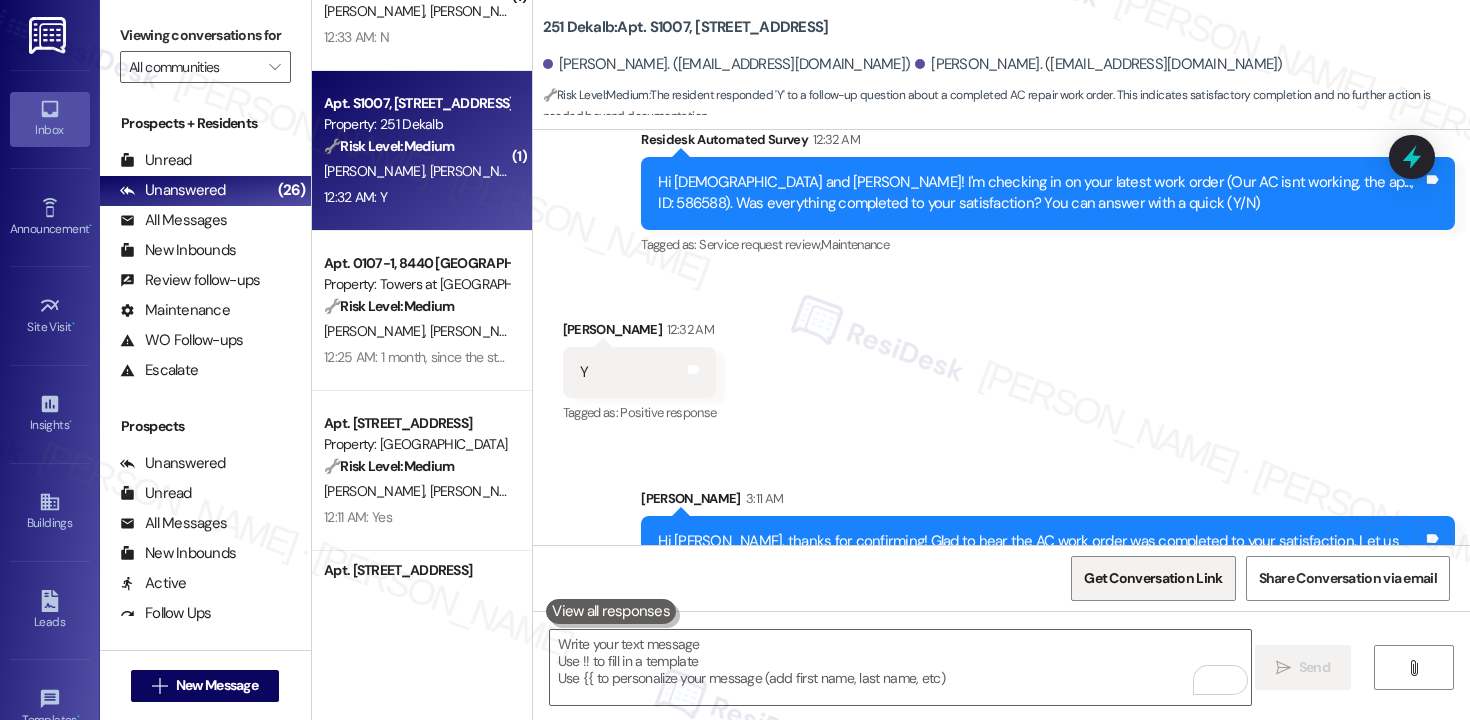 scroll, scrollTop: 2652, scrollLeft: 0, axis: vertical 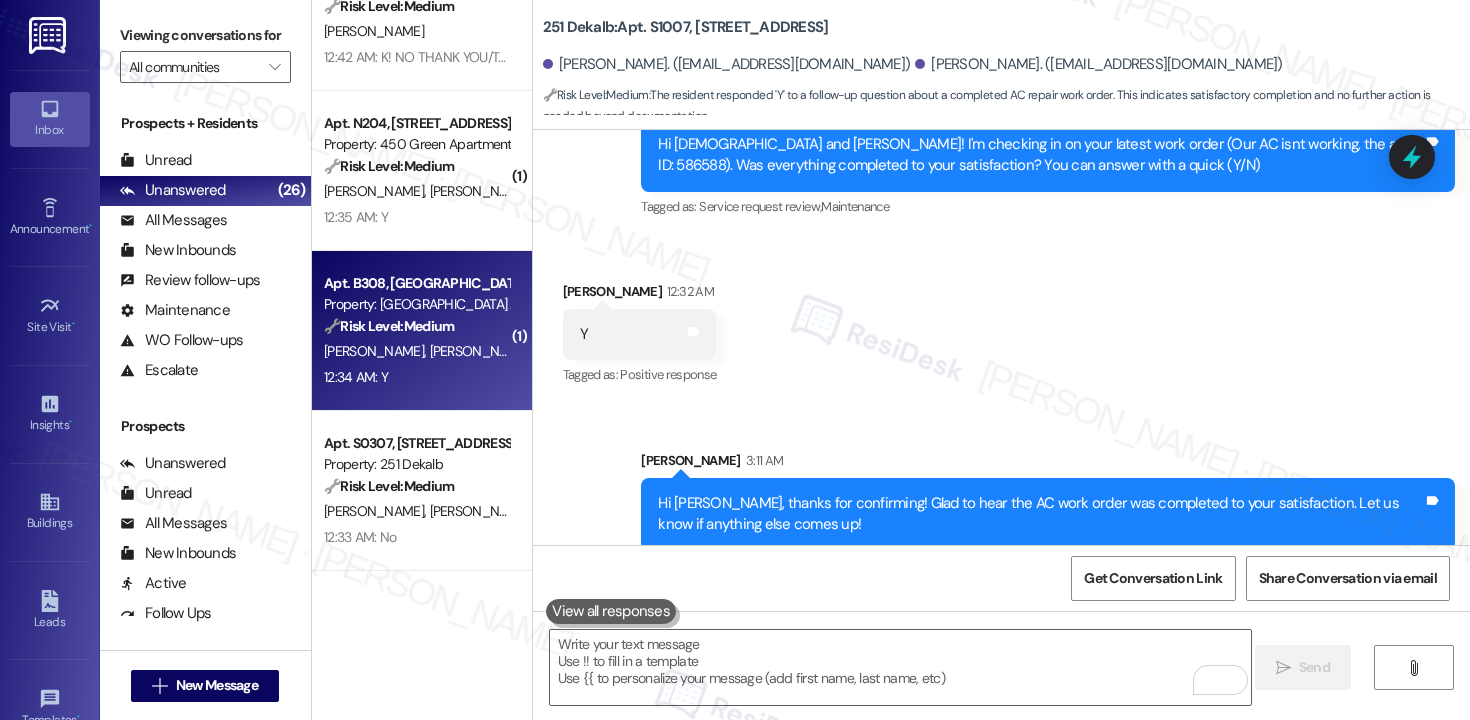 click on "[PERSON_NAME] [PERSON_NAME]" at bounding box center [416, 351] 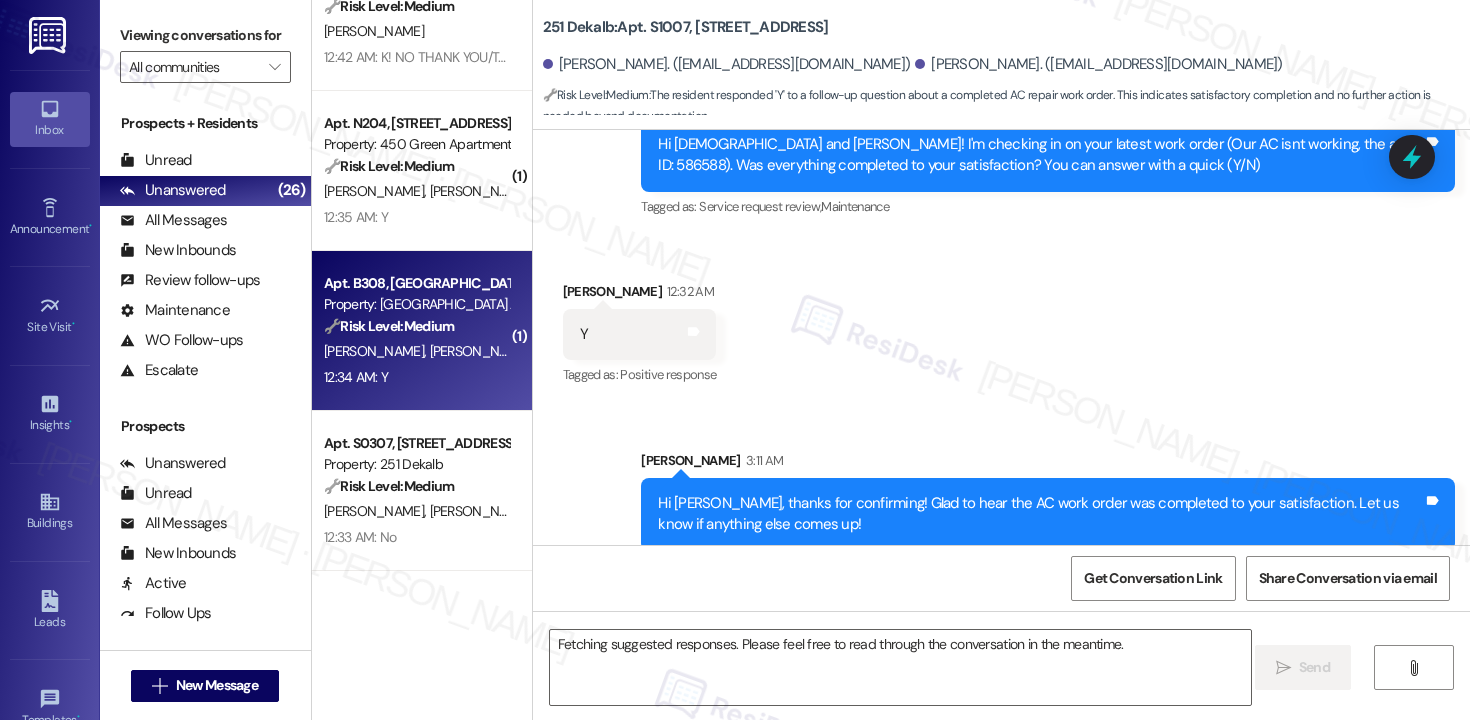 click on "[PERSON_NAME] [PERSON_NAME]" at bounding box center (416, 351) 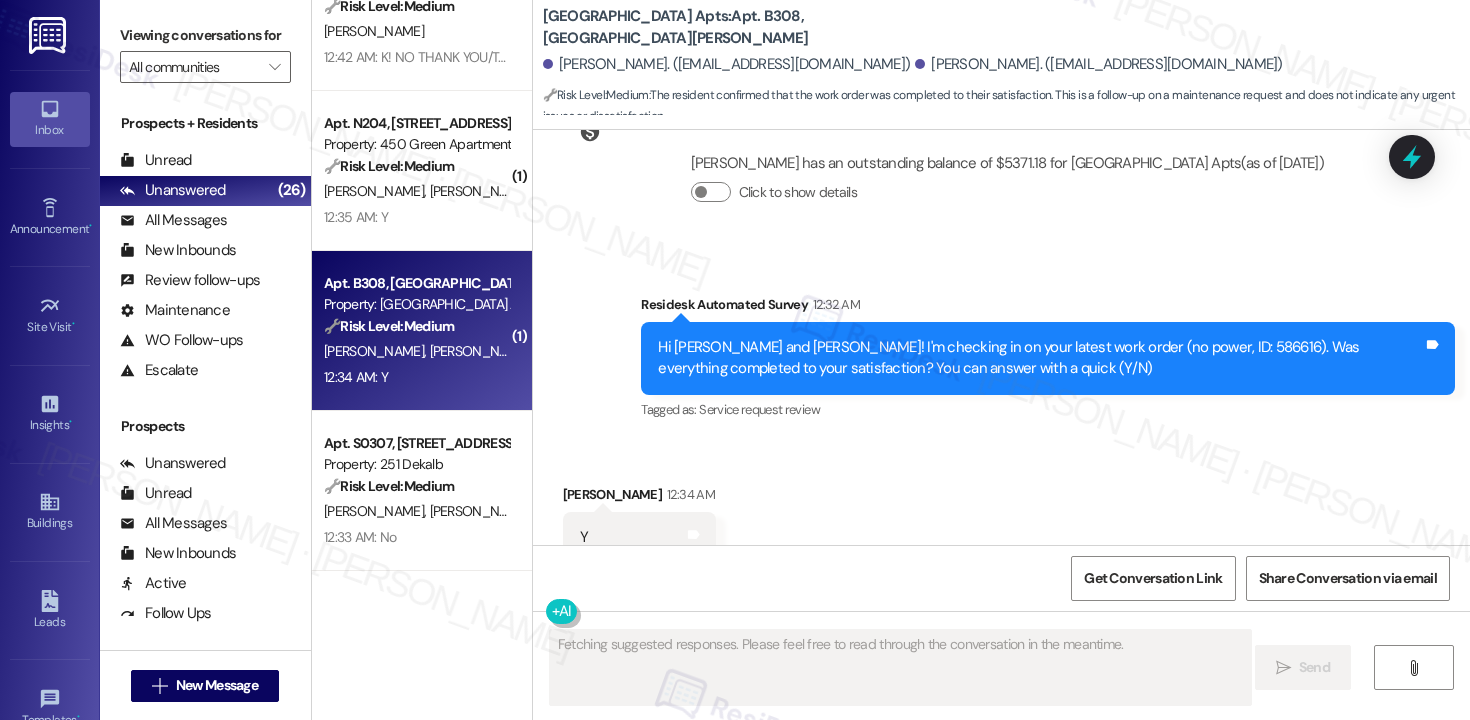 scroll, scrollTop: 6660, scrollLeft: 0, axis: vertical 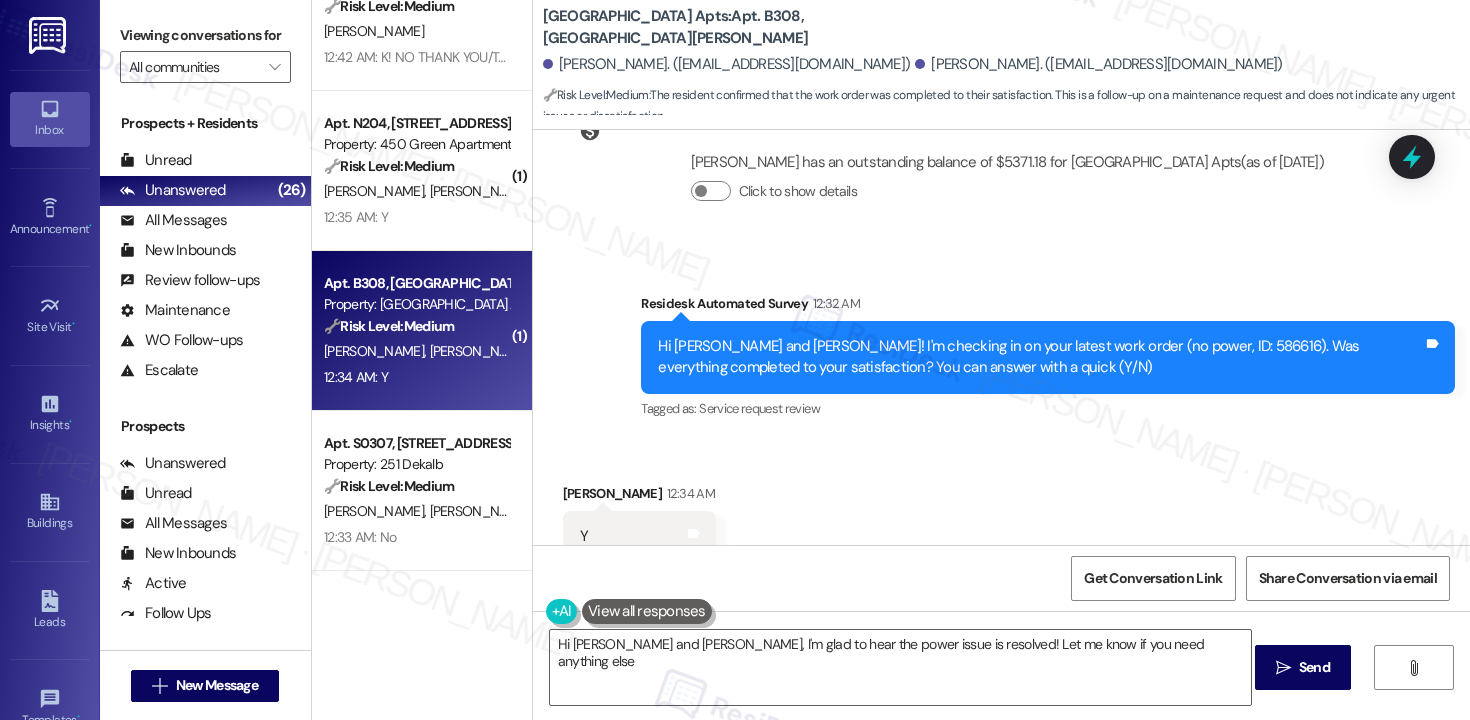 type on "Hi [PERSON_NAME] and [PERSON_NAME], I'm glad to hear the power issue is resolved! Let me know if you need anything else!" 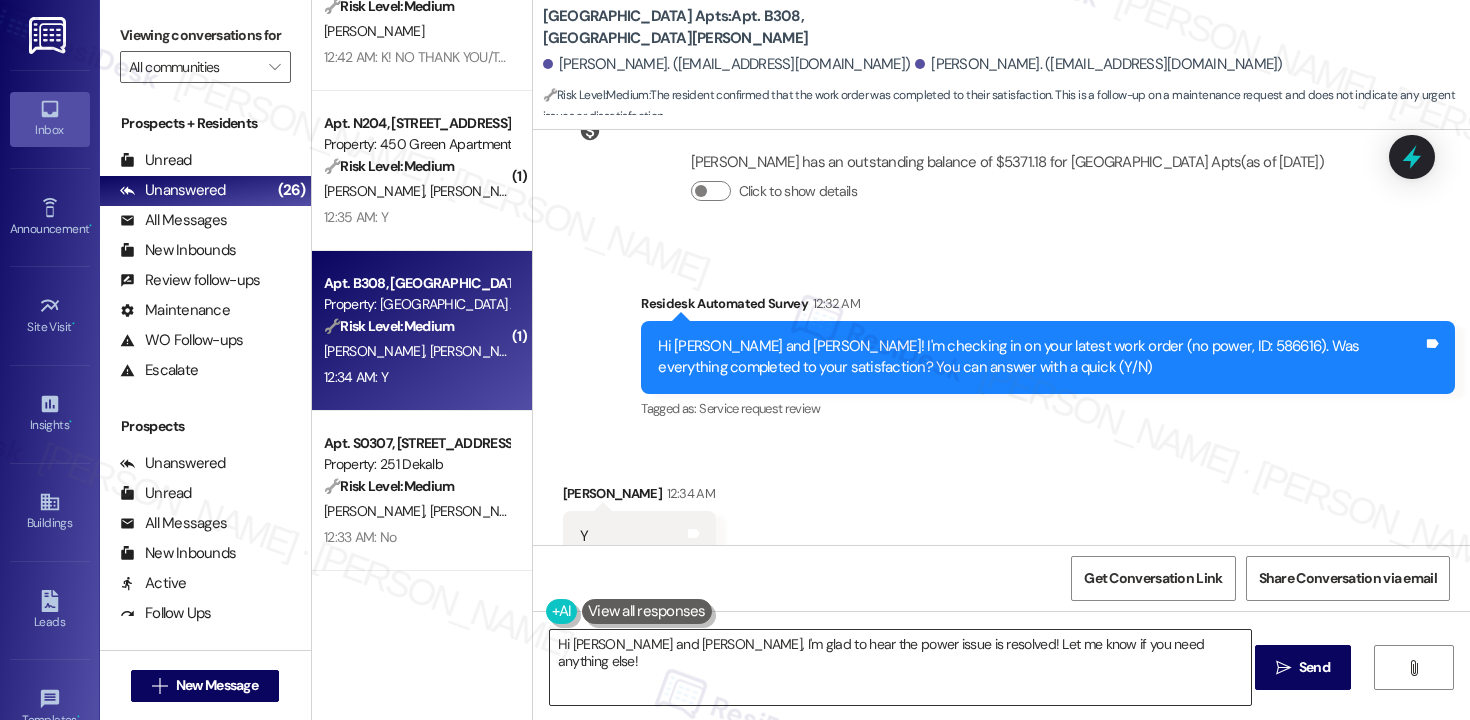 click on "Hi [PERSON_NAME] and [PERSON_NAME], I'm glad to hear the power issue is resolved! Let me know if you need anything else!" at bounding box center (900, 667) 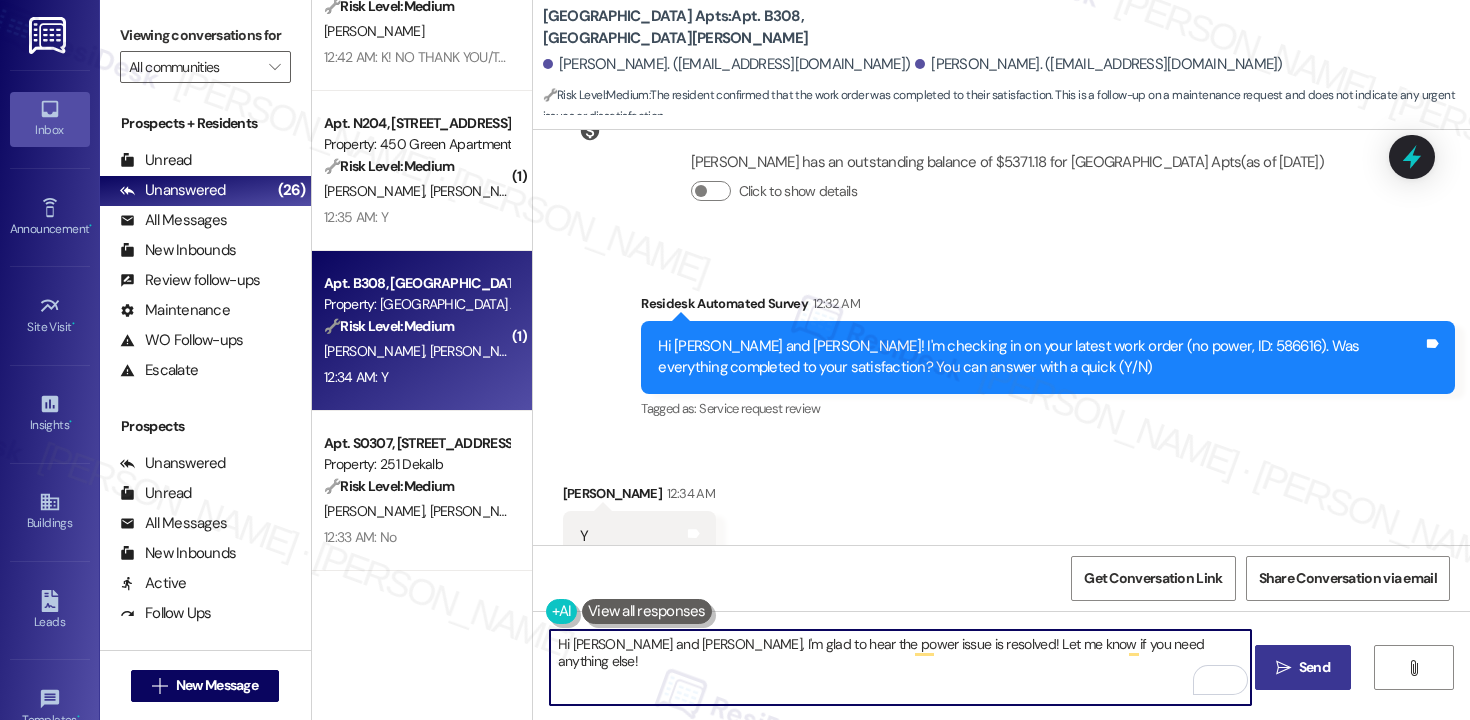 click on "Send" at bounding box center [1314, 667] 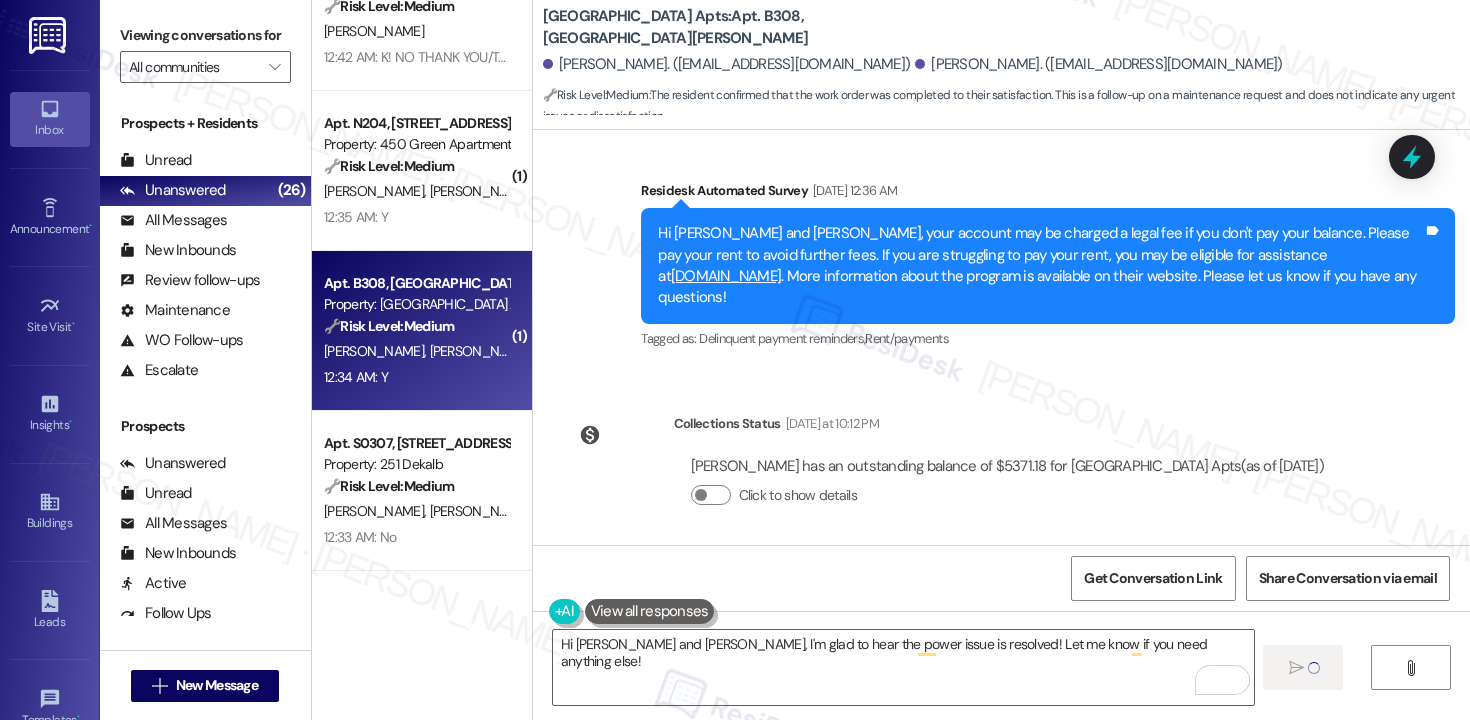 type 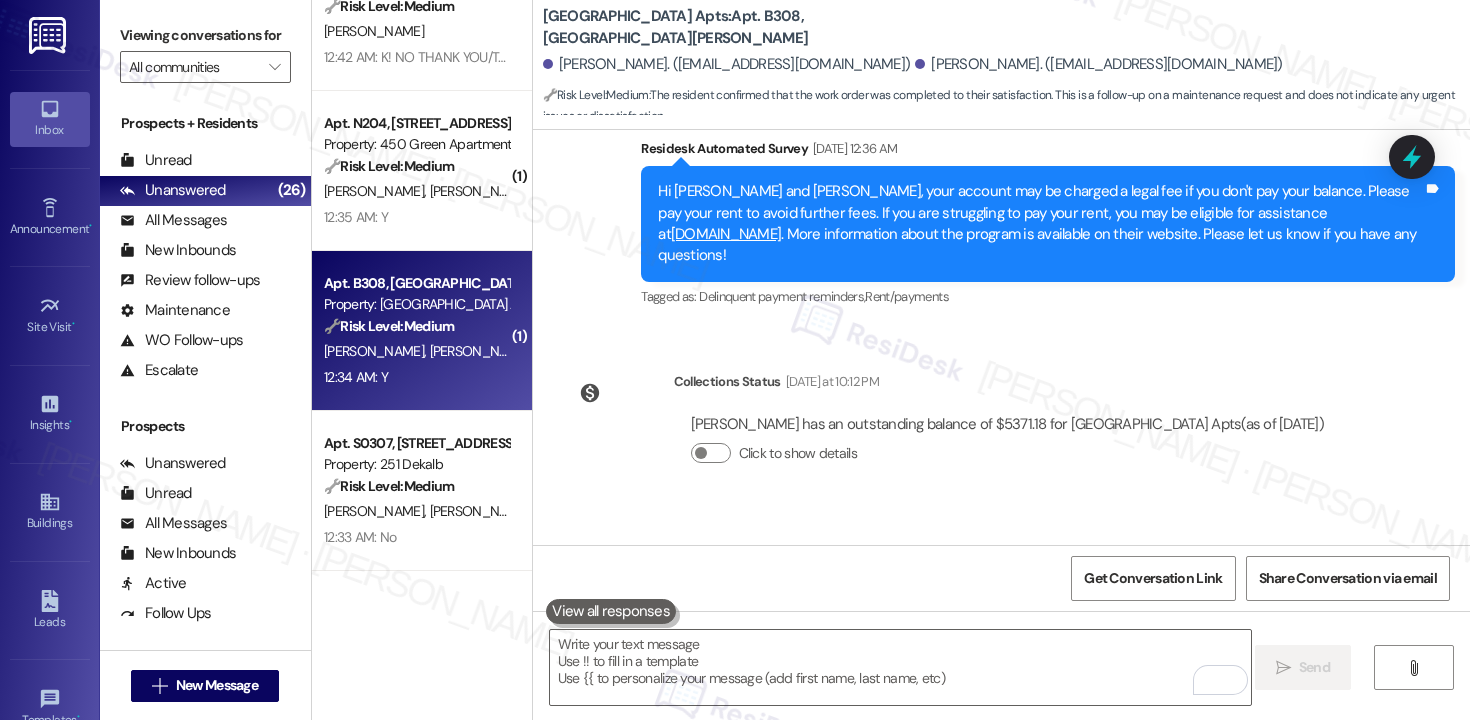 scroll, scrollTop: 6799, scrollLeft: 0, axis: vertical 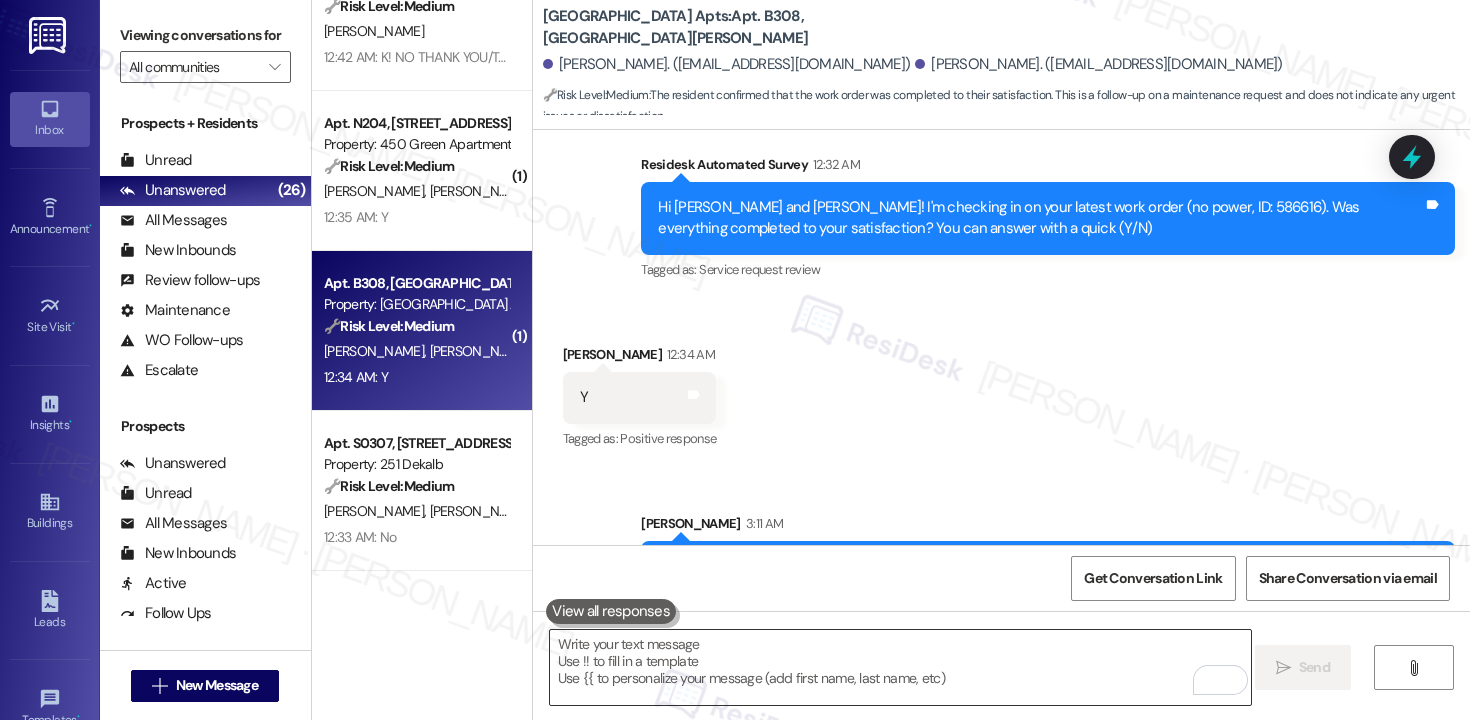 click at bounding box center [900, 667] 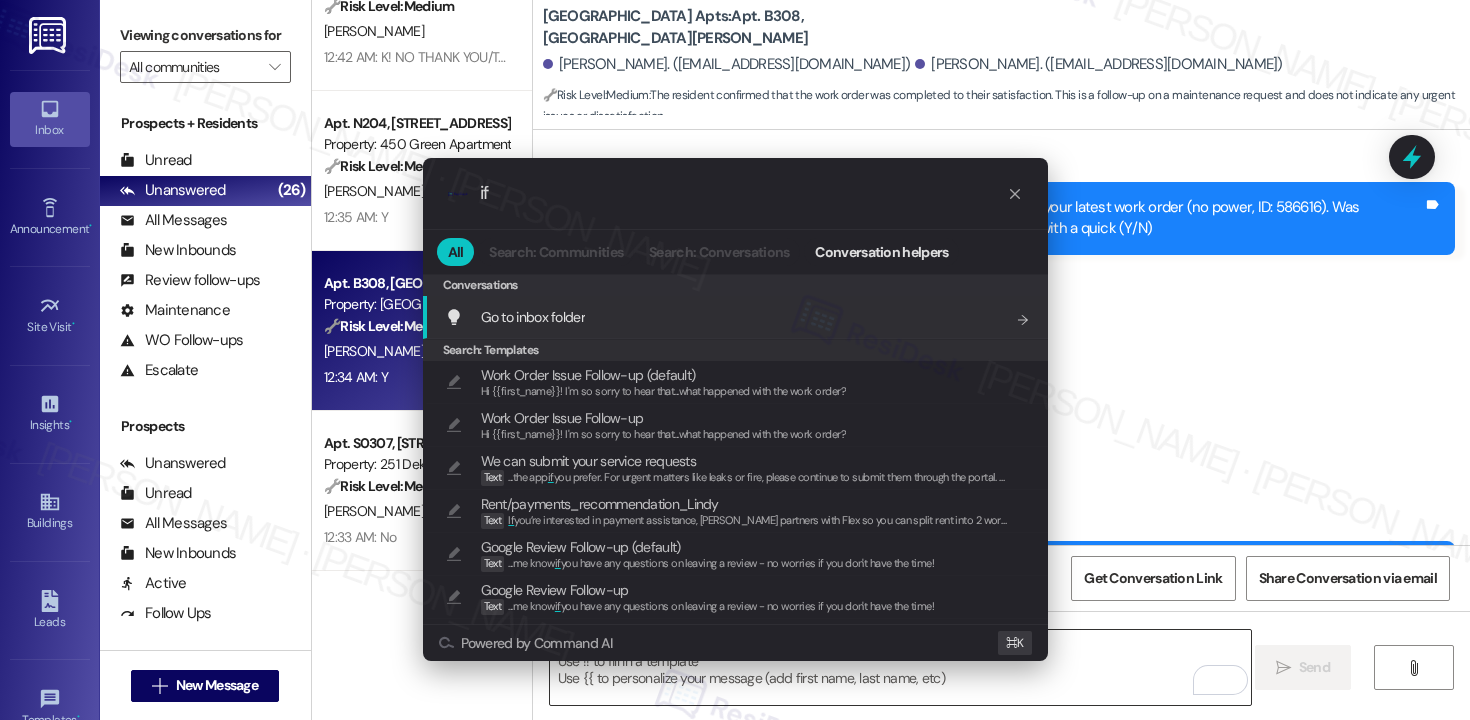 type on "if i" 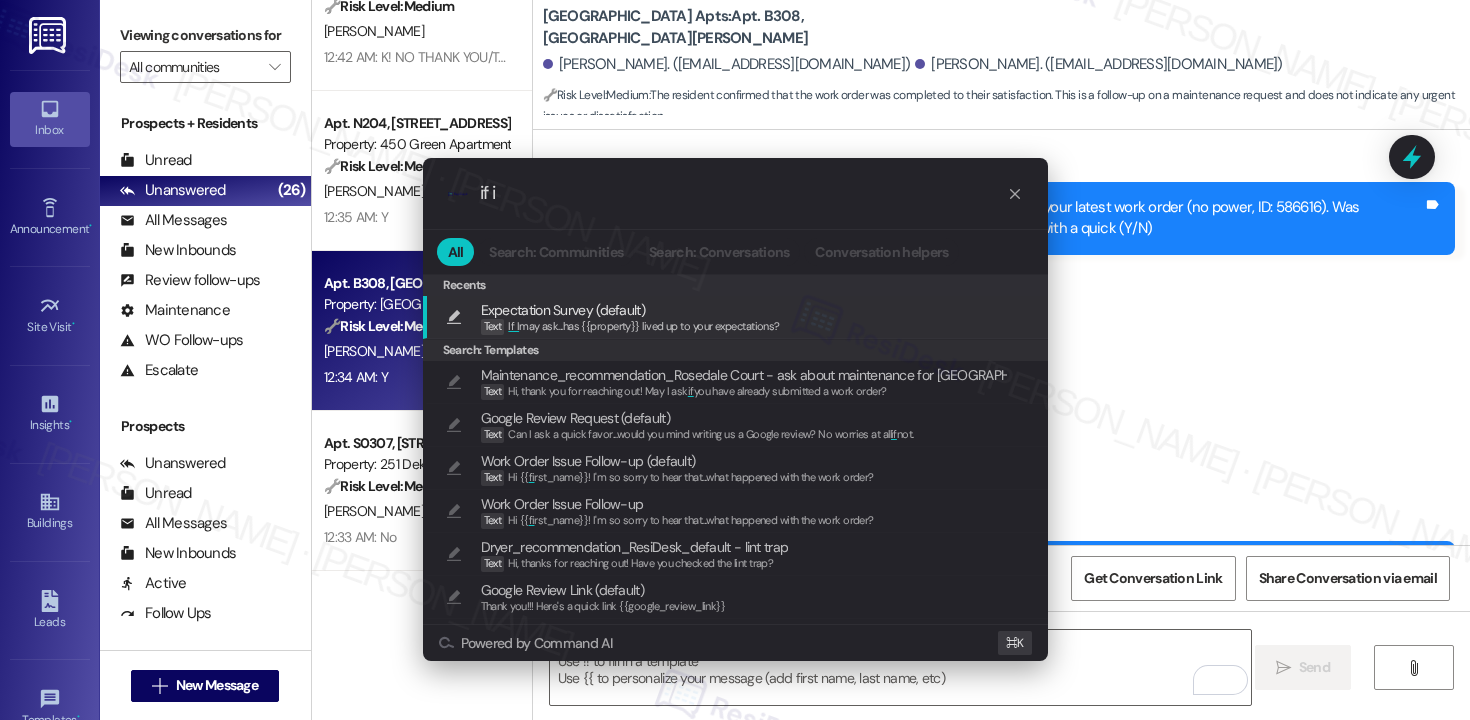 click on "Expectation Survey (default) Text If I  may ask...has {{property}} lived up to your expectations?" at bounding box center [737, 317] 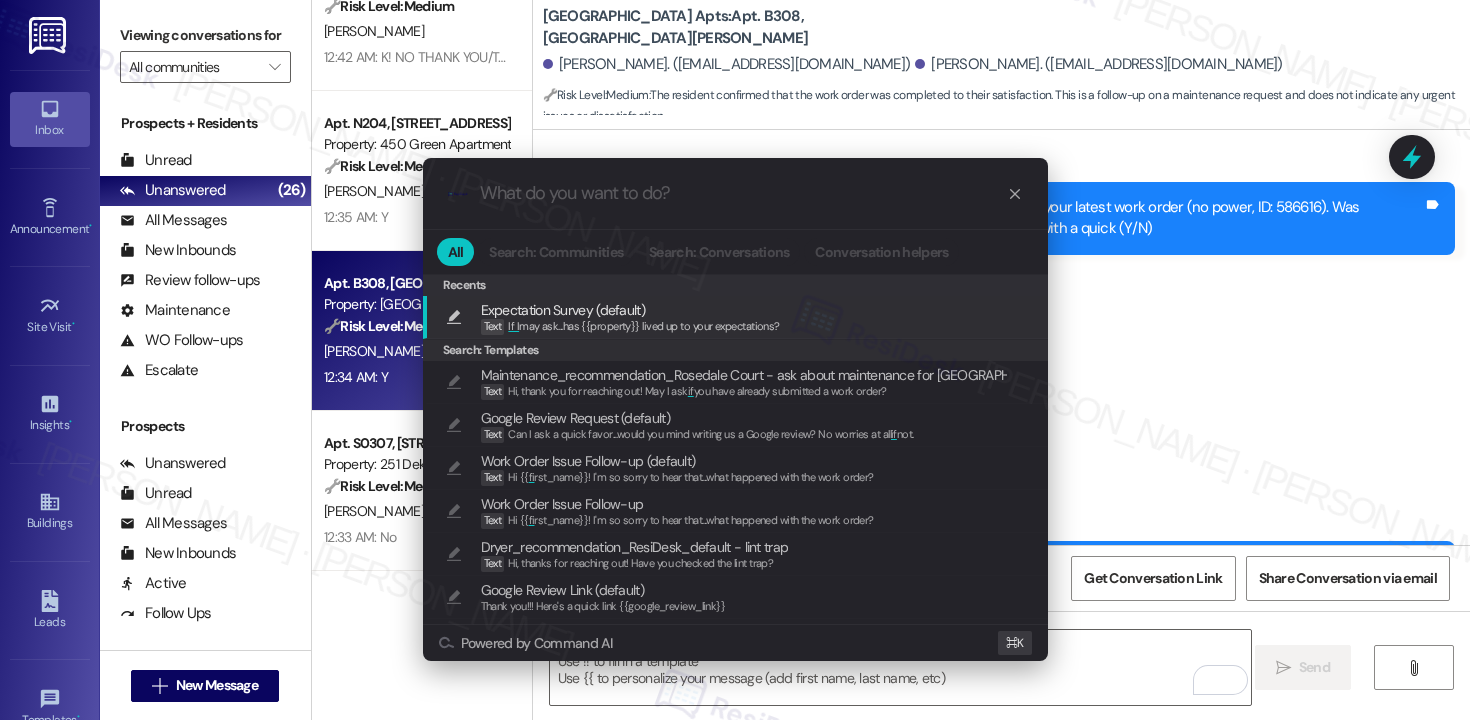 type on "If I may ask...has {{property}} lived up to your expectations?" 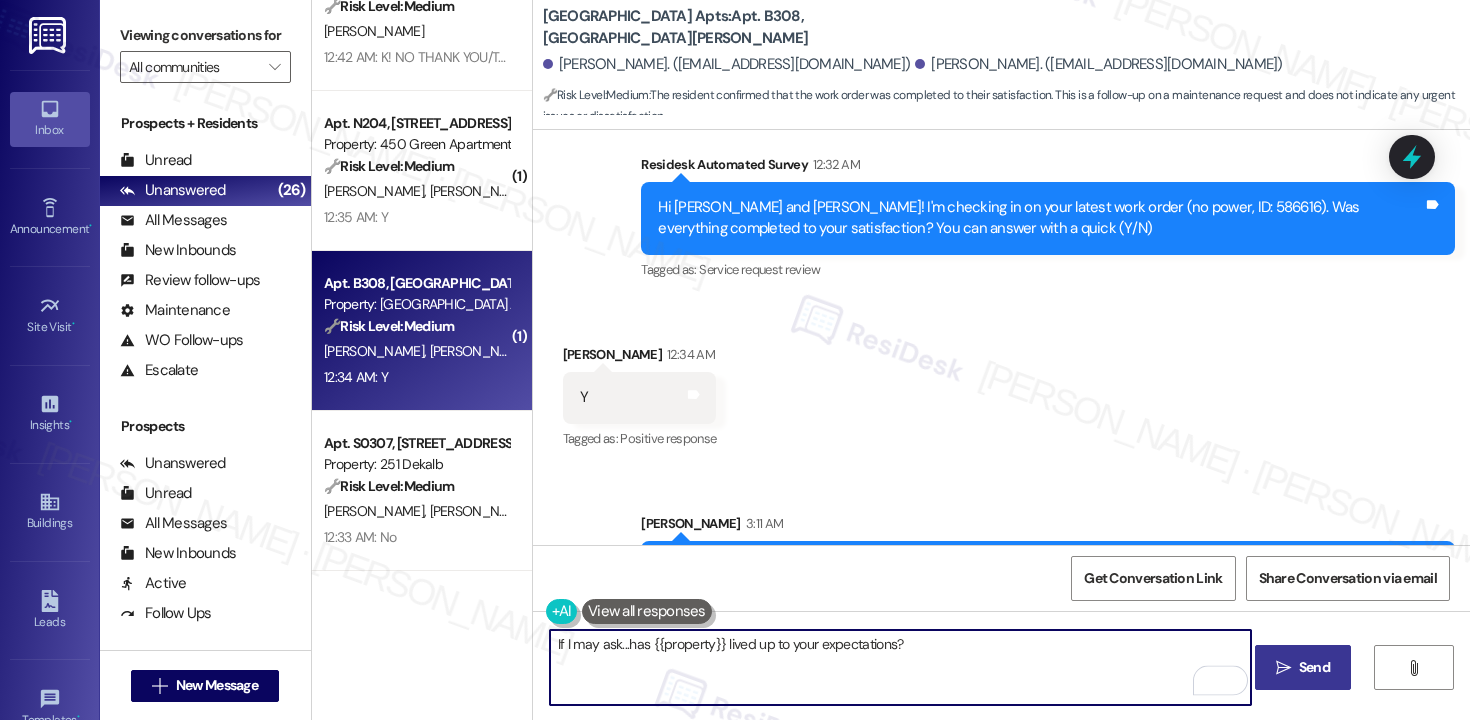 click on " Send" at bounding box center (1303, 667) 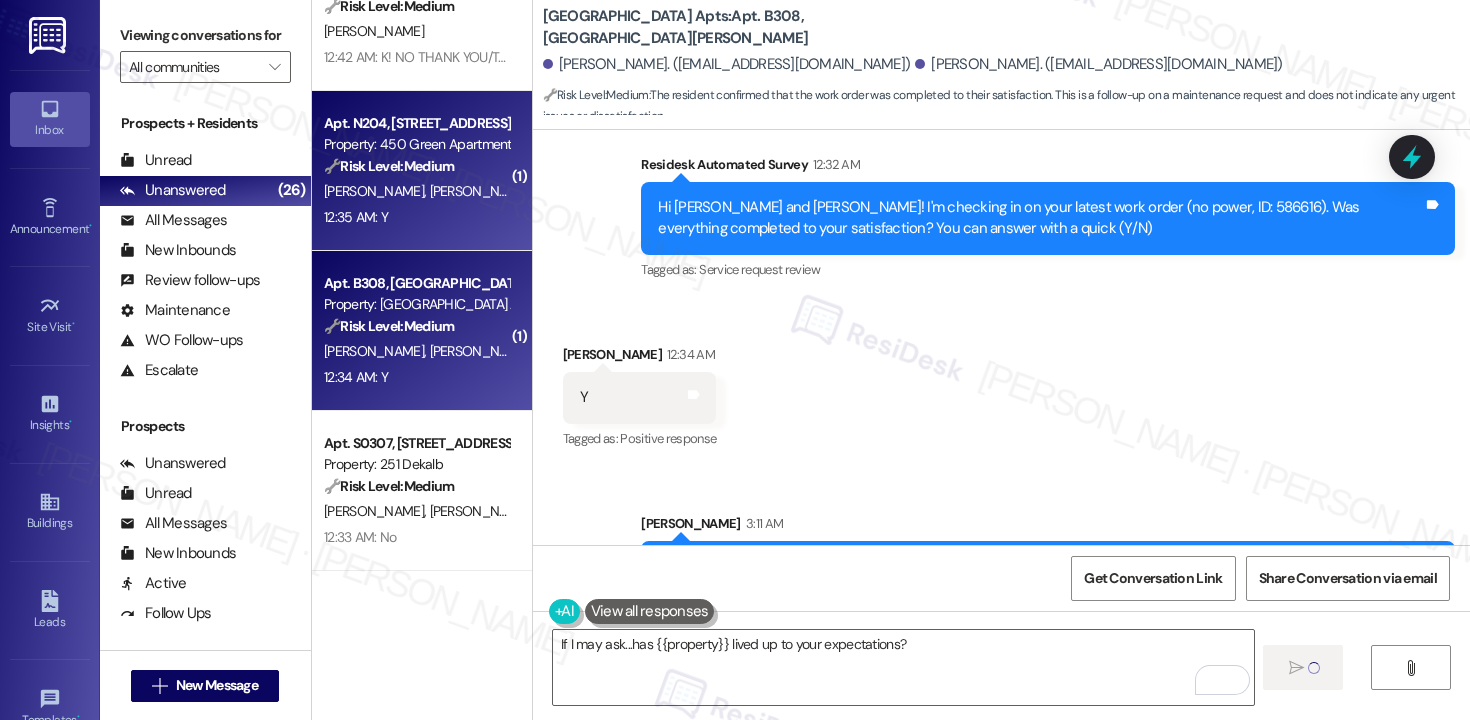 type 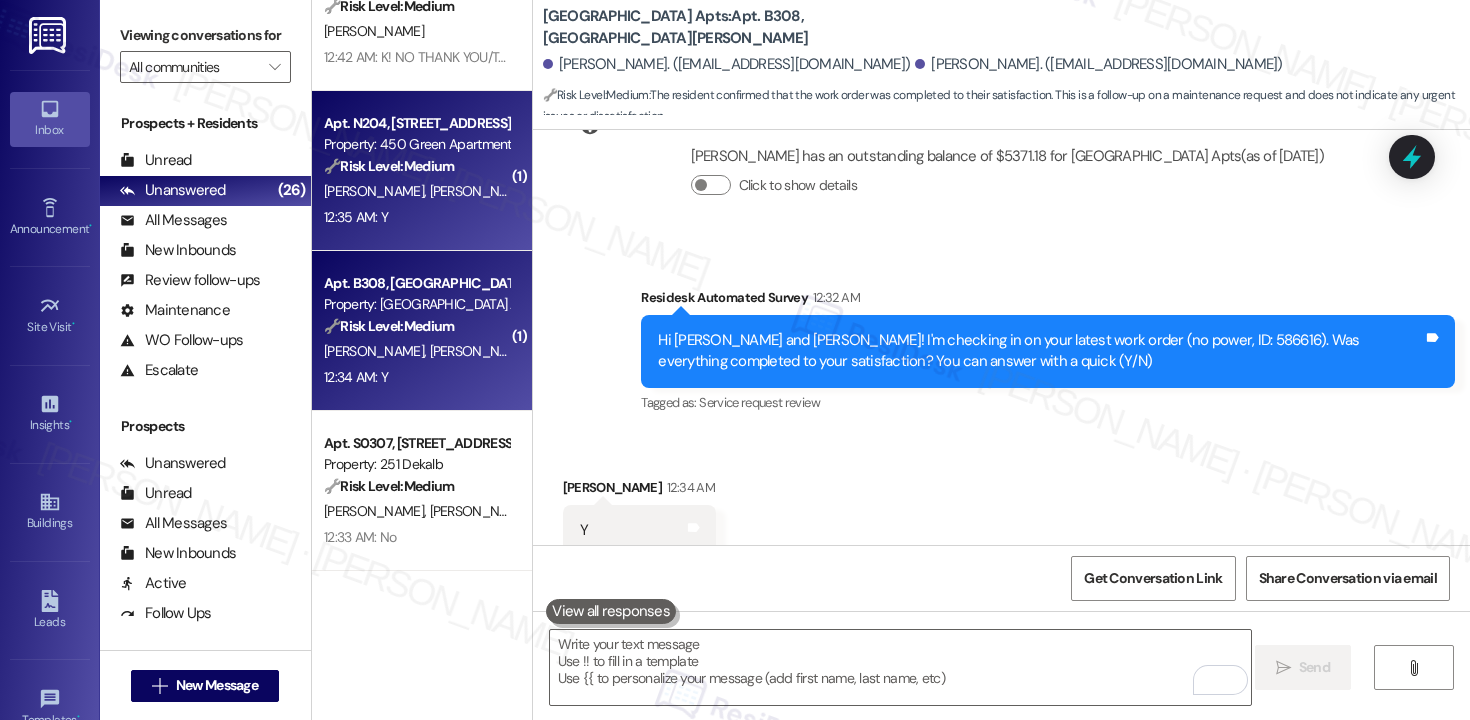 click on "[PERSON_NAME]" at bounding box center [377, 191] 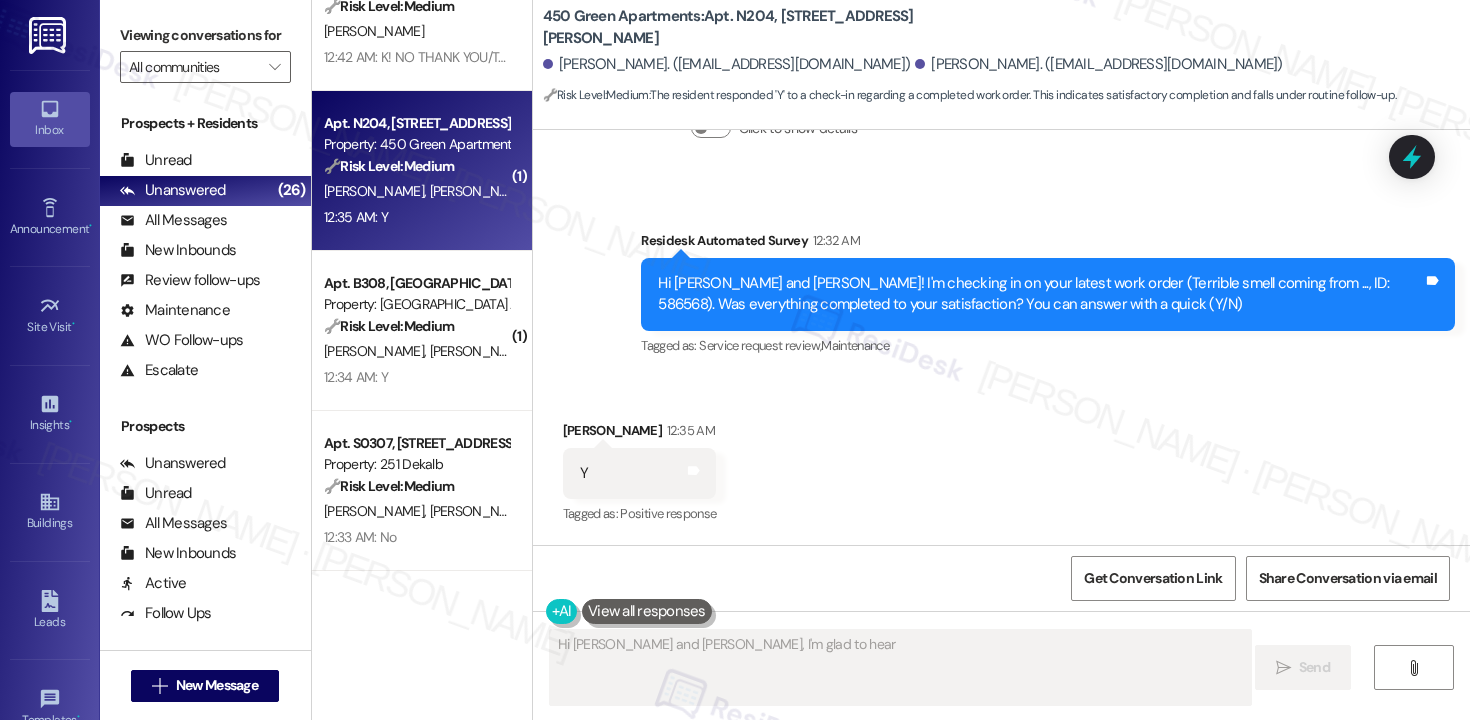 scroll, scrollTop: 664, scrollLeft: 0, axis: vertical 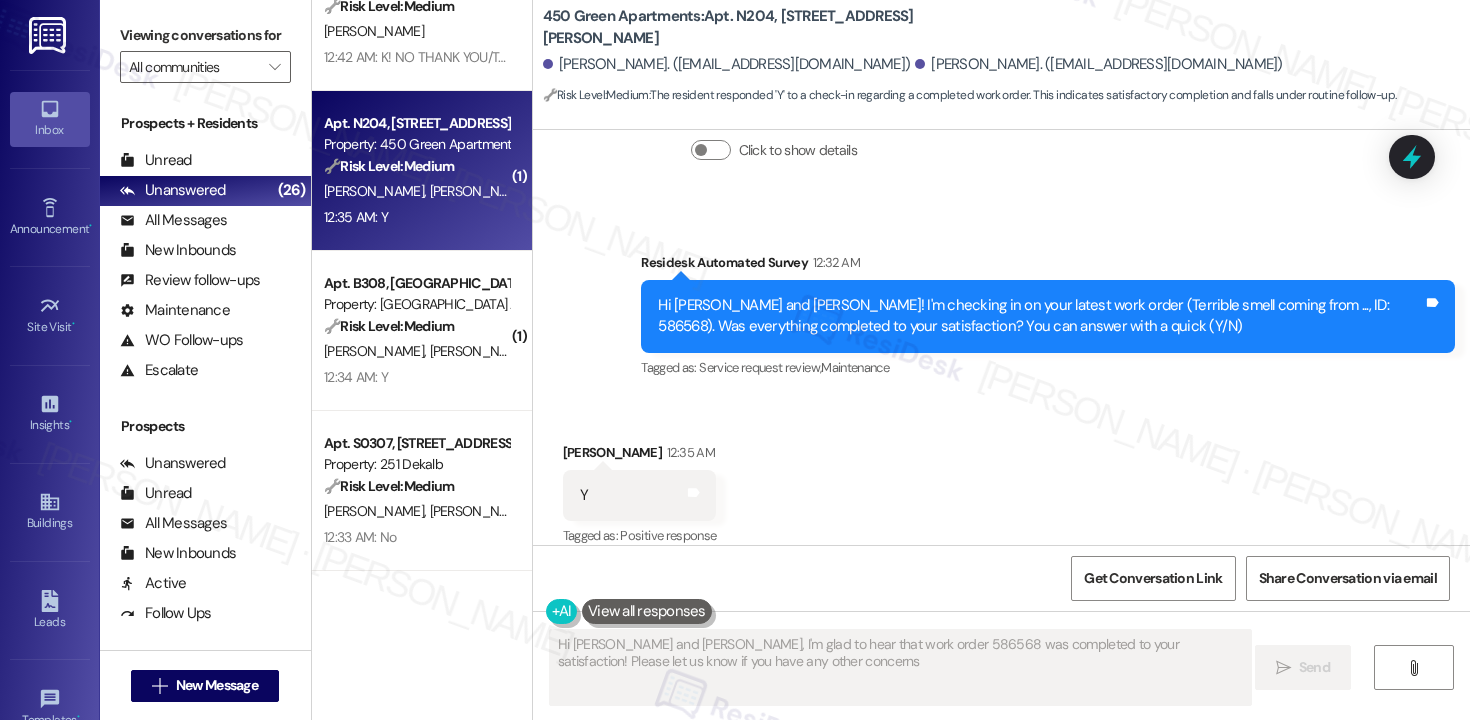 type on "Hi [PERSON_NAME] and [PERSON_NAME], I'm glad to hear that work order 586568 was completed to your satisfaction! Please let us know if you have any other concerns." 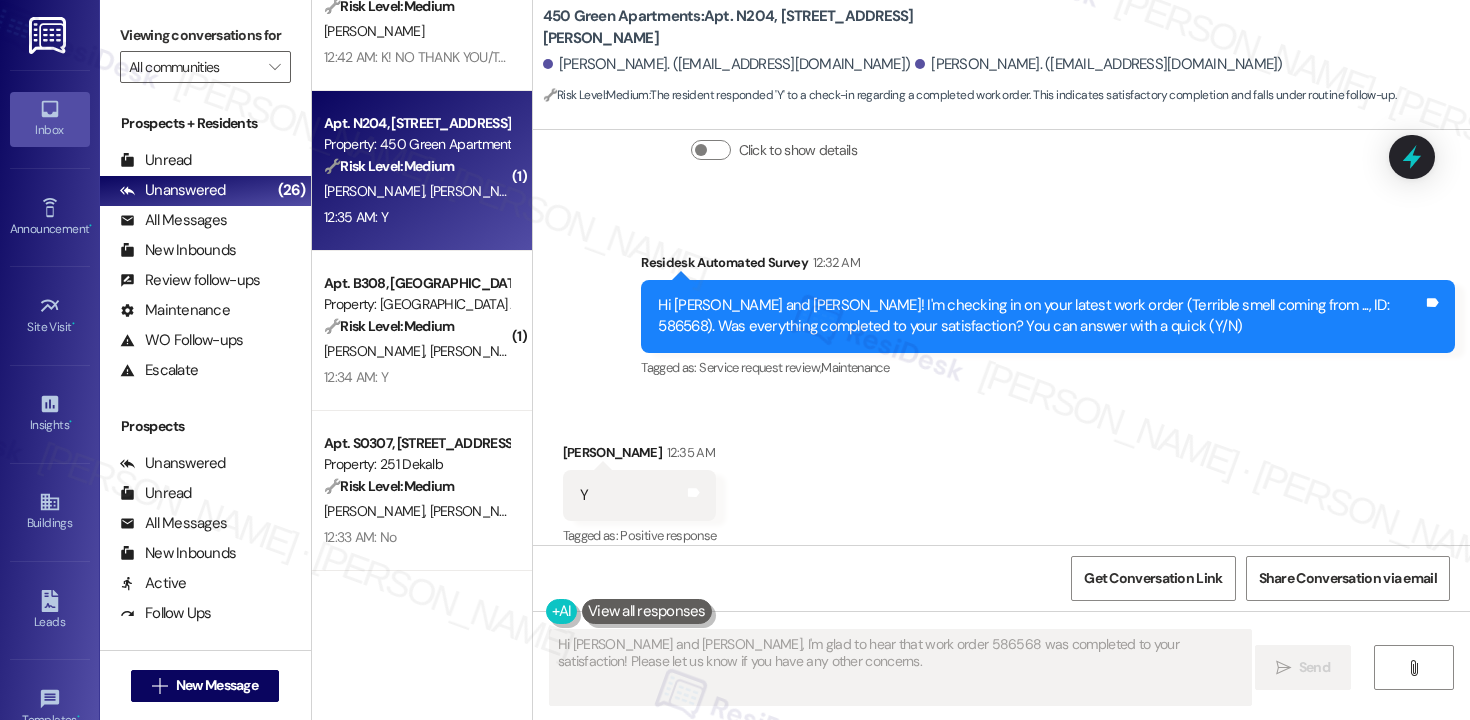 click on "Apt. N204, [STREET_ADDRESS][PERSON_NAME] Property: 450 Green Apartments 🔧  Risk Level:  Medium The resident responded 'Y' to a check-in regarding a completed work order. This indicates satisfactory completion and falls under routine follow-up. [PERSON_NAME] [PERSON_NAME] 12:35 AM: Y 12:35 AM: Y" at bounding box center [422, 171] 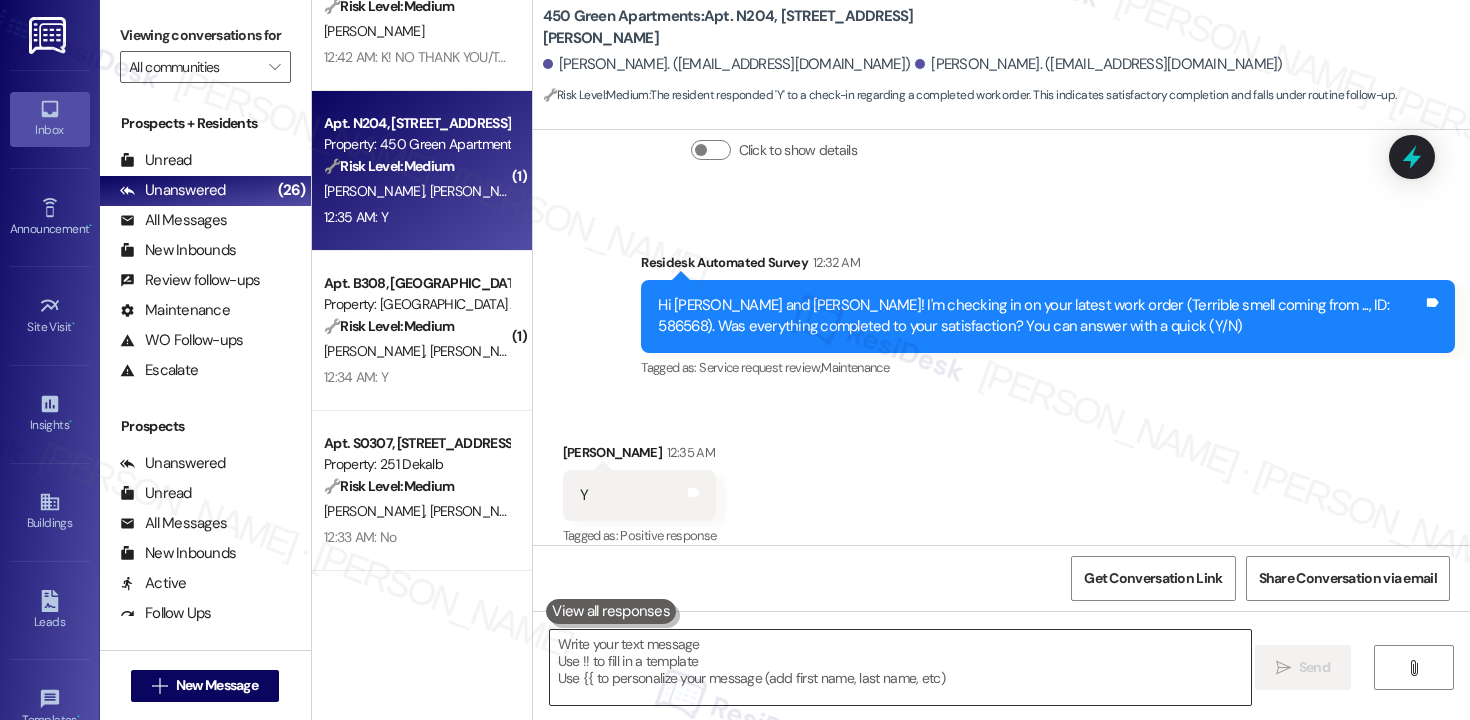 click at bounding box center (900, 667) 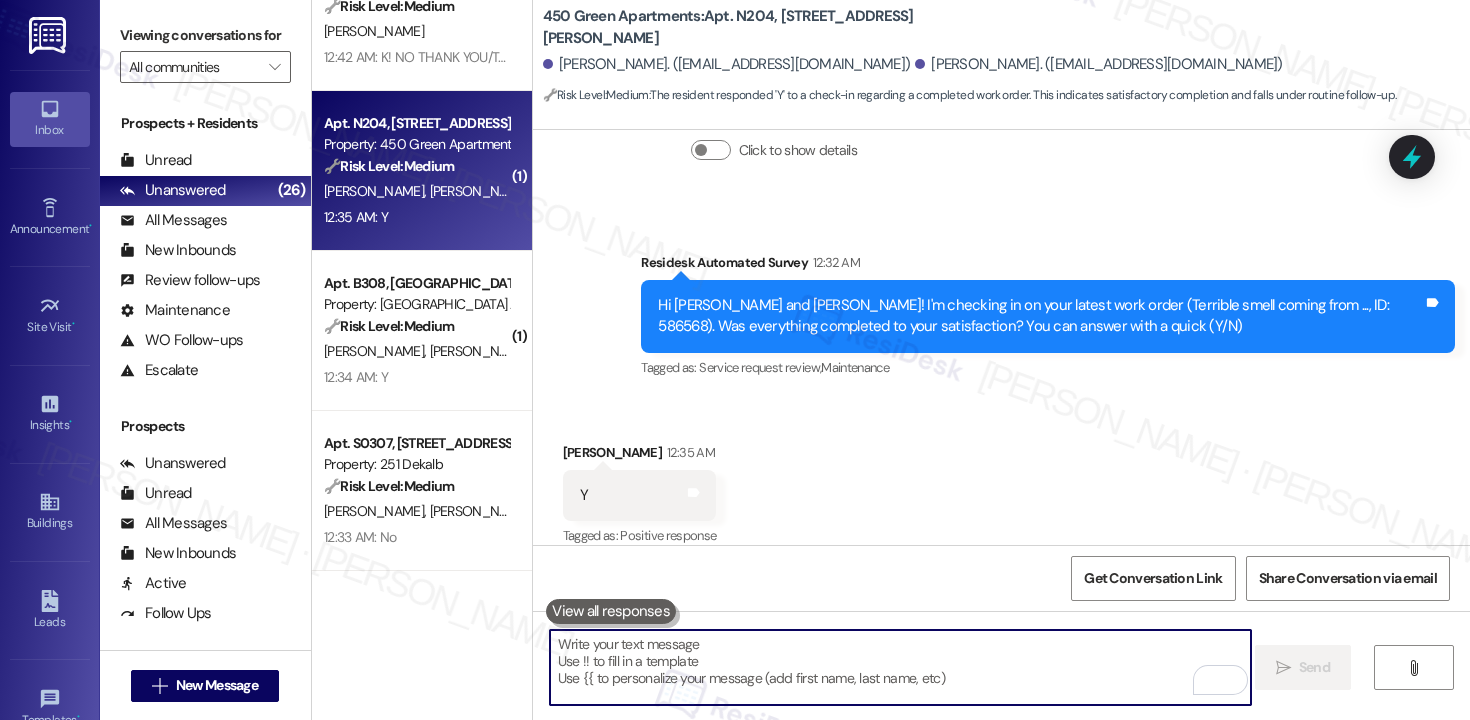 click at bounding box center (900, 667) 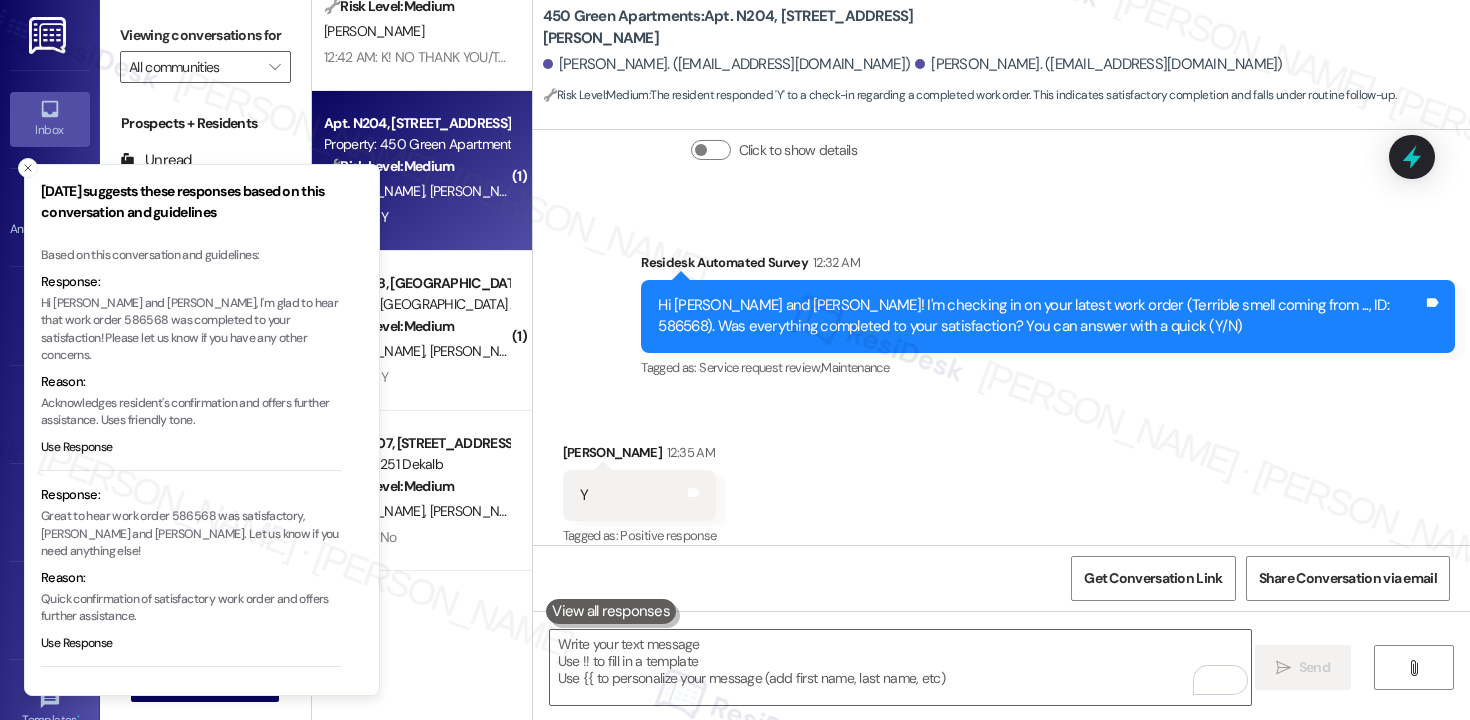 click on "Hi [PERSON_NAME] and [PERSON_NAME], I'm glad to hear that work order 586568 was completed to your satisfaction! Please let us know if you have any other concerns." at bounding box center (191, 330) 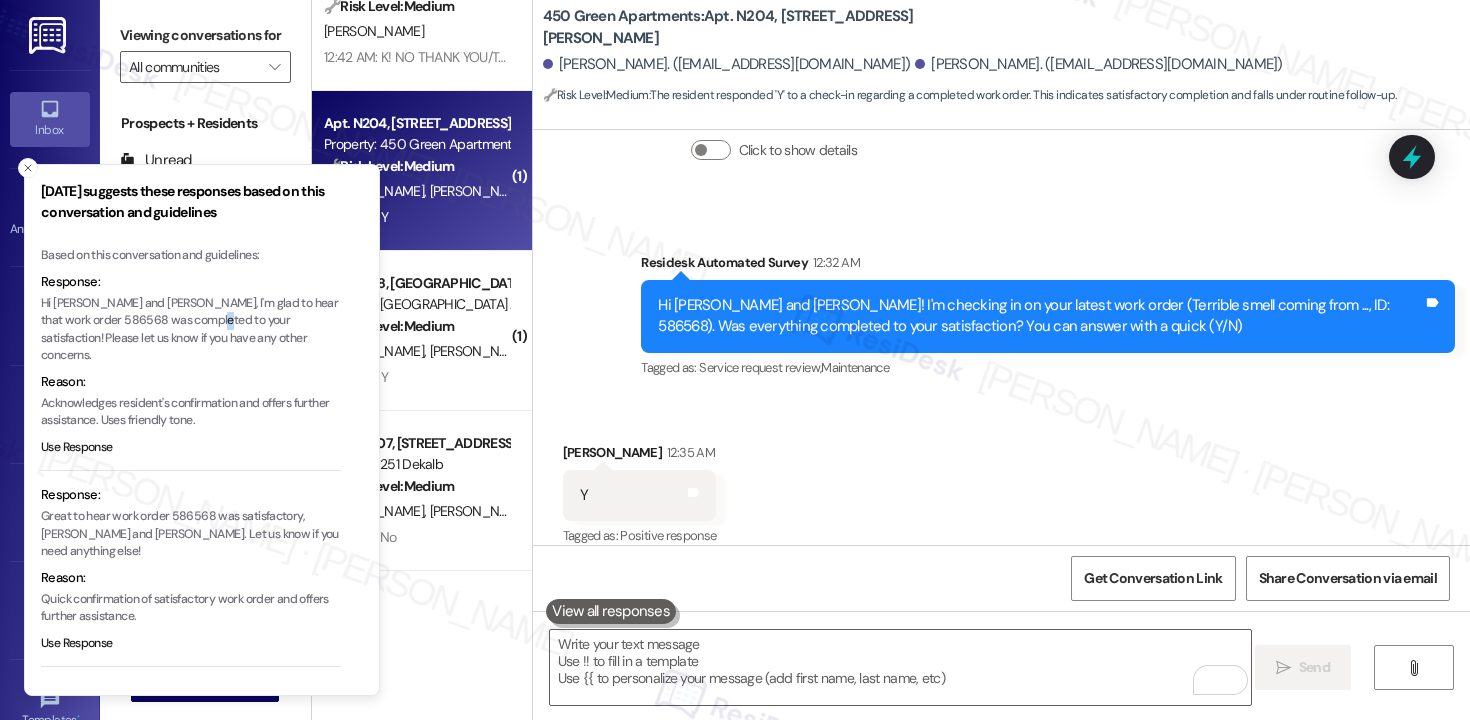 click on "Hi [PERSON_NAME] and [PERSON_NAME], I'm glad to hear that work order 586568 was completed to your satisfaction! Please let us know if you have any other concerns." at bounding box center (191, 330) 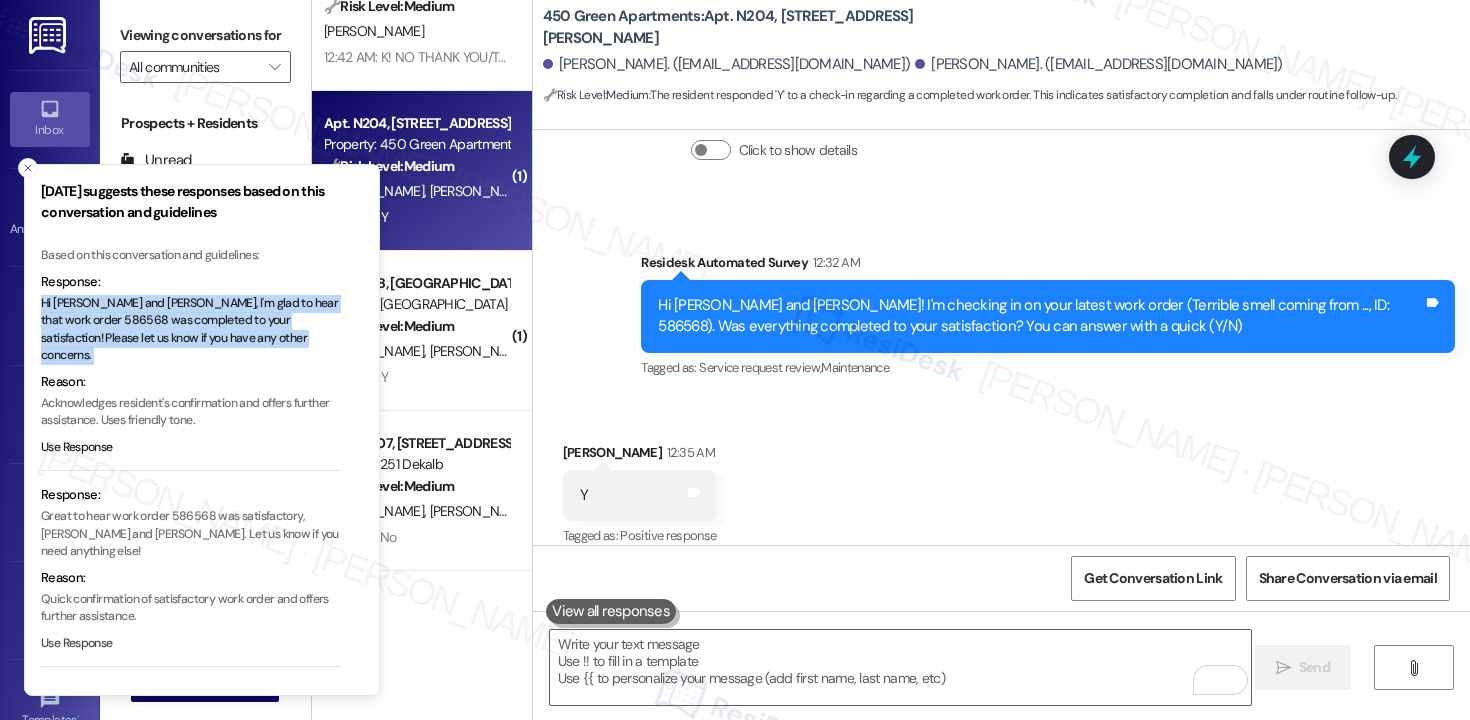 click on "Use Response" at bounding box center (77, 644) 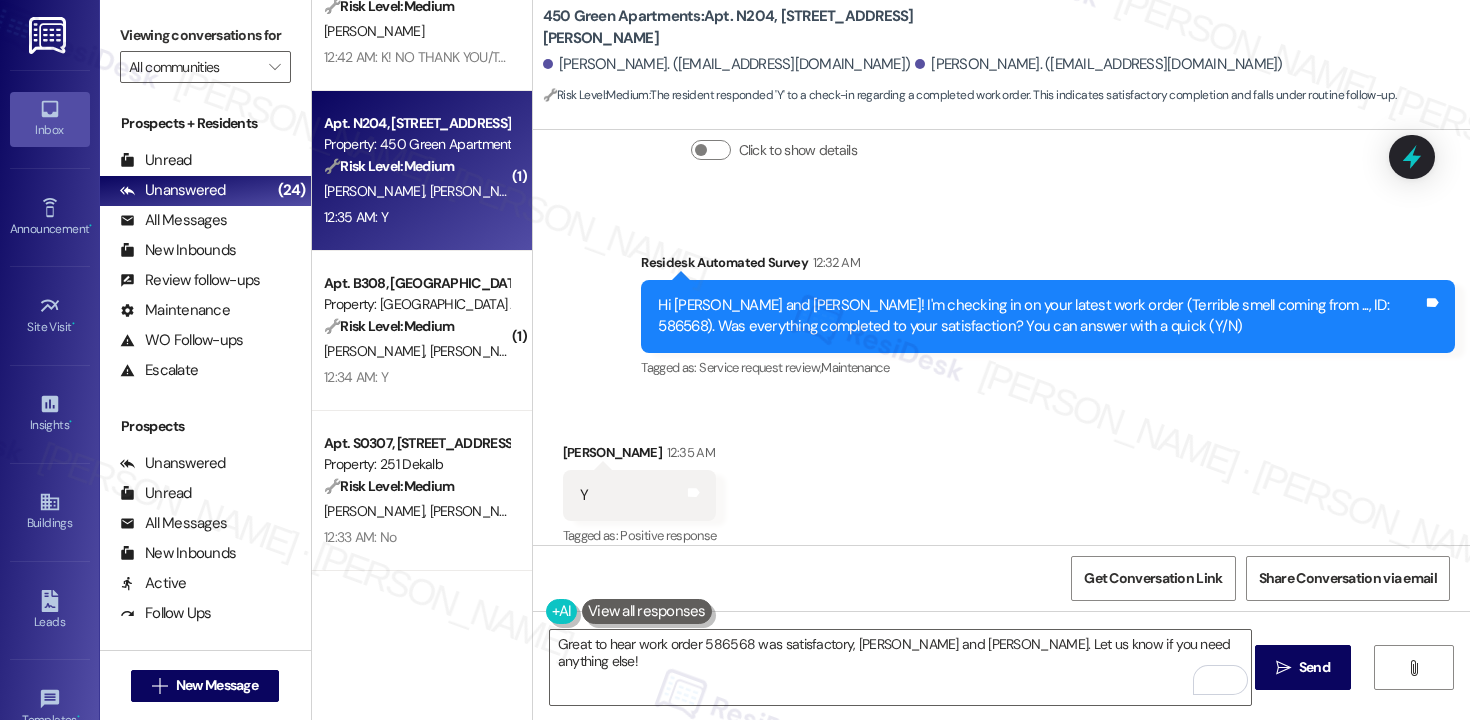 click on "[PERSON_NAME] 12:35 AM" at bounding box center [640, 456] 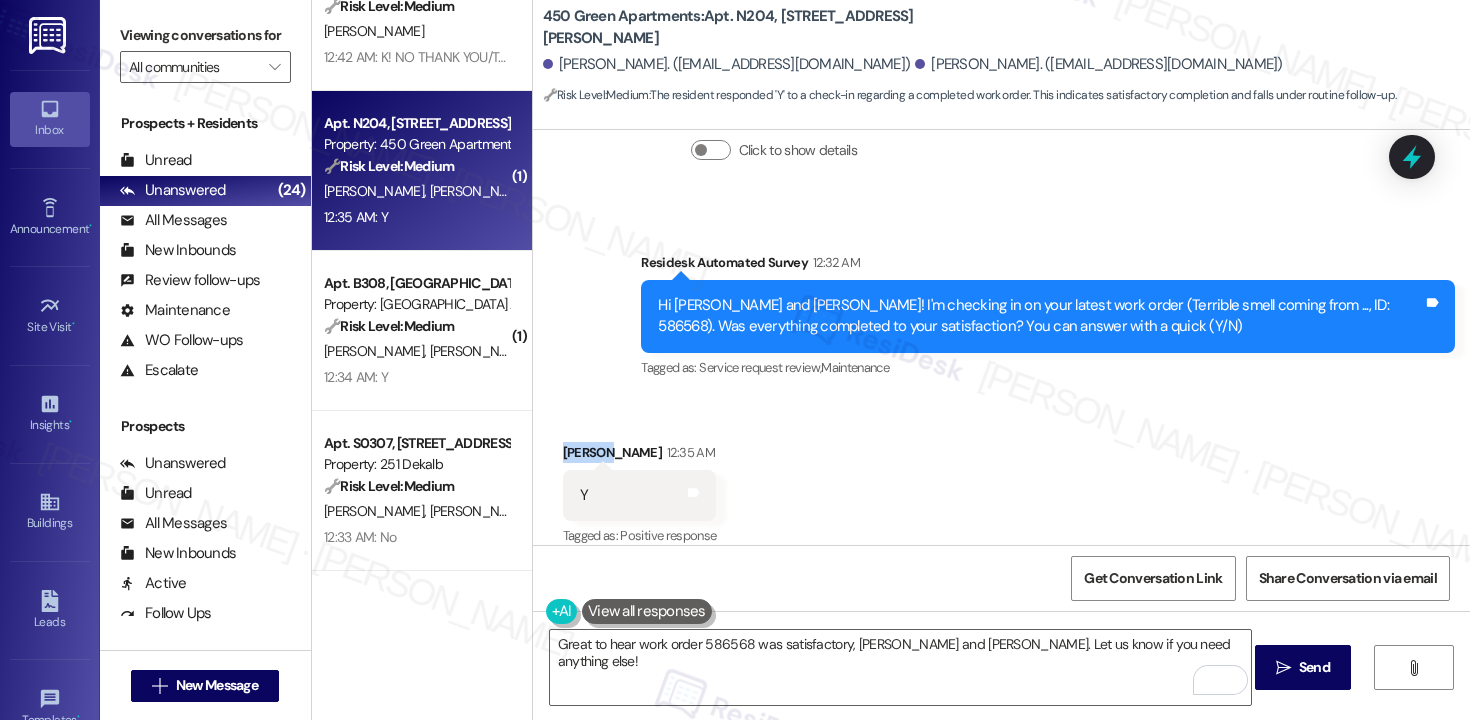copy on "[PERSON_NAME]" 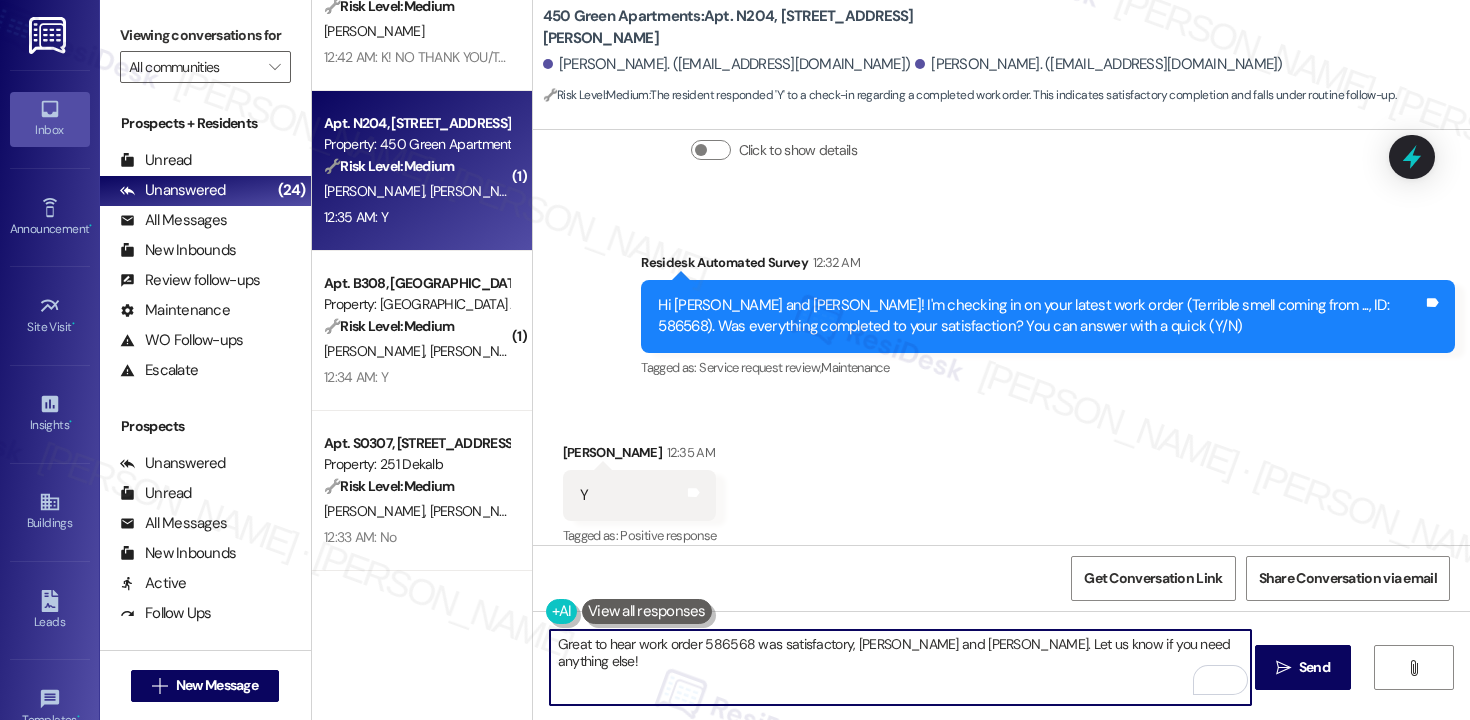 drag, startPoint x: 960, startPoint y: 648, endPoint x: 894, endPoint y: 647, distance: 66.007576 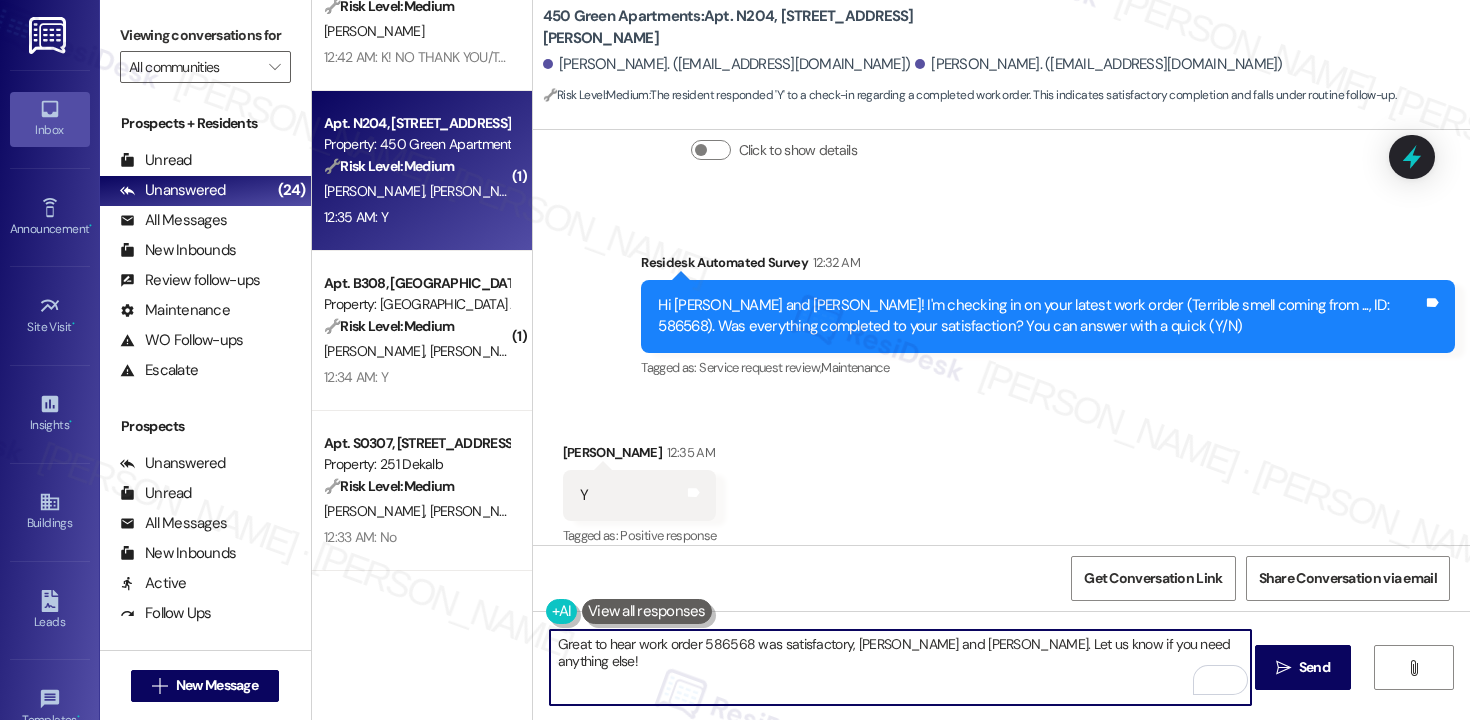 click on "Great to hear work order 586568 was satisfactory, [PERSON_NAME] and [PERSON_NAME]. Let us know if you need anything else!" at bounding box center (900, 667) 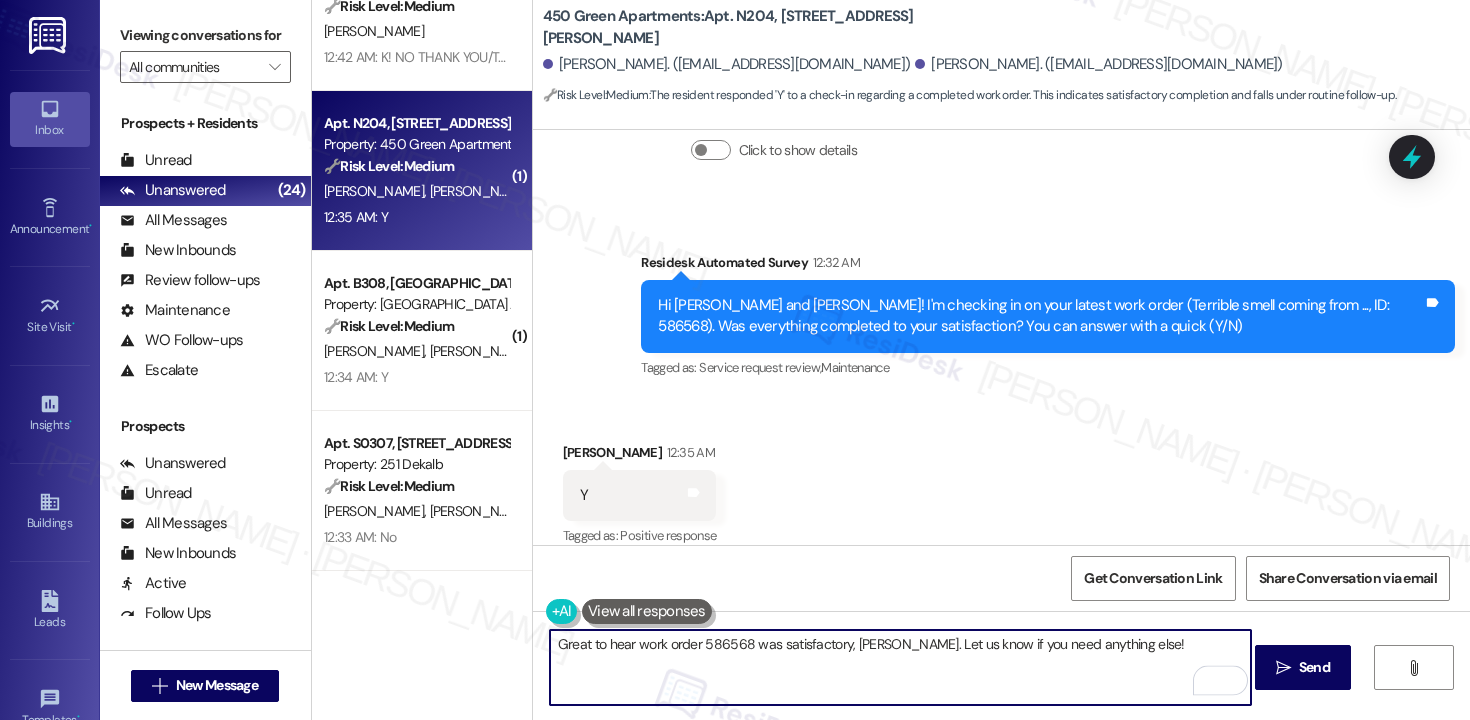 click on "Great to hear work order 586568 was satisfactory, [PERSON_NAME]. Let us know if you need anything else!" at bounding box center (900, 667) 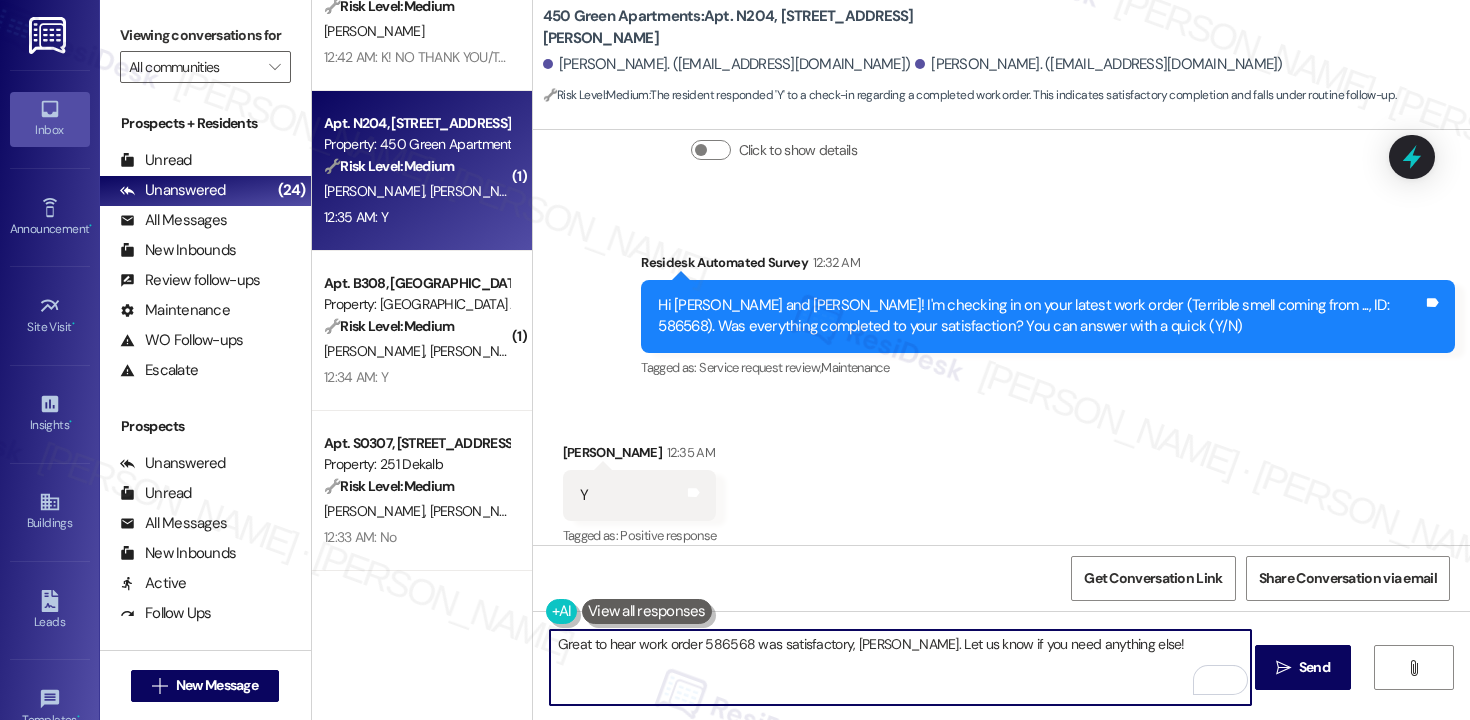 click on "Send" at bounding box center [1314, 667] 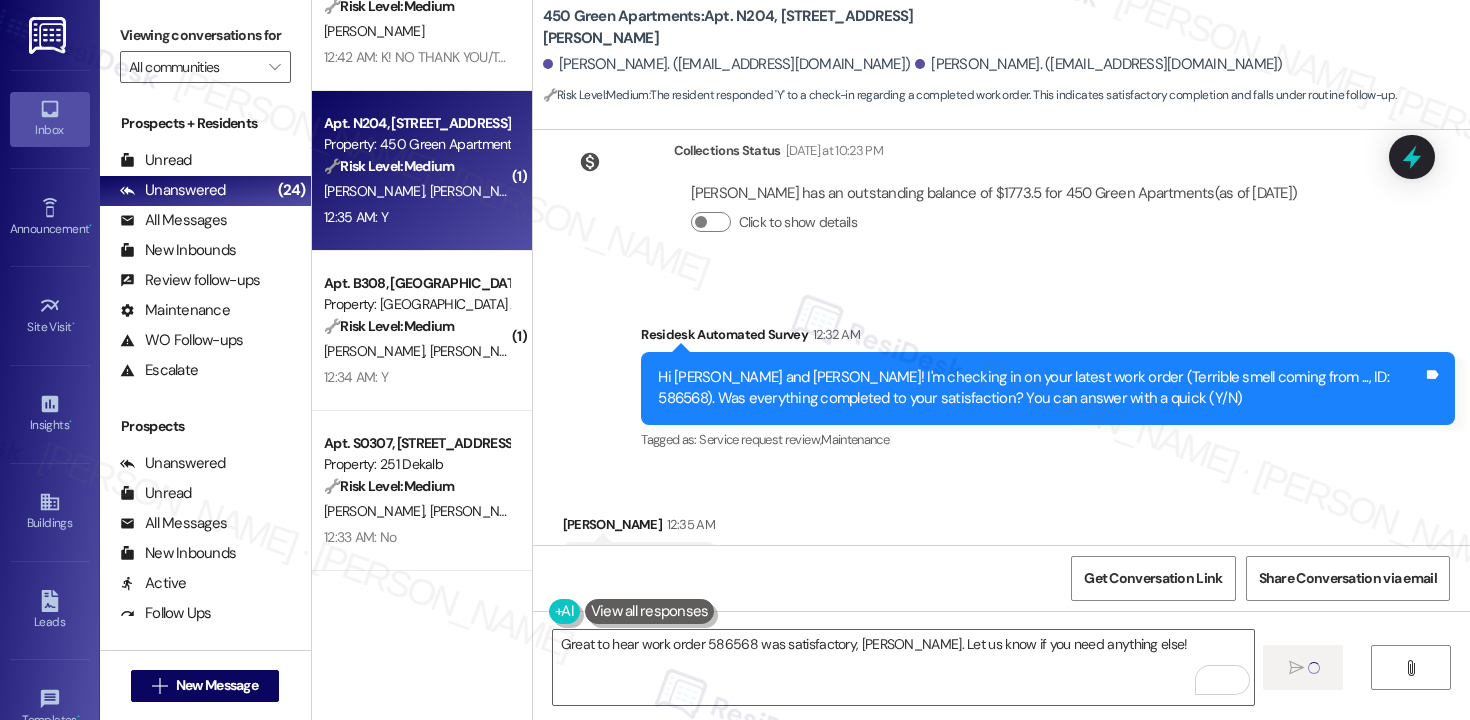 scroll, scrollTop: 664, scrollLeft: 0, axis: vertical 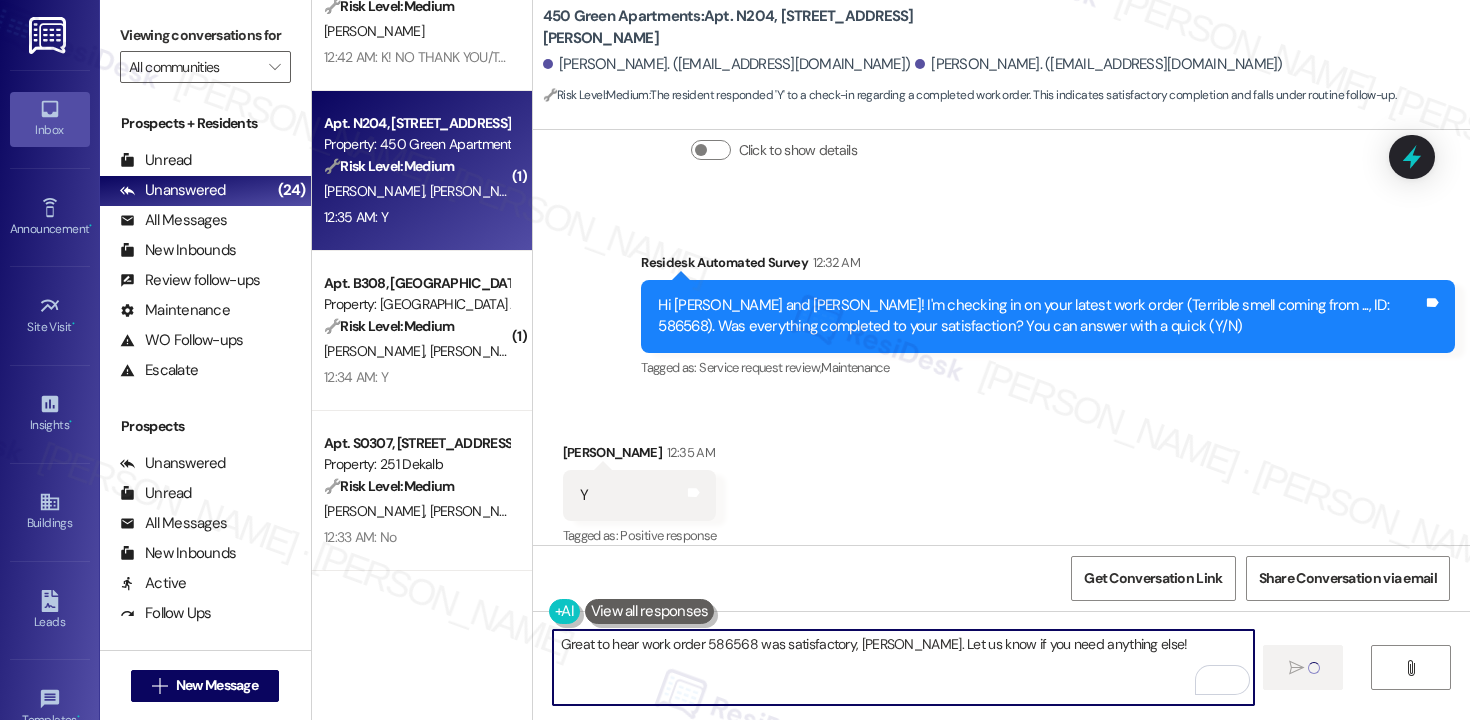 click on "Great to hear work order 586568 was satisfactory, Vanessa. Let us know if you need anything else!" at bounding box center [903, 667] 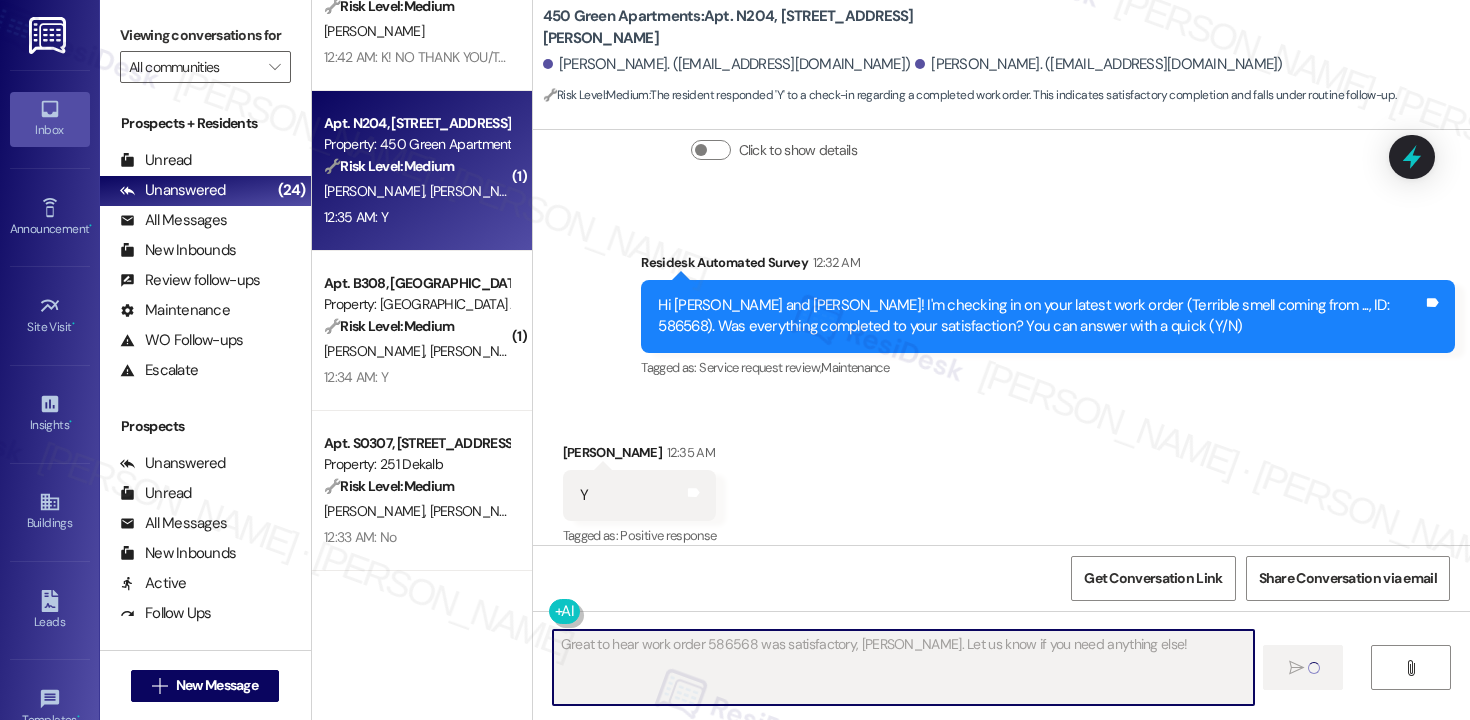 type on "Fetching suggested responses. Please feel free to read through the conversation in the meantime." 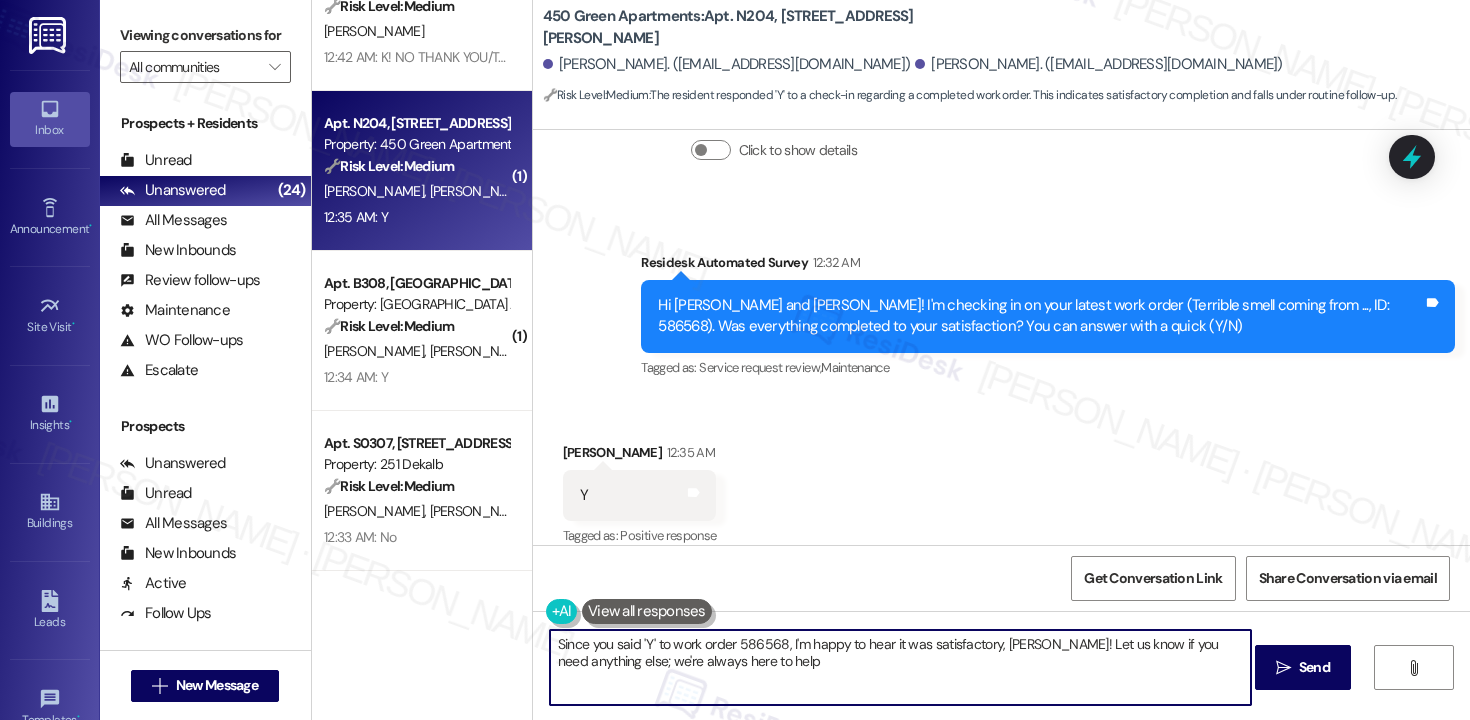 type on "Since you said 'Y' to work order 586568, I'm happy to hear it was satisfactory, Vanessa! Let us know if you need anything else; we're always here to help!" 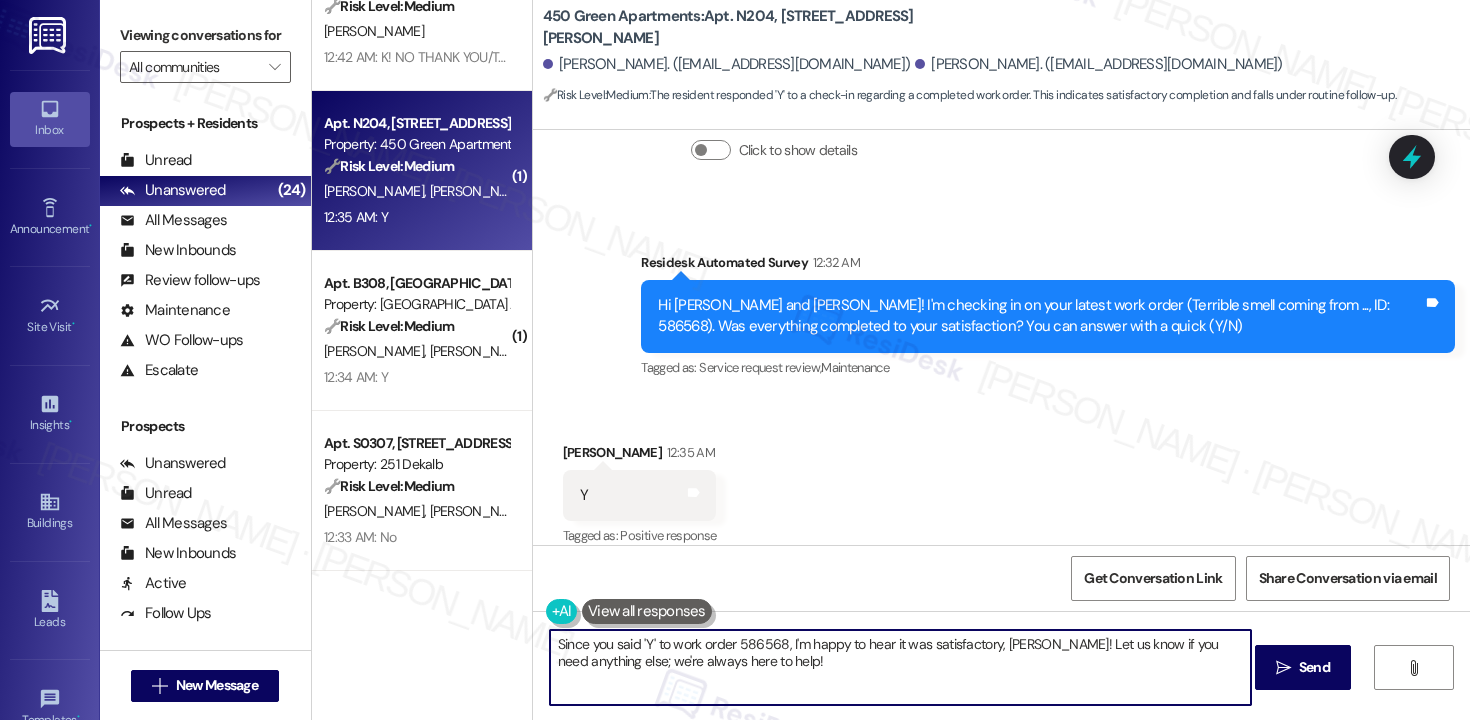 scroll, scrollTop: 804, scrollLeft: 0, axis: vertical 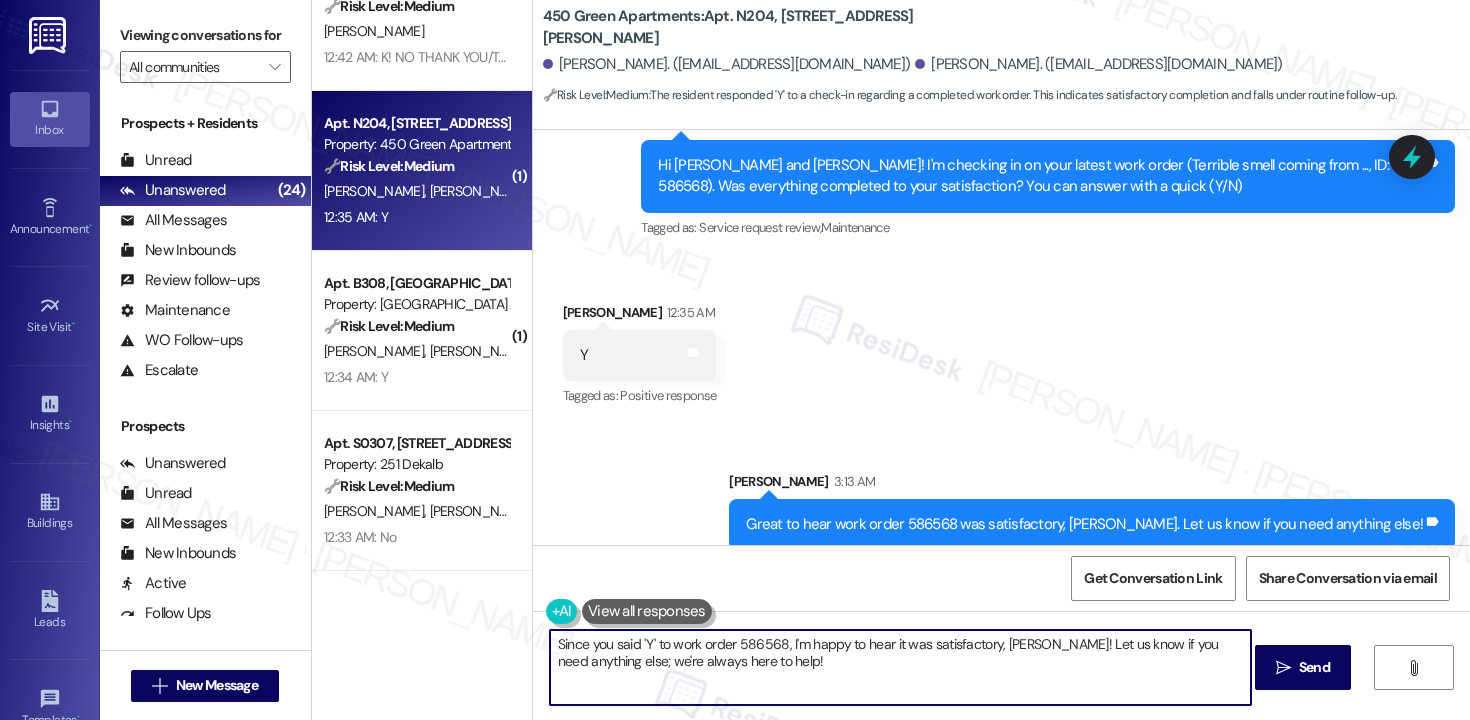 click on "Since you said 'Y' to work order 586568, I'm happy to hear it was satisfactory, Vanessa! Let us know if you need anything else; we're always here to help!" at bounding box center (900, 667) 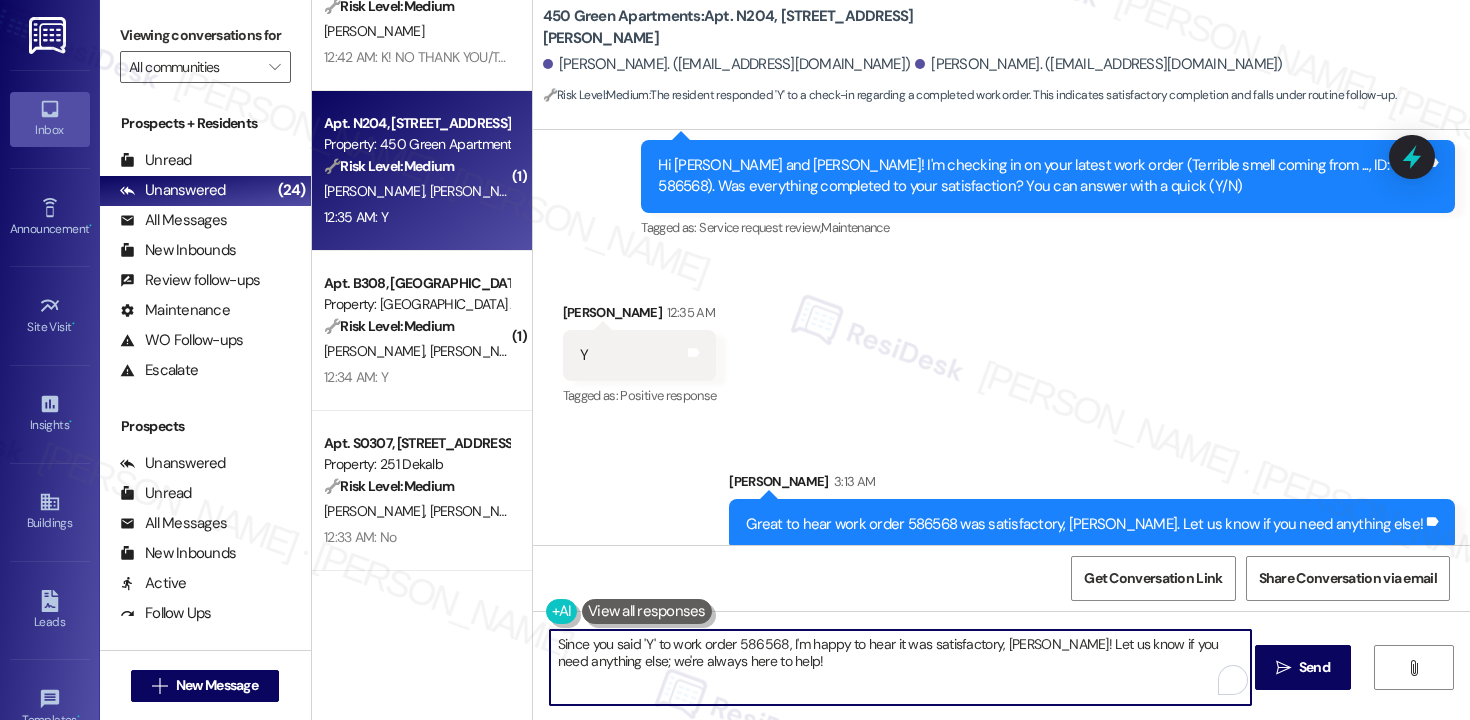 click on "Since you said 'Y' to work order 586568, I'm happy to hear it was satisfactory, Vanessa! Let us know if you need anything else; we're always here to help!" at bounding box center (900, 667) 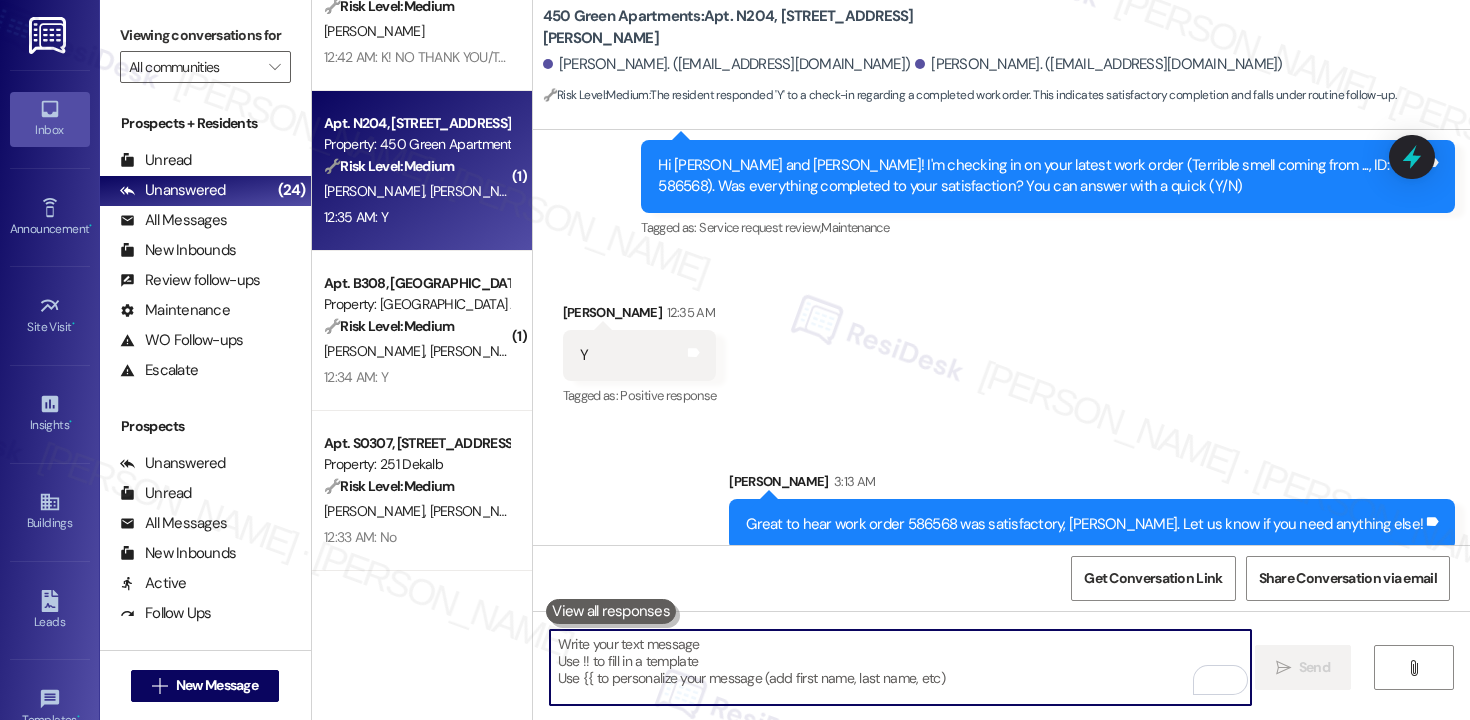 type 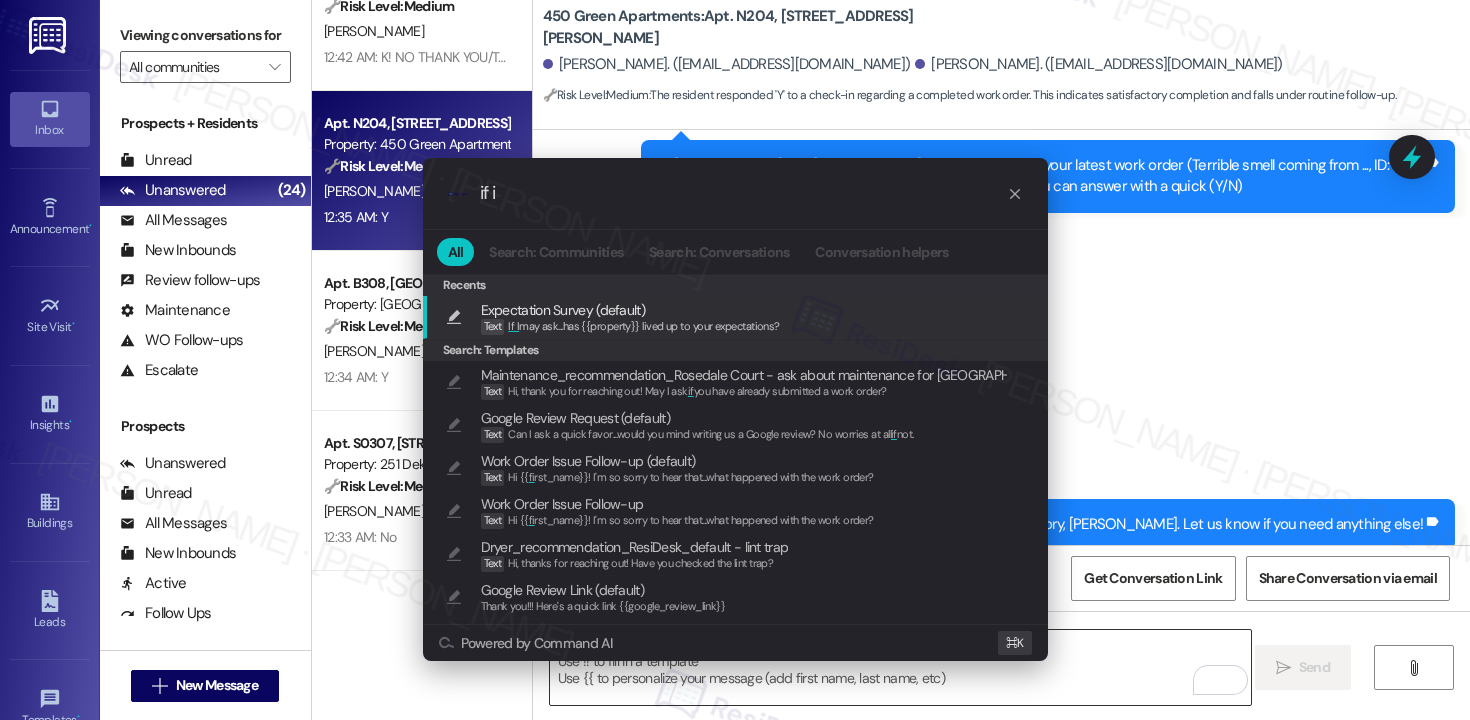 type on "if i m" 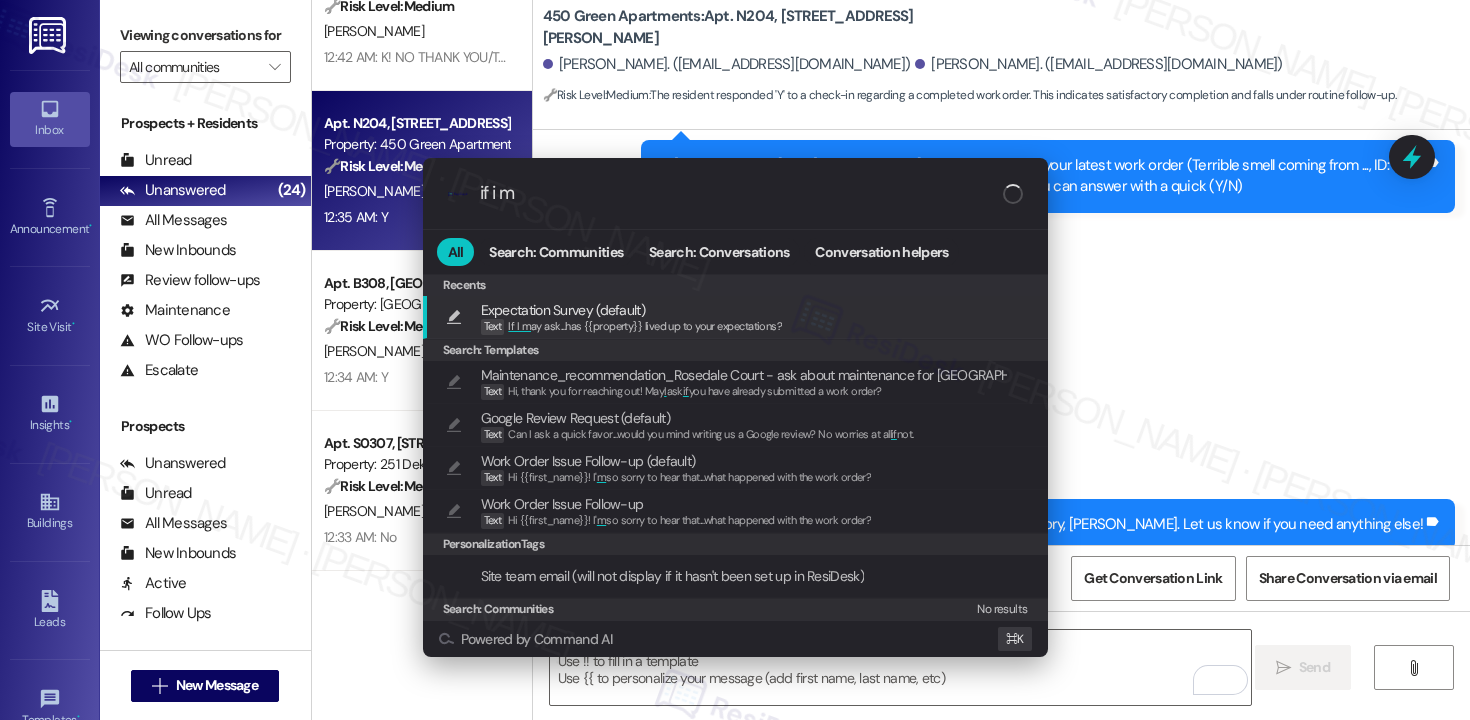 click on "Expectation Survey (default) Text If I m ay ask...has {{property}} lived up to your expectations?" at bounding box center [737, 317] 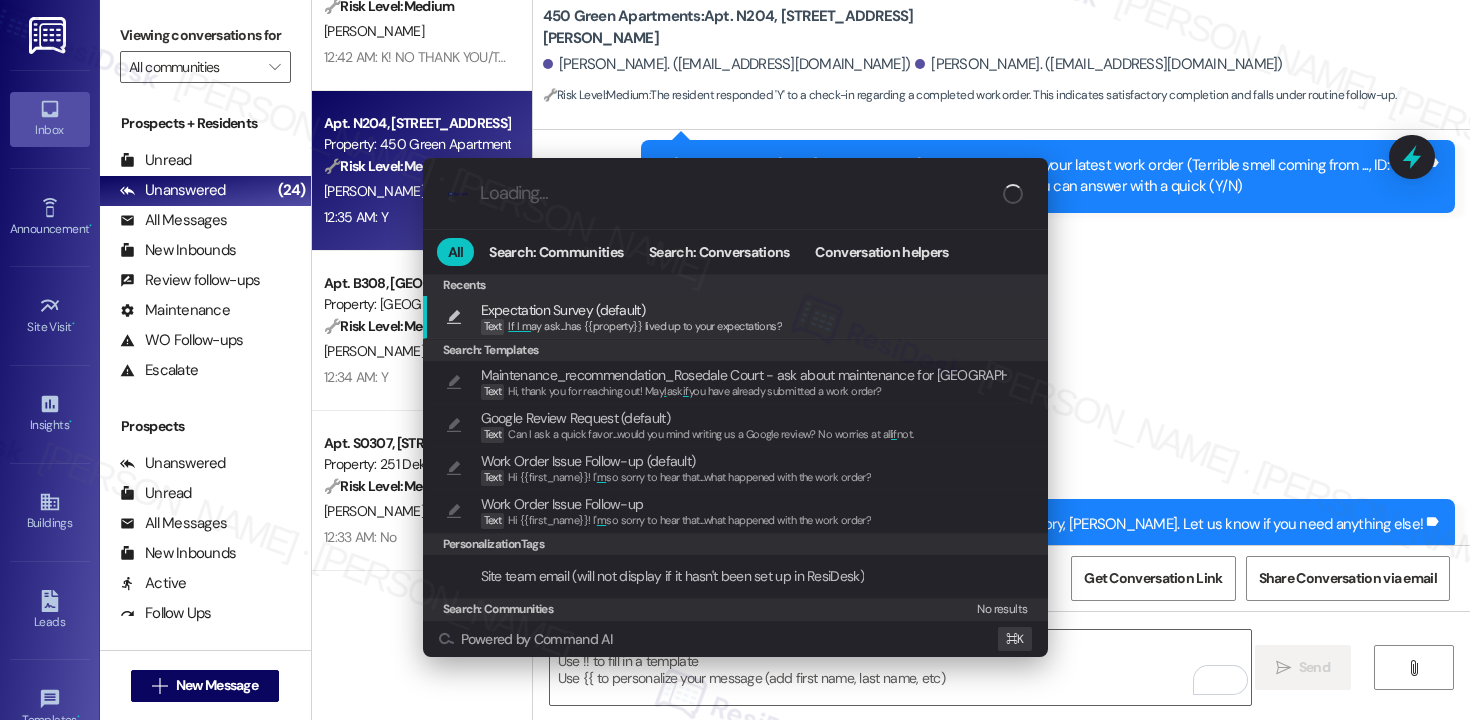 type on "If I may ask...has {{property}} lived up to your expectations?" 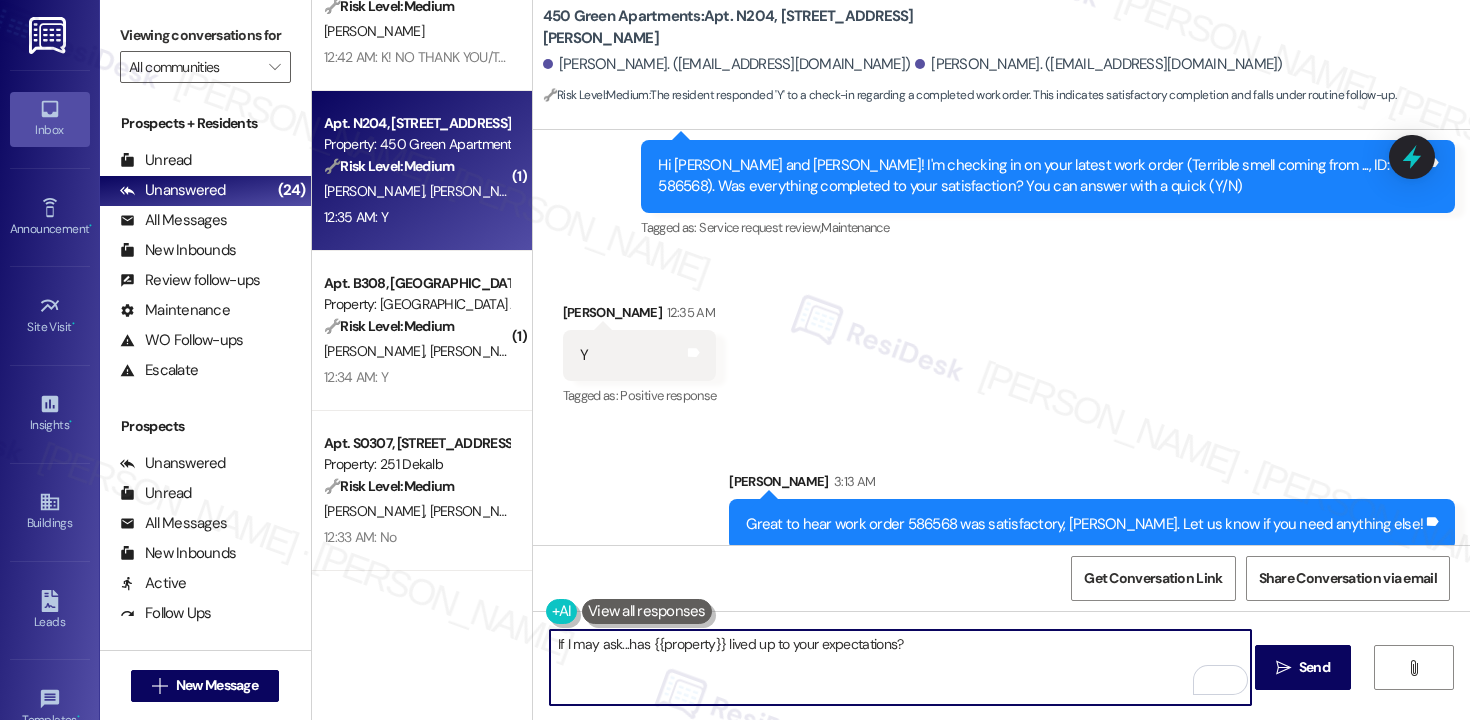 click on "Send" at bounding box center [1314, 667] 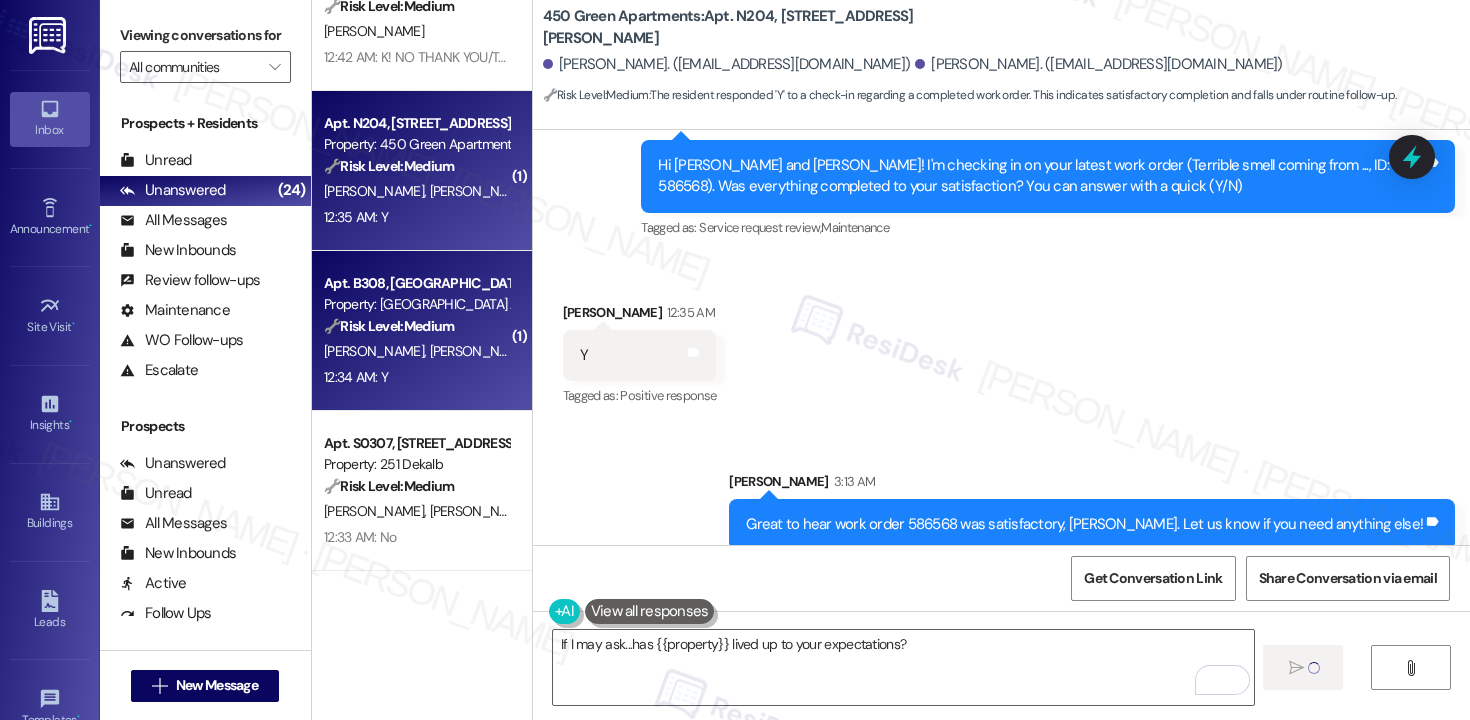 type 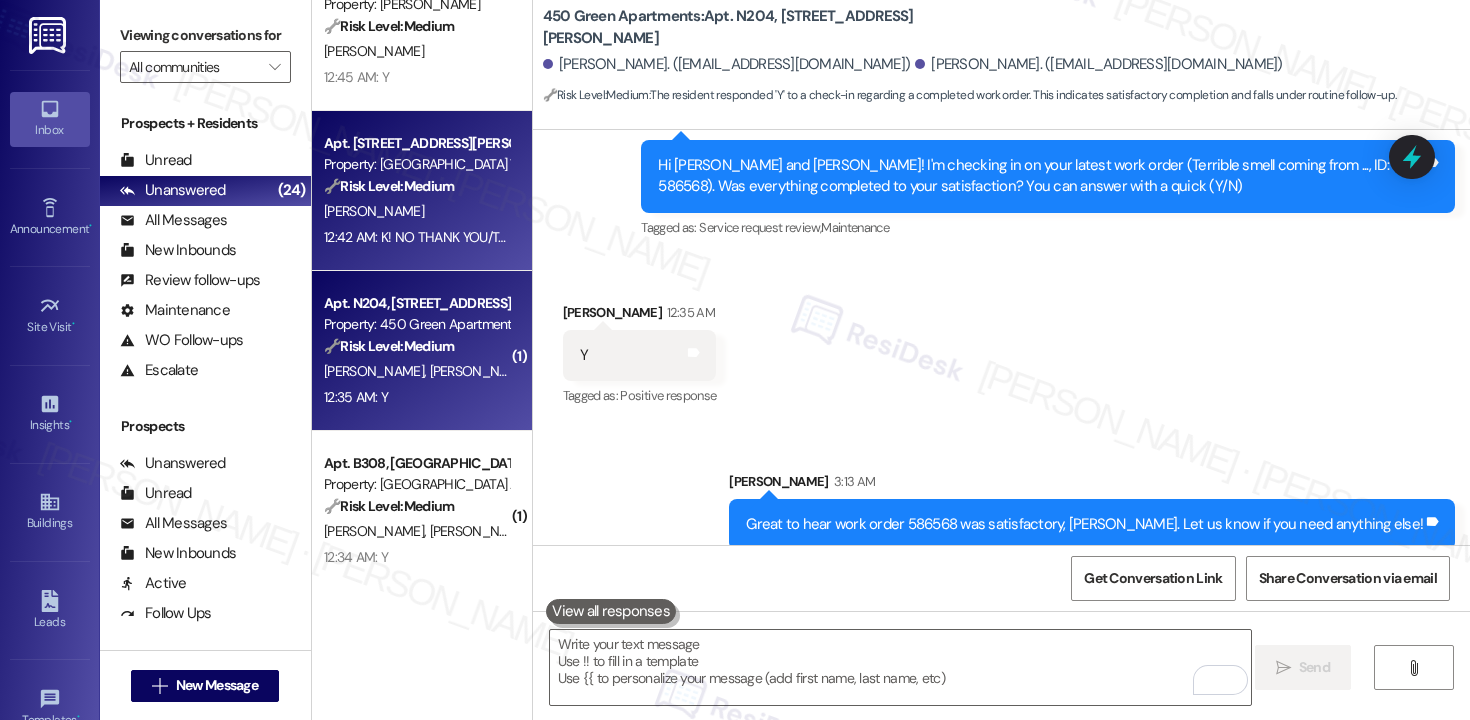 scroll, scrollTop: 1980, scrollLeft: 0, axis: vertical 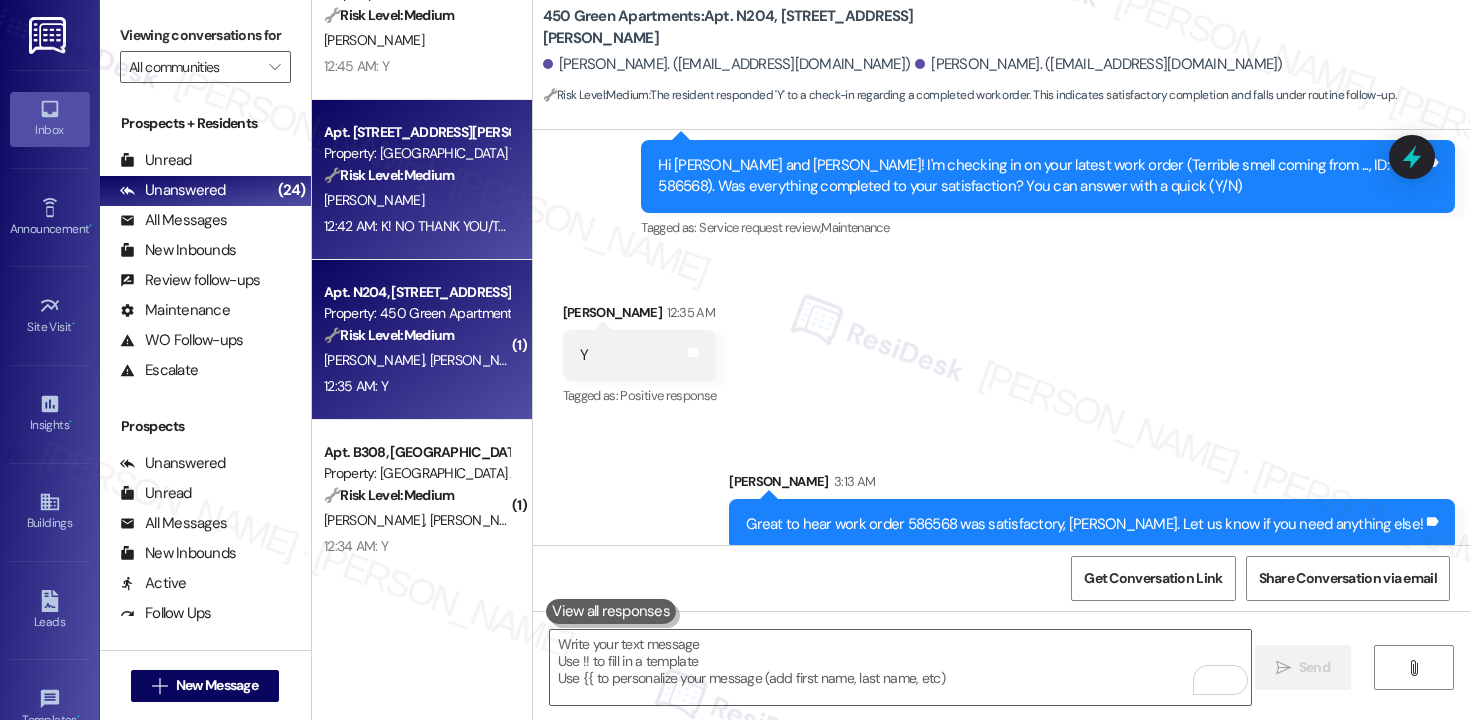 click on "[PERSON_NAME]" at bounding box center [416, 200] 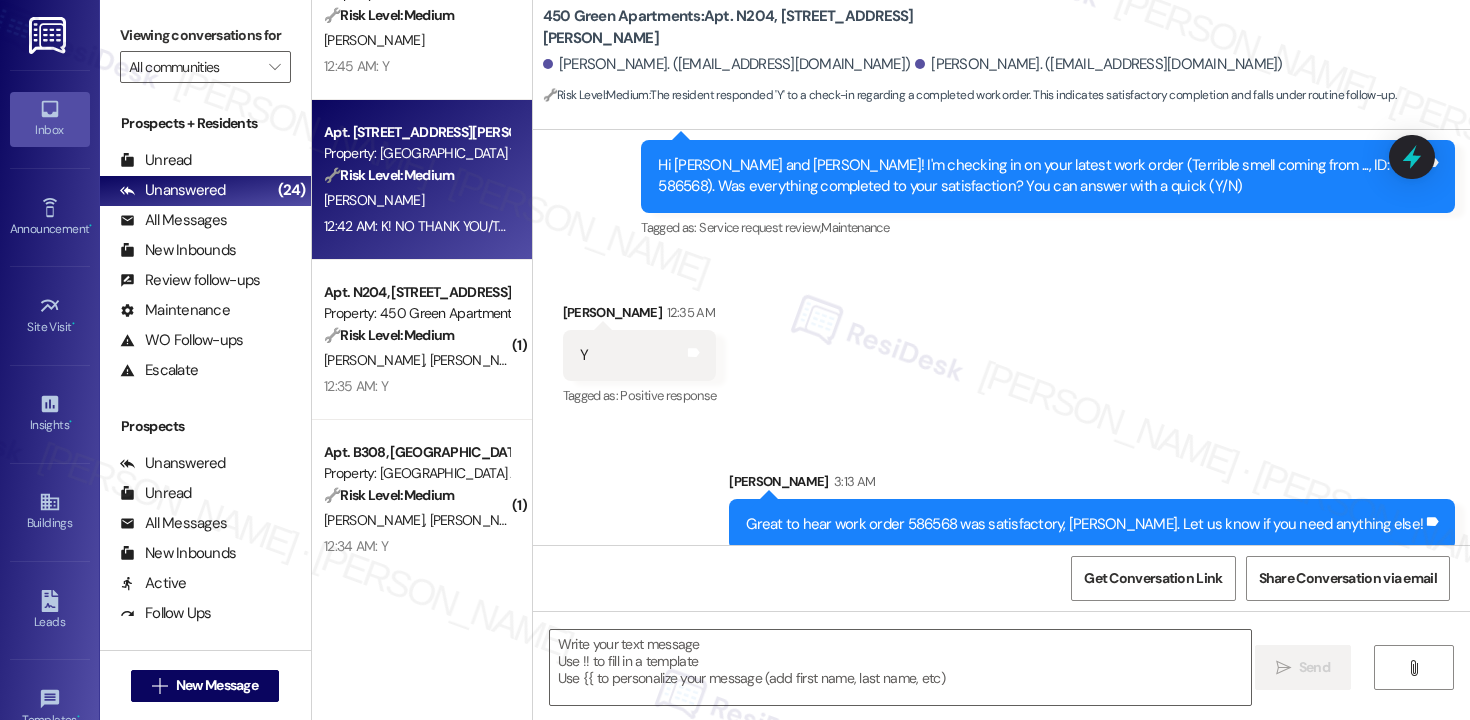 type on "Fetching suggested responses. Please feel free to read through the conversation in the meantime." 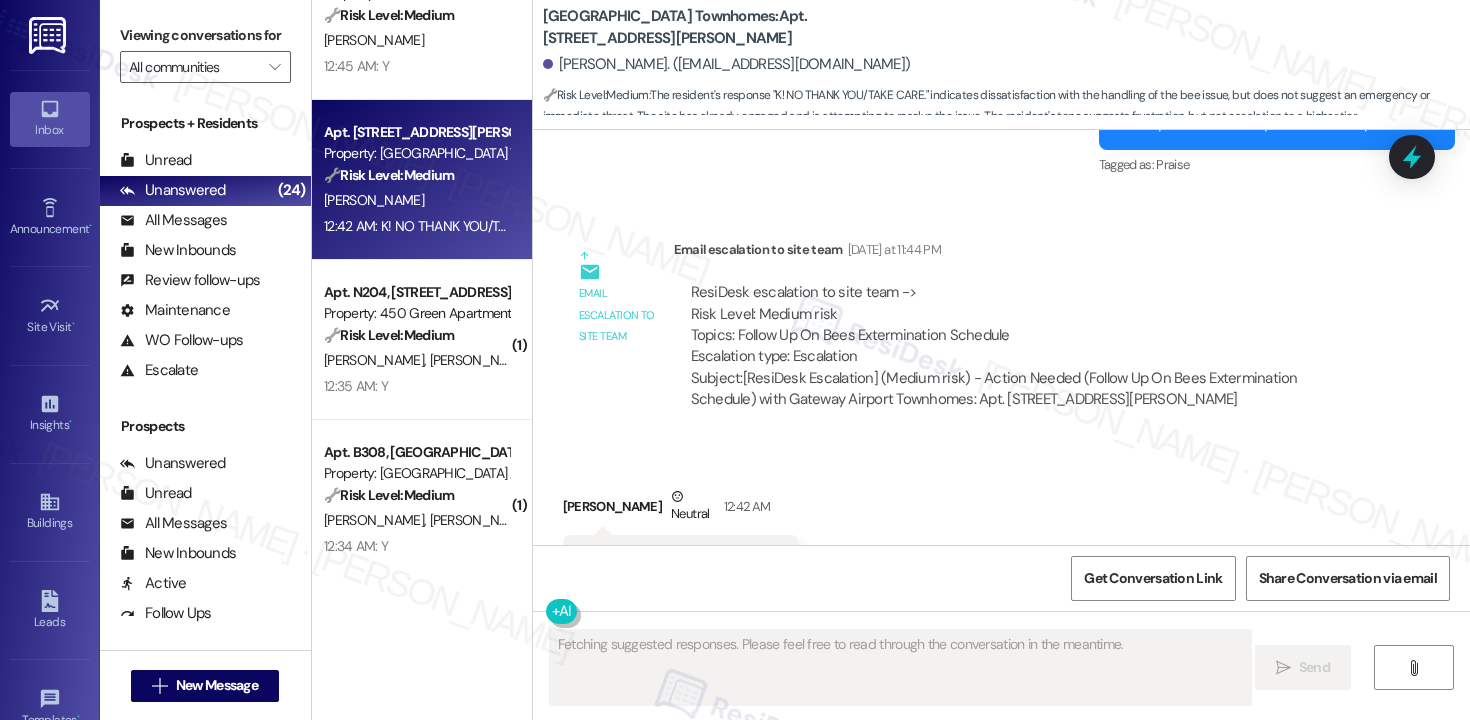 scroll, scrollTop: 4510, scrollLeft: 0, axis: vertical 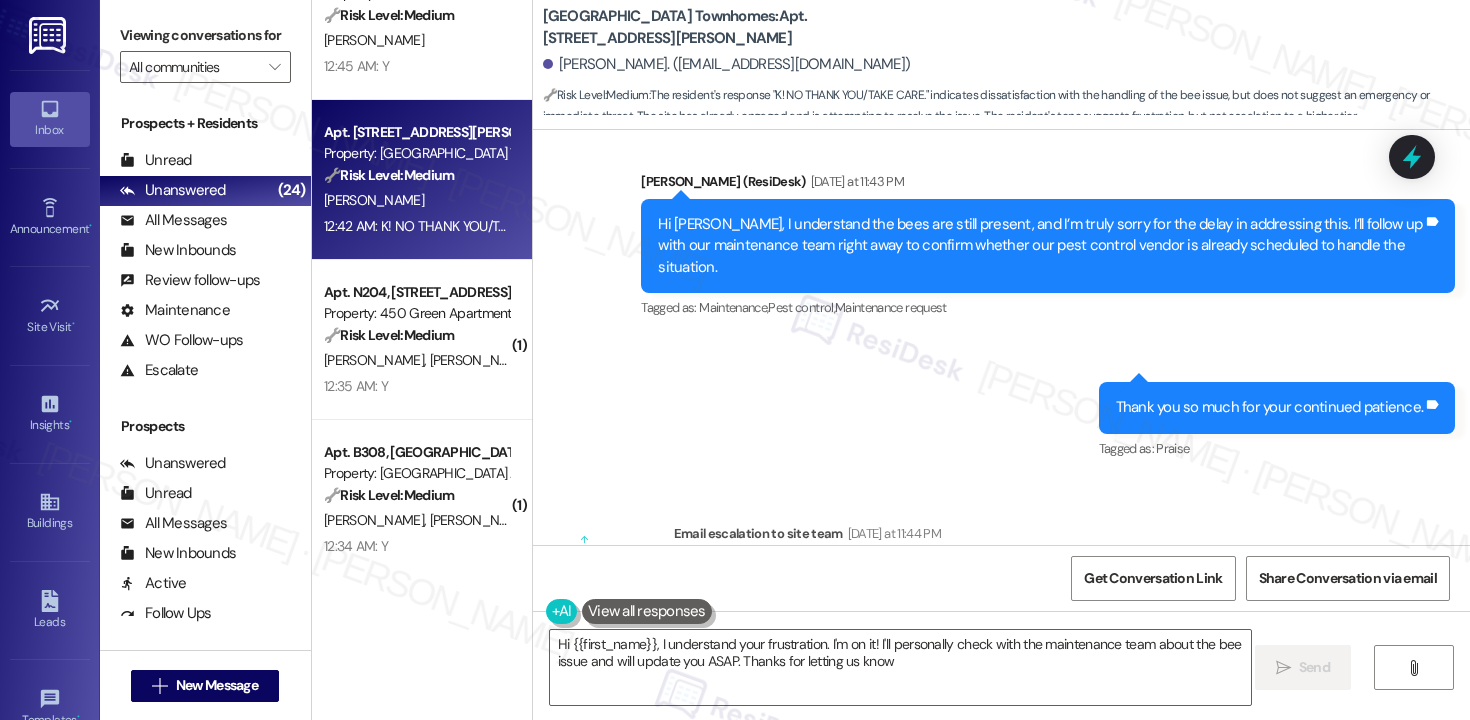type on "Hi {{first_name}}, I understand your frustration. I'm on it! I'll personally check with the maintenance team about the bee issue and will update you ASAP. Thanks for letting us know!" 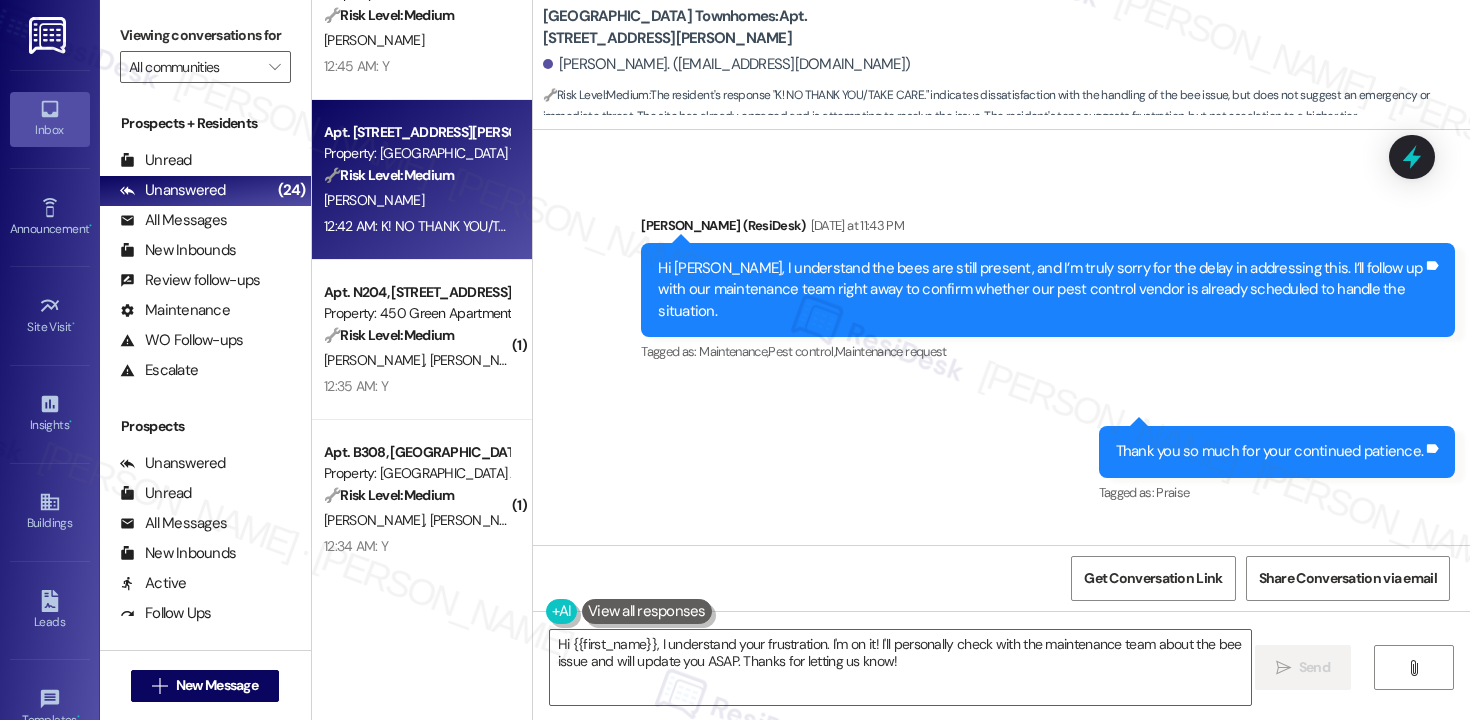 scroll, scrollTop: 4160, scrollLeft: 0, axis: vertical 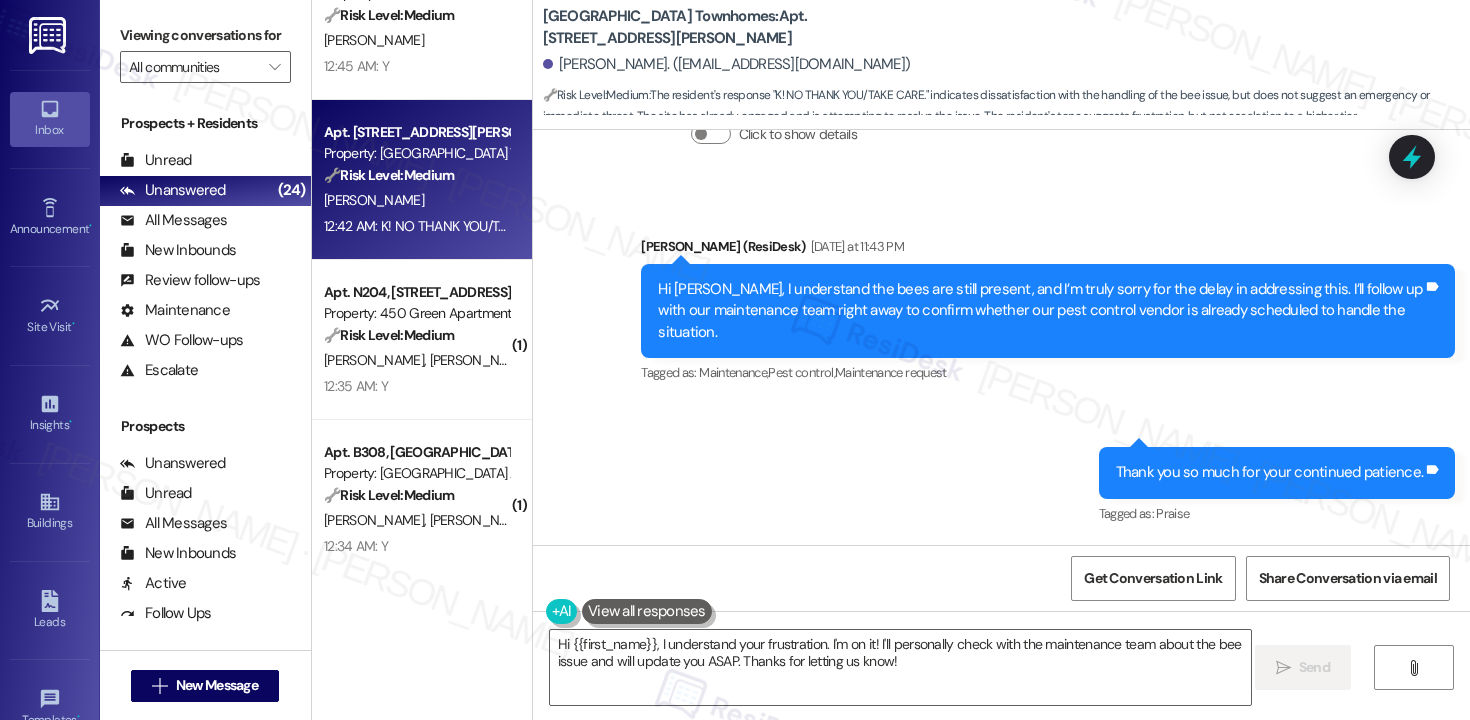 click on "Hi Elsie, I understand the bees are still present, and I’m truly sorry for the delay in addressing this. I’ll follow up with our maintenance team right away to confirm whether our pest control vendor is already scheduled to handle the situation." at bounding box center (1040, 311) 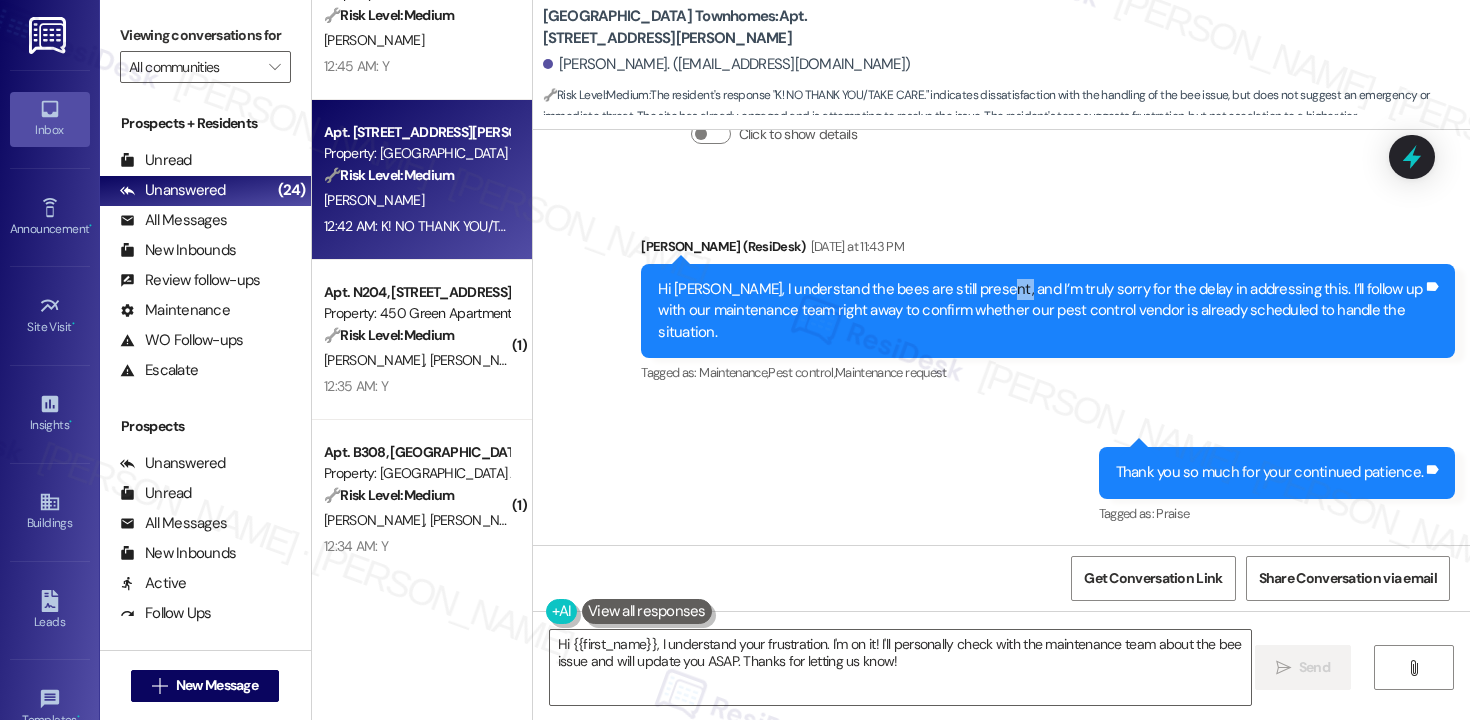click on "Hi Elsie, I understand the bees are still present, and I’m truly sorry for the delay in addressing this. I’ll follow up with our maintenance team right away to confirm whether our pest control vendor is already scheduled to handle the situation." at bounding box center (1040, 311) 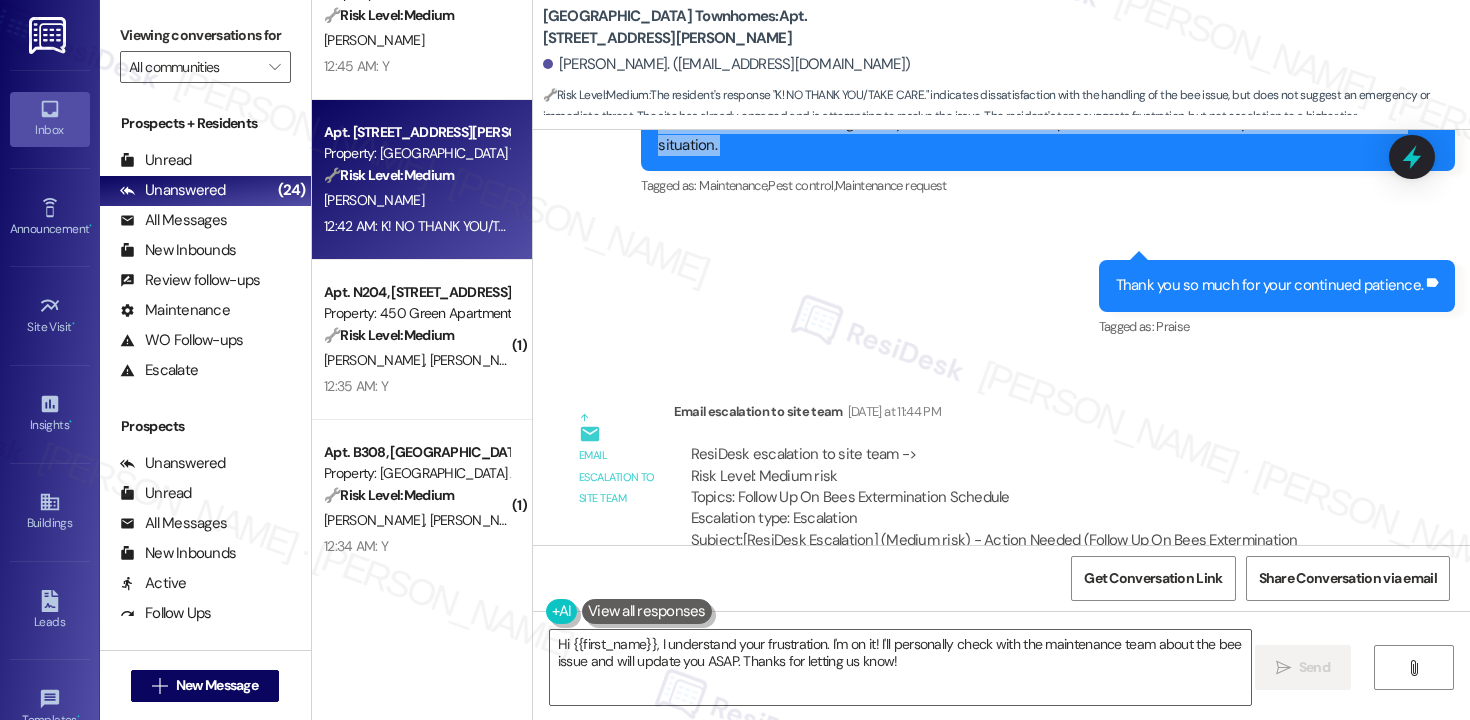 scroll, scrollTop: 4475, scrollLeft: 0, axis: vertical 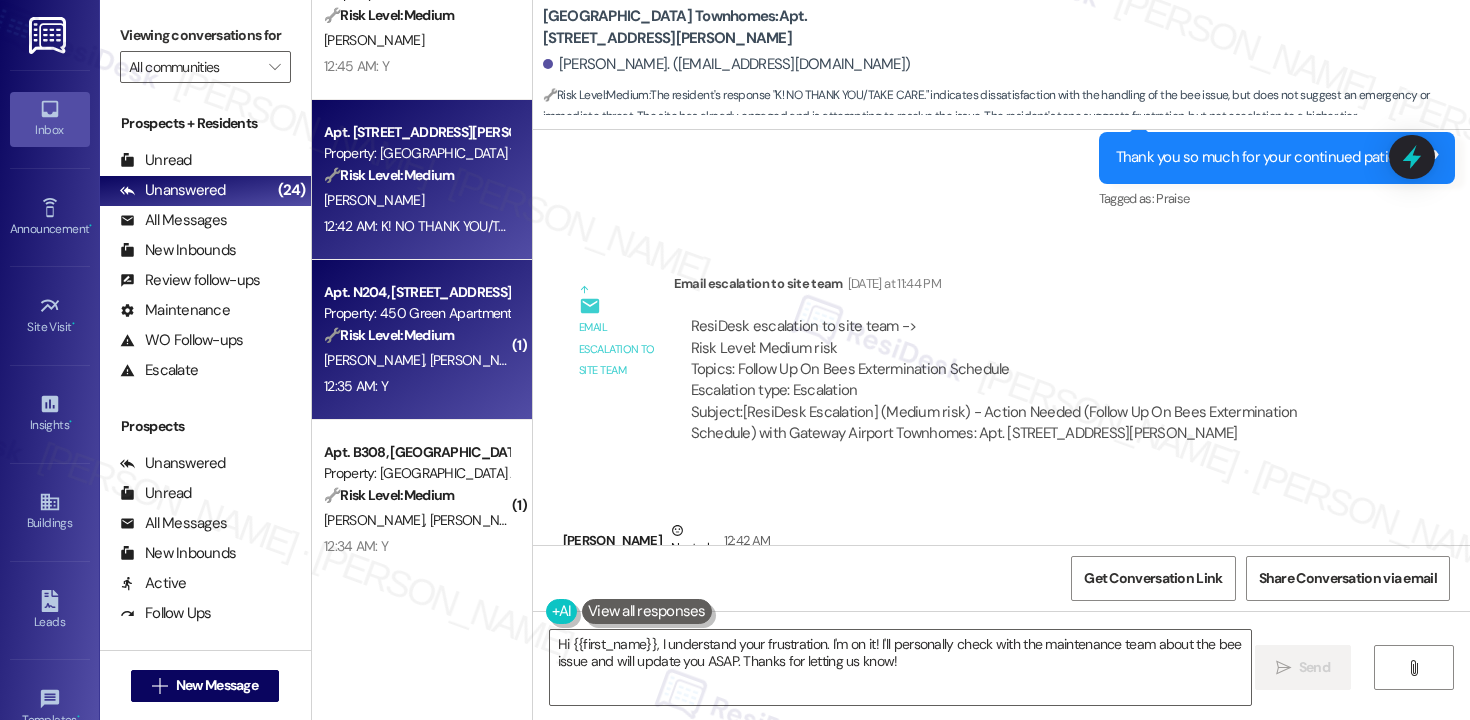 click on "W. Dutton V. Torre" at bounding box center (416, 360) 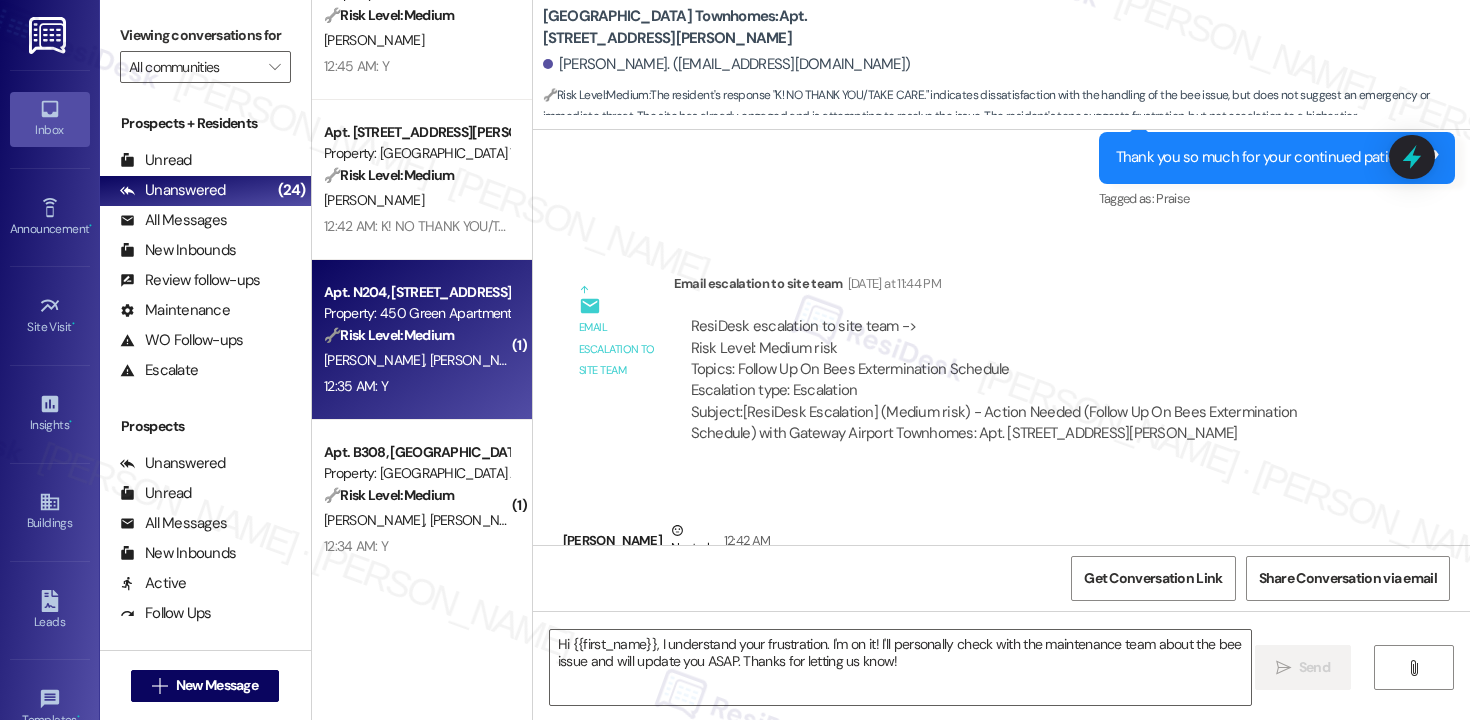 type on "Fetching suggested responses. Please feel free to read through the conversation in the meantime." 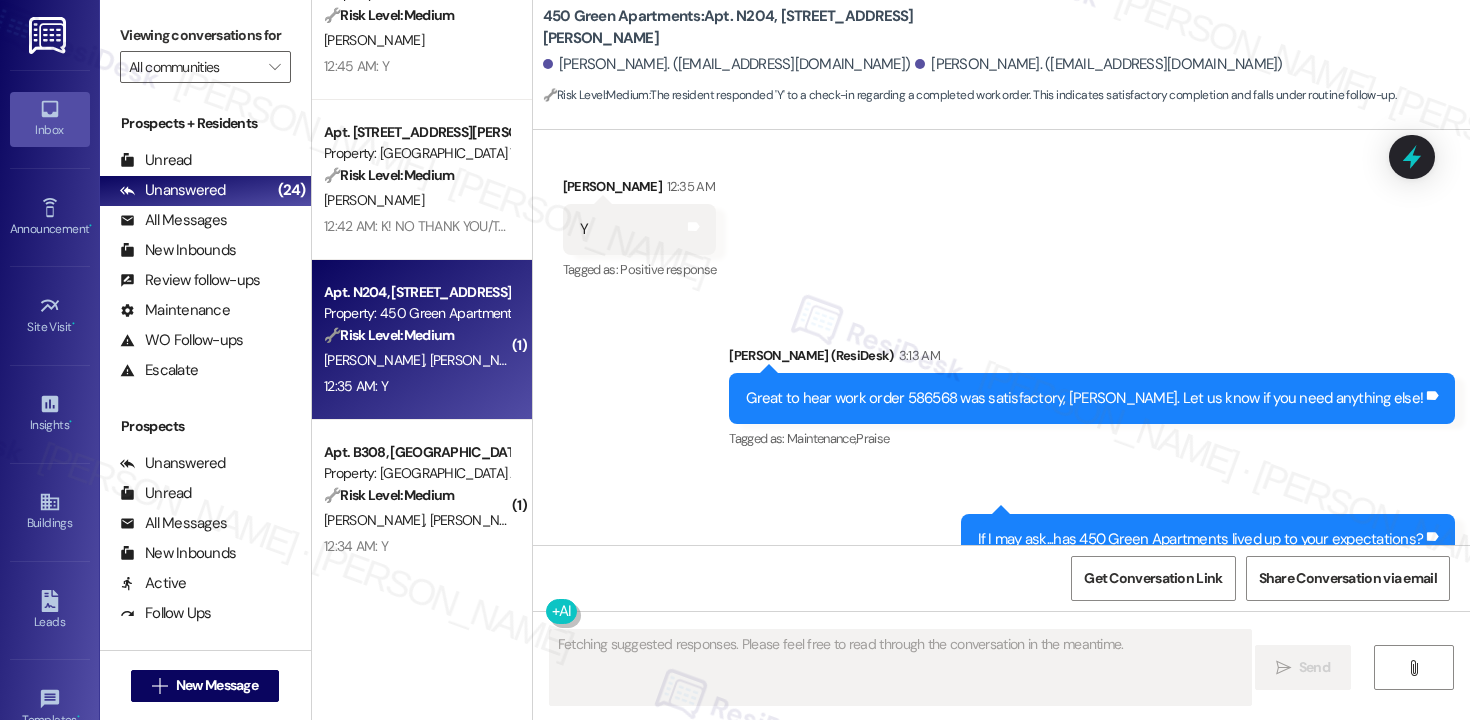 scroll, scrollTop: 974, scrollLeft: 0, axis: vertical 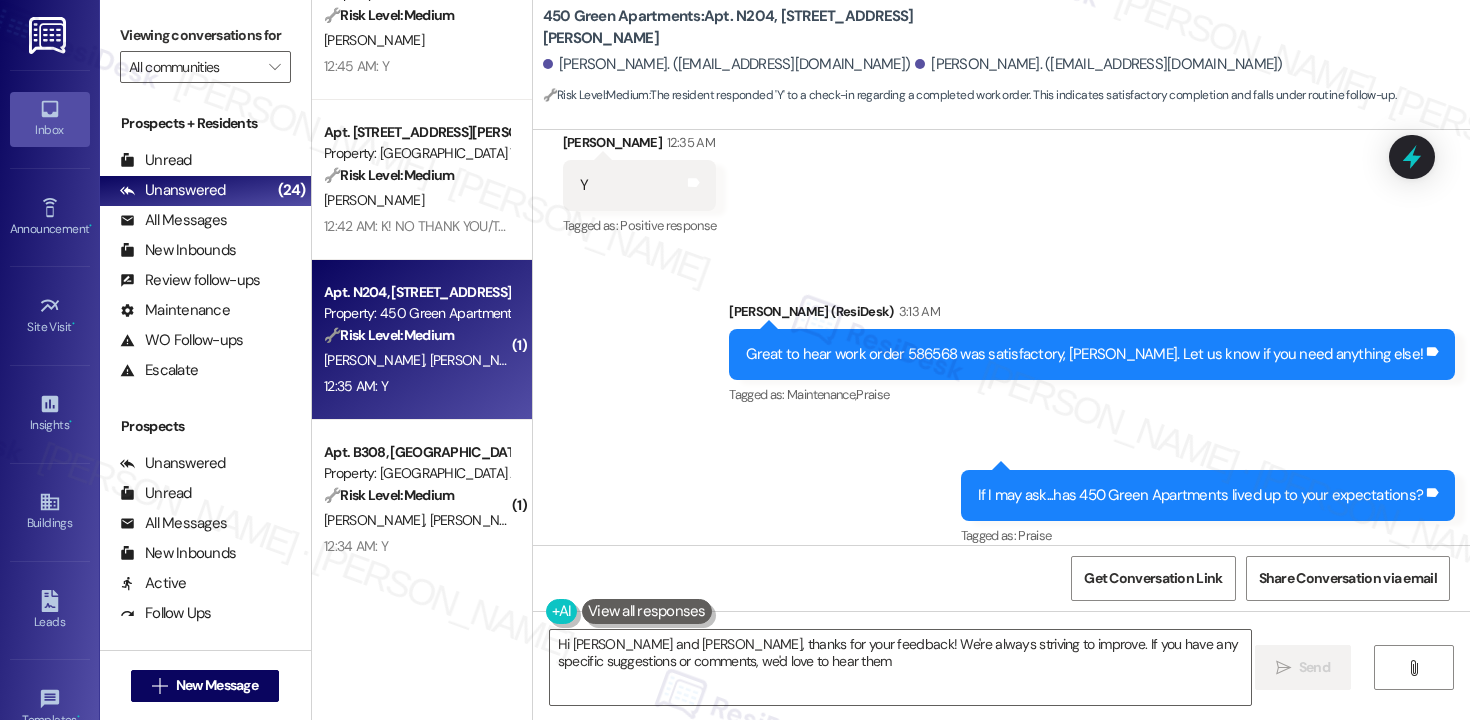 type on "Hi Vanessa and William, thanks for your feedback! We're always striving to improve. If you have any specific suggestions or comments, we'd love to hear them!" 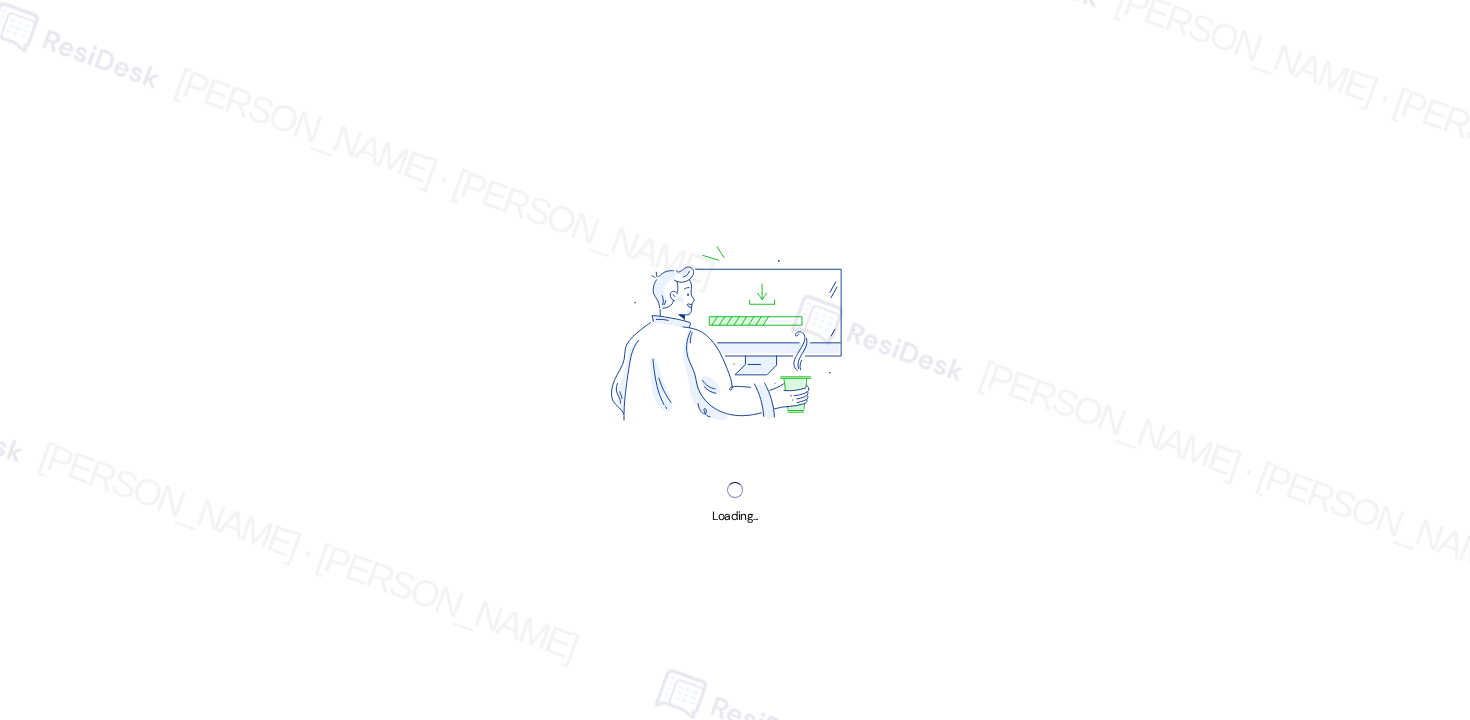 scroll, scrollTop: 0, scrollLeft: 0, axis: both 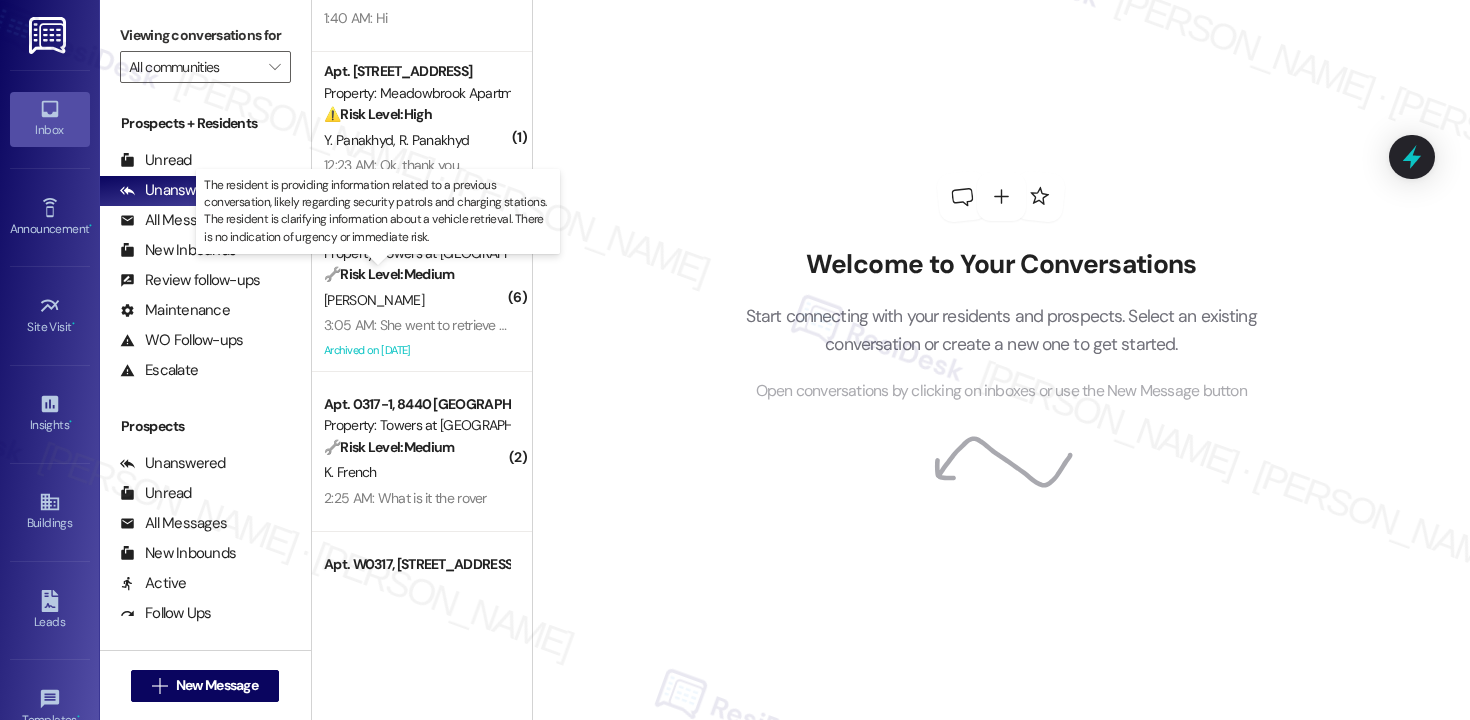 click on "🔧  Risk Level:  Medium" at bounding box center (389, 274) 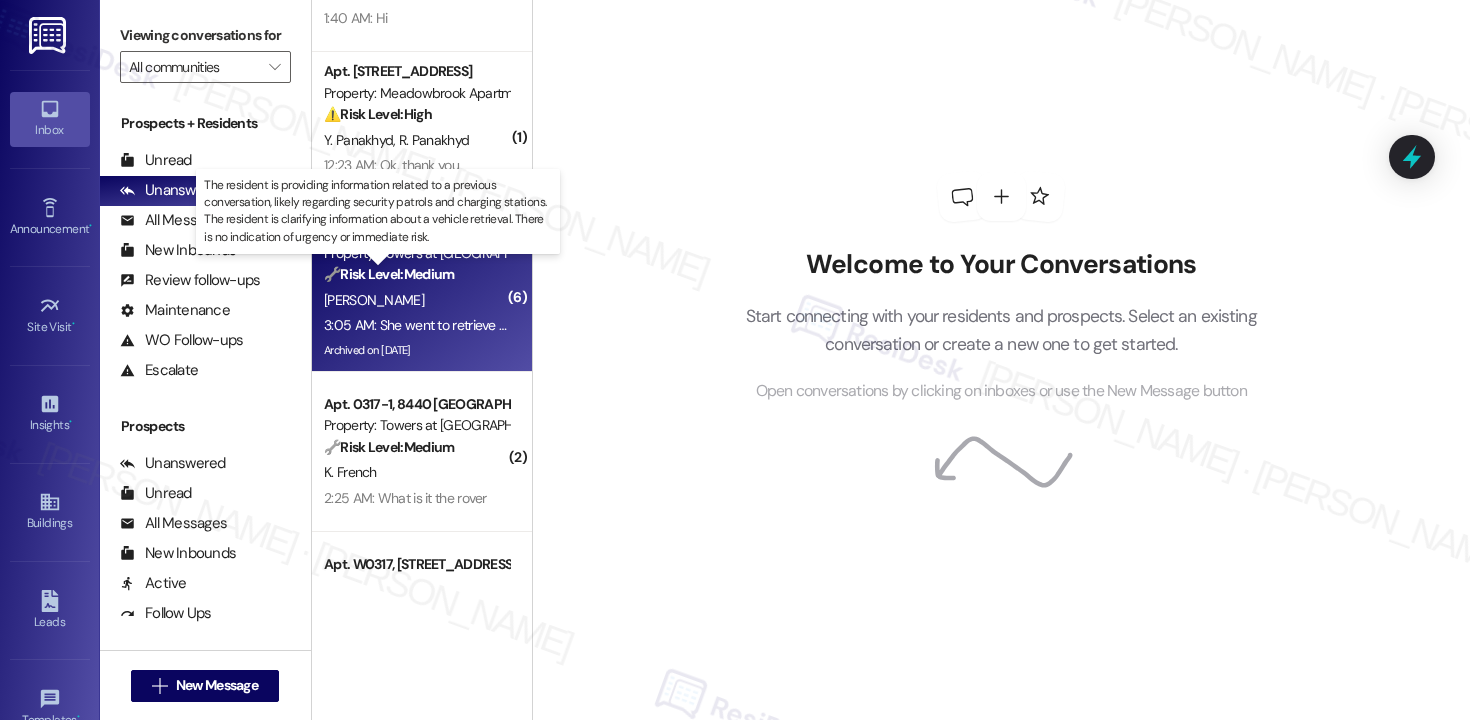 click on "🔧  Risk Level:  Medium" at bounding box center [389, 274] 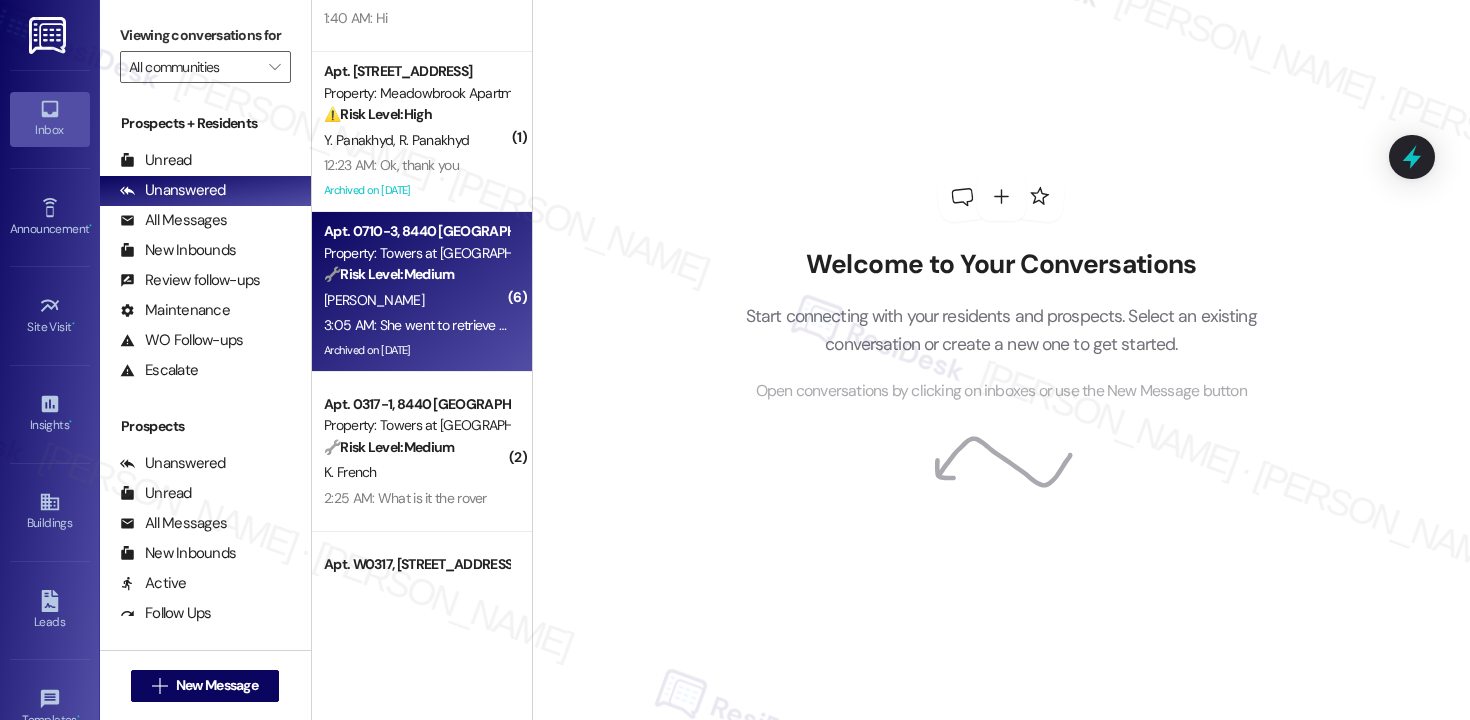 click on "[PERSON_NAME]" at bounding box center [416, 300] 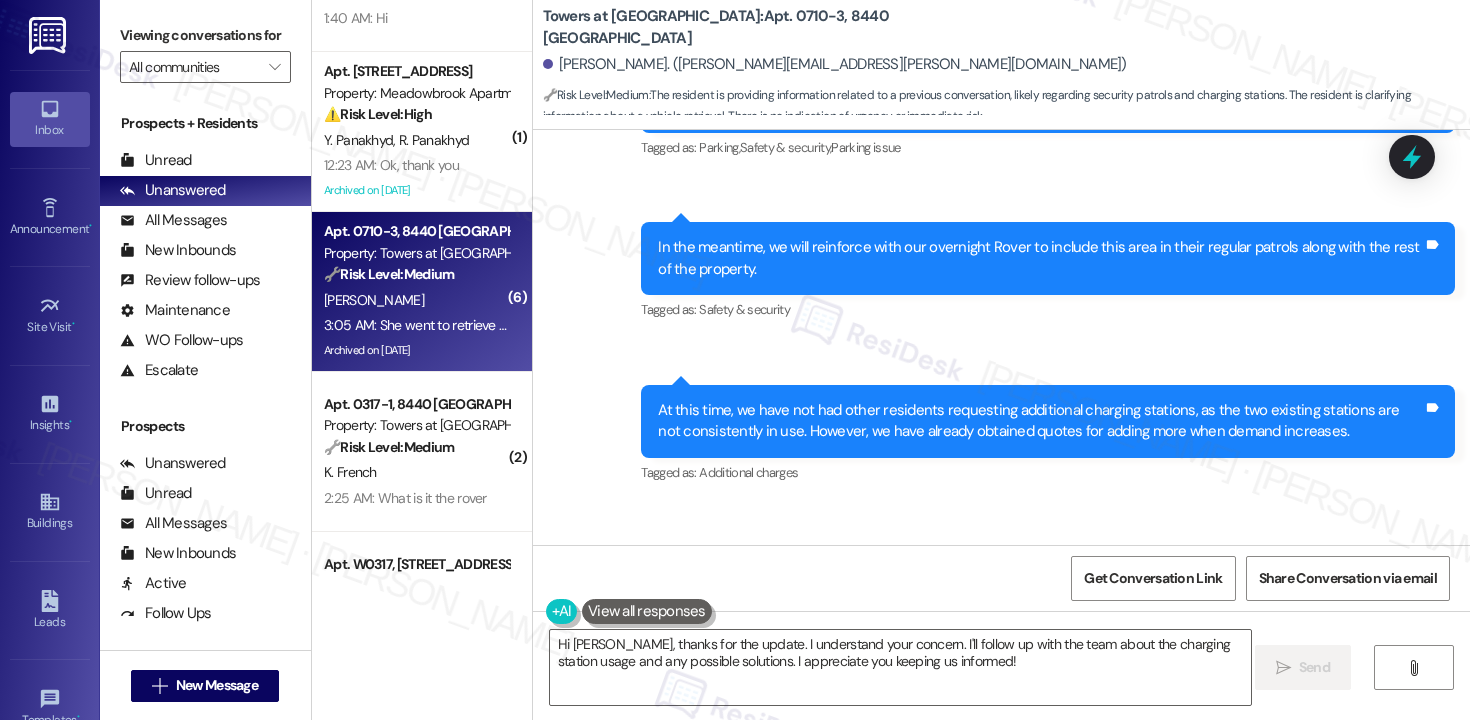 scroll, scrollTop: 182445, scrollLeft: 0, axis: vertical 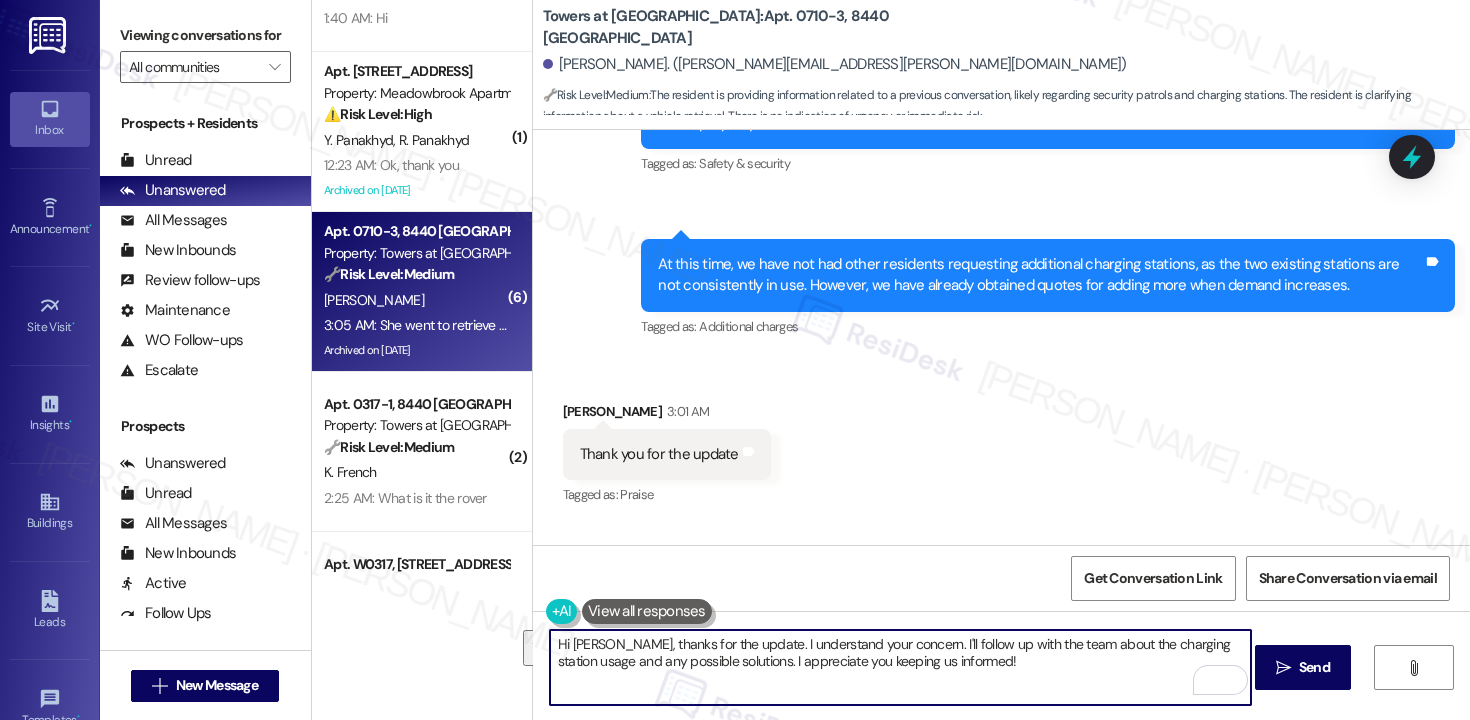 drag, startPoint x: 934, startPoint y: 670, endPoint x: 511, endPoint y: 641, distance: 423.99292 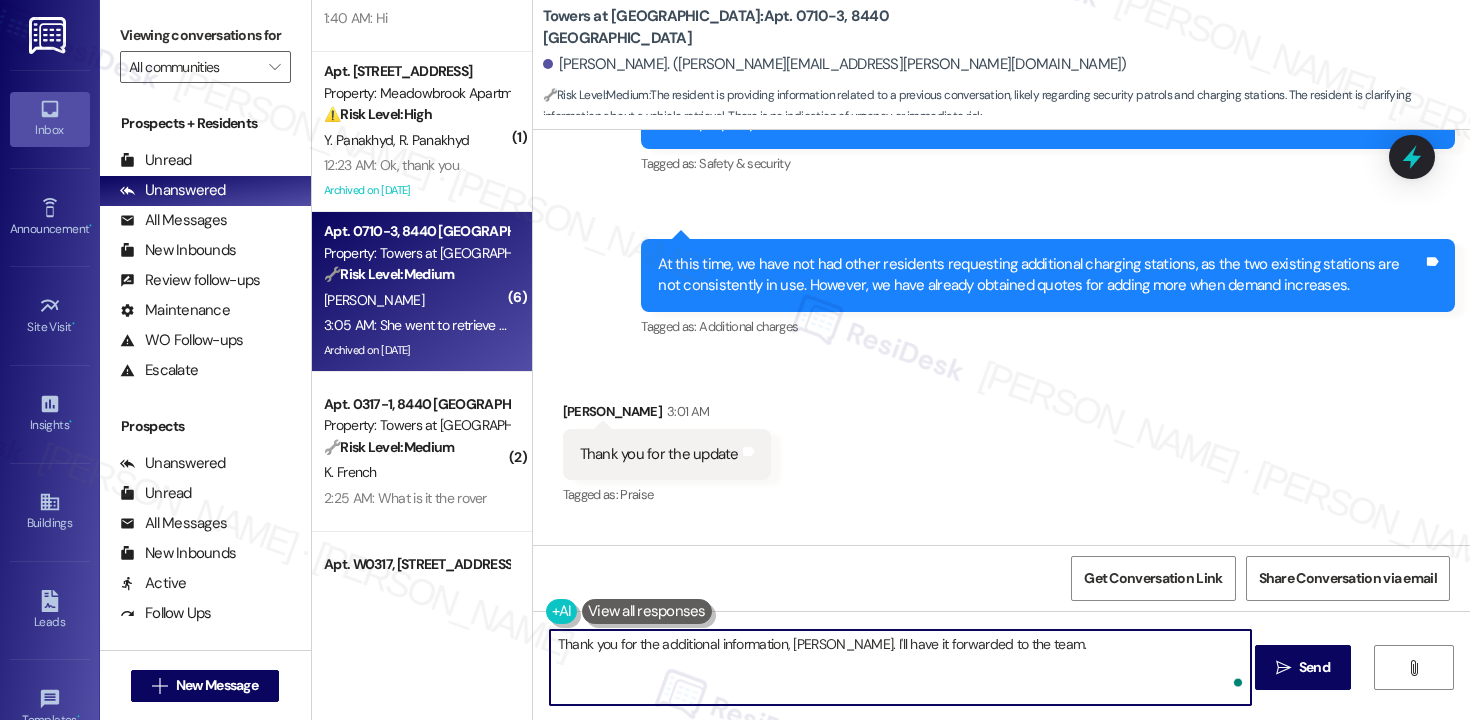 type on "Thank you for the additional information, [PERSON_NAME]. I'll have it forwarded to the team." 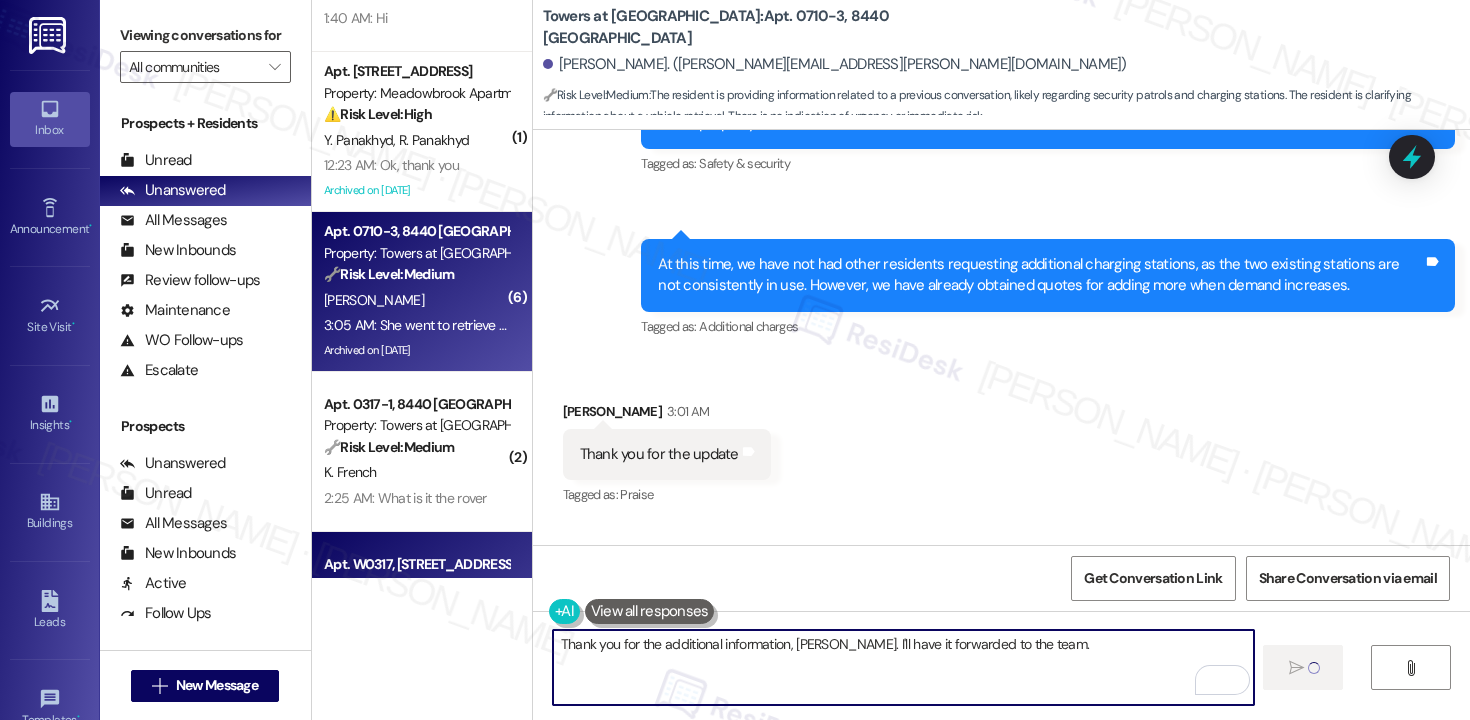 type 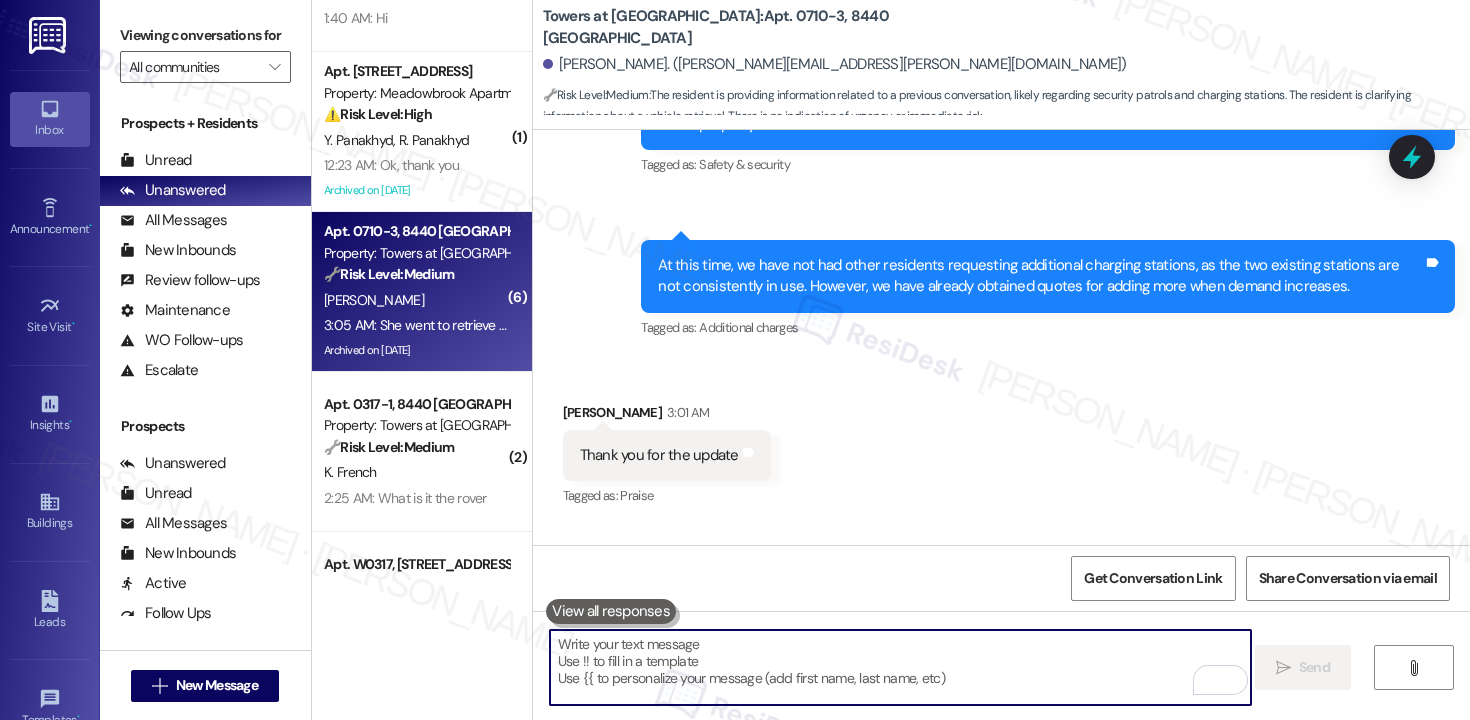 scroll, scrollTop: 182584, scrollLeft: 0, axis: vertical 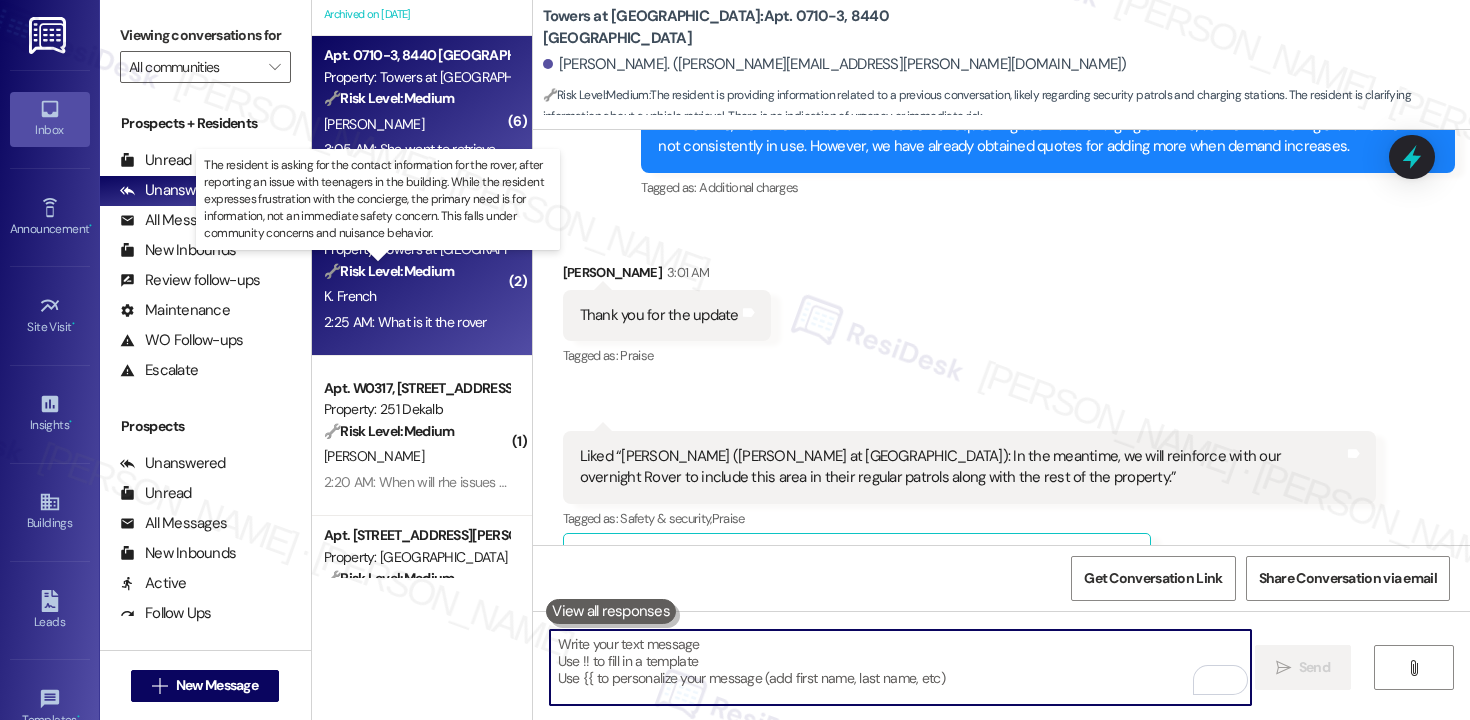 click on "🔧  Risk Level:  Medium" at bounding box center [389, 271] 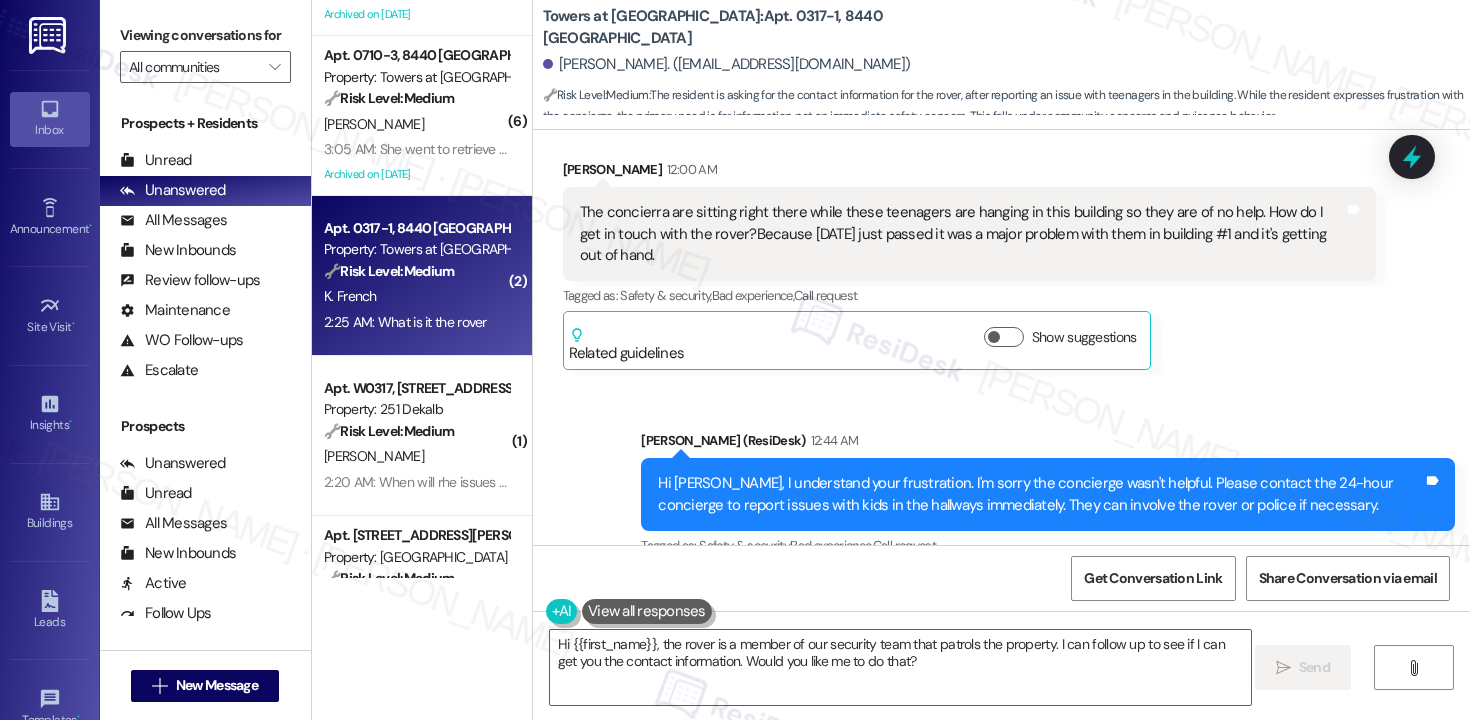 scroll, scrollTop: 5366, scrollLeft: 0, axis: vertical 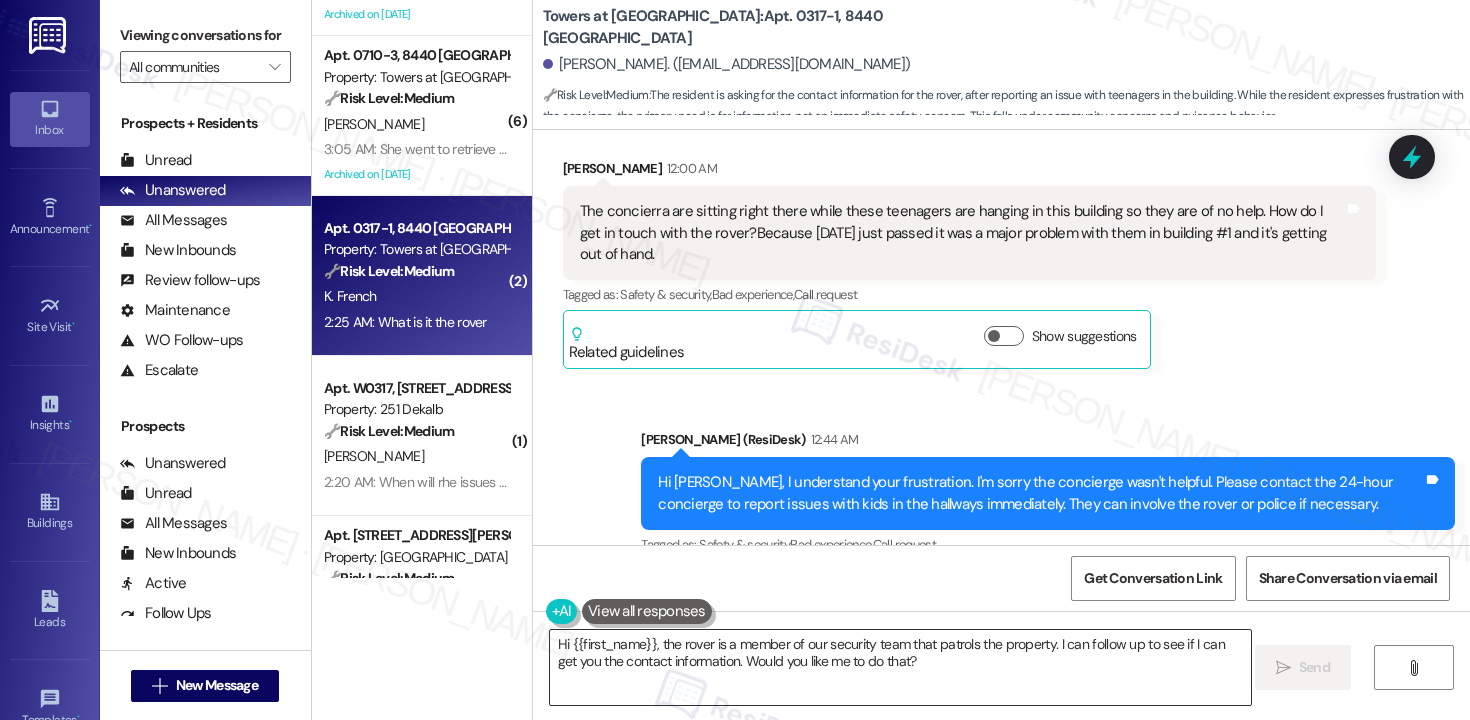 click on "Hi {{first_name}}, the rover is a member of our security team that patrols the property. I can follow up to see if I can get you the contact information. Would you like me to do that?" at bounding box center (900, 667) 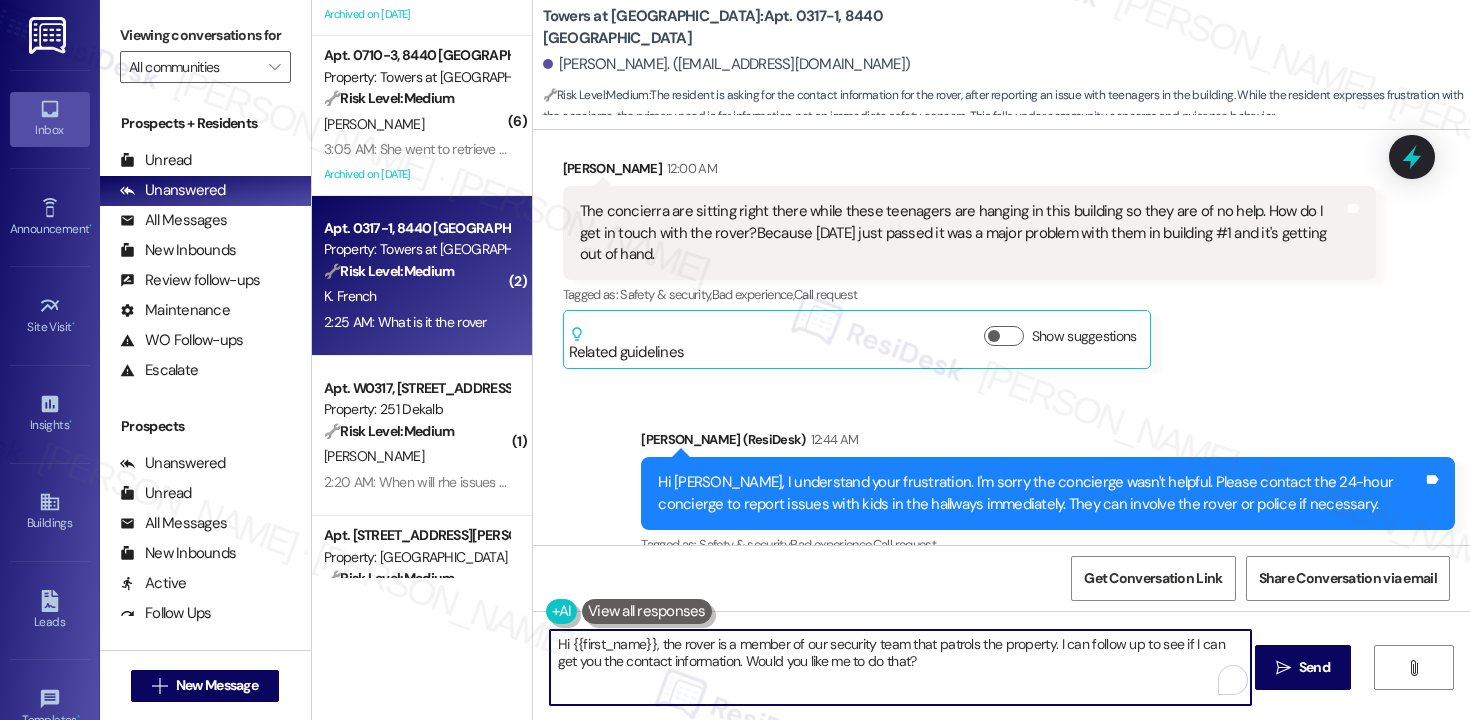 click on "Hi {{first_name}}, the rover is a member of our security team that patrols the property. I can follow up to see if I can get you the contact information. Would you like me to do that?" at bounding box center (900, 667) 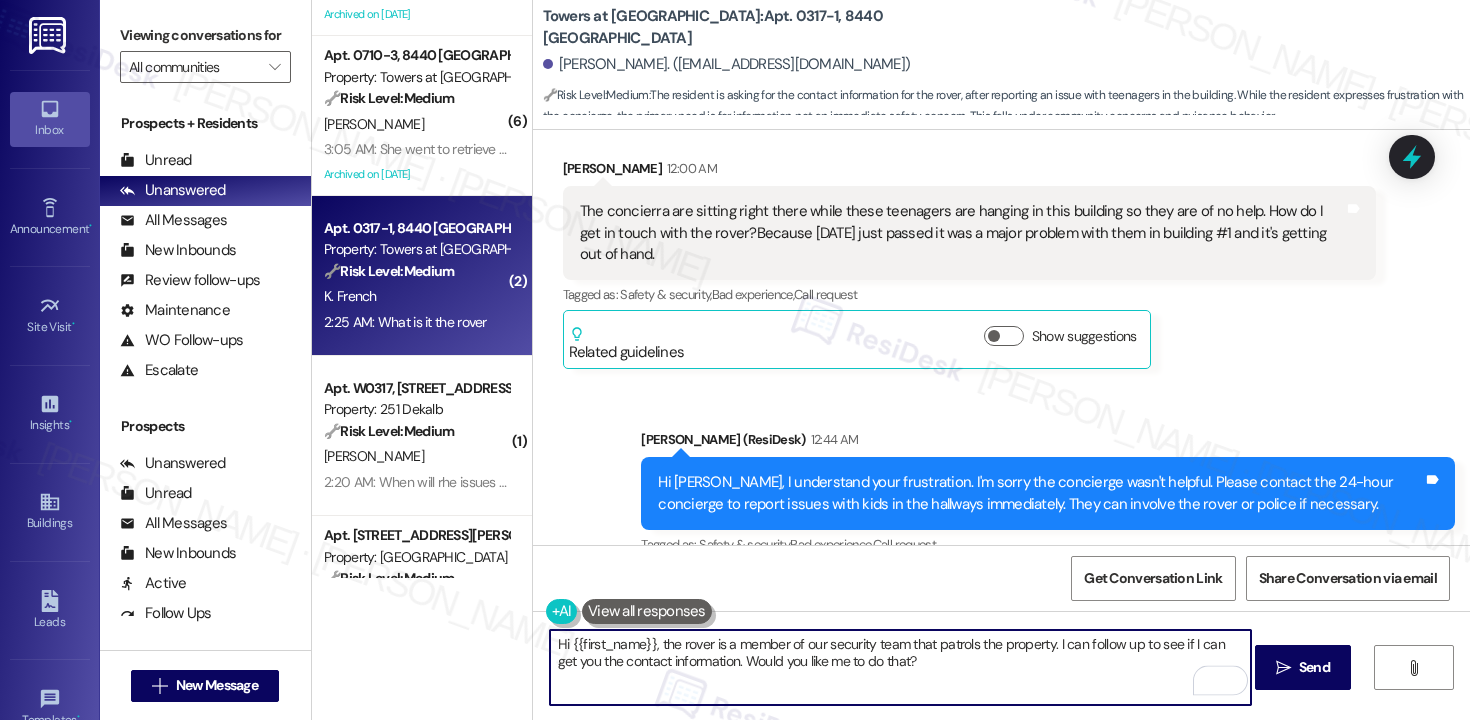 click on "Hi {{first_name}}, the rover is a member of our security team that patrols the property. I can follow up to see if I can get you the contact information. Would you like me to do that?" at bounding box center [900, 667] 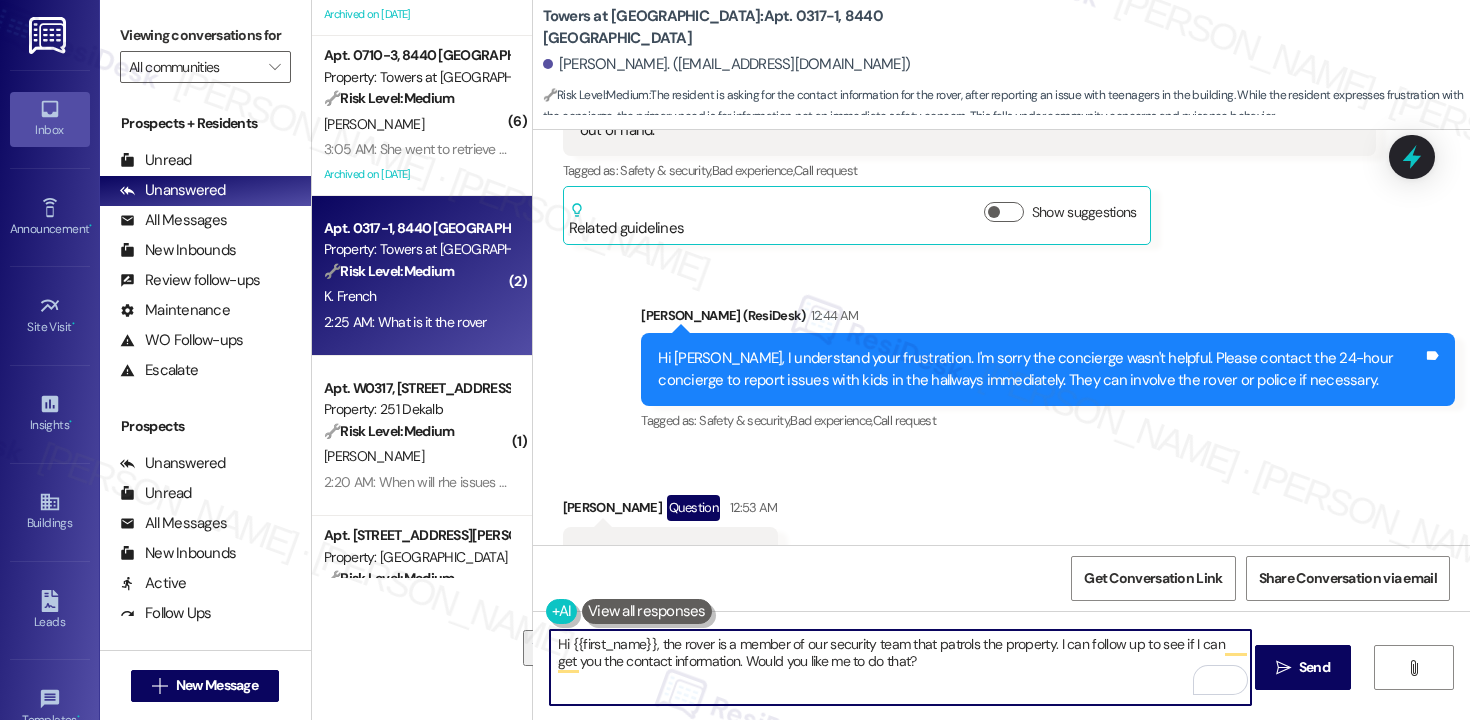scroll, scrollTop: 5831, scrollLeft: 0, axis: vertical 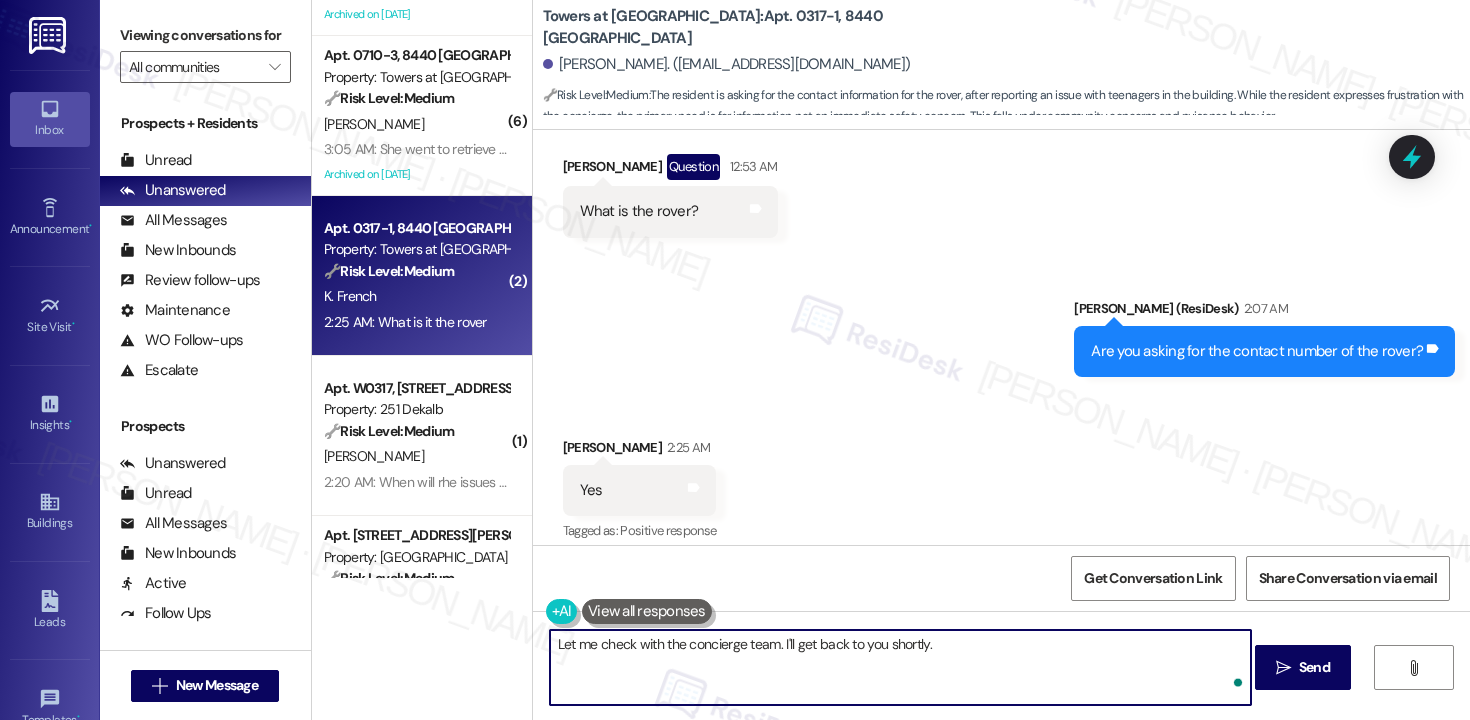 type on "Let me check with the concierge team. I'll get back to you shortly." 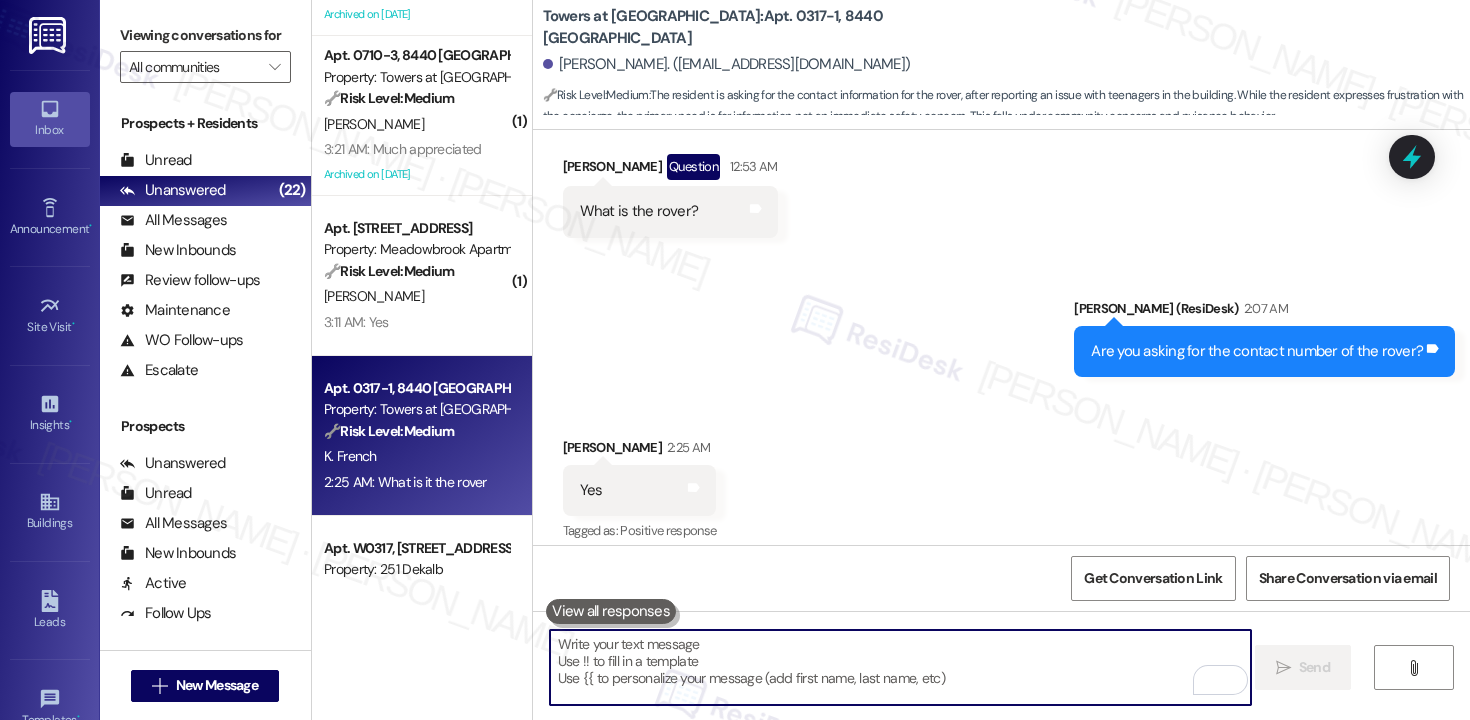 click at bounding box center [900, 667] 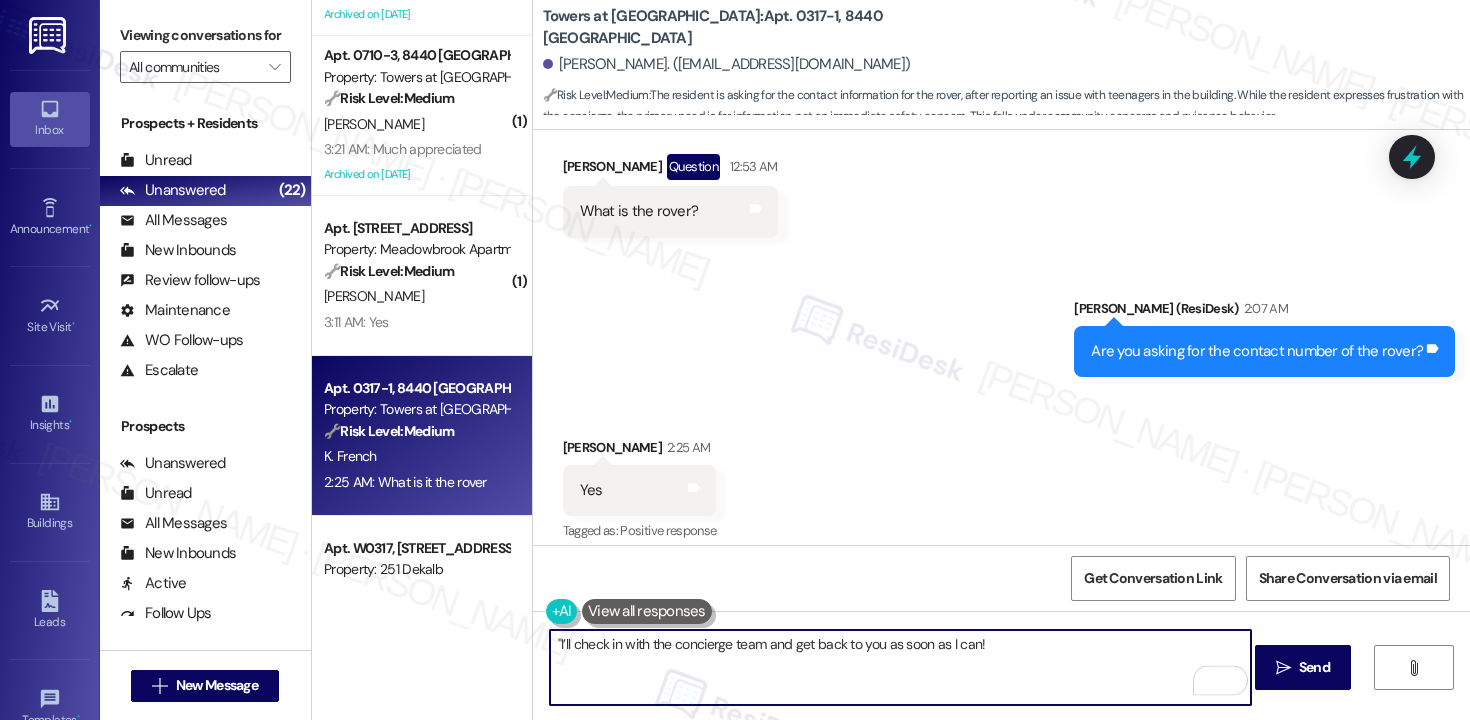 click on ""I’ll check in with the concierge team and get back to you as soon as I can!" at bounding box center (900, 667) 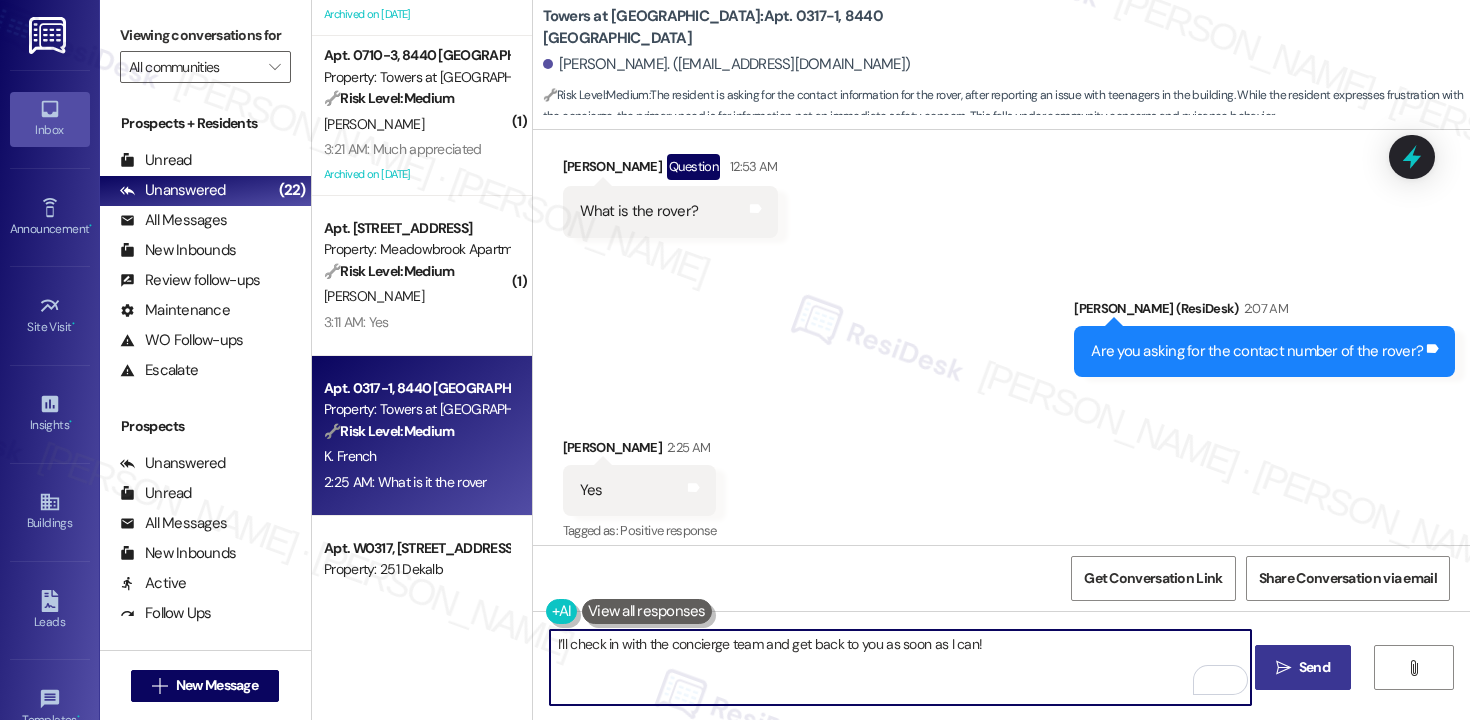 type on "I’ll check in with the concierge team and get back to you as soon as I can!" 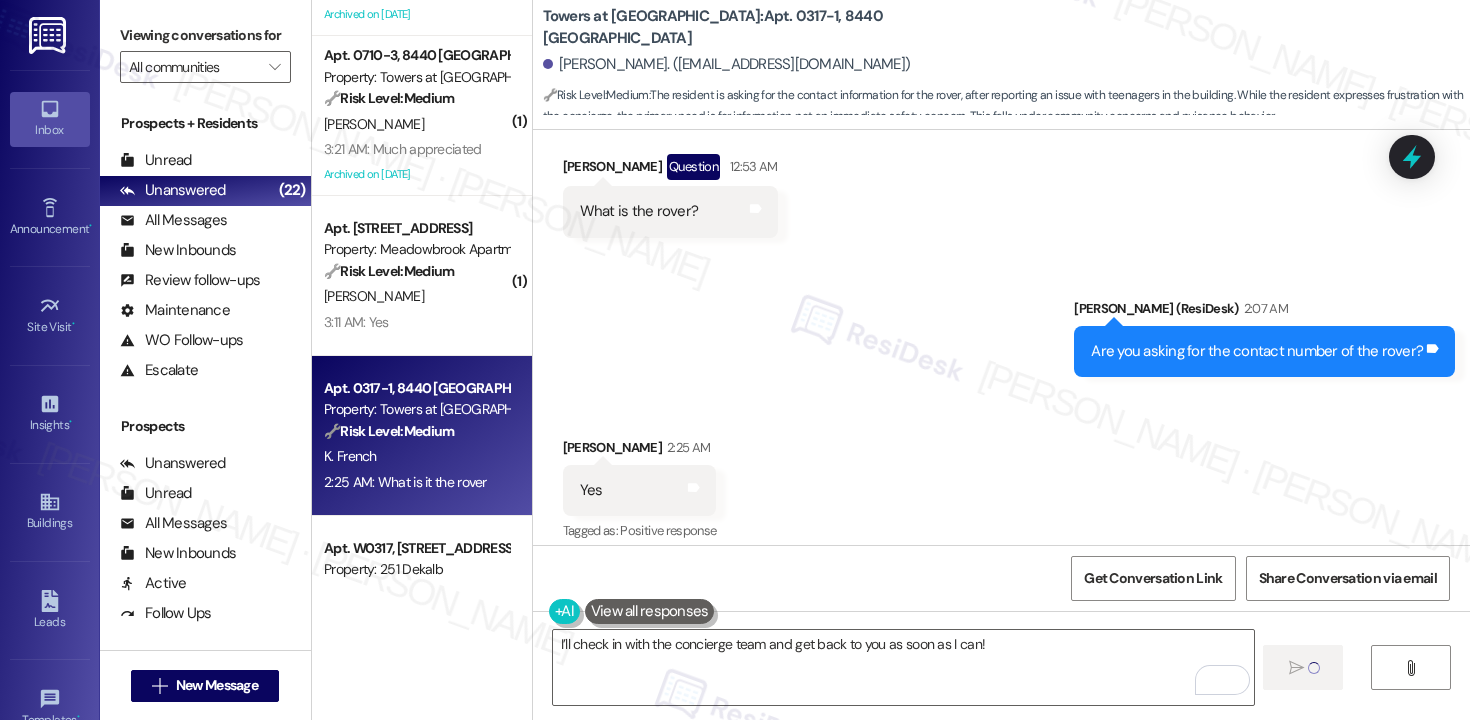 type 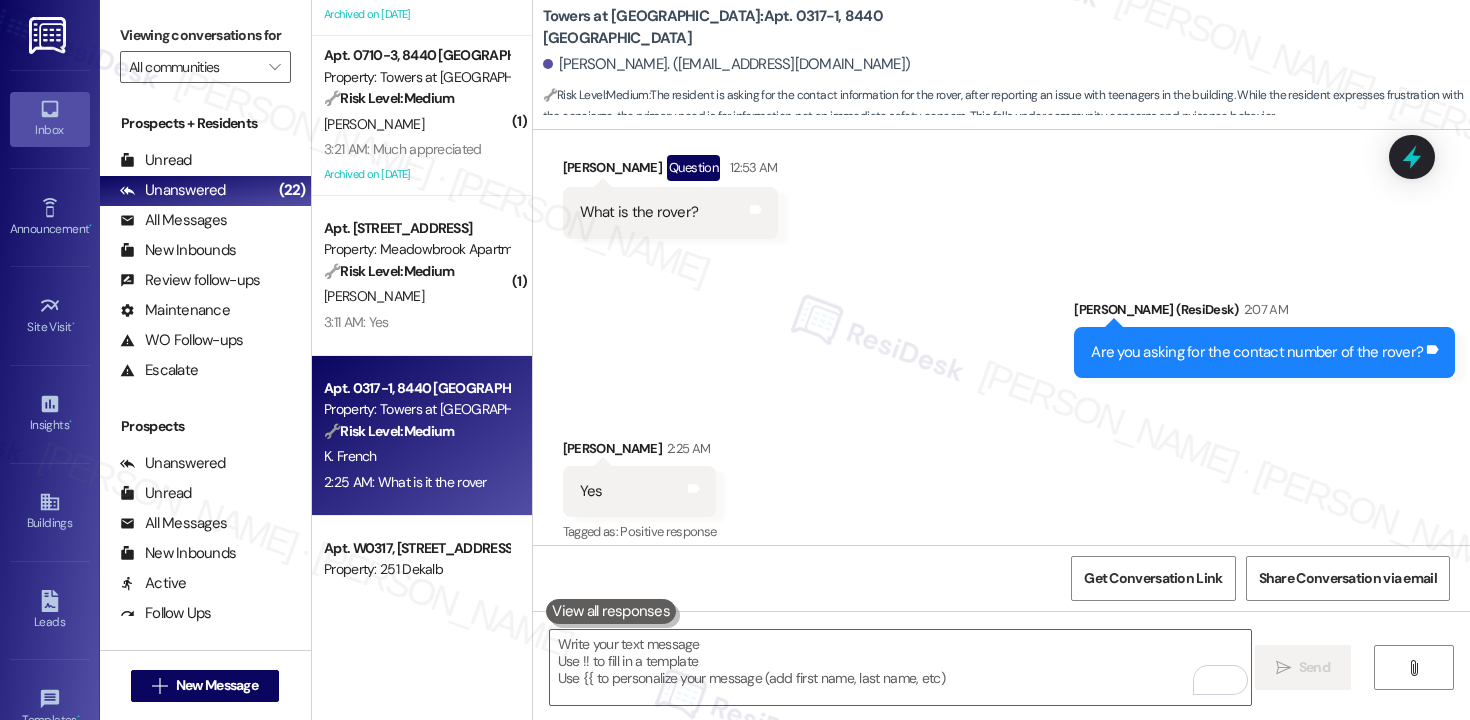 scroll, scrollTop: 5971, scrollLeft: 0, axis: vertical 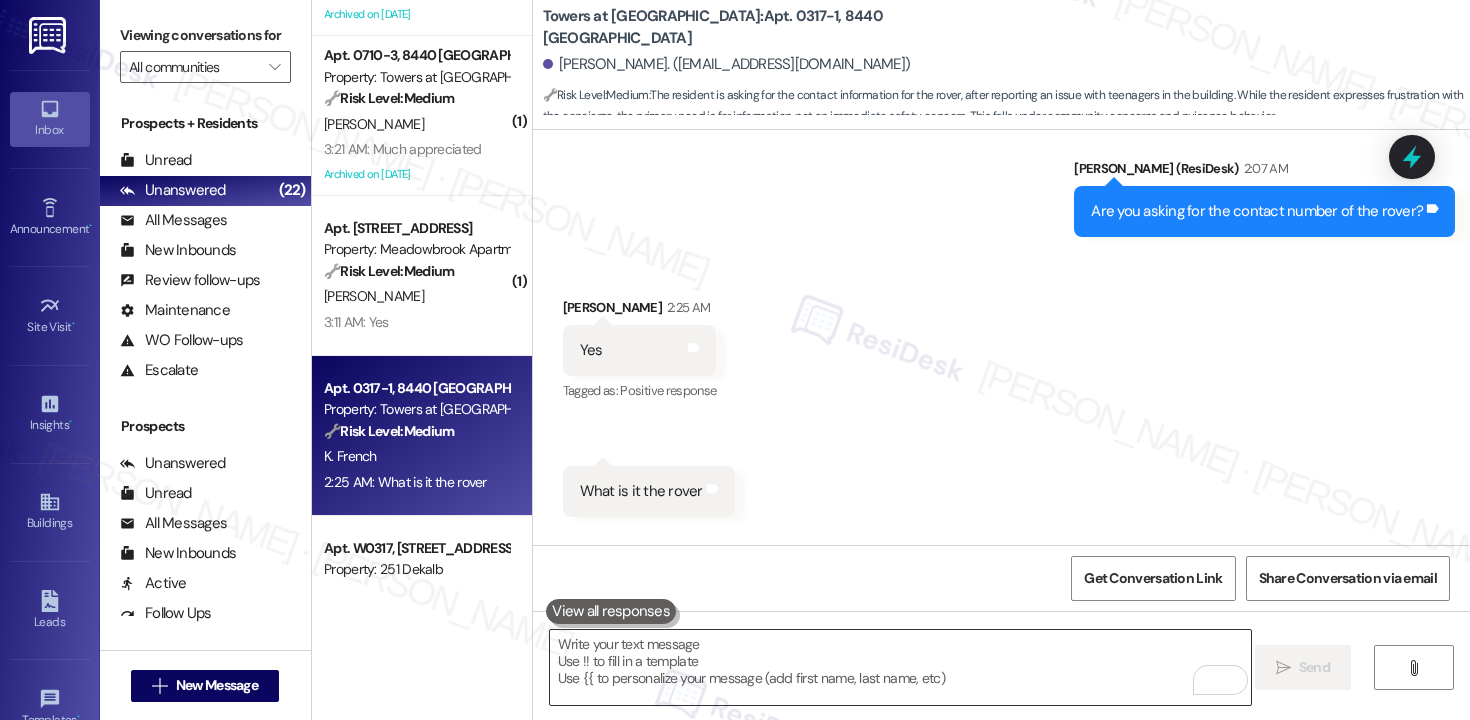 click at bounding box center [900, 667] 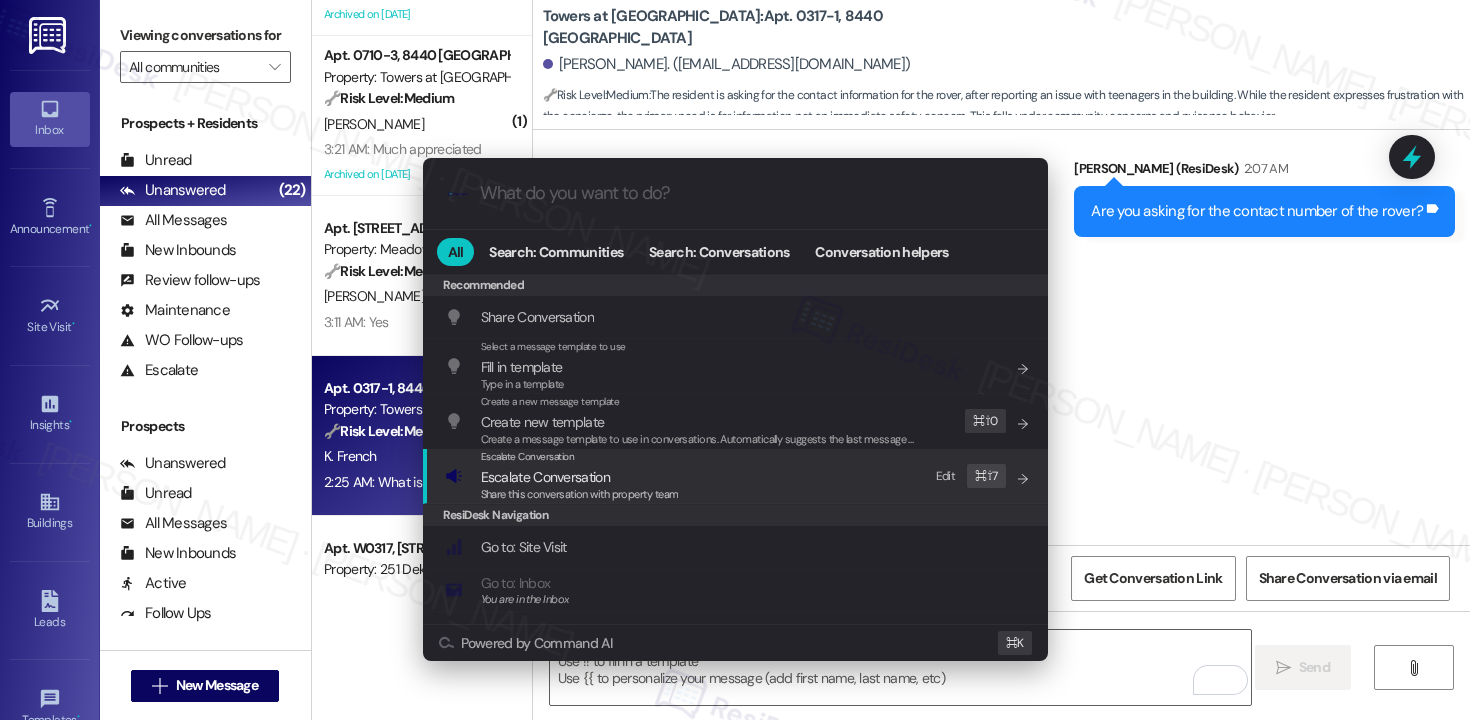 click on "Escalate Conversation Escalate Conversation Share this conversation with property team Edit ⌘ ⇧ 7" at bounding box center [737, 476] 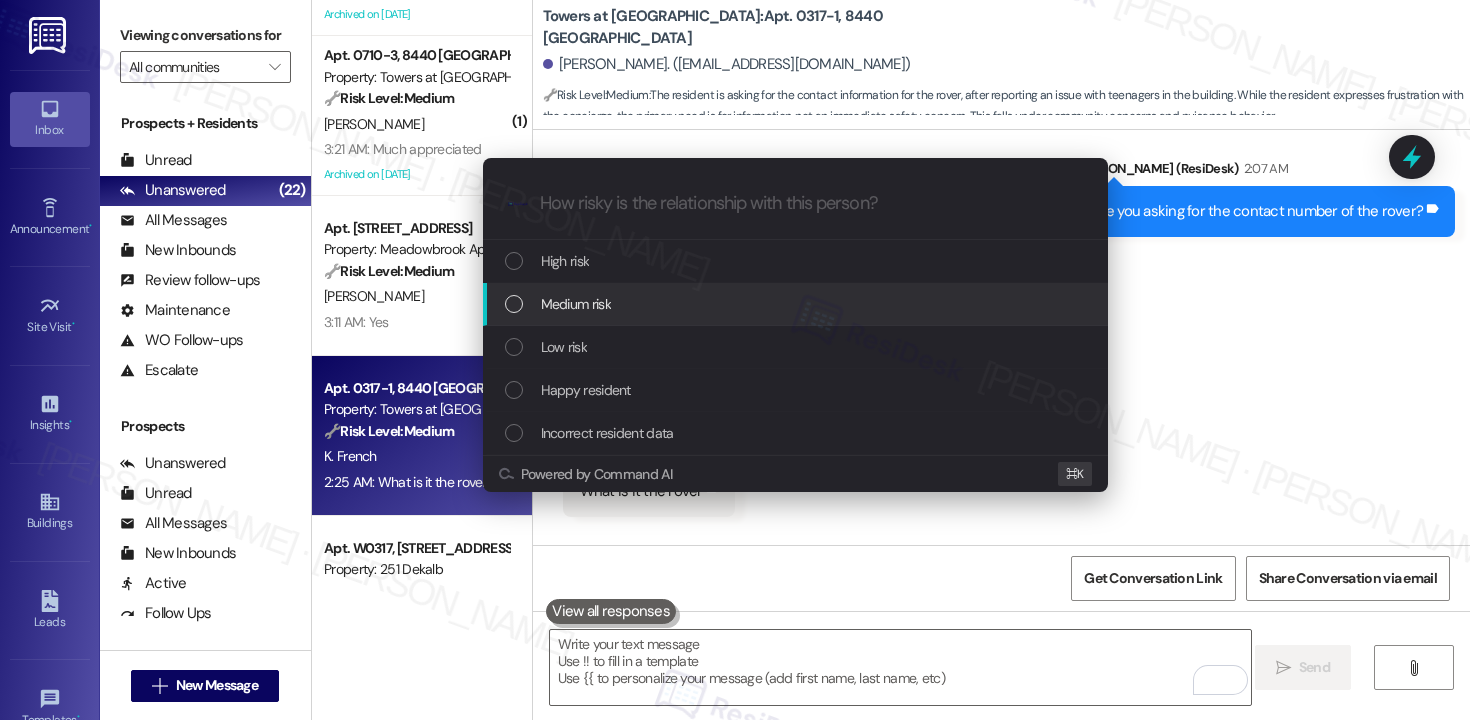 click on "Medium risk" at bounding box center (797, 304) 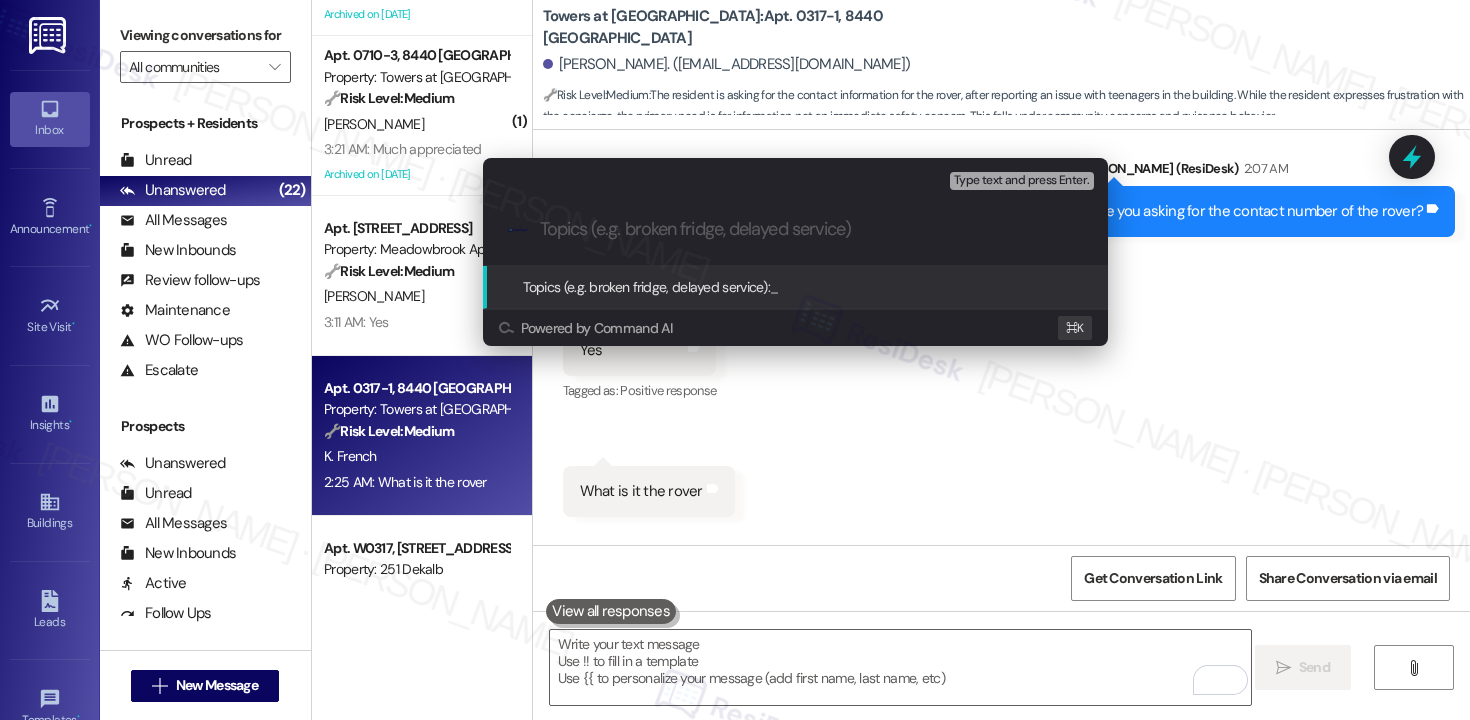 click at bounding box center (811, 229) 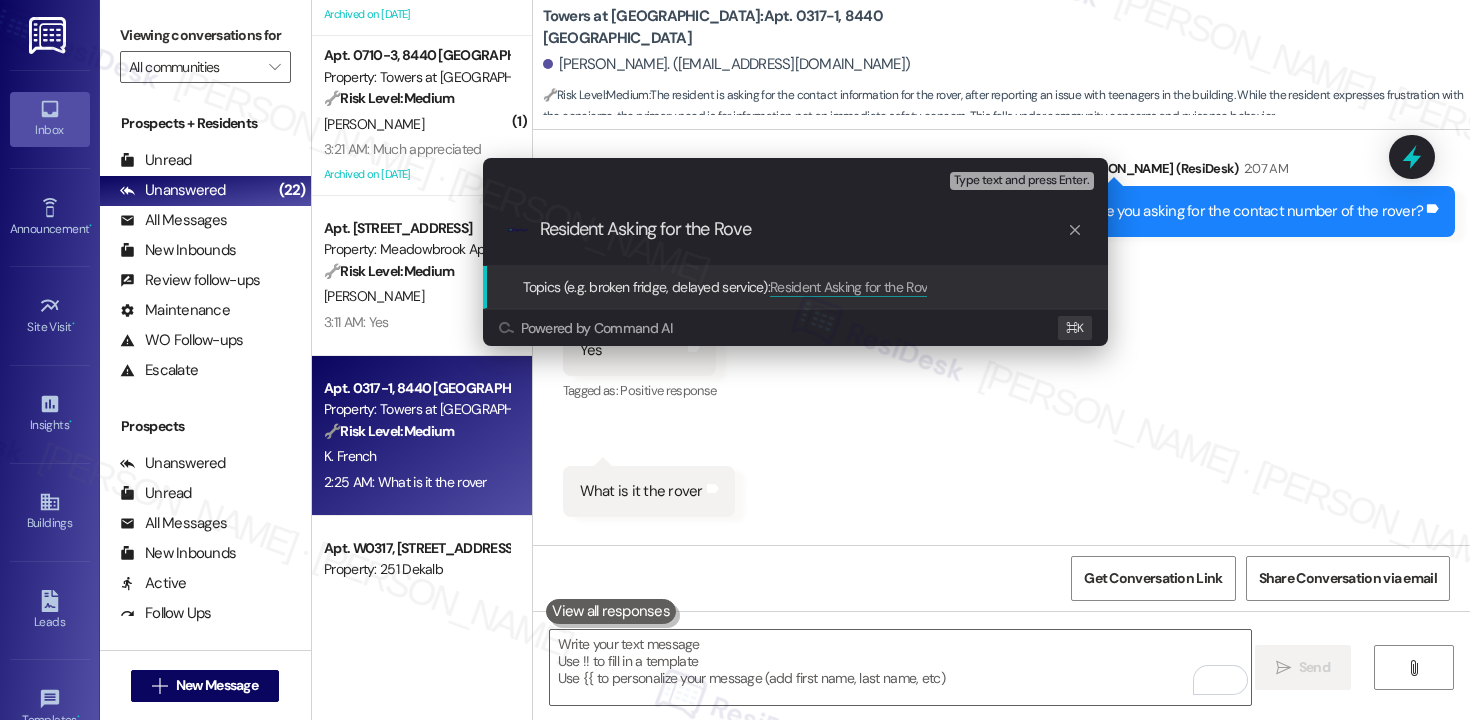 type on "Resident Asking for the Rover" 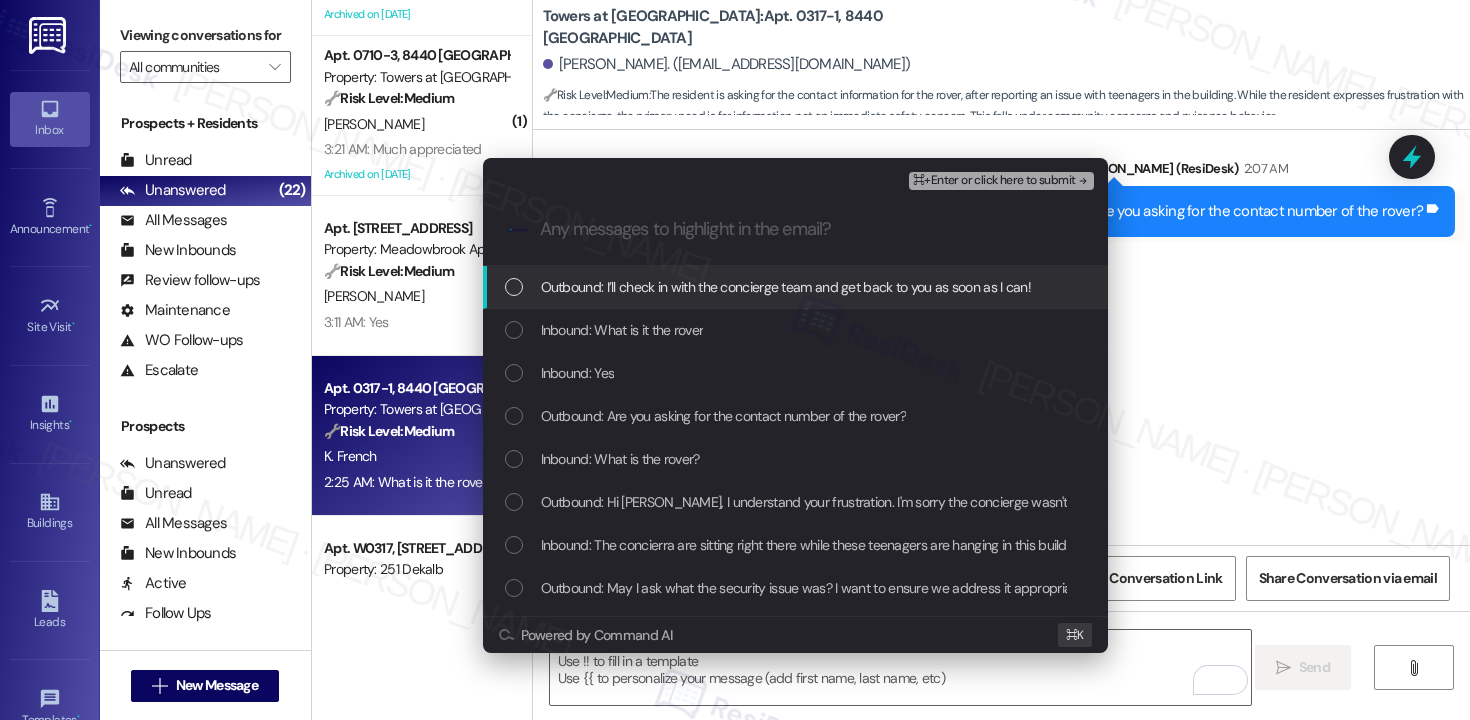 click on "Outbound: I’ll check in with the concierge team and get back to you as soon as I can!" at bounding box center (786, 287) 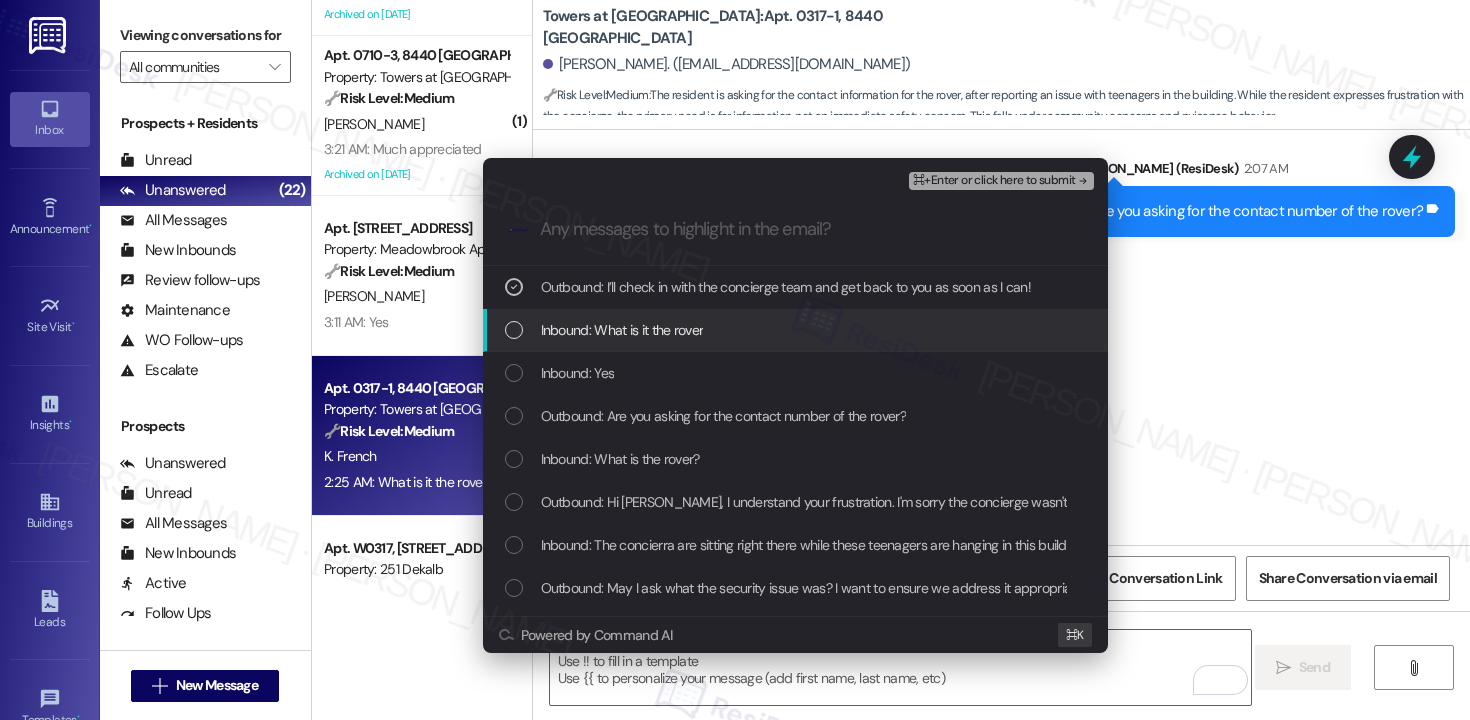 click on "Inbound: What is it the rover" at bounding box center [622, 330] 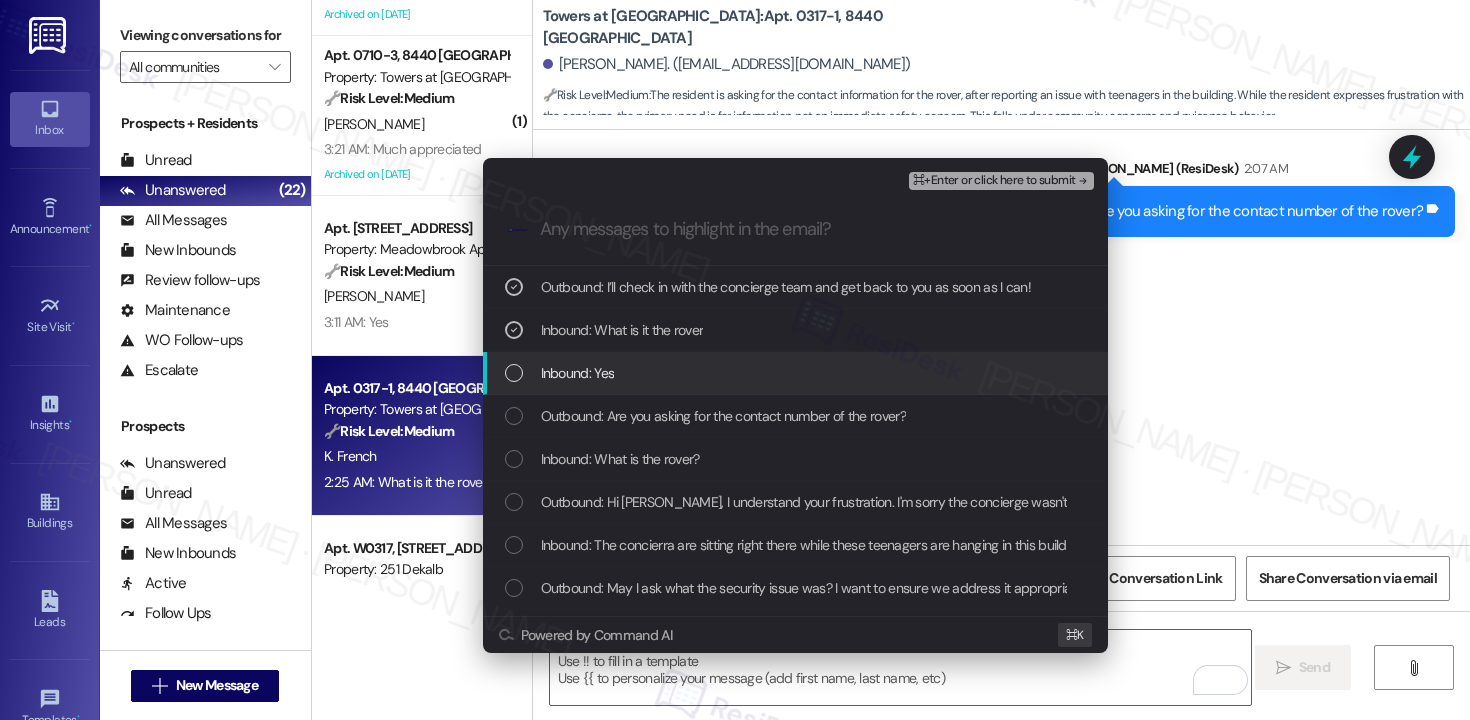 click on "Inbound: Yes" at bounding box center [797, 373] 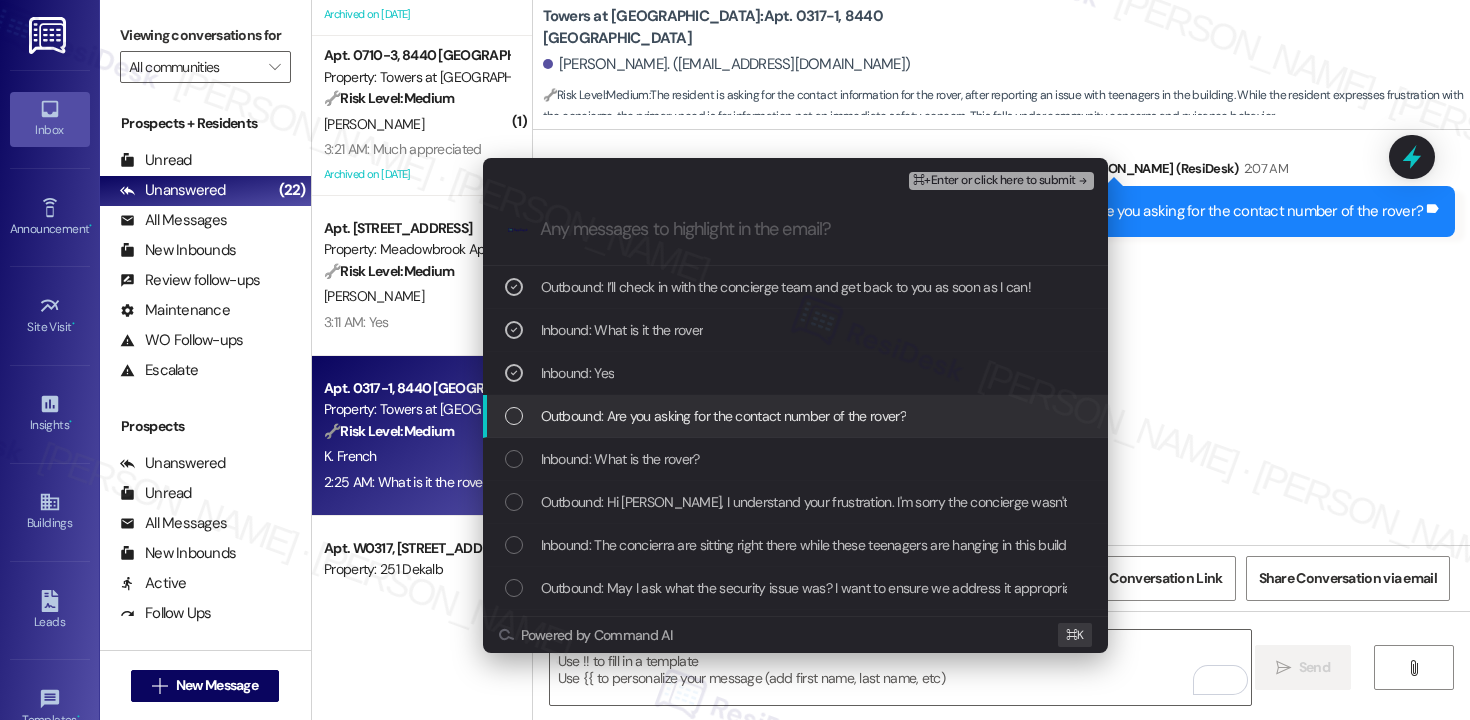 click on "Outbound: Are you asking for the contact number of the rover?" at bounding box center [723, 416] 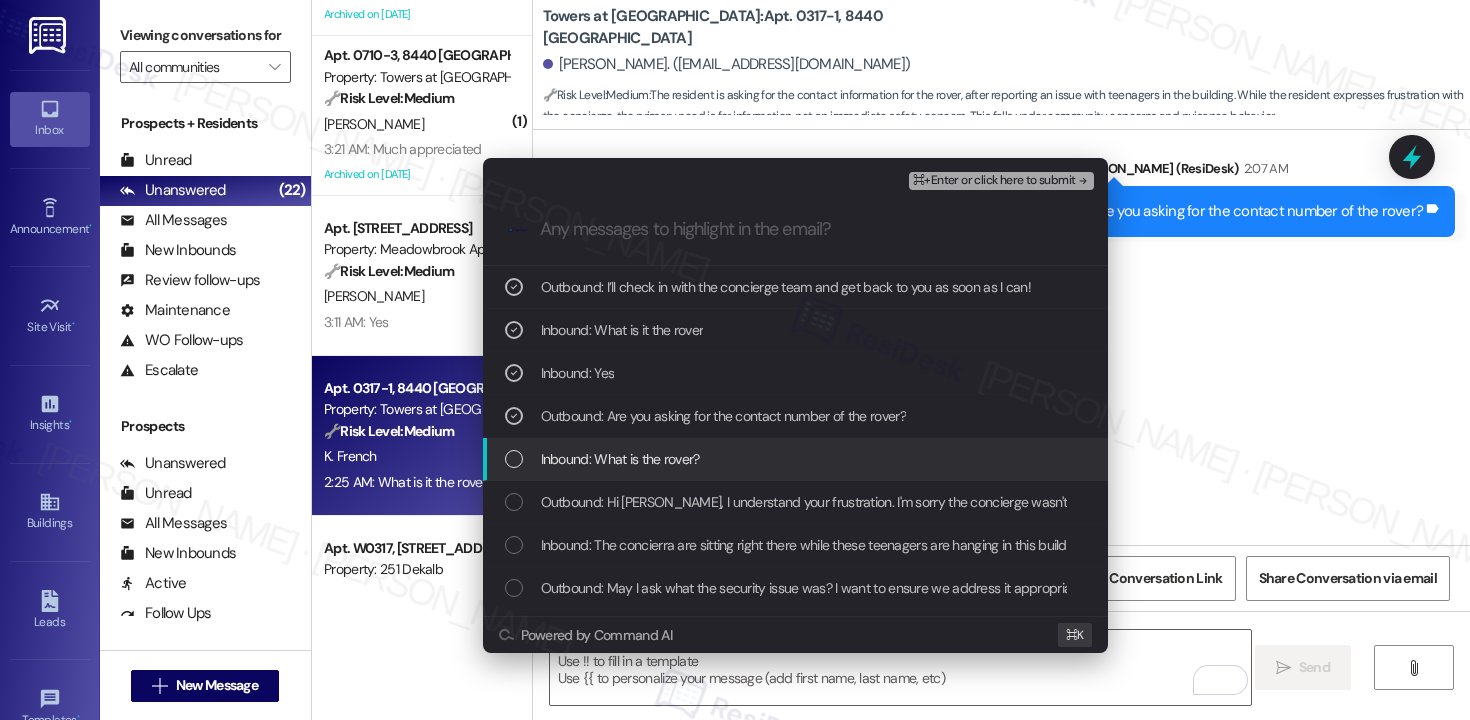 click on "Inbound: What is the rover?" at bounding box center (620, 459) 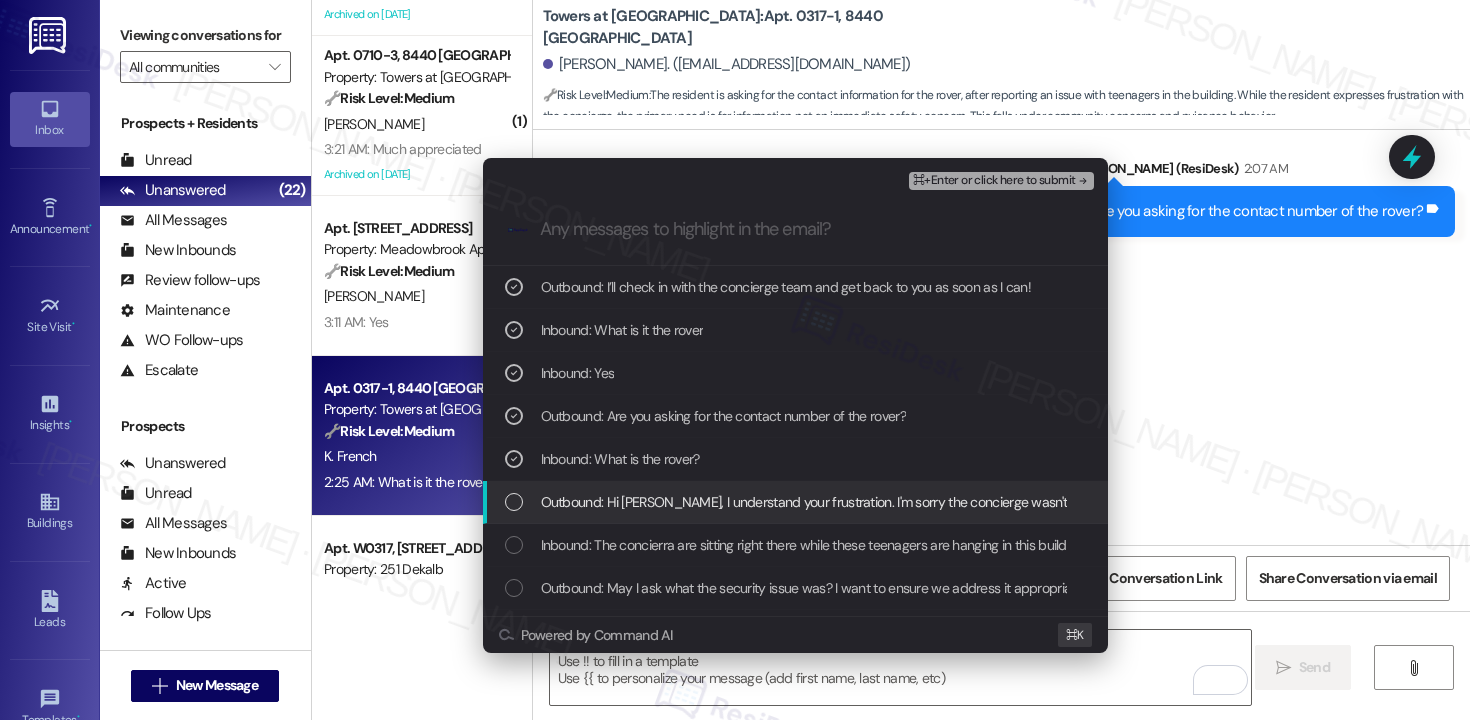 click on "Outbound: Hi Kim, I understand your frustration. I'm sorry the concierge wasn't helpful. Please contact the 24-hour concierge to report issues with kids in the hallways immediately. They can involve the rover or police if necessary." at bounding box center (1237, 502) 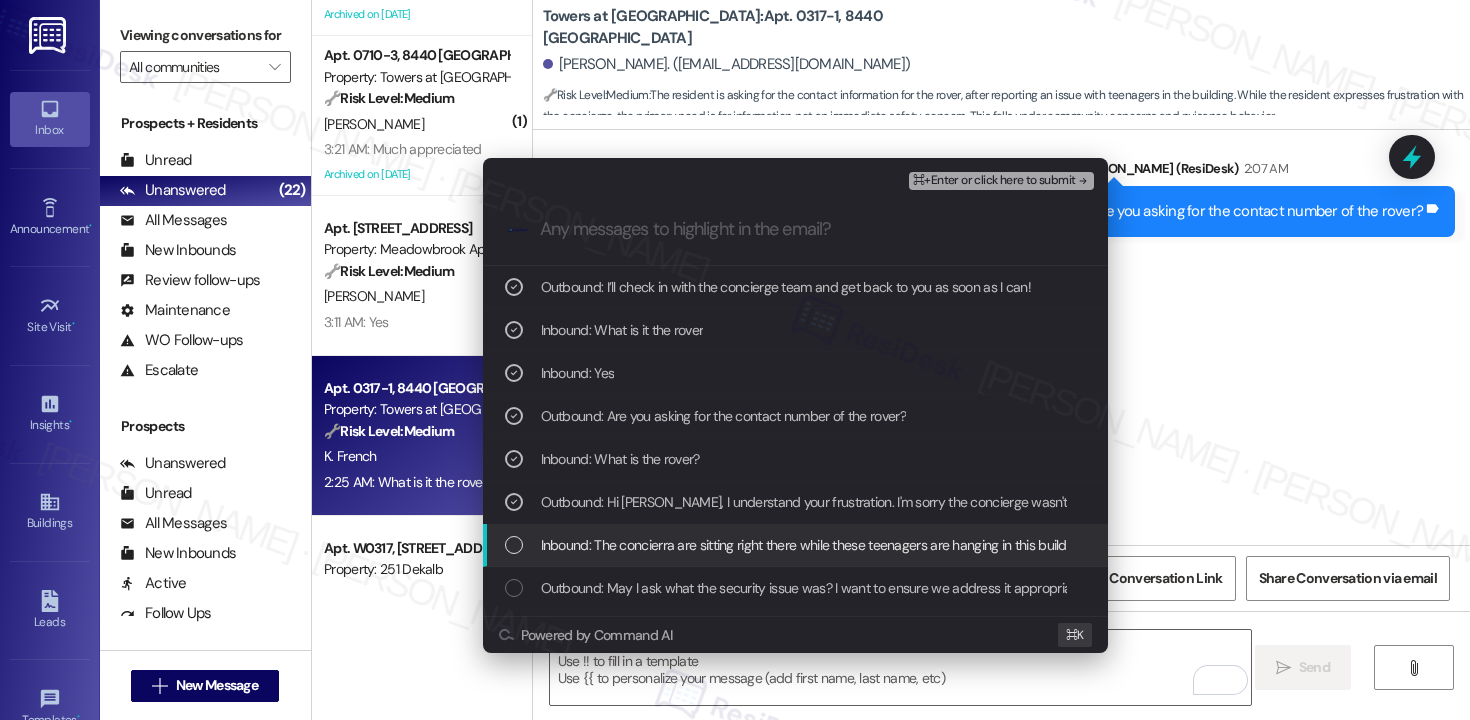 click on "Inbound: The concierra are sitting right there while these teenagers are hanging in this building so they are of no help. How do I get in touch with the rover?Because Friday just passed it was a major problem with them in building #1 and it's getting out of hand." at bounding box center [1284, 545] 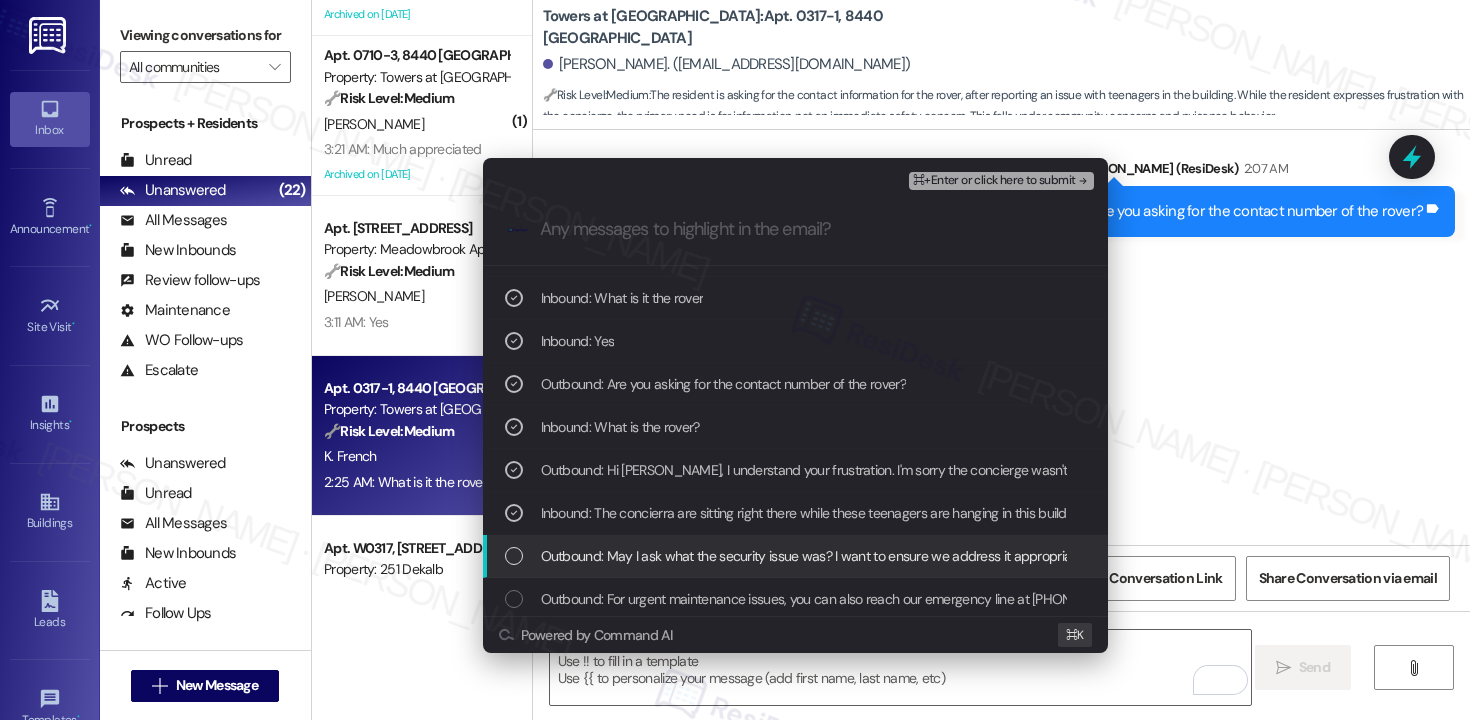 scroll, scrollTop: 38, scrollLeft: 0, axis: vertical 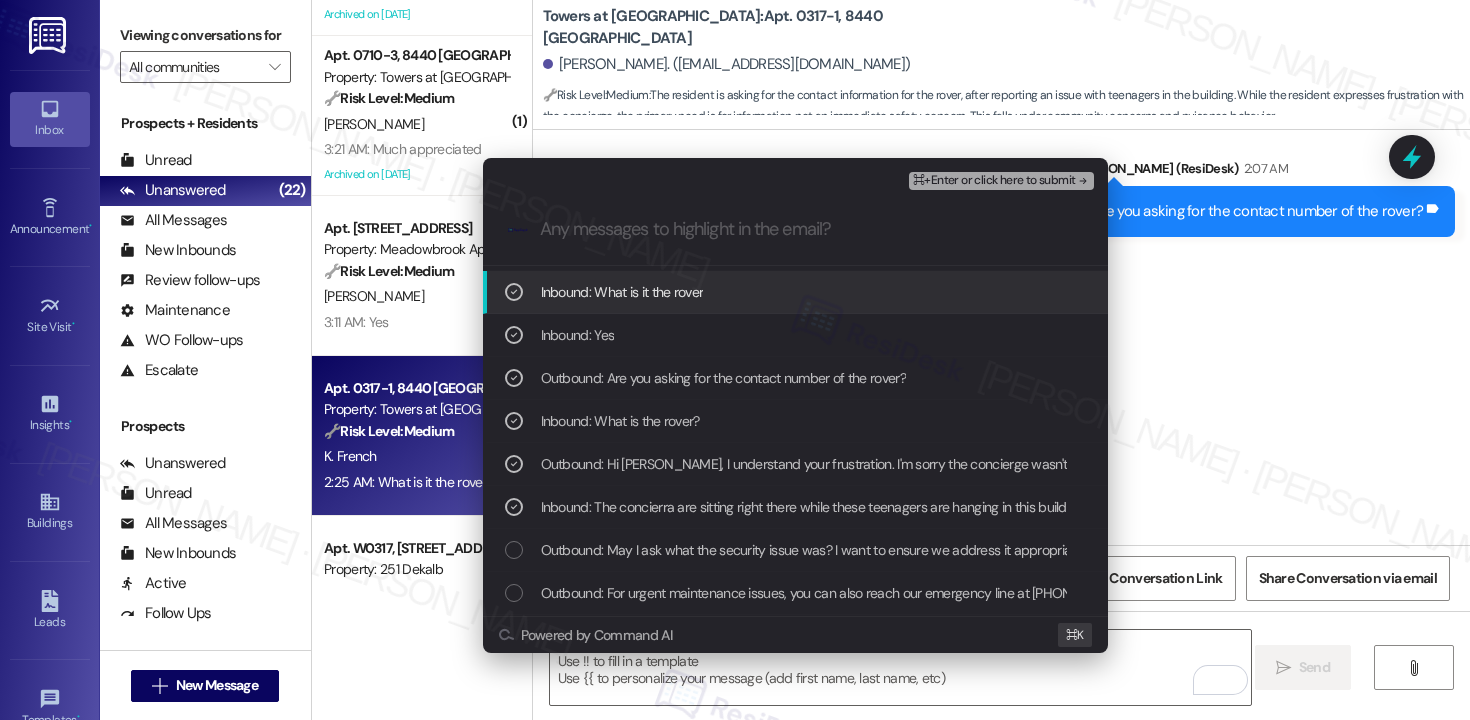 click on "⌘+Enter or click here to submit" at bounding box center [1001, 181] 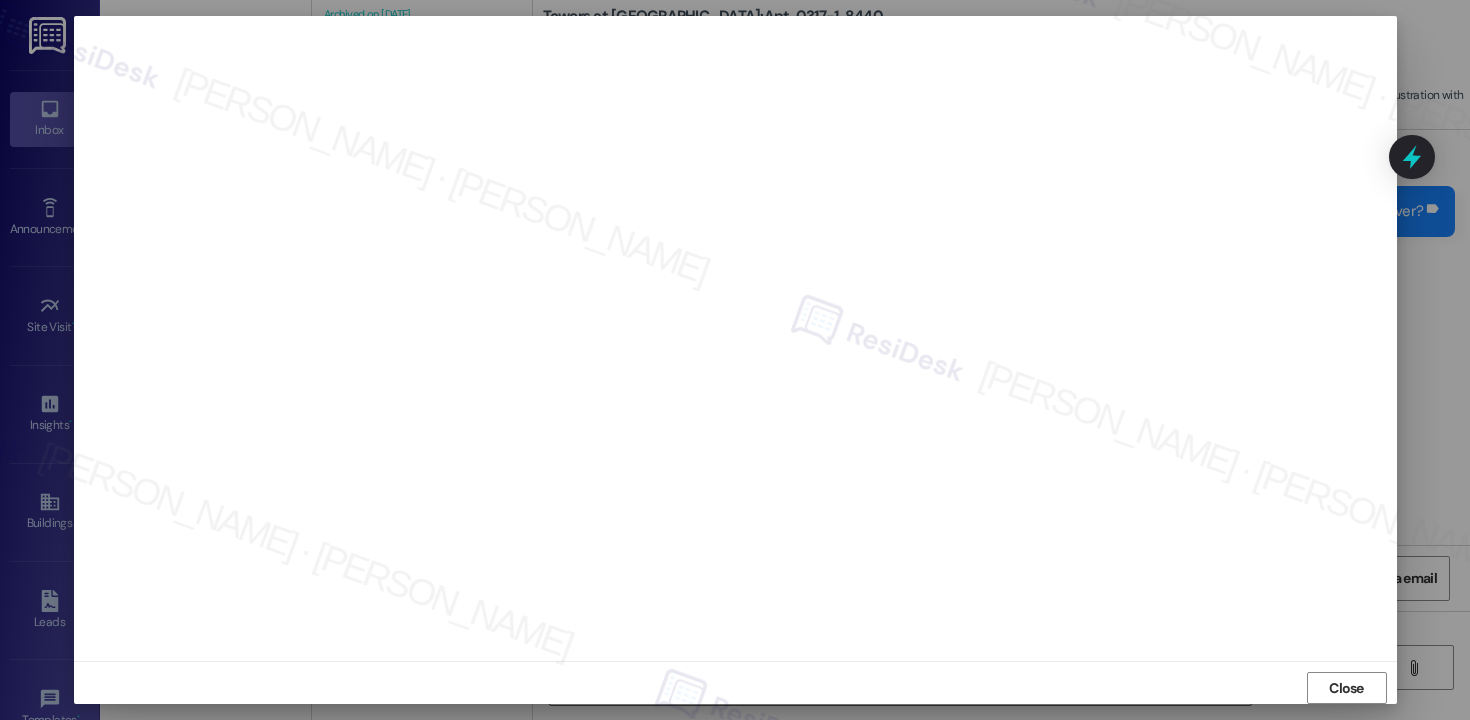 scroll, scrollTop: 13, scrollLeft: 0, axis: vertical 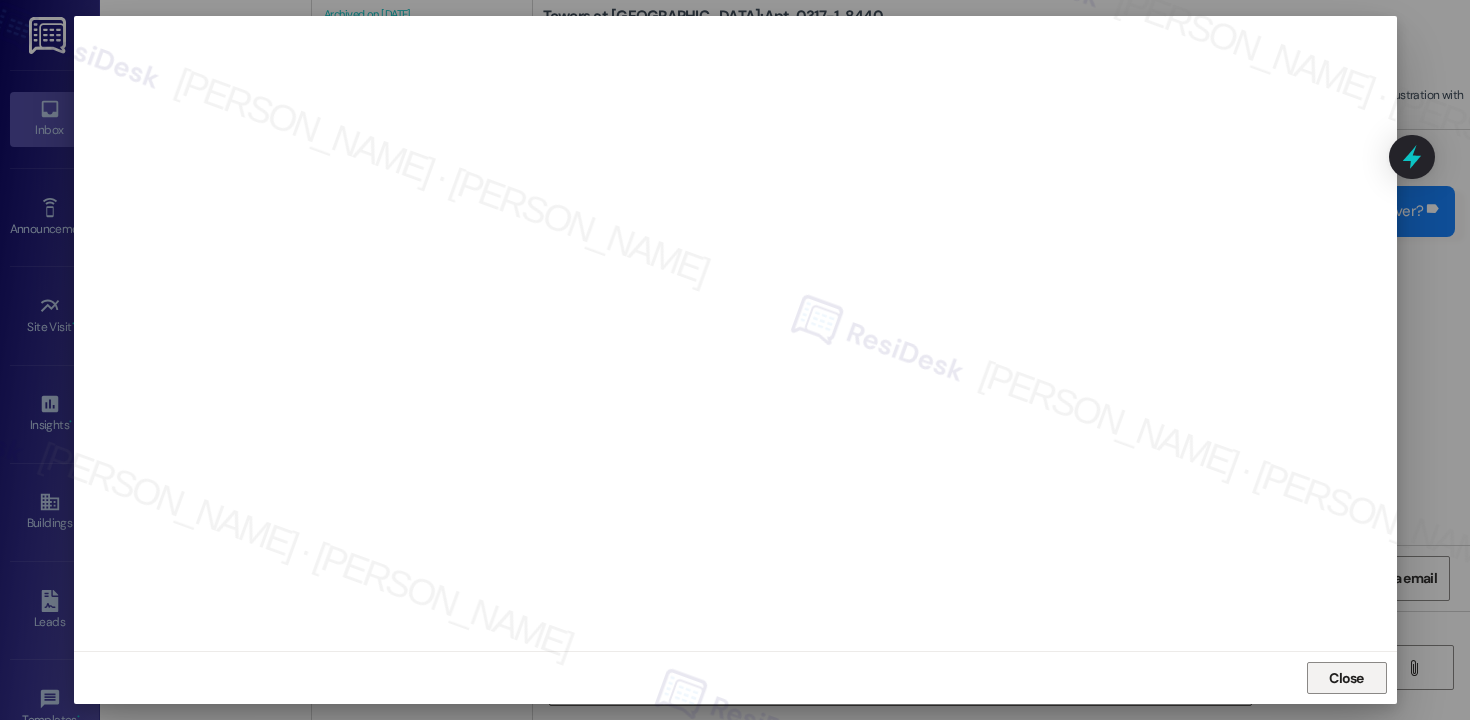 click on "Close" at bounding box center [1346, 678] 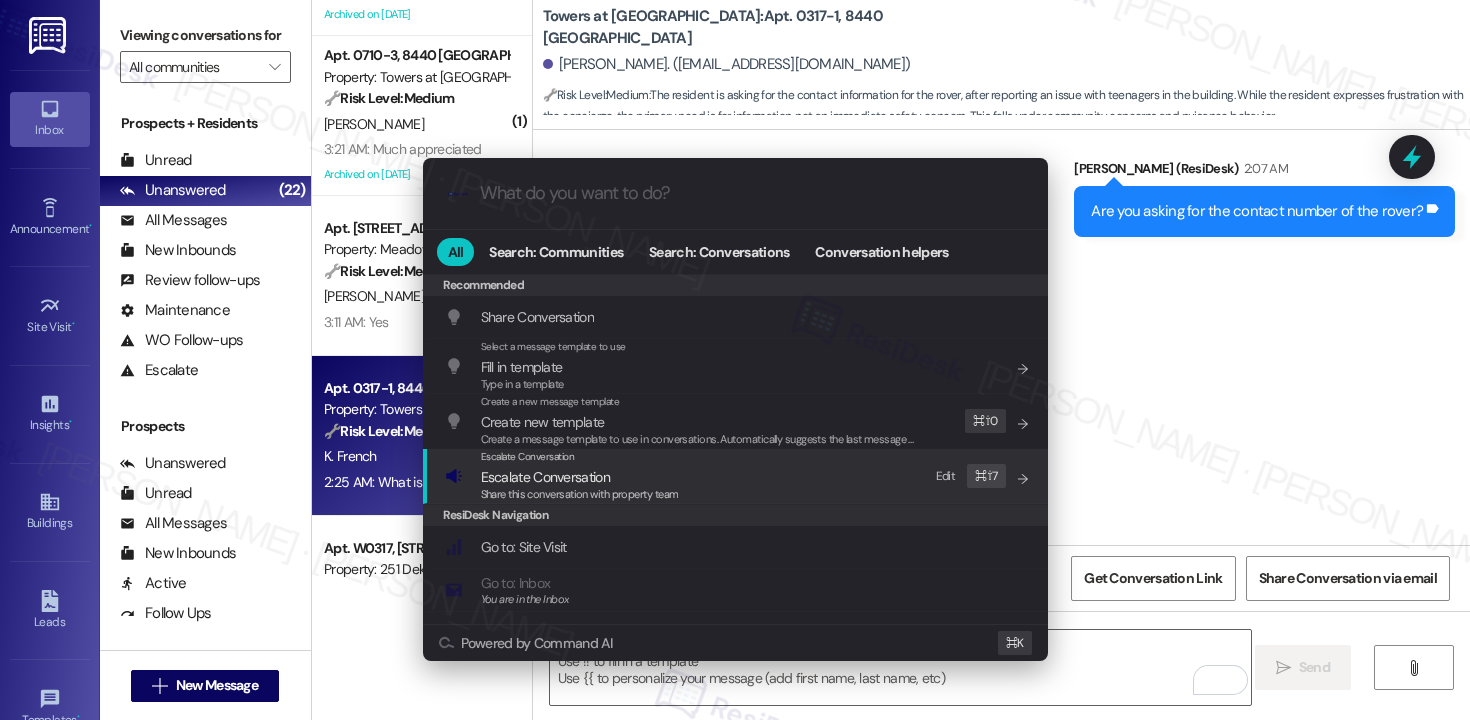 click on "Share this conversation with property team" at bounding box center (580, 494) 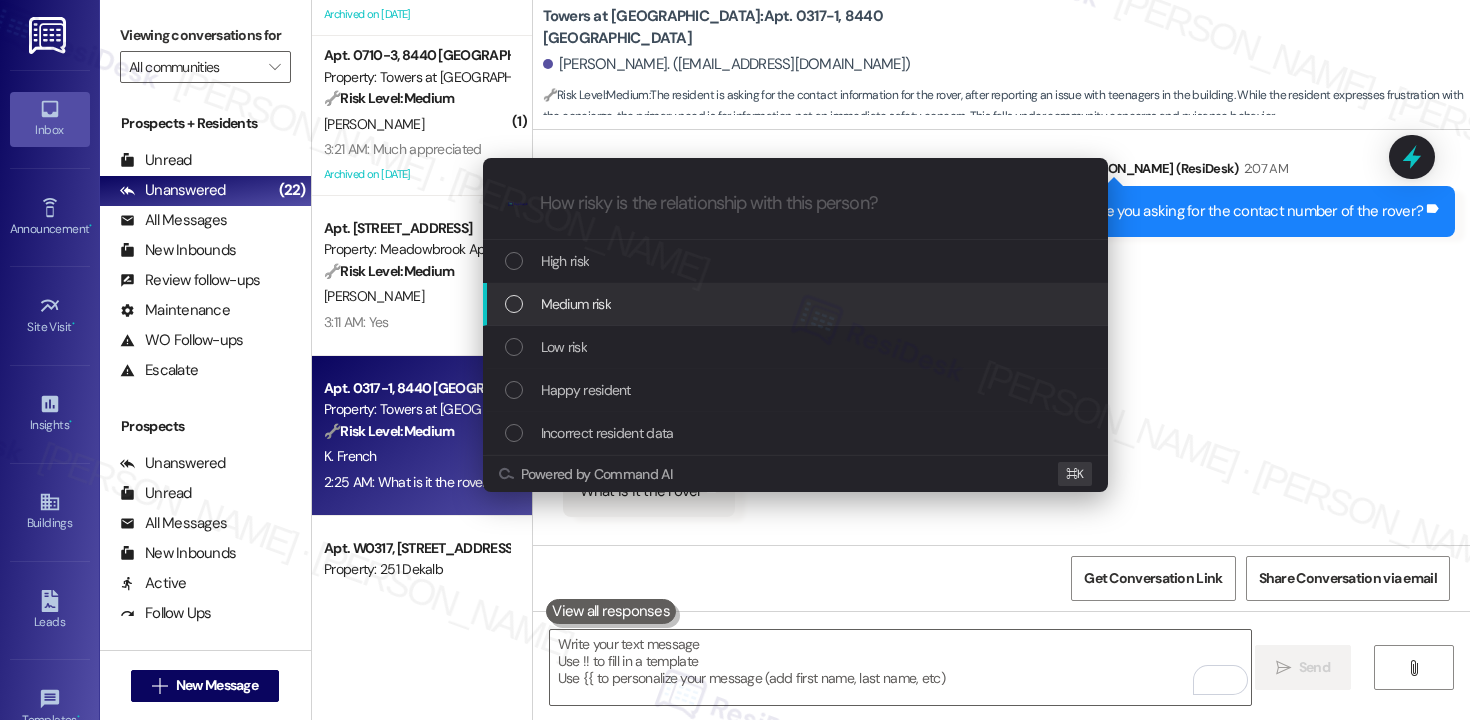 click on "Medium risk" at bounding box center (797, 304) 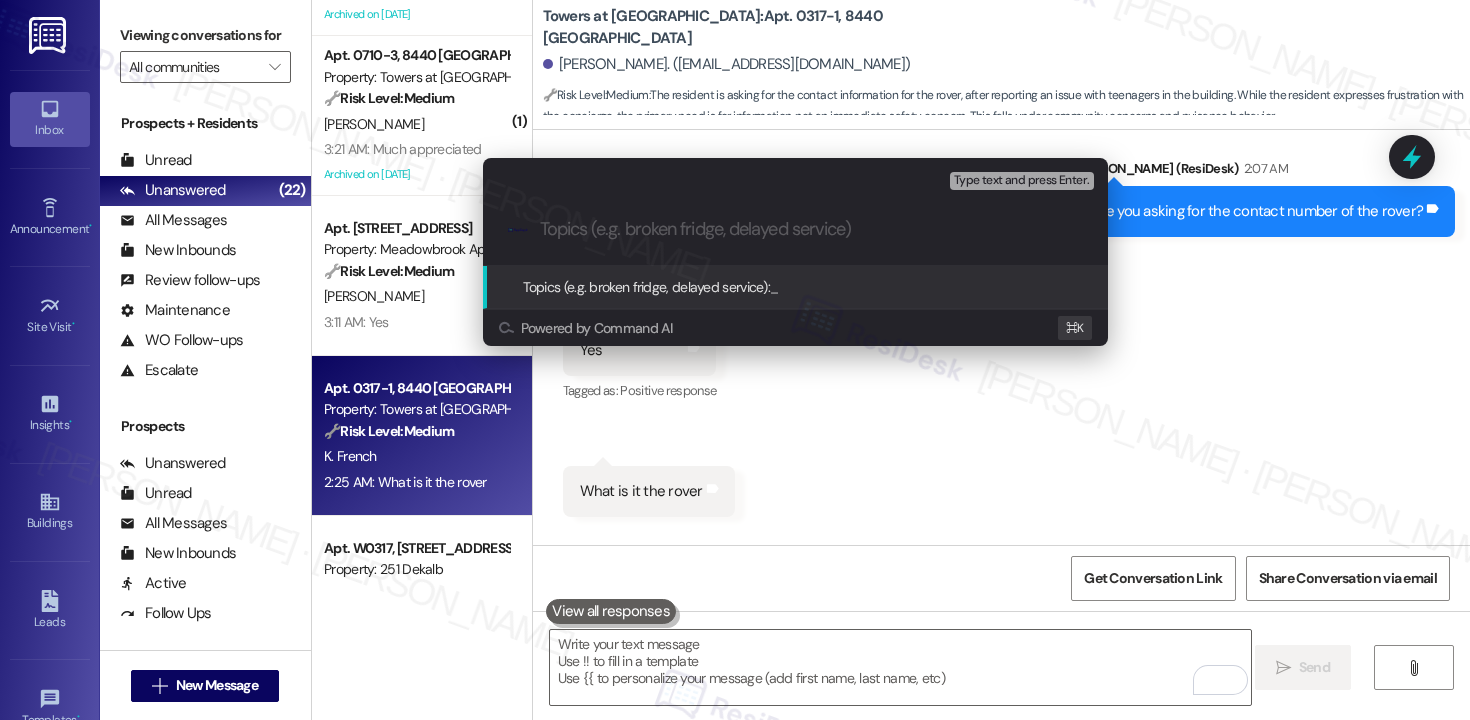 paste on "Resident Asking for the Rover" 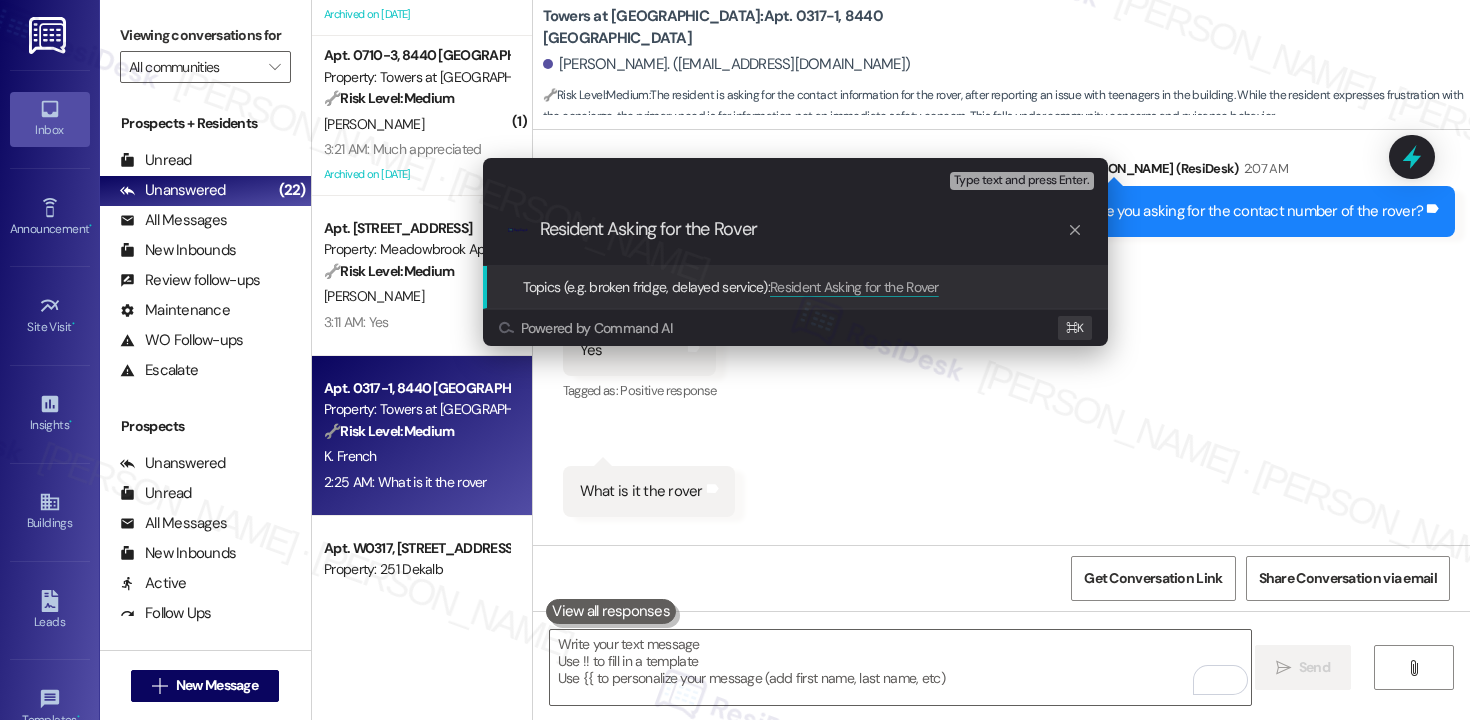 type 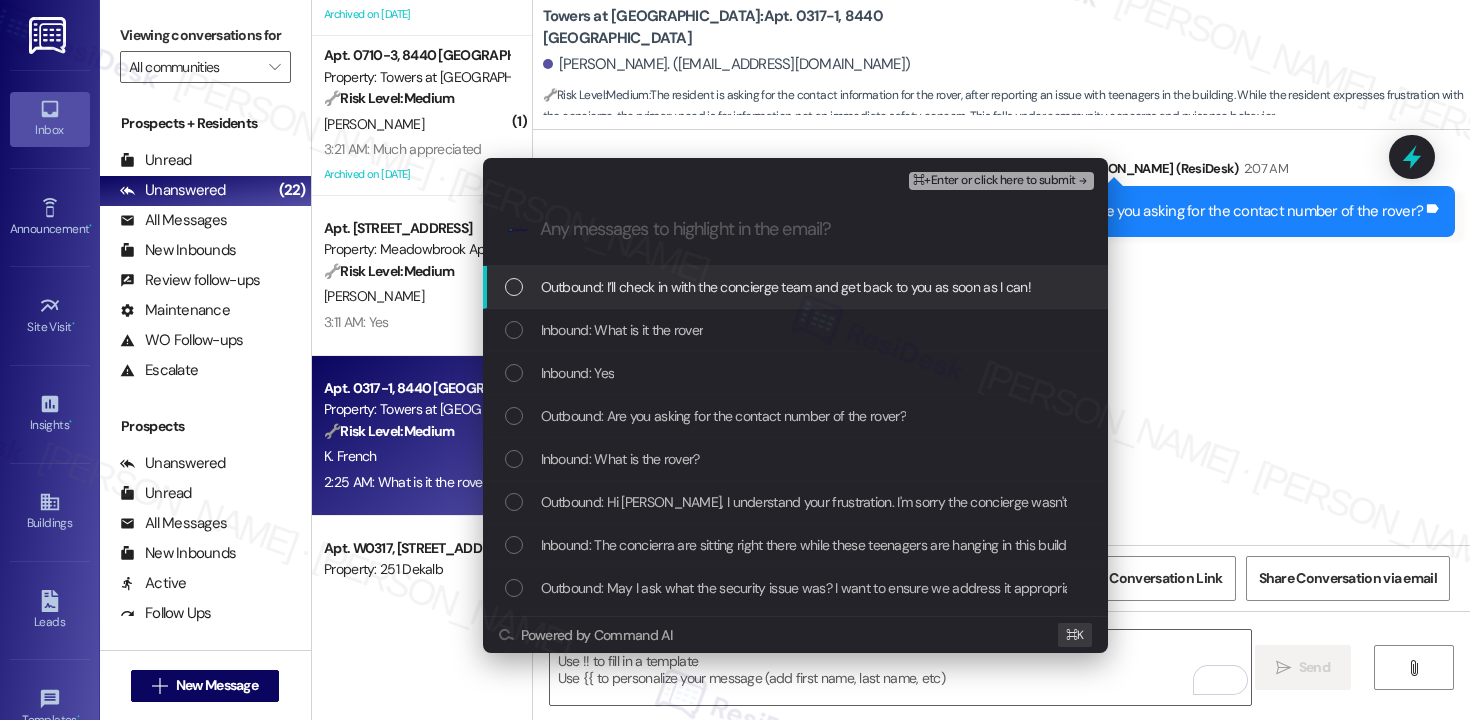 click on "Outbound: I’ll check in with the concierge team and get back to you as soon as I can!" at bounding box center [786, 287] 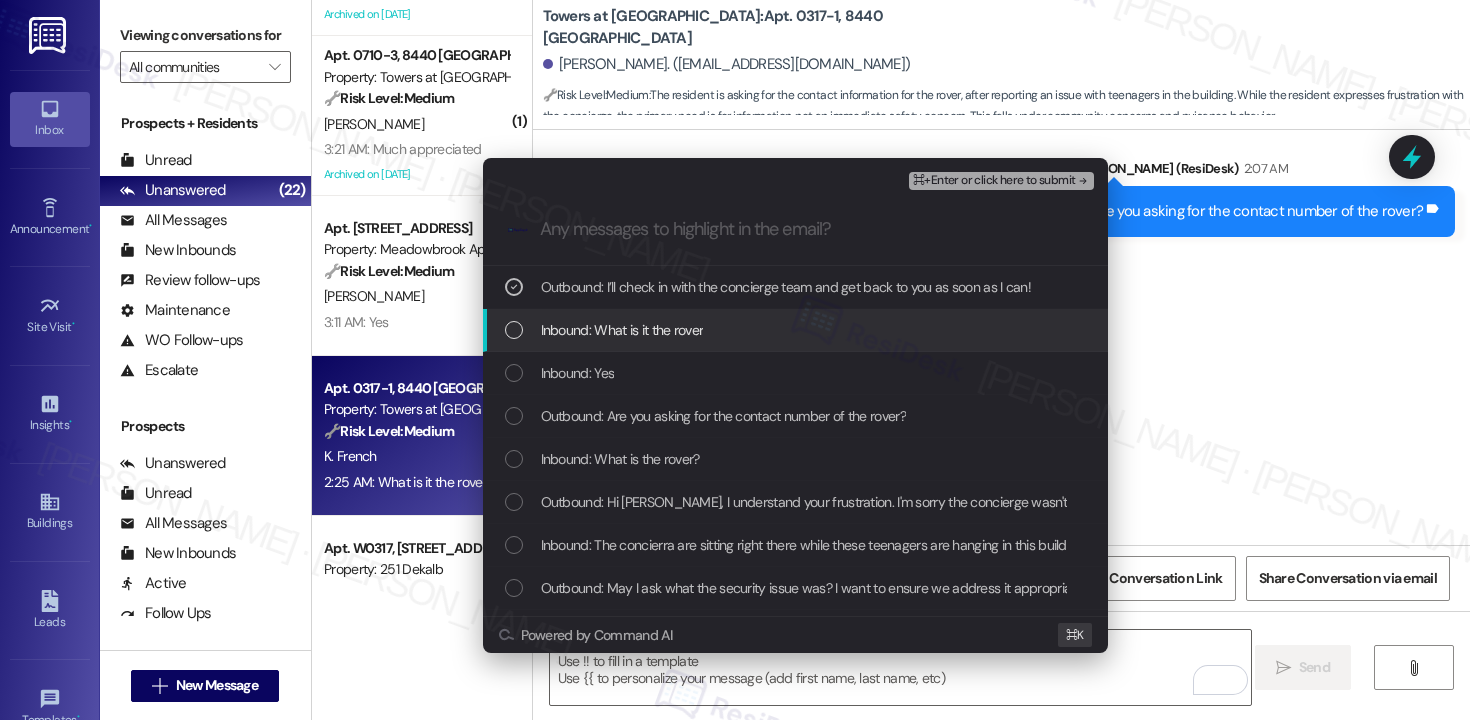 click on "Inbound: What is it the rover" at bounding box center (622, 330) 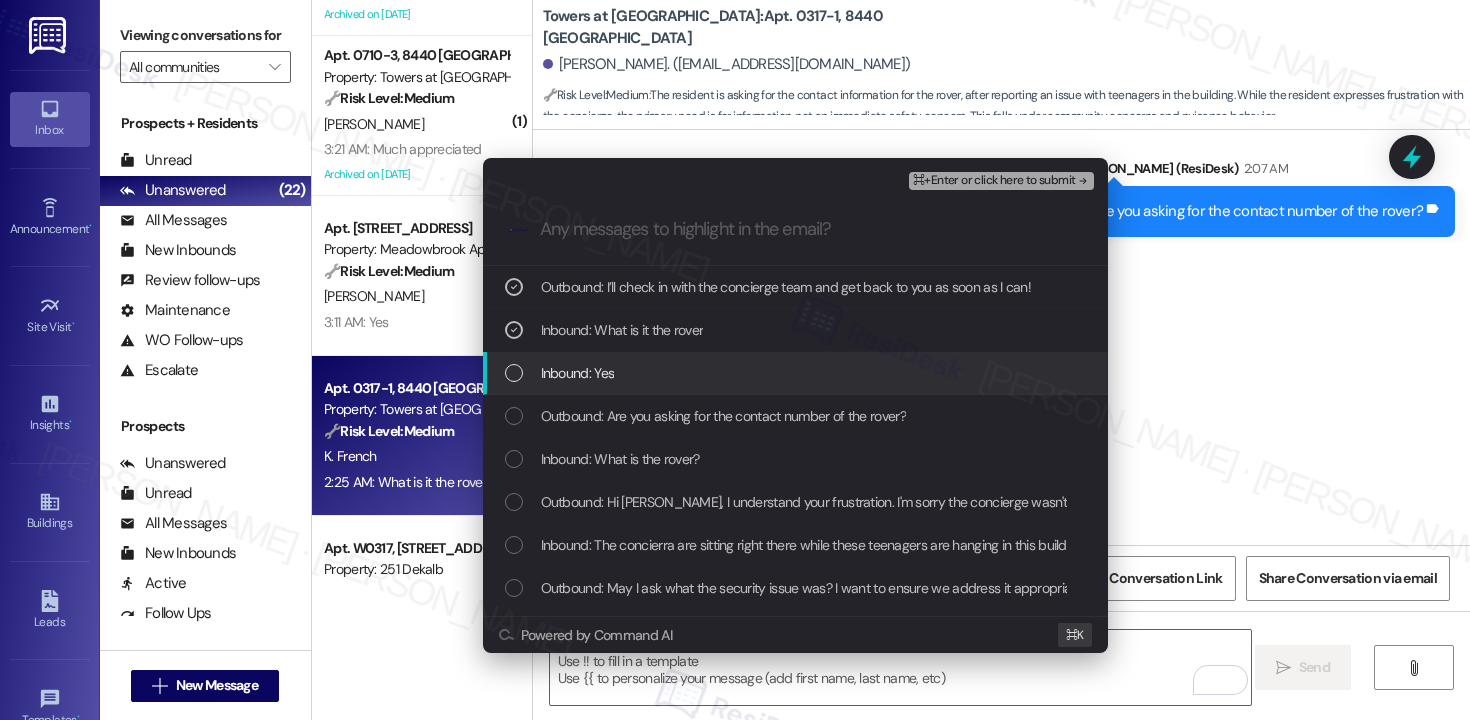 click on "Inbound: Yes" at bounding box center (797, 373) 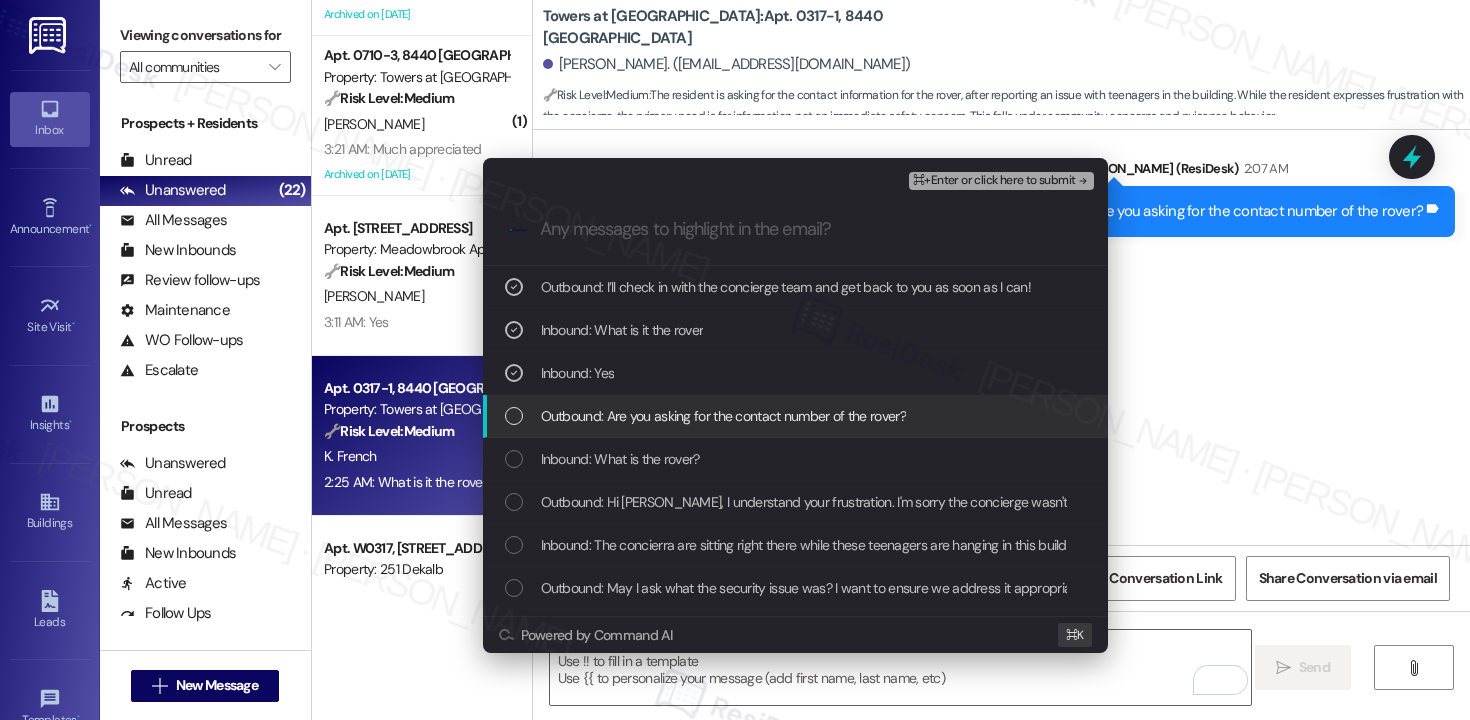 click on "Outbound: Are you asking for the contact number of the rover?" at bounding box center [723, 416] 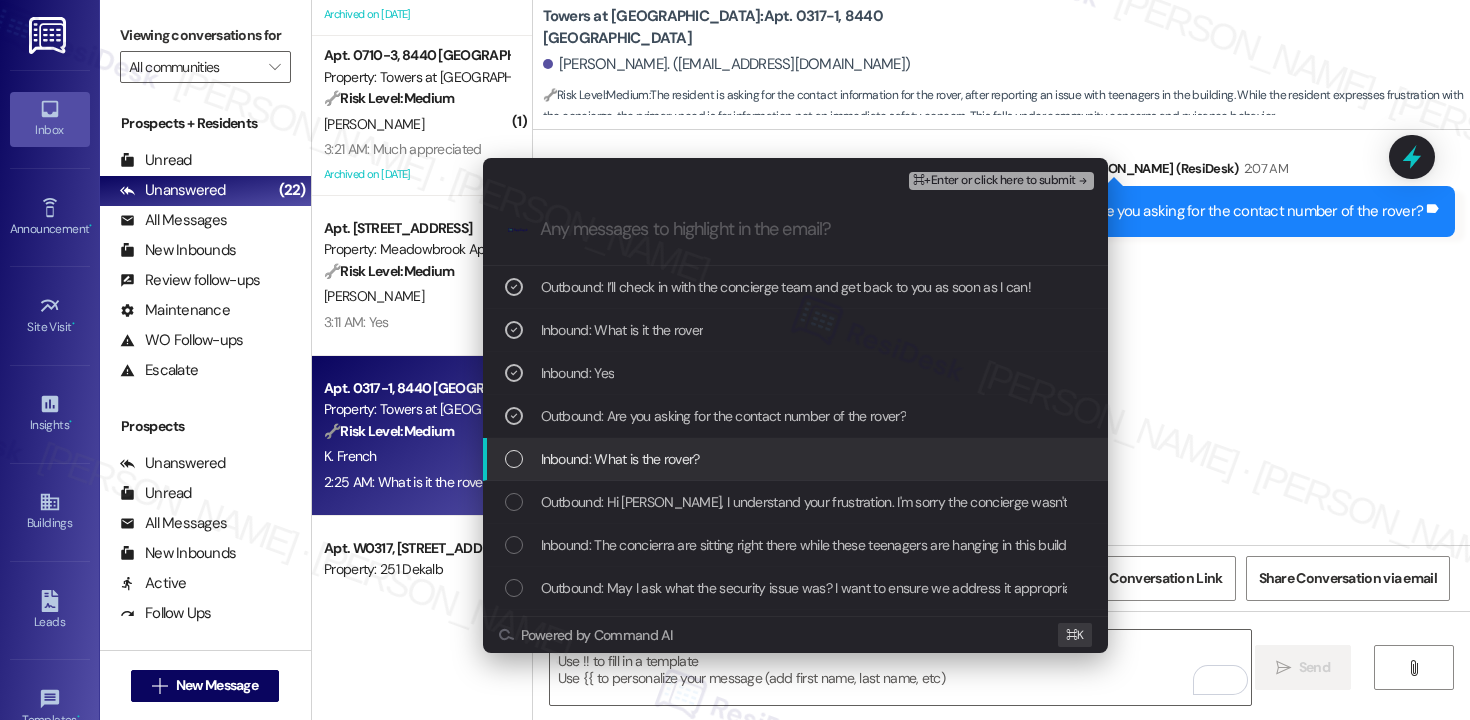 click on "Inbound: What is the rover?" at bounding box center [620, 459] 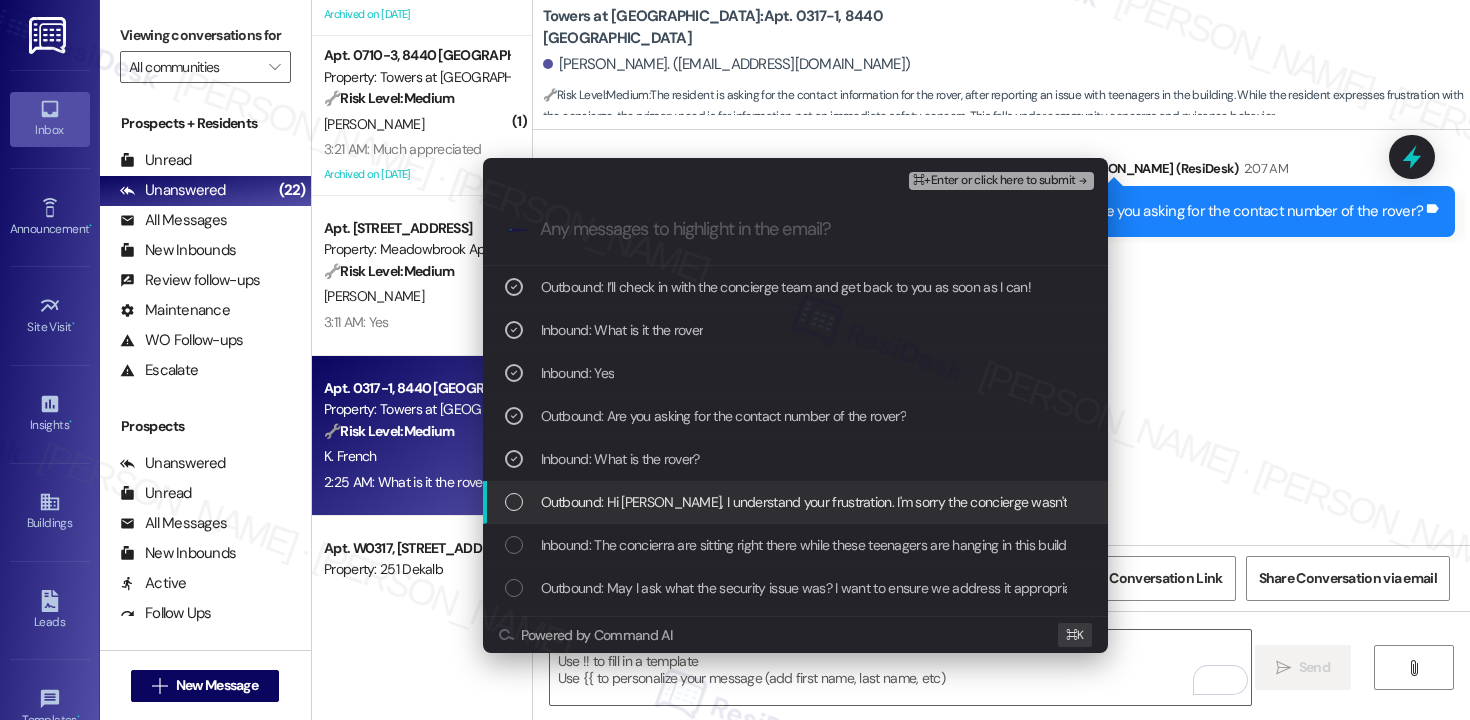 click on "Outbound: Hi Kim, I understand your frustration. I'm sorry the concierge wasn't helpful. Please contact the 24-hour concierge to report issues with kids in the hallways immediately. They can involve the rover or police if necessary." at bounding box center [1237, 502] 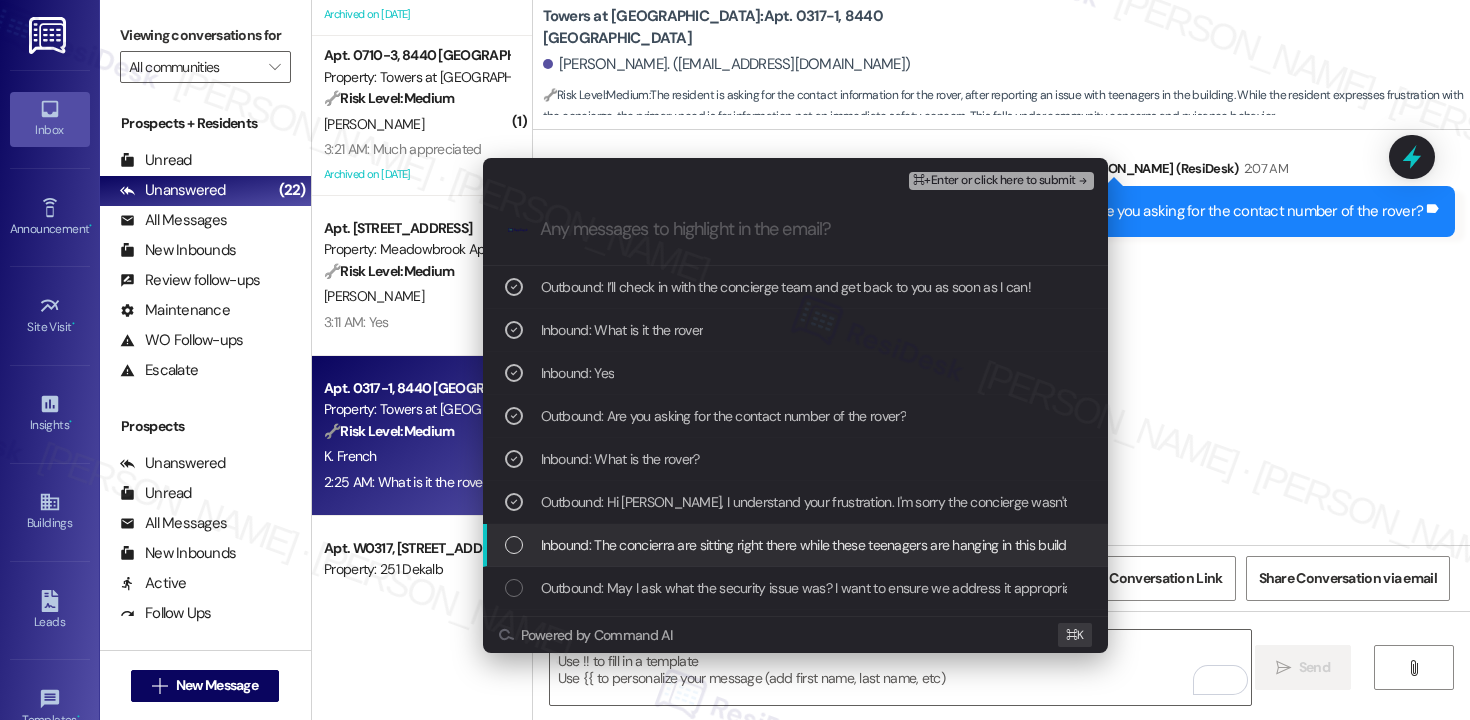 click on "Inbound: The concierra are sitting right there while these teenagers are hanging in this building so they are of no help. How do I get in touch with the rover?Because Friday just passed it was a major problem with them in building #1 and it's getting out of hand." at bounding box center (1284, 545) 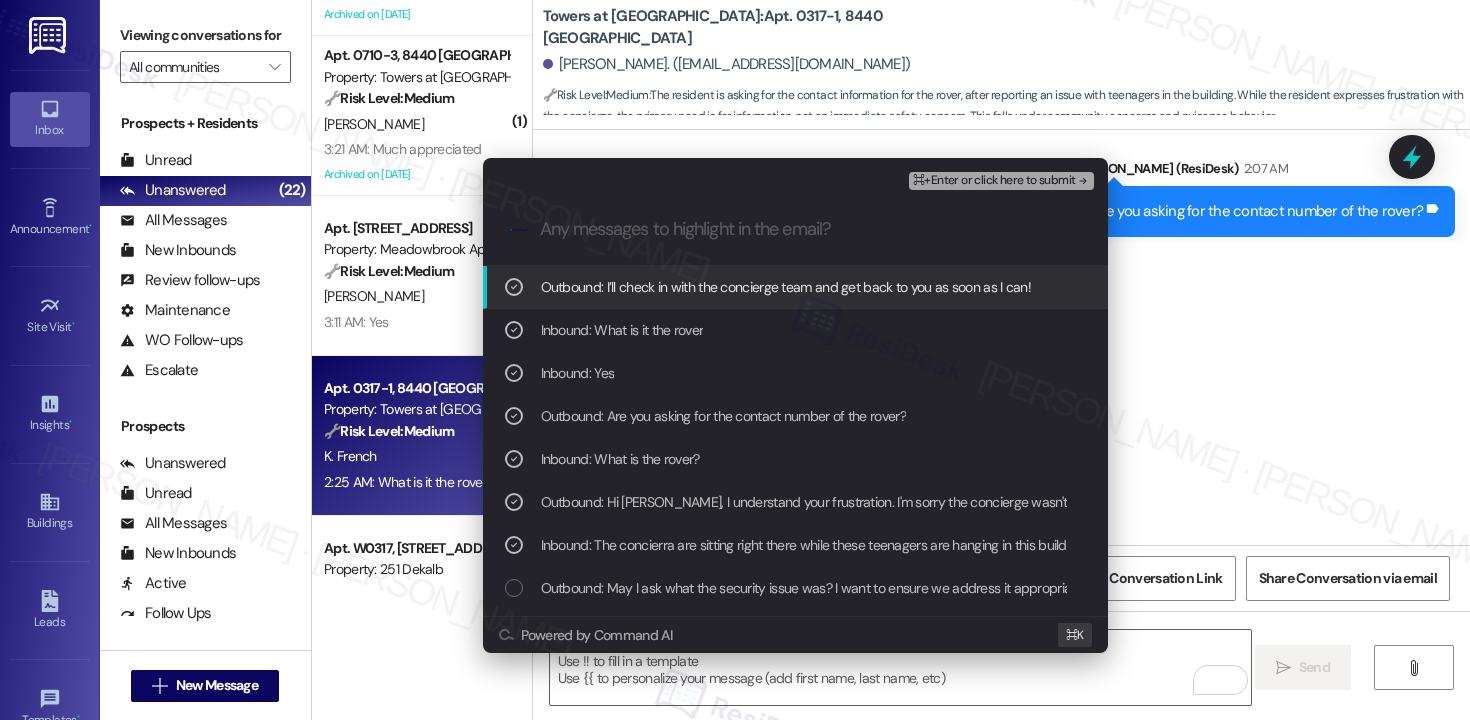 click on "⌘+Enter or click here to submit" at bounding box center [994, 181] 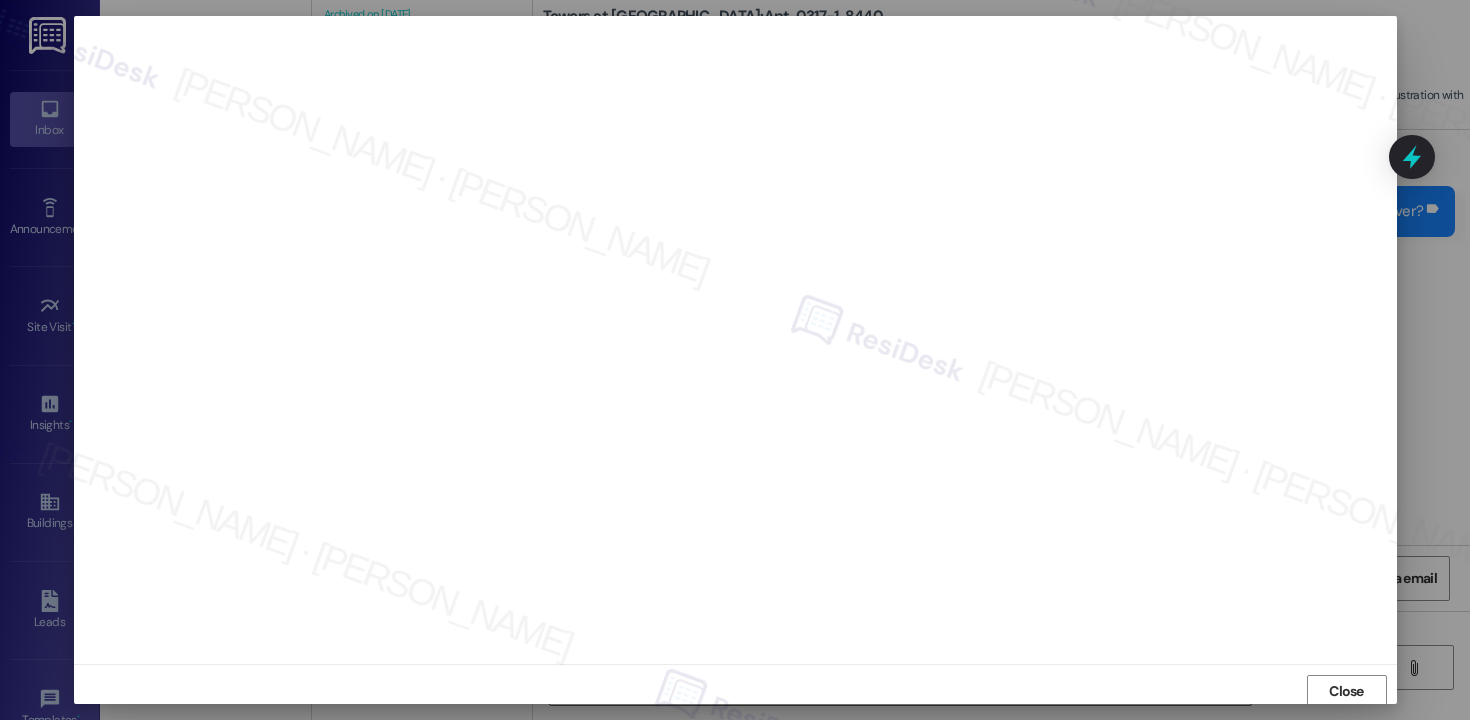 scroll, scrollTop: 3, scrollLeft: 0, axis: vertical 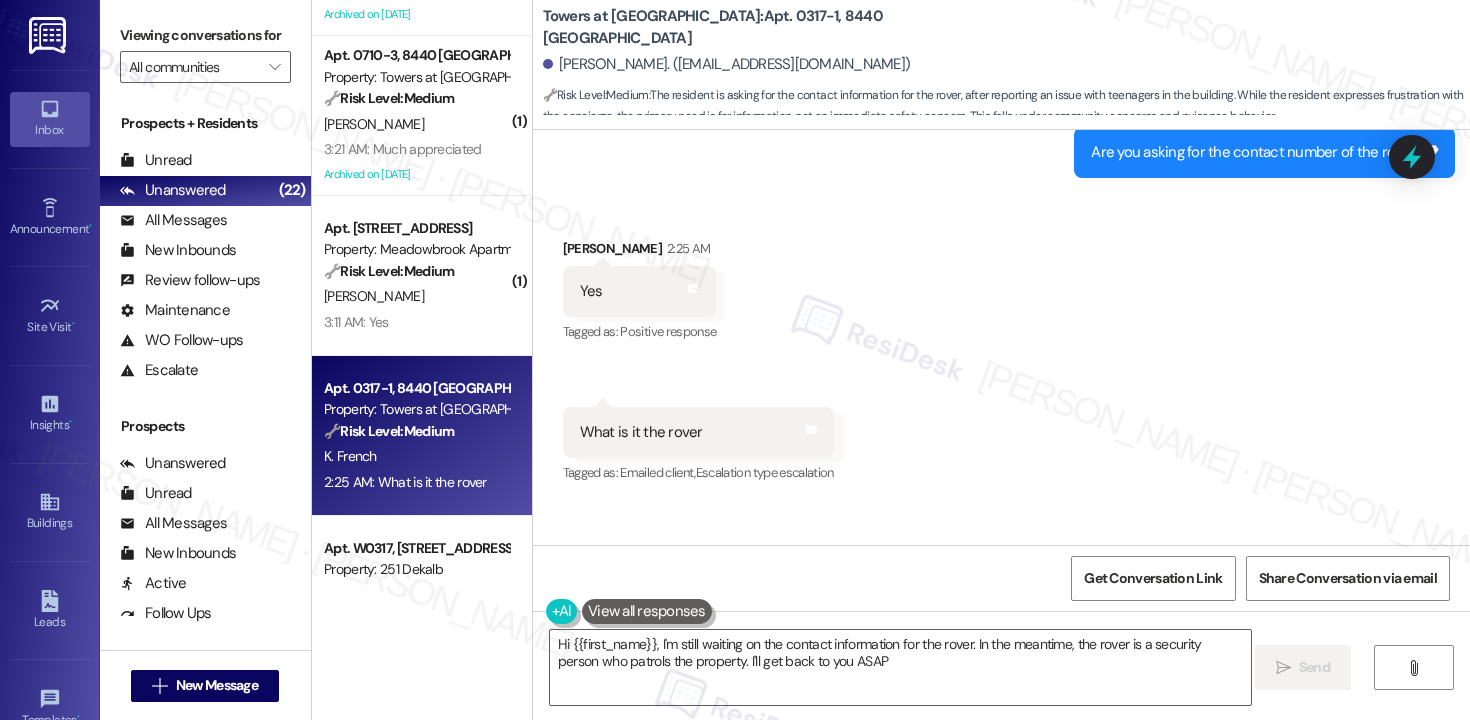 type on "Hi {{first_name}}, I'm still waiting on the contact information for the rover. In the meantime, the rover is a security person who patrols the property. I'll get back to you ASAP!" 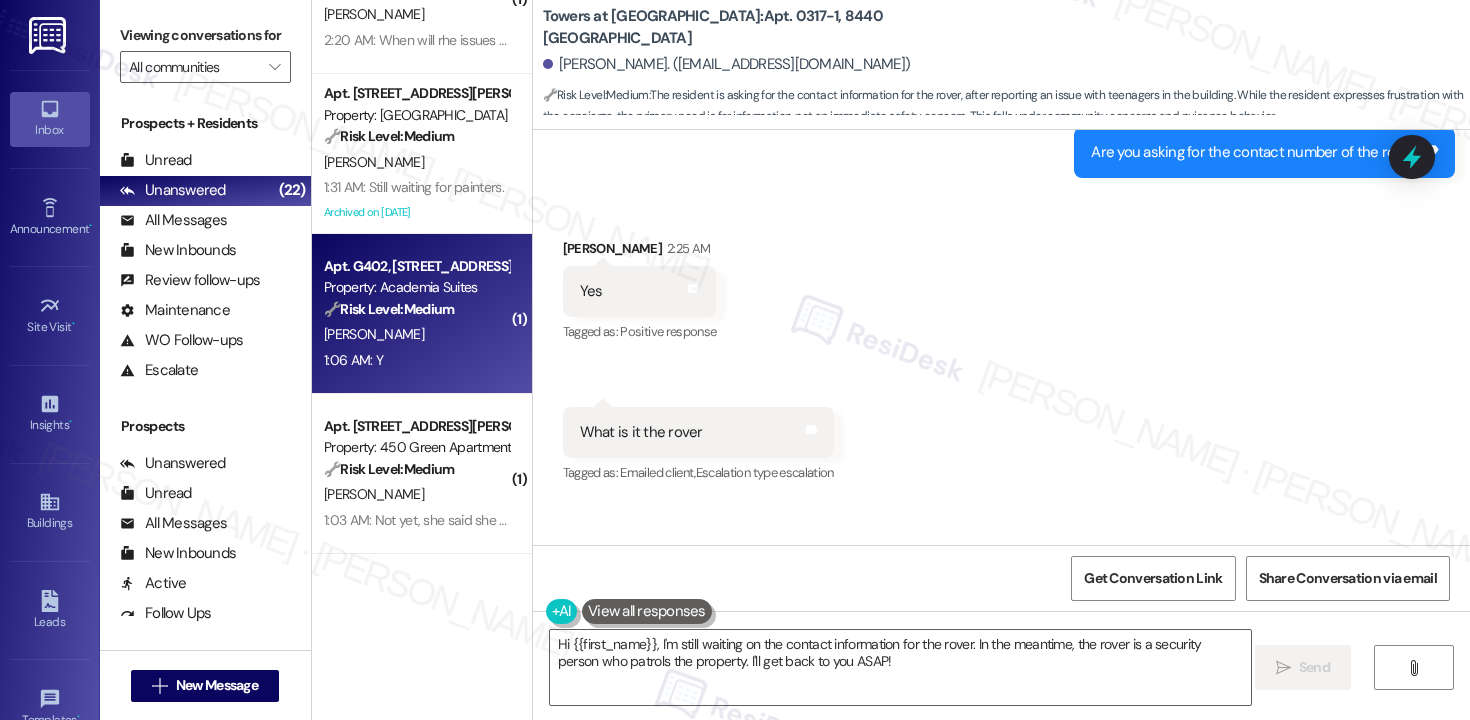 scroll, scrollTop: 1210, scrollLeft: 0, axis: vertical 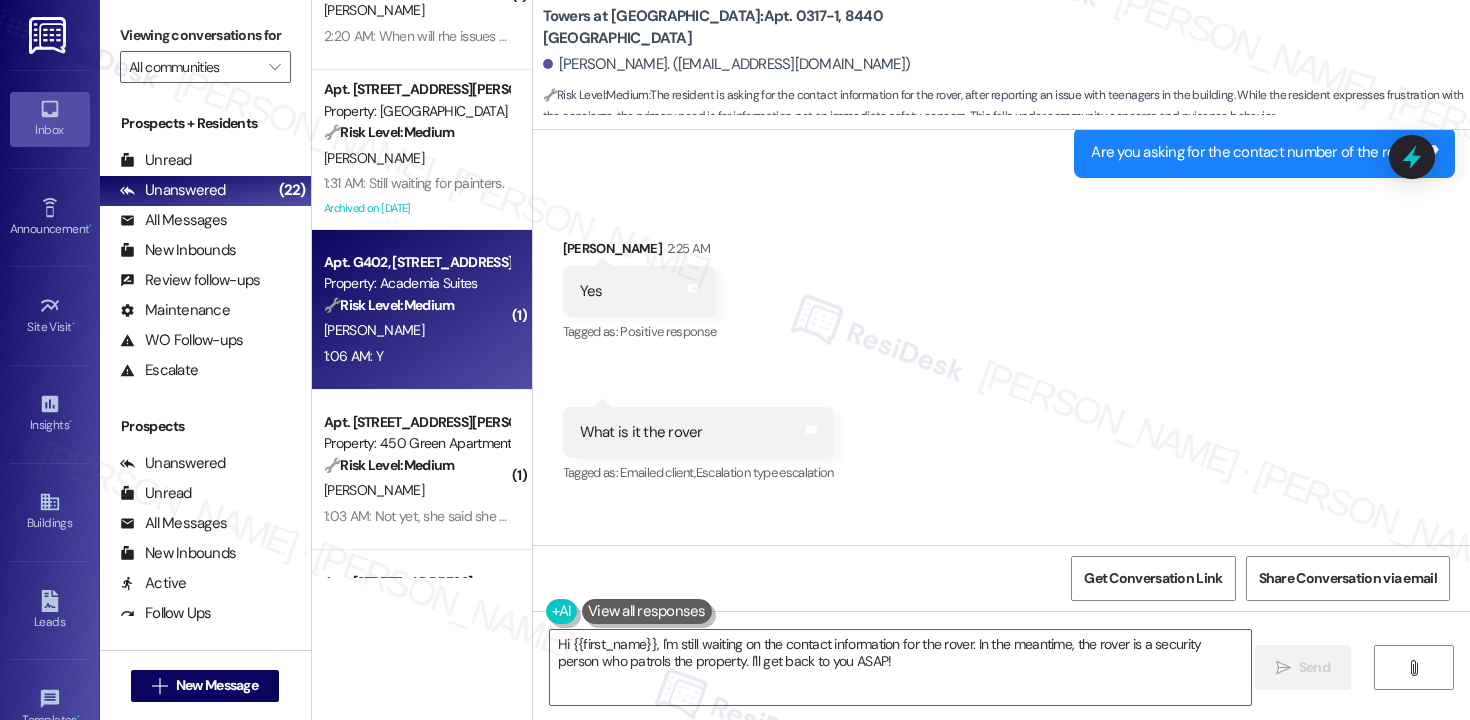 click on "1:06 AM: Y 1:06 AM: Y" at bounding box center (416, 356) 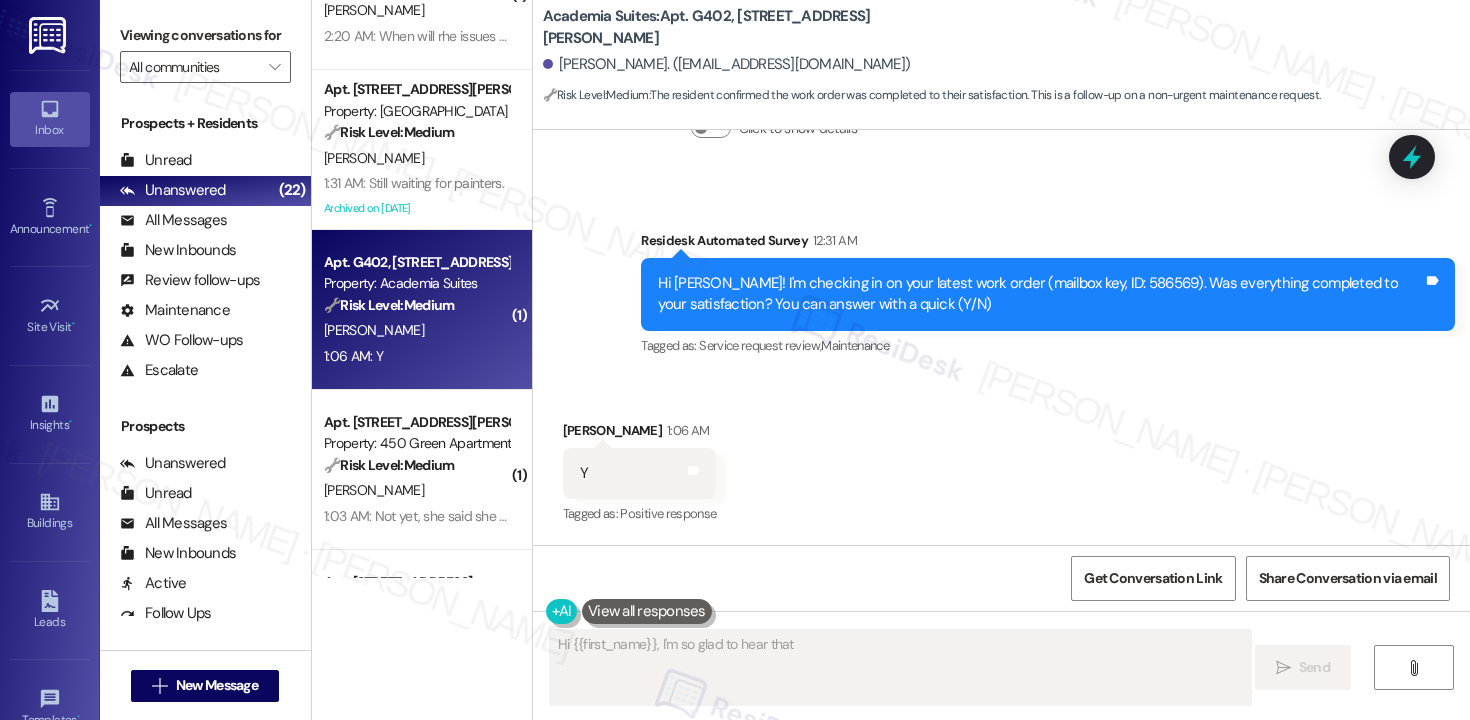 scroll, scrollTop: 1235, scrollLeft: 0, axis: vertical 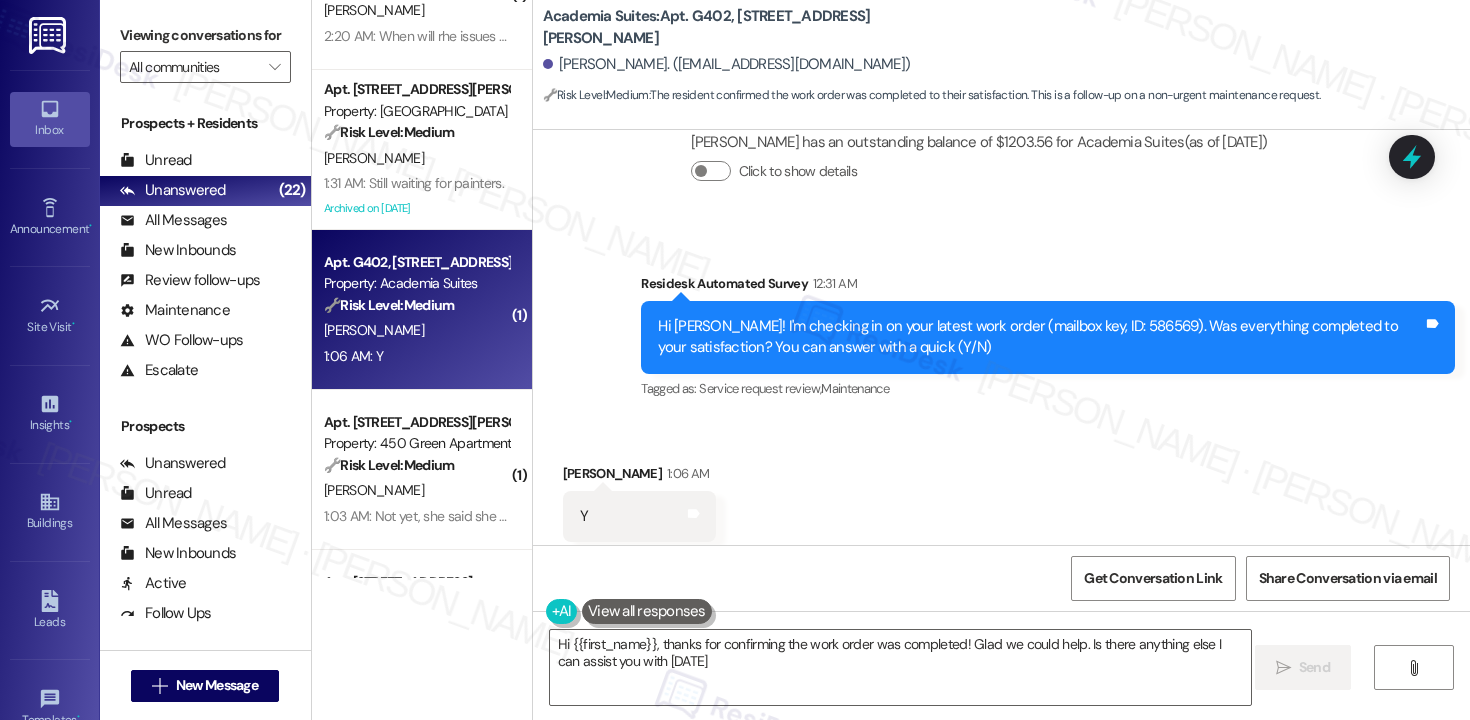 type on "Hi {{first_name}}, thanks for confirming the work order was completed! Glad we could help. Is there anything else I can assist you with today?" 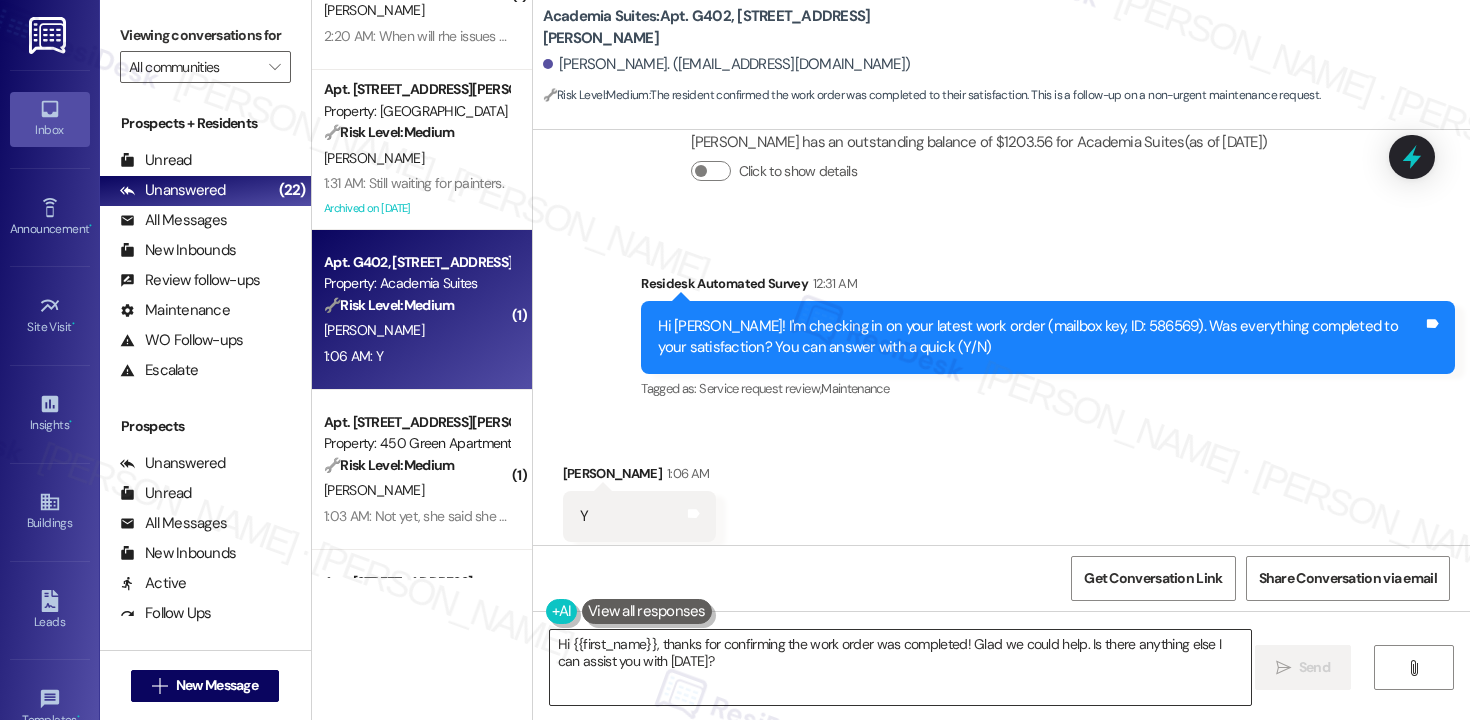 click on "Hi {{first_name}}, thanks for confirming the work order was completed! Glad we could help. Is there anything else I can assist you with today?" at bounding box center [900, 667] 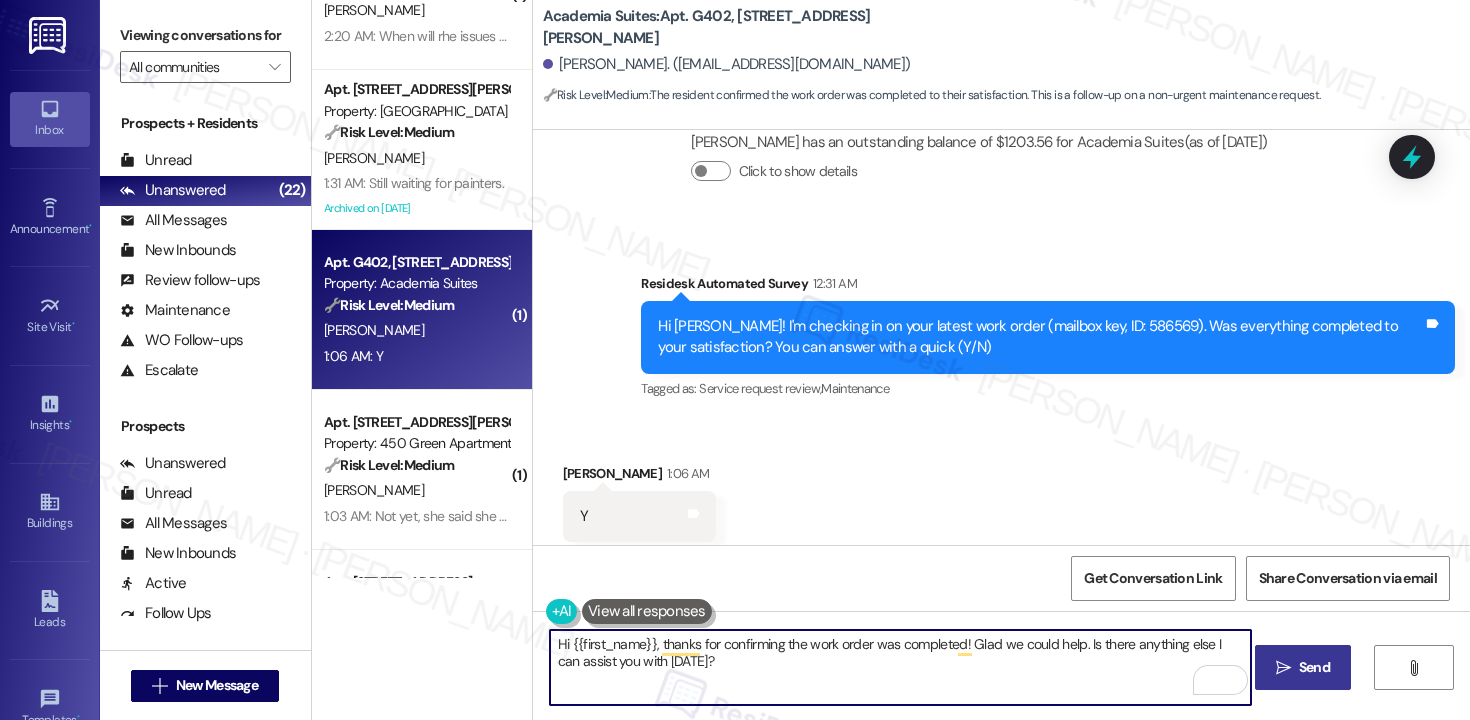 click on "Send" at bounding box center (1314, 667) 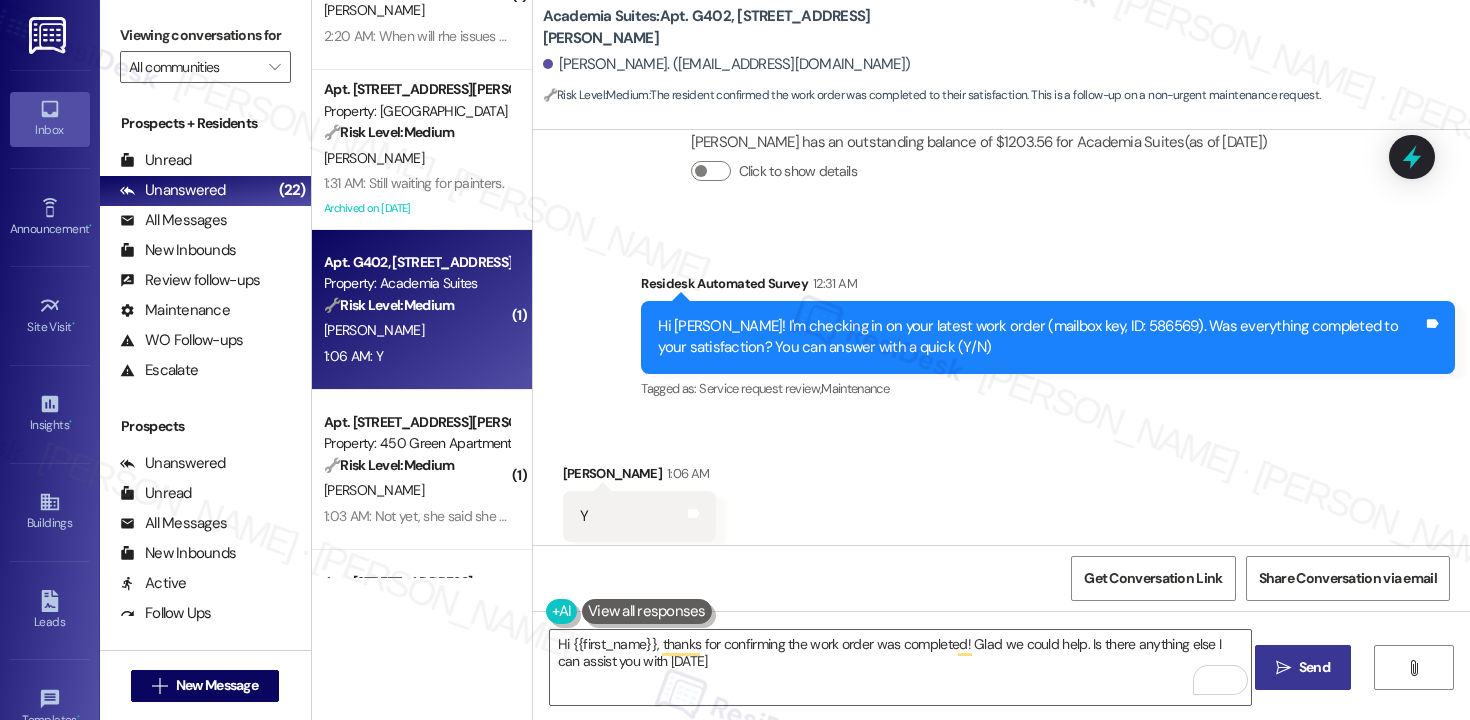 type on "Hi {{first_name}}, thanks for confirming the work order was completed! Glad we could help. Is there anything else I can assist you with today?" 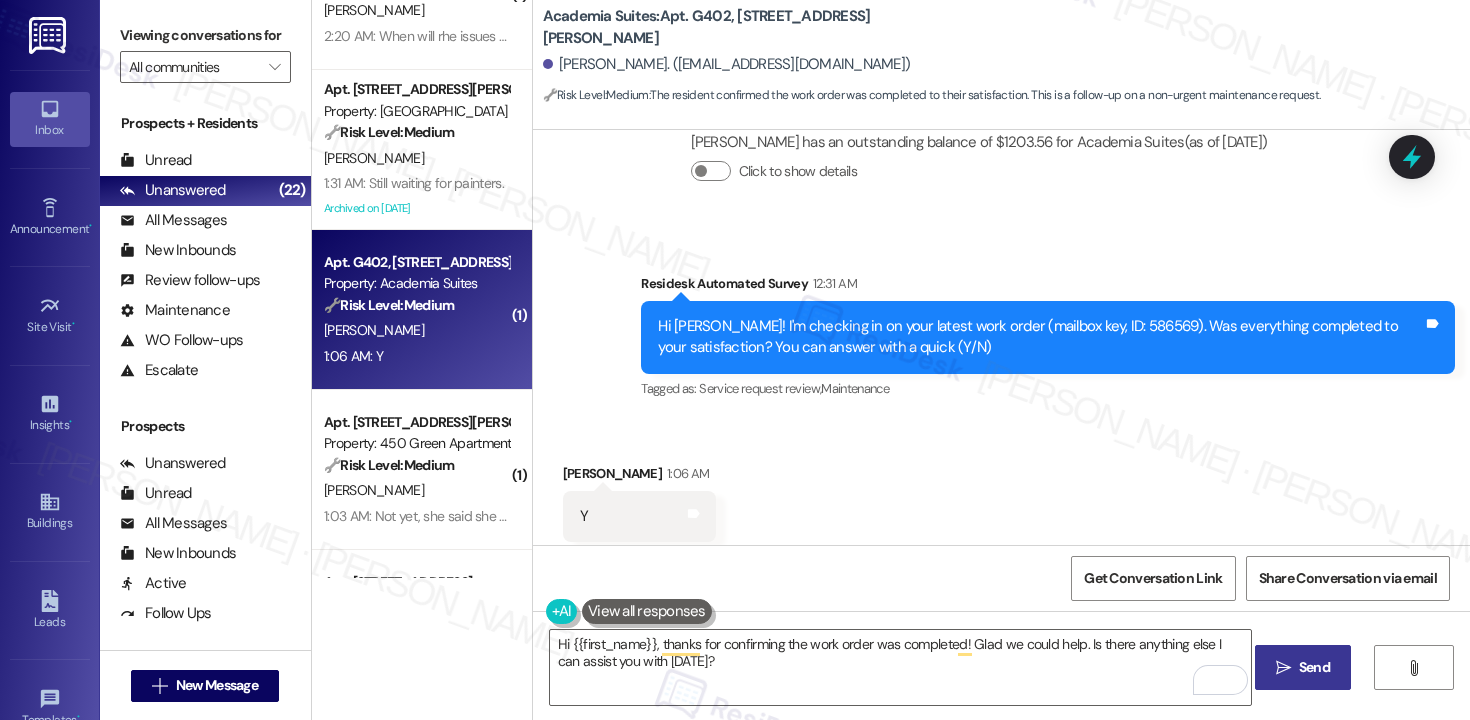 scroll, scrollTop: 1396, scrollLeft: 0, axis: vertical 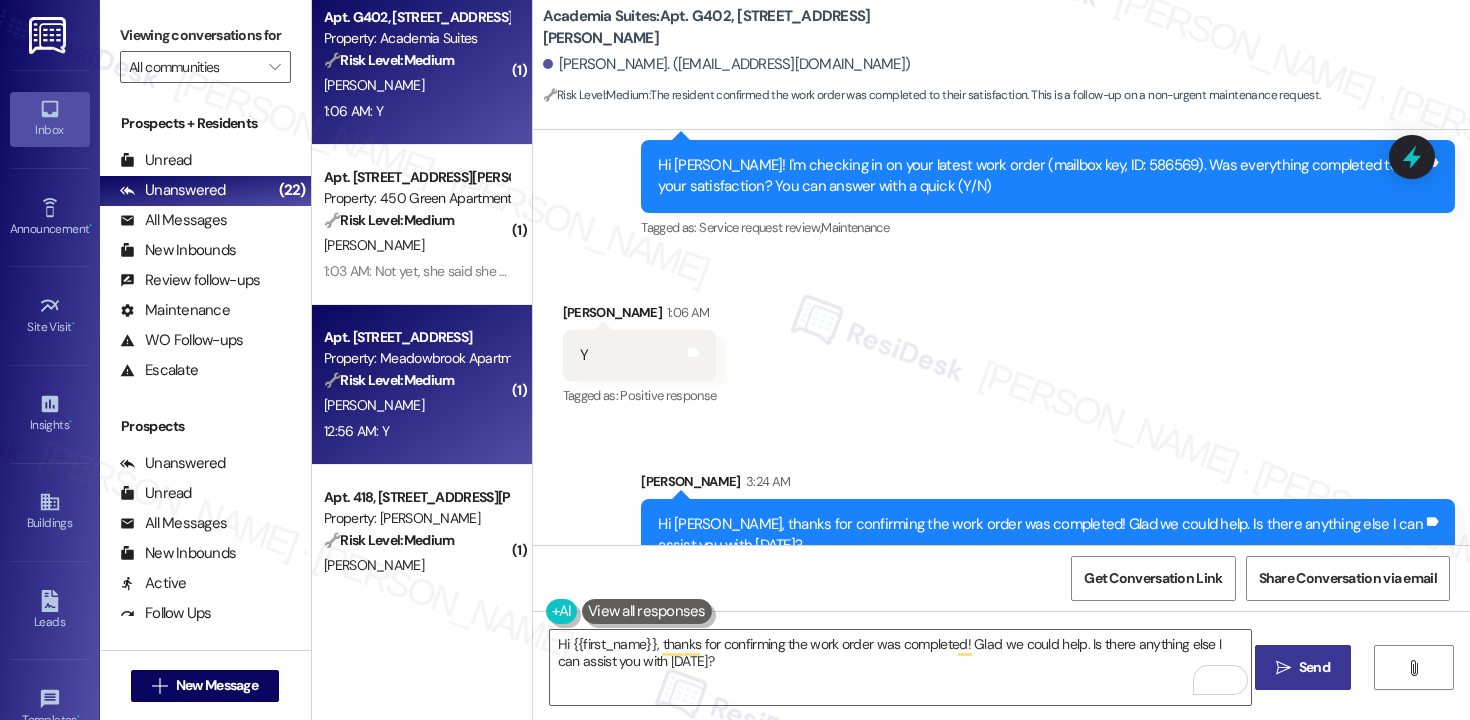 click on "🔧  Risk Level:  Medium The resident confirmed that the AC repair work order was completed to their satisfaction. This indicates the issue has been resolved and no further action is needed." at bounding box center (416, 380) 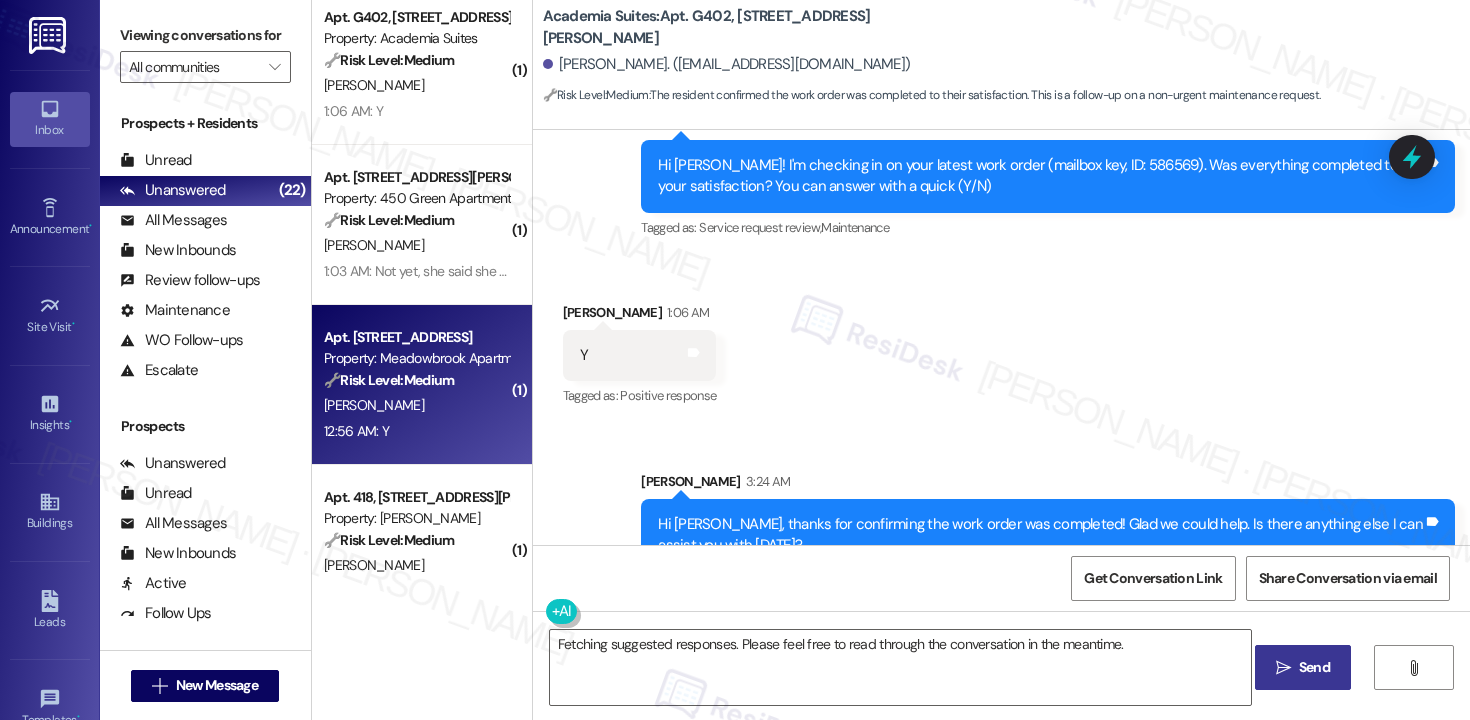click on "Apt. 814, 200 Meadowbrook Drive Property: Meadowbrook Apartments 🔧  Risk Level:  Medium The resident confirmed that the AC repair work order was completed to their satisfaction. This indicates the issue has been resolved and no further action is needed." at bounding box center (416, 359) 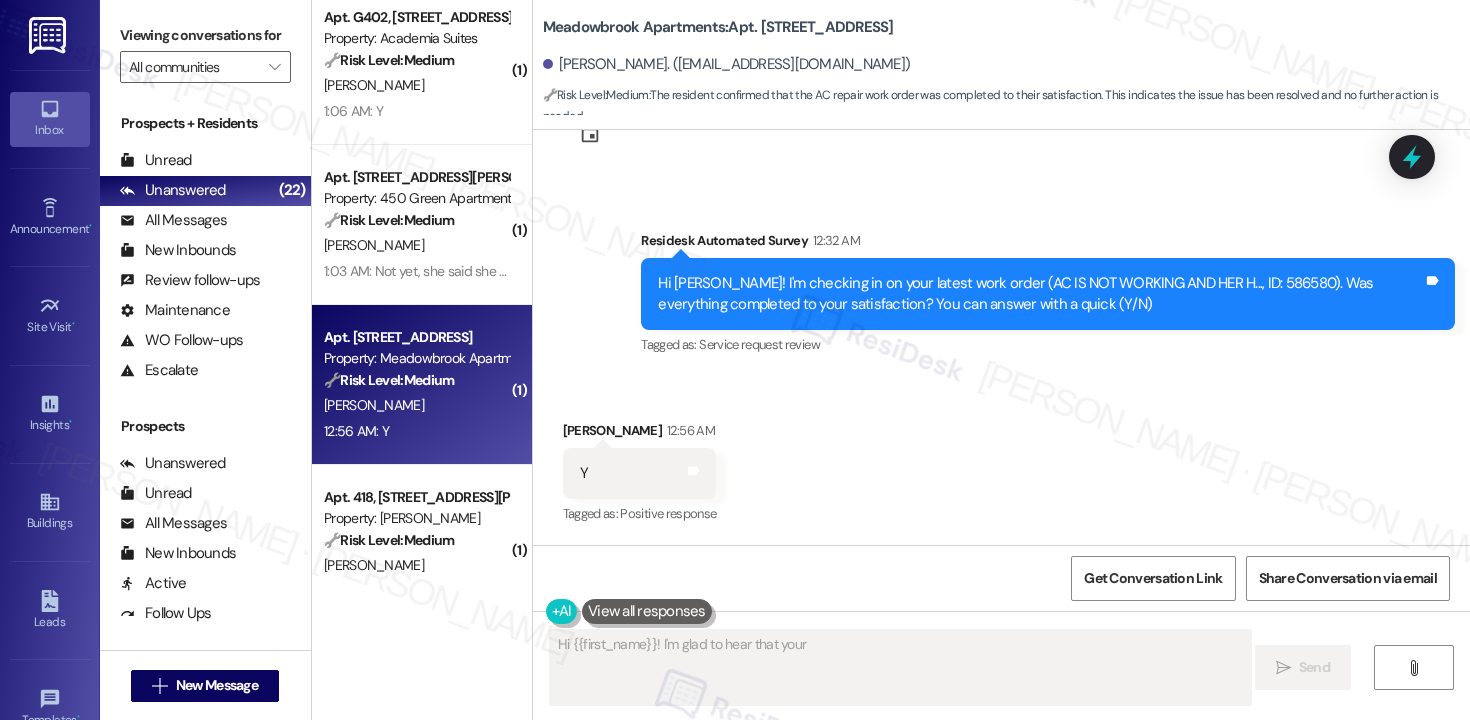 scroll, scrollTop: 871, scrollLeft: 0, axis: vertical 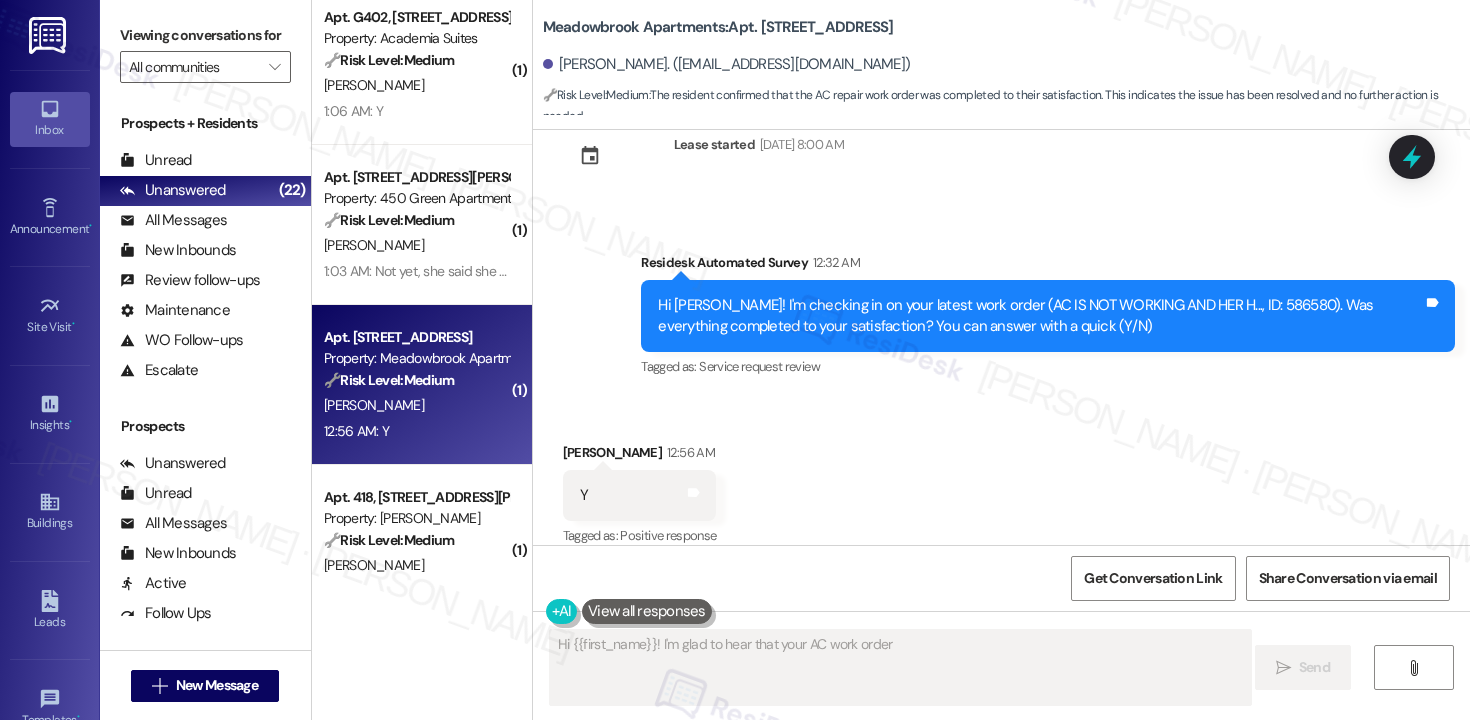 click on "Apt. 814, 200 Meadowbrook Drive Property: Meadowbrook Apartments 🔧  Risk Level:  Medium The resident confirmed that the AC repair work order was completed to their satisfaction. This indicates the issue has been resolved and no further action is needed." at bounding box center [416, 359] 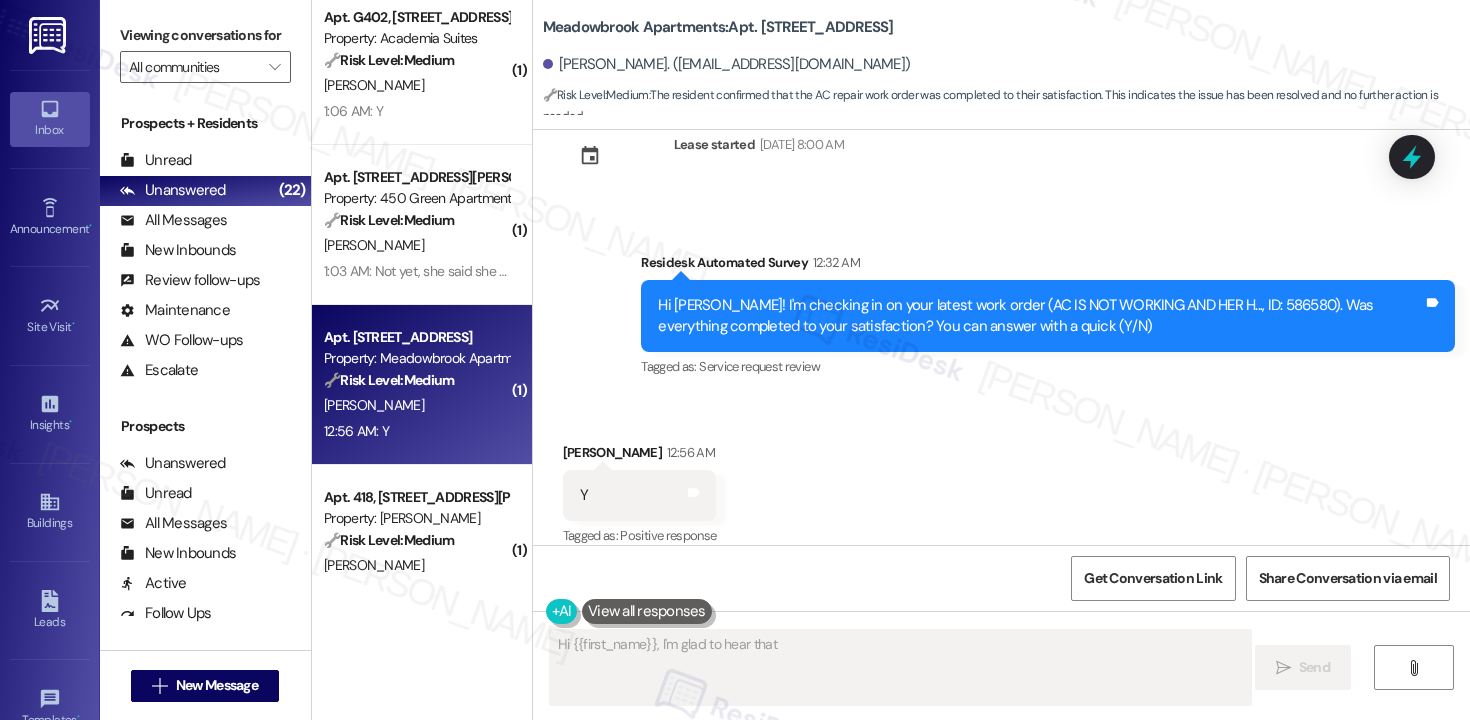 click on "Hi {{first_name}}! I'm glad to hear that your AC work order was completed to your satisfaction. If you need anything else, please don't hesitate to reach out!" at bounding box center [900, 667] 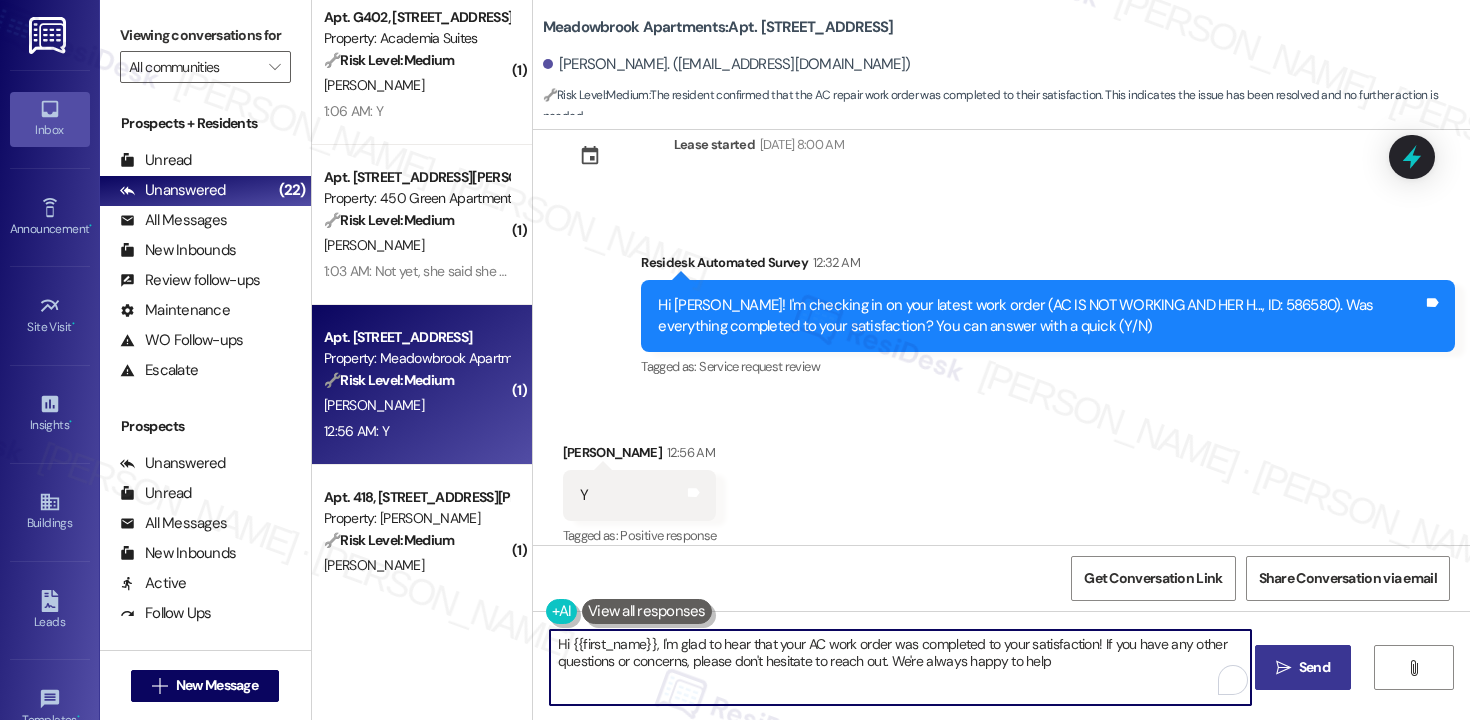 type on "Hi {{first_name}}, I'm glad to hear that your AC work order was completed to your satisfaction! If you have any other questions or concerns, please don't hesitate to reach out. We're always happy to help!" 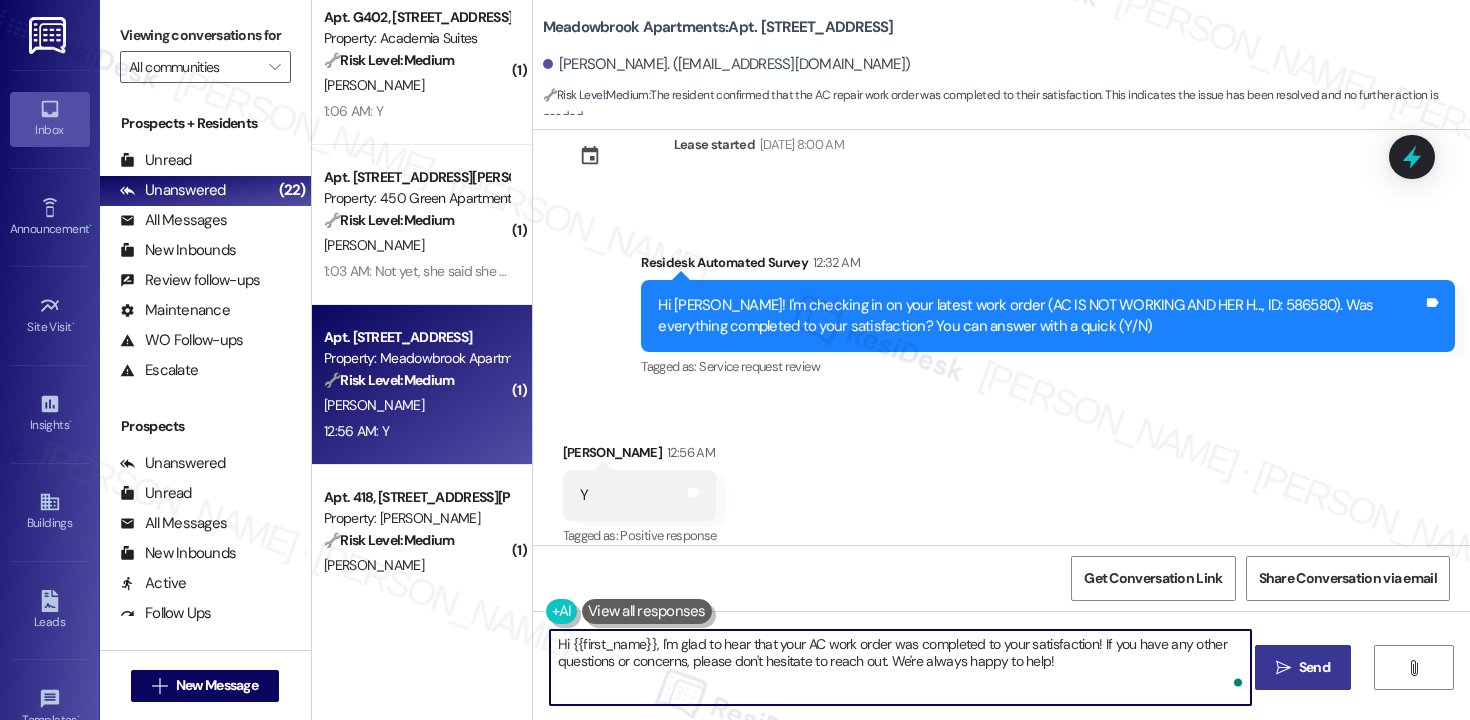 click on "Hi {{first_name}}, I'm glad to hear that your AC work order was completed to your satisfaction! If you have any other questions or concerns, please don't hesitate to reach out. We're always happy to help!" at bounding box center (900, 667) 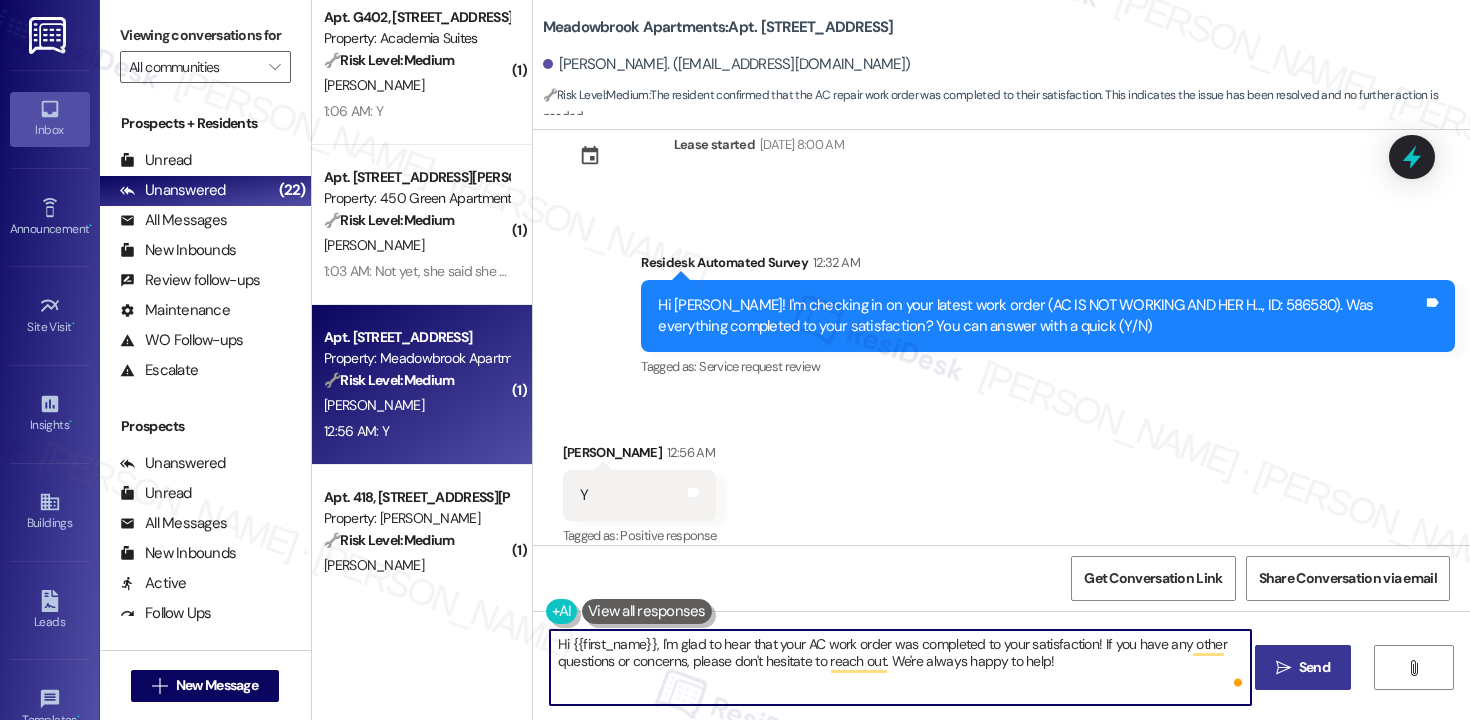 click on "Hi {{first_name}}, I'm glad to hear that your AC work order was completed to your satisfaction! If you have any other questions or concerns, please don't hesitate to reach out. We're always happy to help!" at bounding box center [900, 667] 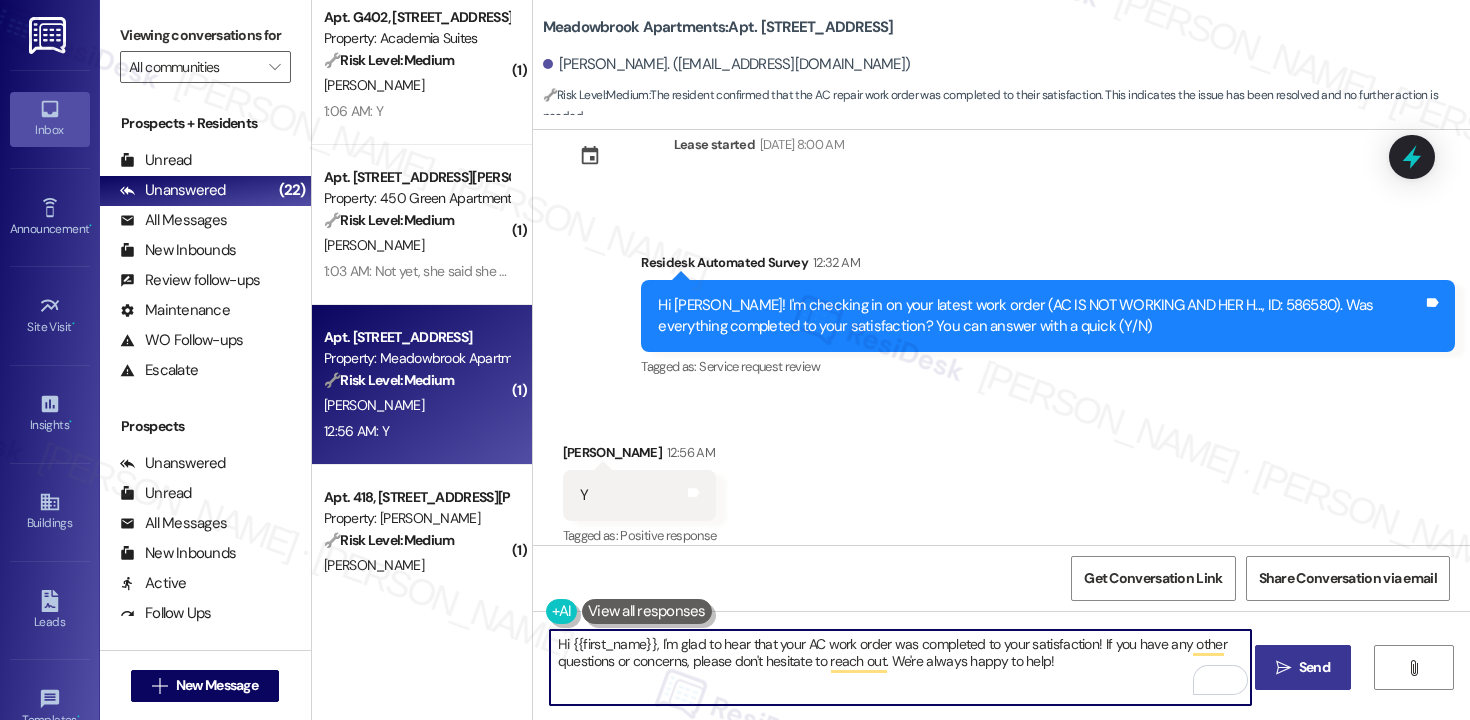 click on " Send" at bounding box center (1303, 667) 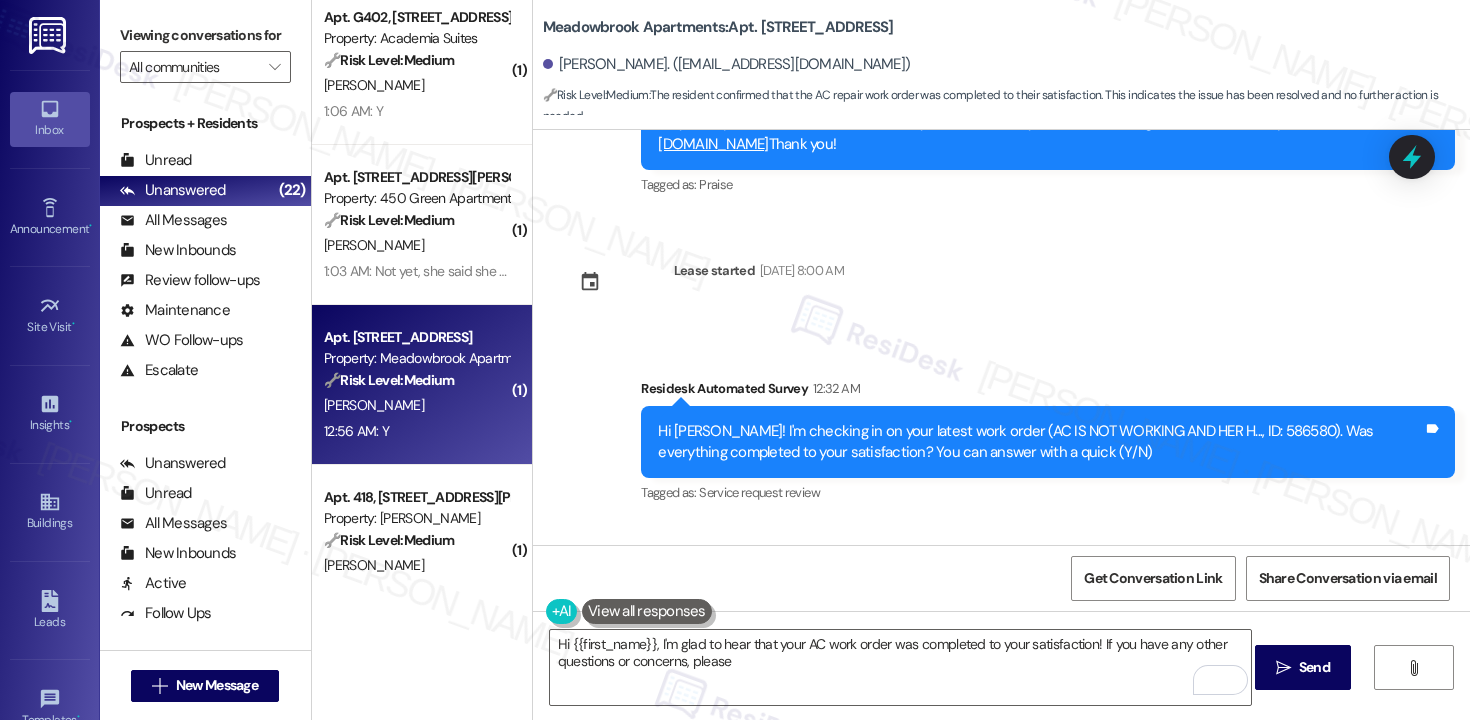 scroll, scrollTop: 701, scrollLeft: 0, axis: vertical 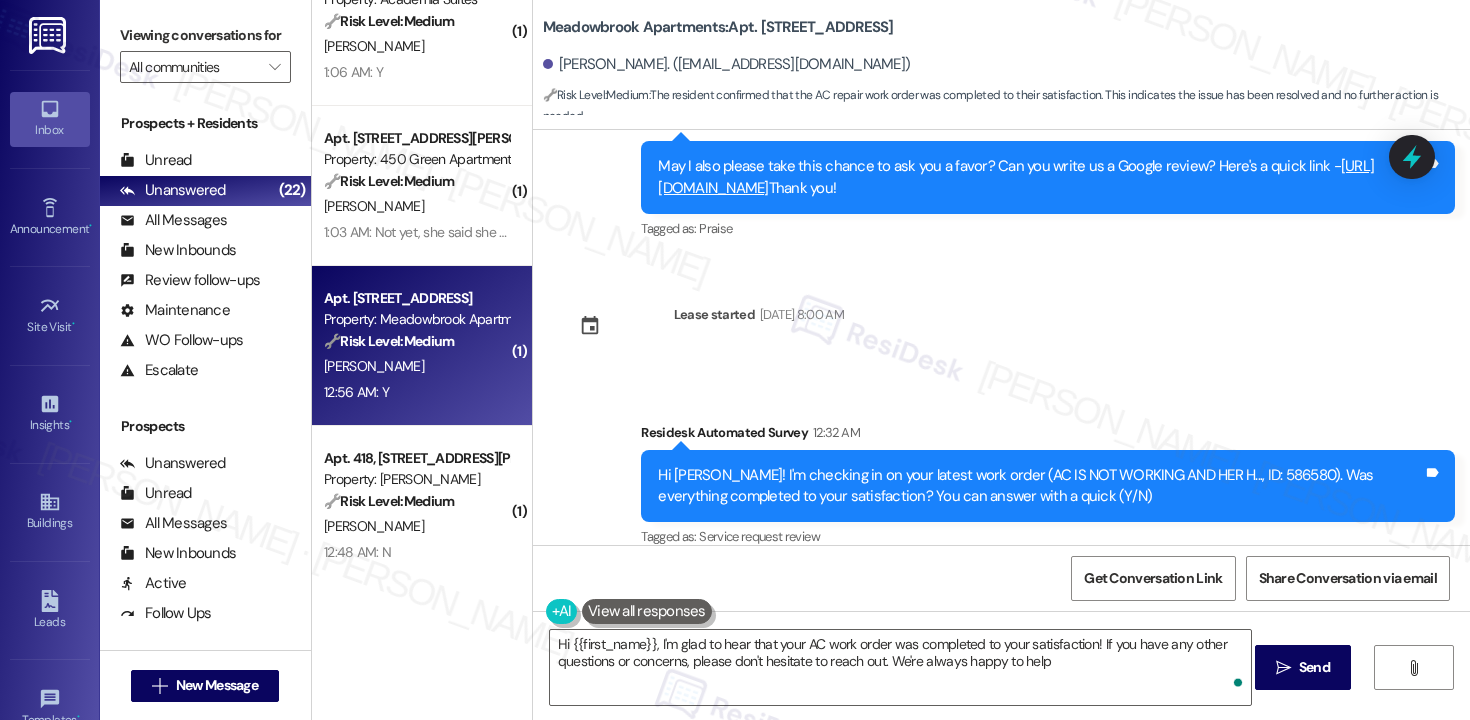 type on "Hi {{first_name}}, I'm glad to hear that your AC work order was completed to your satisfaction! If you have any other questions or concerns, please don't hesitate to reach out. We're always happy to help!" 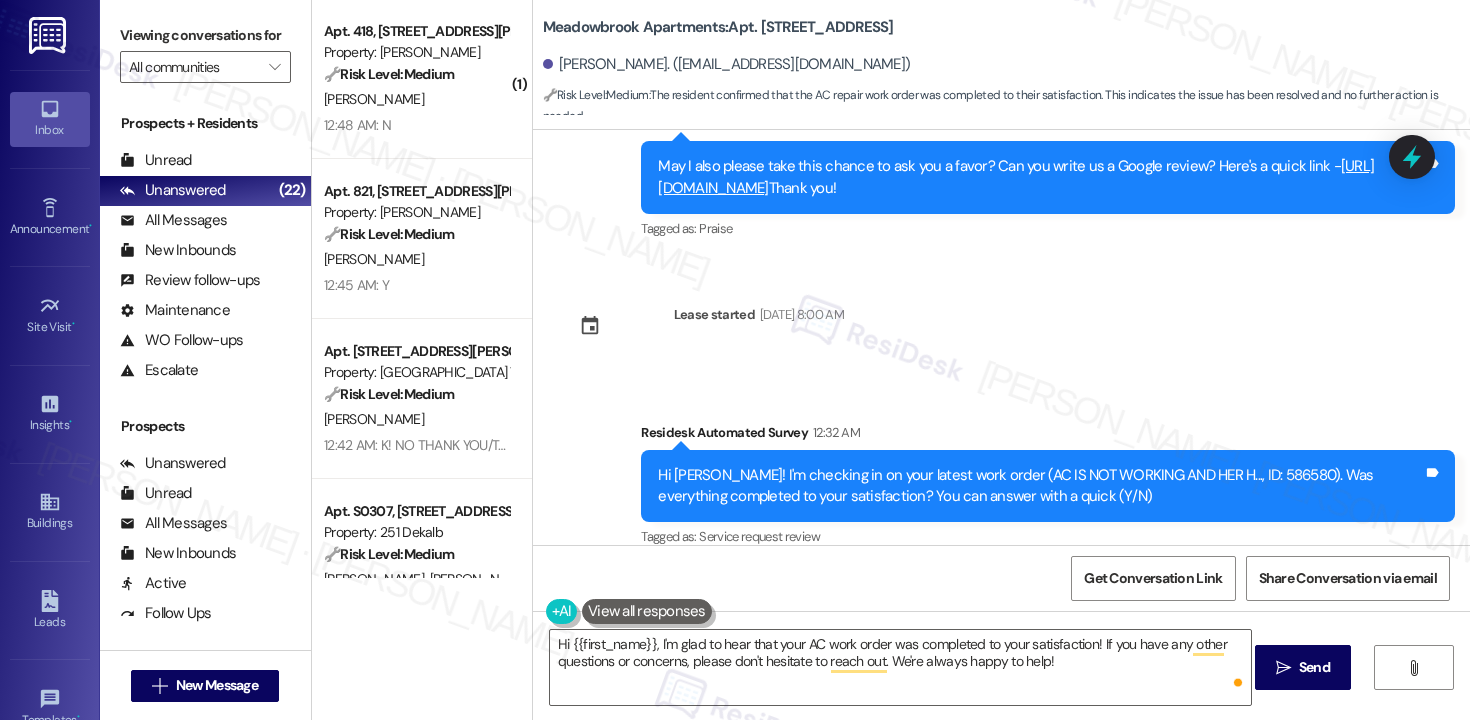 scroll, scrollTop: 2006, scrollLeft: 0, axis: vertical 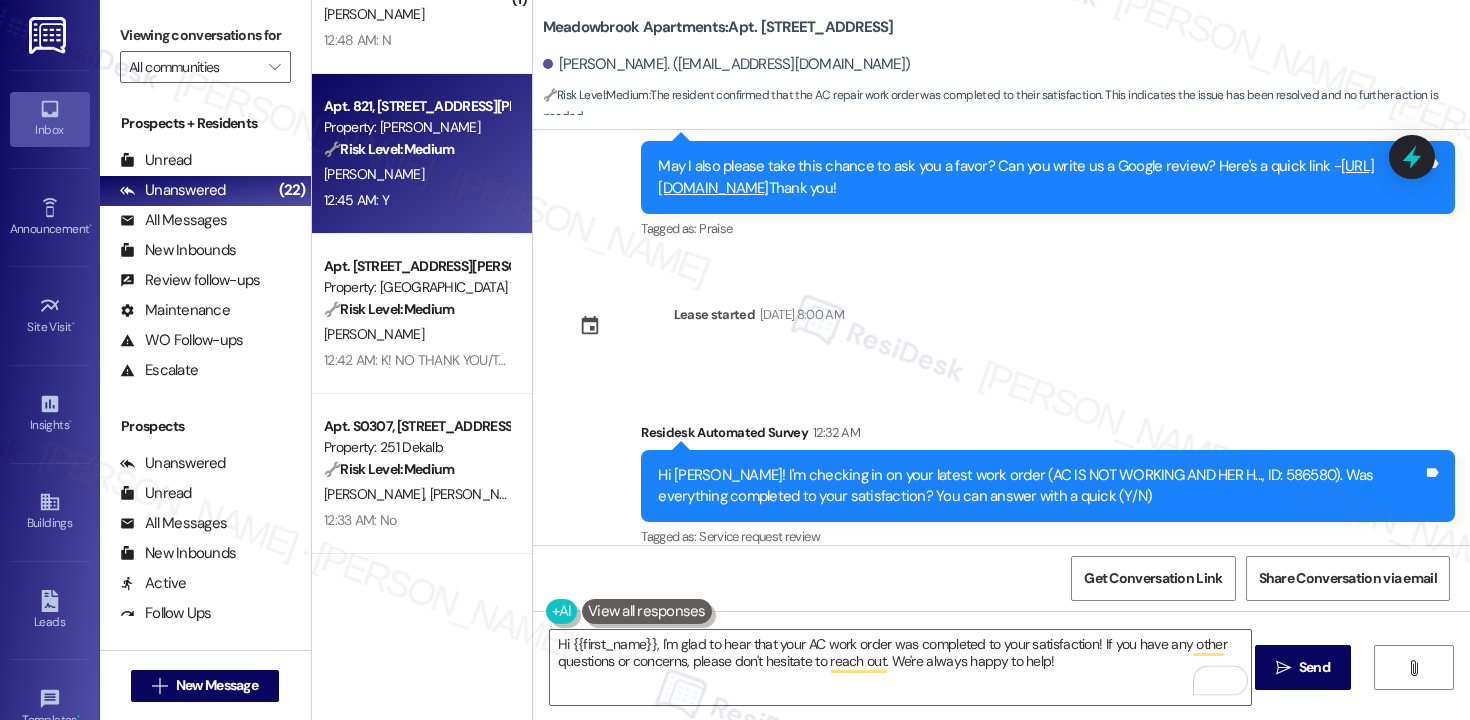 click on "Apt. 821, 1320 W. Somerville Ave Property: YONO 🔧  Risk Level:  Medium The resident responded positively to a check-in regarding a completed work order. This indicates customer satisfaction and confirms the issue was resolved. K. Jordan 12:45 AM: Y 12:45 AM: Y" at bounding box center [422, 154] 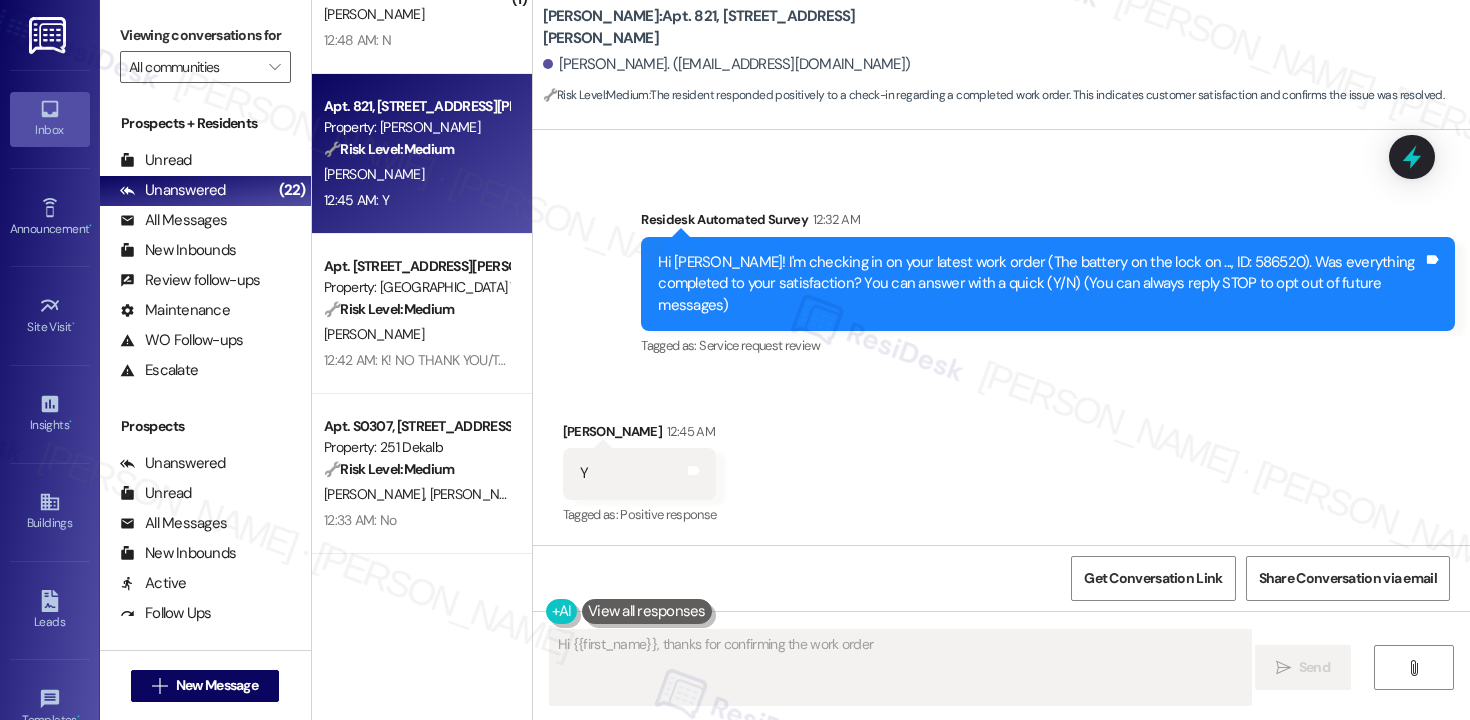 scroll, scrollTop: 79, scrollLeft: 0, axis: vertical 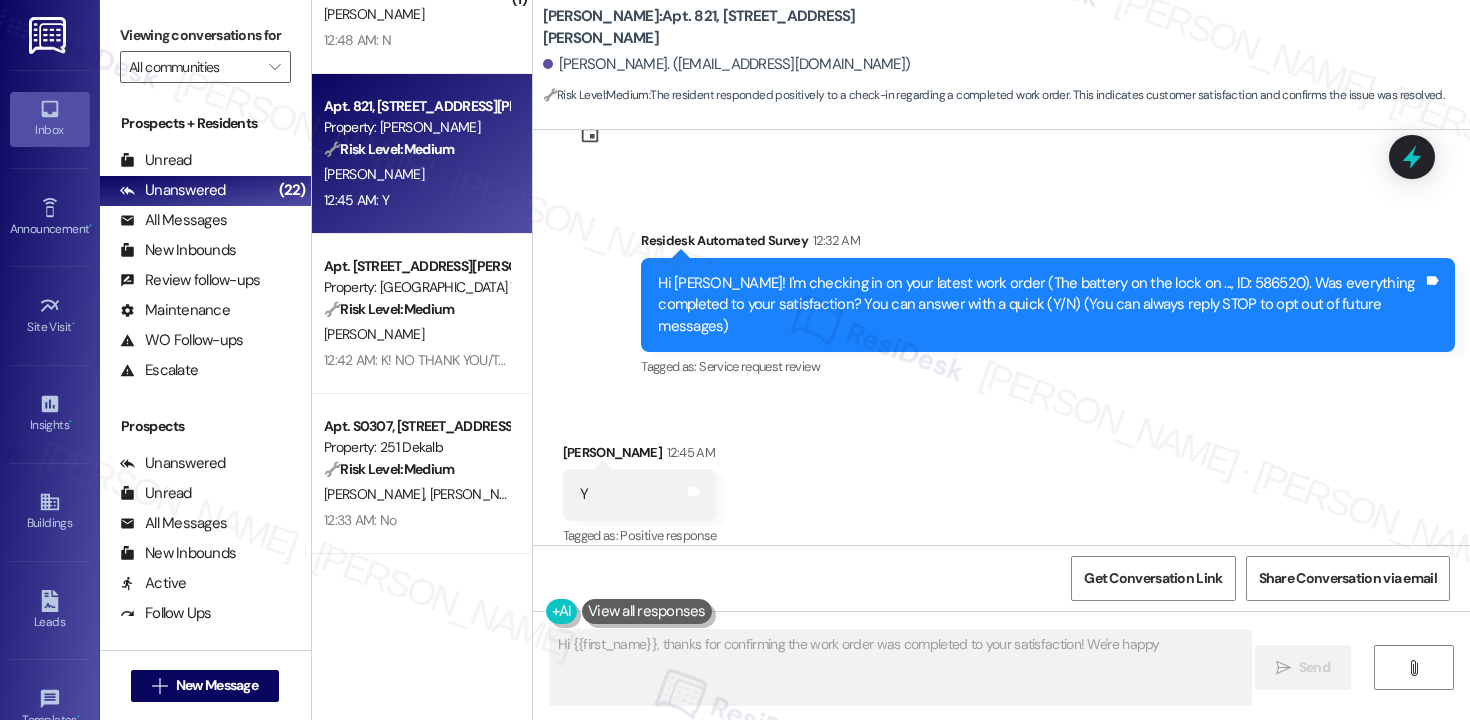 click on "12:45 AM: Y 12:45 AM: Y" at bounding box center (416, 200) 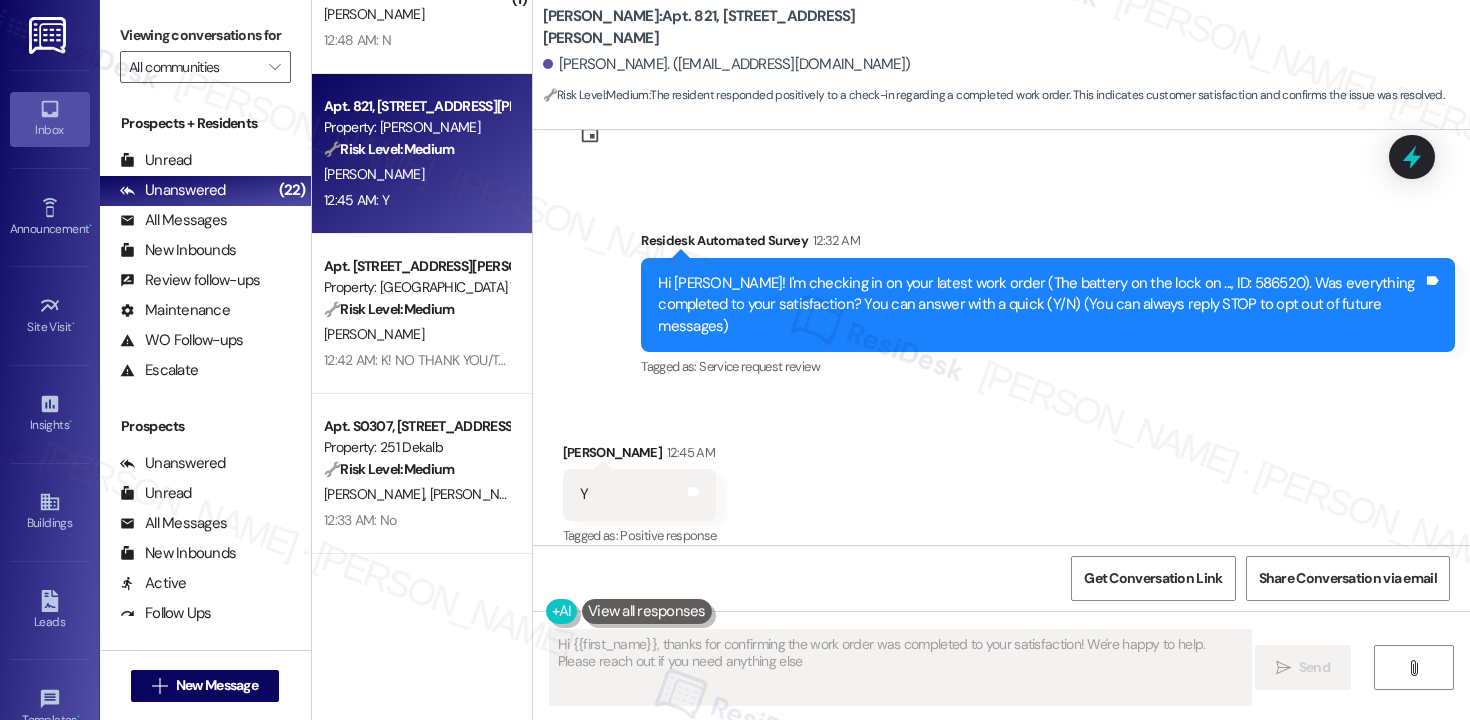 type on "Hi {{first_name}}, thanks for confirming the work order was completed to your satisfaction! We're happy to help. Please reach out if you need anything else!" 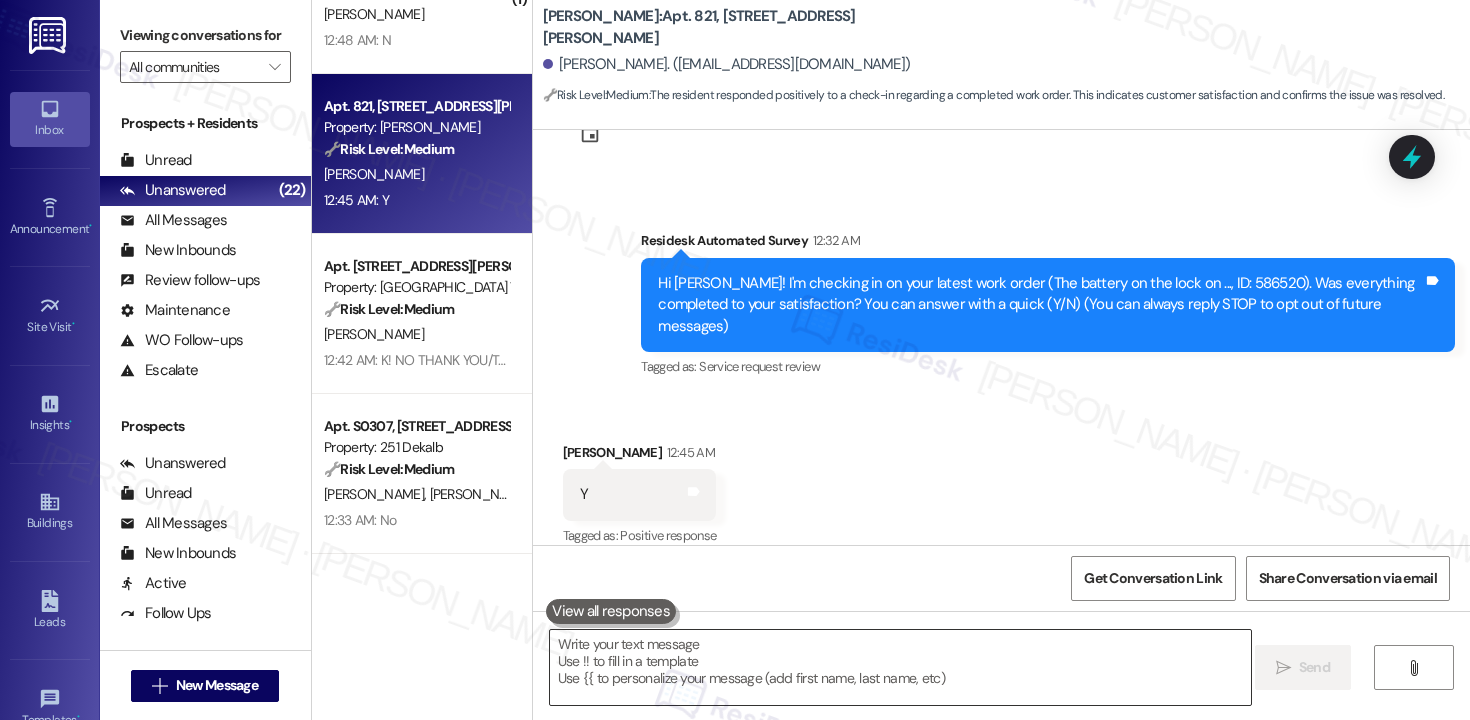 click at bounding box center (900, 667) 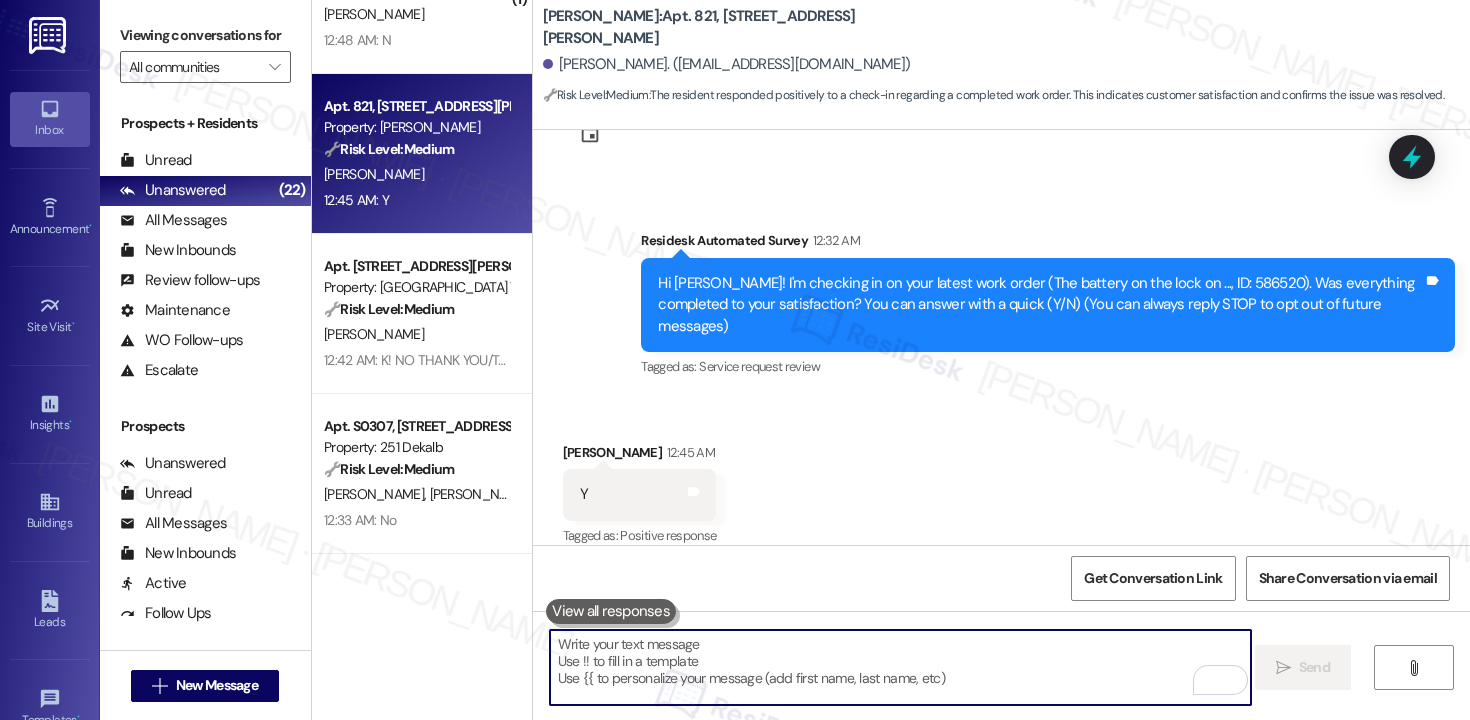 click at bounding box center (900, 667) 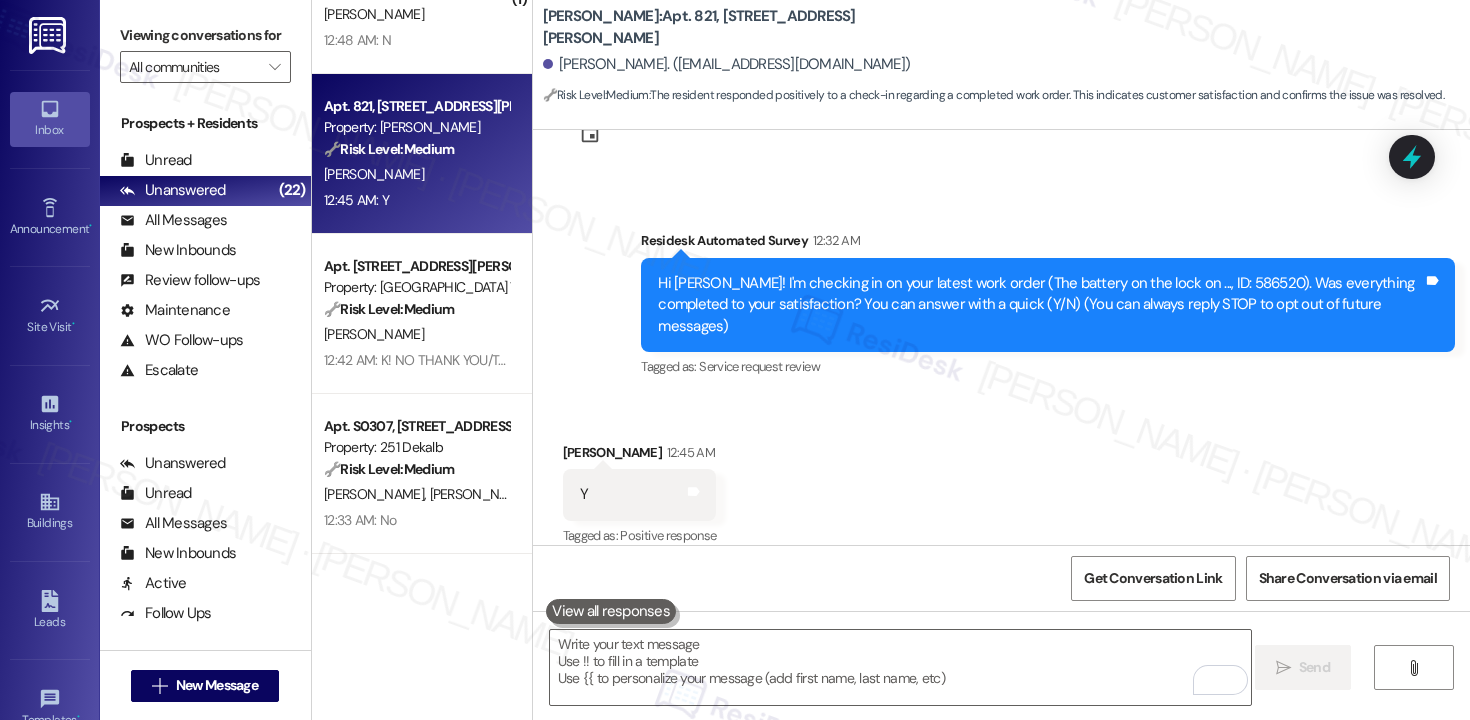 click at bounding box center (611, 611) 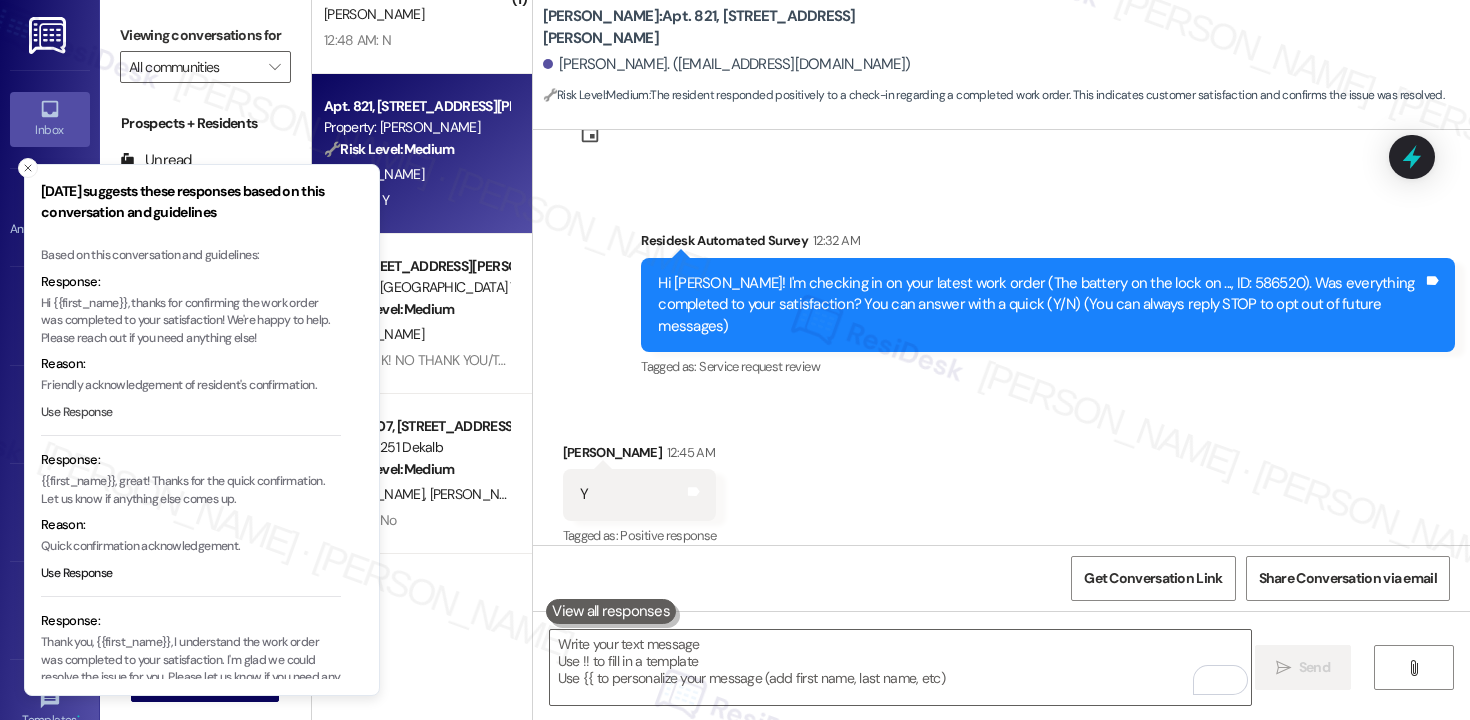 click on "Use Response" at bounding box center (77, 413) 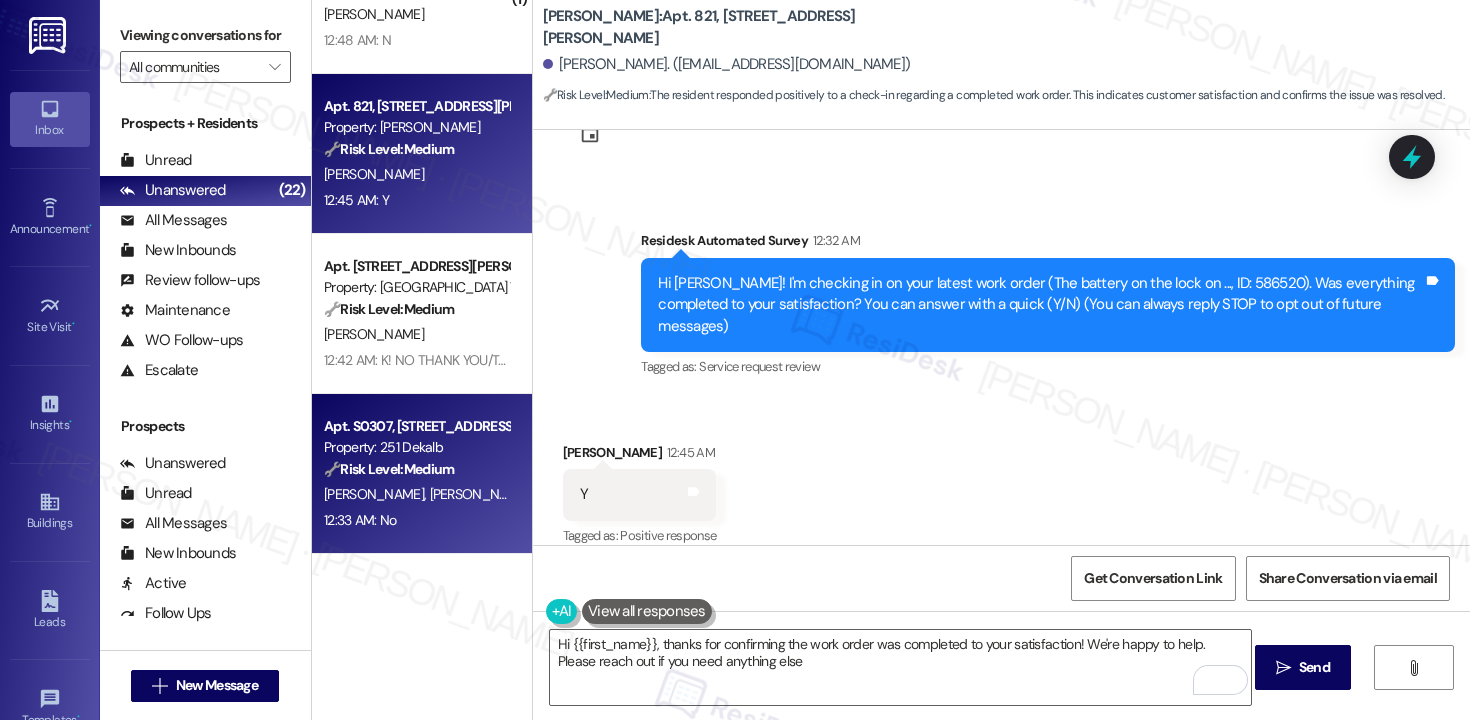 type on "Hi {{first_name}}, thanks for confirming the work order was completed to your satisfaction! We're happy to help. Please reach out if you need anything else!" 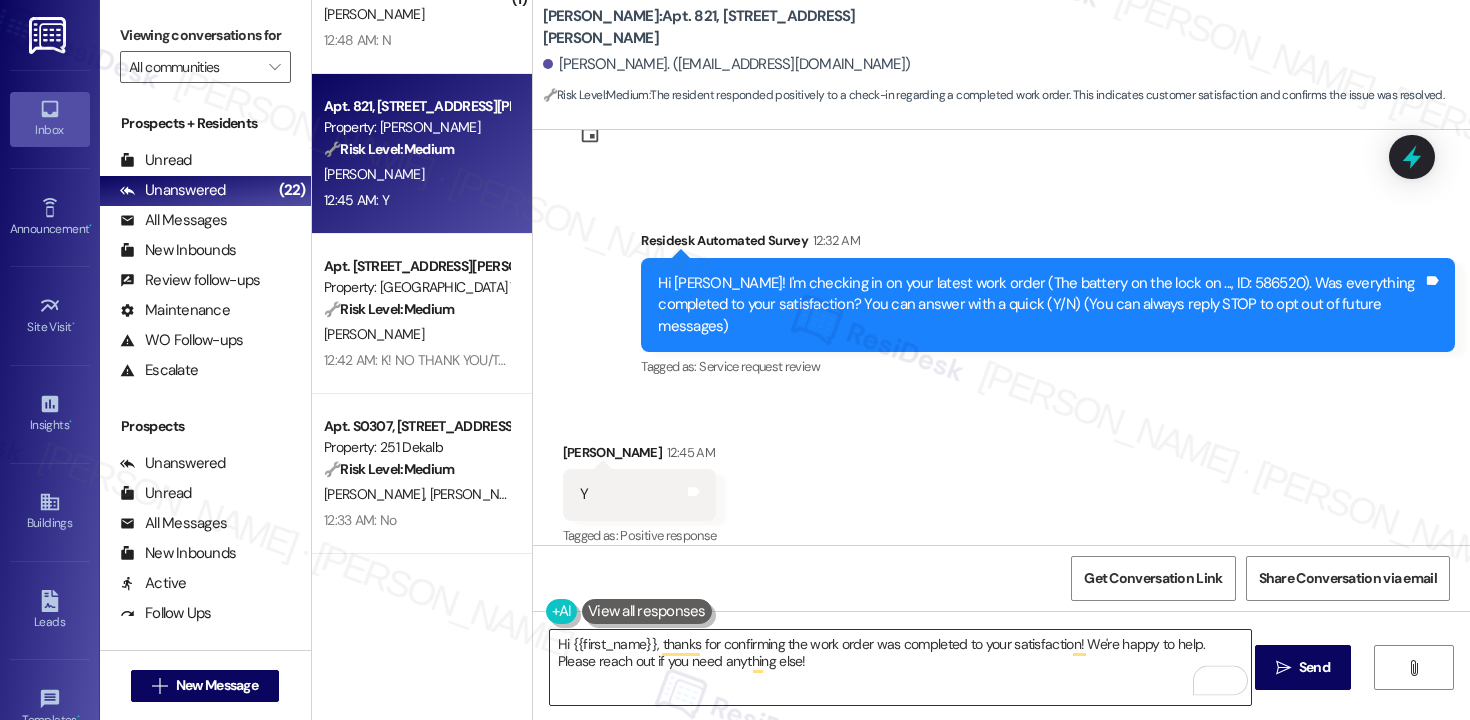 click on "Hi {{first_name}}, thanks for confirming the work order was completed to your satisfaction! We're happy to help. Please reach out if you need anything else!" at bounding box center [900, 667] 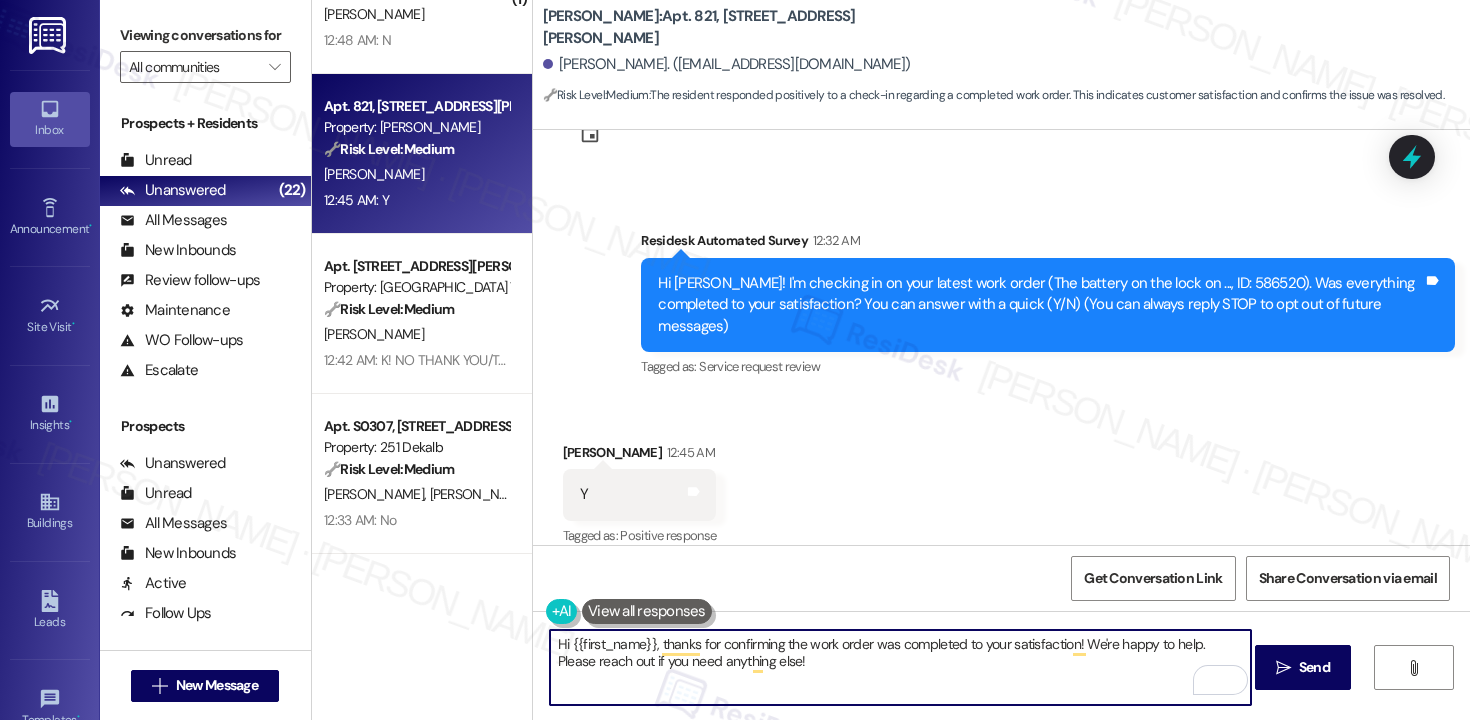 click on "Hi {{first_name}}, thanks for confirming the work order was completed to your satisfaction! We're happy to help. Please reach out if you need anything else!" at bounding box center (900, 667) 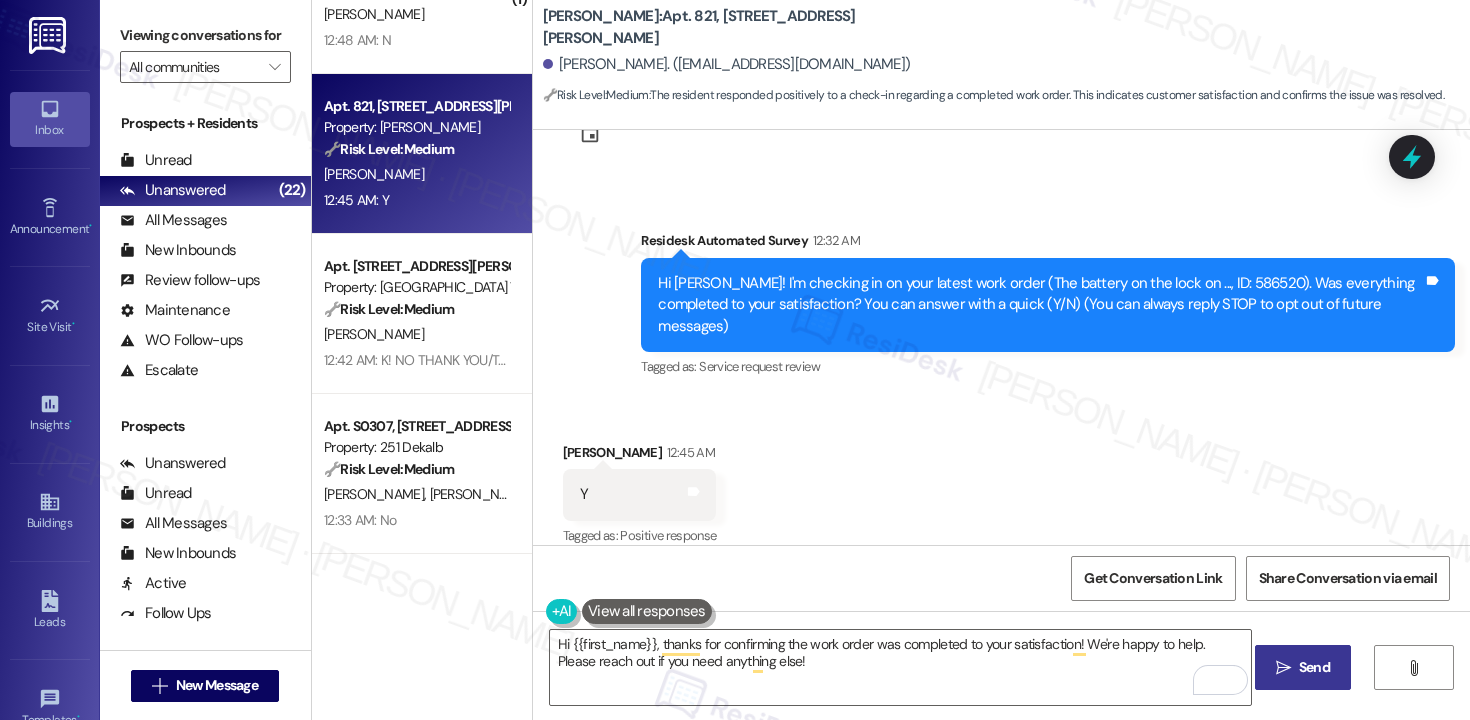 click on "Send" at bounding box center [1314, 667] 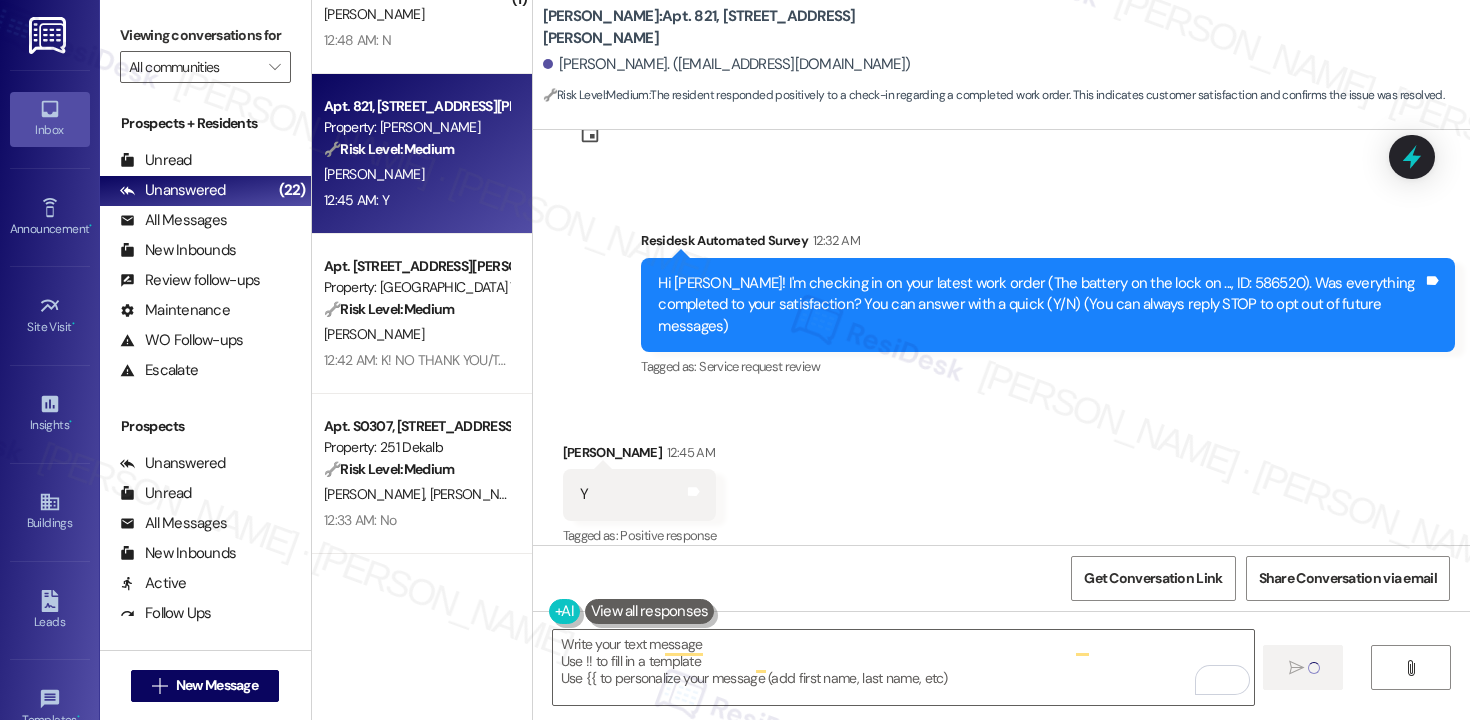 type on "Fetching suggested responses. Please feel free to read through the conversation in the meantime." 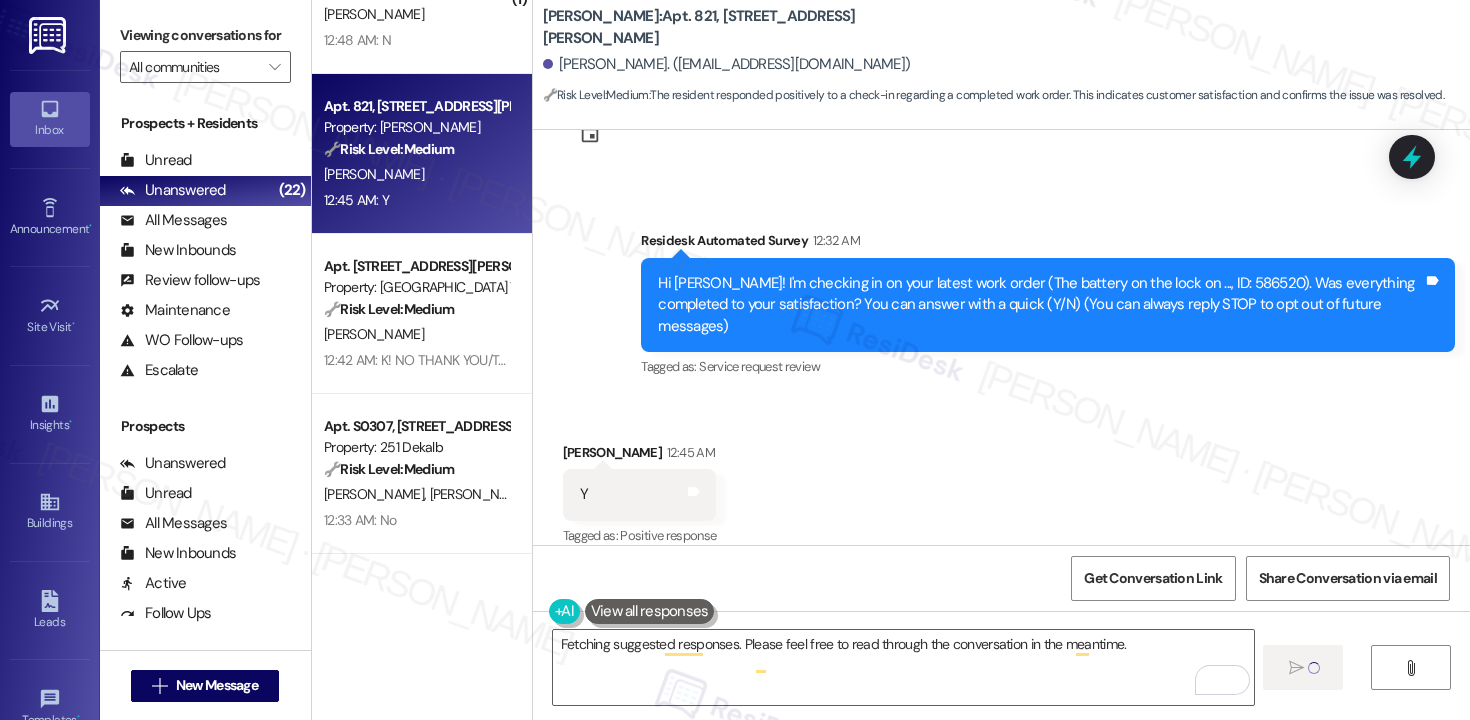 scroll, scrollTop: 239, scrollLeft: 0, axis: vertical 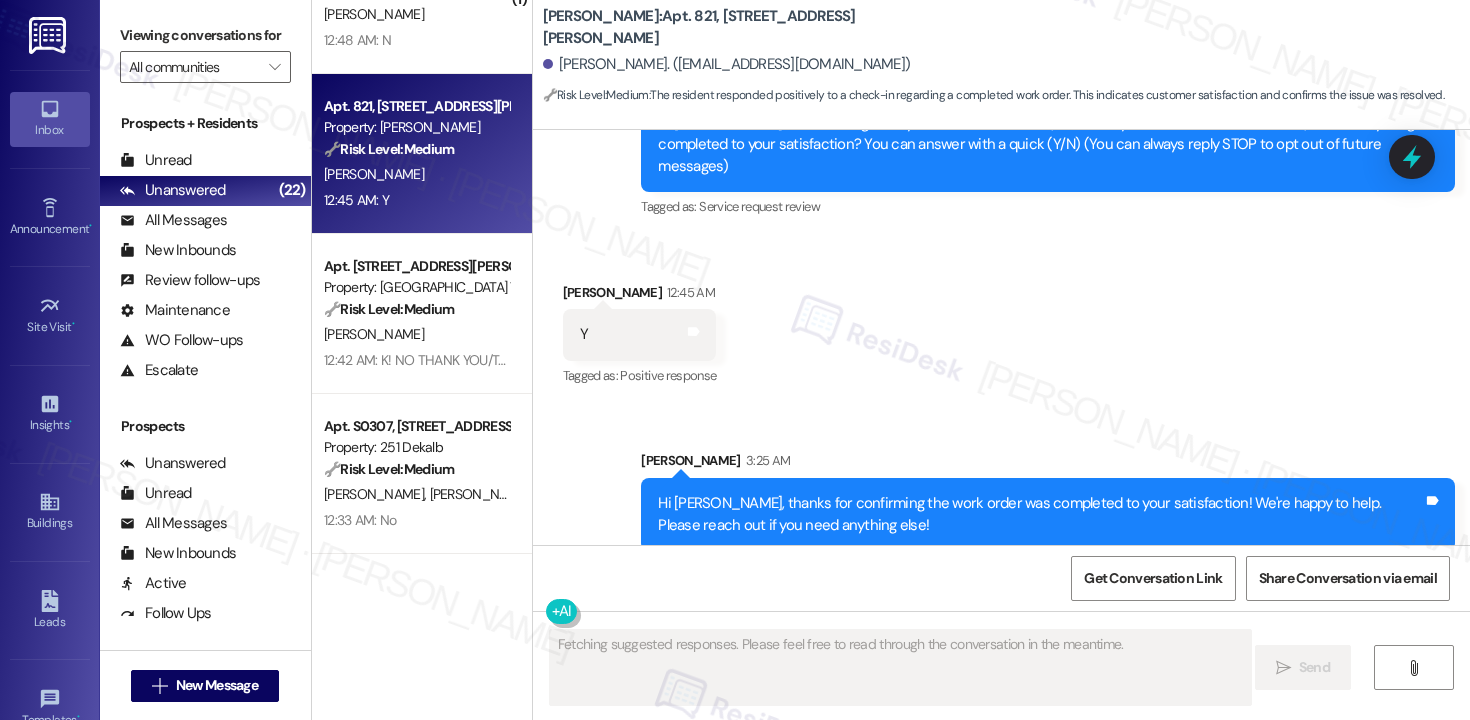 type 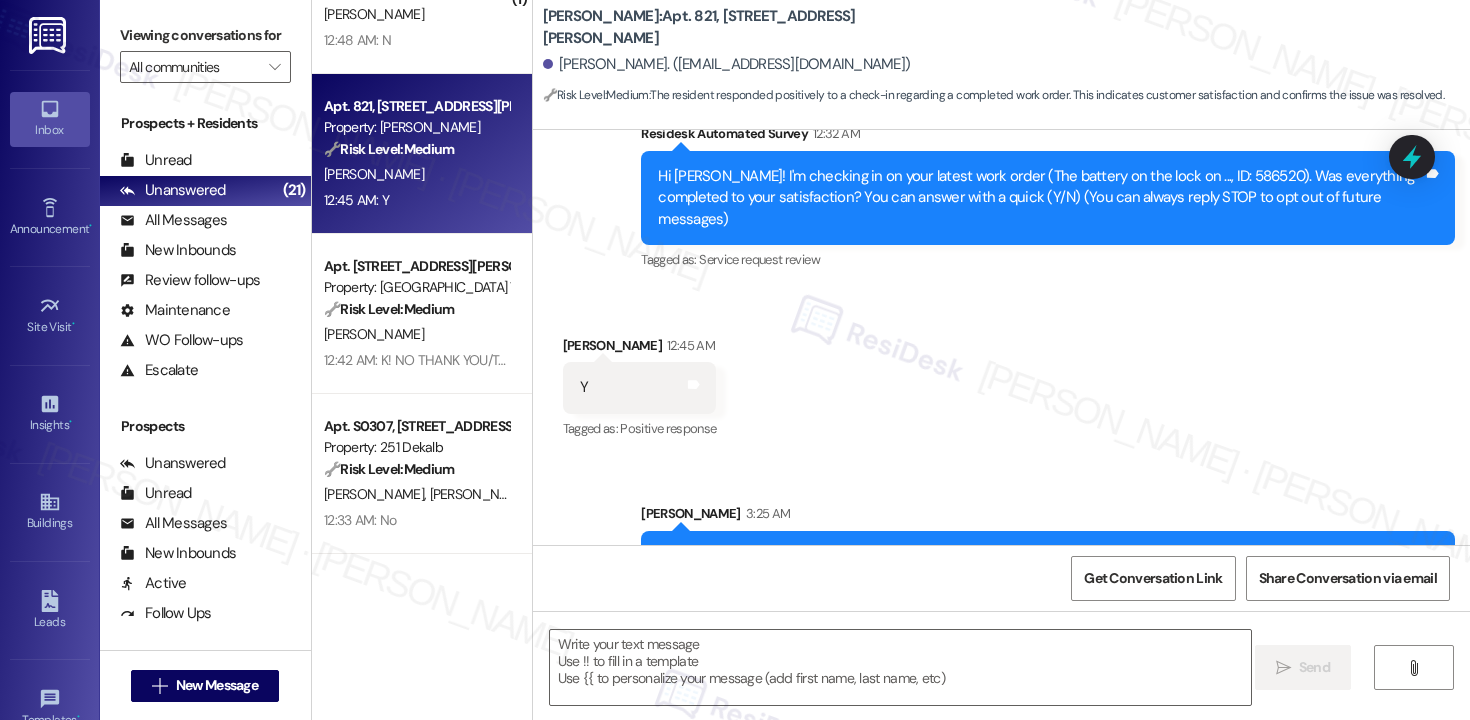 scroll, scrollTop: 239, scrollLeft: 0, axis: vertical 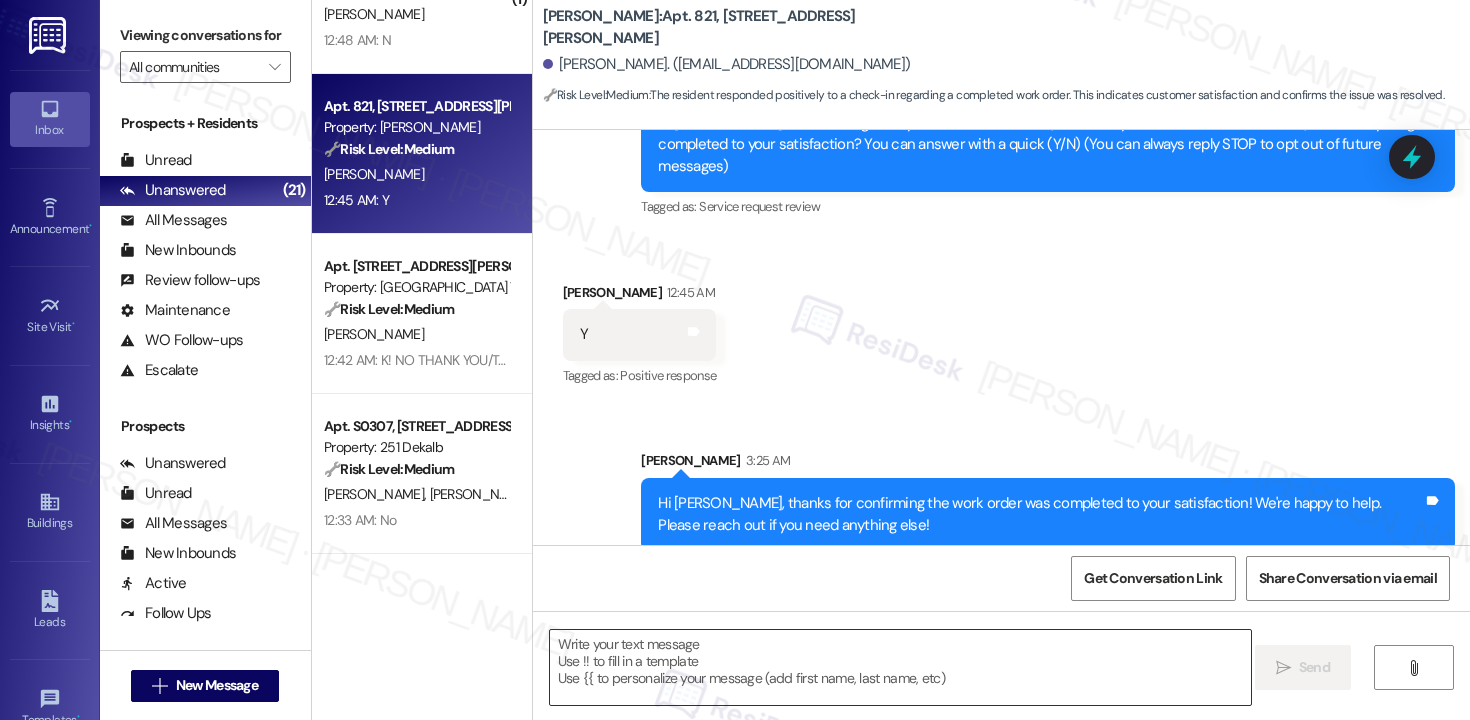 click at bounding box center [900, 667] 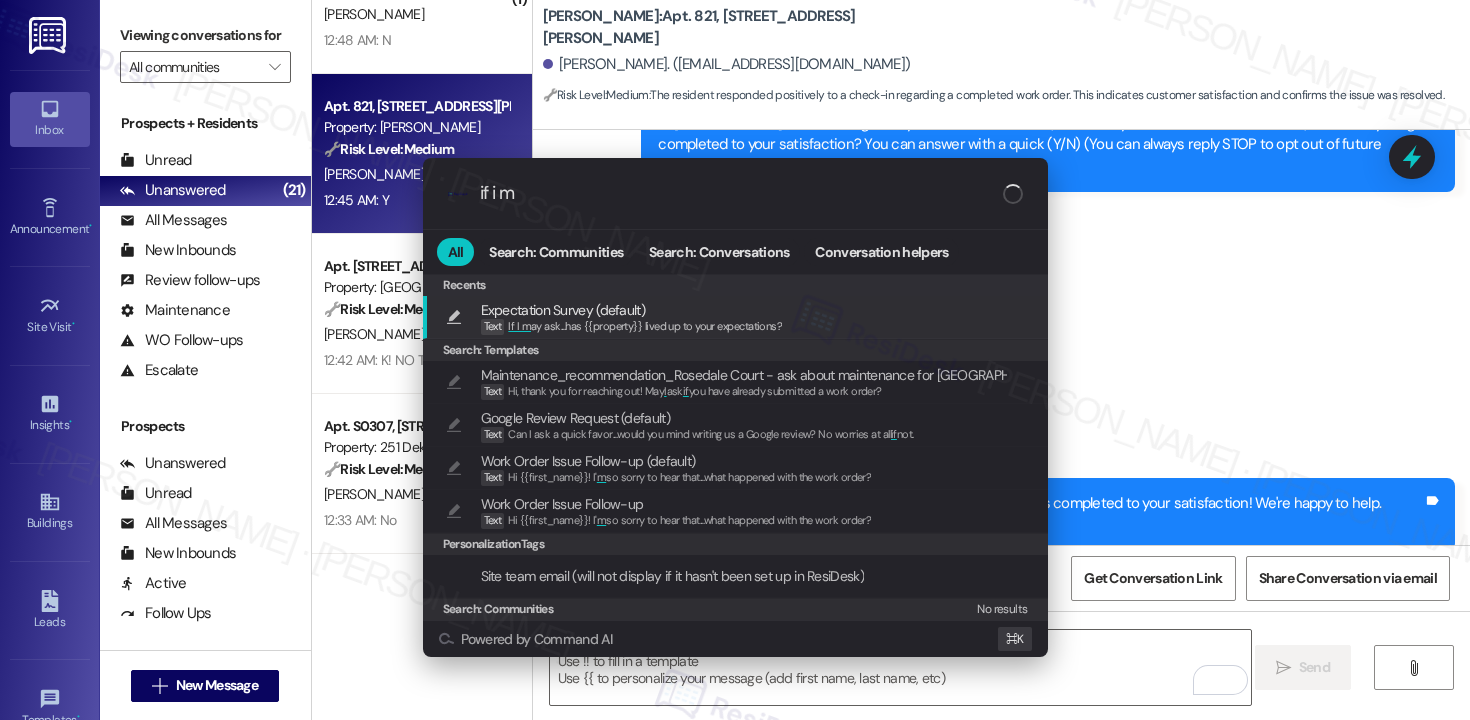 type on "if i ma" 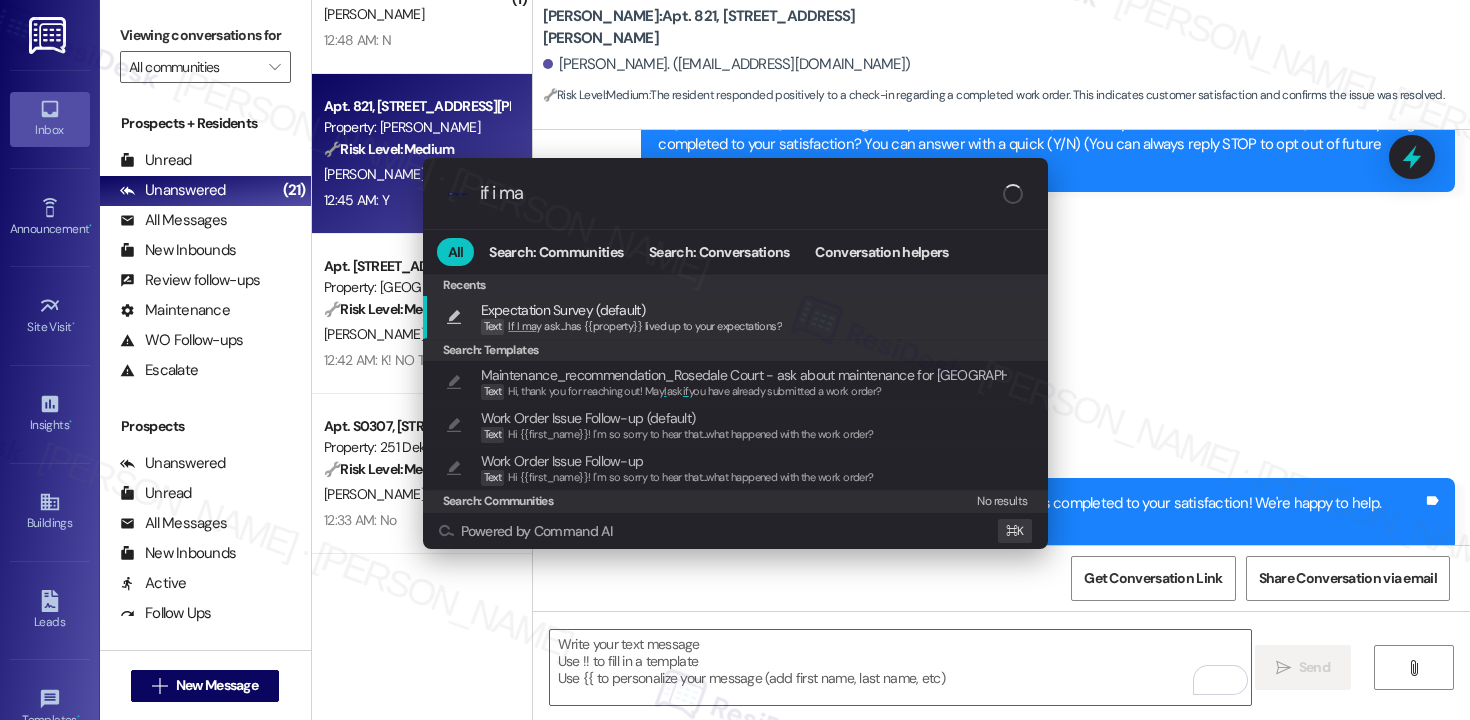 click on "If I ma y ask...has {{property}} lived up to your expectations?" at bounding box center (645, 326) 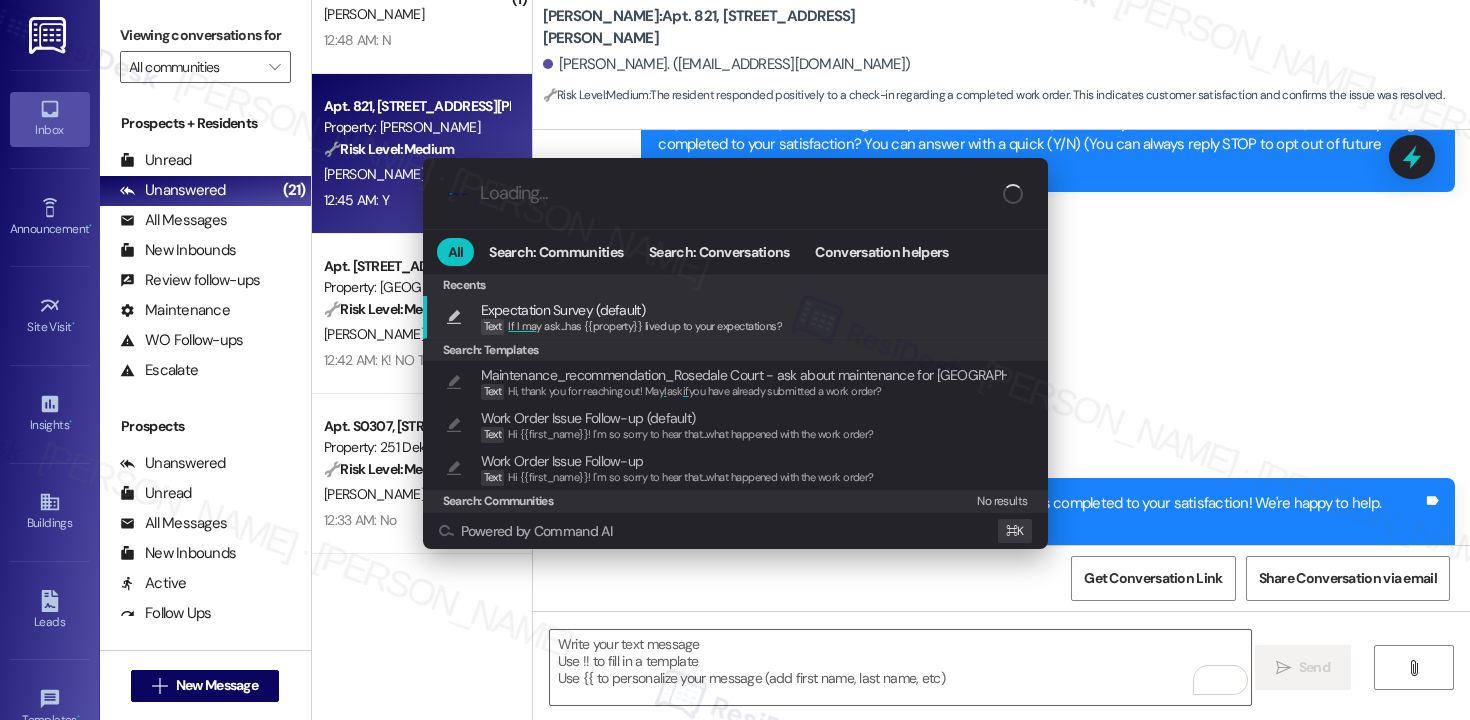 type on "If I may ask...has {{property}} lived up to your expectations?" 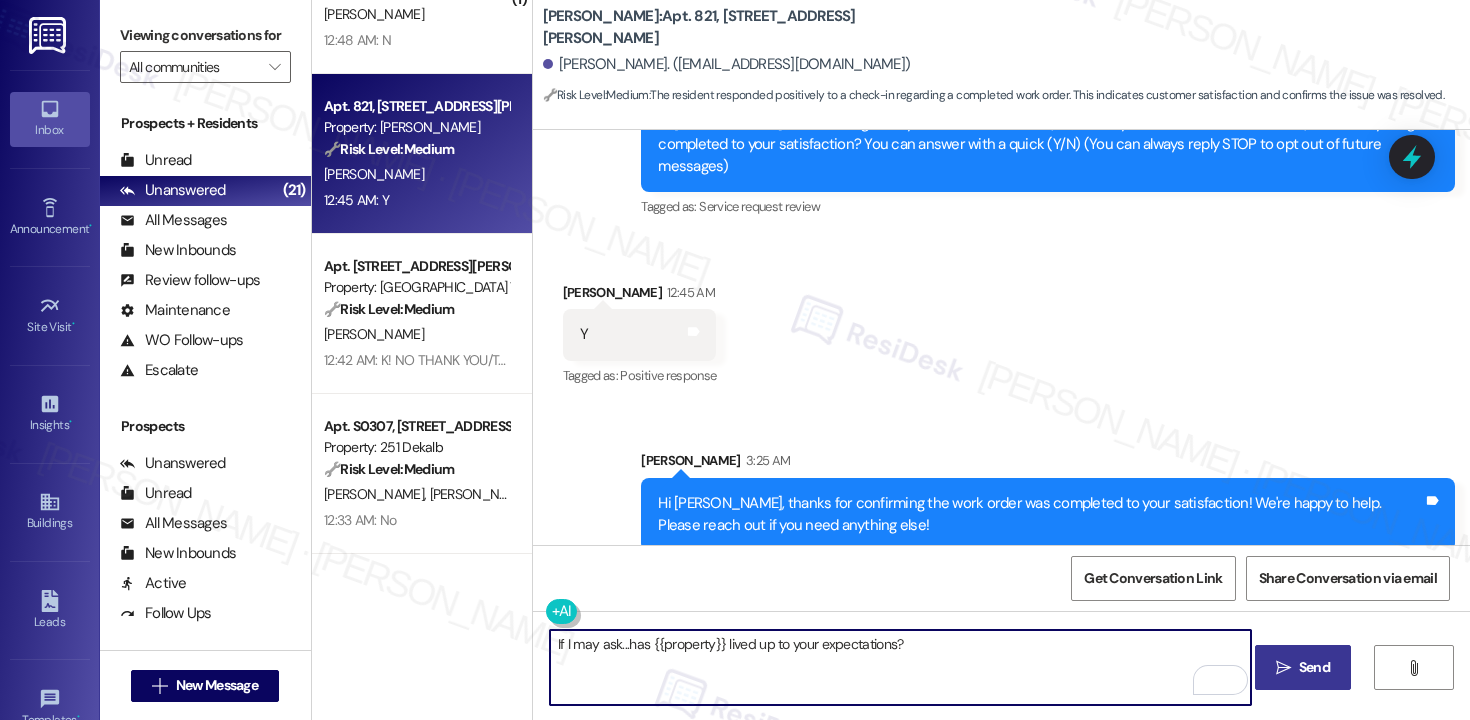 click on "If I may ask...has {{property}} lived up to your expectations?" at bounding box center (900, 667) 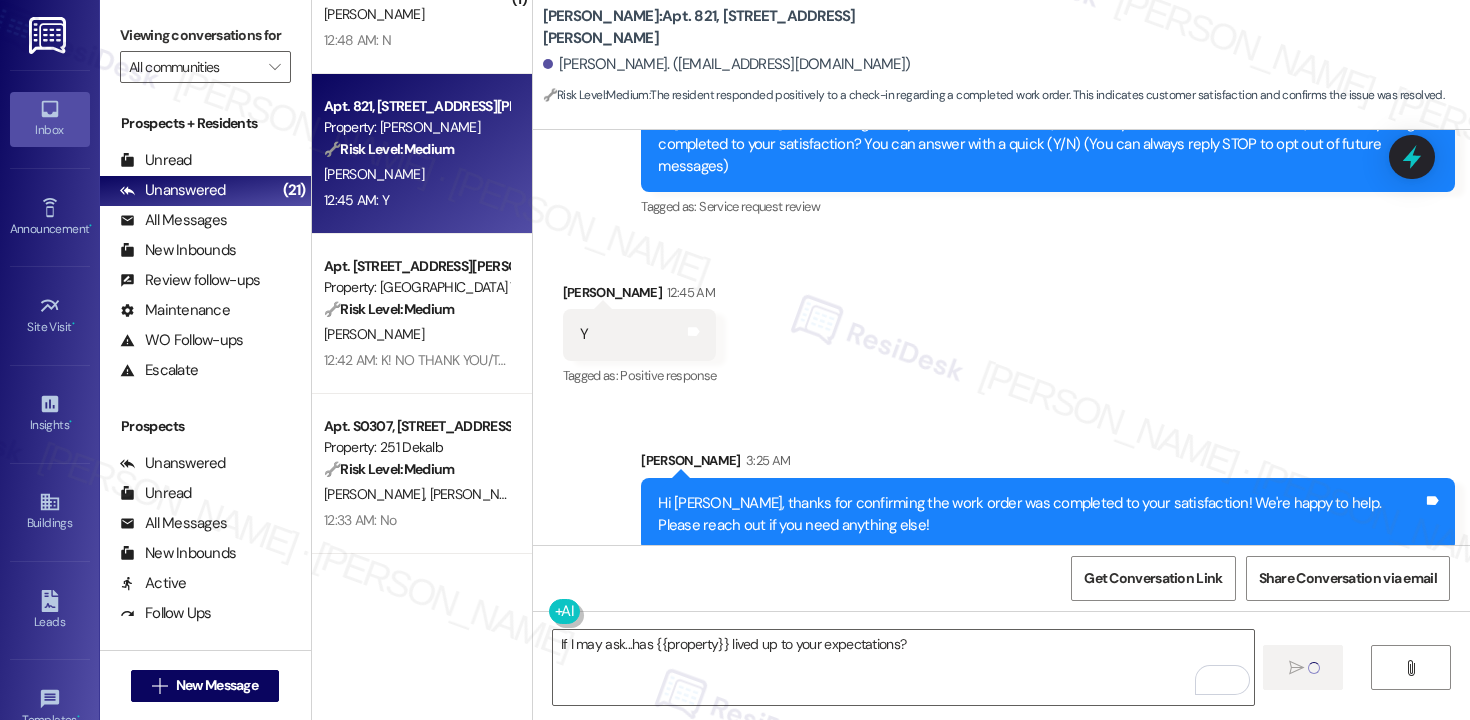 type 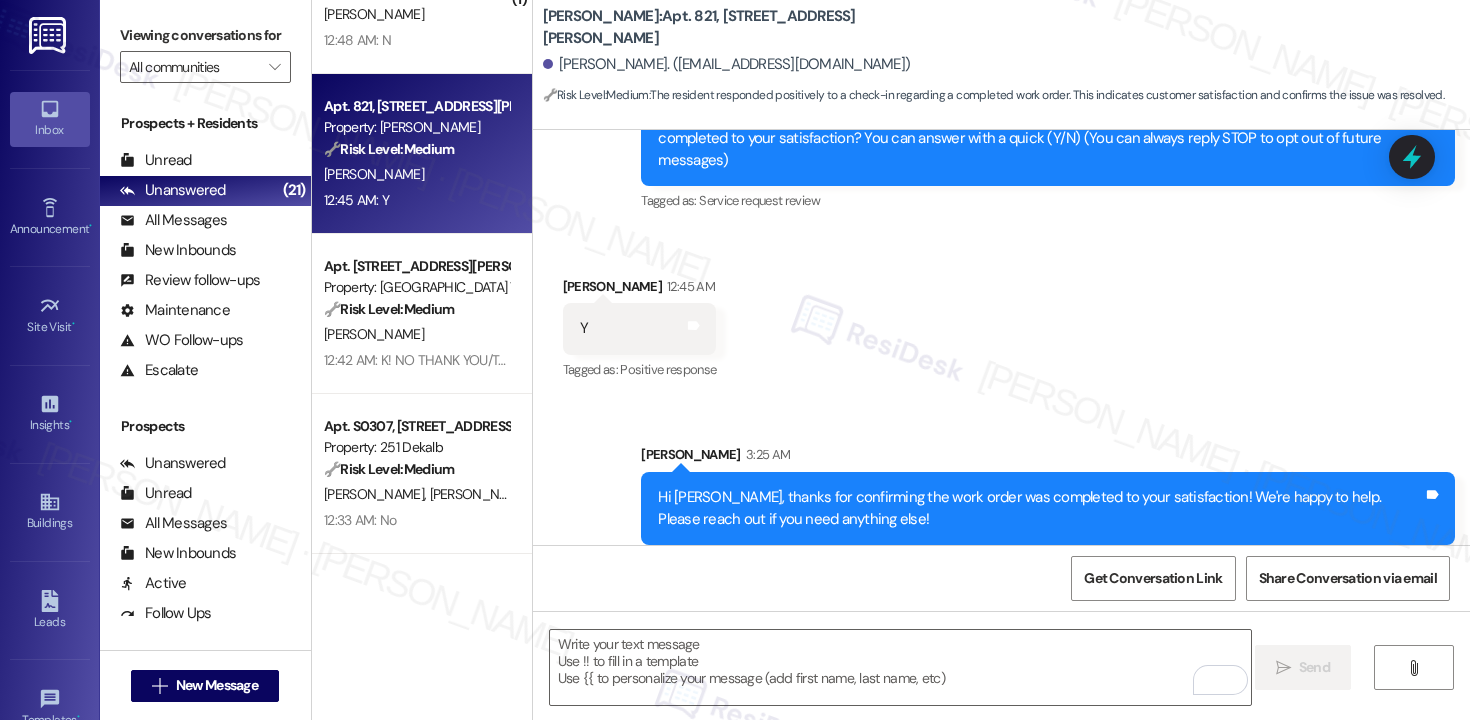 scroll, scrollTop: 379, scrollLeft: 0, axis: vertical 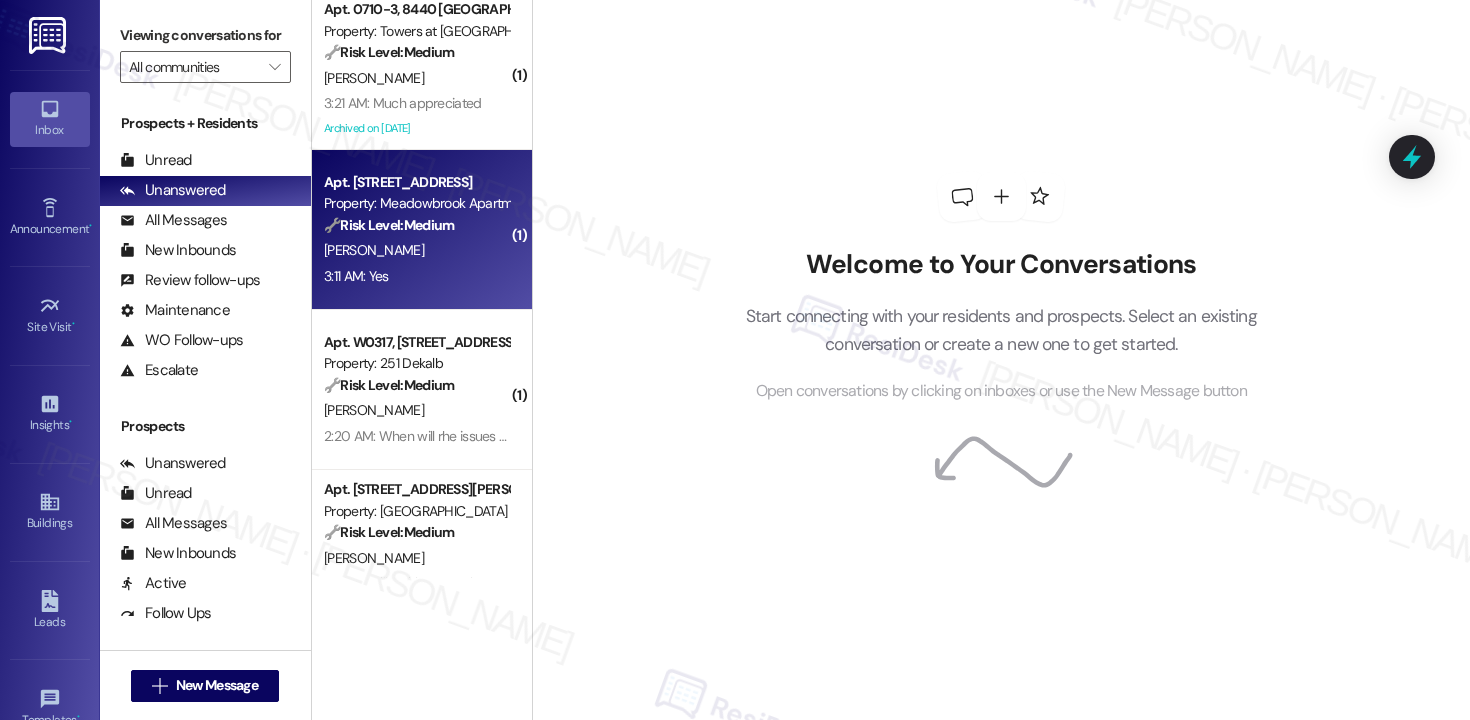 click on "3:11 AM: Yes 3:11 AM: Yes" at bounding box center (416, 276) 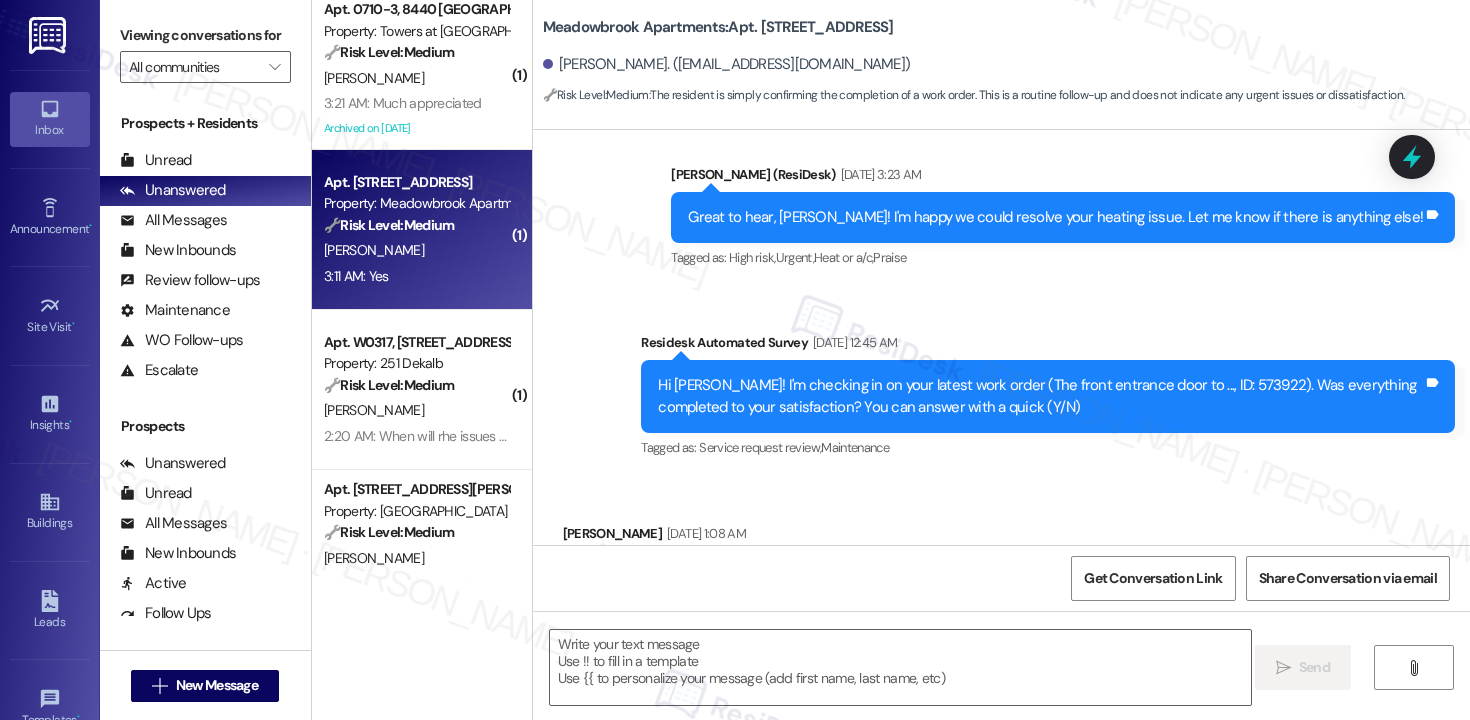 type on "Fetching suggested responses. Please feel free to read through the conversation in the meantime." 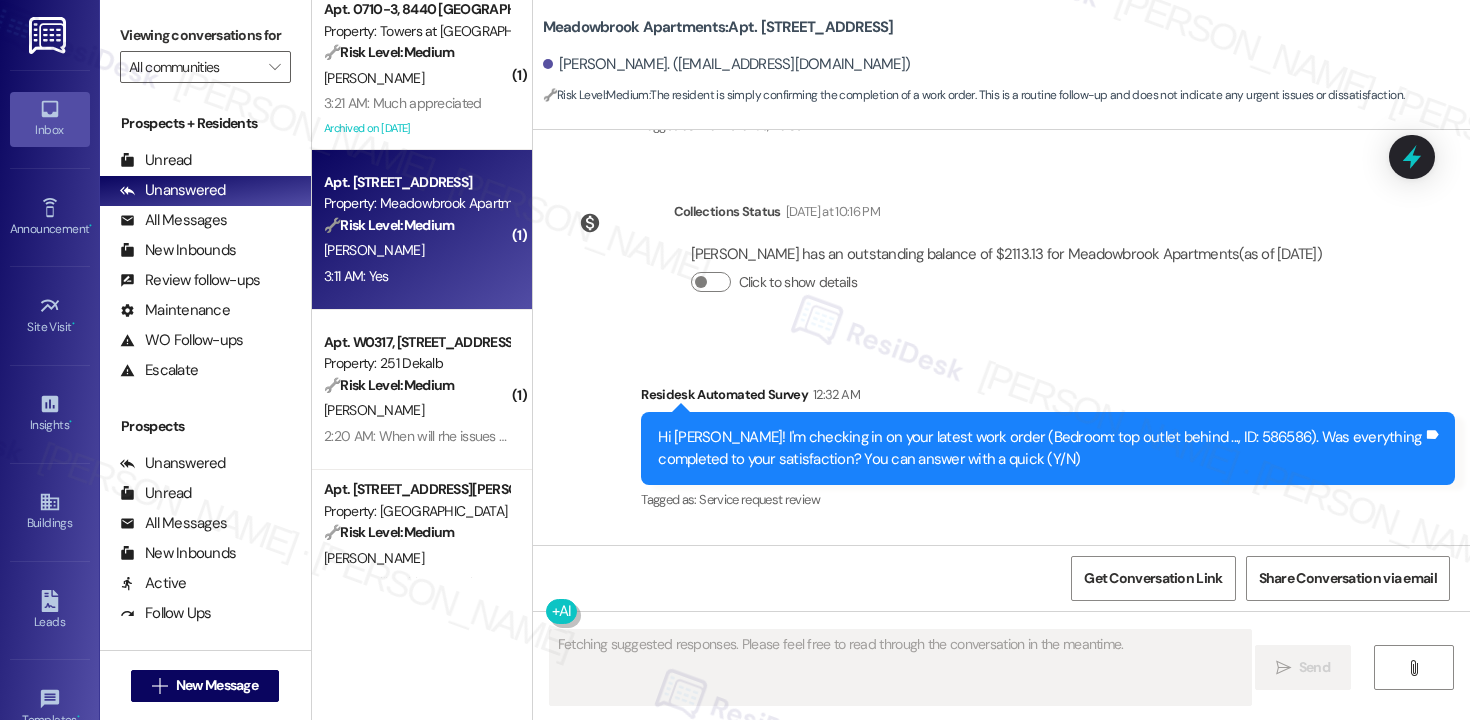 scroll, scrollTop: 1398, scrollLeft: 0, axis: vertical 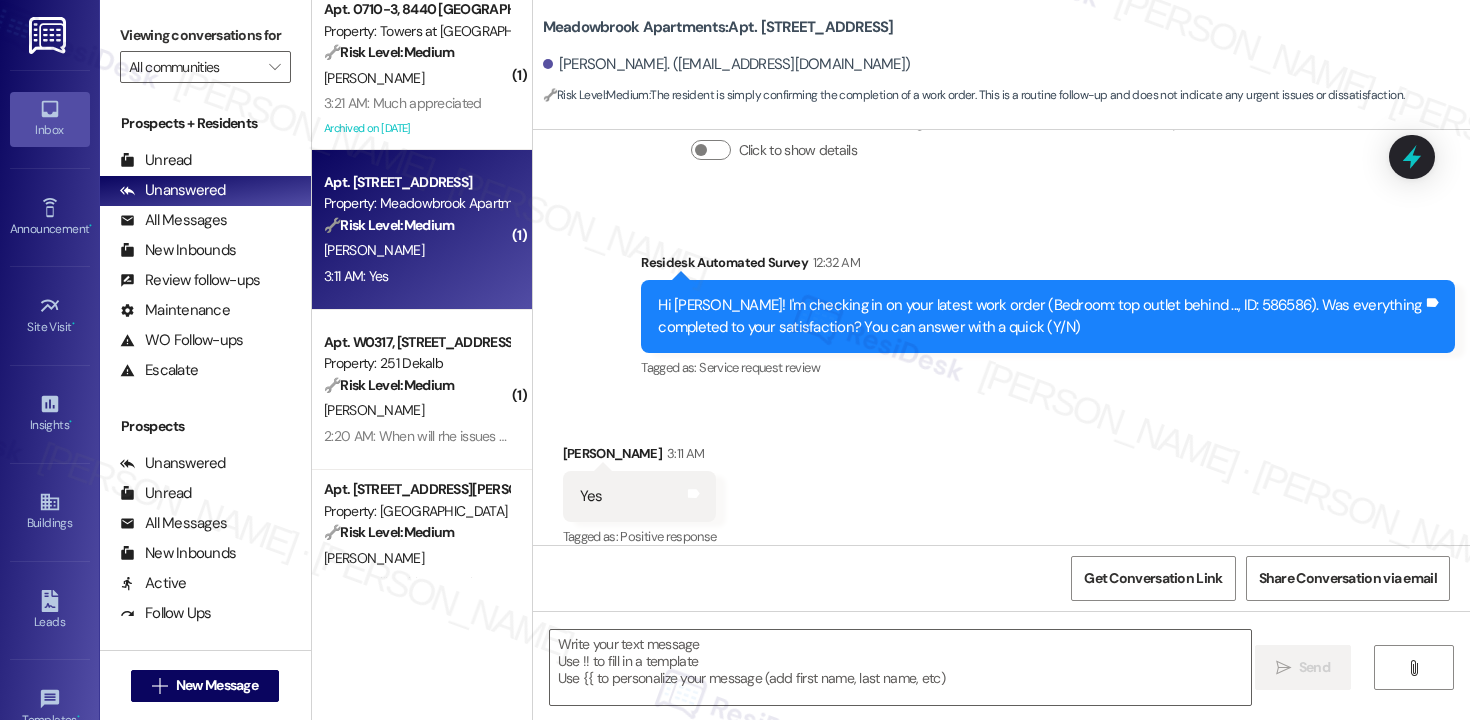 click on "3:11 AM: Yes 3:11 AM: Yes" at bounding box center (416, 276) 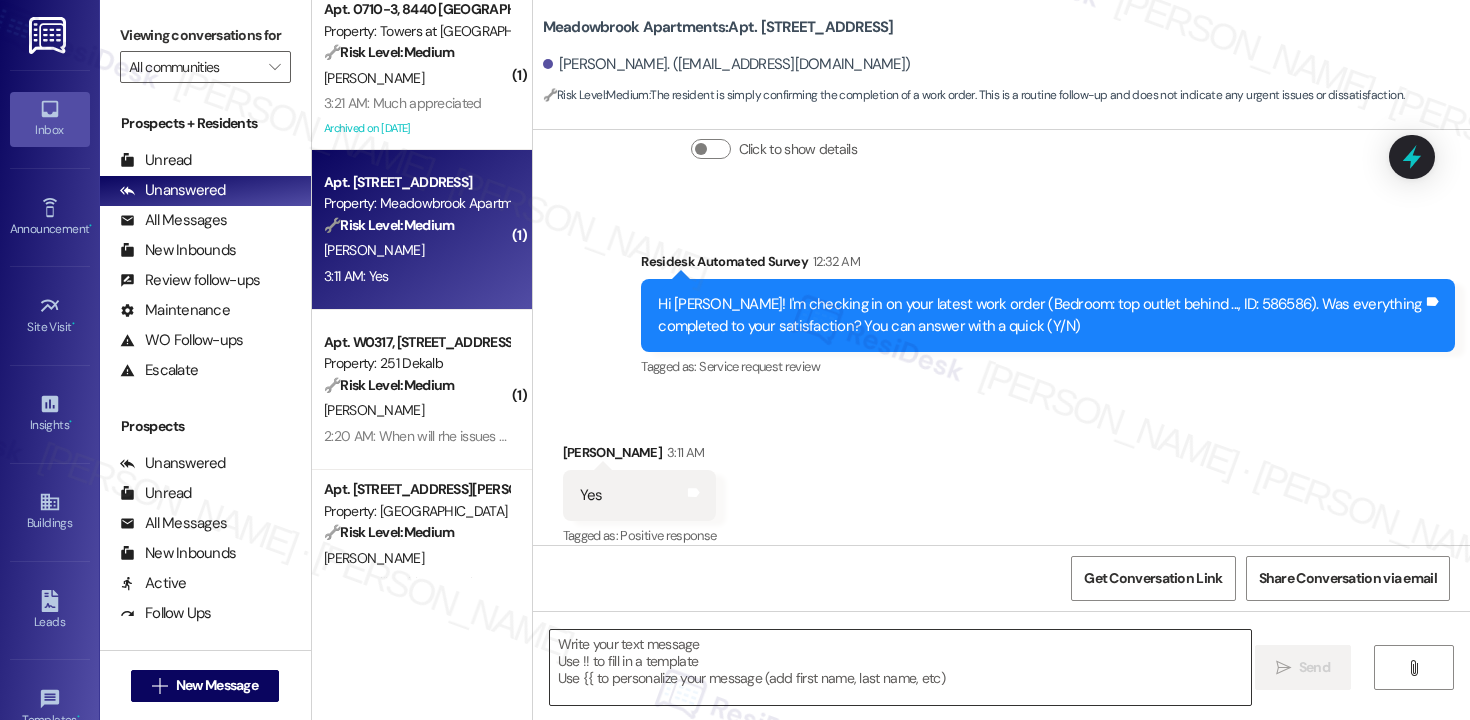 click at bounding box center [900, 667] 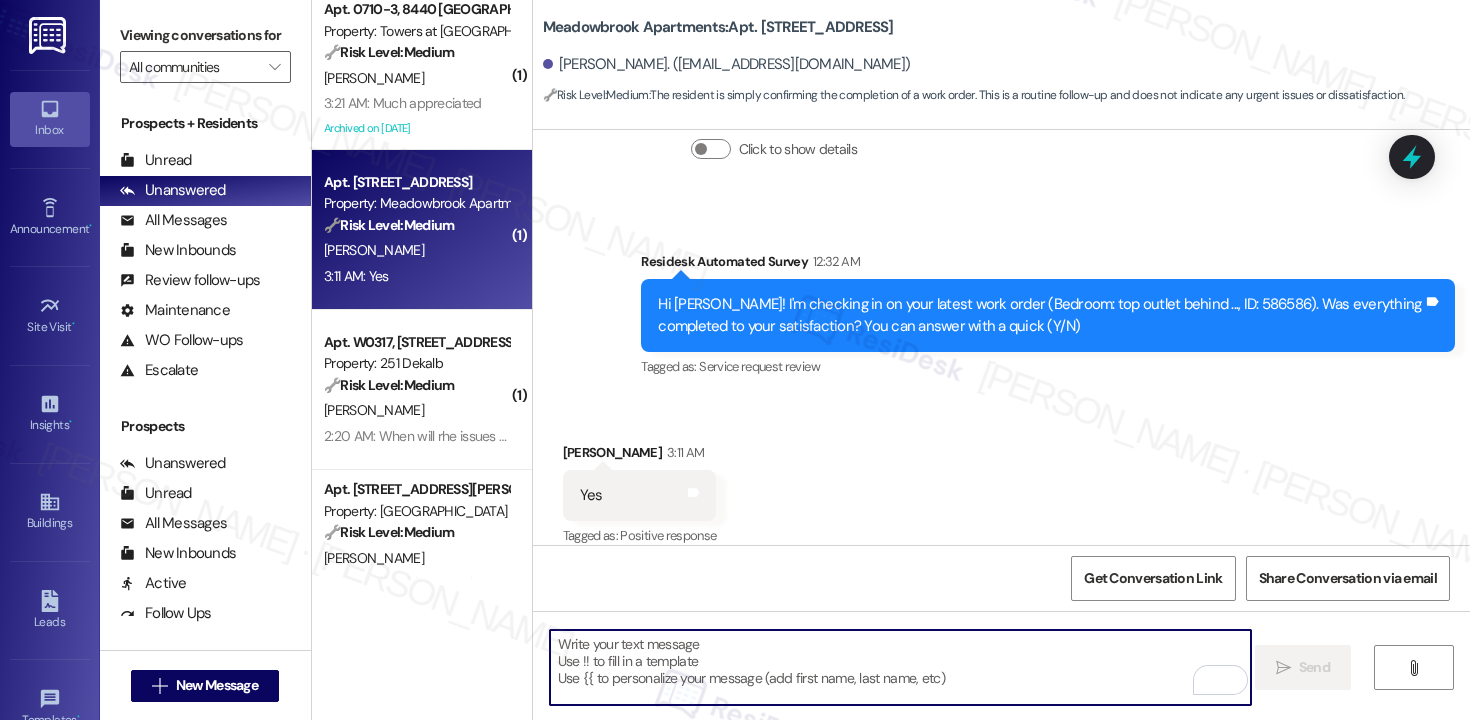 click at bounding box center (900, 667) 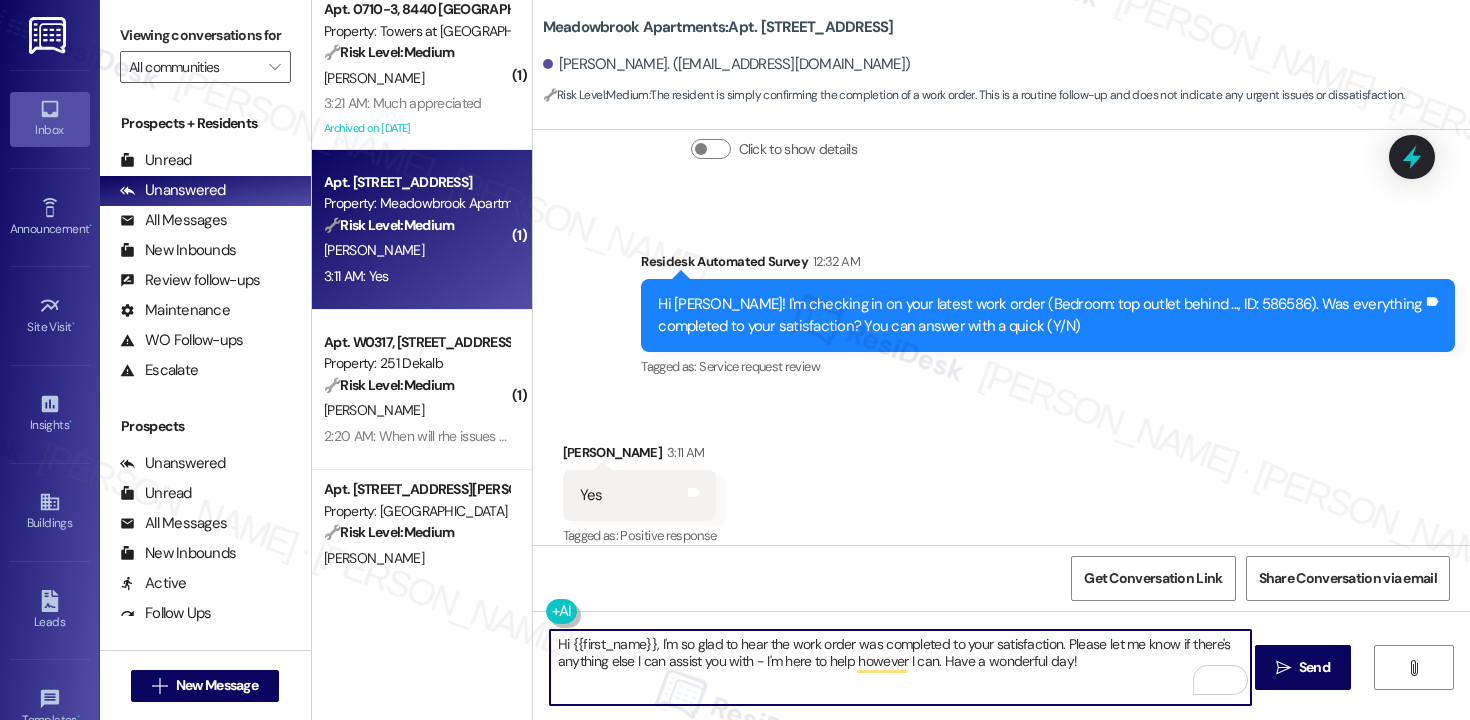 click on "Hi {{first_name}}, I'm so glad to hear the work order was completed to your satisfaction. Please let me know if there's anything else I can assist you with - I'm here to help however I can. Have a wonderful day!" at bounding box center [900, 667] 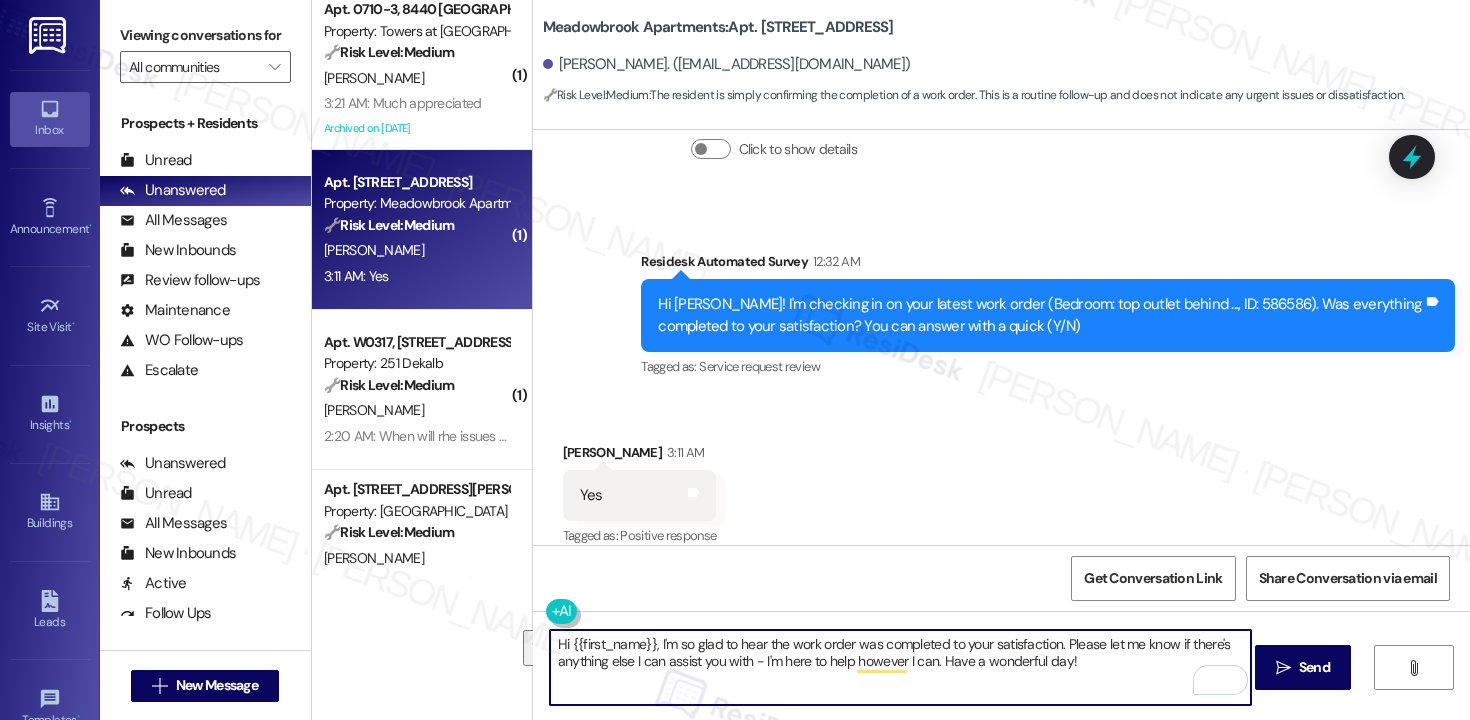 click on "Hi {{first_name}}, I'm so glad to hear the work order was completed to your satisfaction. Please let me know if there's anything else I can assist you with - I'm here to help however I can. Have a wonderful day!" at bounding box center (900, 667) 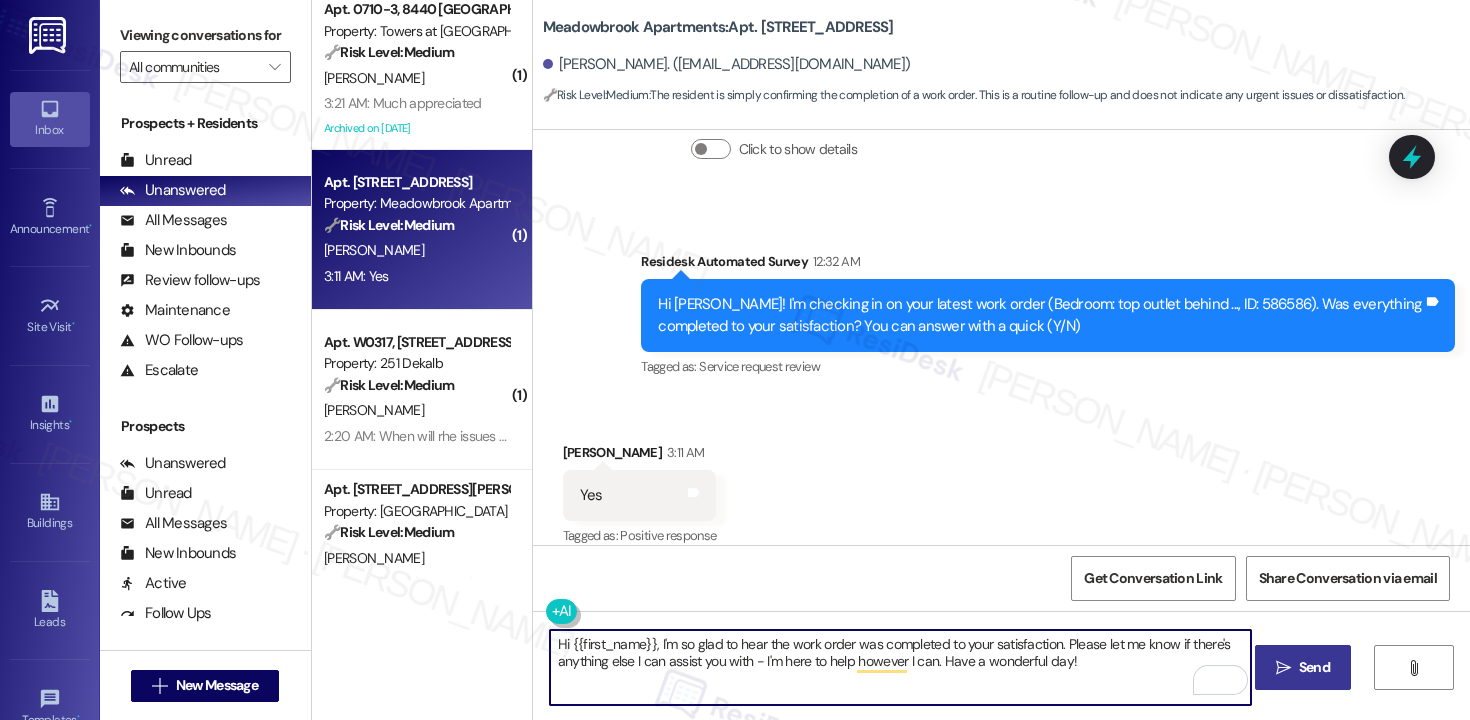 type on "Hi {{first_name}}, I'm so glad to hear the work order was completed to your satisfaction. Please let me know if there's anything else I can assist you with - I'm here to help however I can. Have a wonderful day!" 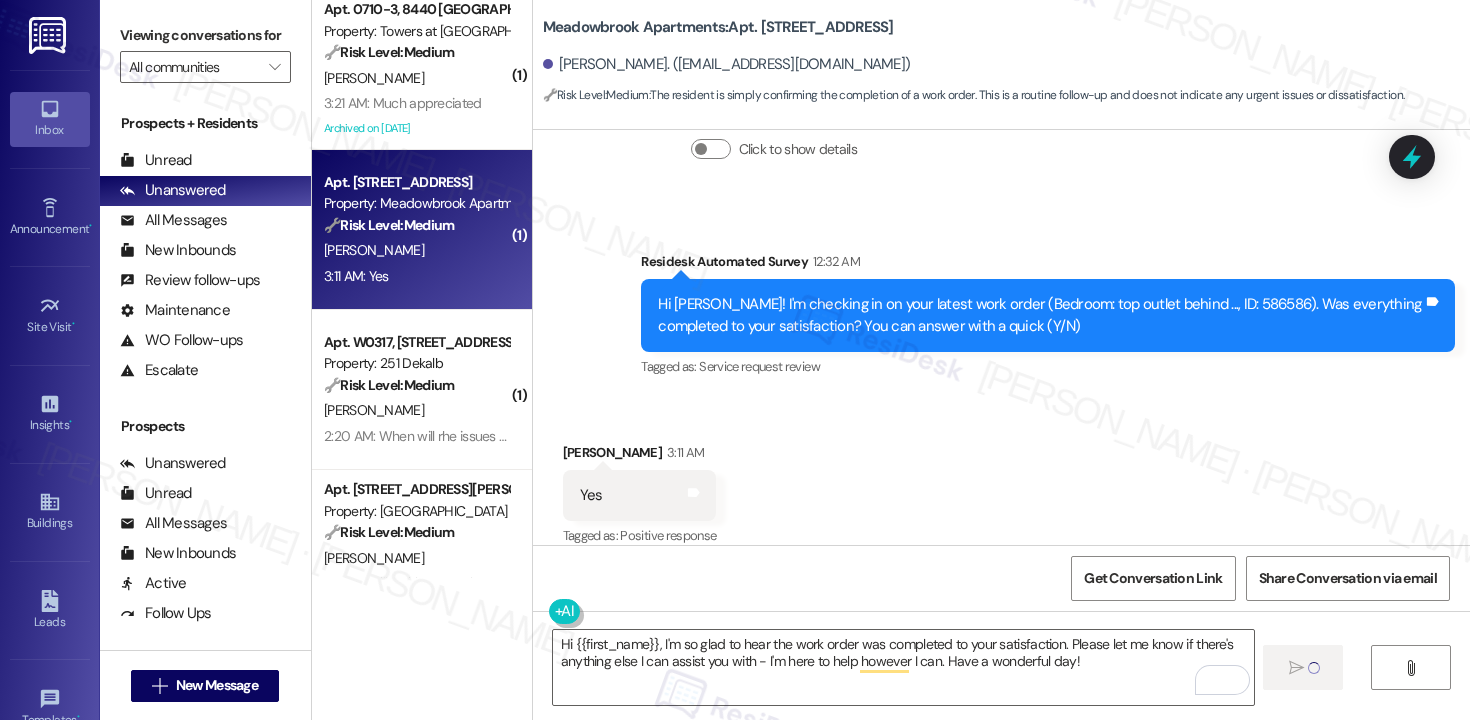 type 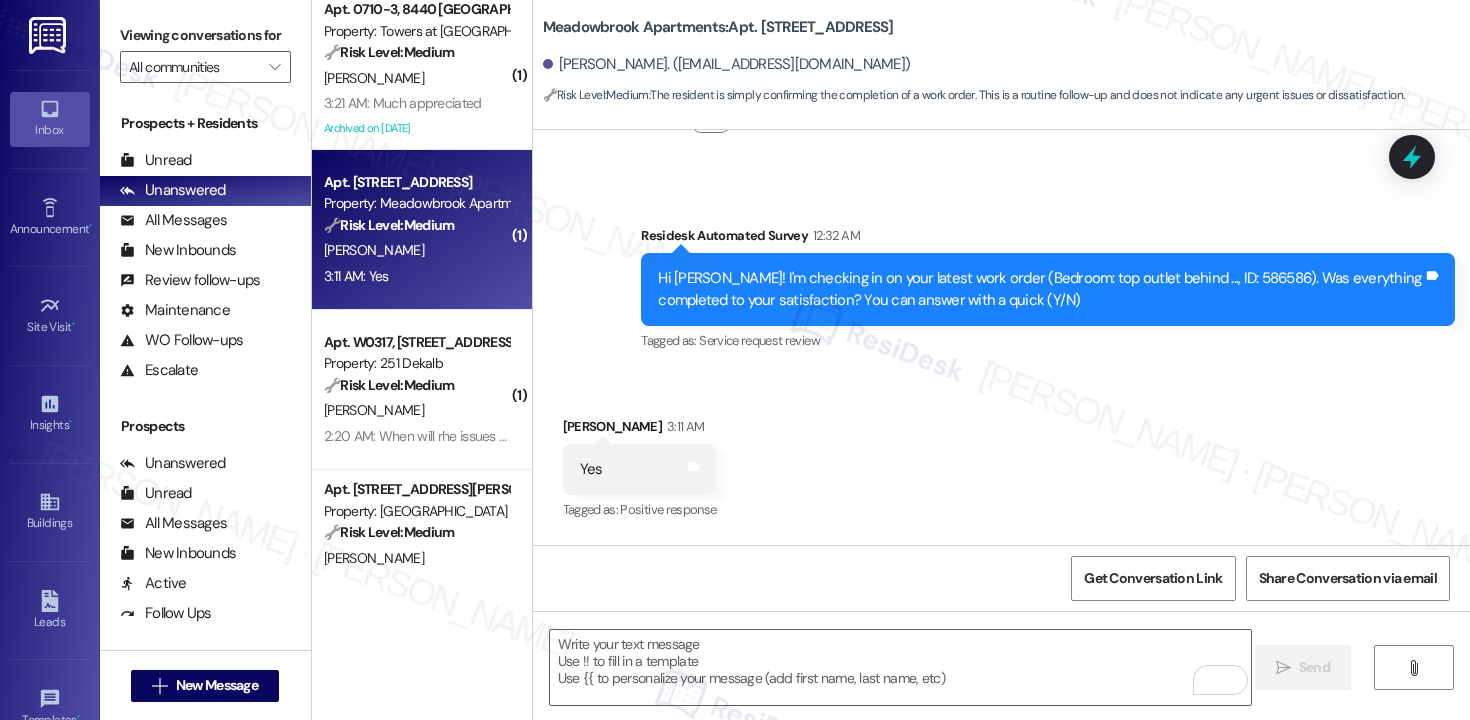 scroll, scrollTop: 1560, scrollLeft: 0, axis: vertical 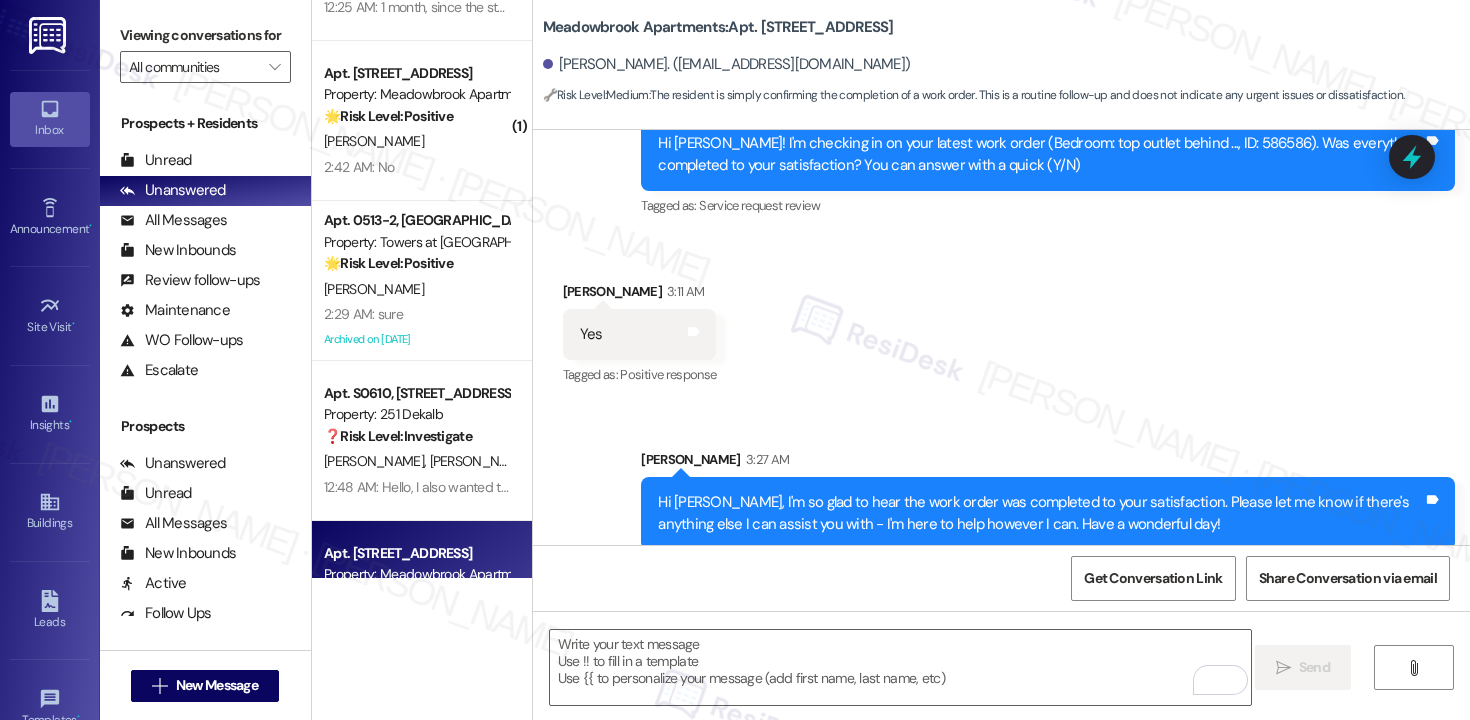 click on "Apt. S0610, [STREET_ADDRESS] Property: 251 Dekalb ❓  Risk Level:  Investigate W. [PERSON_NAME] 12:48 AM: Hello, I also wanted to update you on our rent. [PERSON_NAME] and I will be paying a portion of our rent [DATE] and we will be finishing paying off the rest of the rent within the next 2 to 3 weeks. If you have any questions please feel free to reach out to myself at [PHONE_NUMBER] with any questions thank you. 12:48 AM: Hello, I also wanted to update you on our rent. [PERSON_NAME] and I will be paying a portion of our rent [DATE] and we will be finishing paying off the rest of the rent within the next 2 to 3 weeks. If you have any questions please feel free to reach out to myself at [PHONE_NUMBER] with any questions thank you." at bounding box center [422, 441] 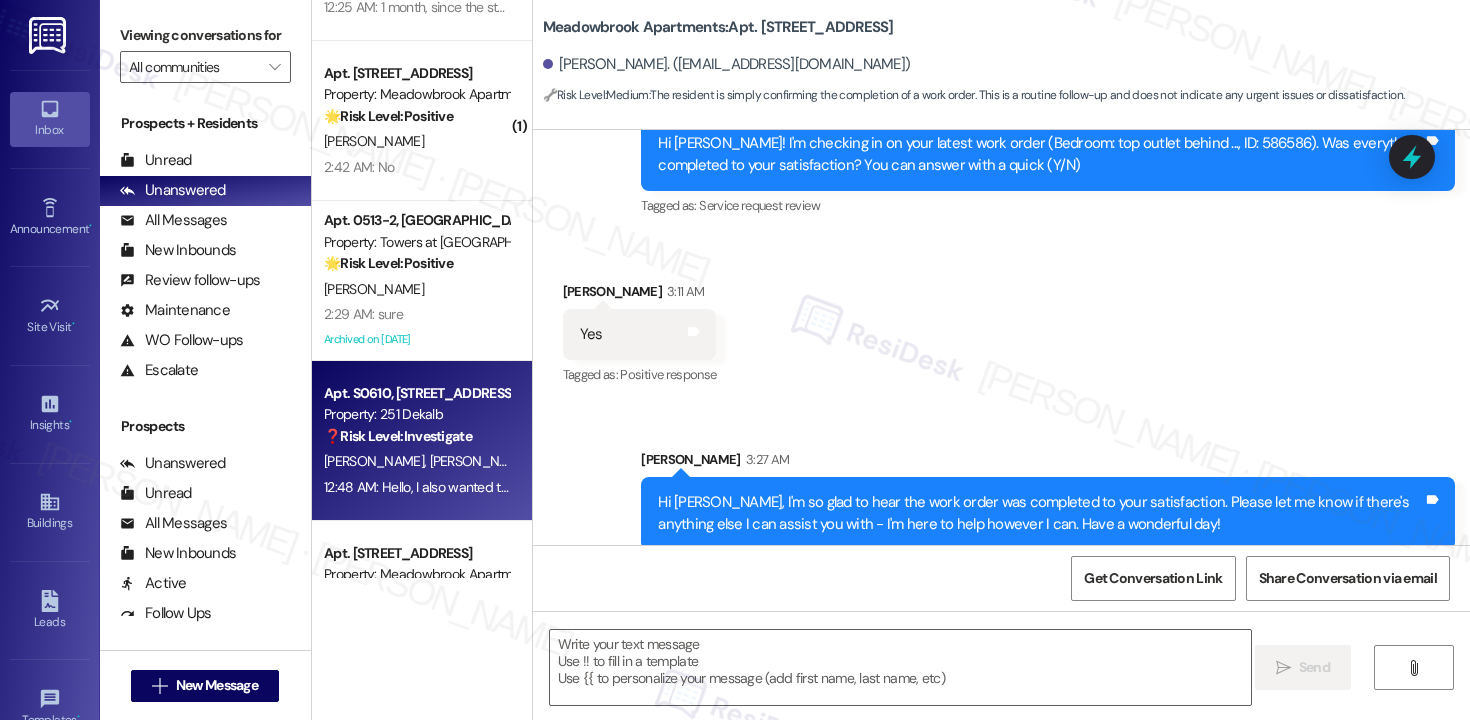 type on "Fetching suggested responses. Please feel free to read through the conversation in the meantime." 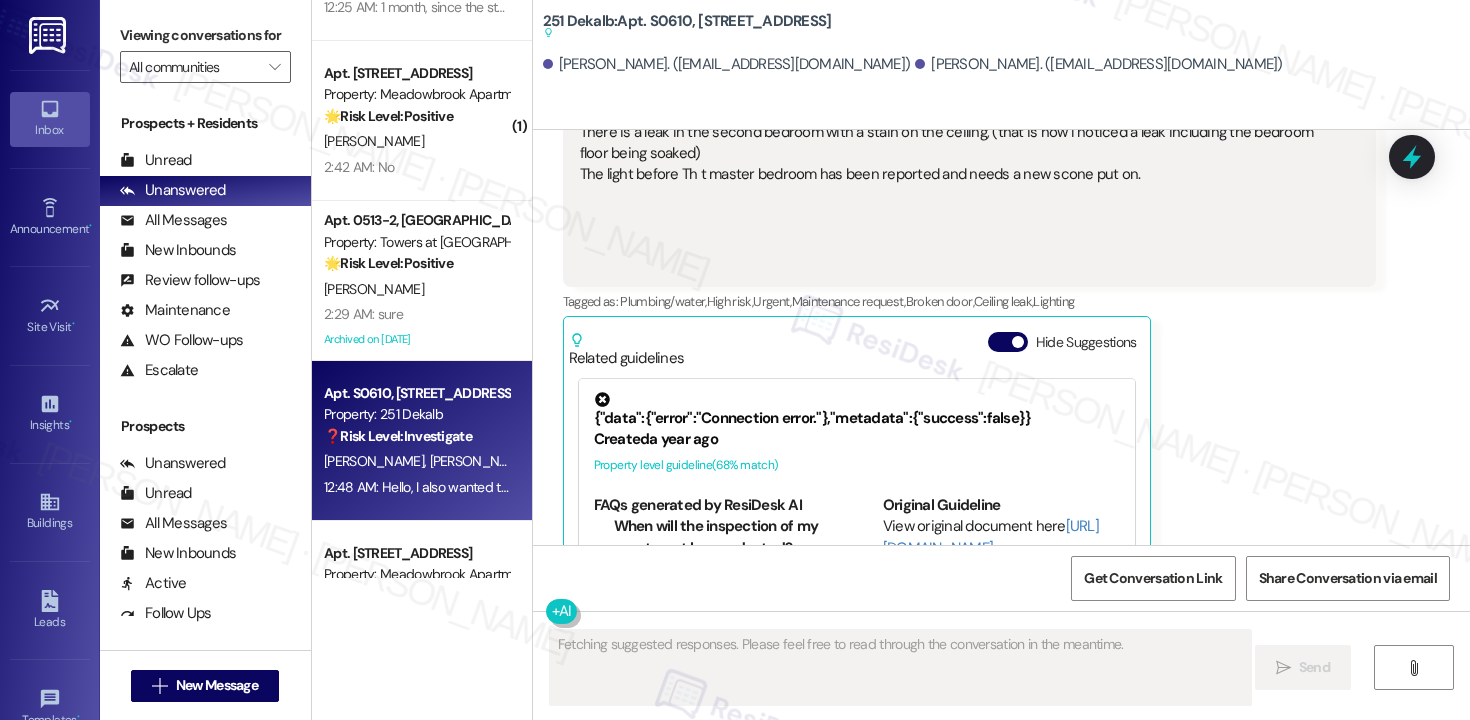 scroll, scrollTop: 9294, scrollLeft: 0, axis: vertical 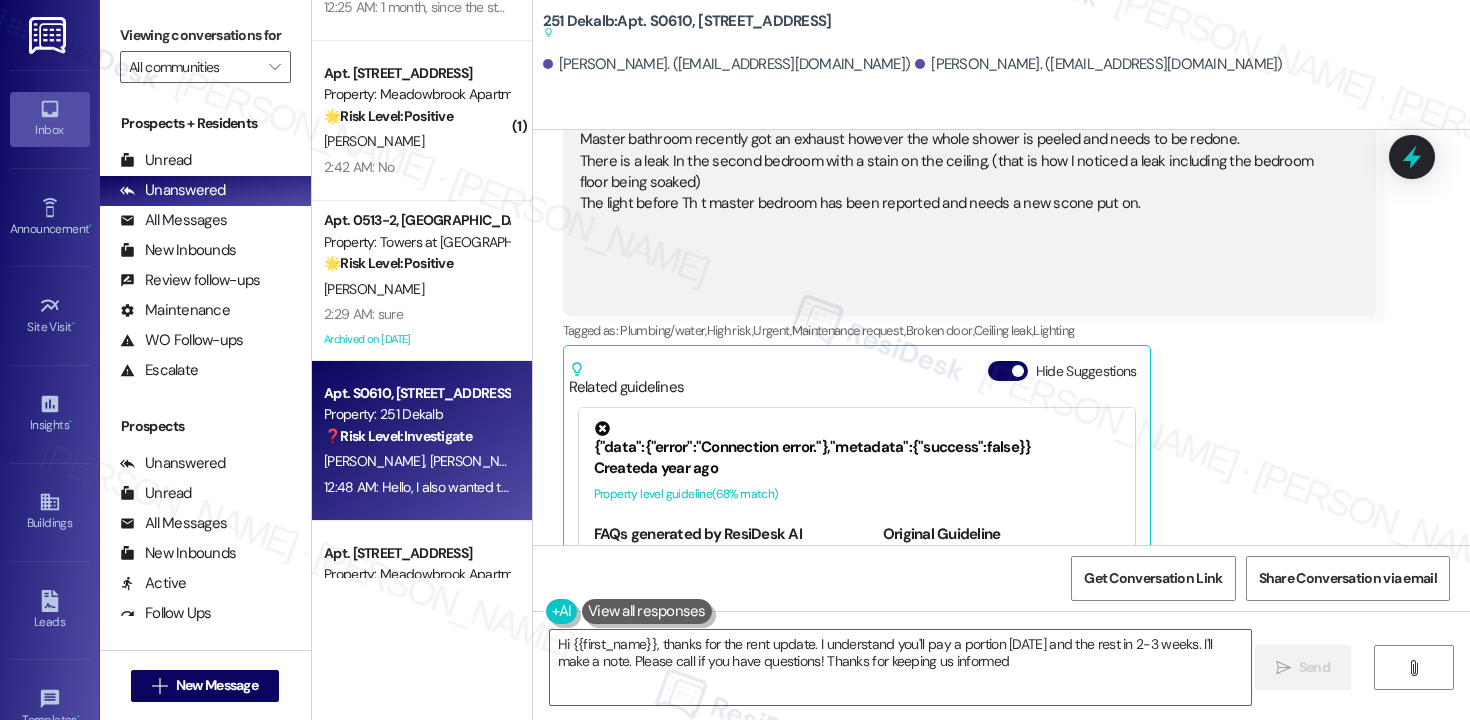 type on "Hi {{first_name}}, thanks for the rent update. I understand you'll pay a portion [DATE] and the rest in 2-3 weeks. I'll make a note. Please call if you have questions! Thanks for keeping us informed!" 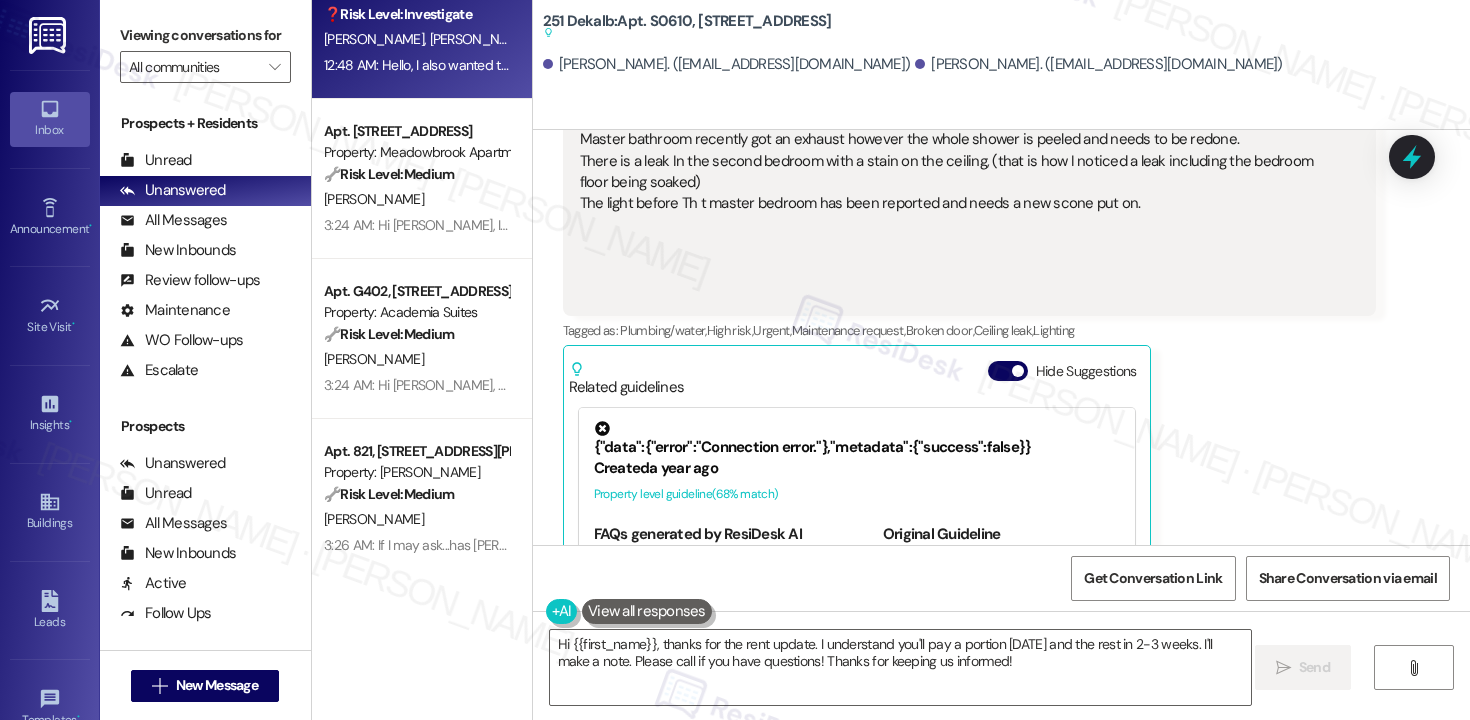 scroll, scrollTop: 2782, scrollLeft: 0, axis: vertical 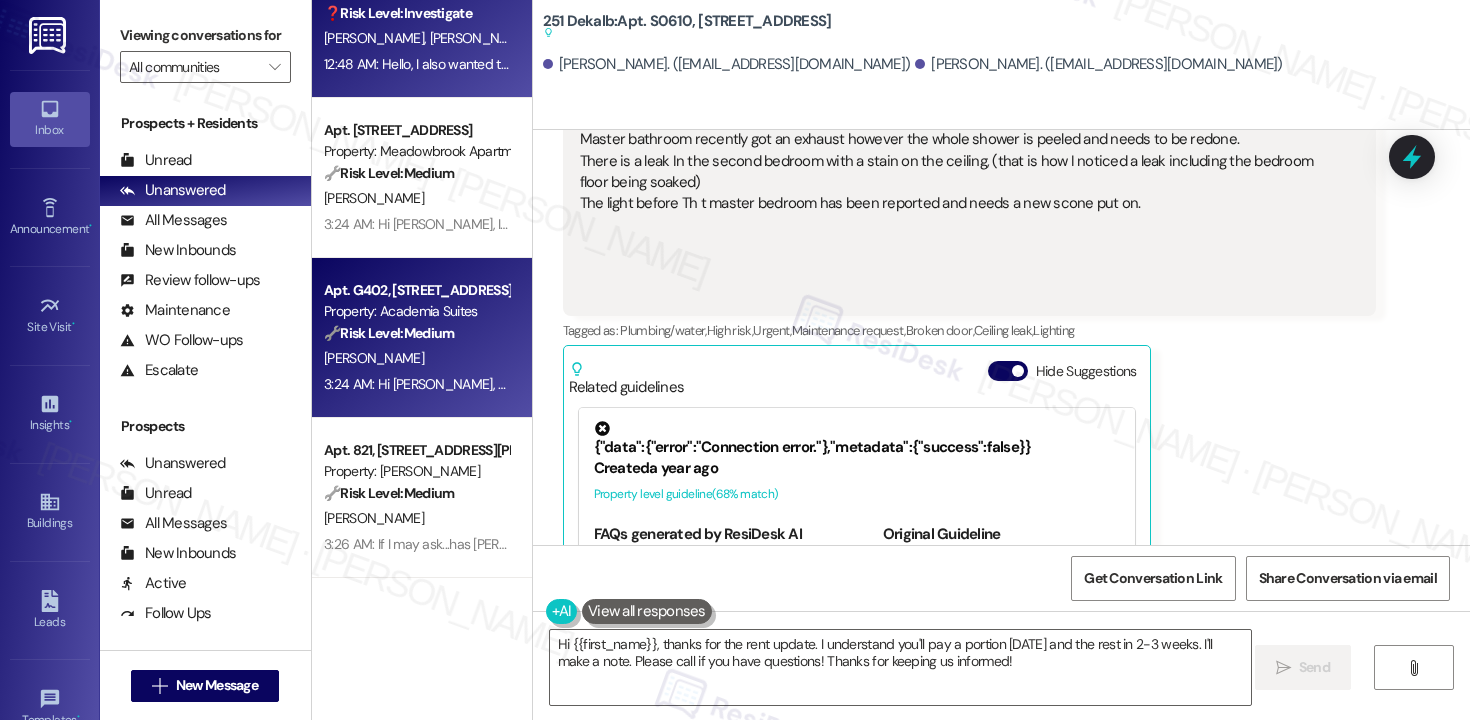 click on "Property: Academia Suites" at bounding box center [416, 311] 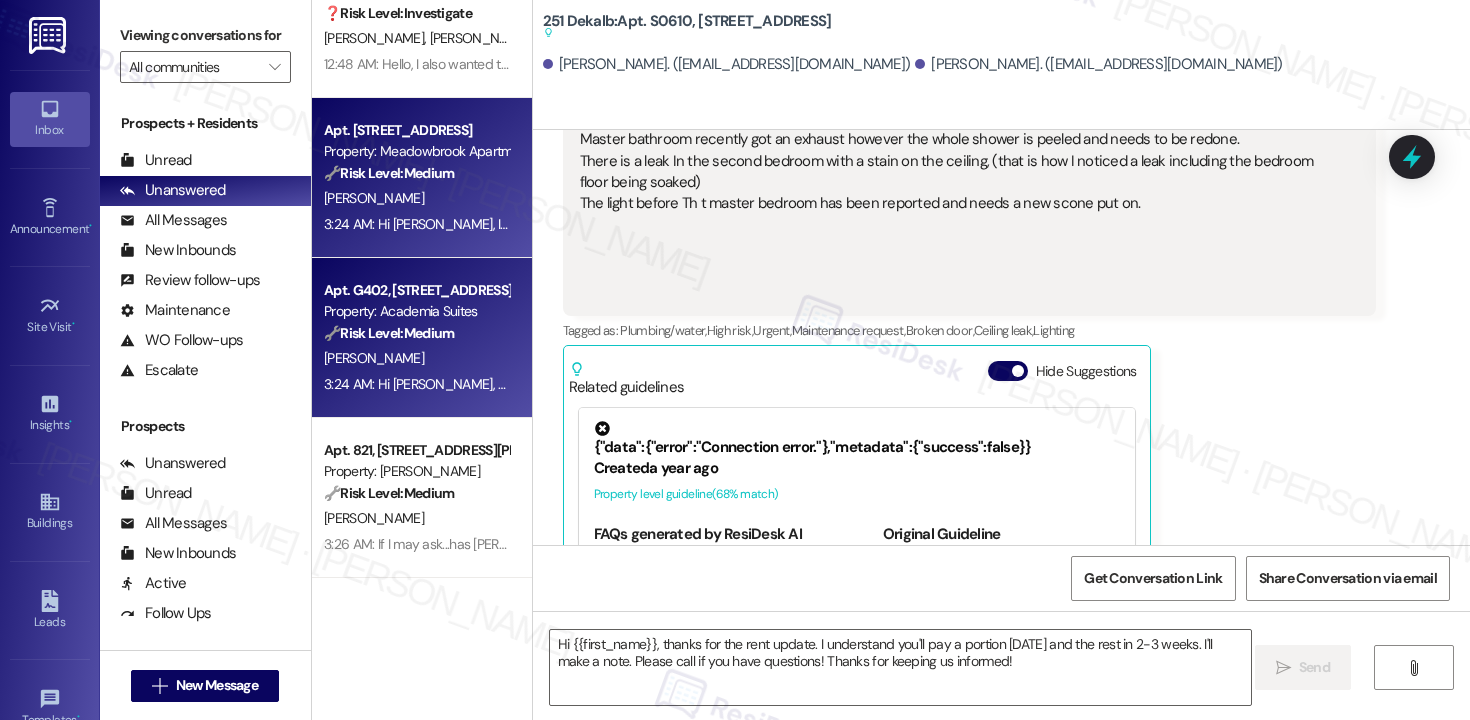 type on "Fetching suggested responses. Please feel free to read through the conversation in the meantime." 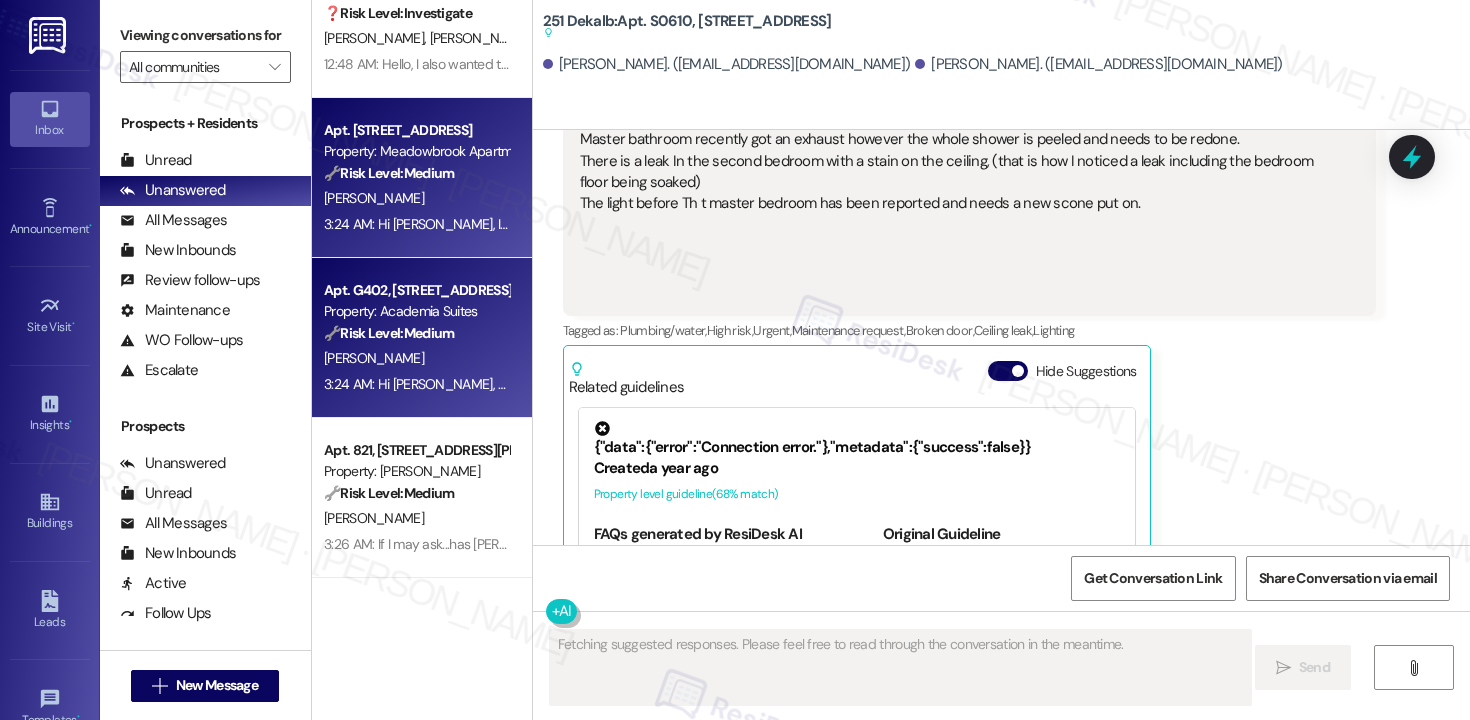 scroll, scrollTop: 1425, scrollLeft: 0, axis: vertical 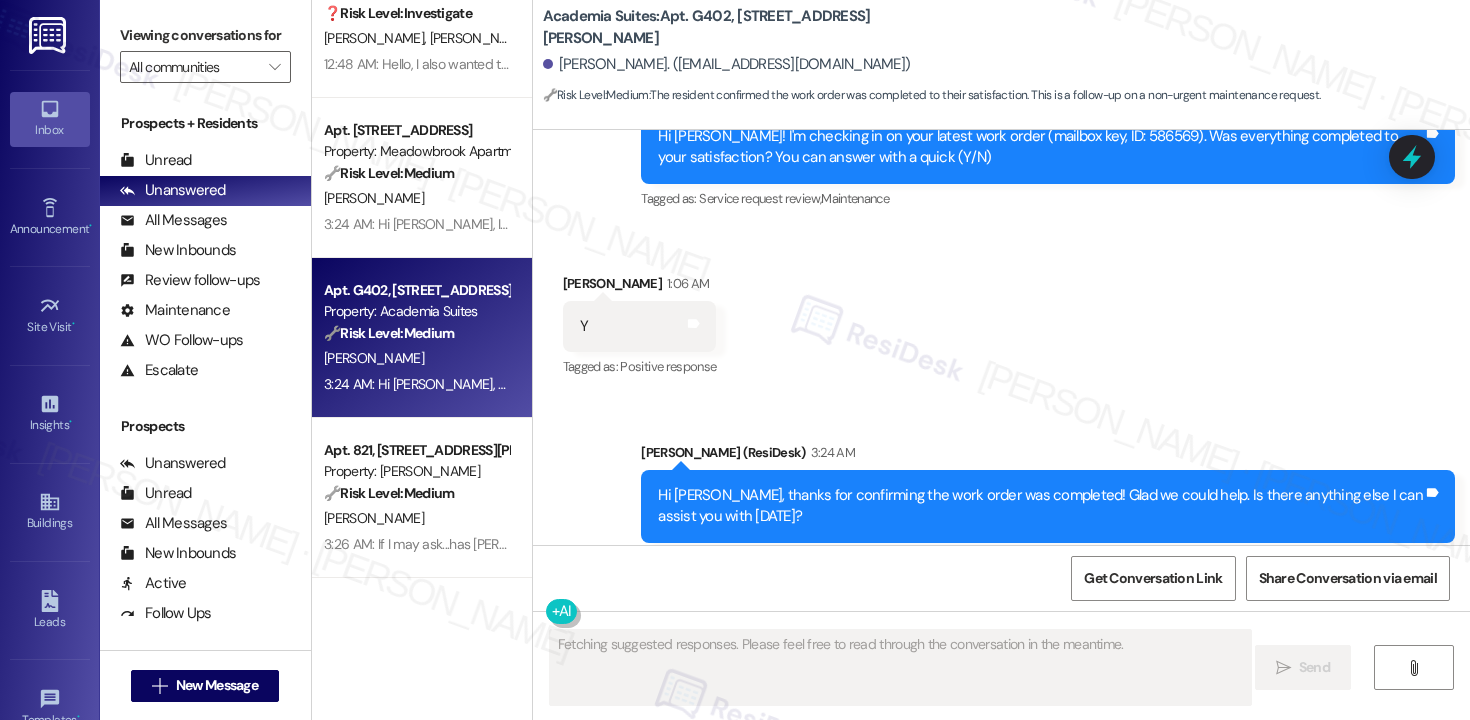 type 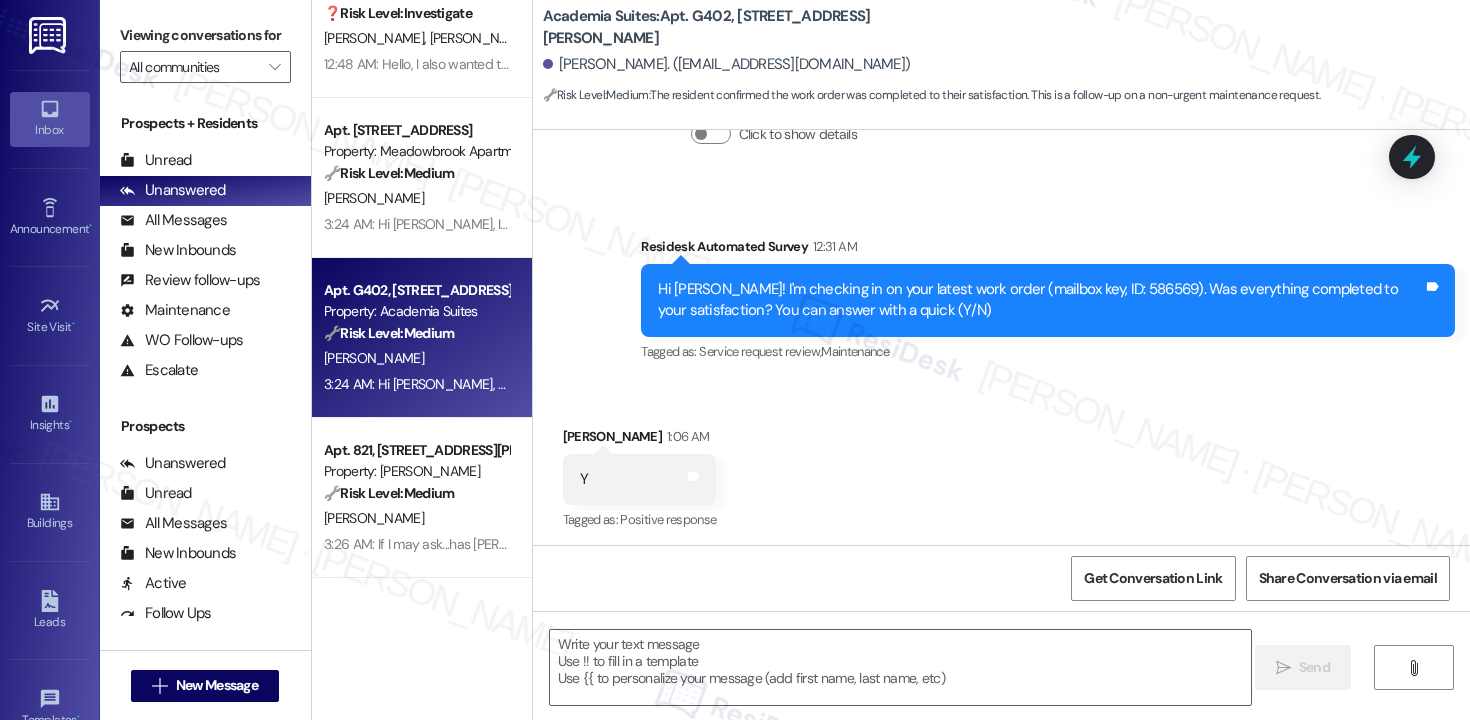 scroll, scrollTop: 1425, scrollLeft: 0, axis: vertical 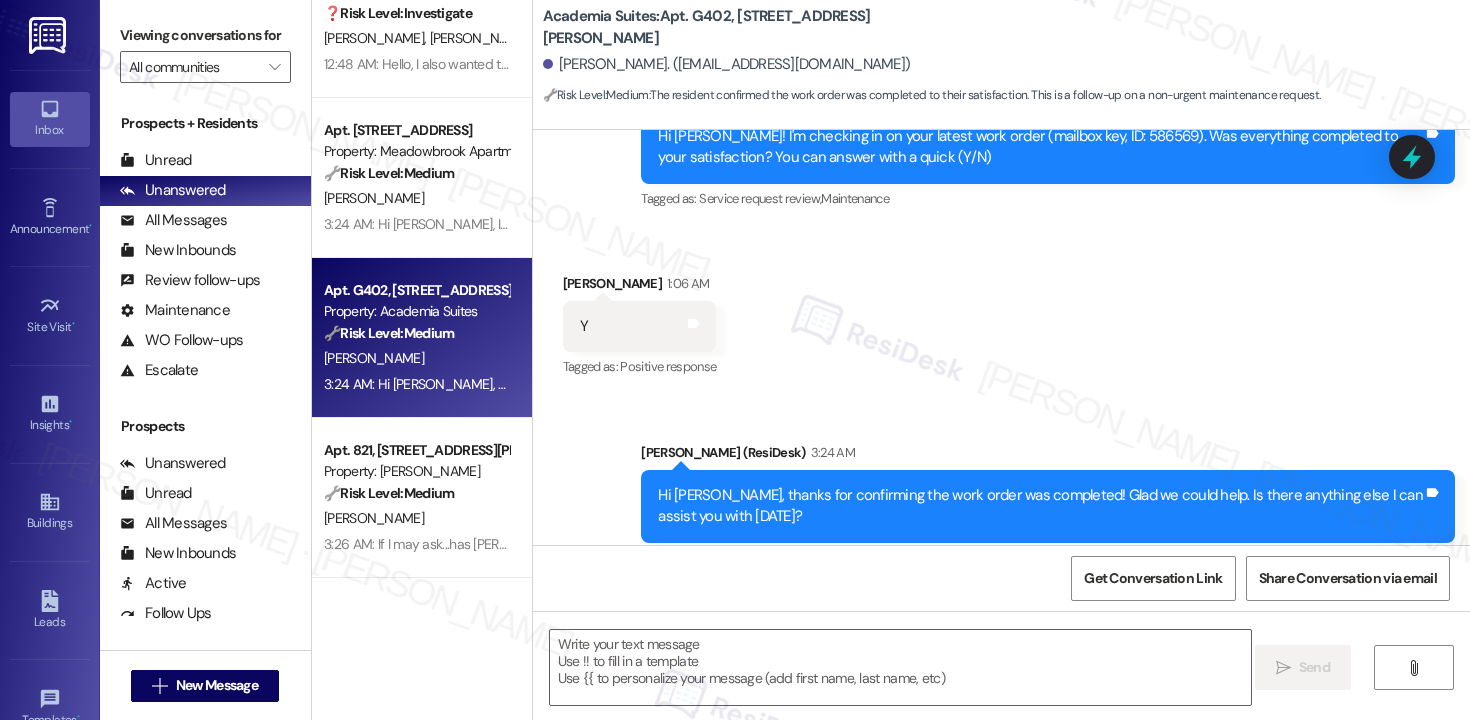 click on "Received via SMS [PERSON_NAME] 1:06 AM Y Tags and notes Tagged as:   Positive response Click to highlight conversations about Positive response" at bounding box center (1001, 312) 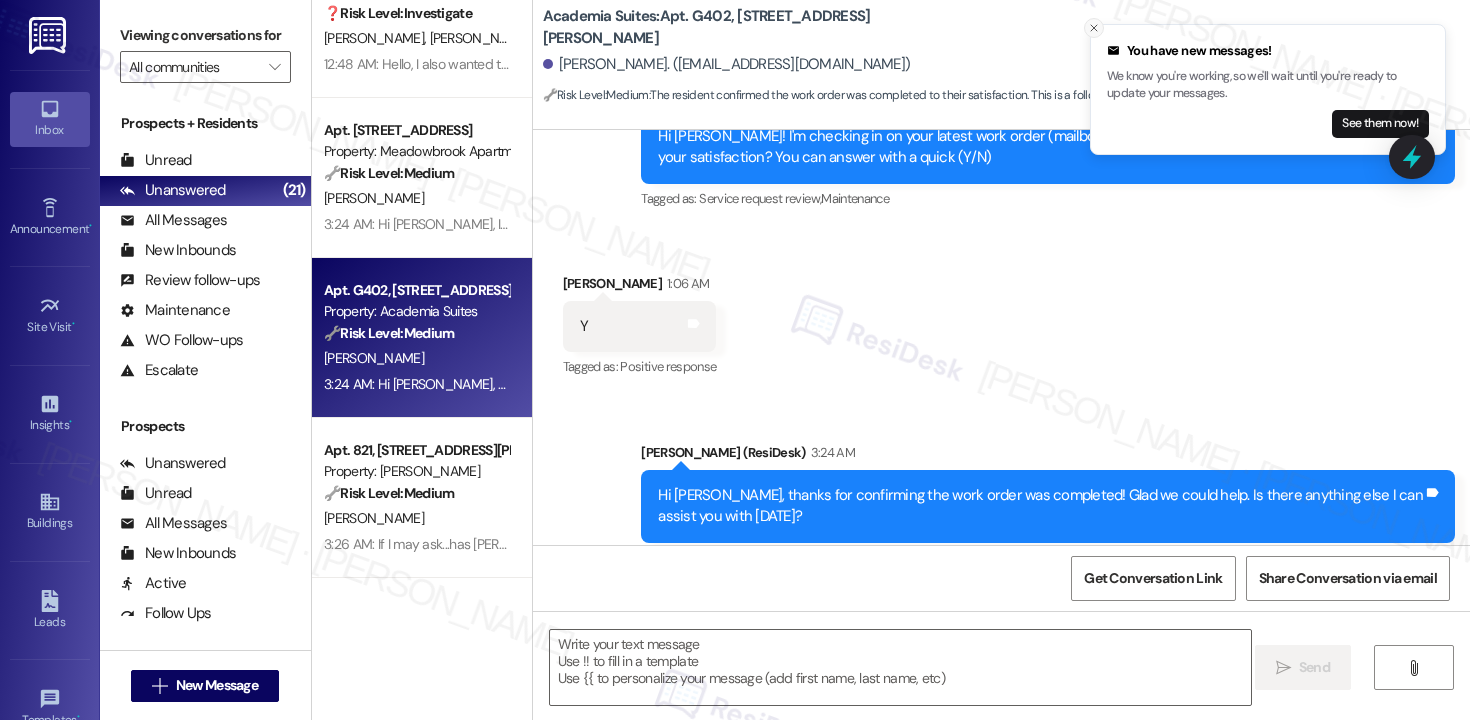 click 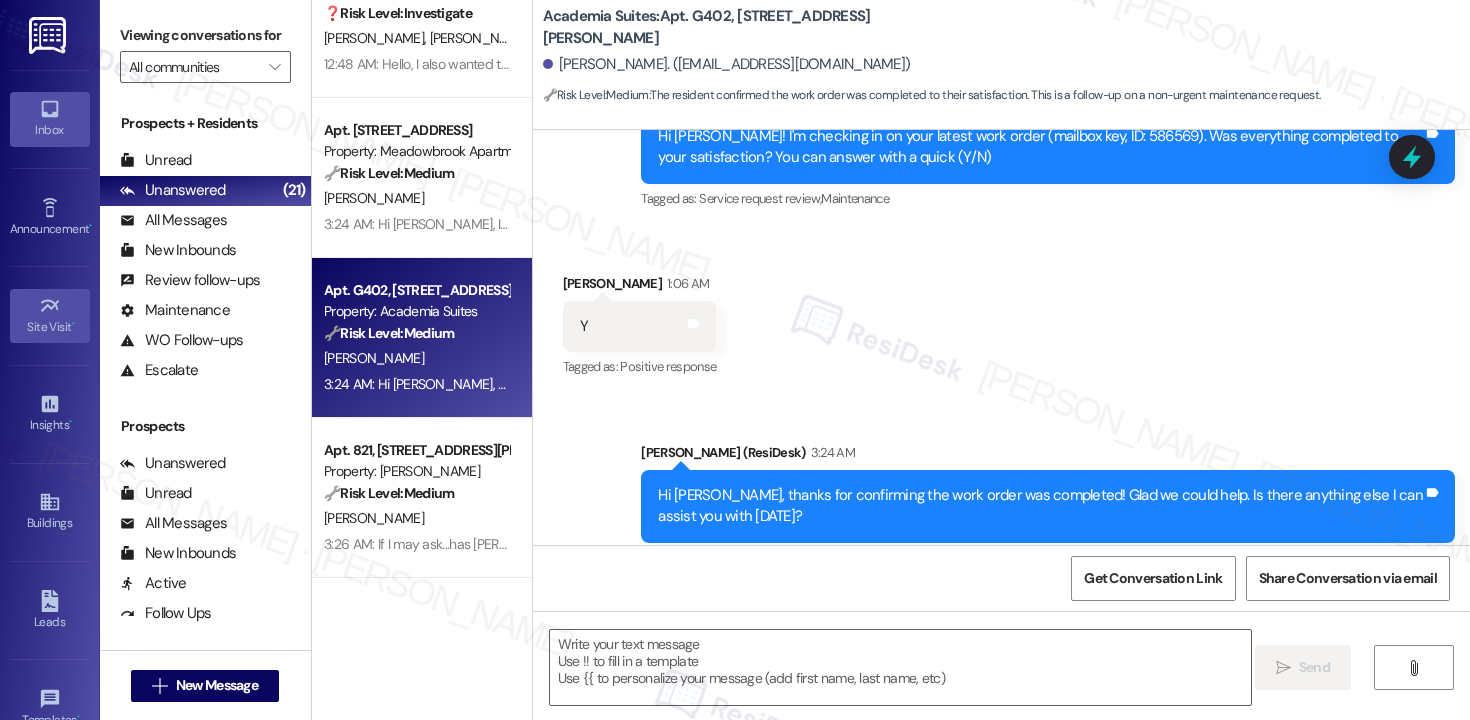 scroll, scrollTop: 234, scrollLeft: 0, axis: vertical 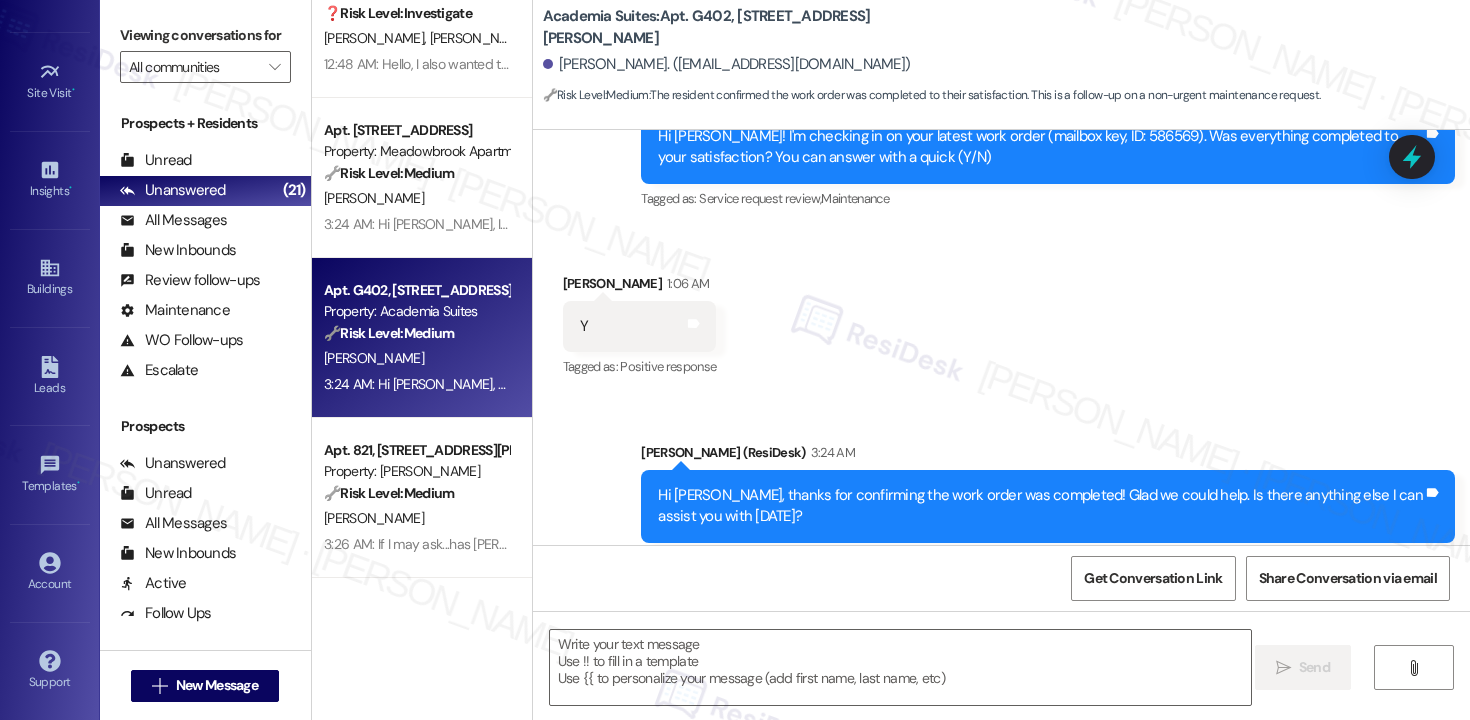 click on "Account   Go to Account" at bounding box center [50, 573] 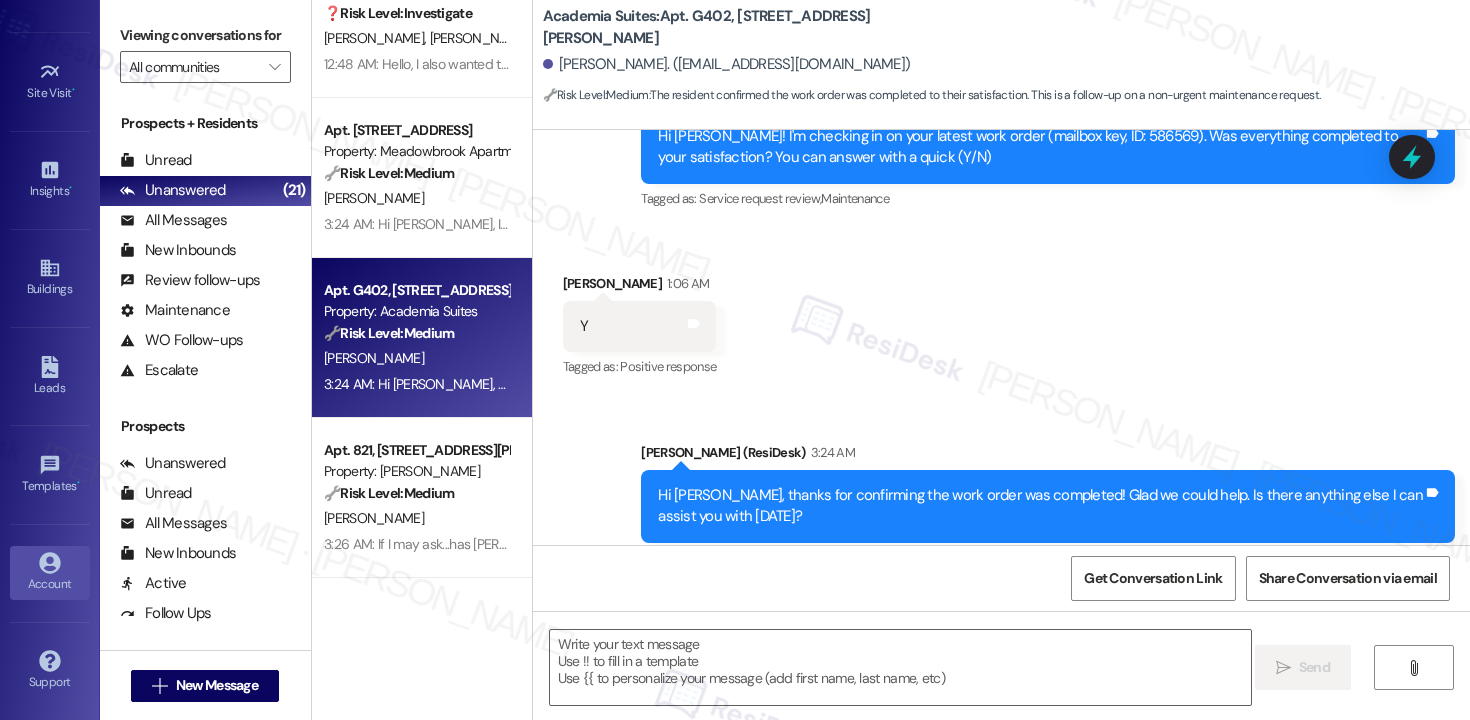 click 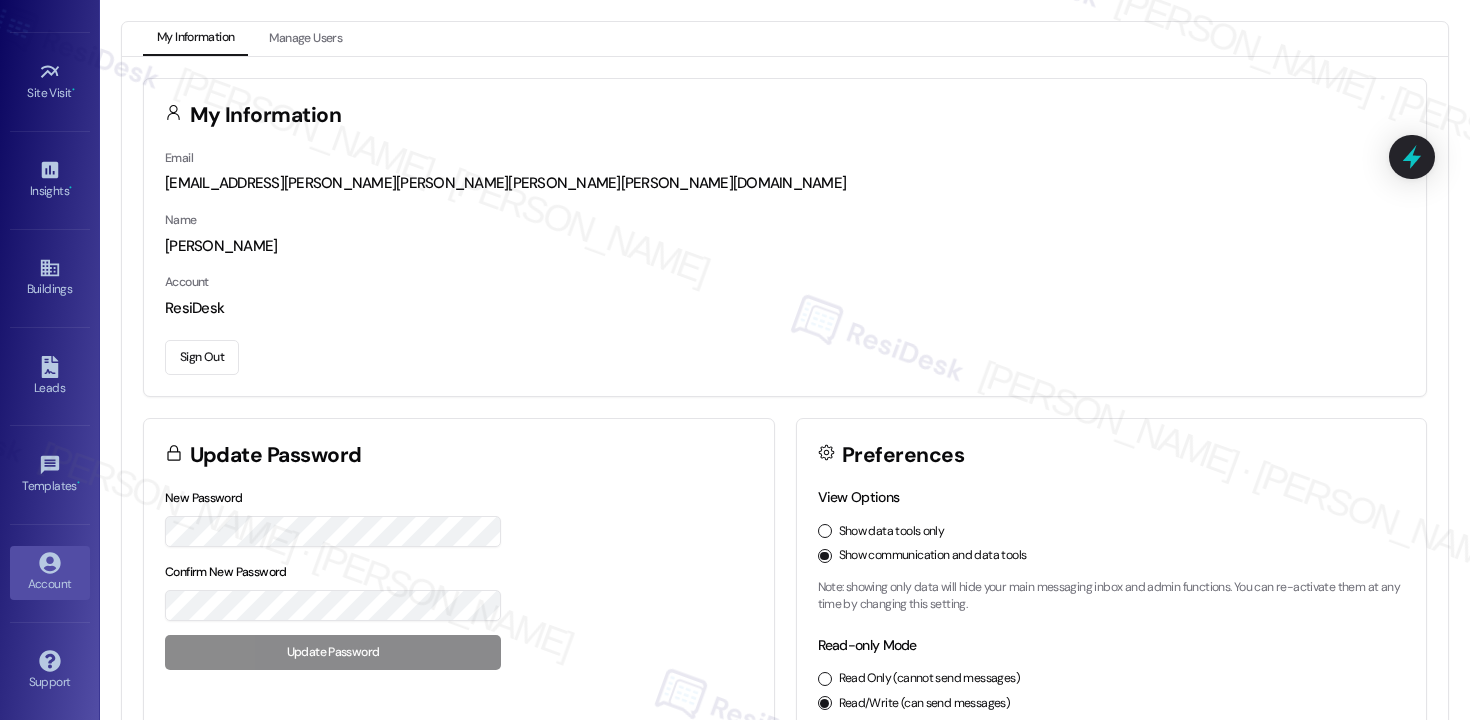 click on "Sign Out" at bounding box center (202, 357) 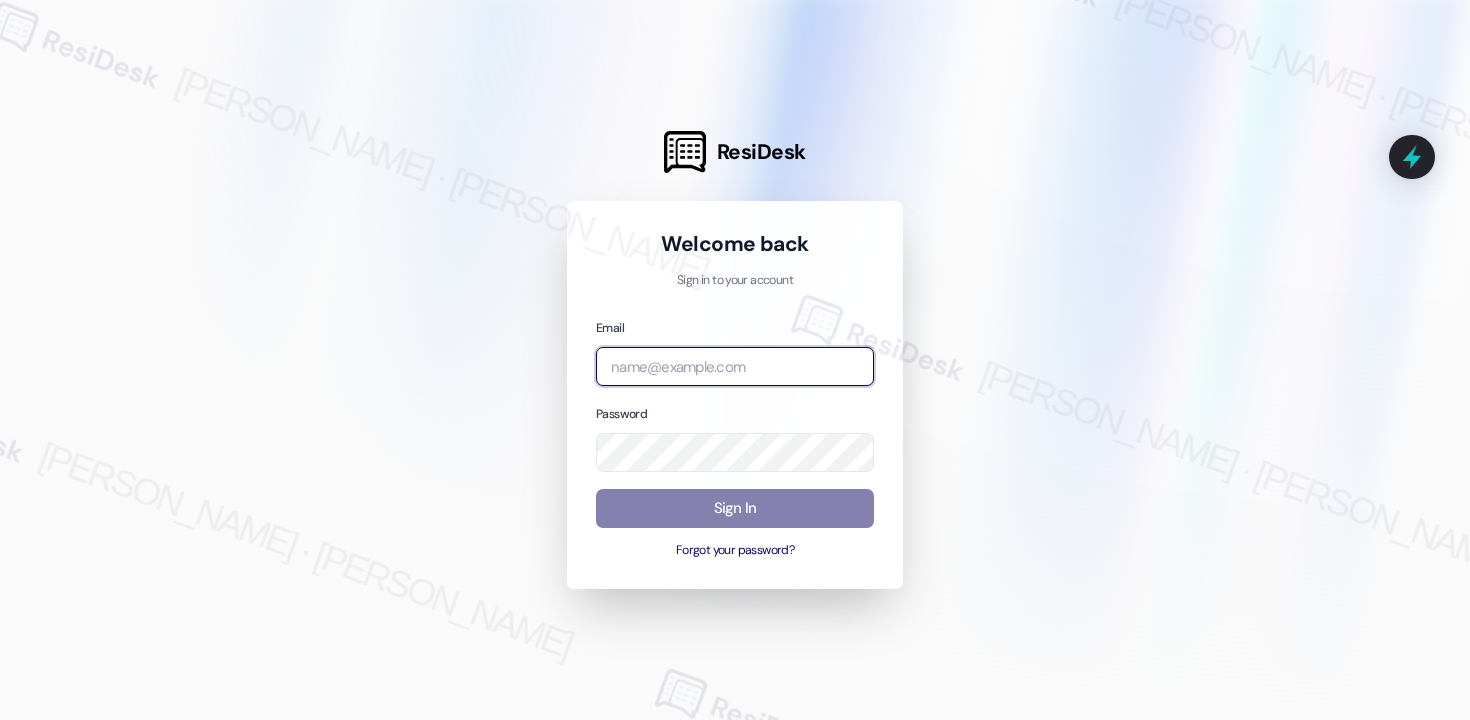click at bounding box center (735, 366) 